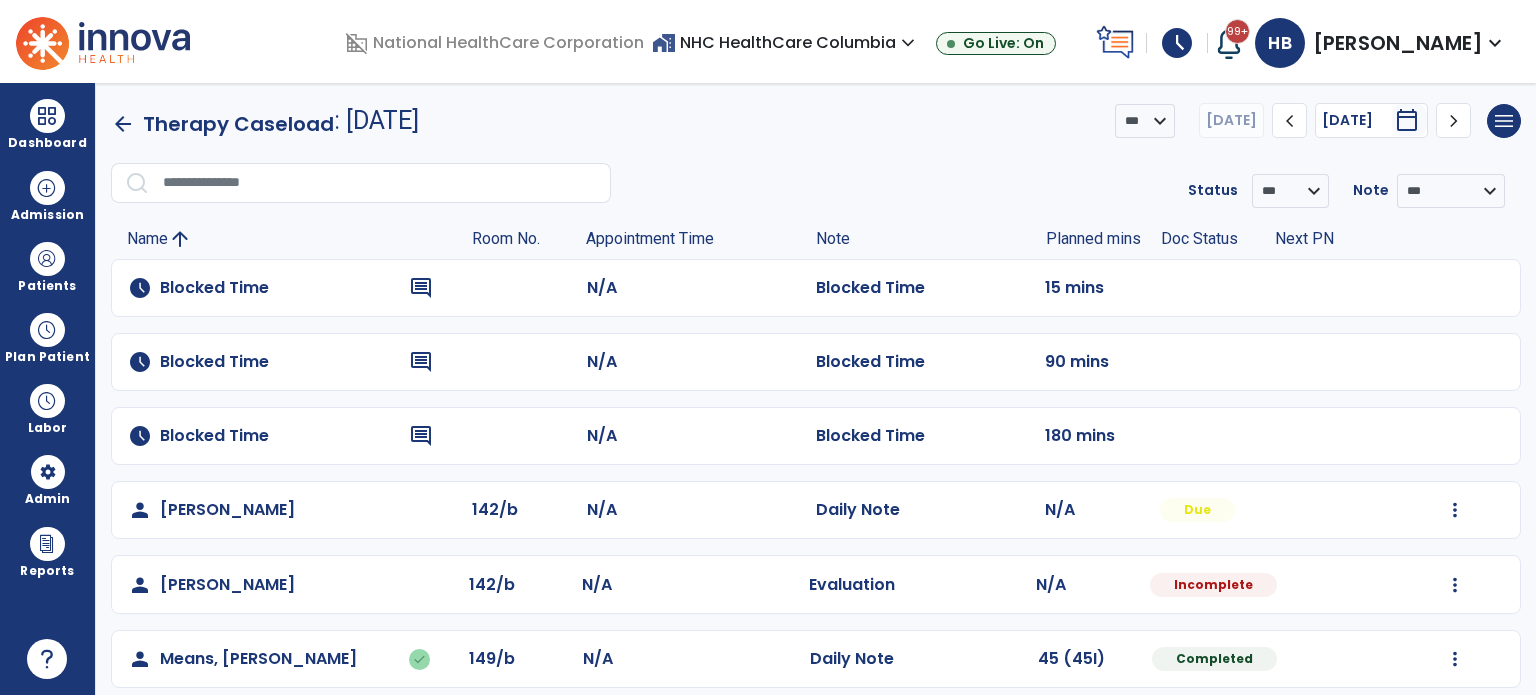 scroll, scrollTop: 0, scrollLeft: 0, axis: both 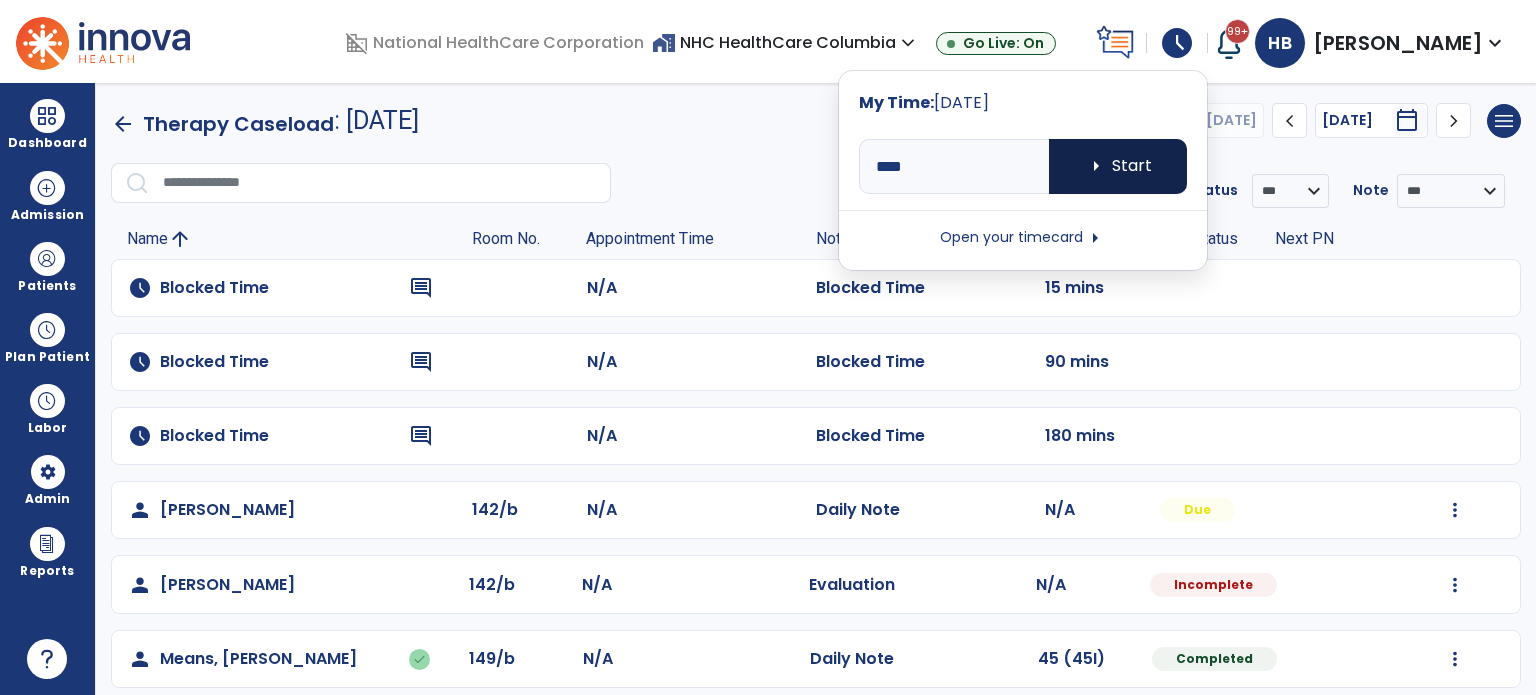 click on "arrow_right" at bounding box center [1096, 166] 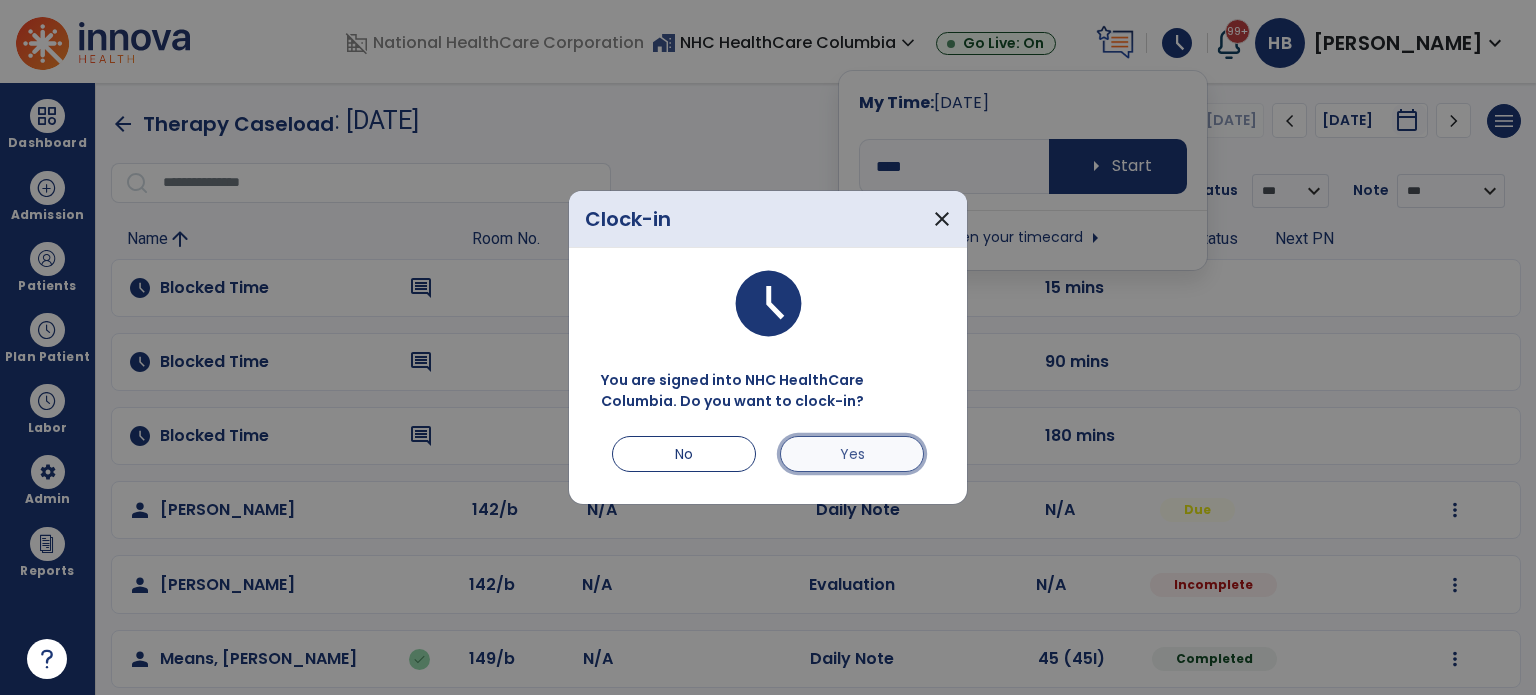 click on "Yes" at bounding box center (852, 454) 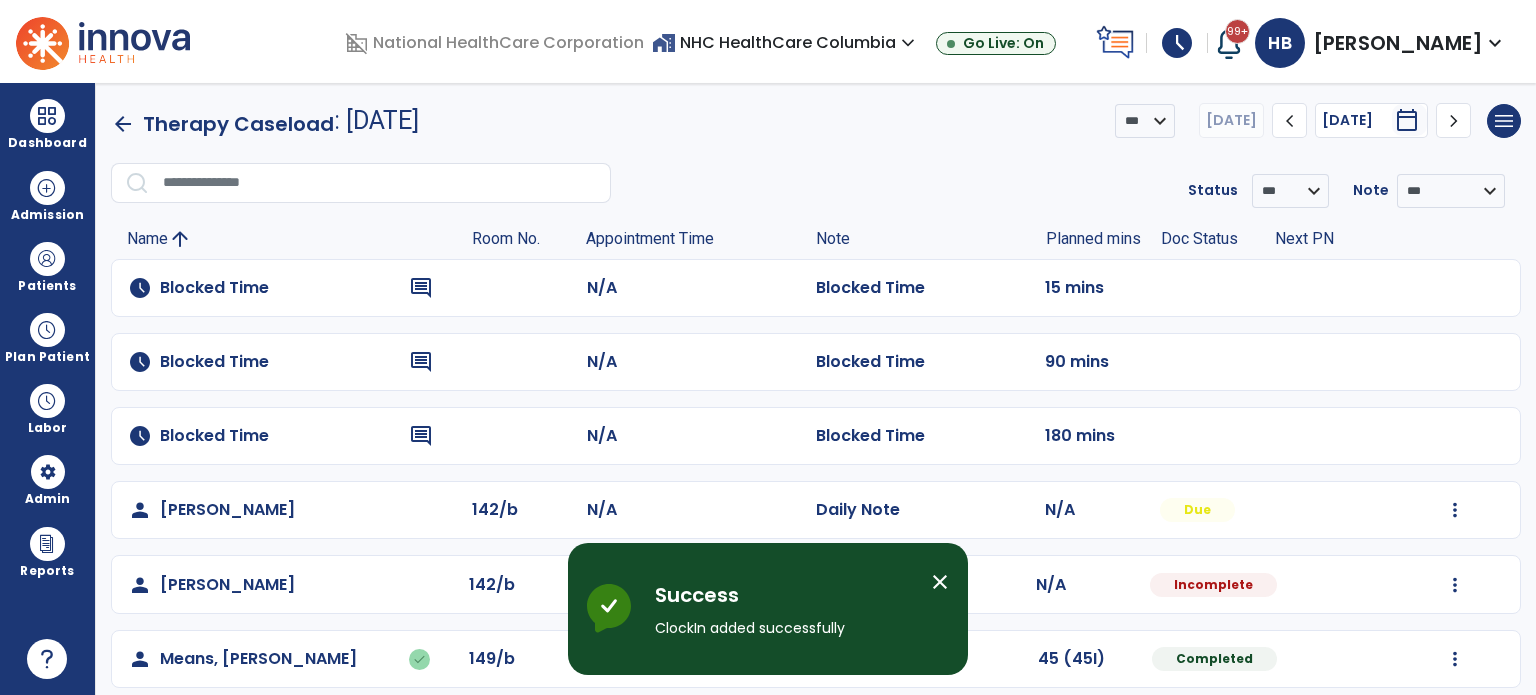 click on "**********" 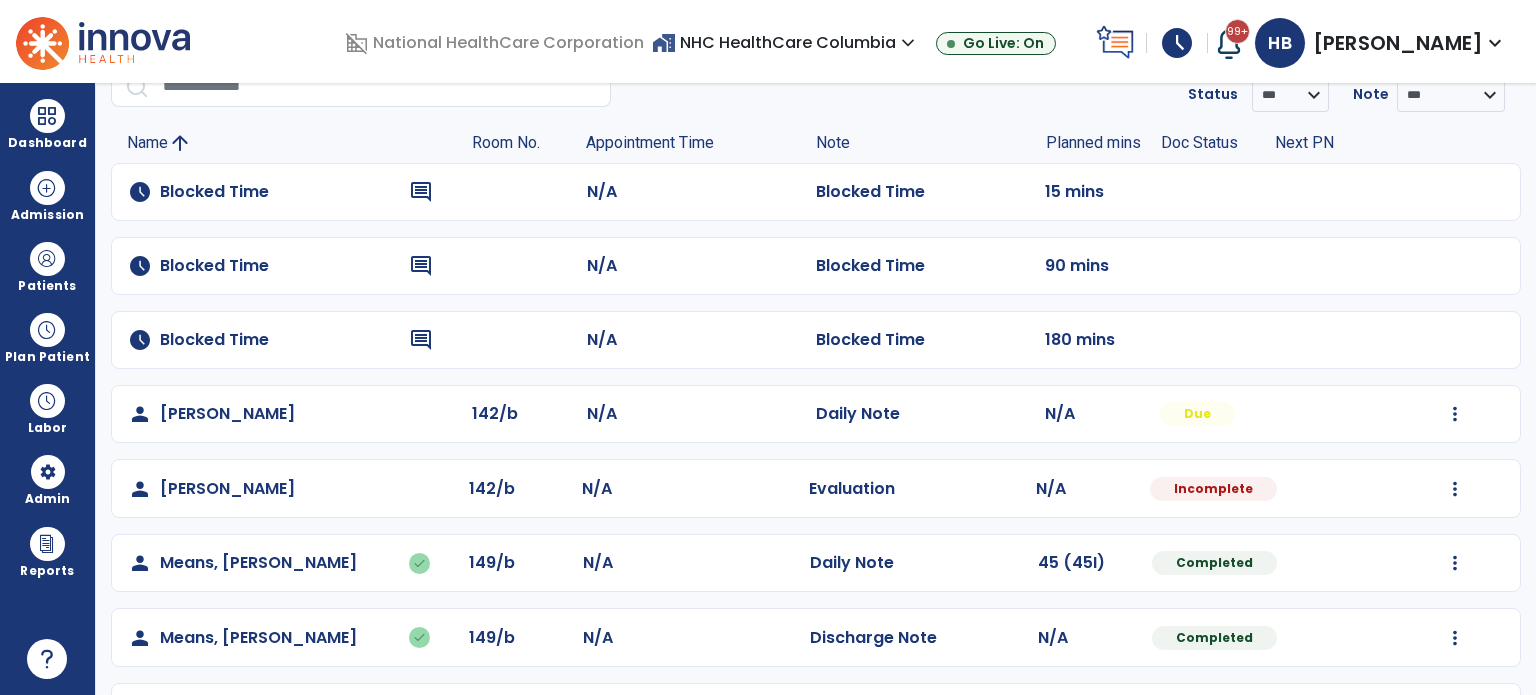 scroll, scrollTop: 165, scrollLeft: 0, axis: vertical 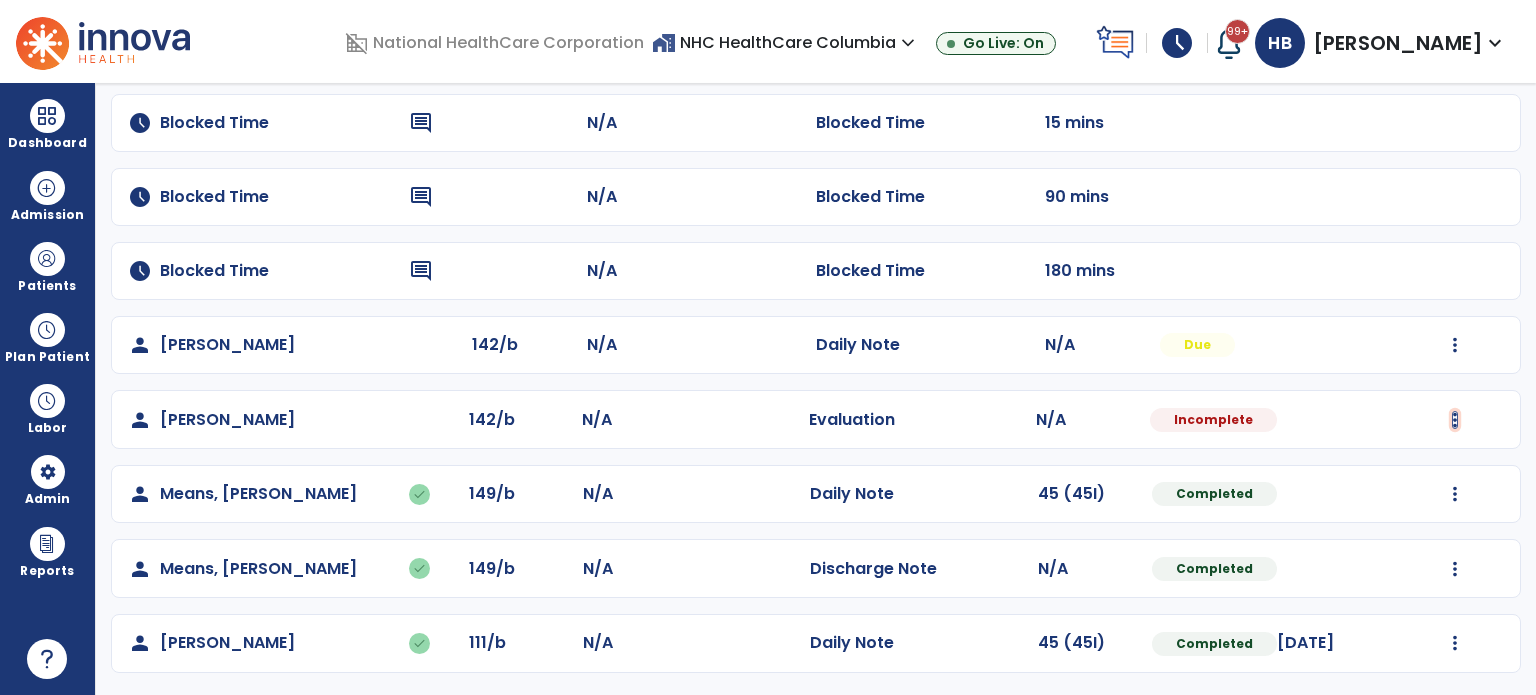 click at bounding box center [1455, 345] 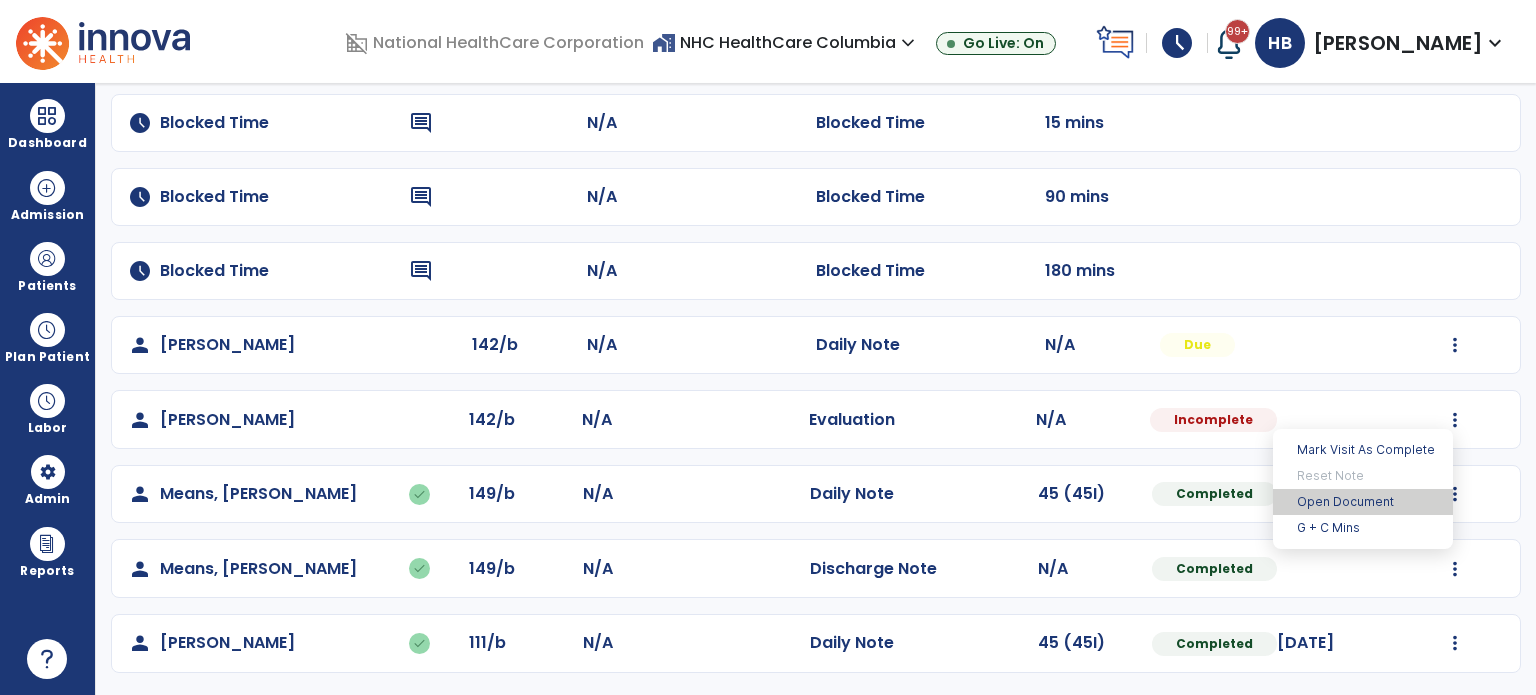click on "Open Document" at bounding box center [1363, 502] 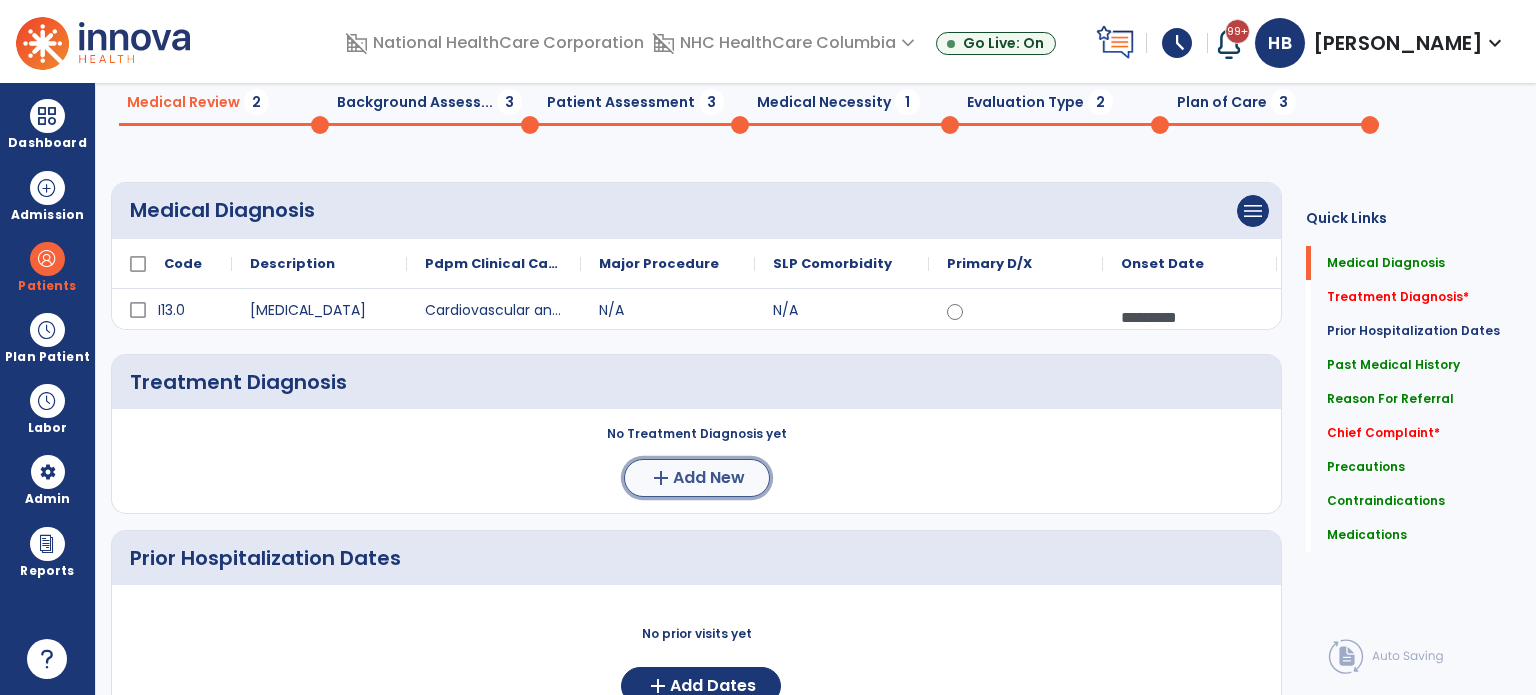 click on "Add New" 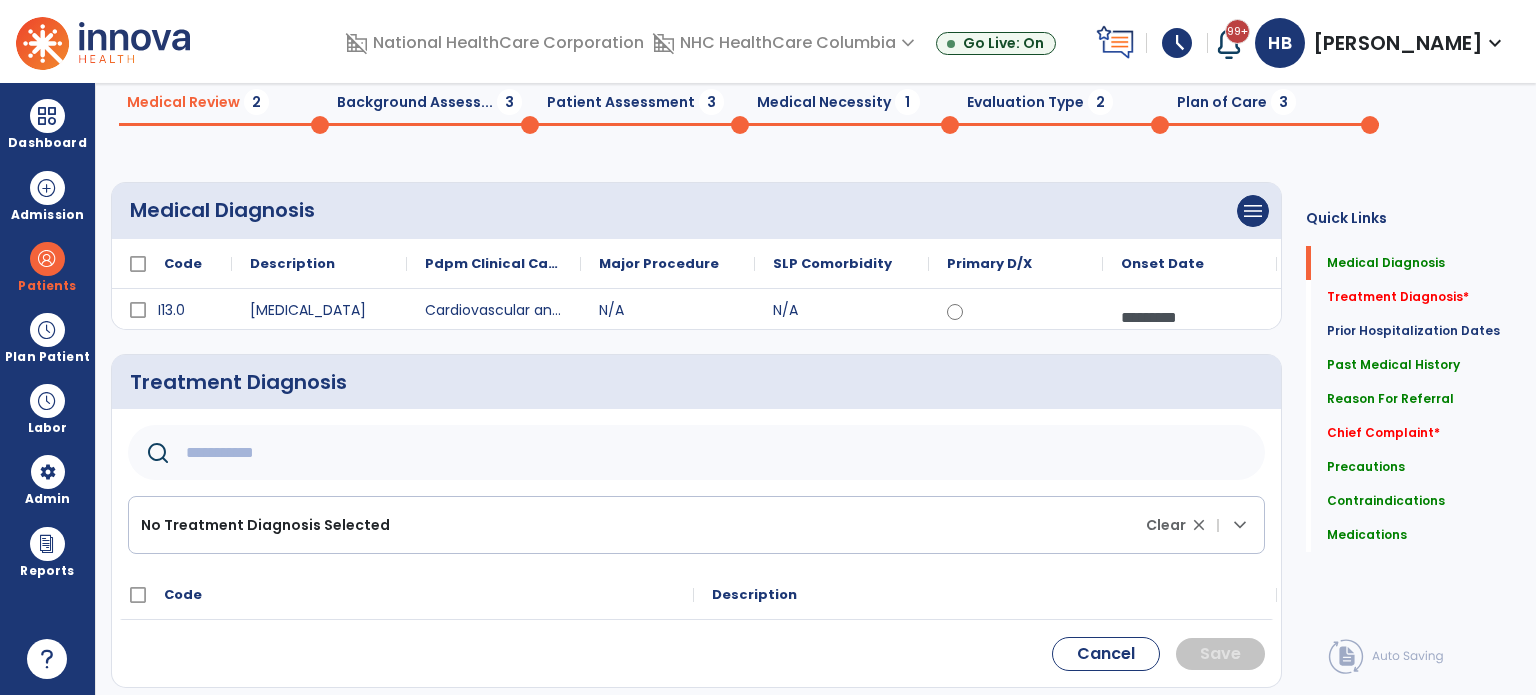 click 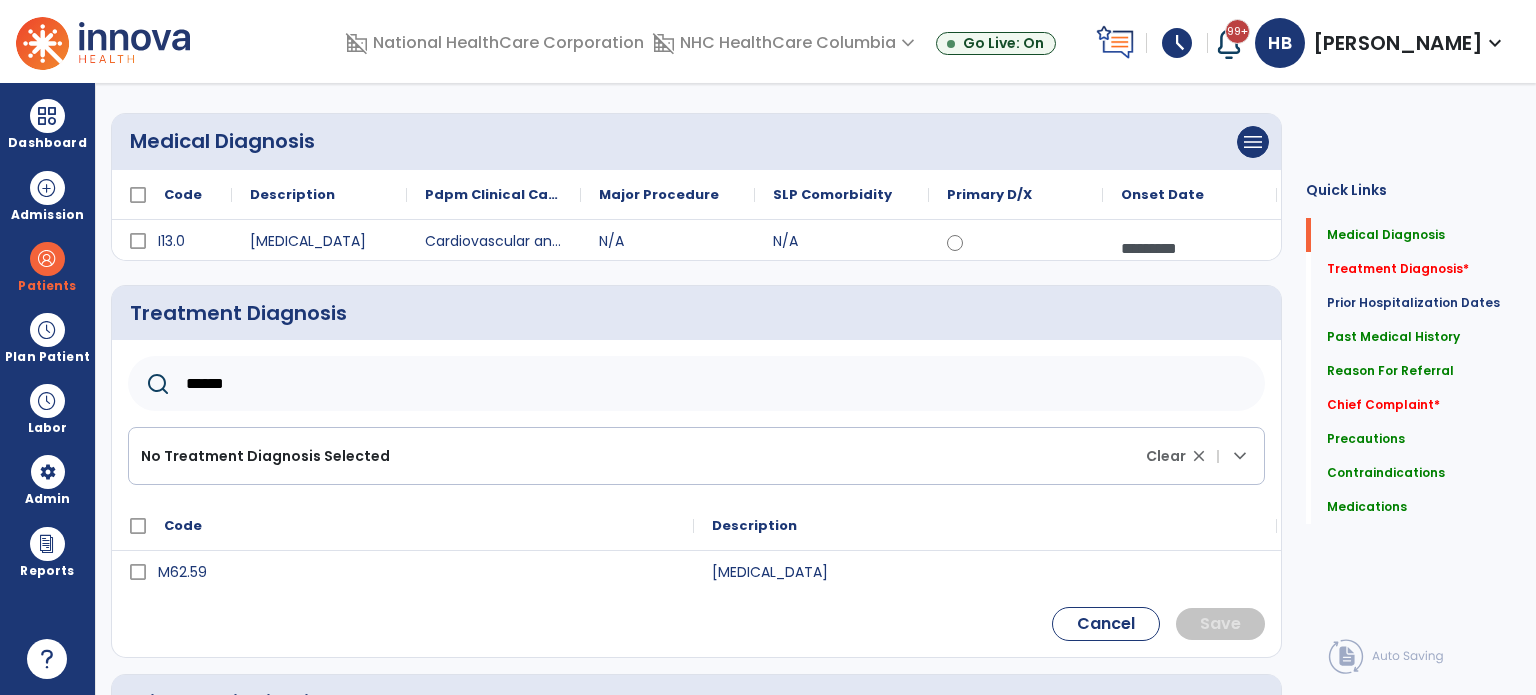 scroll, scrollTop: 265, scrollLeft: 0, axis: vertical 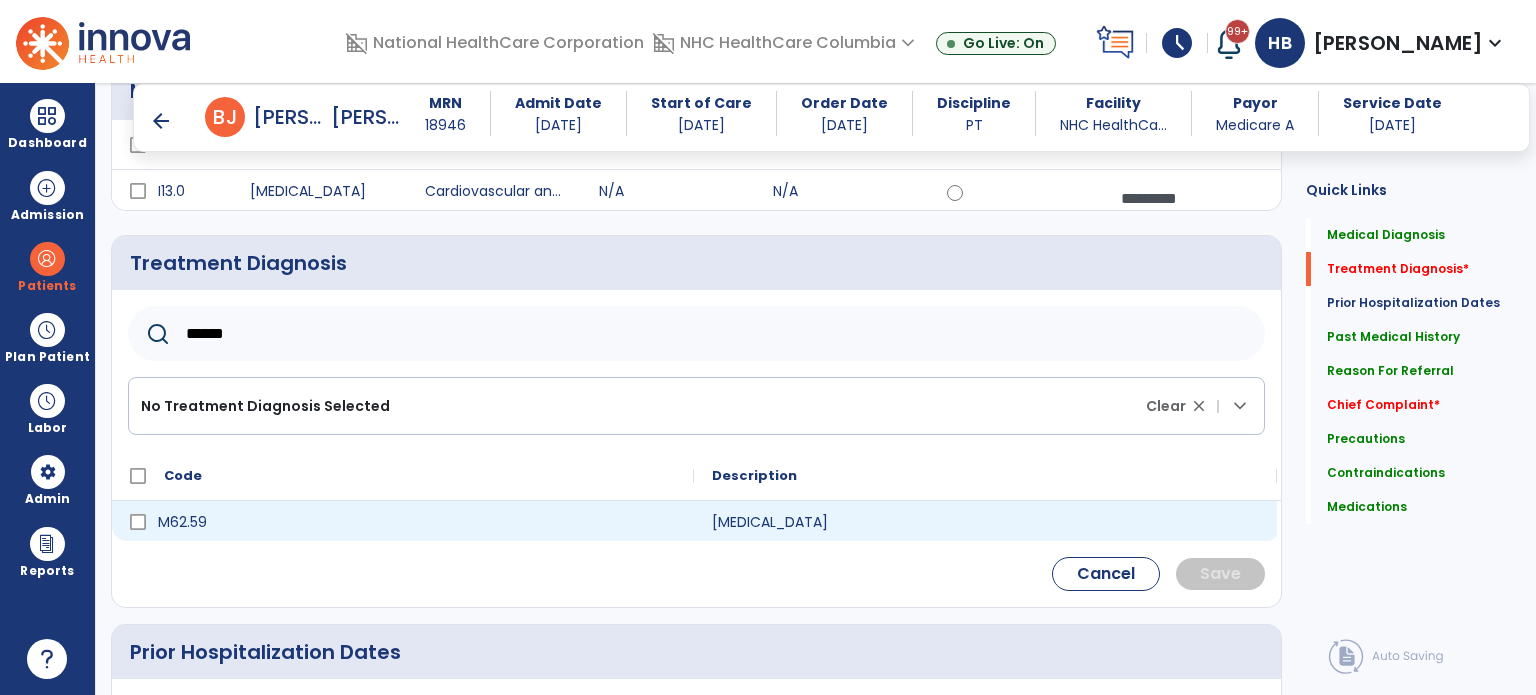 type on "******" 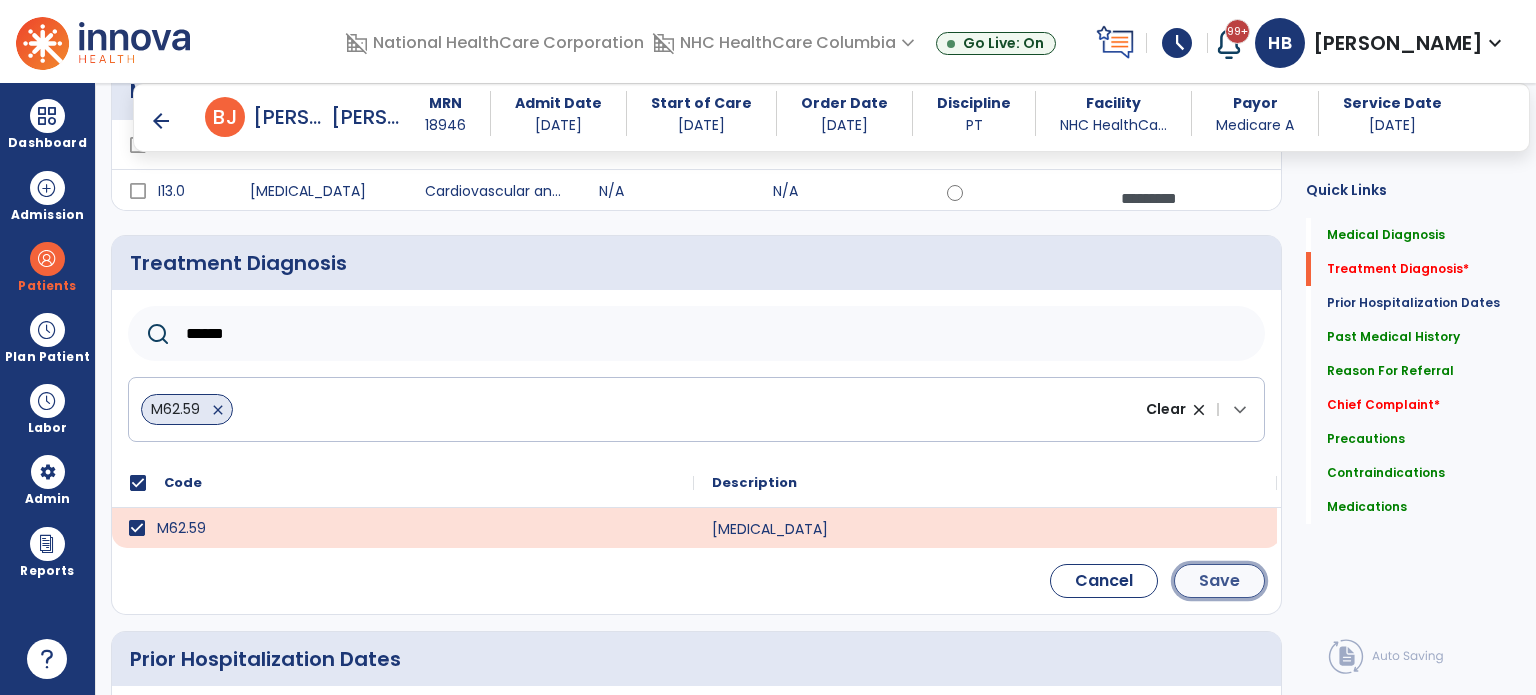 click on "Save" 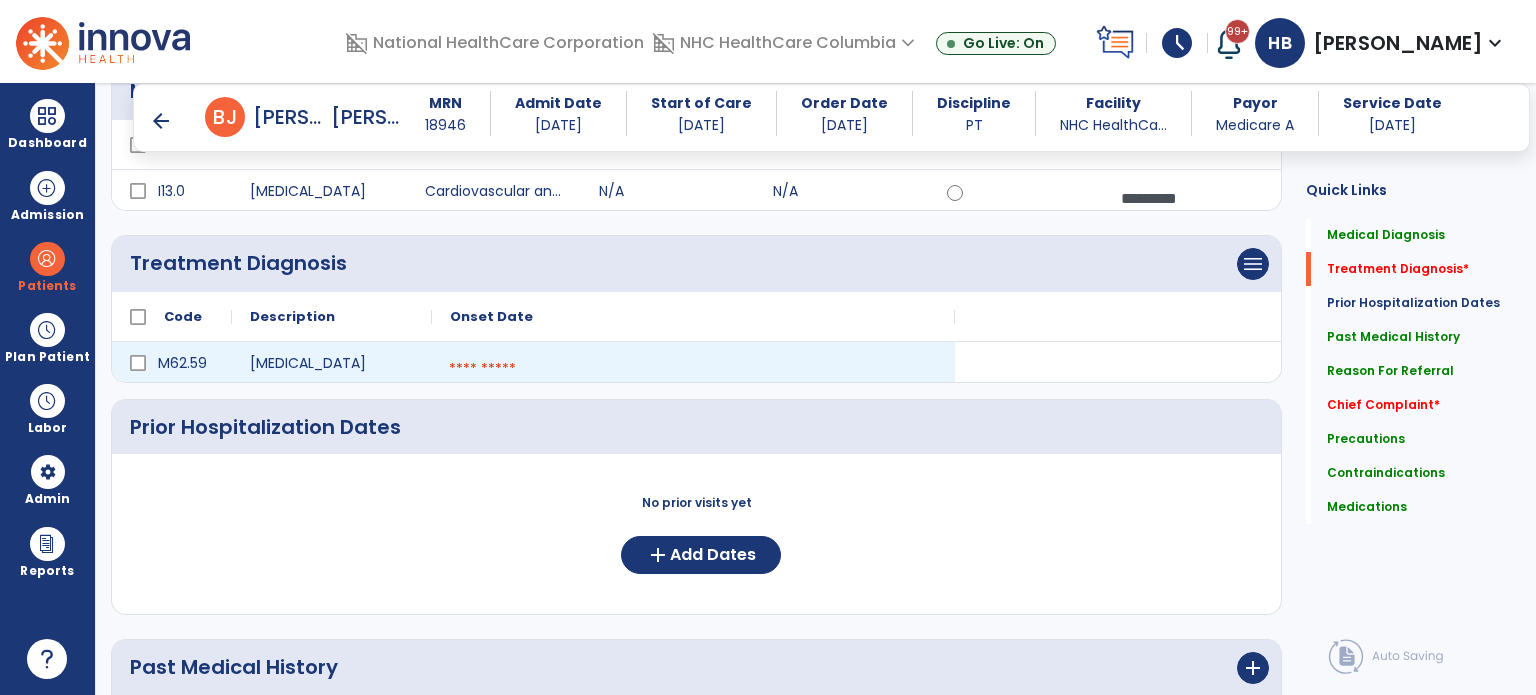 click at bounding box center [693, 369] 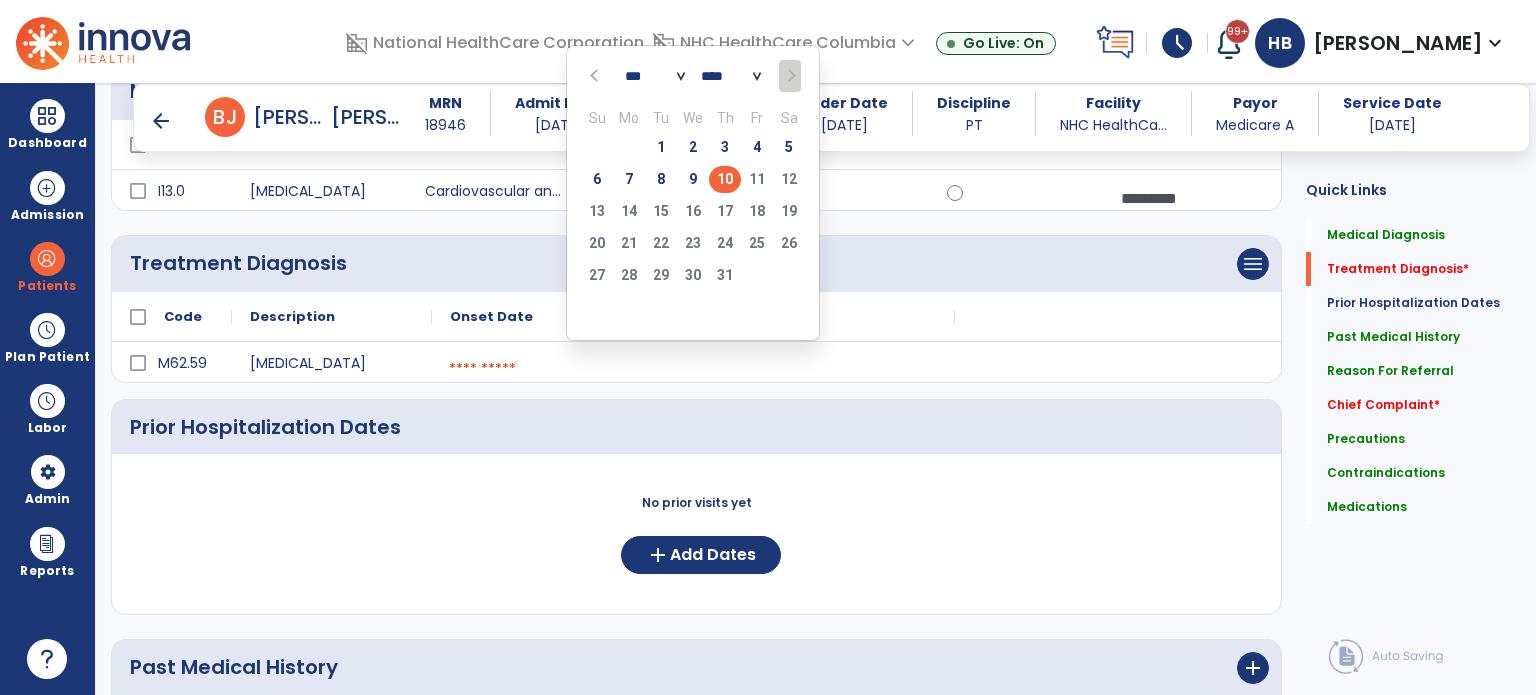drag, startPoint x: 720, startPoint y: 179, endPoint x: 784, endPoint y: 227, distance: 80 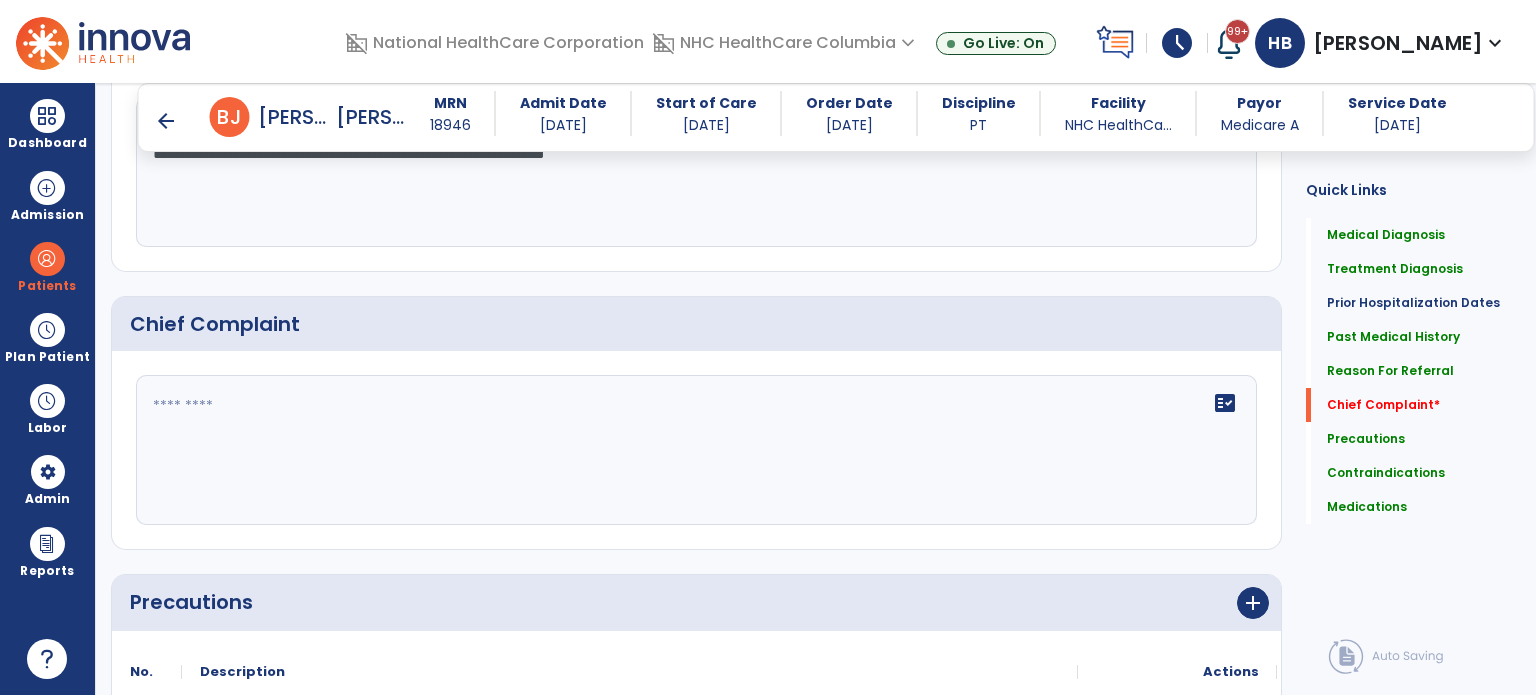 scroll, scrollTop: 1400, scrollLeft: 0, axis: vertical 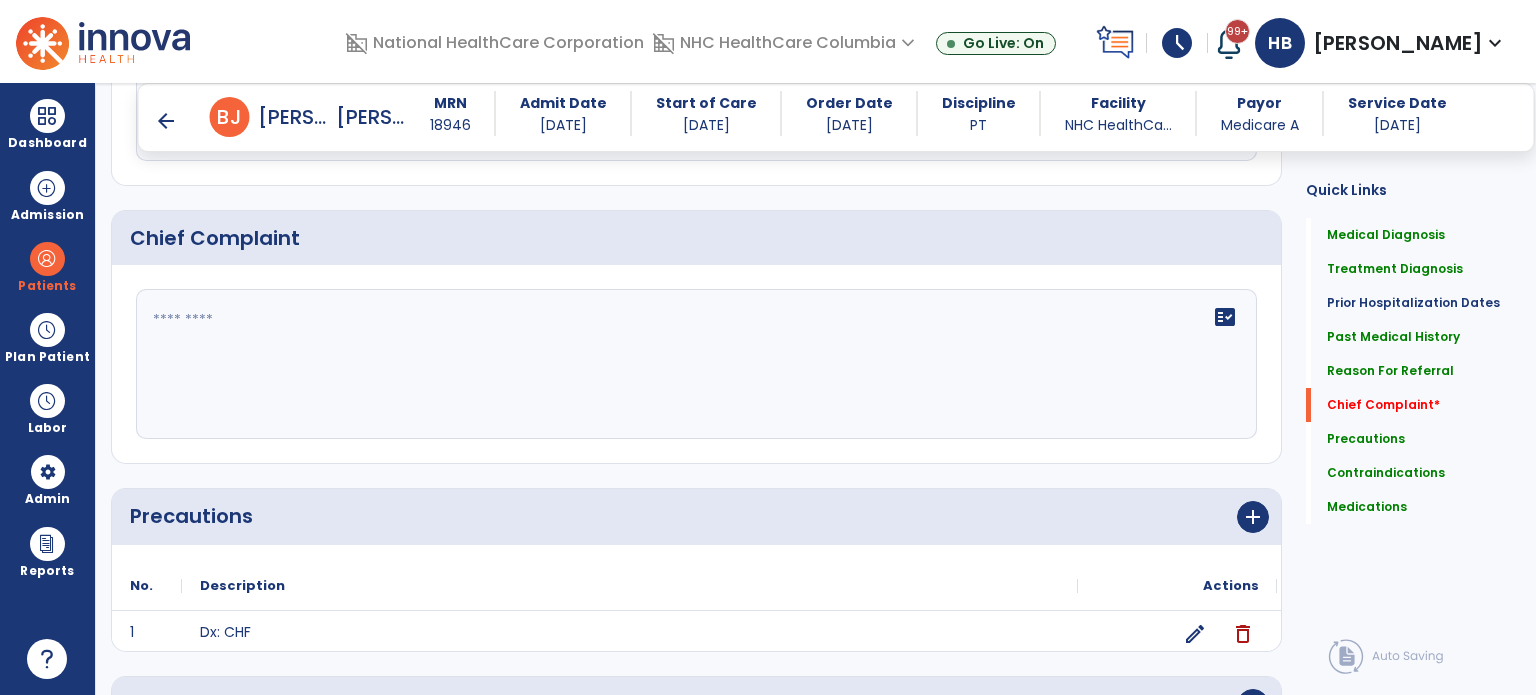 click on "fact_check" 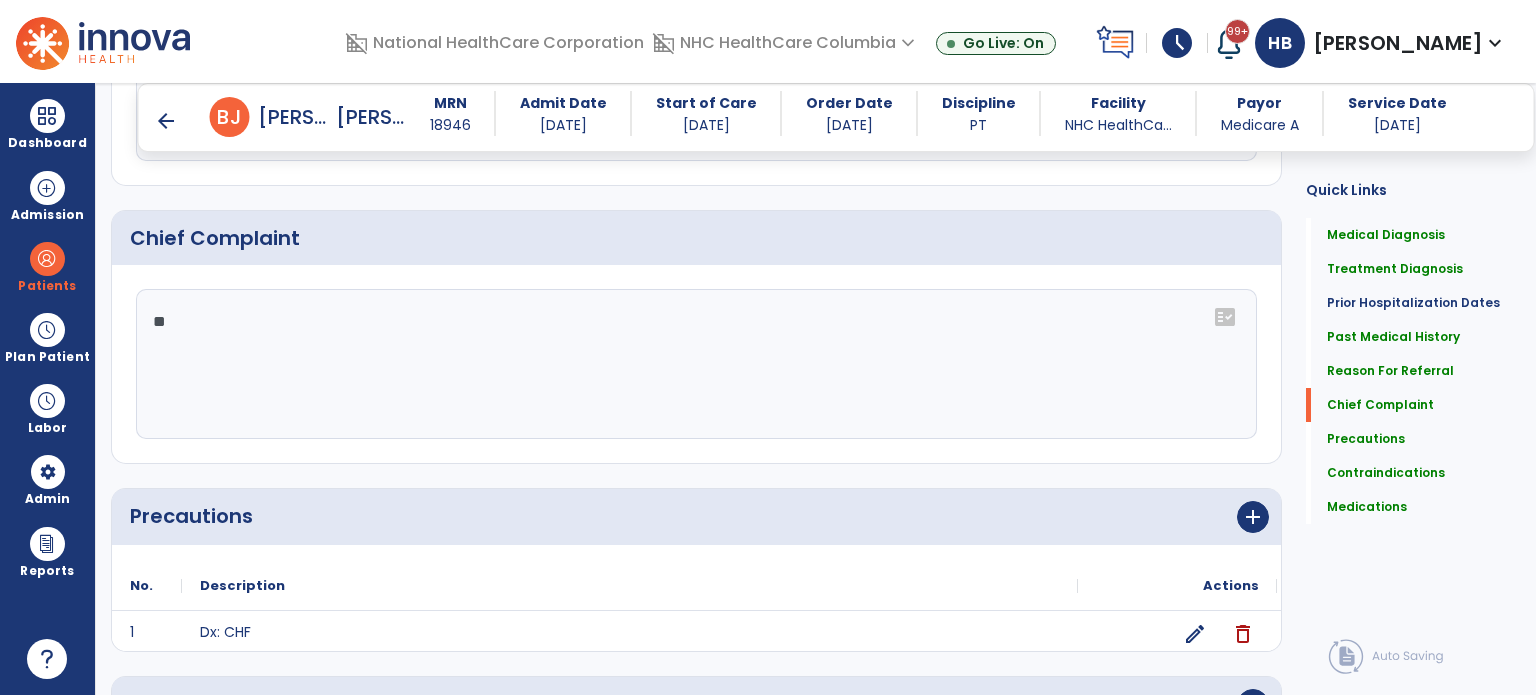 type on "*" 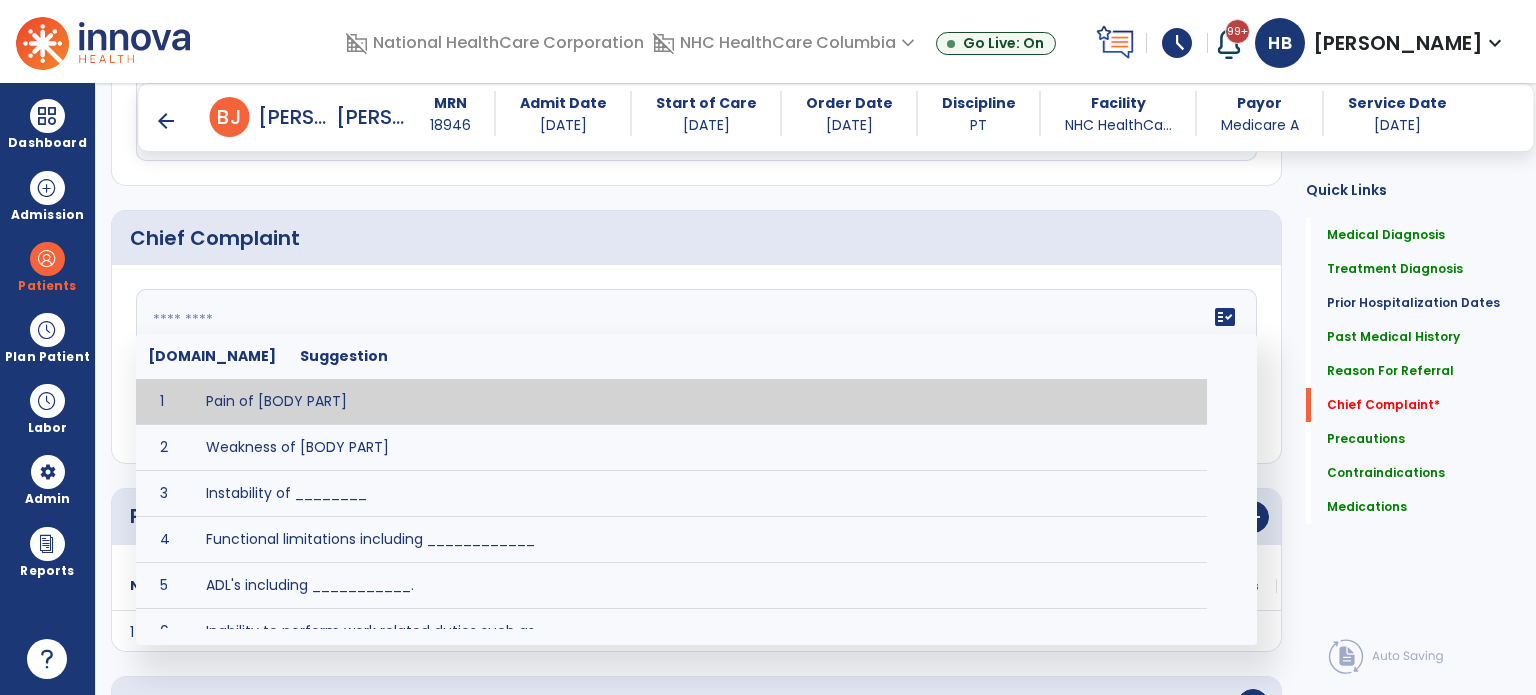 type on "*" 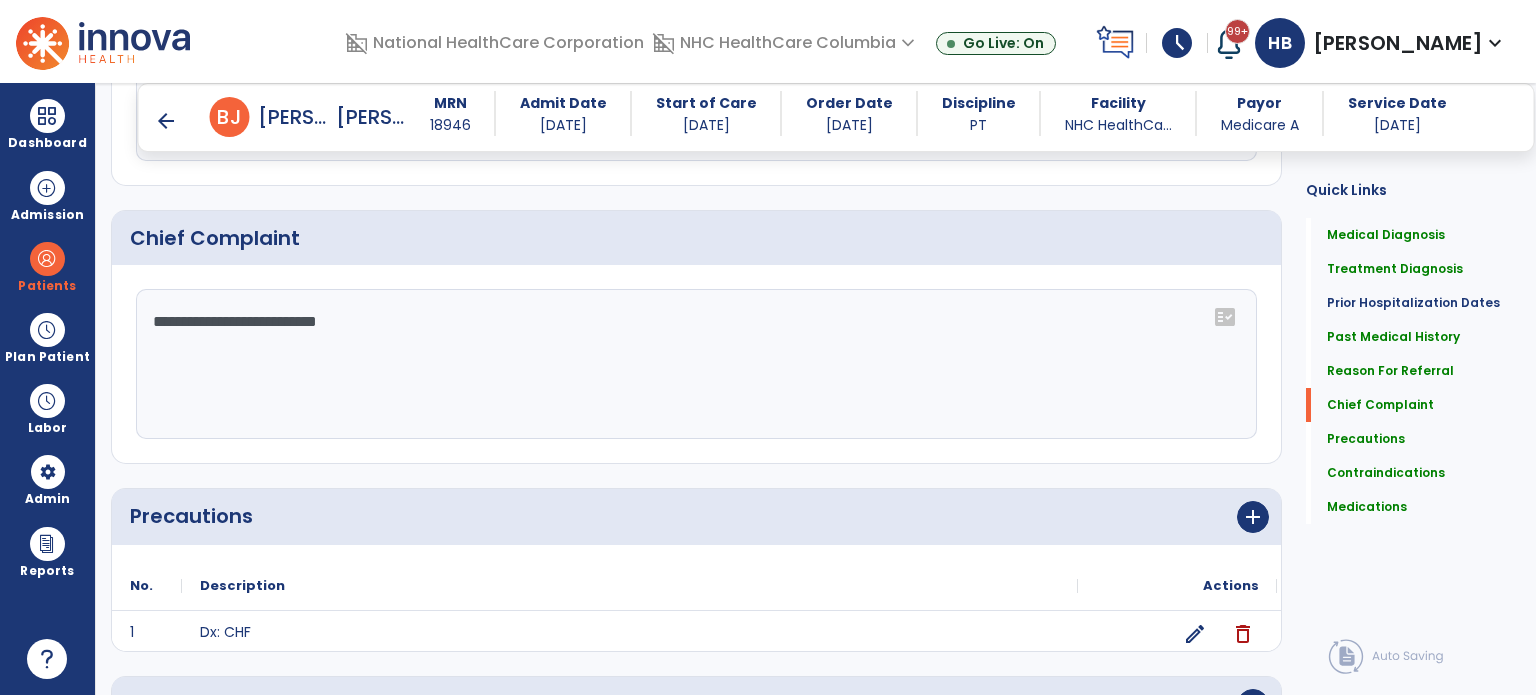 scroll, scrollTop: 1797, scrollLeft: 0, axis: vertical 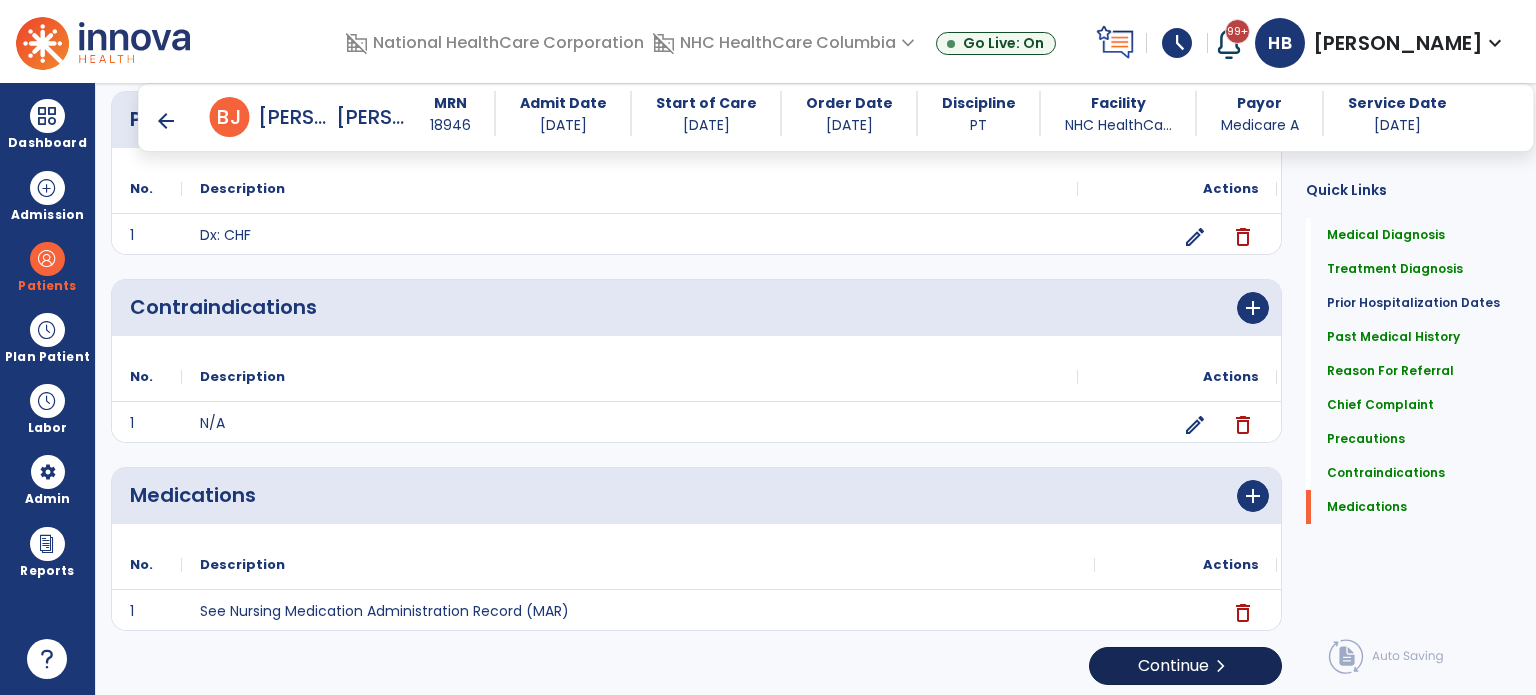 type on "**********" 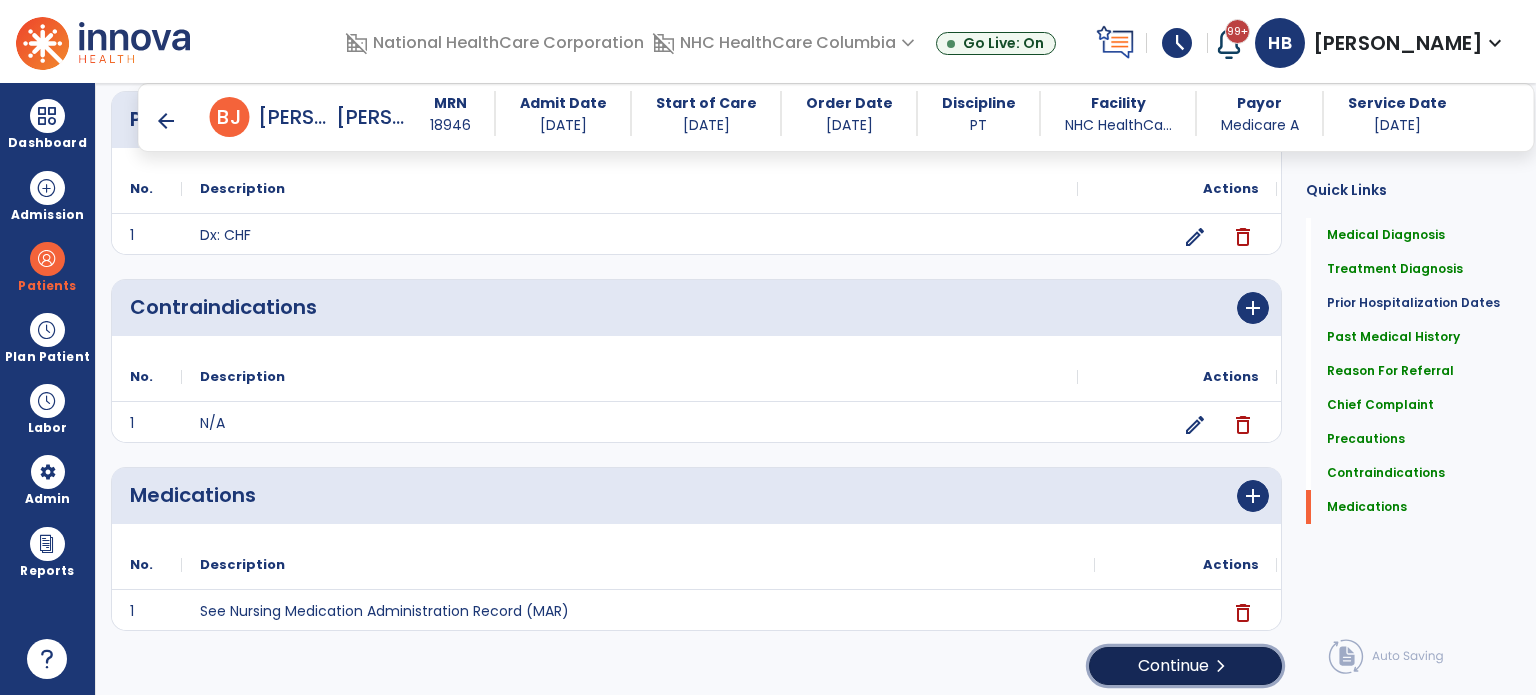 click on "Continue  chevron_right" 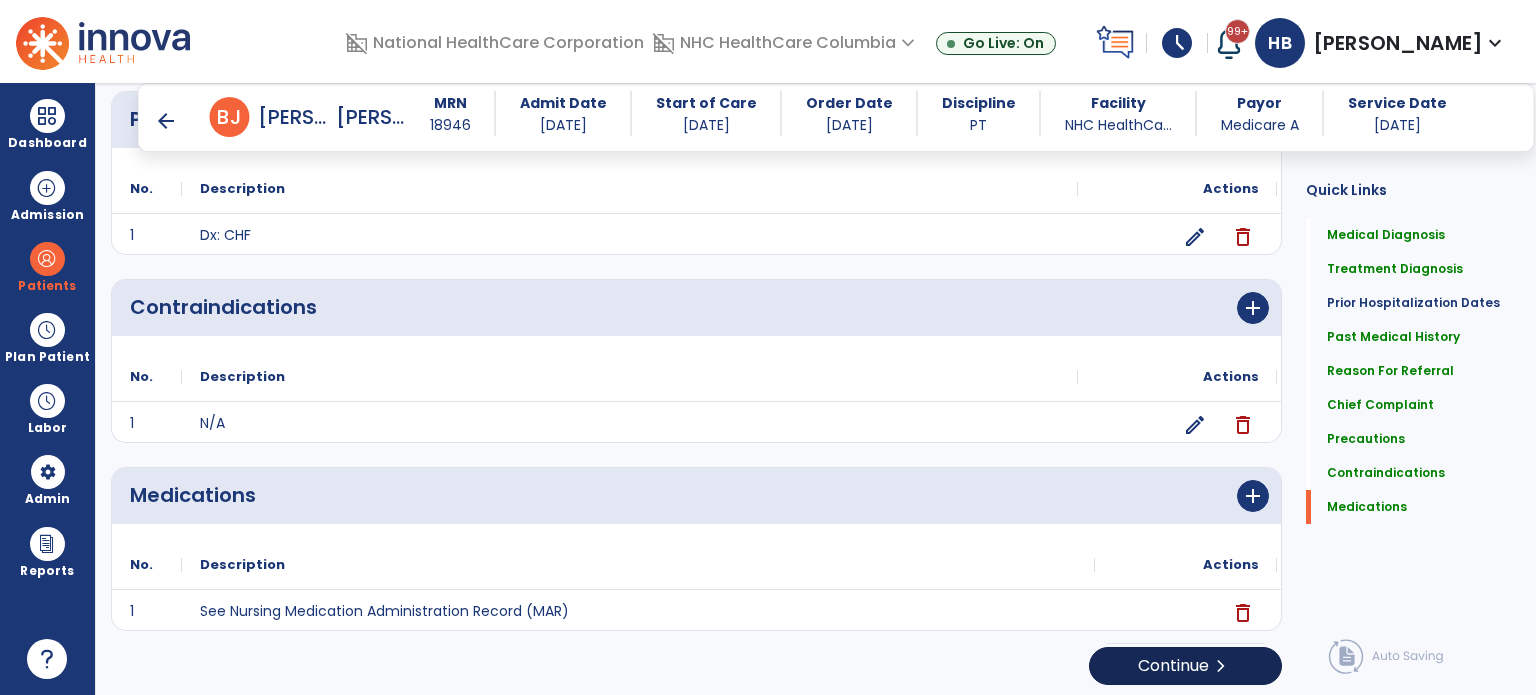 scroll, scrollTop: 0, scrollLeft: 0, axis: both 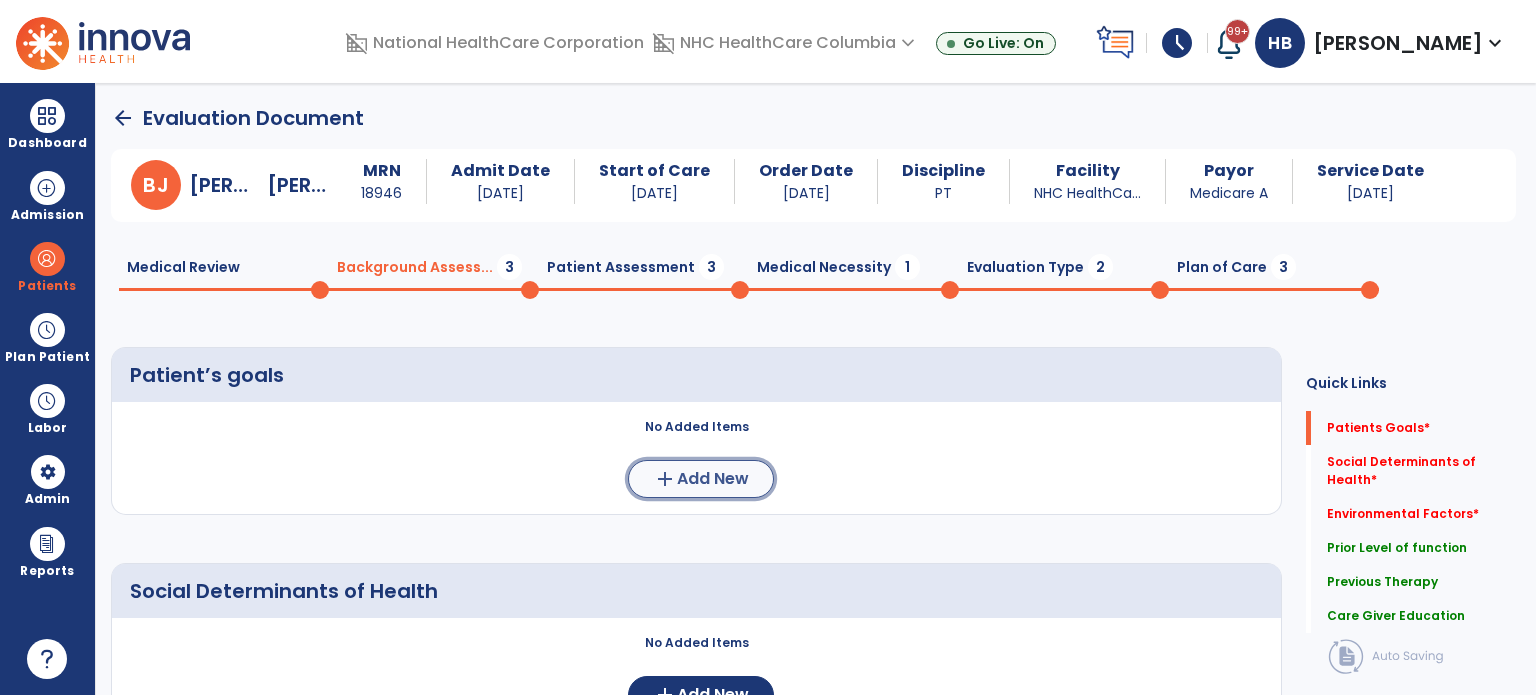 click on "Add New" 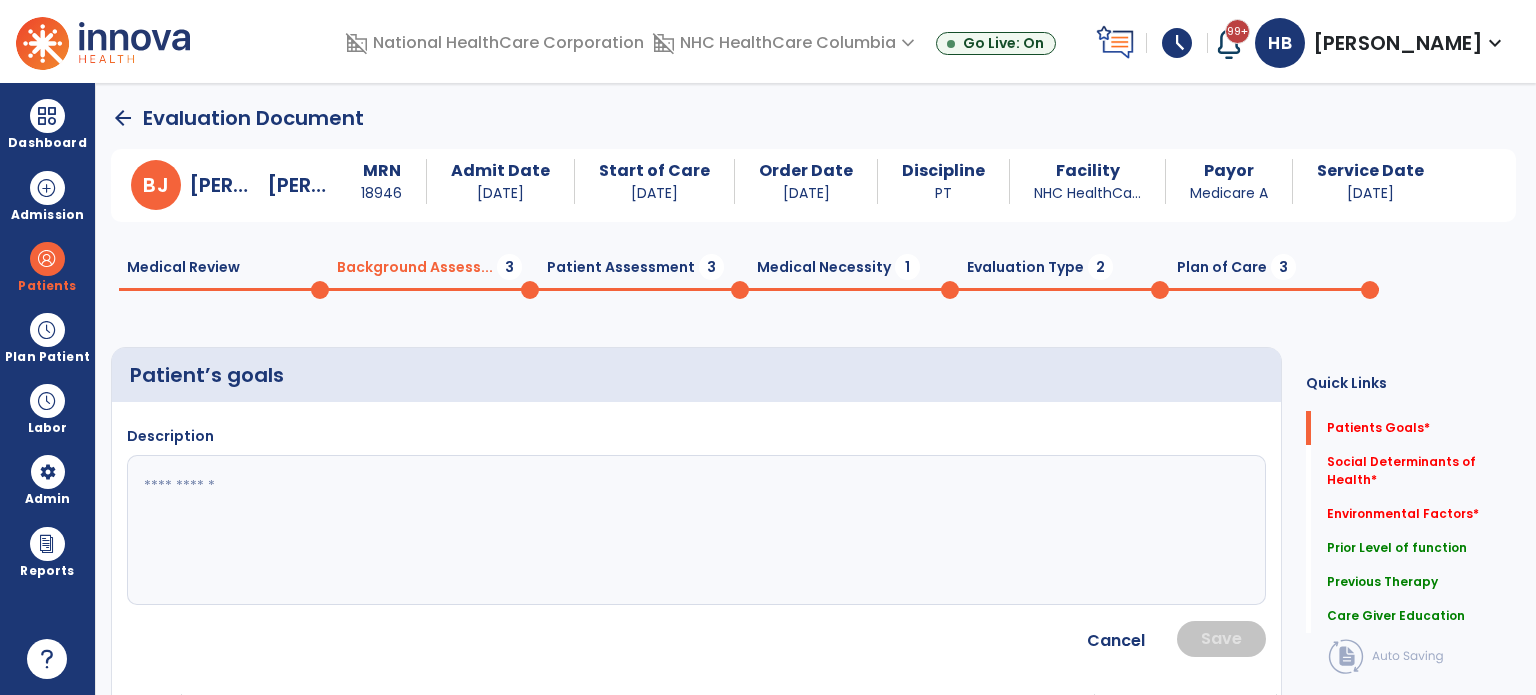 click 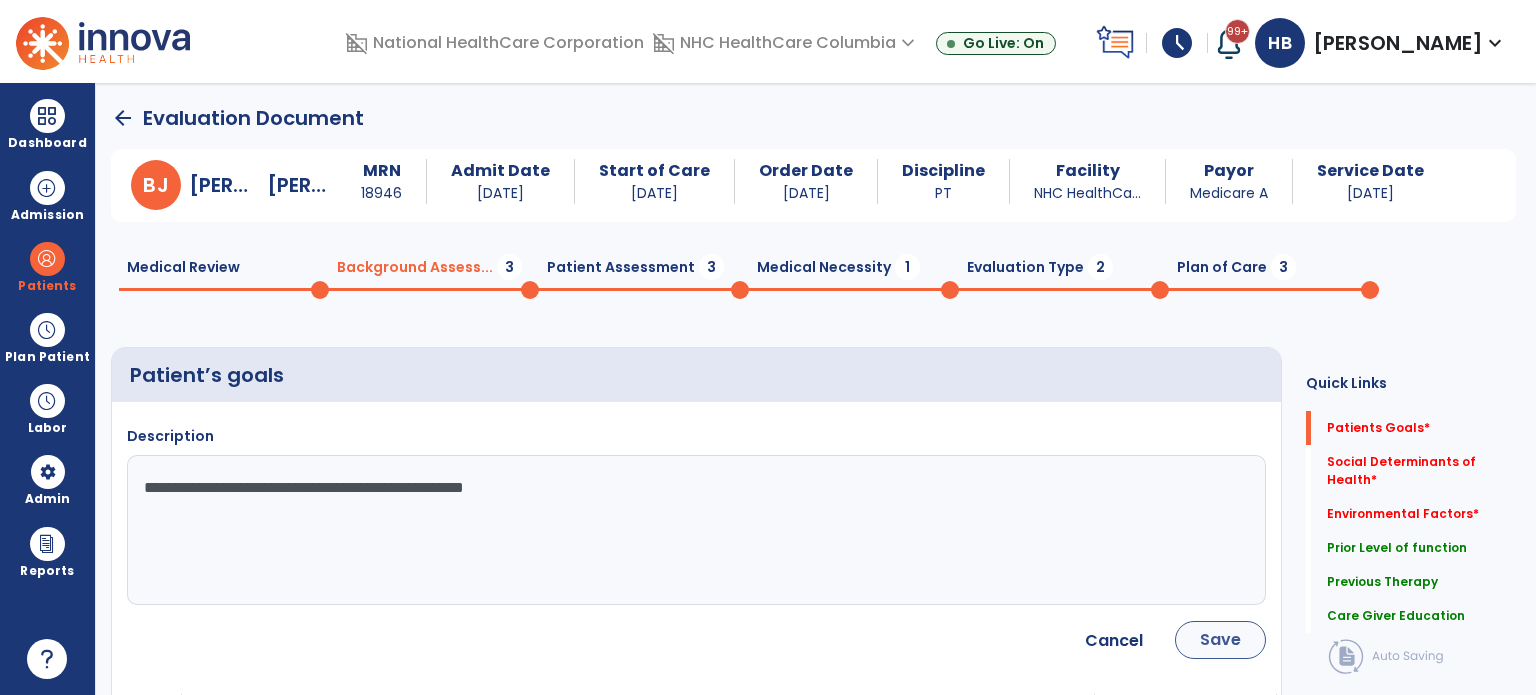 type on "**********" 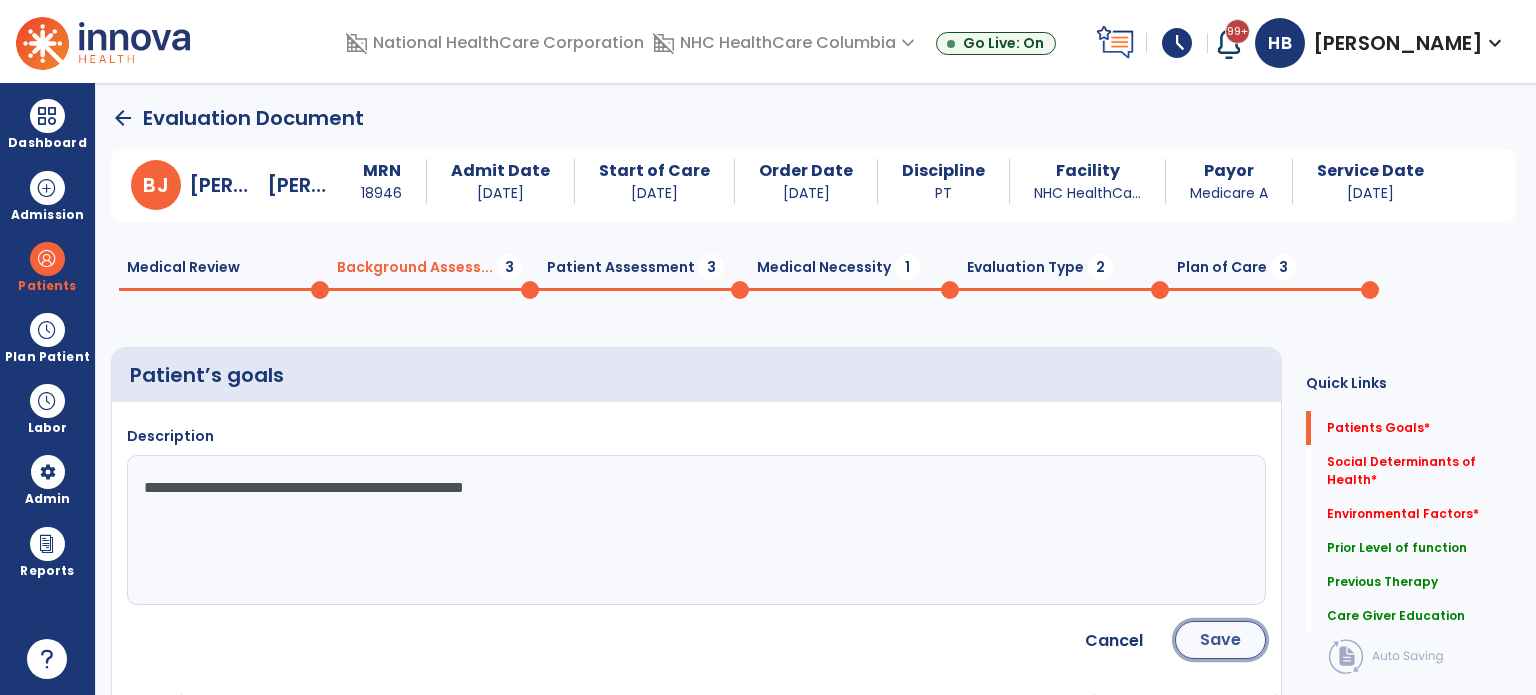 click on "Save" 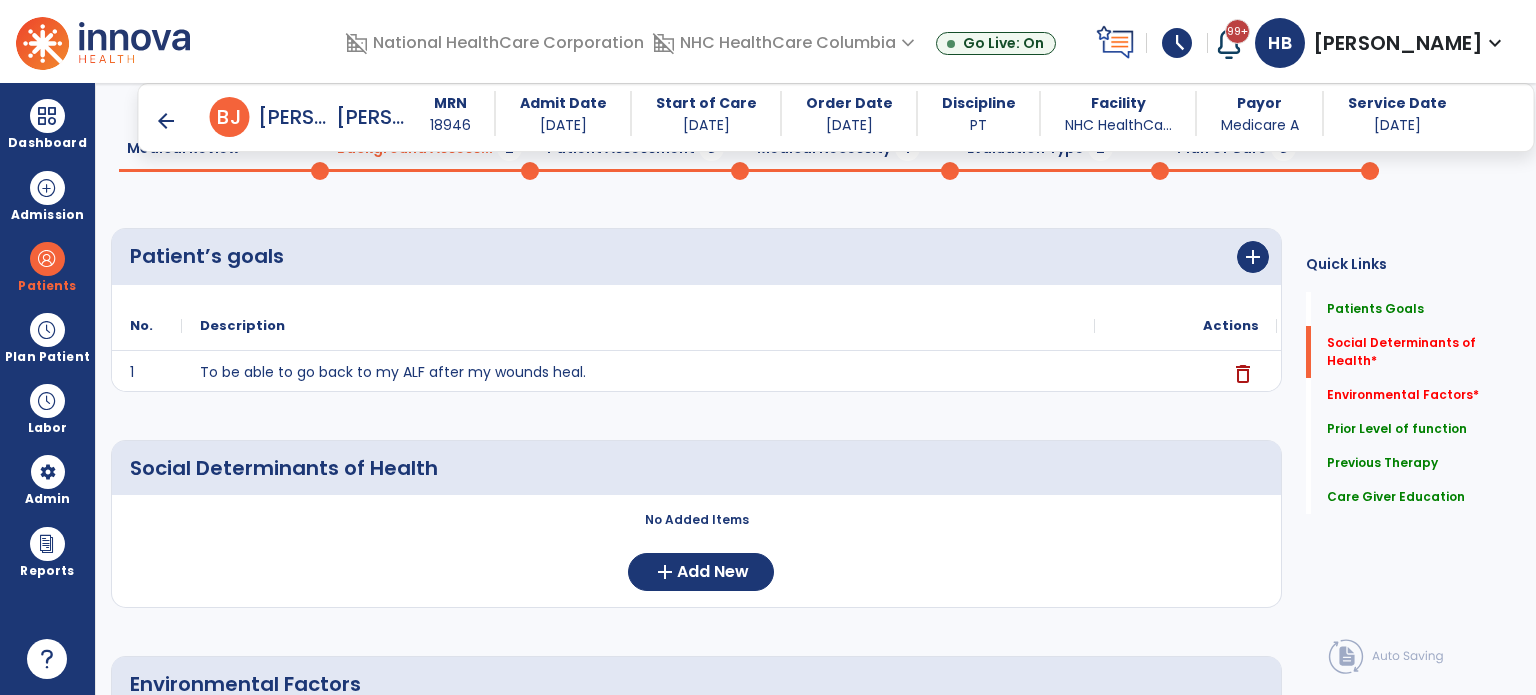 scroll, scrollTop: 200, scrollLeft: 0, axis: vertical 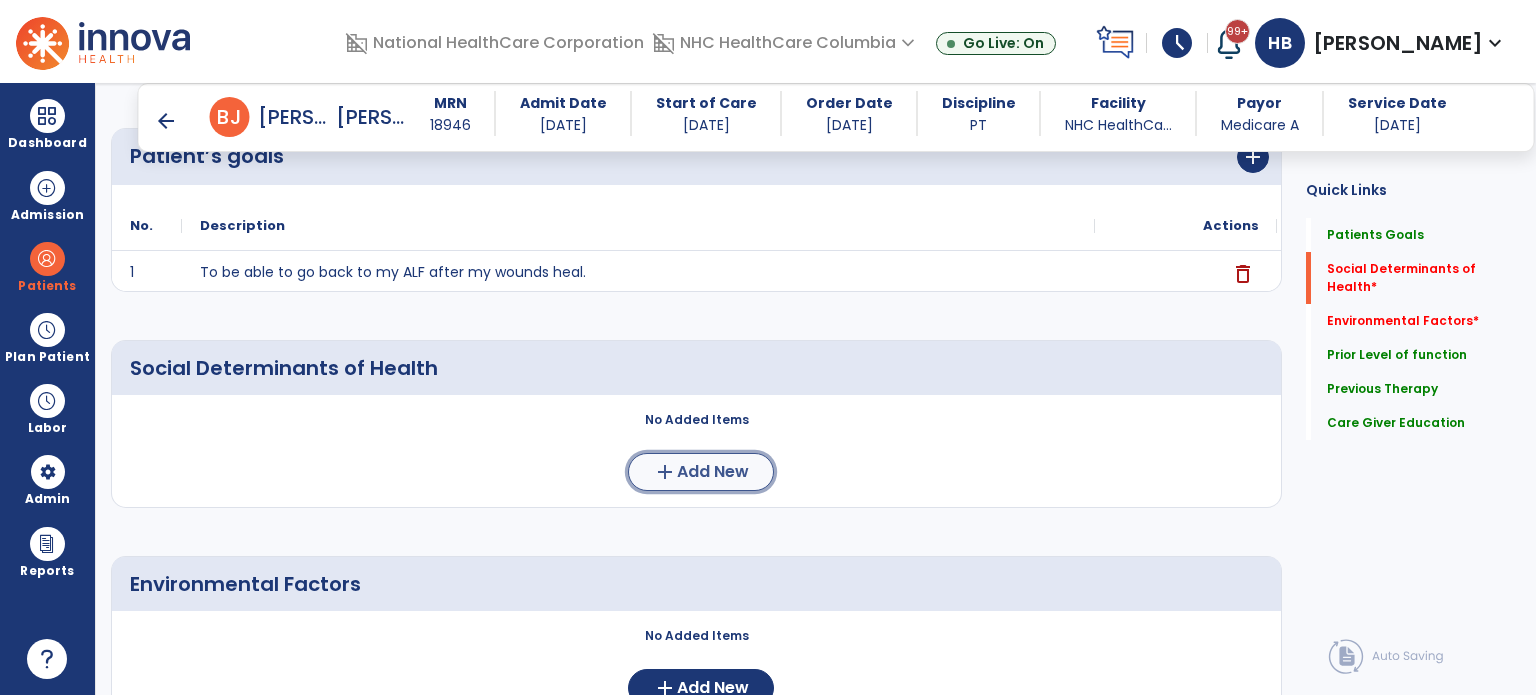 click on "add  Add New" 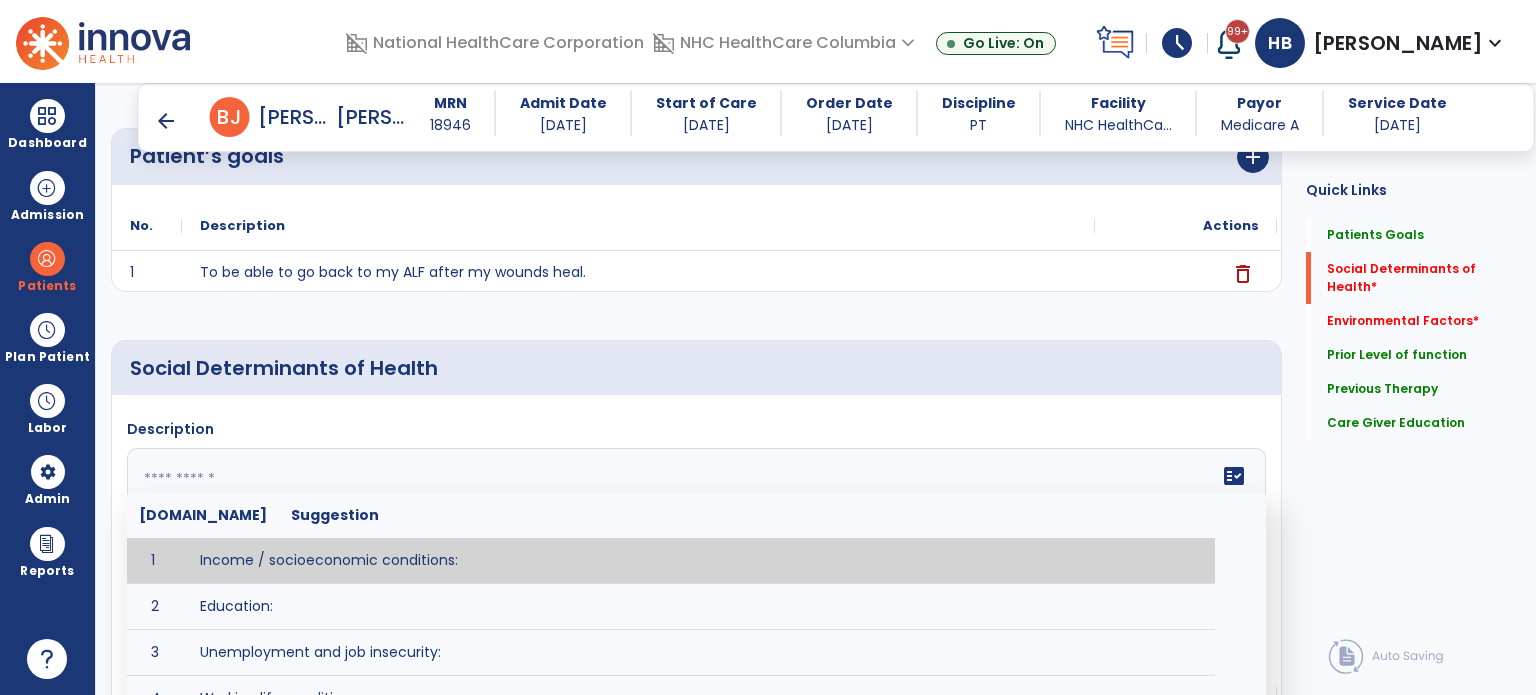click 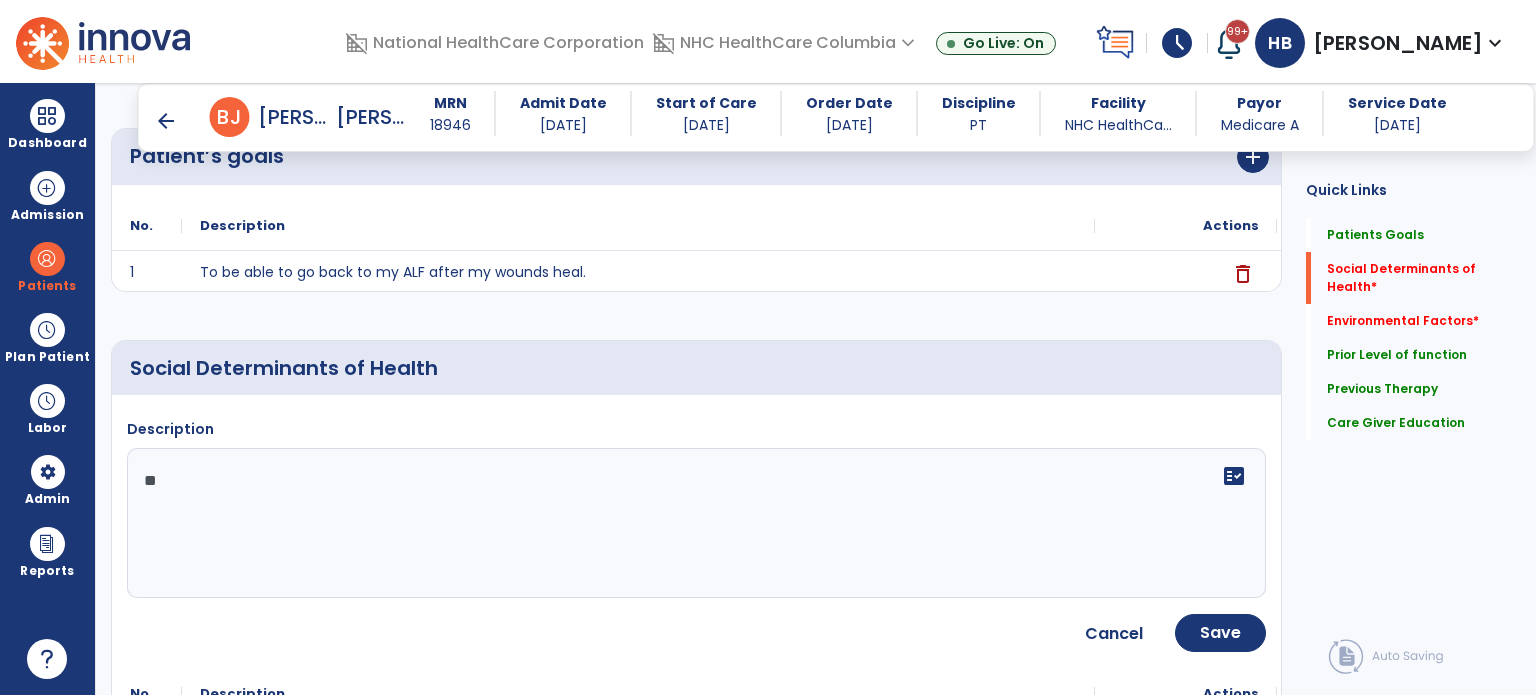 type on "*" 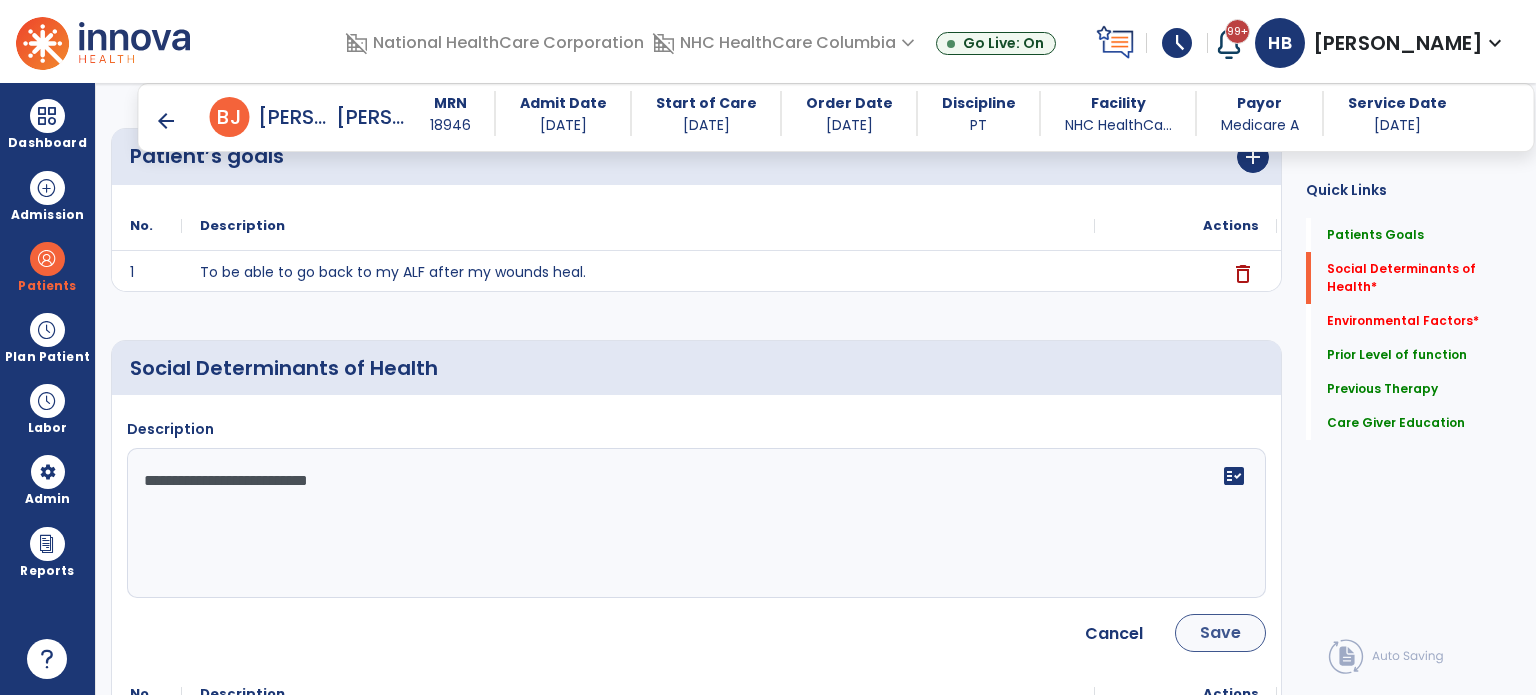 type on "**********" 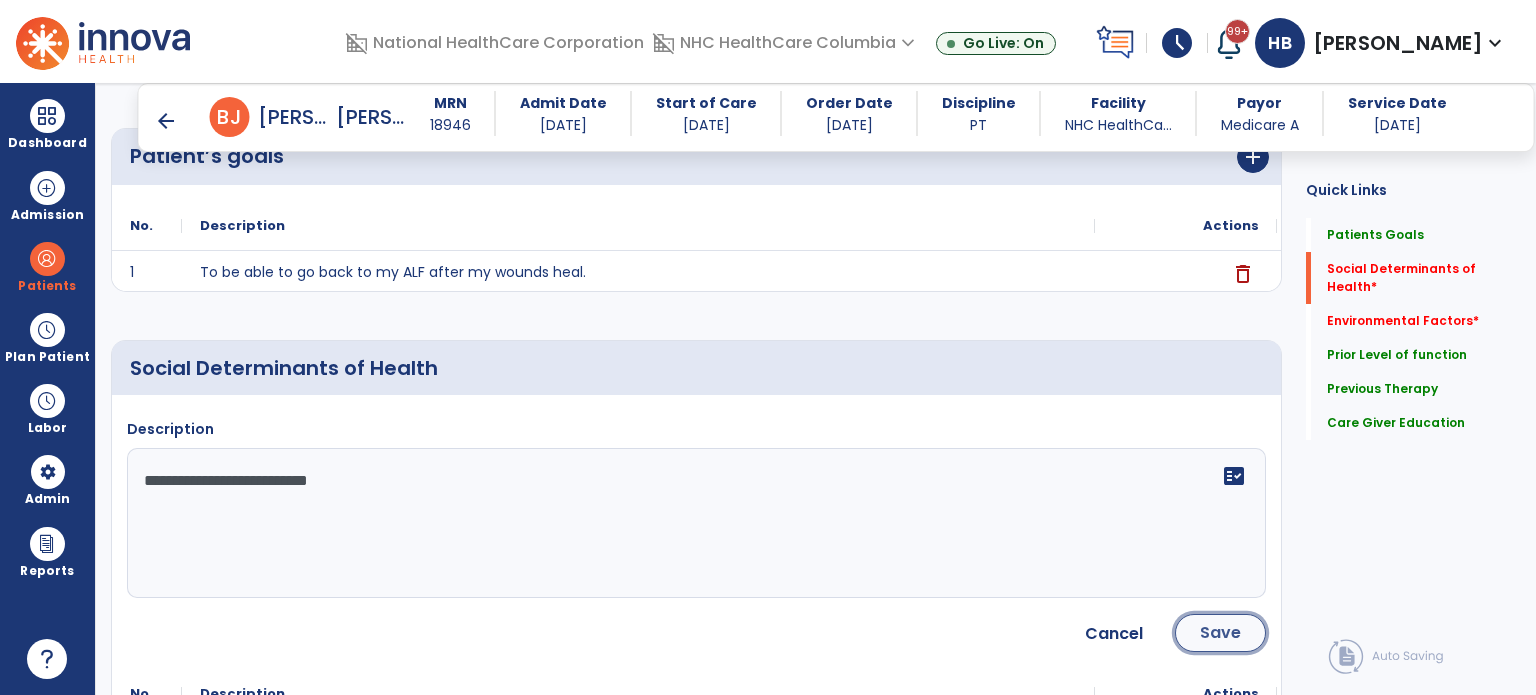 click on "Save" 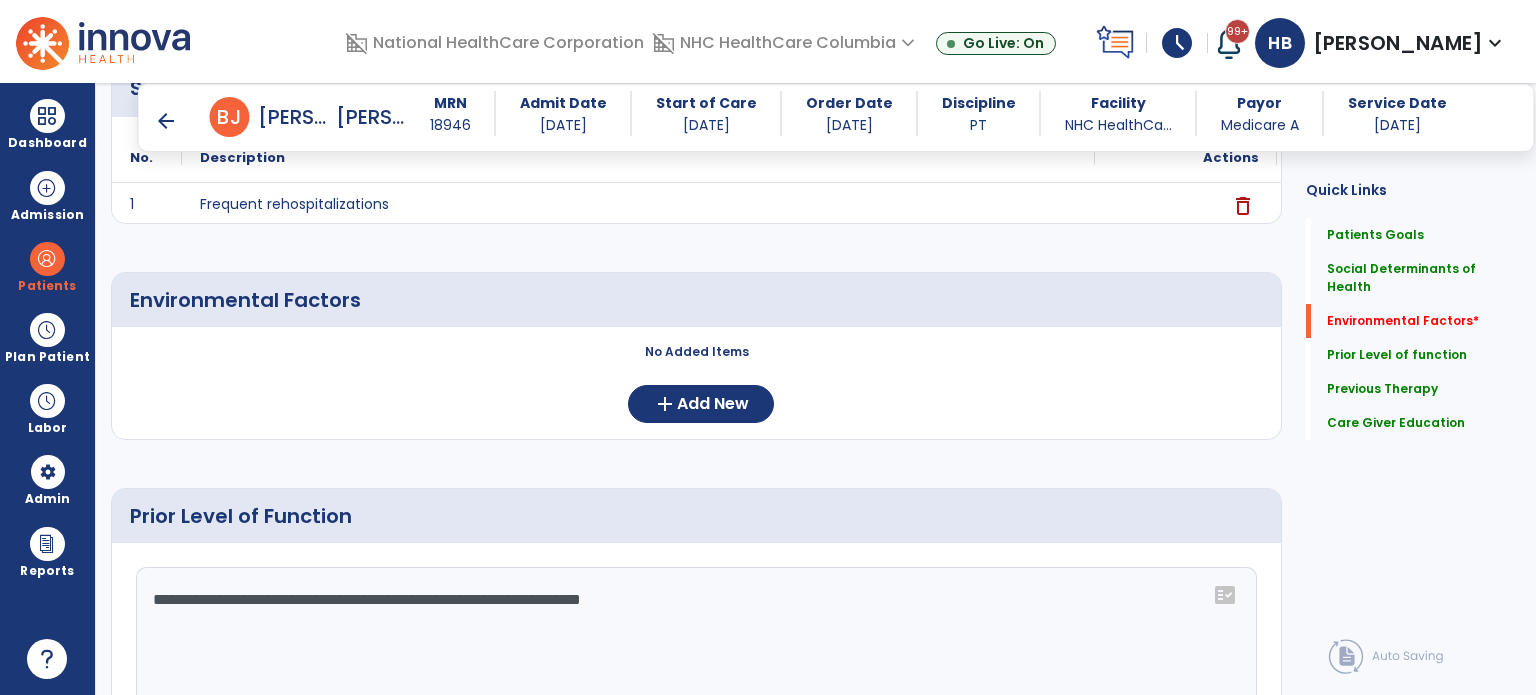 scroll, scrollTop: 500, scrollLeft: 0, axis: vertical 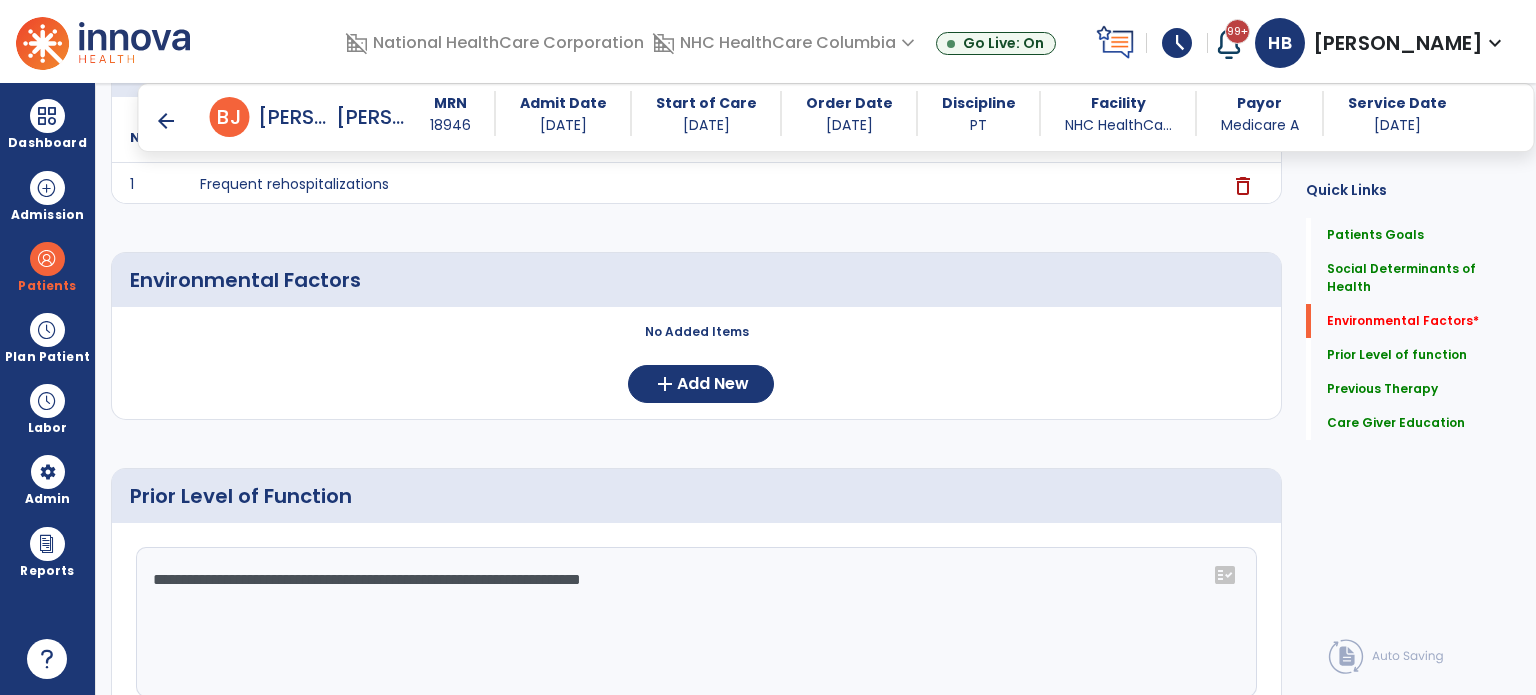 click on "**********" 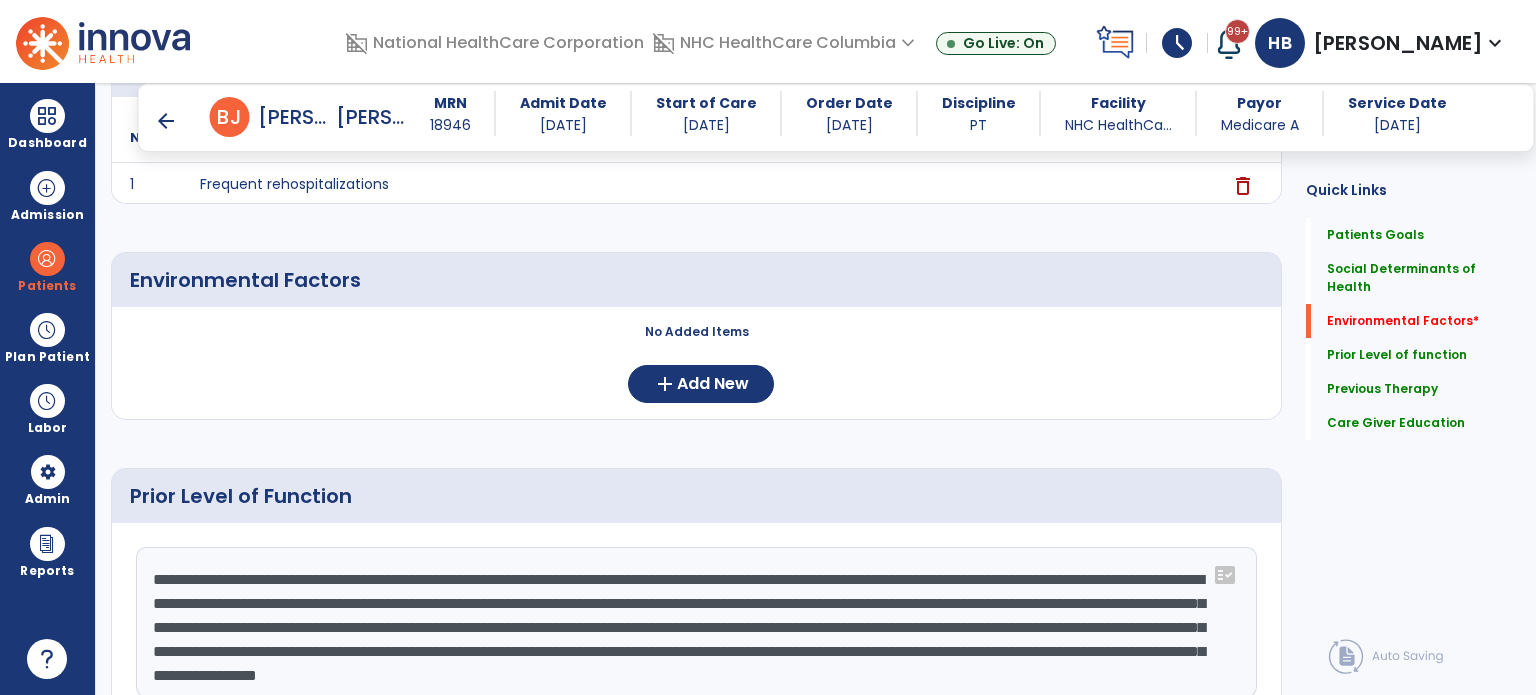 scroll, scrollTop: 15, scrollLeft: 0, axis: vertical 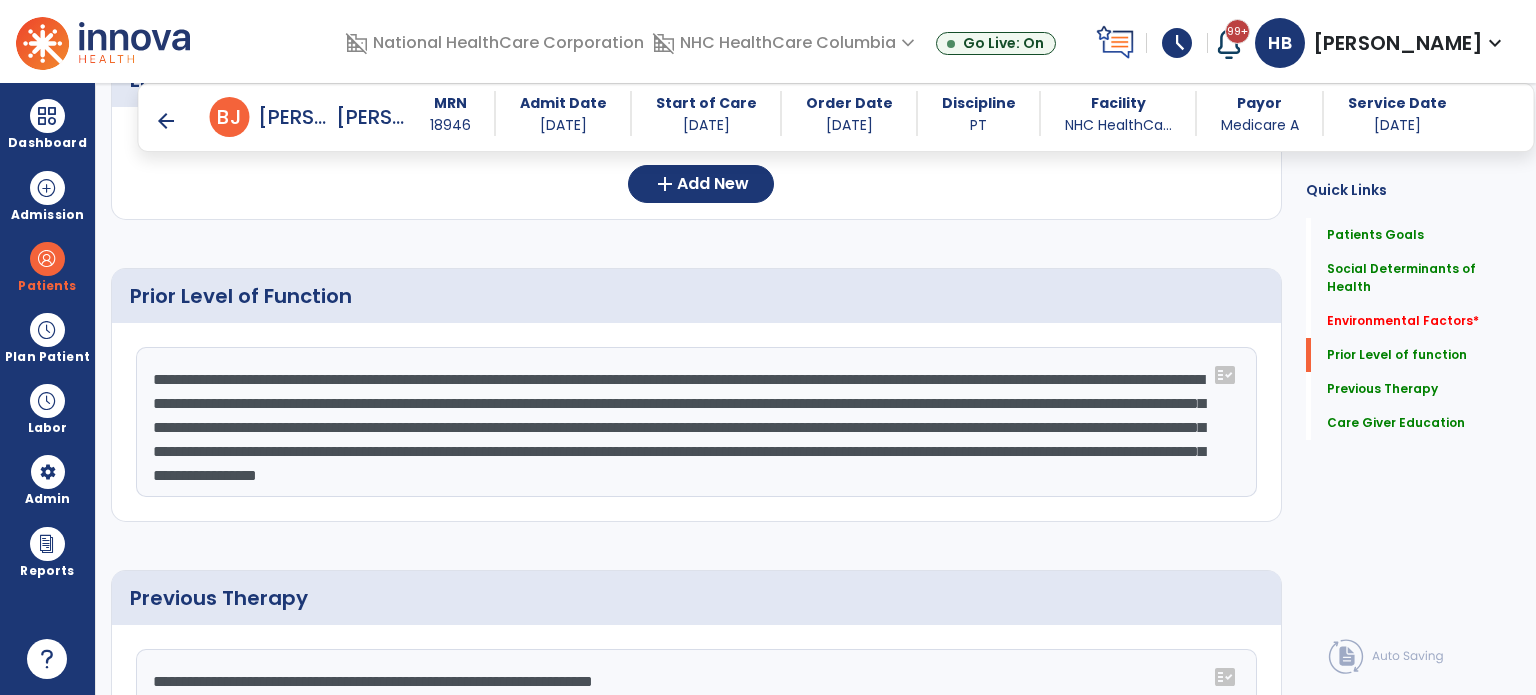 drag, startPoint x: 1108, startPoint y: 372, endPoint x: 736, endPoint y: 407, distance: 373.64288 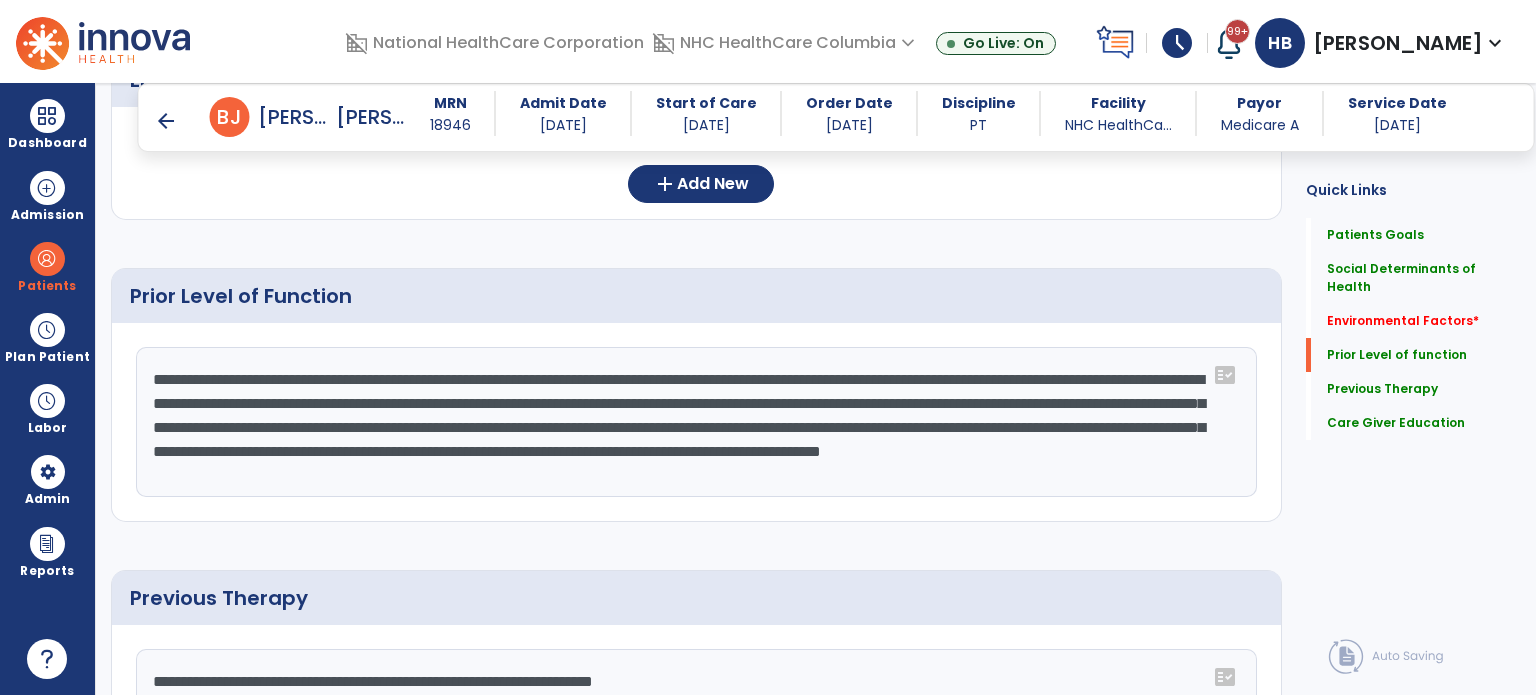 drag, startPoint x: 1107, startPoint y: 372, endPoint x: 1171, endPoint y: 397, distance: 68.70953 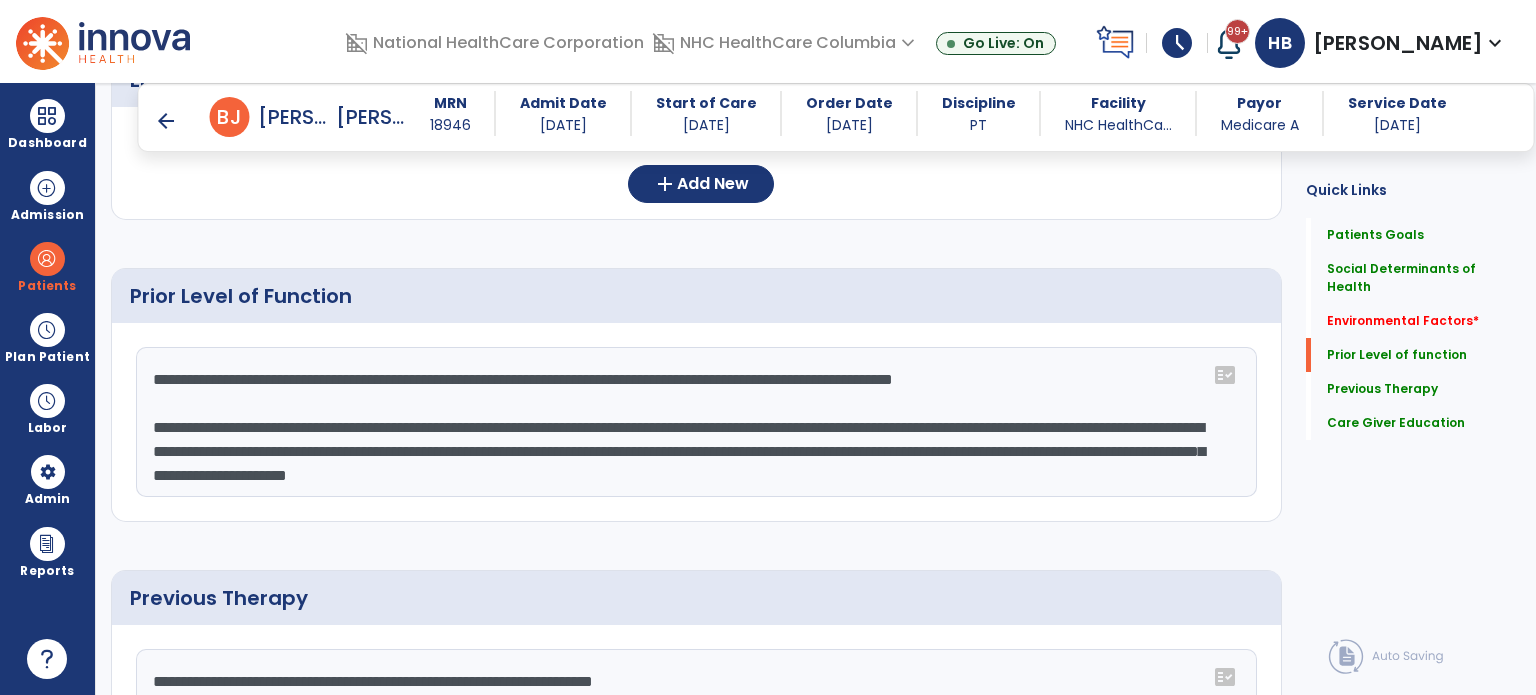 click on "**********" 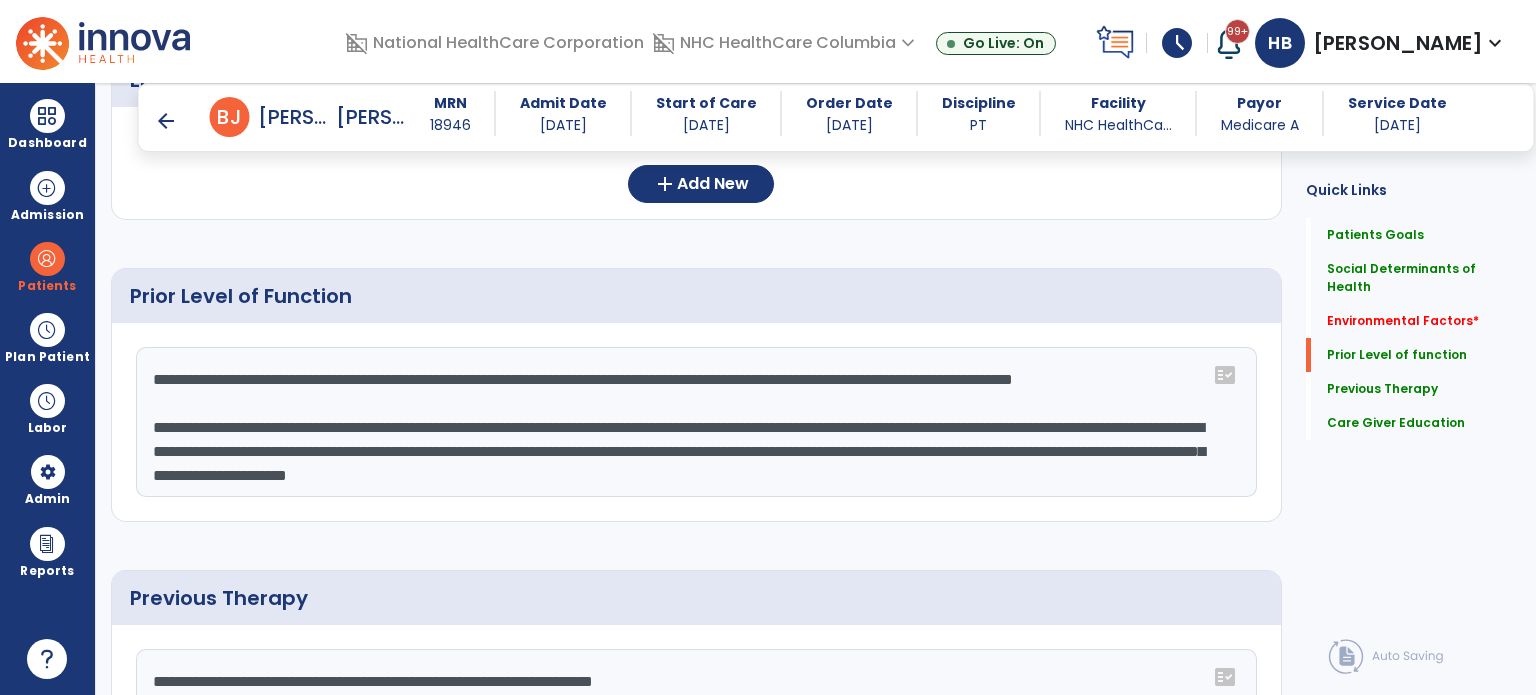 drag, startPoint x: 902, startPoint y: 443, endPoint x: 1098, endPoint y: 445, distance: 196.01021 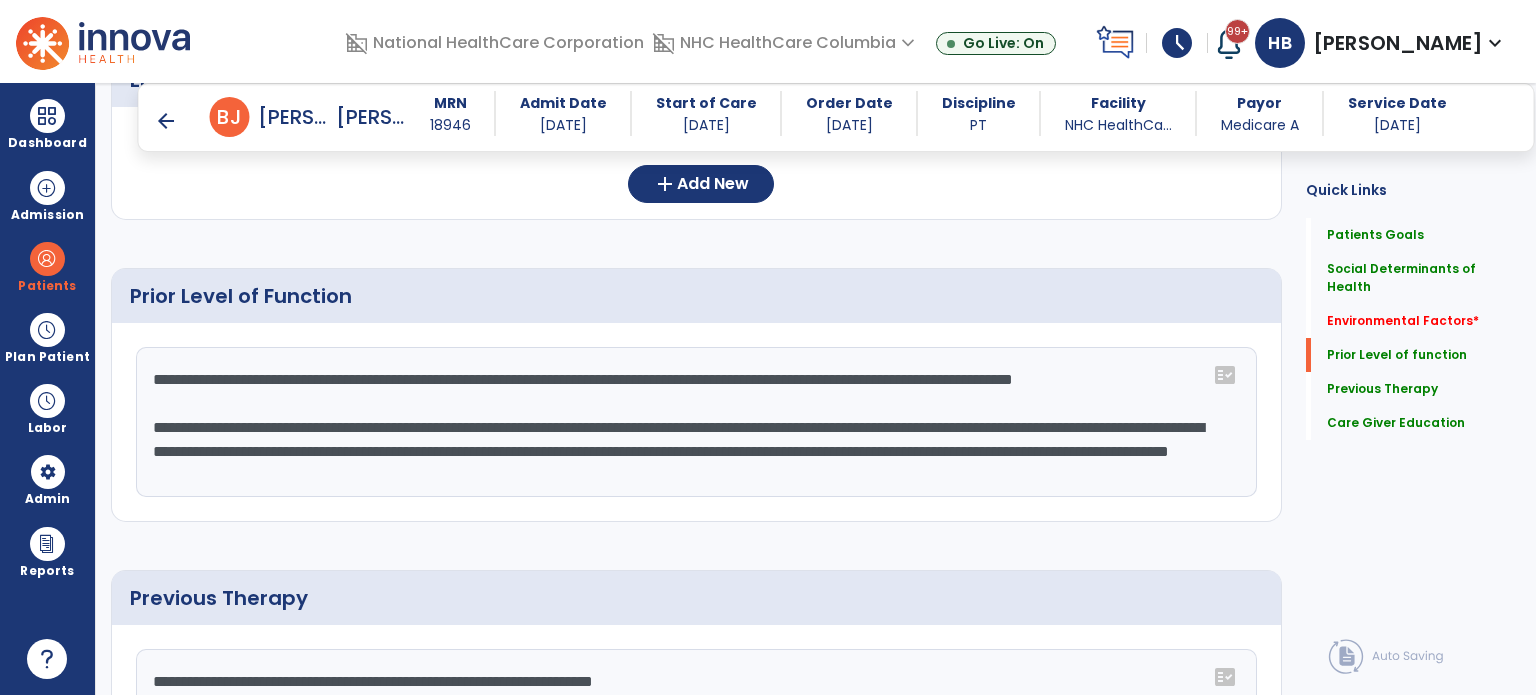 scroll, scrollTop: 24, scrollLeft: 0, axis: vertical 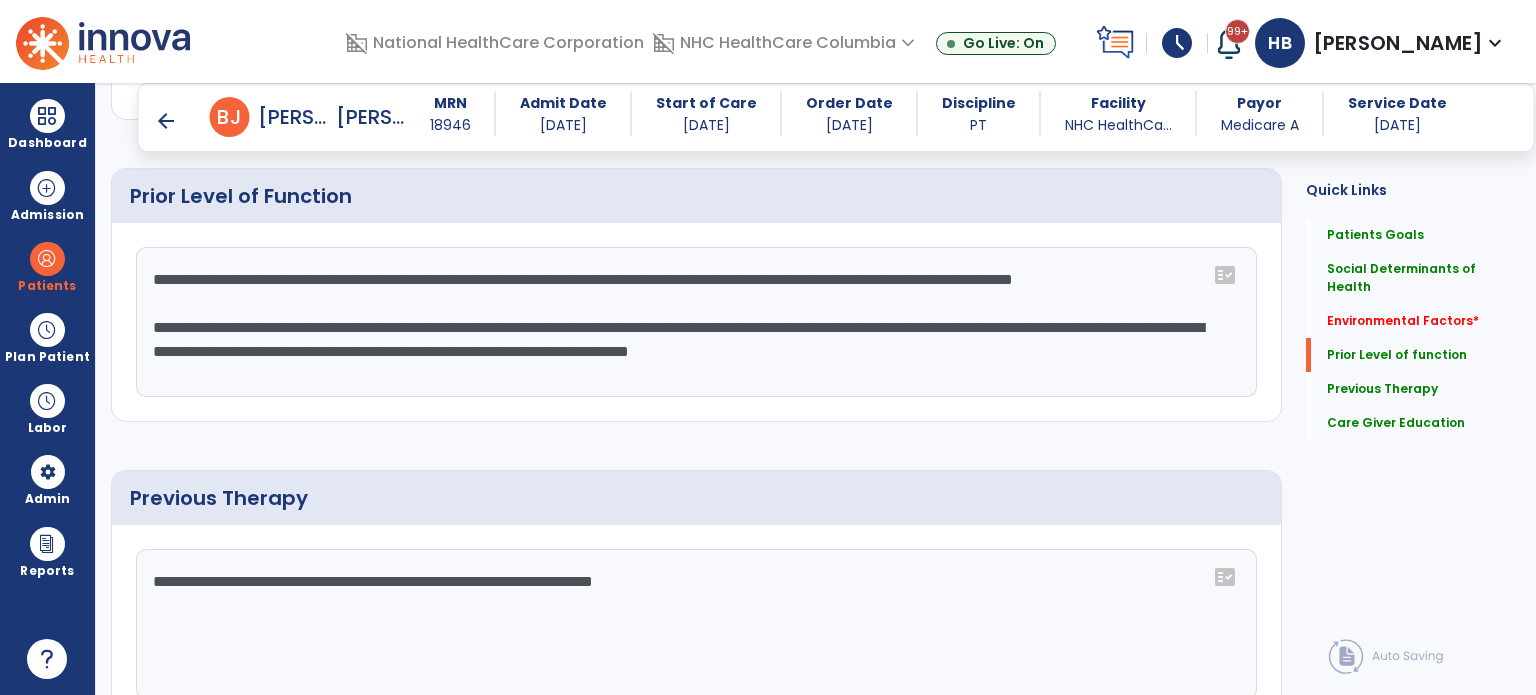 click on "**********" 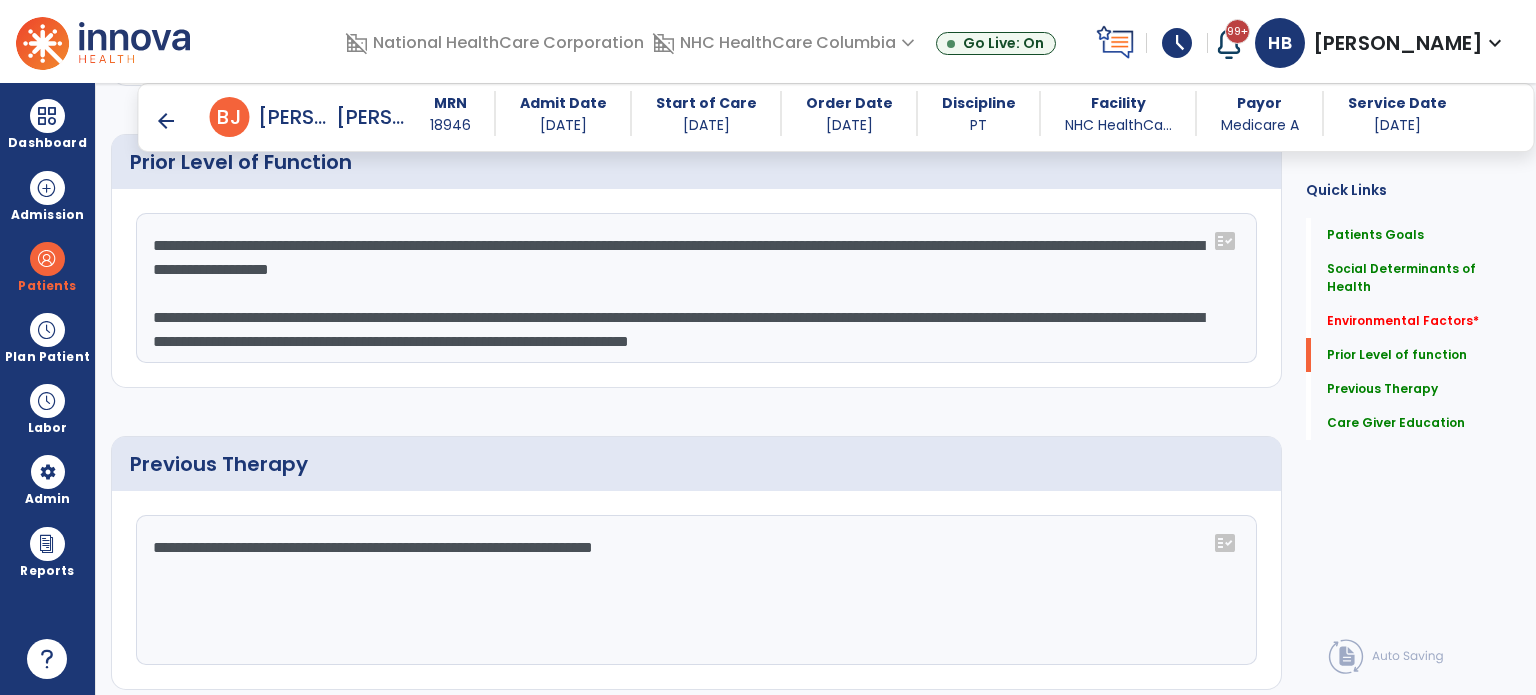 scroll, scrollTop: 800, scrollLeft: 0, axis: vertical 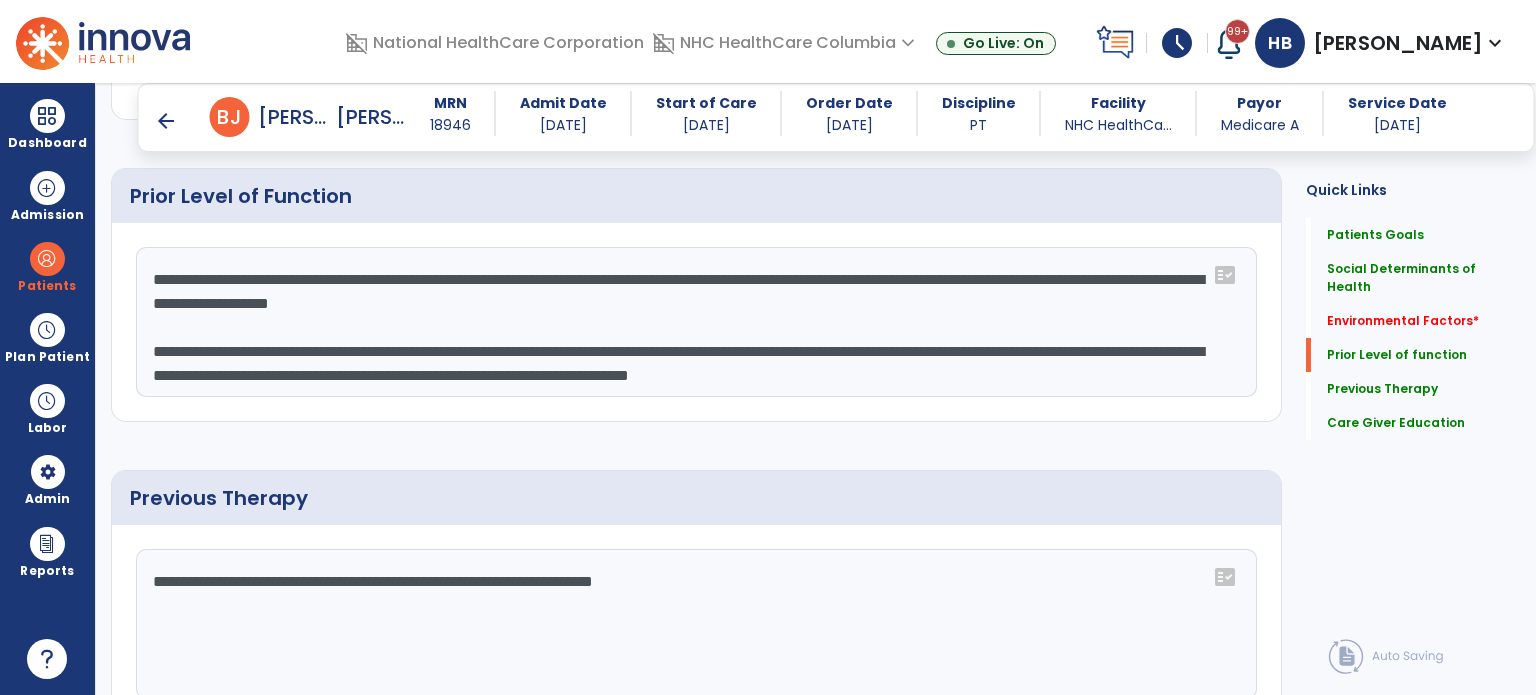drag, startPoint x: 907, startPoint y: 347, endPoint x: 1224, endPoint y: 391, distance: 320.03906 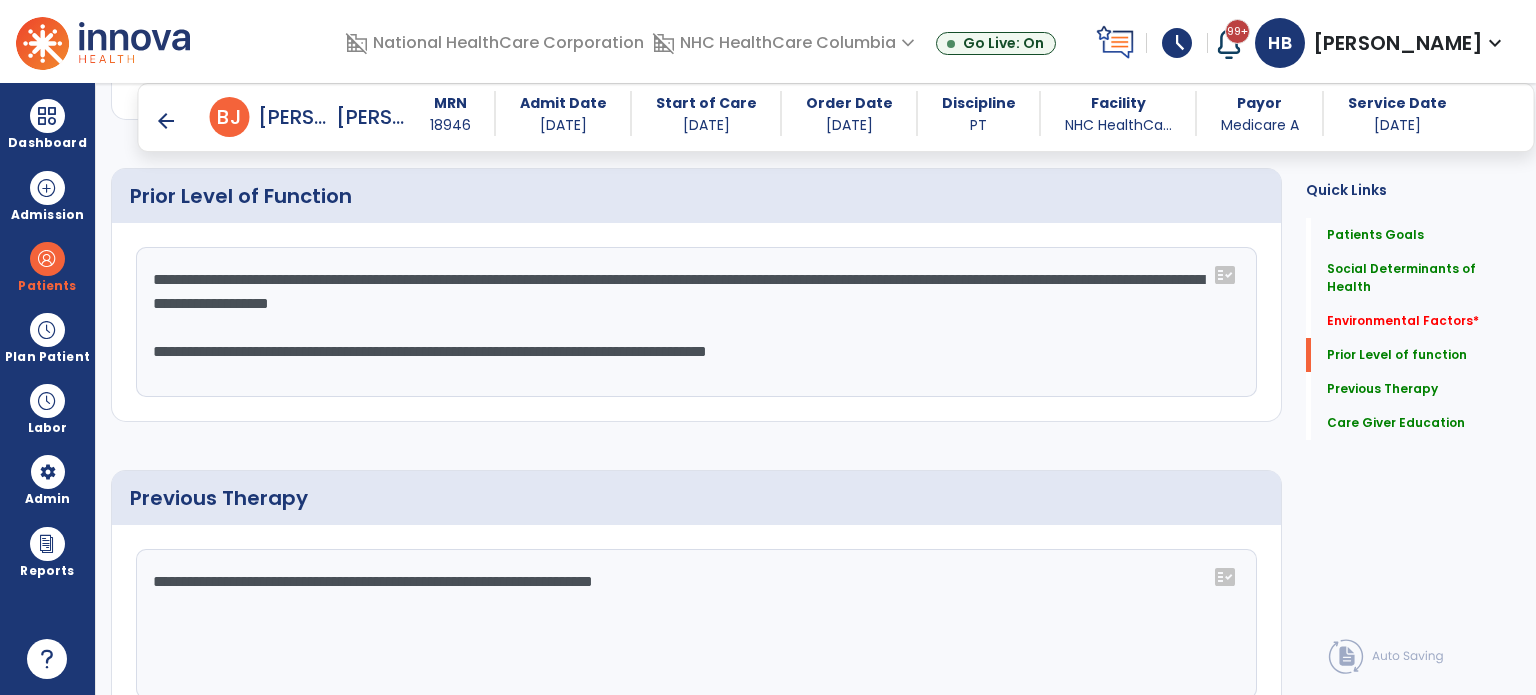 drag, startPoint x: 613, startPoint y: 291, endPoint x: 104, endPoint y: 274, distance: 509.2838 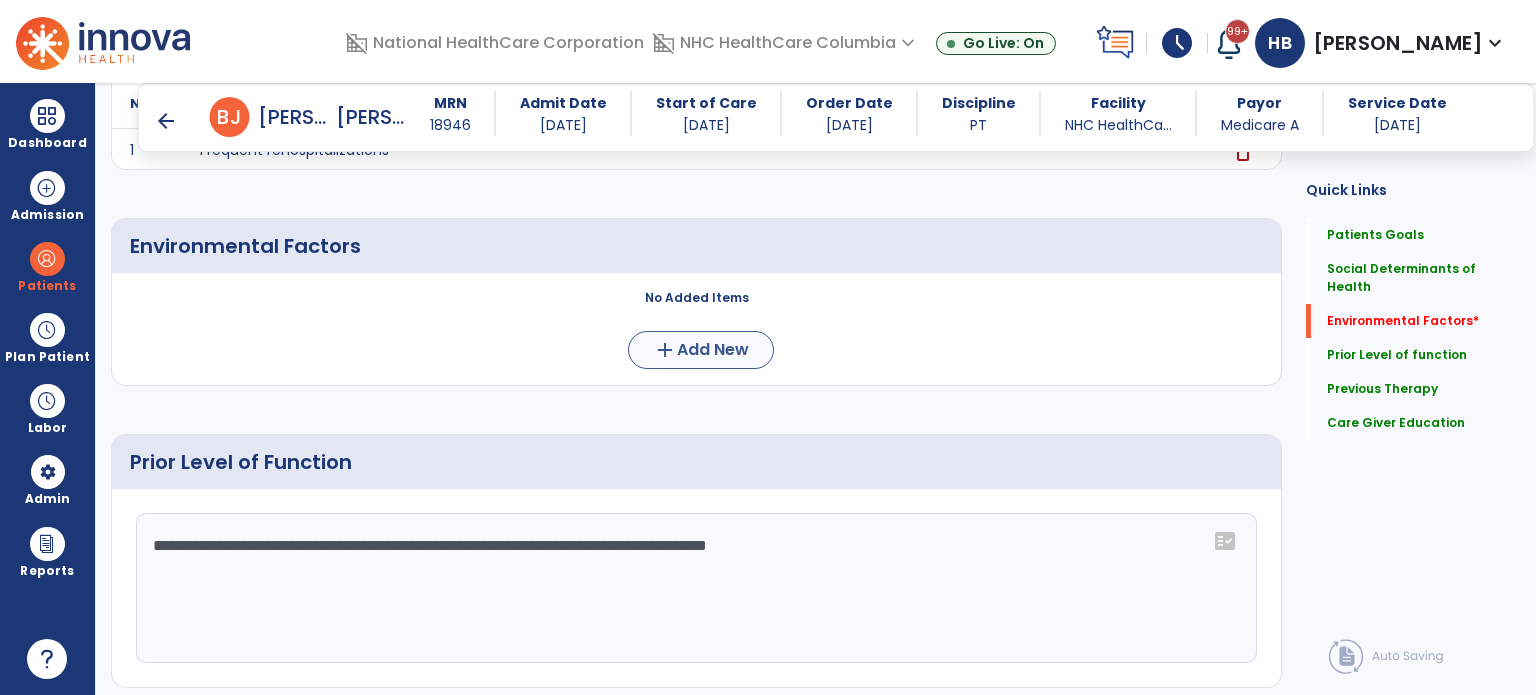 scroll, scrollTop: 500, scrollLeft: 0, axis: vertical 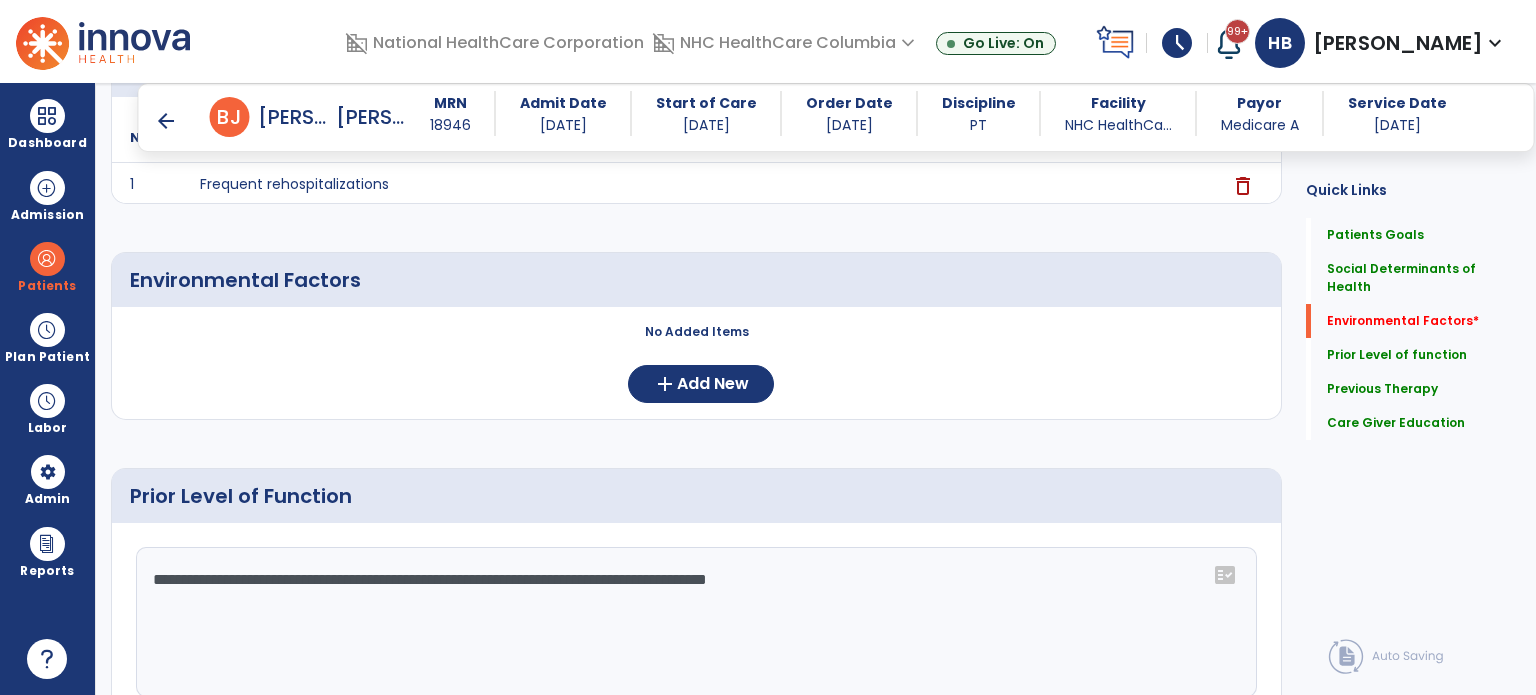 type on "**********" 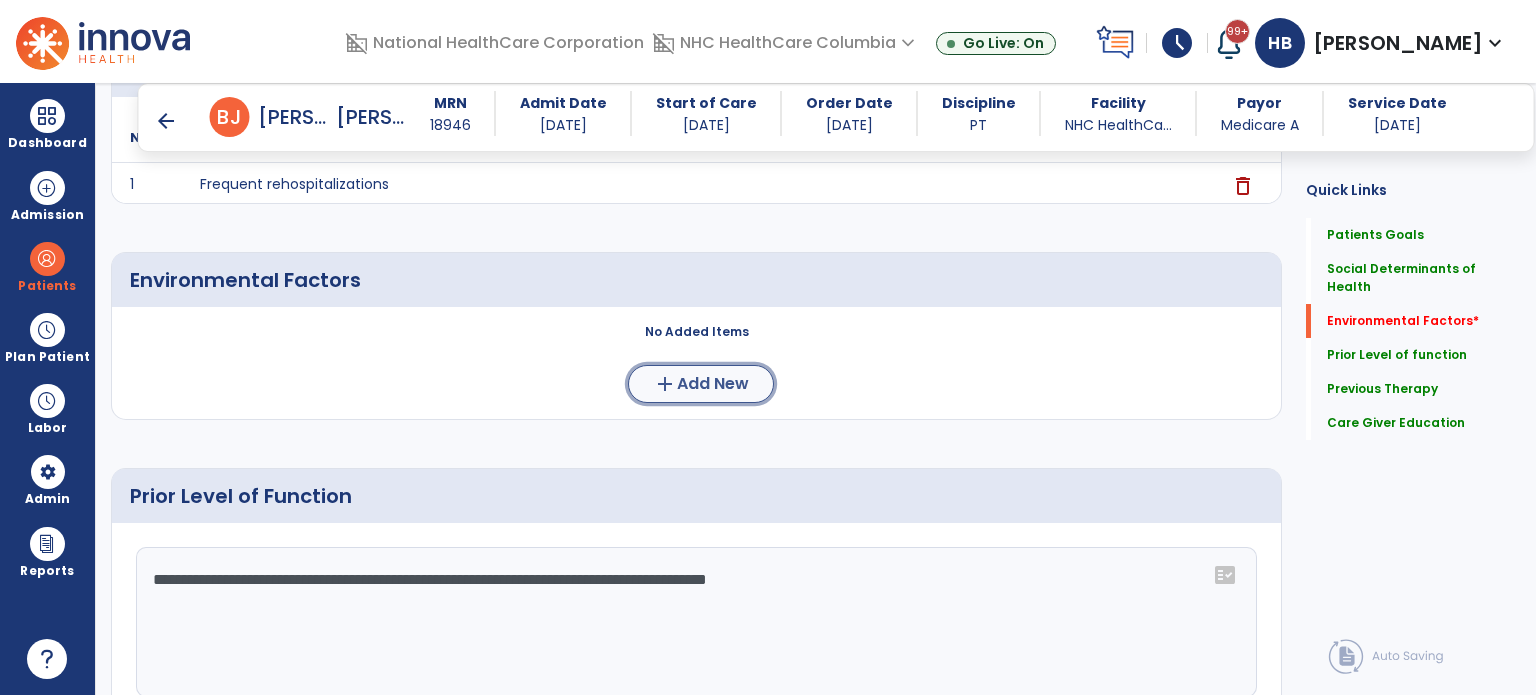 click on "Add New" 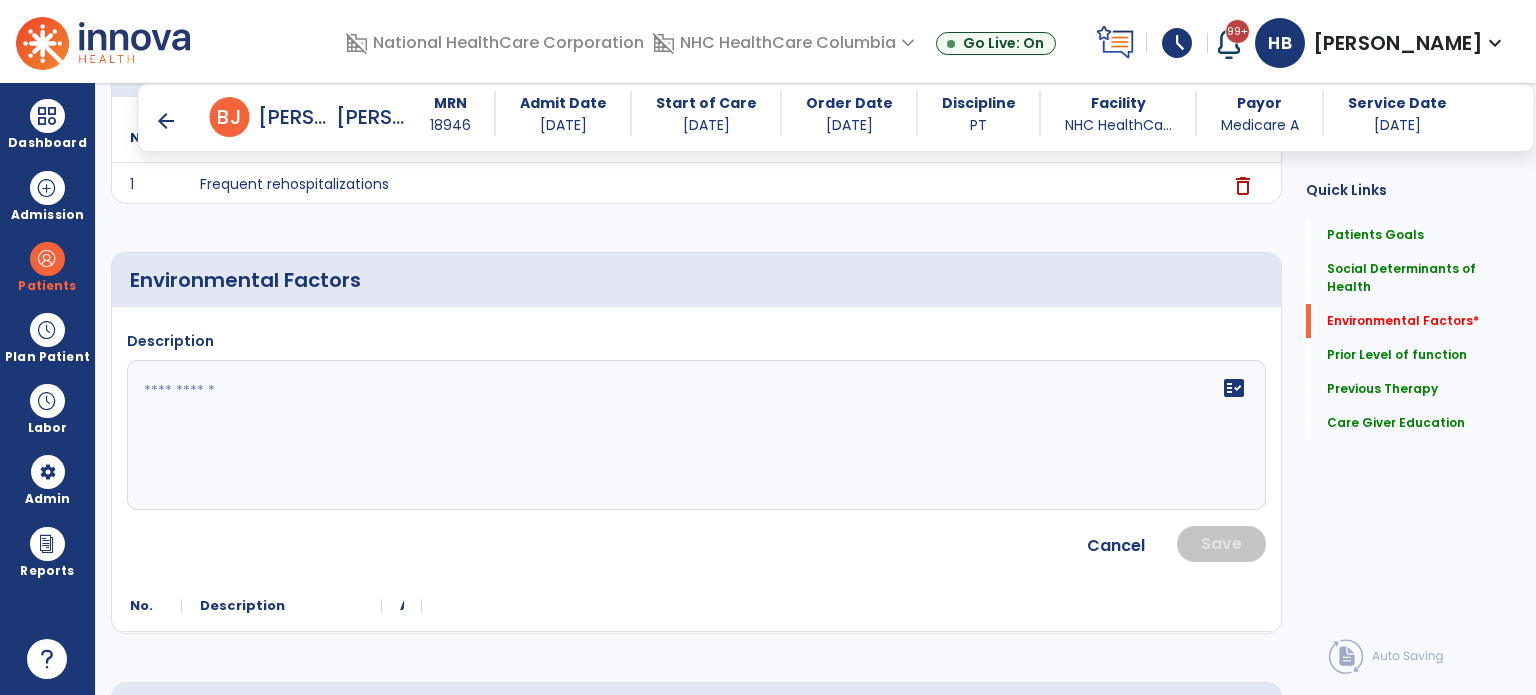 click on "Description   fact_check" 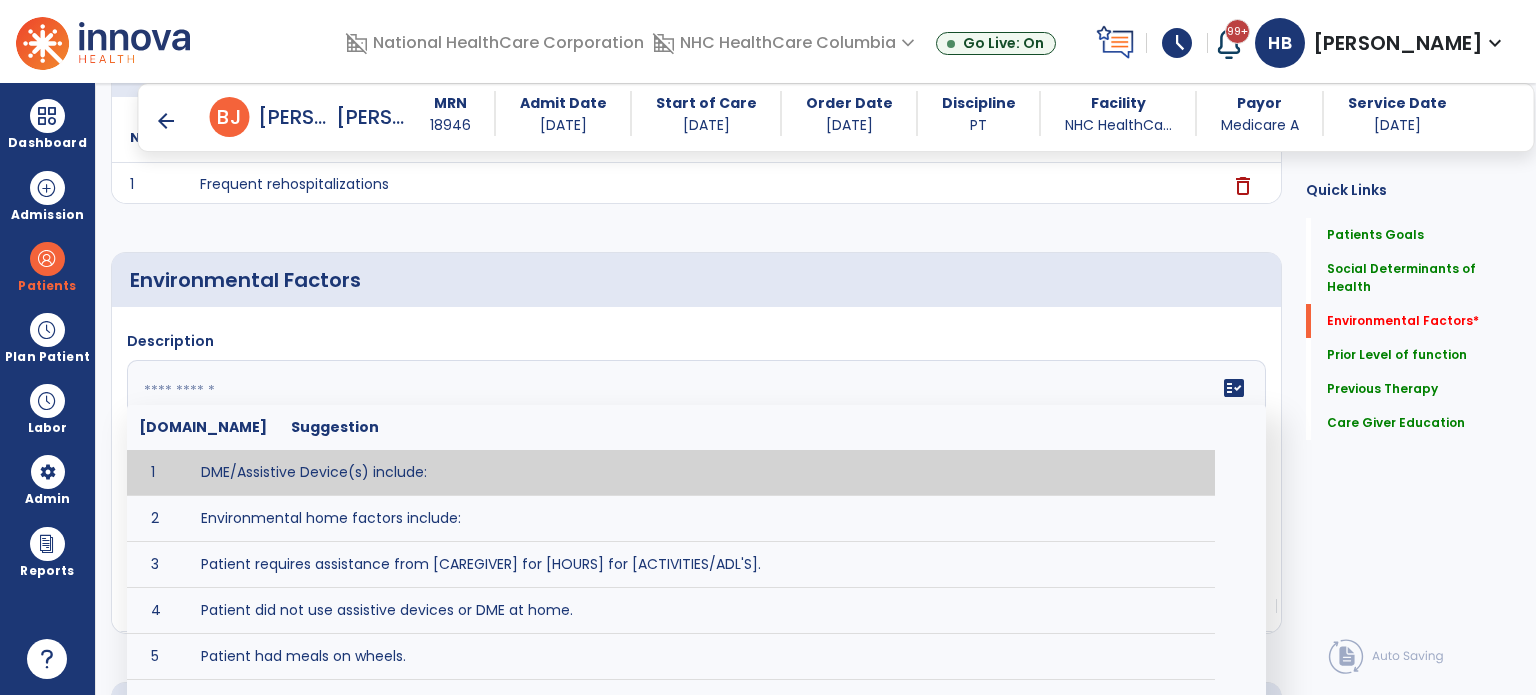 paste on "**********" 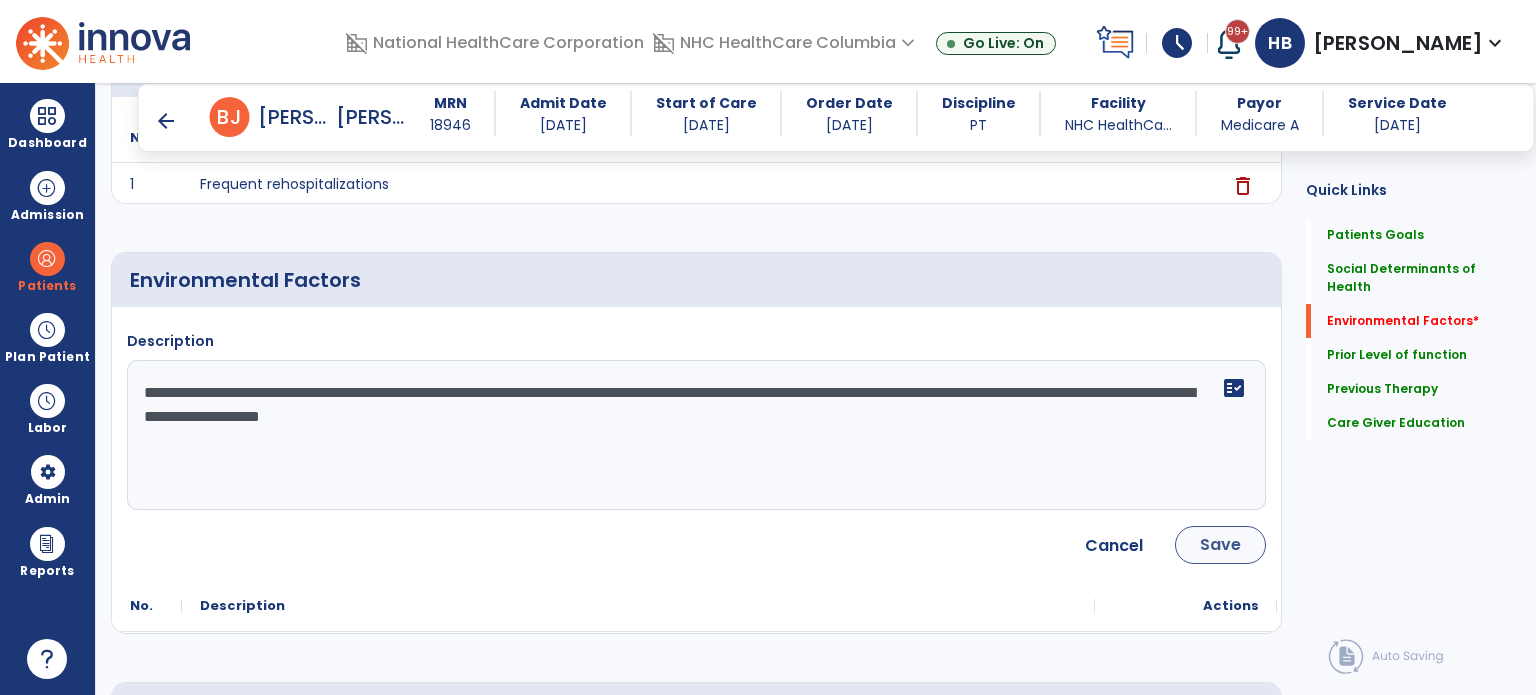type on "**********" 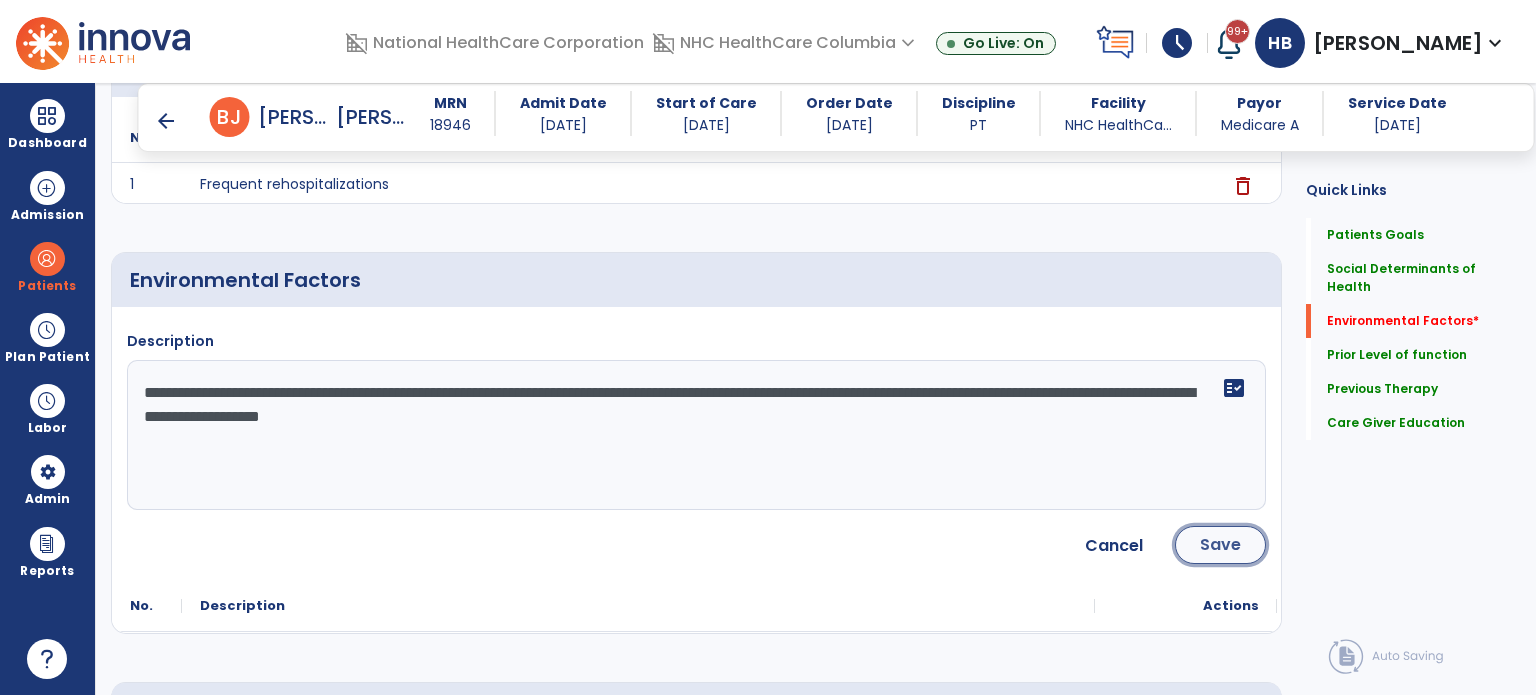 click on "Save" 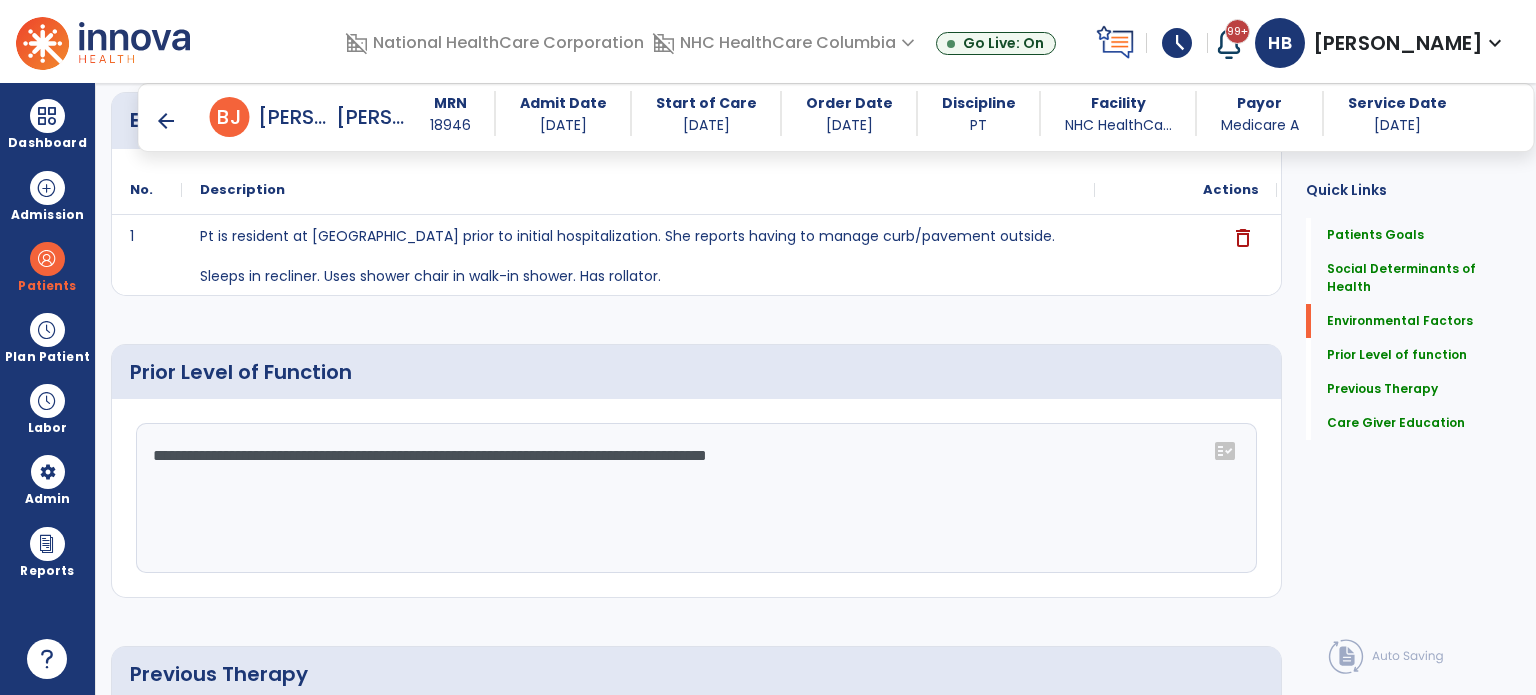 scroll, scrollTop: 700, scrollLeft: 0, axis: vertical 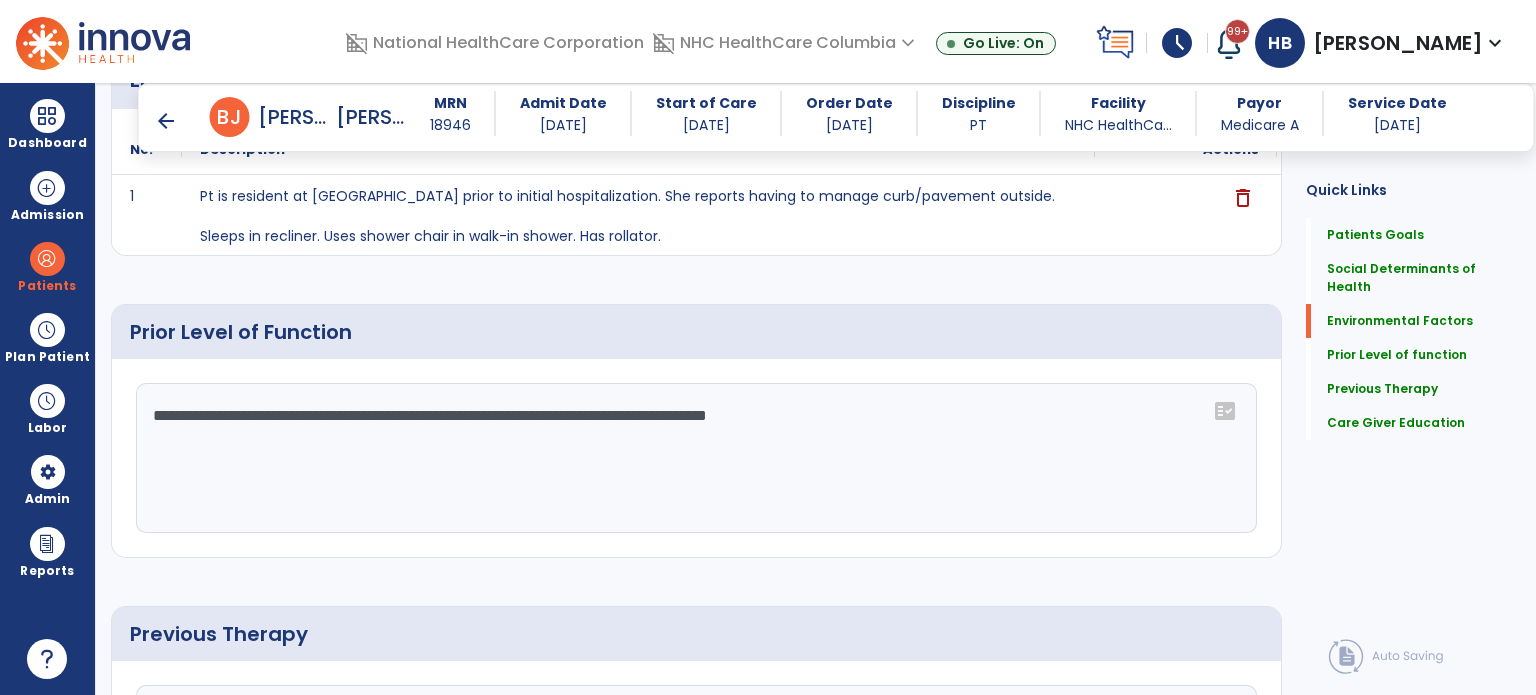 click on "**********" 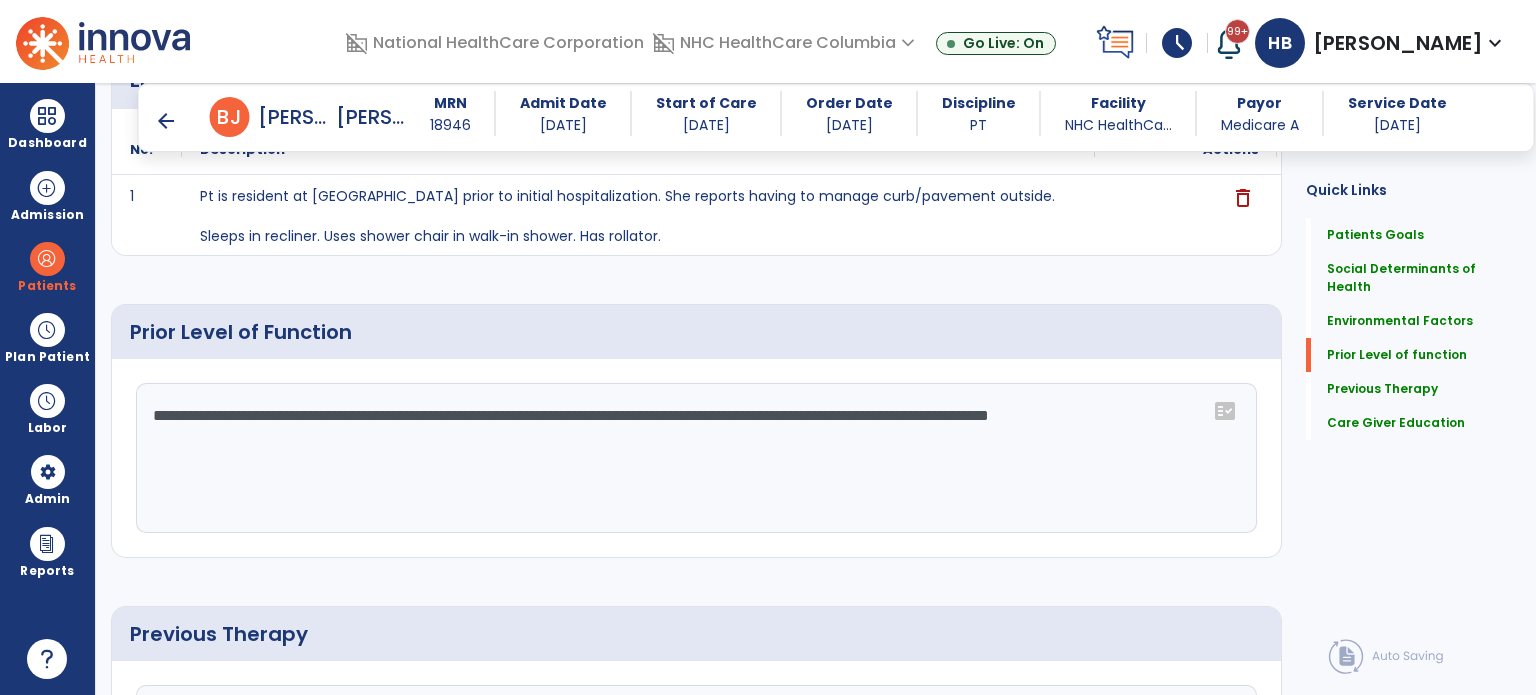 click on "**********" 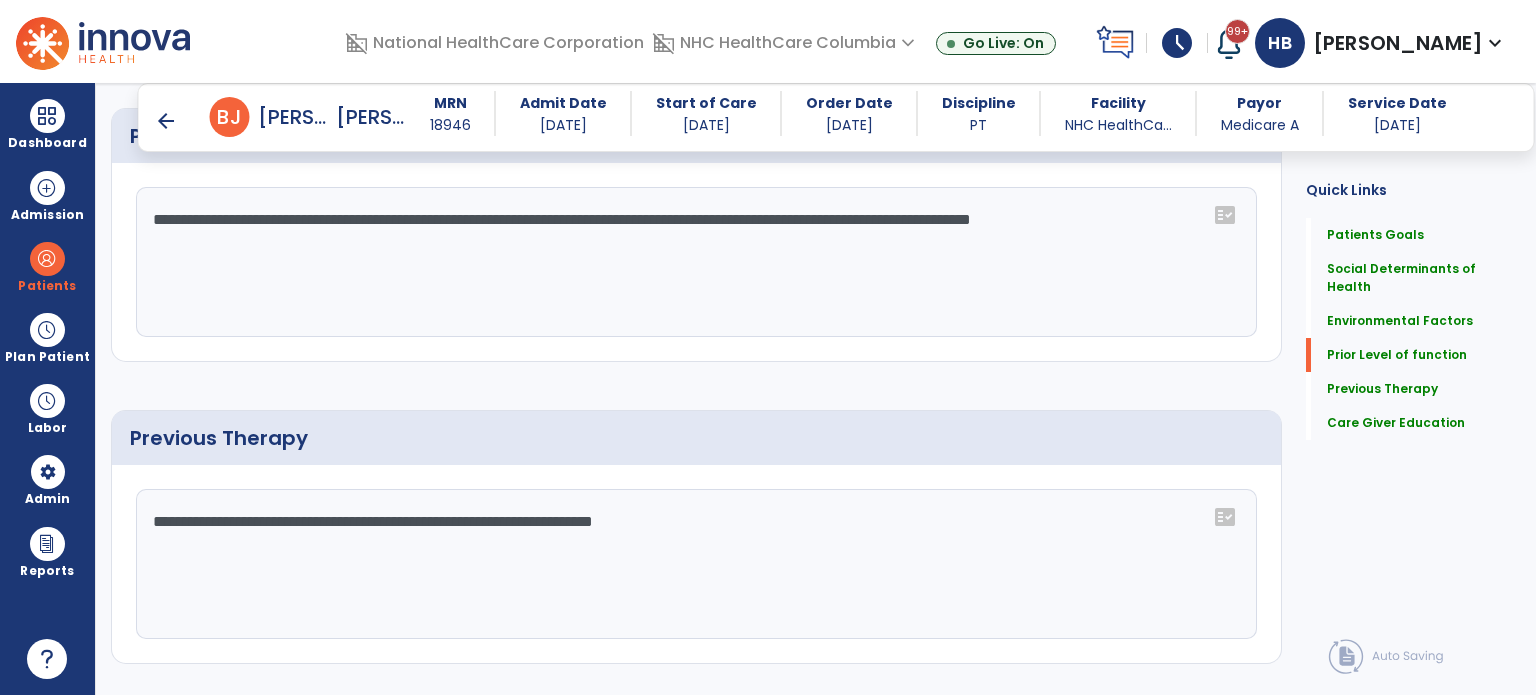 scroll, scrollTop: 1232, scrollLeft: 0, axis: vertical 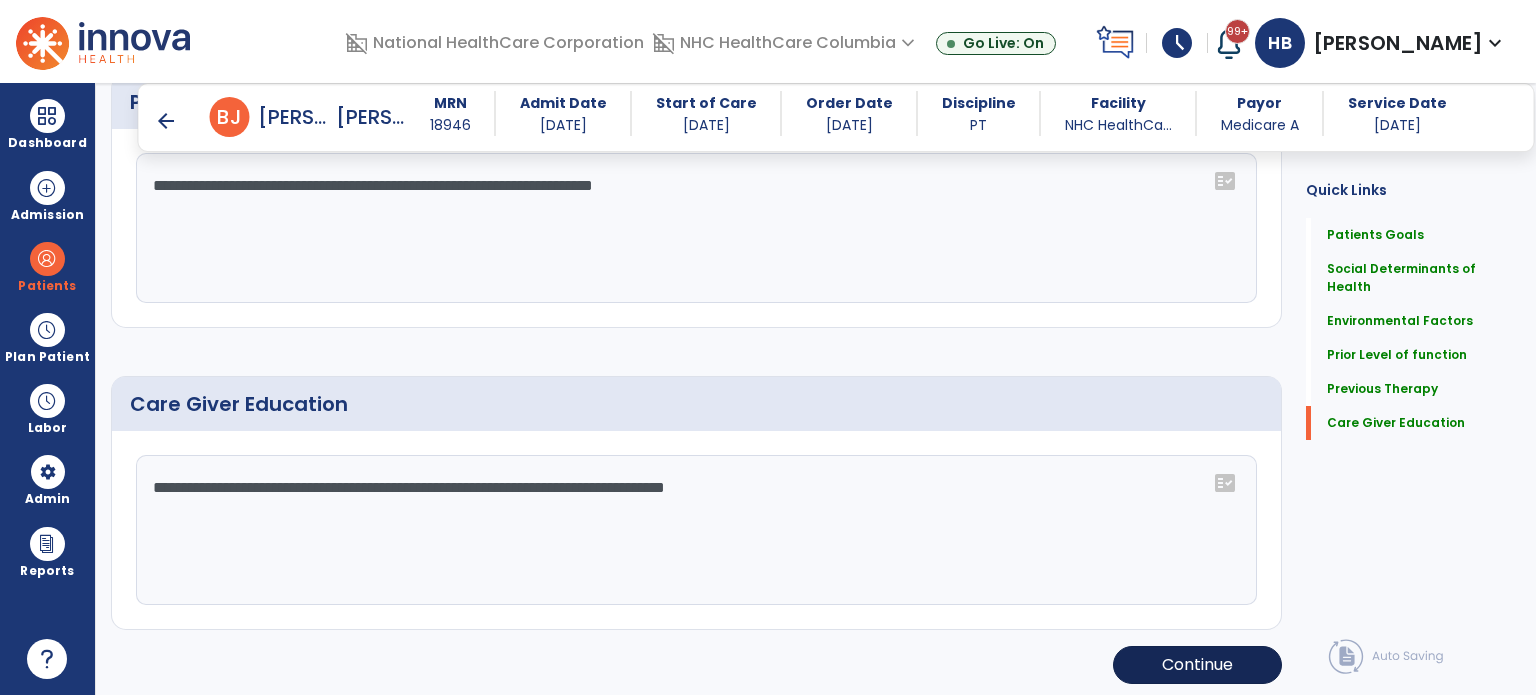 type on "**********" 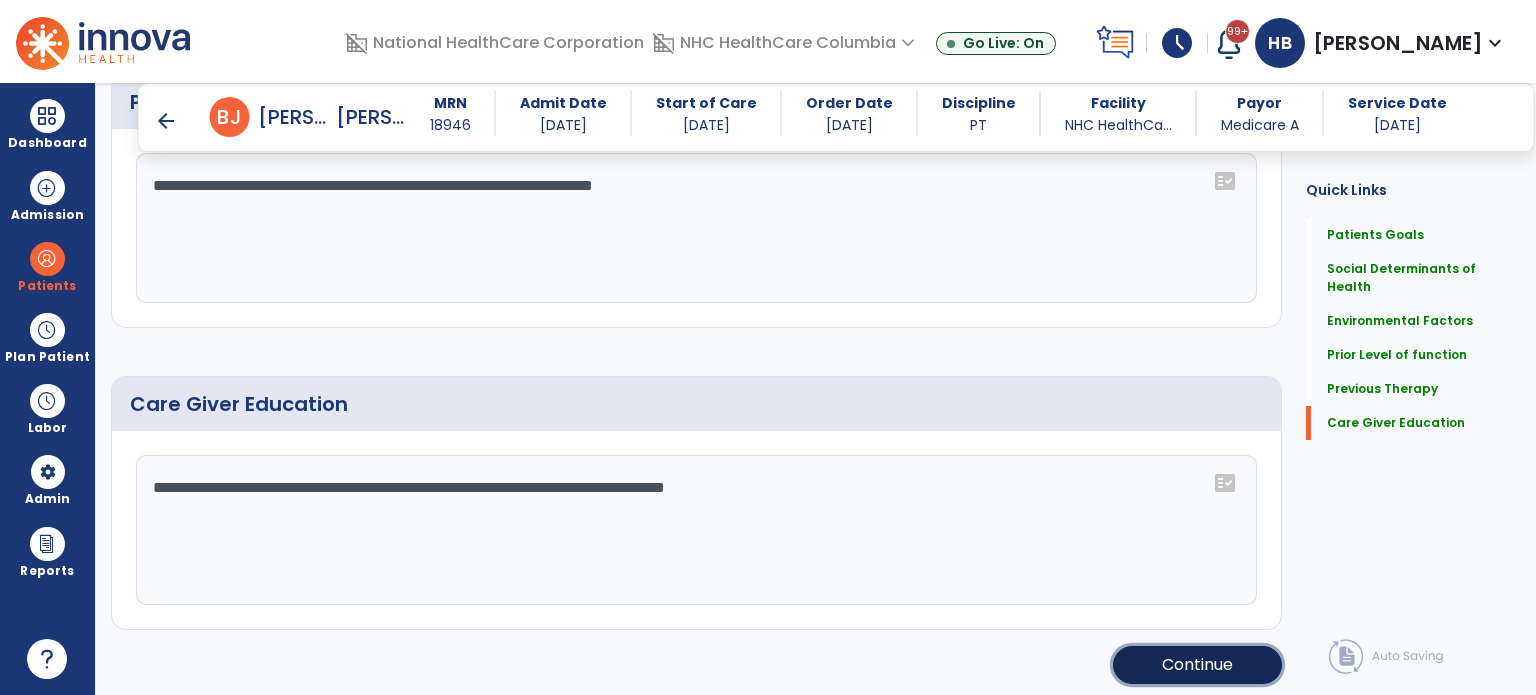 click on "Continue" 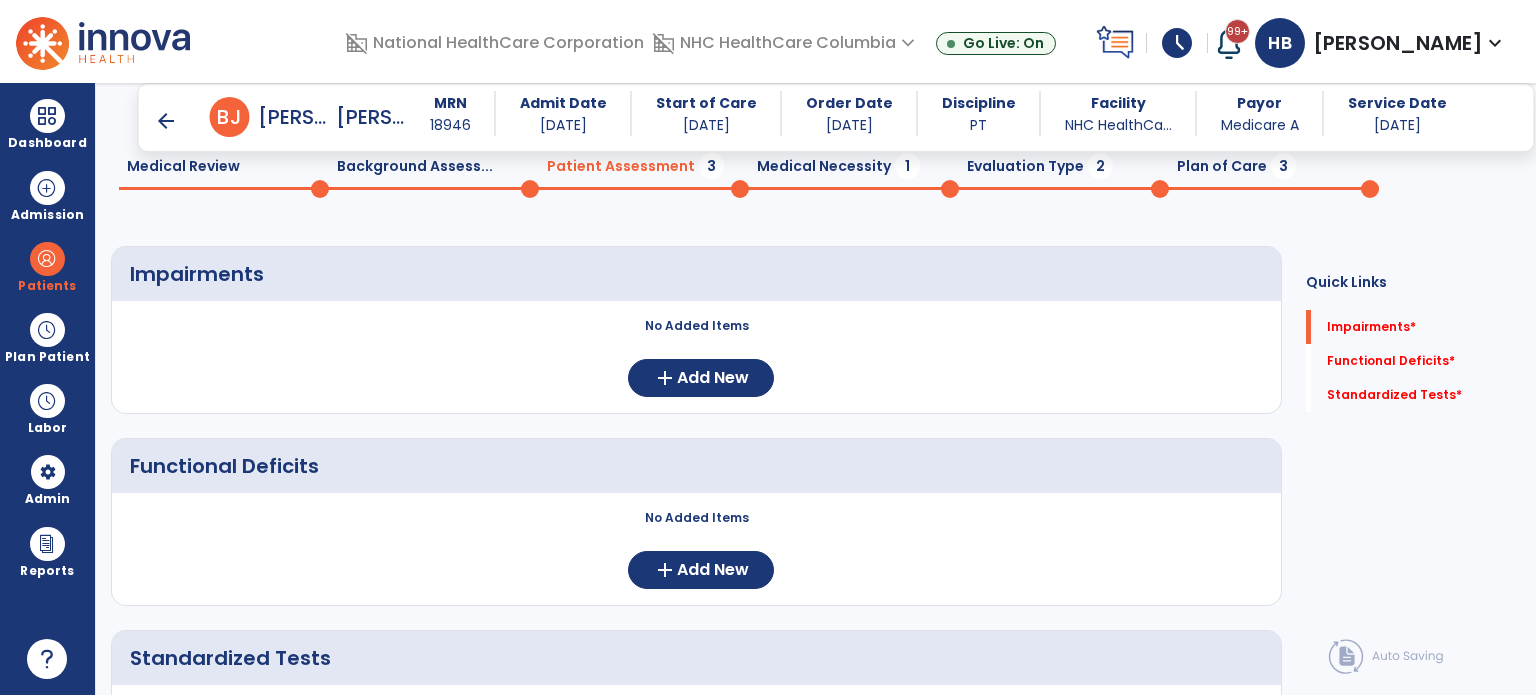 scroll, scrollTop: 83, scrollLeft: 0, axis: vertical 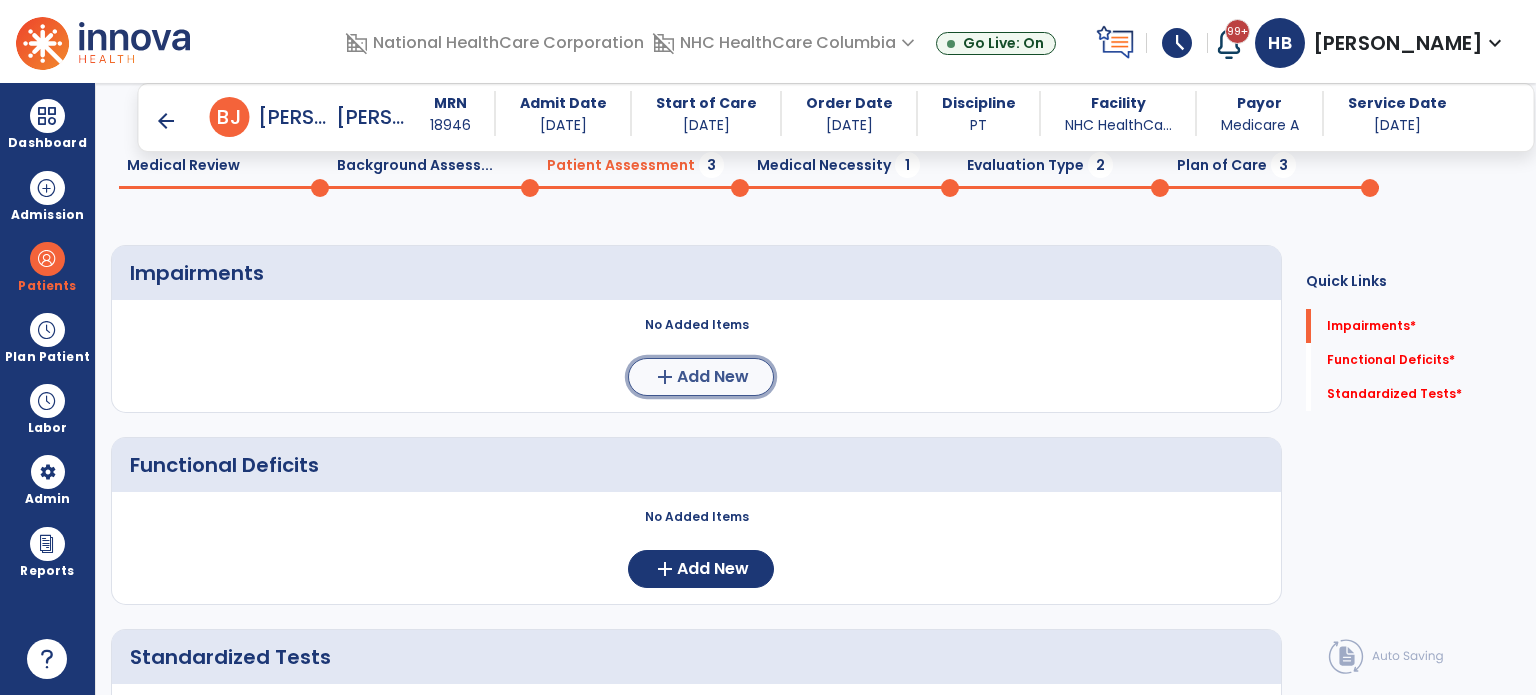click on "Add New" 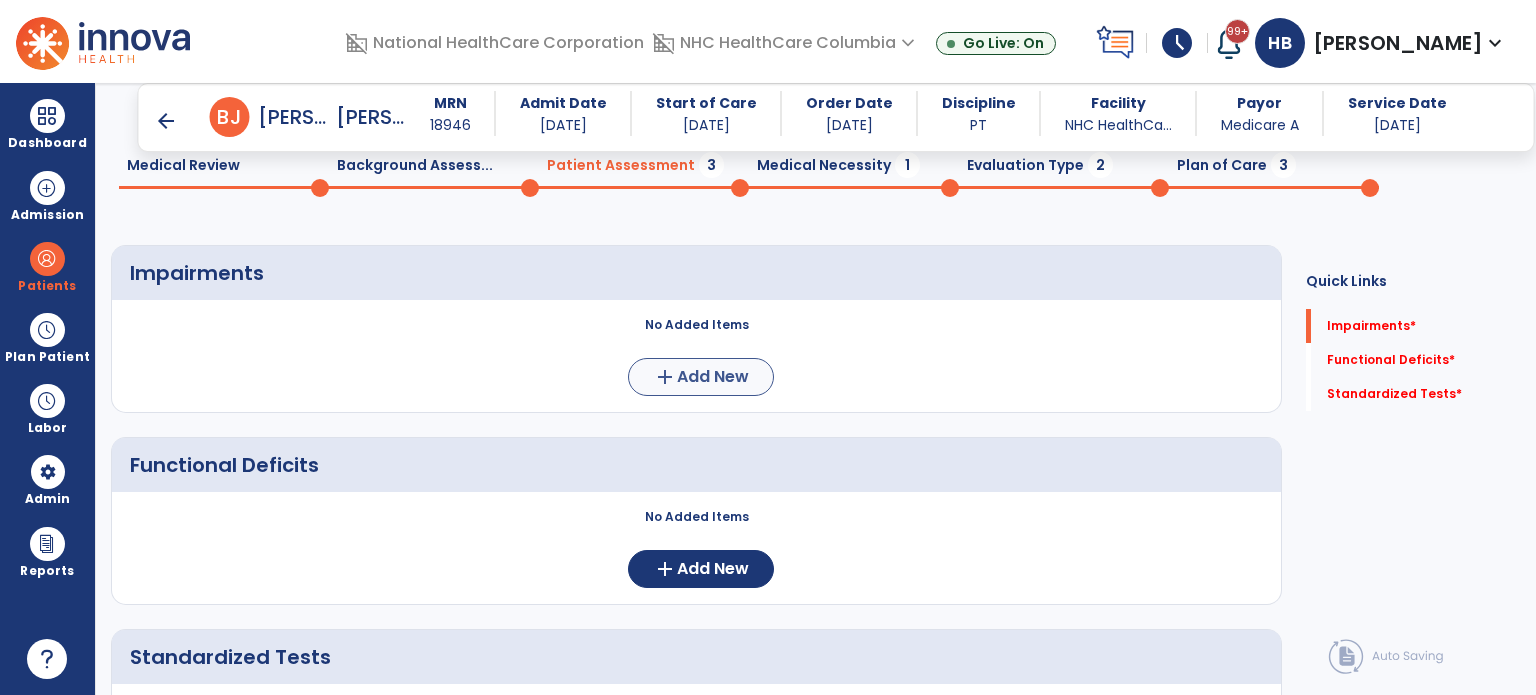 scroll, scrollTop: 0, scrollLeft: 0, axis: both 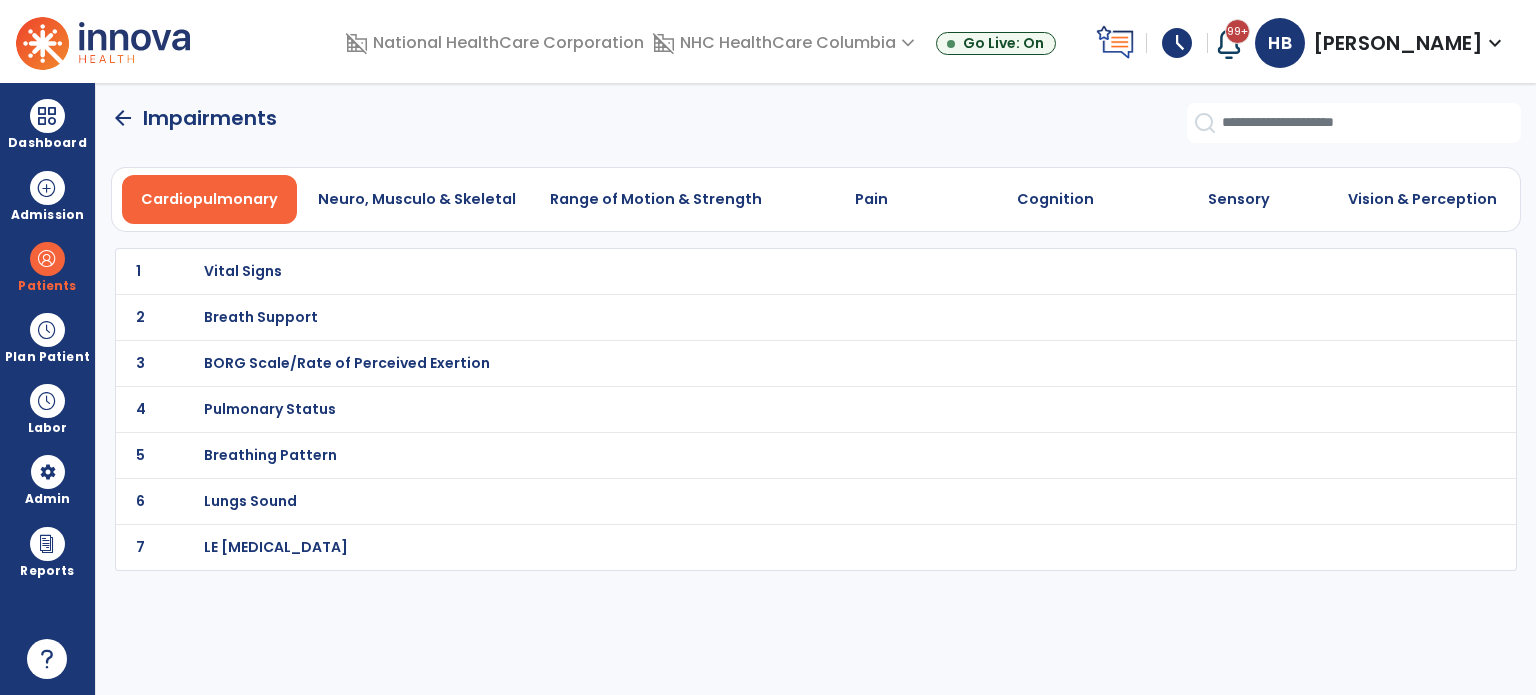 click on "Breathing Pattern" at bounding box center [243, 271] 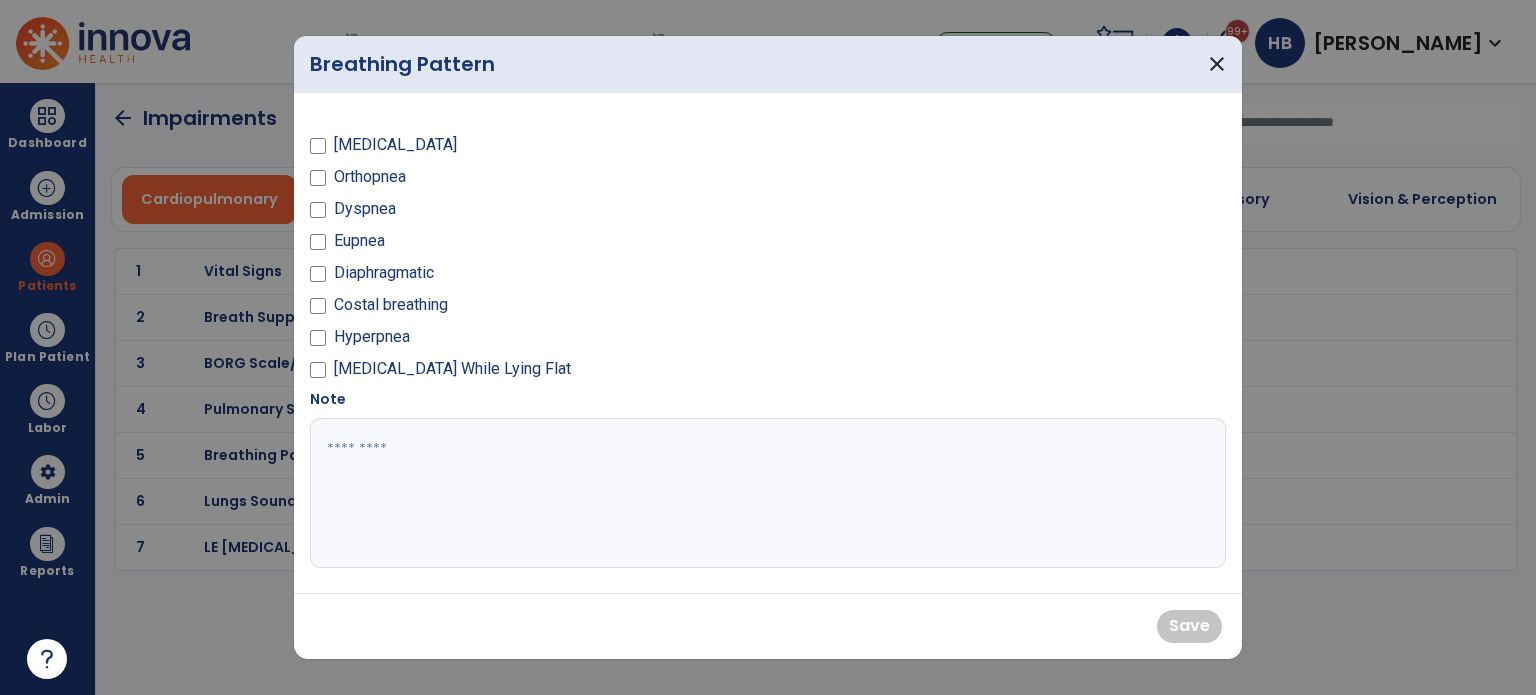 click on "[MEDICAL_DATA] While Lying Flat" at bounding box center [452, 369] 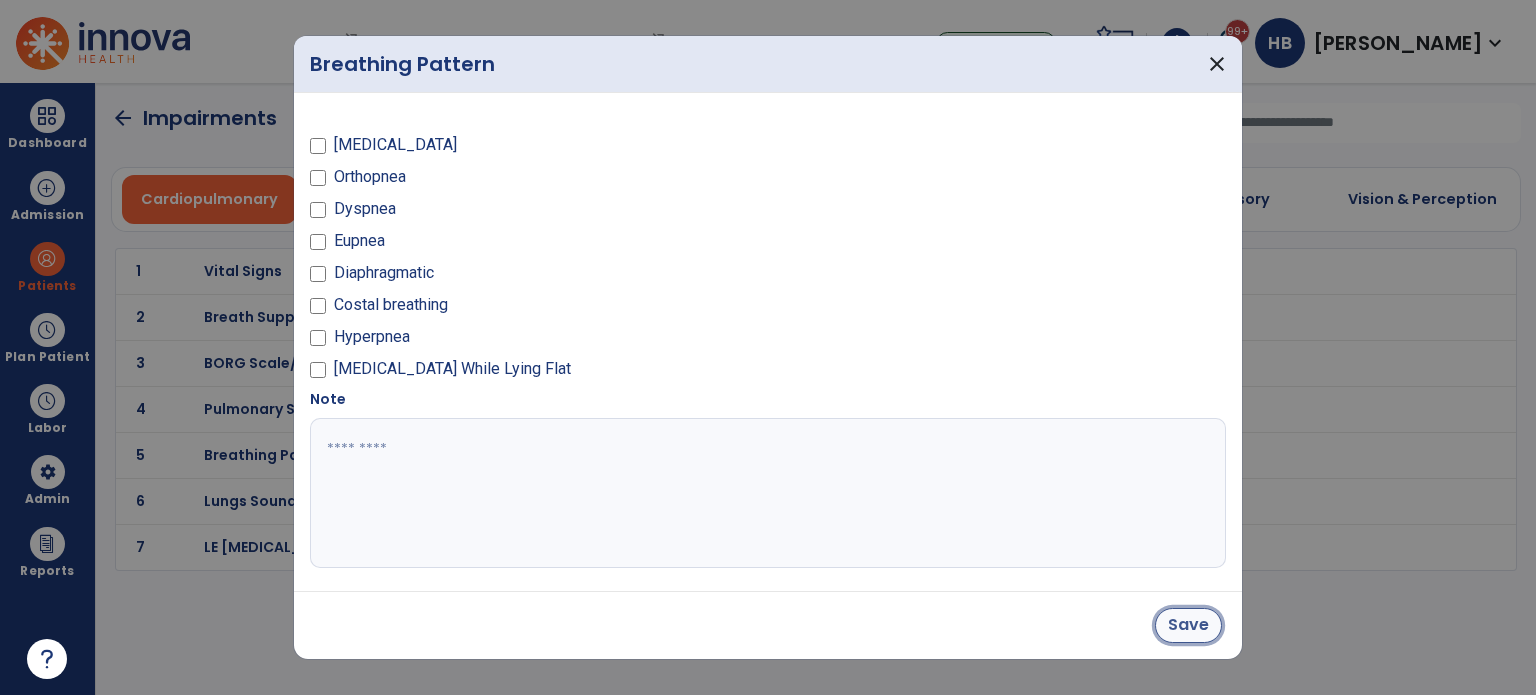 click on "Save" at bounding box center (1188, 625) 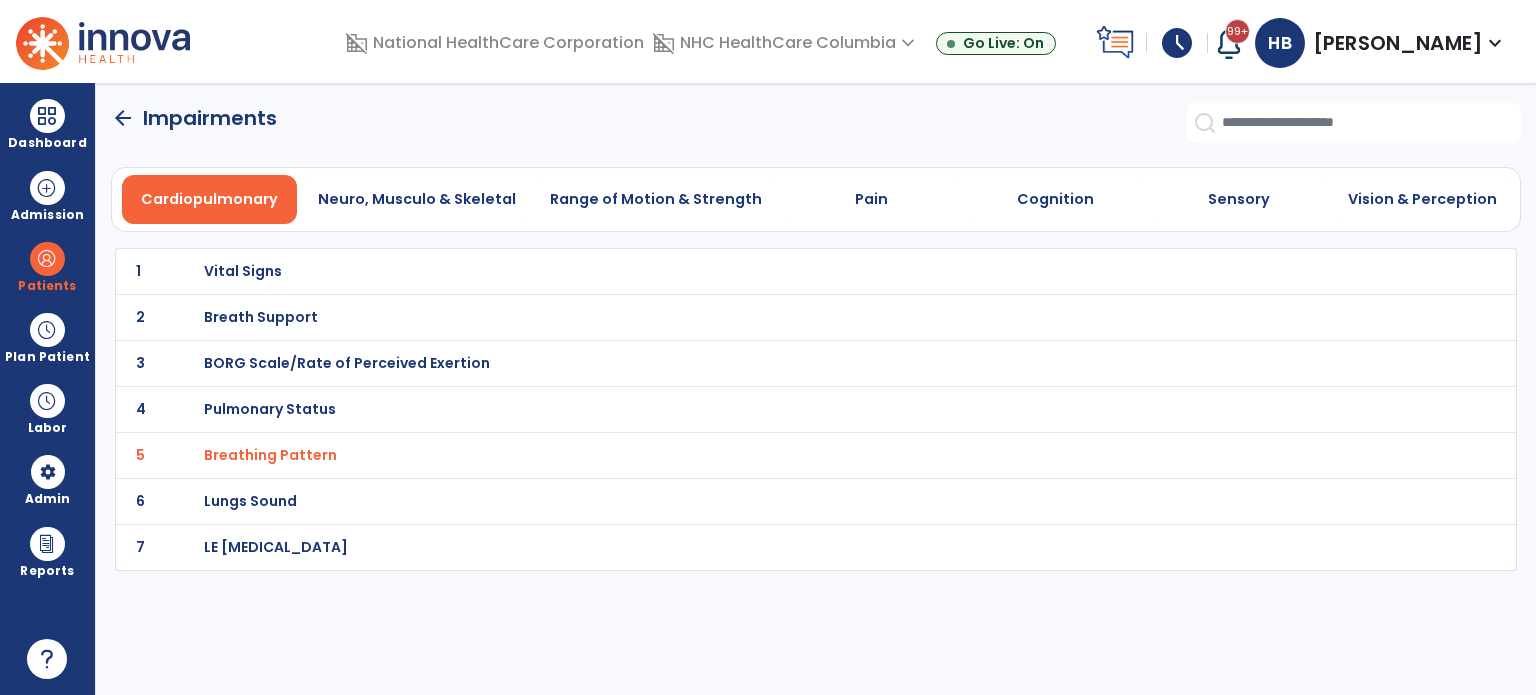 click on "Vital Signs" at bounding box center [243, 271] 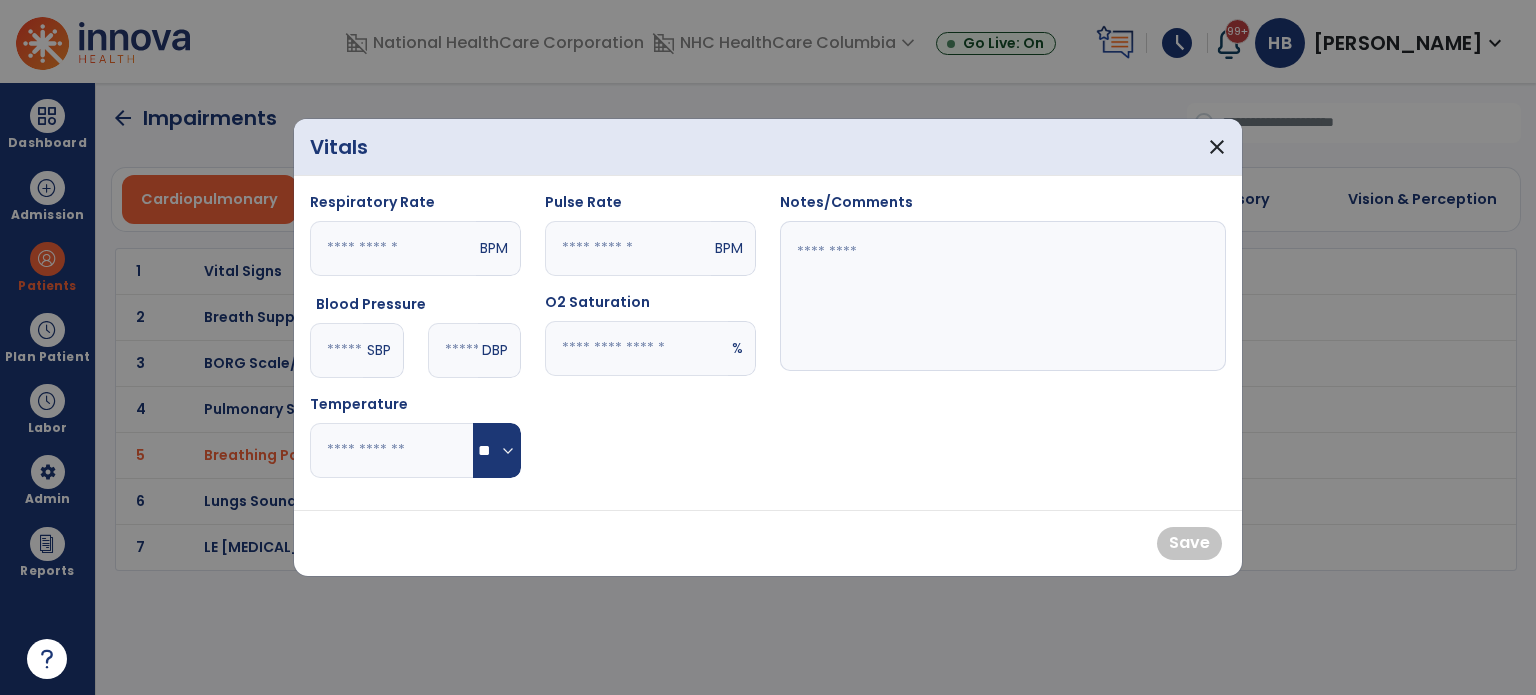 click at bounding box center (628, 248) 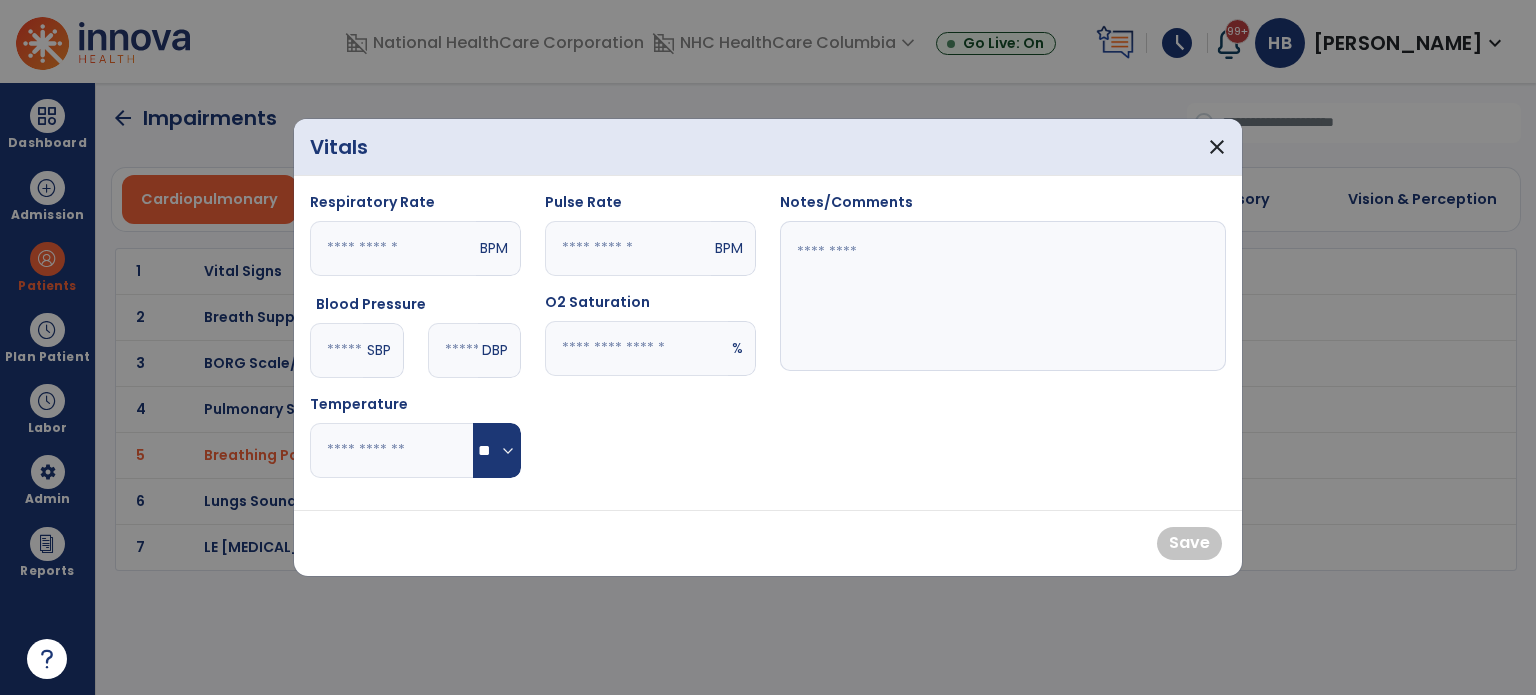 type on "**" 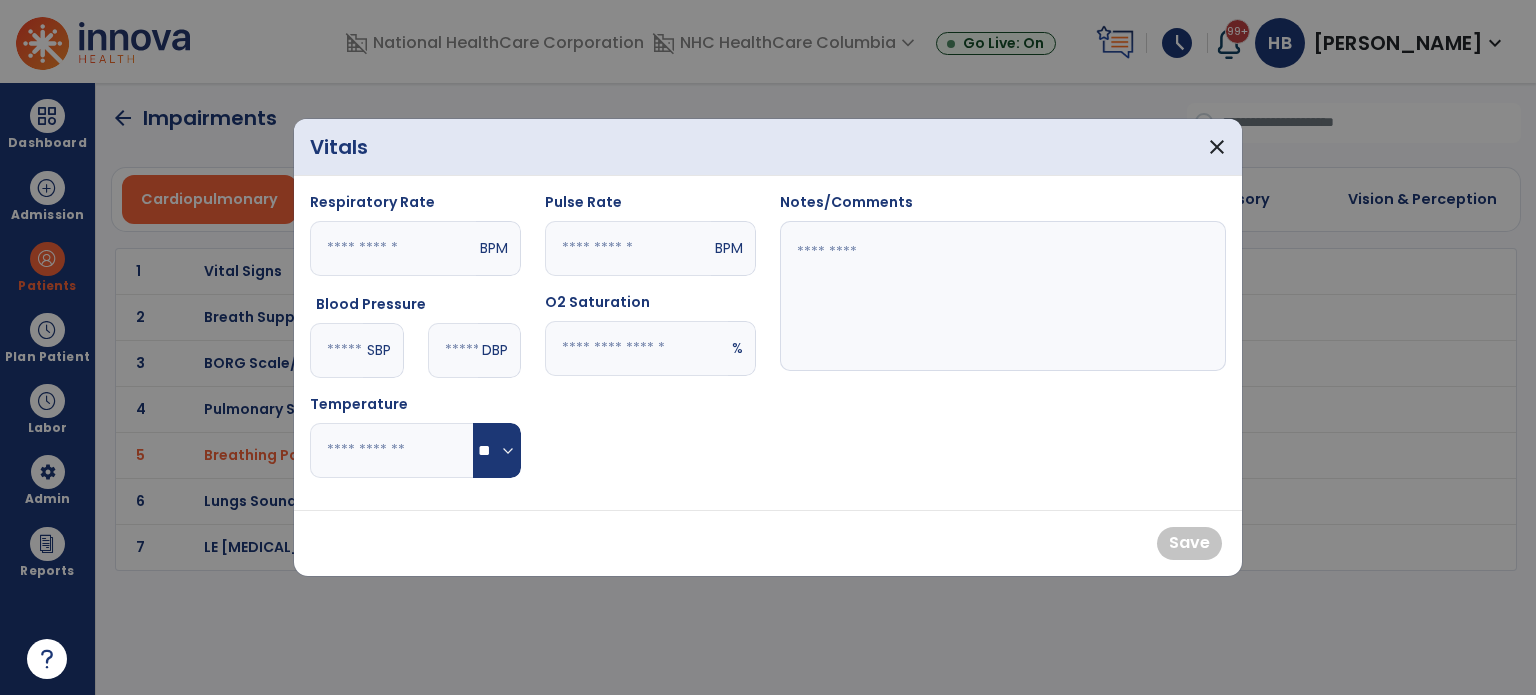 click at bounding box center [636, 348] 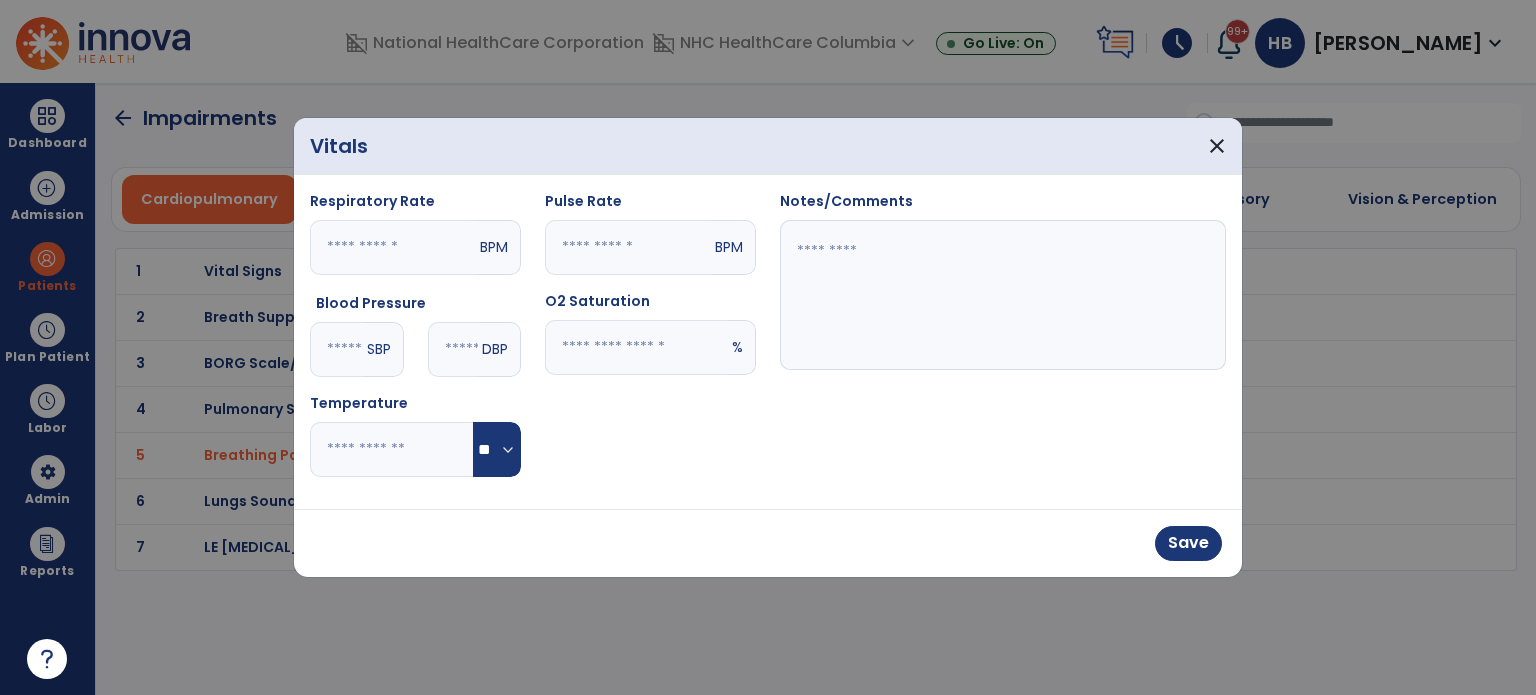 type on "**" 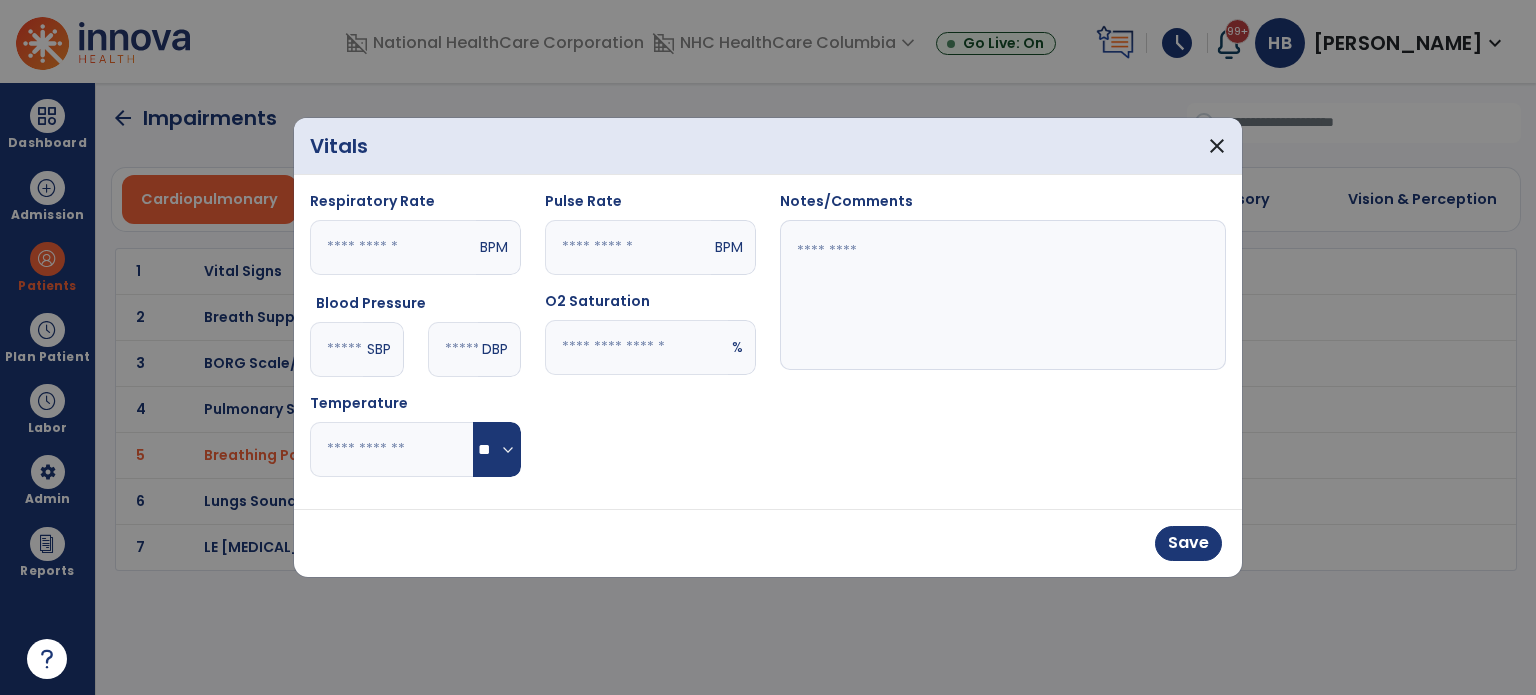 click at bounding box center [1003, 295] 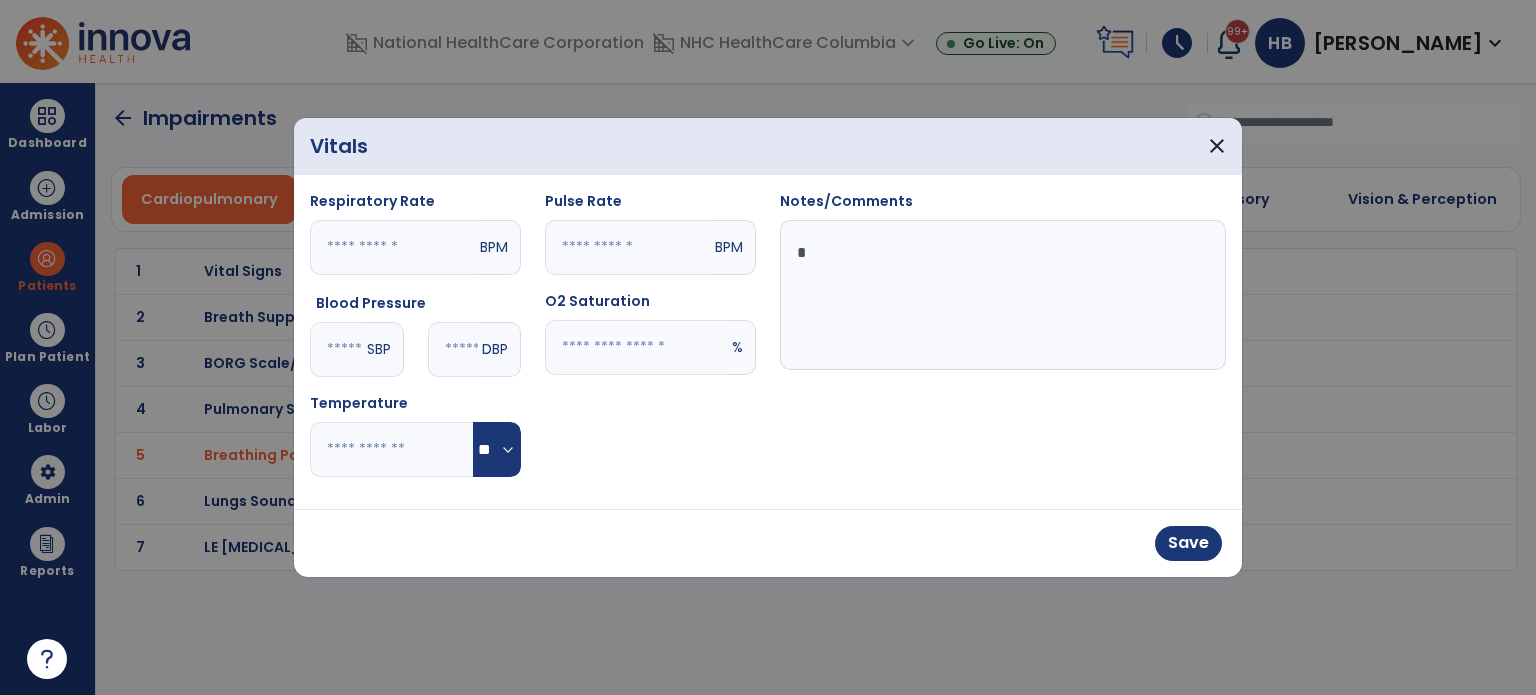 click at bounding box center (1003, 295) 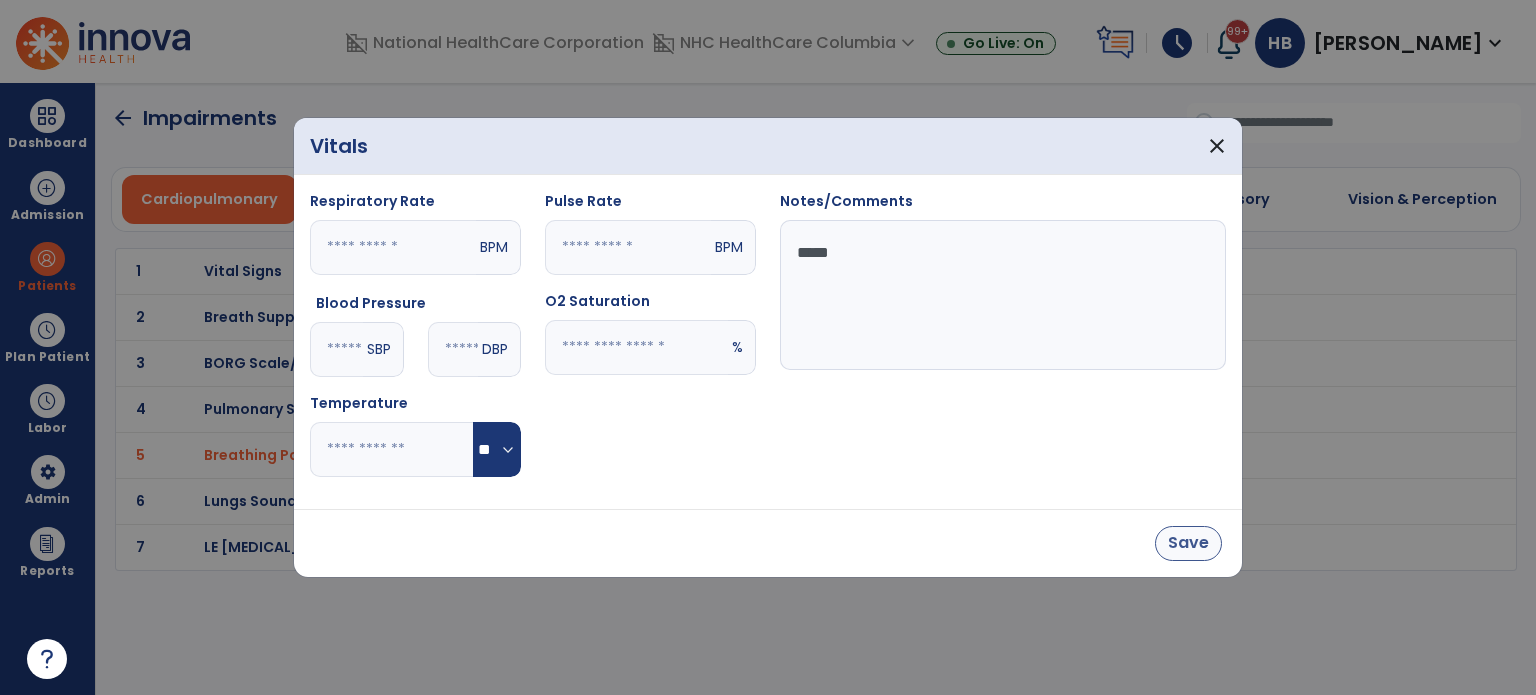 type on "*****" 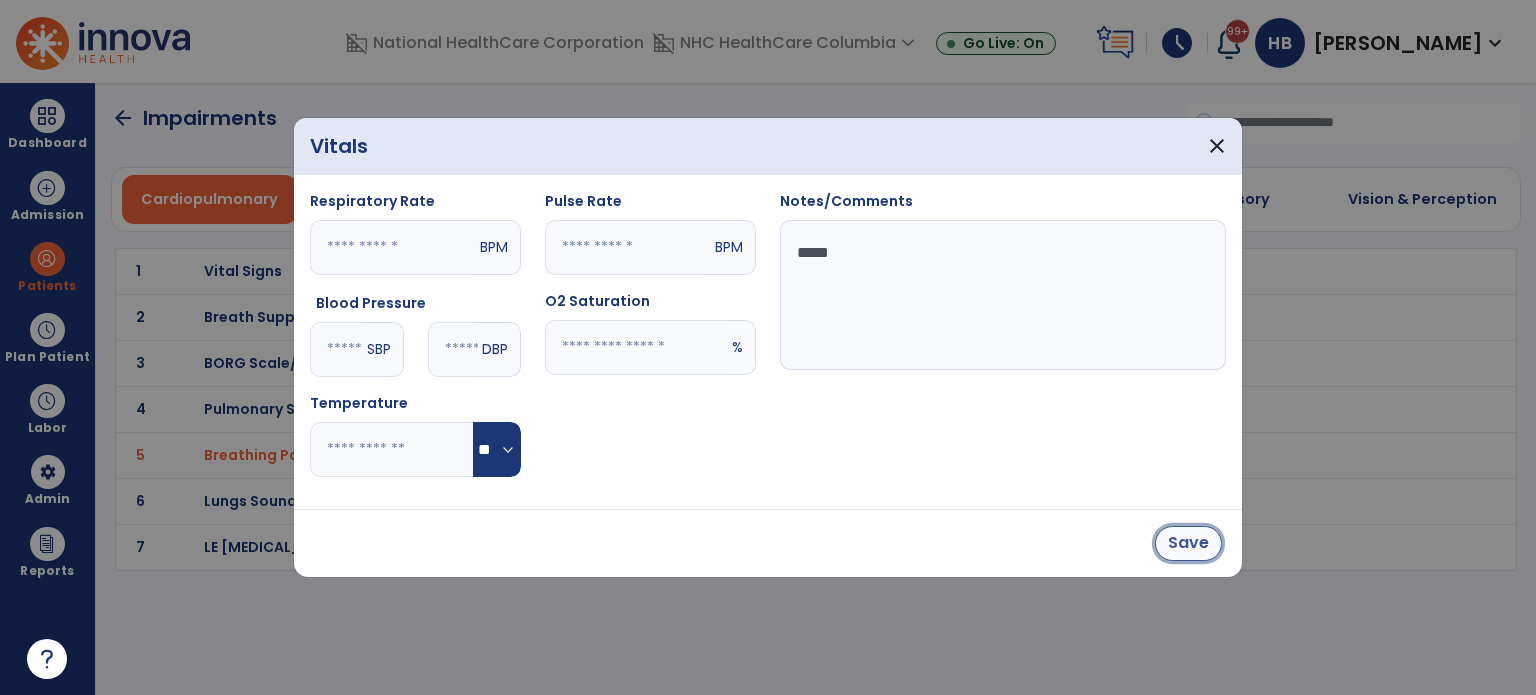 click on "Save" at bounding box center [1188, 543] 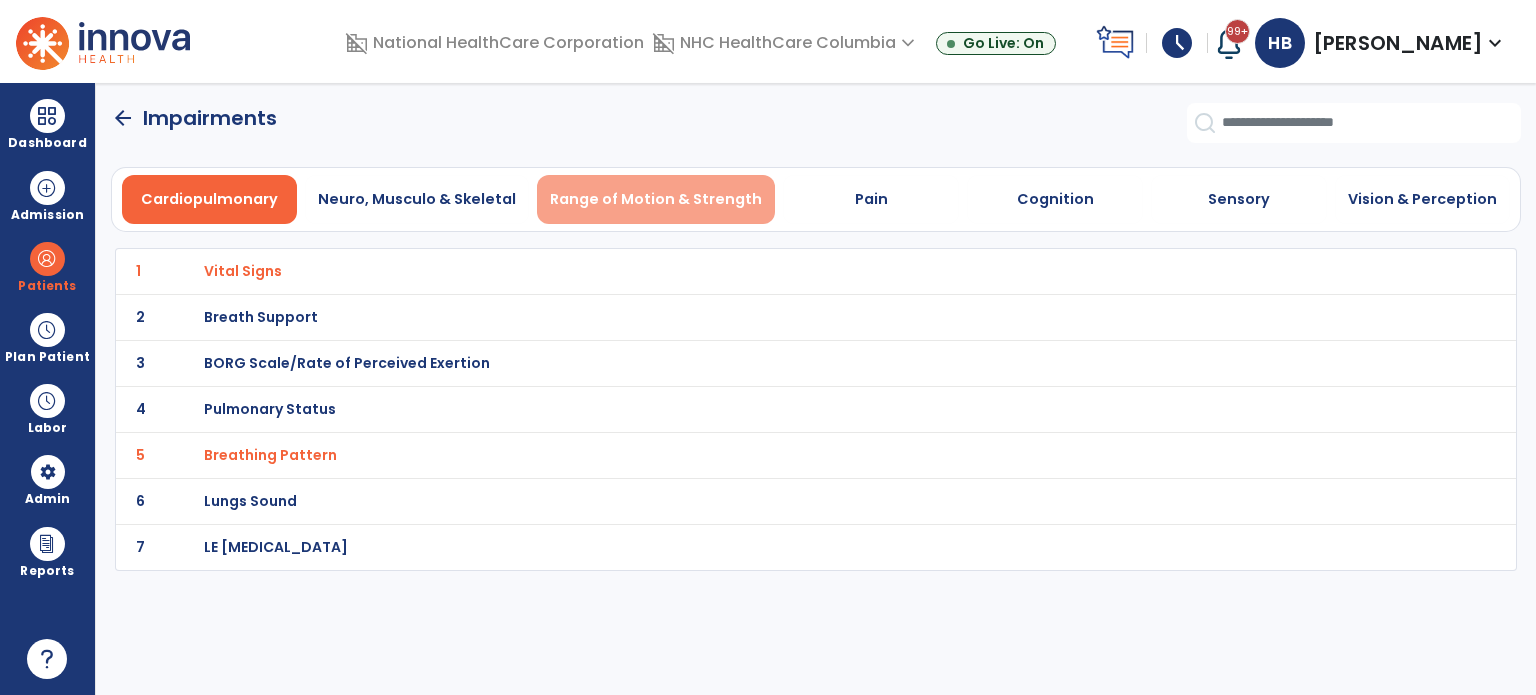 click on "Range of Motion & Strength" at bounding box center (656, 199) 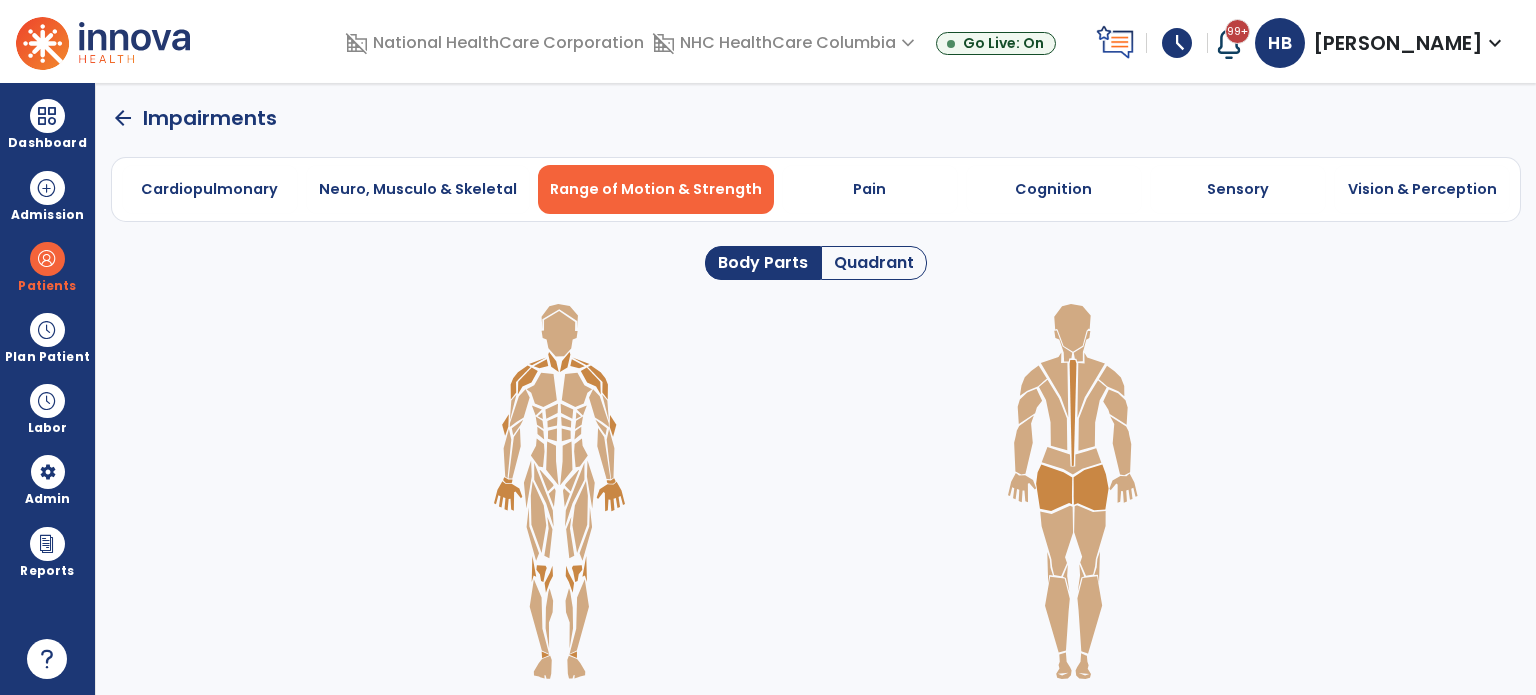 click on "Quadrant" 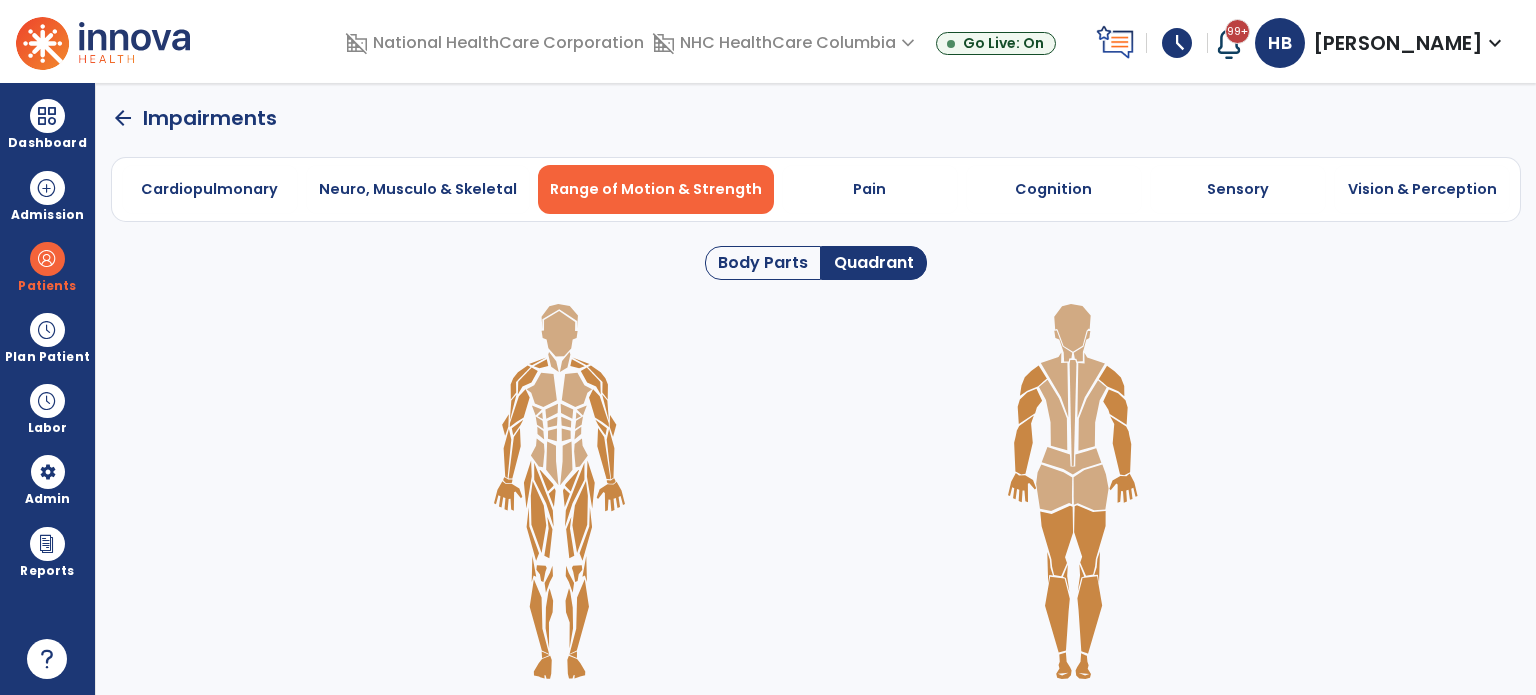 click 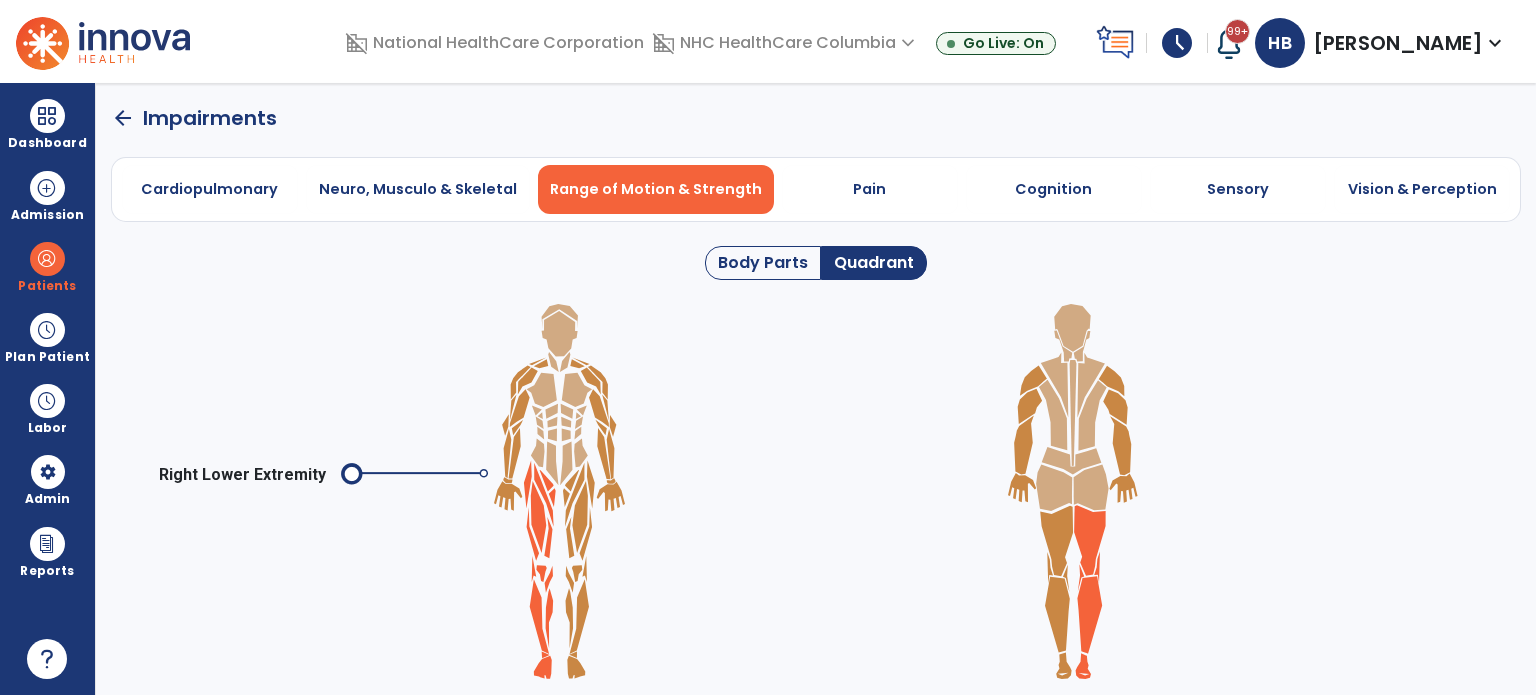 click 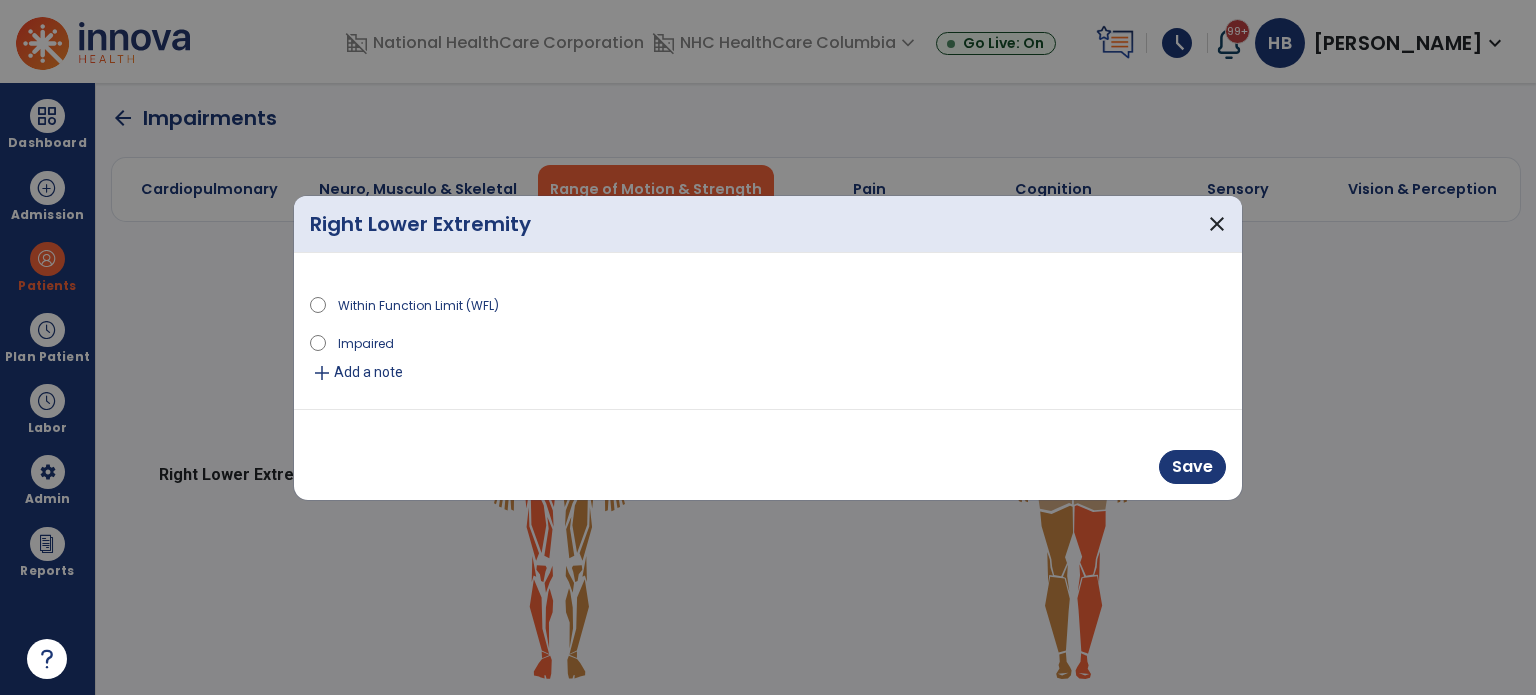 click on "Add a note" at bounding box center [368, 372] 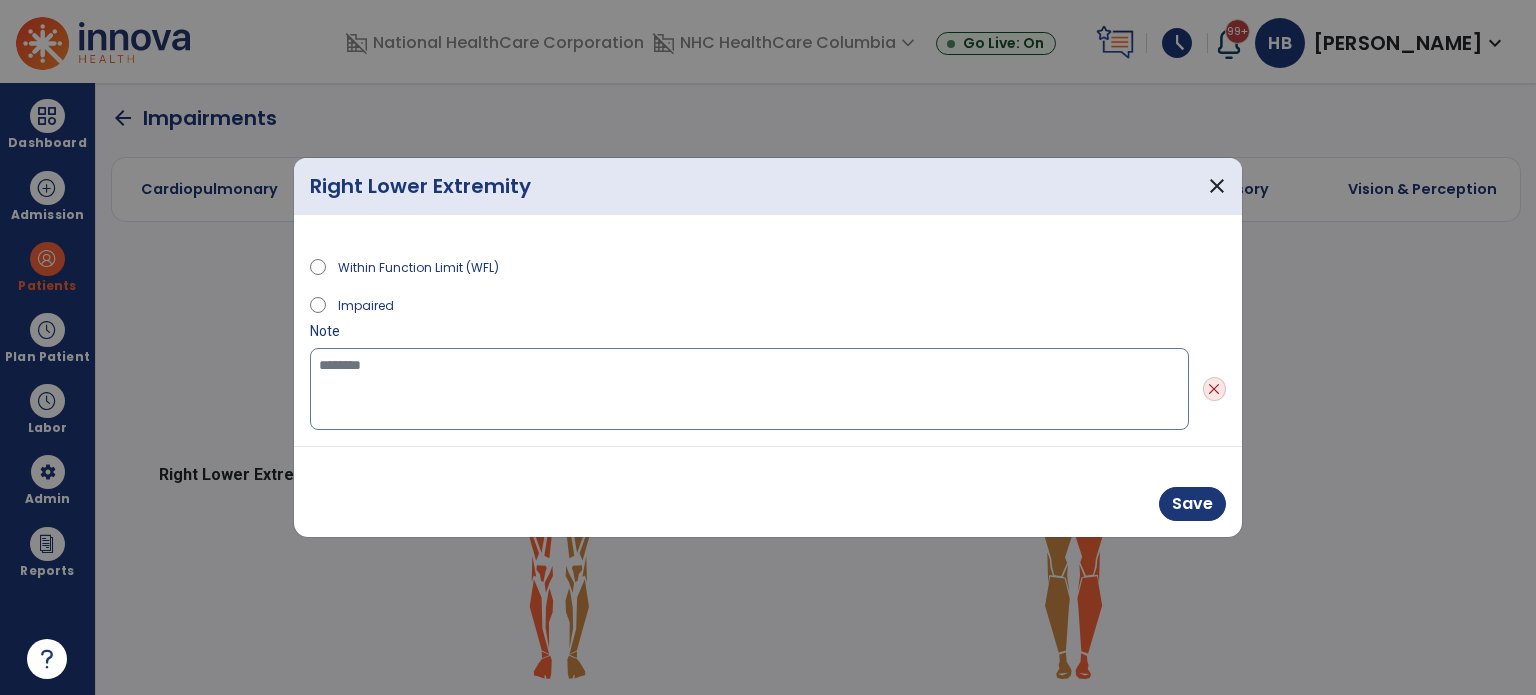 click at bounding box center (749, 389) 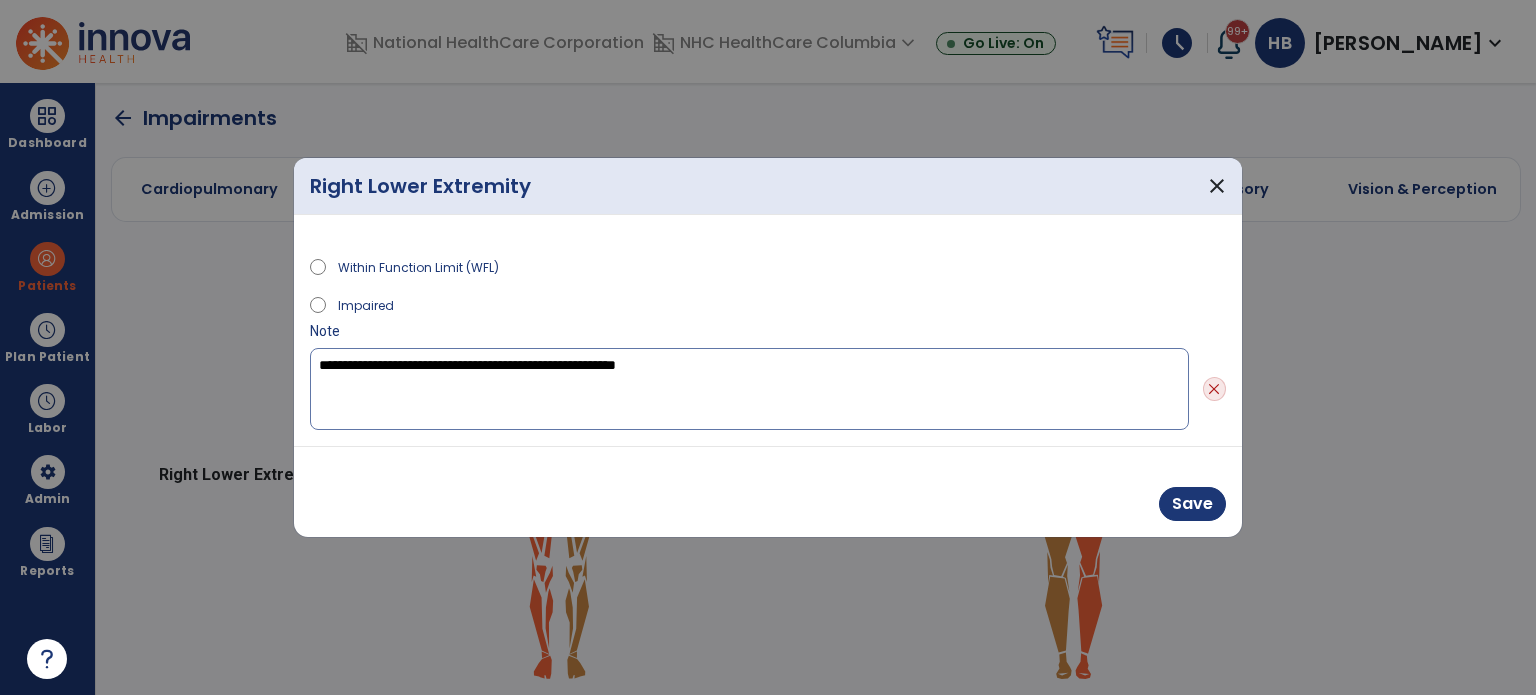 drag, startPoint x: 720, startPoint y: 385, endPoint x: 303, endPoint y: 387, distance: 417.0048 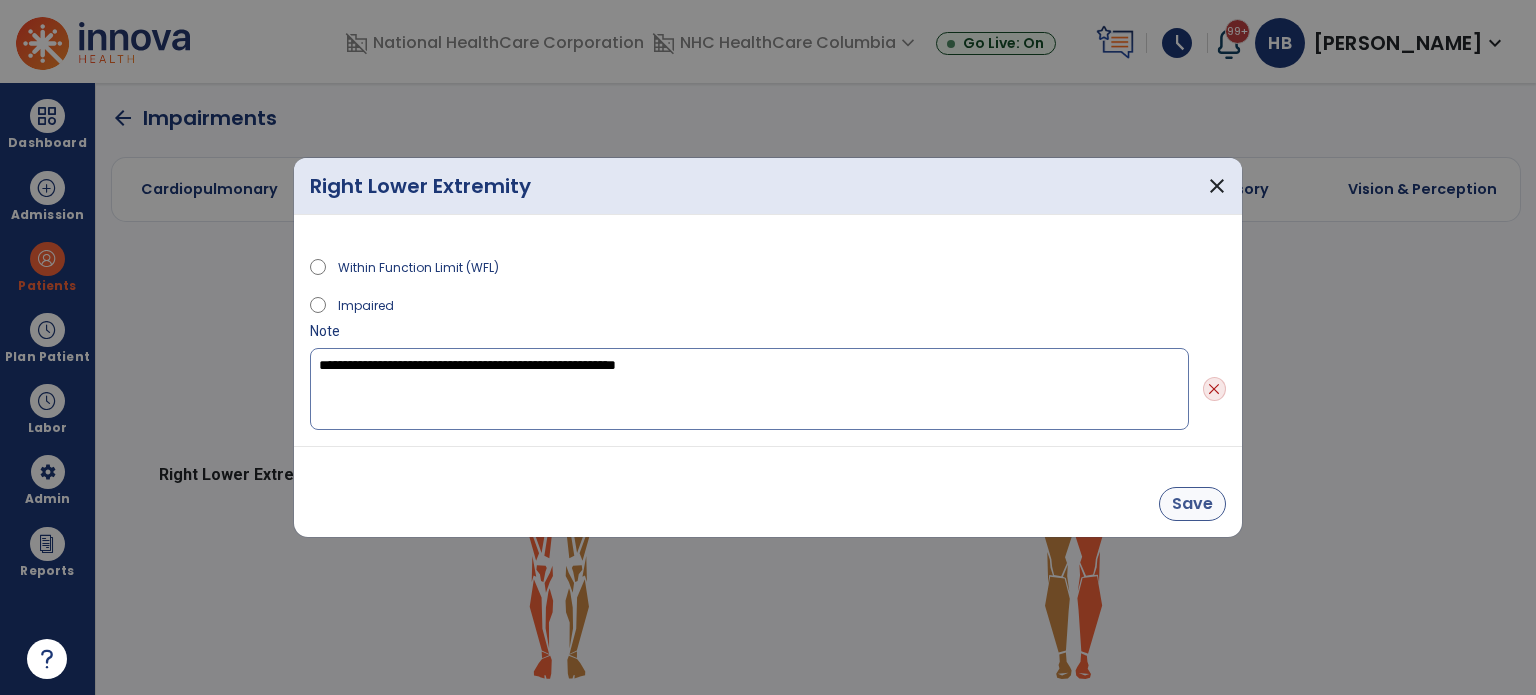 type on "**********" 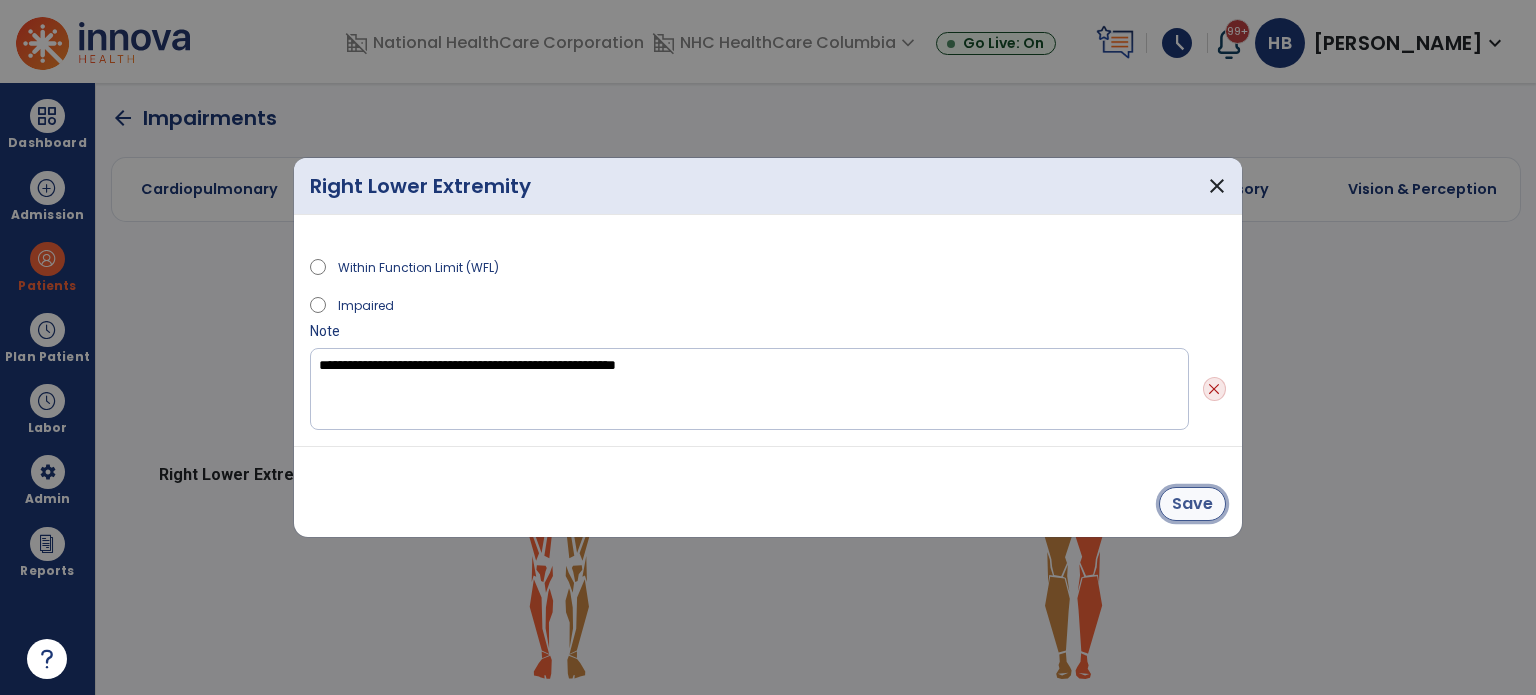 click on "Save" at bounding box center [1192, 504] 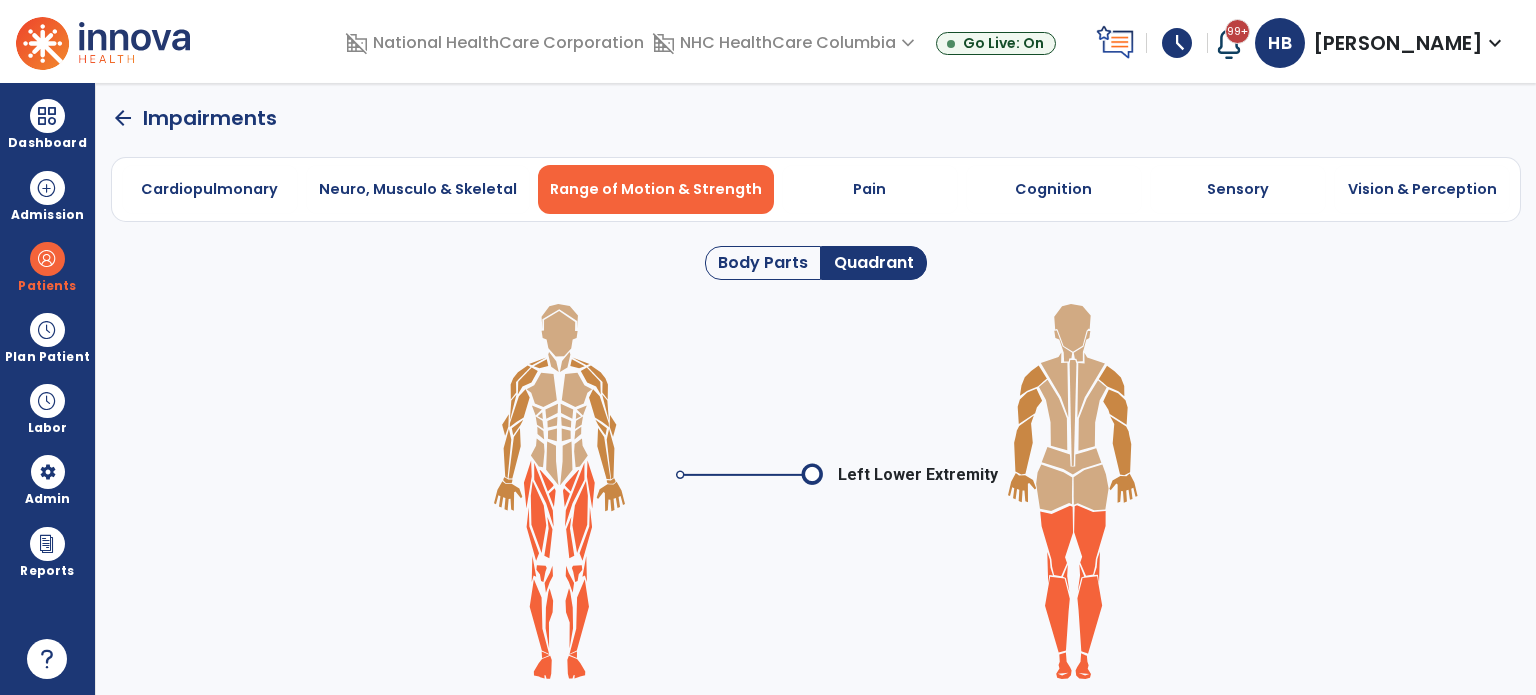 click 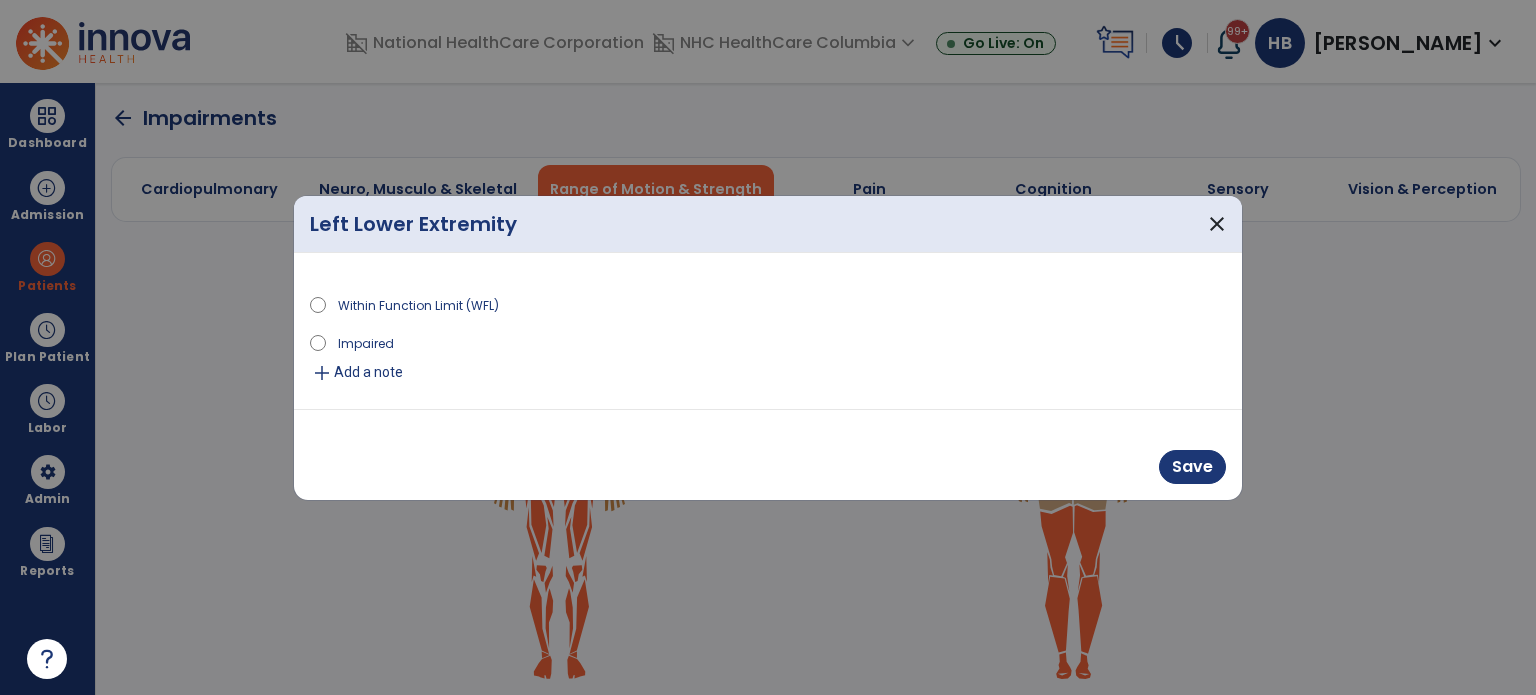 click on "Add a note" at bounding box center [368, 372] 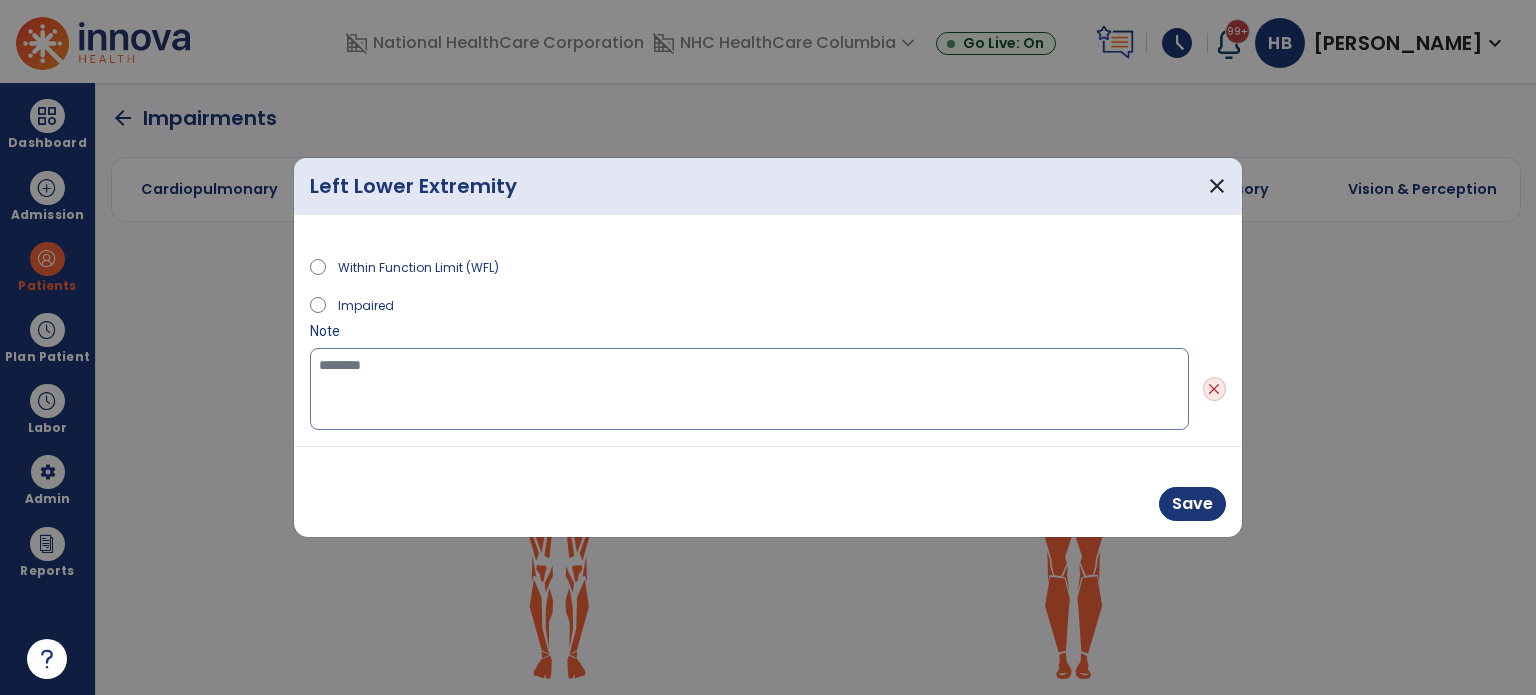 click at bounding box center (749, 389) 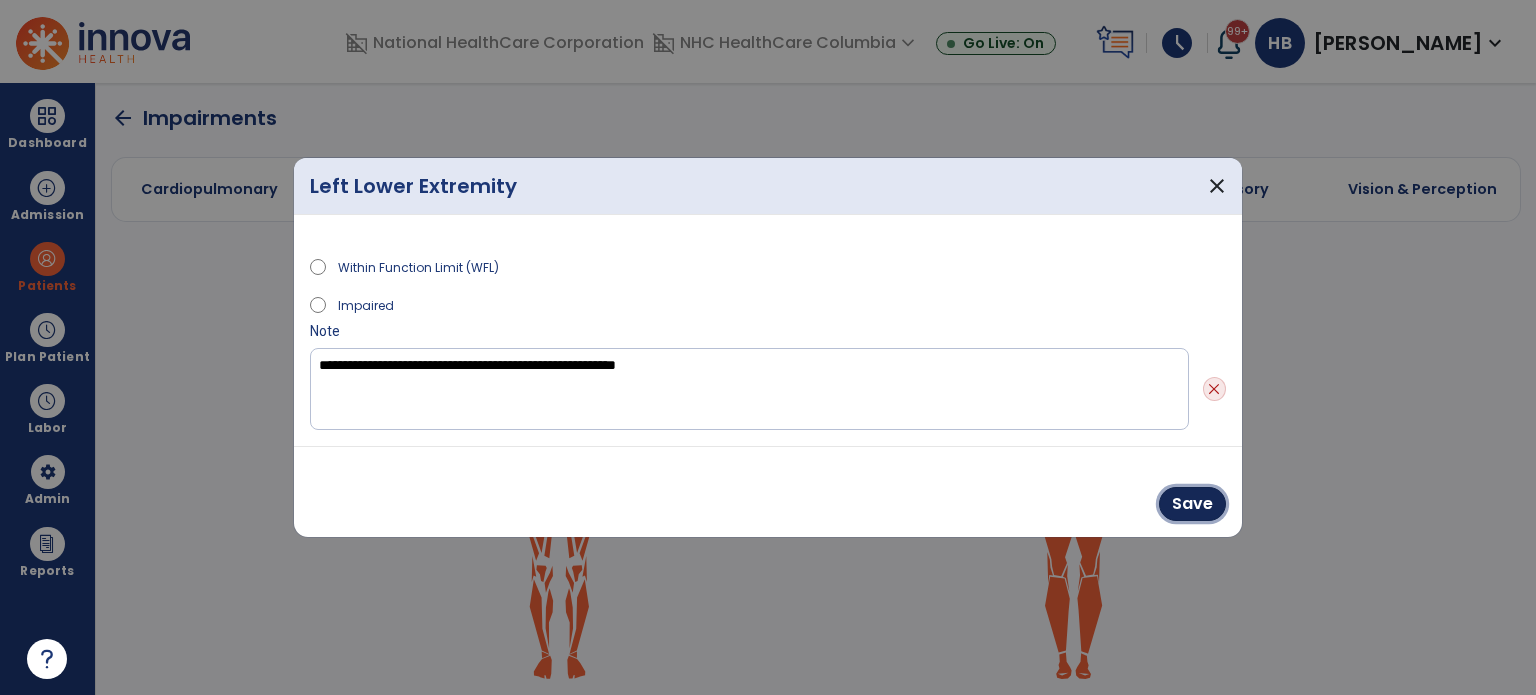click on "Save" at bounding box center [1192, 504] 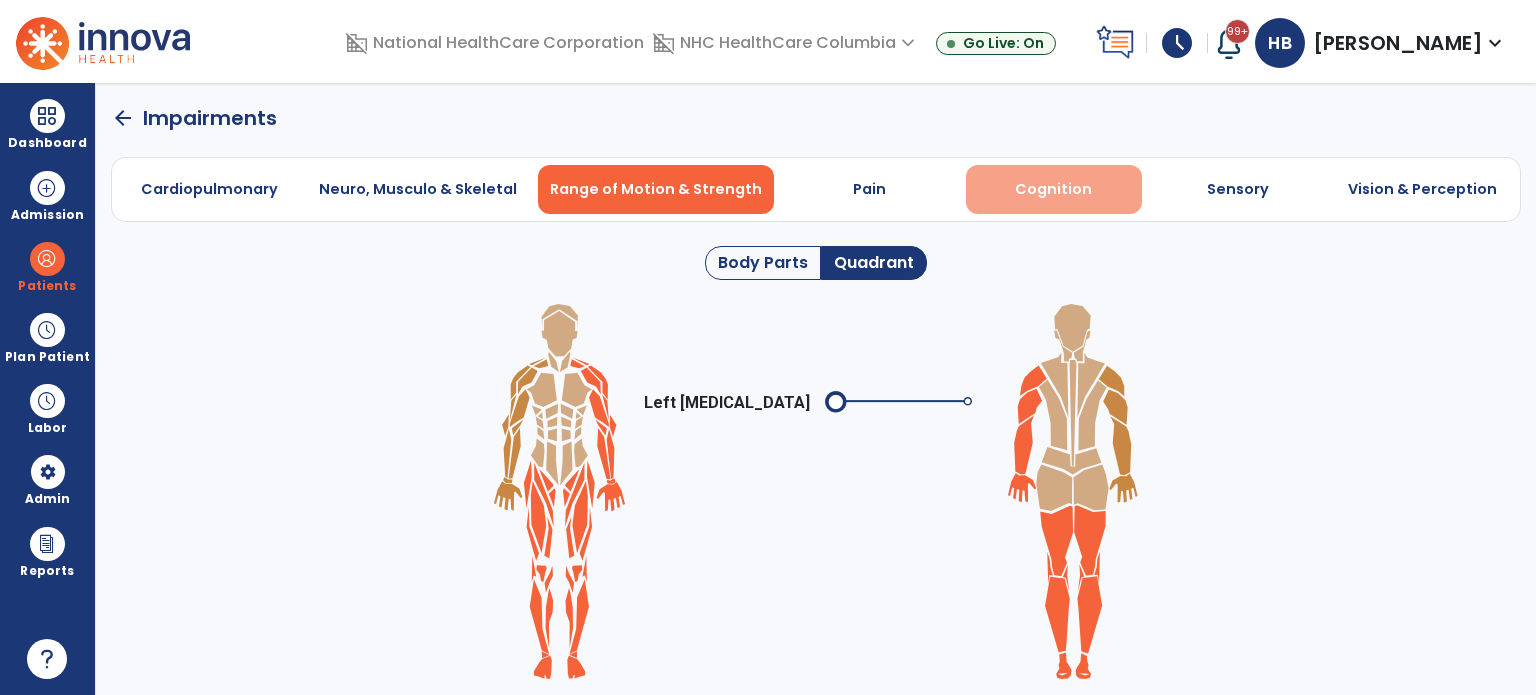 click on "Cognition" at bounding box center [1053, 189] 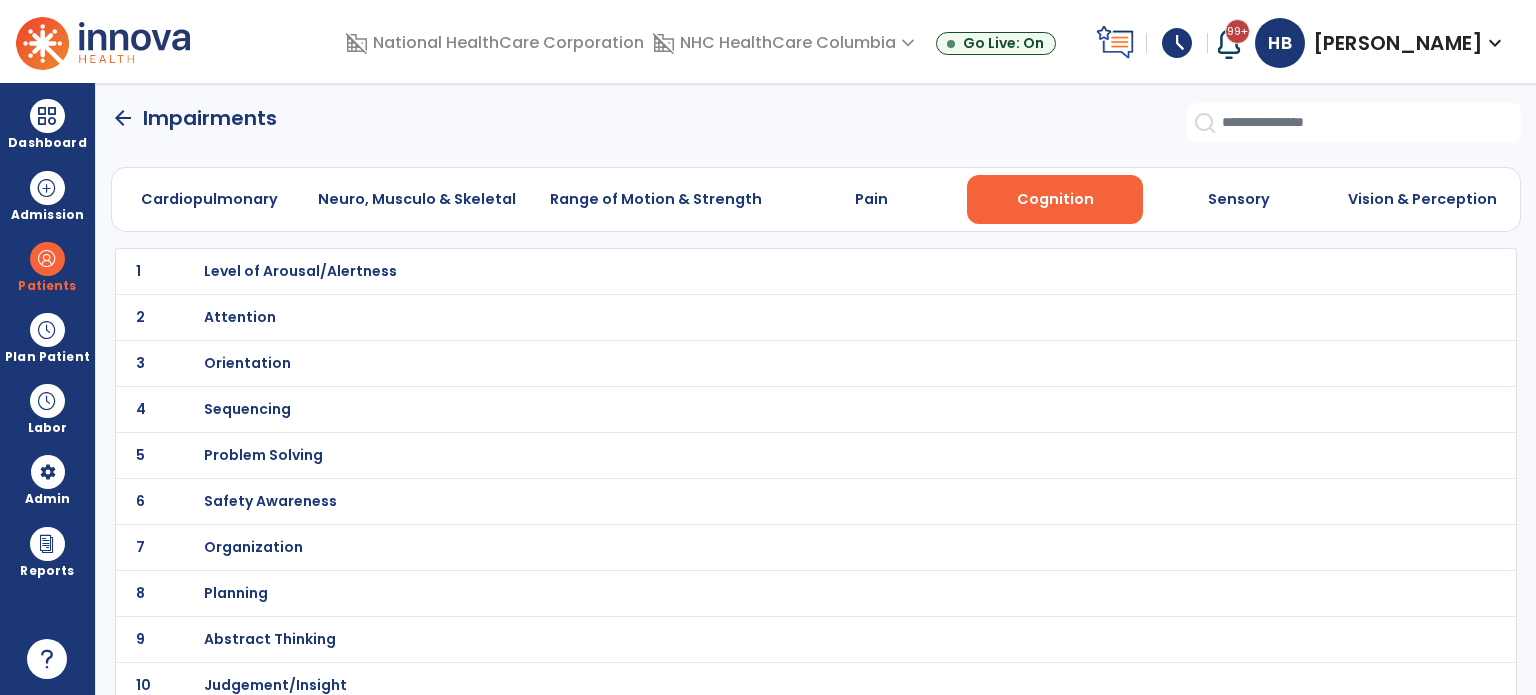 click on "Orientation" at bounding box center [300, 271] 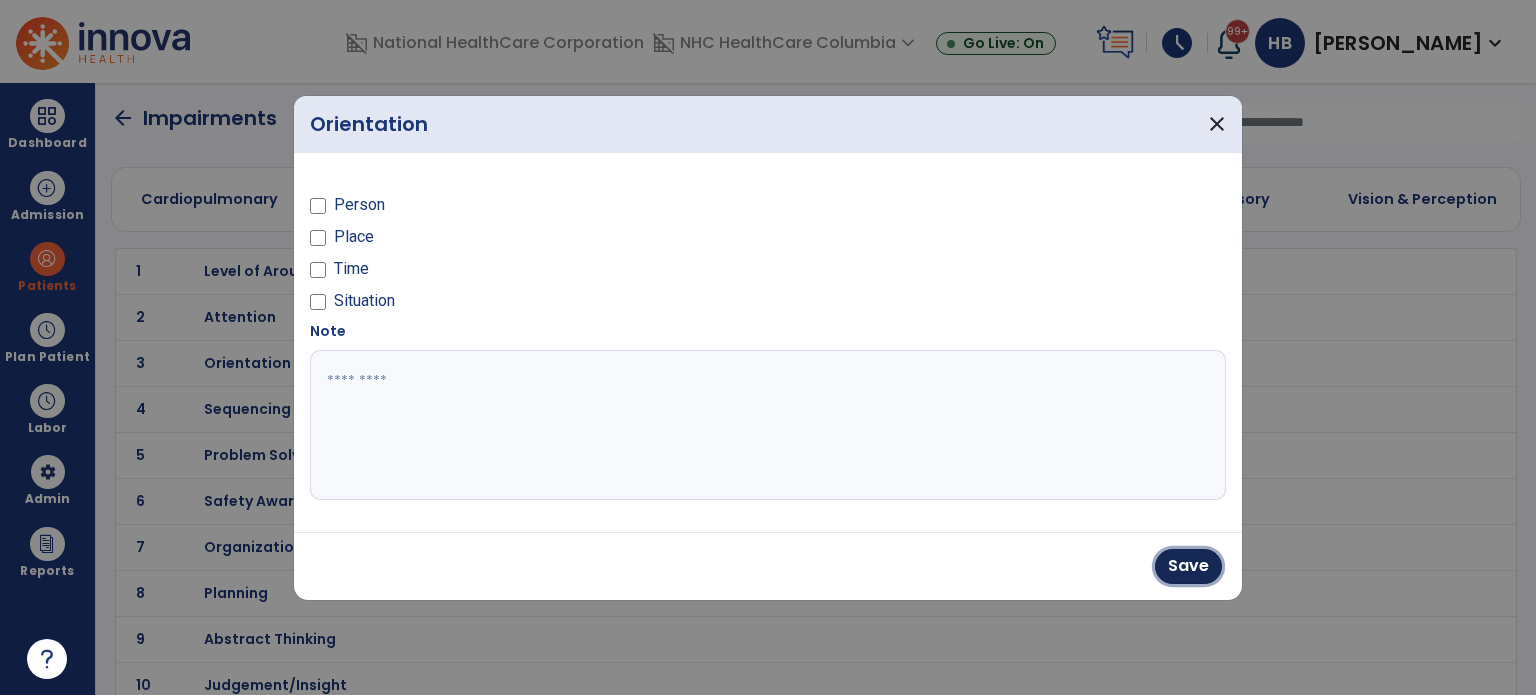 click on "Save" at bounding box center (1188, 566) 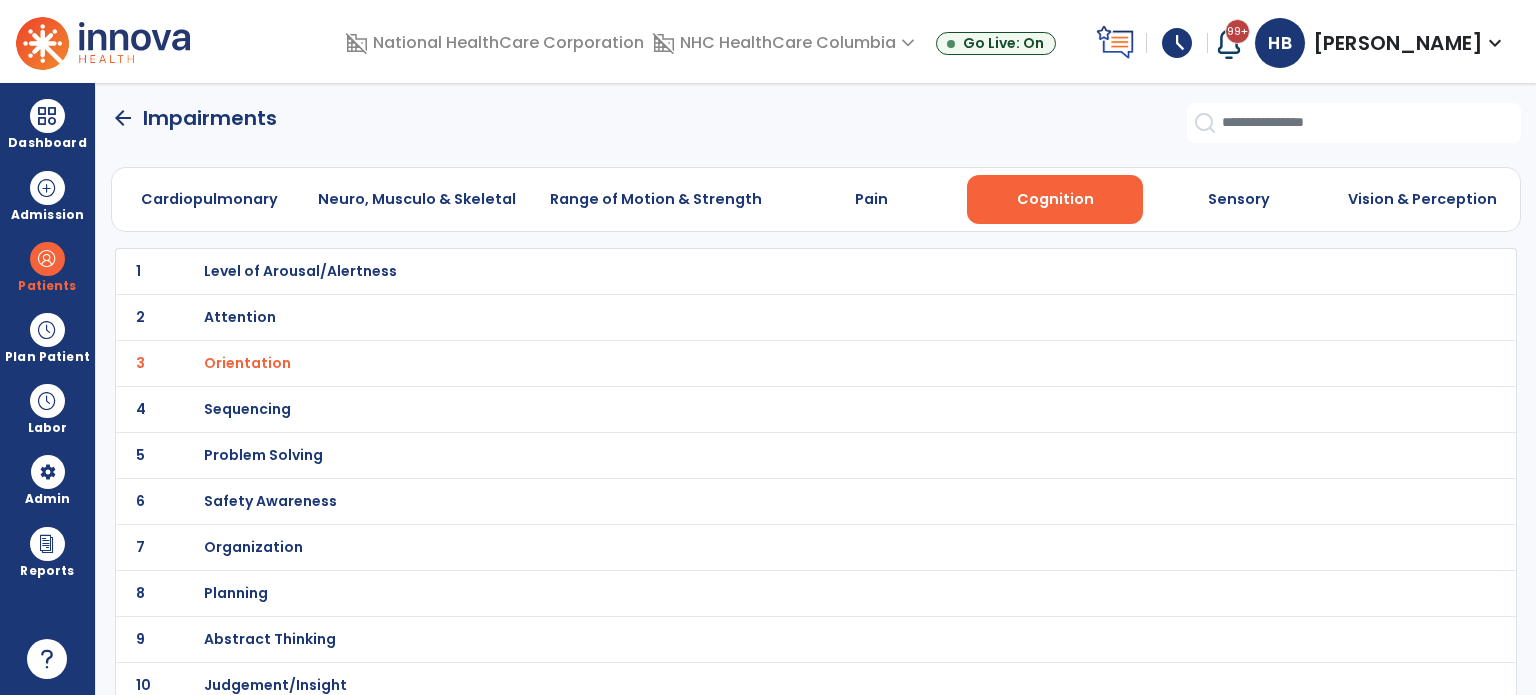 click on "arrow_back" 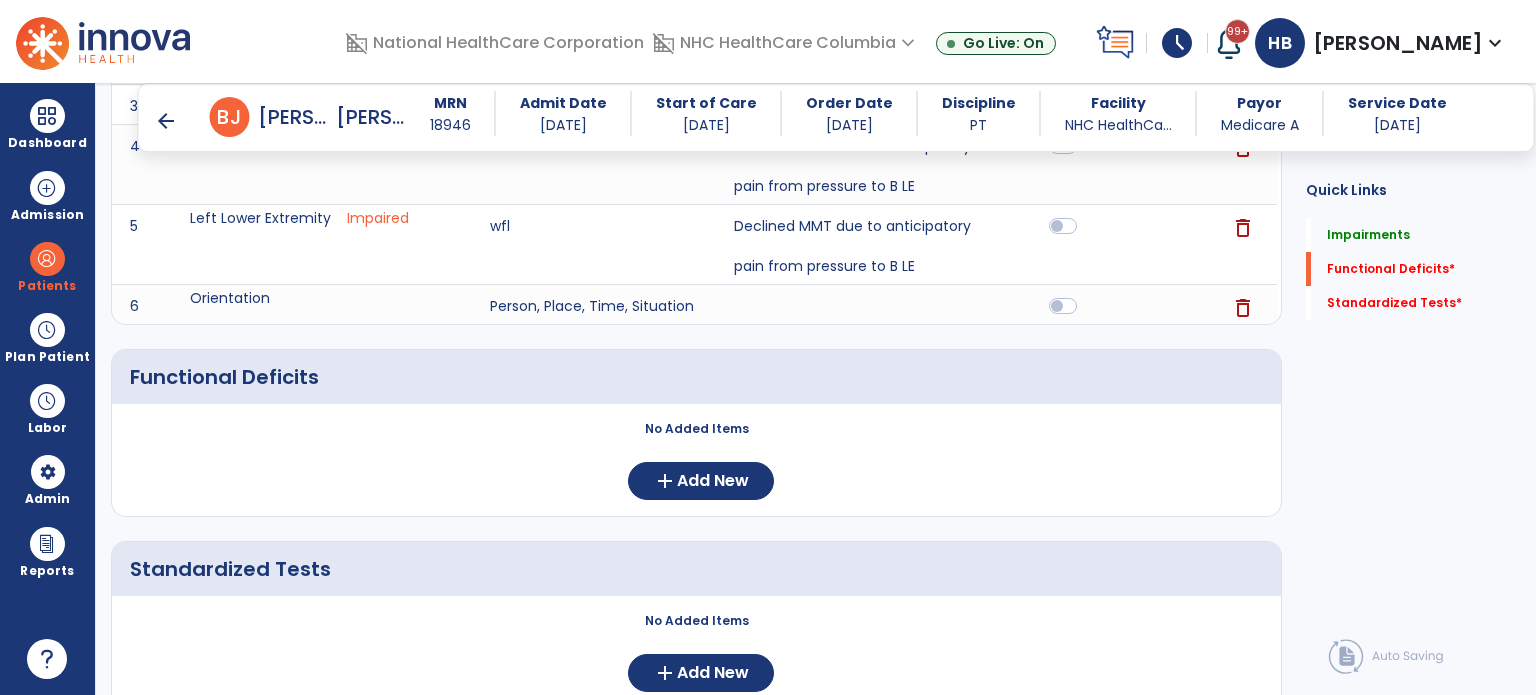 scroll, scrollTop: 560, scrollLeft: 0, axis: vertical 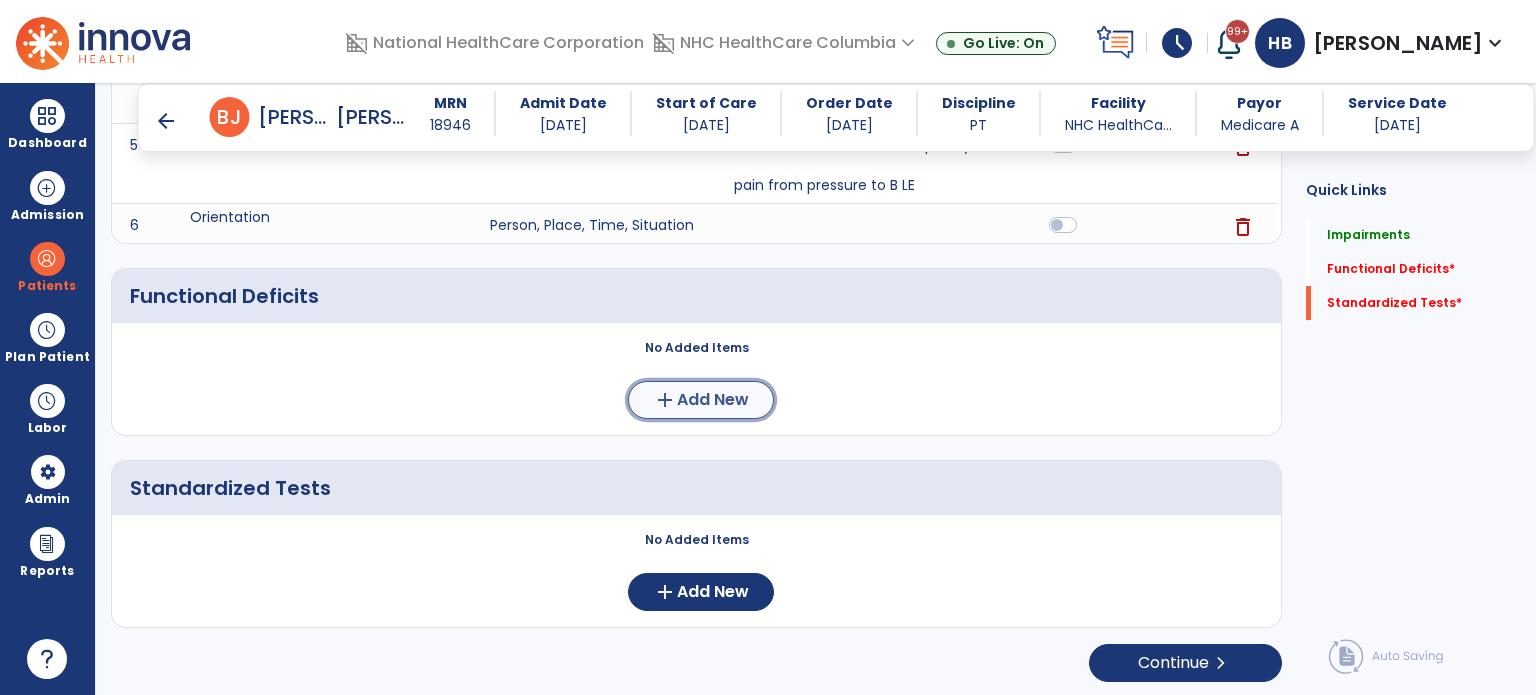 click on "add" 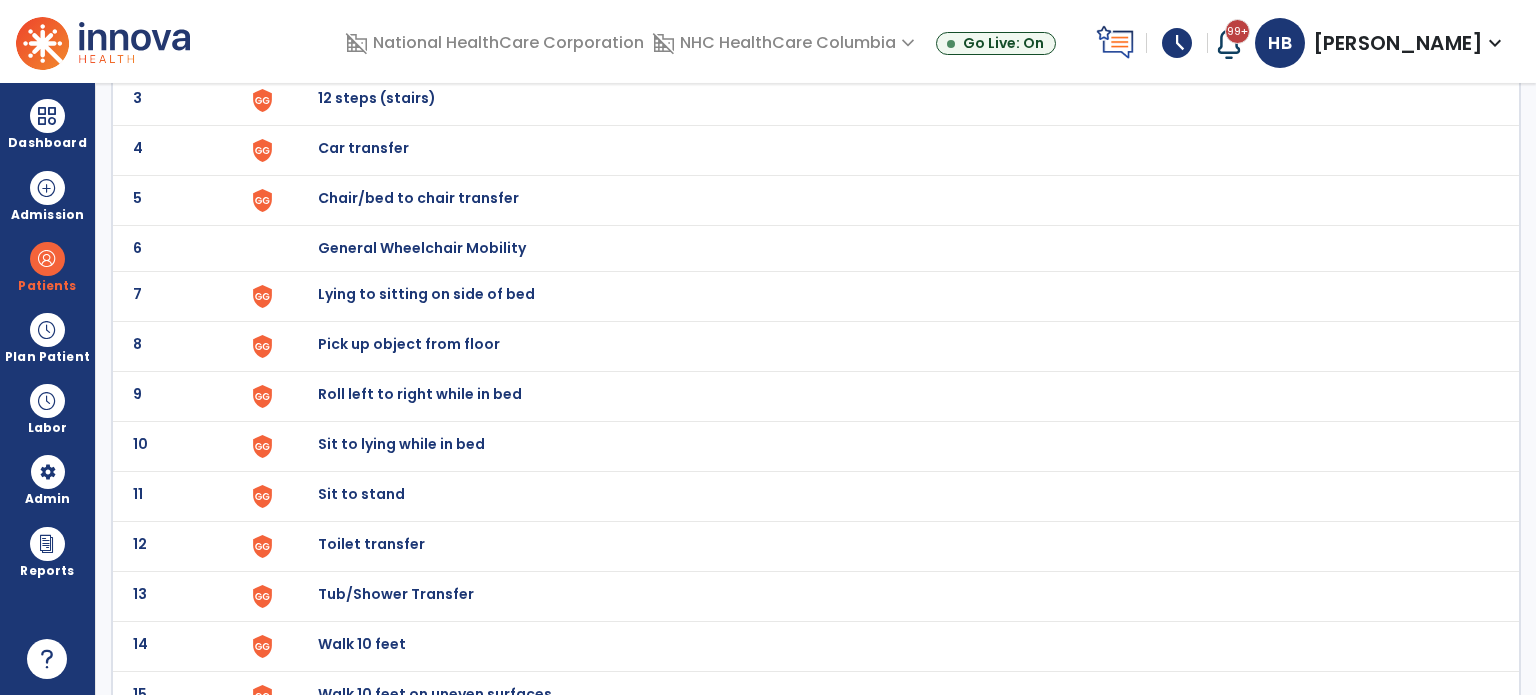scroll, scrollTop: 300, scrollLeft: 0, axis: vertical 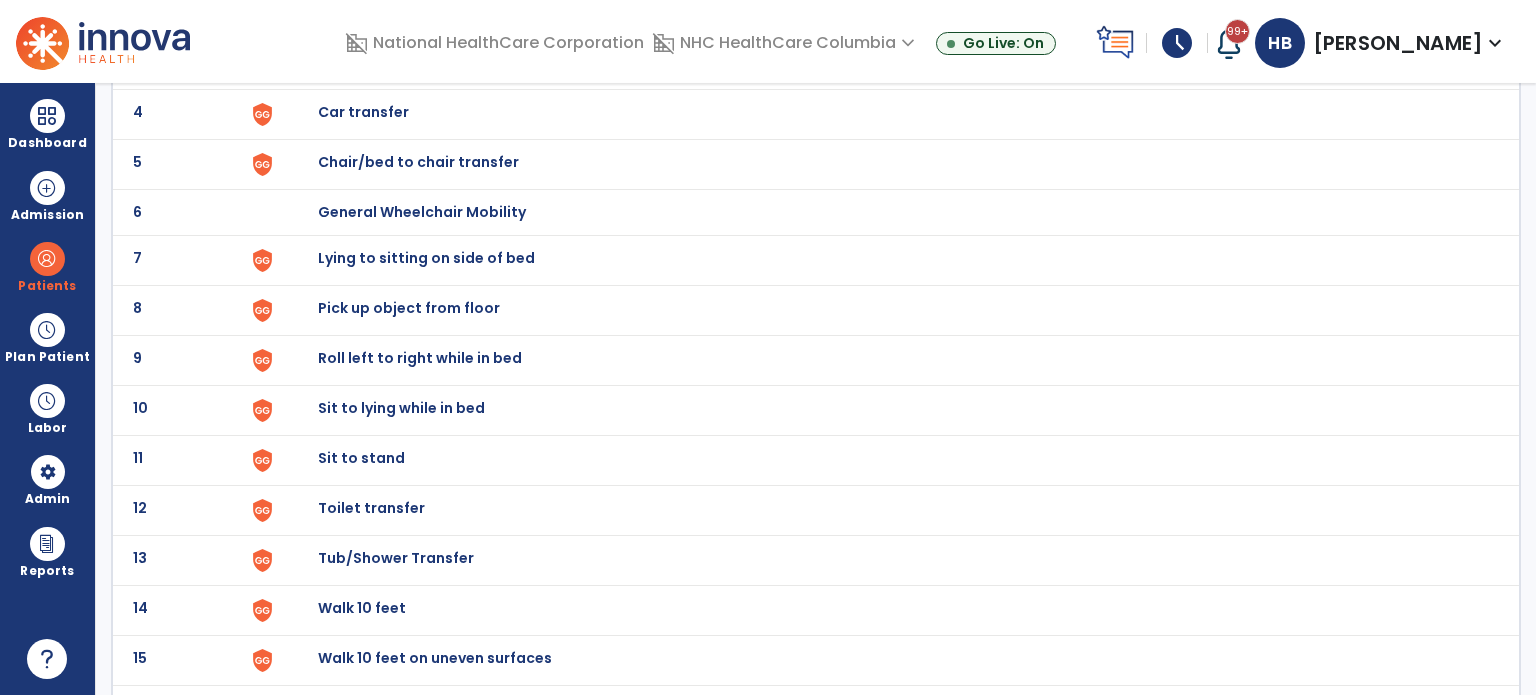 click on "Chair/bed to chair transfer" at bounding box center [364, -38] 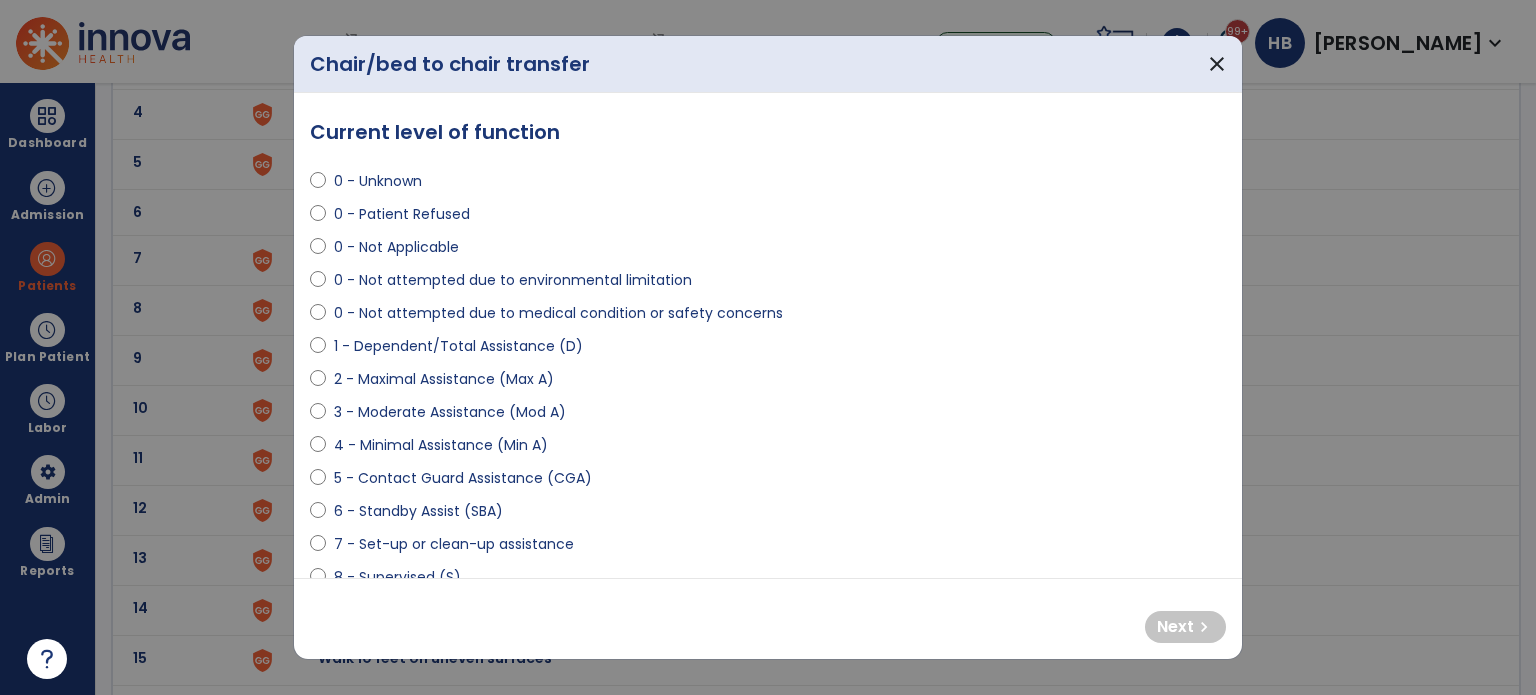 click on "6 - Standby Assist (SBA)" at bounding box center [418, 511] 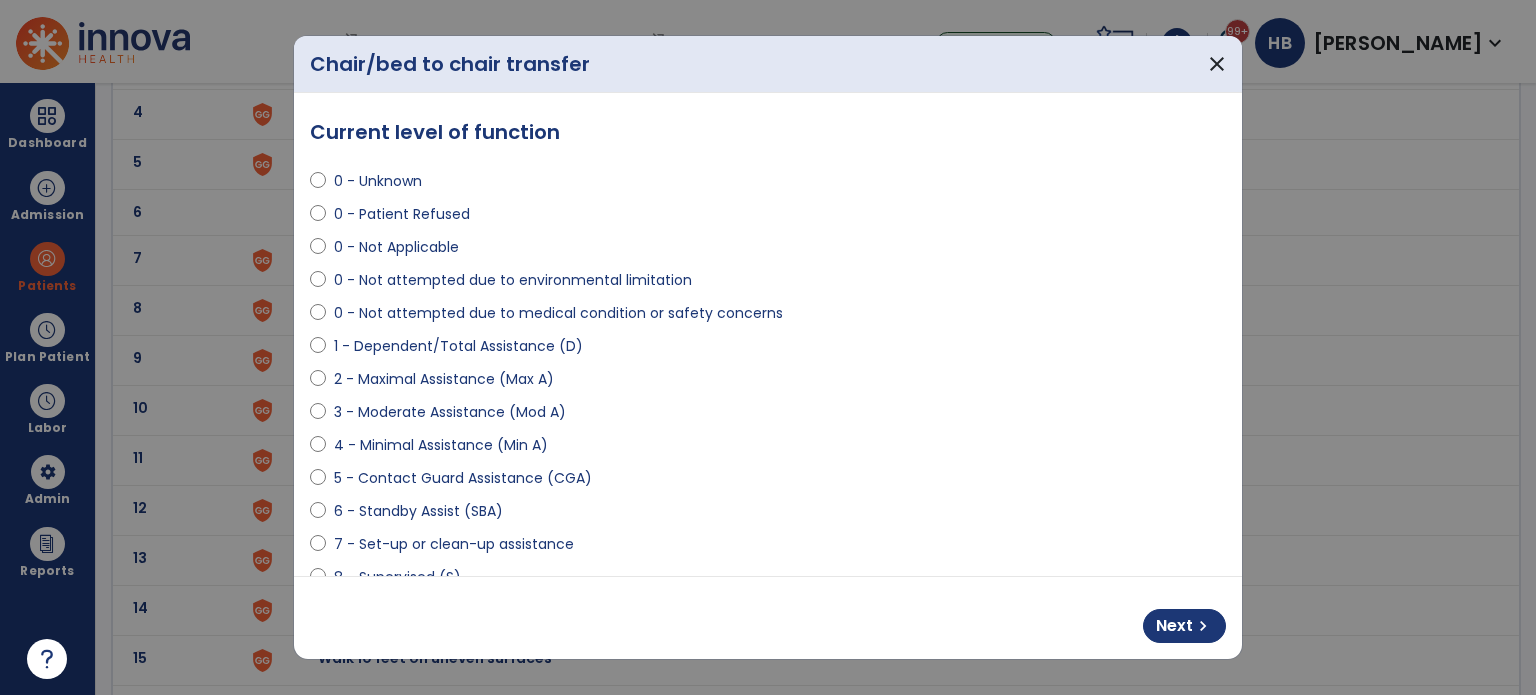 scroll, scrollTop: 408, scrollLeft: 0, axis: vertical 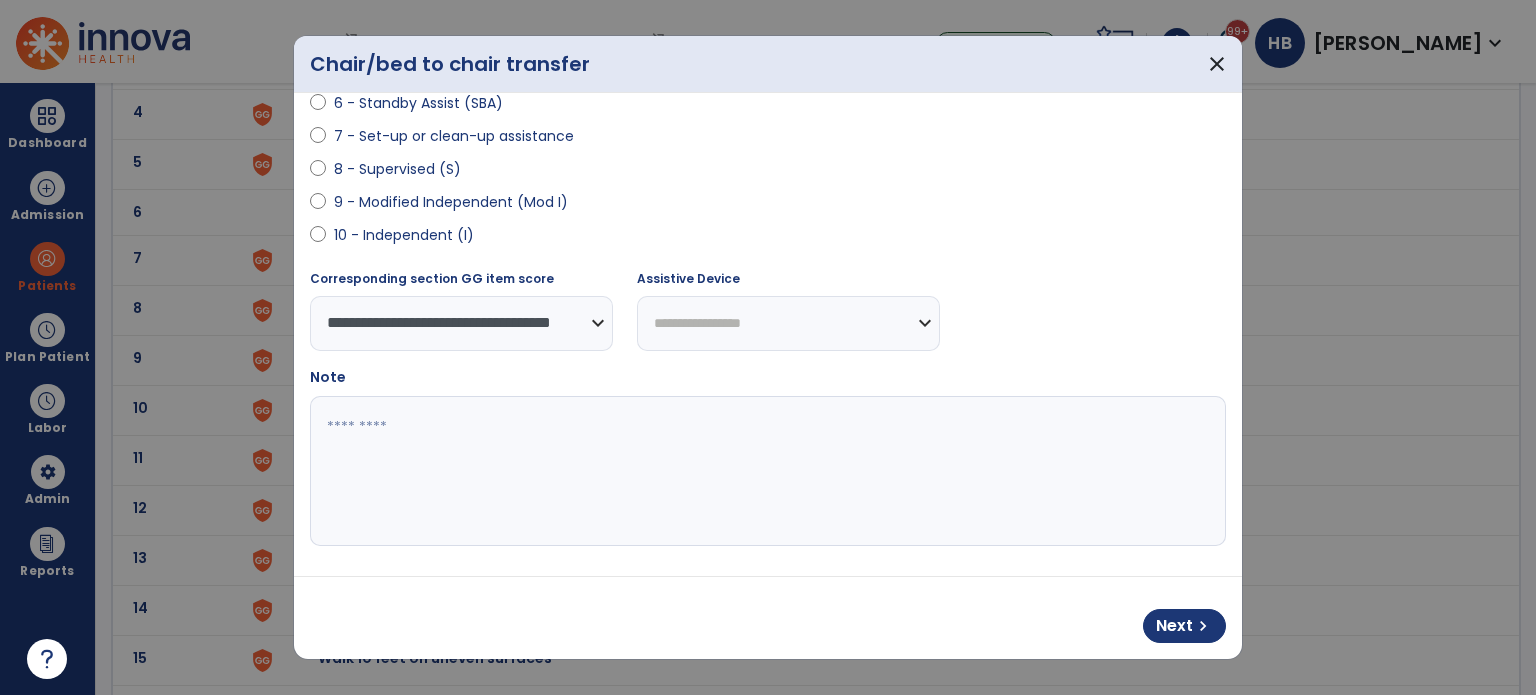 click on "**********" at bounding box center [788, 323] 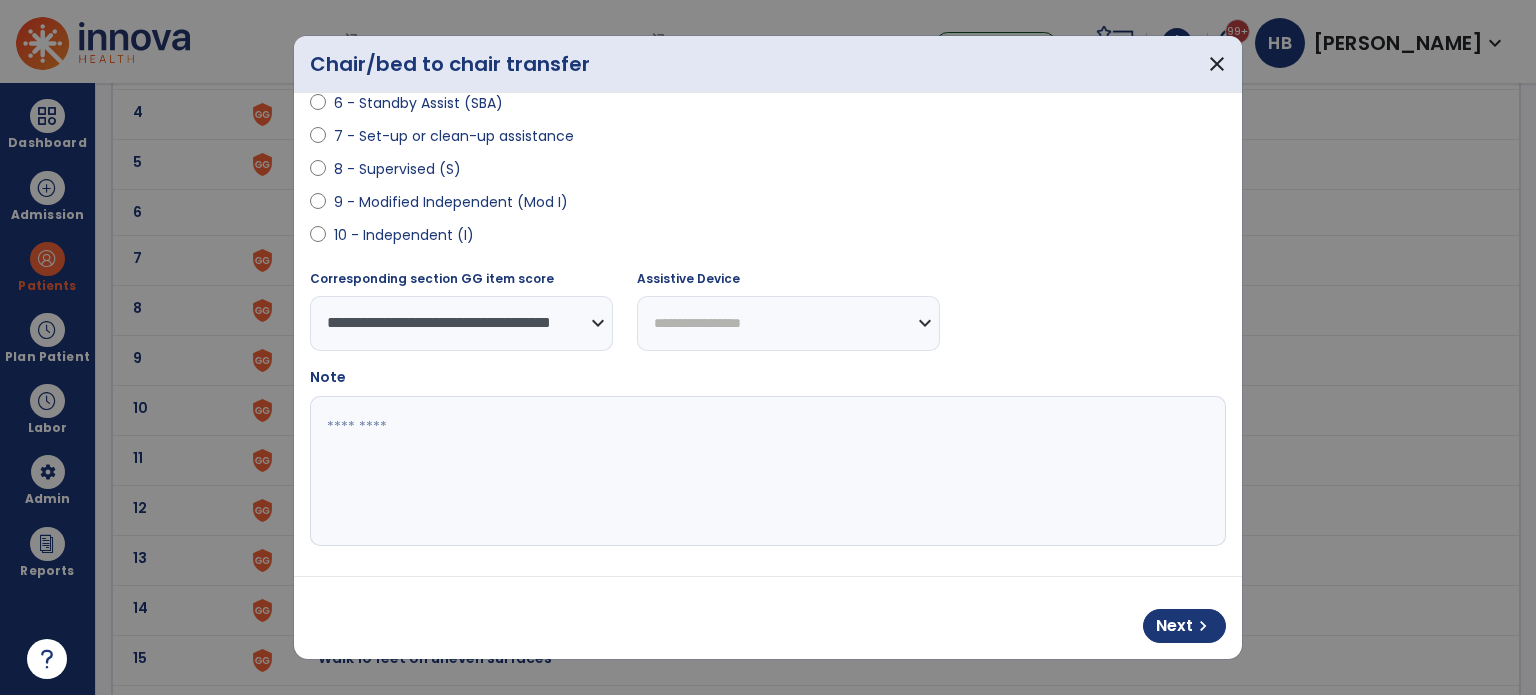 select on "**********" 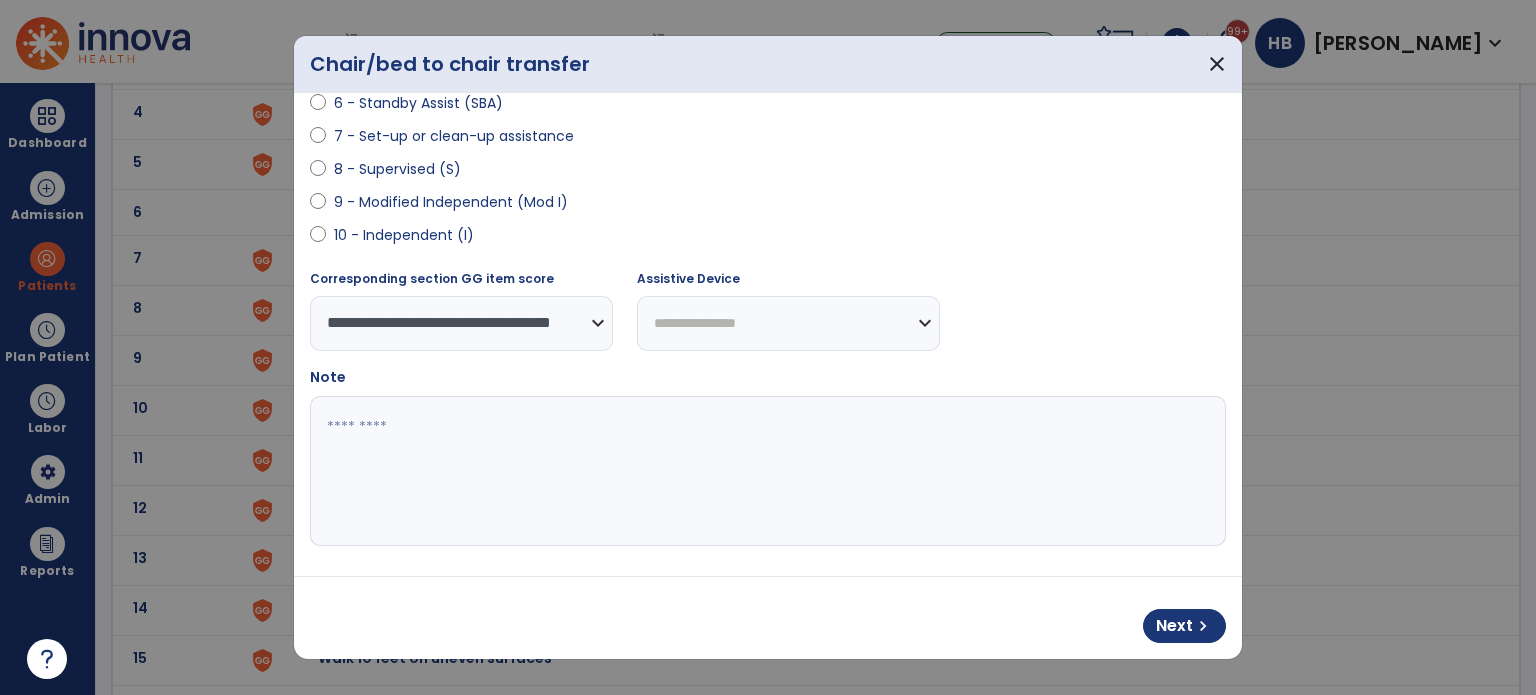click on "**********" at bounding box center [788, 323] 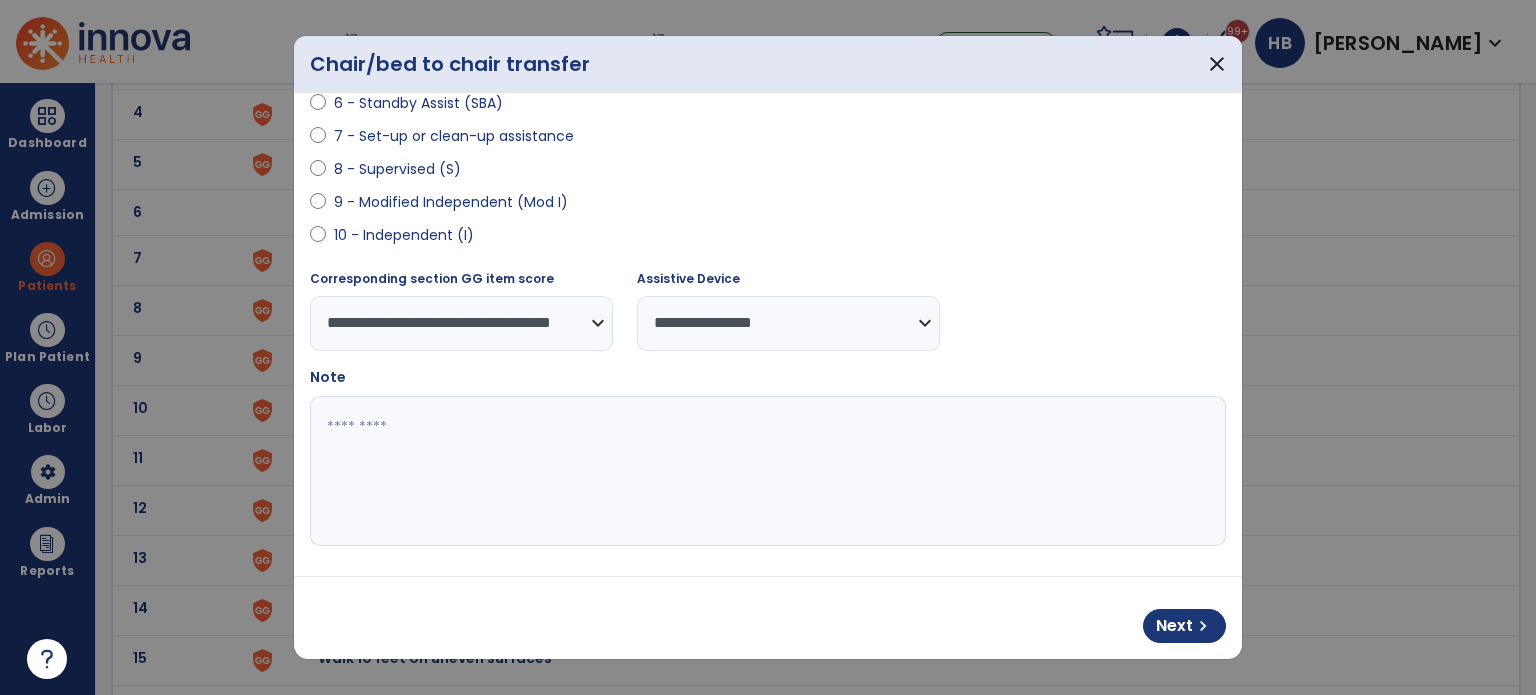 click at bounding box center (766, 471) 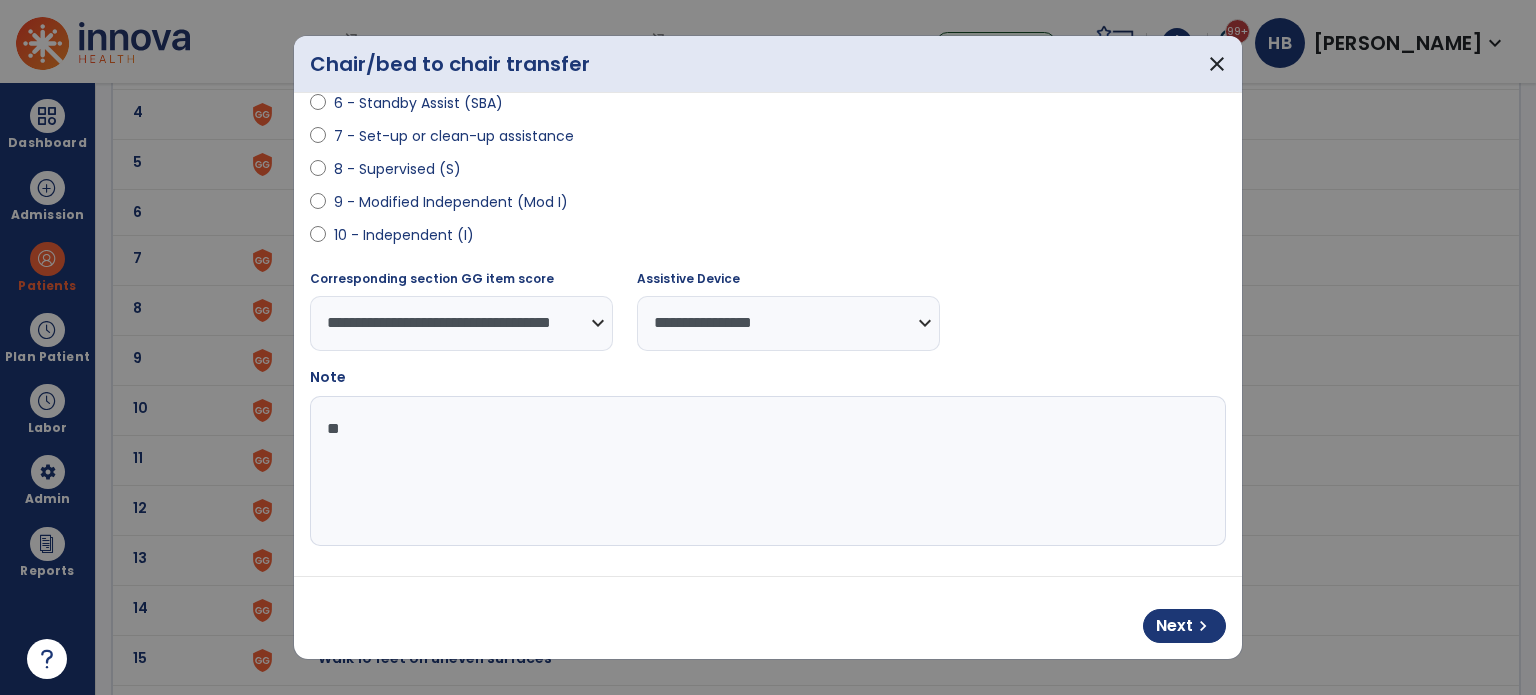 type on "*" 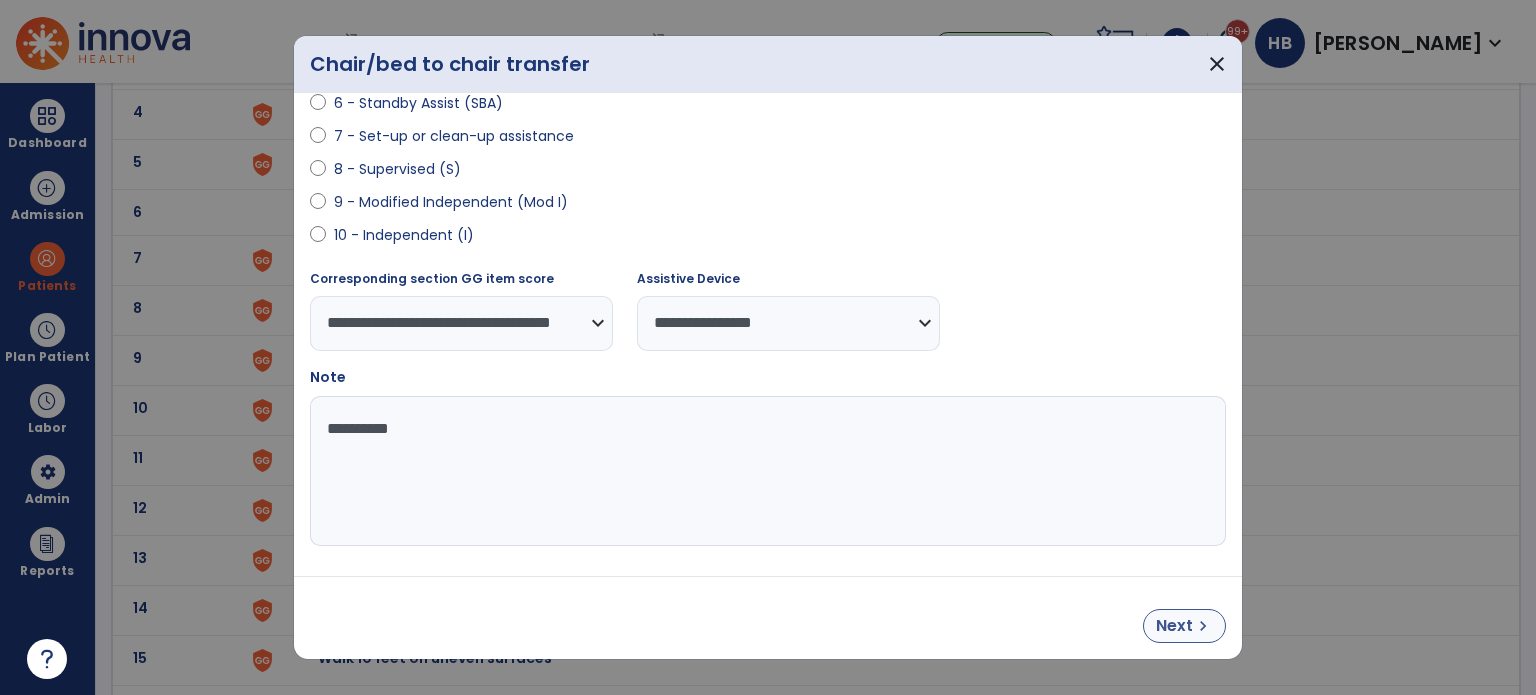 type on "**********" 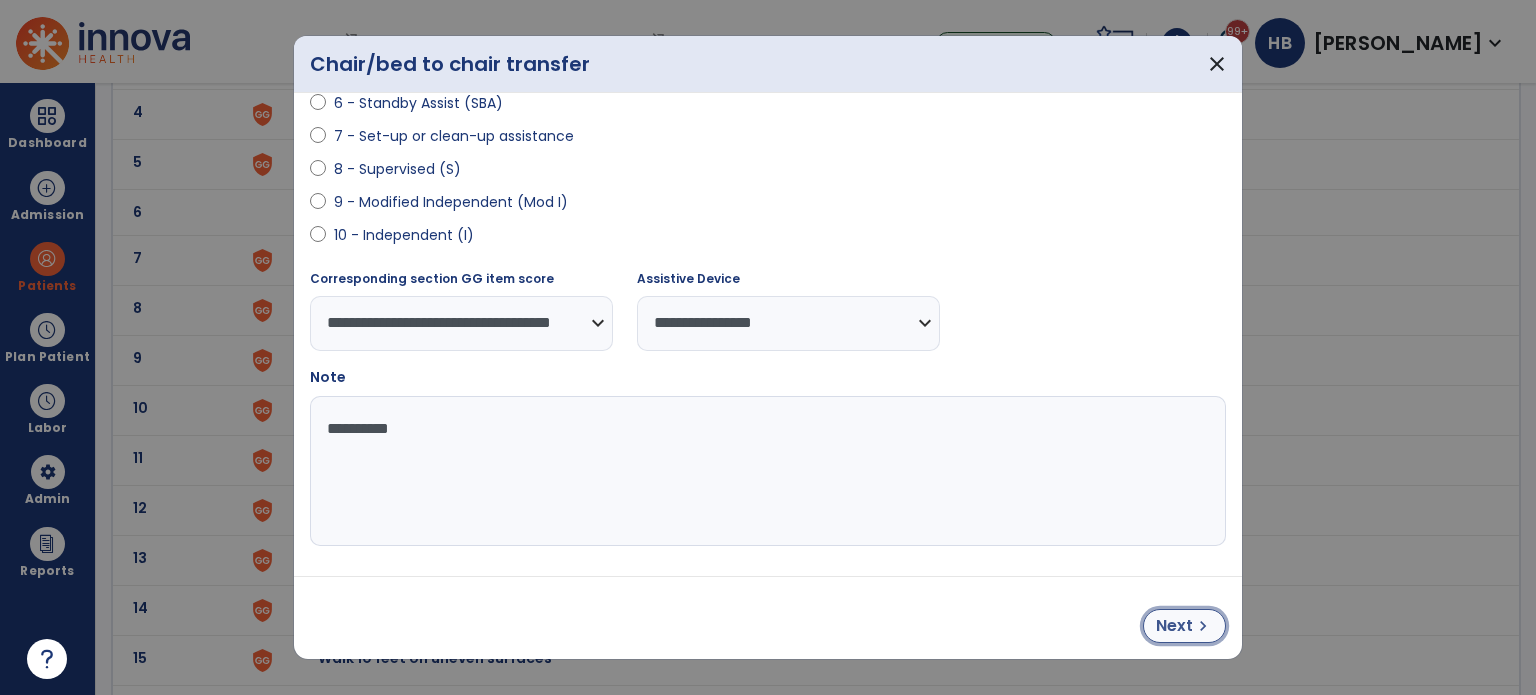 click on "chevron_right" at bounding box center (1203, 626) 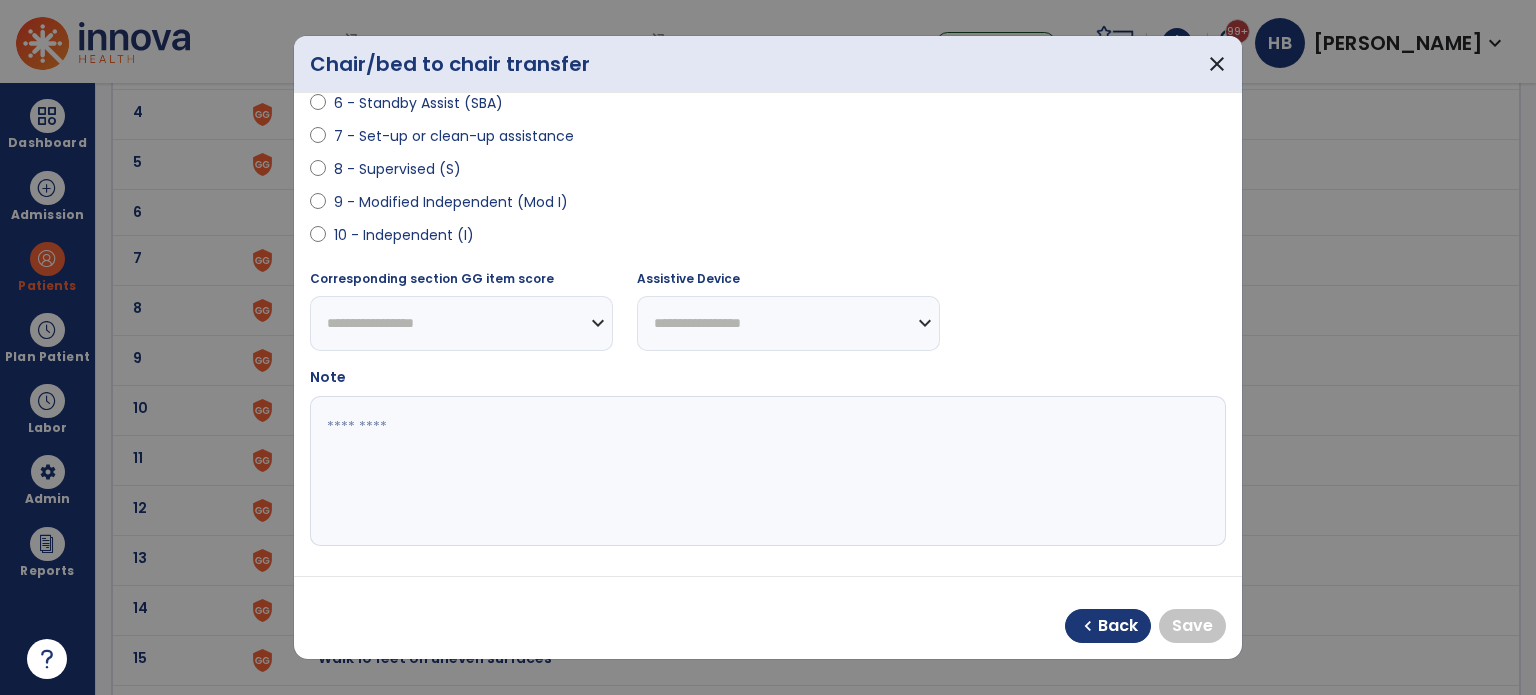click on "9 - Modified Independent (Mod I)" at bounding box center (451, 202) 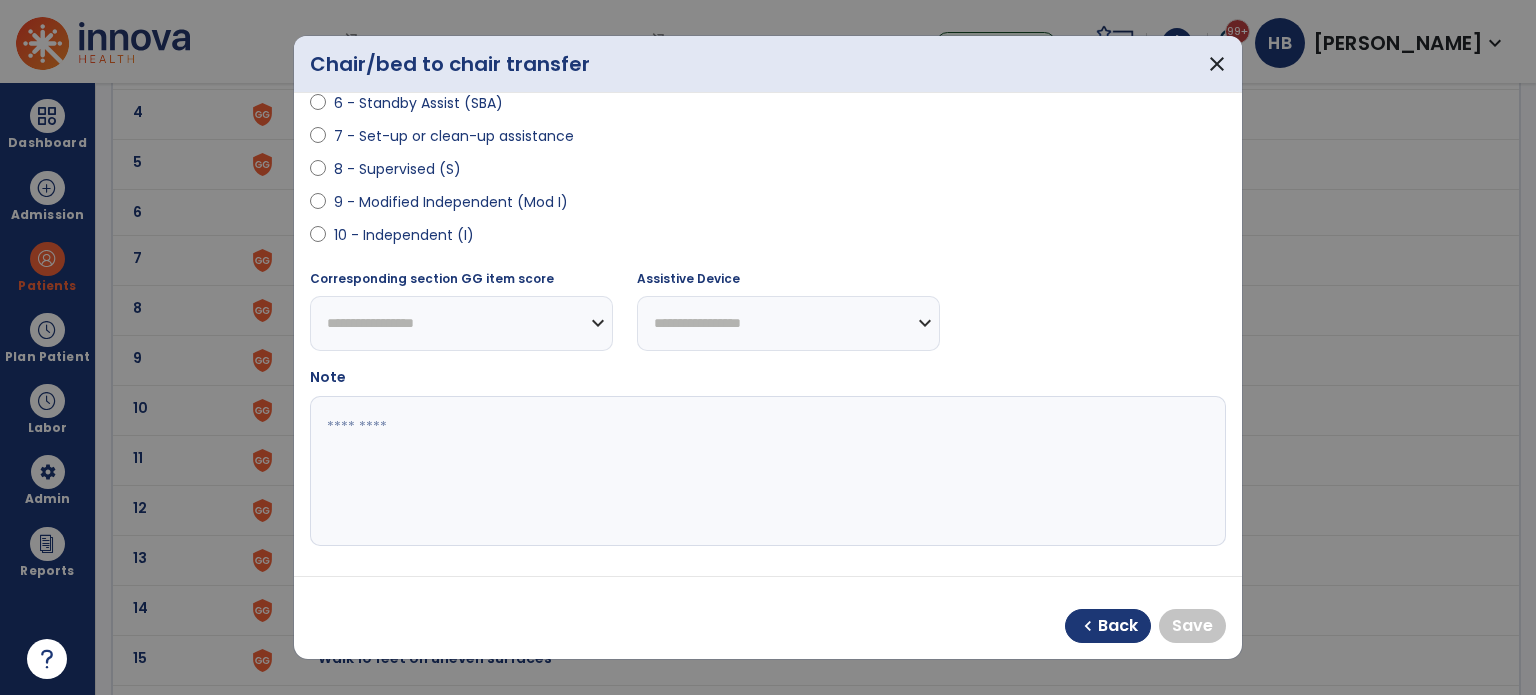 select on "**********" 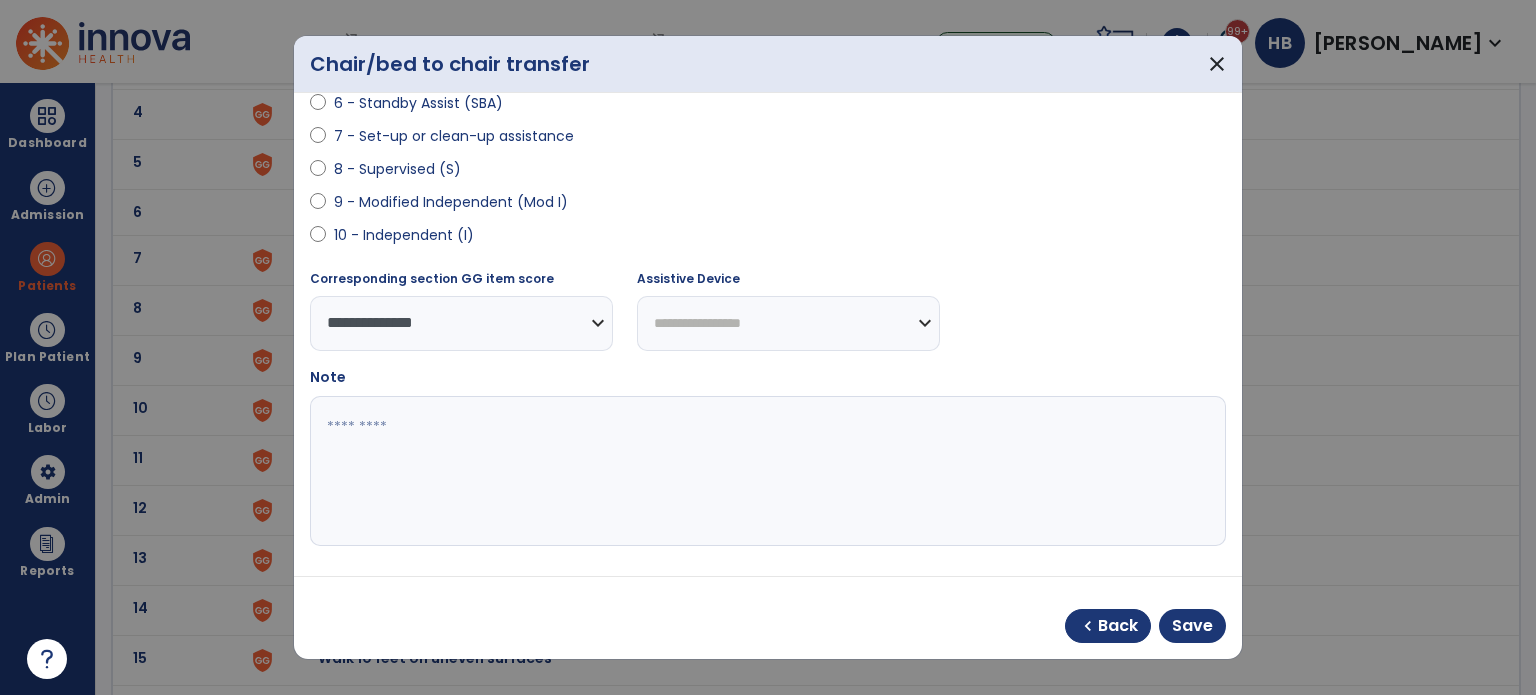 click on "**********" at bounding box center (788, 323) 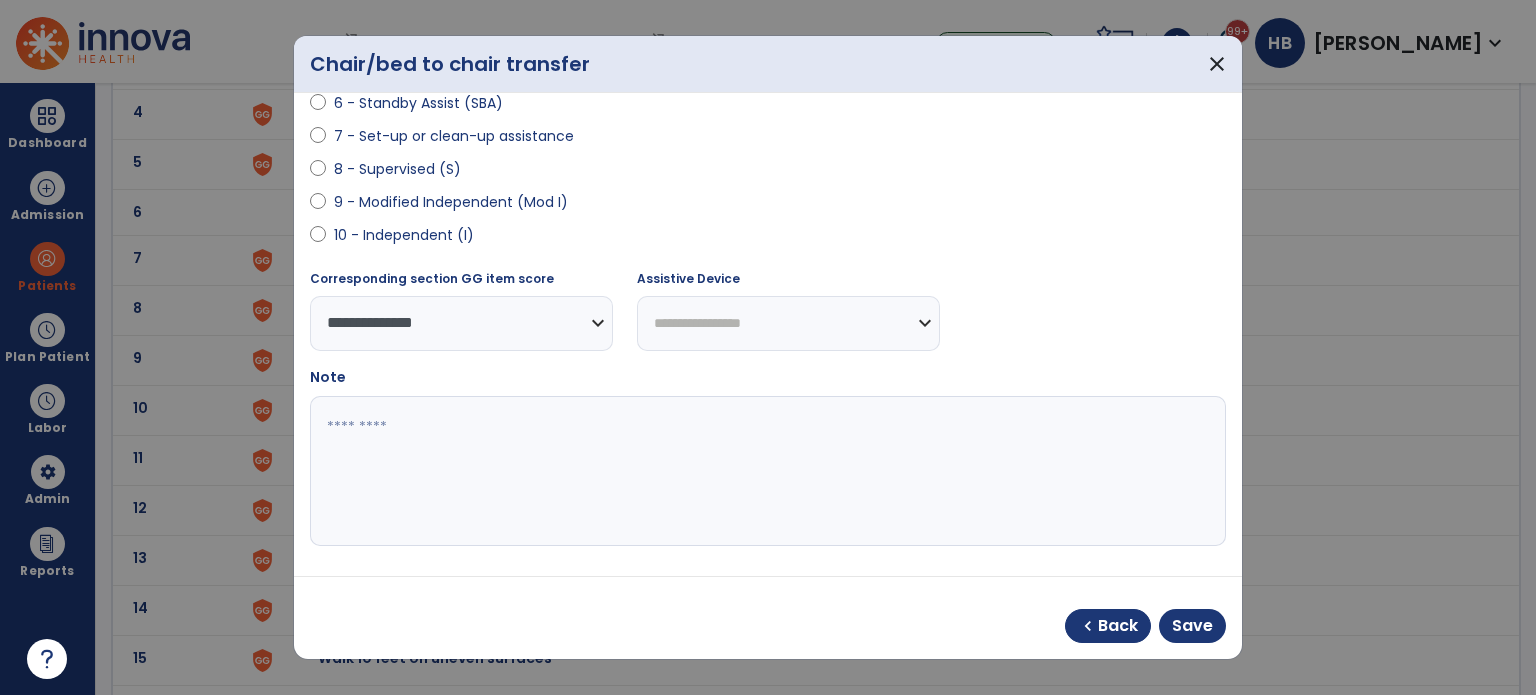 select on "********" 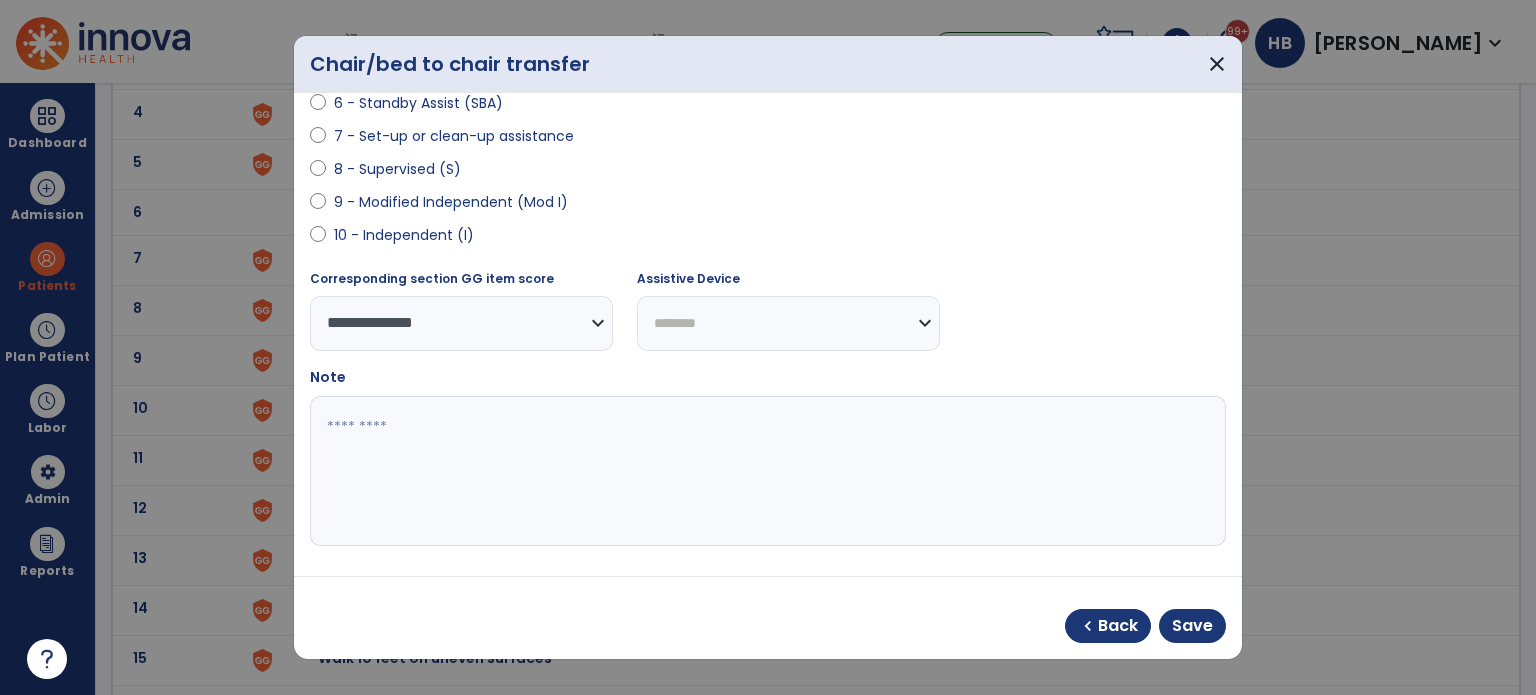 click on "**********" at bounding box center [788, 323] 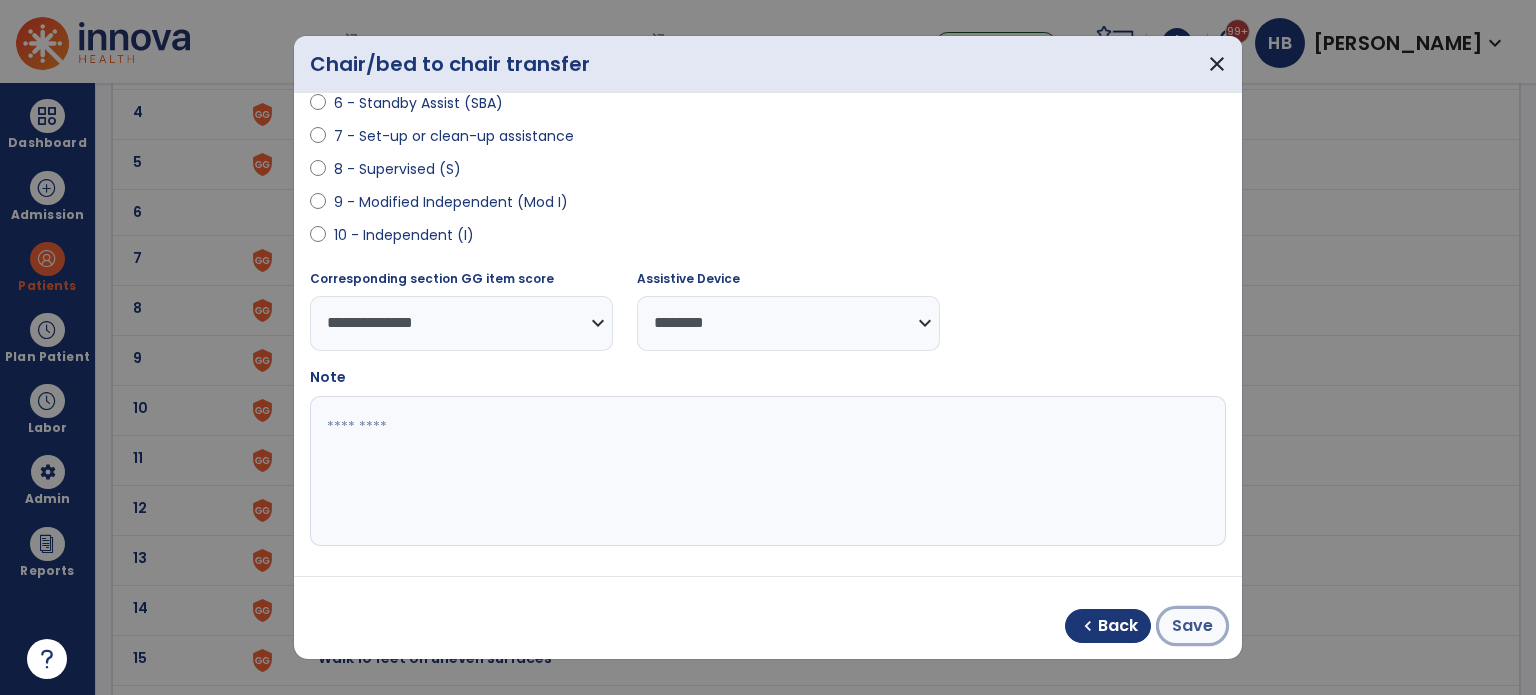 click on "Save" at bounding box center (1192, 626) 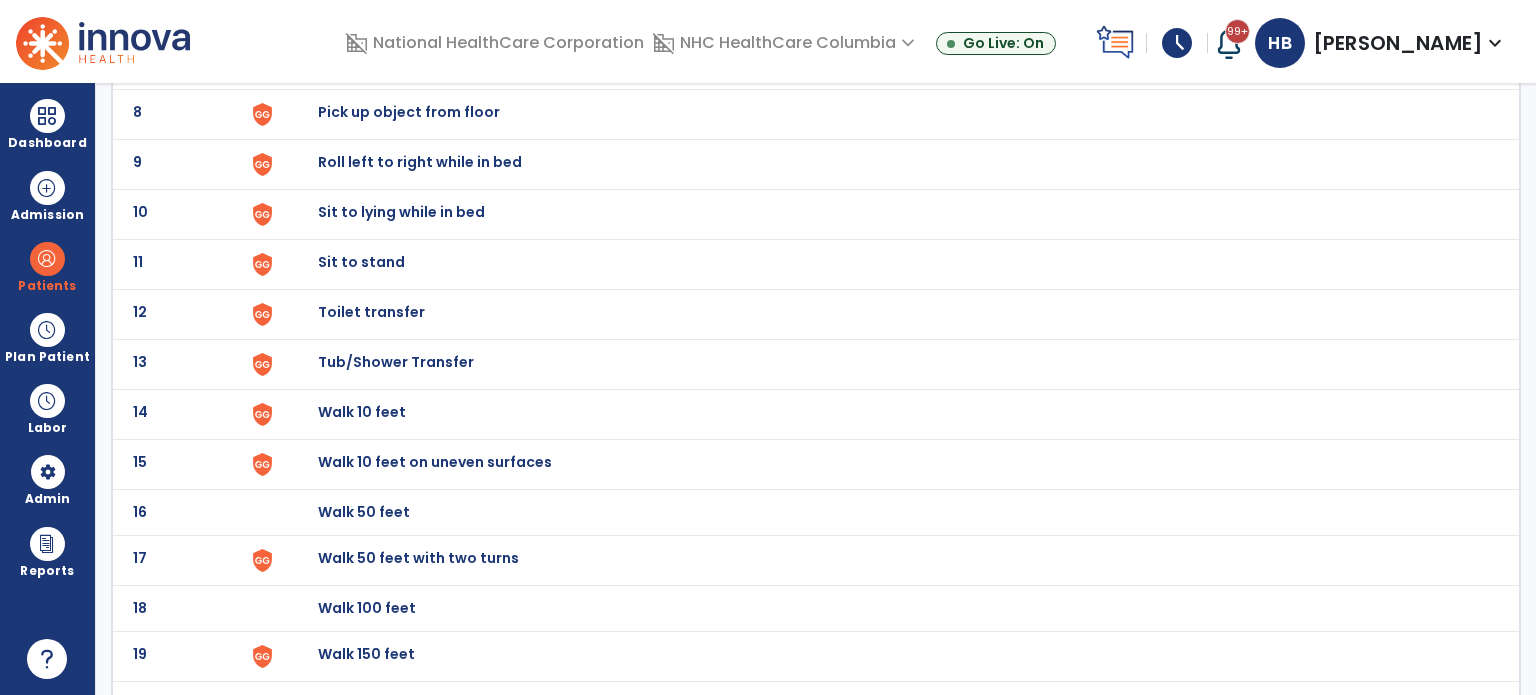 scroll, scrollTop: 500, scrollLeft: 0, axis: vertical 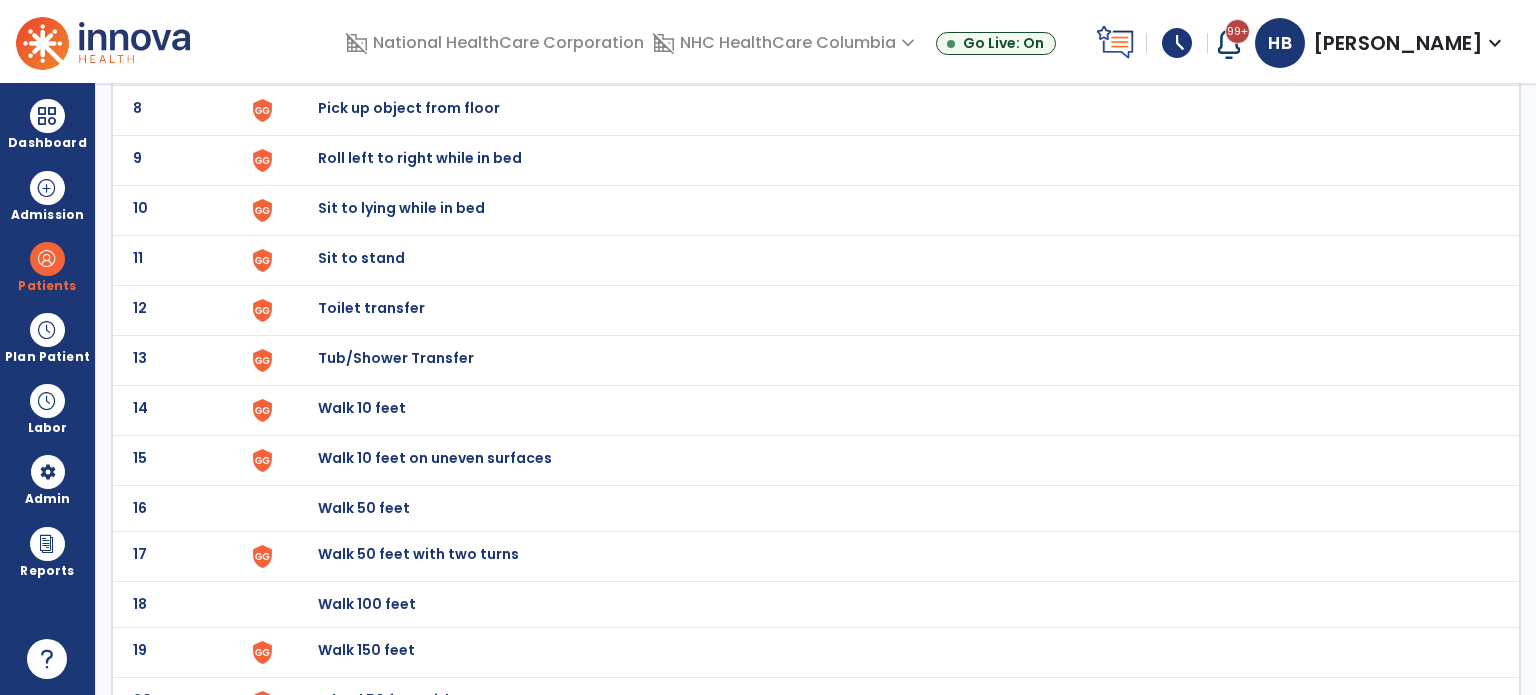 click on "Walk 10 feet" at bounding box center [364, -238] 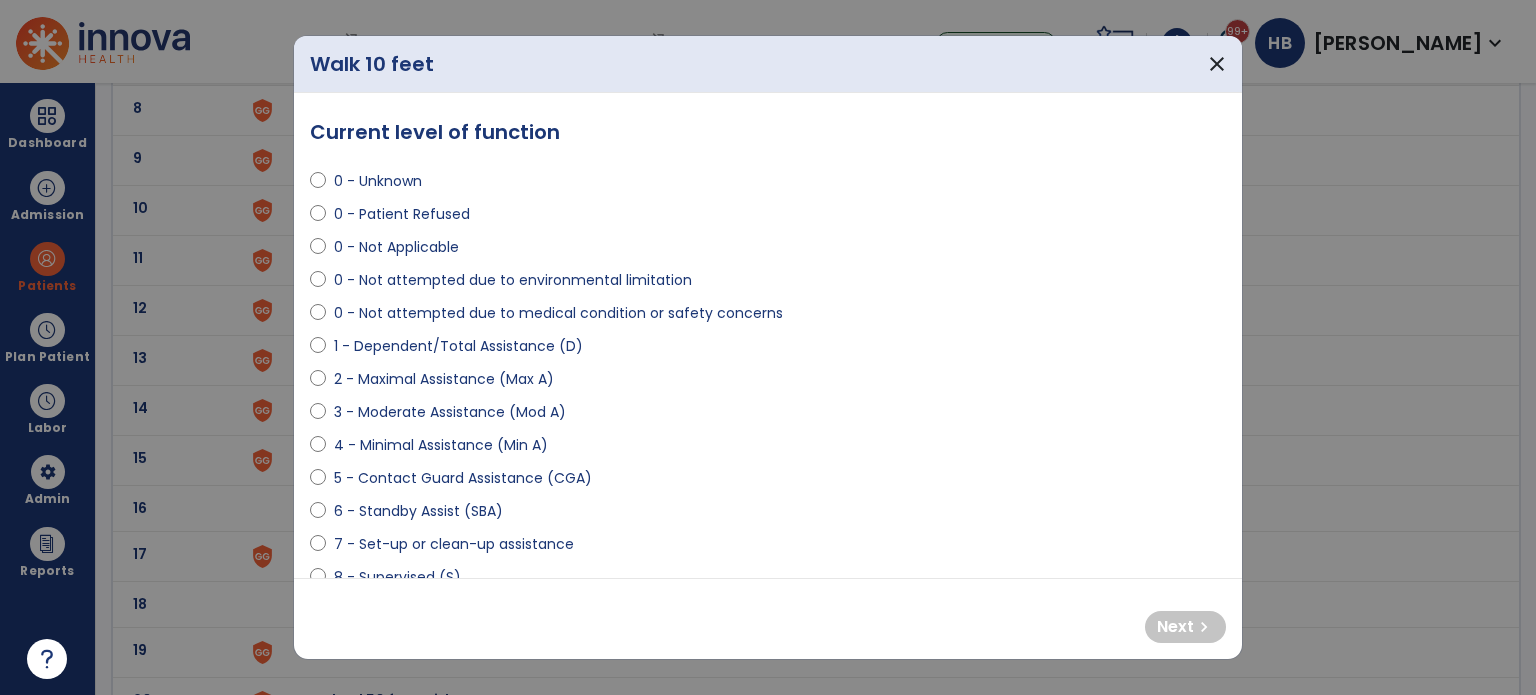 click on "6 - Standby Assist (SBA)" at bounding box center (418, 511) 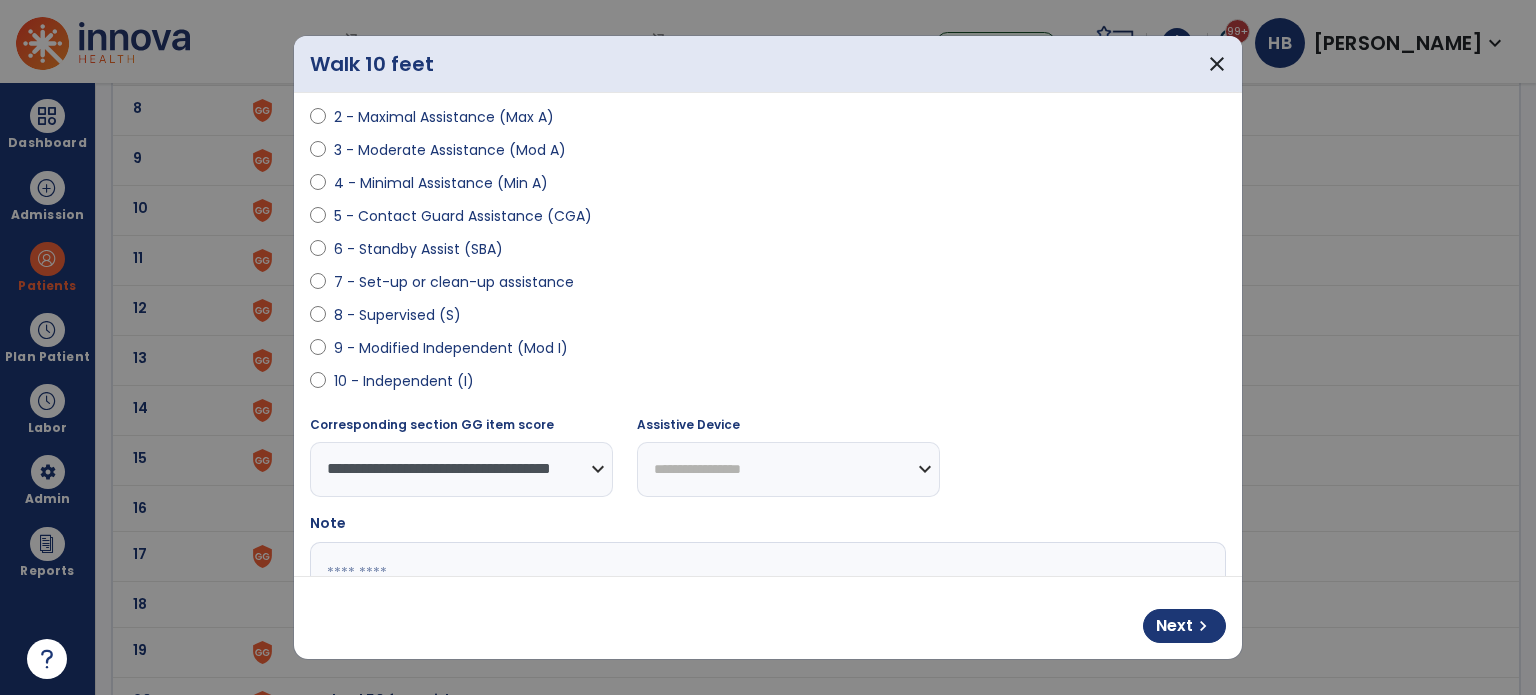 scroll, scrollTop: 300, scrollLeft: 0, axis: vertical 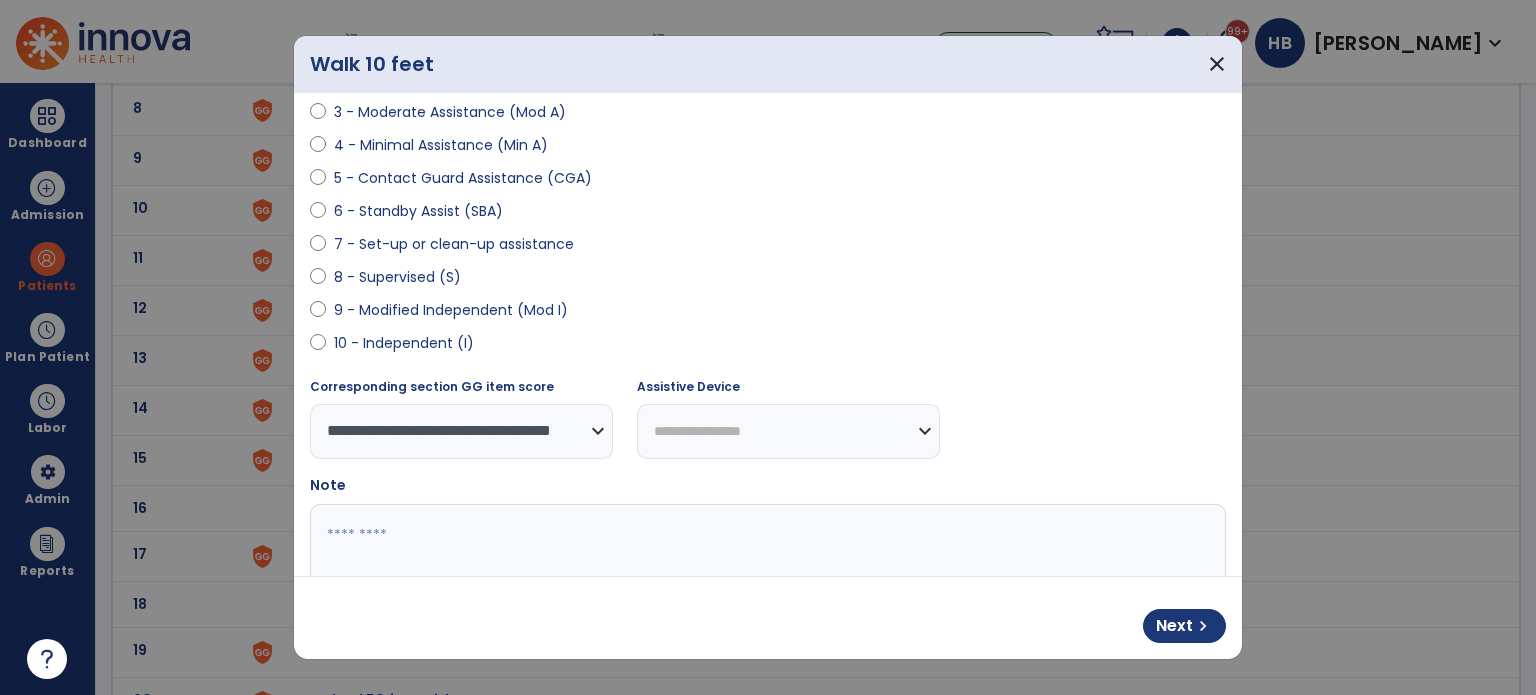 click on "**********" at bounding box center [788, 431] 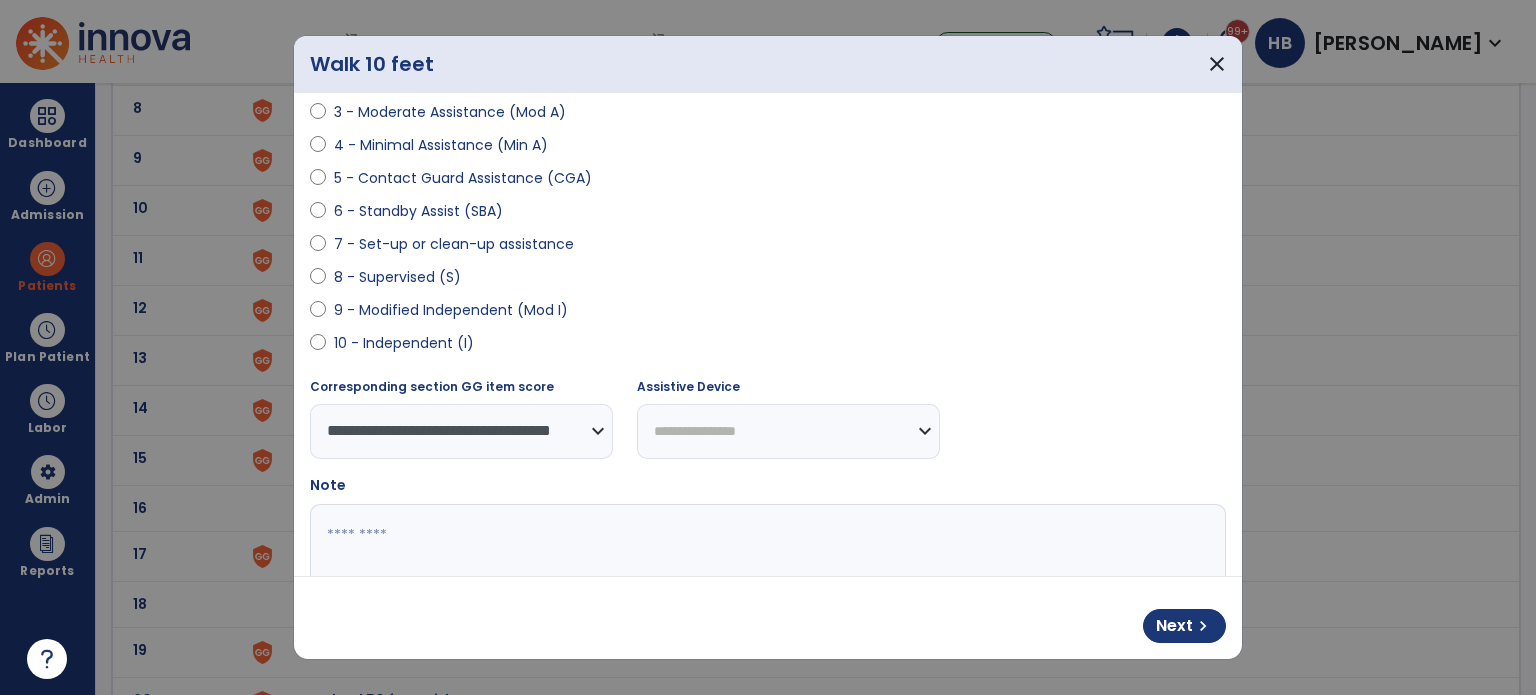 click on "**********" at bounding box center (788, 431) 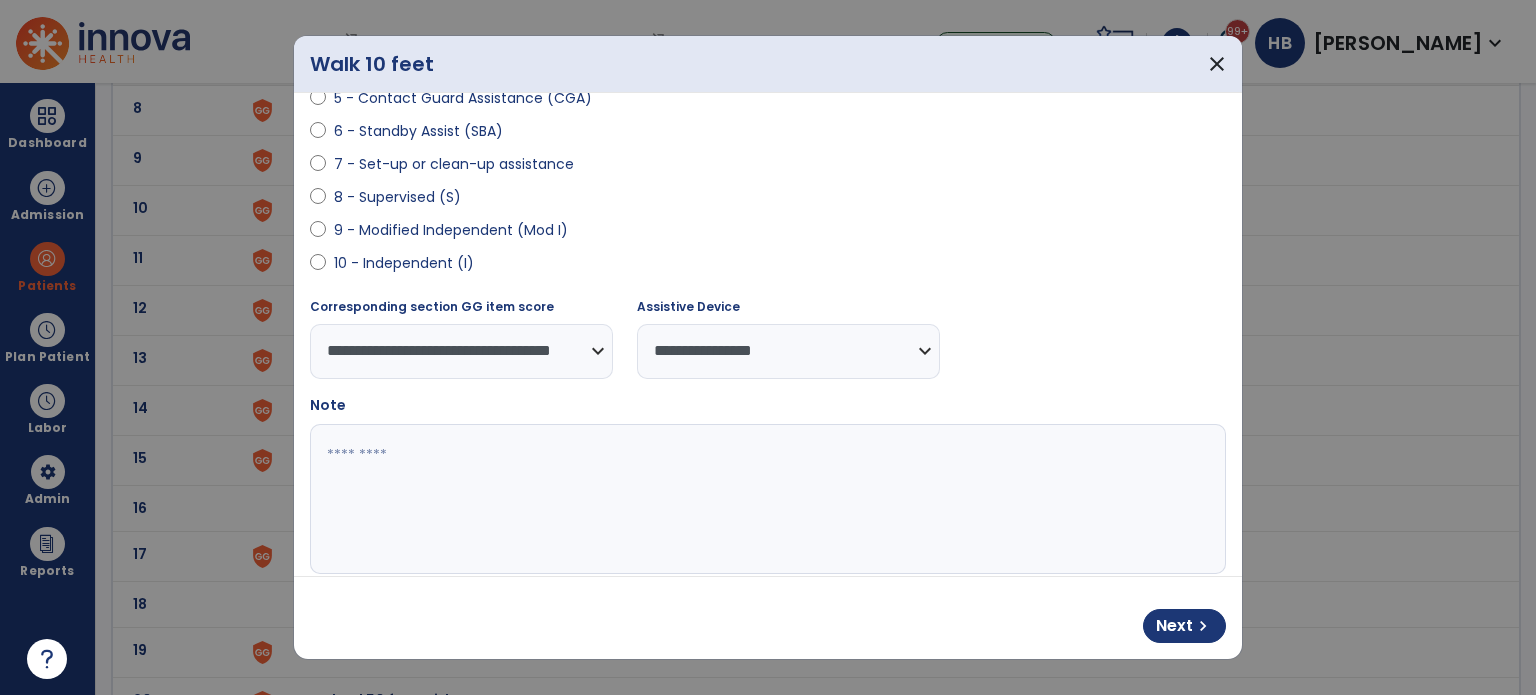 scroll, scrollTop: 408, scrollLeft: 0, axis: vertical 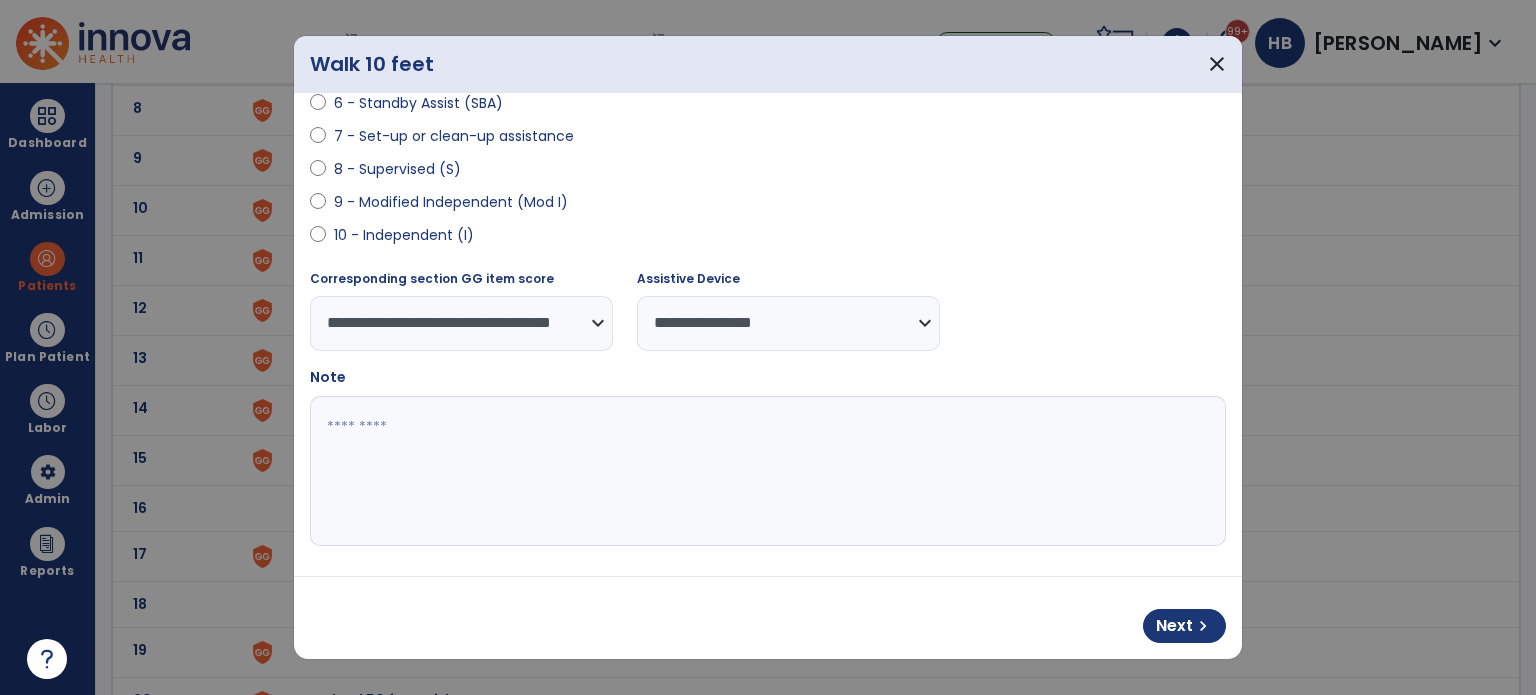 click at bounding box center (766, 471) 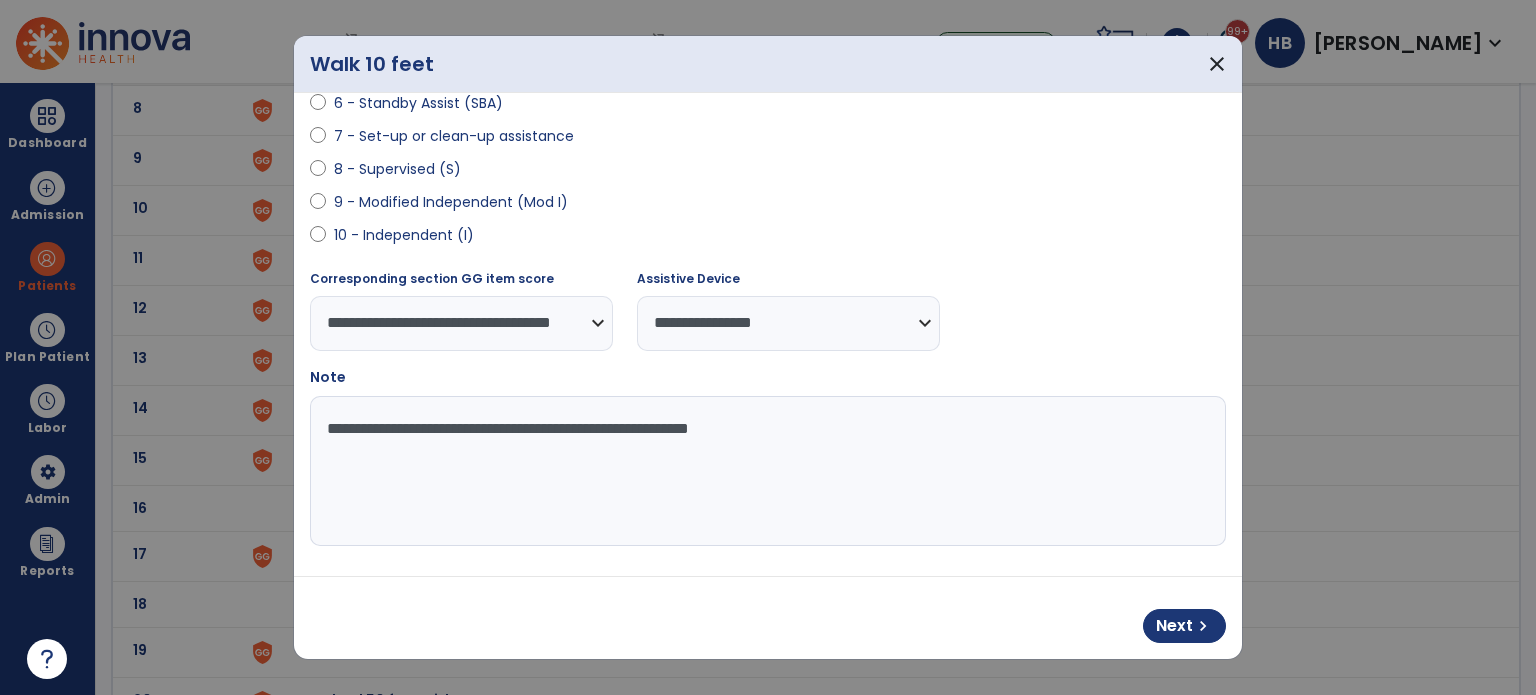 click on "**********" at bounding box center (766, 471) 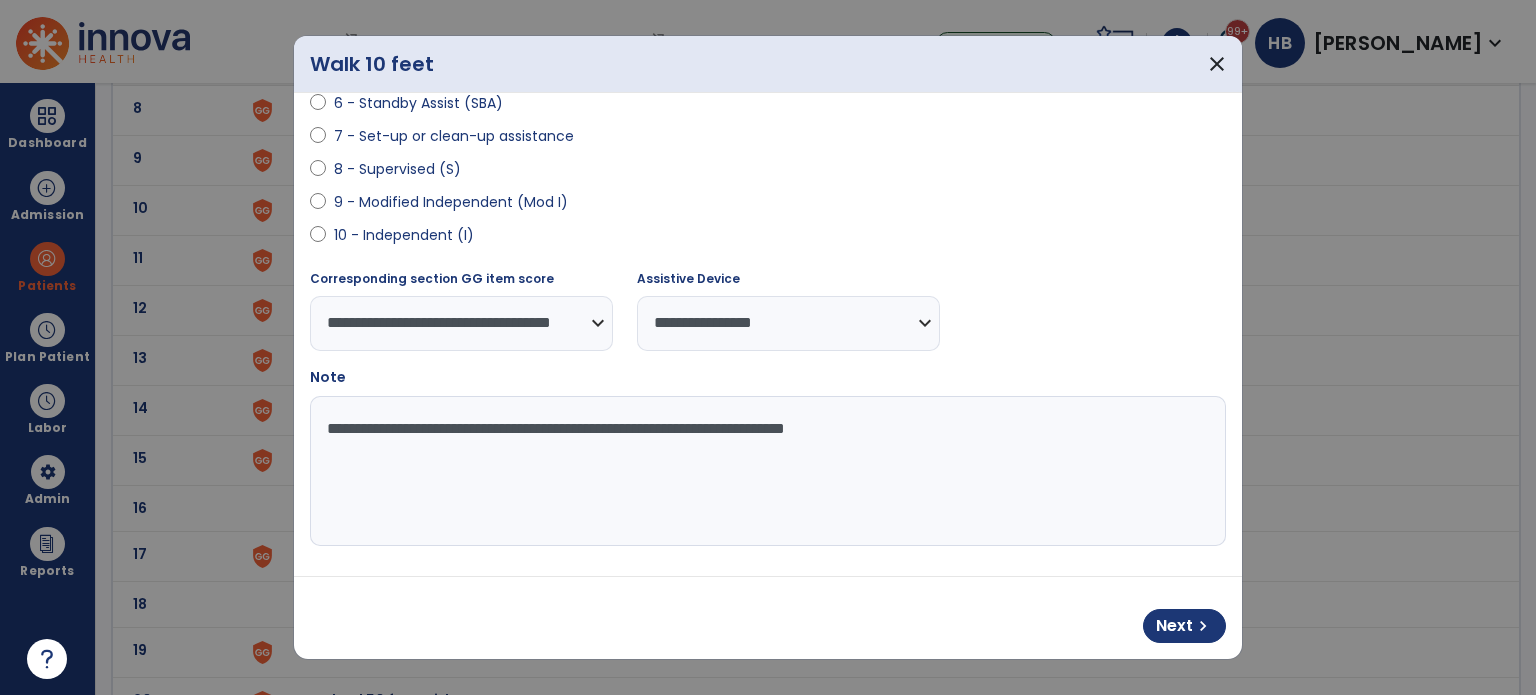 click on "**********" at bounding box center (766, 471) 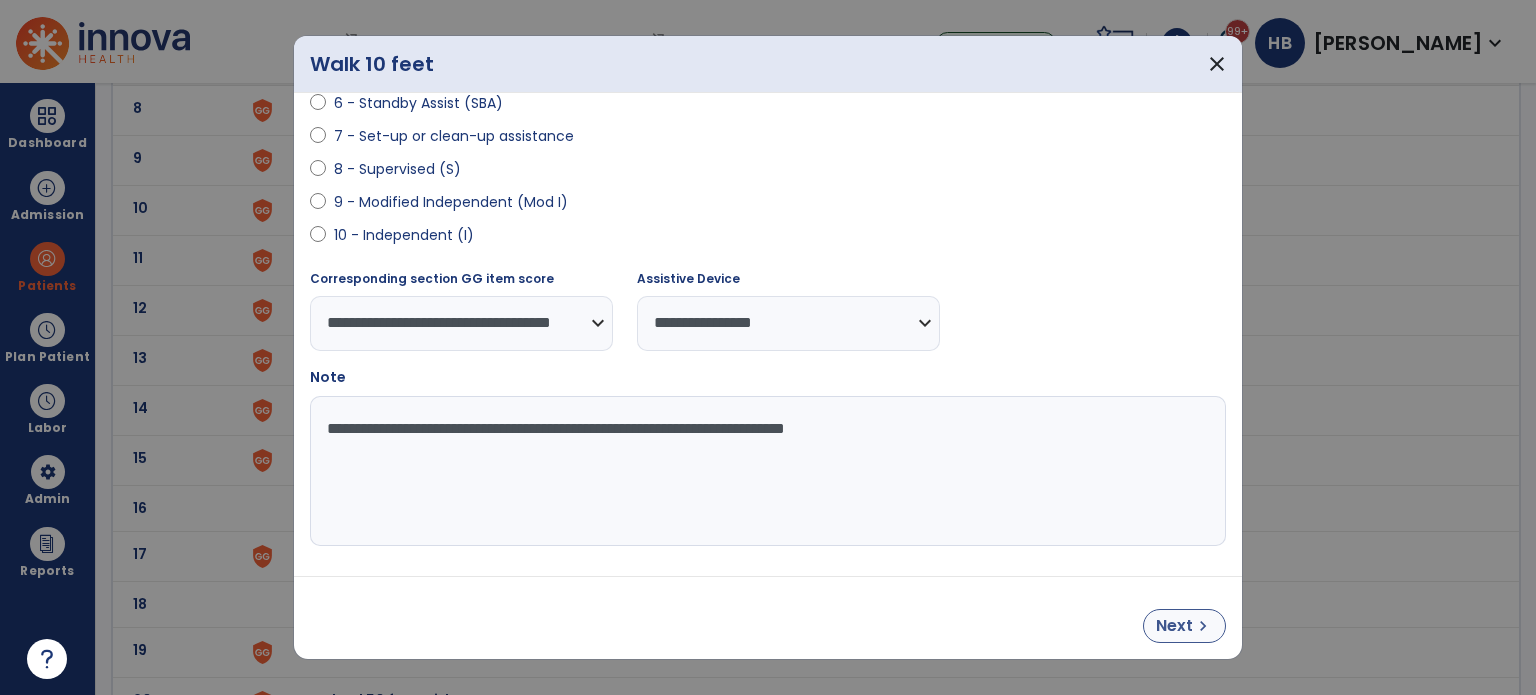 type on "**********" 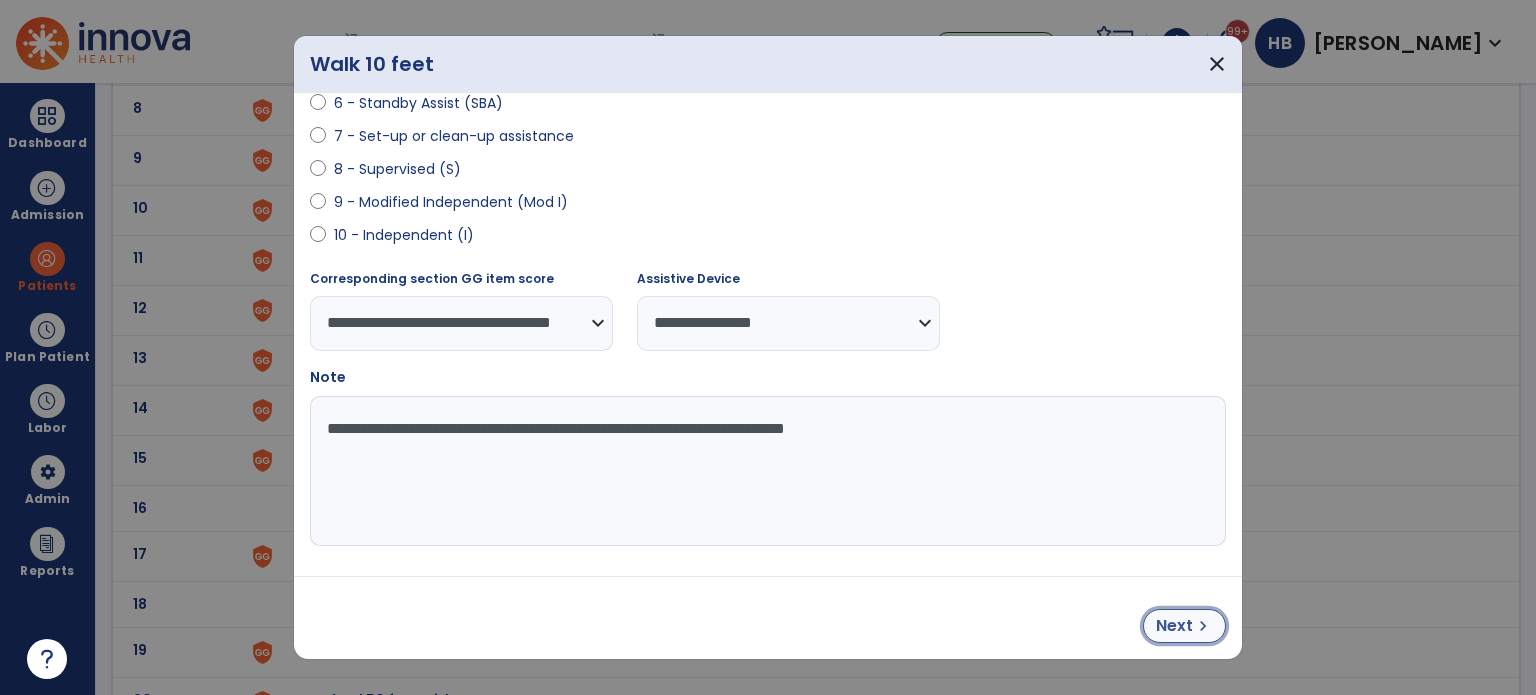 click on "chevron_right" at bounding box center [1203, 626] 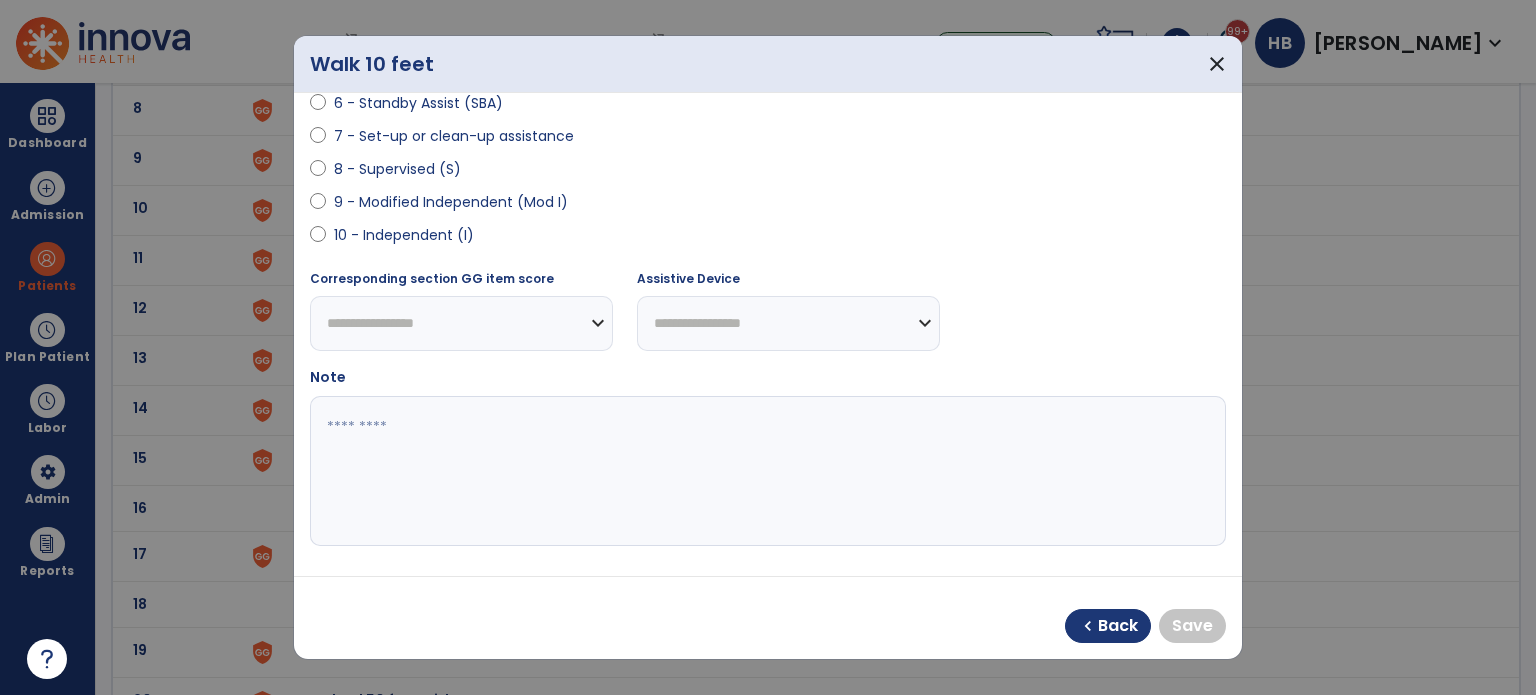 click on "9 - Modified Independent (Mod I)" at bounding box center [451, 202] 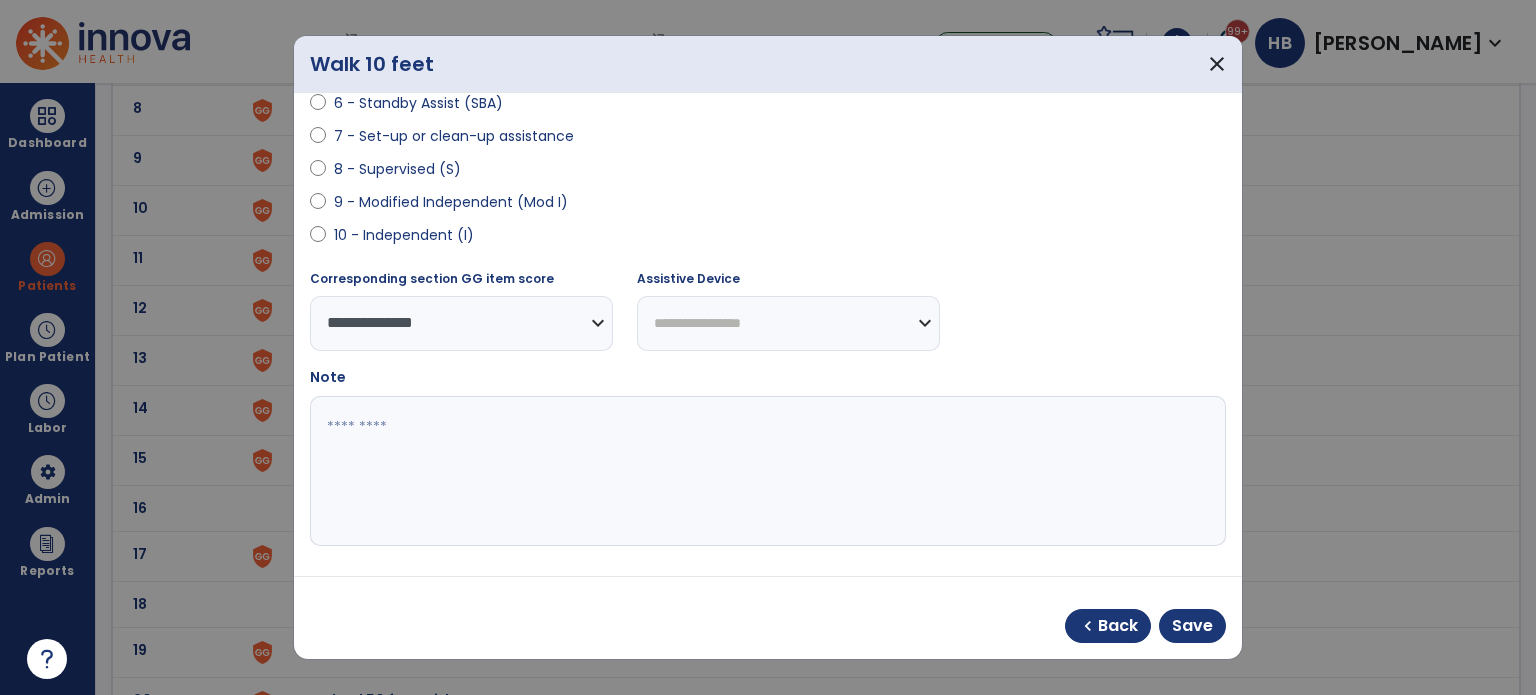 click on "**********" at bounding box center [788, 323] 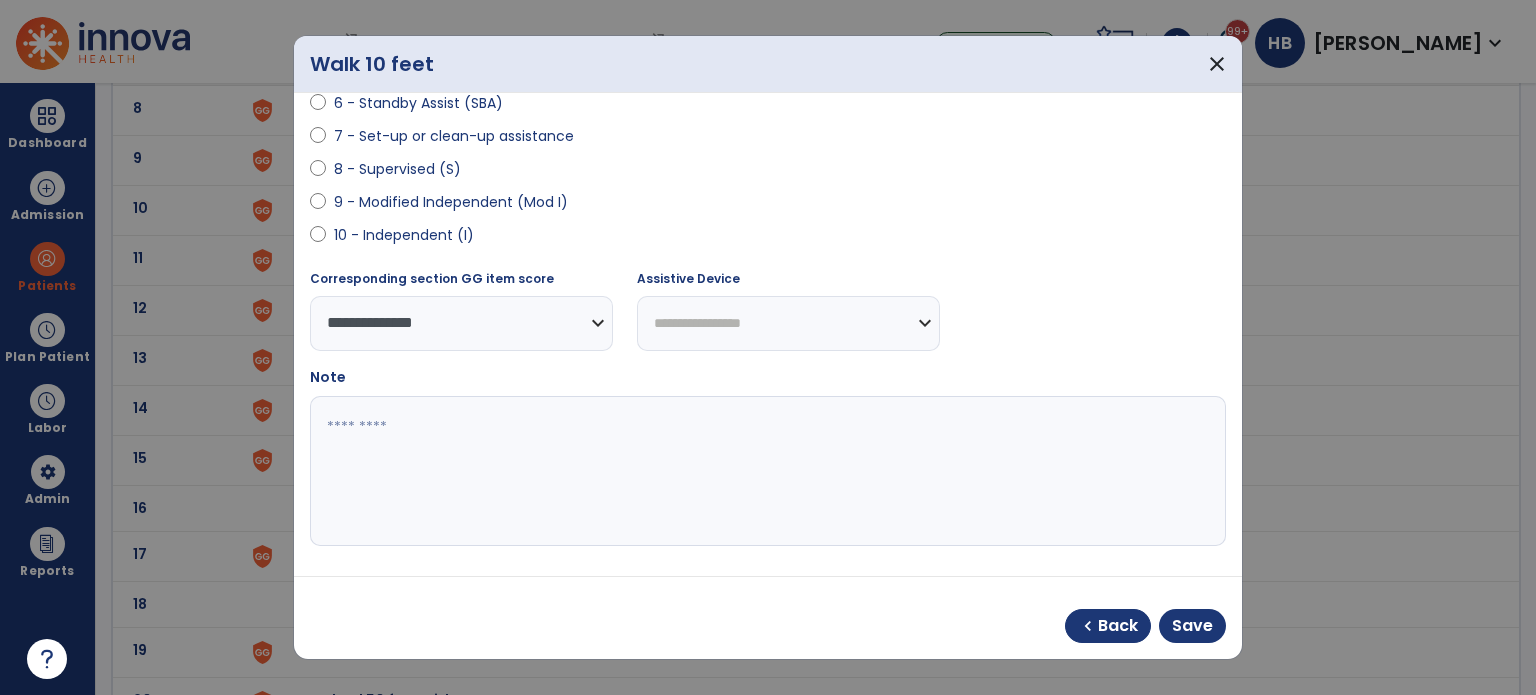 select on "********" 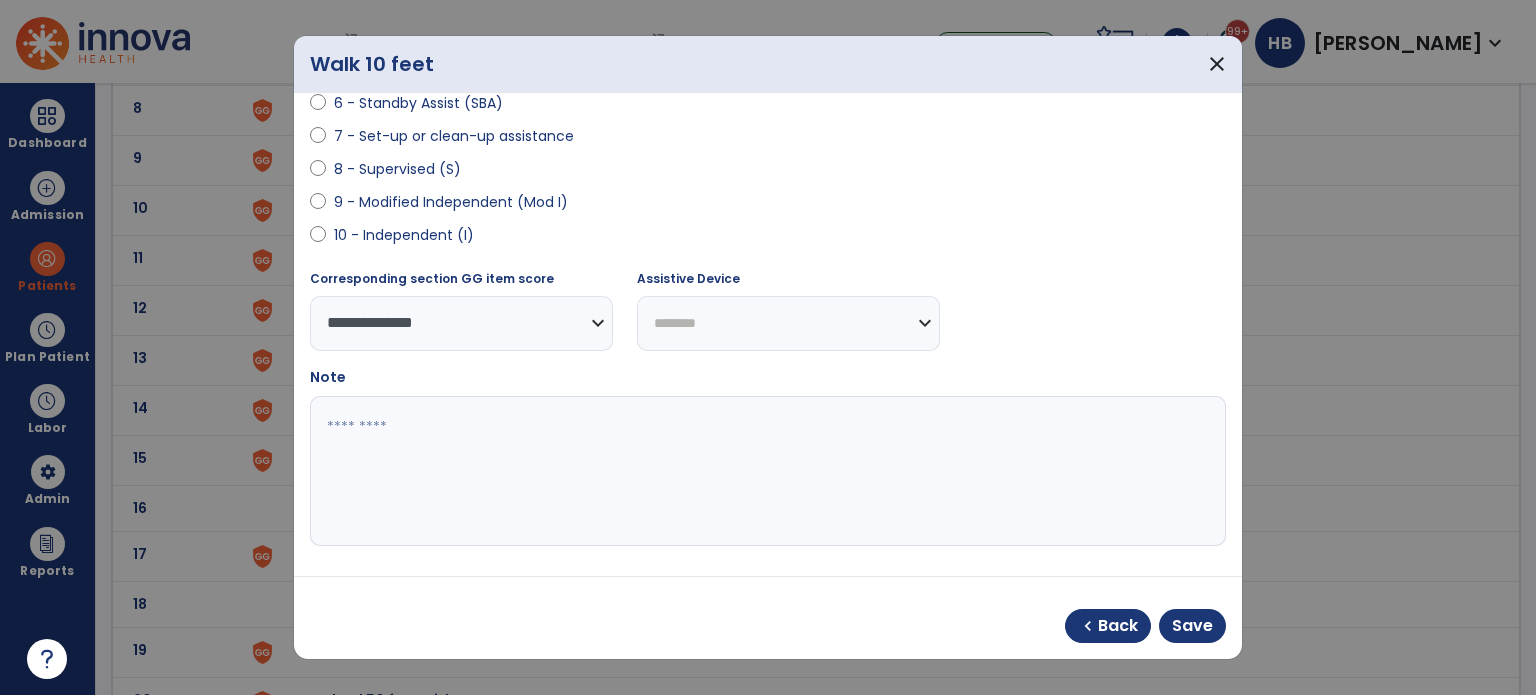 click on "**********" at bounding box center (788, 323) 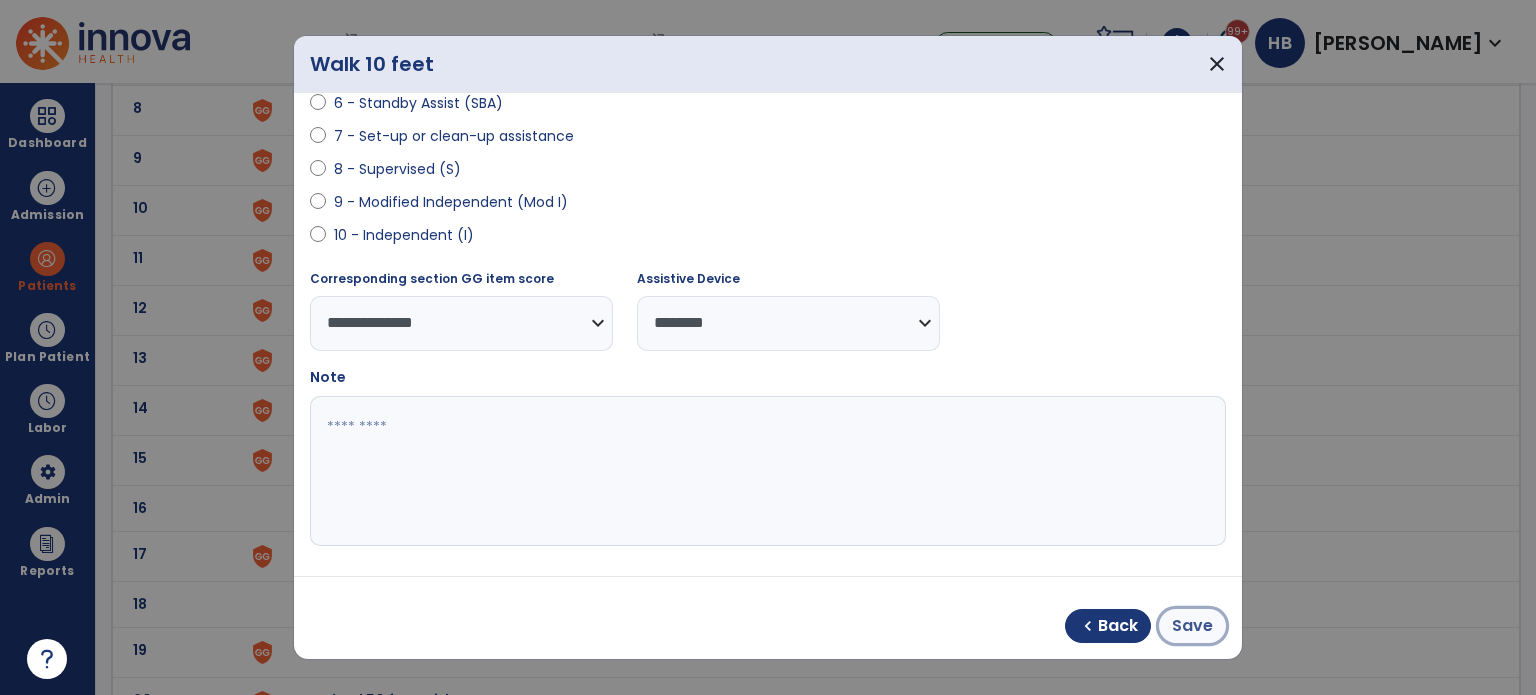 click on "Save" at bounding box center (1192, 626) 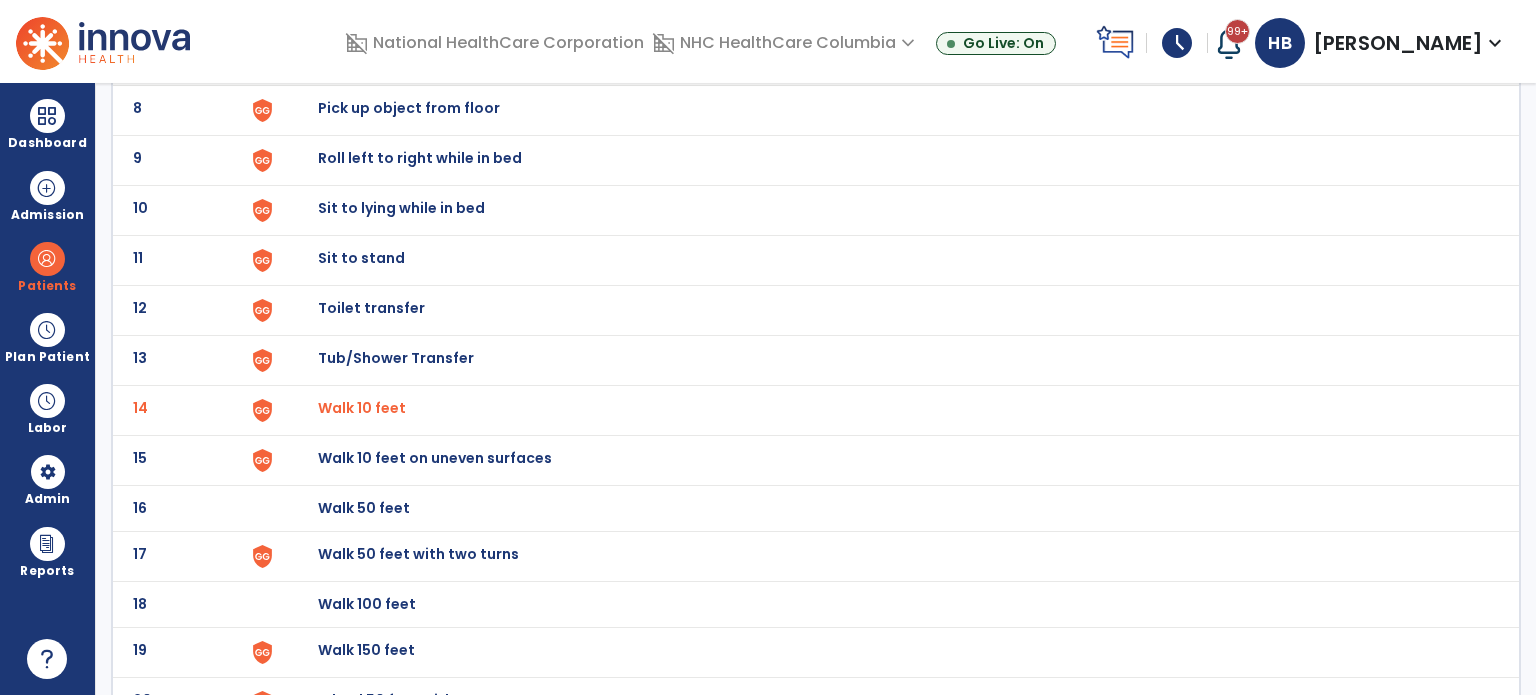 scroll, scrollTop: 0, scrollLeft: 0, axis: both 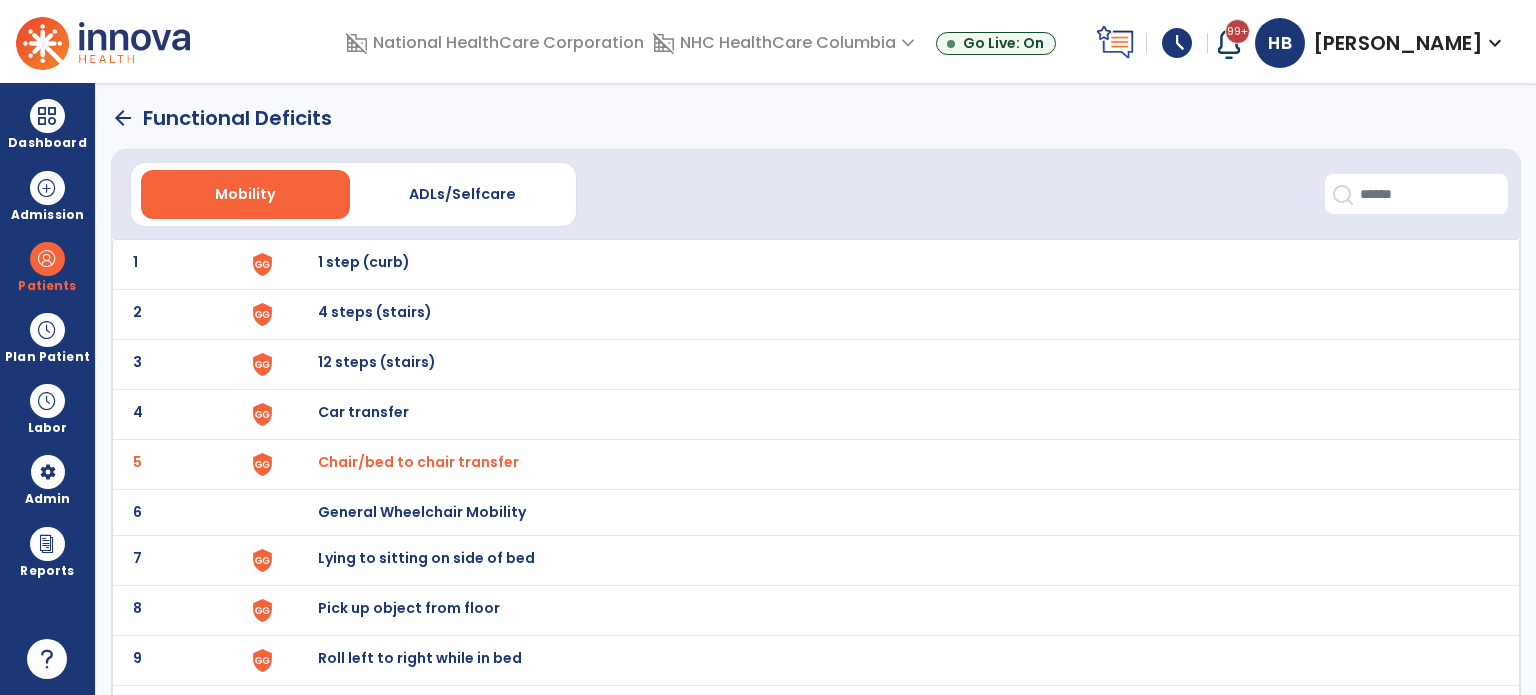 click on "arrow_back" 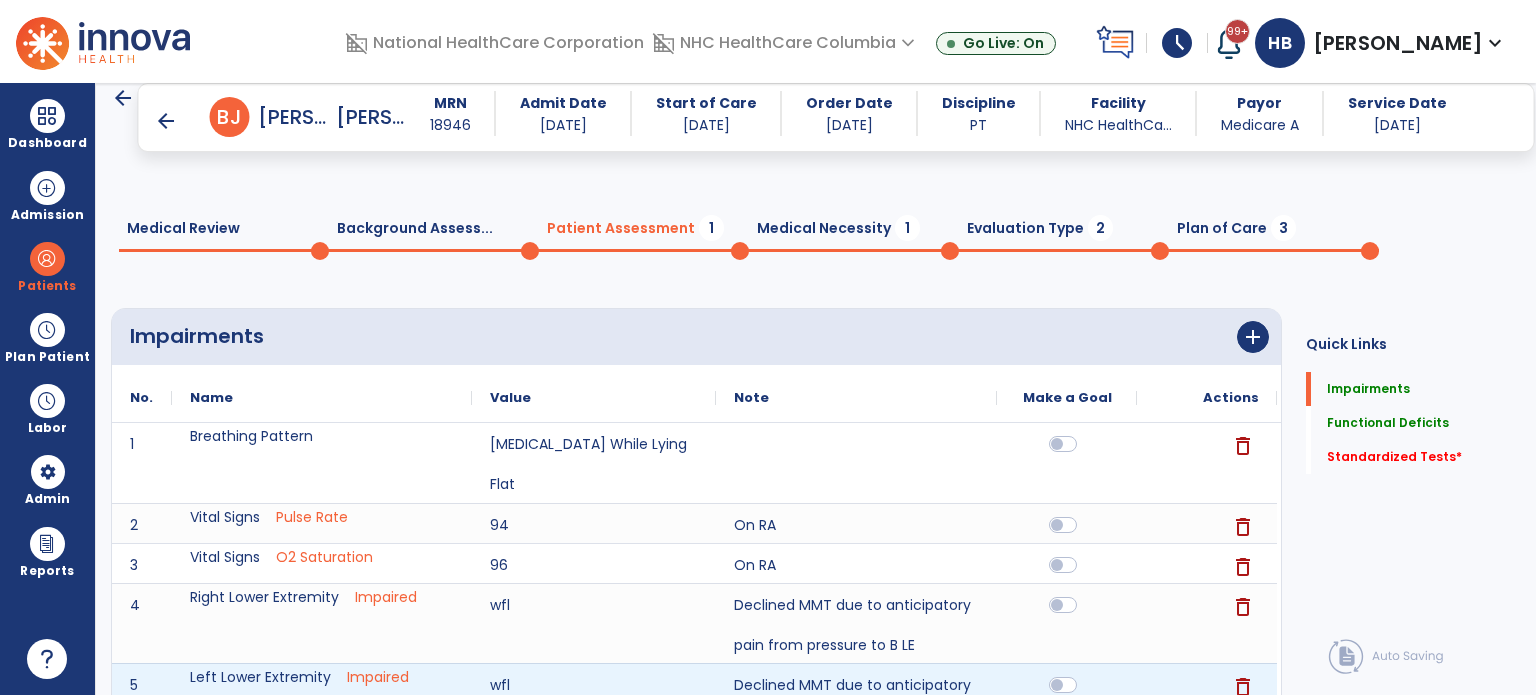 scroll, scrollTop: 604, scrollLeft: 0, axis: vertical 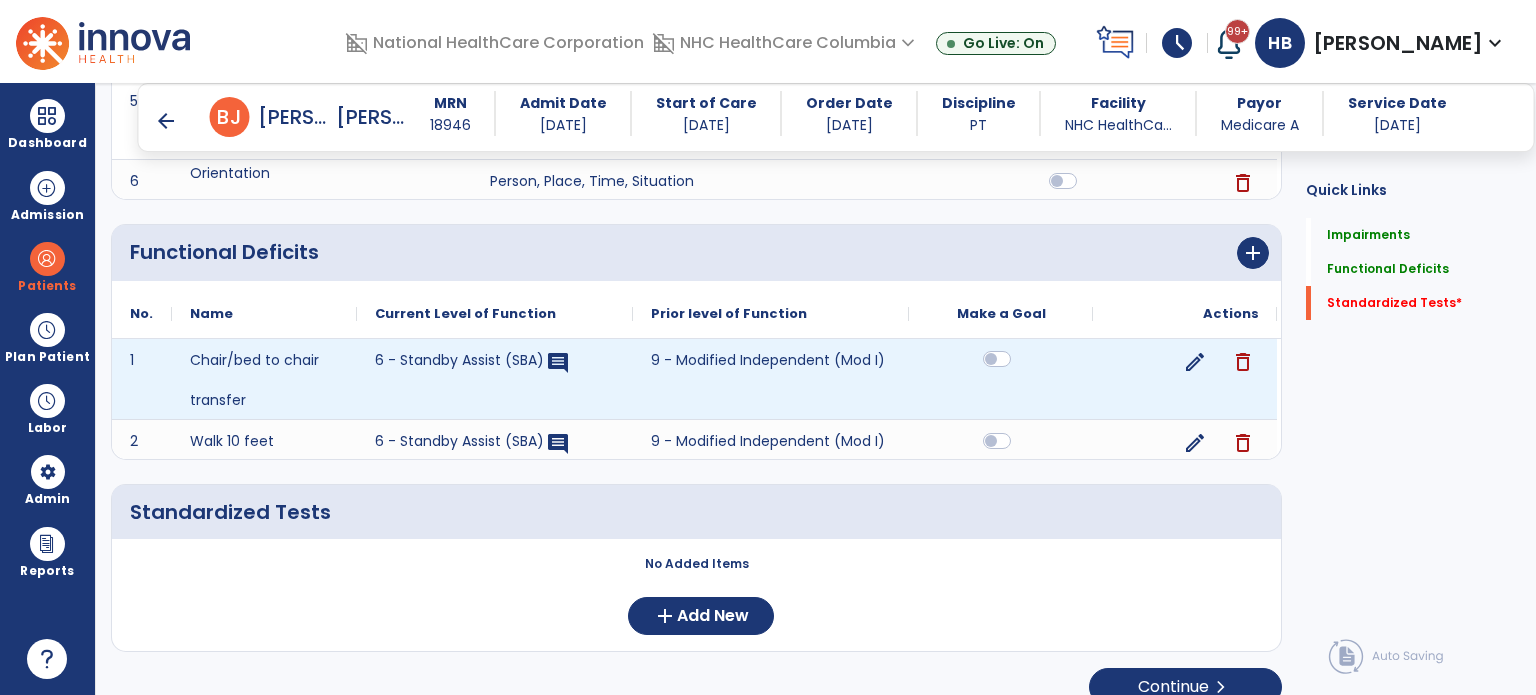 click 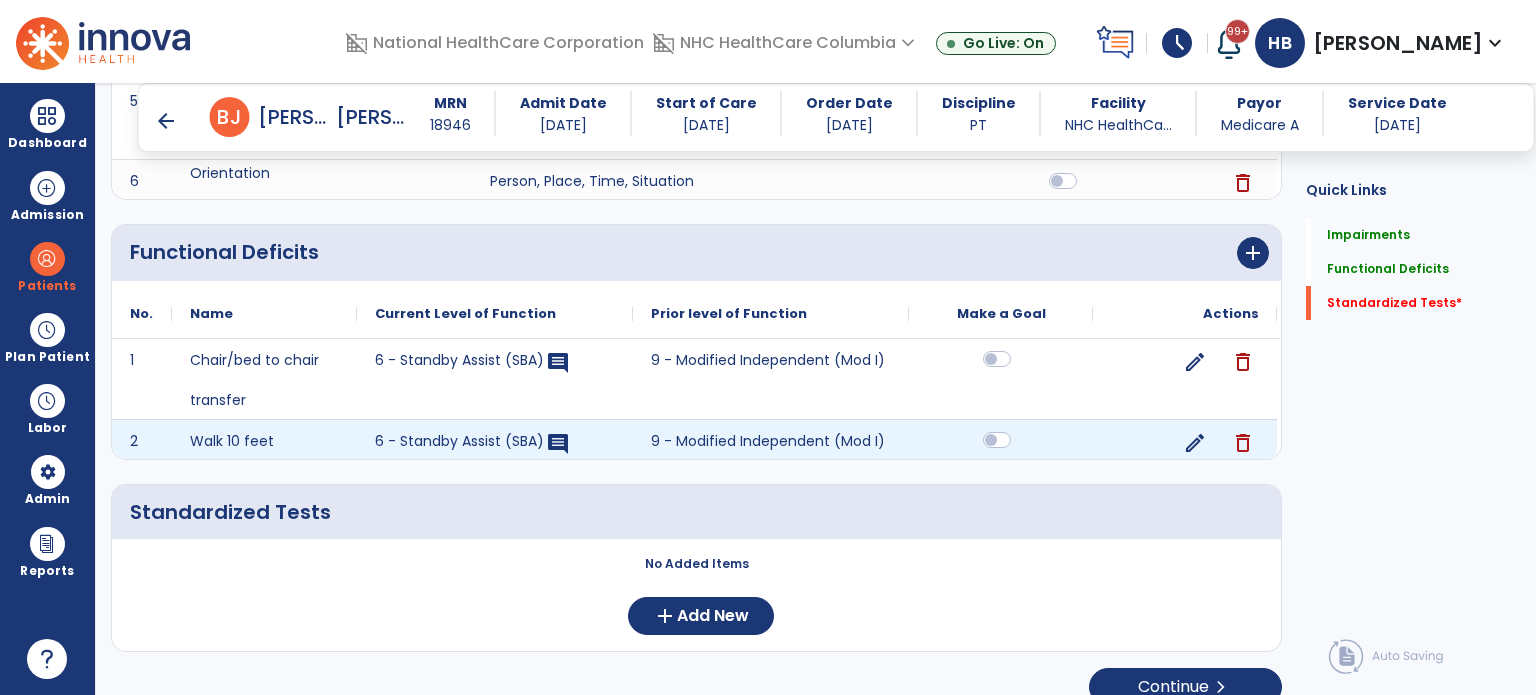 click 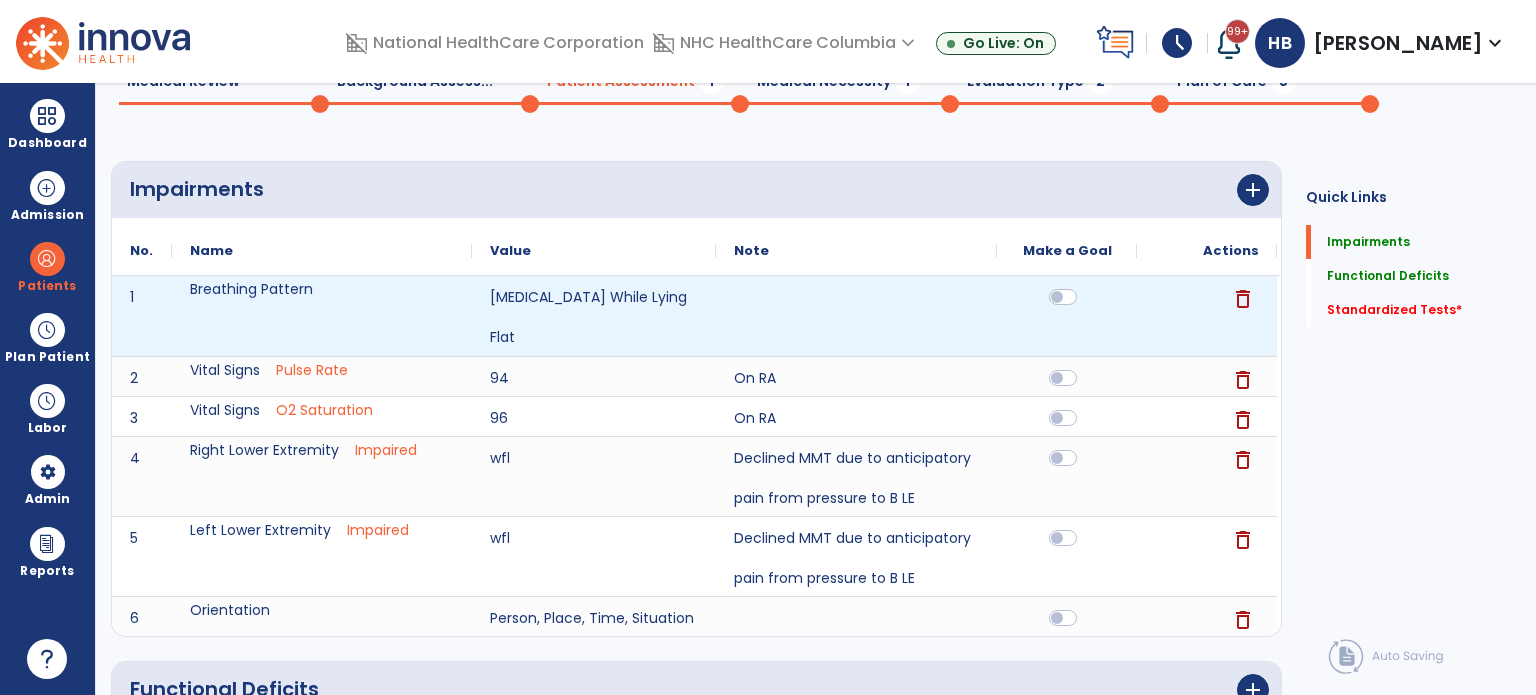 scroll, scrollTop: 0, scrollLeft: 0, axis: both 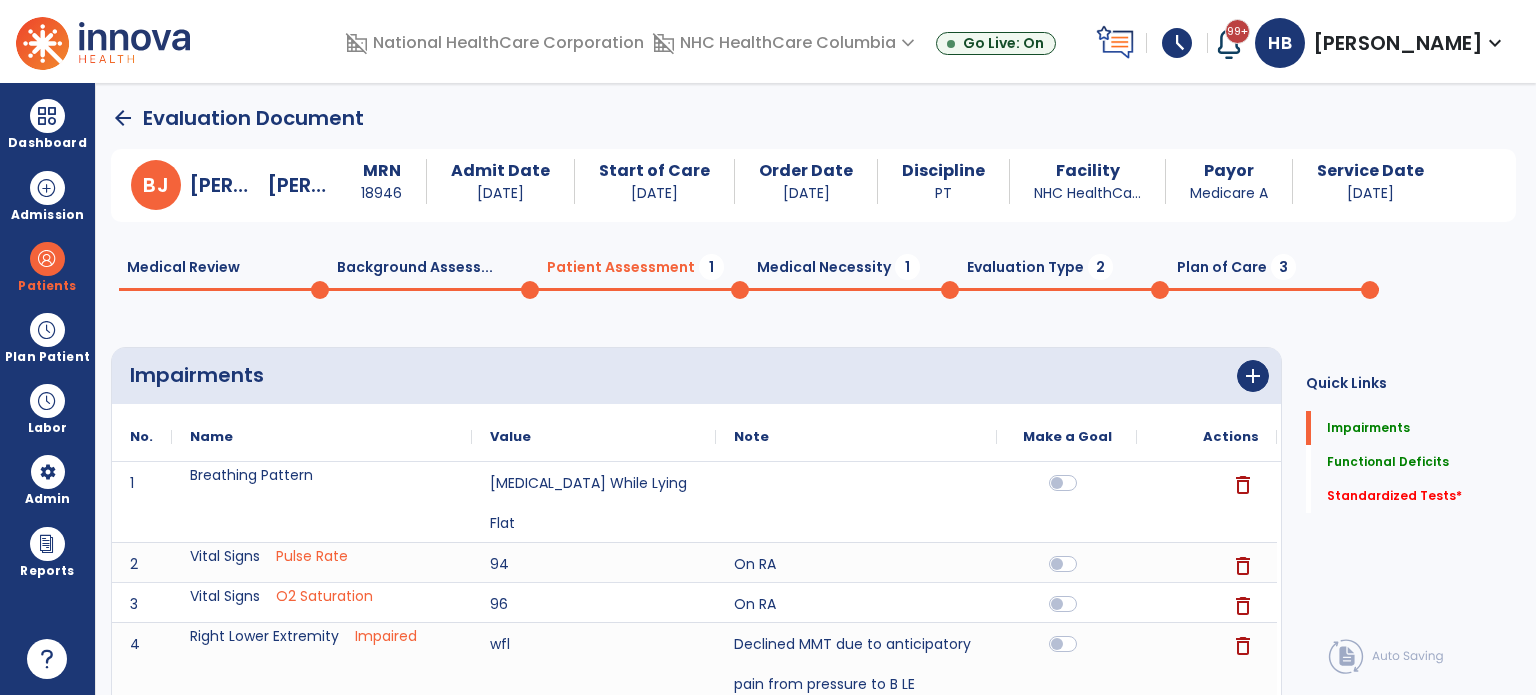 click on "Medical Review  0" 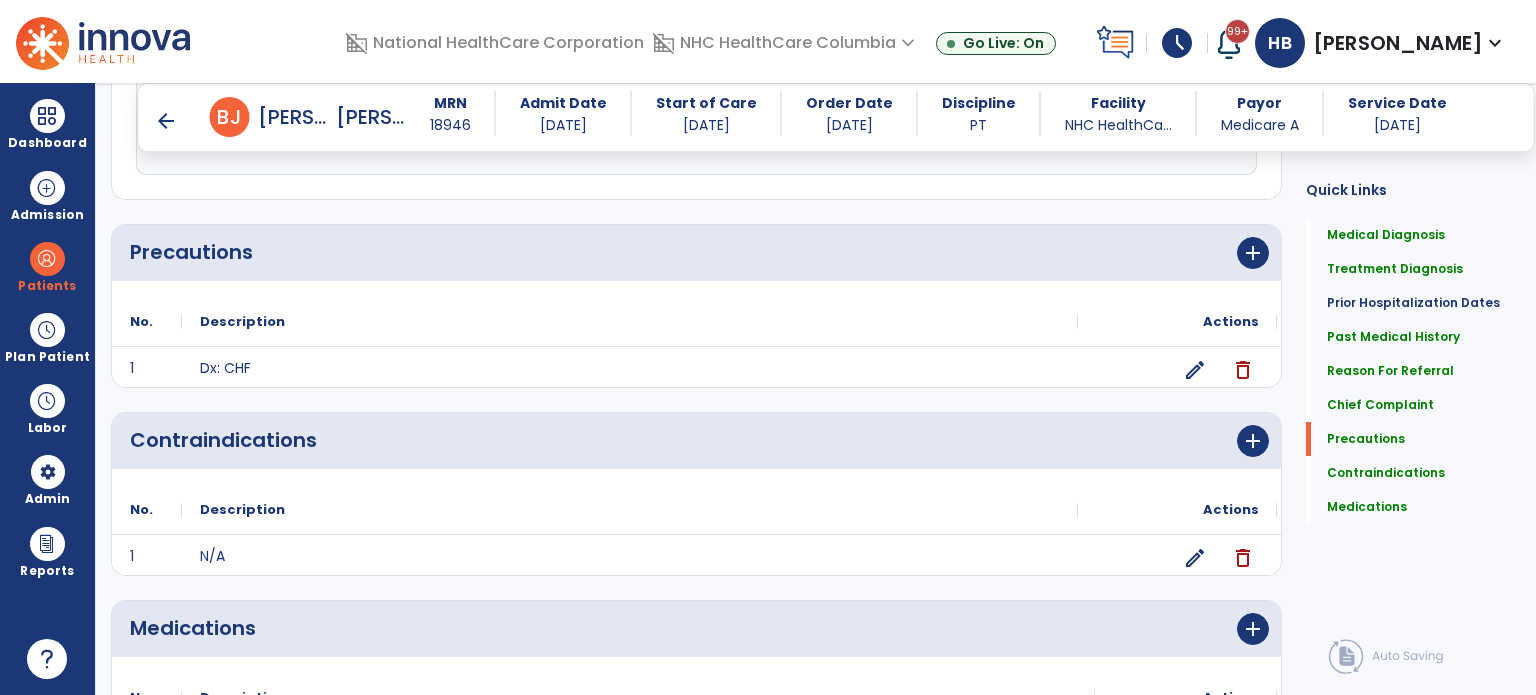 scroll, scrollTop: 1664, scrollLeft: 0, axis: vertical 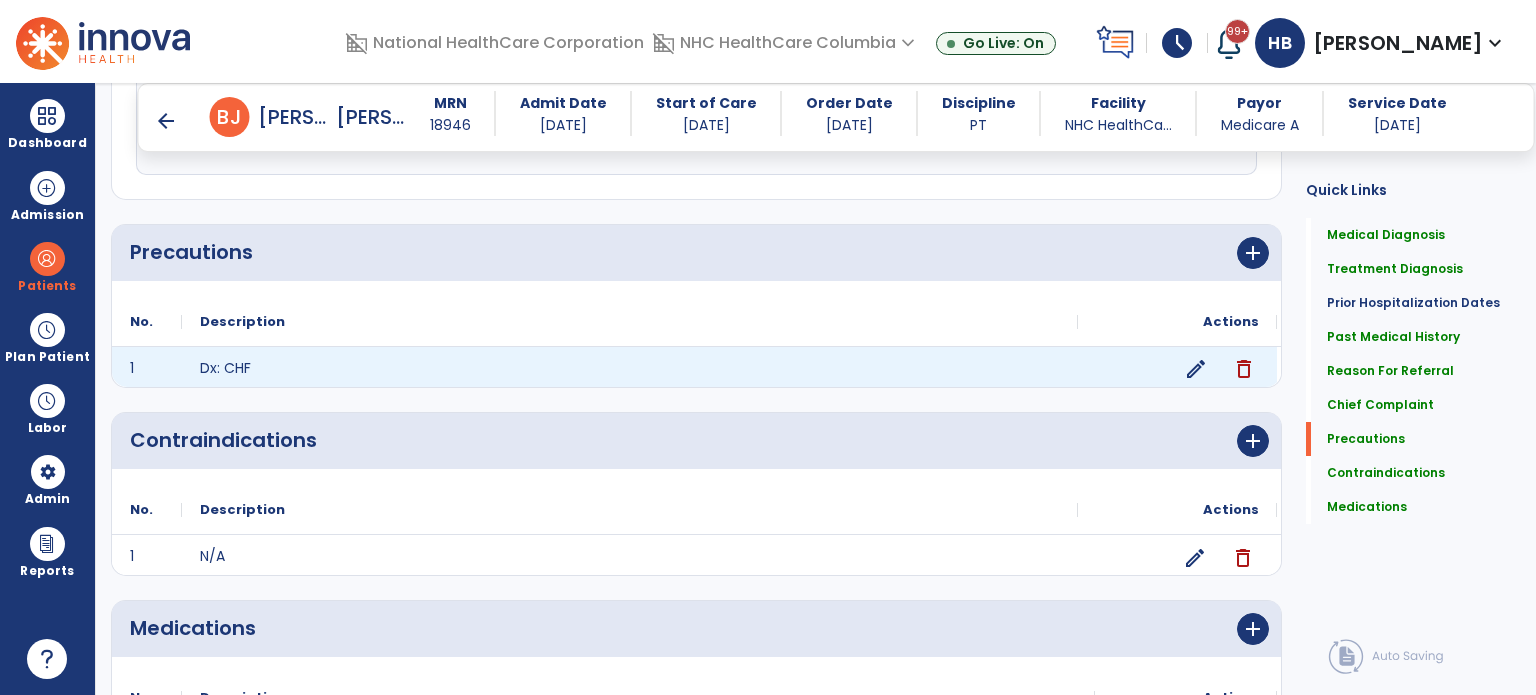 click on "edit" 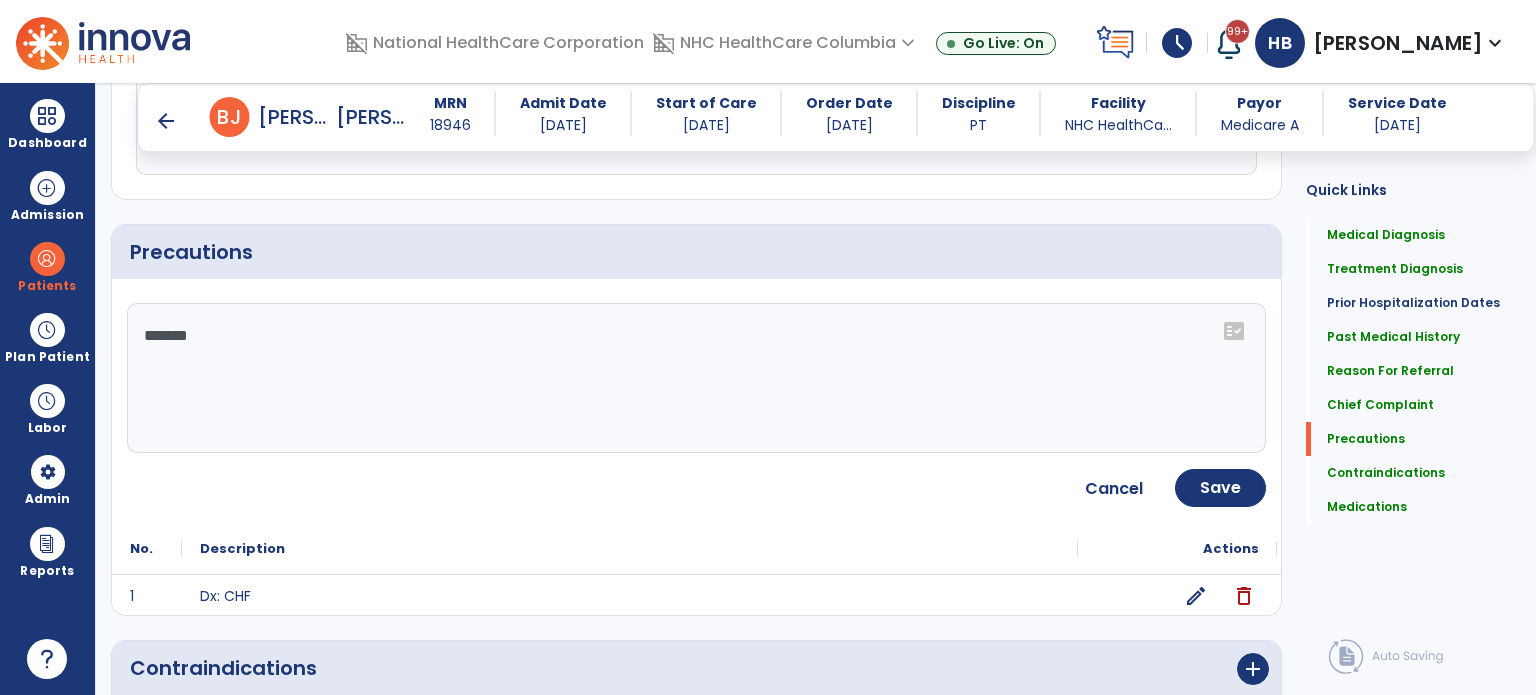 click on "*******" 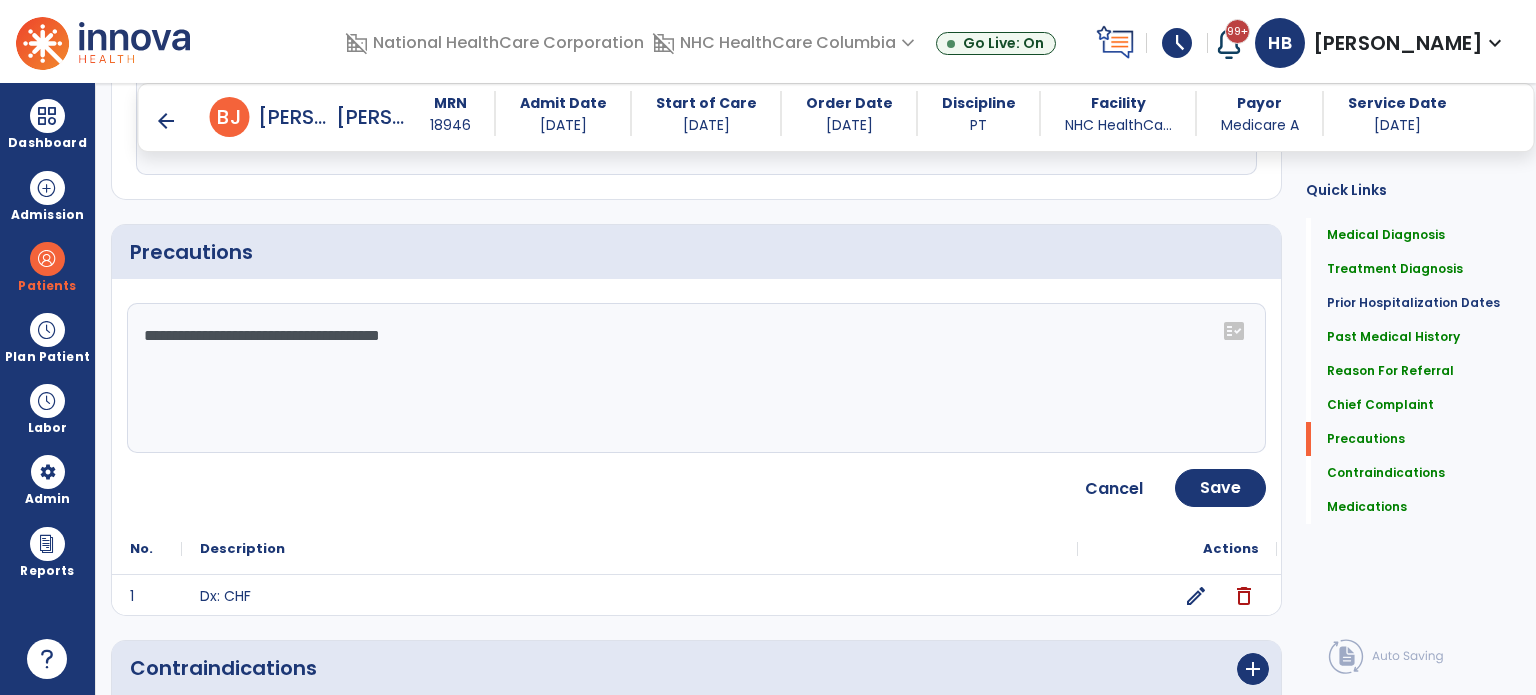 click on "**********" 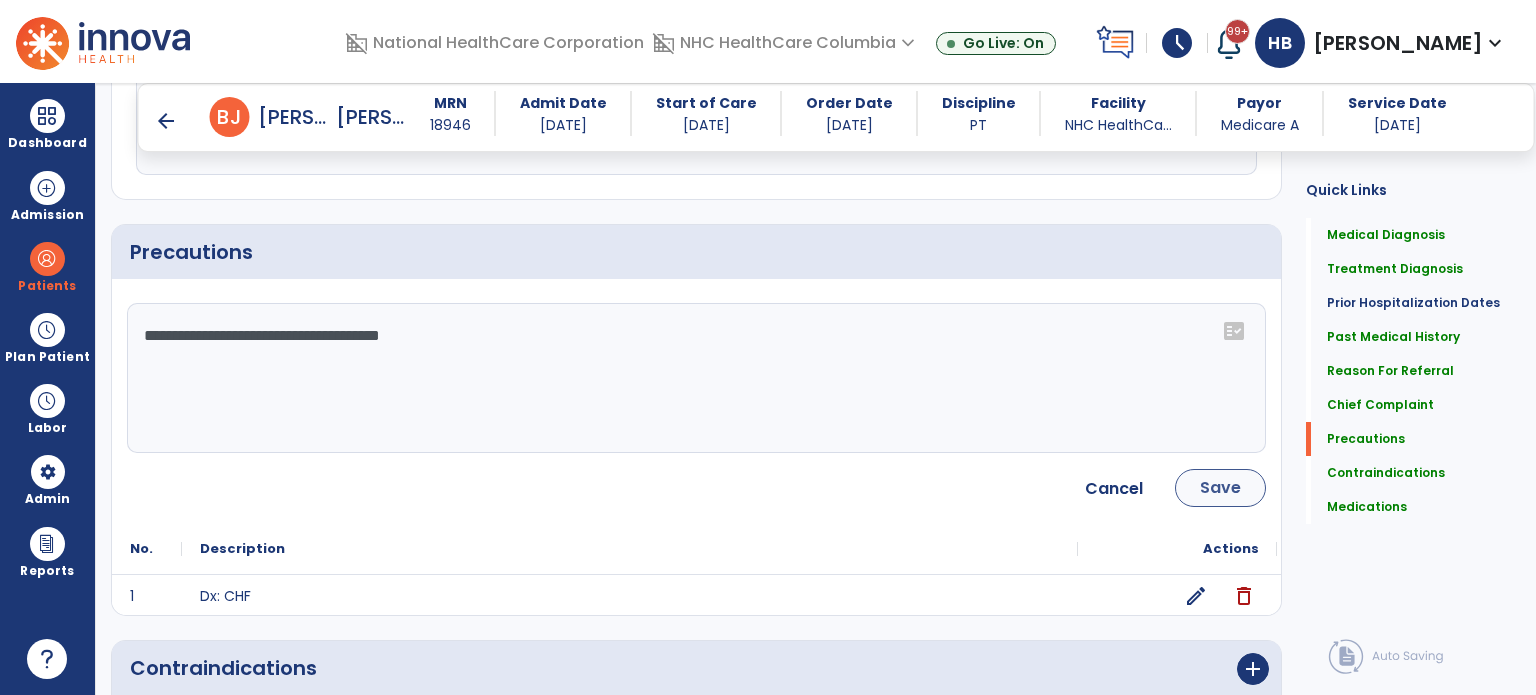 type on "**********" 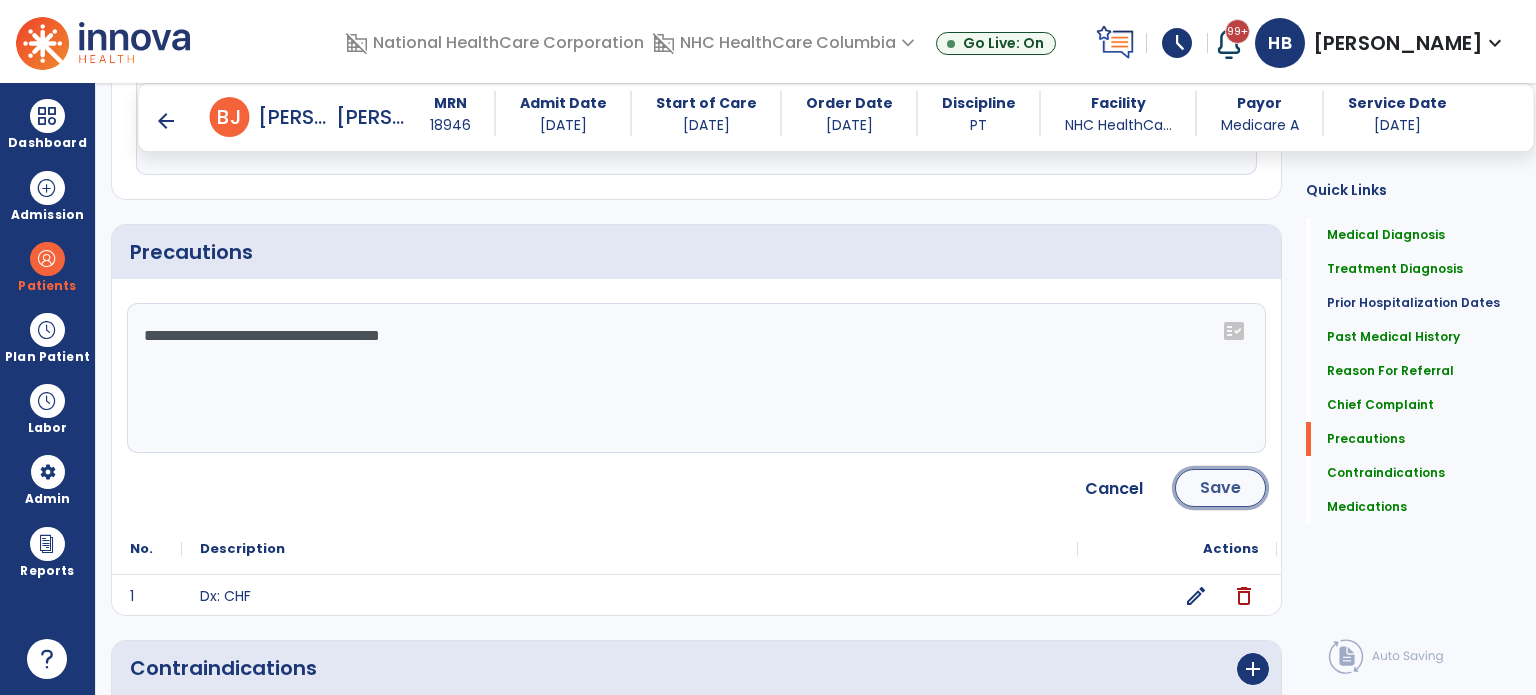 click on "Save" 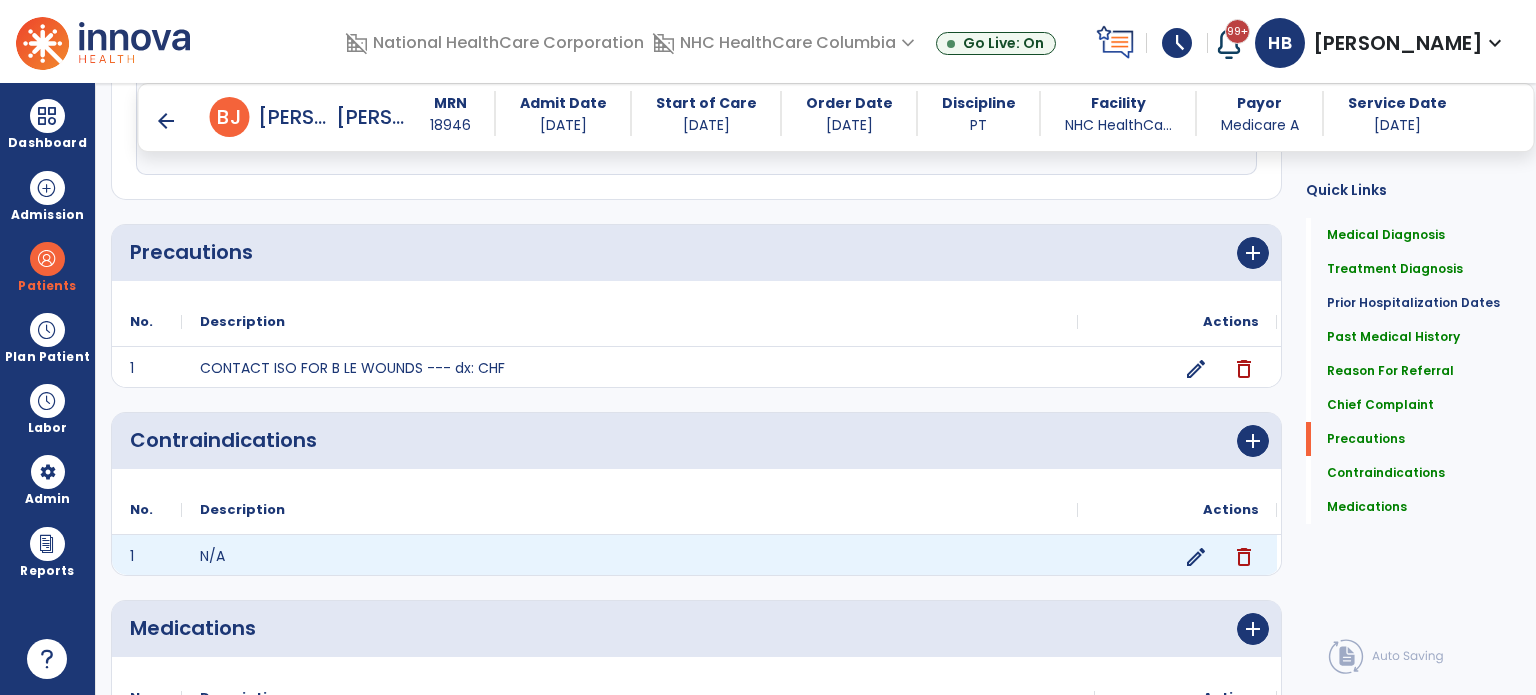 click on "edit" 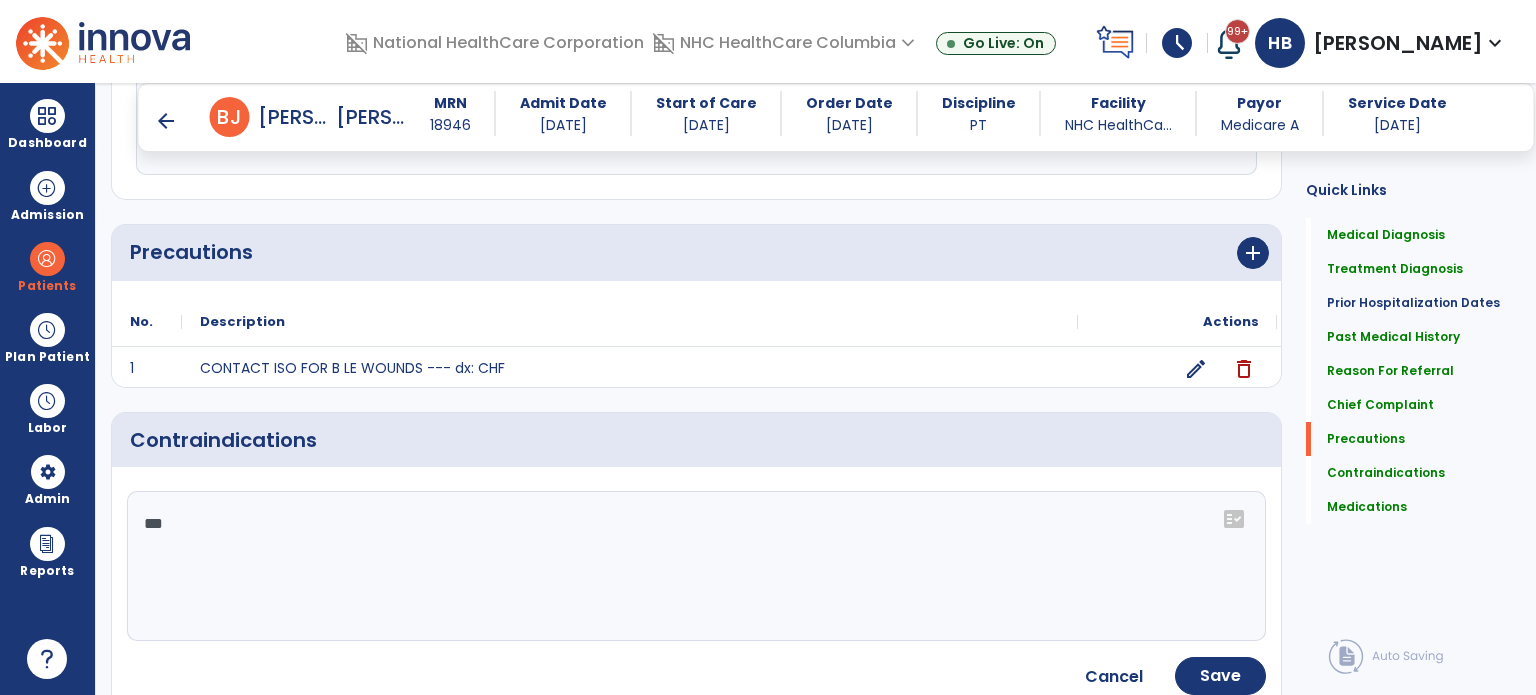 click on "***" 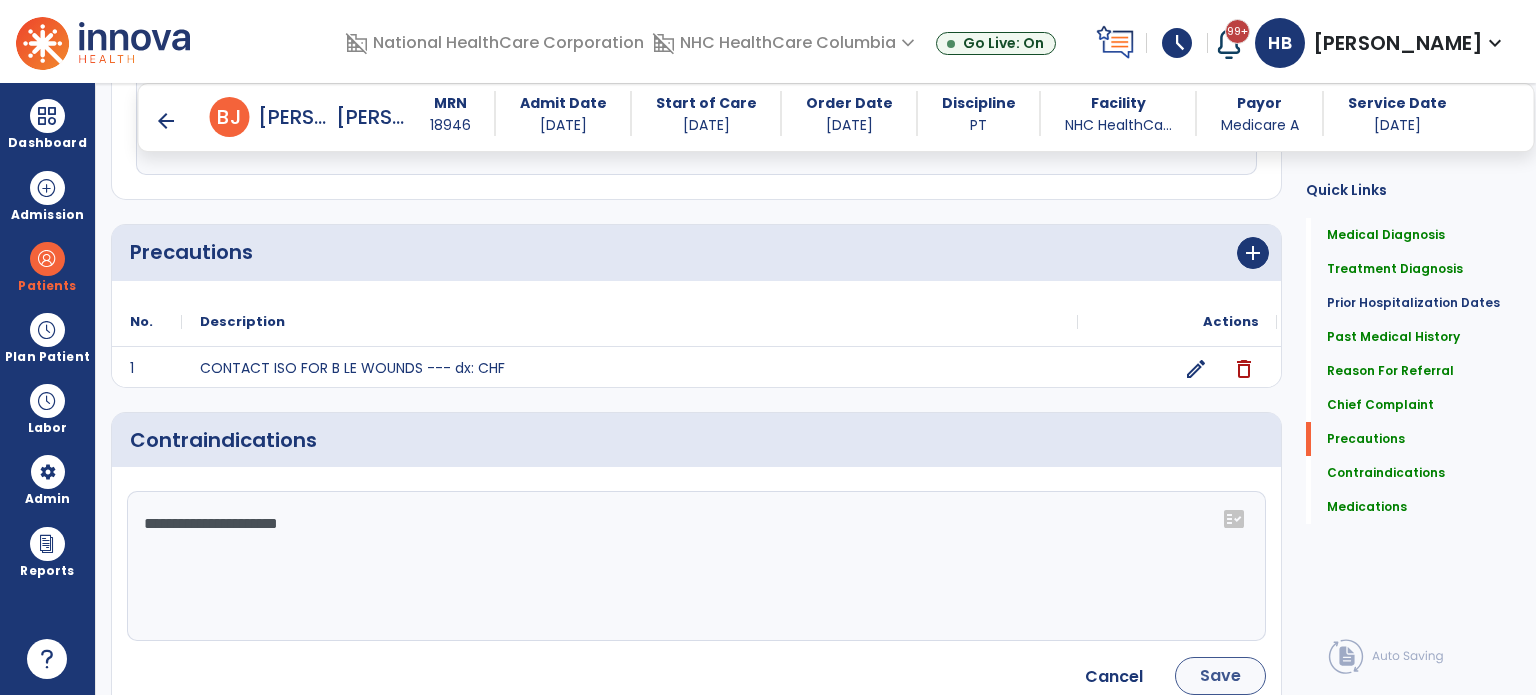 type on "**********" 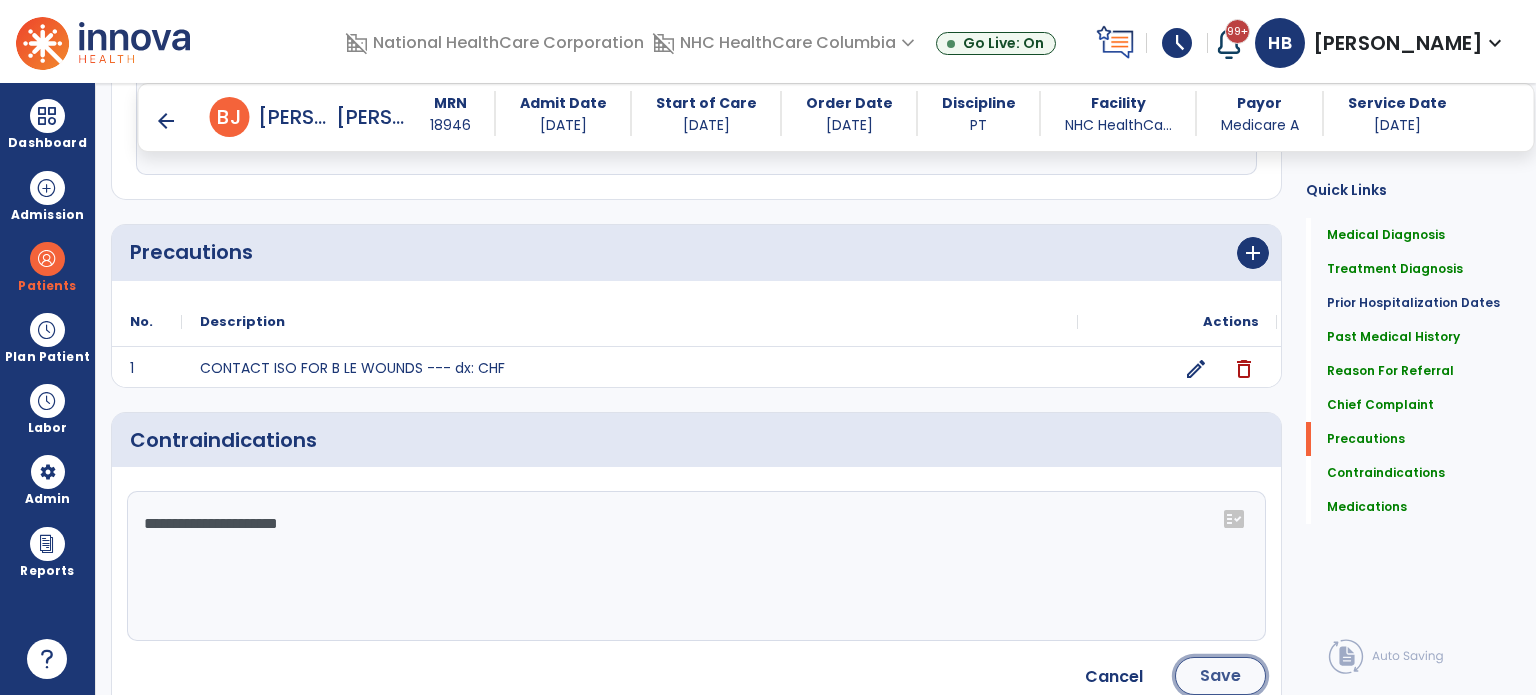 click on "Save" 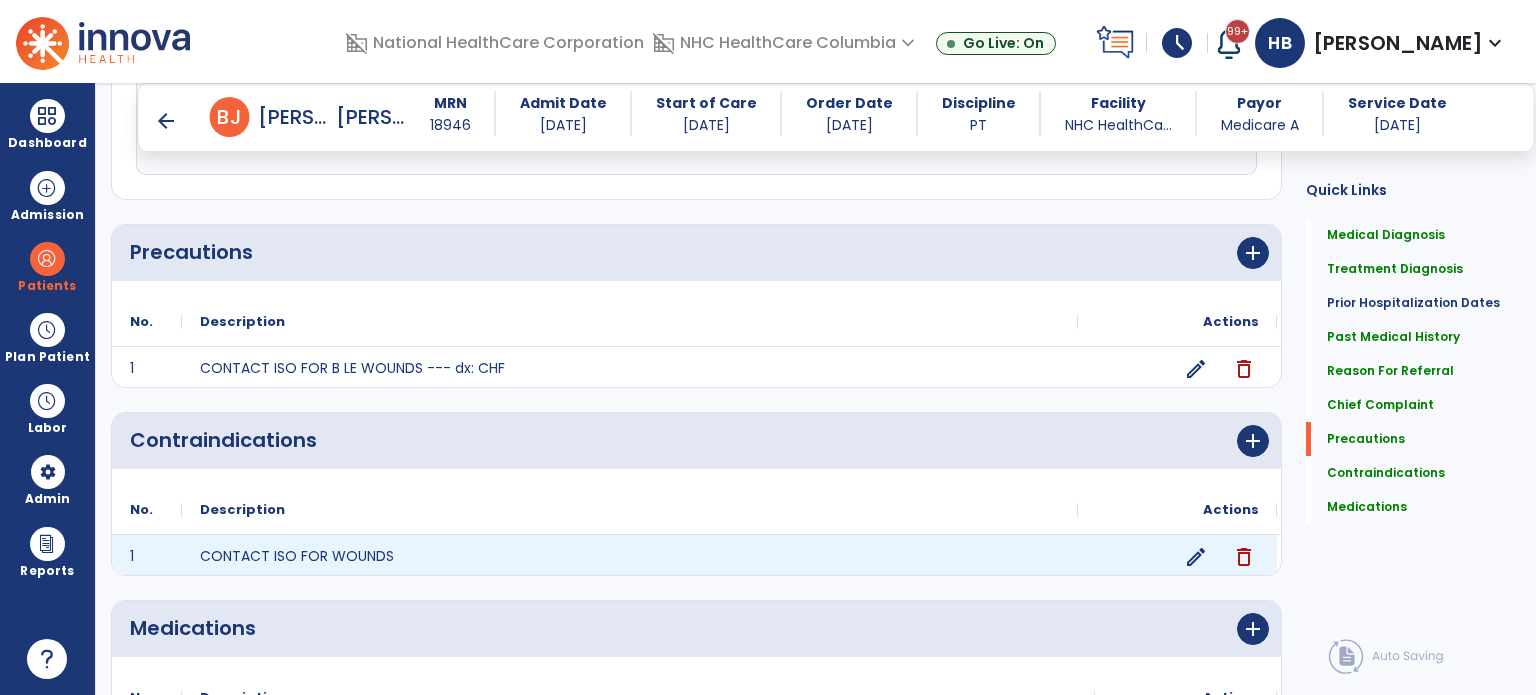 click on "edit" 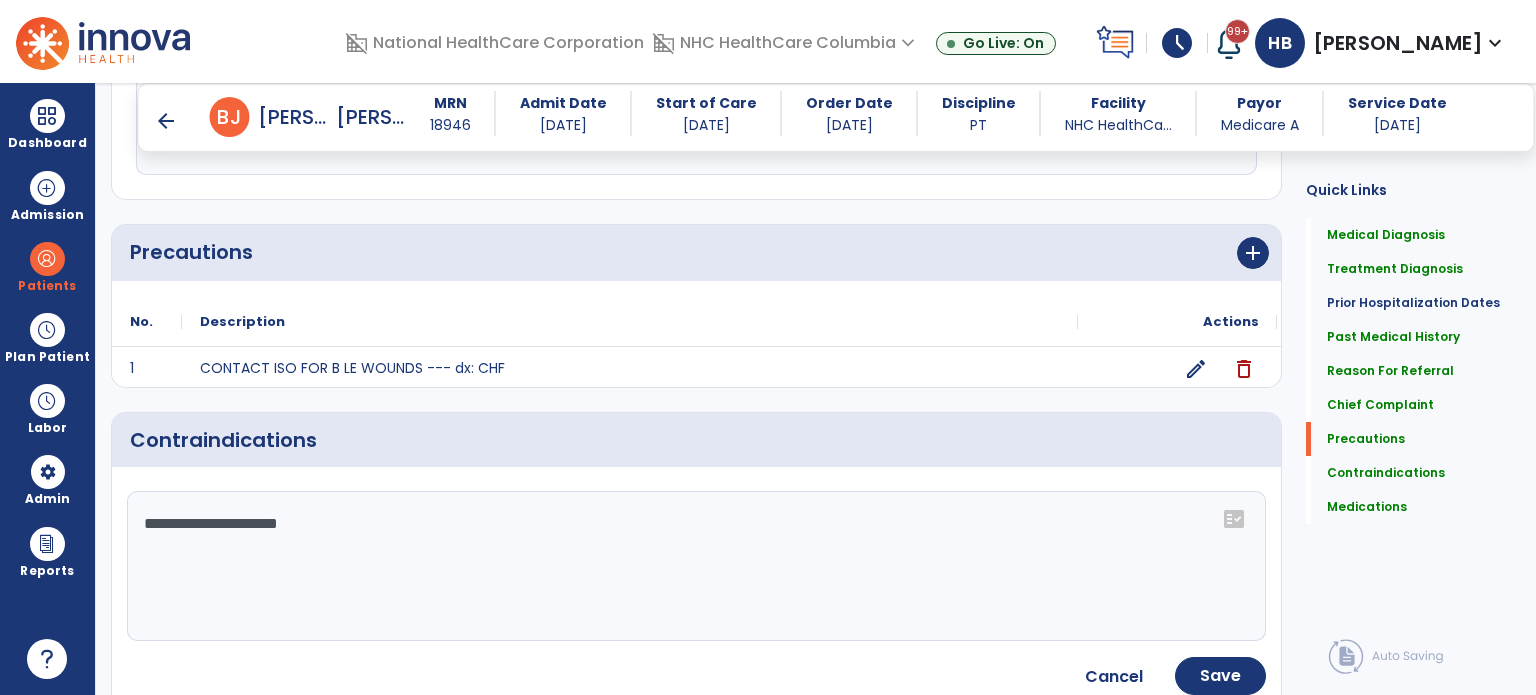 click on "**********" 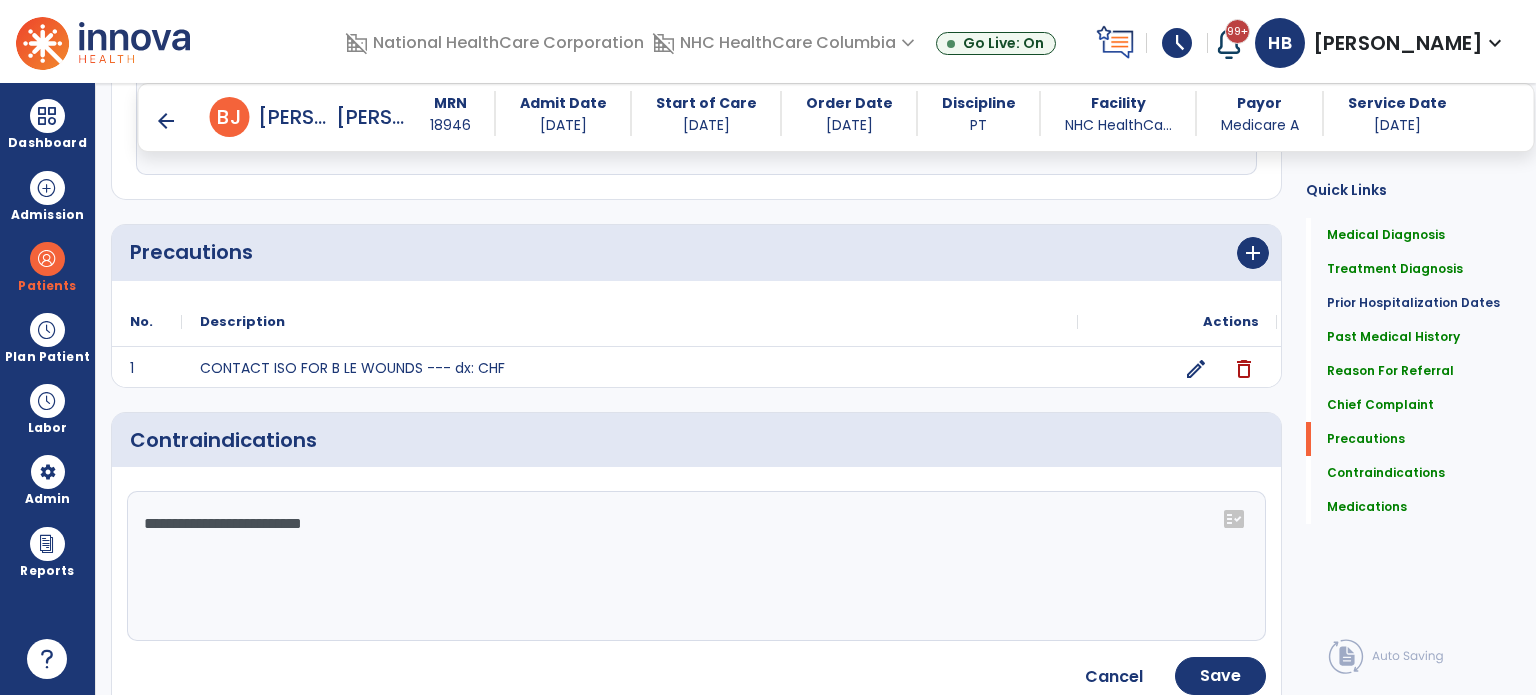 type on "**********" 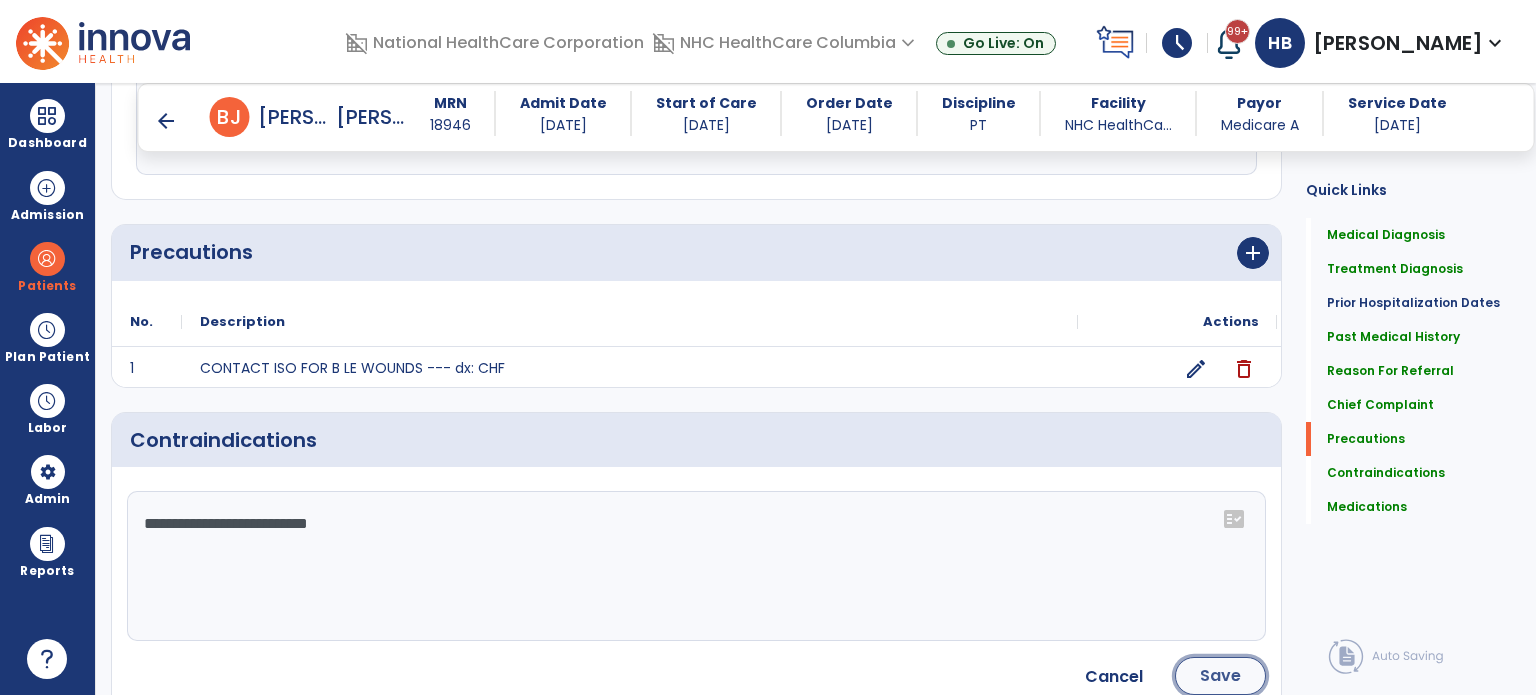 click on "Save" 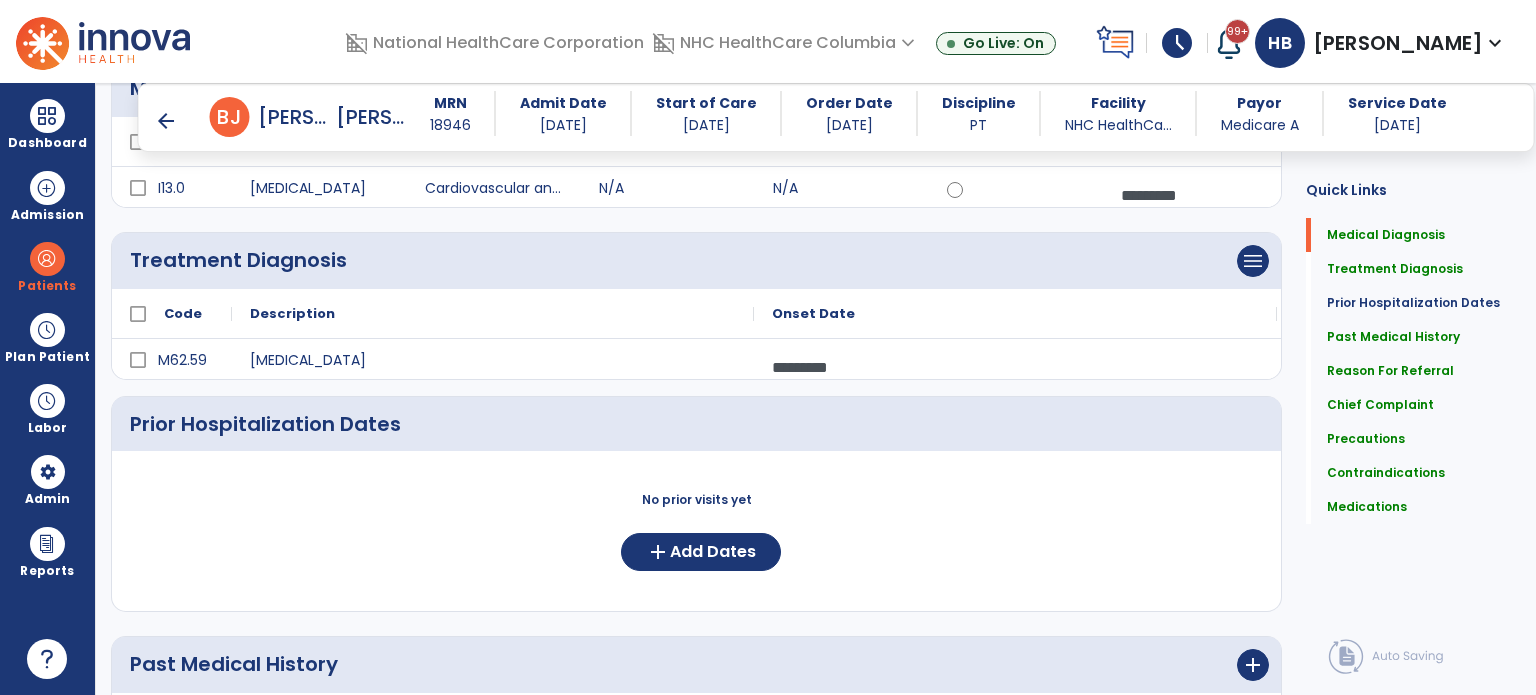 scroll, scrollTop: 0, scrollLeft: 0, axis: both 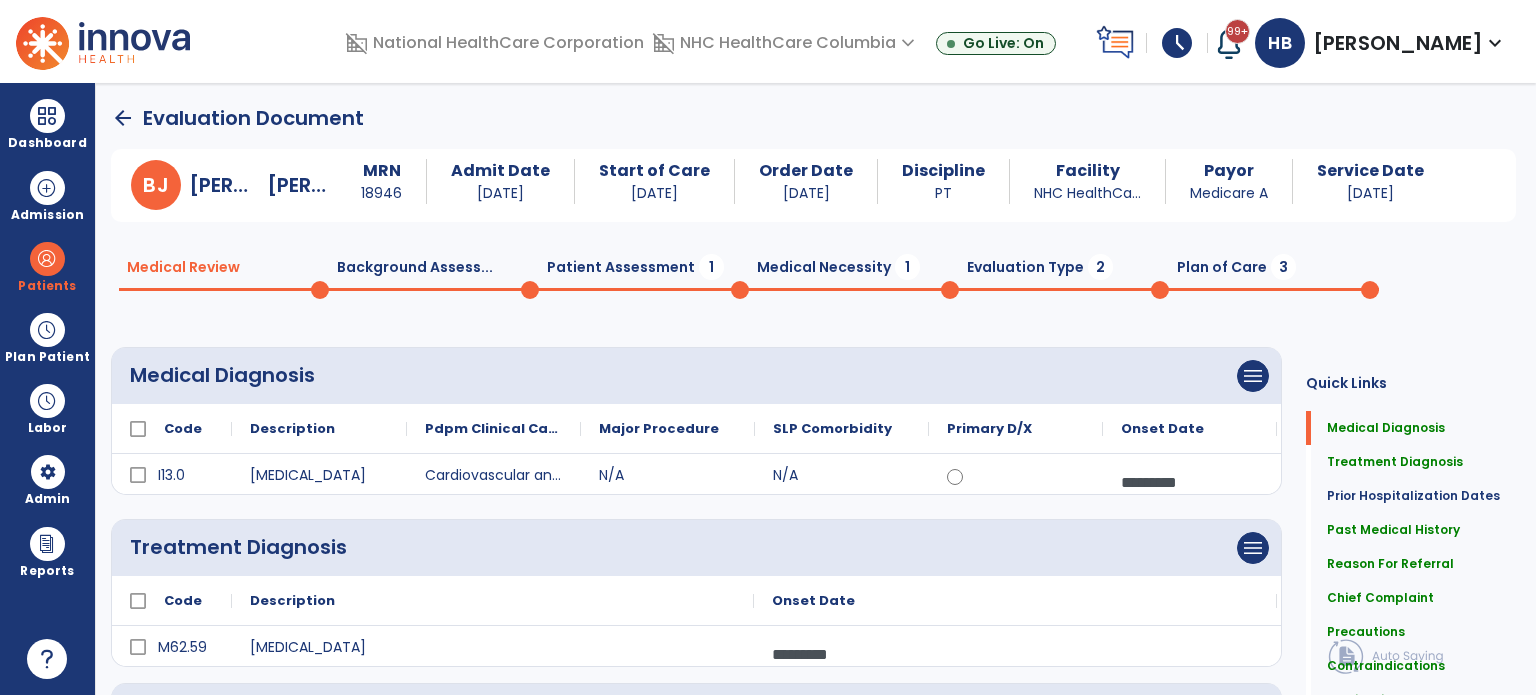 click on "Patient Assessment  1" 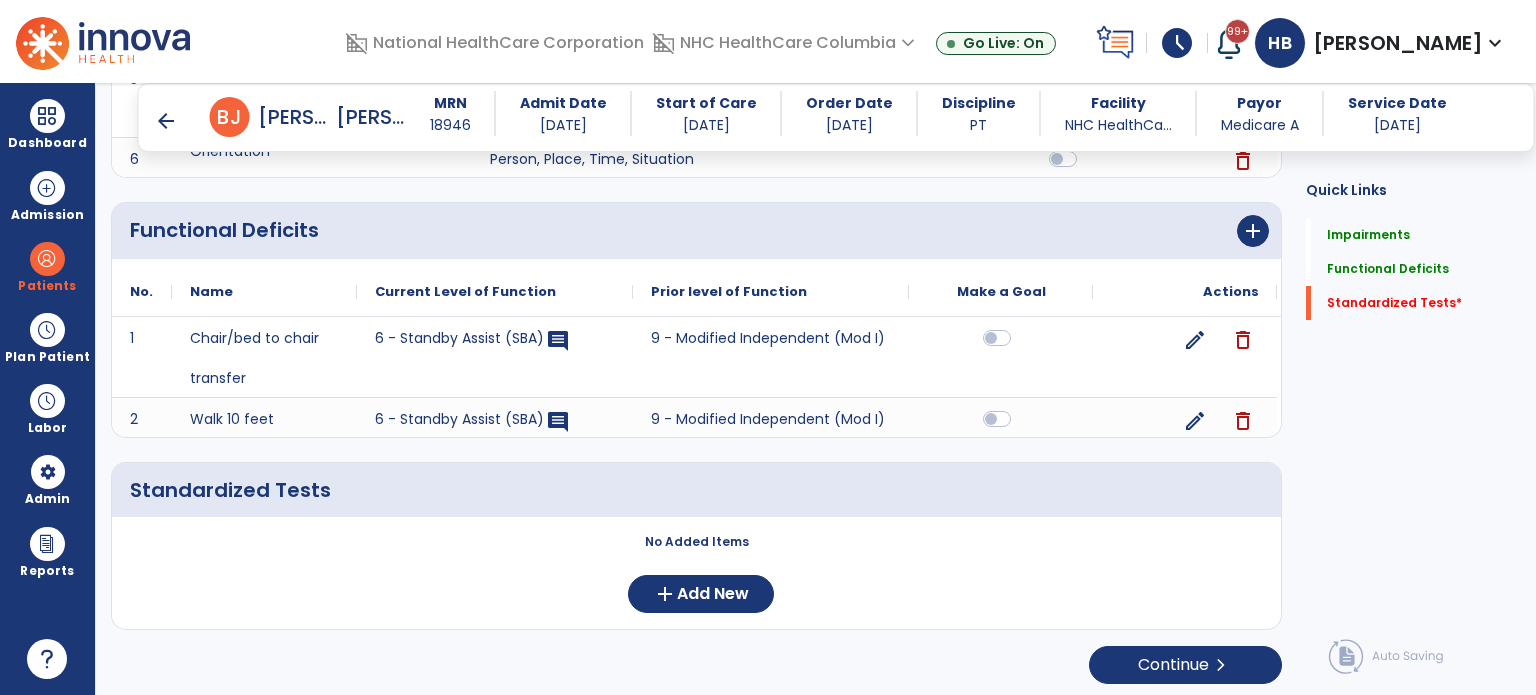 scroll, scrollTop: 628, scrollLeft: 0, axis: vertical 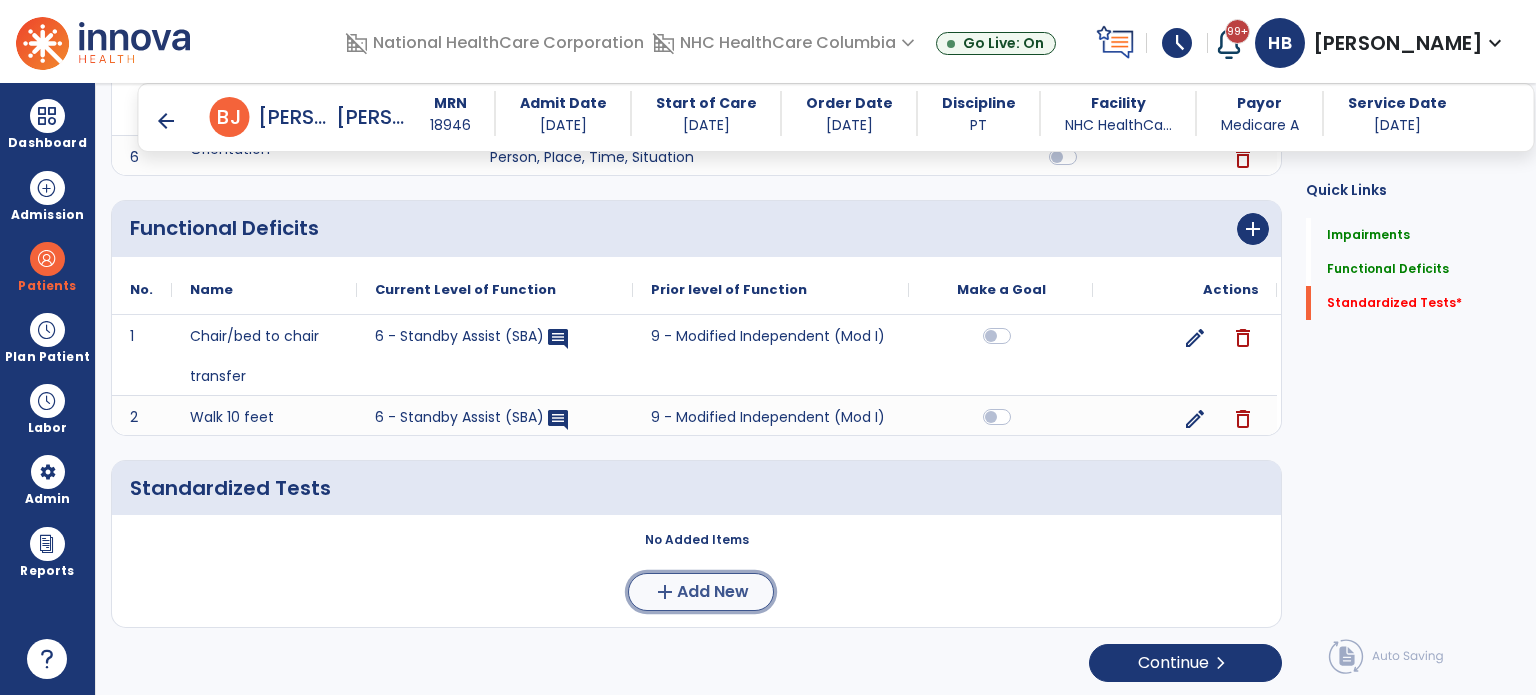 click on "Add New" 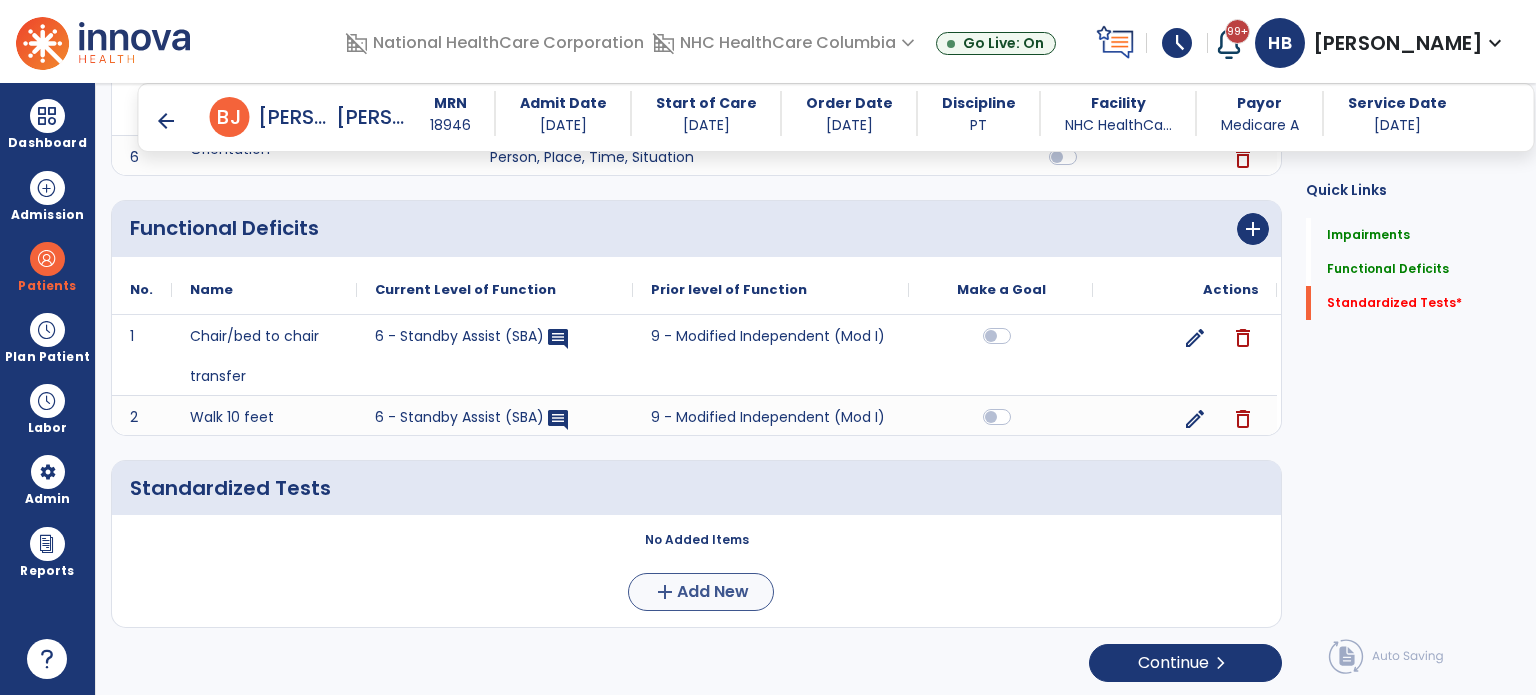 scroll, scrollTop: 0, scrollLeft: 0, axis: both 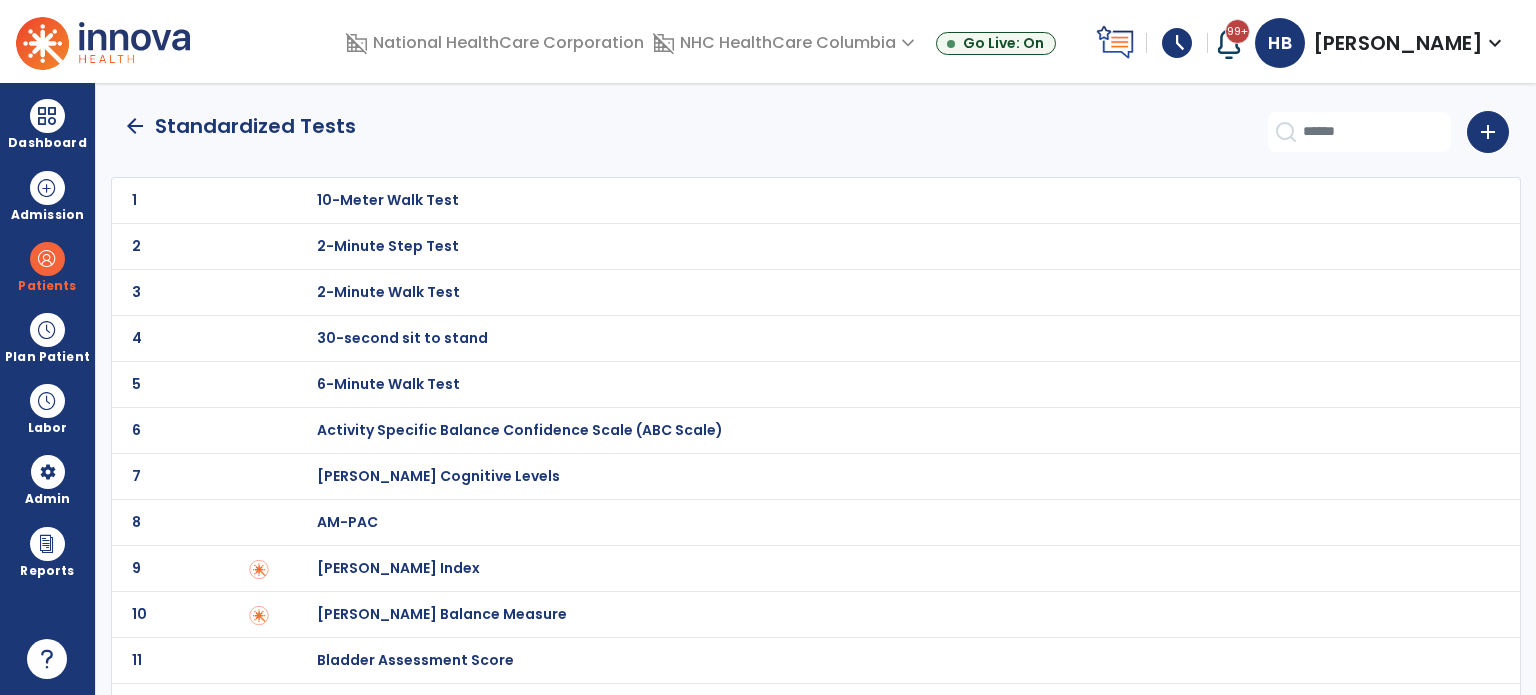 click on "30-second sit to stand" at bounding box center [388, 200] 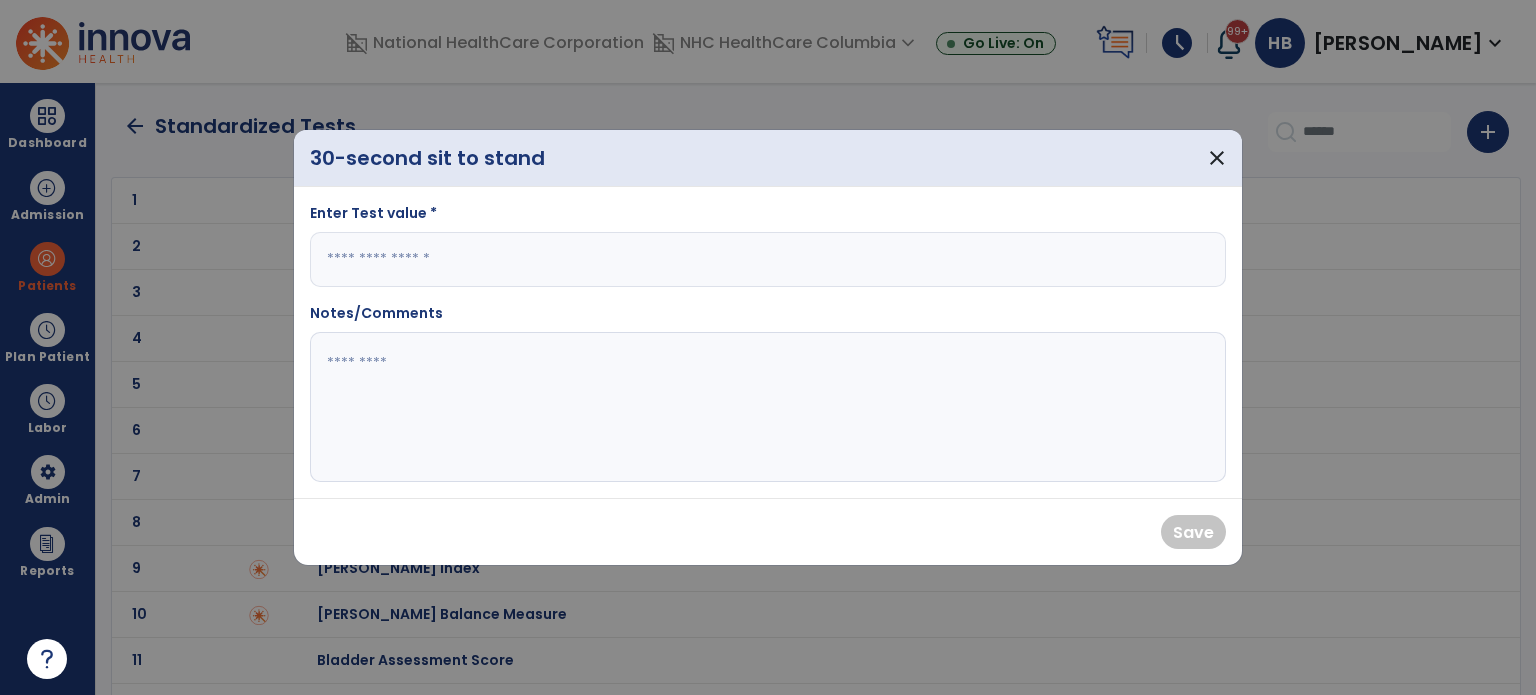 click at bounding box center [768, 259] 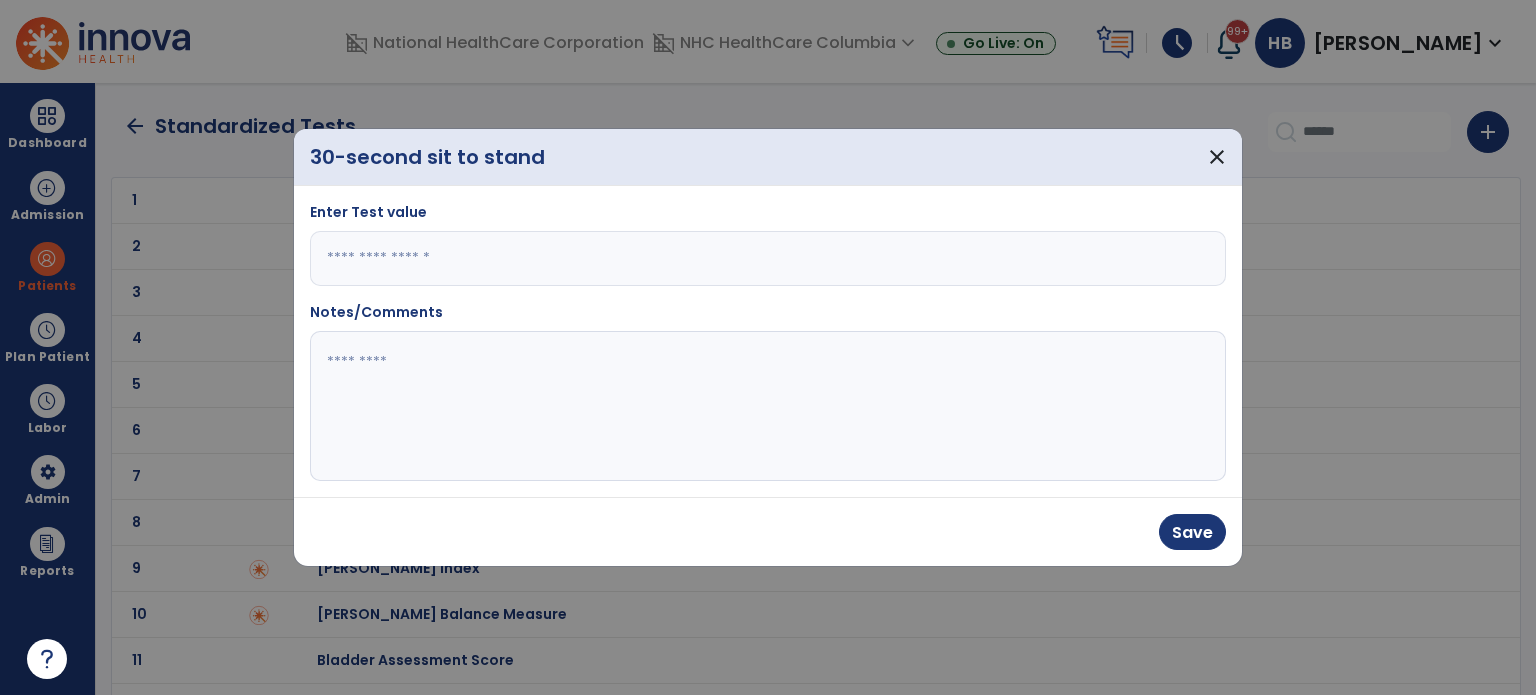 type on "*" 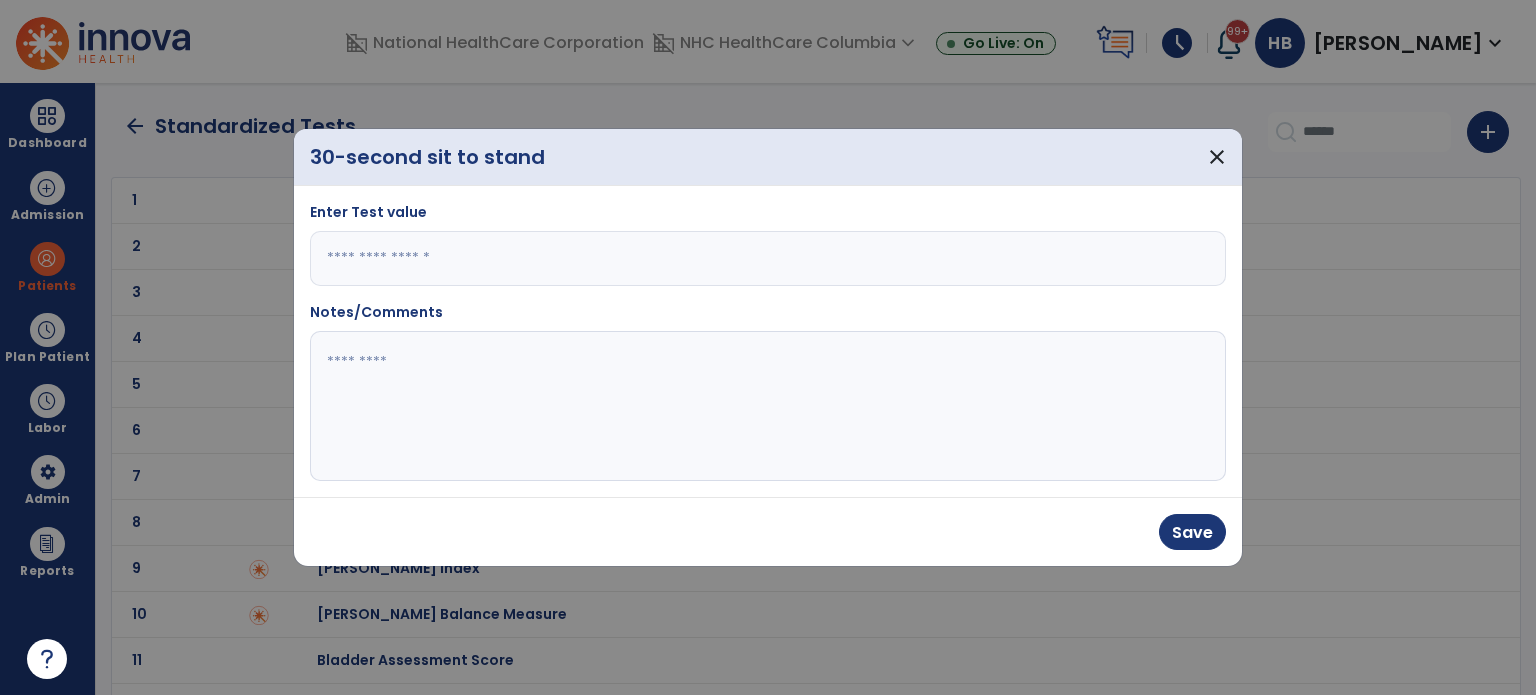 click 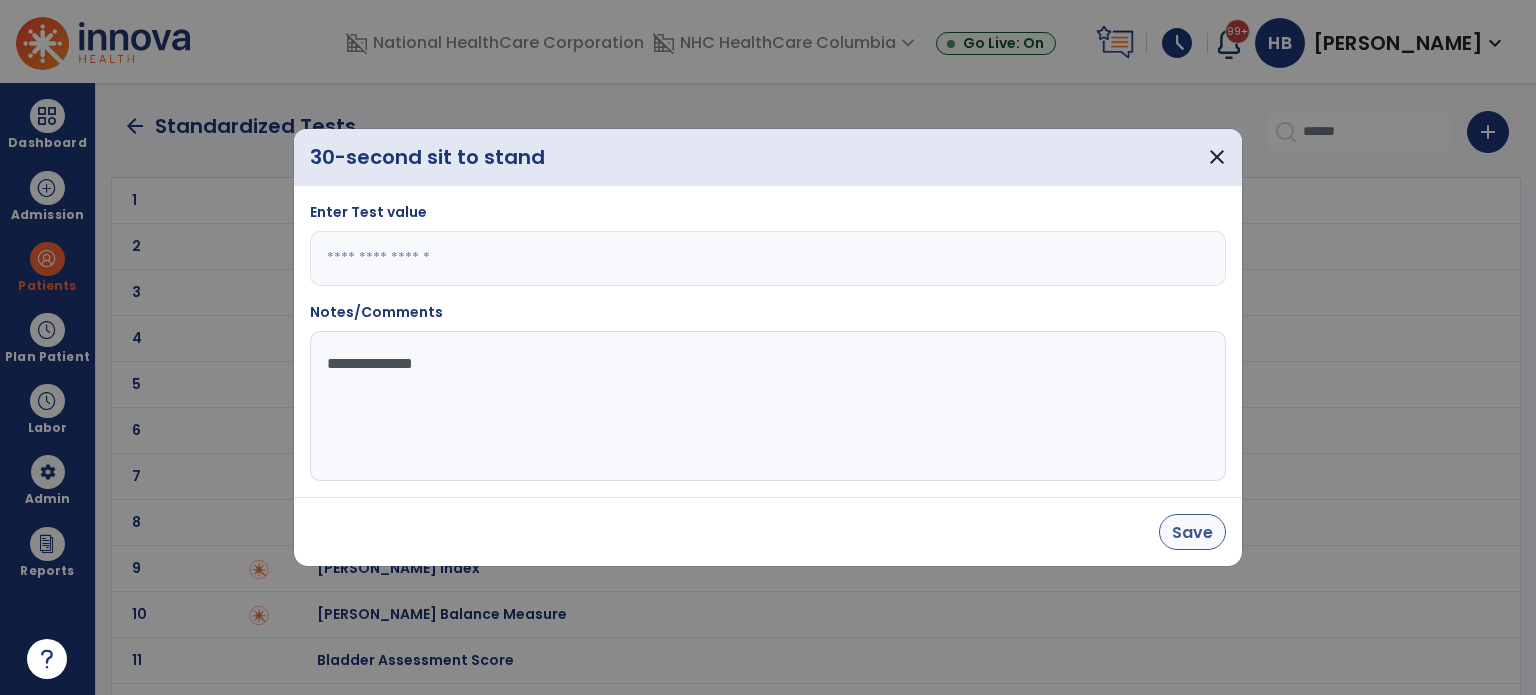 type on "**********" 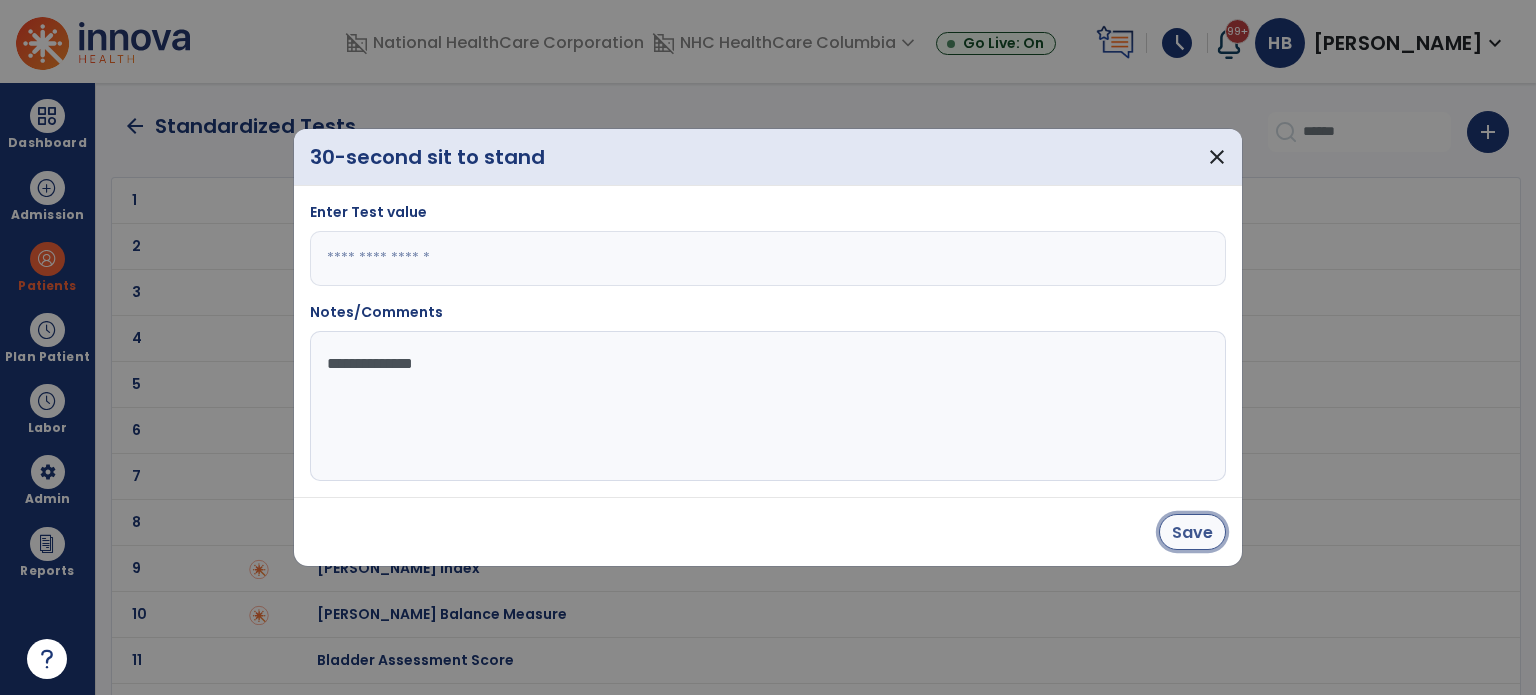 click on "Save" at bounding box center (1192, 532) 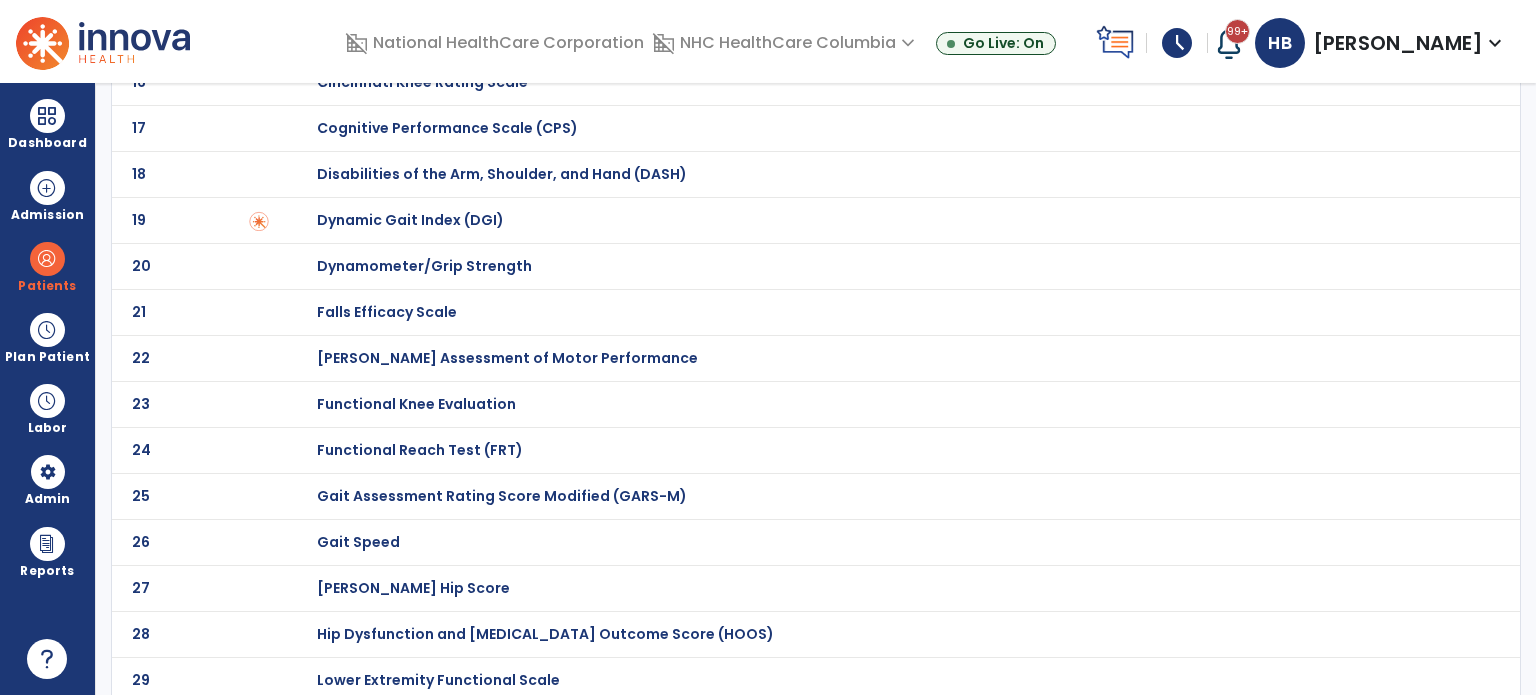 scroll, scrollTop: 808, scrollLeft: 0, axis: vertical 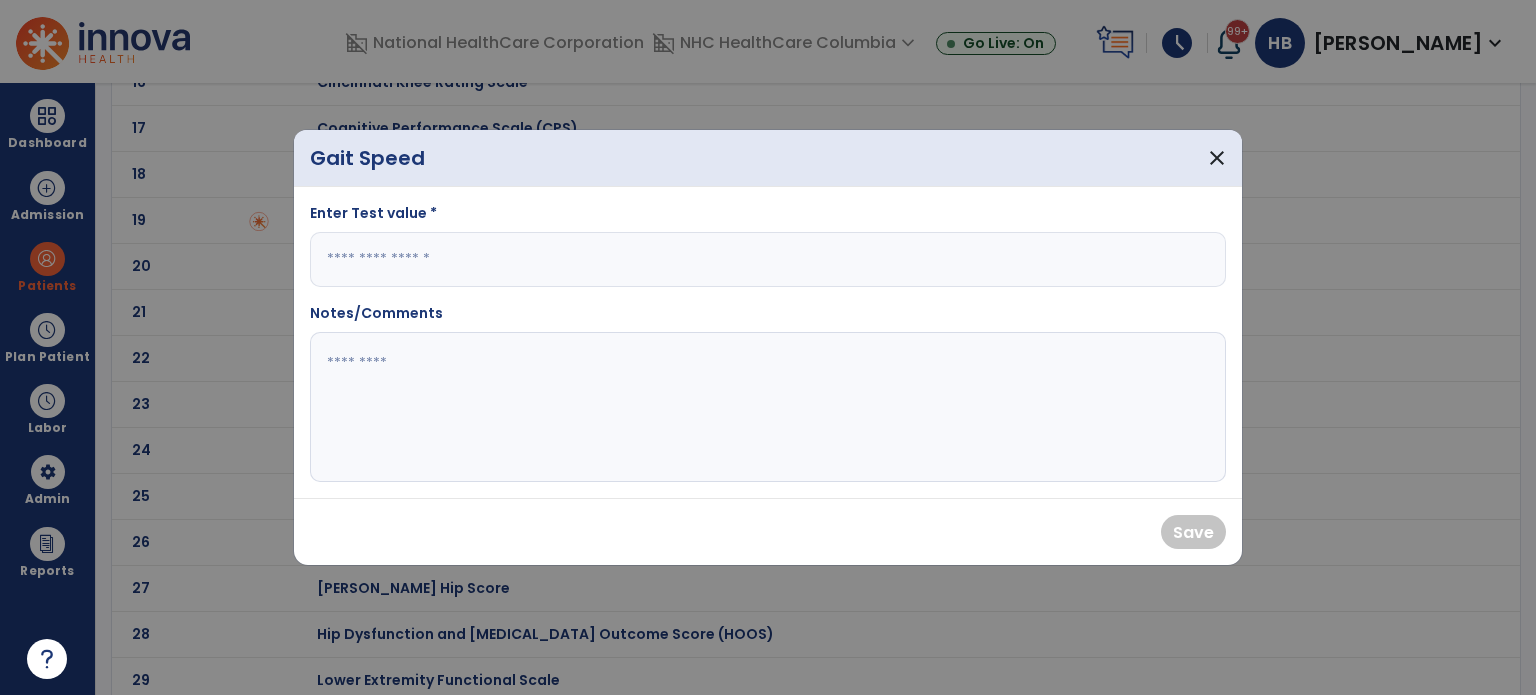 click on "Enter Test value * Notes/Comments" at bounding box center [768, 342] 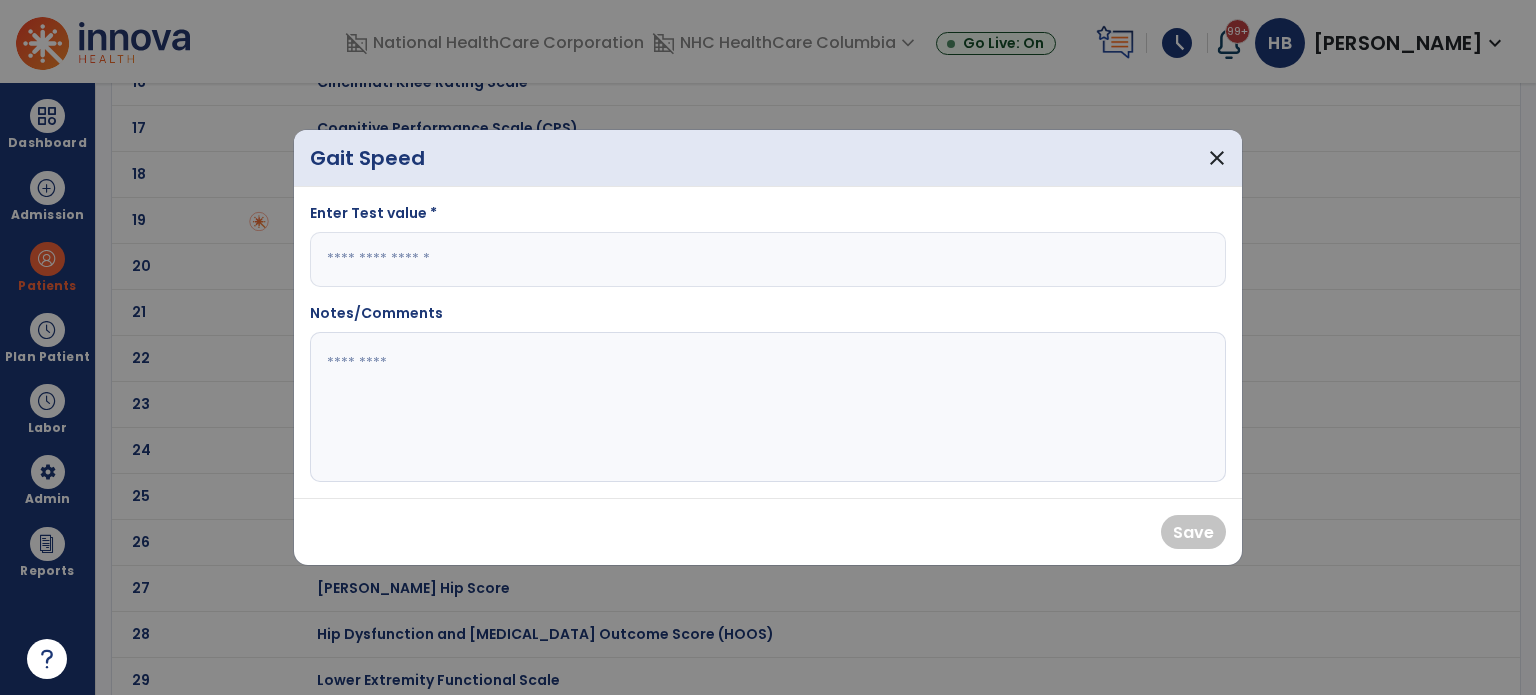 click at bounding box center (768, 259) 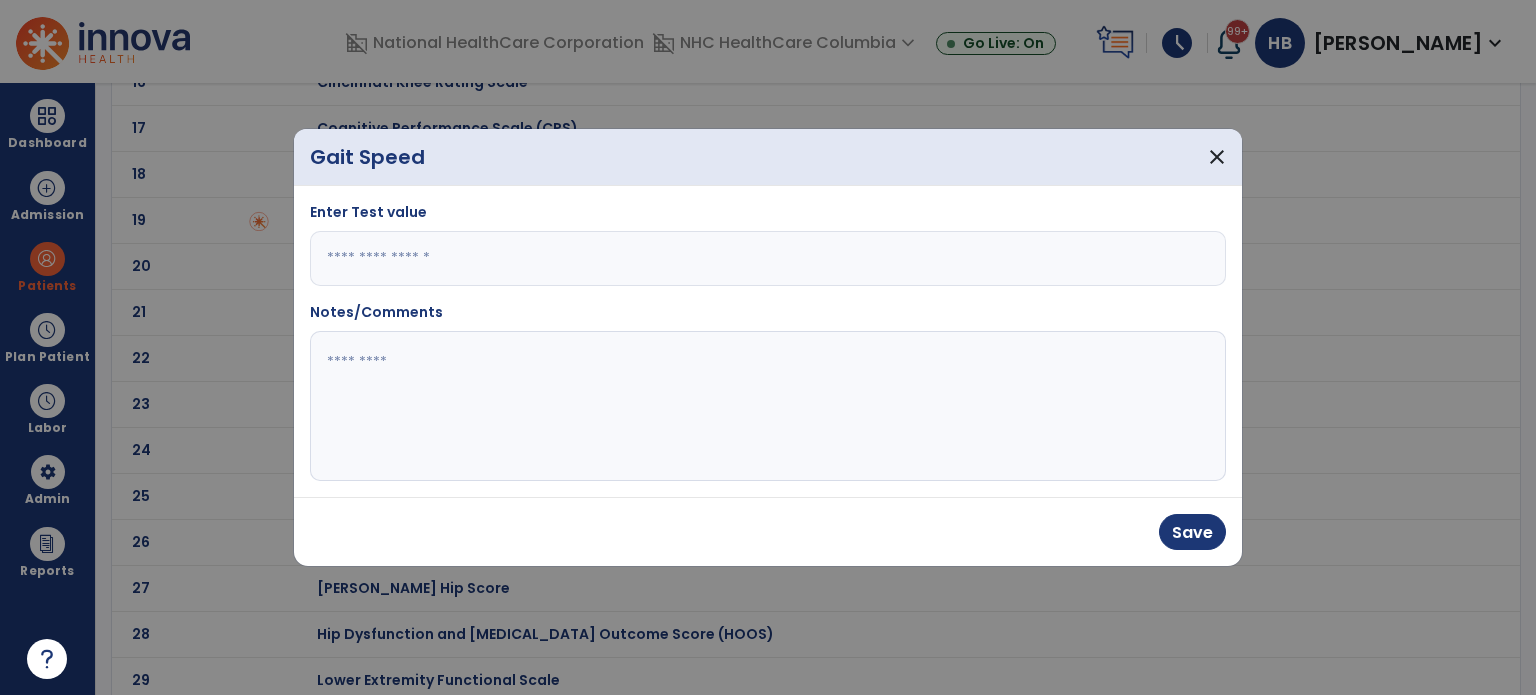 type on "****" 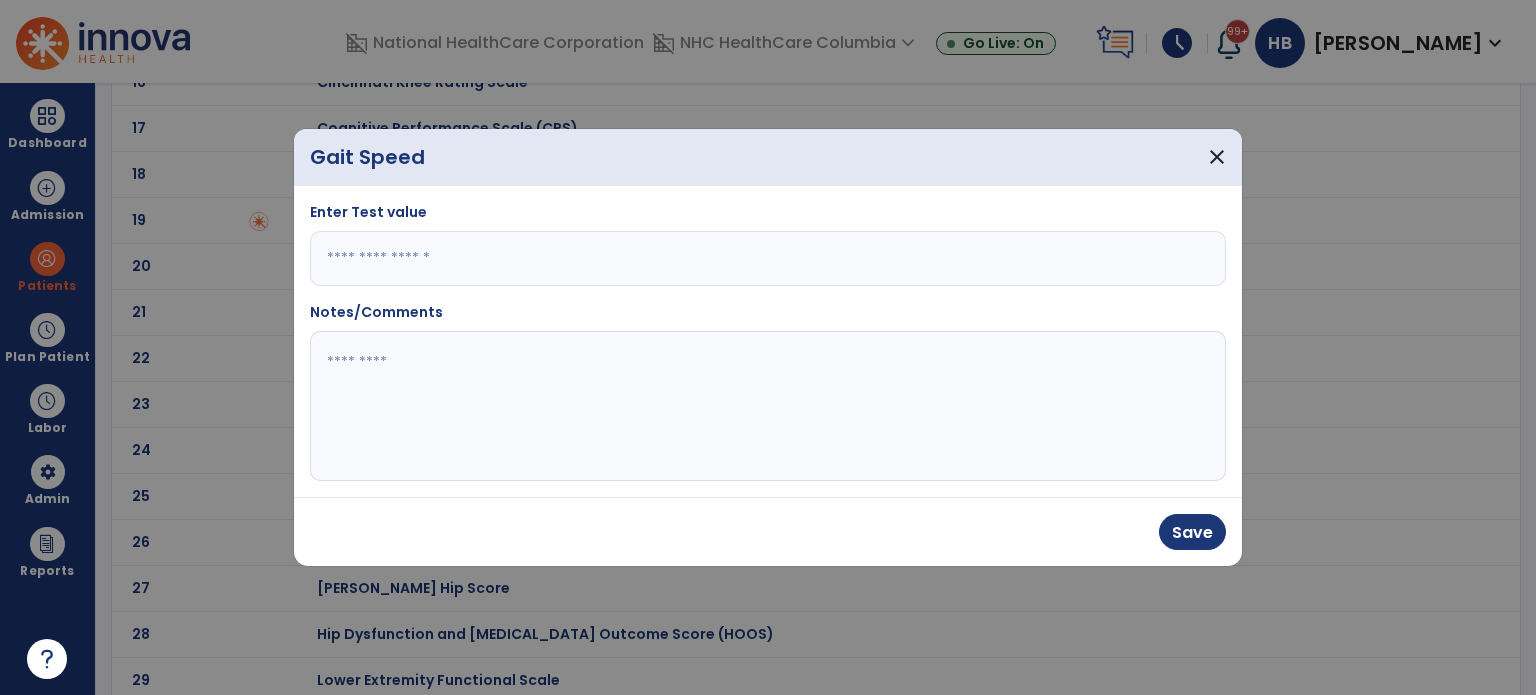click 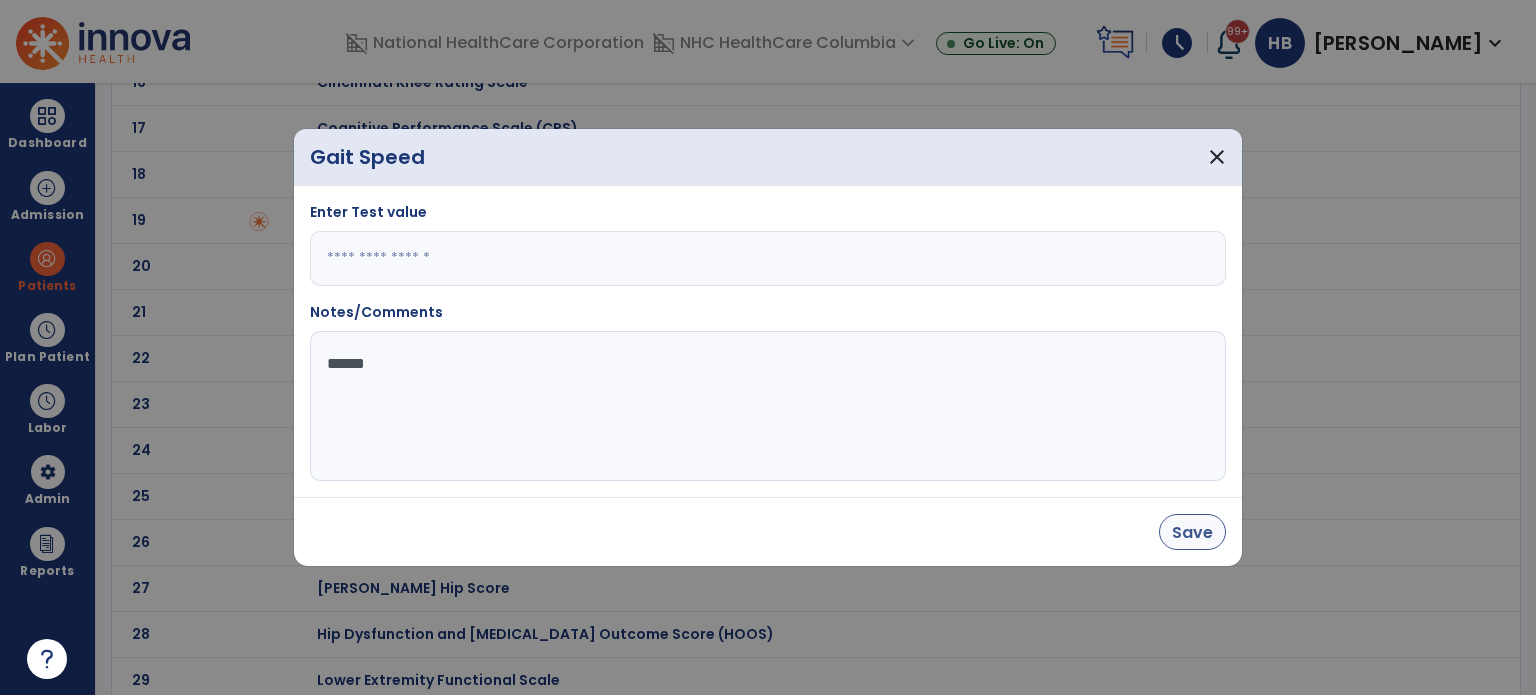 type on "******" 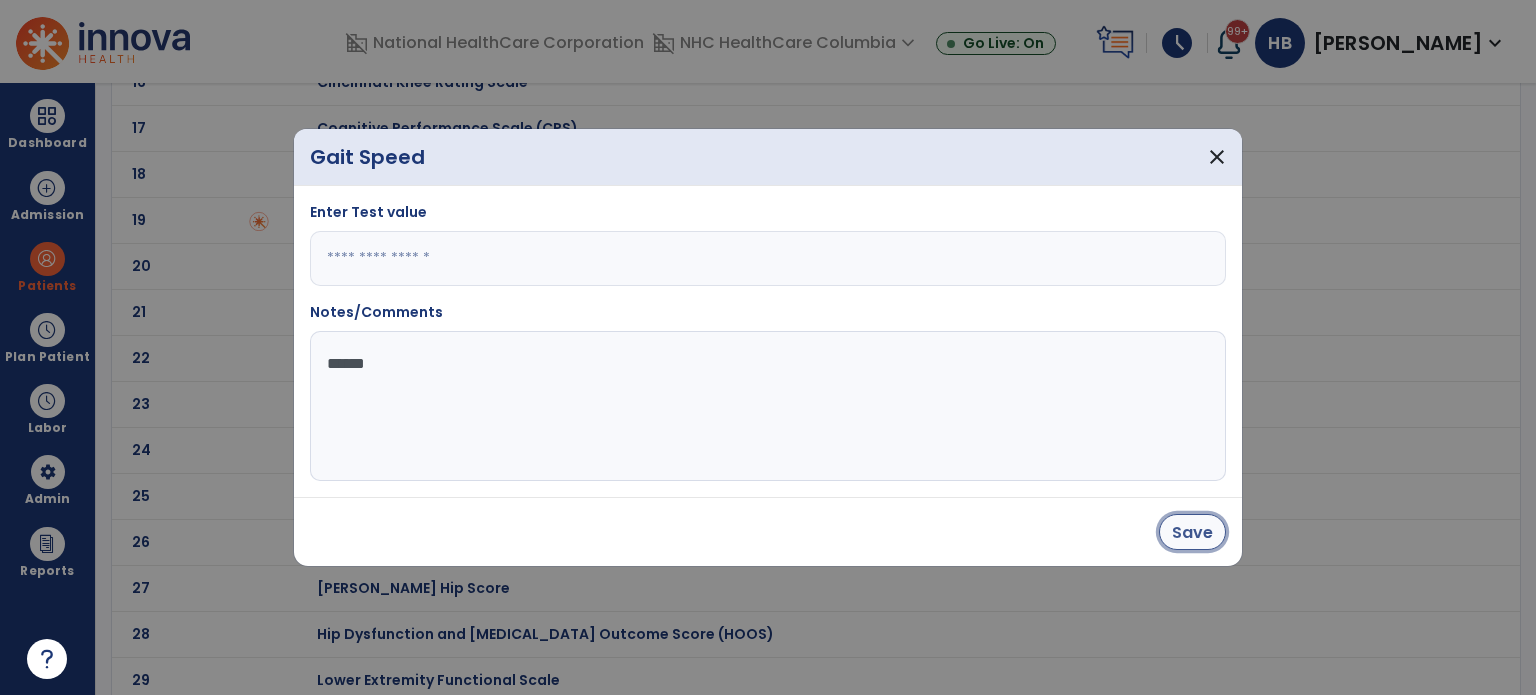 click on "Save" at bounding box center [1192, 532] 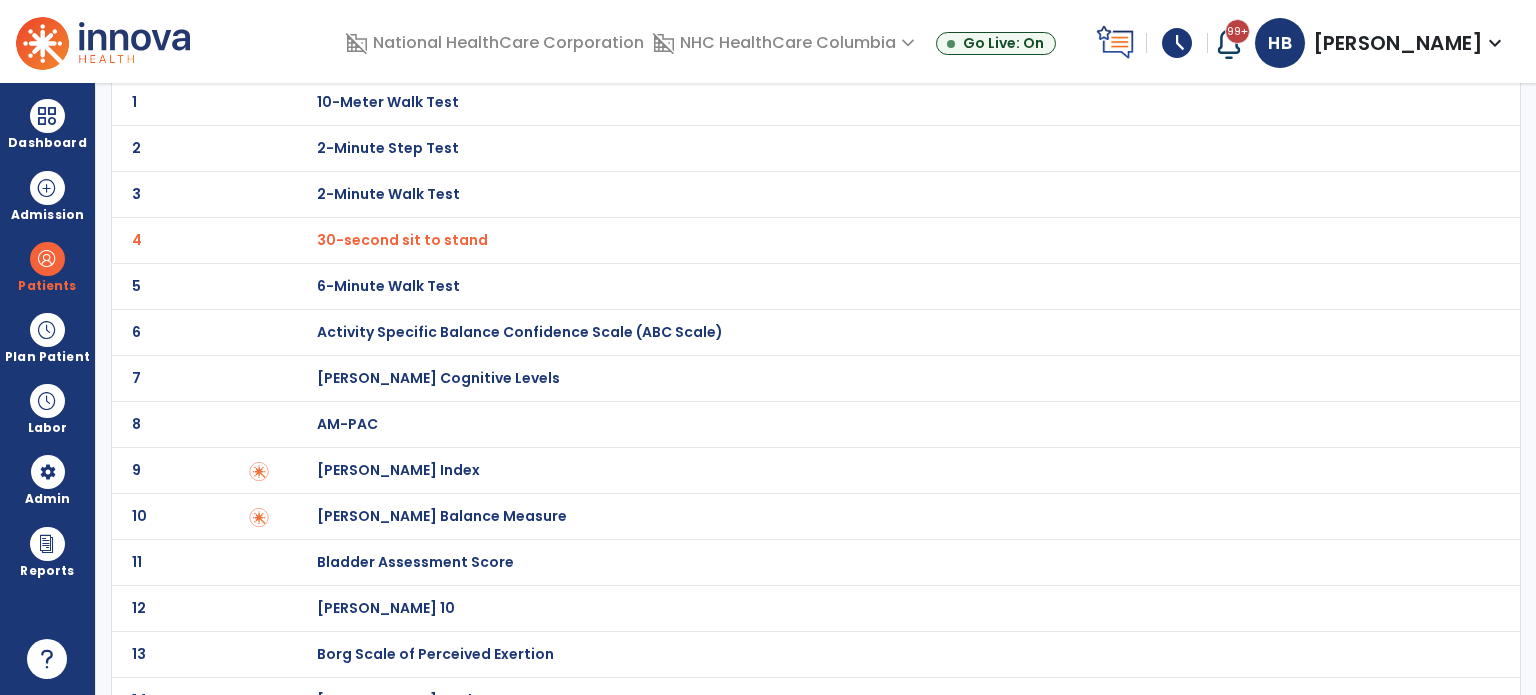 scroll, scrollTop: 0, scrollLeft: 0, axis: both 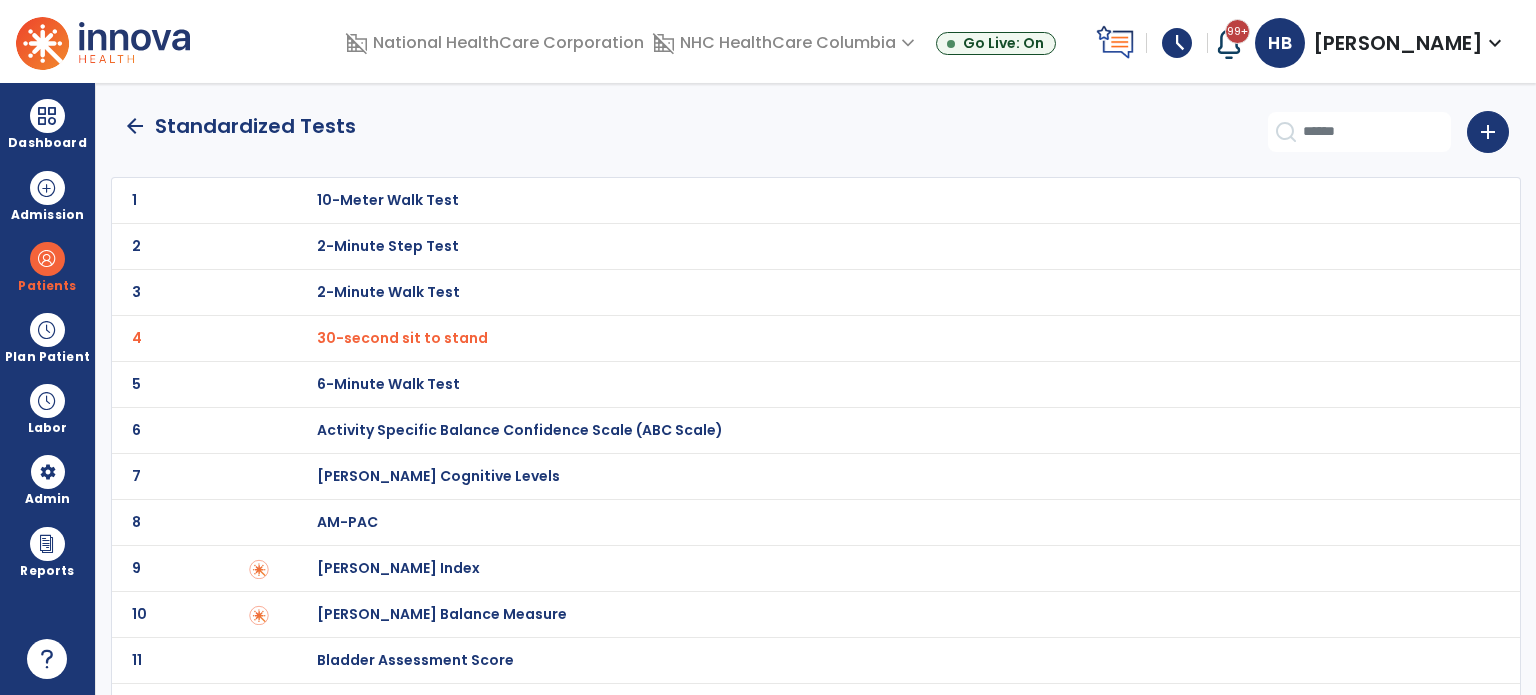 click on "2-Minute Walk Test" at bounding box center [388, 200] 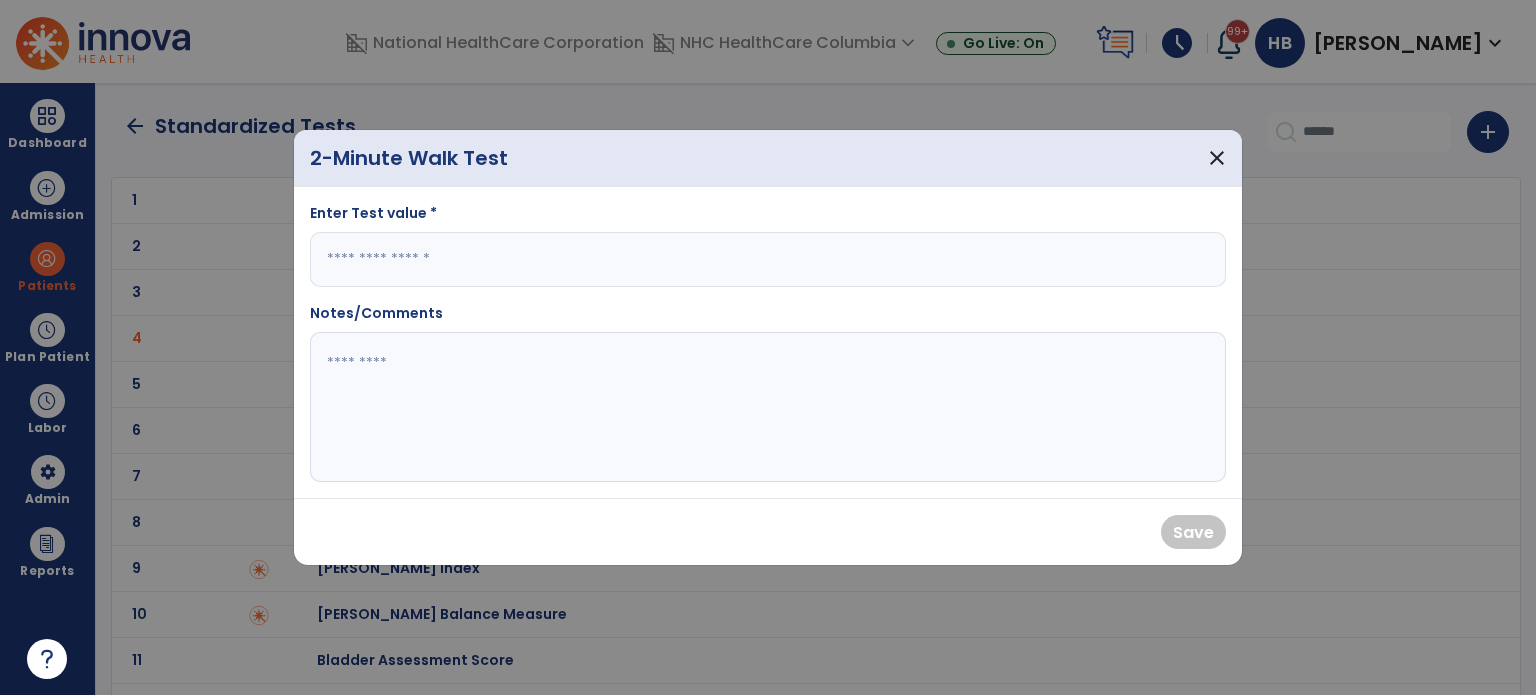 click at bounding box center [768, 259] 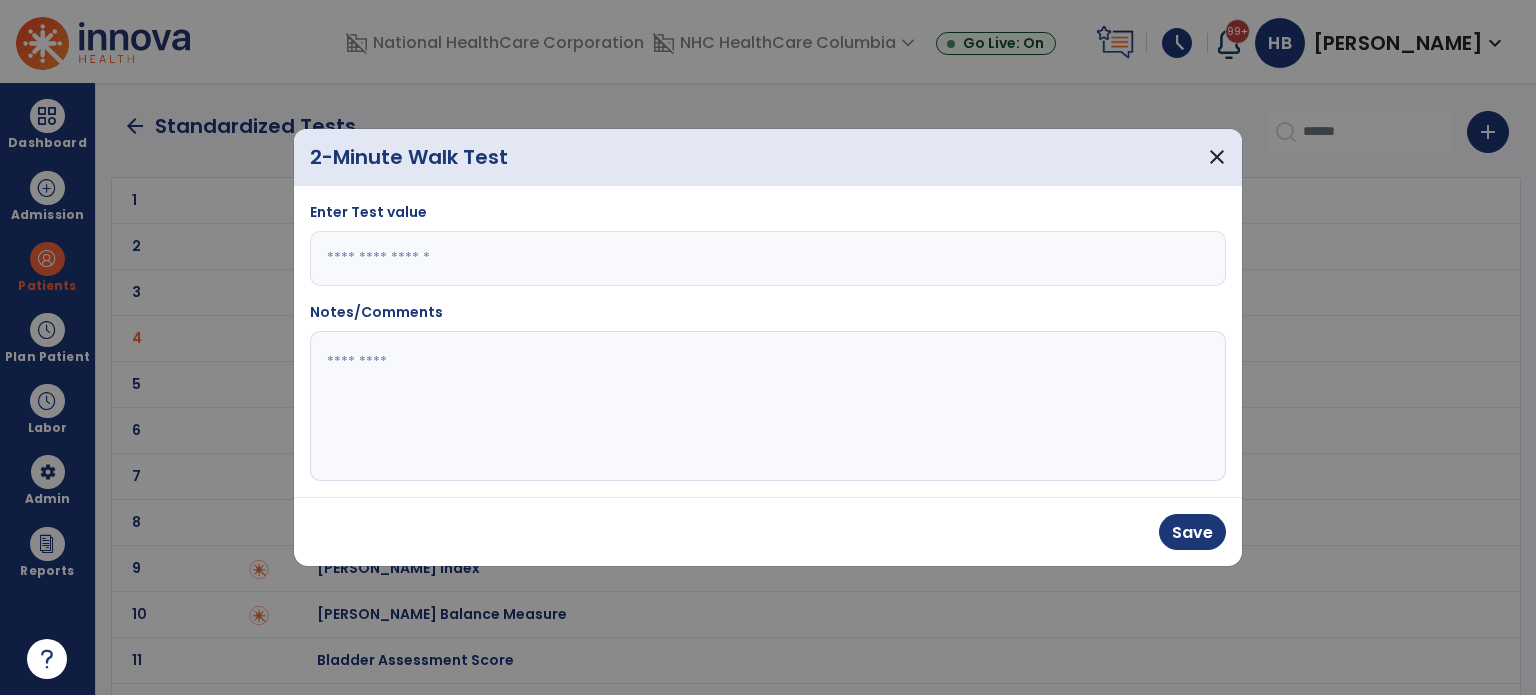 type on "*" 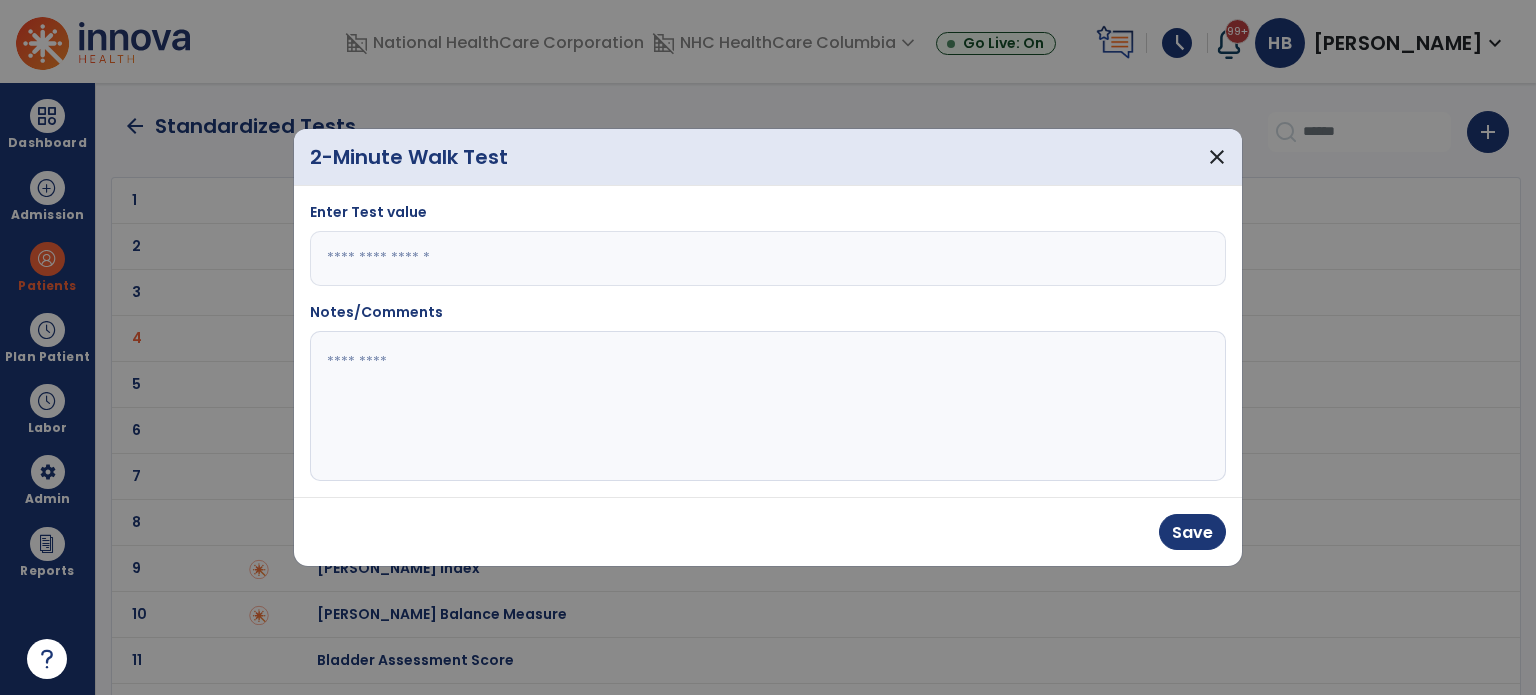 click 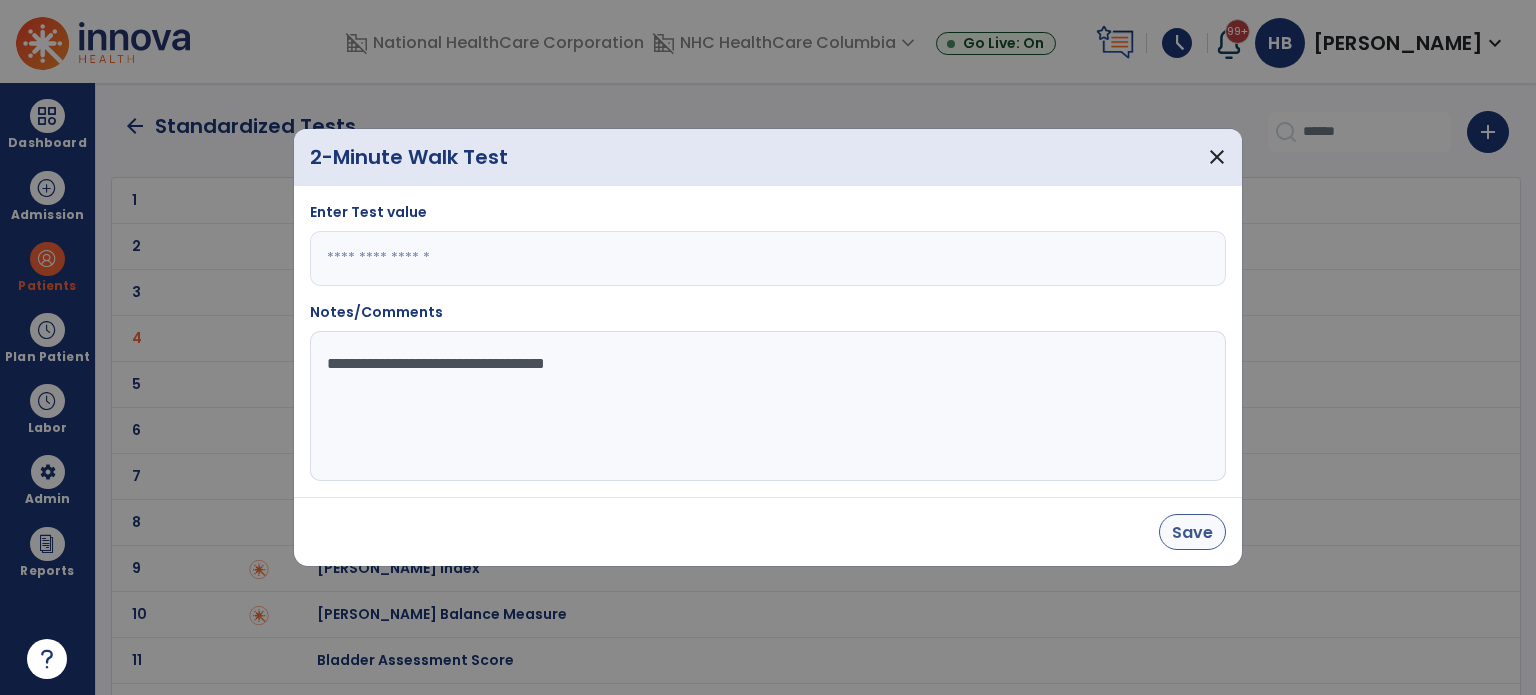 type on "**********" 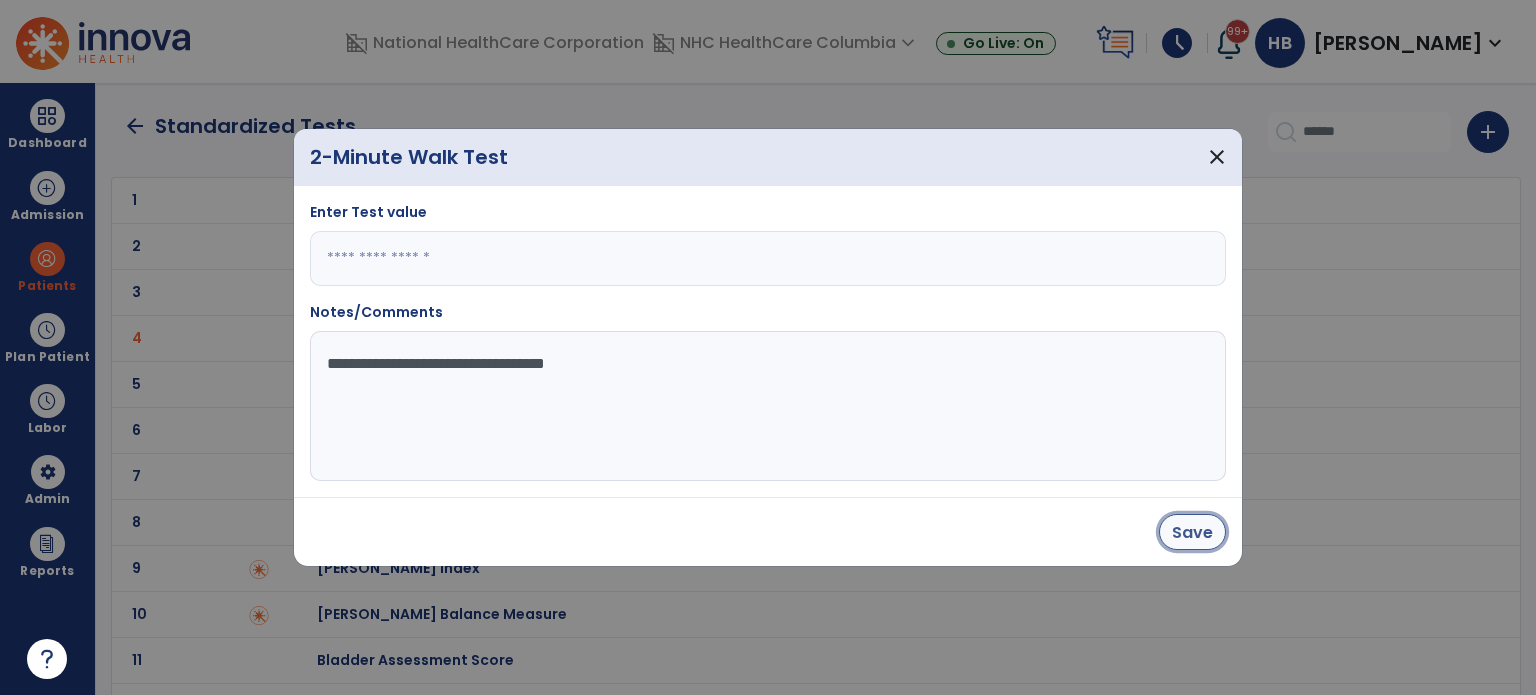 click on "Save" at bounding box center (1192, 532) 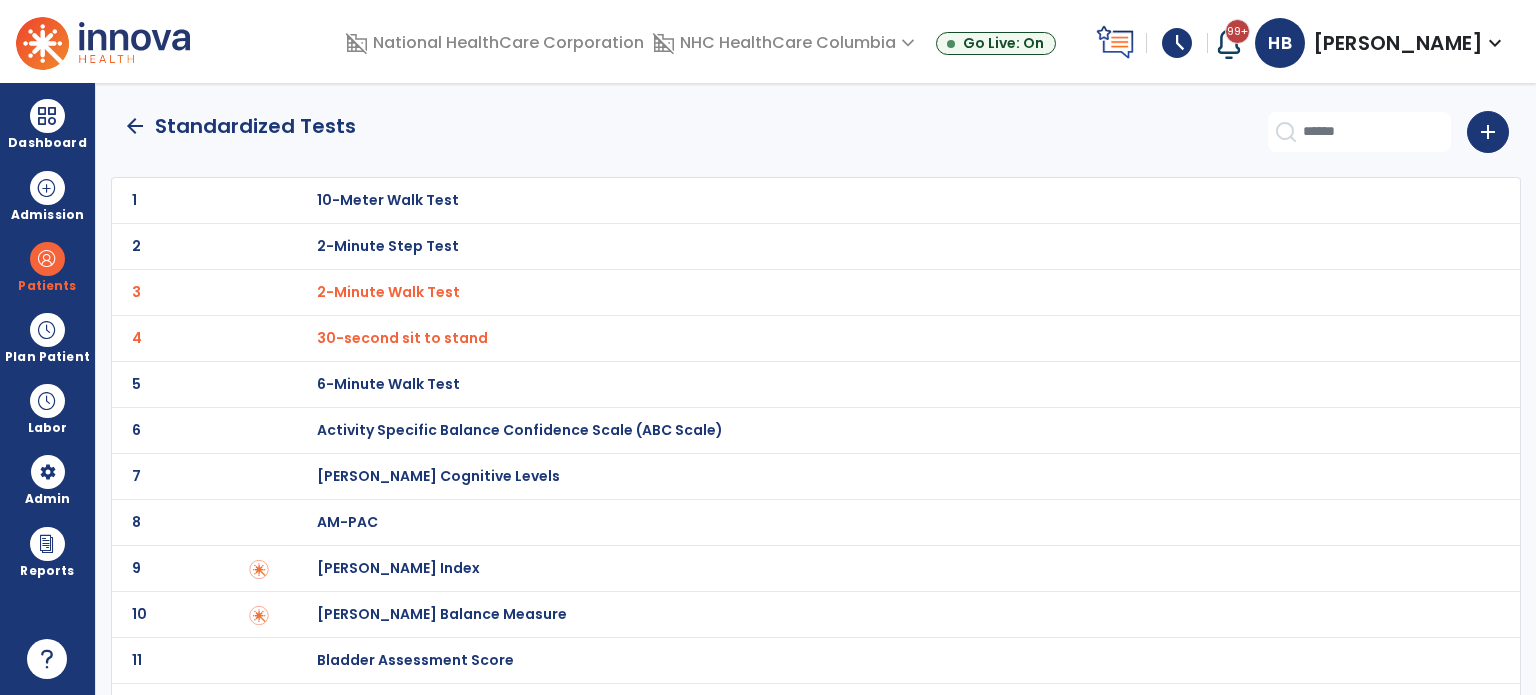 click on "arrow_back" 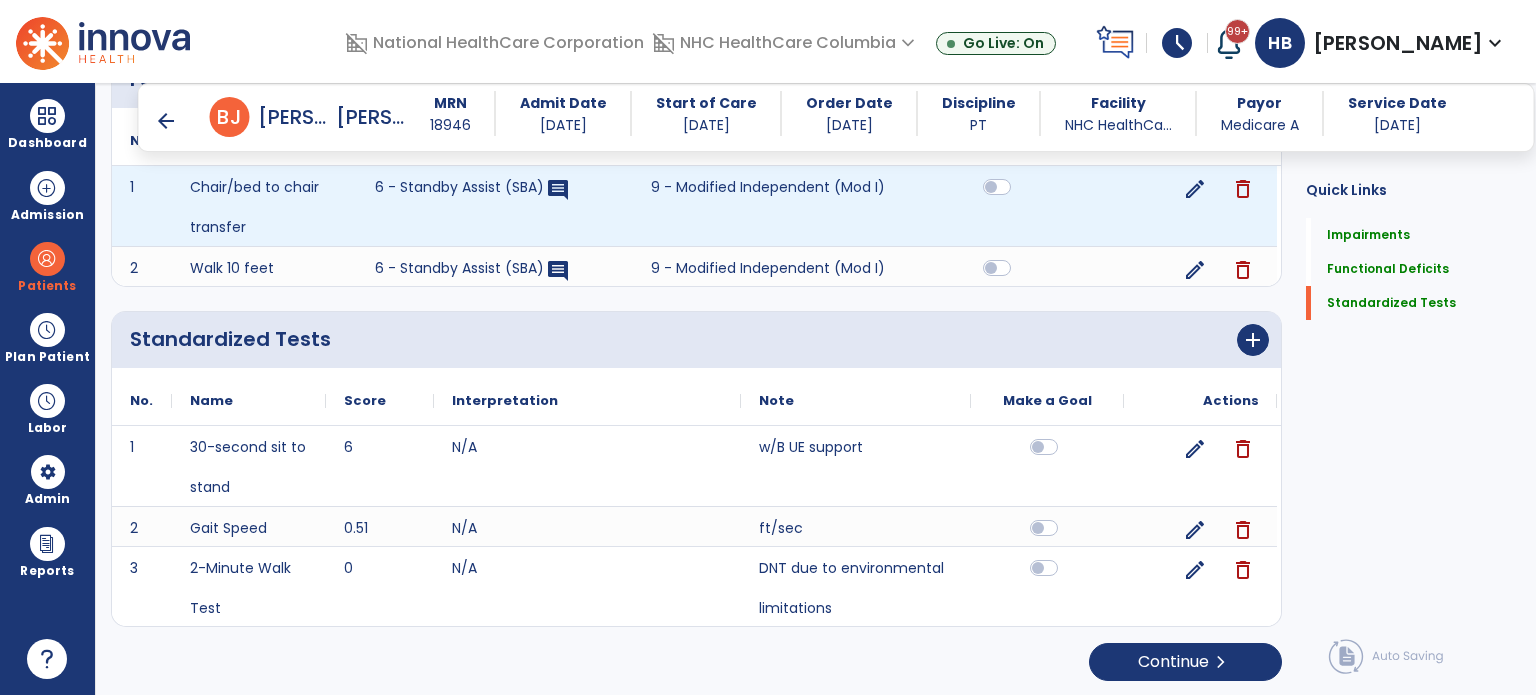 scroll, scrollTop: 777, scrollLeft: 0, axis: vertical 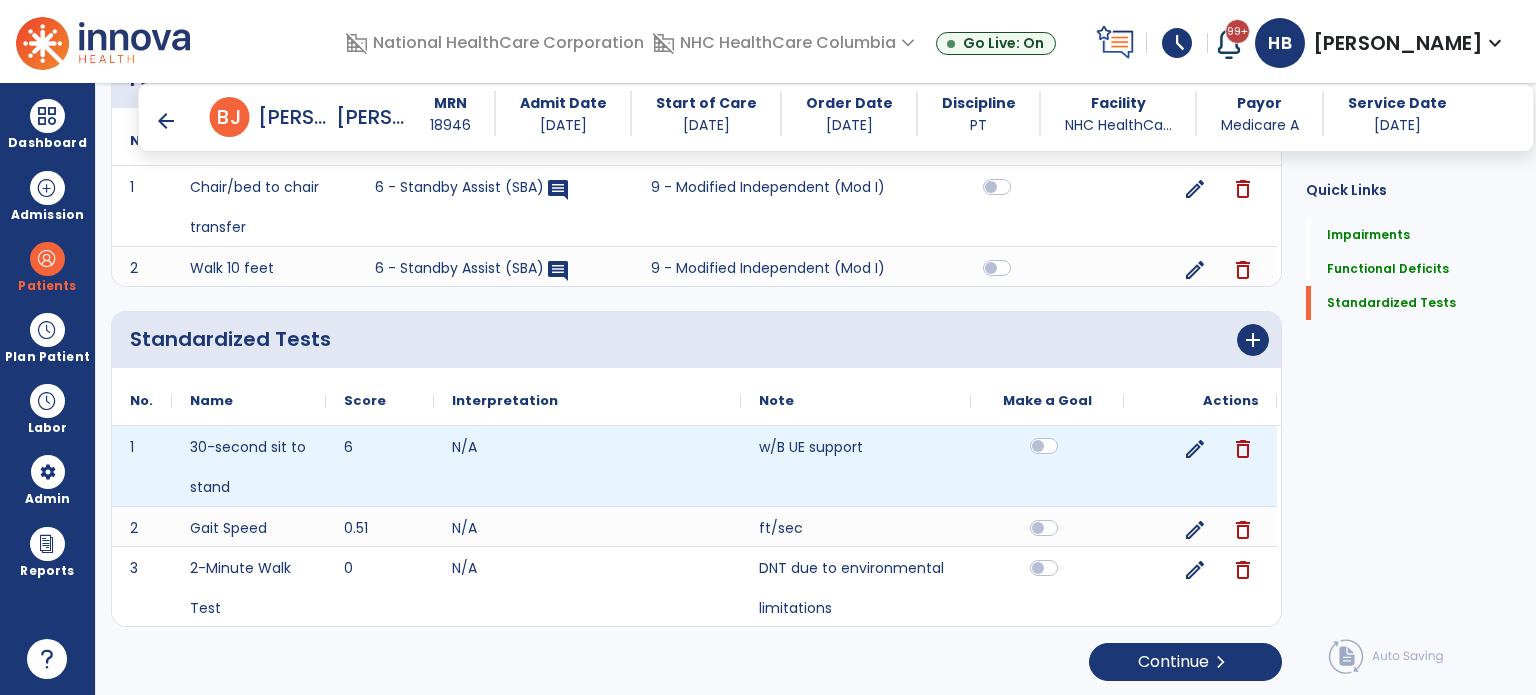 click 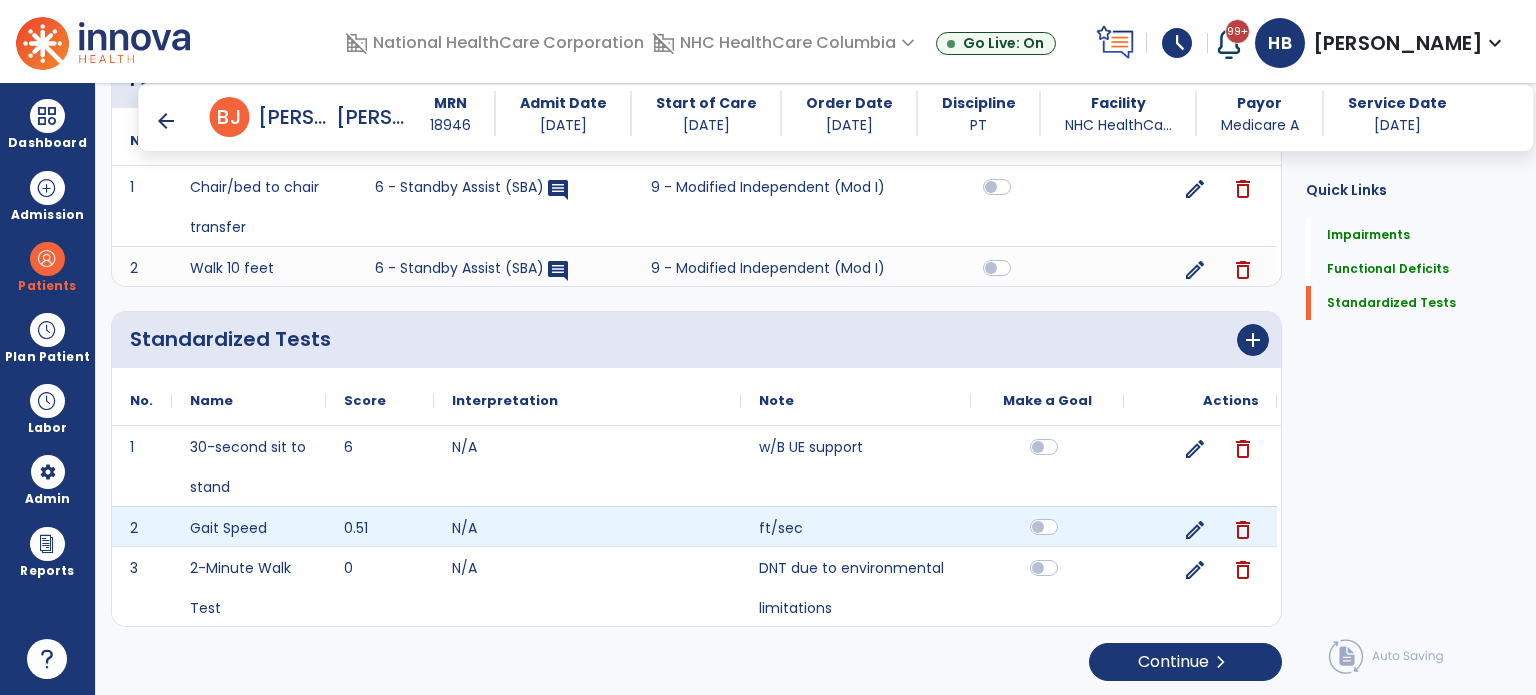 click 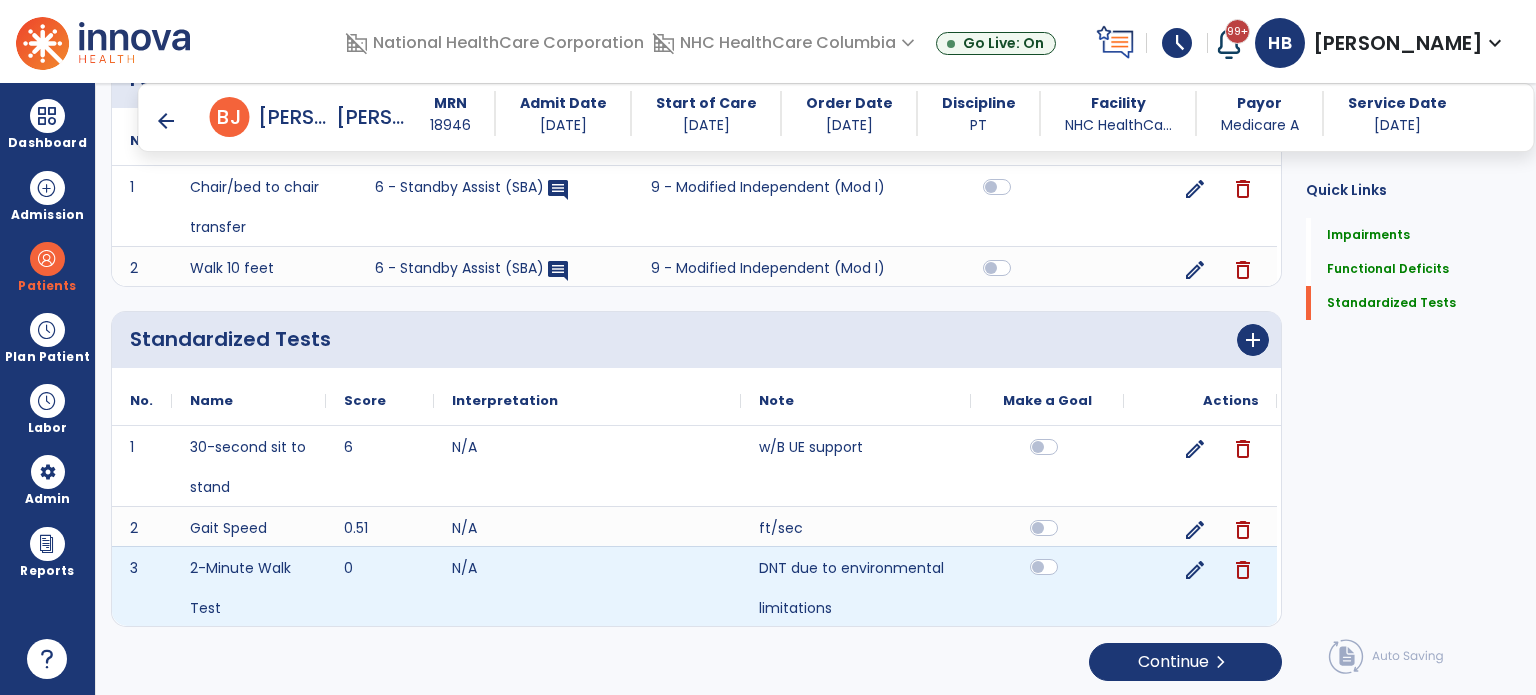 click 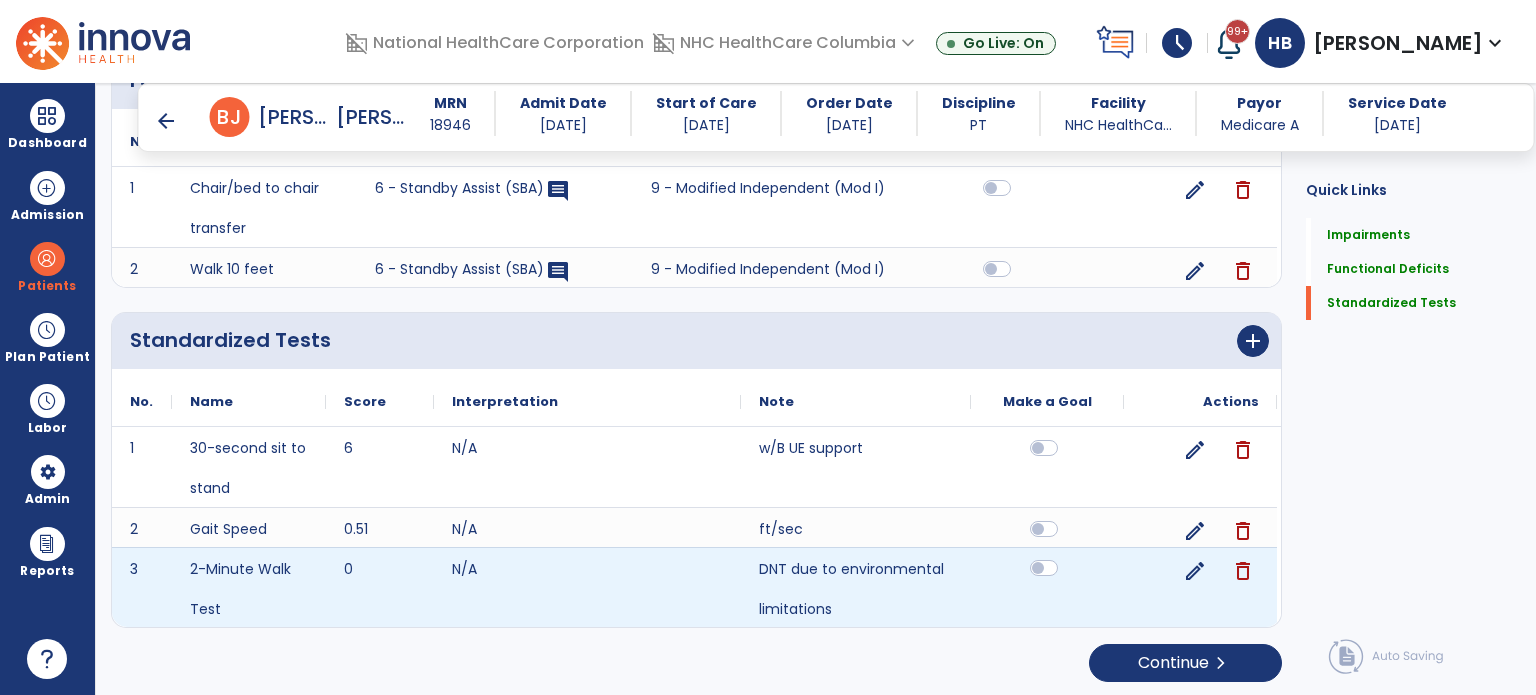 scroll, scrollTop: 777, scrollLeft: 0, axis: vertical 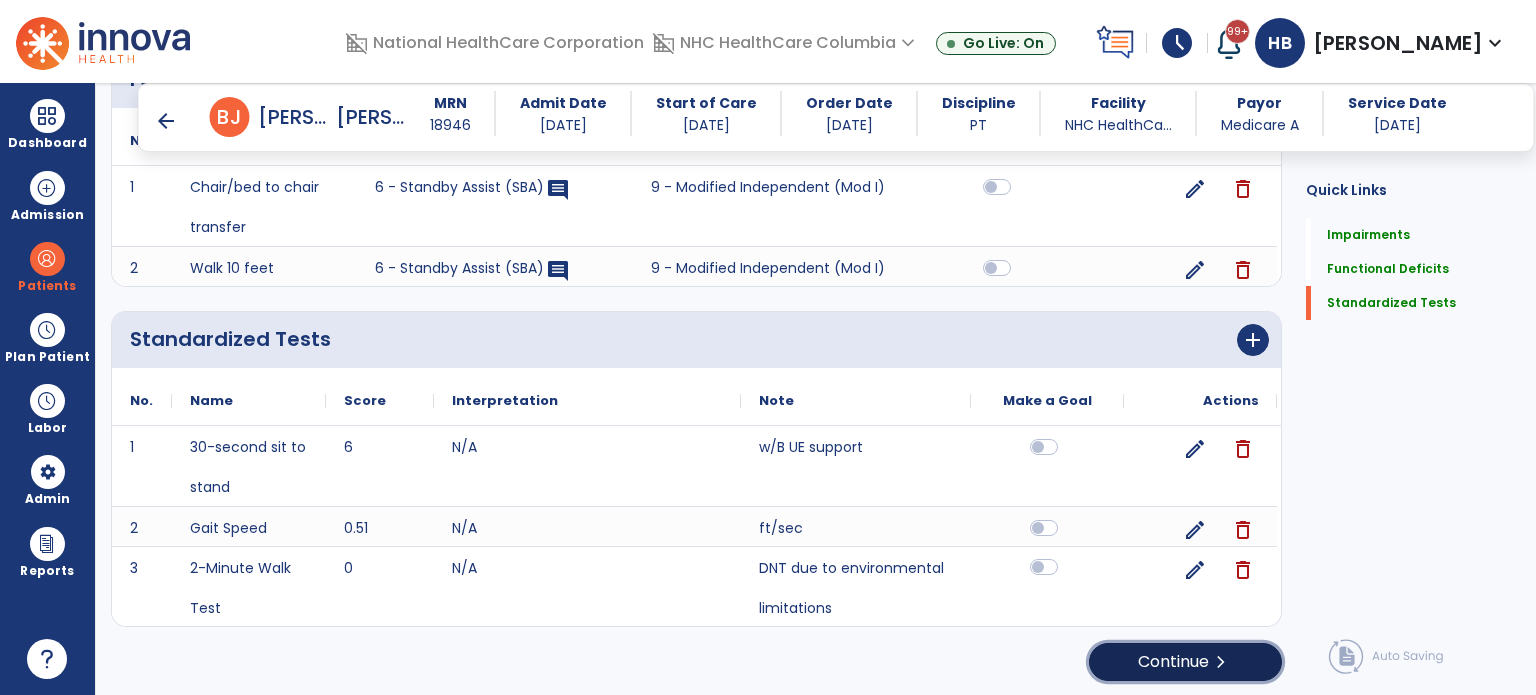 click on "Continue  chevron_right" 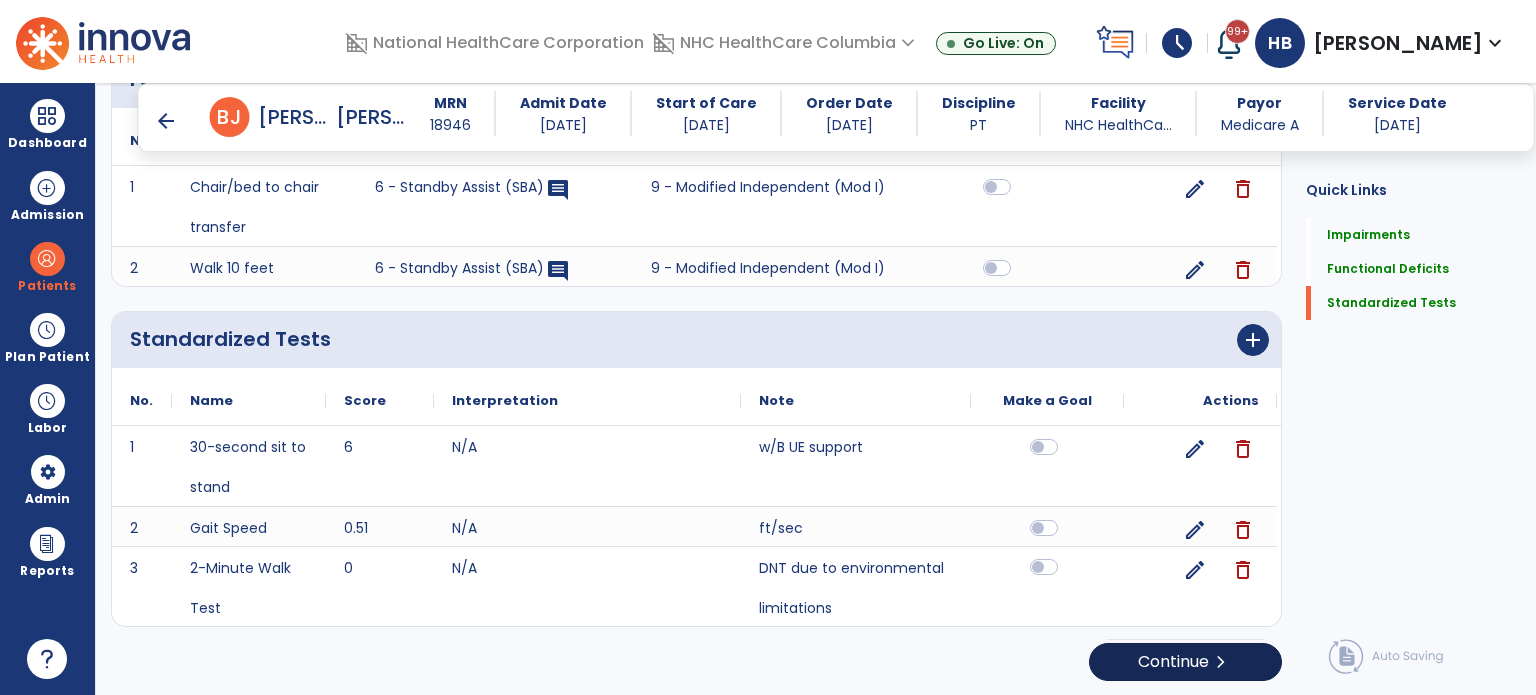 scroll, scrollTop: 0, scrollLeft: 0, axis: both 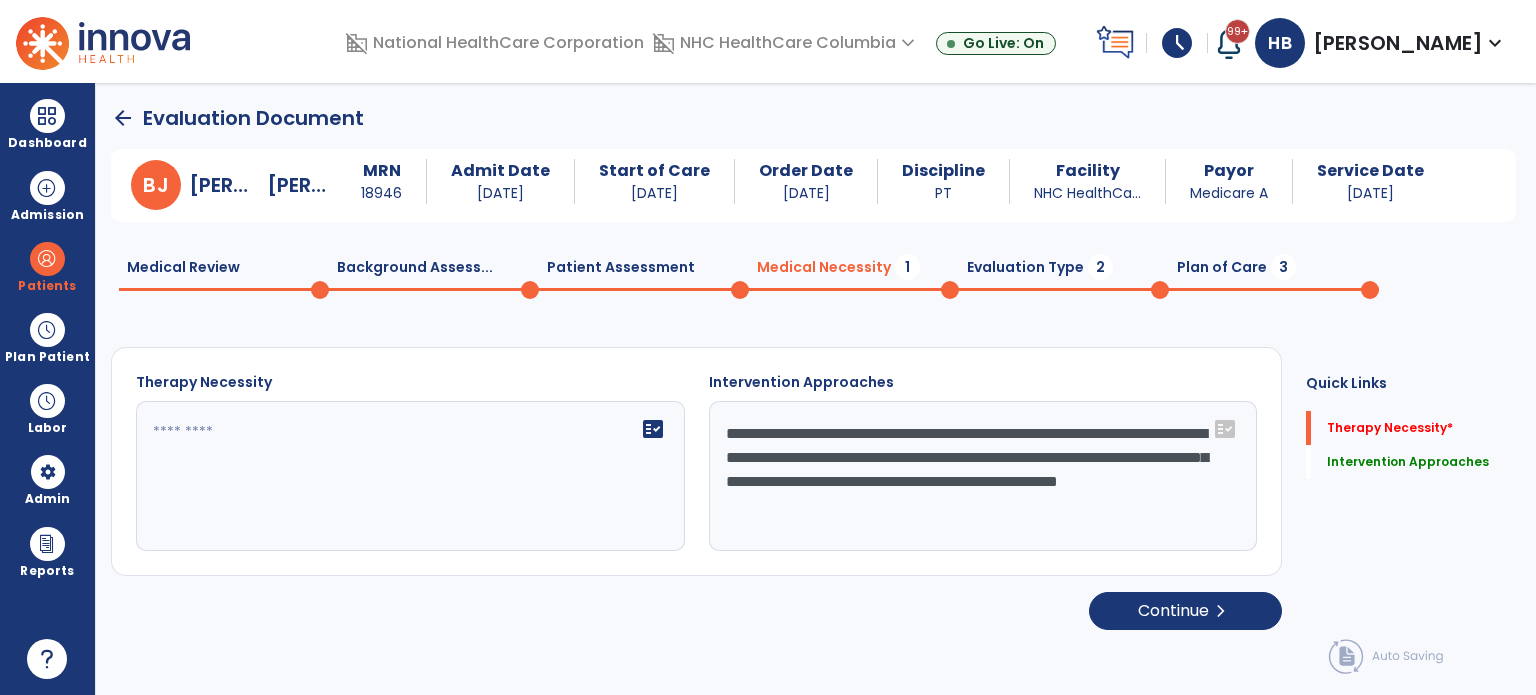 click on "fact_check" 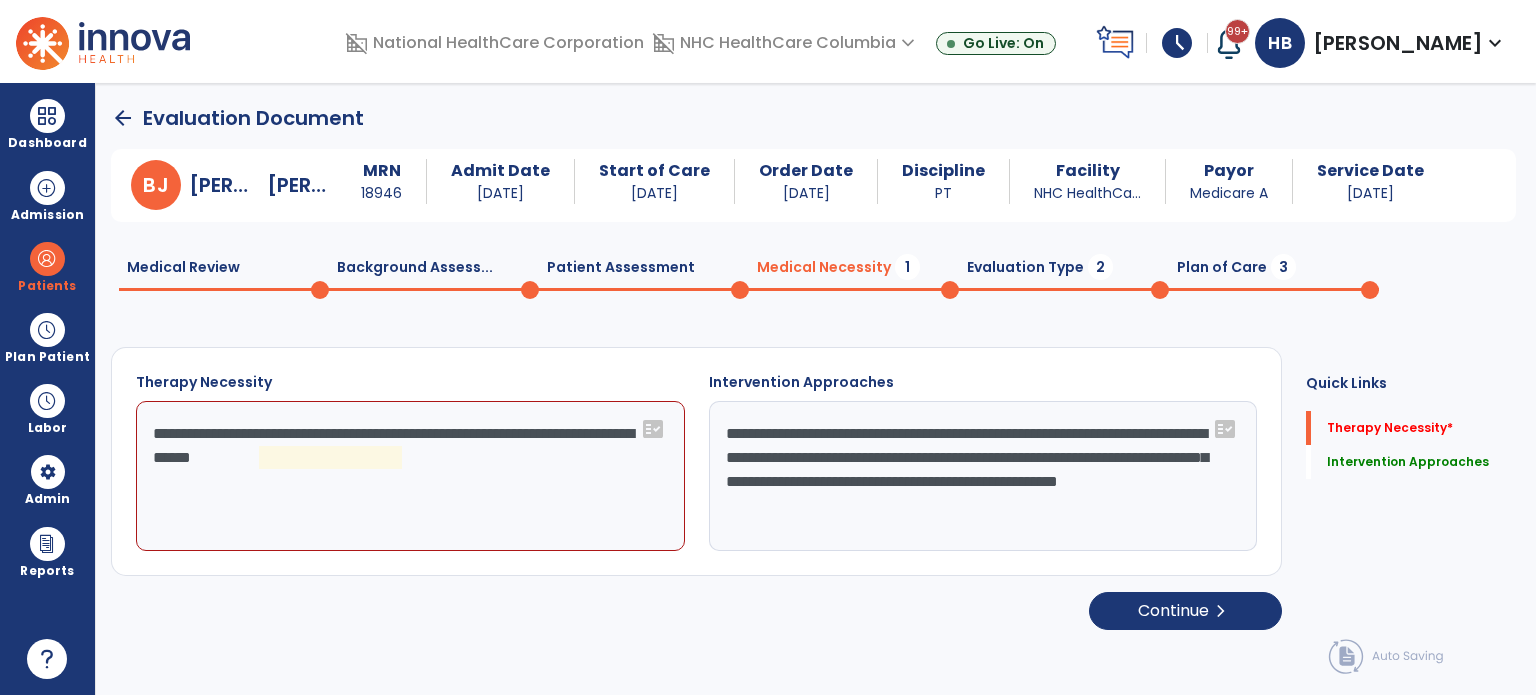 click on "**********" 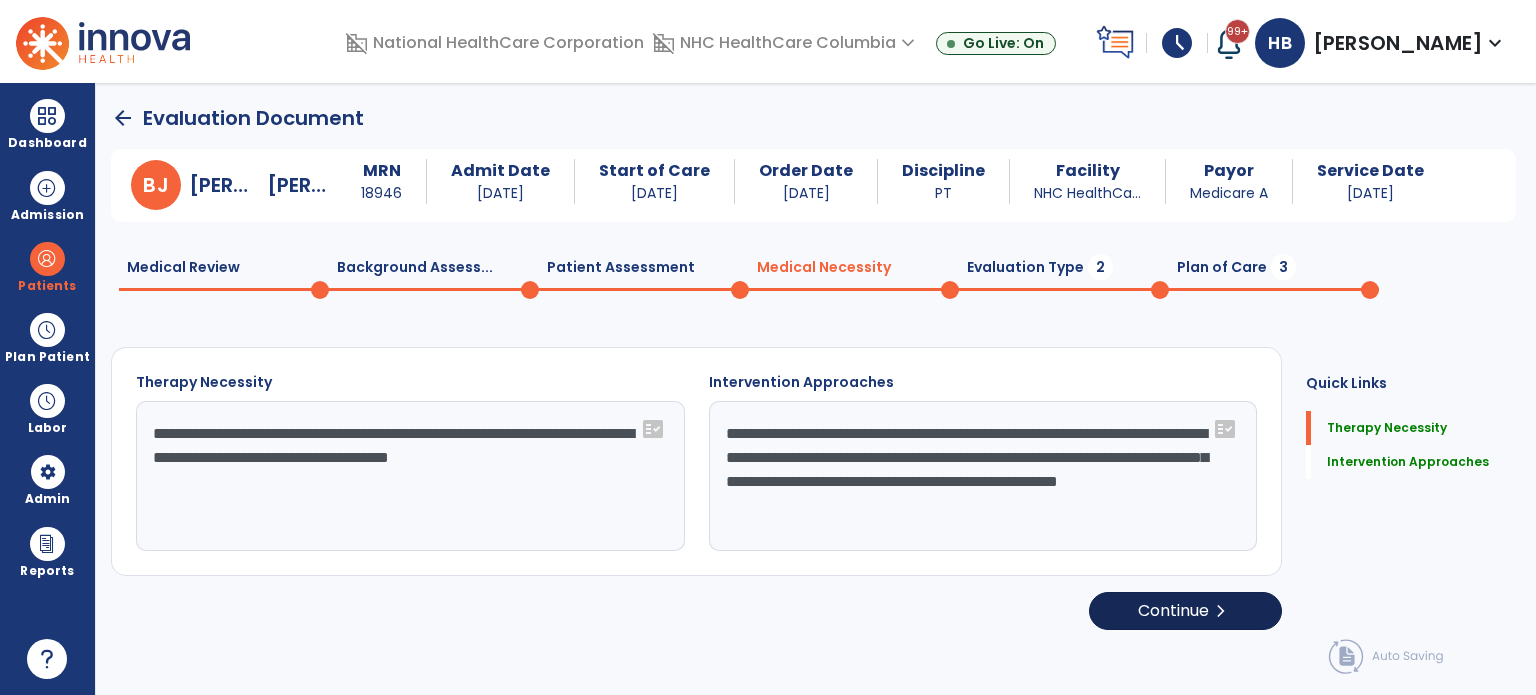 type on "**********" 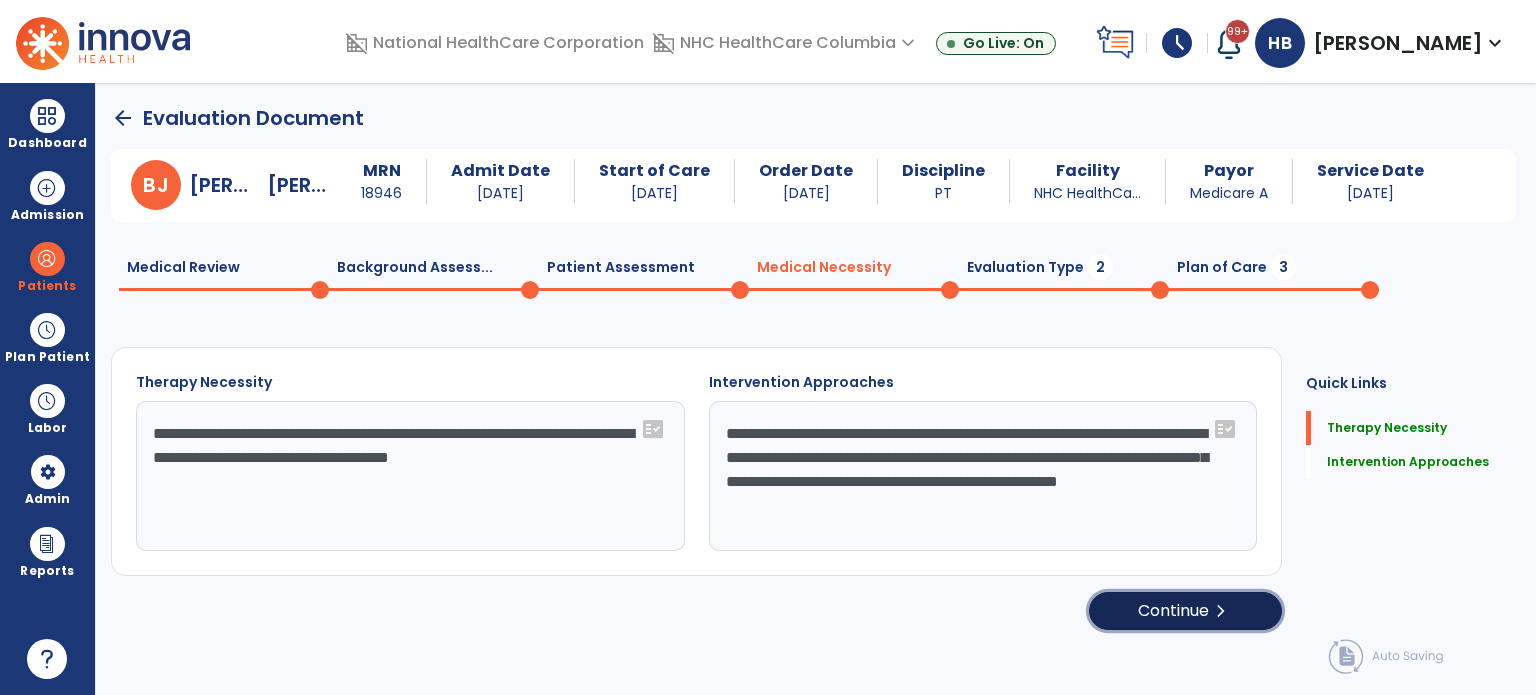 click on "Continue  chevron_right" 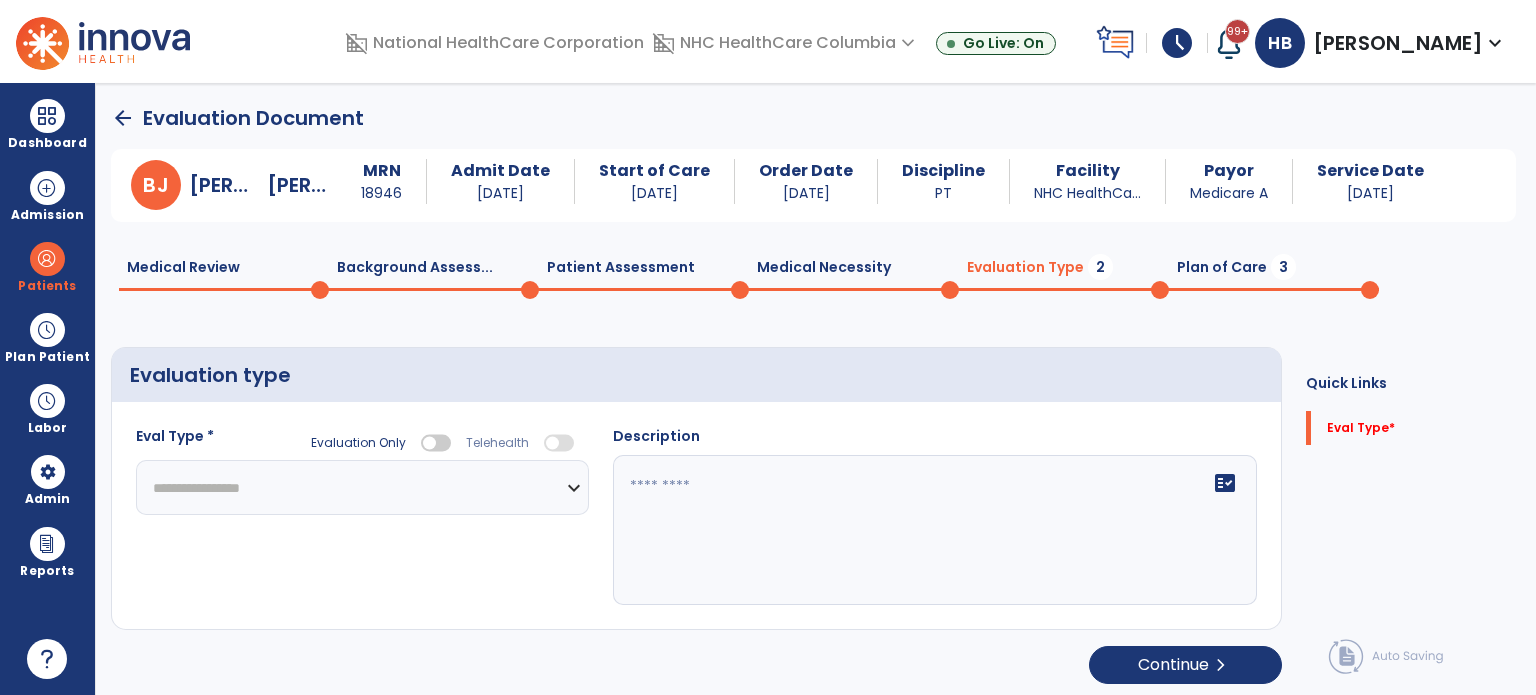 click on "**********" 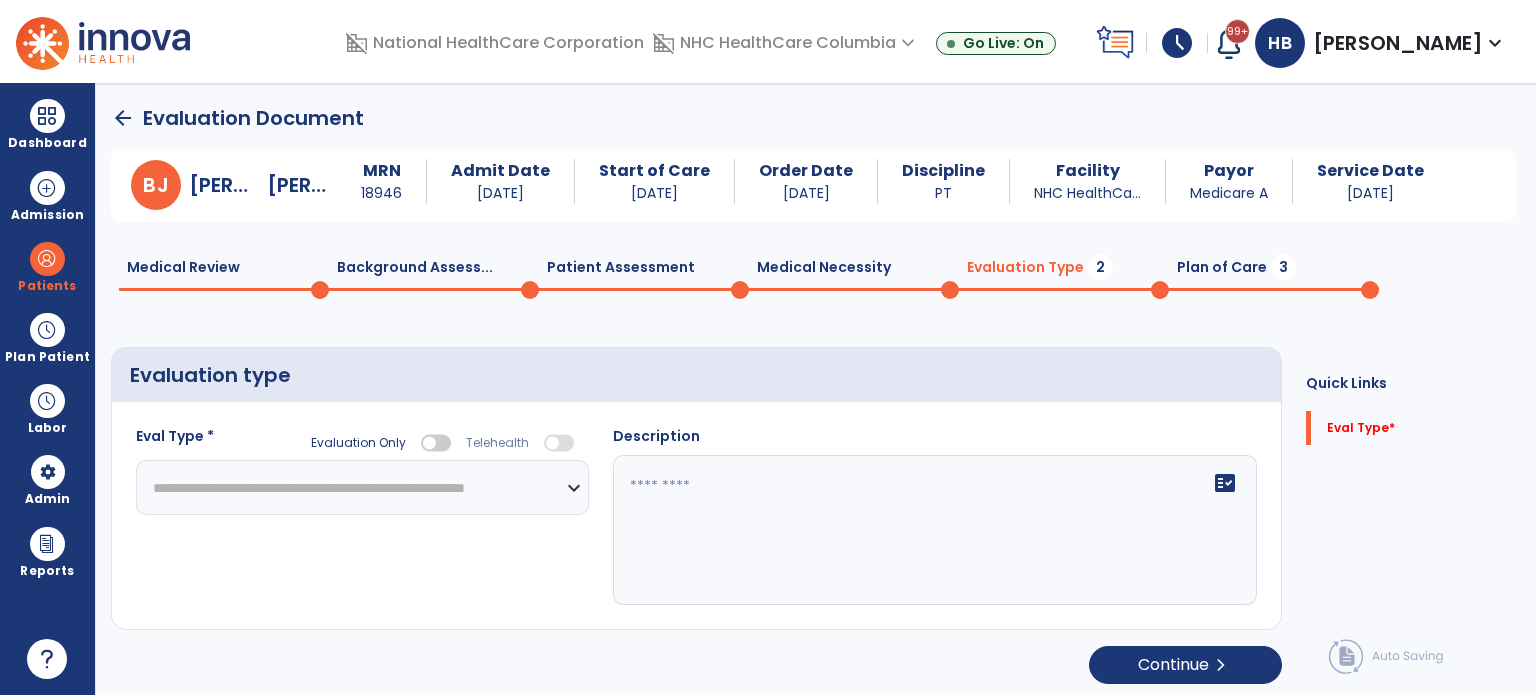 click on "**********" 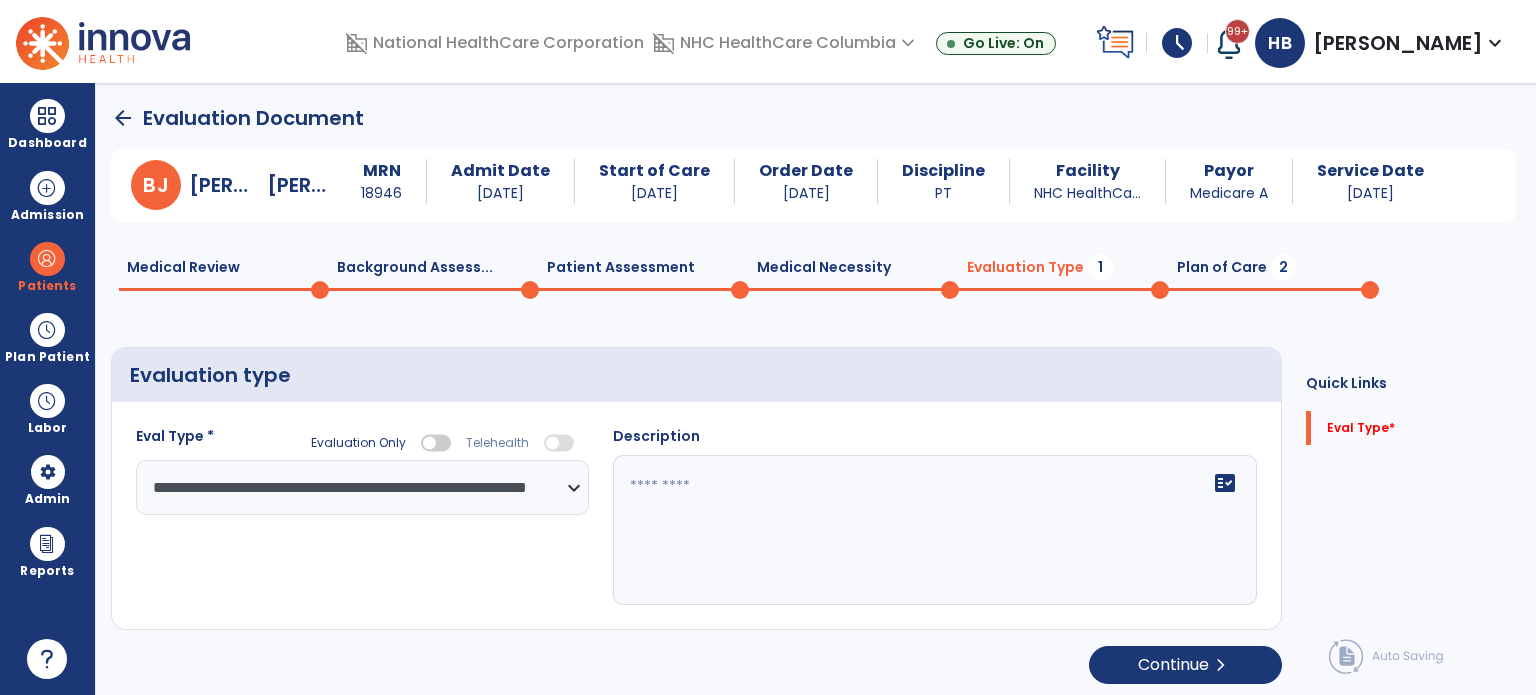 click 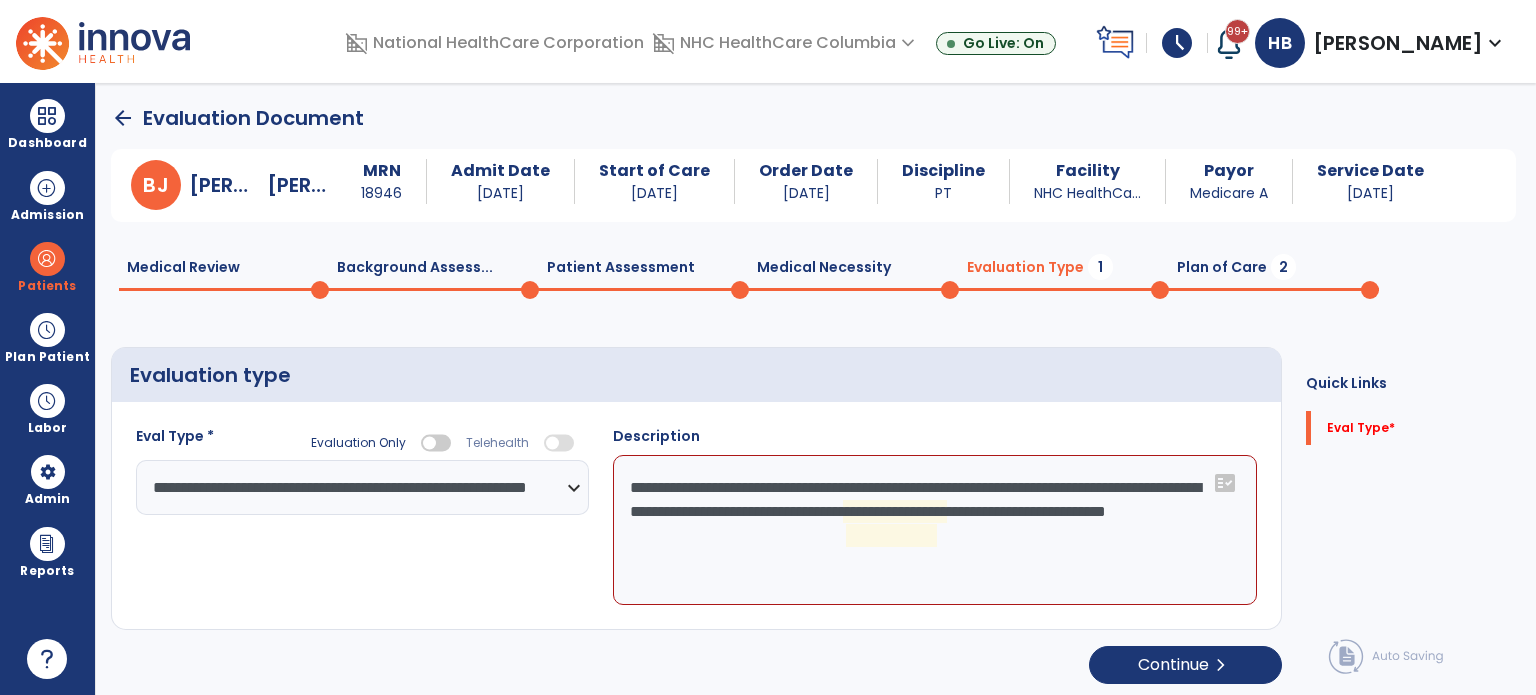 click on "**********" 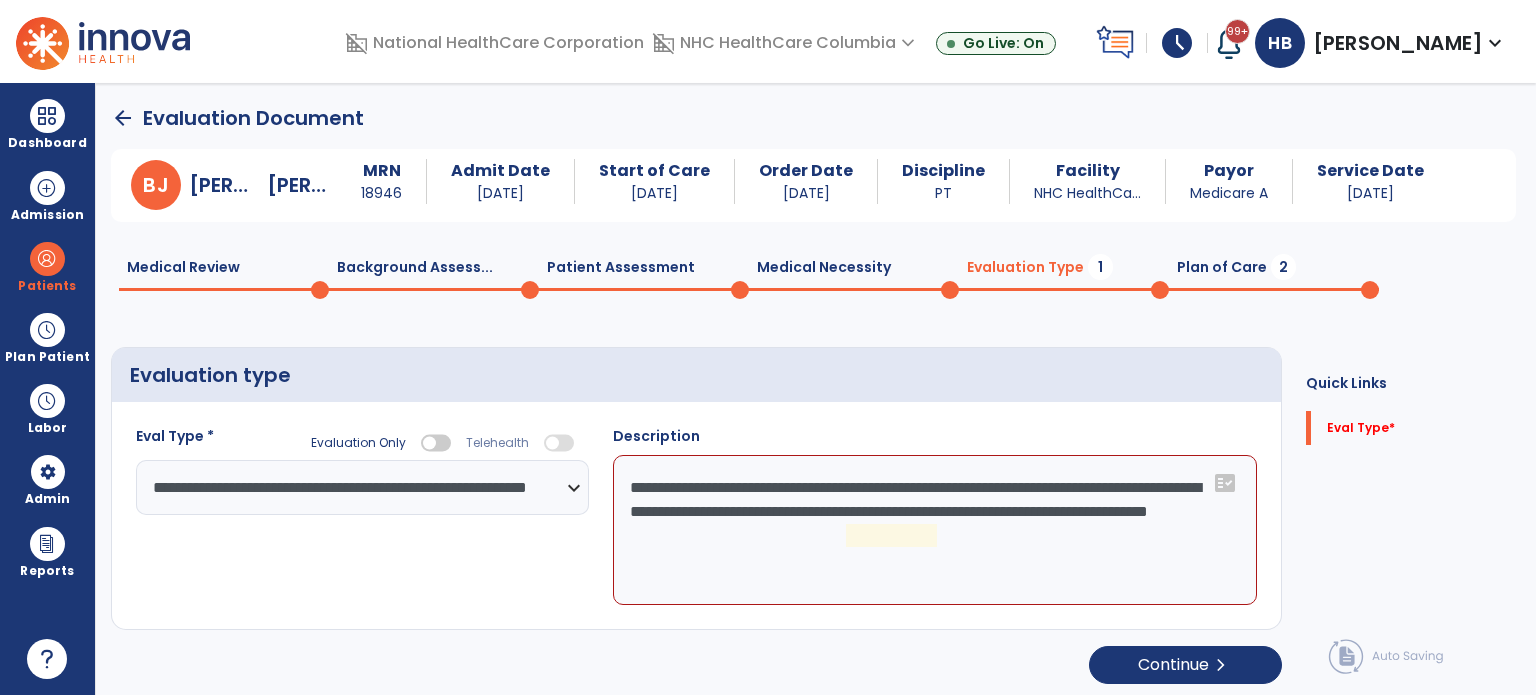 click on "**********" 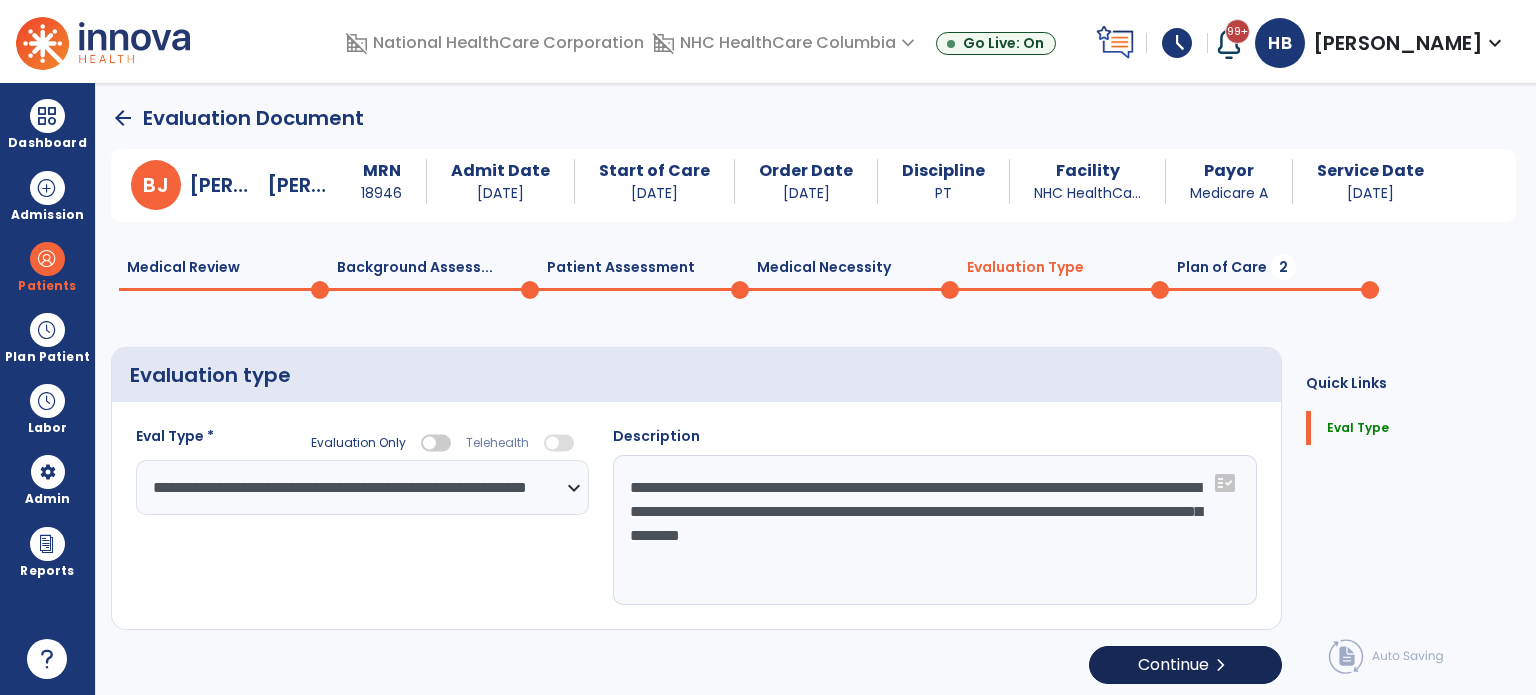 type on "**********" 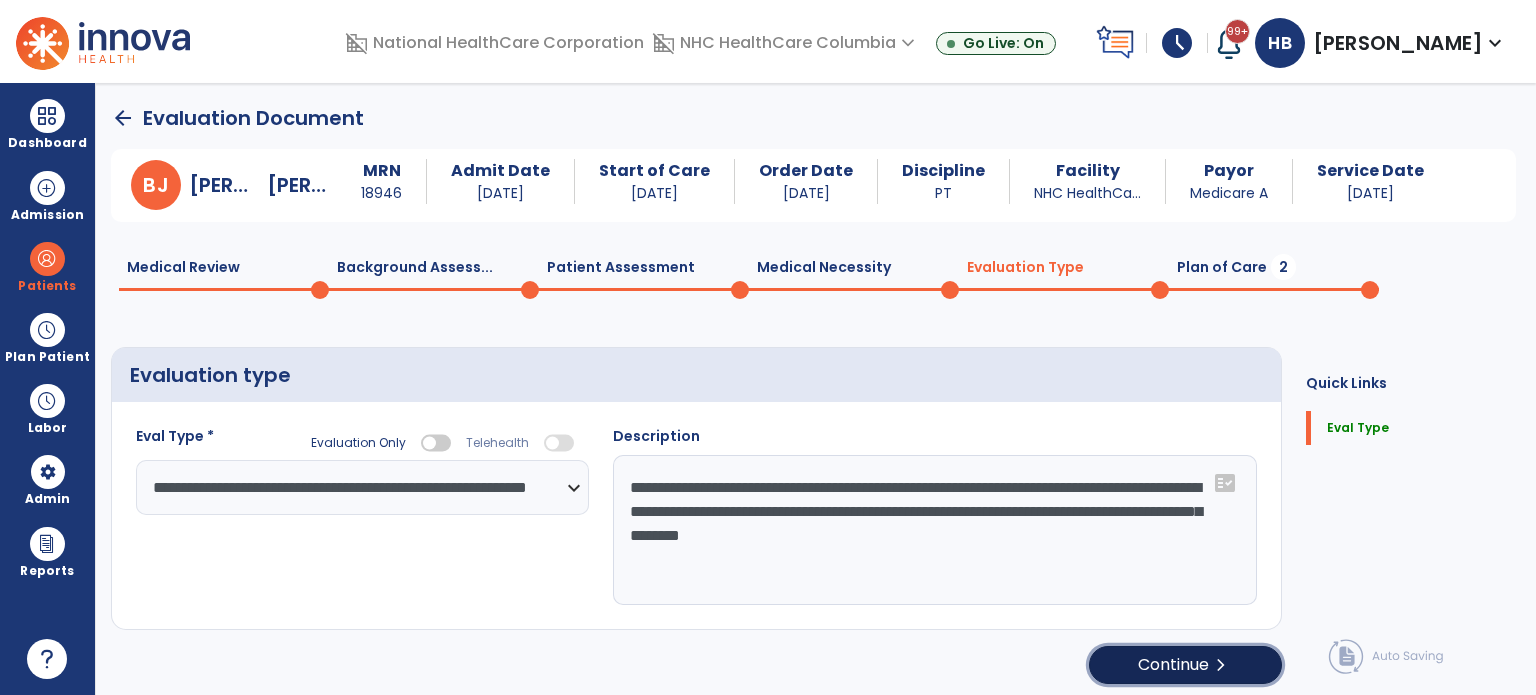 click on "Continue  chevron_right" 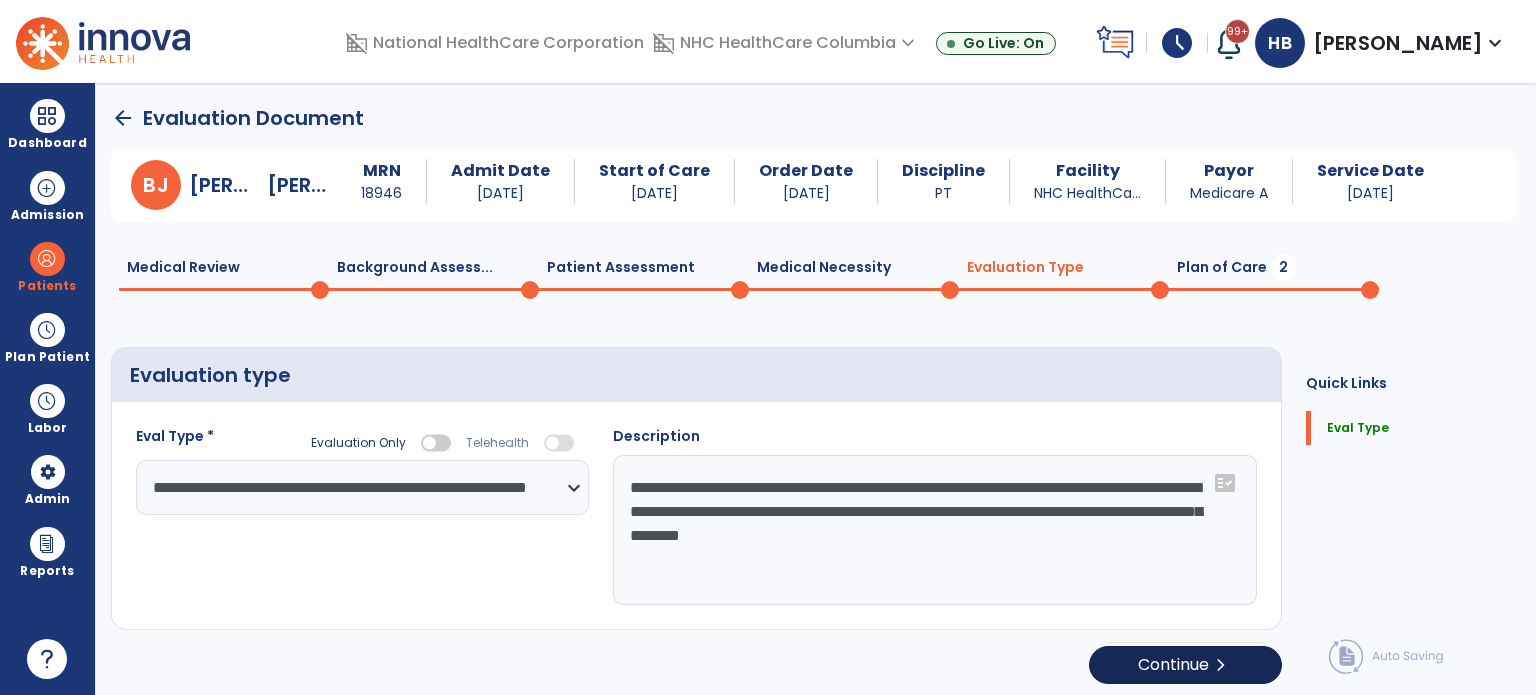 select on "**" 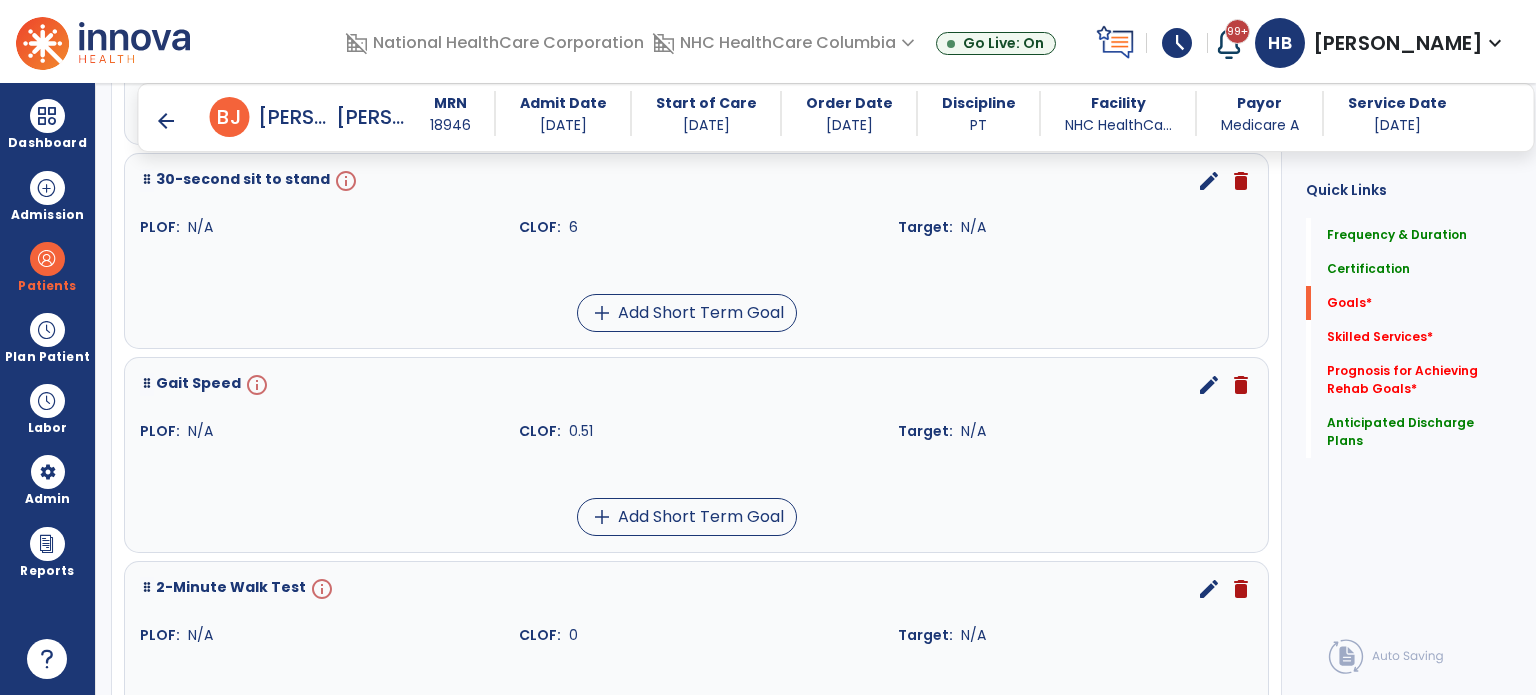 scroll, scrollTop: 1012, scrollLeft: 0, axis: vertical 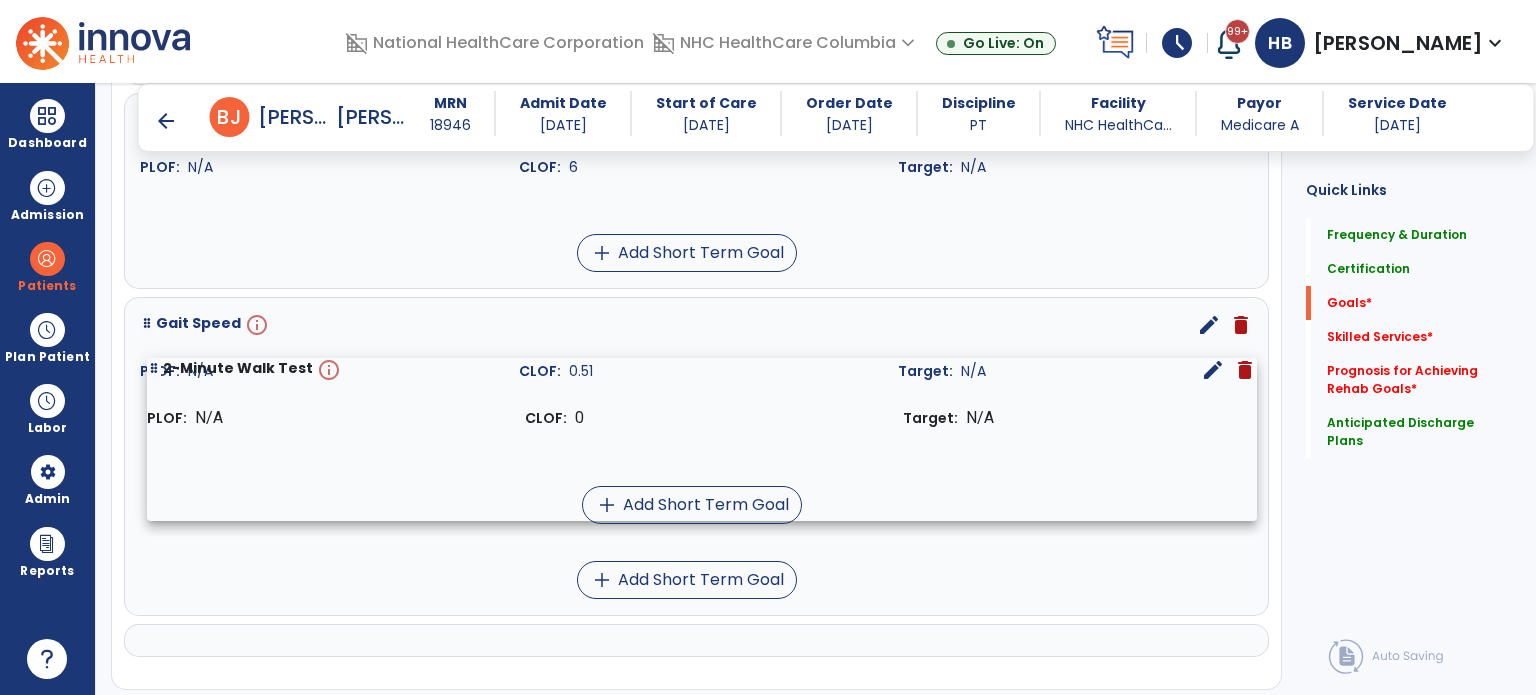 drag, startPoint x: 145, startPoint y: 529, endPoint x: 152, endPoint y: 372, distance: 157.15598 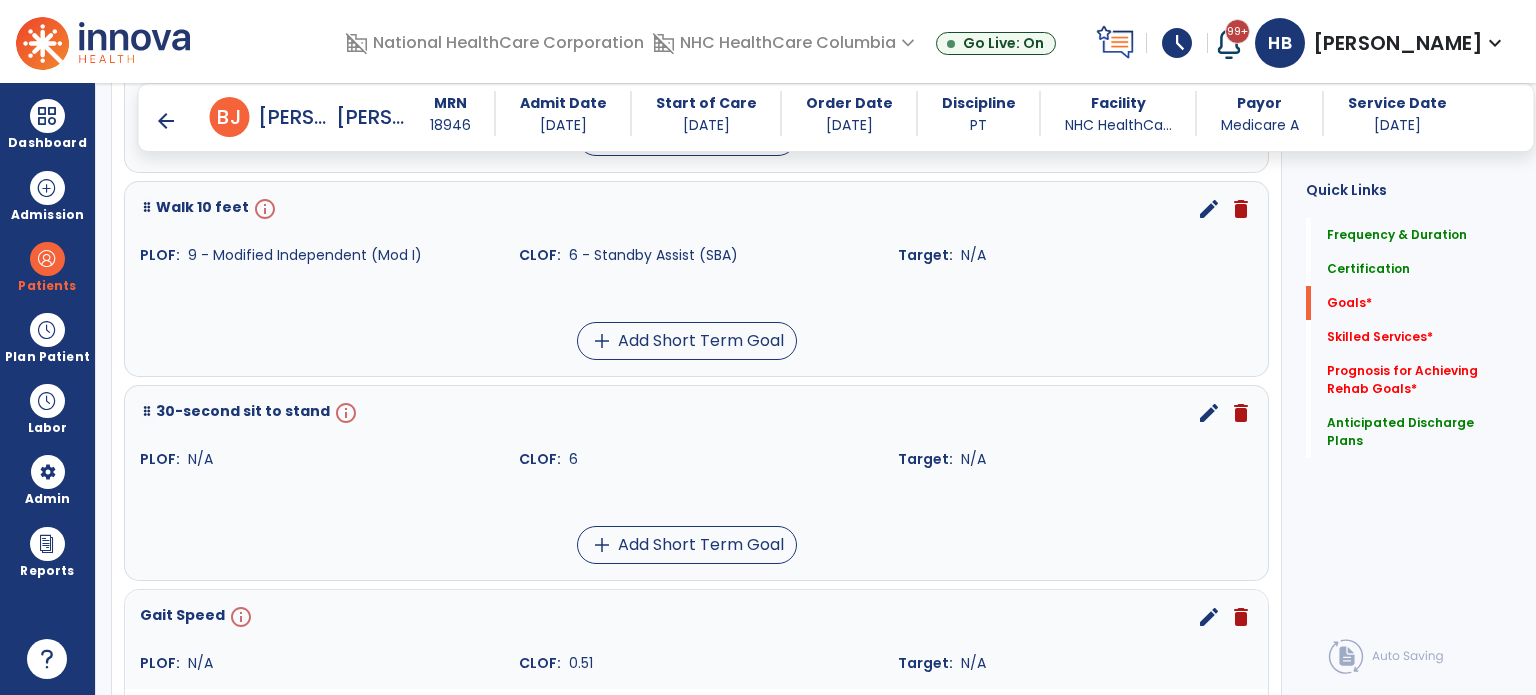 scroll, scrollTop: 724, scrollLeft: 0, axis: vertical 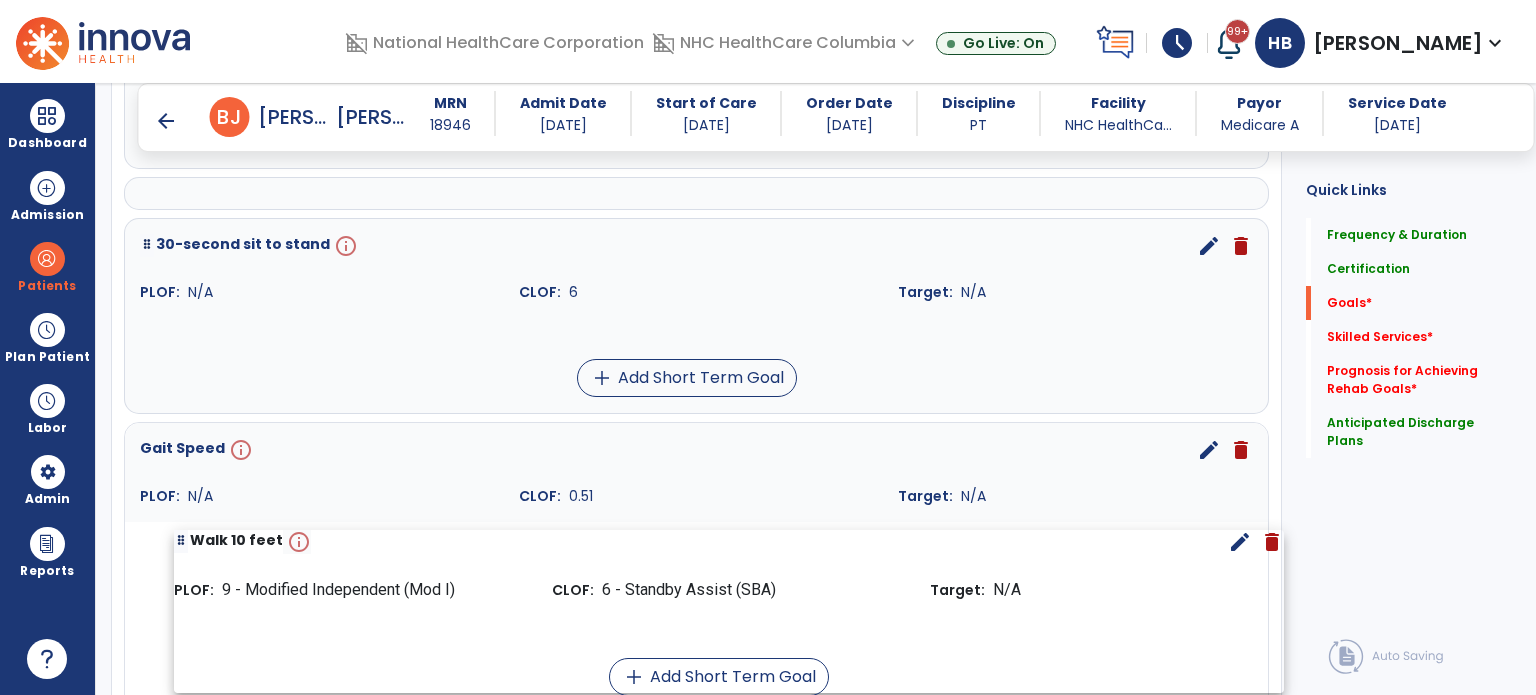 drag, startPoint x: 150, startPoint y: 203, endPoint x: 184, endPoint y: 540, distance: 338.7108 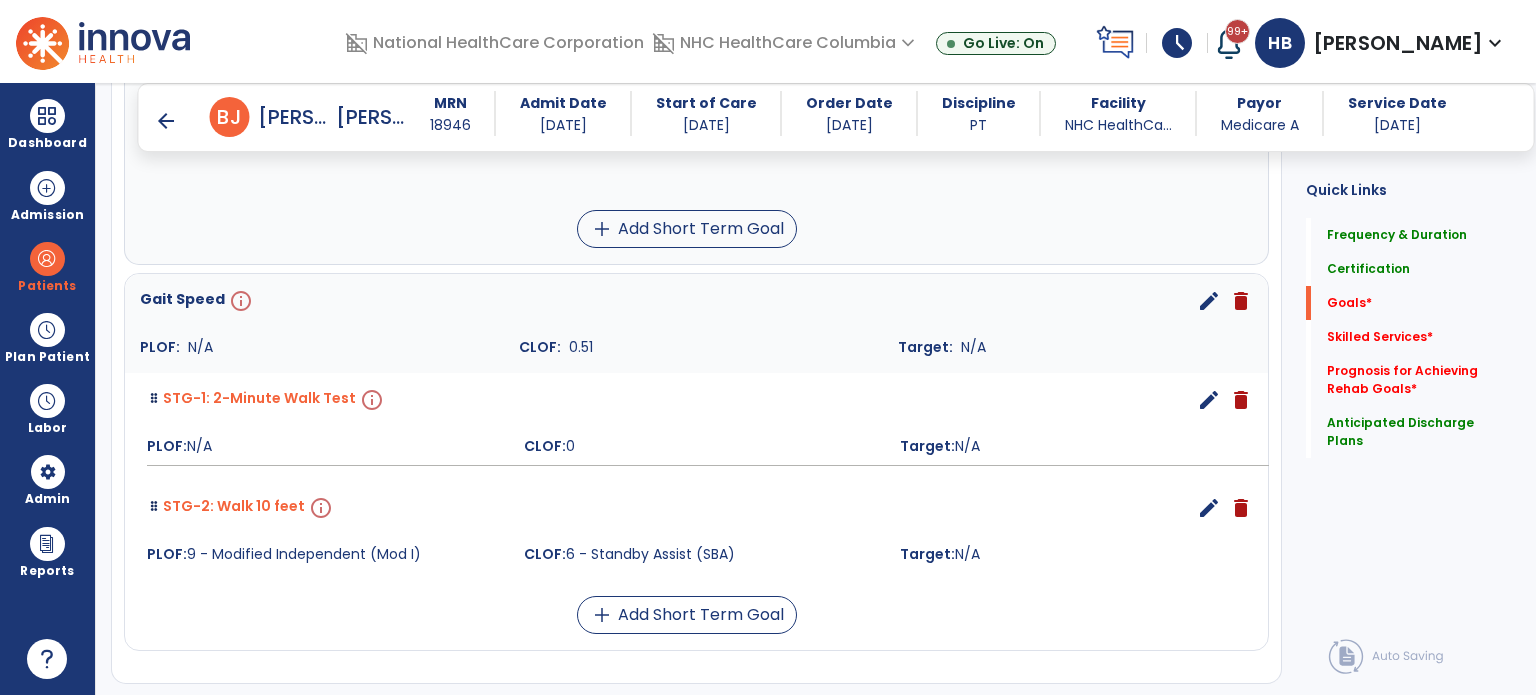 scroll, scrollTop: 870, scrollLeft: 0, axis: vertical 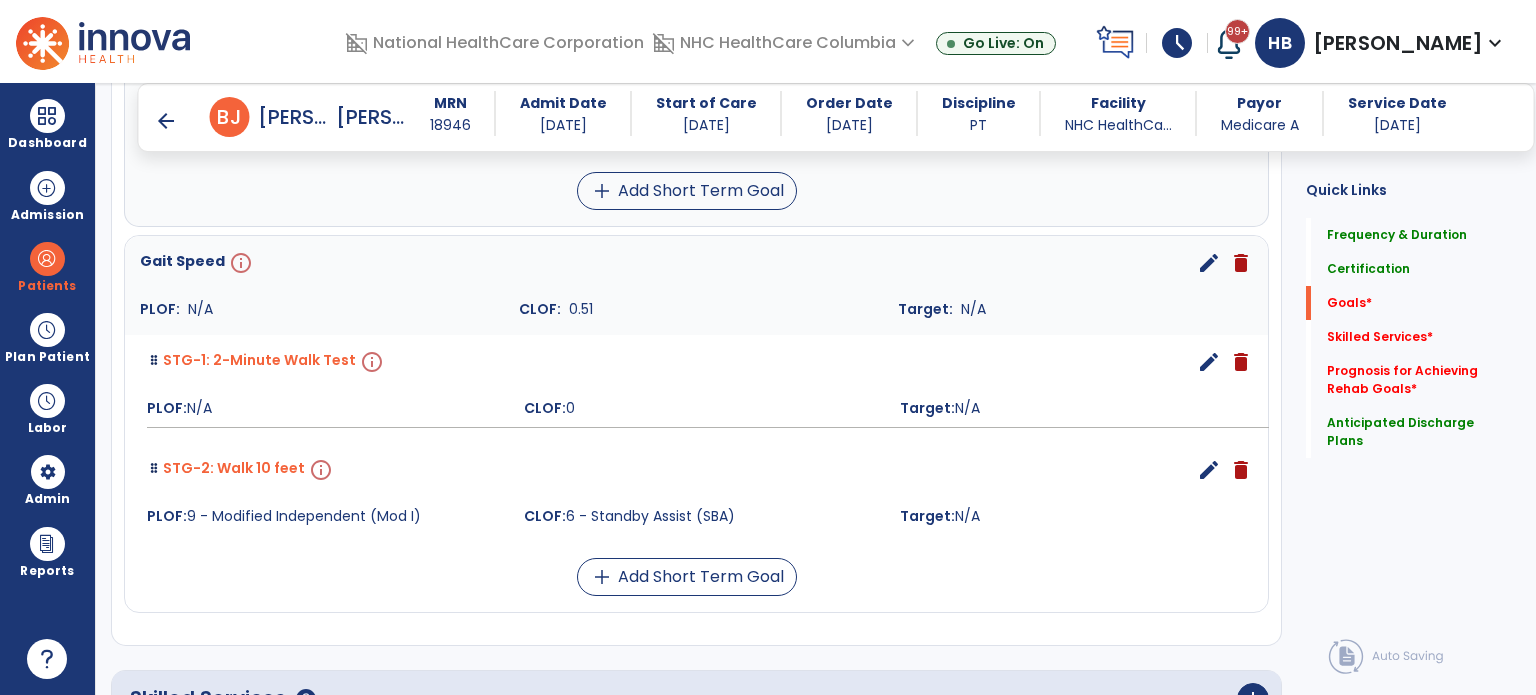 click on "delete" at bounding box center (1241, 470) 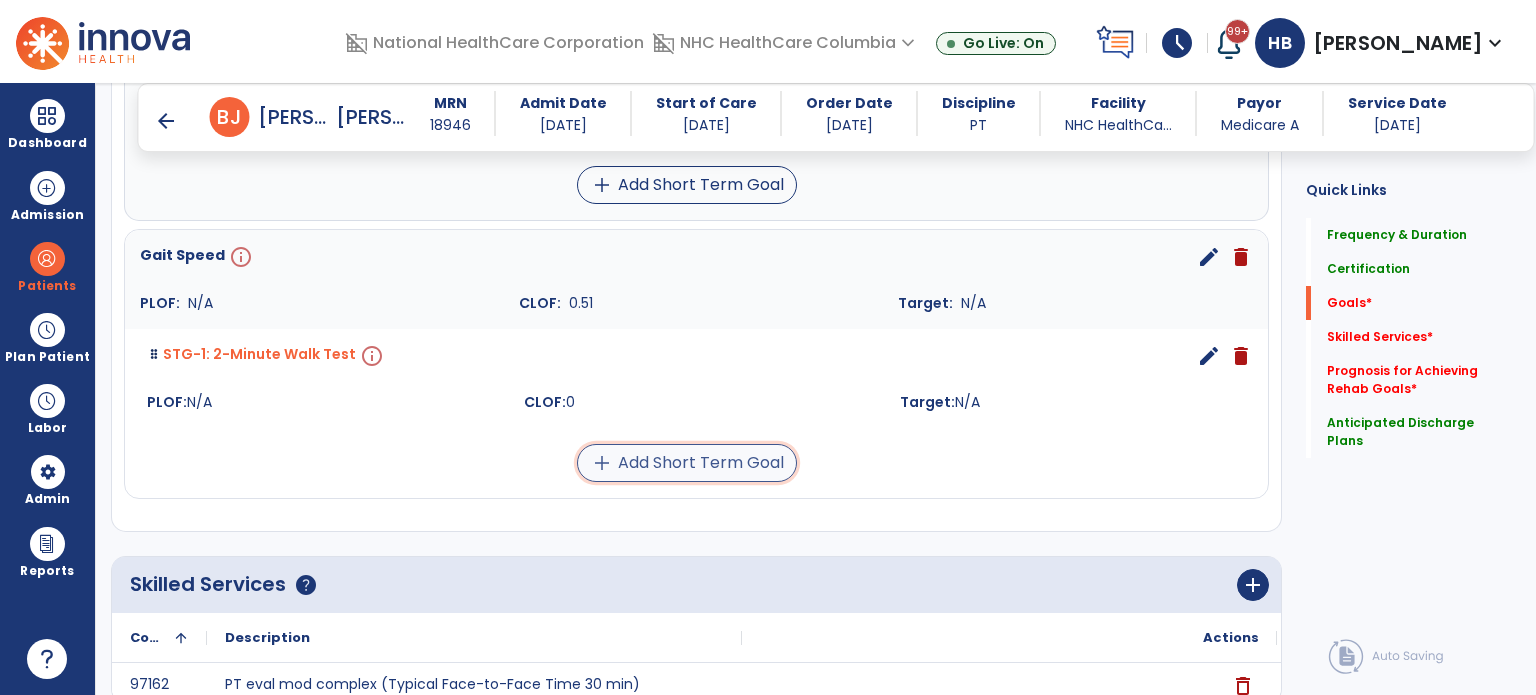 click on "add  Add Short Term Goal" at bounding box center (687, 463) 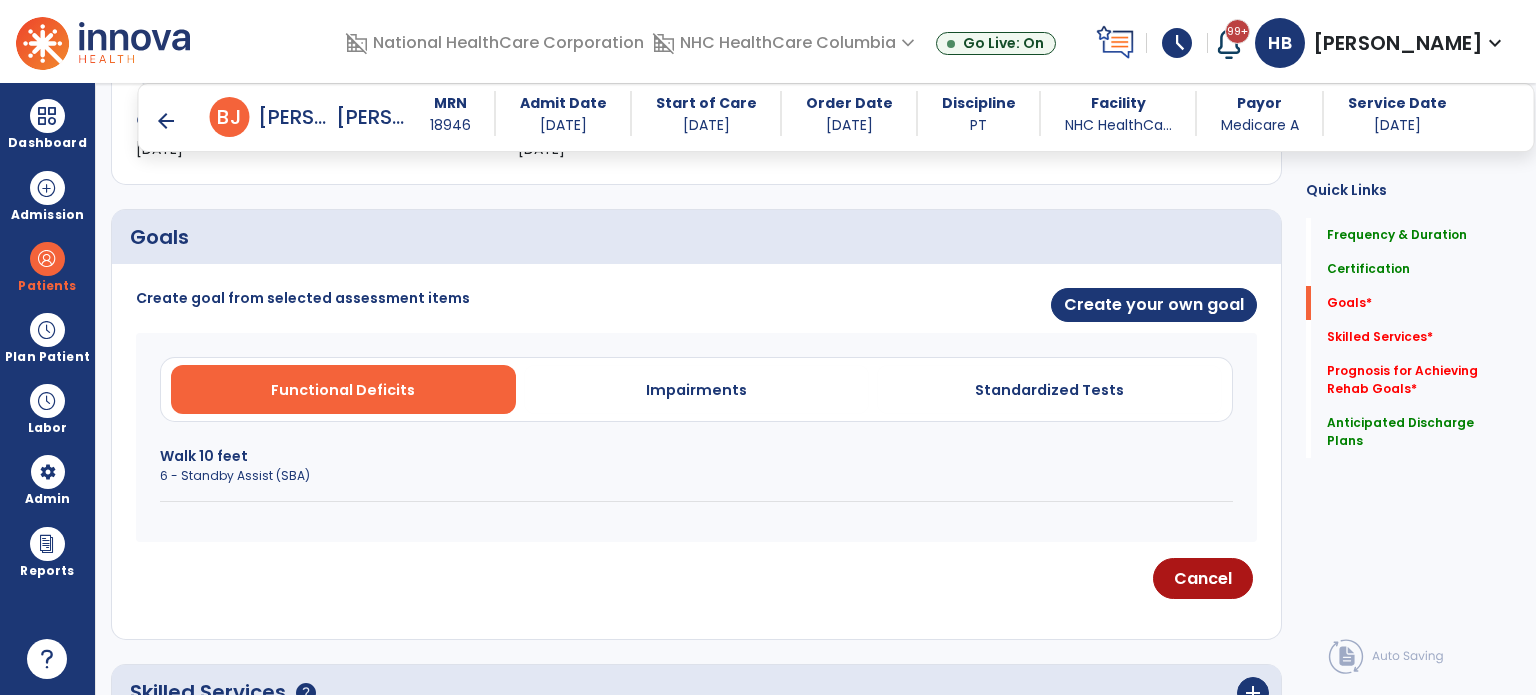 scroll, scrollTop: 479, scrollLeft: 0, axis: vertical 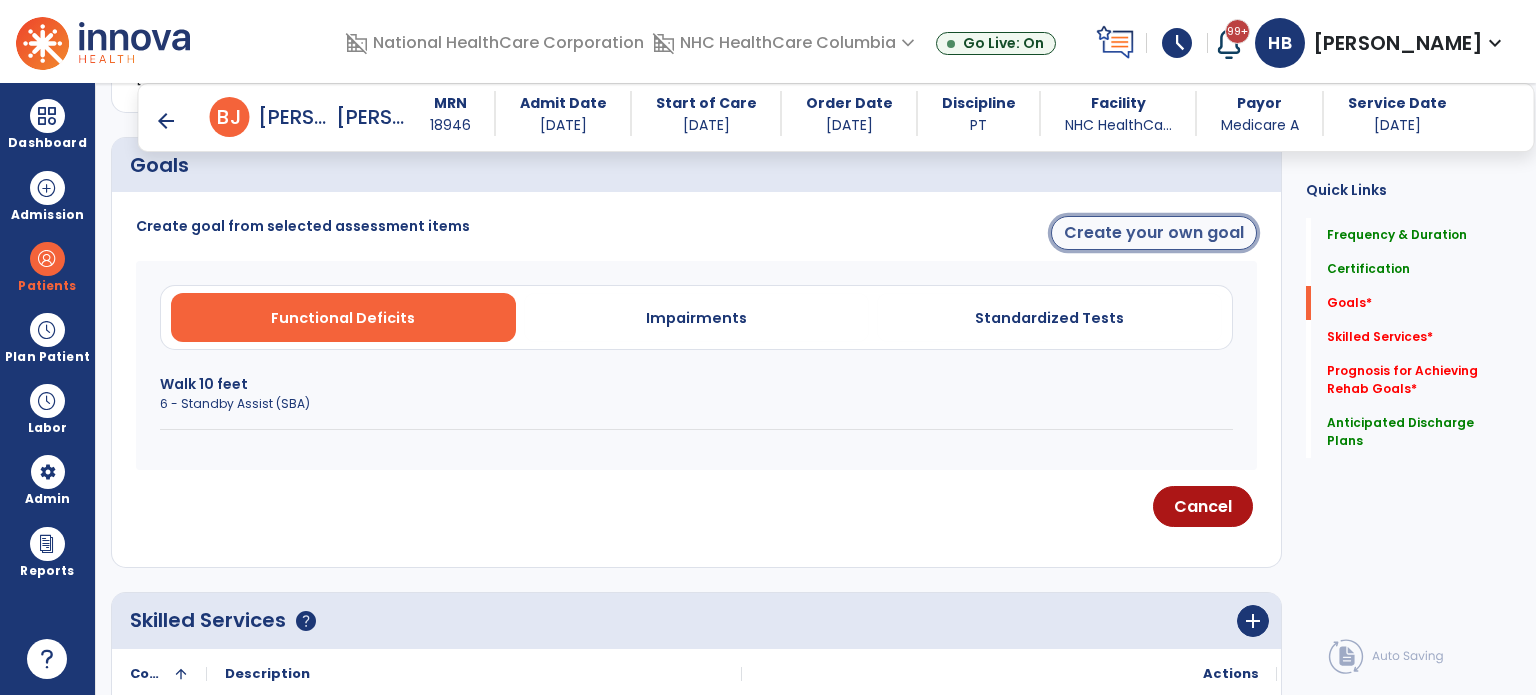 click on "Create your own goal" at bounding box center (1154, 233) 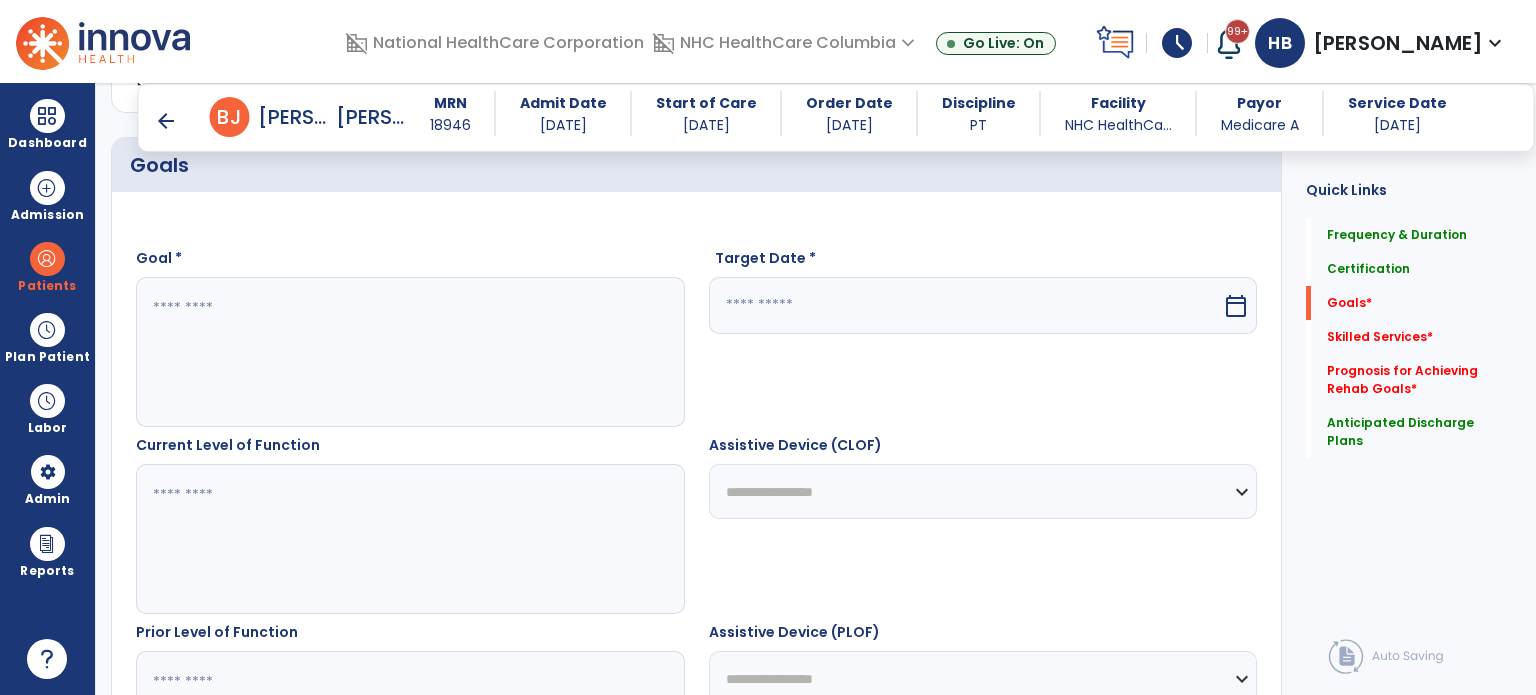 click at bounding box center [409, 352] 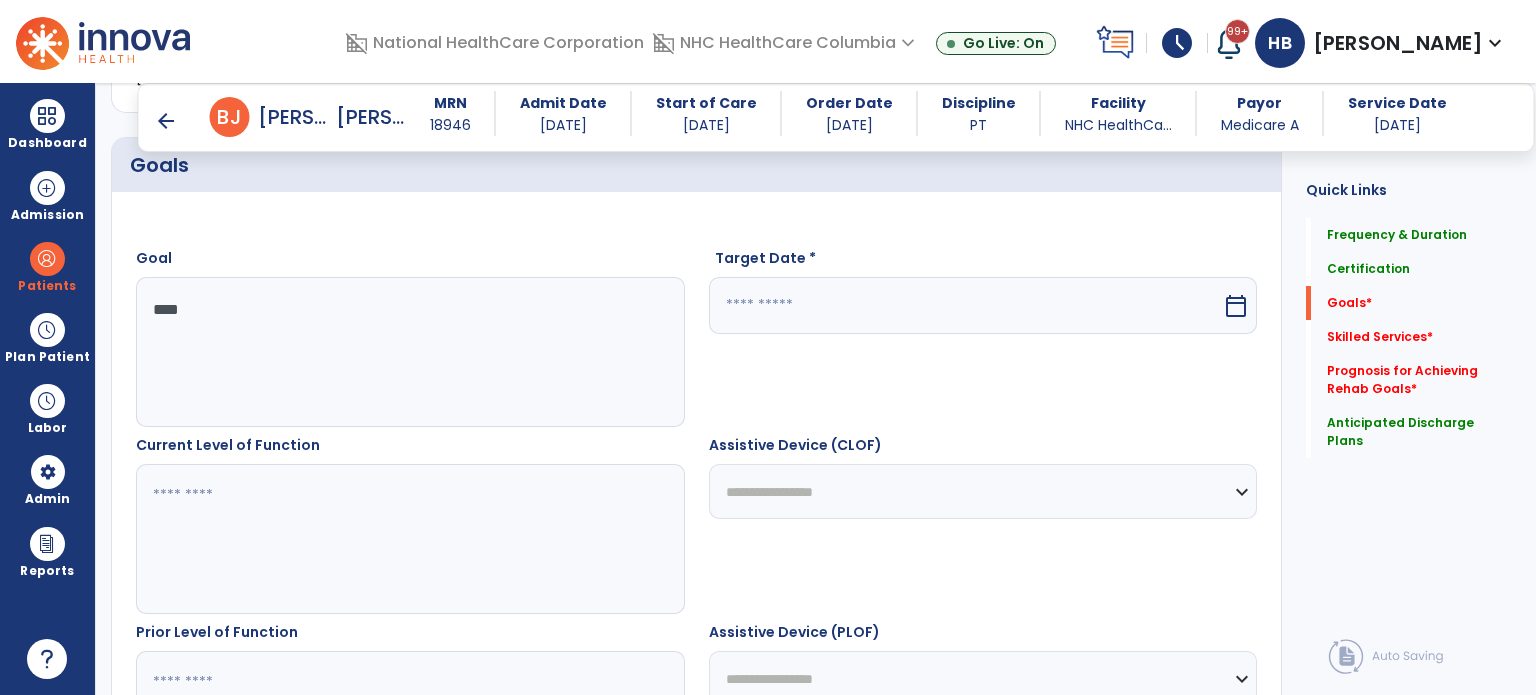 type on "****" 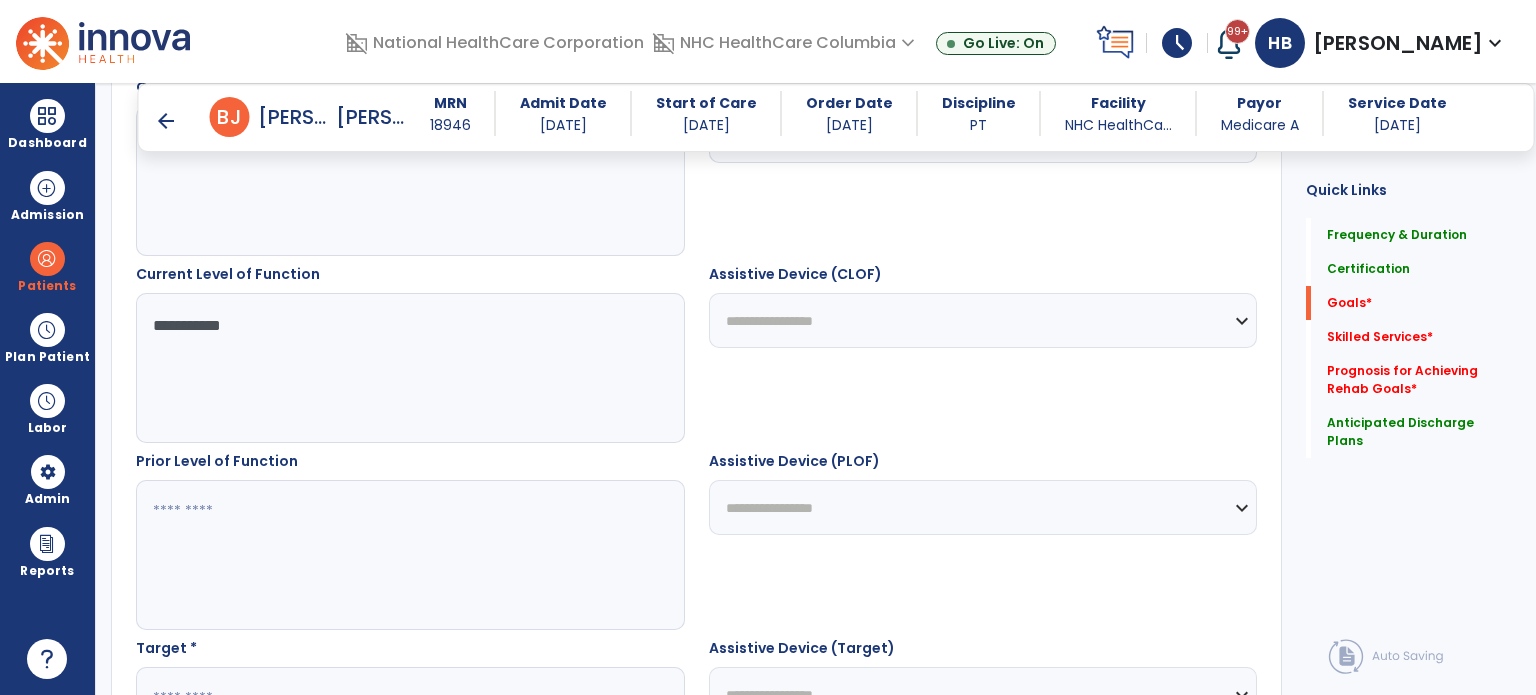 scroll, scrollTop: 651, scrollLeft: 0, axis: vertical 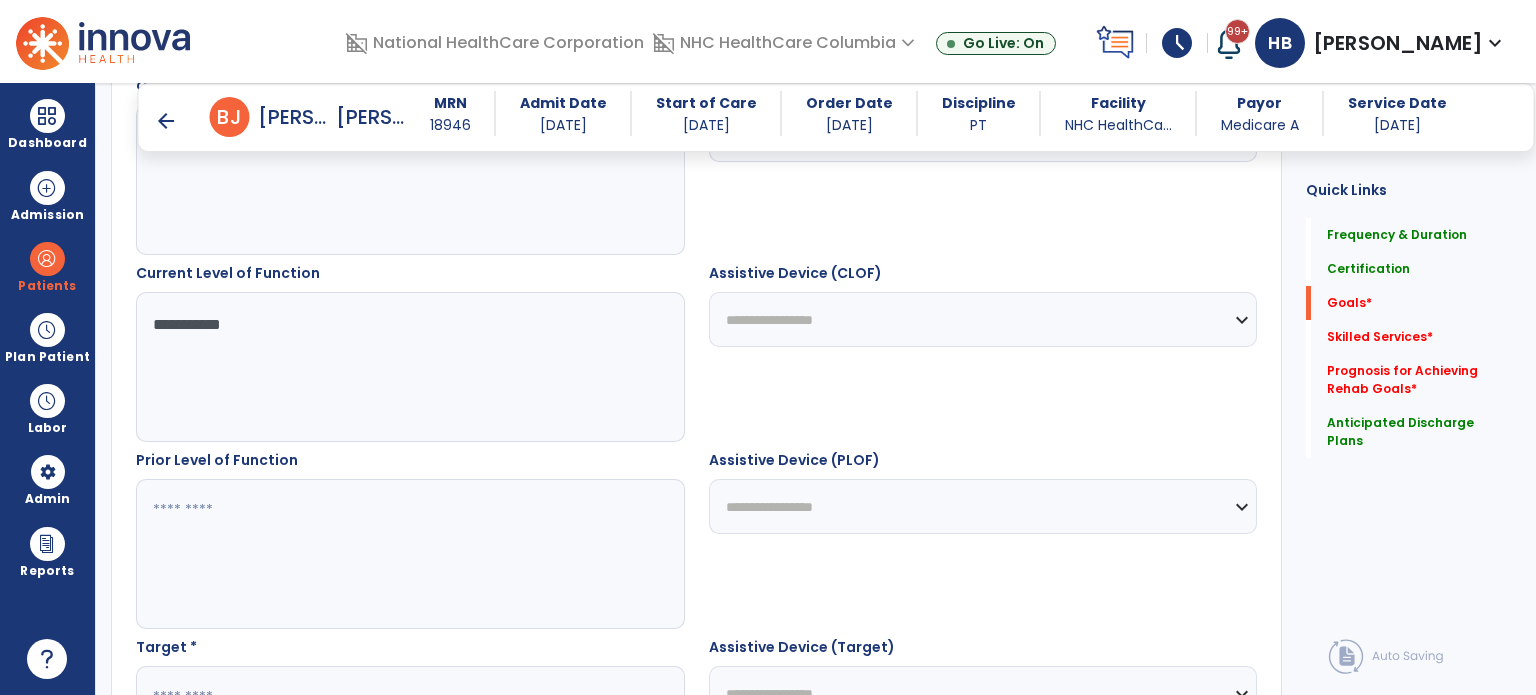 type on "**********" 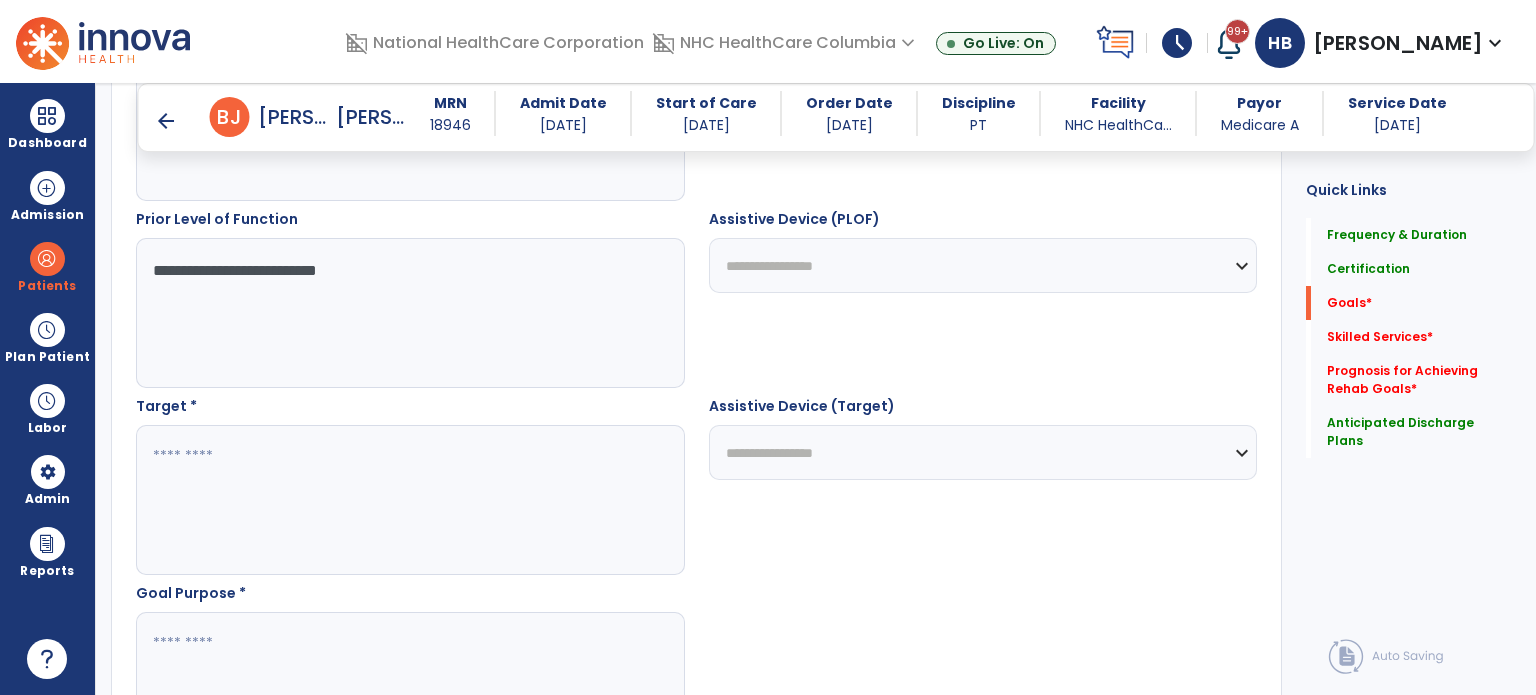 scroll, scrollTop: 895, scrollLeft: 0, axis: vertical 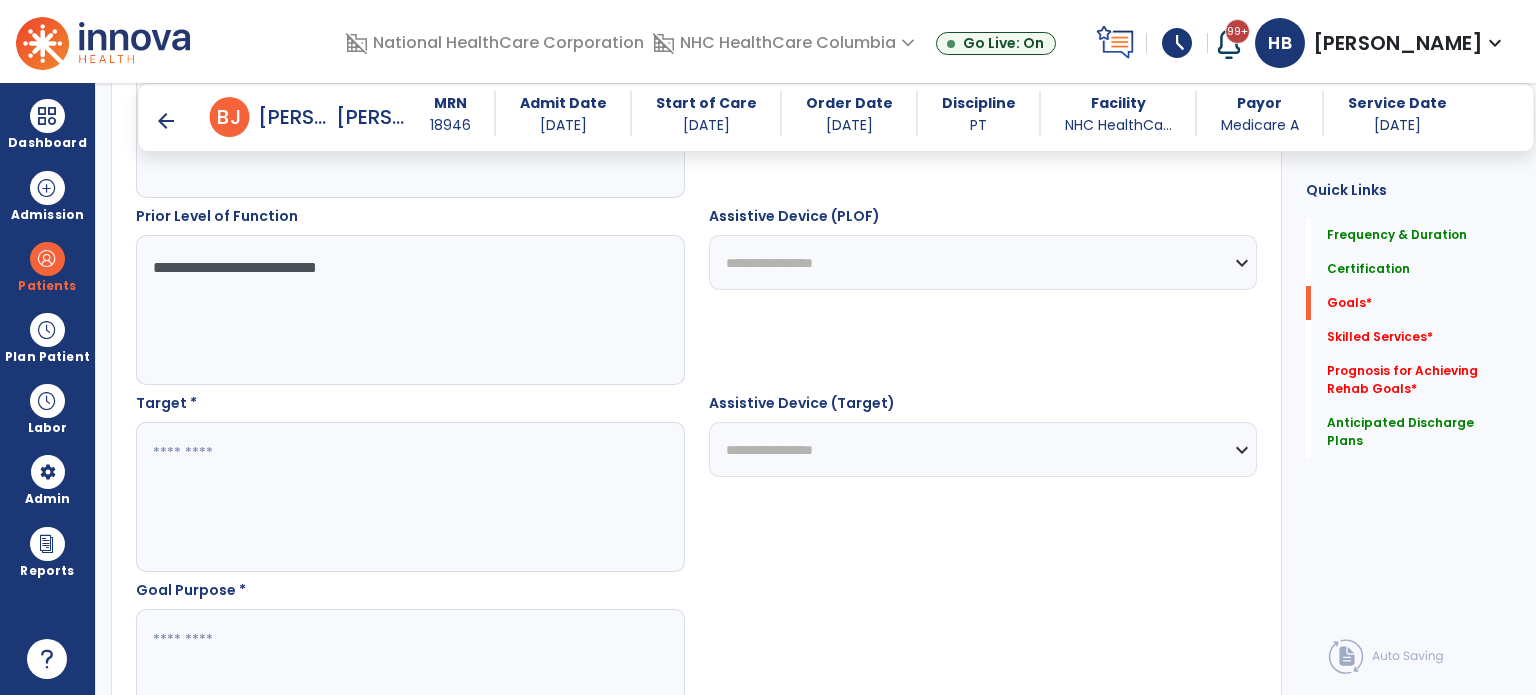 type on "**********" 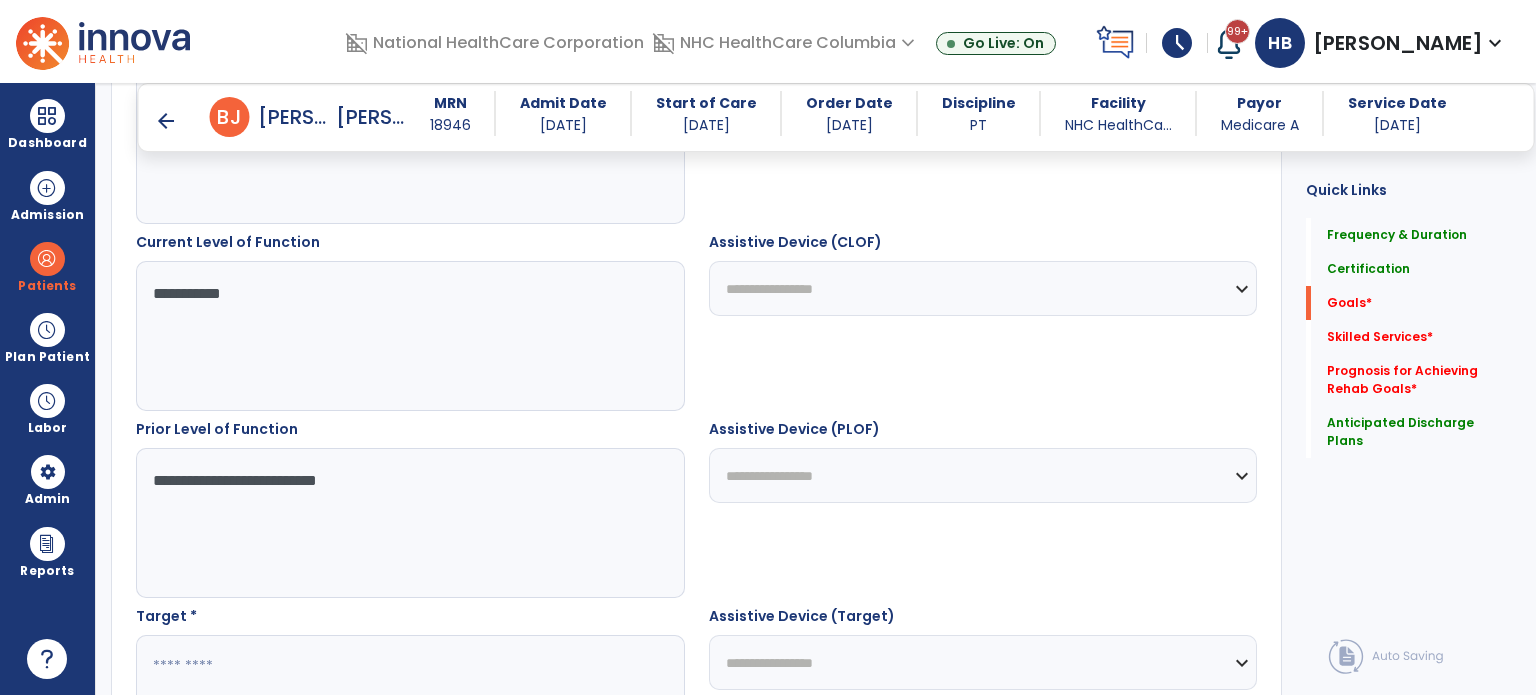 click on "**********" at bounding box center [409, 336] 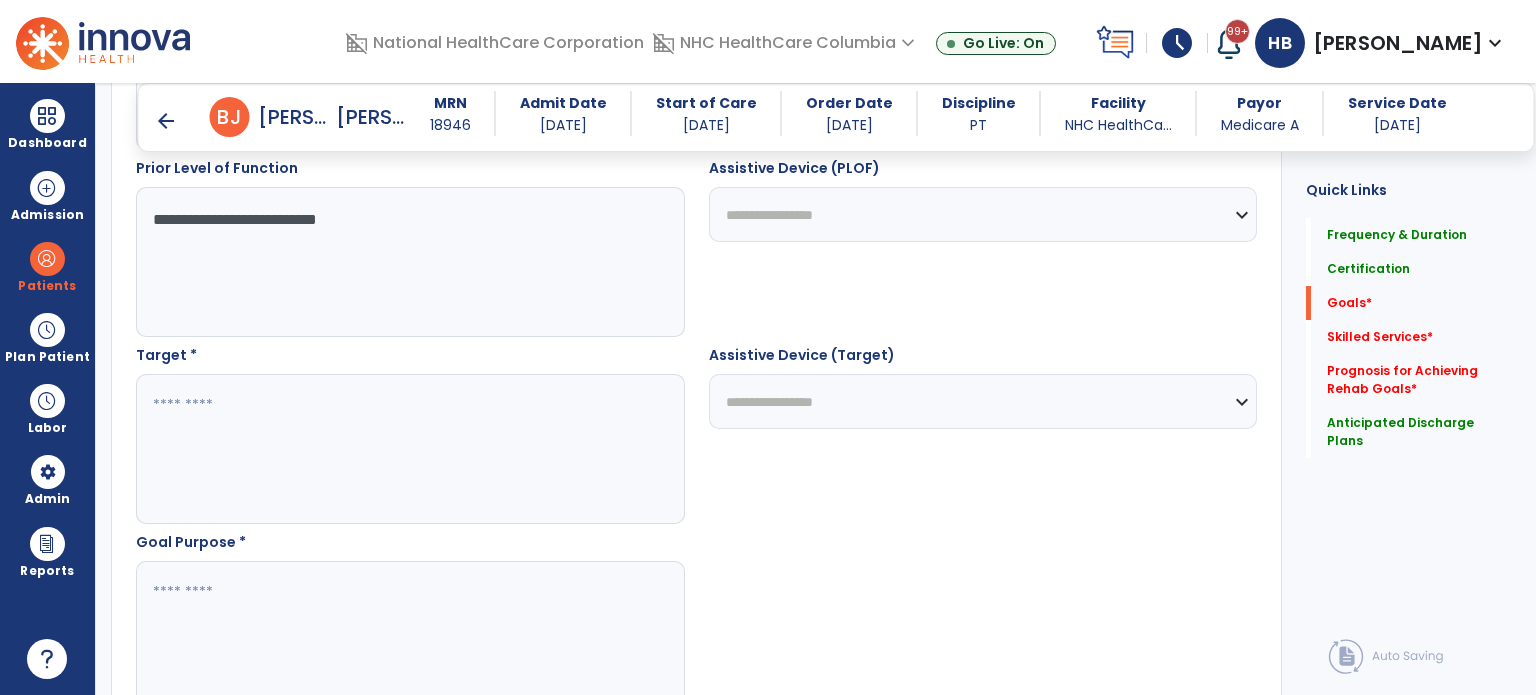 scroll, scrollTop: 946, scrollLeft: 0, axis: vertical 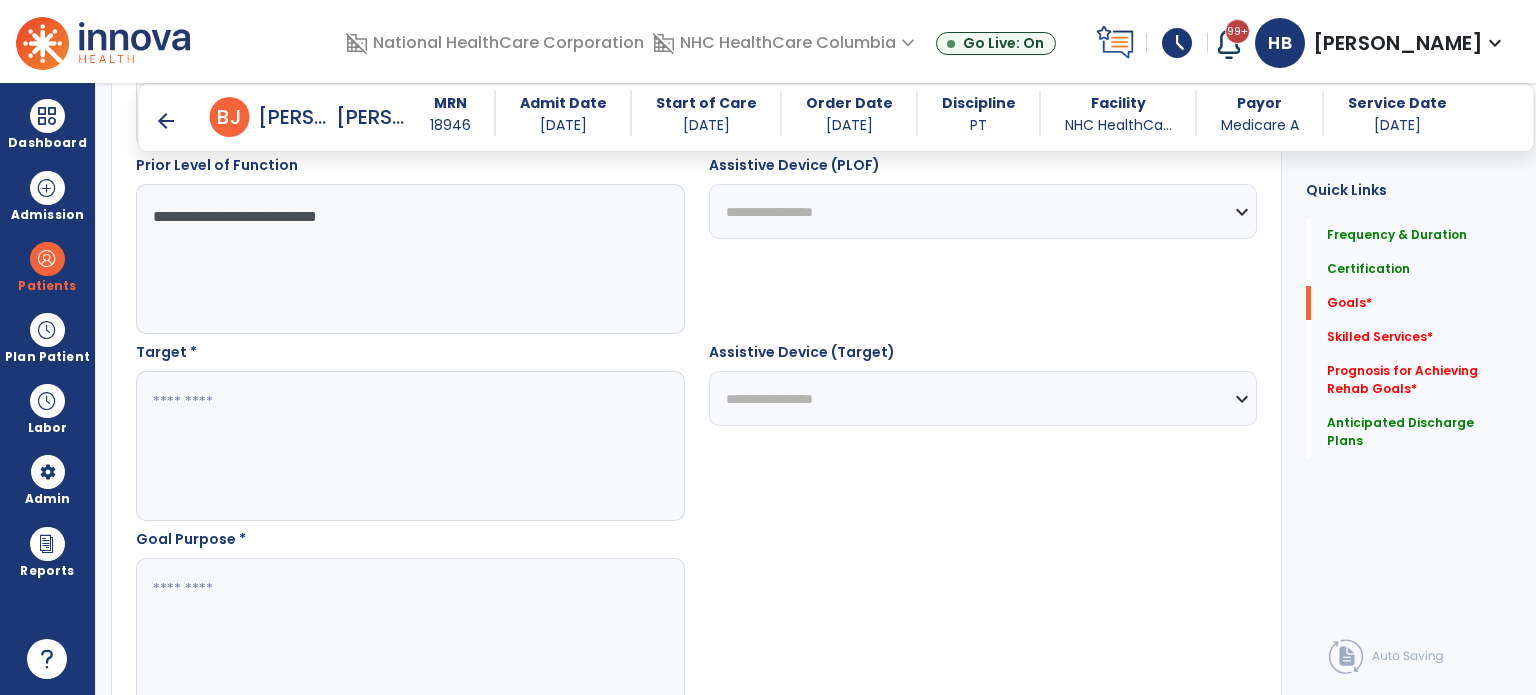 type on "**********" 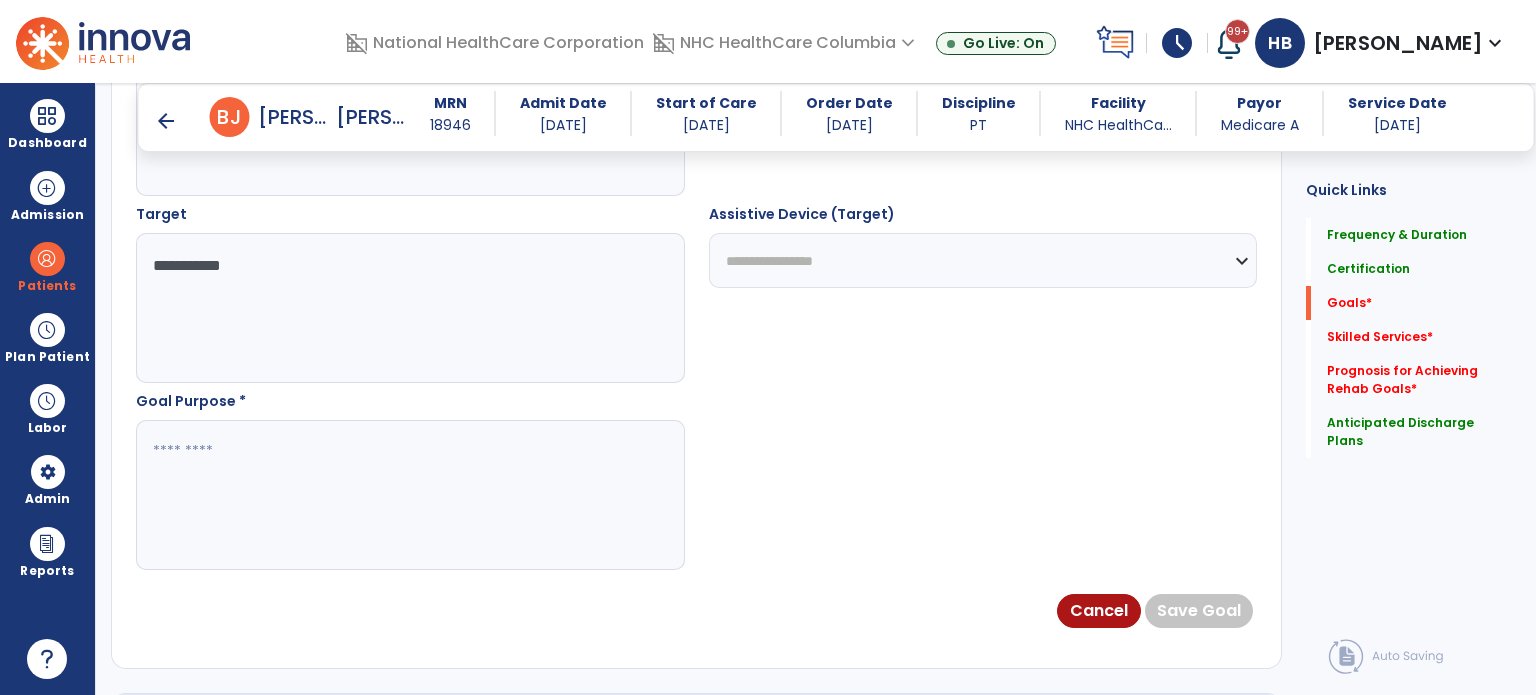 scroll, scrollTop: 1086, scrollLeft: 0, axis: vertical 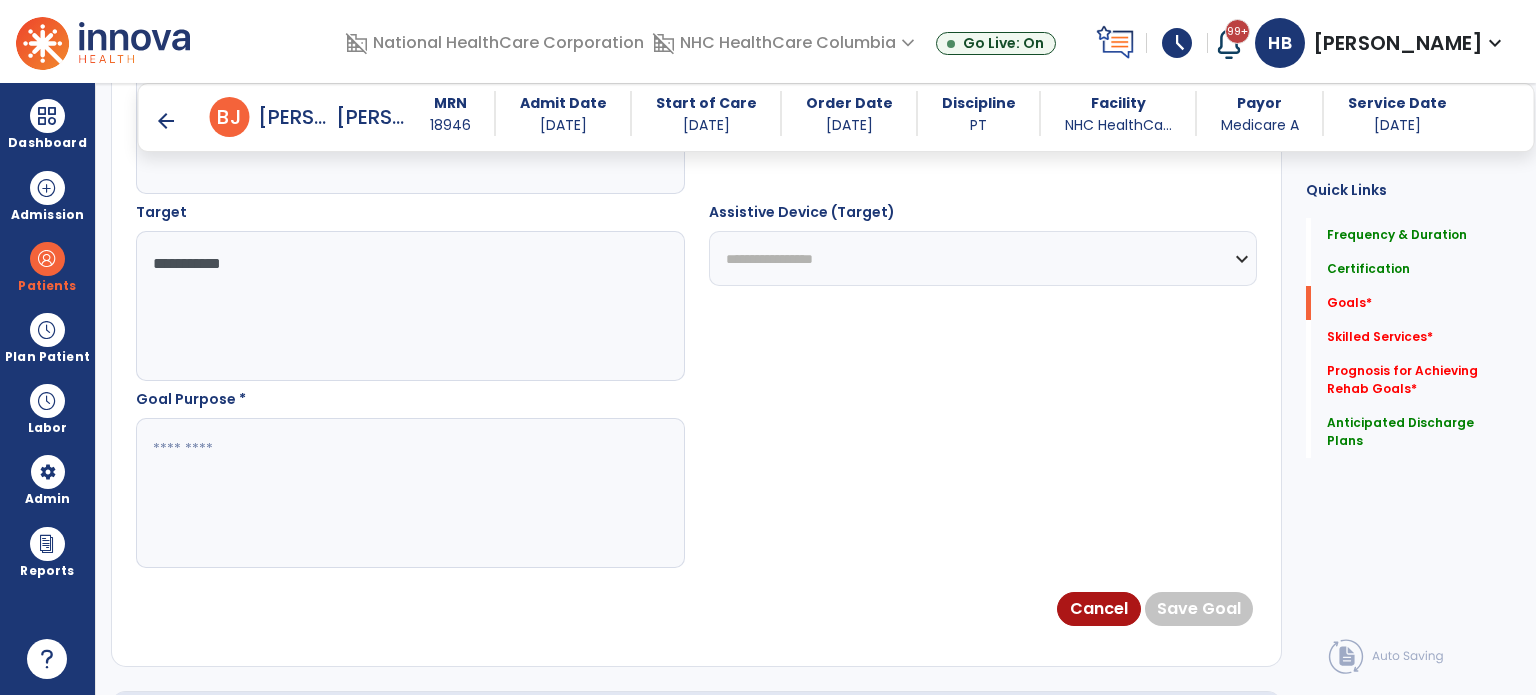 type on "**********" 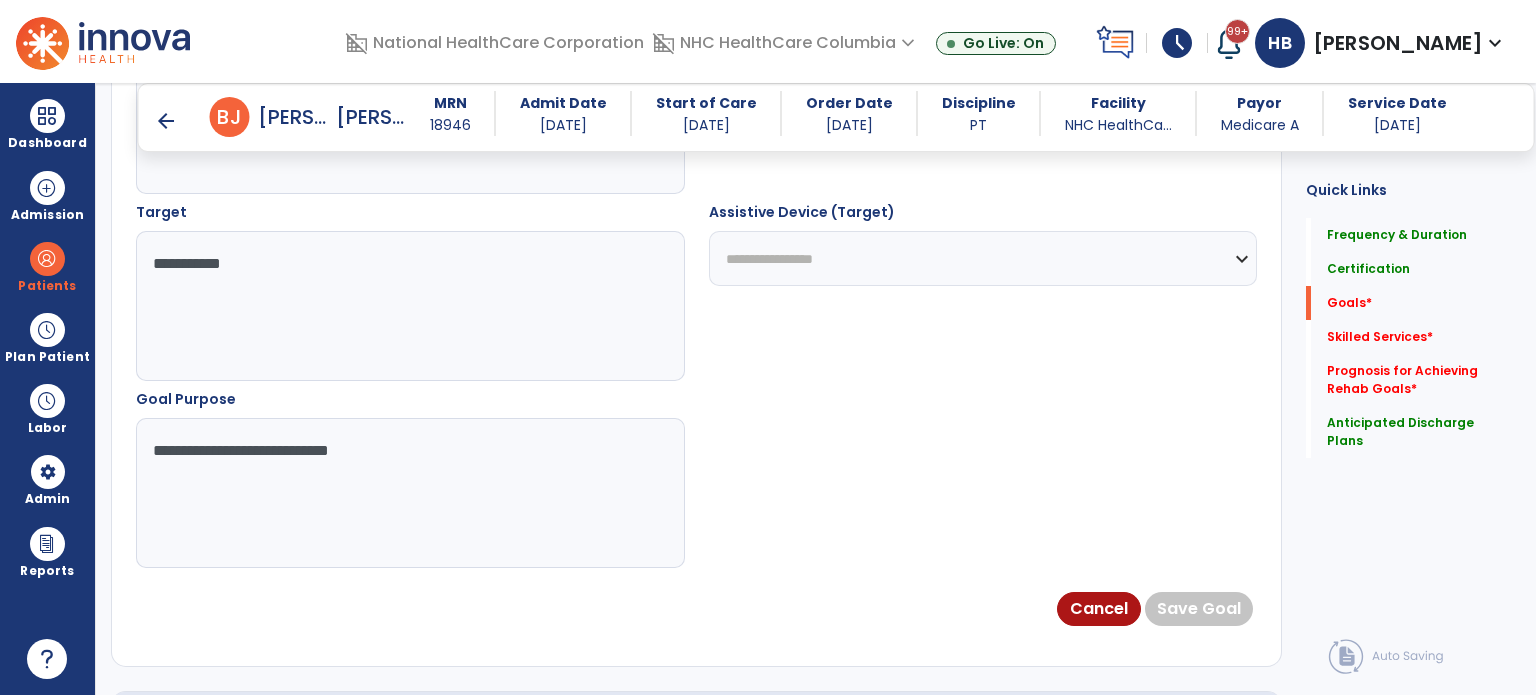 drag, startPoint x: 270, startPoint y: 451, endPoint x: 525, endPoint y: 679, distance: 342.0658 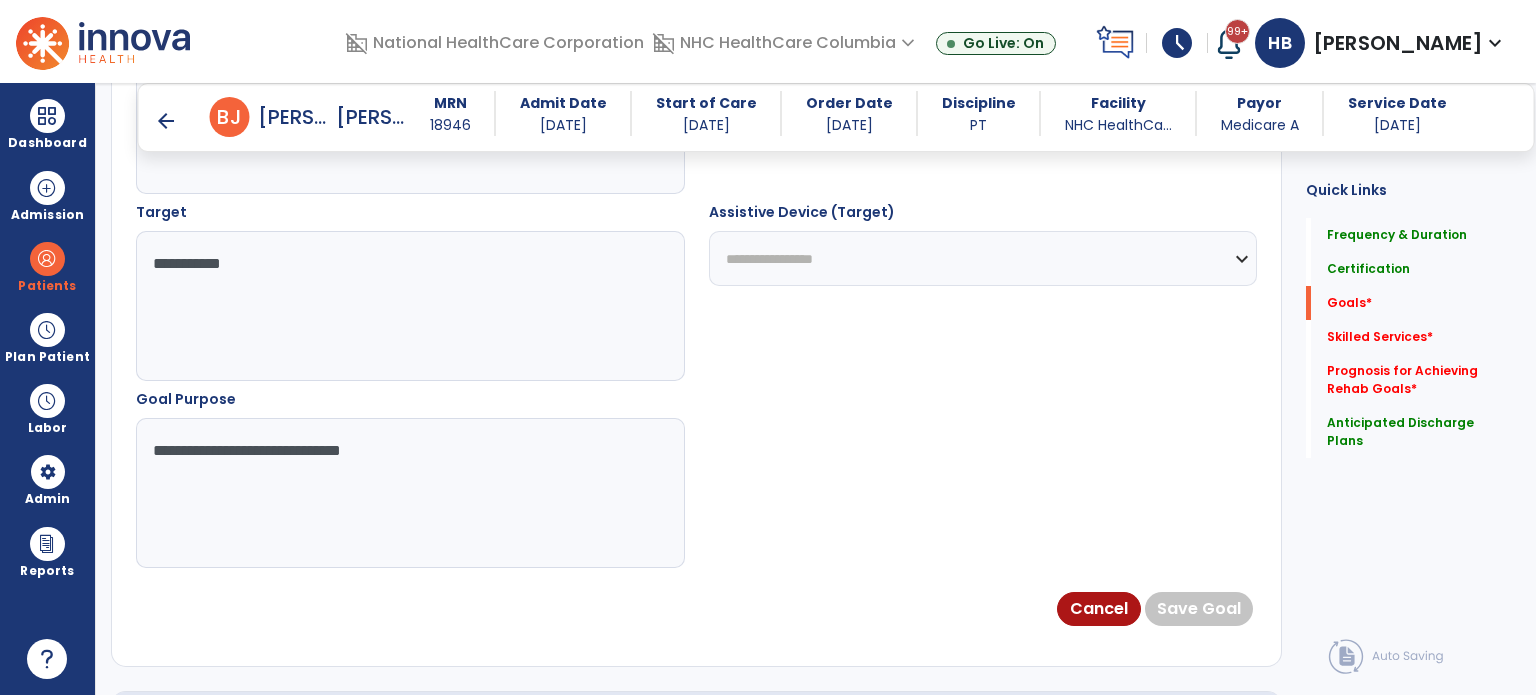 click on "**********" at bounding box center [409, 493] 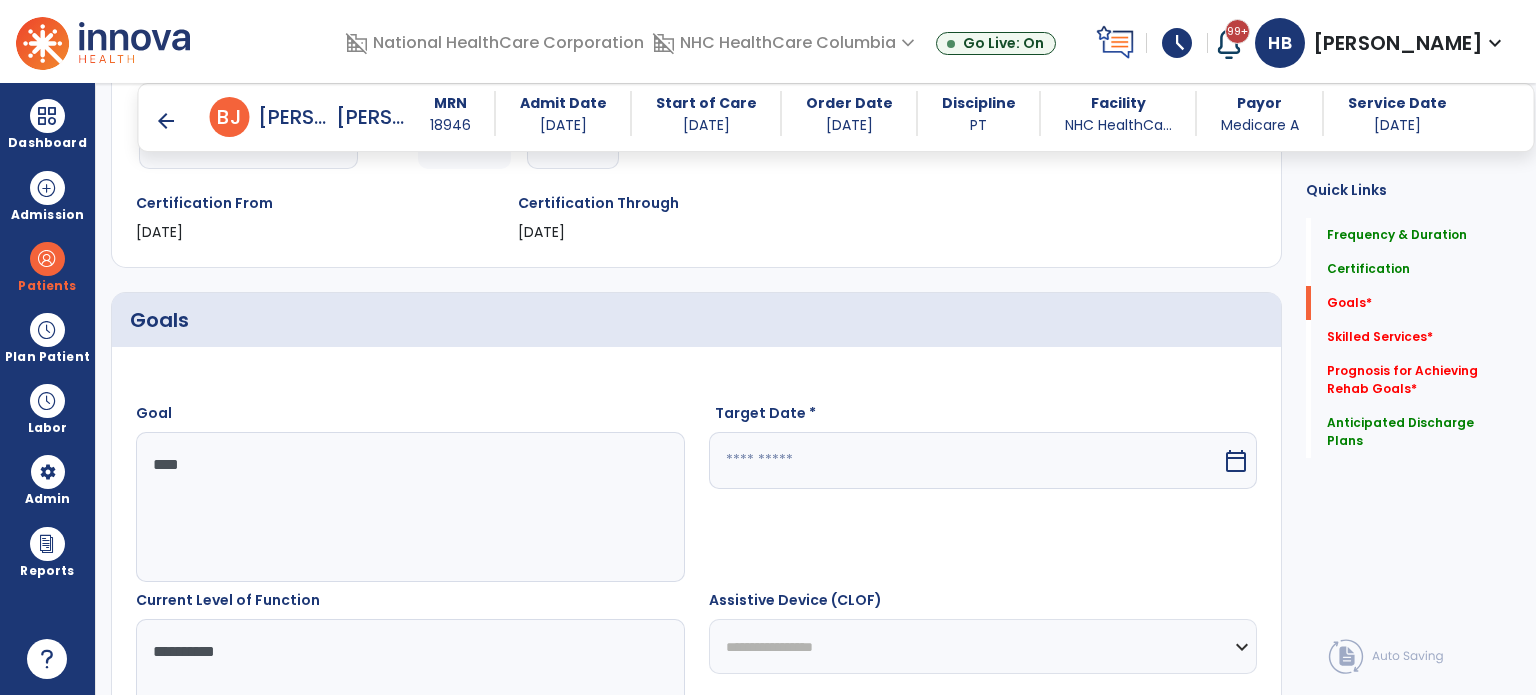 scroll, scrollTop: 324, scrollLeft: 0, axis: vertical 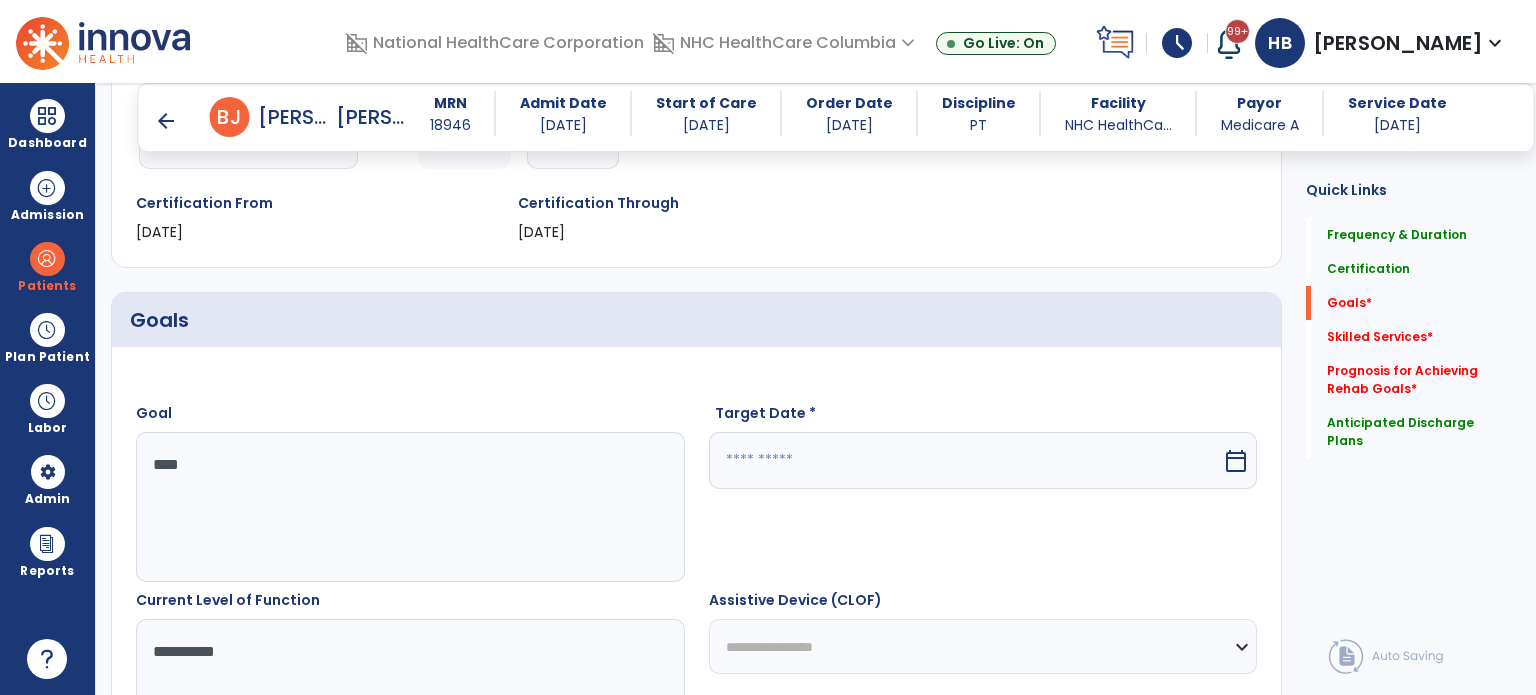 type on "**********" 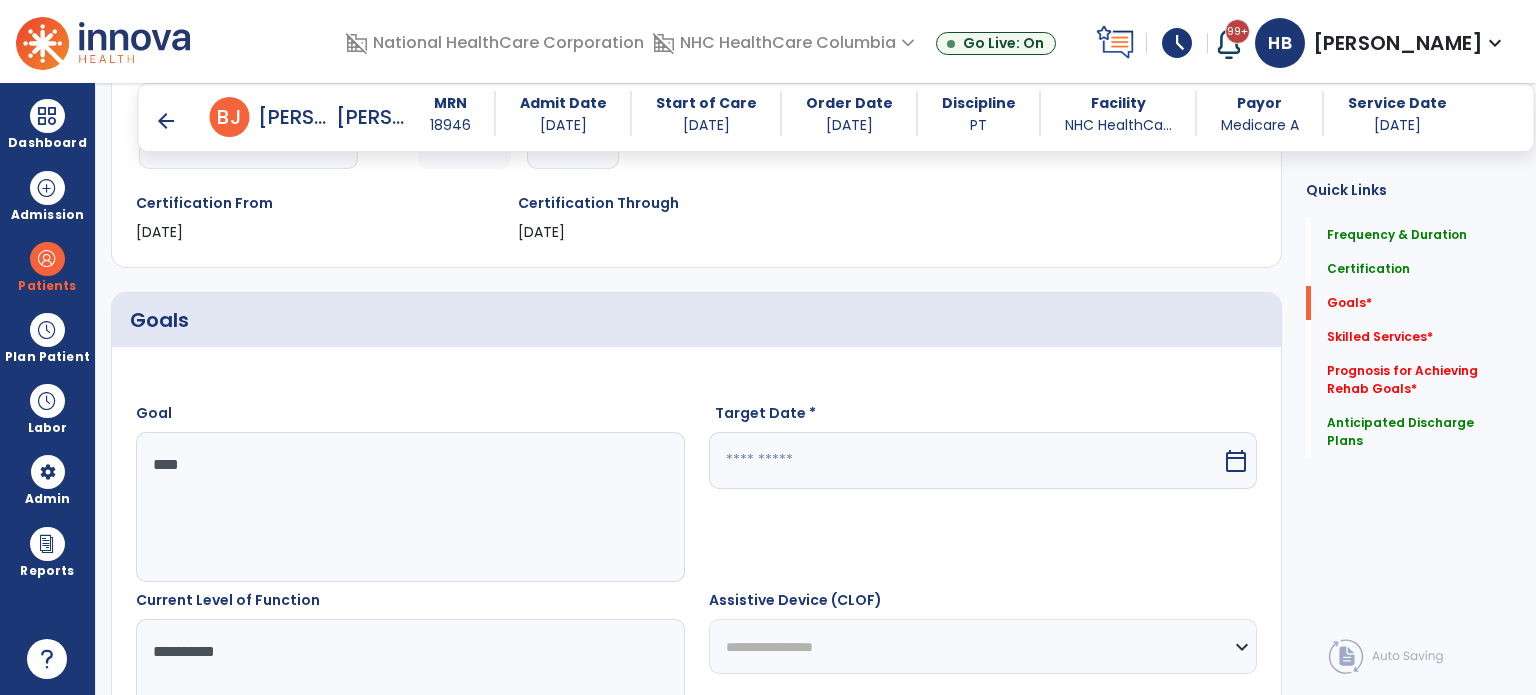 click at bounding box center (966, 460) 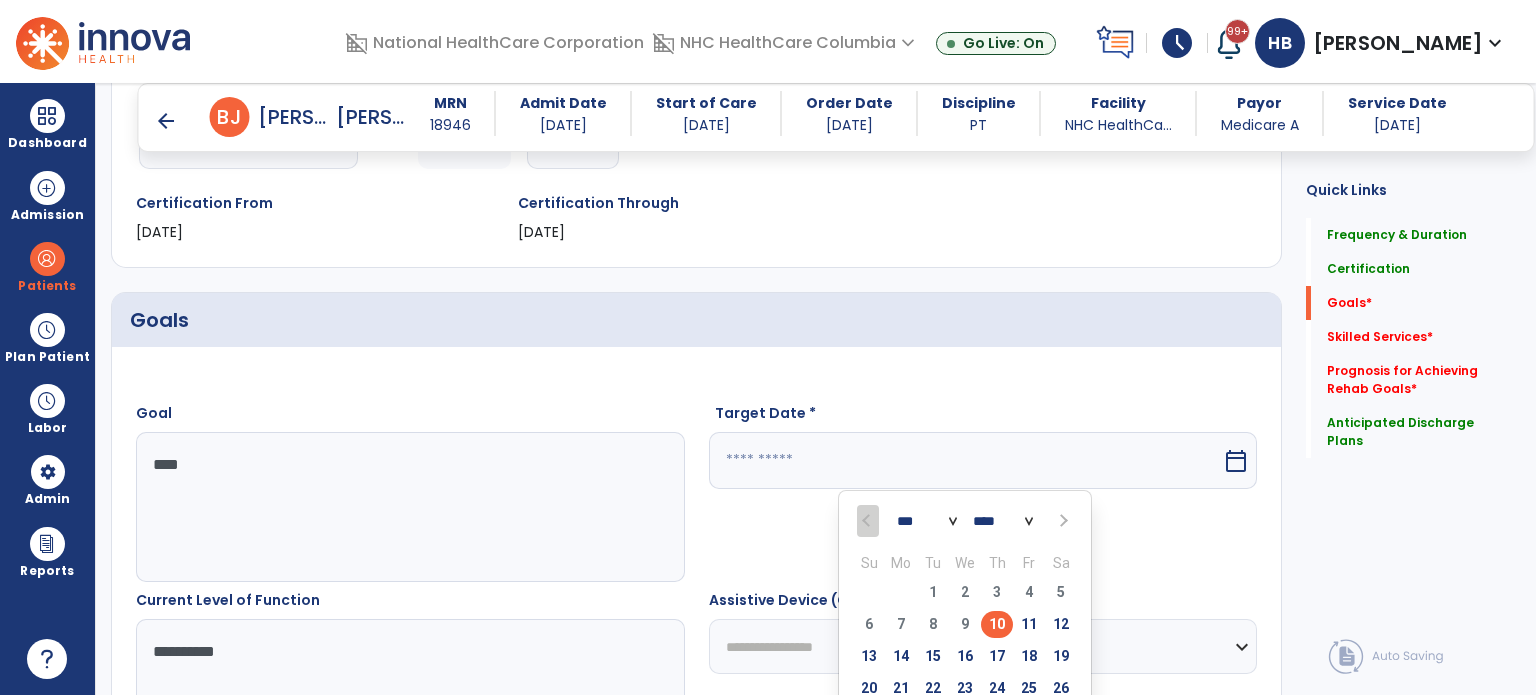 scroll, scrollTop: 444, scrollLeft: 0, axis: vertical 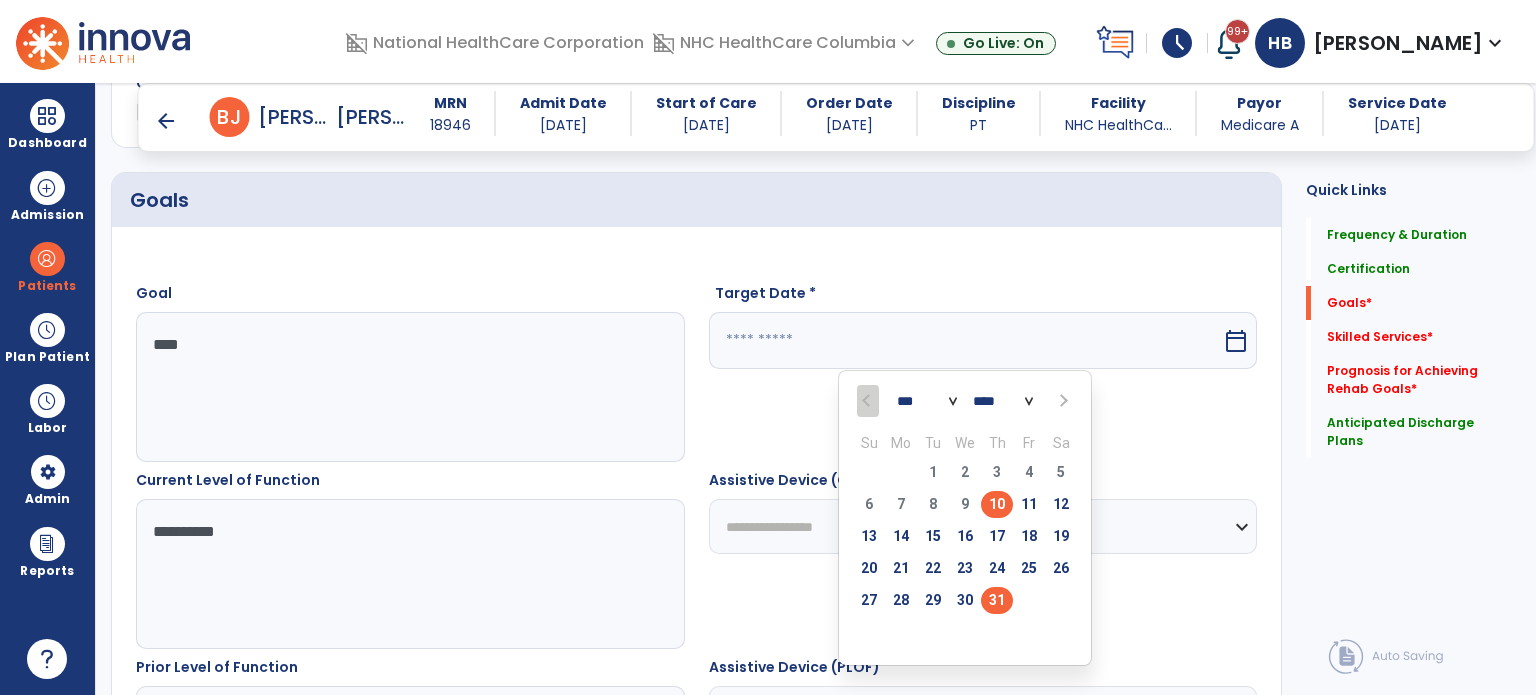 click on "31" at bounding box center [997, 600] 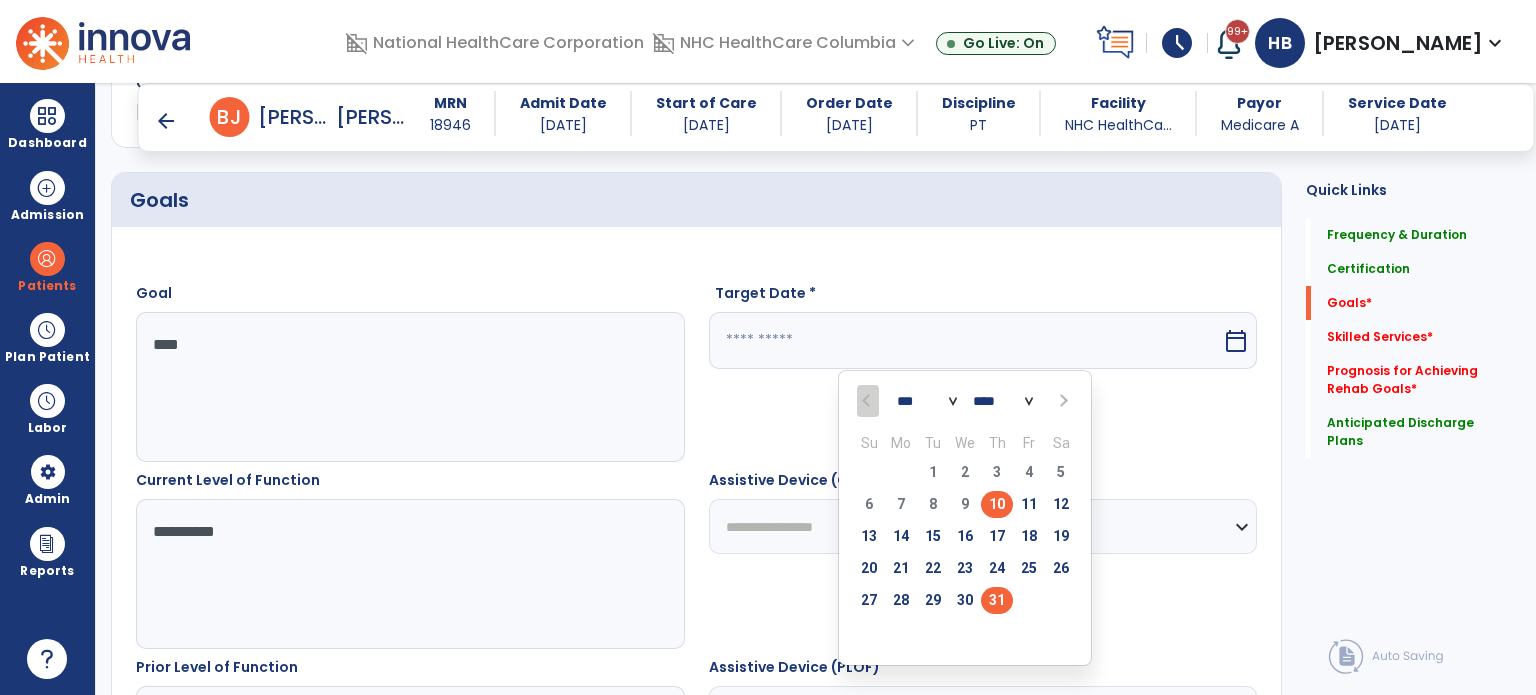 type on "*********" 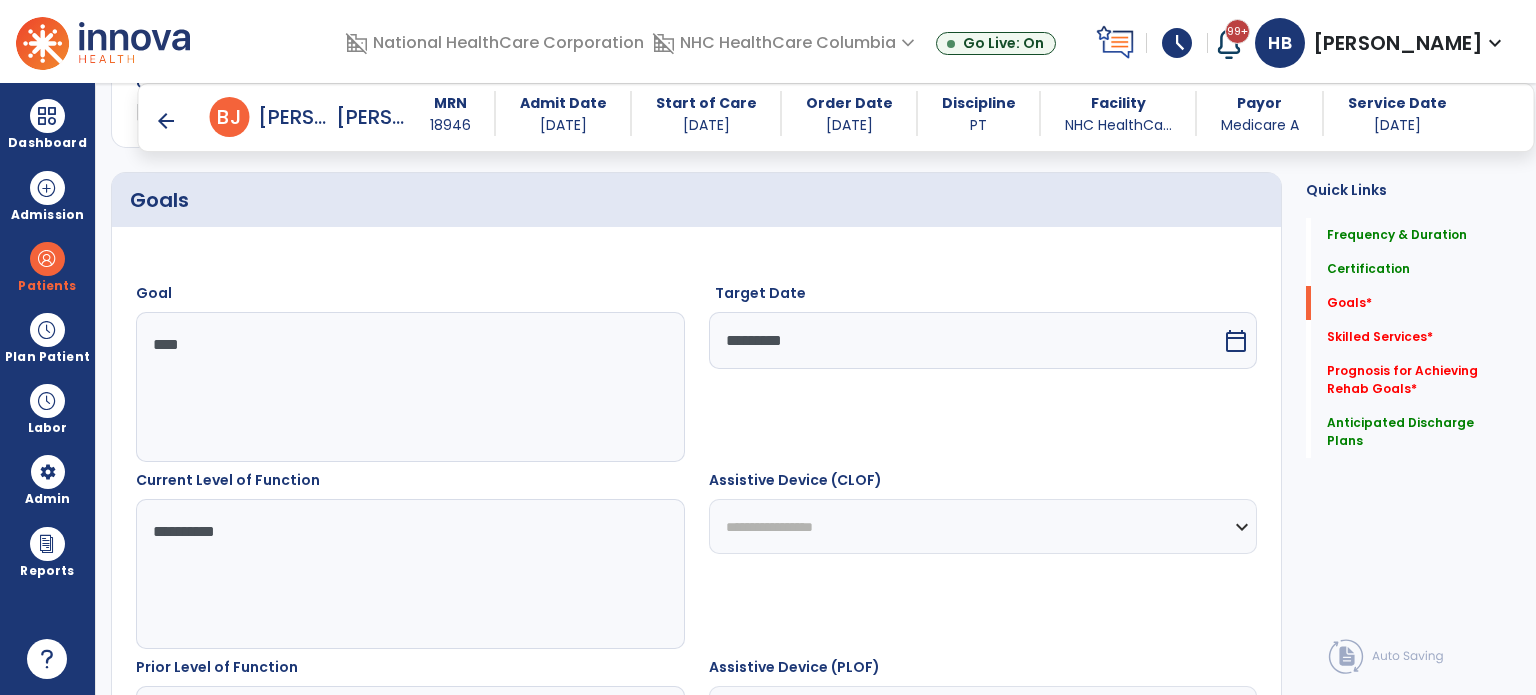 scroll, scrollTop: 468, scrollLeft: 0, axis: vertical 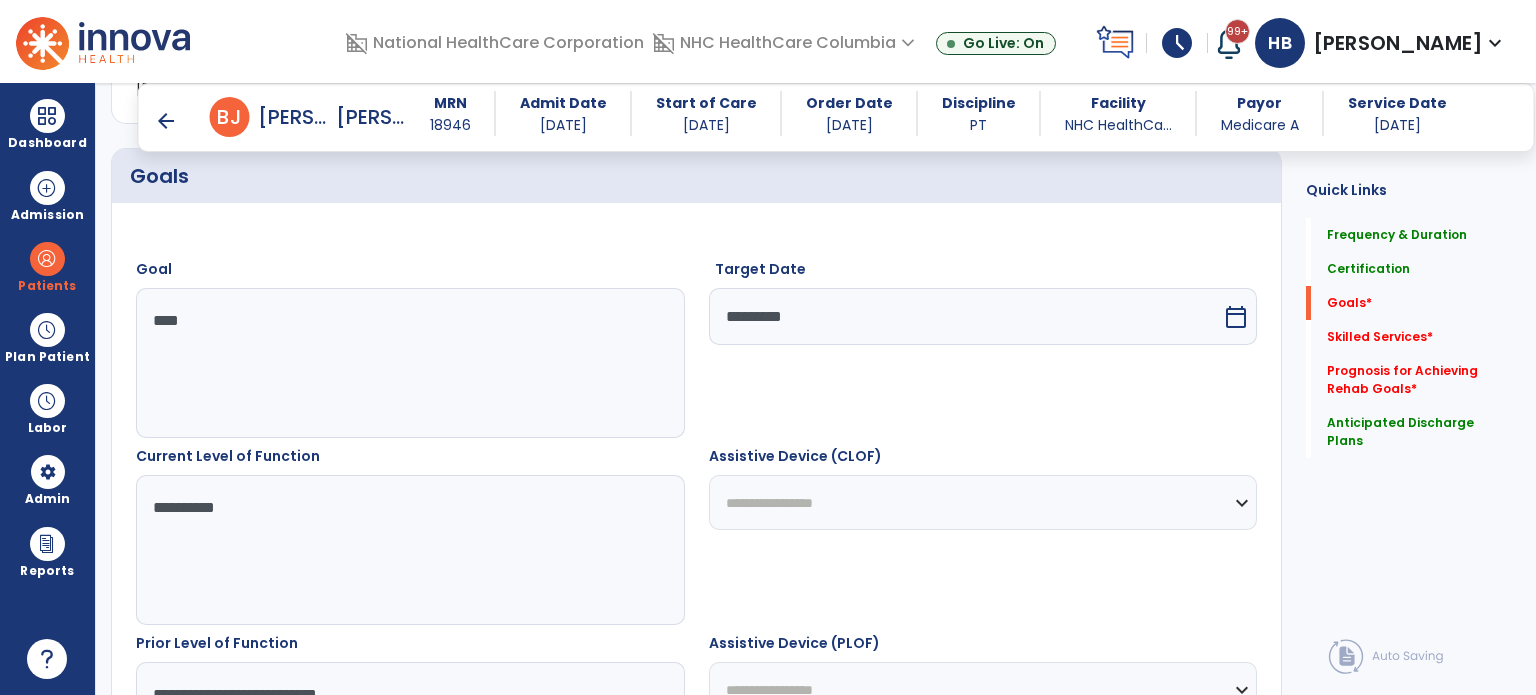 click on "**********" at bounding box center [983, 502] 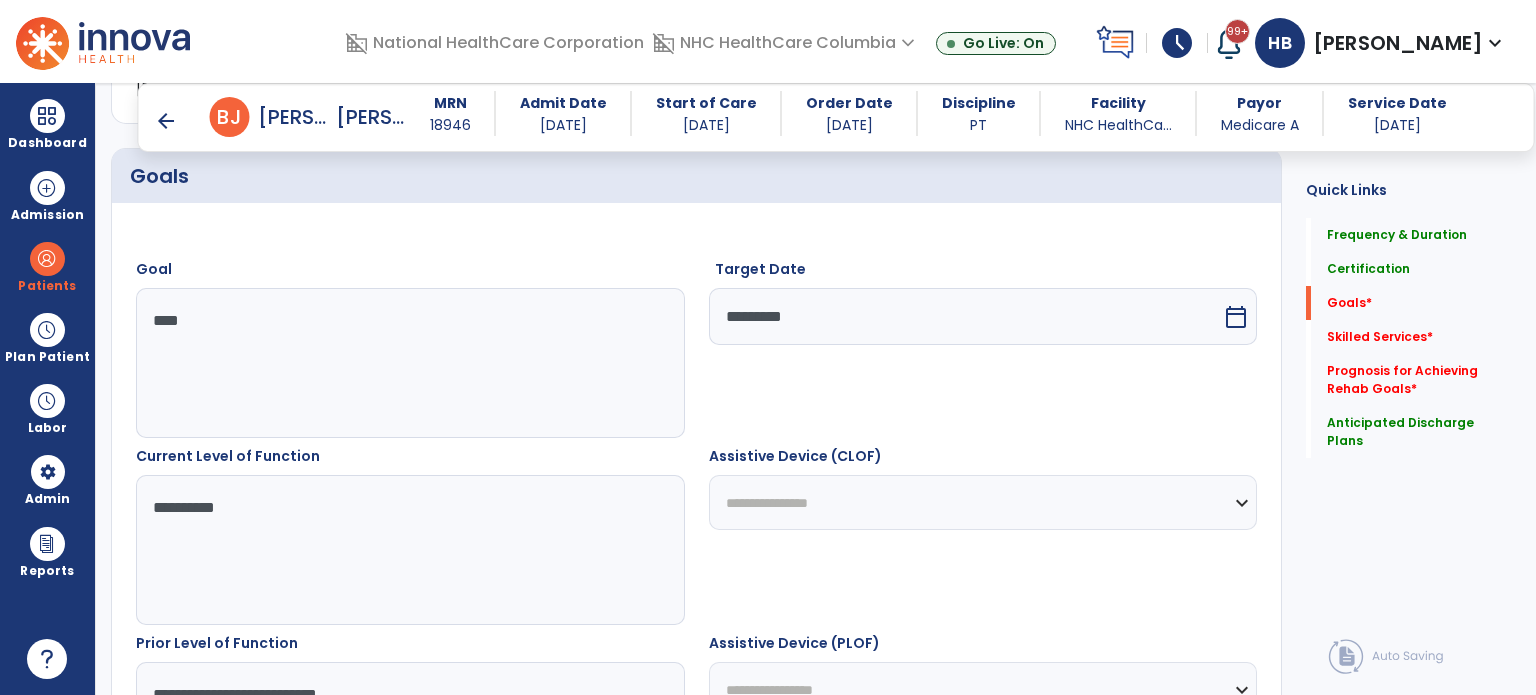 click on "**********" at bounding box center [983, 502] 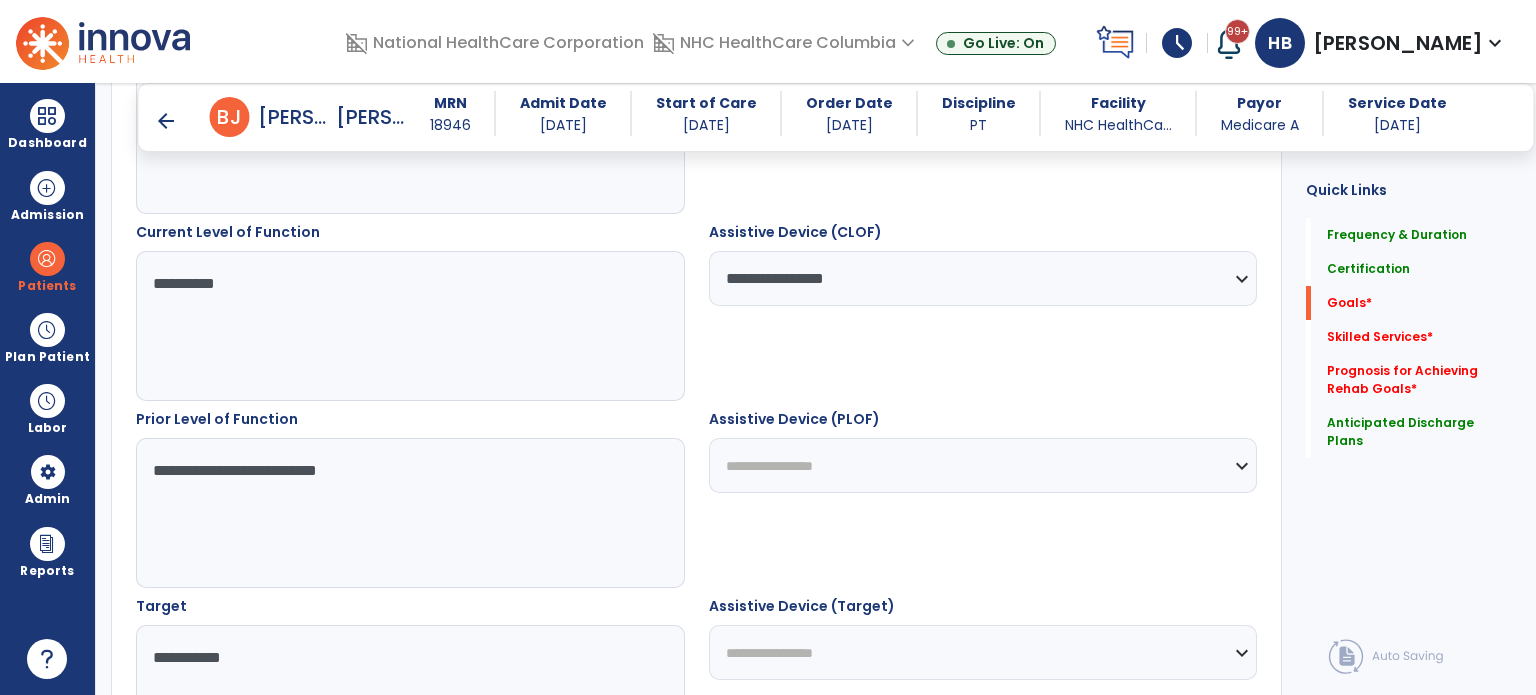 scroll, scrollTop: 726, scrollLeft: 0, axis: vertical 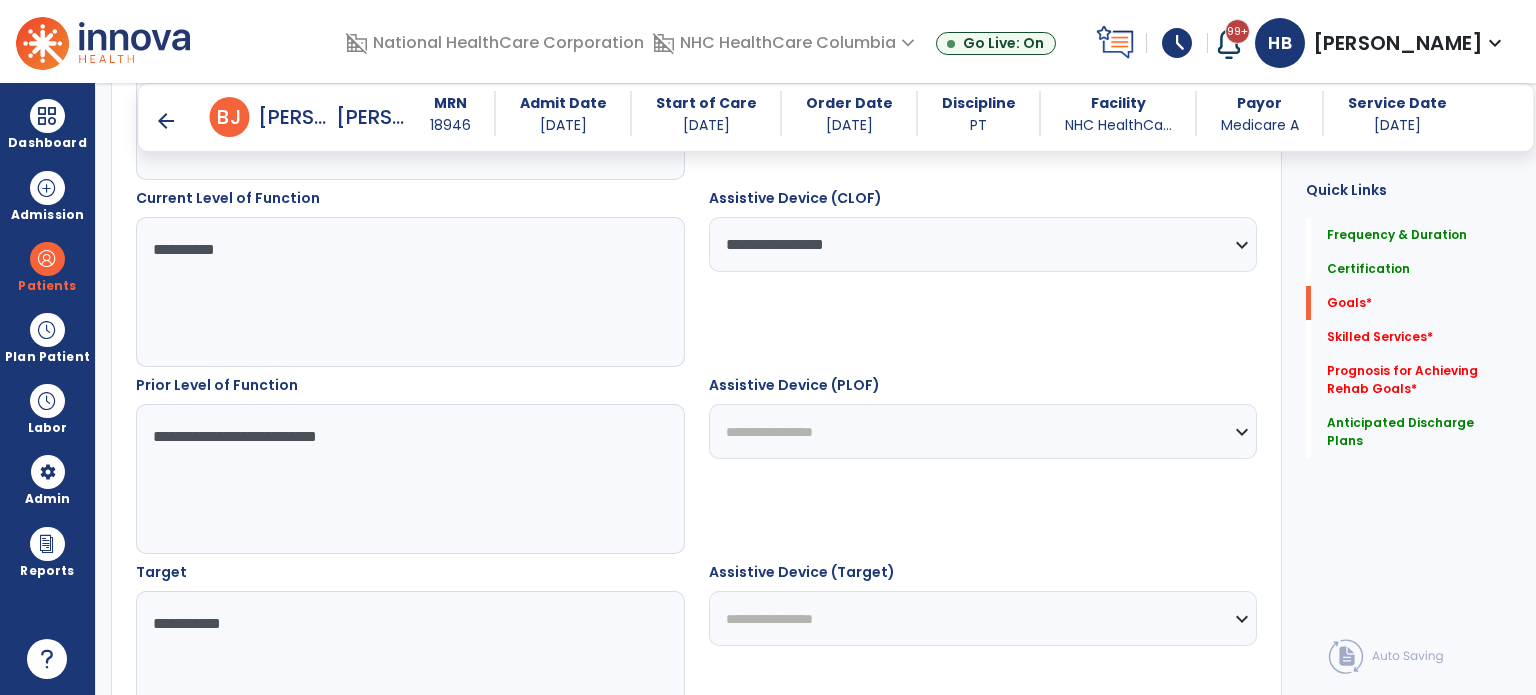 click on "**********" at bounding box center (983, 464) 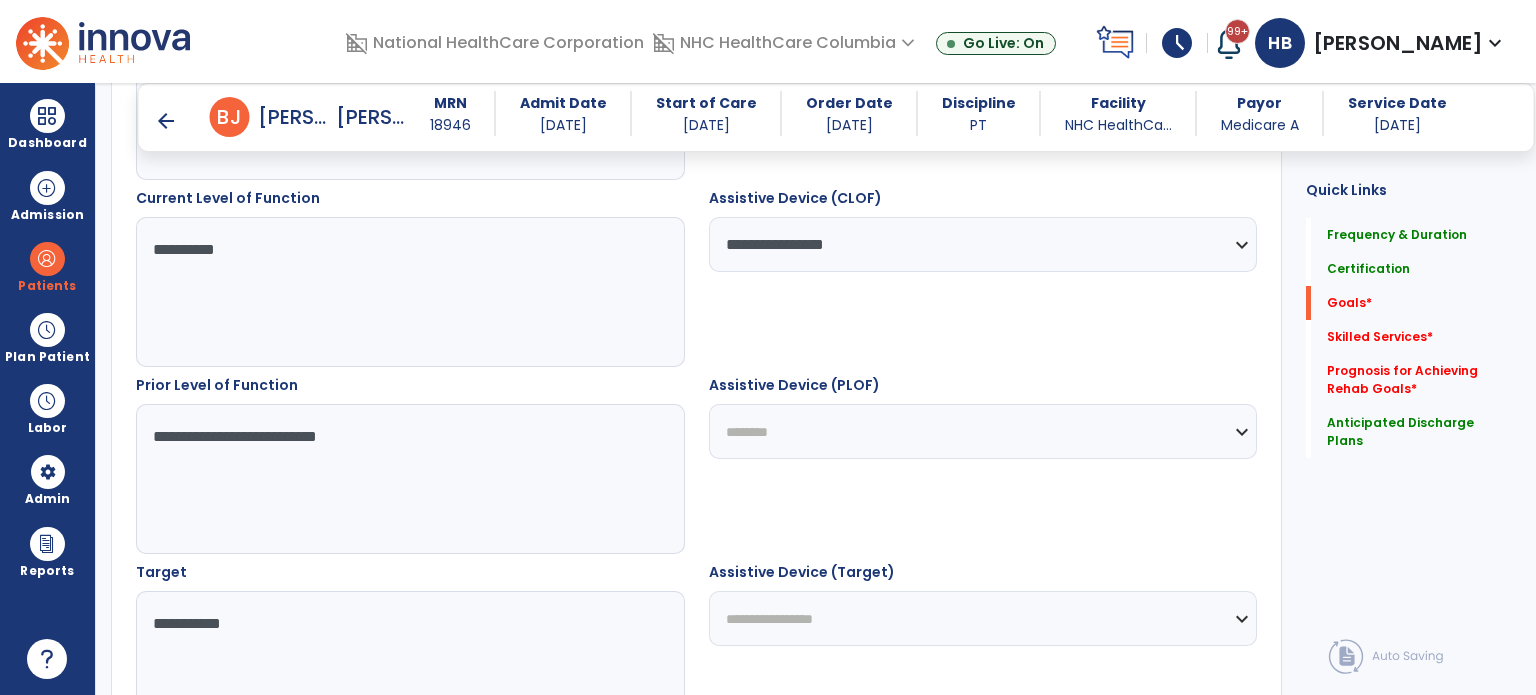click on "**********" at bounding box center [983, 431] 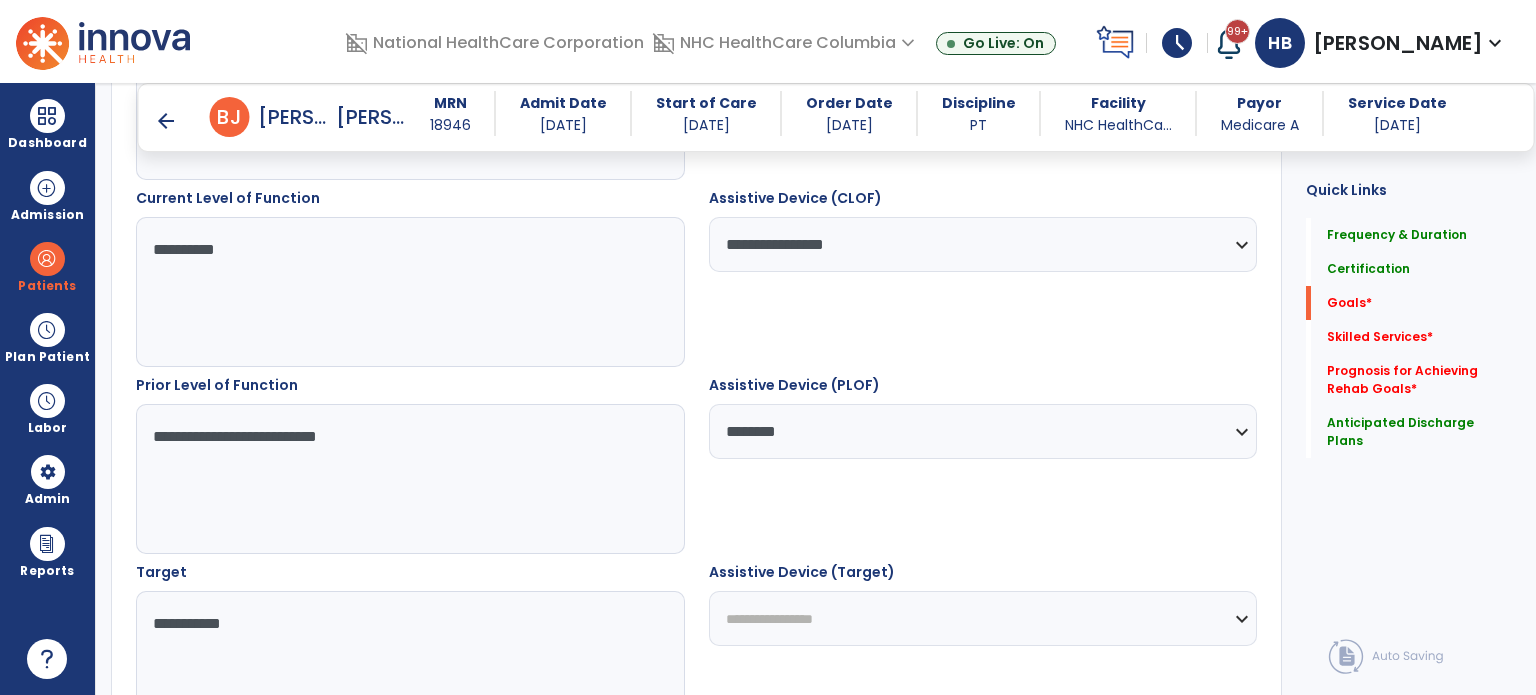 click on "**********" at bounding box center [983, 618] 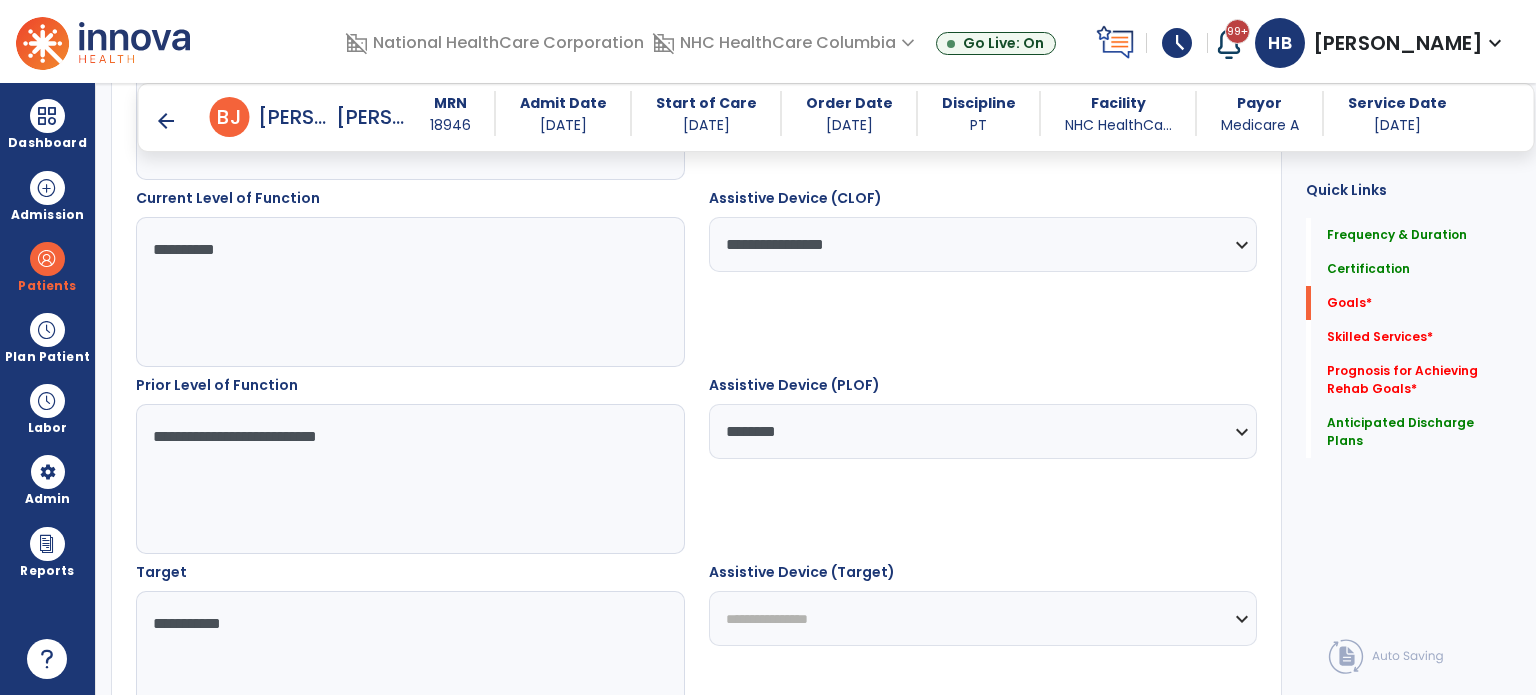 click on "**********" at bounding box center [983, 618] 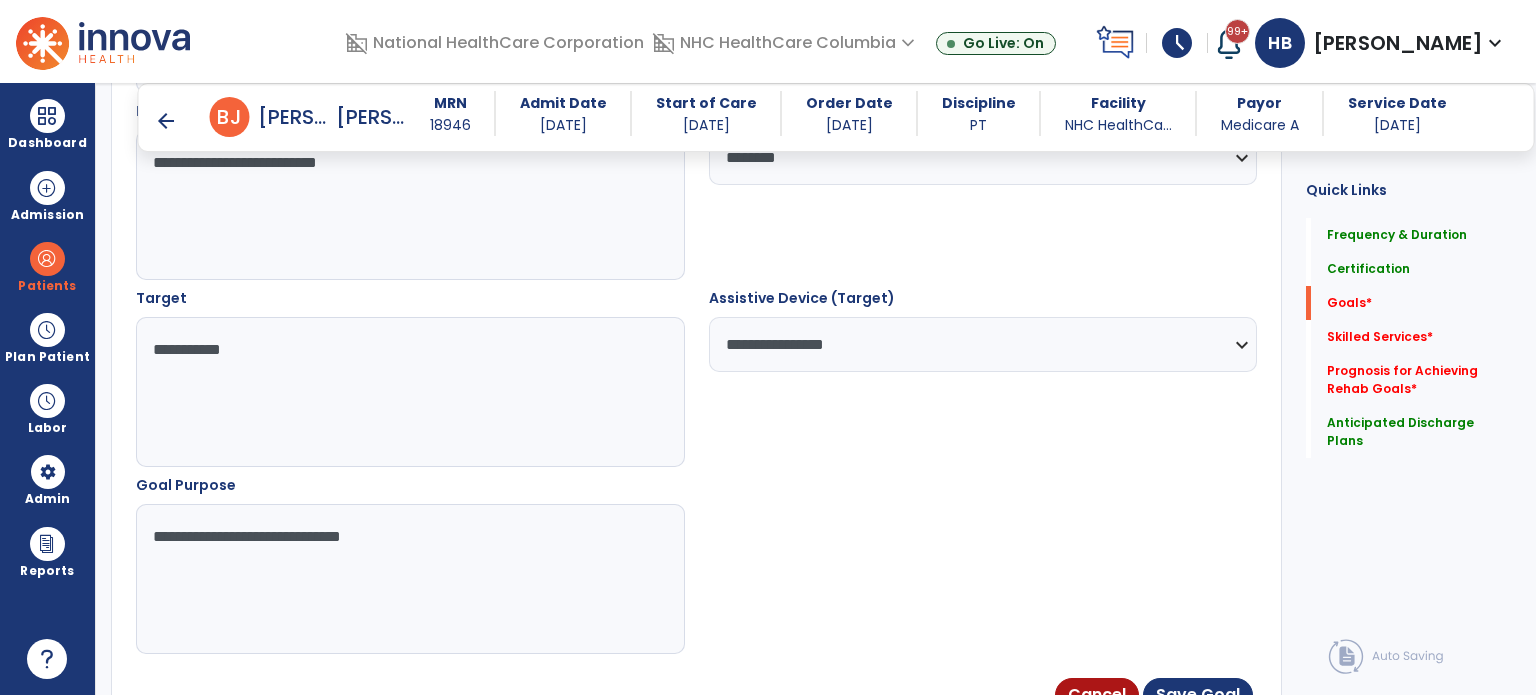 scroll, scrollTop: 1104, scrollLeft: 0, axis: vertical 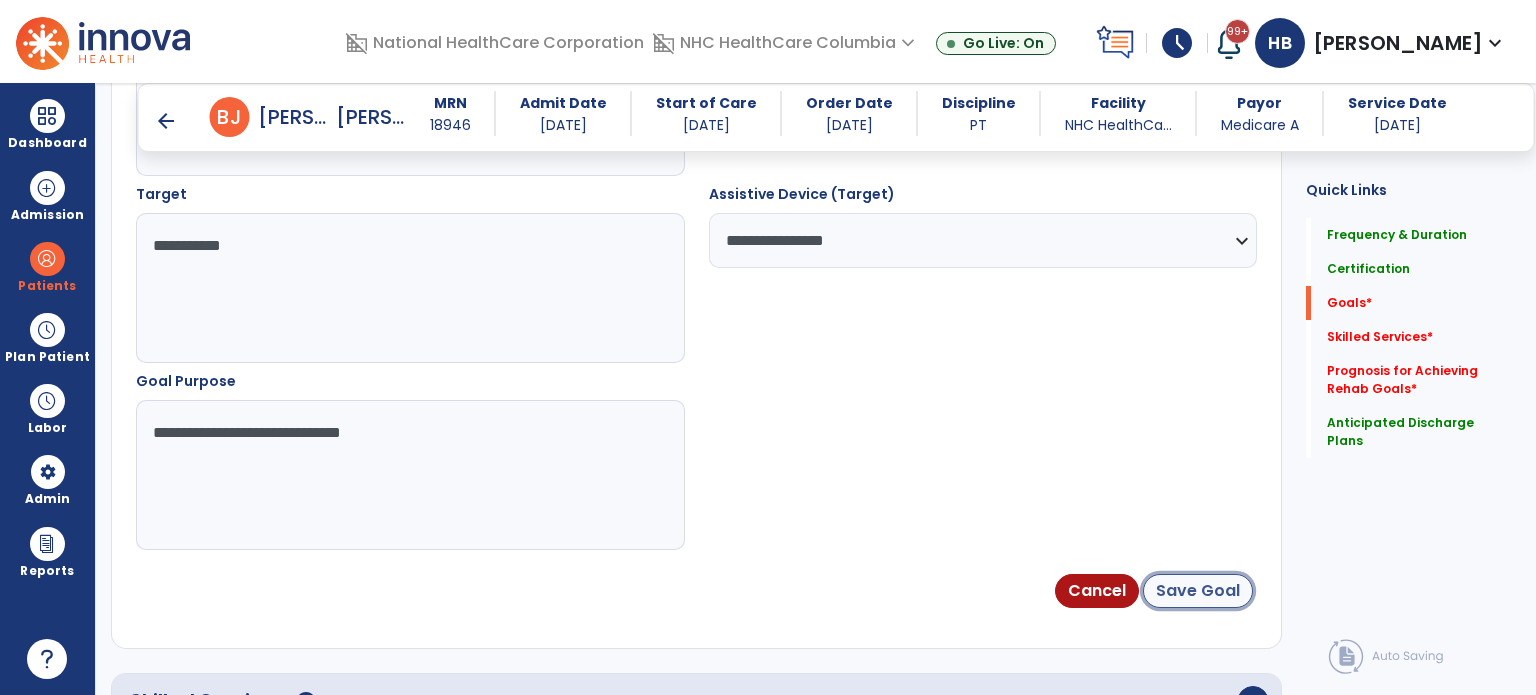 click on "Save Goal" at bounding box center (1198, 591) 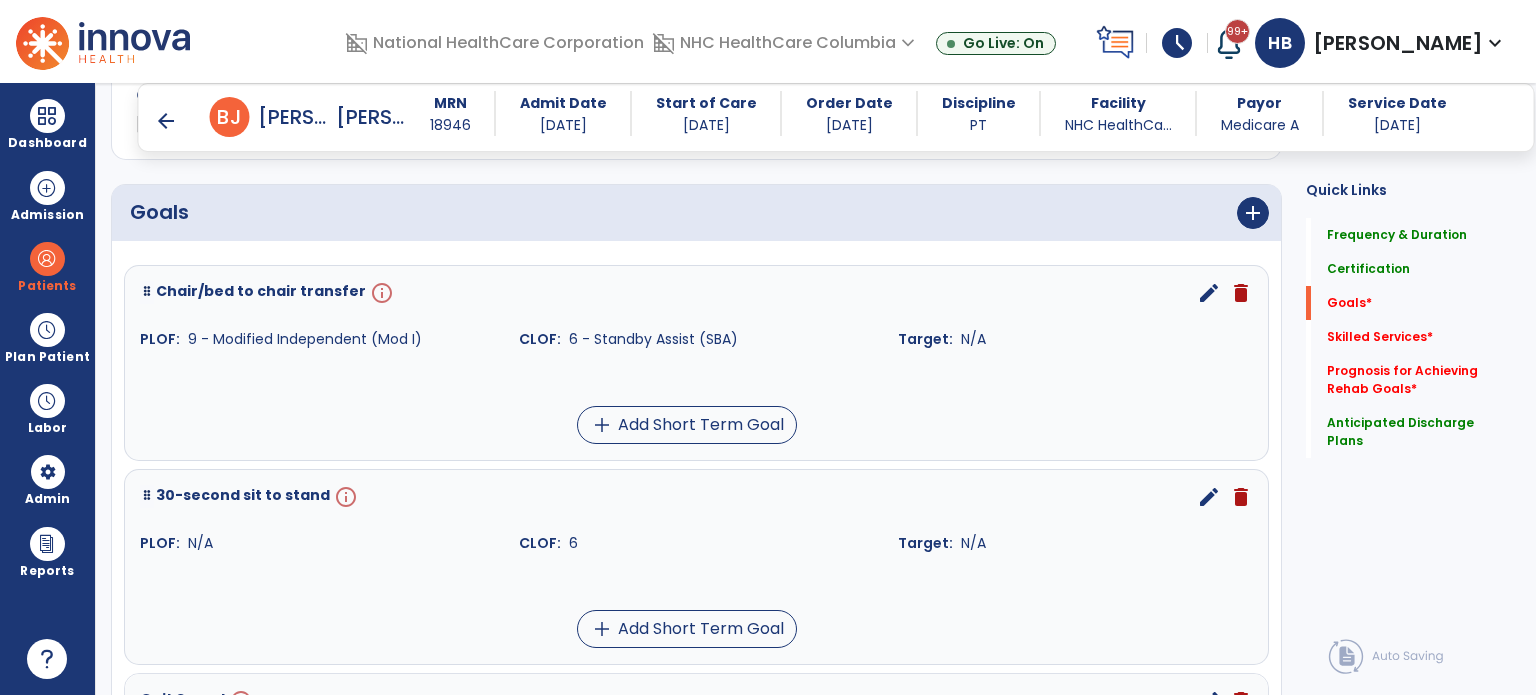 scroll, scrollTop: 432, scrollLeft: 0, axis: vertical 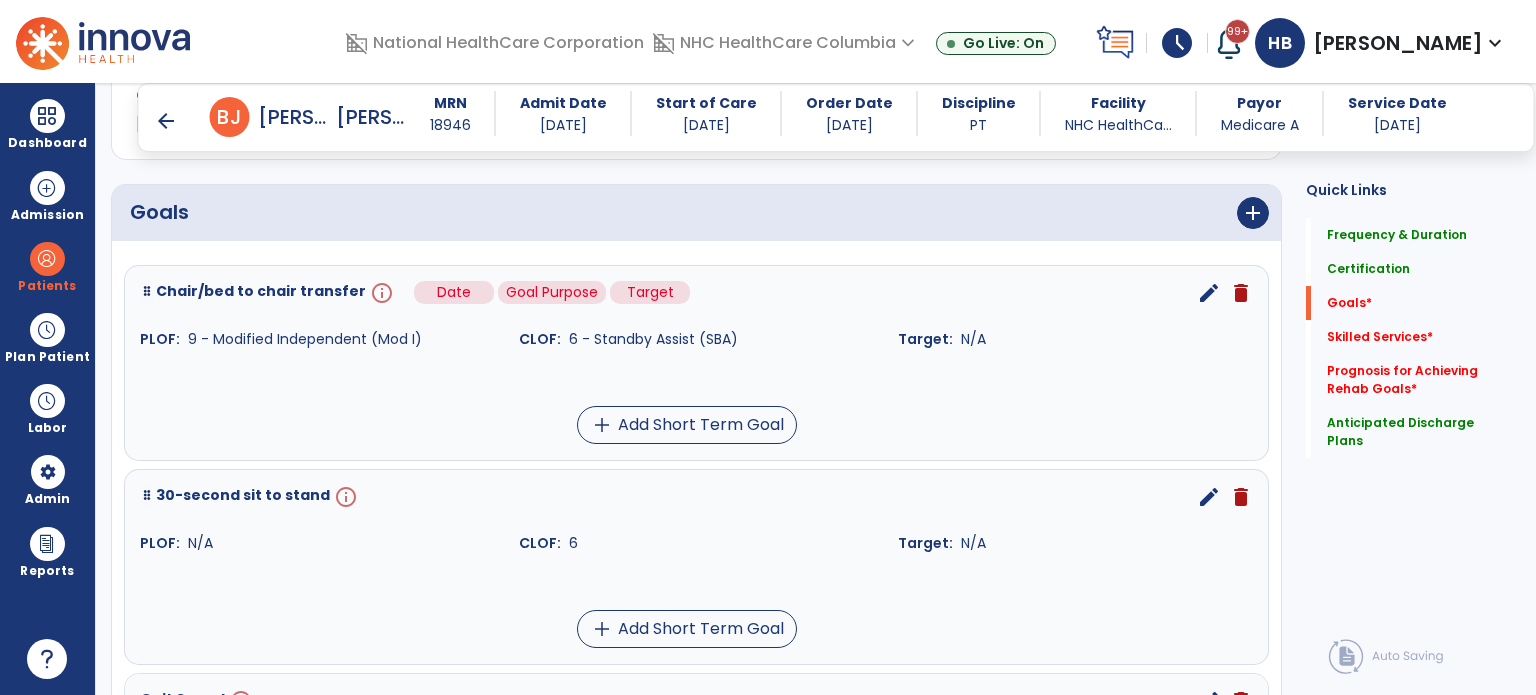click on "info" at bounding box center [380, 293] 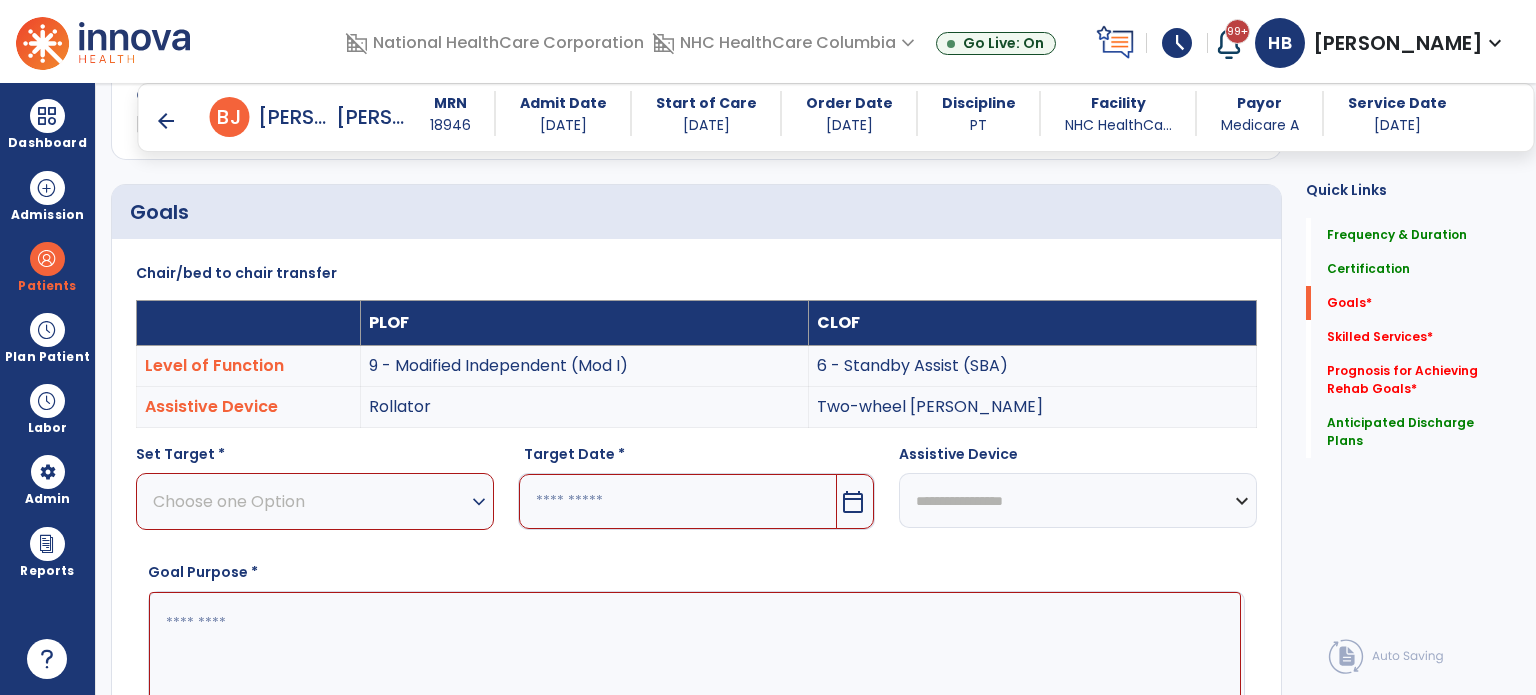 scroll, scrollTop: 534, scrollLeft: 0, axis: vertical 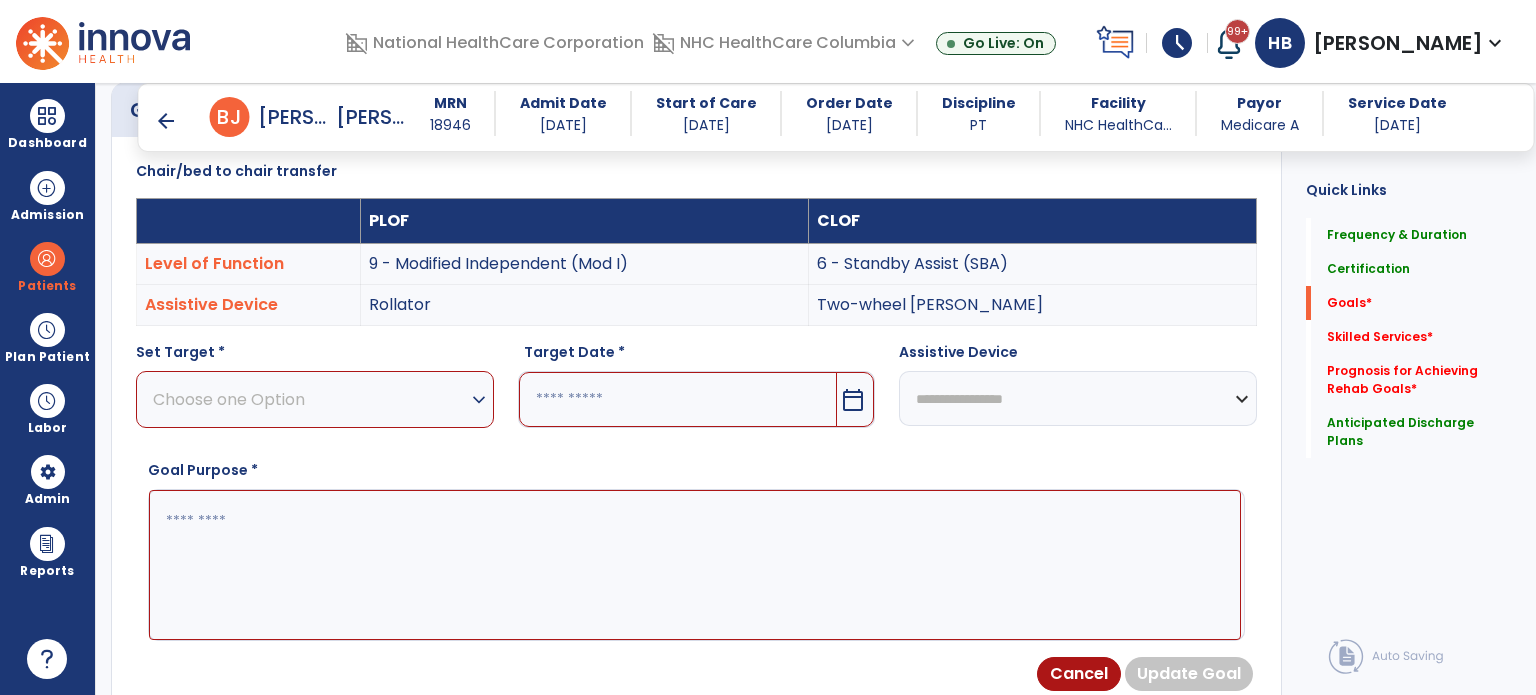 click on "Choose one Option" at bounding box center [310, 399] 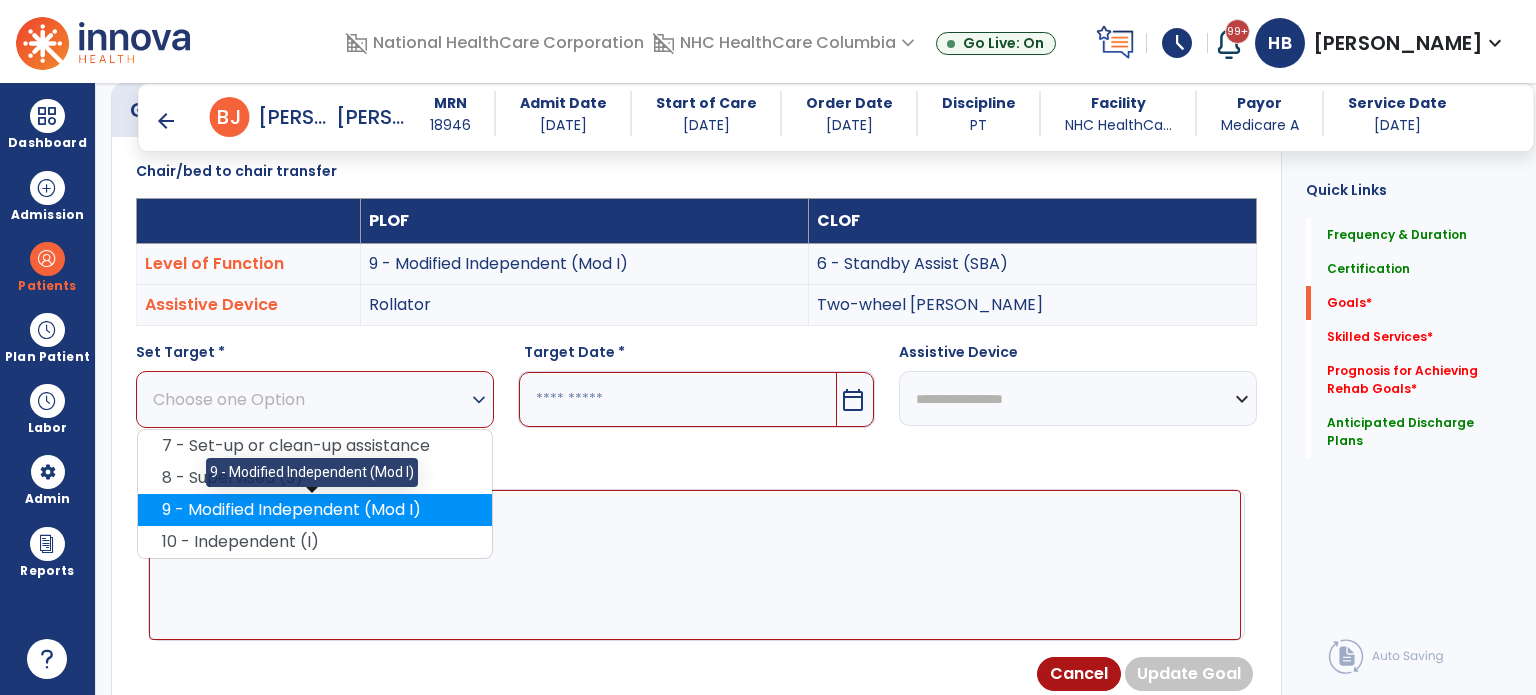 click on "9 - Modified Independent (Mod I)" at bounding box center [315, 510] 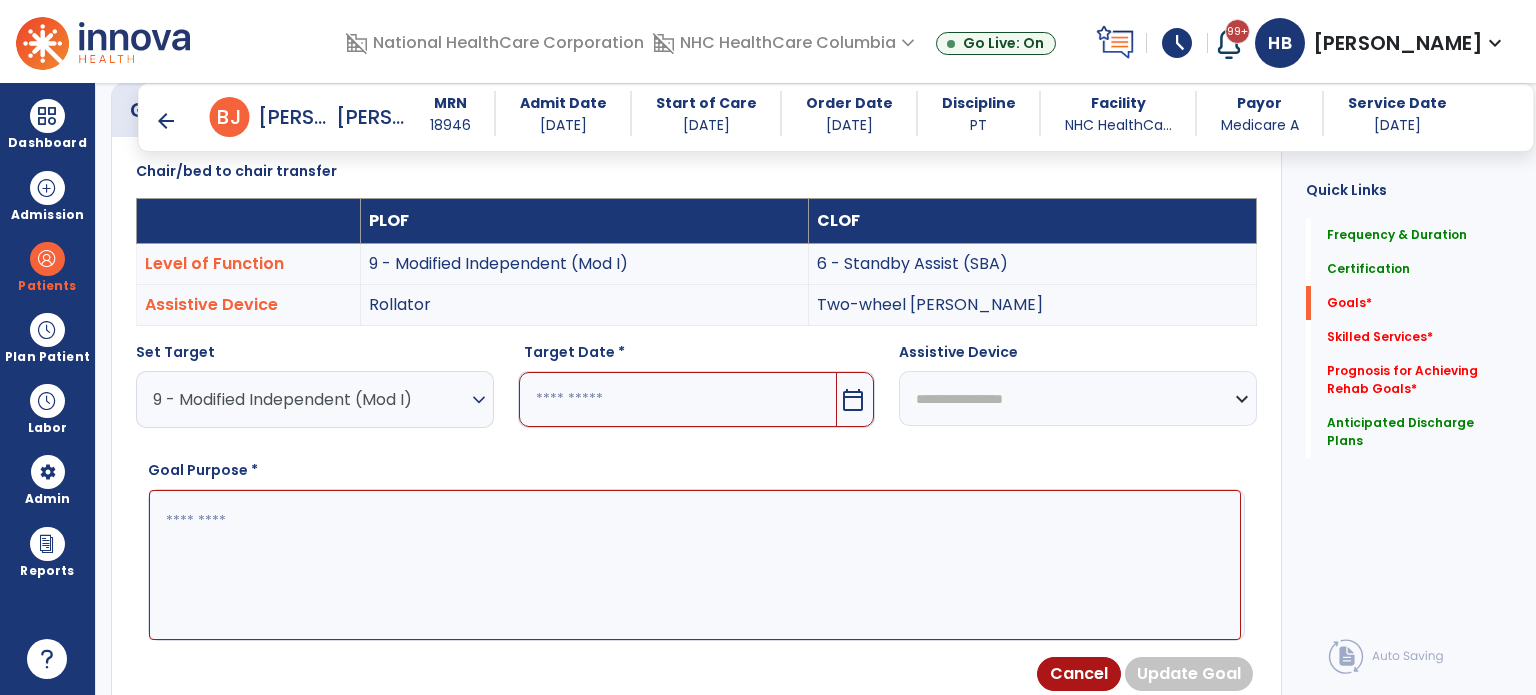 click at bounding box center [678, 399] 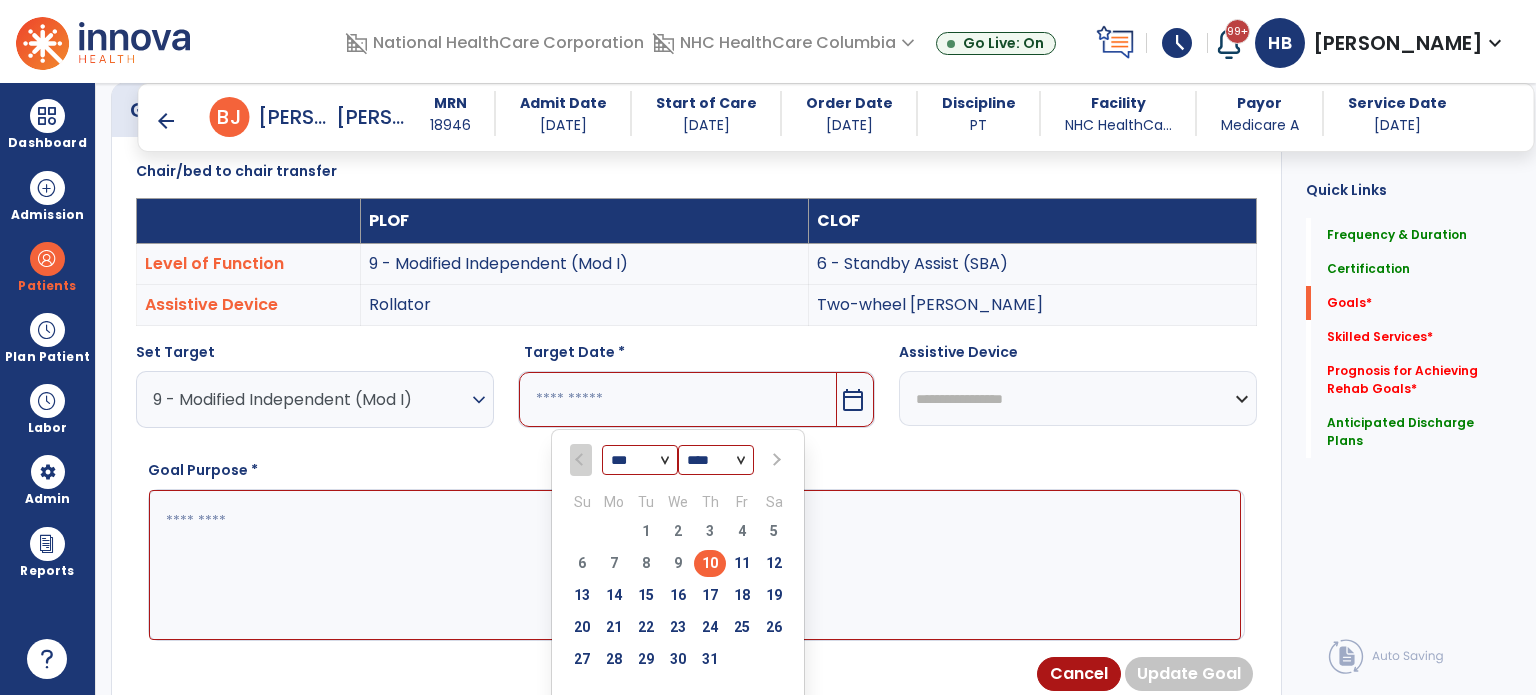 click at bounding box center [774, 460] 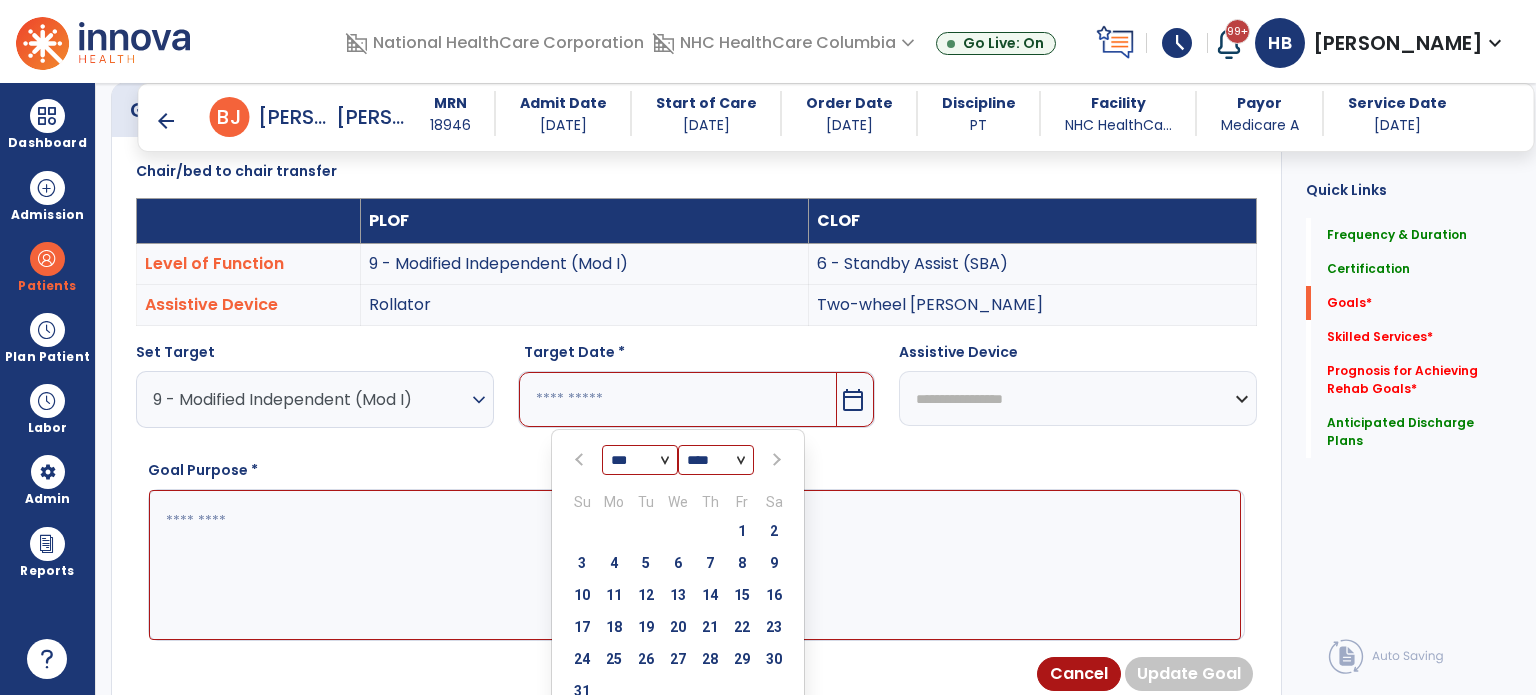 click at bounding box center [774, 460] 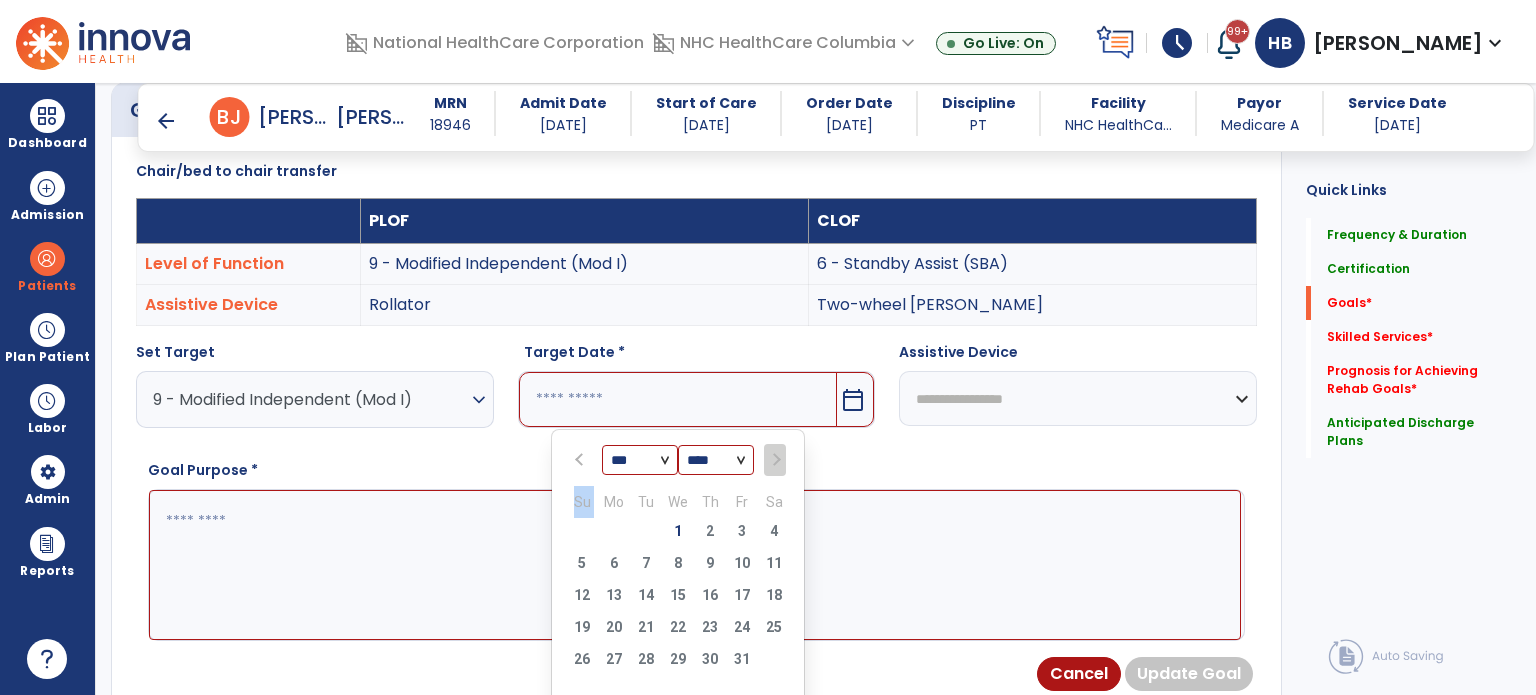 click at bounding box center [774, 460] 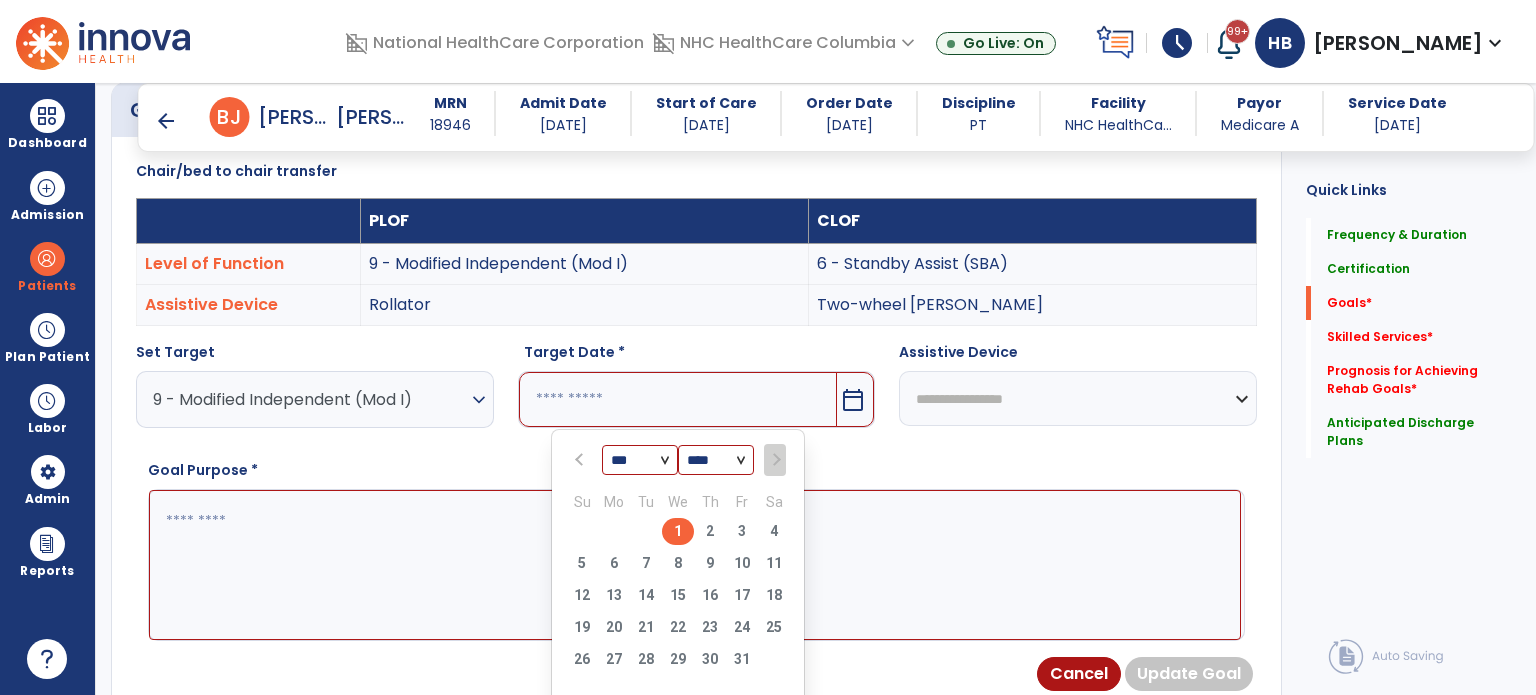 click on "1" at bounding box center [678, 531] 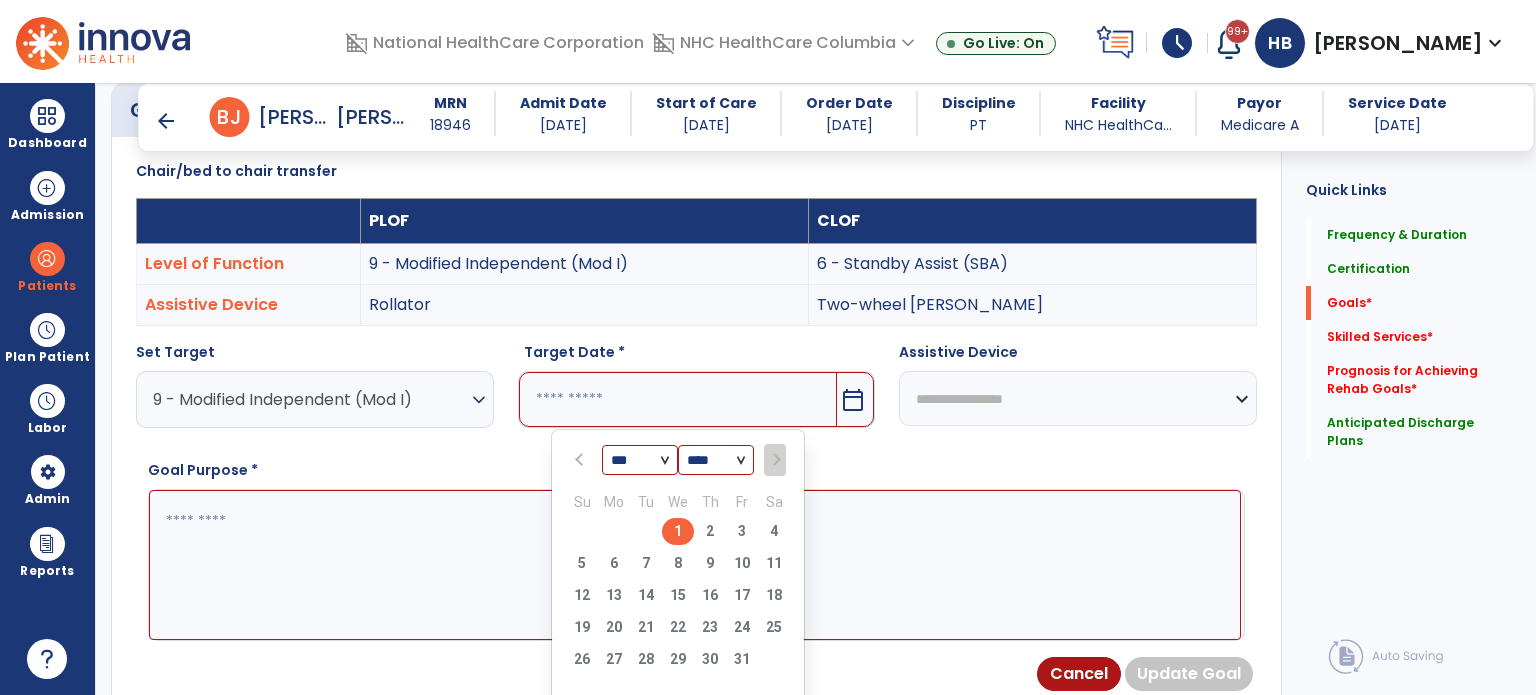 type on "*********" 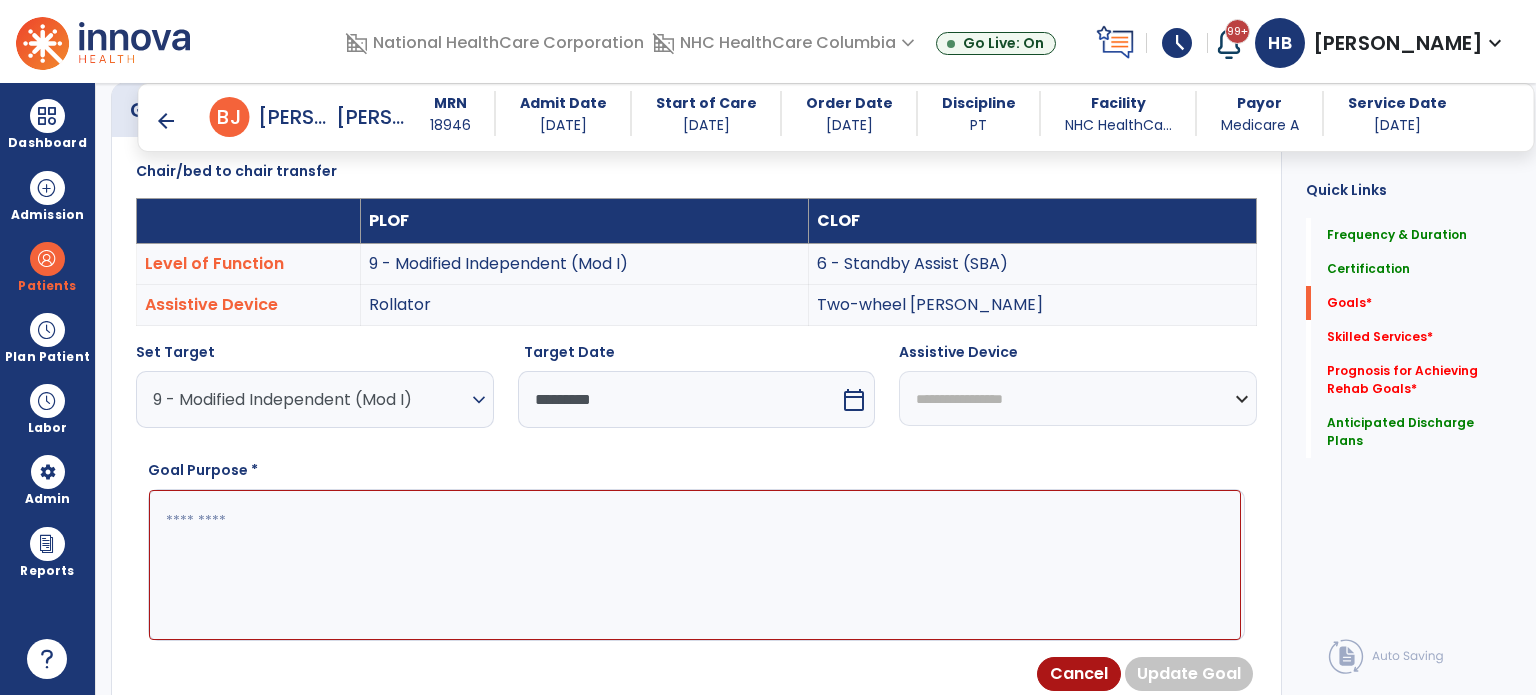 click at bounding box center [695, 565] 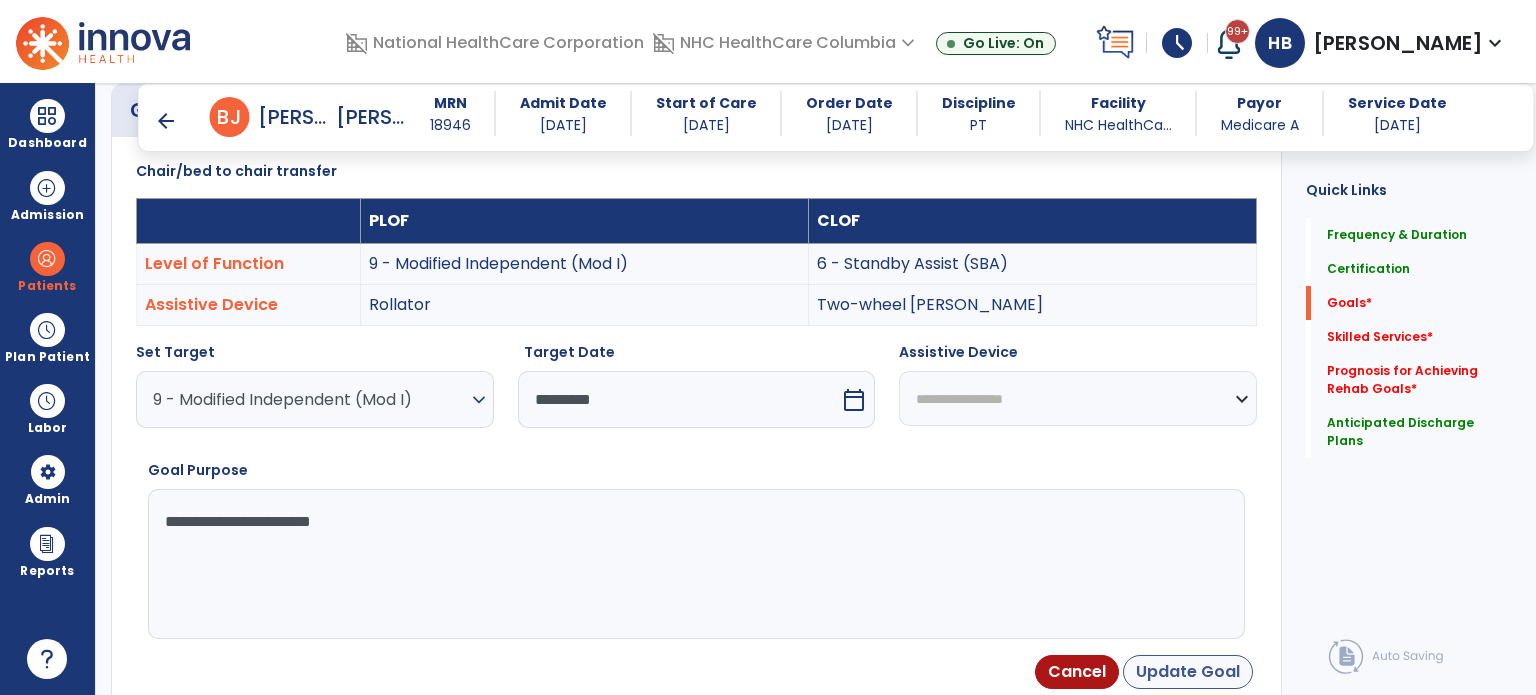type on "**********" 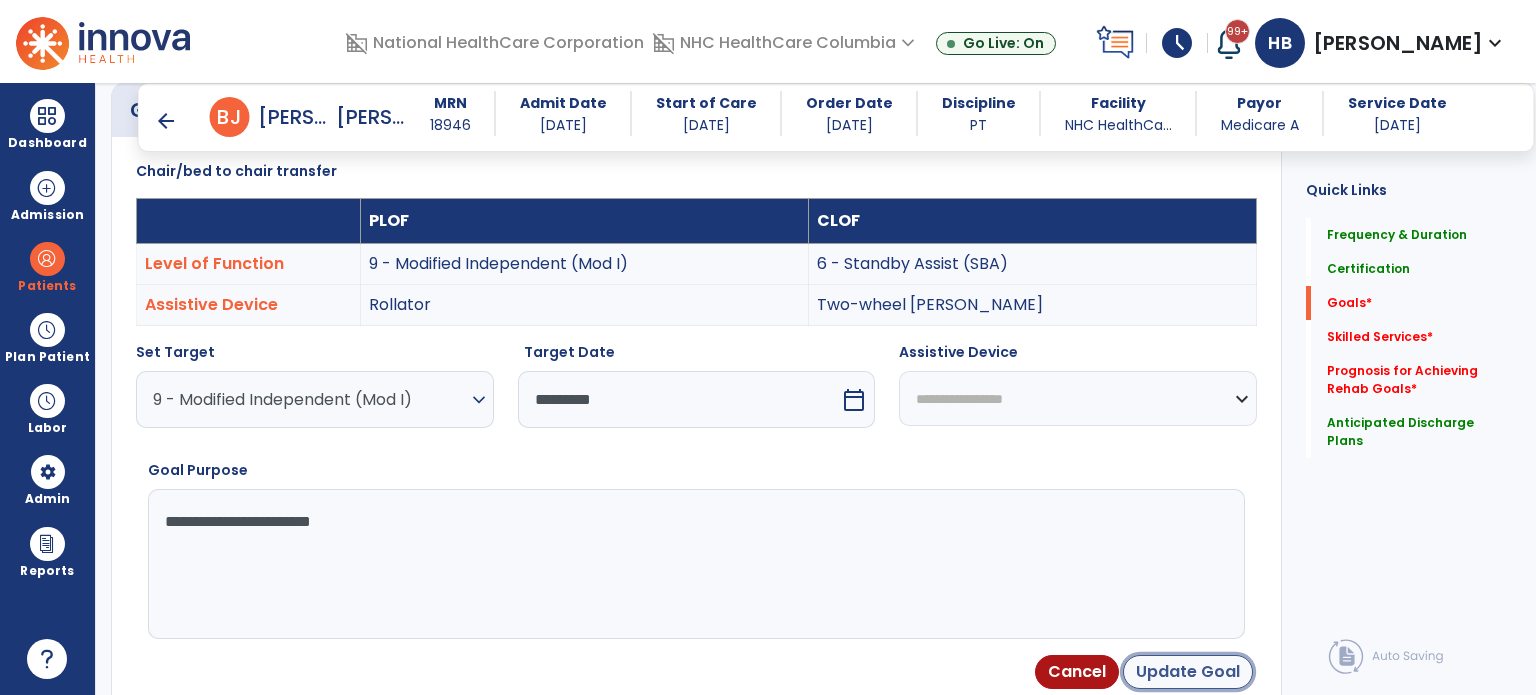 click on "Update Goal" at bounding box center (1188, 672) 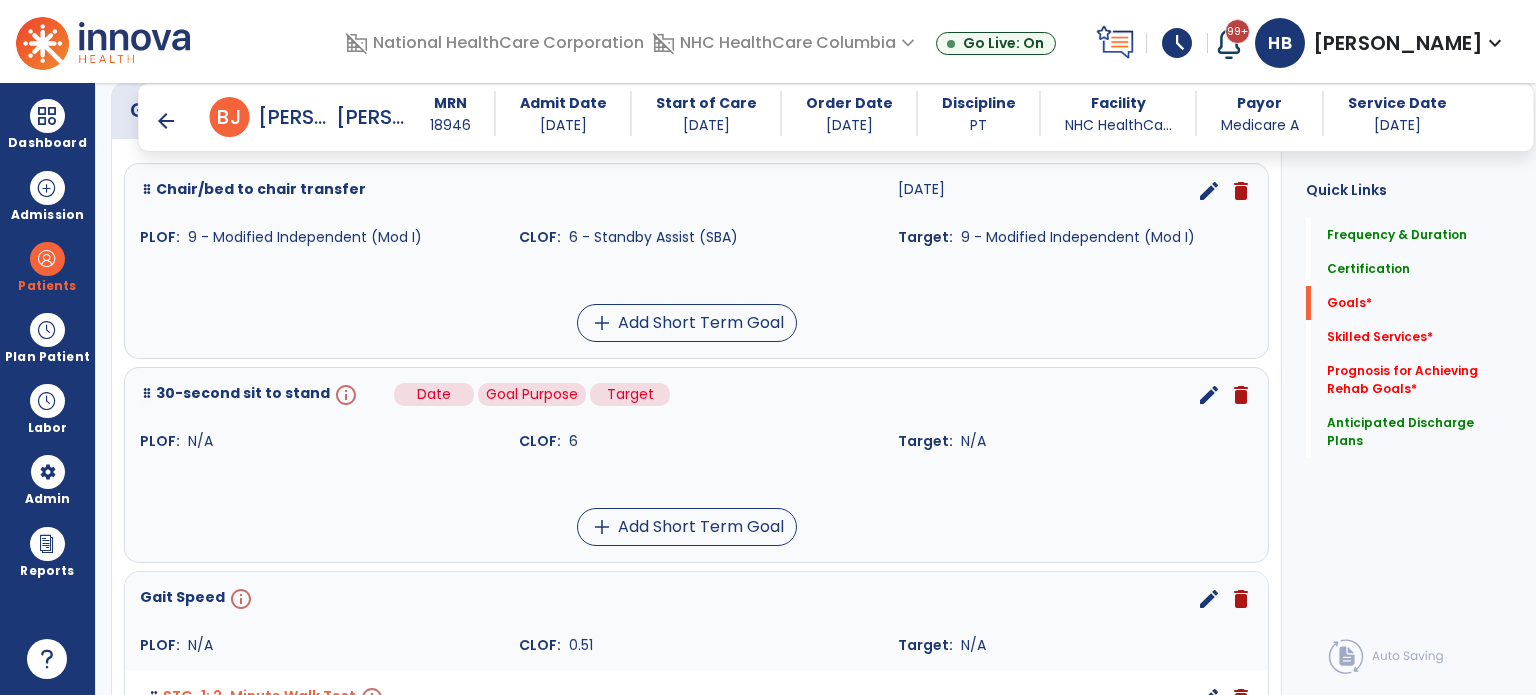 click on "info" at bounding box center (344, 395) 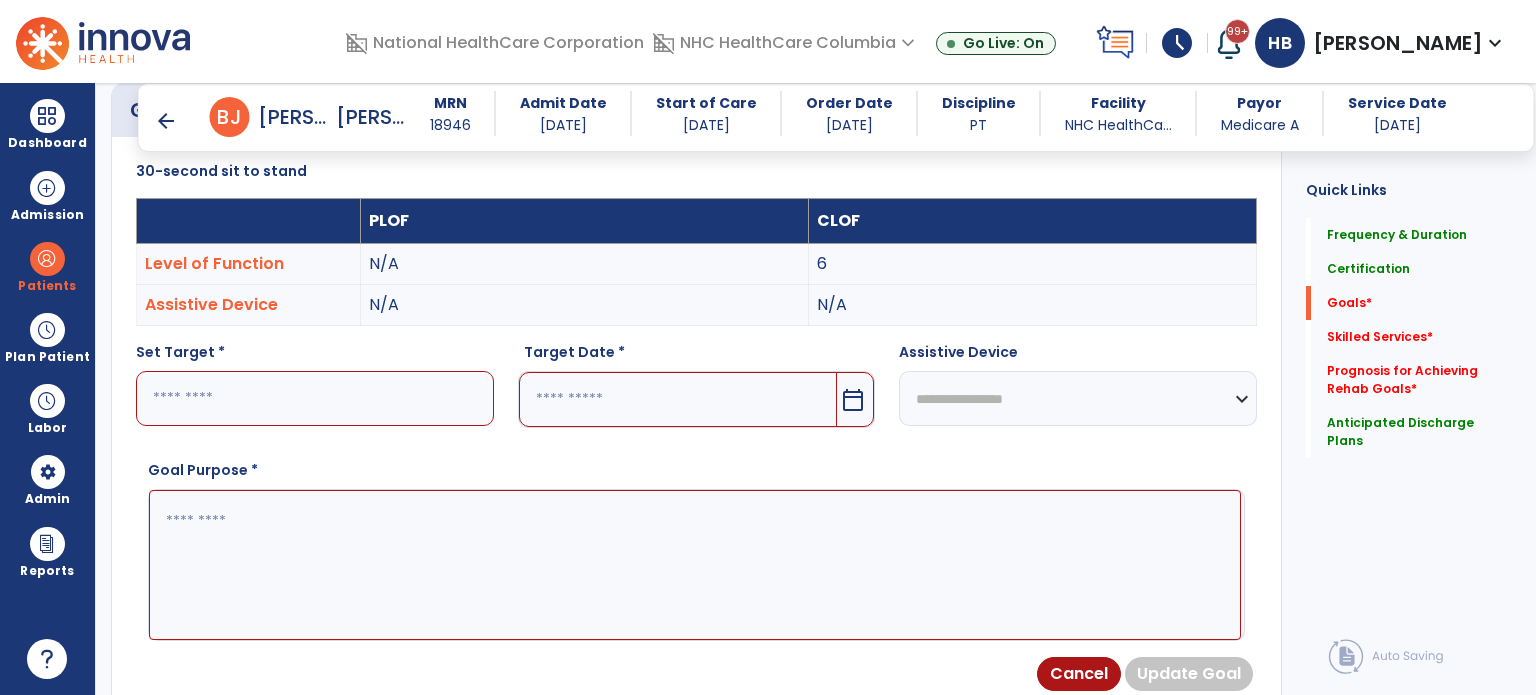 click at bounding box center (315, 398) 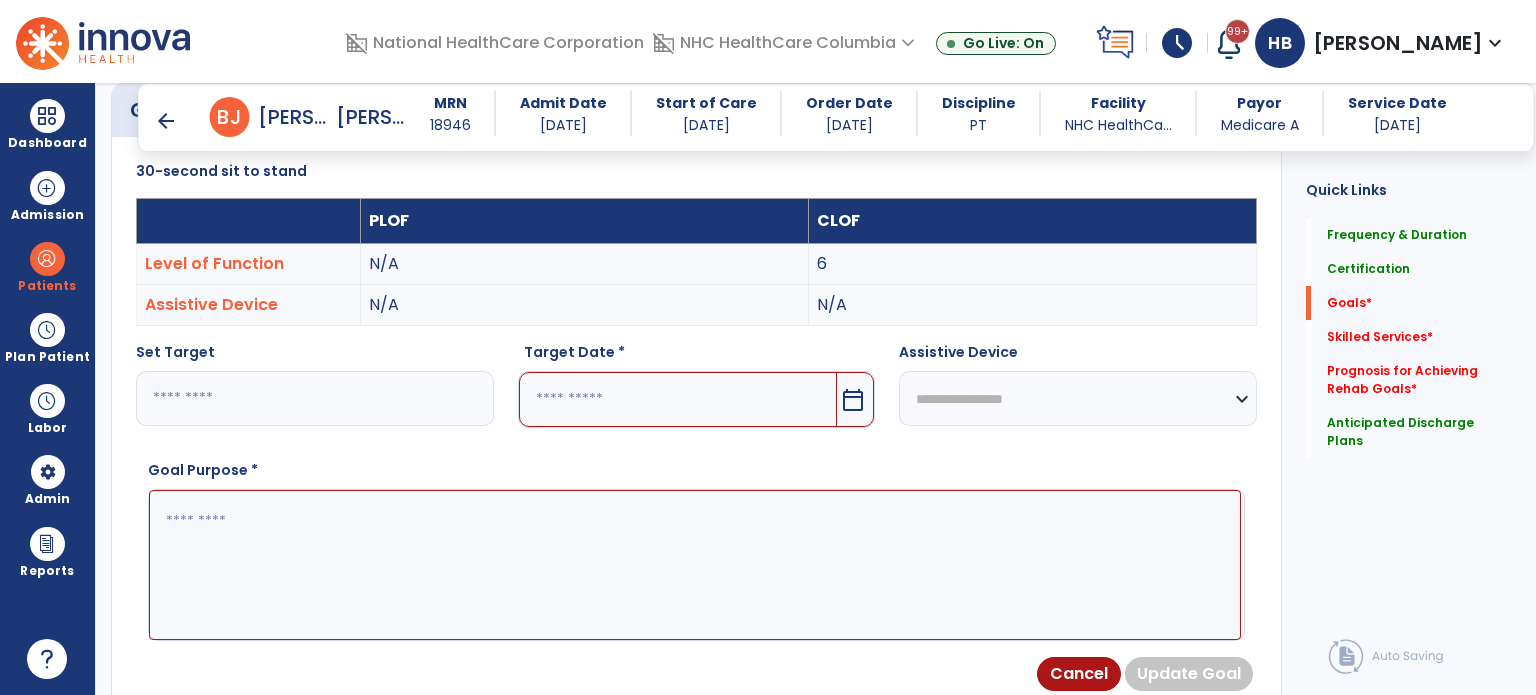 type on "**" 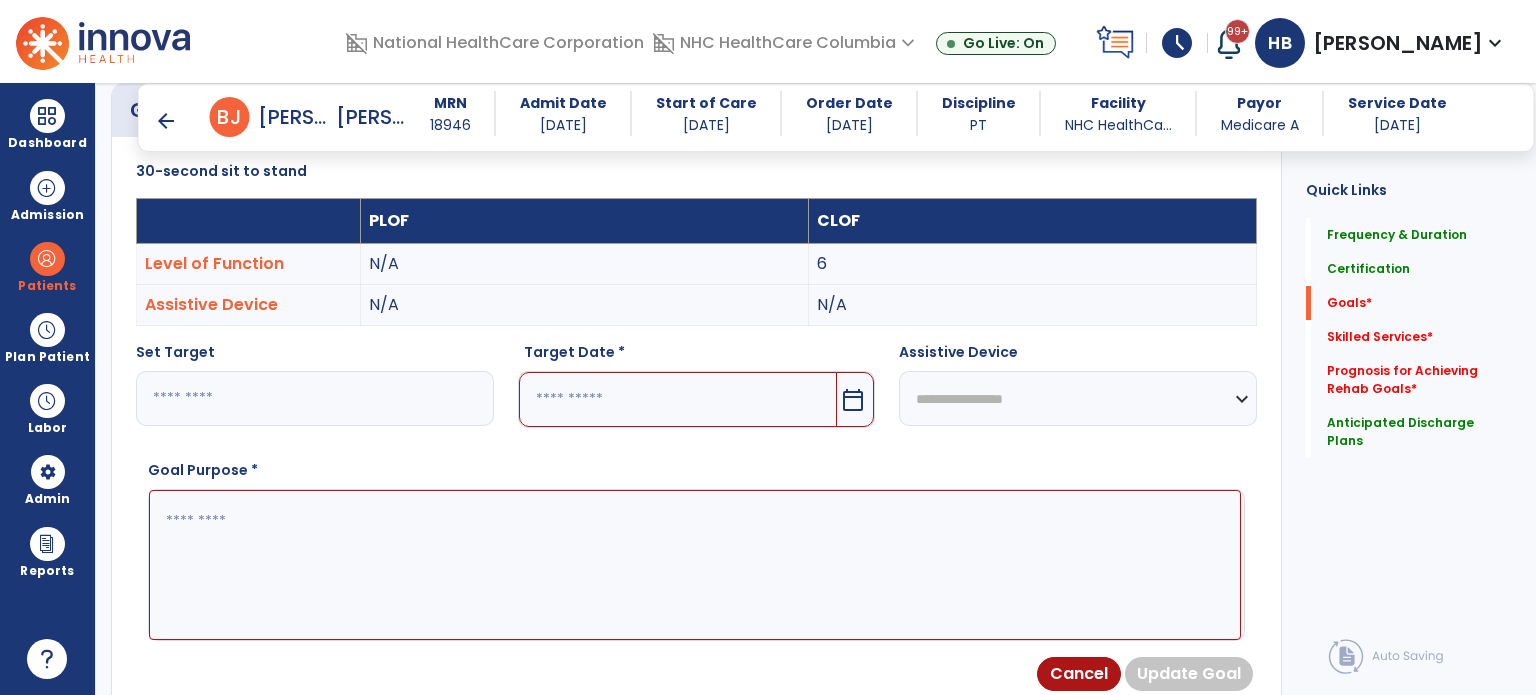 click at bounding box center (678, 399) 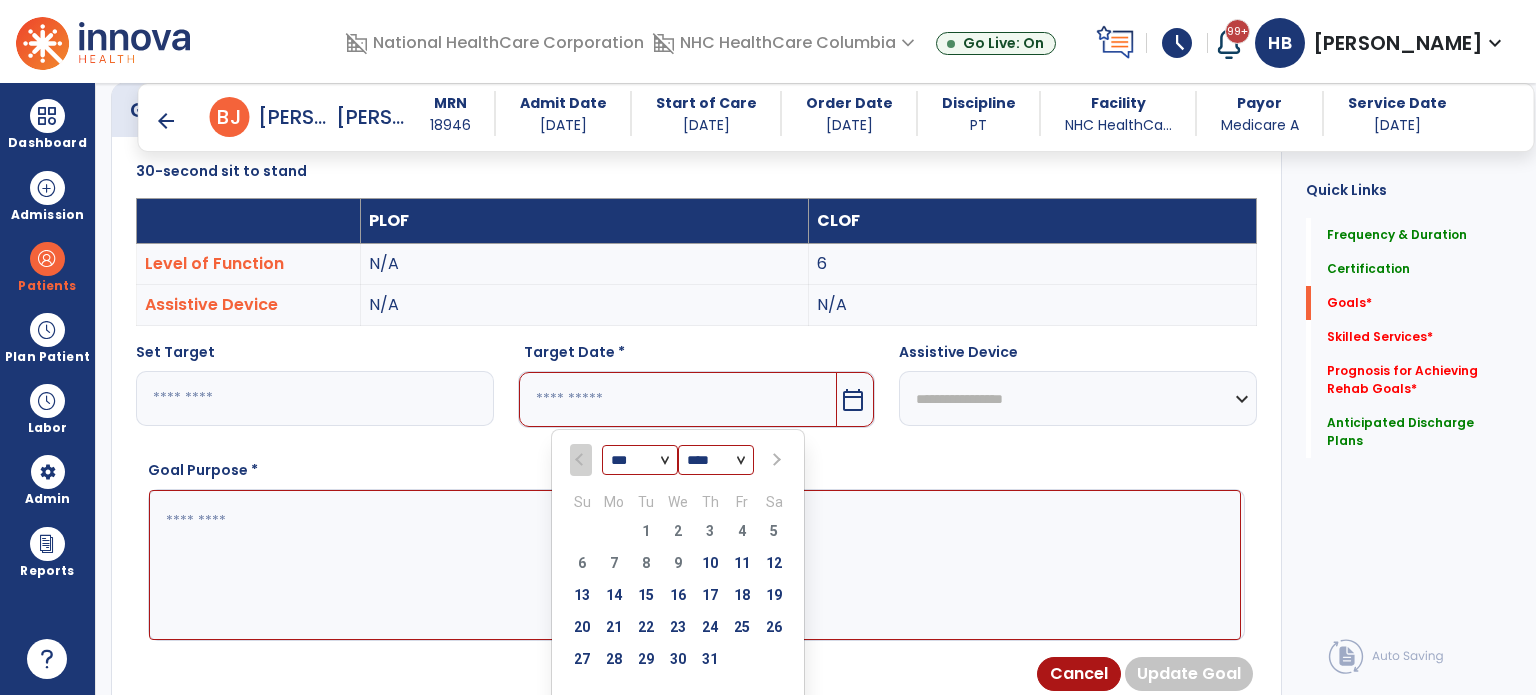 click at bounding box center [774, 460] 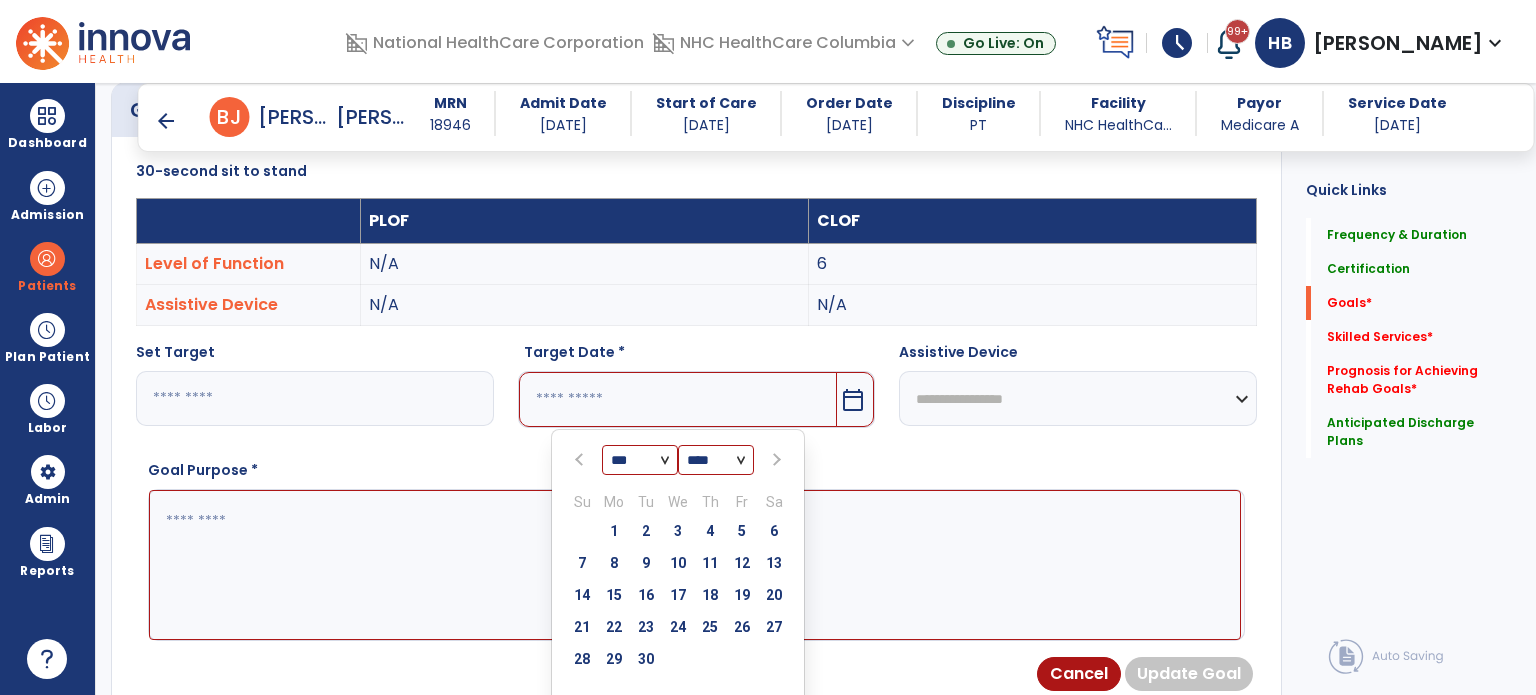 click at bounding box center [774, 460] 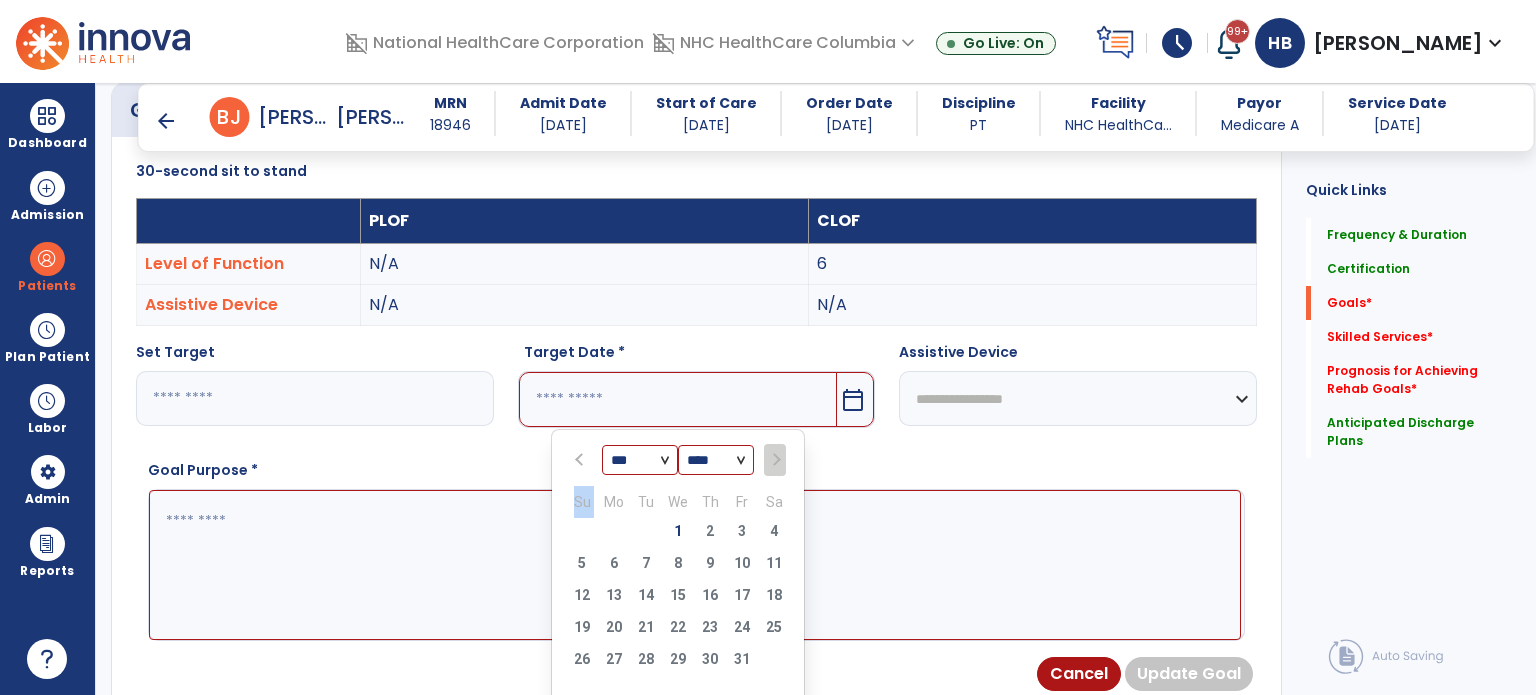 click at bounding box center [774, 460] 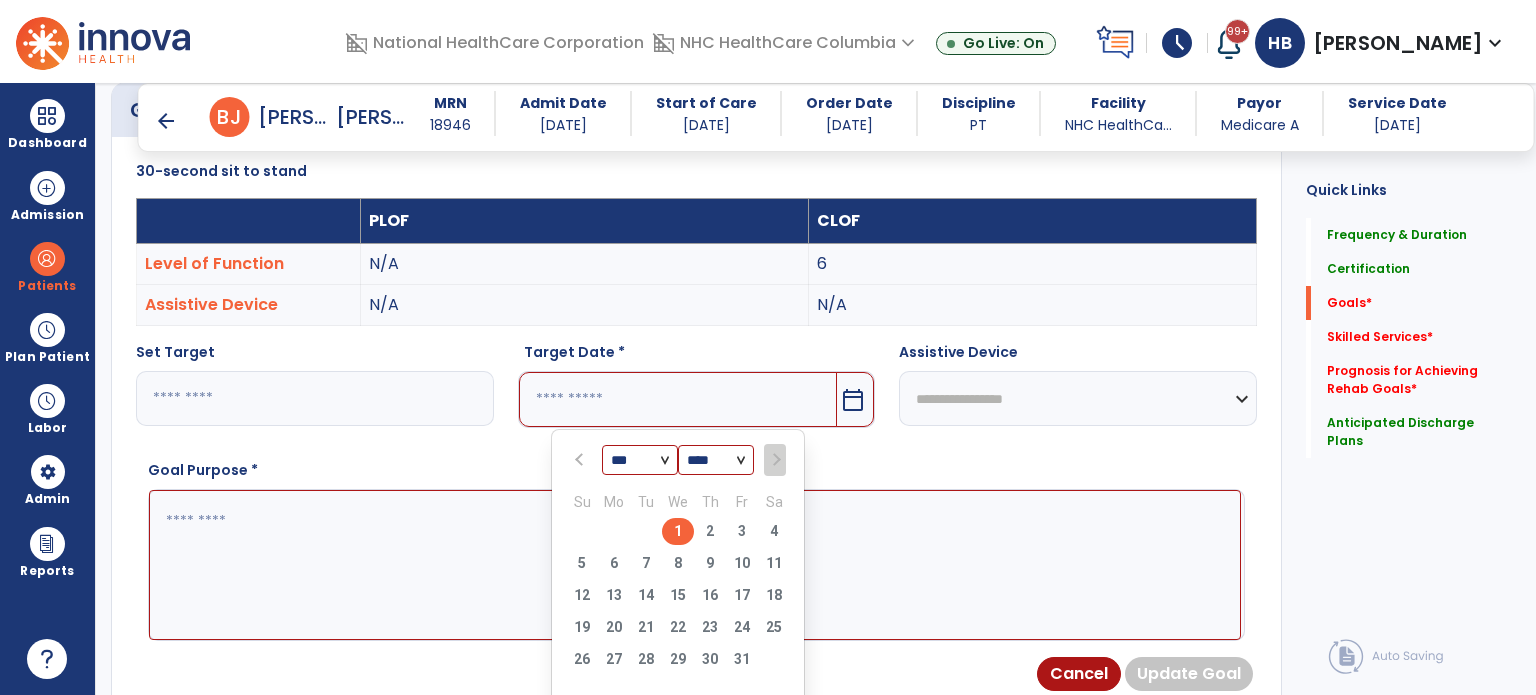 click on "1" at bounding box center [678, 531] 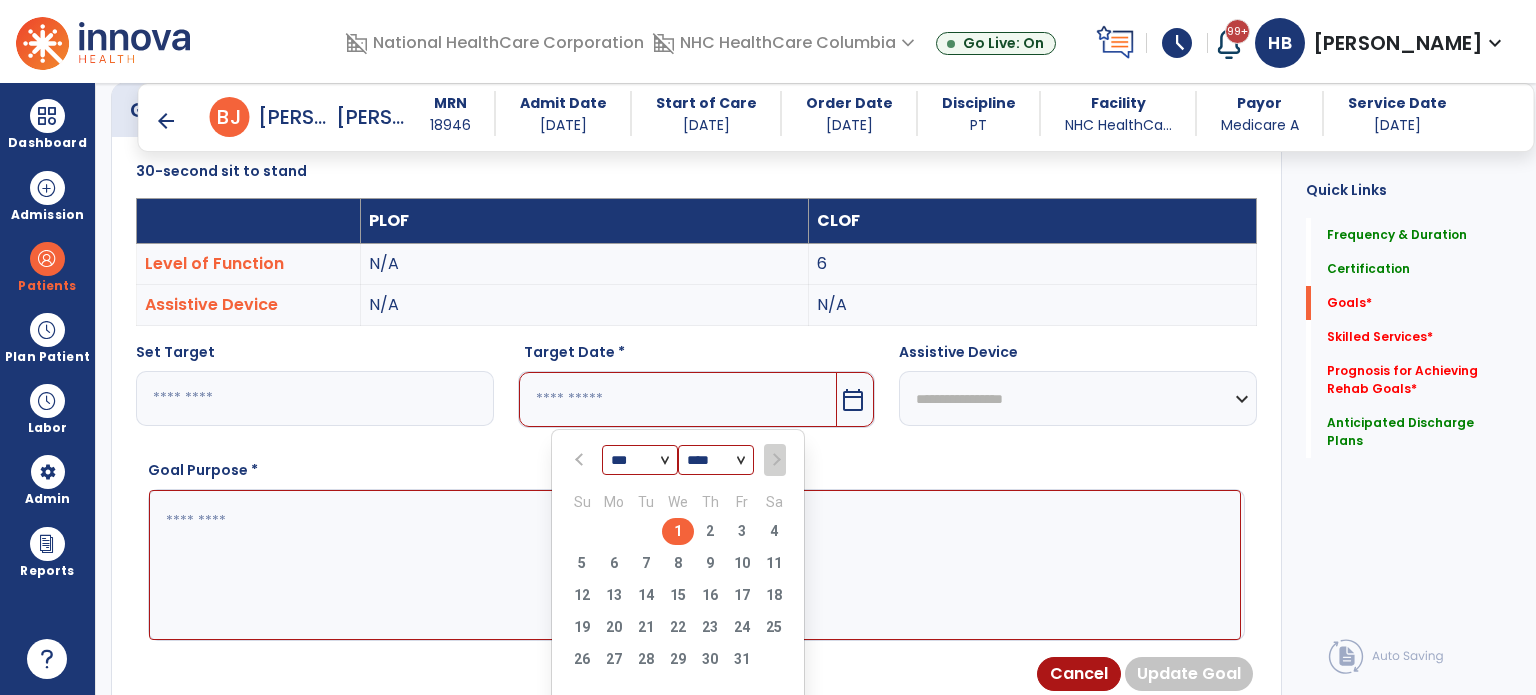 type on "*********" 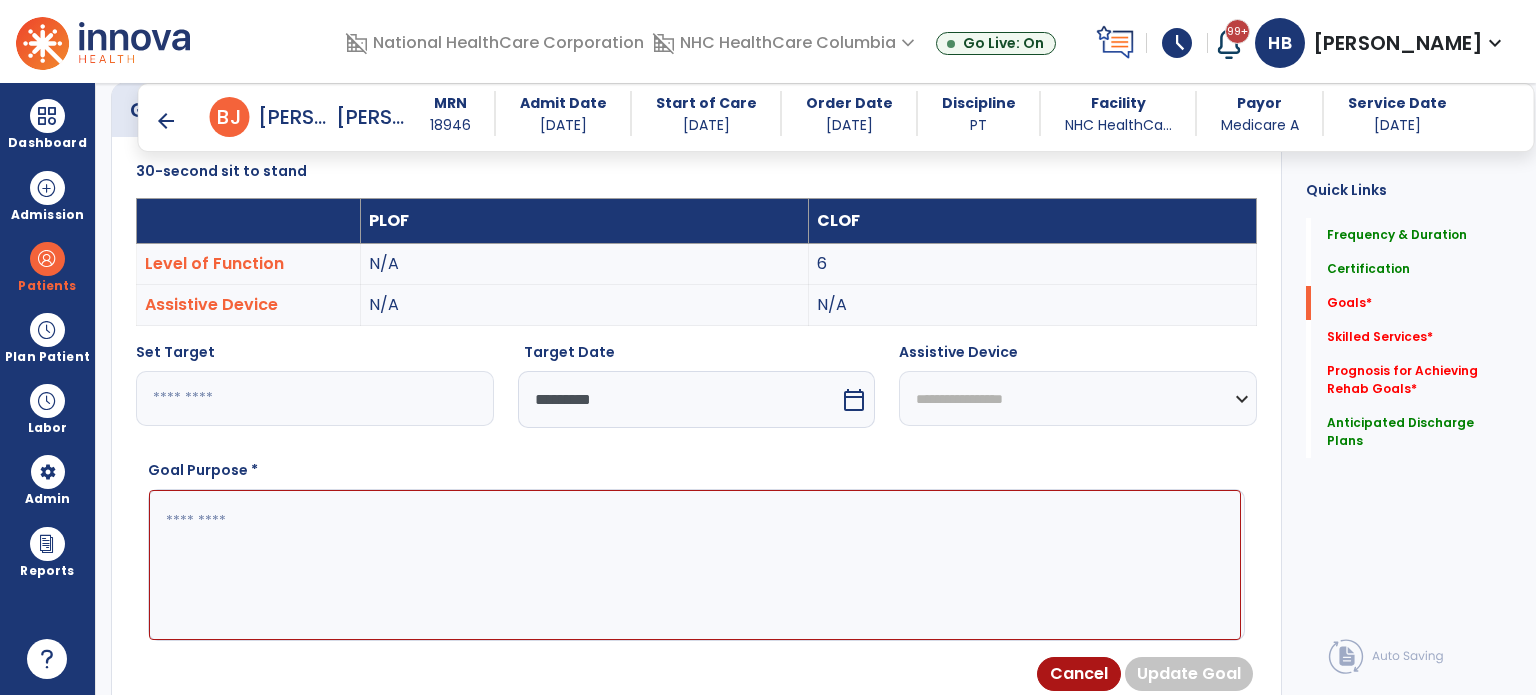 click at bounding box center (695, 565) 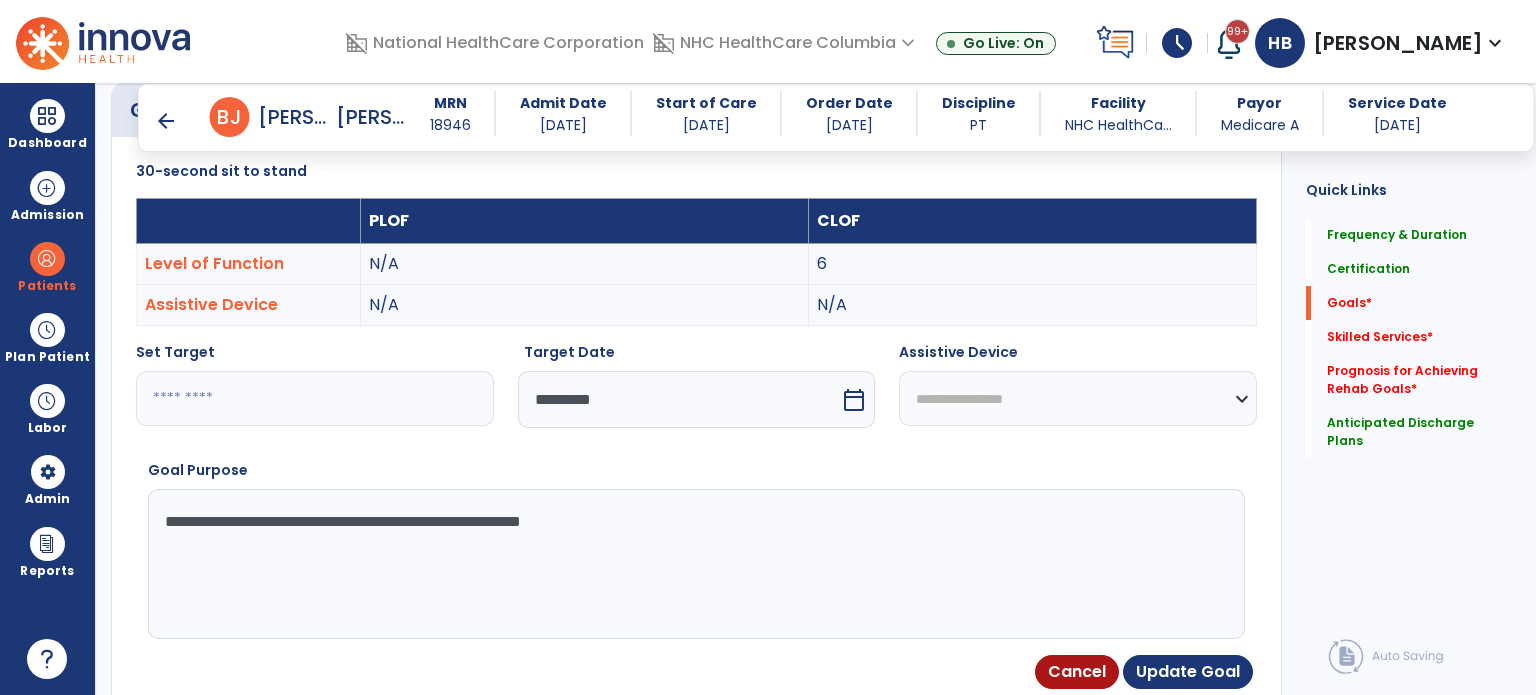 type on "**********" 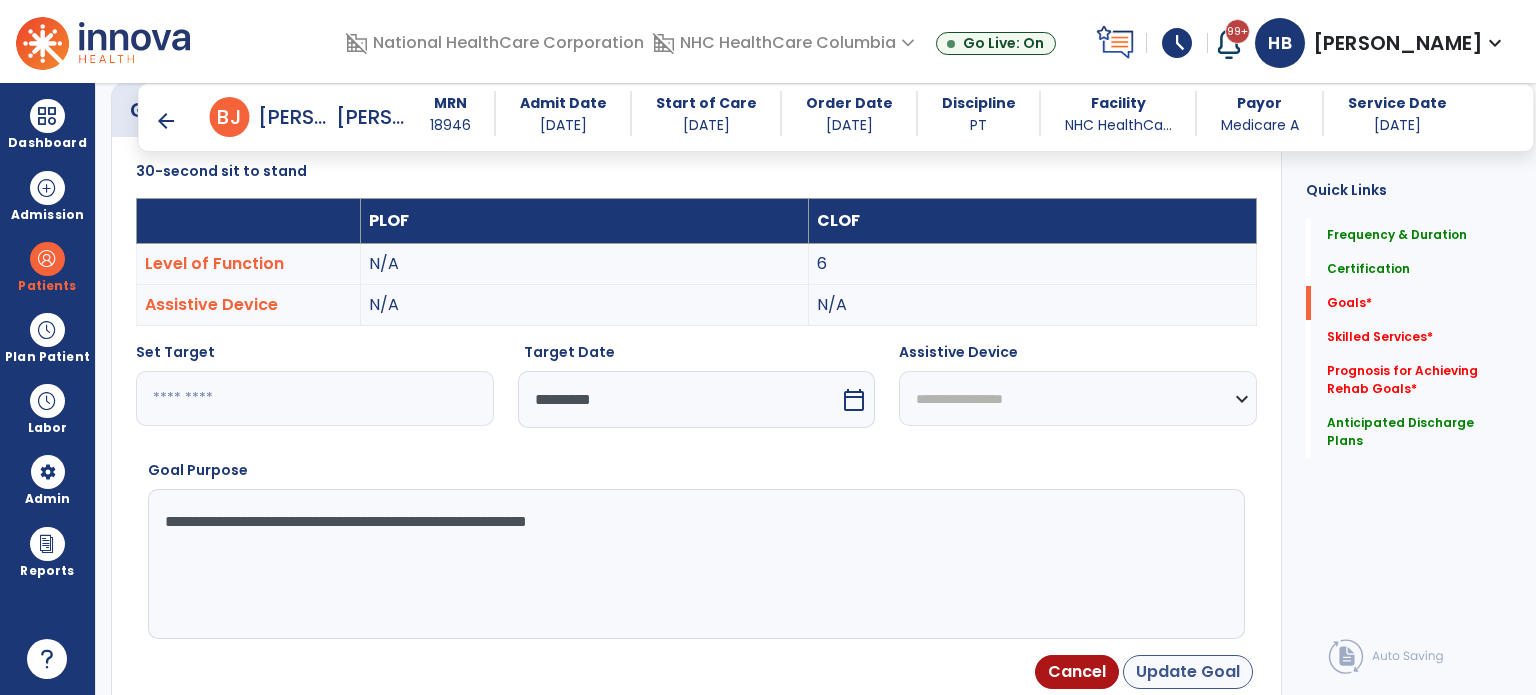 click on "Update Goal" at bounding box center [1188, 672] 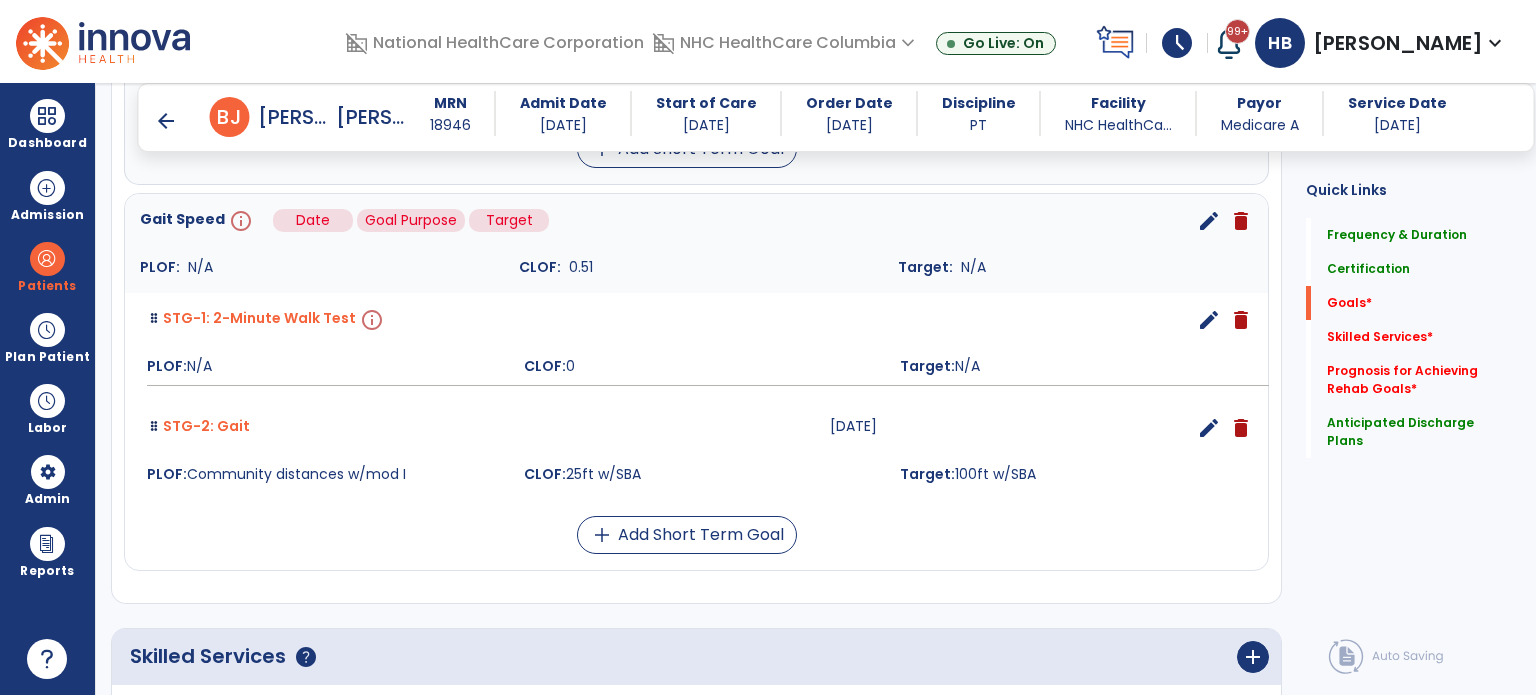 click on "info" at bounding box center (239, 221) 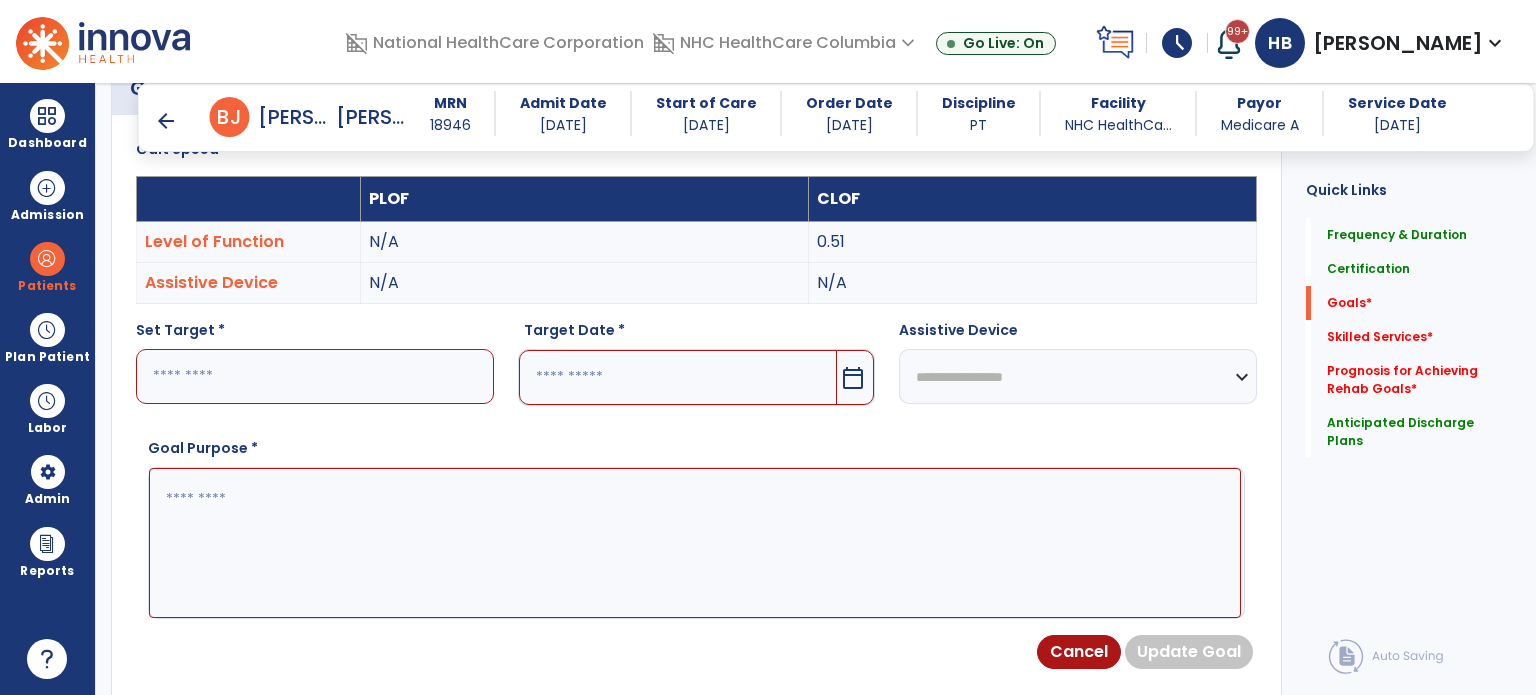 scroll, scrollTop: 534, scrollLeft: 0, axis: vertical 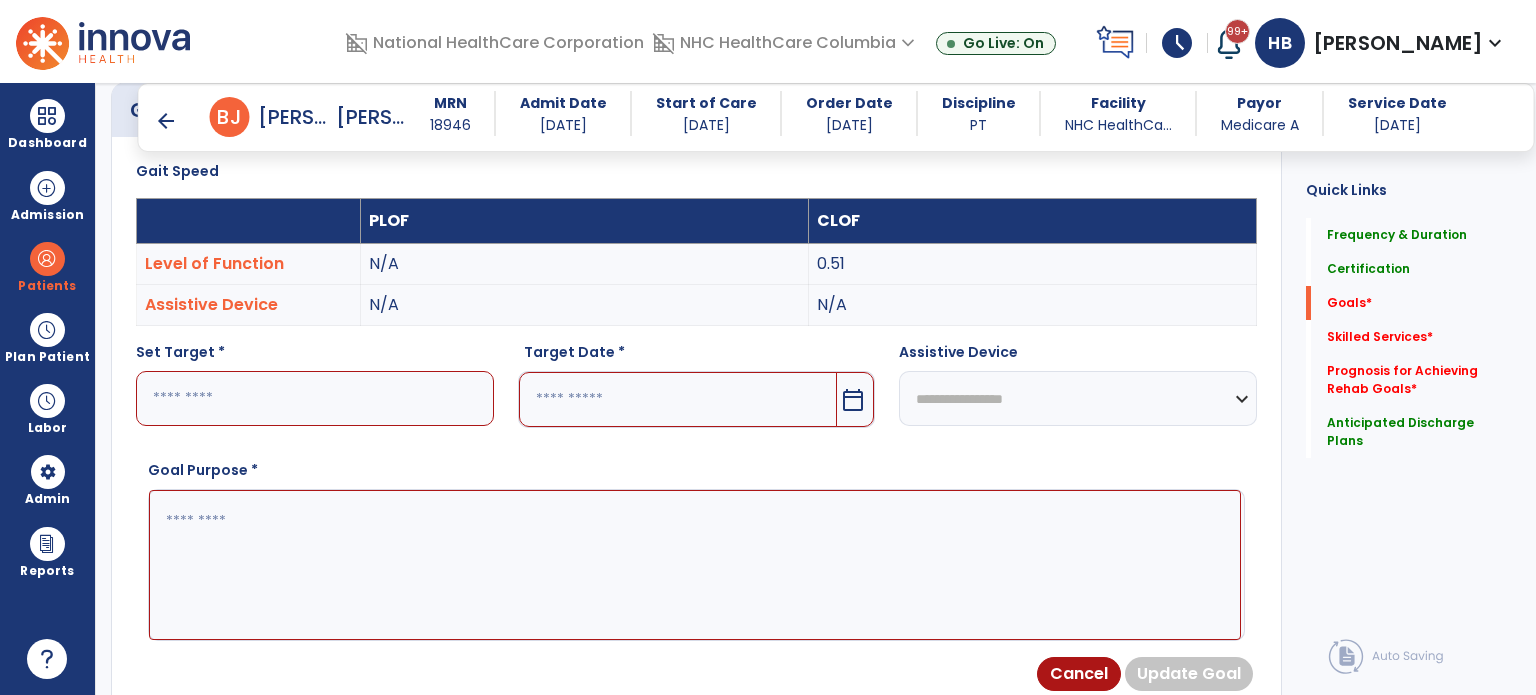 click at bounding box center (315, 398) 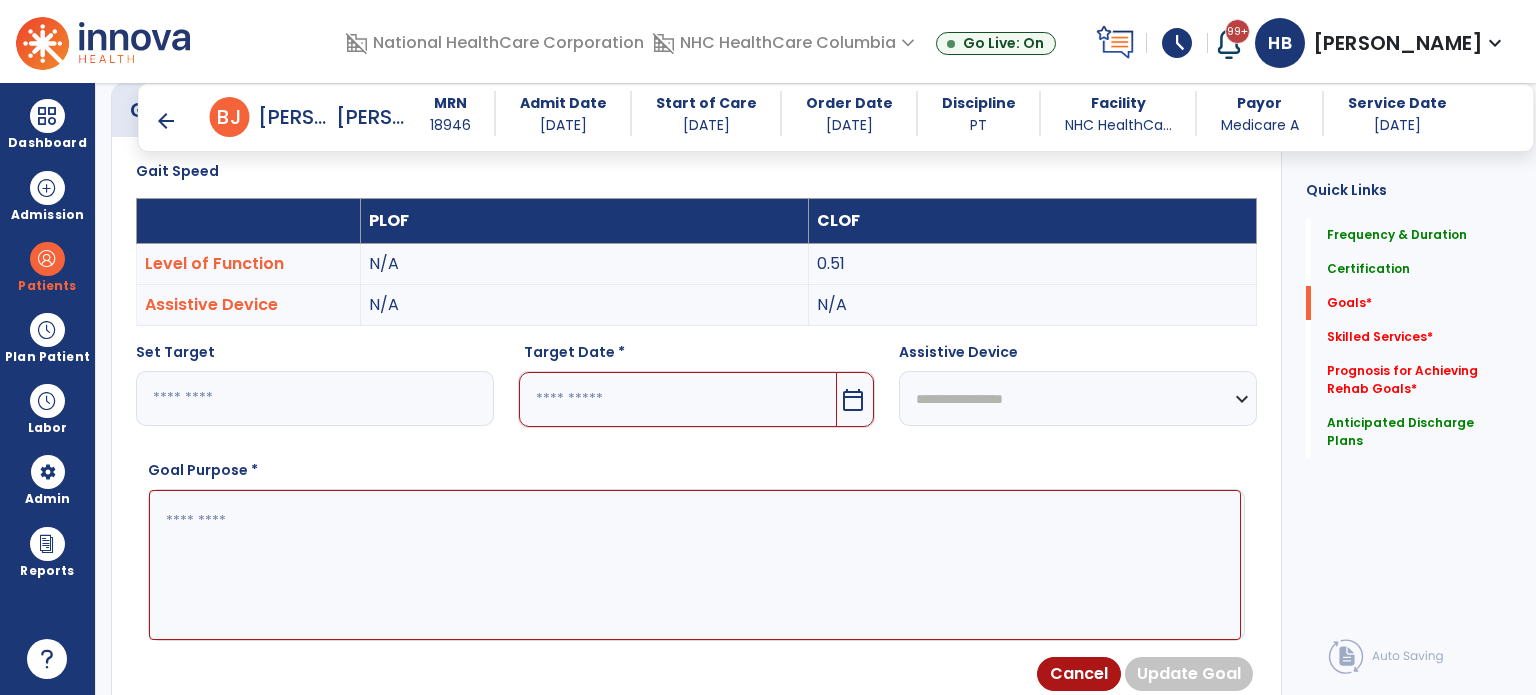 type on "*" 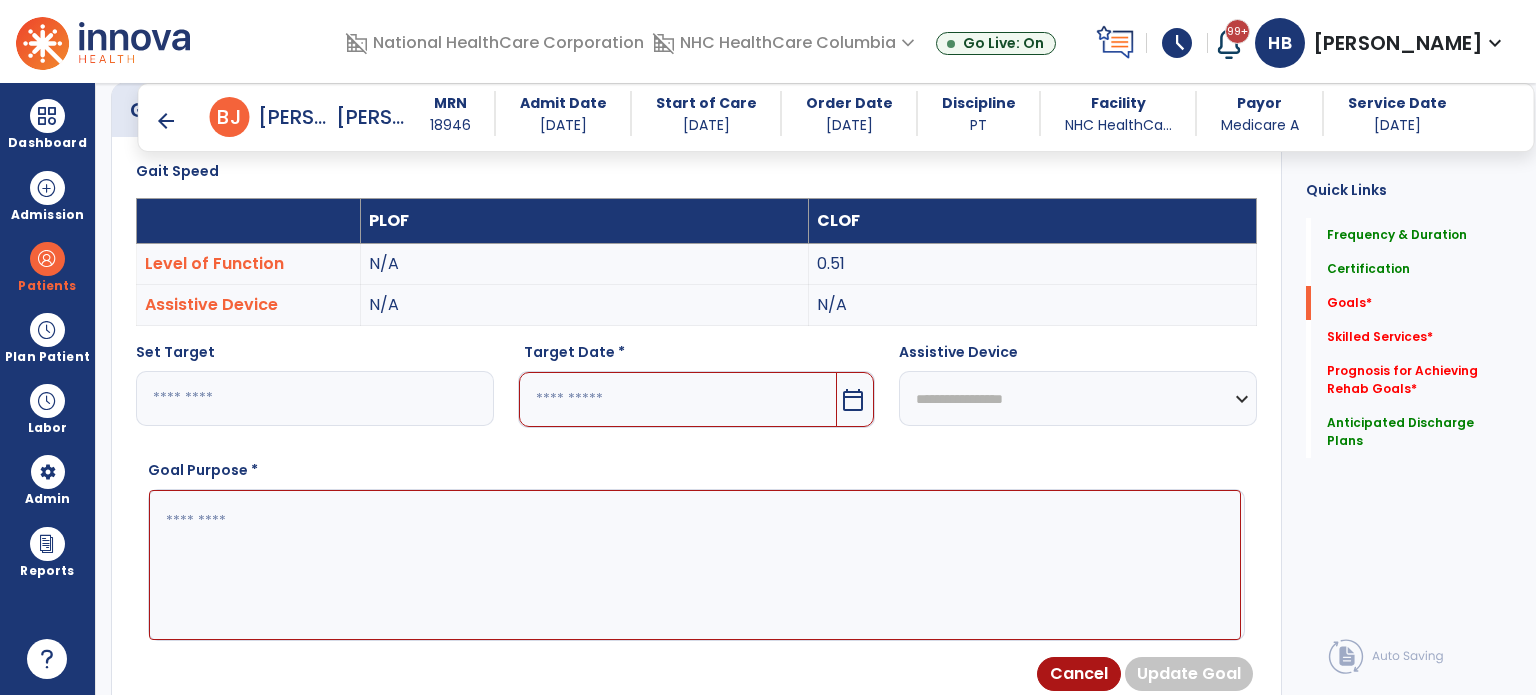 click at bounding box center (678, 399) 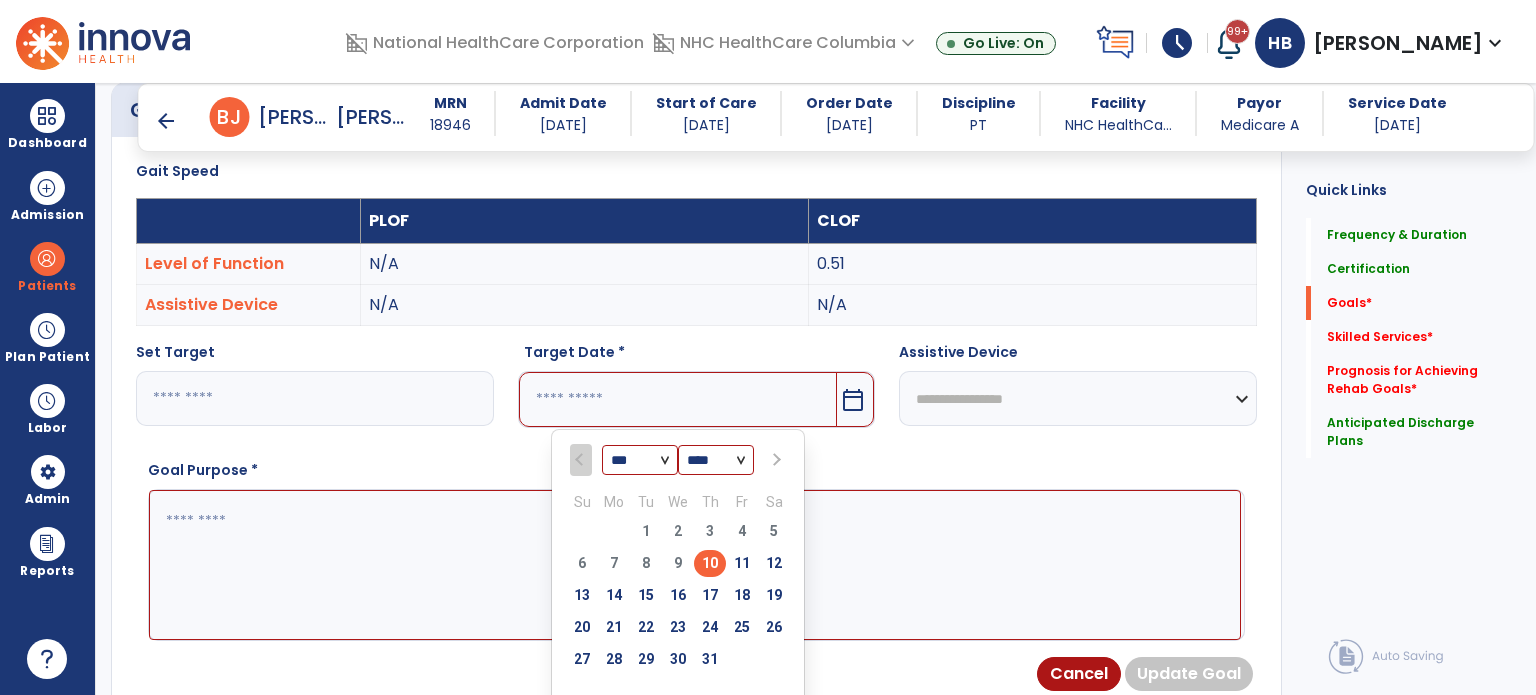 click at bounding box center (775, 460) 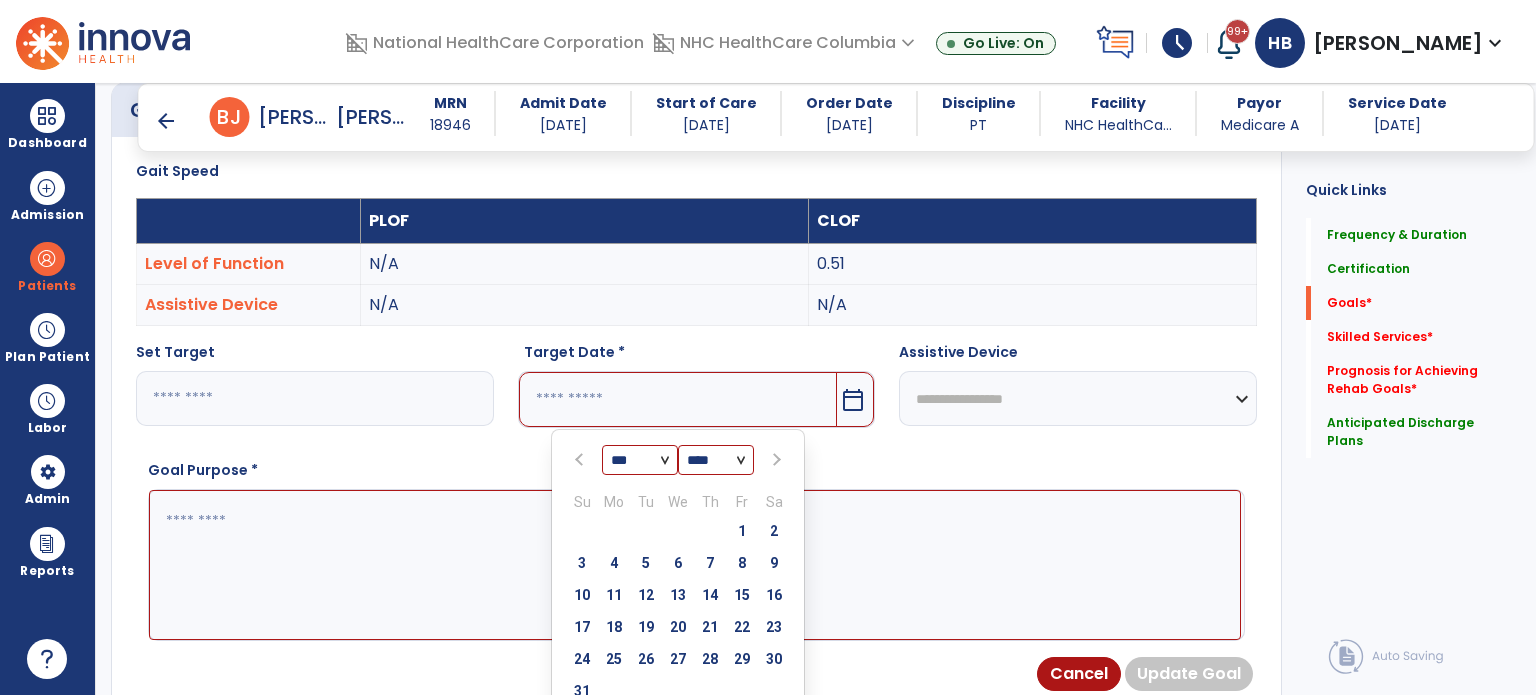 click at bounding box center (775, 460) 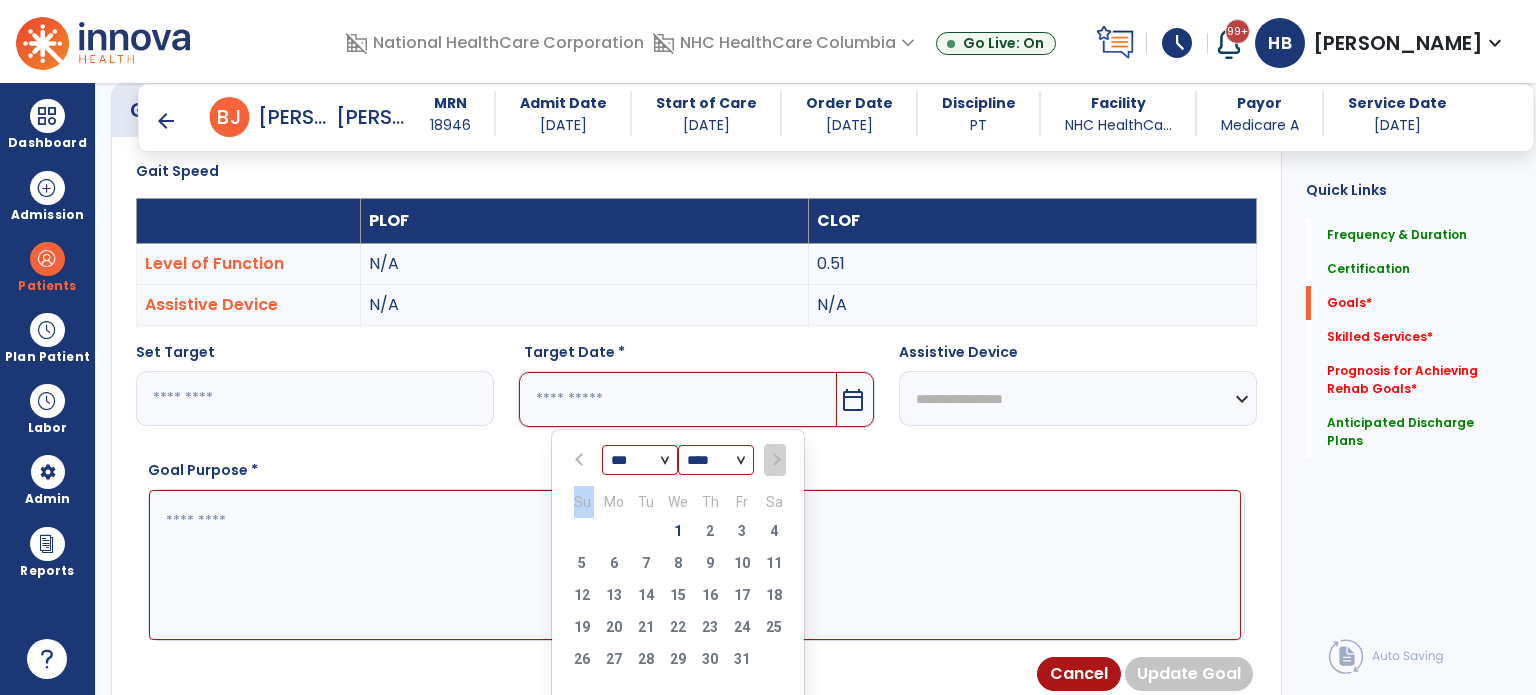 click at bounding box center (774, 460) 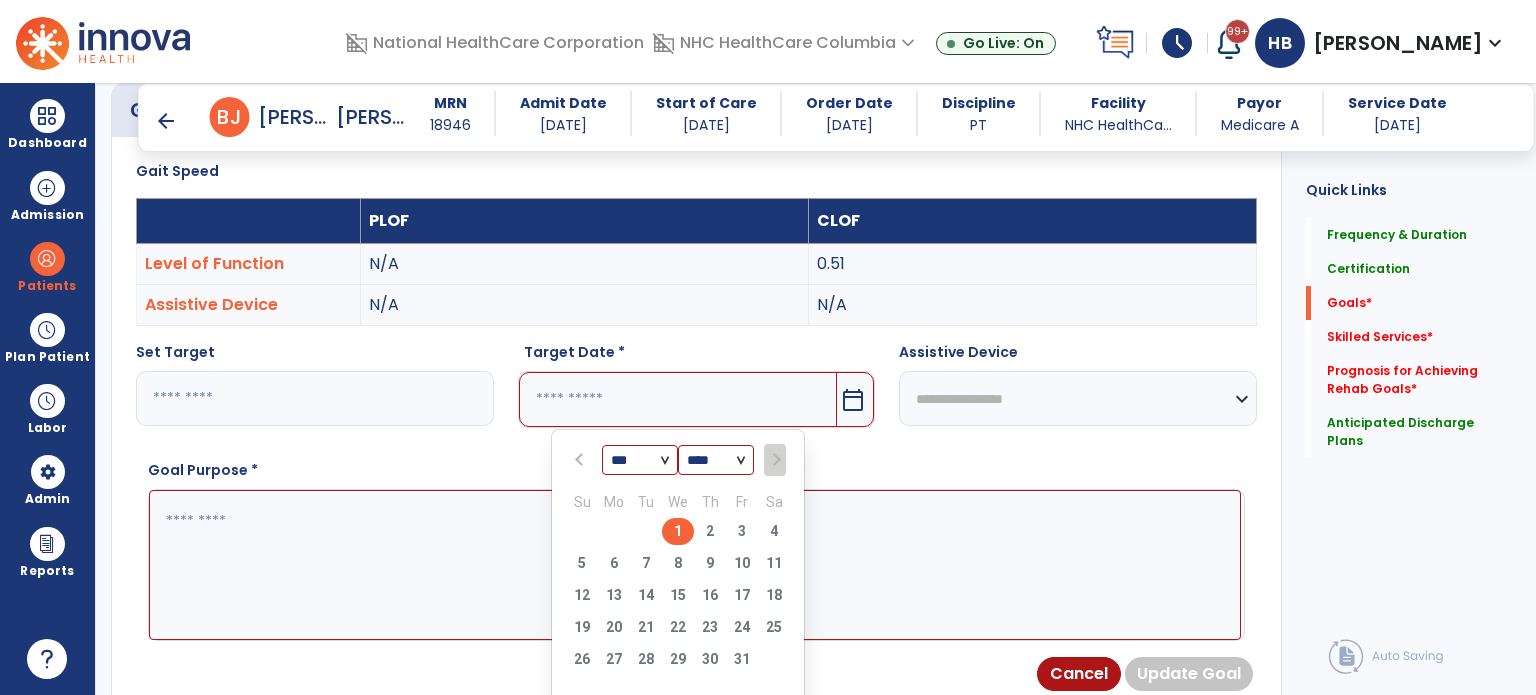 click on "1" at bounding box center [678, 531] 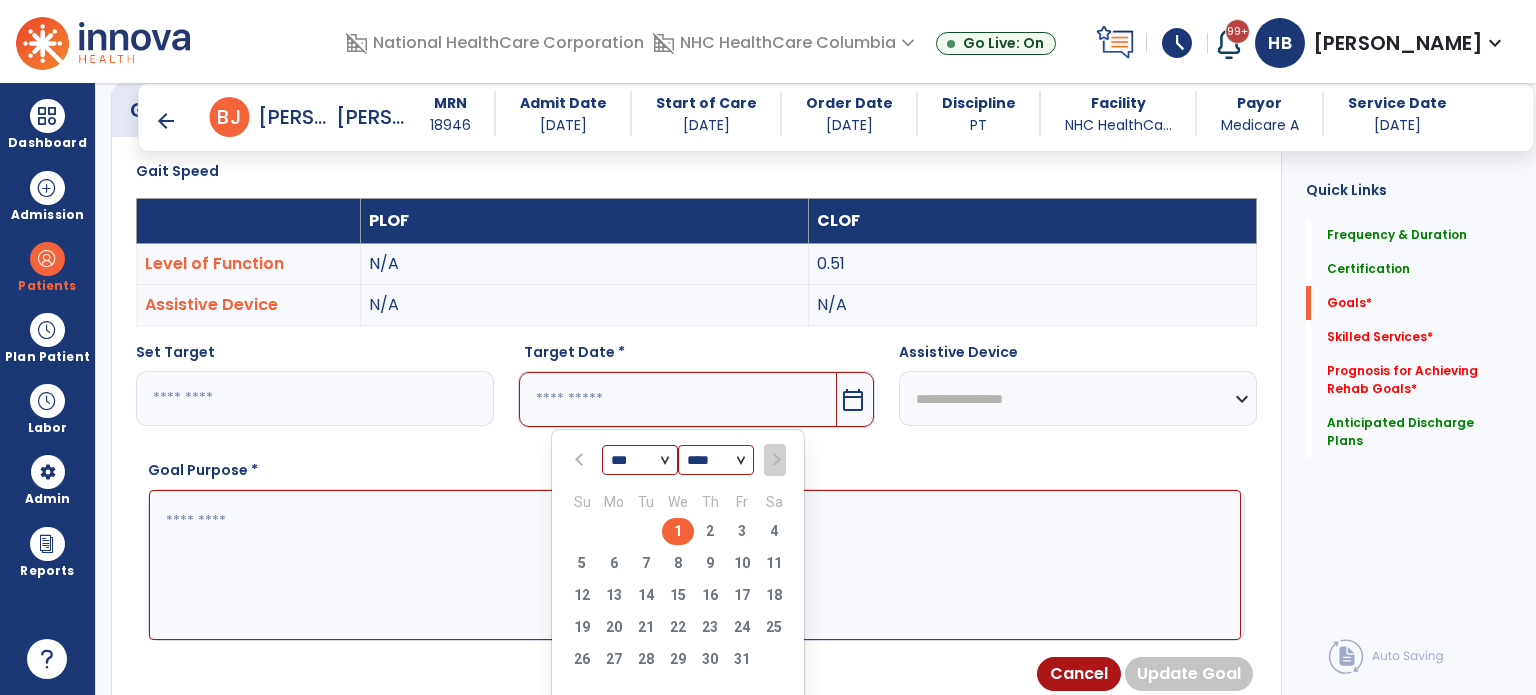 type on "*********" 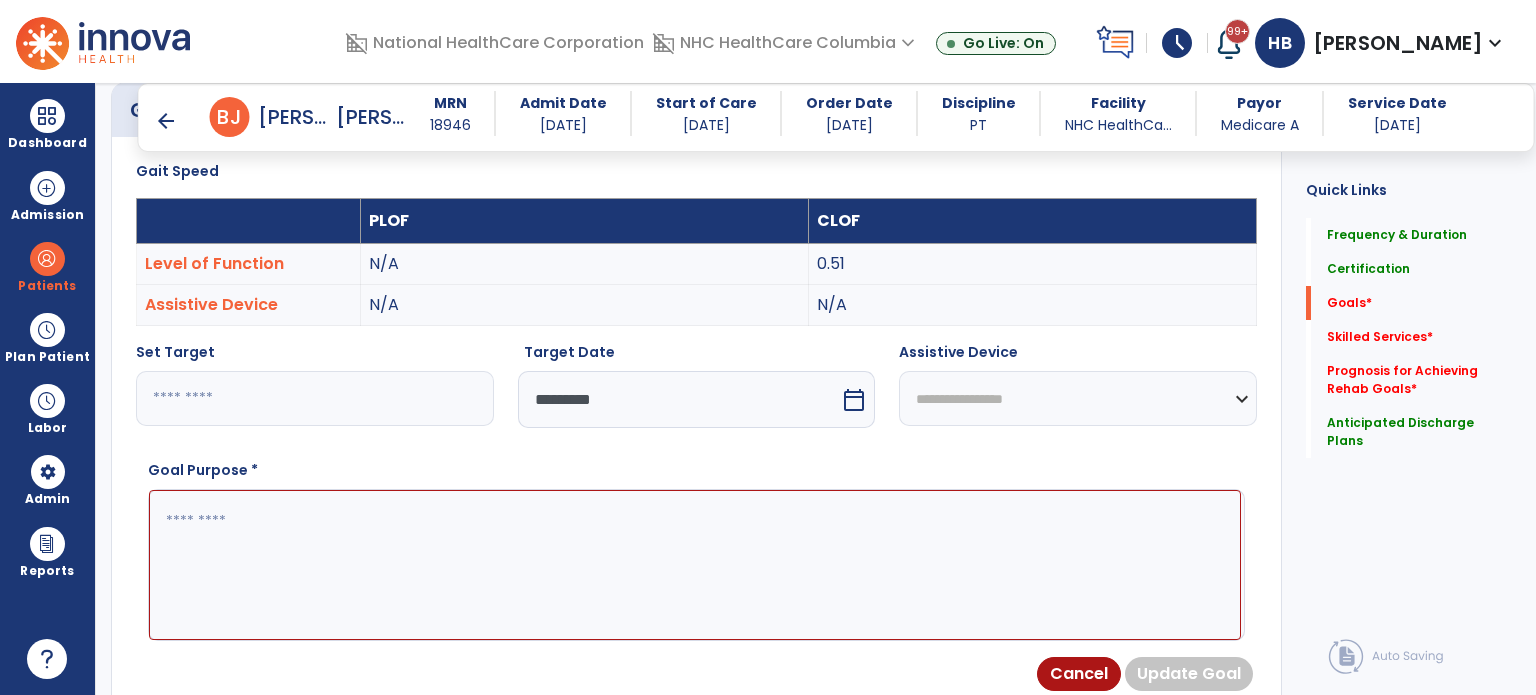 click at bounding box center (695, 565) 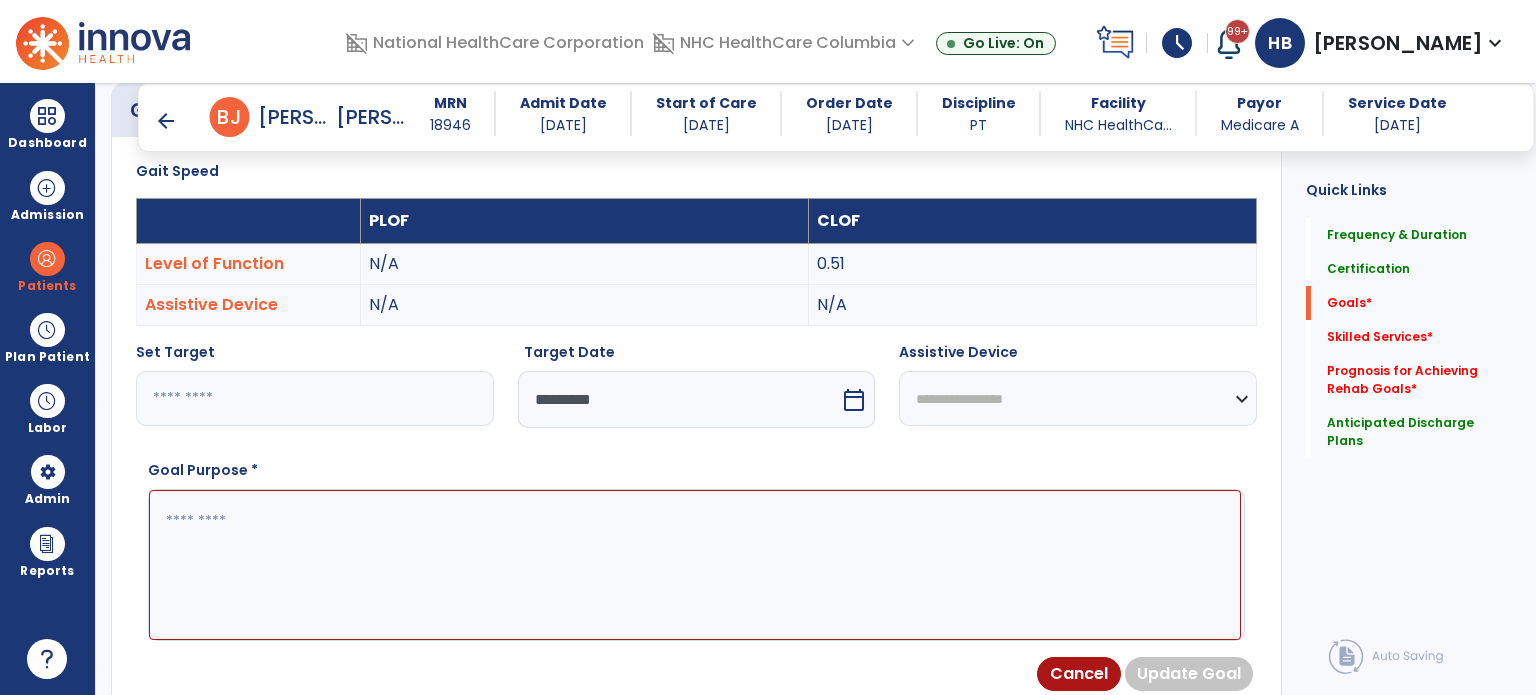 click on "**********" at bounding box center [1078, 398] 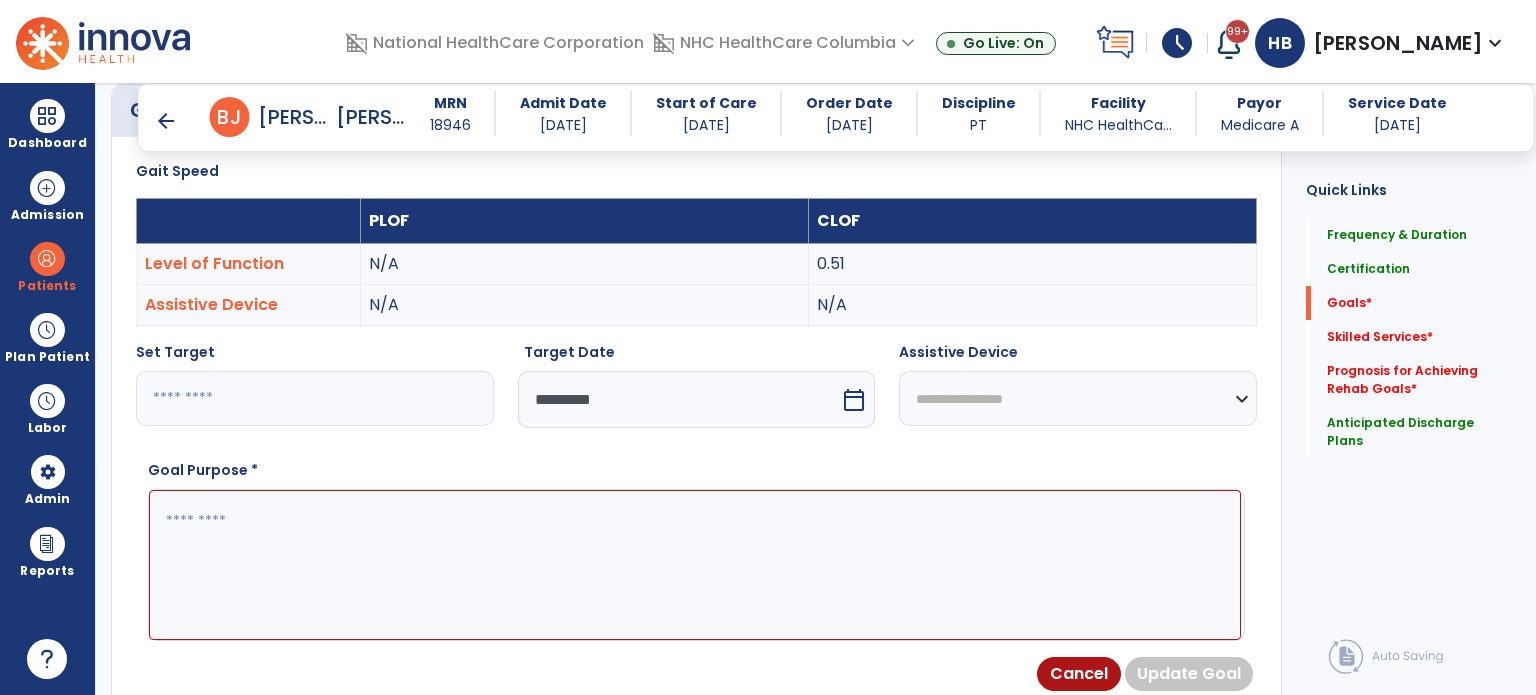 select on "********" 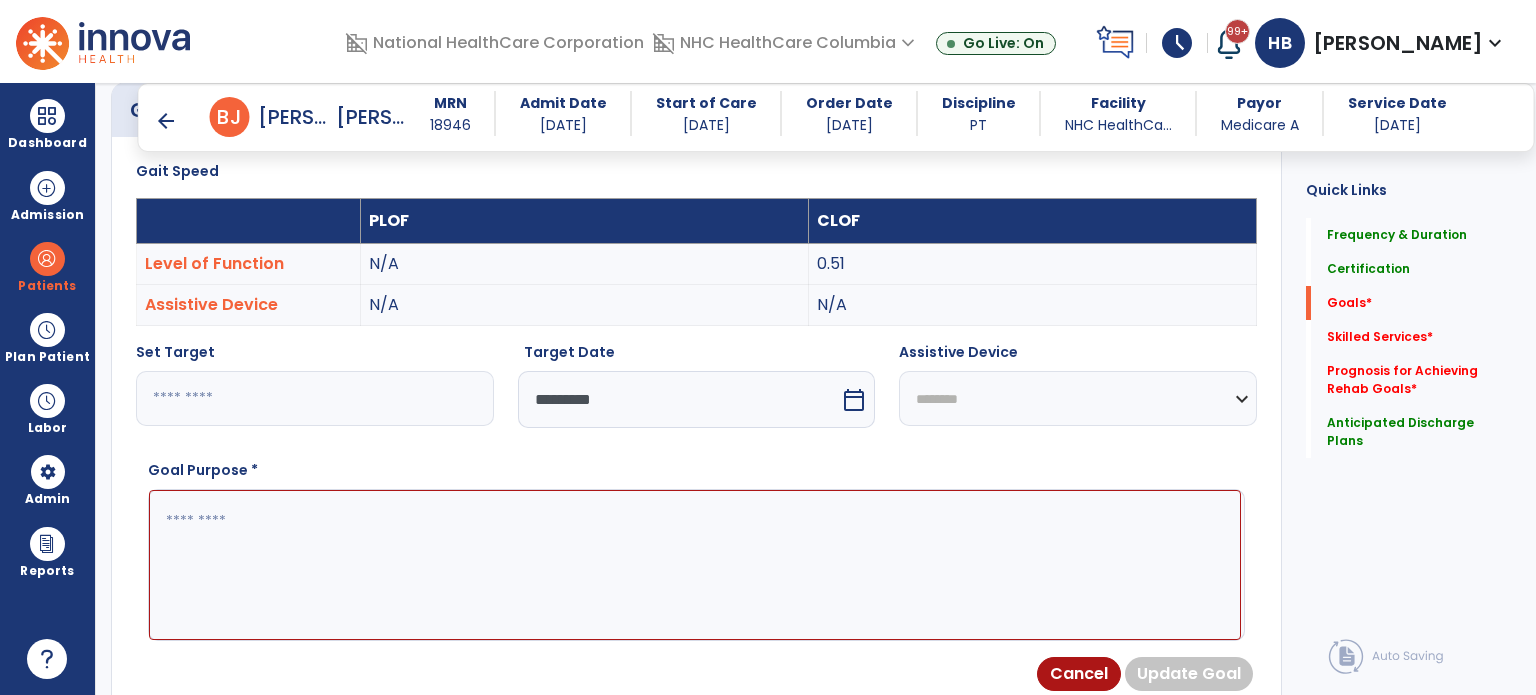 click on "**********" at bounding box center [1078, 398] 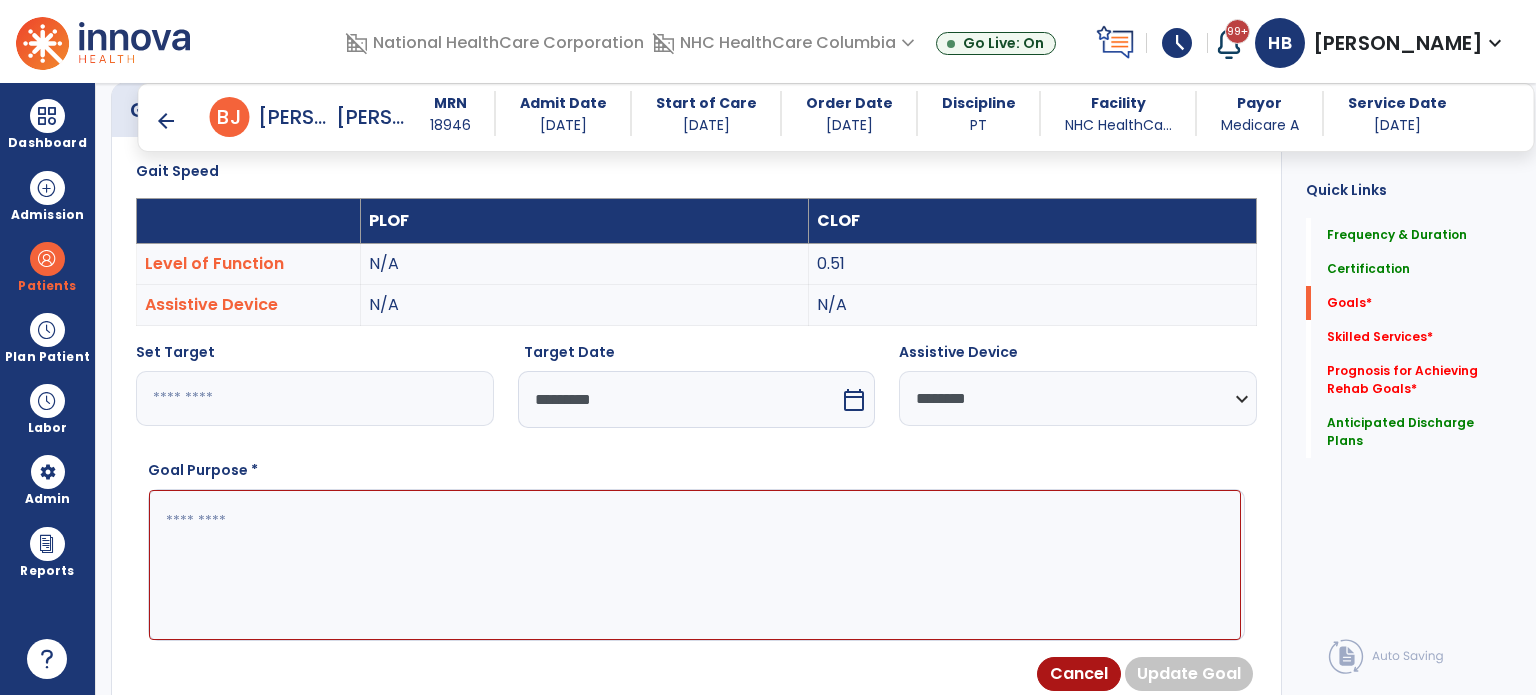 click at bounding box center (695, 565) 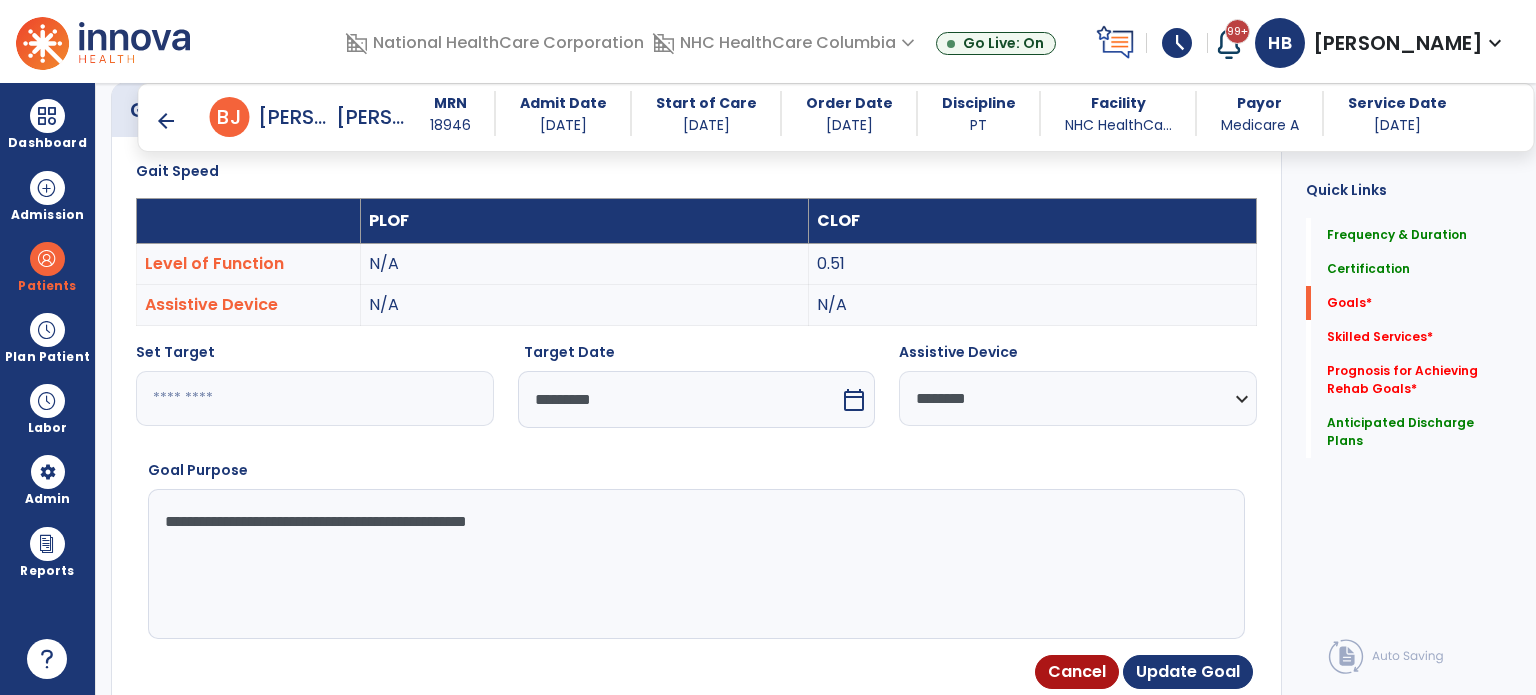 type on "**********" 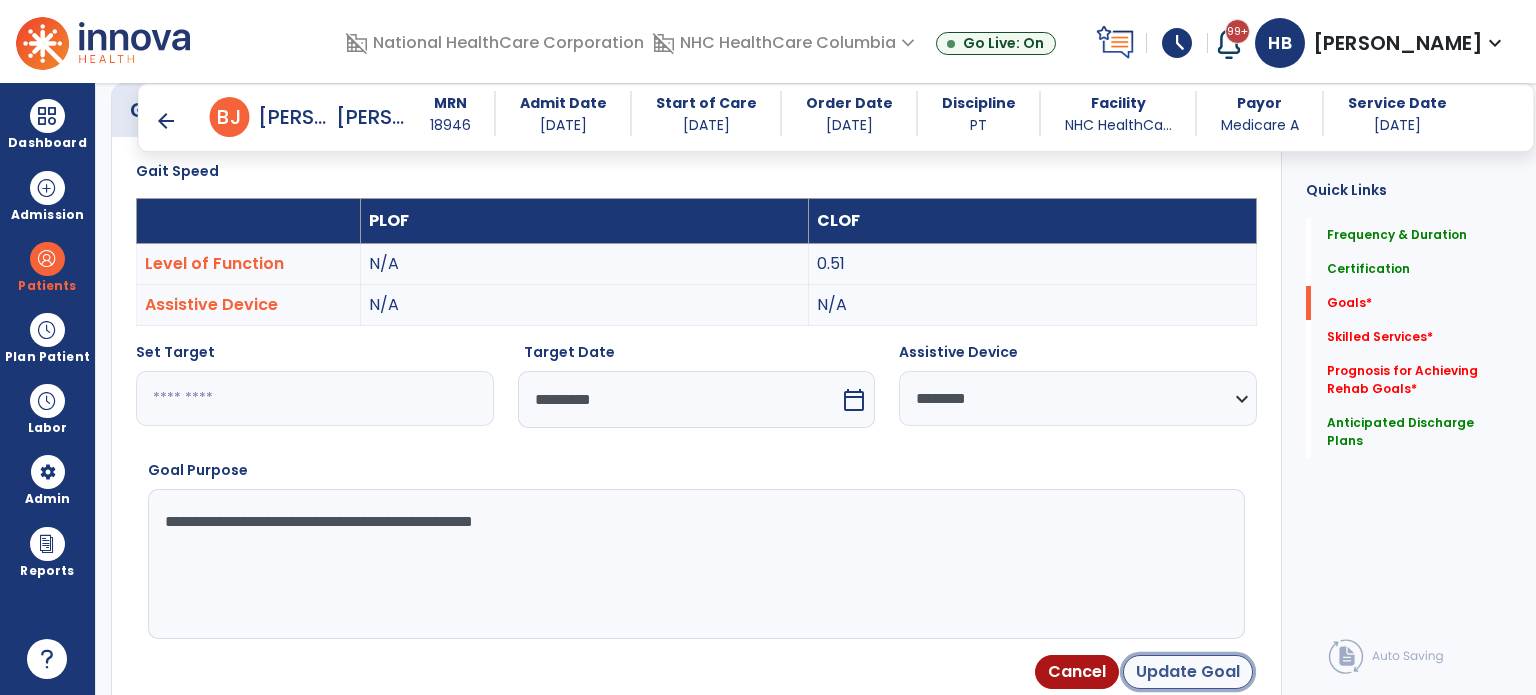 click on "Update Goal" at bounding box center (1188, 672) 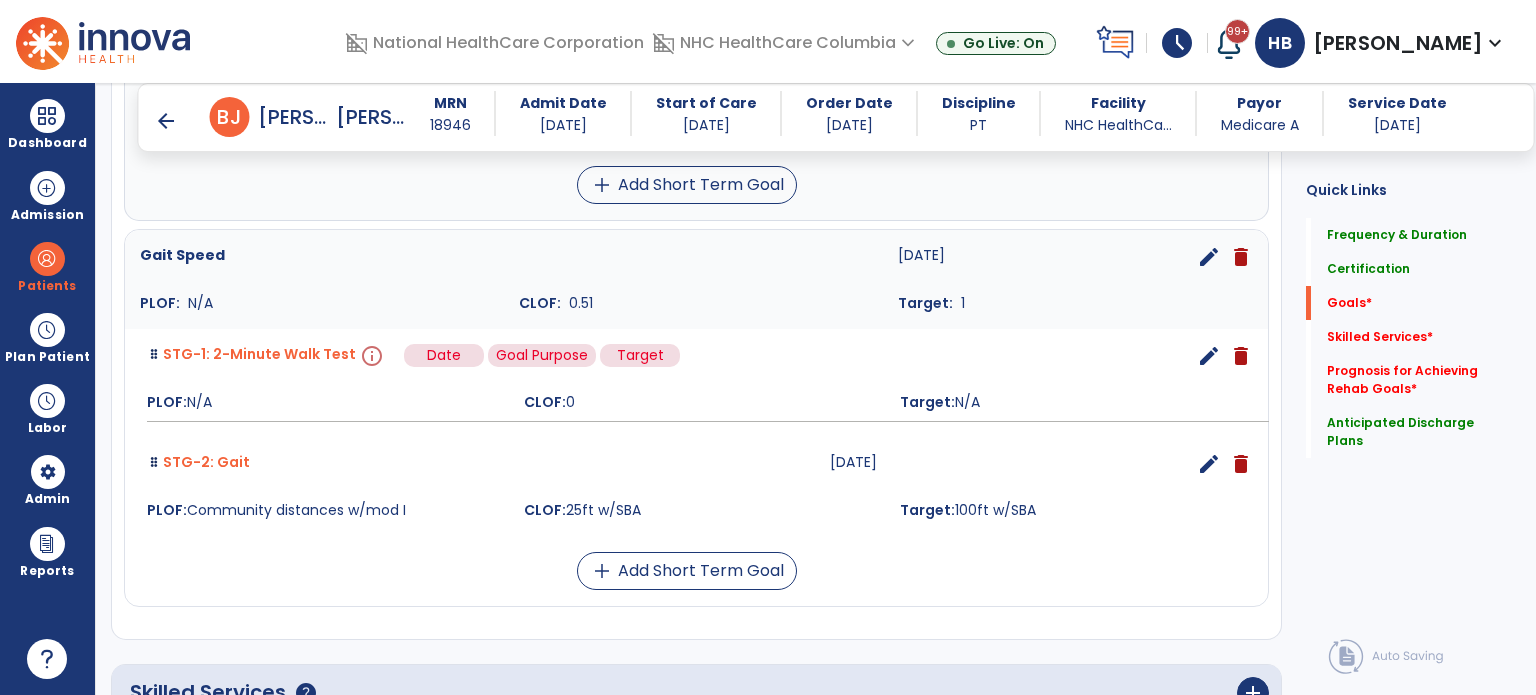 click on "info" at bounding box center [370, 356] 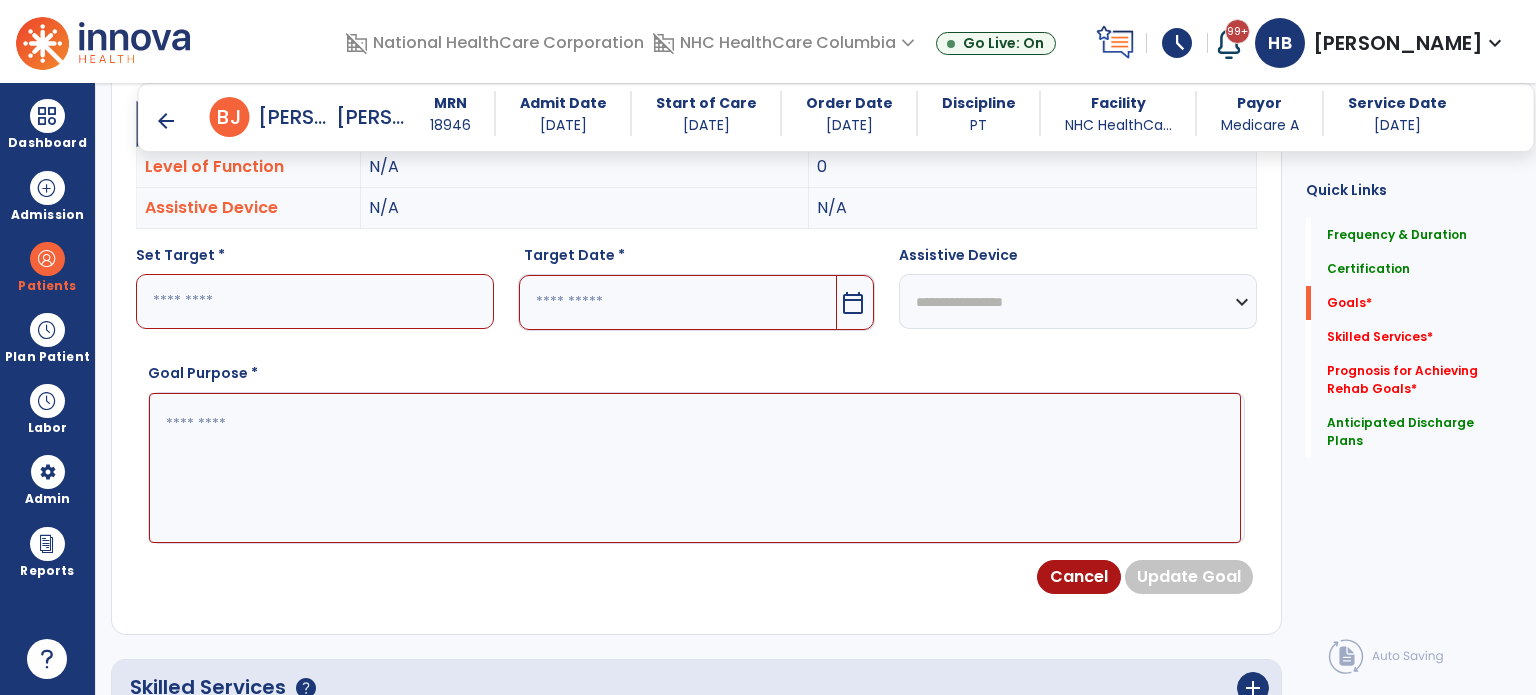 scroll, scrollTop: 534, scrollLeft: 0, axis: vertical 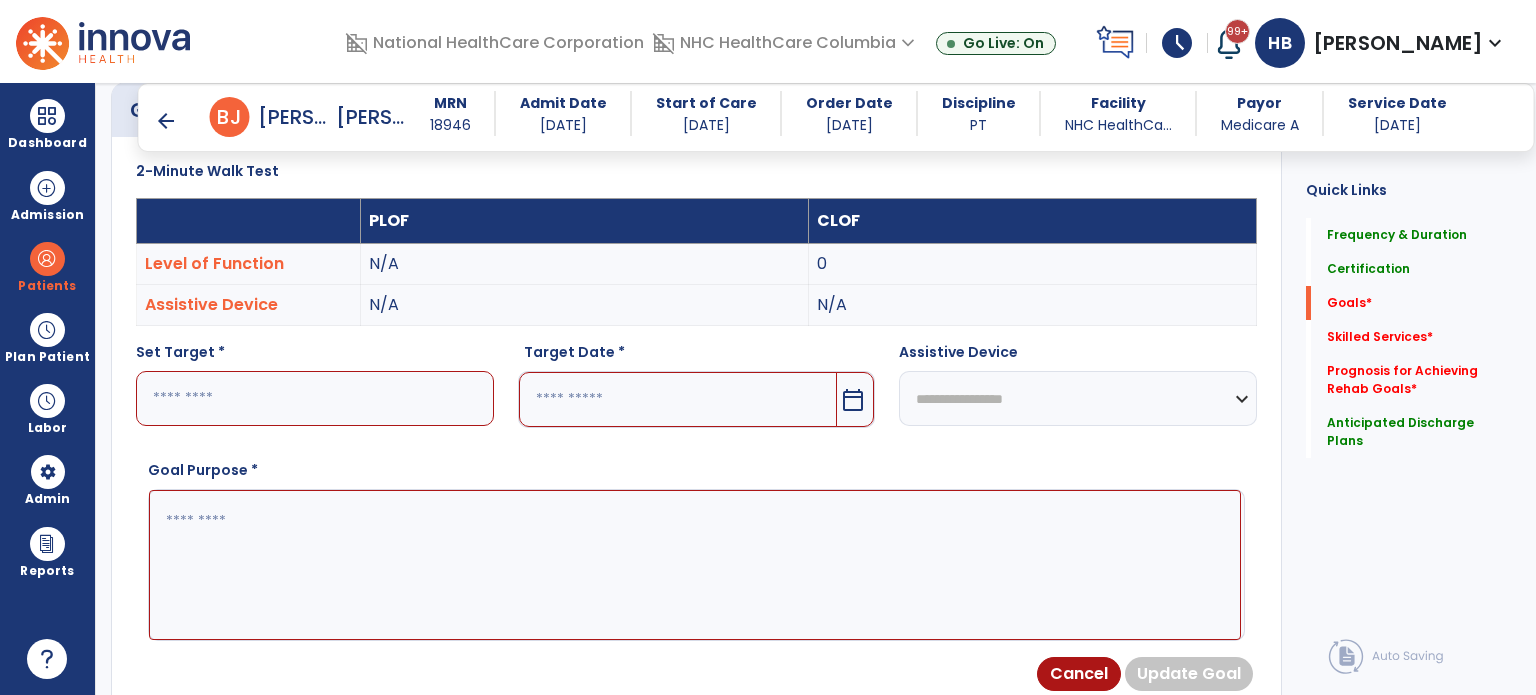 click at bounding box center (315, 398) 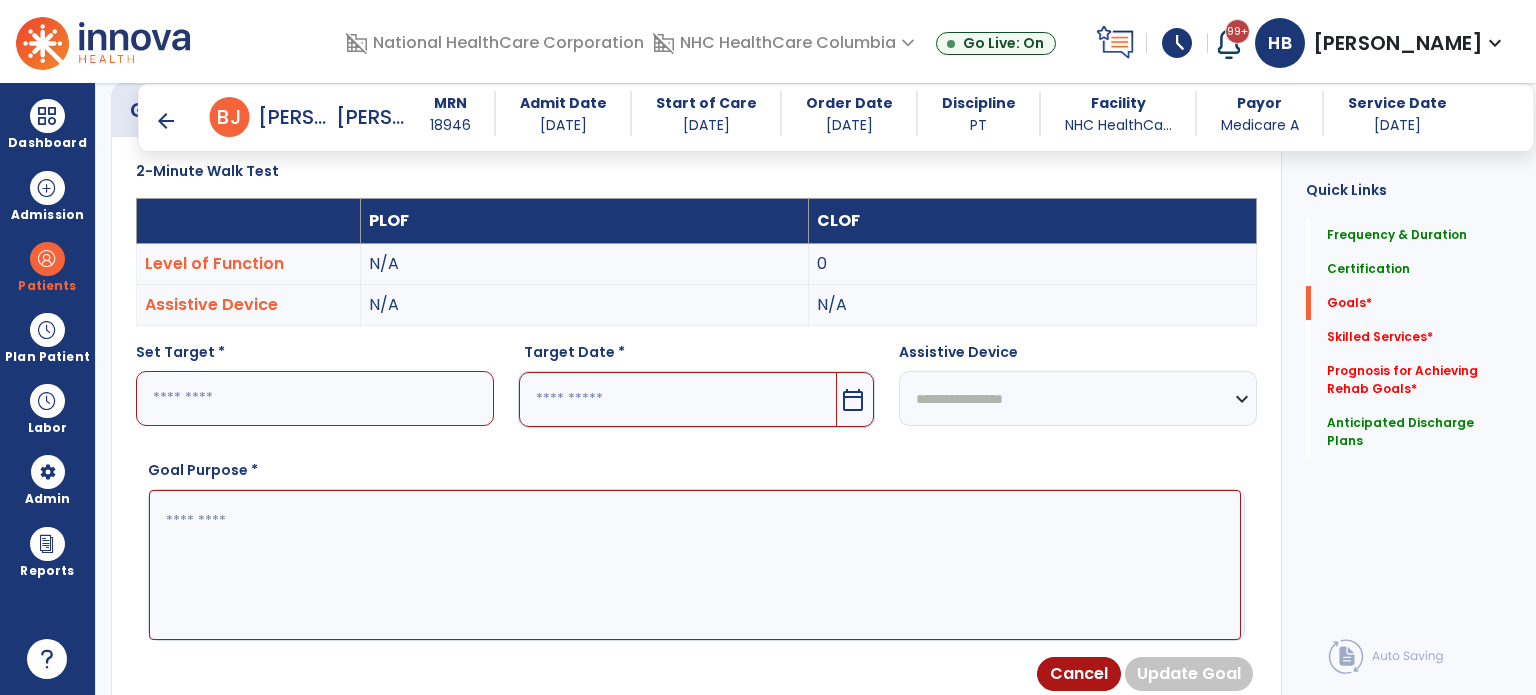 type on "*" 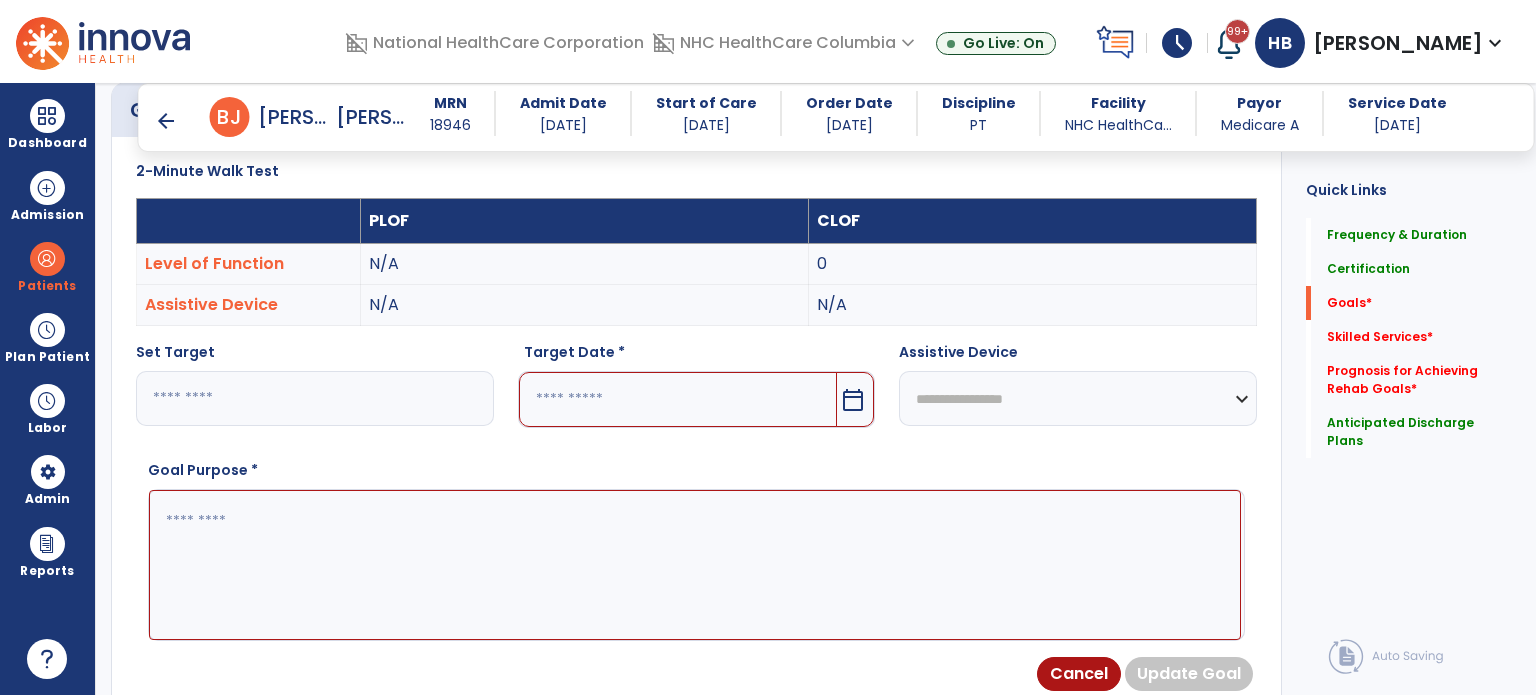 type on "***" 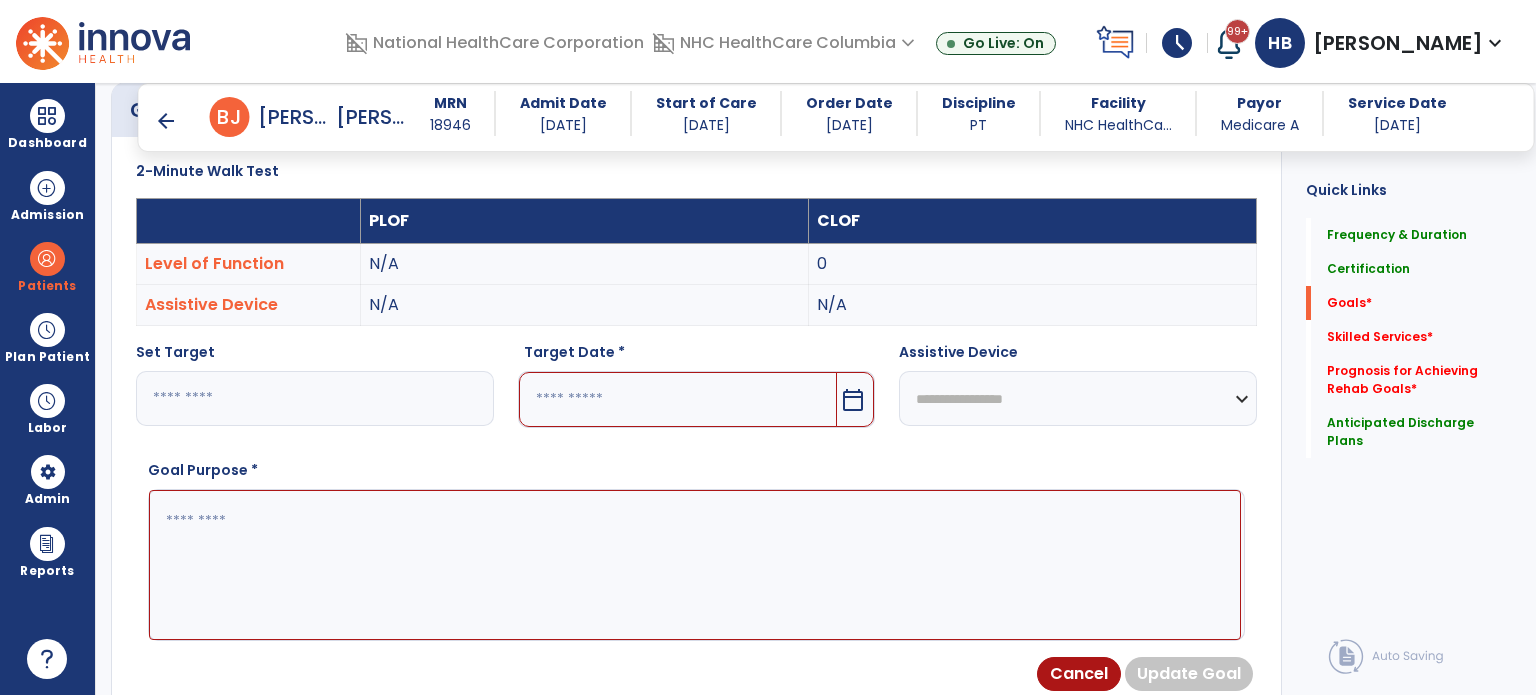 click on "calendar_today" at bounding box center (853, 400) 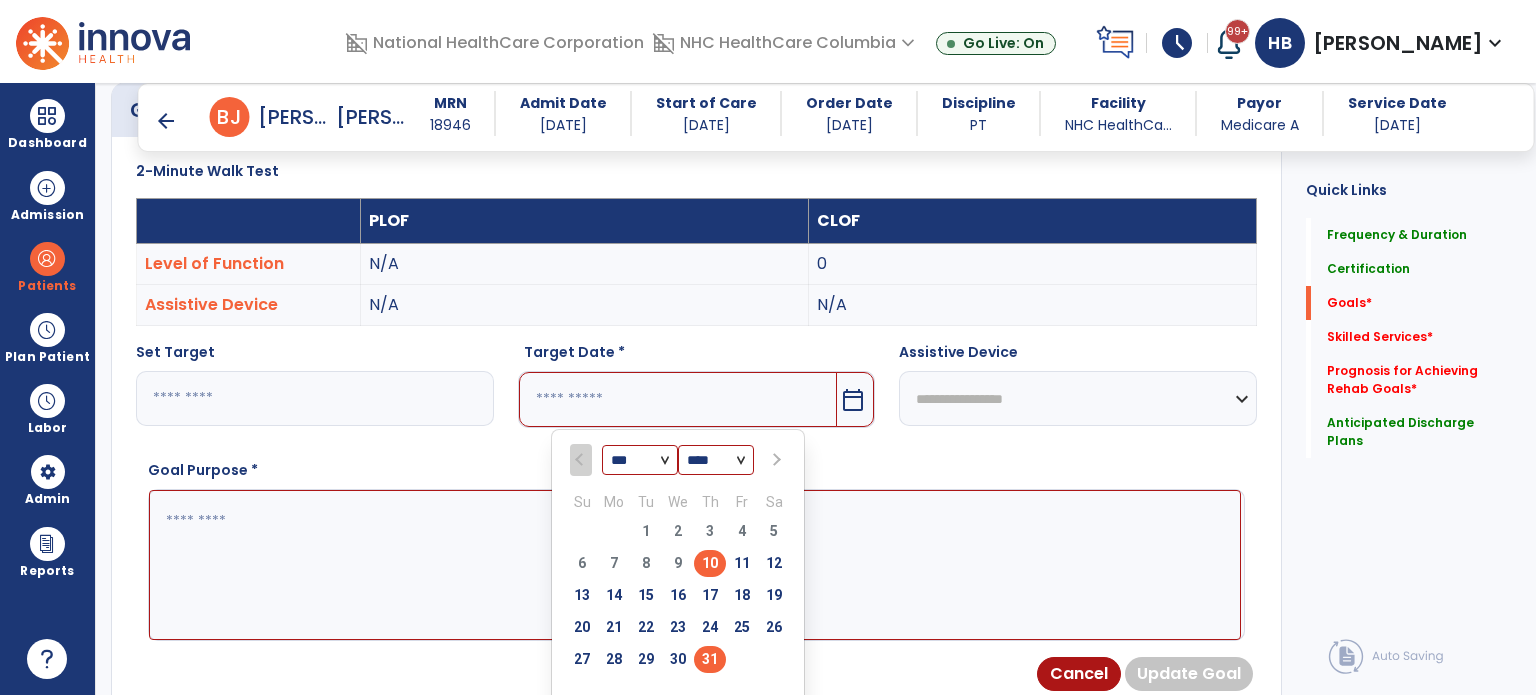 click on "31" at bounding box center (710, 659) 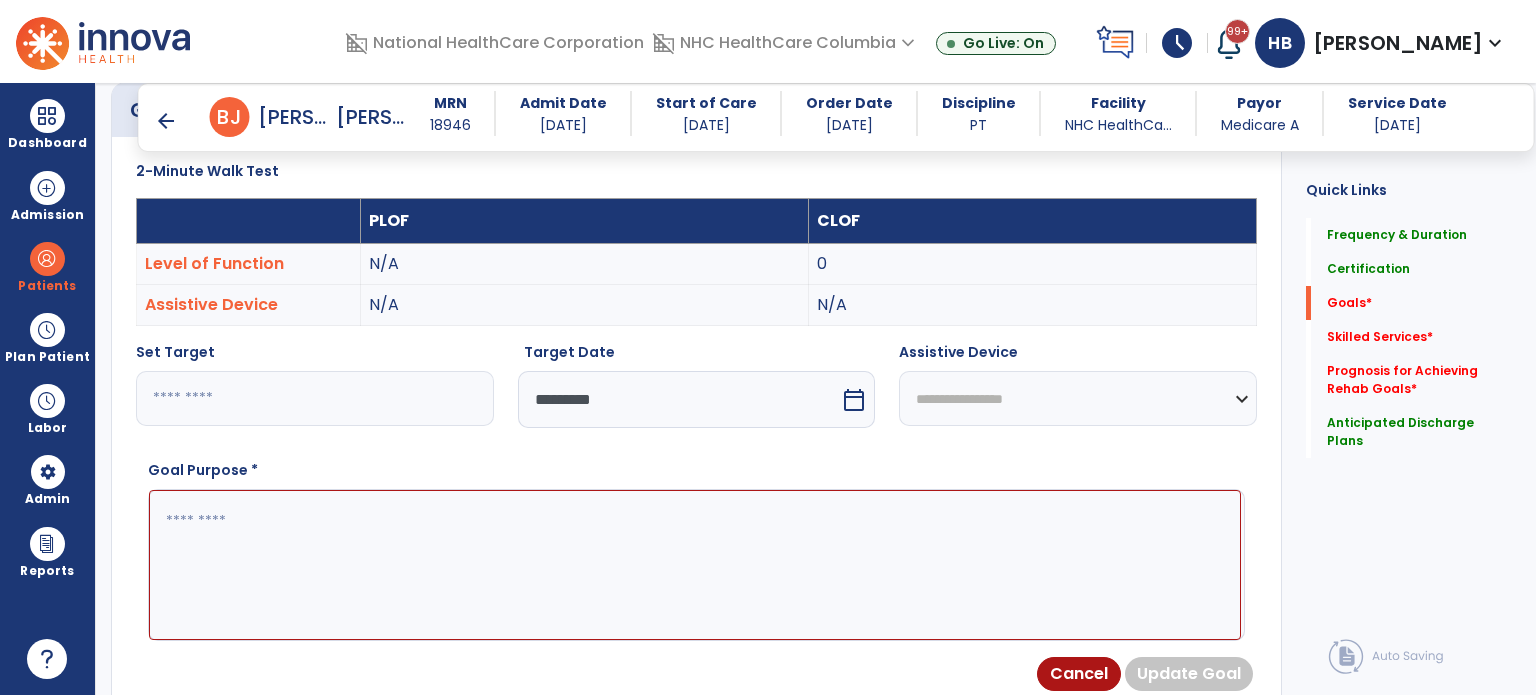 click on "***" at bounding box center (315, 398) 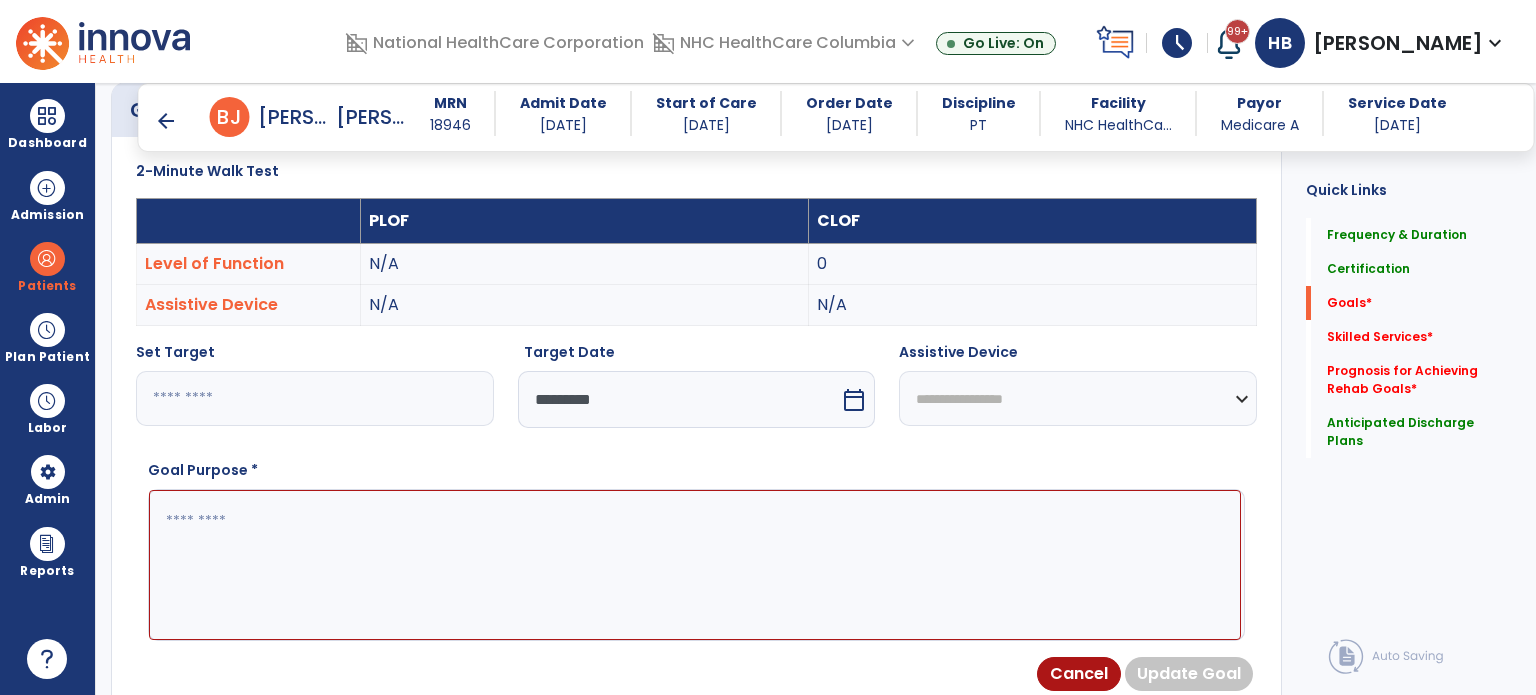 drag, startPoint x: 328, startPoint y: 401, endPoint x: 108, endPoint y: 439, distance: 223.2577 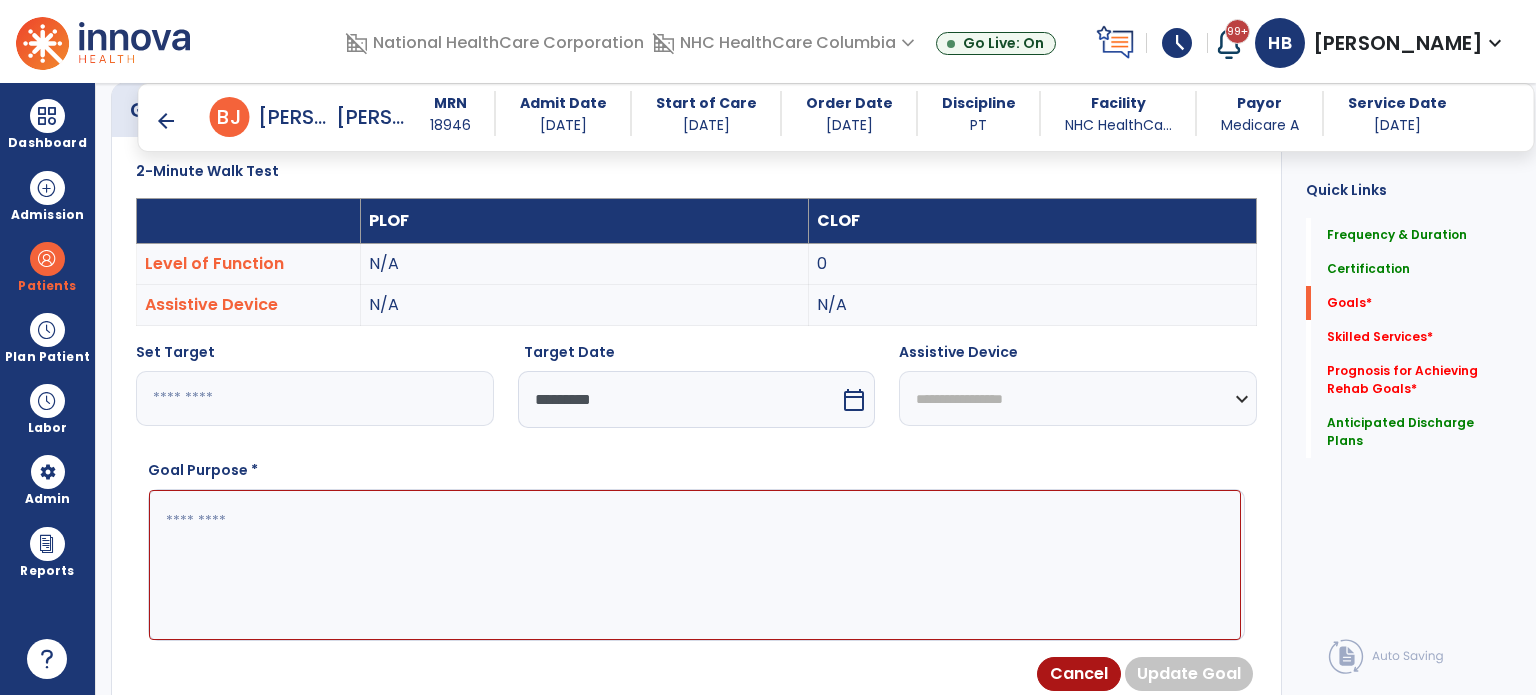 click on "**********" 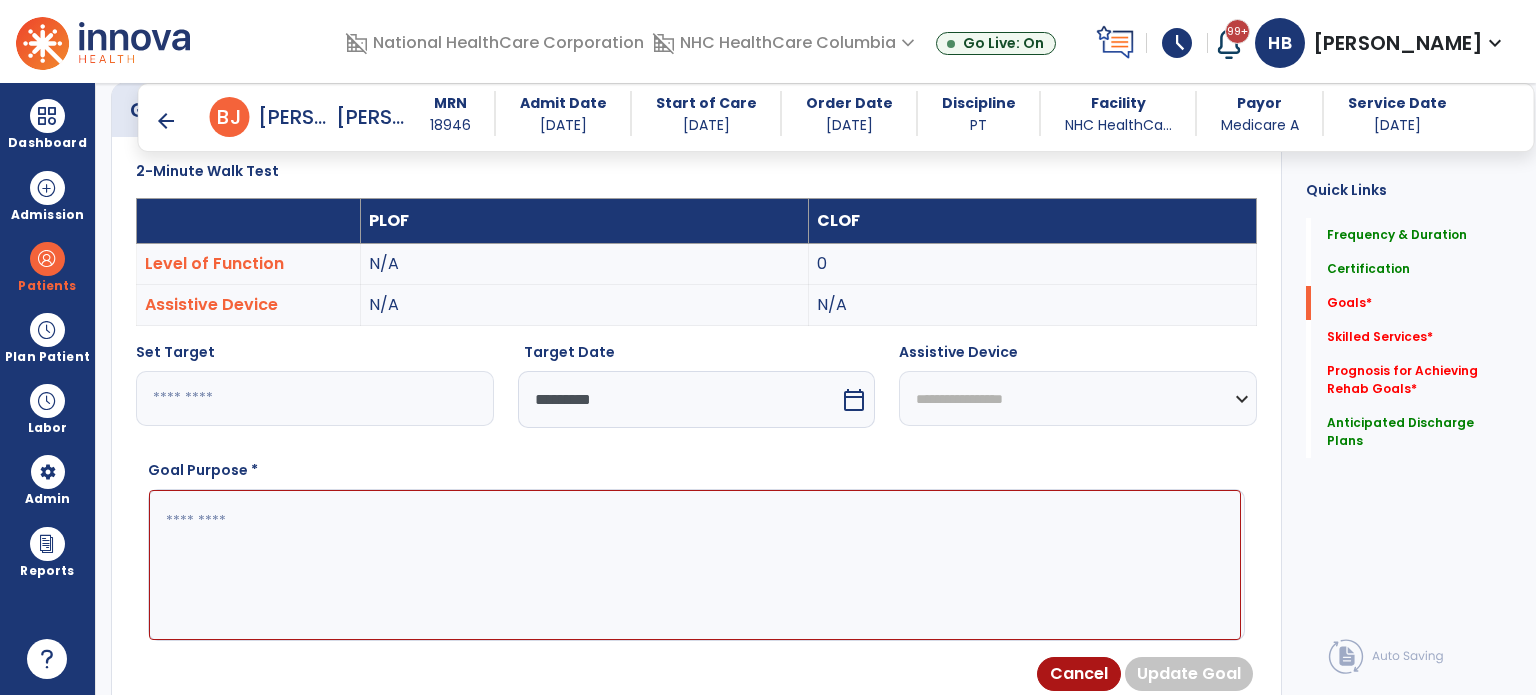 type on "**" 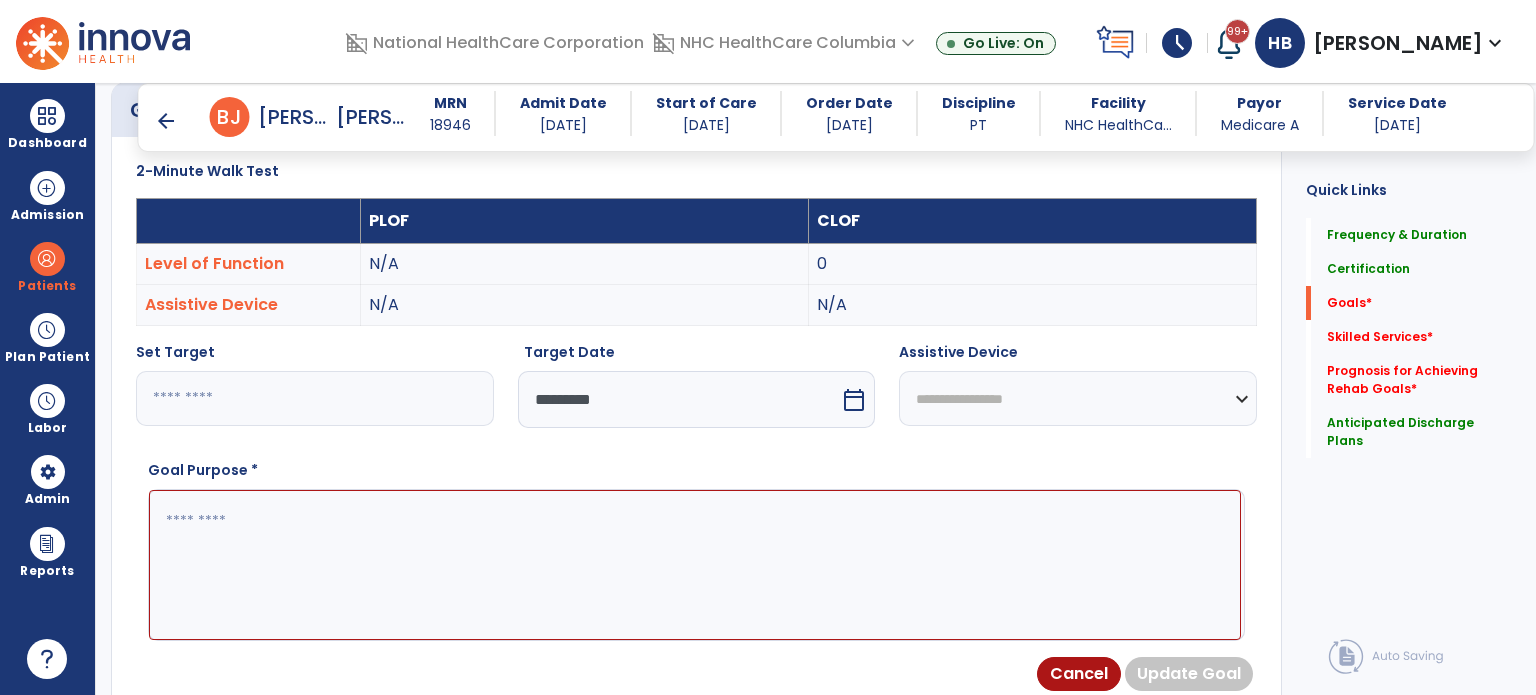 click on "**********" at bounding box center (1078, 398) 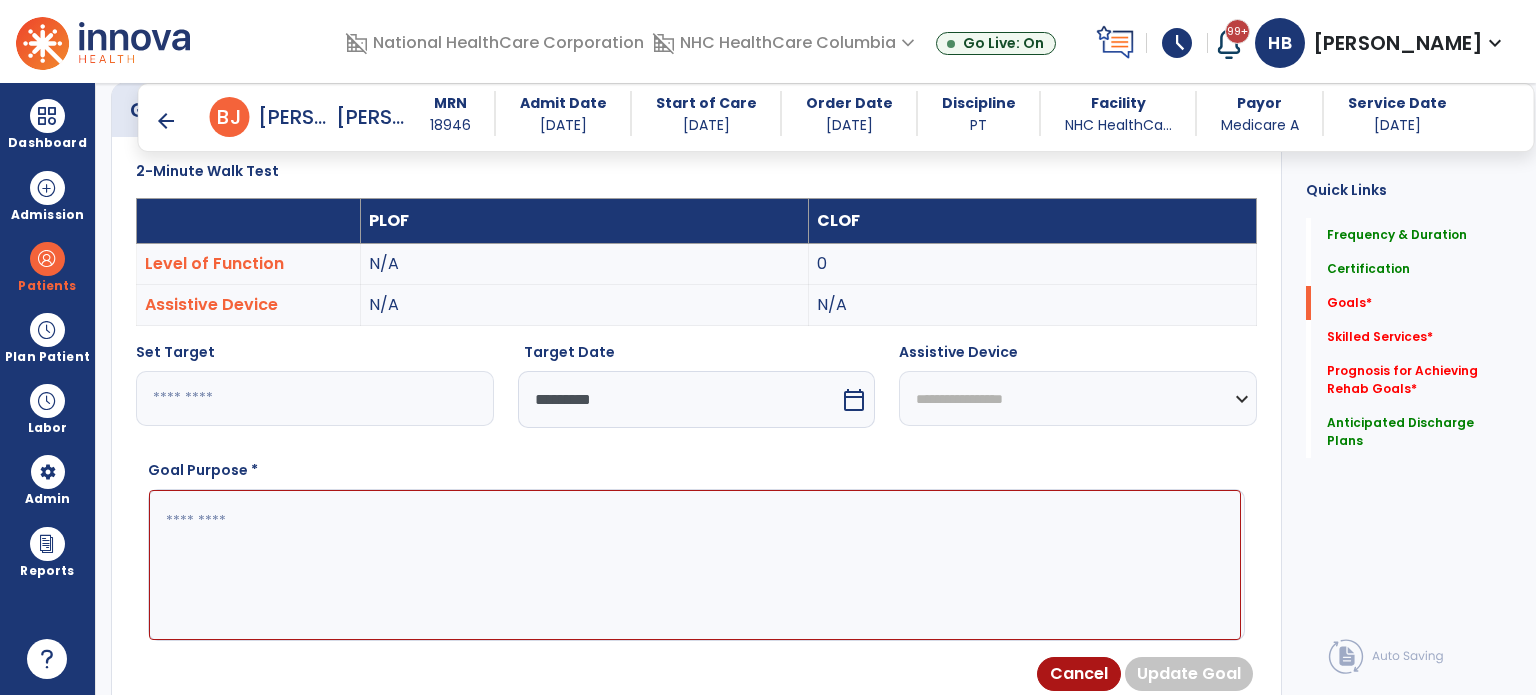 select on "**********" 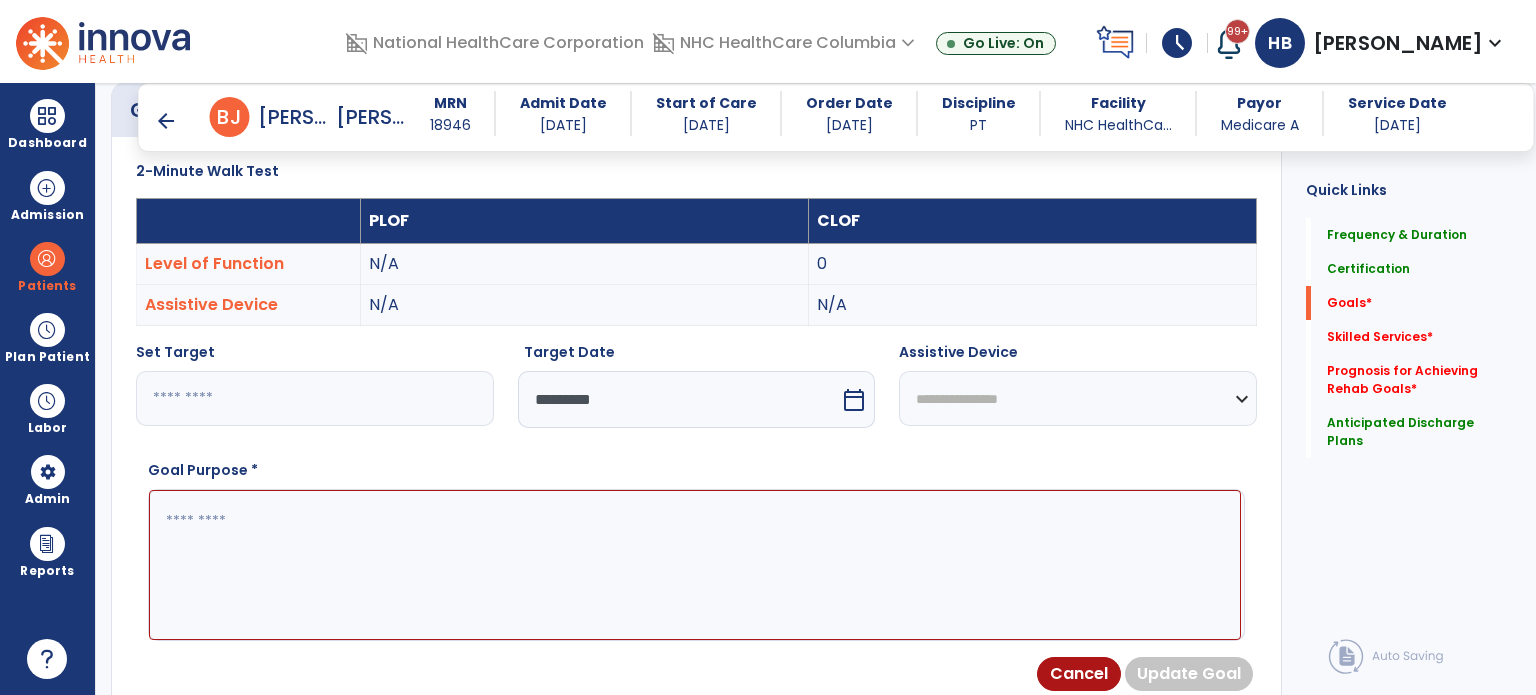 click on "**********" at bounding box center (1078, 398) 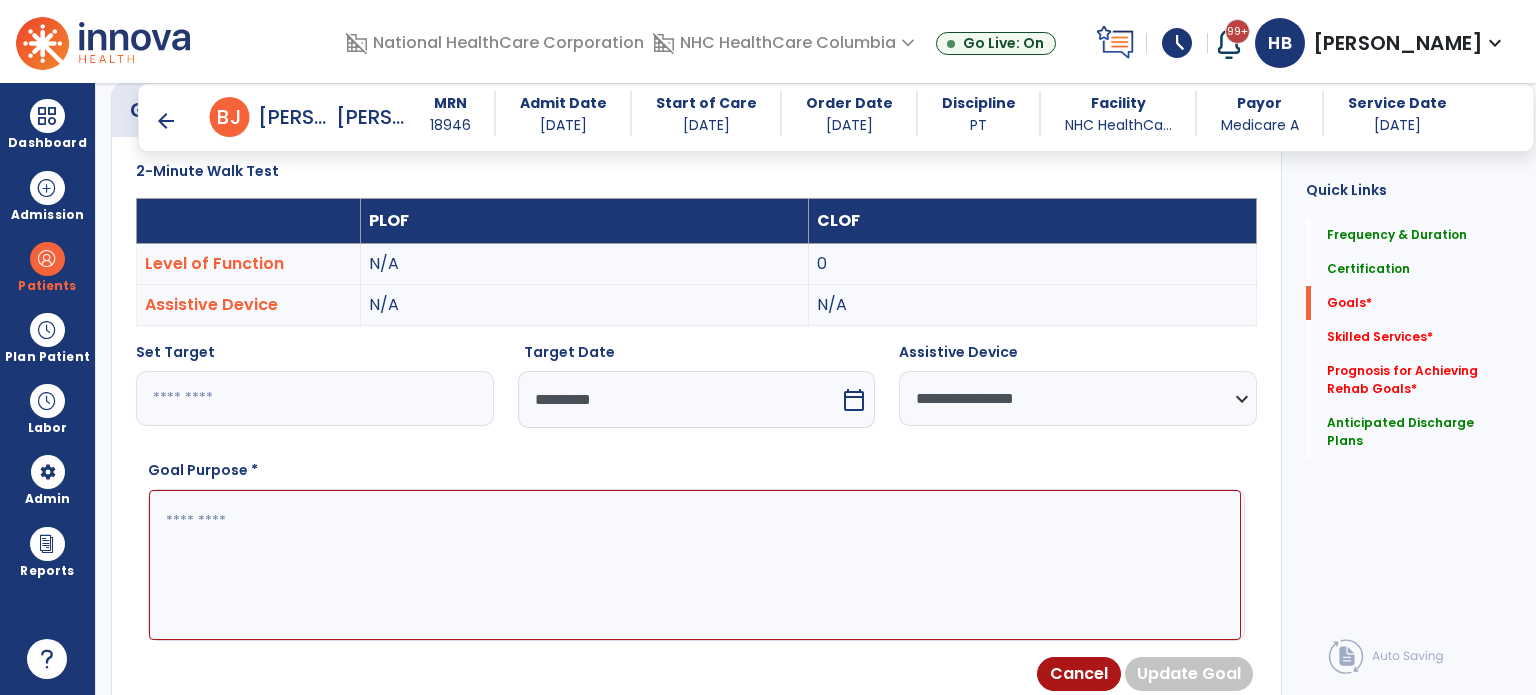 click at bounding box center (695, 565) 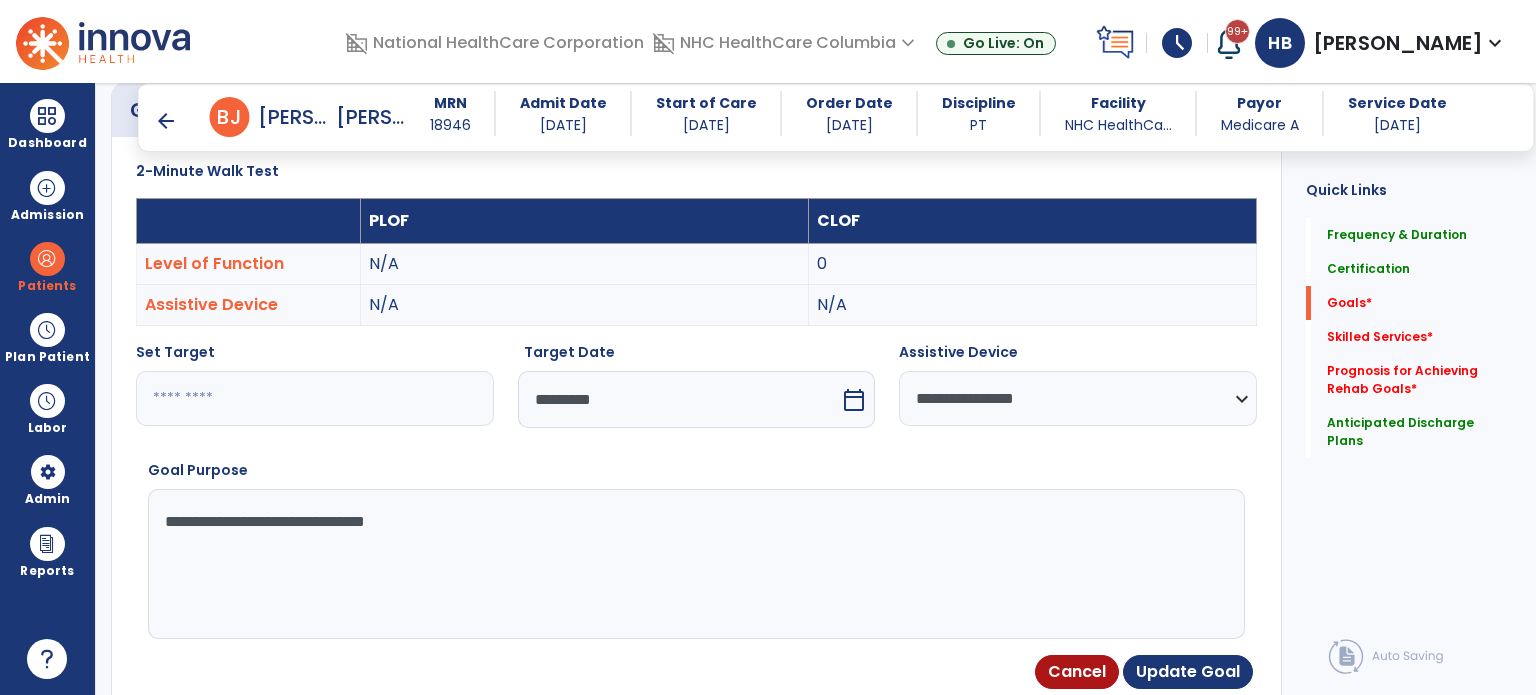 type on "**********" 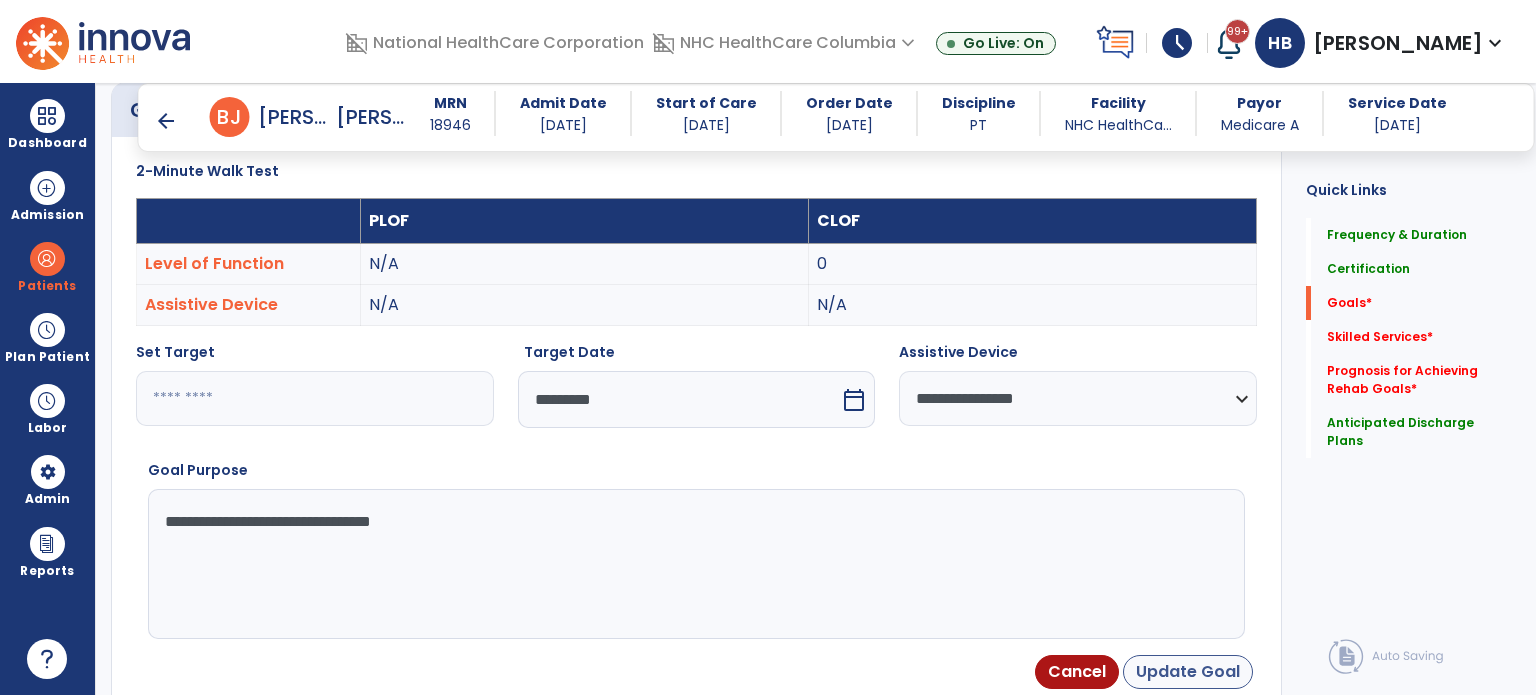 click on "Update Goal" at bounding box center (1188, 672) 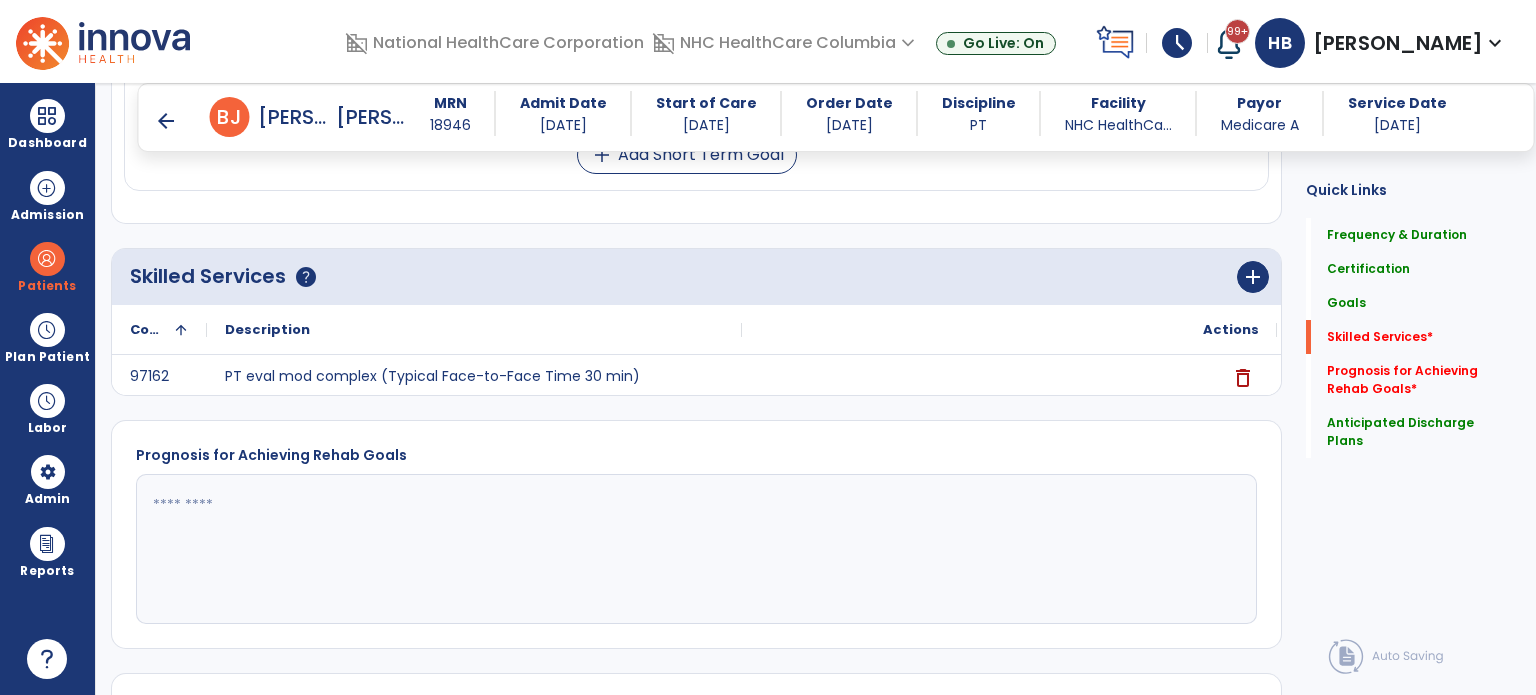 scroll, scrollTop: 1293, scrollLeft: 0, axis: vertical 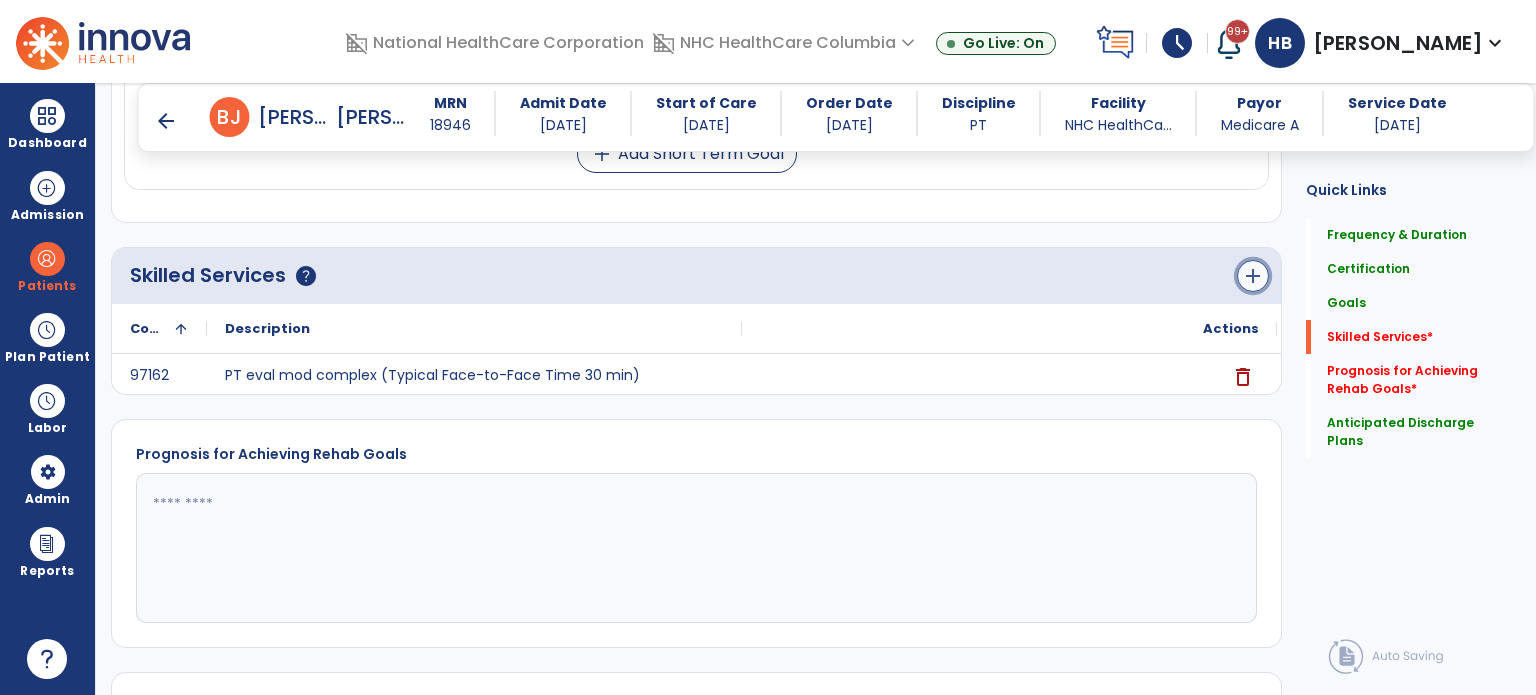 click on "add" 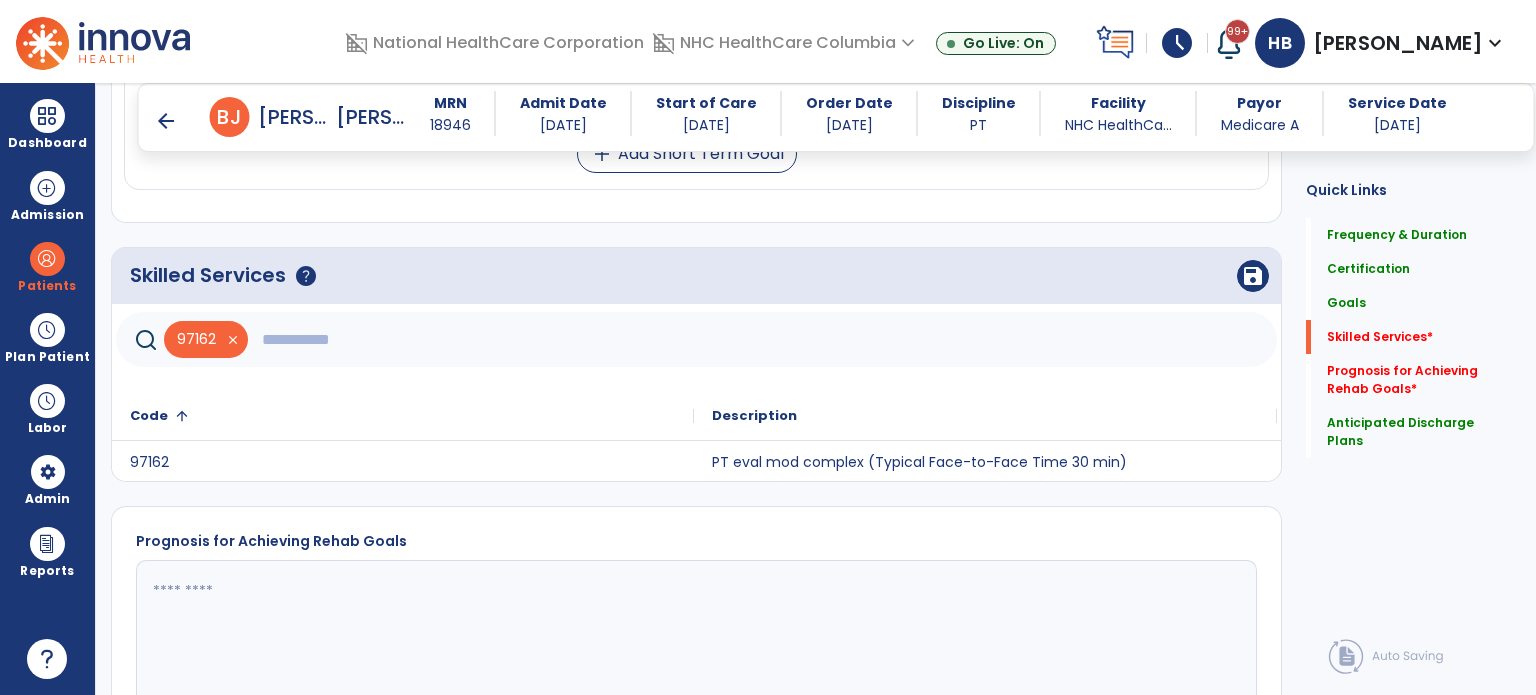 click 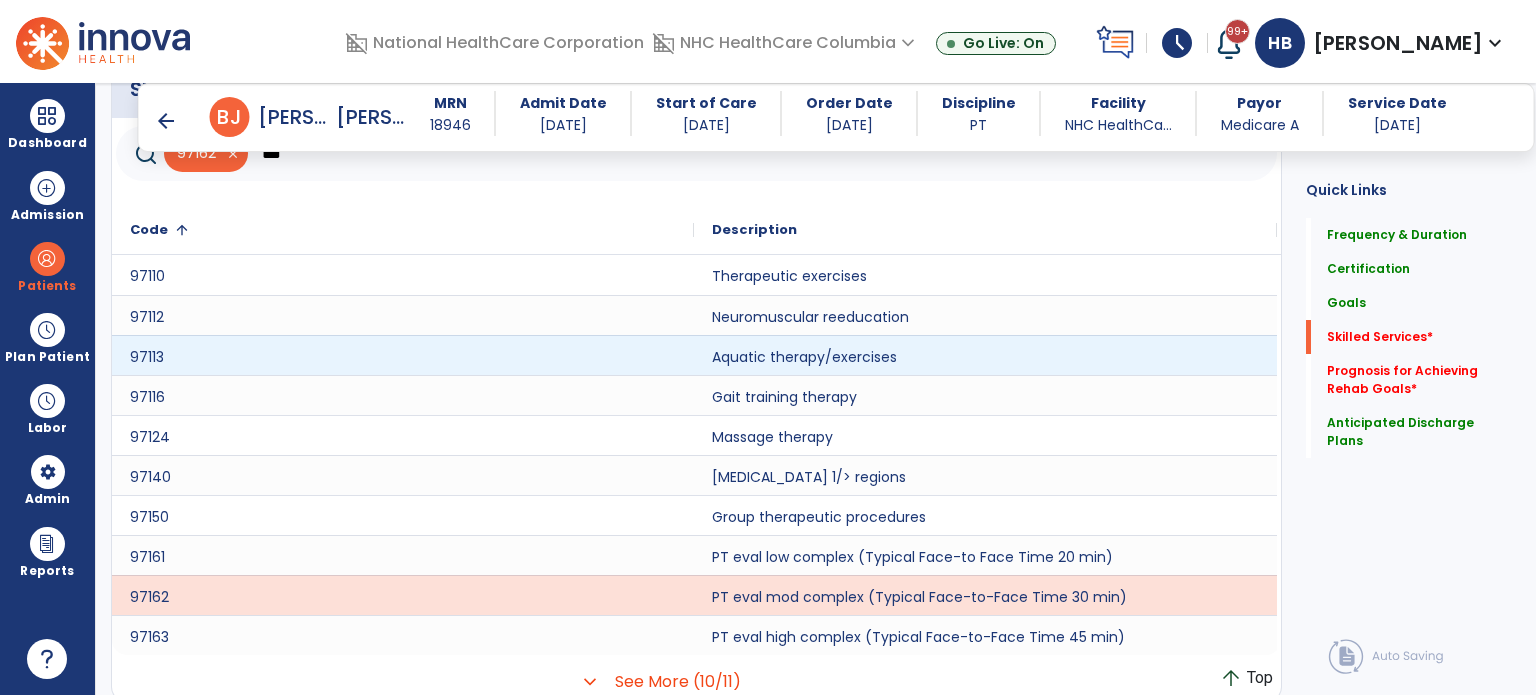 scroll, scrollTop: 1482, scrollLeft: 0, axis: vertical 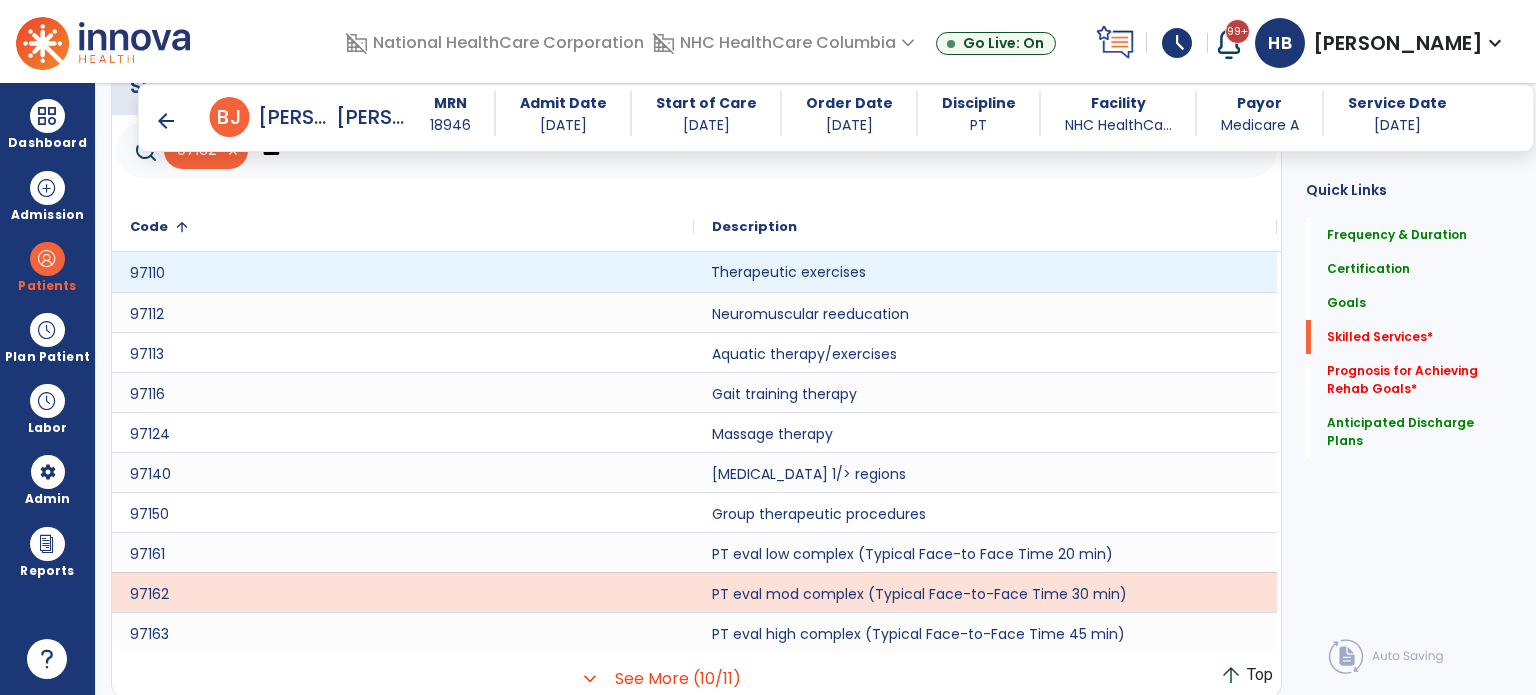 click on "Therapeutic exercises" 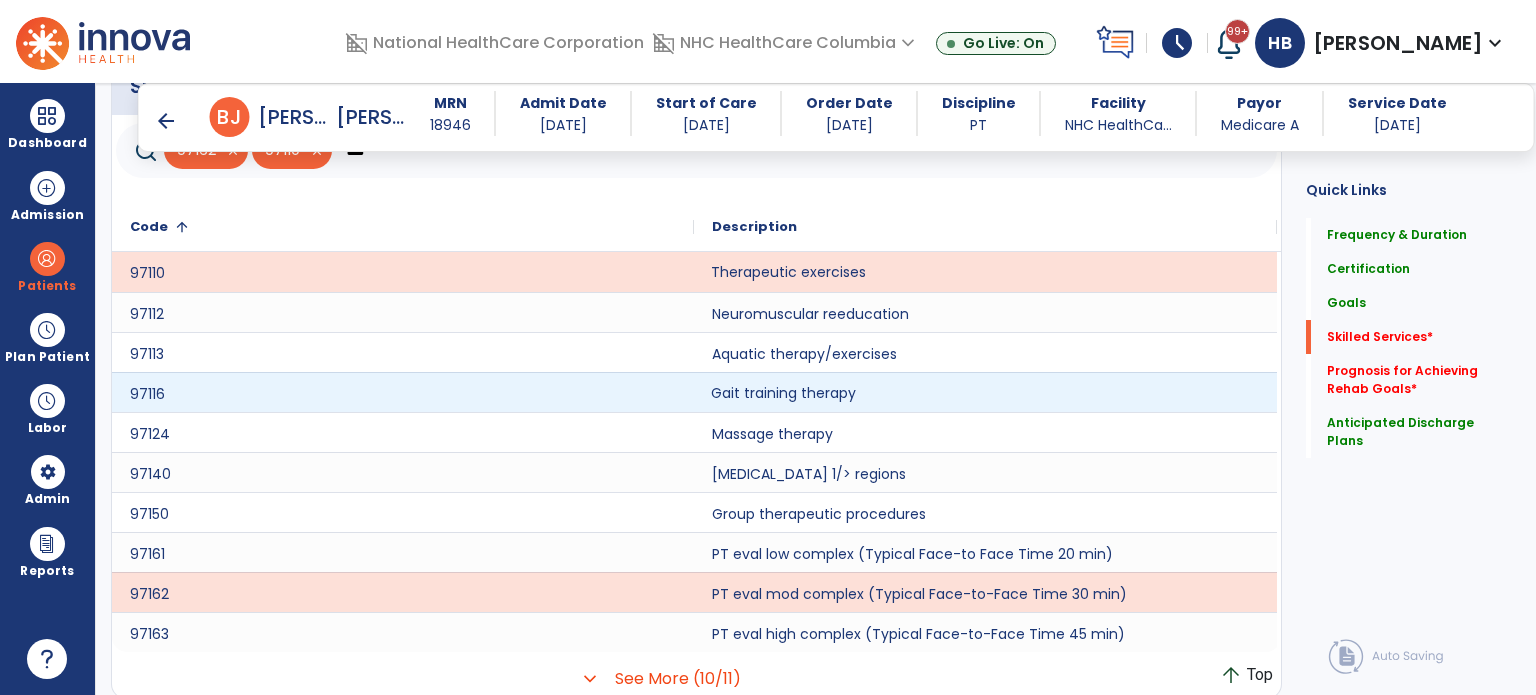 click on "Gait training therapy" 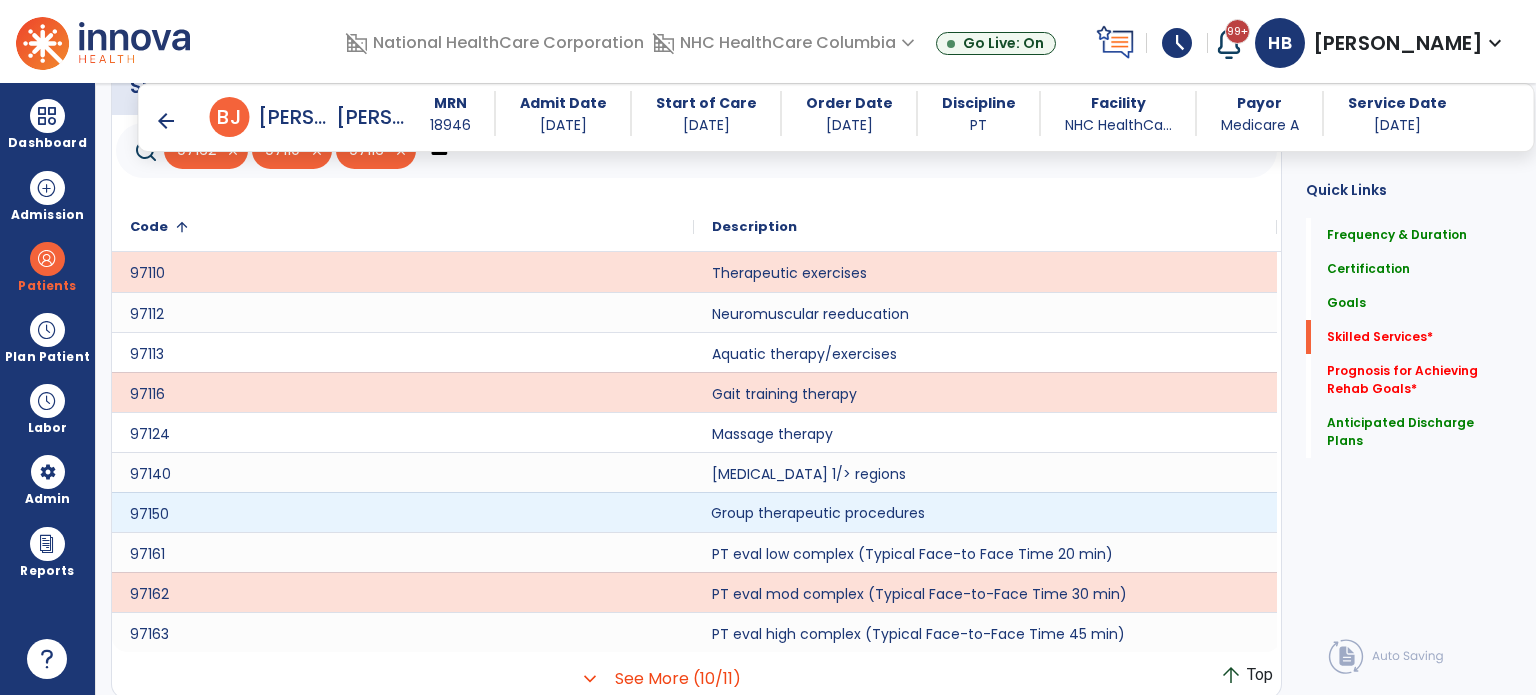 click on "Group therapeutic procedures" 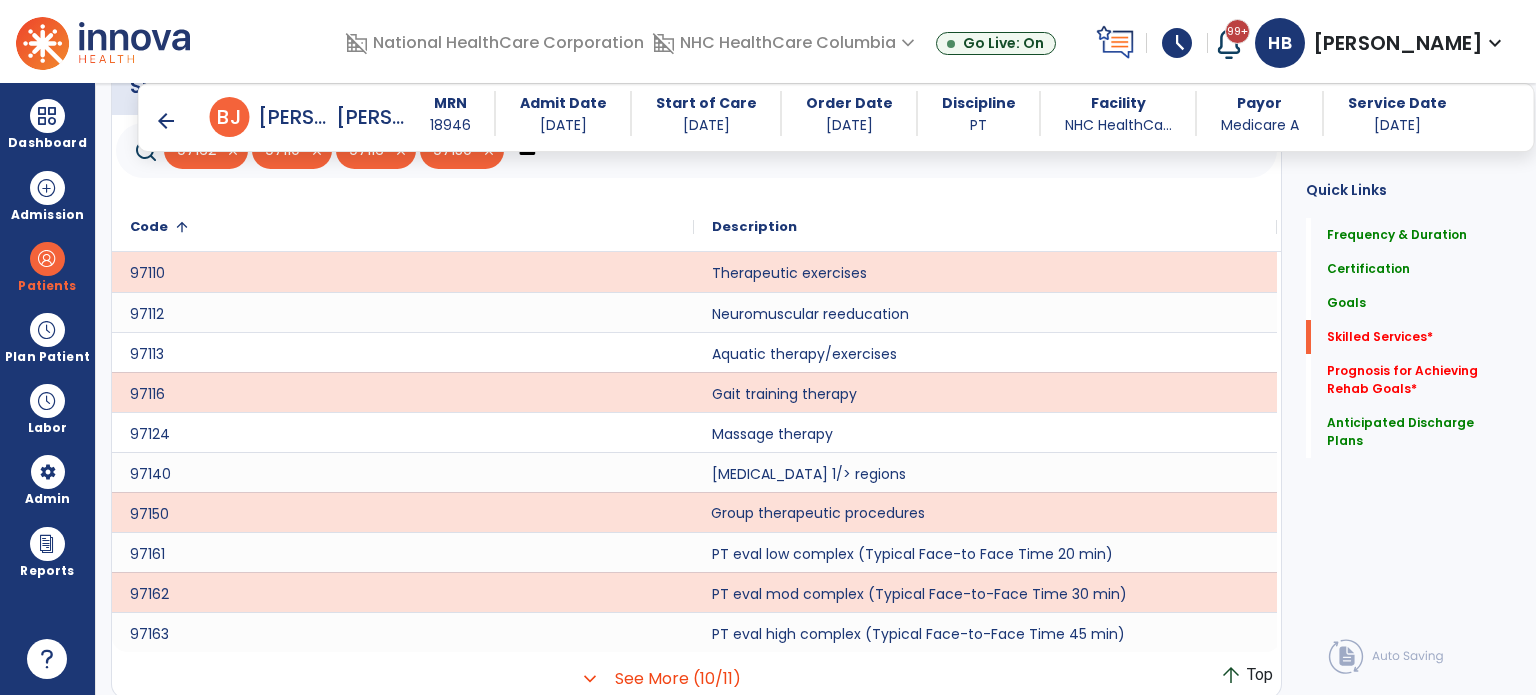 scroll, scrollTop: 1363, scrollLeft: 0, axis: vertical 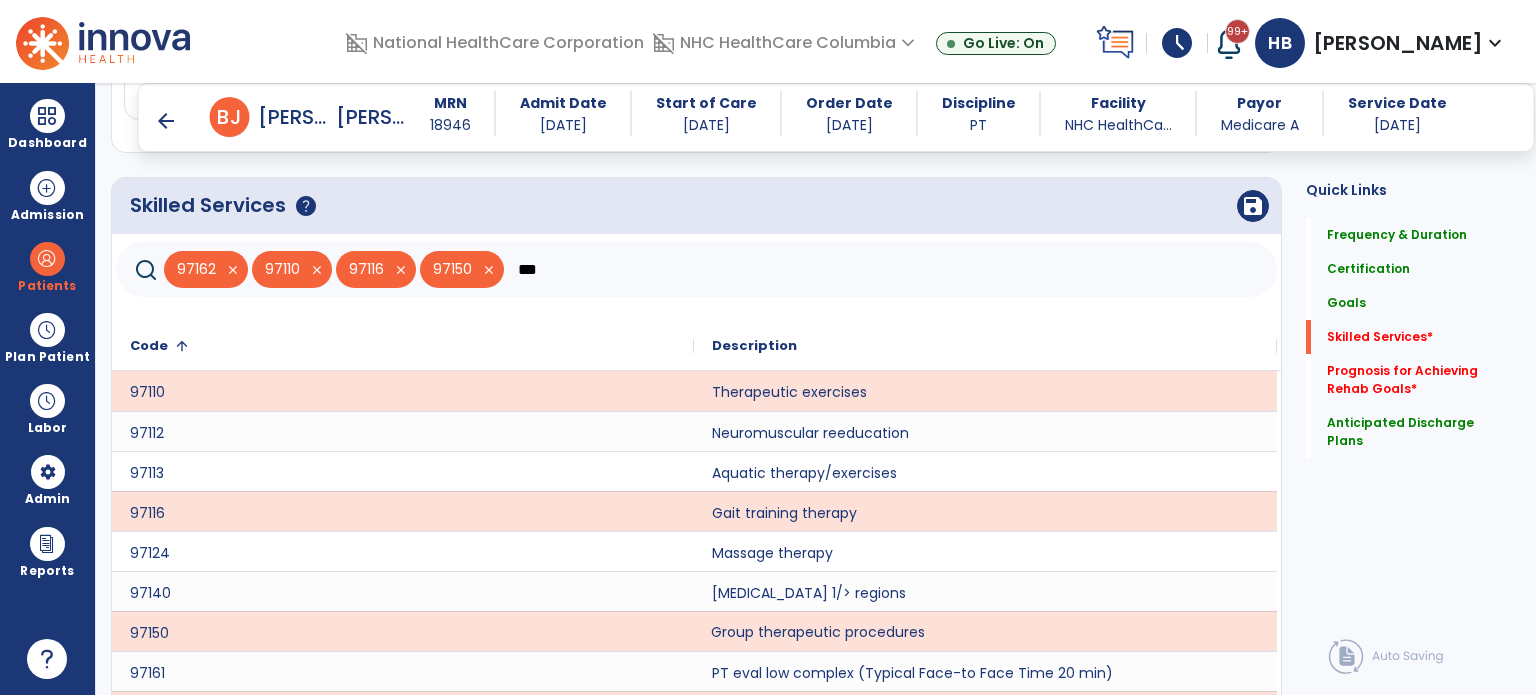 click on "***" 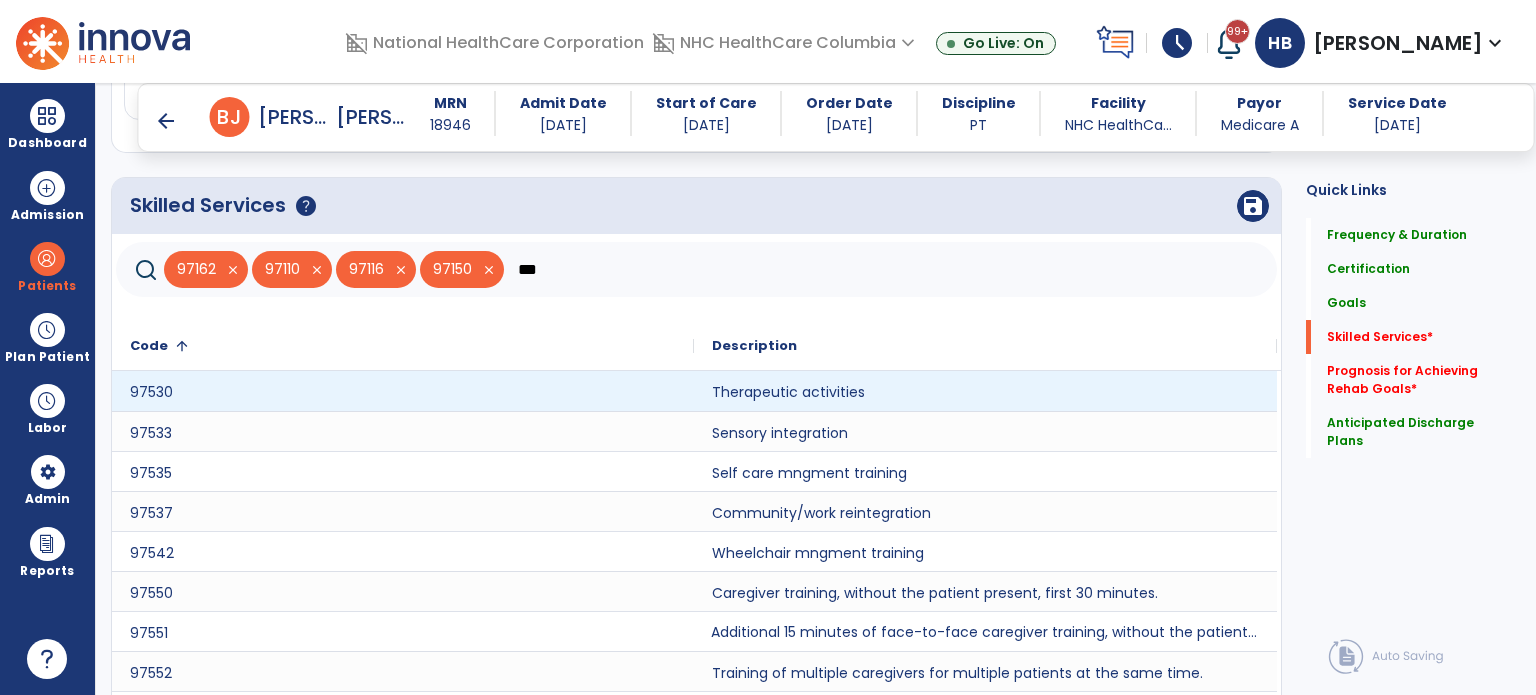 type on "***" 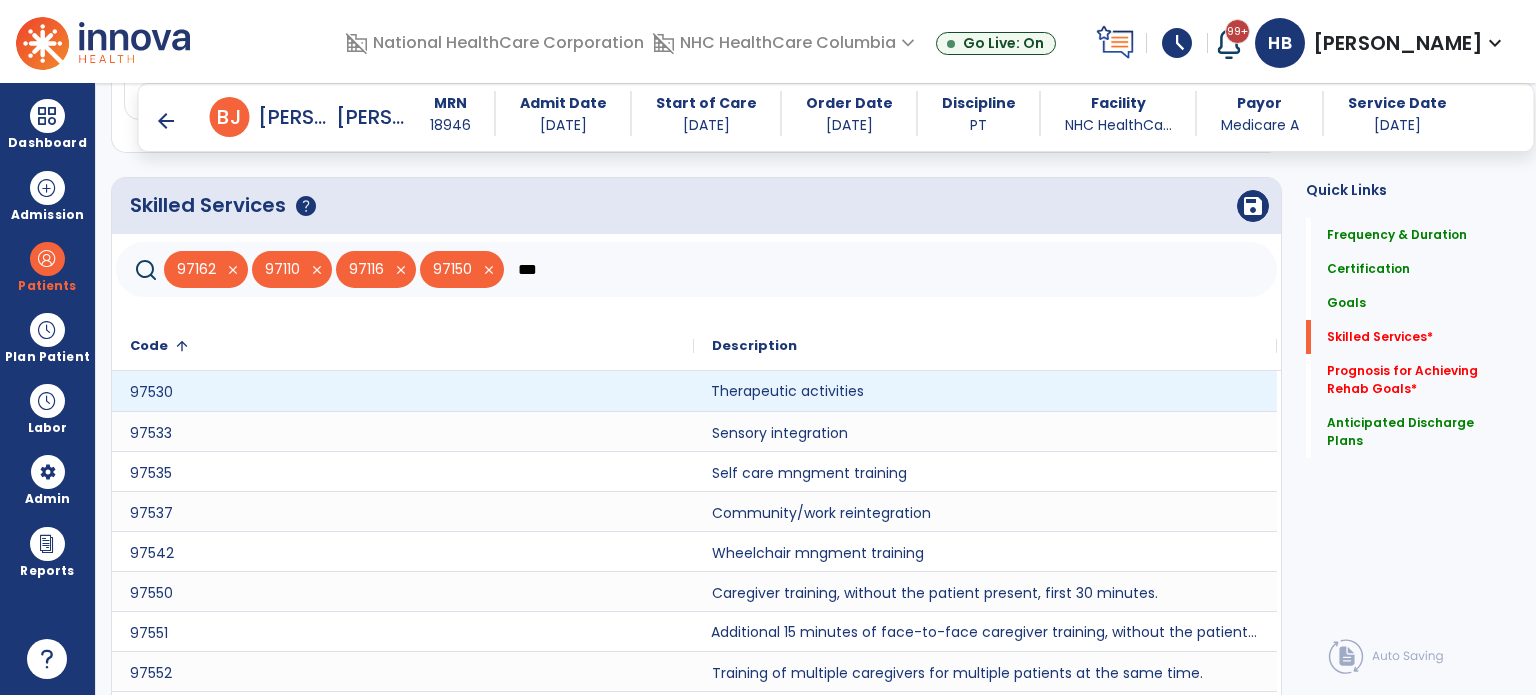click on "Therapeutic activities" 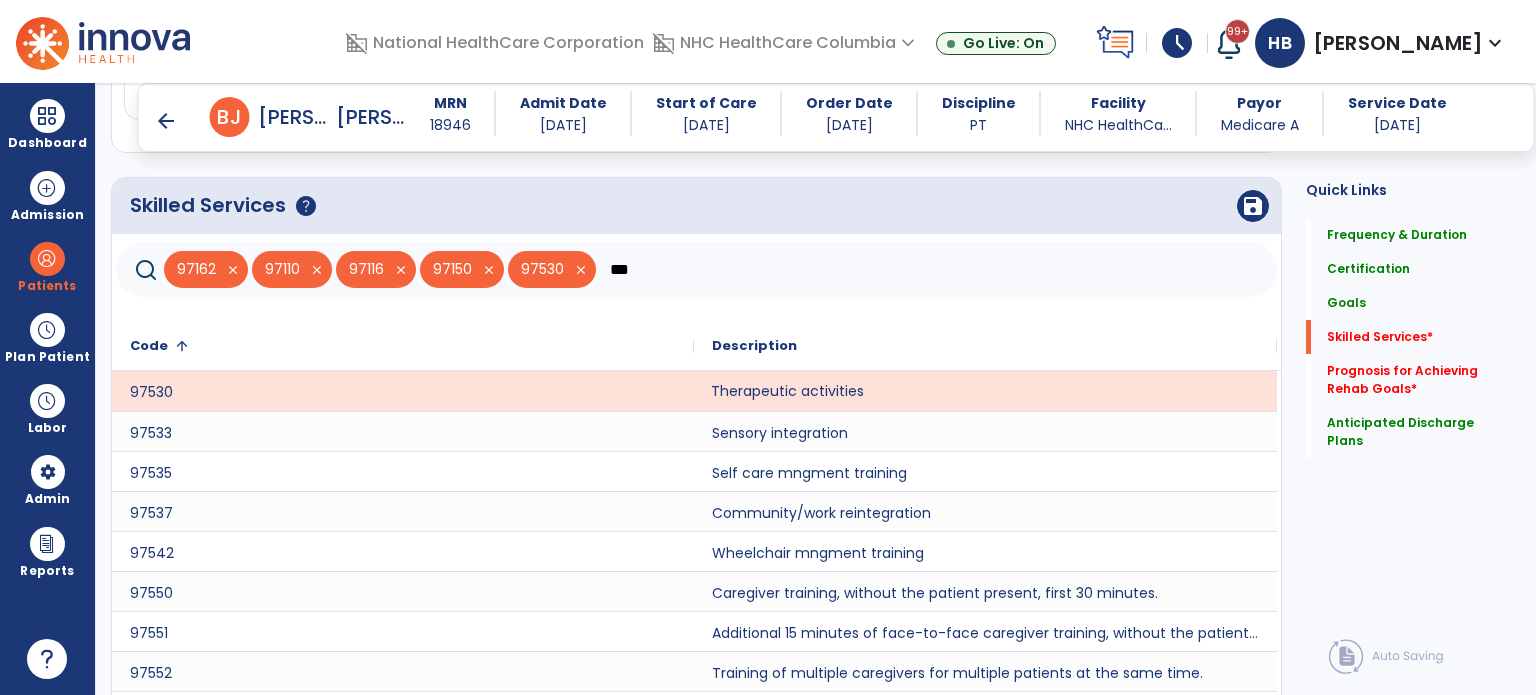 click on "Skilled Services      help   save" 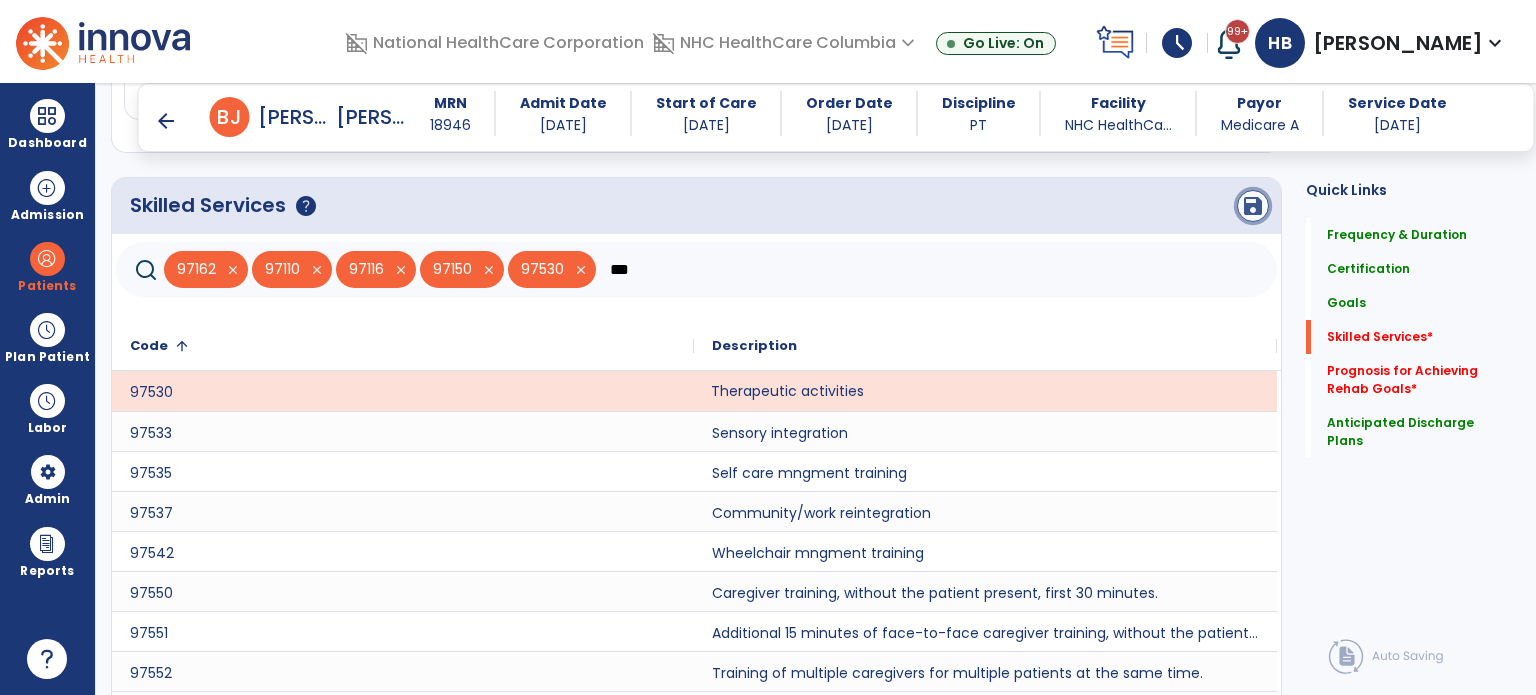 click on "save" 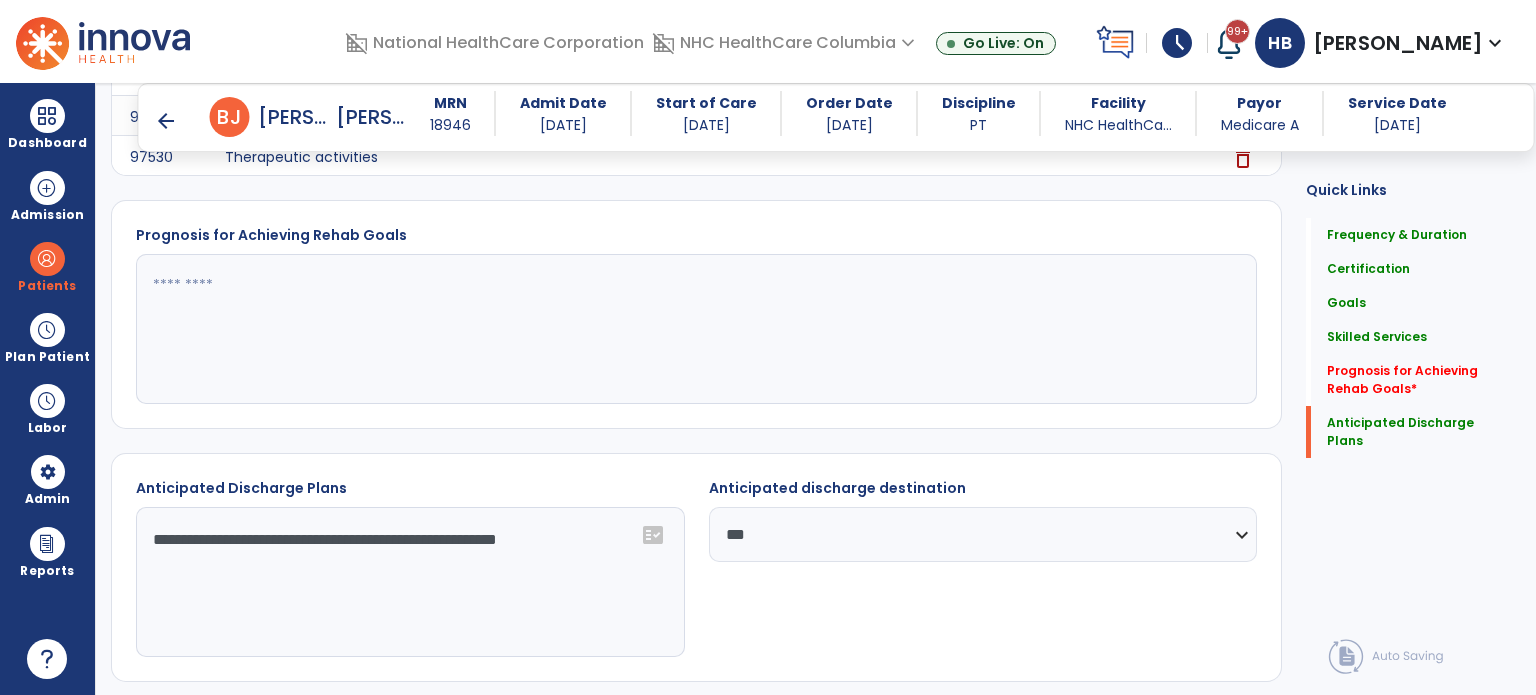 scroll, scrollTop: 1670, scrollLeft: 0, axis: vertical 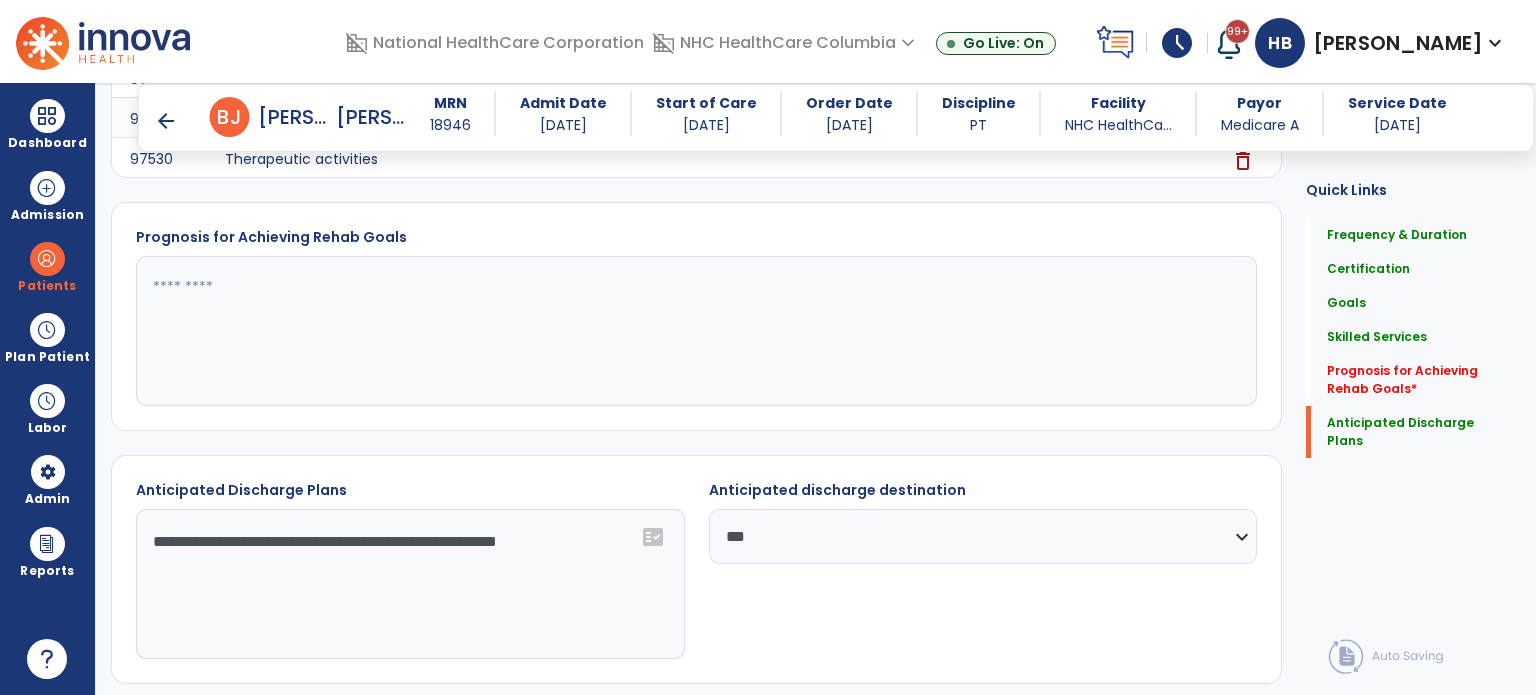 click 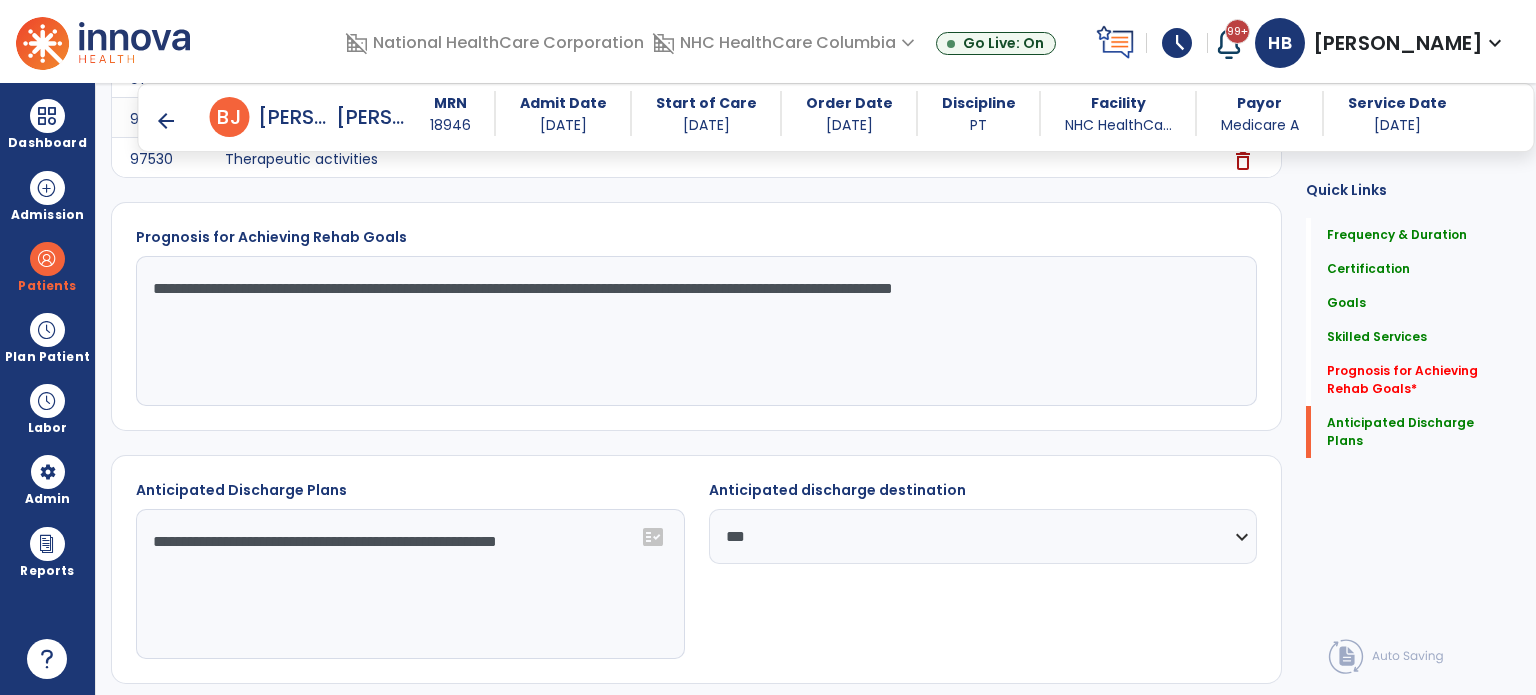 type on "**********" 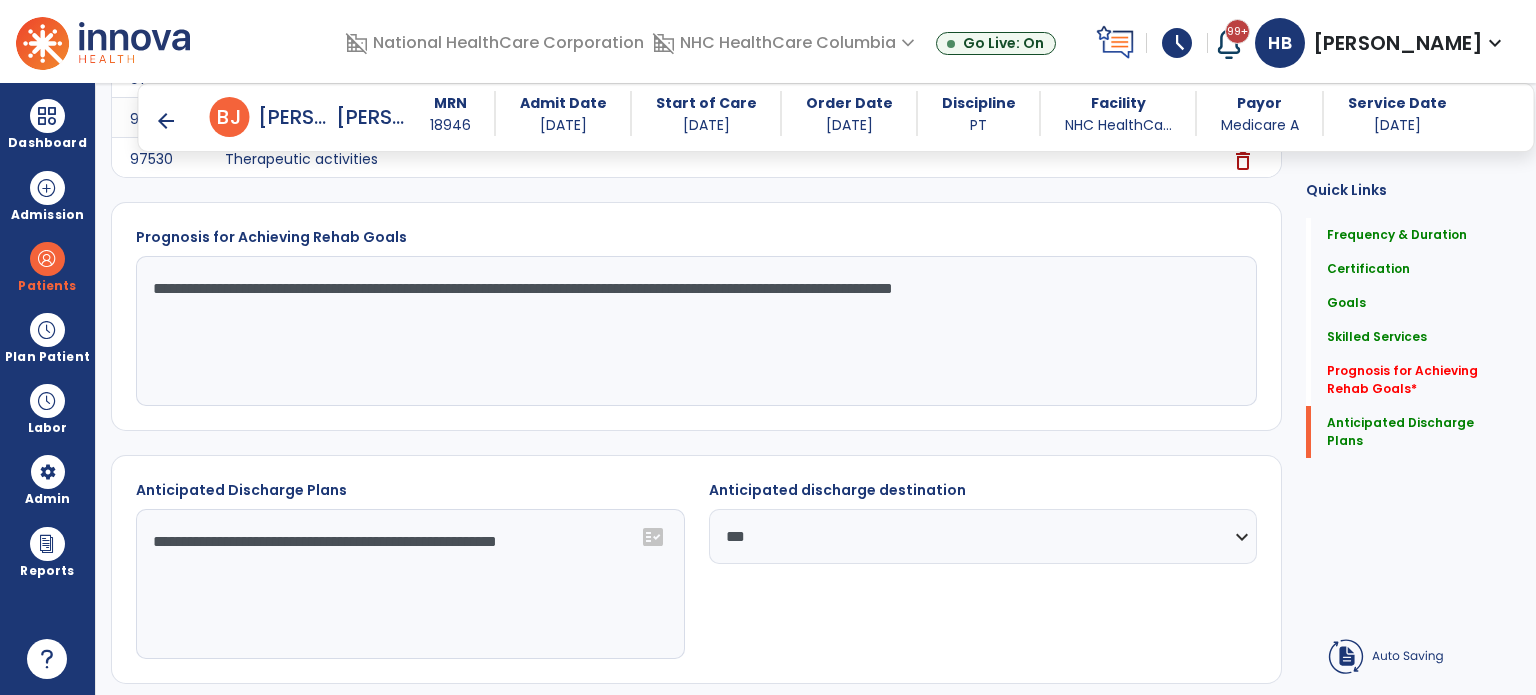 drag, startPoint x: 642, startPoint y: 567, endPoint x: 8, endPoint y: 591, distance: 634.4541 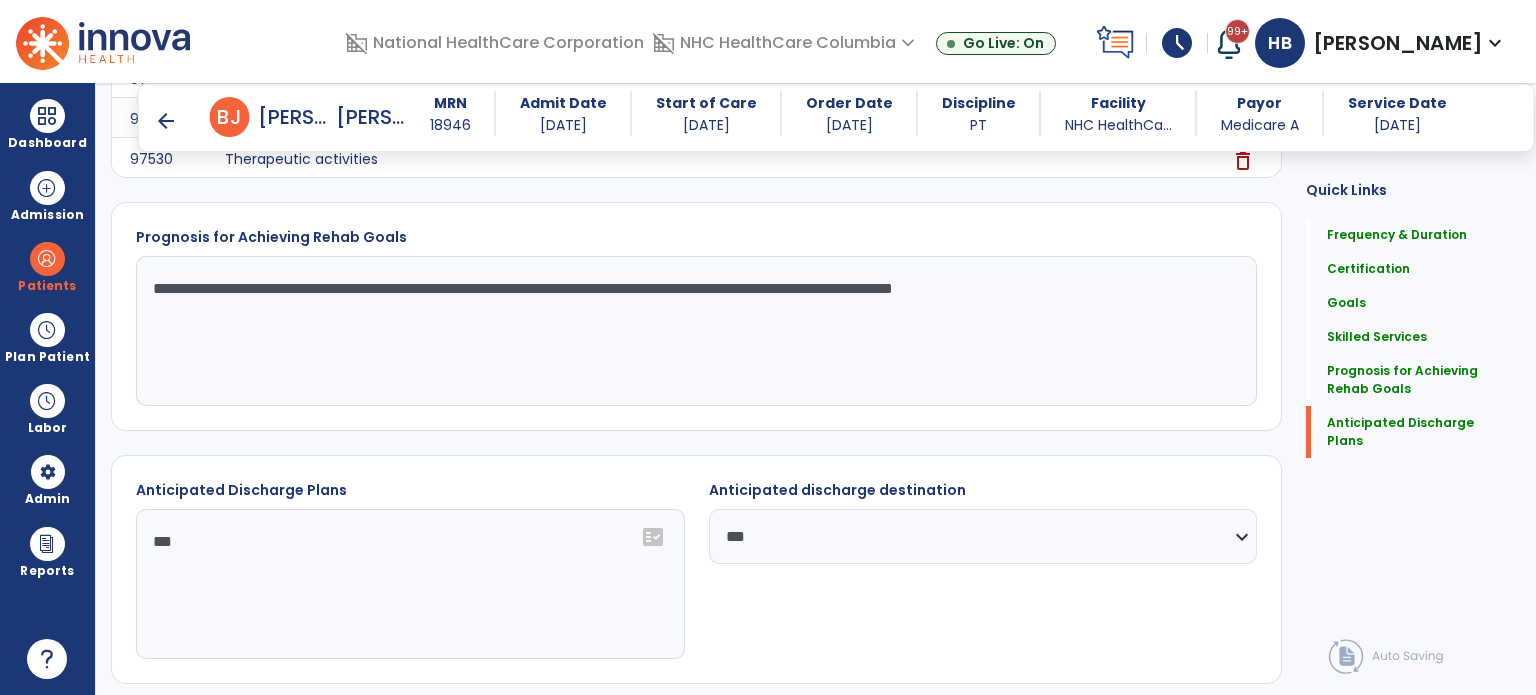 type on "***" 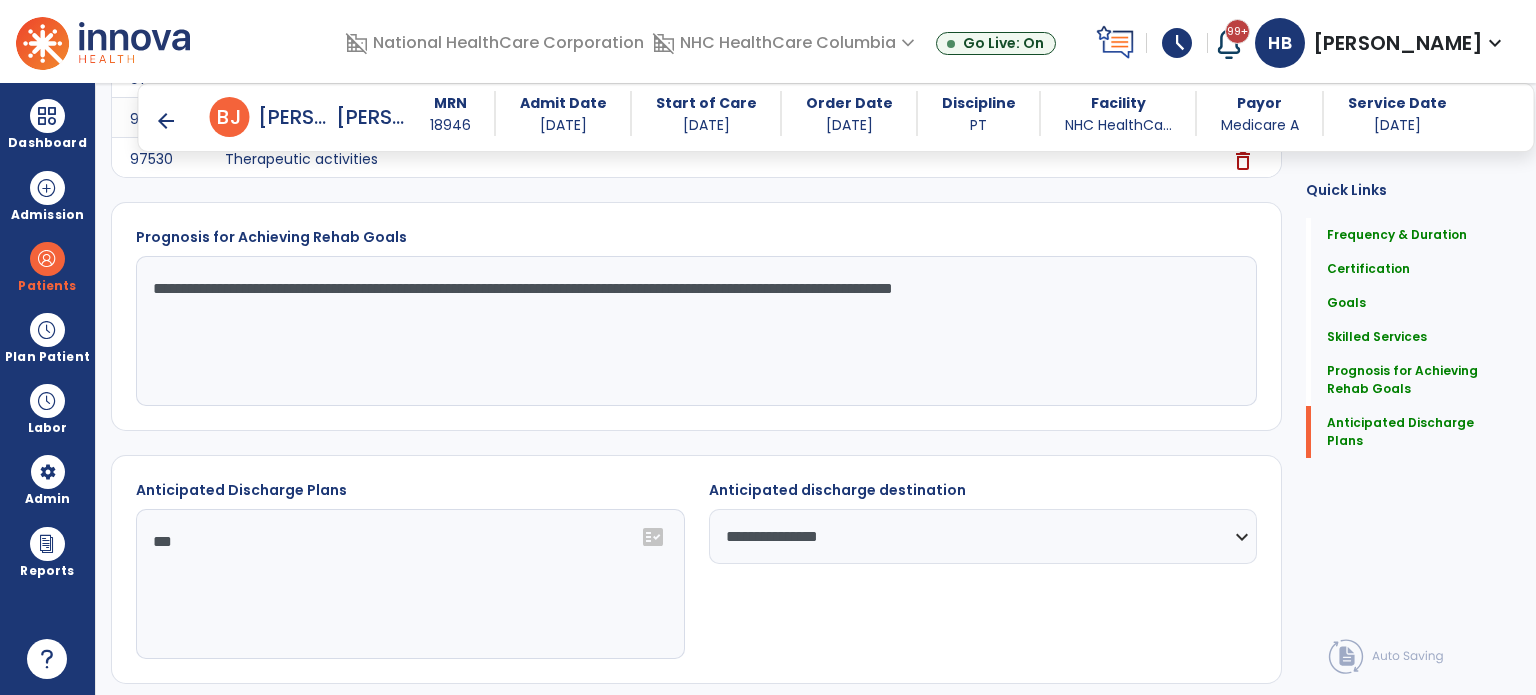 click on "**********" 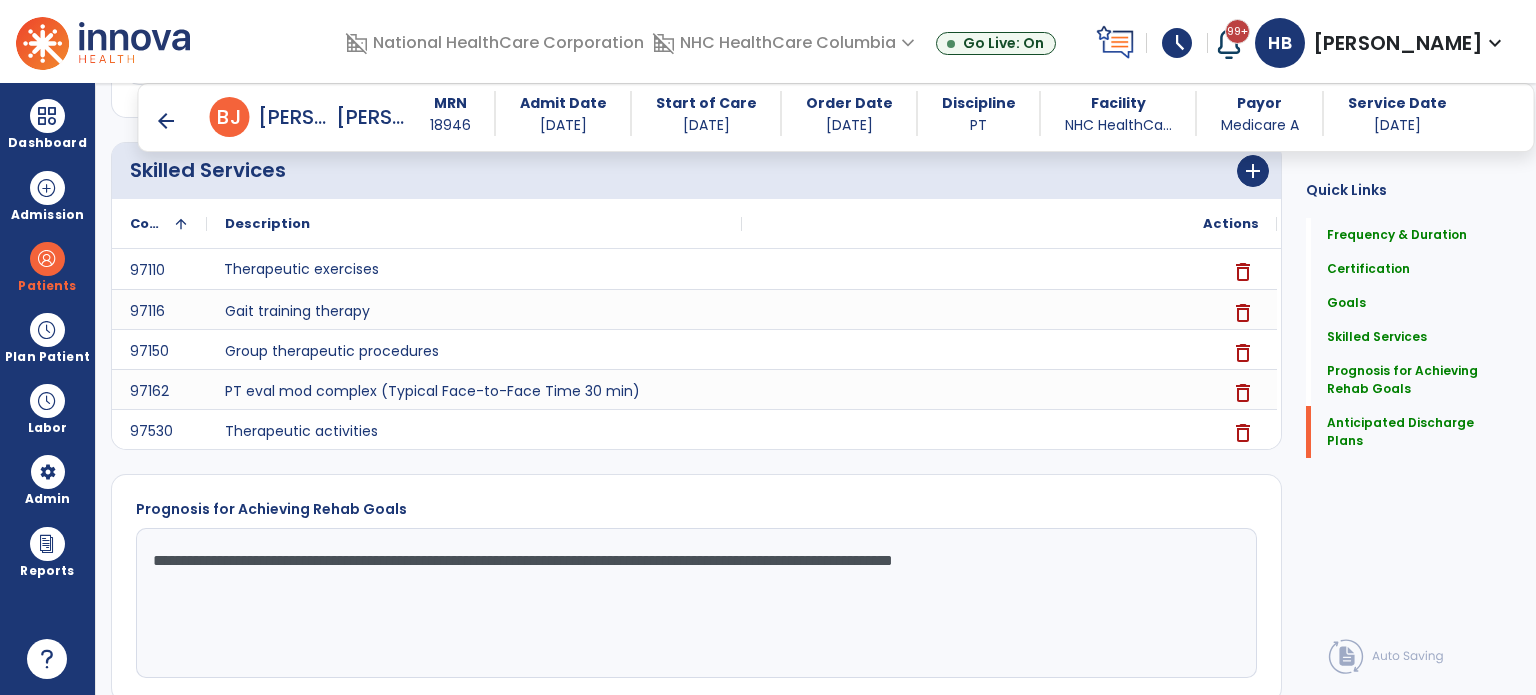 scroll, scrollTop: 1752, scrollLeft: 0, axis: vertical 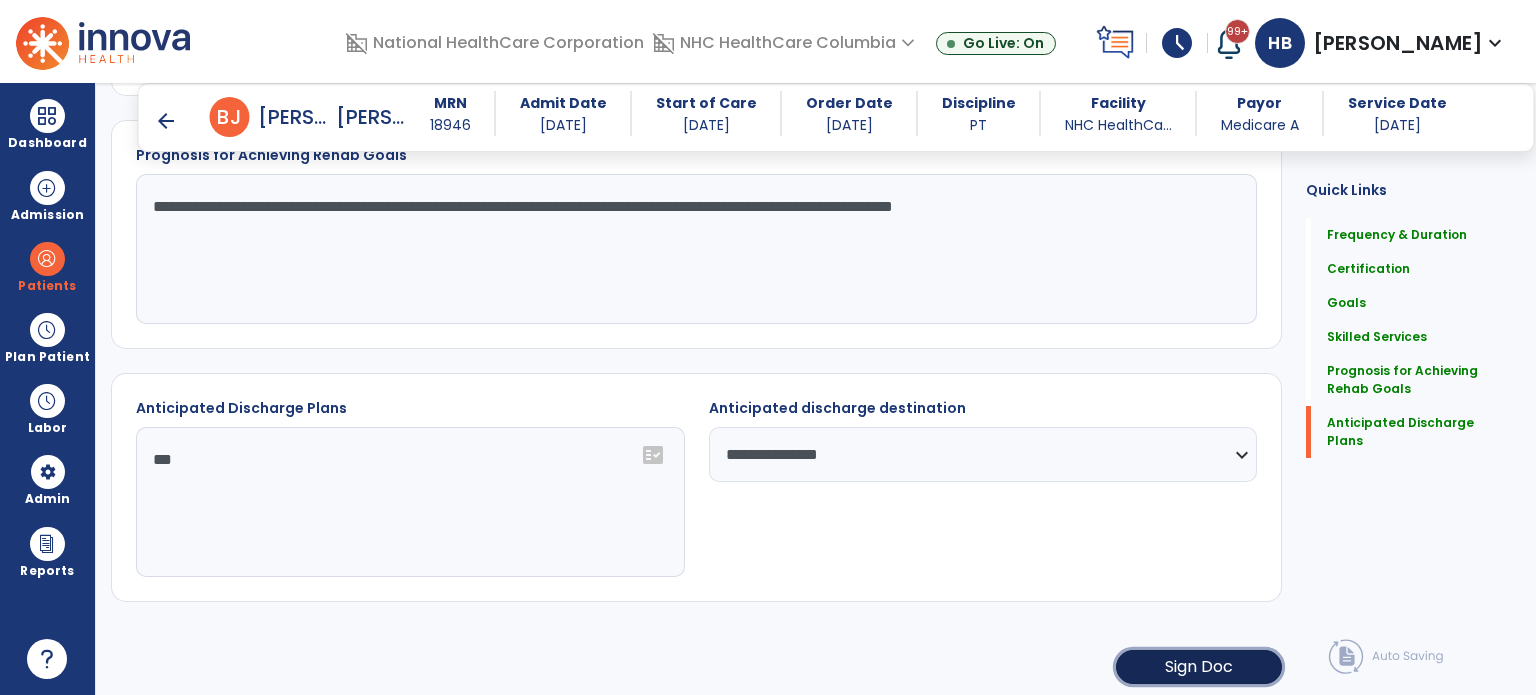 click on "Sign Doc" 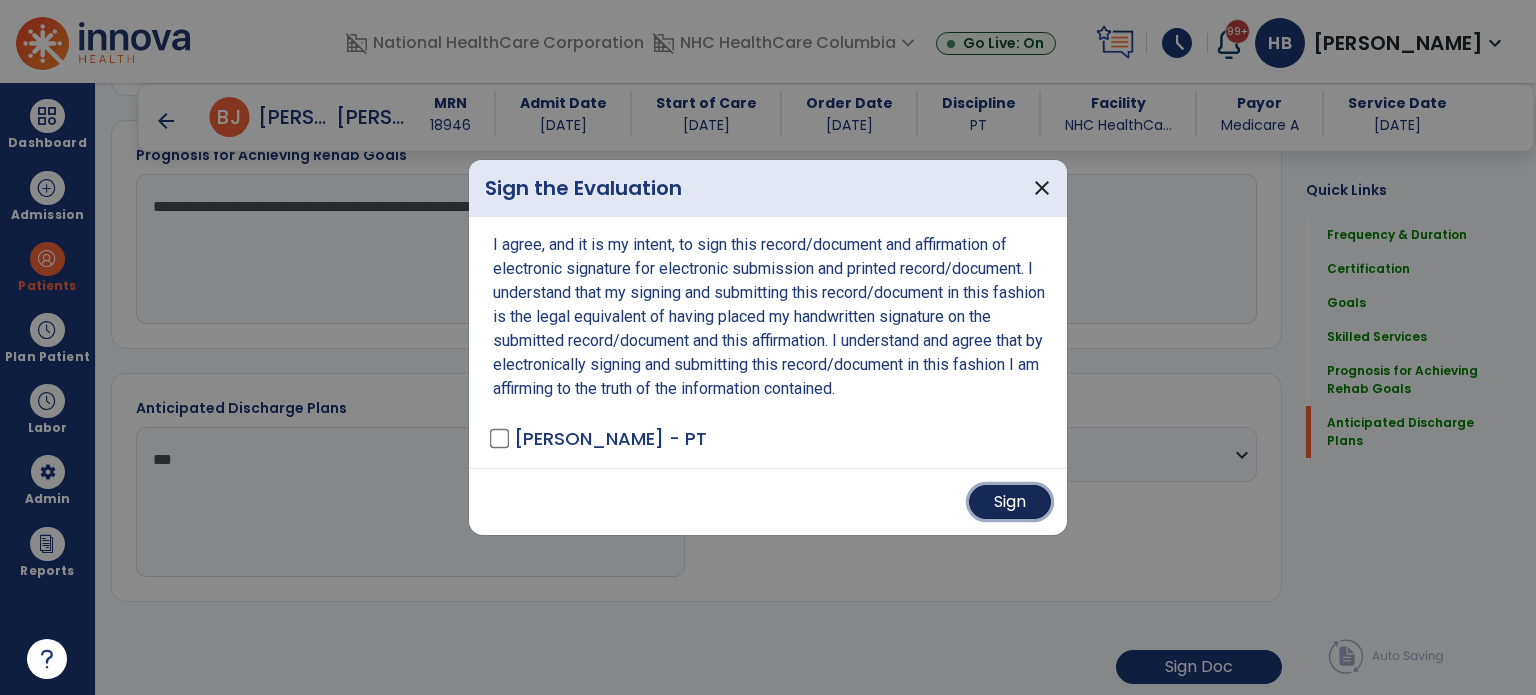 click on "Sign" at bounding box center (1010, 502) 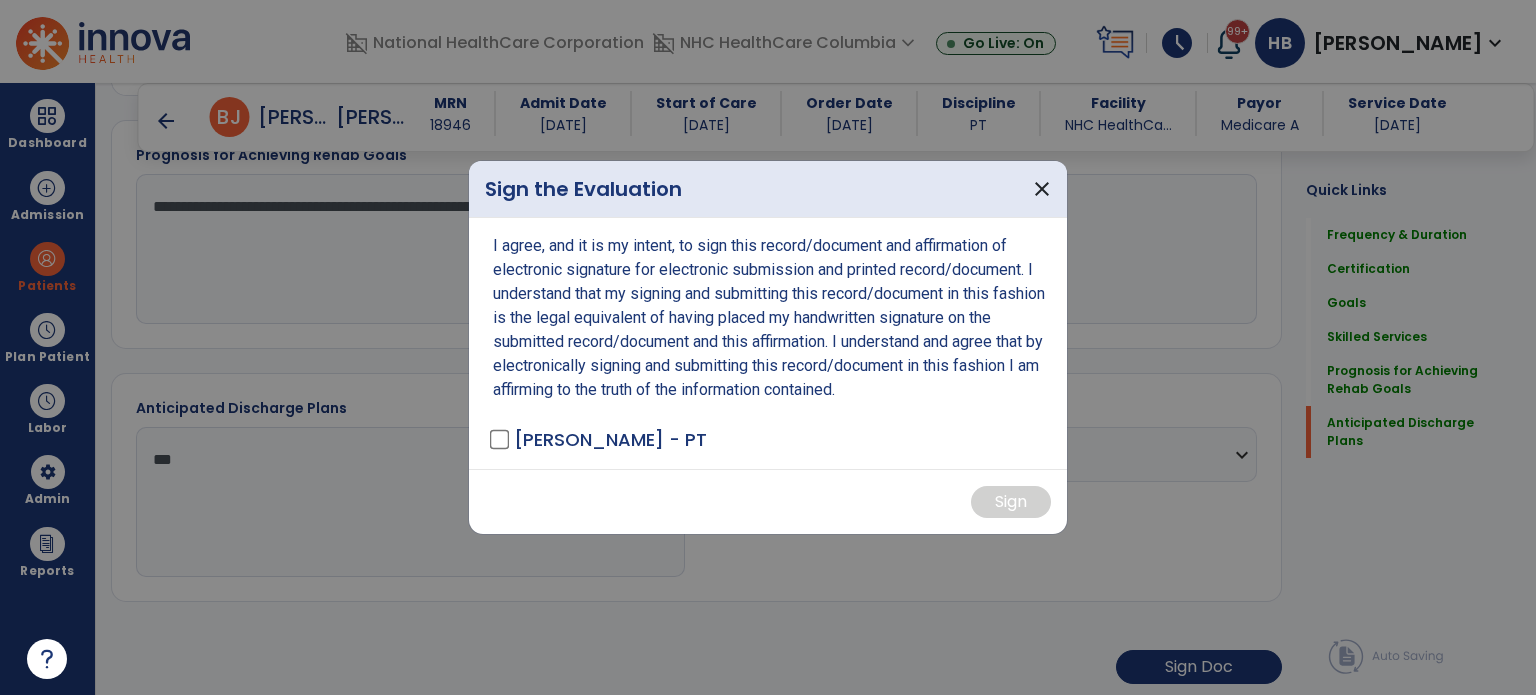 scroll, scrollTop: 1750, scrollLeft: 0, axis: vertical 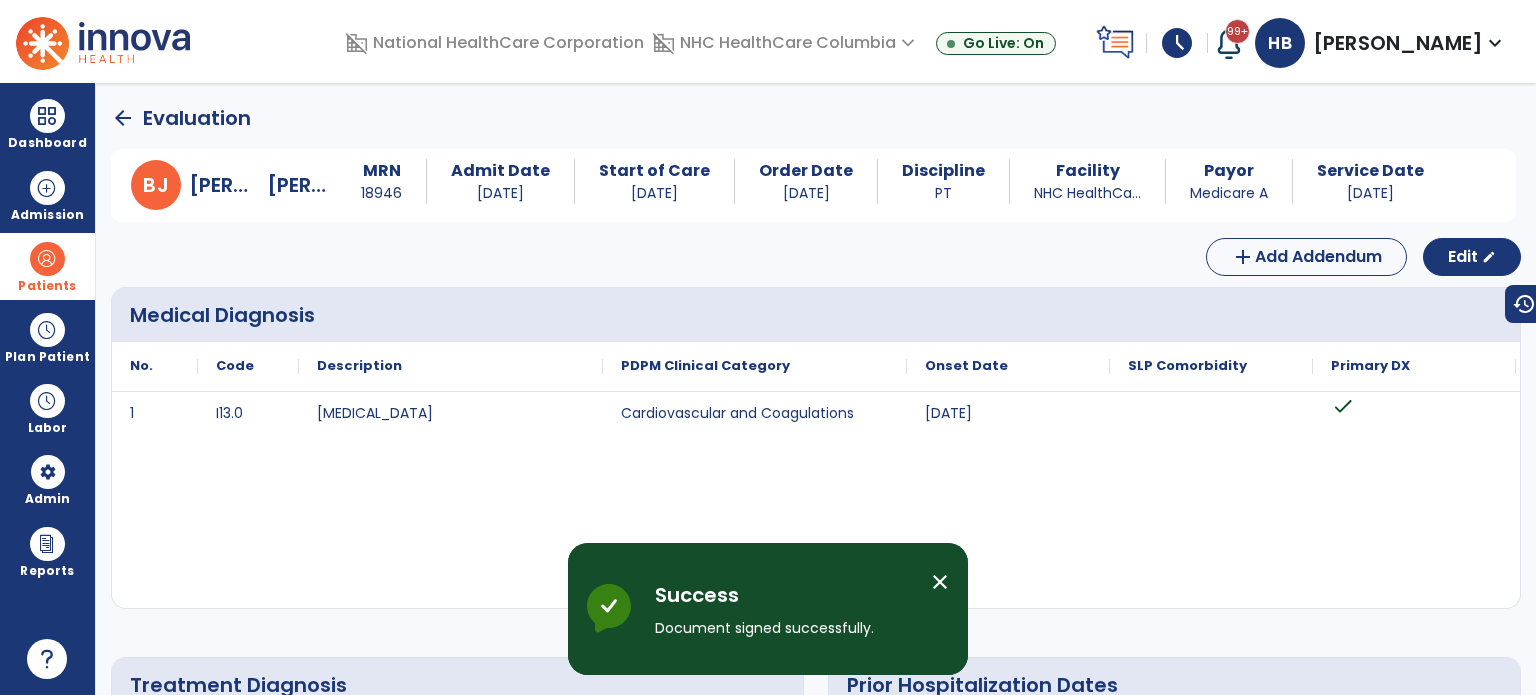 click on "Patients" at bounding box center [47, 266] 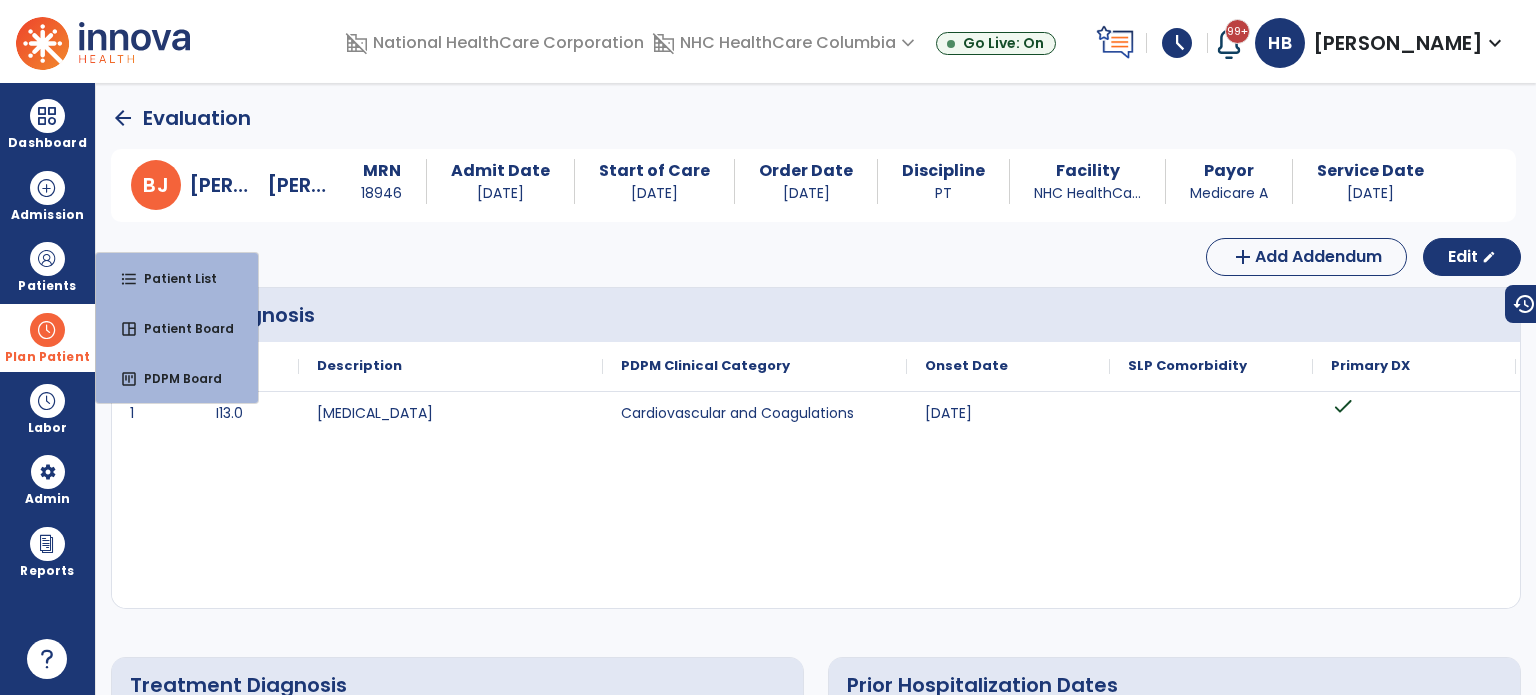 click at bounding box center [47, 330] 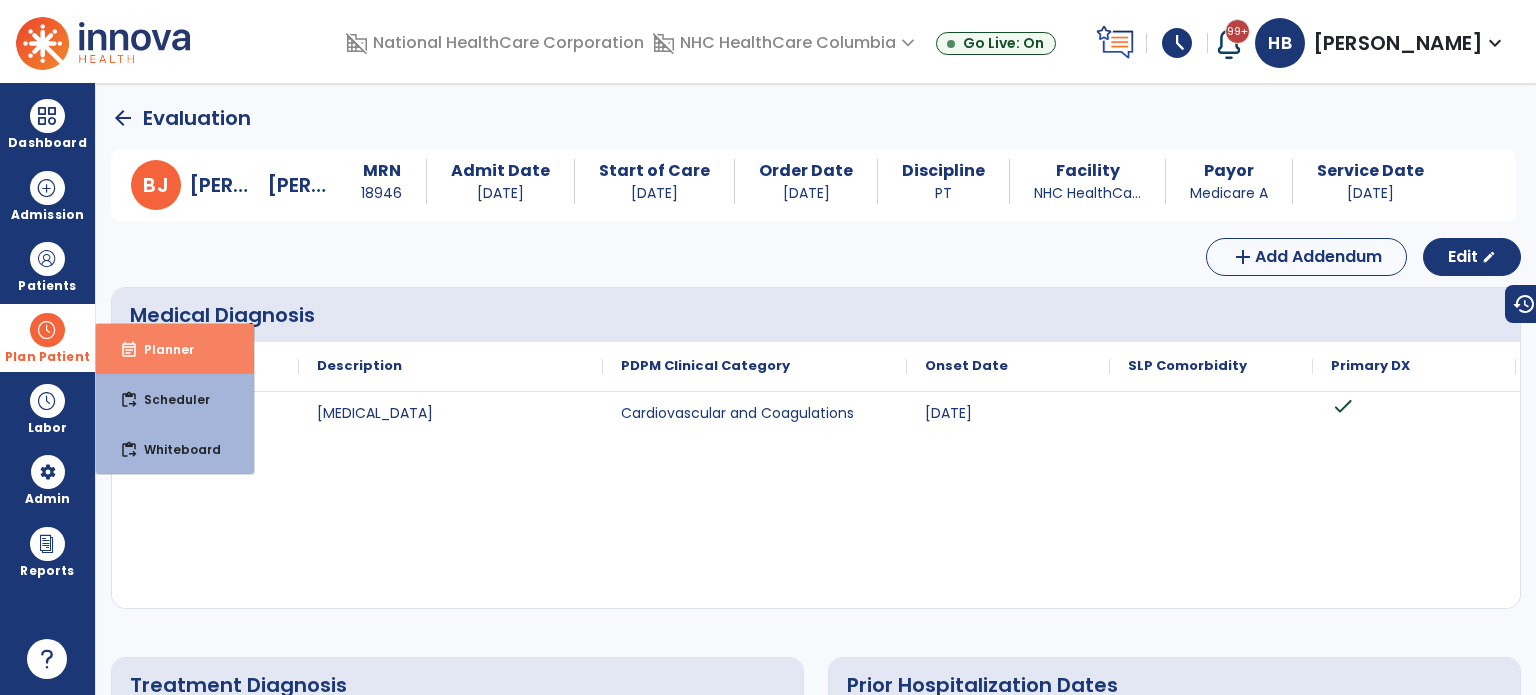 click on "event_note  Planner" at bounding box center [175, 349] 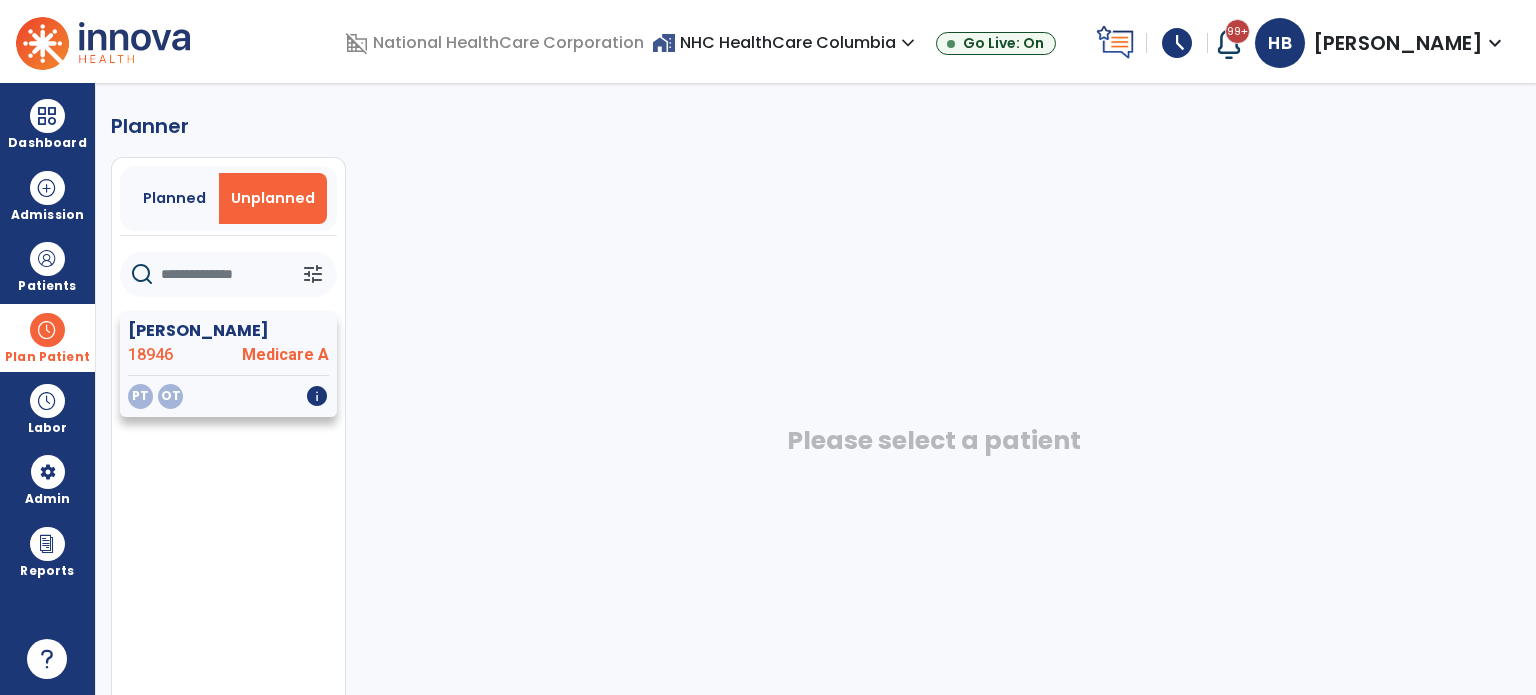 click on "18946" 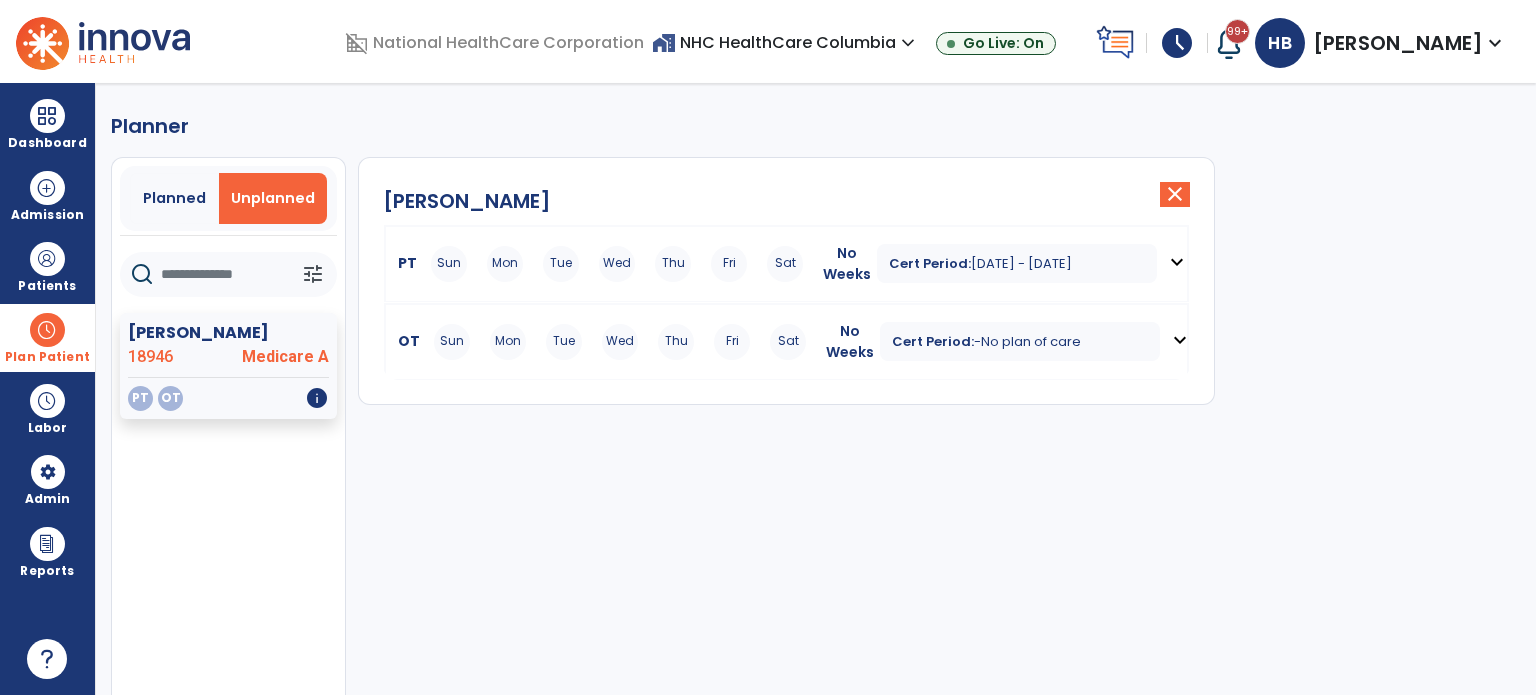 click on "PT Sun Mon Tue Wed Thu Fri Sat No Weeks Cert Period:  [DATE] - [DATE]  expand_more" at bounding box center [786, 264] 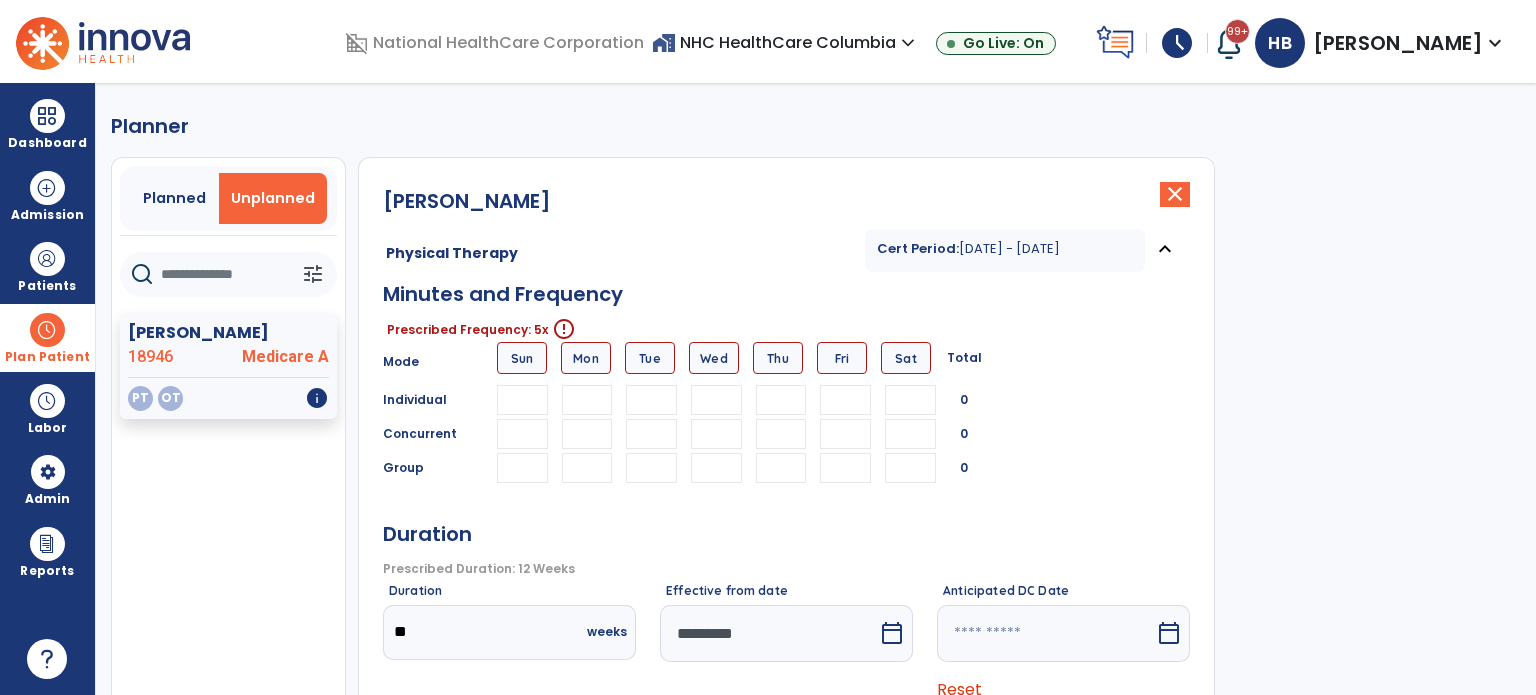 click at bounding box center [587, 400] 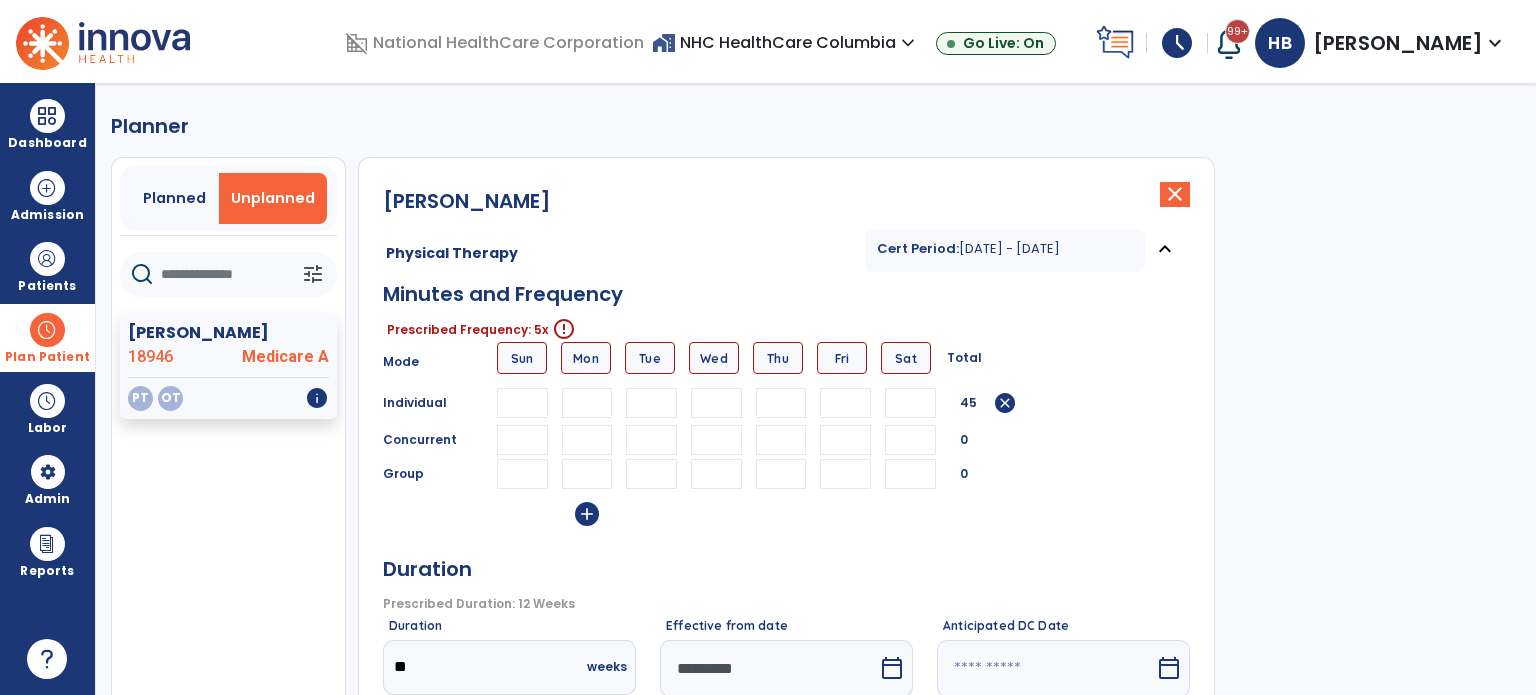 type on "**" 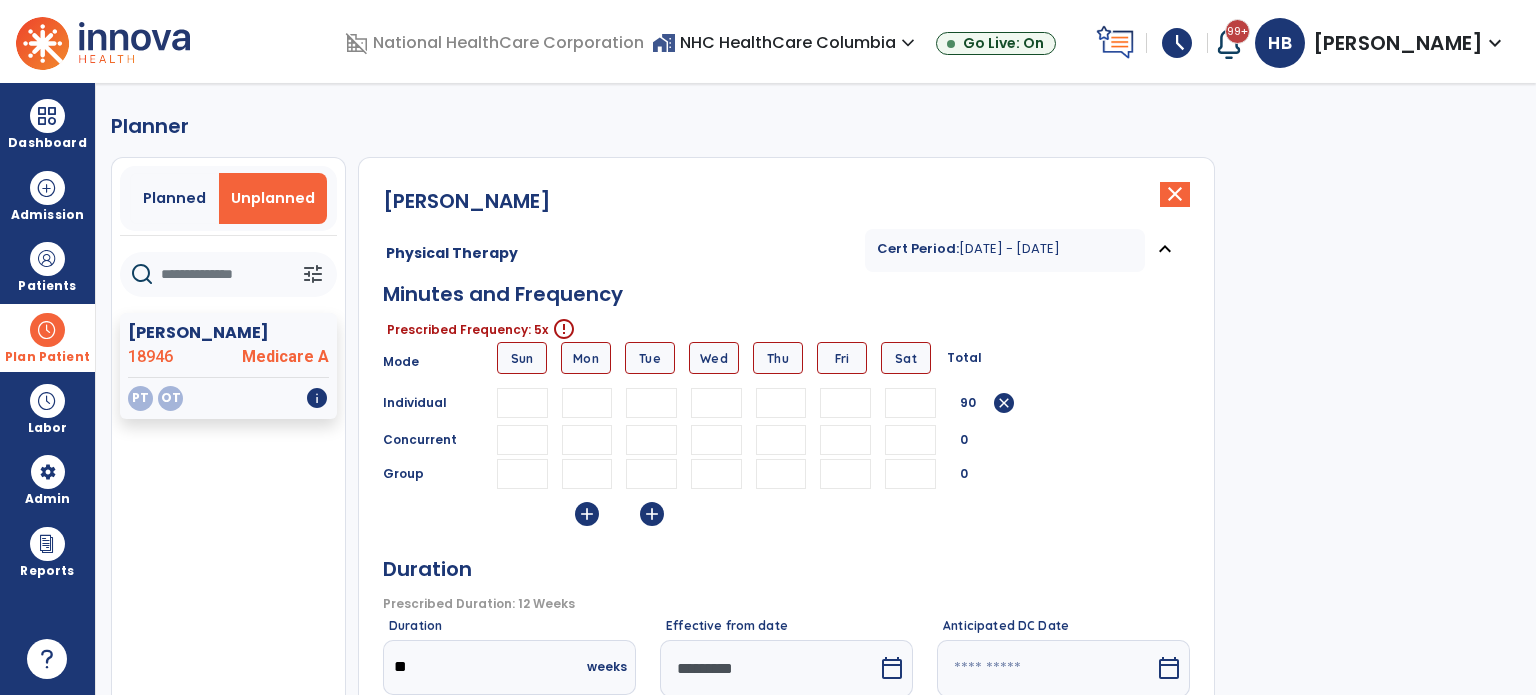 type on "**" 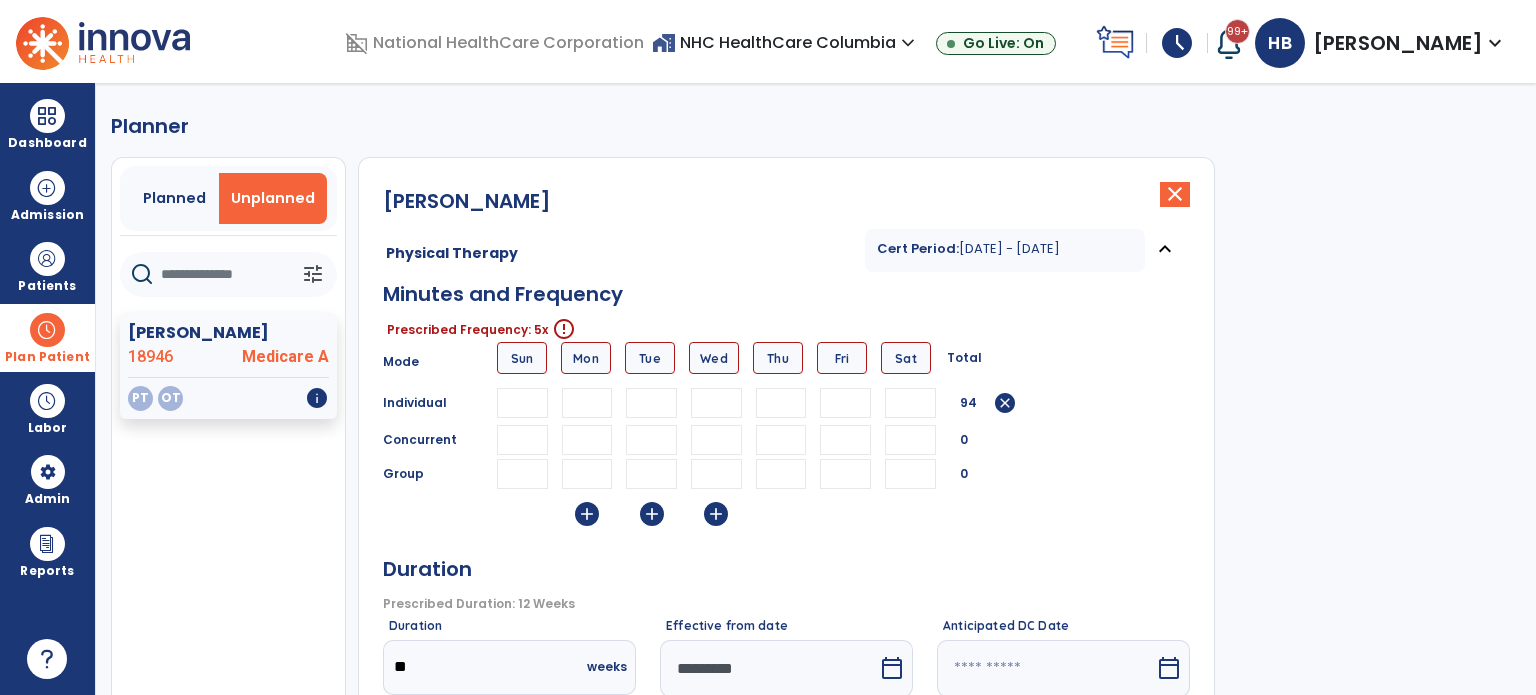 type on "**" 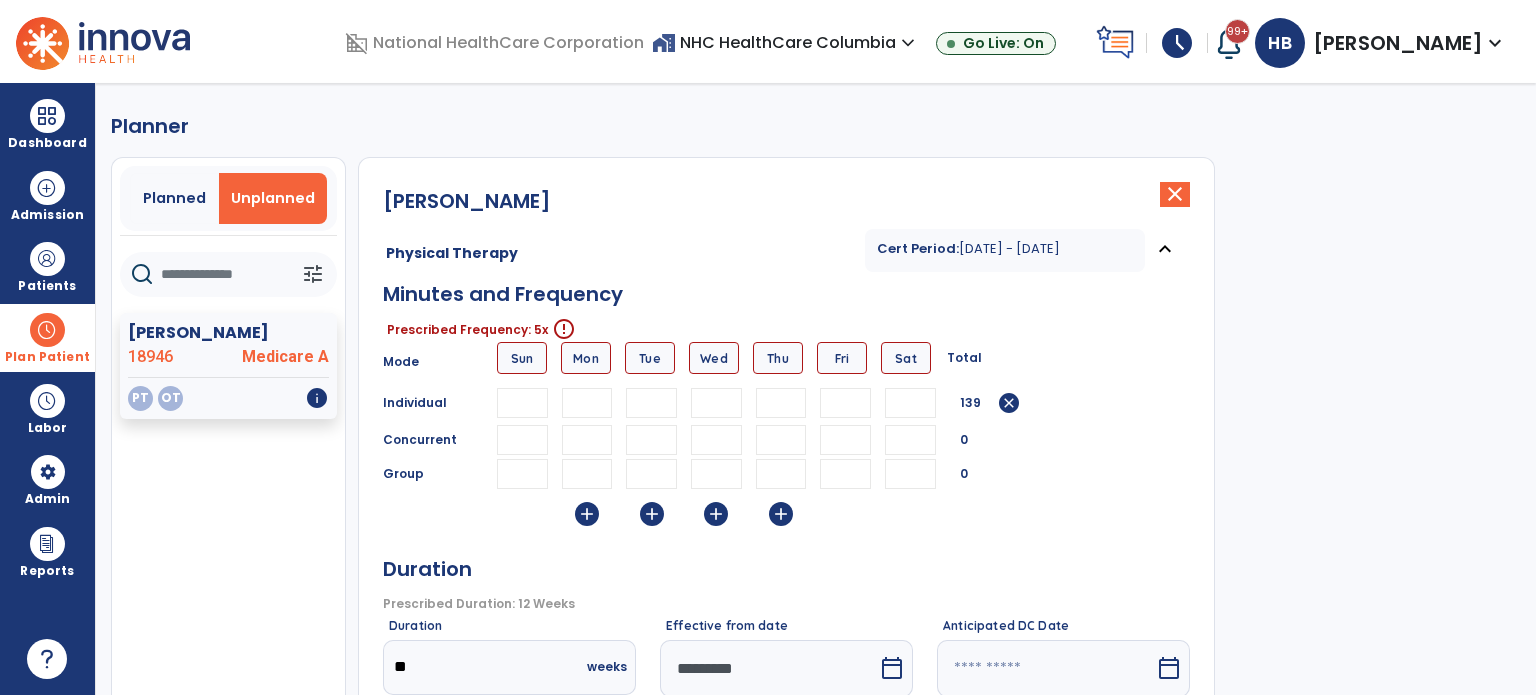 type on "**" 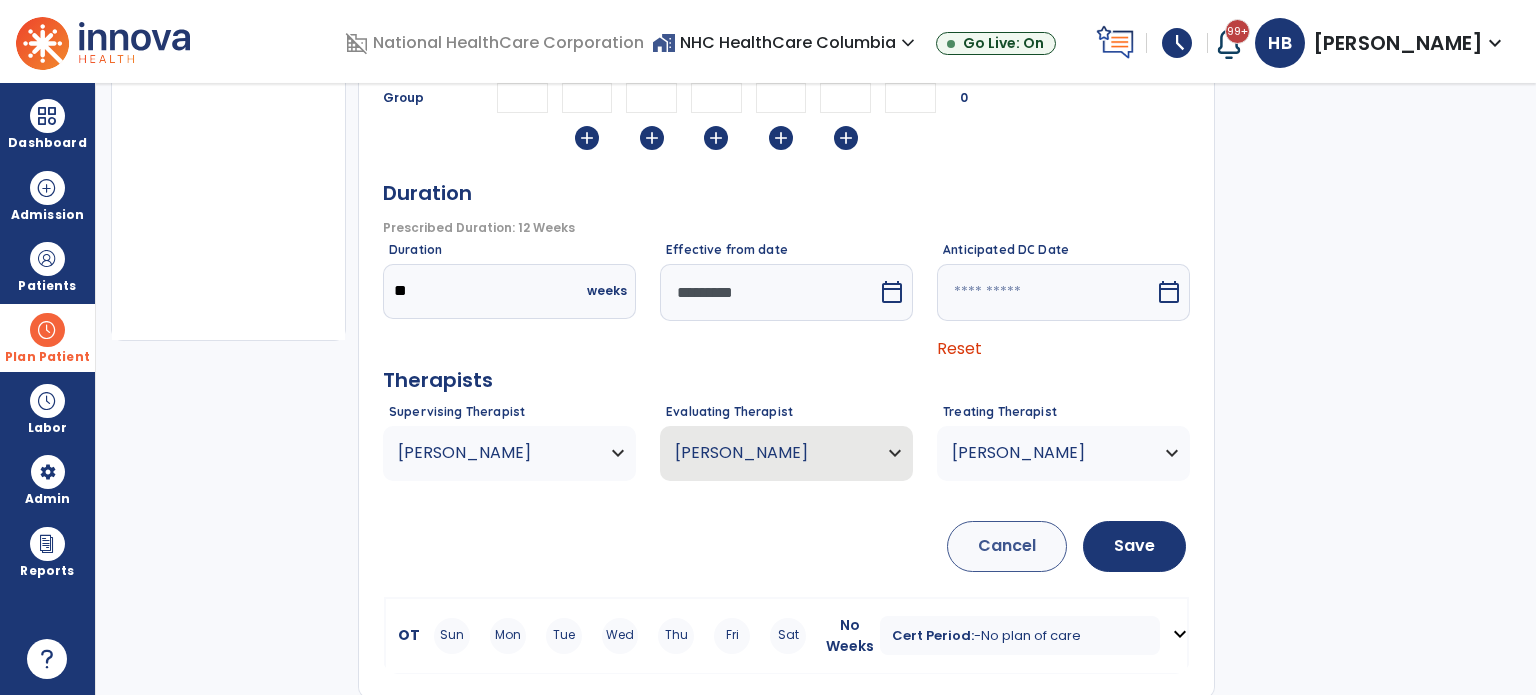 scroll, scrollTop: 376, scrollLeft: 0, axis: vertical 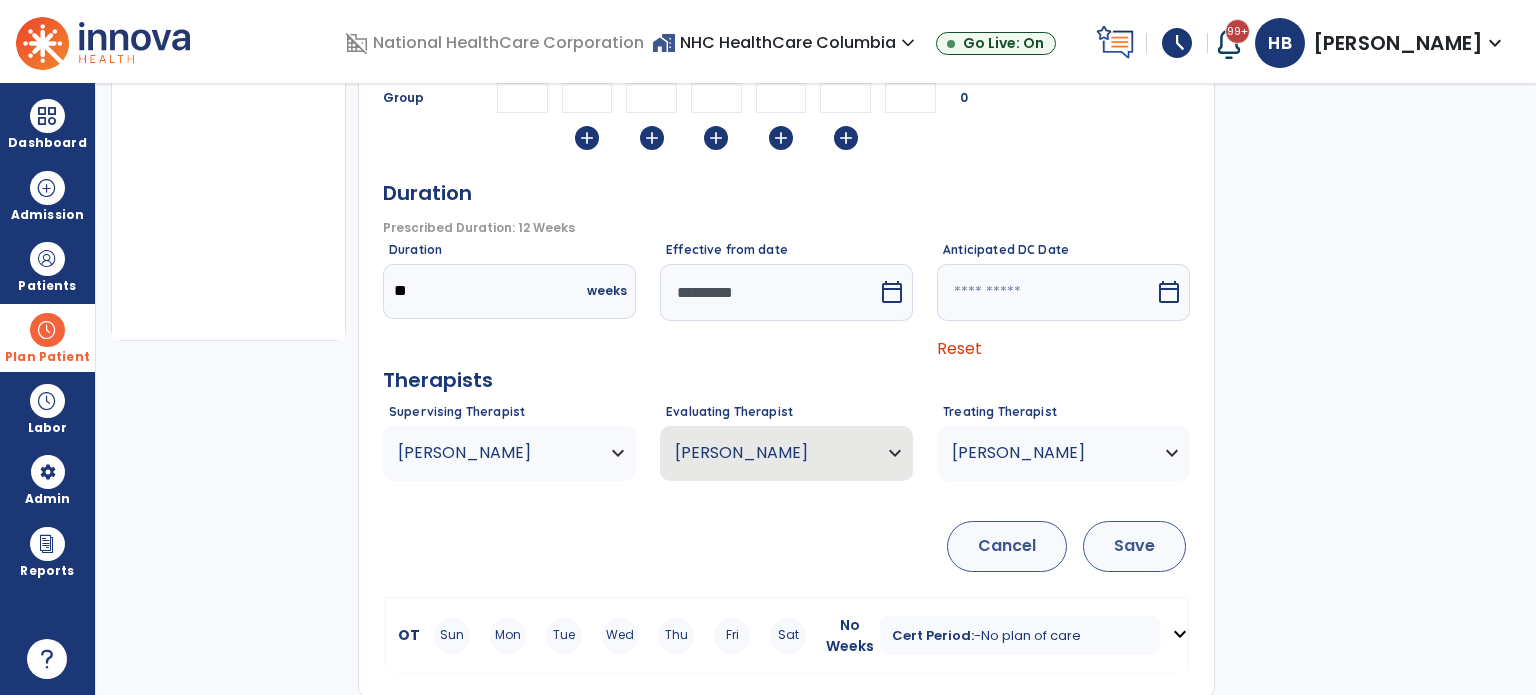 type on "**" 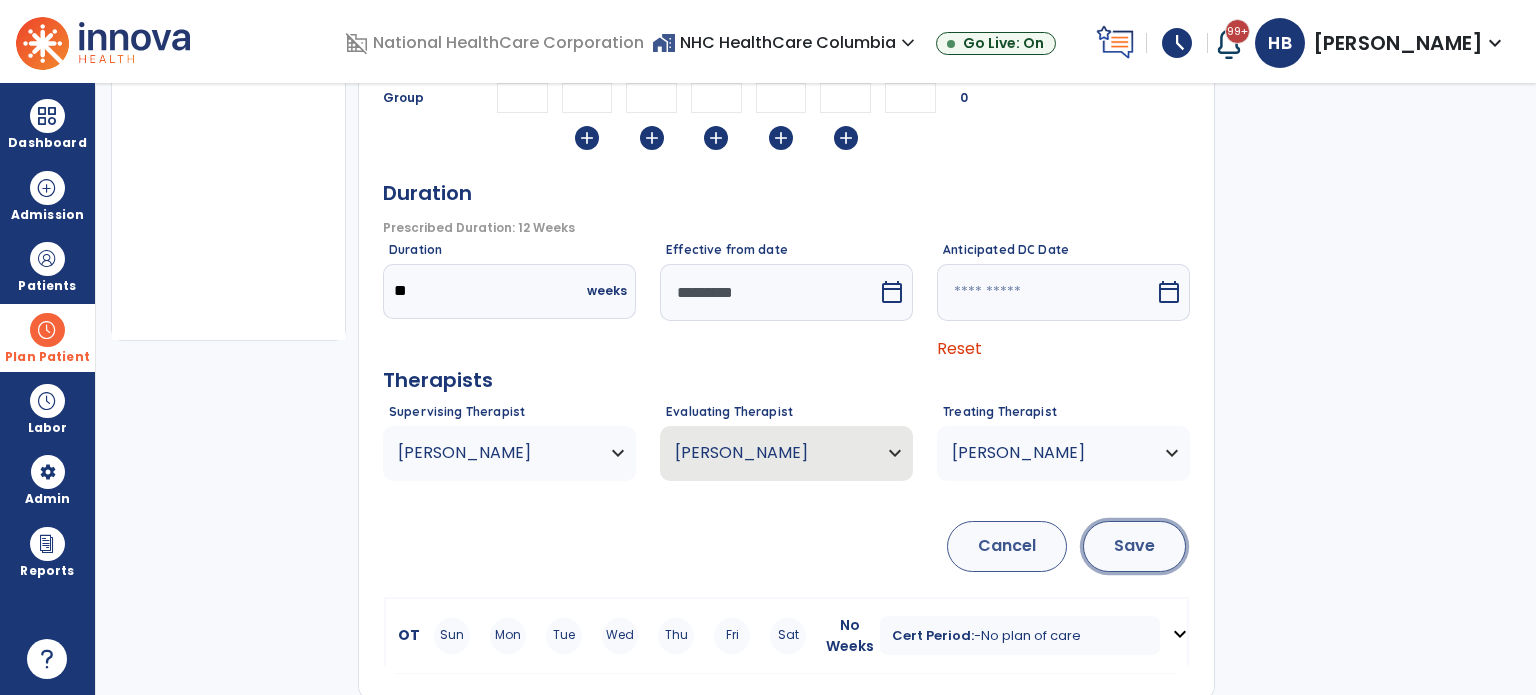 click on "Save" at bounding box center [1134, 546] 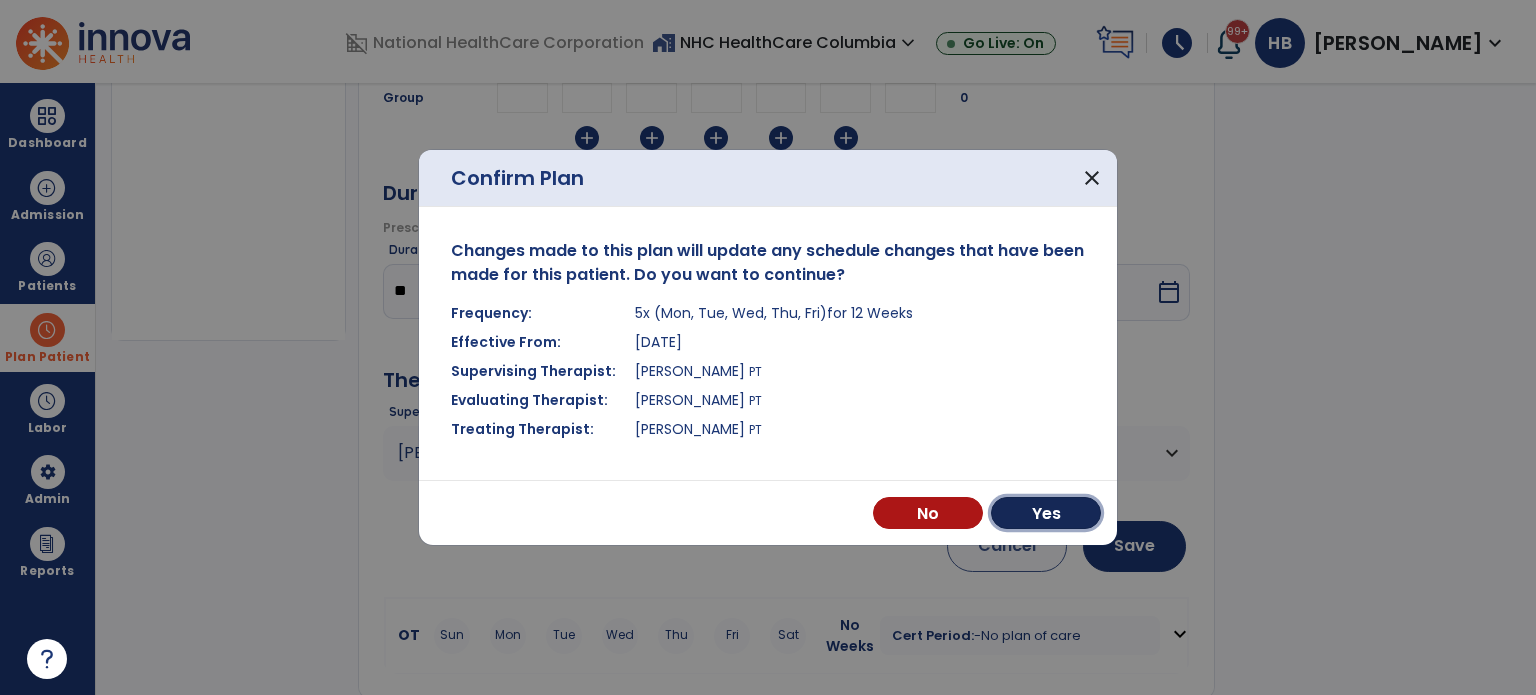 click on "Yes" at bounding box center [1046, 513] 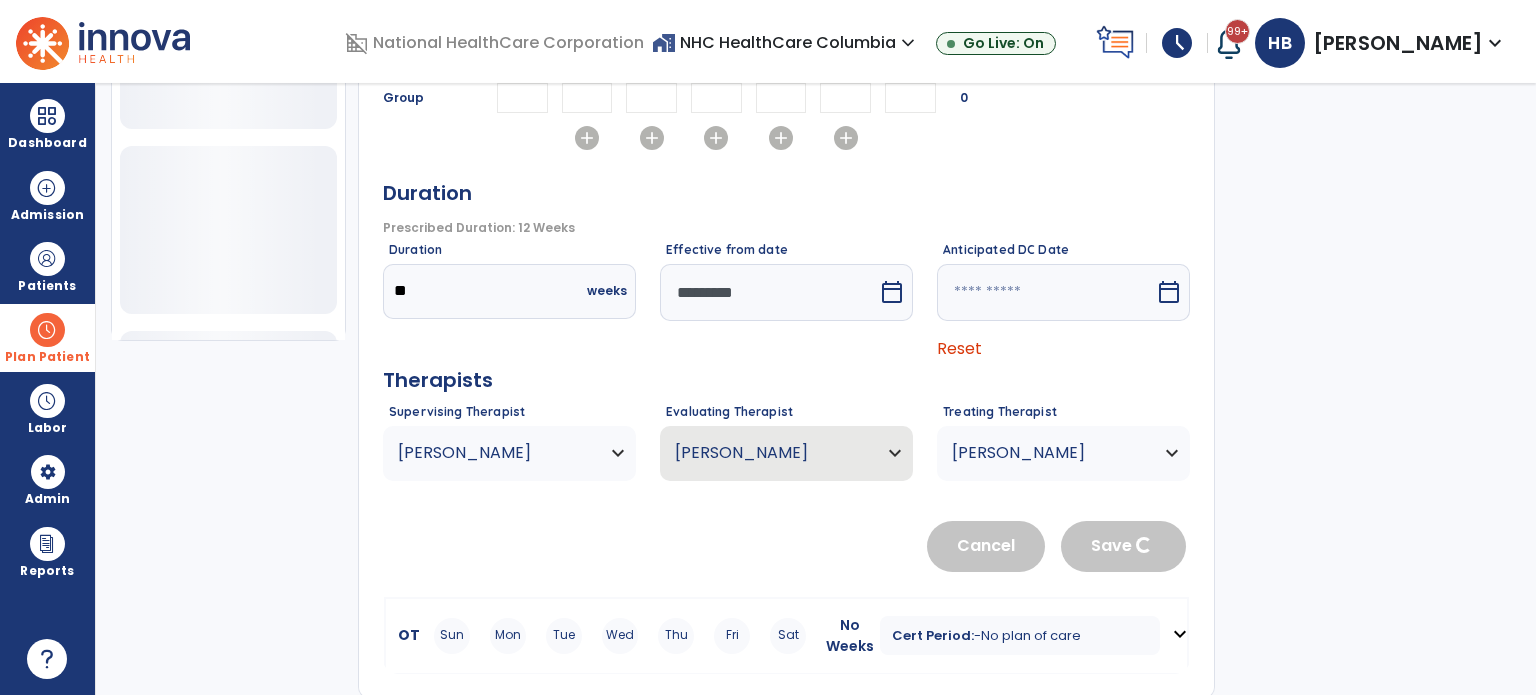 type 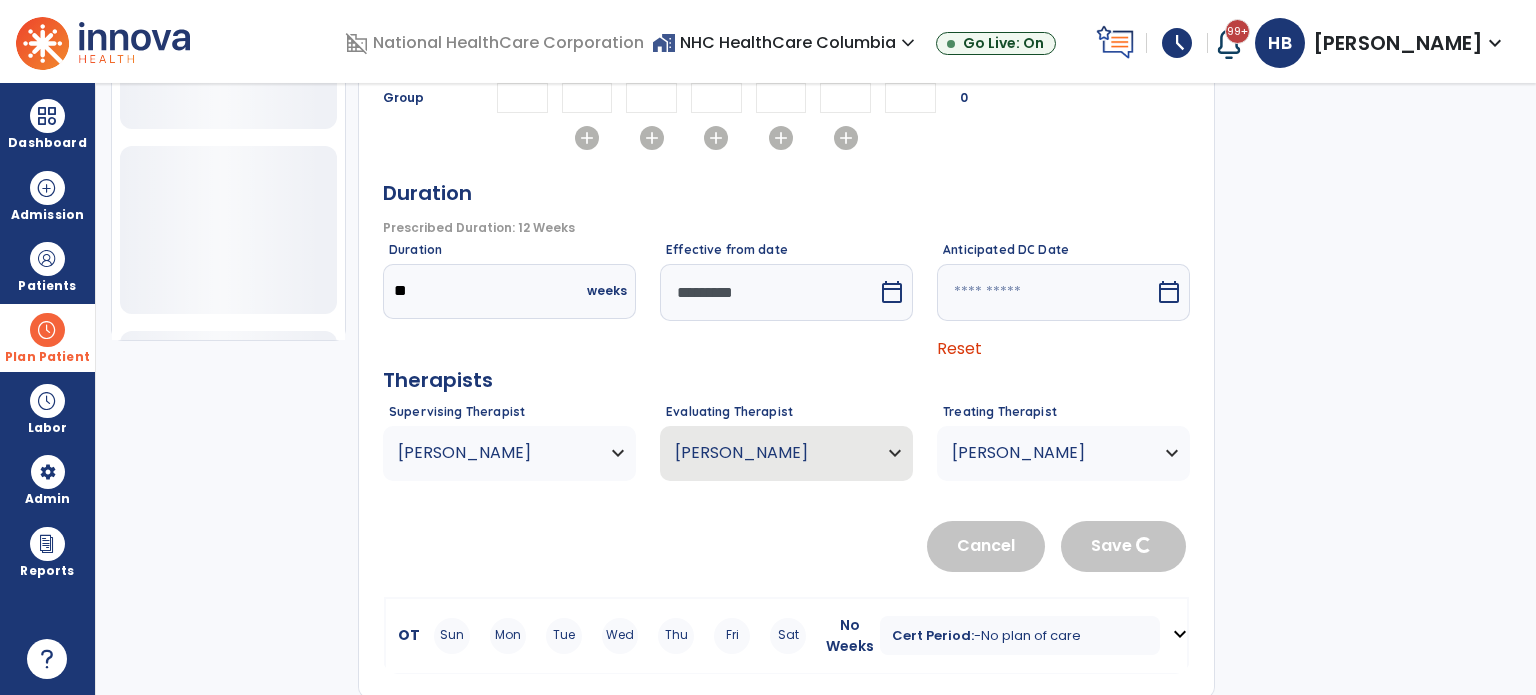 type 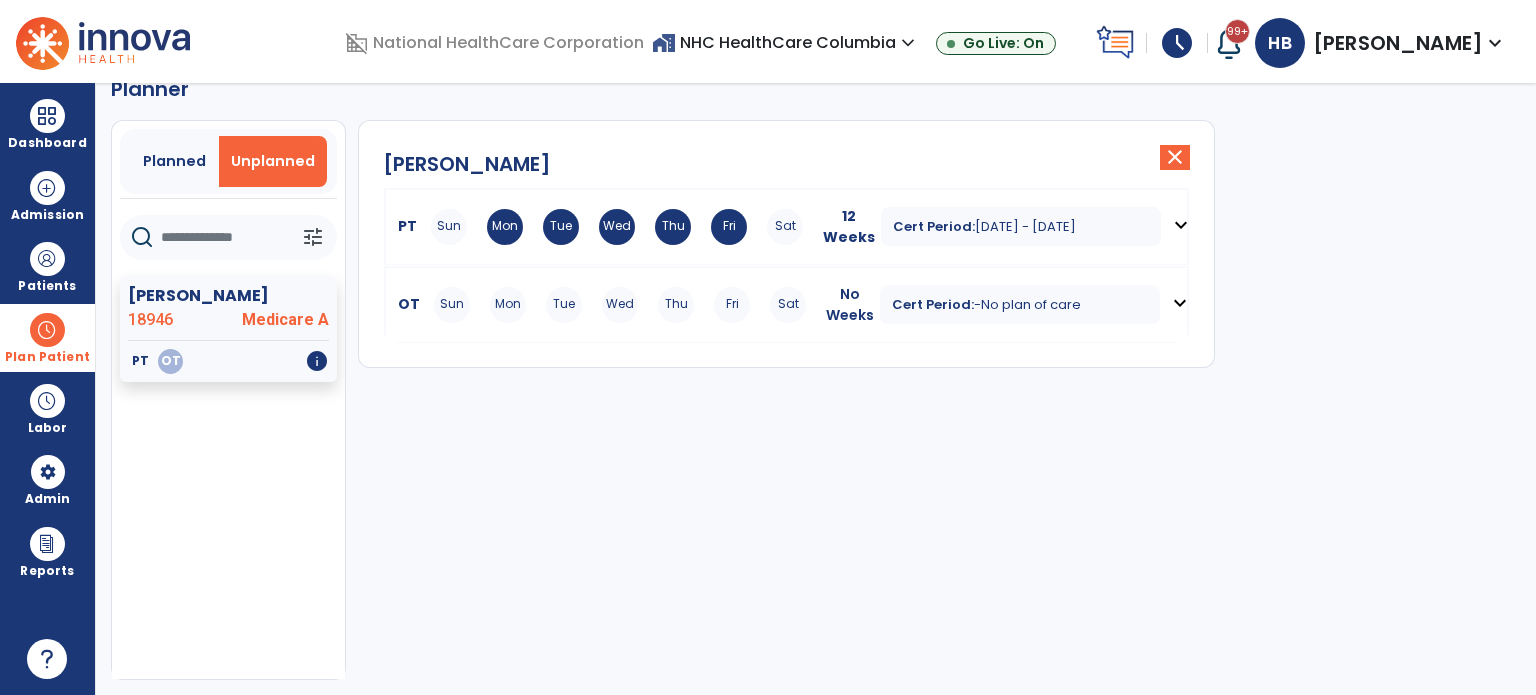scroll, scrollTop: 36, scrollLeft: 0, axis: vertical 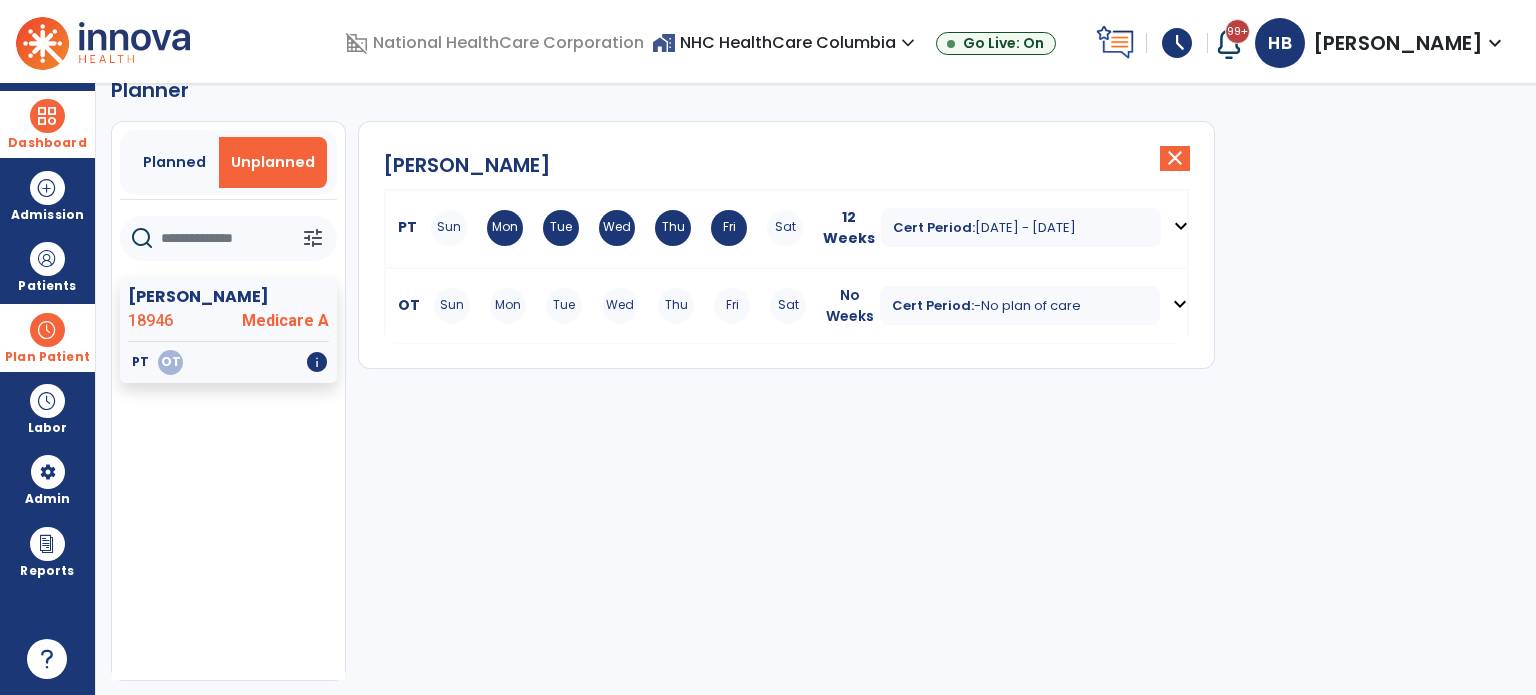 click on "Dashboard" at bounding box center [47, 124] 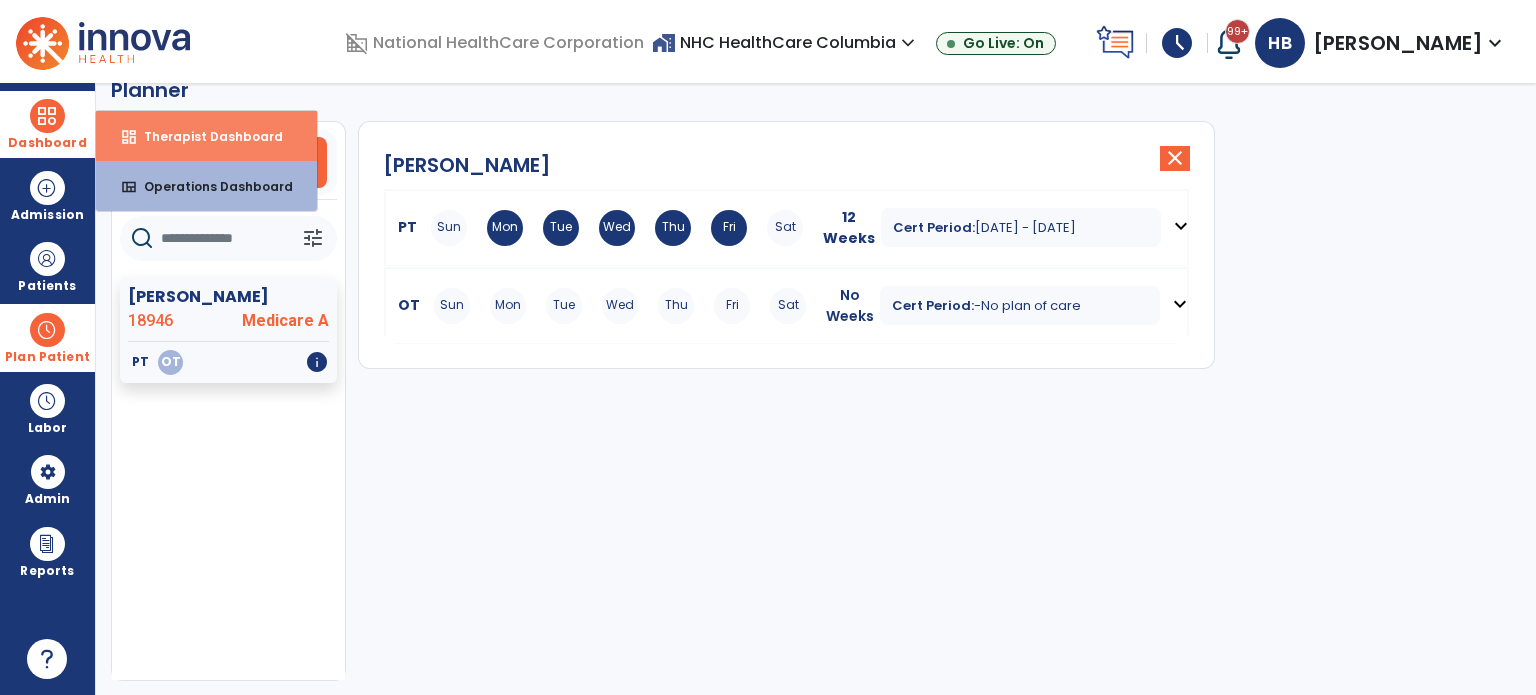 click on "dashboard  Therapist Dashboard" at bounding box center [206, 136] 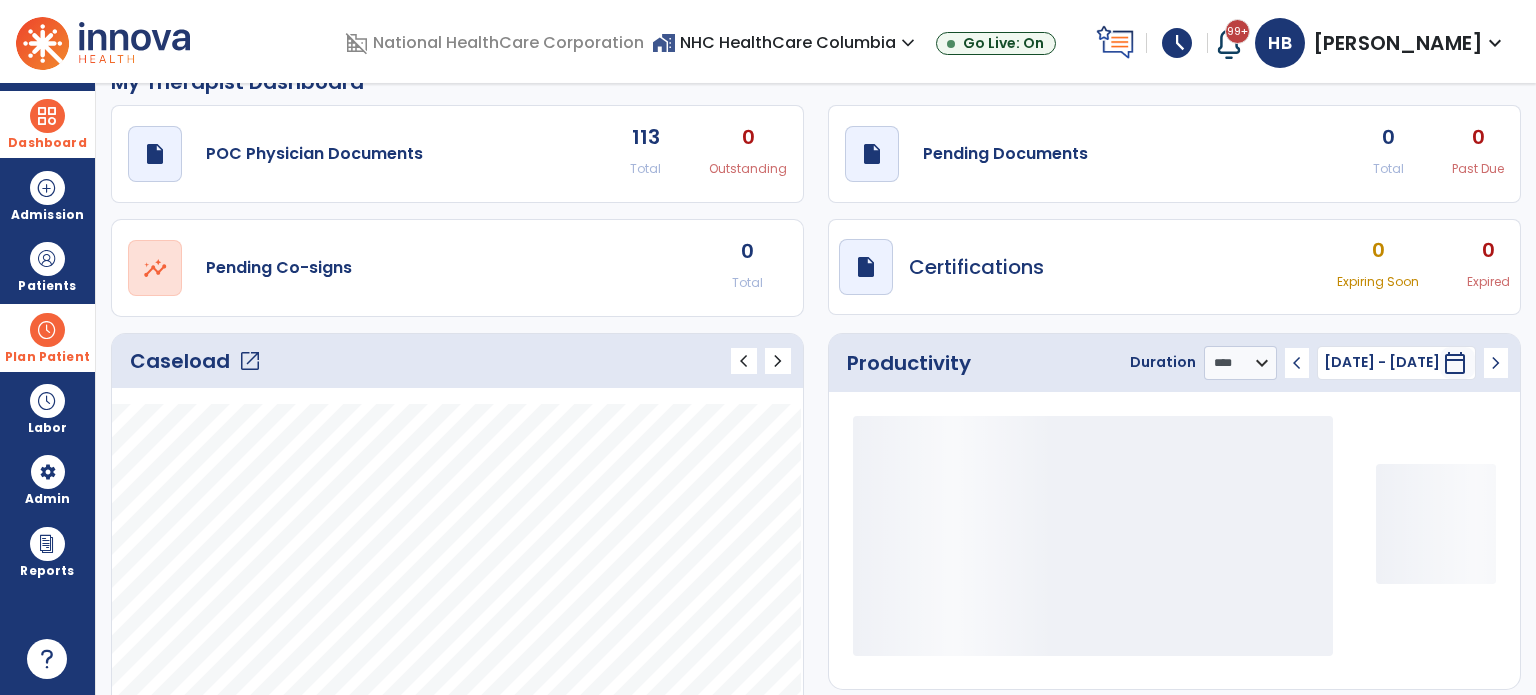 click on "open_in_new" 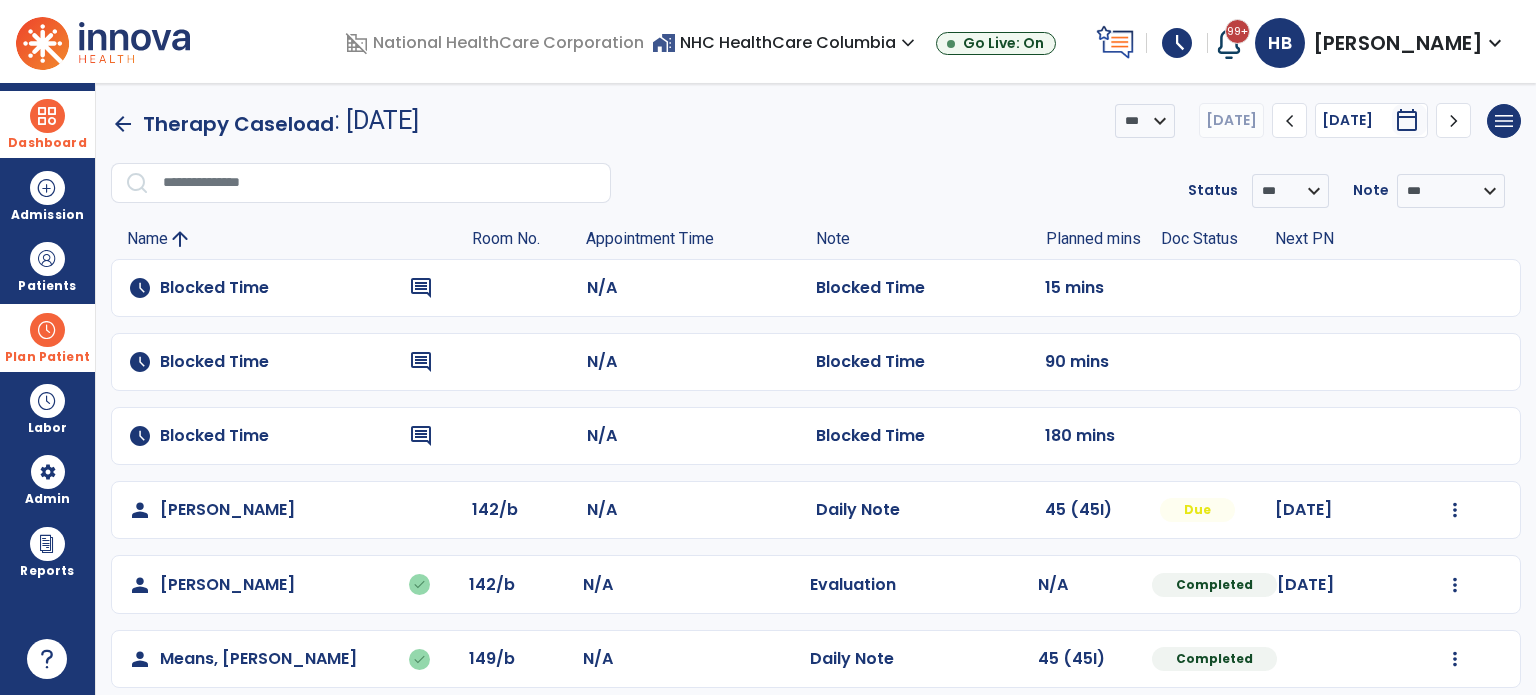scroll, scrollTop: 165, scrollLeft: 0, axis: vertical 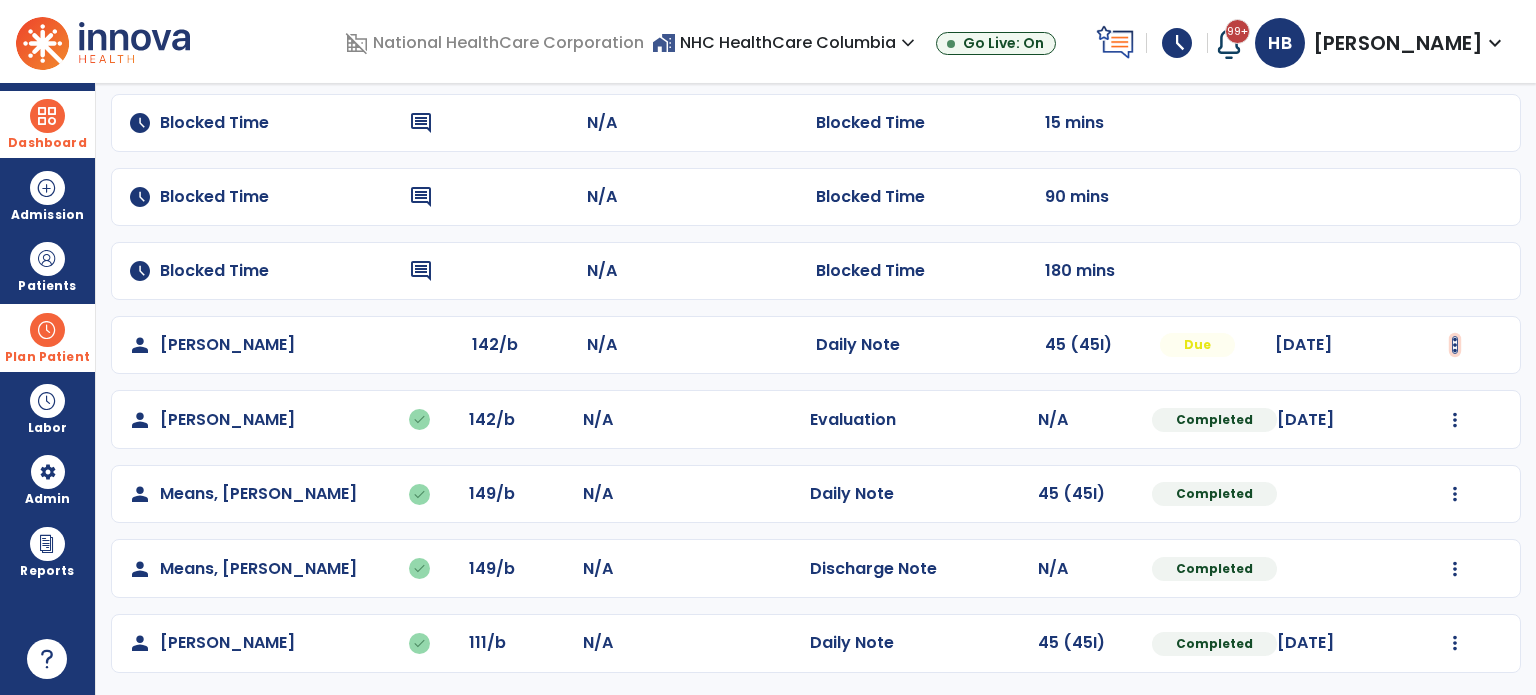 click at bounding box center [1455, 345] 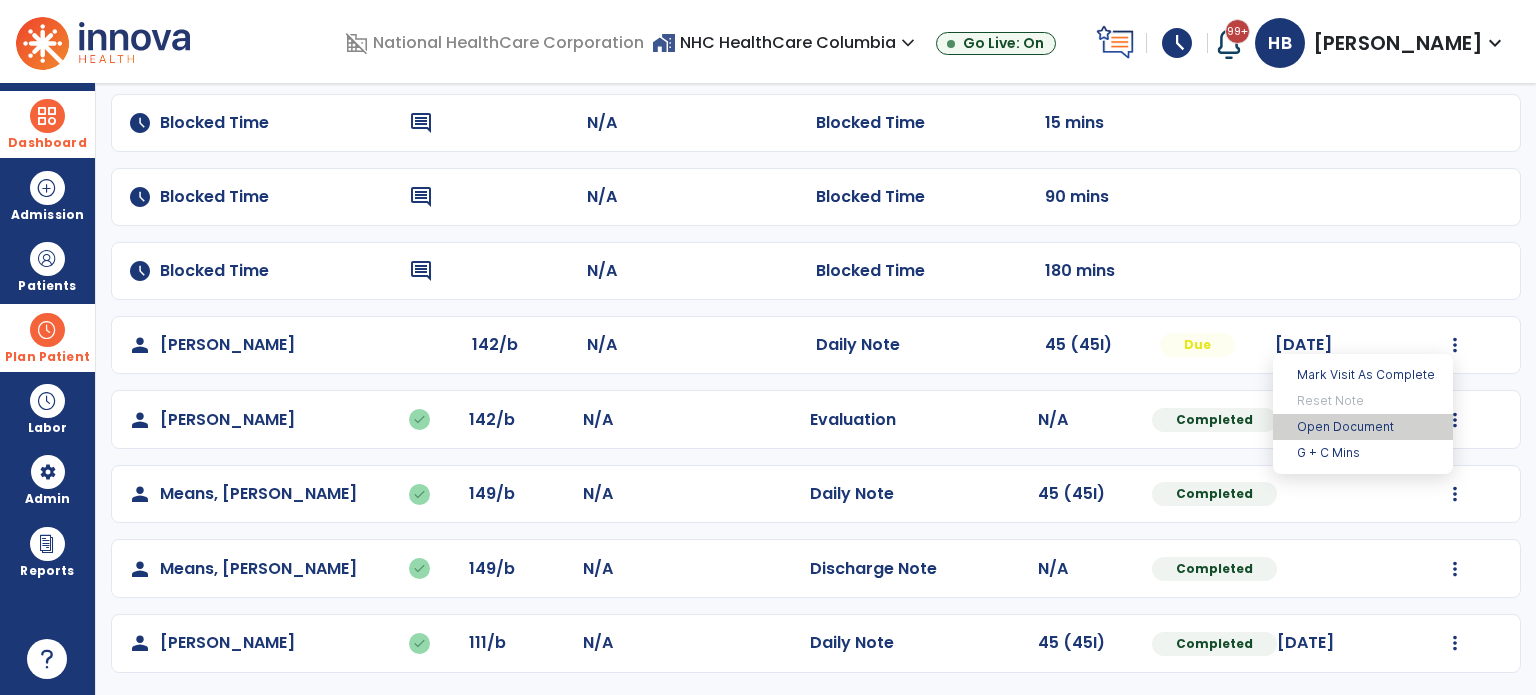 click on "Open Document" at bounding box center (1363, 427) 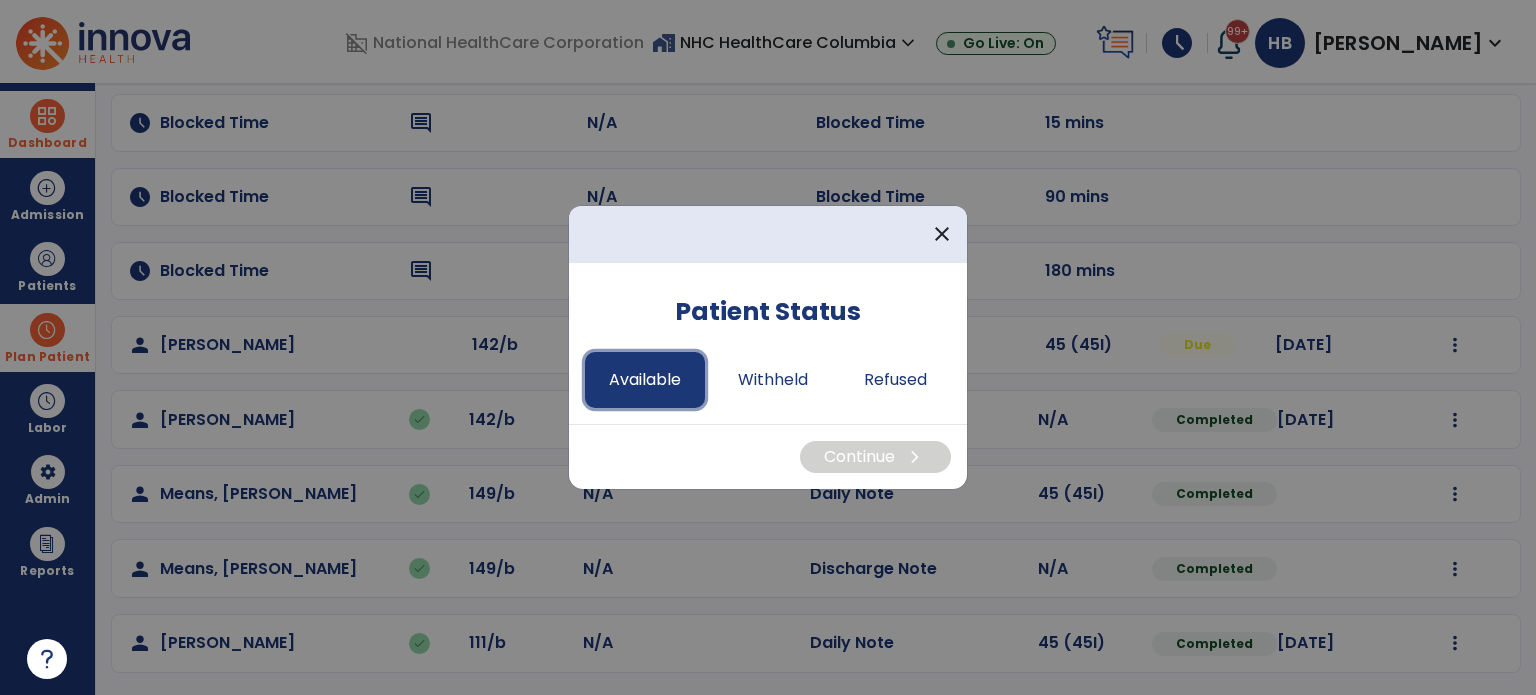 click on "Available" at bounding box center (645, 380) 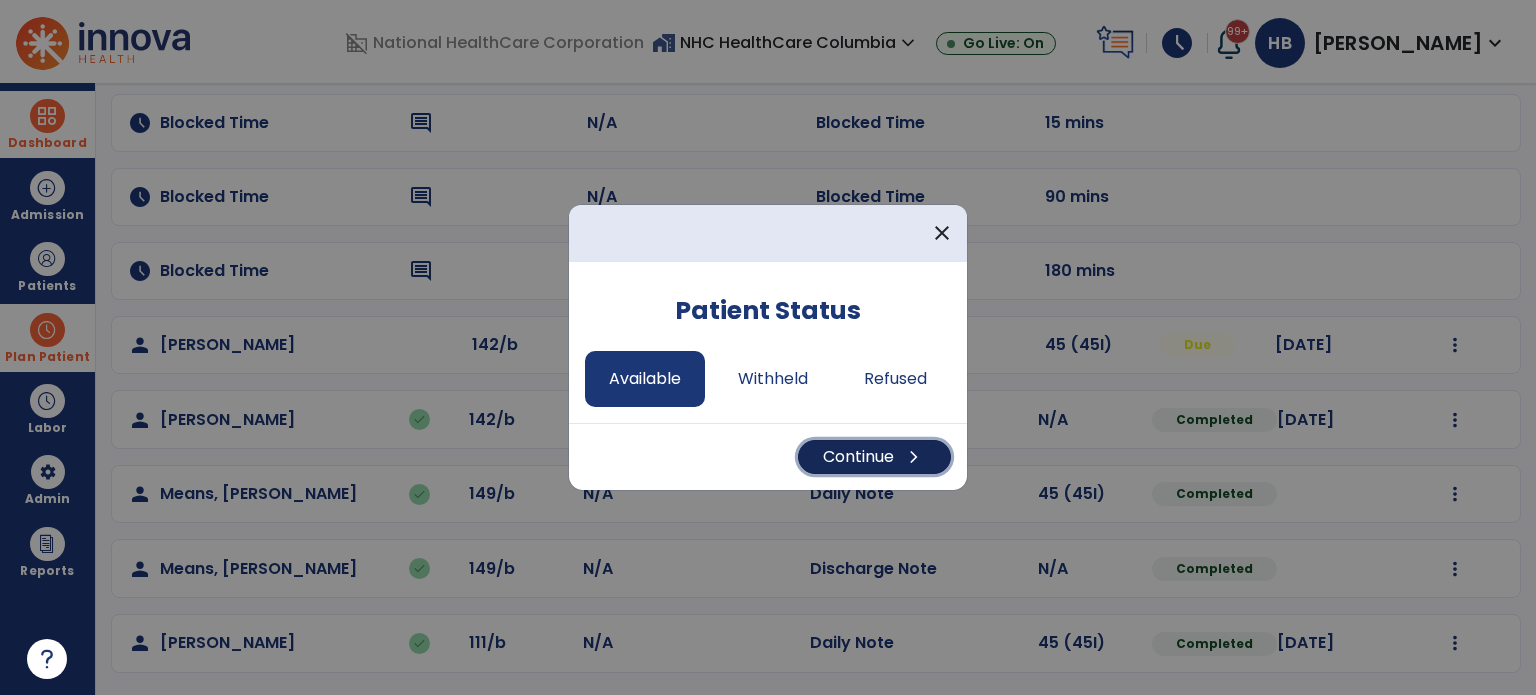 click on "Continue   chevron_right" at bounding box center [874, 457] 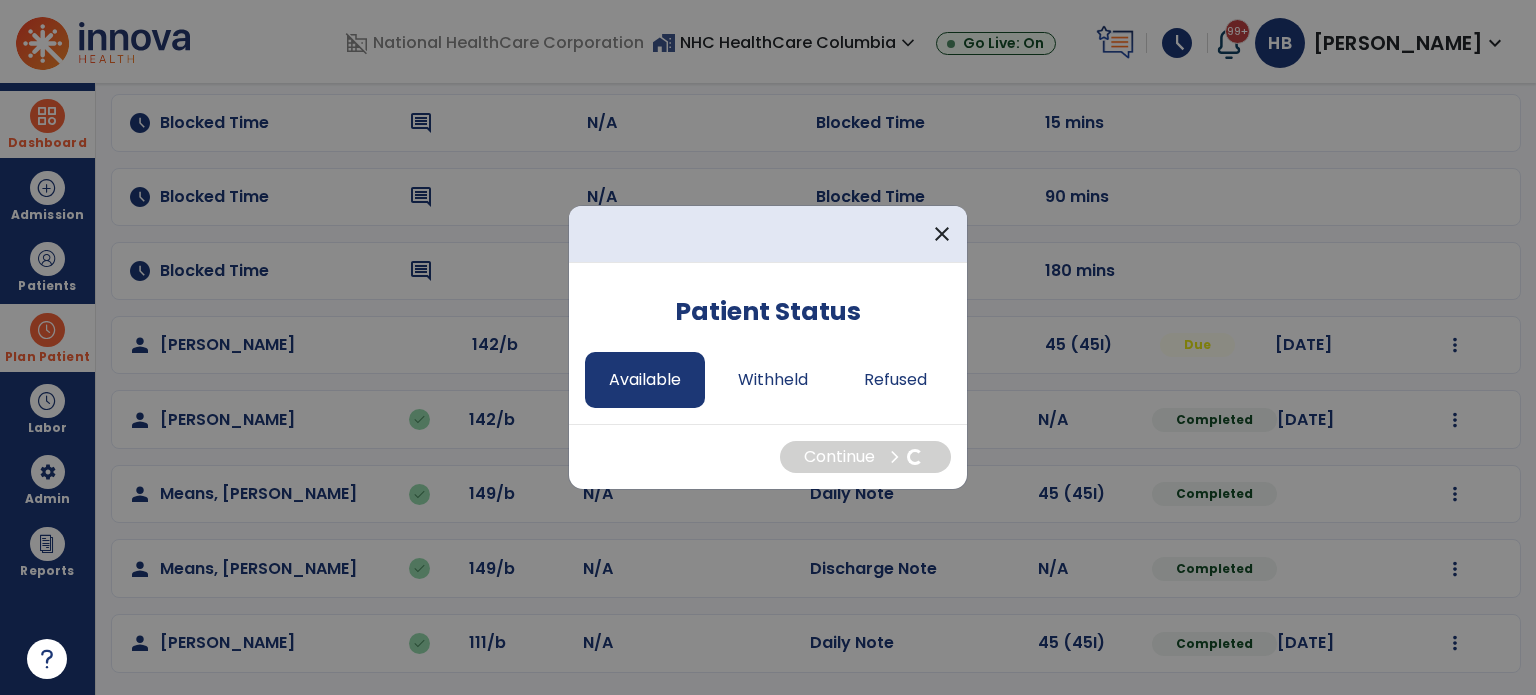 select on "*" 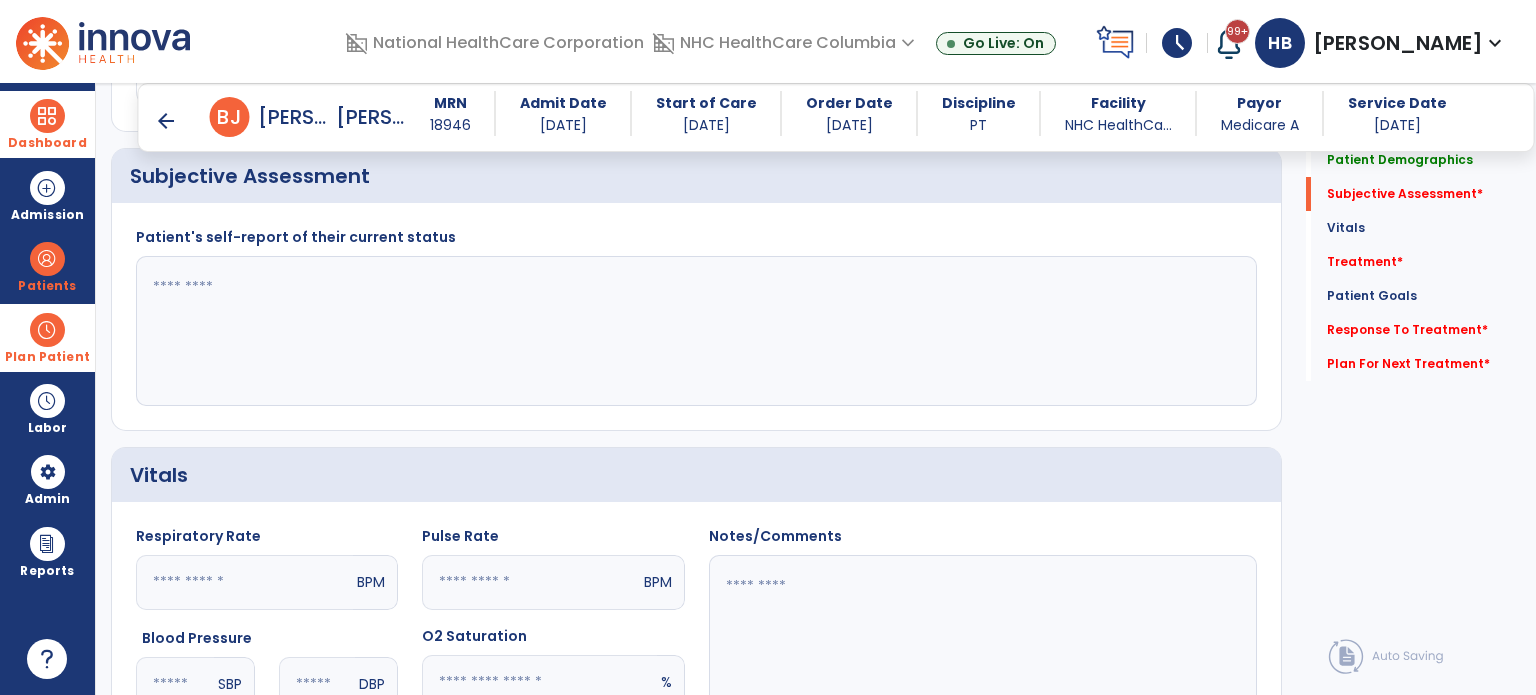 scroll, scrollTop: 400, scrollLeft: 0, axis: vertical 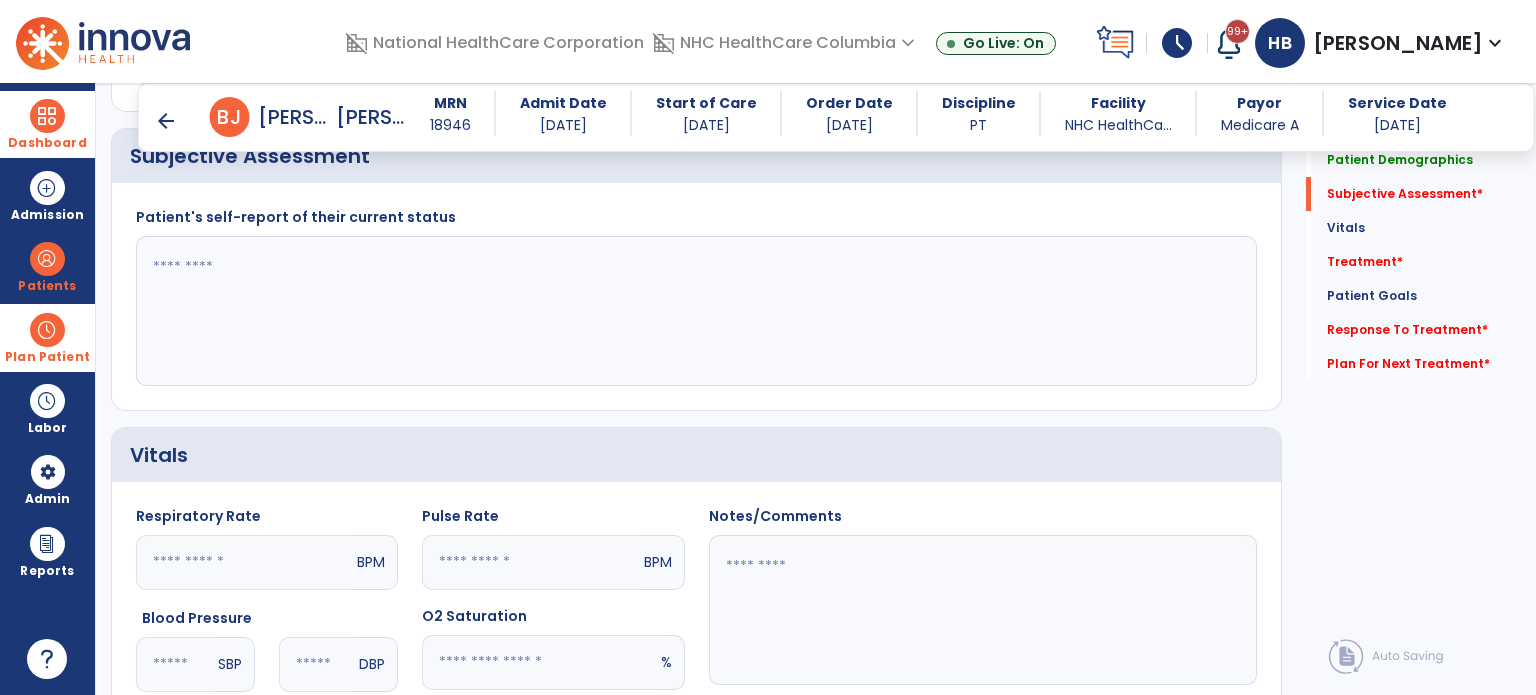 click 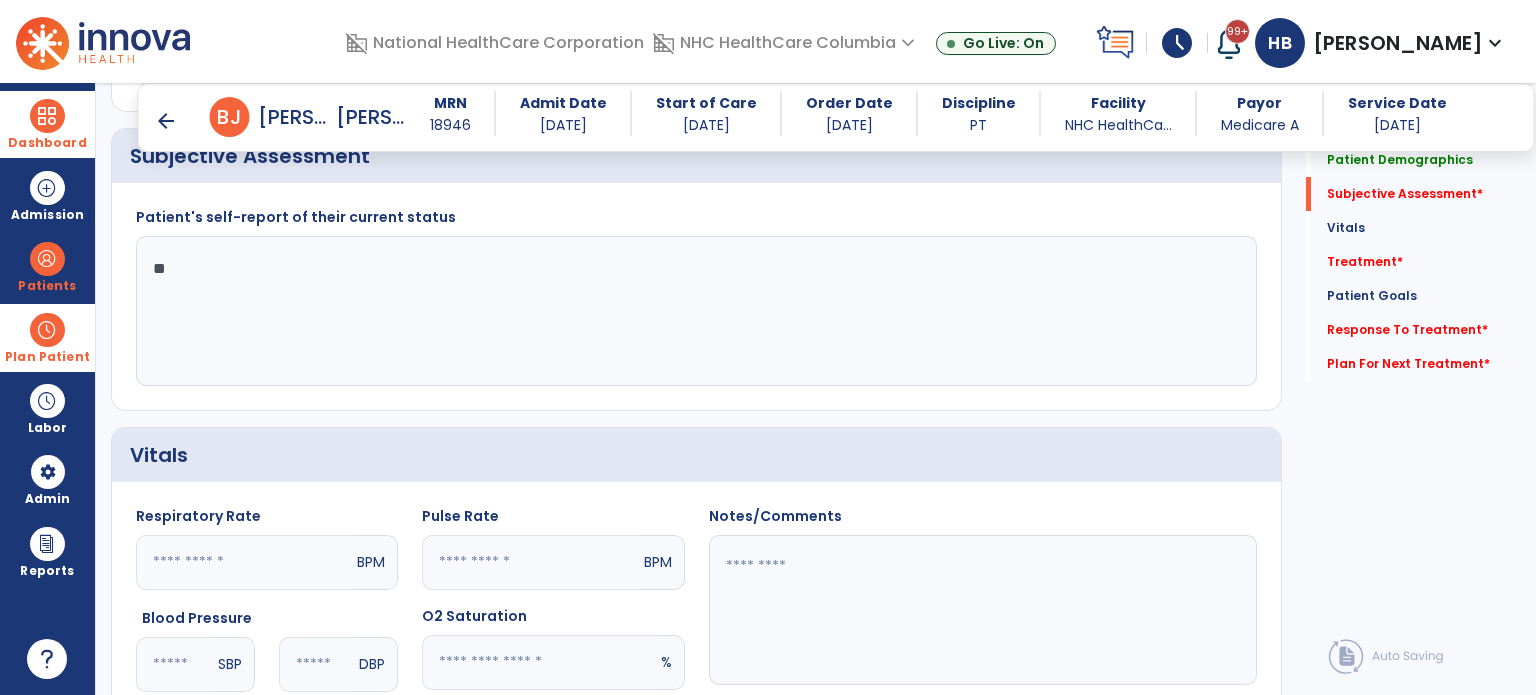 click on "**" 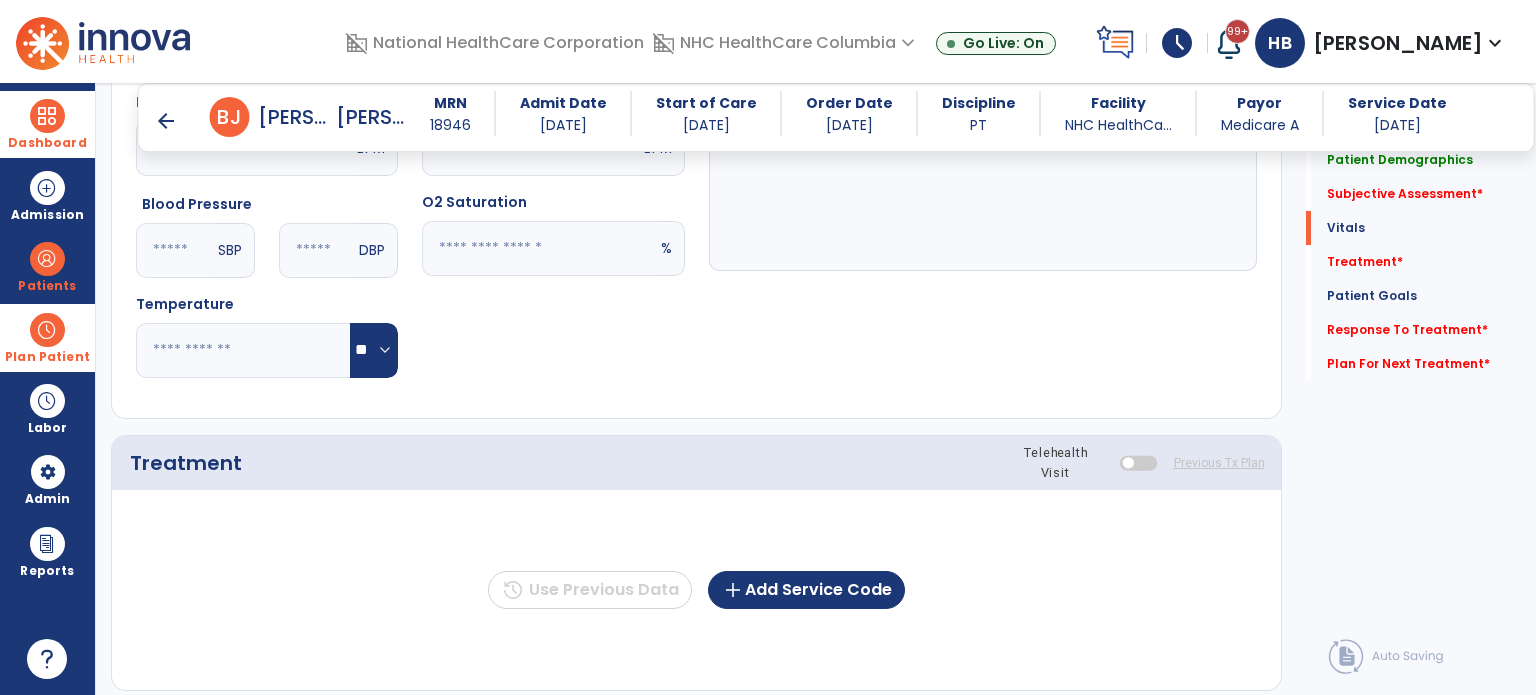 scroll, scrollTop: 812, scrollLeft: 0, axis: vertical 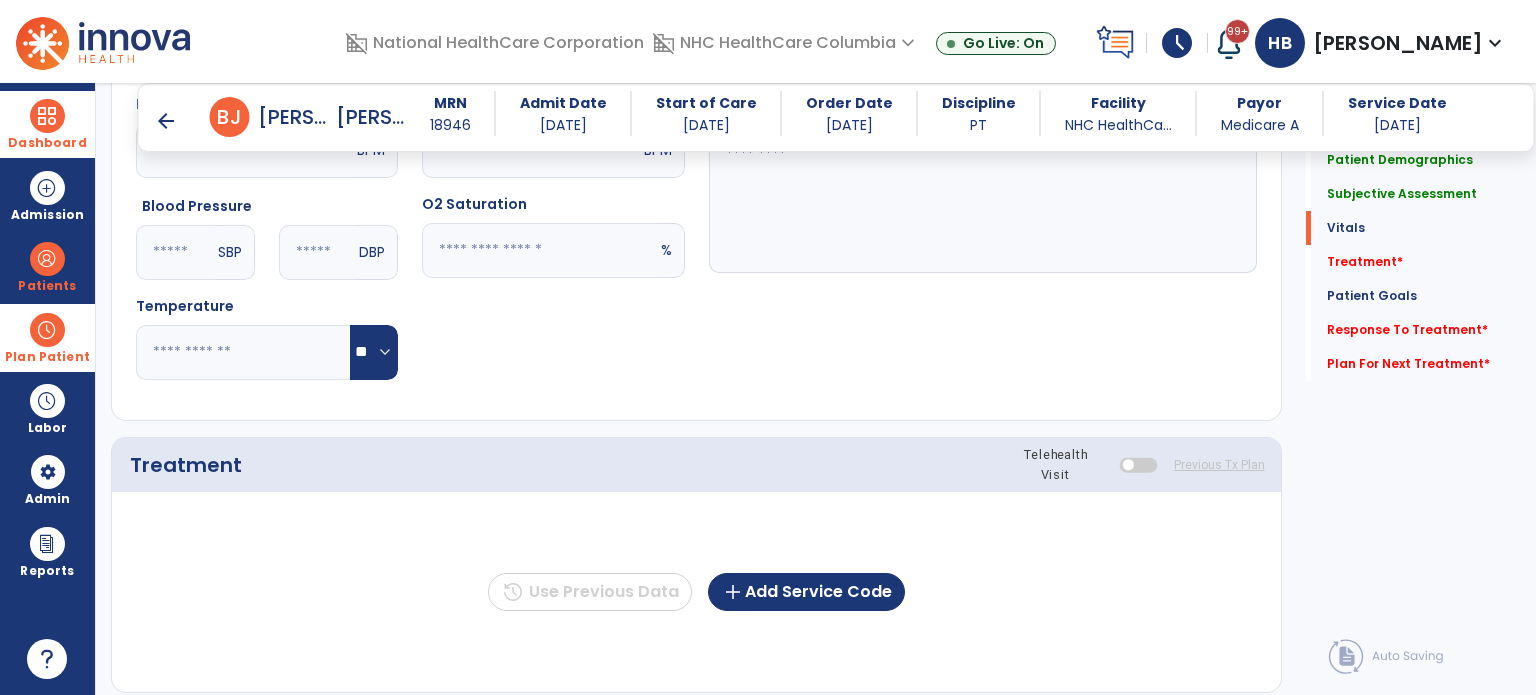 type on "**********" 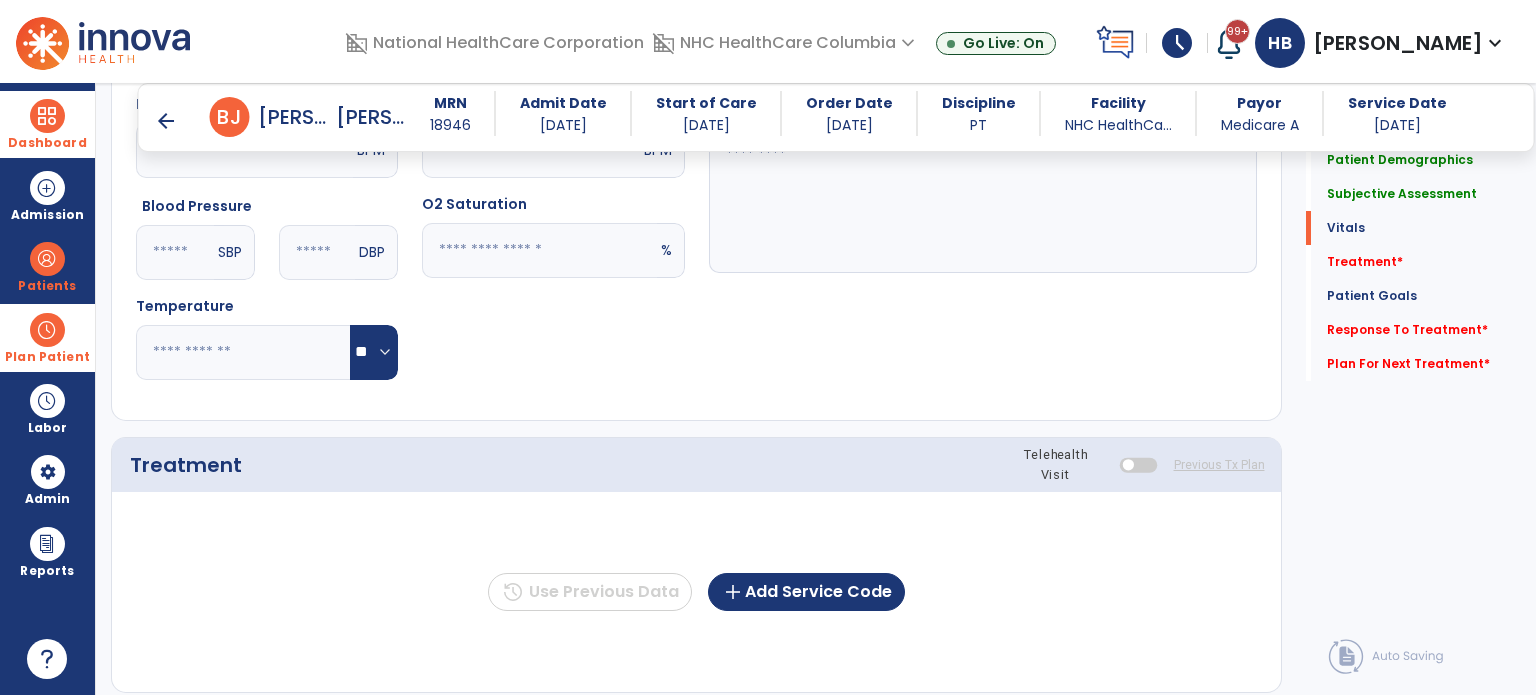 click 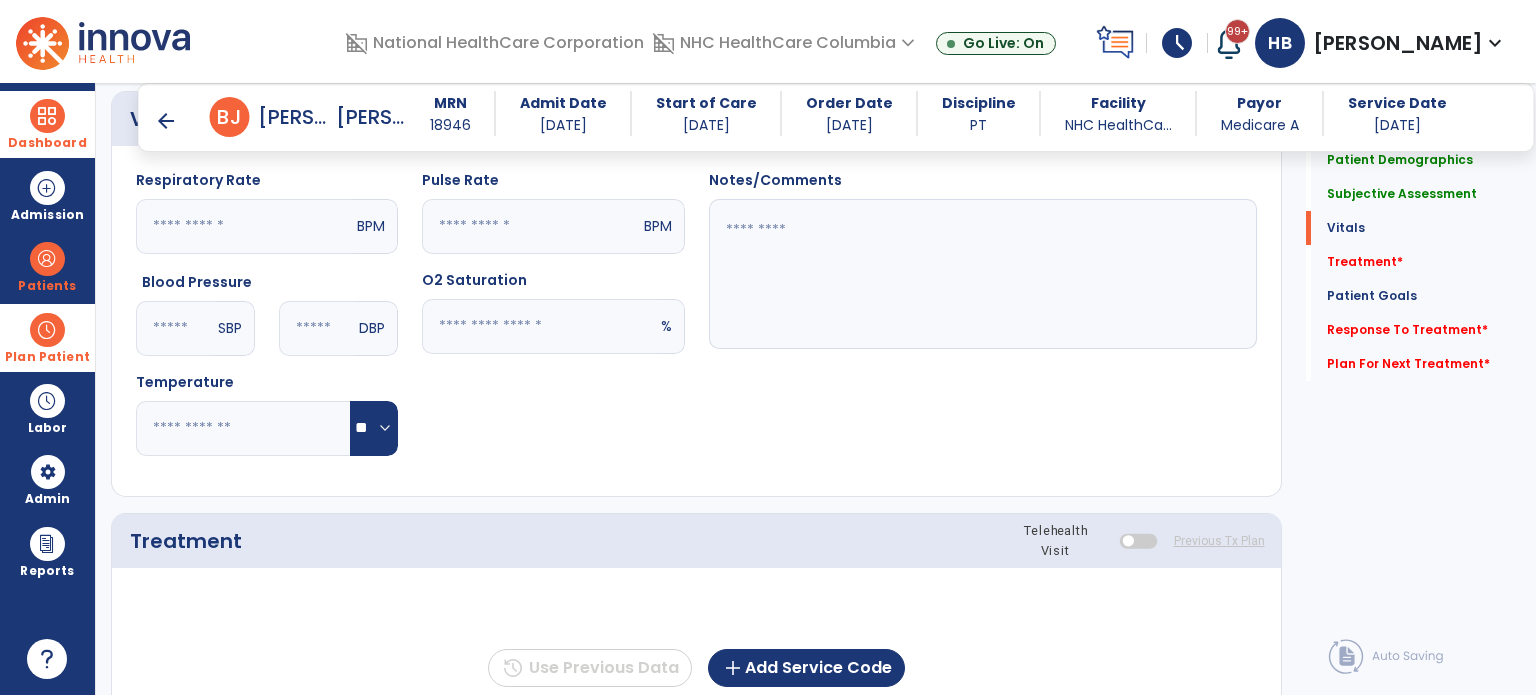 scroll, scrollTop: 736, scrollLeft: 0, axis: vertical 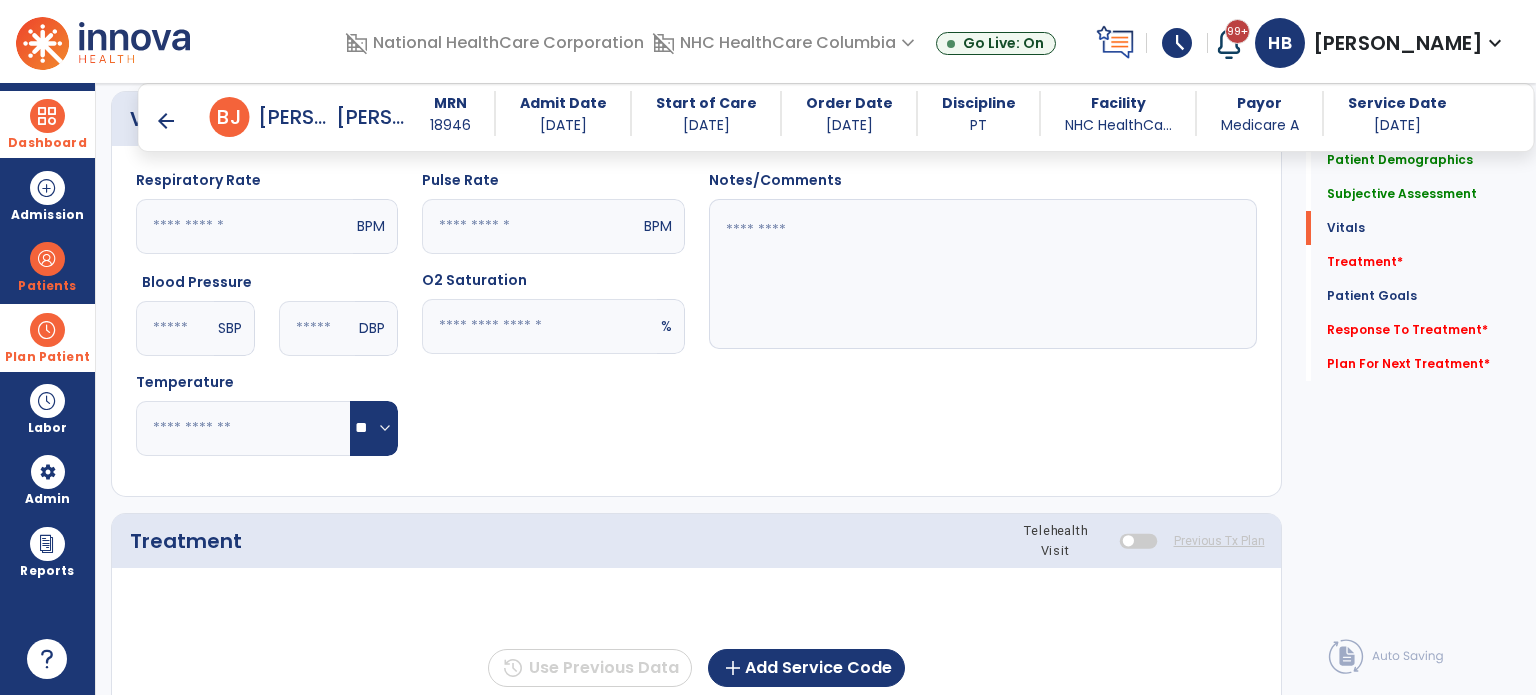 type on "**" 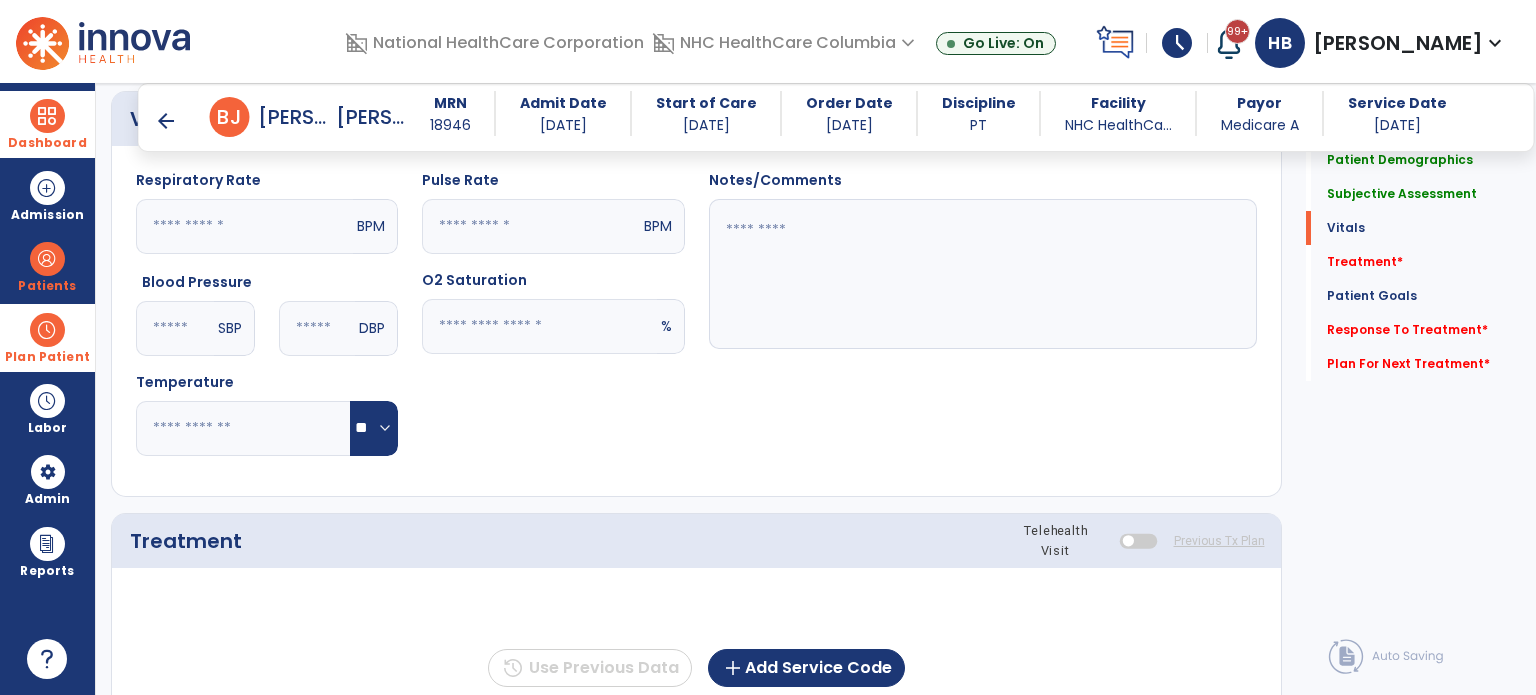 click 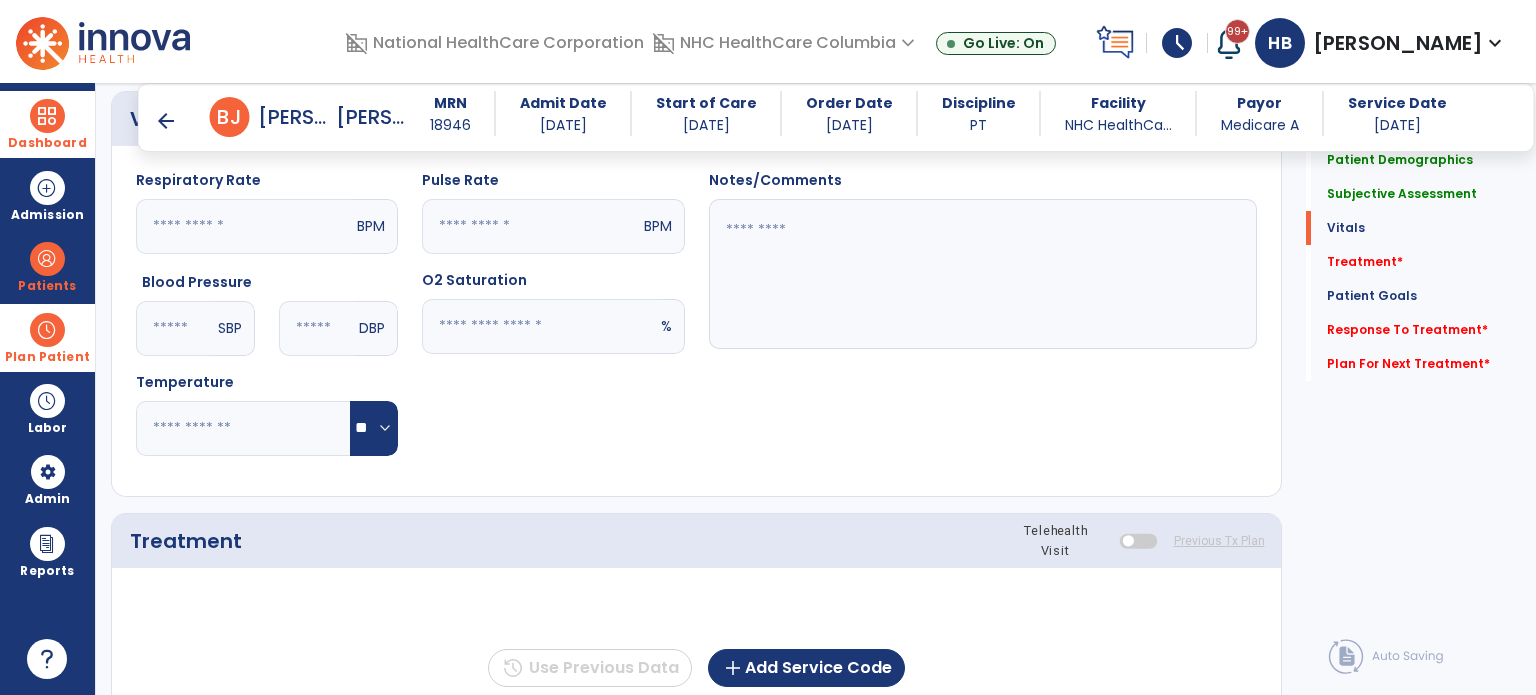 type on "**" 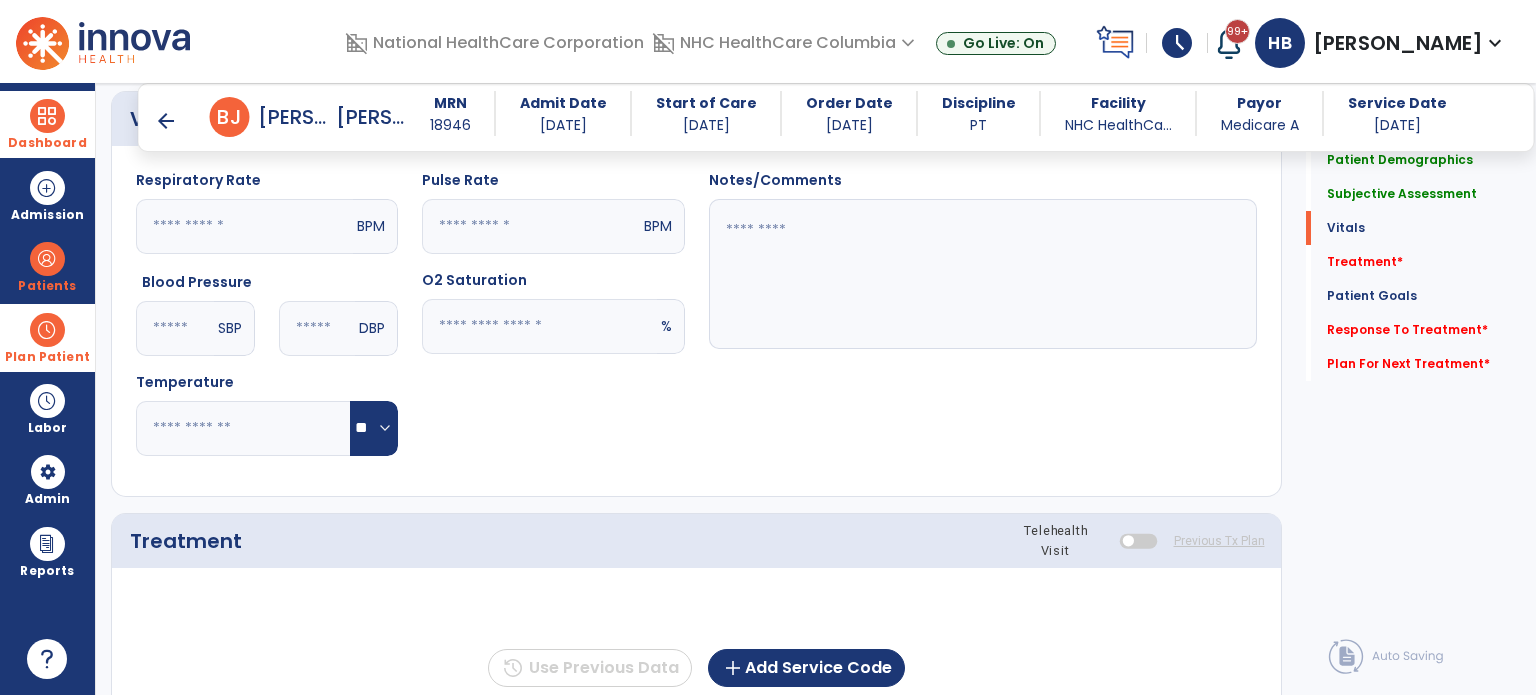 click on "Notes/Comments" 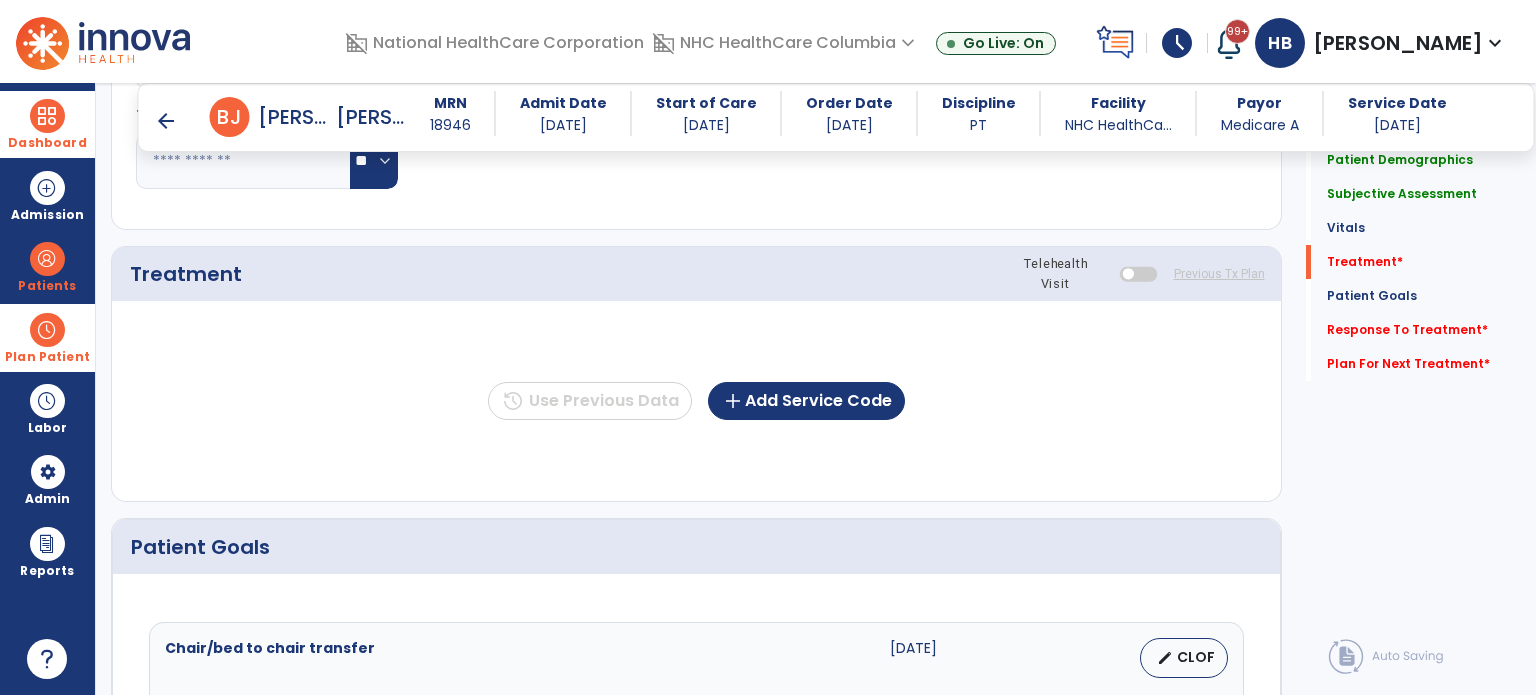 scroll, scrollTop: 1024, scrollLeft: 0, axis: vertical 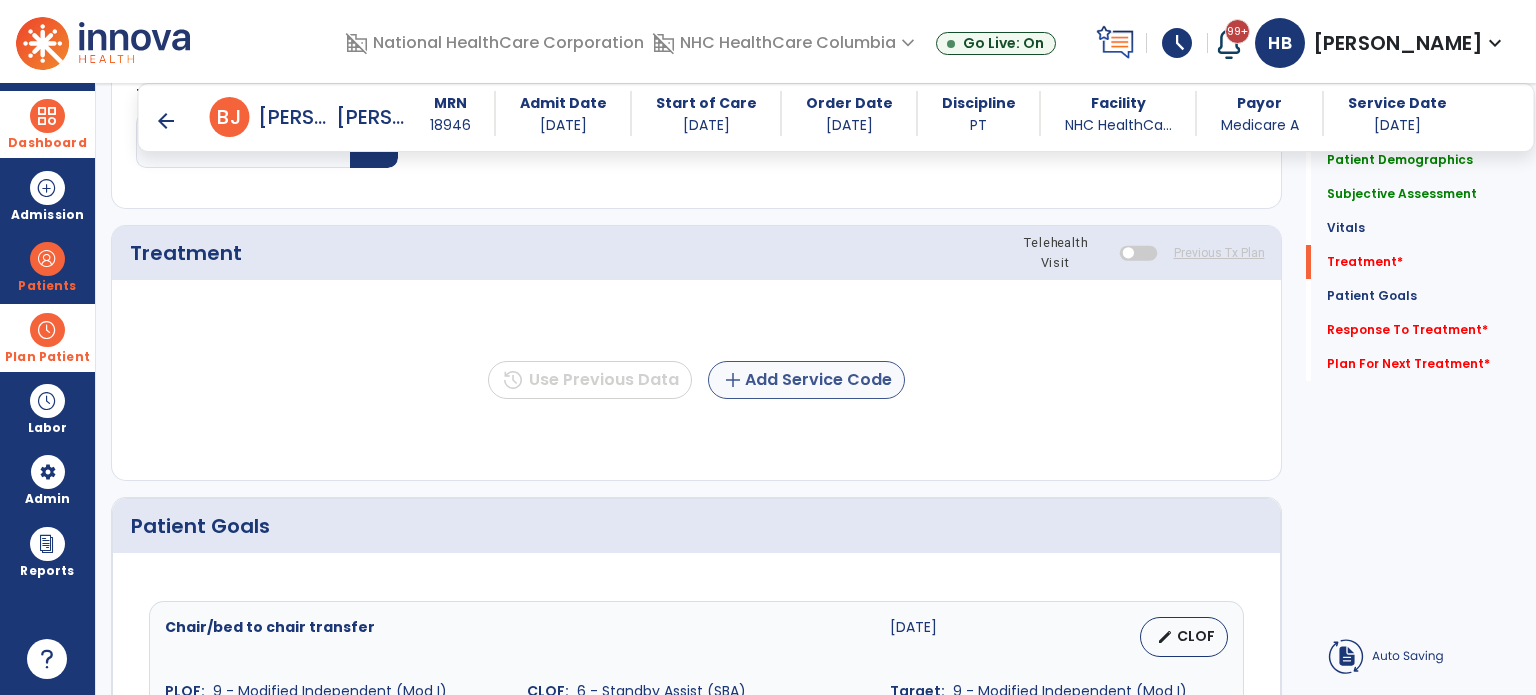type on "*****" 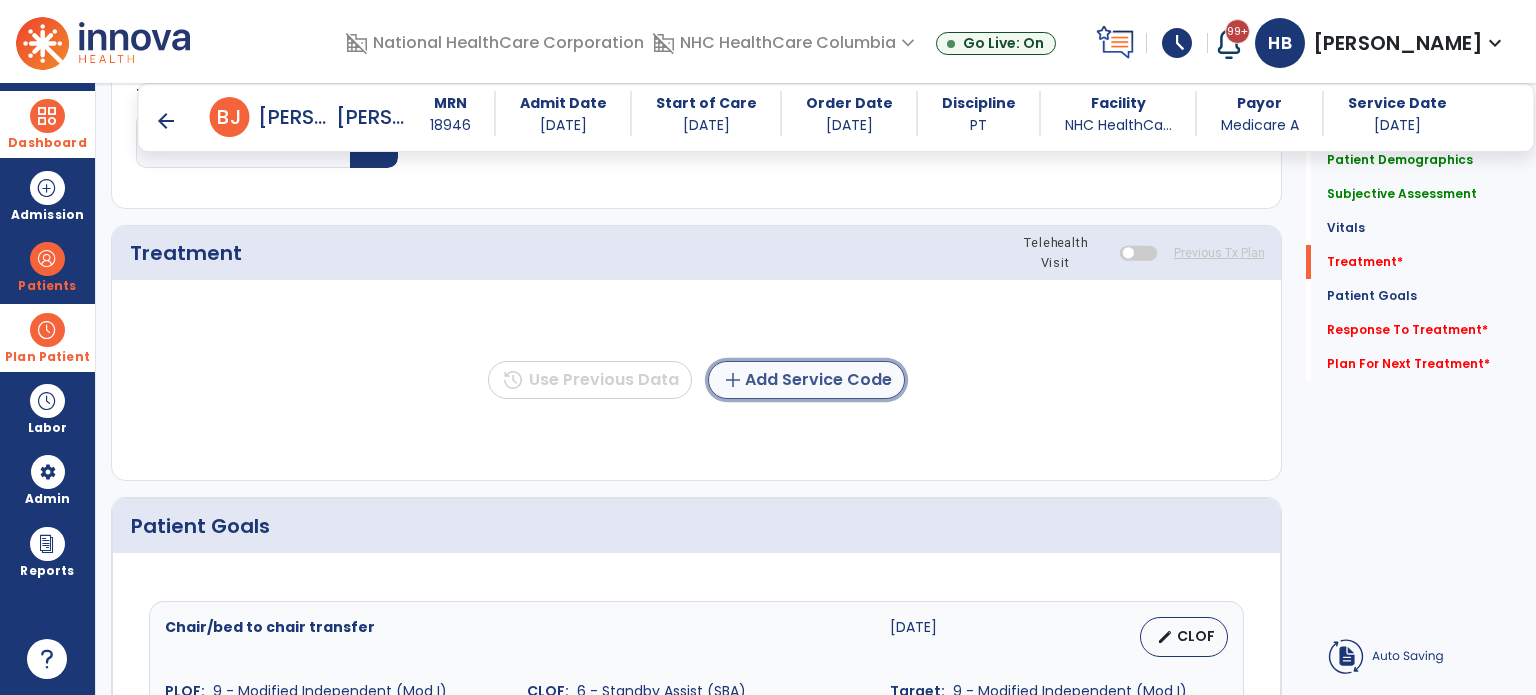 click on "add  Add Service Code" 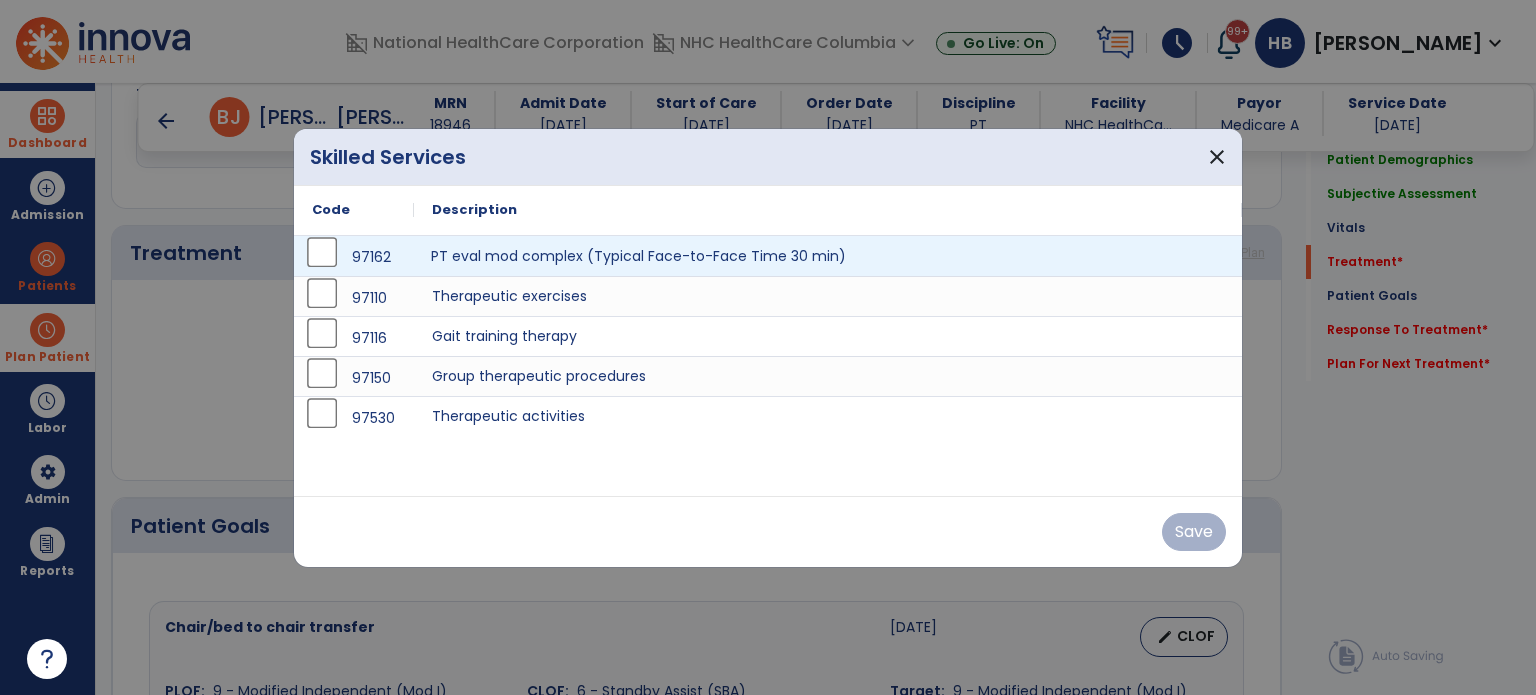 click on "PT eval mod complex (Typical Face-to-Face Time 30 min)" at bounding box center [828, 256] 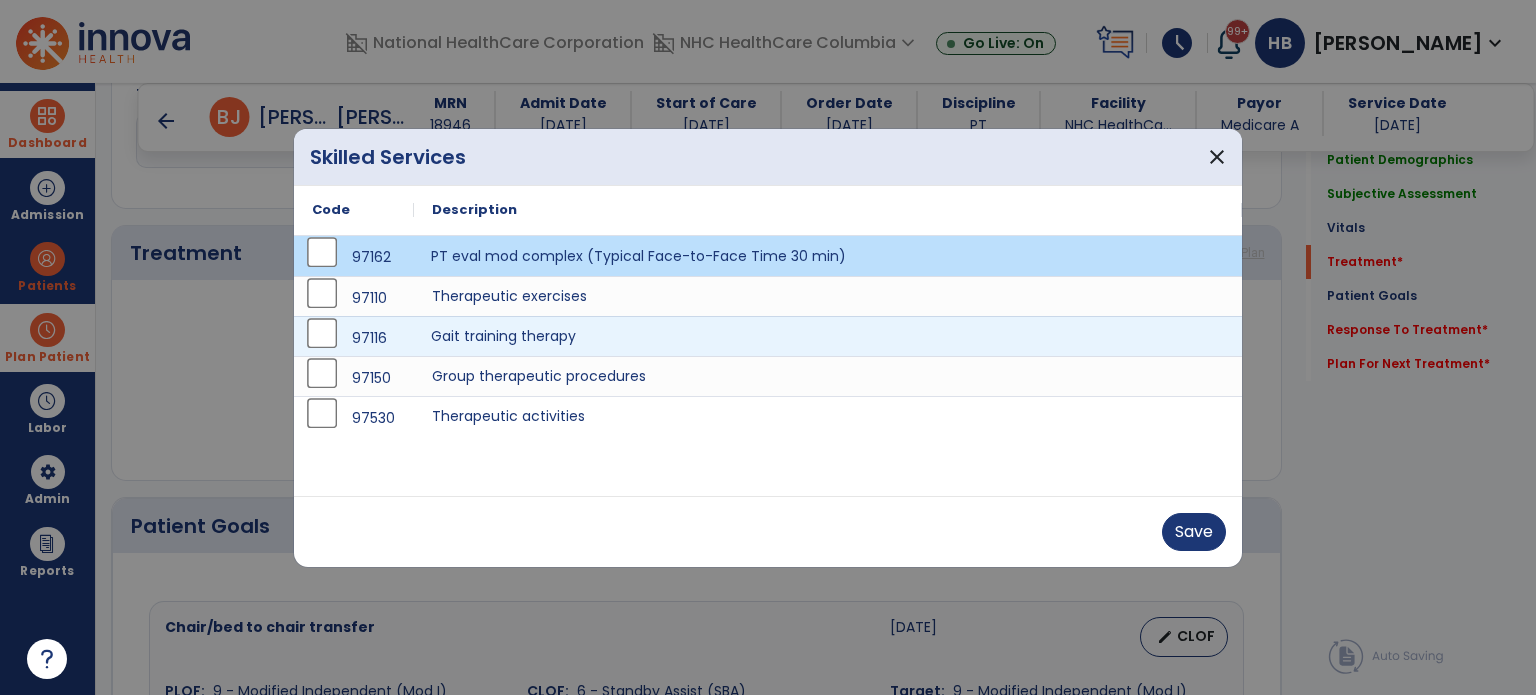 click on "Gait training therapy" at bounding box center [828, 336] 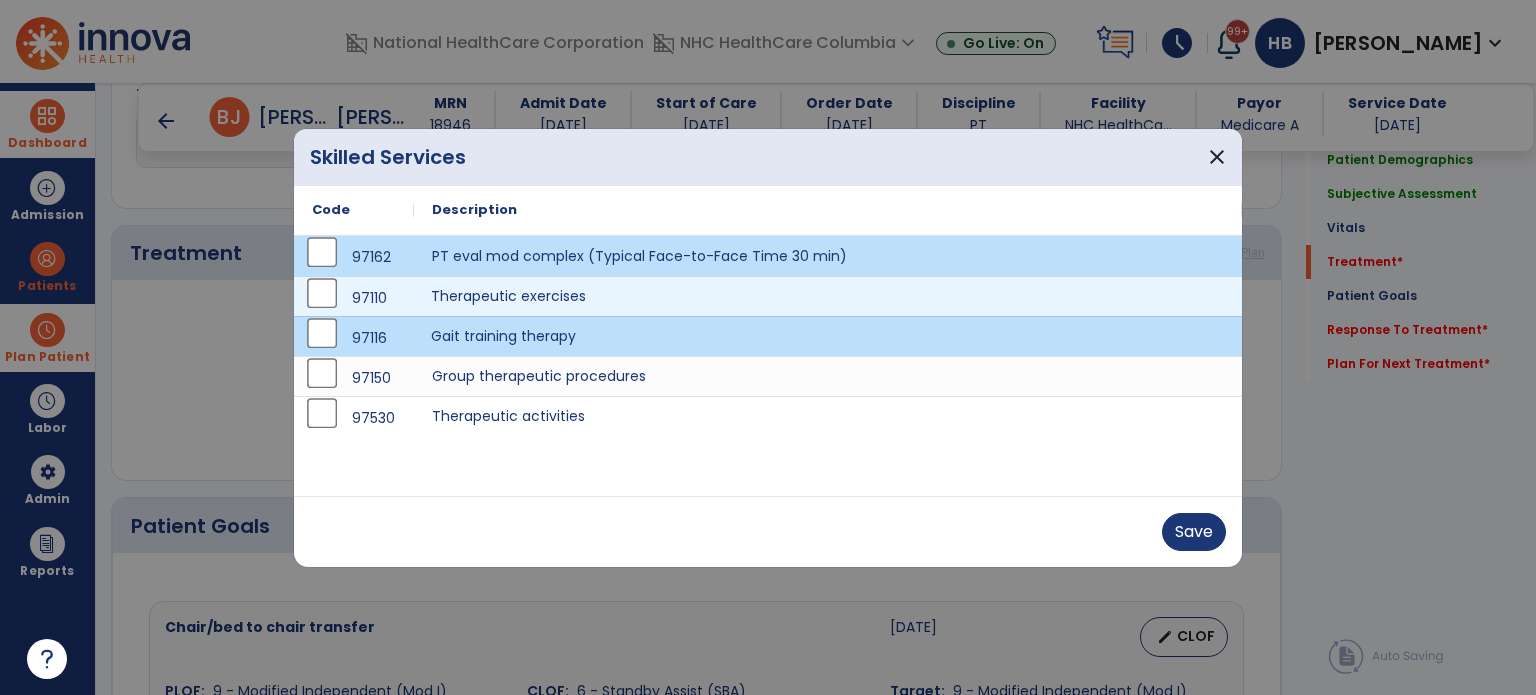 click on "Therapeutic exercises" at bounding box center [828, 296] 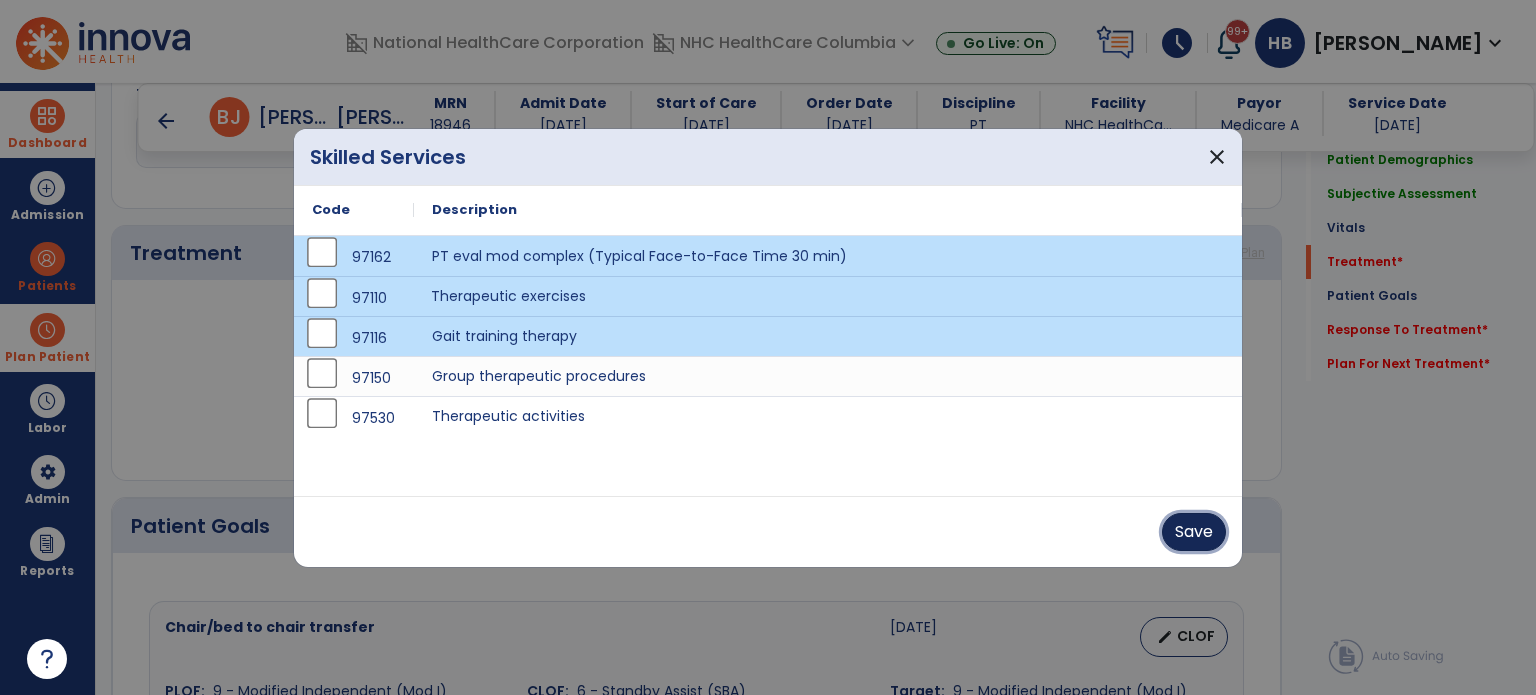click on "Save" at bounding box center (1194, 532) 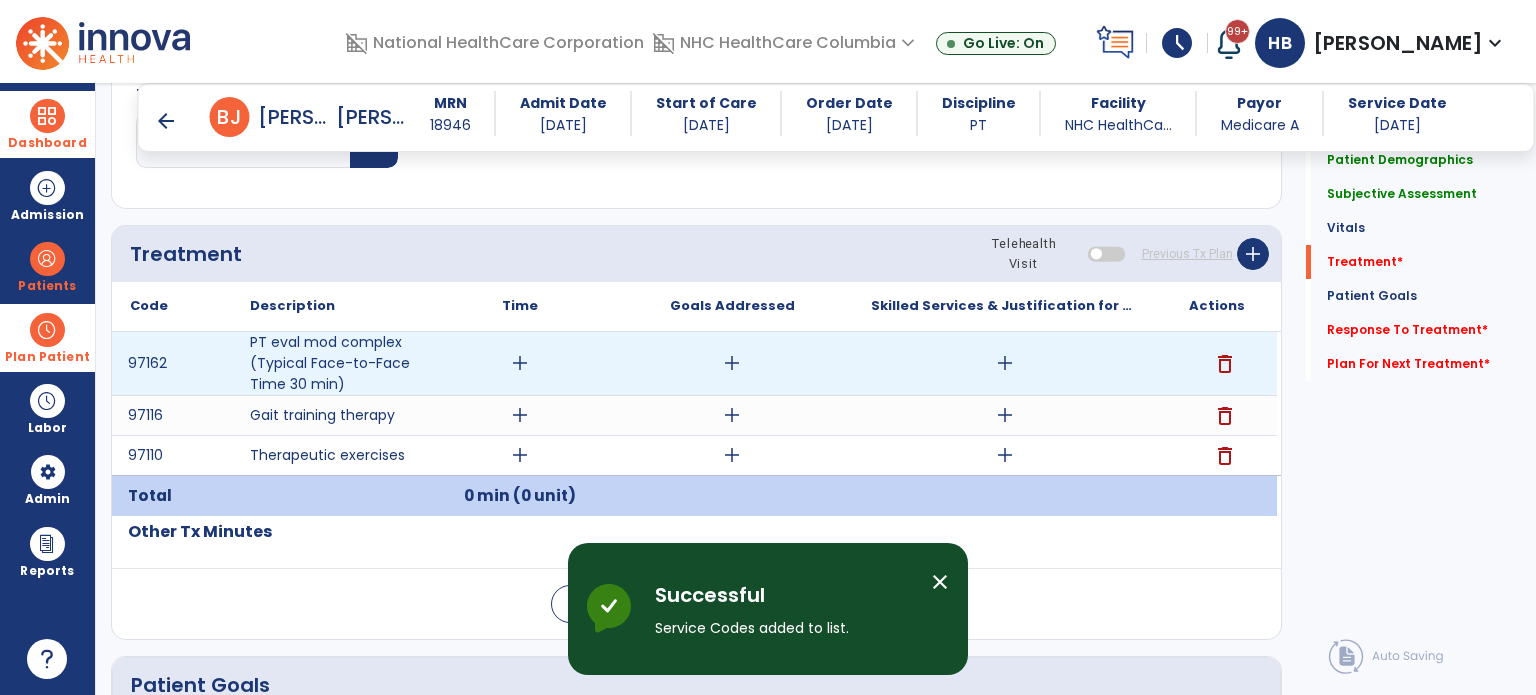 click on "add" at bounding box center [520, 363] 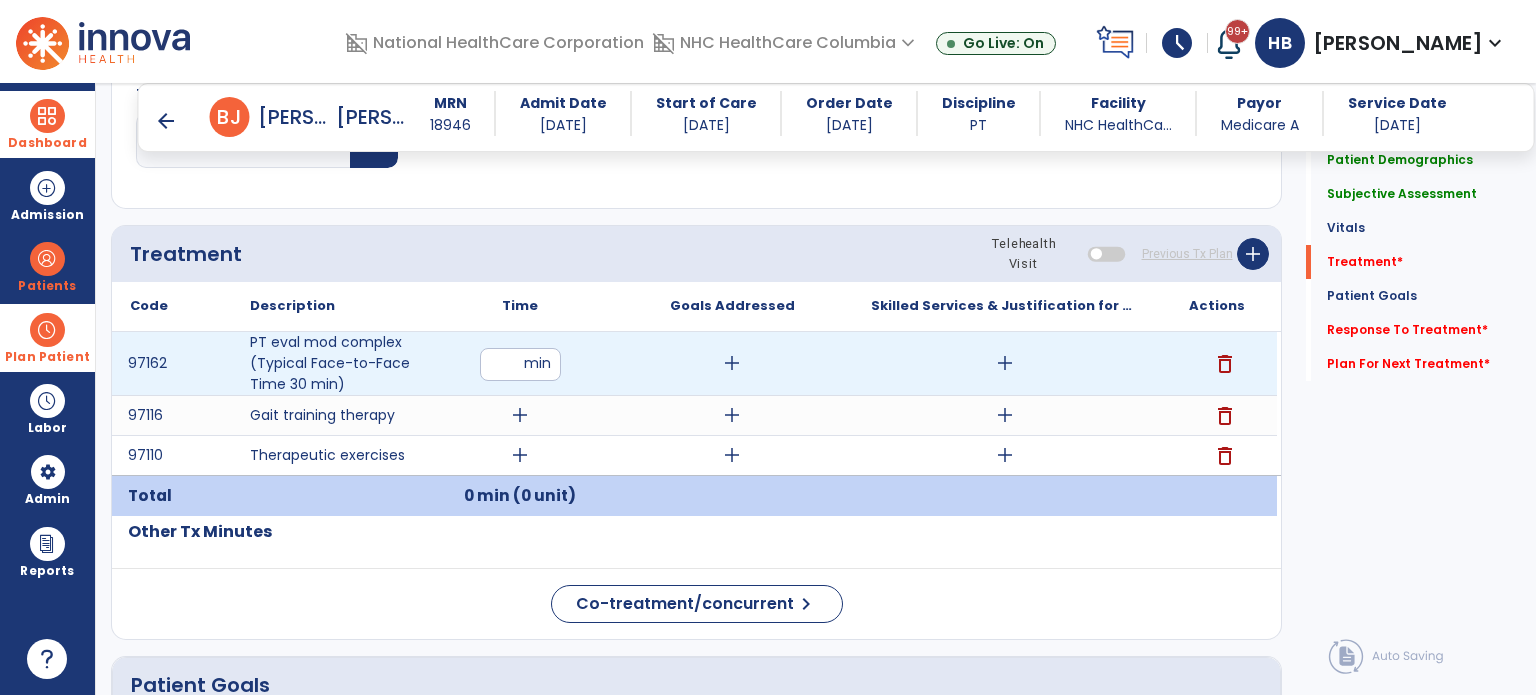 type on "**" 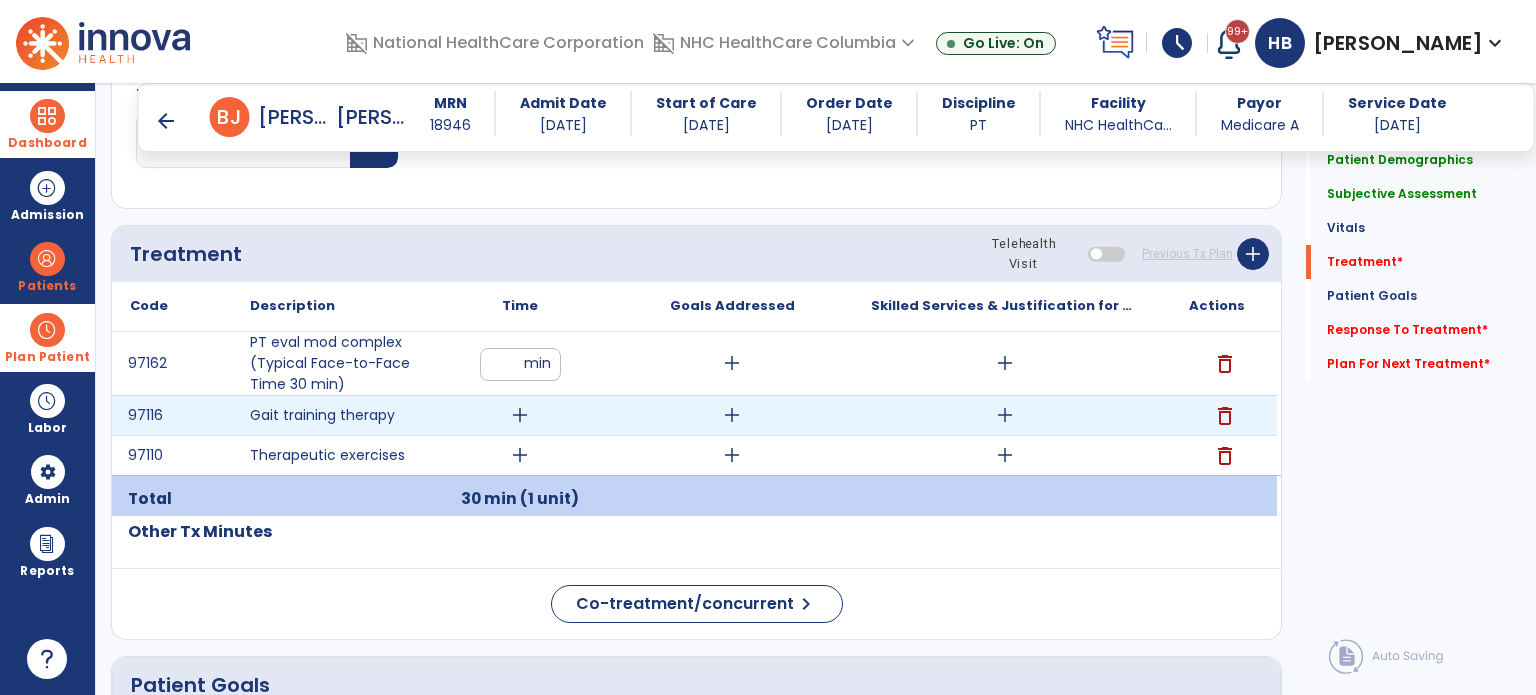 click on "add" at bounding box center (520, 415) 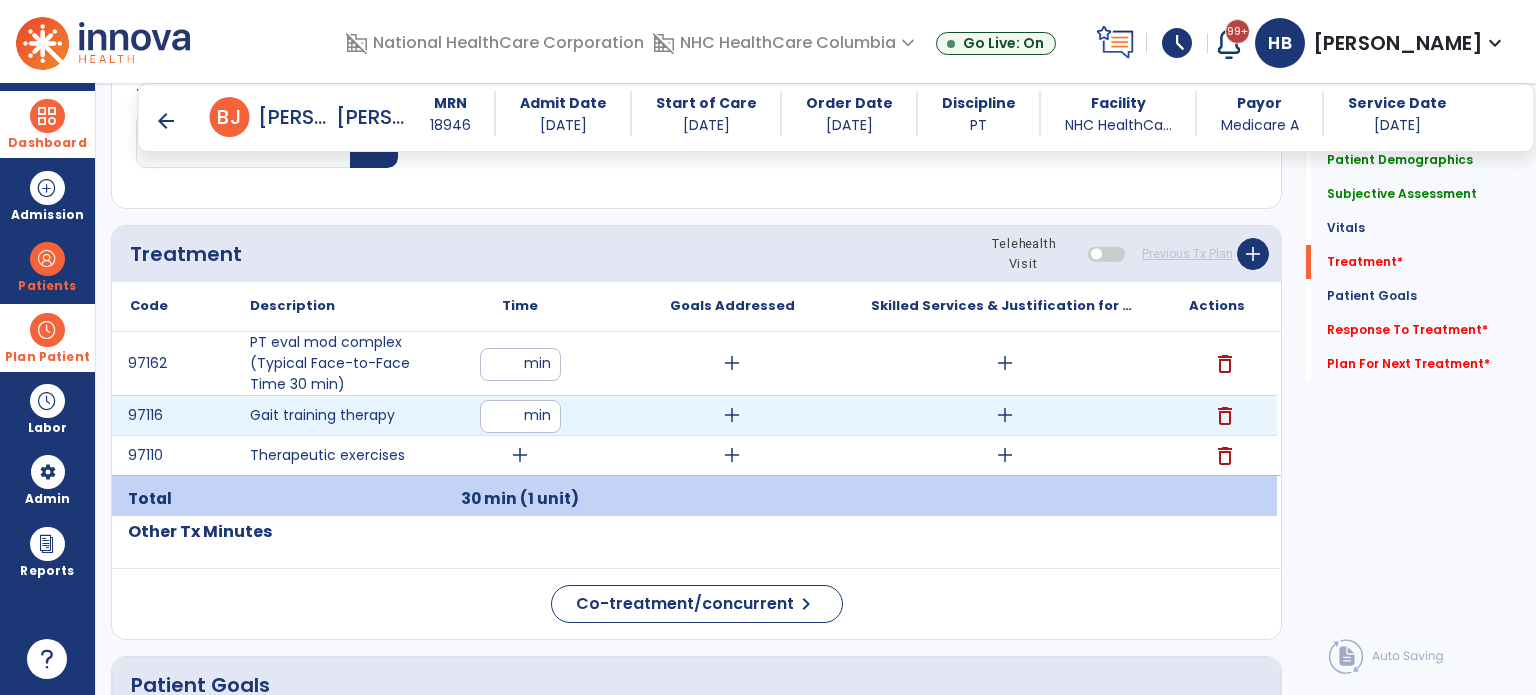 type on "**" 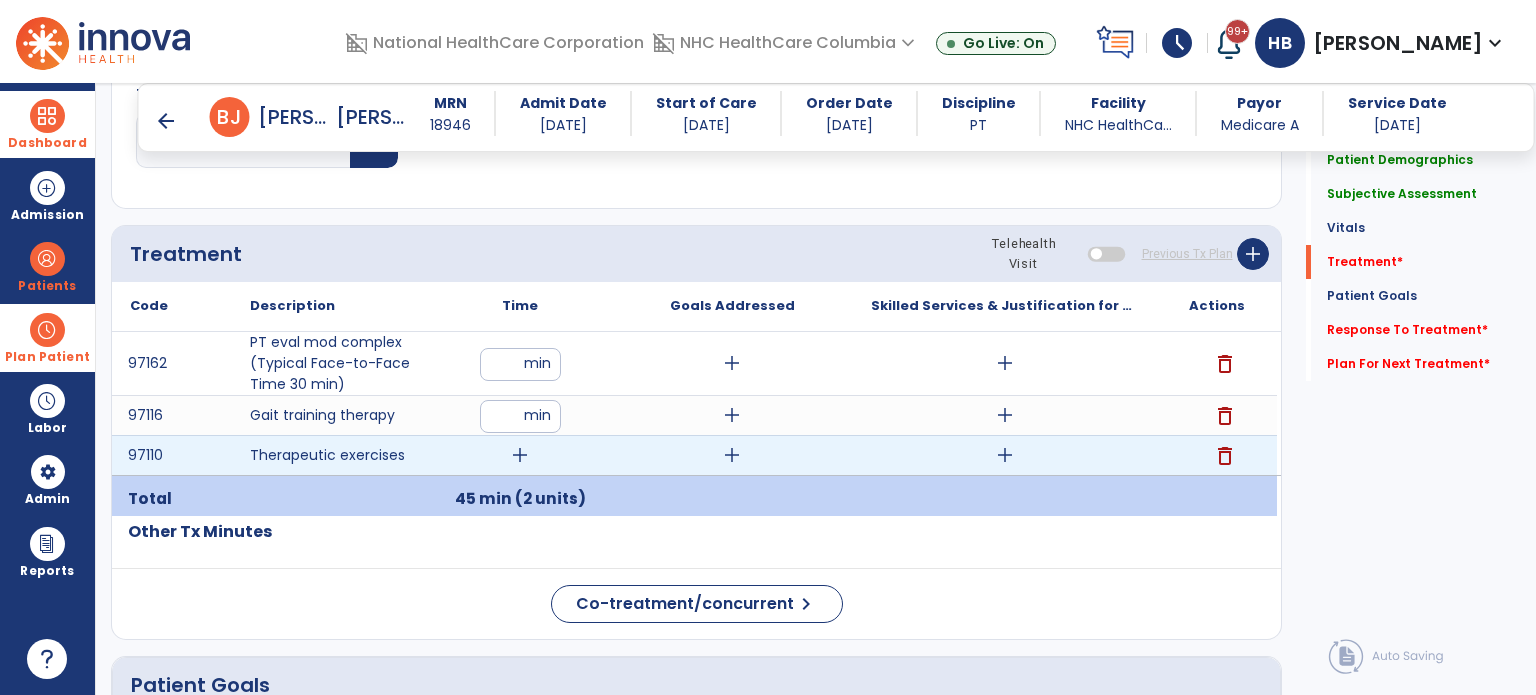 click on "add" at bounding box center (520, 455) 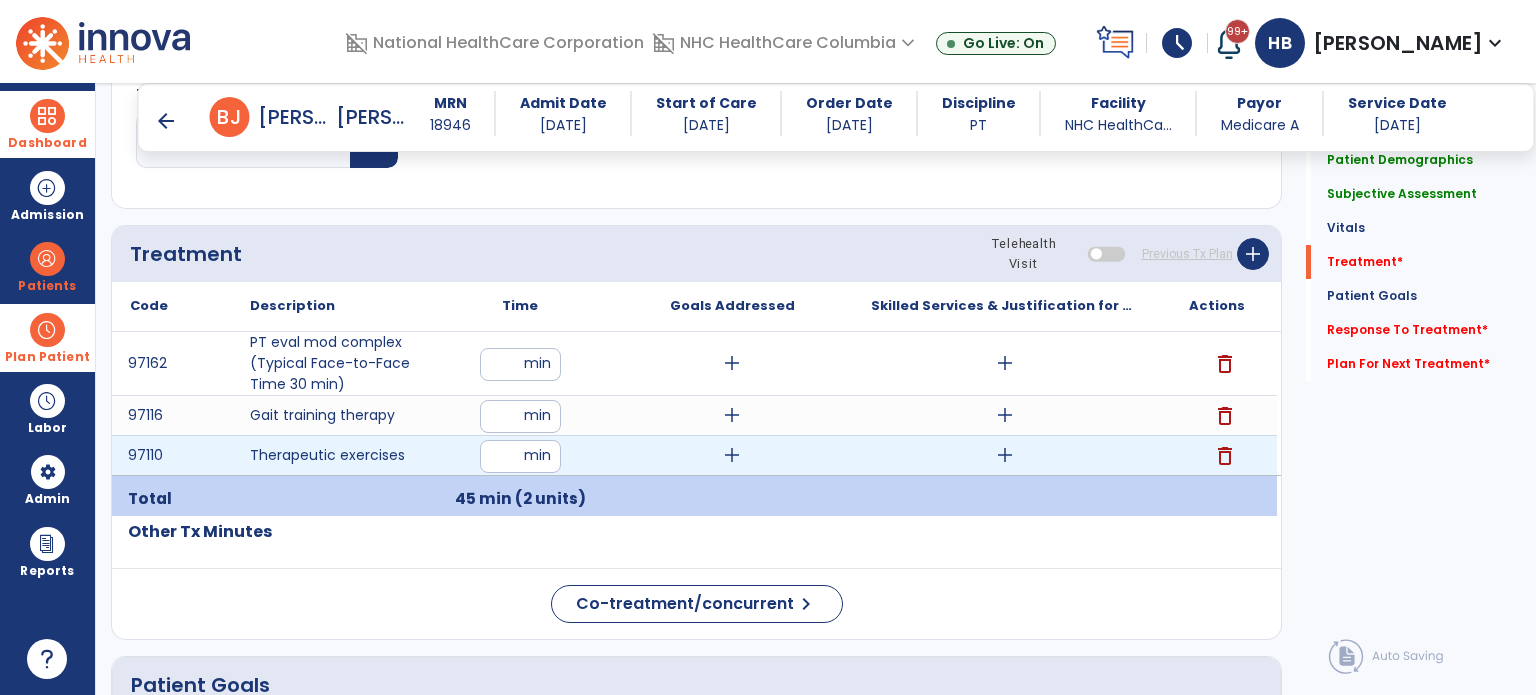 type on "**" 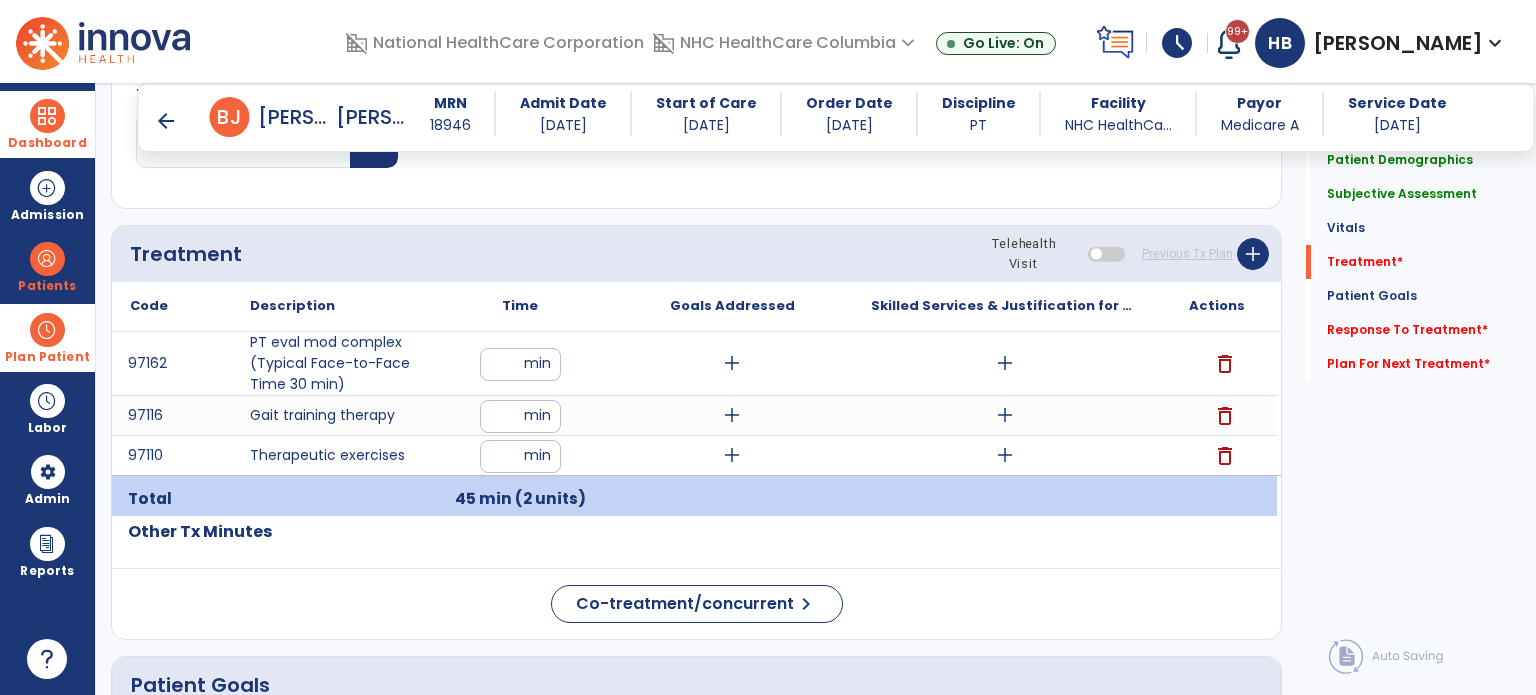 click on "Quick Links  Patient Demographics   Patient Demographics   Subjective Assessment   Subjective Assessment   Vitals   Vitals   Treatment   *  Treatment   *  Patient Goals   Patient Goals   Response To Treatment   *  Response To Treatment   *  Plan For Next Treatment   *  Plan For Next Treatment   *" 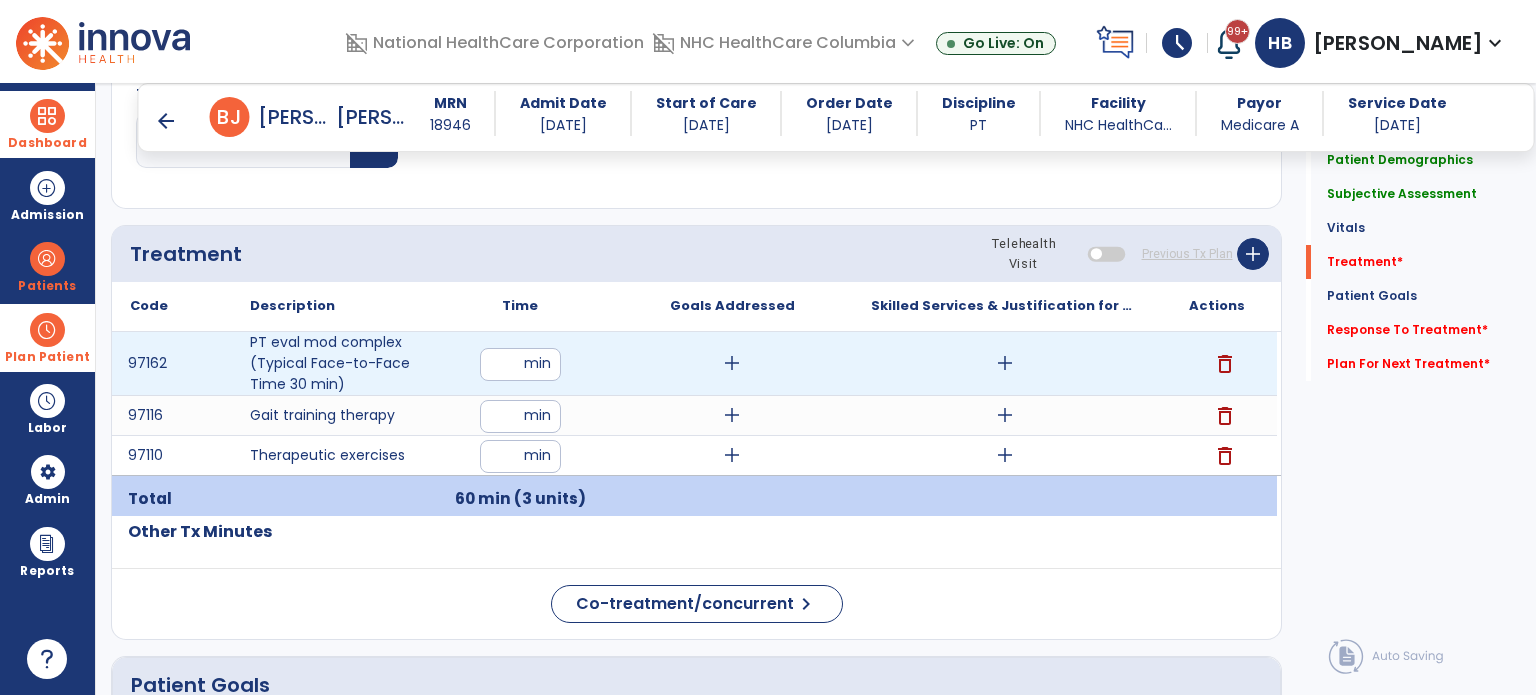 click on "add" at bounding box center [1005, 363] 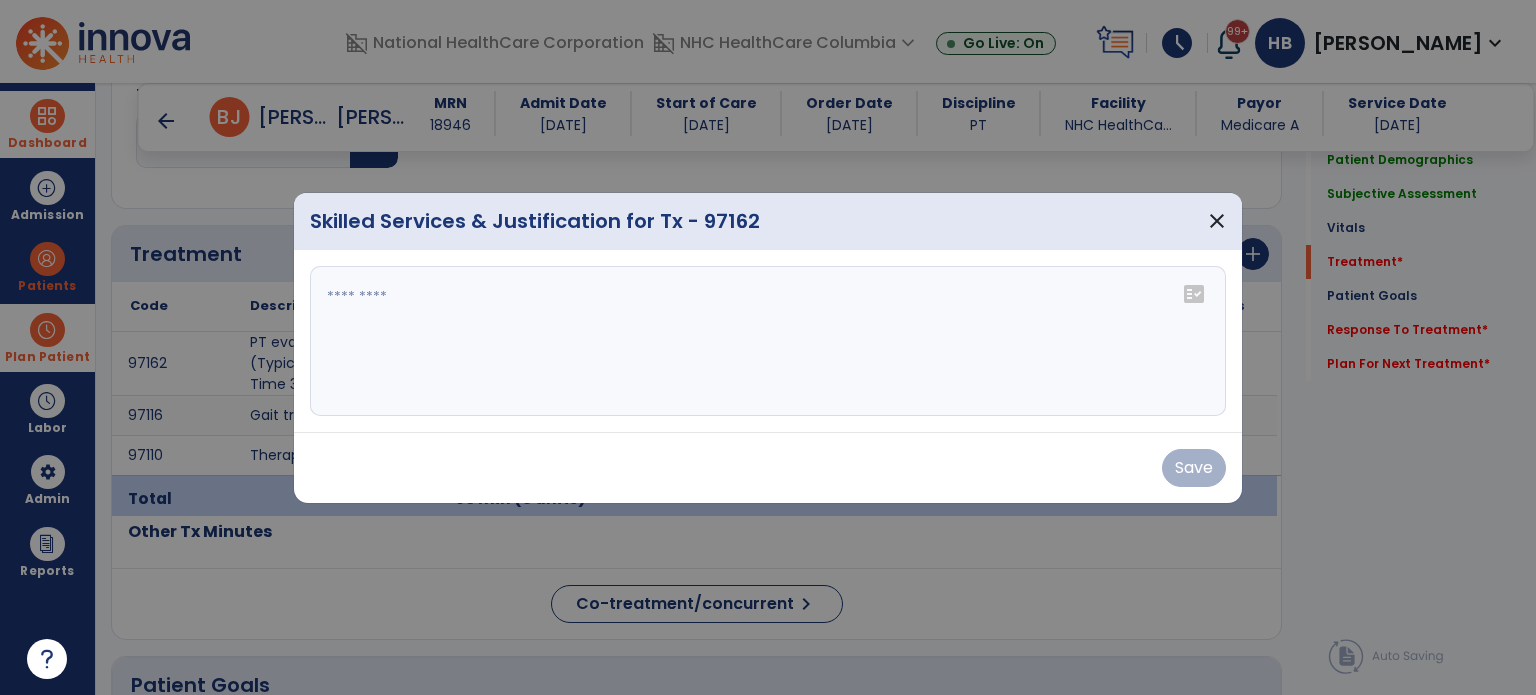 click at bounding box center [768, 341] 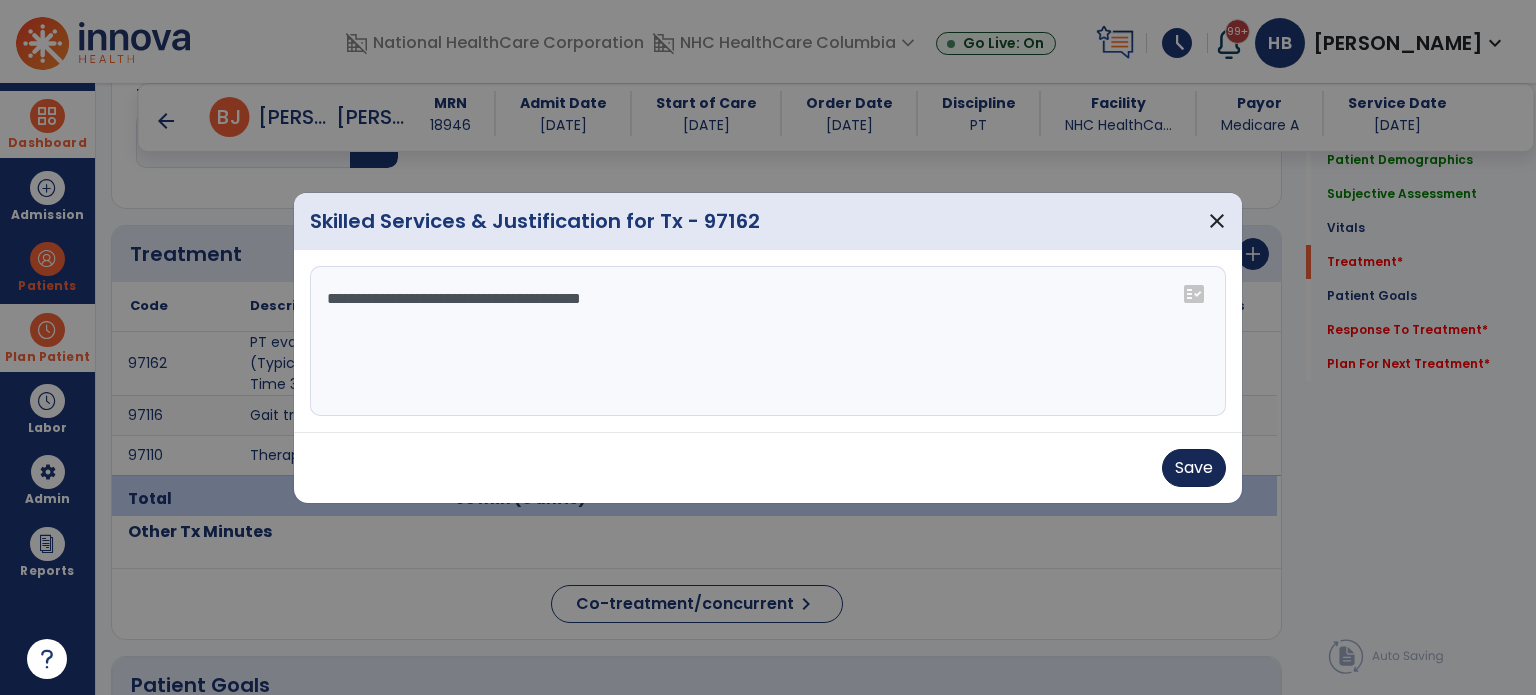 type on "**********" 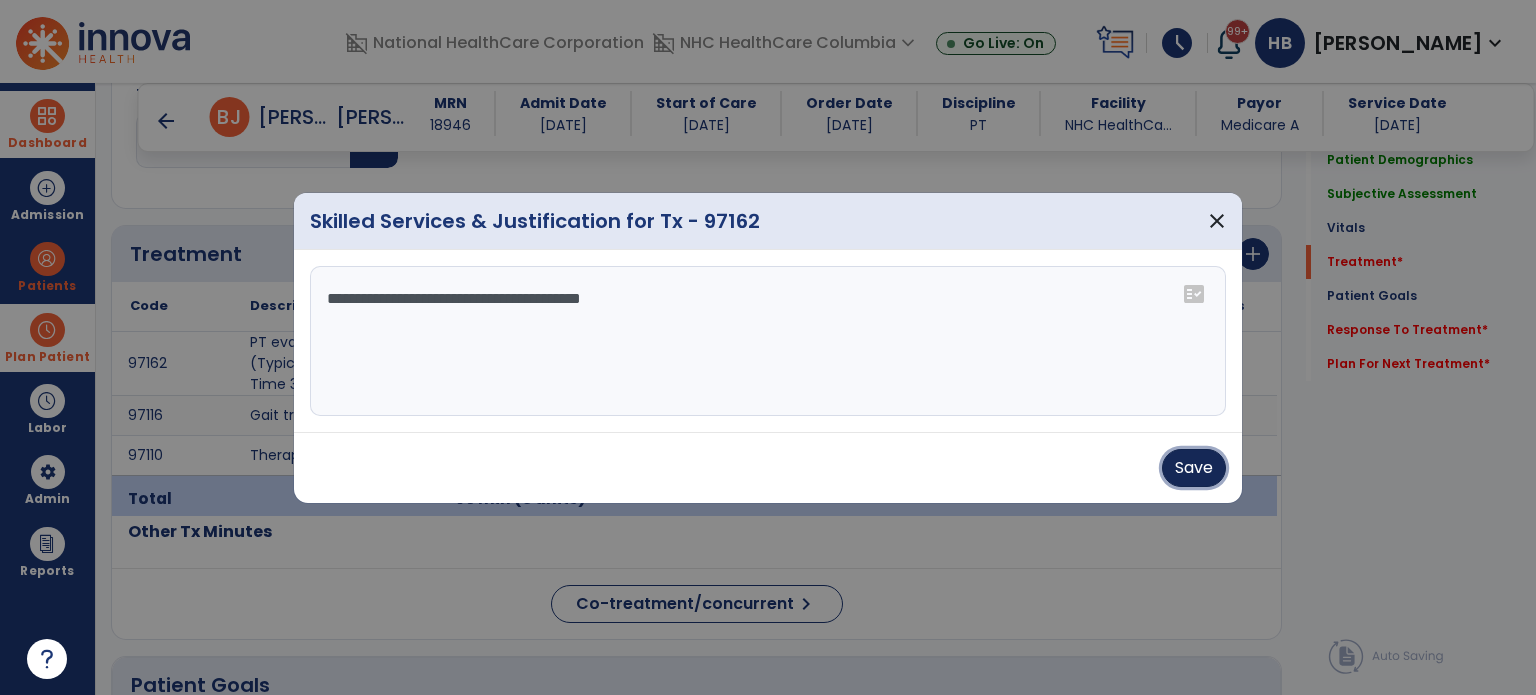 click on "Save" at bounding box center (1194, 468) 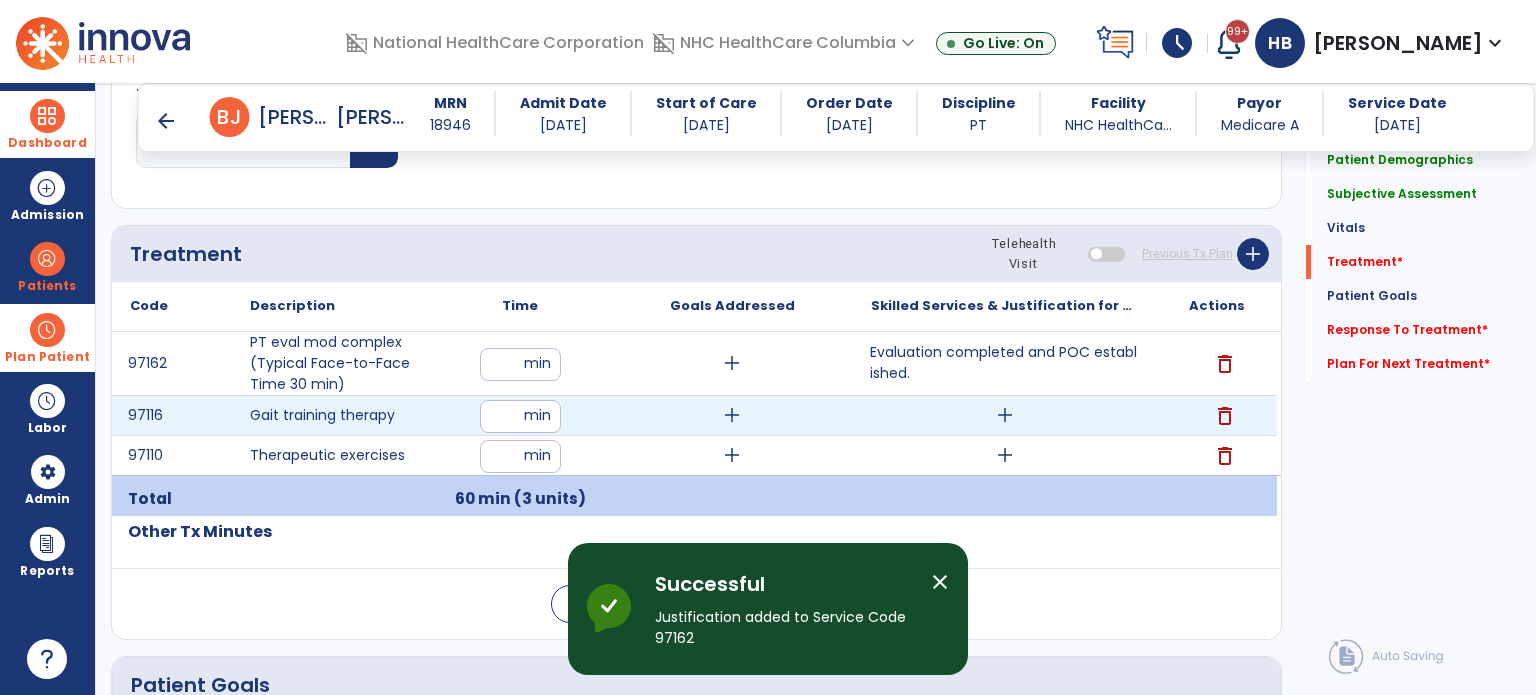 click on "add" at bounding box center (1005, 415) 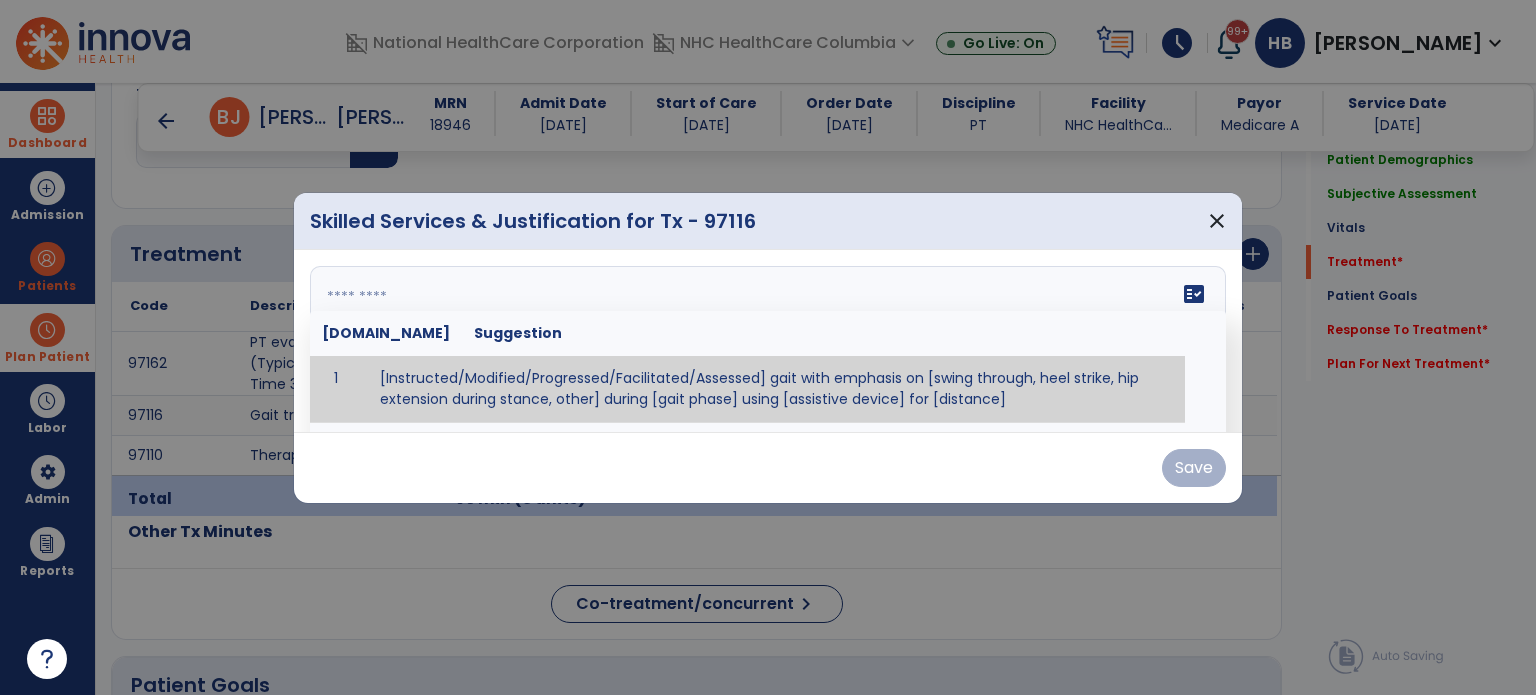 click on "fact_check  Sr.No Suggestion 1 [Instructed/Modified/Progressed/Facilitated/Assessed] gait with emphasis on [swing through, heel strike, hip extension during stance, other] during [gait phase] using [assistive device] for [distance] 2 [Instructed/Modified/Progressed/Facilitated/Assessed] use of [assistive device] and [NWB, PWB, step-to gait pattern, step through gait pattern] 3 [Instructed/Modified/Progressed/Facilitated/Assessed] patient's ability to [ascend/descend # of steps, perform directional changes, walk on even/uneven surfaces, pick-up objects off floor, velocity changes, other] using [assistive device]. 4 [Instructed/Modified/Progressed/Facilitated/Assessed] pre-gait activities including [identify exercise] in order to prepare for gait training. 5" at bounding box center (768, 341) 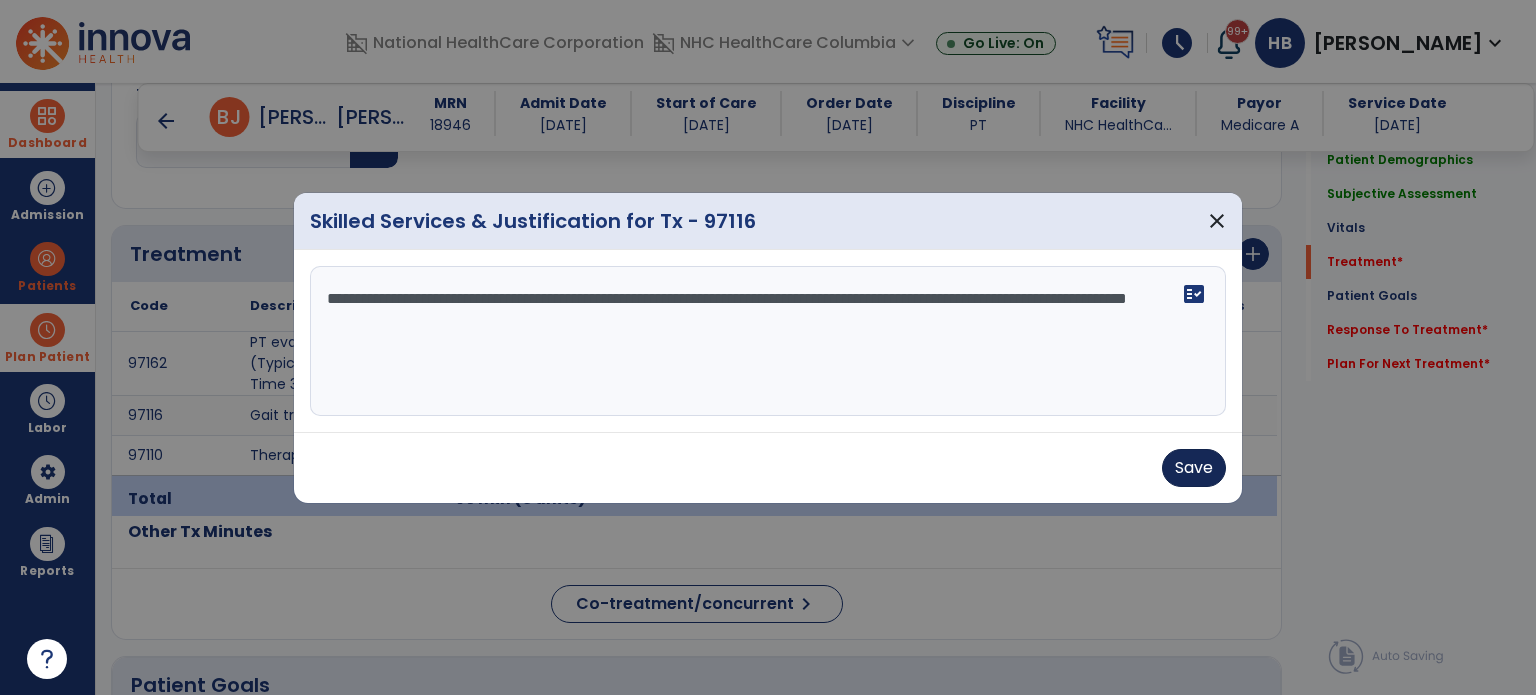 type on "**********" 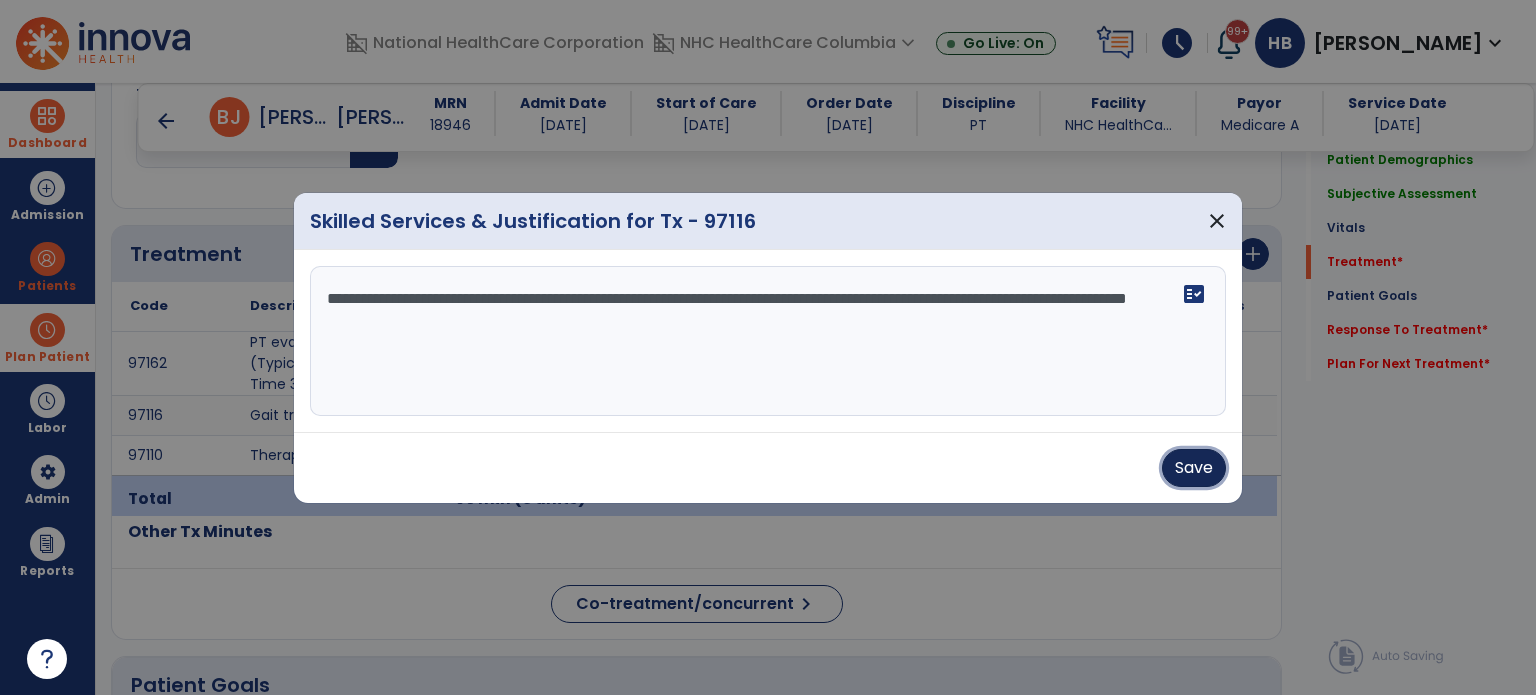 click on "Save" at bounding box center (1194, 468) 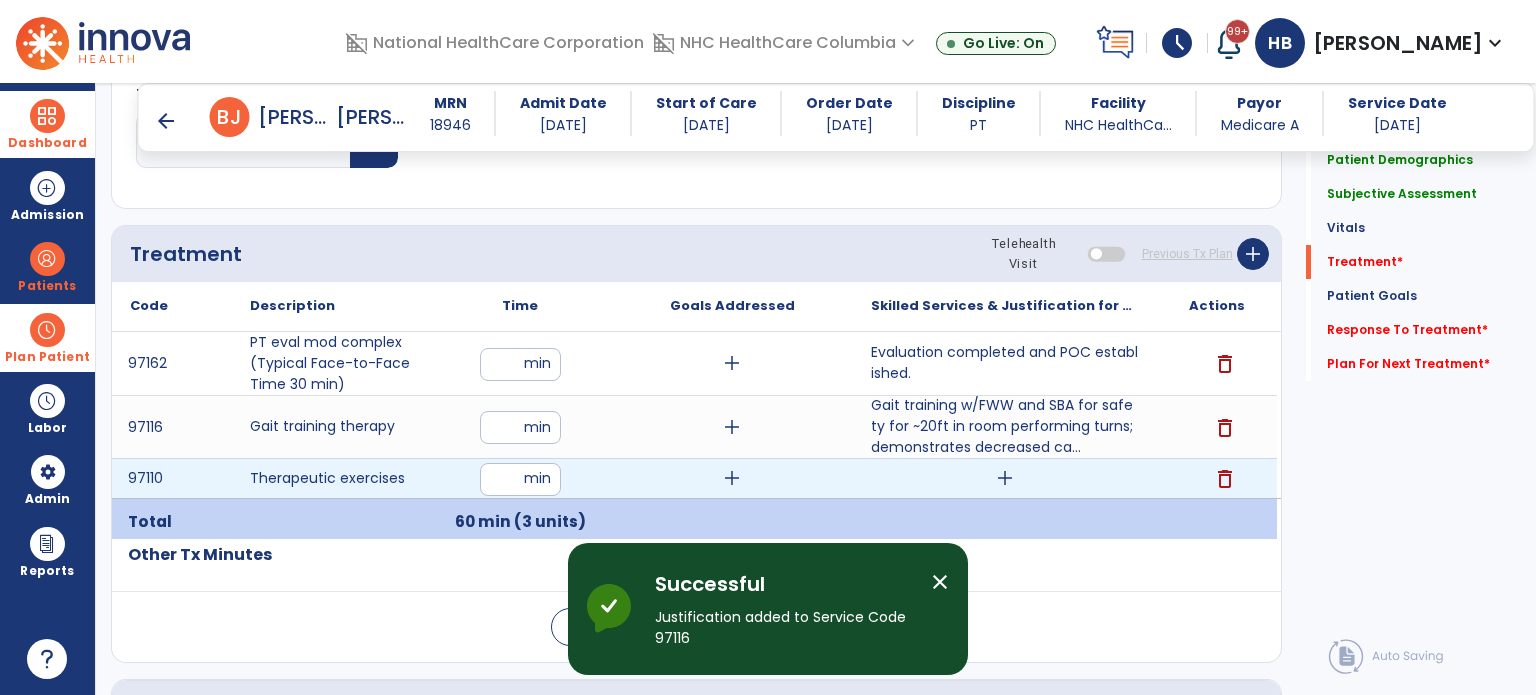 click on "add" at bounding box center (1005, 478) 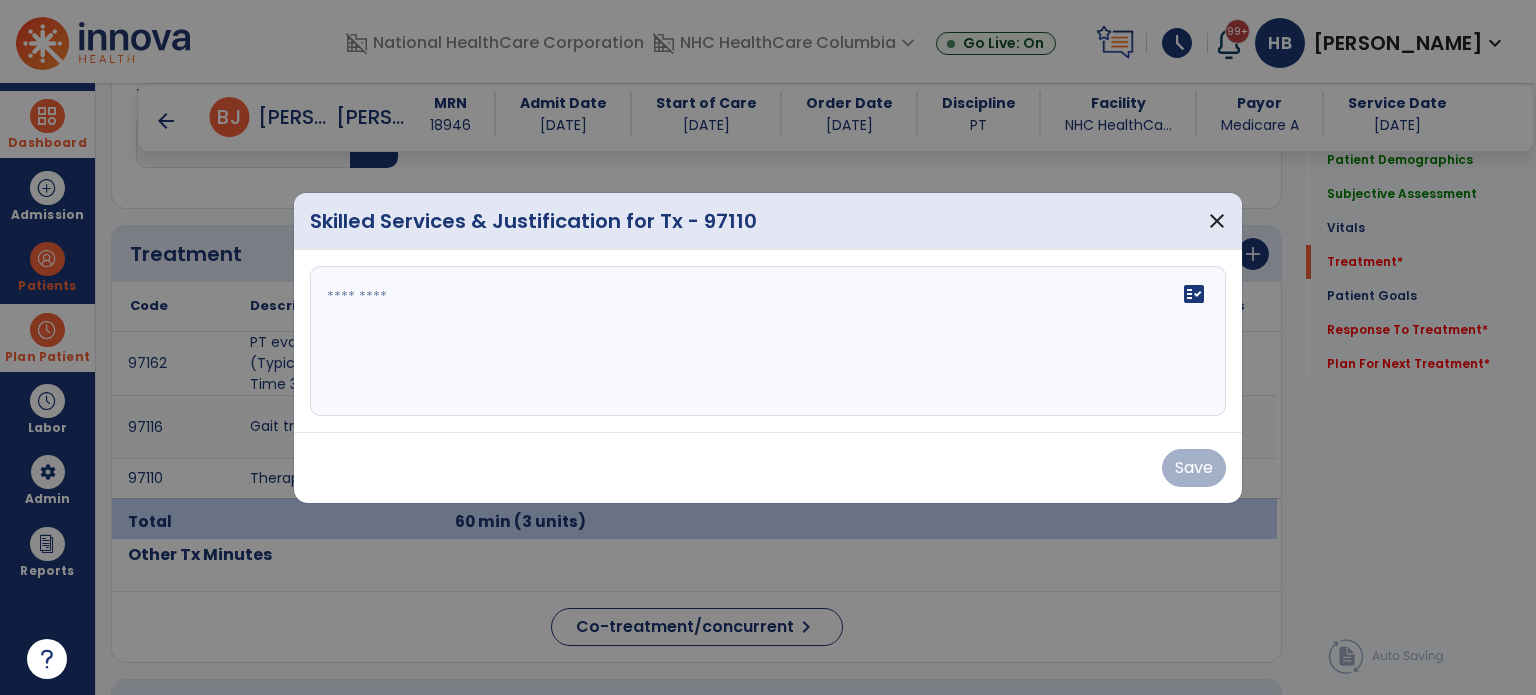 click on "fact_check" at bounding box center [768, 341] 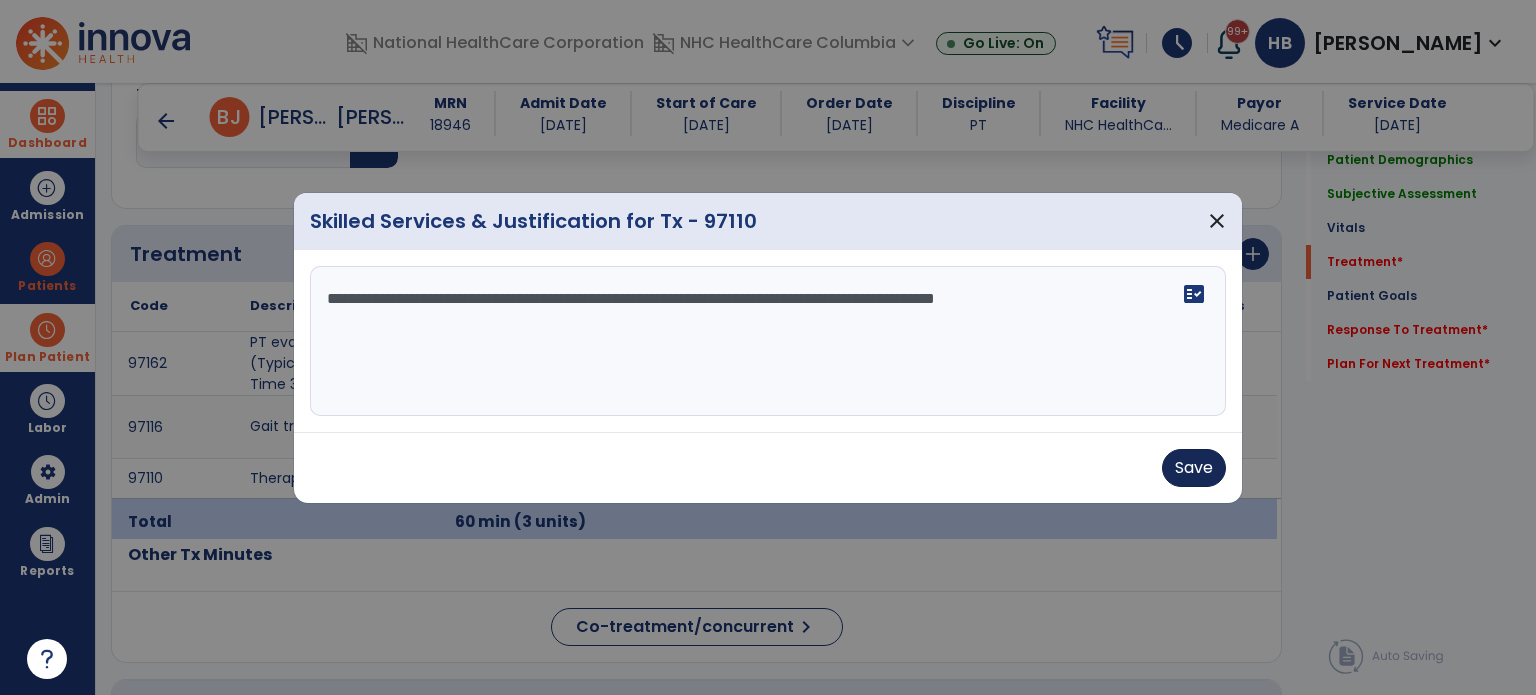 type on "**********" 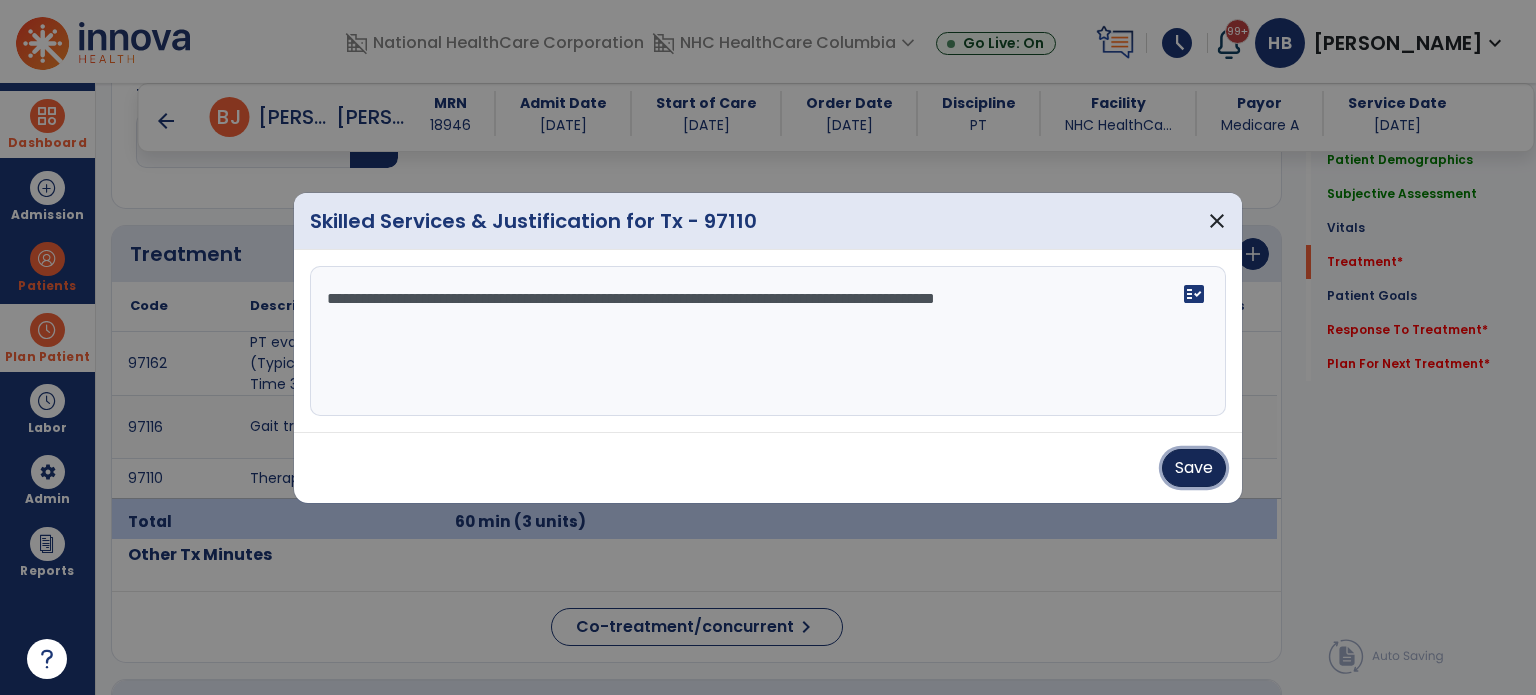 click on "Save" at bounding box center [1194, 468] 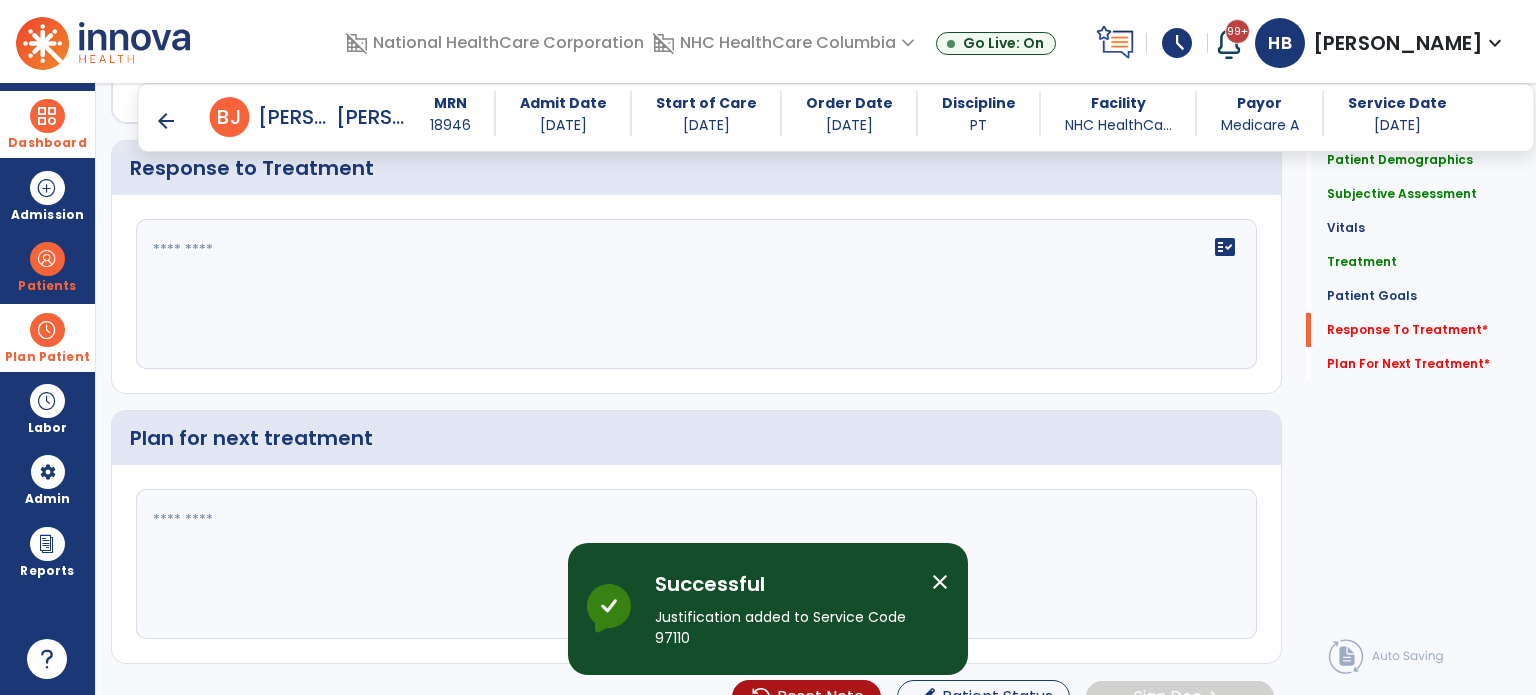 scroll, scrollTop: 2518, scrollLeft: 0, axis: vertical 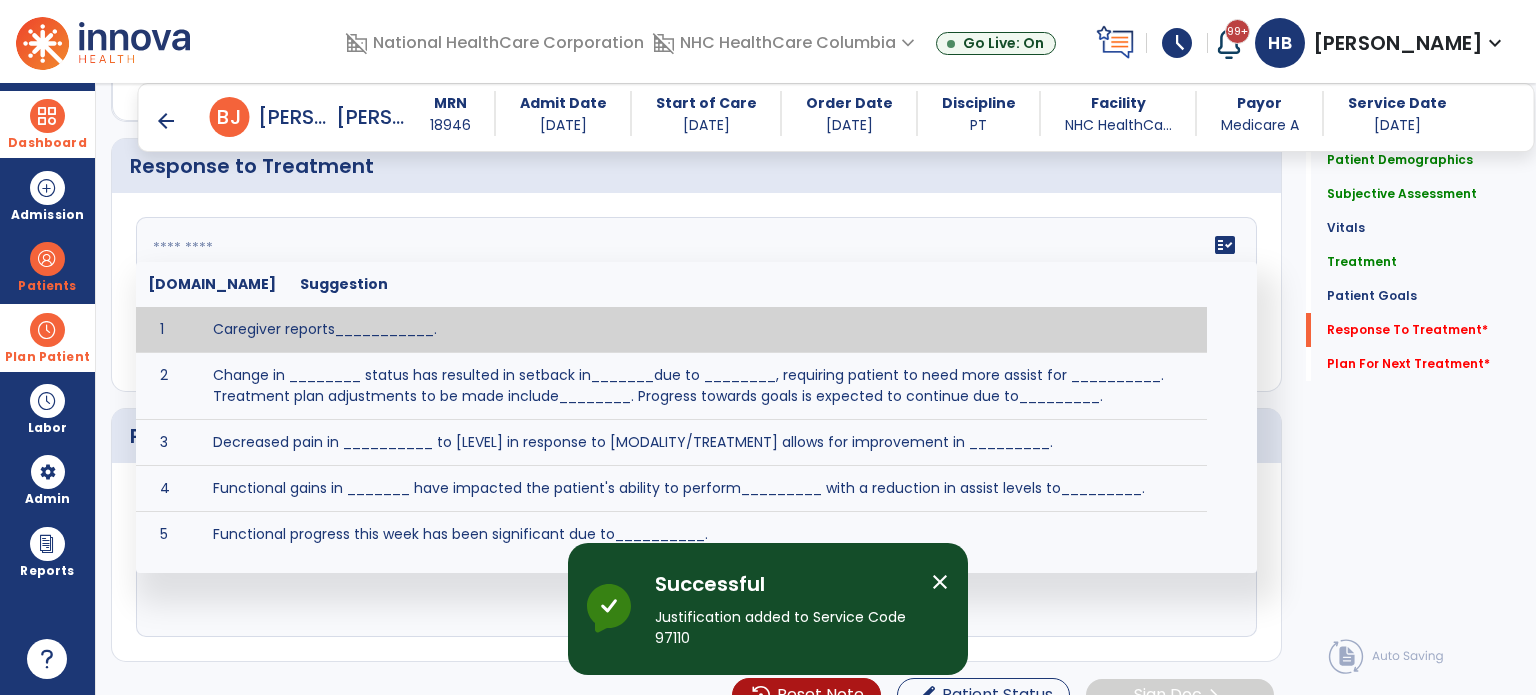 click on "fact_check  [DOMAIN_NAME] Suggestion 1 Caregiver reports___________. 2 Change in ________ status has resulted in setback in_______due to ________, requiring patient to need more assist for __________.   Treatment plan adjustments to be made include________.  Progress towards goals is expected to continue due to_________. 3 Decreased pain in __________ to [LEVEL] in response to [MODALITY/TREATMENT] allows for improvement in _________. 4 Functional gains in _______ have impacted the patient's ability to perform_________ with a reduction in assist levels to_________. 5 Functional progress this week has been significant due to__________. 6 Gains in ________ have improved the patient's ability to perform ______with decreased levels of assist to___________. 7 Improvement in ________allows patient to tolerate higher levels of challenges in_________. 8 Pain in [AREA] has decreased to [LEVEL] in response to [TREATMENT/MODALITY], allowing fore ease in completing__________. 9 10 11 12 13 14 15 16 17 18 19 20 21" 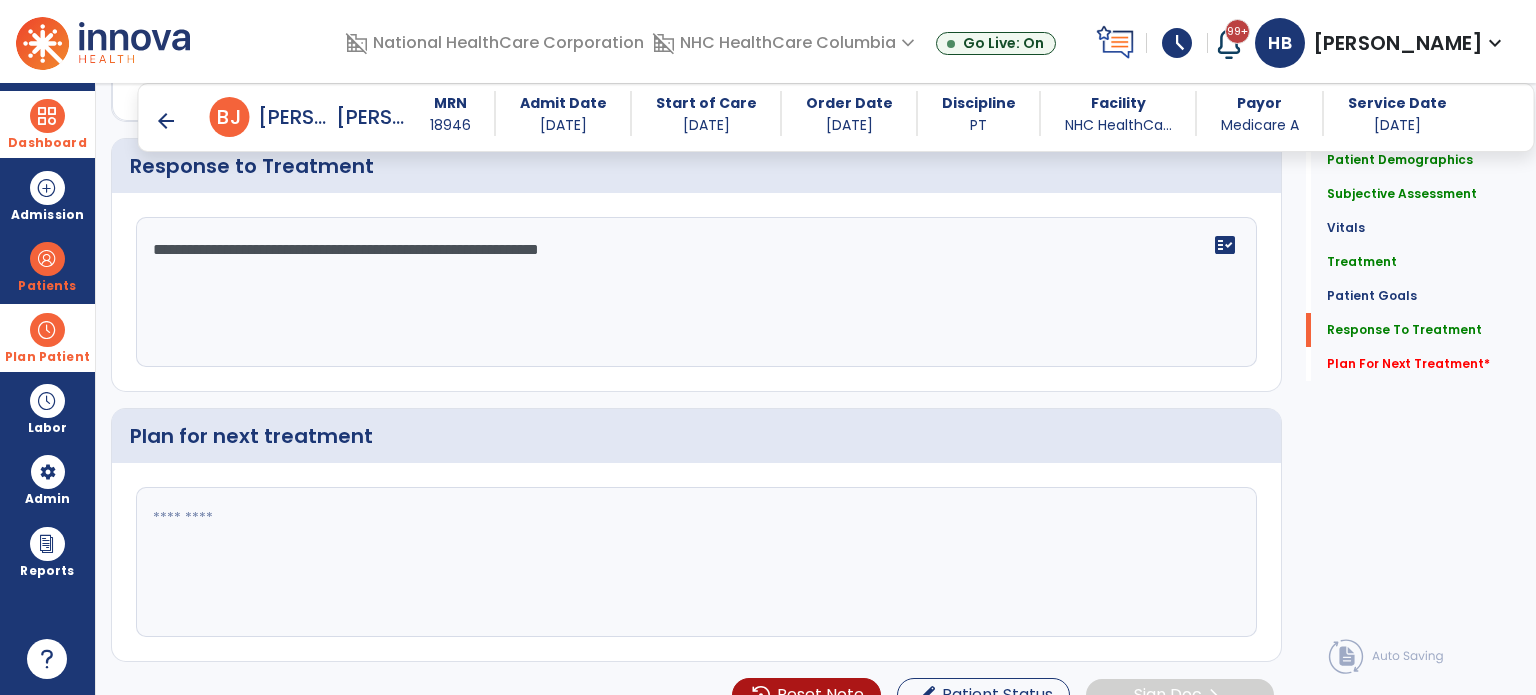 scroll, scrollTop: 2518, scrollLeft: 0, axis: vertical 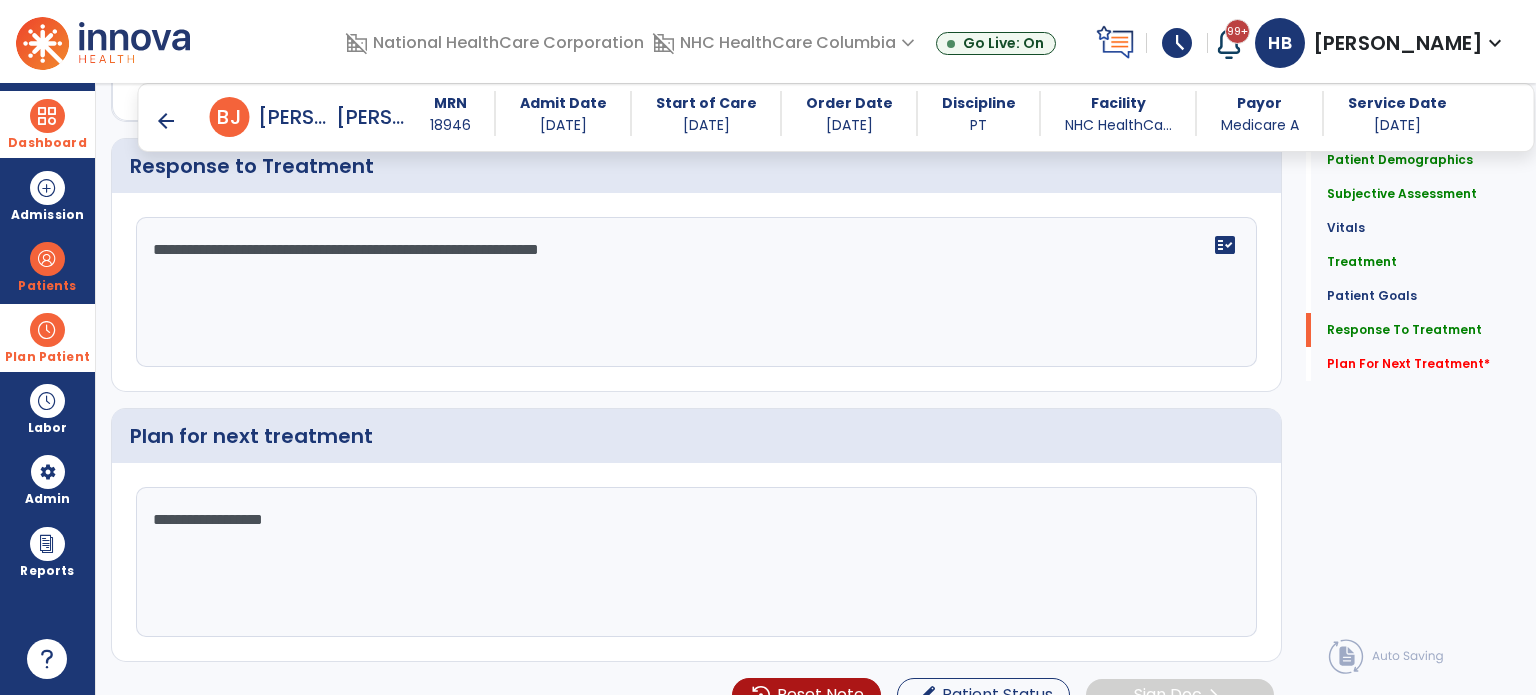 type on "**********" 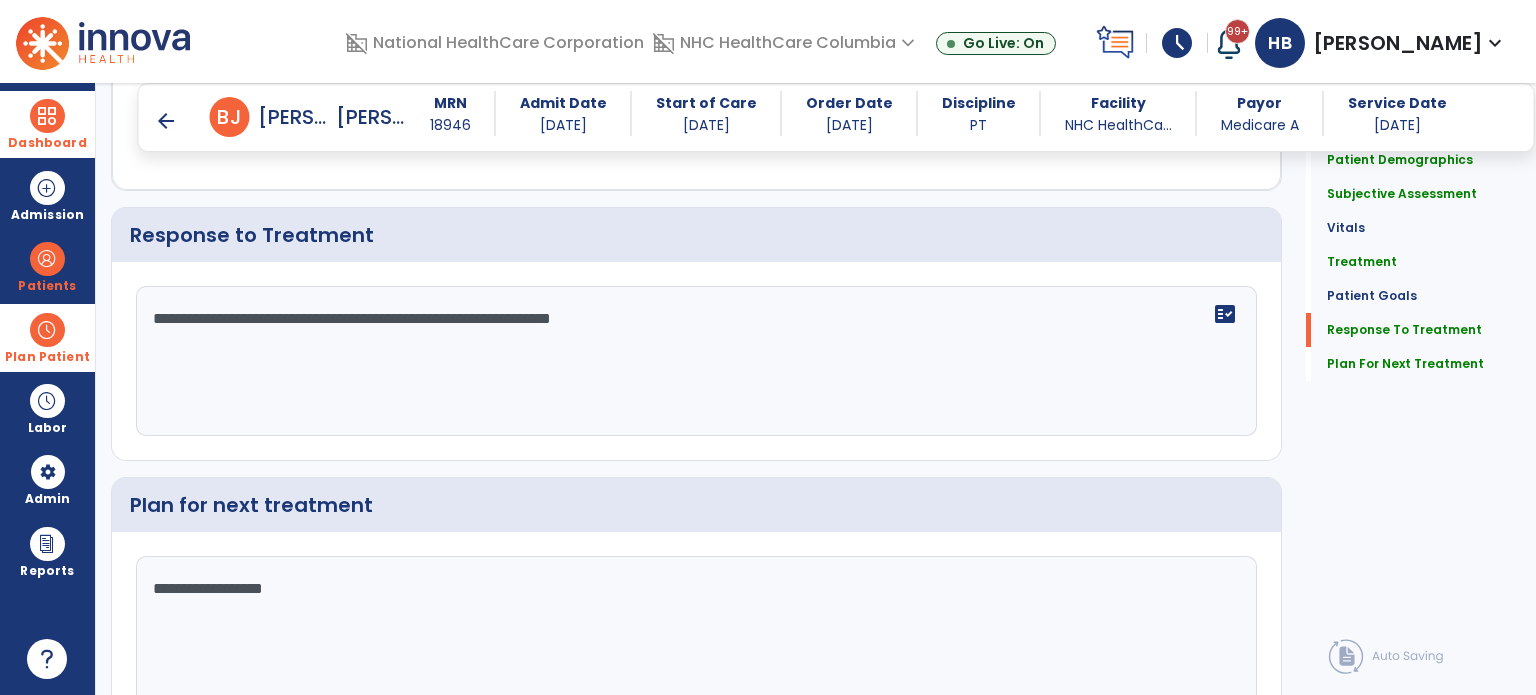 scroll, scrollTop: 2518, scrollLeft: 0, axis: vertical 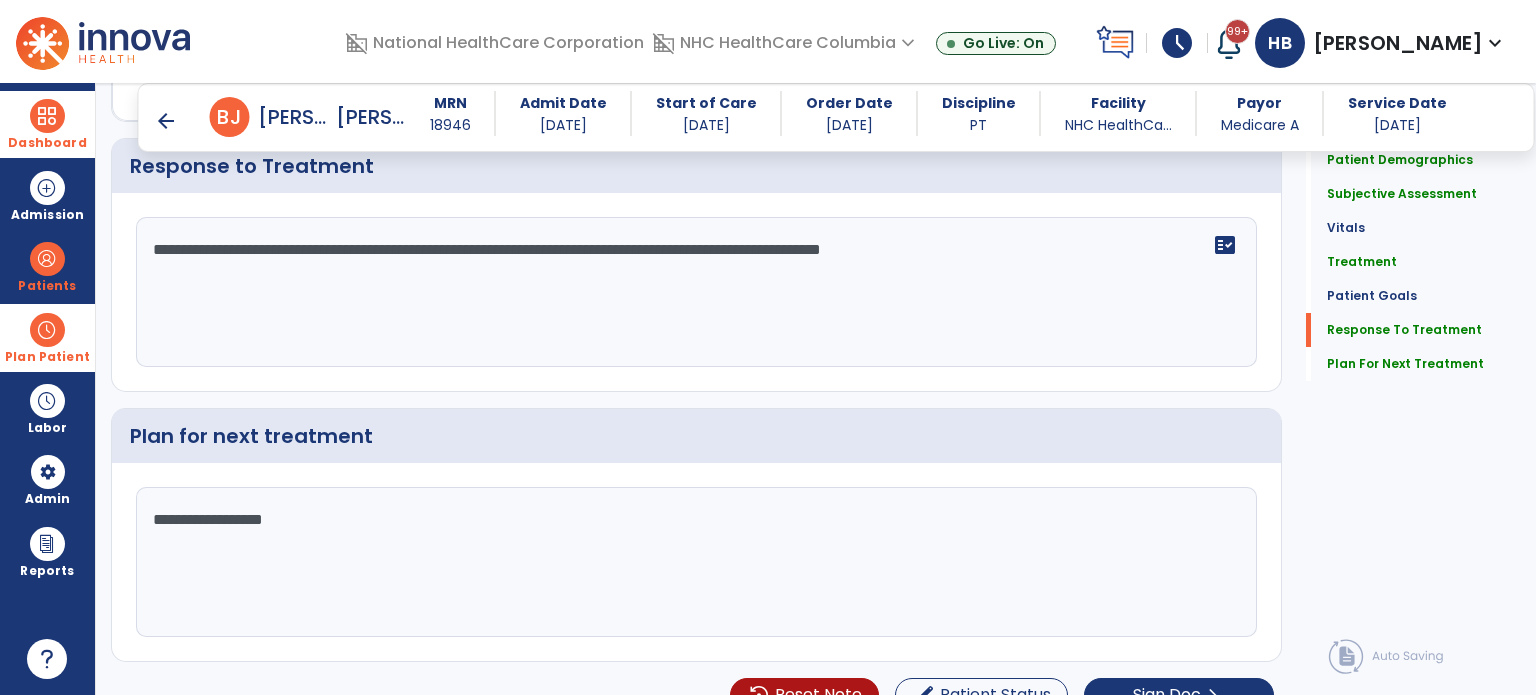 type on "**********" 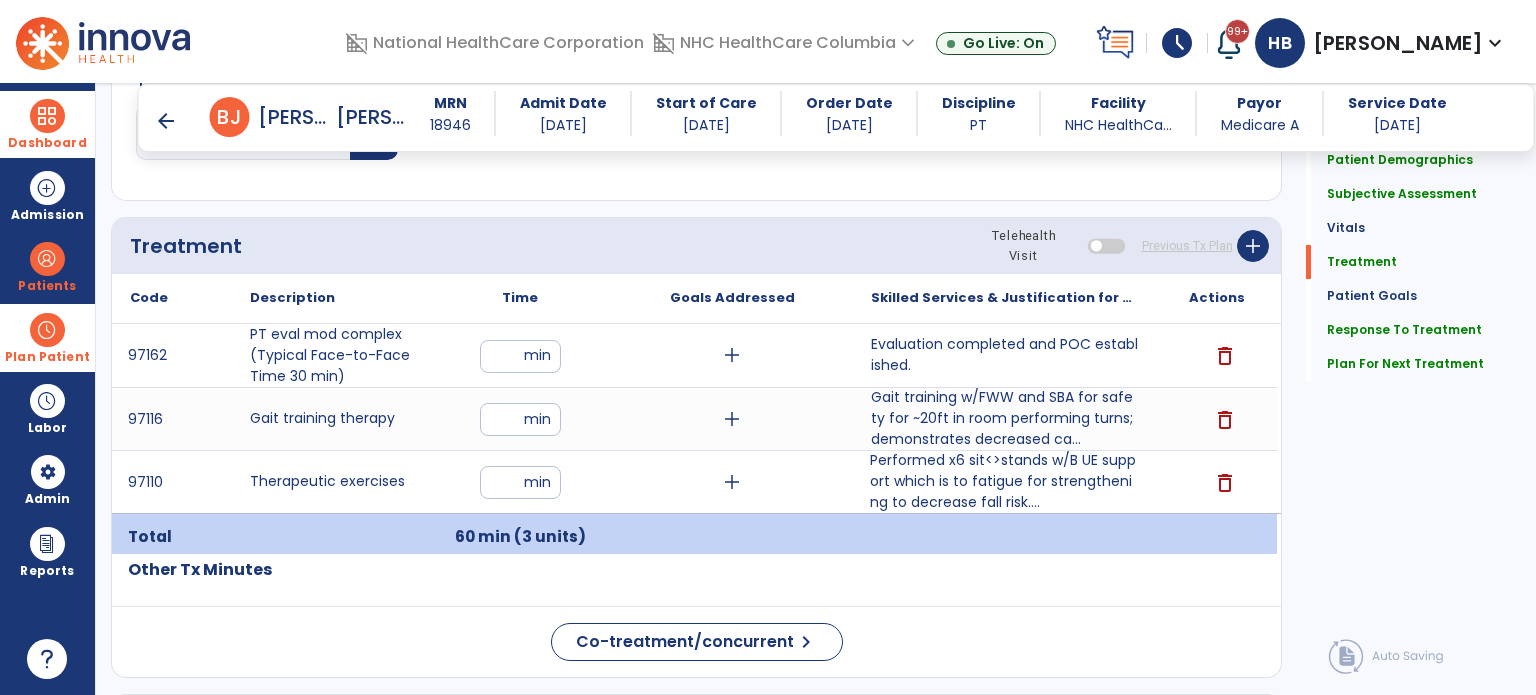 scroll, scrollTop: 1029, scrollLeft: 0, axis: vertical 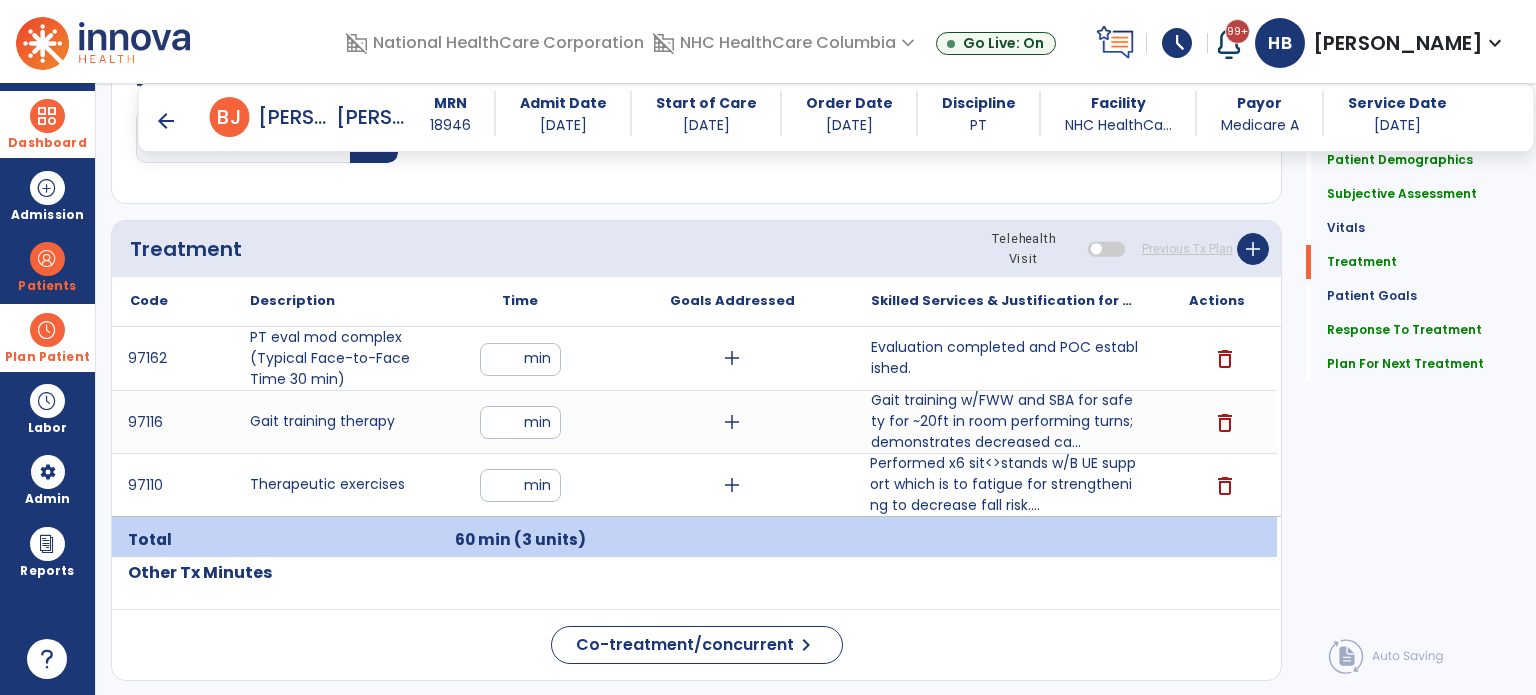 type on "**********" 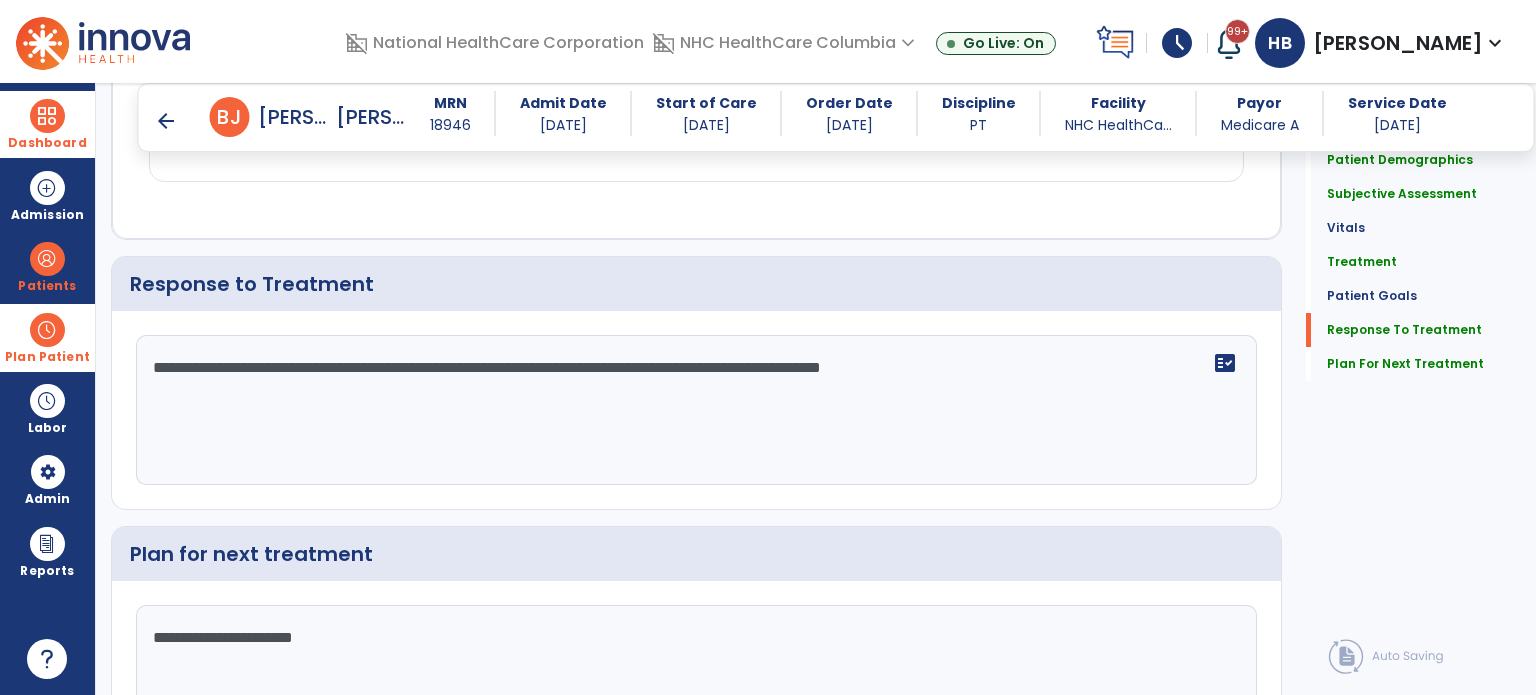 scroll, scrollTop: 2473, scrollLeft: 0, axis: vertical 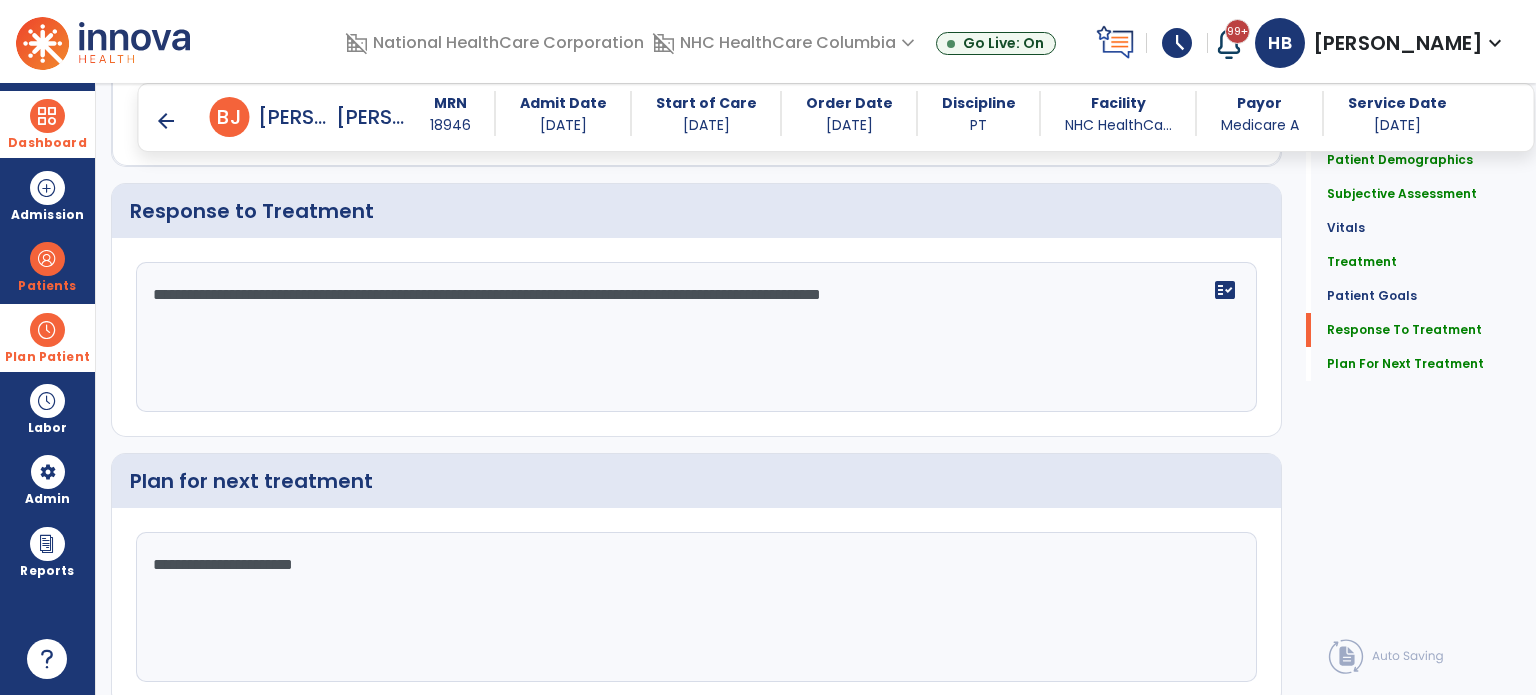click on "**********" 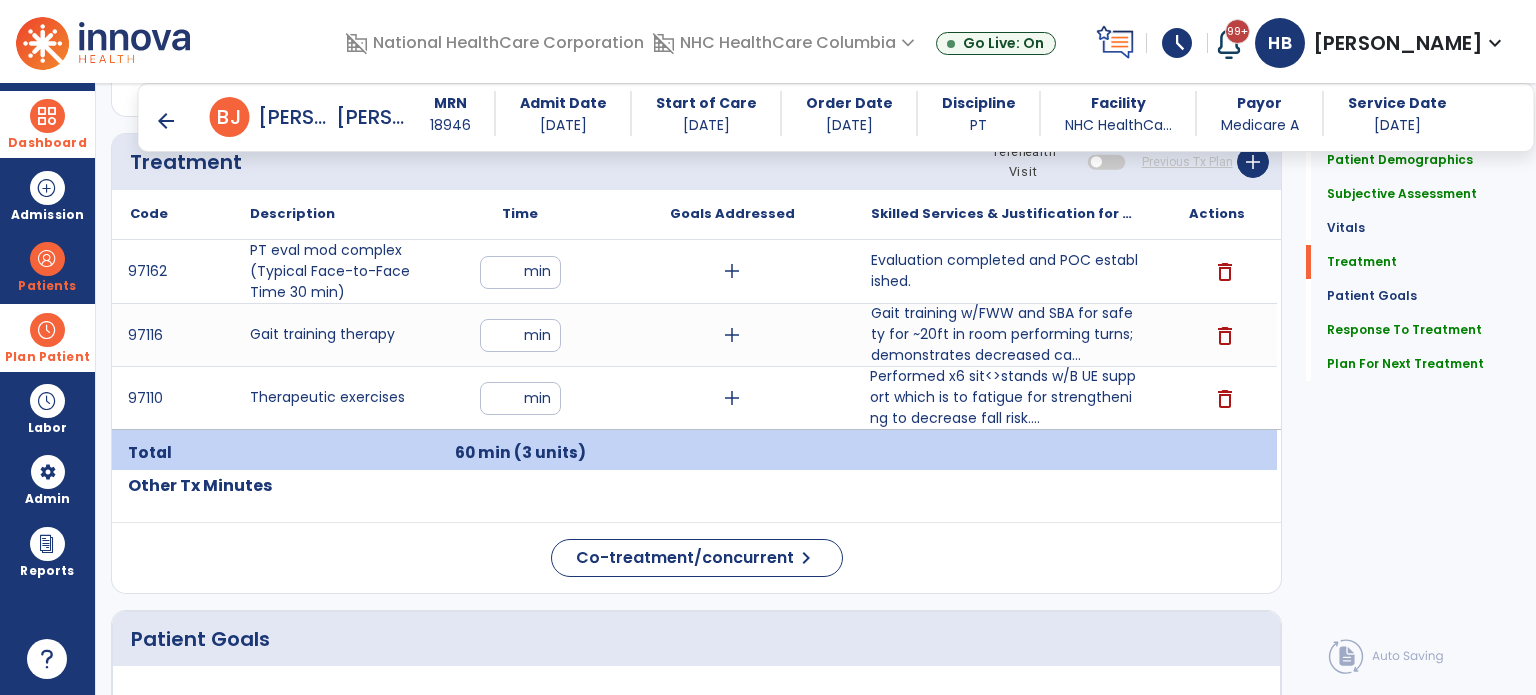 scroll, scrollTop: 1109, scrollLeft: 0, axis: vertical 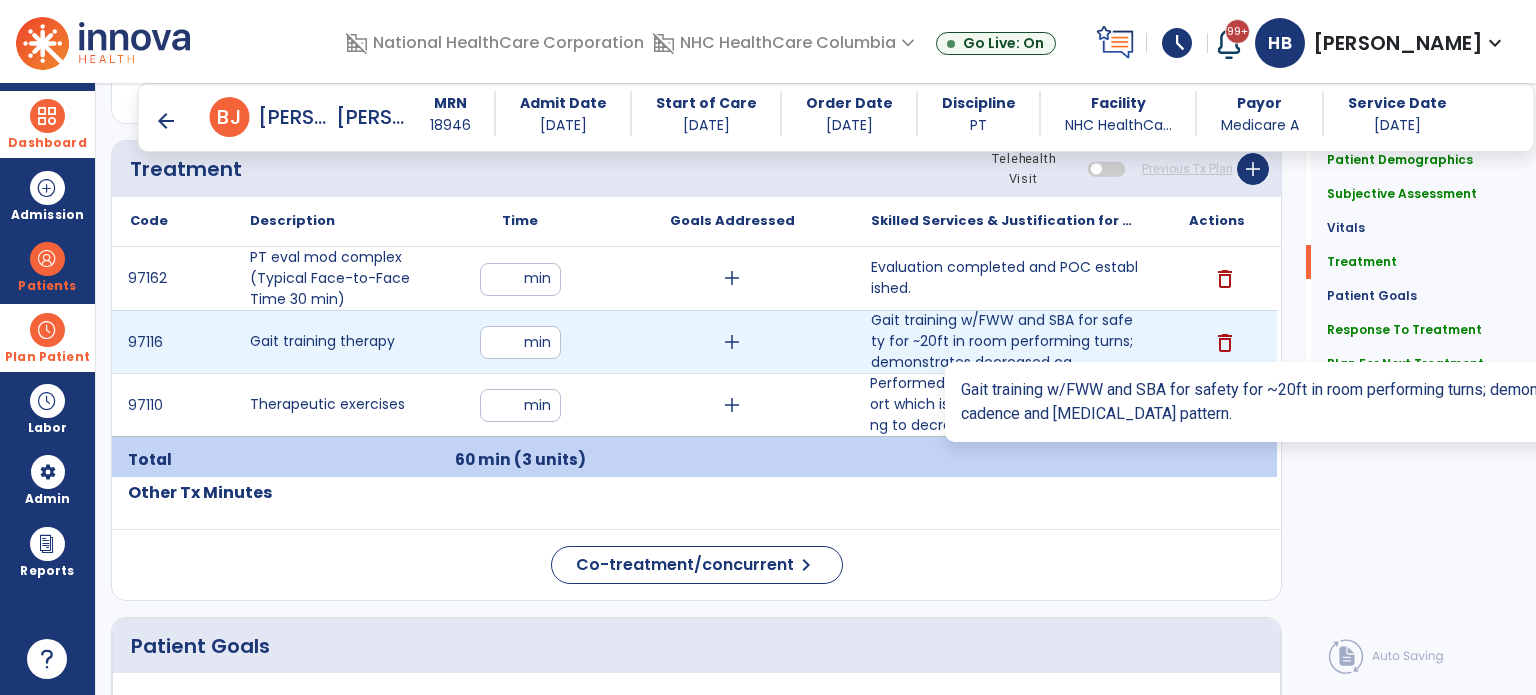 type on "**********" 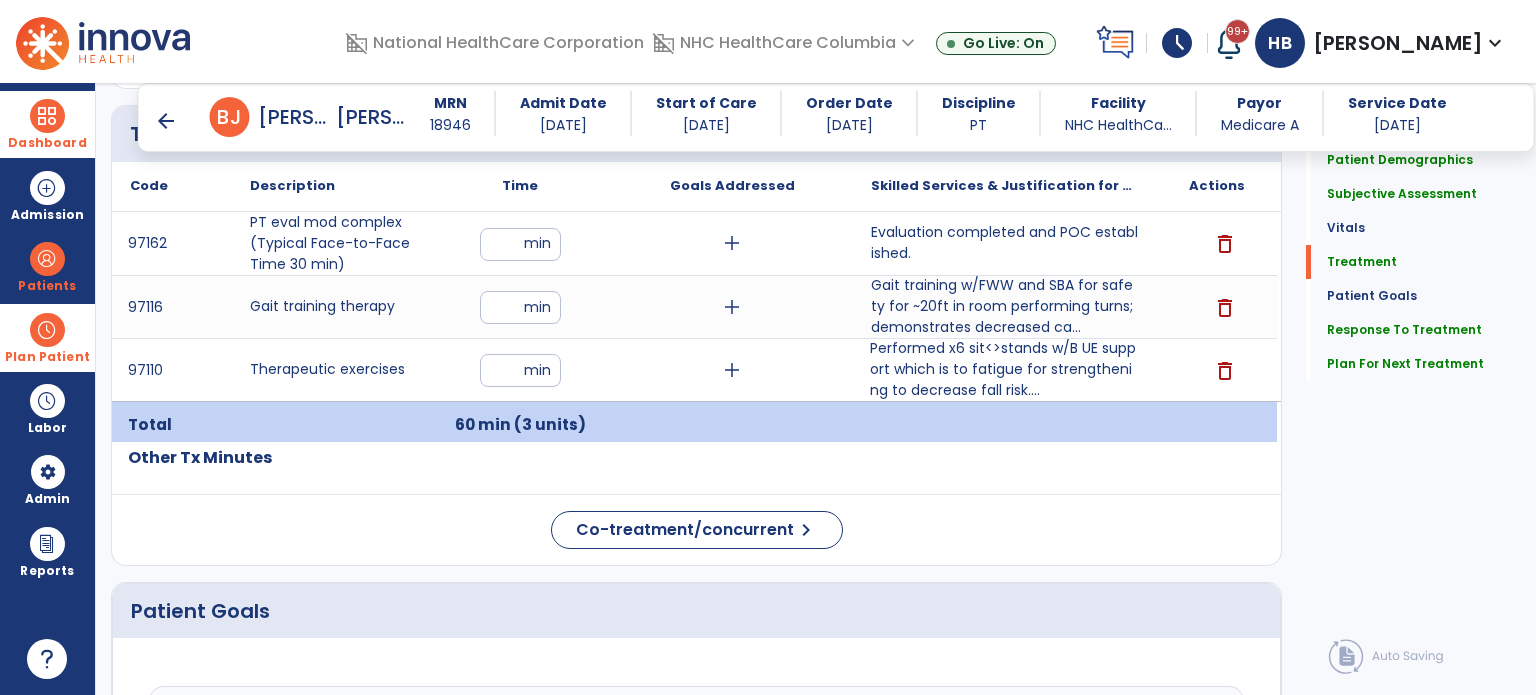 scroll, scrollTop: 1141, scrollLeft: 0, axis: vertical 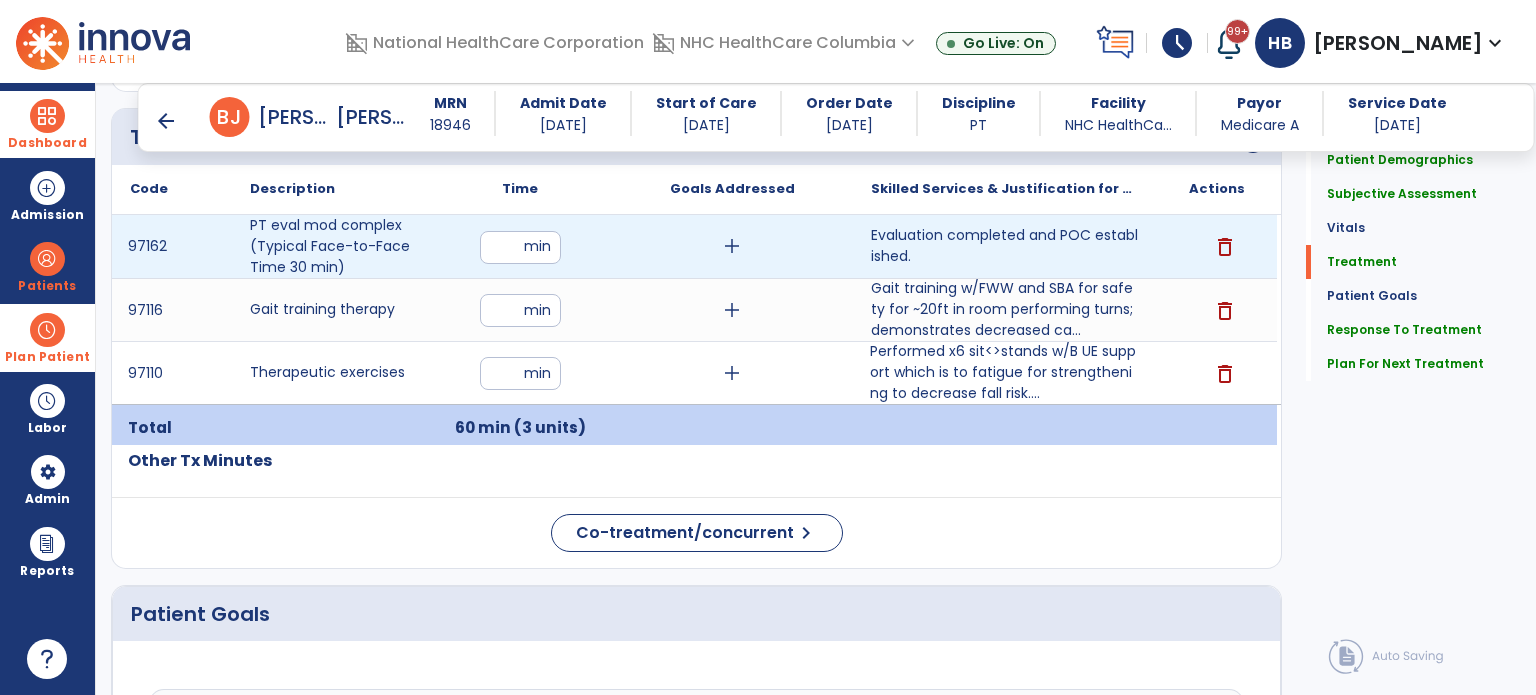 click on "**" at bounding box center [520, 247] 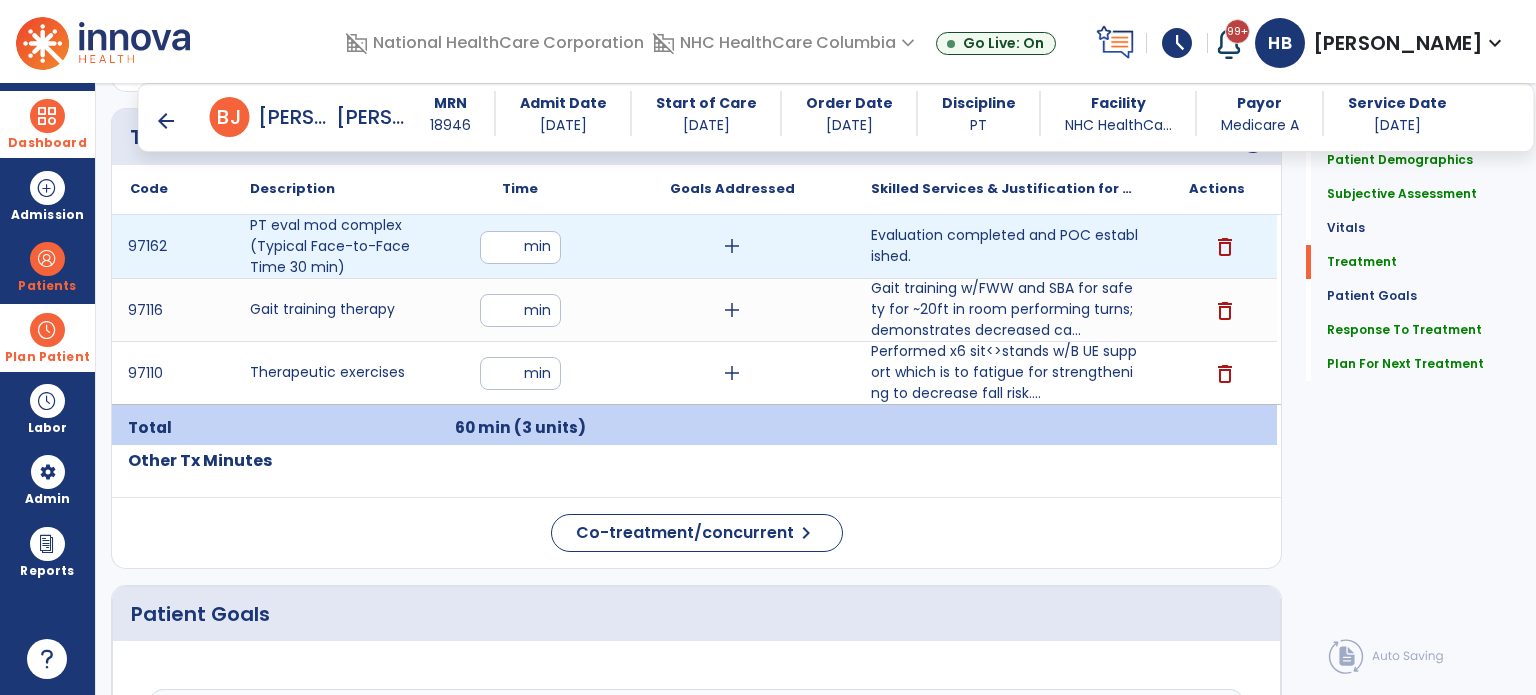 click on "**" at bounding box center [520, 247] 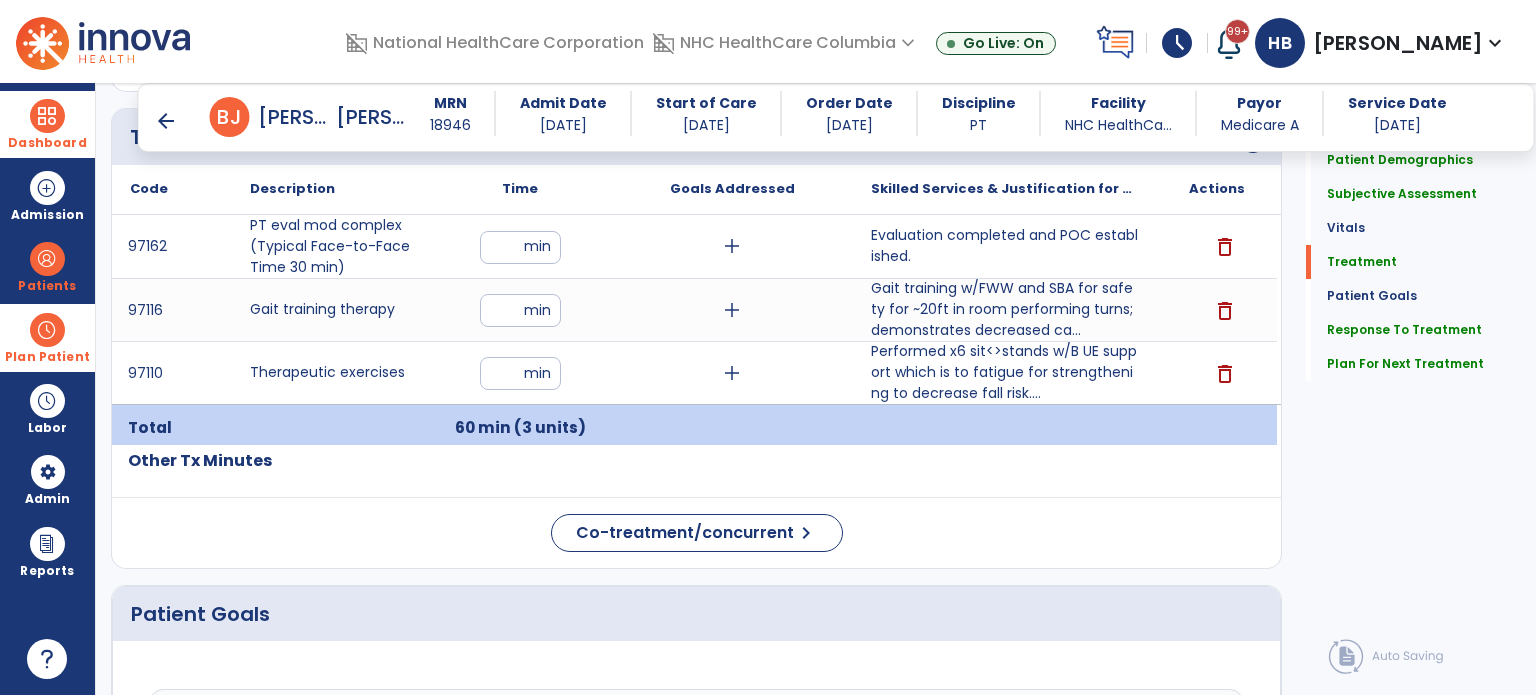 click on "Quick Links  Patient Demographics   Patient Demographics   Subjective Assessment   Subjective Assessment   Vitals   Vitals   Treatment   Treatment   Patient Goals   Patient Goals   Response To Treatment   Response To Treatment   Plan For Next Treatment   Plan For Next Treatment" 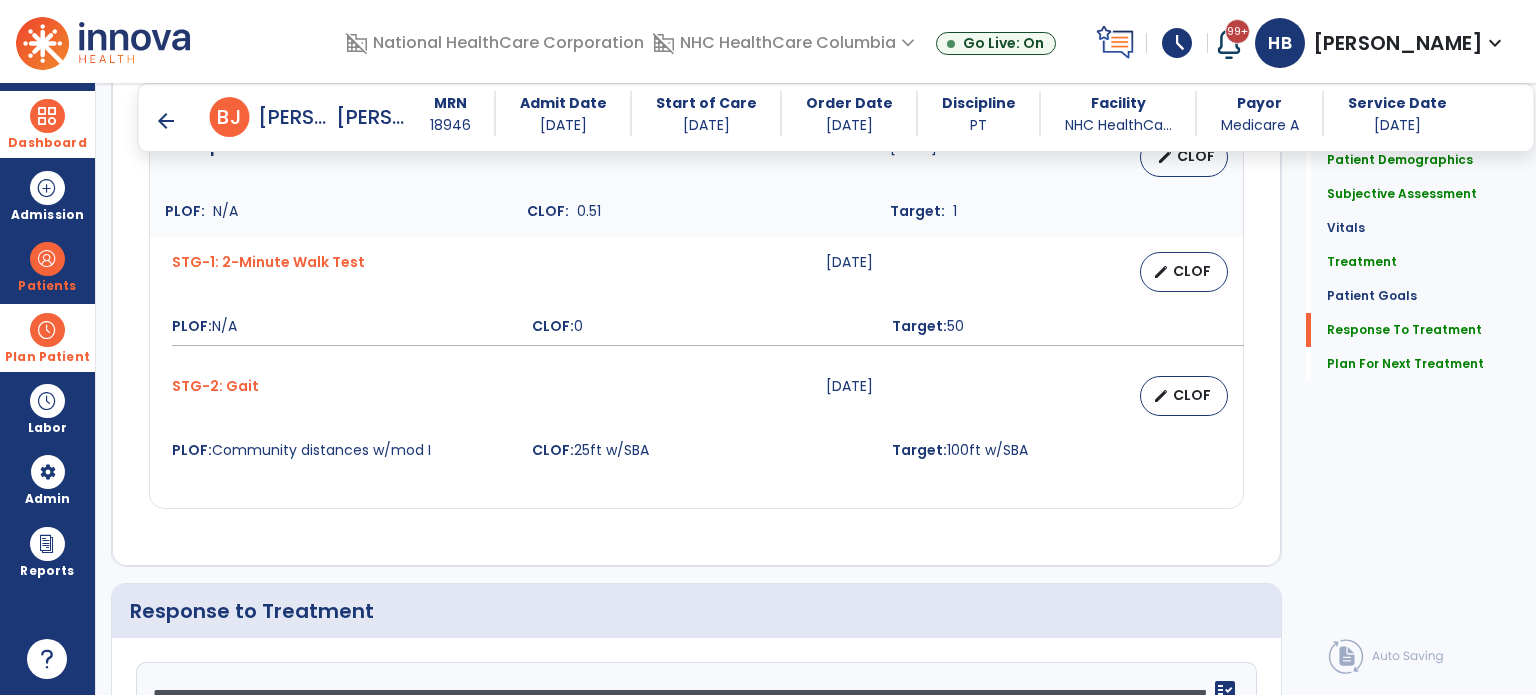 scroll, scrollTop: 2544, scrollLeft: 0, axis: vertical 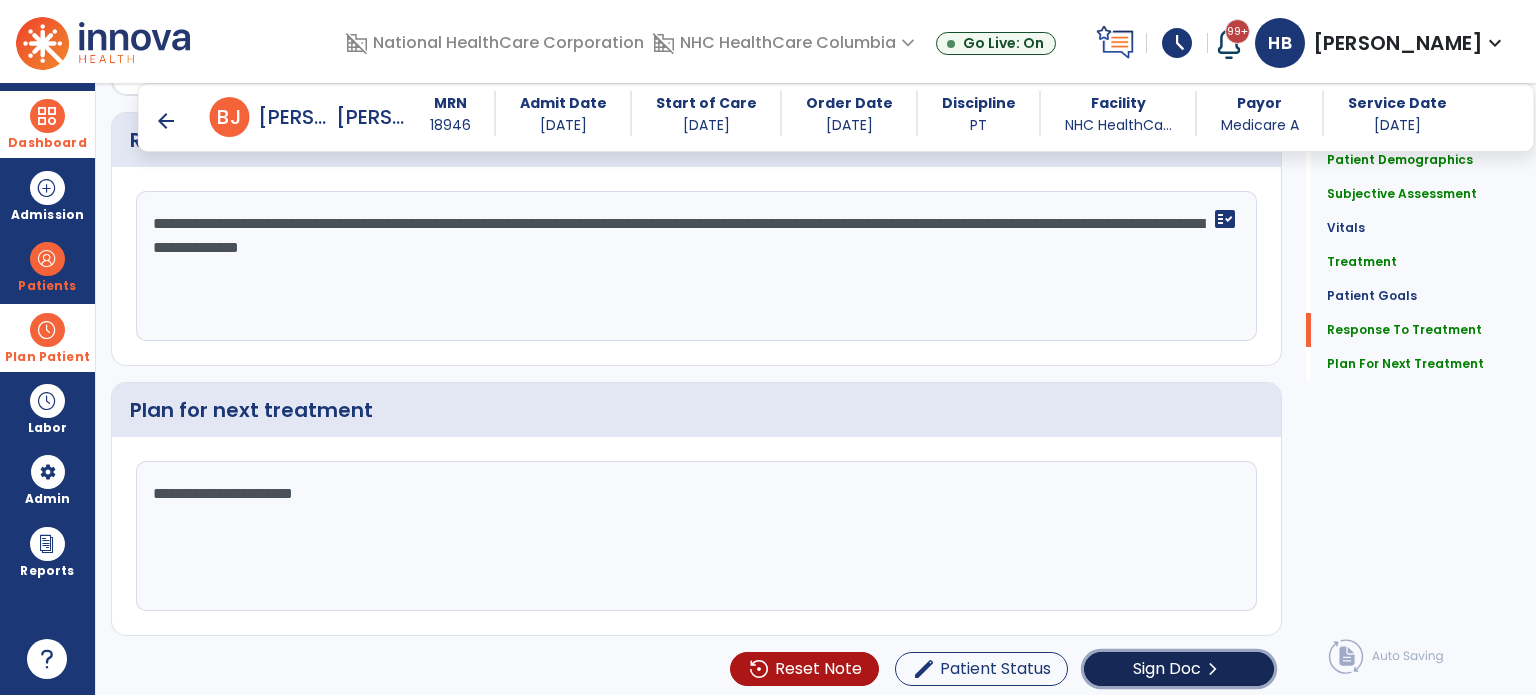 click on "chevron_right" 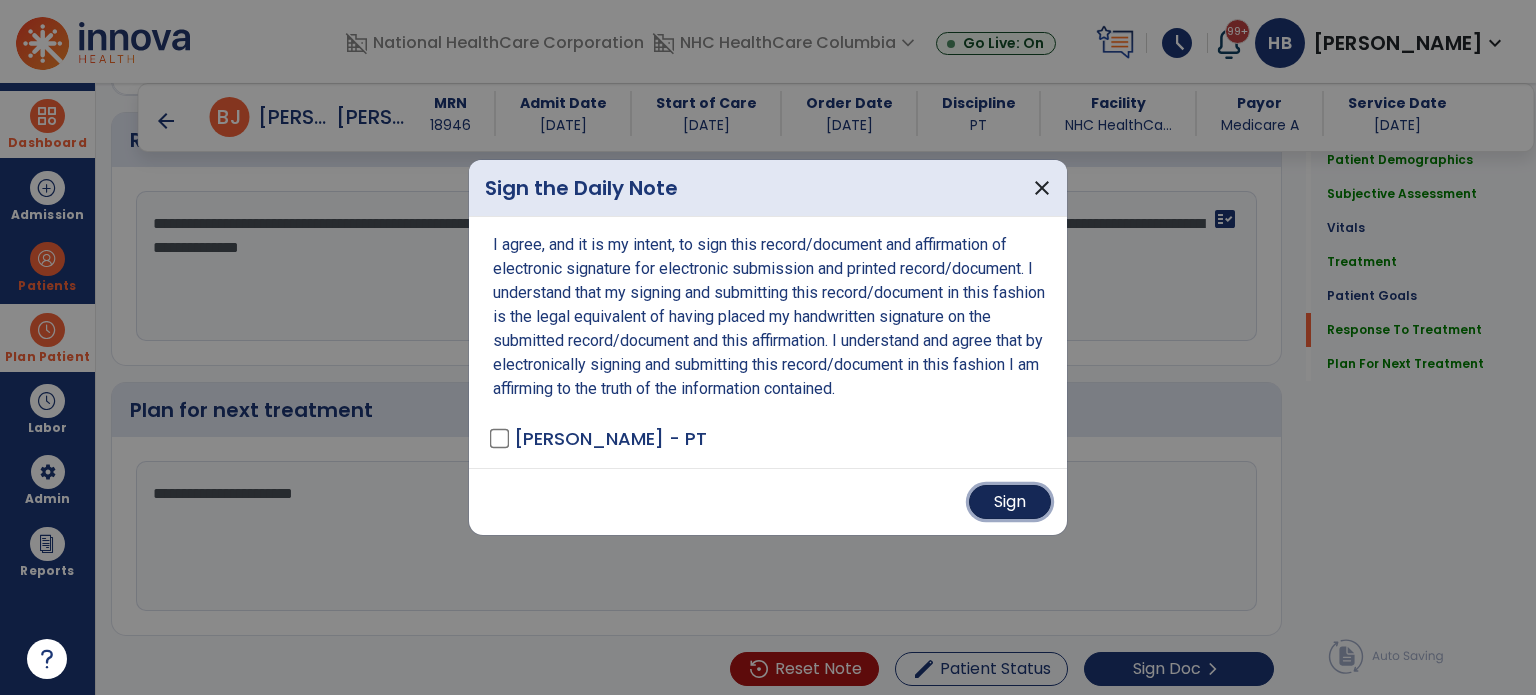 click on "Sign" at bounding box center [1010, 502] 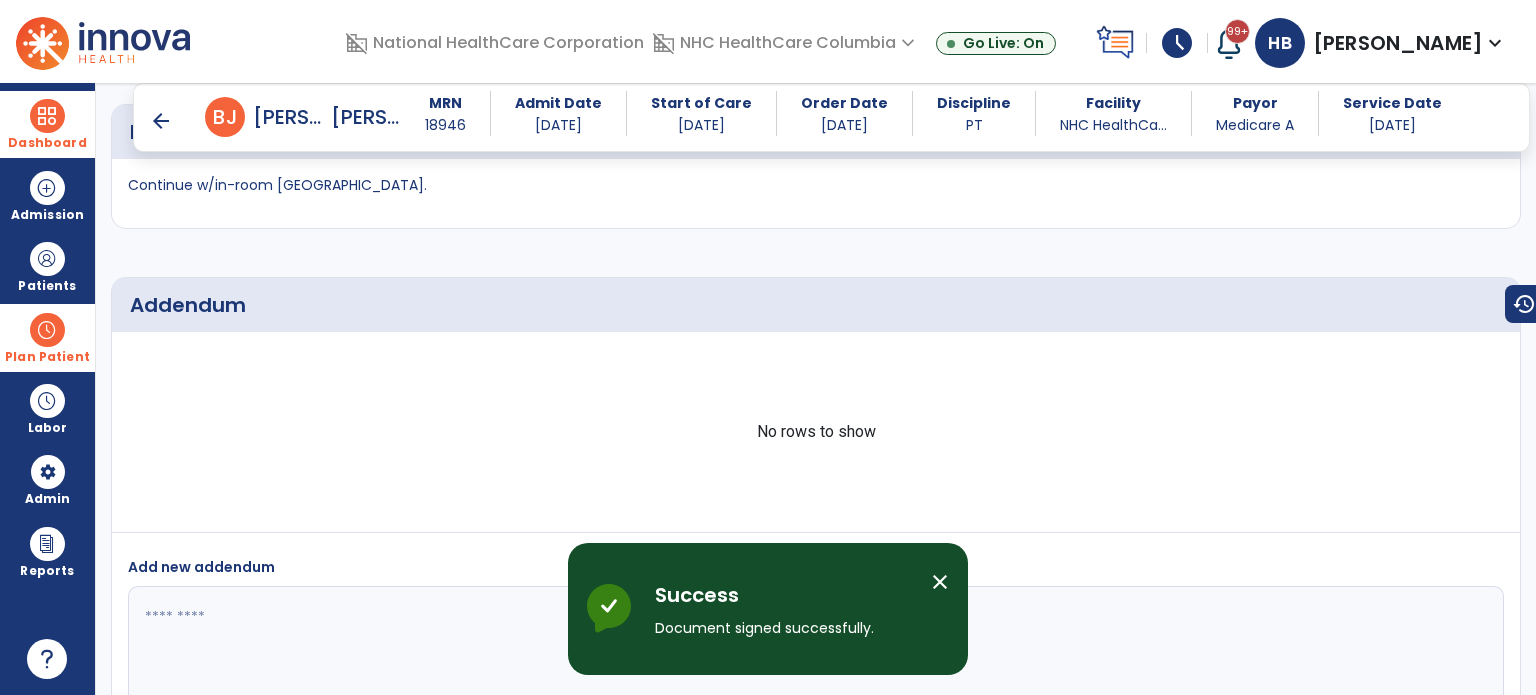 scroll, scrollTop: 3399, scrollLeft: 0, axis: vertical 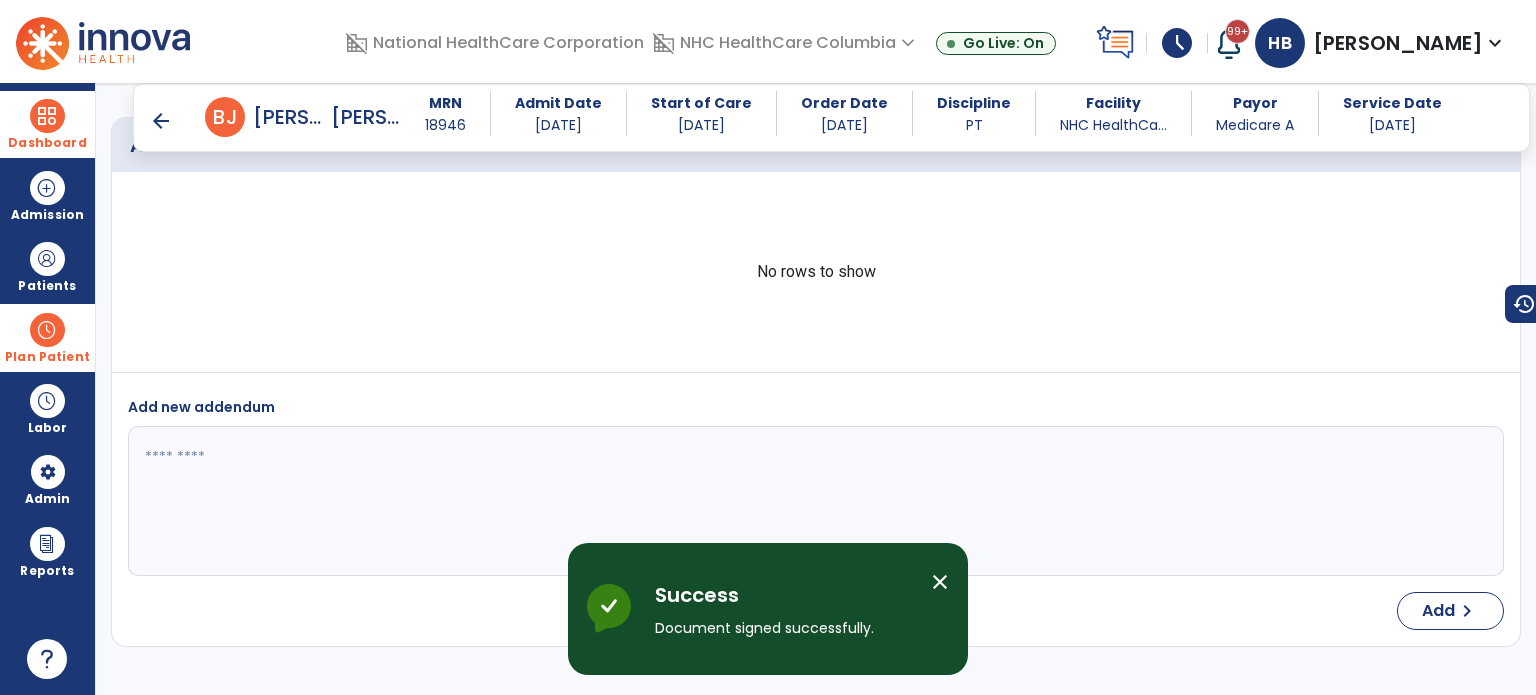 click on "arrow_back" at bounding box center [161, 121] 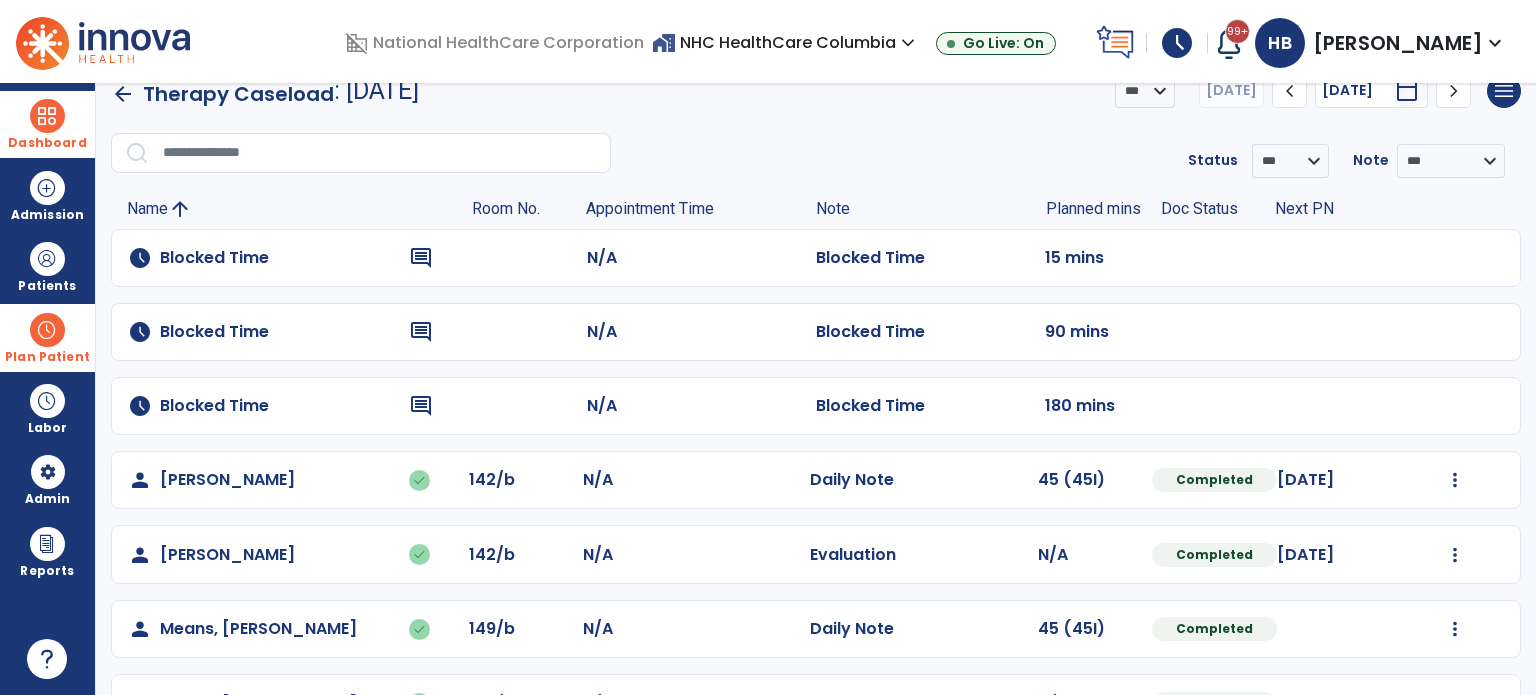 scroll, scrollTop: 0, scrollLeft: 0, axis: both 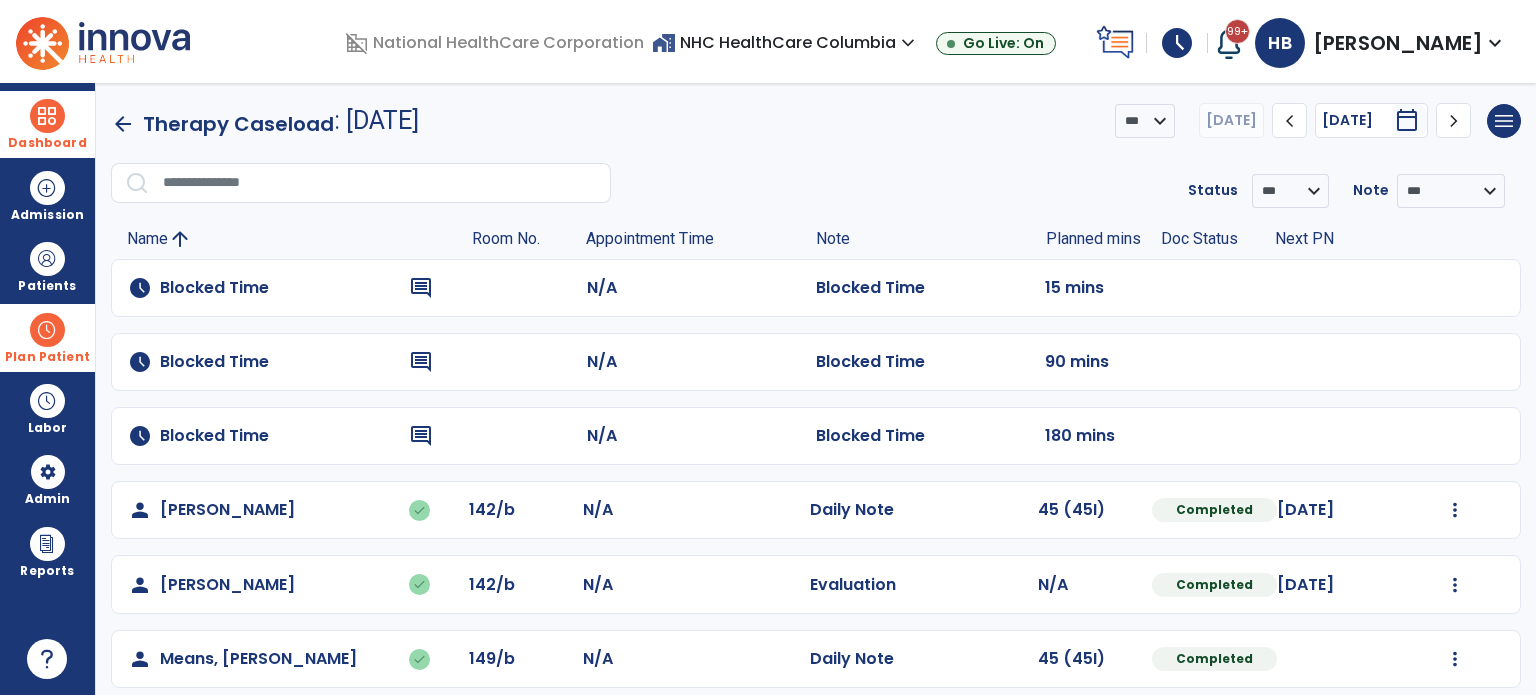 click on "Dashboard" at bounding box center (47, 124) 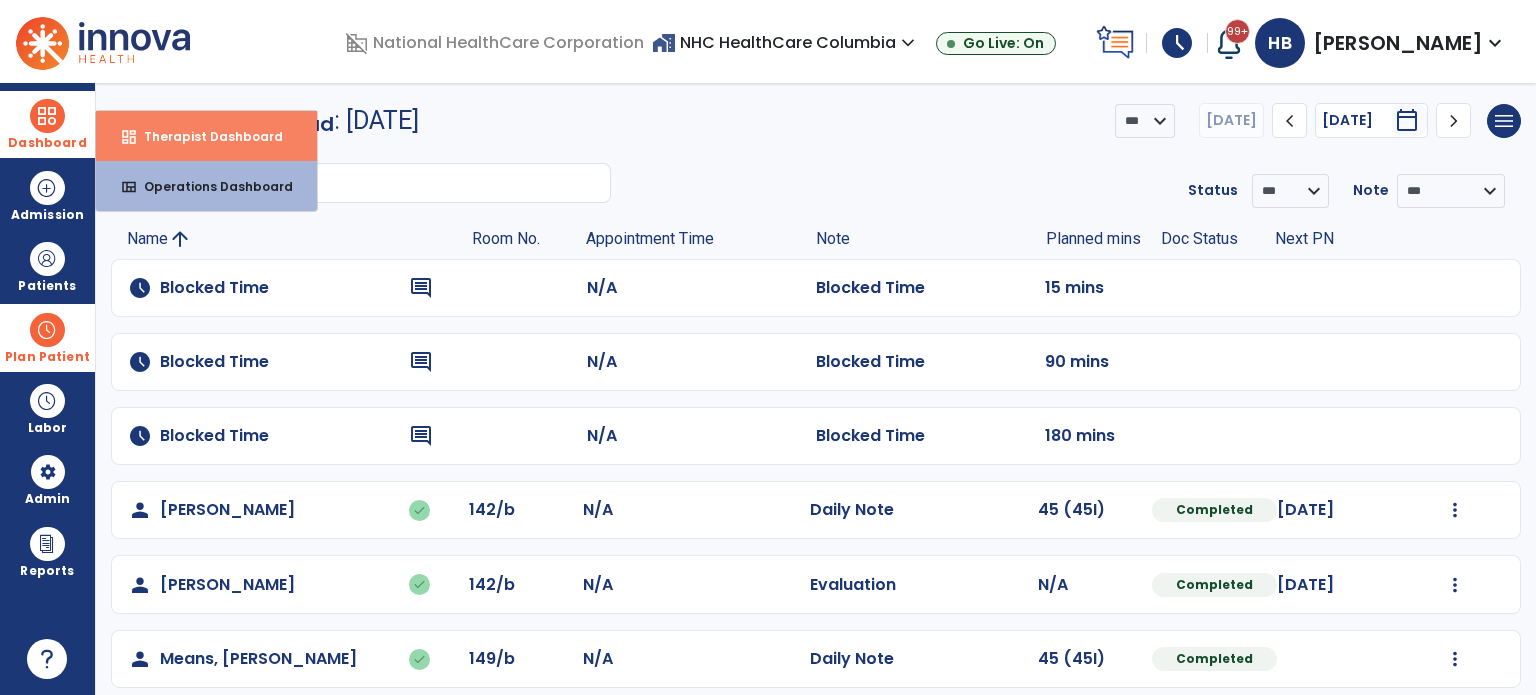 click on "dashboard  Therapist Dashboard" at bounding box center (206, 136) 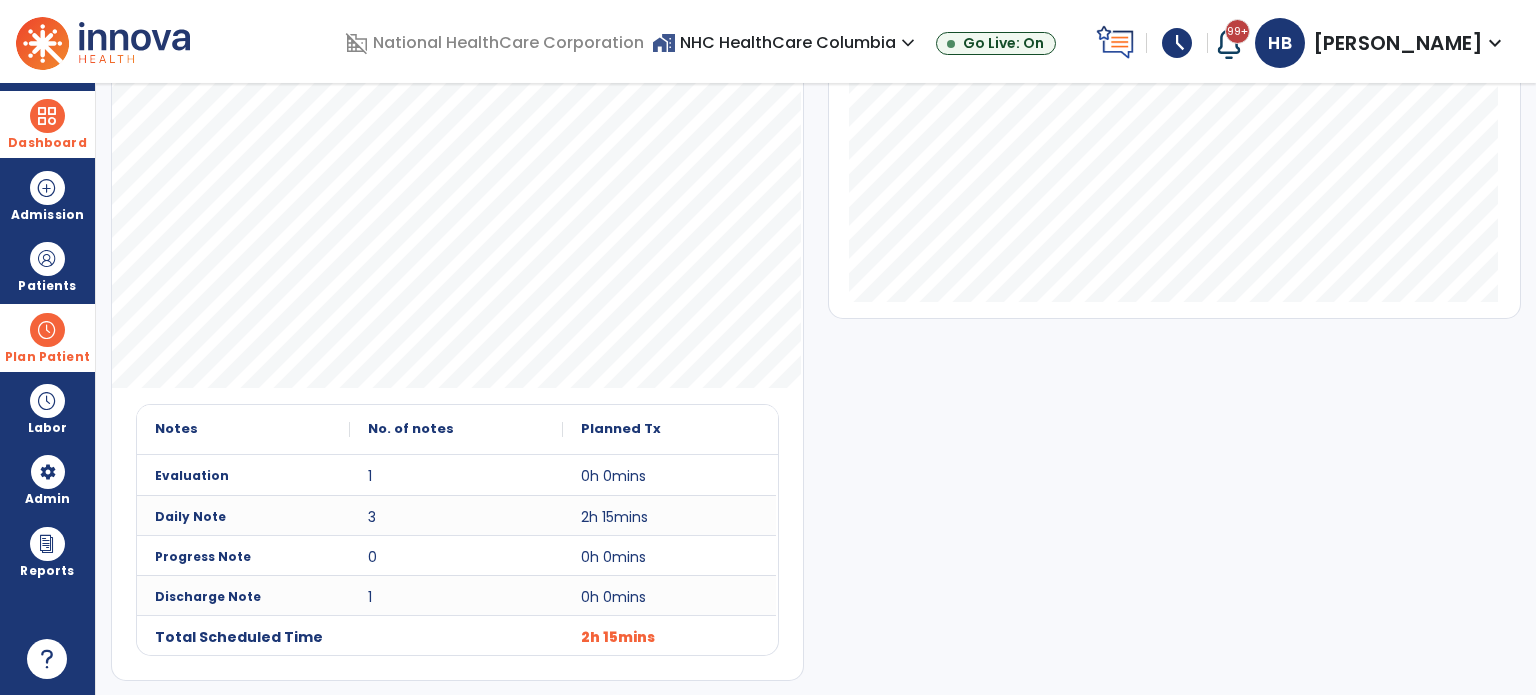 scroll, scrollTop: 0, scrollLeft: 0, axis: both 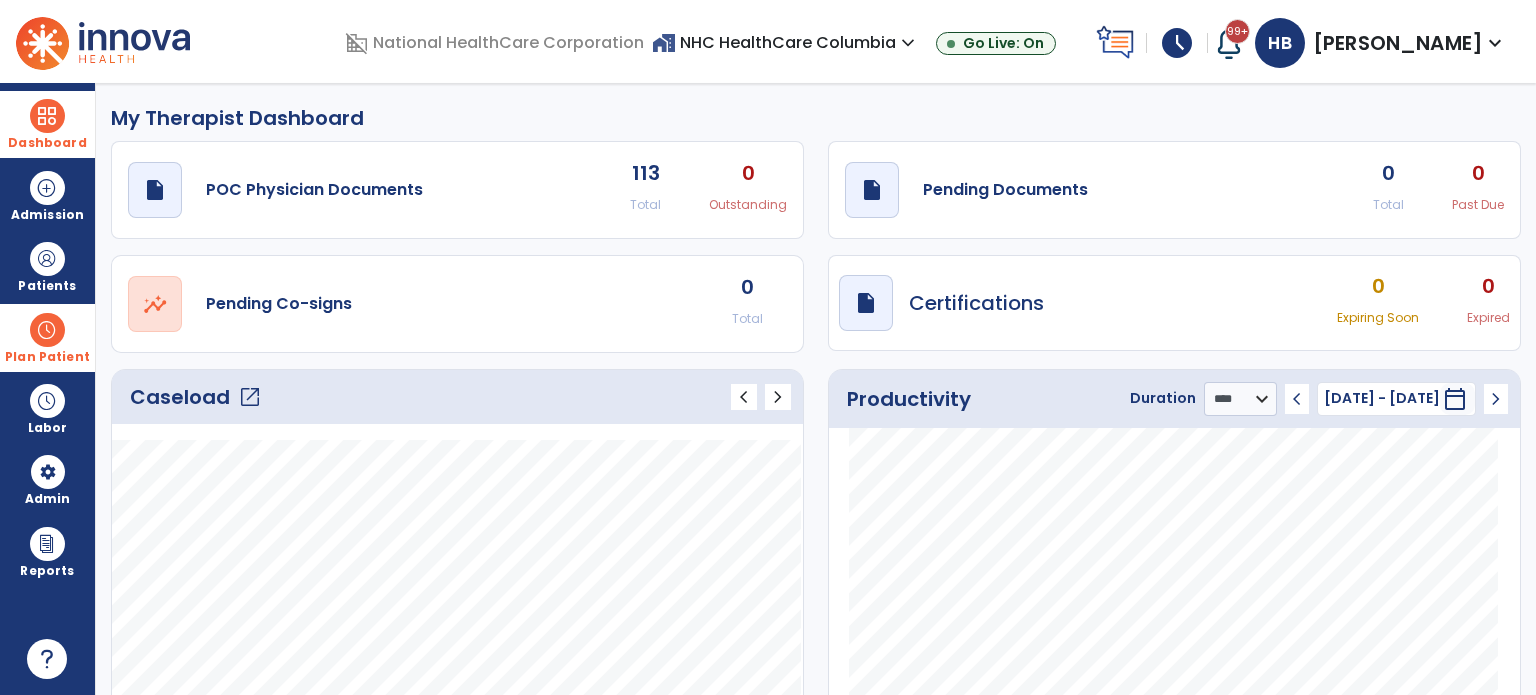 click on "schedule" at bounding box center (1177, 43) 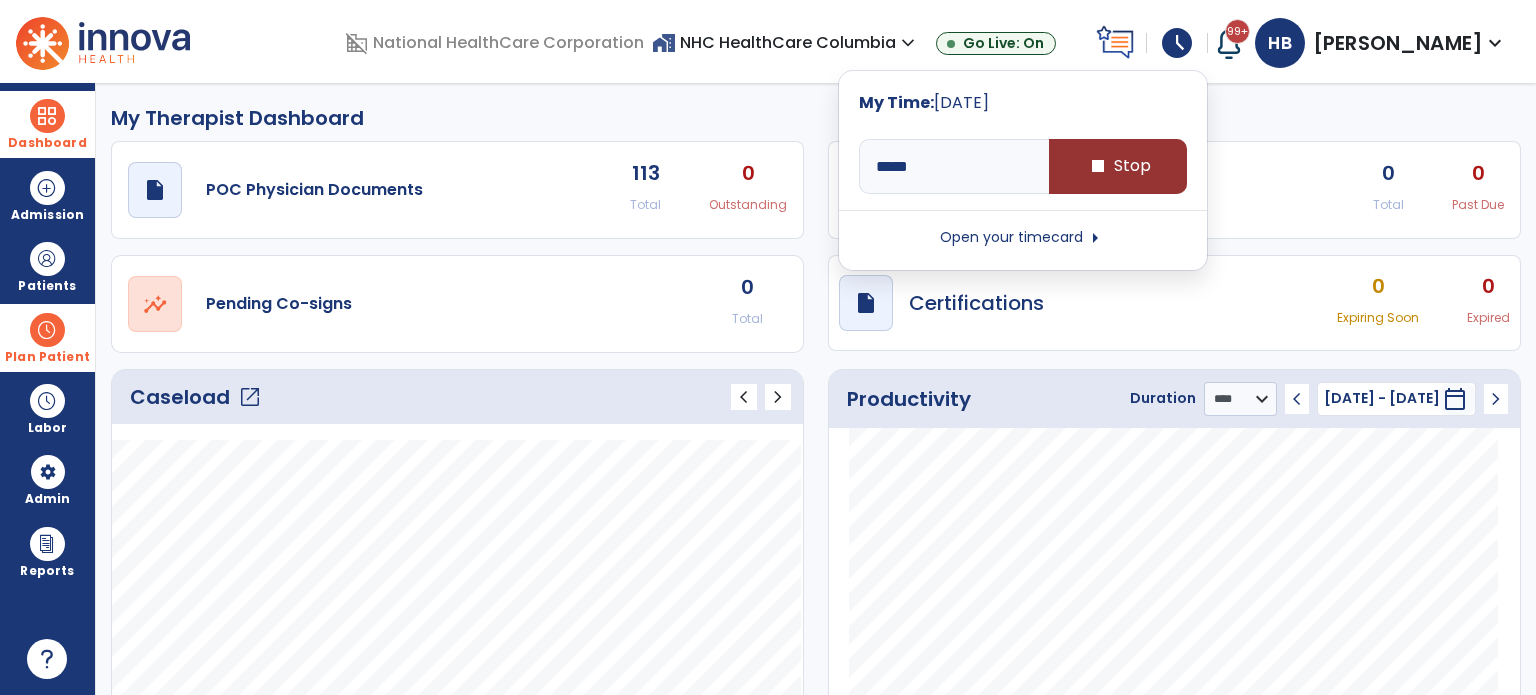 click on "stop  Stop" at bounding box center [1118, 166] 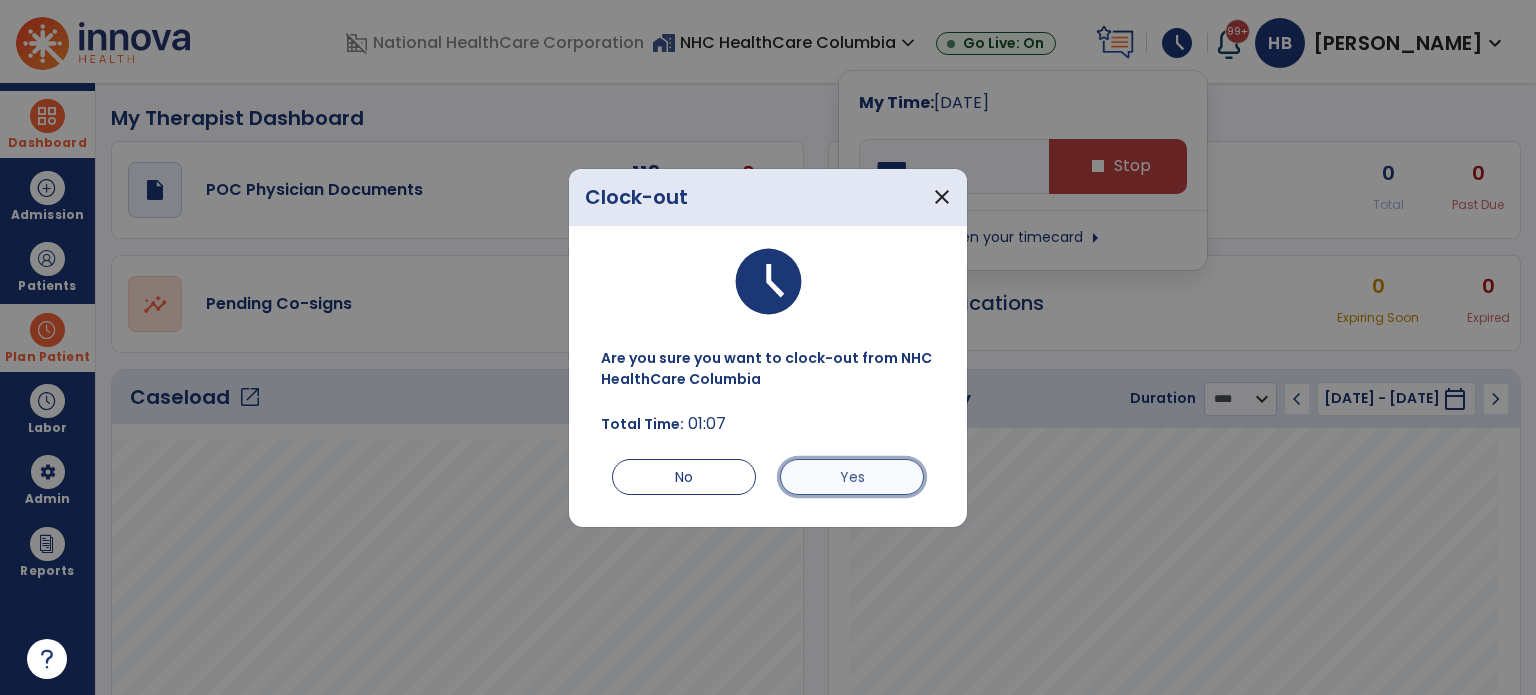 click on "Yes" at bounding box center (852, 477) 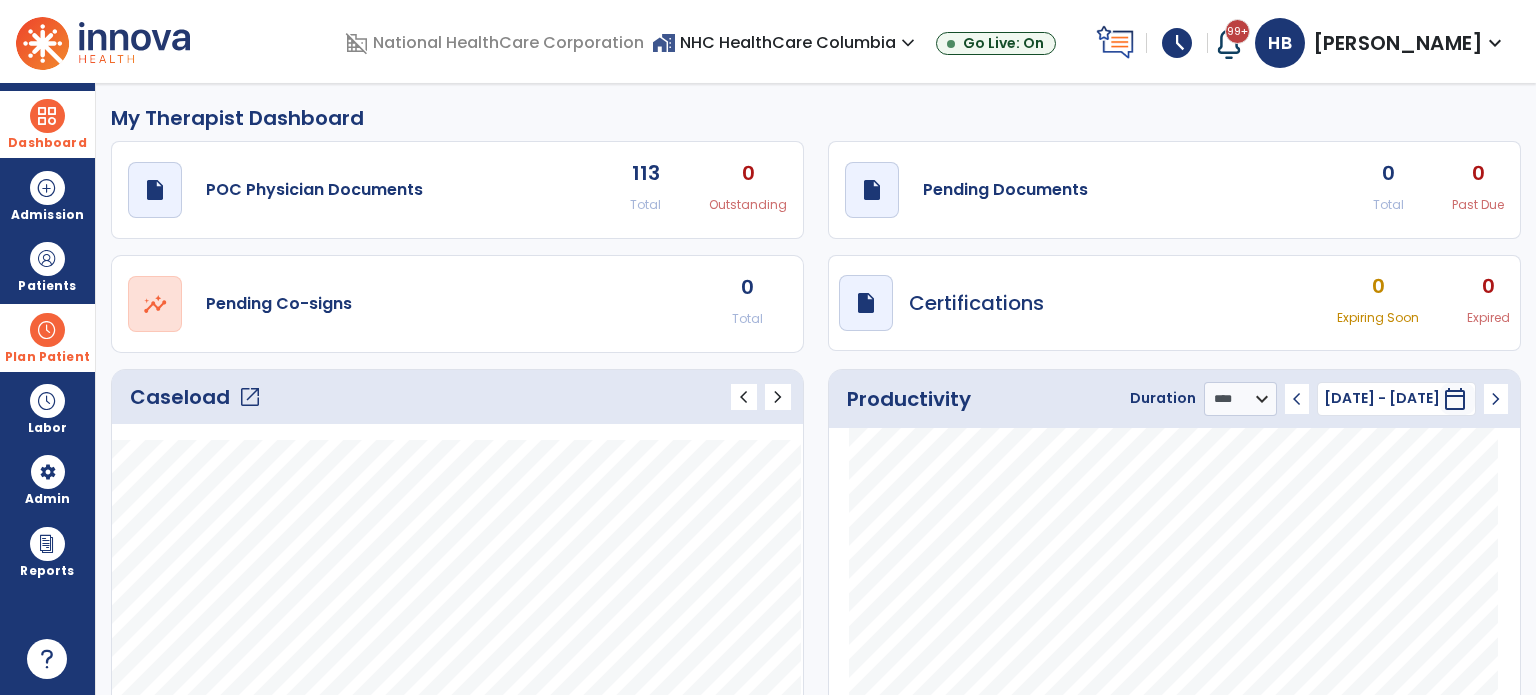 click on "home_work   NHC HealthCare Columbia   expand_more" at bounding box center (786, 42) 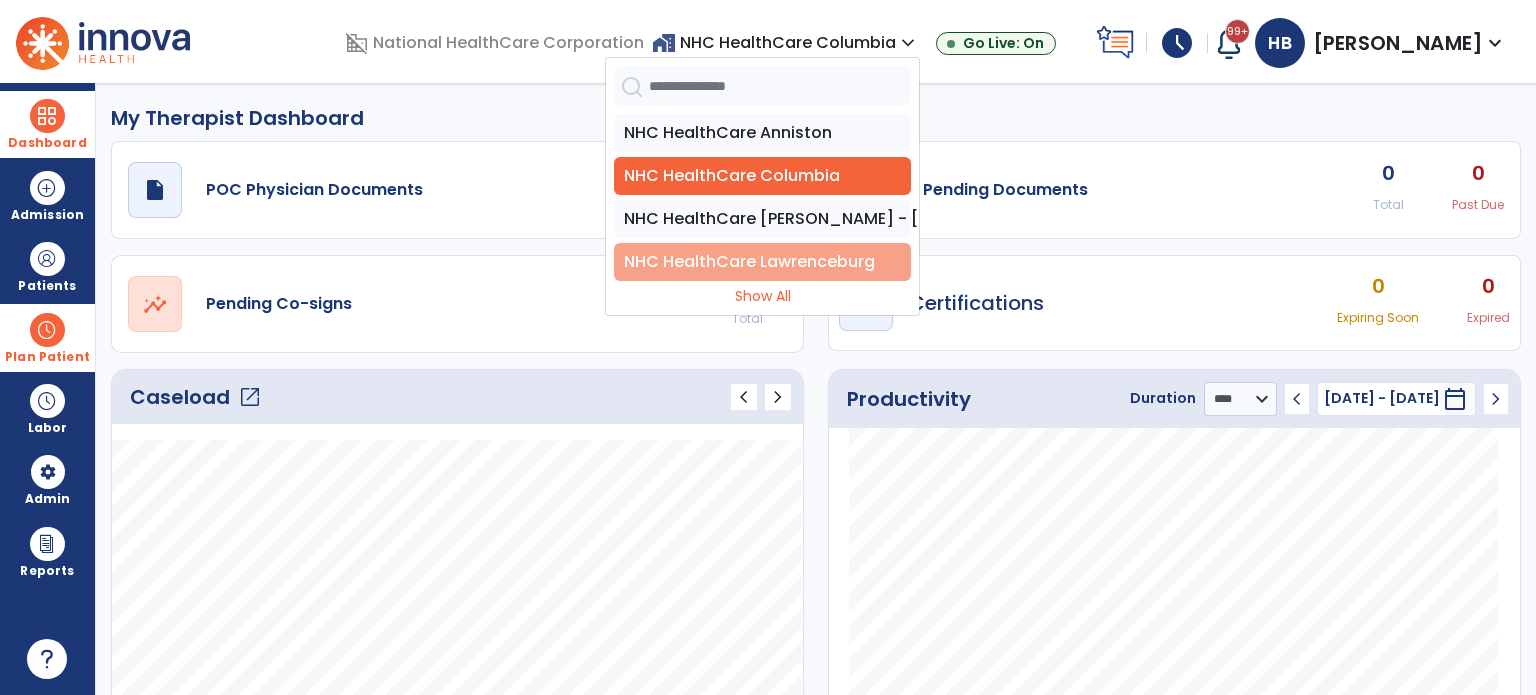 click on "NHC HealthCare Lawrenceburg" at bounding box center [762, 262] 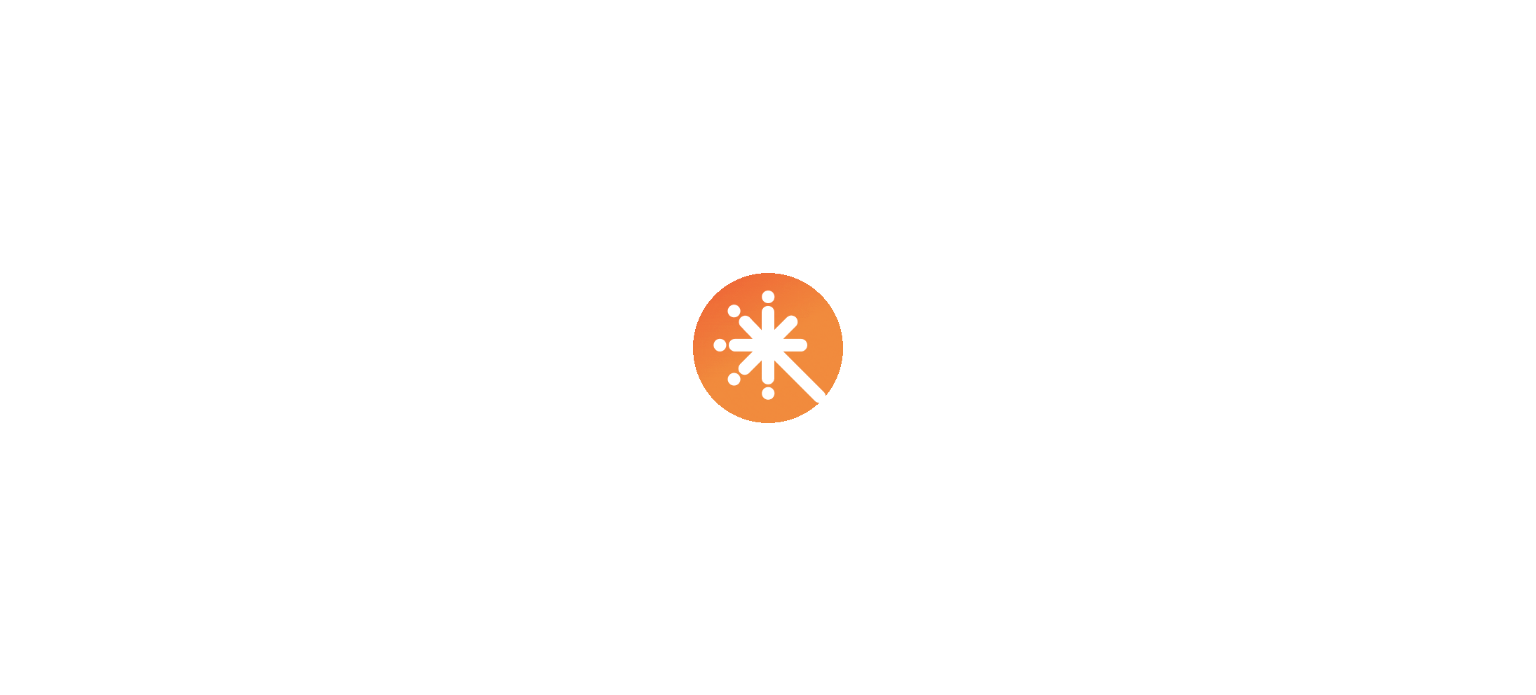 scroll, scrollTop: 0, scrollLeft: 0, axis: both 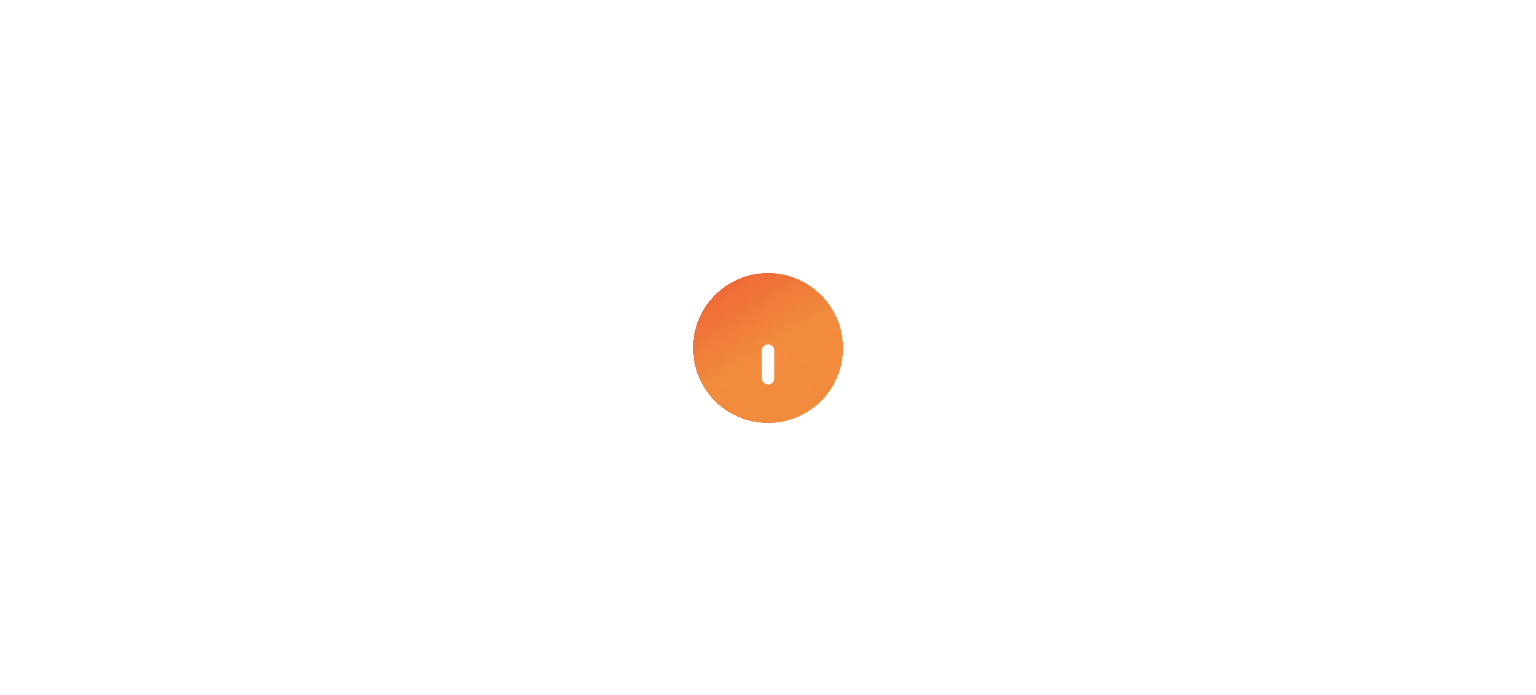 select on "****" 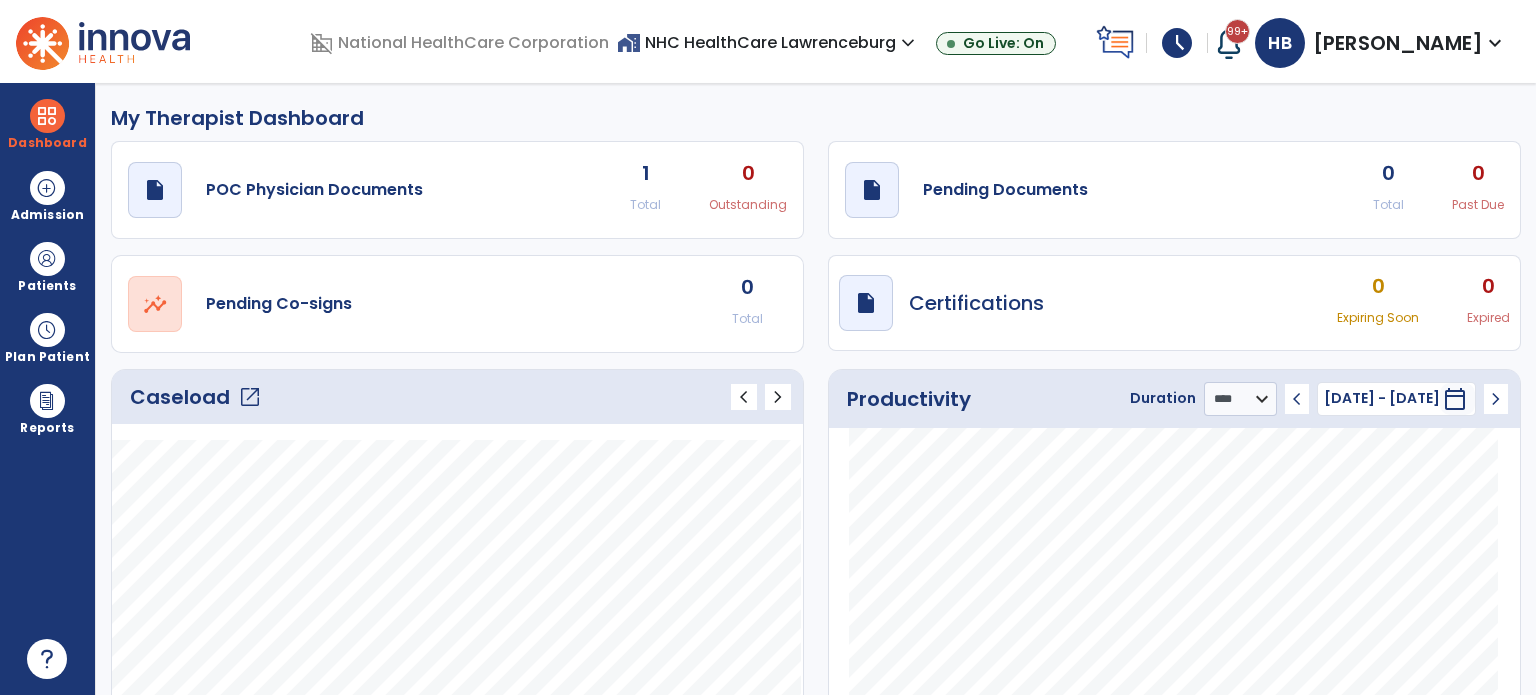 click on "schedule" at bounding box center (1177, 43) 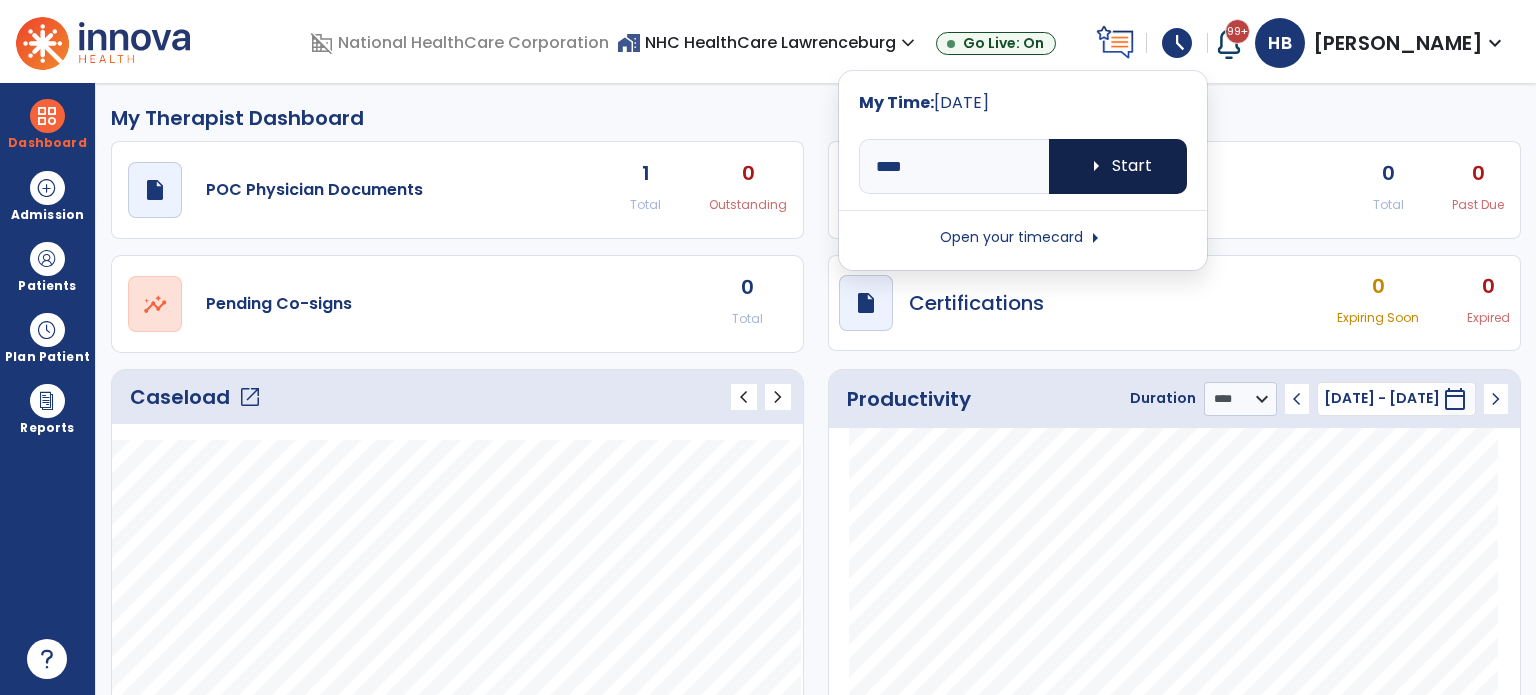 click on "arrow_right  Start" at bounding box center (1118, 166) 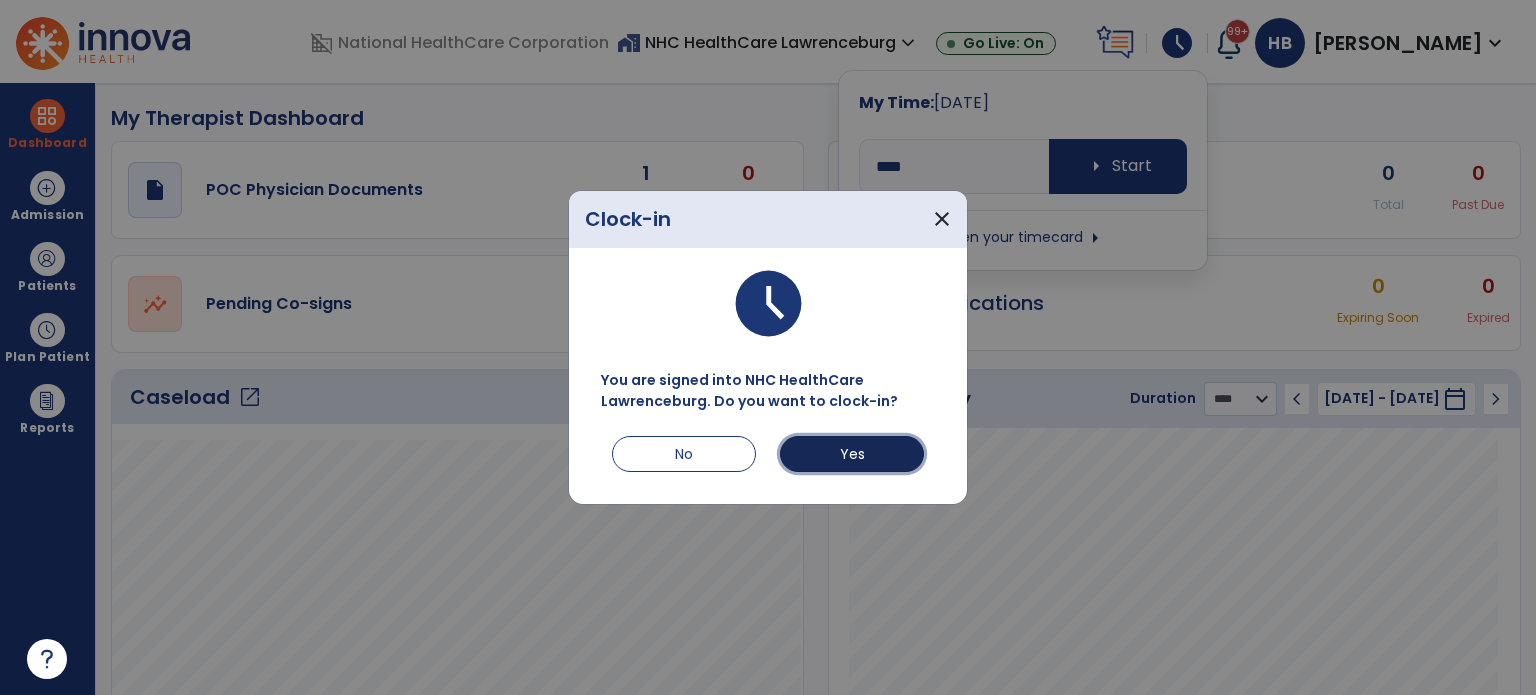 click on "Yes" at bounding box center [852, 454] 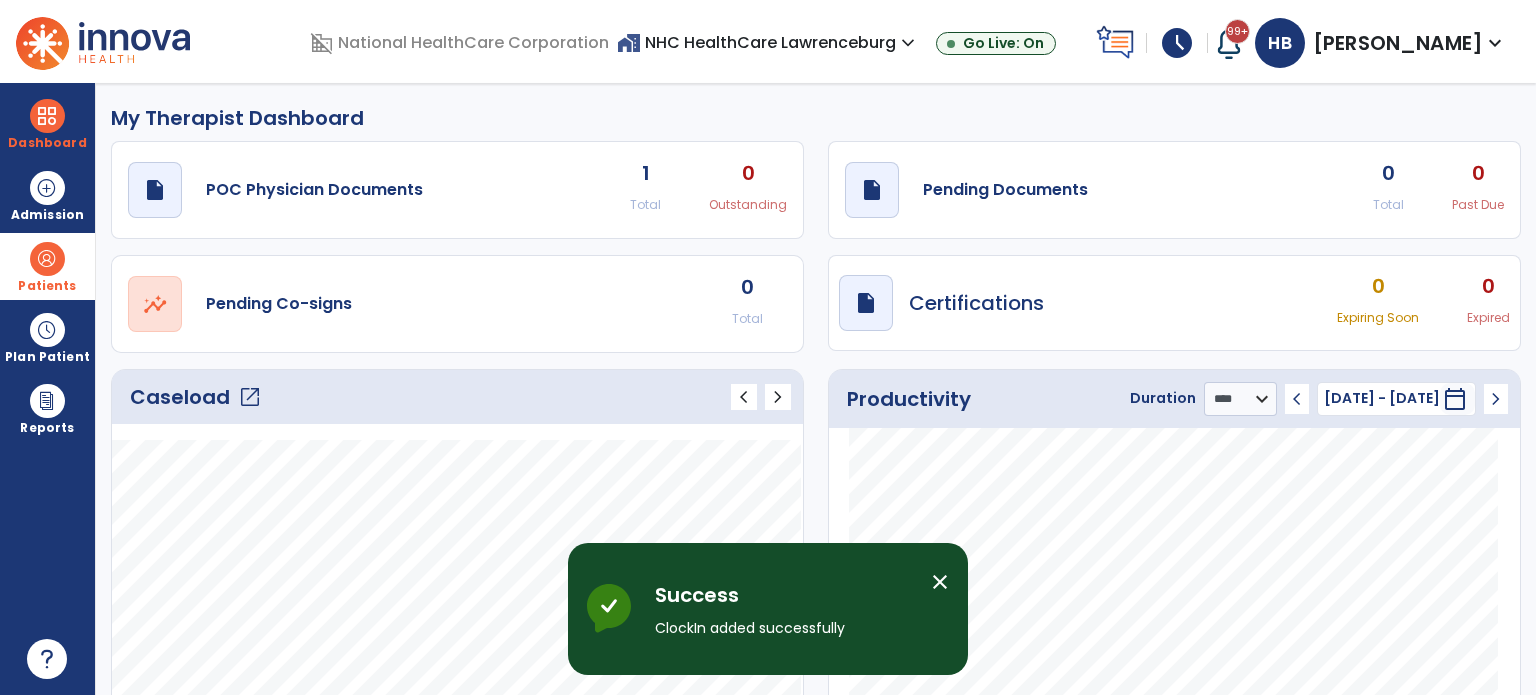 click on "Patients" at bounding box center (47, 266) 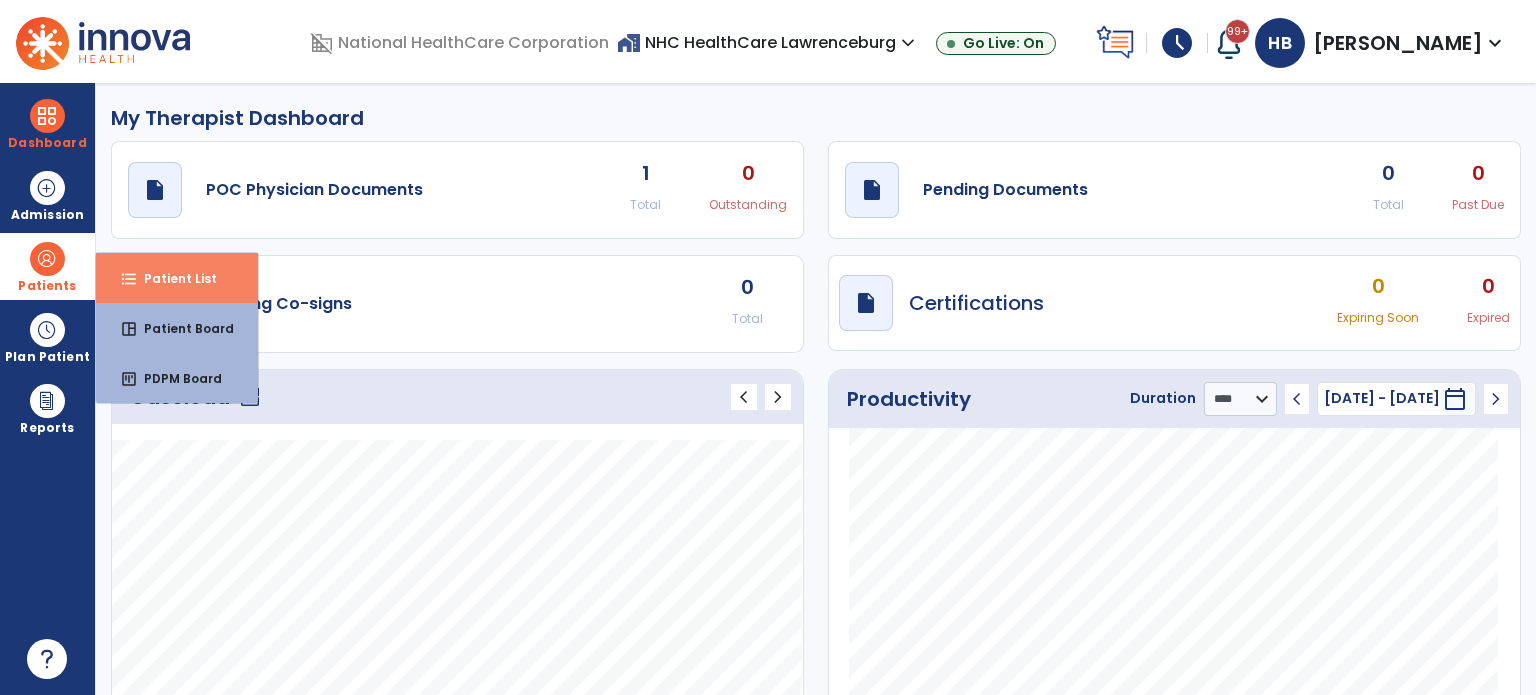 click on "format_list_bulleted  Patient List" at bounding box center (177, 278) 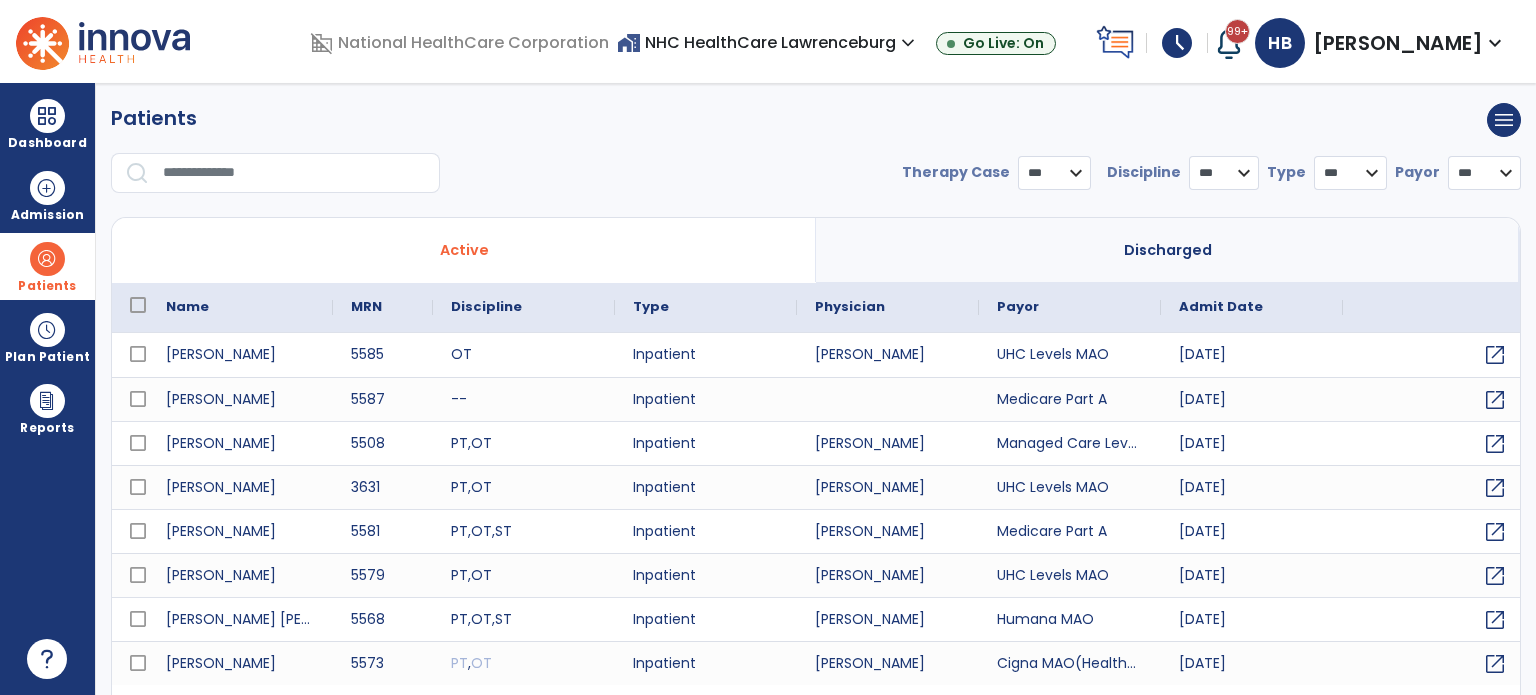 select on "***" 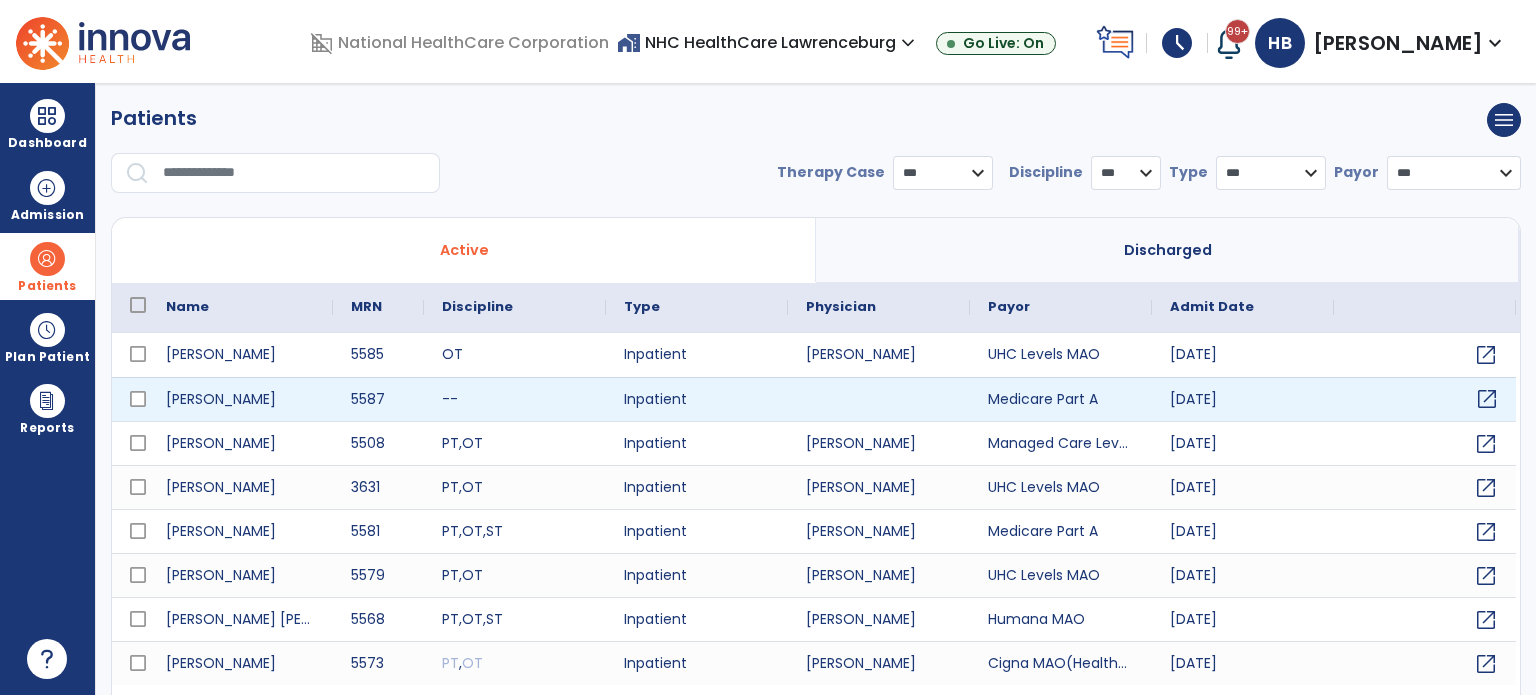 click on "open_in_new" at bounding box center [1487, 399] 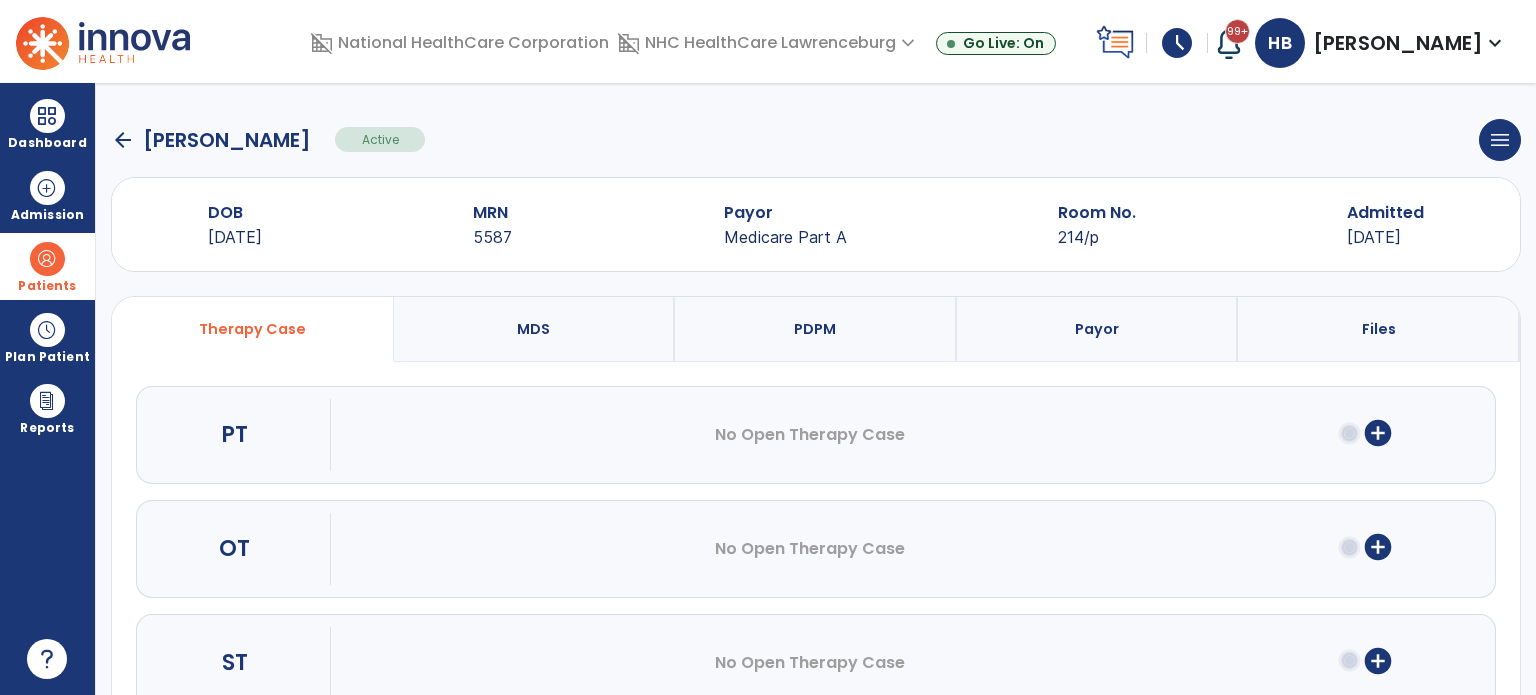 click 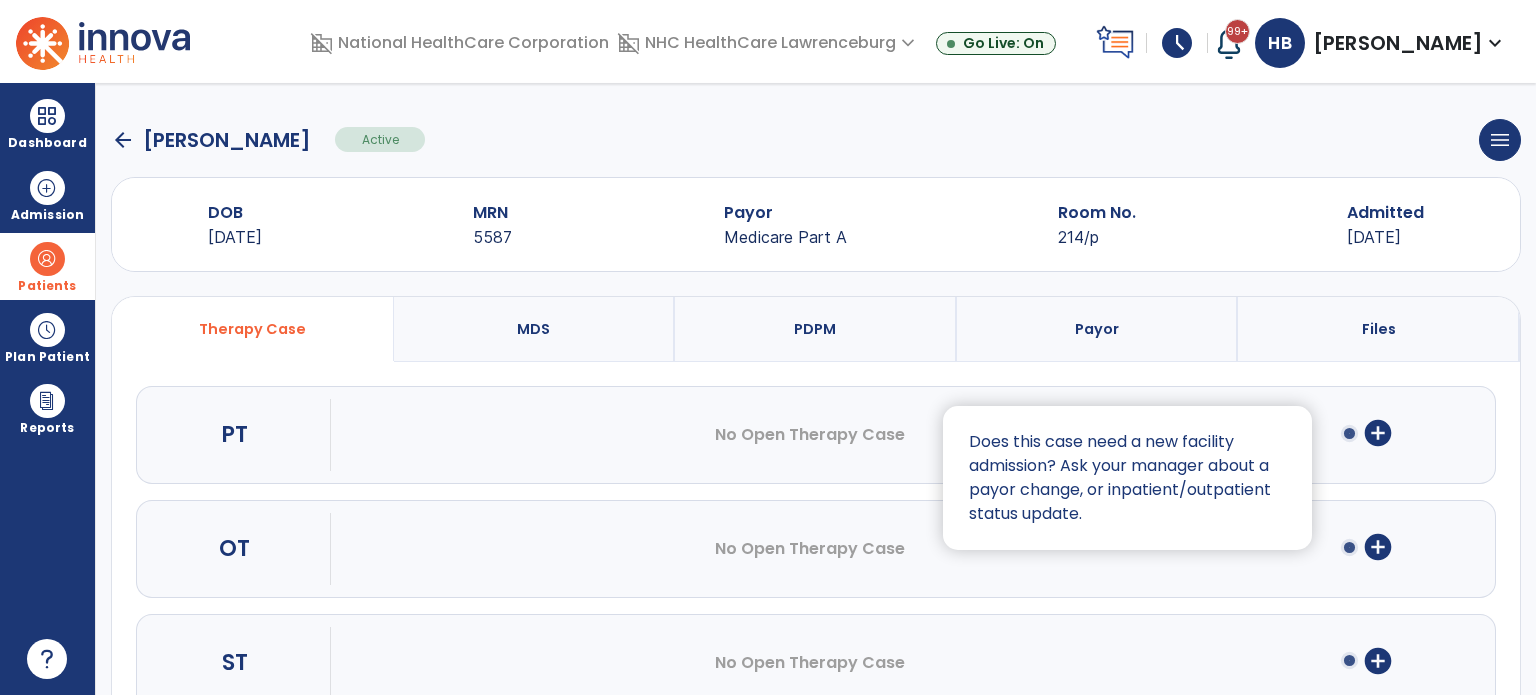 click at bounding box center [768, 347] 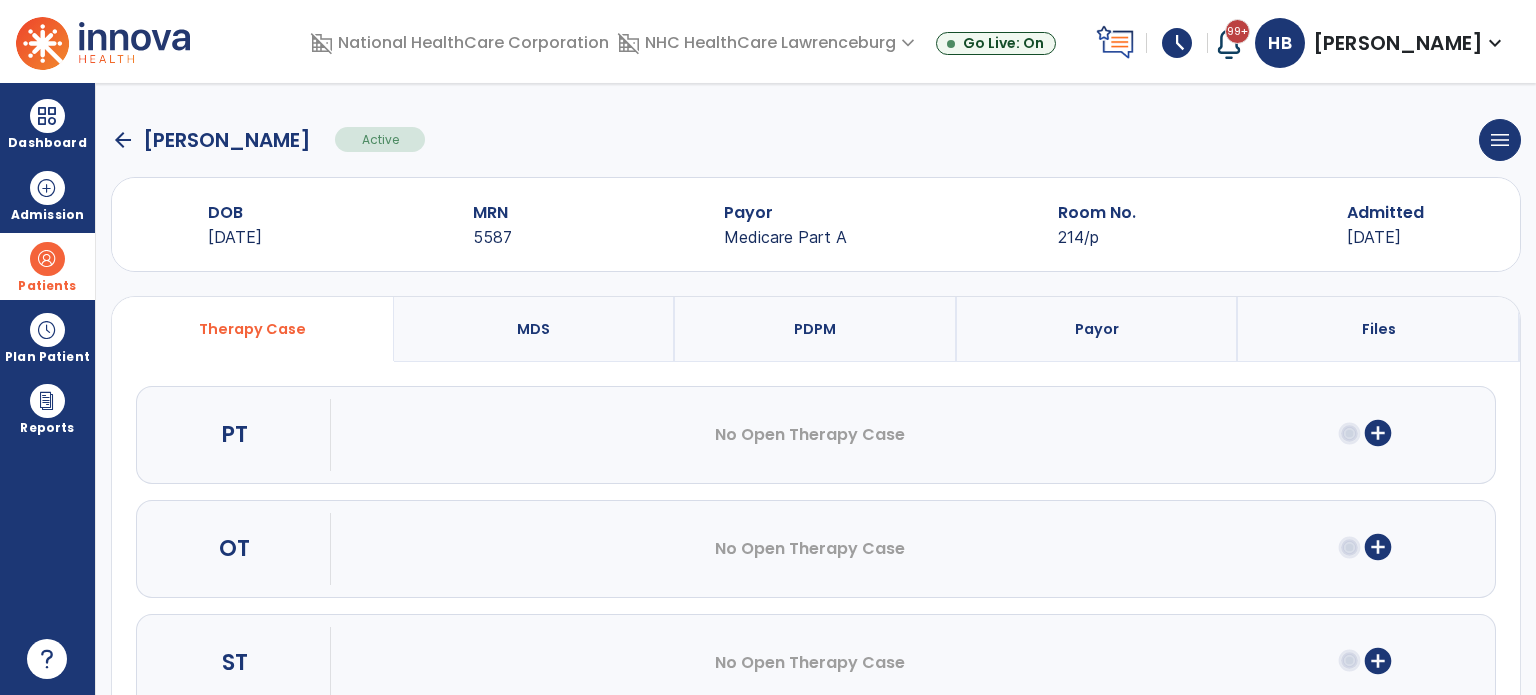 click 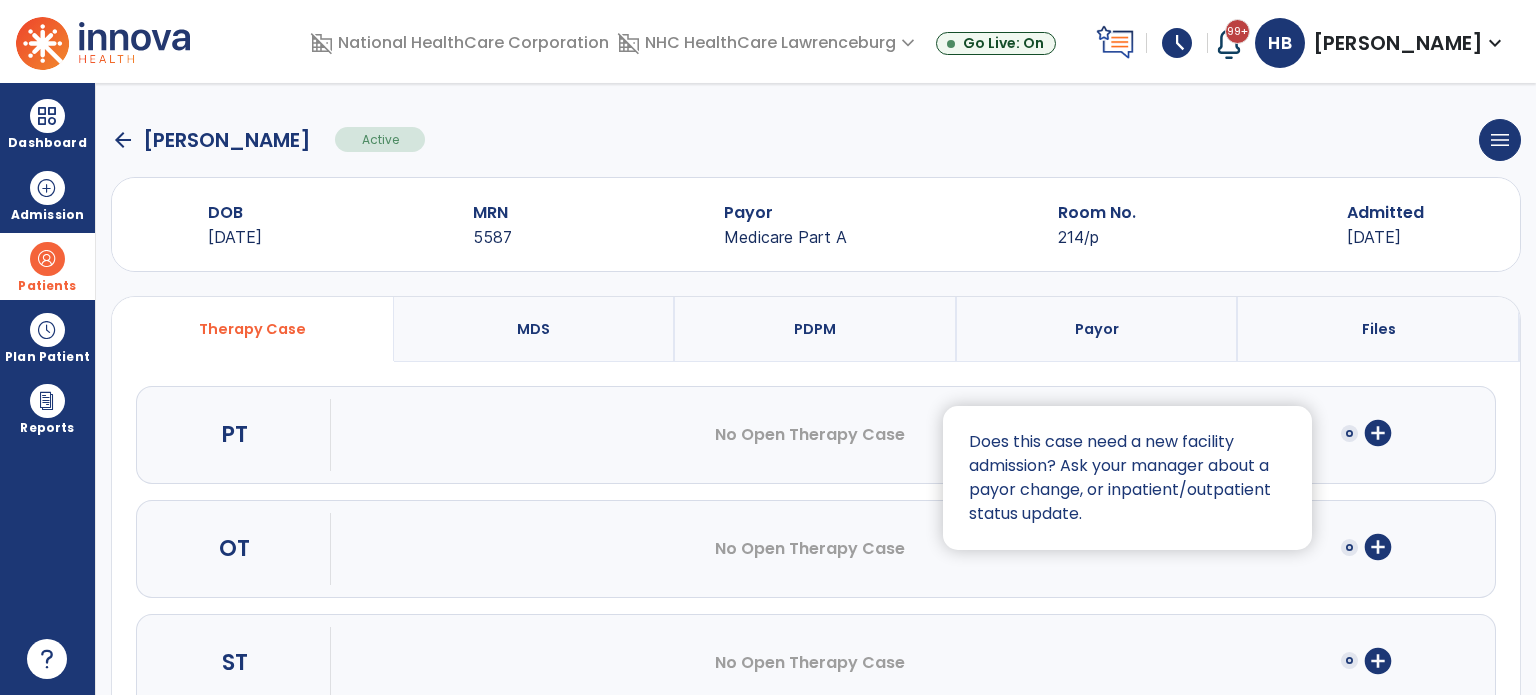 click at bounding box center [768, 347] 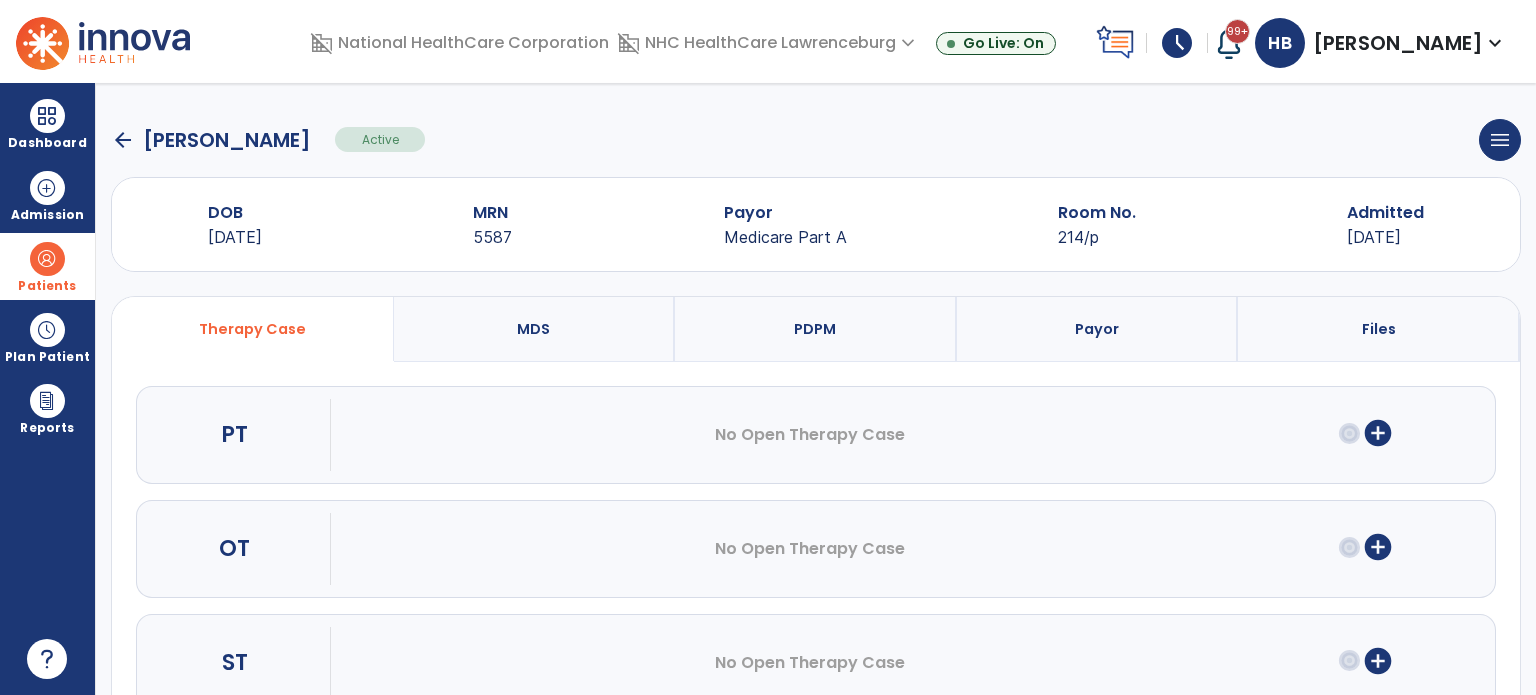 click at bounding box center (768, 347) 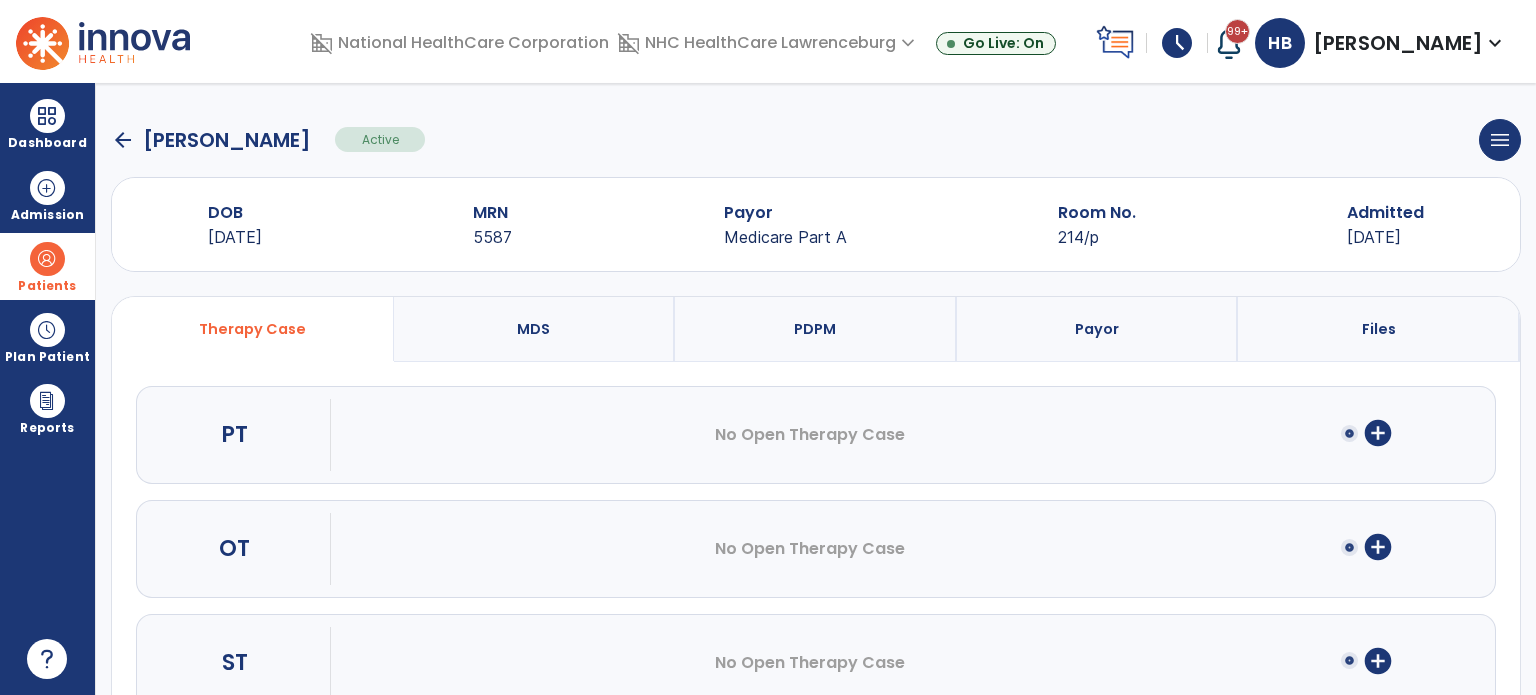 click on "add_circle" at bounding box center (1378, 433) 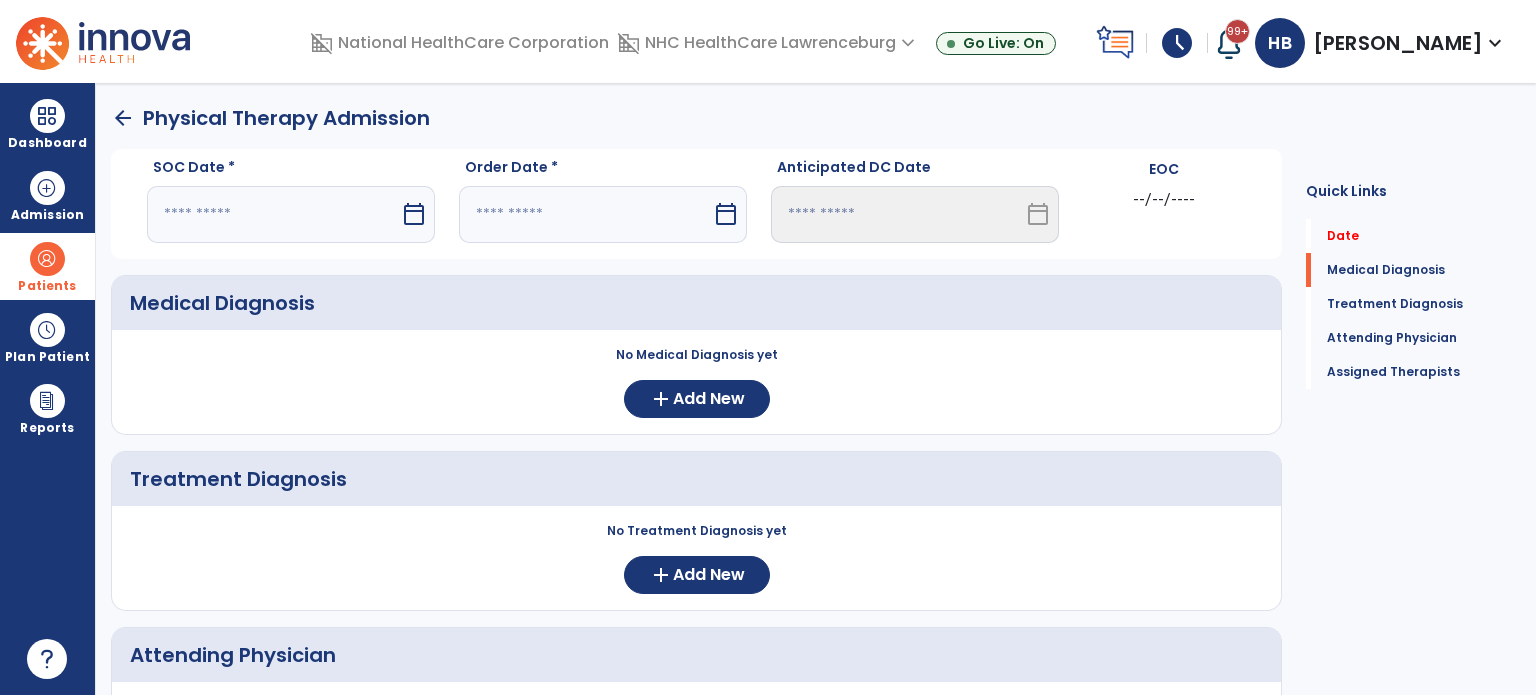 click on "calendar_today" at bounding box center (414, 214) 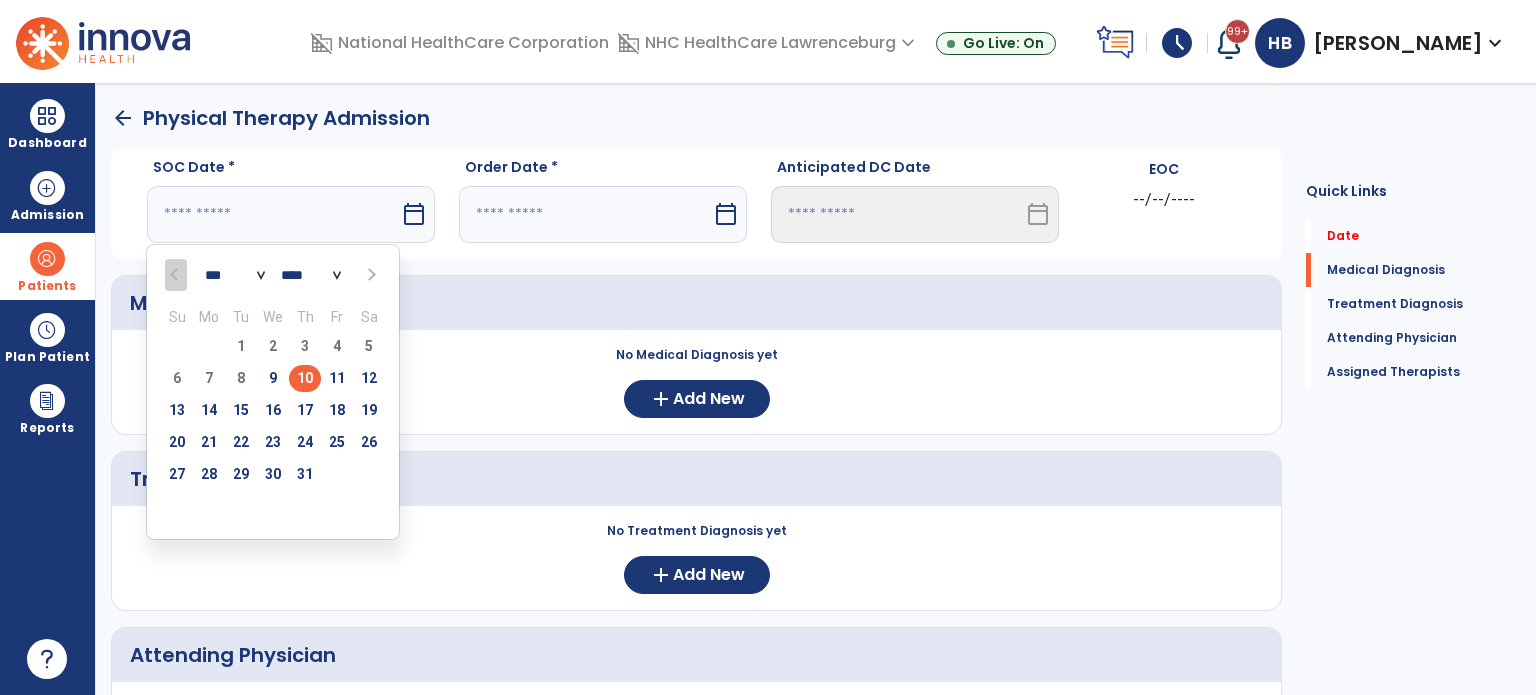 drag, startPoint x: 304, startPoint y: 379, endPoint x: 337, endPoint y: 355, distance: 40.804413 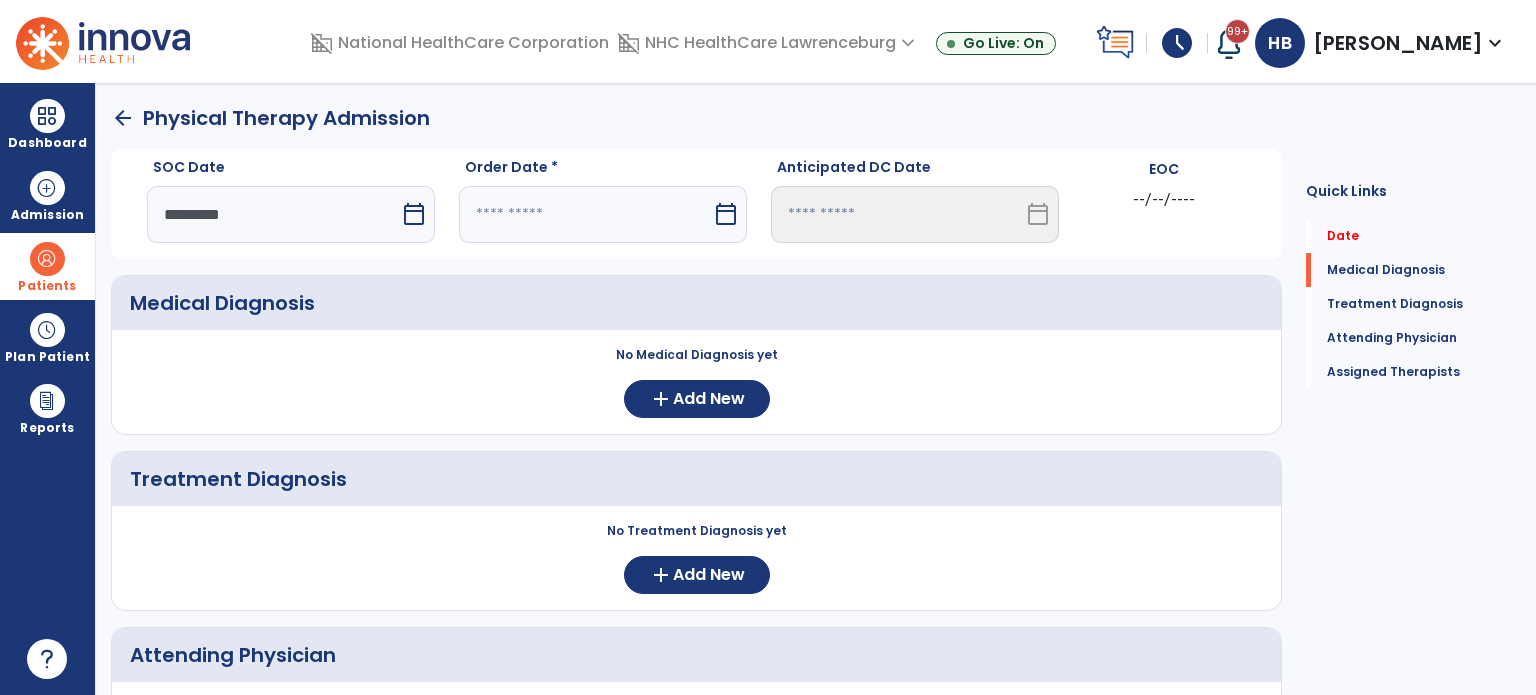 click at bounding box center [585, 214] 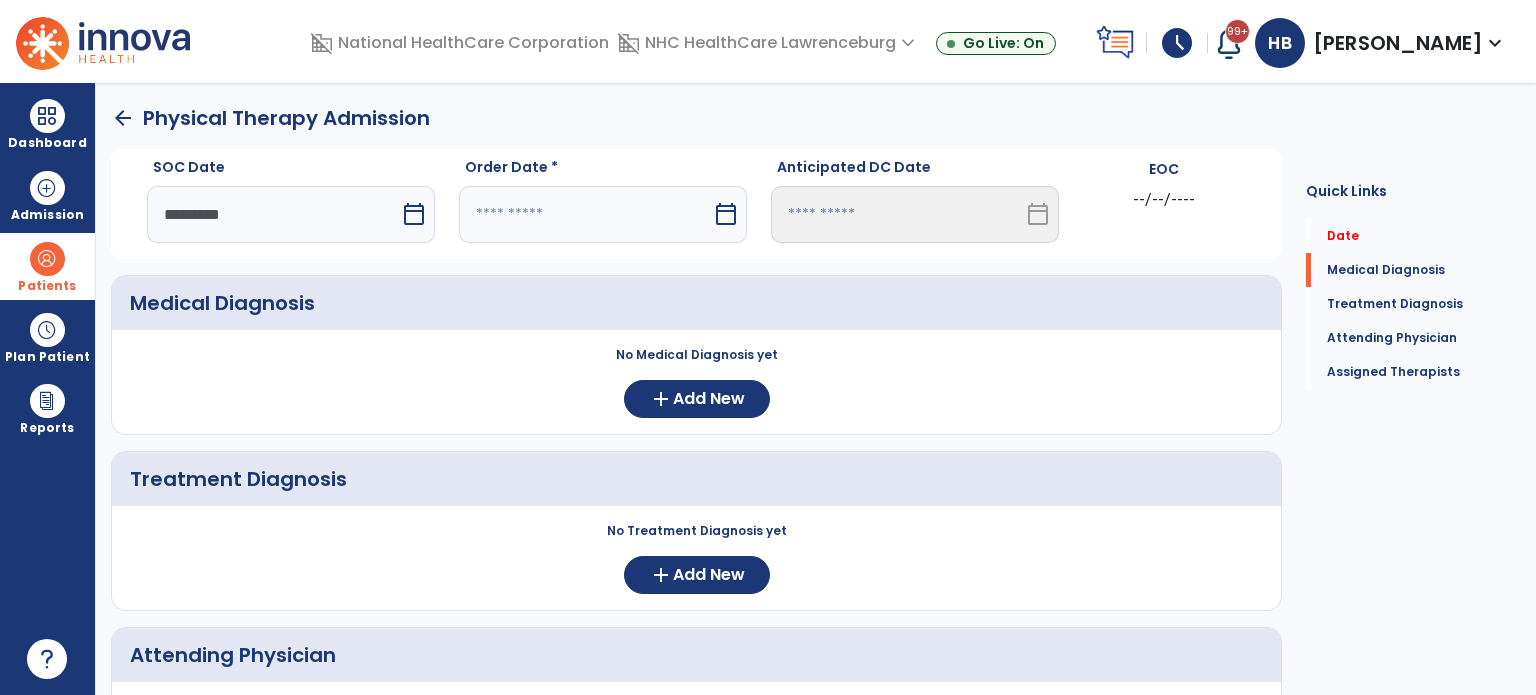 select on "*" 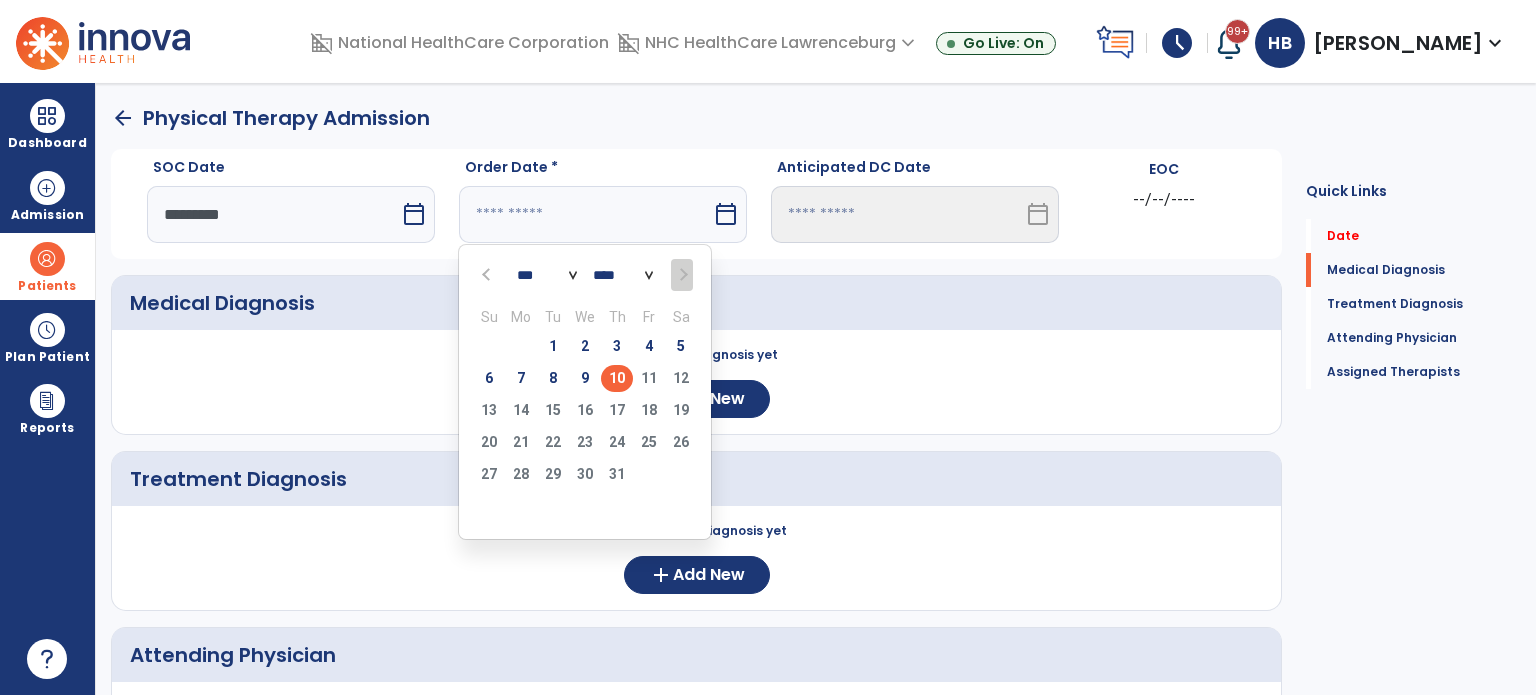 click on "10" at bounding box center (617, 378) 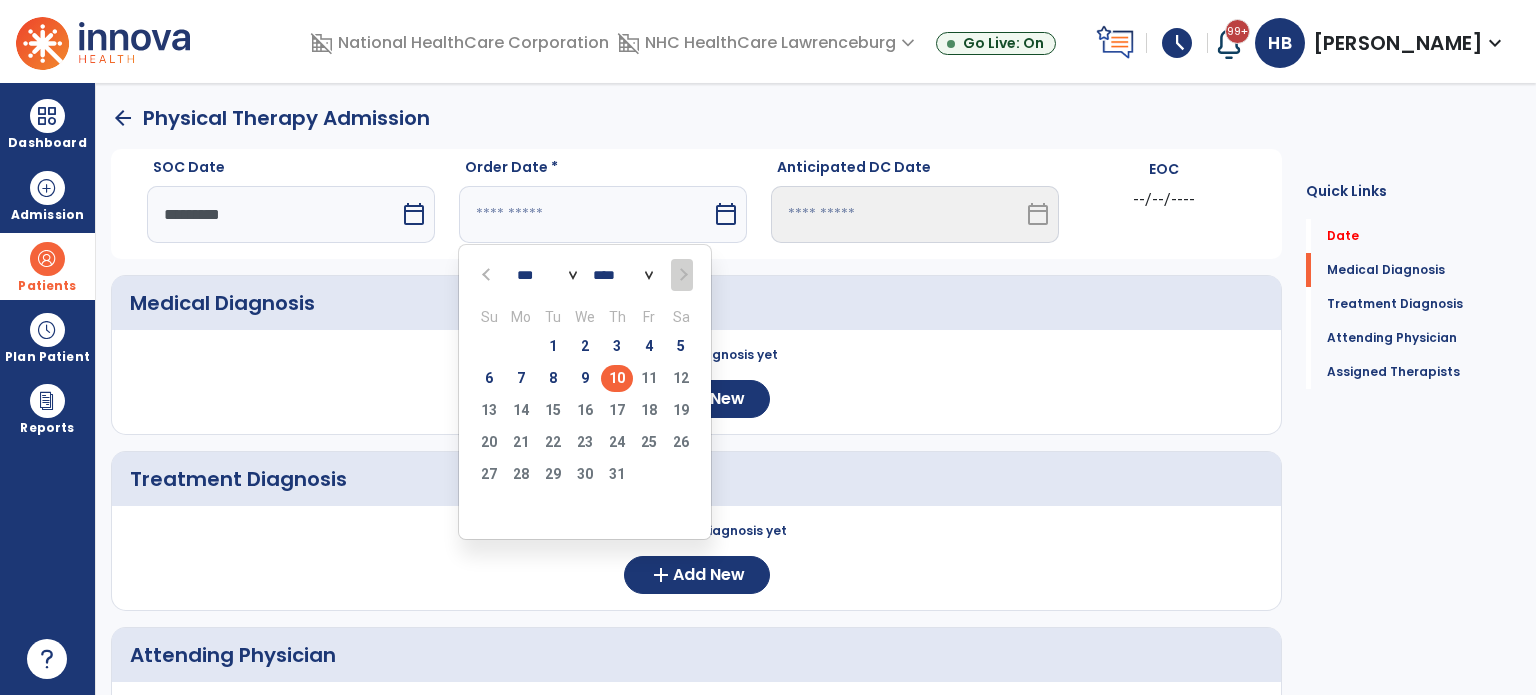 type on "*********" 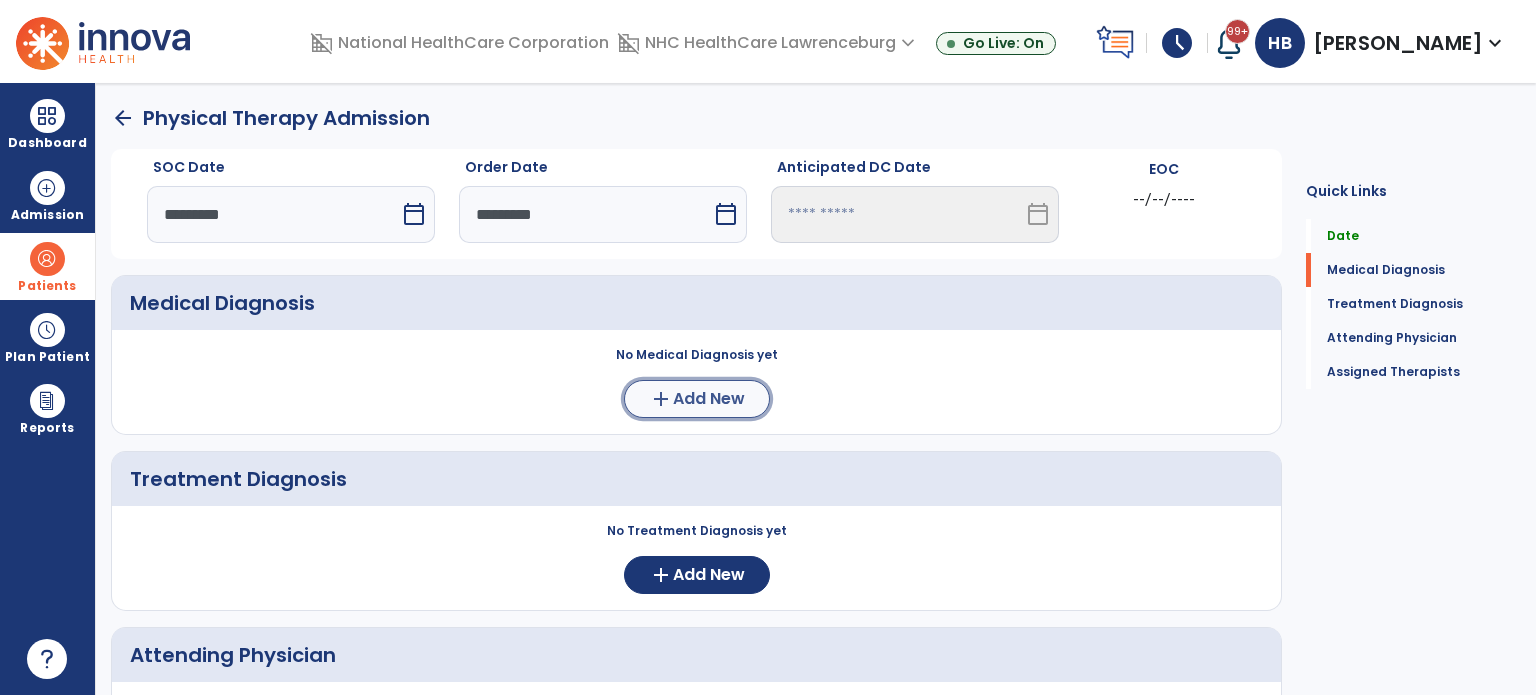 click on "add" 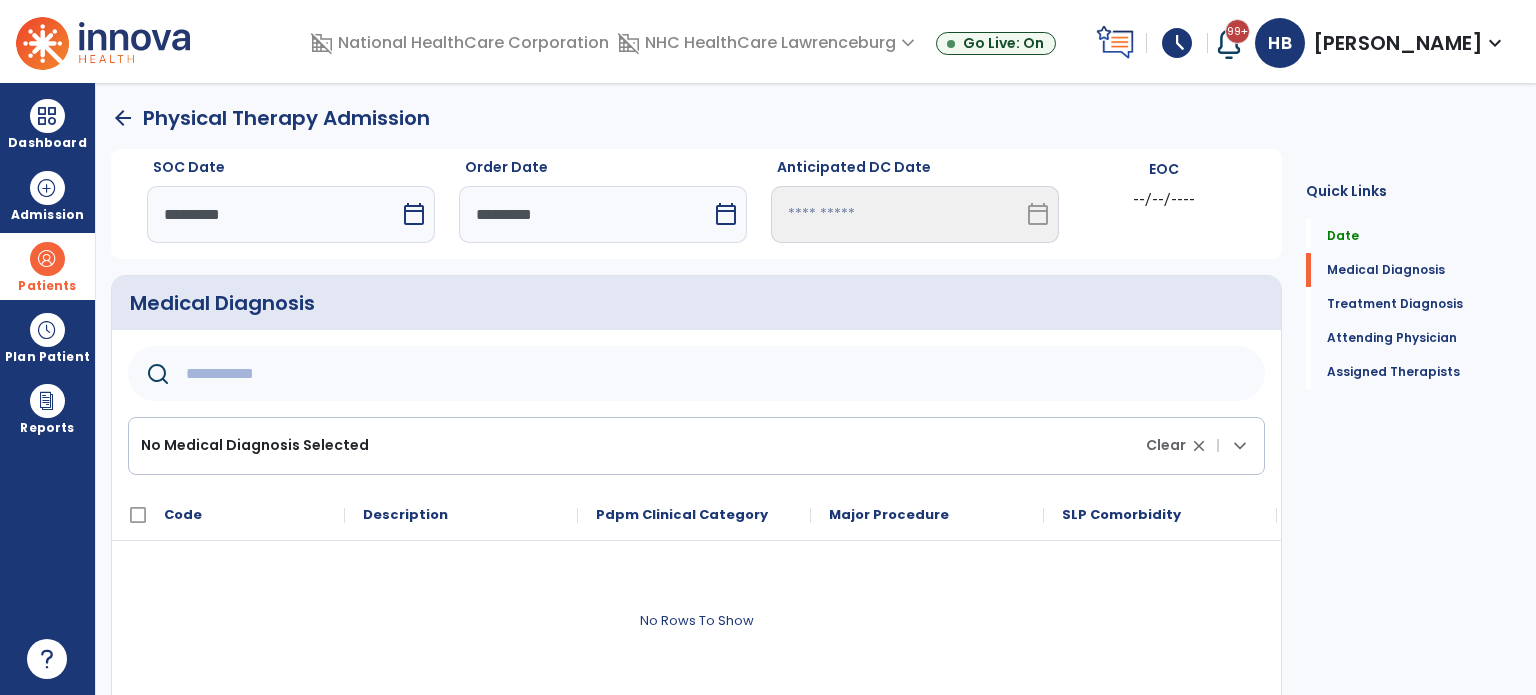 click 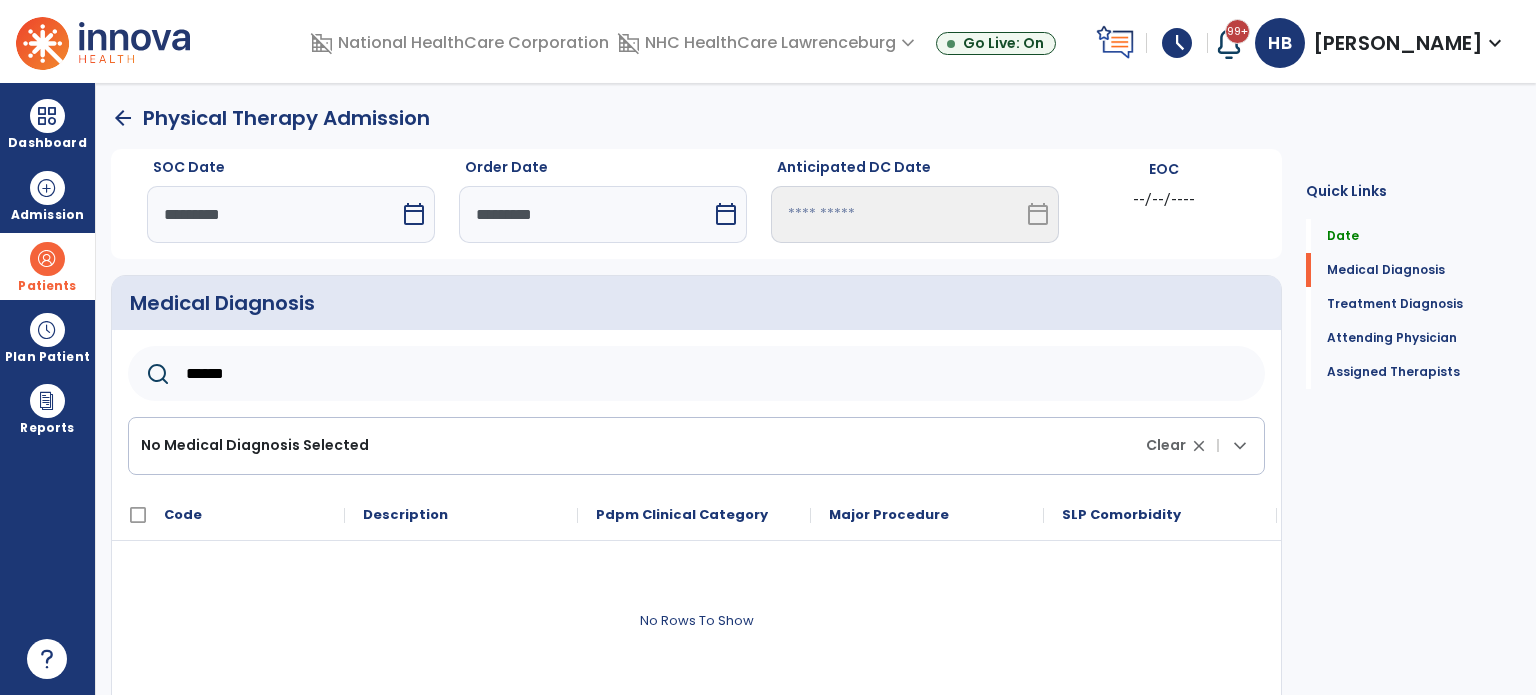 scroll, scrollTop: 100, scrollLeft: 0, axis: vertical 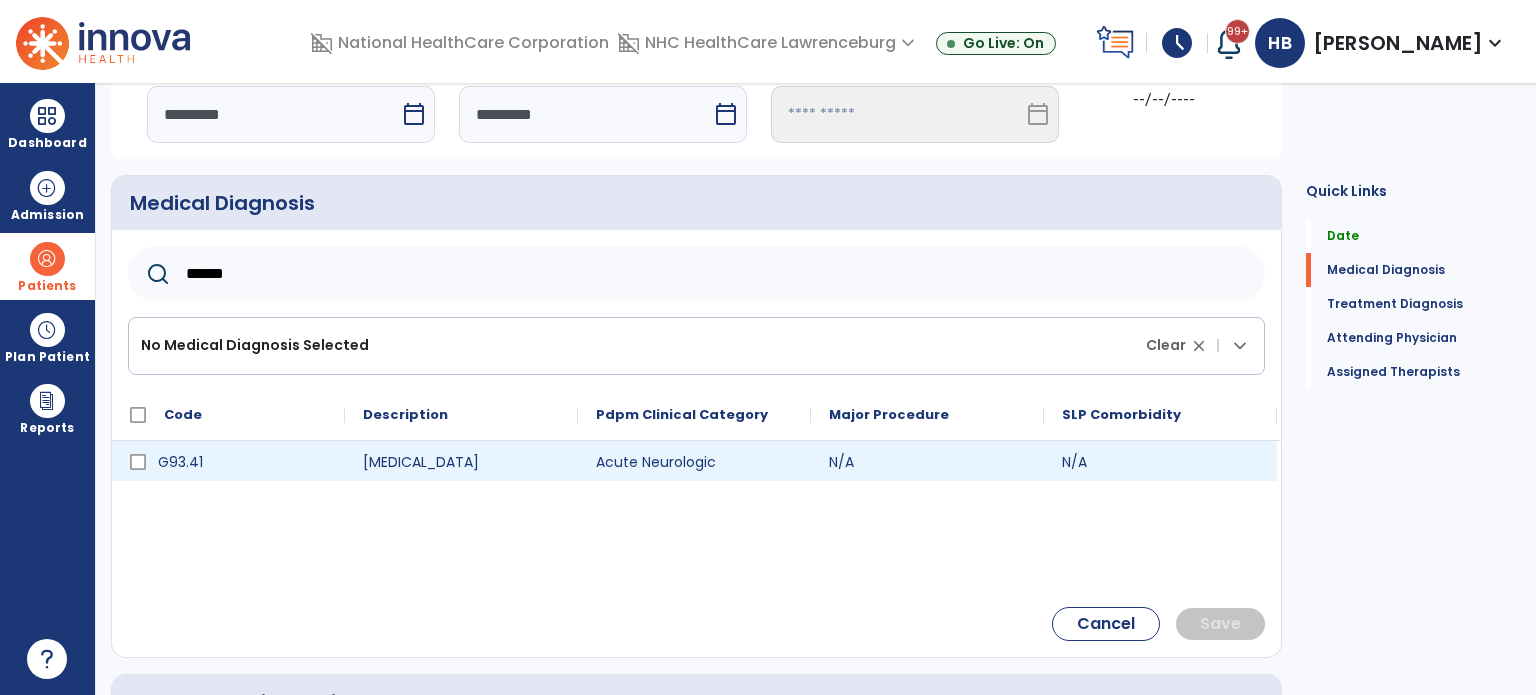 type on "******" 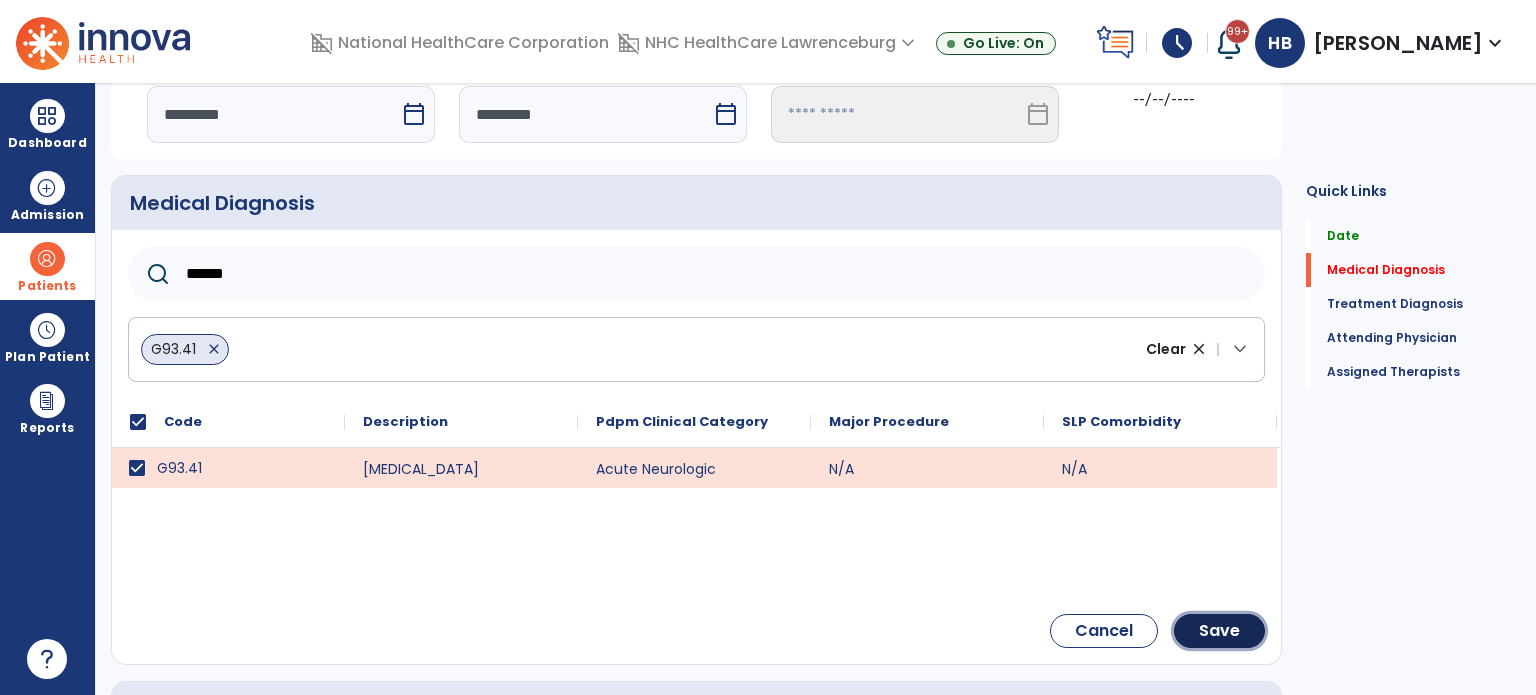 drag, startPoint x: 1234, startPoint y: 622, endPoint x: 1185, endPoint y: 584, distance: 62.008064 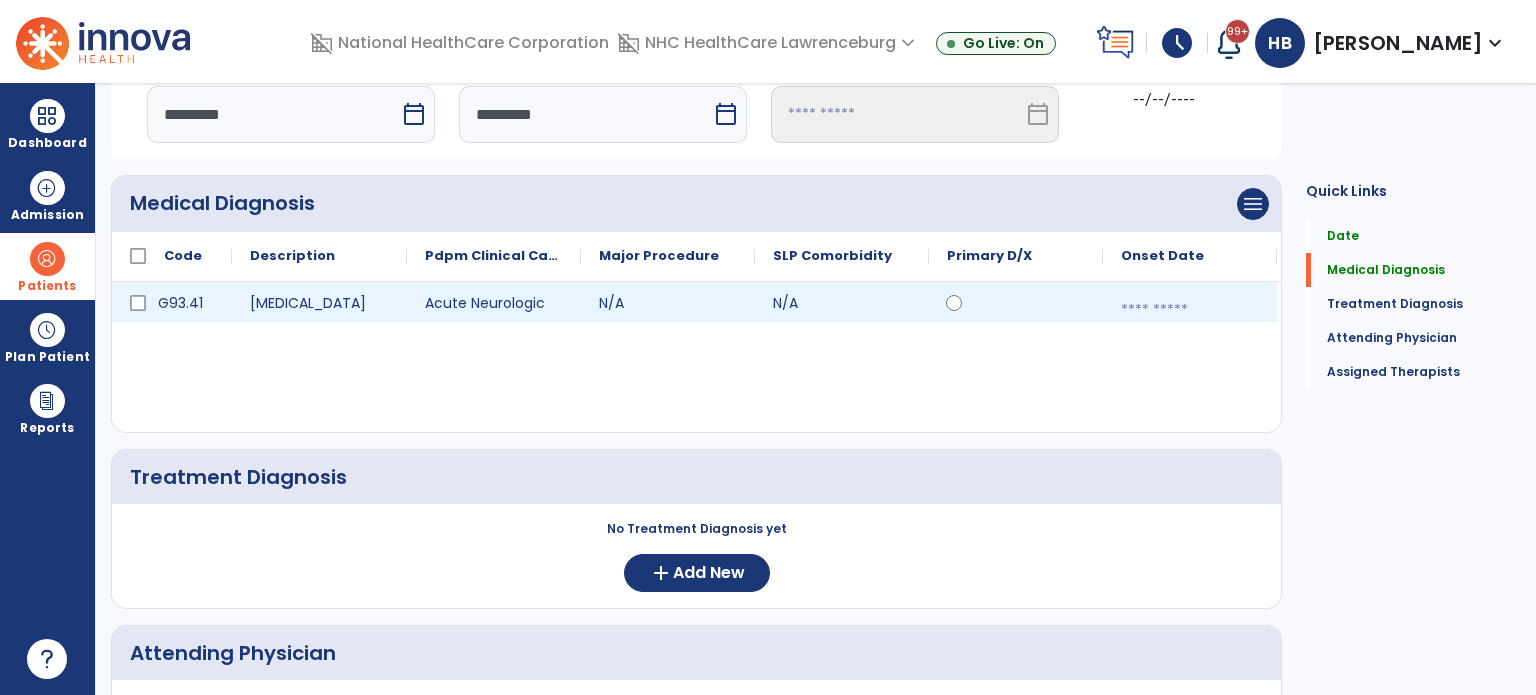 click at bounding box center [1190, 310] 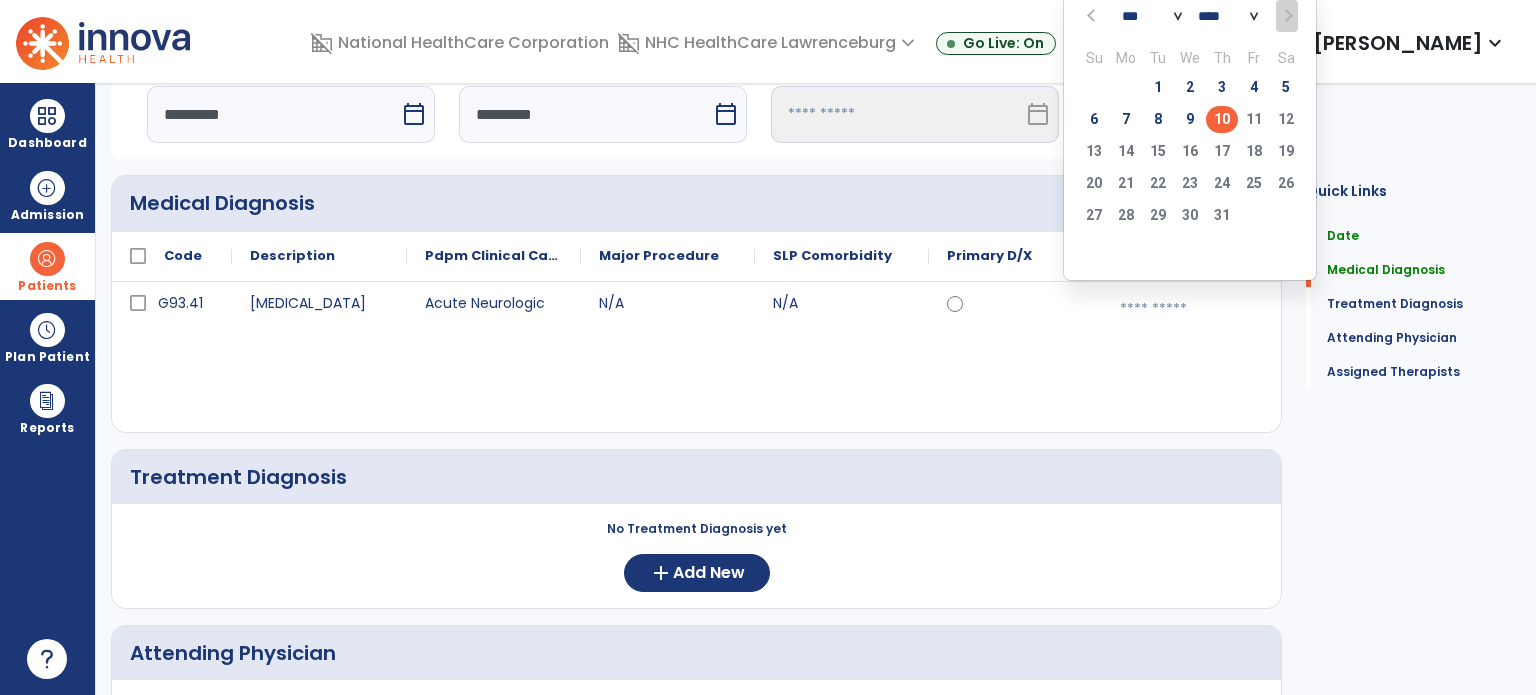 click on "10" 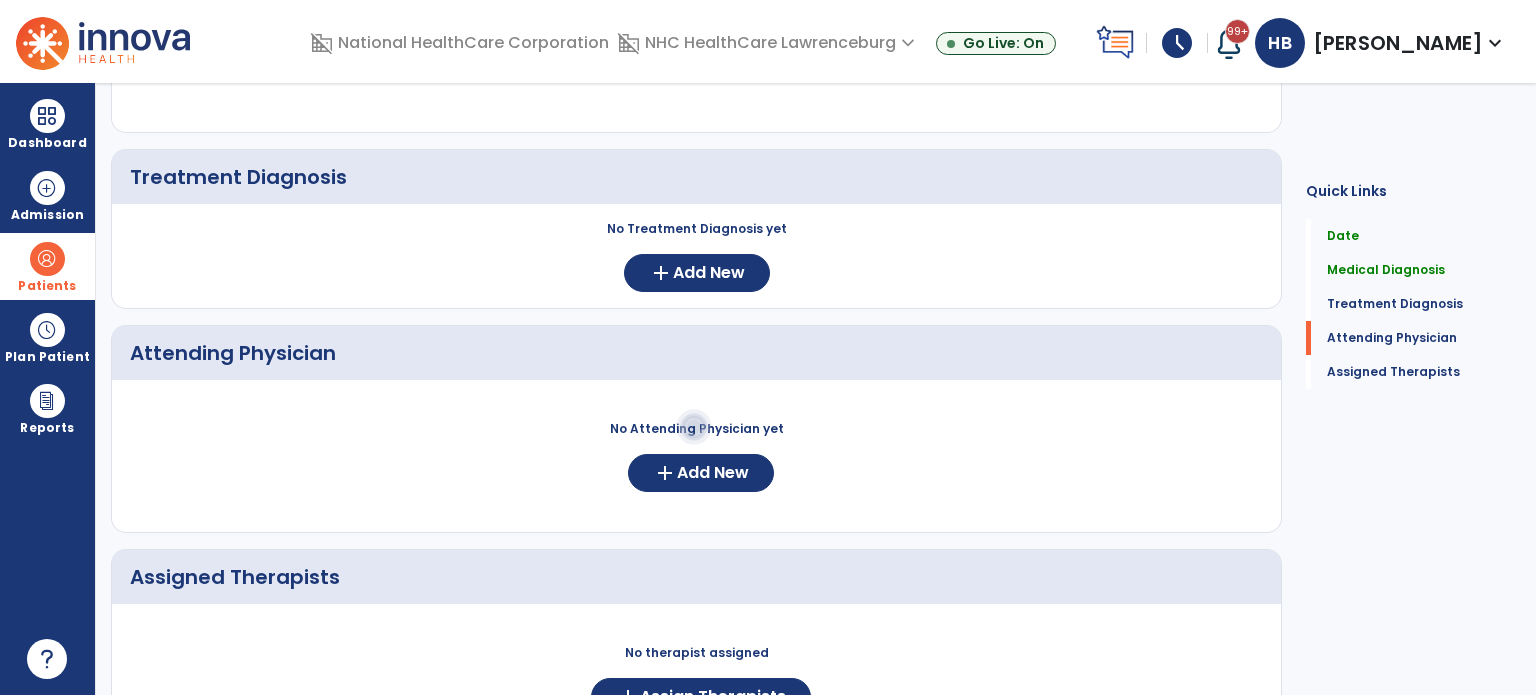 click on "No Attending Physician yet  add  Add New" 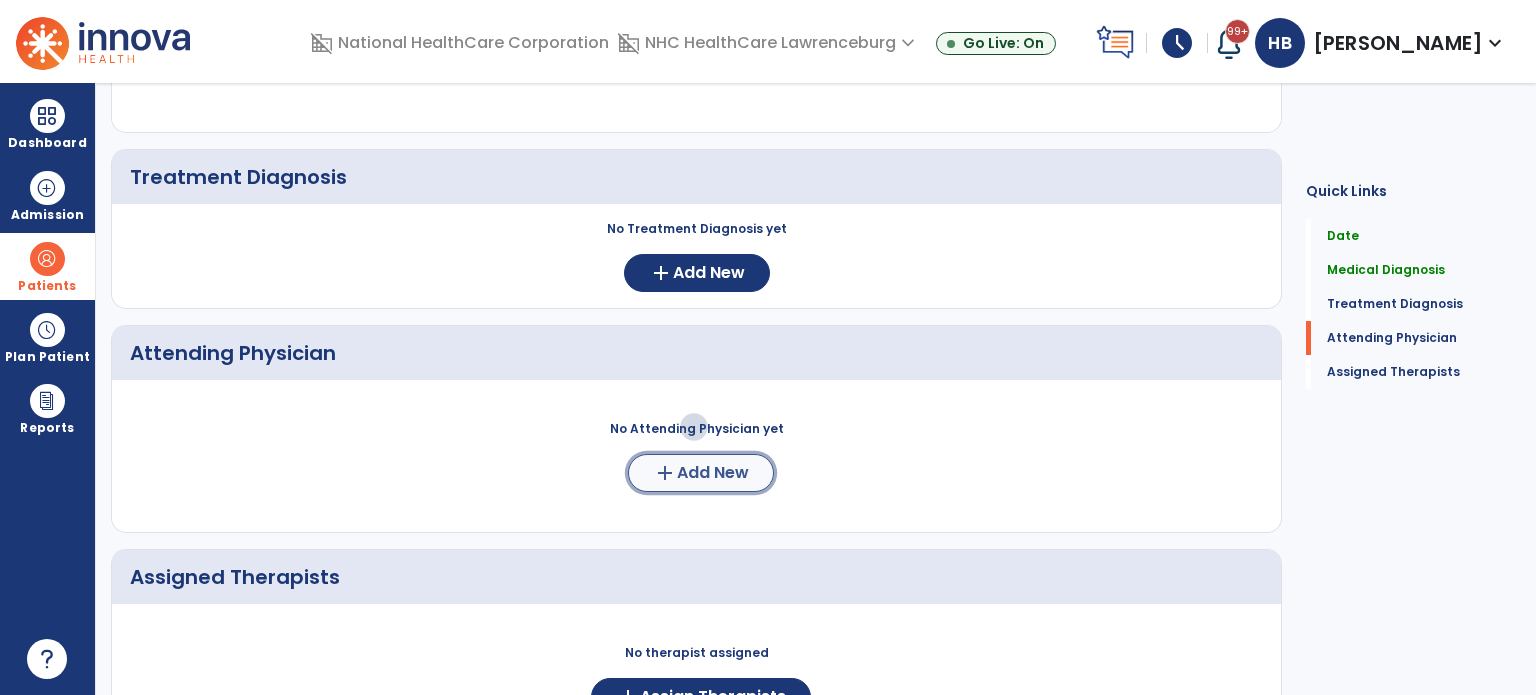 click on "Add New" 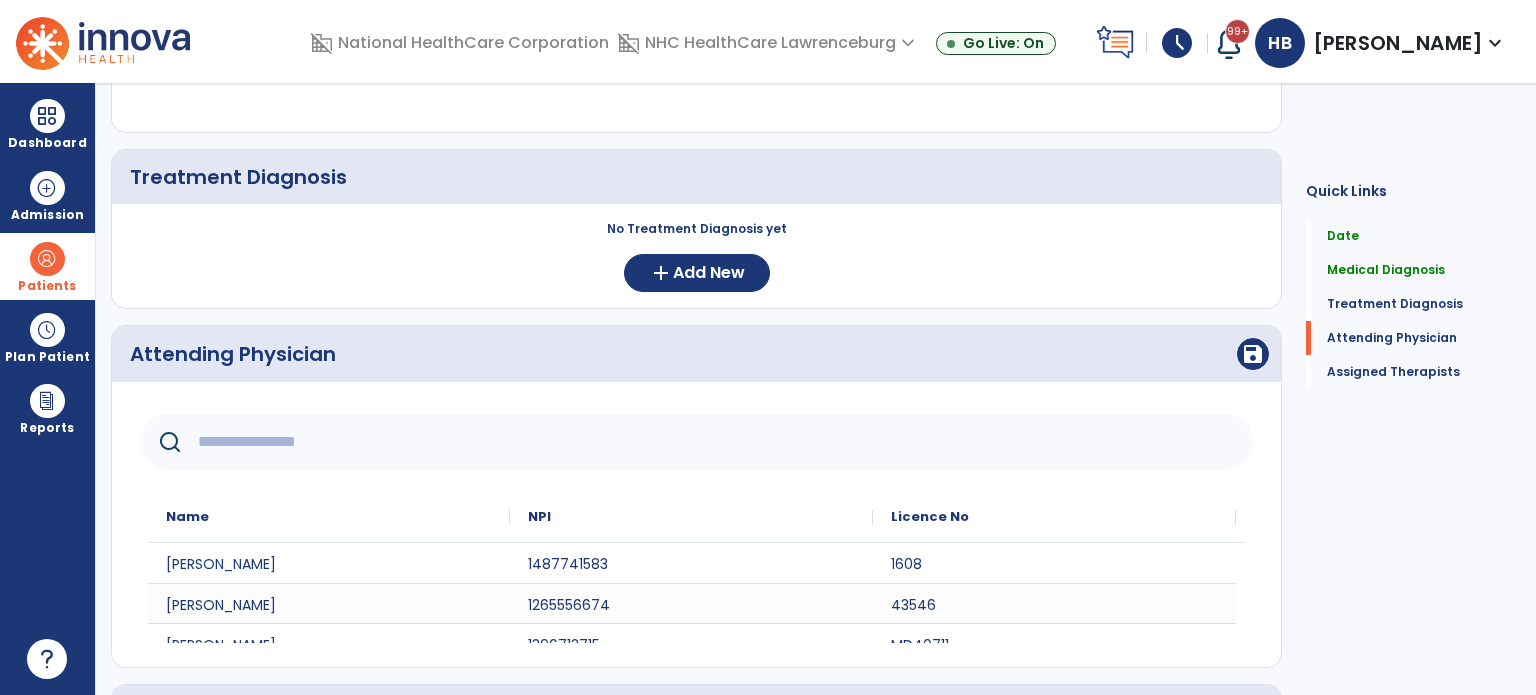 click 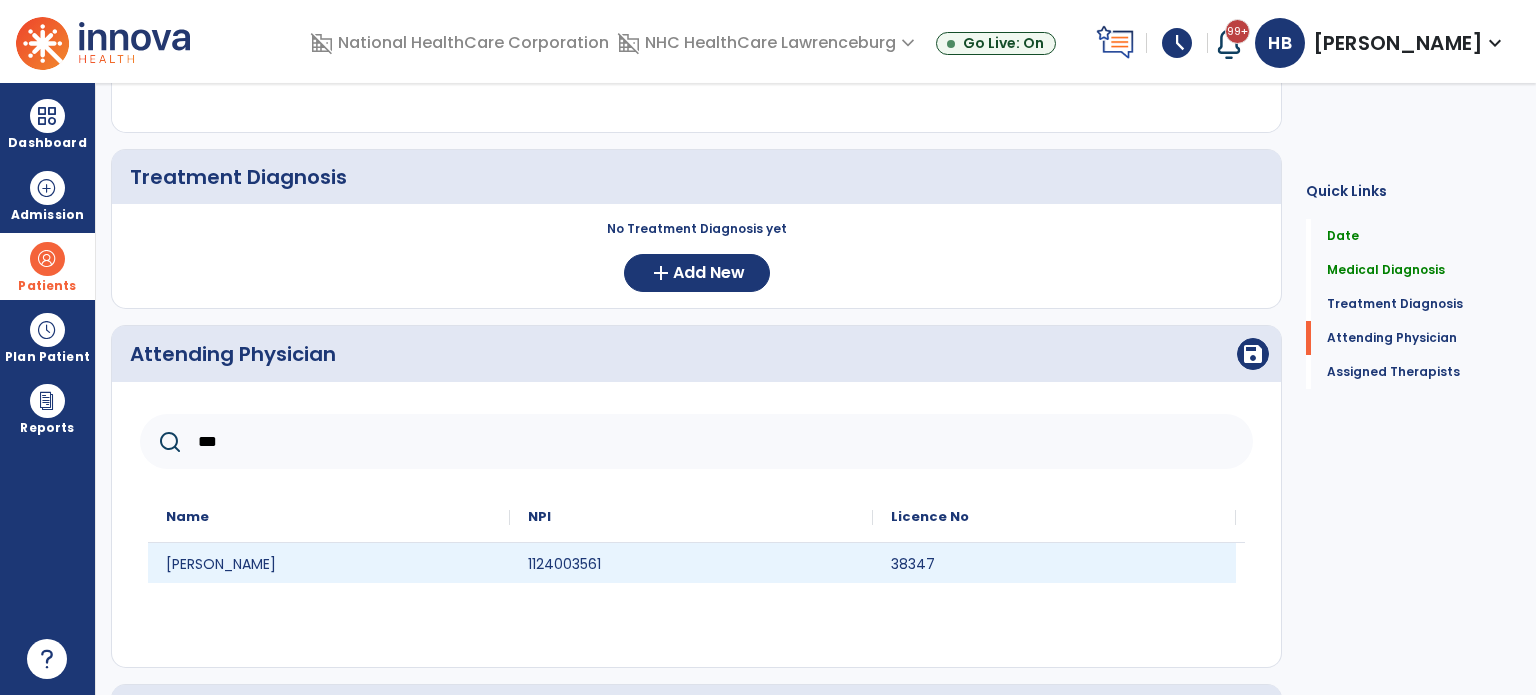 type on "***" 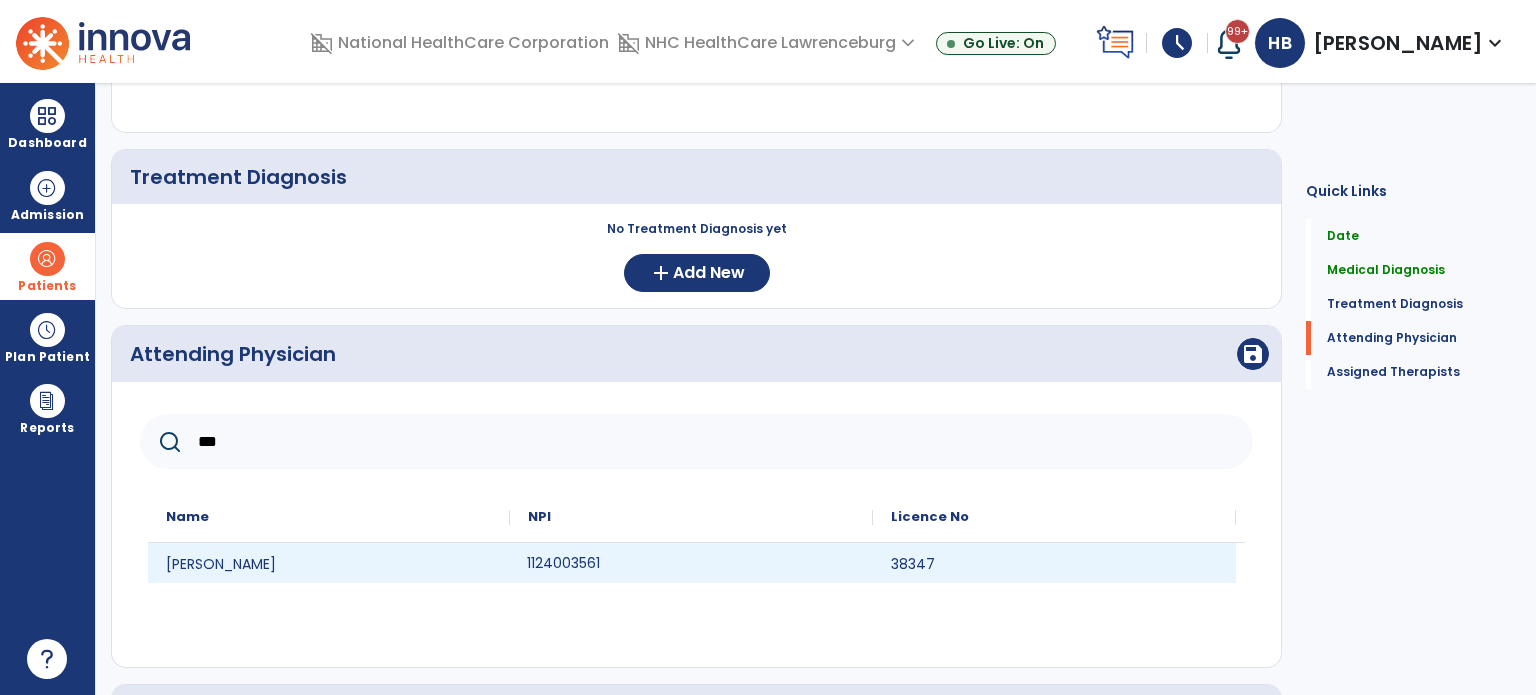 click on "1124003561" 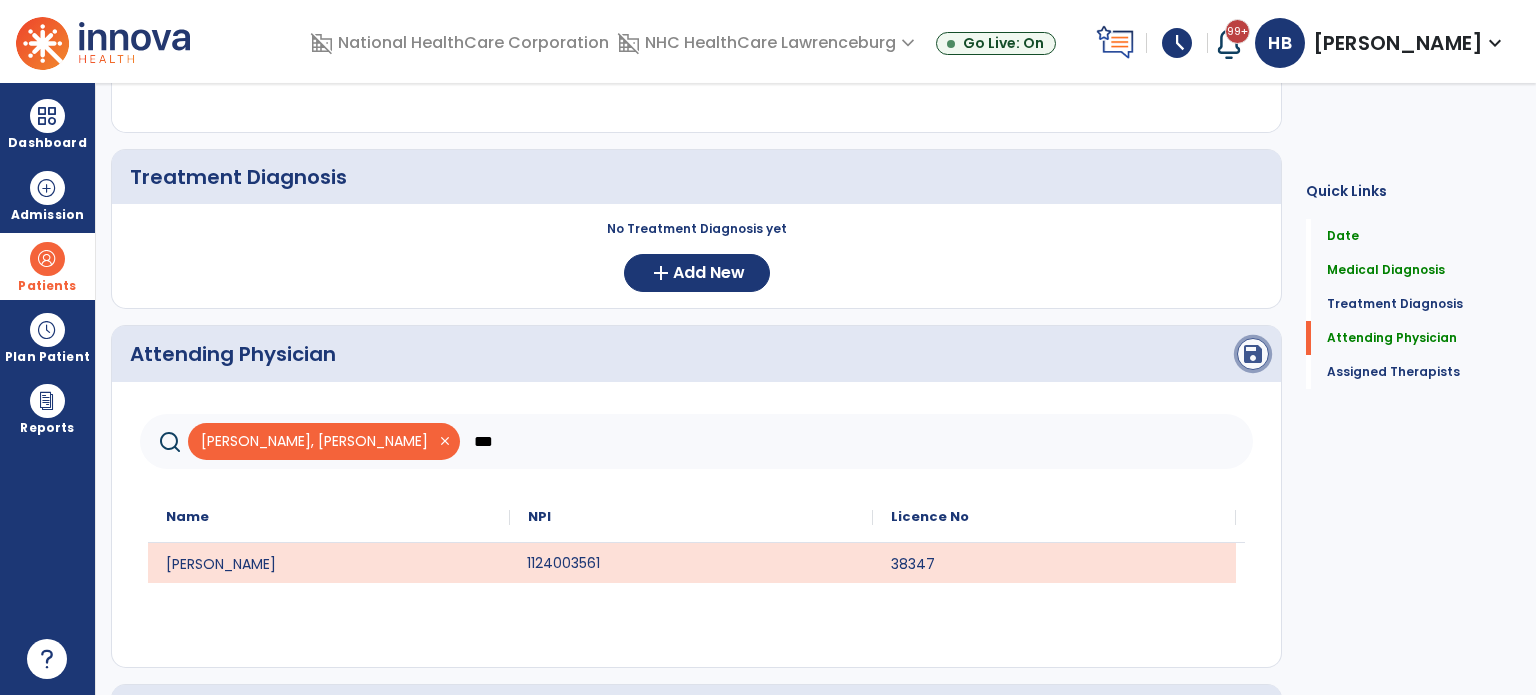 click on "save" 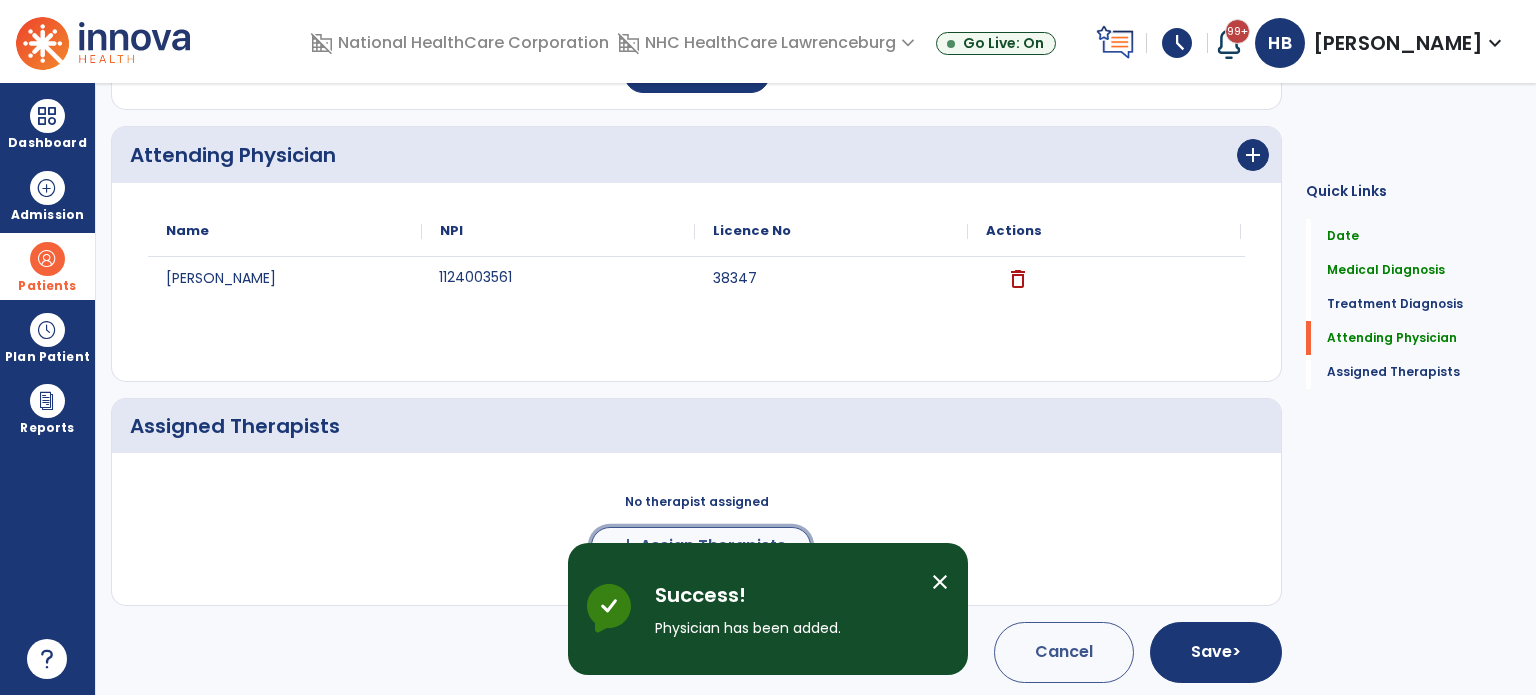 click on "Assign Therapists" 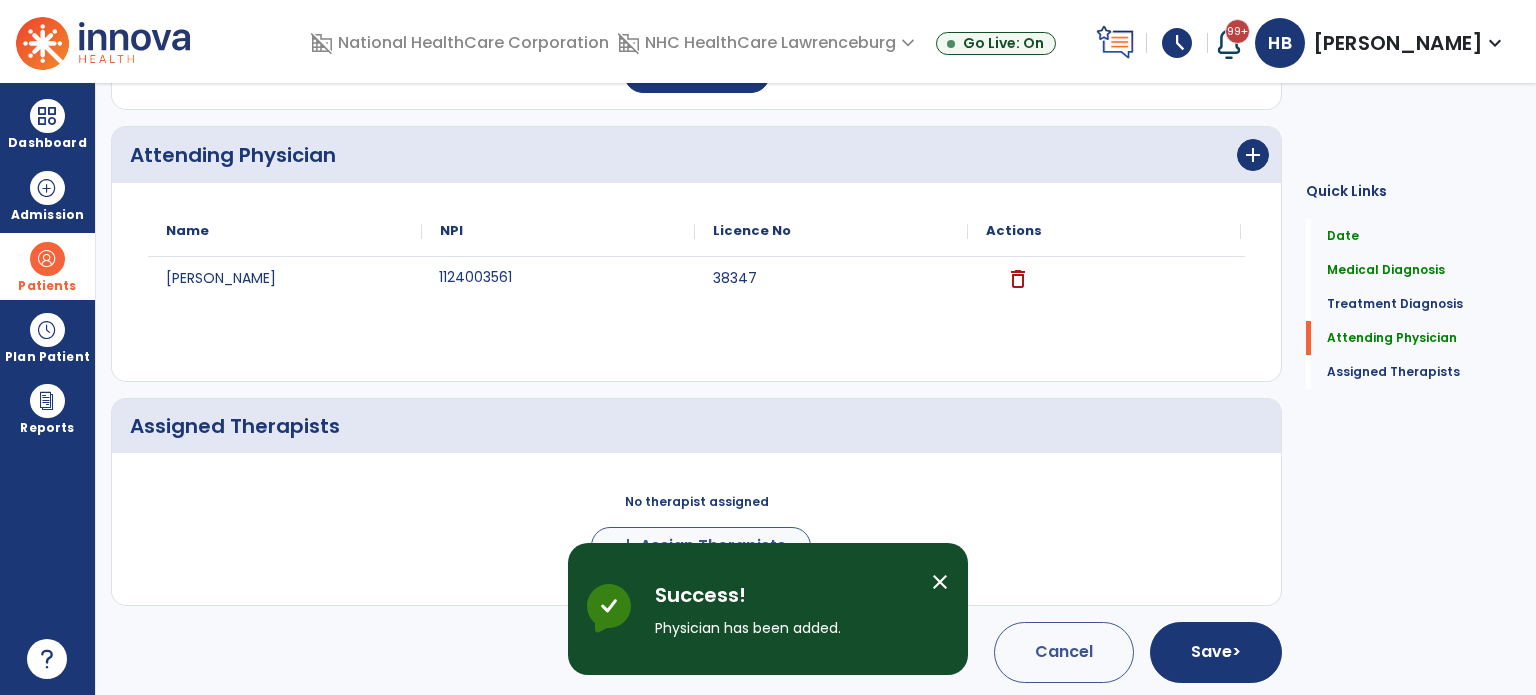 scroll, scrollTop: 596, scrollLeft: 0, axis: vertical 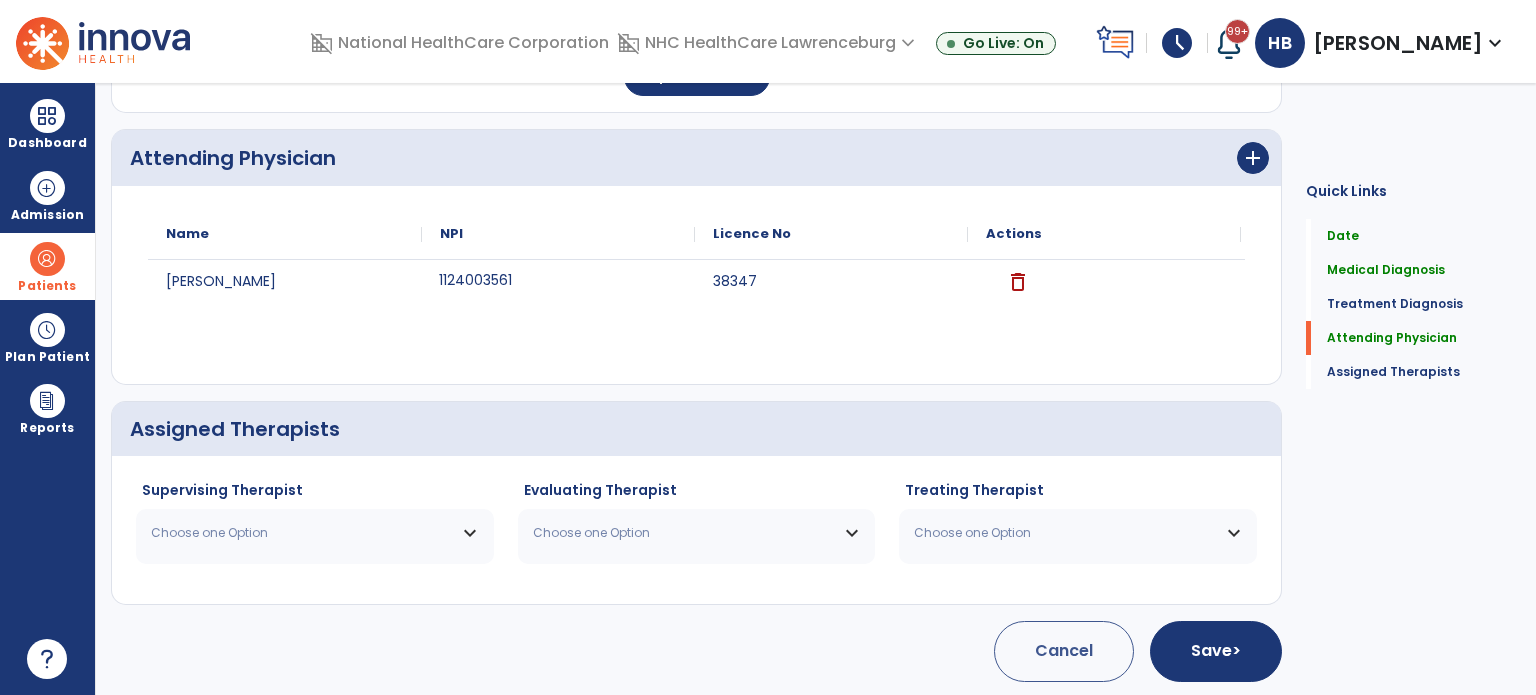 click on "Choose one Option" at bounding box center (315, 533) 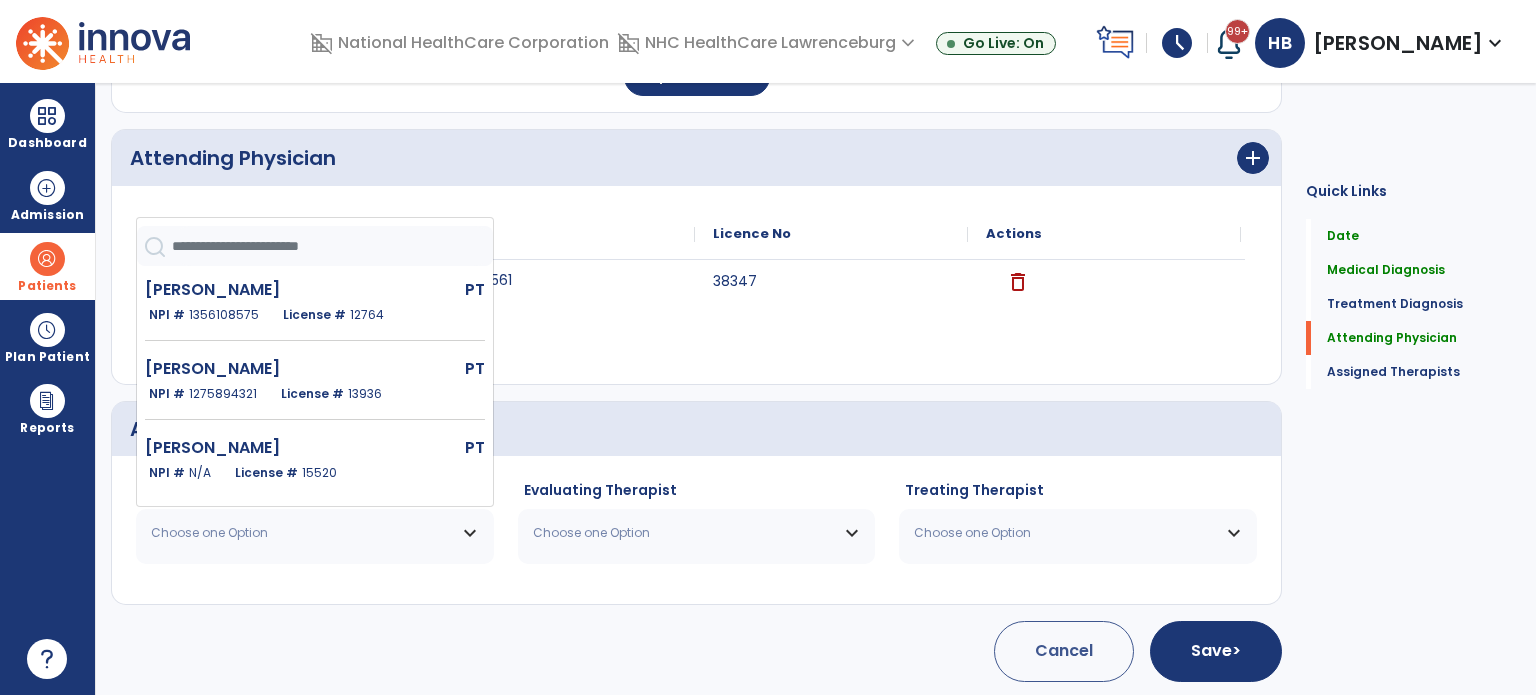 click on "Choose one Option" at bounding box center [315, 533] 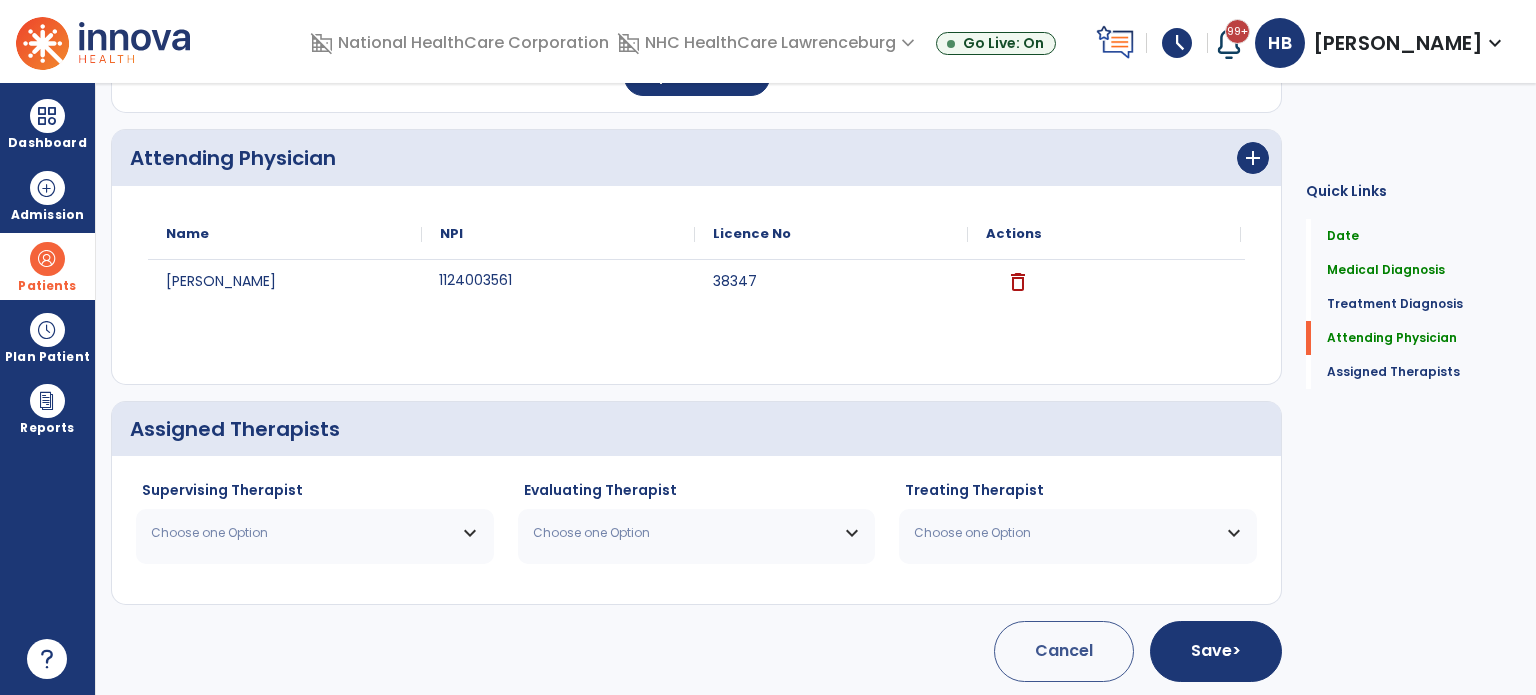 click on "Choose one Option" at bounding box center [302, 533] 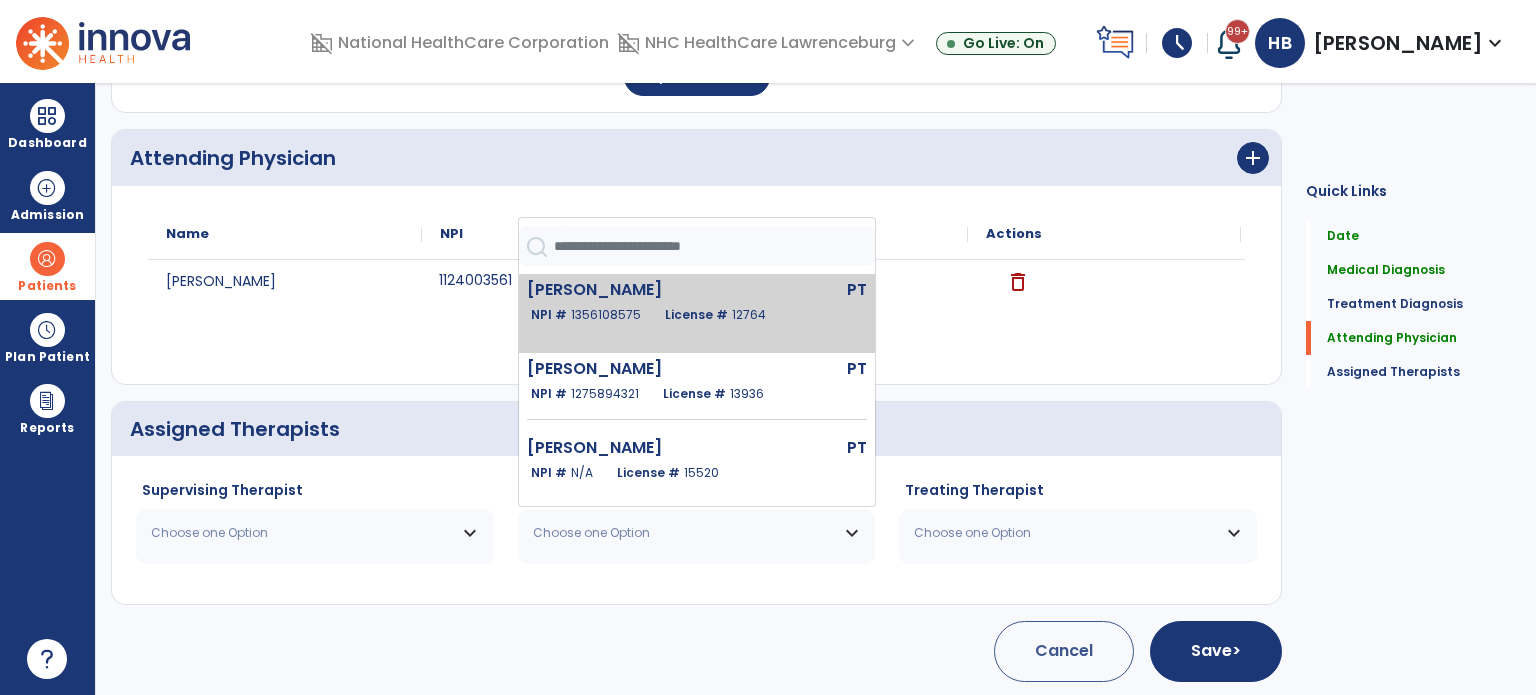 click on "[PERSON_NAME]" 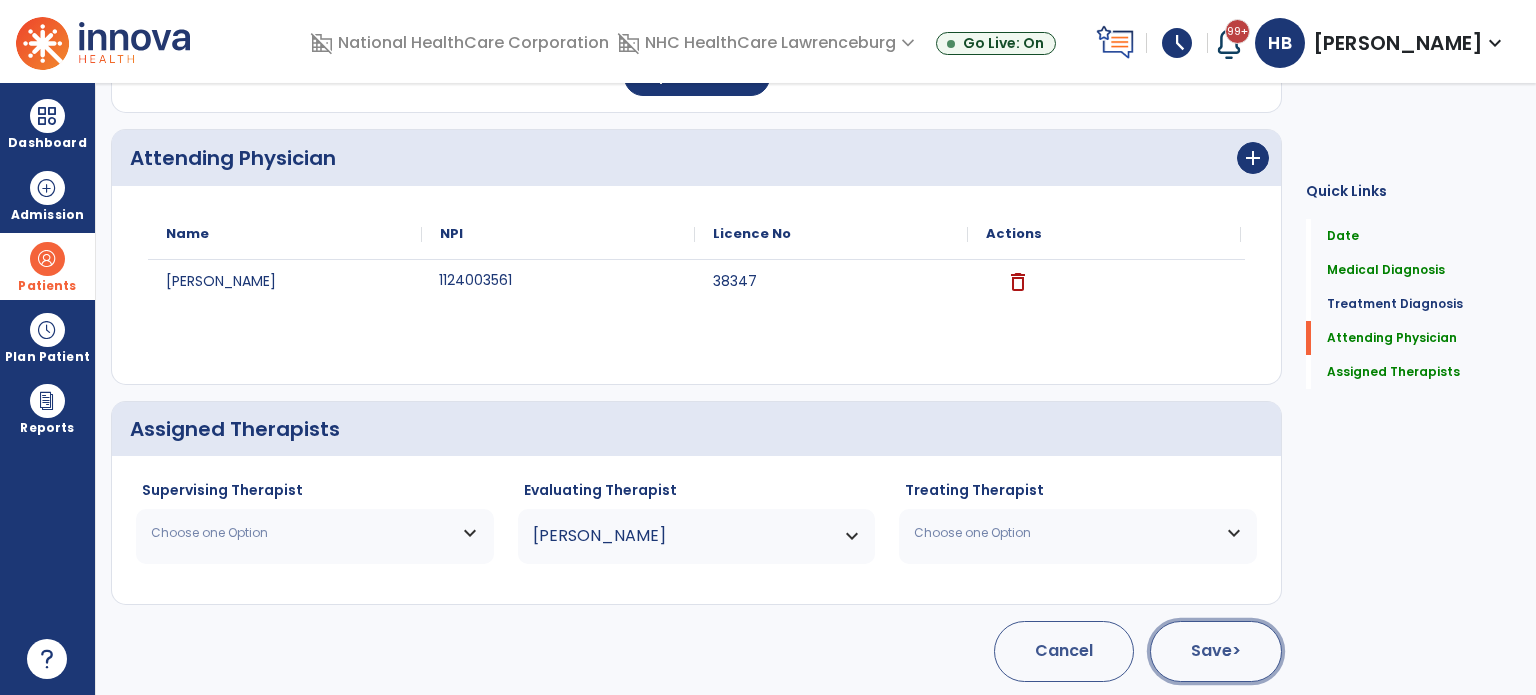 click on "Save  >" 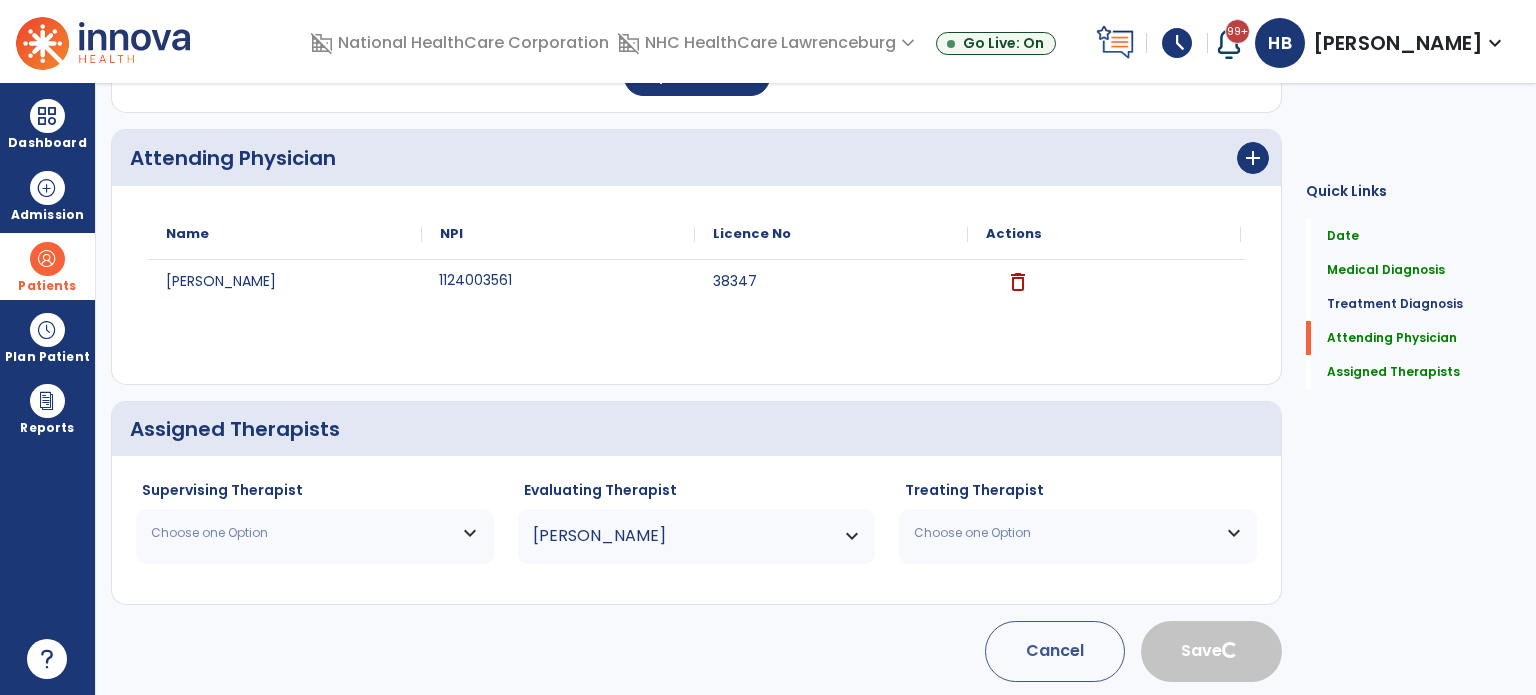 type 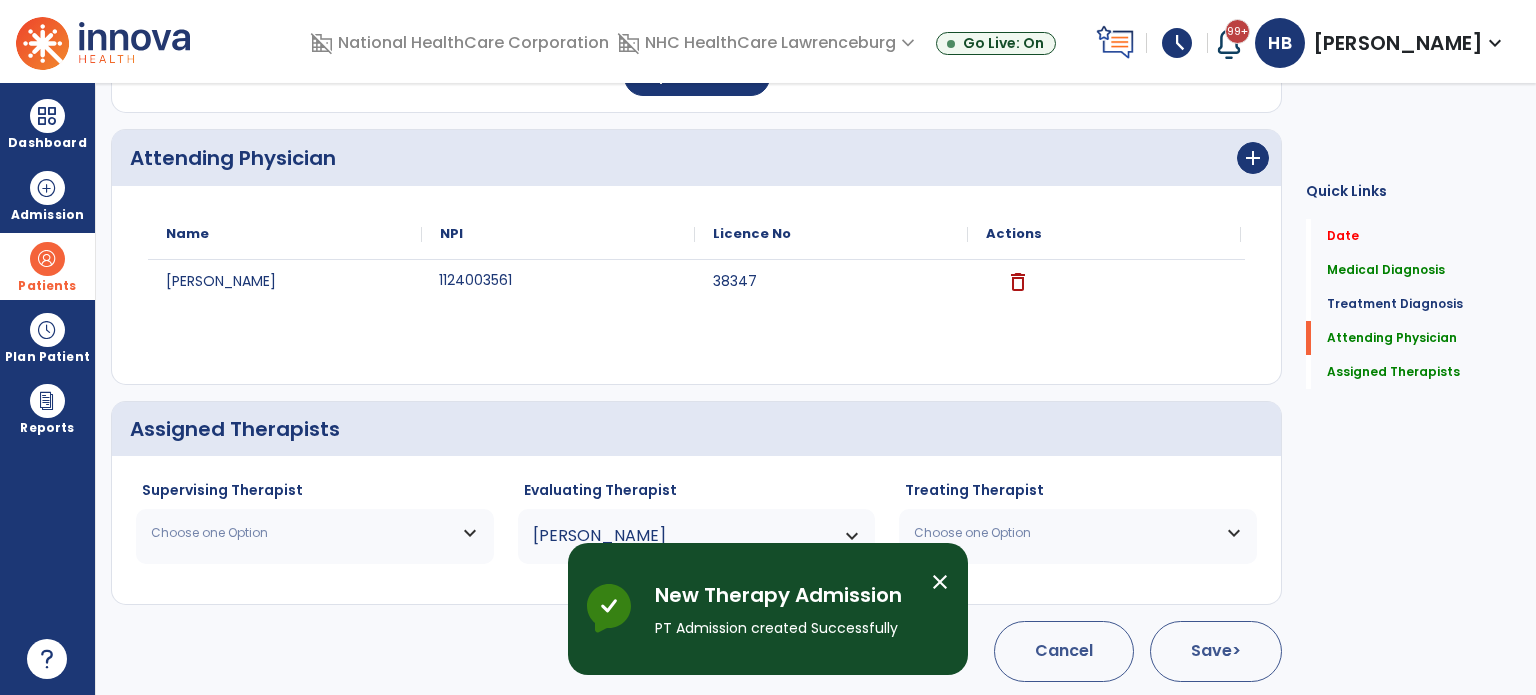 scroll, scrollTop: 62, scrollLeft: 0, axis: vertical 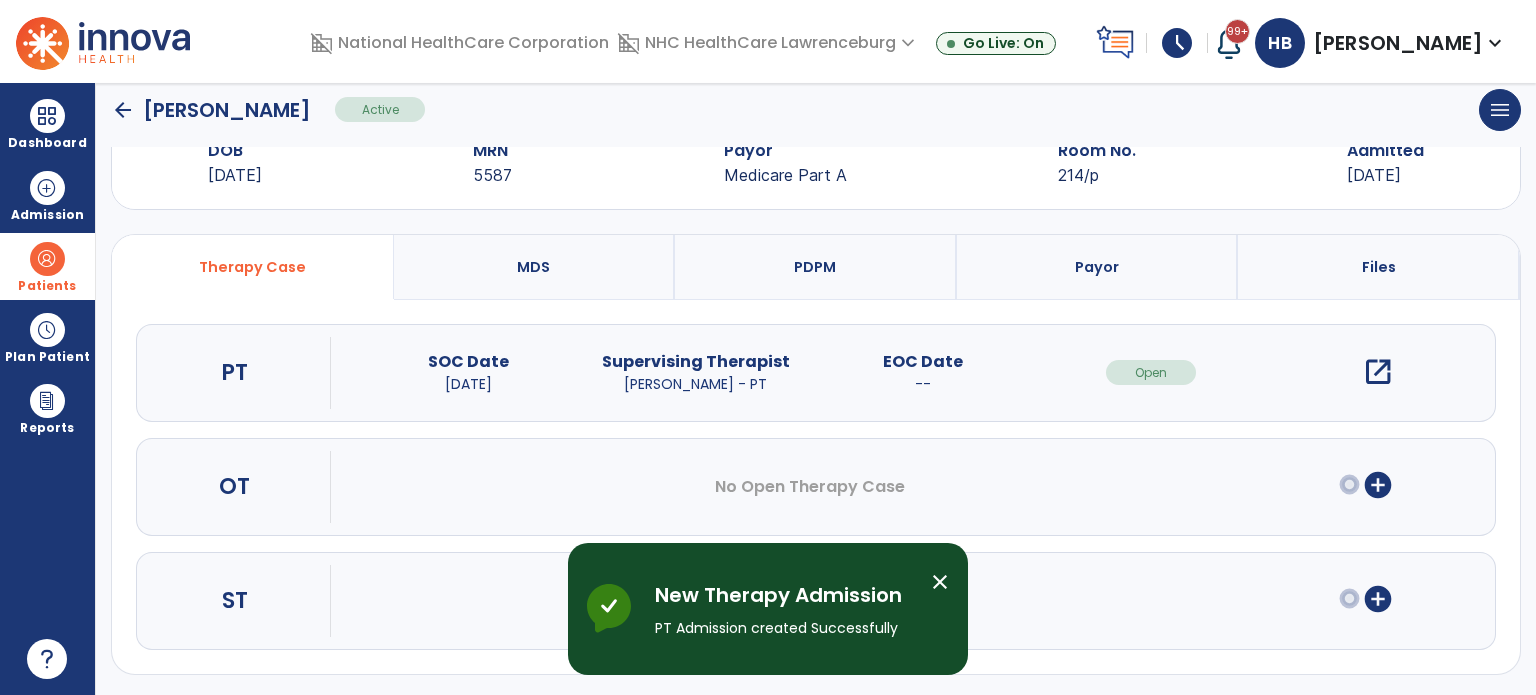 click on "open_in_new" at bounding box center (1378, 372) 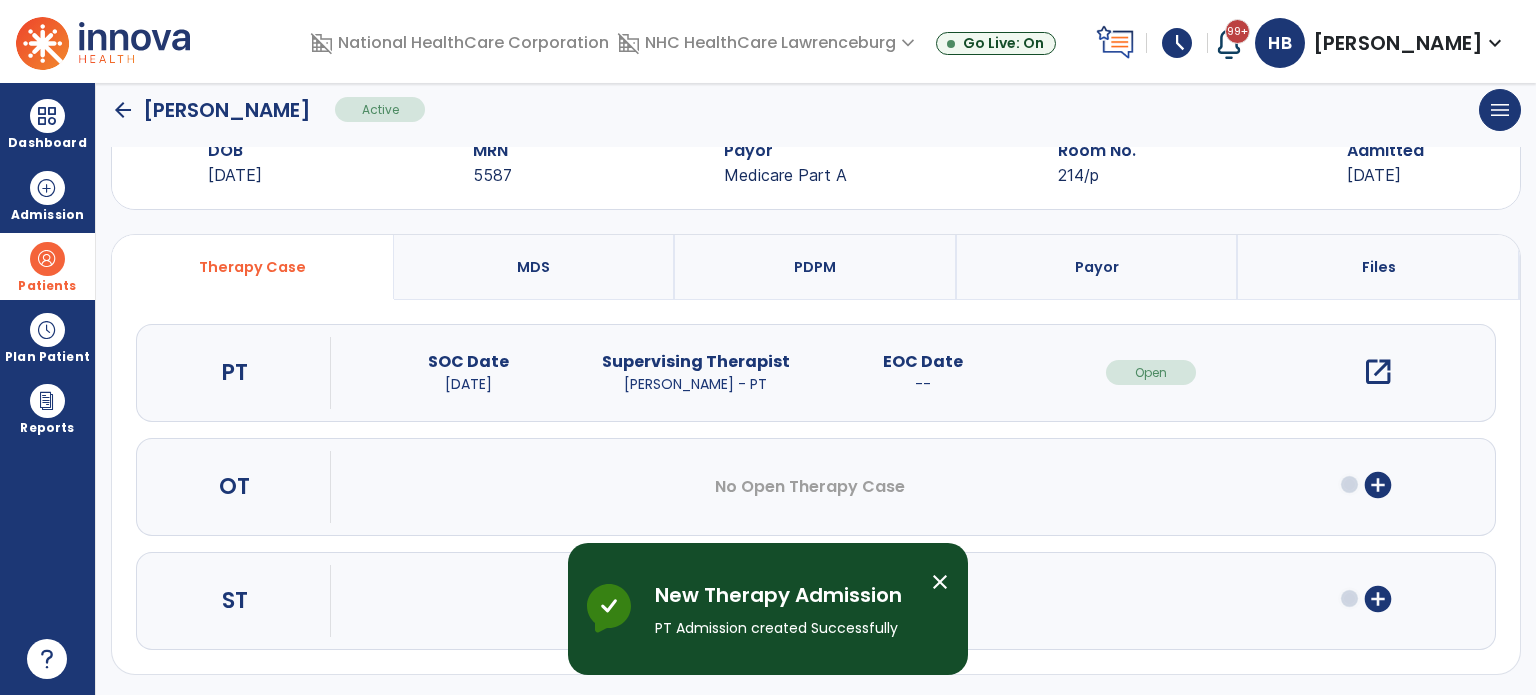scroll, scrollTop: 0, scrollLeft: 0, axis: both 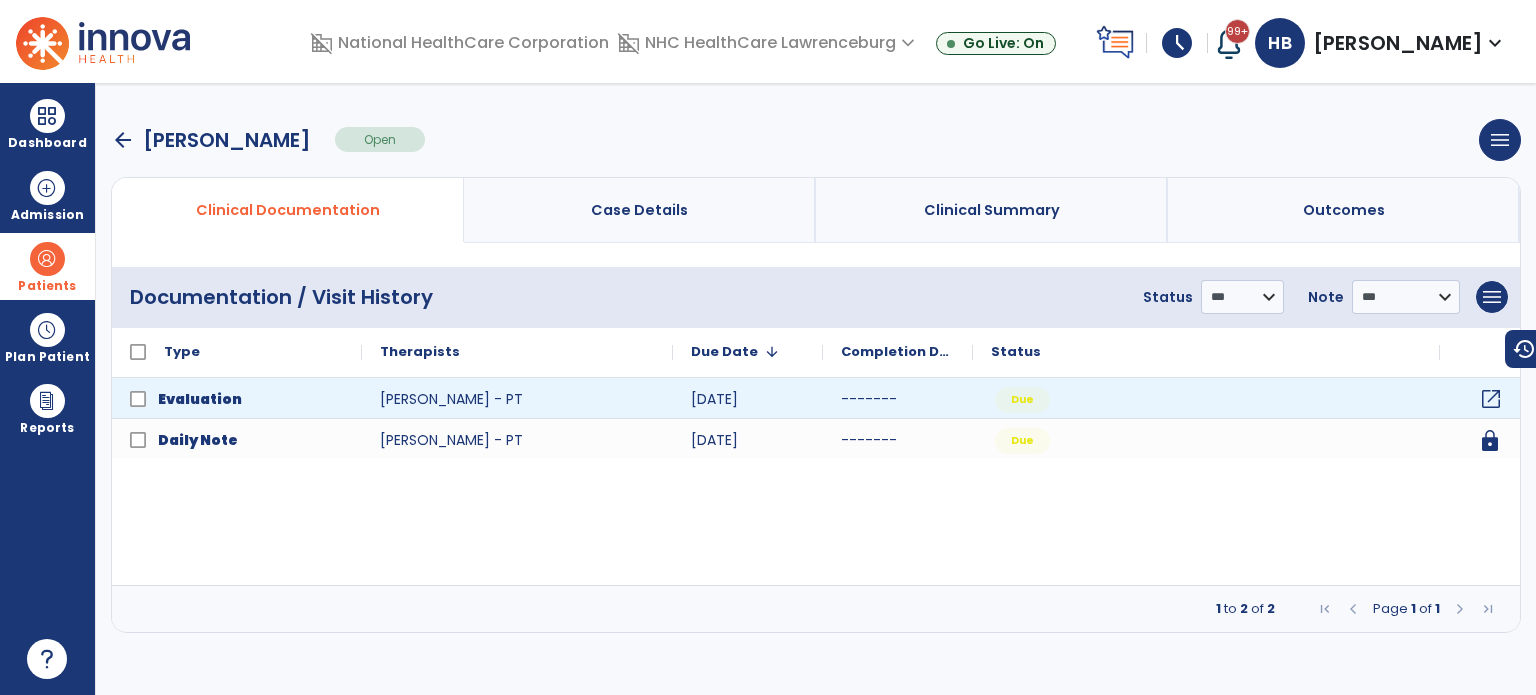 click on "open_in_new" 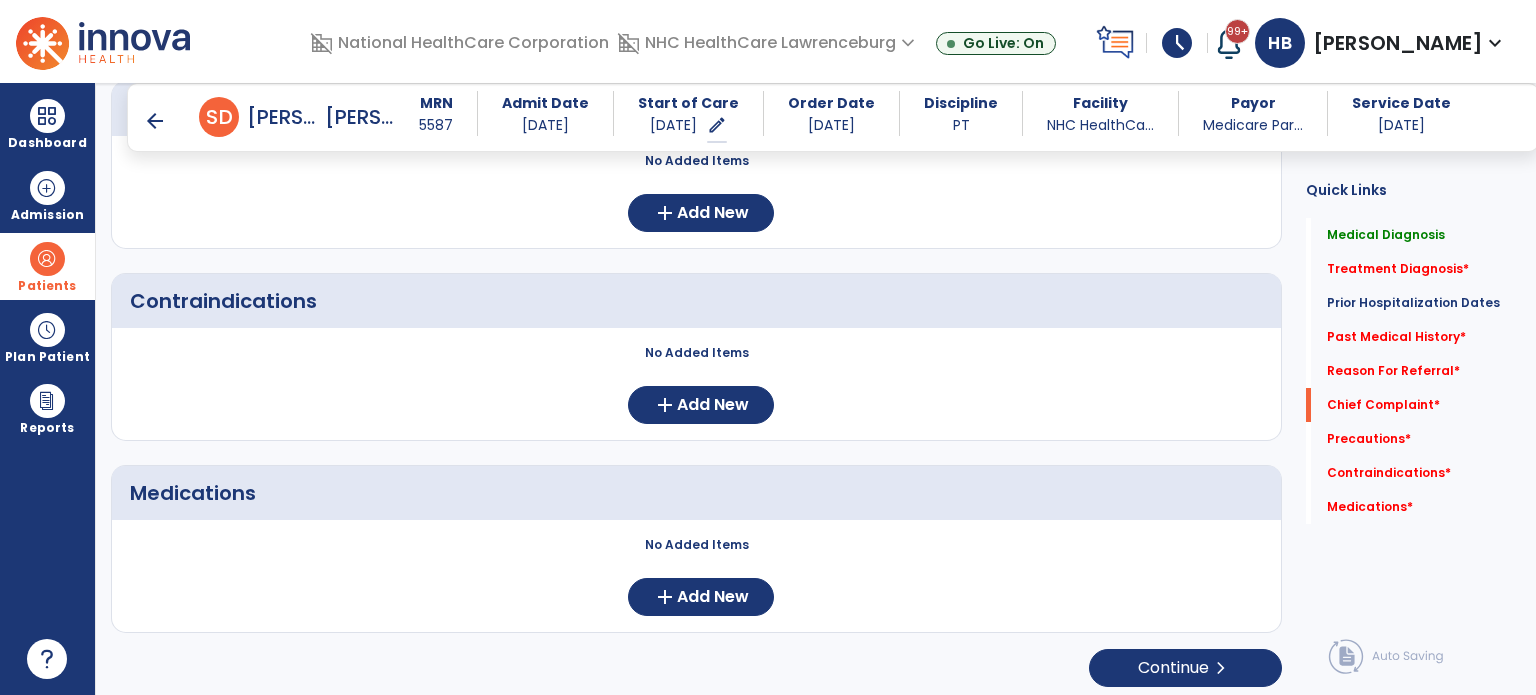 scroll, scrollTop: 0, scrollLeft: 0, axis: both 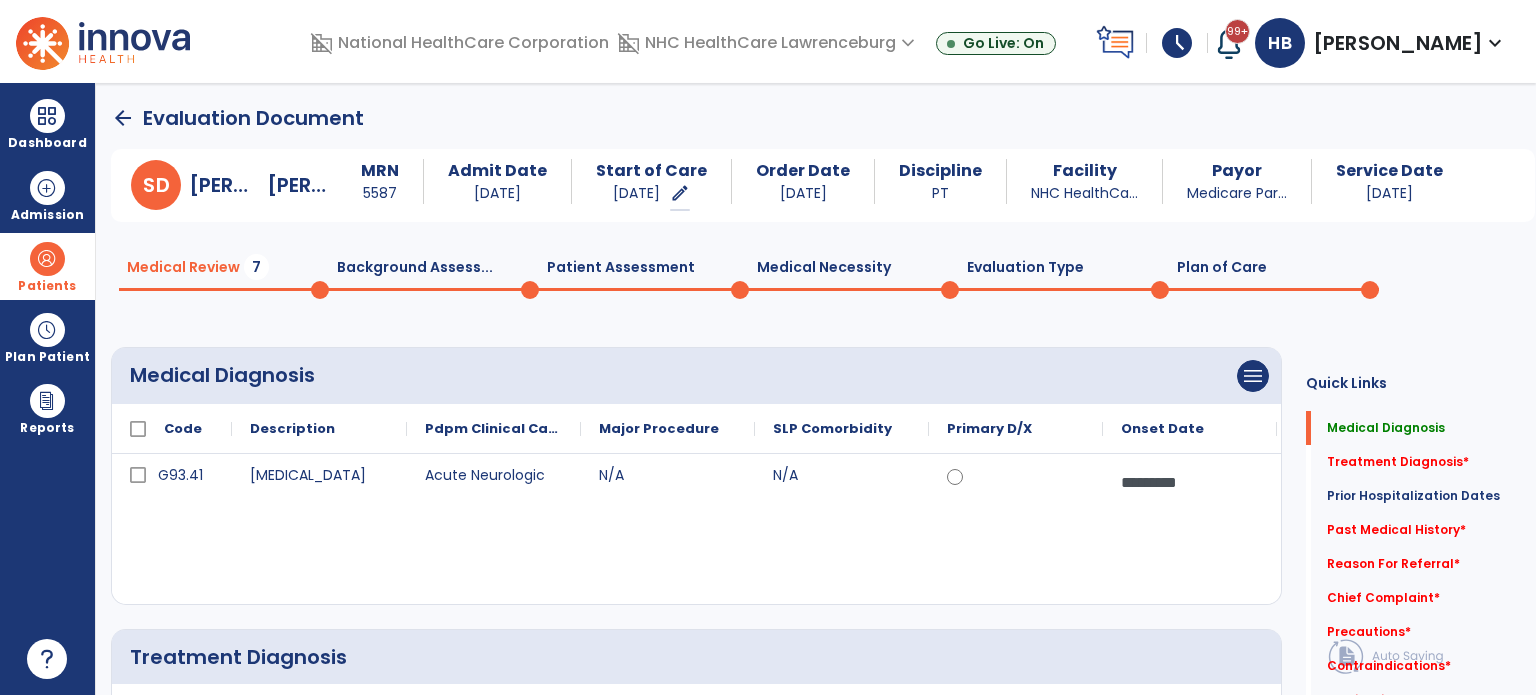 click on "arrow_back" 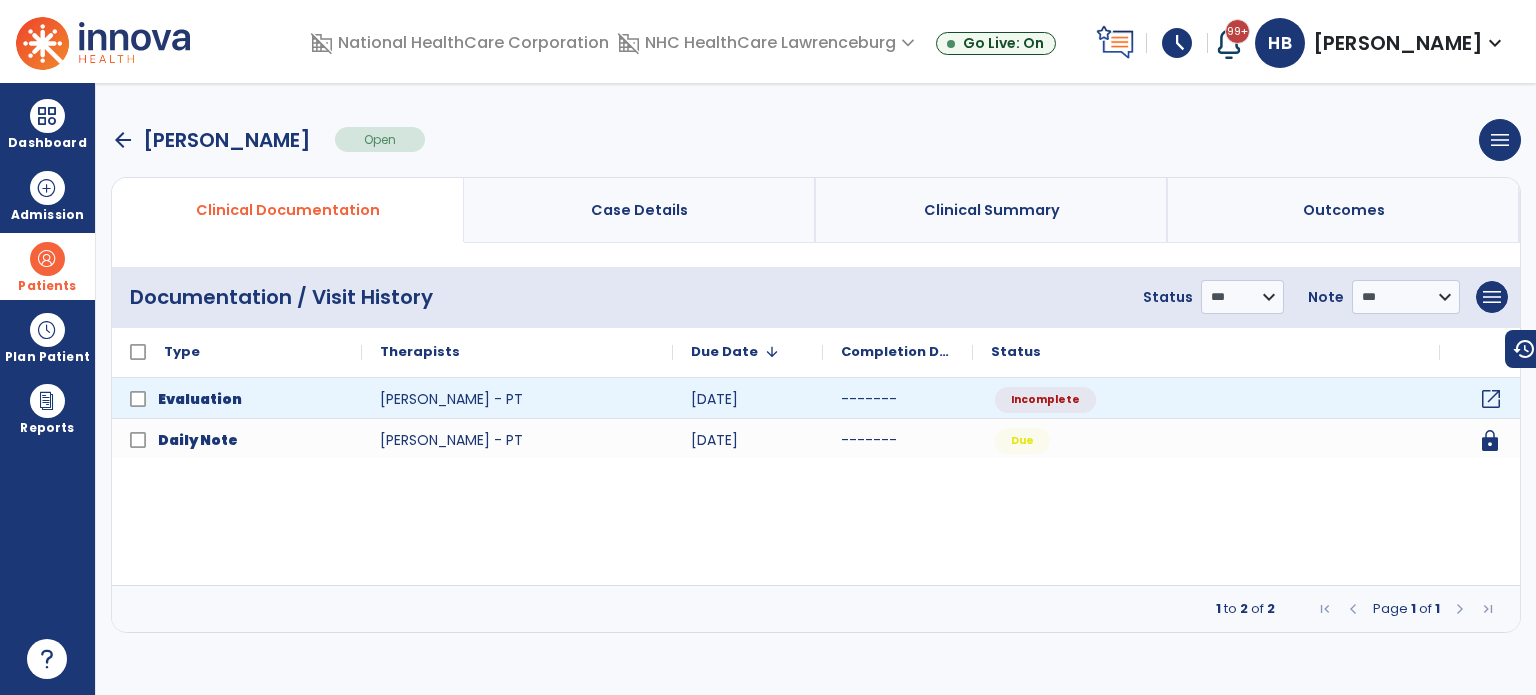 click on "open_in_new" 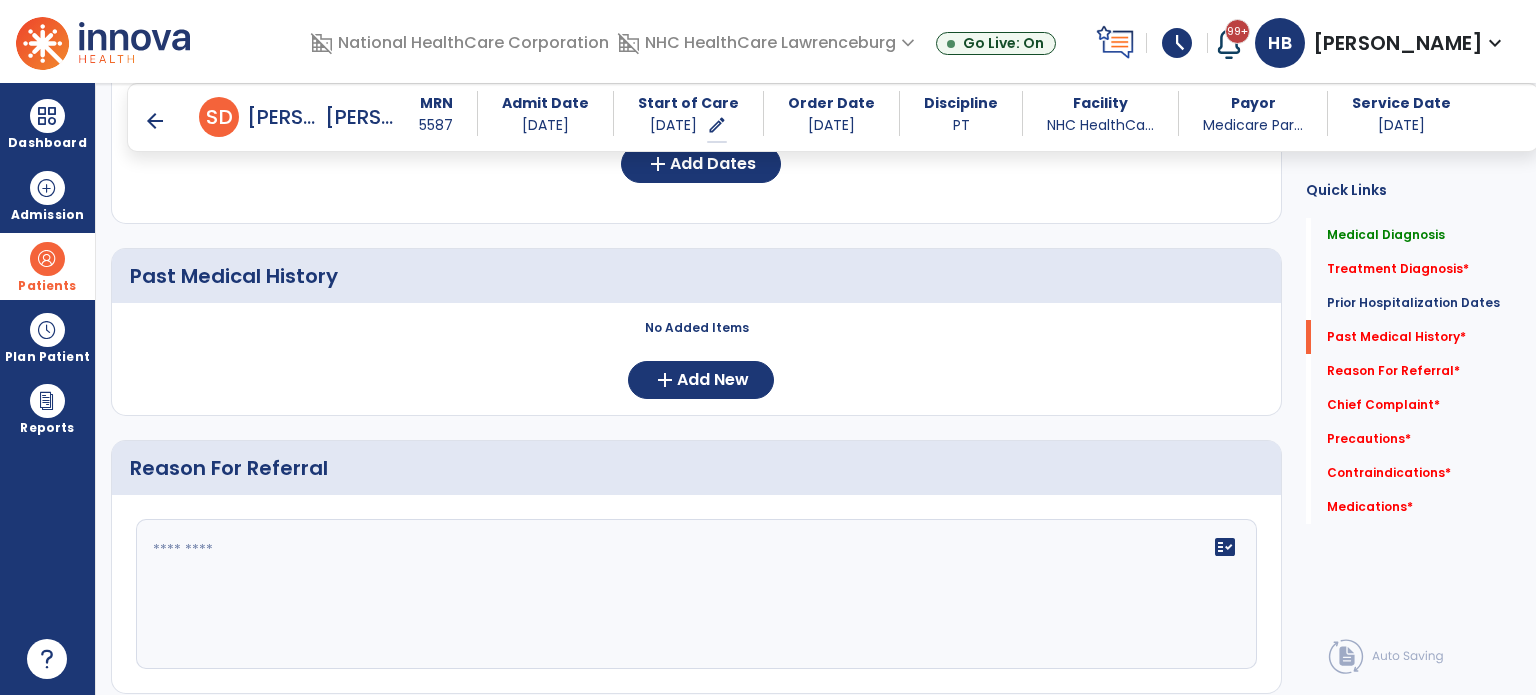 scroll, scrollTop: 800, scrollLeft: 0, axis: vertical 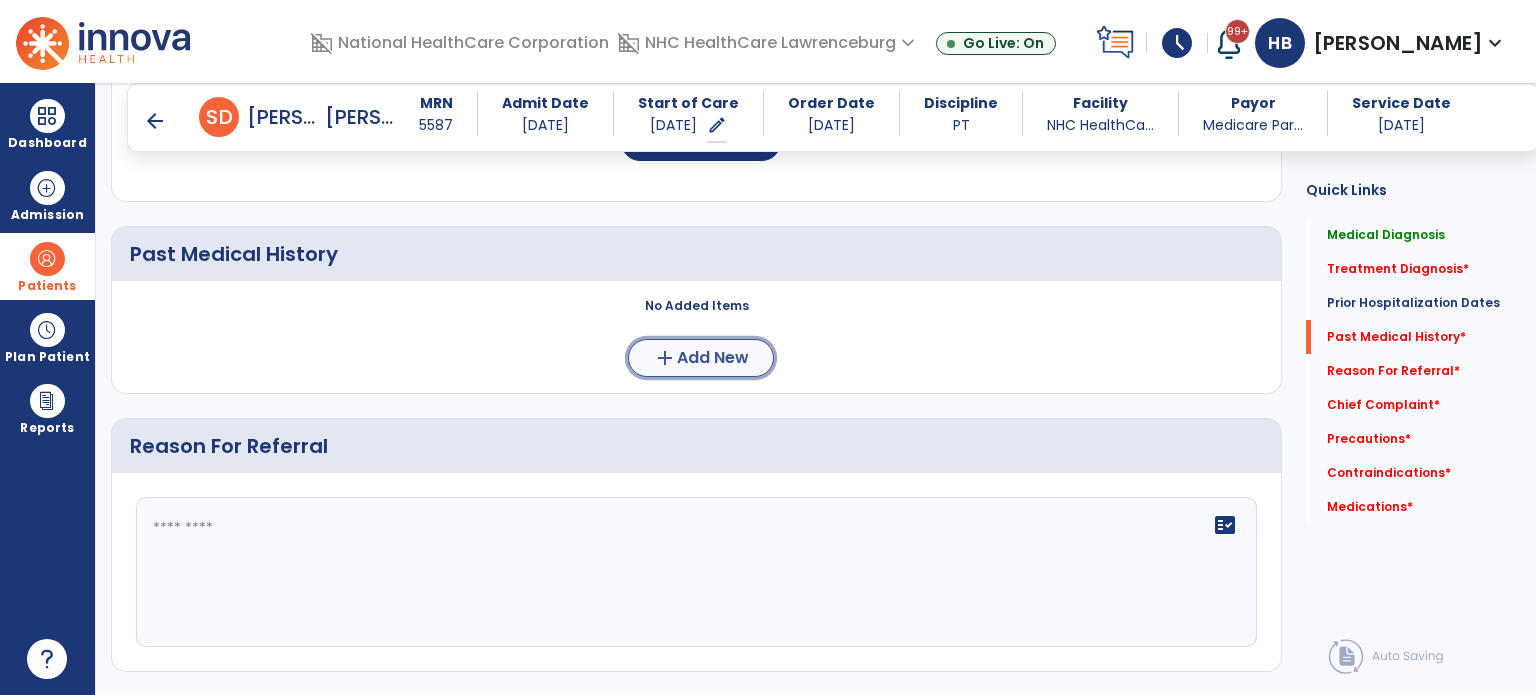 click on "add  Add New" 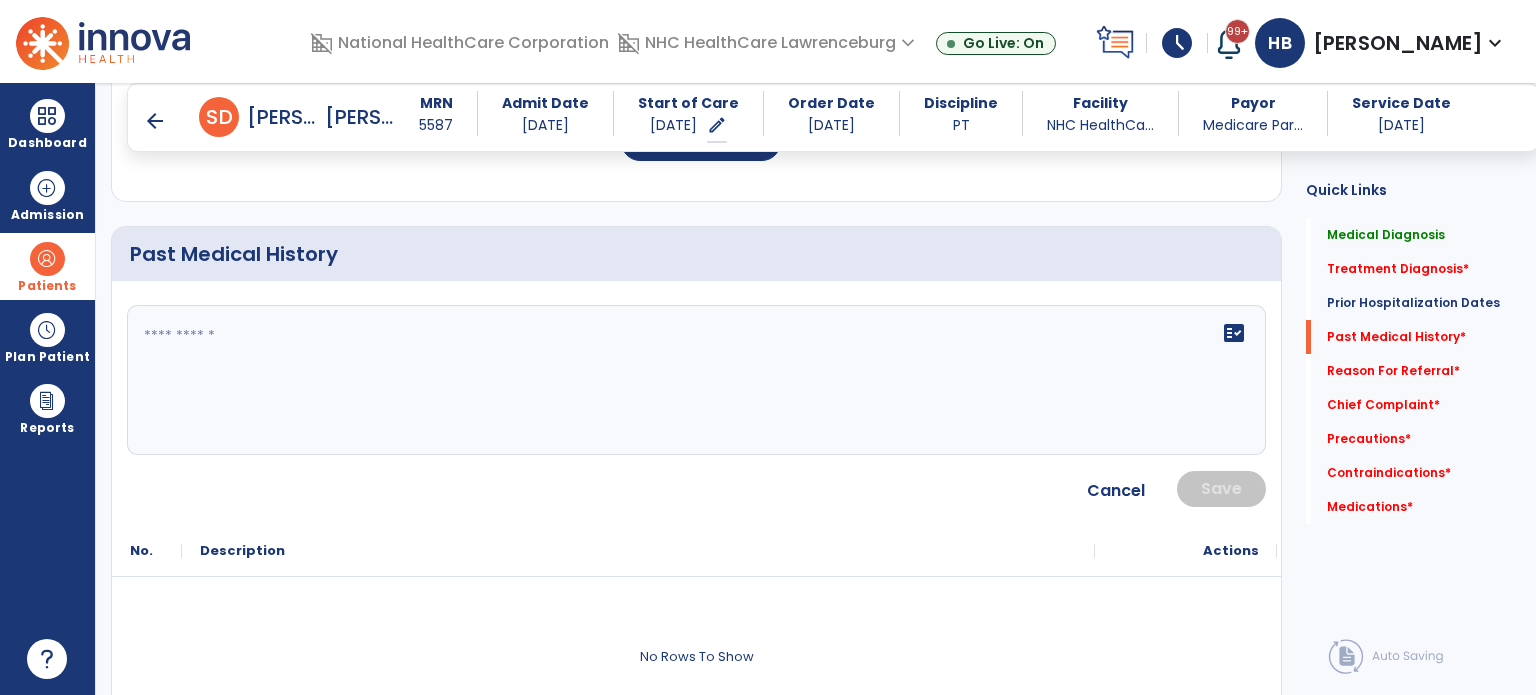 click 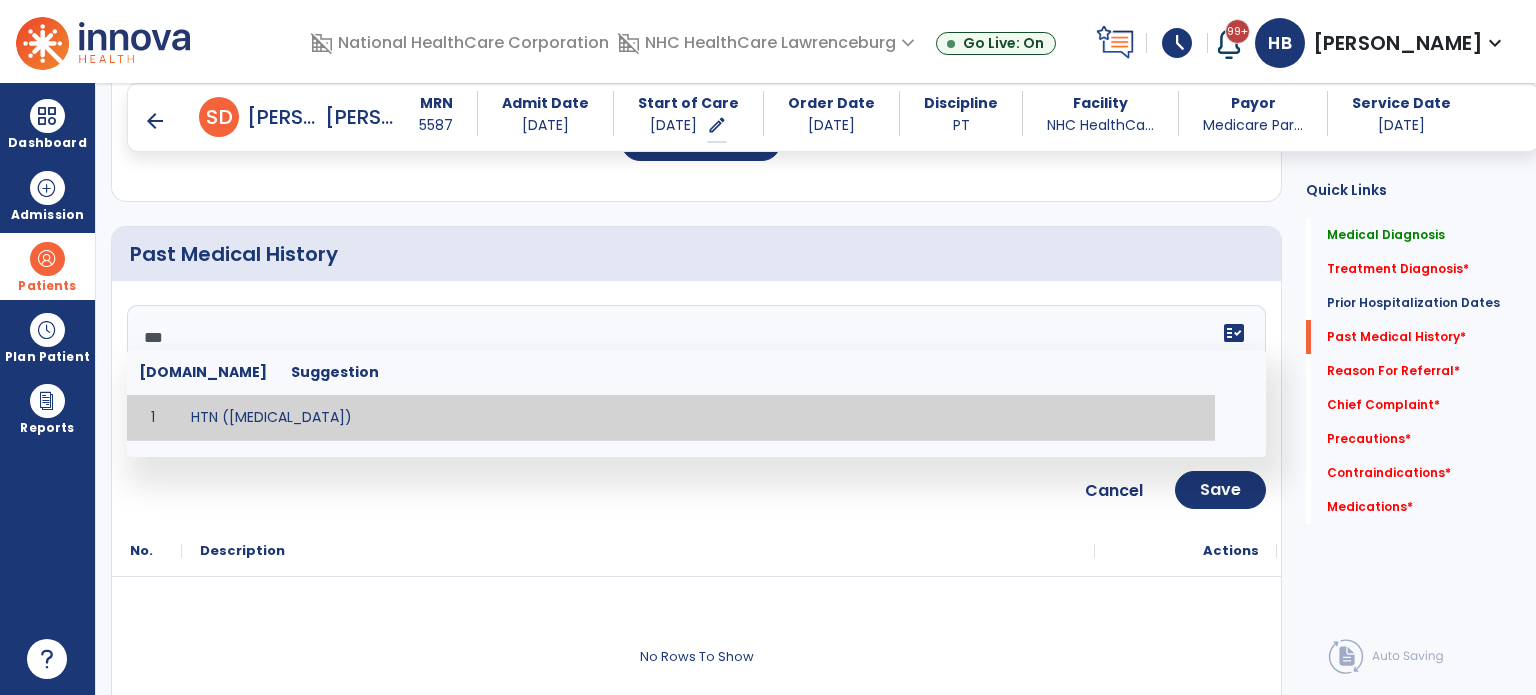 type on "**********" 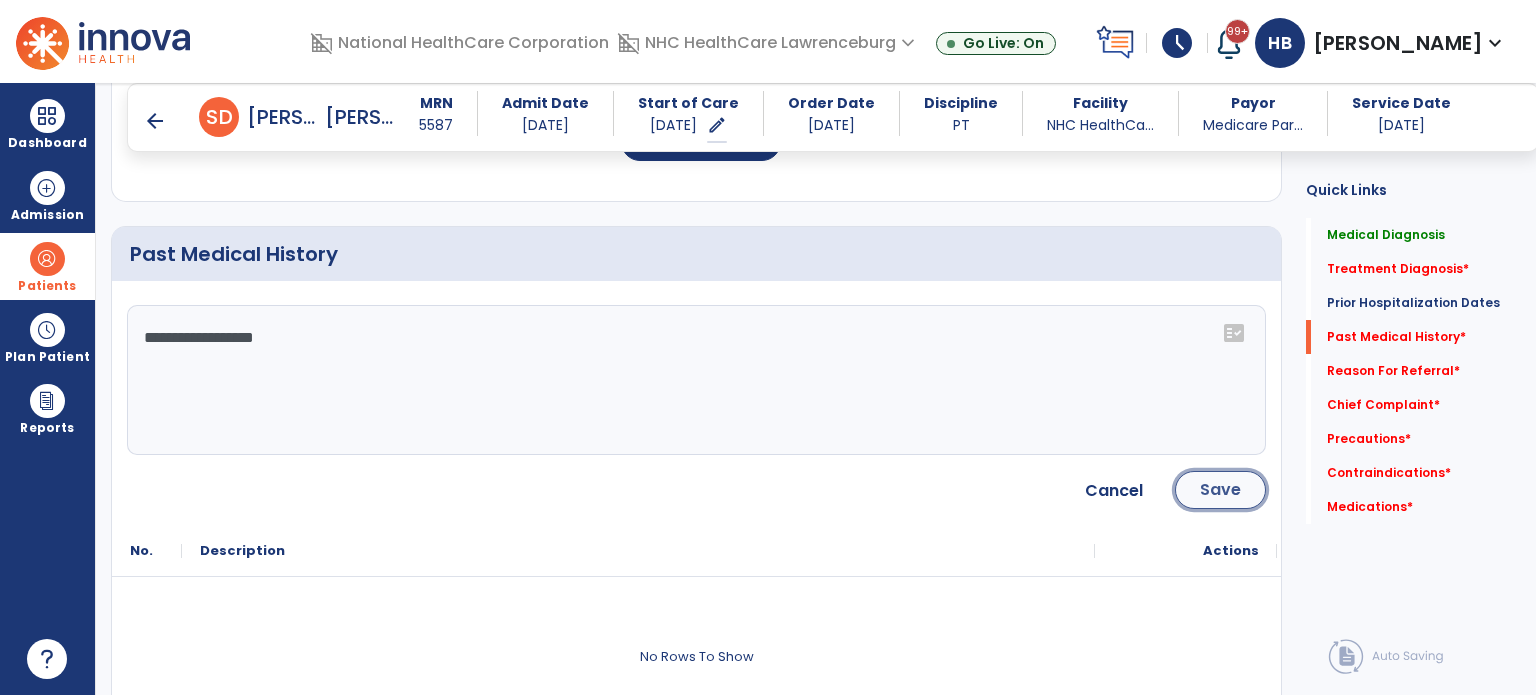 click on "Save" 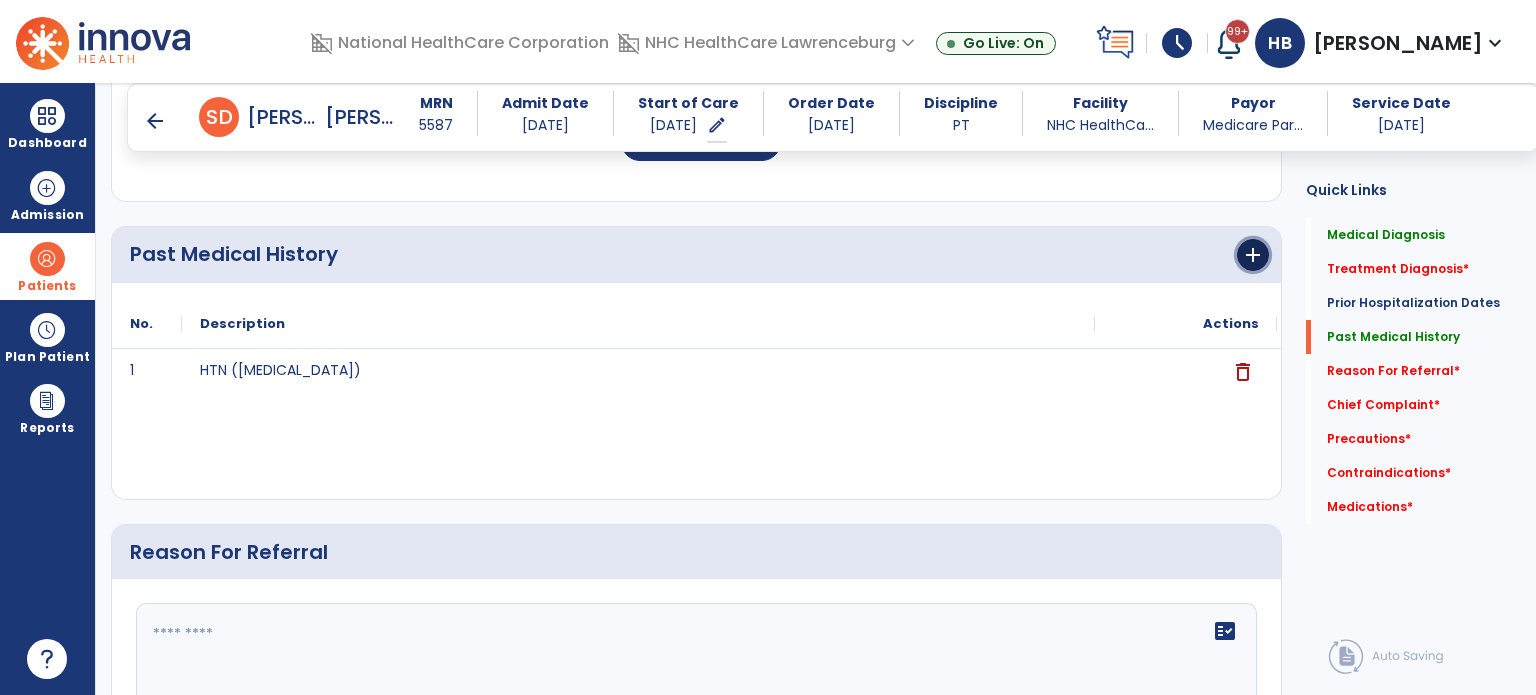 click on "add" 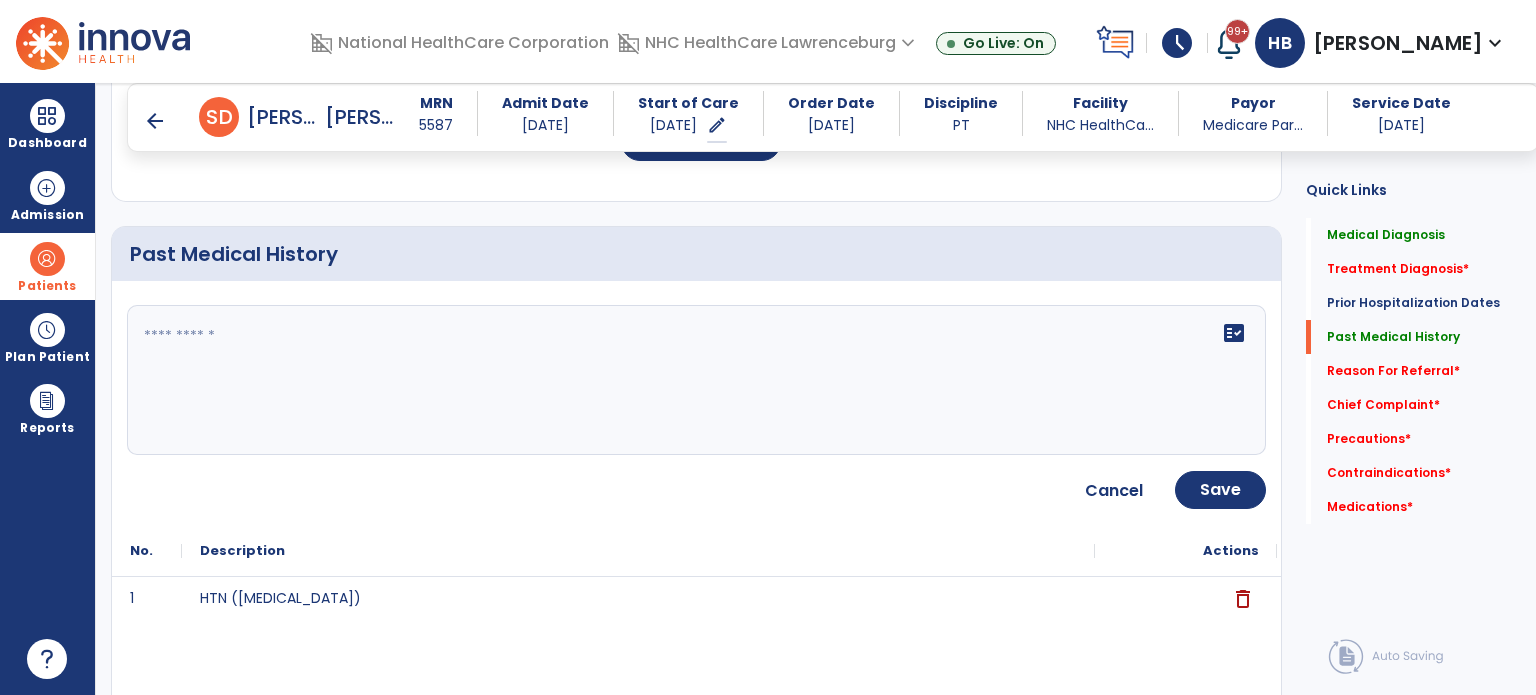 click on "fact_check" 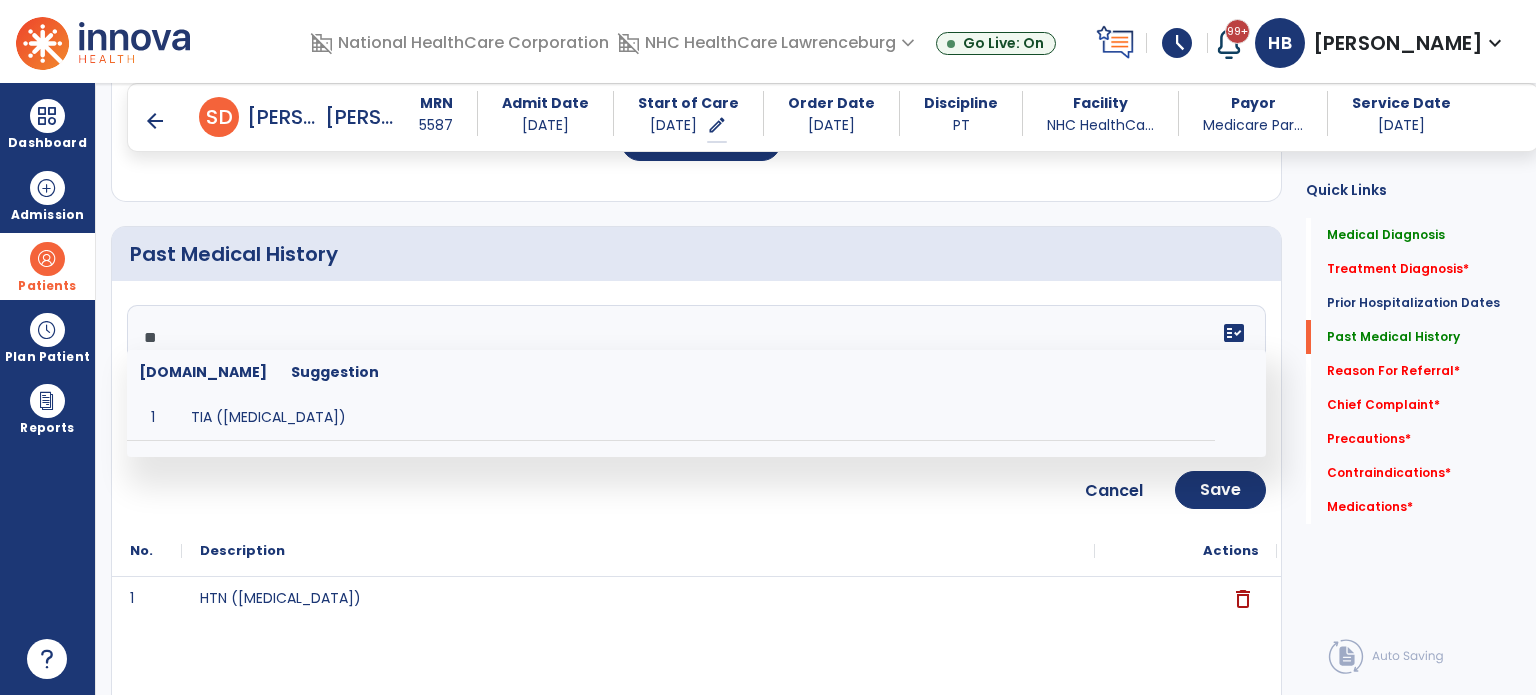 type on "***" 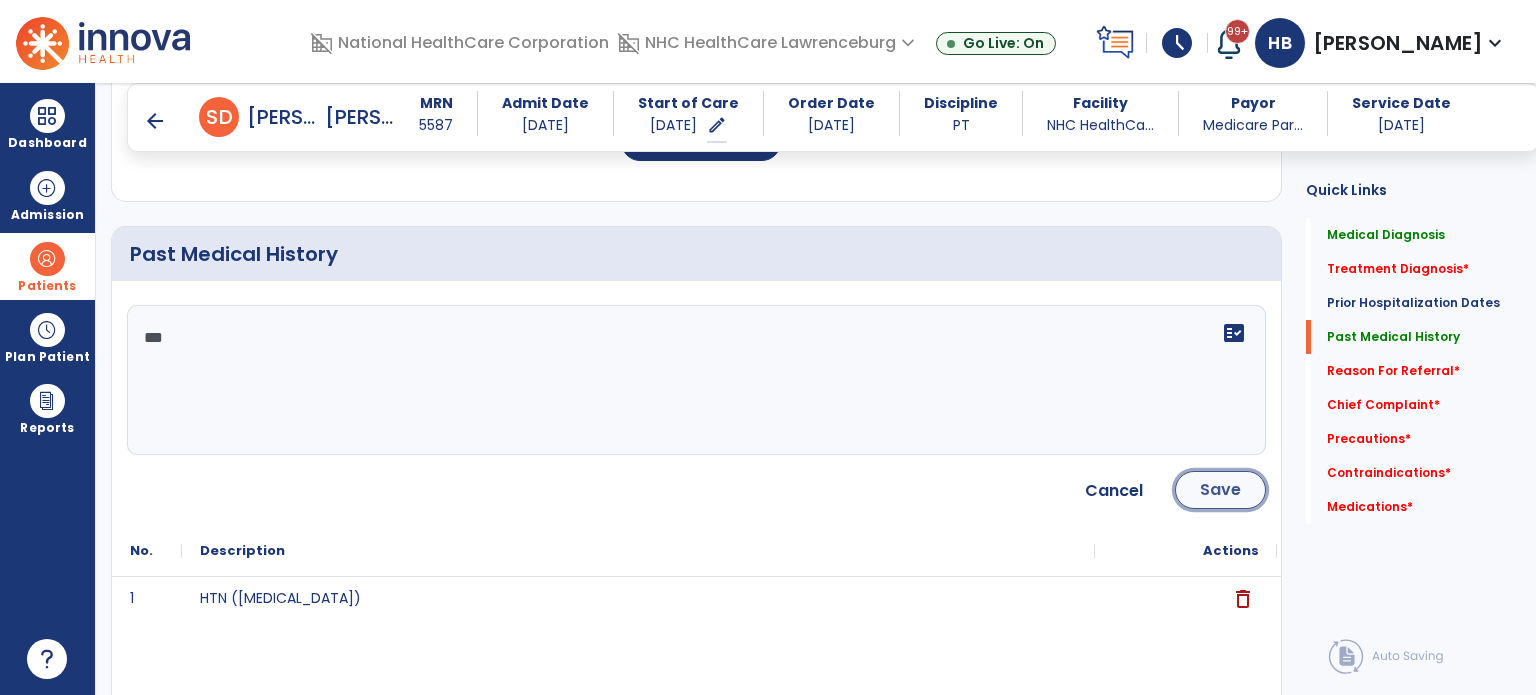 click on "Save" 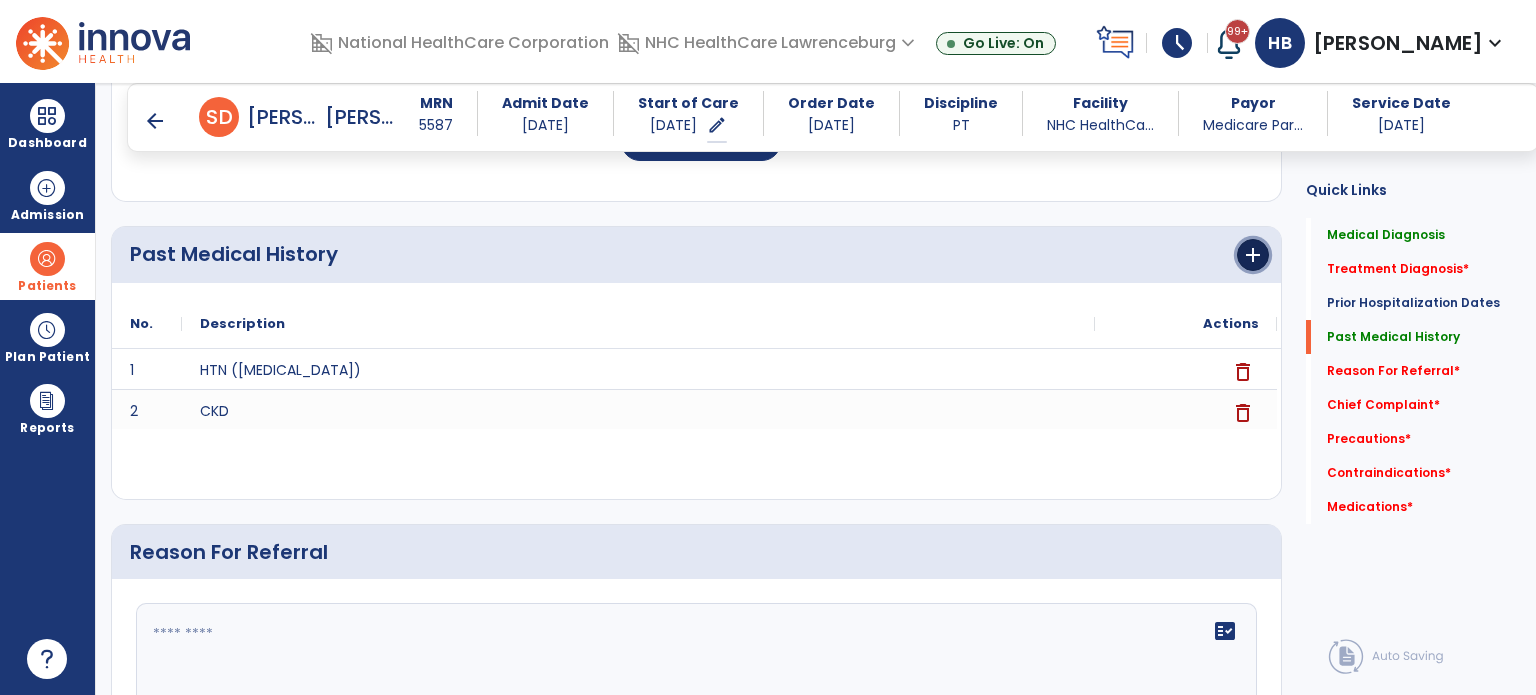 click on "add" 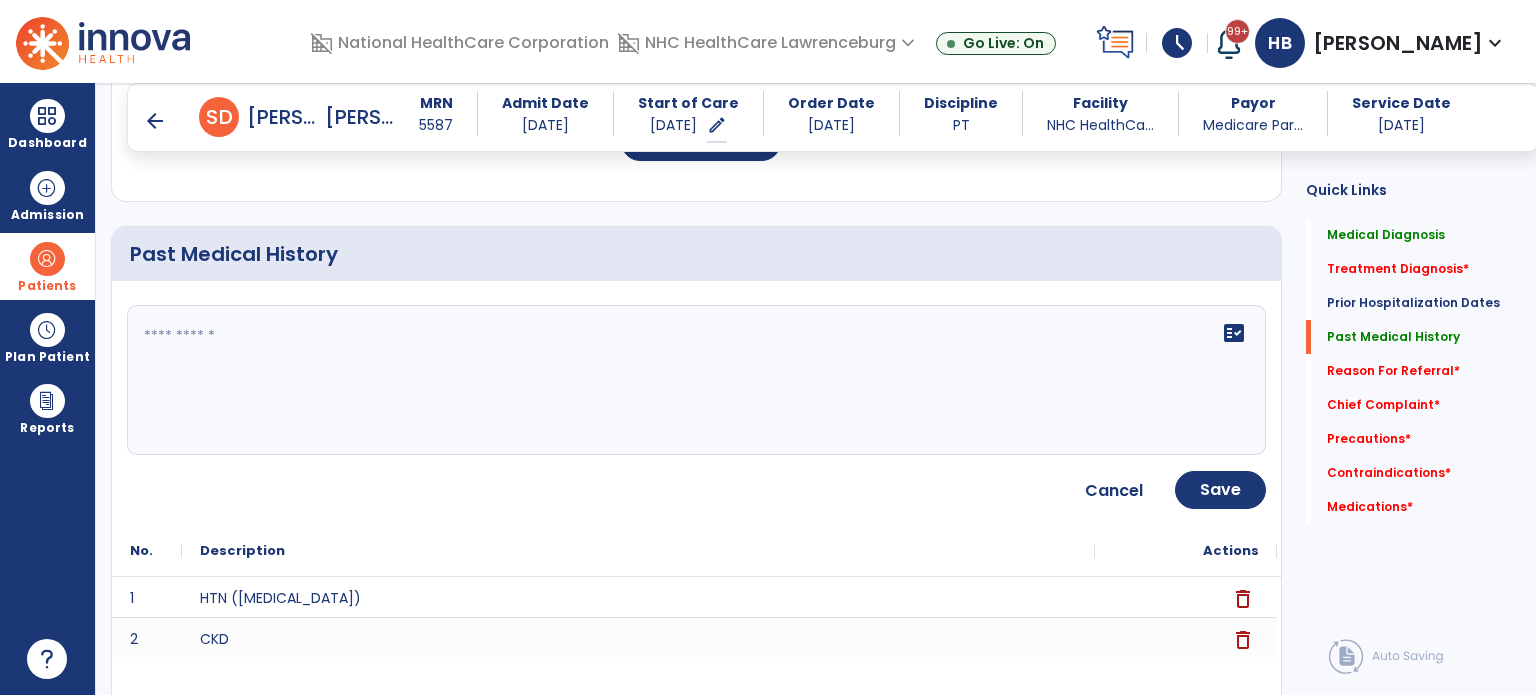 click on "fact_check" 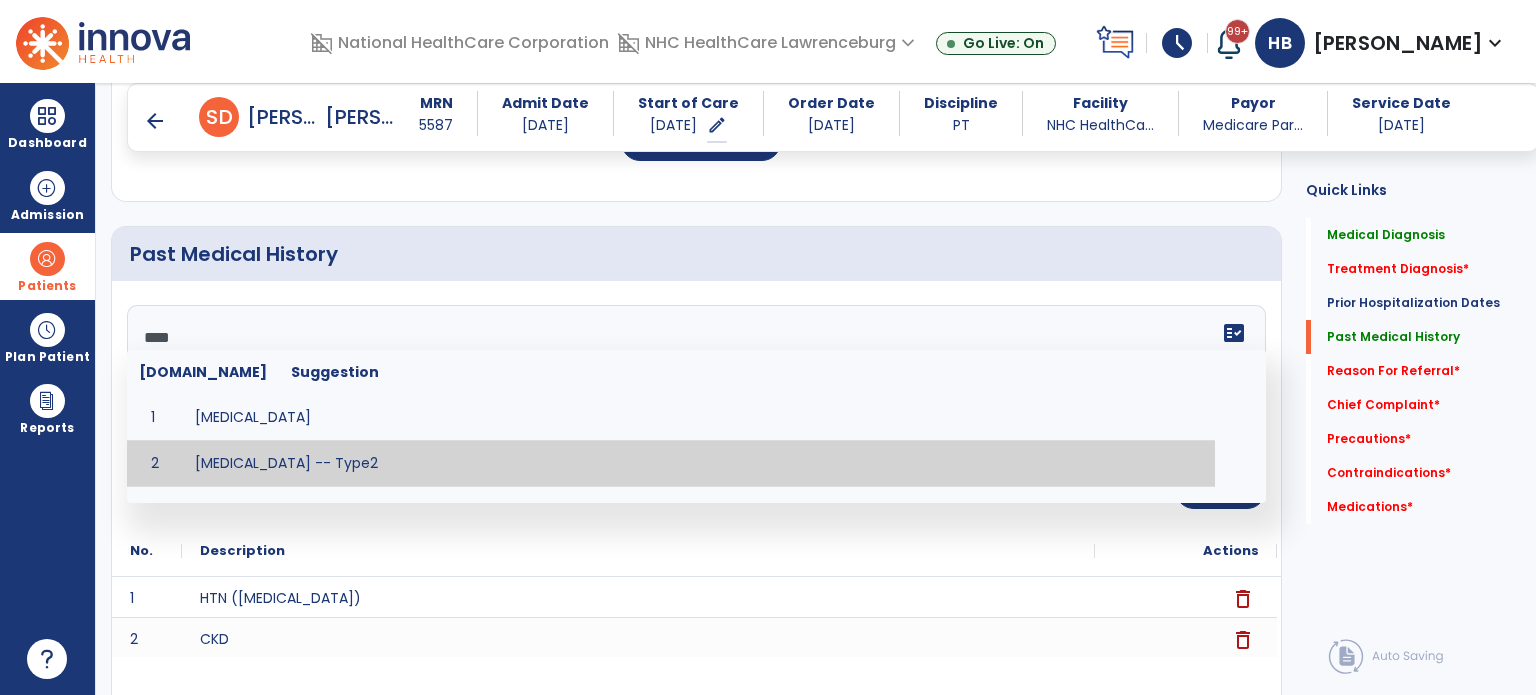type on "**********" 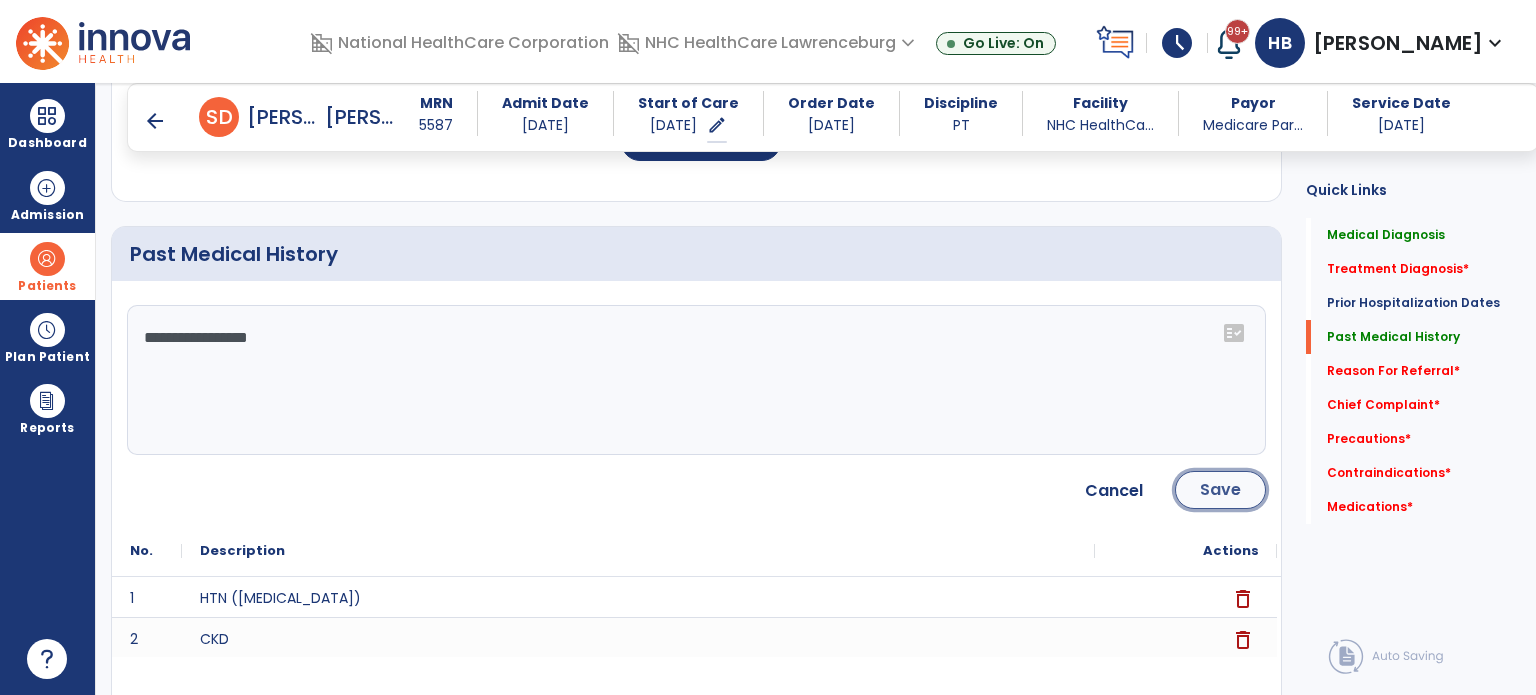 click on "Save" 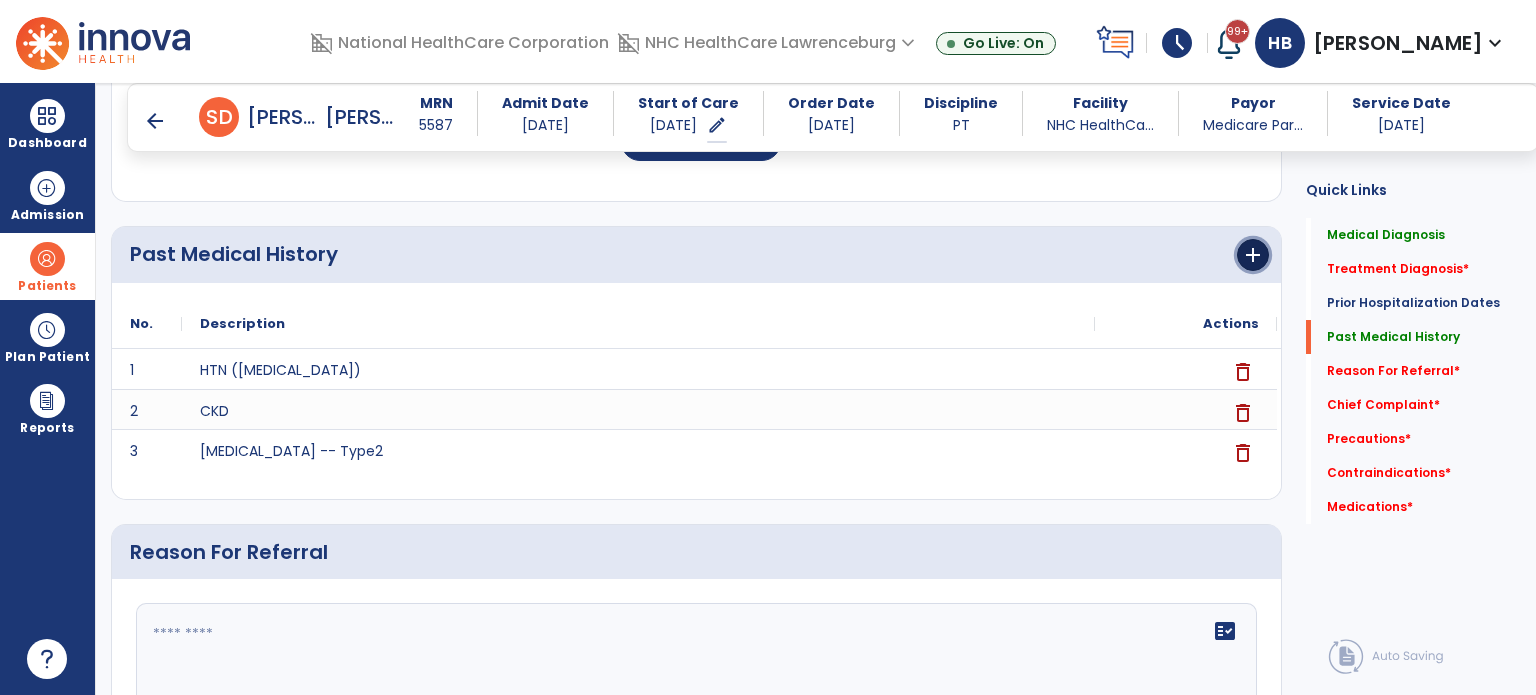 click on "add" 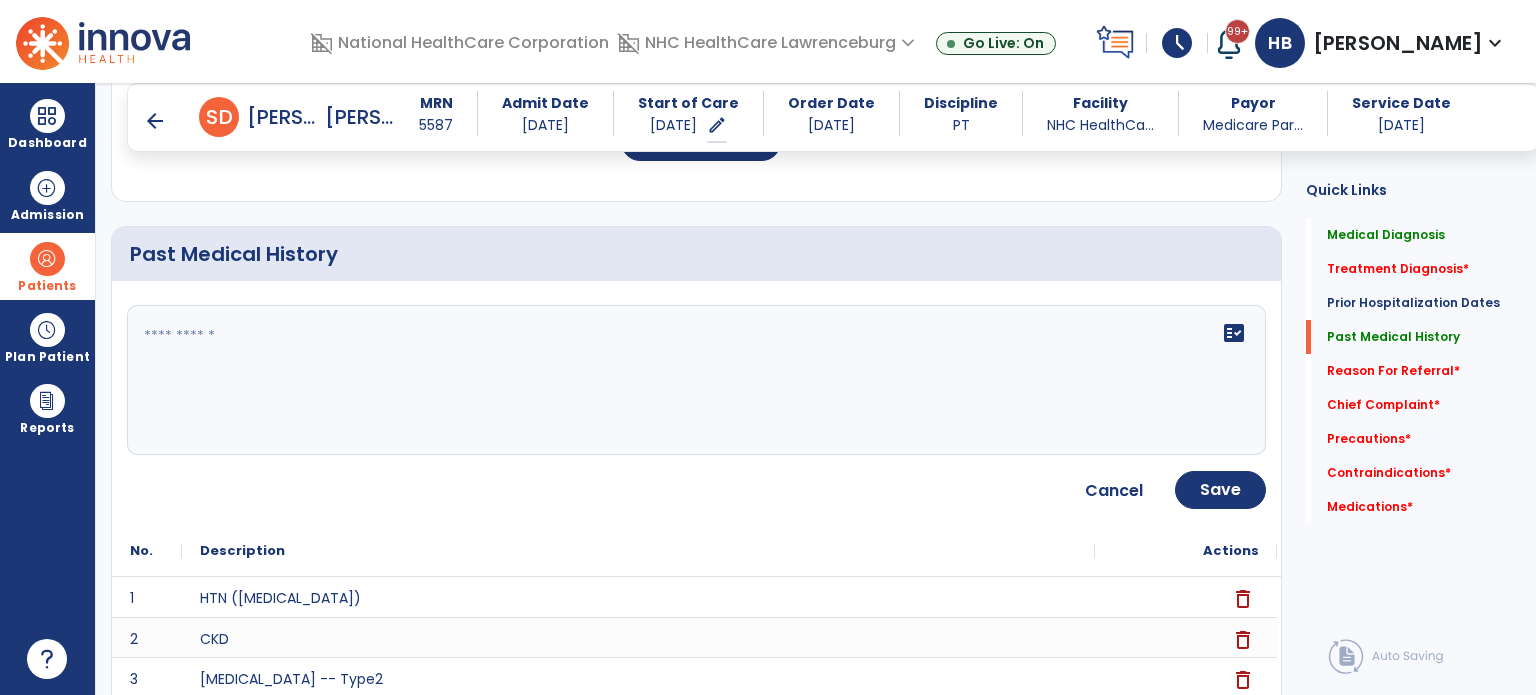 click on "fact_check" 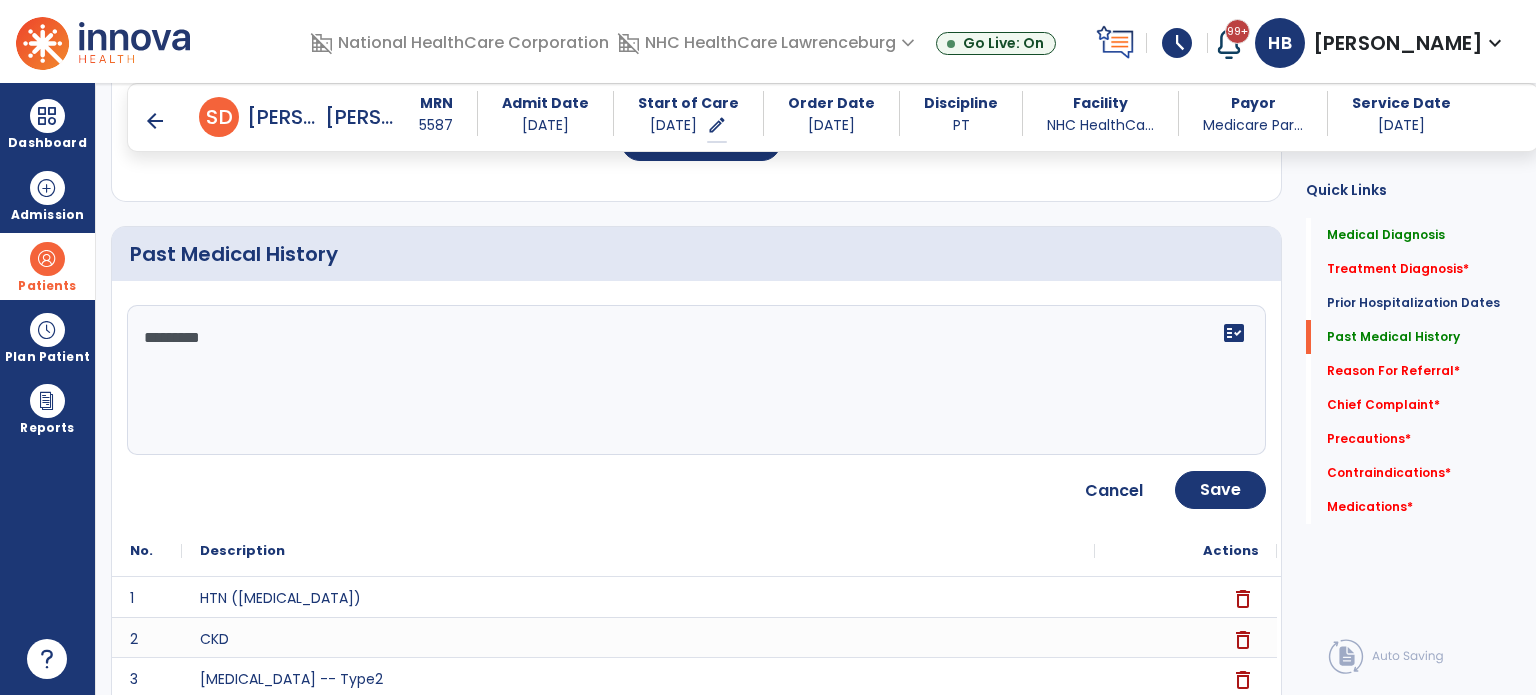 type on "**********" 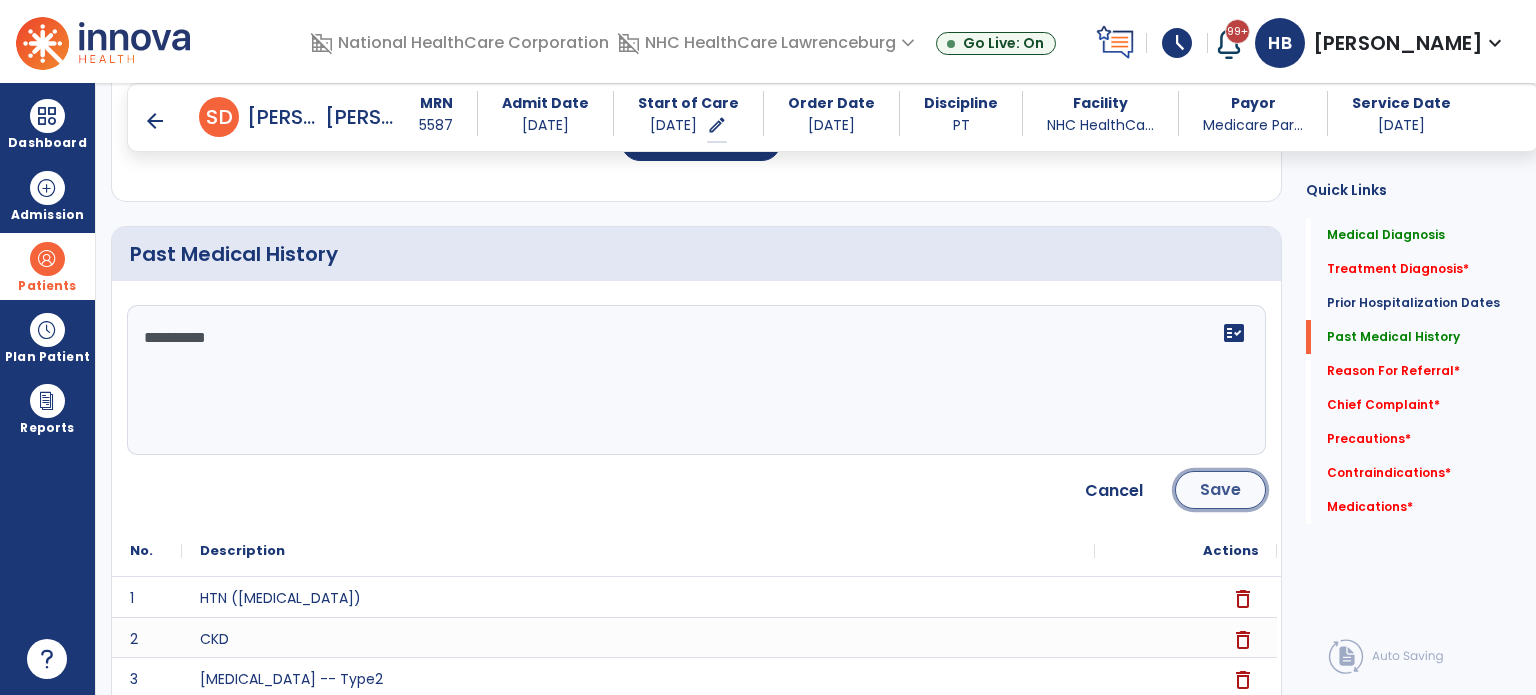 click on "Save" 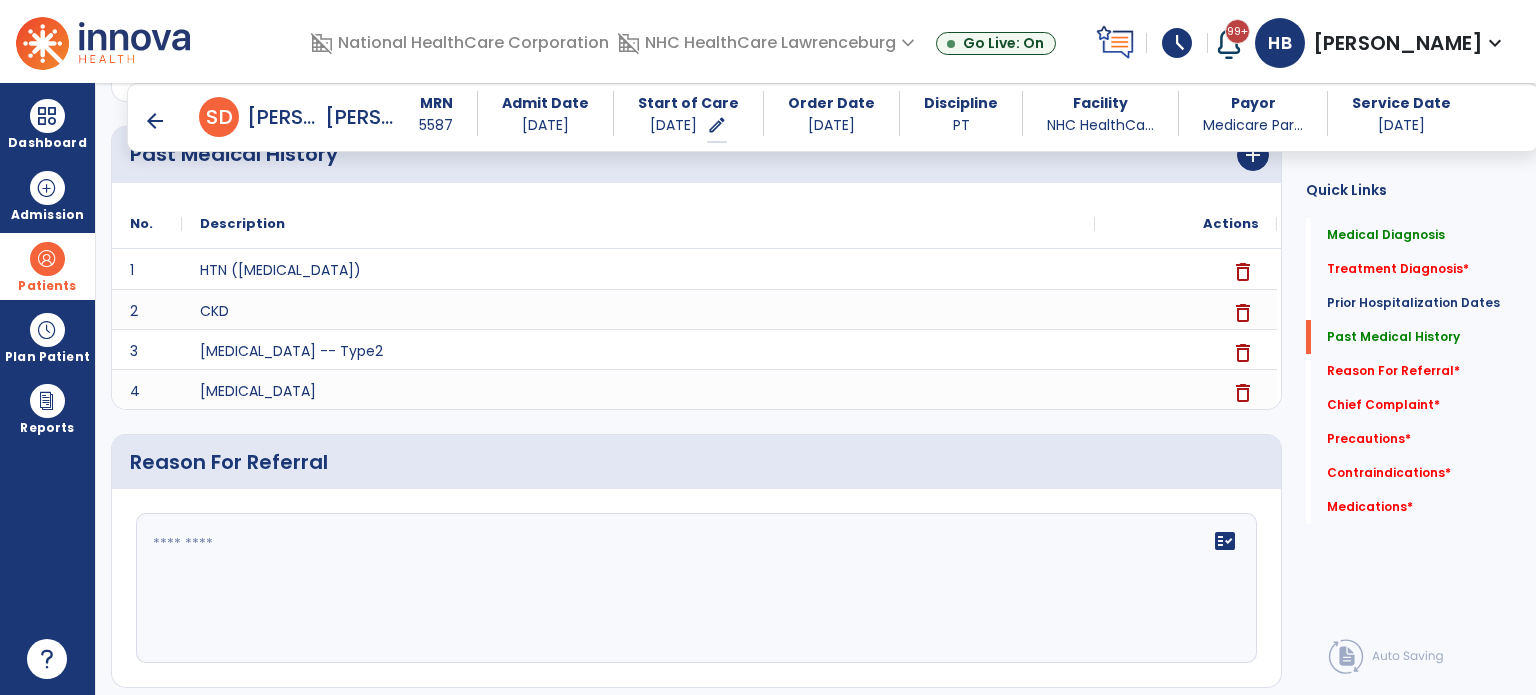 scroll, scrollTop: 1000, scrollLeft: 0, axis: vertical 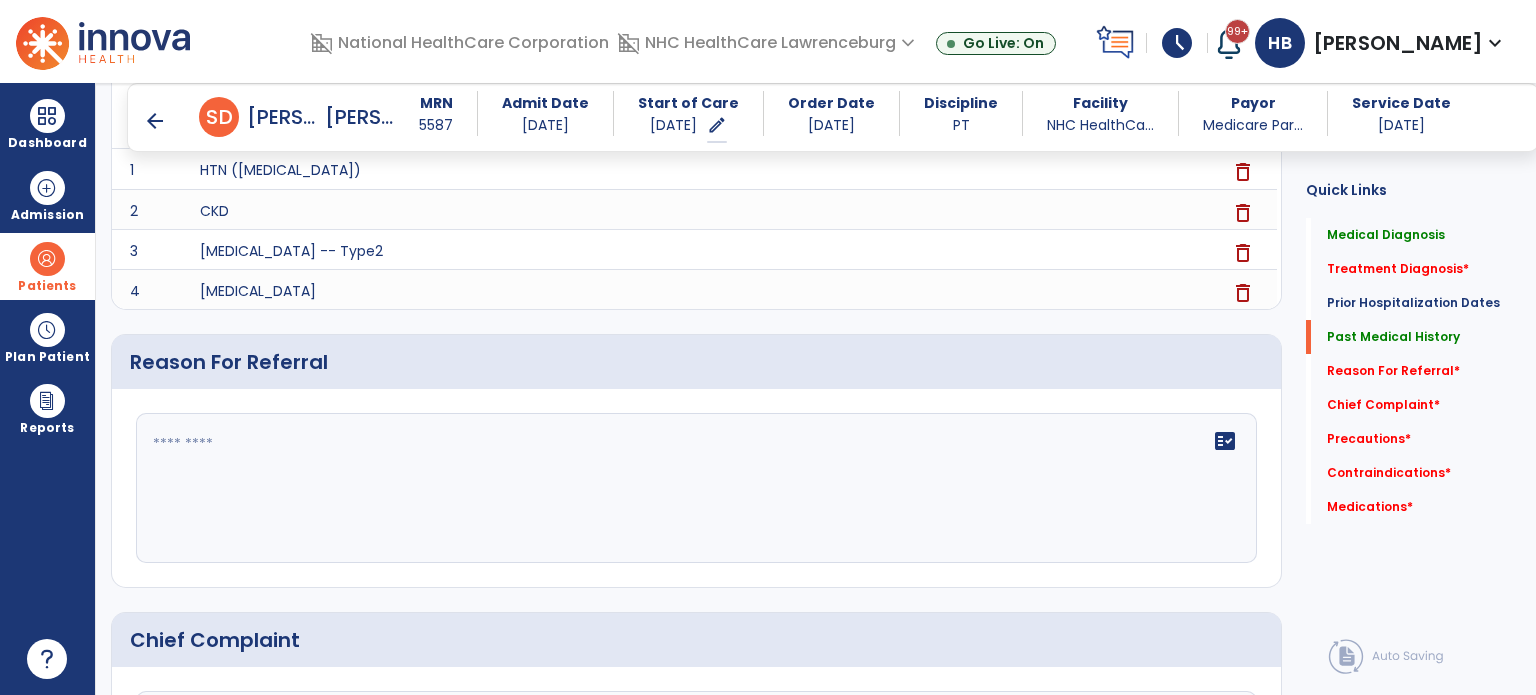 click on "fact_check" 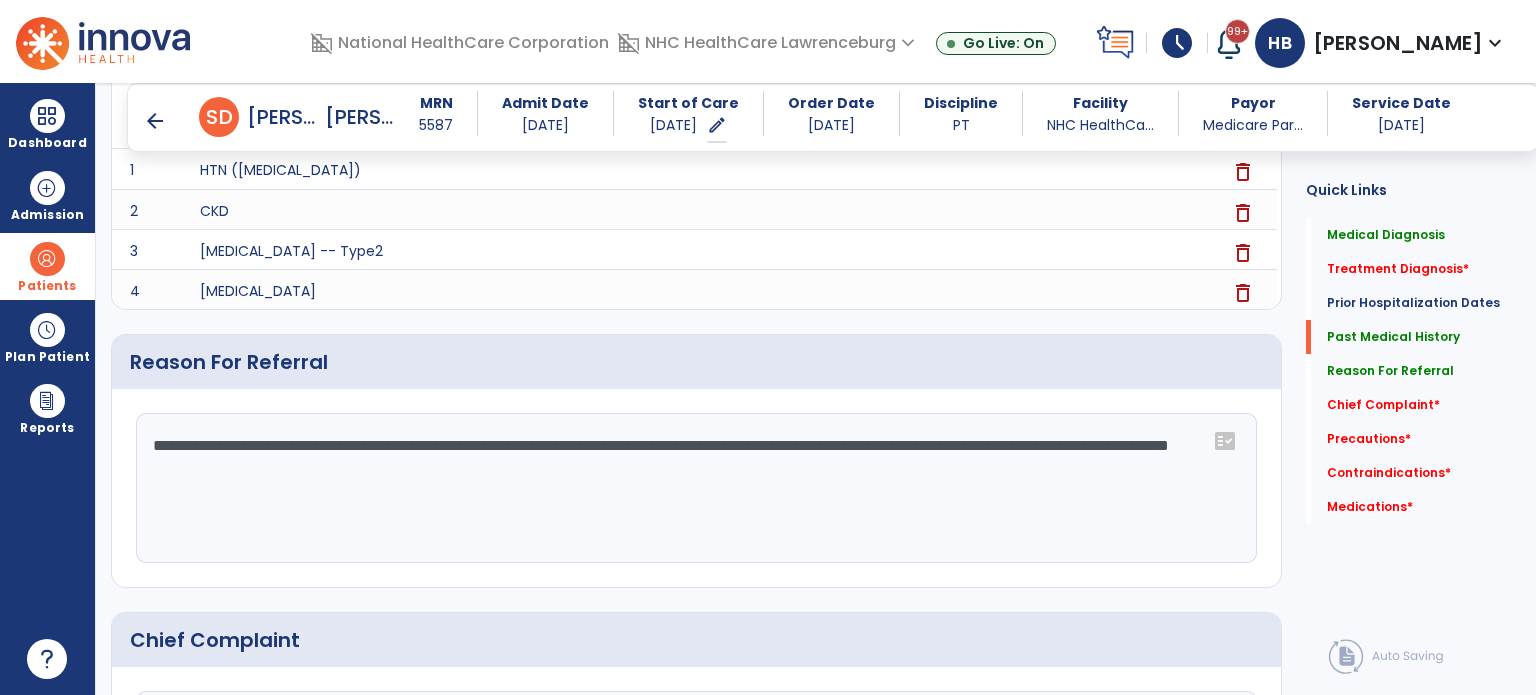 type on "**********" 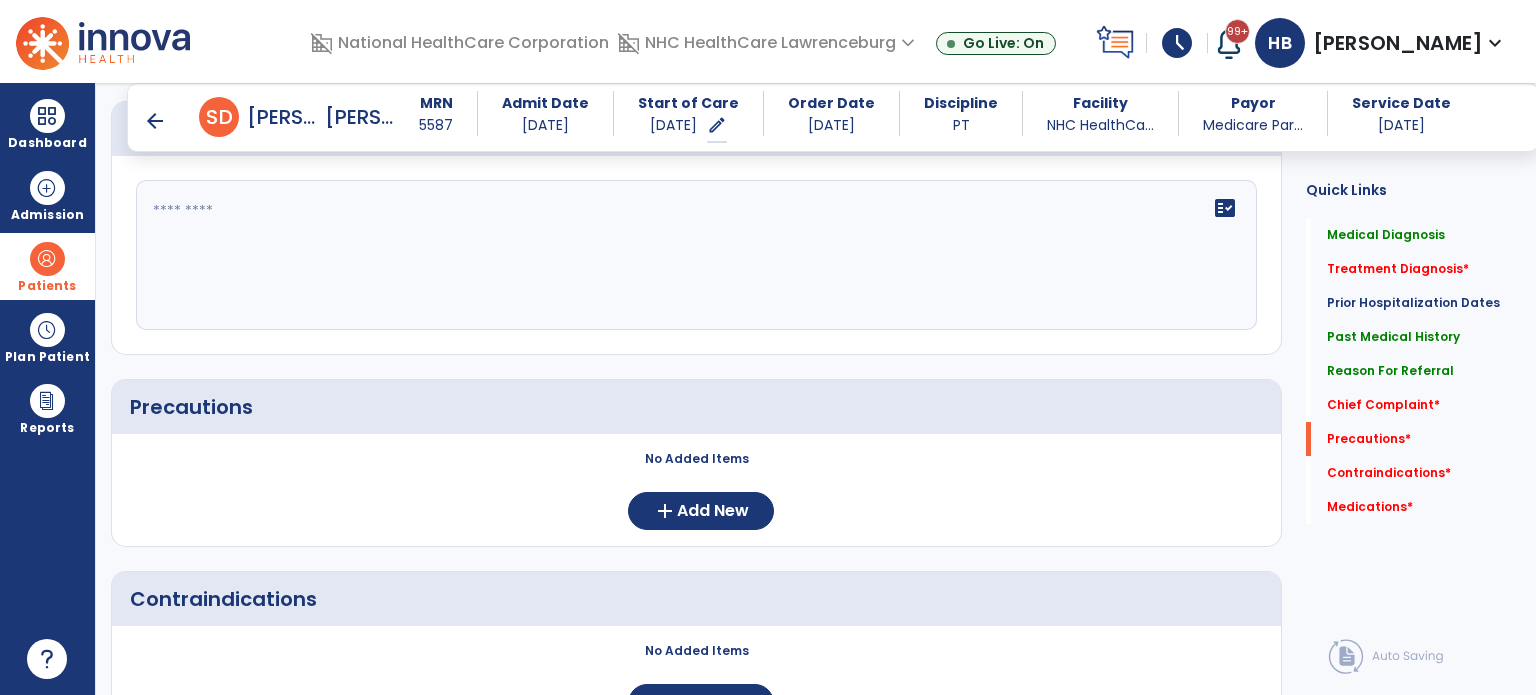 scroll, scrollTop: 1540, scrollLeft: 0, axis: vertical 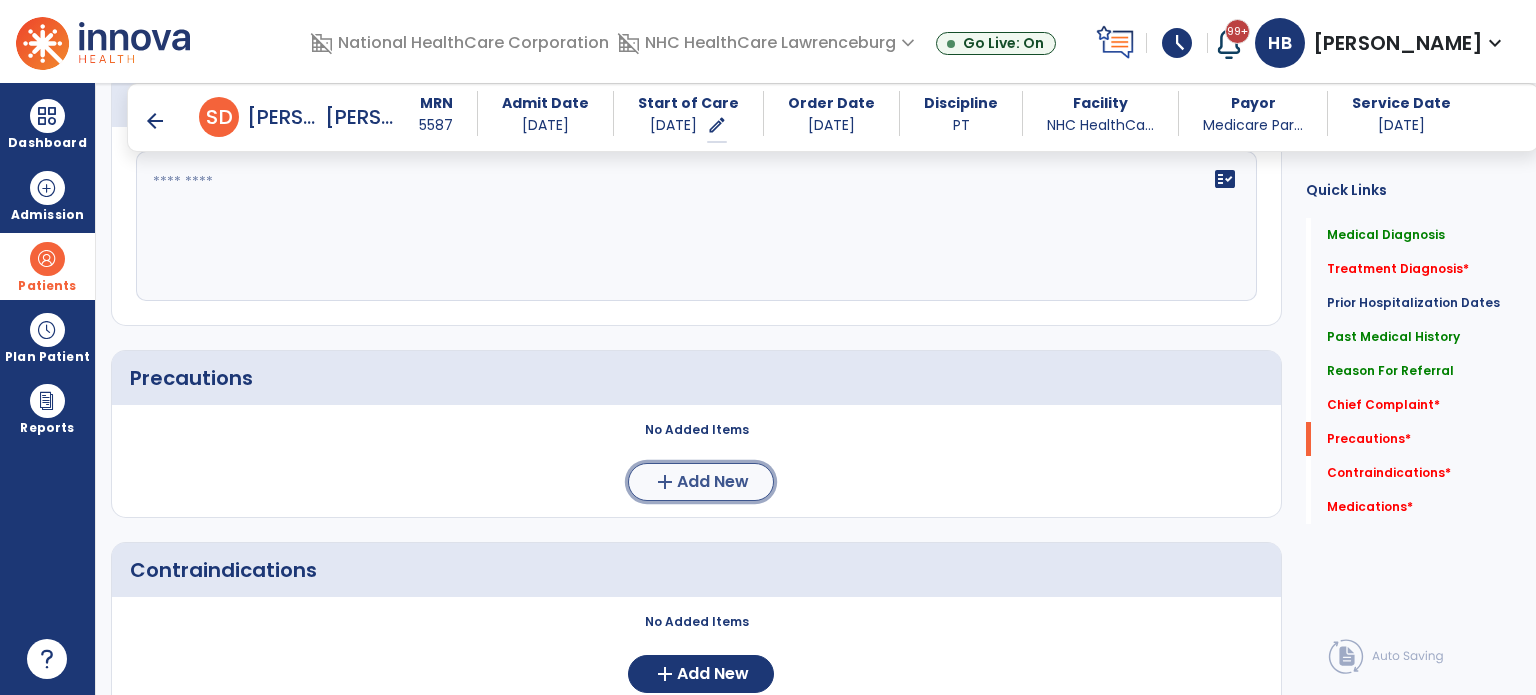 click on "Add New" 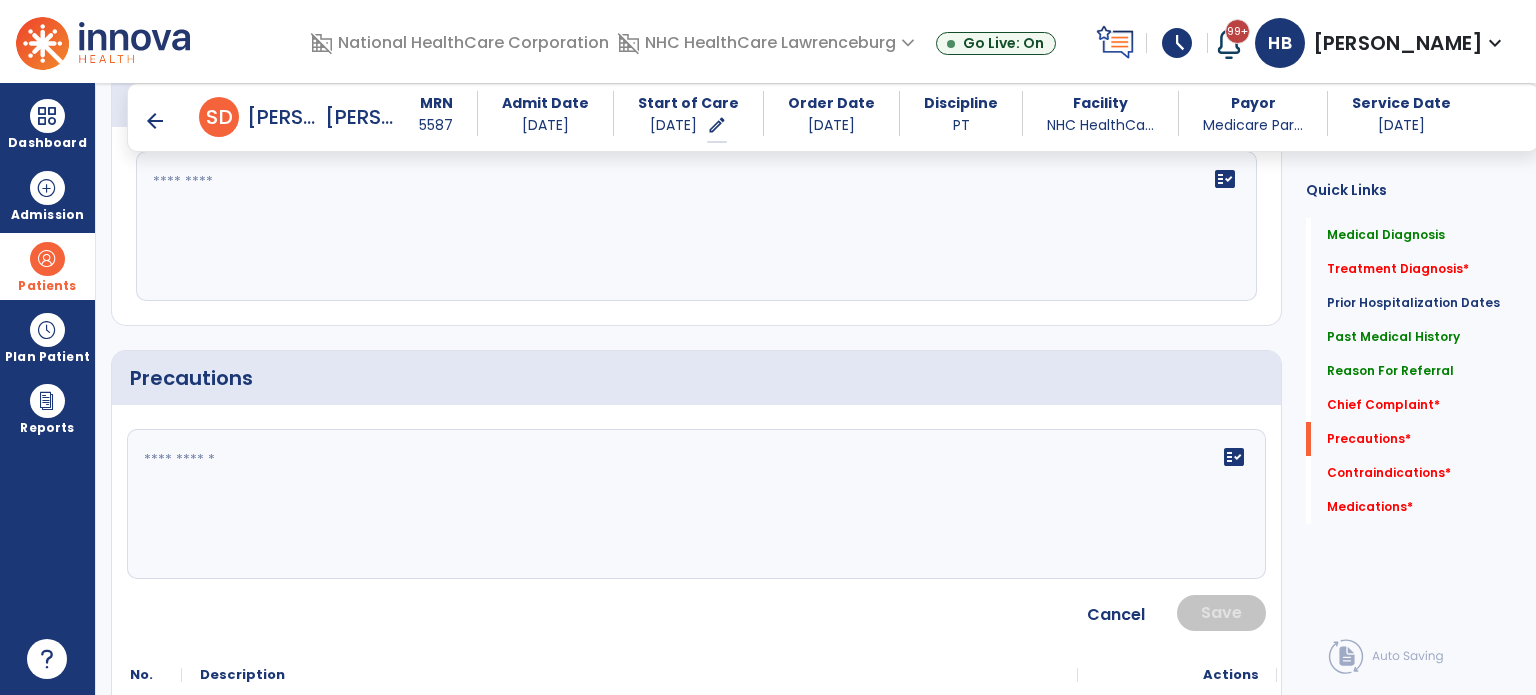 click 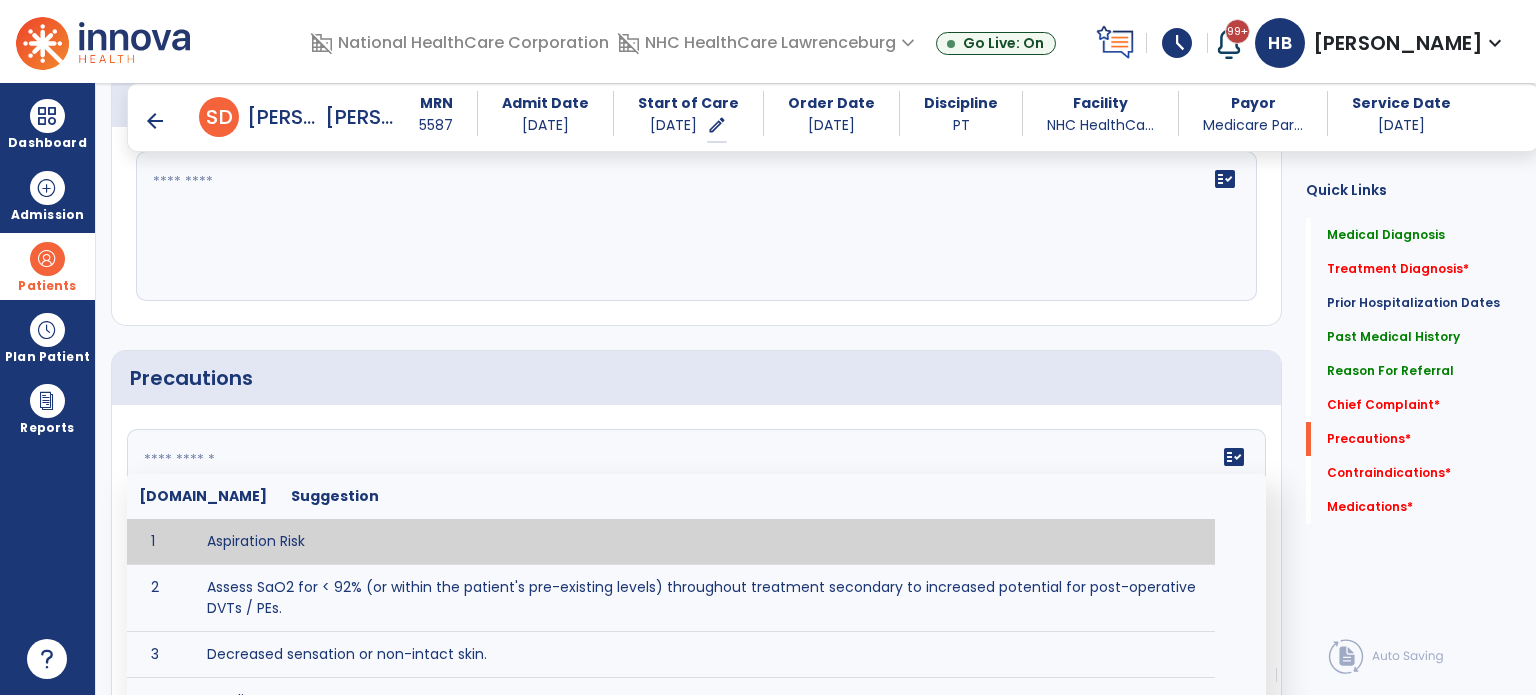 type on "*" 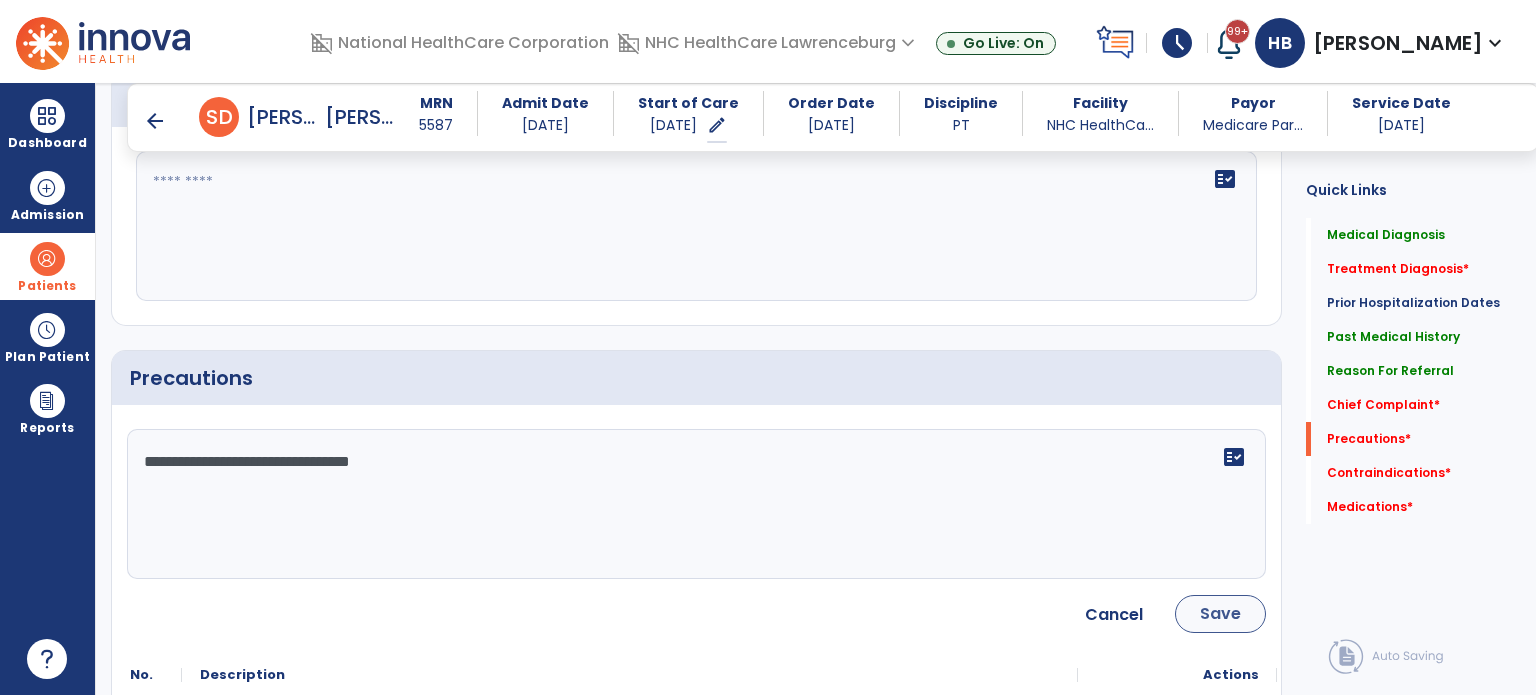 type on "**********" 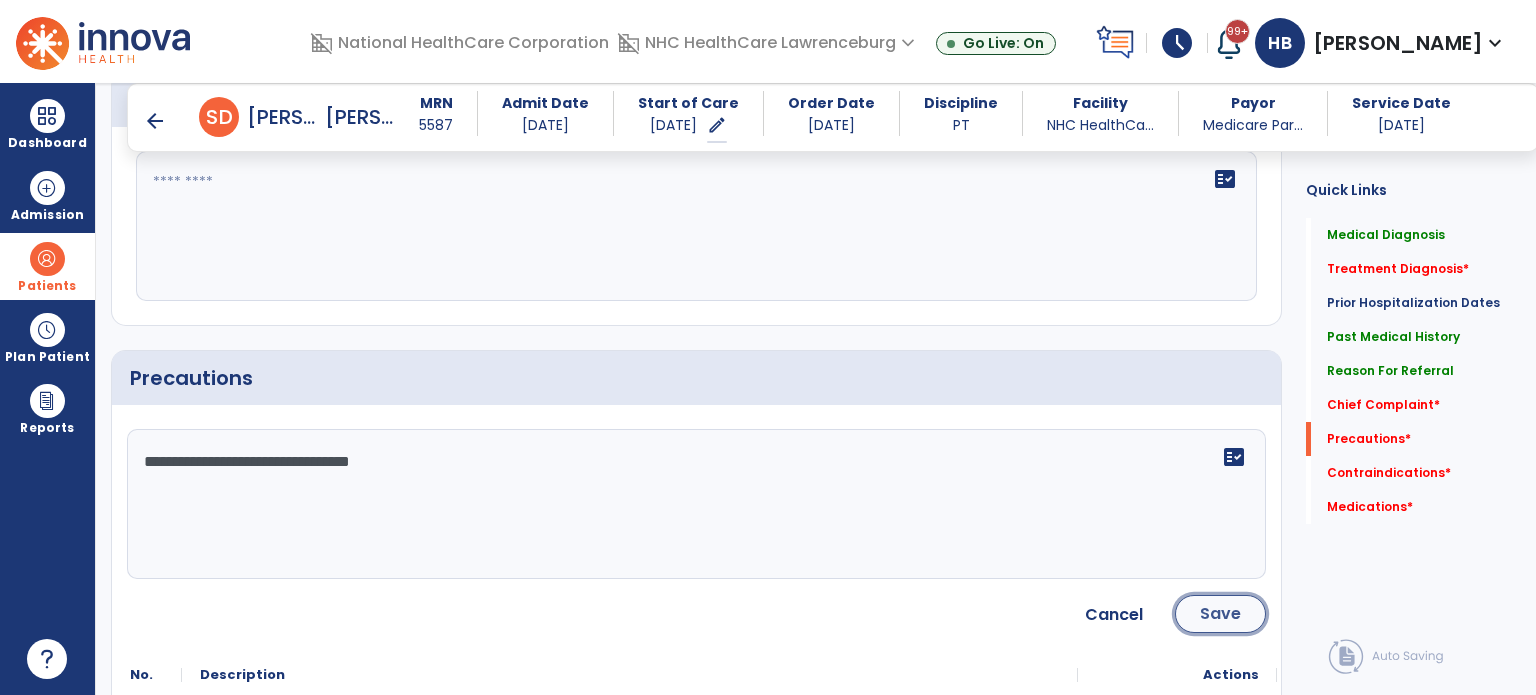 click on "Save" 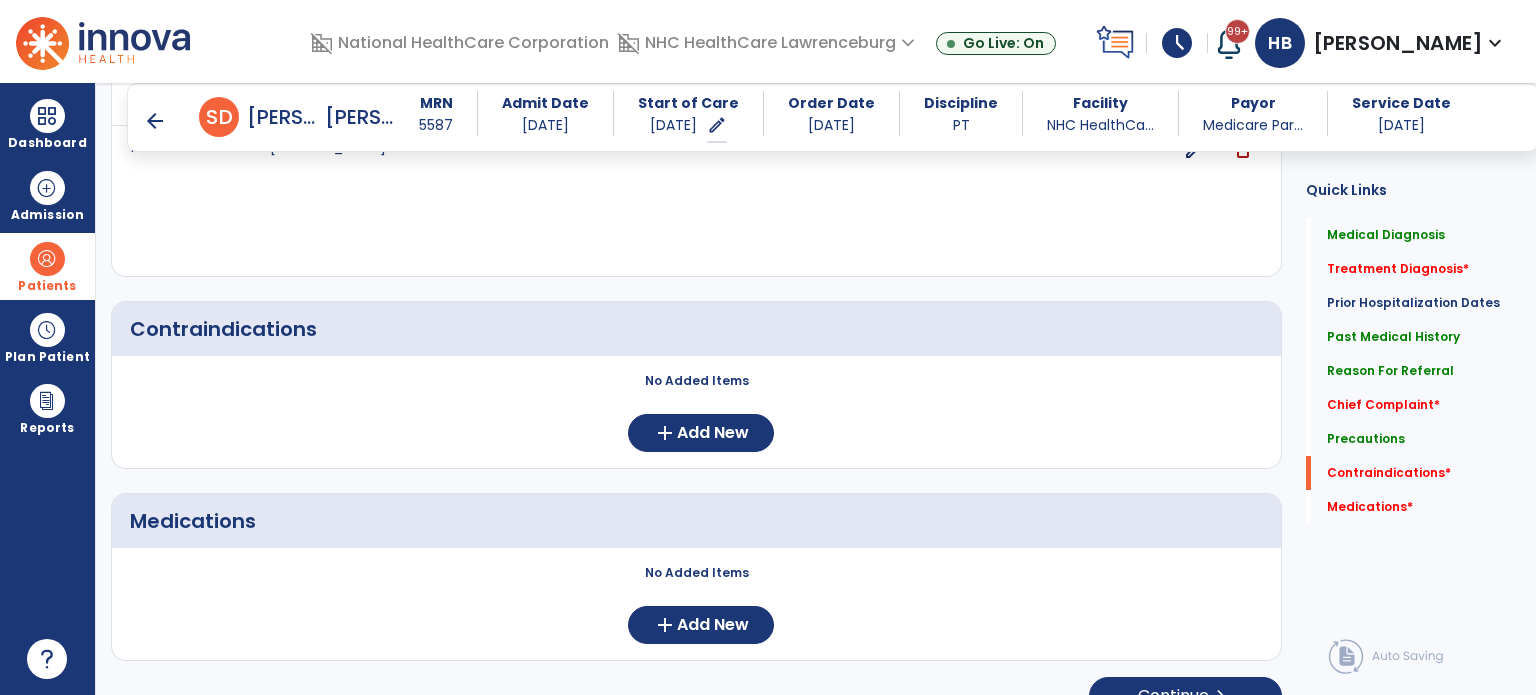 scroll, scrollTop: 1888, scrollLeft: 0, axis: vertical 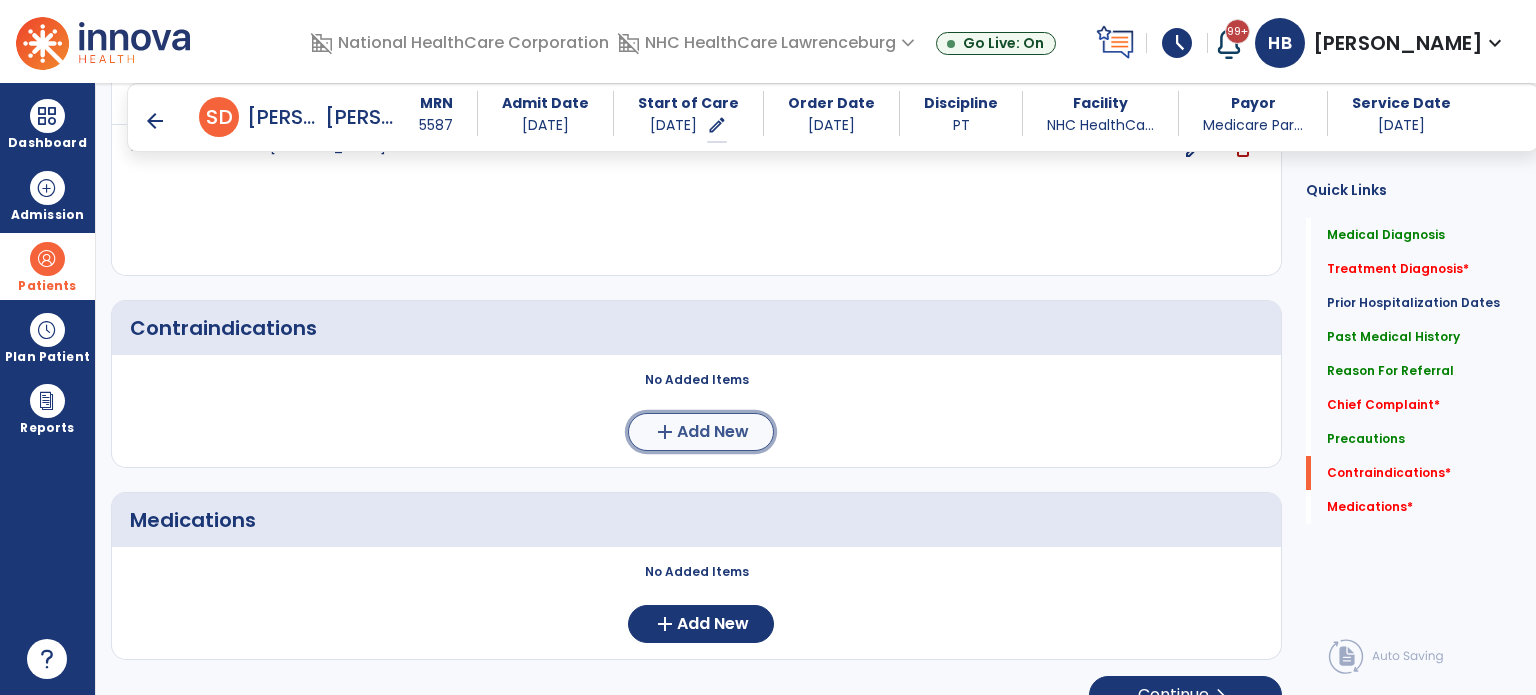 click on "Add New" 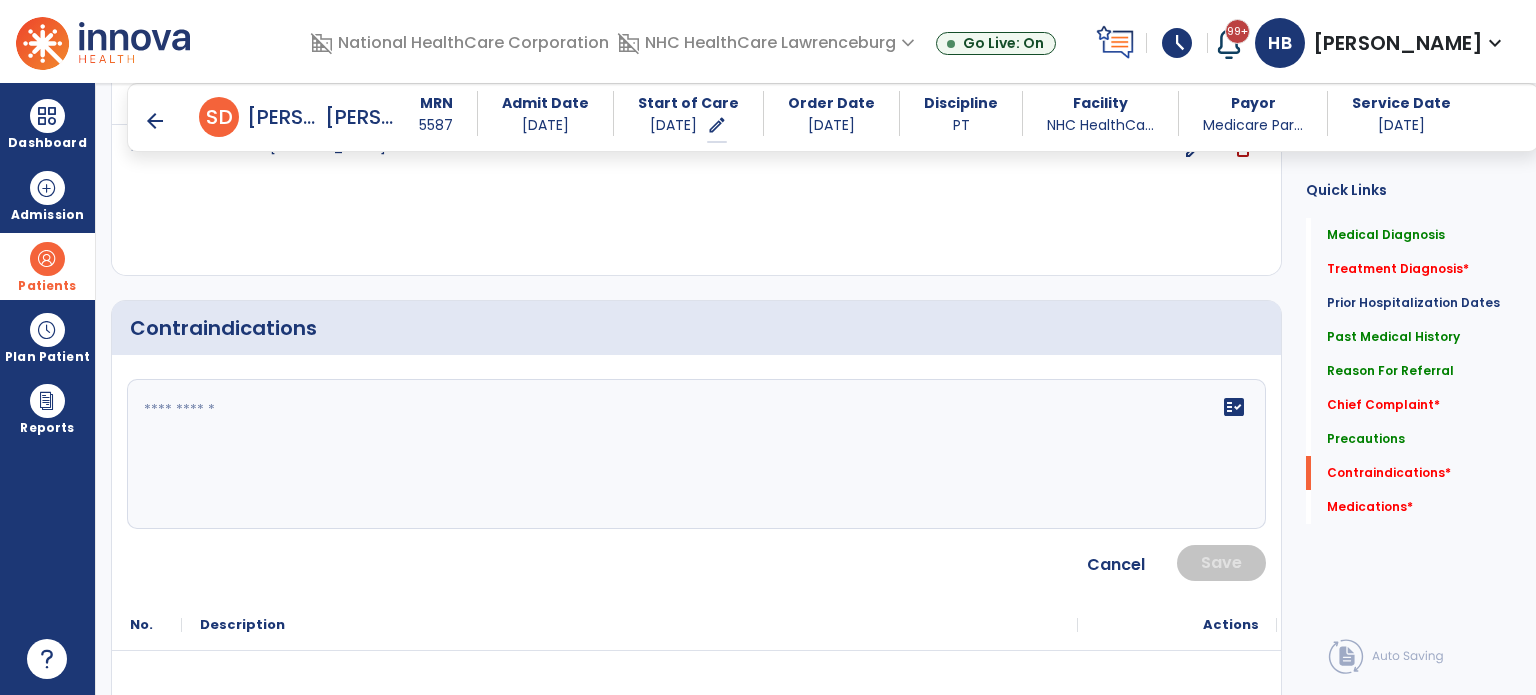click on "fact_check" 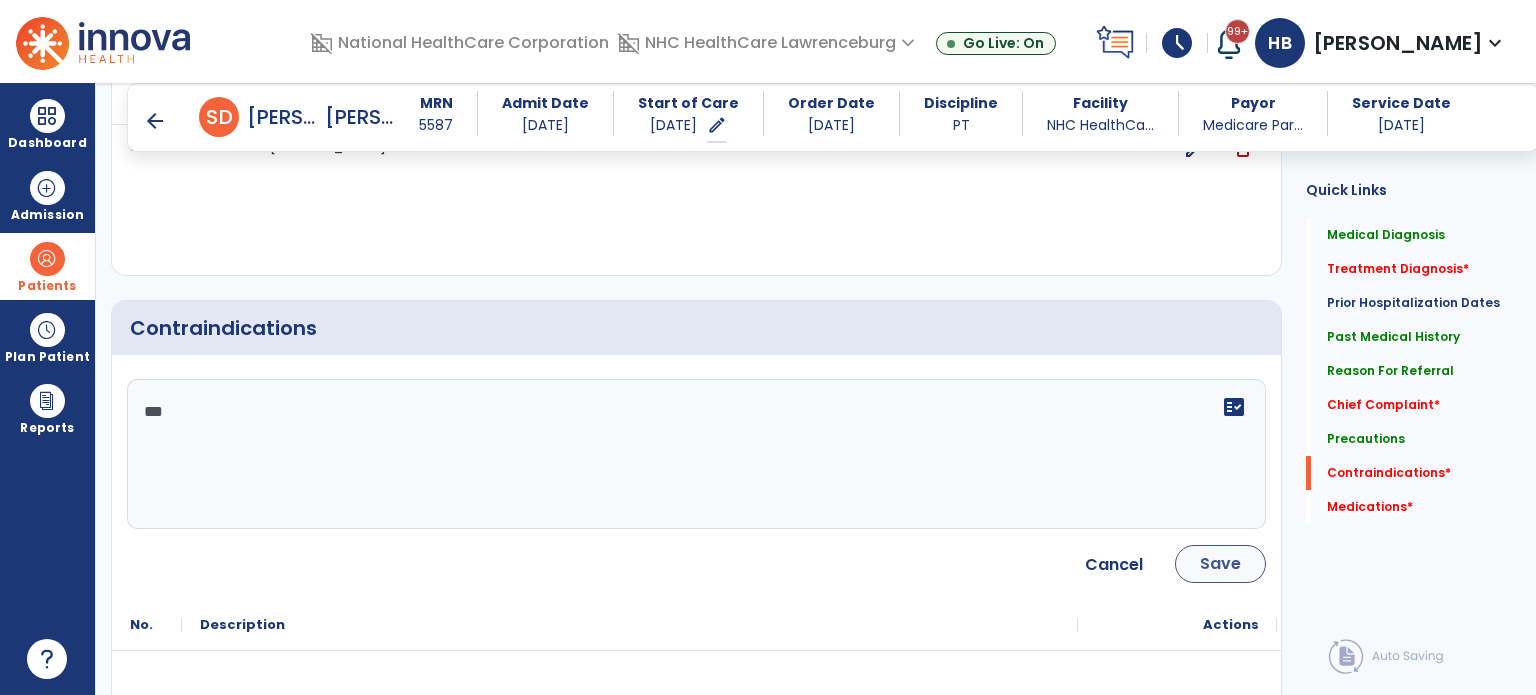 type on "***" 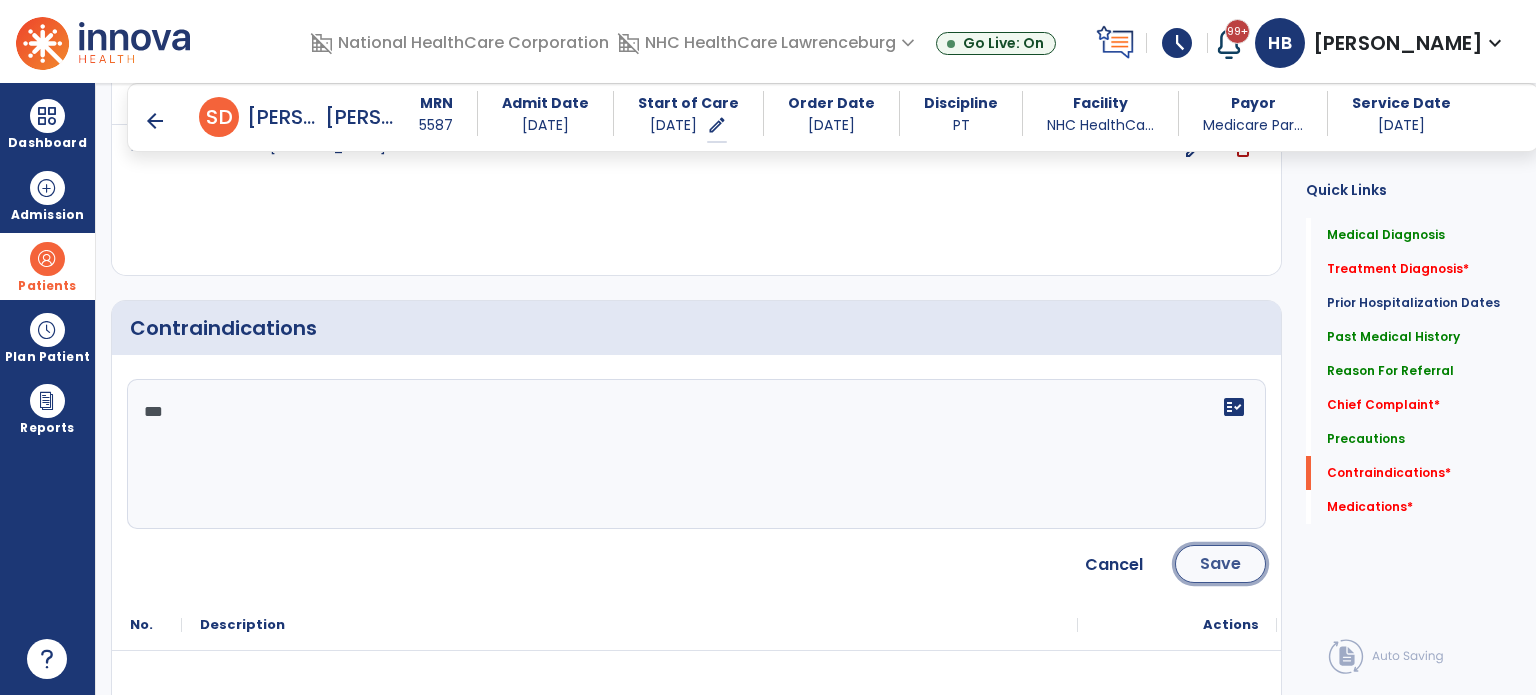 click on "Save" 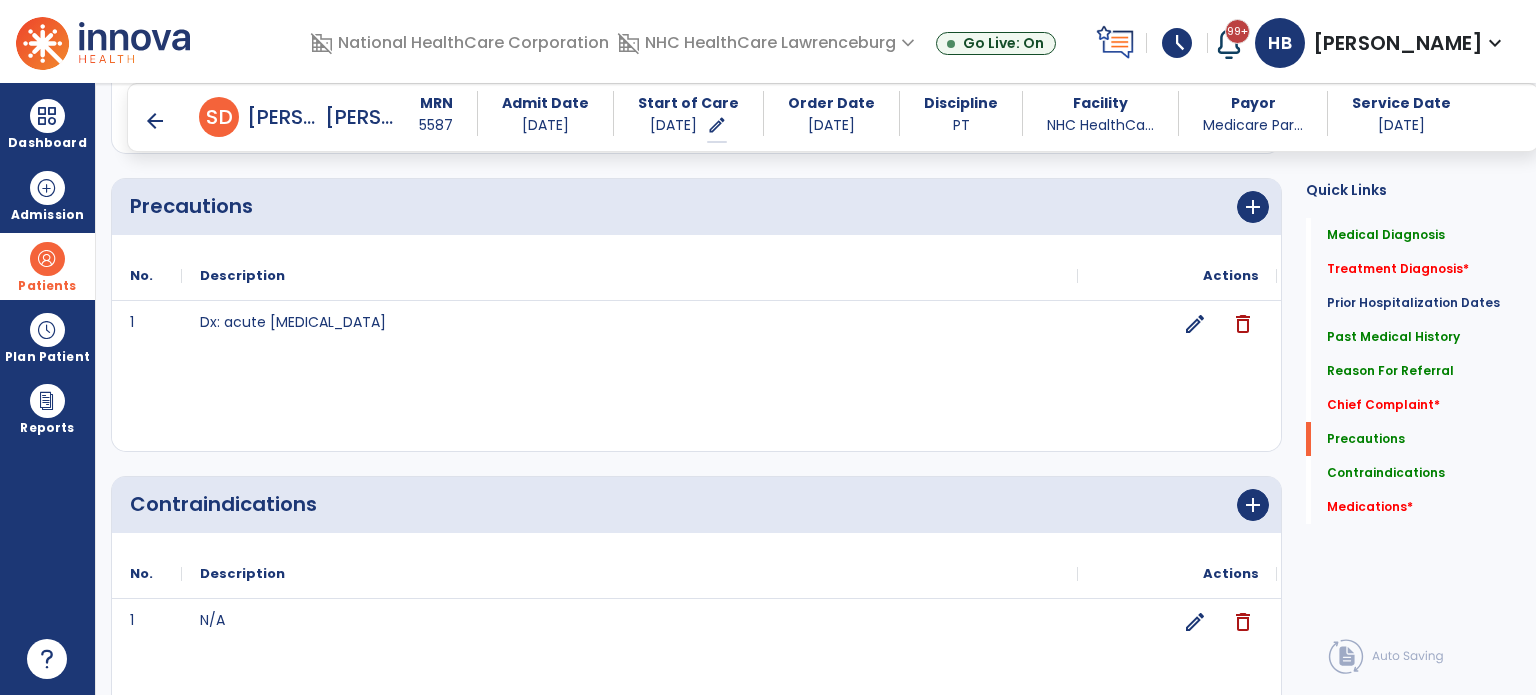 scroll, scrollTop: 1711, scrollLeft: 0, axis: vertical 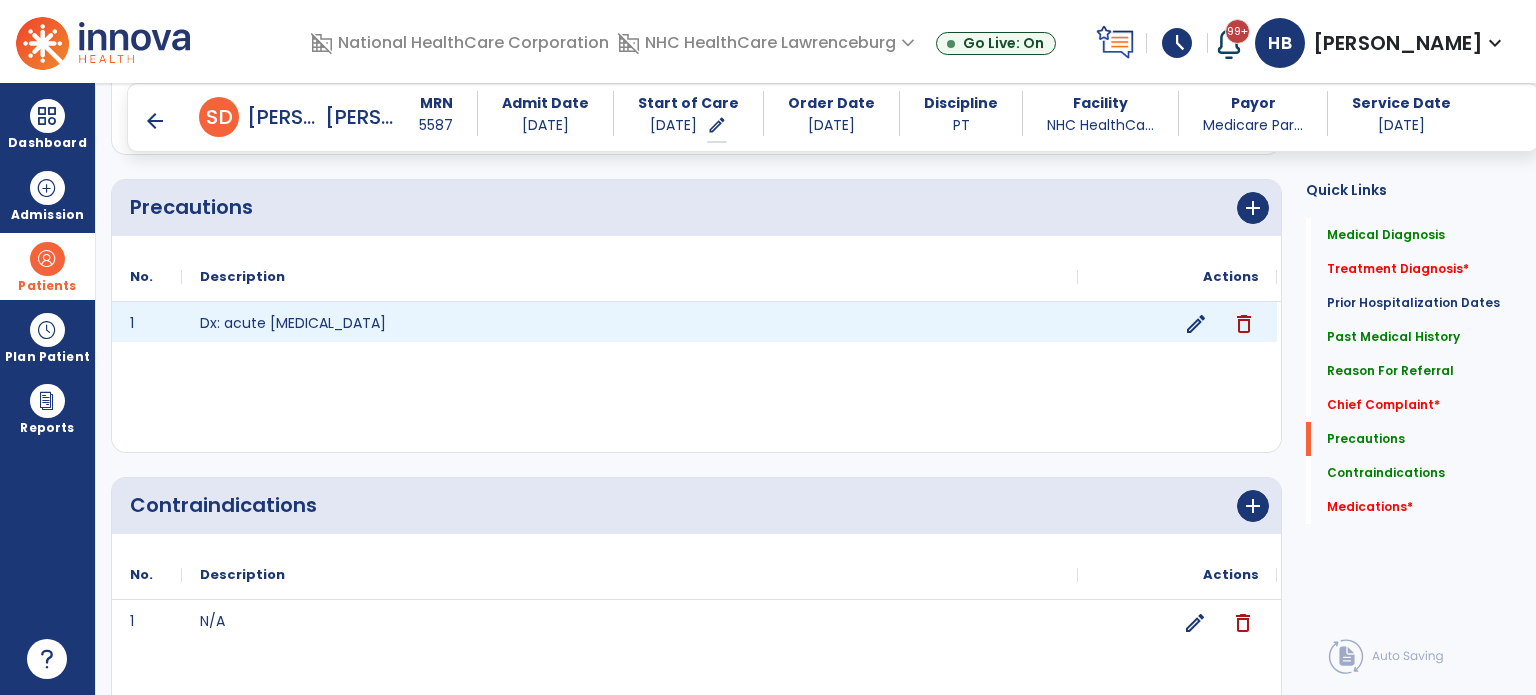 click on "edit" 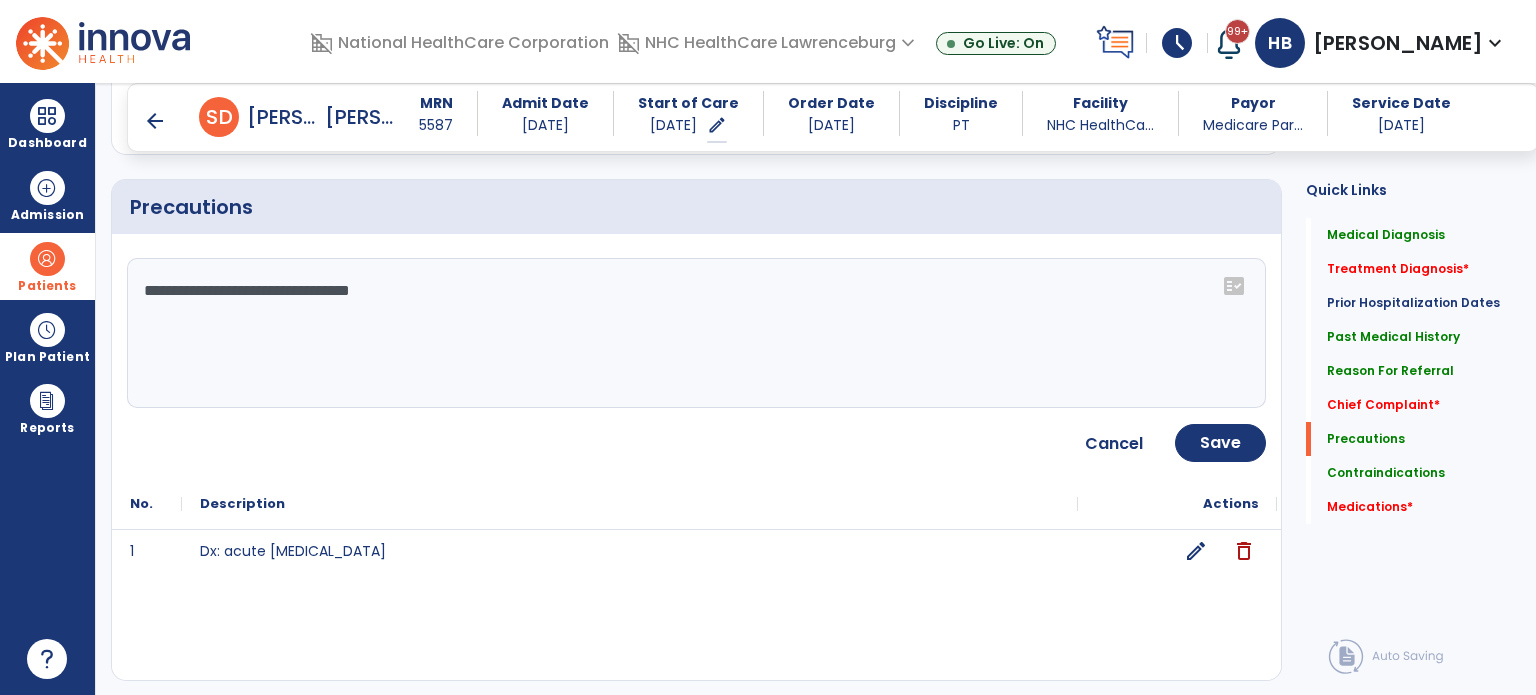 click on "**********" 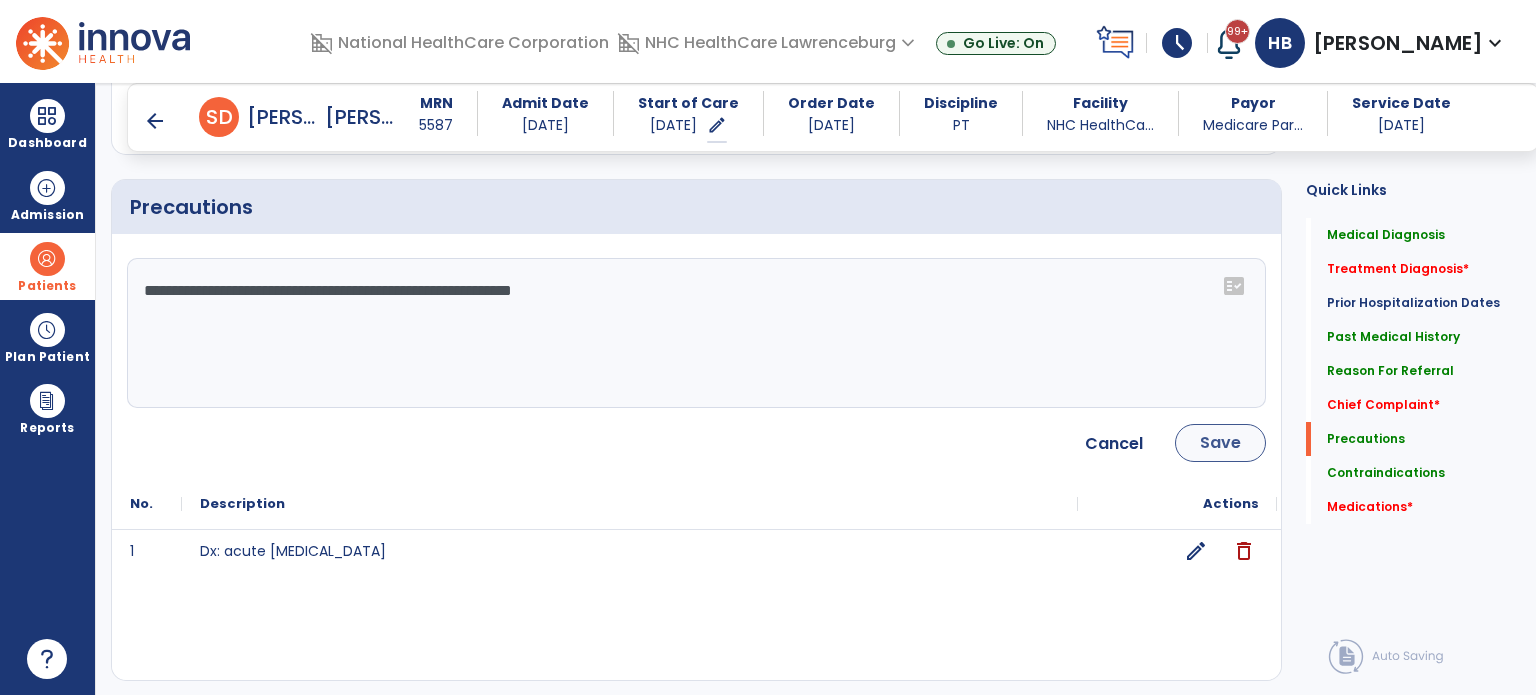type on "**********" 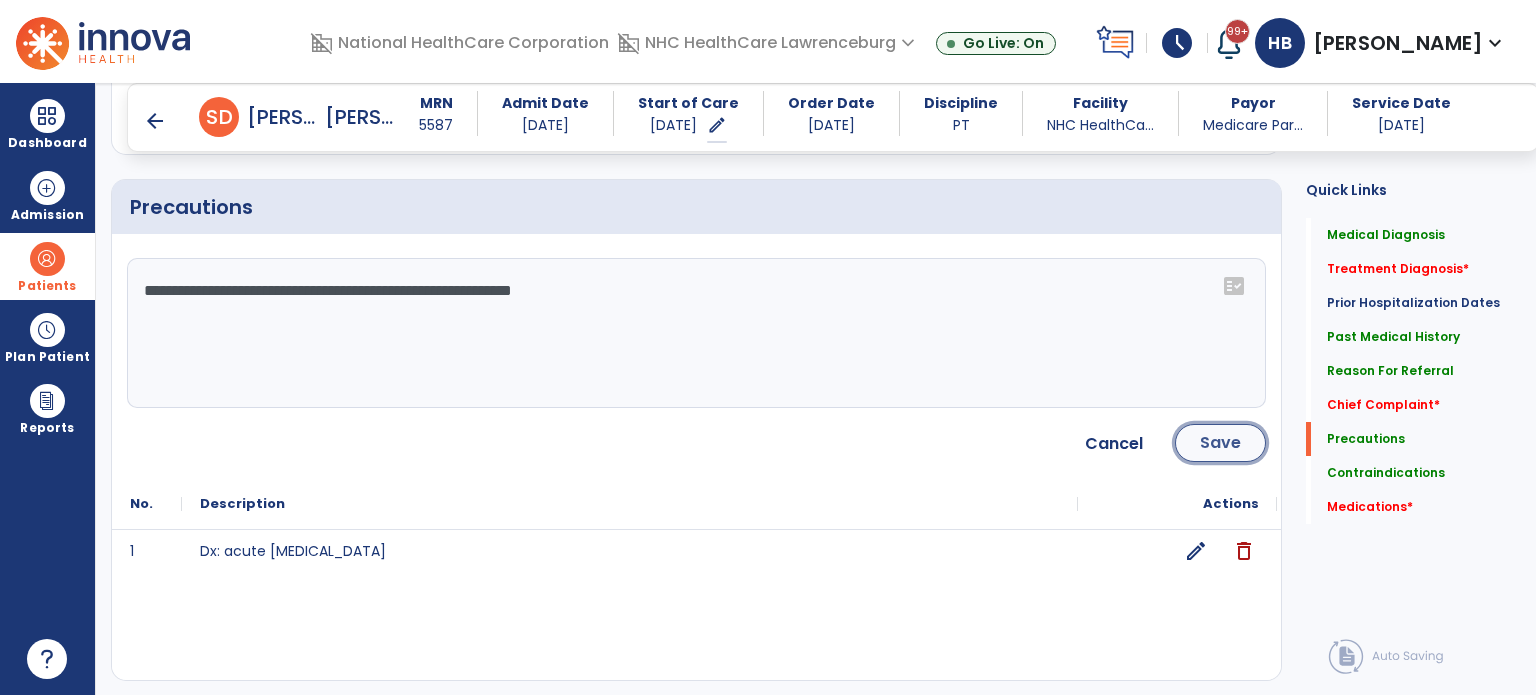 click on "Save" 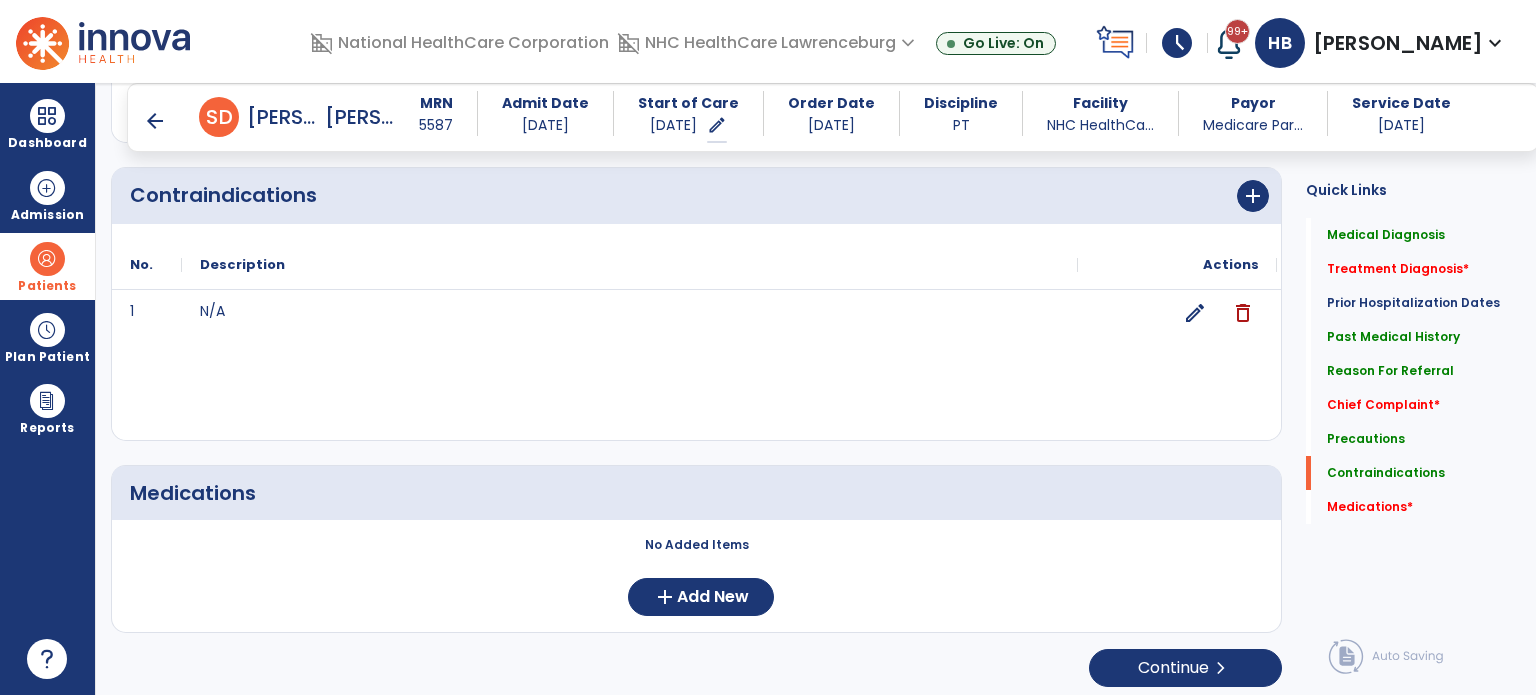 scroll, scrollTop: 2022, scrollLeft: 0, axis: vertical 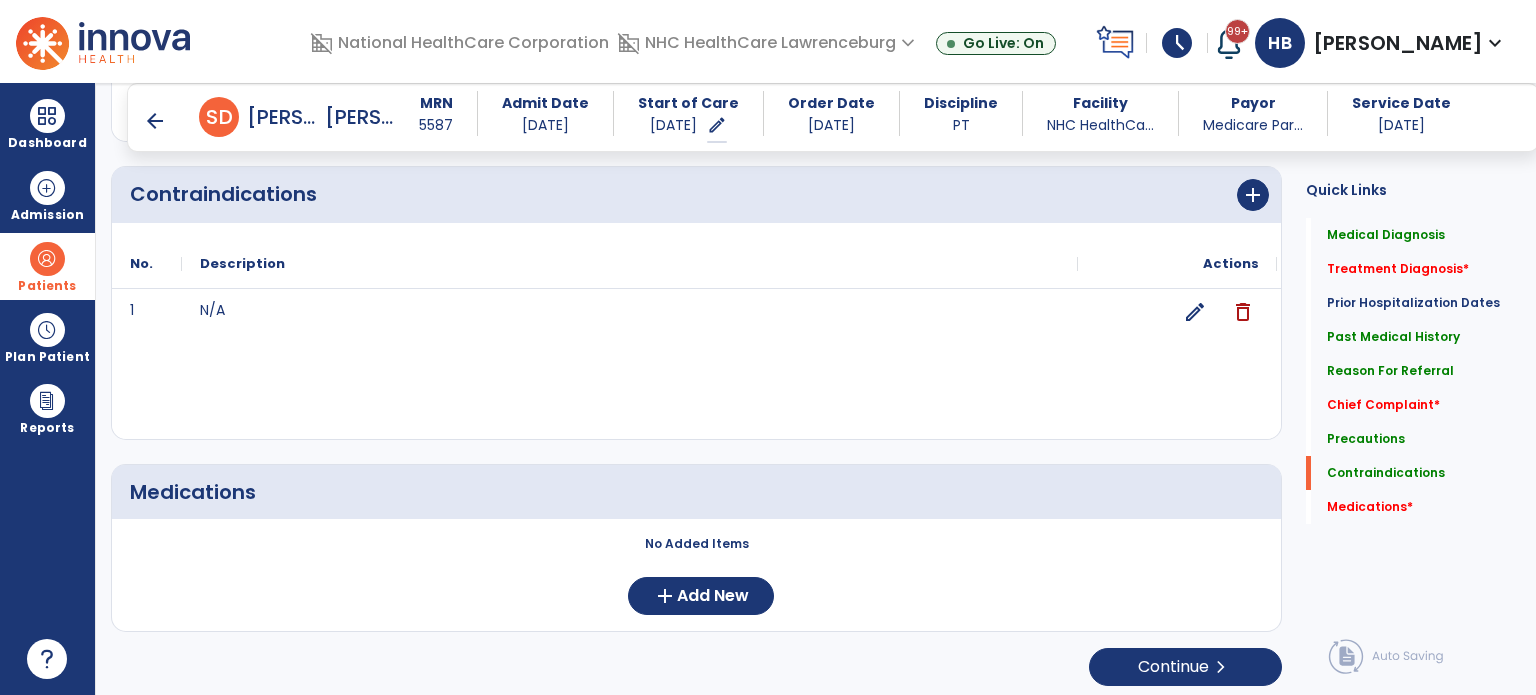 click on "No Added Items  add  Add New" 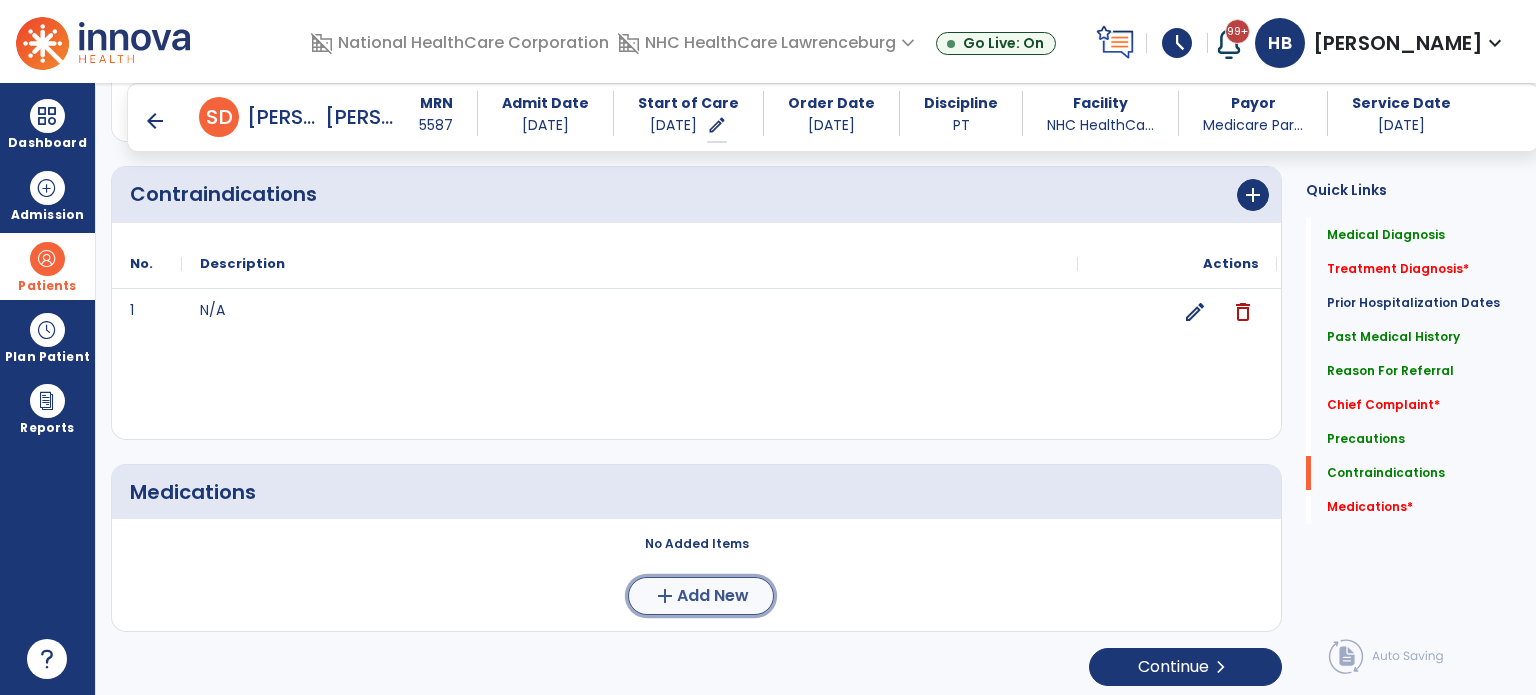 click on "Add New" 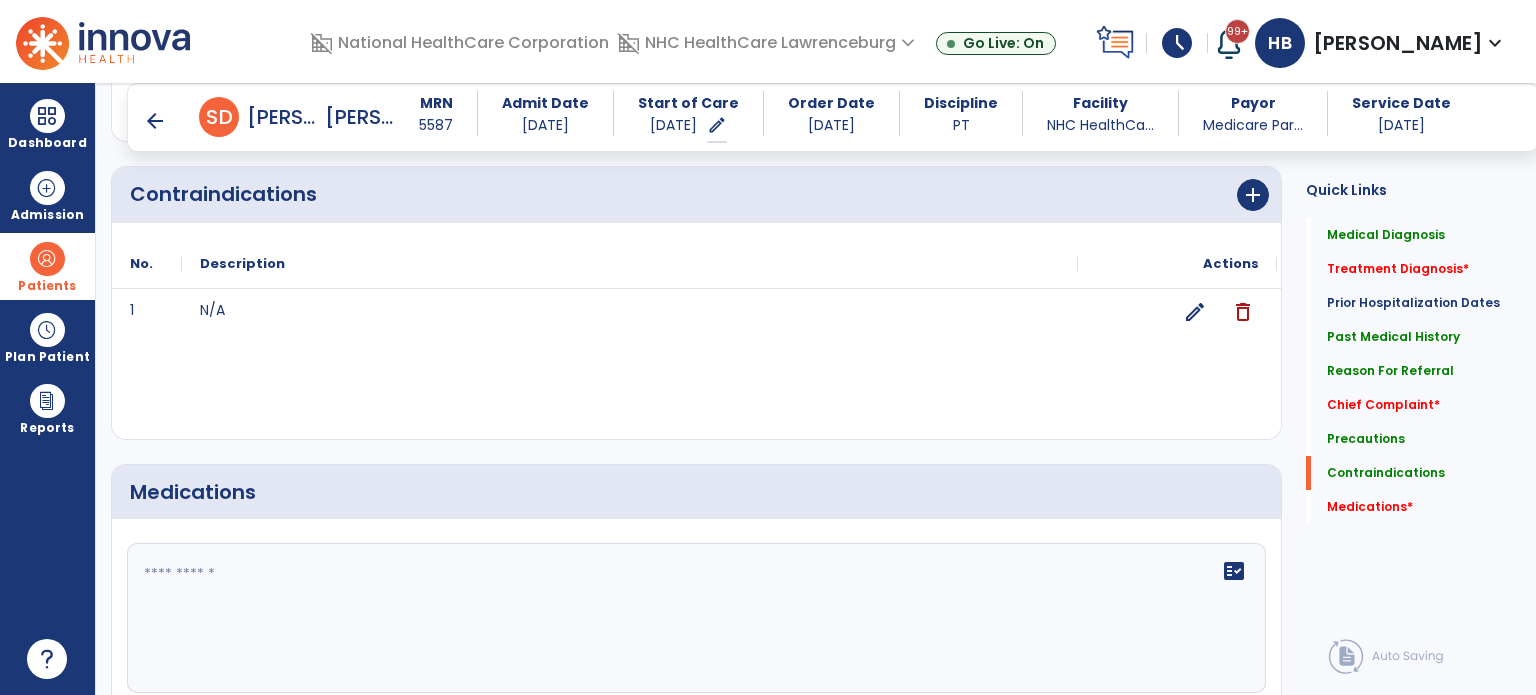 click on "fact_check" 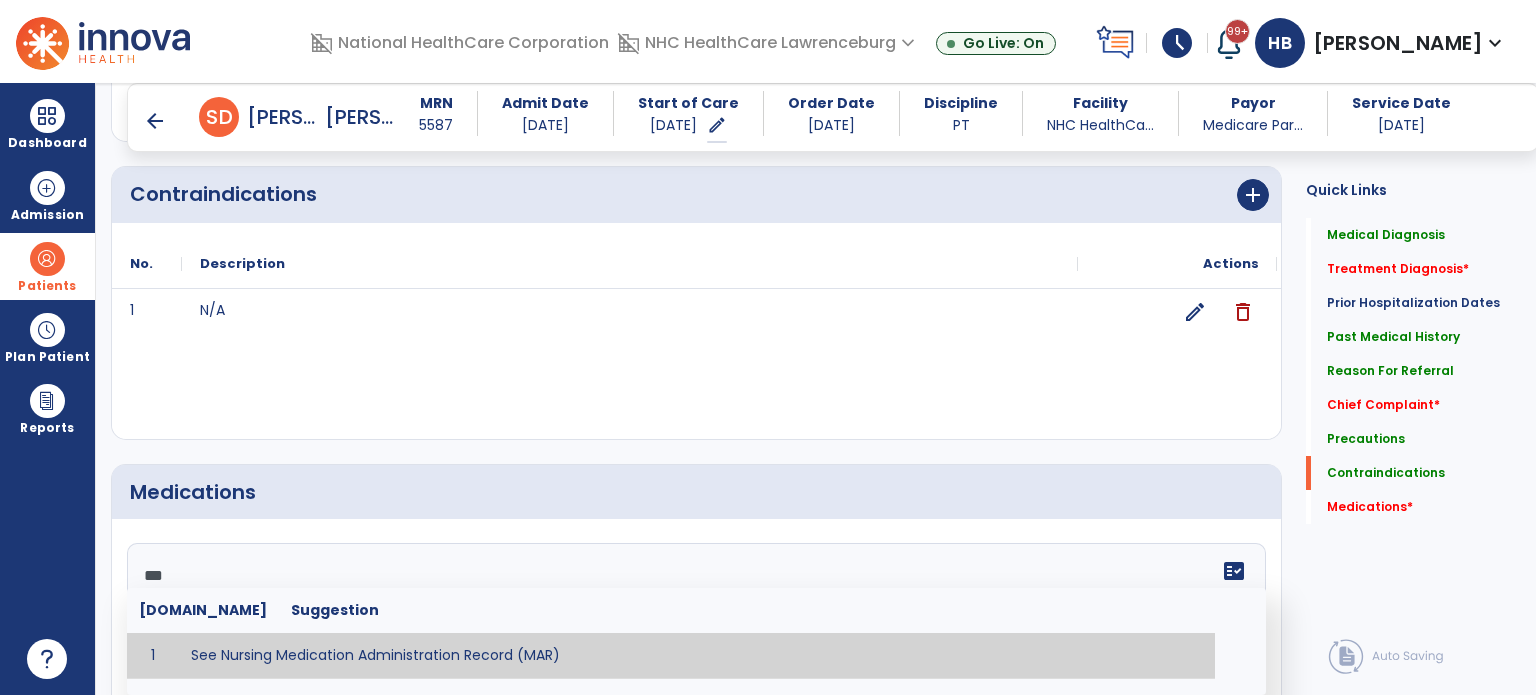 type on "**********" 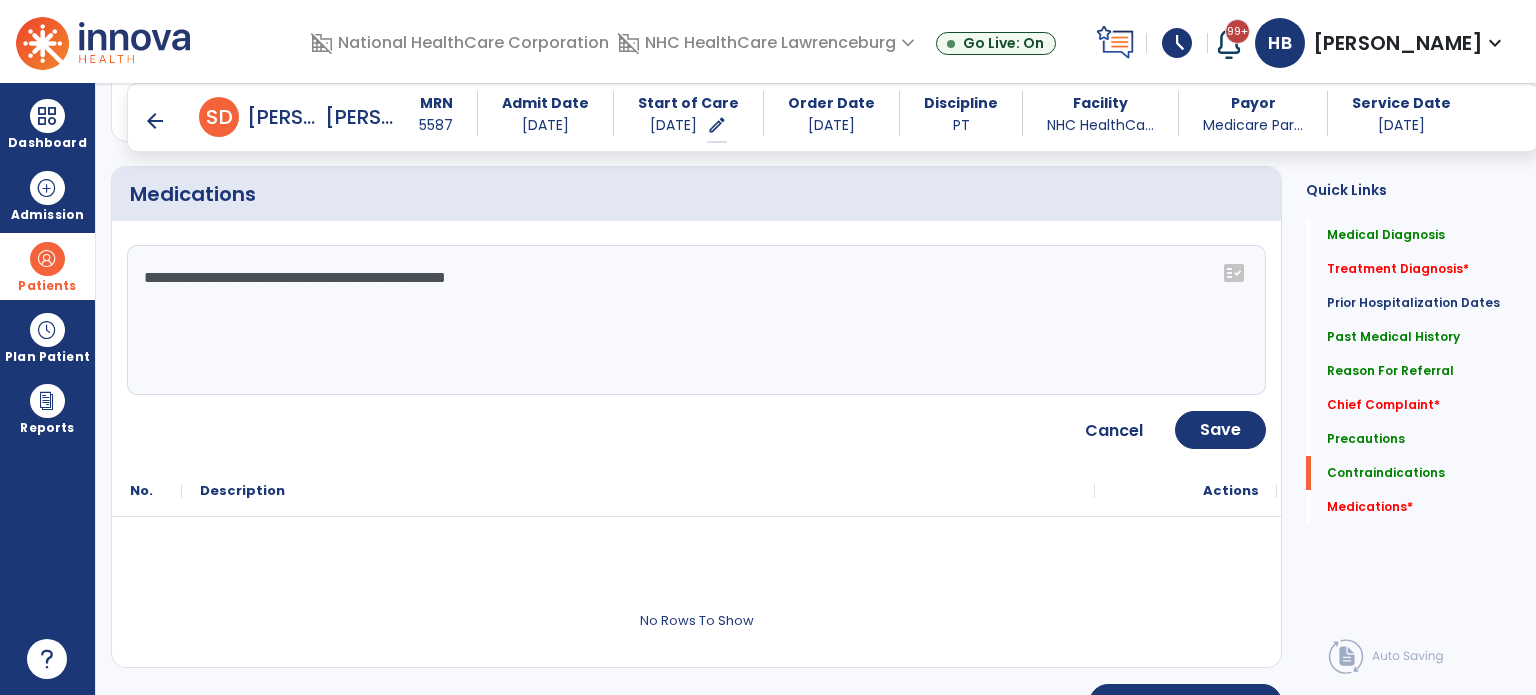 scroll, scrollTop: 2326, scrollLeft: 0, axis: vertical 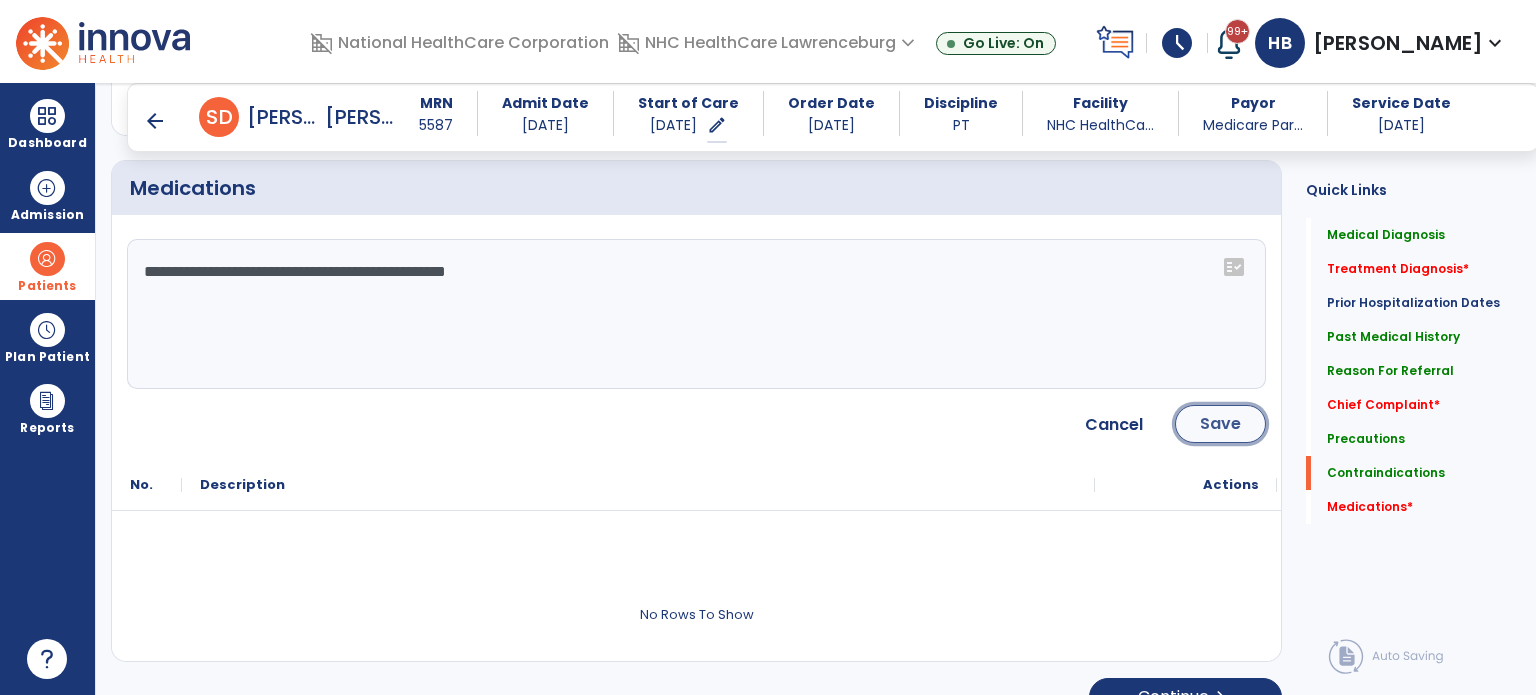 click on "Save" 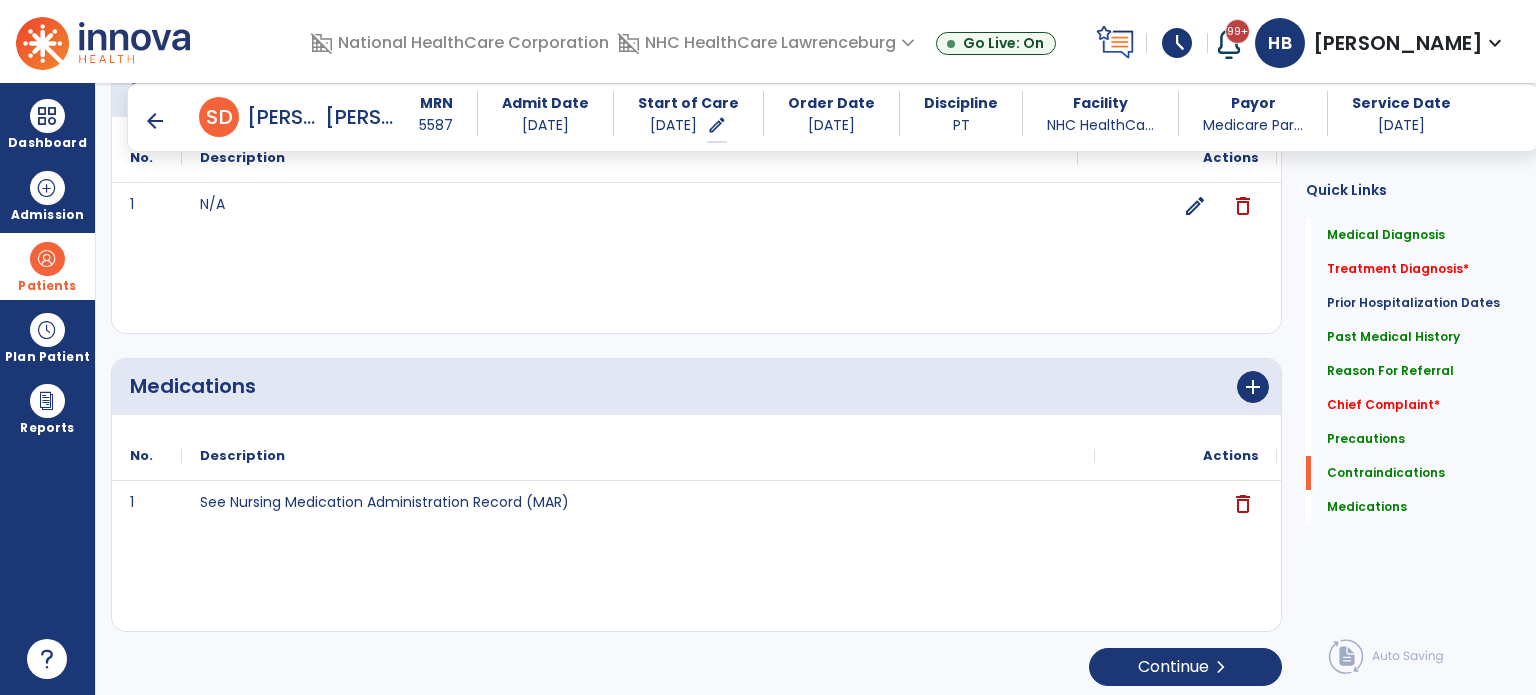 scroll, scrollTop: 2129, scrollLeft: 0, axis: vertical 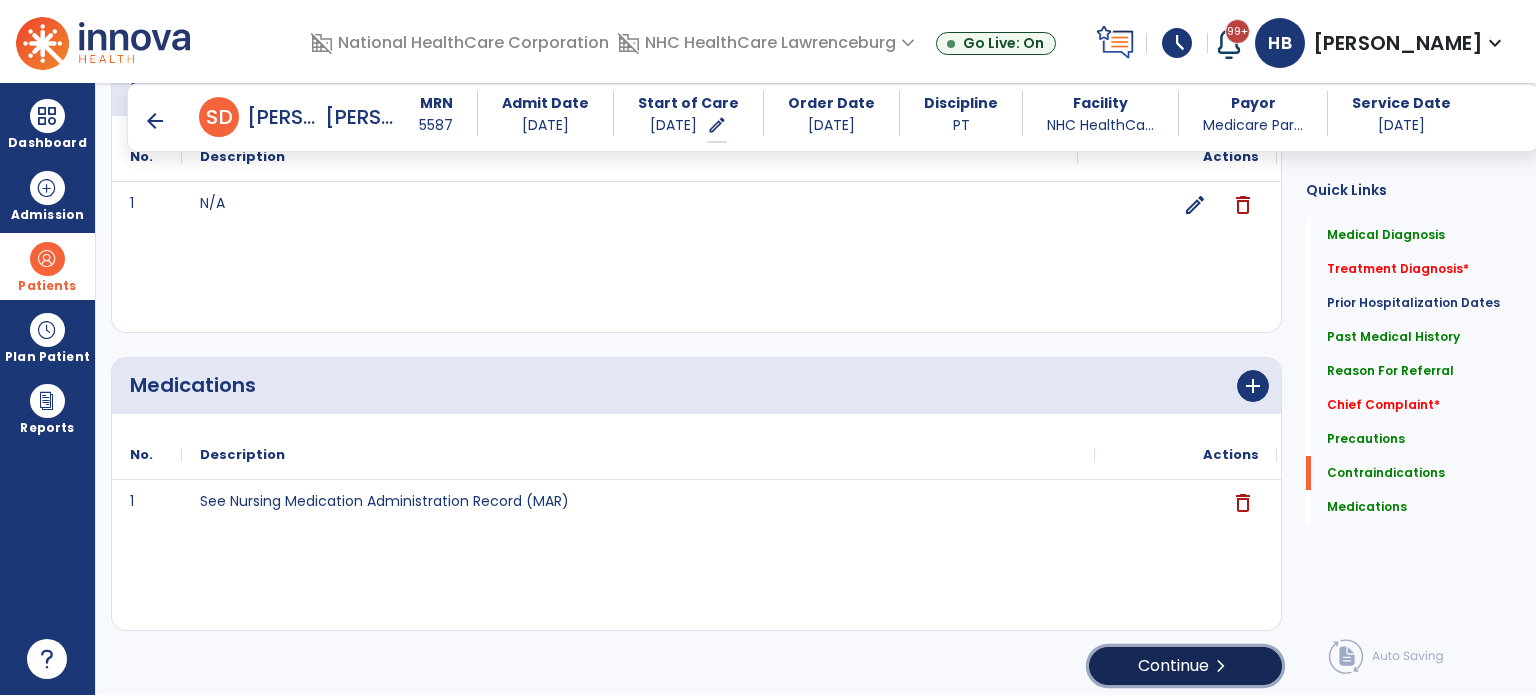 click on "Continue  chevron_right" 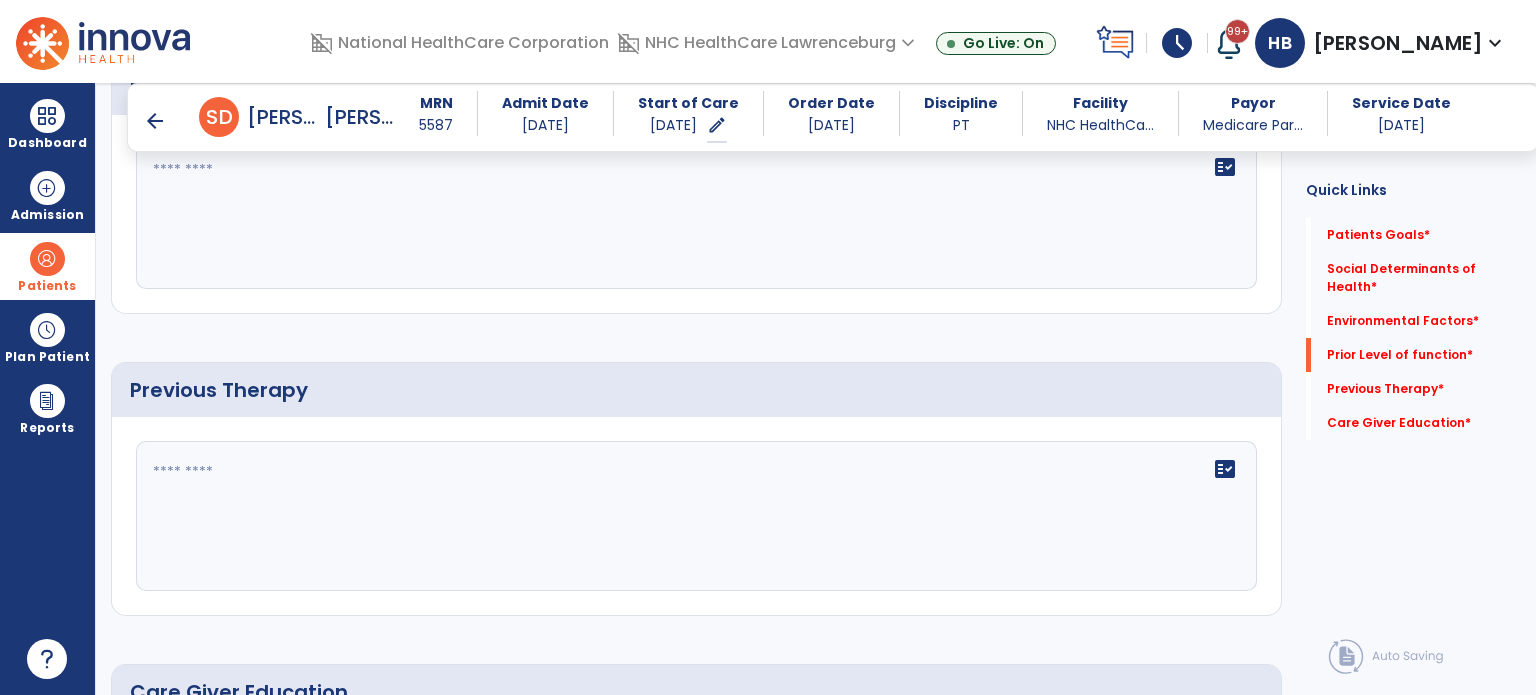 scroll, scrollTop: 917, scrollLeft: 0, axis: vertical 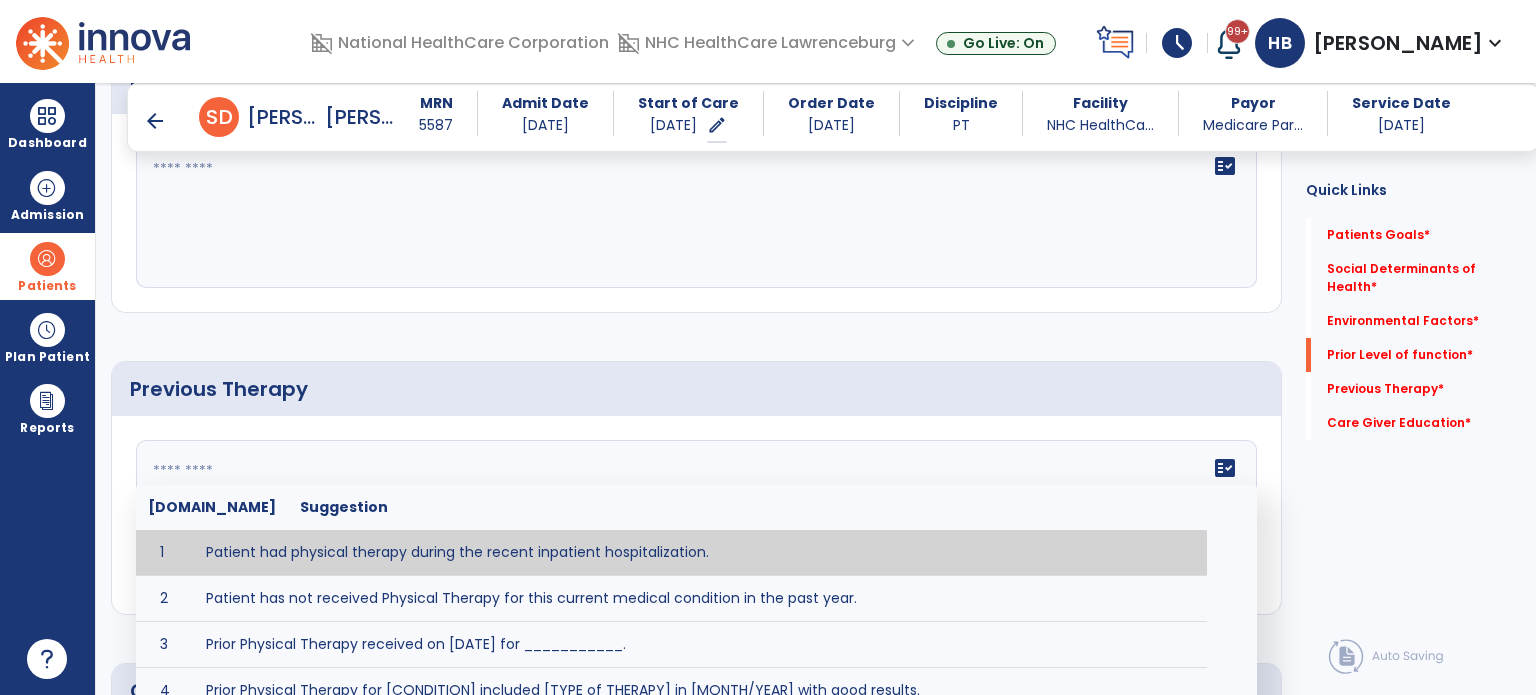 click on "fact_check  [DOMAIN_NAME] Suggestion 1 Patient had physical therapy during the recent inpatient hospitalization. 2 Patient has not received Physical Therapy for this current medical condition in the past year. 3 Prior Physical Therapy received on [DATE] for ___________. 4 Prior Physical Therapy for [CONDITION] included [TYPE of THERAPY] in [MONTH/YEAR] with good results. 5 Patient has not received Physical Therapy for this current medical condition in the past year and had yet to achieve LTGs prior to being hospitalized. 6 Prior to this recent hospitalization, the patient had been on therapy case load for [TIME]and was still working to achieve LTGs before being hospitalized." 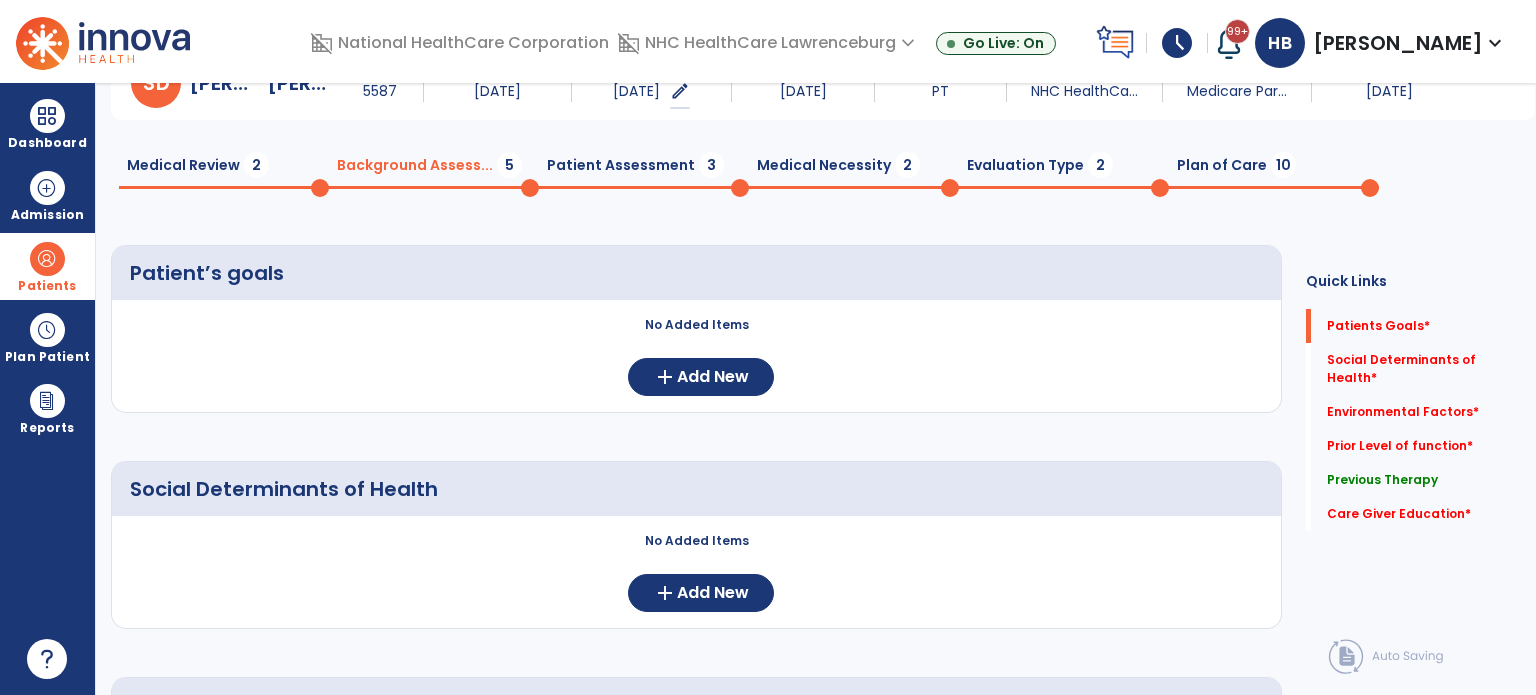 scroll, scrollTop: 0, scrollLeft: 0, axis: both 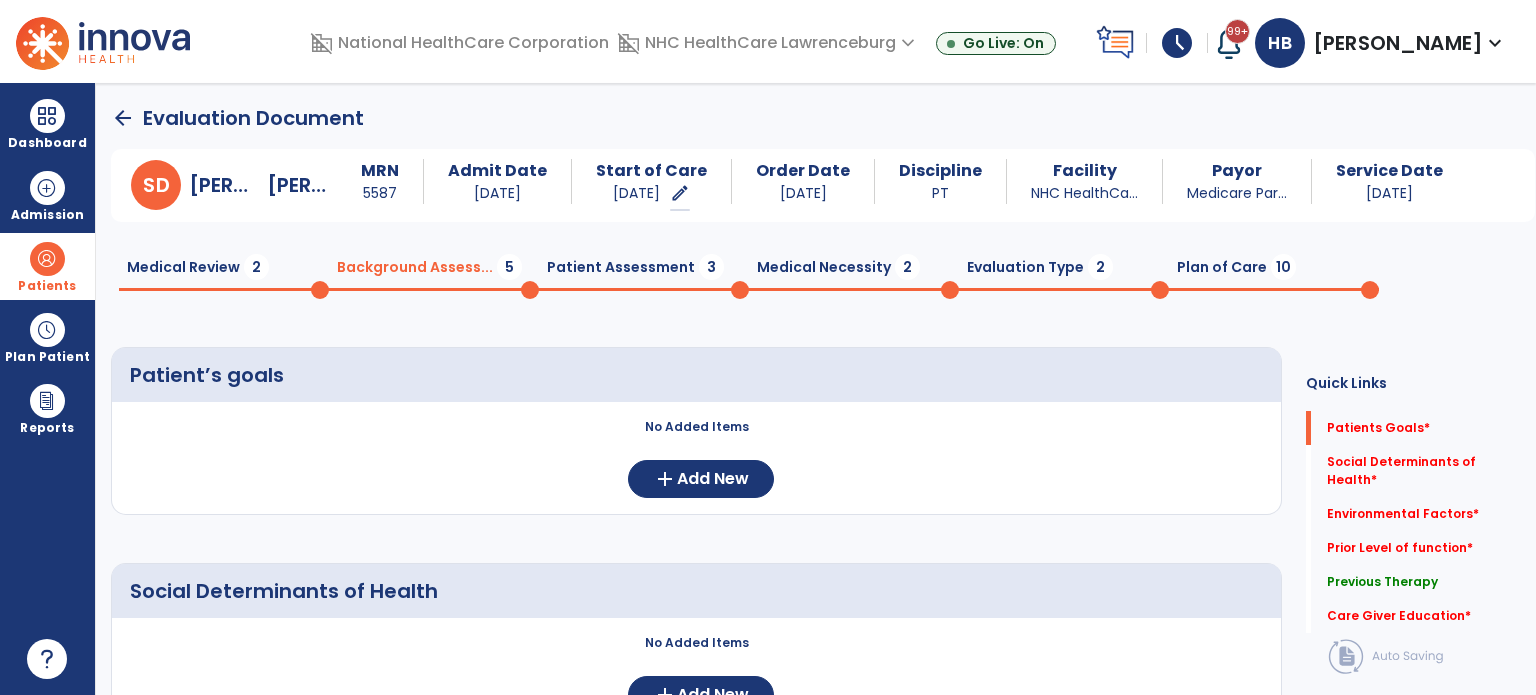 click on "Patient Assessment  3" 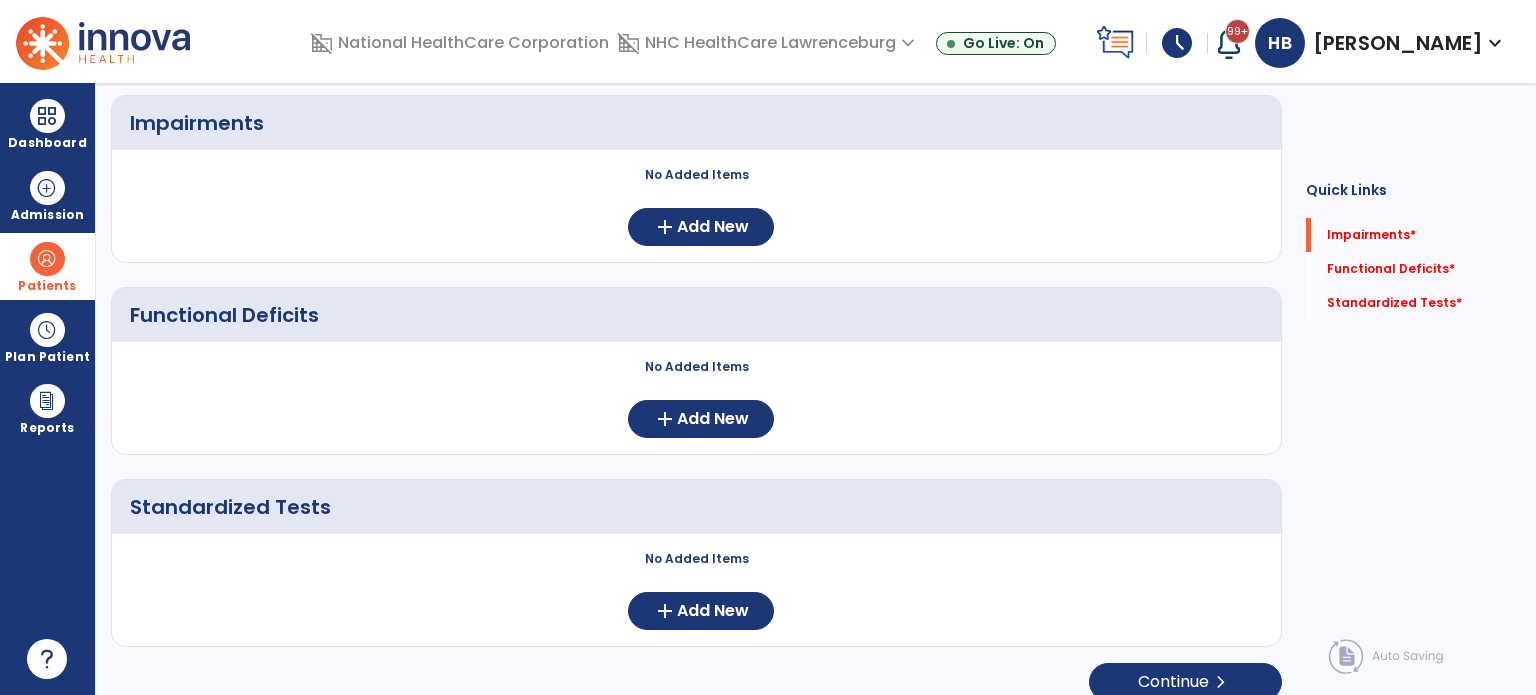 scroll, scrollTop: 0, scrollLeft: 0, axis: both 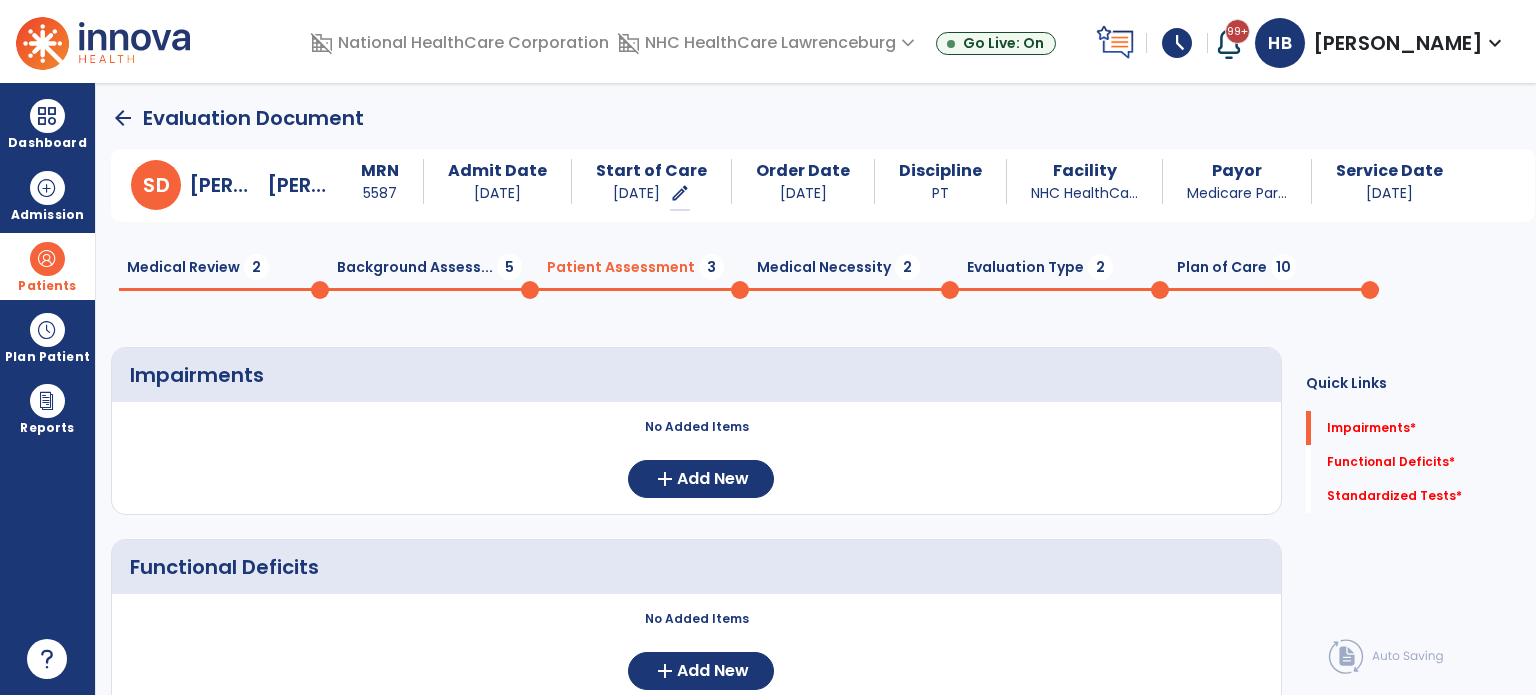 click on "Medical Necessity  2" 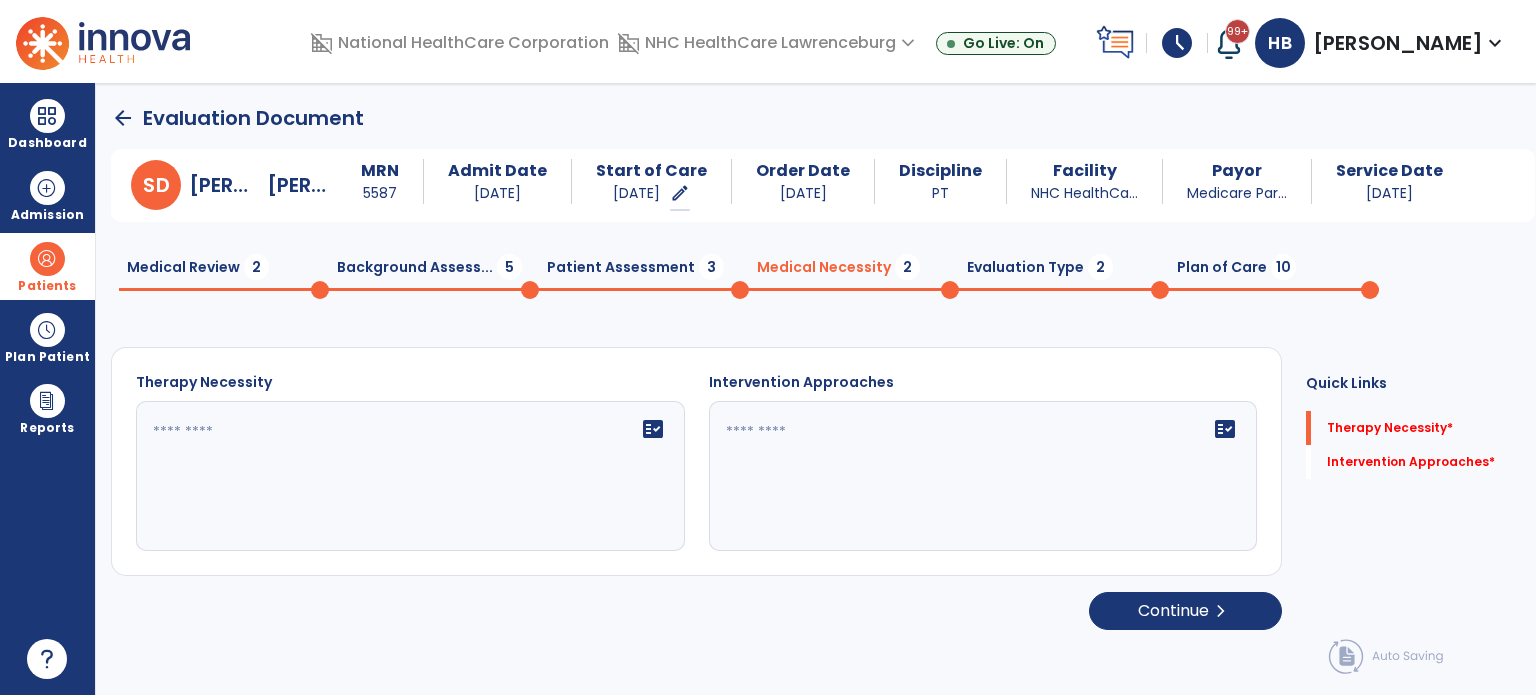 click 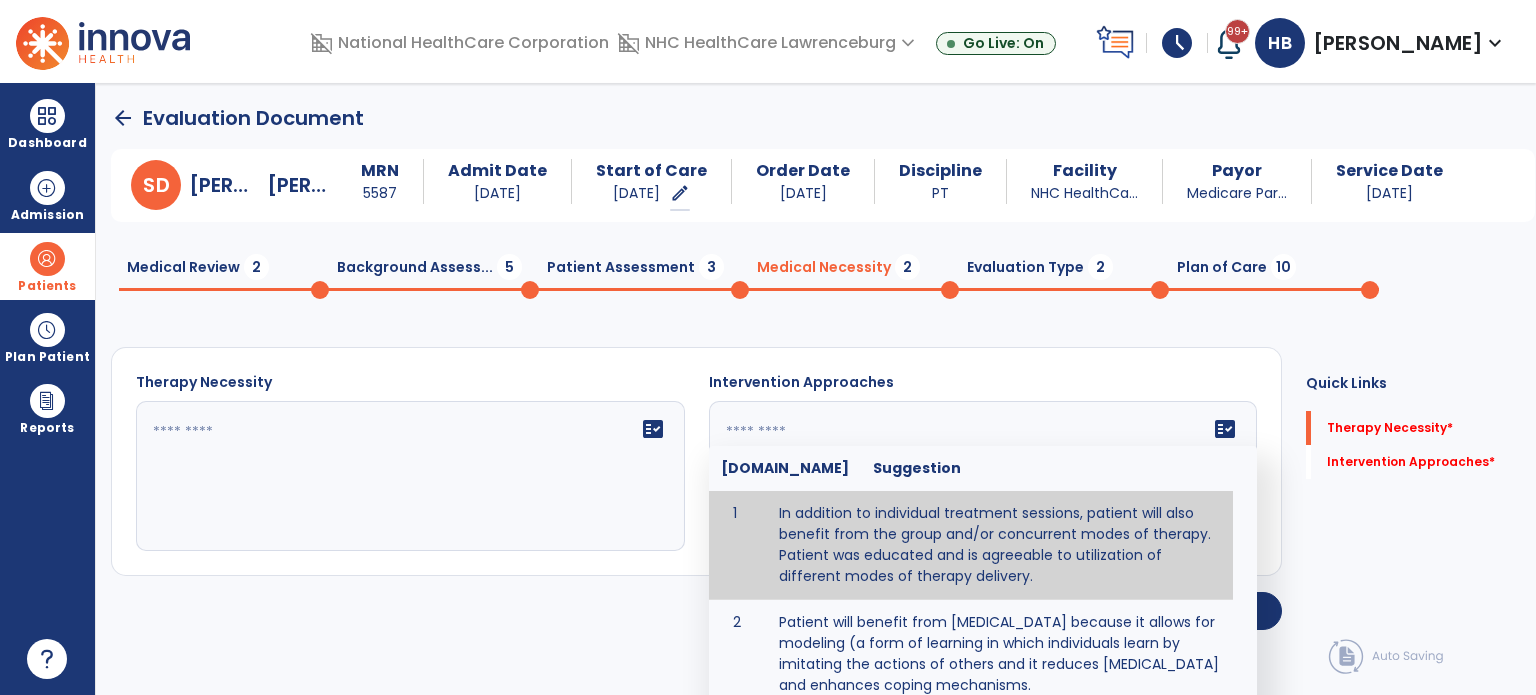 type on "**********" 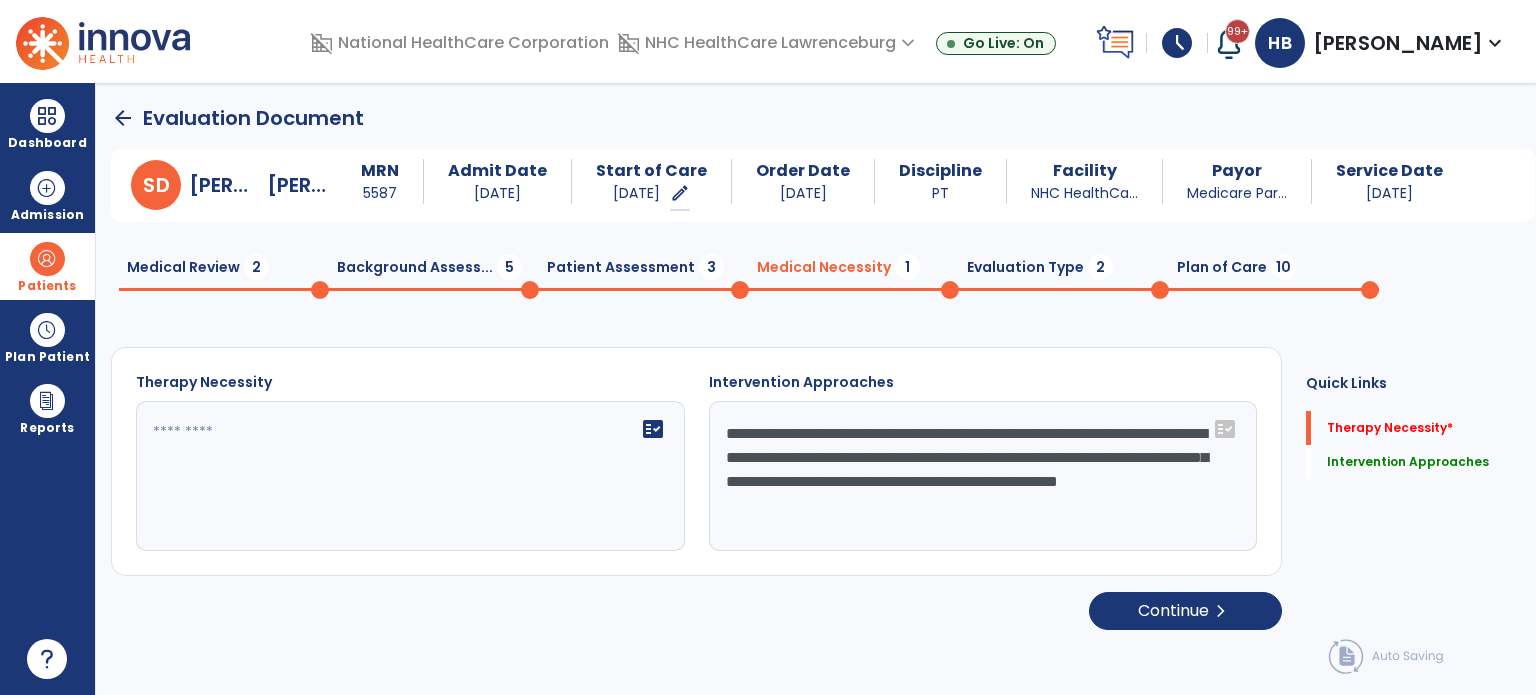 click on "Evaluation Type  2" 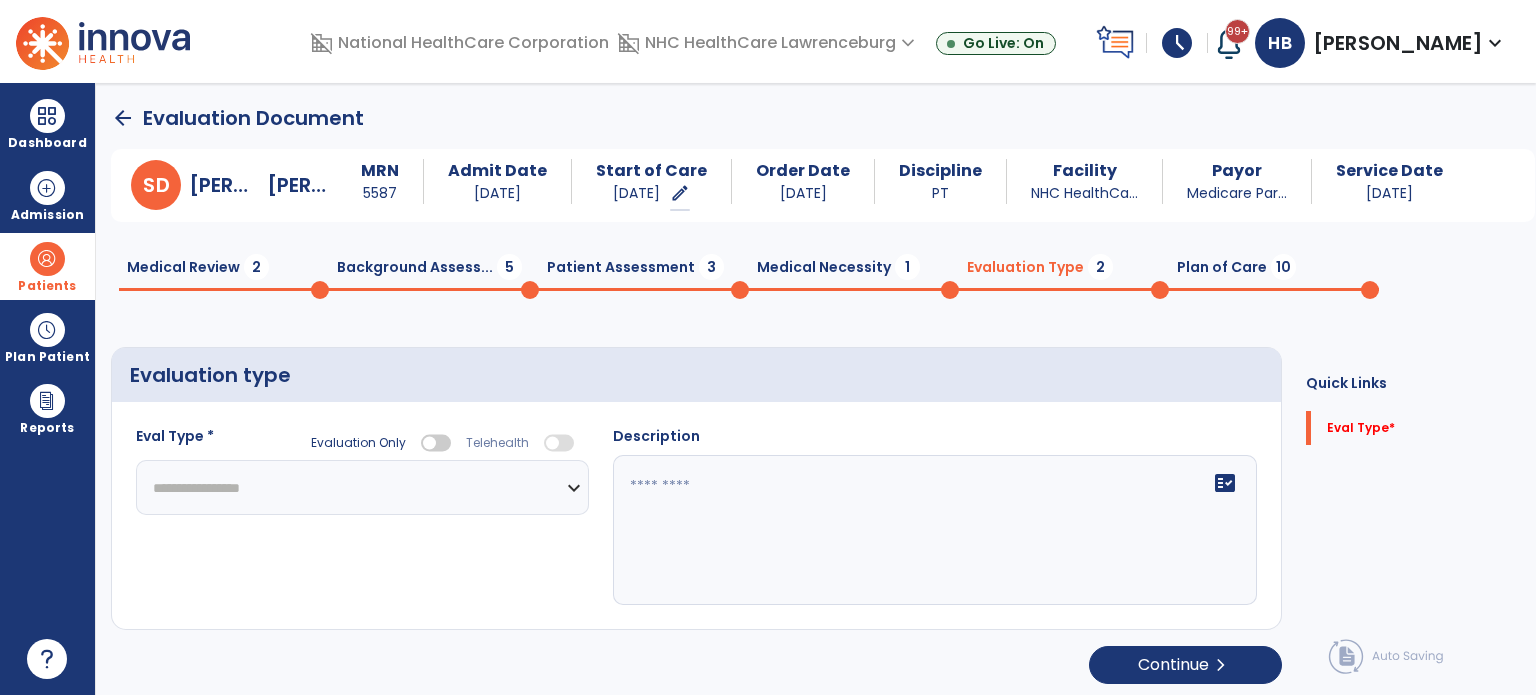 click on "Plan of Care  10" 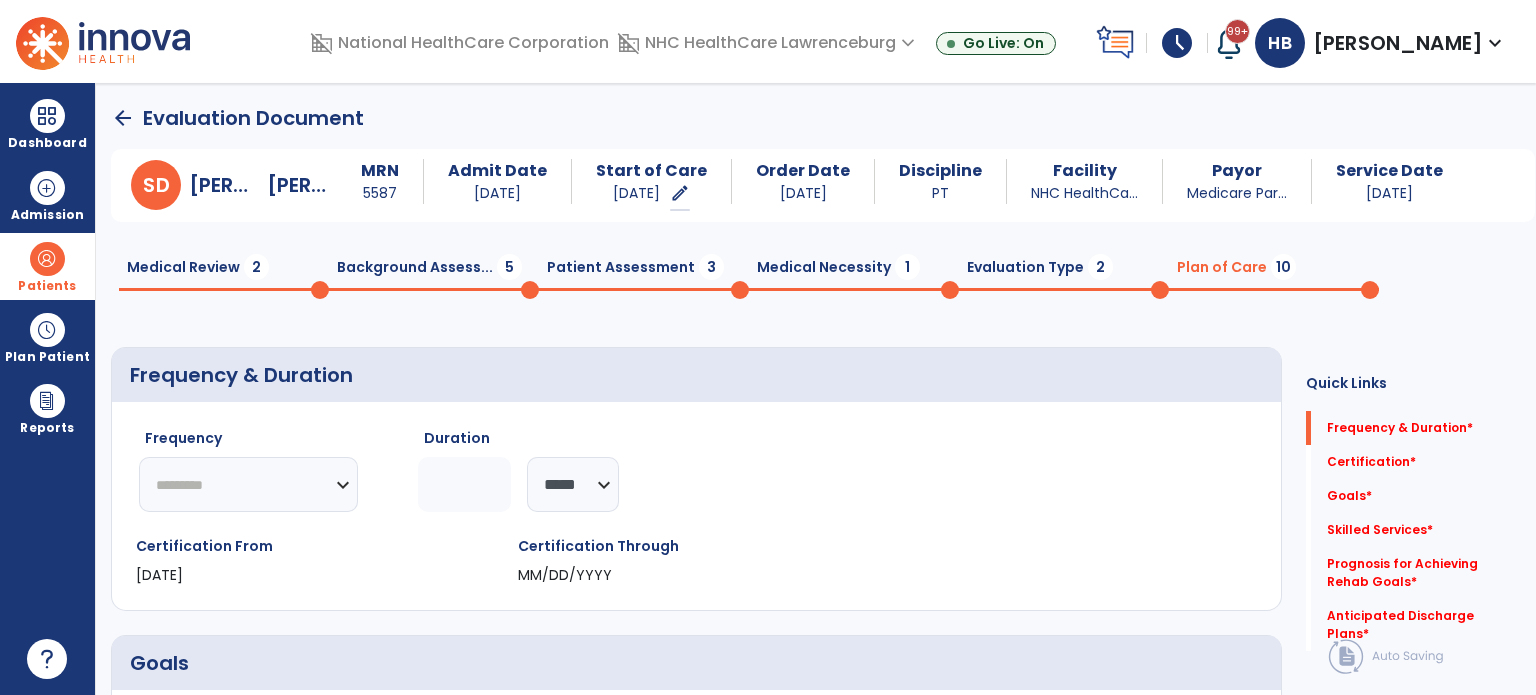 click on "********* ** ** ** ** ** ** **" 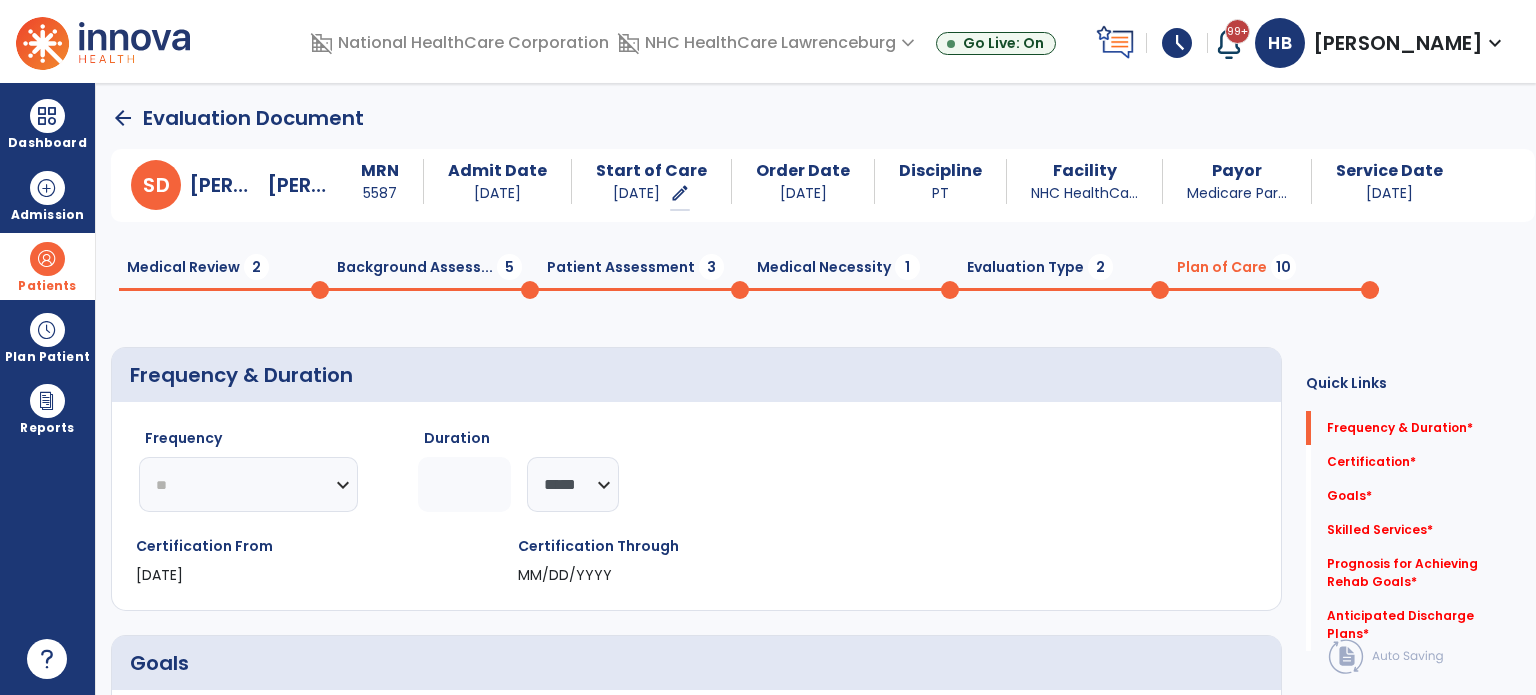 click on "********* ** ** ** ** ** ** **" 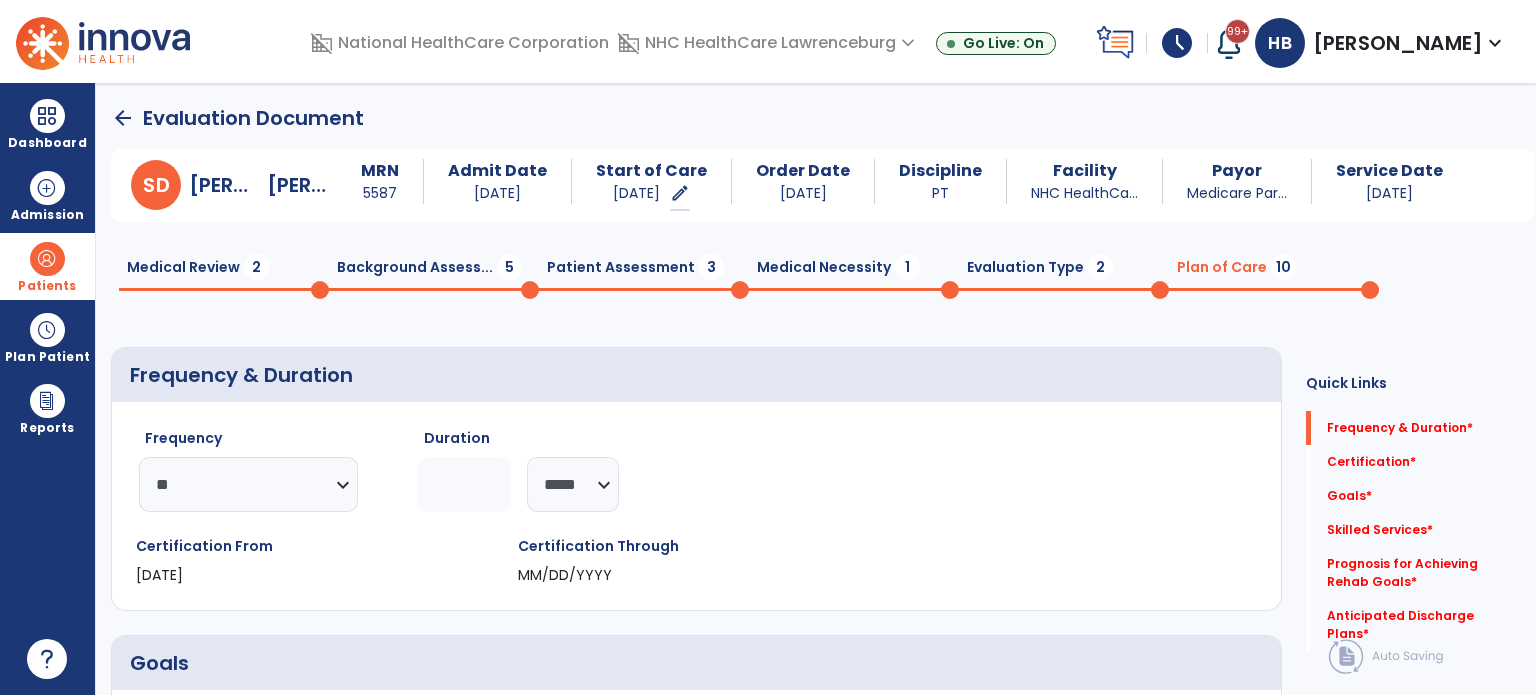 click 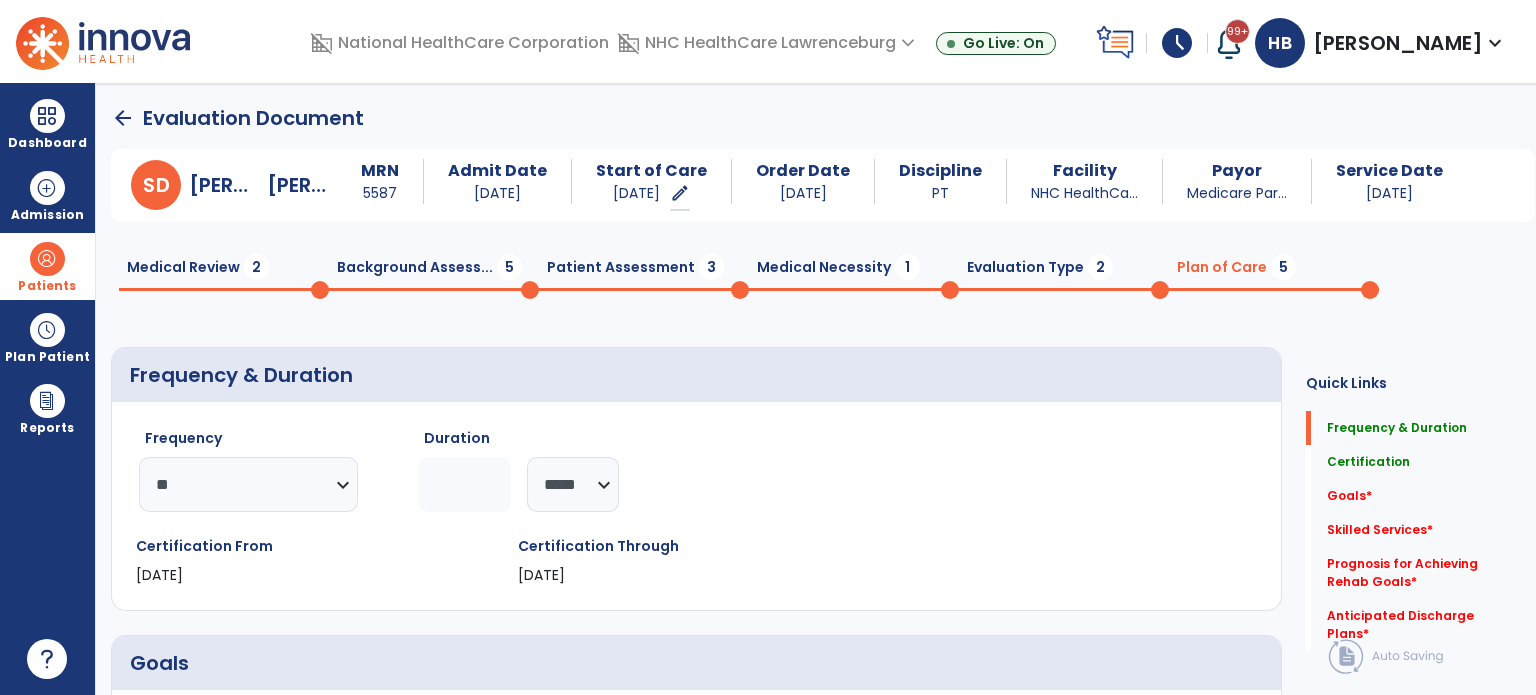 type on "**" 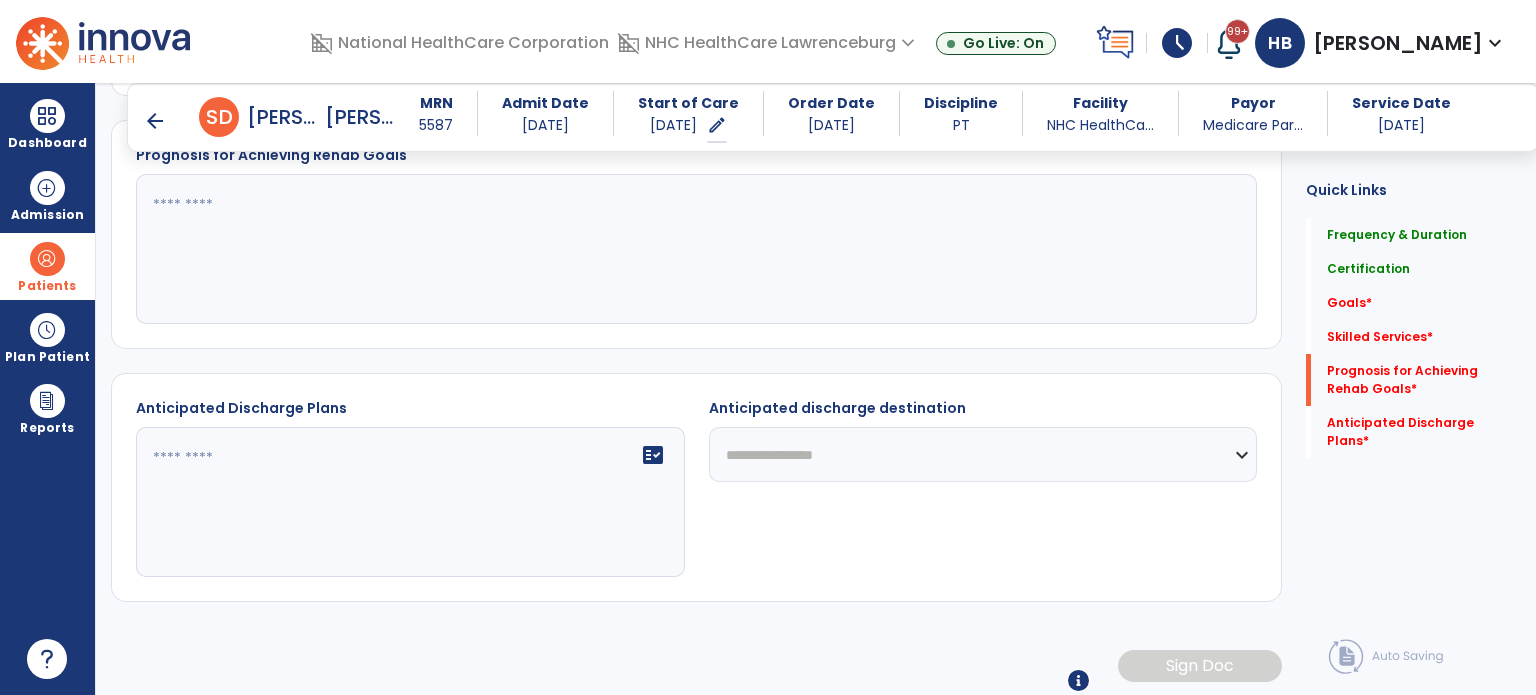 scroll, scrollTop: 0, scrollLeft: 0, axis: both 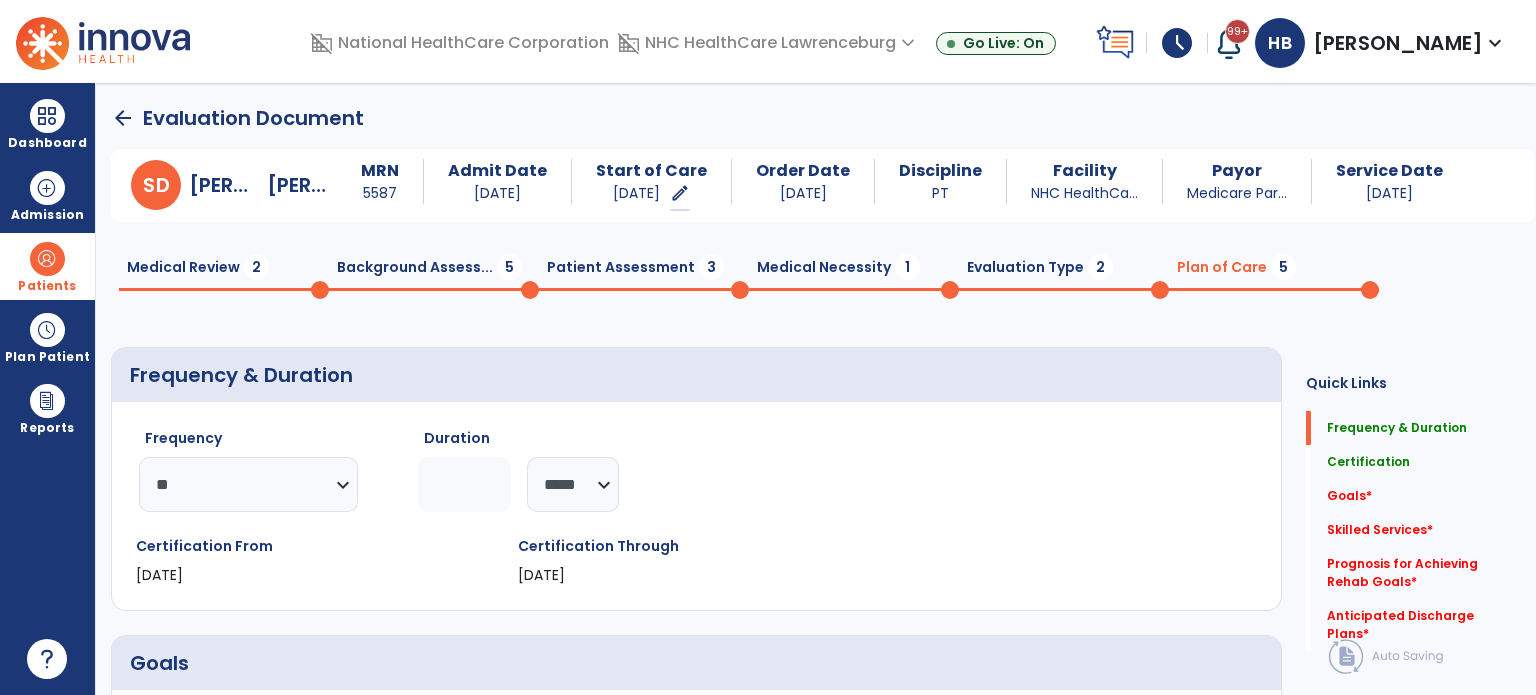 click on "arrow_back" 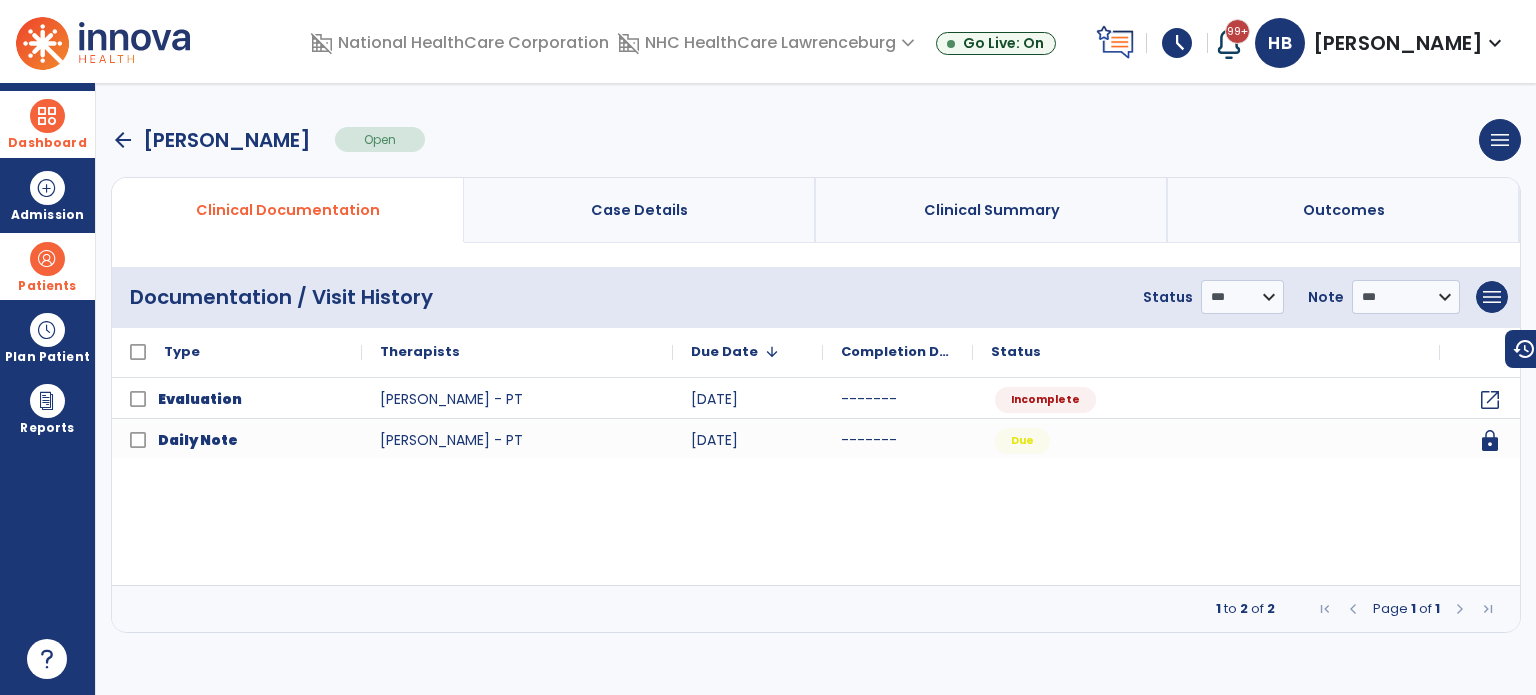 click at bounding box center [47, 116] 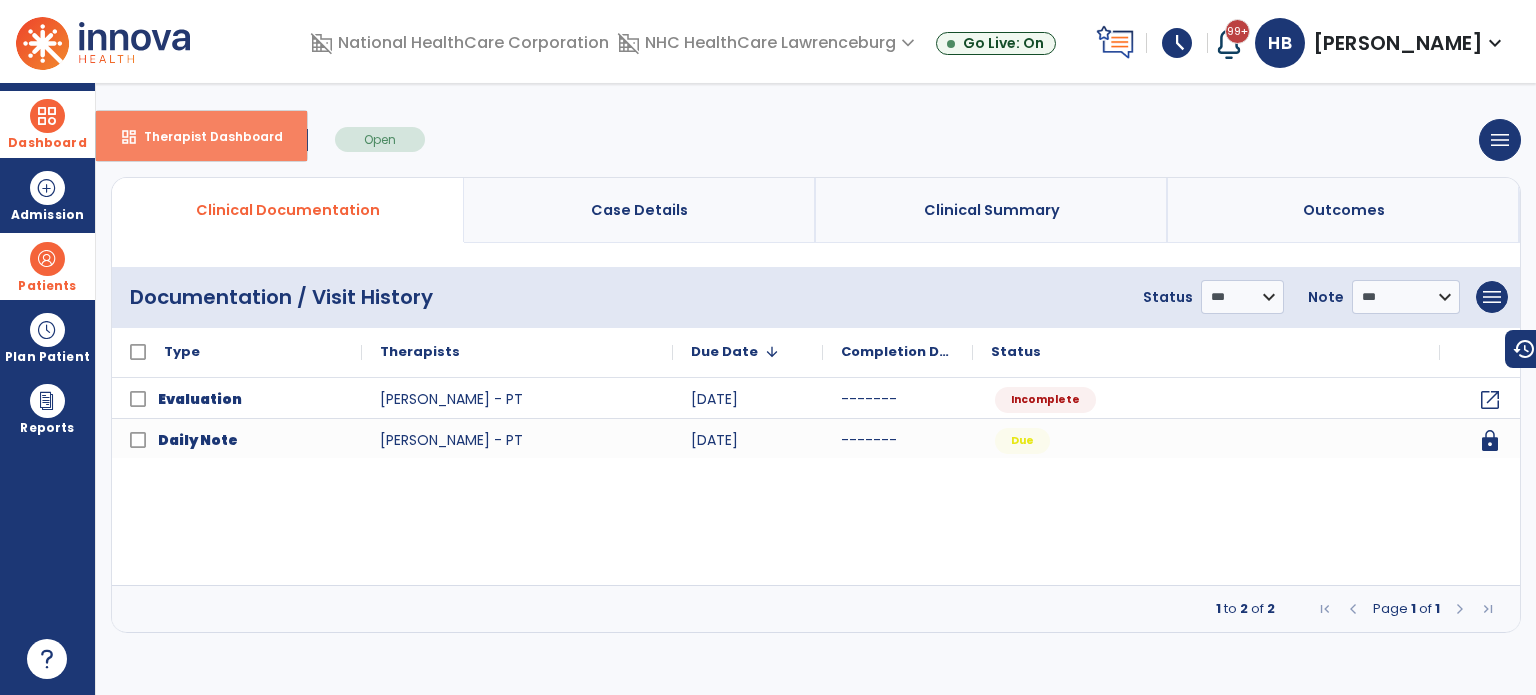 click on "dashboard  Therapist Dashboard" at bounding box center [201, 136] 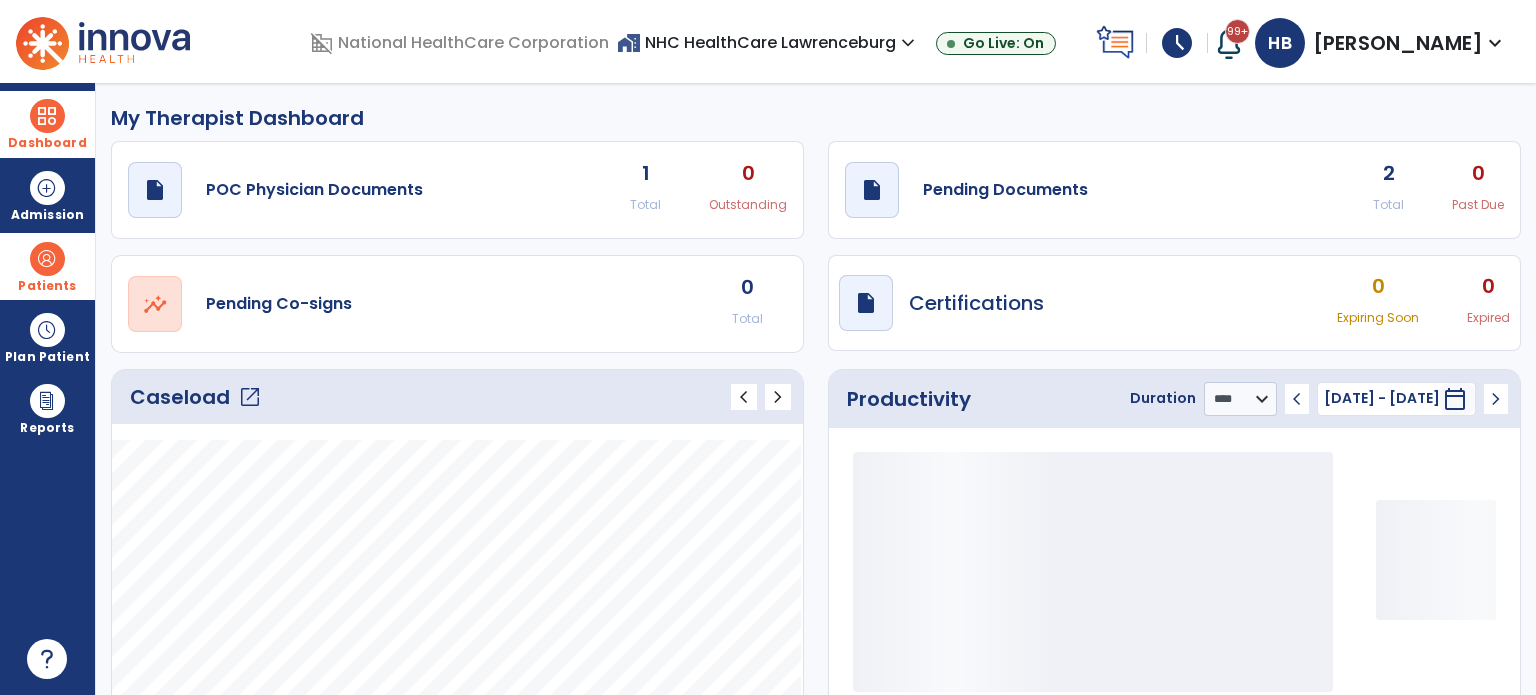 click on "open_in_new" 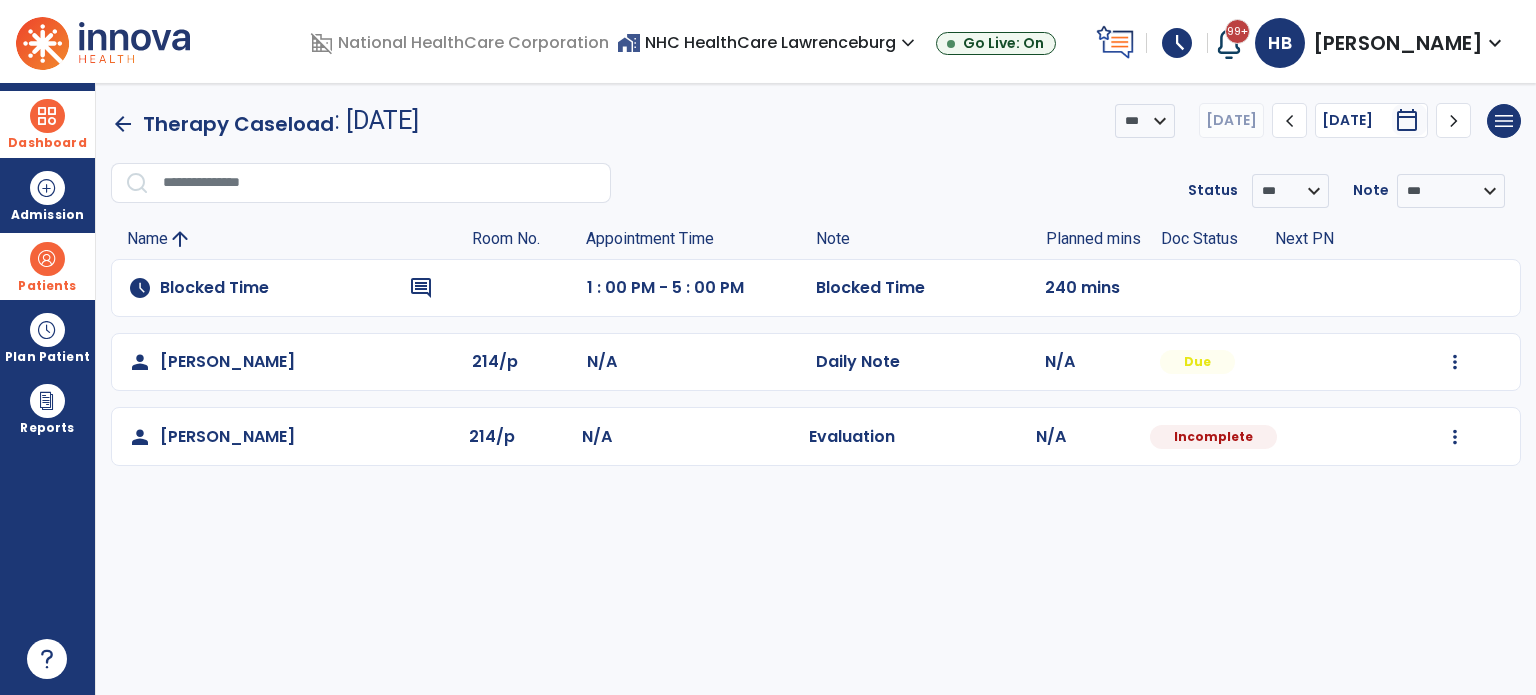 click on "Patients" at bounding box center [47, 266] 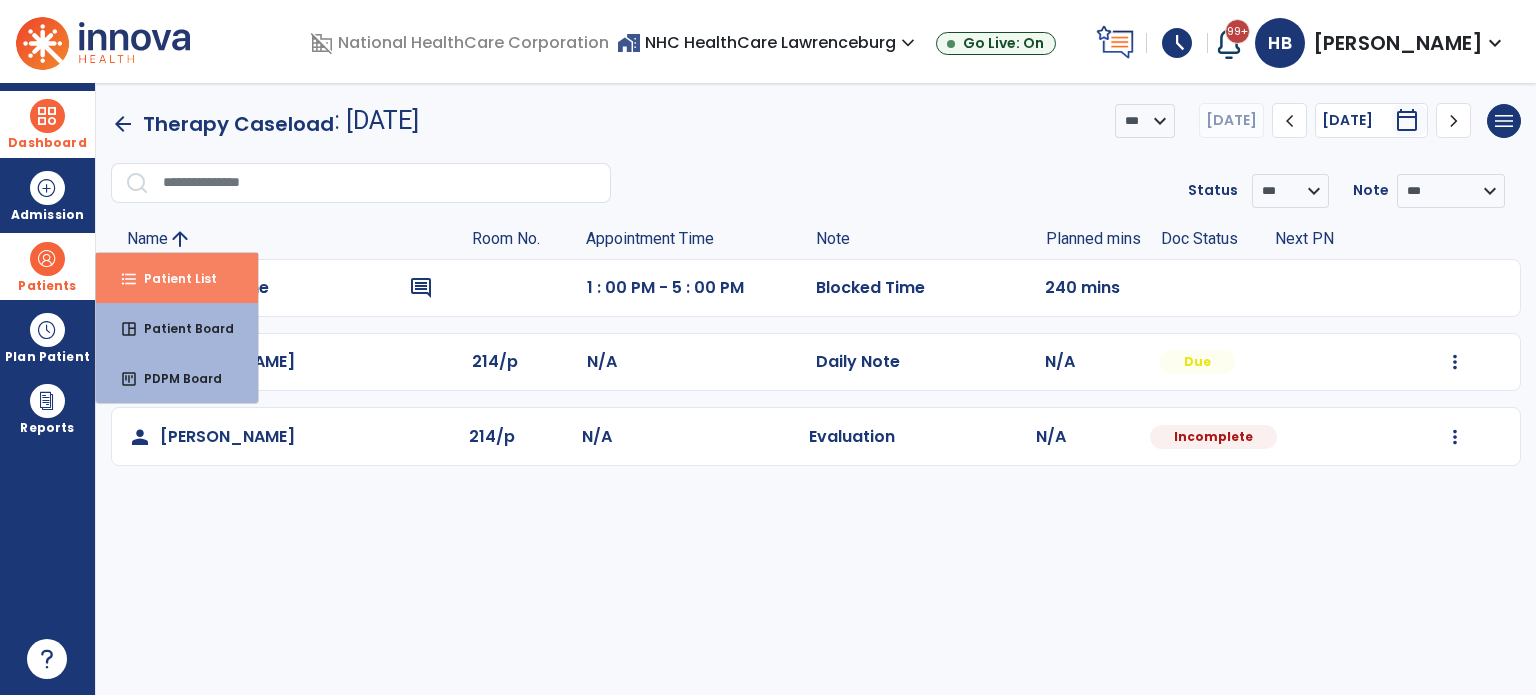 click on "format_list_bulleted  Patient List" at bounding box center [177, 278] 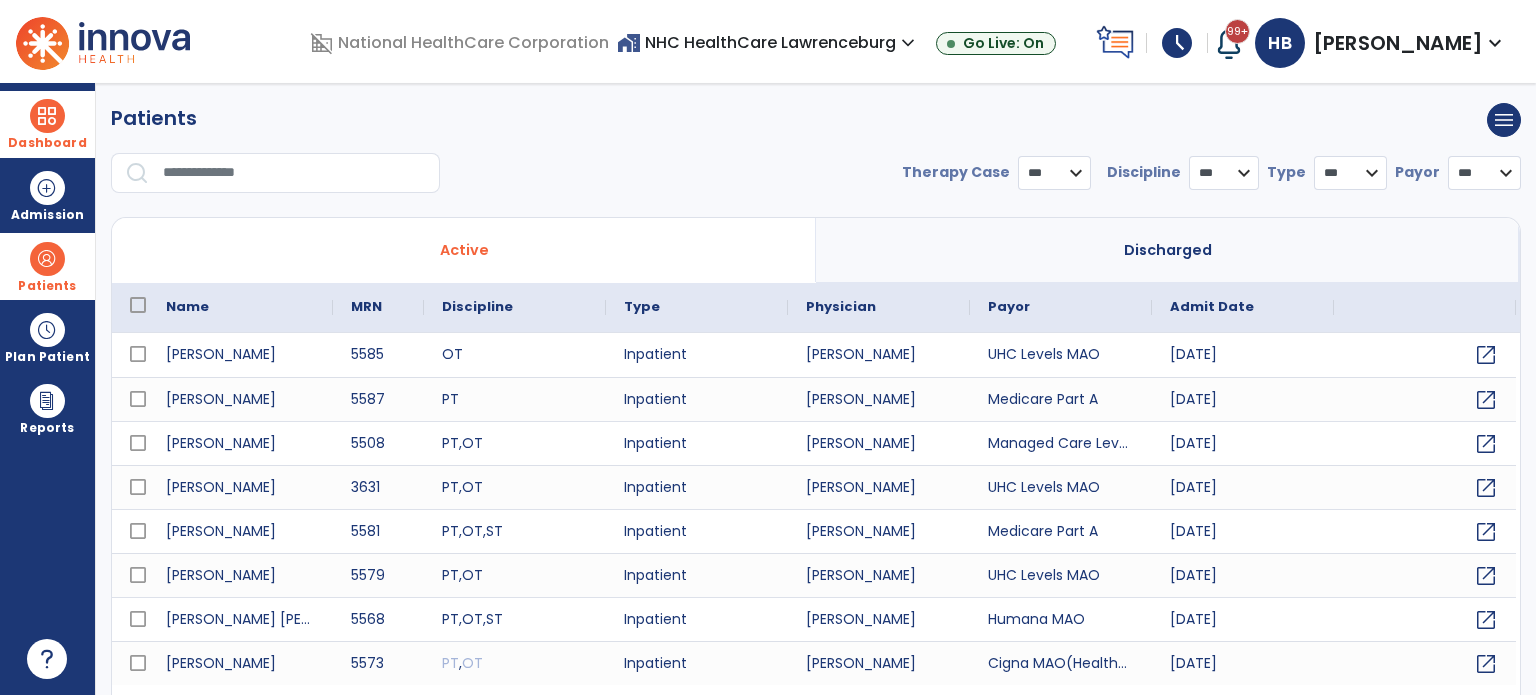 select on "***" 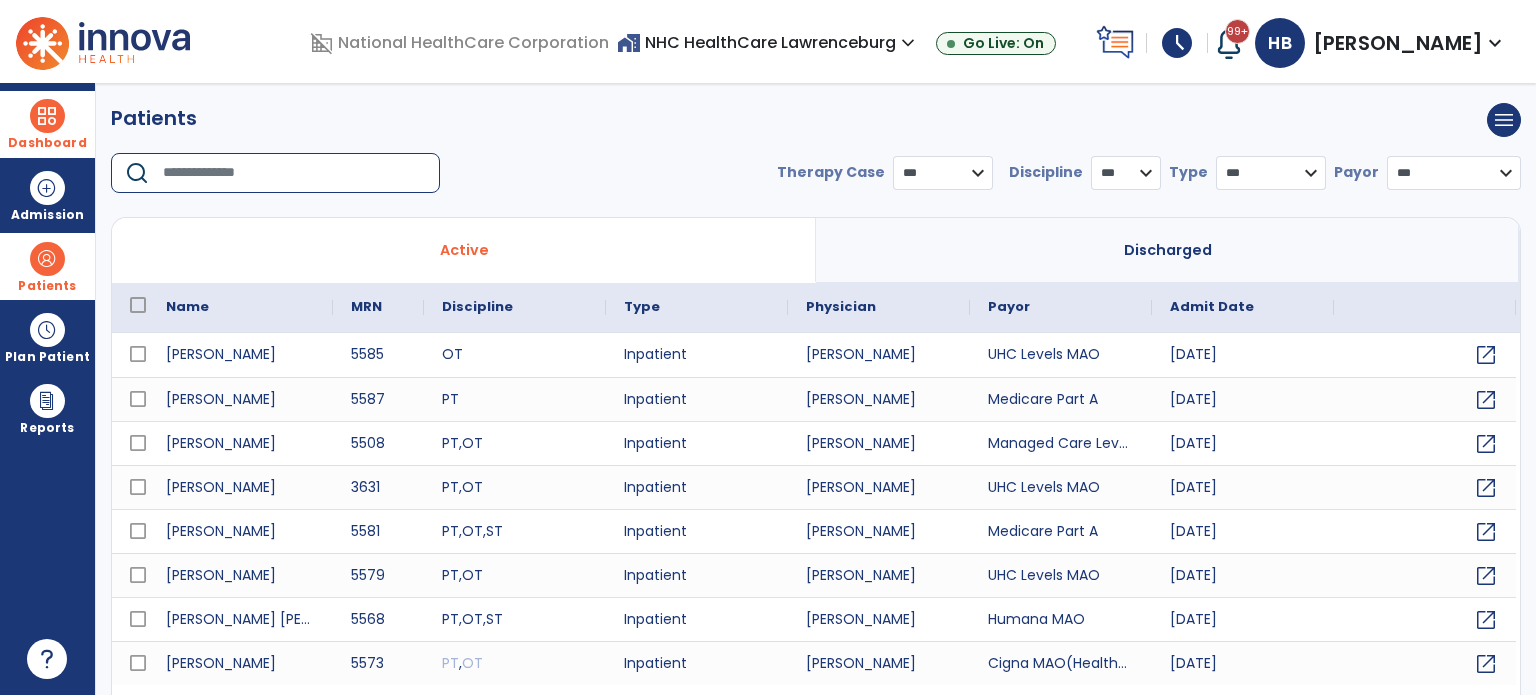 click at bounding box center (294, 173) 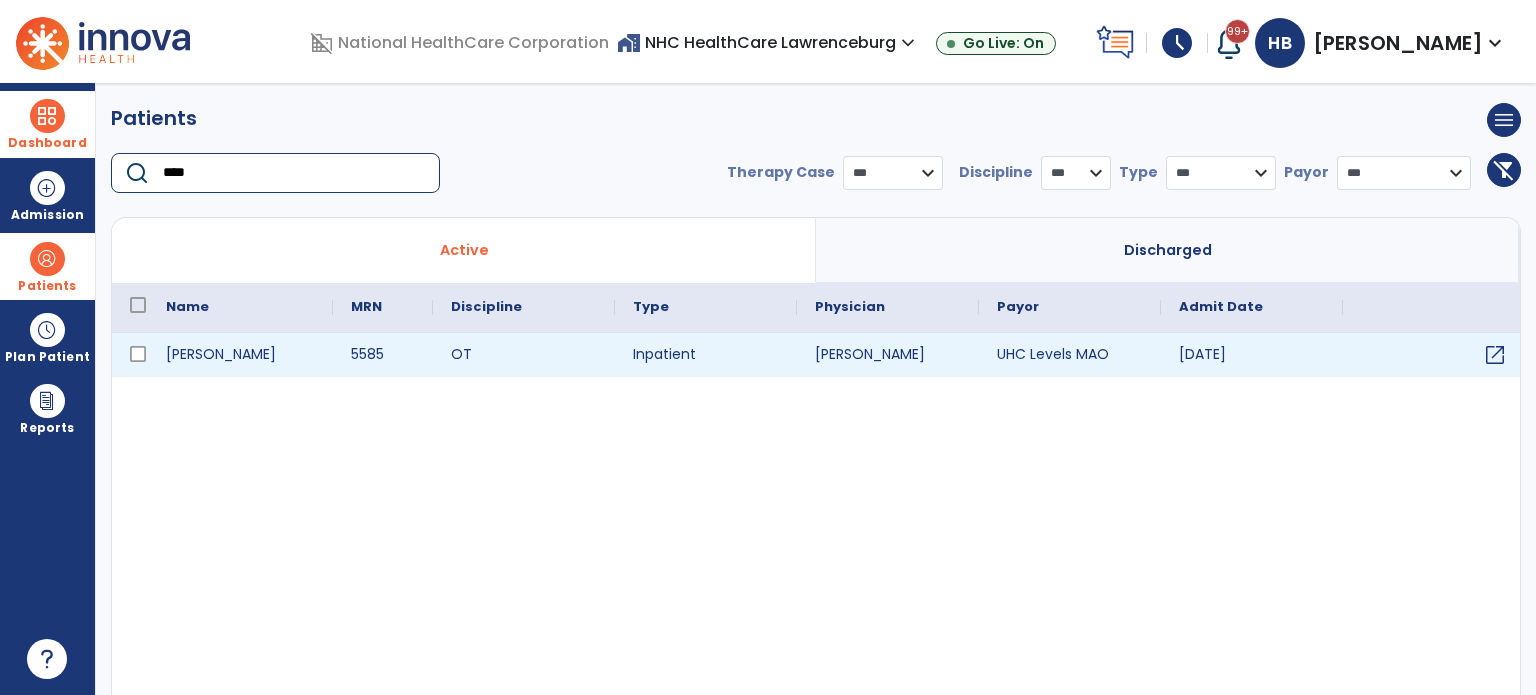 type on "****" 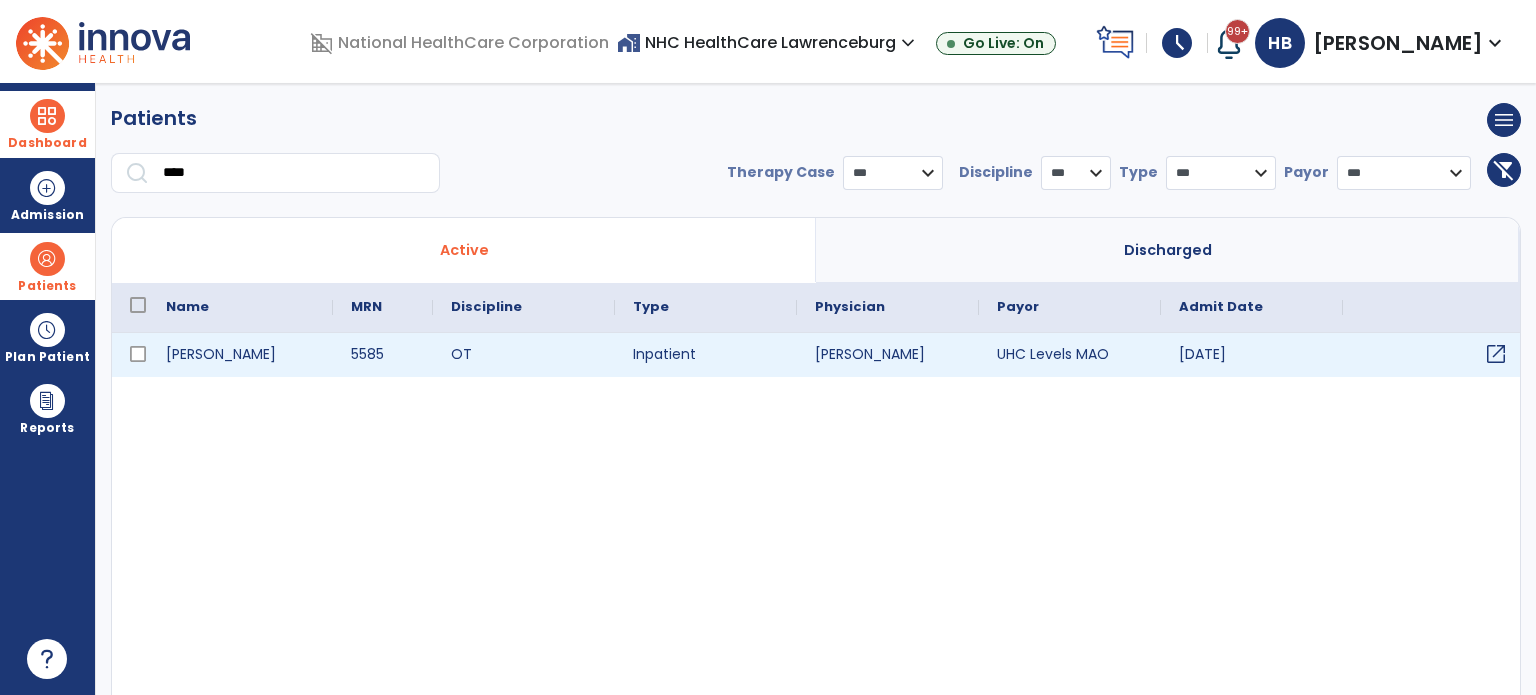 click on "open_in_new" at bounding box center (1496, 354) 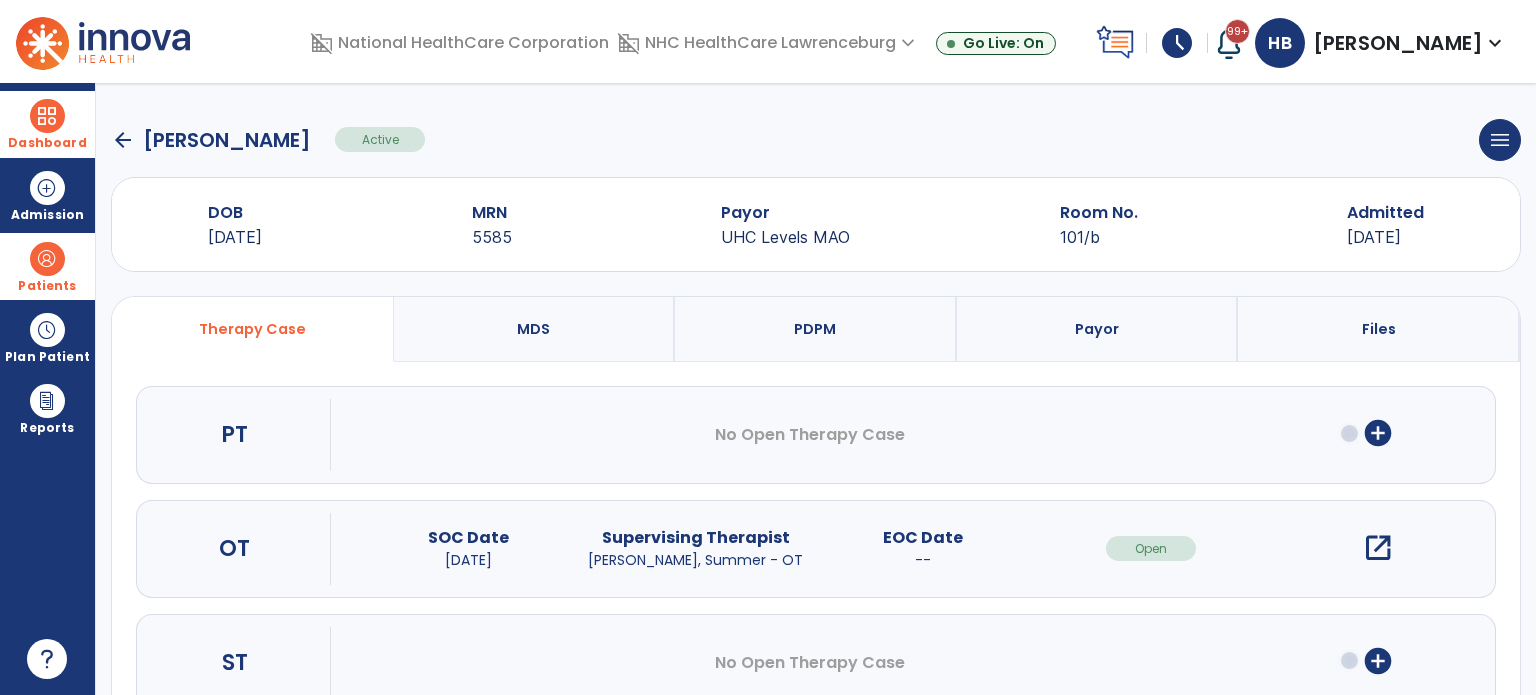 click on "add_circle" at bounding box center (1378, 433) 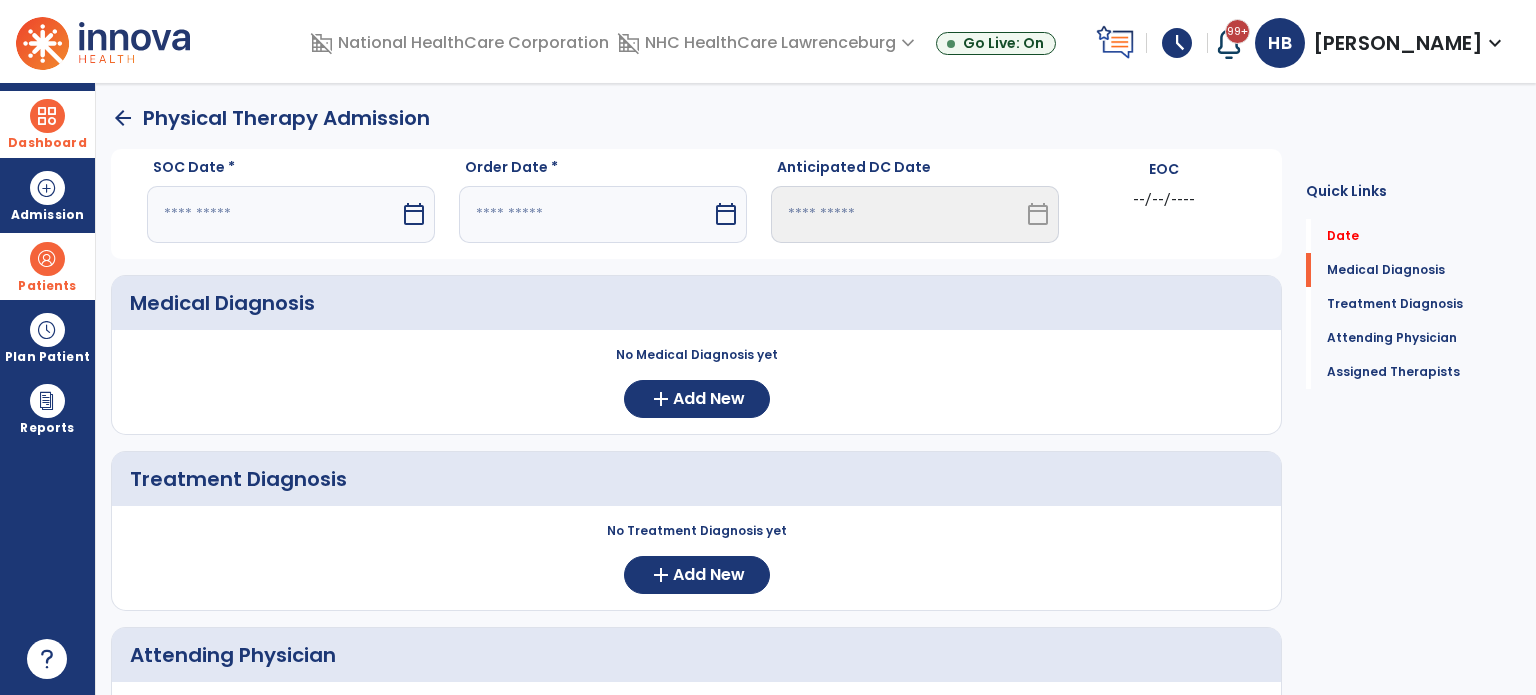click on "calendar_today" at bounding box center [414, 214] 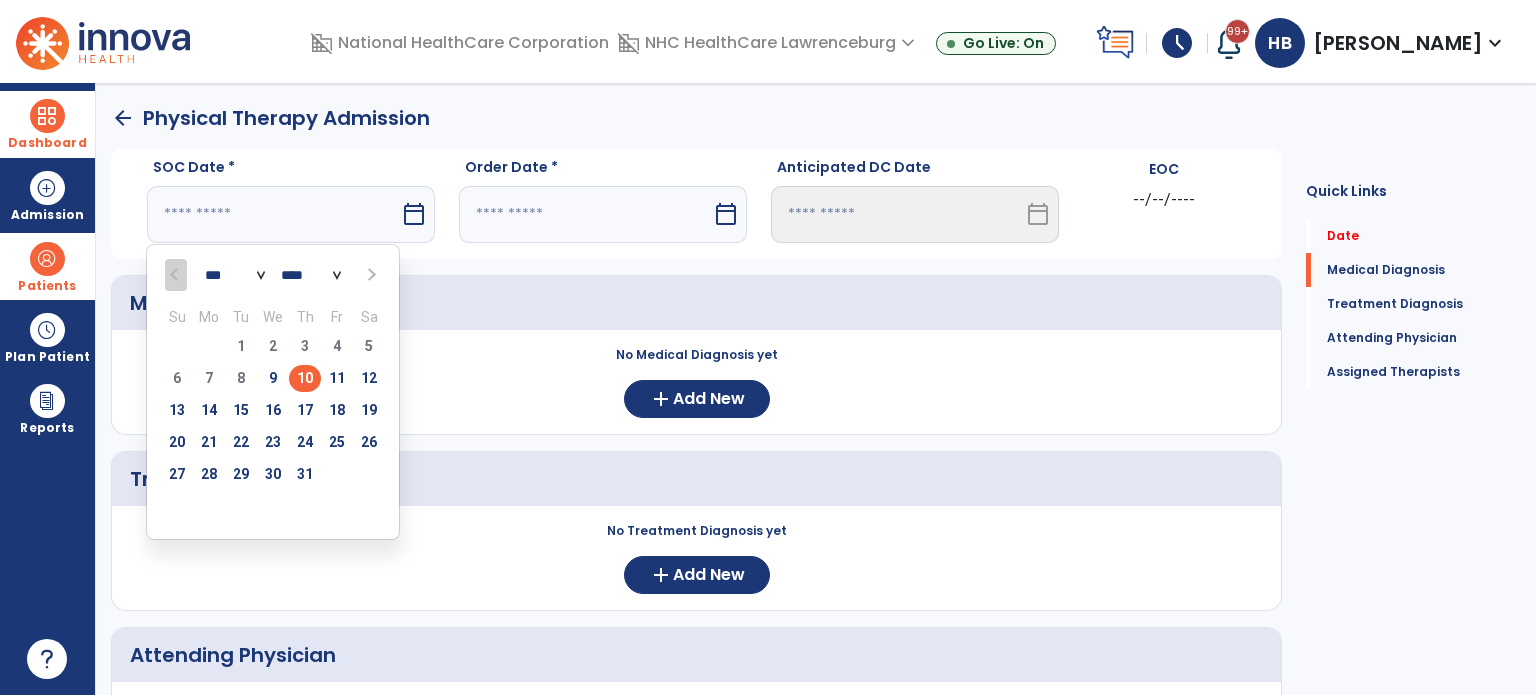 click on "10" at bounding box center (305, 378) 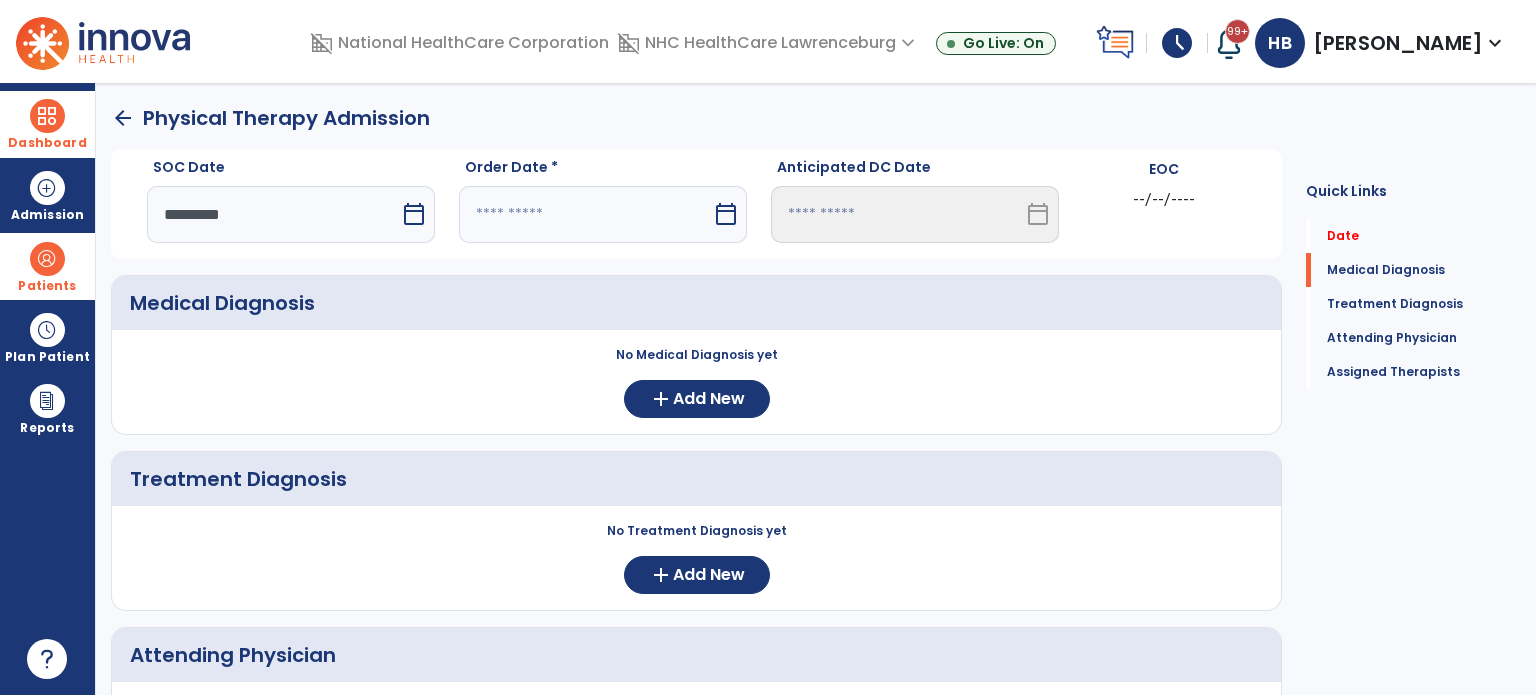 click at bounding box center (585, 214) 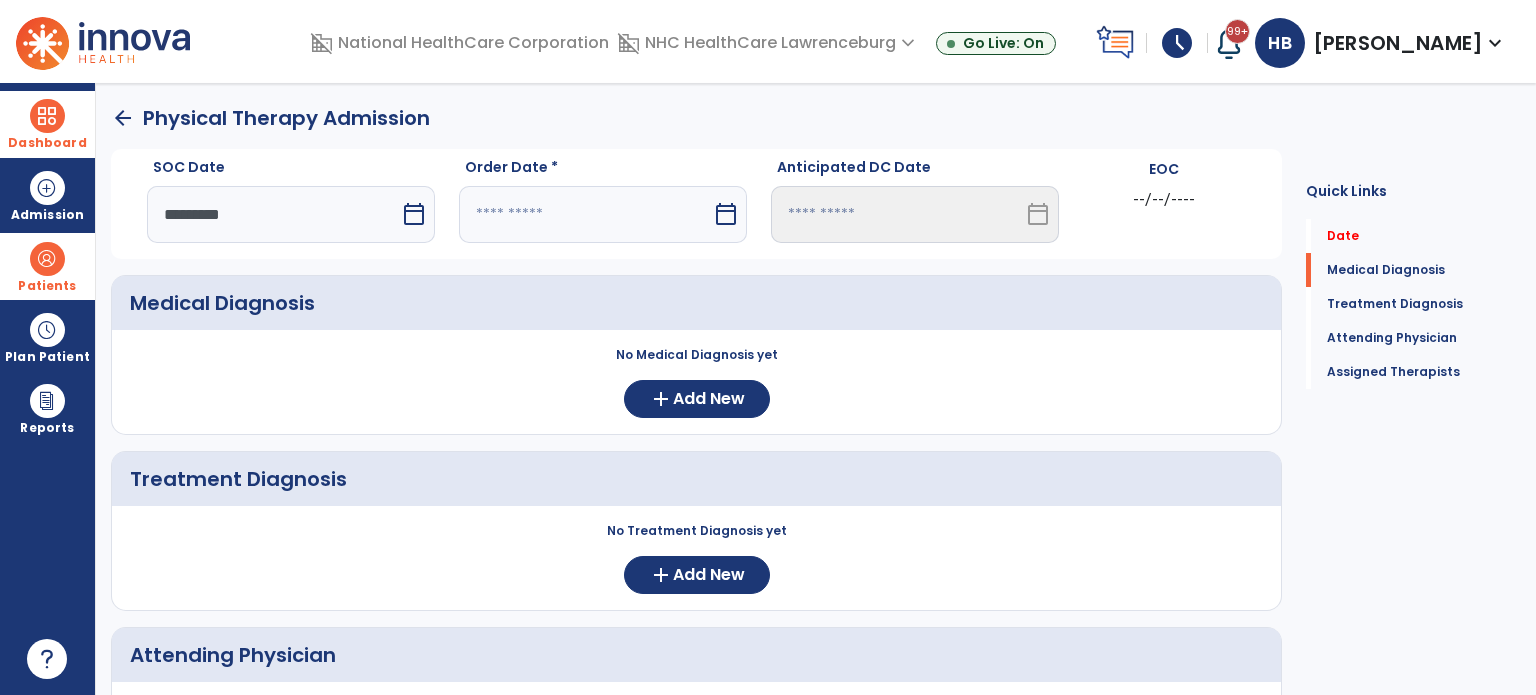 select on "*" 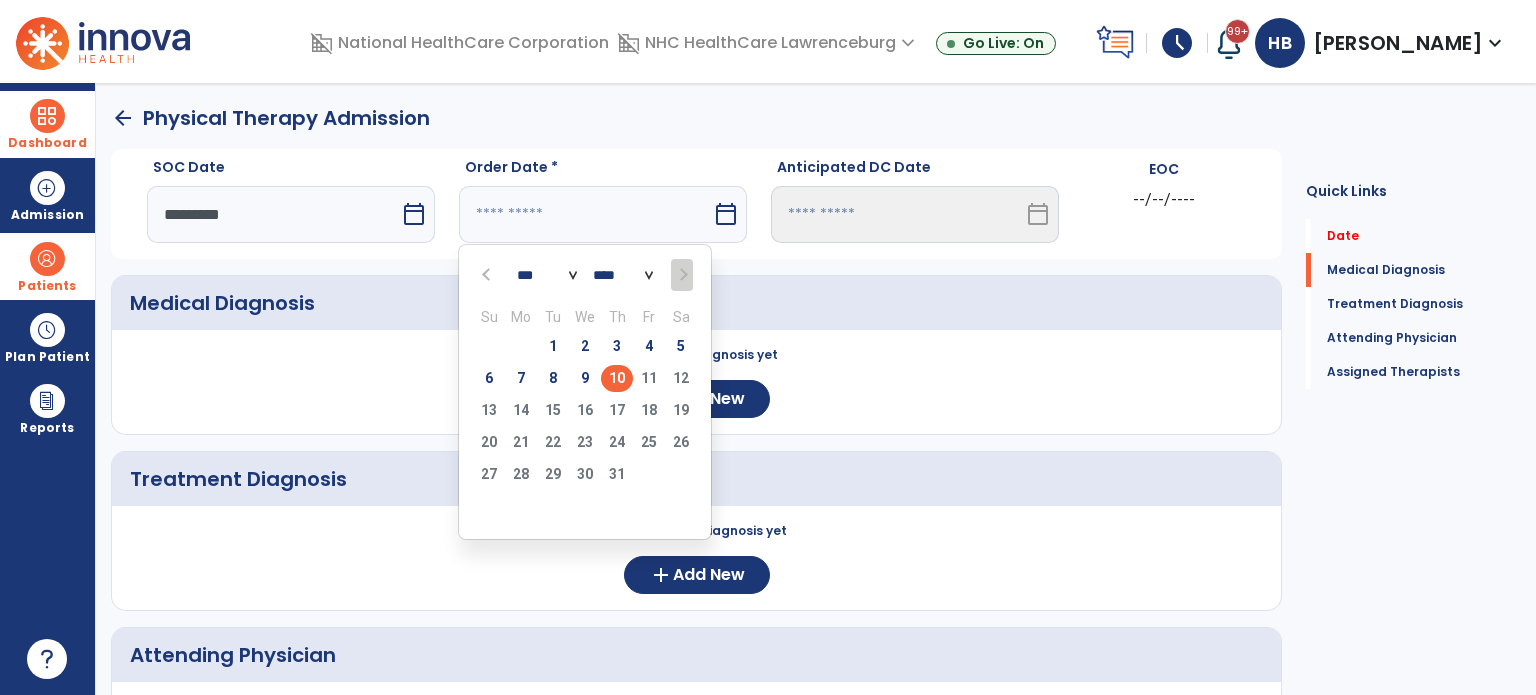 click on "10" at bounding box center (617, 378) 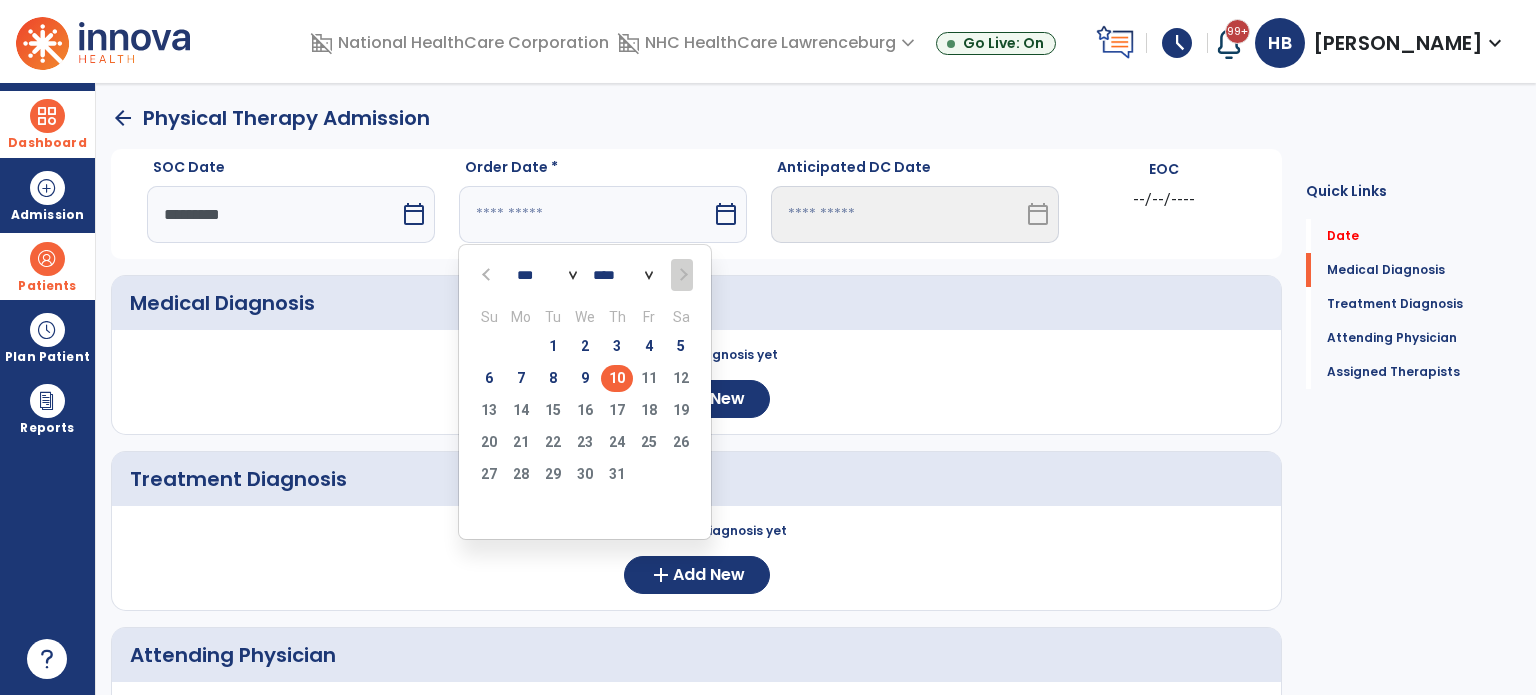 type on "*********" 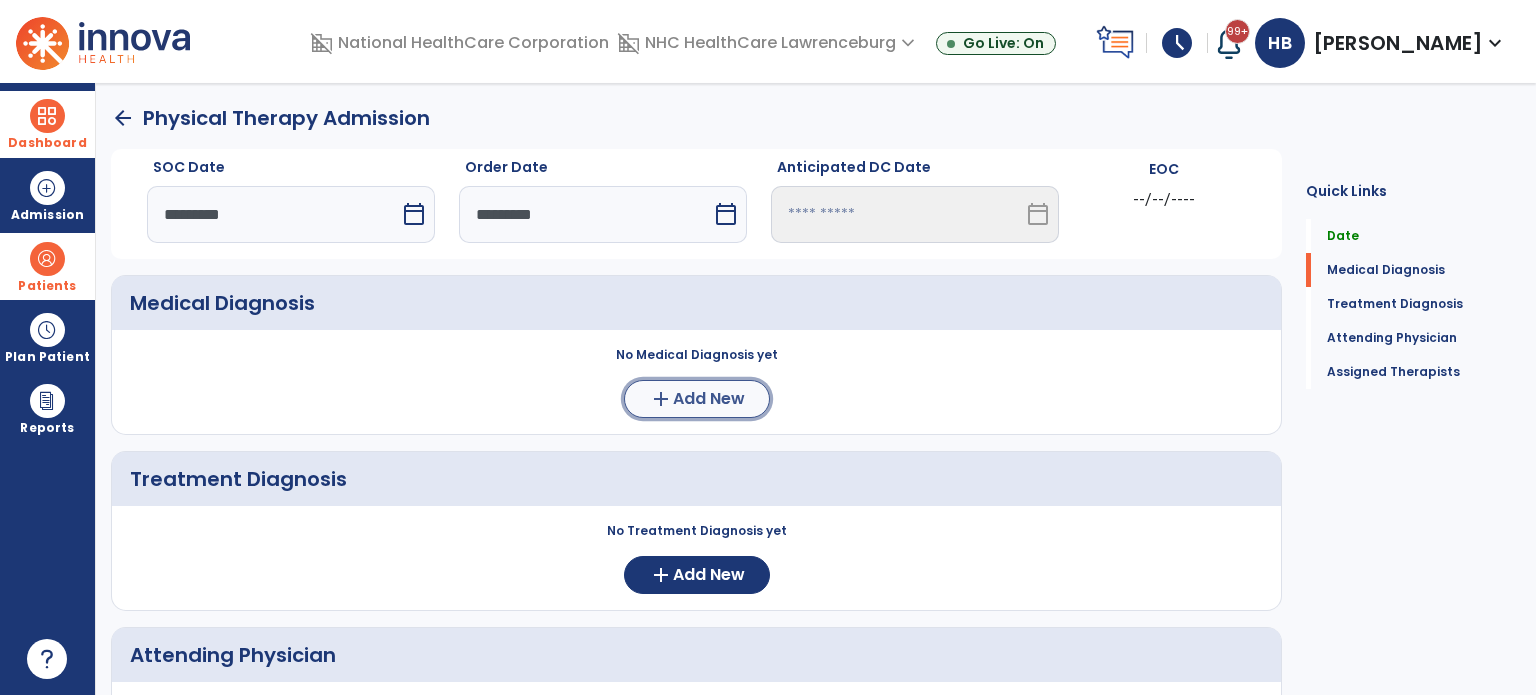 click on "Add New" 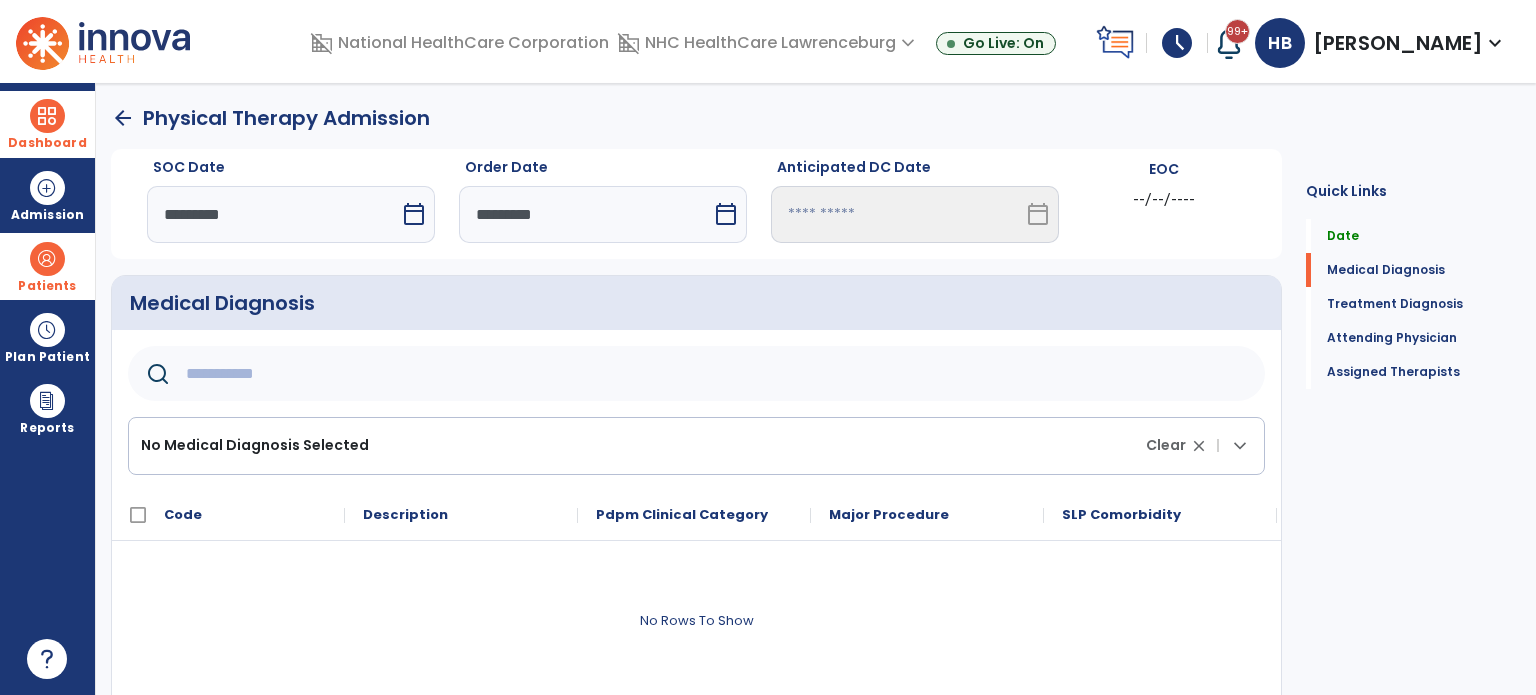 click 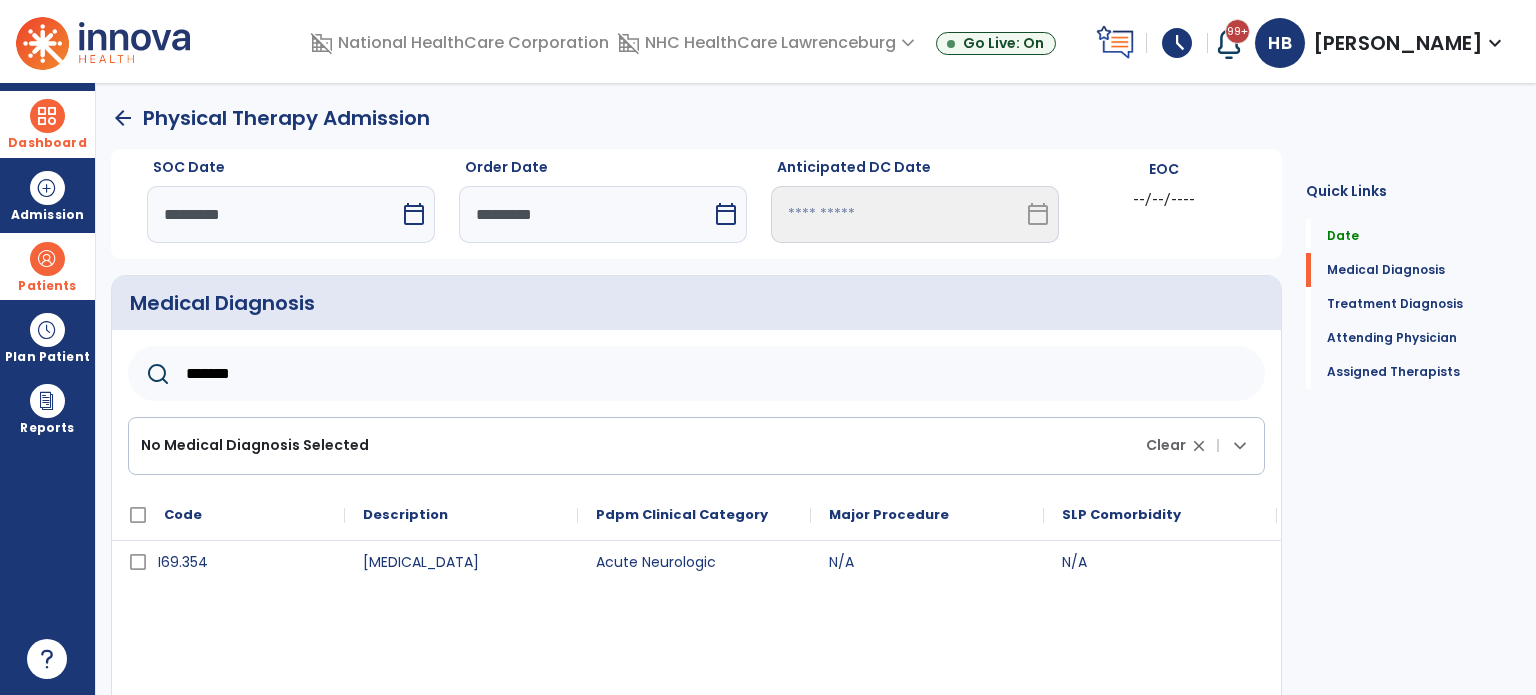 type on "*******" 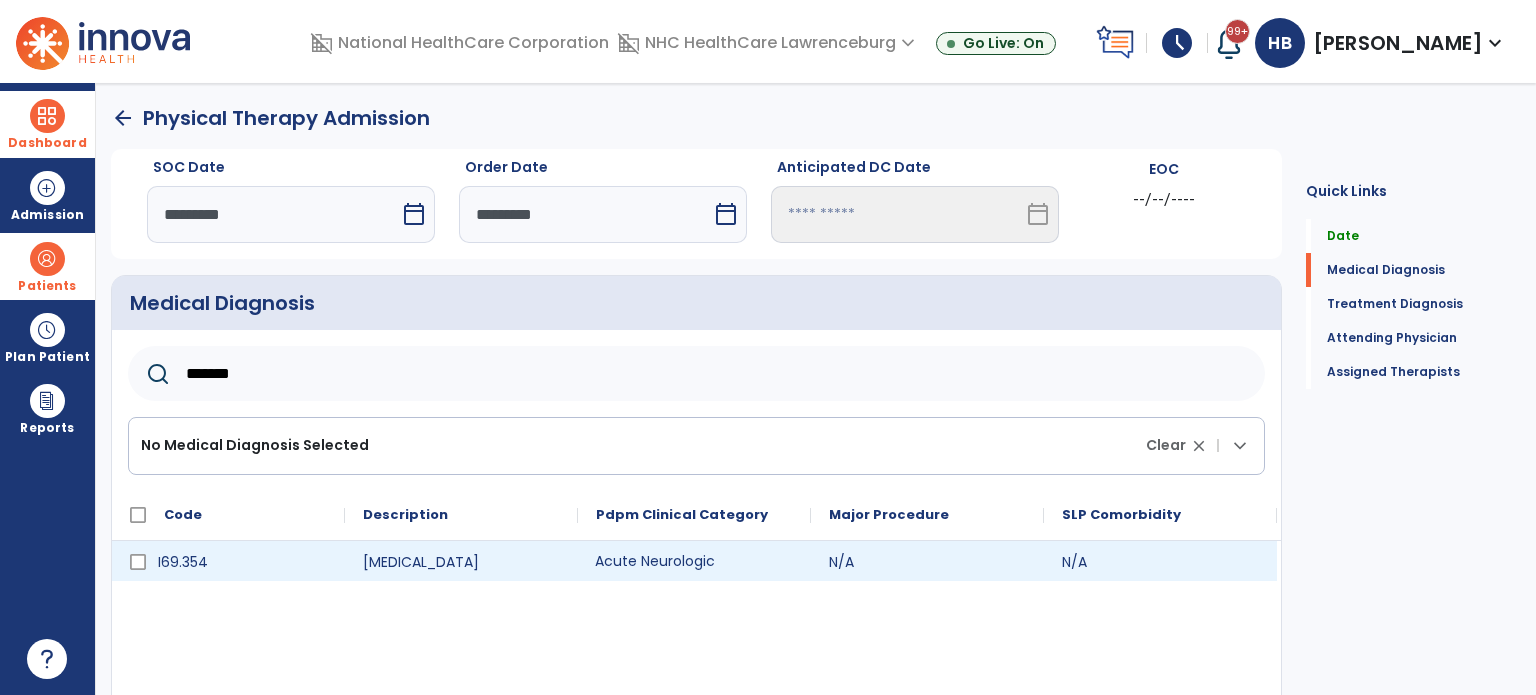 drag, startPoint x: 656, startPoint y: 558, endPoint x: 662, endPoint y: 547, distance: 12.529964 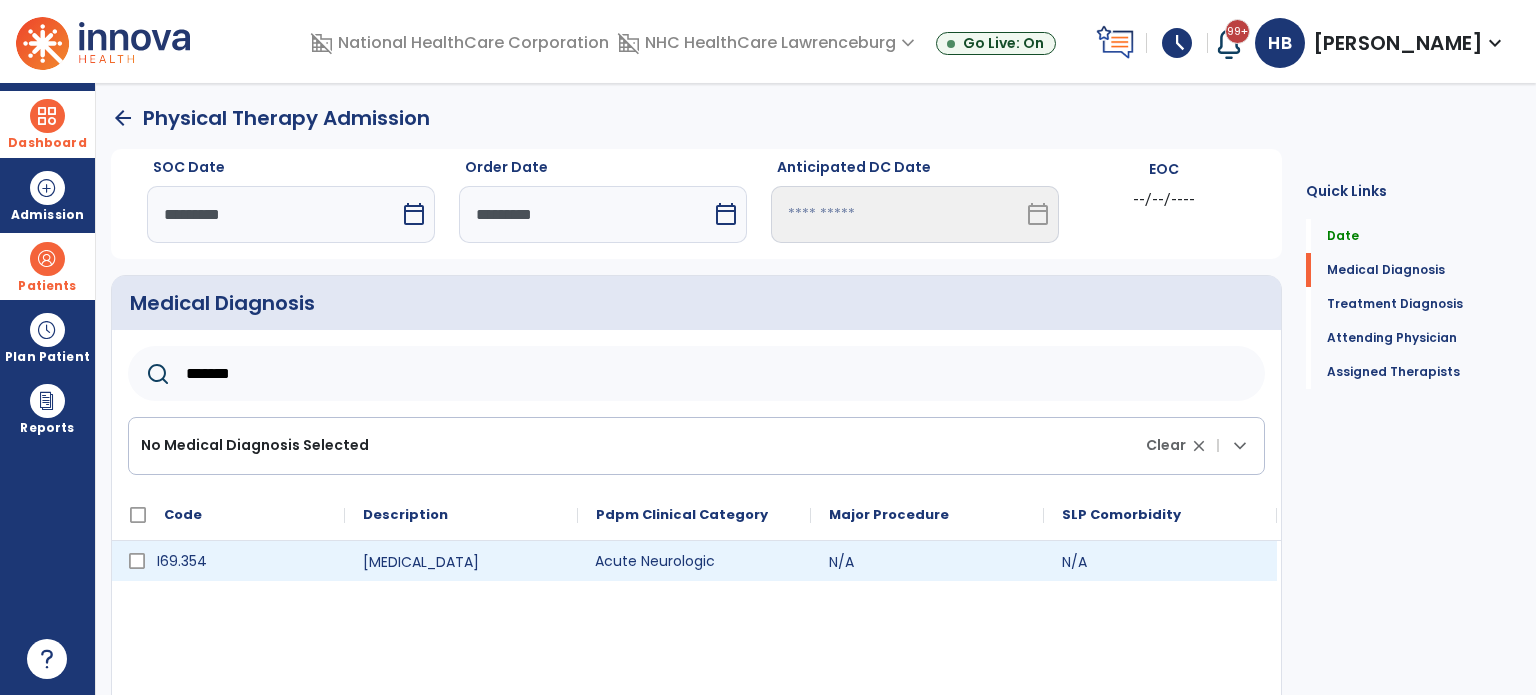 drag, startPoint x: 128, startPoint y: 558, endPoint x: 145, endPoint y: 557, distance: 17.029387 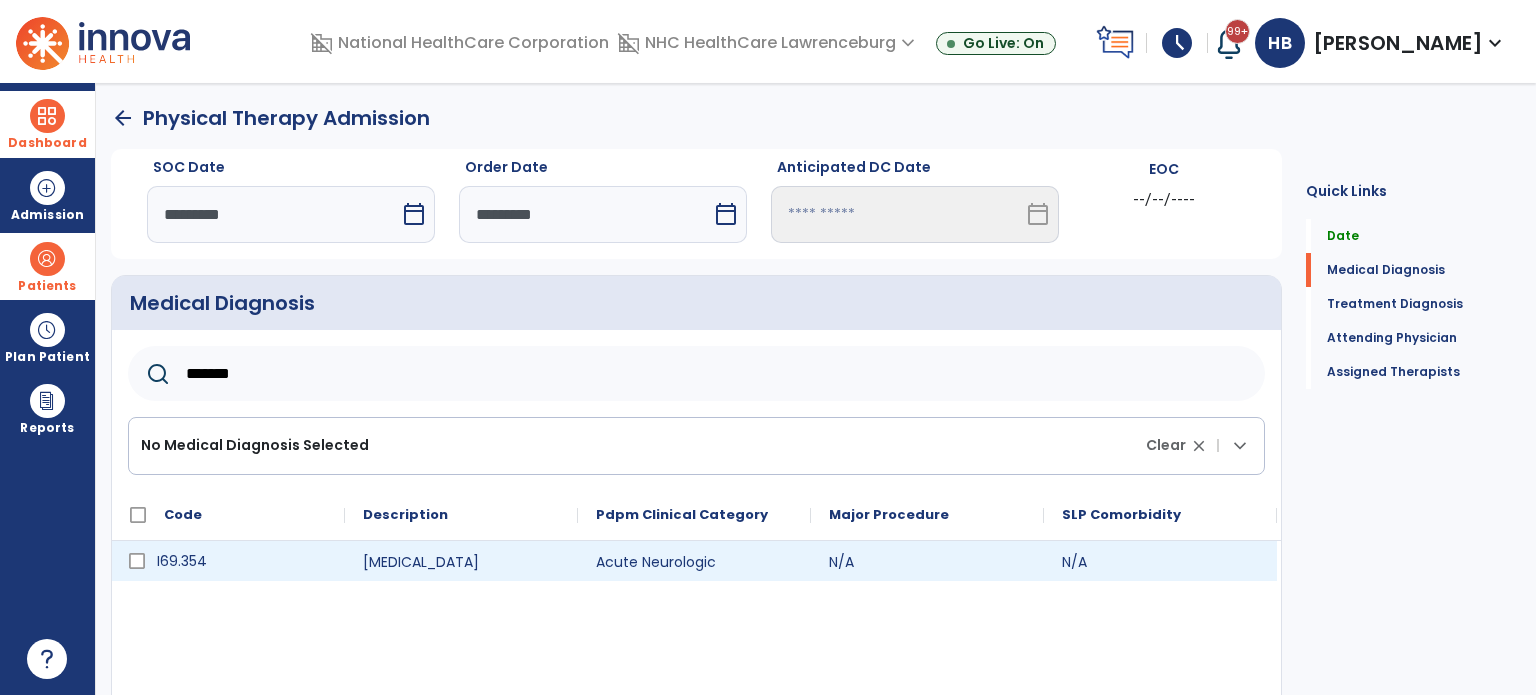 click on "I69.354" 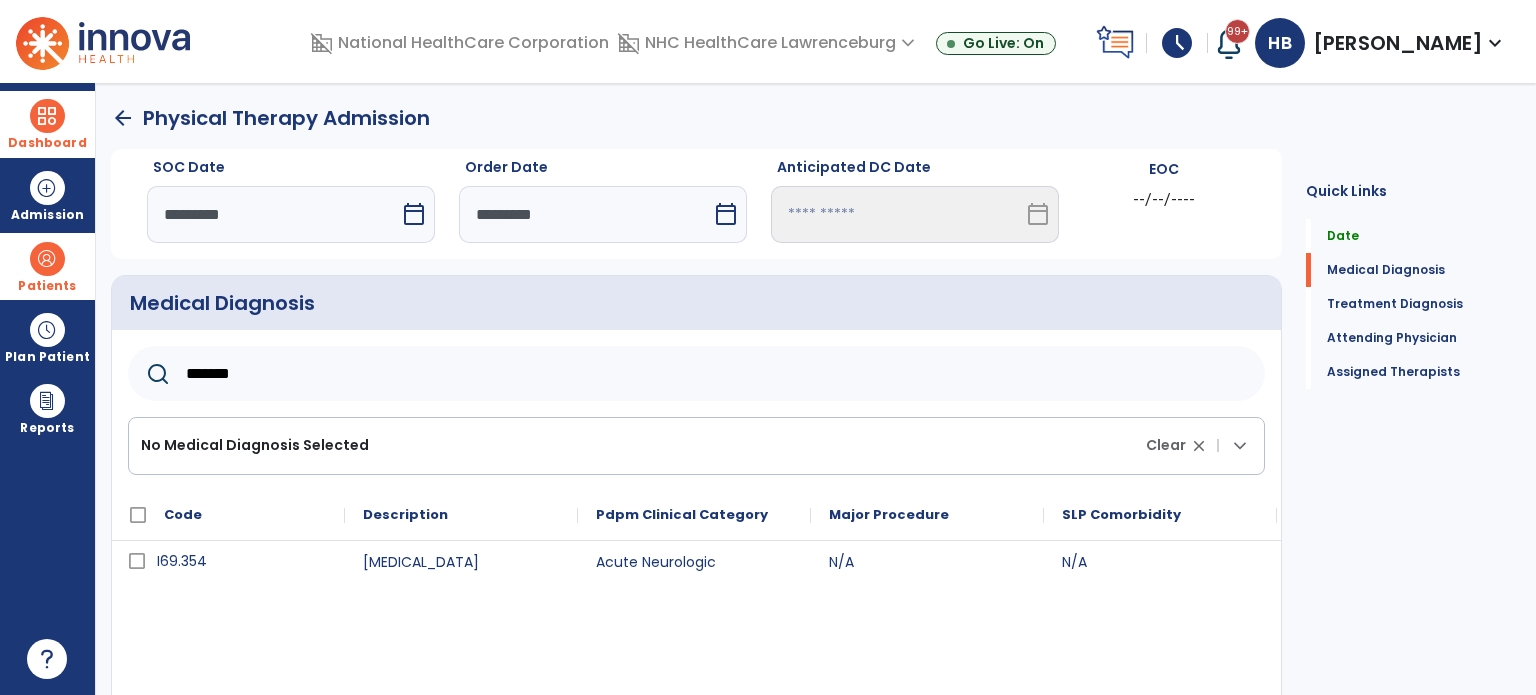 scroll, scrollTop: 100, scrollLeft: 0, axis: vertical 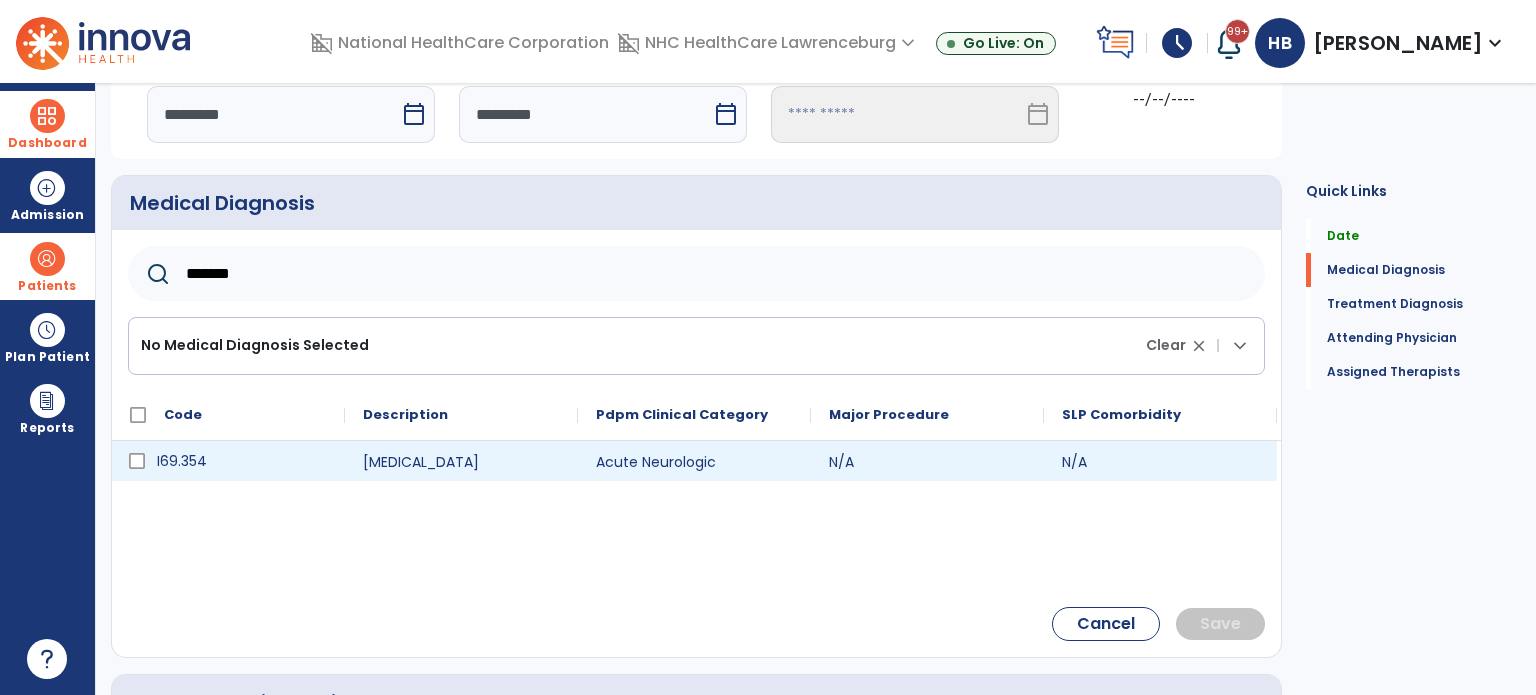 click on "I69.354" 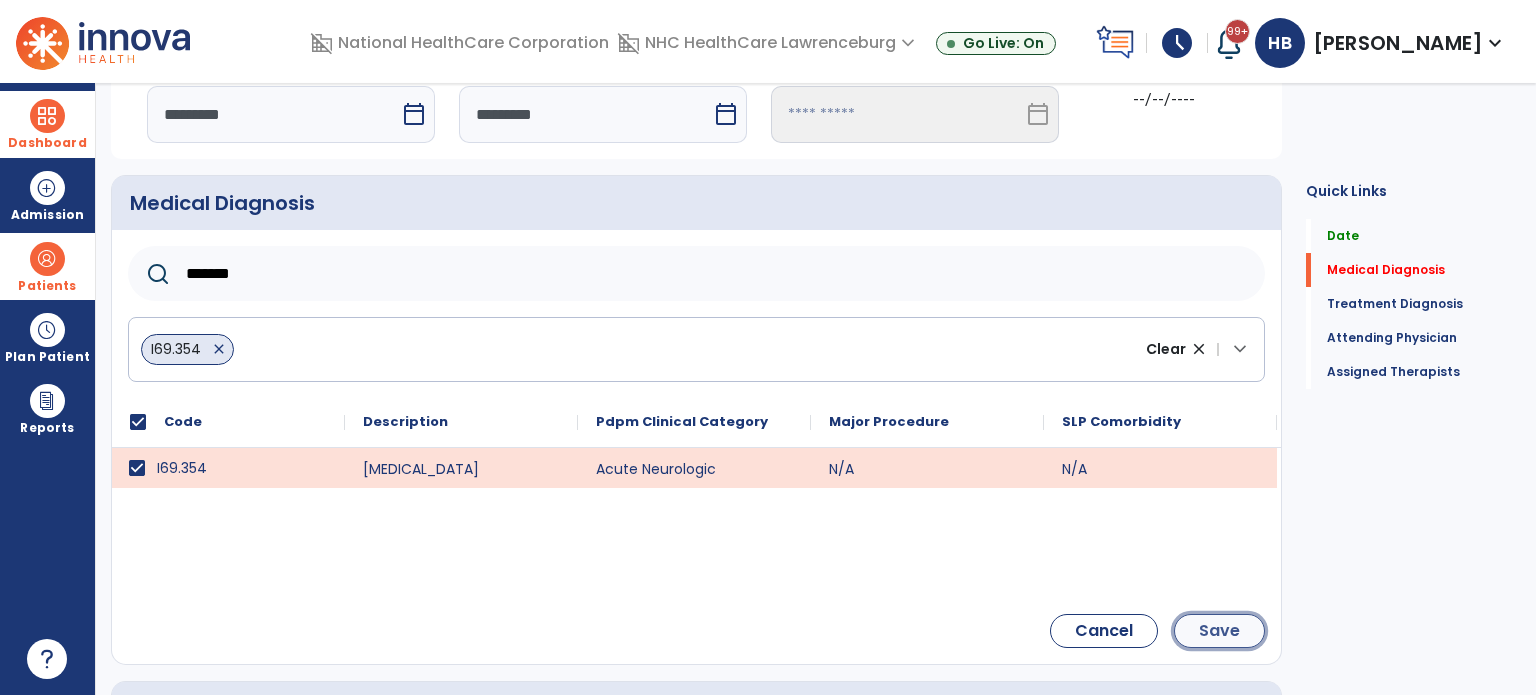 click on "Save" 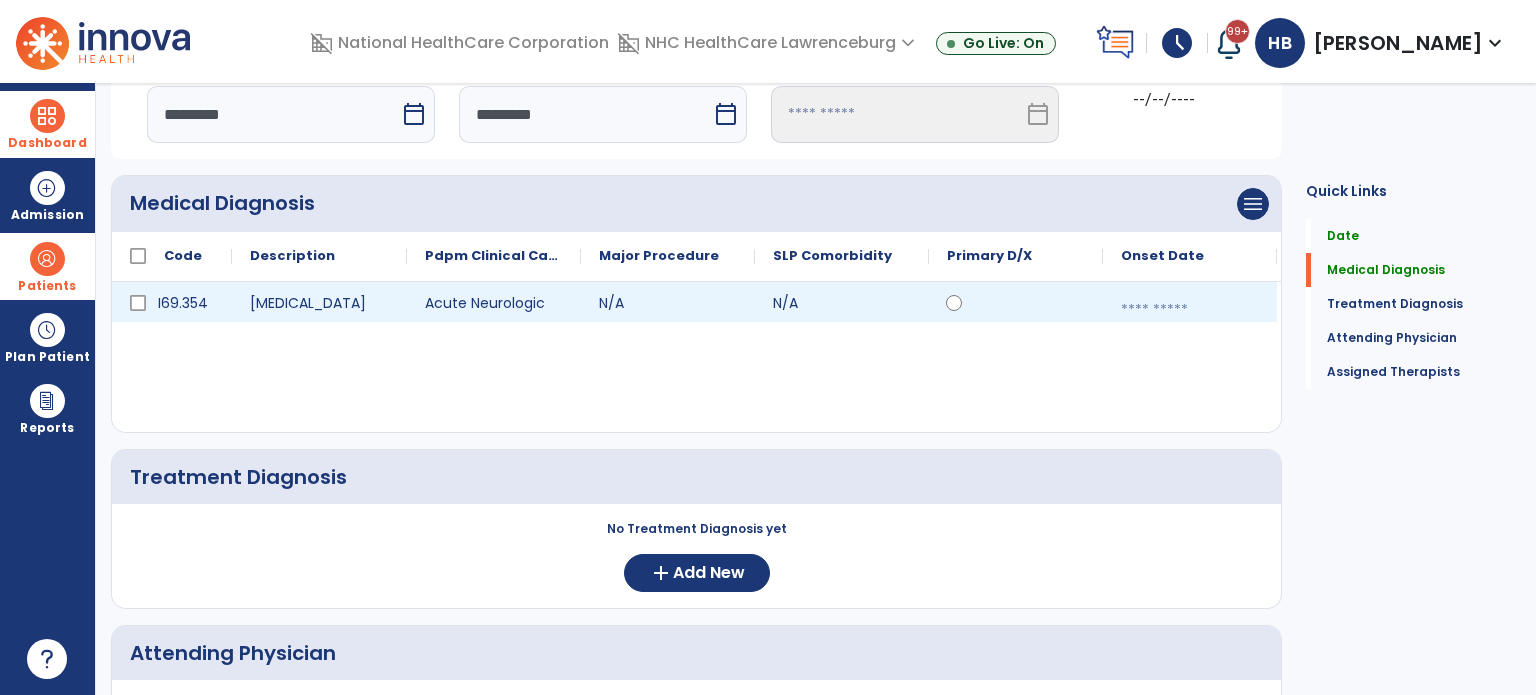 click at bounding box center (1190, 310) 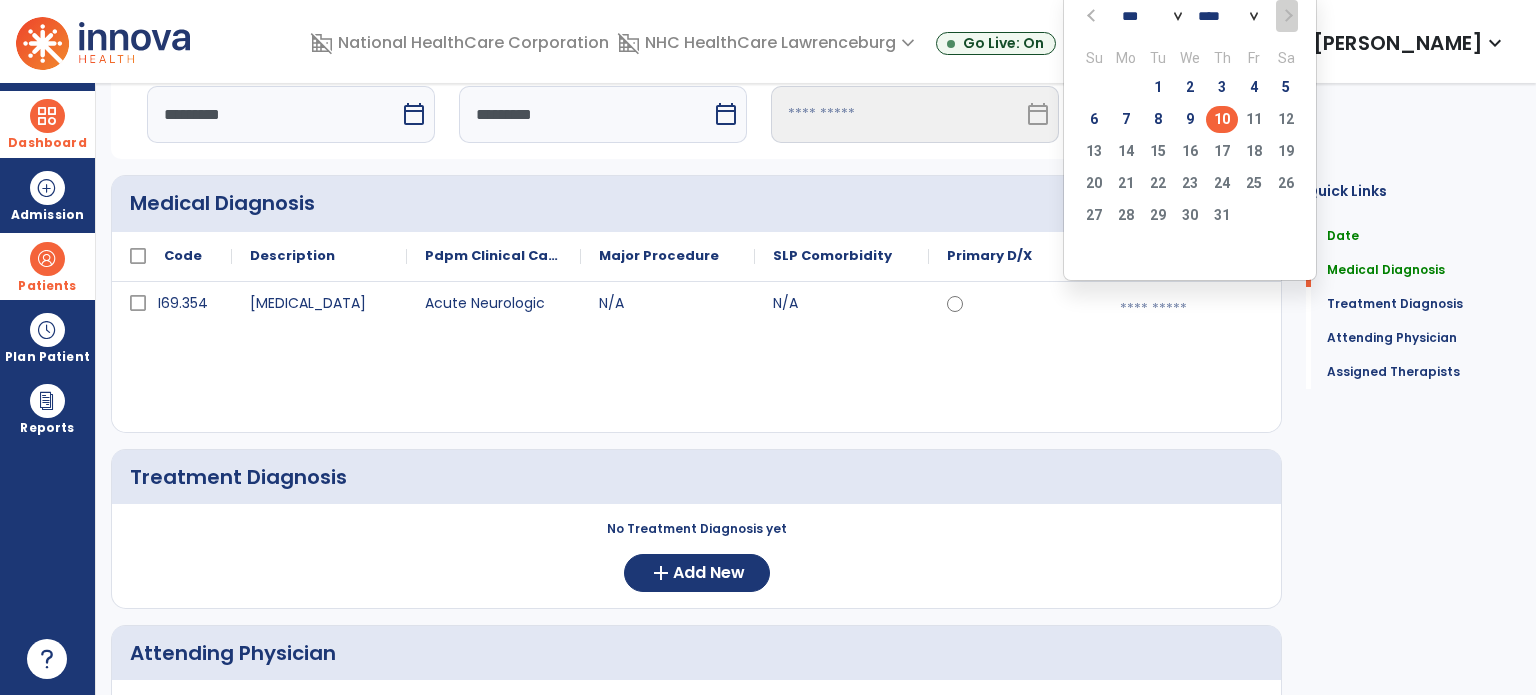click on "10" 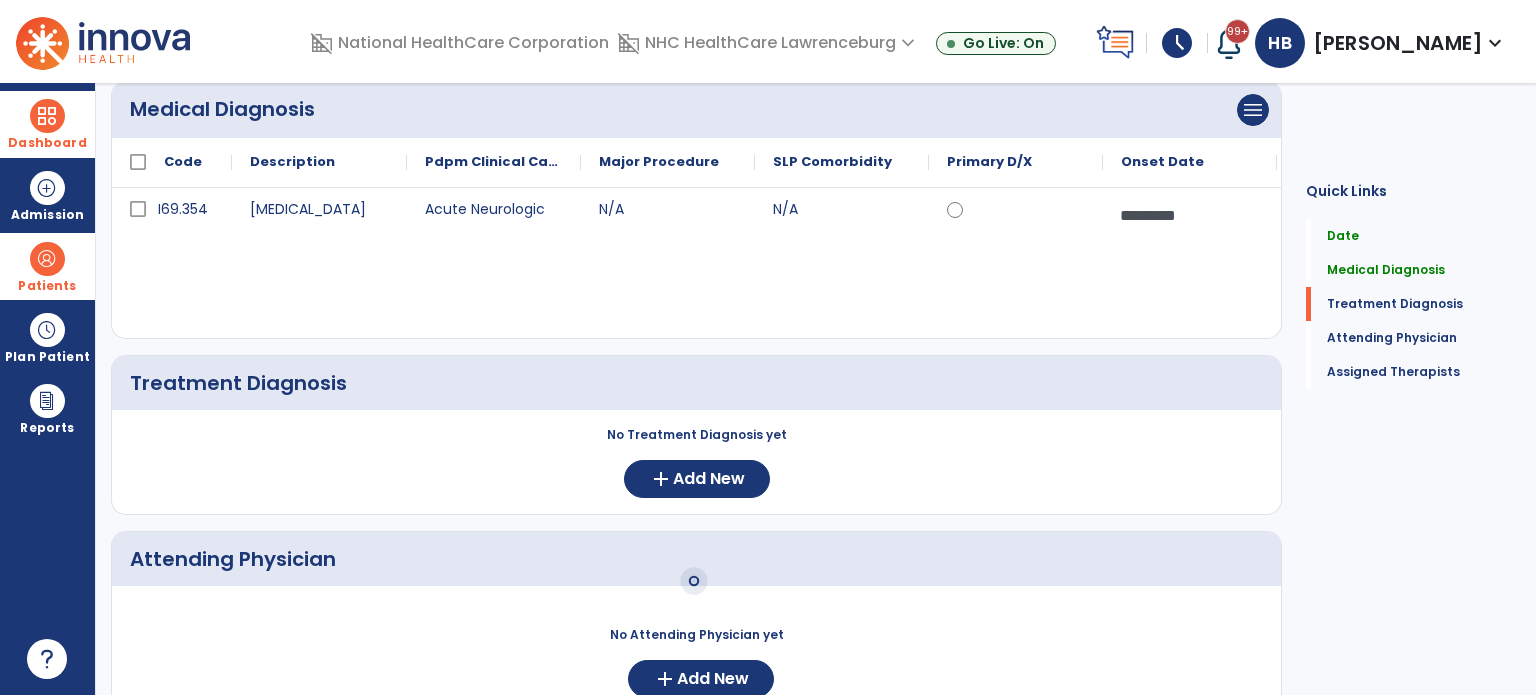 scroll, scrollTop: 300, scrollLeft: 0, axis: vertical 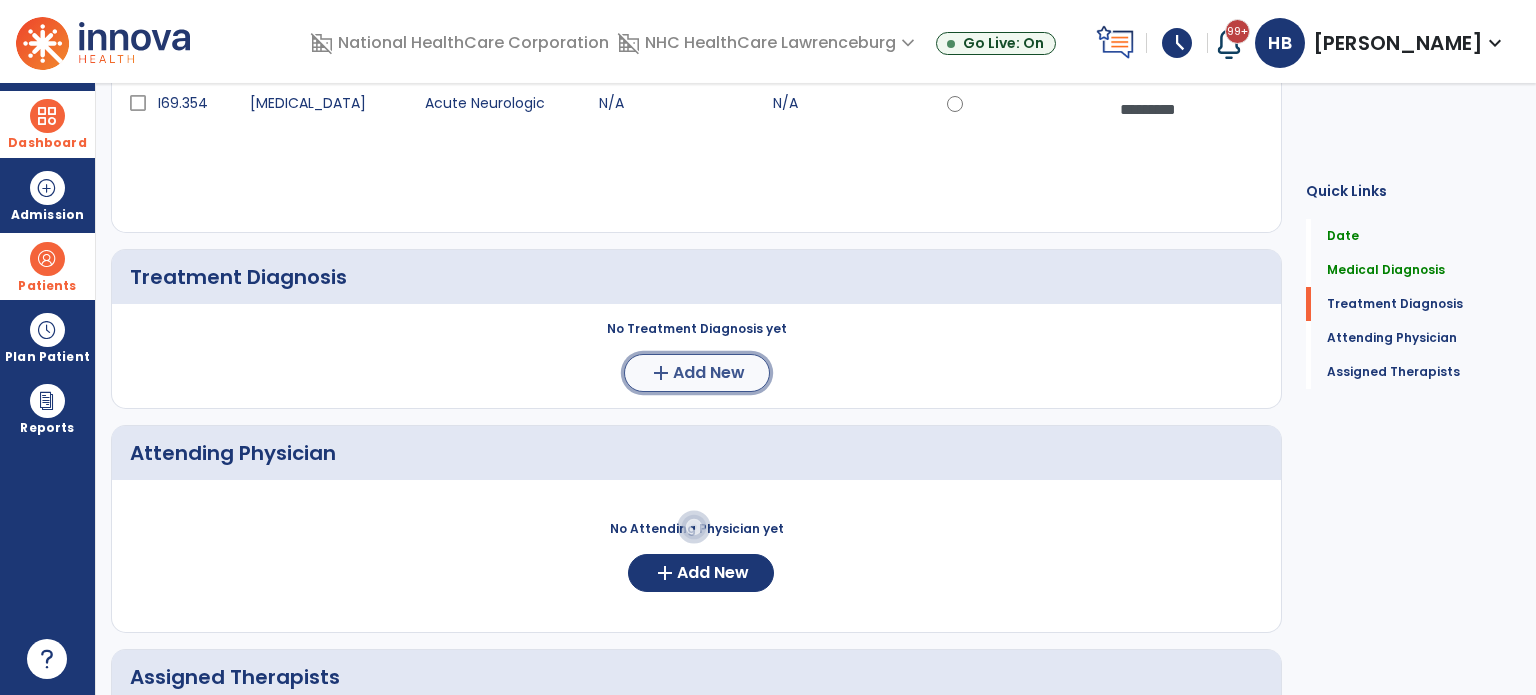 click on "add" 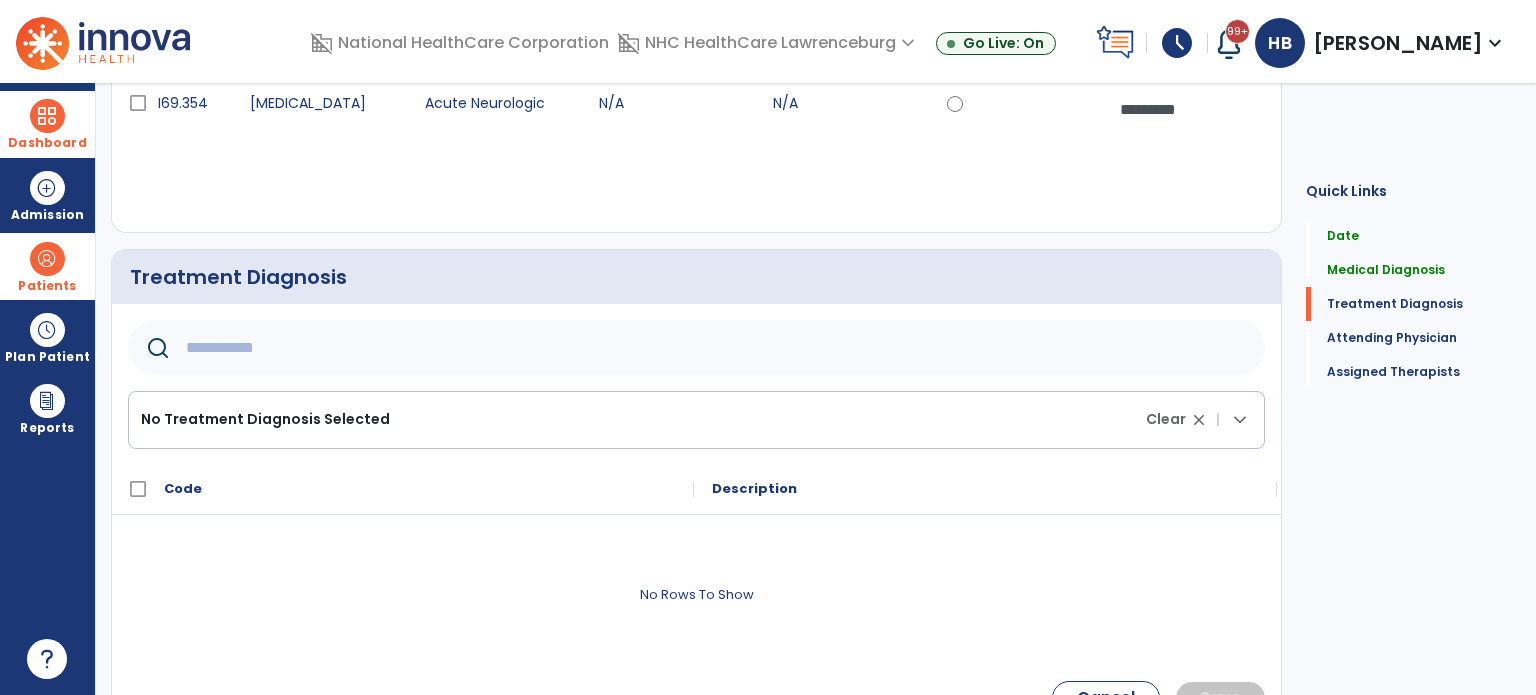 click 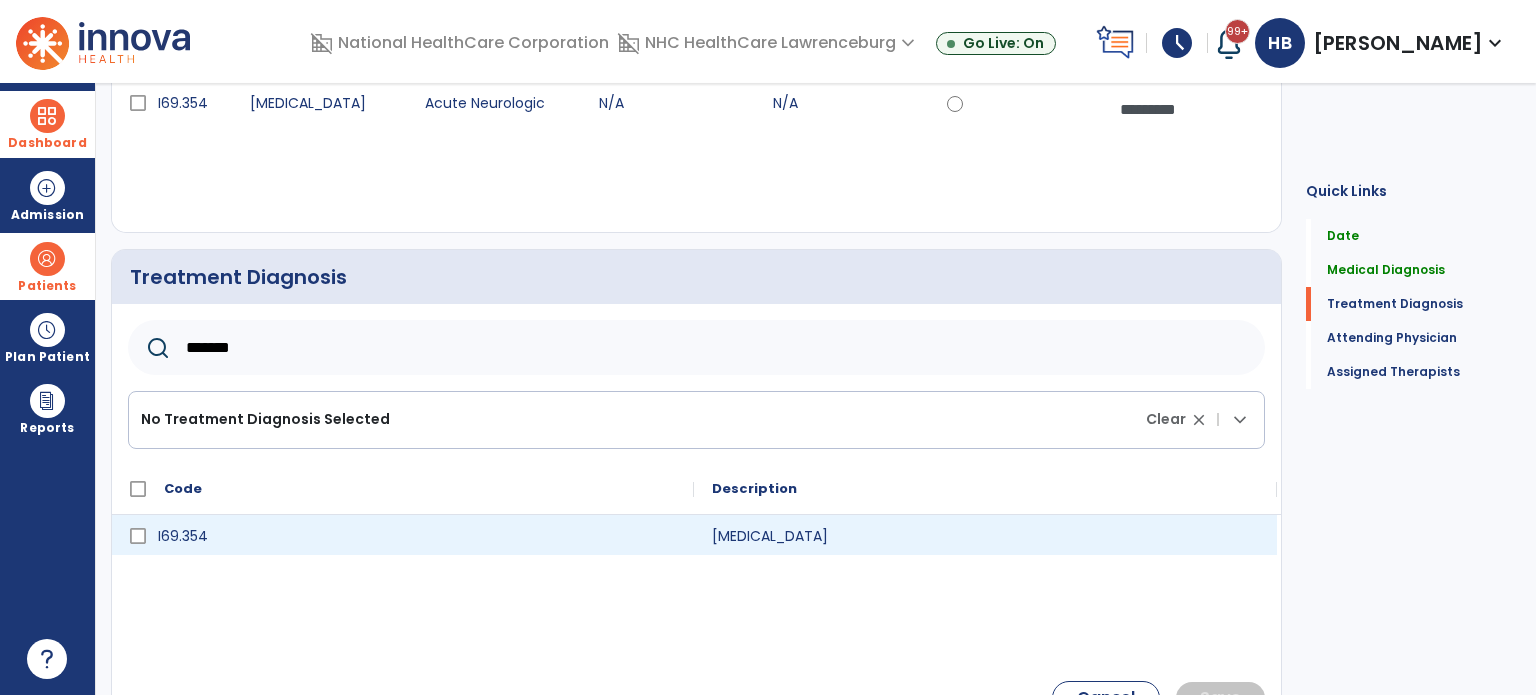 type on "*******" 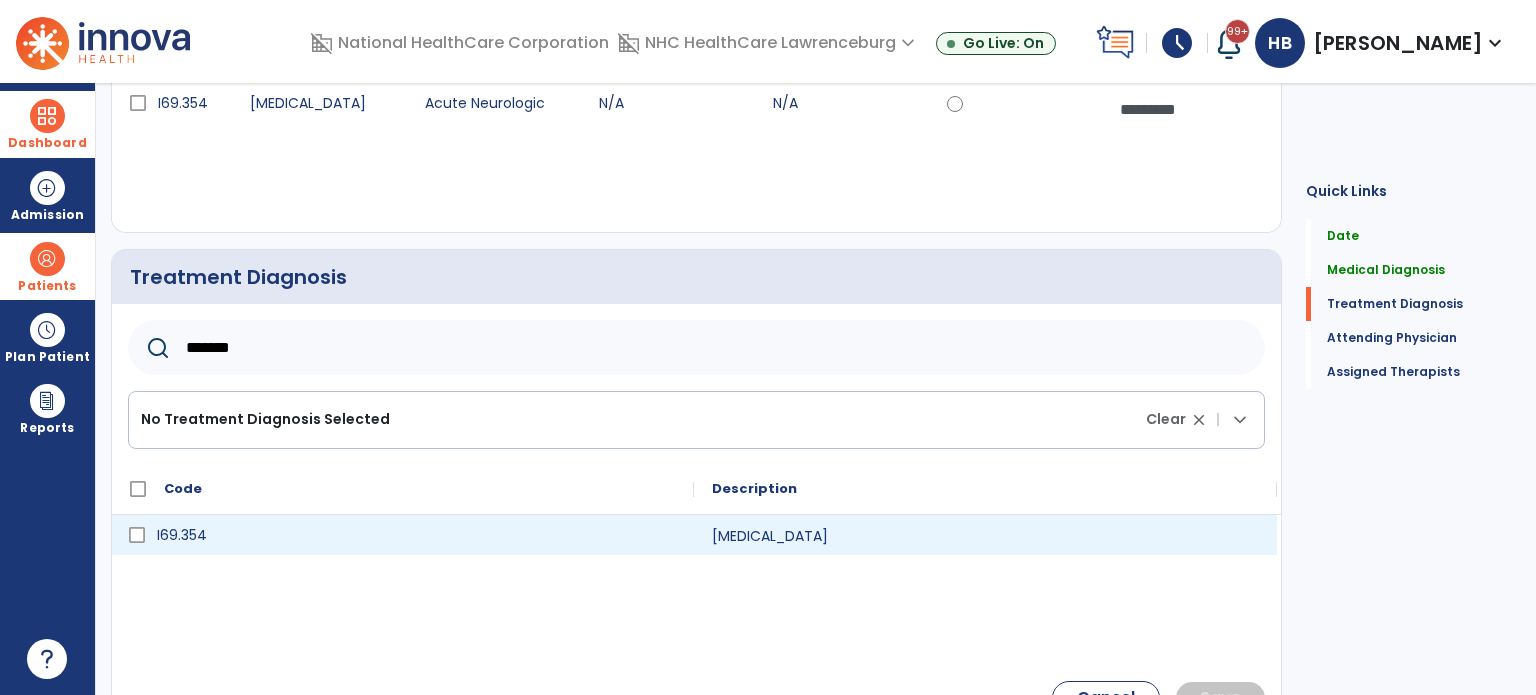 click 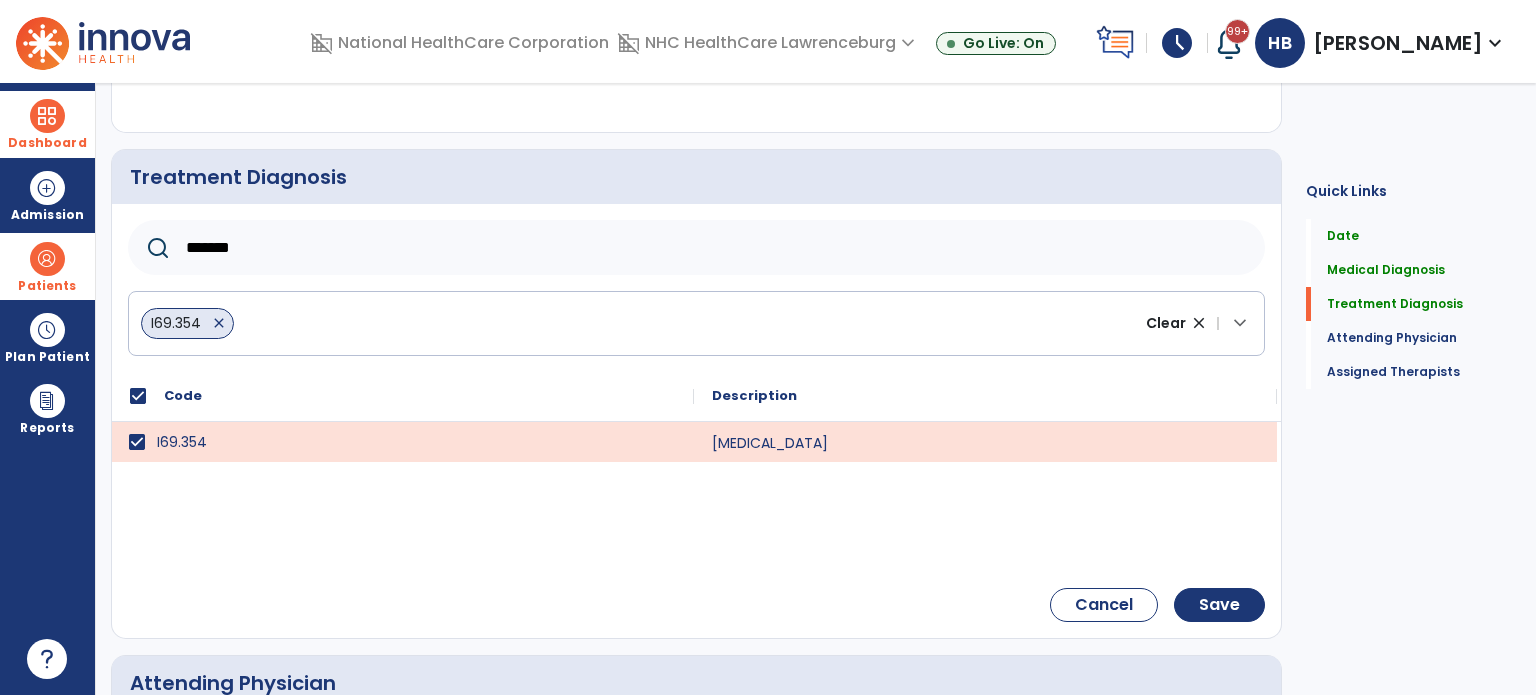 scroll, scrollTop: 500, scrollLeft: 0, axis: vertical 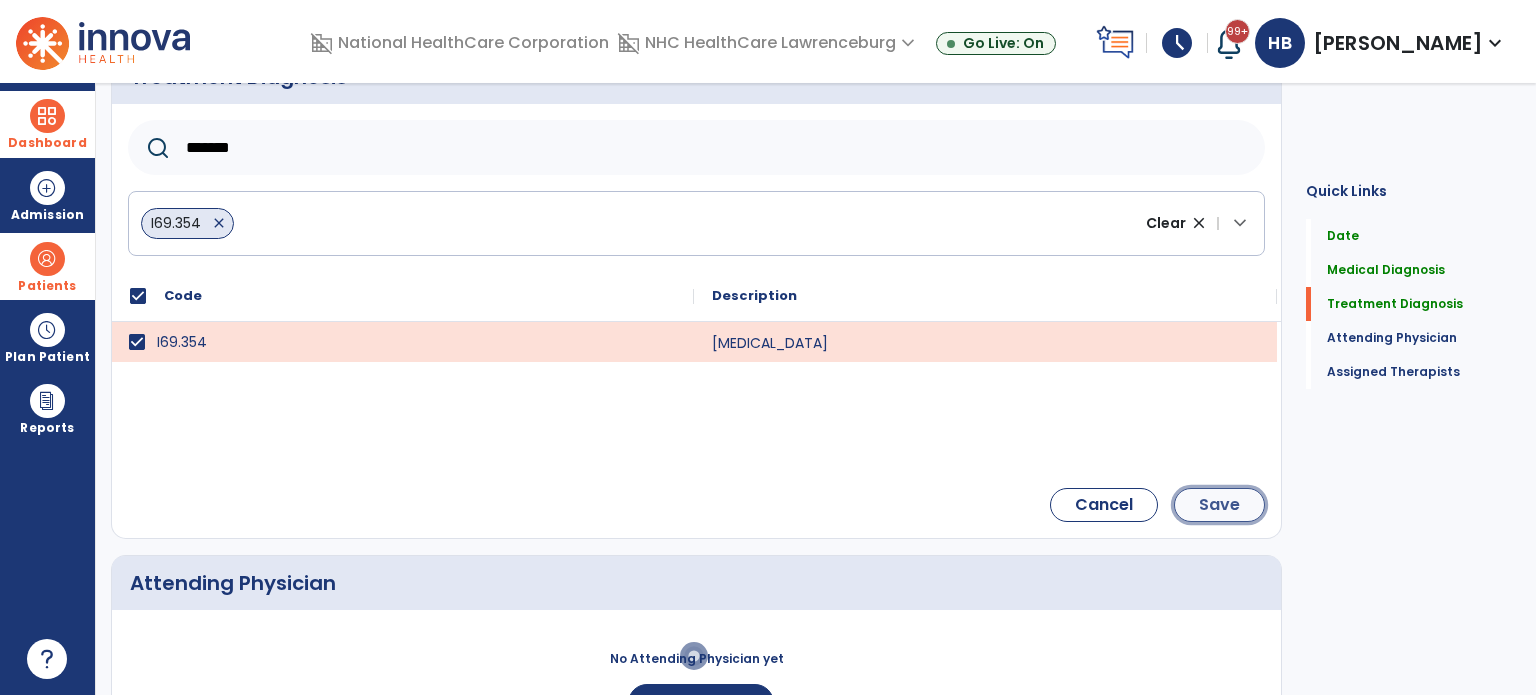 click on "Save" 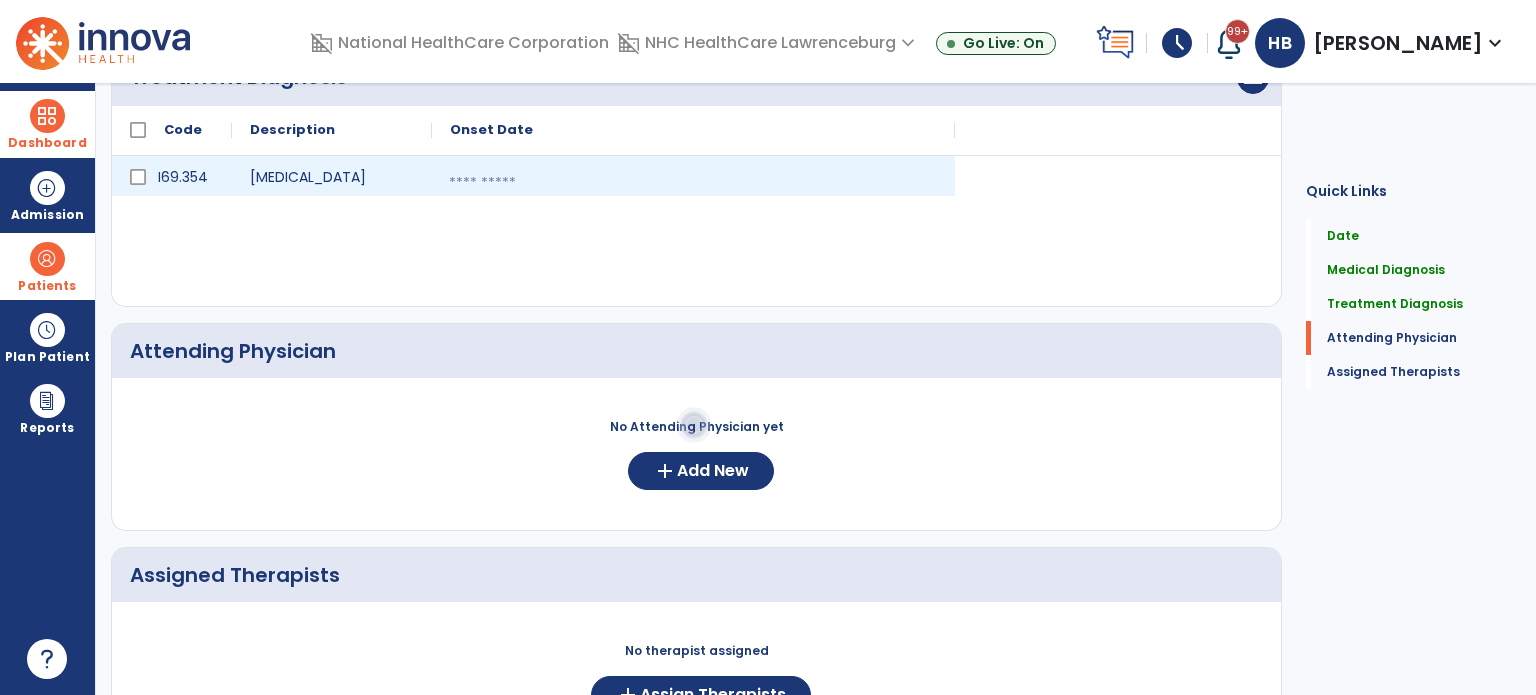 click at bounding box center (693, 183) 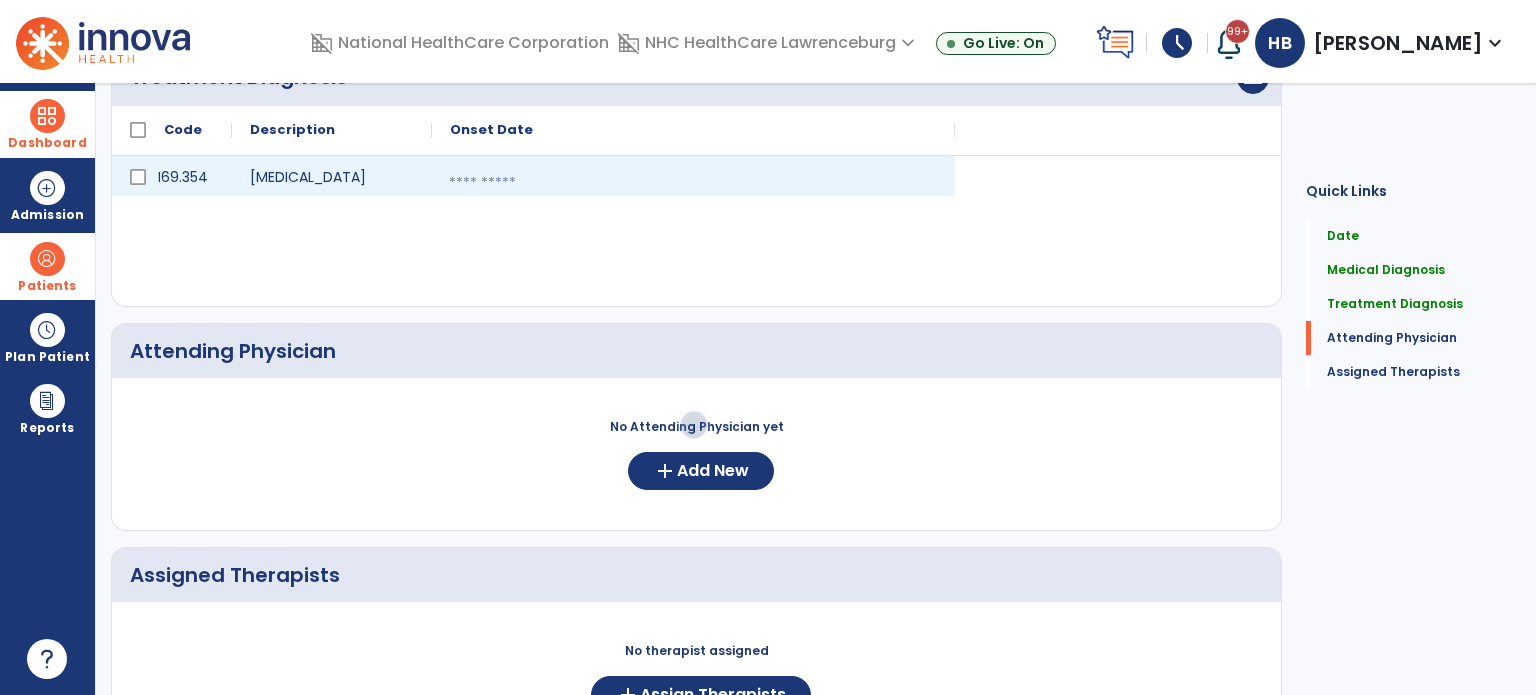 select on "*" 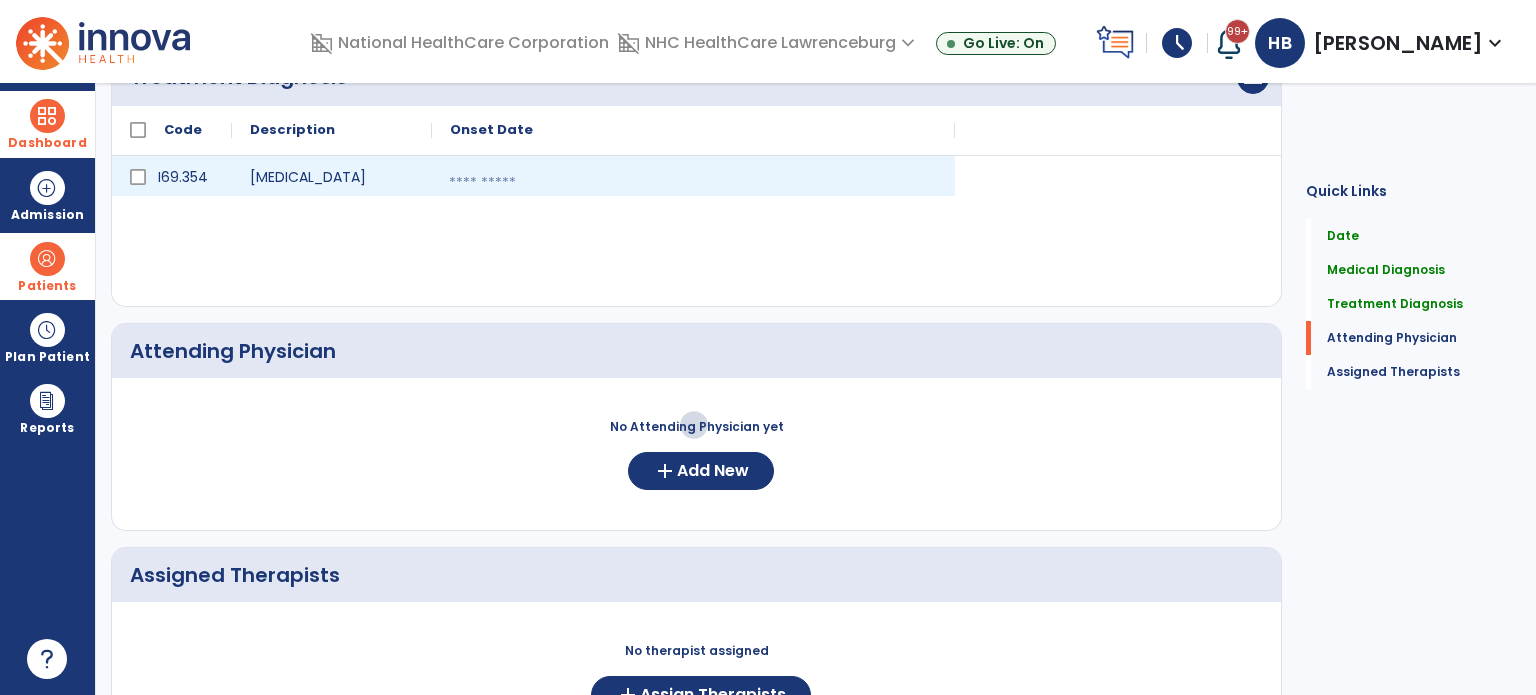 select on "****" 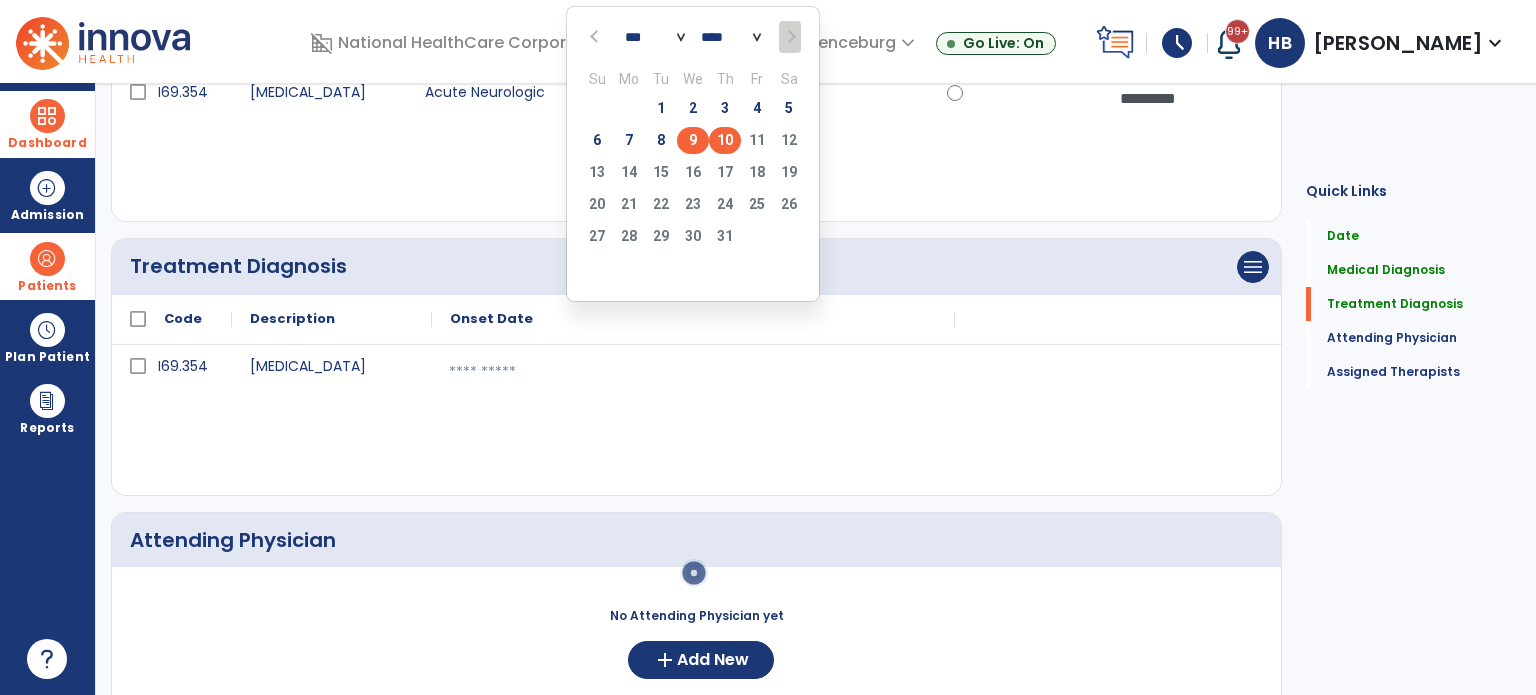 scroll, scrollTop: 300, scrollLeft: 0, axis: vertical 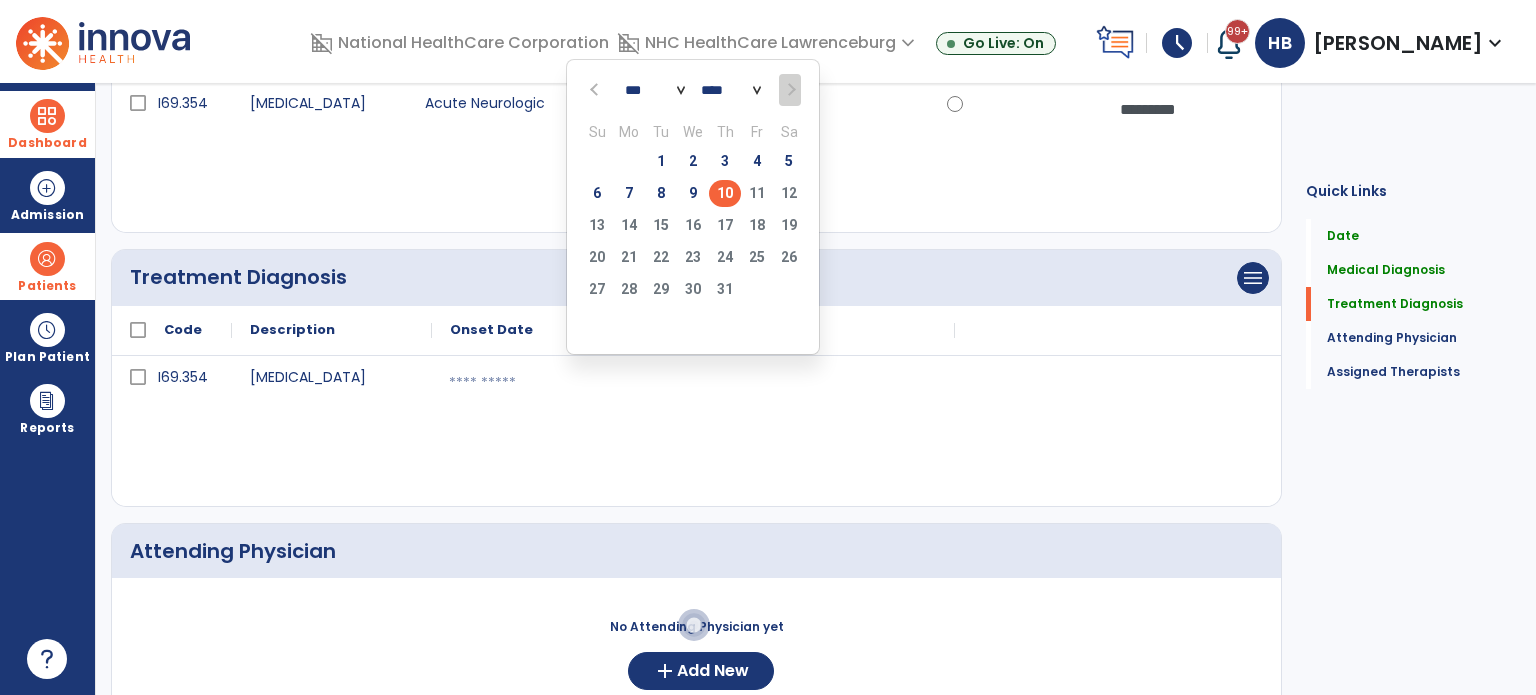click on "10" 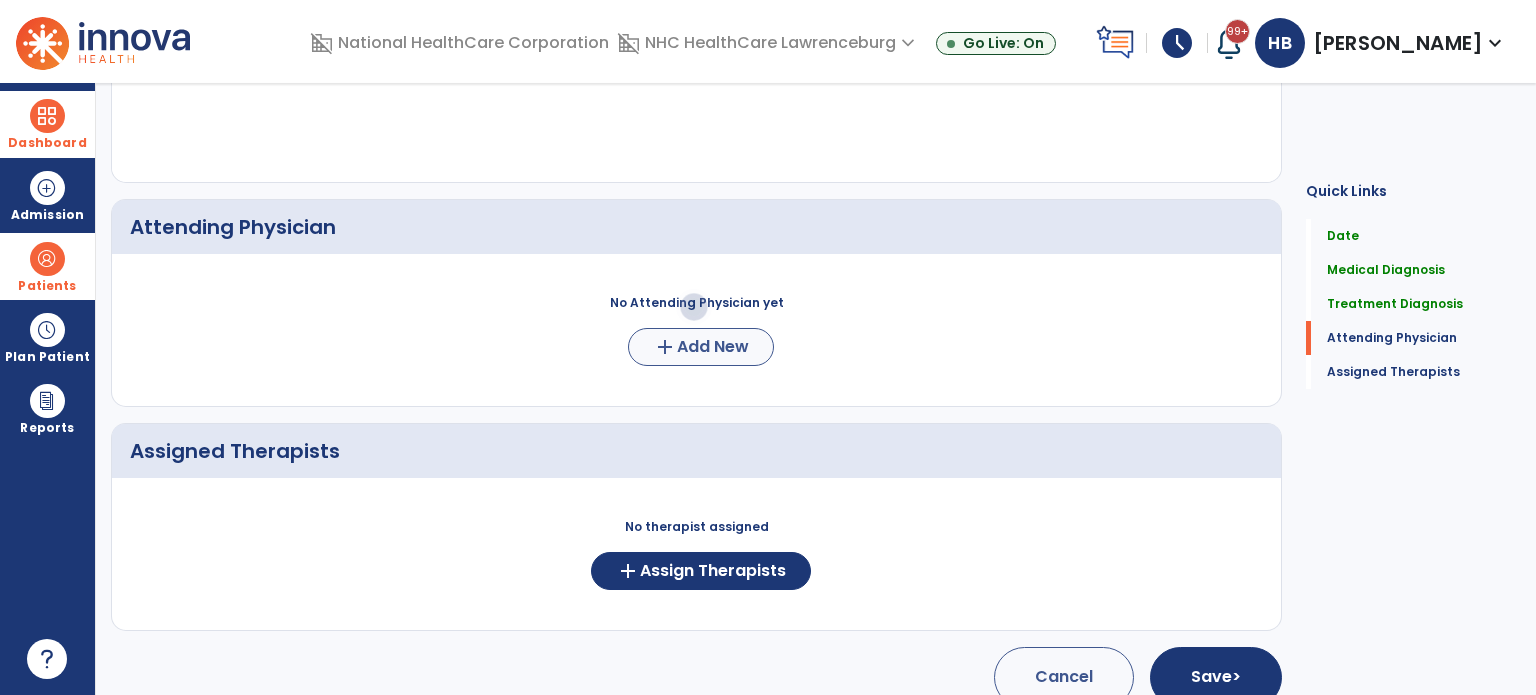 scroll, scrollTop: 649, scrollLeft: 0, axis: vertical 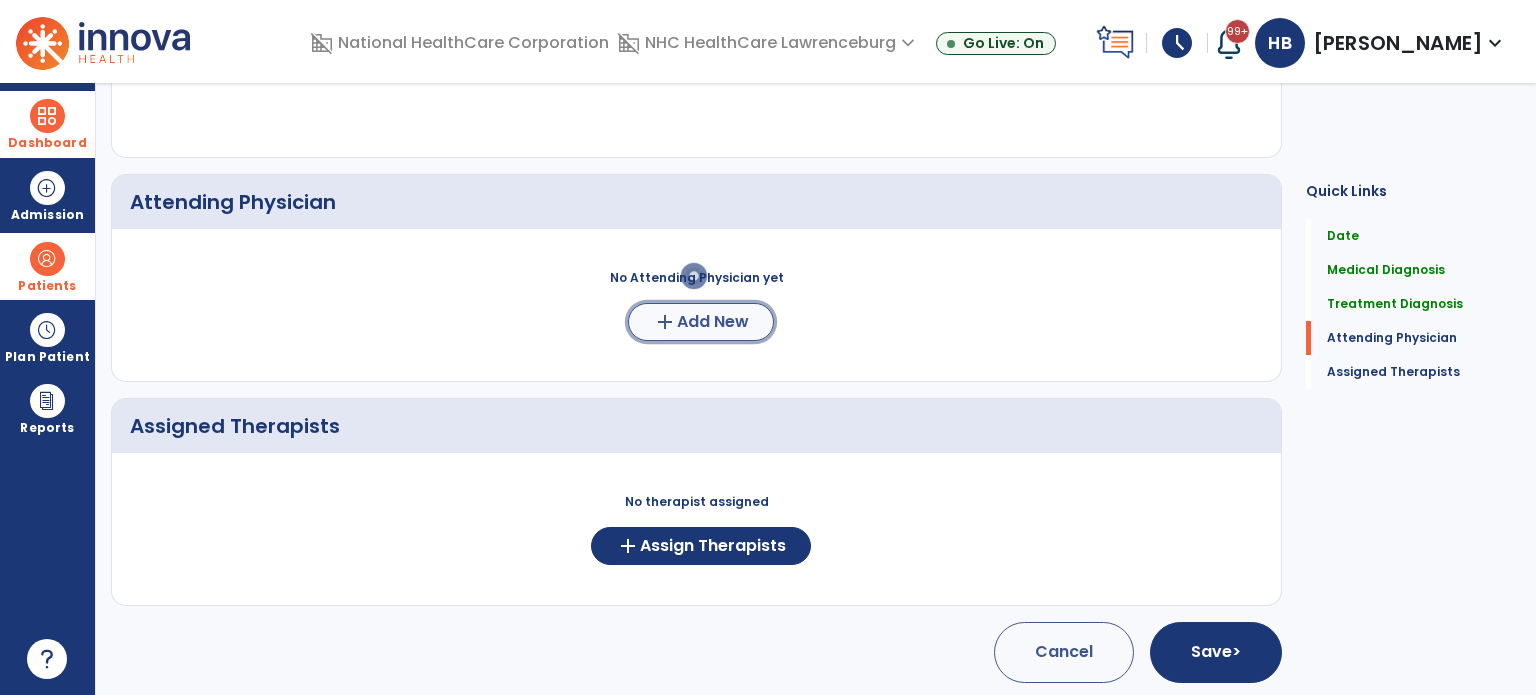 click on "Add New" 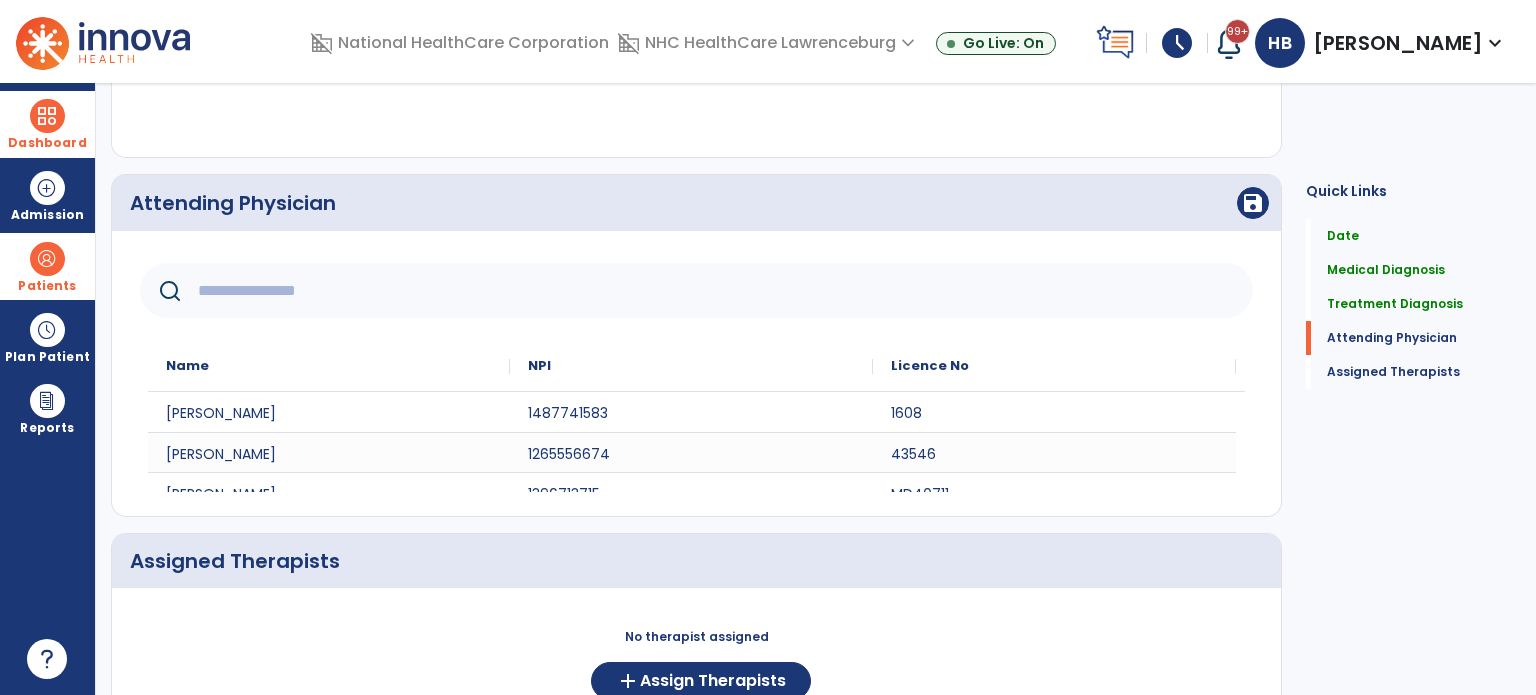 click 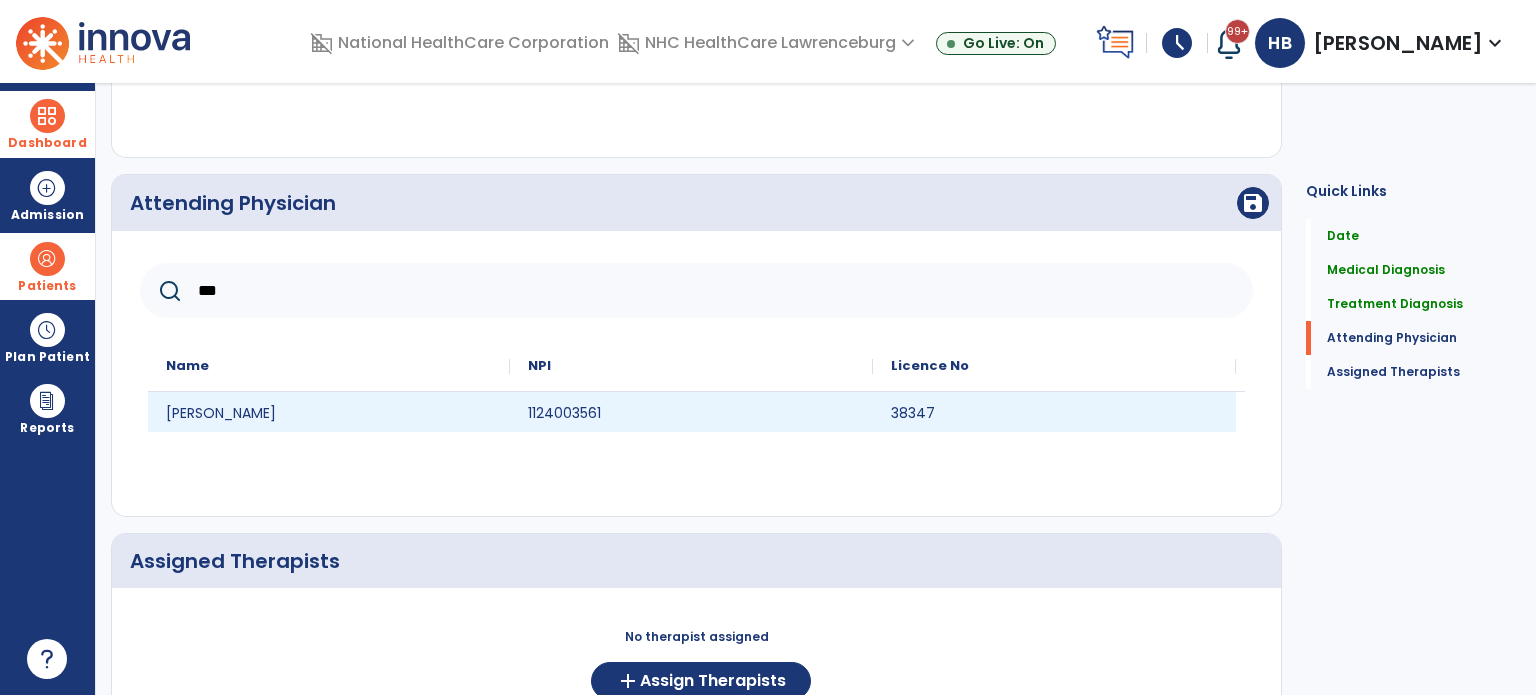 type on "***" 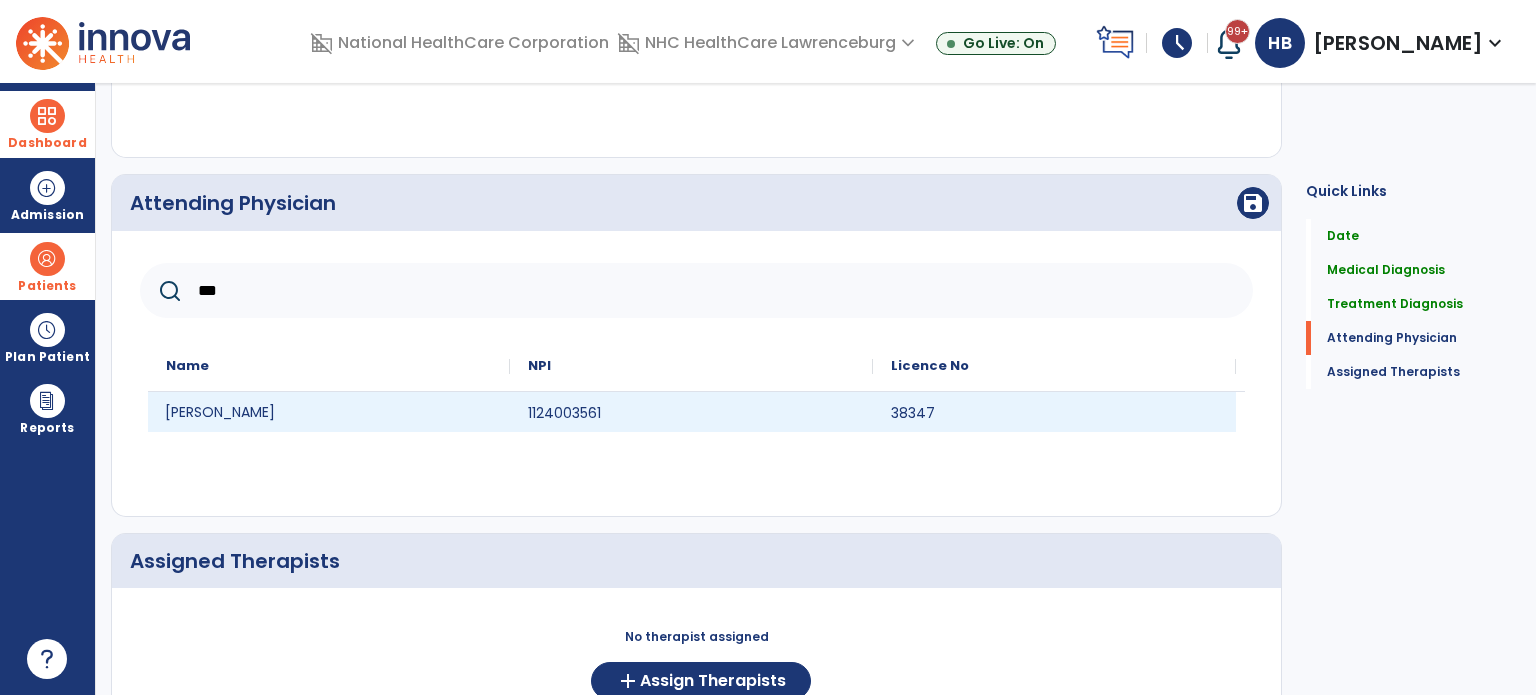 click on "[PERSON_NAME]" 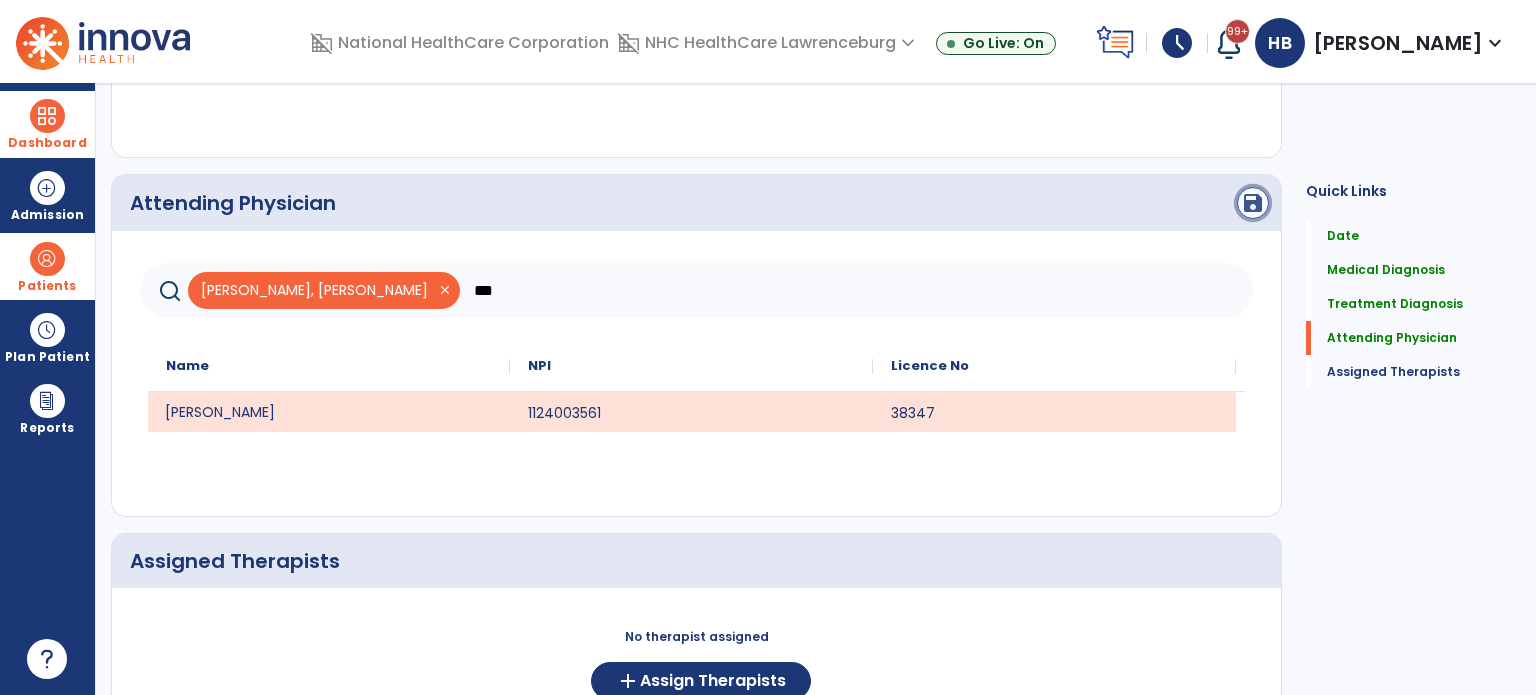 click on "save" 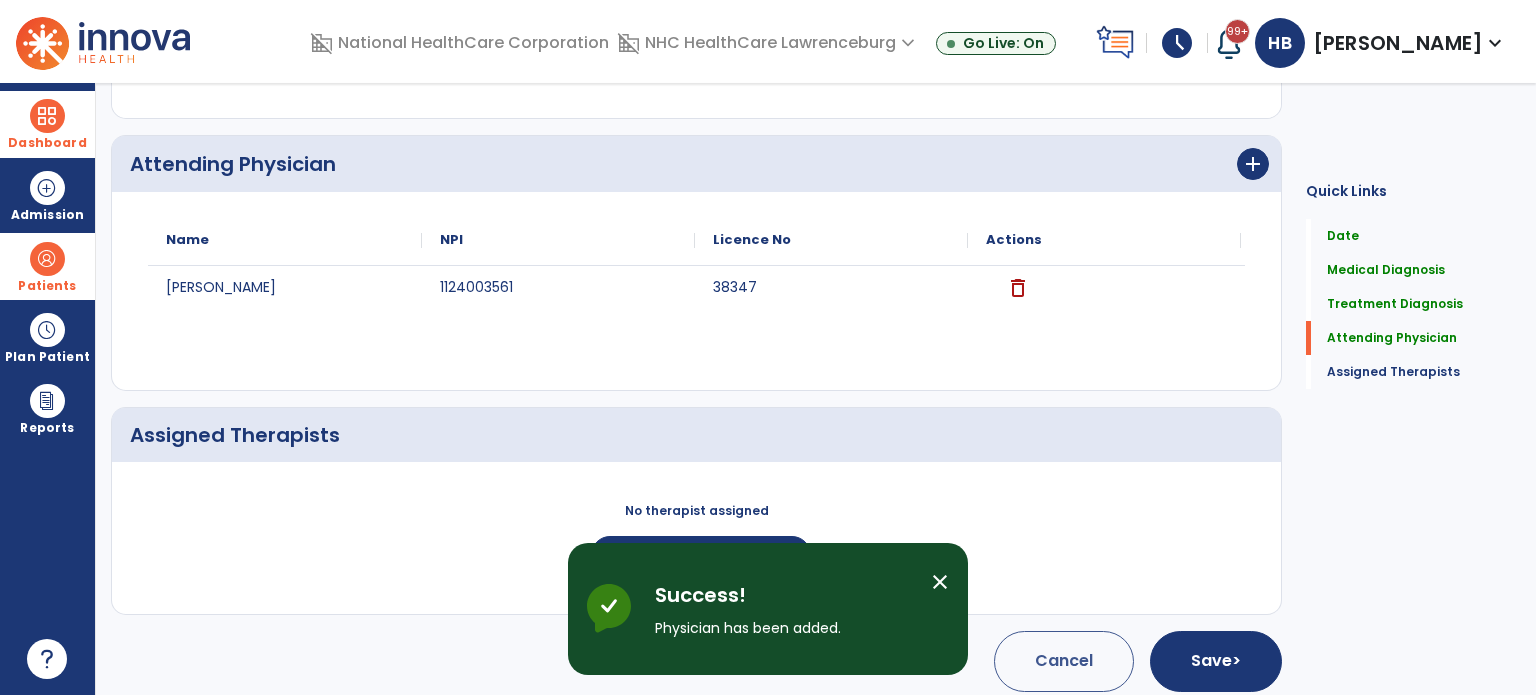 scroll, scrollTop: 697, scrollLeft: 0, axis: vertical 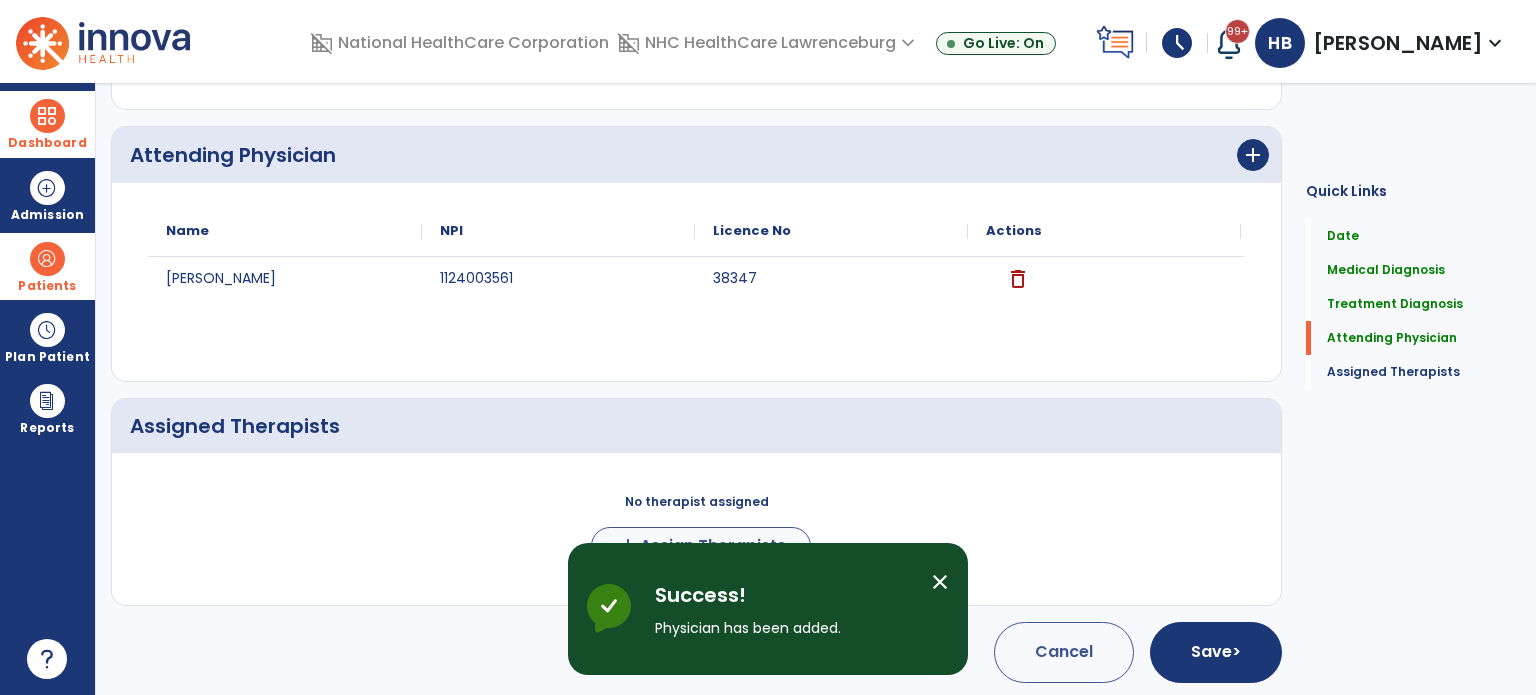 click on "Success! Physician  has been added." at bounding box center [785, 609] 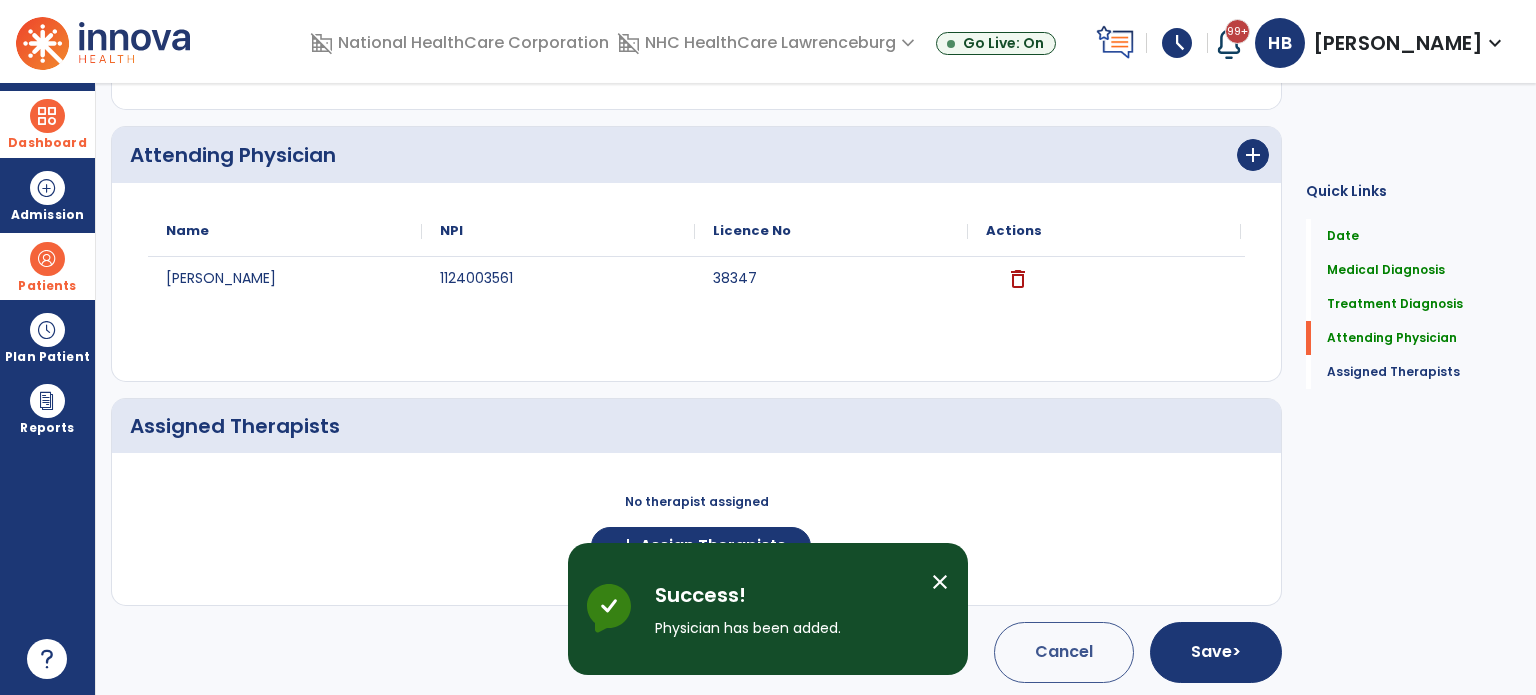 click on "No therapist assigned  add  Assign Therapists" 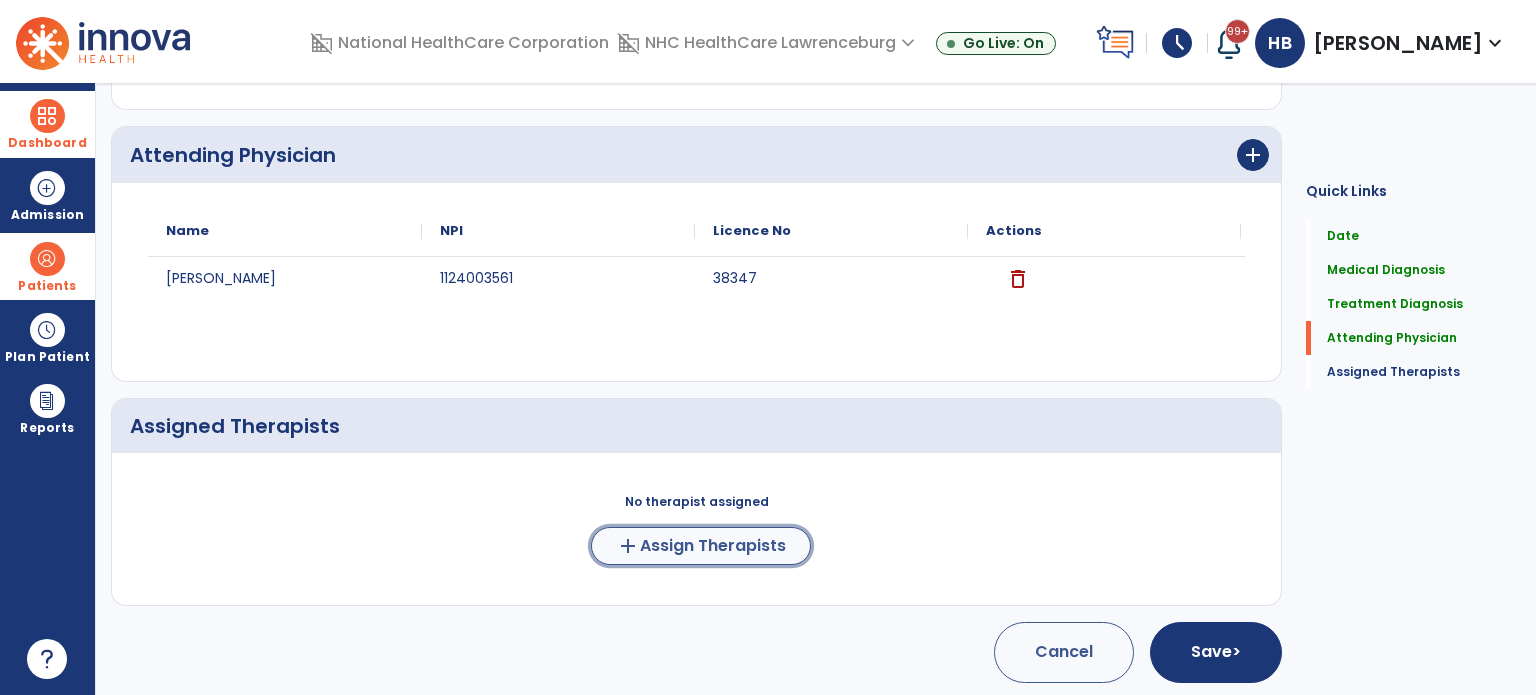 click on "add  Assign Therapists" 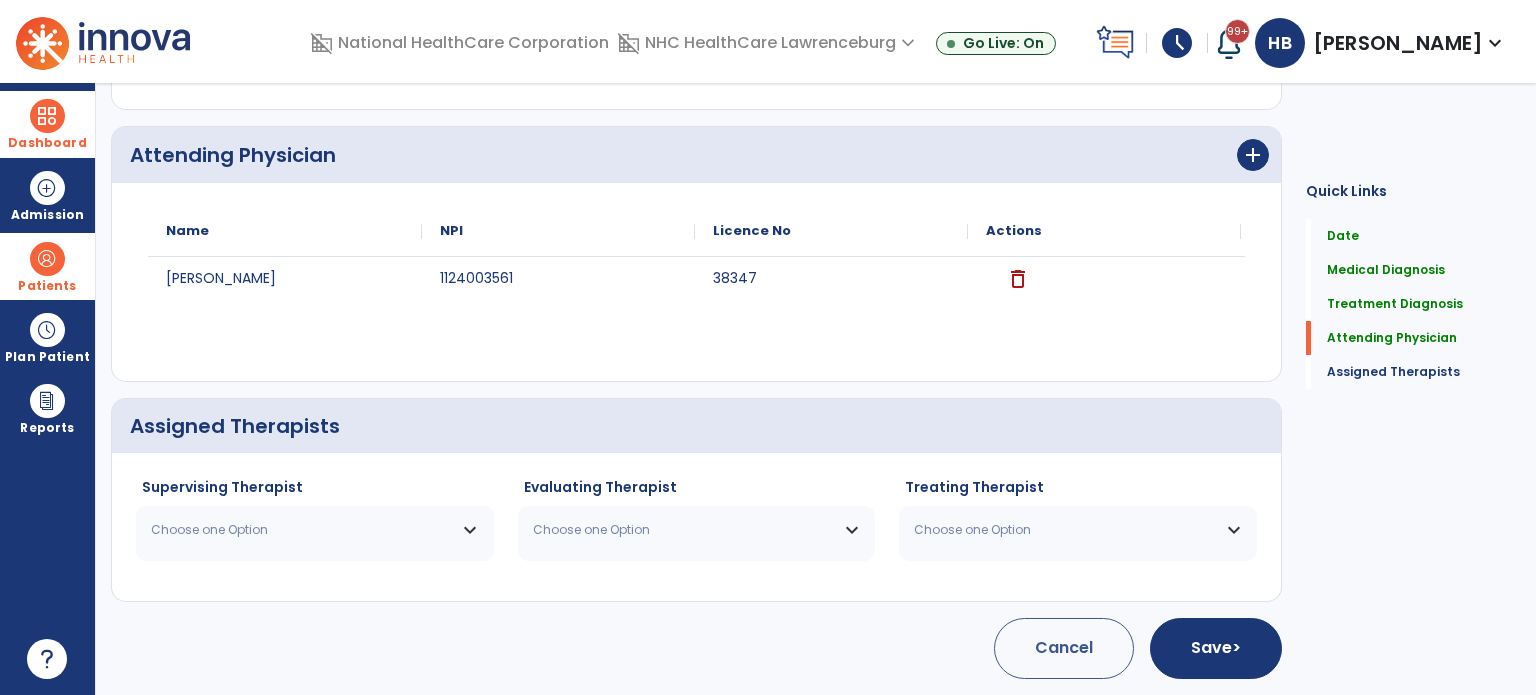 scroll, scrollTop: 694, scrollLeft: 0, axis: vertical 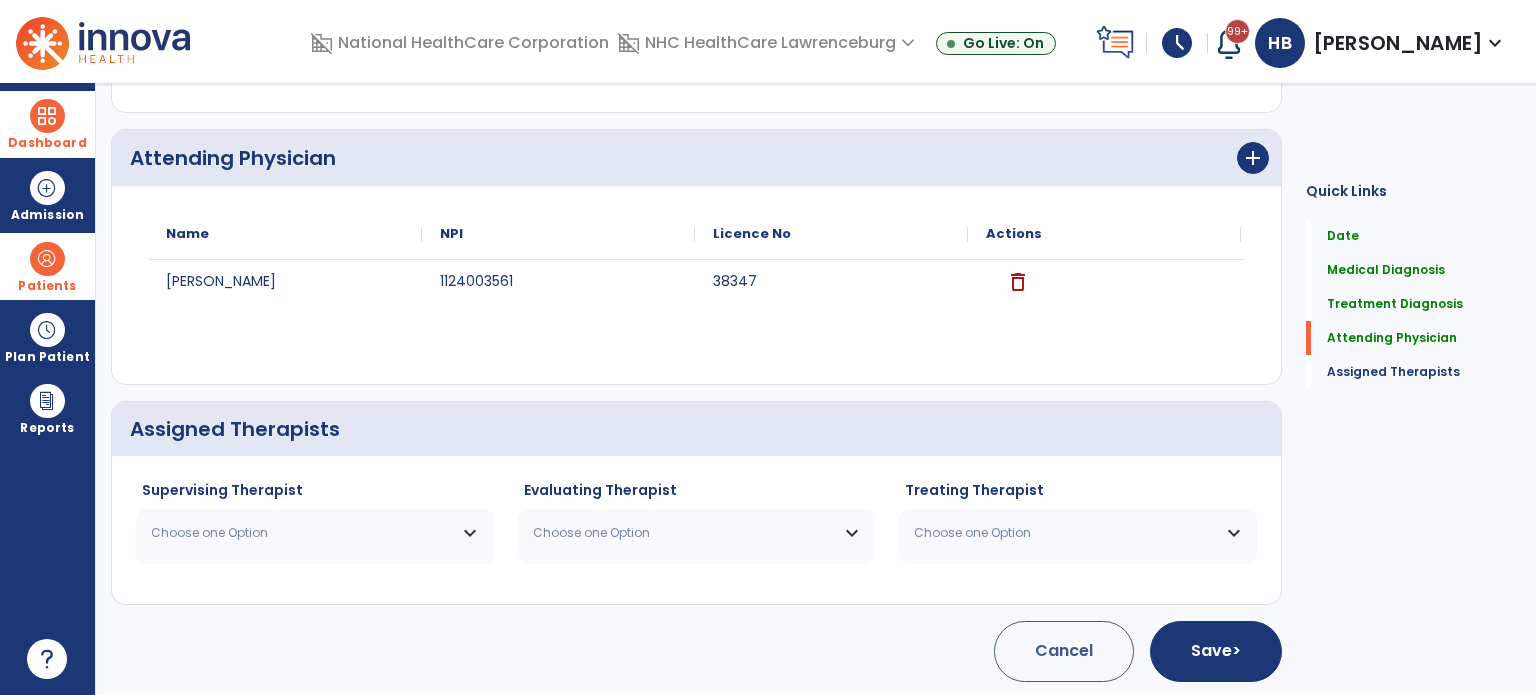 click on "Choose one Option" at bounding box center (315, 533) 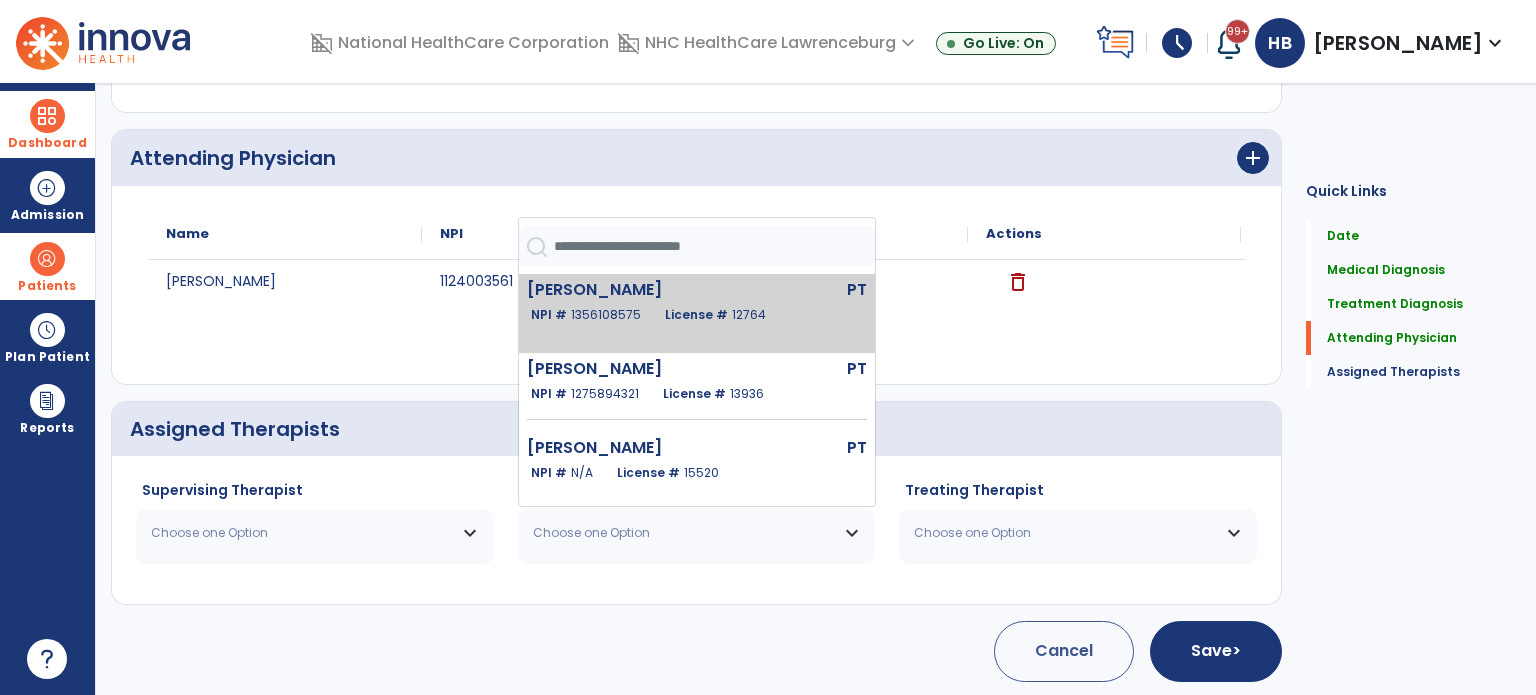 click on "[PERSON_NAME]" 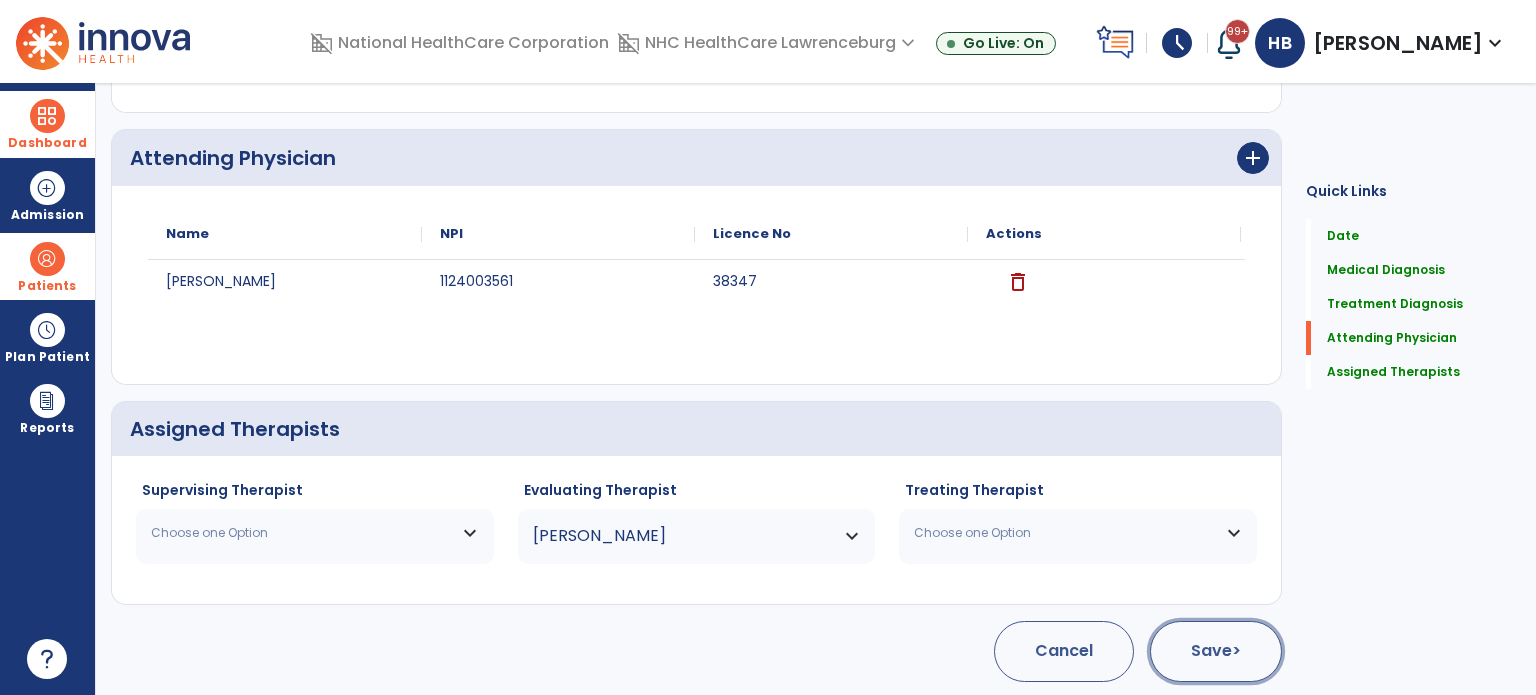 click on "Save  >" 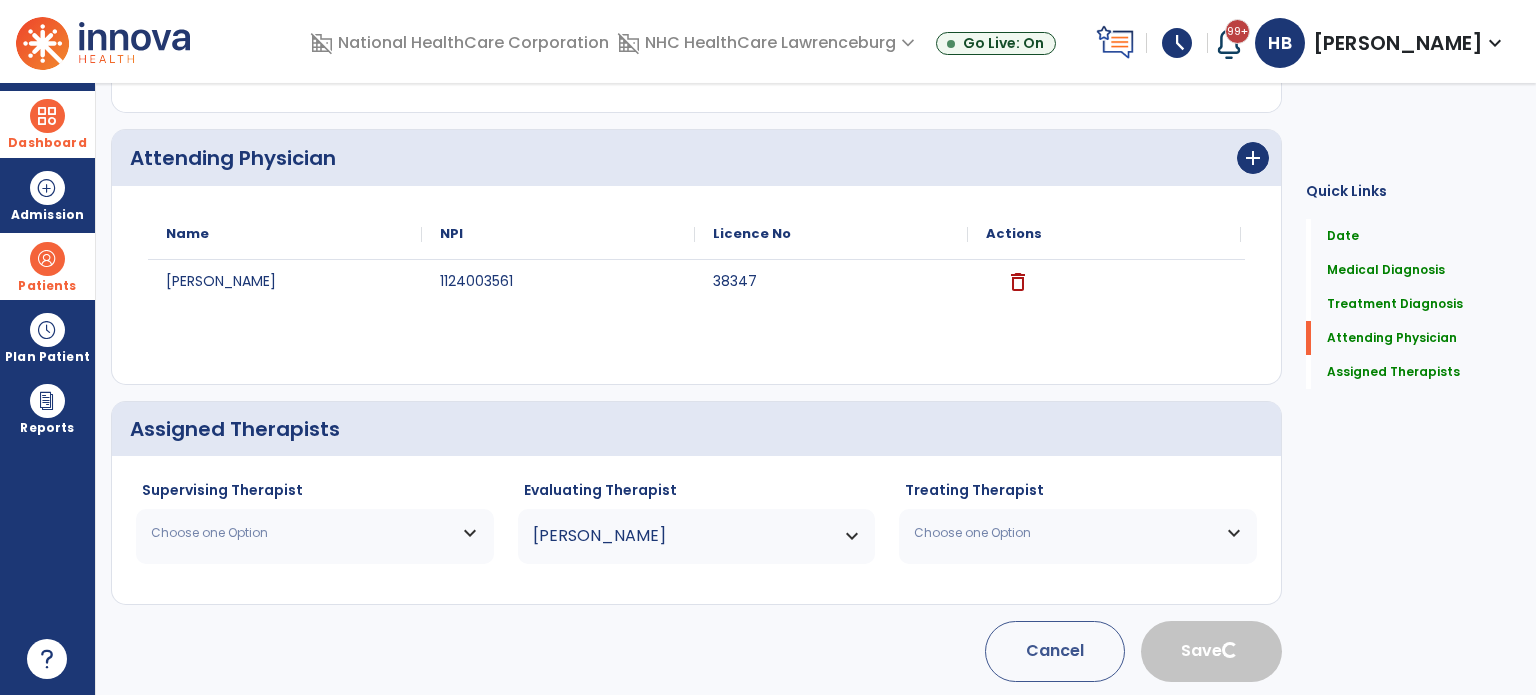 type 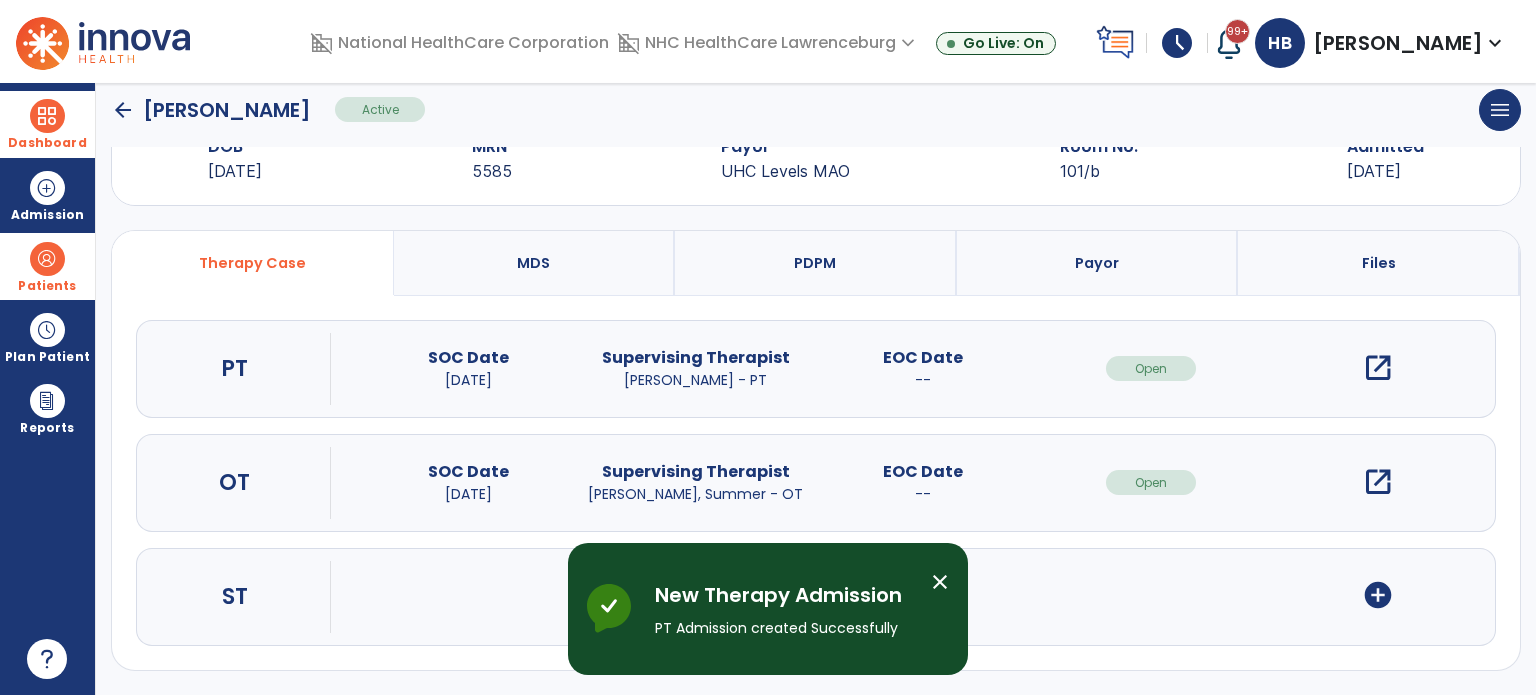 scroll, scrollTop: 62, scrollLeft: 0, axis: vertical 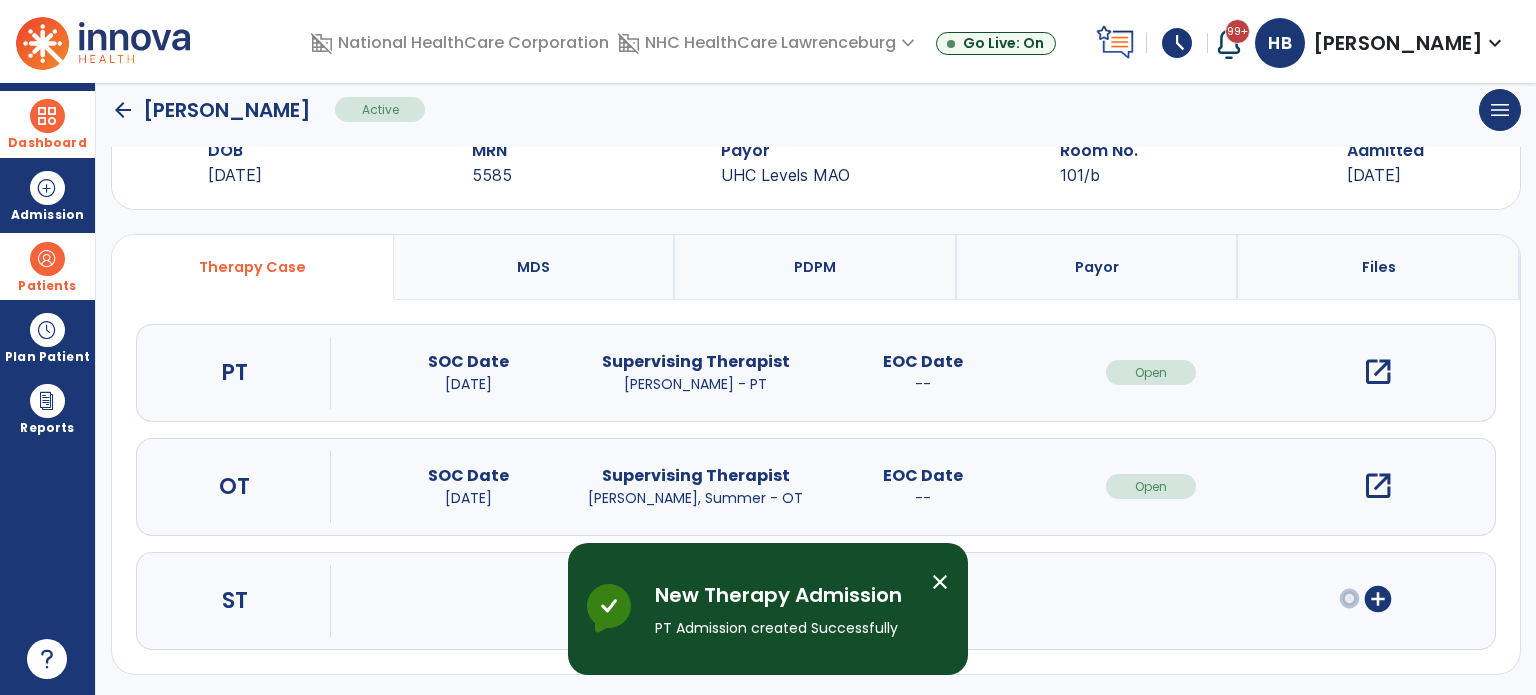 click on "open_in_new" at bounding box center (1378, 372) 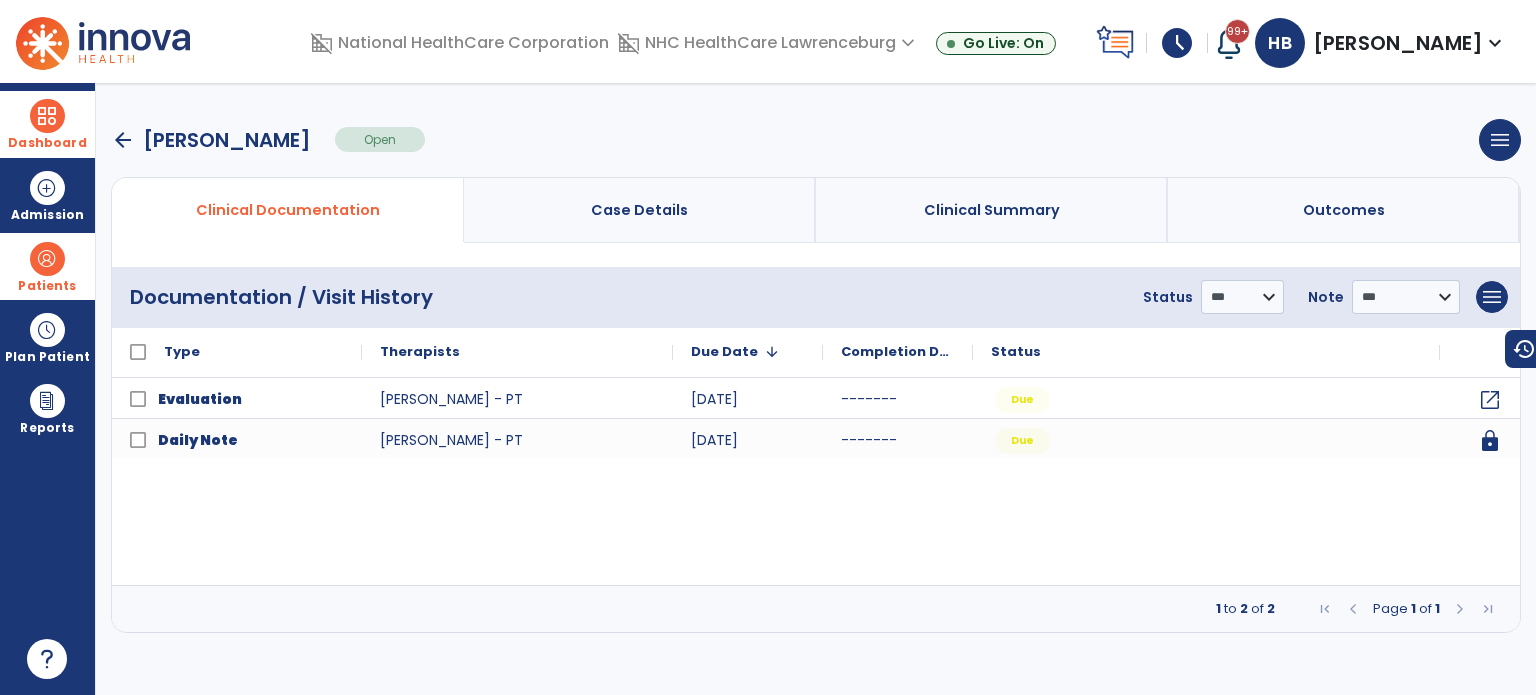 scroll, scrollTop: 0, scrollLeft: 0, axis: both 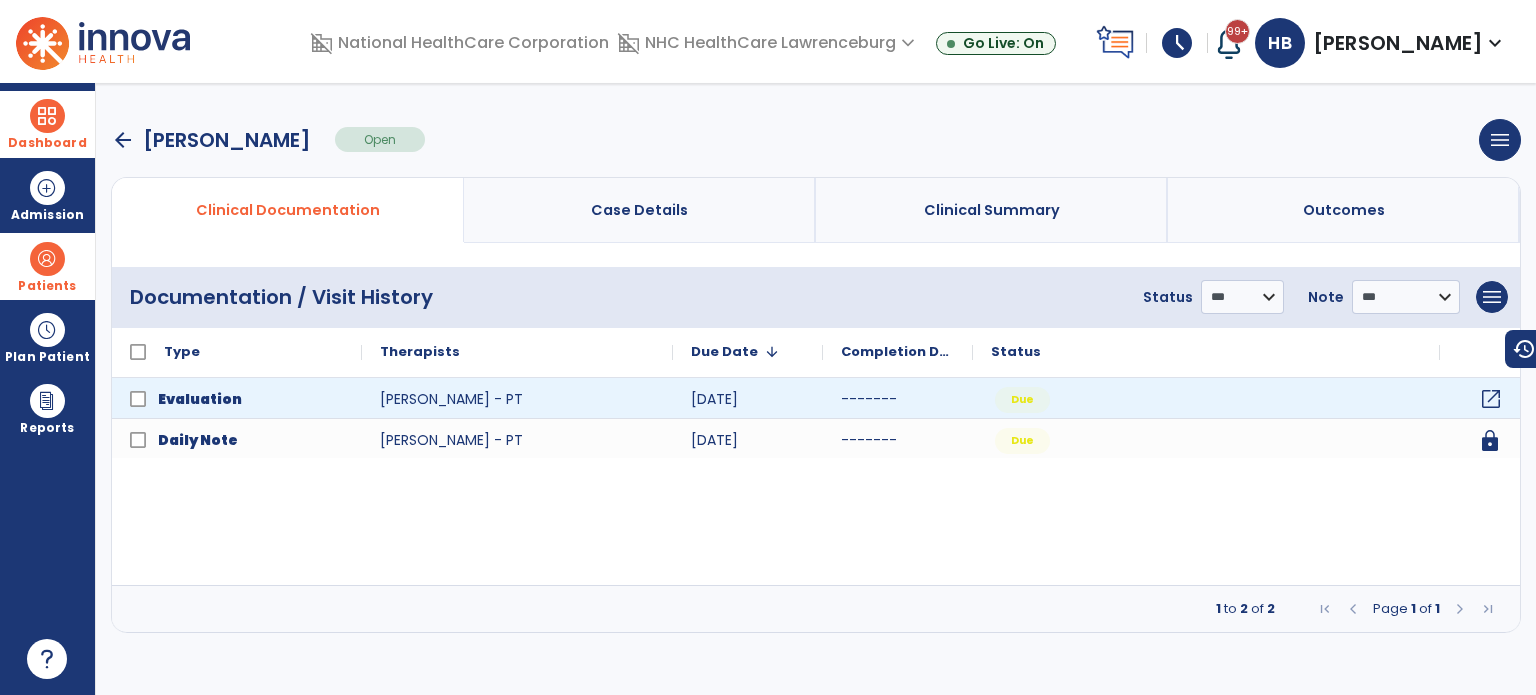 click on "open_in_new" 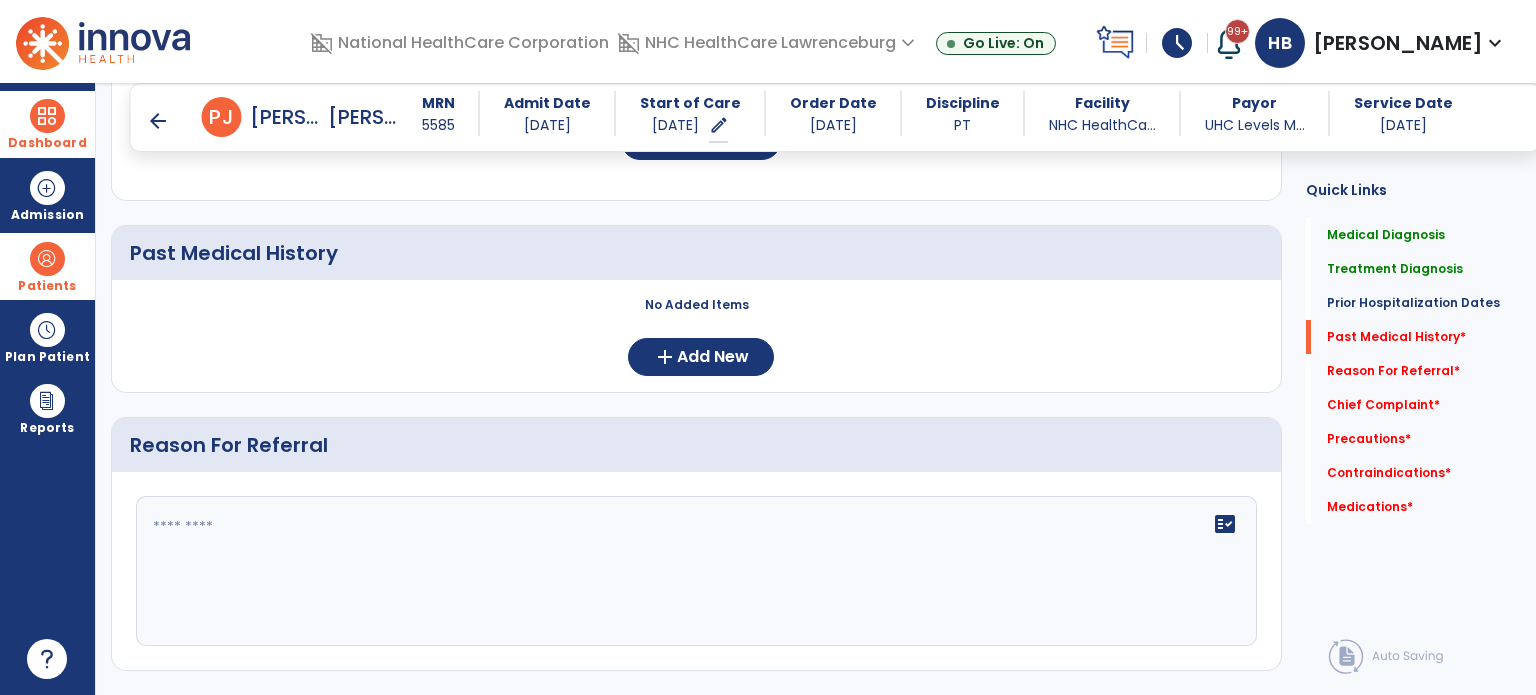 scroll, scrollTop: 900, scrollLeft: 0, axis: vertical 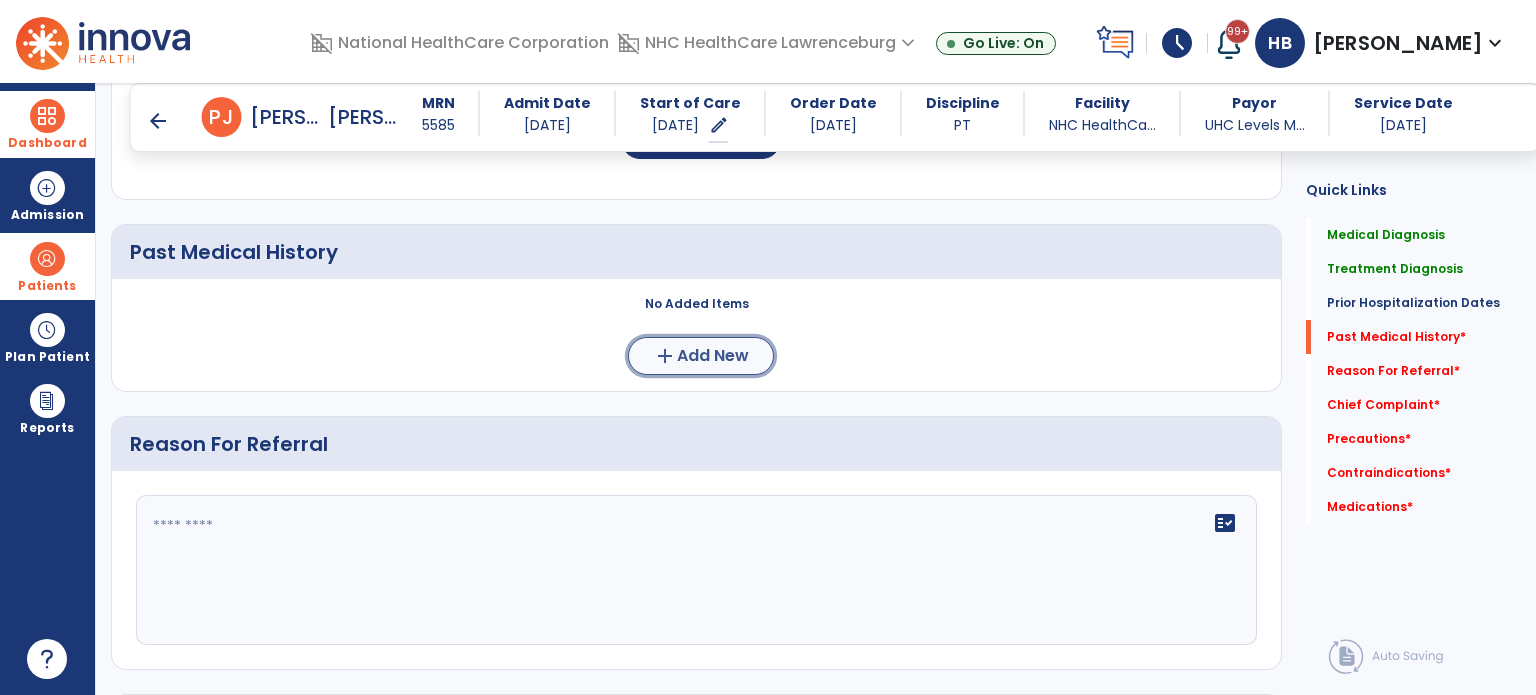 click on "add  Add New" 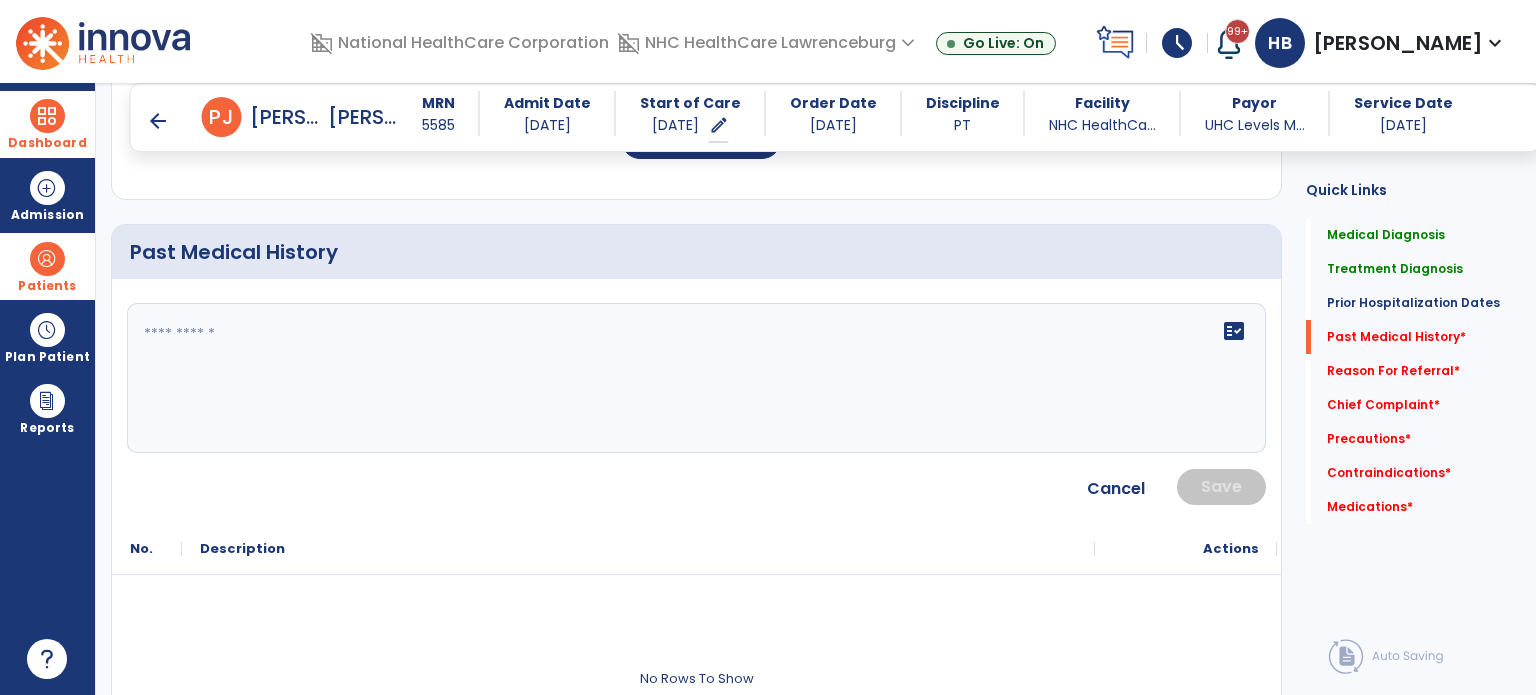 click on "fact_check" 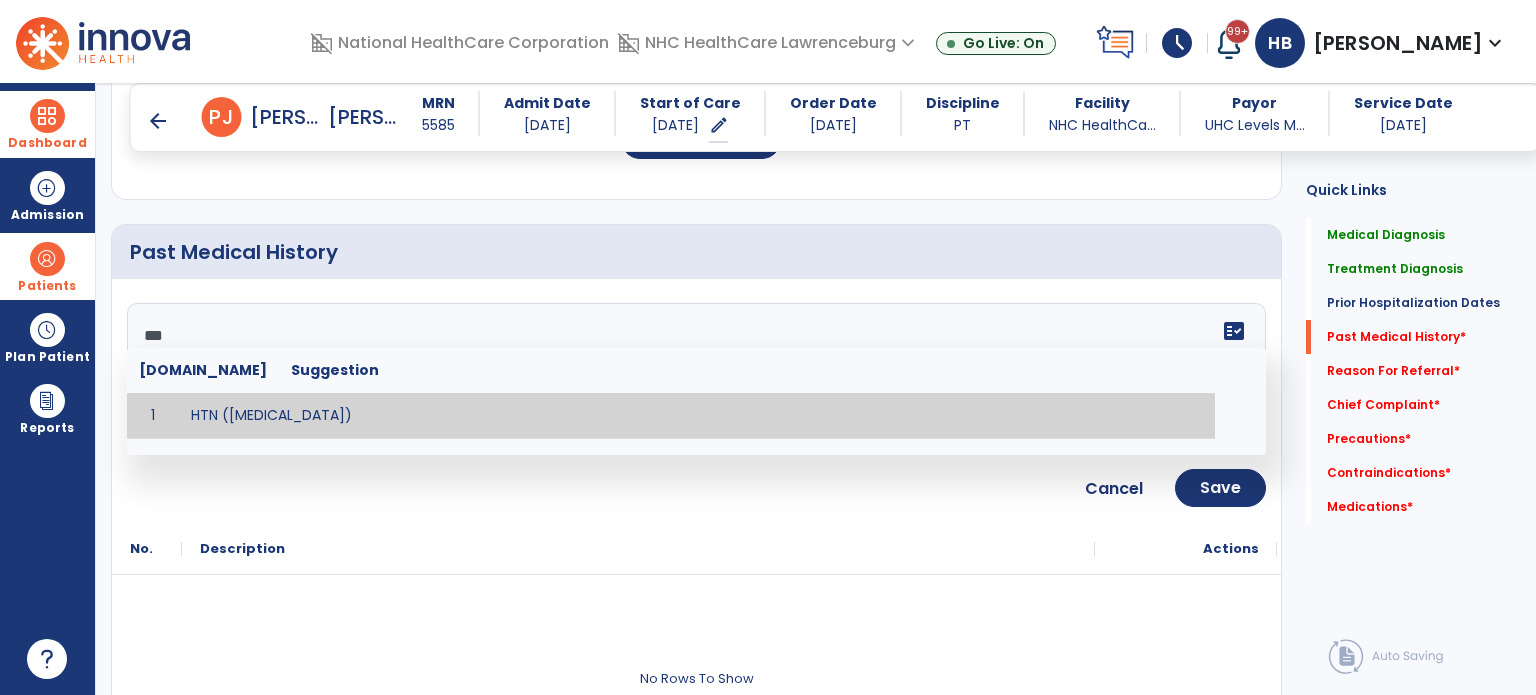 type on "**********" 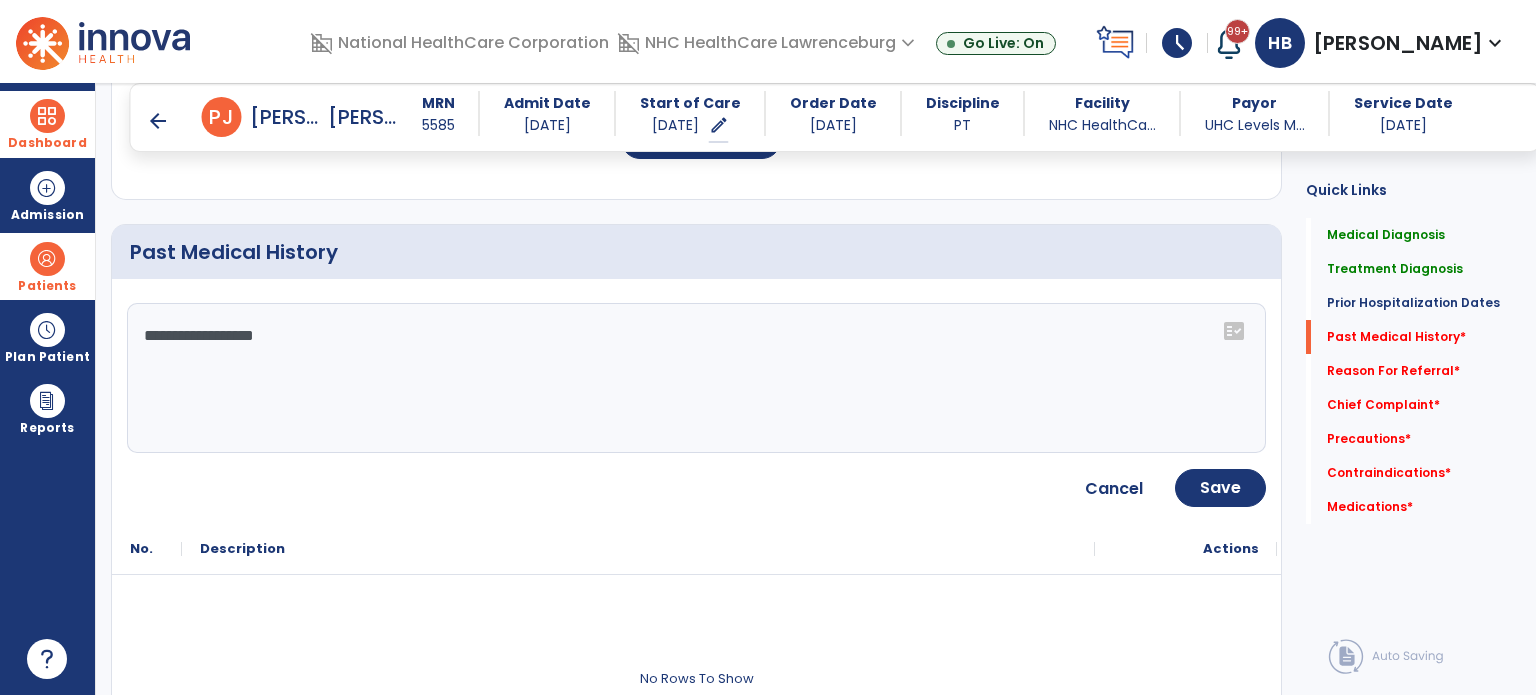 click on "**********" 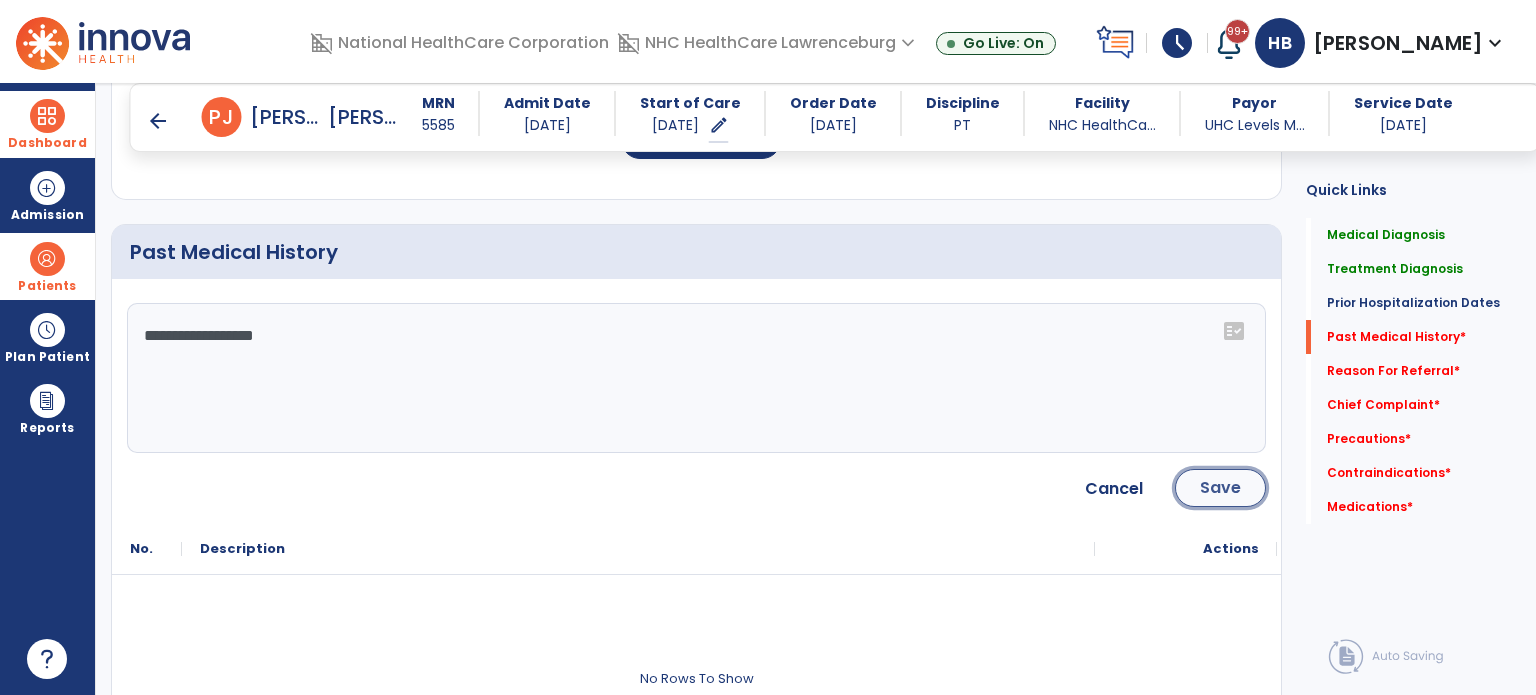 click on "Save" 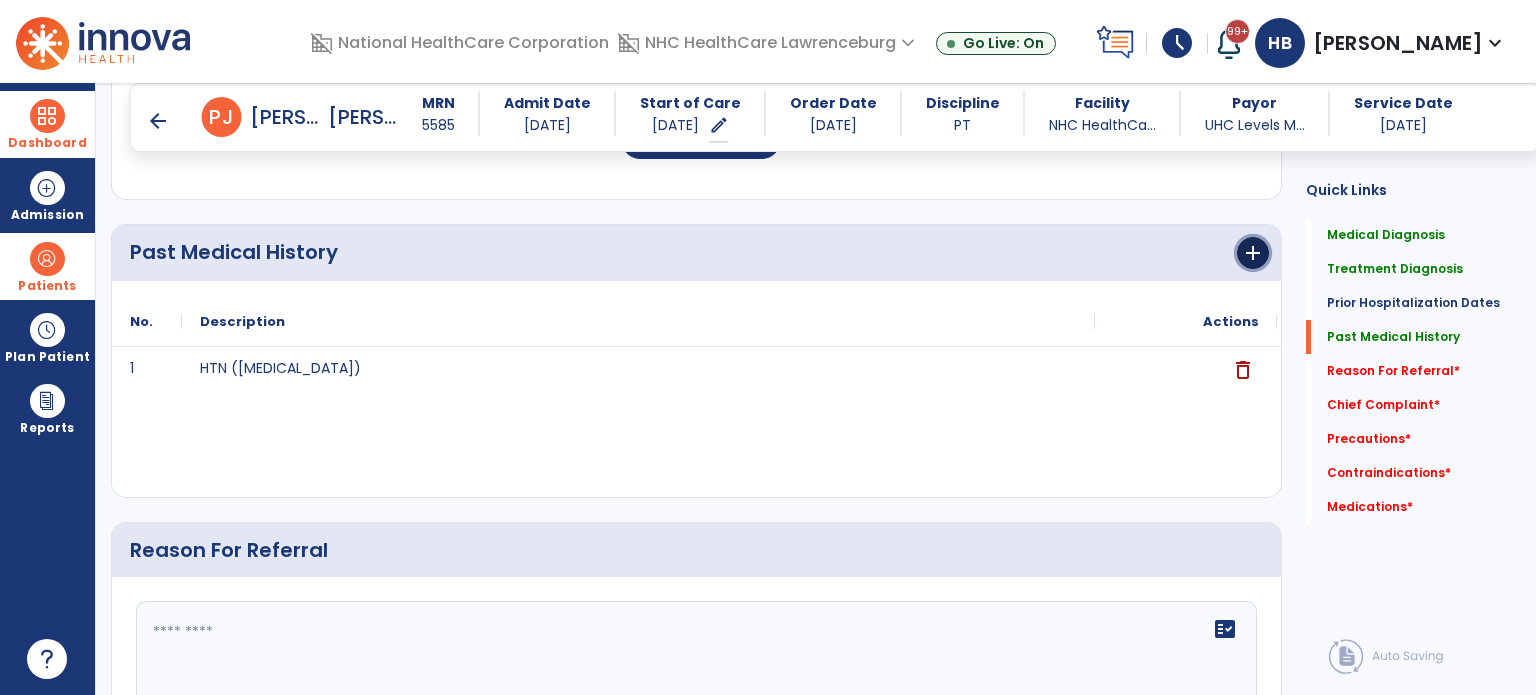 click on "add" 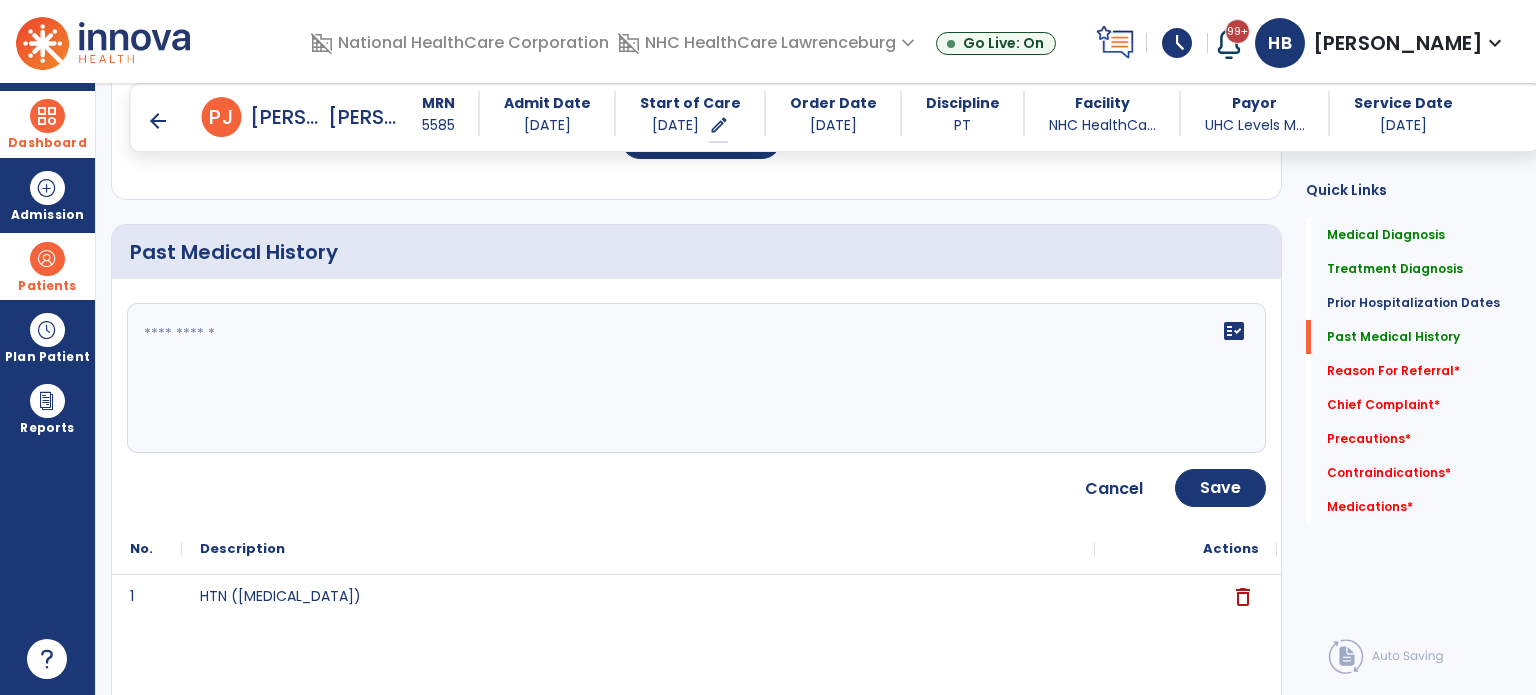 click on "fact_check" 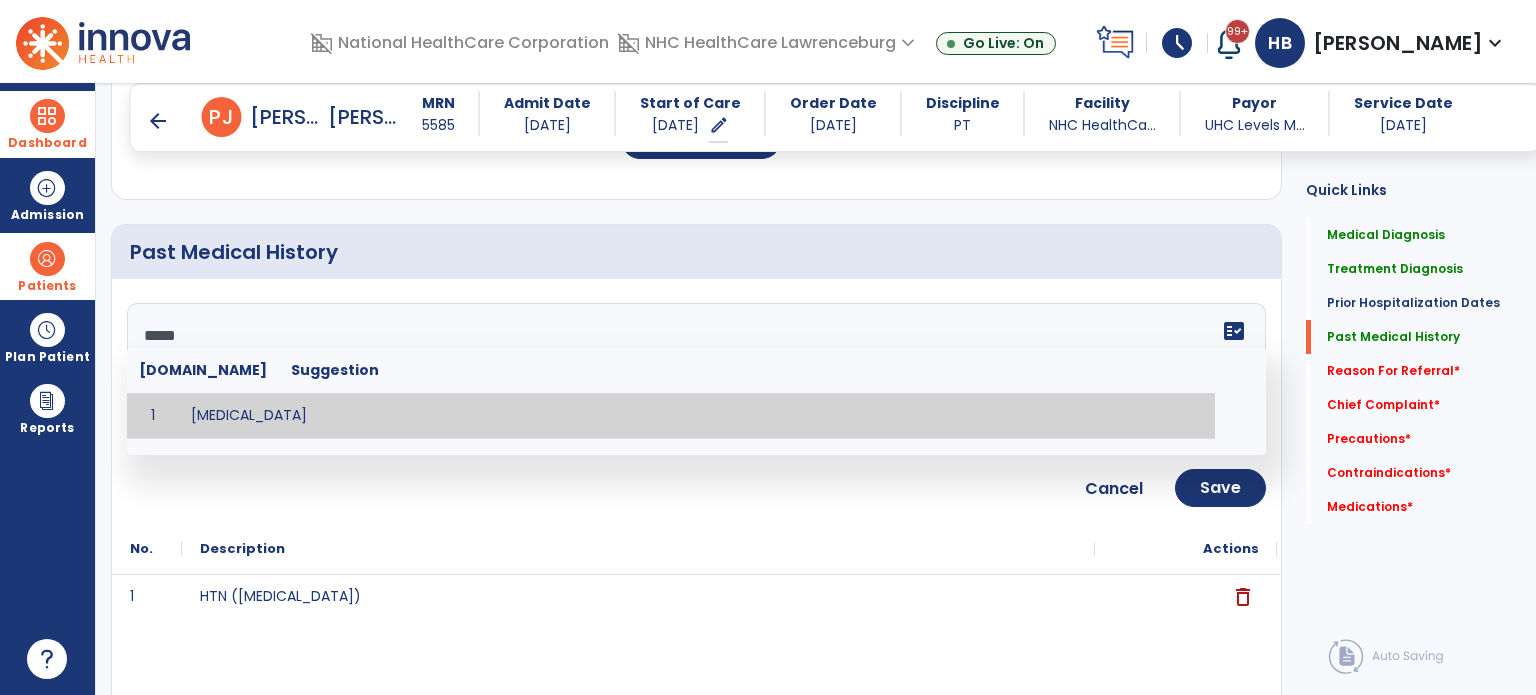 type on "******" 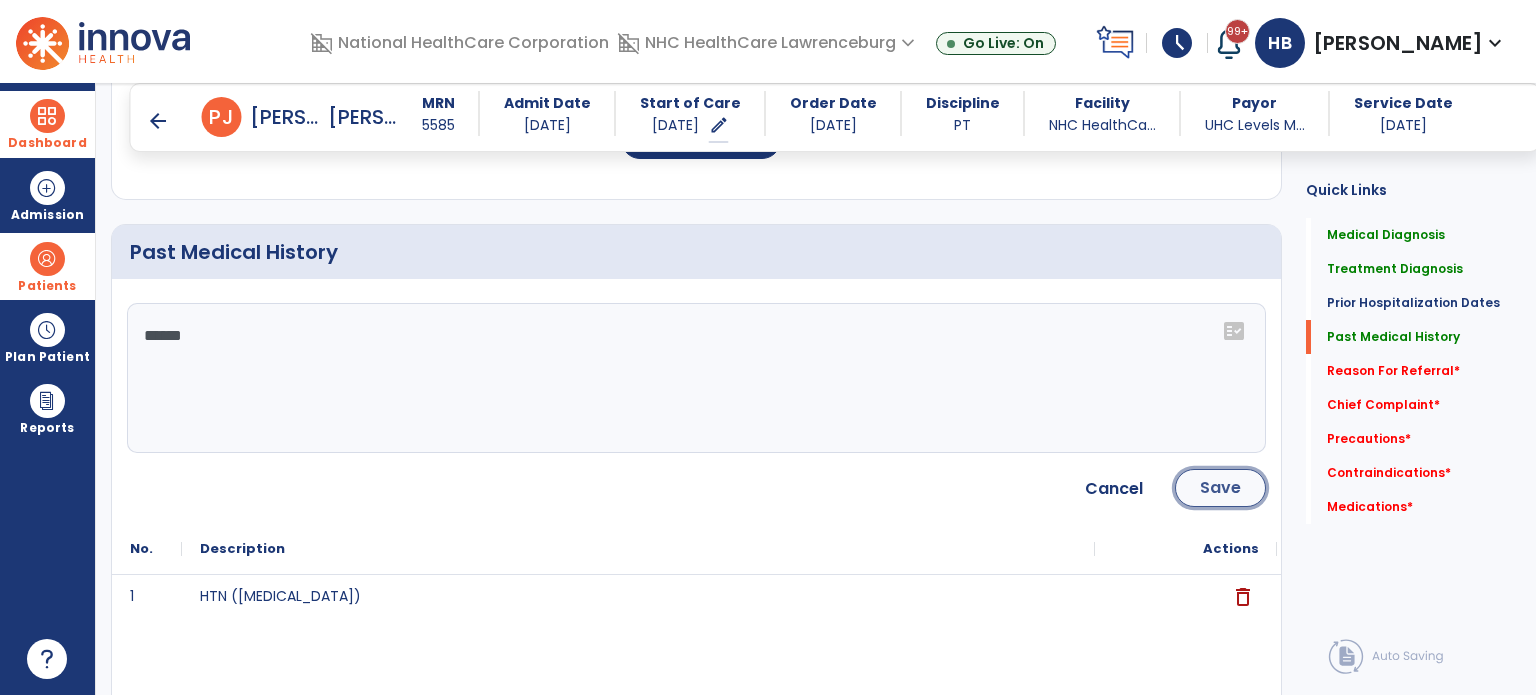 click on "Save" 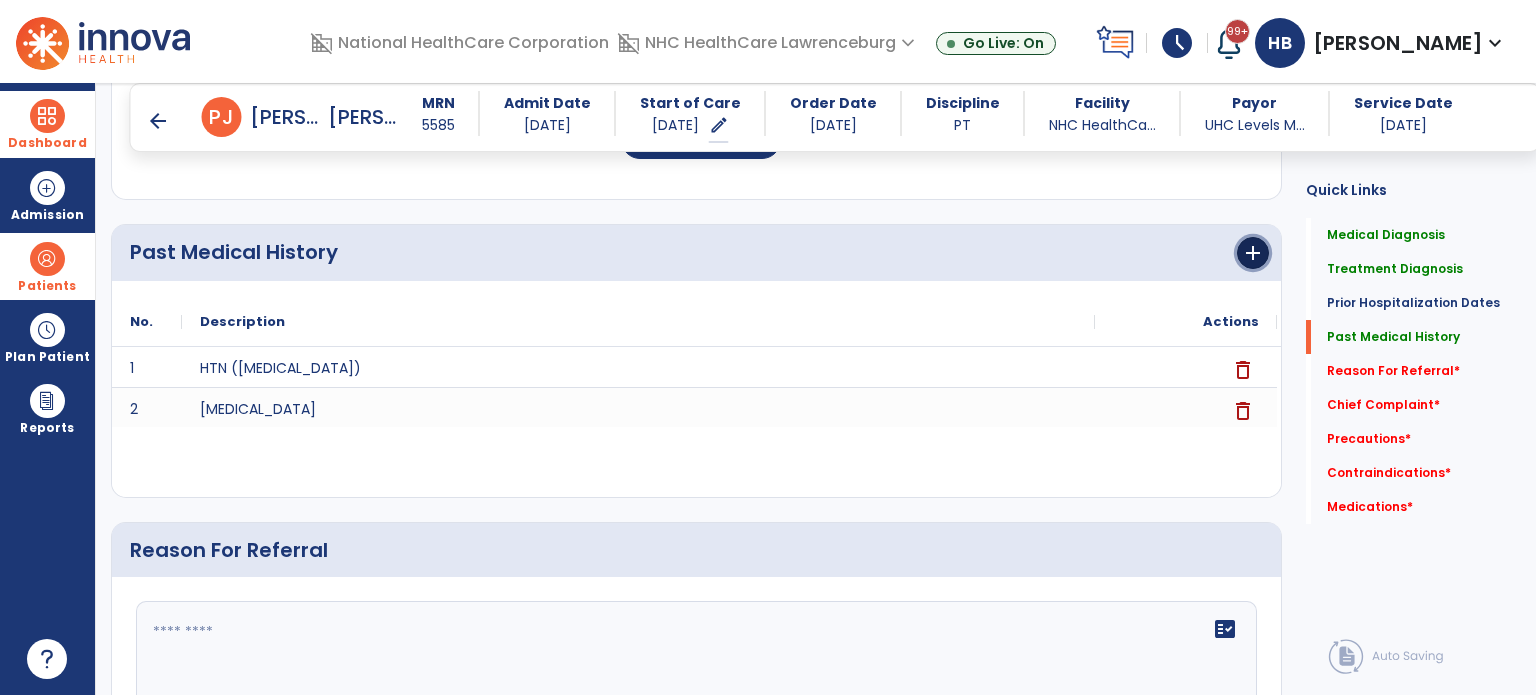 click on "add" 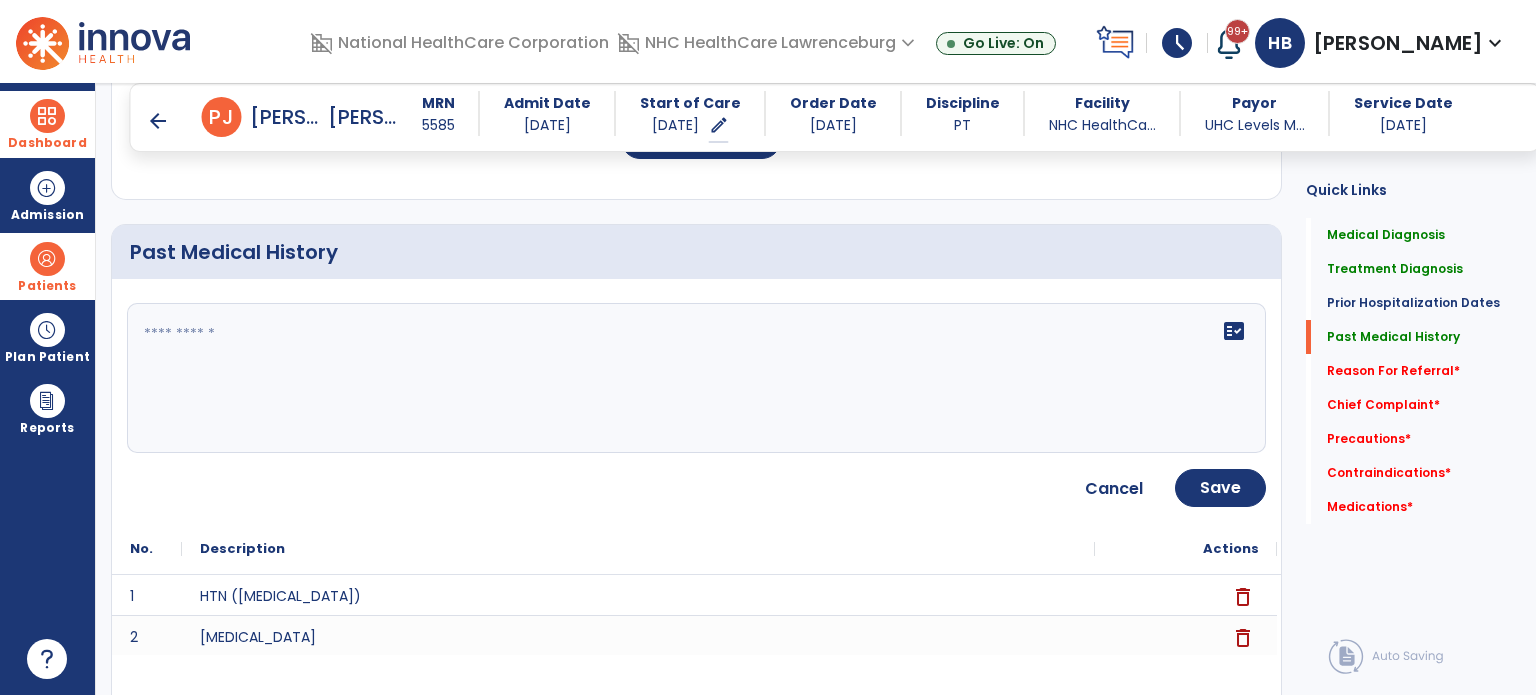 click on "fact_check" 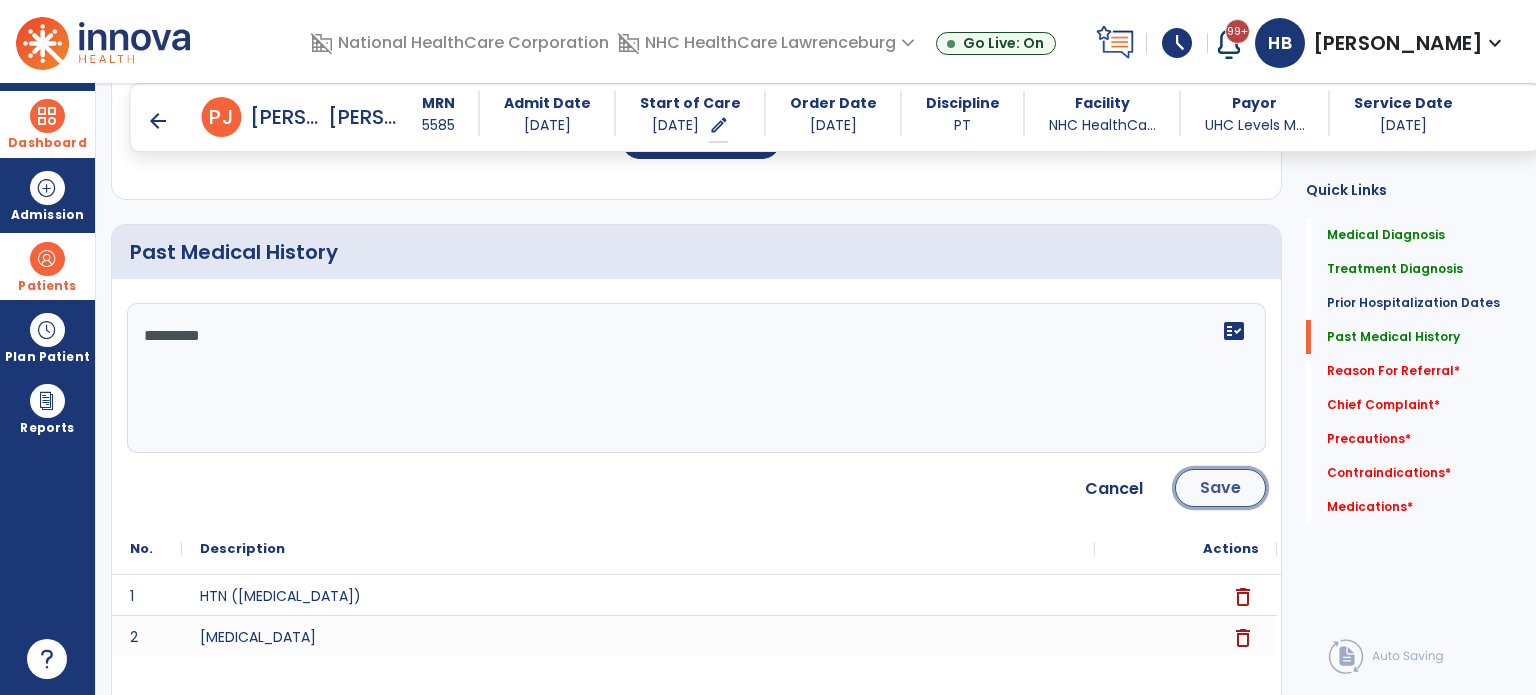 click on "Save" 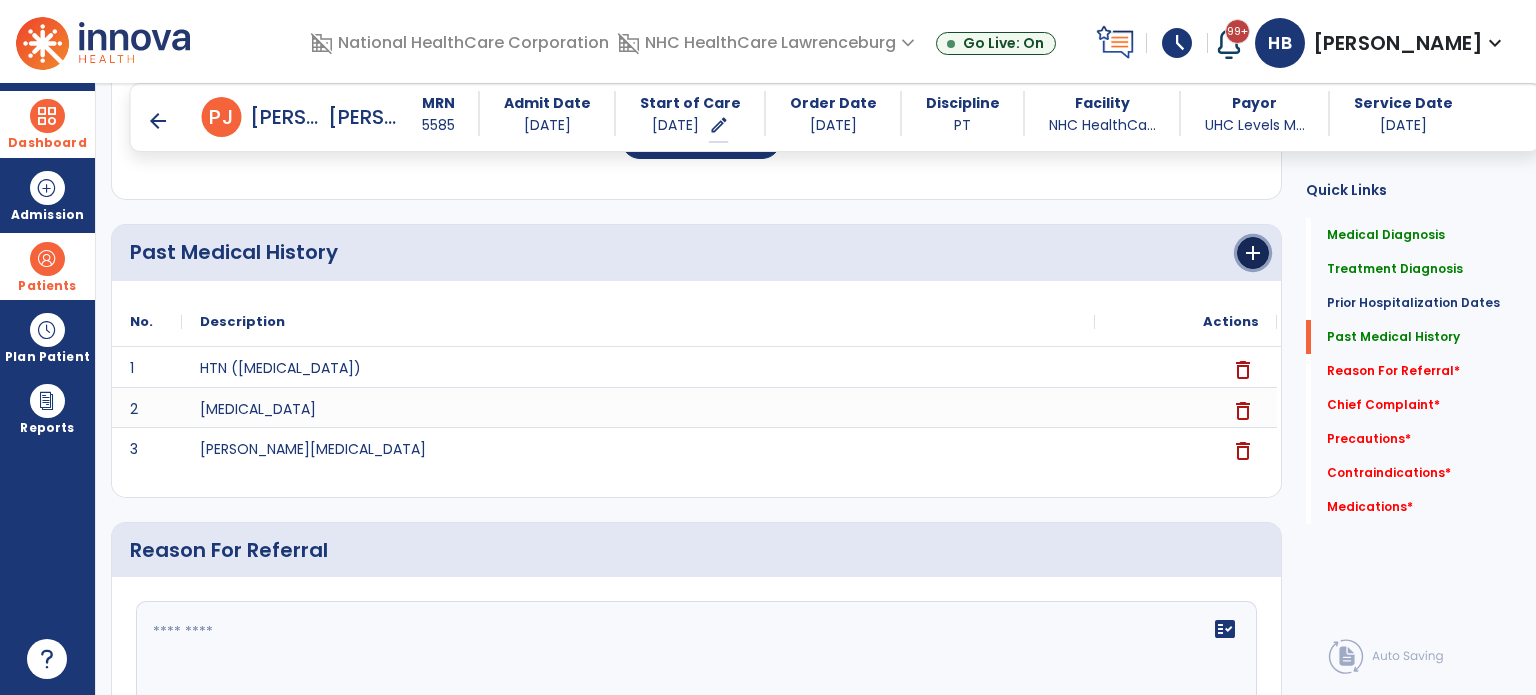 click on "add" 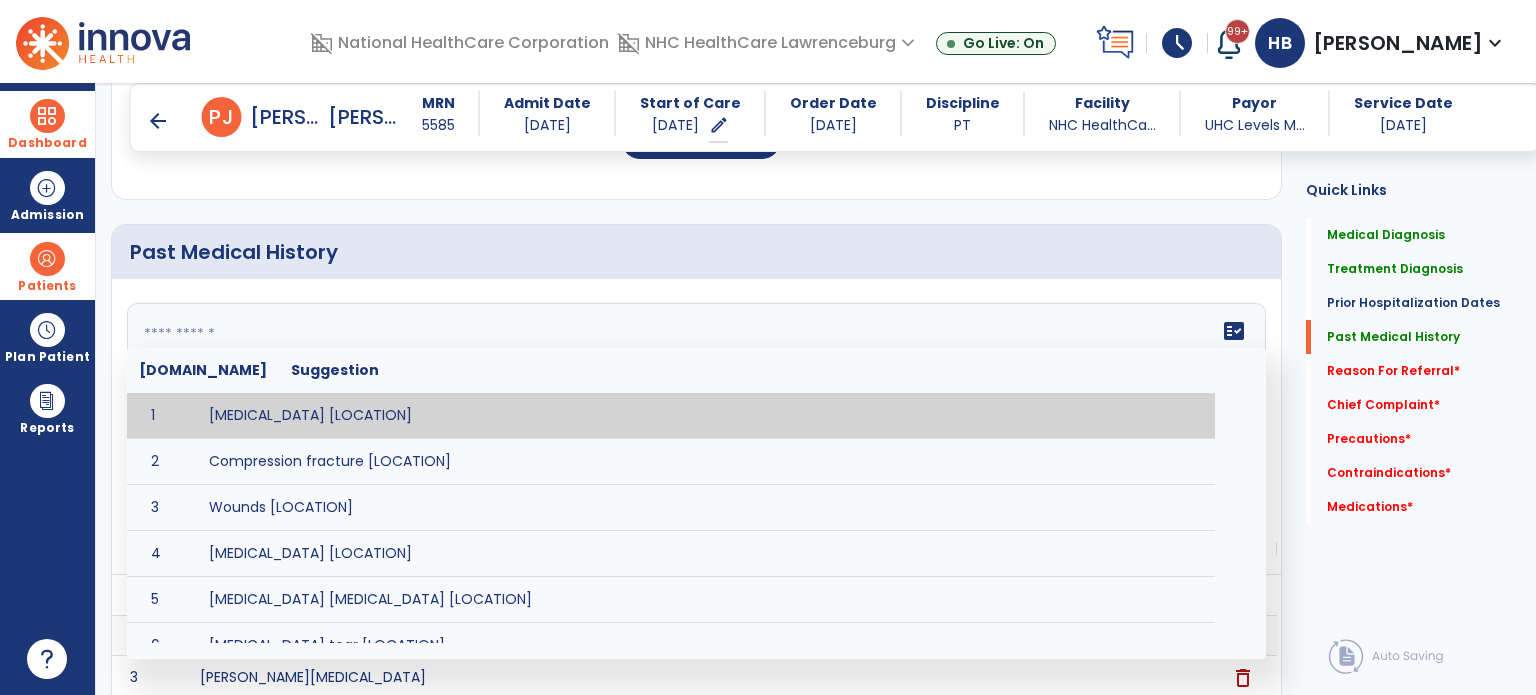 click on "fact_check  [DOMAIN_NAME] Suggestion 1 [MEDICAL_DATA] [LOCATION] 2 Compression fracture [LOCATION] 3 Wounds [LOCATION] 4 [MEDICAL_DATA] [LOCATION] 5 [MEDICAL_DATA] [MEDICAL_DATA] [LOCATION] 6 [MEDICAL_DATA] tear [LOCATION] 7 ACL tear surgically repaired [LOCATION] 8 [MEDICAL_DATA] (AKA) [LOCATION] 9 Below knee [MEDICAL_DATA] (BKE) [LOCATION] 10 [MEDICAL_DATA] (SITE/TYPE) 11 Surgery (TYPE) 12 AAA ([MEDICAL_DATA]) 13 [MEDICAL_DATA] tear [LOCATION] 14 [MEDICAL_DATA] 15 AIDS (Acquired [MEDICAL_DATA] Syndrome) 16 [MEDICAL_DATA] 17 [MEDICAL_DATA] 18 [MEDICAL_DATA] 19 Anxiety 20 ASHD ([MEDICAL_DATA]) 21 [MEDICAL_DATA] 22 [MEDICAL_DATA] 23 [MEDICAL_DATA] 24 [MEDICAL_DATA] 25 [MEDICAL_DATA] Bypass Graft (CABG) 26 CAD ([MEDICAL_DATA]) 27 [MEDICAL_DATA] 28 [MEDICAL_DATA] 29 [MEDICAL_DATA] 30 [MEDICAL_DATA] 31 COPD ([MEDICAL_DATA]) 32 CRPS ([MEDICAL_DATA]) 33 CVA (Cerebrovascular Accident) 34 CVI ([MEDICAL_DATA]) 35 DDD ([MEDICAL_DATA])" 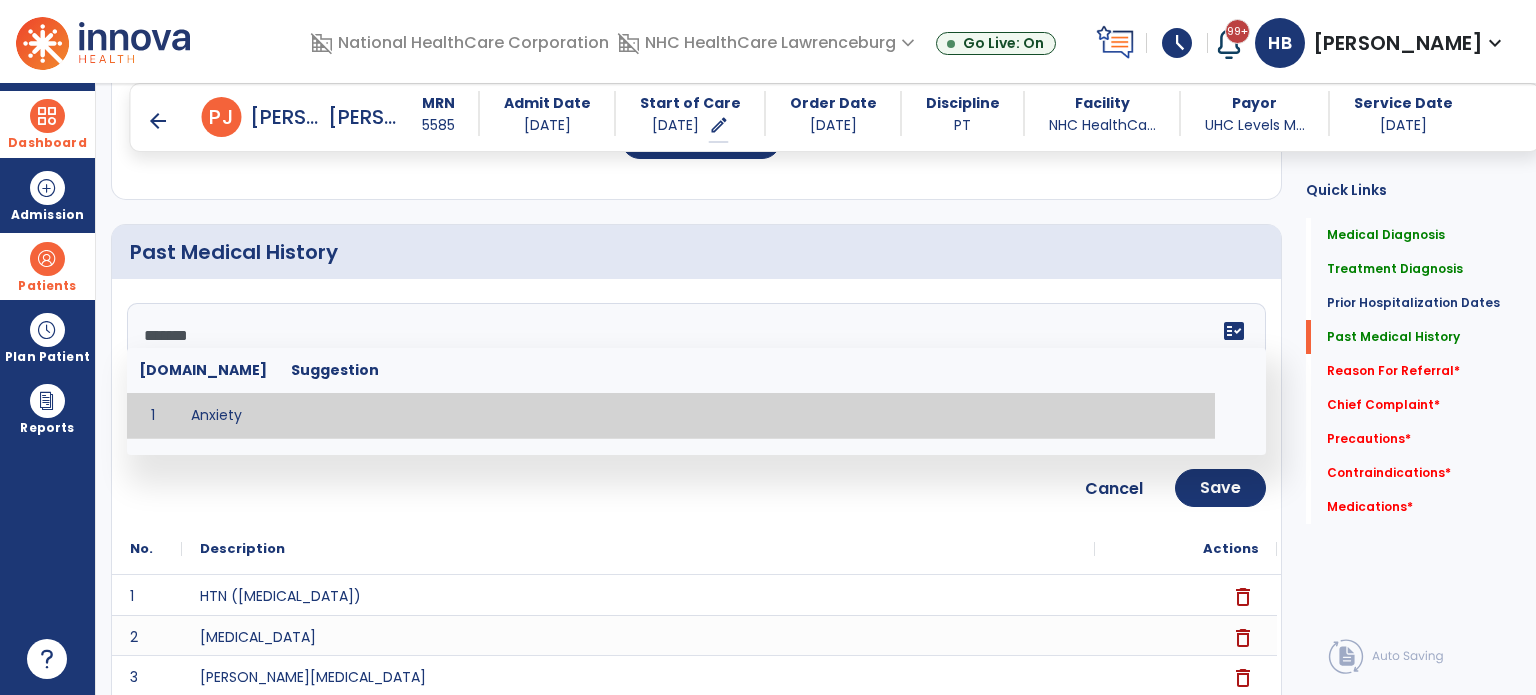 type on "*******" 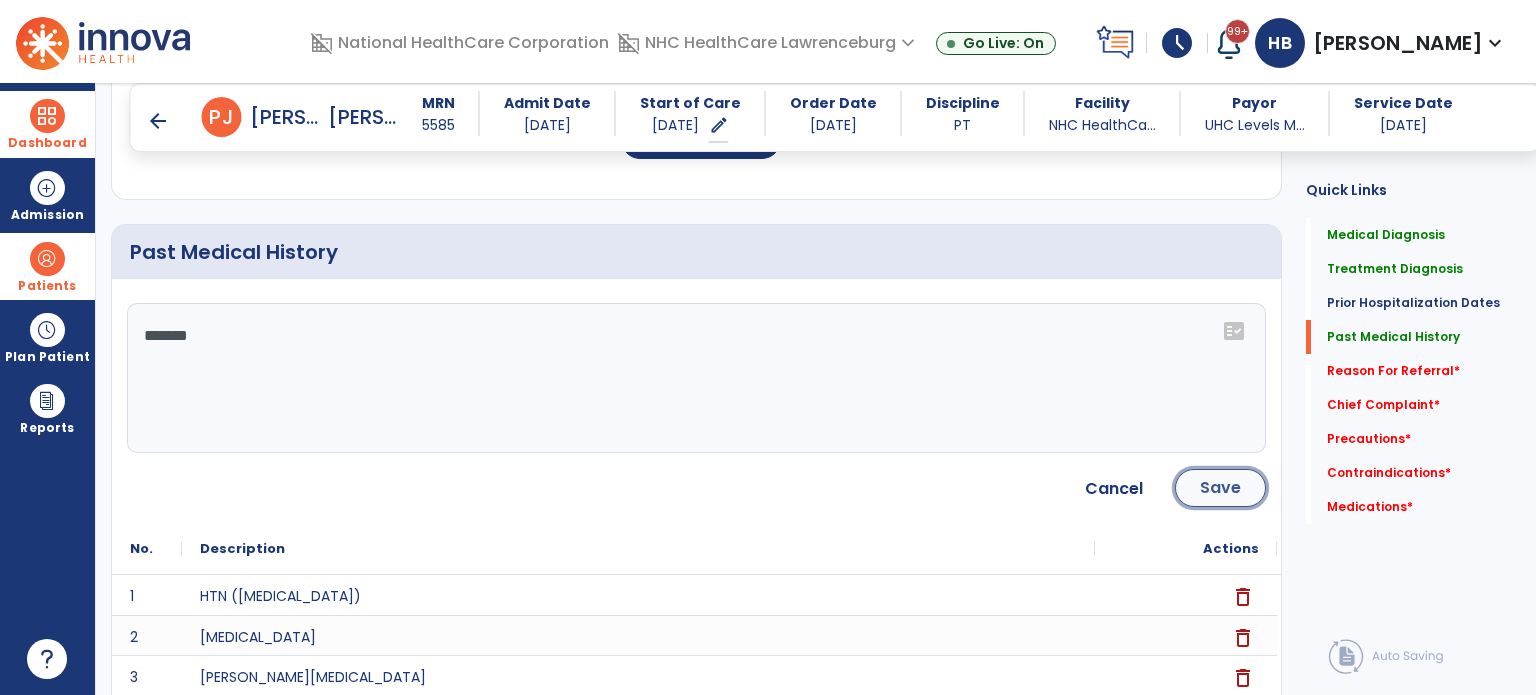 click on "Save" 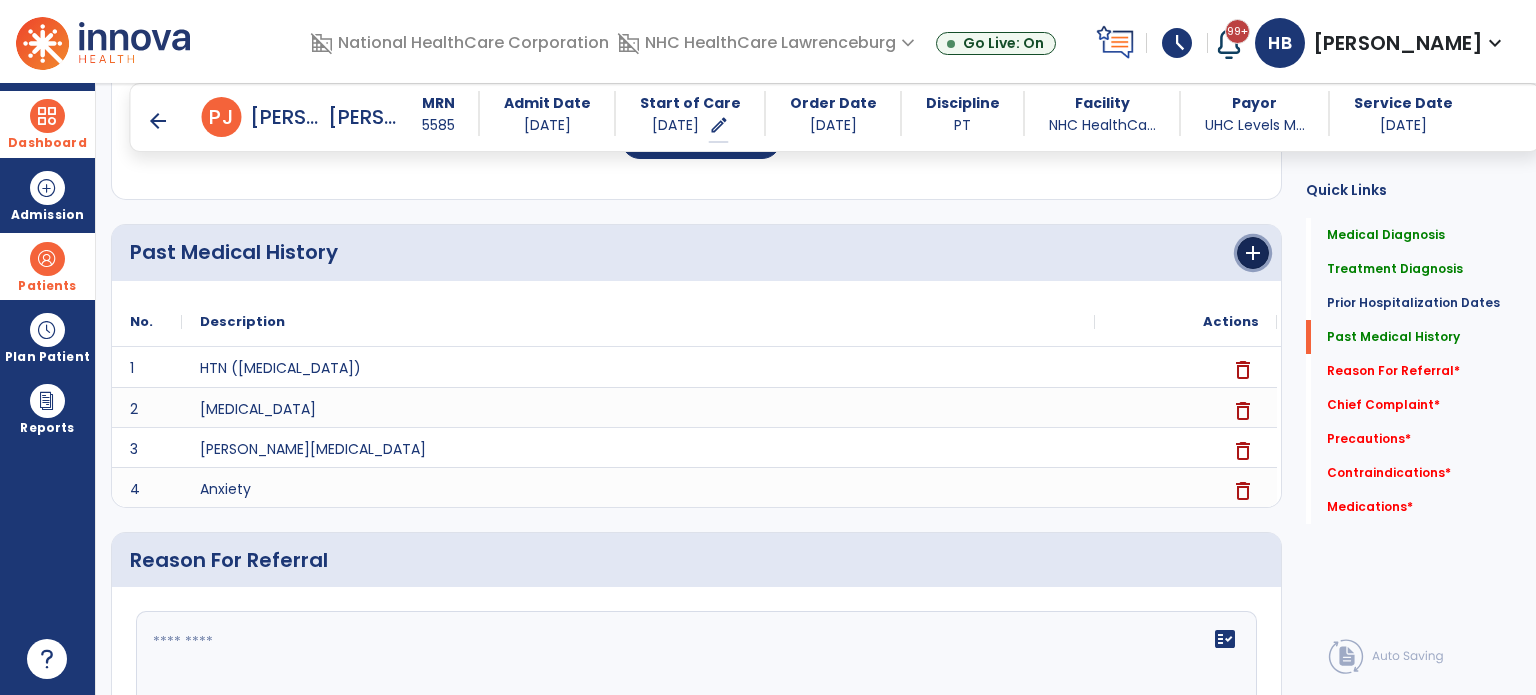 click on "add" 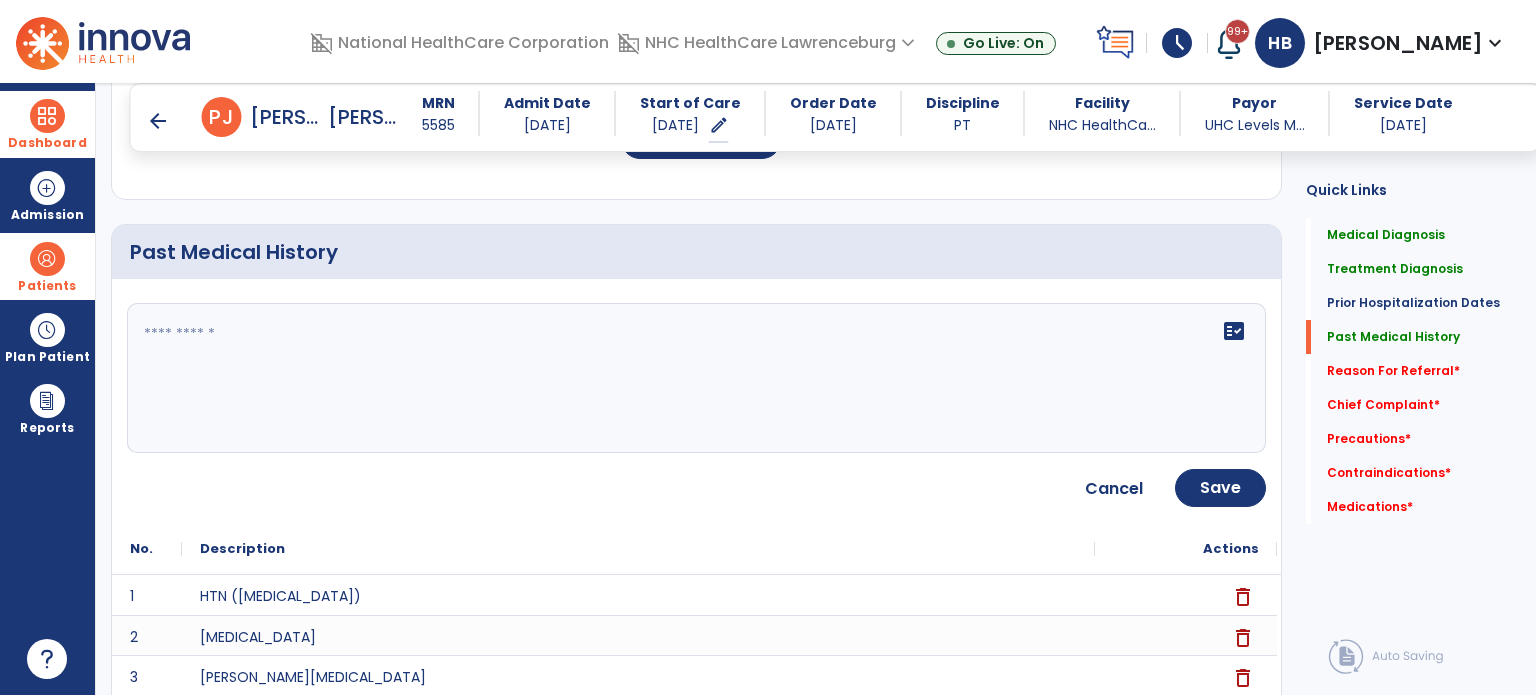 click on "Past Medical History      fact_check  Cancel Save
No.
Description
Actions
1" 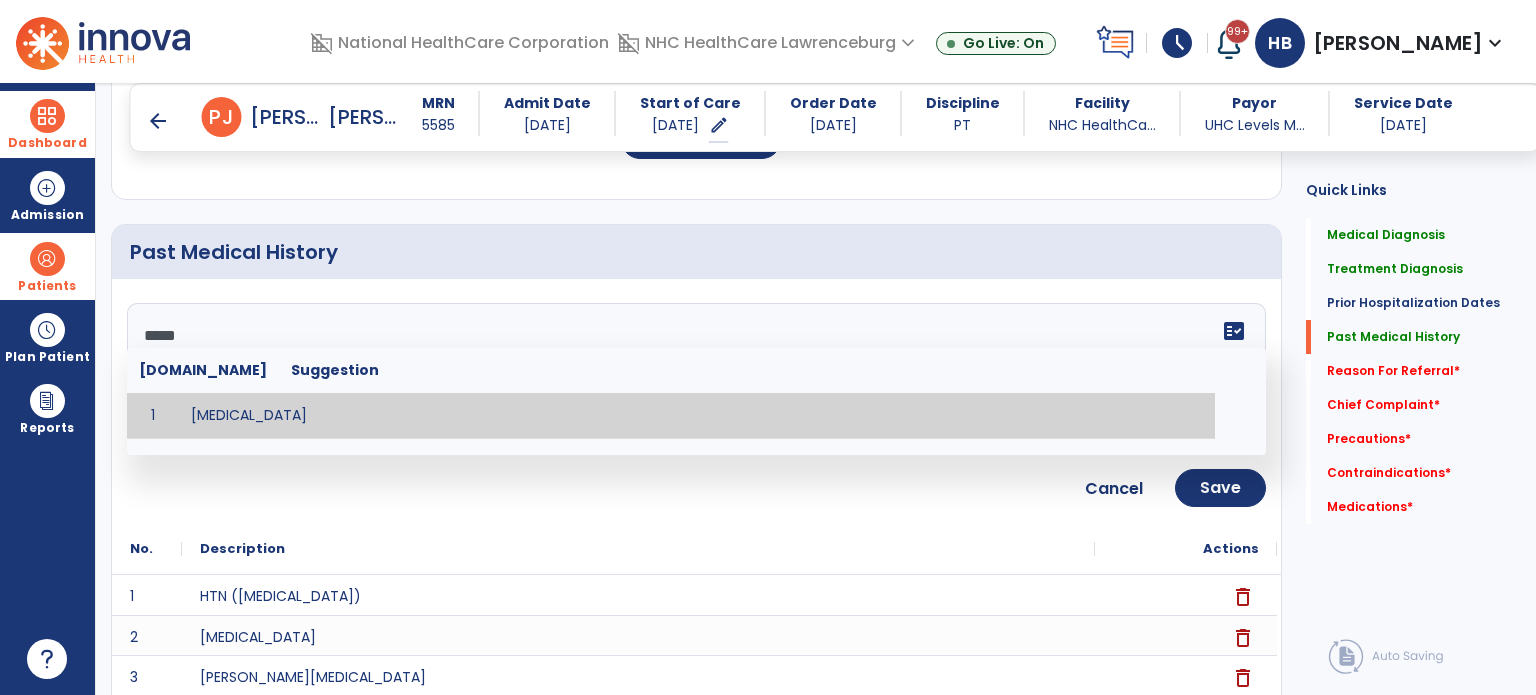 type on "**********" 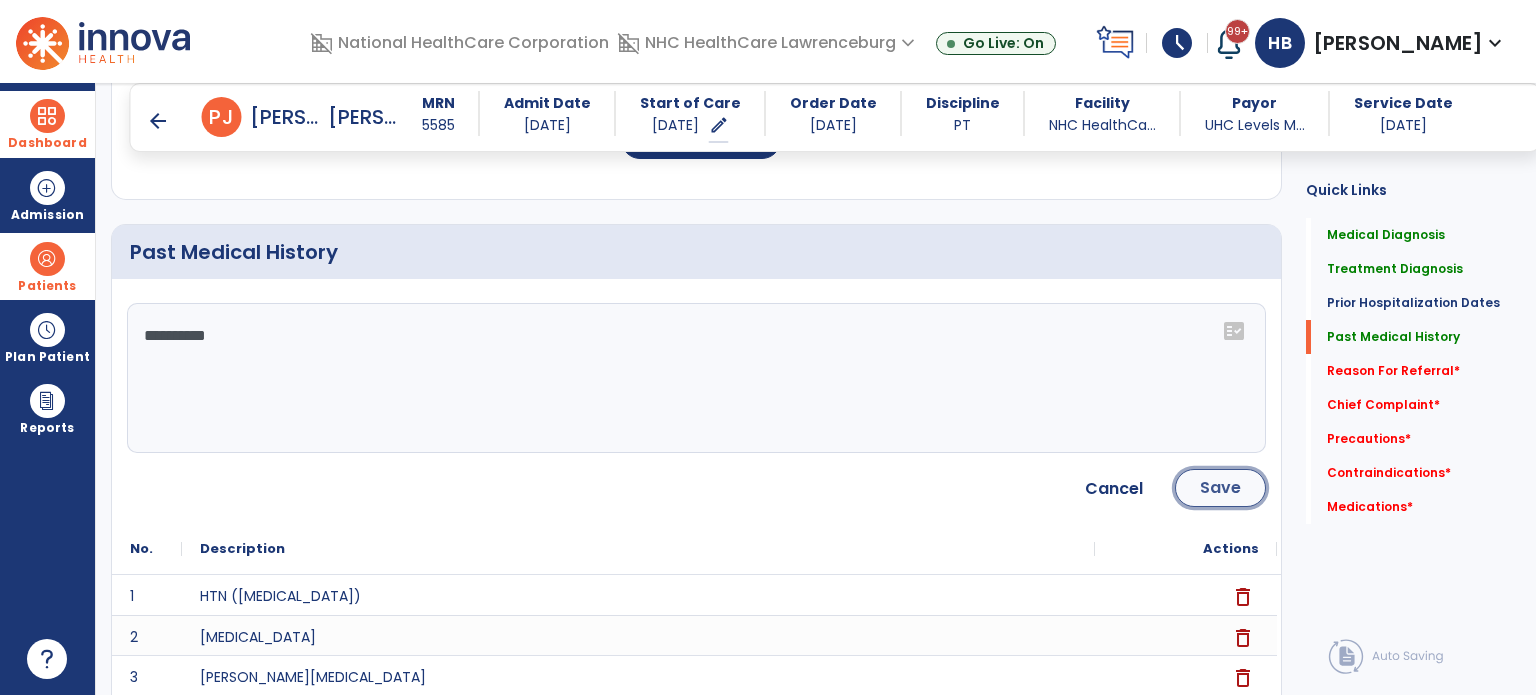 click on "Save" 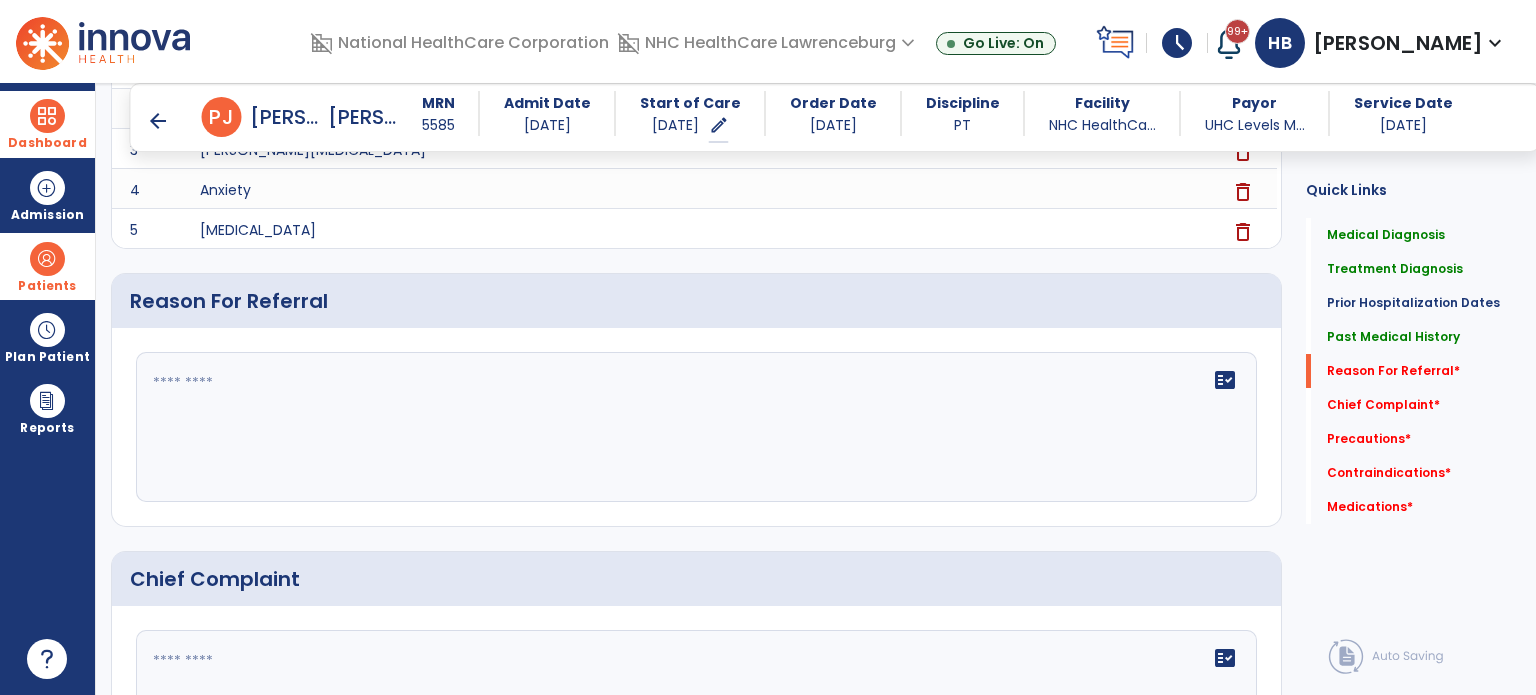 scroll, scrollTop: 1200, scrollLeft: 0, axis: vertical 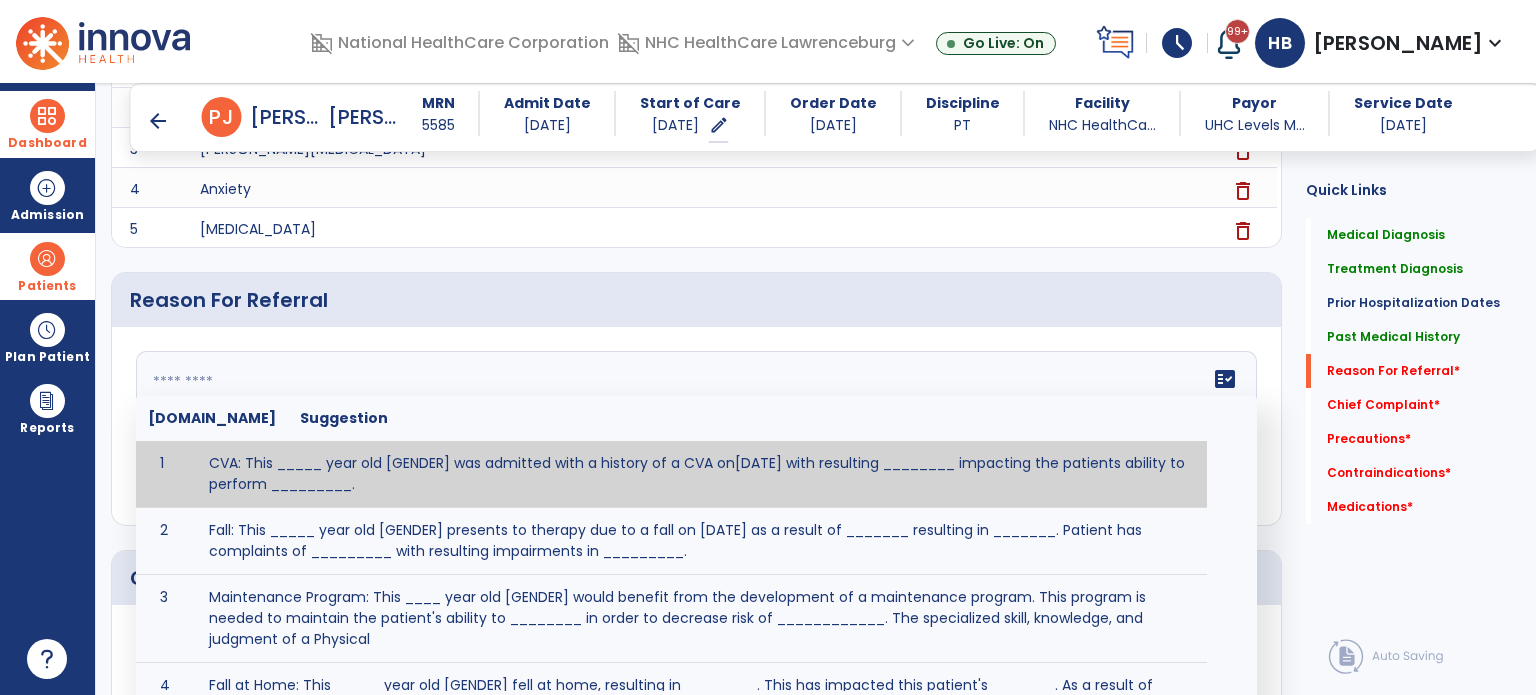 click on "fact_check  [DOMAIN_NAME] Suggestion 1 CVA: This _____ year old [GENDER] was admitted with a history of a CVA on[DATE] with resulting ________ impacting the patients ability to perform _________. 2 Fall: This _____ year old [GENDER] presents to therapy due to a fall on [DATE] as a result of _______ resulting in _______.  Patient has complaints of _________ with resulting impairments in _________. 3 Maintenance Program: This ____ year old [GENDER] would benefit from the development of a maintenance program.  This program is needed to maintain the patient's ability to ________ in order to decrease risk of ____________.  The specialized skill, knowledge, and judgment of a Physical  4 Fall at Home: This _____ year old [GENDER] fell at home, resulting  in ________.  This has impacted this patient's _______.  As a result of these noted limitations in functional activities, this patient is unable to safely return to home.  This patient requires skilled therapy in order to improve safety and function. 5 6 7 8 9 10" 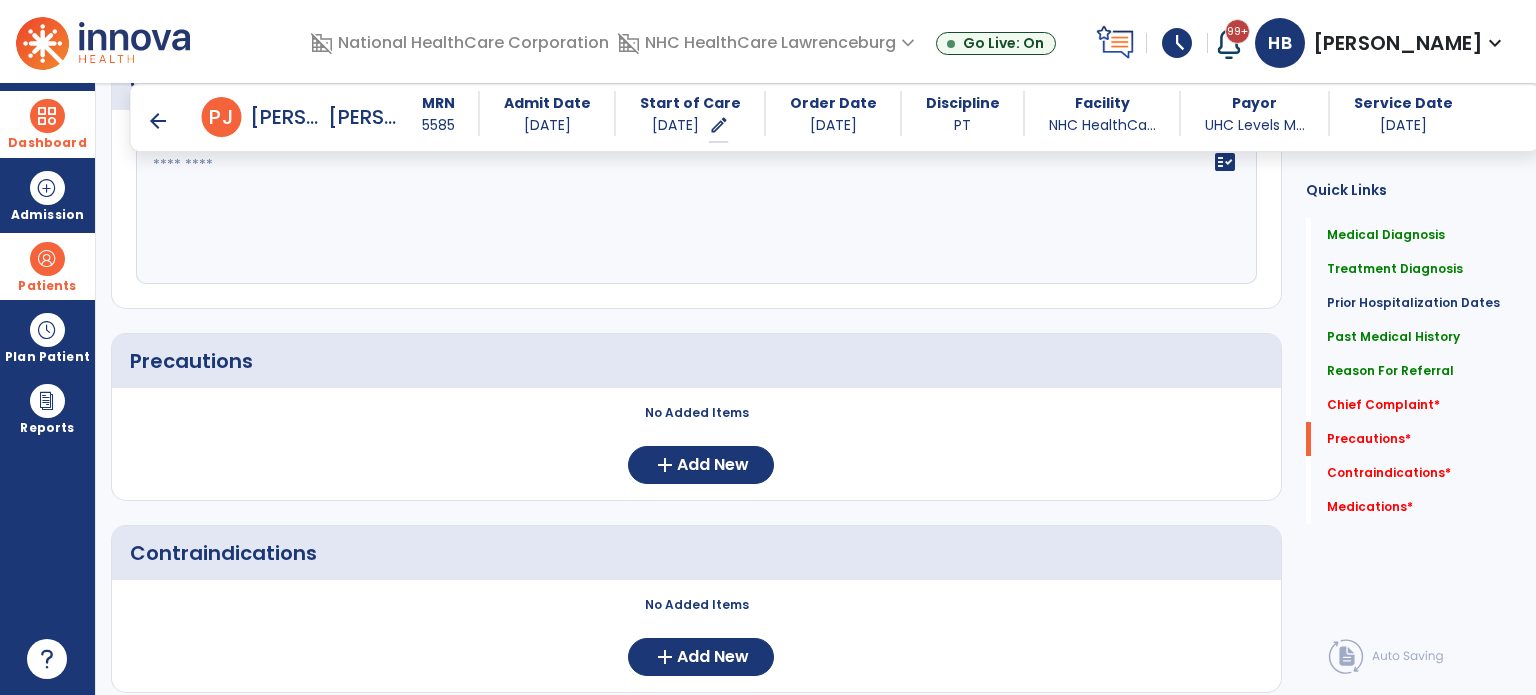 scroll, scrollTop: 1696, scrollLeft: 0, axis: vertical 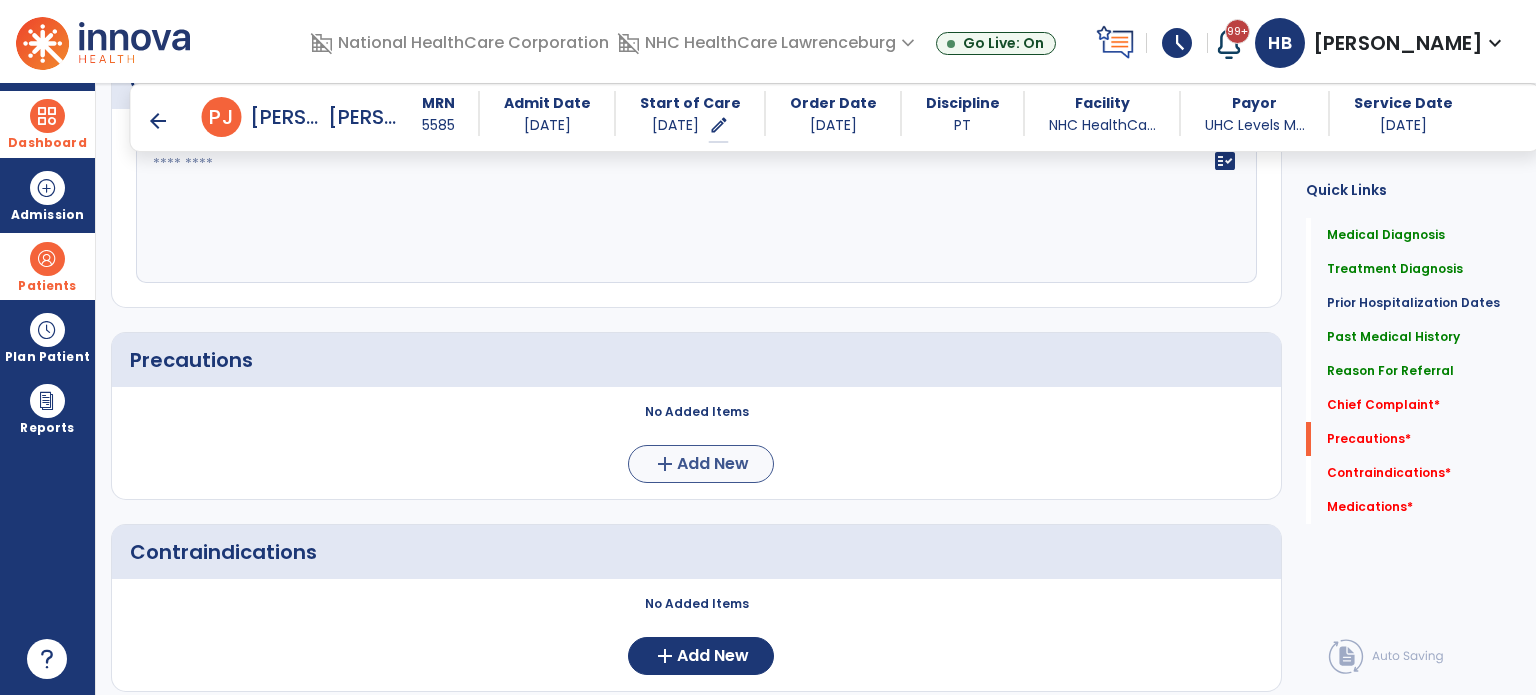 type on "**********" 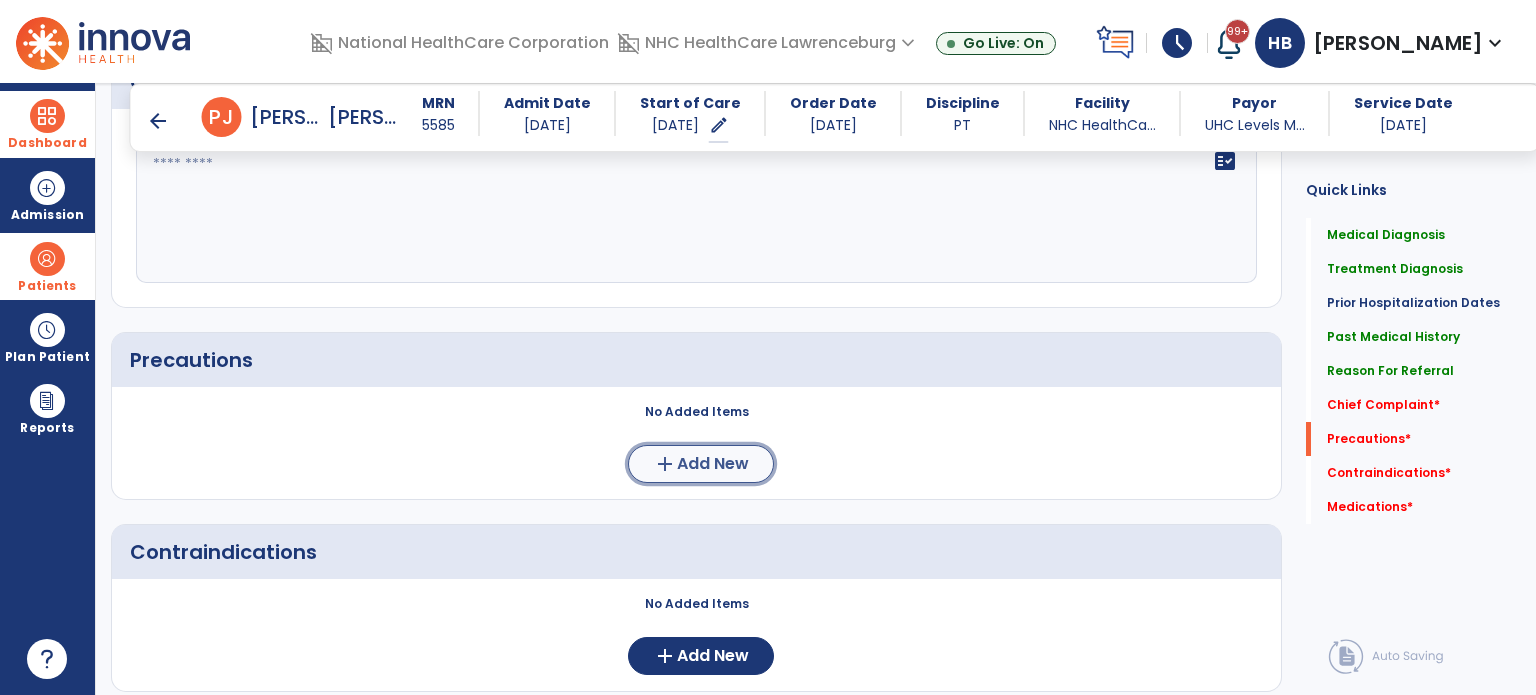 click on "Add New" 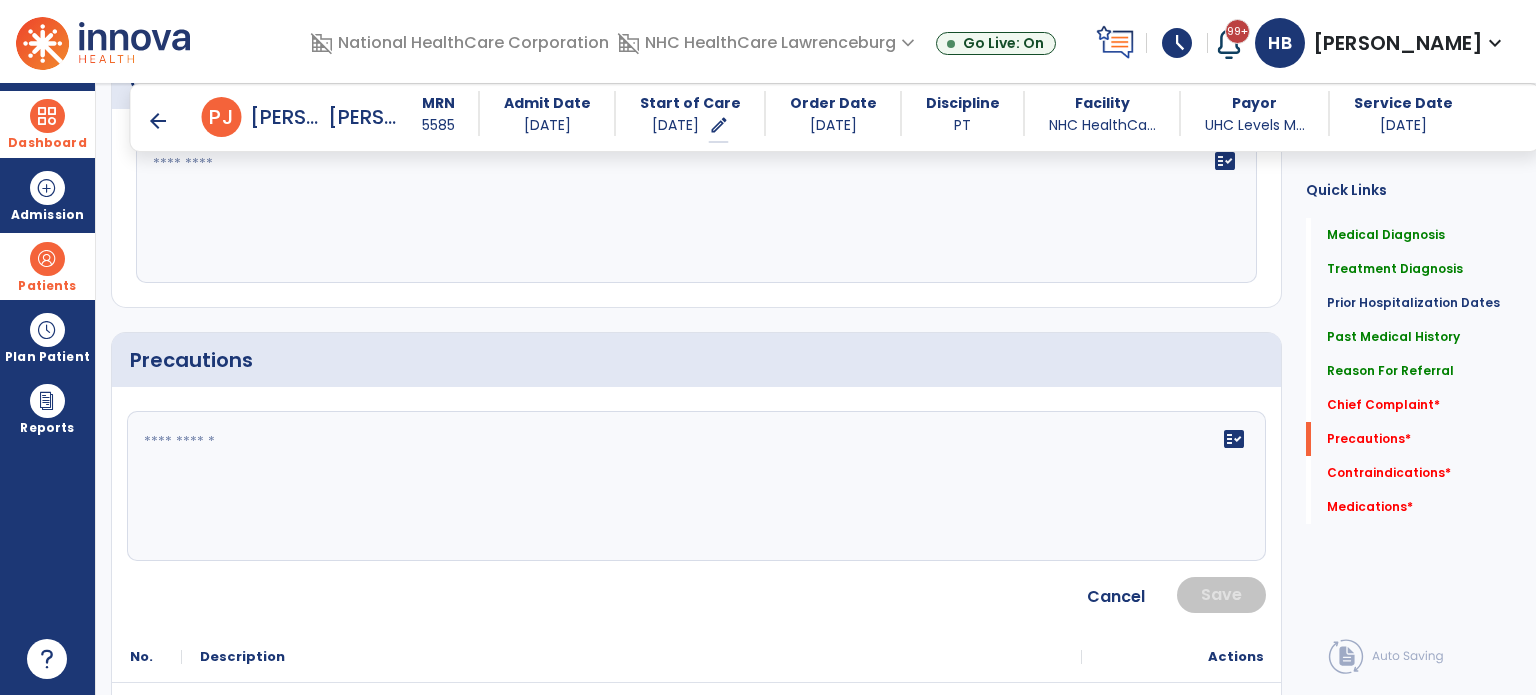 click on "fact_check" 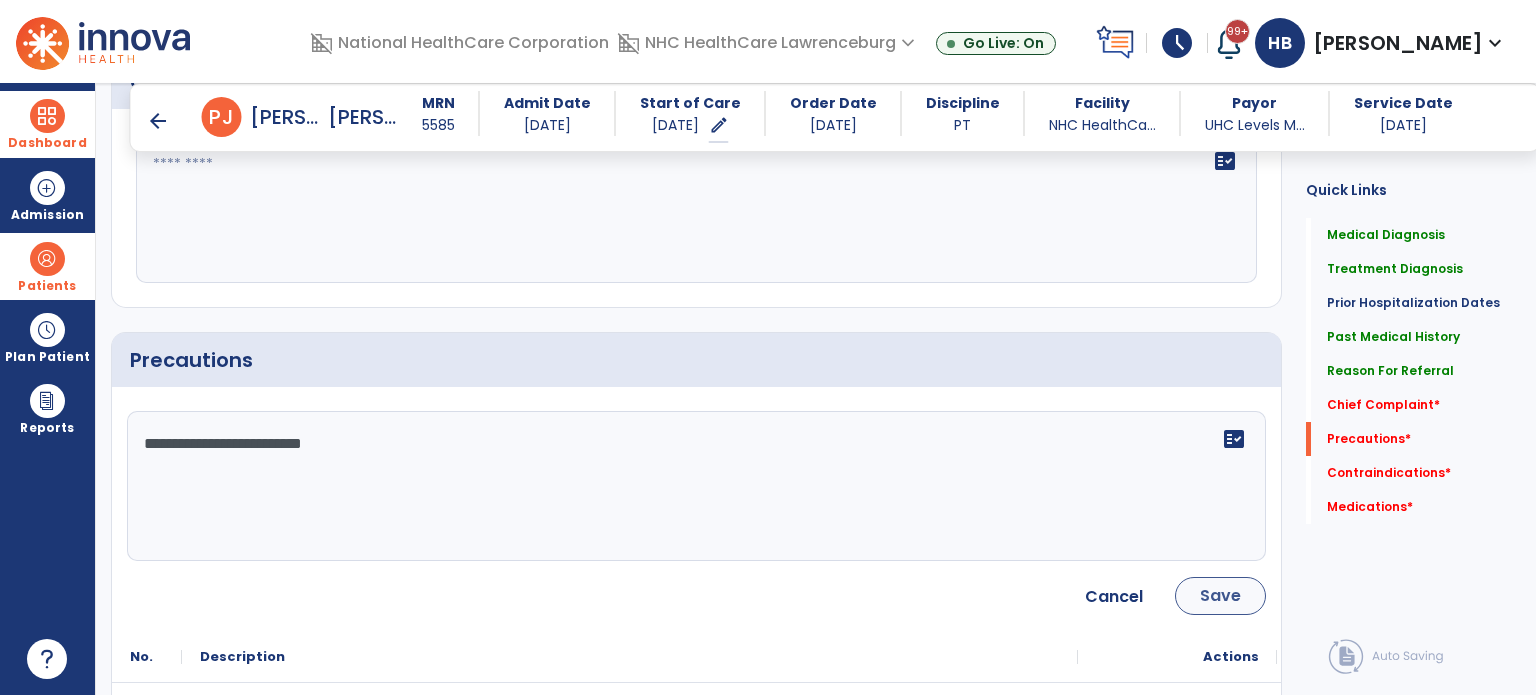 type on "**********" 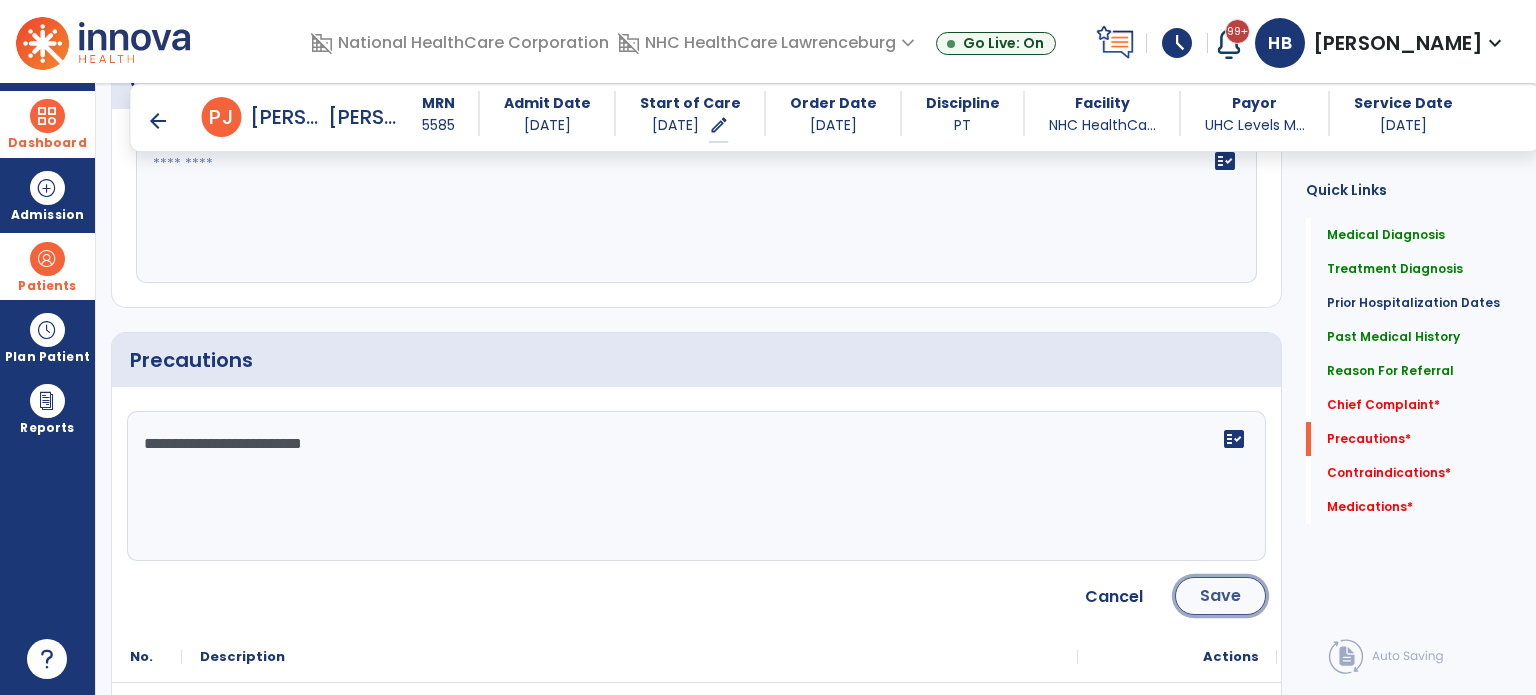 click on "Save" 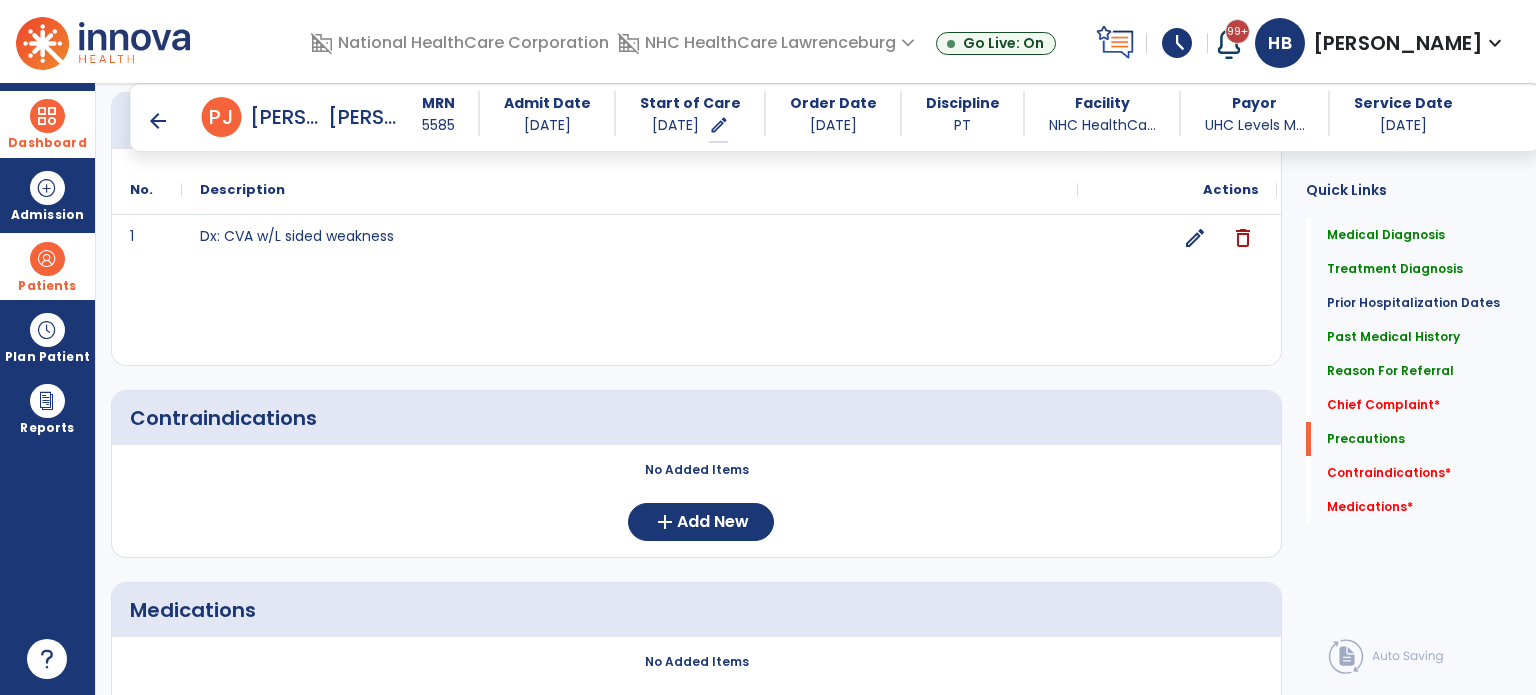 scroll, scrollTop: 1940, scrollLeft: 0, axis: vertical 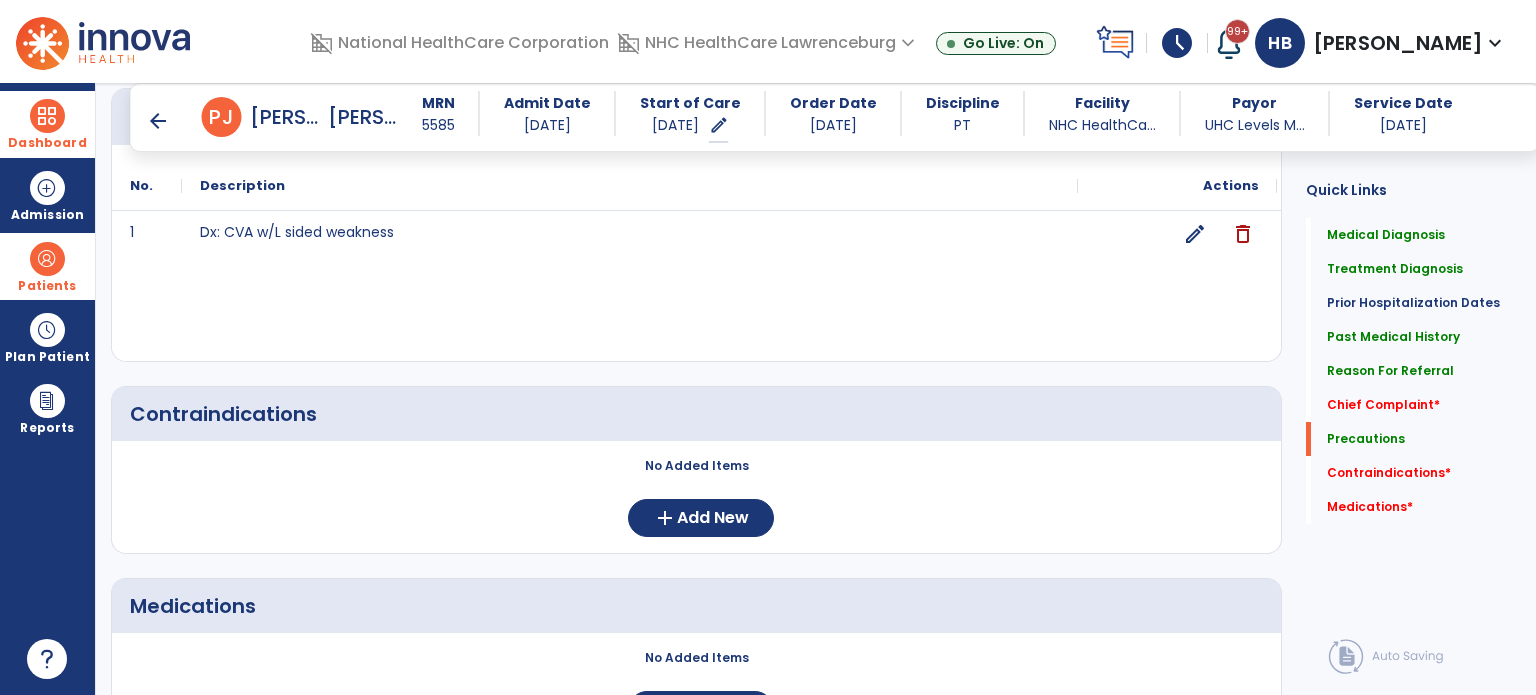 click on "No Added Items  add  Add New" 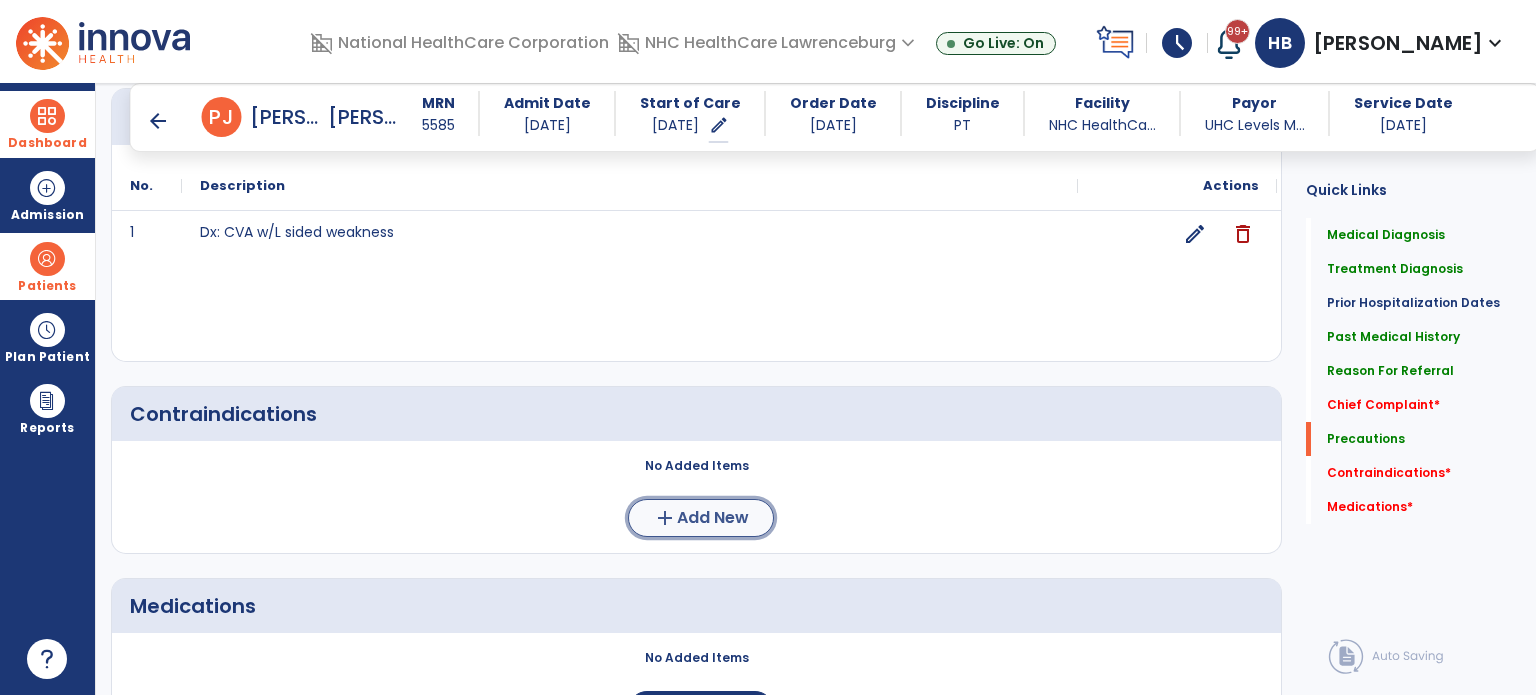 click on "Add New" 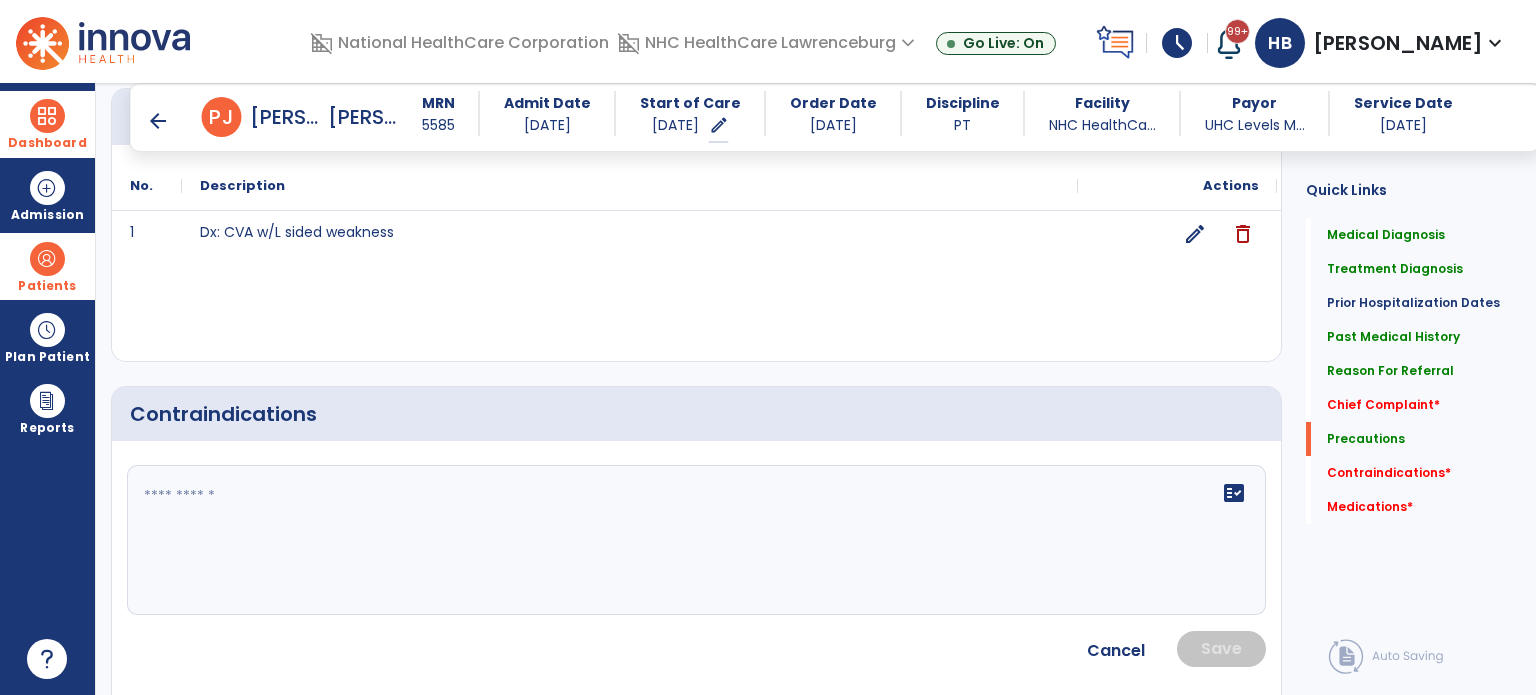click on "fact_check" 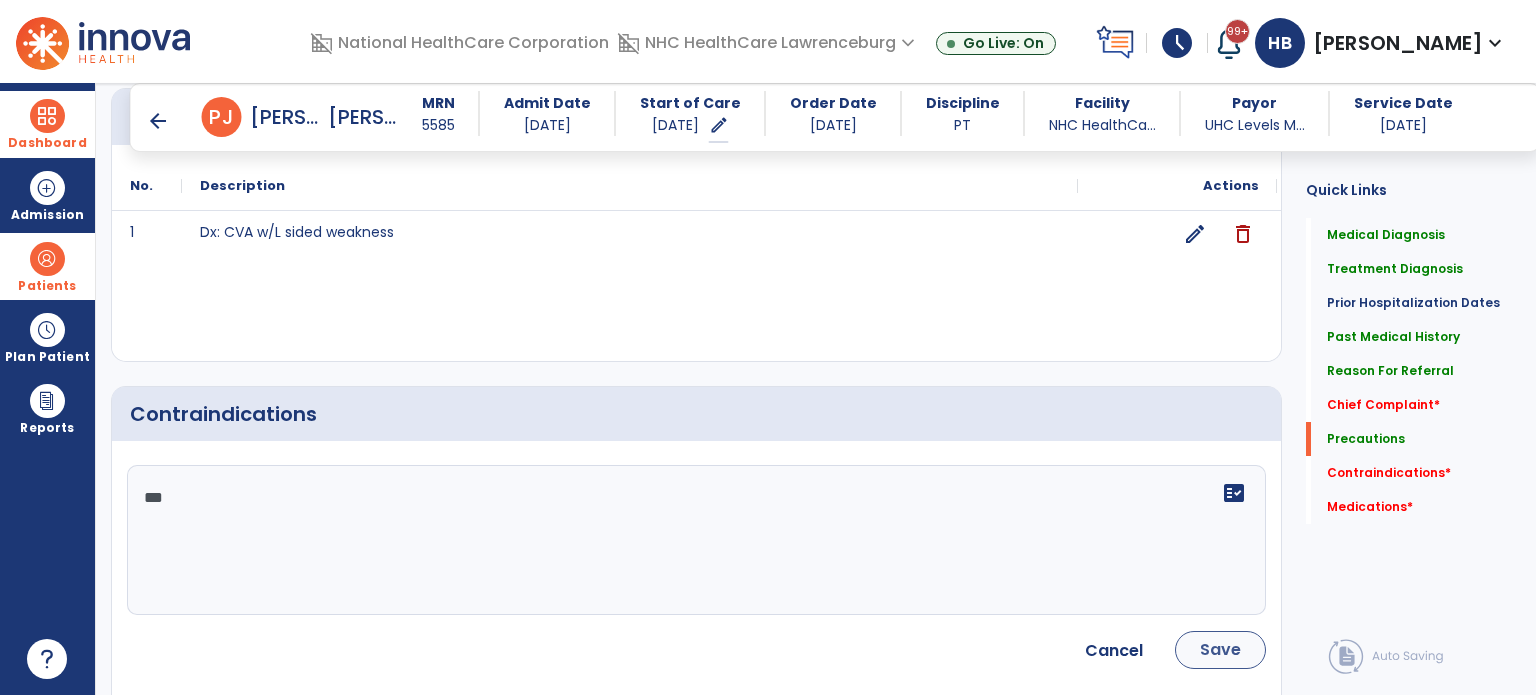 type on "***" 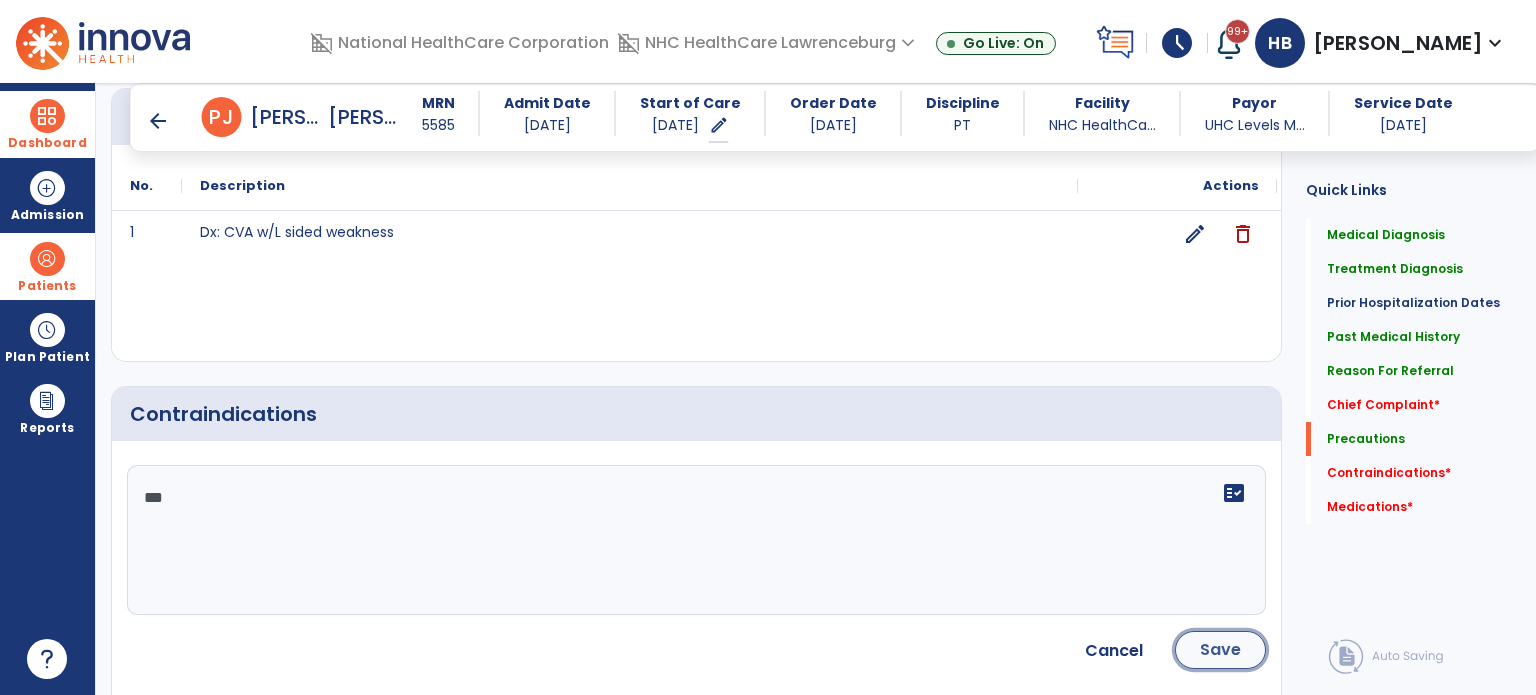 click on "Save" 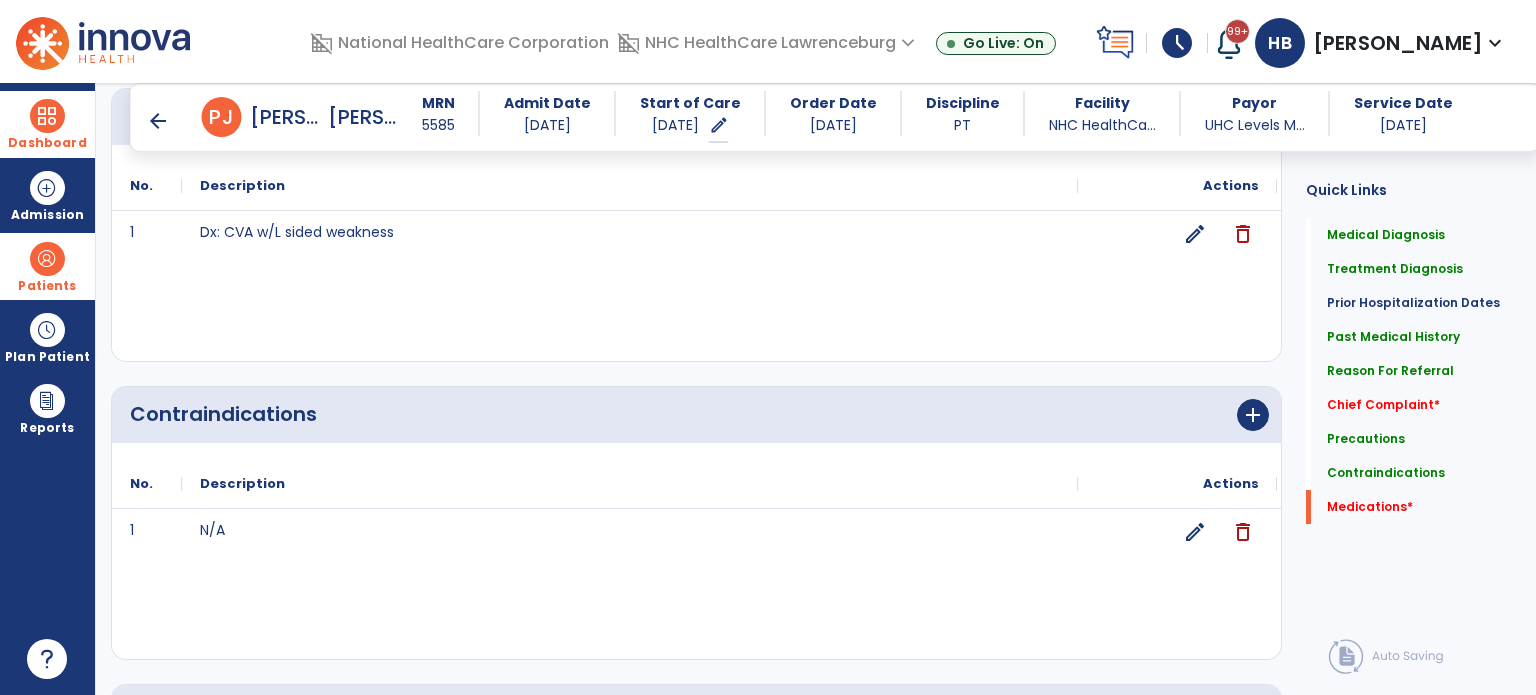 scroll, scrollTop: 2161, scrollLeft: 0, axis: vertical 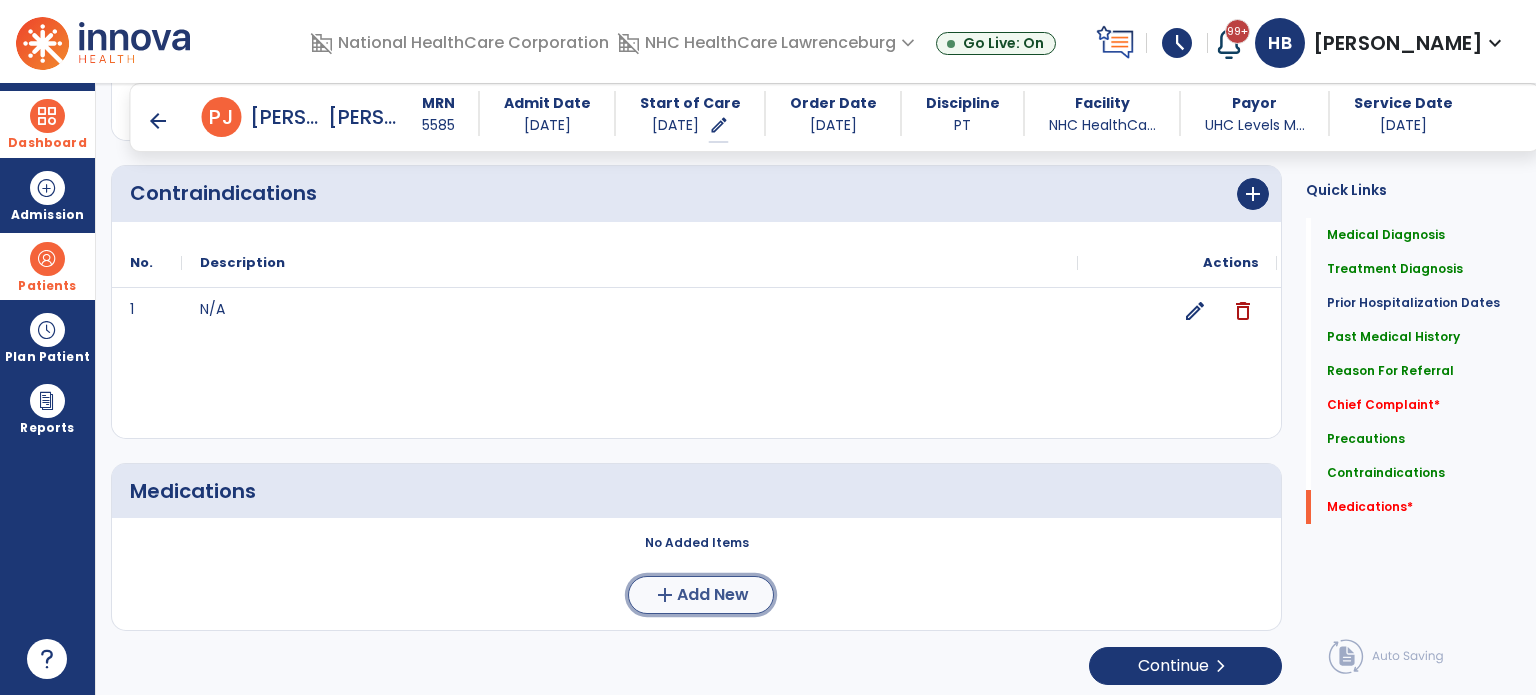 click on "add  Add New" 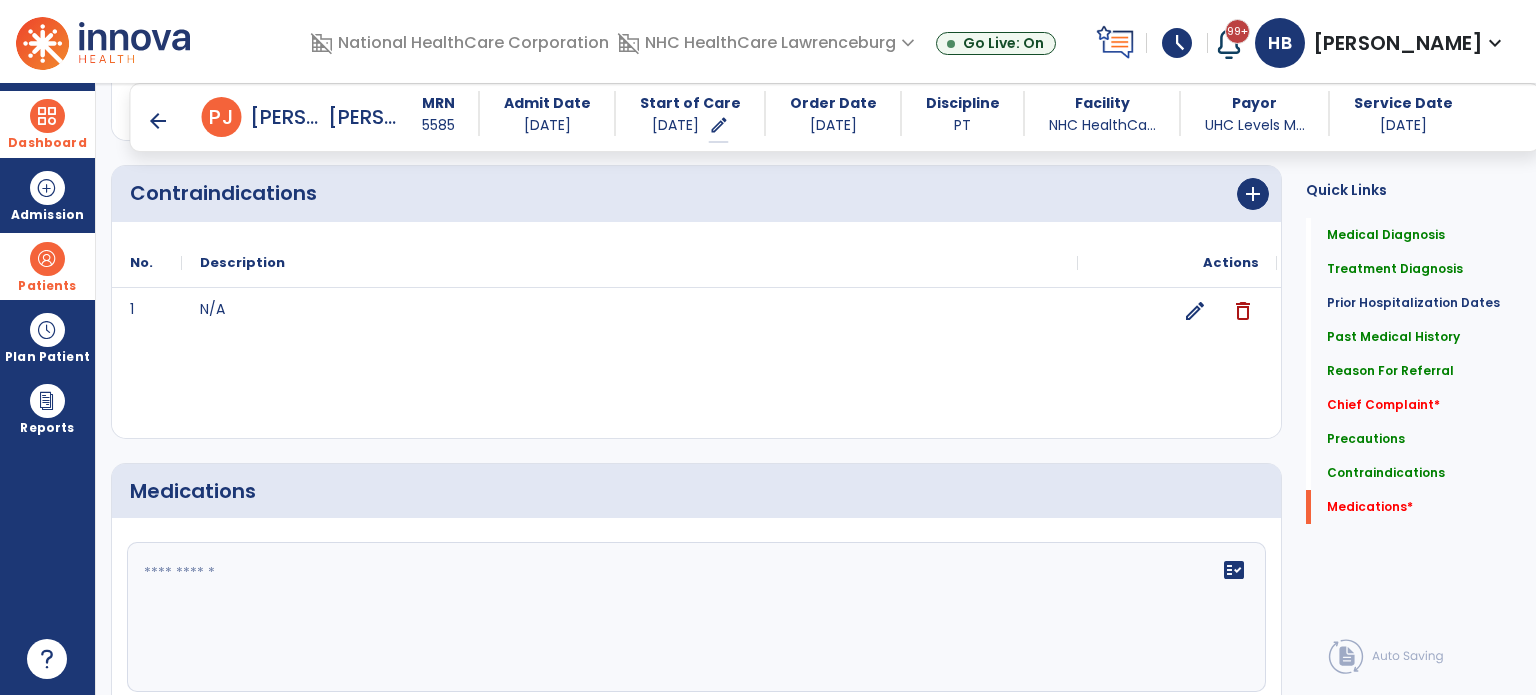click 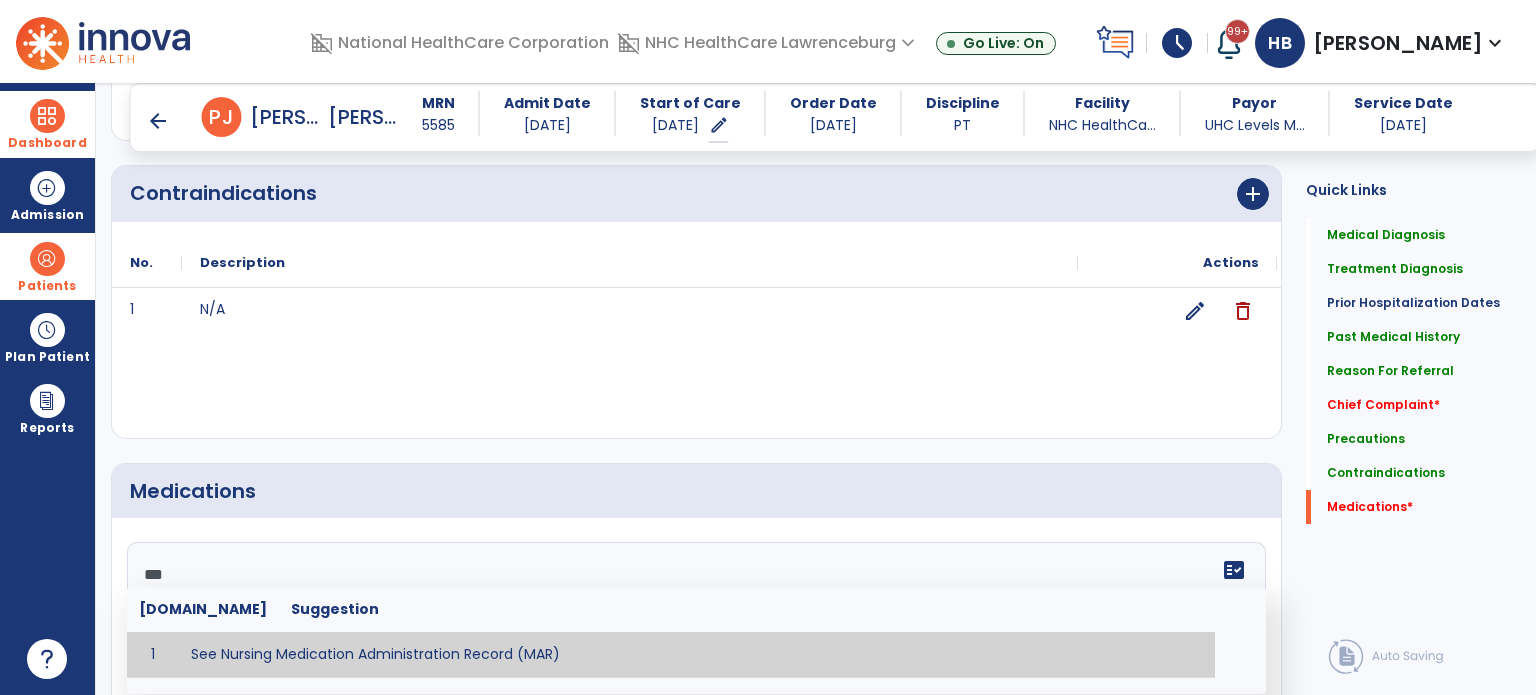 type on "**********" 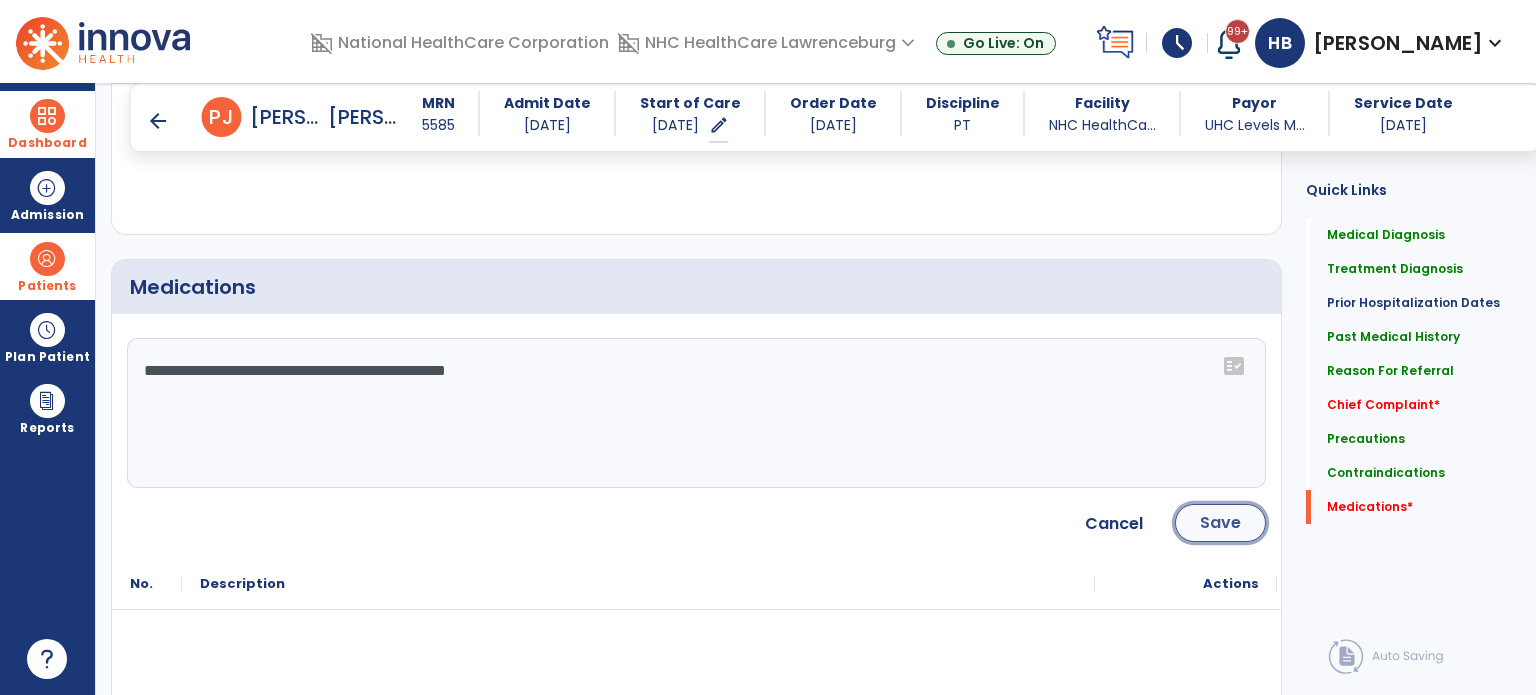 click on "Save" 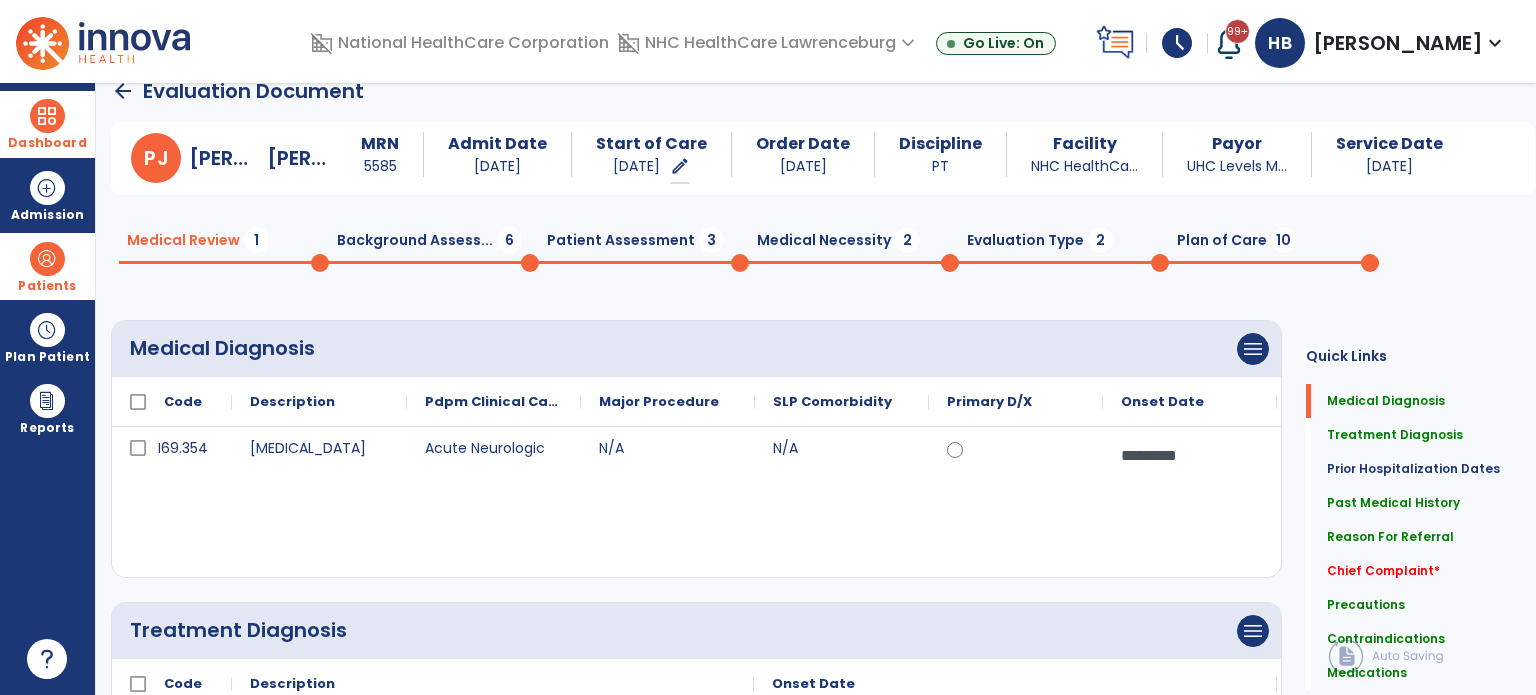 scroll, scrollTop: 0, scrollLeft: 0, axis: both 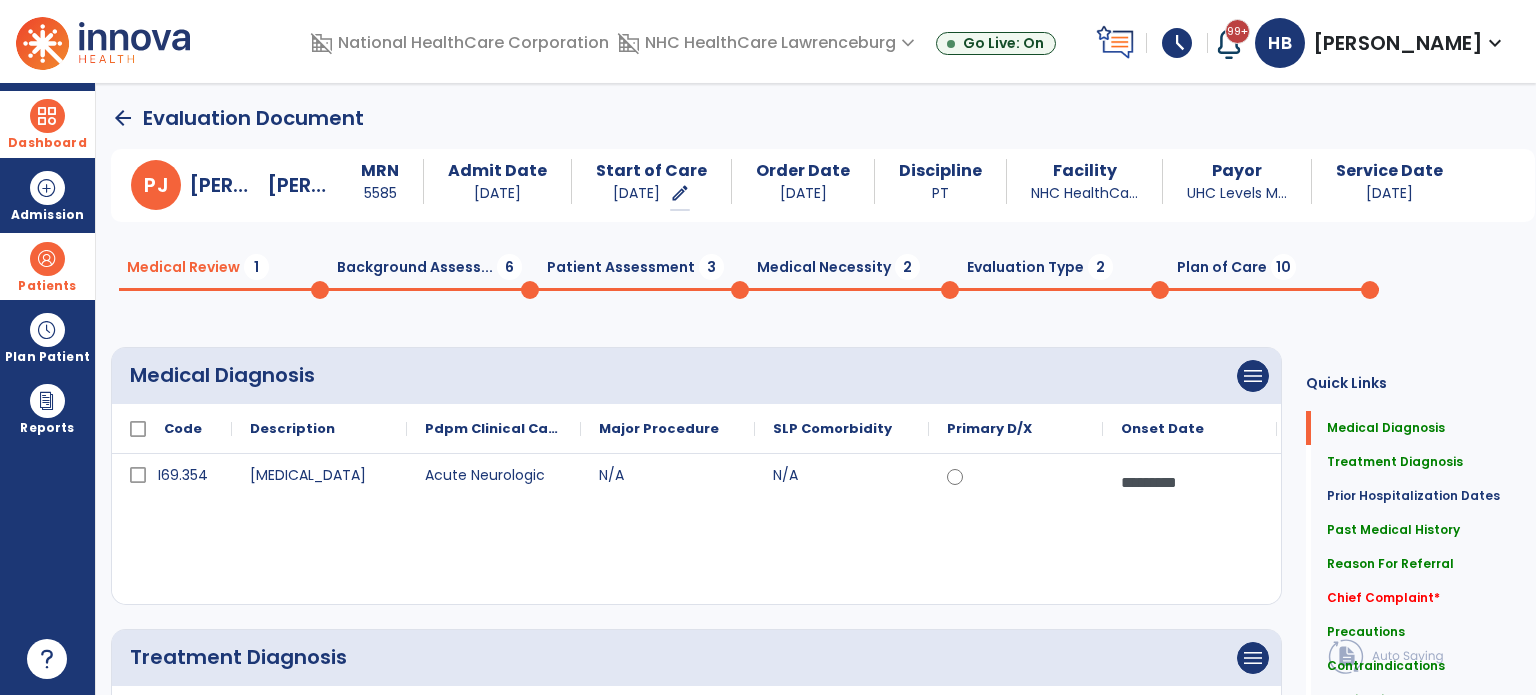 click on "Background Assess...  6" 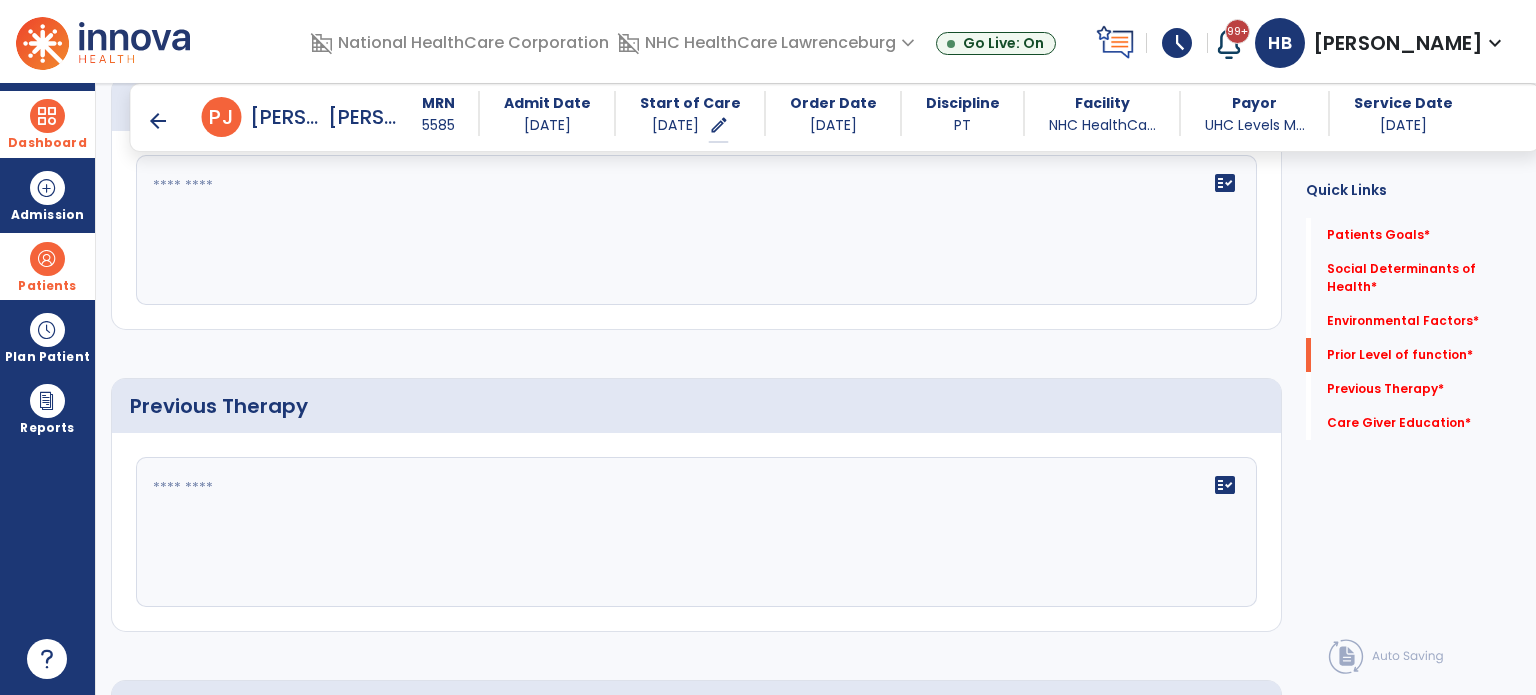 scroll, scrollTop: 932, scrollLeft: 0, axis: vertical 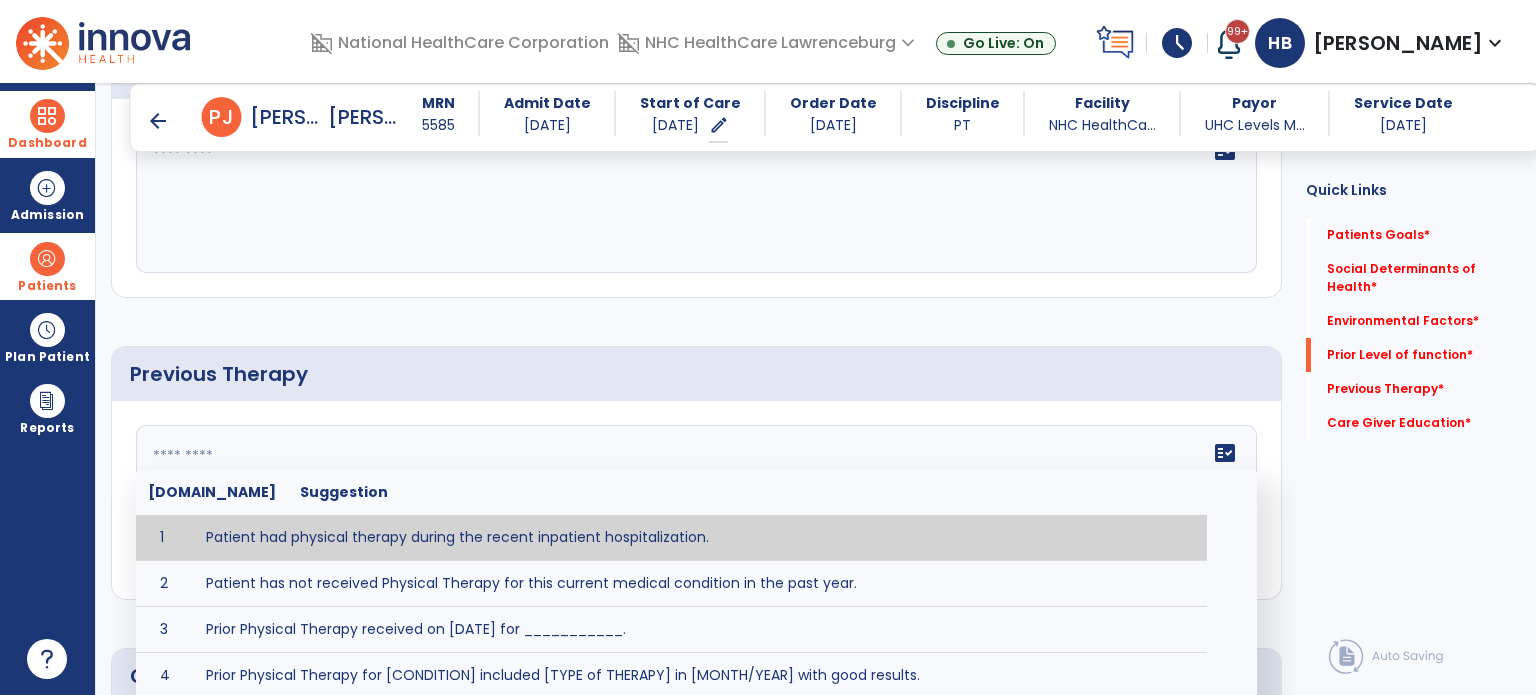 click 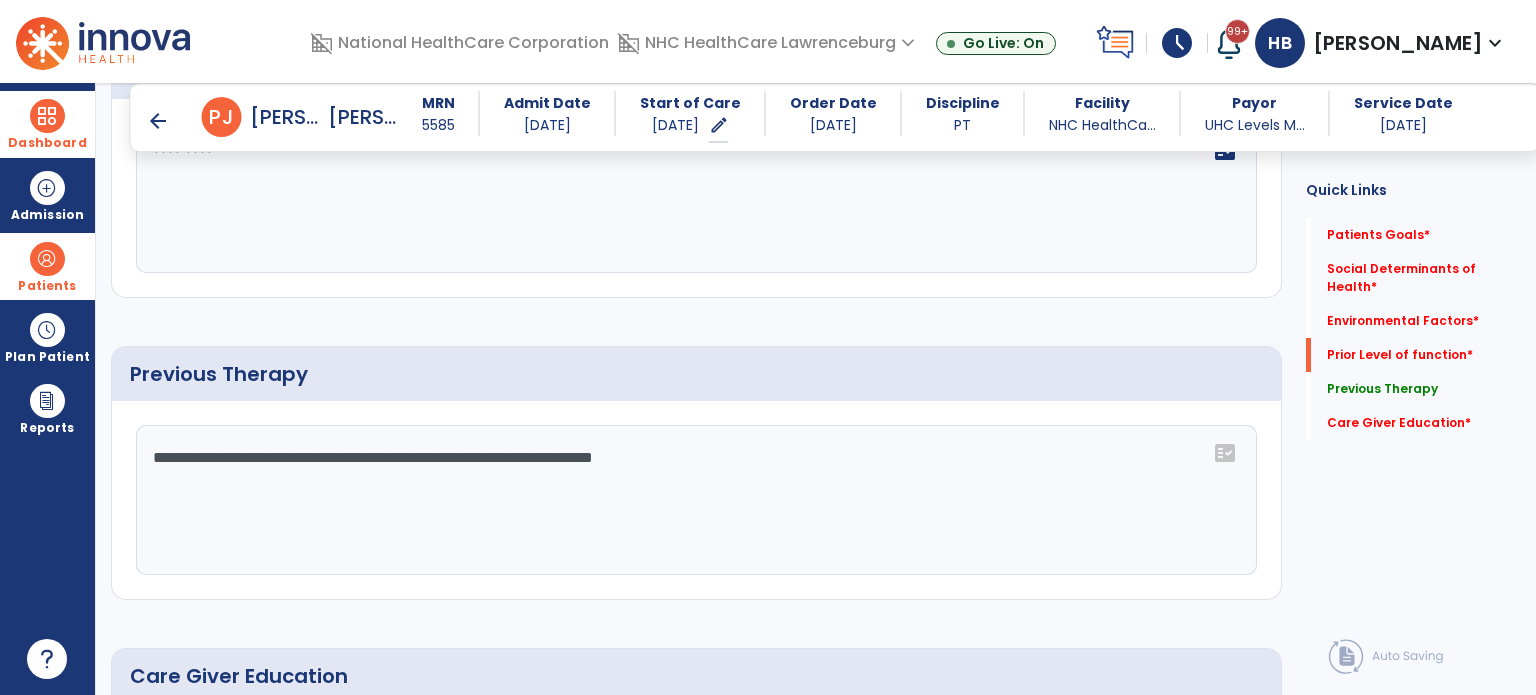 click on "**********" 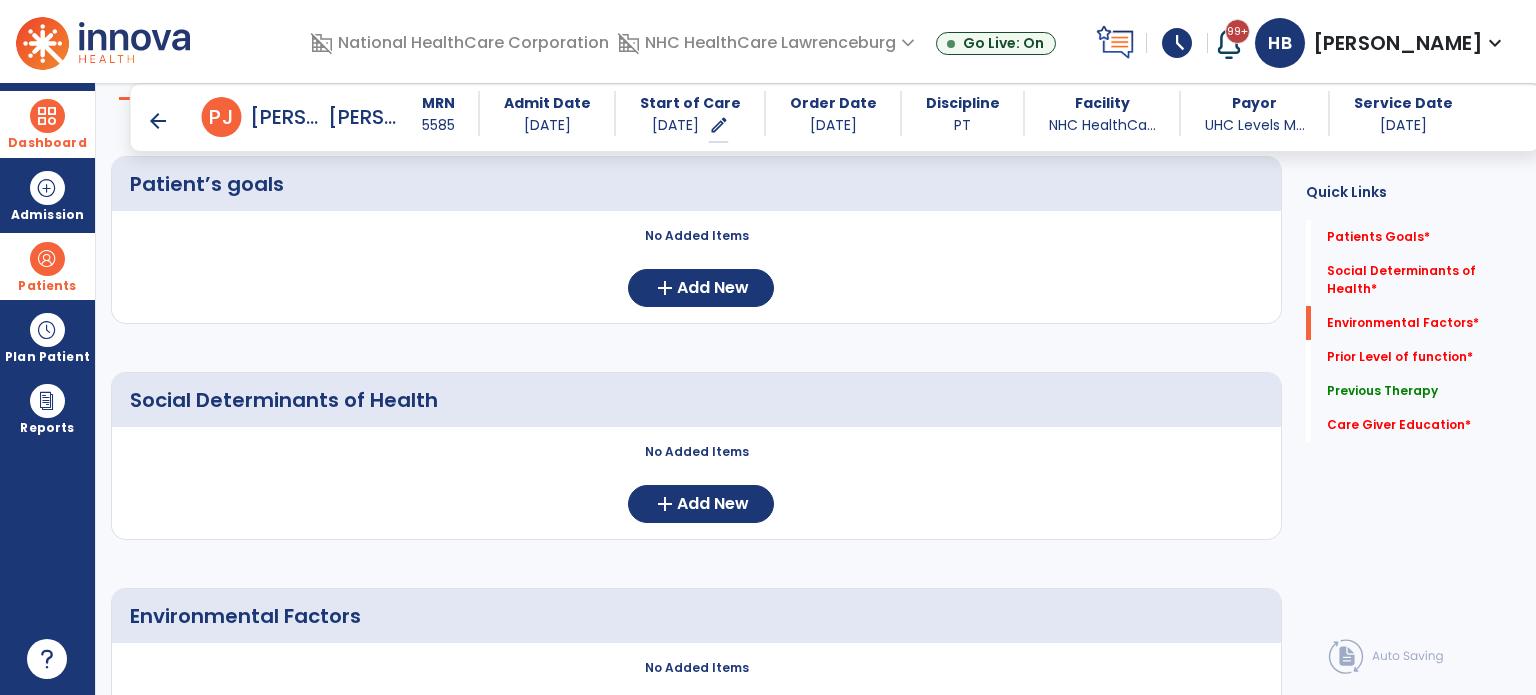 scroll, scrollTop: 0, scrollLeft: 0, axis: both 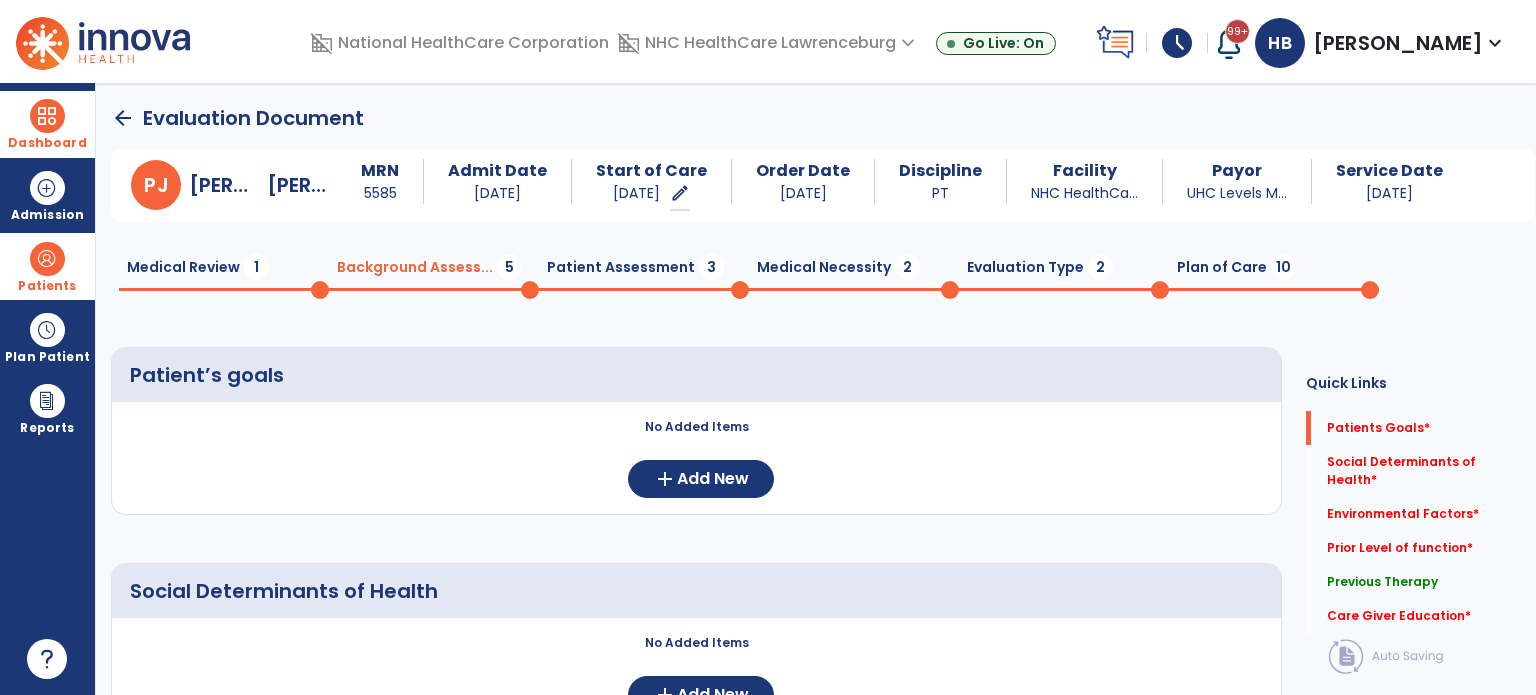 type on "**********" 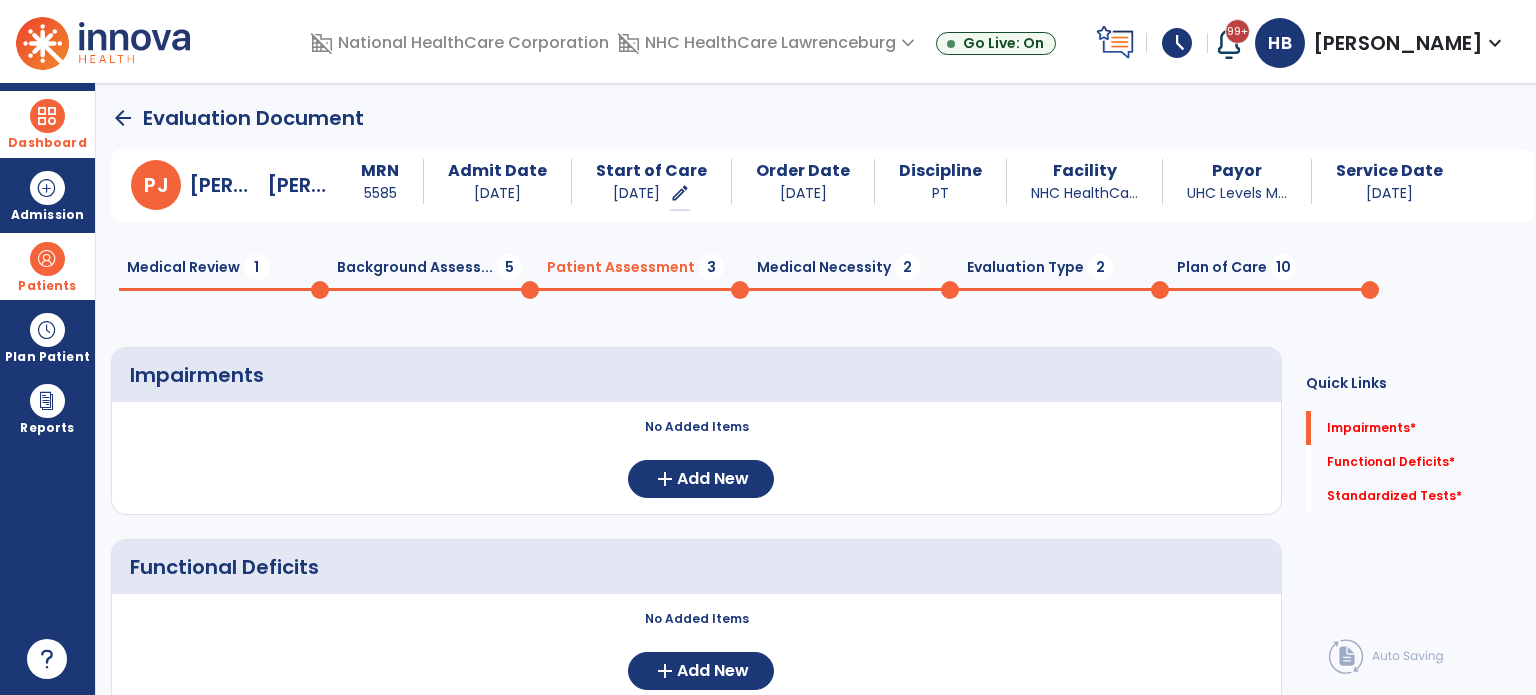 click on "Medical Necessity  2" 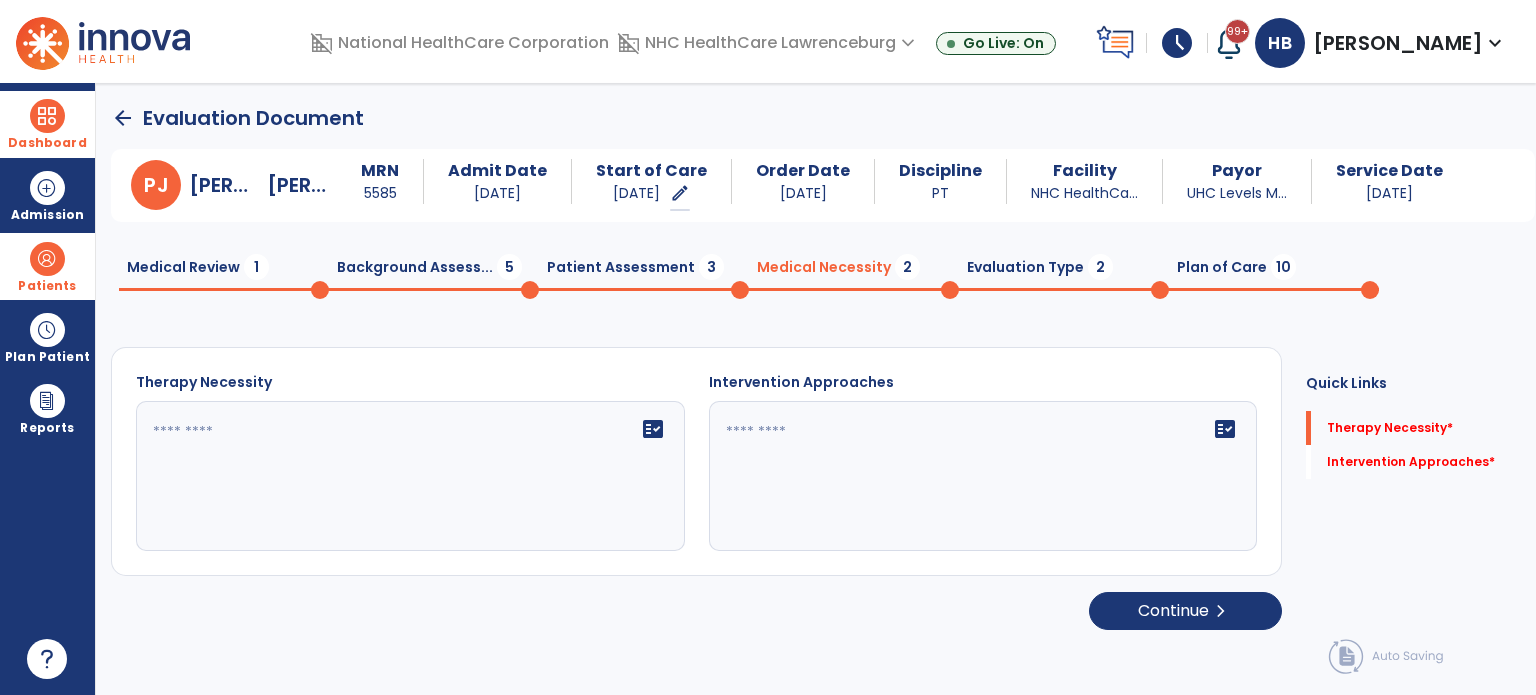 click on "fact_check" 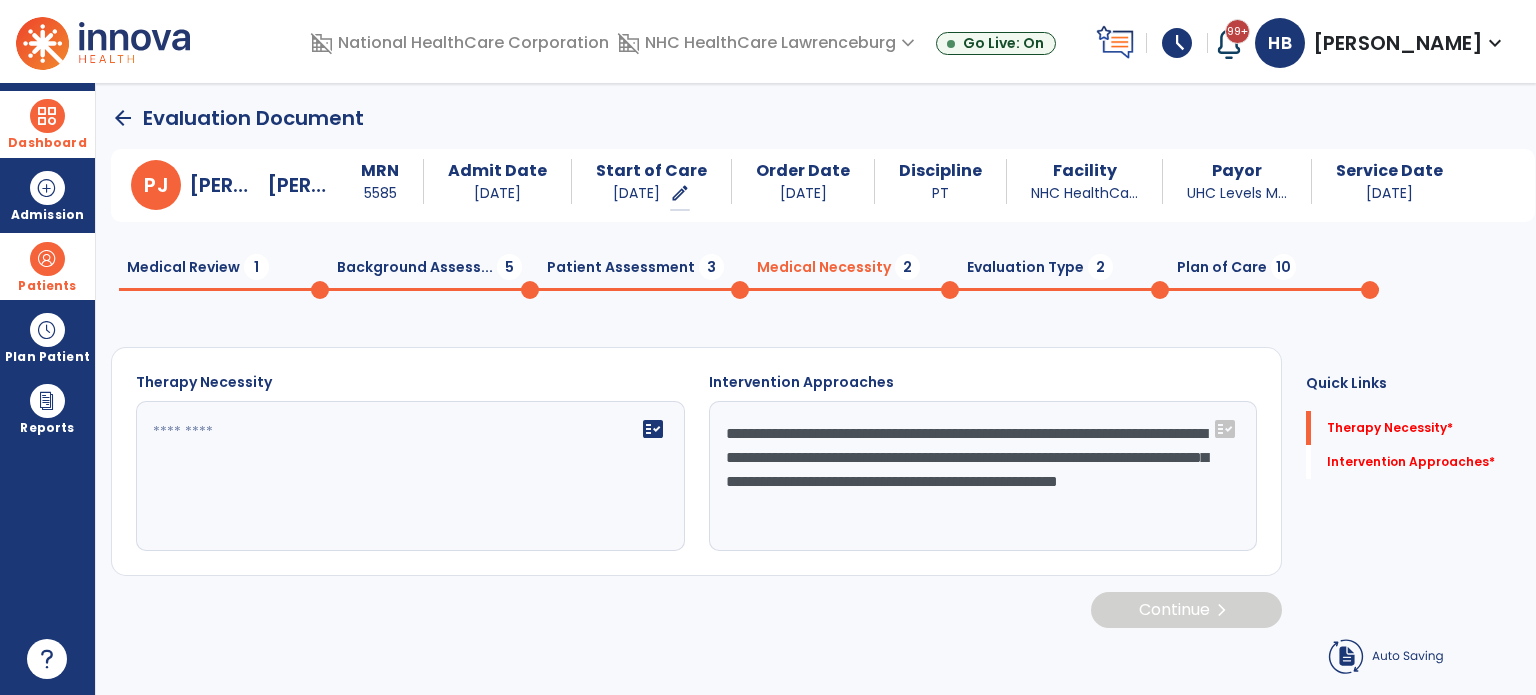 type on "**********" 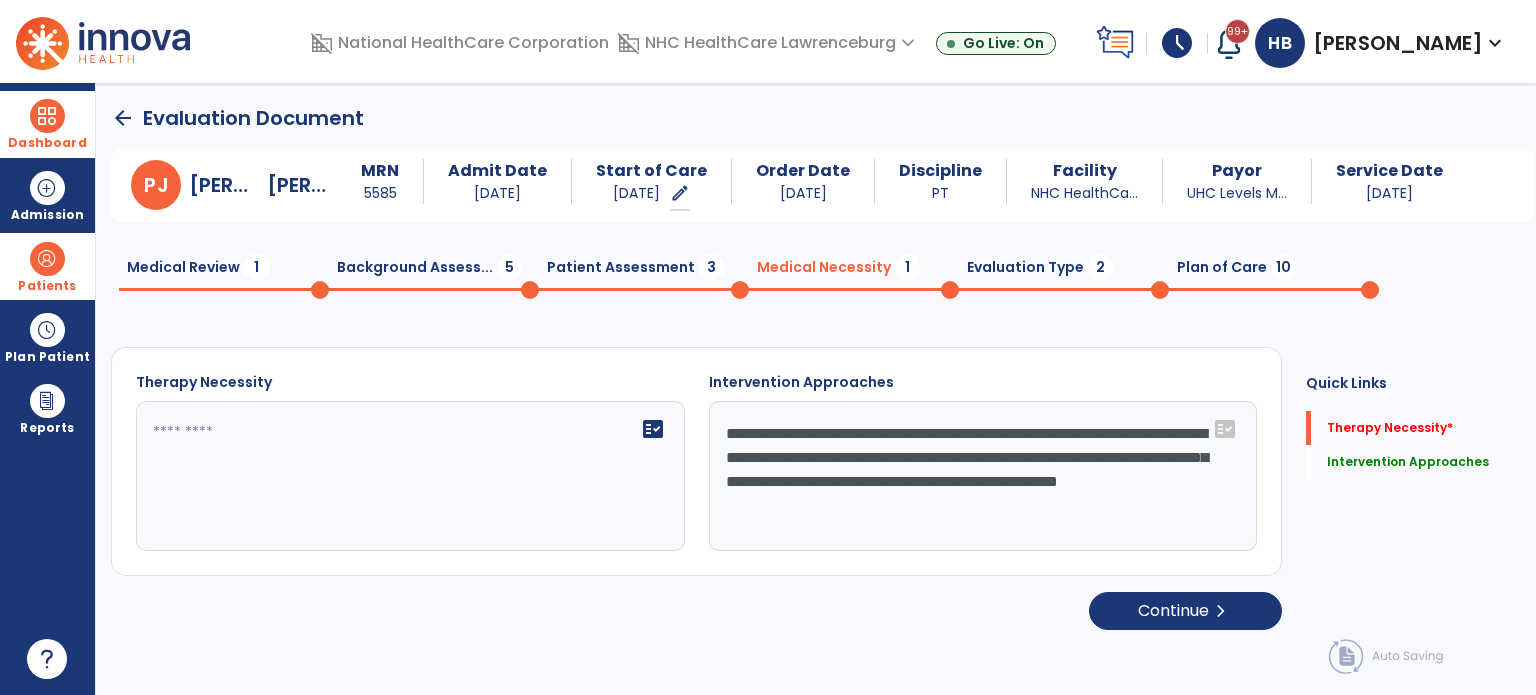 click on "Evaluation Type  2" 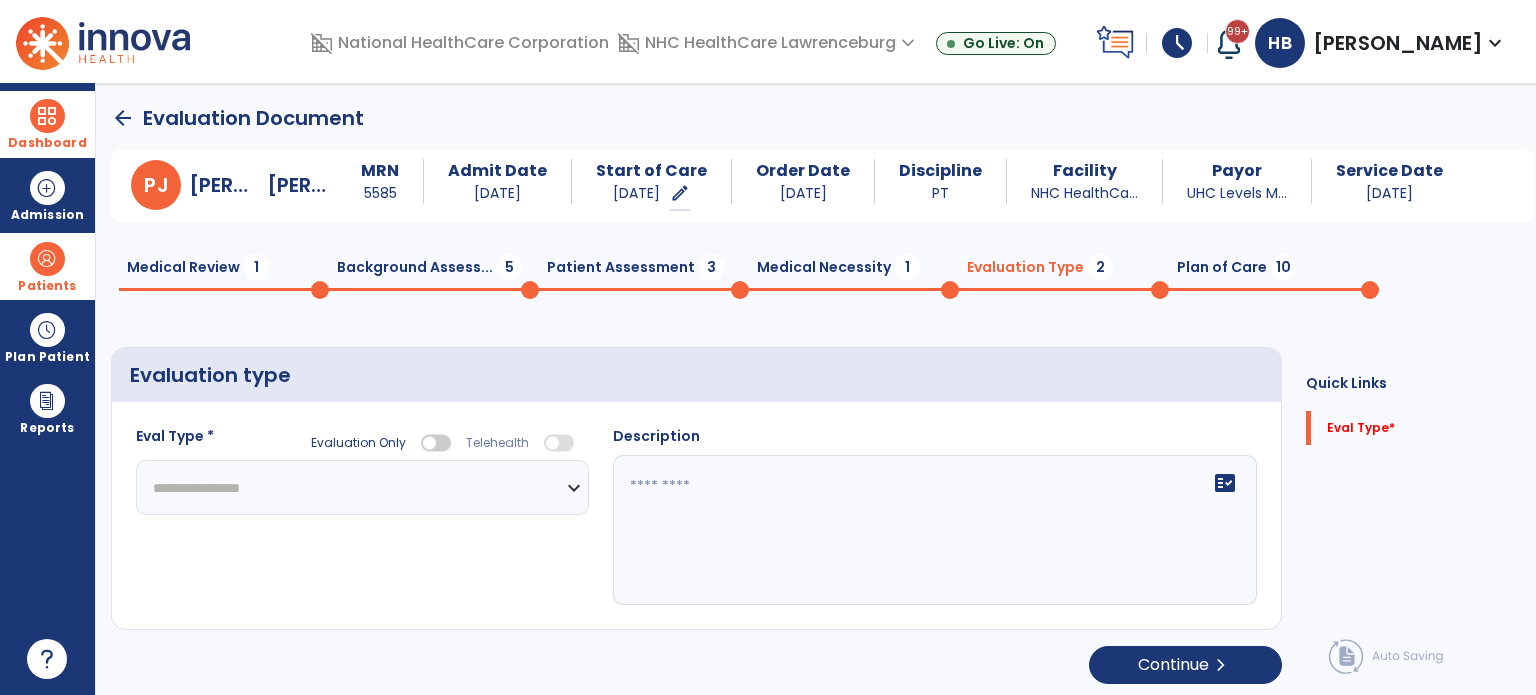 click on "10" 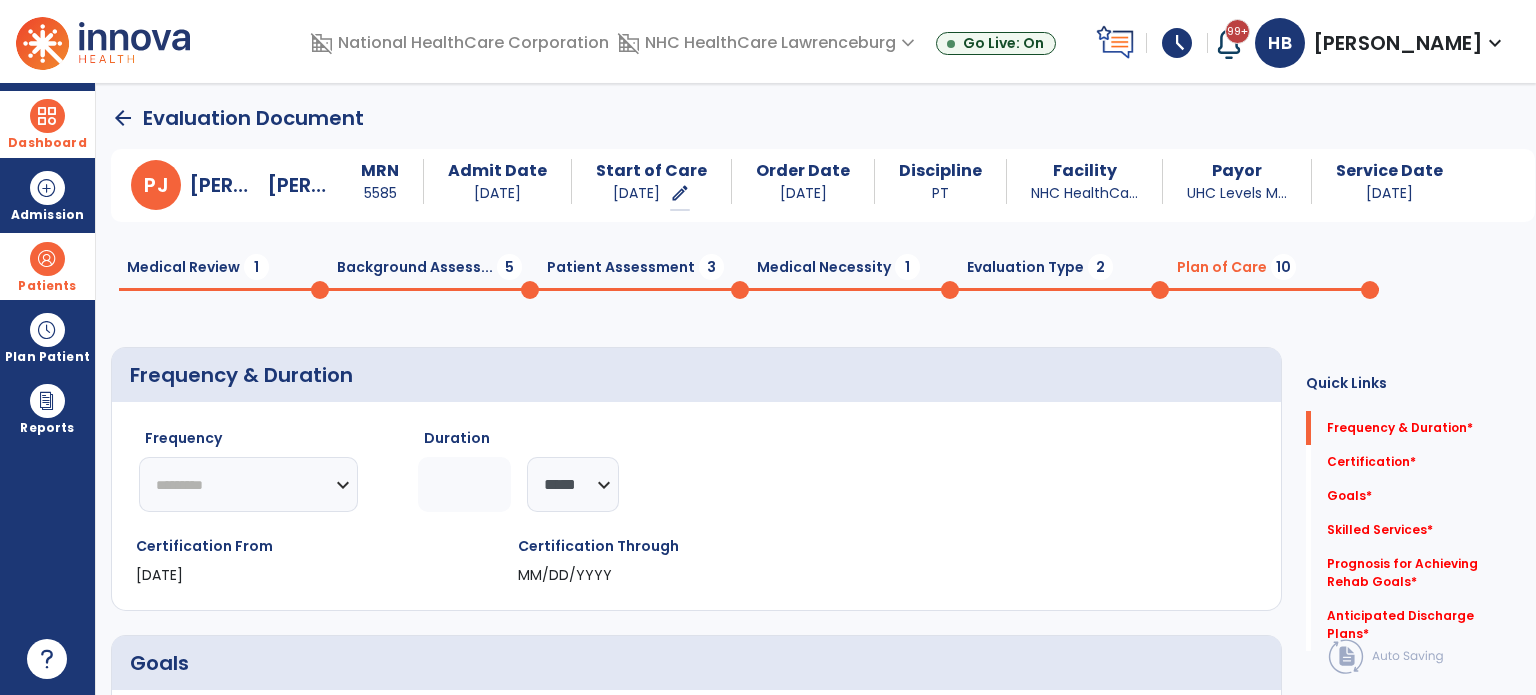 click on "********* ** ** ** ** ** ** **" 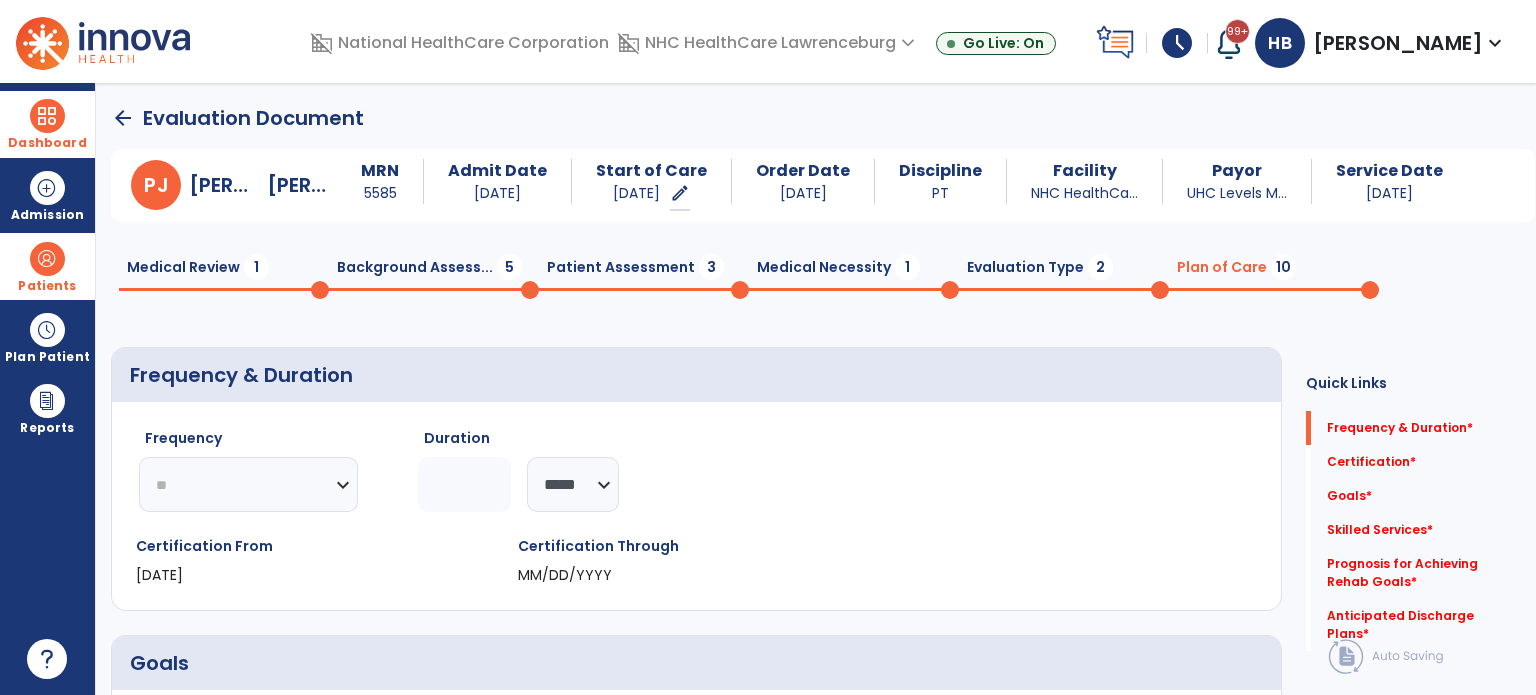 click on "********* ** ** ** ** ** ** **" 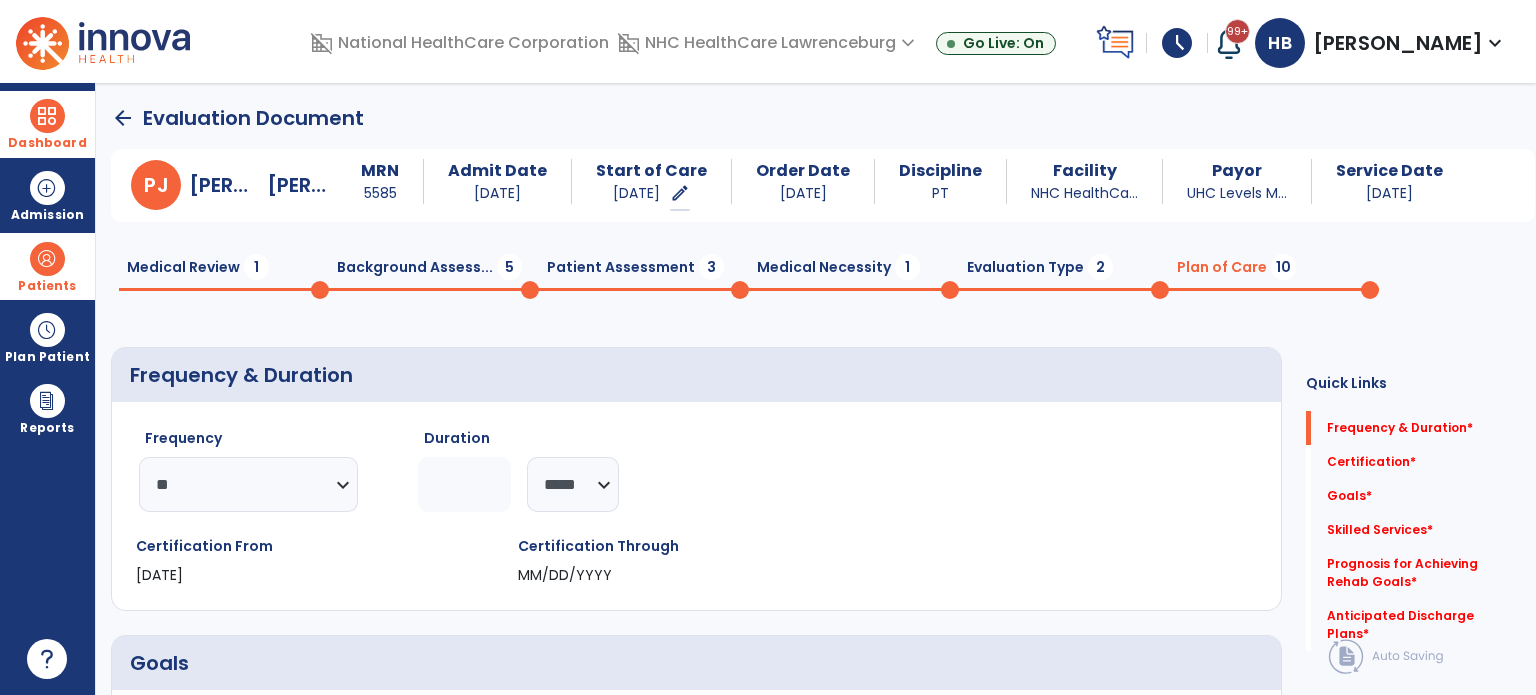 click 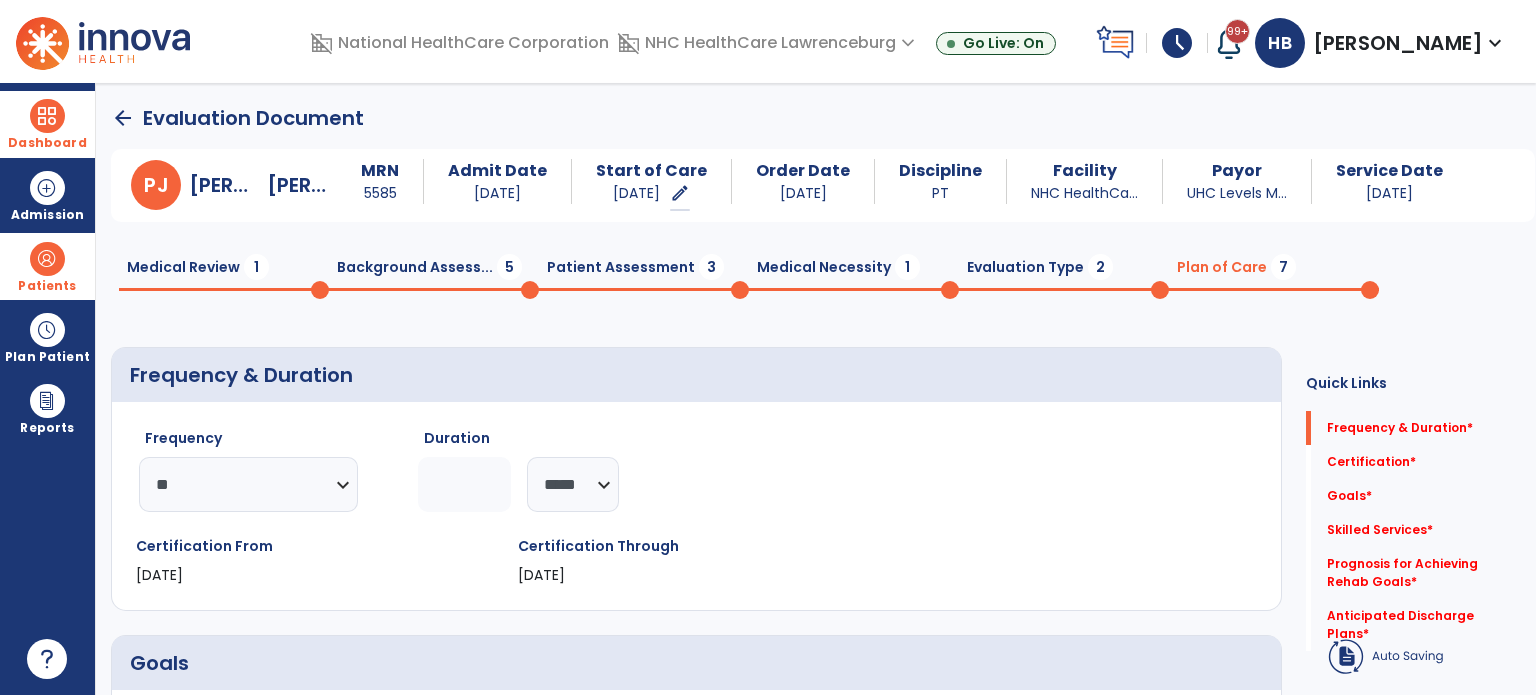 type on "**" 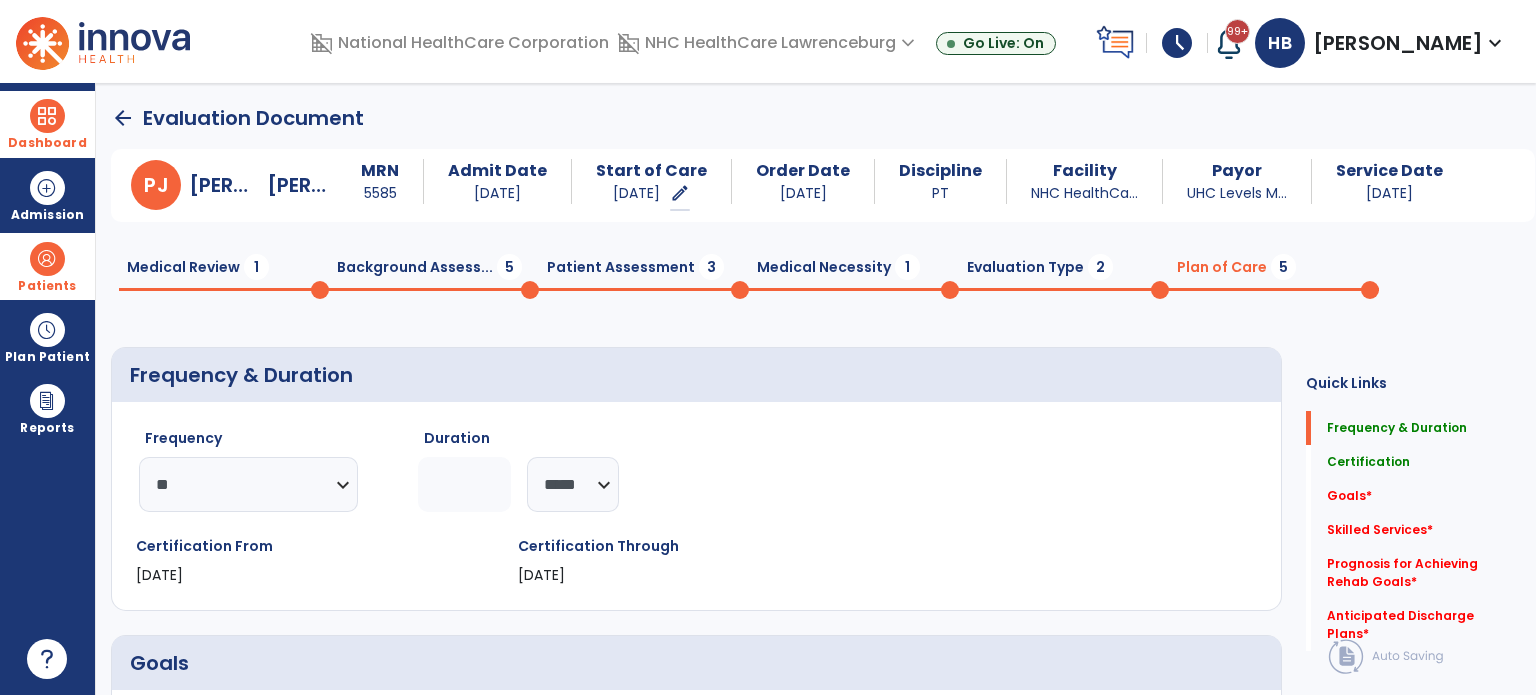 click on "arrow_back" 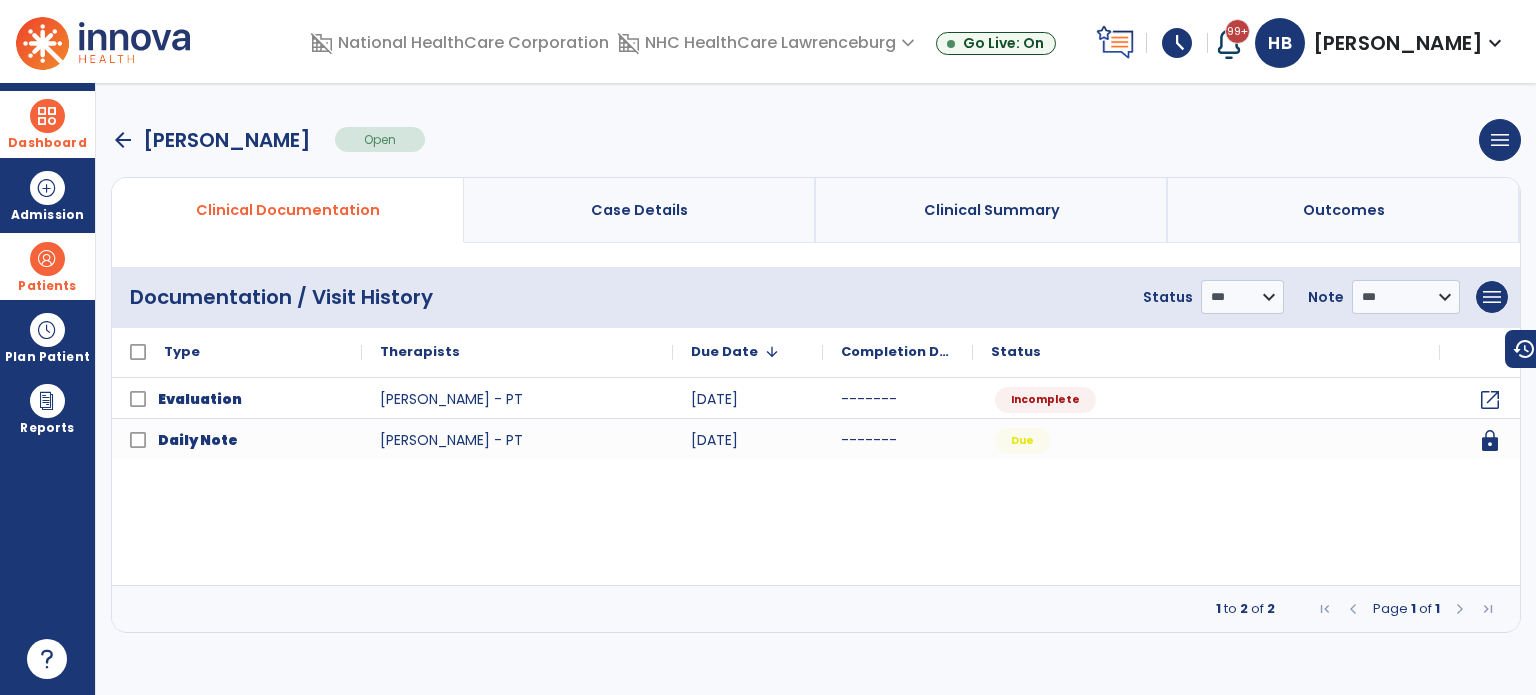 click on "arrow_back" at bounding box center [123, 140] 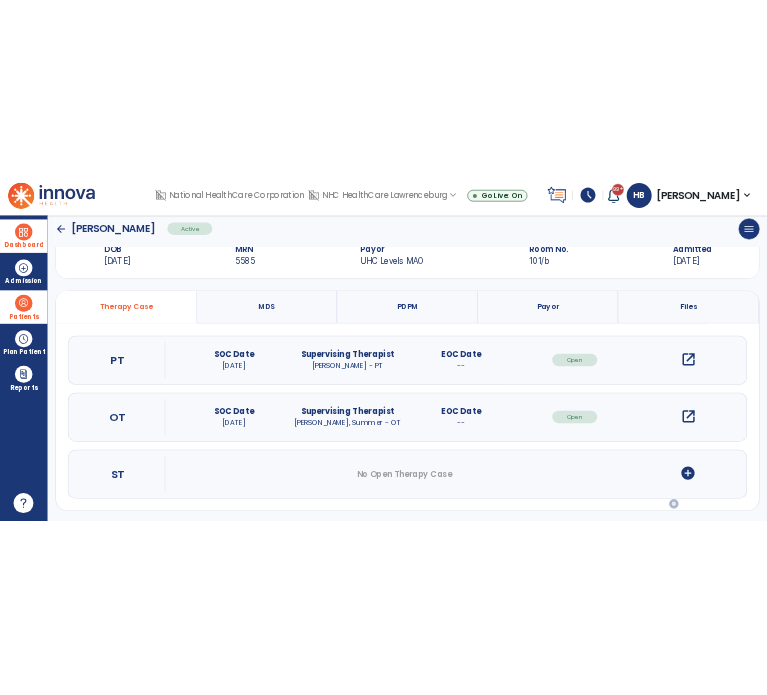 scroll, scrollTop: 0, scrollLeft: 0, axis: both 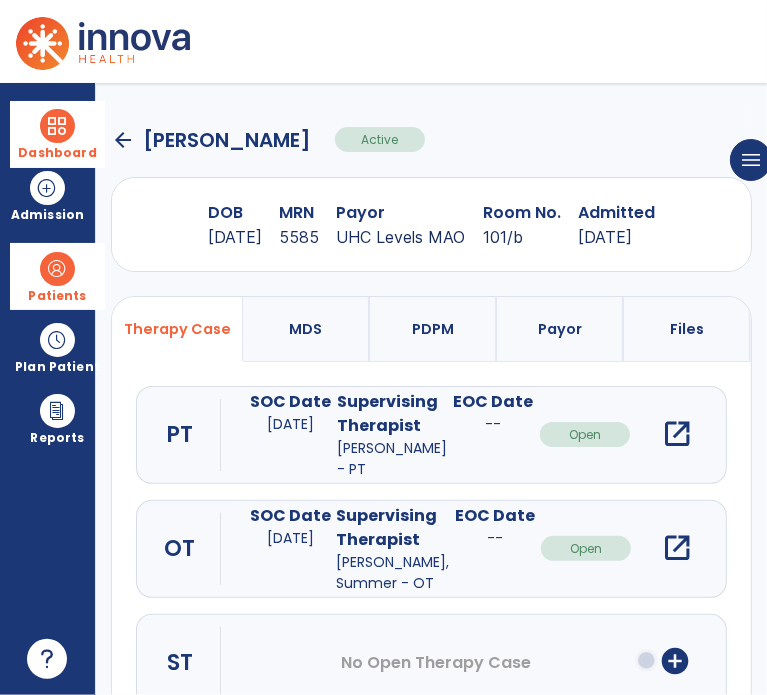 click on "open_in_new" at bounding box center [677, 434] 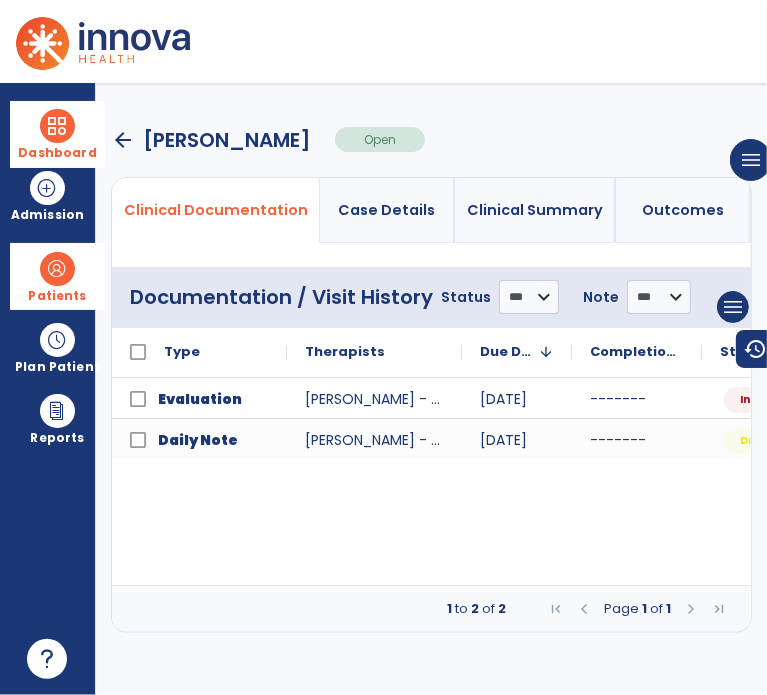 drag, startPoint x: 518, startPoint y: 579, endPoint x: 664, endPoint y: 581, distance: 146.0137 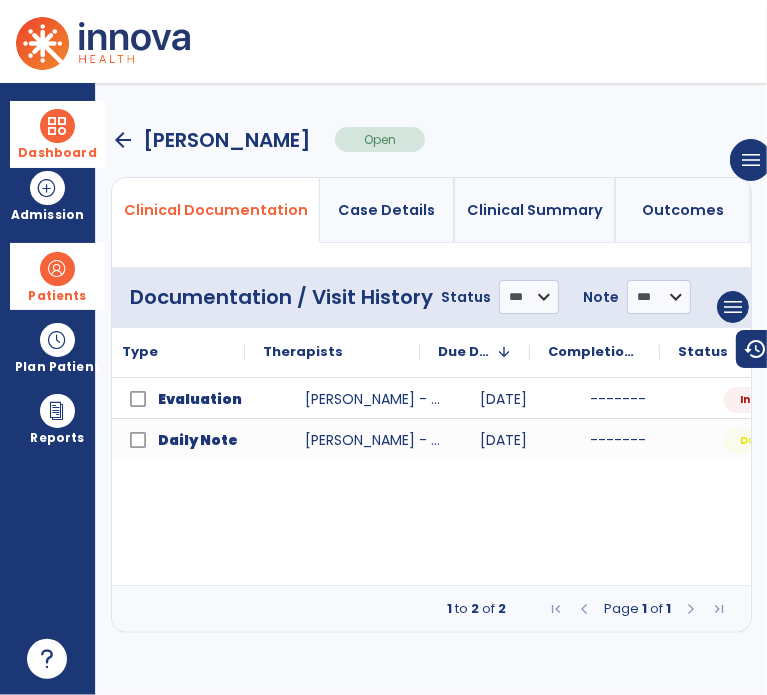 scroll, scrollTop: 0, scrollLeft: 92, axis: horizontal 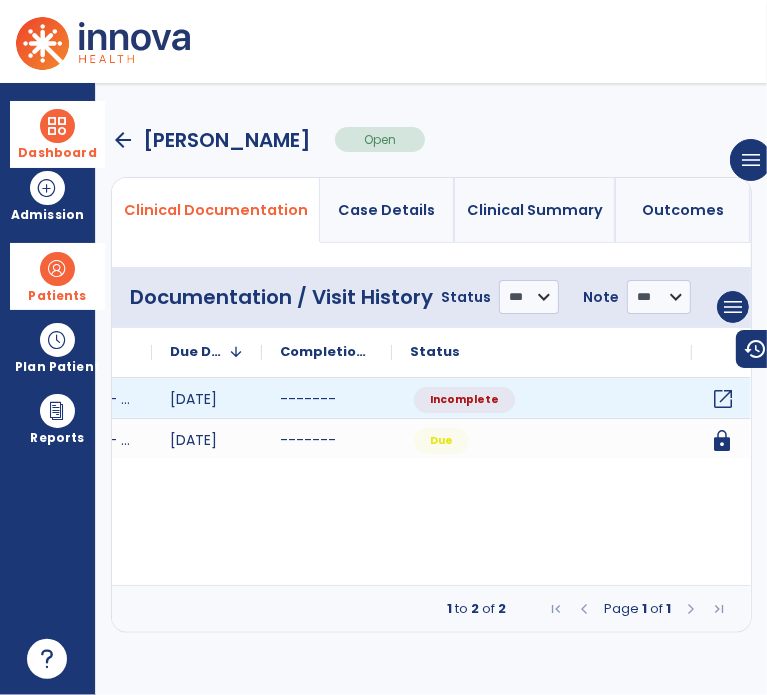 click on "open_in_new" 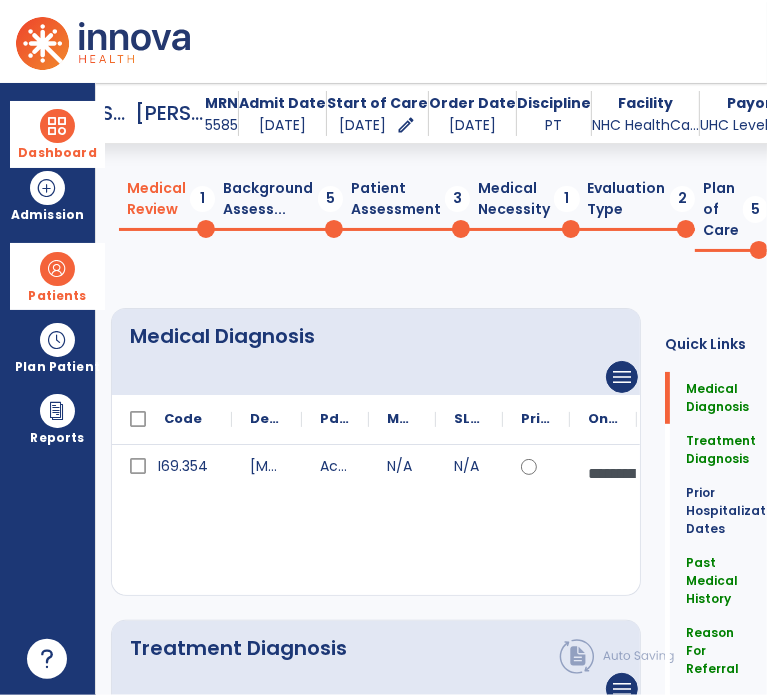 scroll, scrollTop: 0, scrollLeft: 0, axis: both 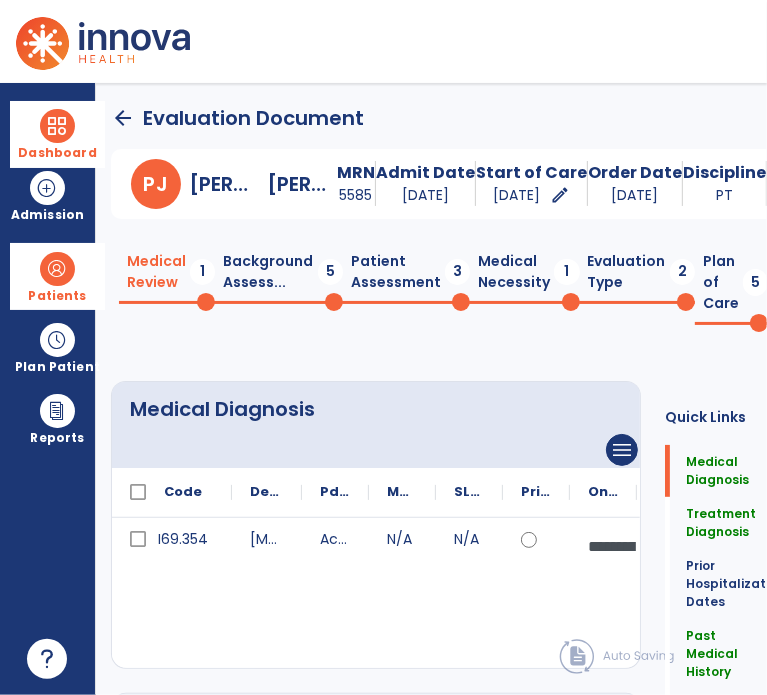 click on "Background Assess...  5" 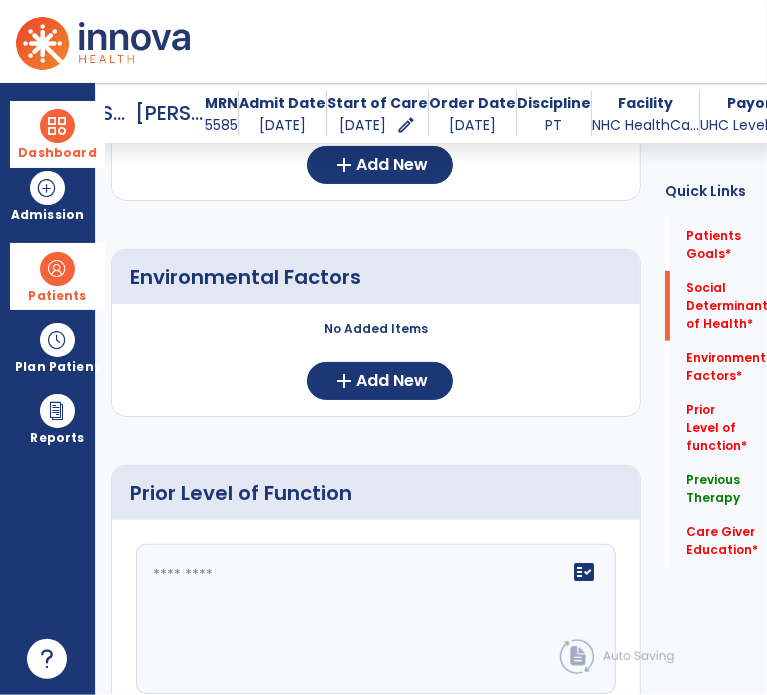 scroll, scrollTop: 400, scrollLeft: 0, axis: vertical 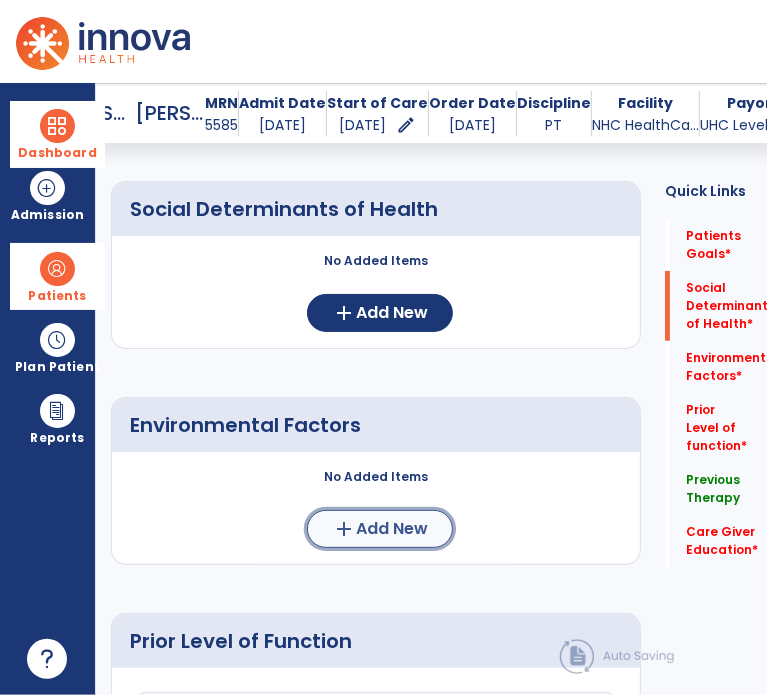 click on "Add New" 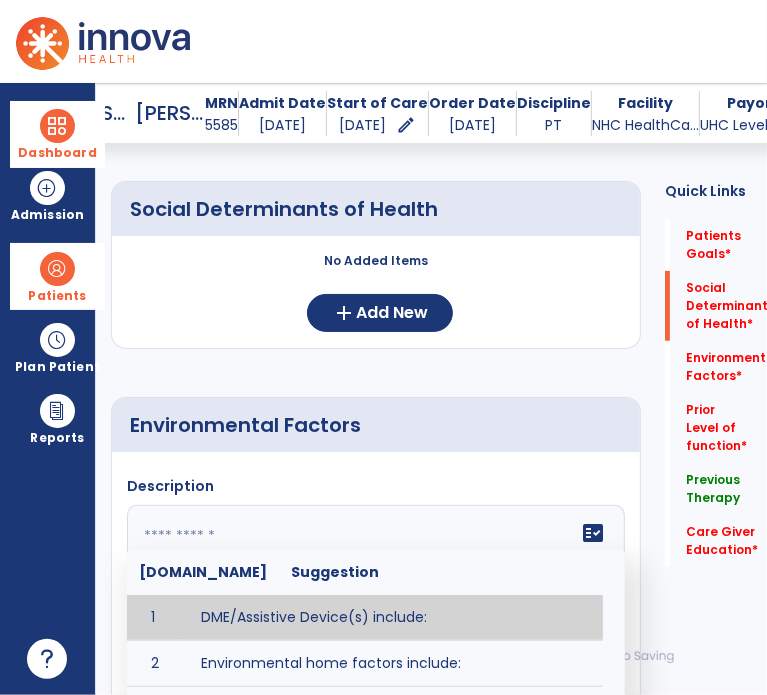 click 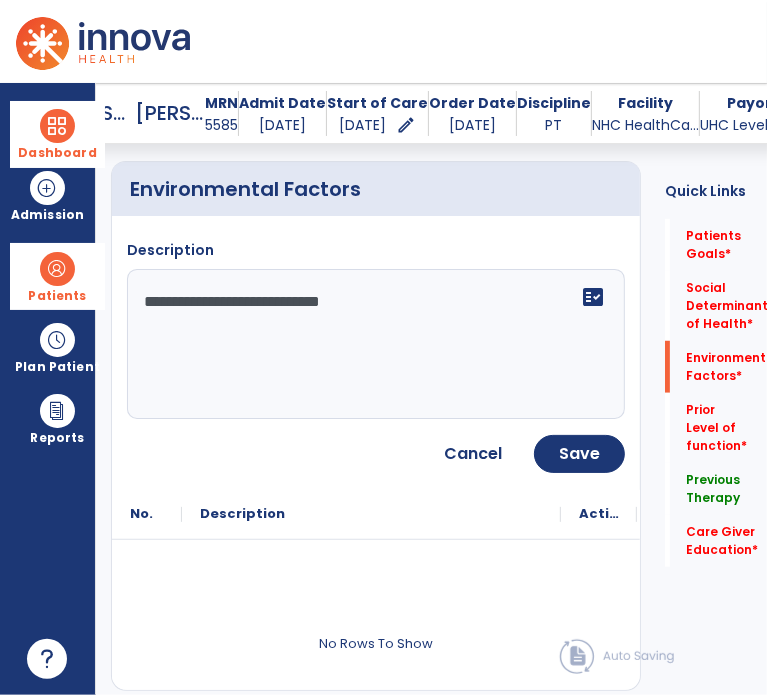 scroll, scrollTop: 640, scrollLeft: 0, axis: vertical 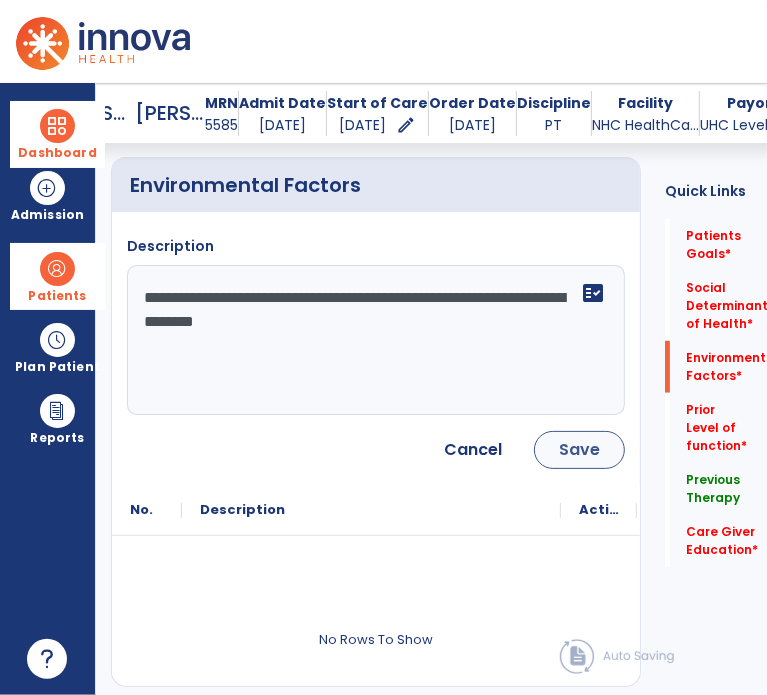 type on "**********" 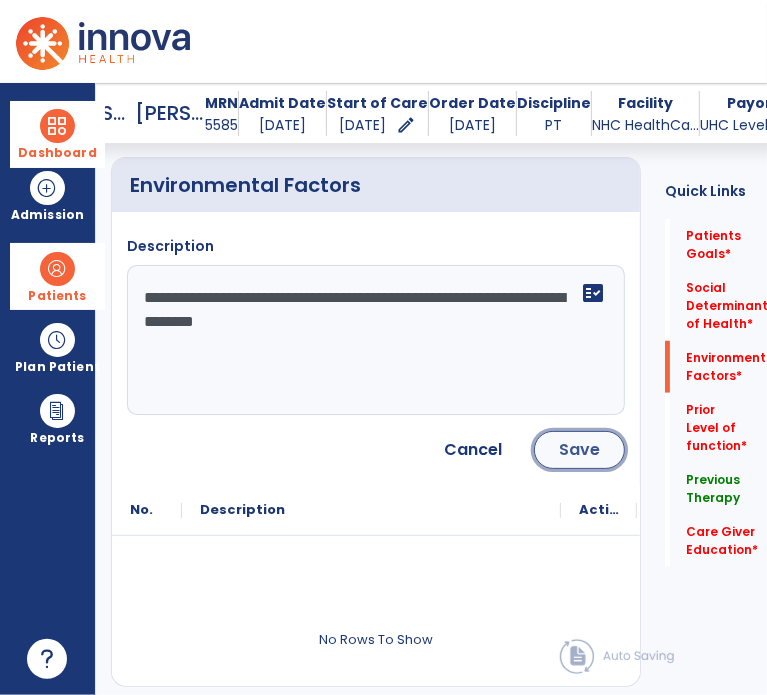 click on "Save" 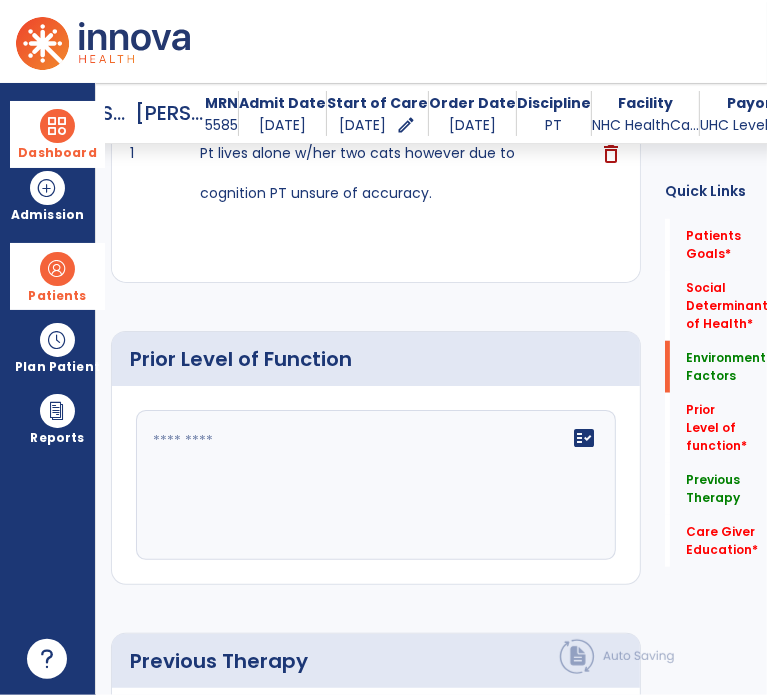 scroll, scrollTop: 819, scrollLeft: 0, axis: vertical 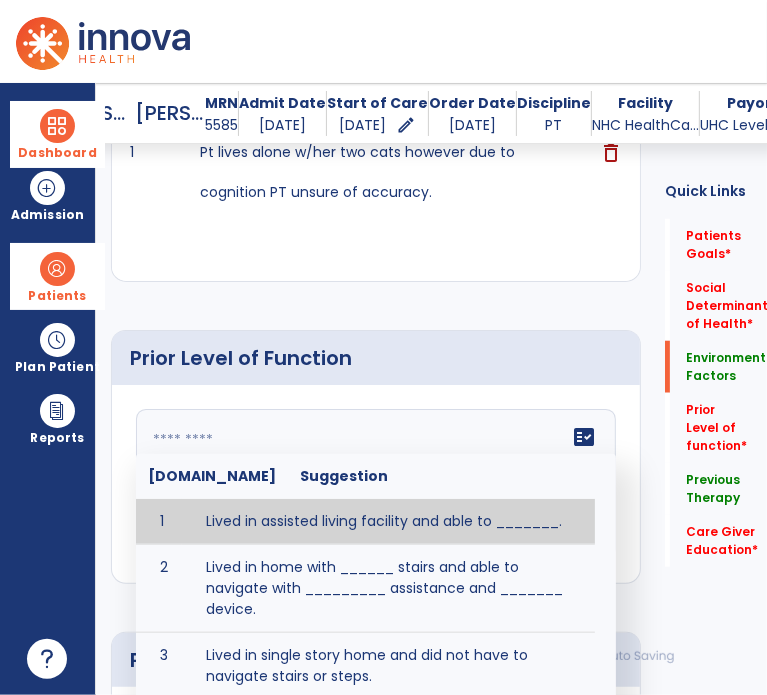 click 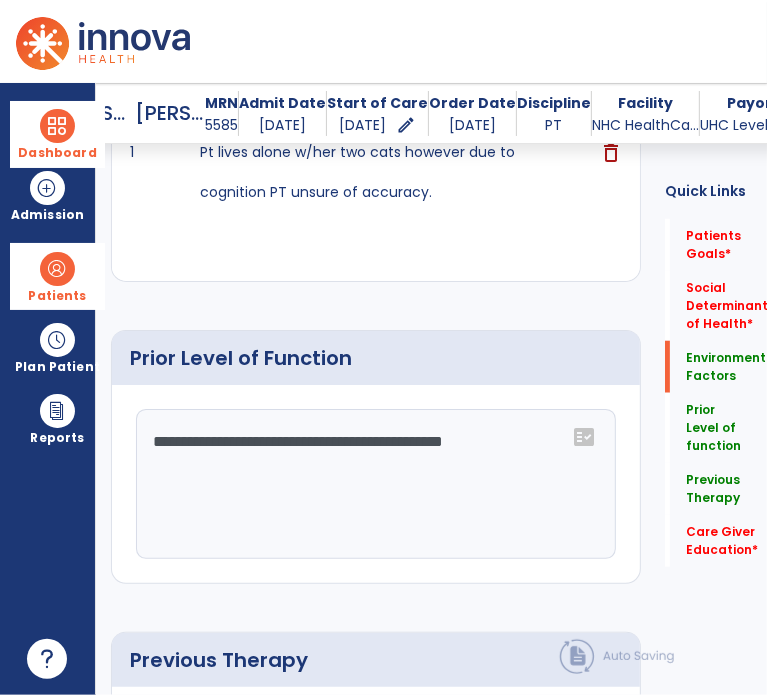 click on "**********" 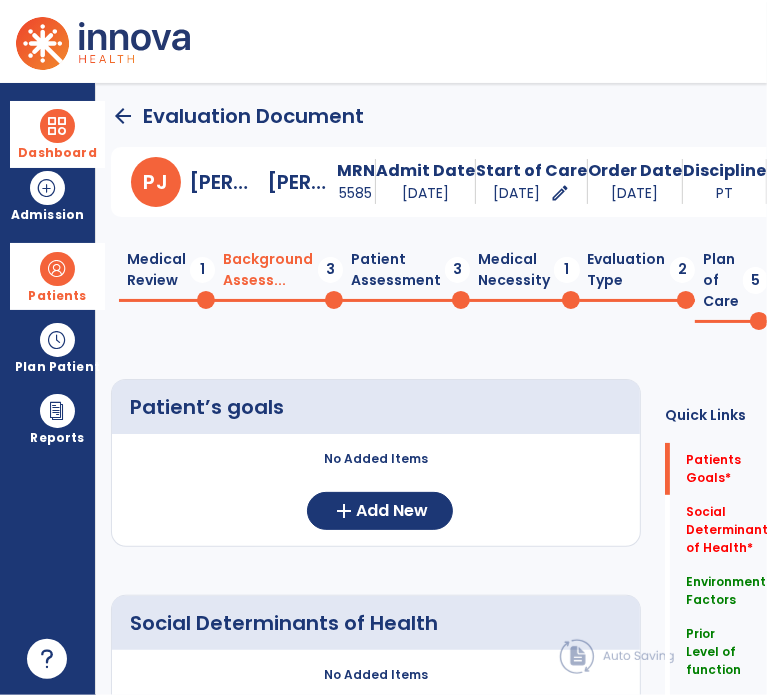 scroll, scrollTop: 0, scrollLeft: 0, axis: both 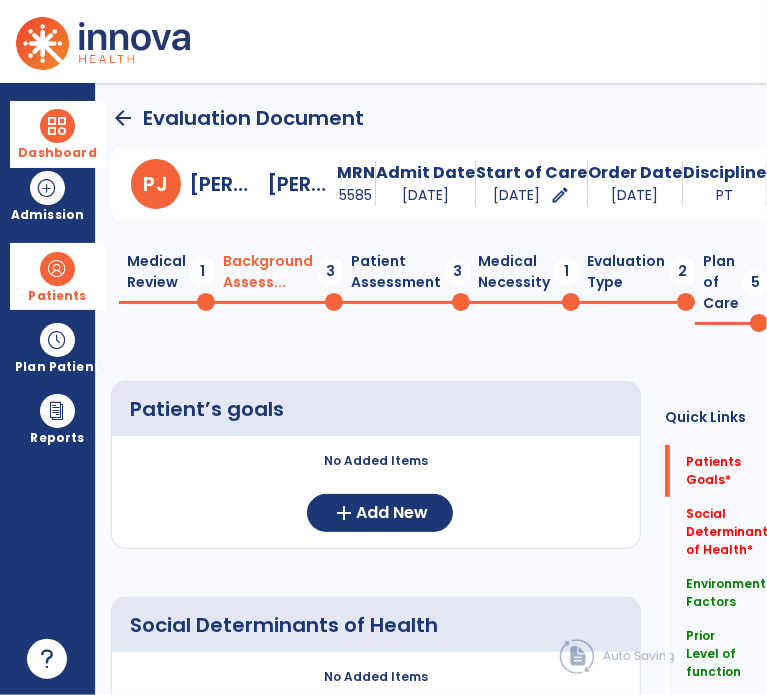 type on "**********" 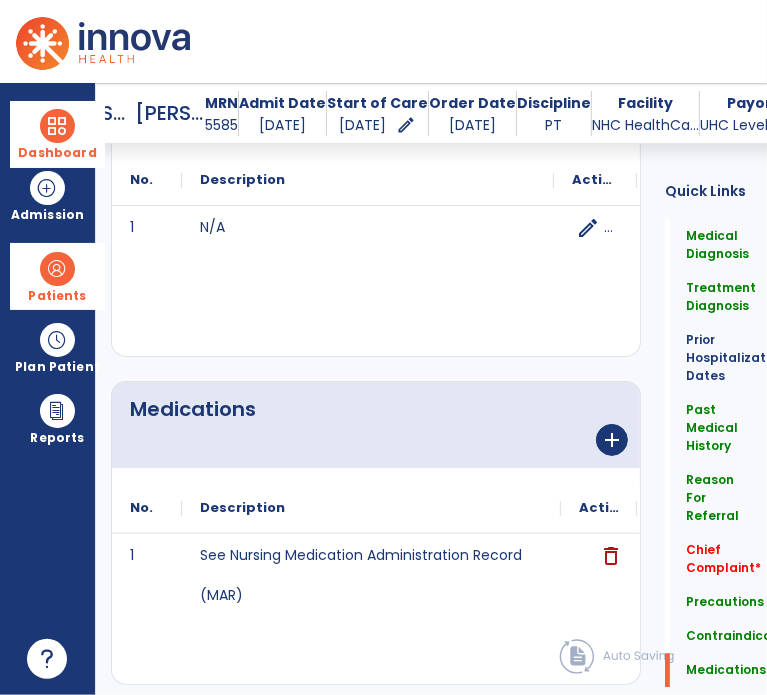 scroll, scrollTop: 2484, scrollLeft: 0, axis: vertical 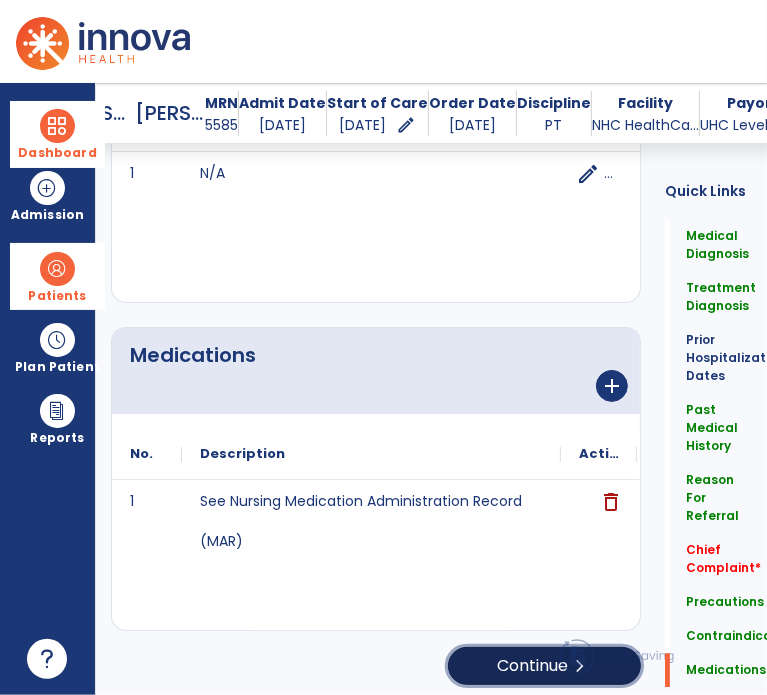 click on "Continue  chevron_right" 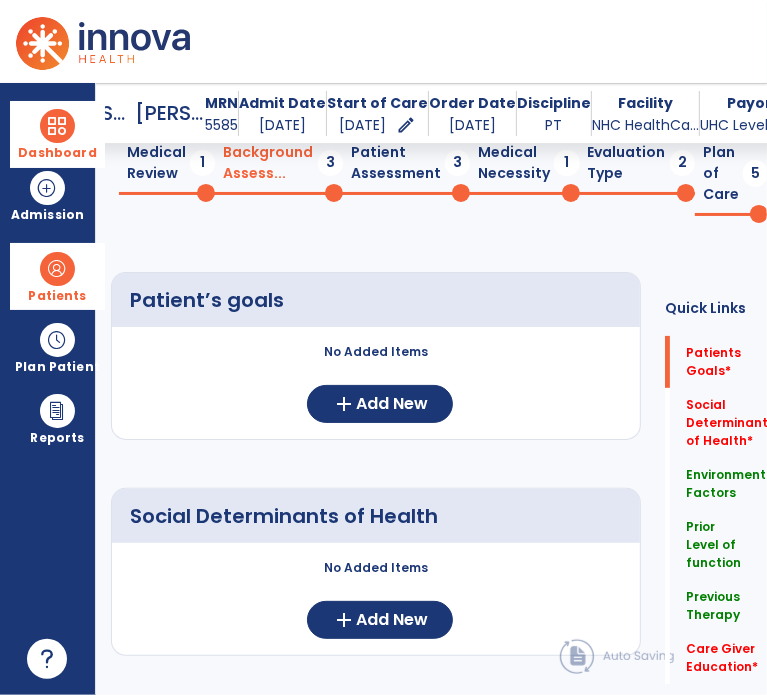 scroll, scrollTop: 0, scrollLeft: 0, axis: both 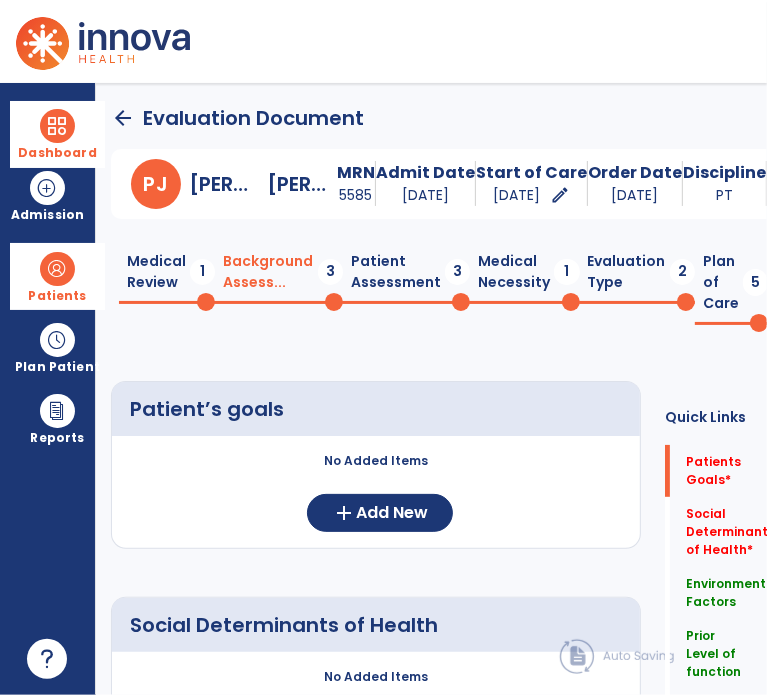 click on "No Added Items  add  Add New" 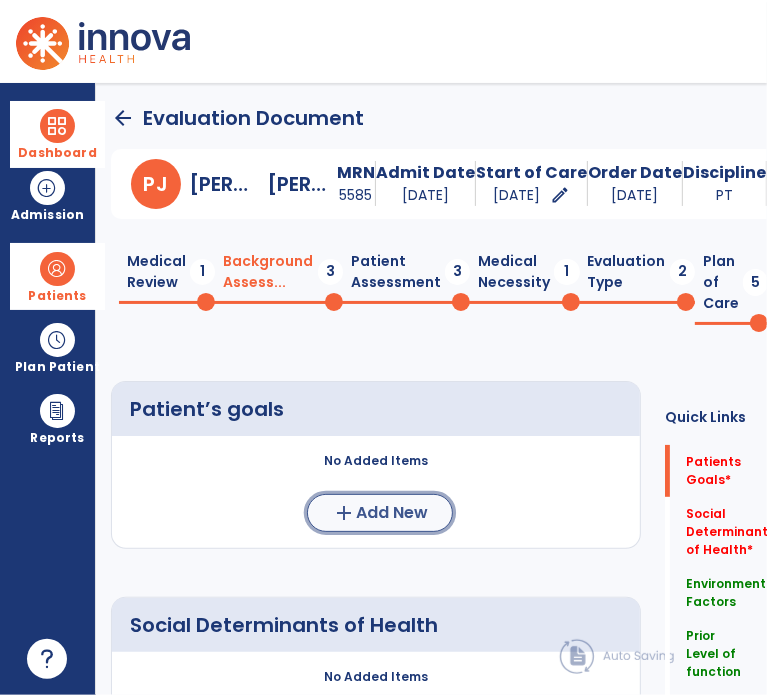 click on "Add New" 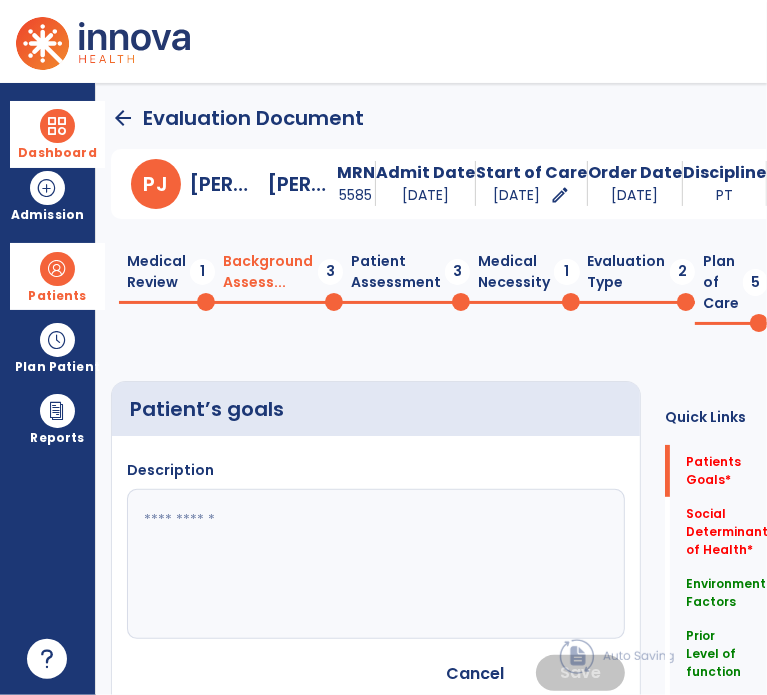 click 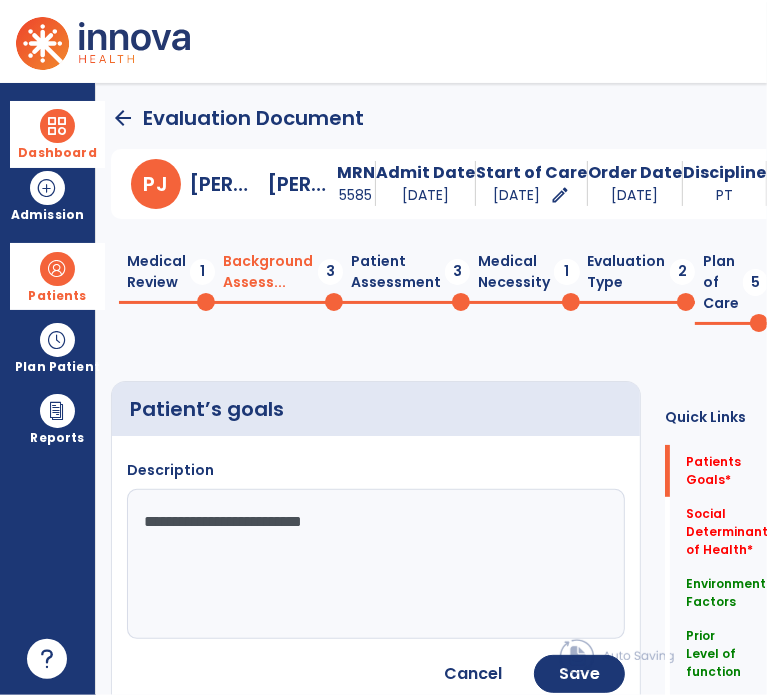 type on "**********" 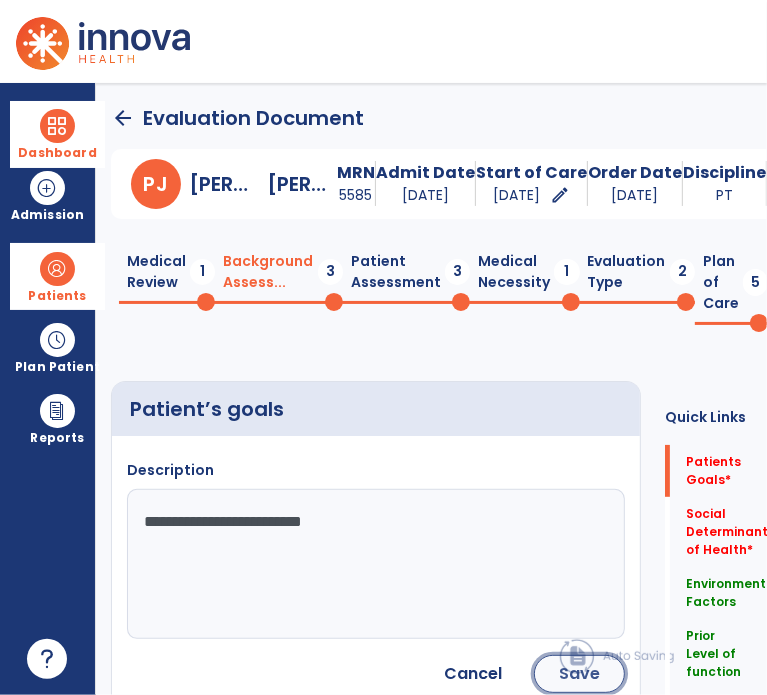 click on "Save" 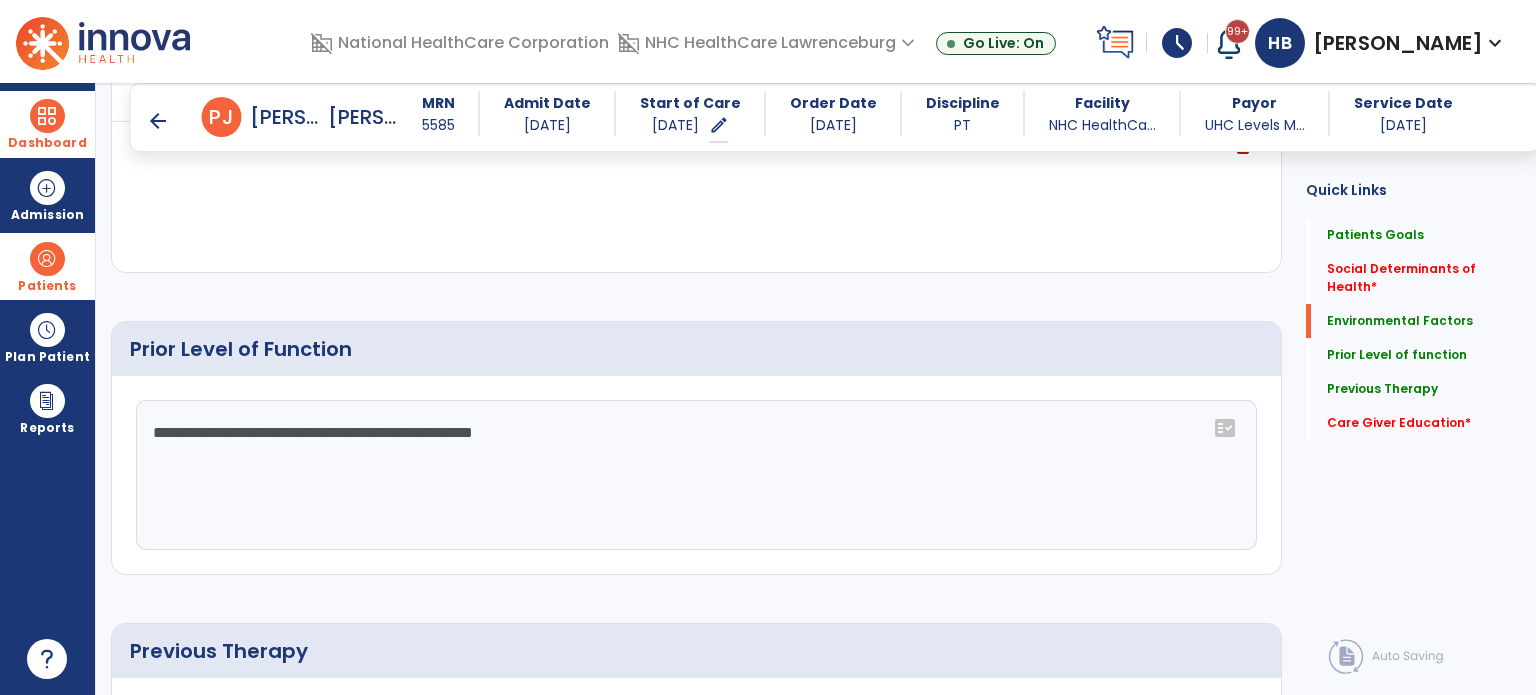 scroll, scrollTop: 0, scrollLeft: 0, axis: both 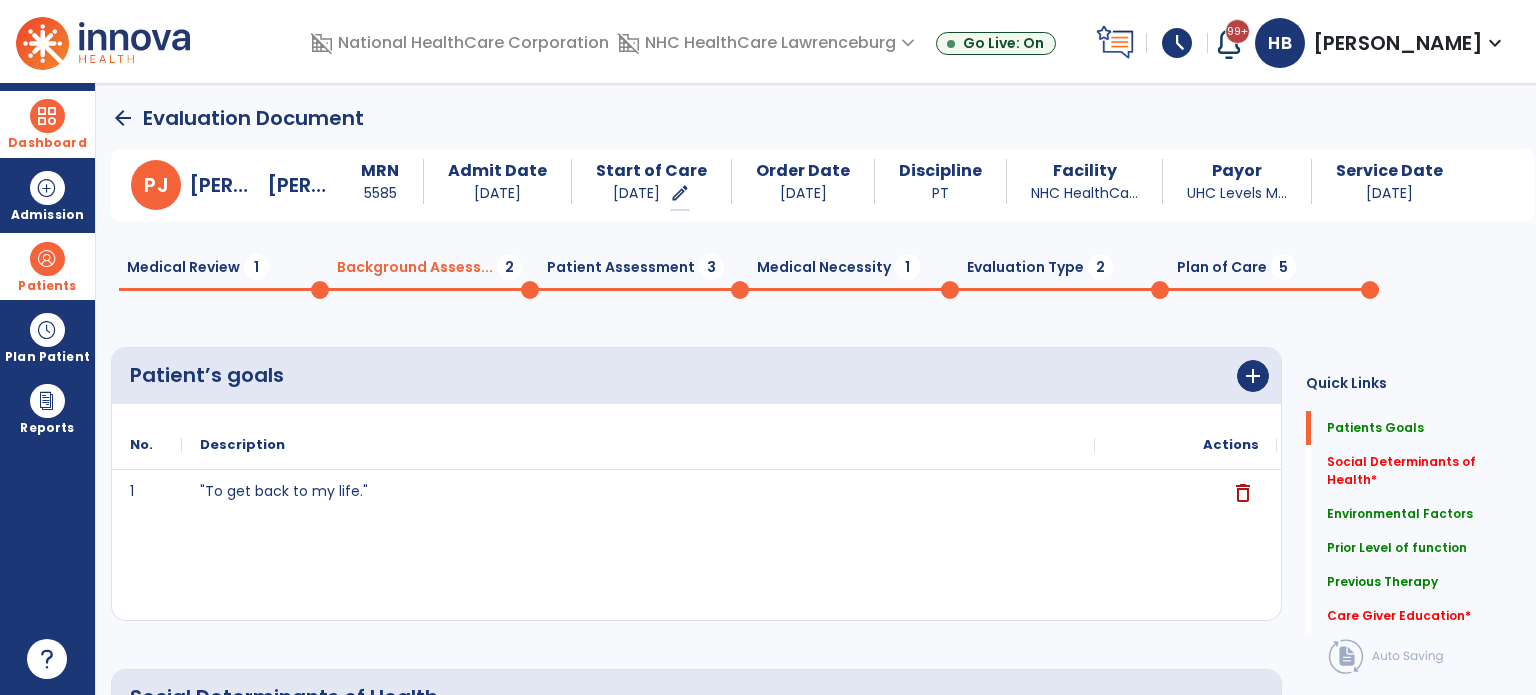 drag, startPoint x: 215, startPoint y: 275, endPoint x: 236, endPoint y: 283, distance: 22.472204 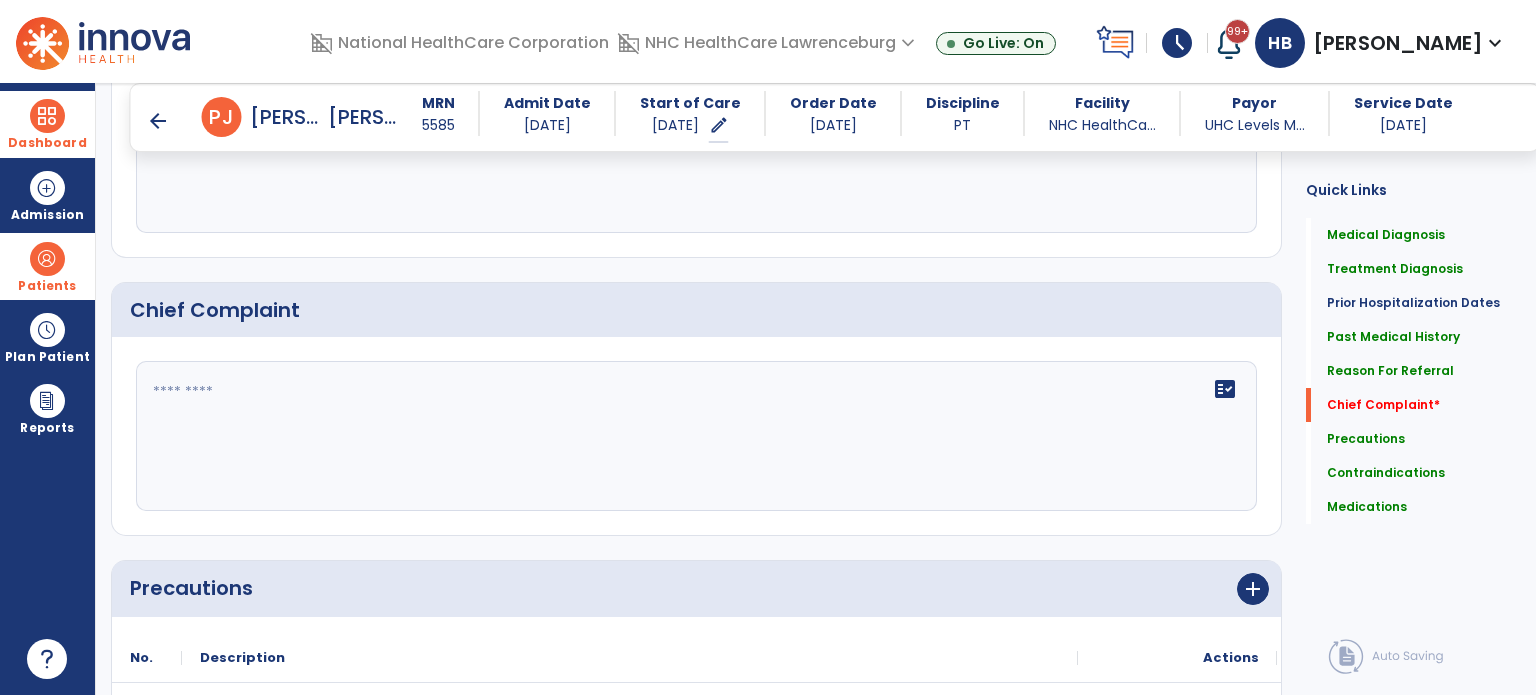 scroll, scrollTop: 1600, scrollLeft: 0, axis: vertical 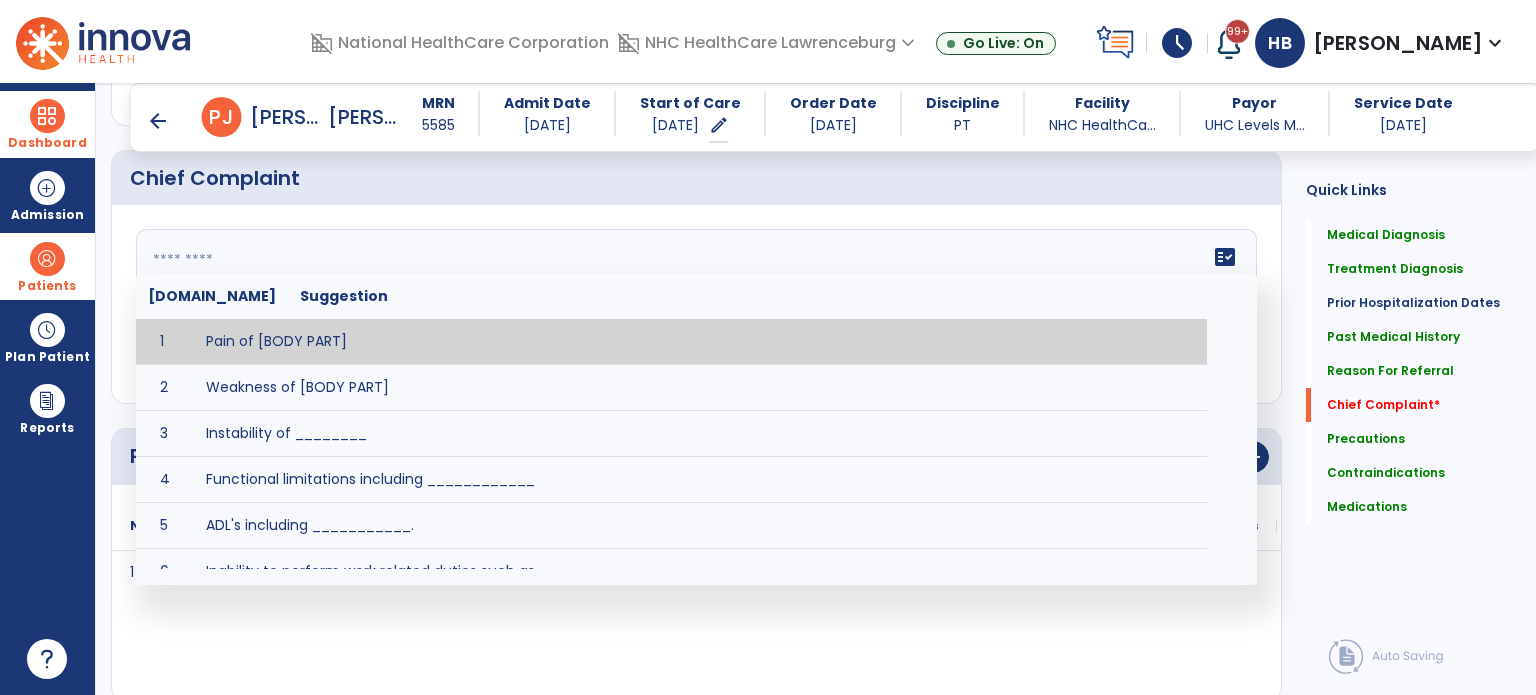 click on "fact_check  [DOMAIN_NAME] Suggestion 1 Pain of [BODY PART] 2 Weakness of [BODY PART] 3 Instability of ________ 4 Functional limitations including ____________ 5 ADL's including ___________. 6 Inability to perform work related duties such as _________ 7 Inability to perform house hold duties such as __________. 8 Loss of balance. 9 Problems with gait including _________." 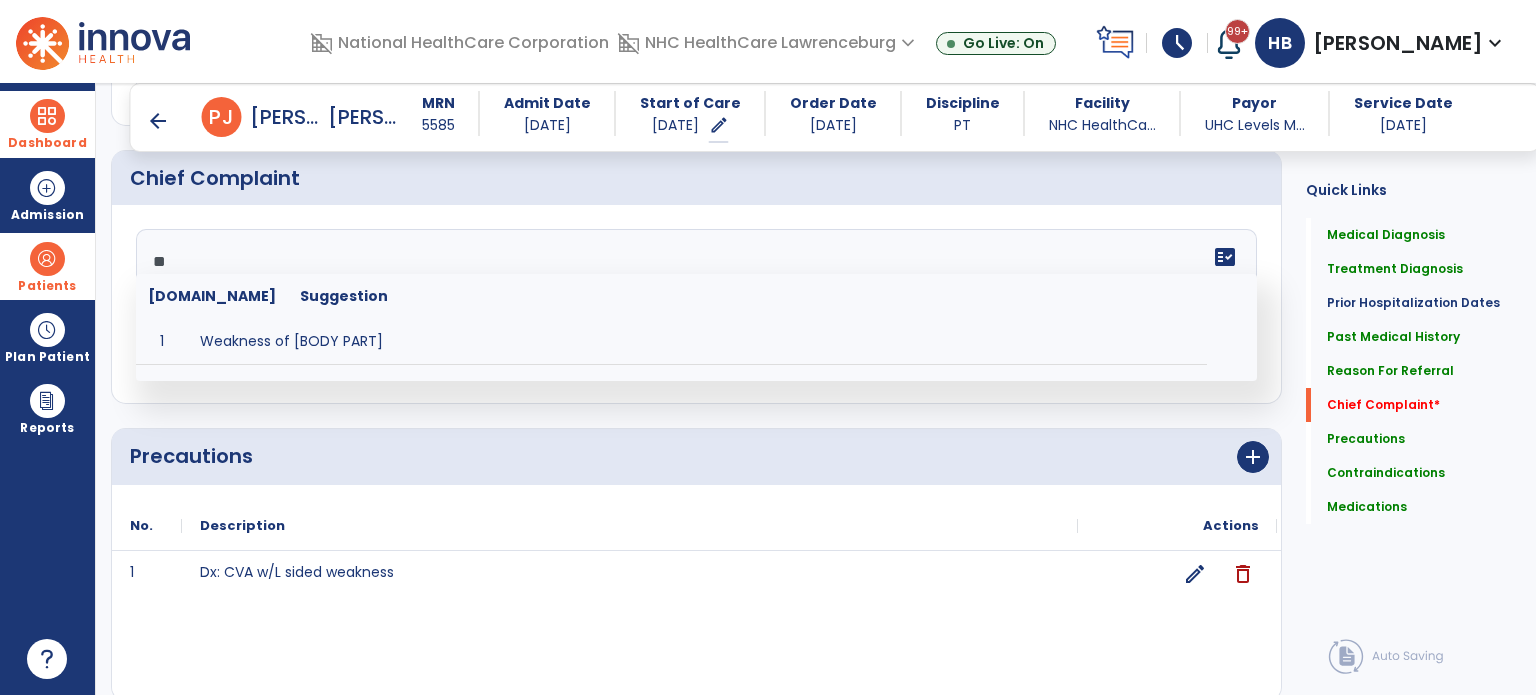 type on "*" 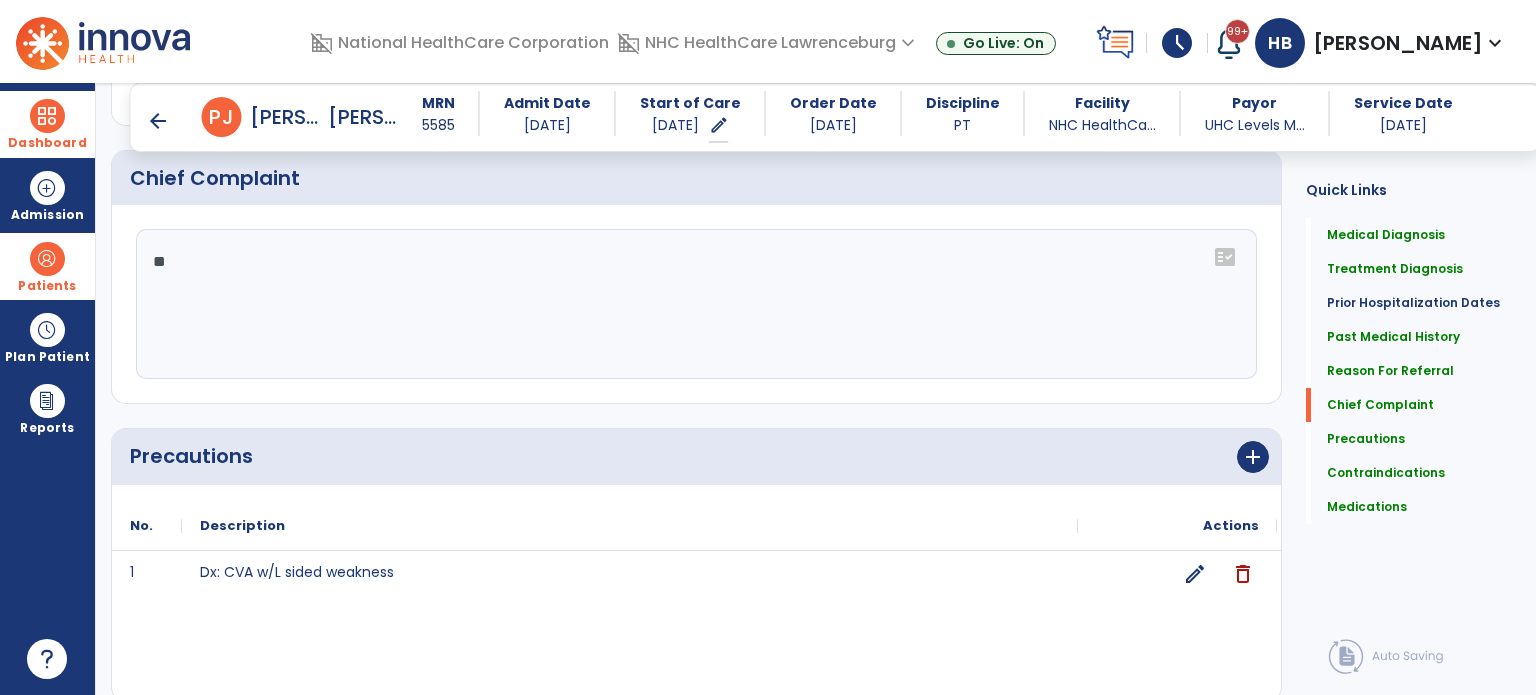 type on "*" 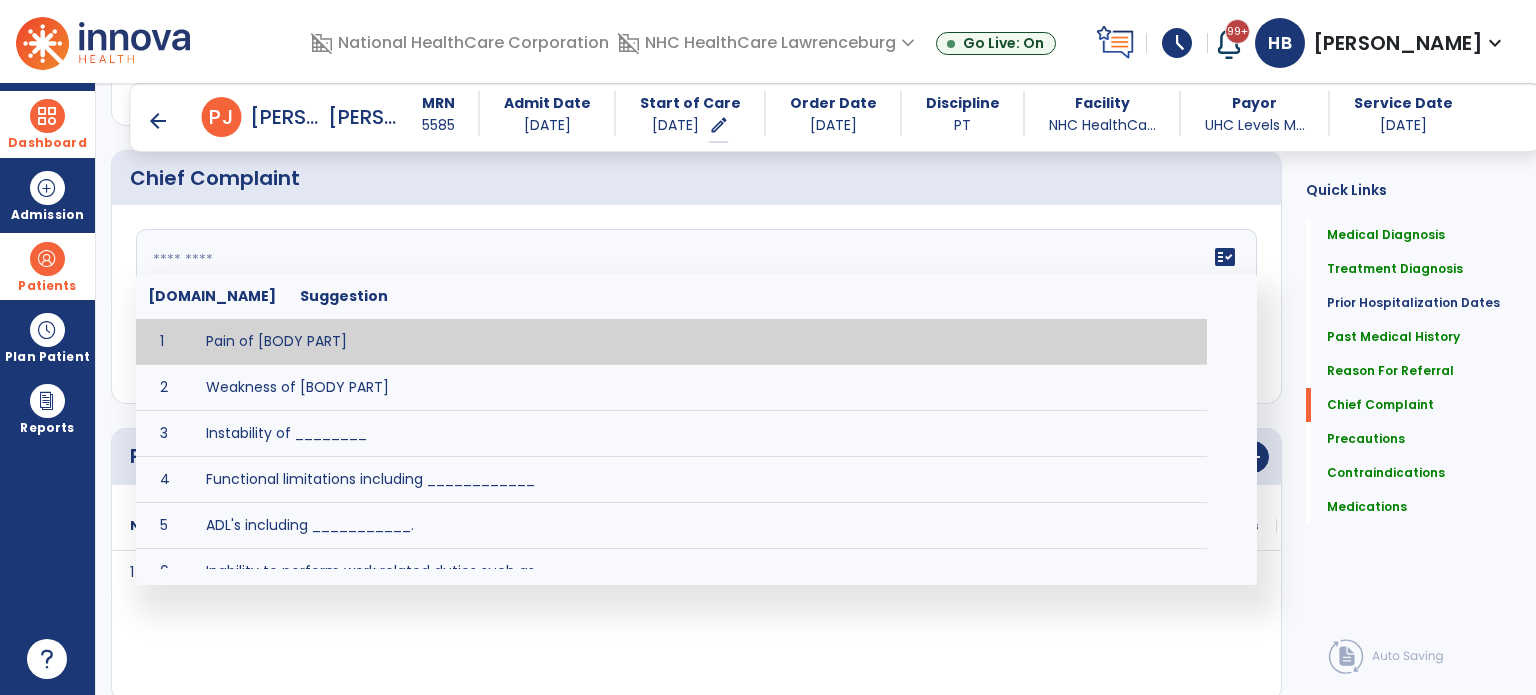 type on "*" 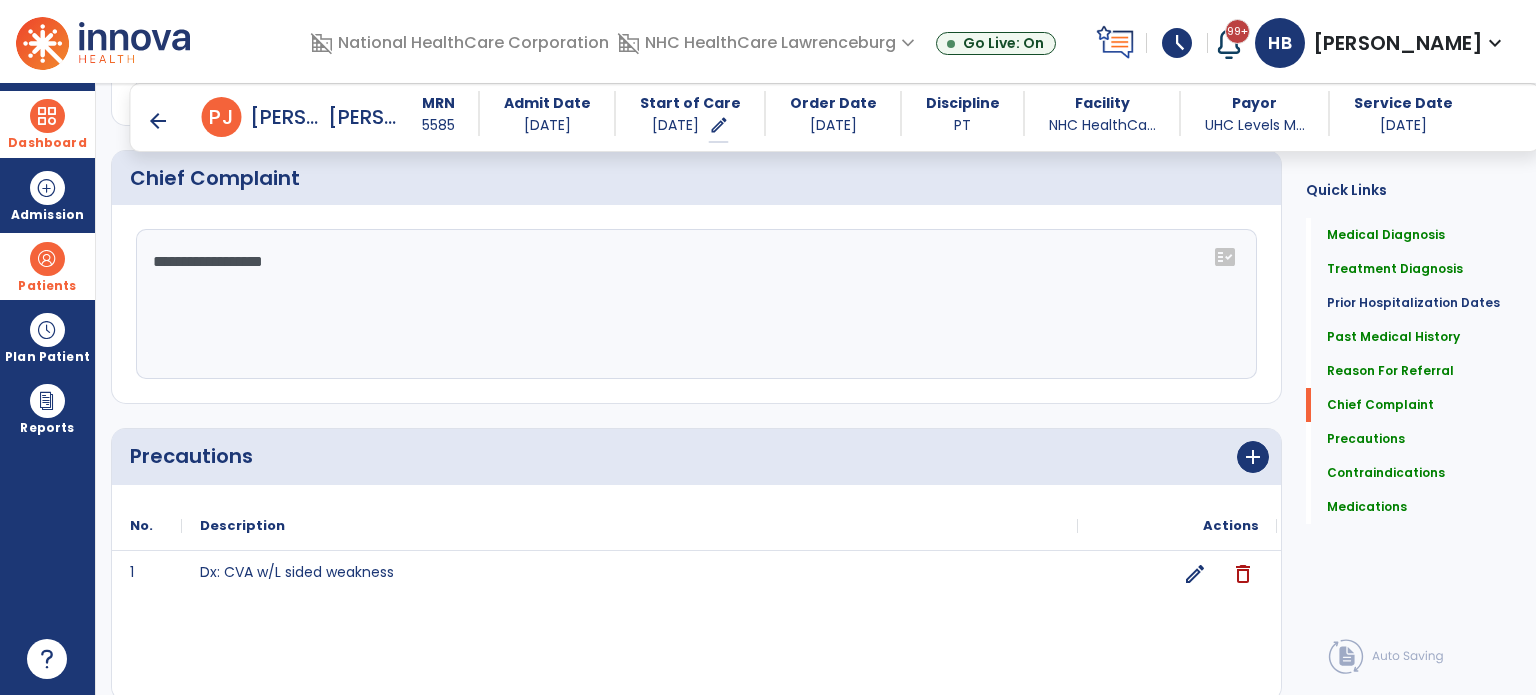 type on "**********" 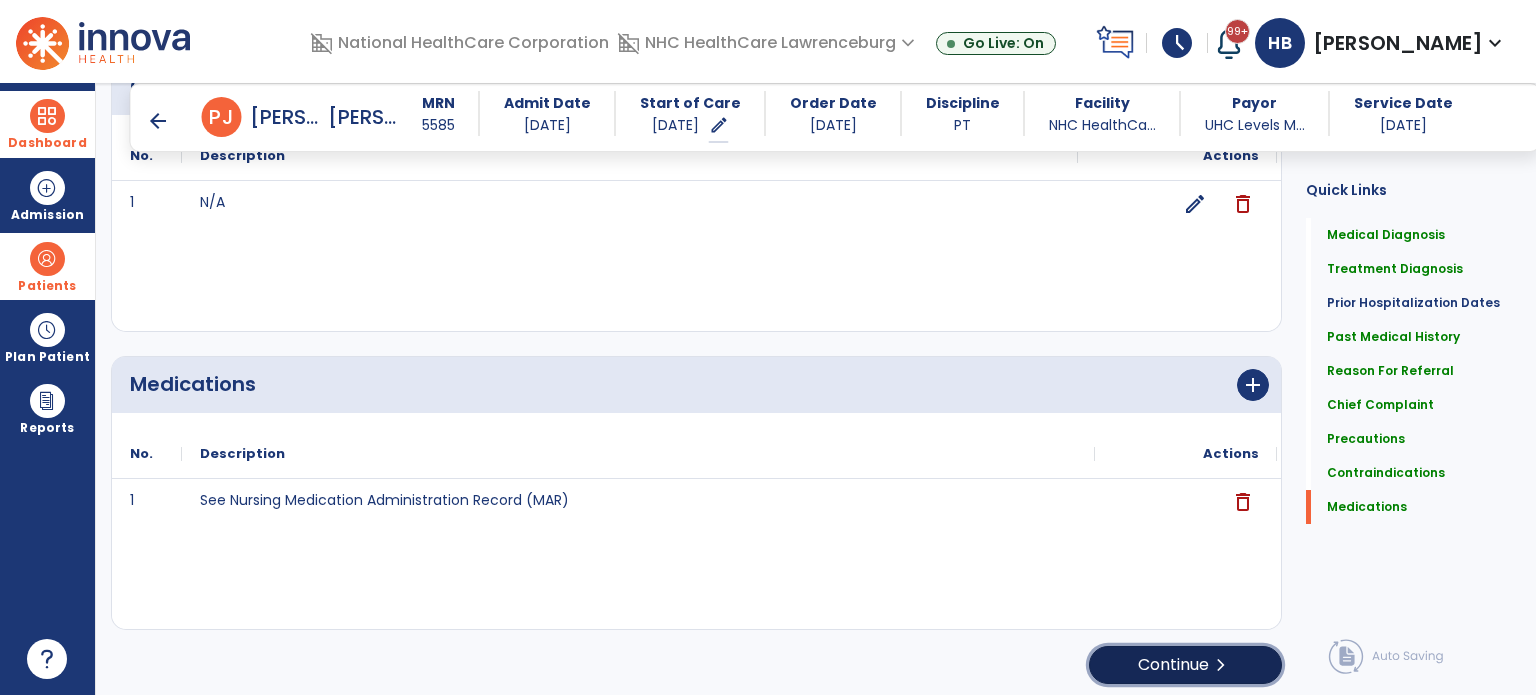 click on "Continue  chevron_right" 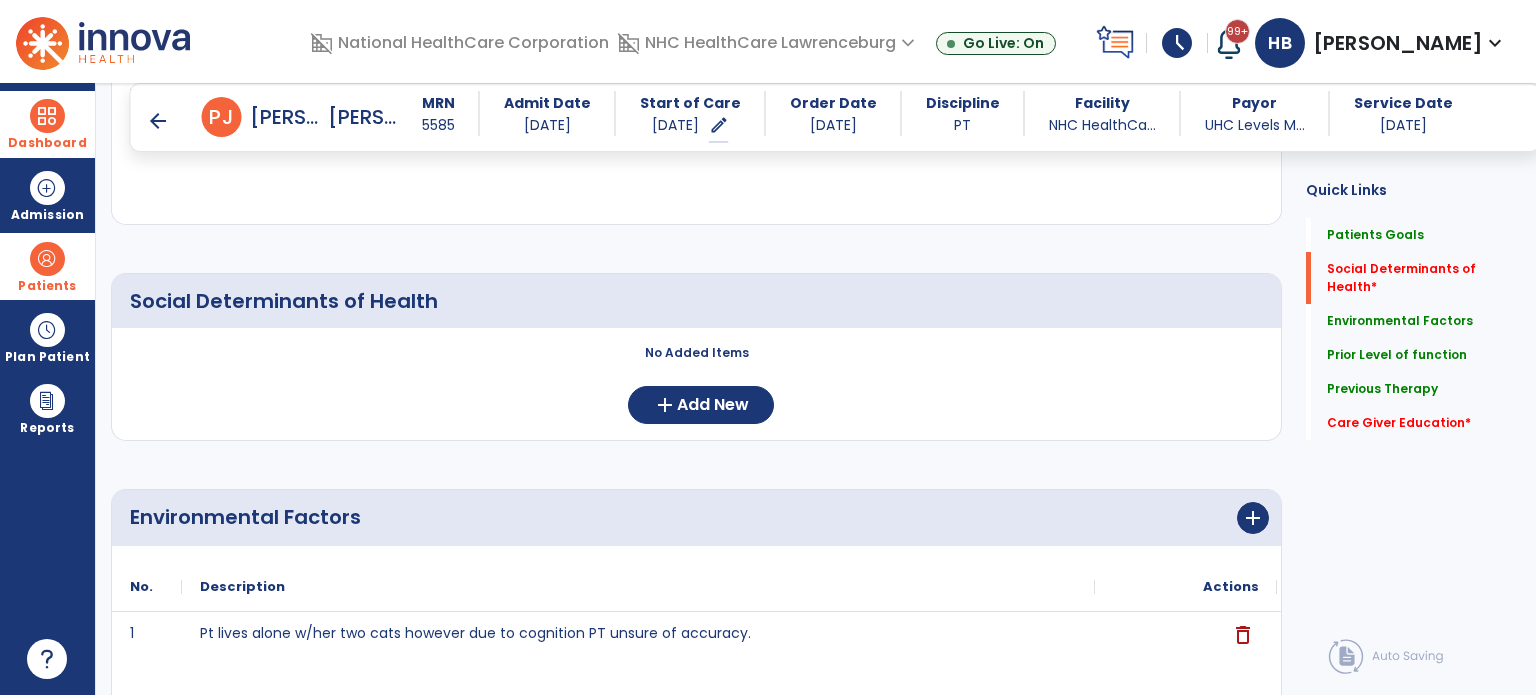 scroll, scrollTop: 408, scrollLeft: 0, axis: vertical 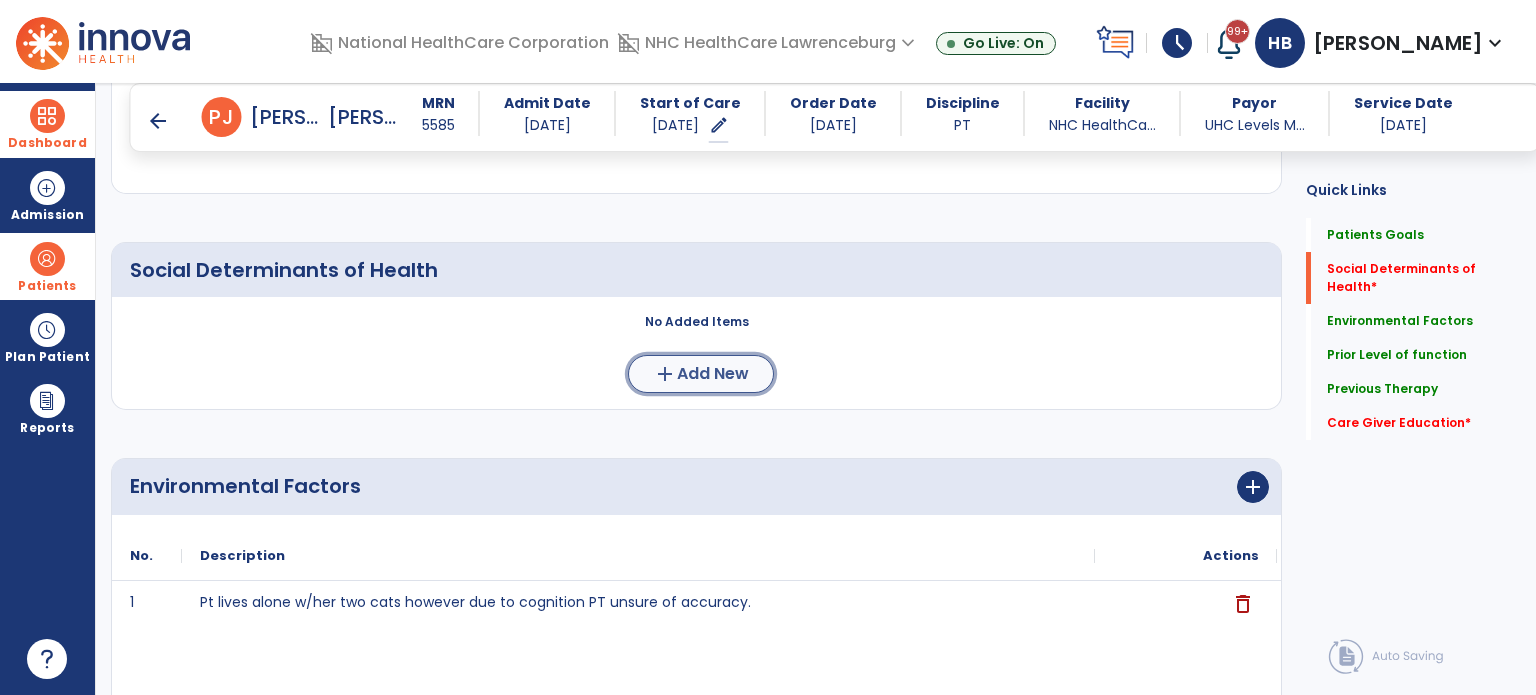 click on "add  Add New" 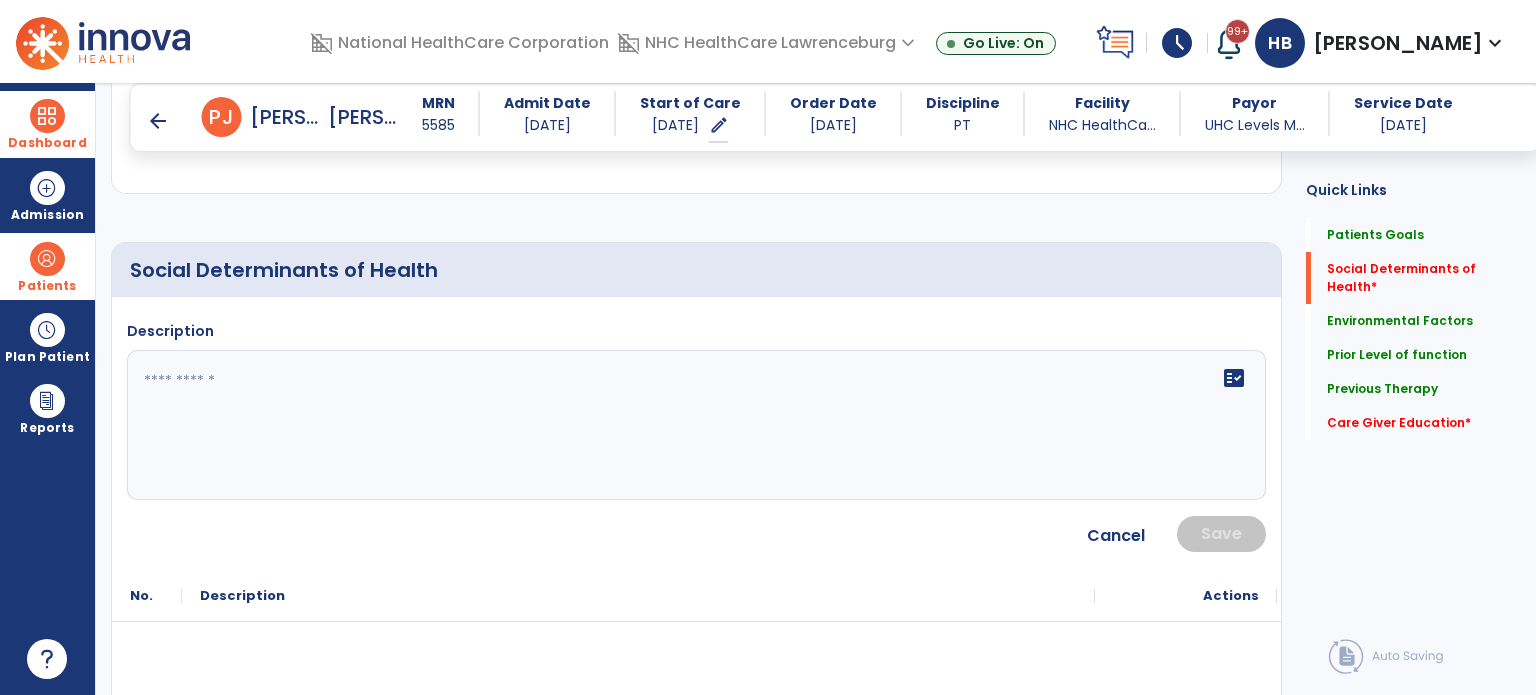 click on "fact_check" 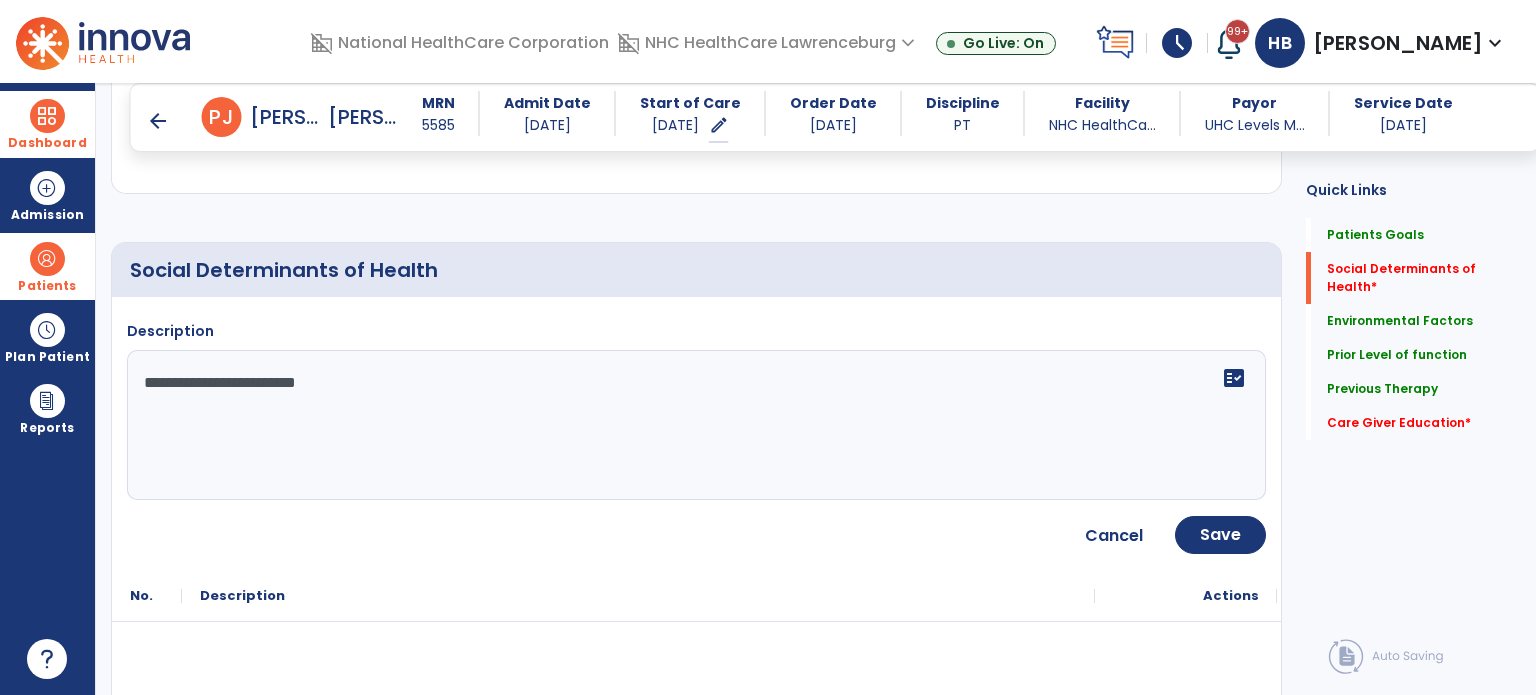 type on "**********" 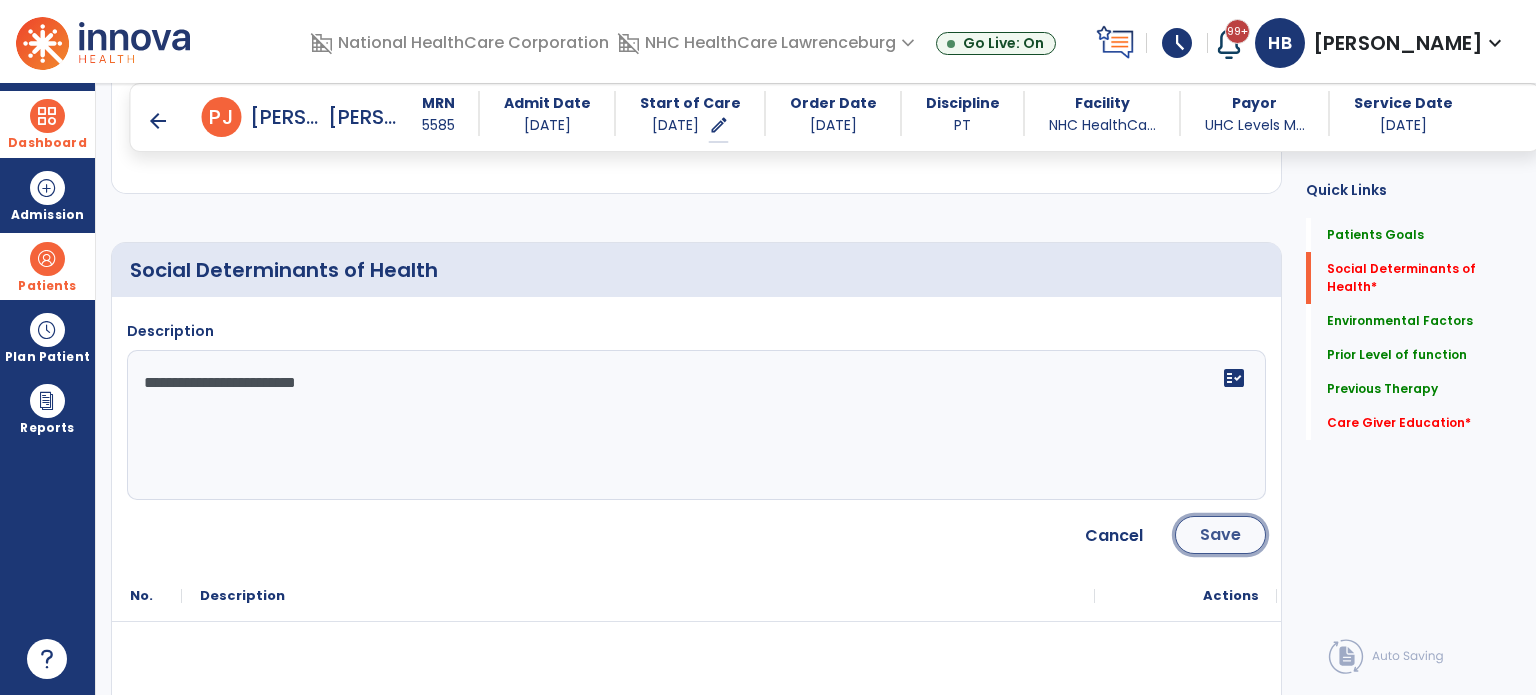 click on "Save" 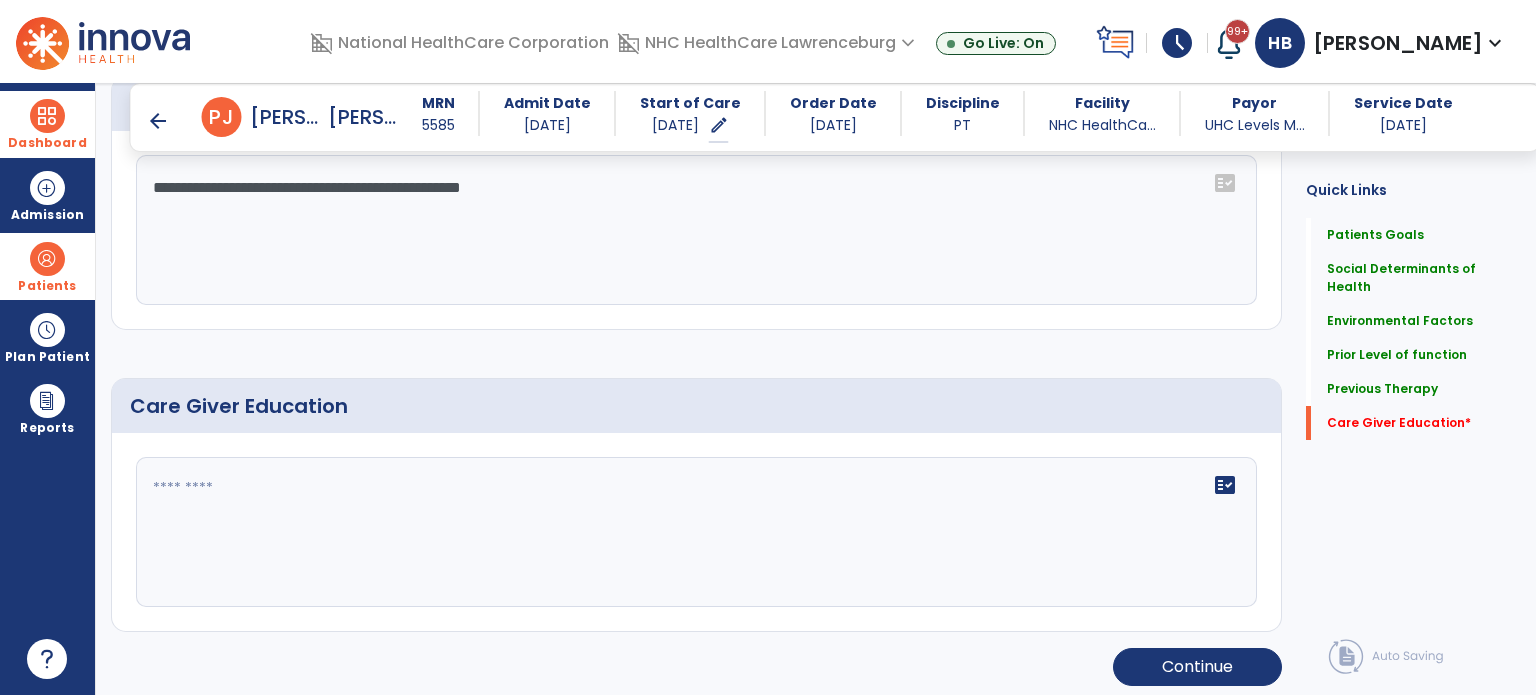scroll, scrollTop: 1523, scrollLeft: 0, axis: vertical 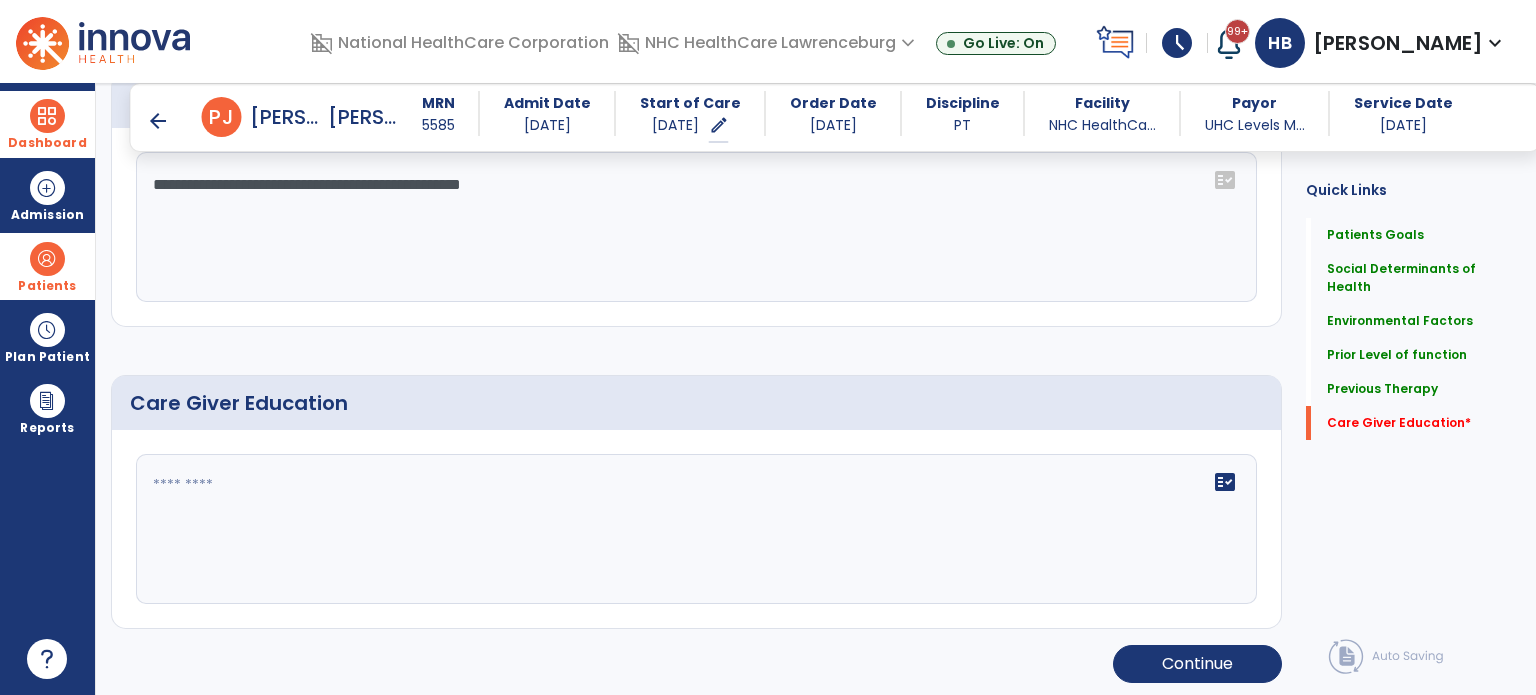 click on "fact_check" 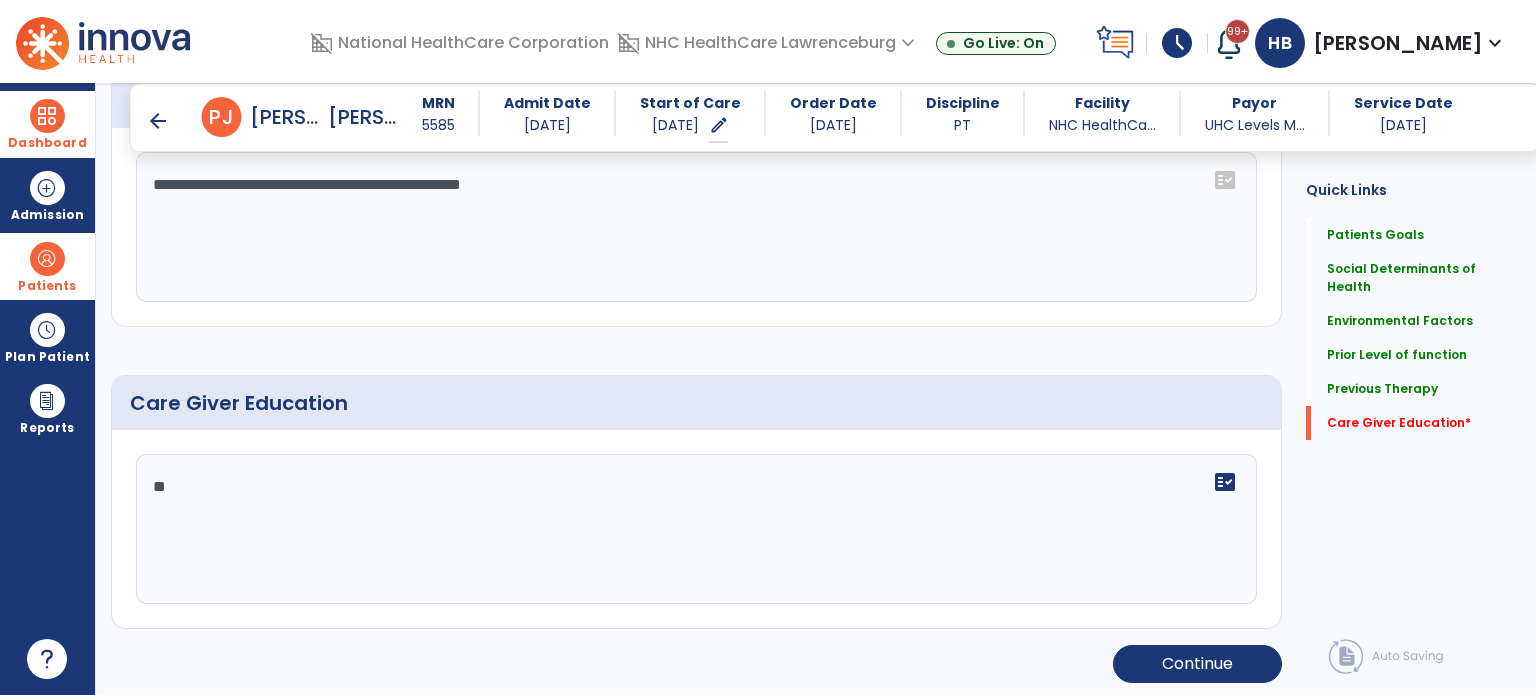 type on "*" 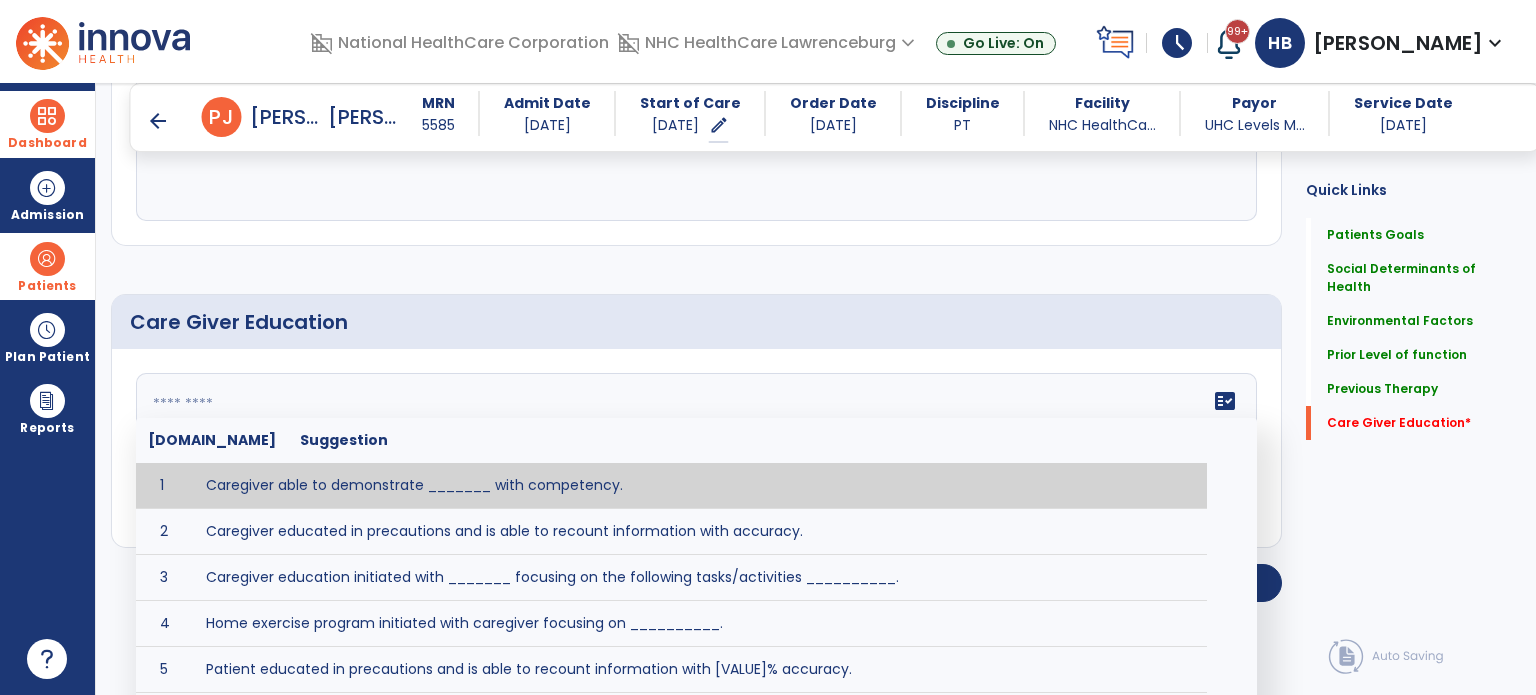 scroll, scrollTop: 1613, scrollLeft: 0, axis: vertical 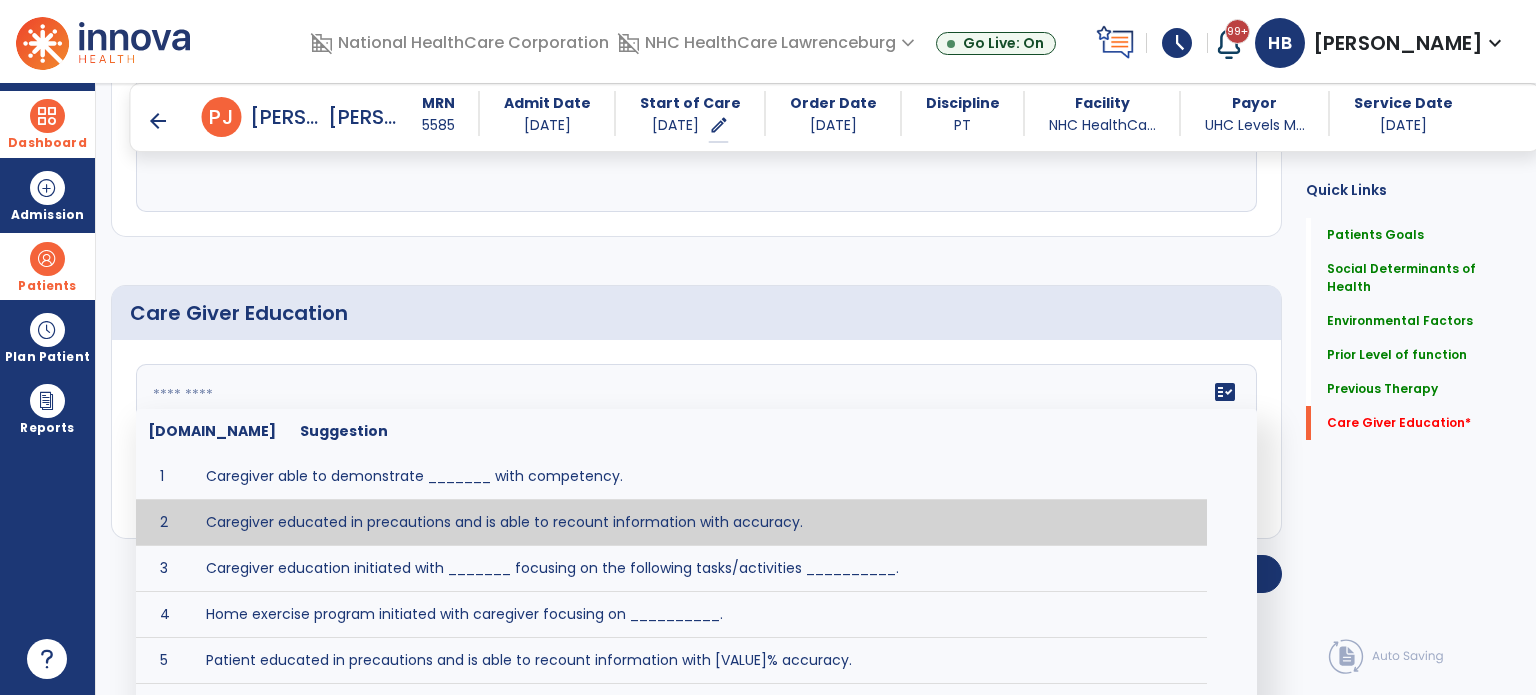 click on "fact_check  [DOMAIN_NAME] Suggestion 1 Caregiver able to demonstrate _______ with competency. 2 Caregiver educated in precautions and is able to recount information with accuracy. 3 Caregiver education initiated with _______ focusing on the following tasks/activities __________. 4 Home exercise program initiated with caregiver focusing on __________. 5 Patient educated in precautions and is able to recount information with [VALUE]% accuracy." 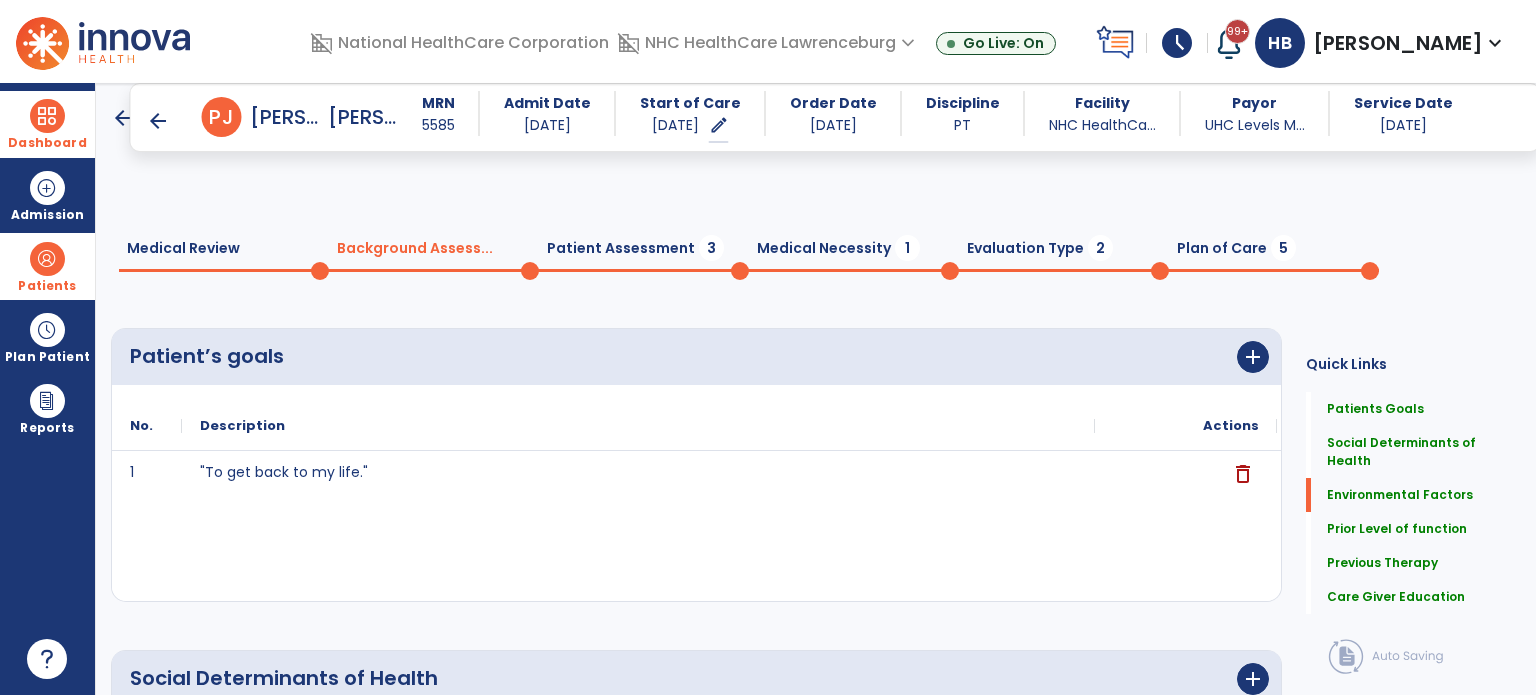 scroll, scrollTop: 1523, scrollLeft: 0, axis: vertical 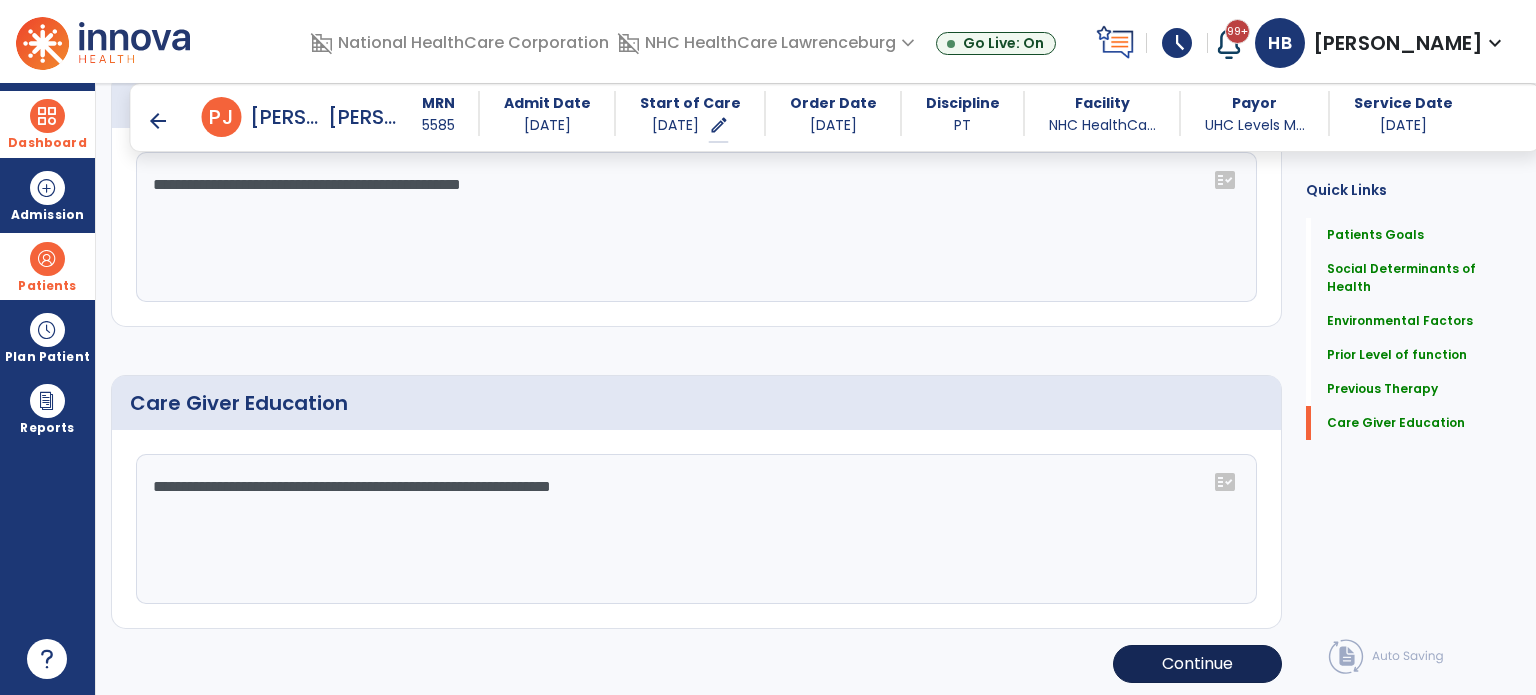 type on "**********" 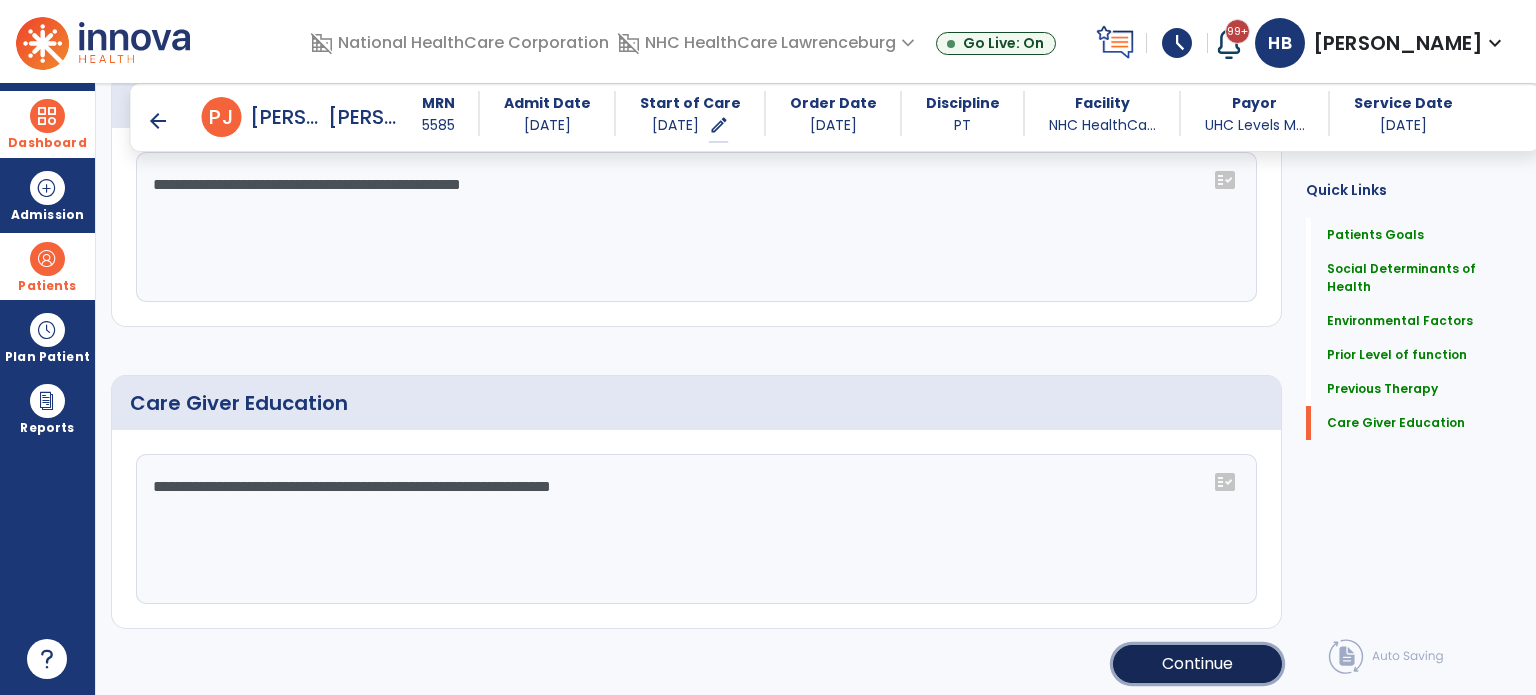 click on "Continue" 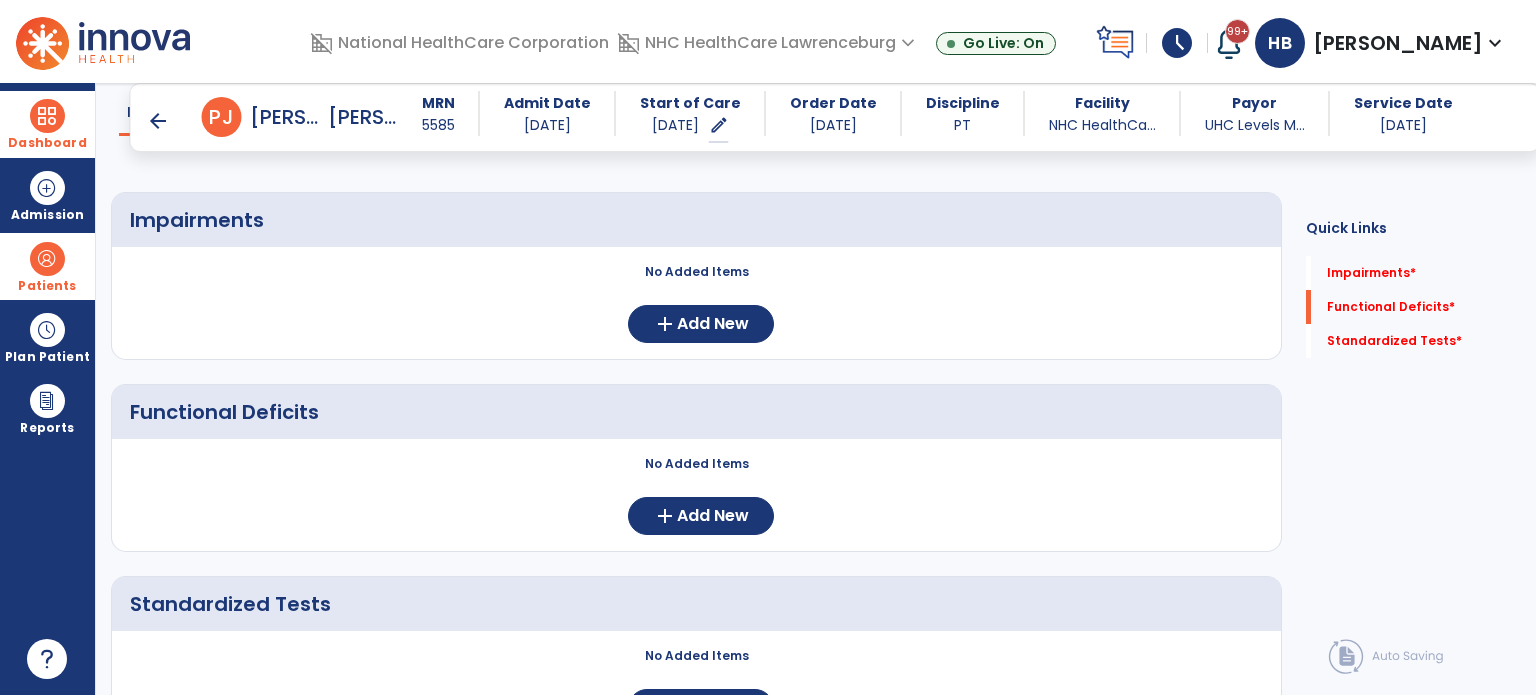 scroll, scrollTop: 135, scrollLeft: 0, axis: vertical 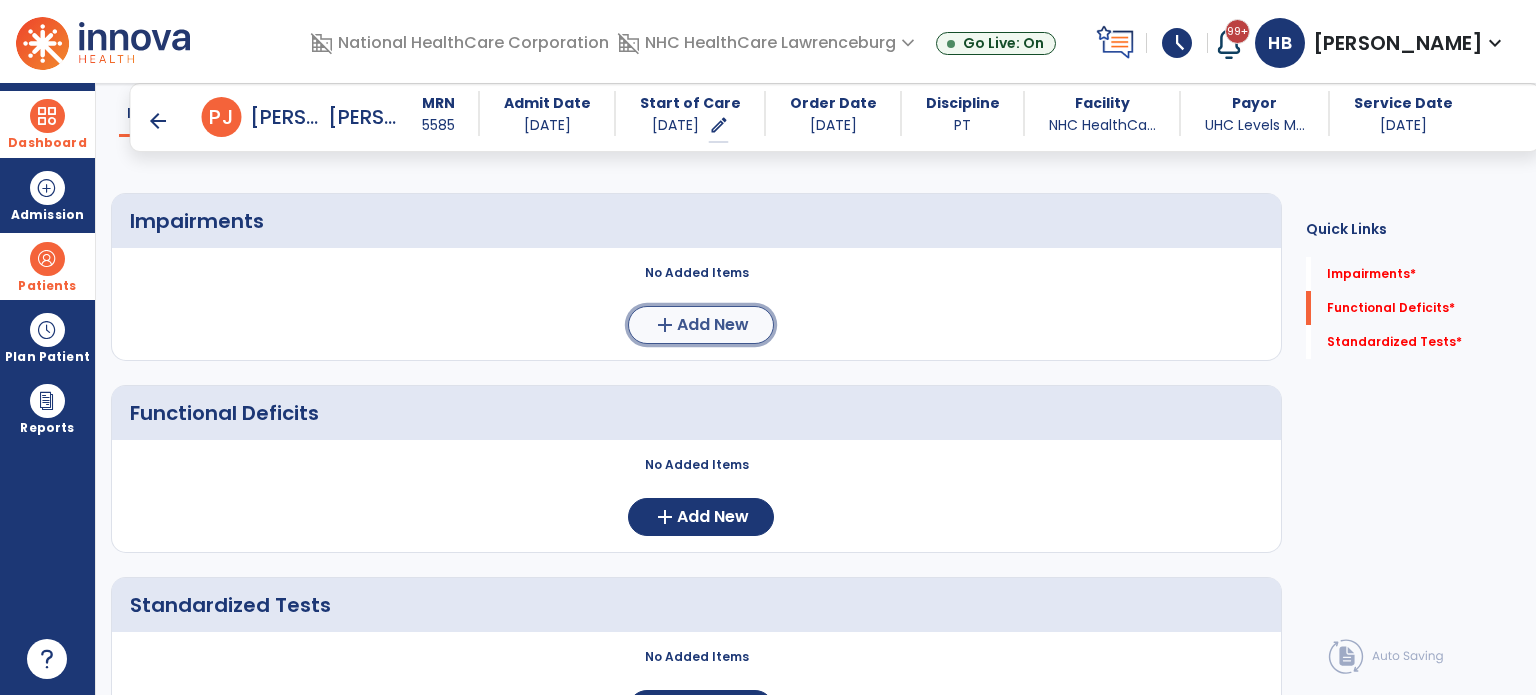 click on "add  Add New" 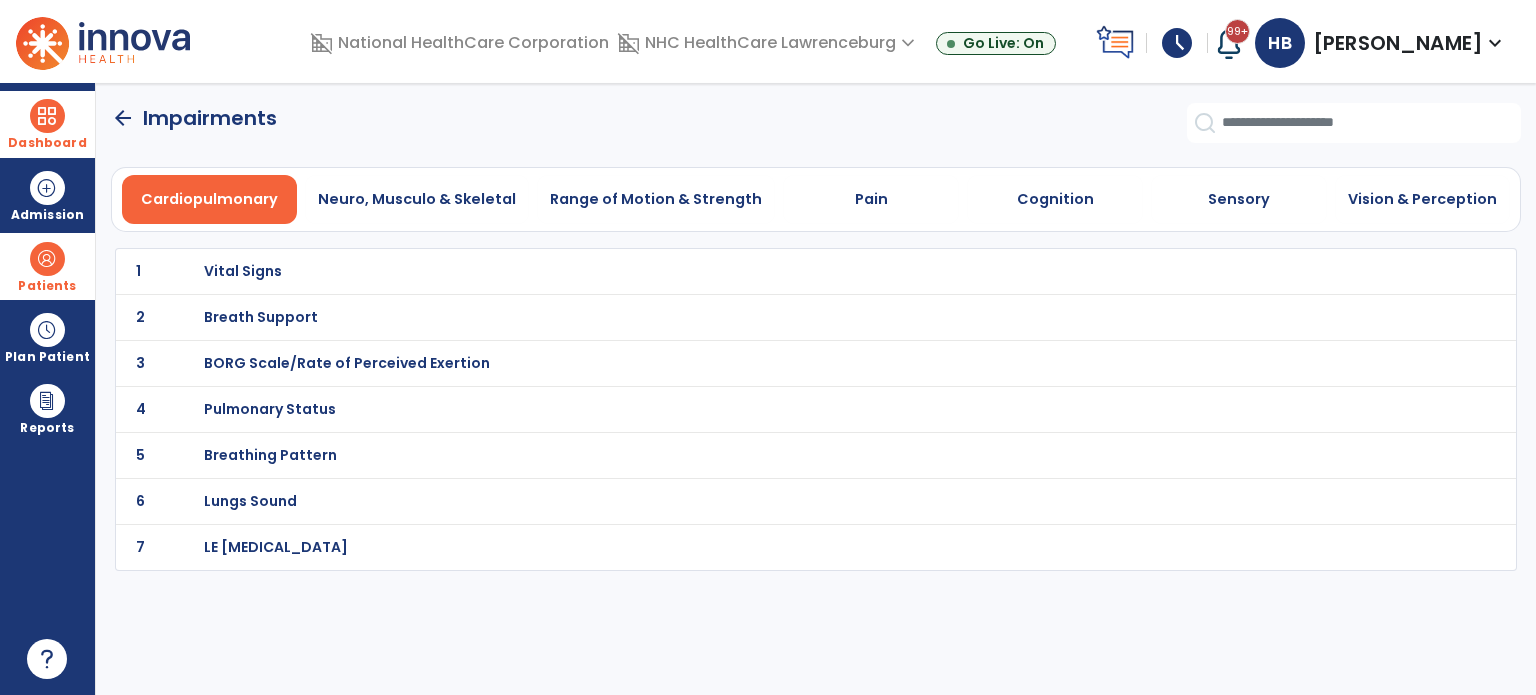 scroll, scrollTop: 0, scrollLeft: 0, axis: both 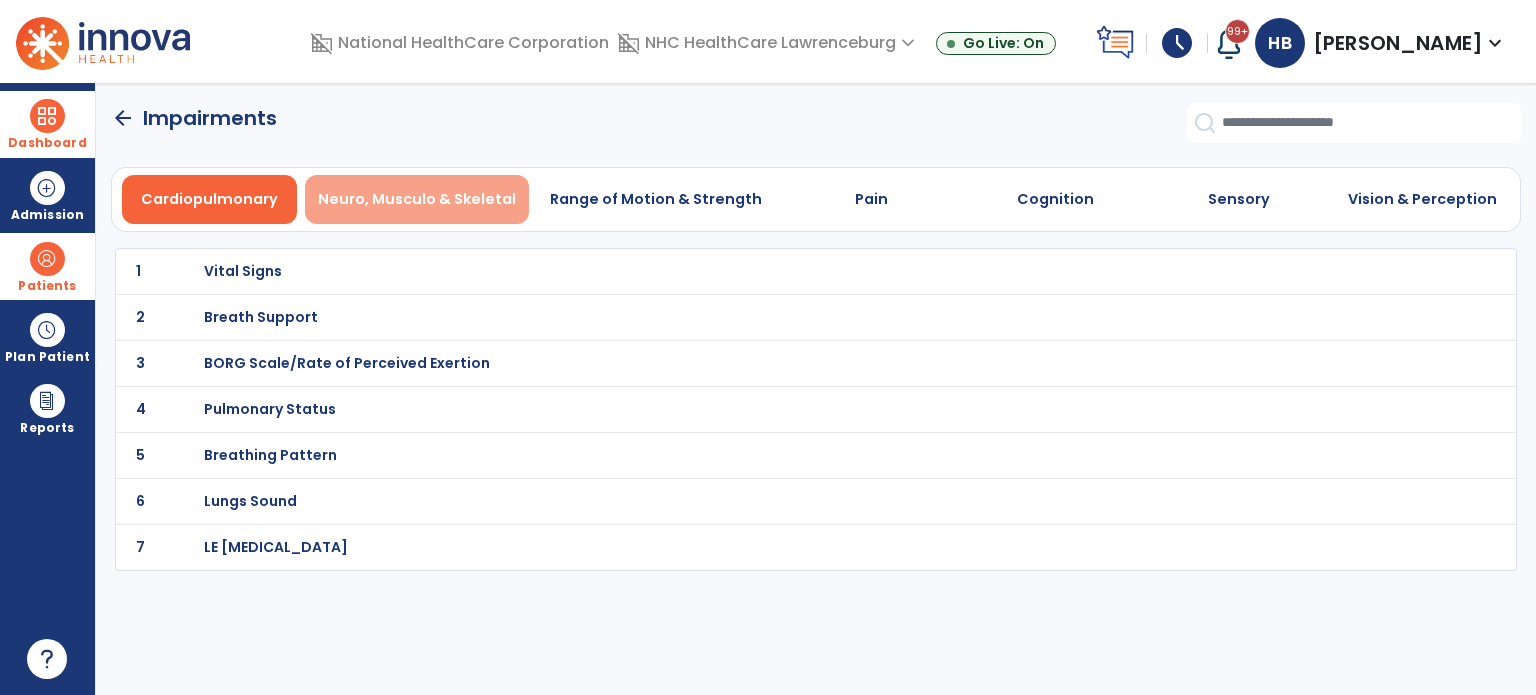 click on "Neuro, Musculo & Skeletal" at bounding box center [417, 199] 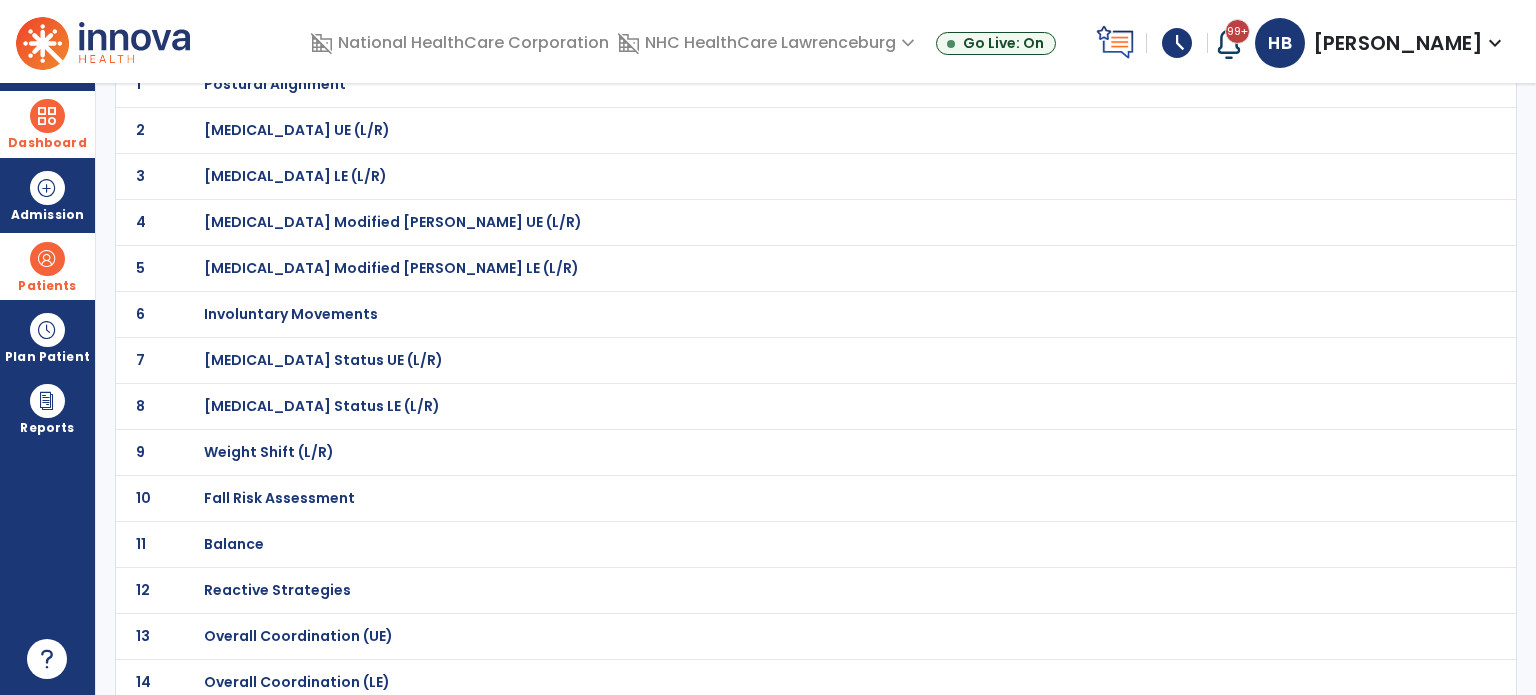 scroll, scrollTop: 232, scrollLeft: 0, axis: vertical 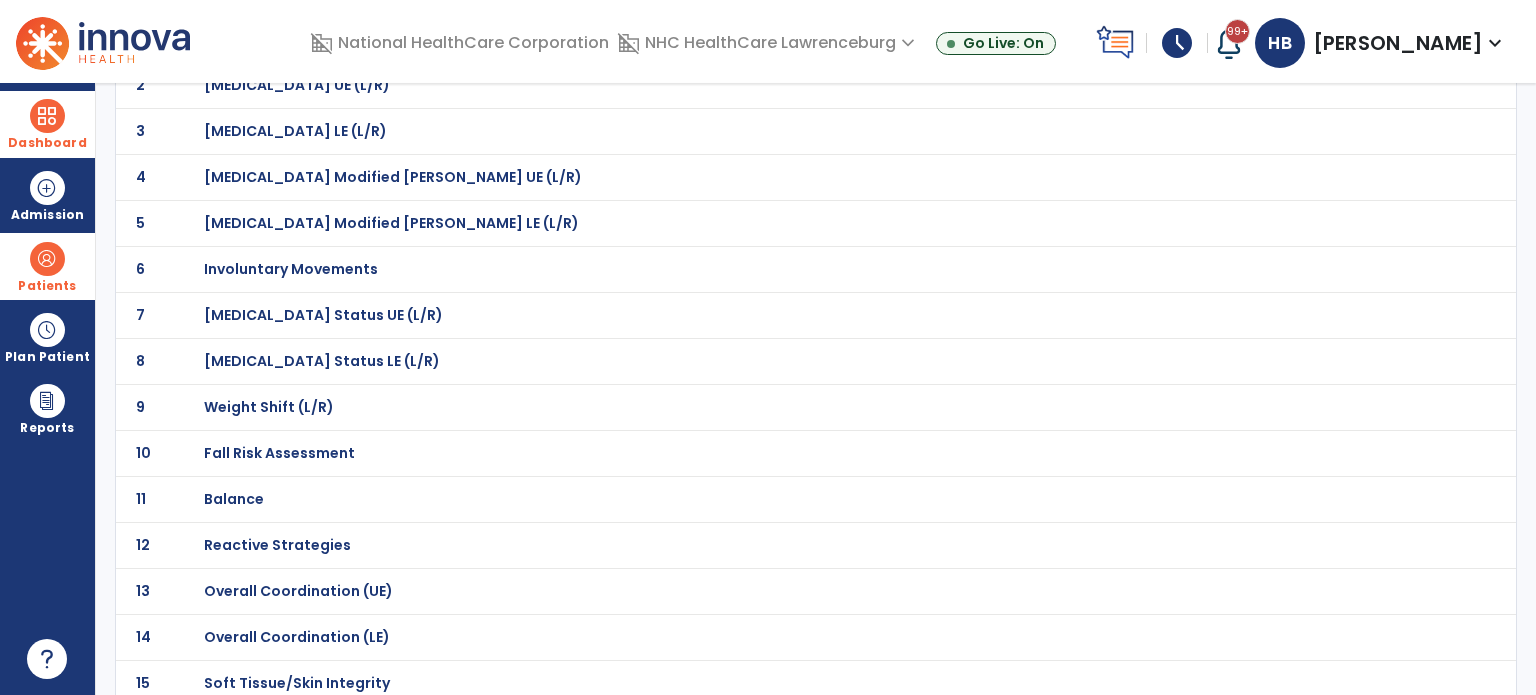 click on "Balance" at bounding box center [275, 39] 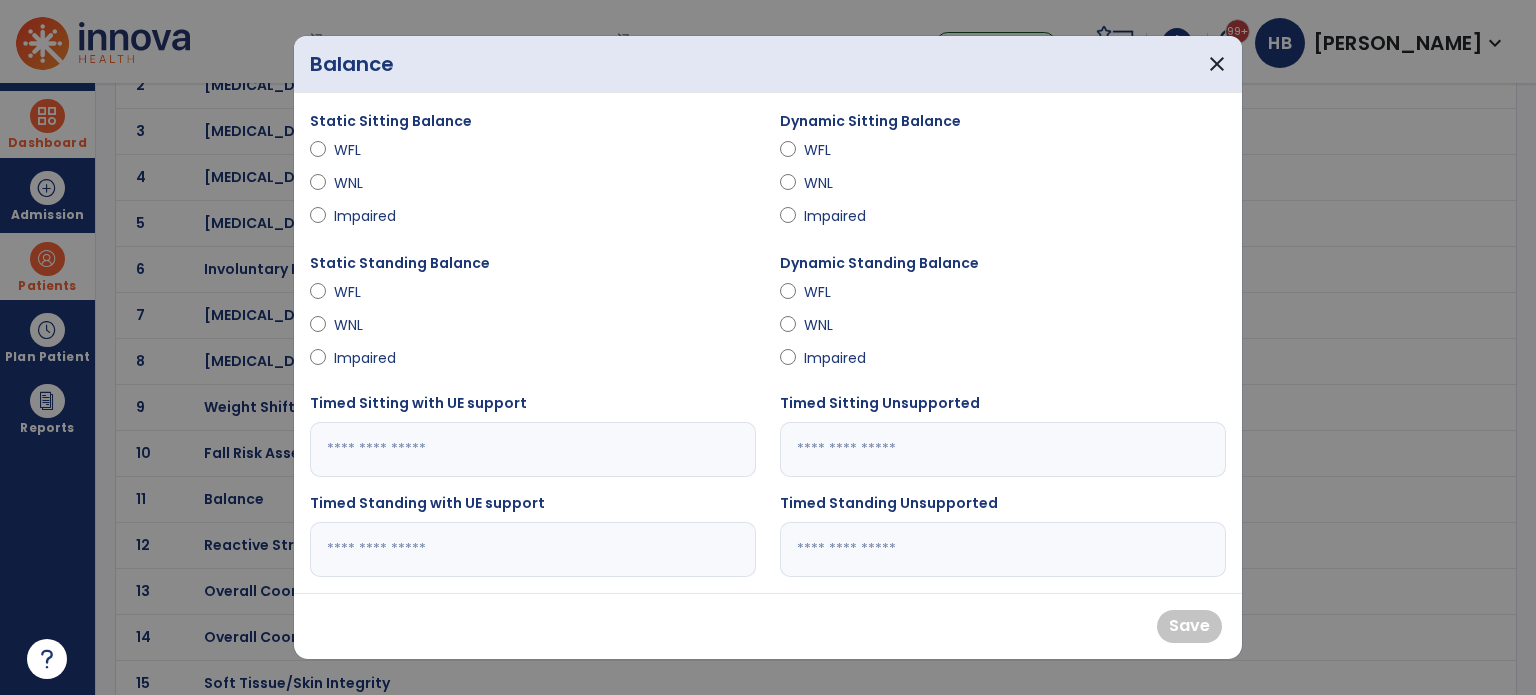 click on "Impaired" at bounding box center [839, 216] 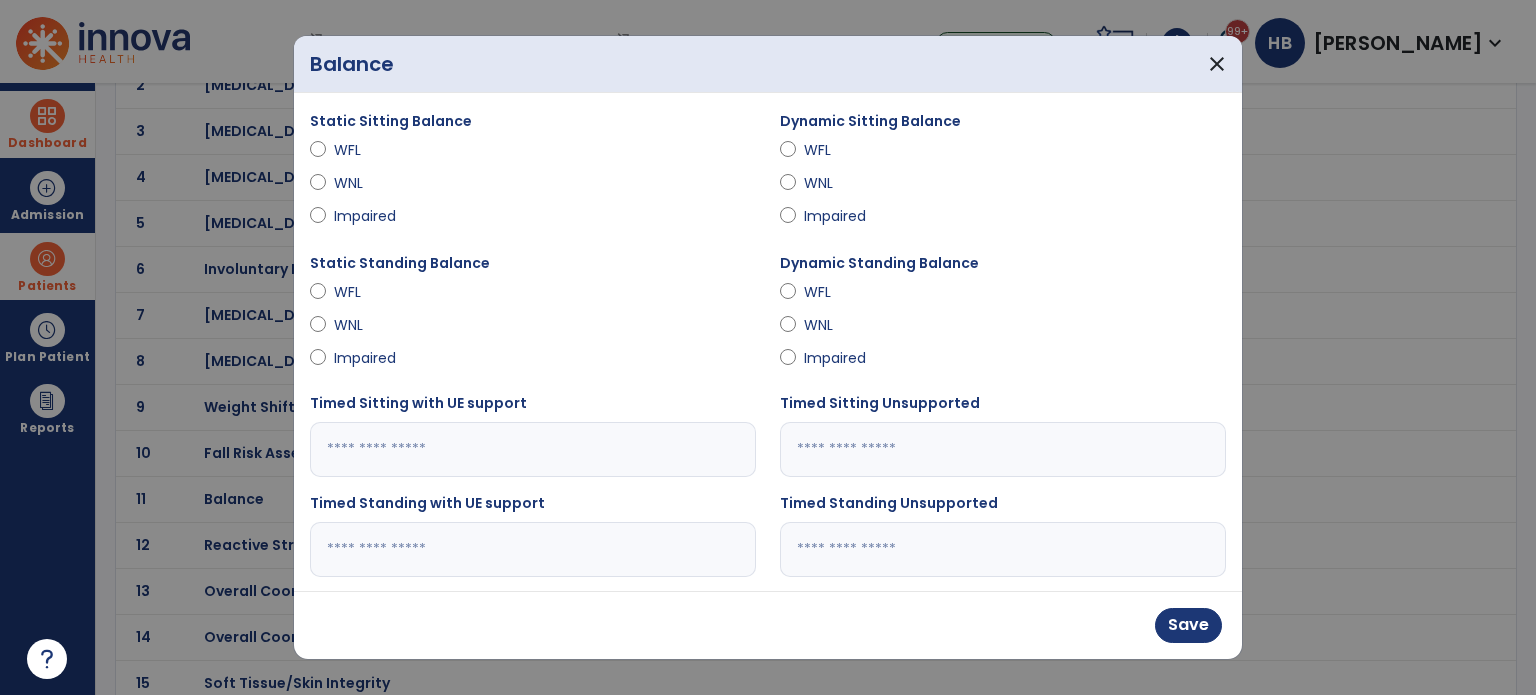 click on "WFL" at bounding box center (369, 150) 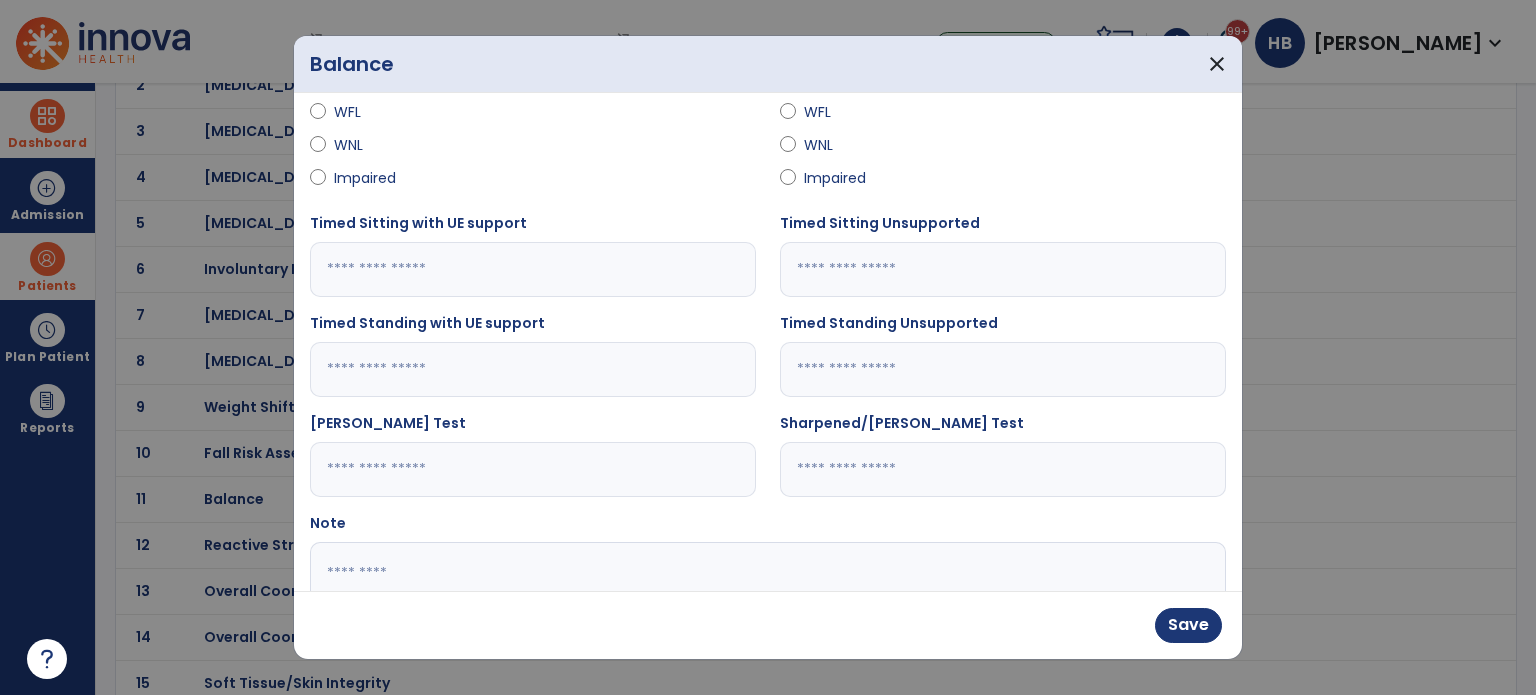 scroll, scrollTop: 212, scrollLeft: 0, axis: vertical 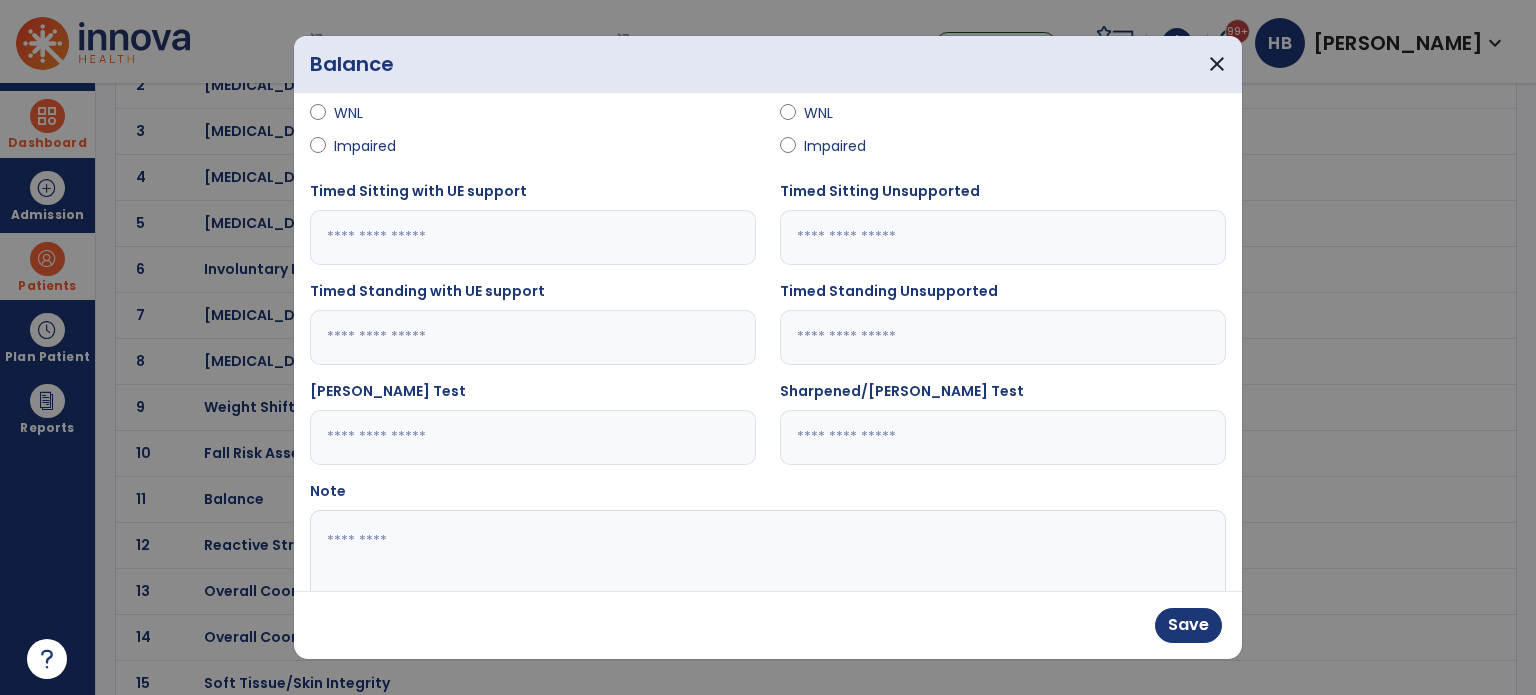click at bounding box center [533, 337] 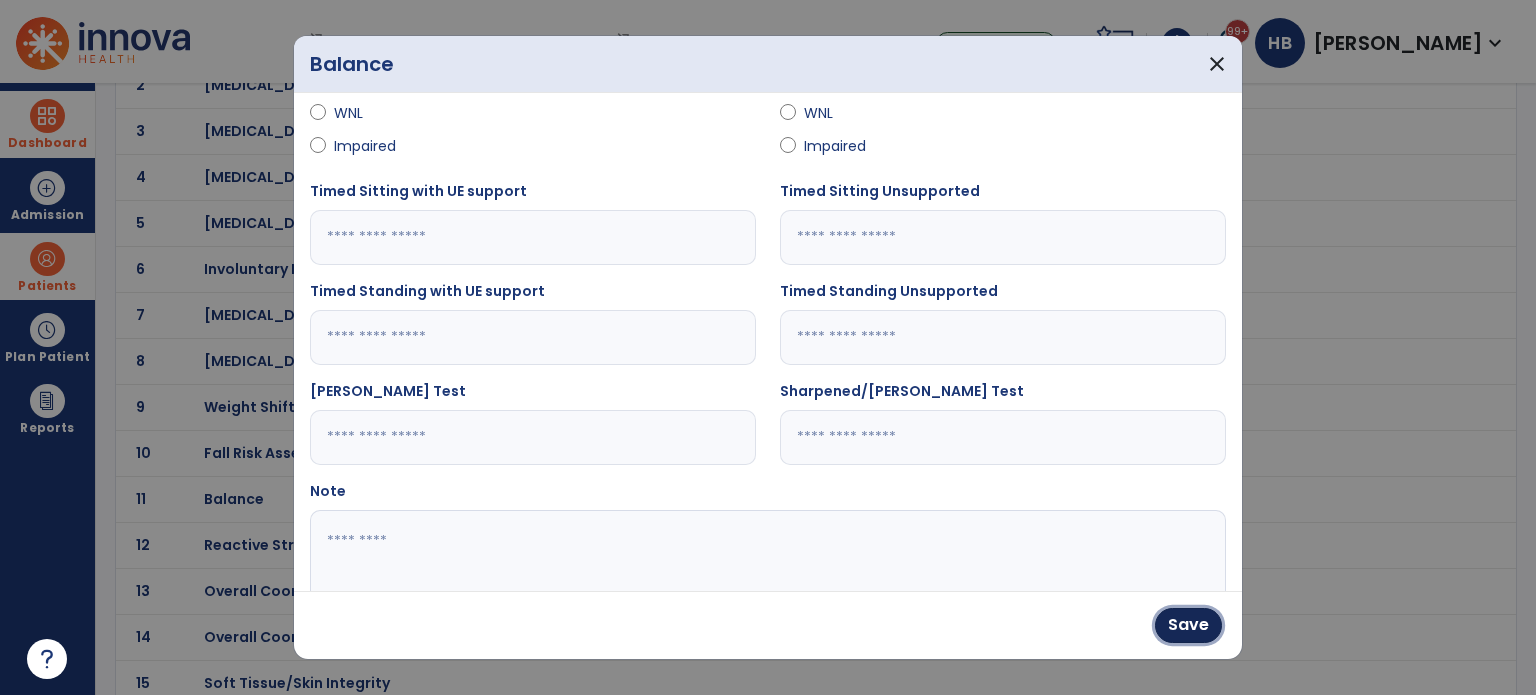click on "Save" at bounding box center [1188, 625] 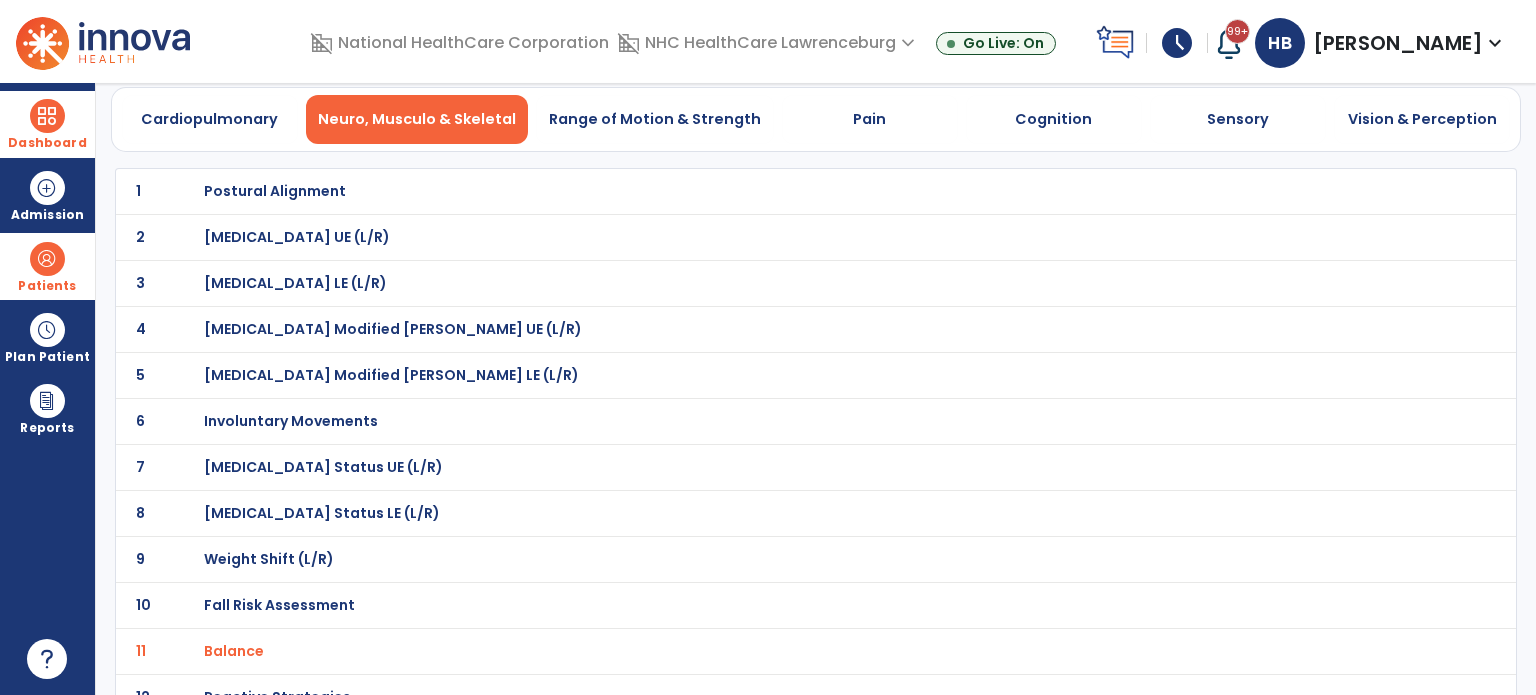 scroll, scrollTop: 0, scrollLeft: 0, axis: both 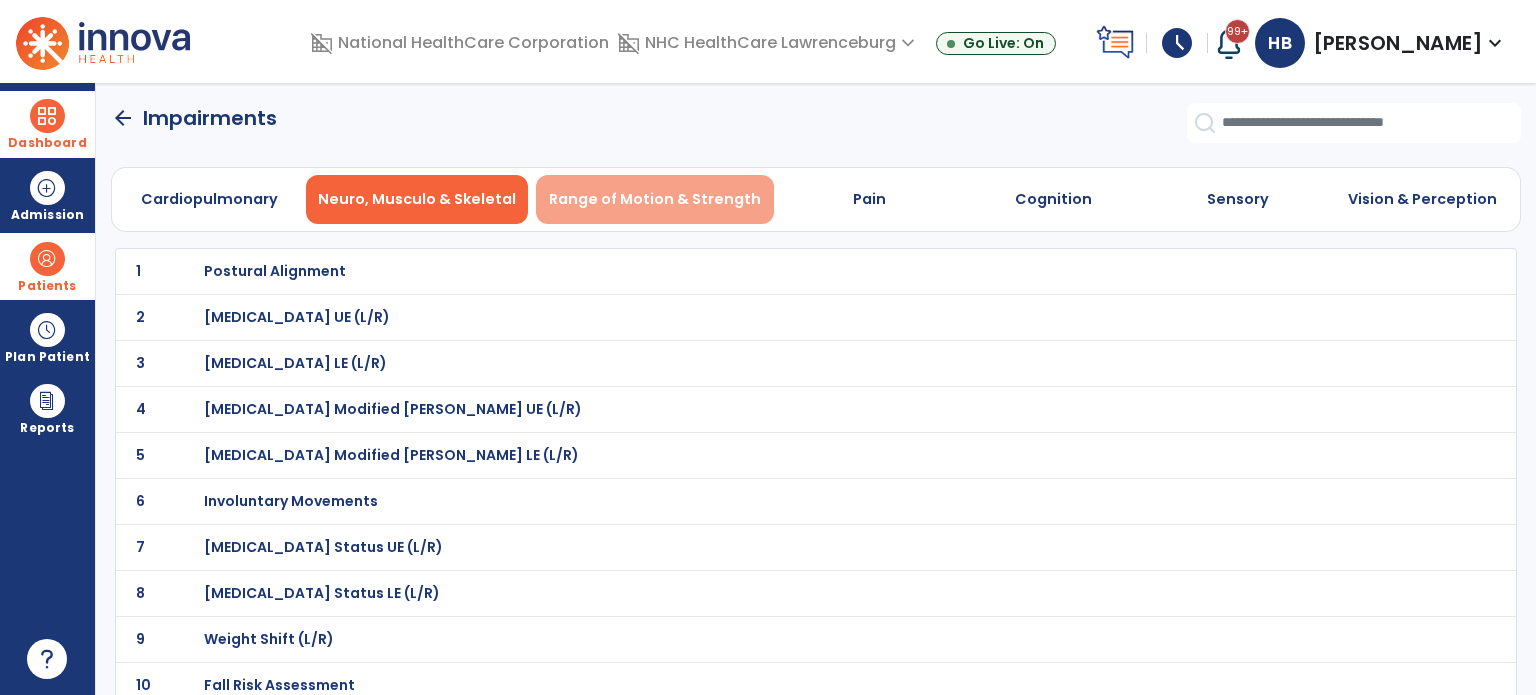 click on "Range of Motion & Strength" at bounding box center (655, 199) 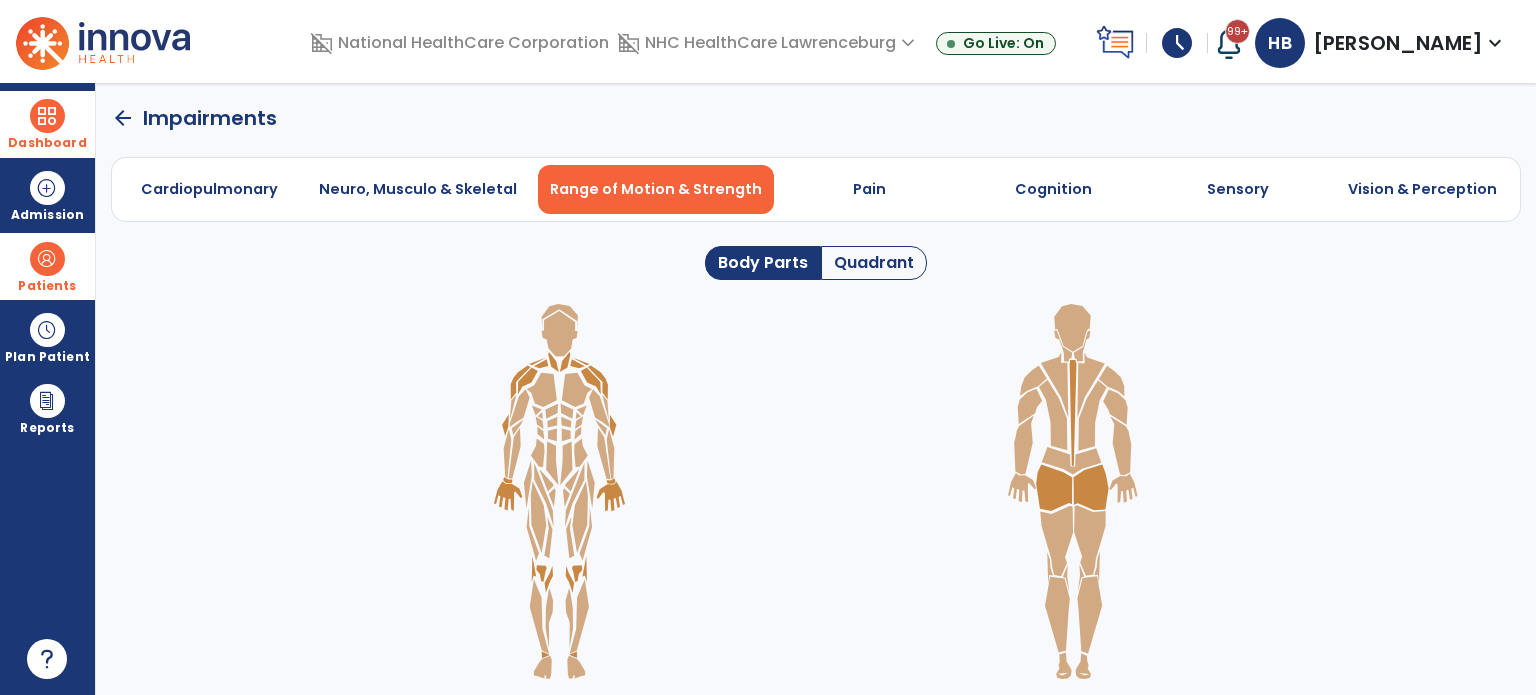 click on "Quadrant" 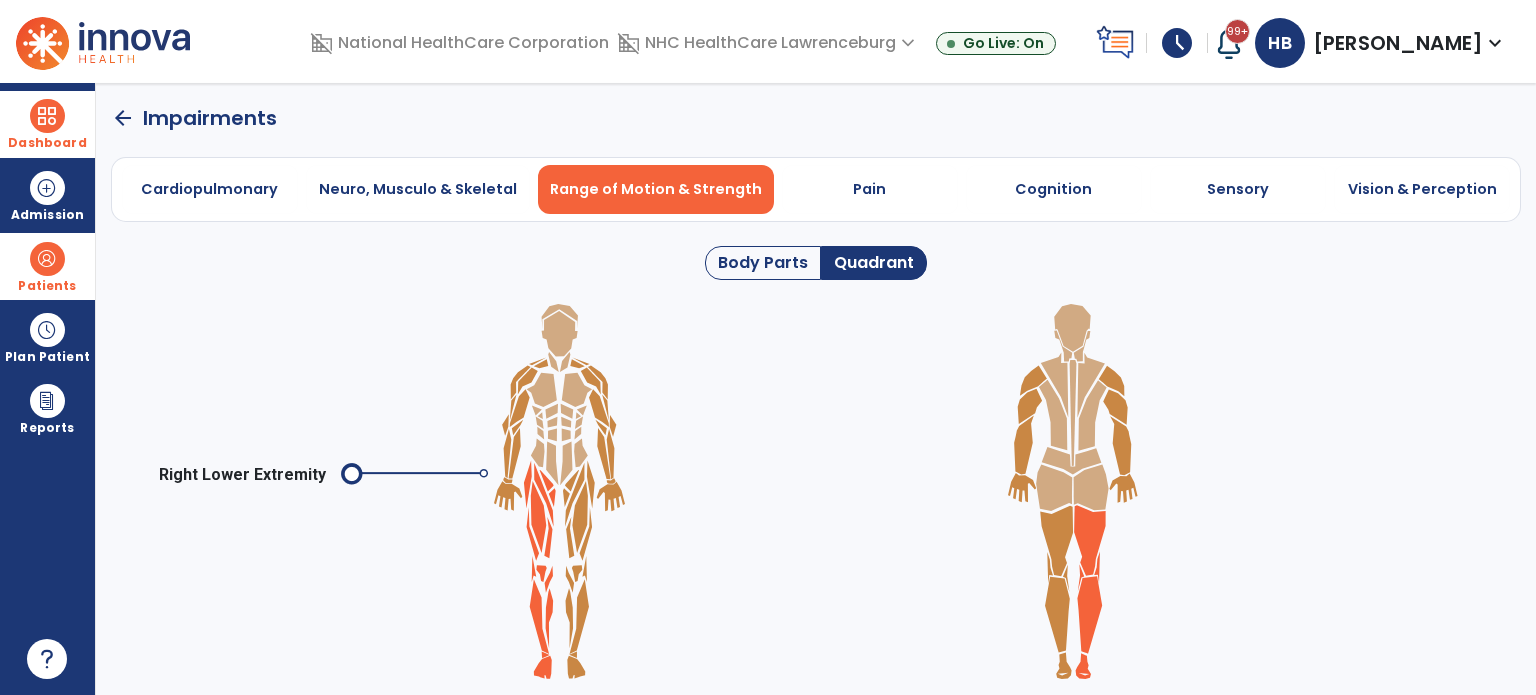 click 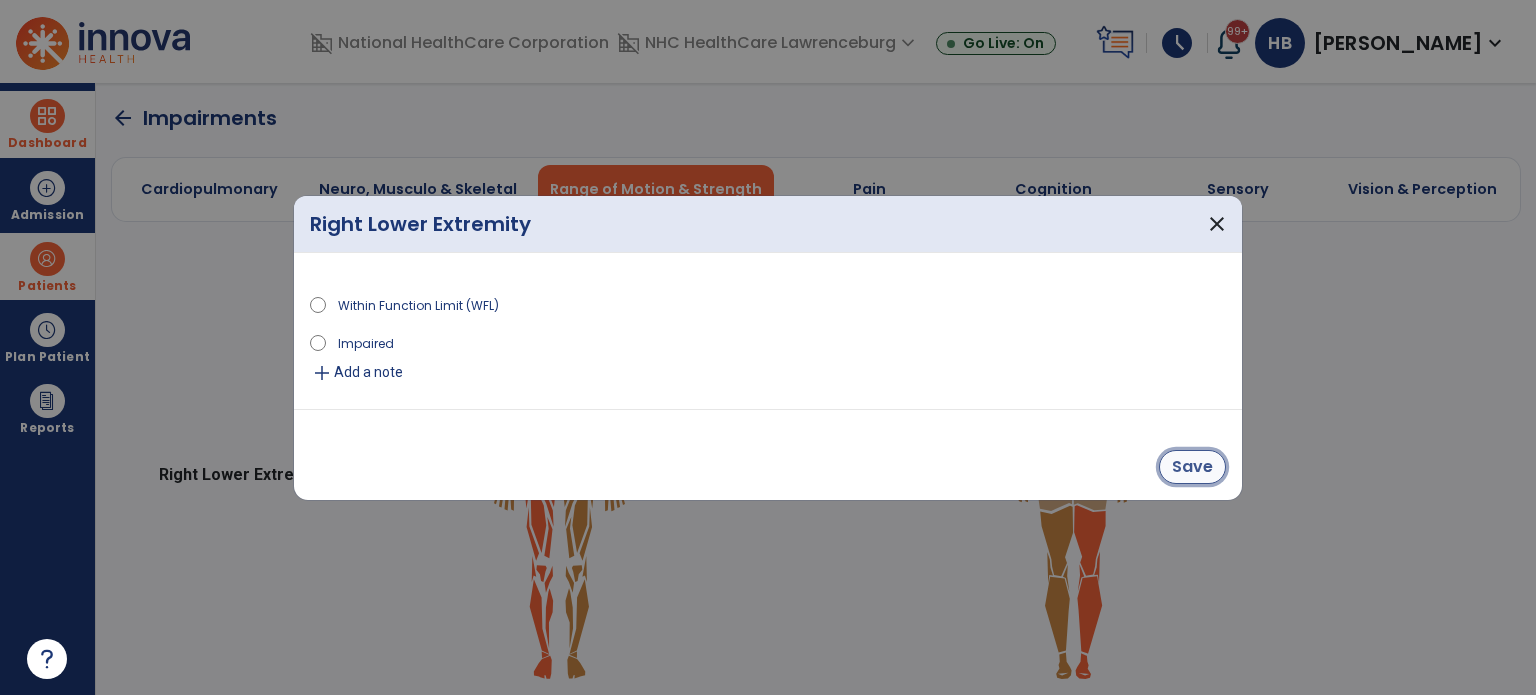 click on "Save" at bounding box center [1192, 467] 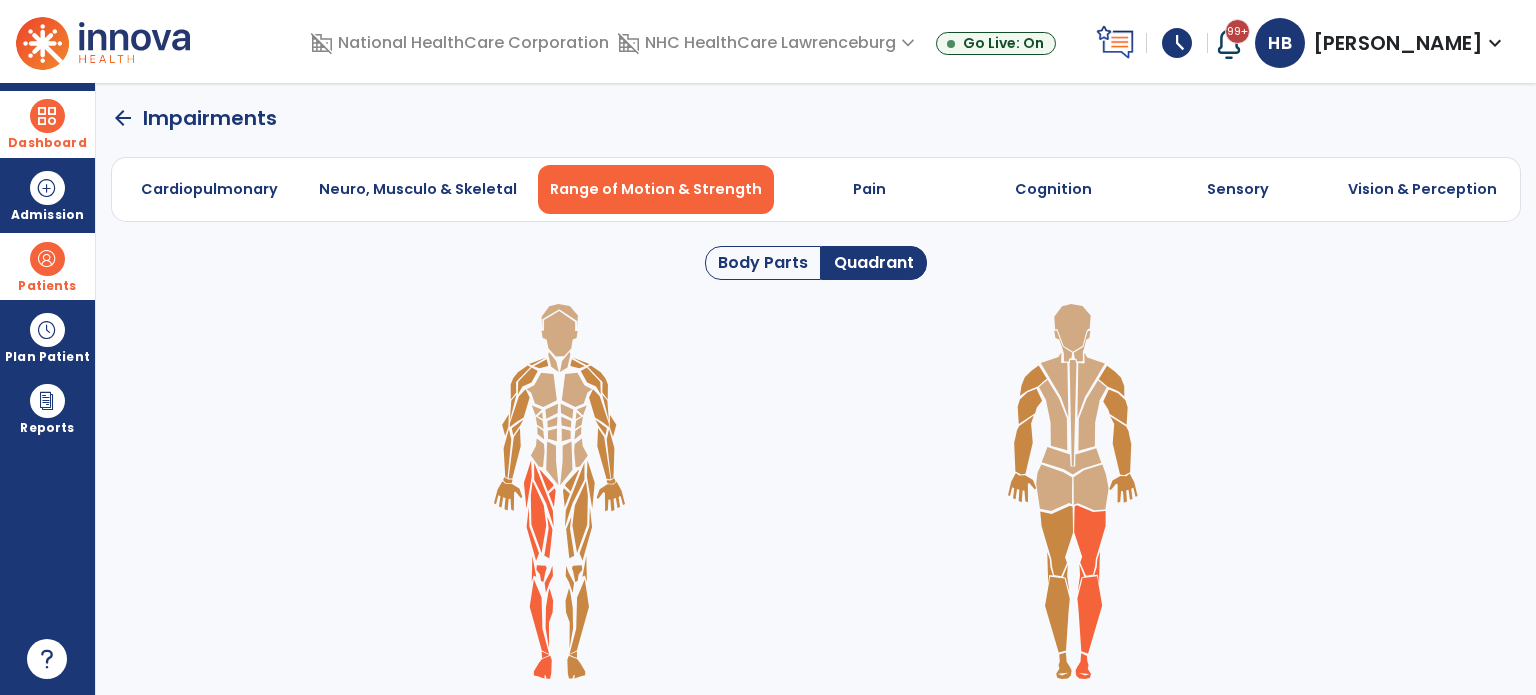 click 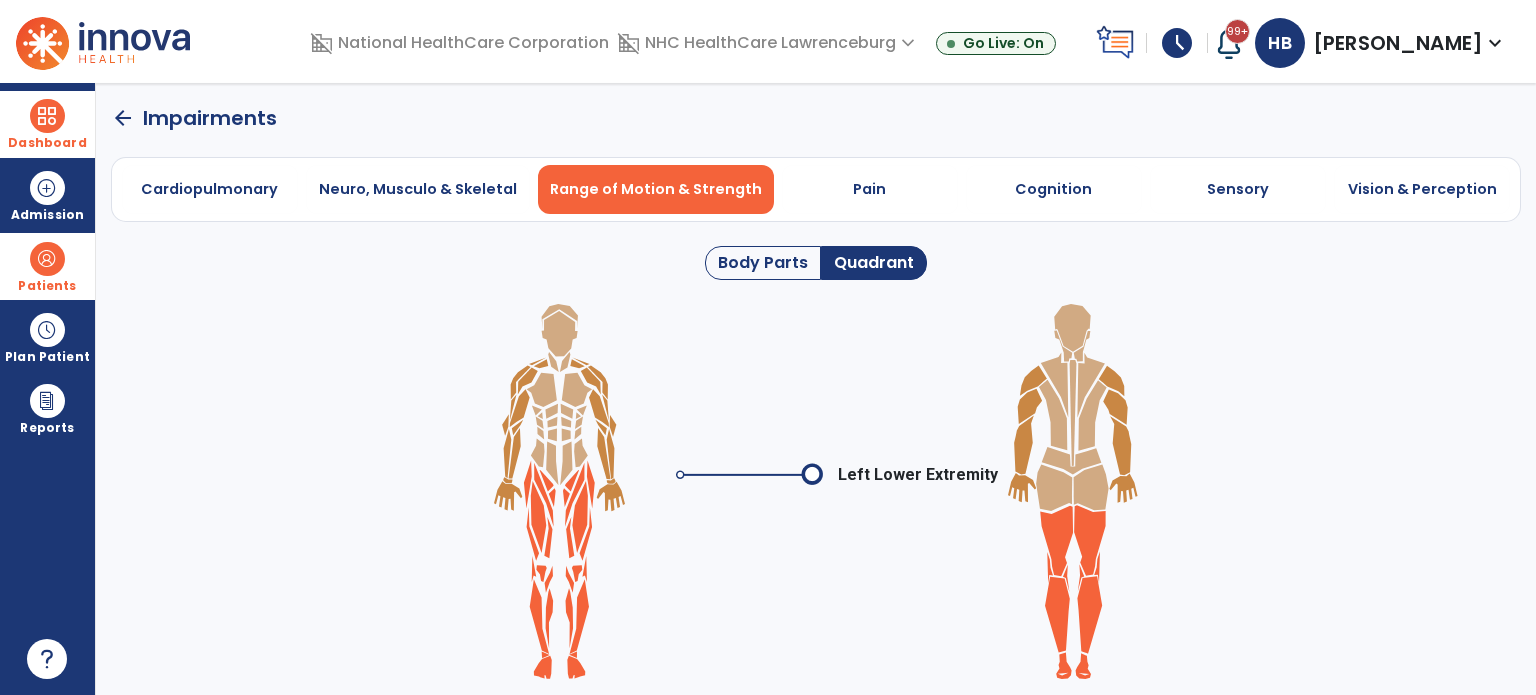 click 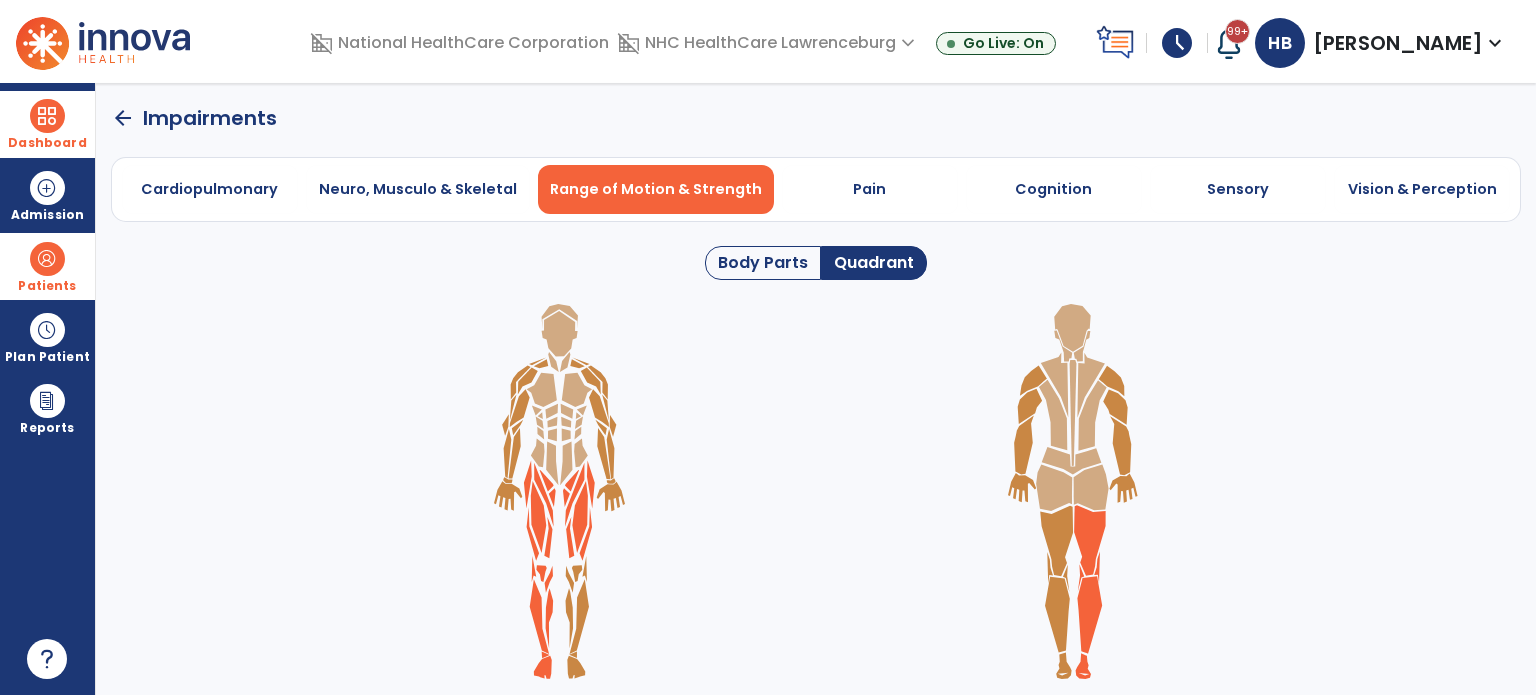 click 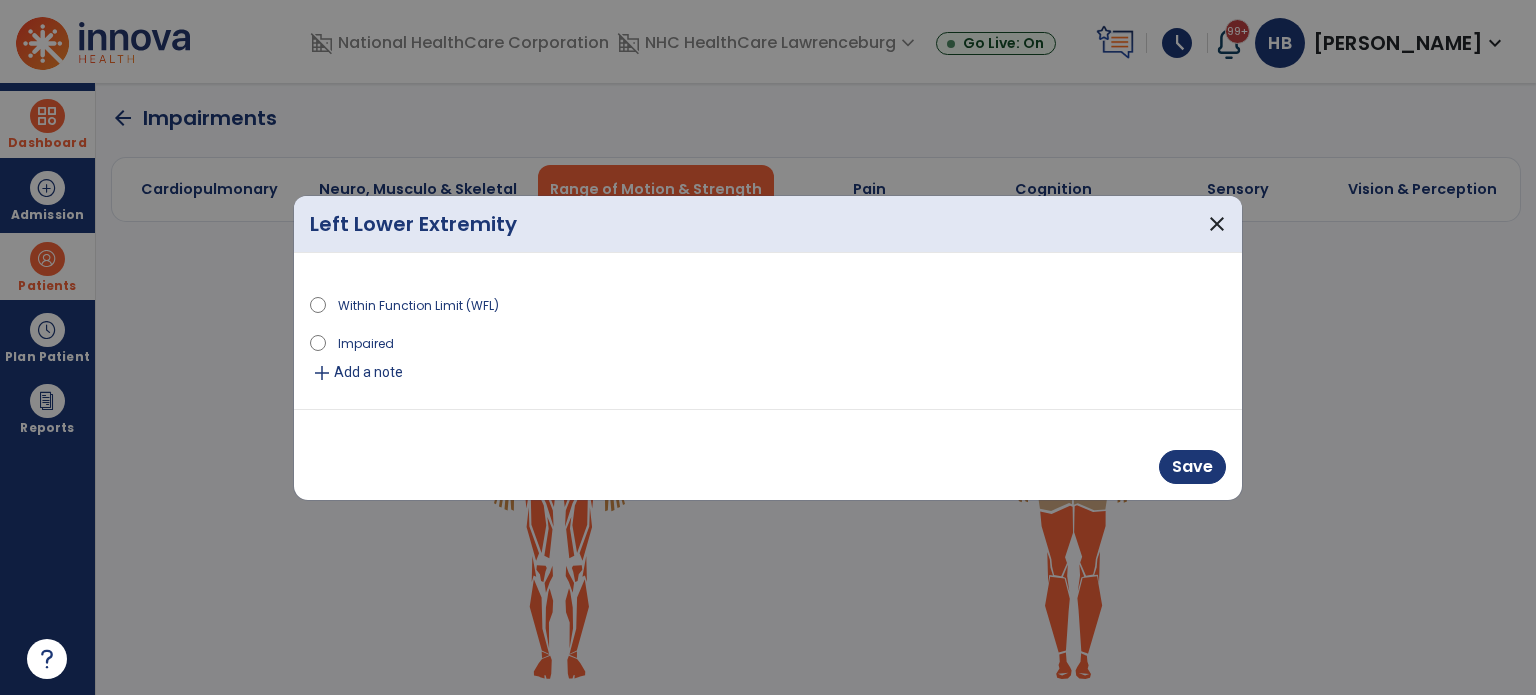 click on "Impaired" at bounding box center [366, 342] 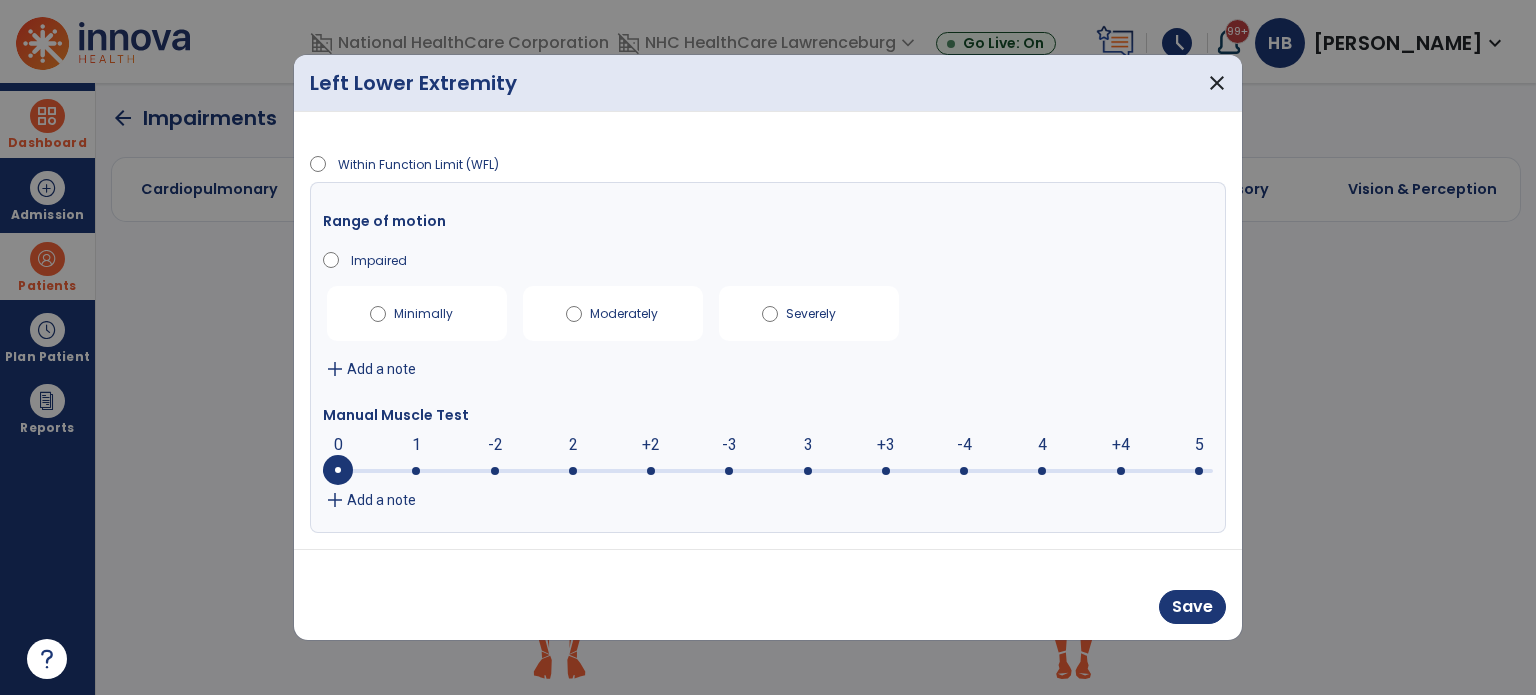 click on "Moderately" at bounding box center [625, 310] 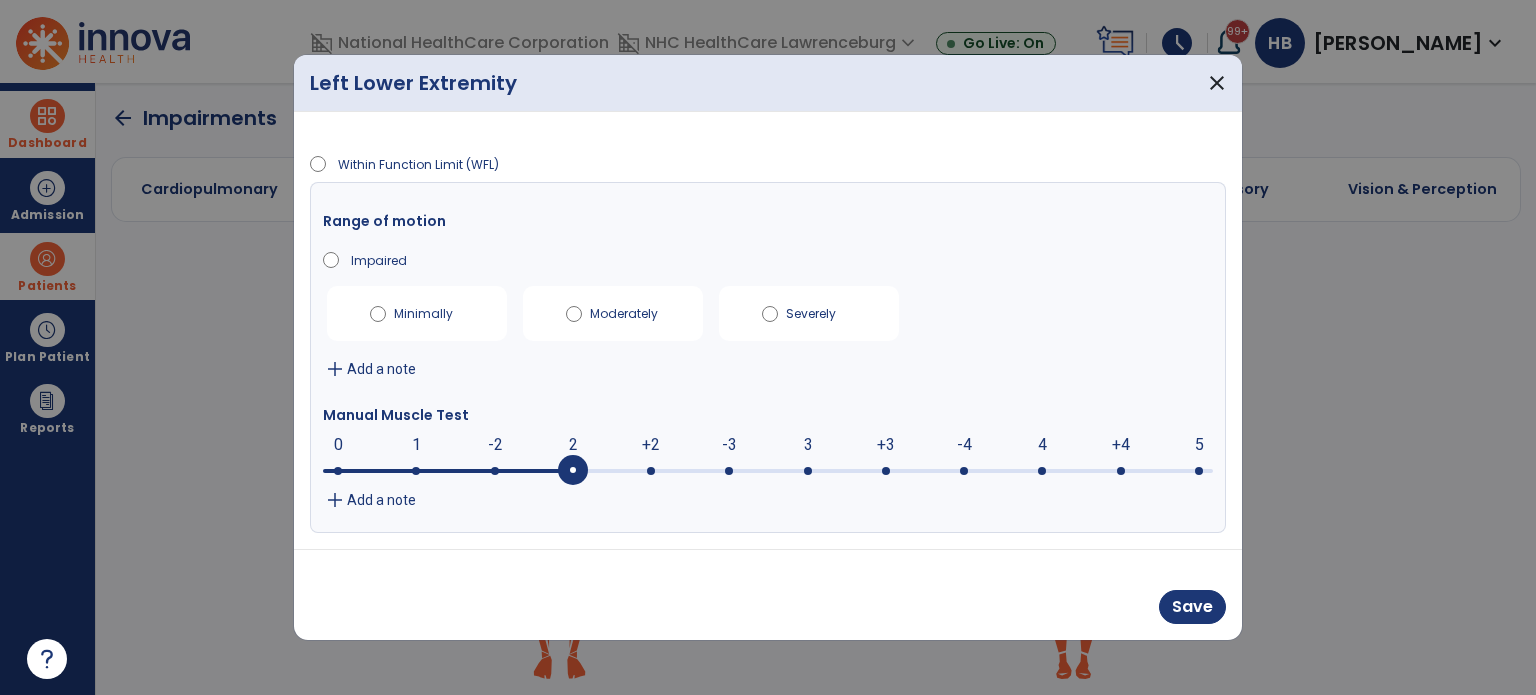 click at bounding box center [573, 471] 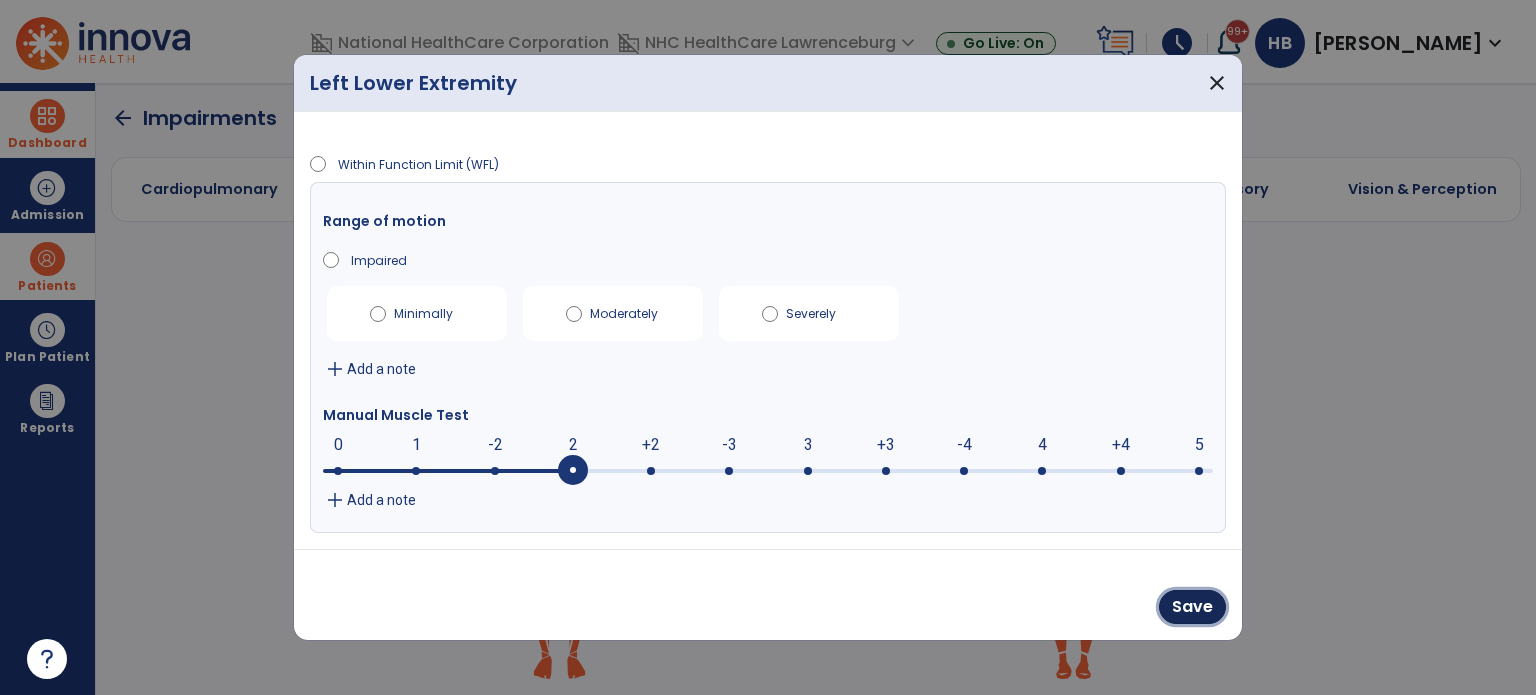 click on "Save" at bounding box center (1192, 607) 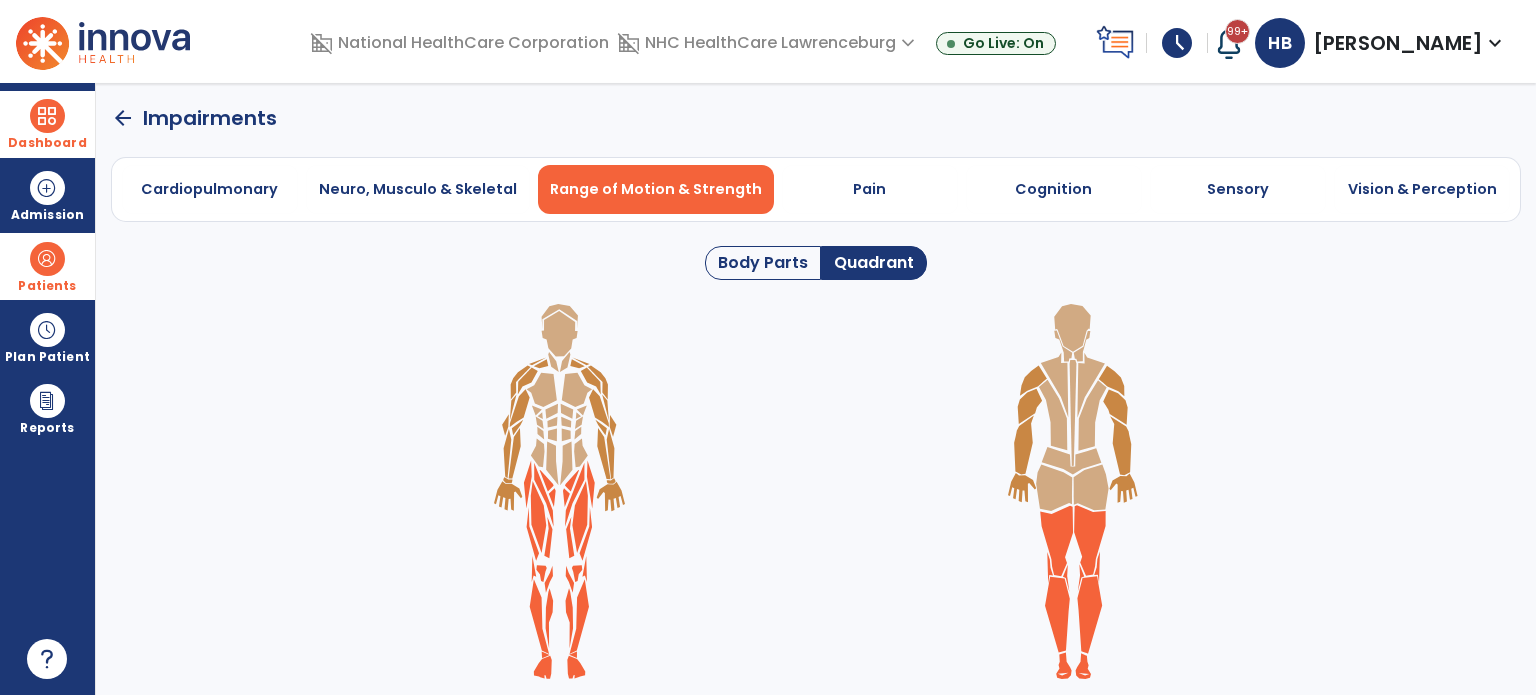 click on "Cardiopulmonary   Neuro, Musculo & Skeletal   Range of Motion & Strength   Pain   Cognition   Sensory   Vision & Perception" 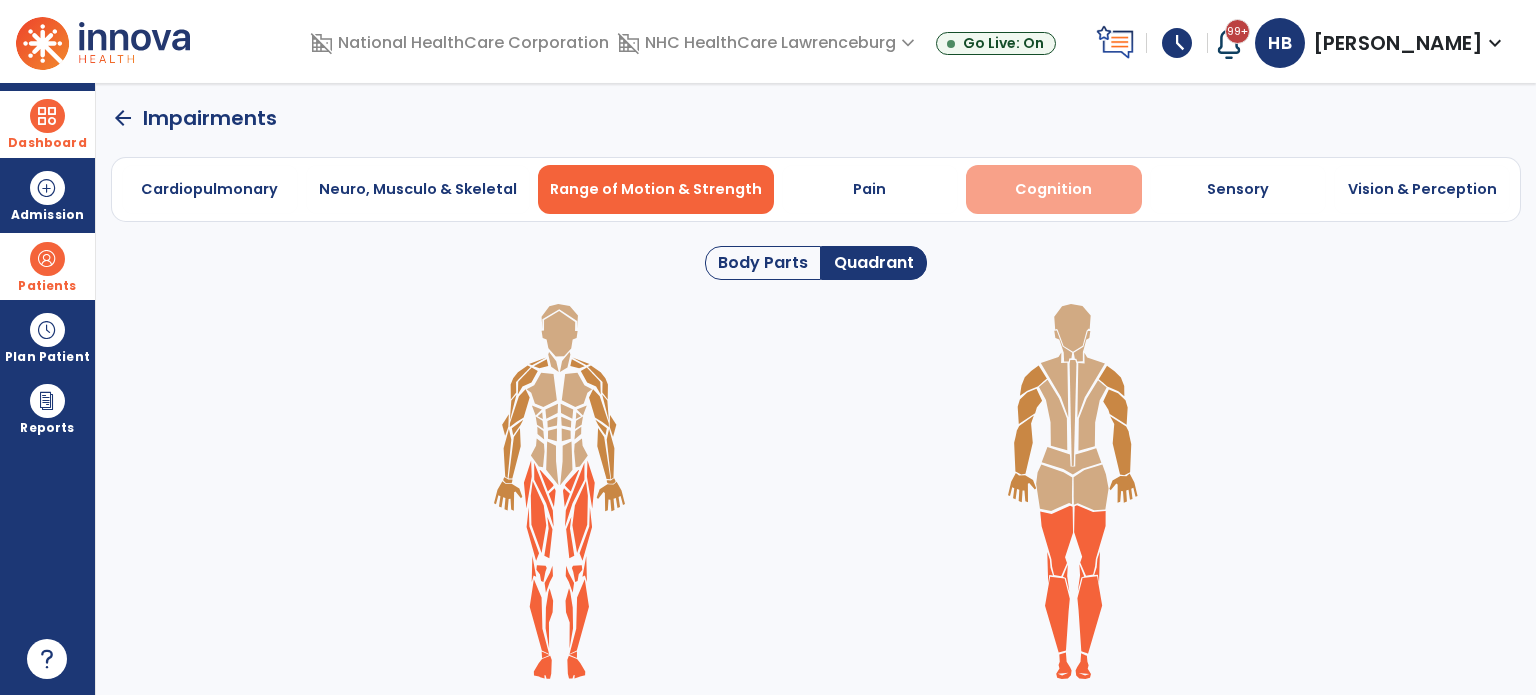 click on "Cognition" at bounding box center [1054, 189] 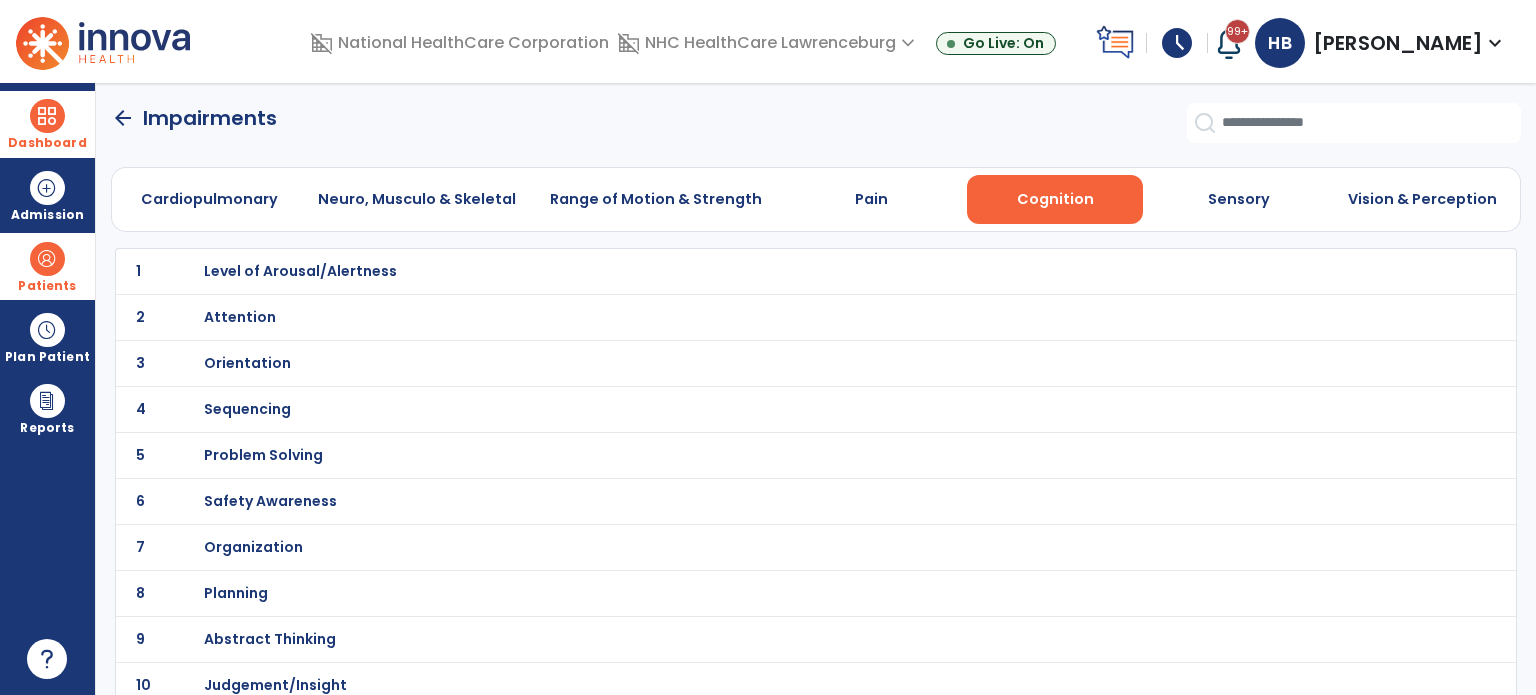 click on "Orientation" at bounding box center (300, 271) 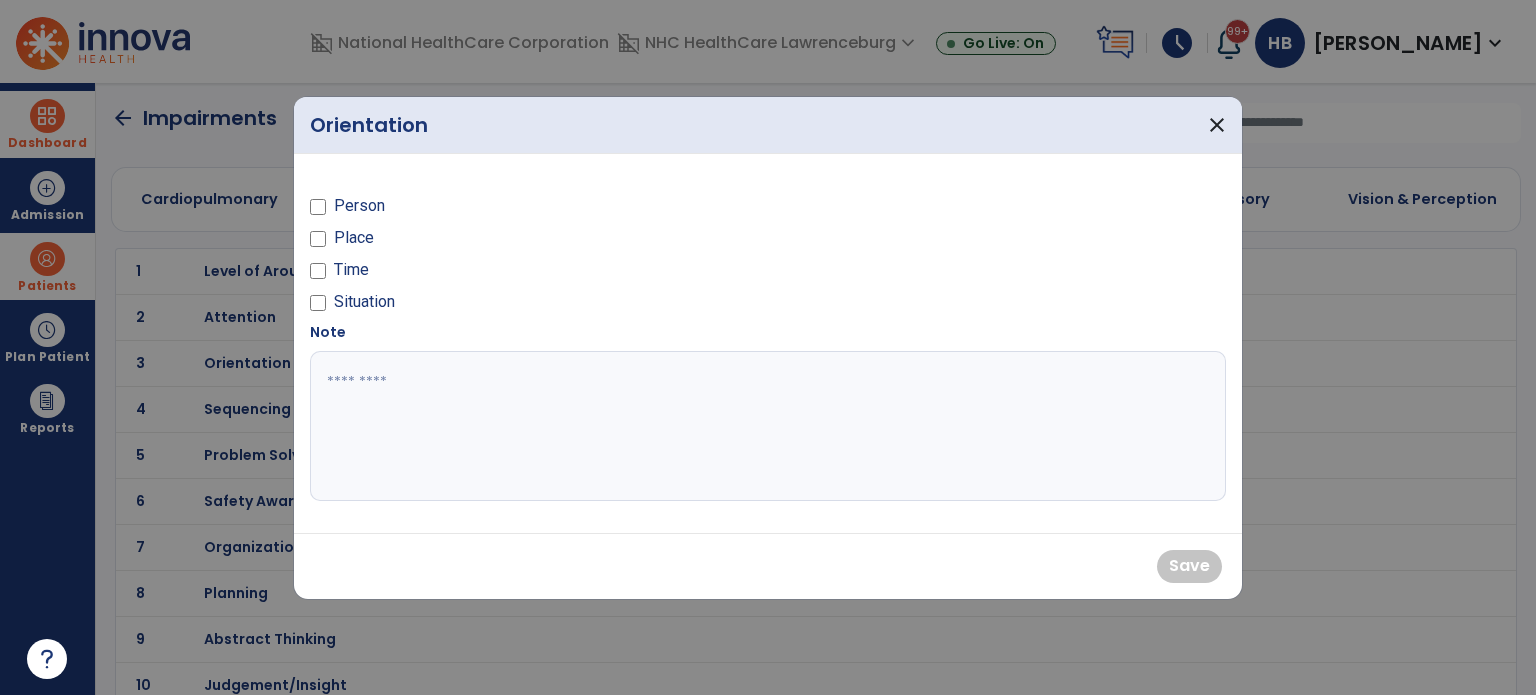 click on "Person" at bounding box center (359, 206) 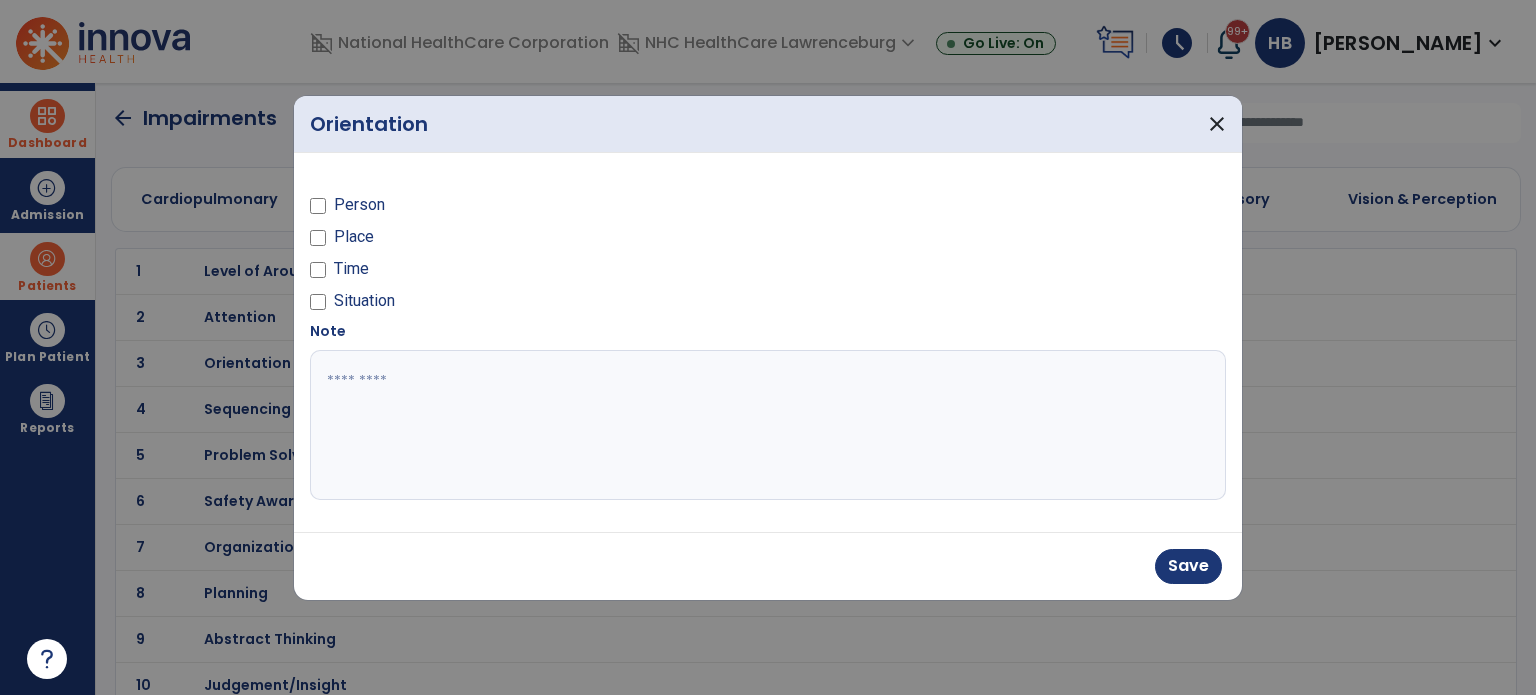 click on "Time" at bounding box center (351, 269) 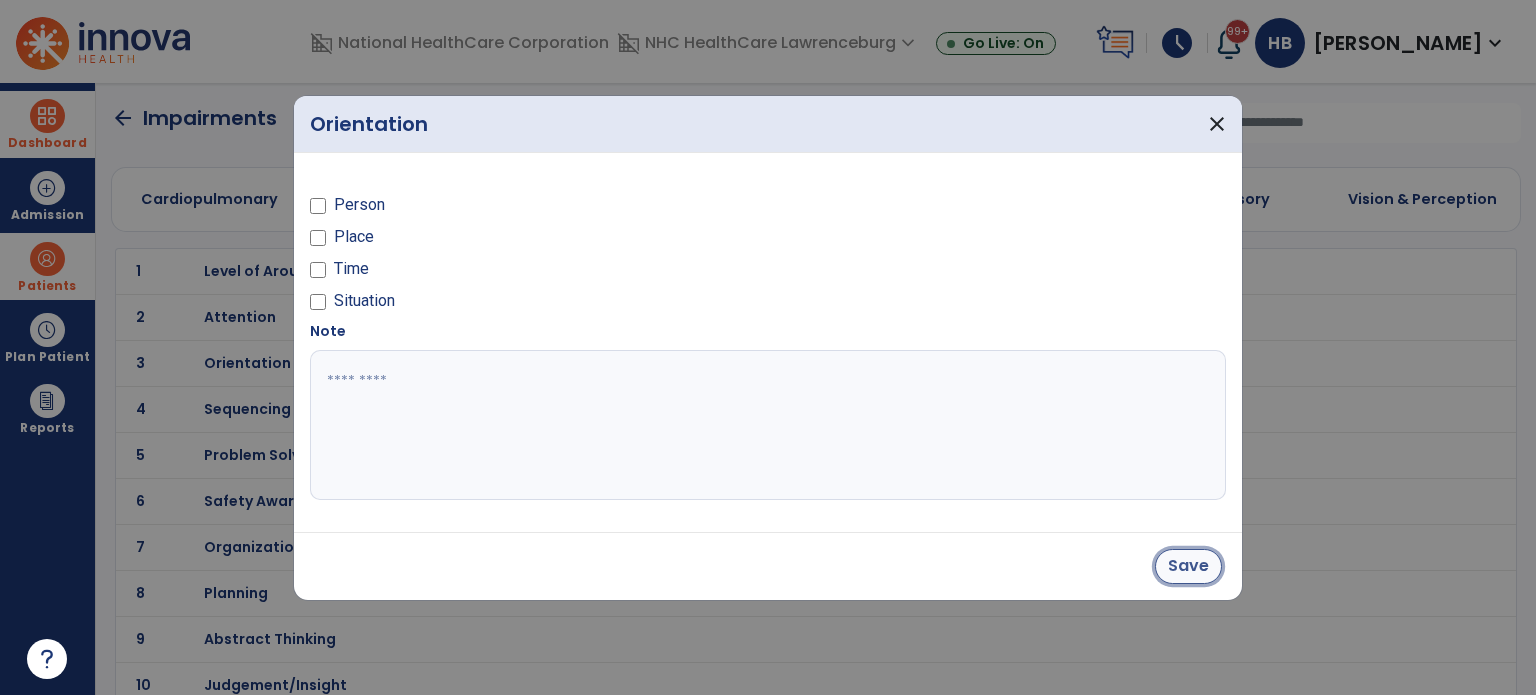 click on "Save" at bounding box center [1188, 566] 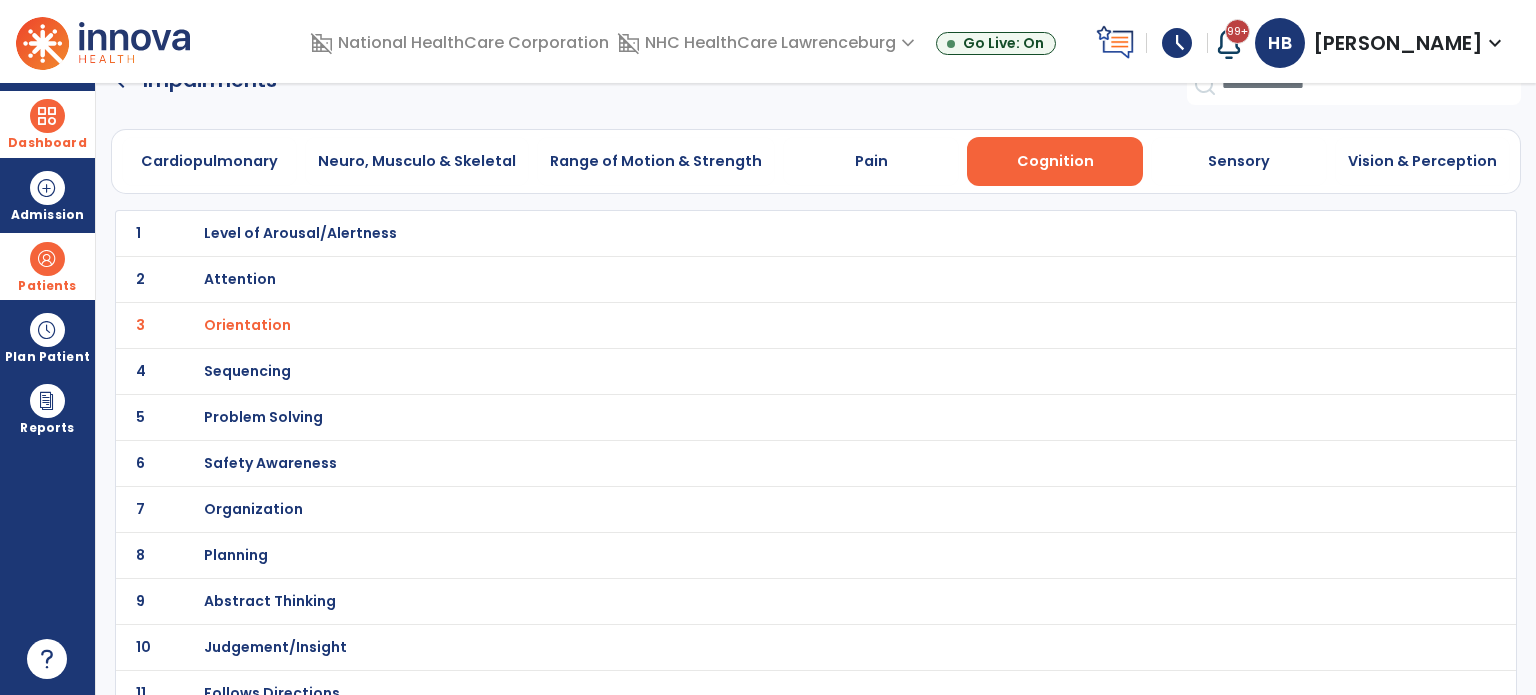scroll, scrollTop: 0, scrollLeft: 0, axis: both 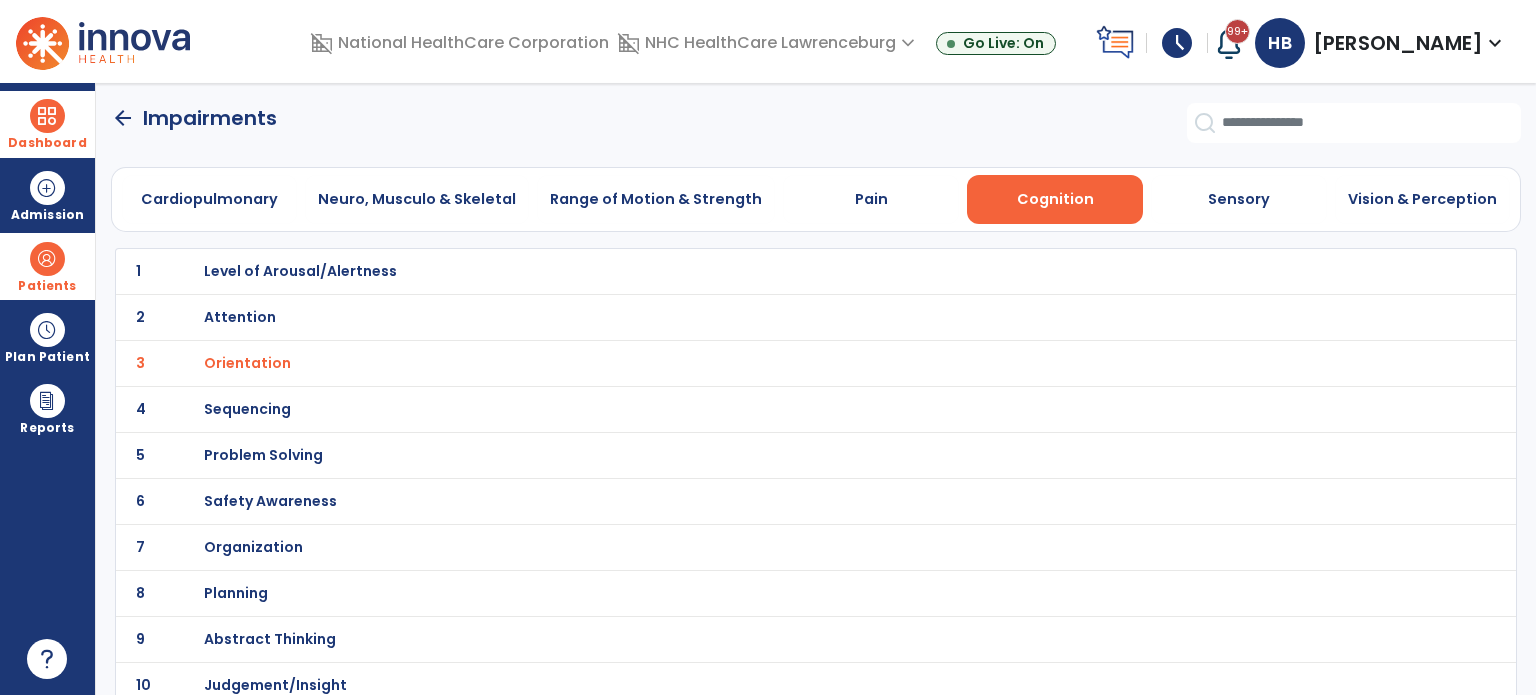 click on "arrow_back" 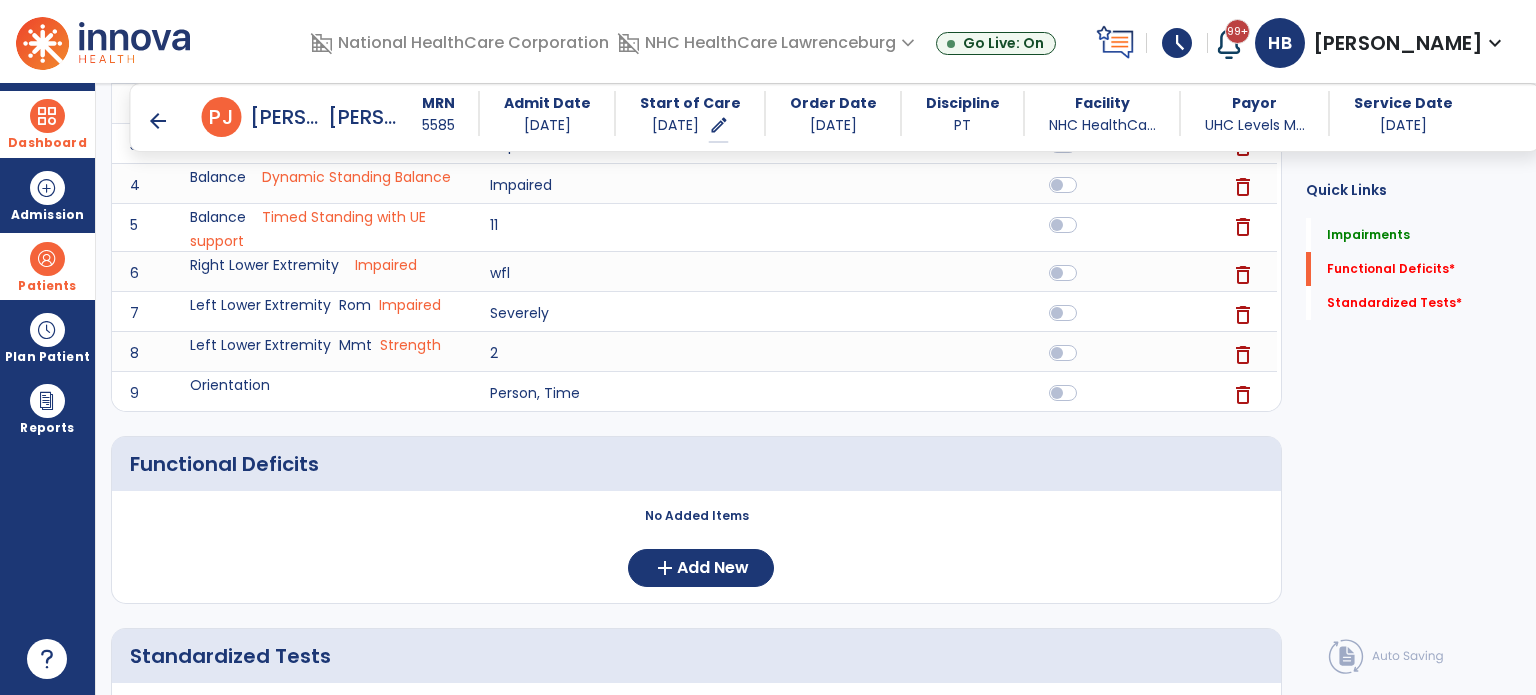 scroll, scrollTop: 568, scrollLeft: 0, axis: vertical 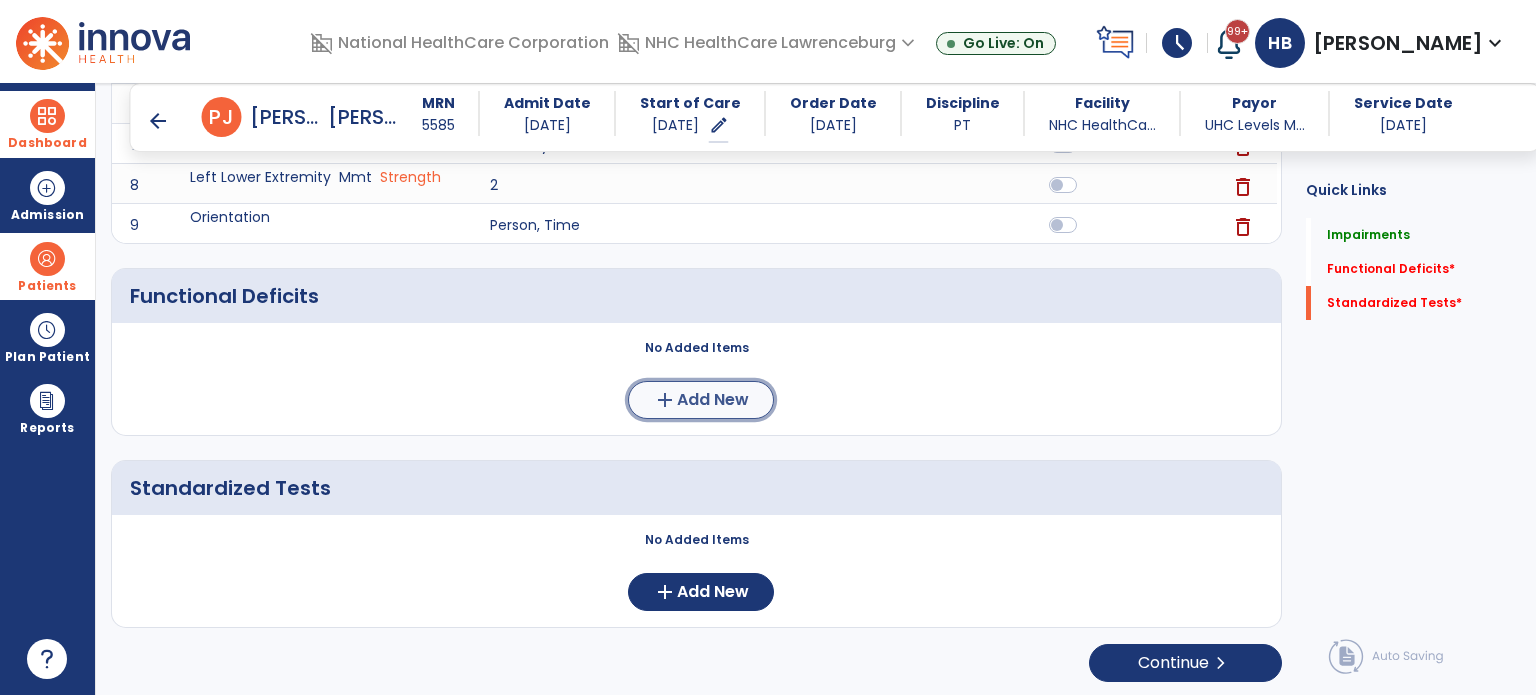 click on "Add New" 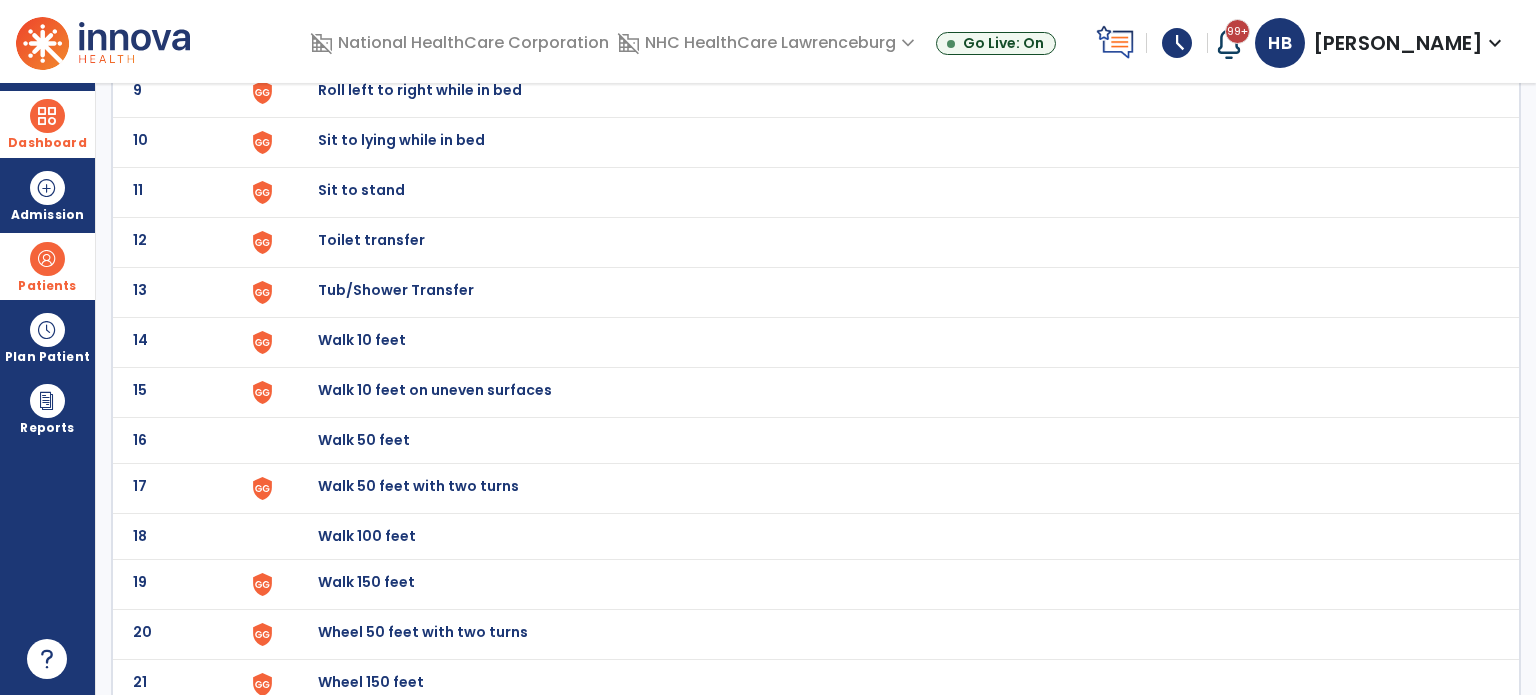 scroll, scrollTop: 0, scrollLeft: 0, axis: both 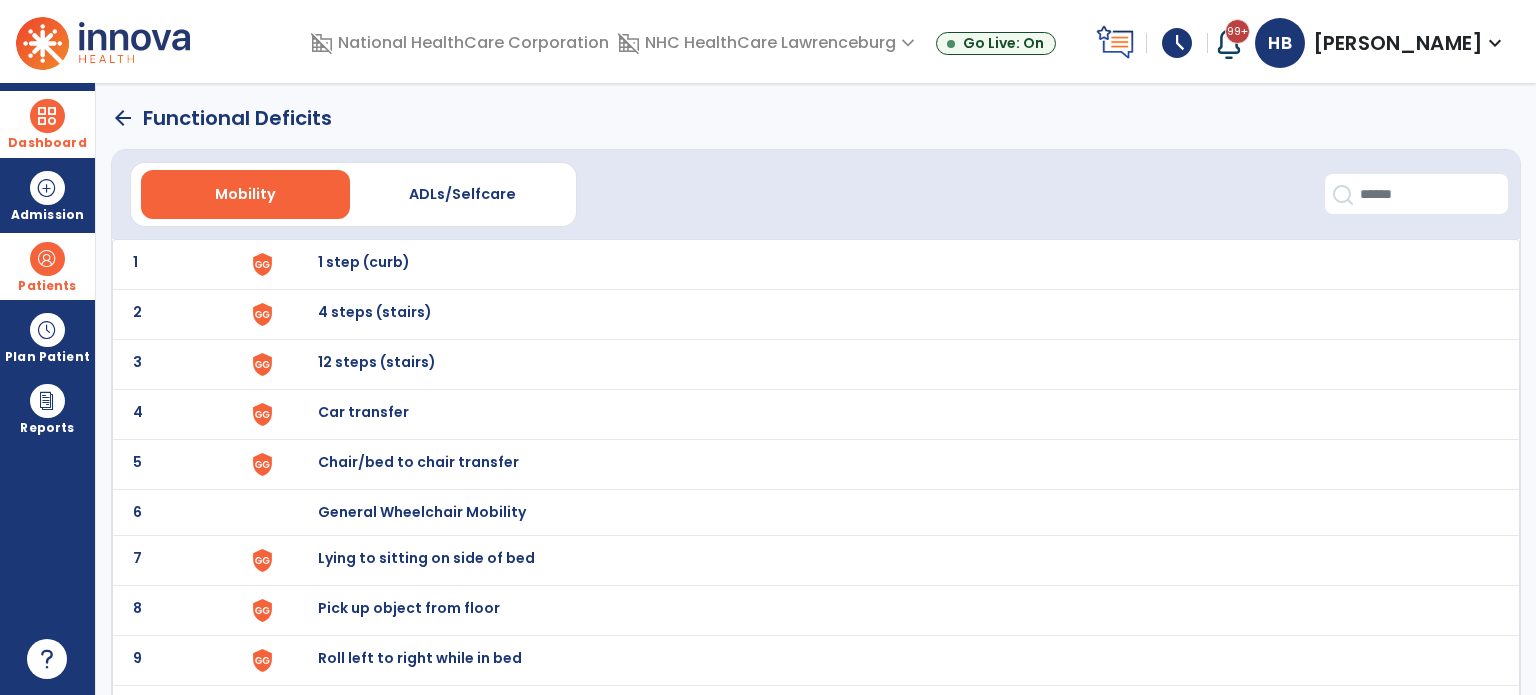 click on "Chair/bed to chair transfer" at bounding box center [364, 262] 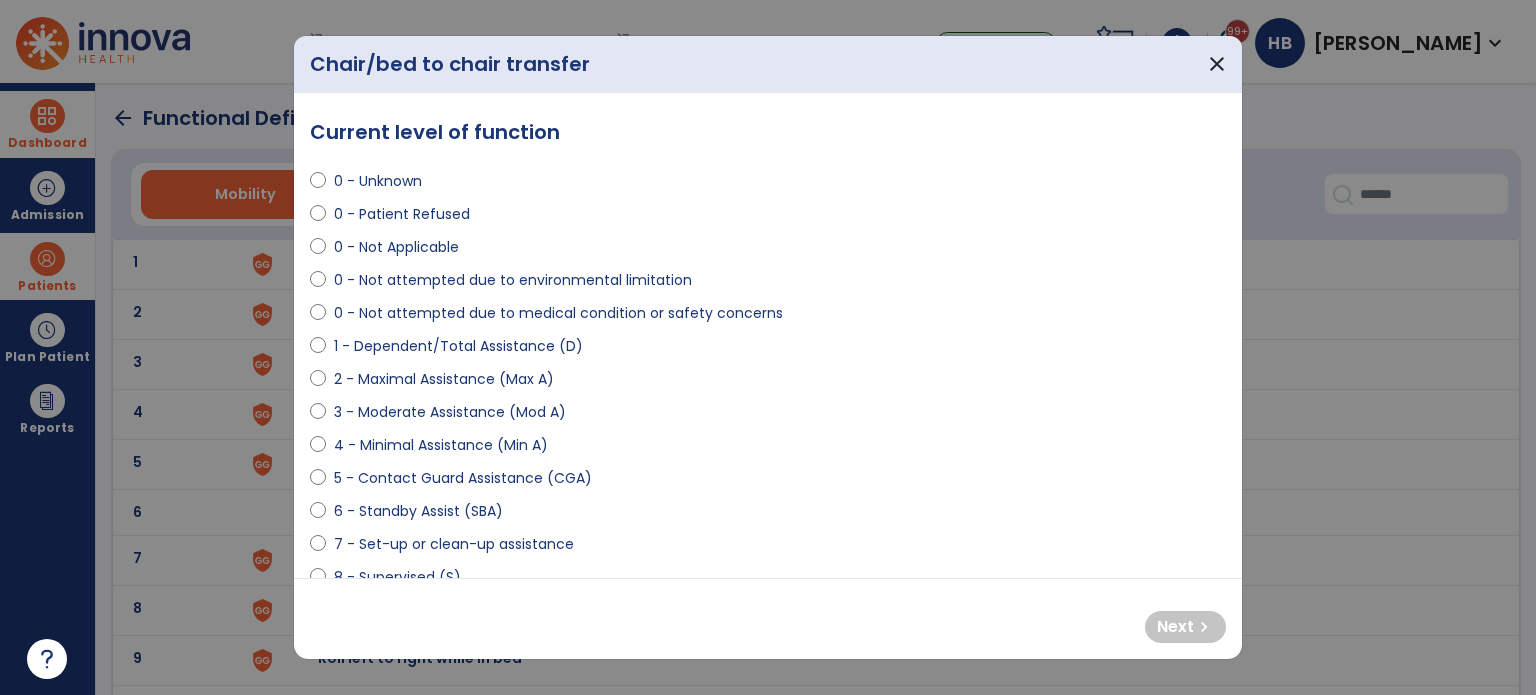 click on "2 - Maximal Assistance (Max A)" at bounding box center [444, 379] 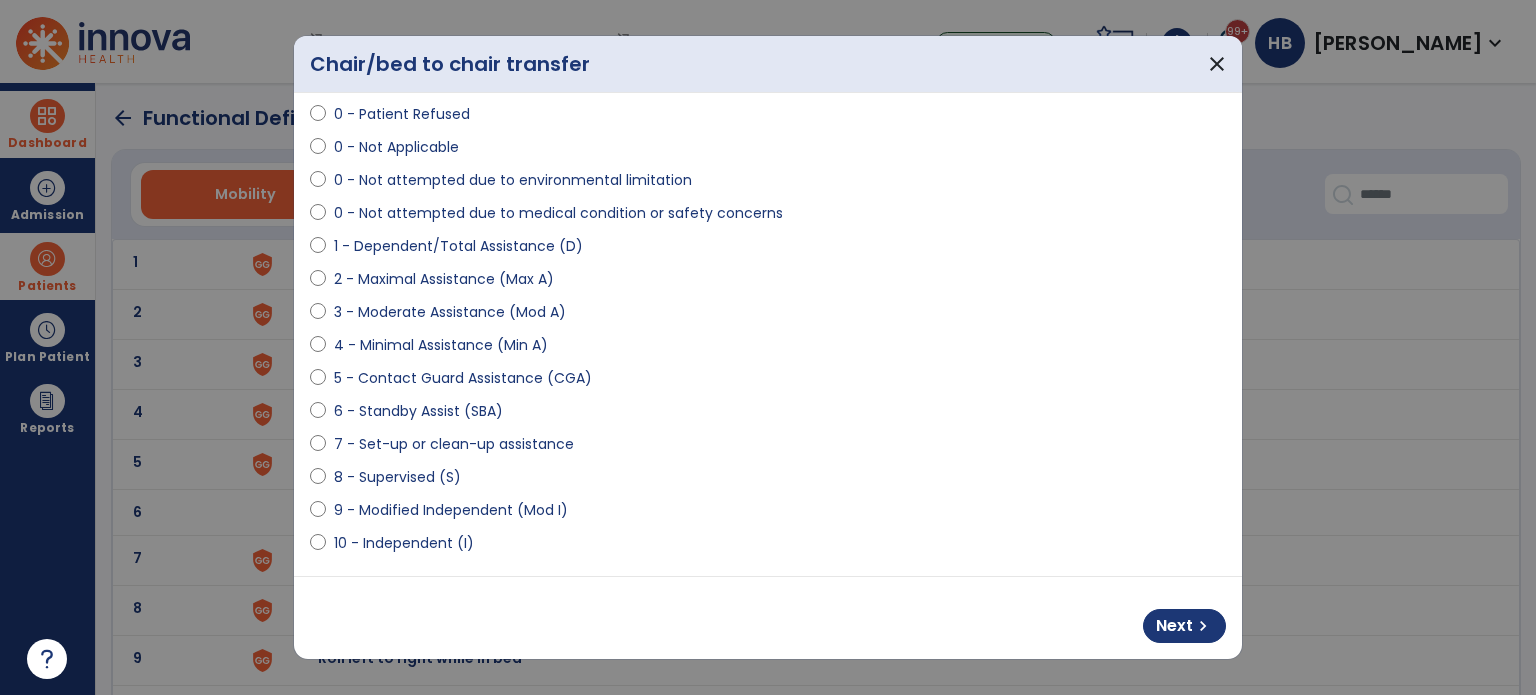 click on "1 - Dependent/Total Assistance (D)" at bounding box center (458, 246) 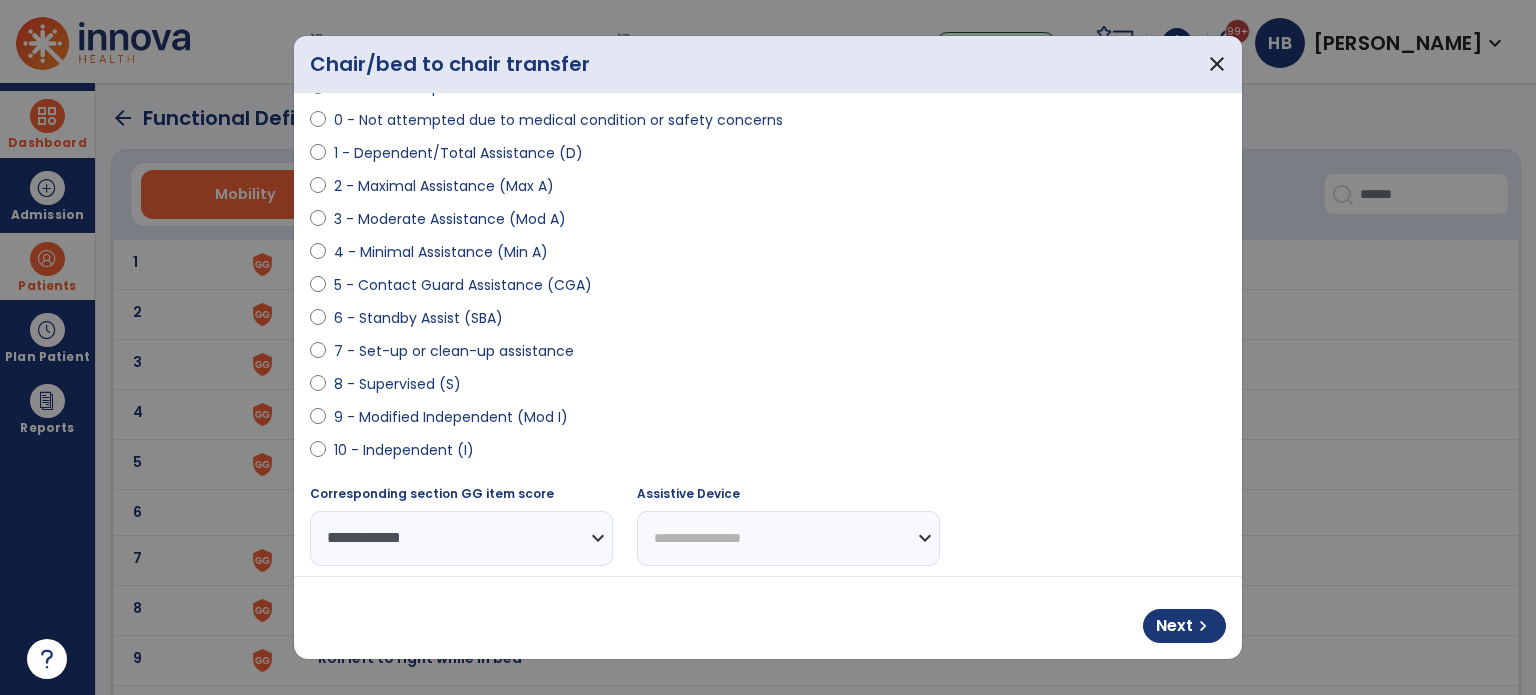 scroll, scrollTop: 408, scrollLeft: 0, axis: vertical 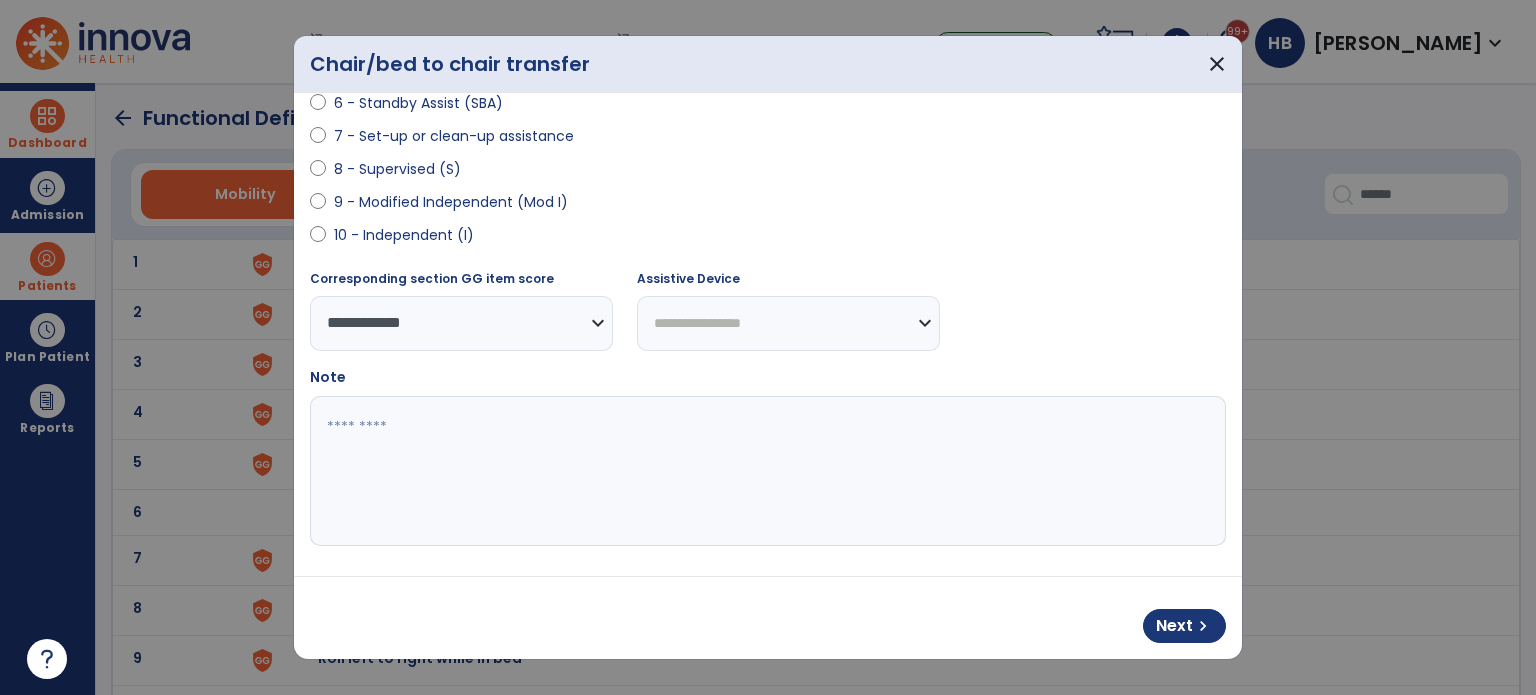 click on "**********" at bounding box center (788, 323) 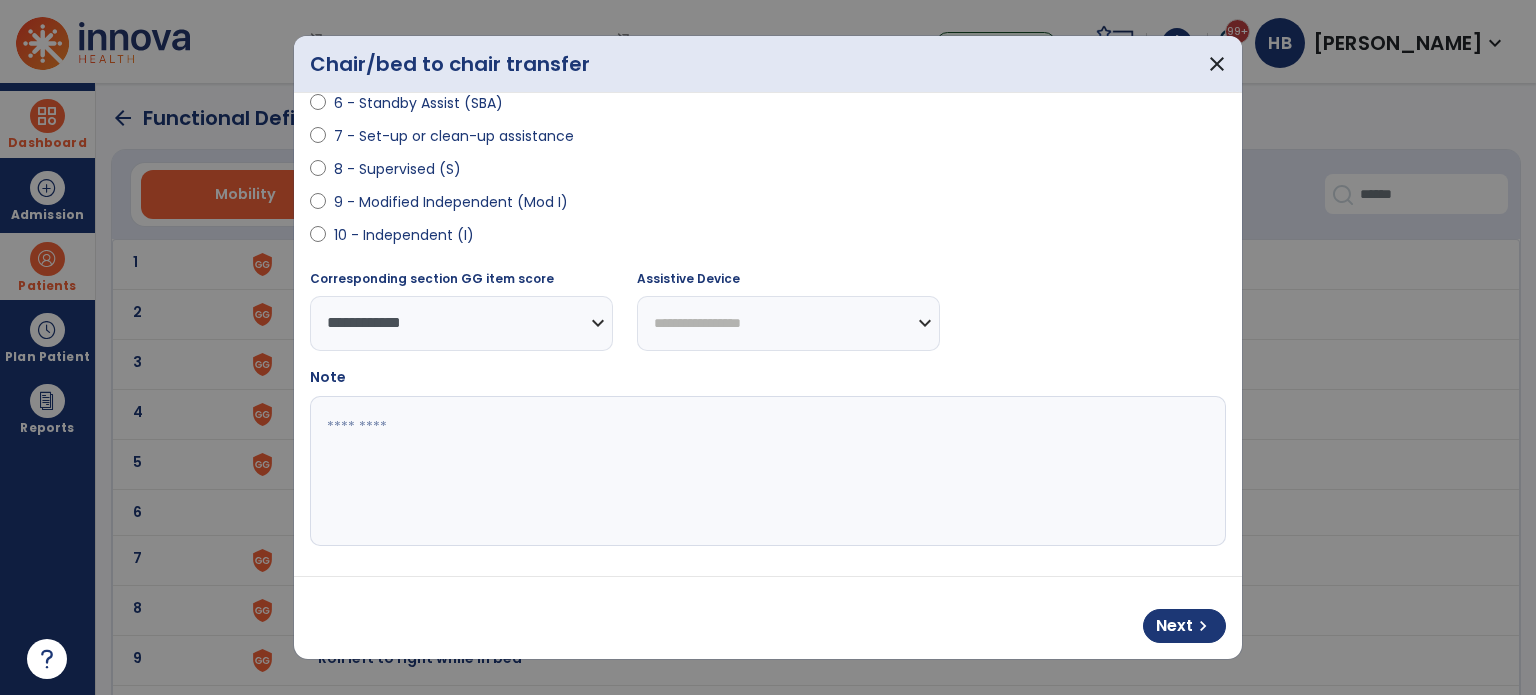 click at bounding box center [766, 471] 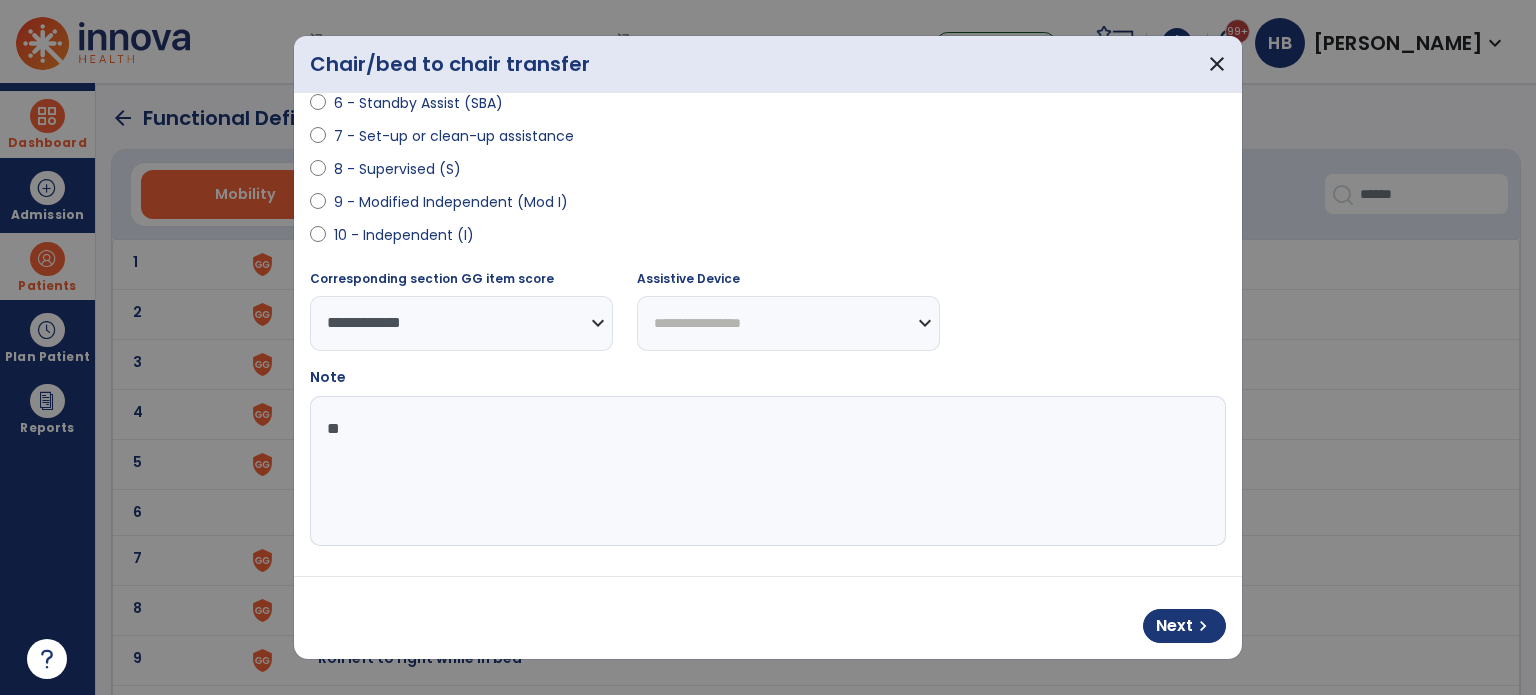 type on "*" 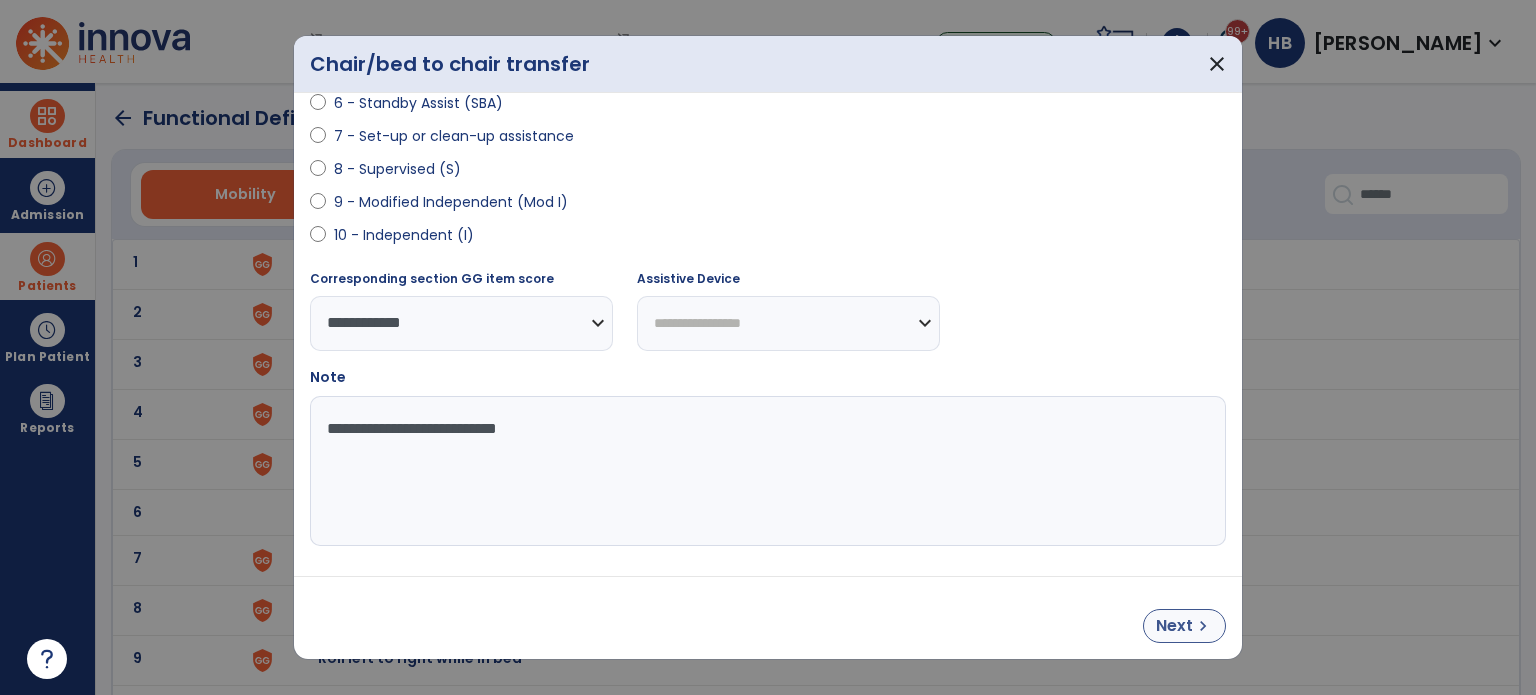 type on "**********" 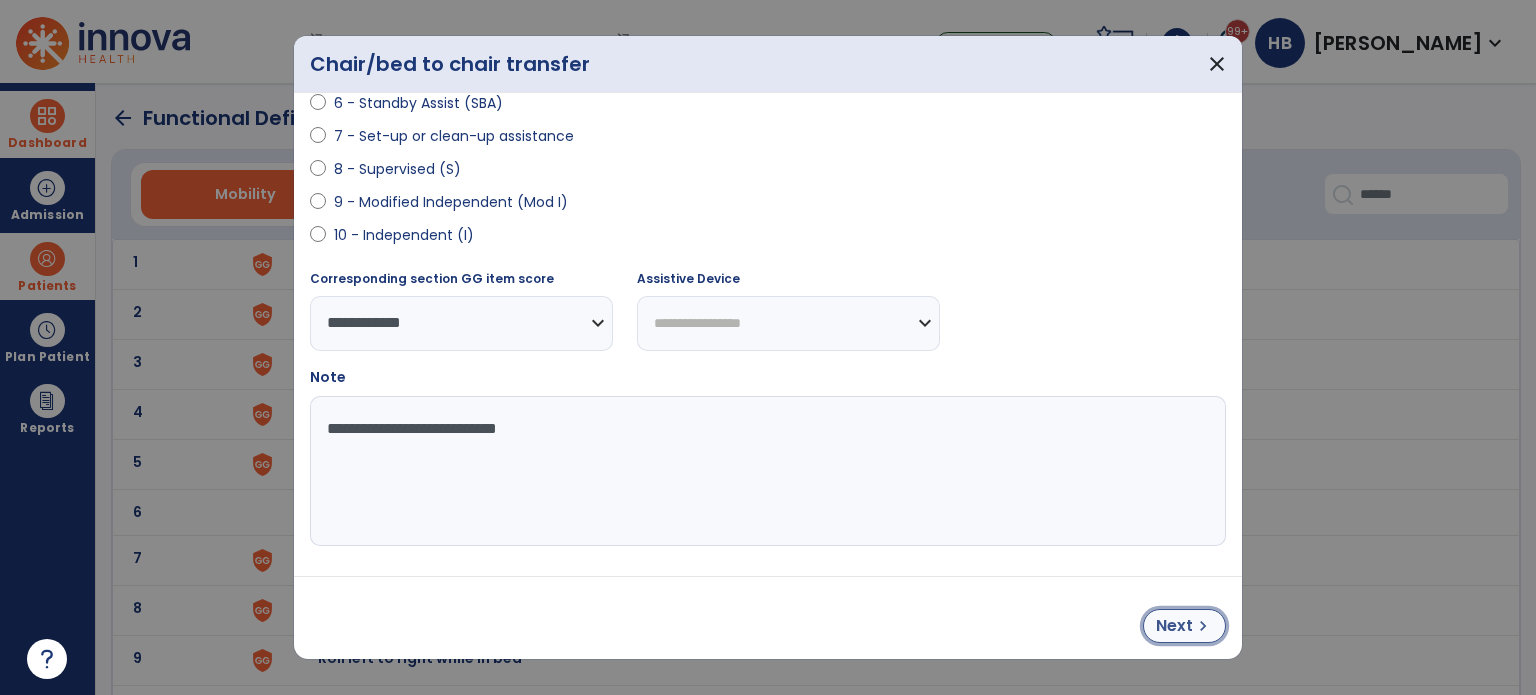 click on "Next" at bounding box center (1174, 626) 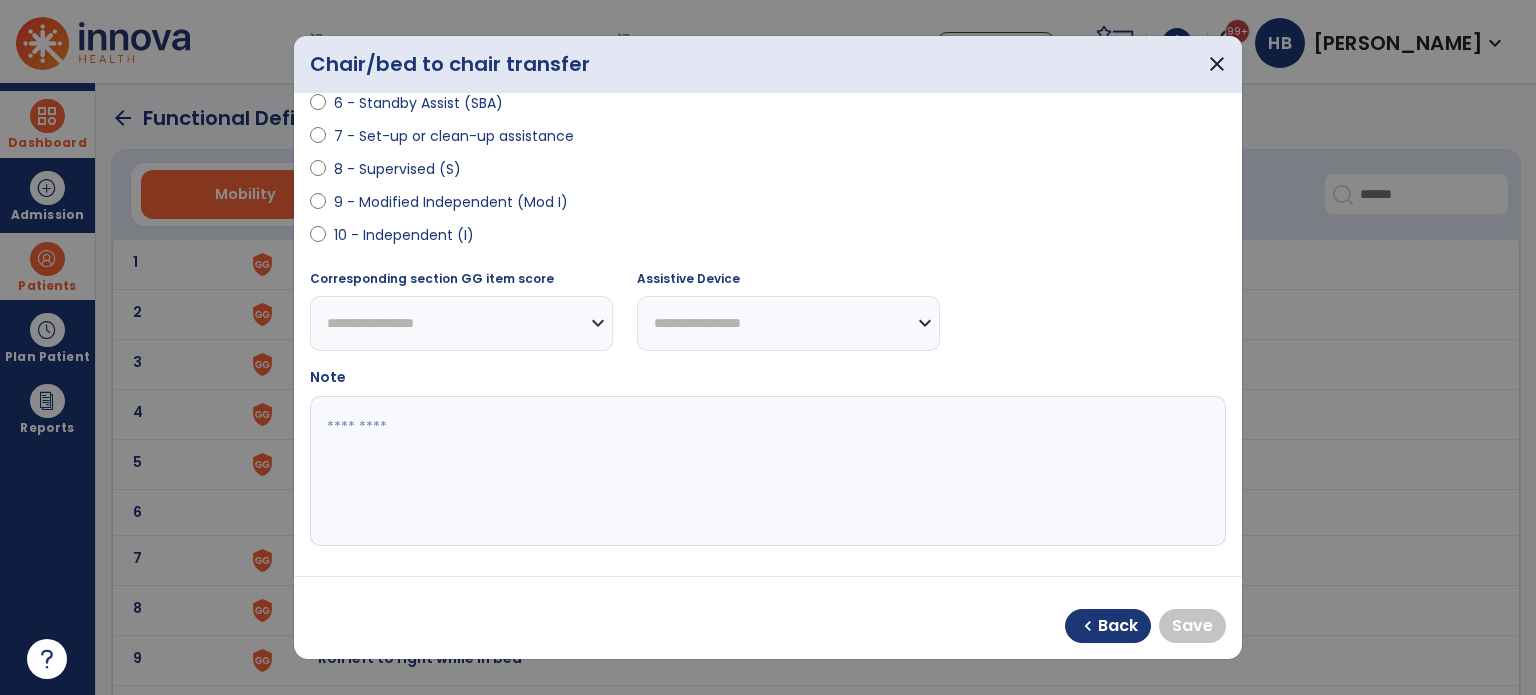 click on "9 - Modified Independent (Mod I)" at bounding box center [451, 202] 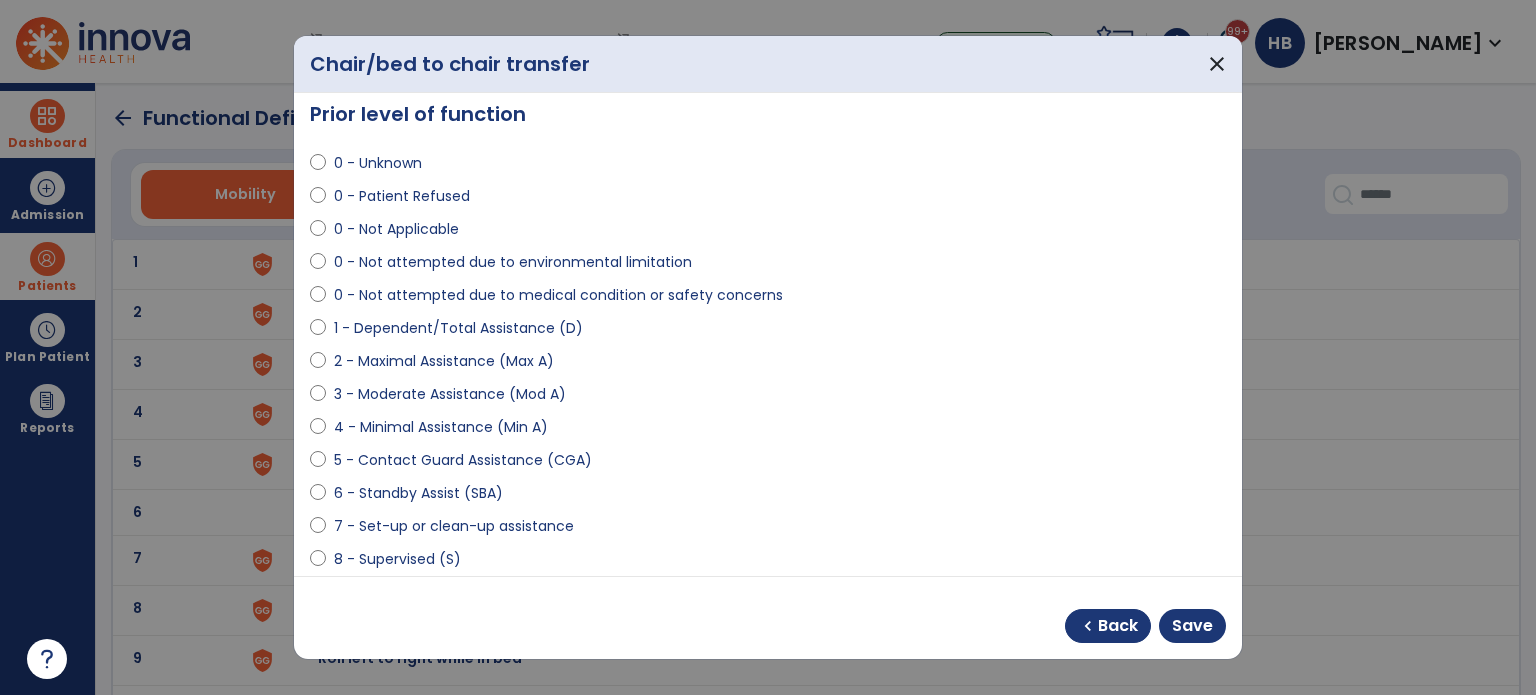 scroll, scrollTop: 0, scrollLeft: 0, axis: both 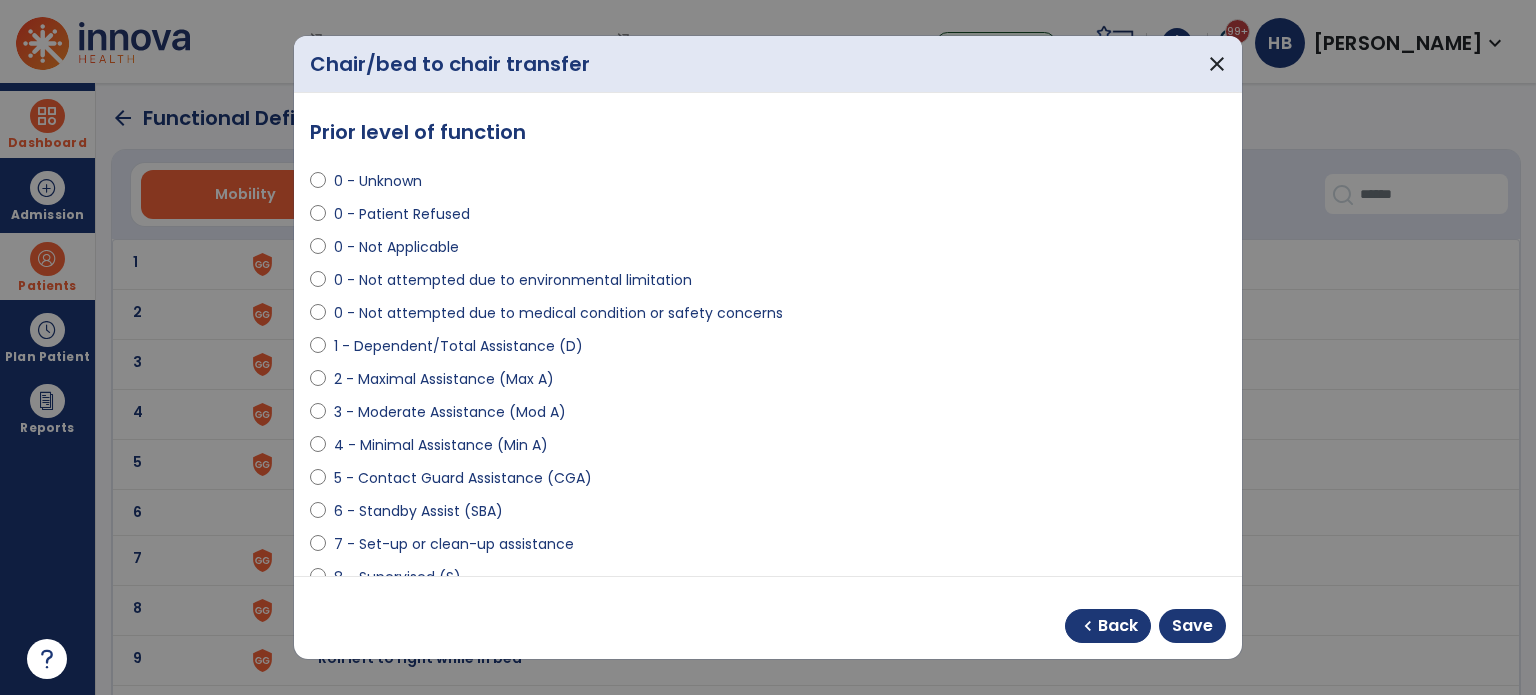 click on "0 - Unknown" at bounding box center [378, 181] 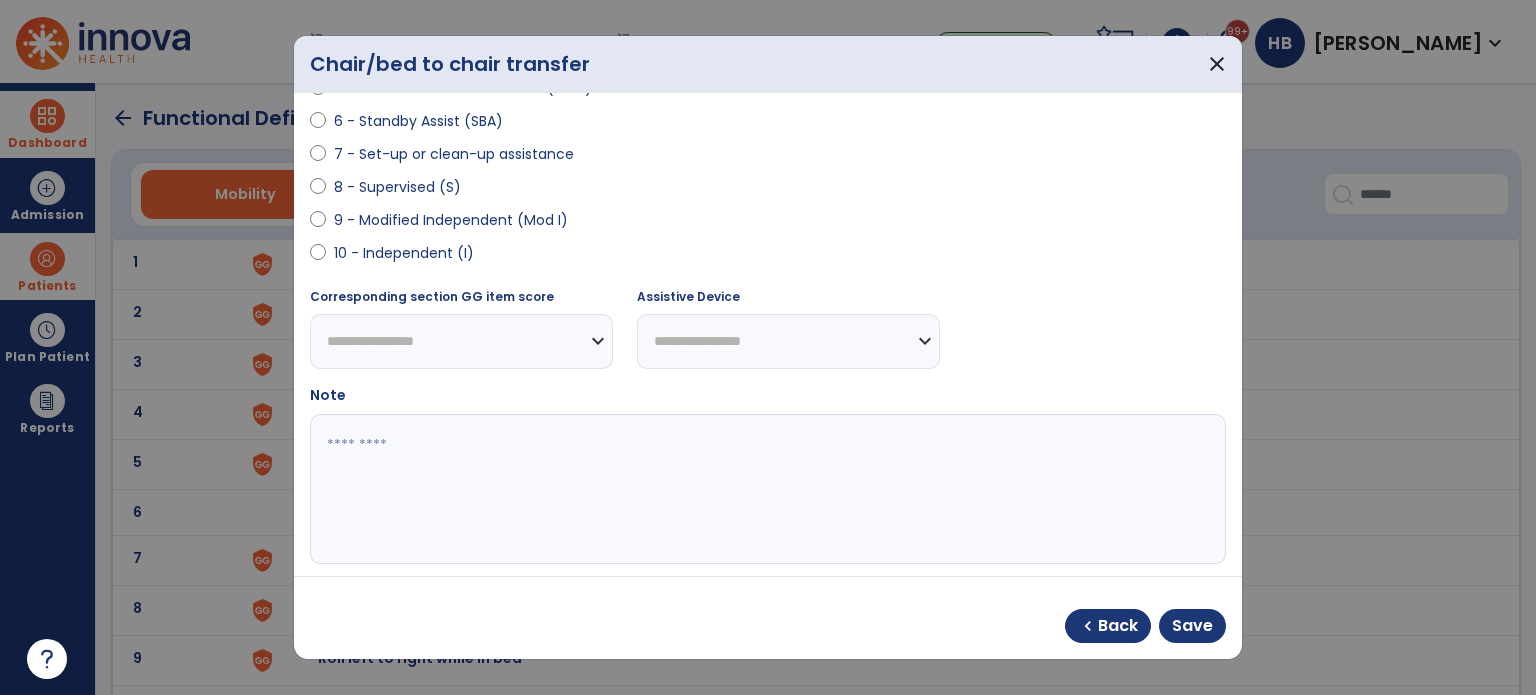 scroll, scrollTop: 408, scrollLeft: 0, axis: vertical 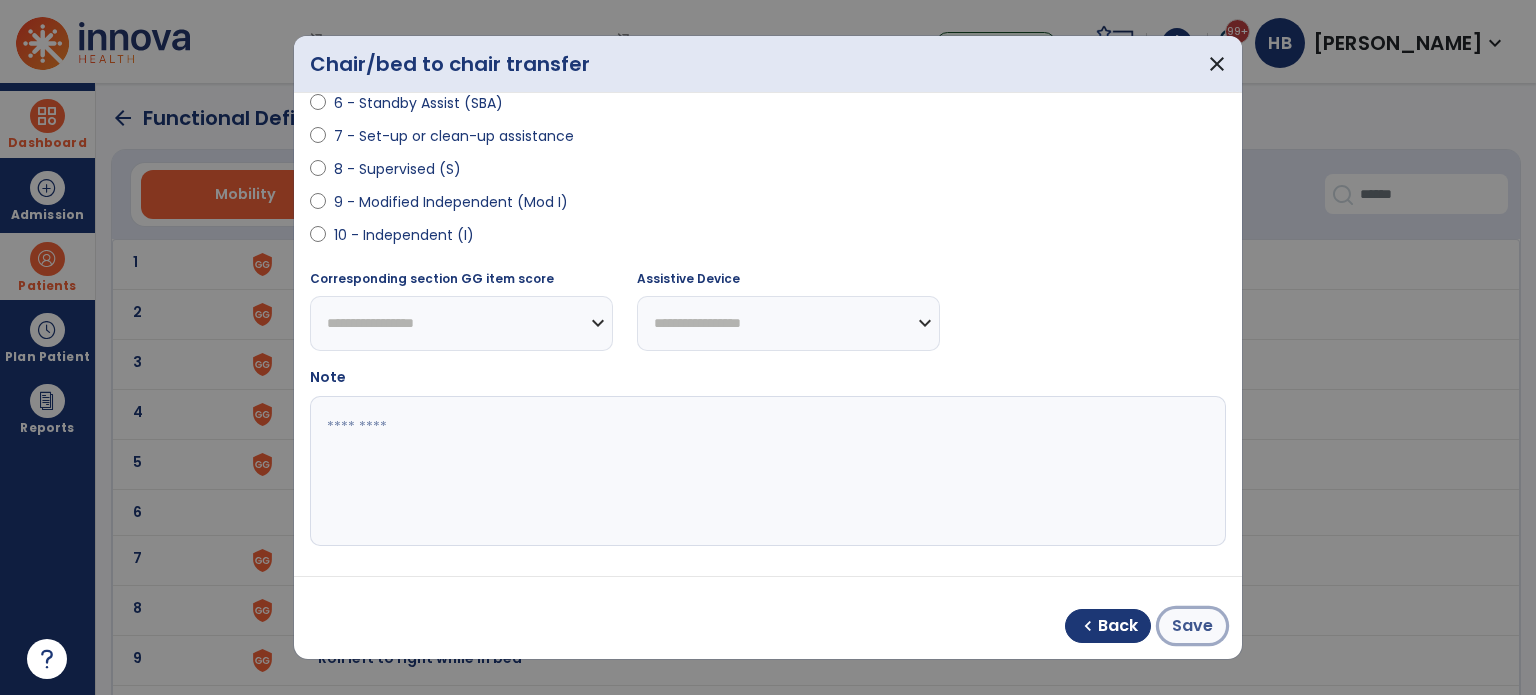 click on "Save" at bounding box center (1192, 626) 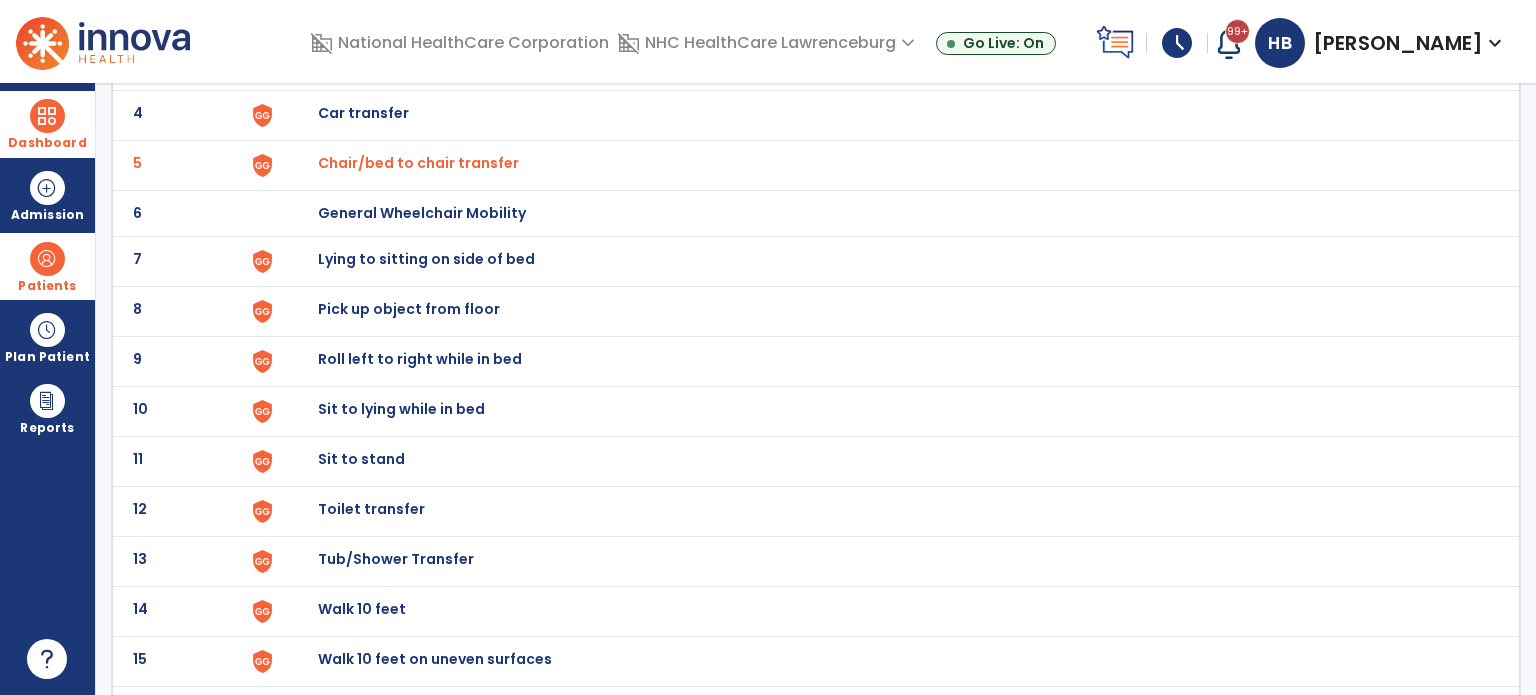 scroll, scrollTop: 300, scrollLeft: 0, axis: vertical 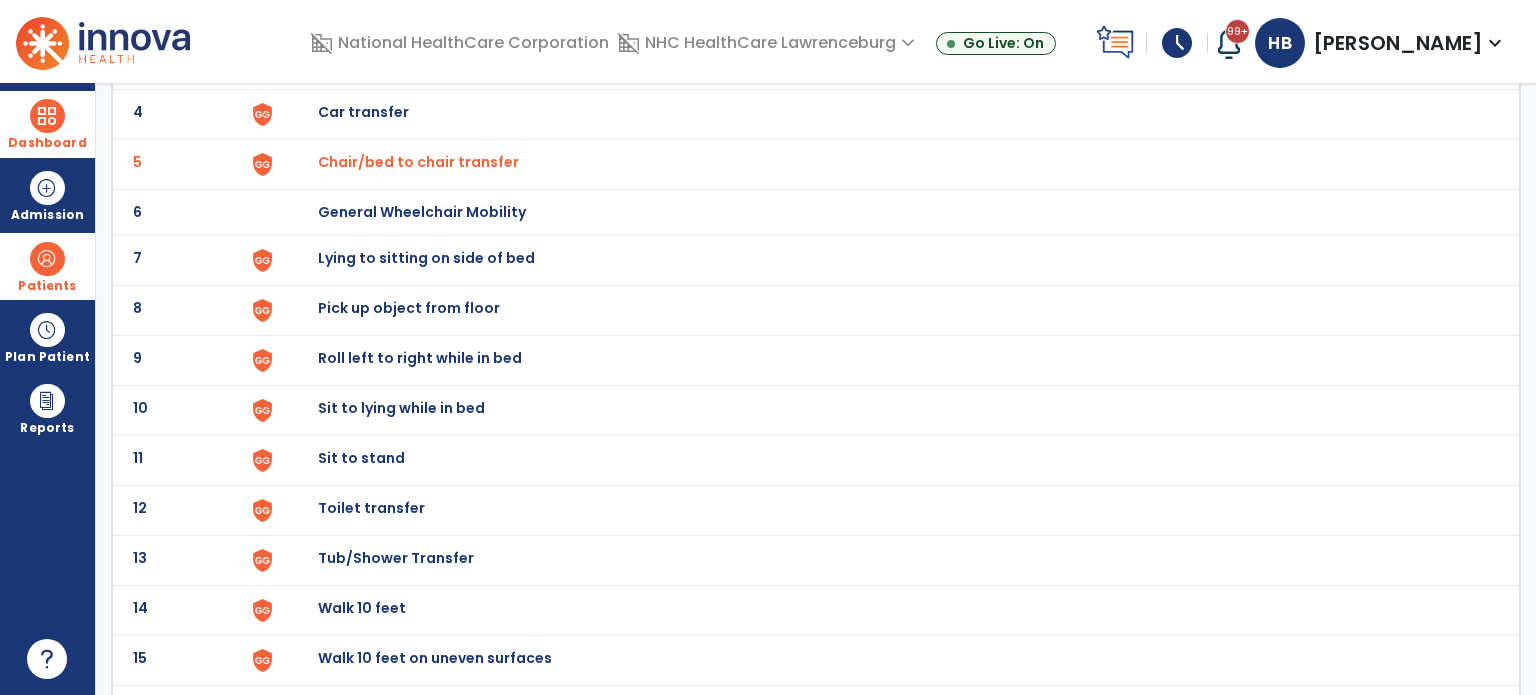 click on "Lying to sitting on side of bed" at bounding box center [364, -38] 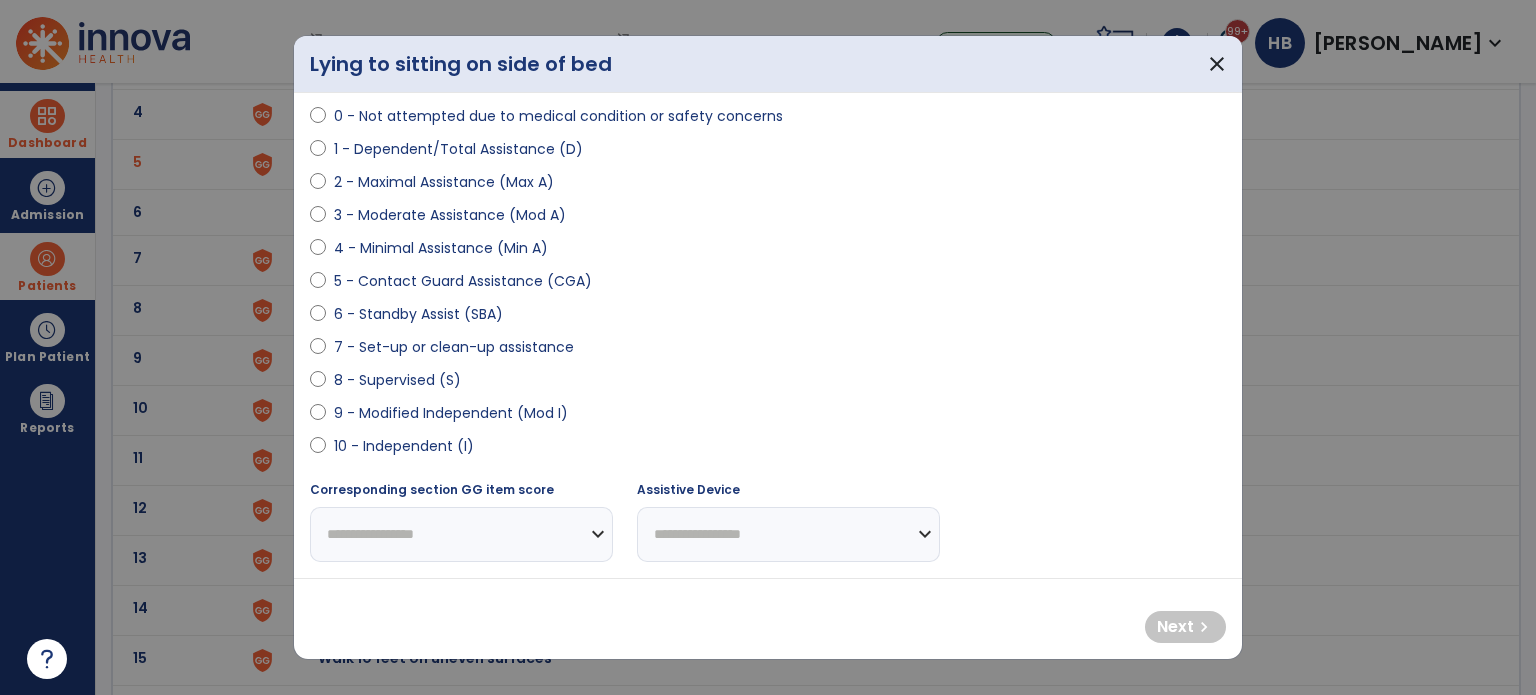 scroll, scrollTop: 200, scrollLeft: 0, axis: vertical 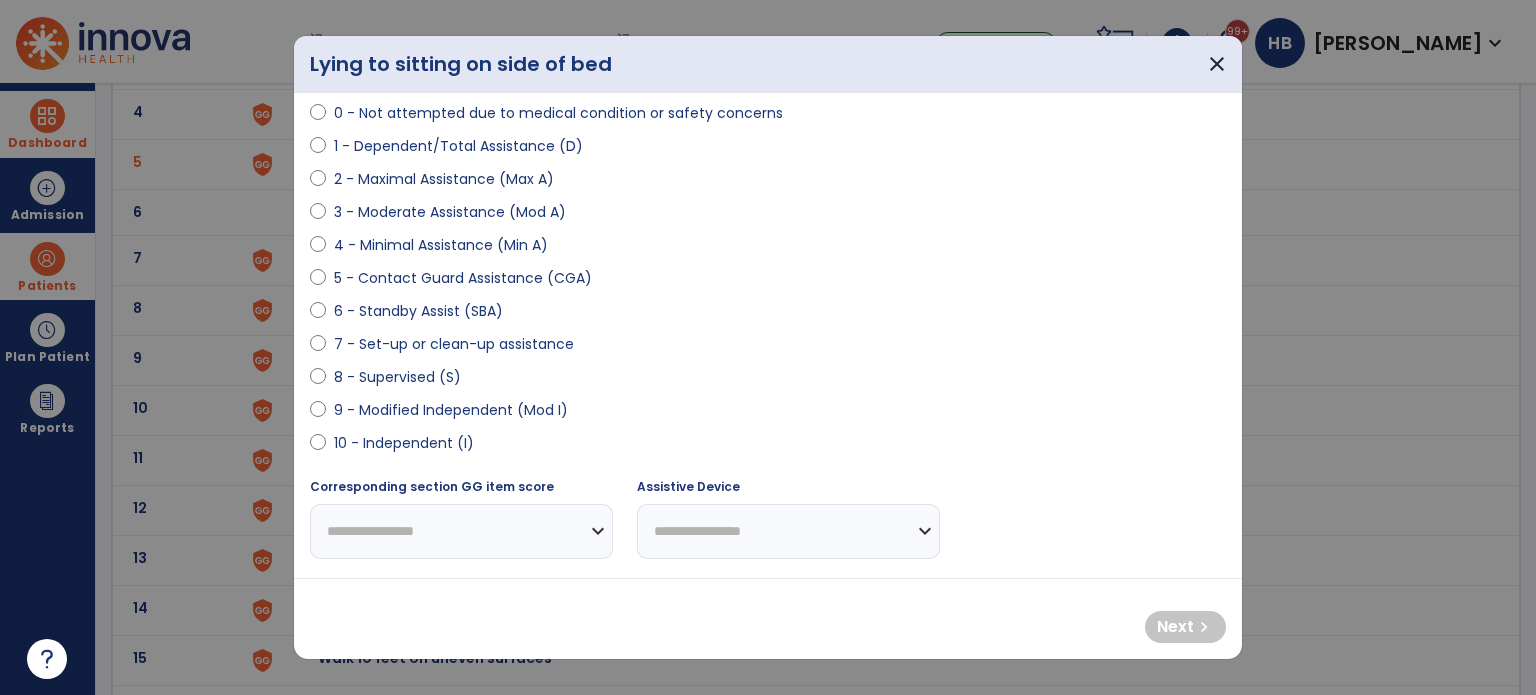 click on "2 - Maximal Assistance (Max A)" at bounding box center (444, 179) 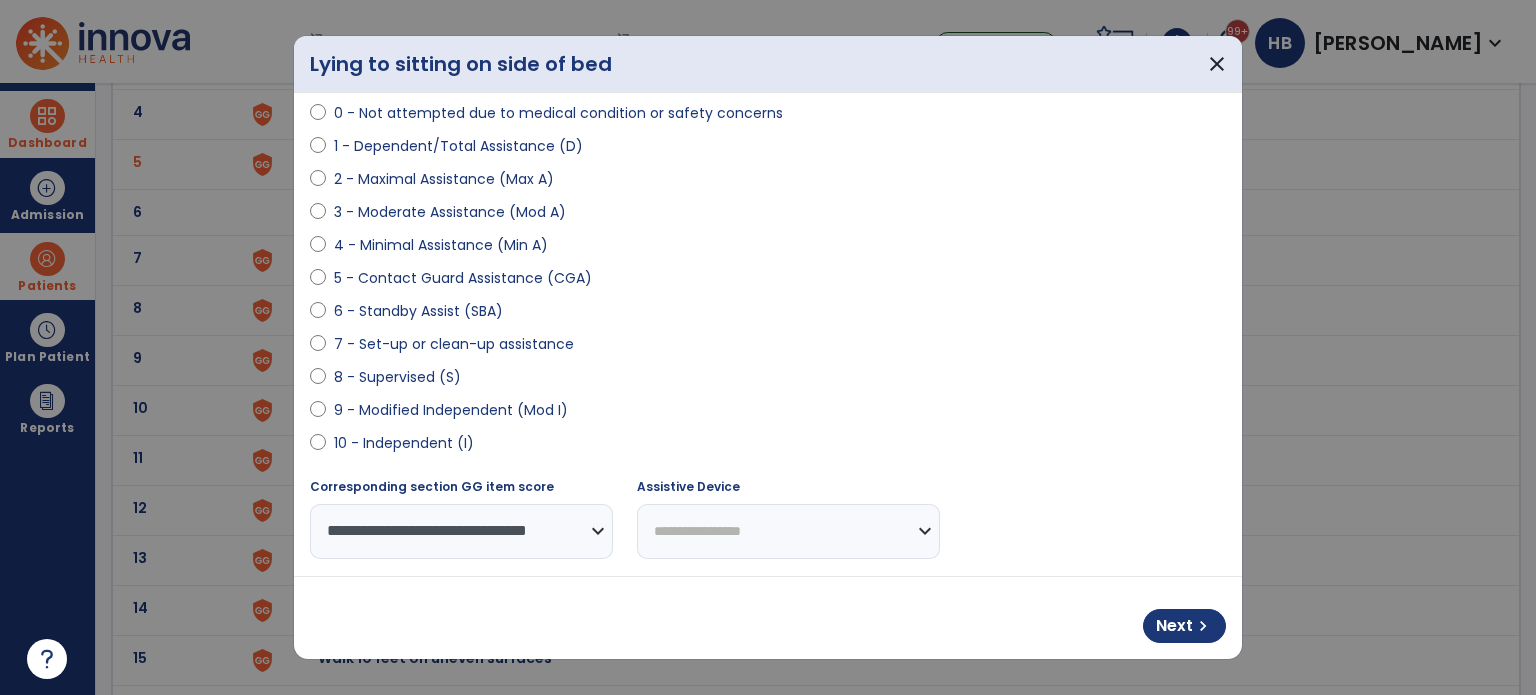 scroll, scrollTop: 408, scrollLeft: 0, axis: vertical 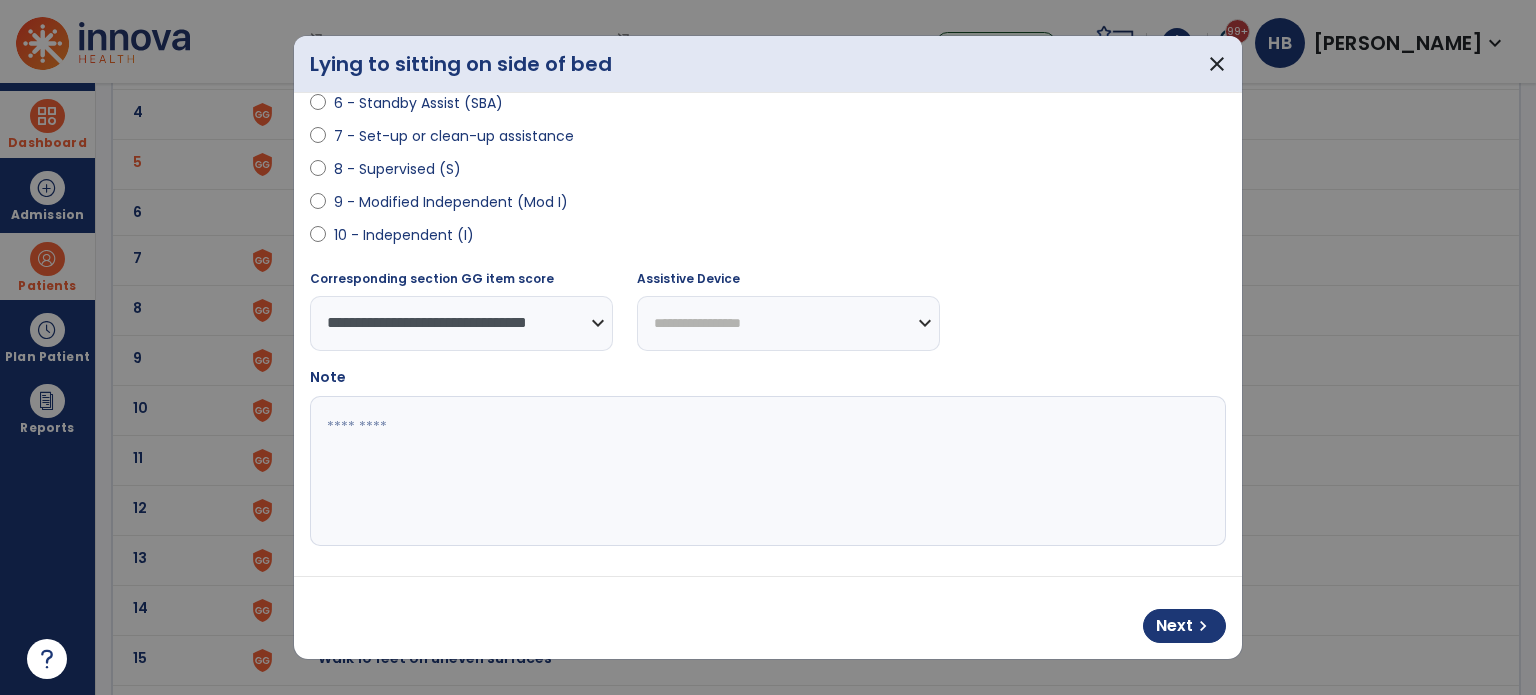 click at bounding box center (766, 471) 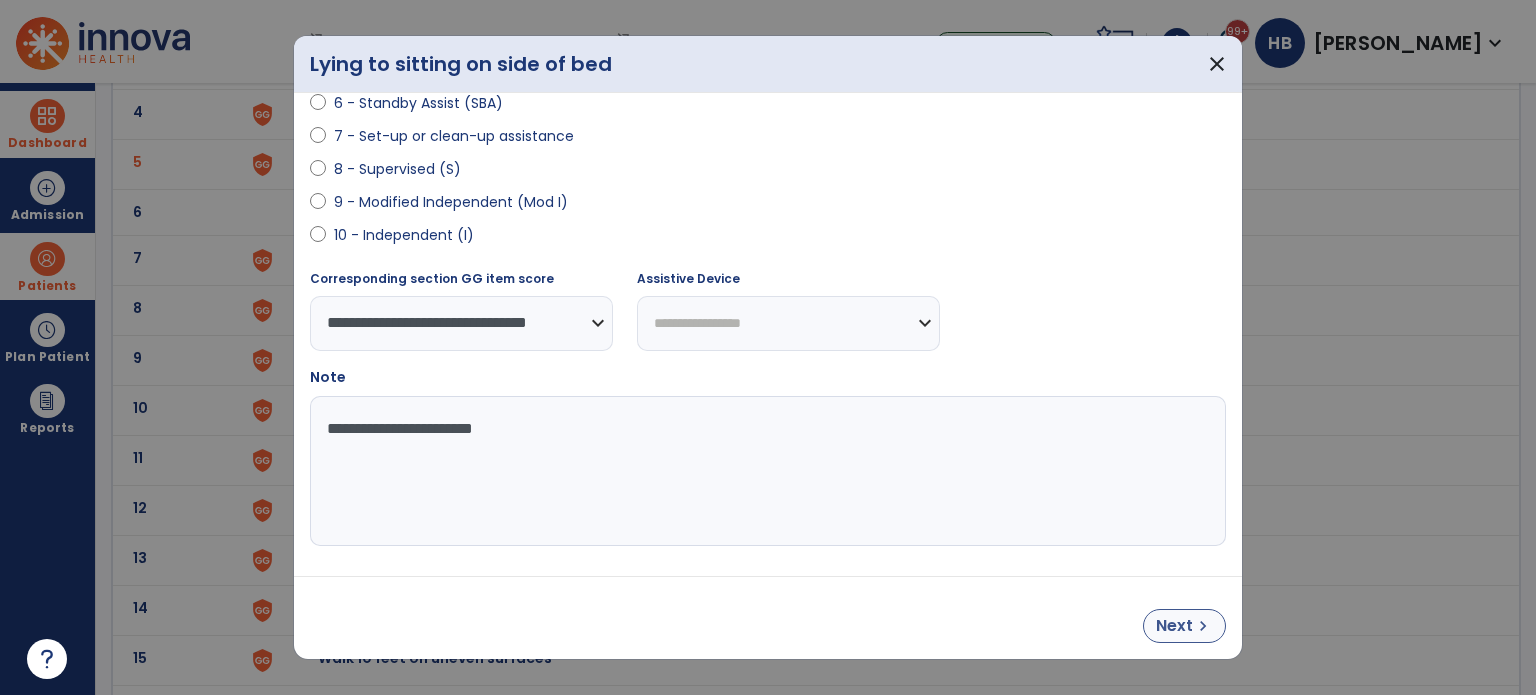 type on "**********" 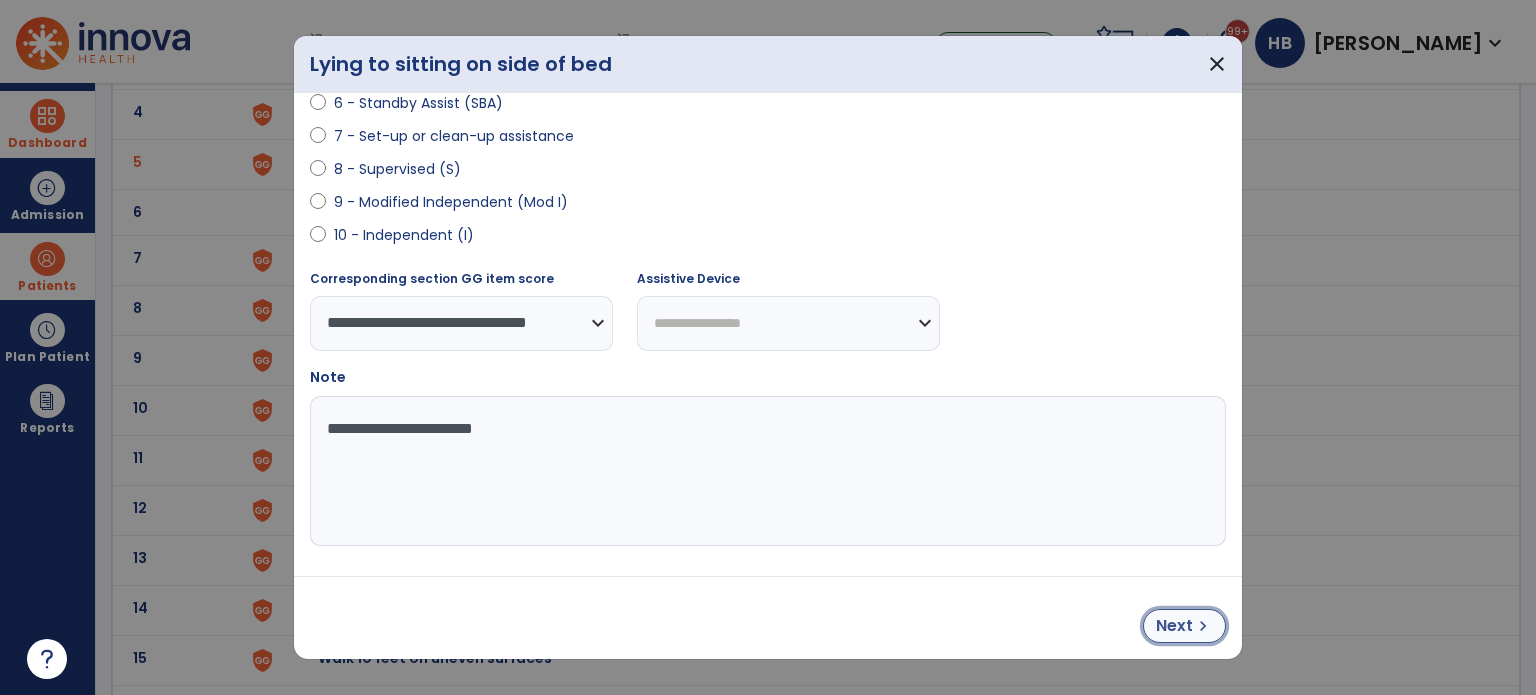 click on "Next" at bounding box center (1174, 626) 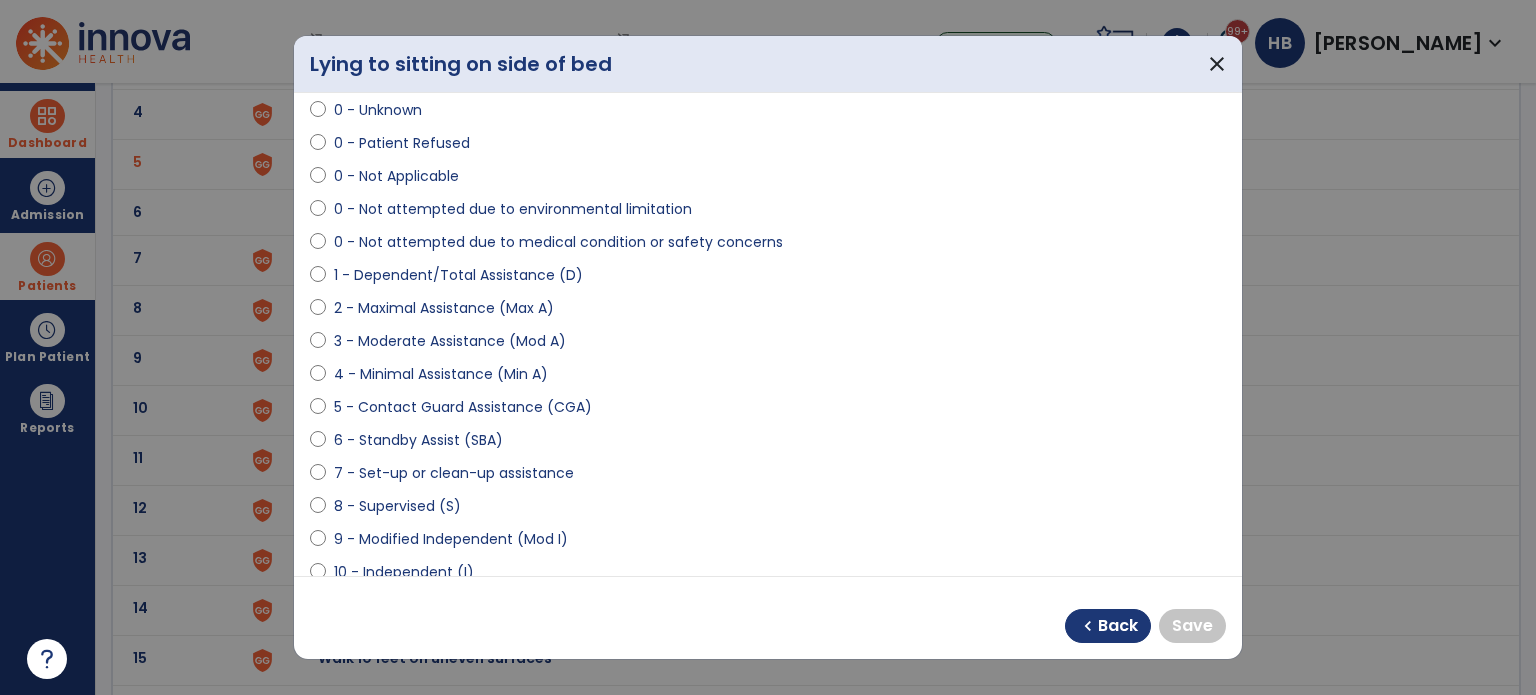 scroll, scrollTop: 0, scrollLeft: 0, axis: both 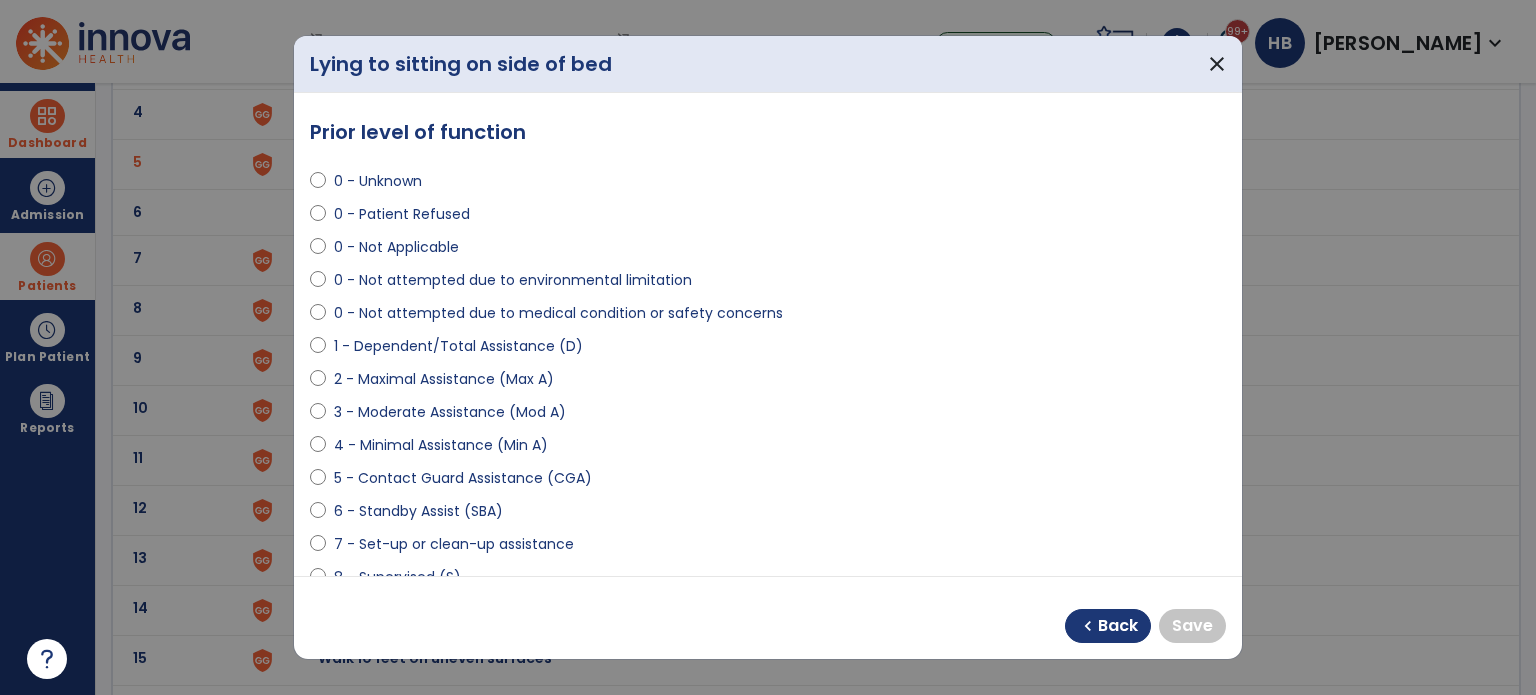 drag, startPoint x: 410, startPoint y: 186, endPoint x: 444, endPoint y: 207, distance: 39.962482 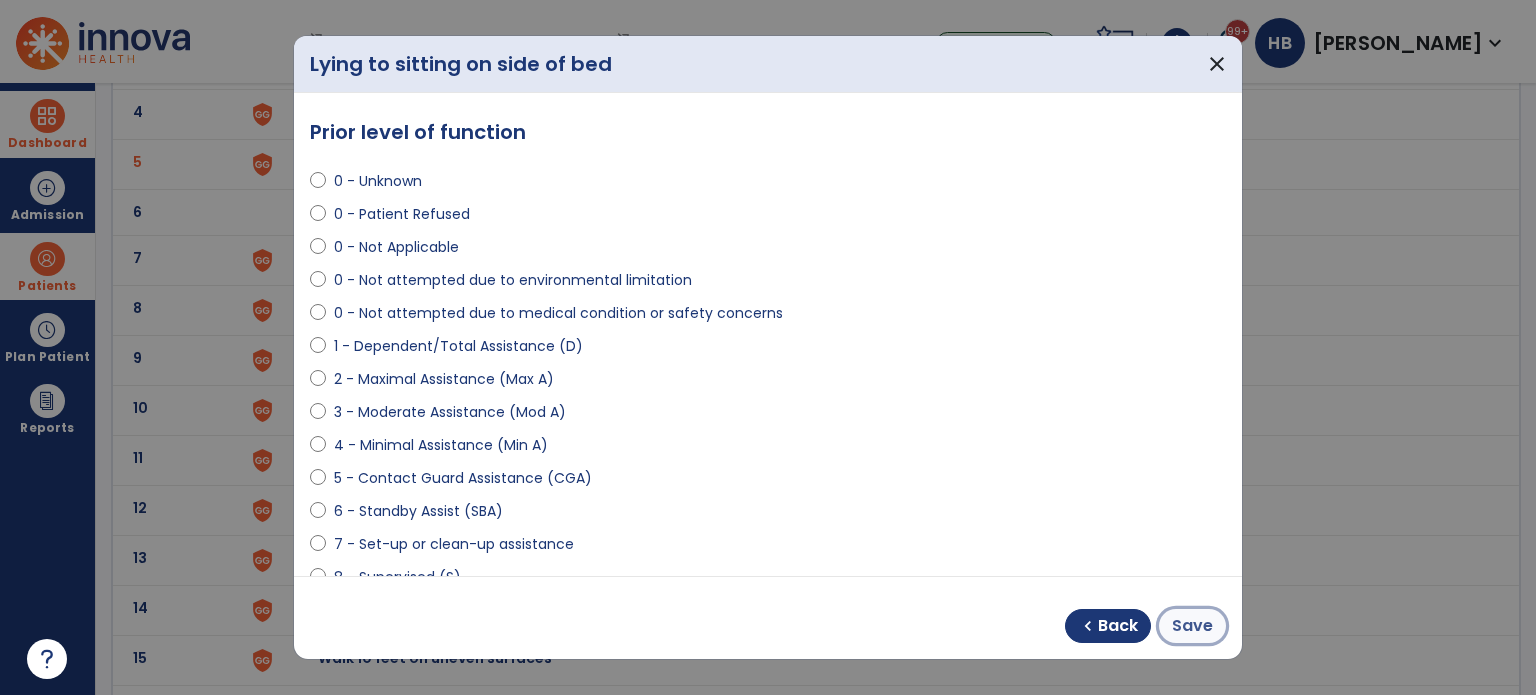 click on "Save" at bounding box center (1192, 626) 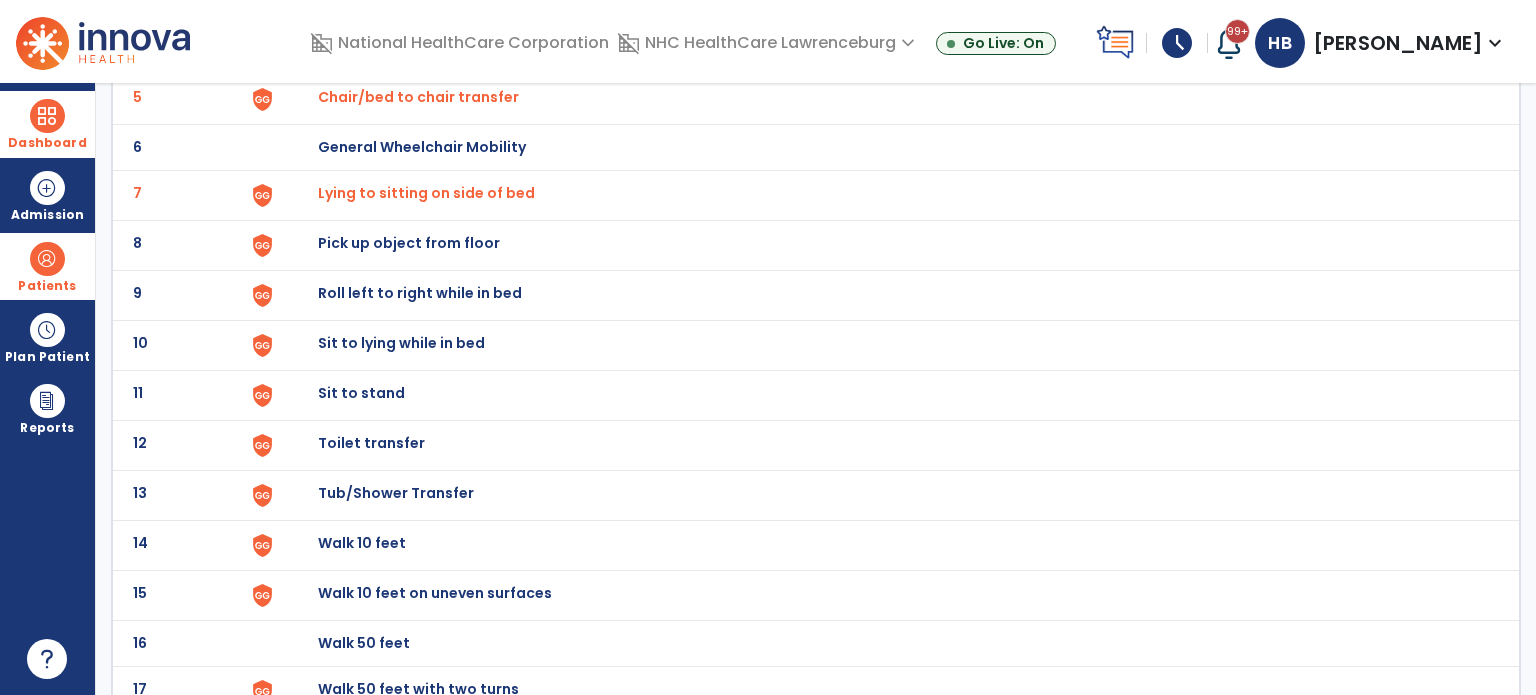 scroll, scrollTop: 400, scrollLeft: 0, axis: vertical 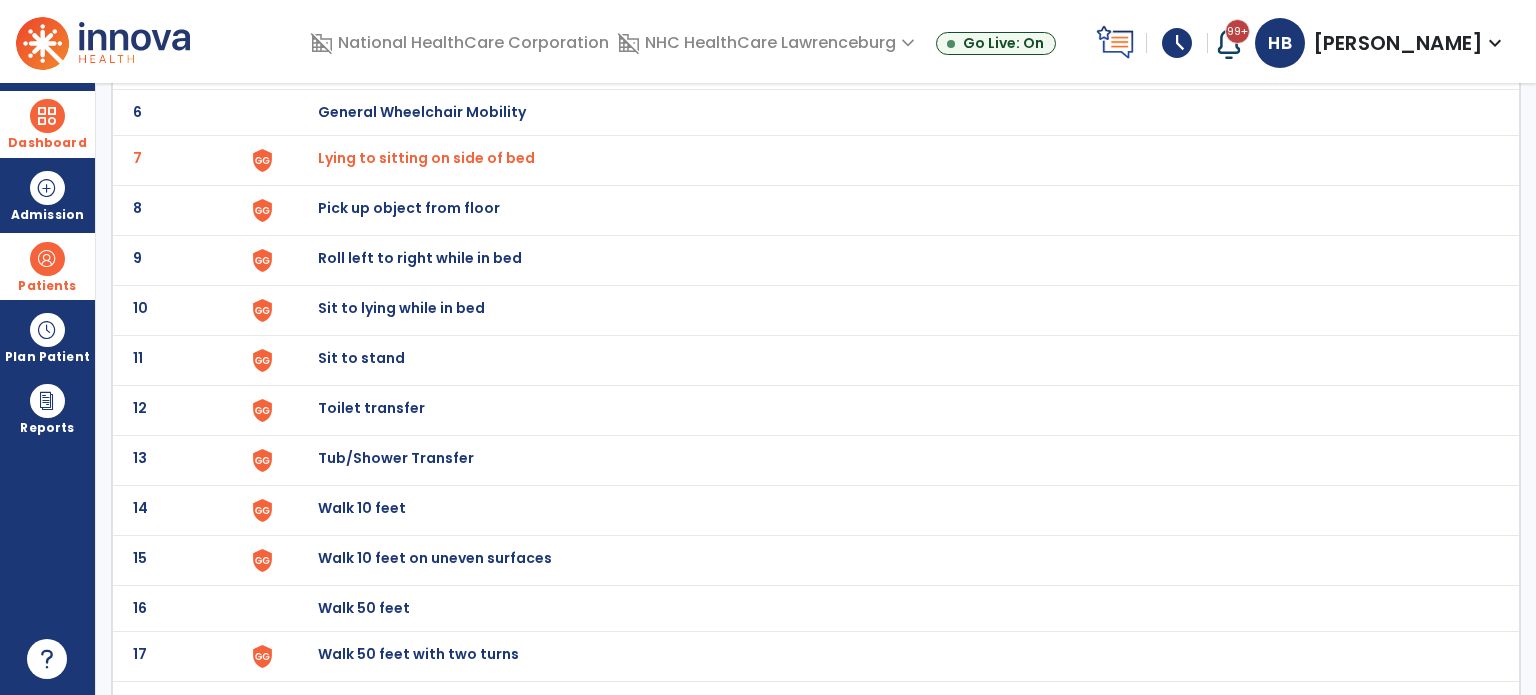 click on "Sit to stand" at bounding box center [364, -138] 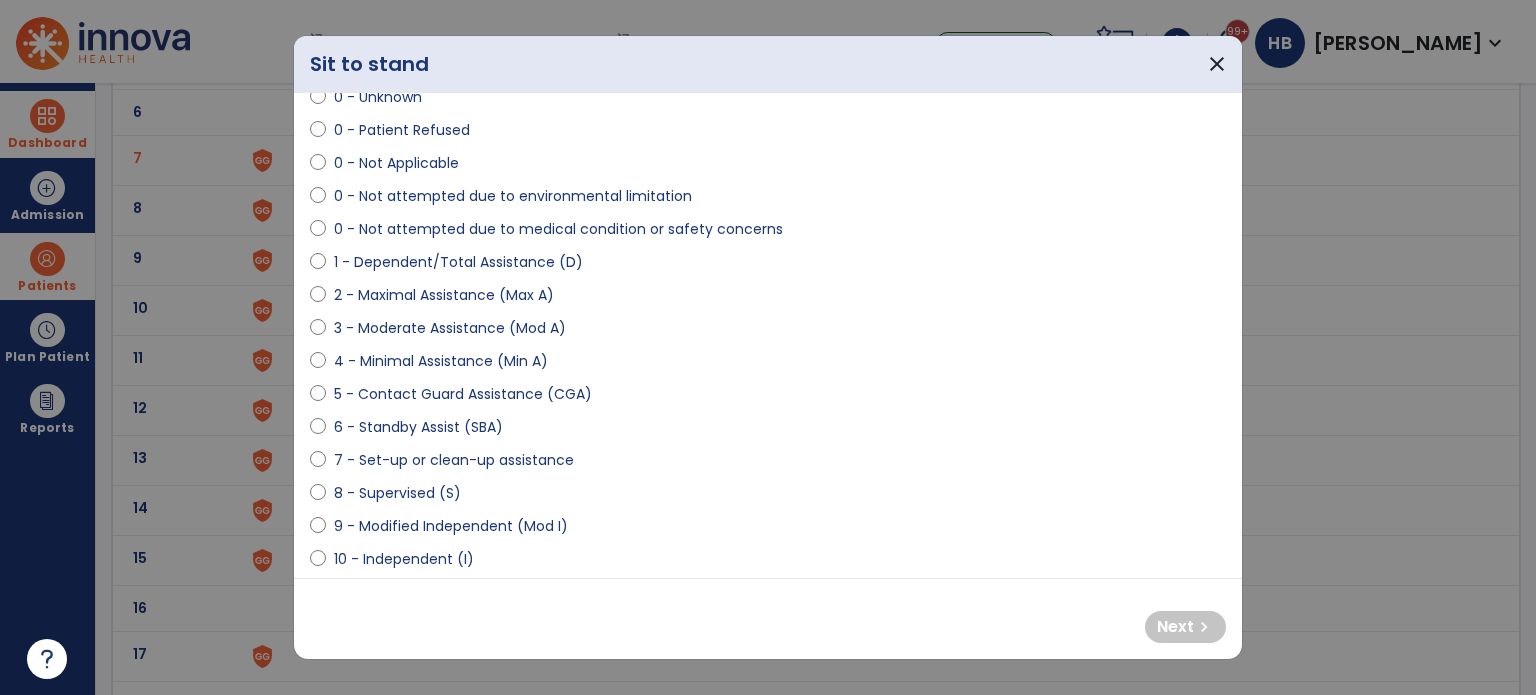 scroll, scrollTop: 200, scrollLeft: 0, axis: vertical 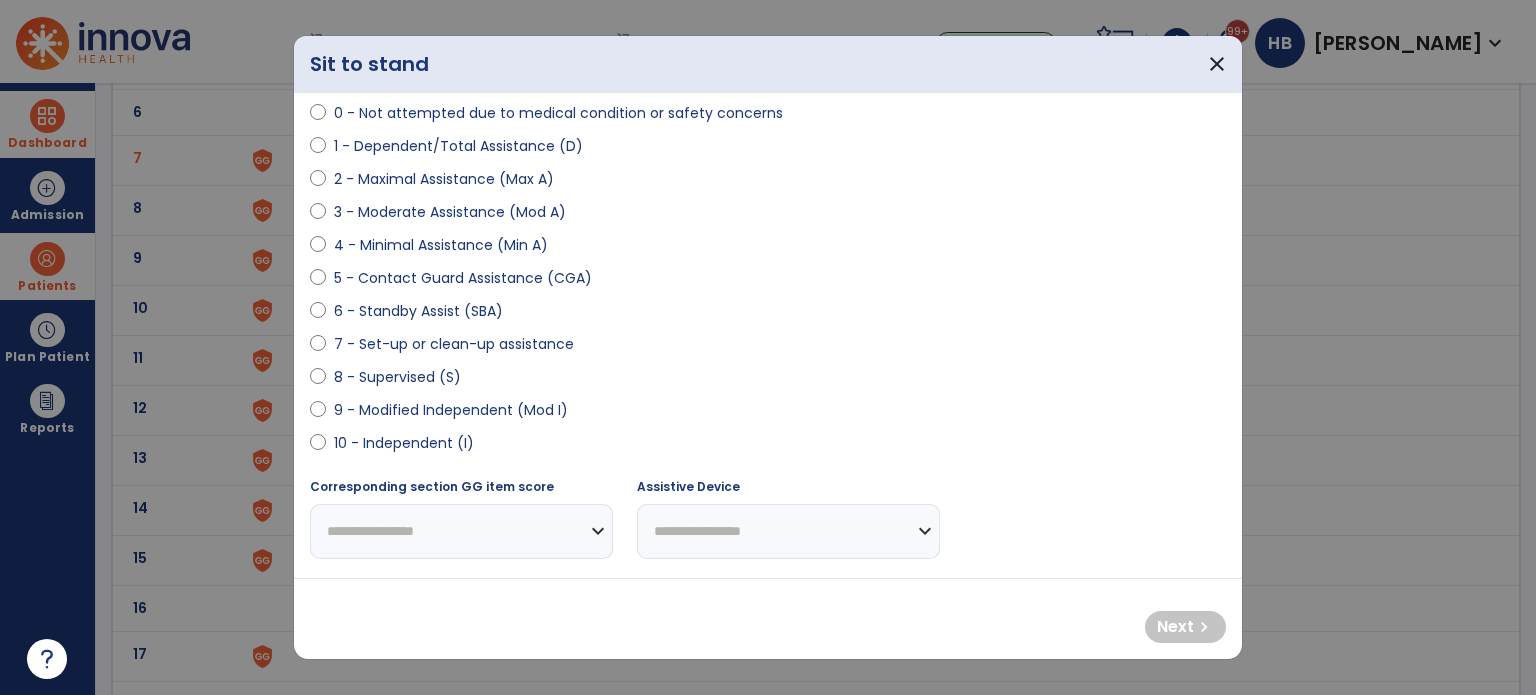 click on "2 - Maximal Assistance (Max A)" at bounding box center [444, 179] 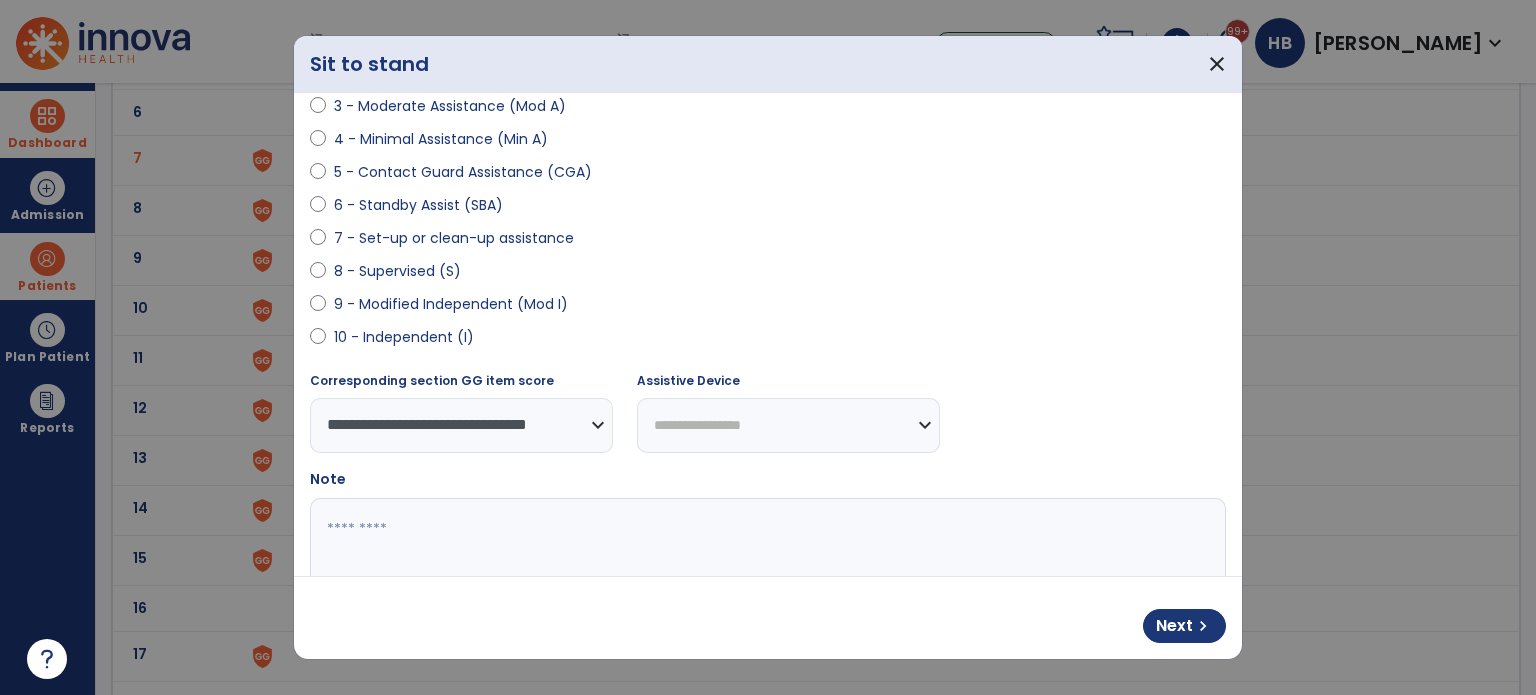 scroll, scrollTop: 400, scrollLeft: 0, axis: vertical 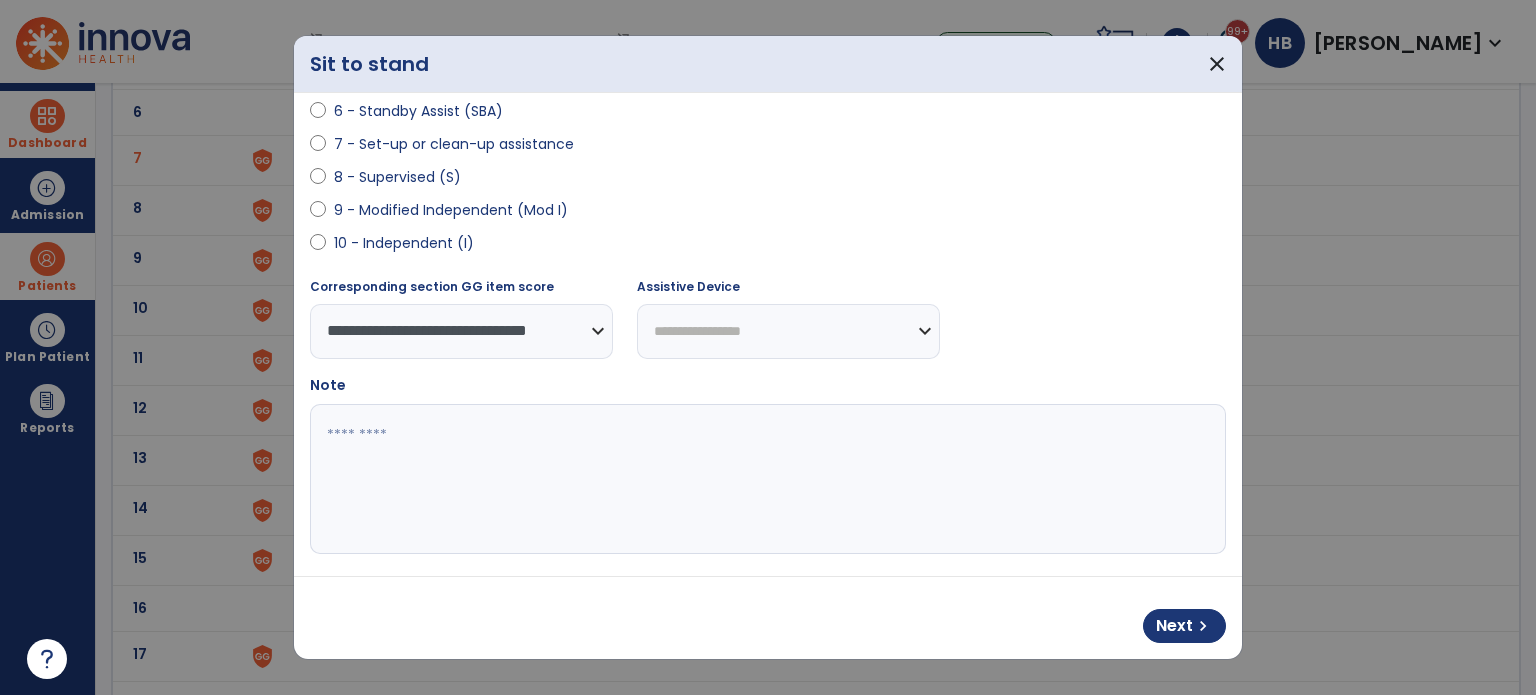 click at bounding box center [766, 479] 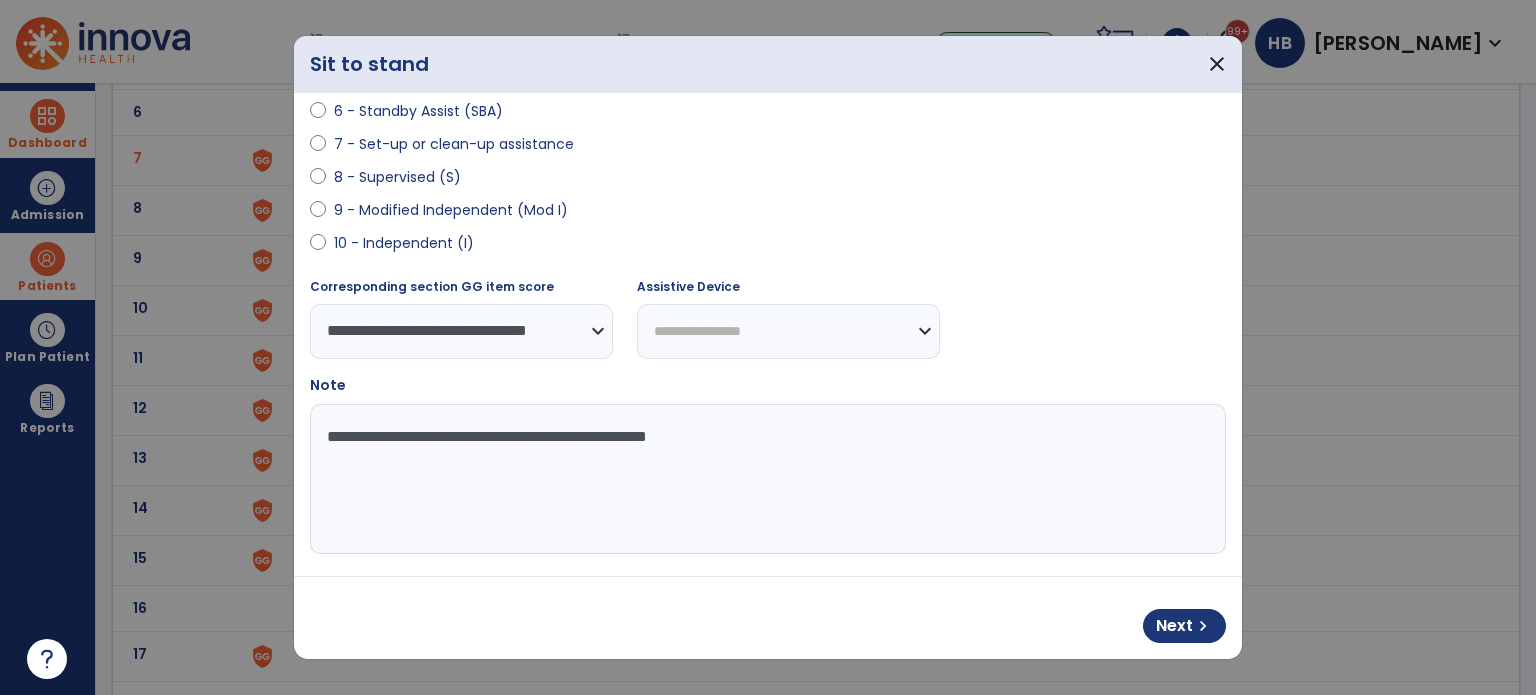 type on "**********" 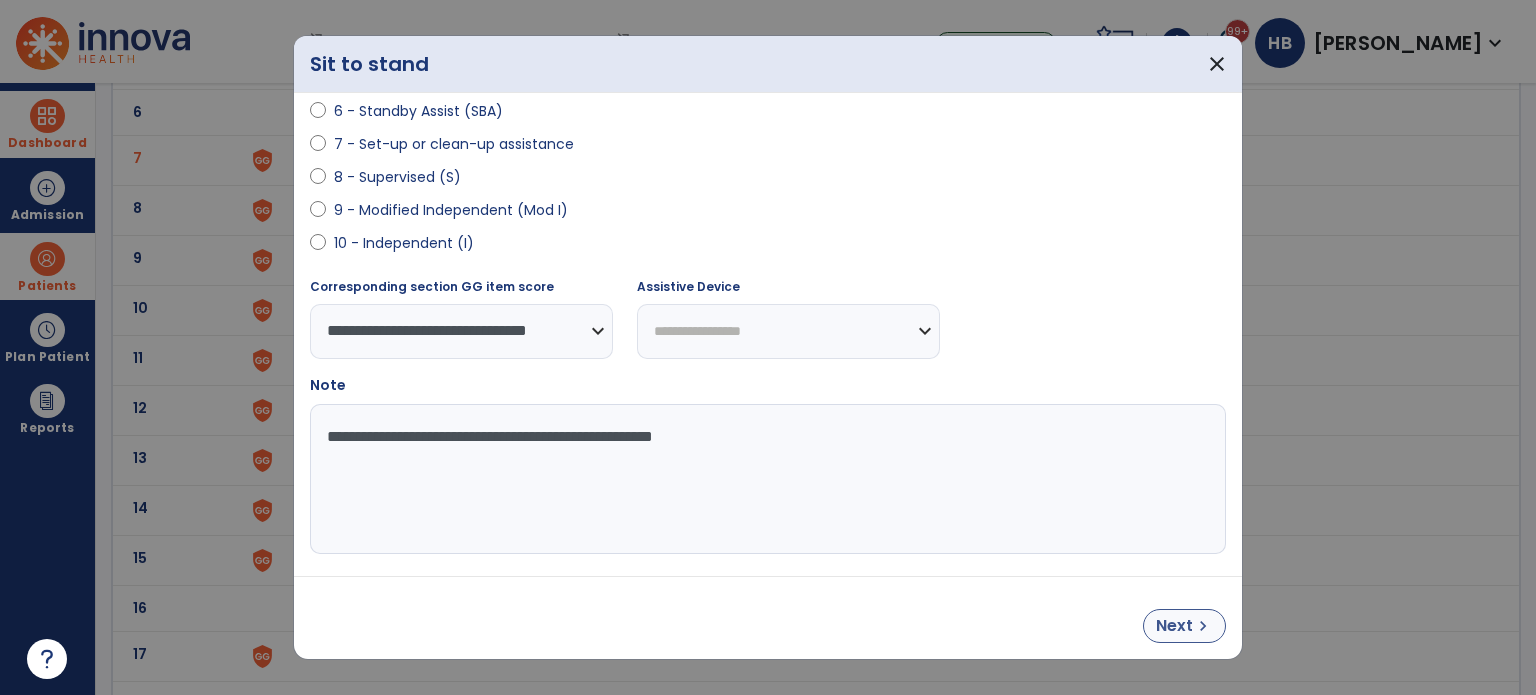 click on "Next  chevron_right" at bounding box center (1184, 626) 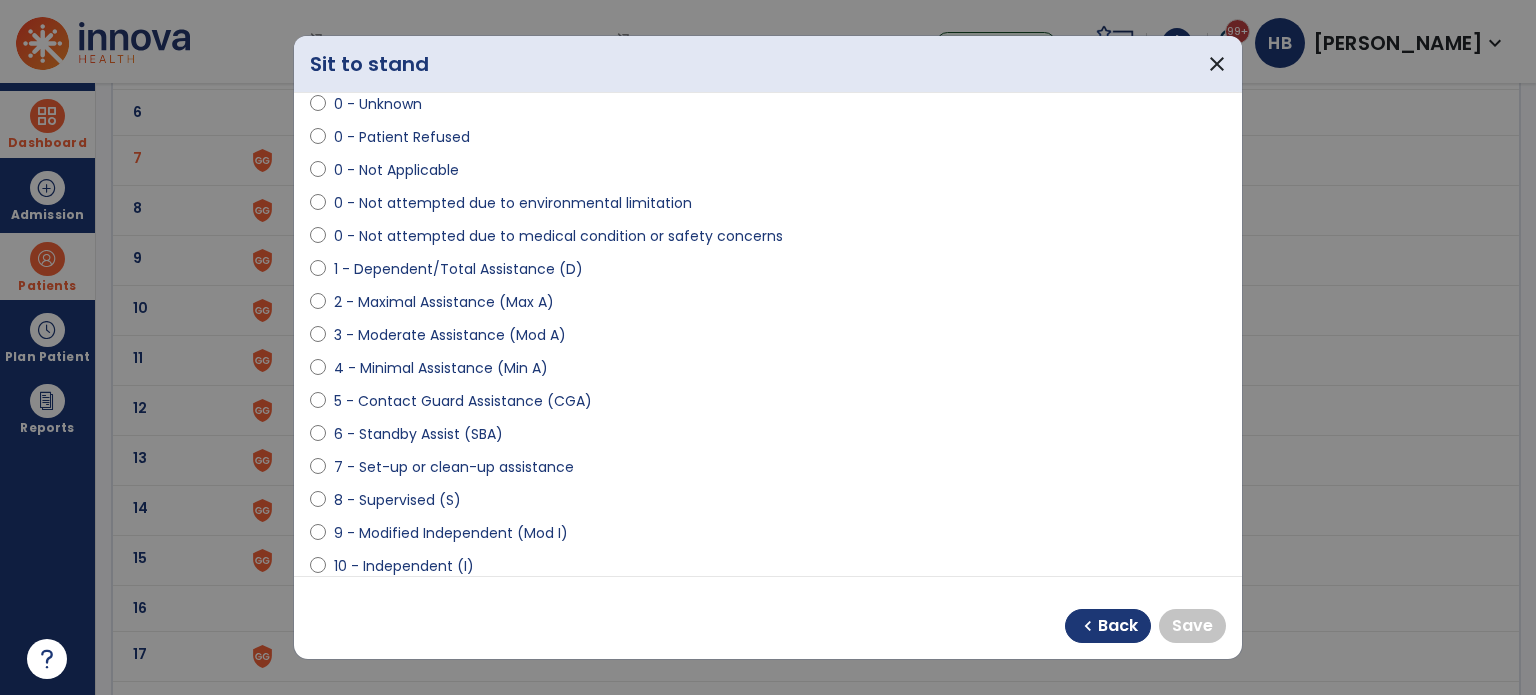 scroll, scrollTop: 0, scrollLeft: 0, axis: both 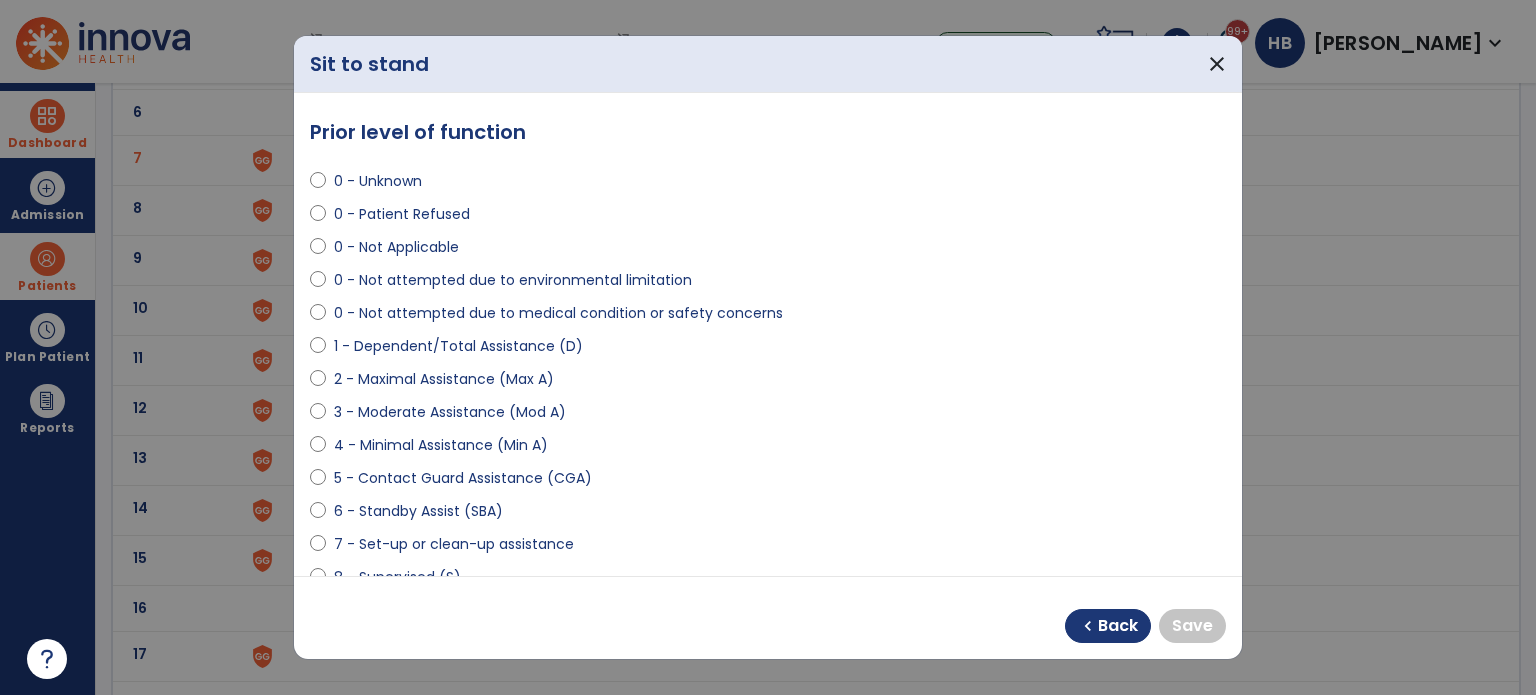 click on "0 - Unknown" at bounding box center (378, 181) 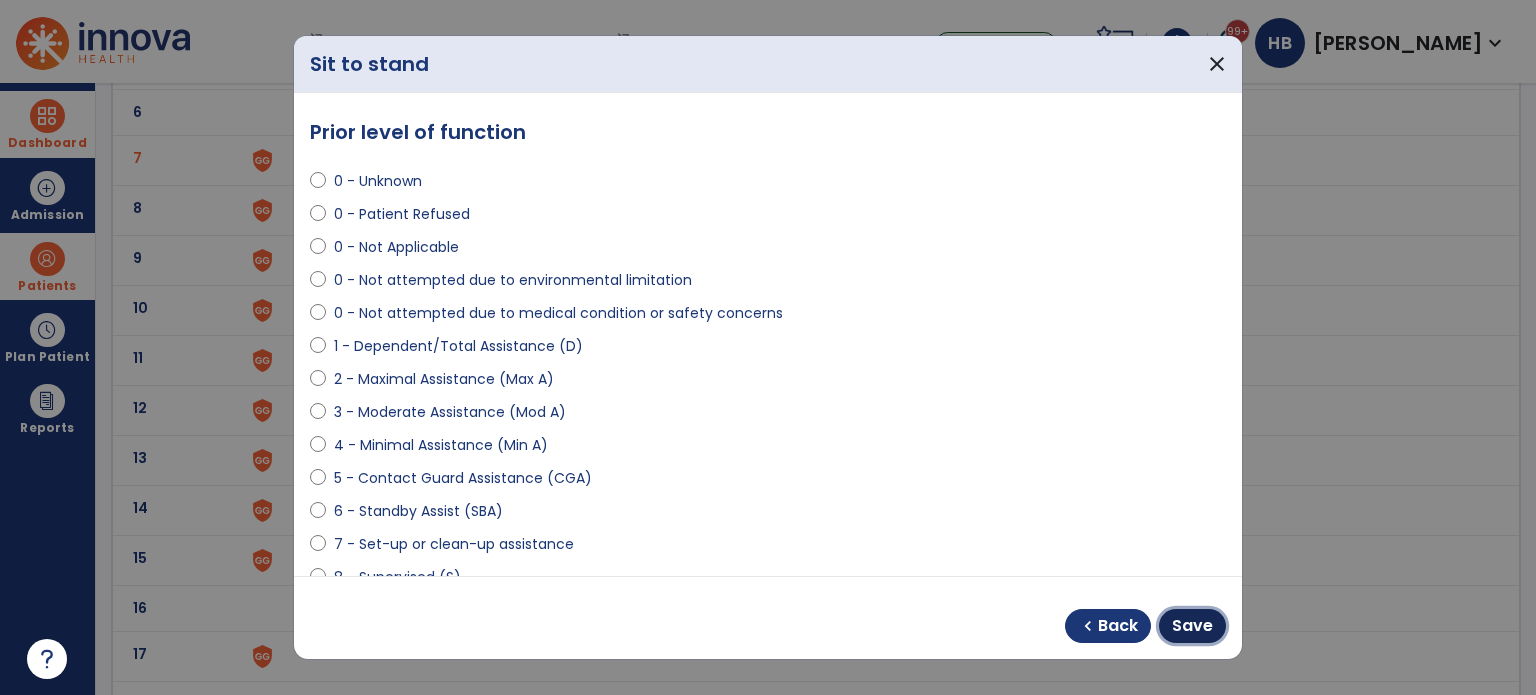 drag, startPoint x: 1205, startPoint y: 626, endPoint x: 1177, endPoint y: 666, distance: 48.82622 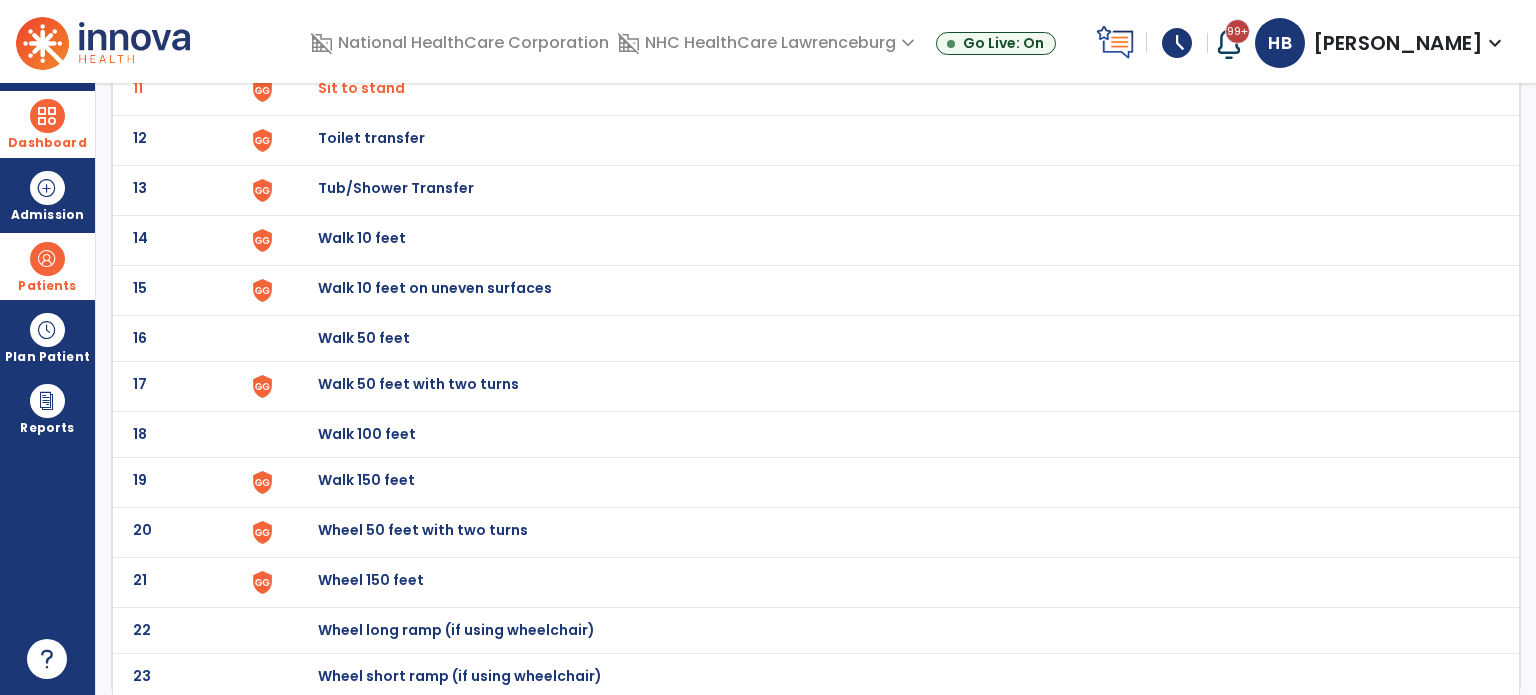 scroll, scrollTop: 0, scrollLeft: 0, axis: both 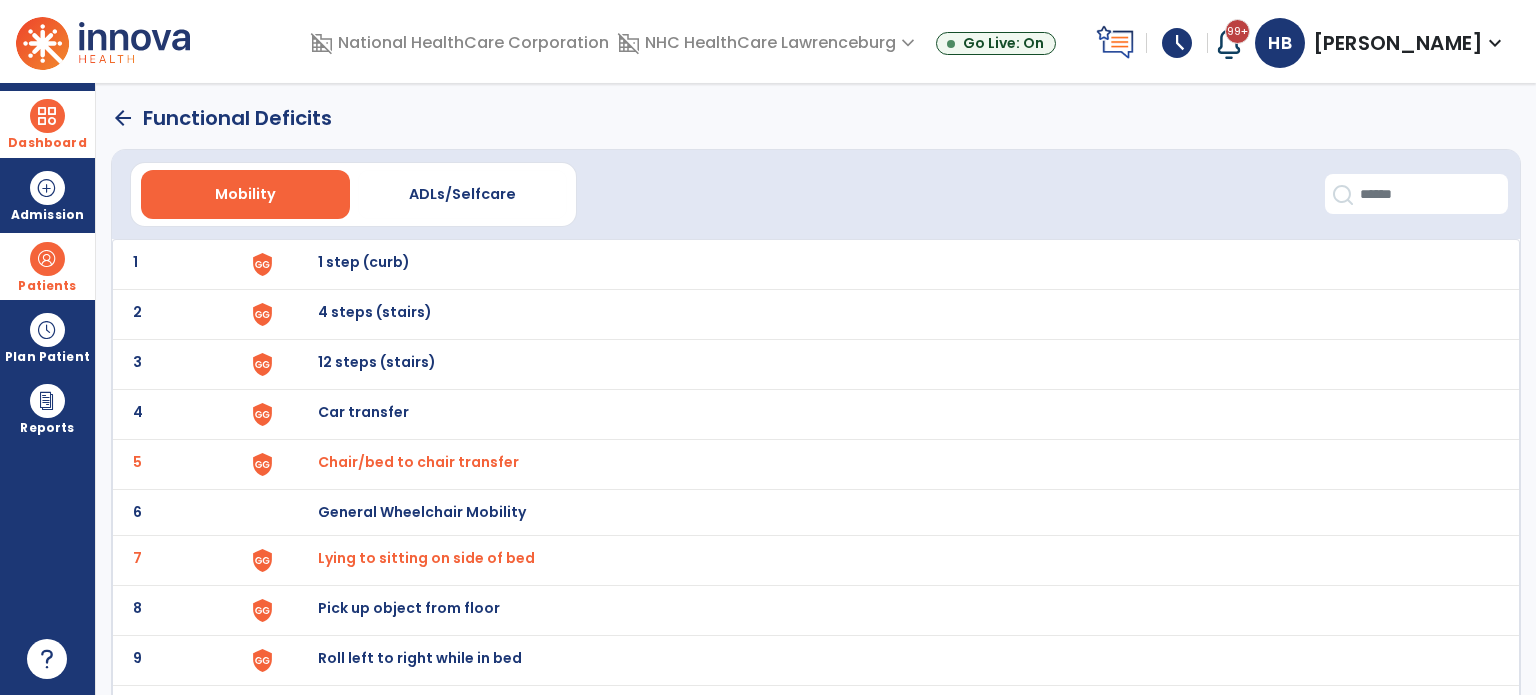 click on "arrow_back" 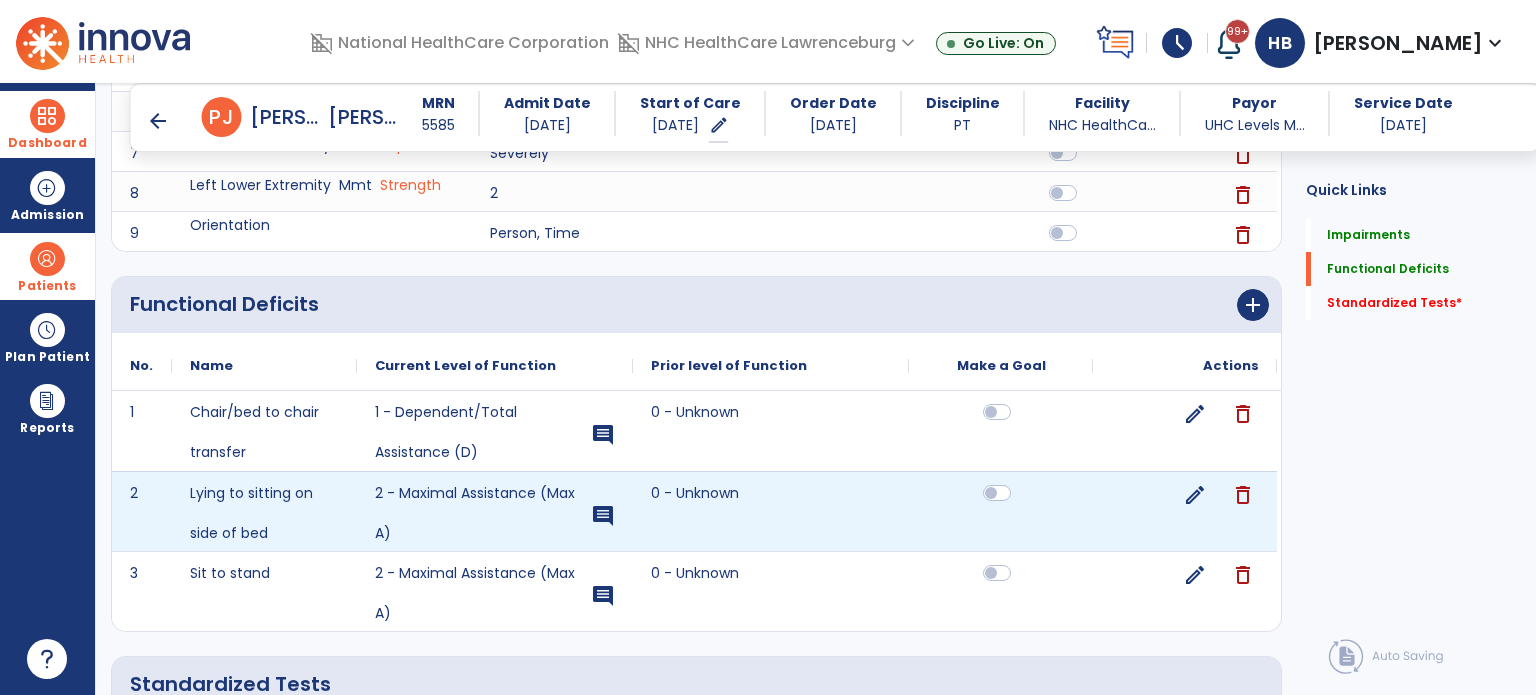 scroll, scrollTop: 620, scrollLeft: 0, axis: vertical 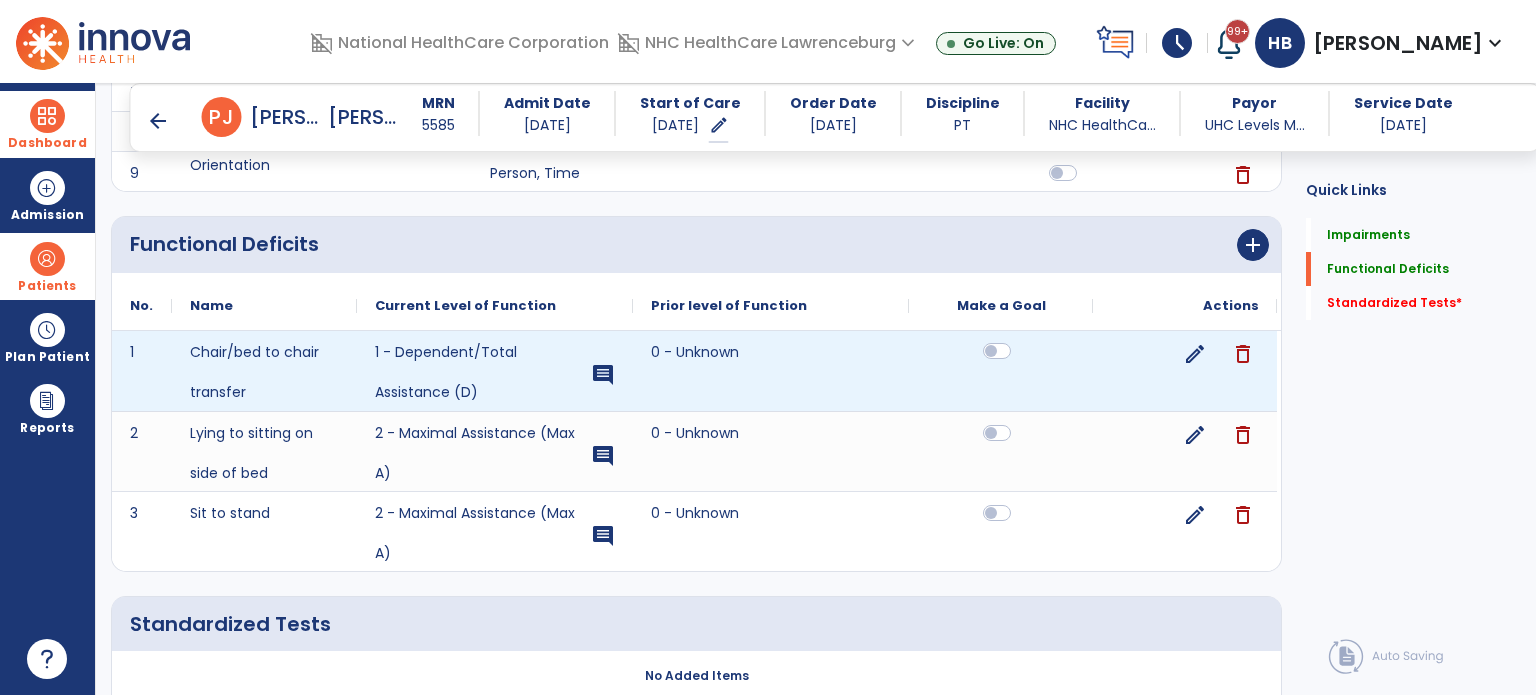 click 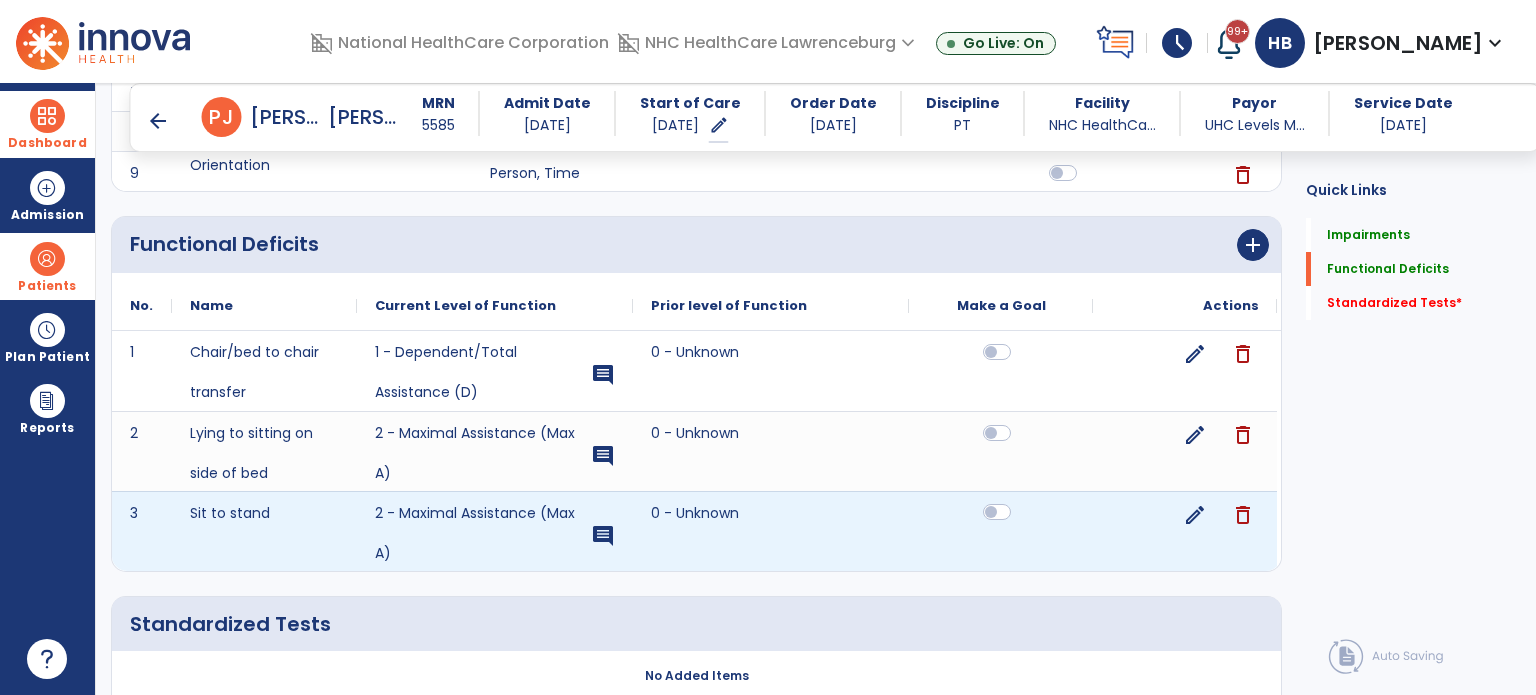 click 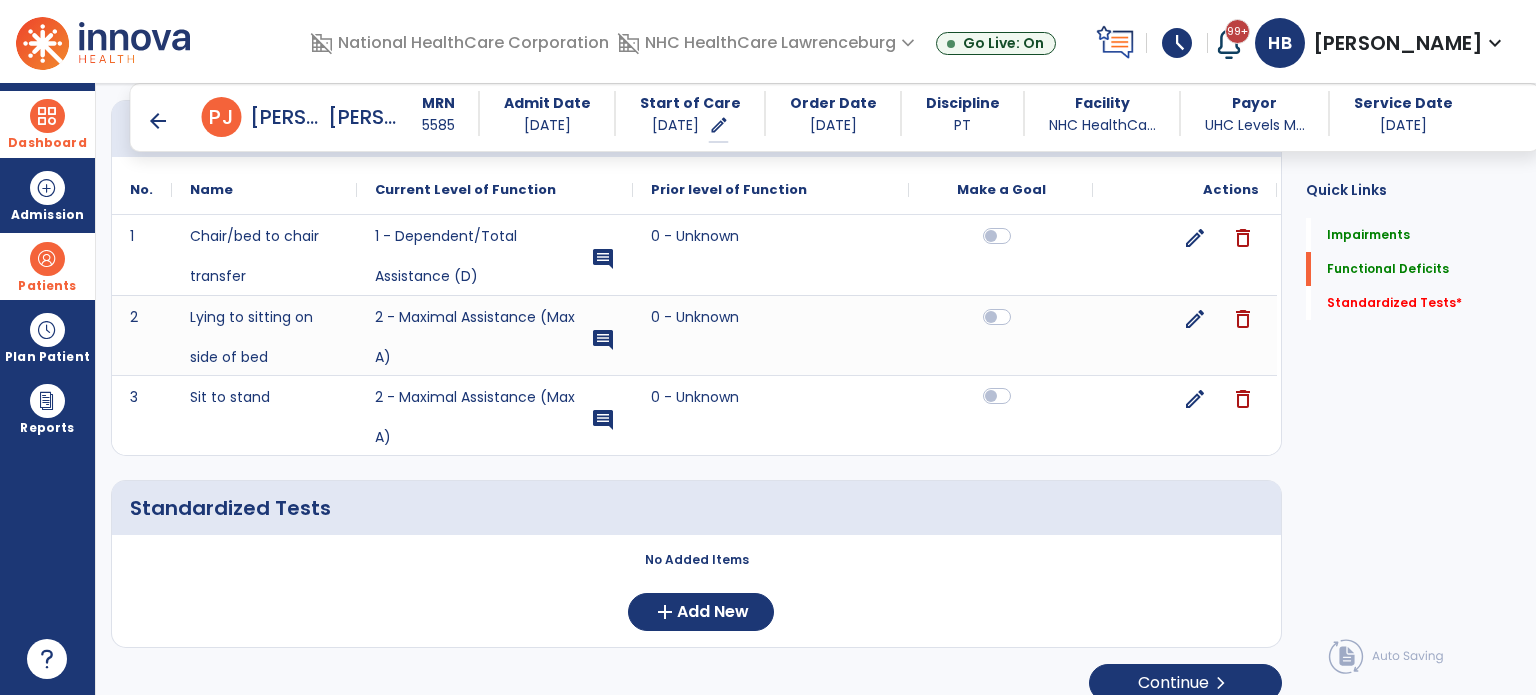 scroll, scrollTop: 756, scrollLeft: 0, axis: vertical 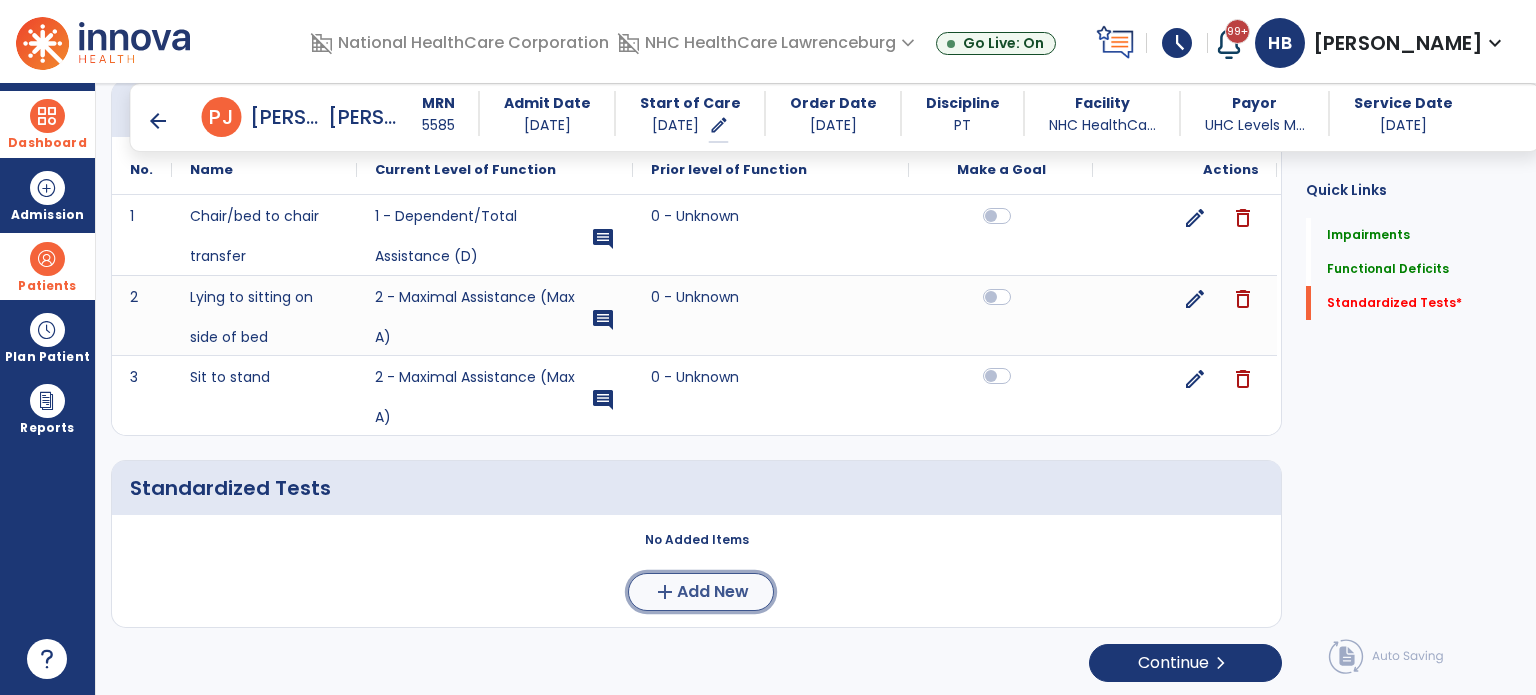 click on "Add New" 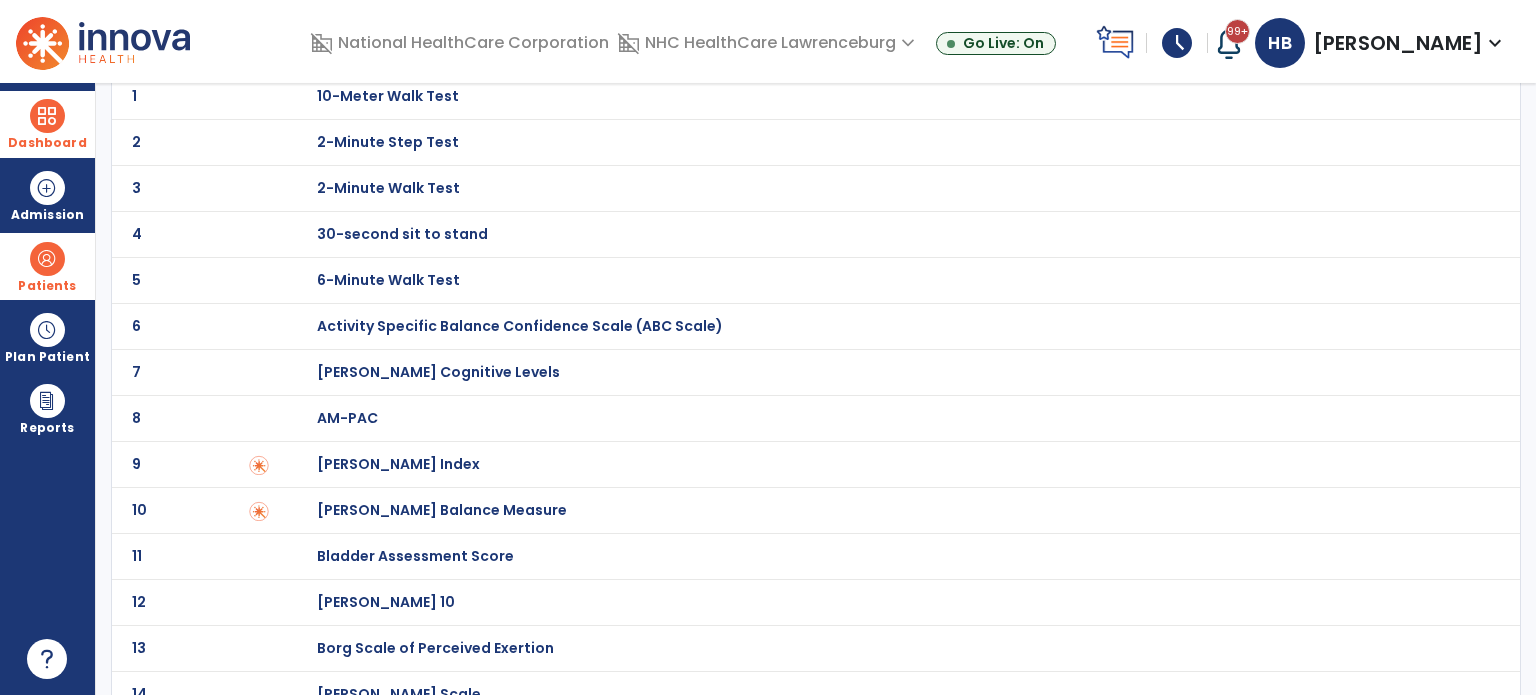 scroll, scrollTop: 0, scrollLeft: 0, axis: both 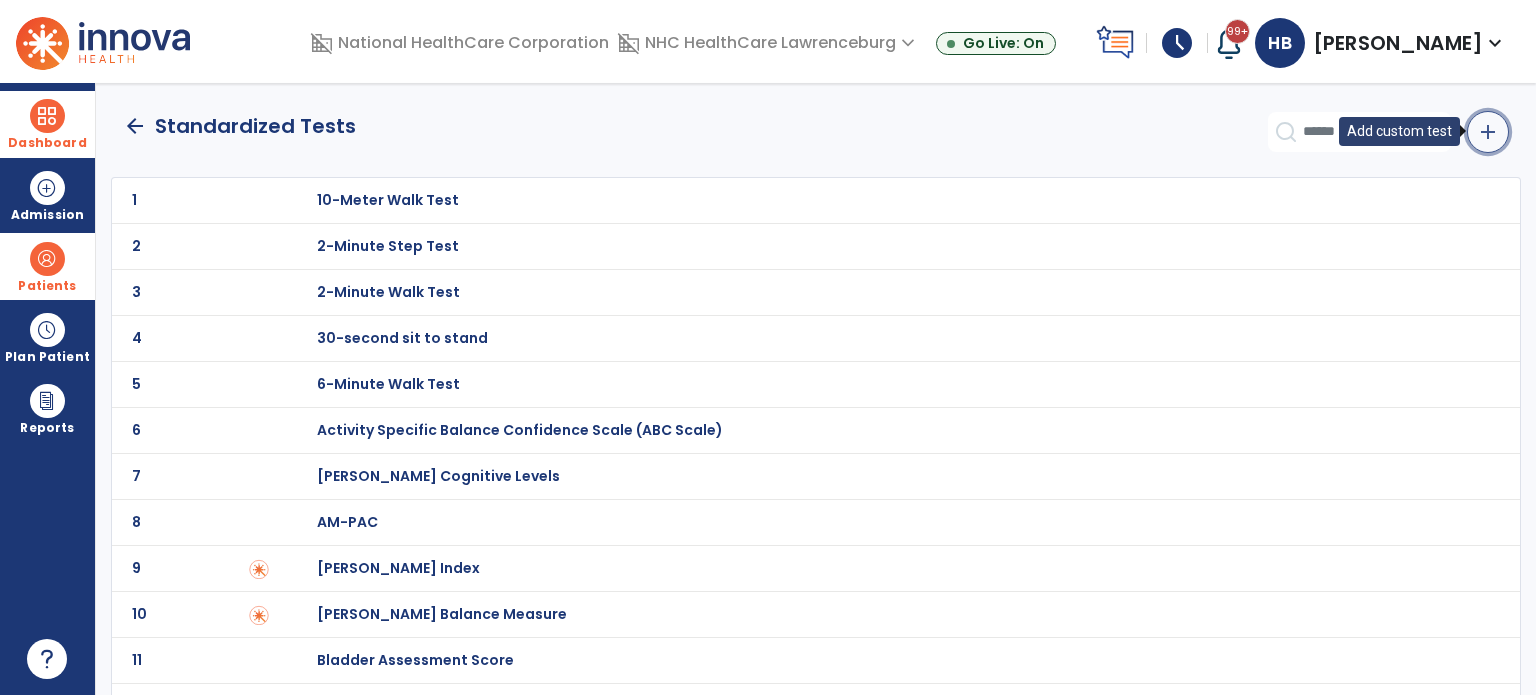 click on "add" 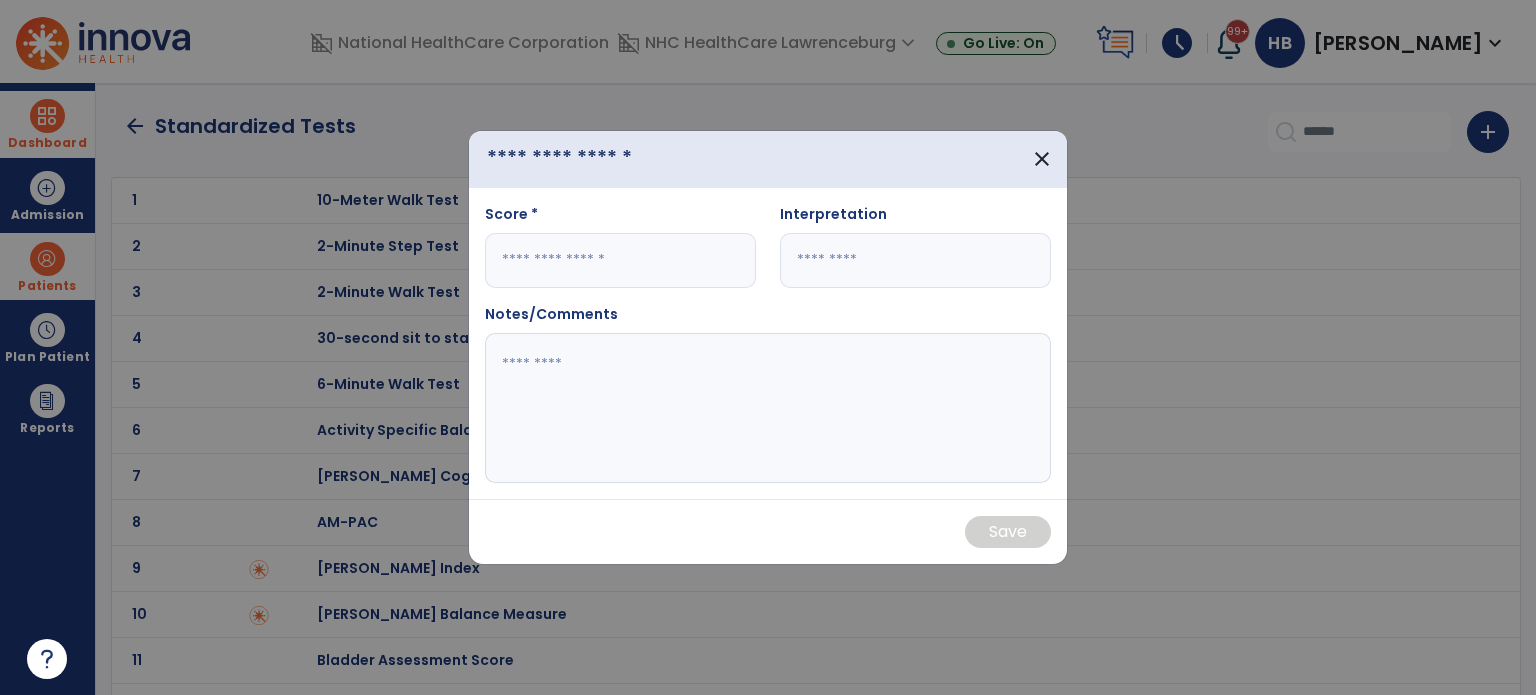 click at bounding box center (600, 159) 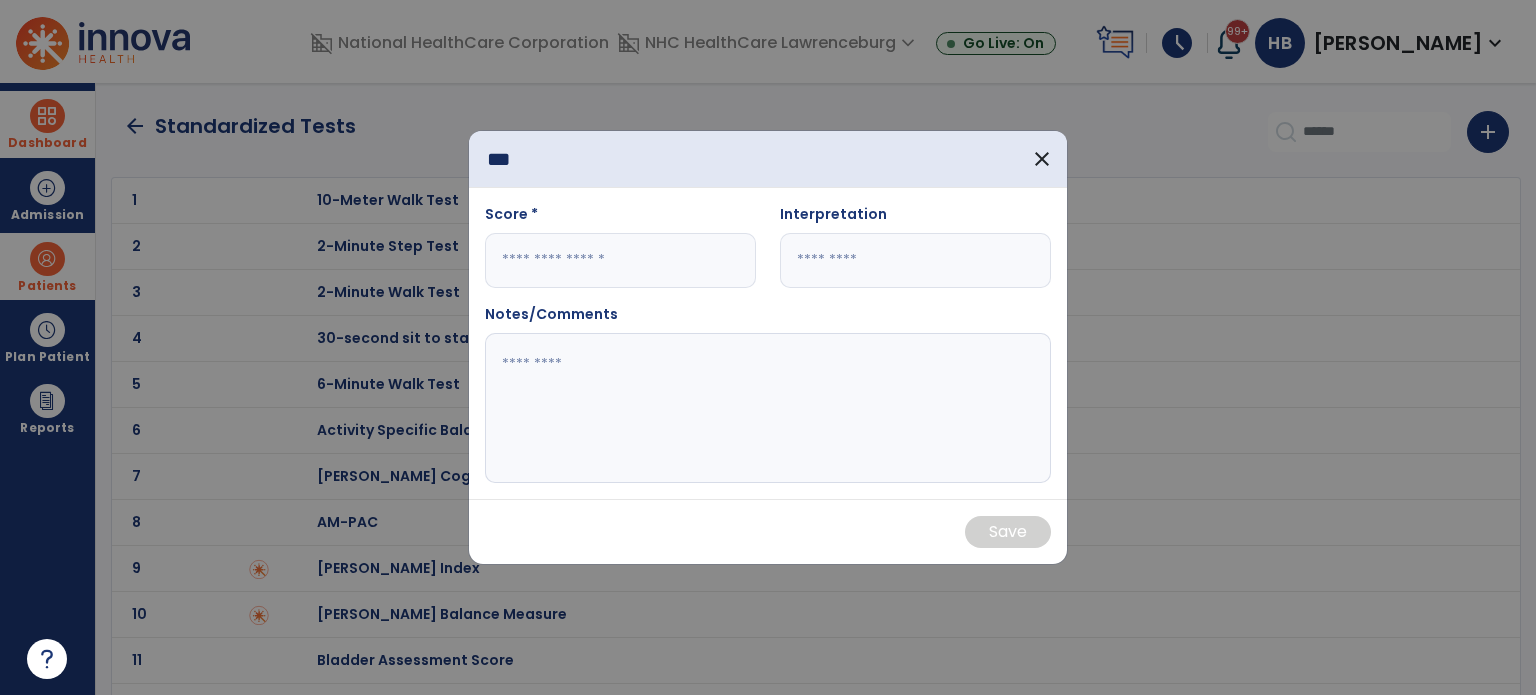 type on "***" 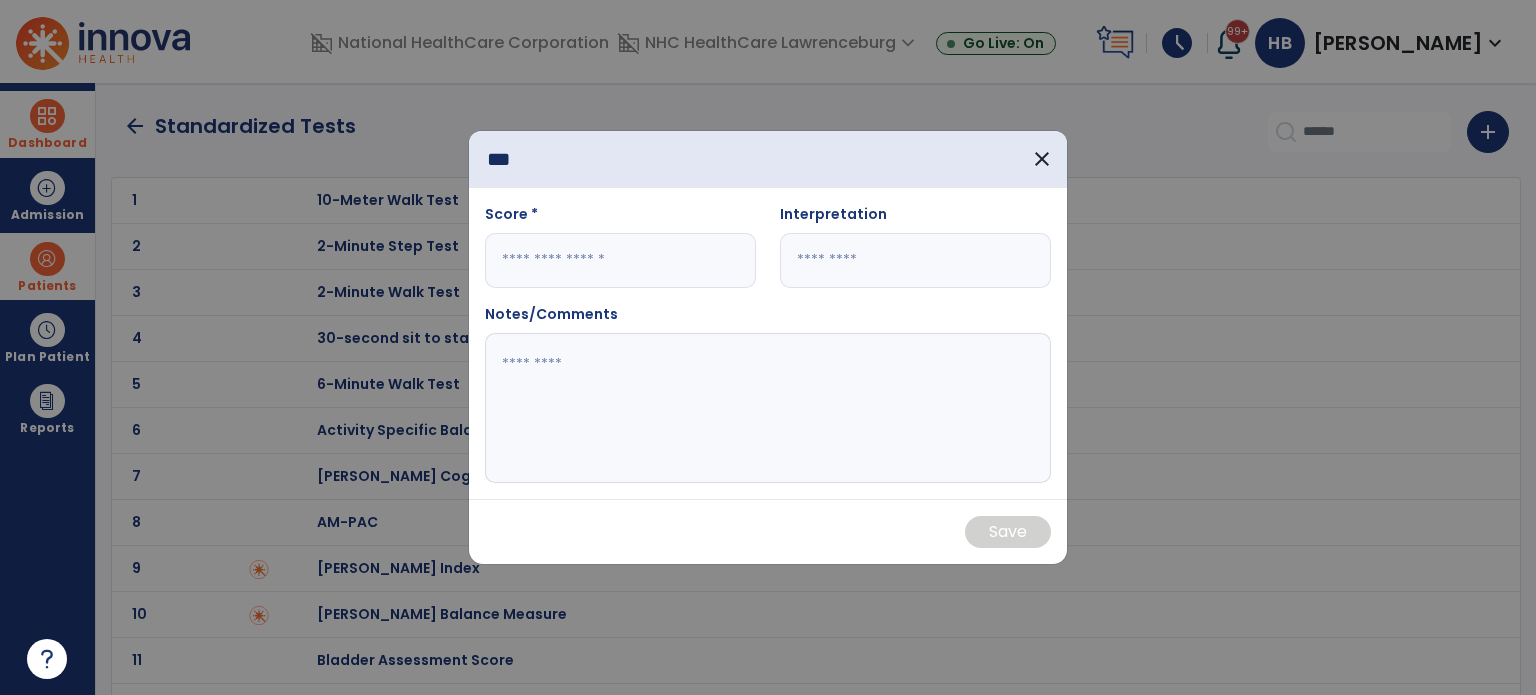 click at bounding box center [620, 260] 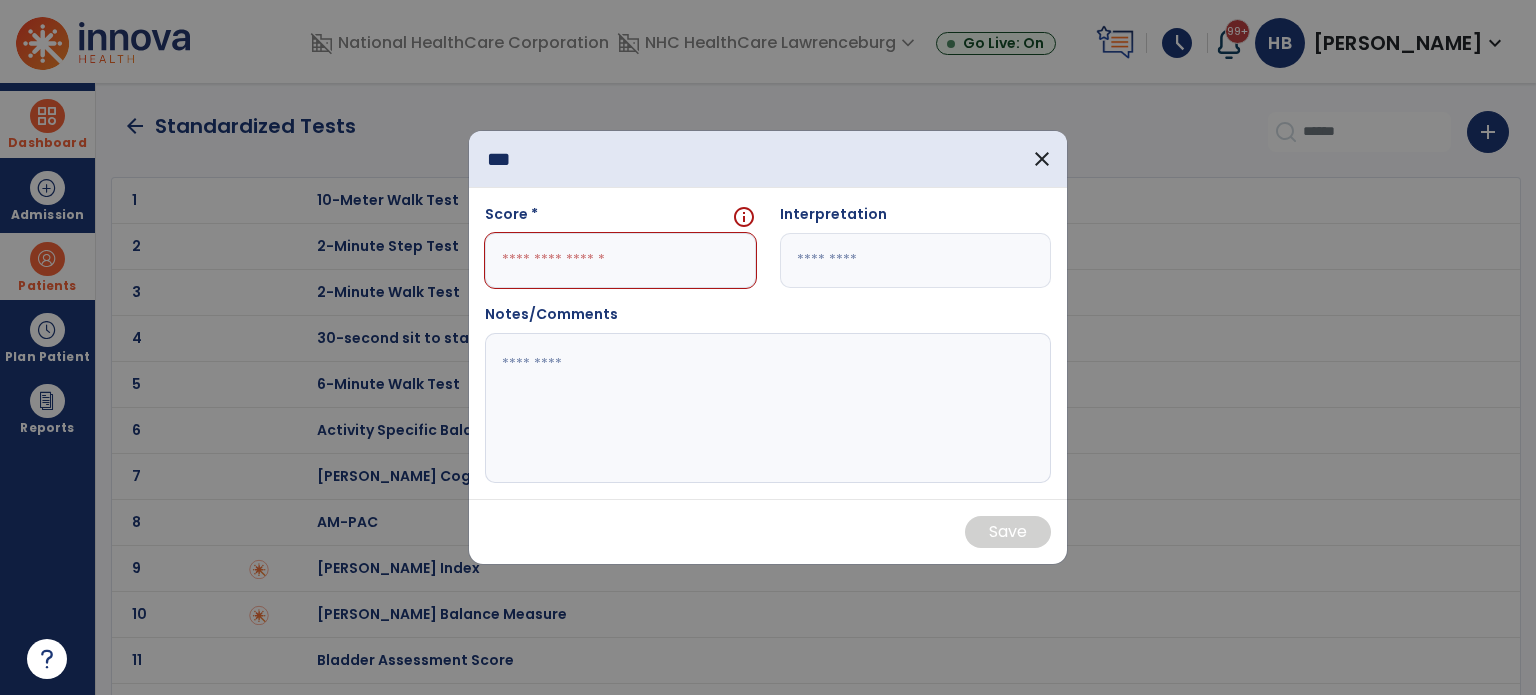 click at bounding box center (620, 260) 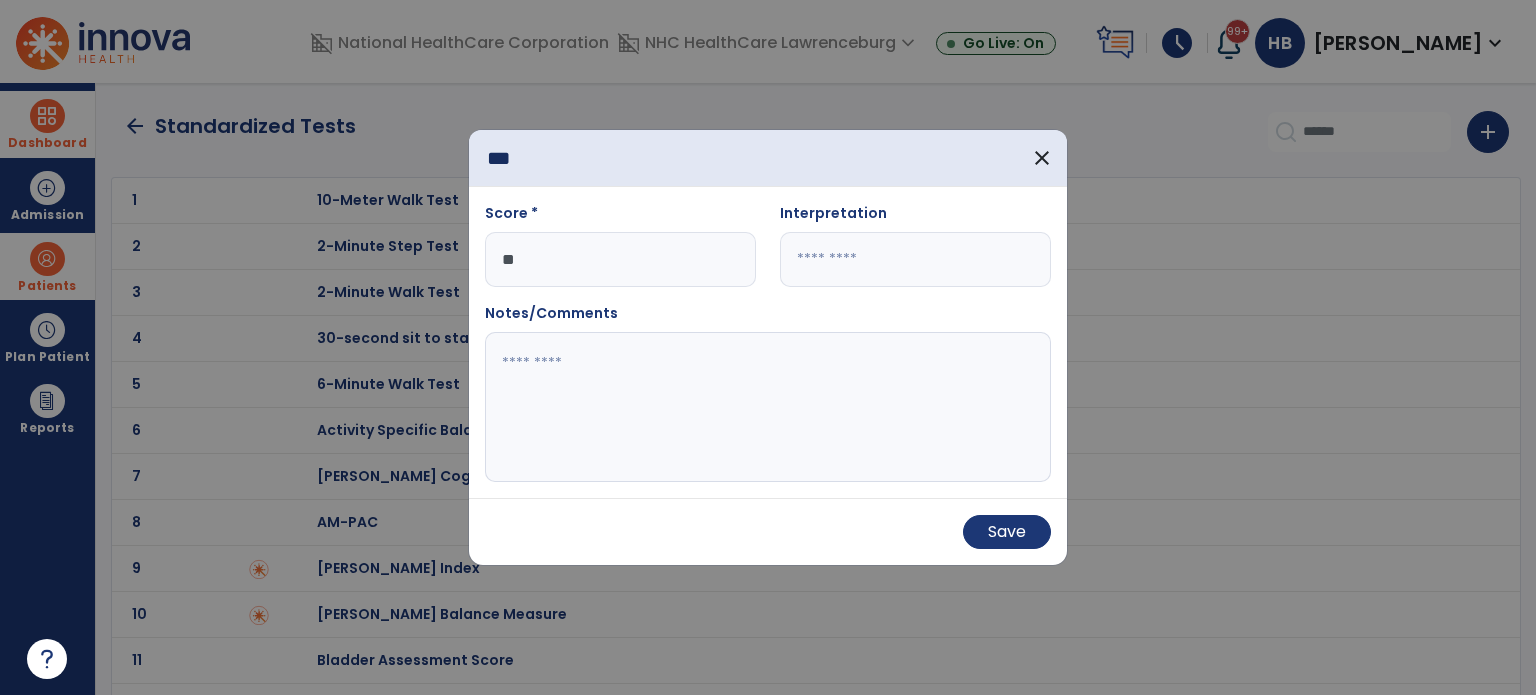 type on "**" 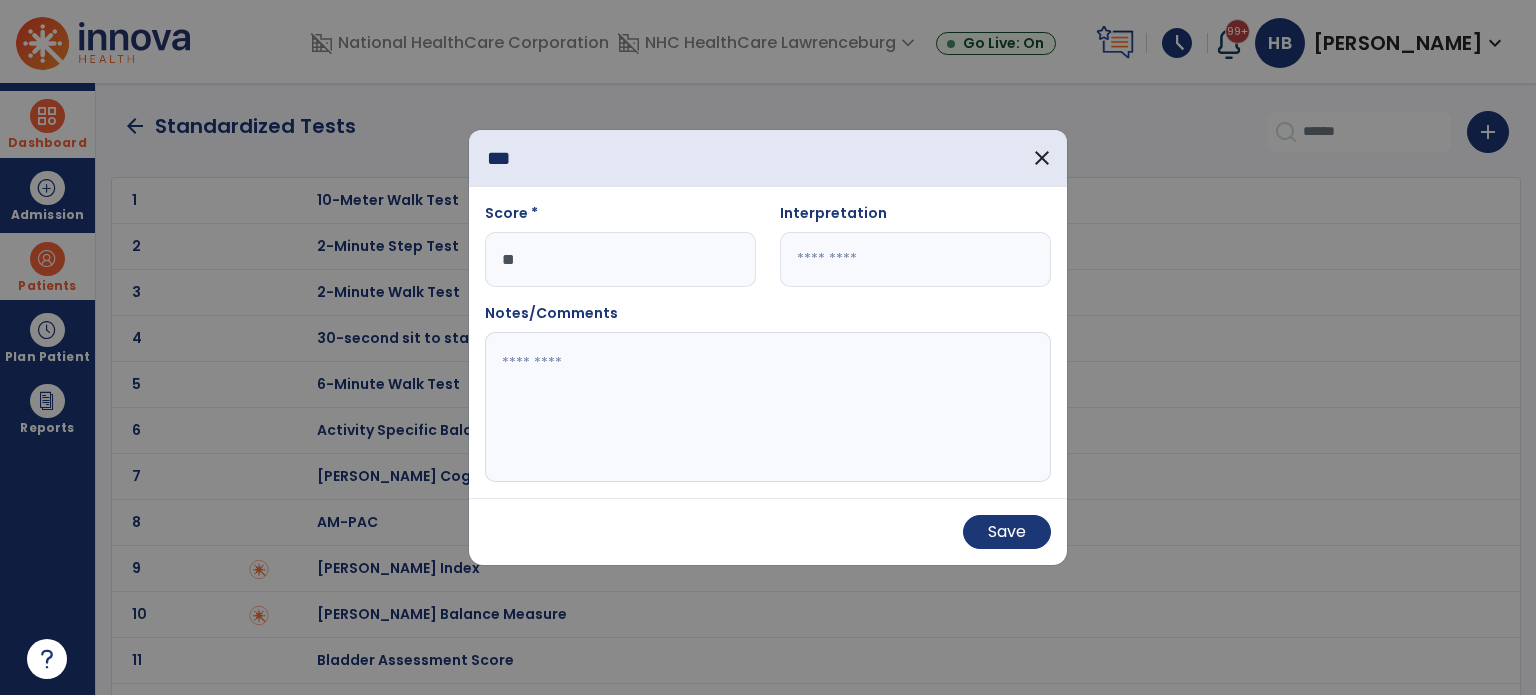 click at bounding box center [915, 259] 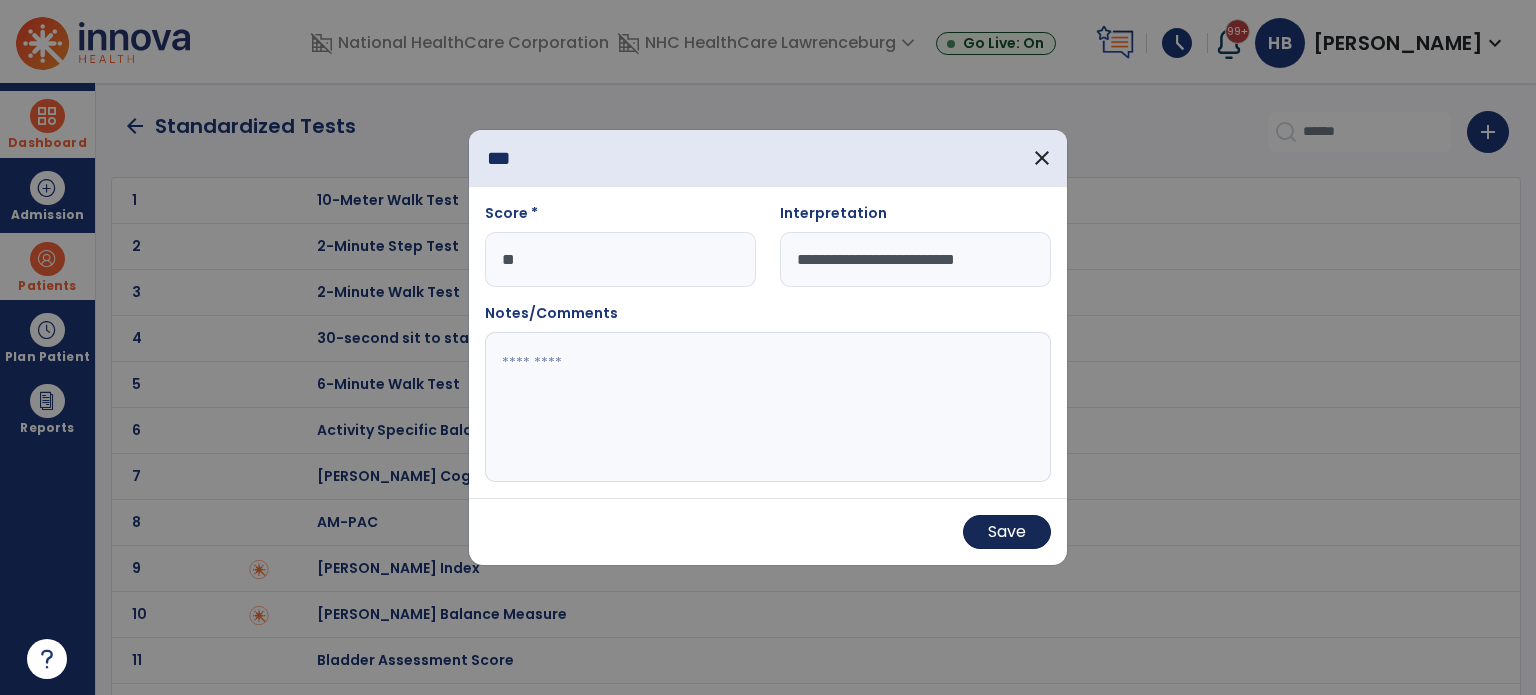 type on "**********" 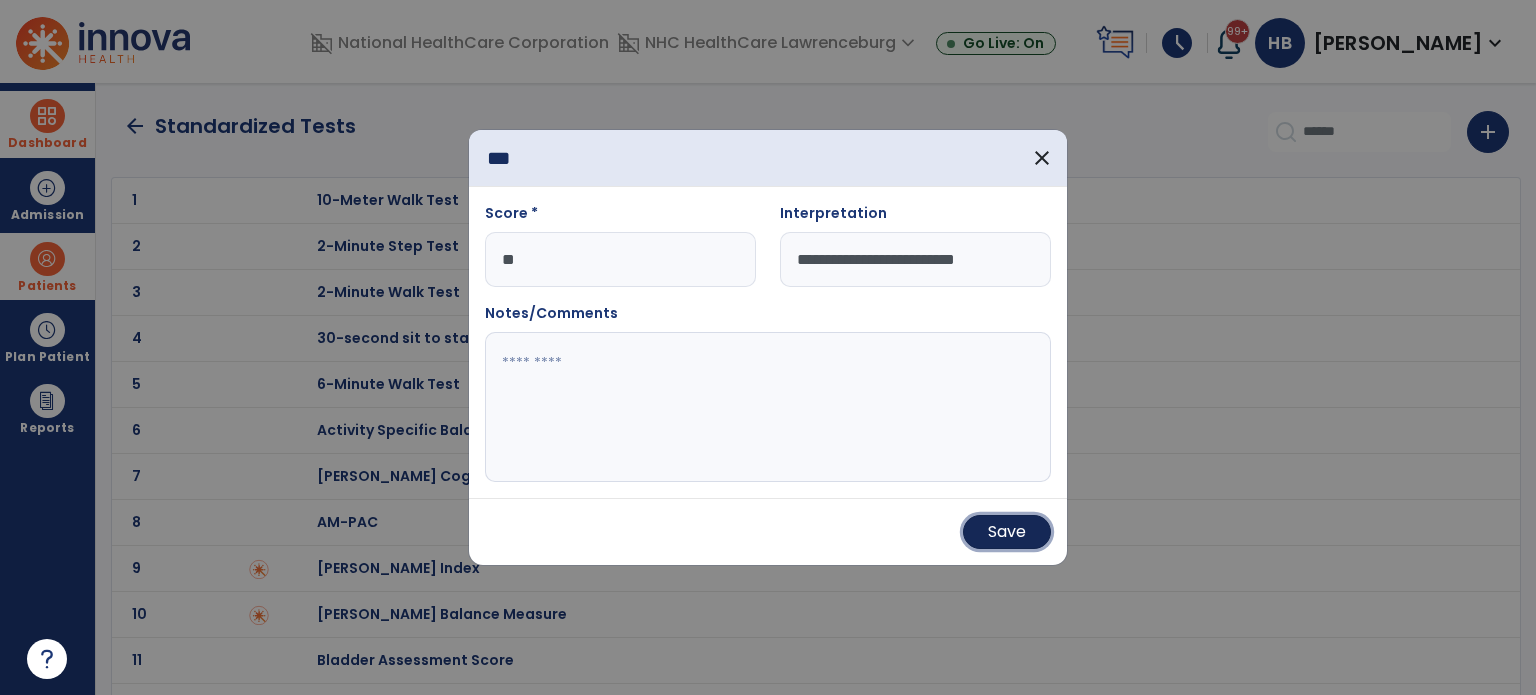 click on "Save" at bounding box center (1007, 532) 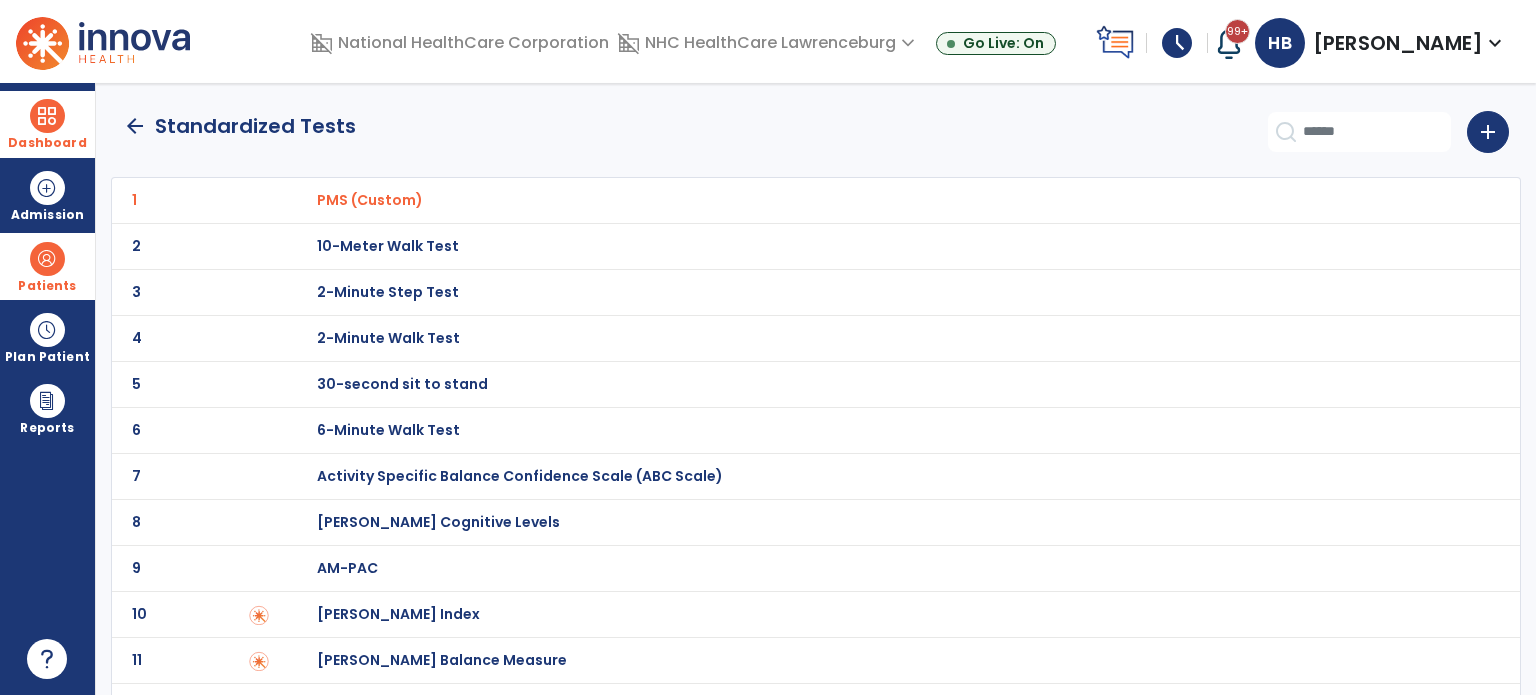 click on "arrow_back   Standardized Tests   add" 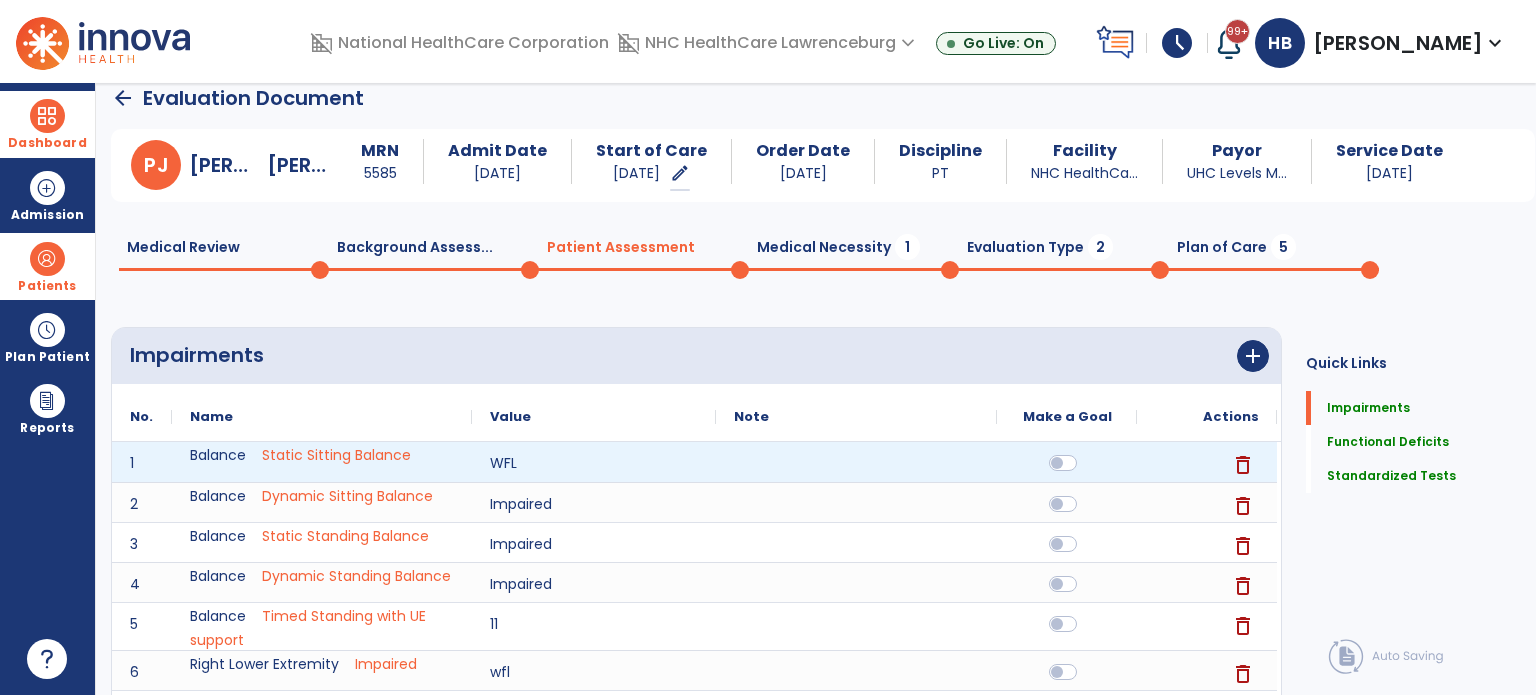 scroll, scrollTop: 855, scrollLeft: 0, axis: vertical 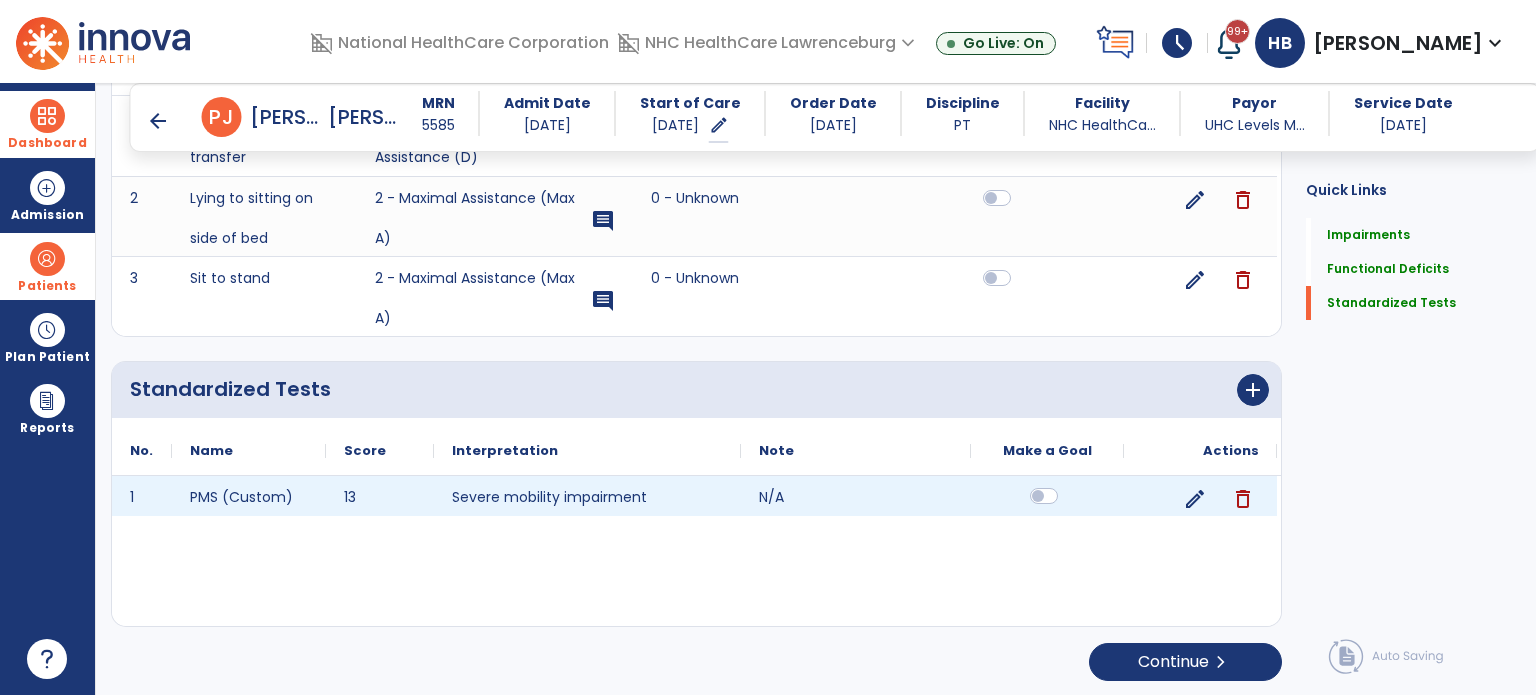 click 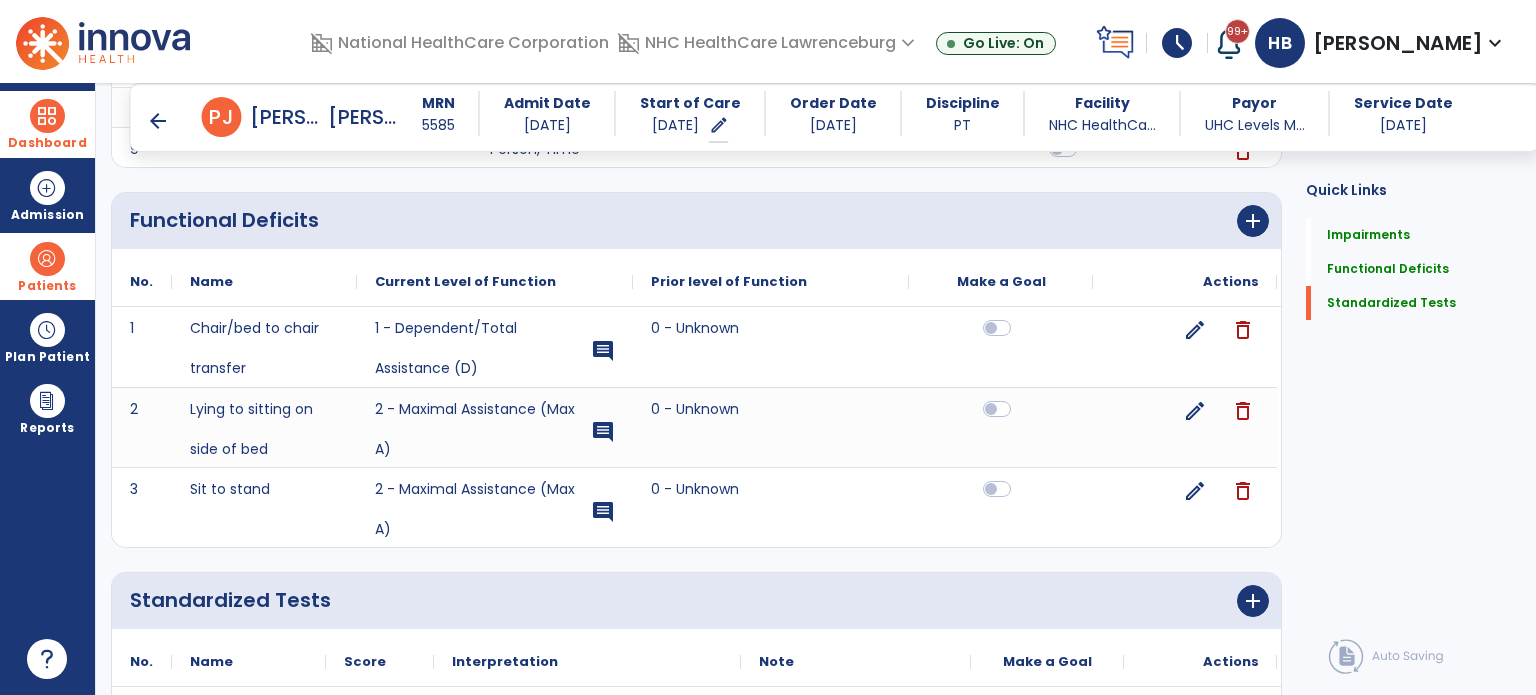 scroll, scrollTop: 855, scrollLeft: 0, axis: vertical 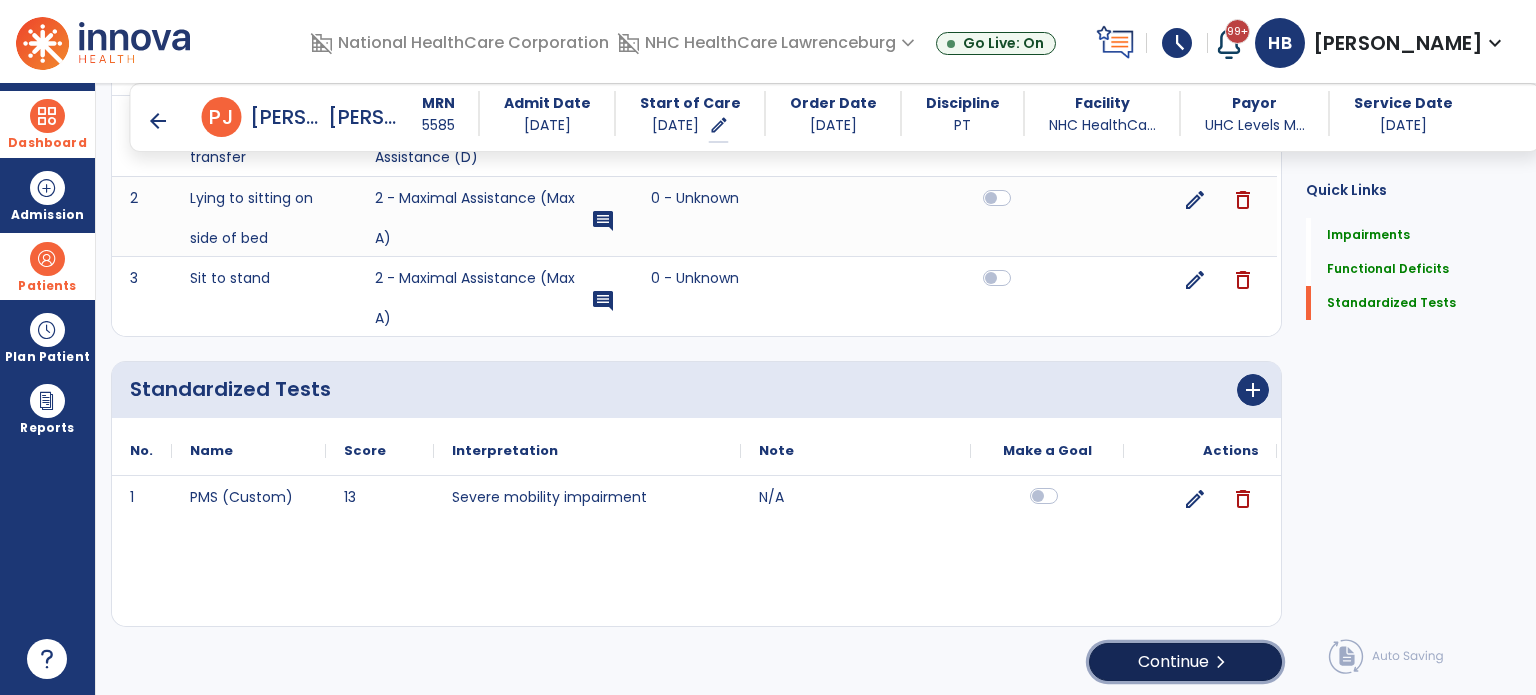 click on "Continue  chevron_right" 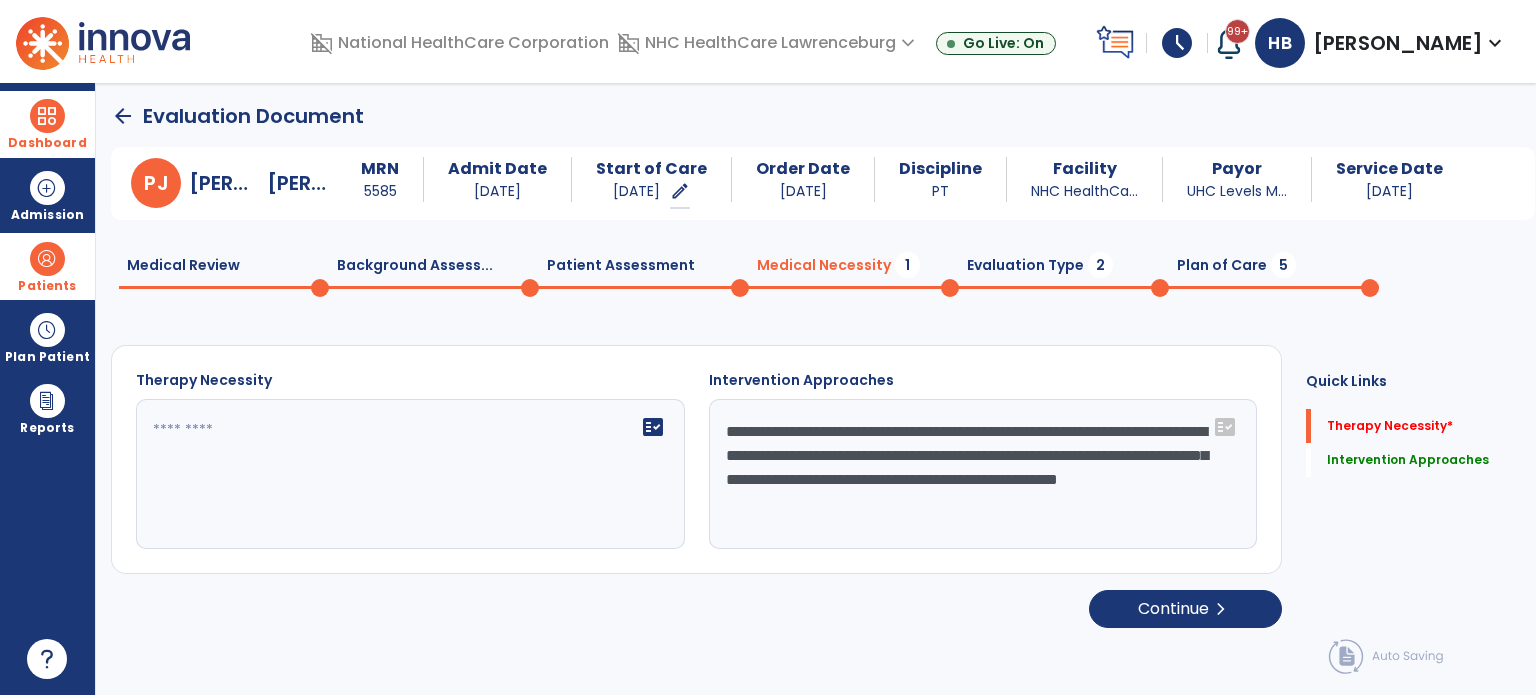 scroll, scrollTop: 0, scrollLeft: 0, axis: both 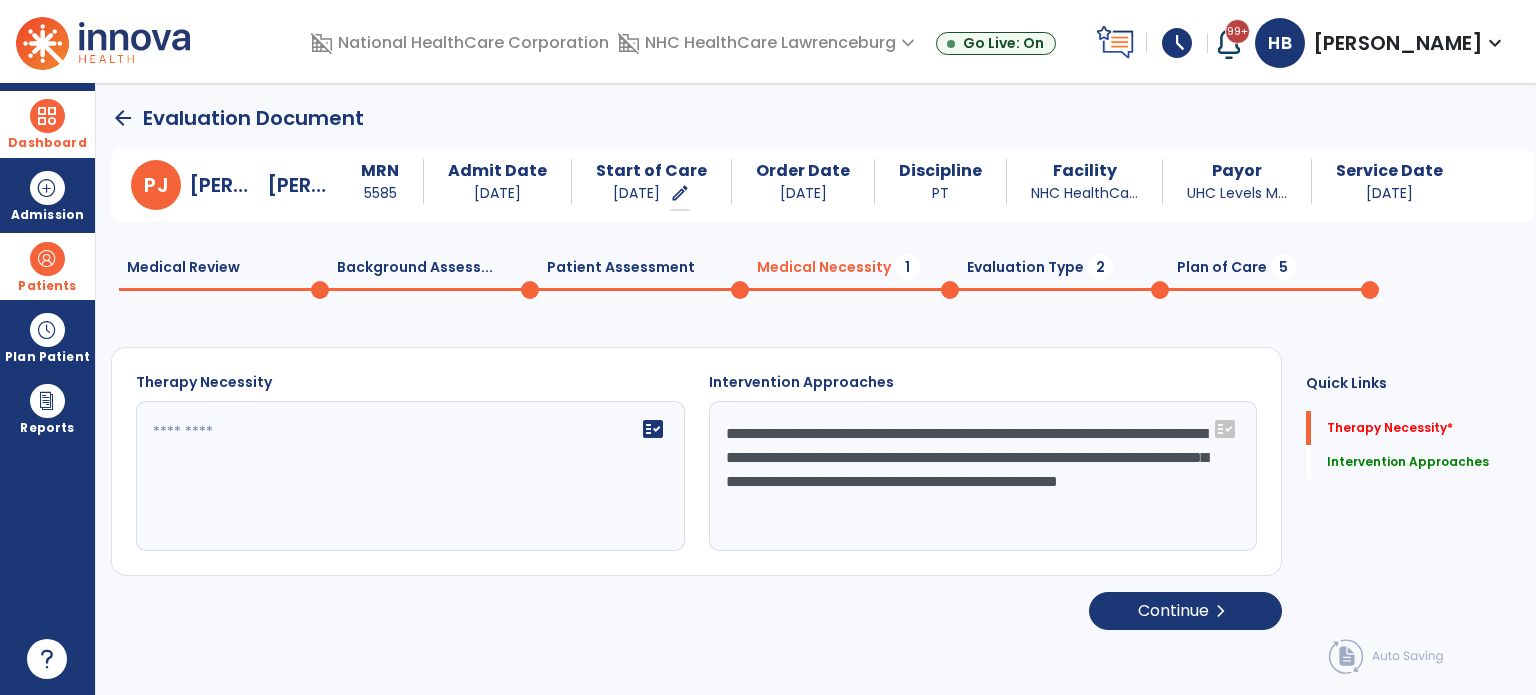 click on "fact_check" 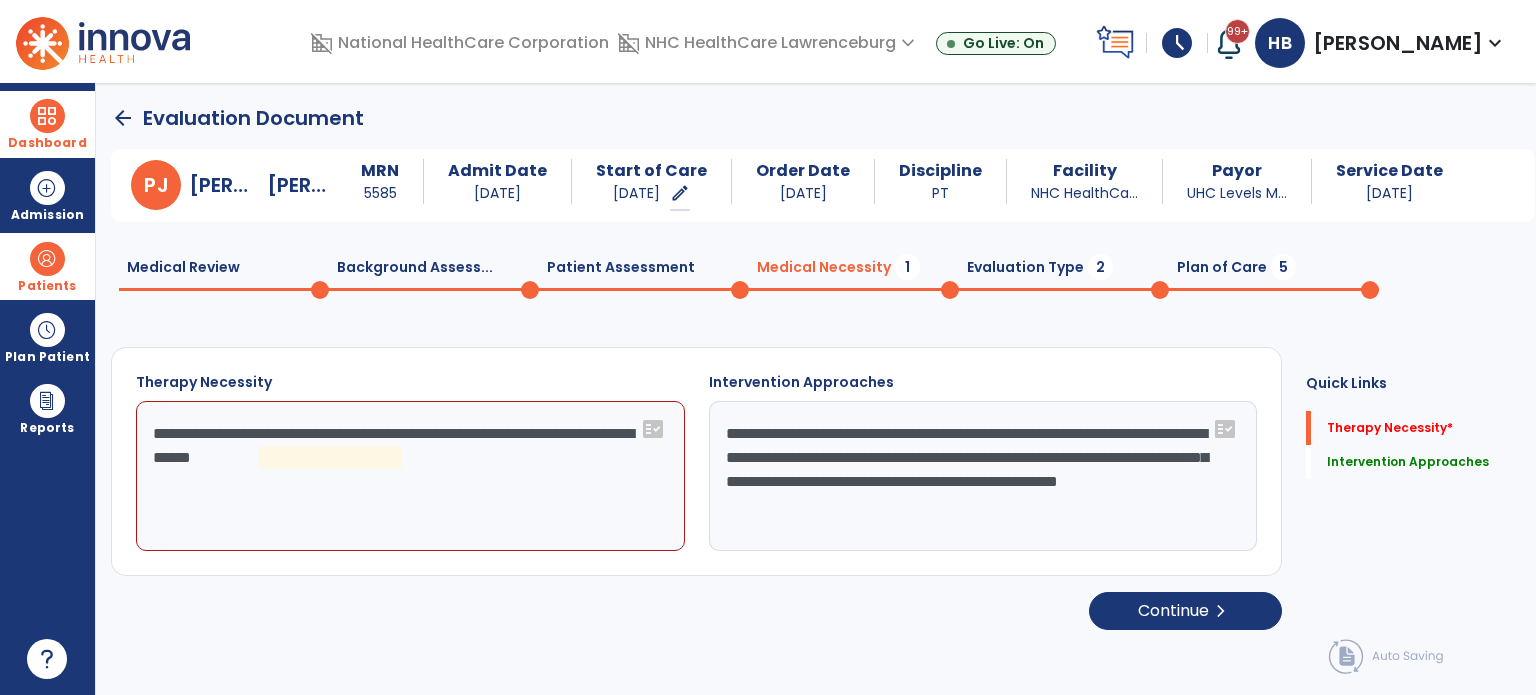 click on "**********" 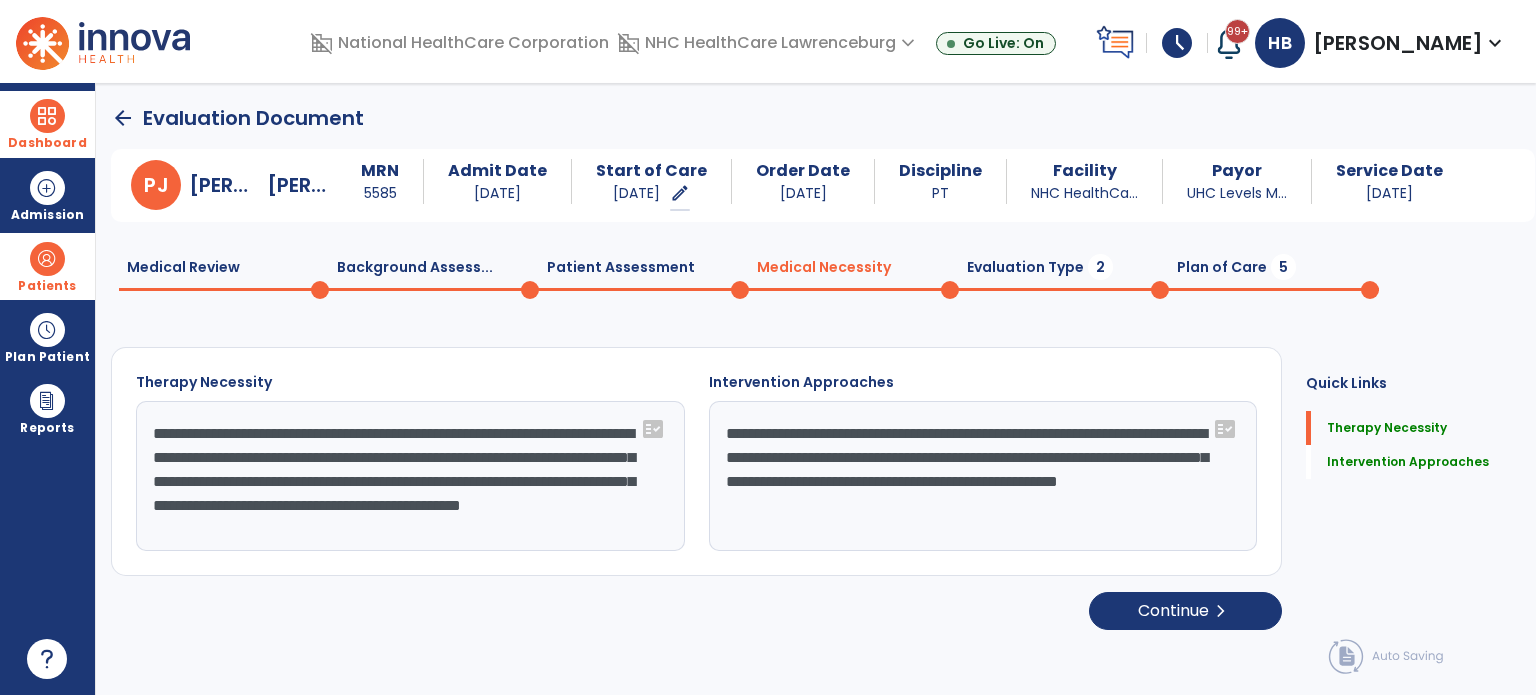 scroll, scrollTop: 16, scrollLeft: 0, axis: vertical 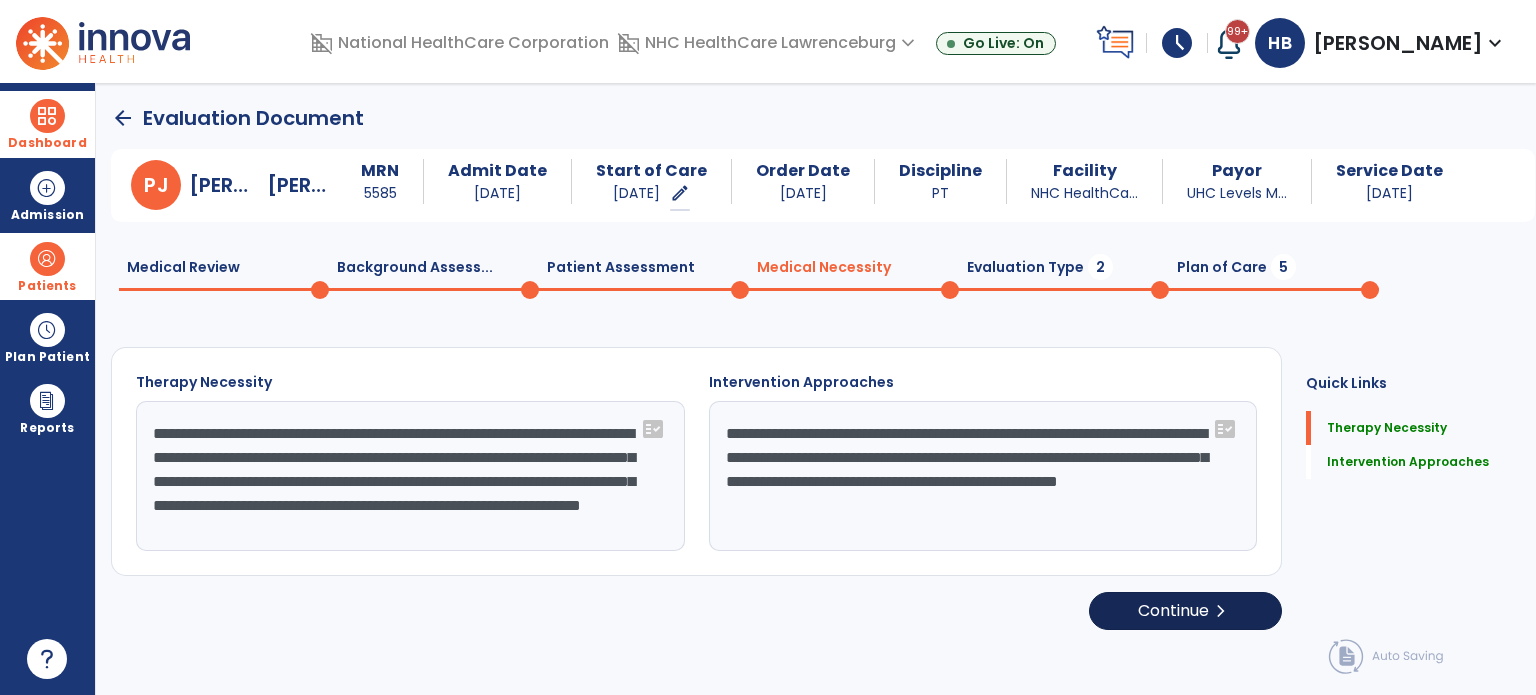 type on "**********" 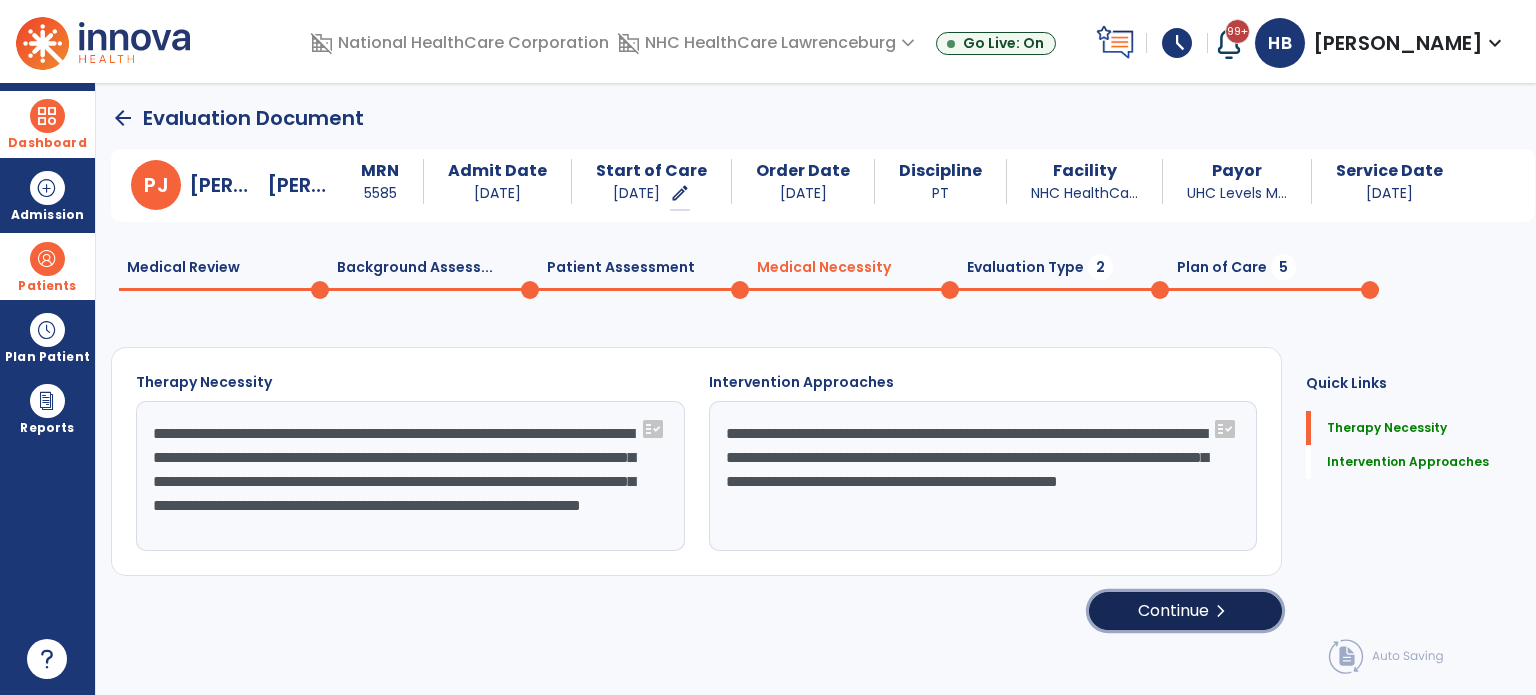 click on "Continue  chevron_right" 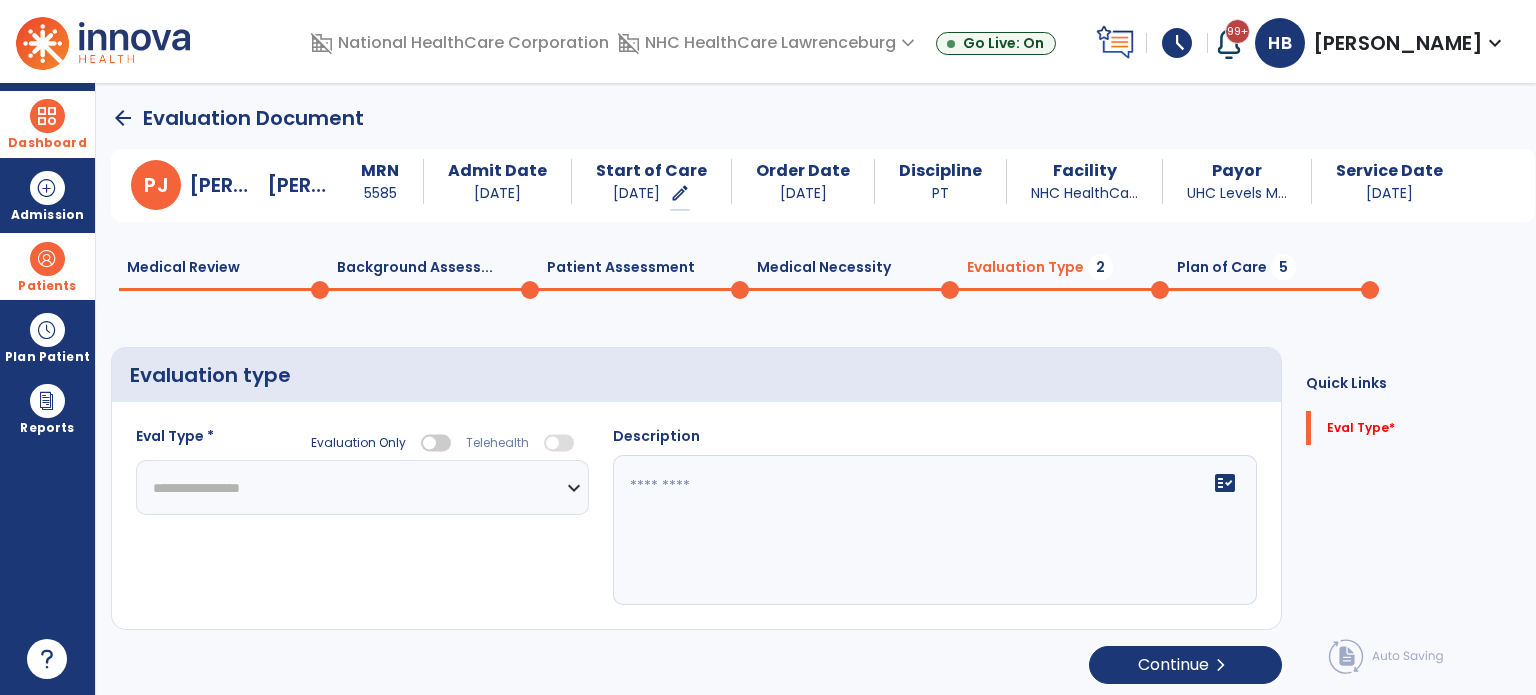click on "**********" 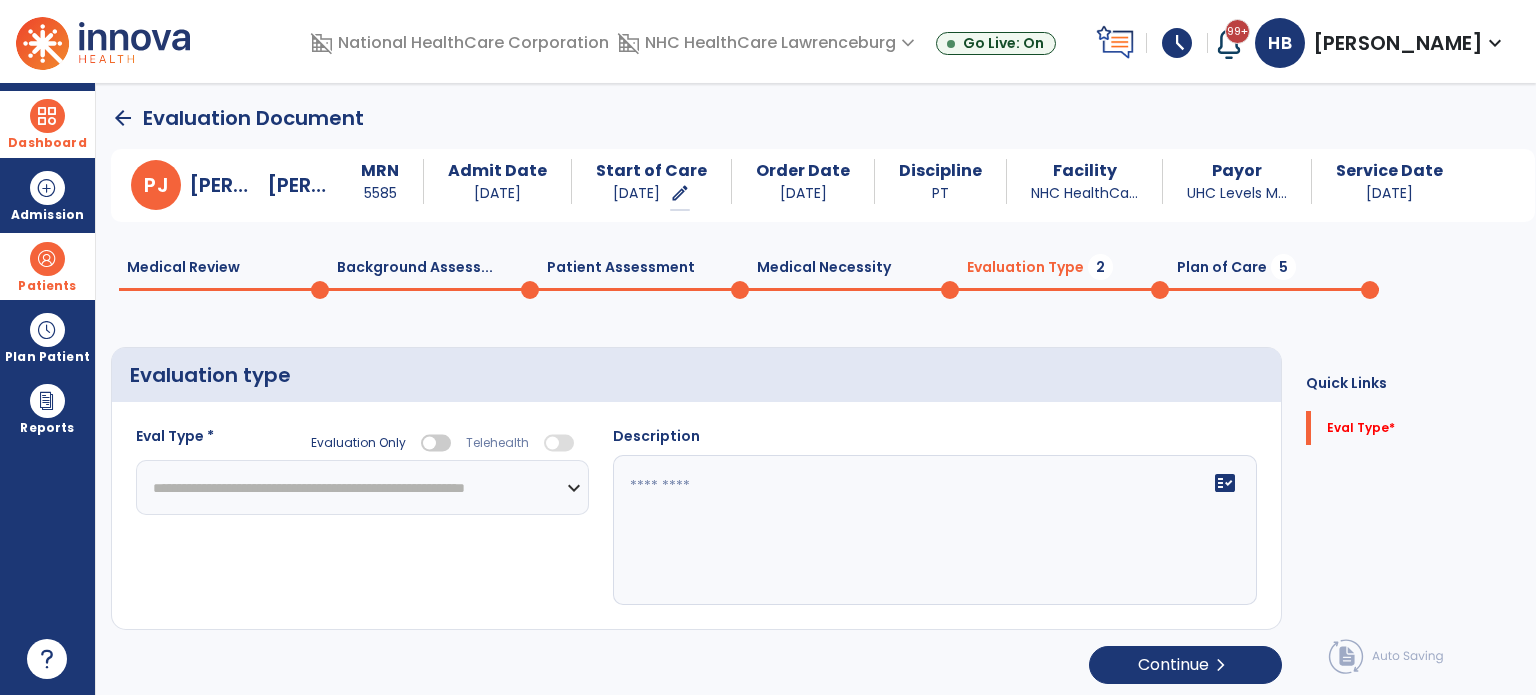 click on "**********" 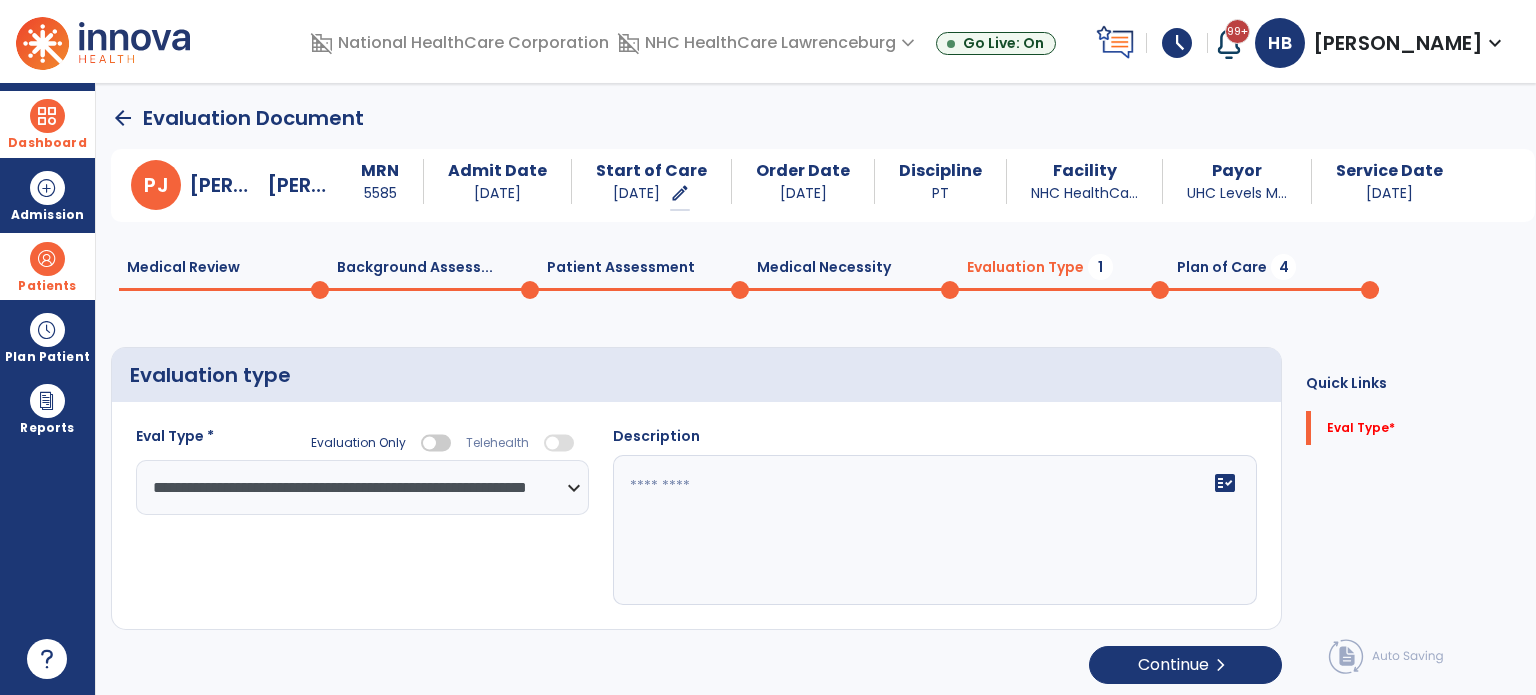 click 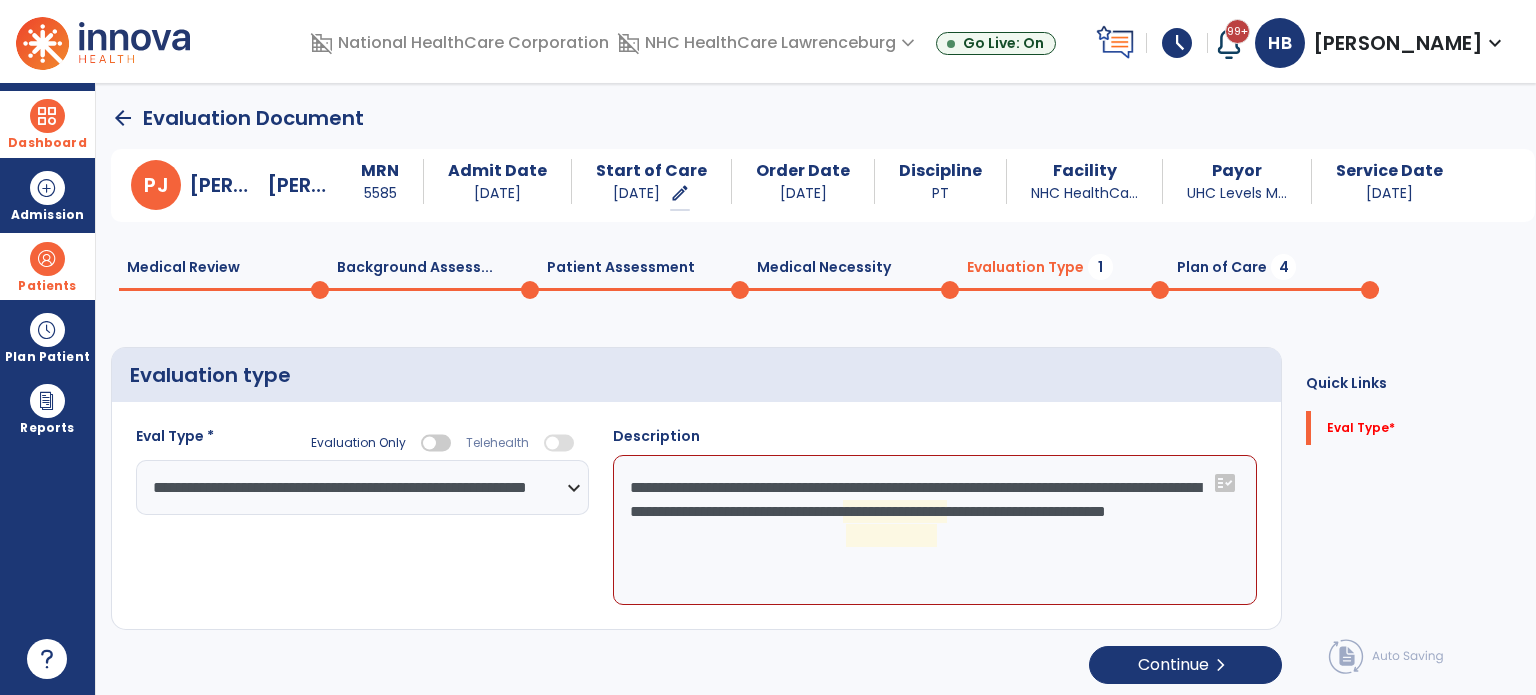 click on "**********" 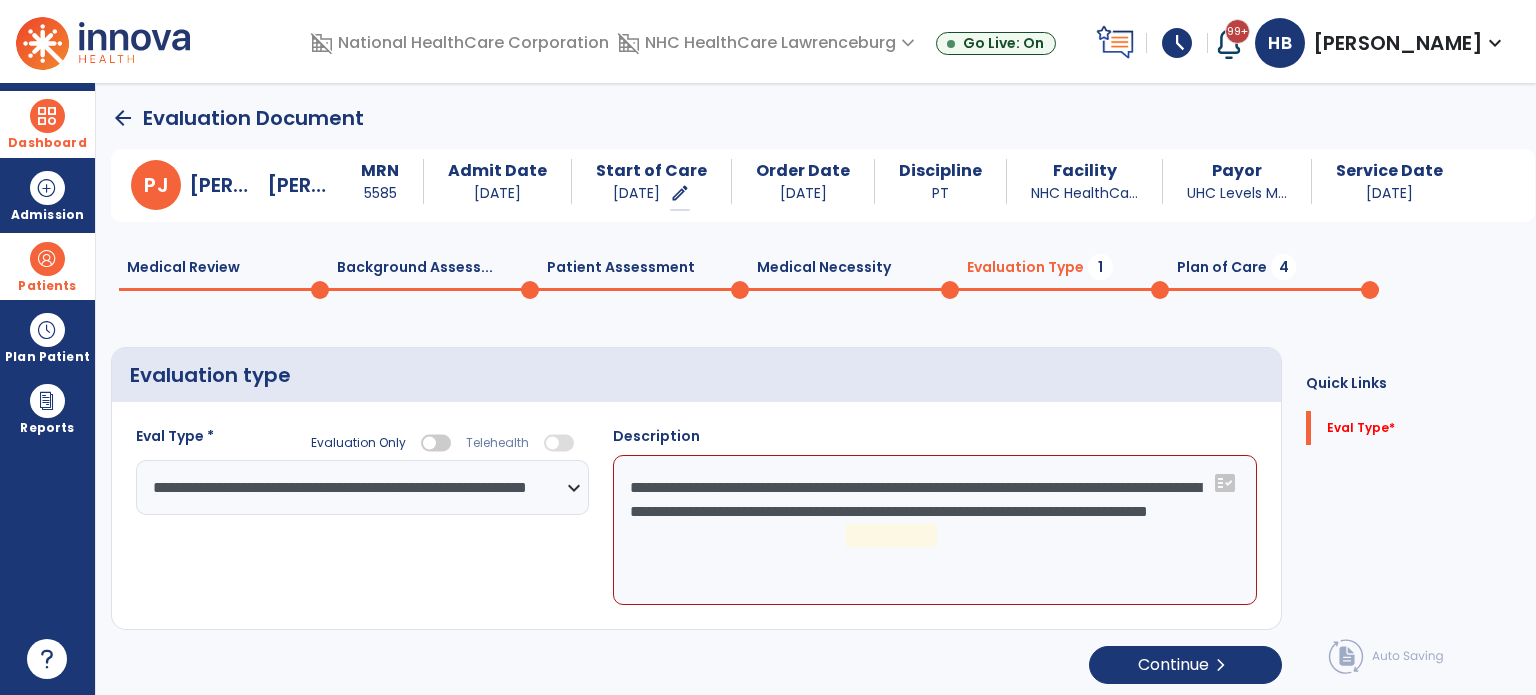 click on "**********" 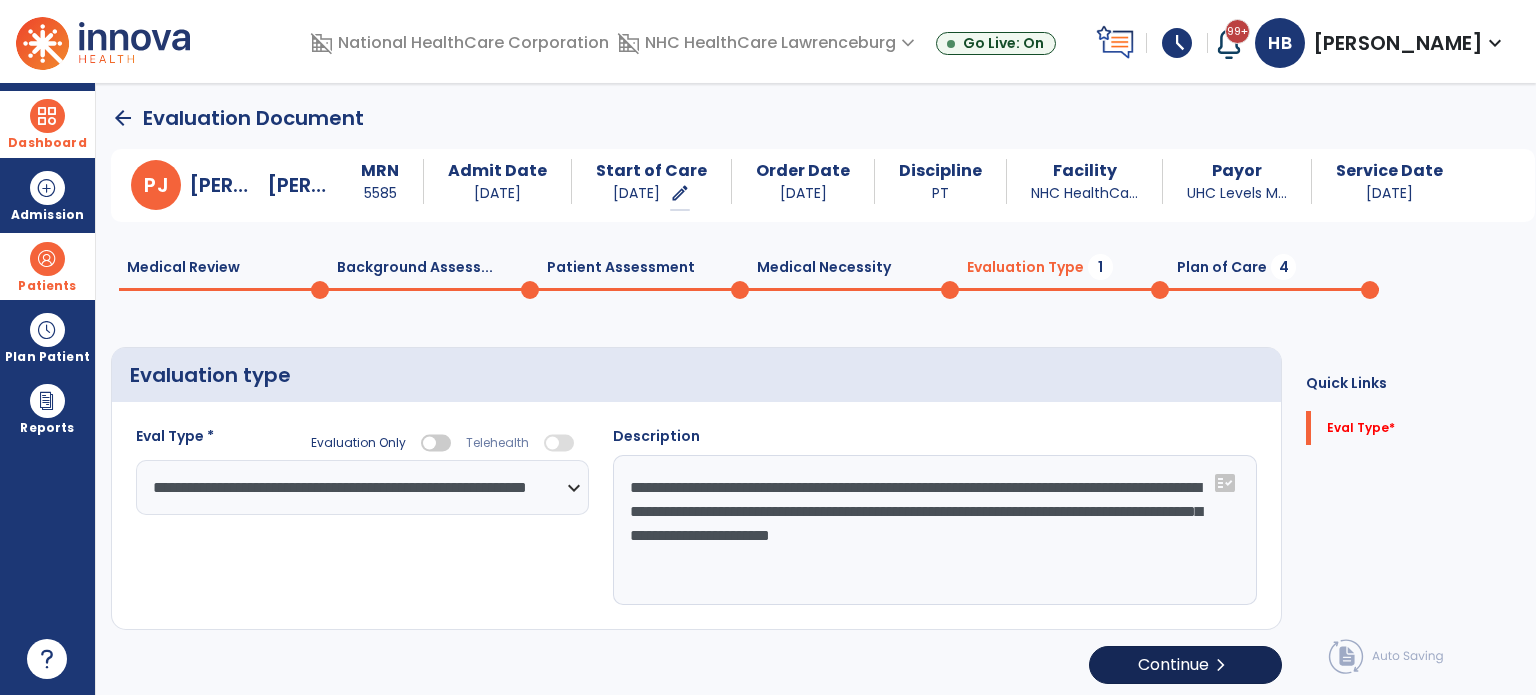 type on "**********" 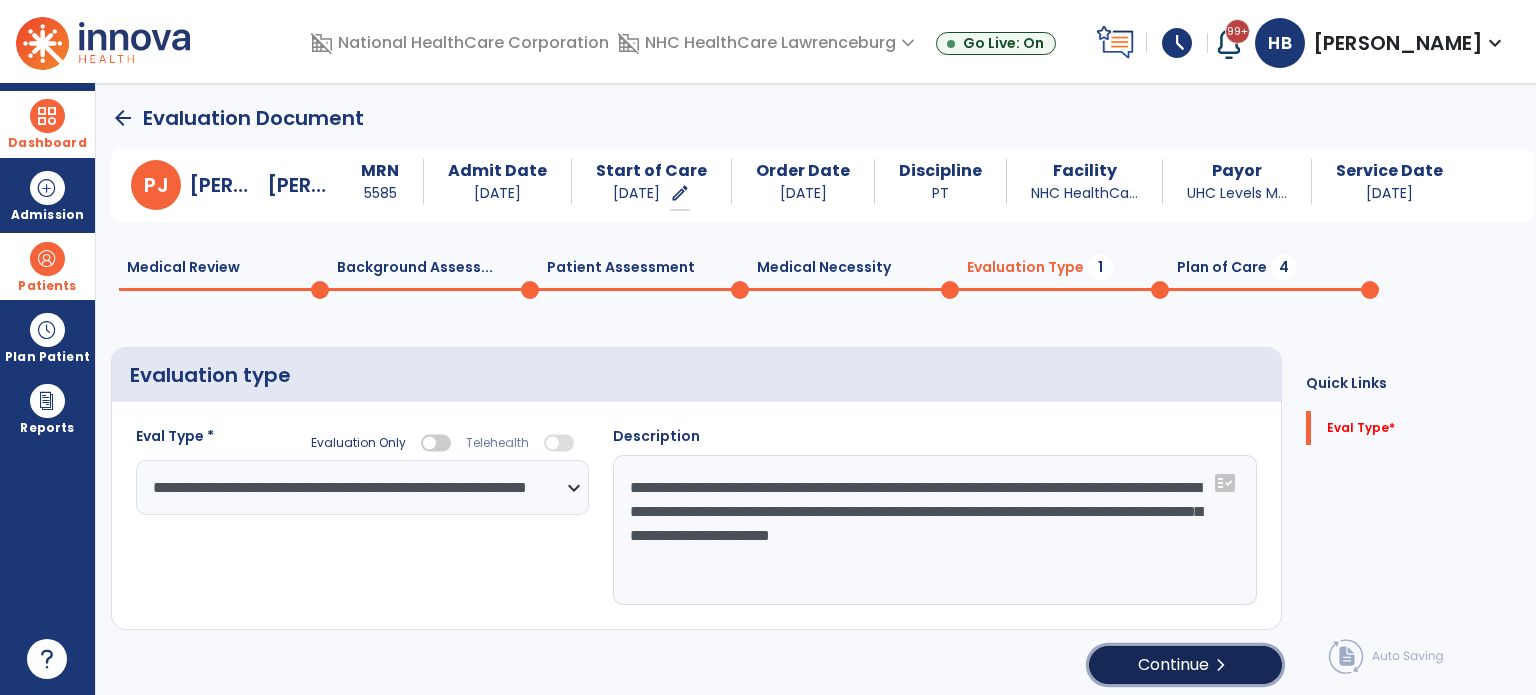 click on "Continue  chevron_right" 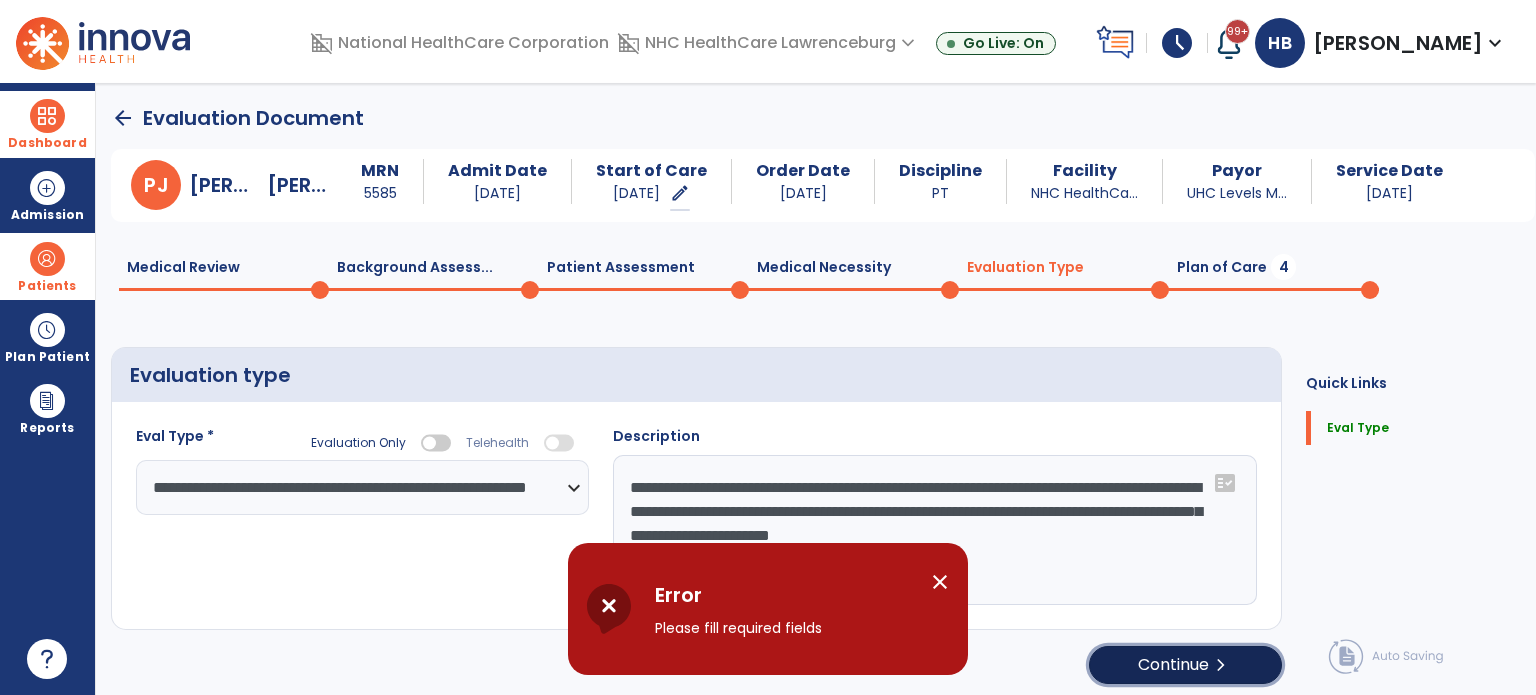 click on "Continue  chevron_right" 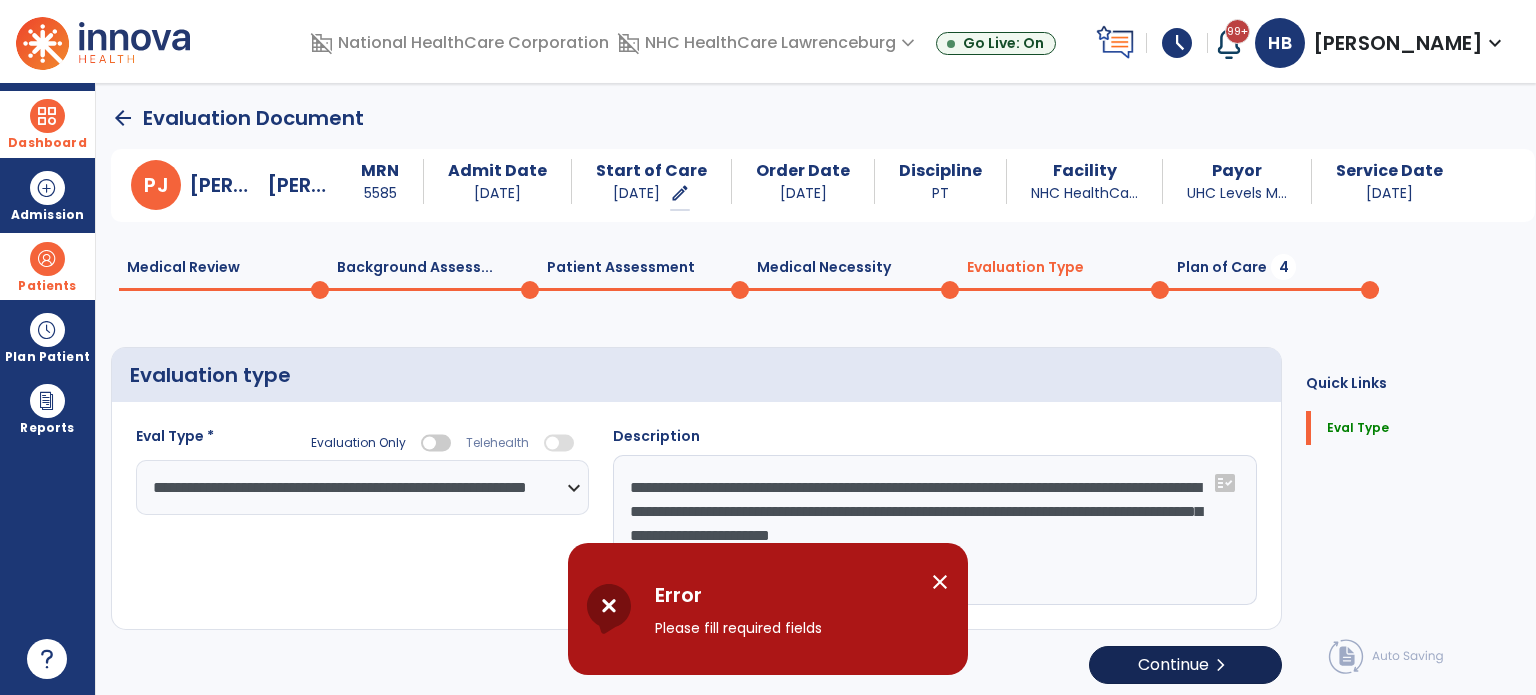 select on "**" 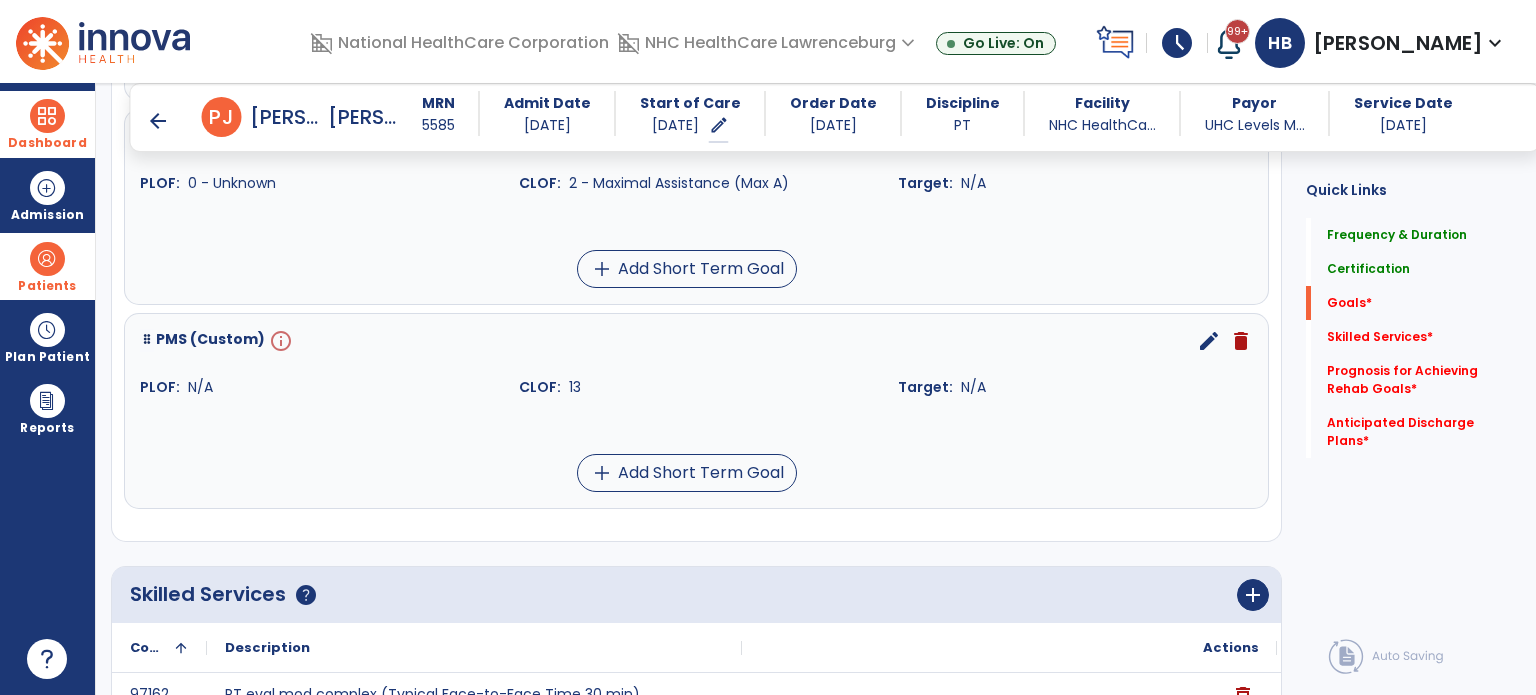 scroll, scrollTop: 584, scrollLeft: 0, axis: vertical 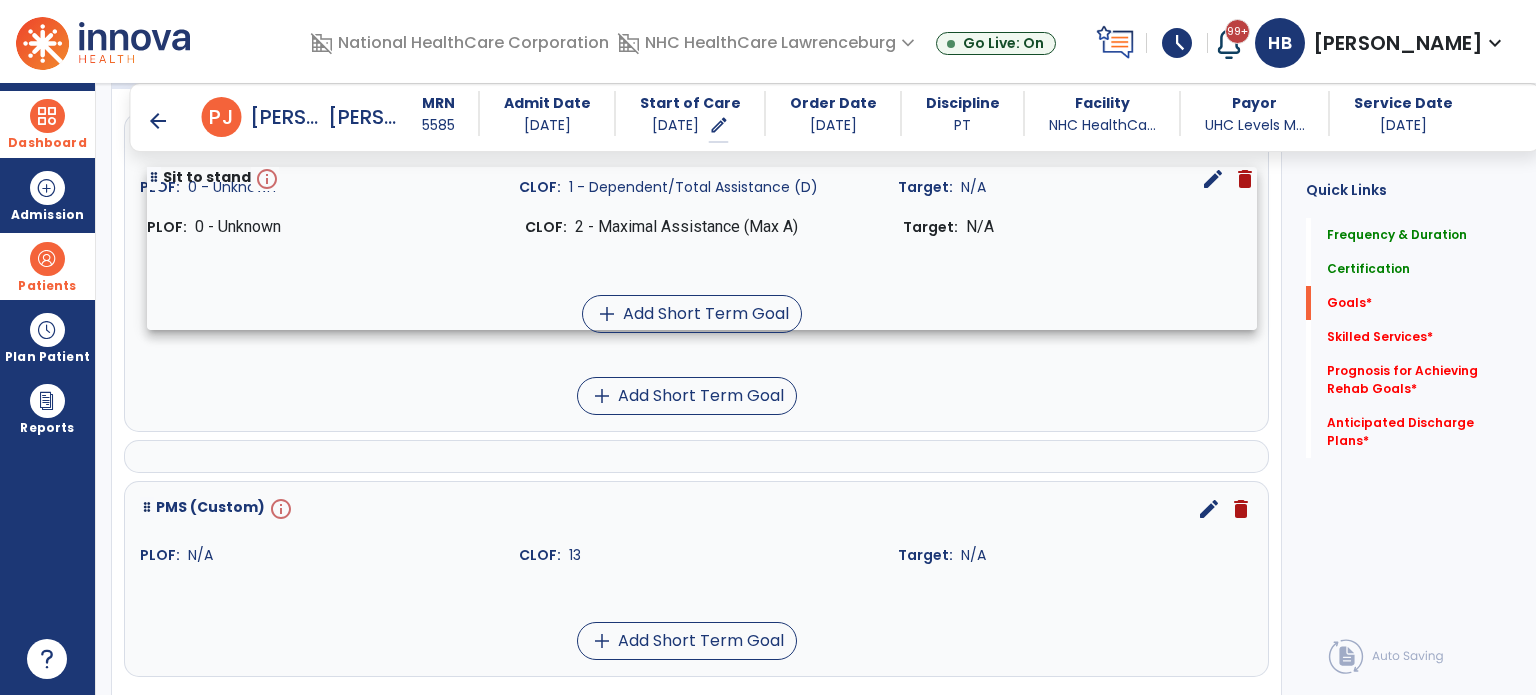 drag, startPoint x: 146, startPoint y: 338, endPoint x: 152, endPoint y: 171, distance: 167.10774 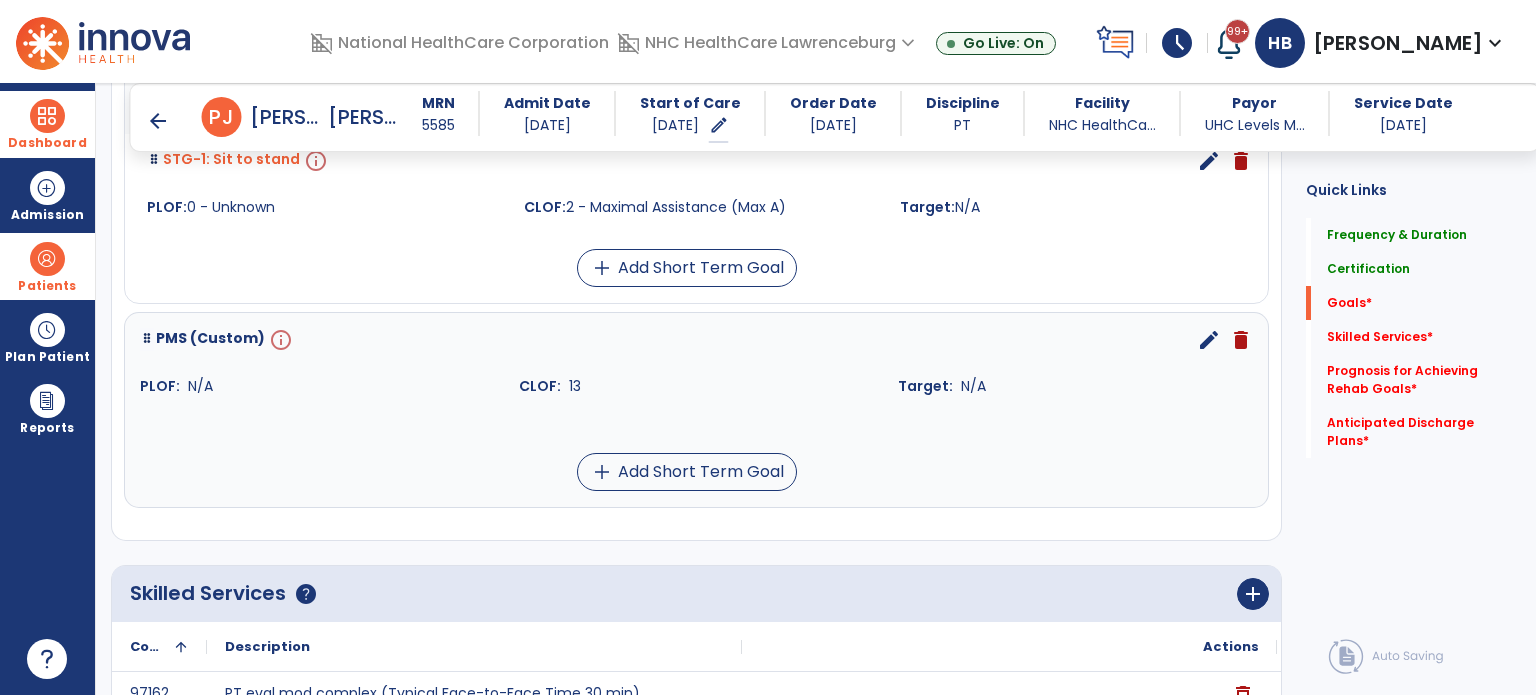 scroll, scrollTop: 548, scrollLeft: 0, axis: vertical 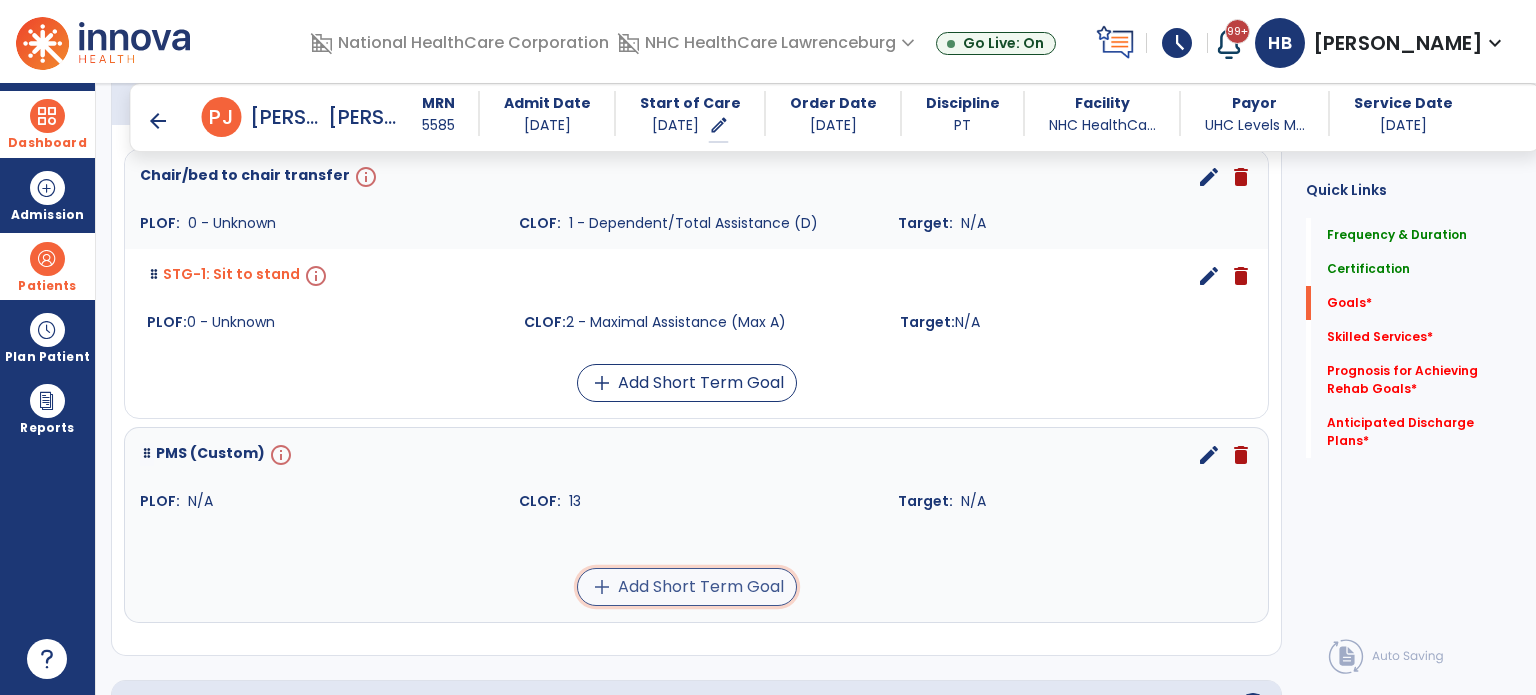 click on "add  Add Short Term Goal" at bounding box center [687, 587] 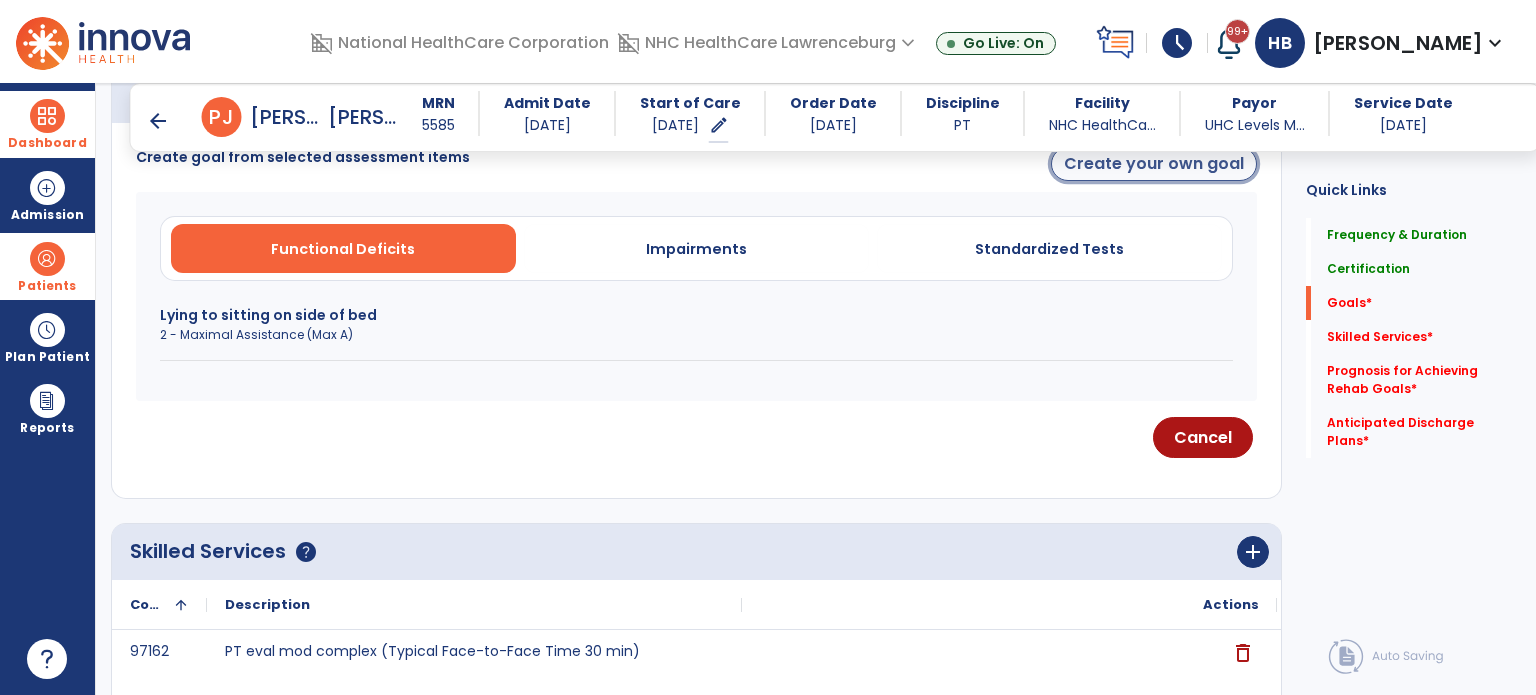 click on "Create your own goal" at bounding box center (1154, 164) 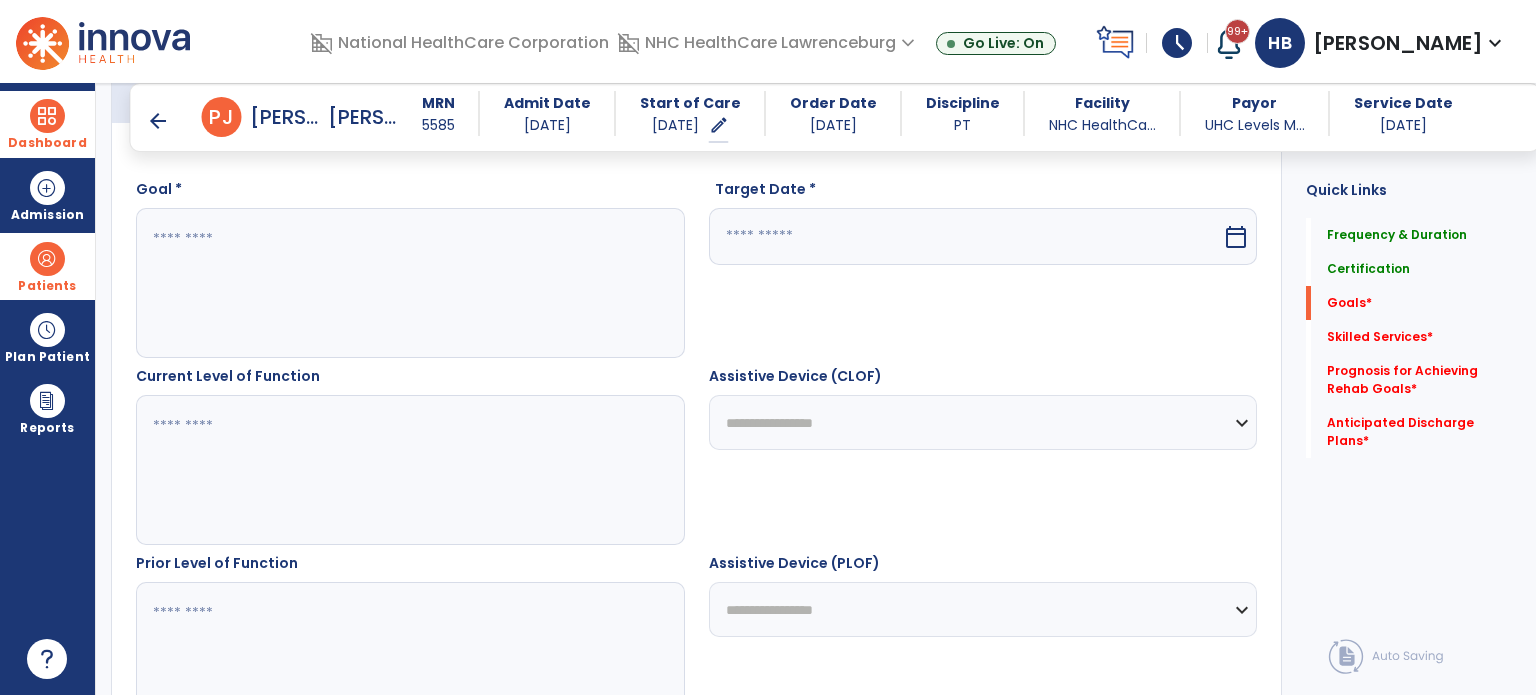 click at bounding box center (409, 283) 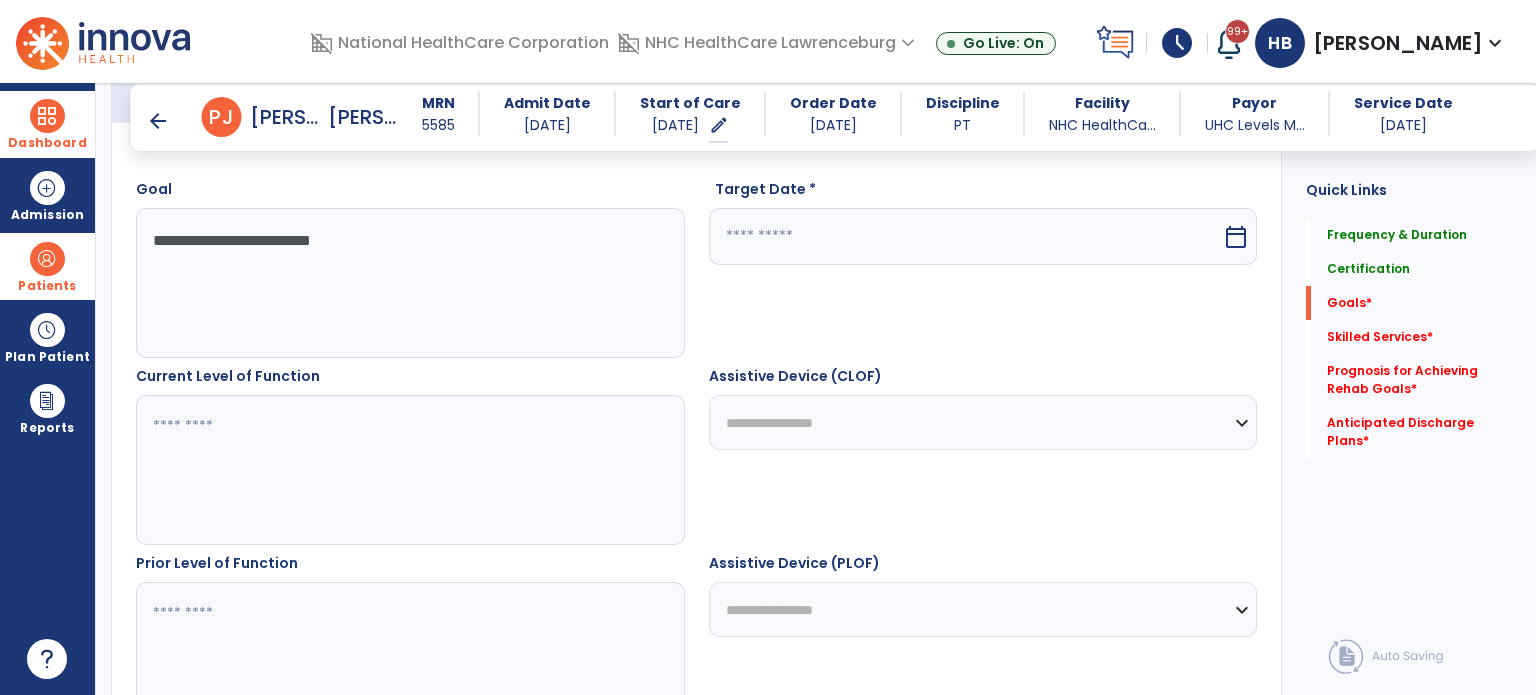 type on "**********" 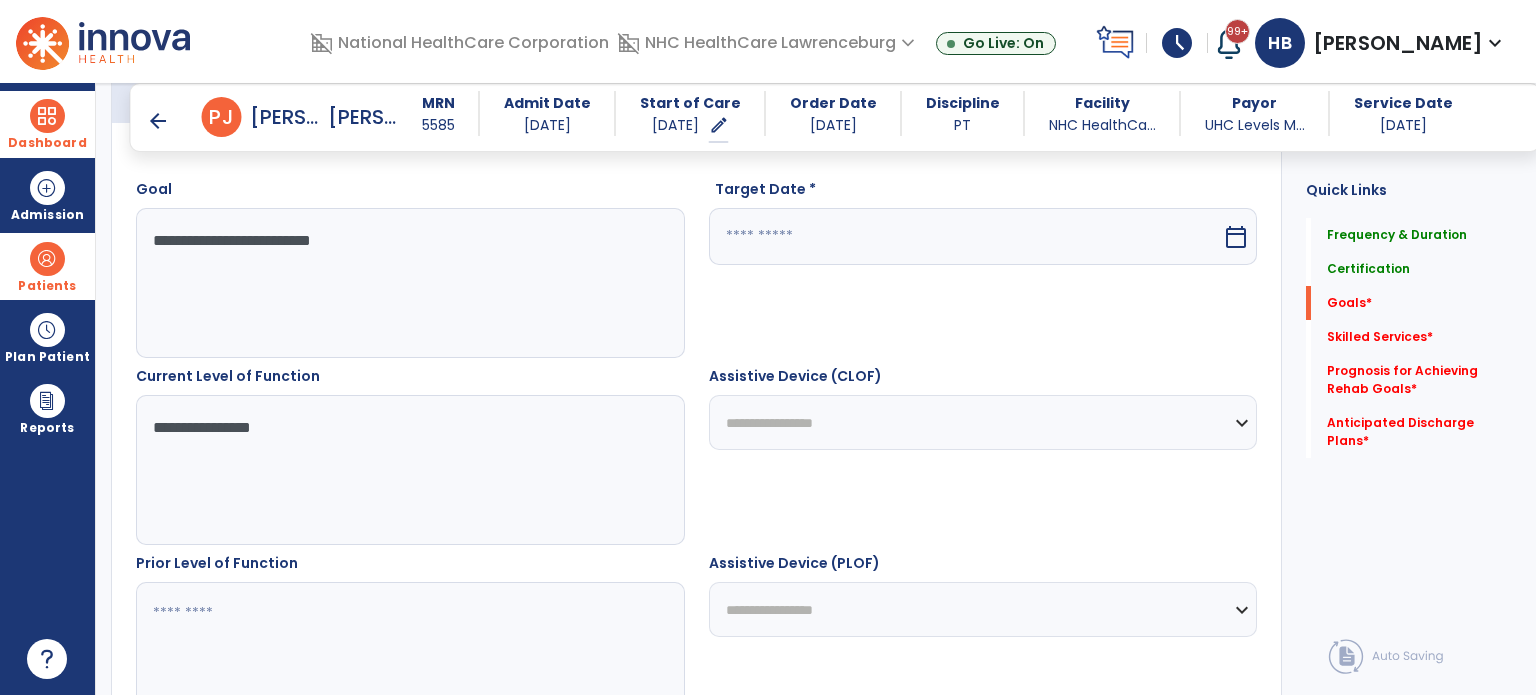 scroll, scrollTop: 756, scrollLeft: 0, axis: vertical 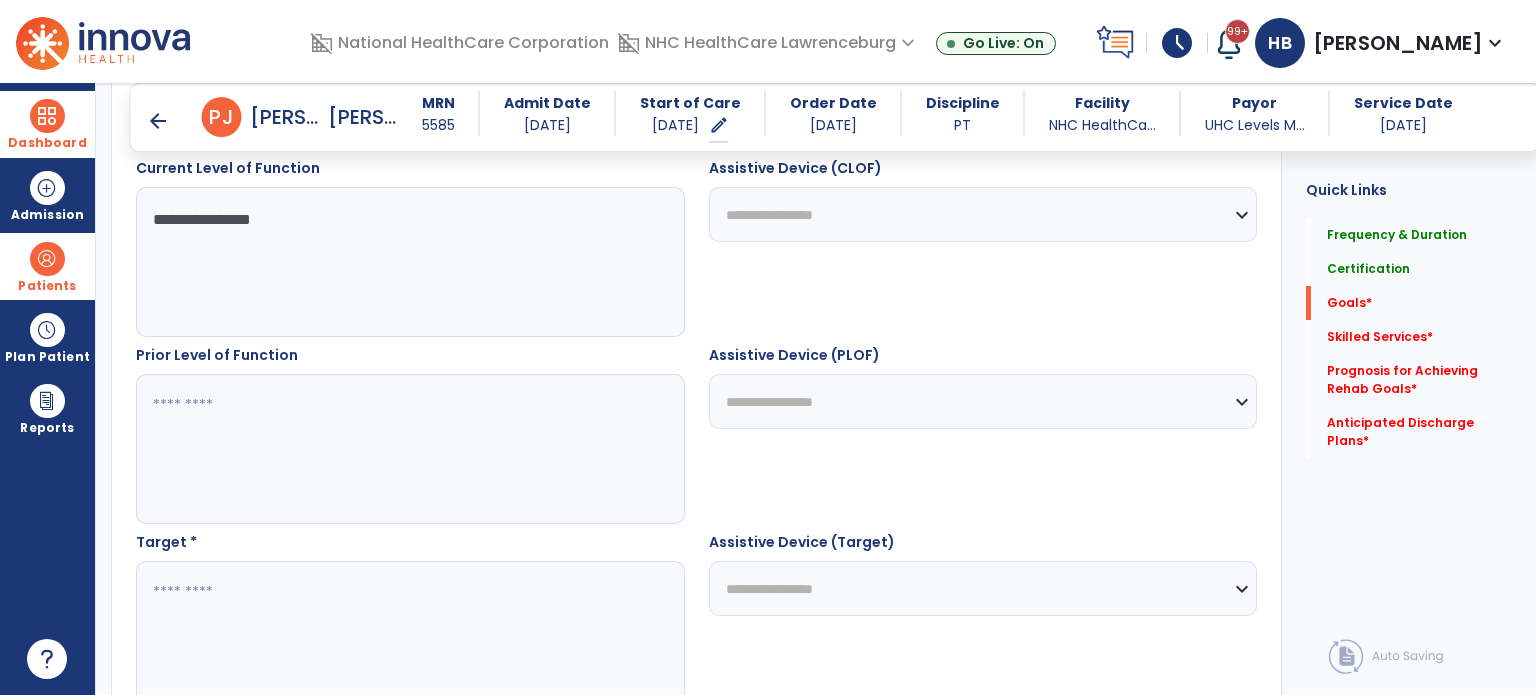 type on "**********" 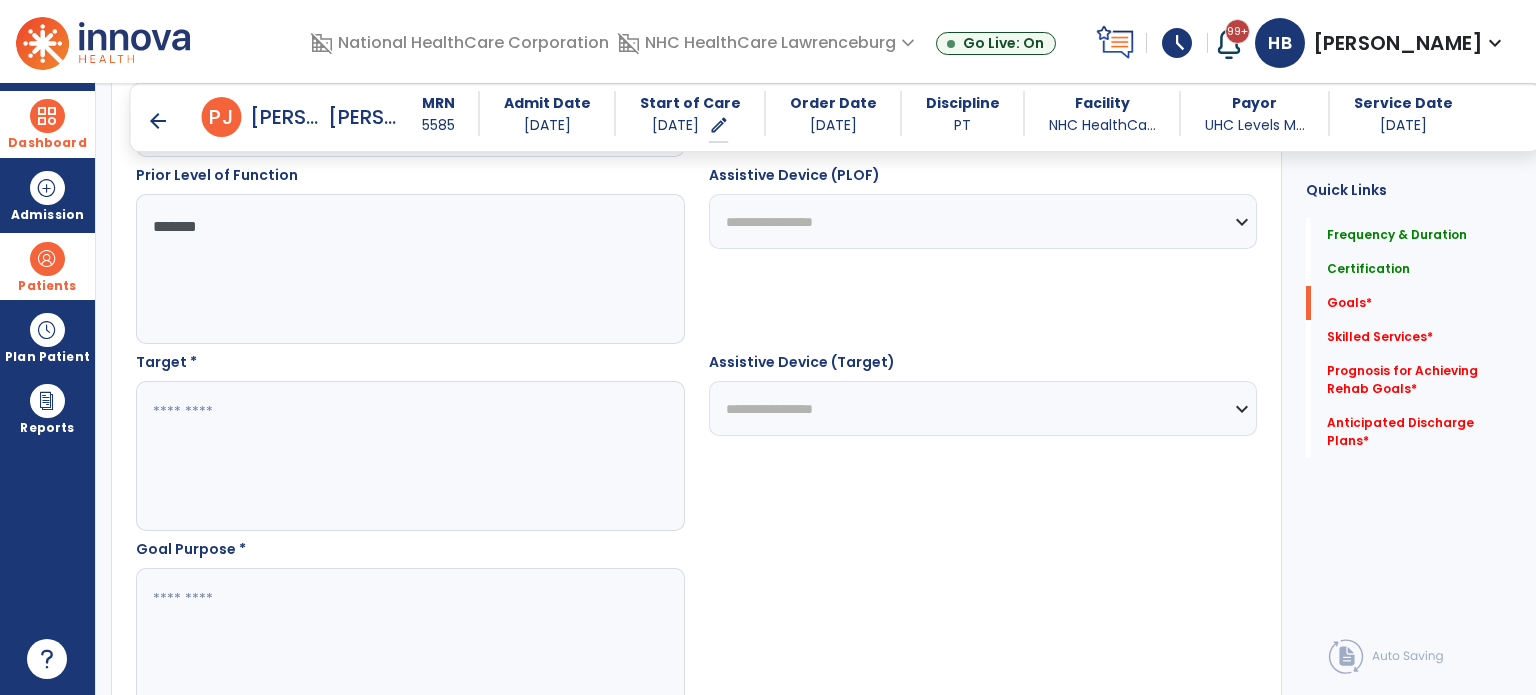 scroll, scrollTop: 936, scrollLeft: 0, axis: vertical 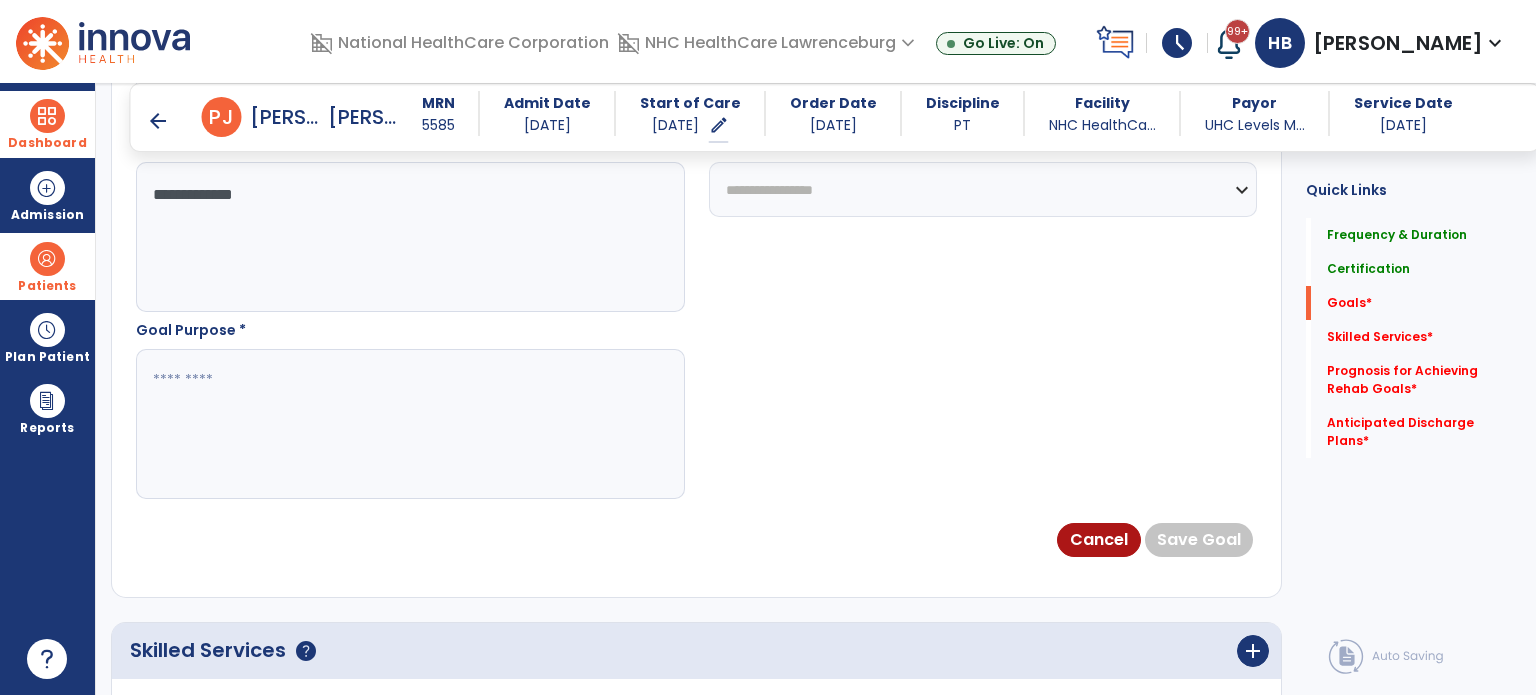 type on "**********" 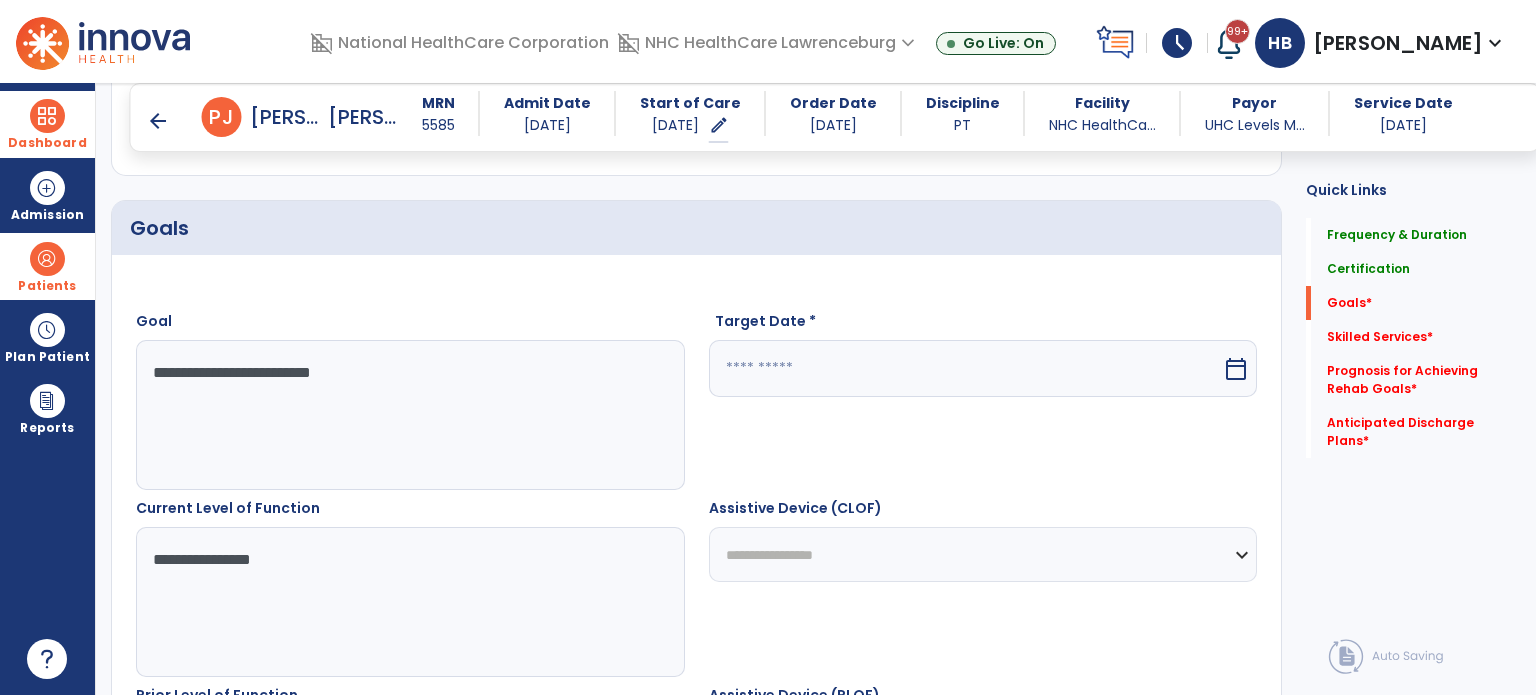 scroll, scrollTop: 356, scrollLeft: 0, axis: vertical 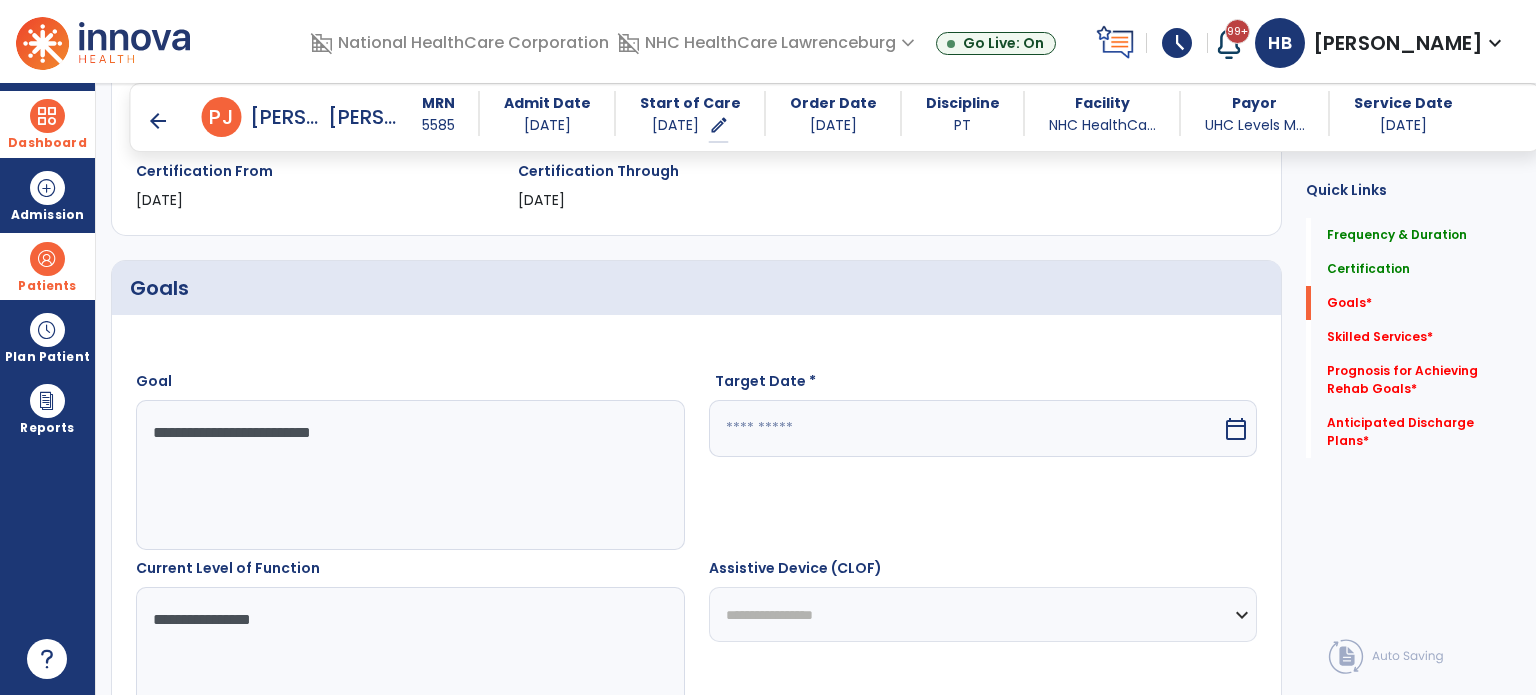 type on "**********" 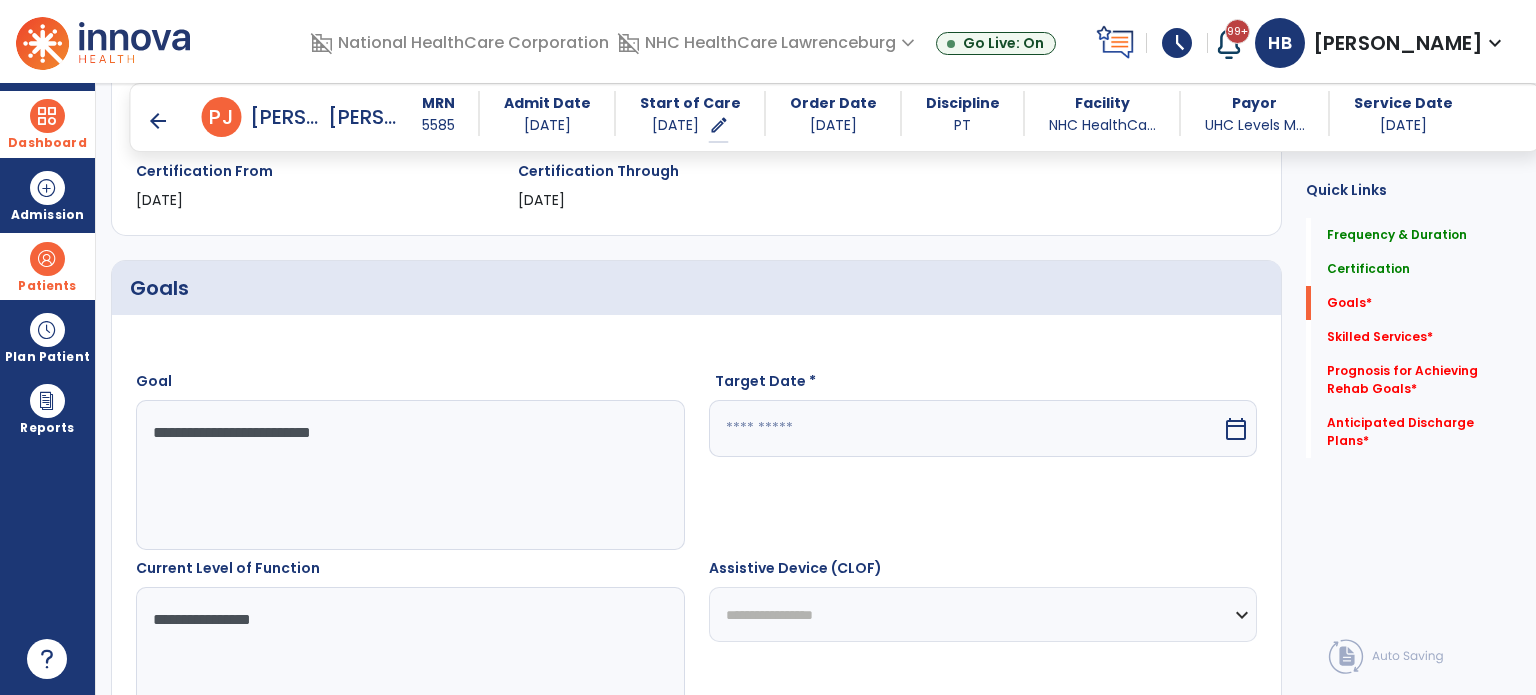 click at bounding box center [966, 428] 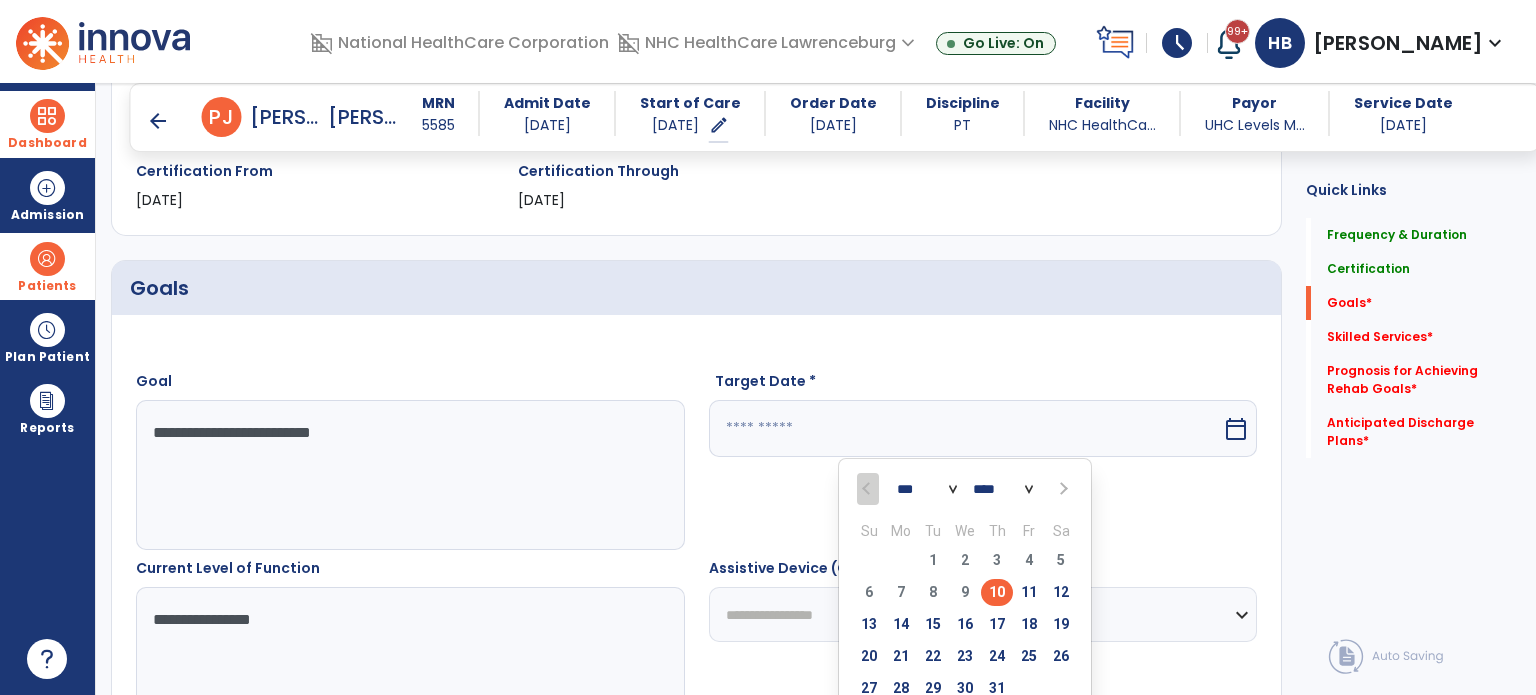 scroll, scrollTop: 568, scrollLeft: 0, axis: vertical 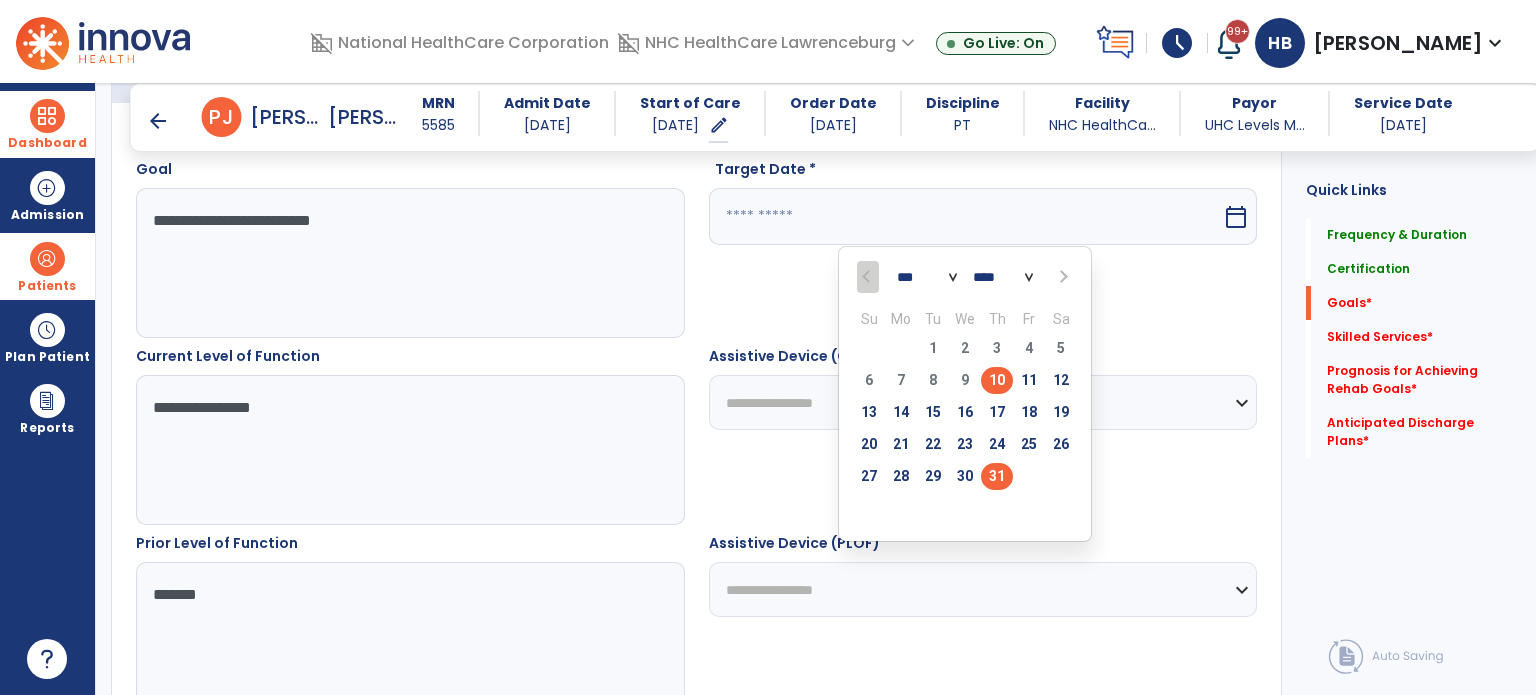 click on "31" at bounding box center [997, 476] 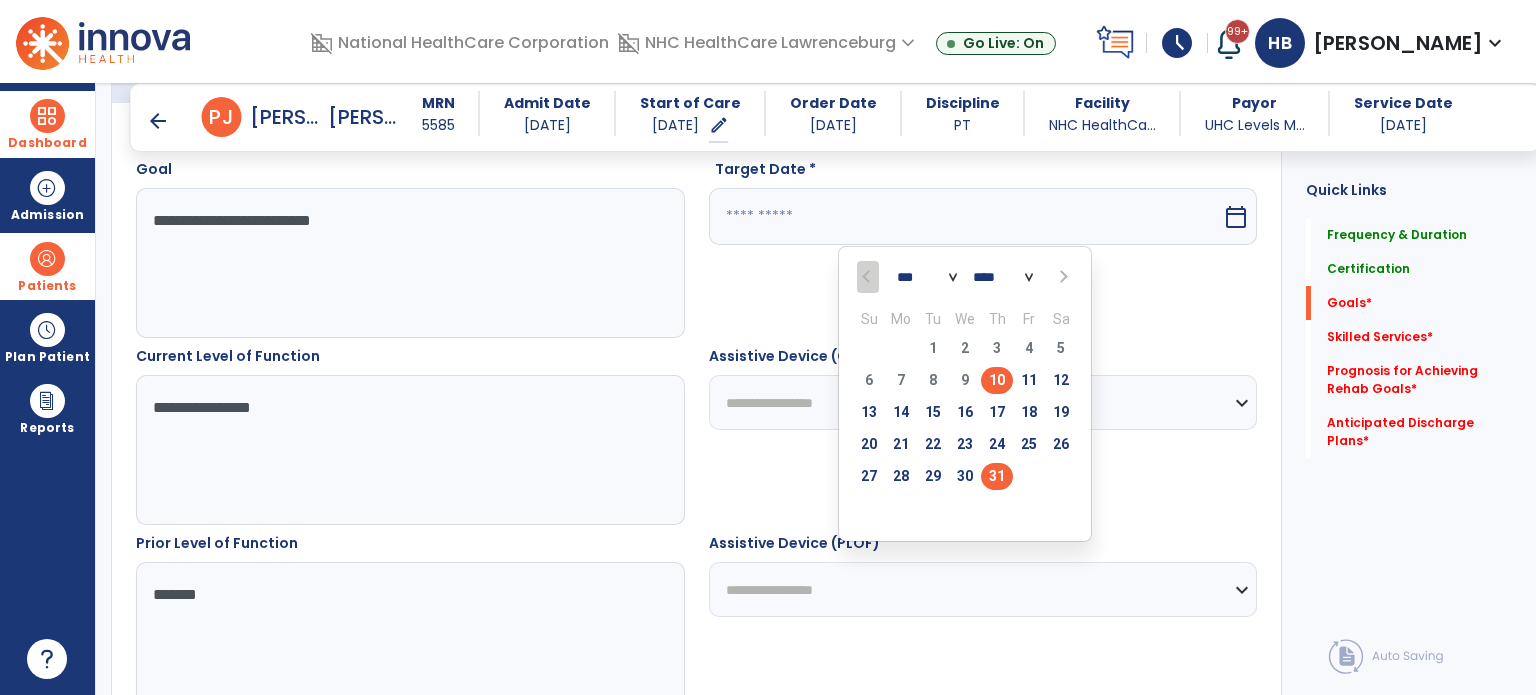 type on "*********" 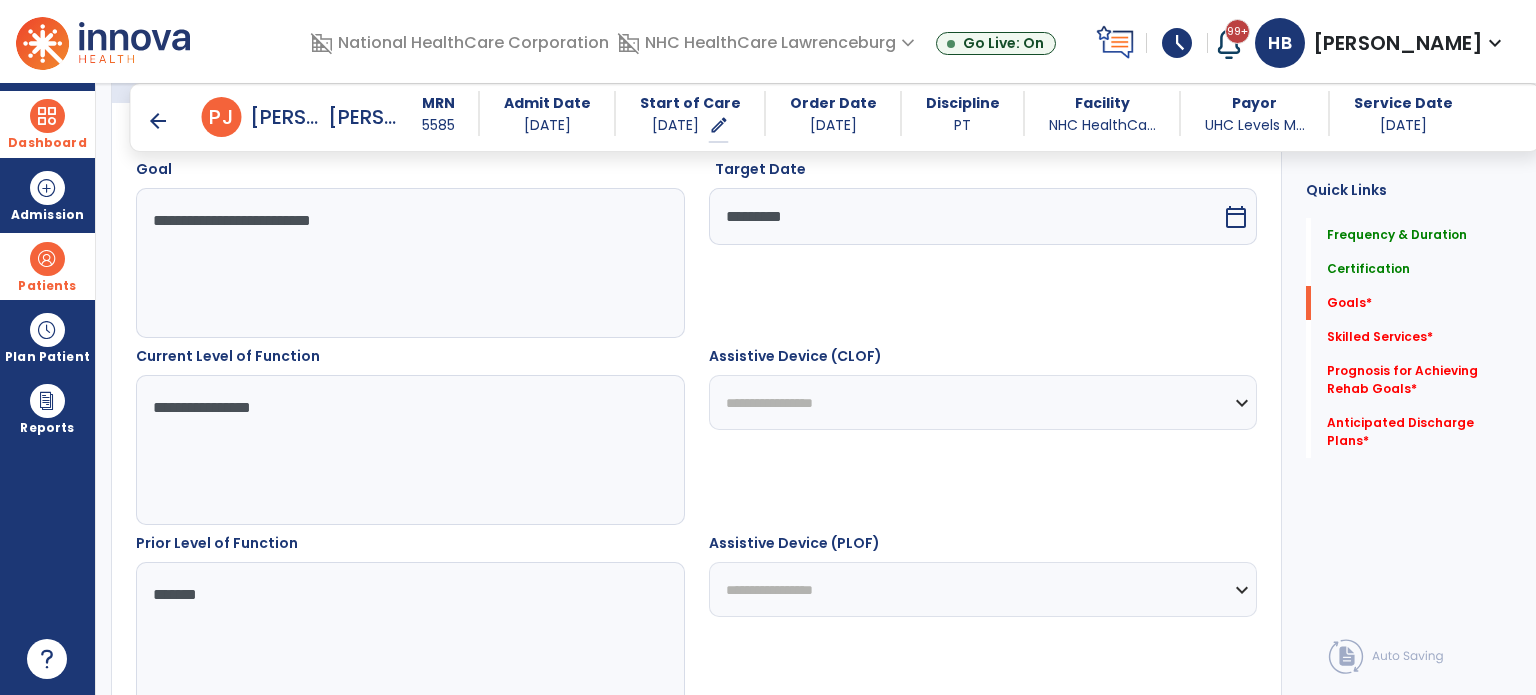 click on "**********" at bounding box center [983, 402] 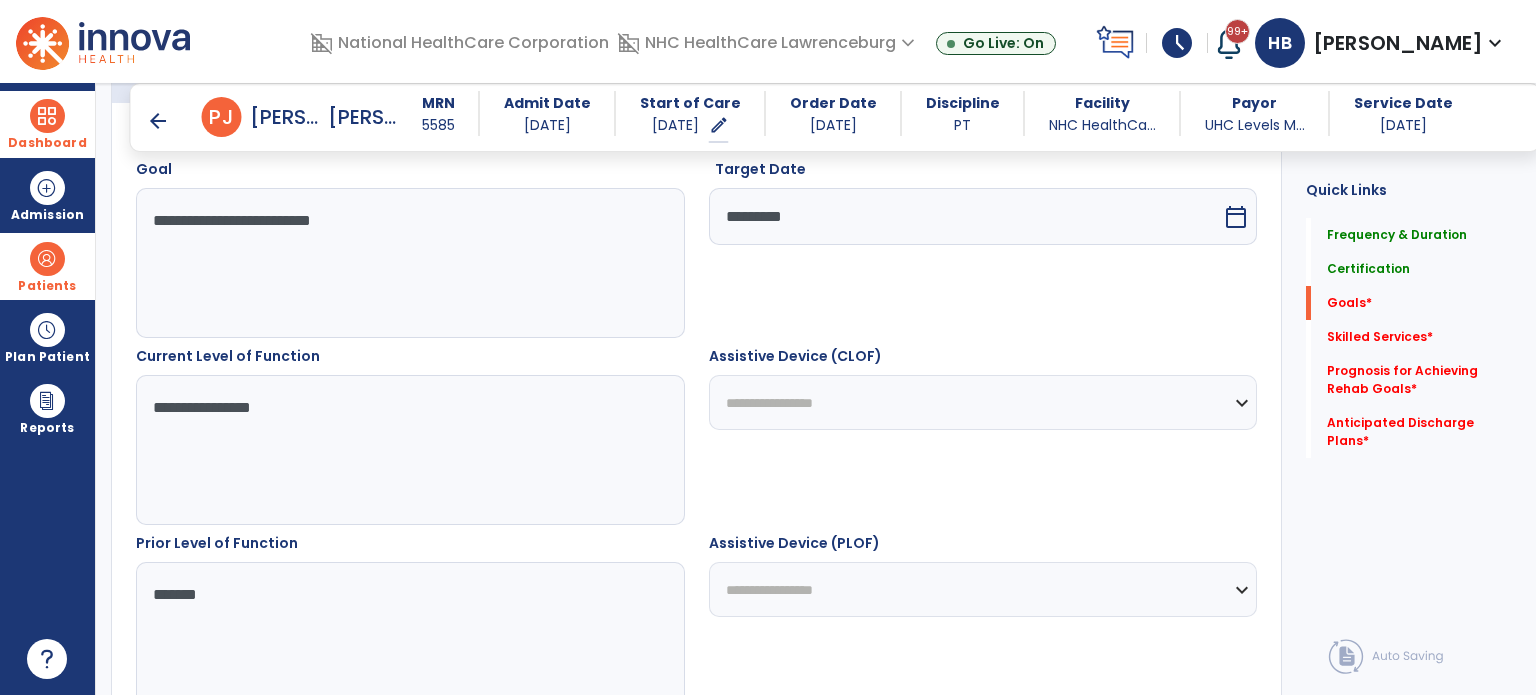 select on "**********" 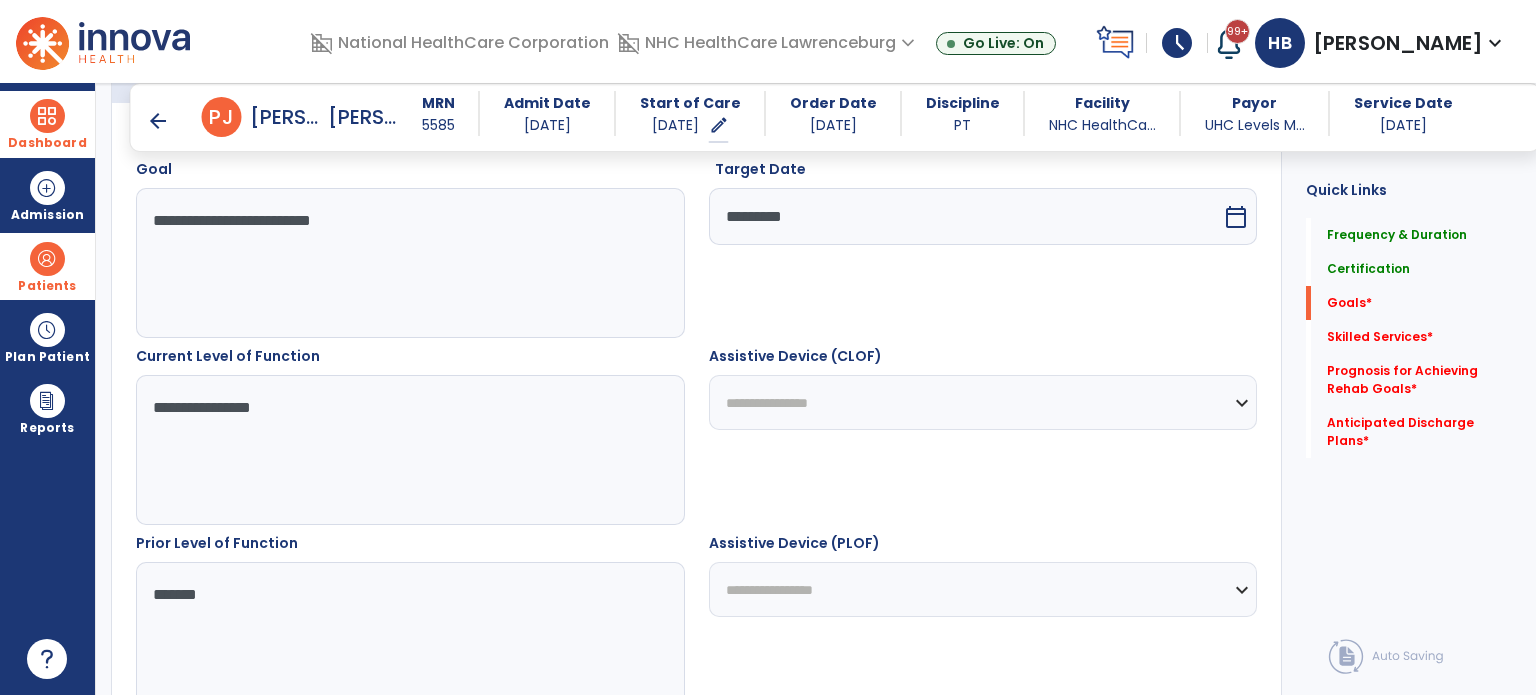 click on "**********" at bounding box center [983, 402] 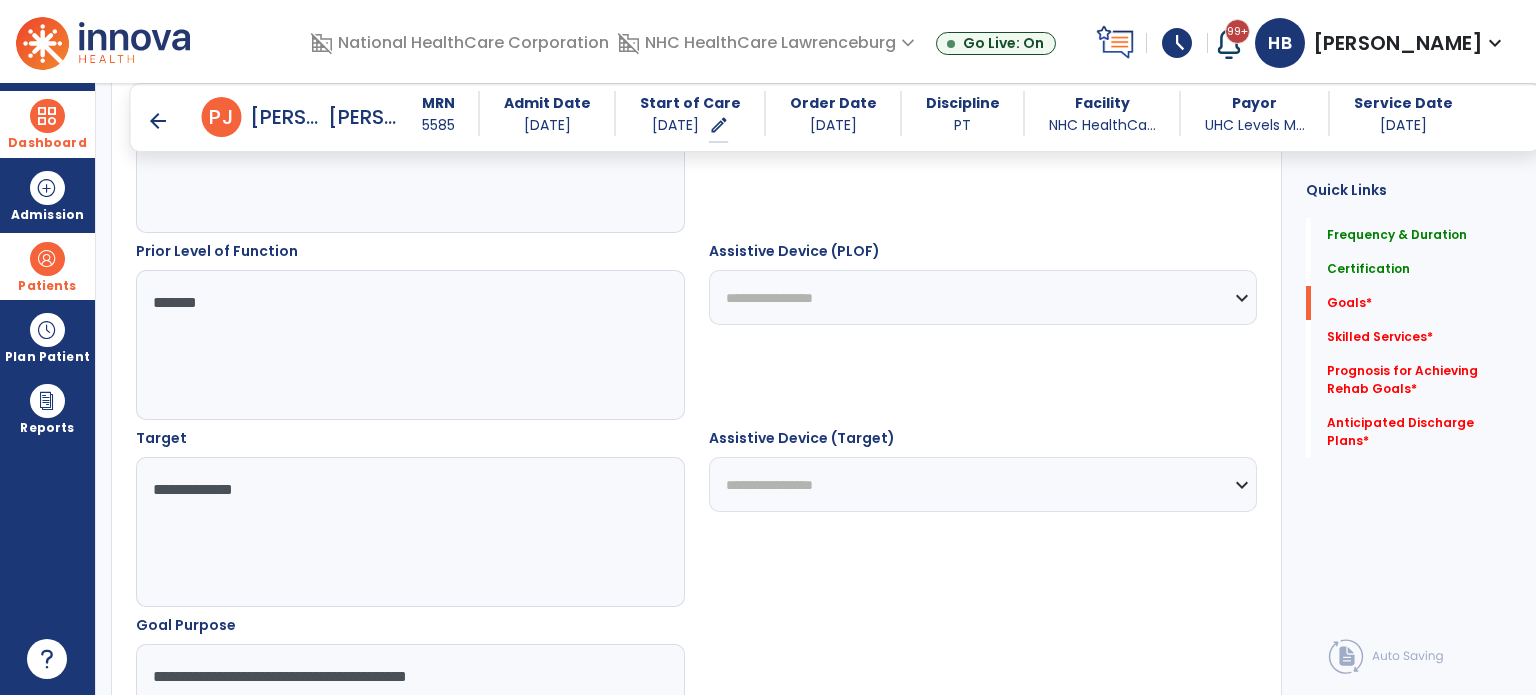 scroll, scrollTop: 860, scrollLeft: 0, axis: vertical 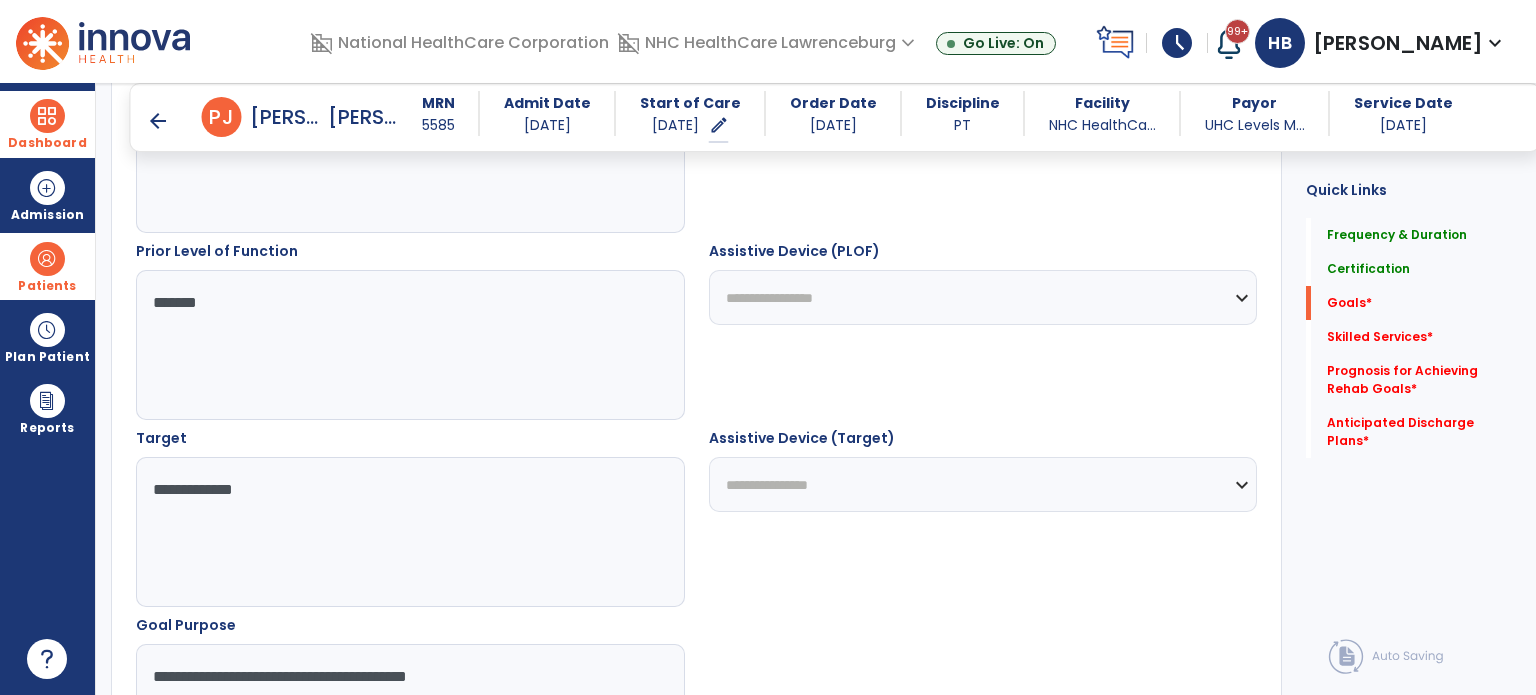 click on "**********" at bounding box center (983, 484) 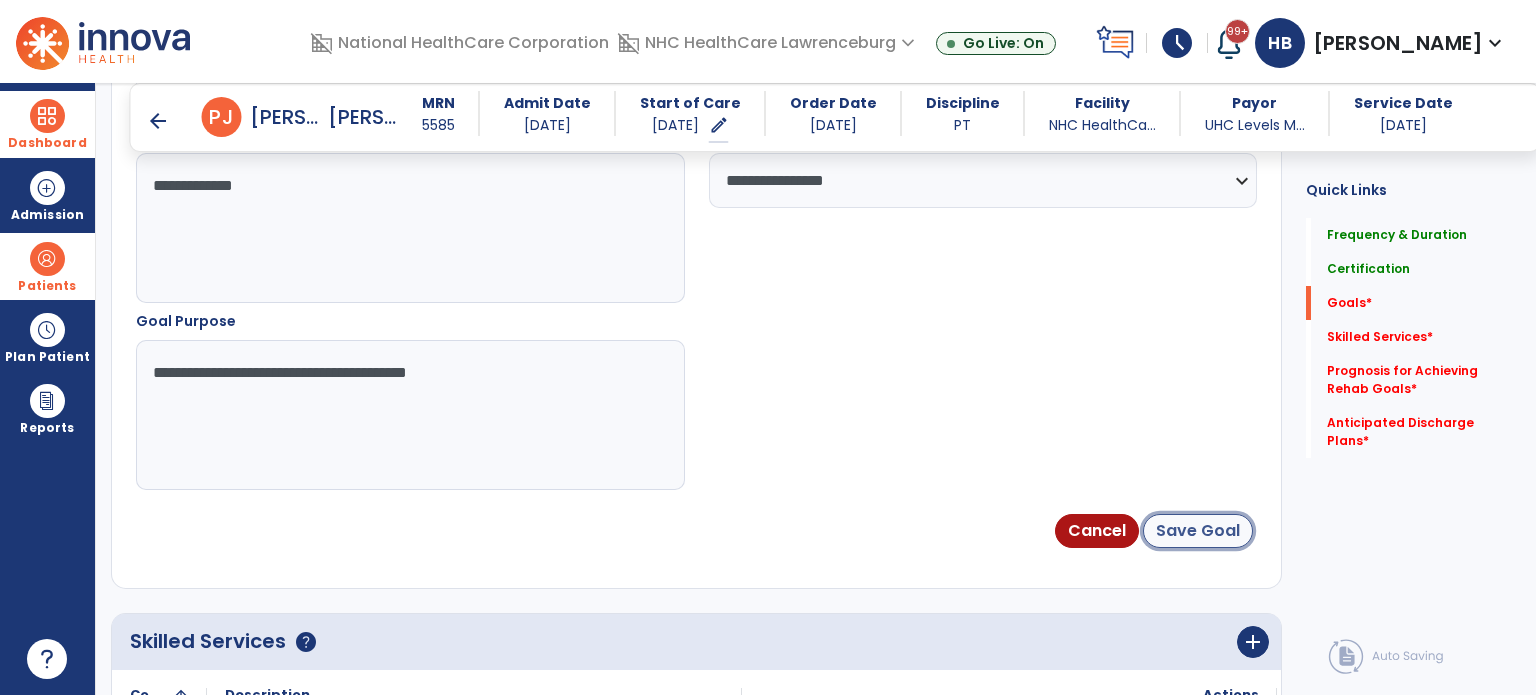click on "Save Goal" at bounding box center (1198, 531) 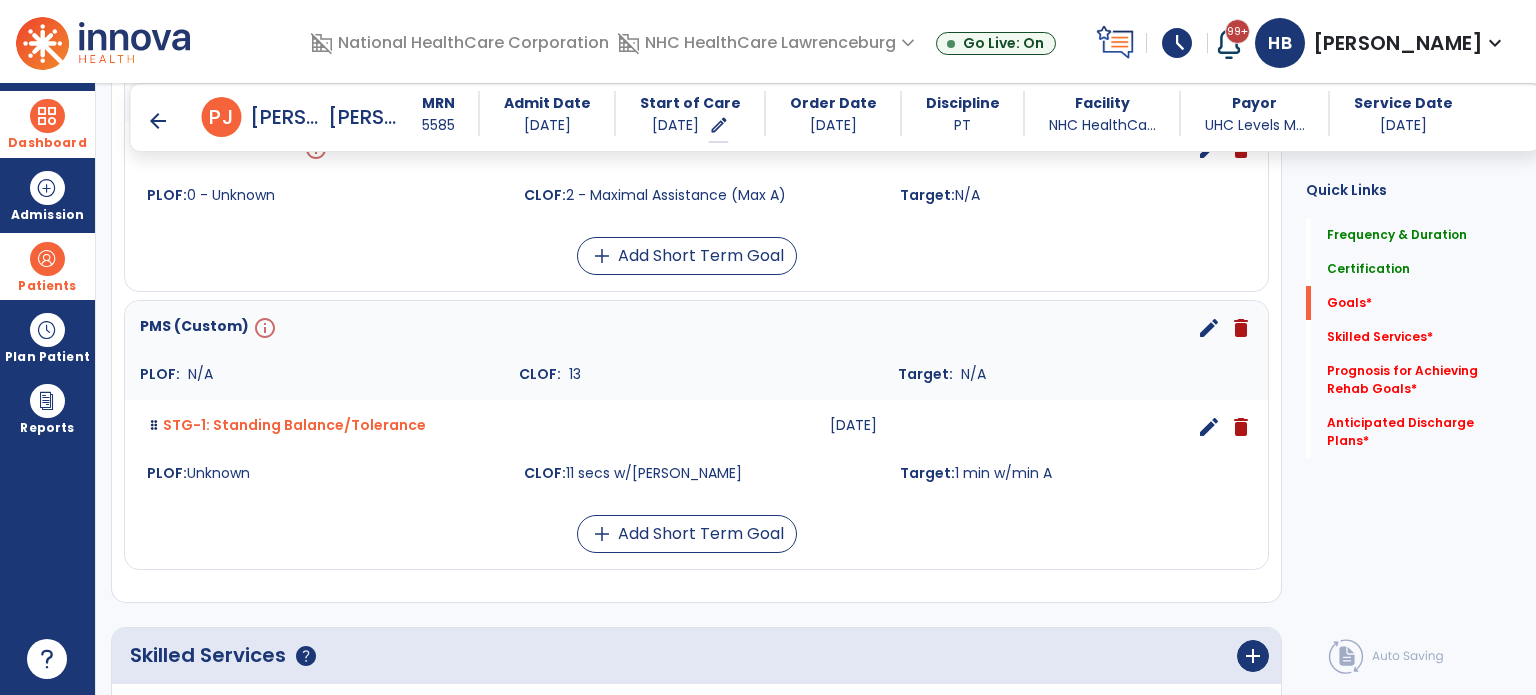 scroll, scrollTop: 696, scrollLeft: 0, axis: vertical 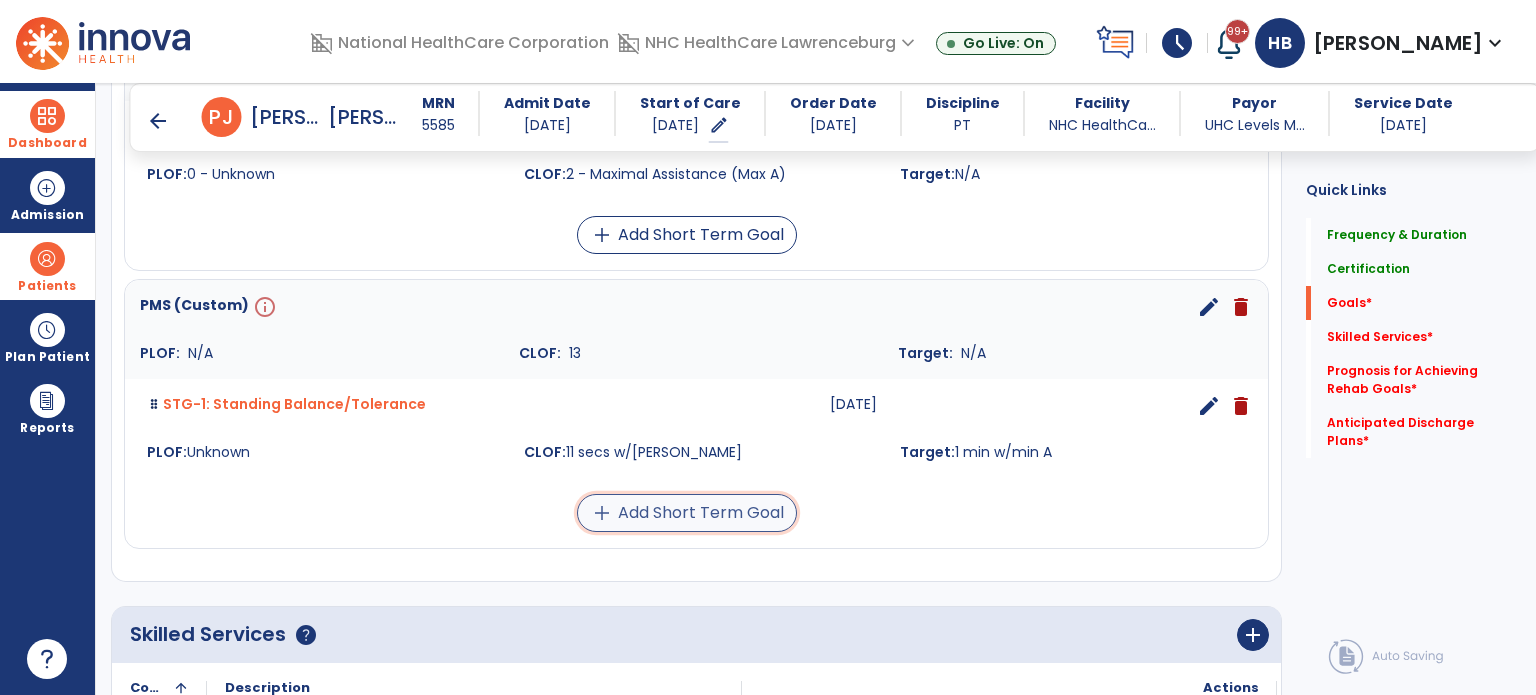 click on "add  Add Short Term Goal" at bounding box center [687, 513] 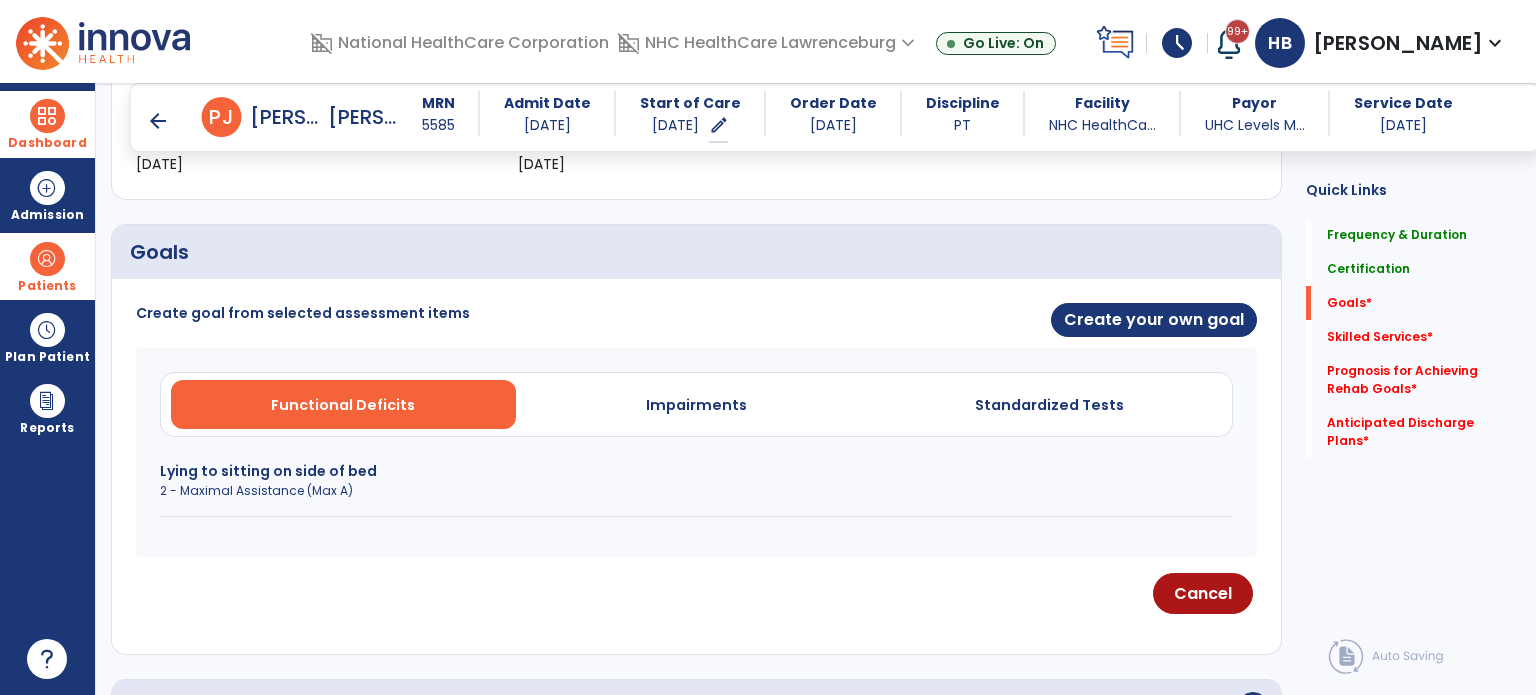 scroll, scrollTop: 421, scrollLeft: 0, axis: vertical 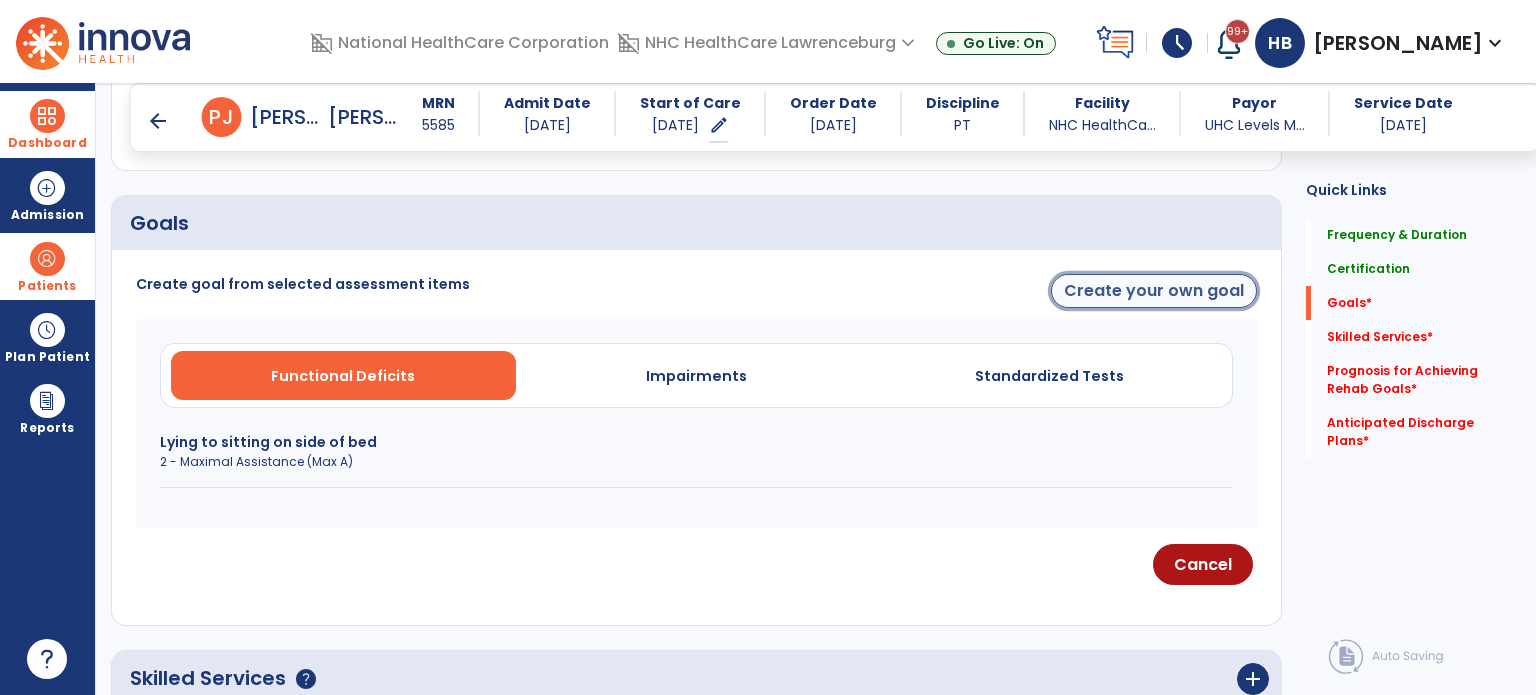 click on "Create your own goal" at bounding box center (1154, 291) 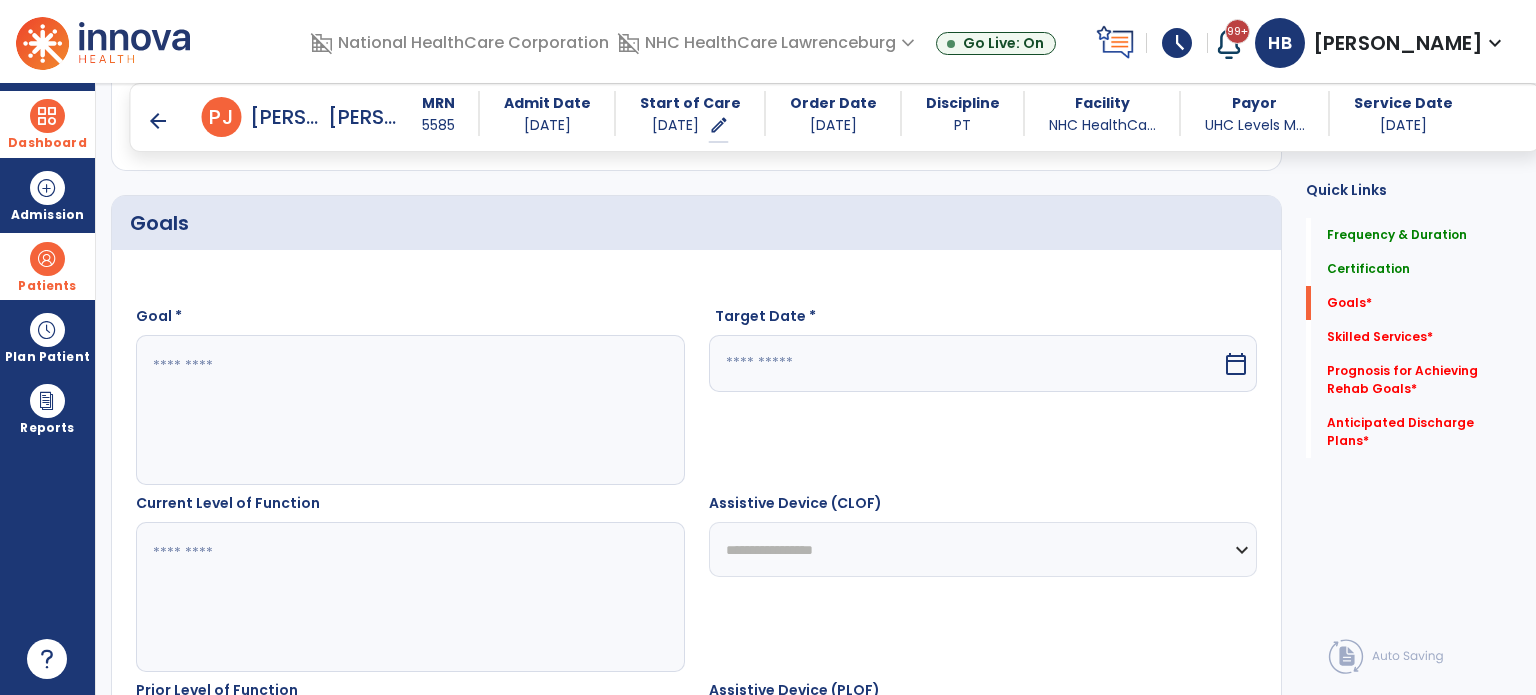 click at bounding box center (409, 410) 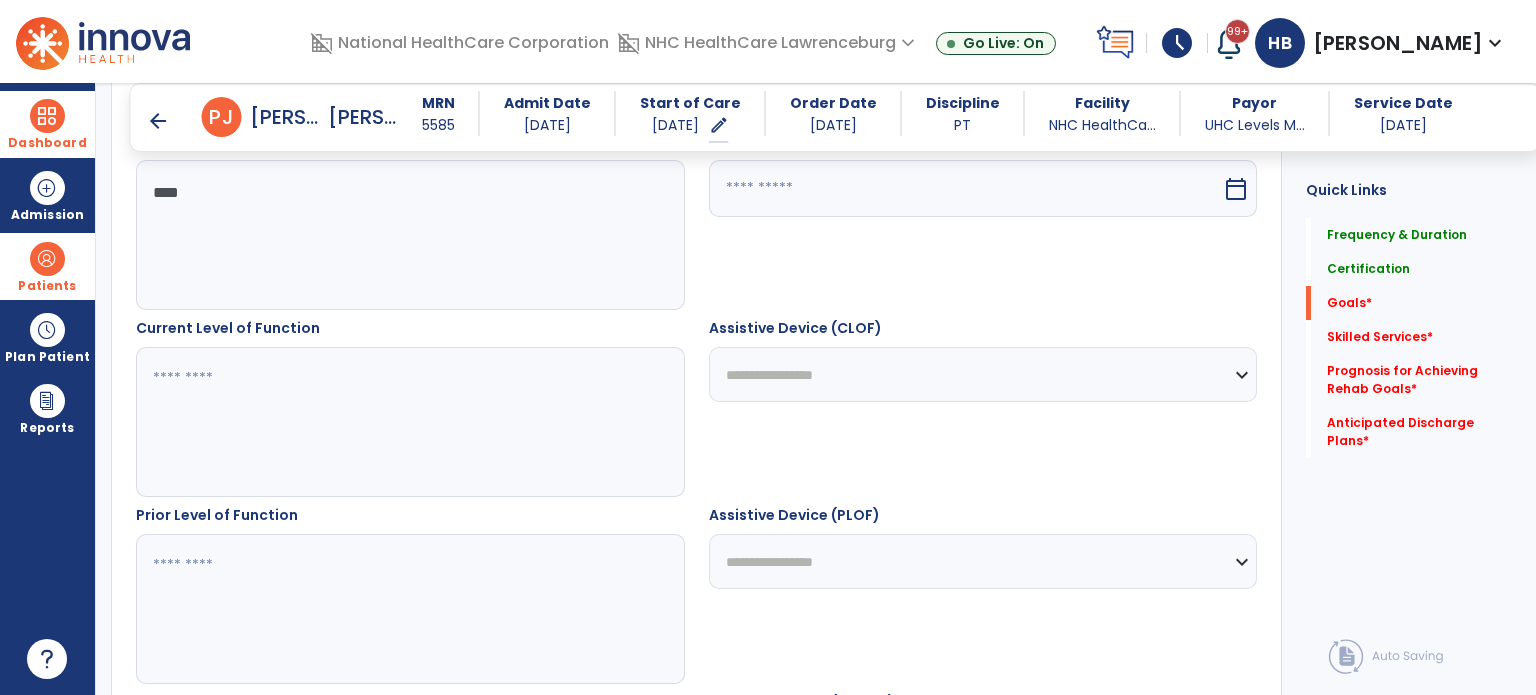 scroll, scrollTop: 597, scrollLeft: 0, axis: vertical 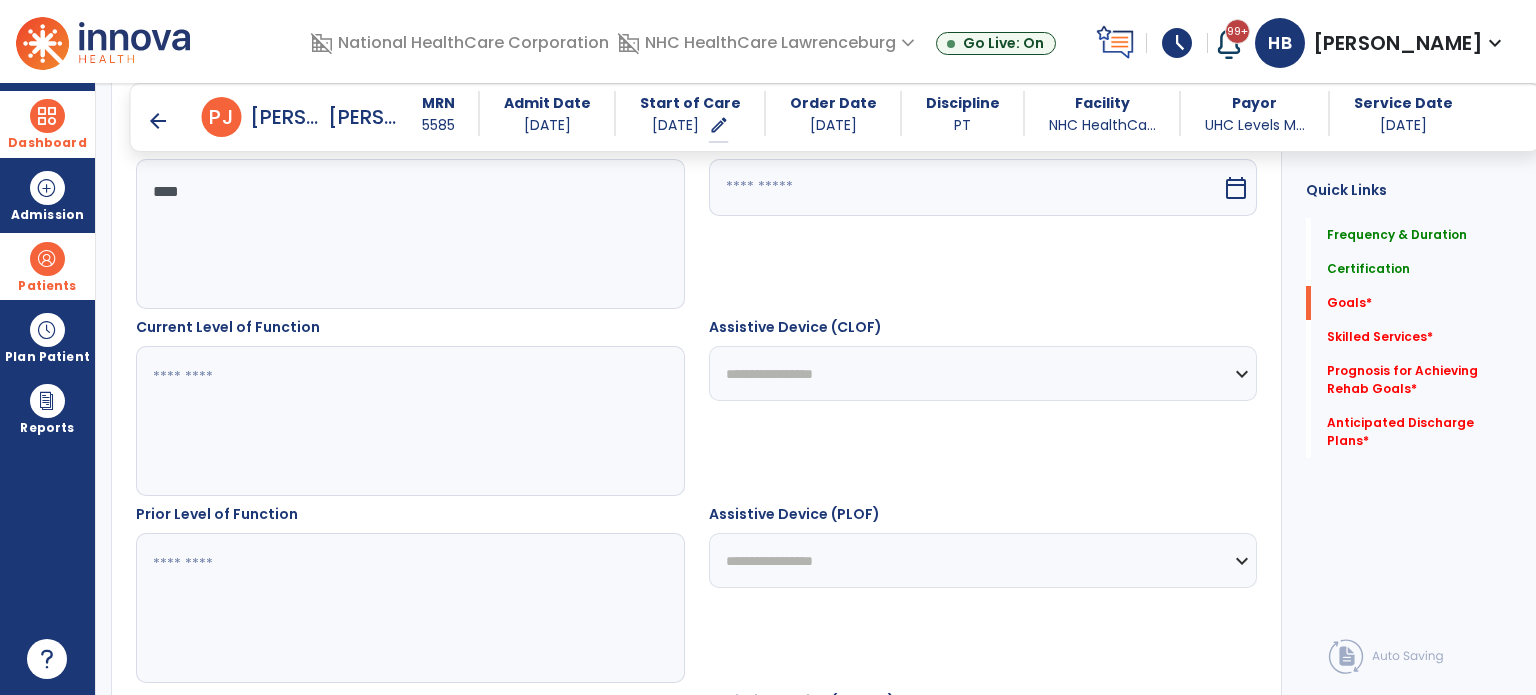 type on "****" 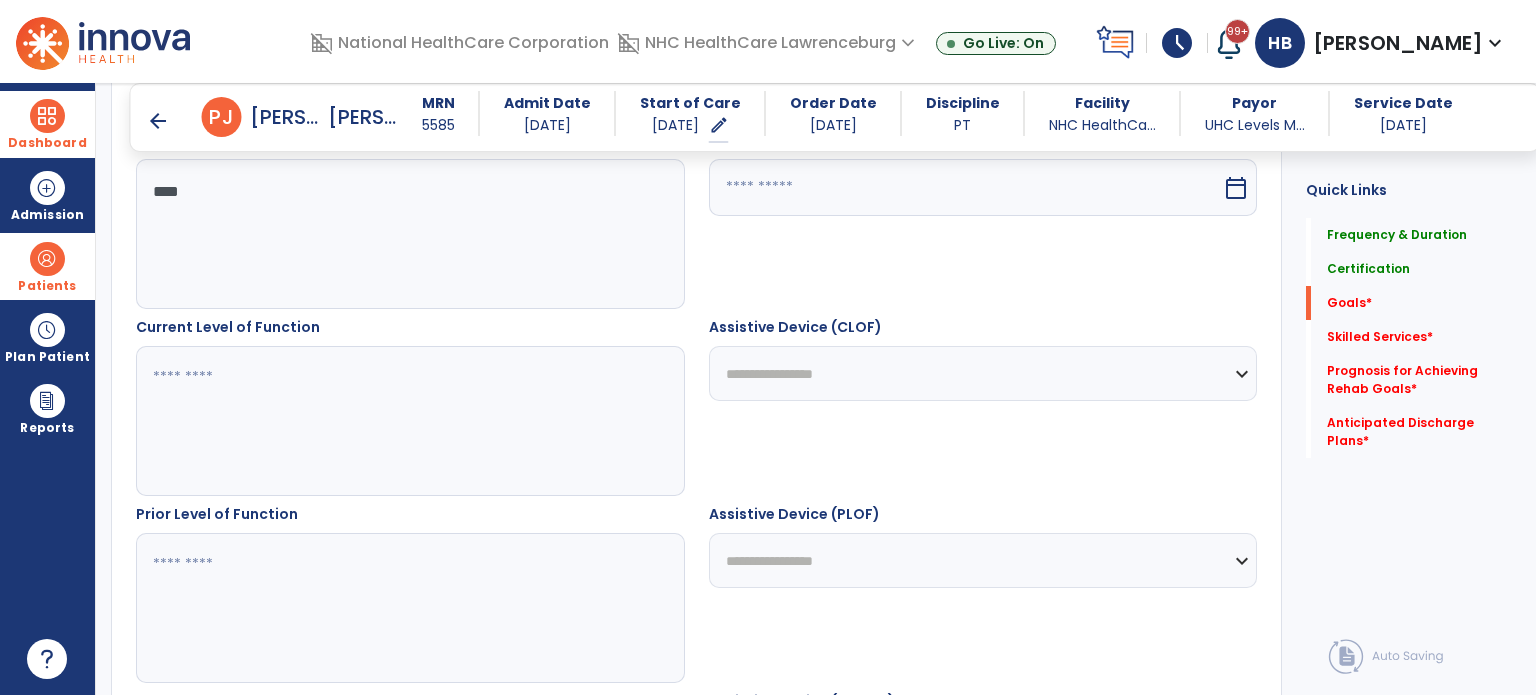 click at bounding box center [409, 421] 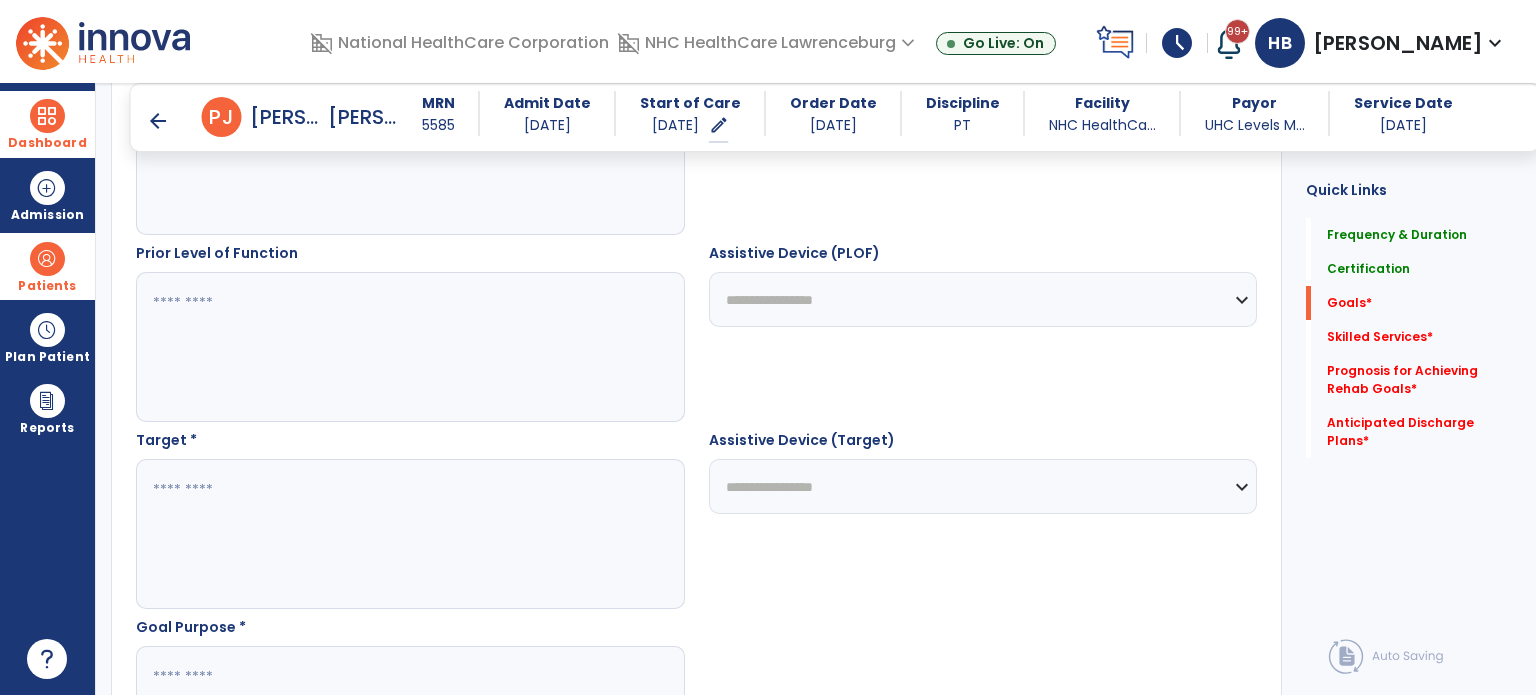 scroll, scrollTop: 864, scrollLeft: 0, axis: vertical 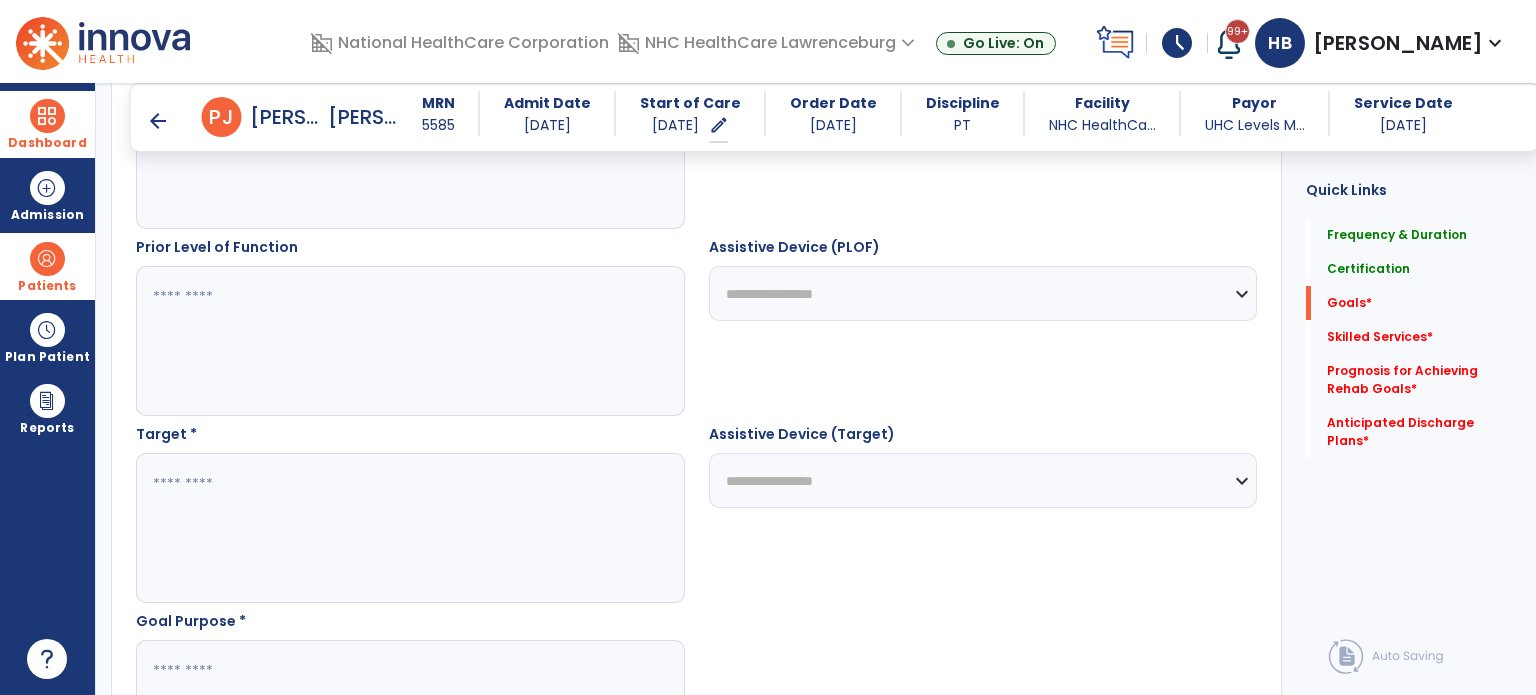type on "*******" 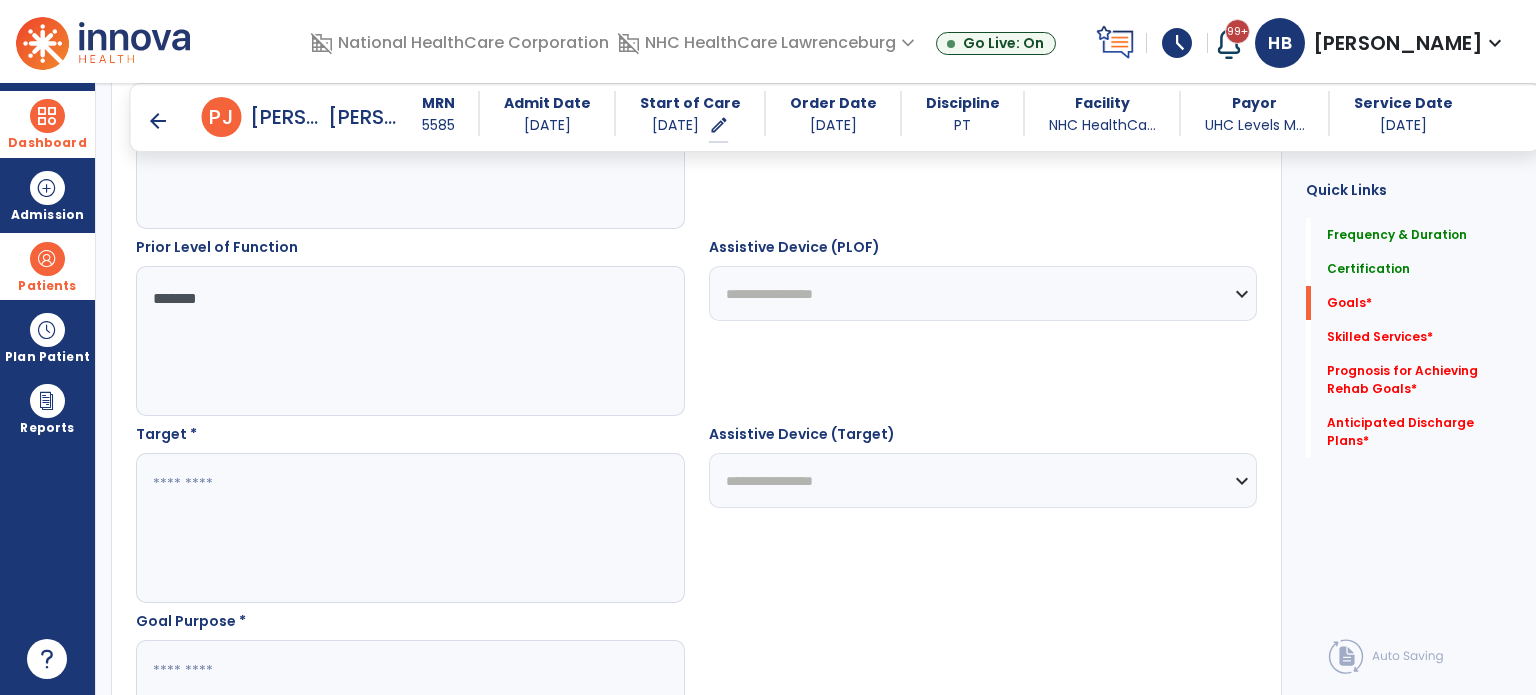 type on "*******" 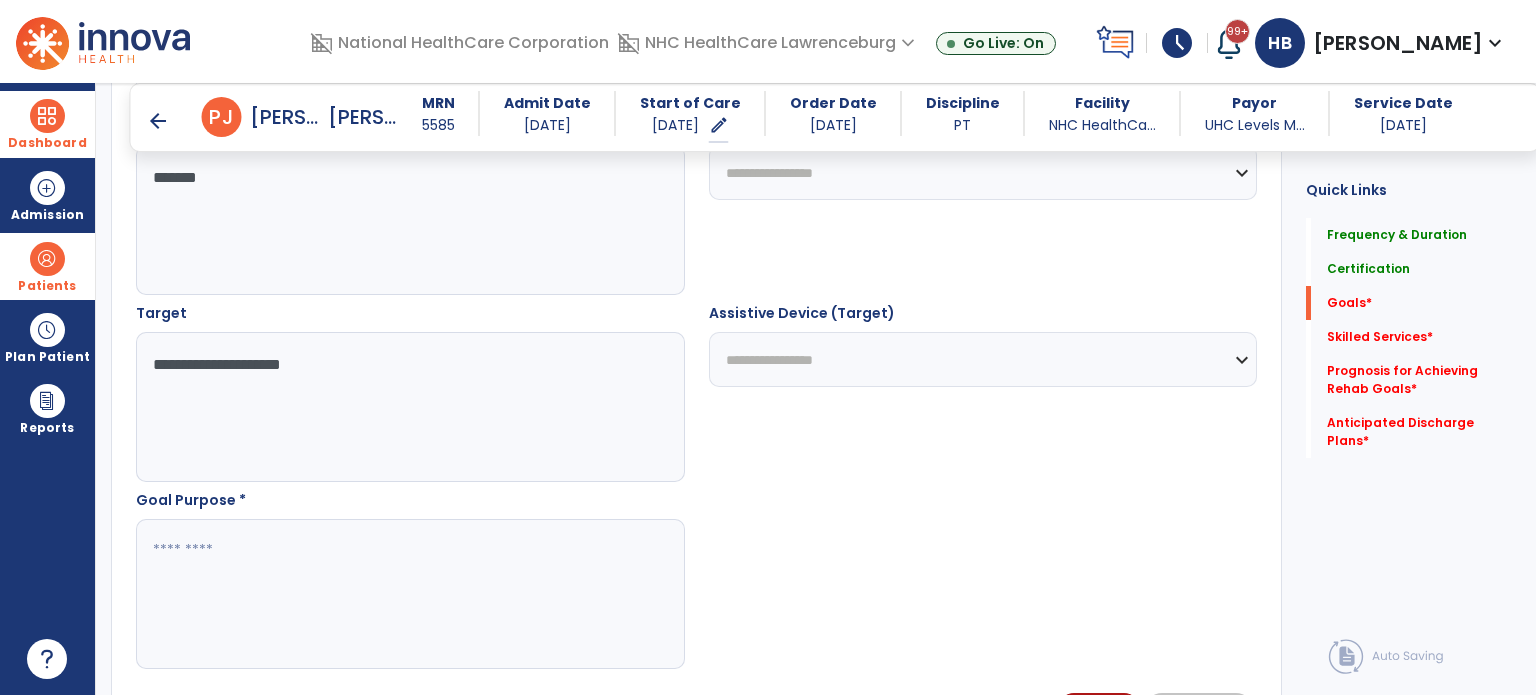 scroll, scrollTop: 986, scrollLeft: 0, axis: vertical 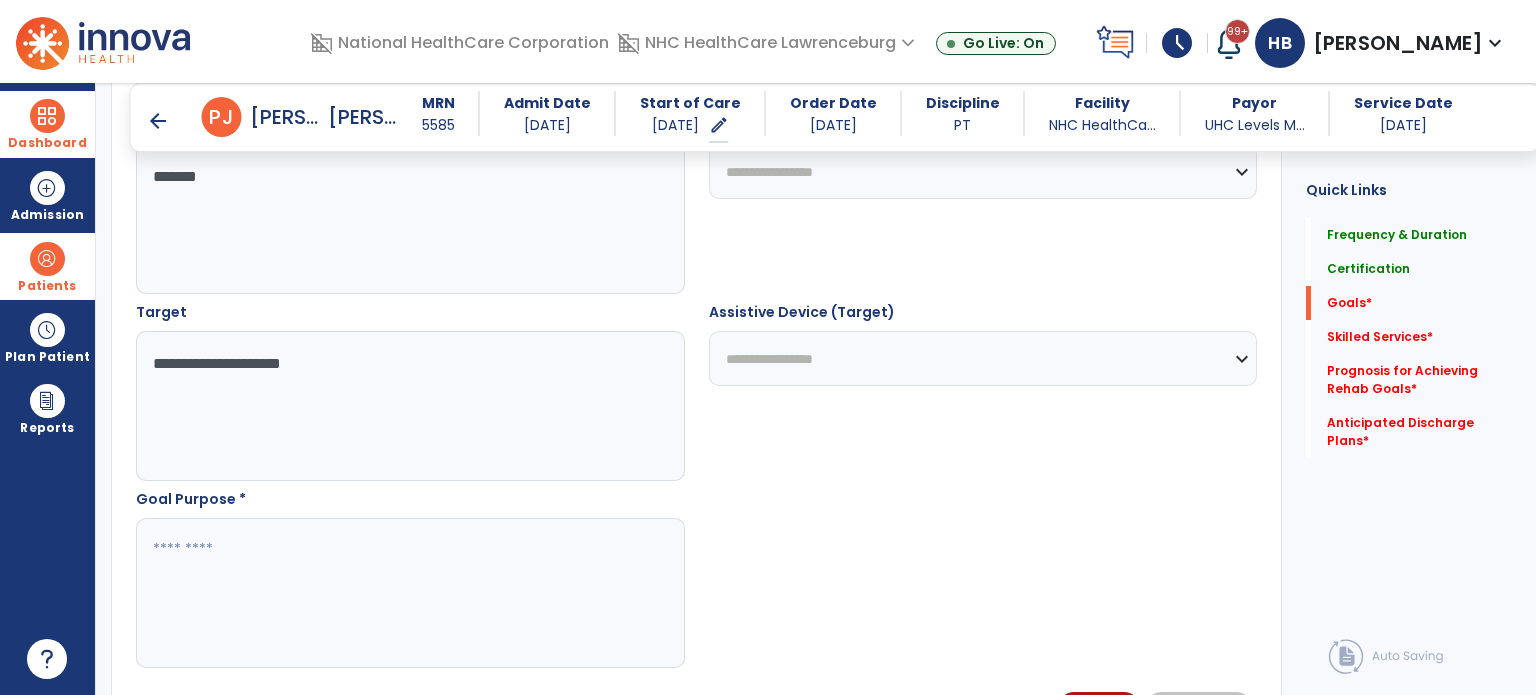 type on "**********" 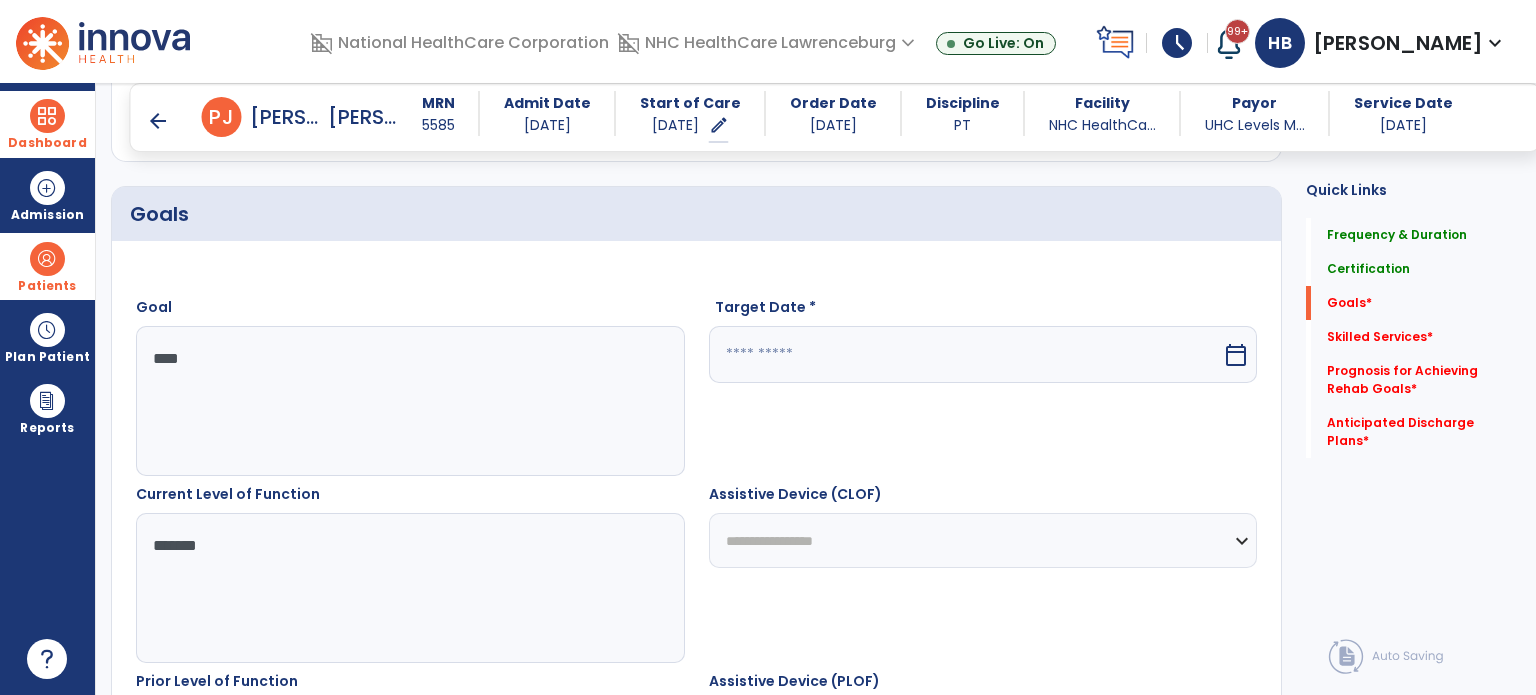 type on "**********" 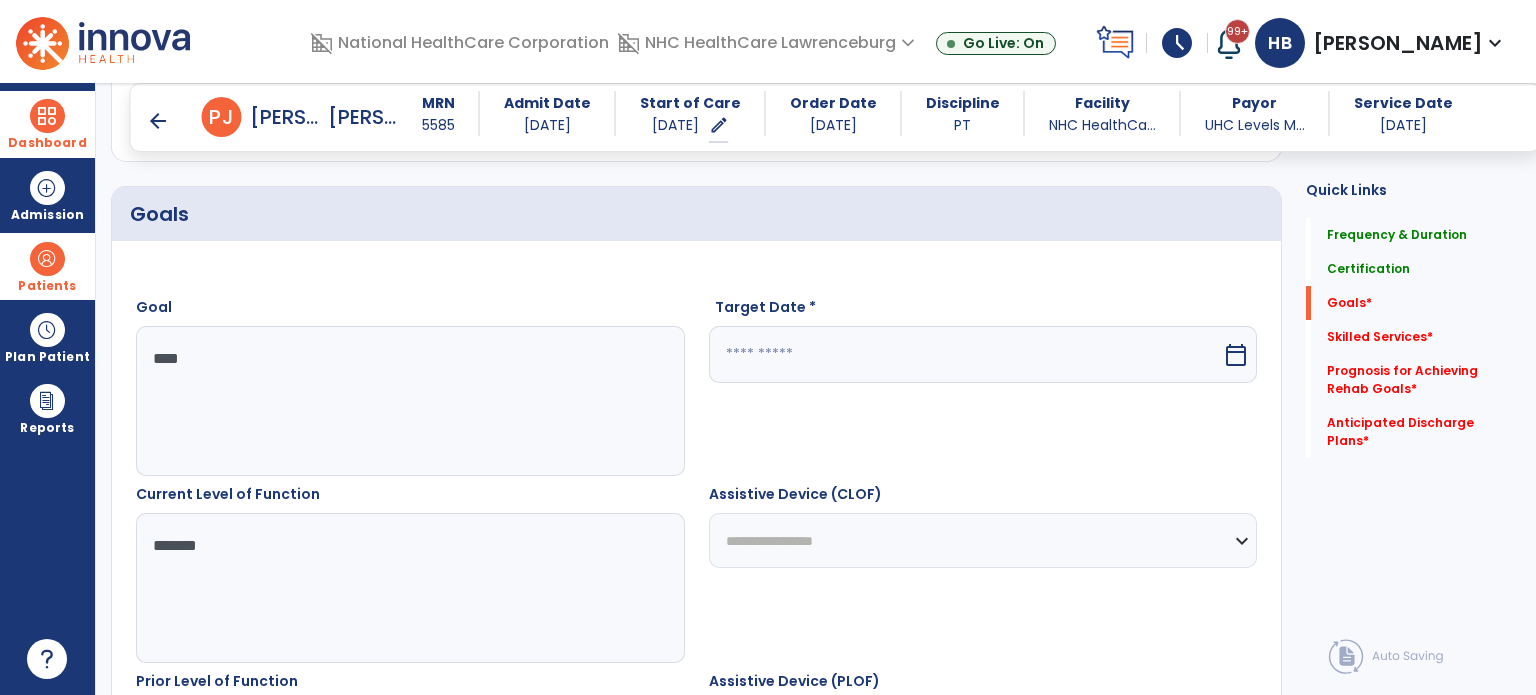 click at bounding box center [966, 354] 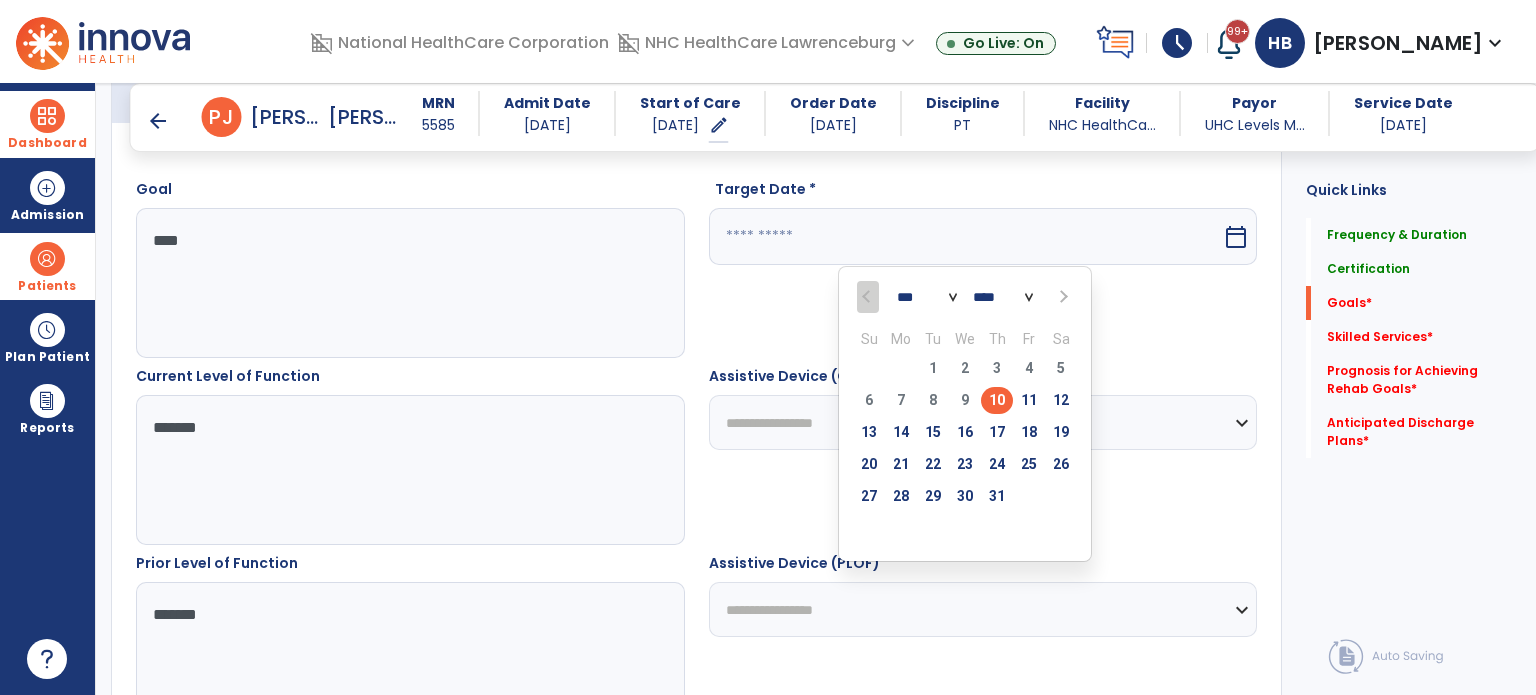 scroll, scrollTop: 549, scrollLeft: 0, axis: vertical 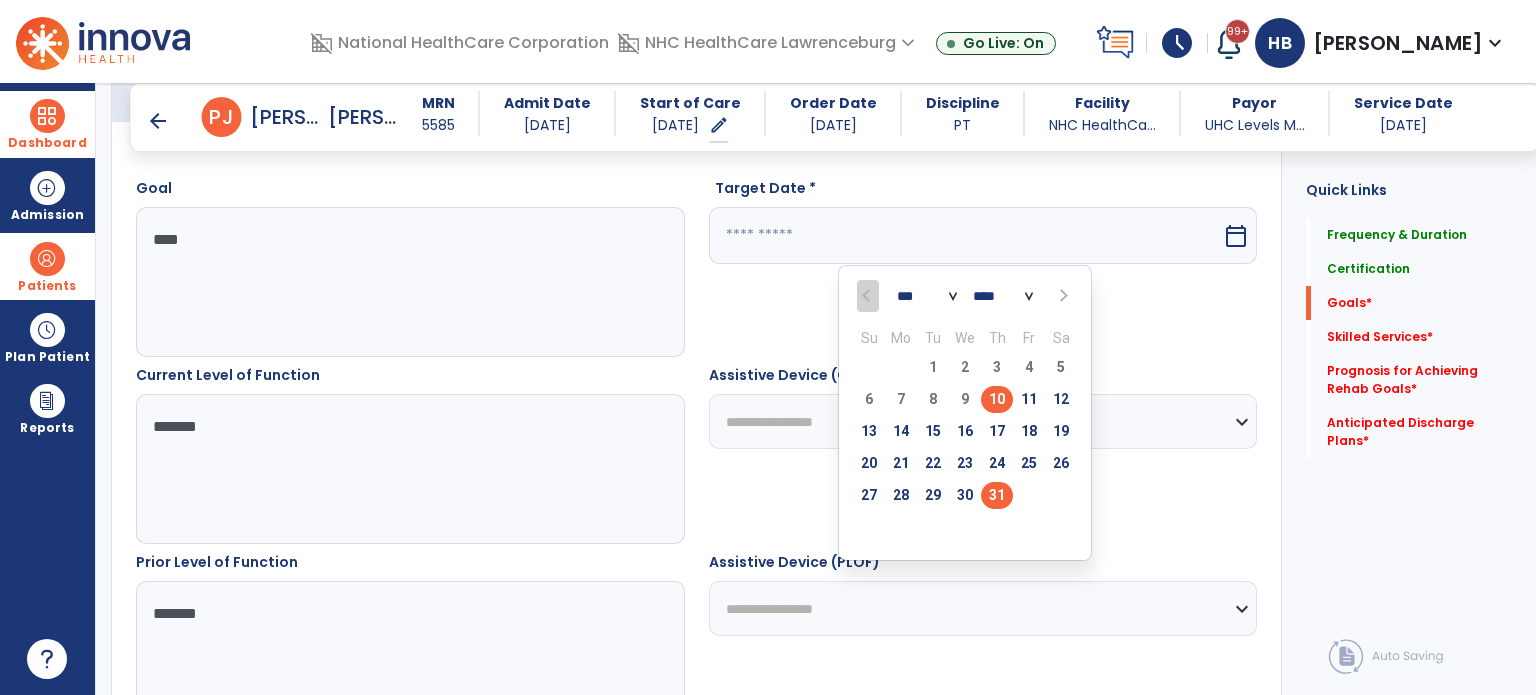click on "31" at bounding box center (997, 495) 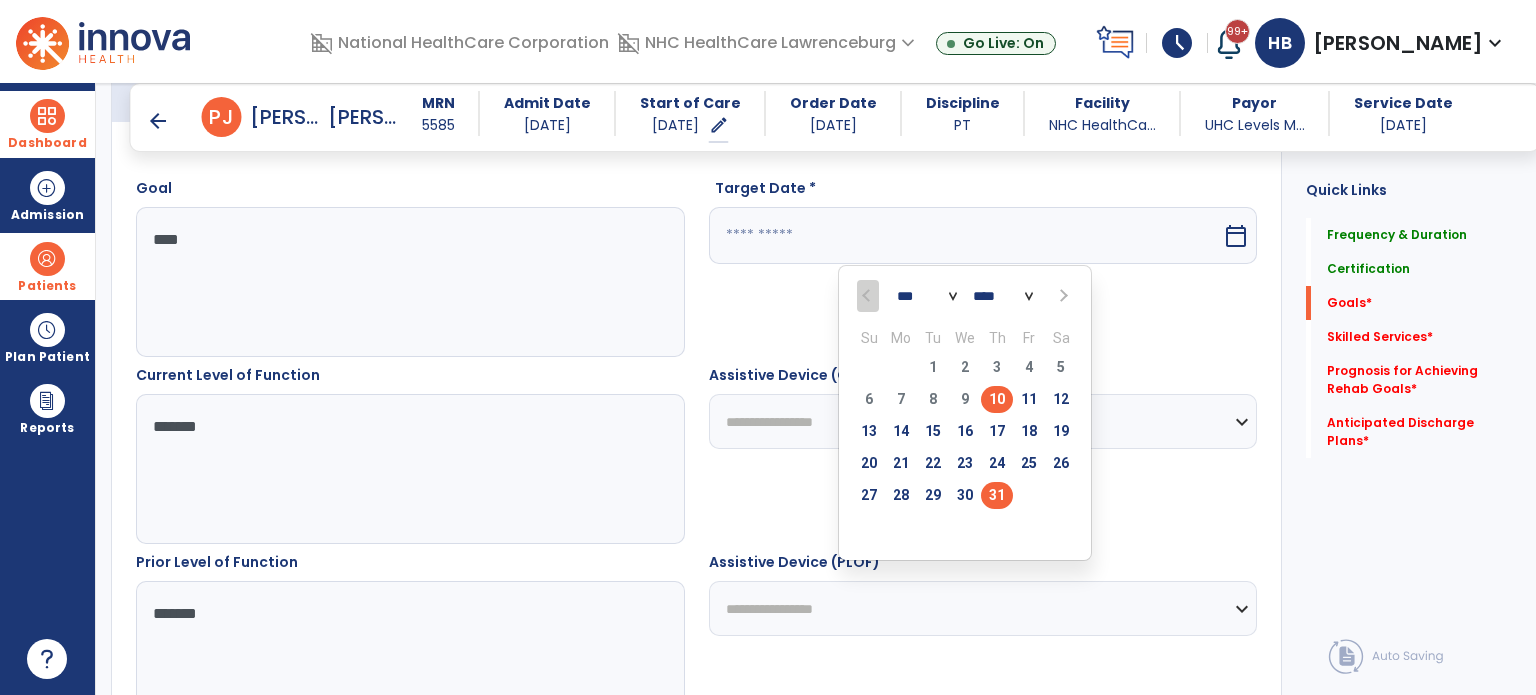 type on "*********" 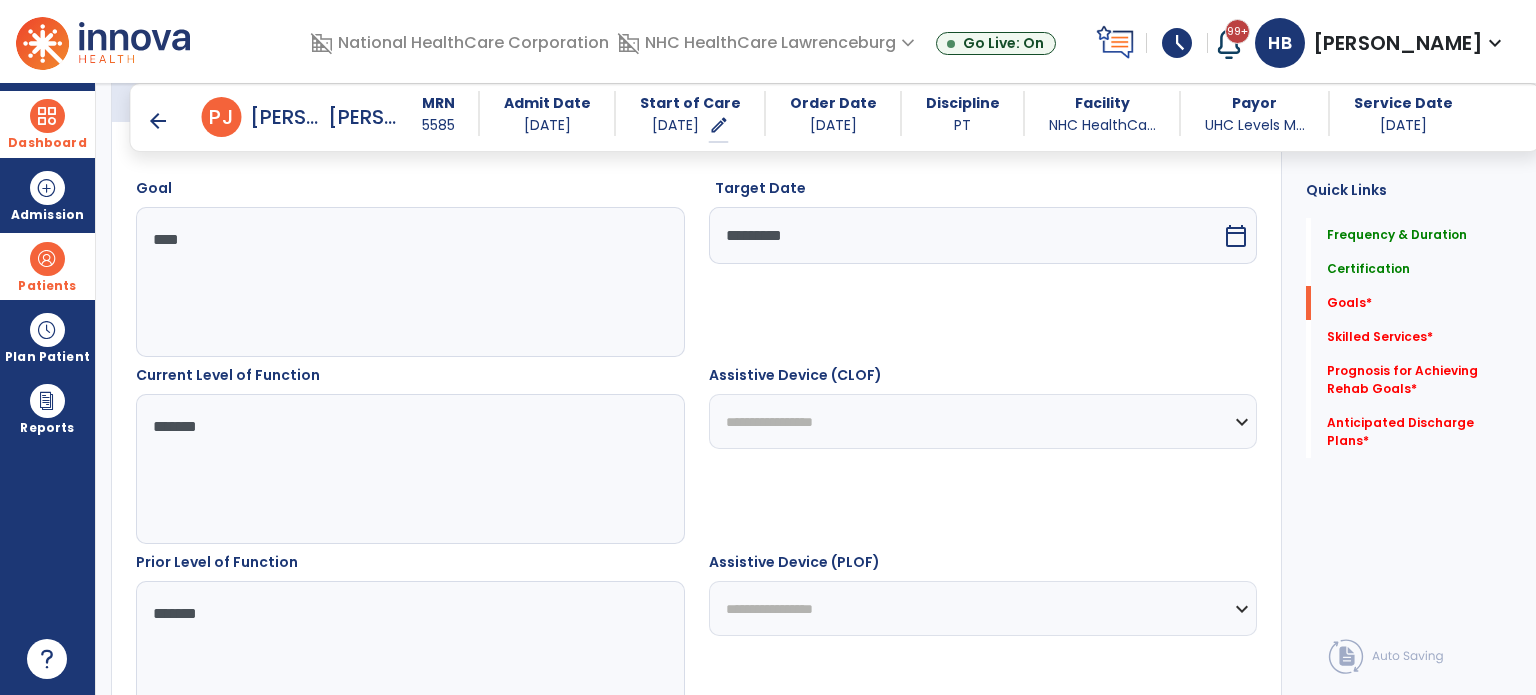 click on "**********" at bounding box center [983, 421] 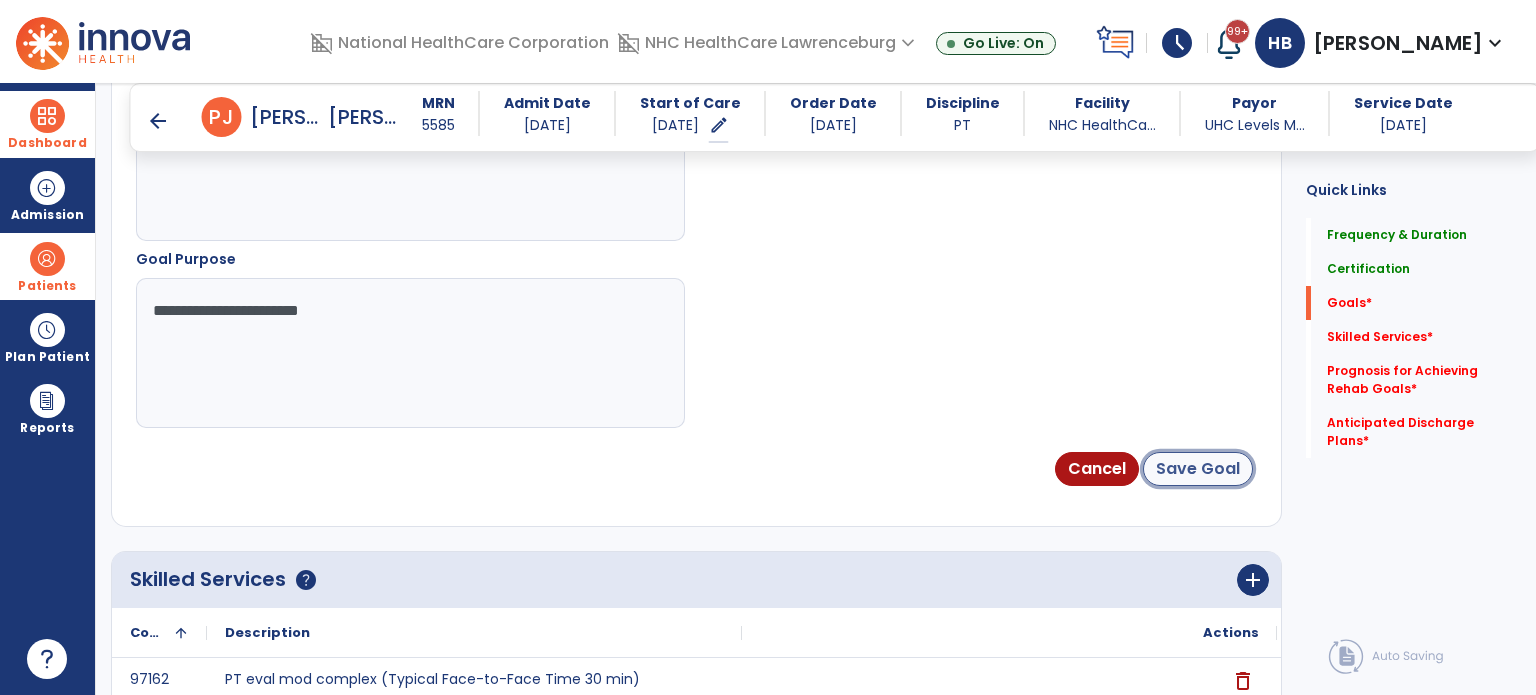 click on "Save Goal" at bounding box center (1198, 469) 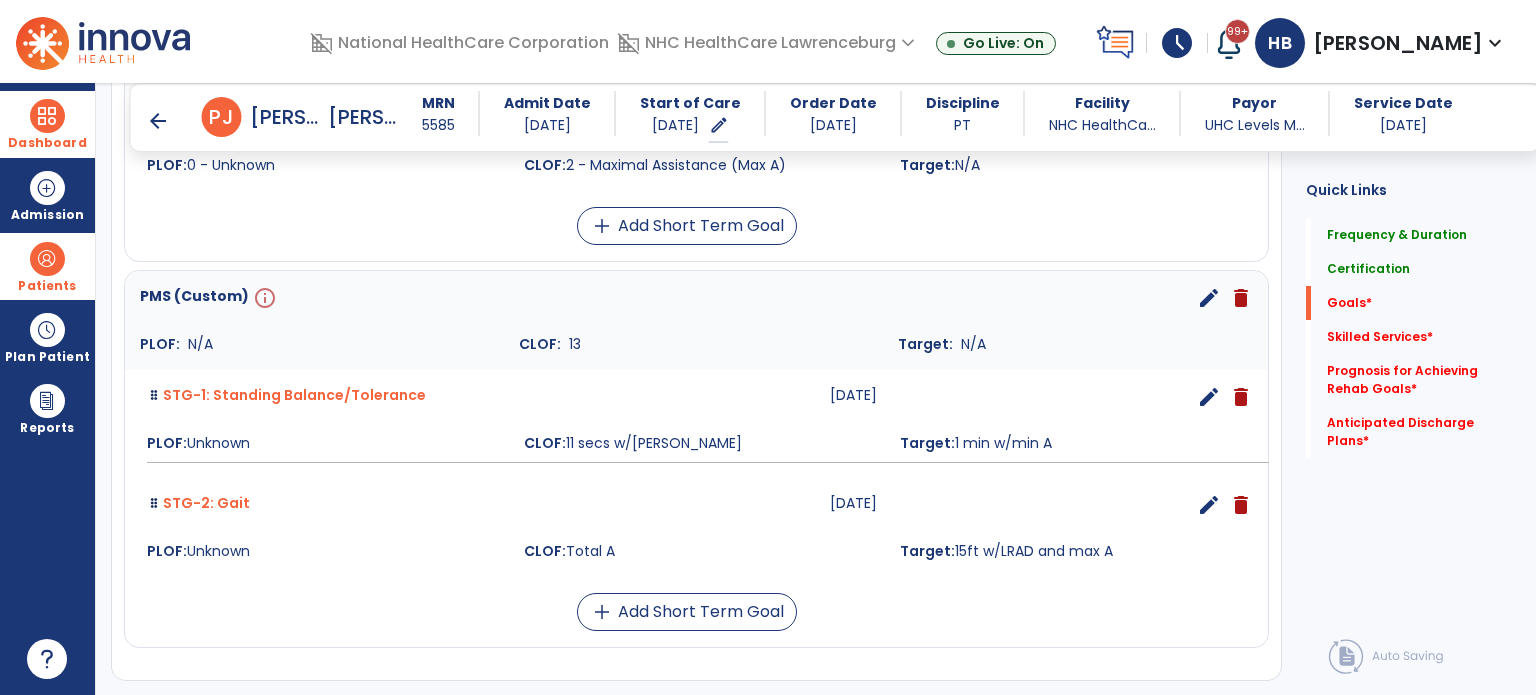 scroll, scrollTop: 661, scrollLeft: 0, axis: vertical 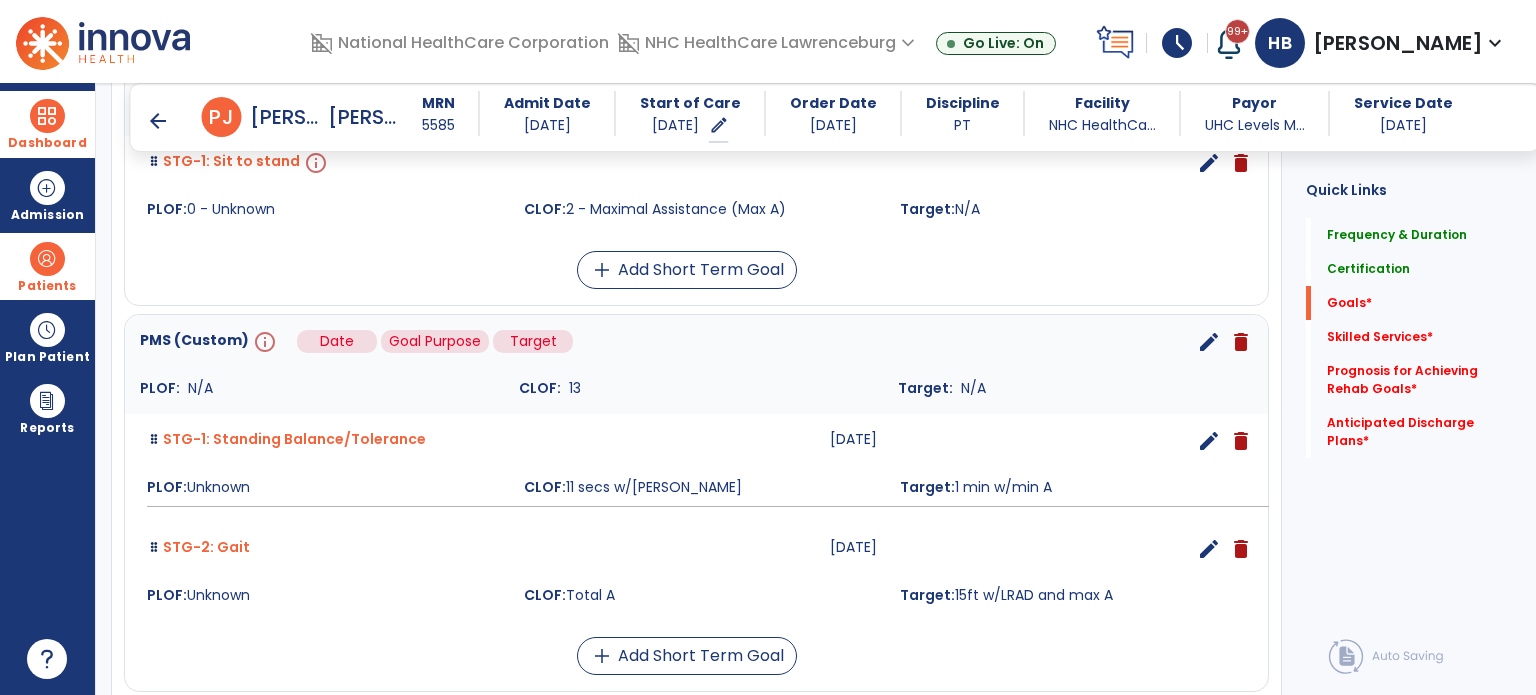 click on "info" at bounding box center [263, 342] 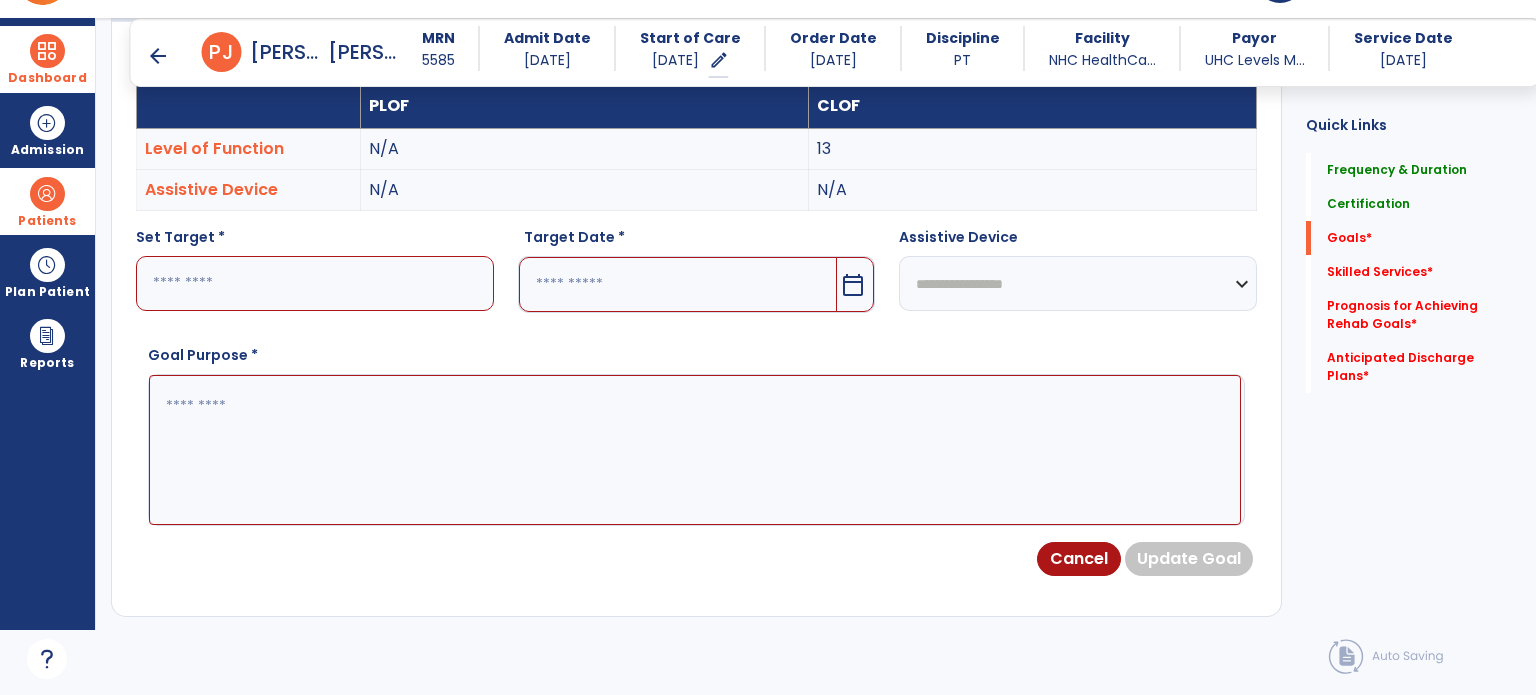 scroll, scrollTop: 83, scrollLeft: 0, axis: vertical 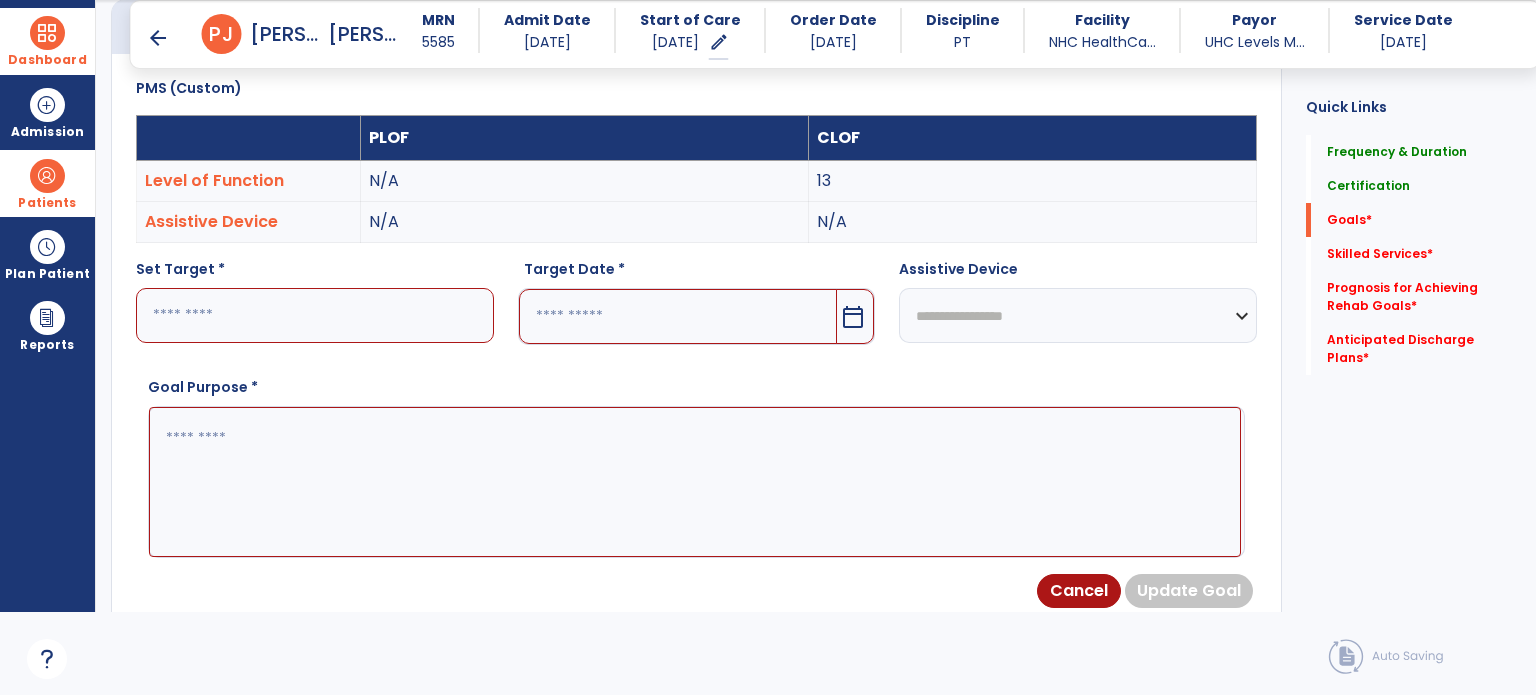 click at bounding box center [695, 482] 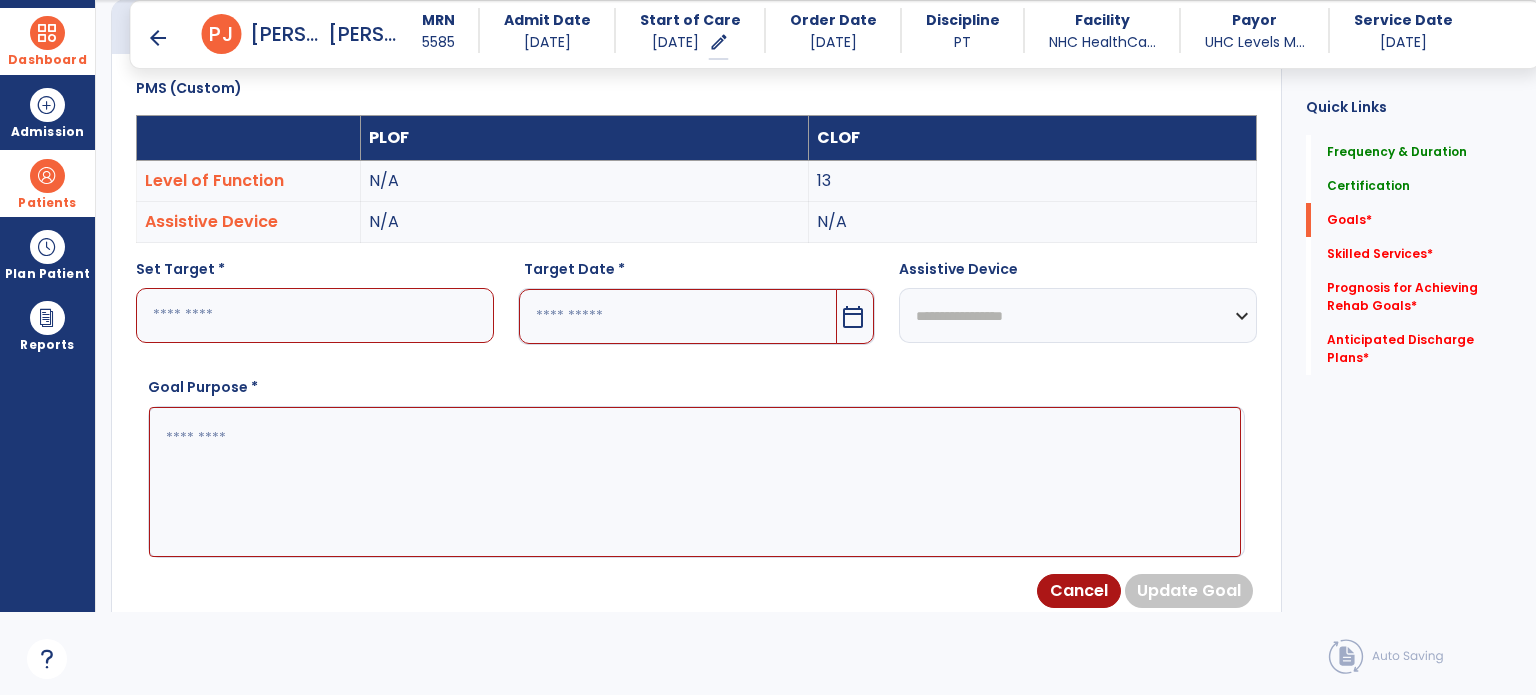 click at bounding box center [315, 315] 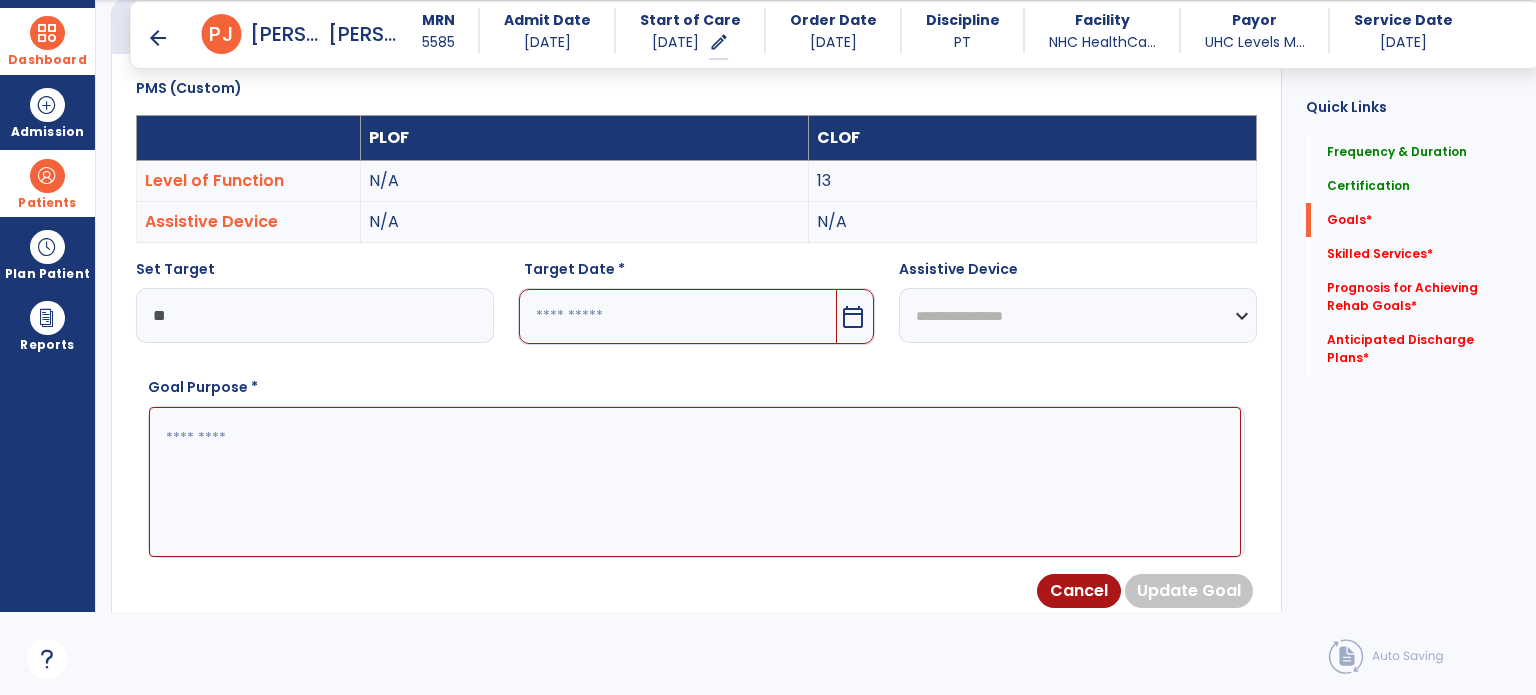 type on "**" 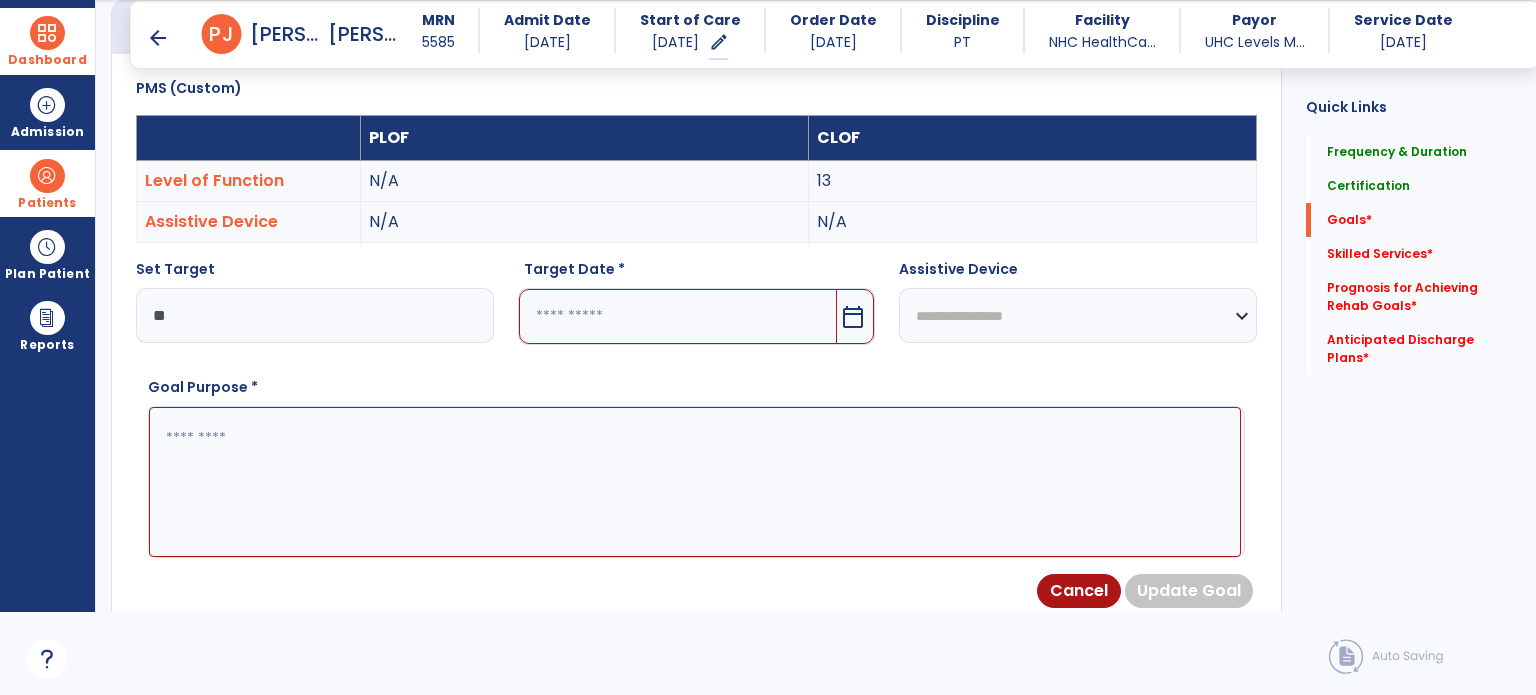click at bounding box center [678, 316] 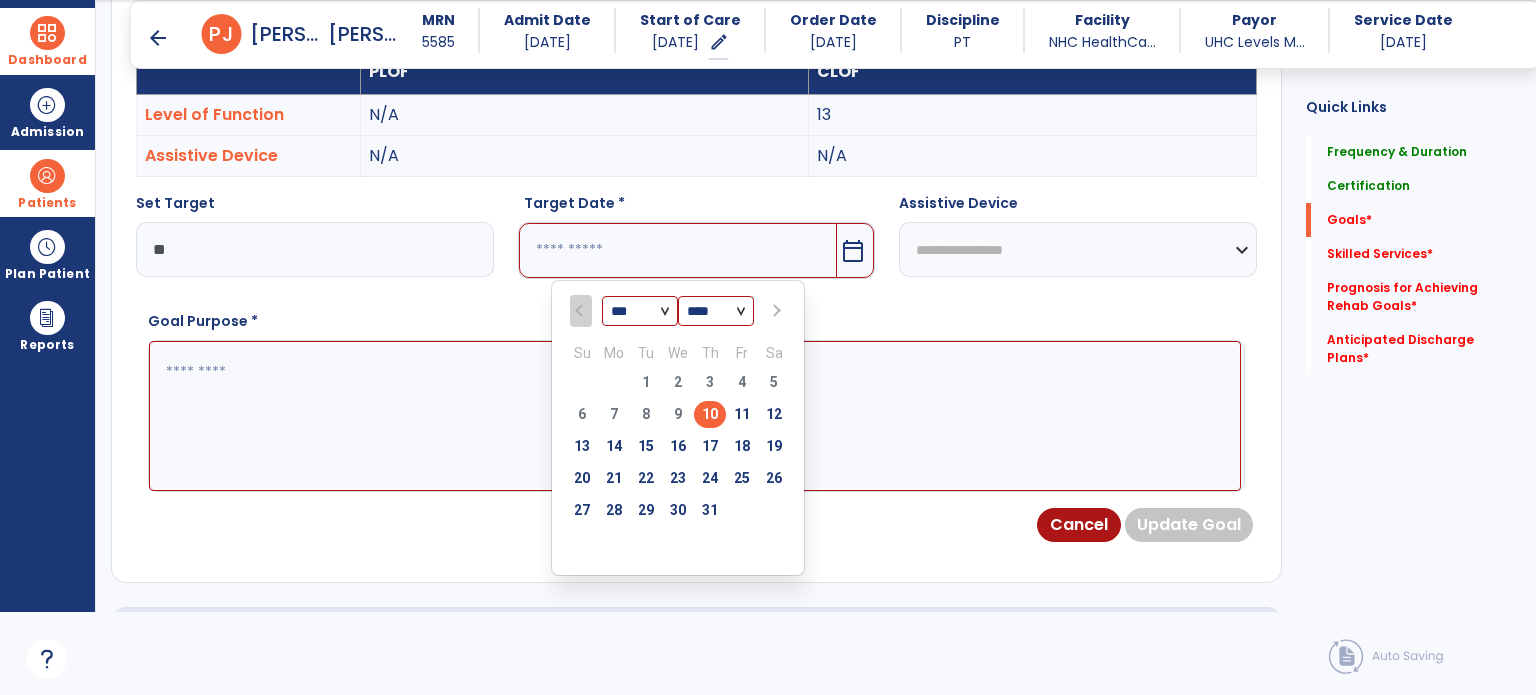 scroll, scrollTop: 606, scrollLeft: 0, axis: vertical 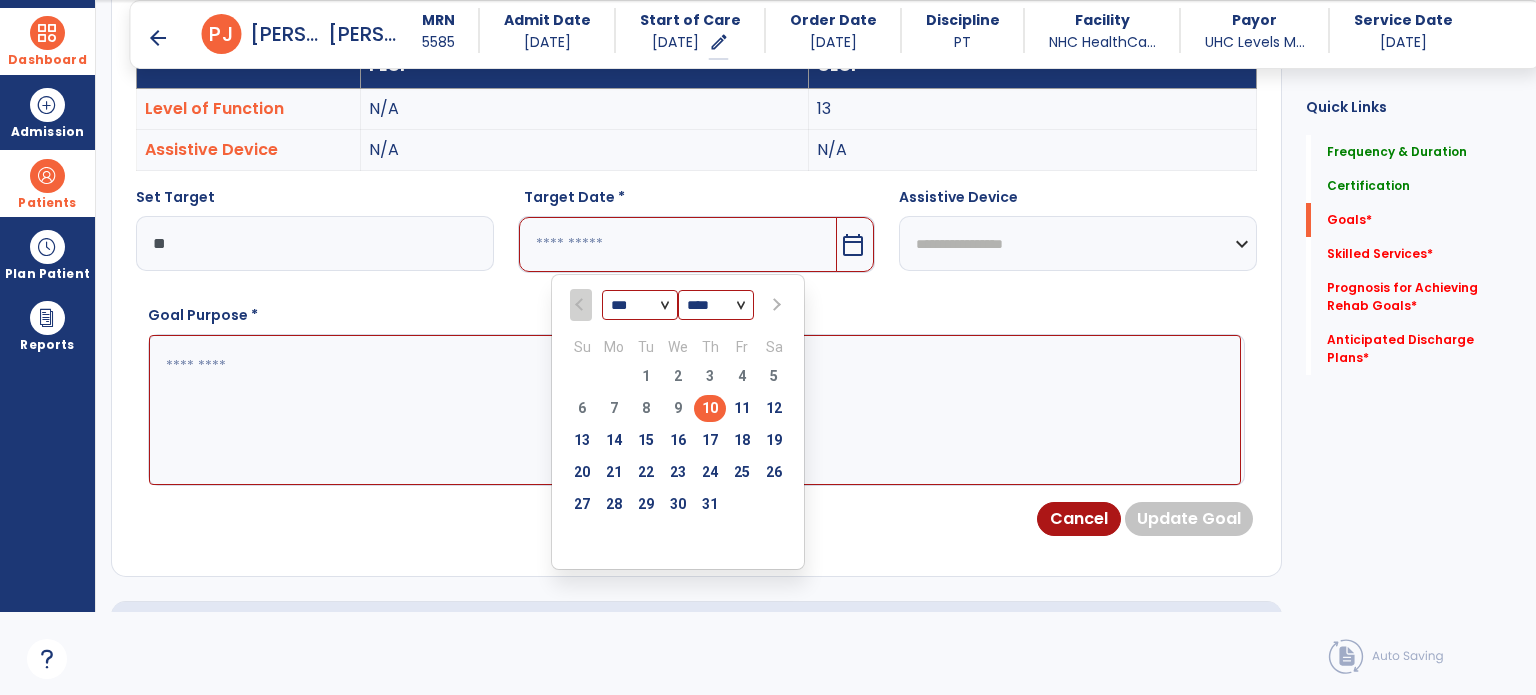 click at bounding box center [775, 305] 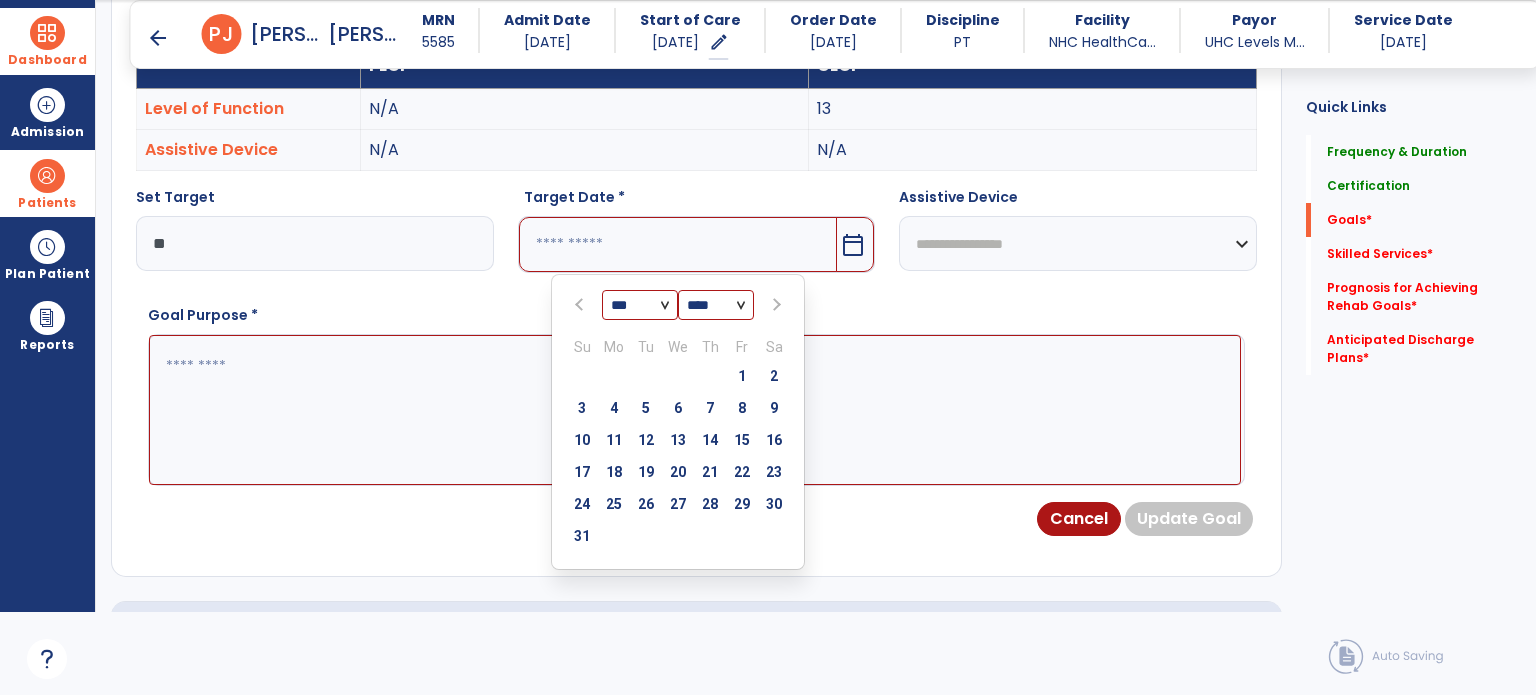 click at bounding box center (775, 305) 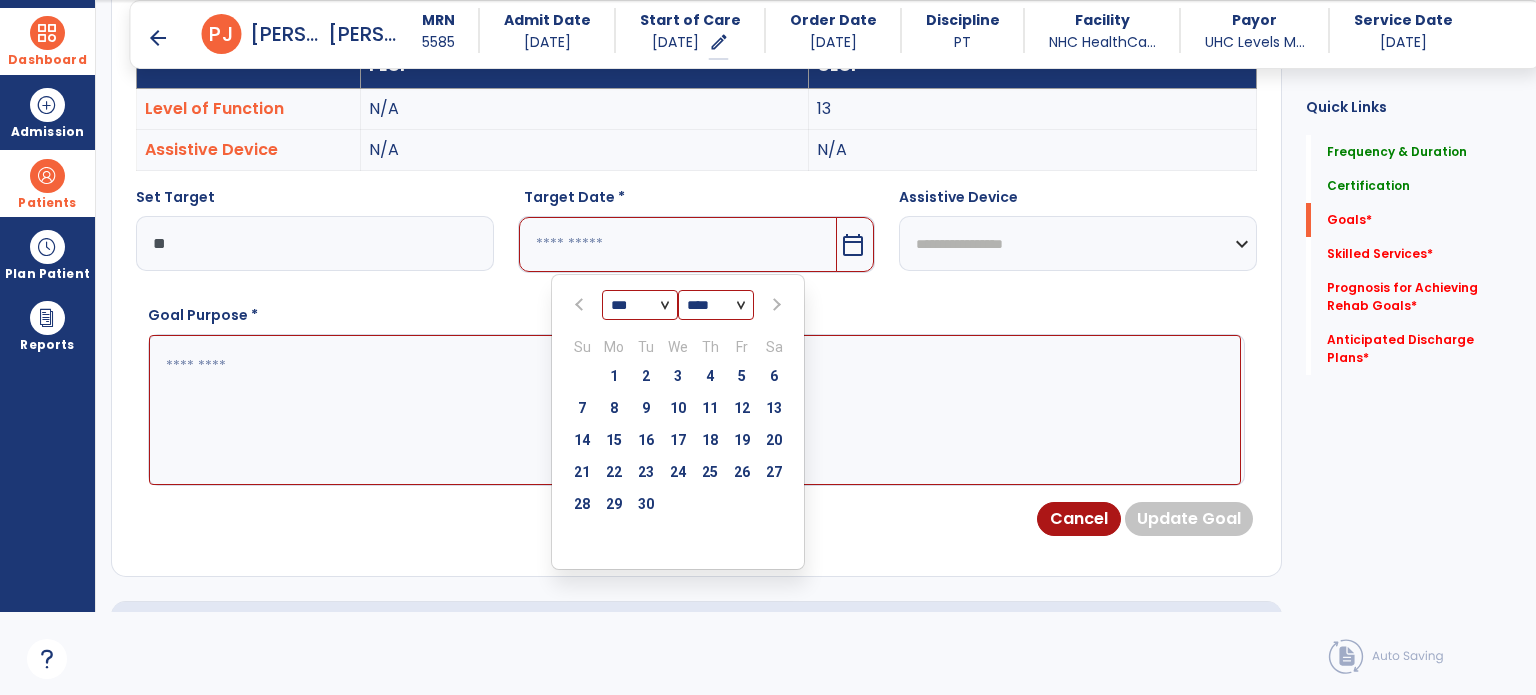 click at bounding box center [775, 305] 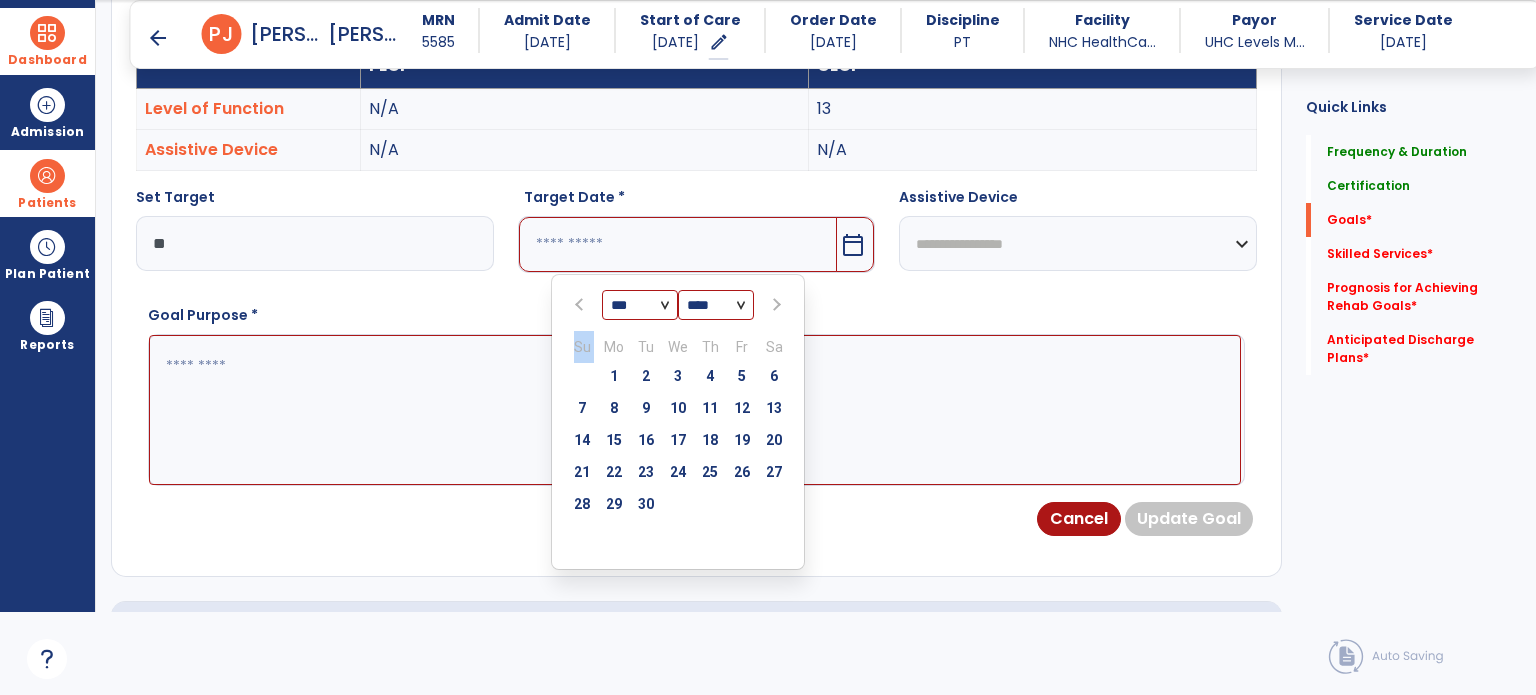 click at bounding box center [774, 305] 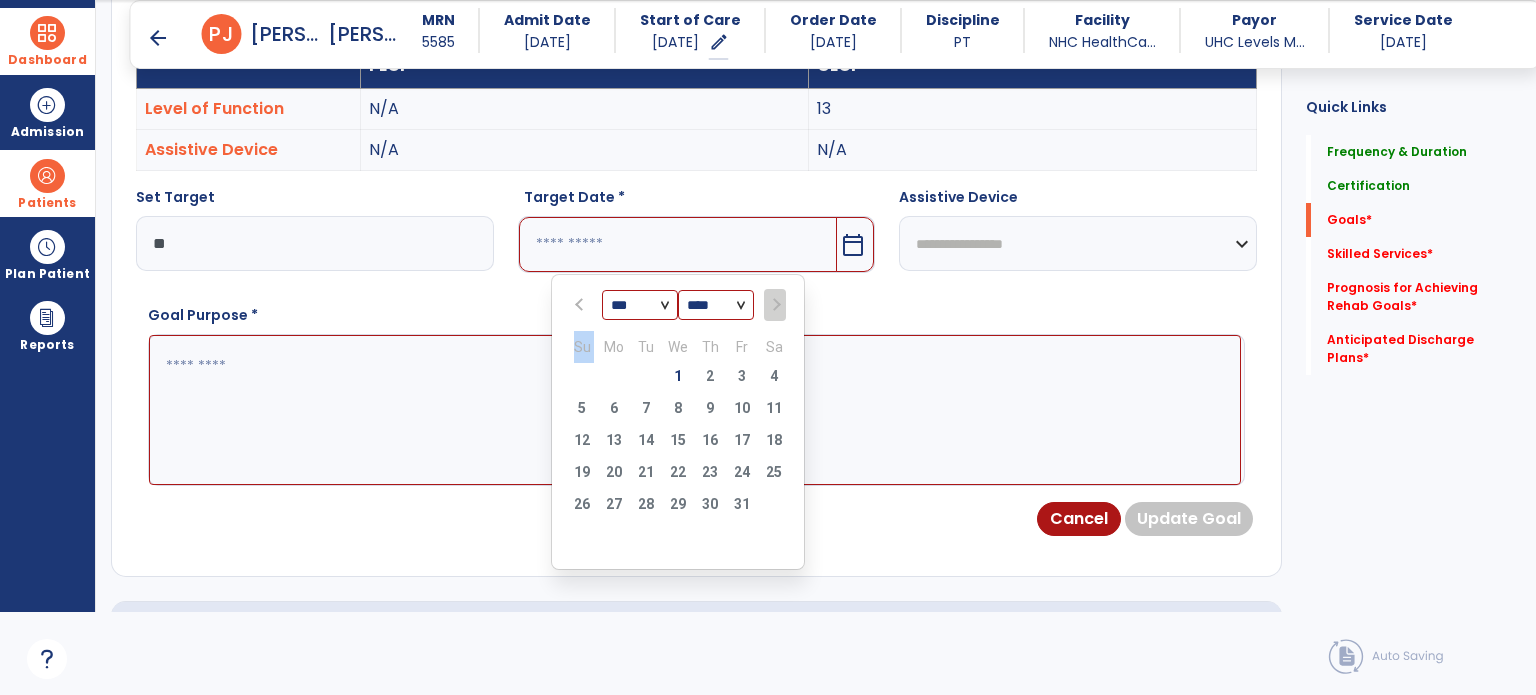 click at bounding box center (774, 305) 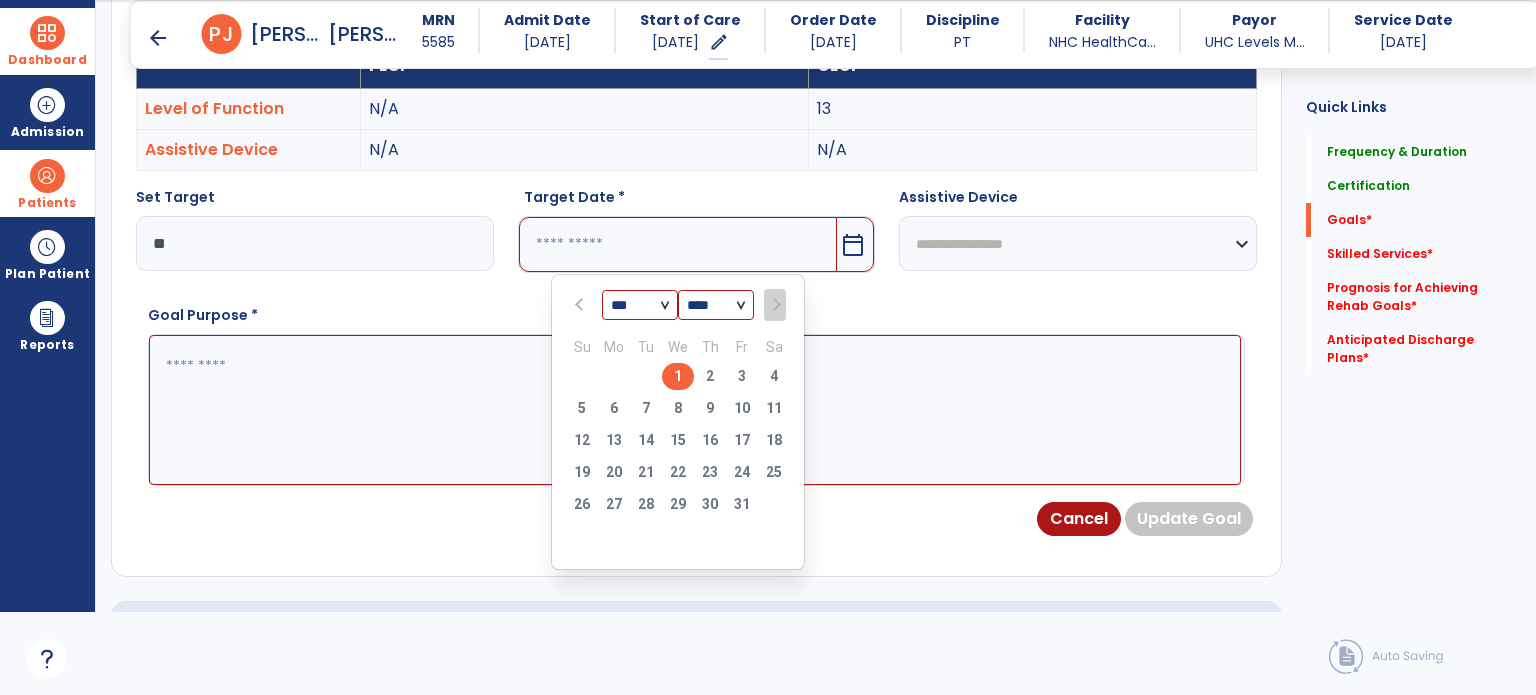 click on "1" at bounding box center (678, 376) 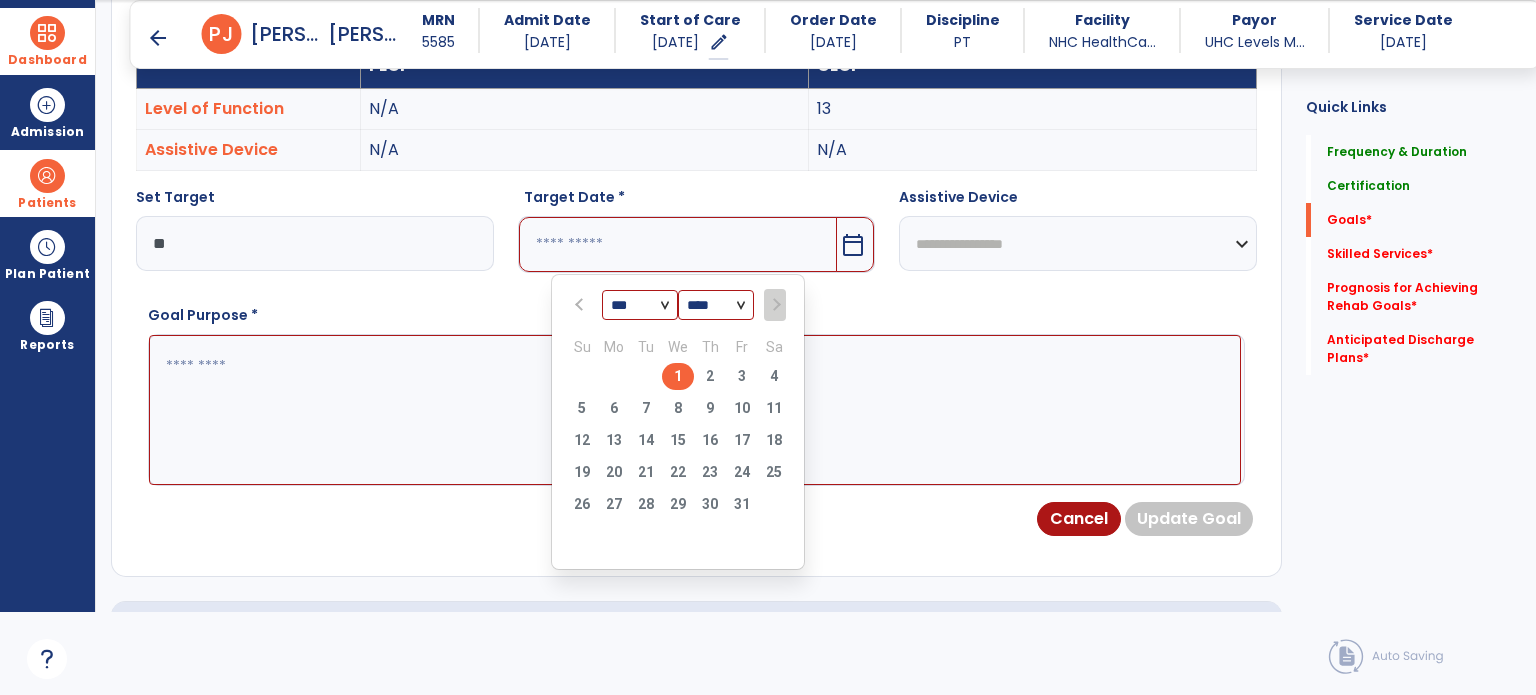 type on "*********" 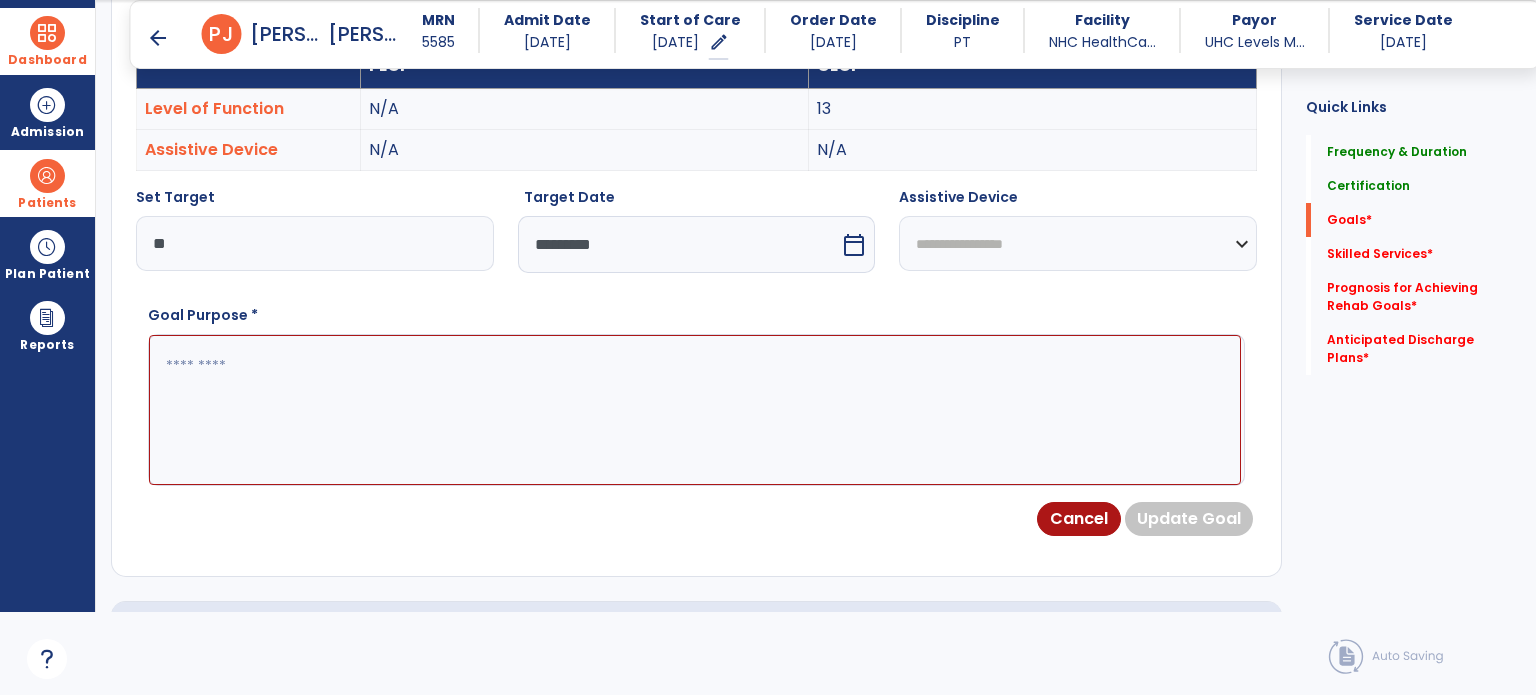click at bounding box center [695, 410] 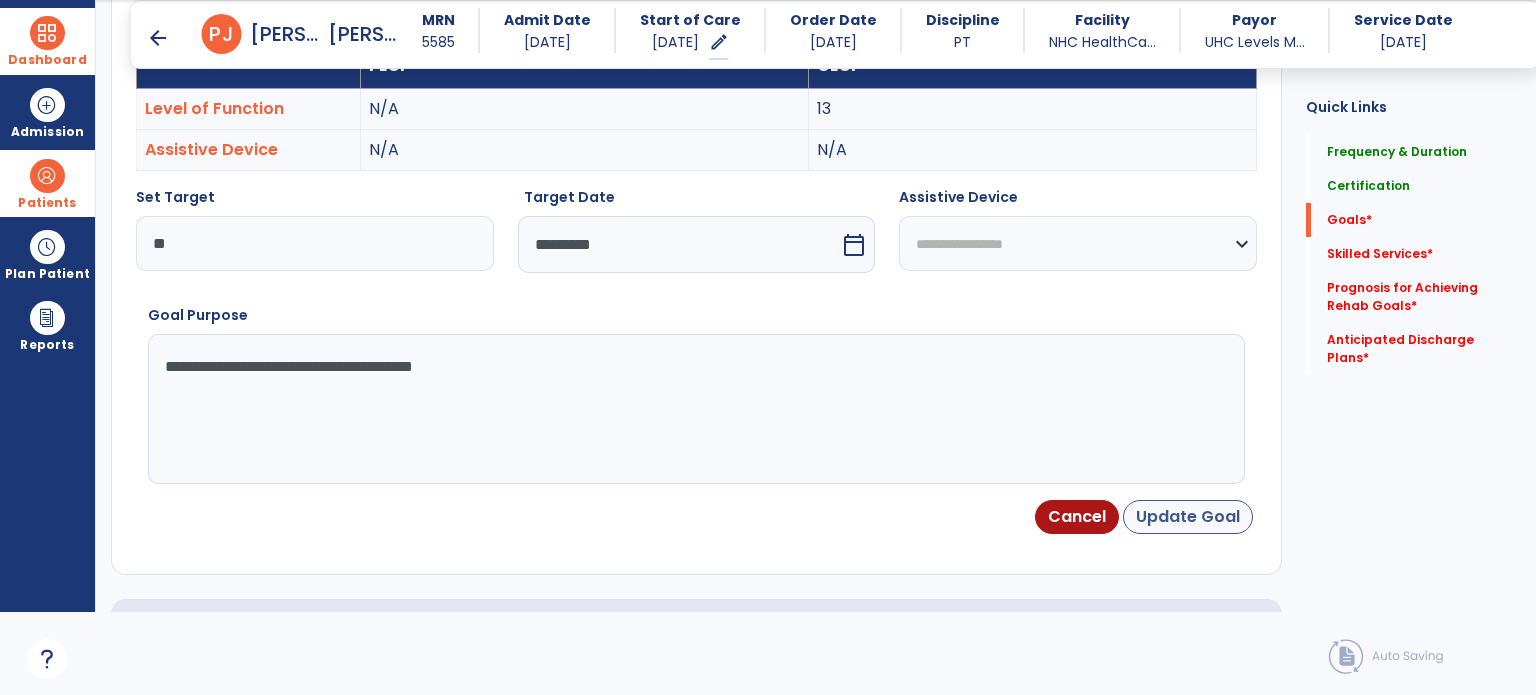 type on "**********" 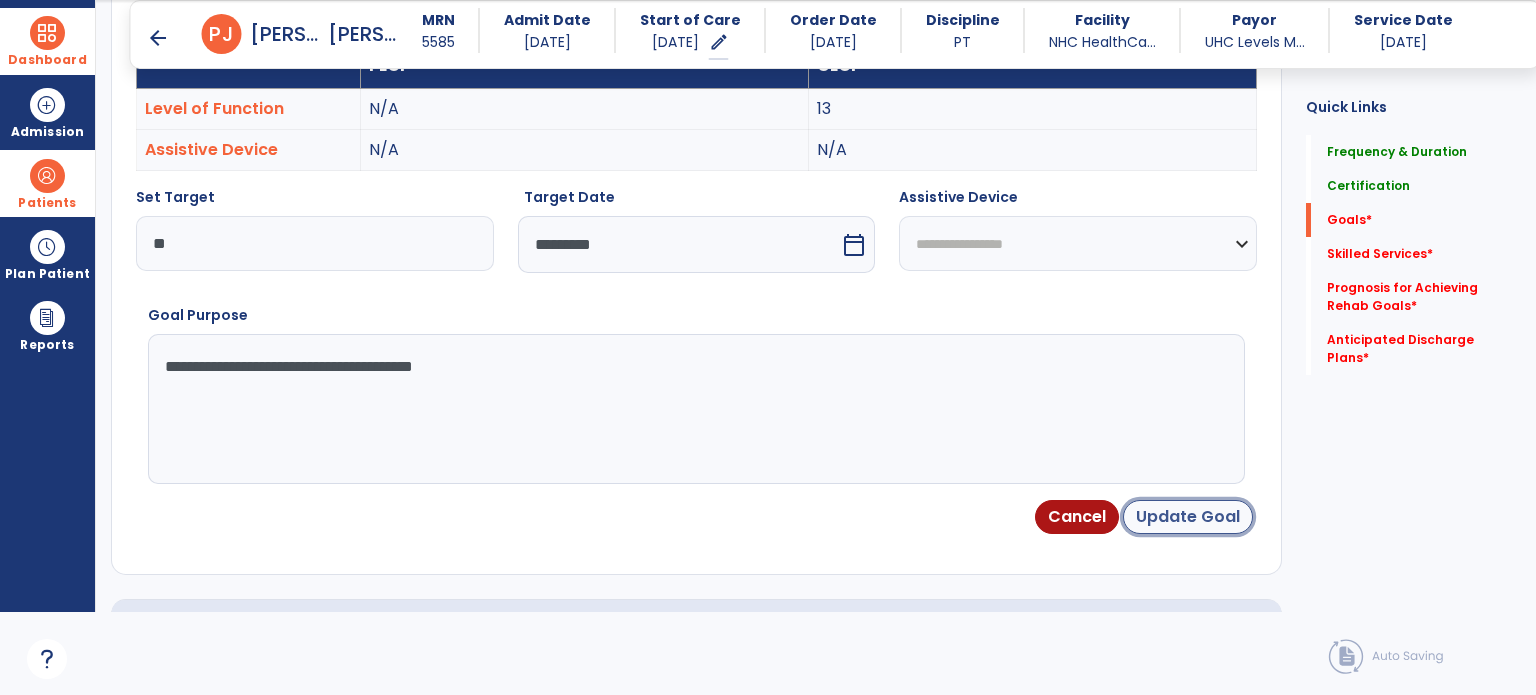click on "Update Goal" at bounding box center (1188, 517) 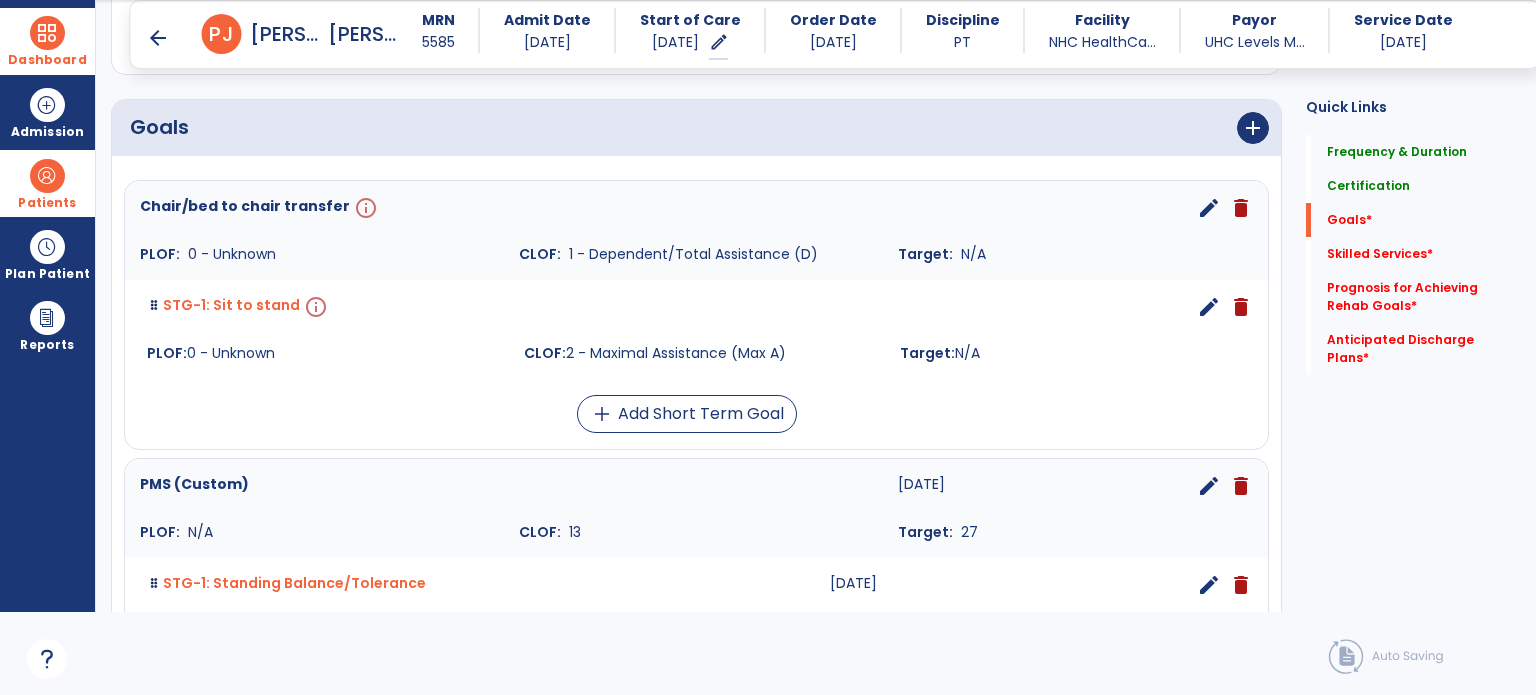 scroll, scrollTop: 435, scrollLeft: 0, axis: vertical 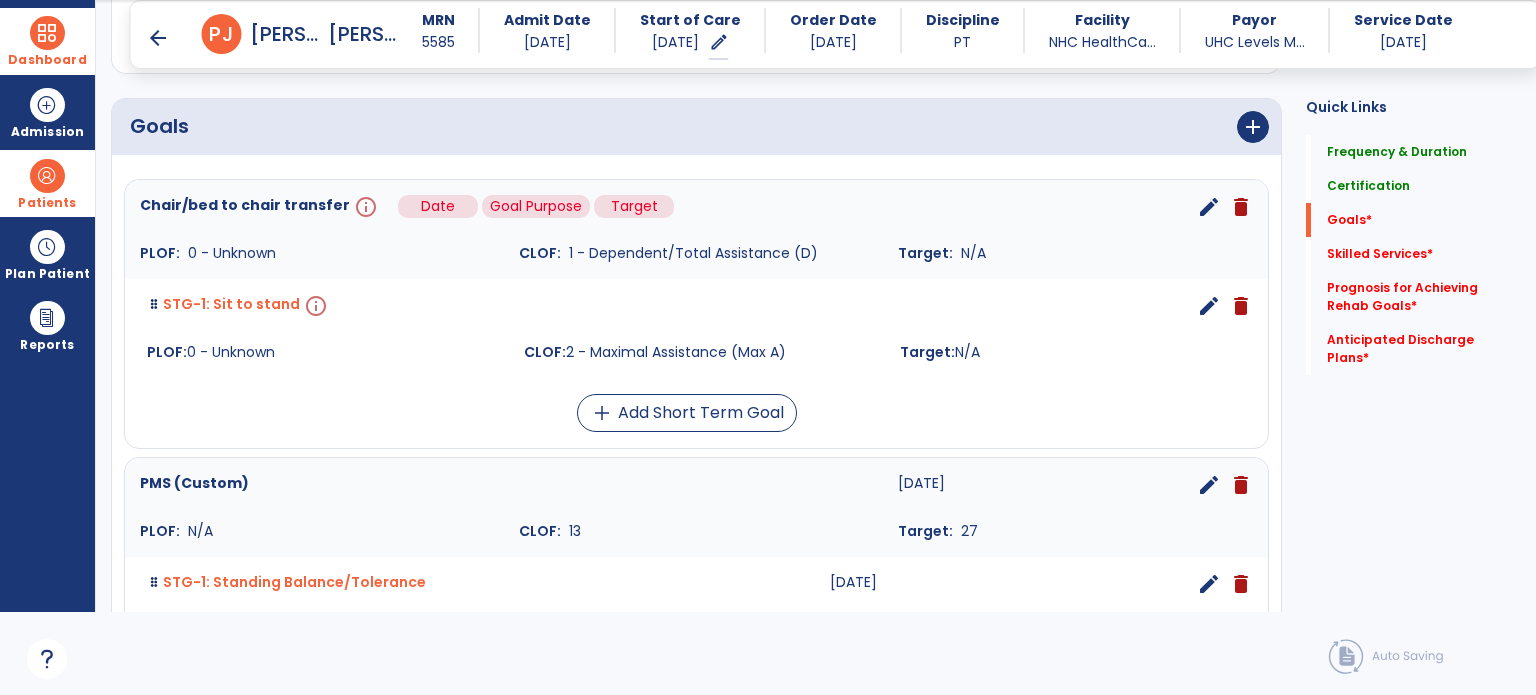 click on "info" at bounding box center [364, 207] 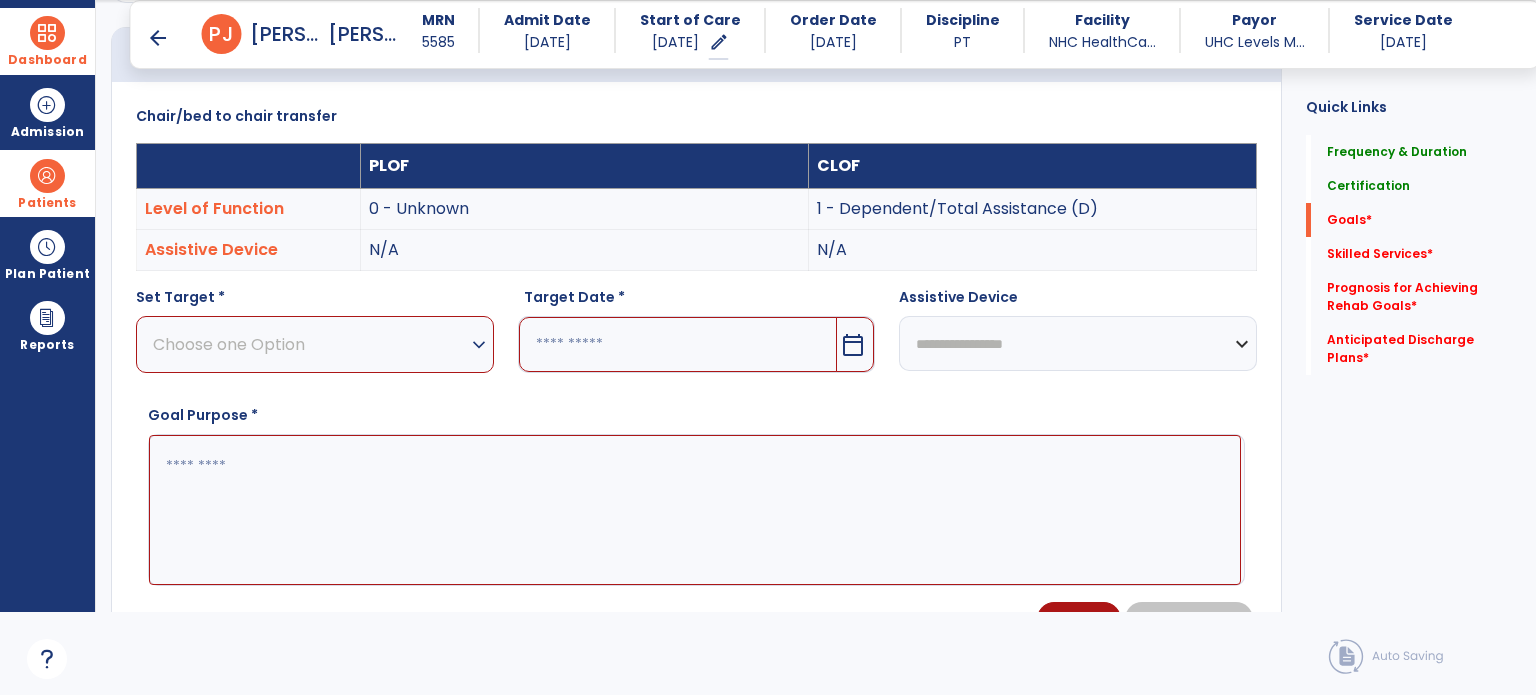 scroll, scrollTop: 534, scrollLeft: 0, axis: vertical 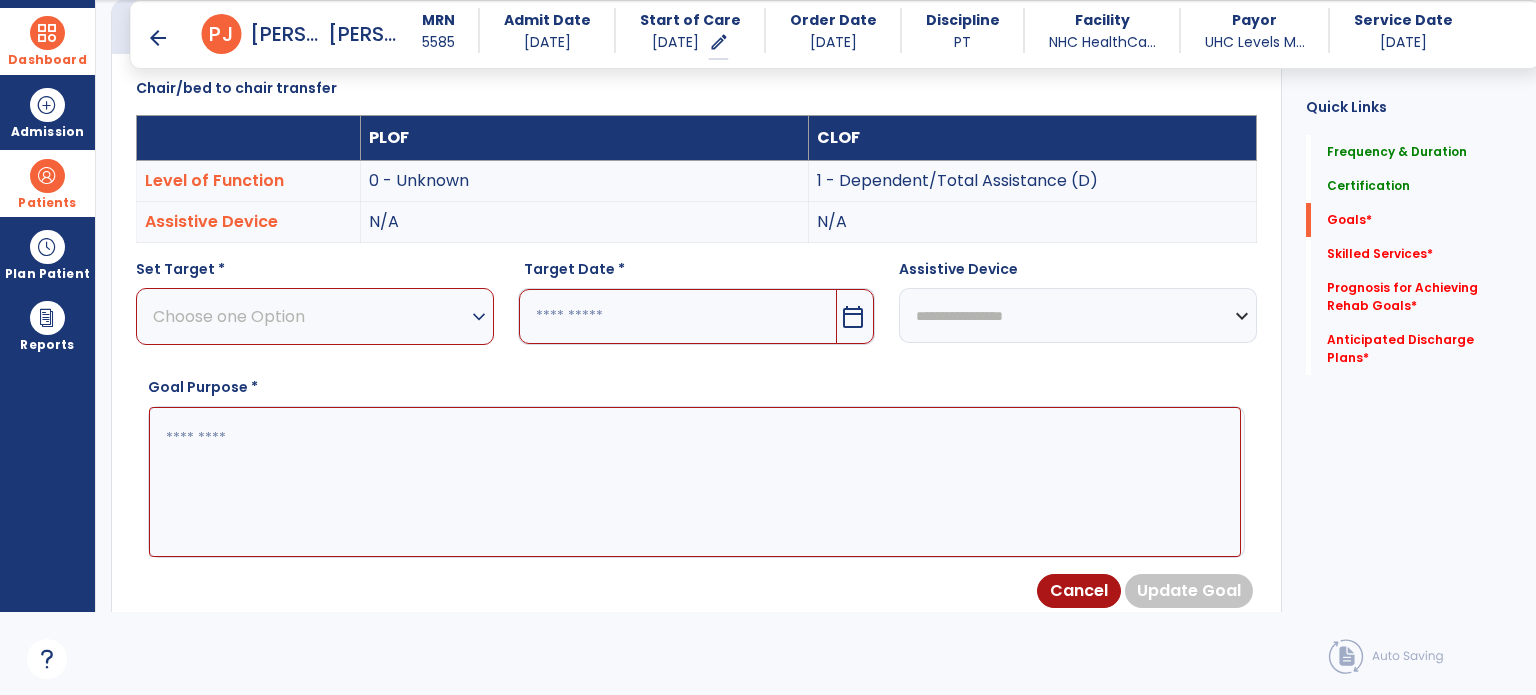 click on "Choose one Option" at bounding box center (310, 316) 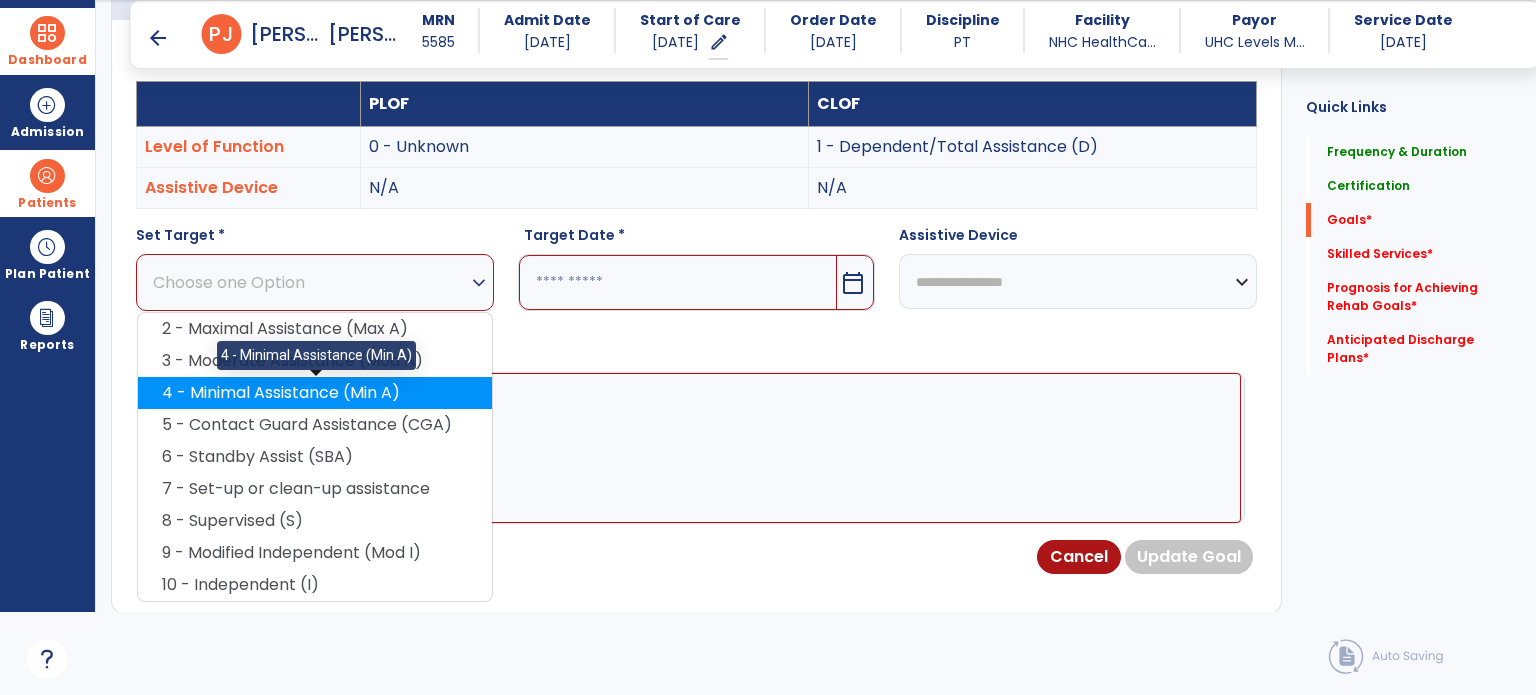 scroll, scrollTop: 569, scrollLeft: 0, axis: vertical 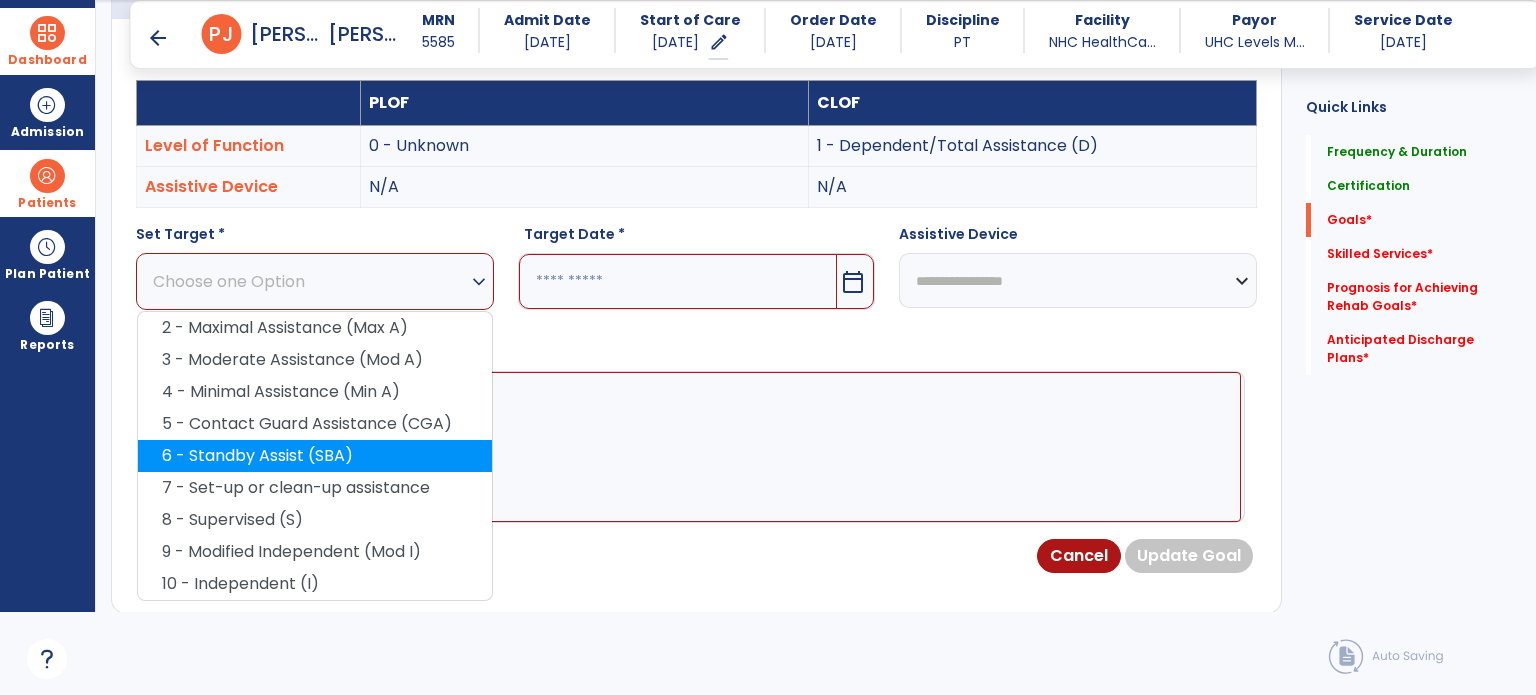 click on "6 - Standby Assist (SBA)" at bounding box center (315, 456) 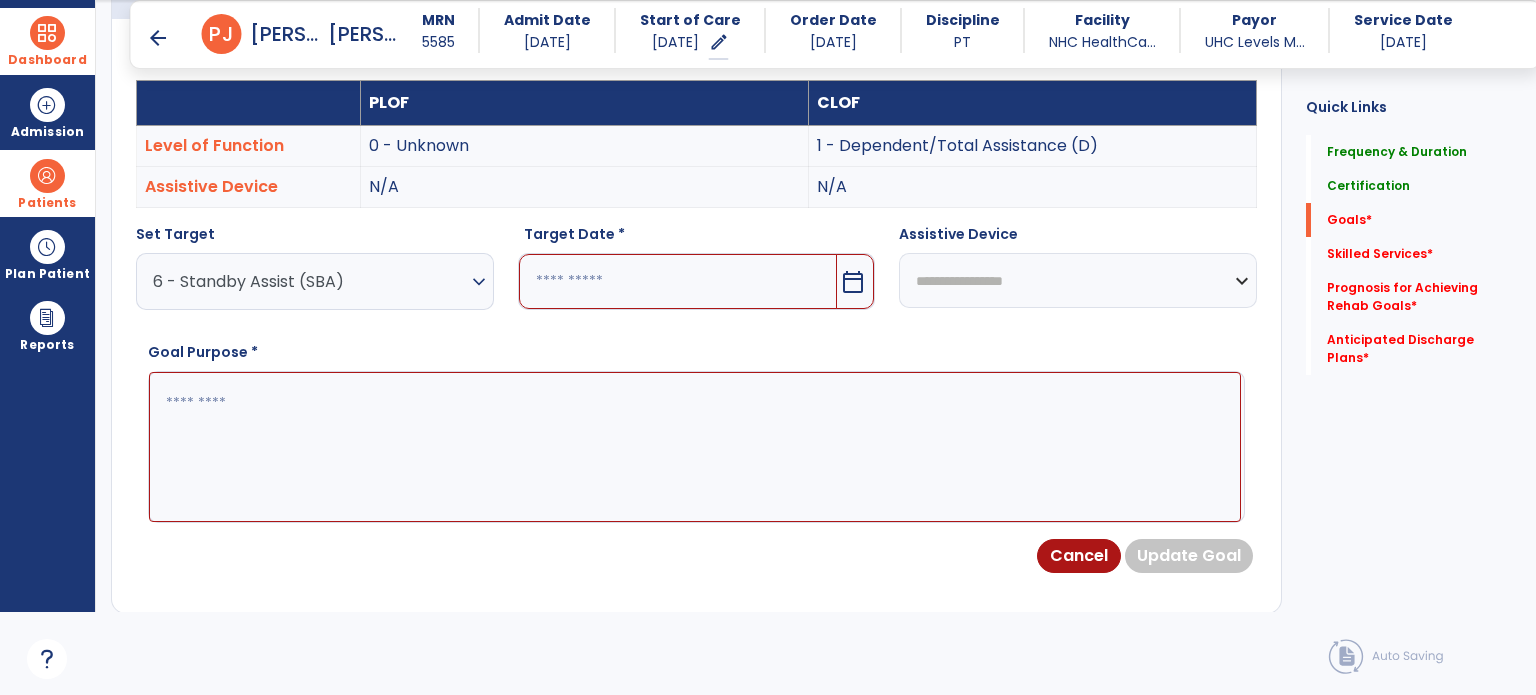 click at bounding box center (678, 281) 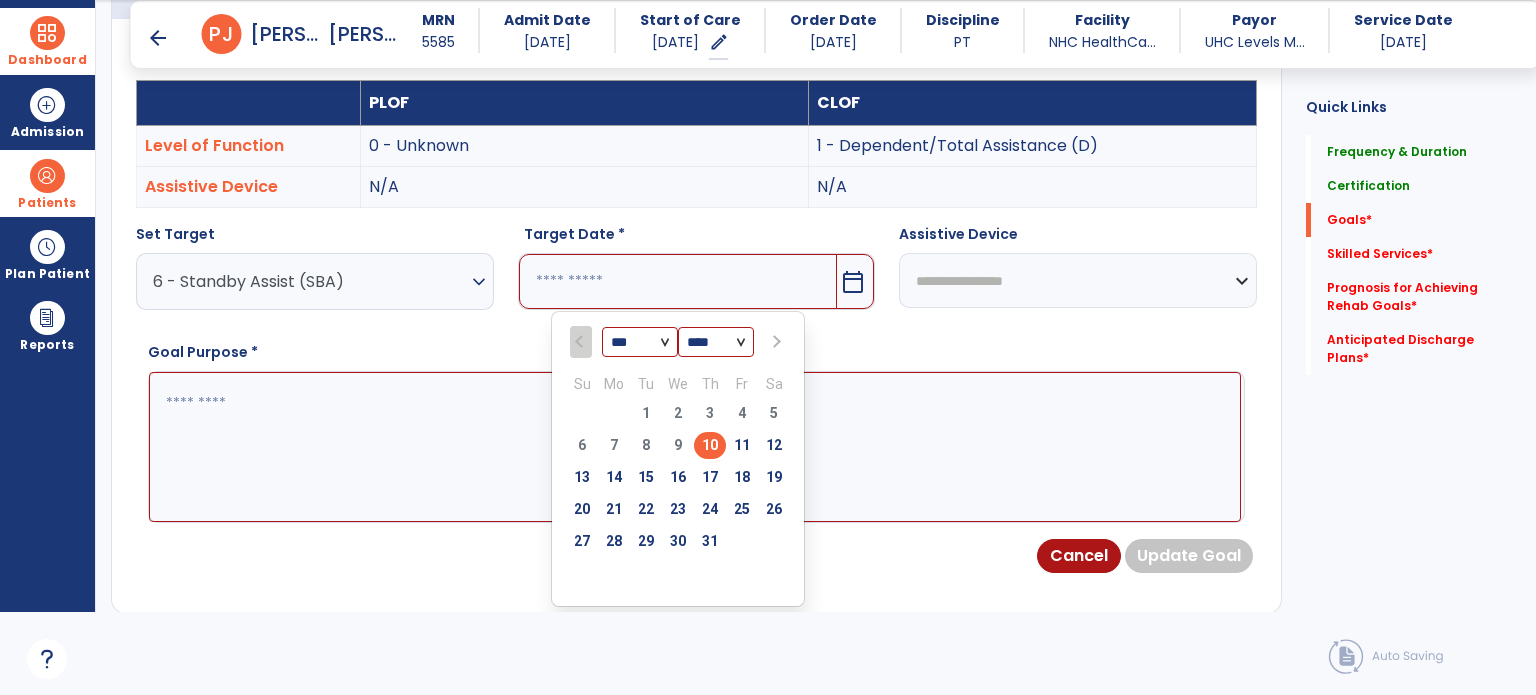 click at bounding box center [774, 342] 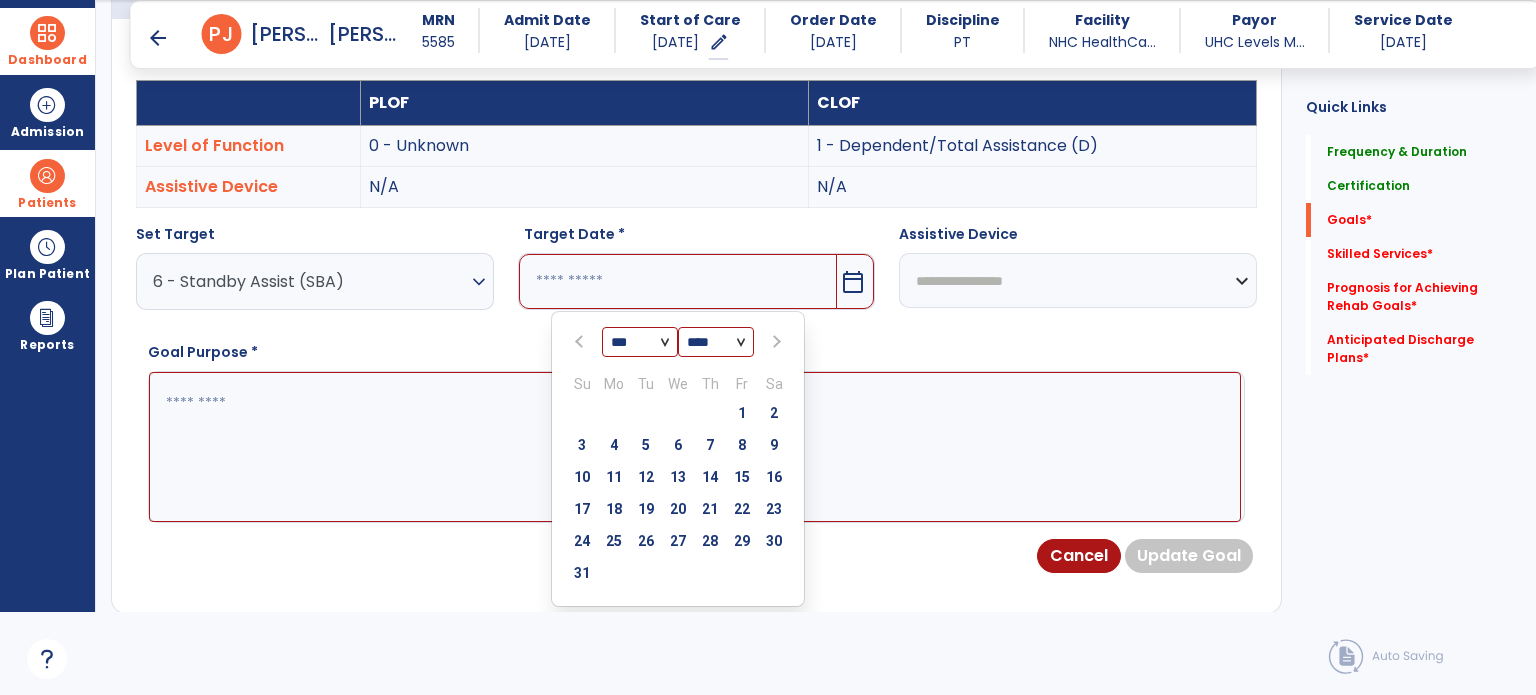 click at bounding box center (774, 342) 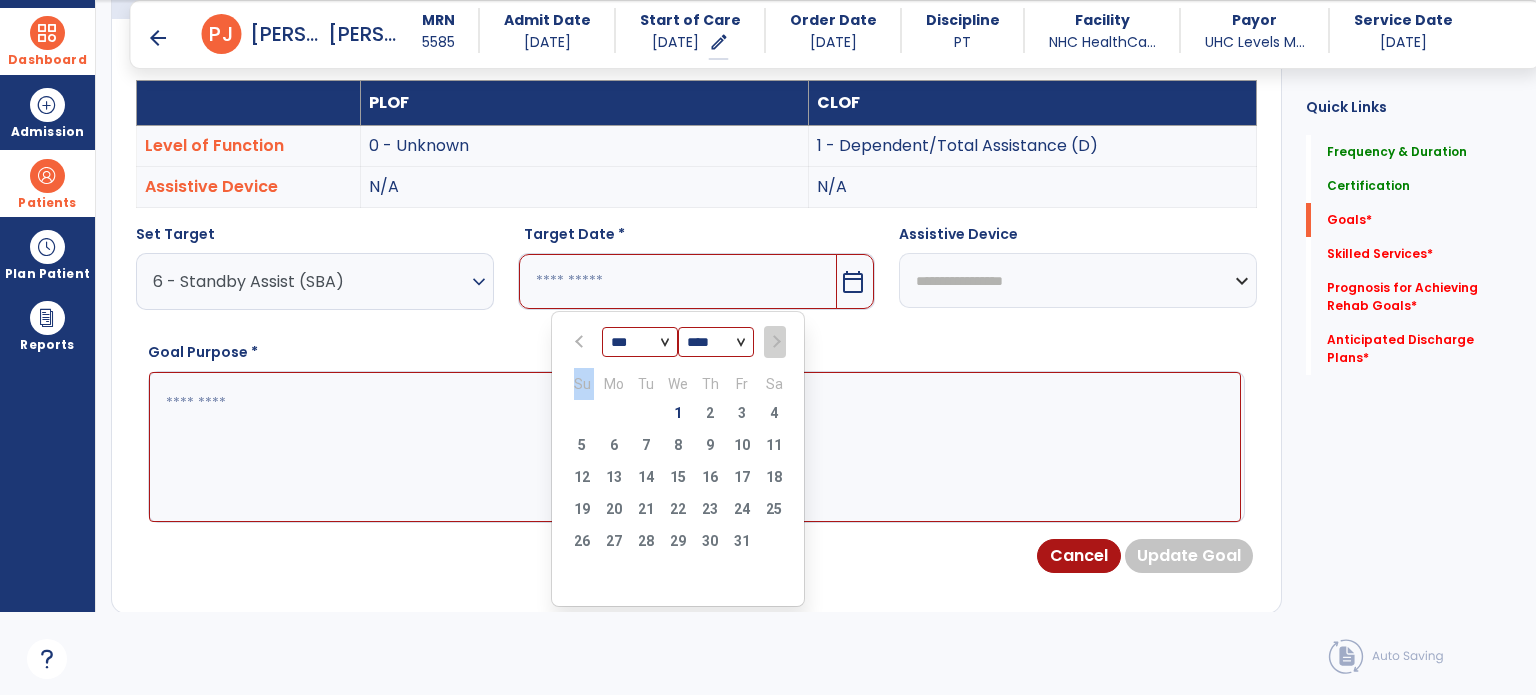 click at bounding box center [774, 342] 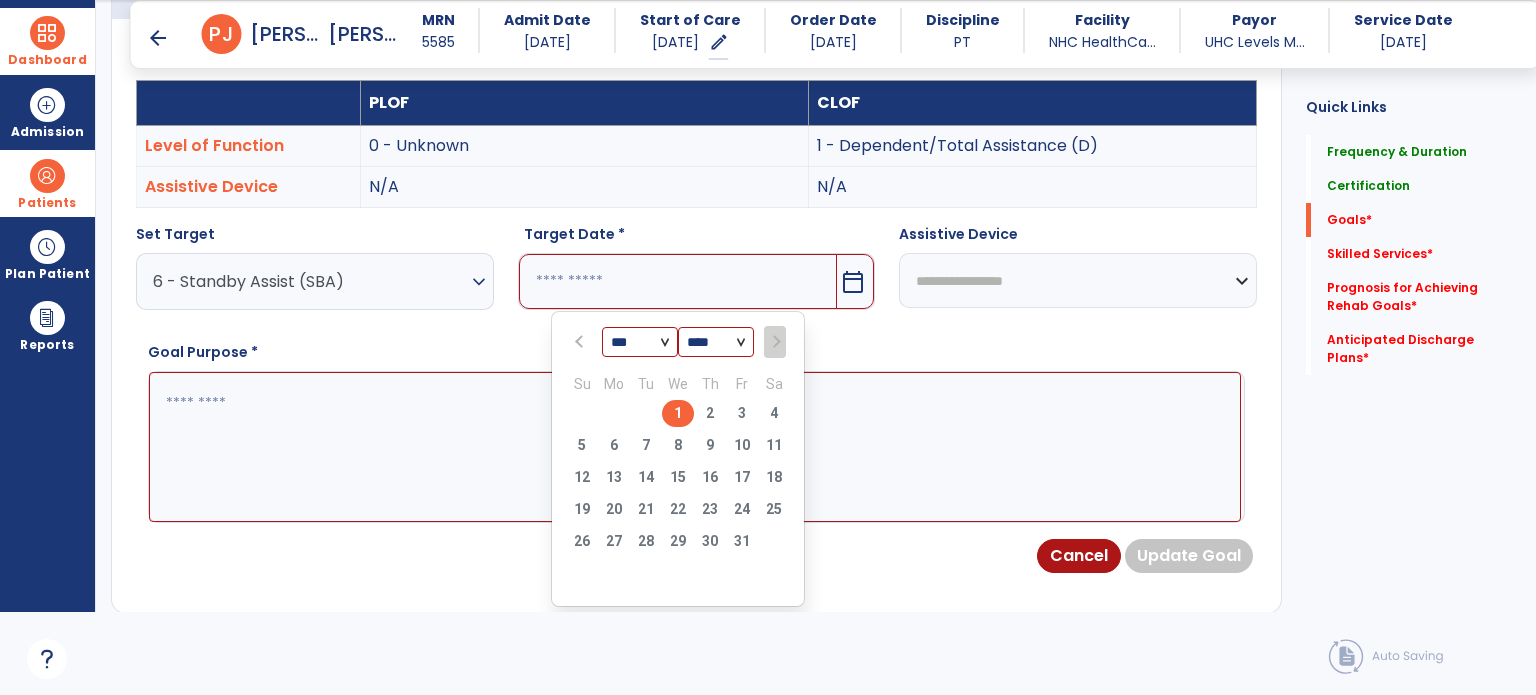 click on "1" at bounding box center [678, 413] 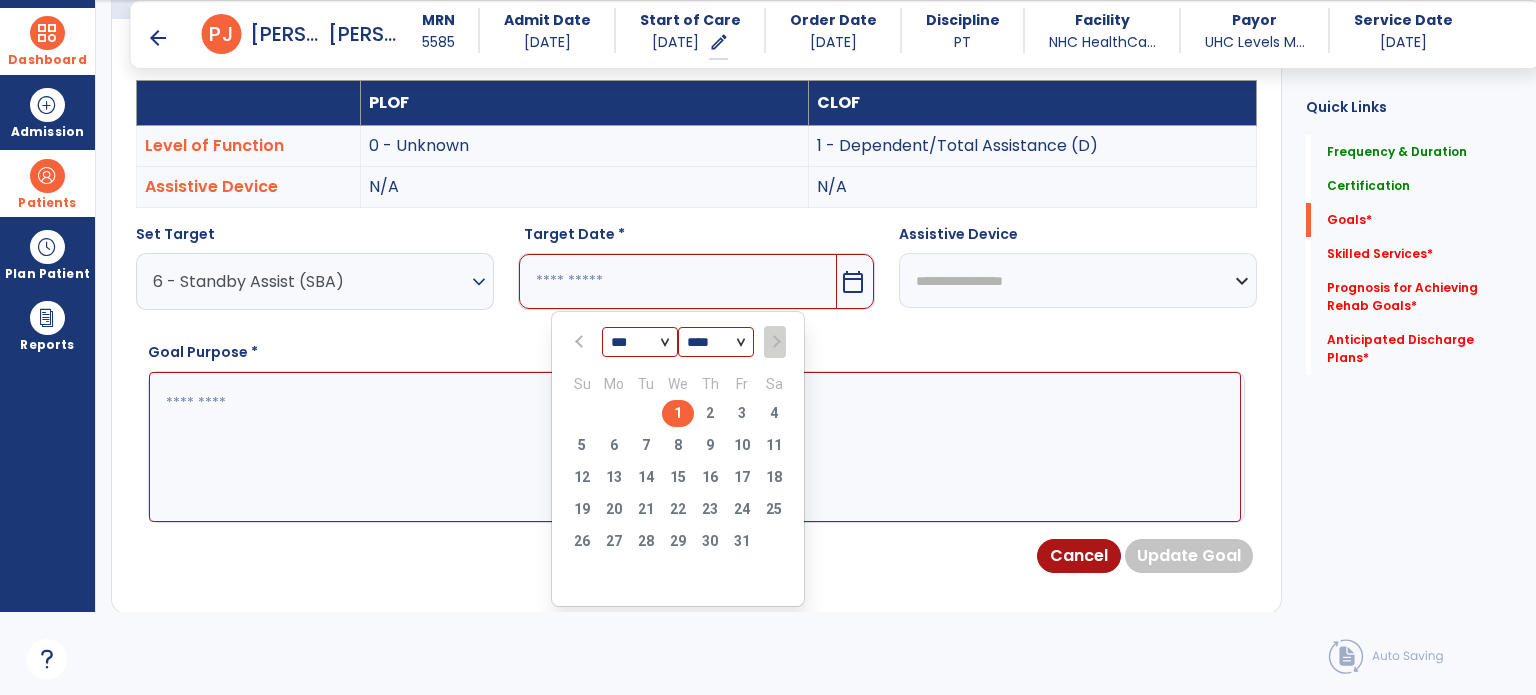 type on "*********" 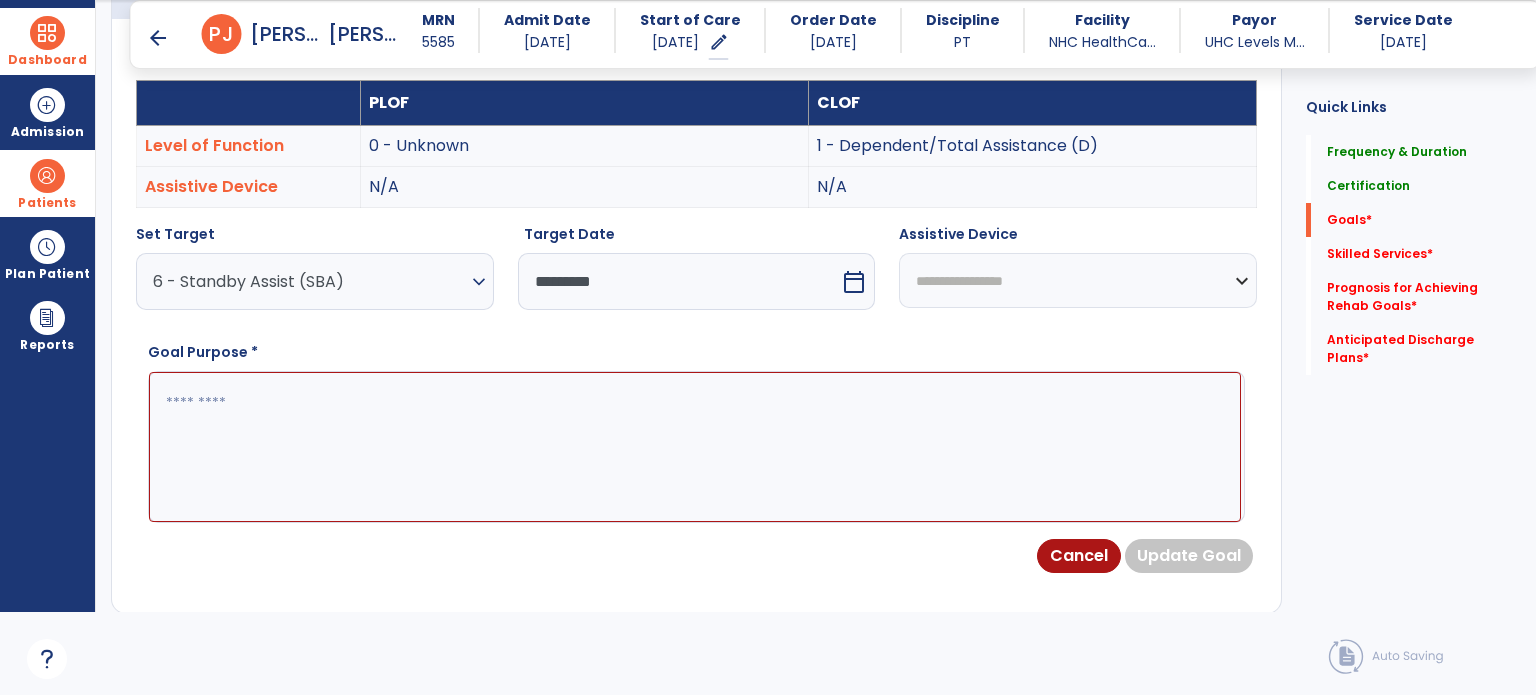 click at bounding box center (695, 447) 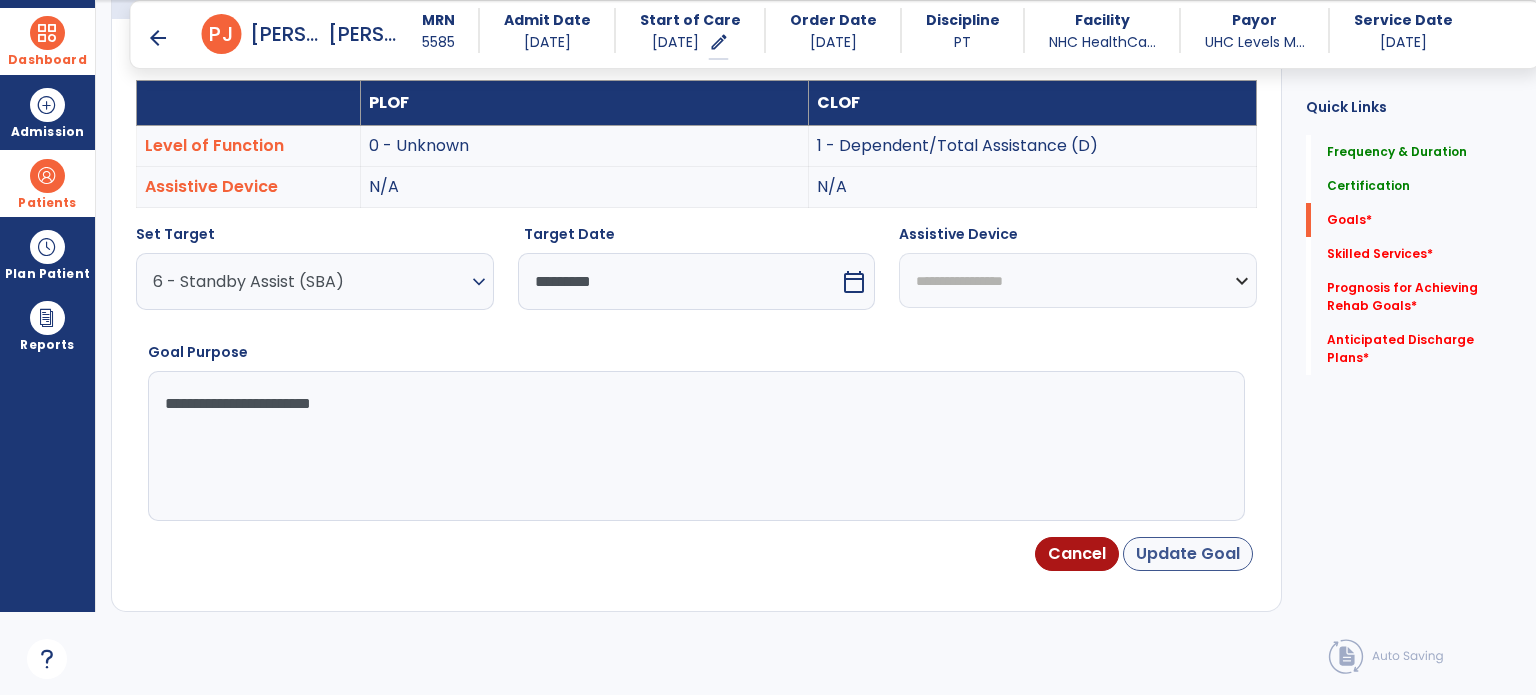 type on "**********" 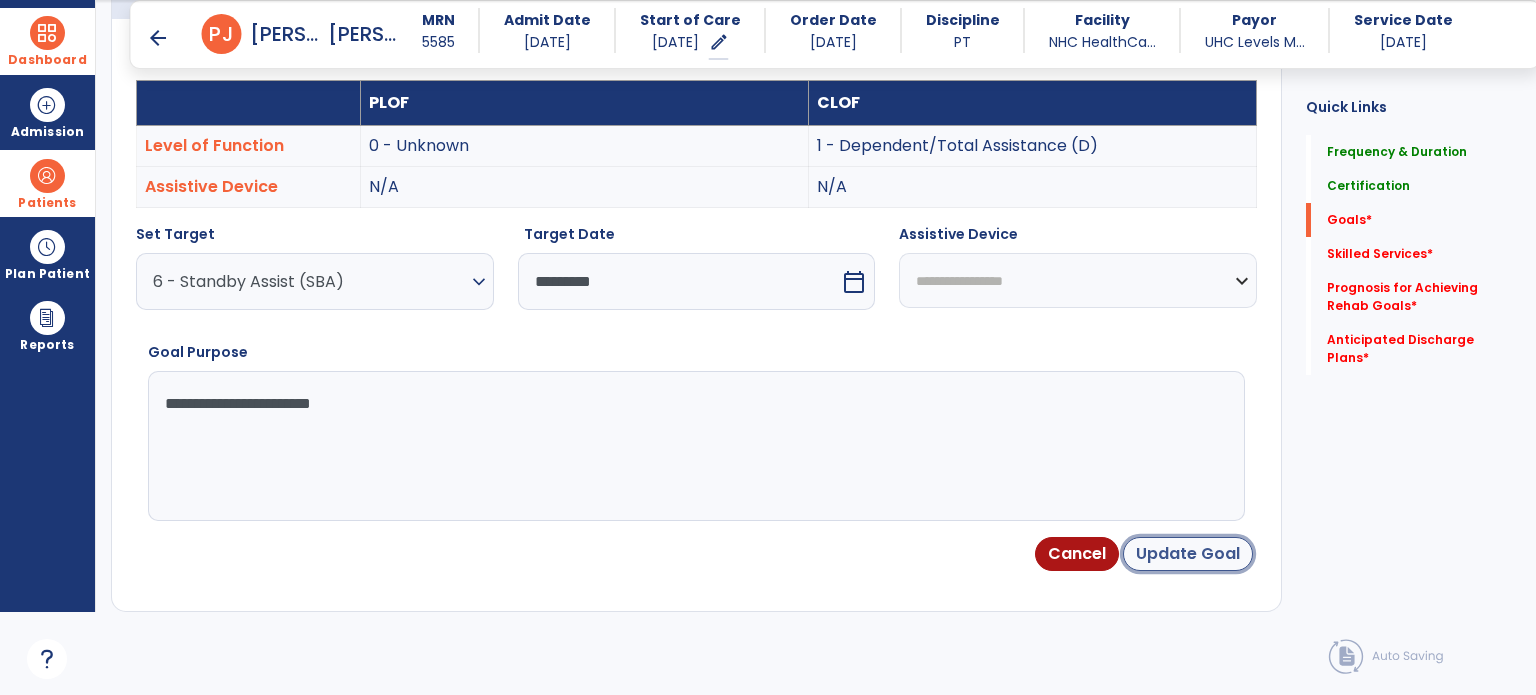 click on "Update Goal" at bounding box center [1188, 554] 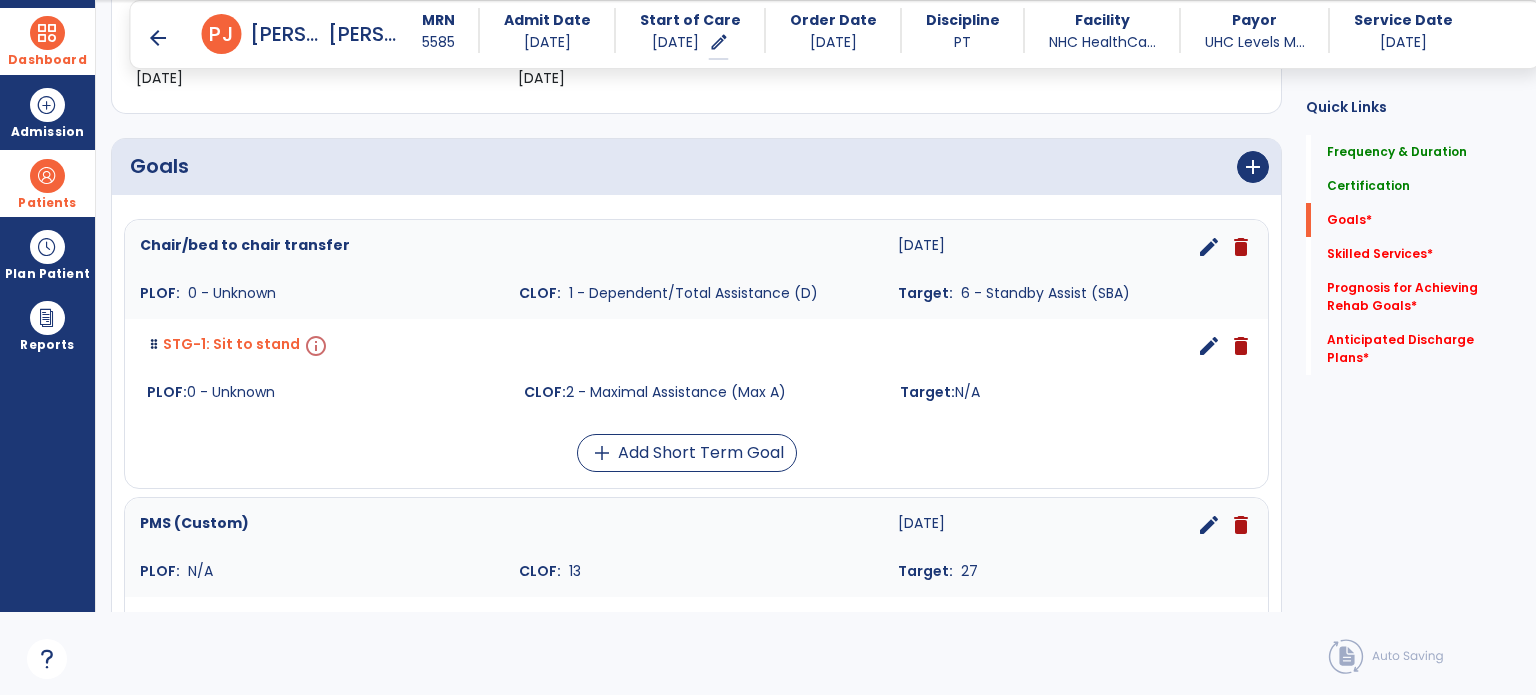 scroll, scrollTop: 396, scrollLeft: 0, axis: vertical 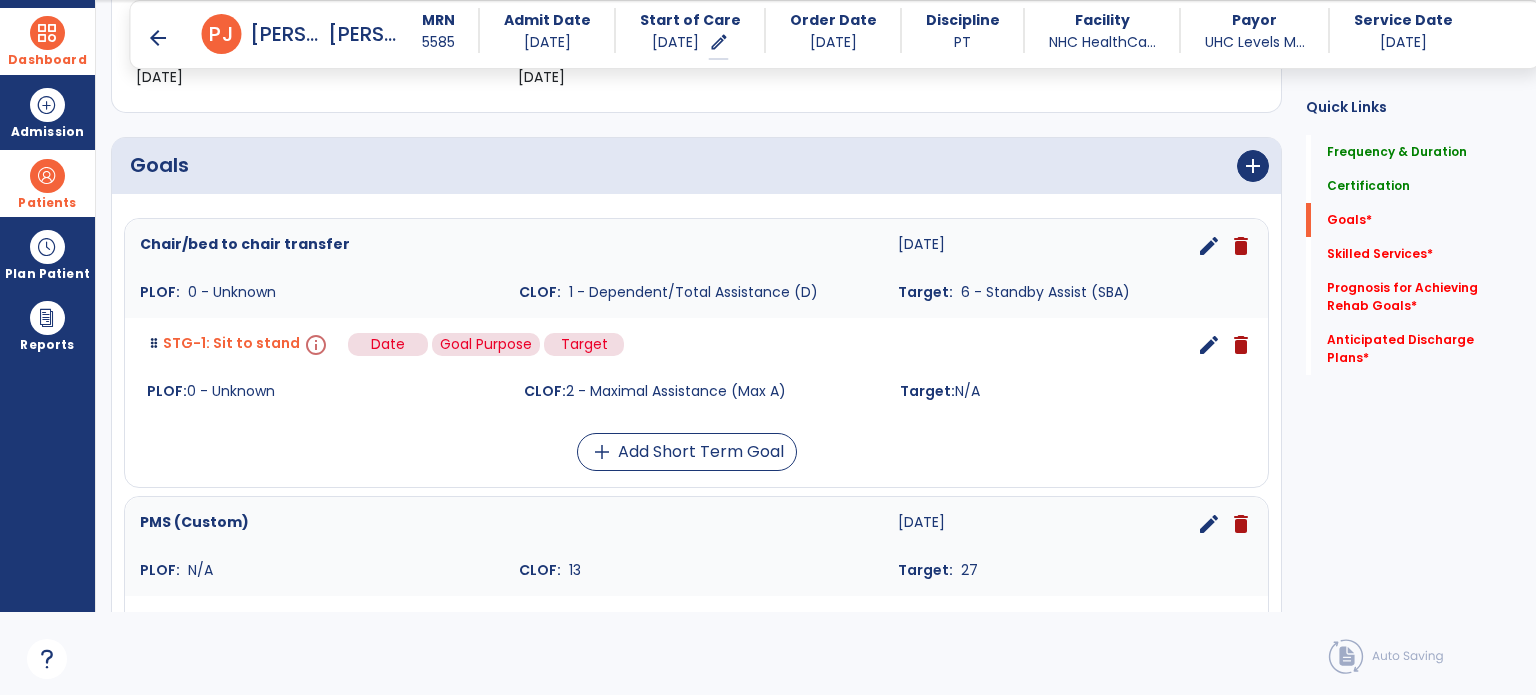 click on "info" at bounding box center (314, 345) 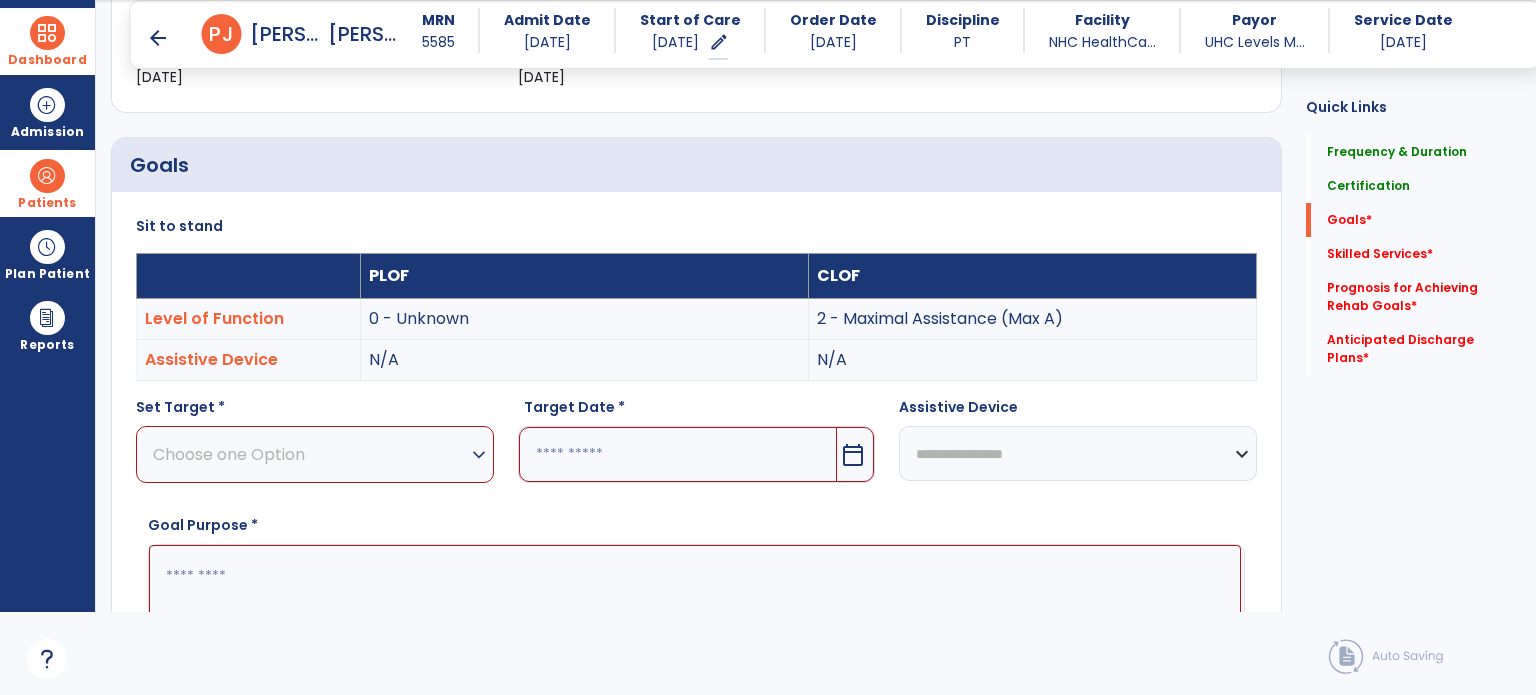 scroll, scrollTop: 534, scrollLeft: 0, axis: vertical 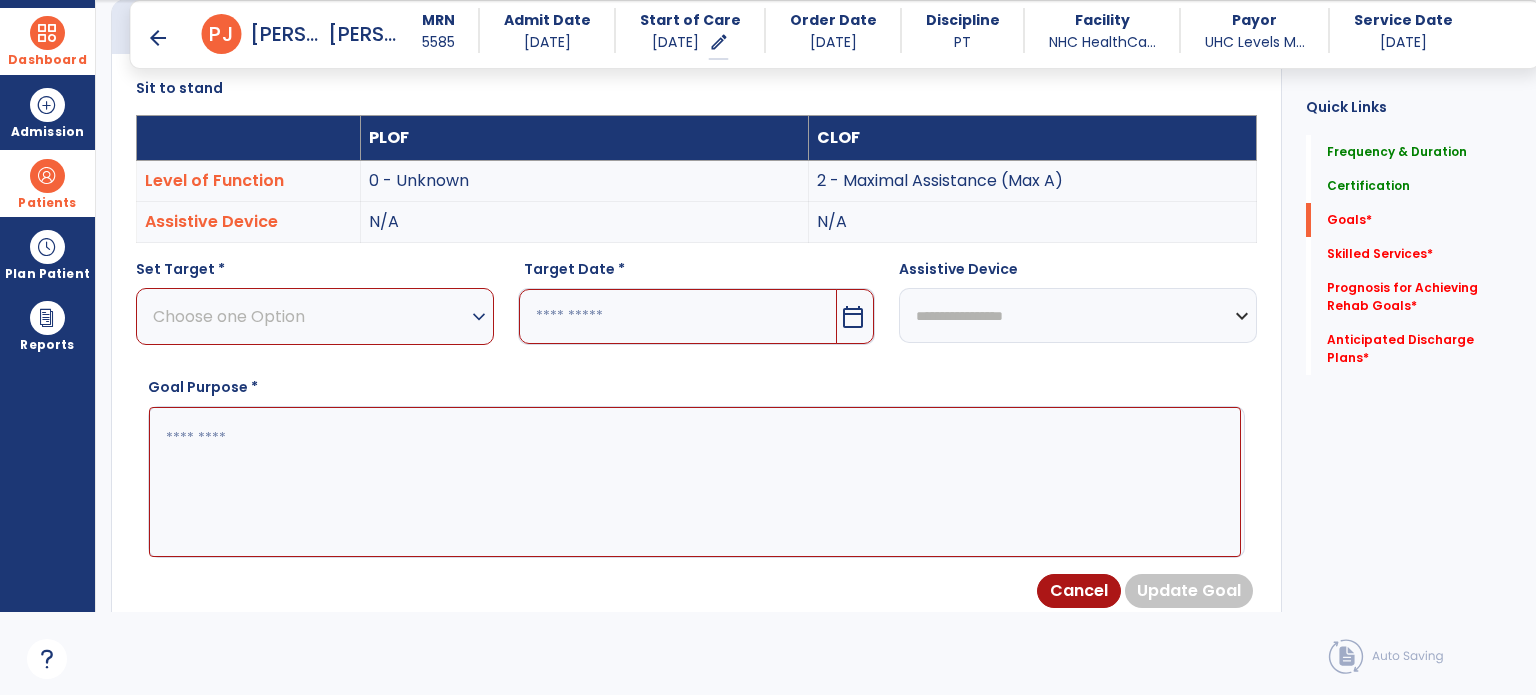 click on "Choose one Option" at bounding box center [310, 316] 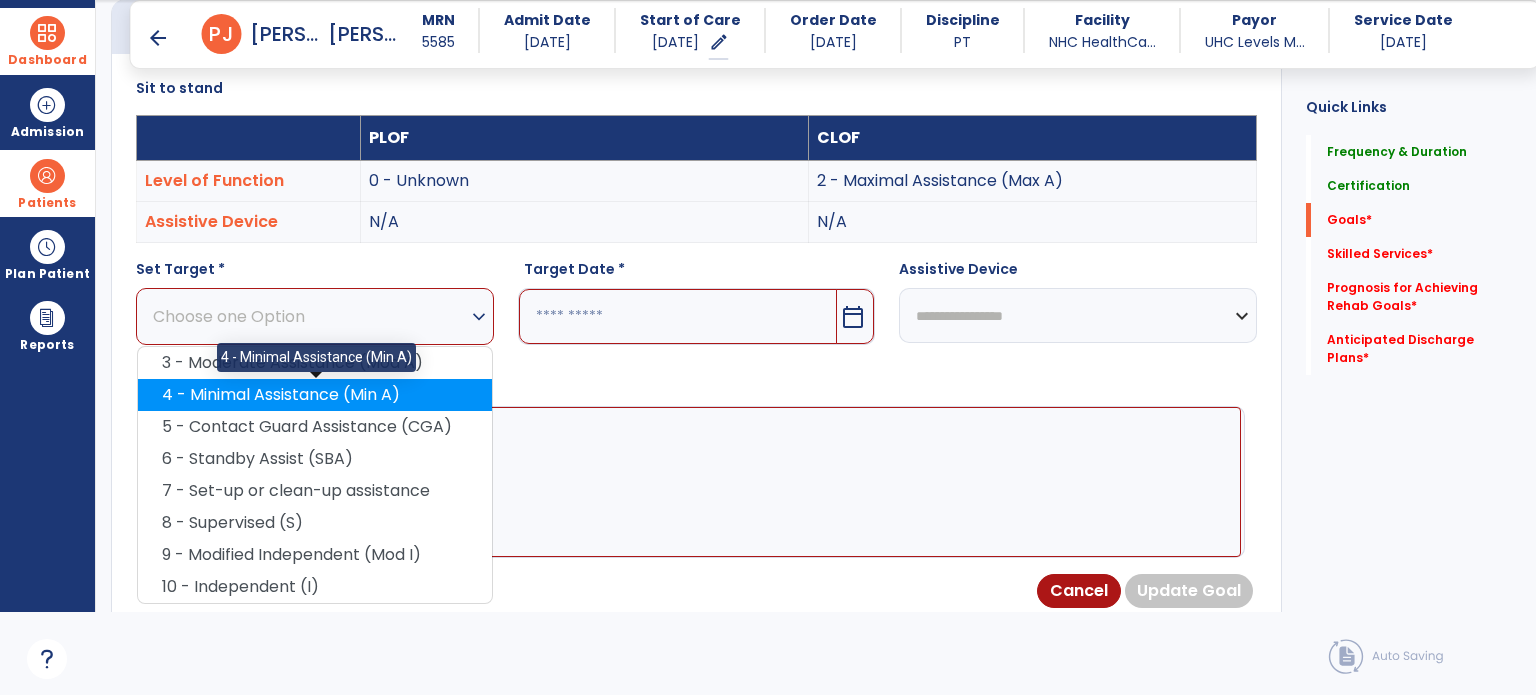 click on "4 - Minimal Assistance (Min A)" at bounding box center (315, 395) 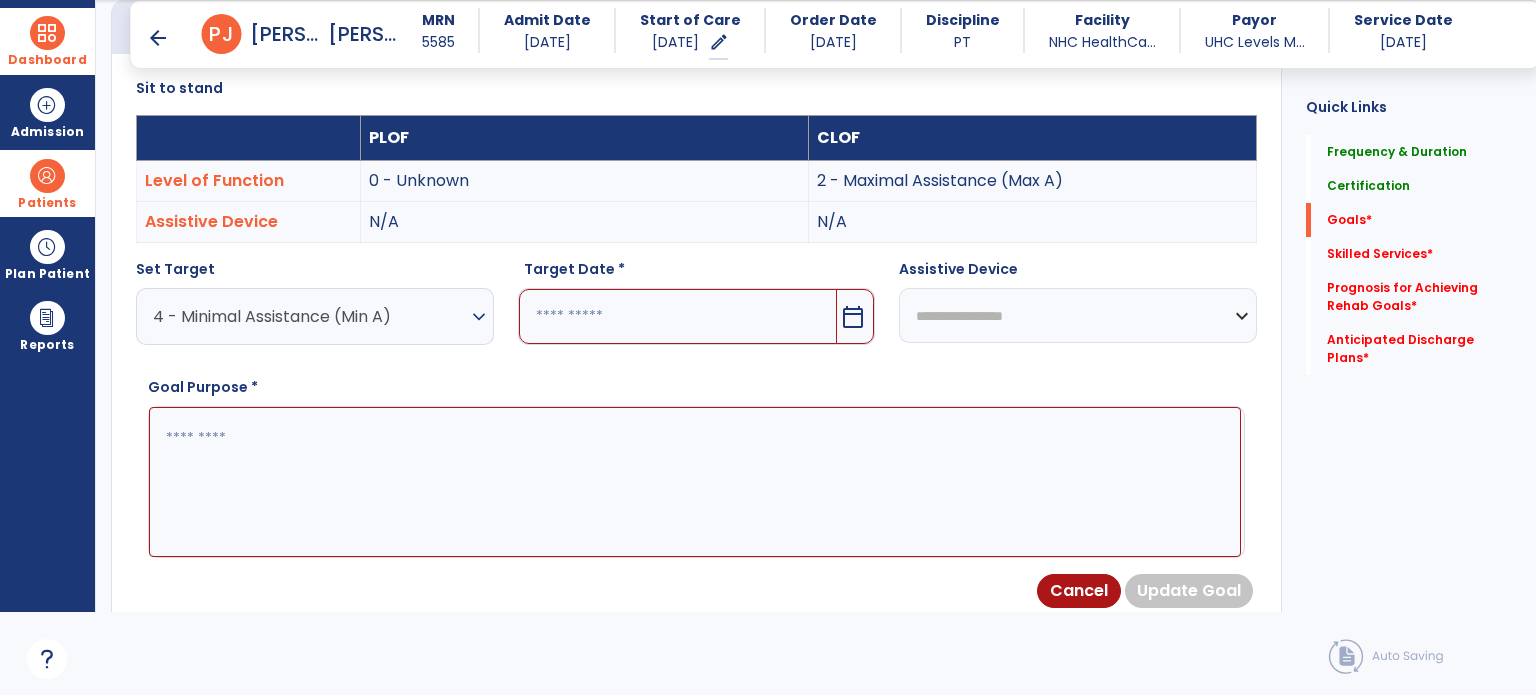 click at bounding box center [678, 316] 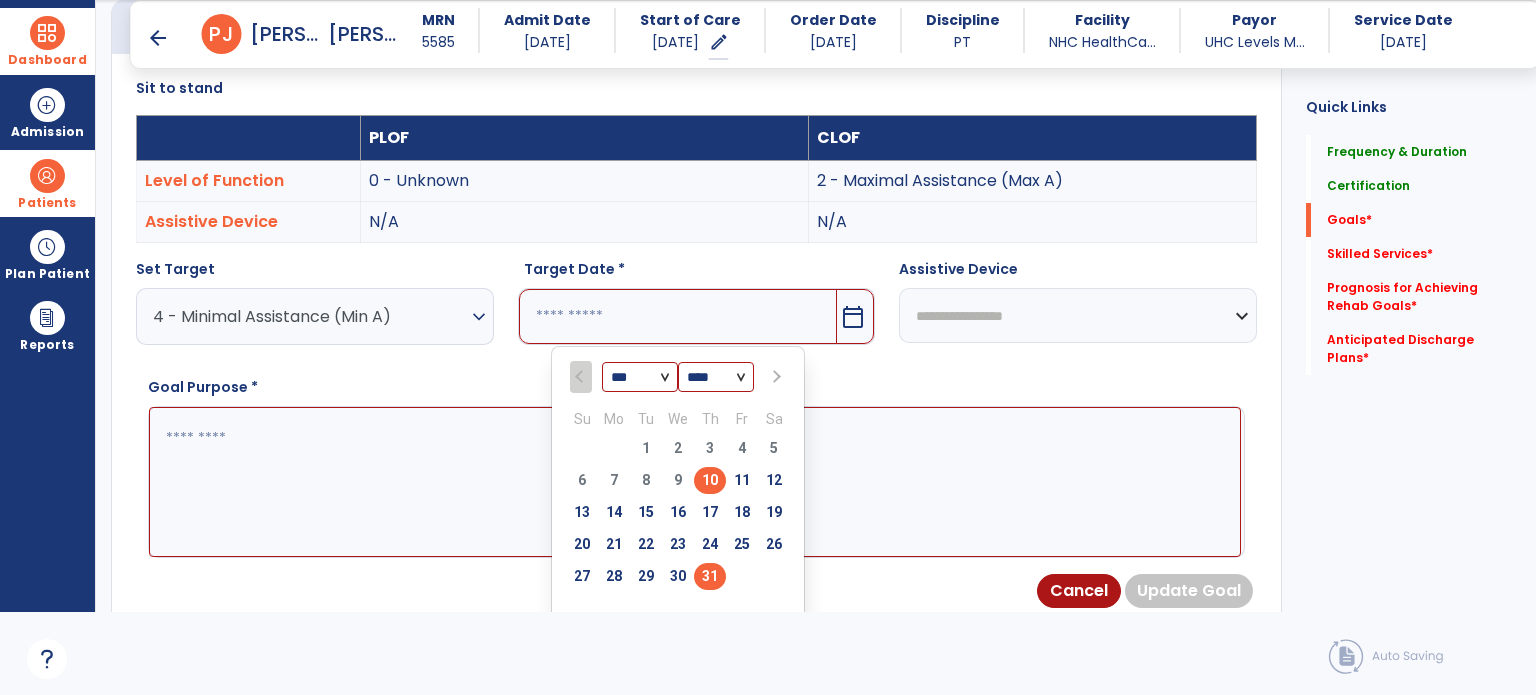 click on "31" at bounding box center [710, 579] 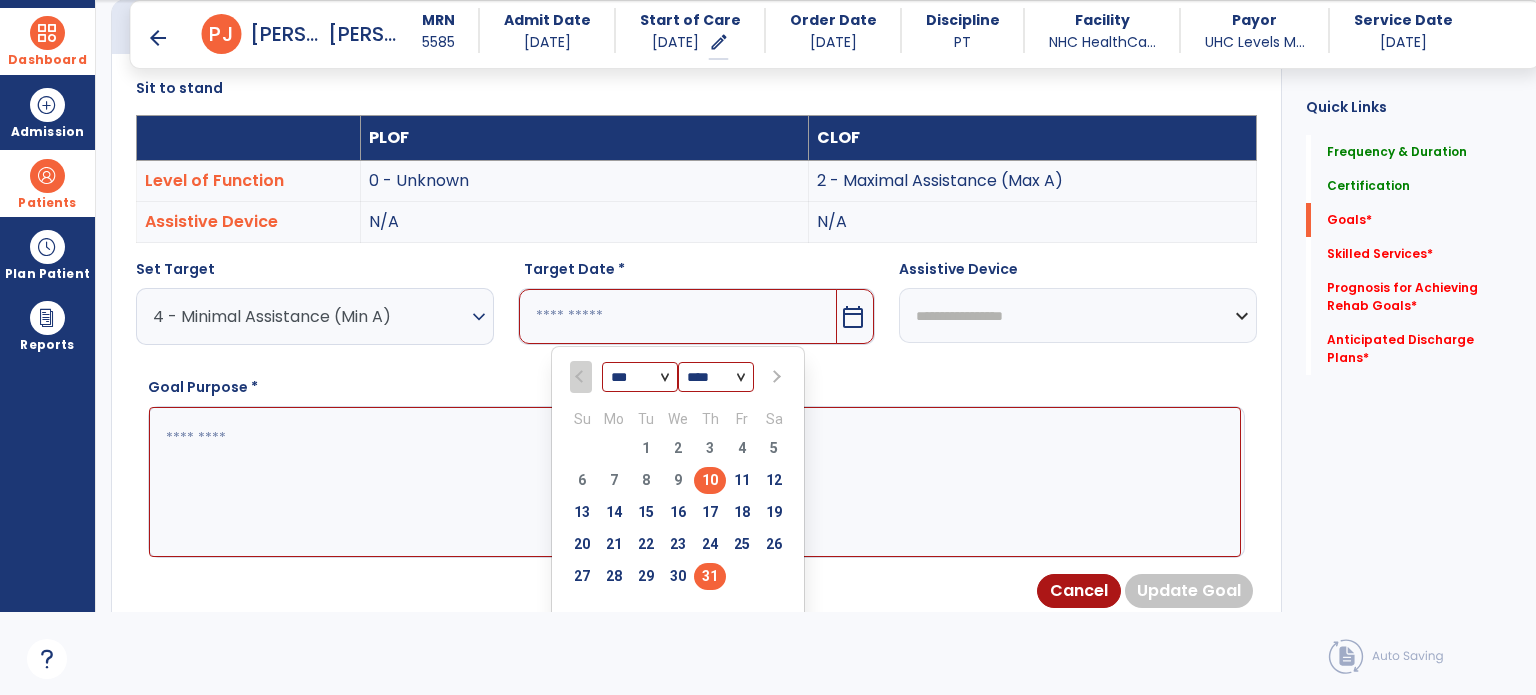 type on "*********" 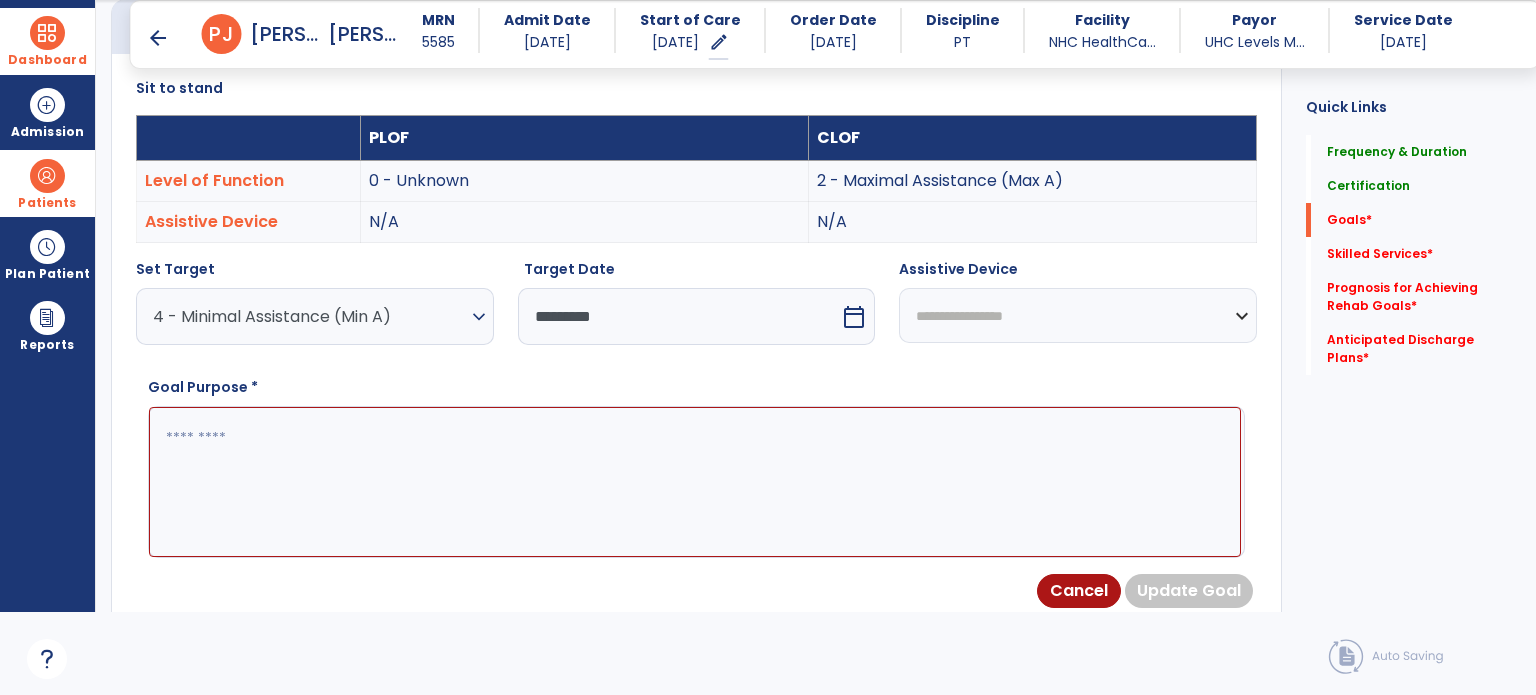 click at bounding box center [695, 482] 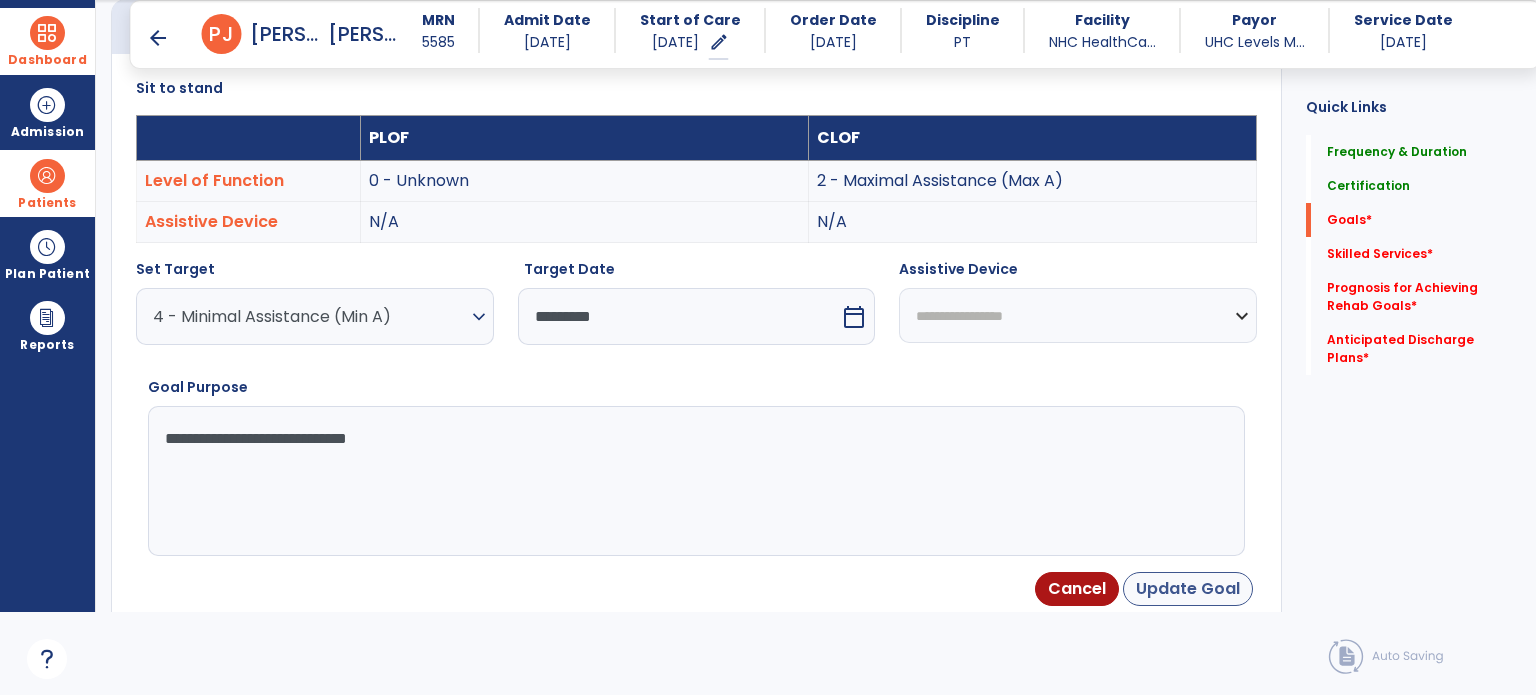 type on "**********" 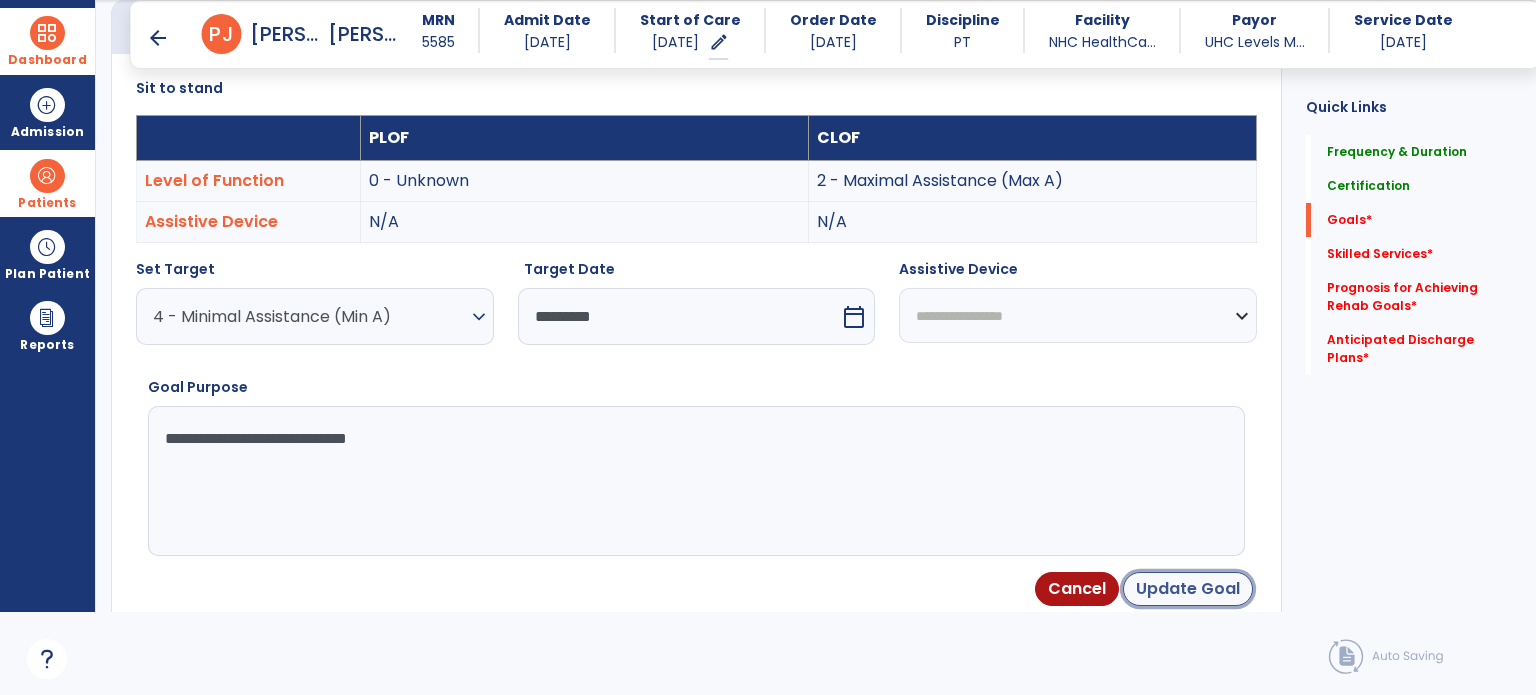 click on "Update Goal" at bounding box center (1188, 589) 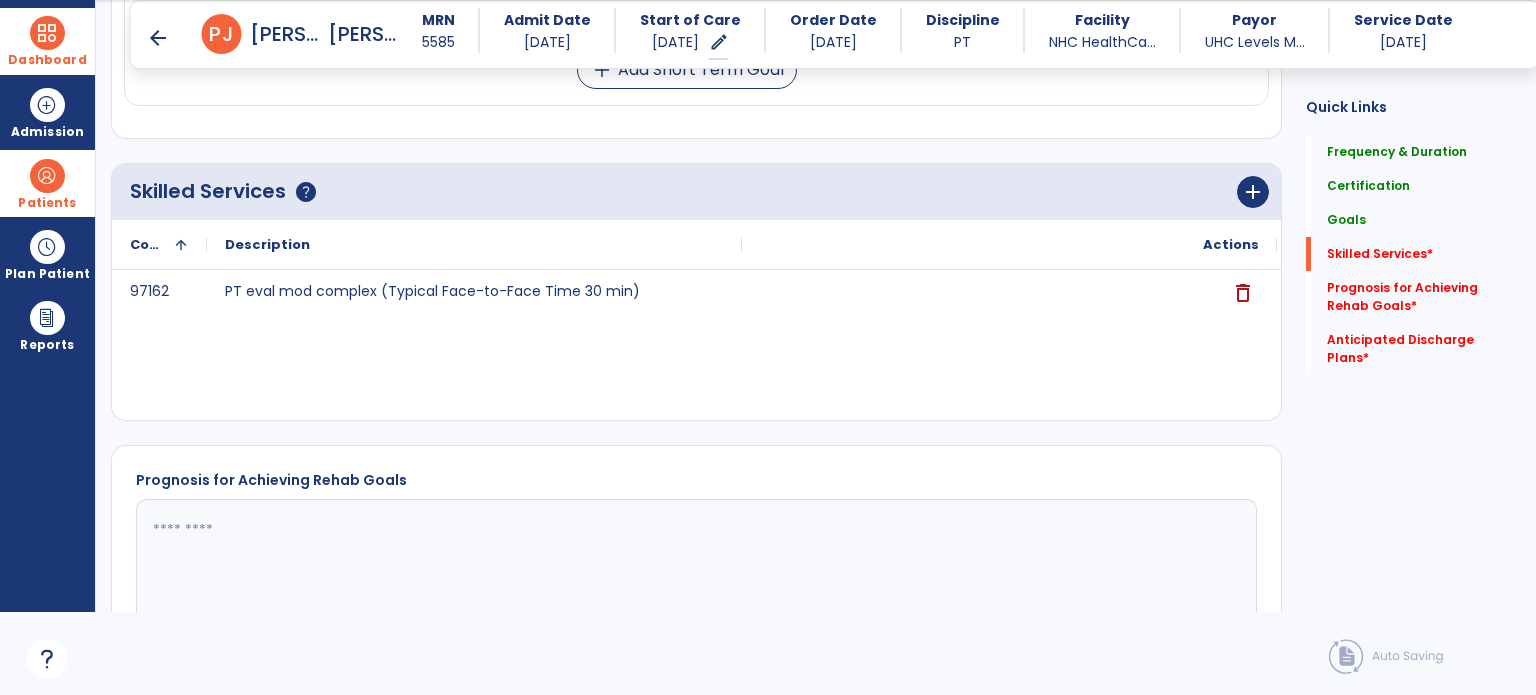 scroll, scrollTop: 1162, scrollLeft: 0, axis: vertical 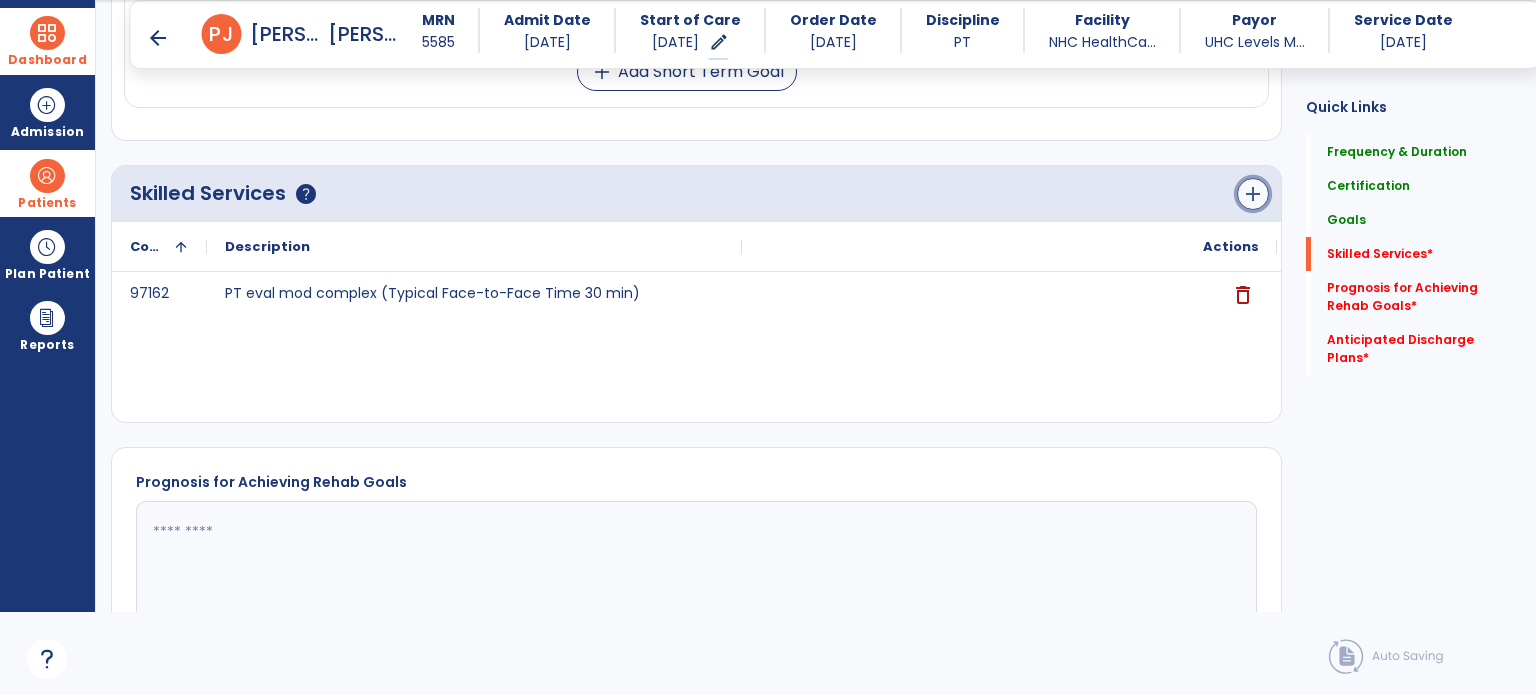 click on "add" 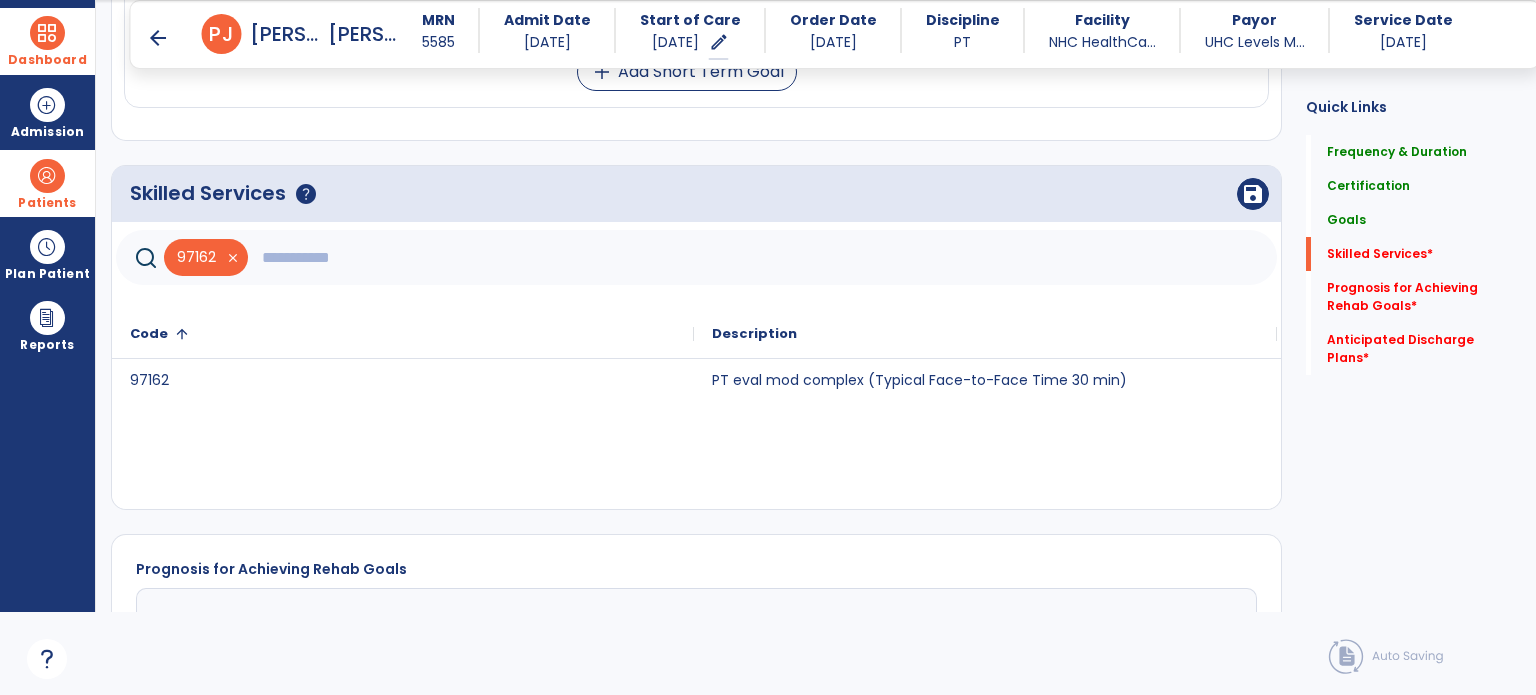 click 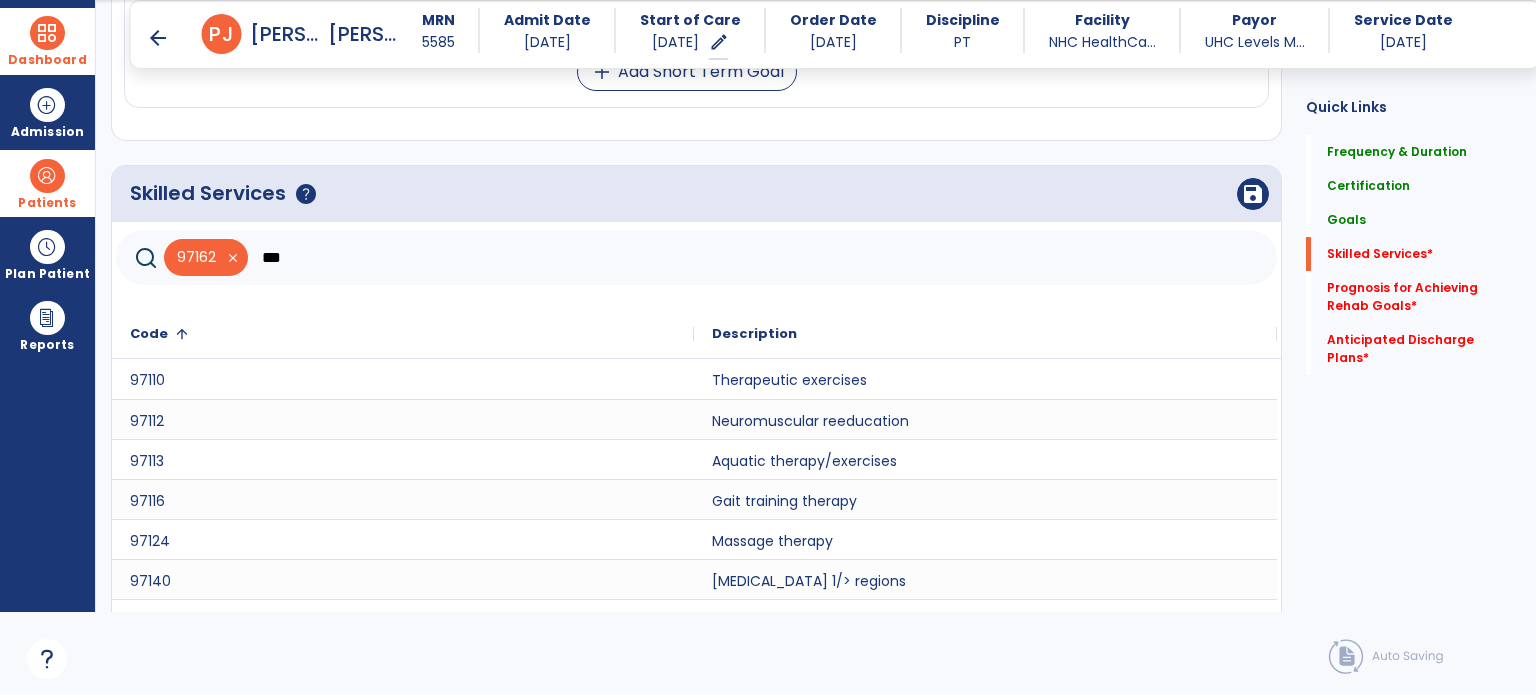 scroll, scrollTop: 8, scrollLeft: 0, axis: vertical 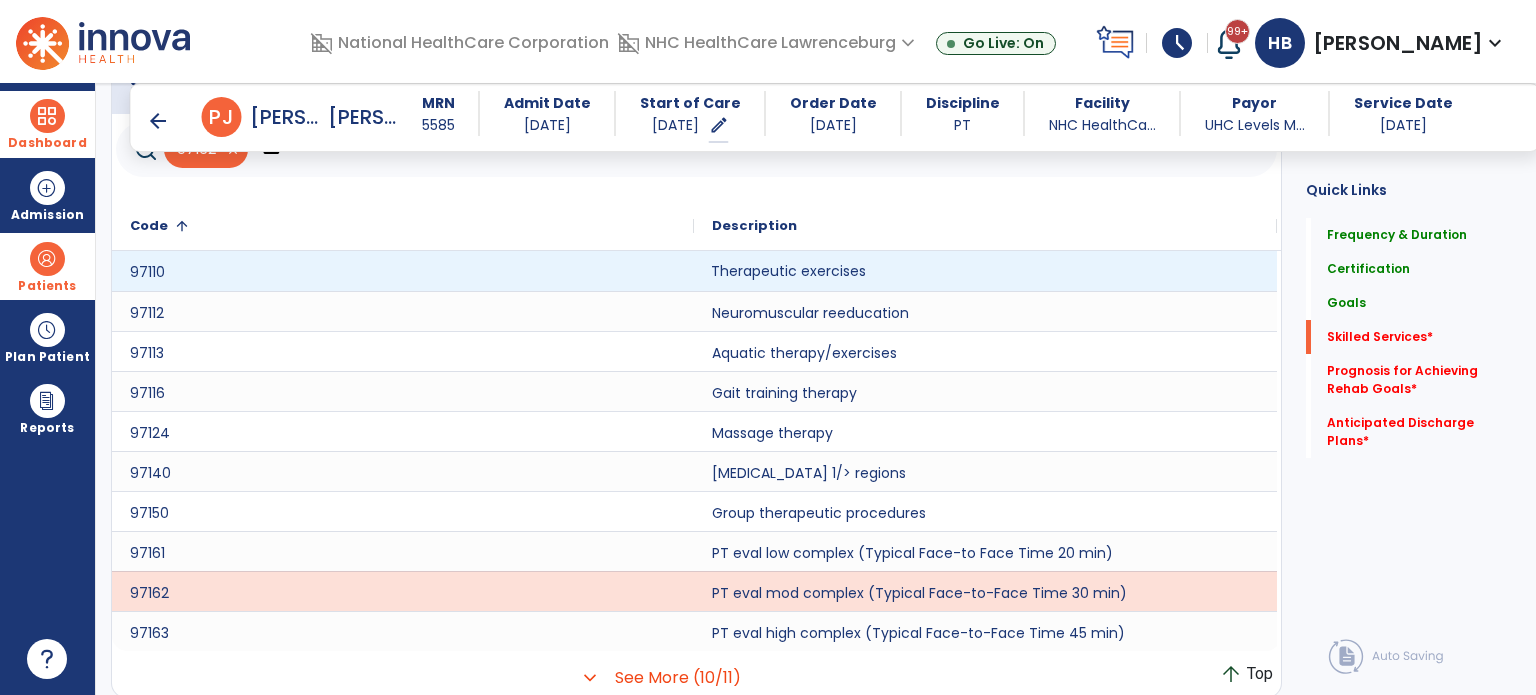 click on "Therapeutic exercises" 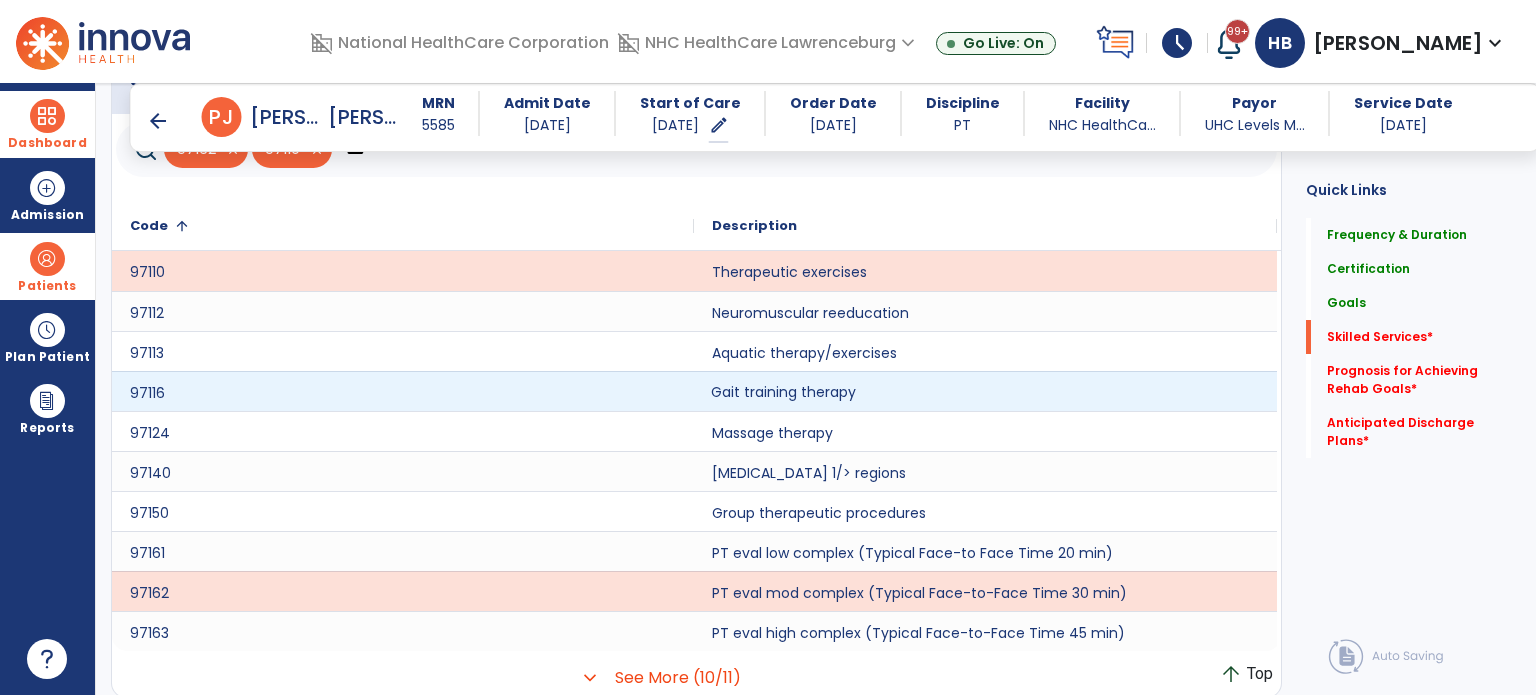 click on "Gait training therapy" 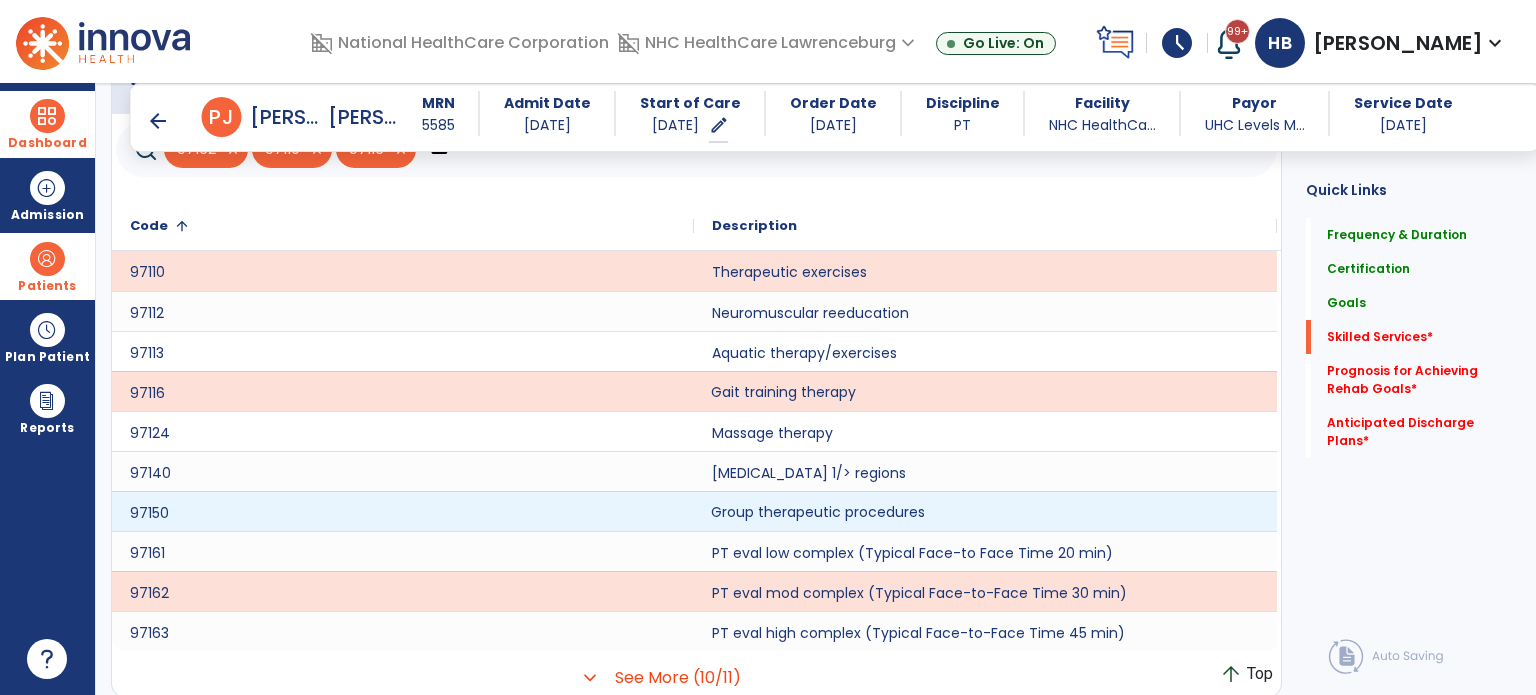 click on "Group therapeutic procedures" 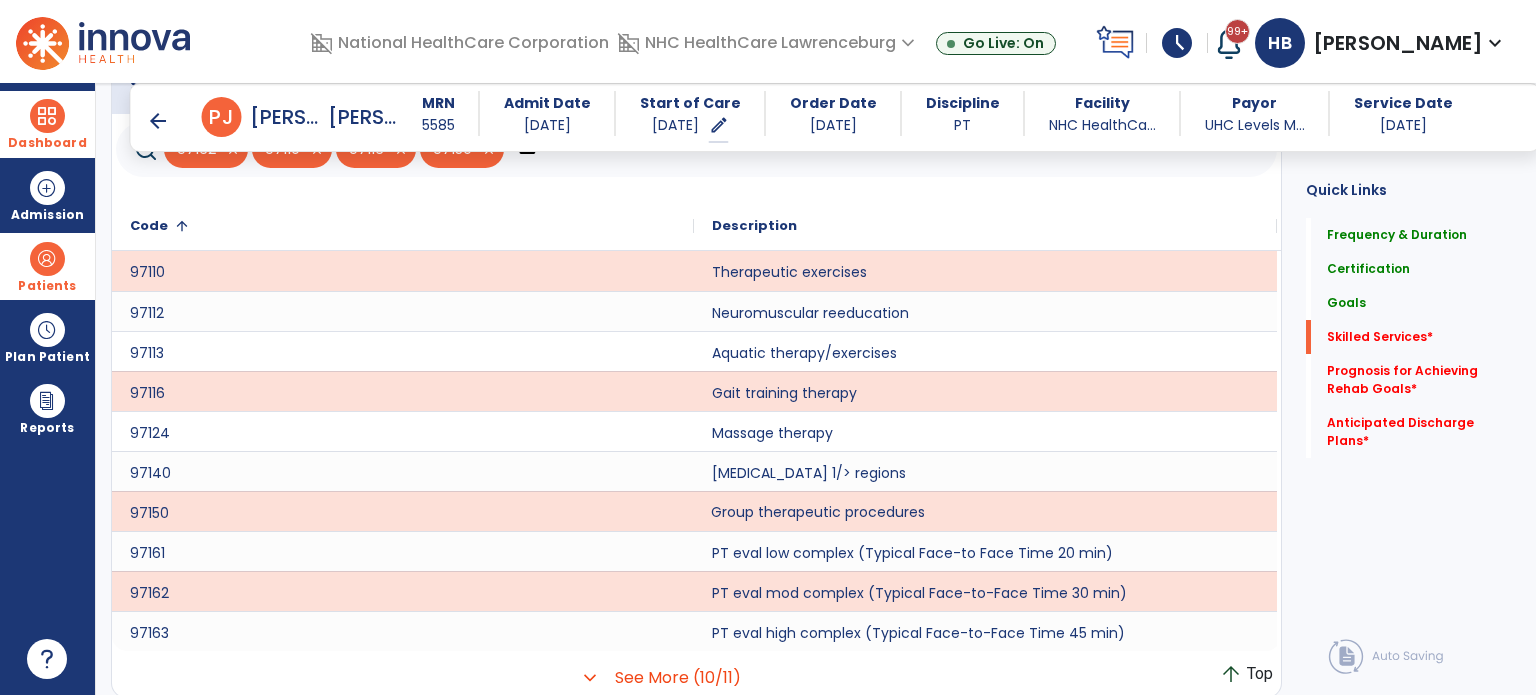 scroll, scrollTop: 1236, scrollLeft: 0, axis: vertical 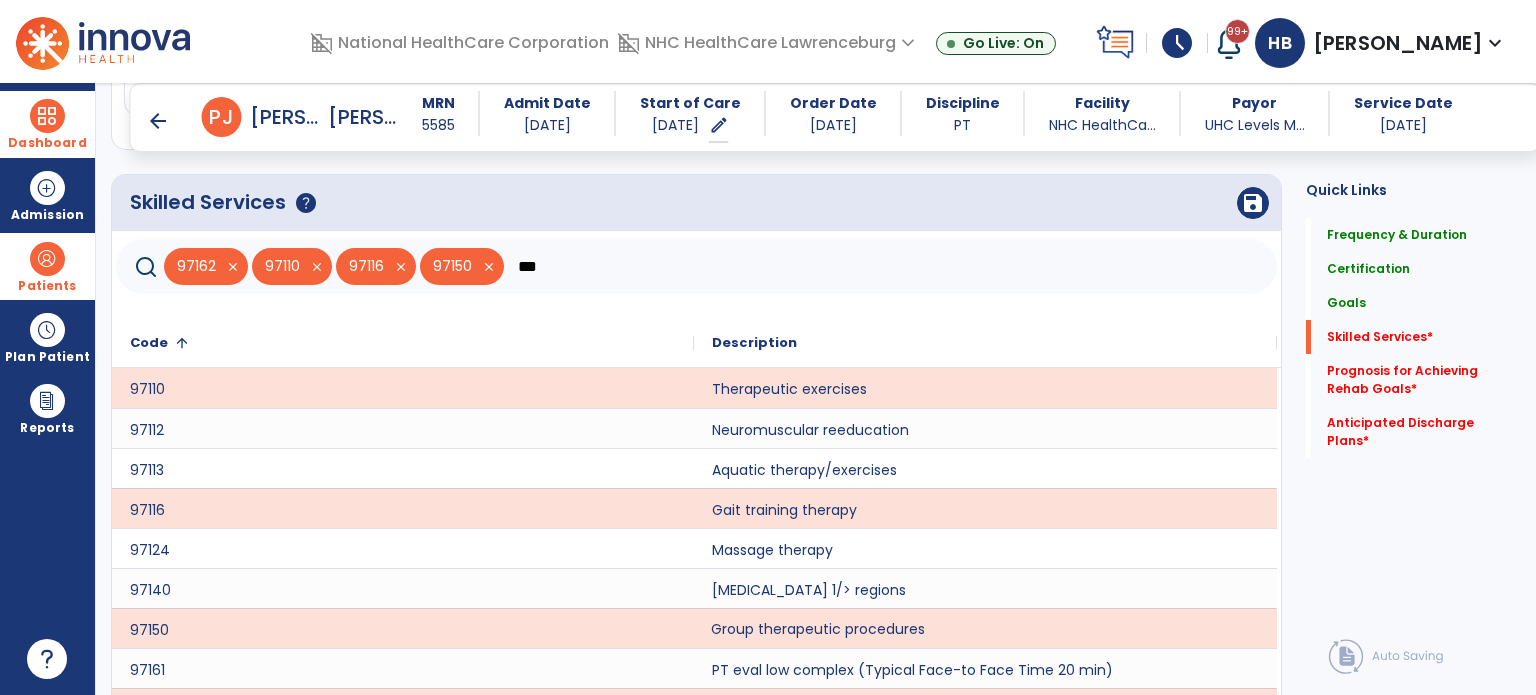 click on "***" 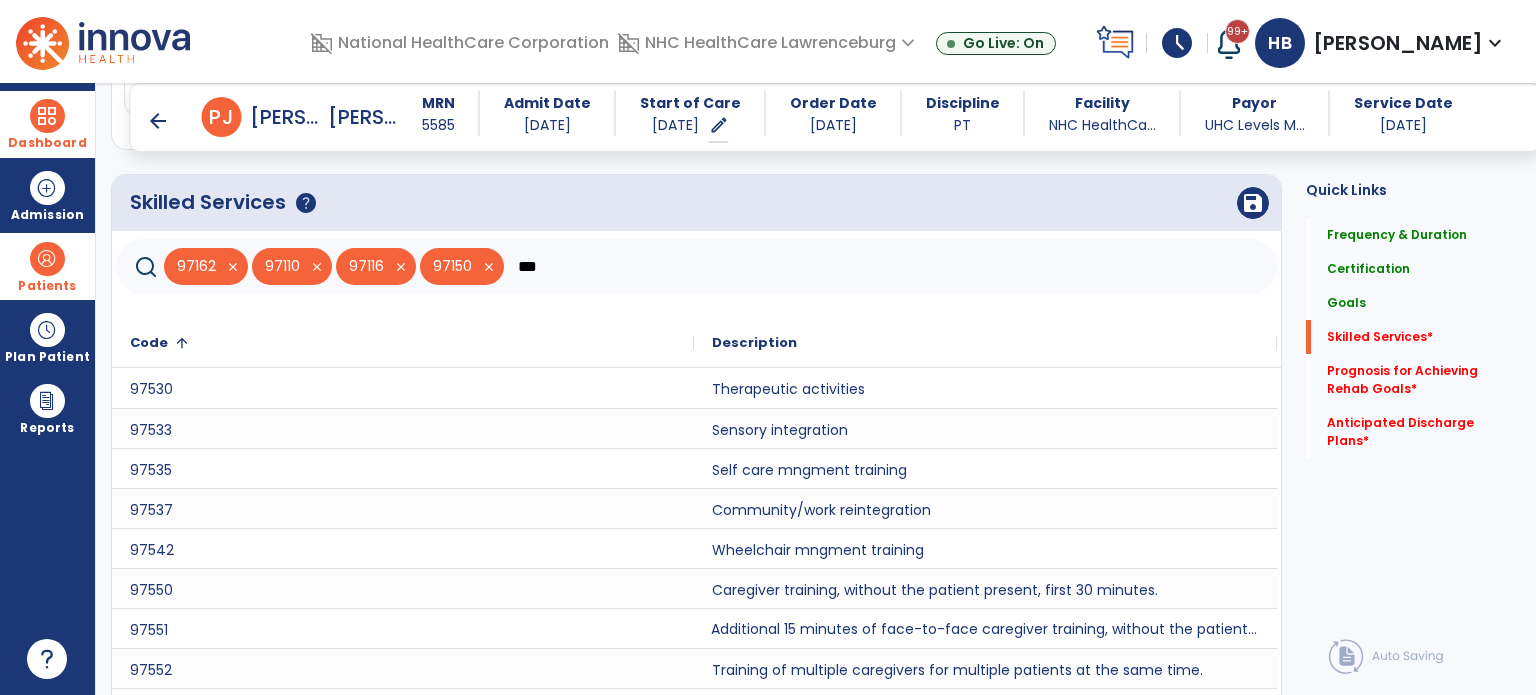 type on "***" 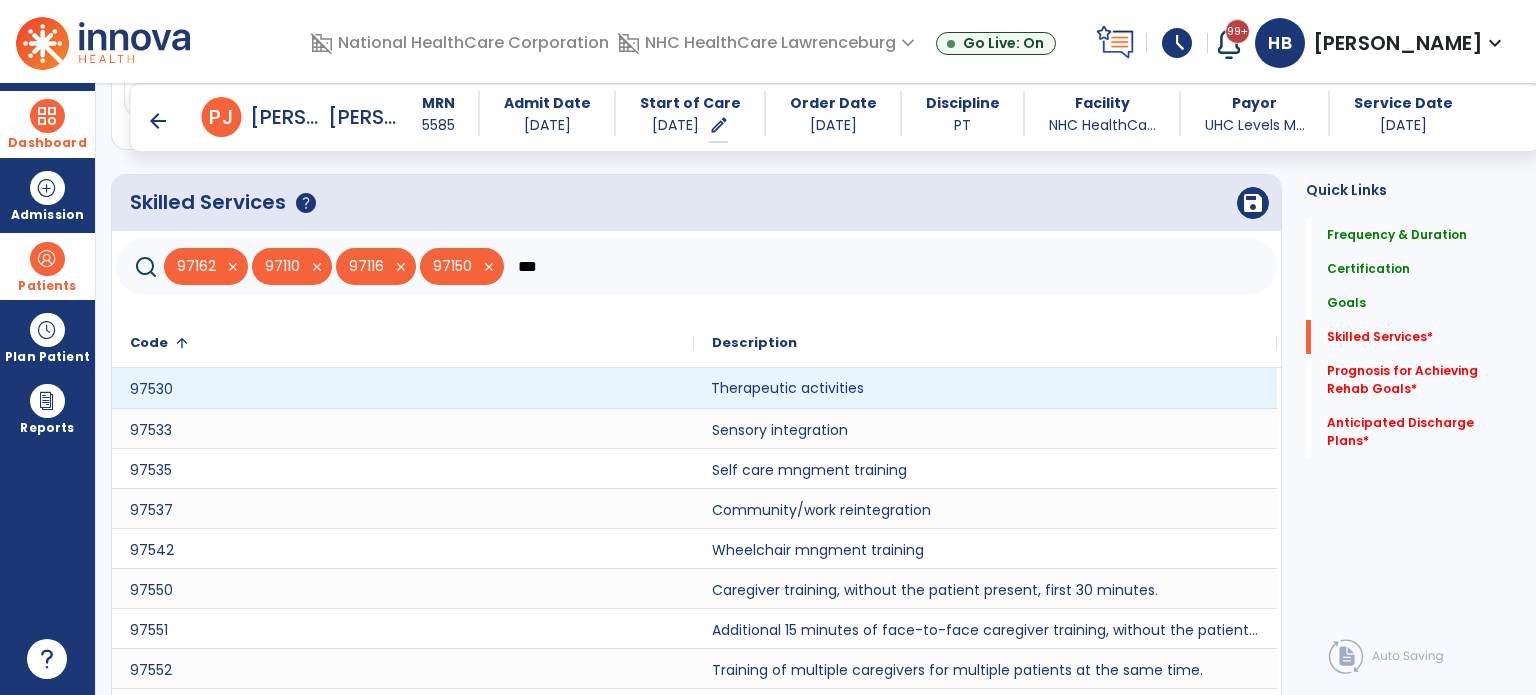 click on "Therapeutic activities" 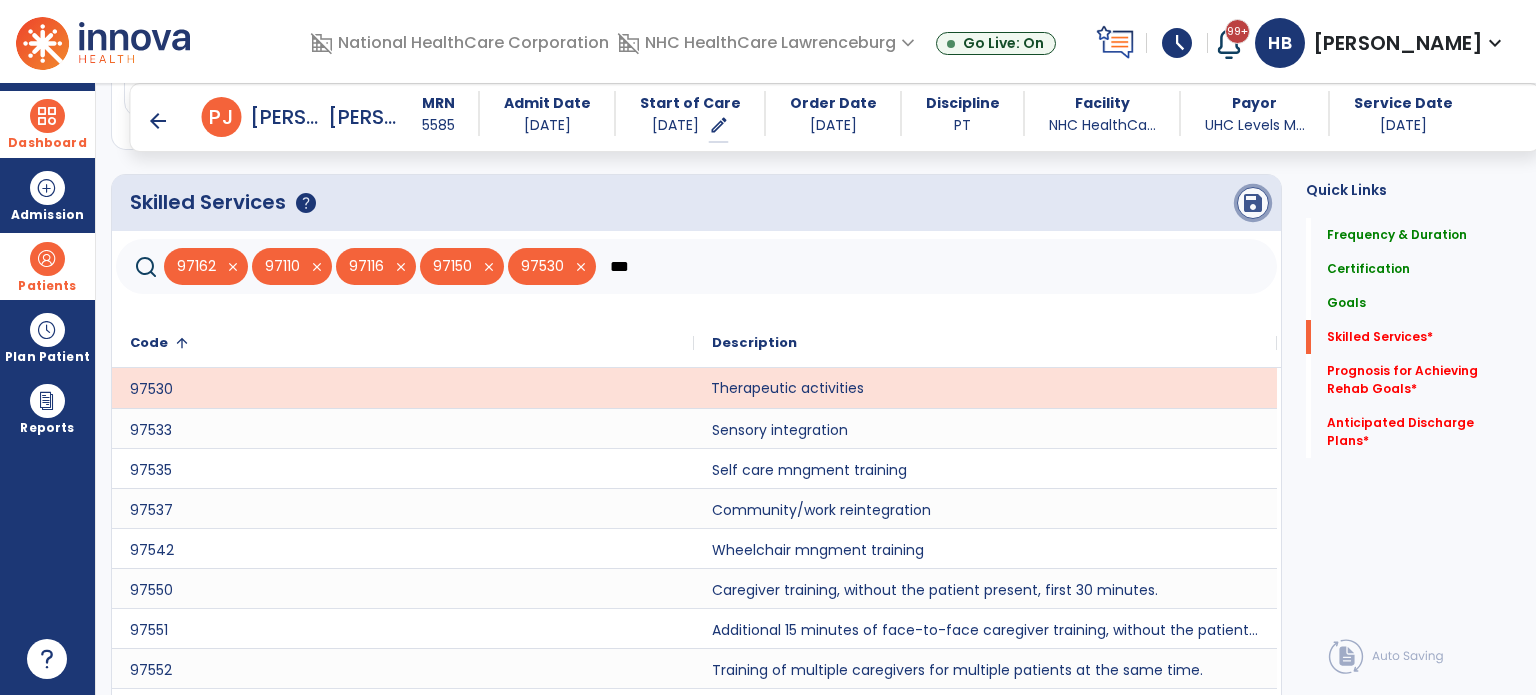 click on "save" 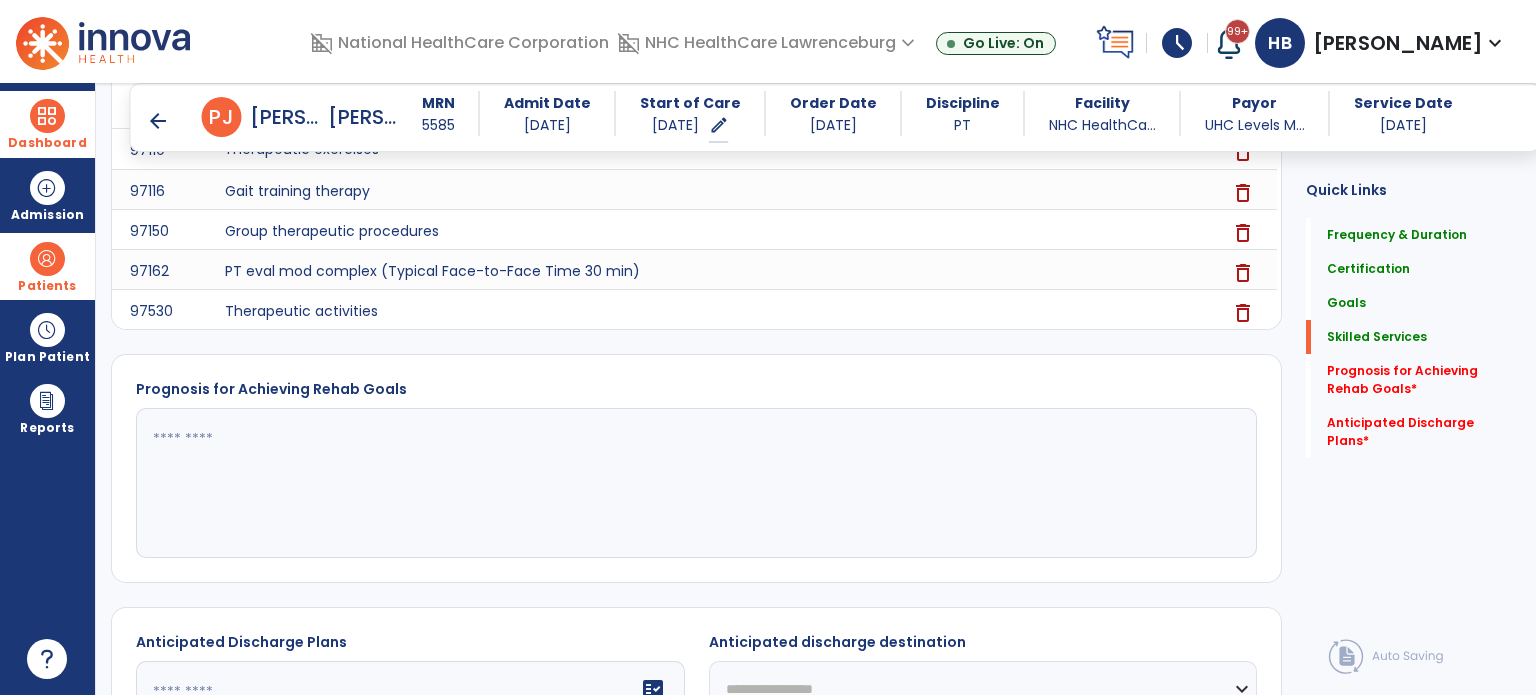 scroll, scrollTop: 1610, scrollLeft: 0, axis: vertical 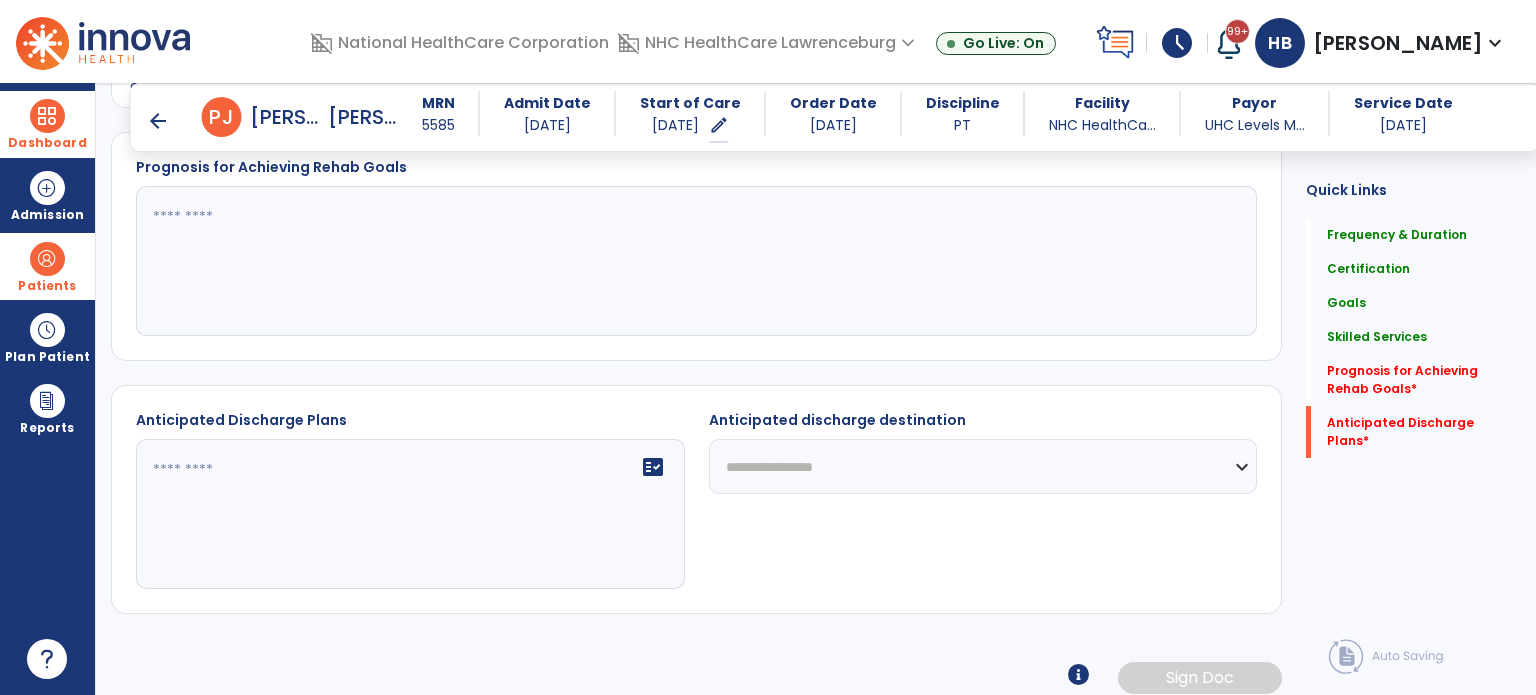 click 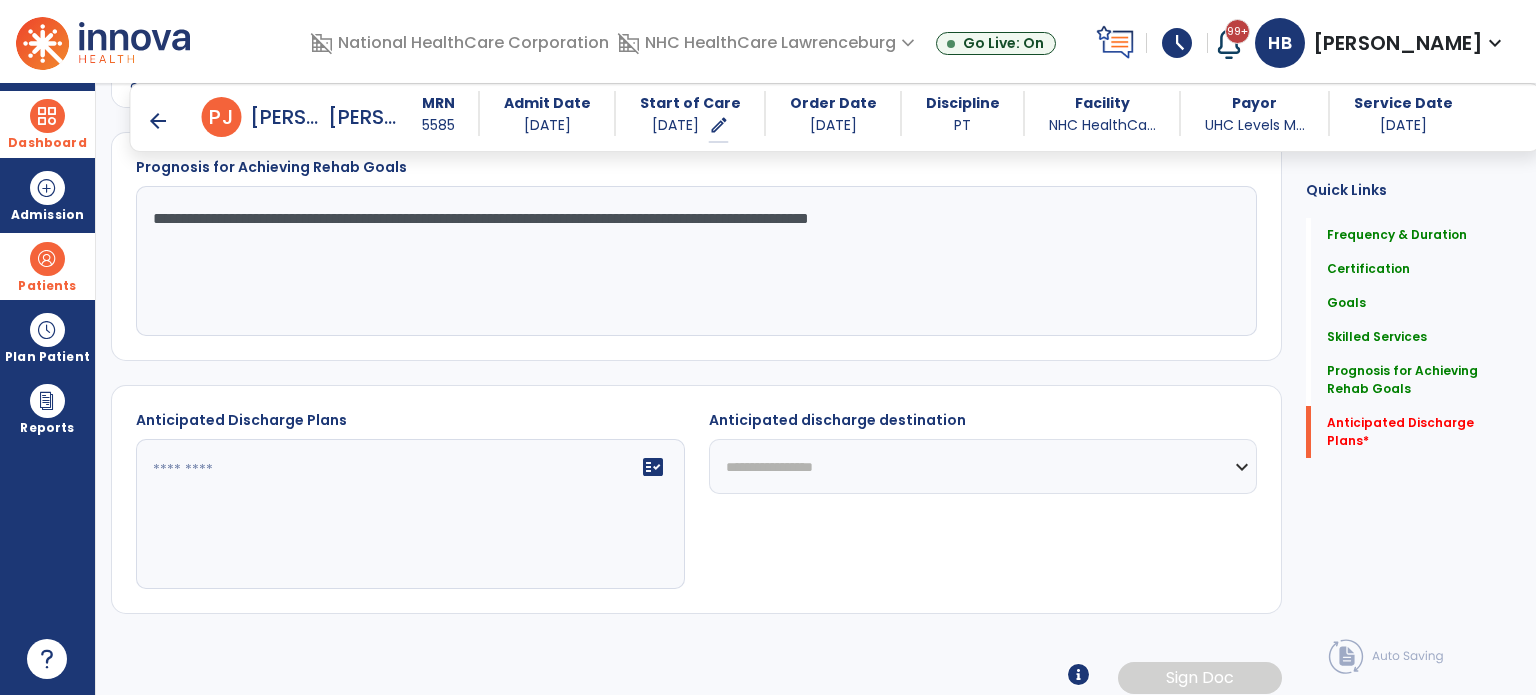 type on "**********" 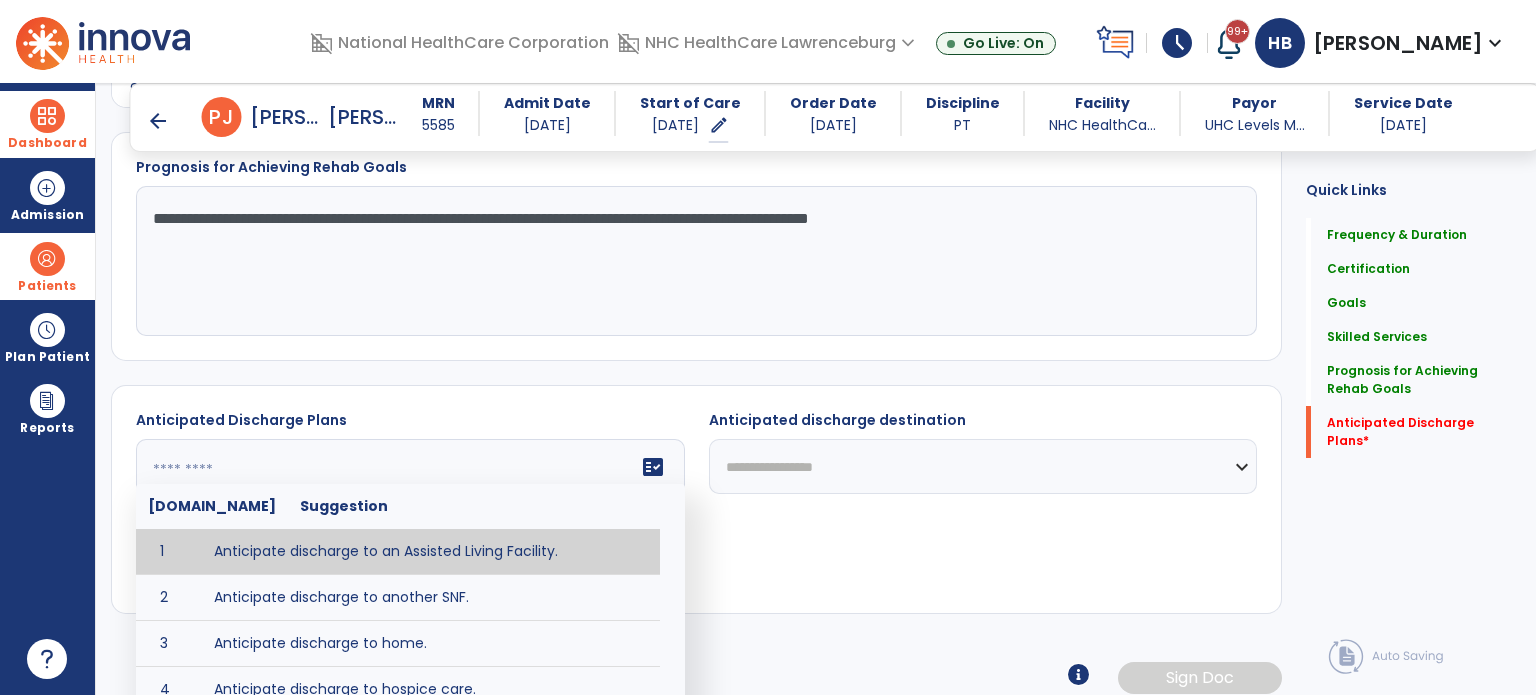 click 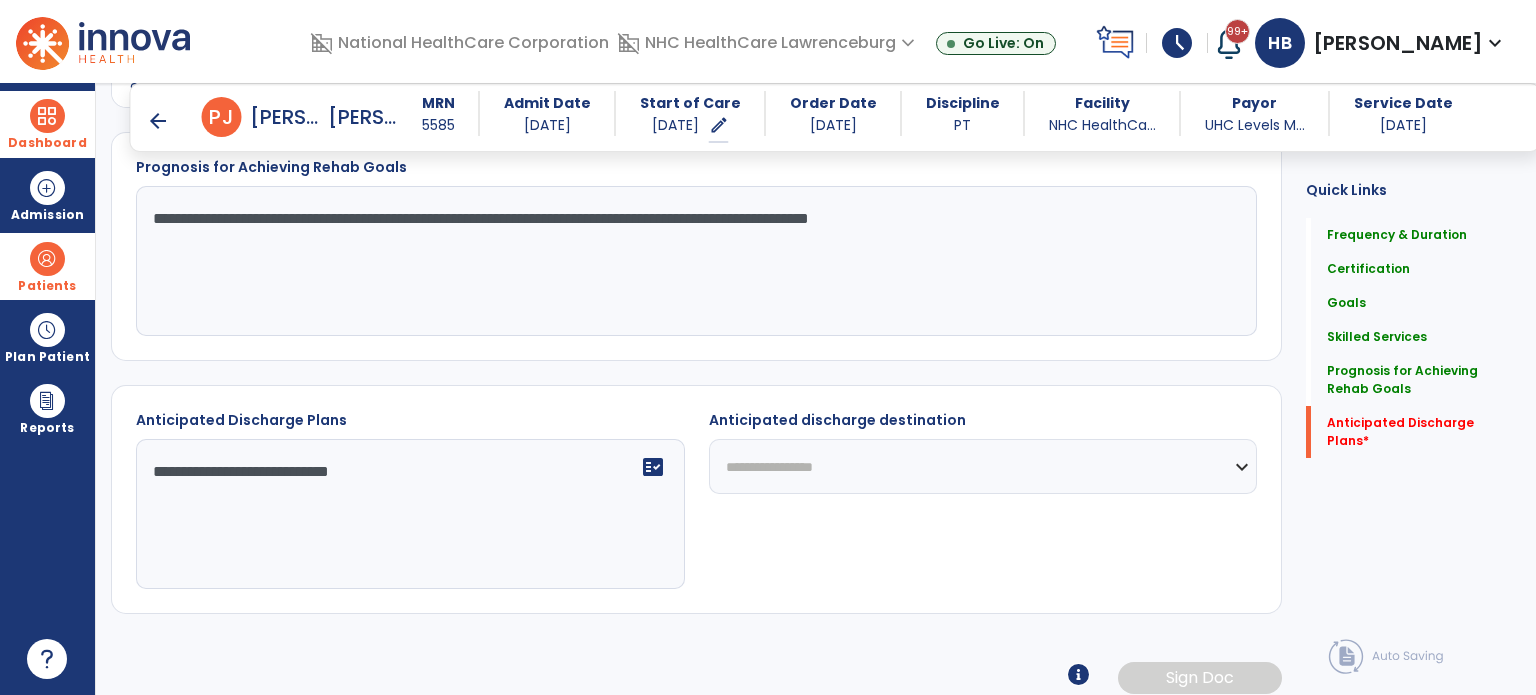 type on "**********" 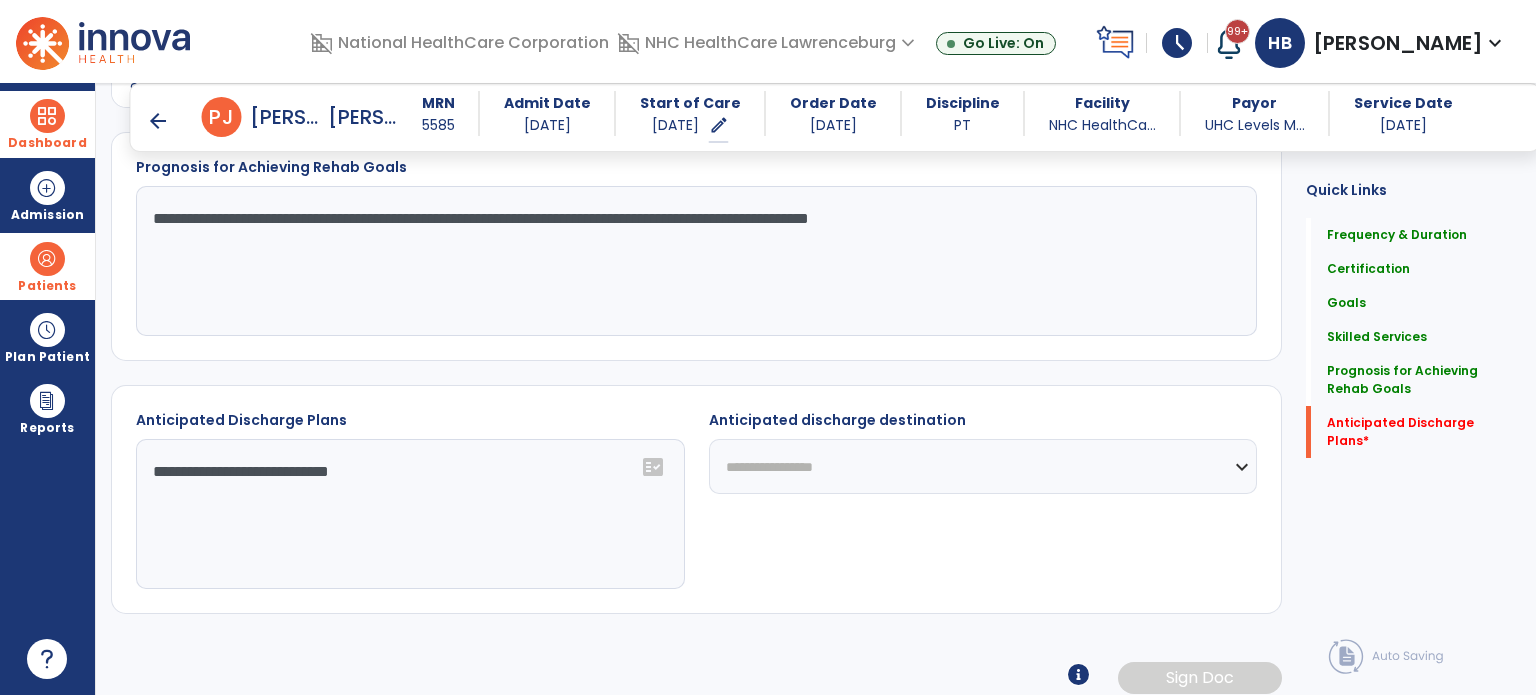 select on "***" 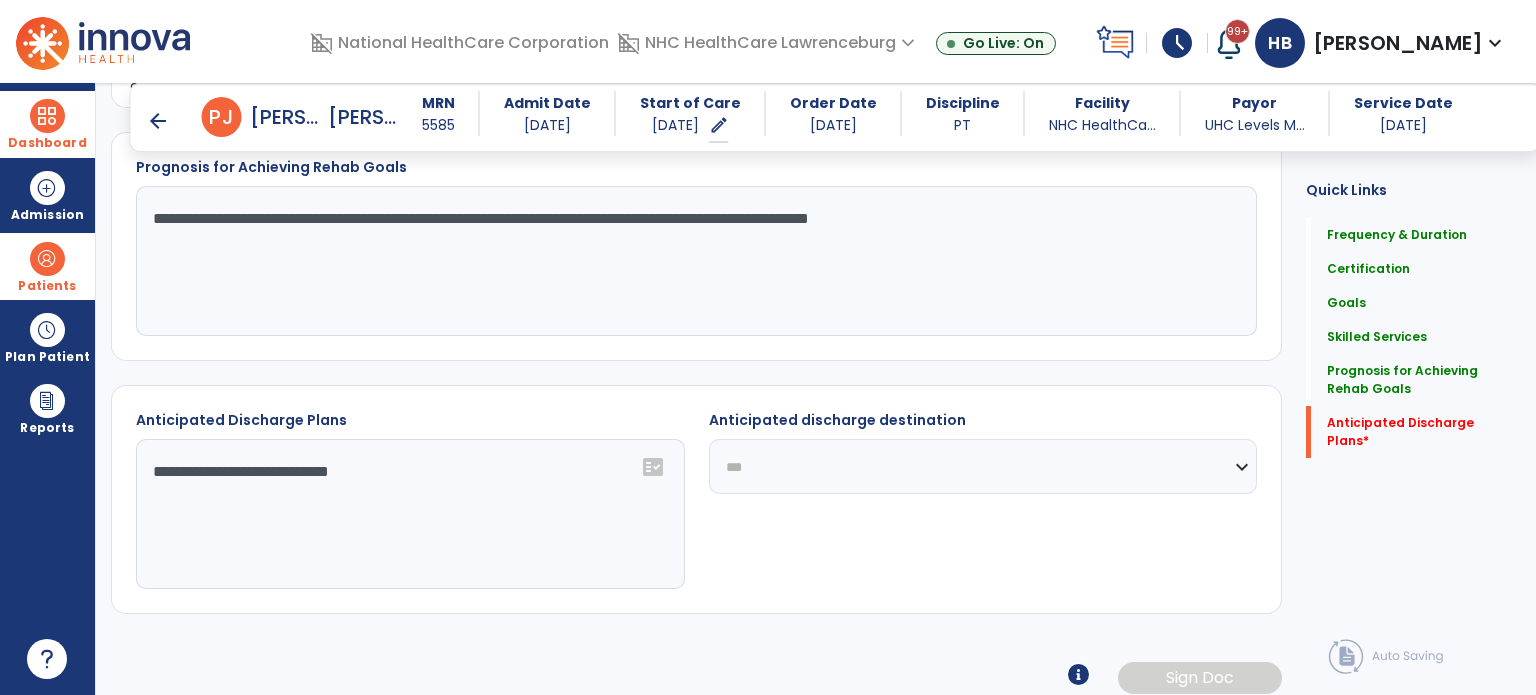 click on "**********" 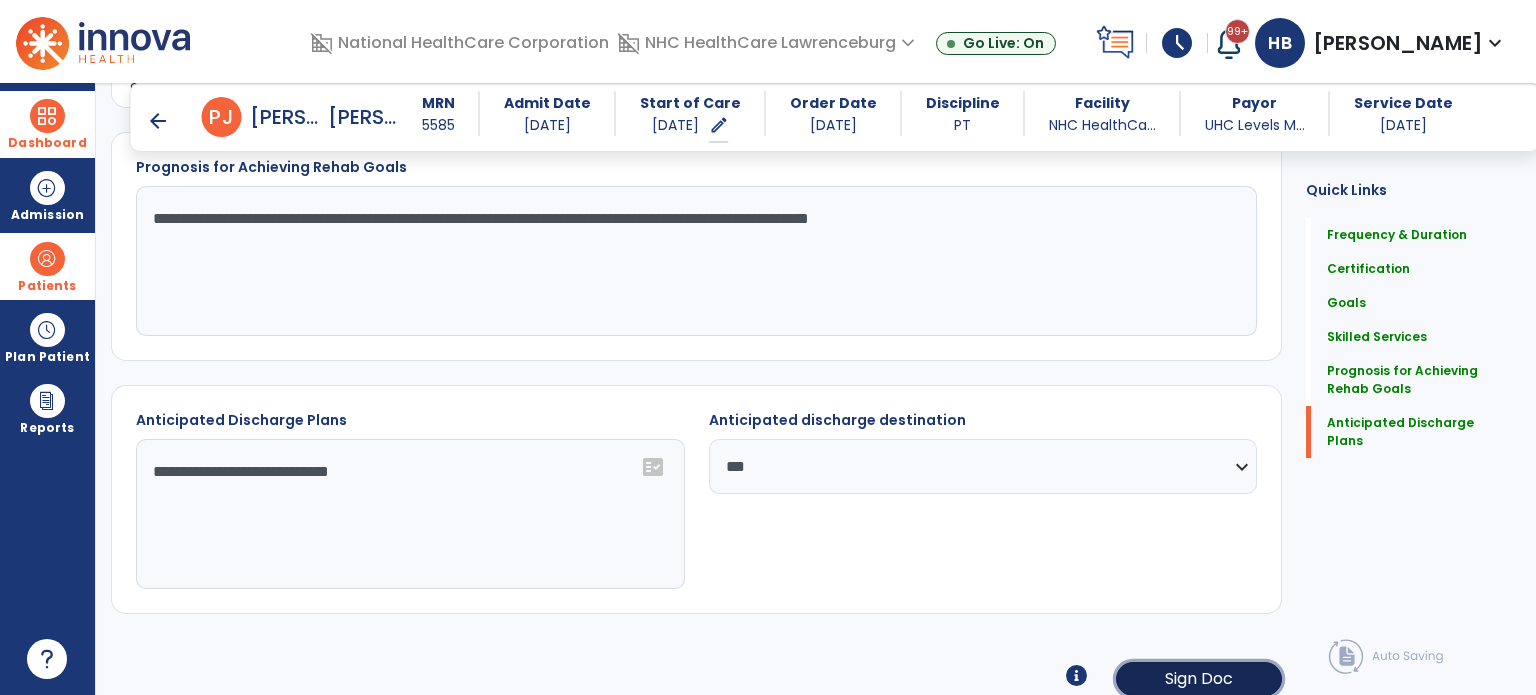 click on "Sign Doc" 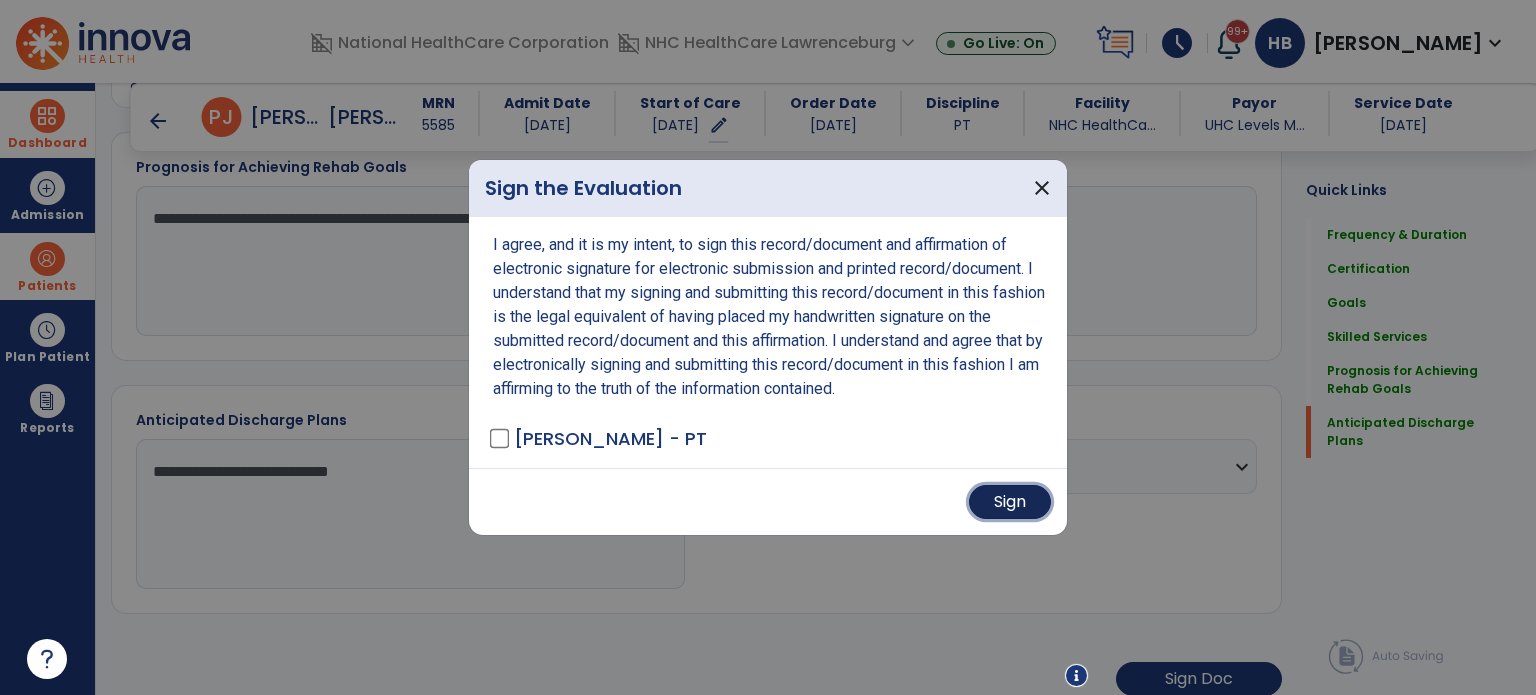 click on "Sign" at bounding box center [1010, 502] 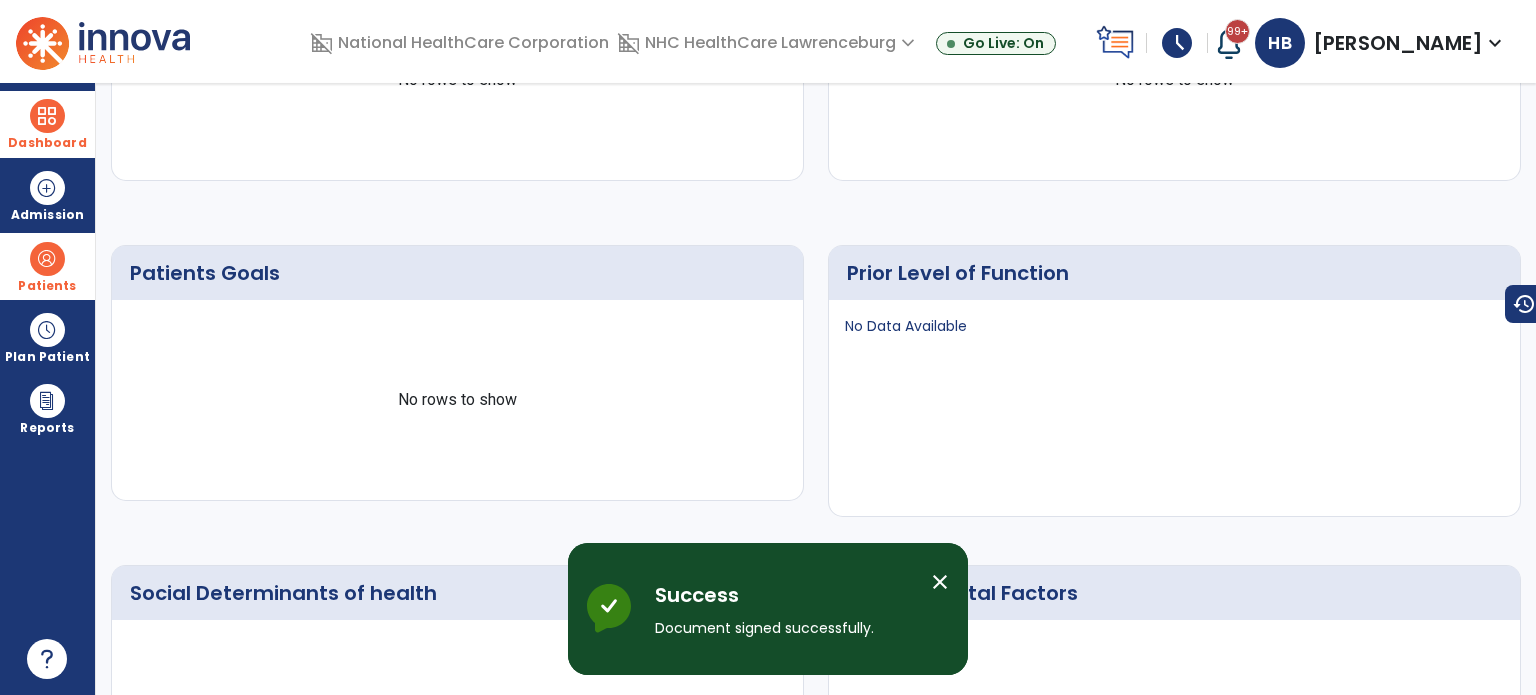 scroll, scrollTop: 0, scrollLeft: 0, axis: both 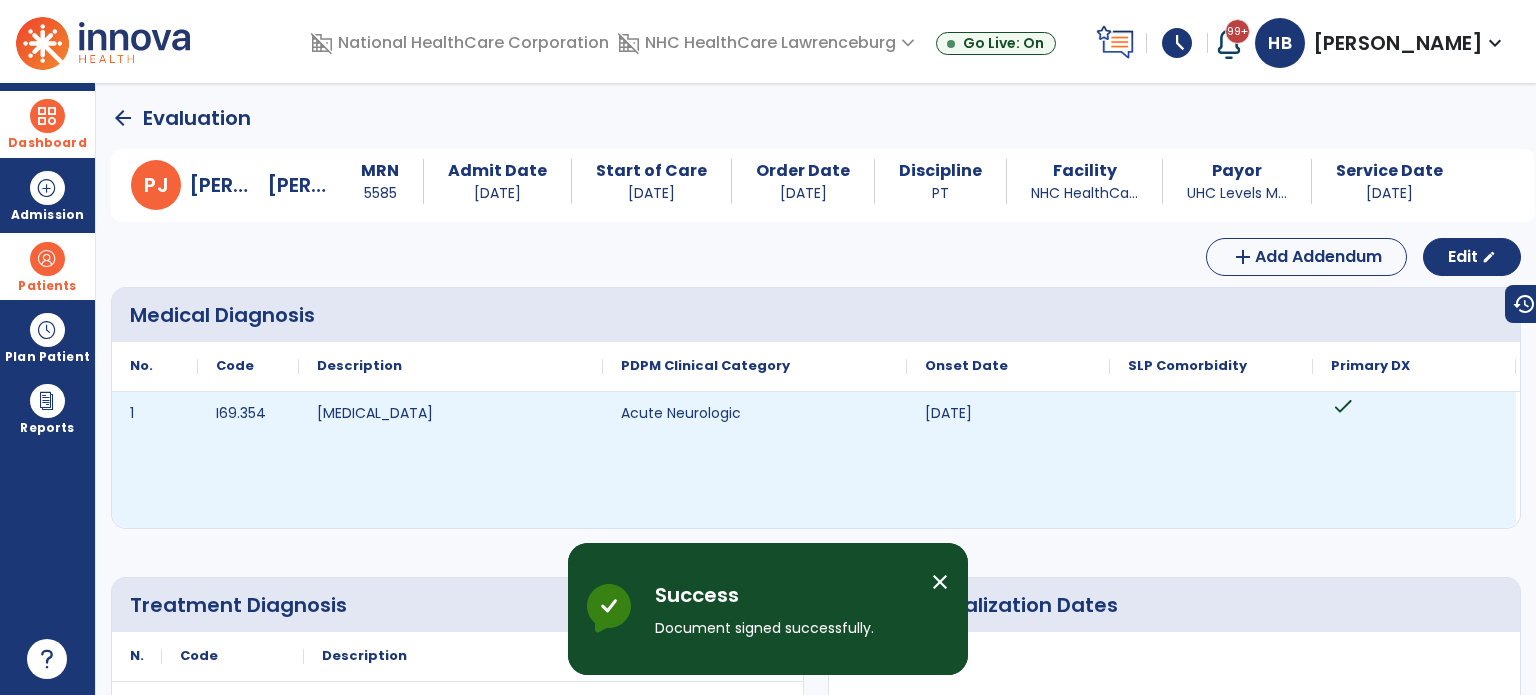 click at bounding box center (47, 259) 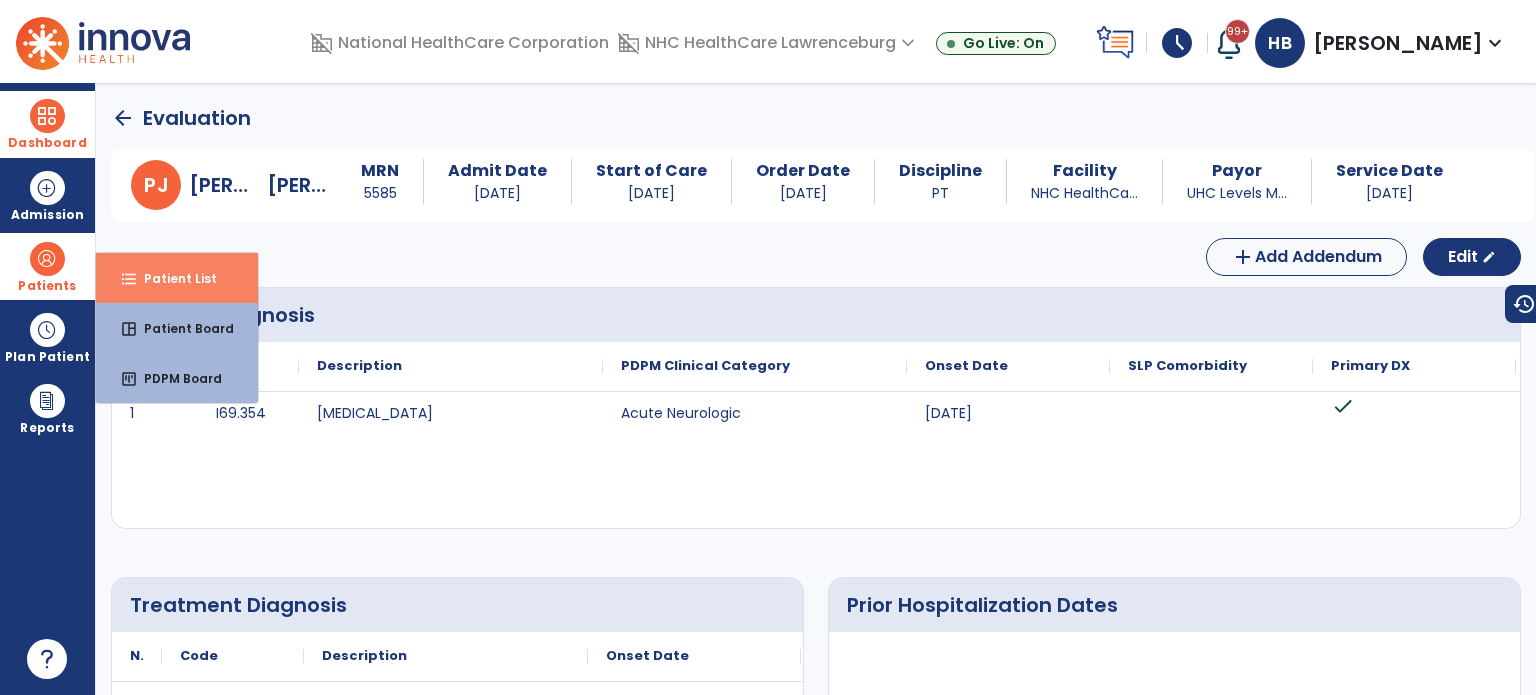 click on "Patient List" at bounding box center (172, 278) 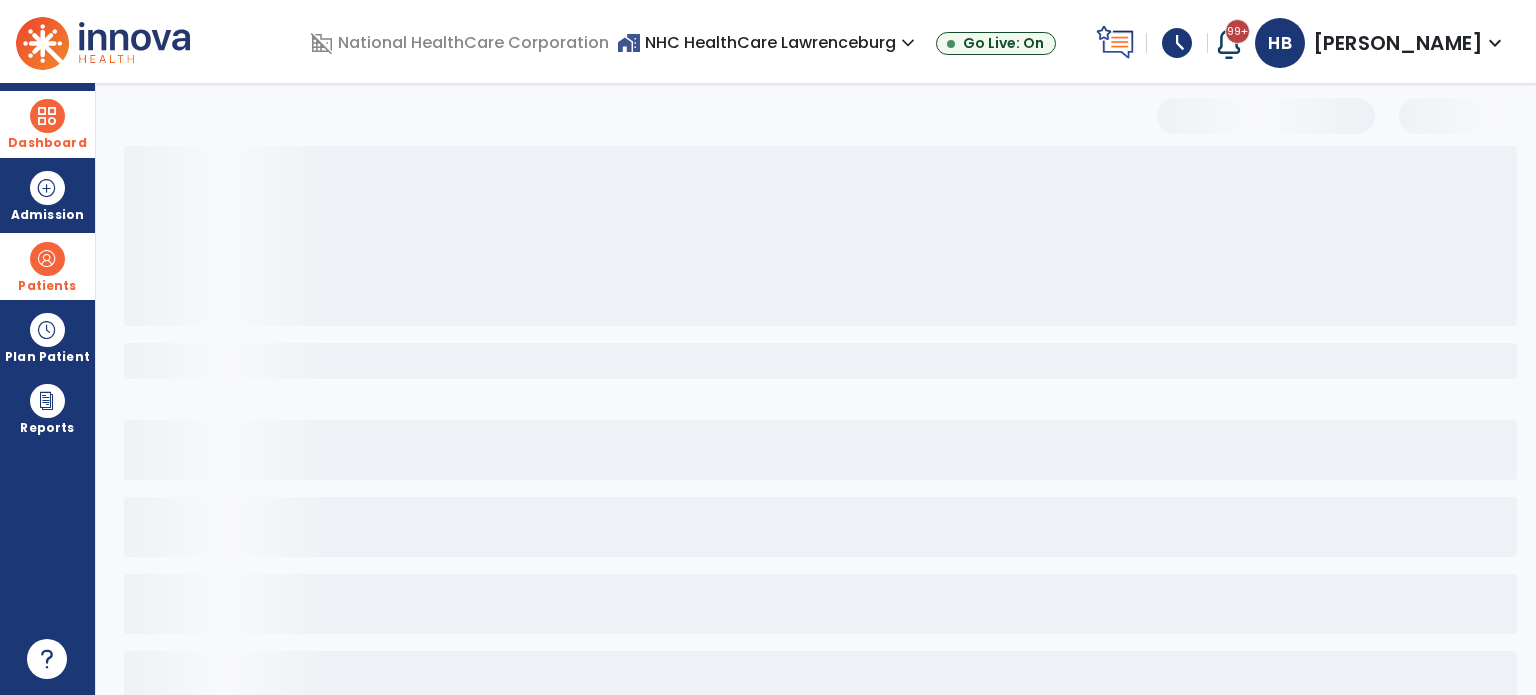 click on "Patients" at bounding box center (47, 286) 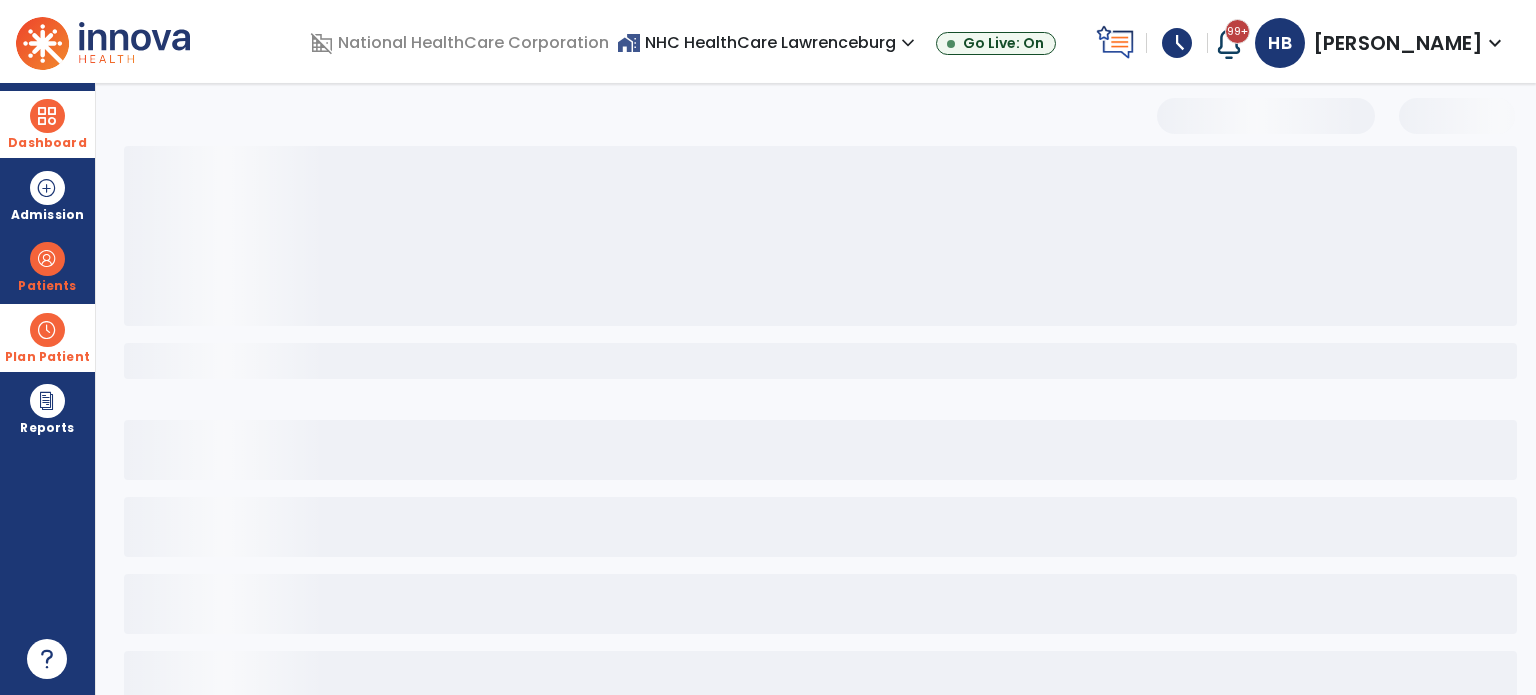 select on "***" 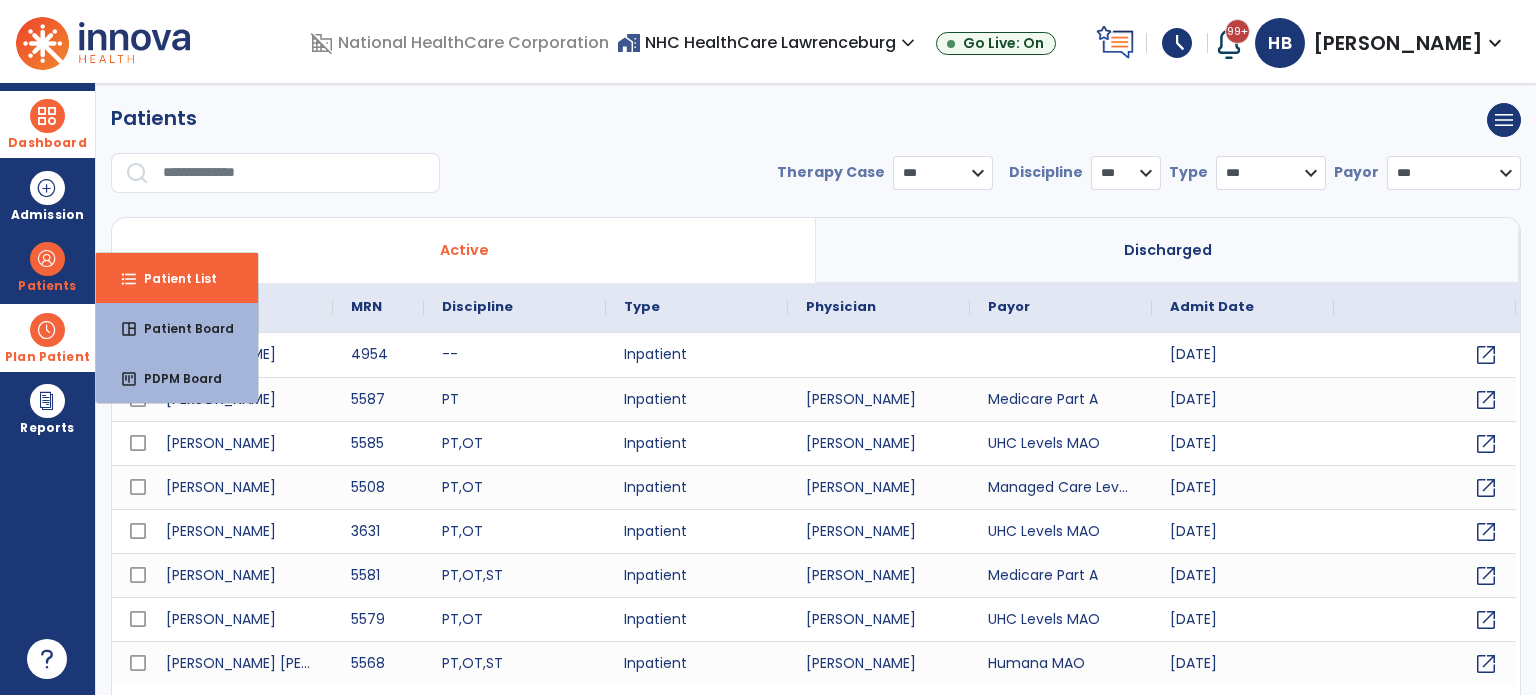 click at bounding box center (47, 330) 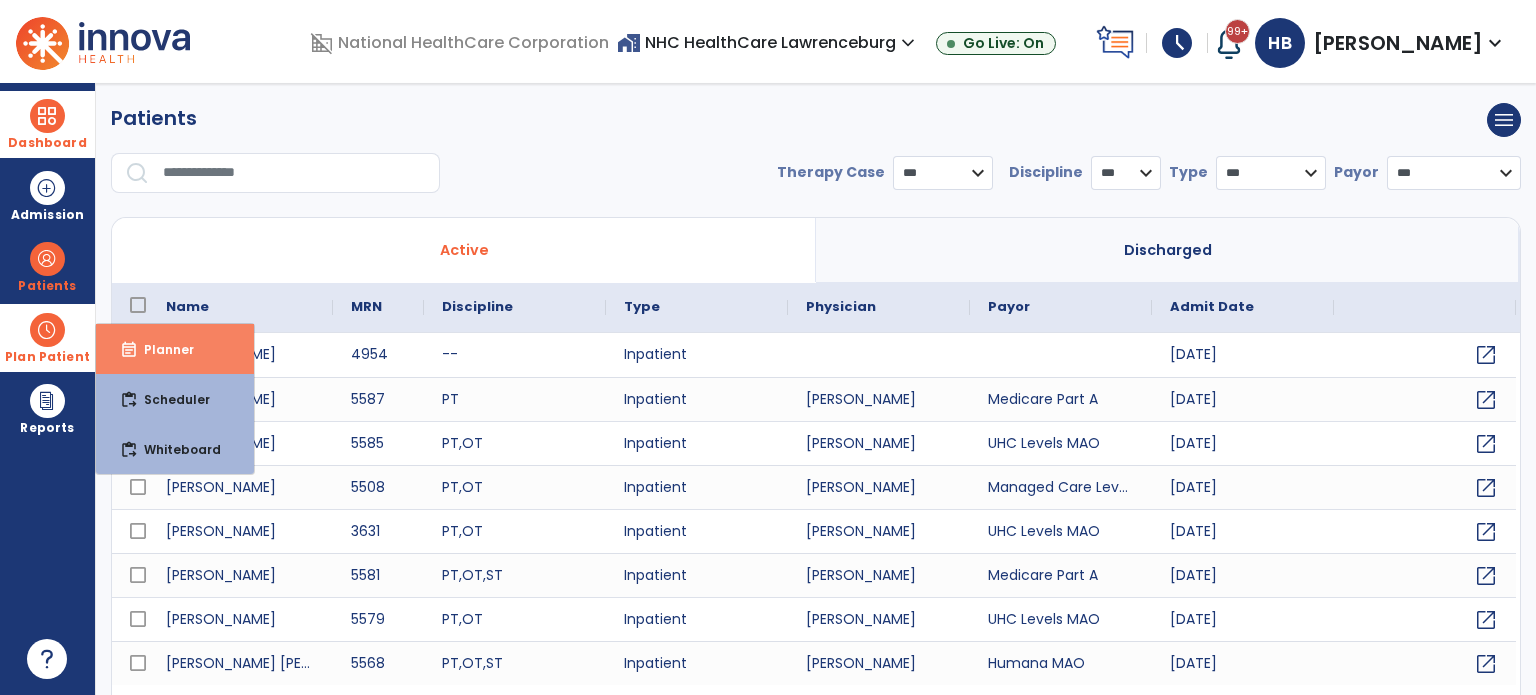 click on "Planner" at bounding box center (161, 349) 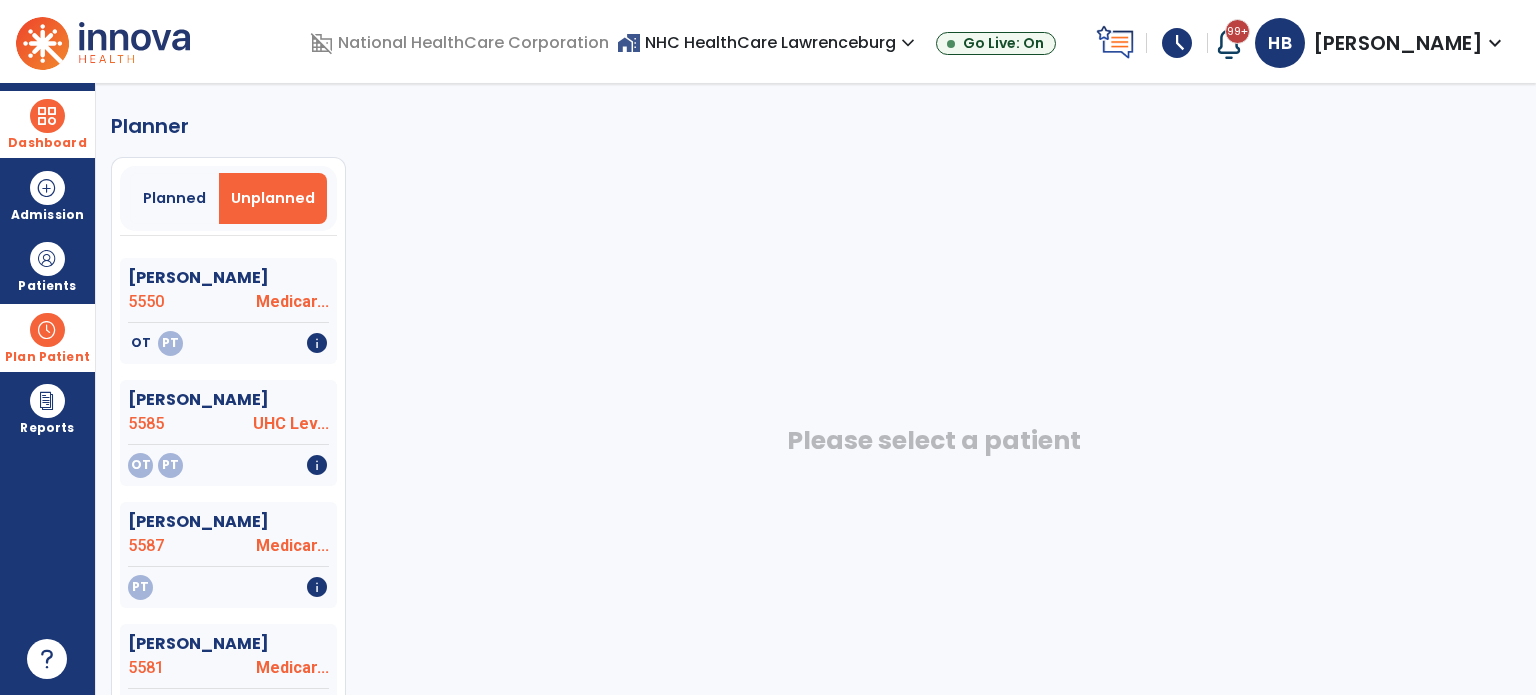 scroll, scrollTop: 554, scrollLeft: 0, axis: vertical 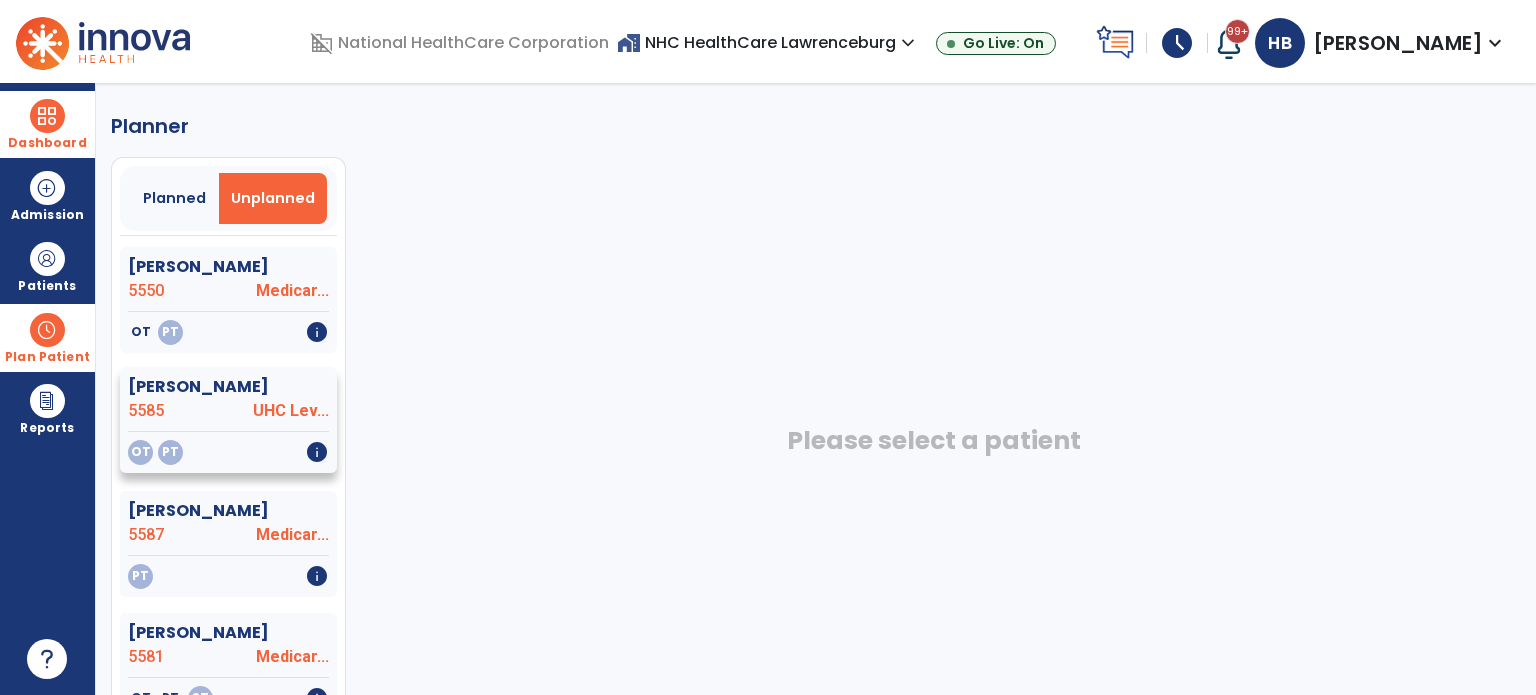 click on "[PERSON_NAME]" 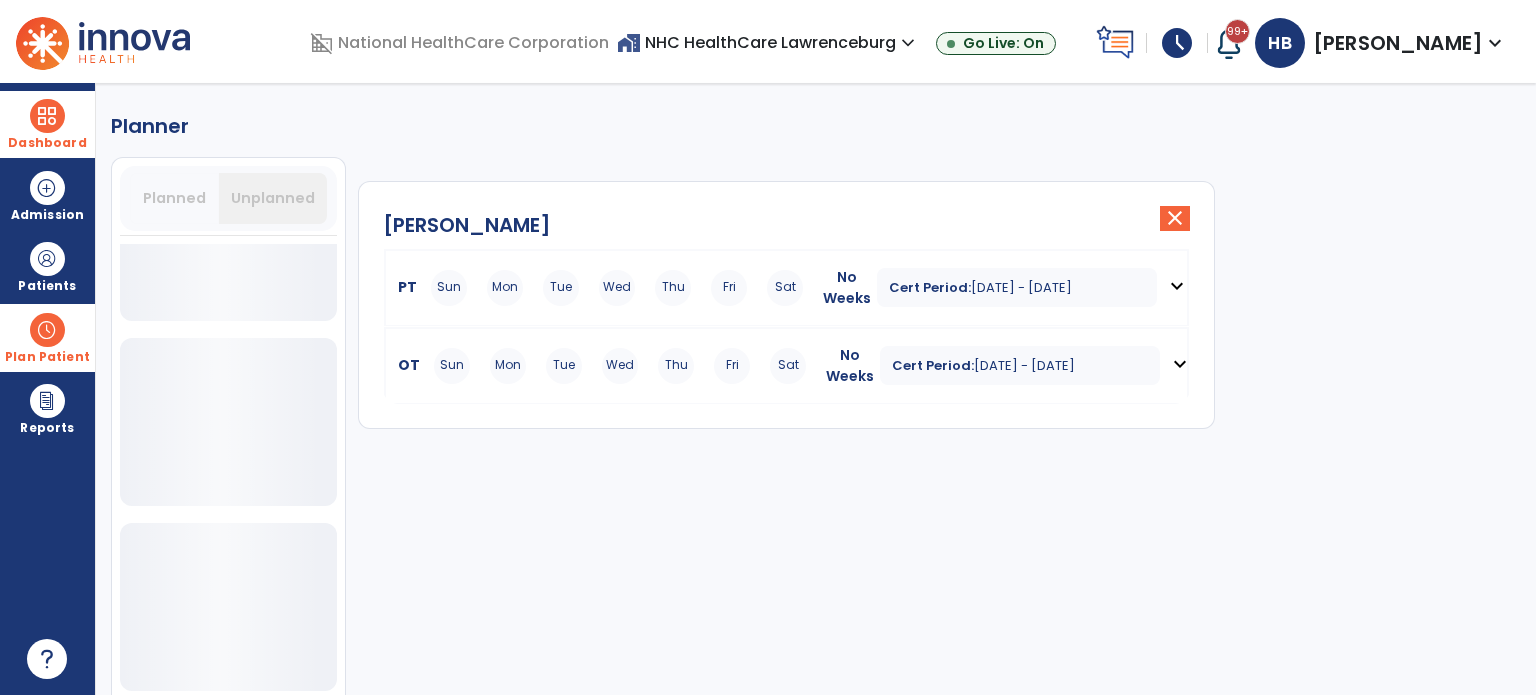 click on "Sun Mon Tue Wed Thu Fri Sat" at bounding box center [617, 288] 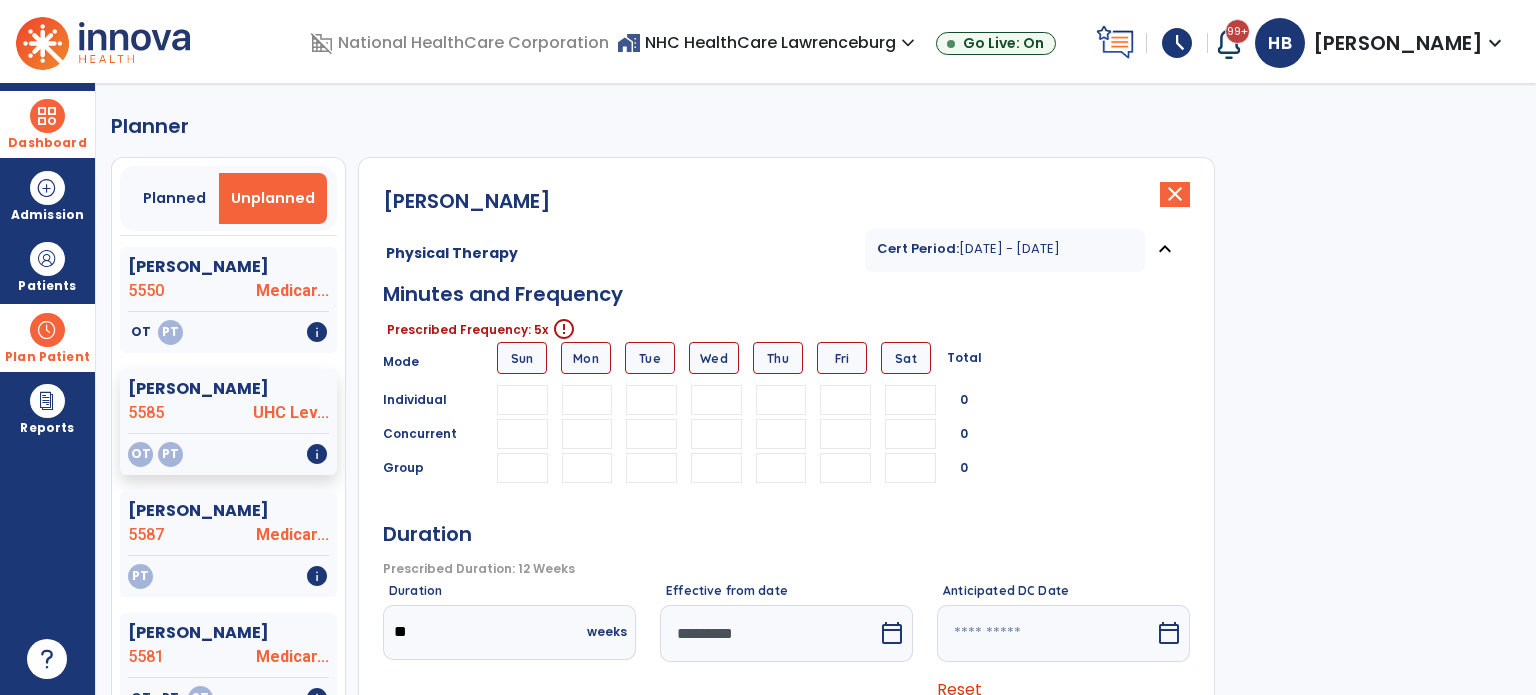 click at bounding box center [717, 400] 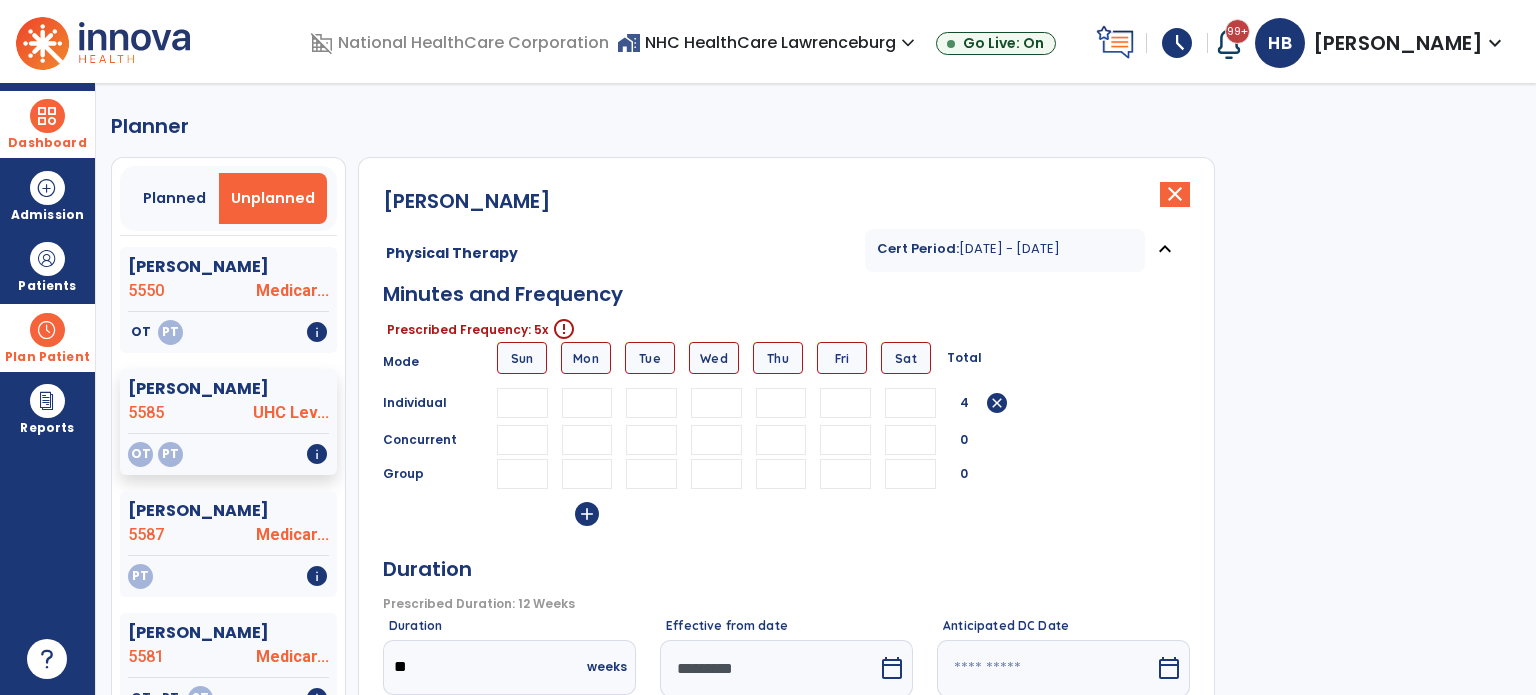 type on "**" 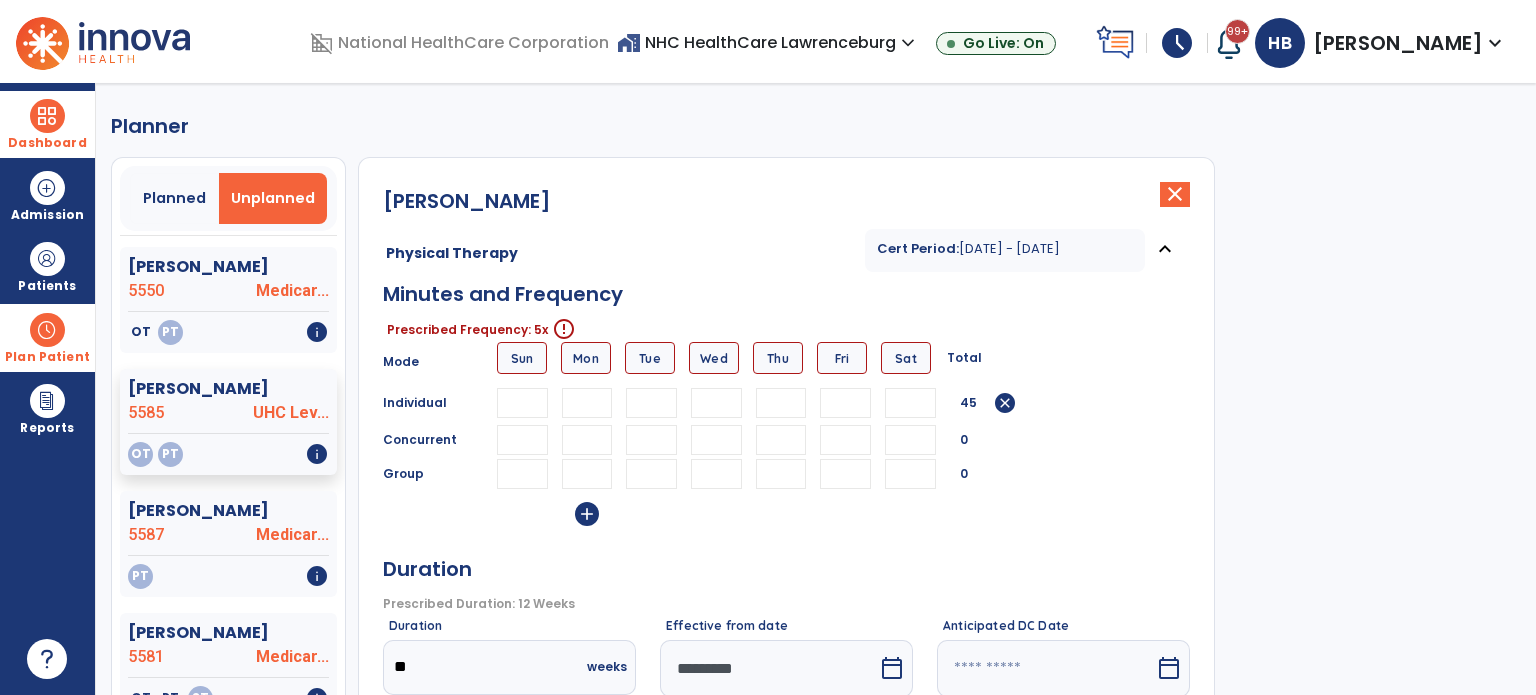 type on "**" 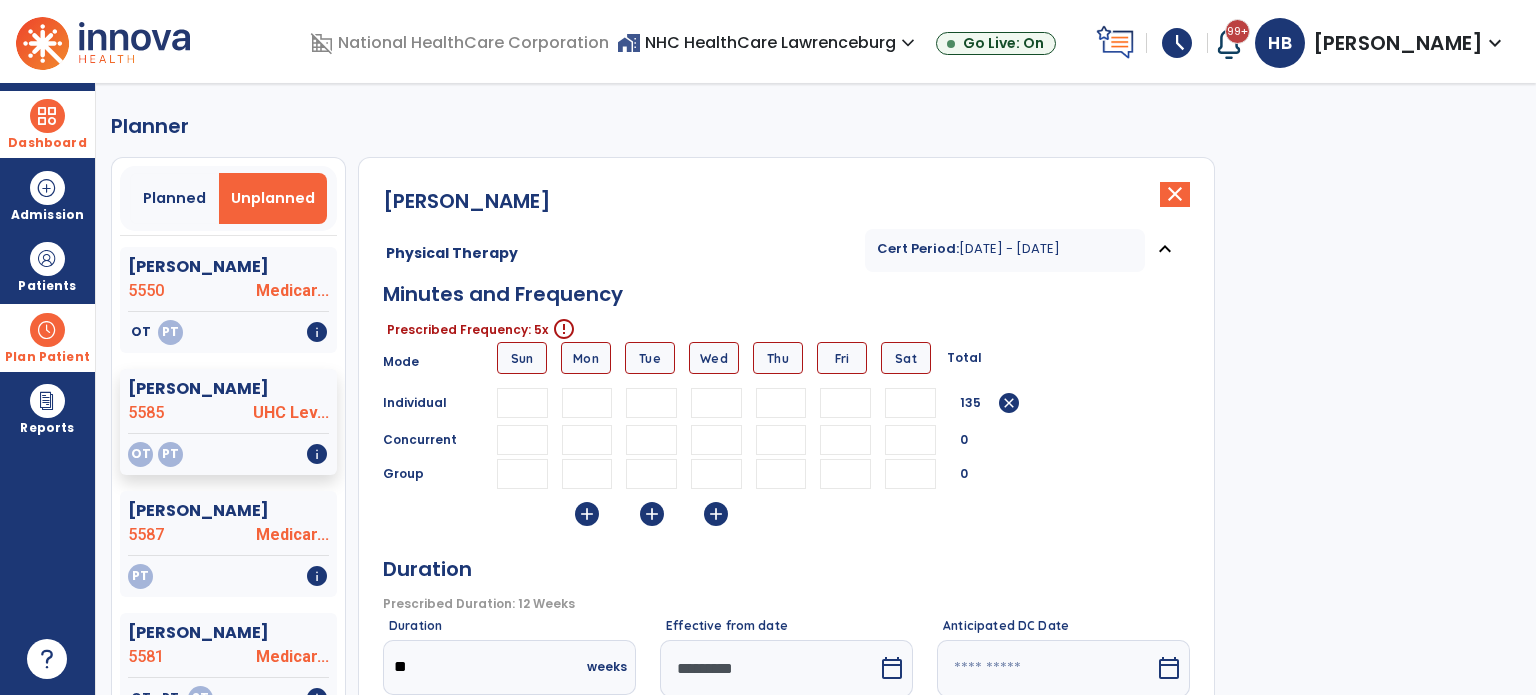 type on "**" 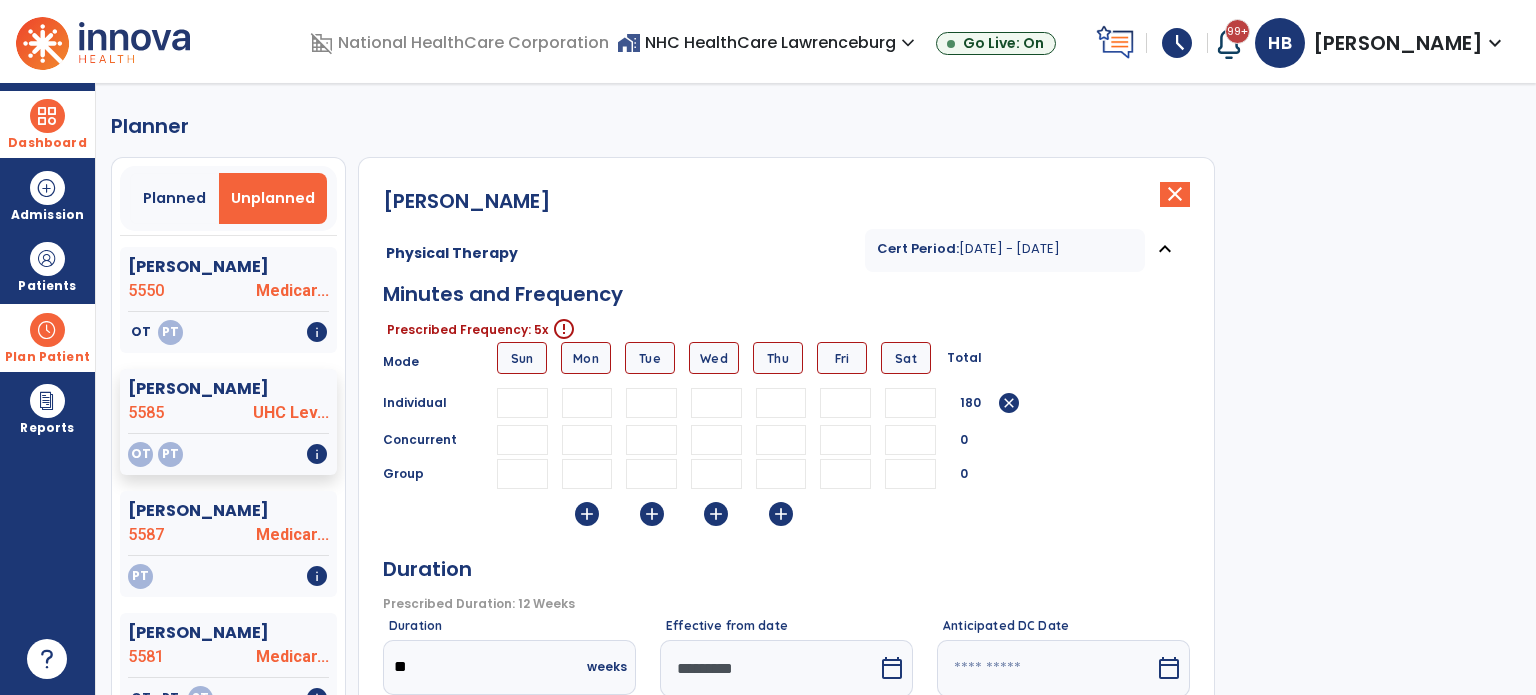 type on "**" 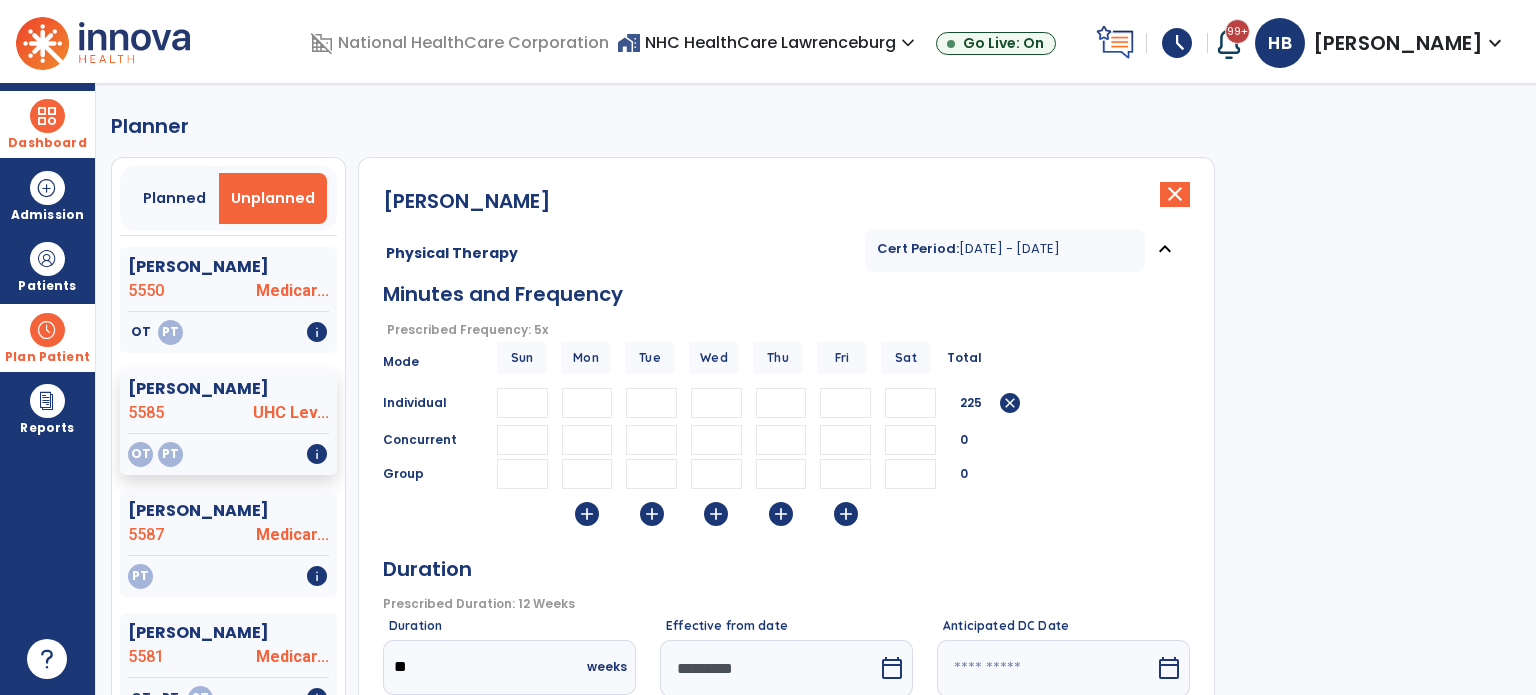 type on "**" 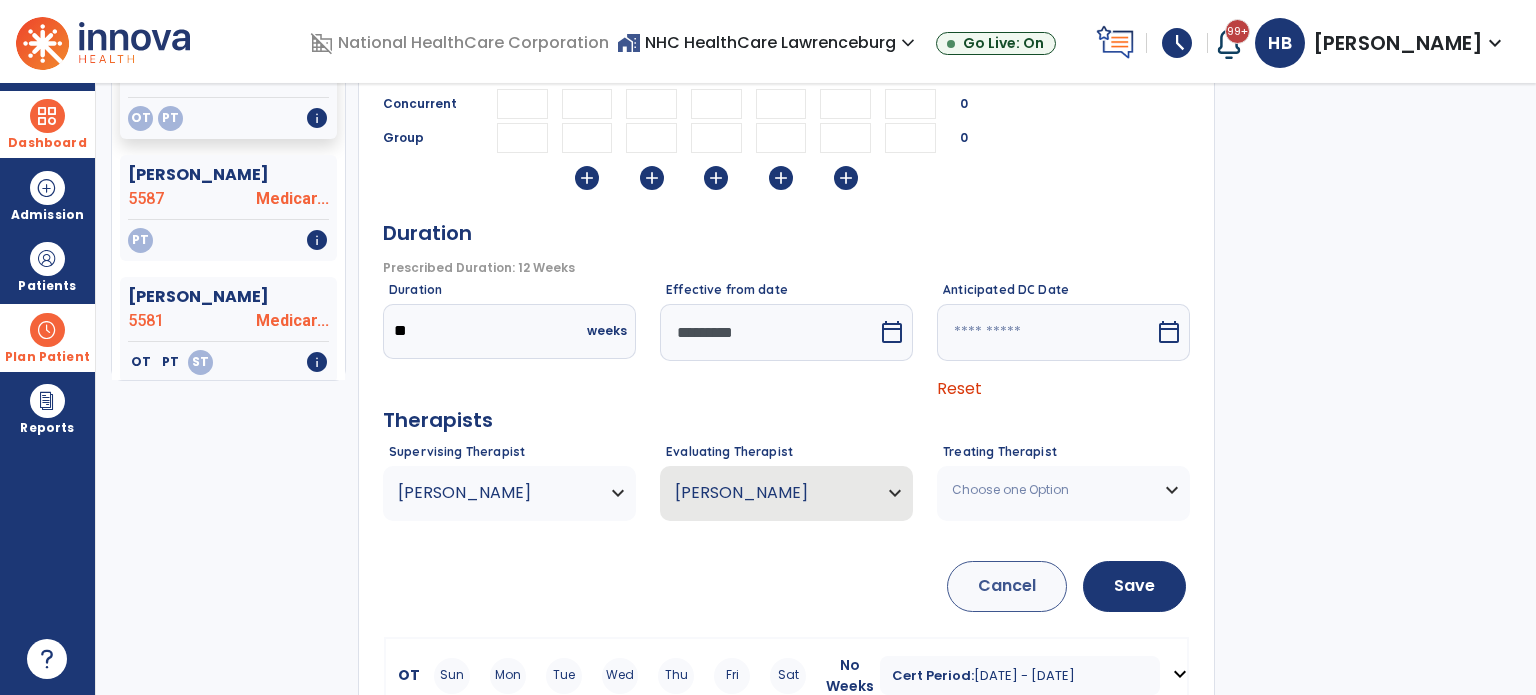 scroll, scrollTop: 338, scrollLeft: 0, axis: vertical 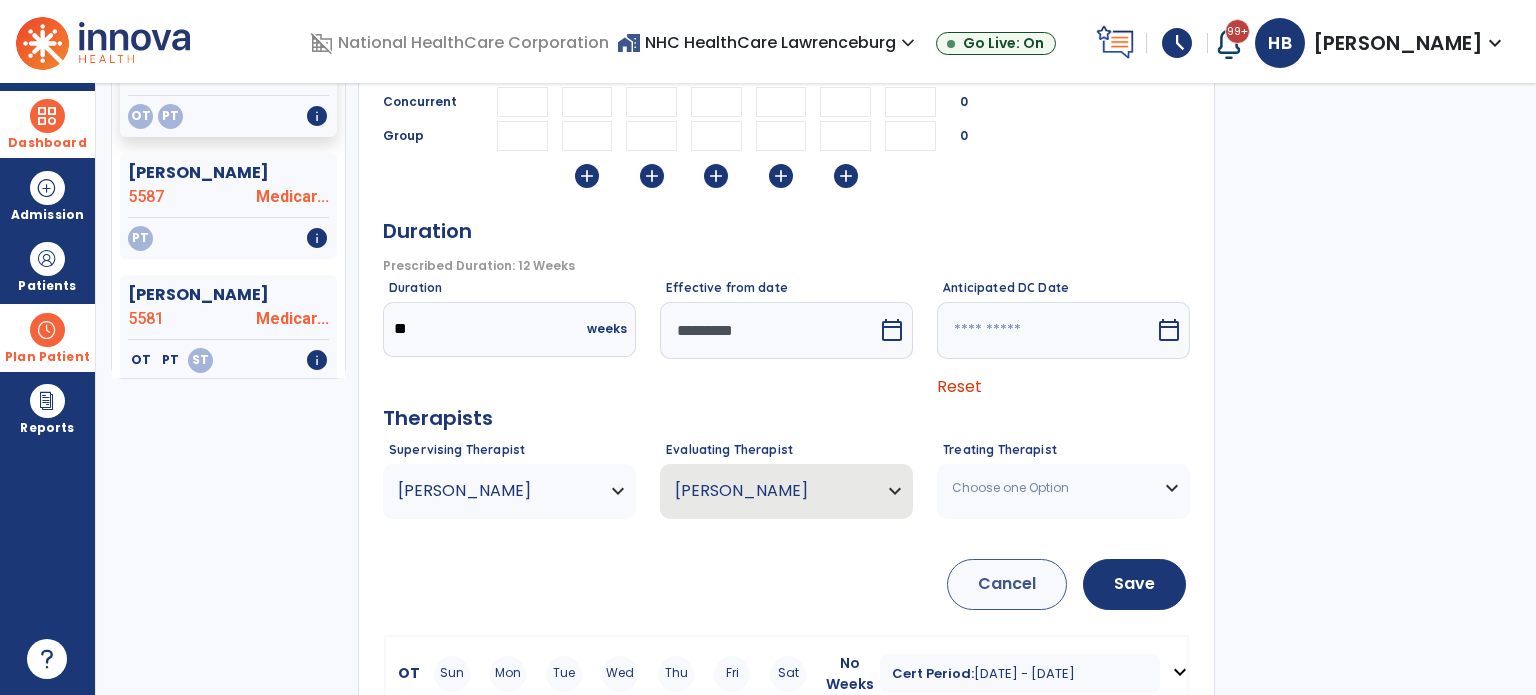 click on "Choose one Option" at bounding box center (509, 491) 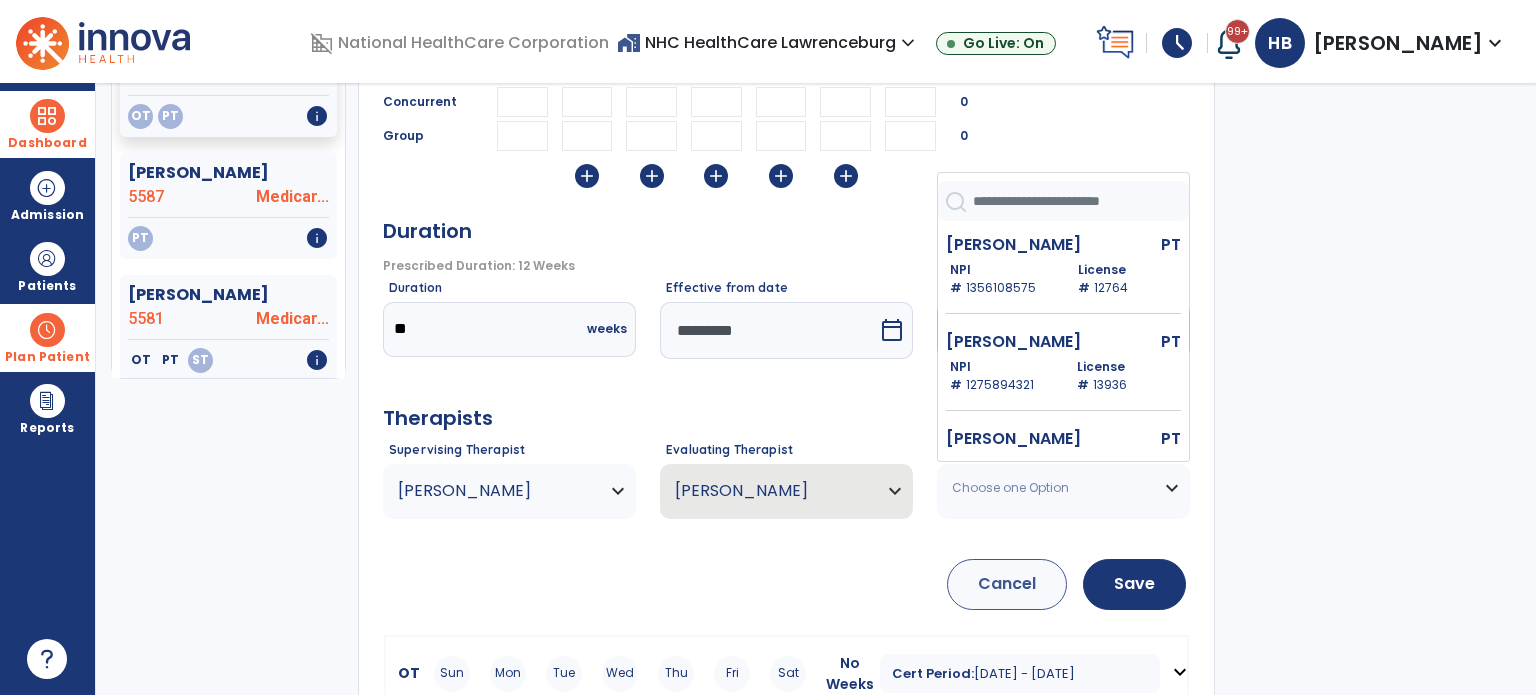 click on "Cancel   Save" at bounding box center [786, 572] 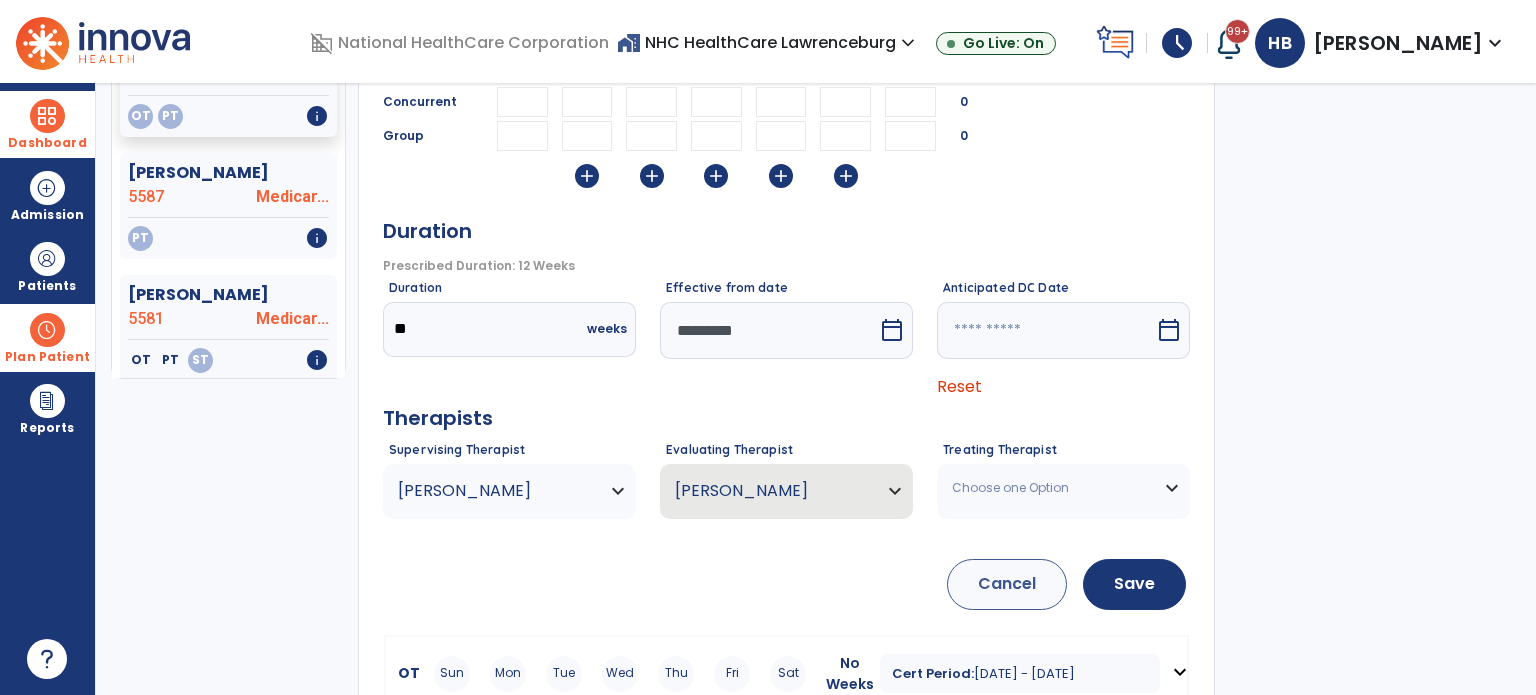 click on "Supervising Therapist [PERSON_NAME] [PERSON_NAME]  PT   NPI #  [US_HEALTHCARE_NPI]  License #  12764 [PERSON_NAME]  PT   NPI #  [US_HEALTHCARE_NPI]  License #  13936 [PERSON_NAME]  PT   NPI #  N/A   License #  15520 [PERSON_NAME]  PT   NPI #  [US_HEALTHCARE_NPI]  License #  5055 Gentle  [PERSON_NAME]   PT   NPI #  [US_HEALTHCARE_NPI]  License #  10902 [PERSON_NAME]  PT   NPI #  [US_HEALTHCARE_NPI]  License #  1446 [PERSON_NAME] Brooklyn  PT   NPI #  [US_HEALTHCARE_NPI]  License #  12995 [PERSON_NAME]  PT   NPI #  [US_HEALTHCARE_NPI]  License #  8572 [MEDICAL_DATA][PERSON_NAME]  PT   NPI #  [US_HEALTHCARE_NPI]  License #  10628 [PERSON_NAME]  PT   NPI #  [US_HEALTHCARE_NPI]  License #  10060 [PERSON_NAME]  PT   NPI #  [US_HEALTHCARE_NPI]  License #  5663" at bounding box center (509, 480) 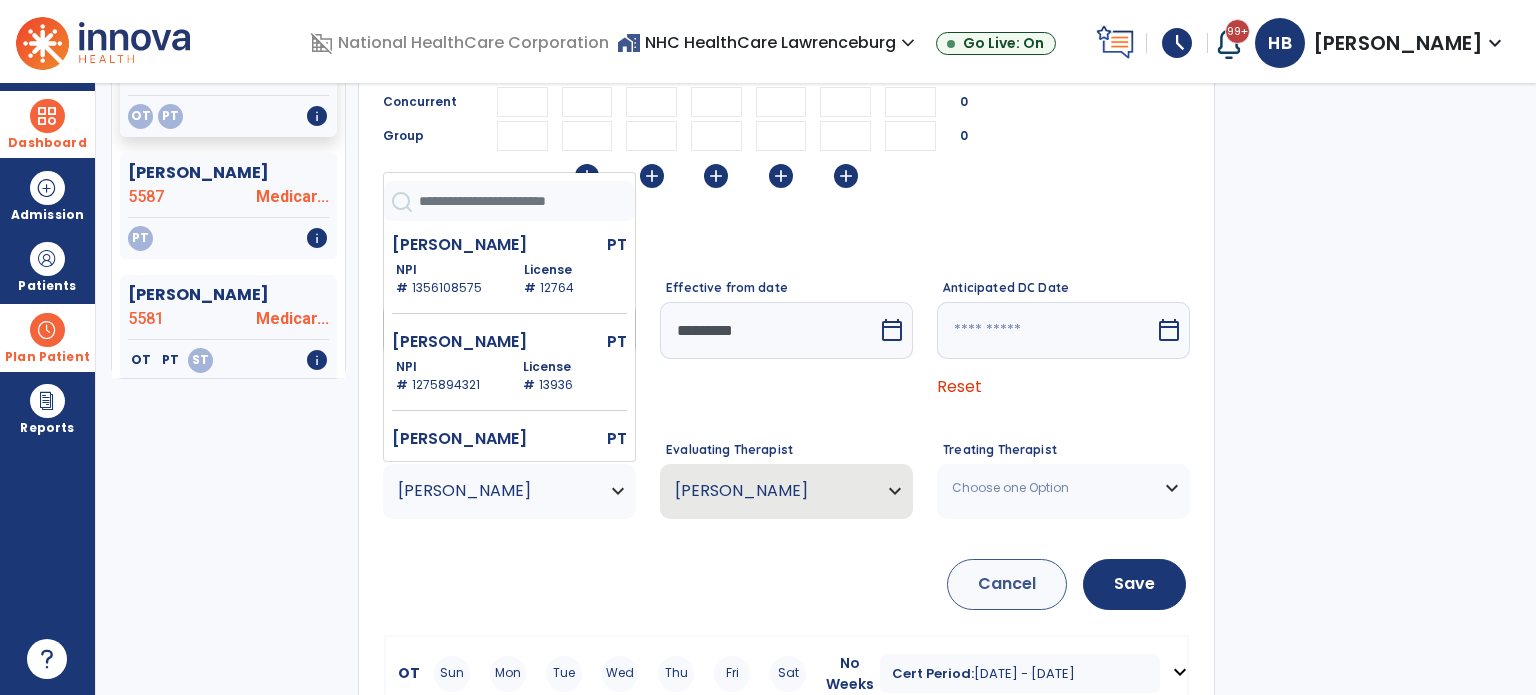scroll, scrollTop: 376, scrollLeft: 0, axis: vertical 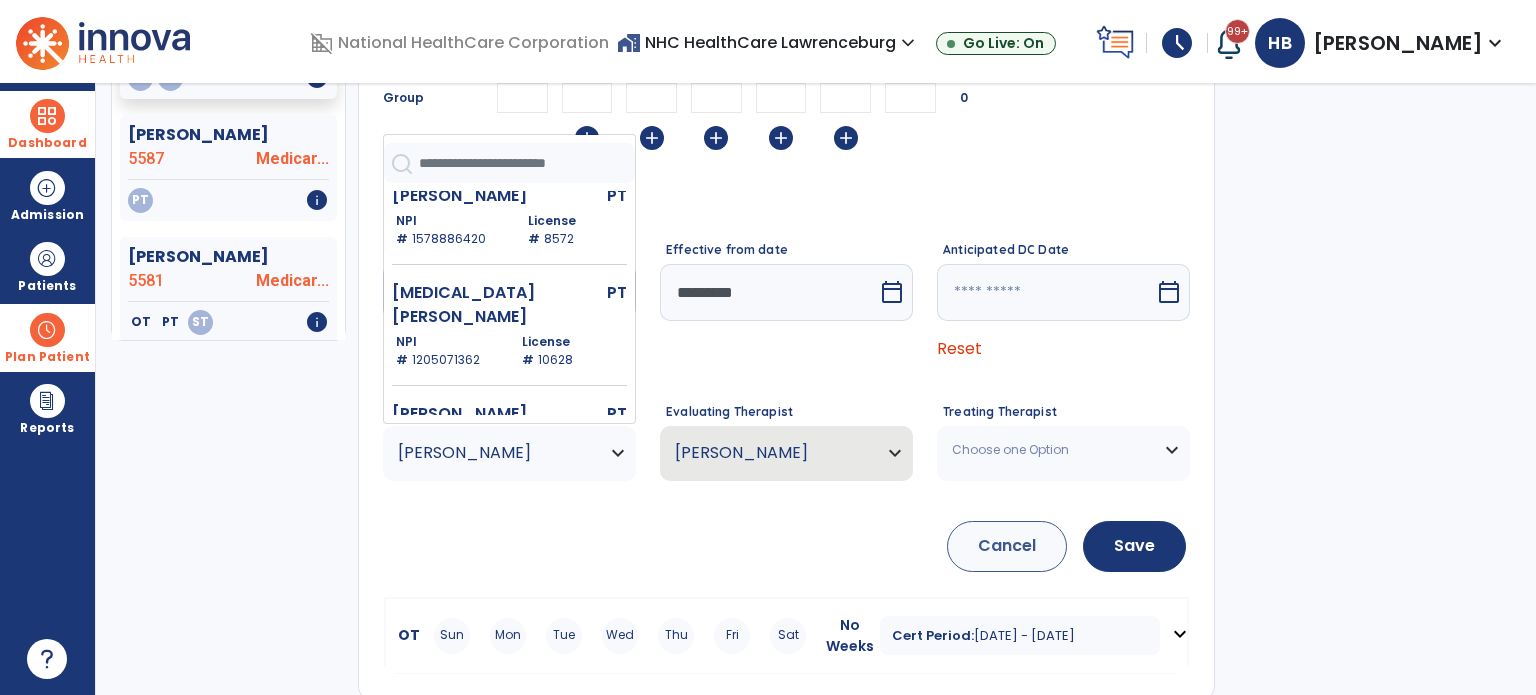 click on "Cancel   Save" at bounding box center (786, 534) 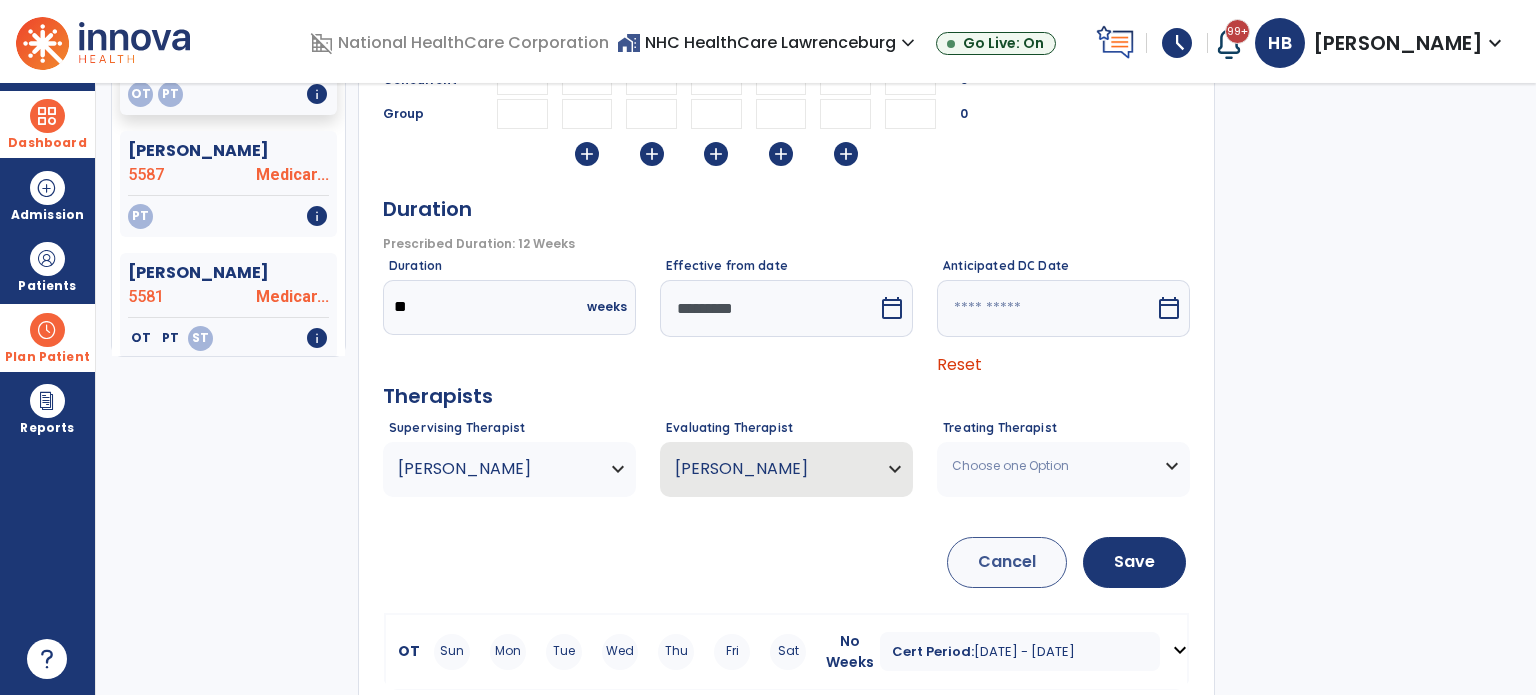 scroll, scrollTop: 376, scrollLeft: 0, axis: vertical 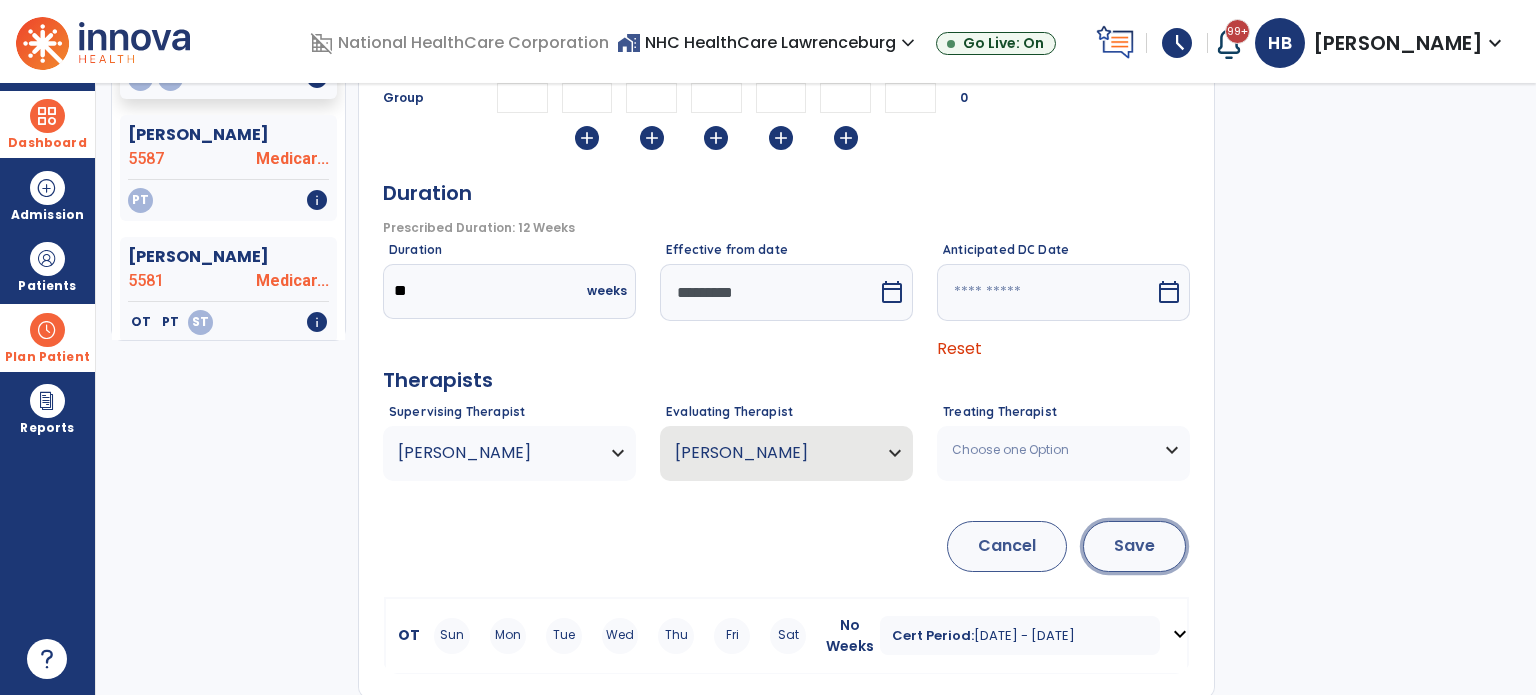 click on "Save" at bounding box center (1134, 546) 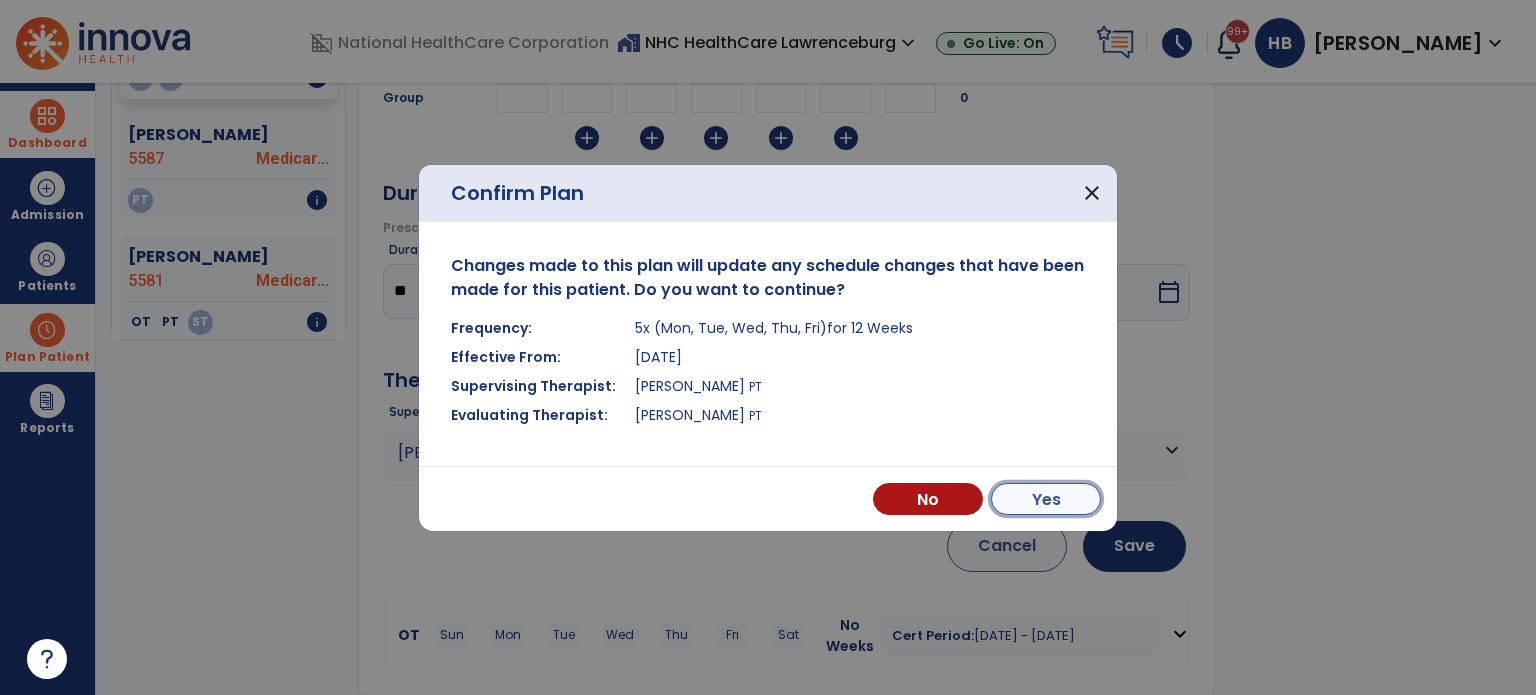 click on "Yes" at bounding box center [1046, 499] 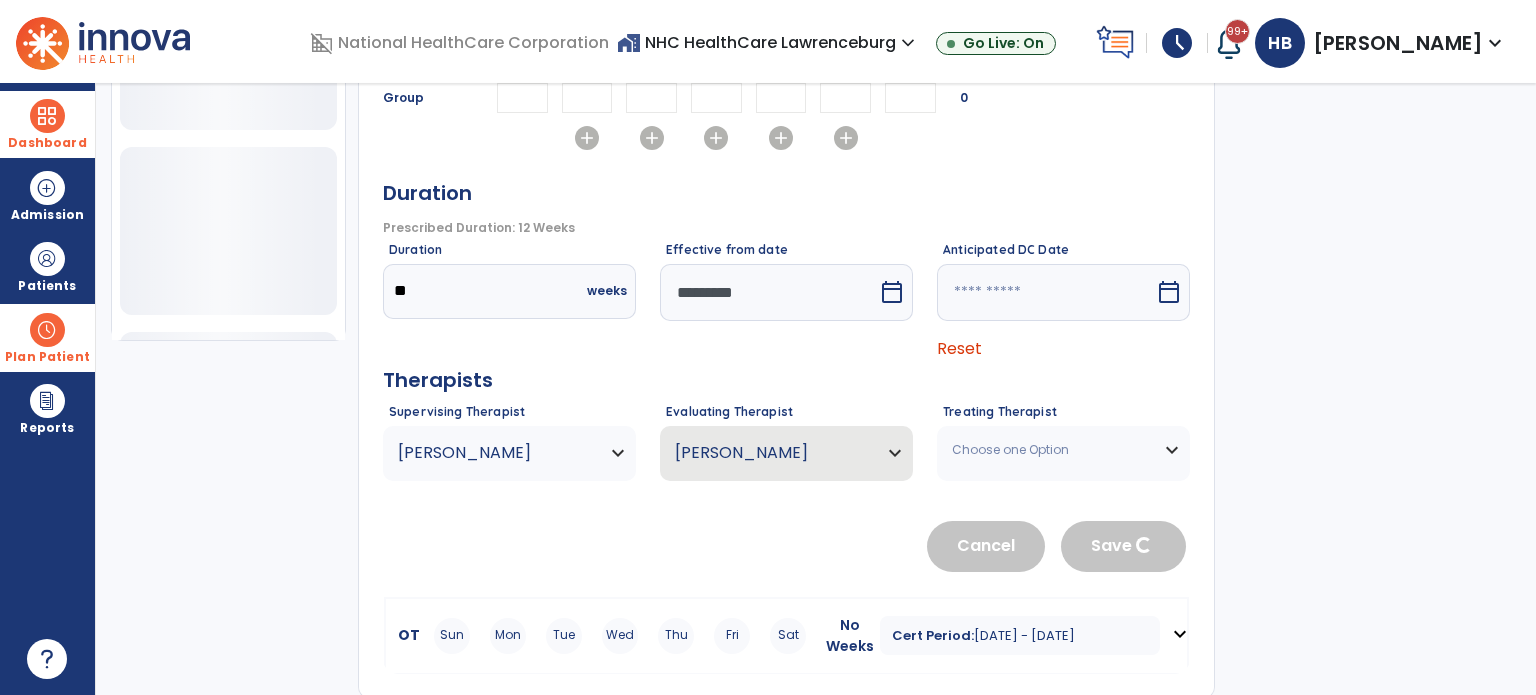 type 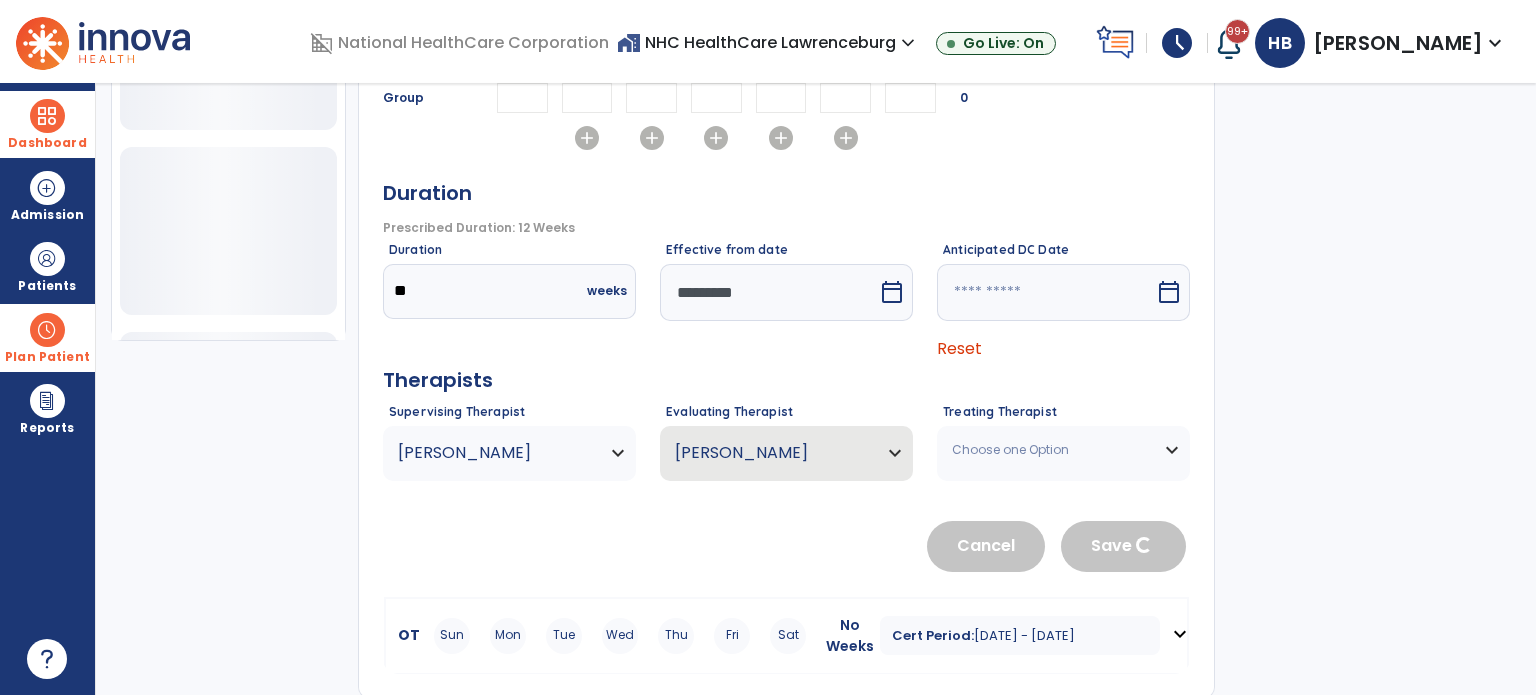 type 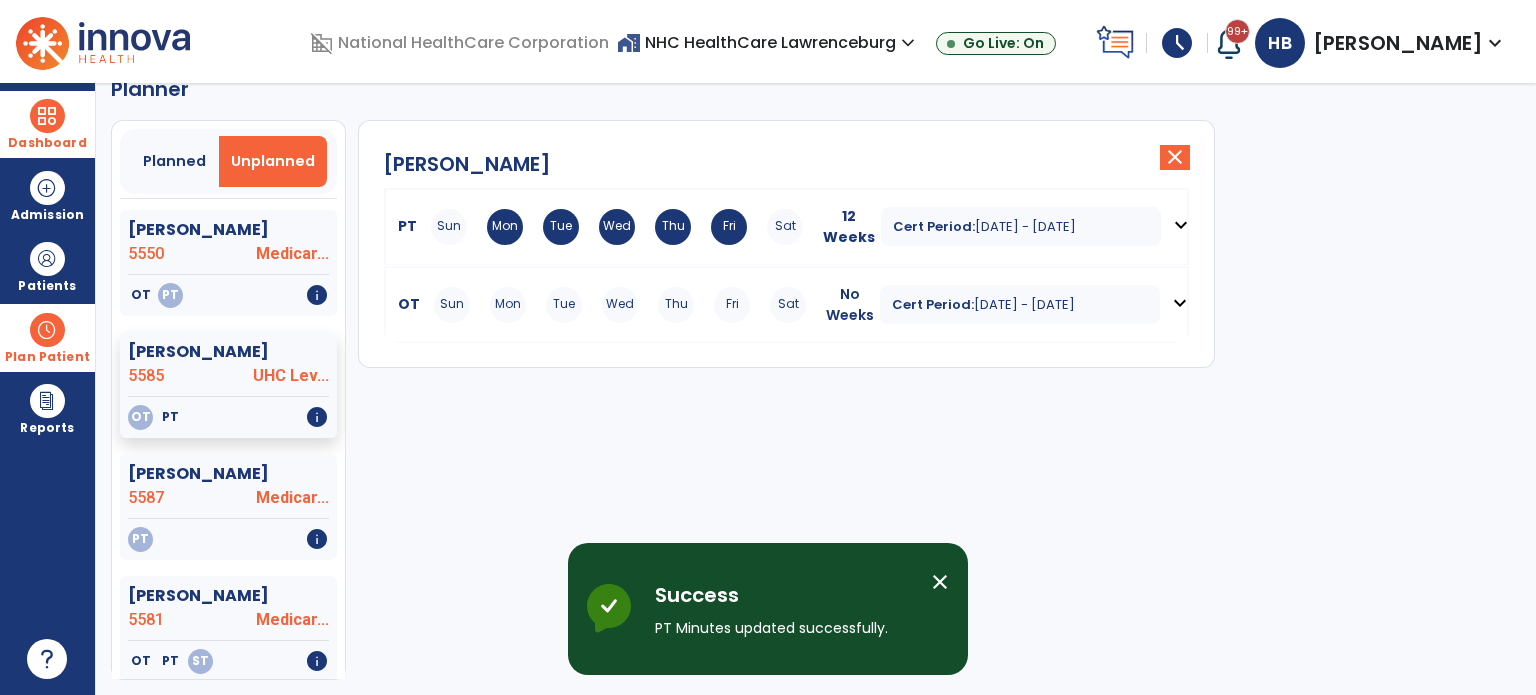 scroll, scrollTop: 36, scrollLeft: 0, axis: vertical 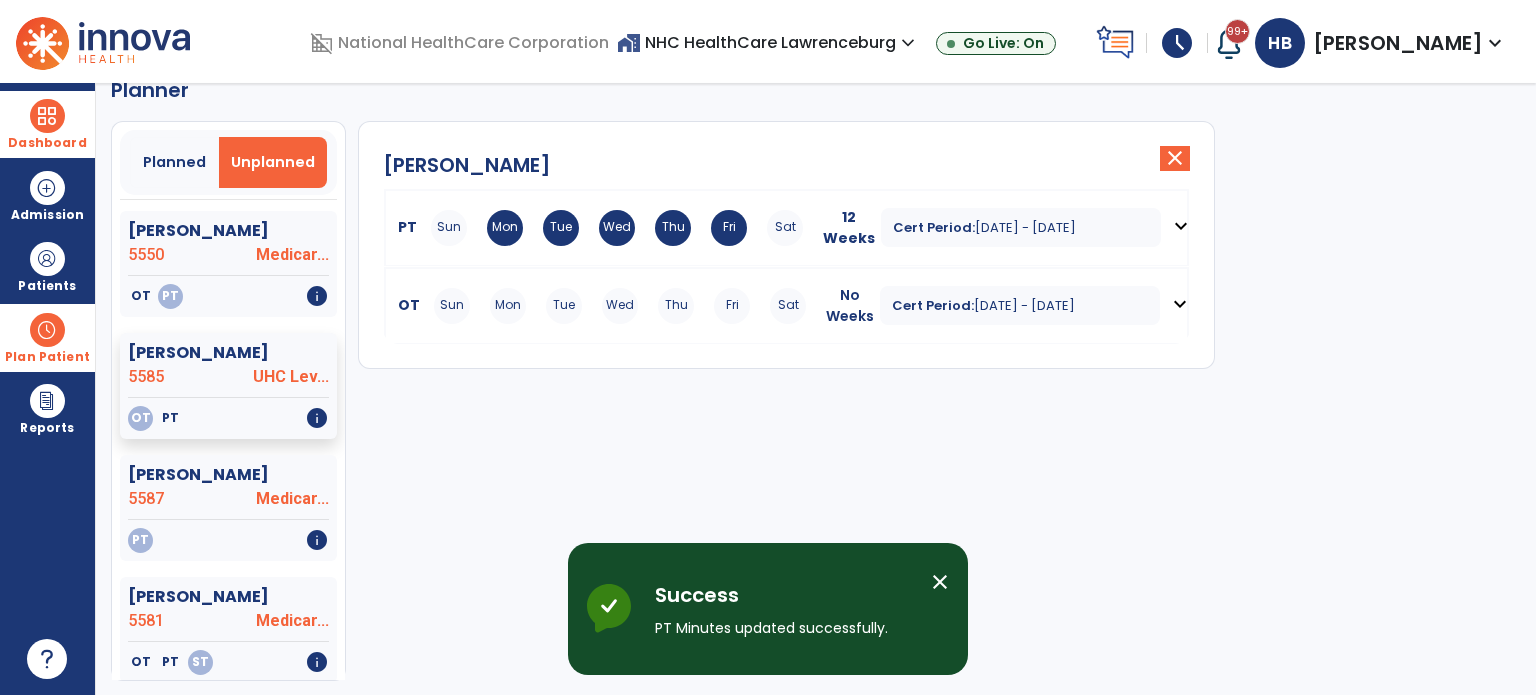 click on "Dashboard" at bounding box center (47, 124) 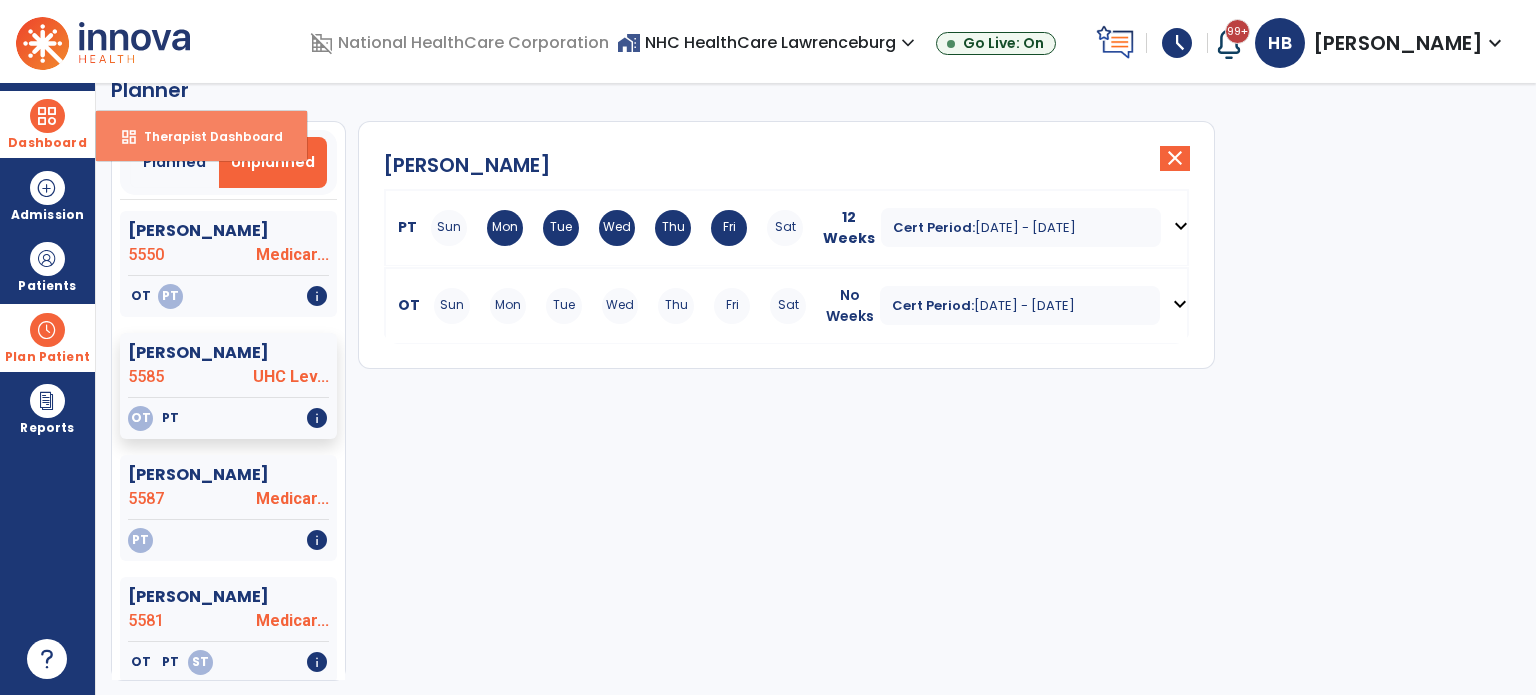 click on "Therapist Dashboard" at bounding box center (205, 136) 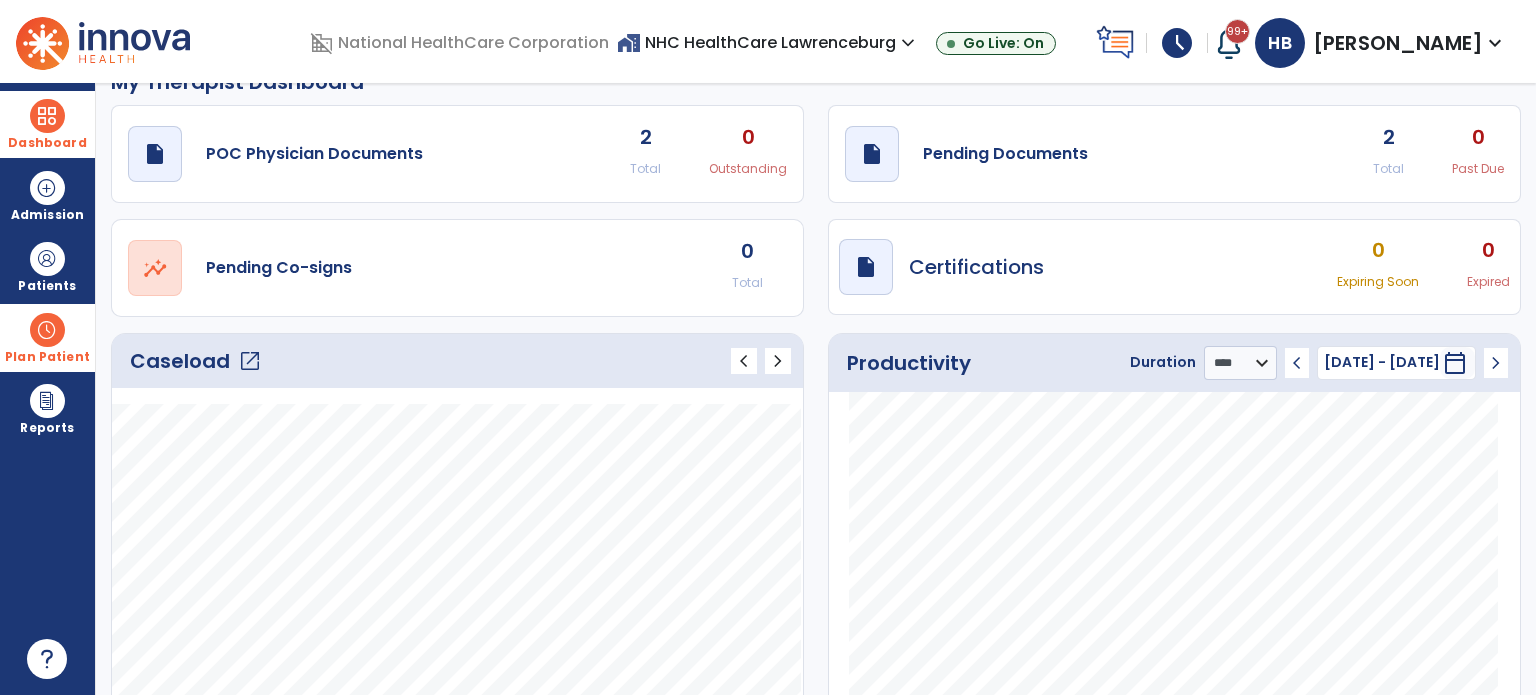 click on "open_in_new" 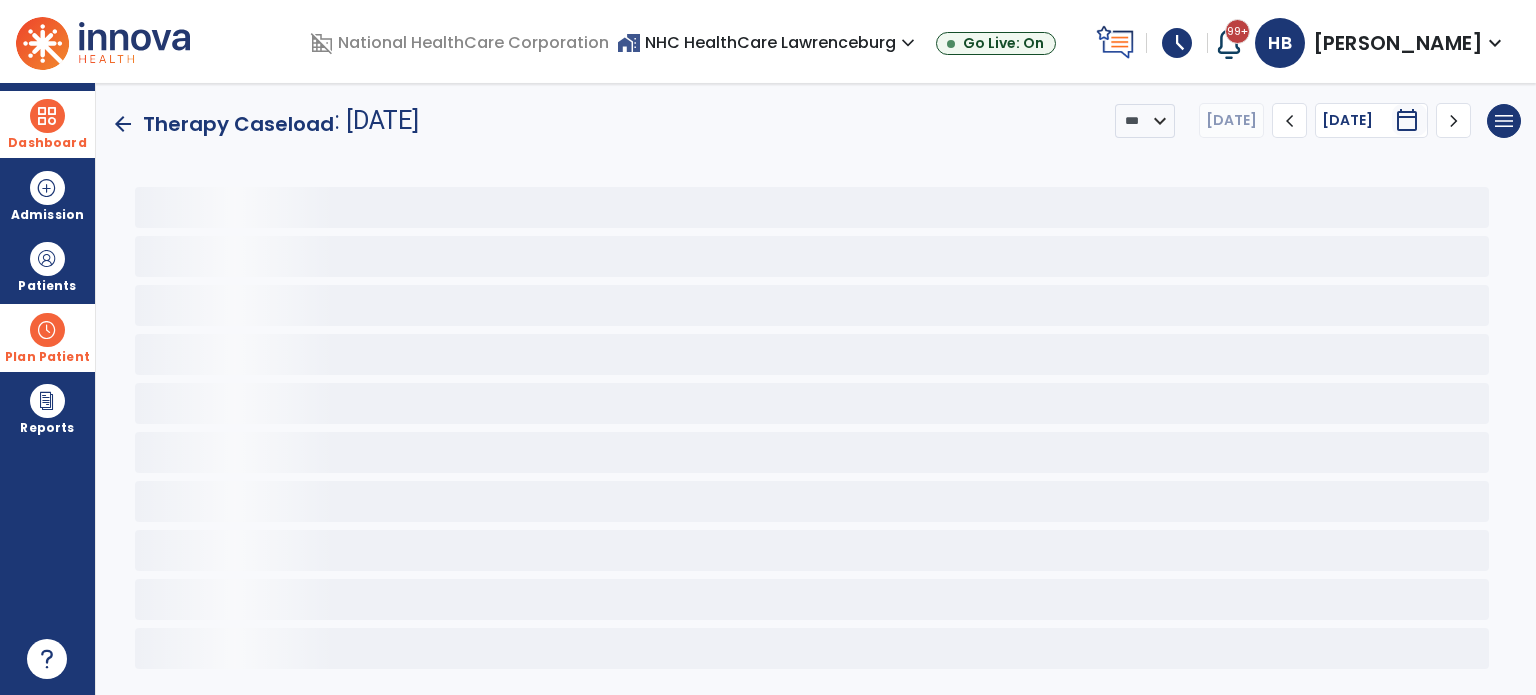 scroll, scrollTop: 0, scrollLeft: 0, axis: both 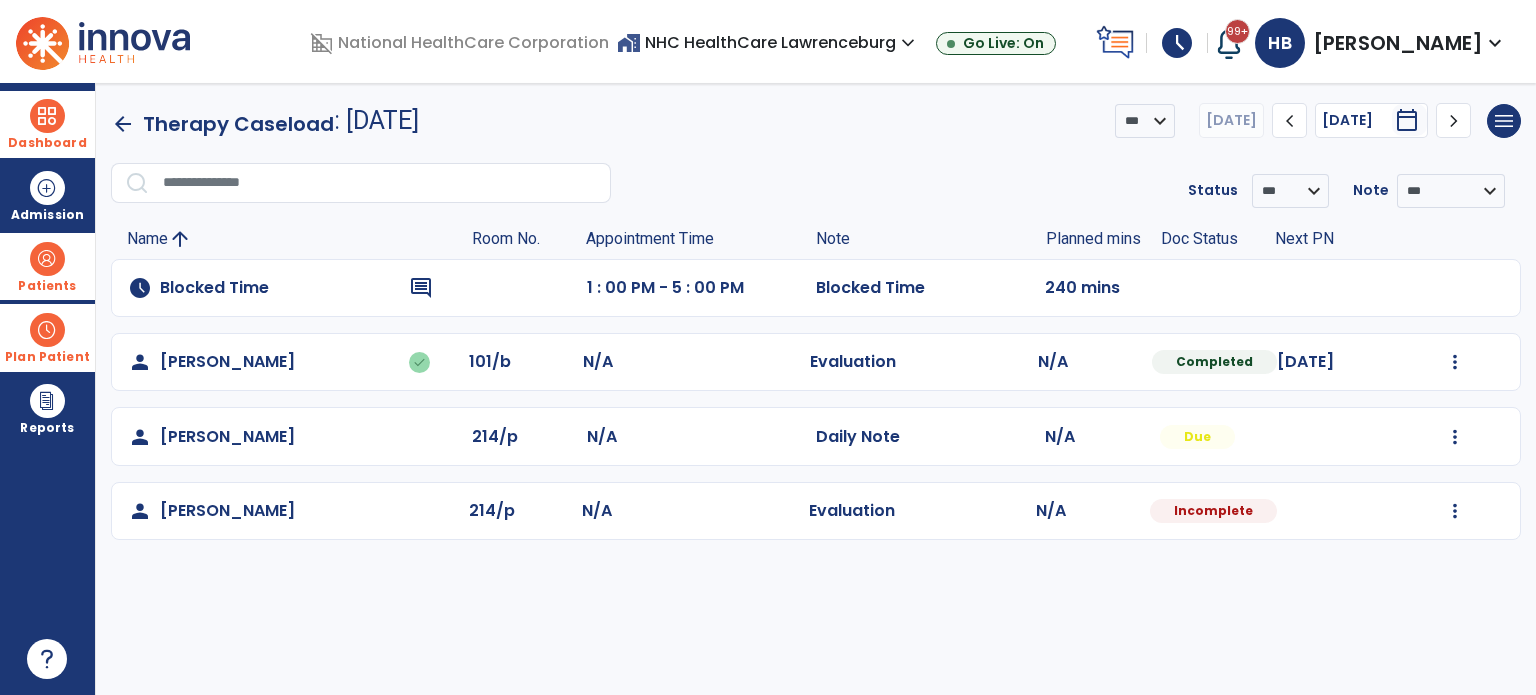 click on "Patients" at bounding box center [47, 266] 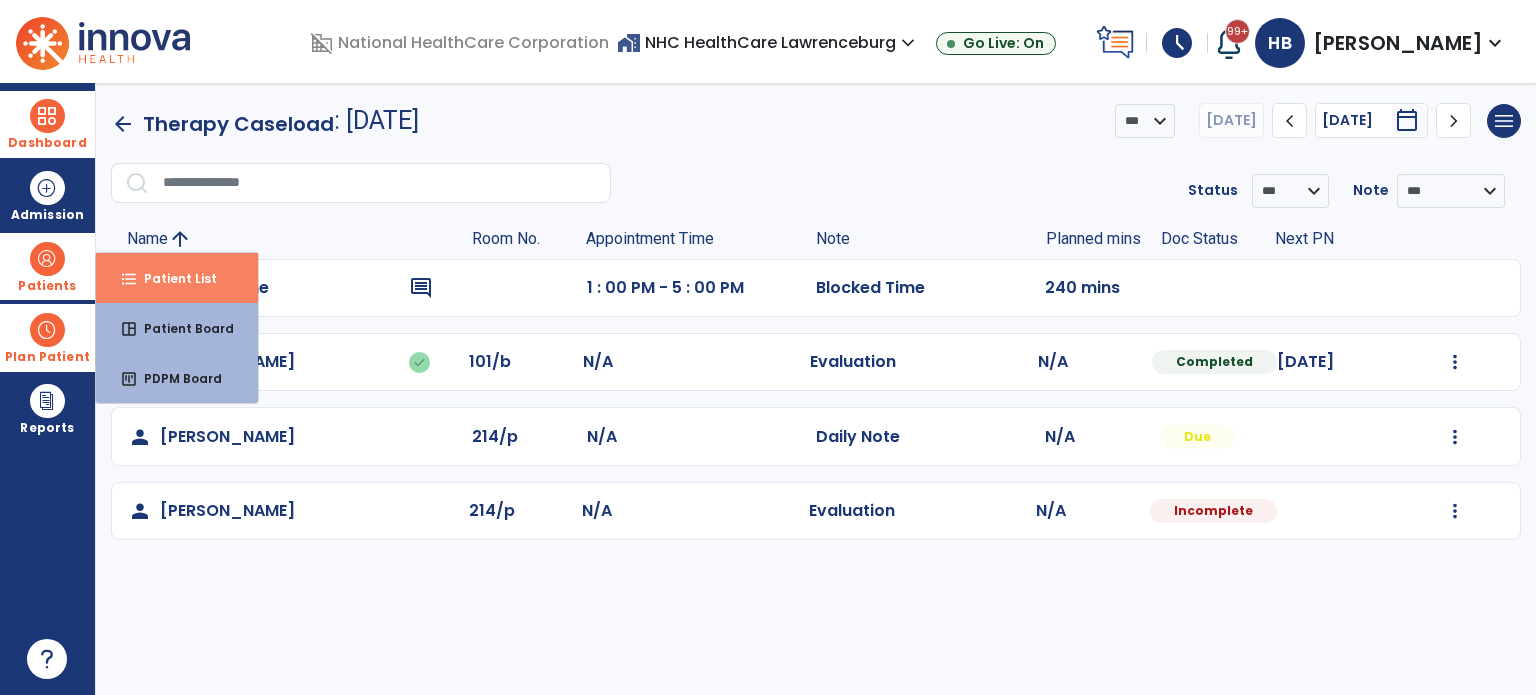 click on "Patient List" at bounding box center [172, 278] 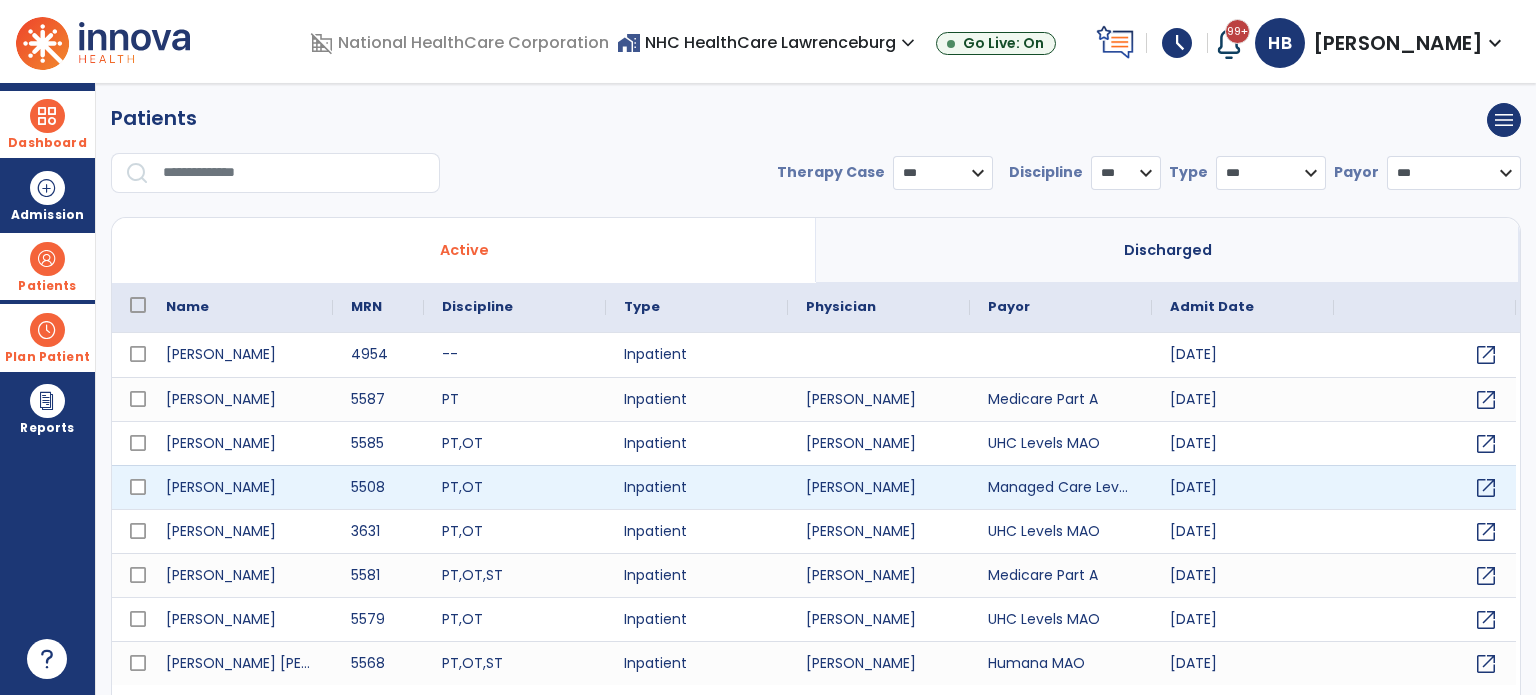 select on "***" 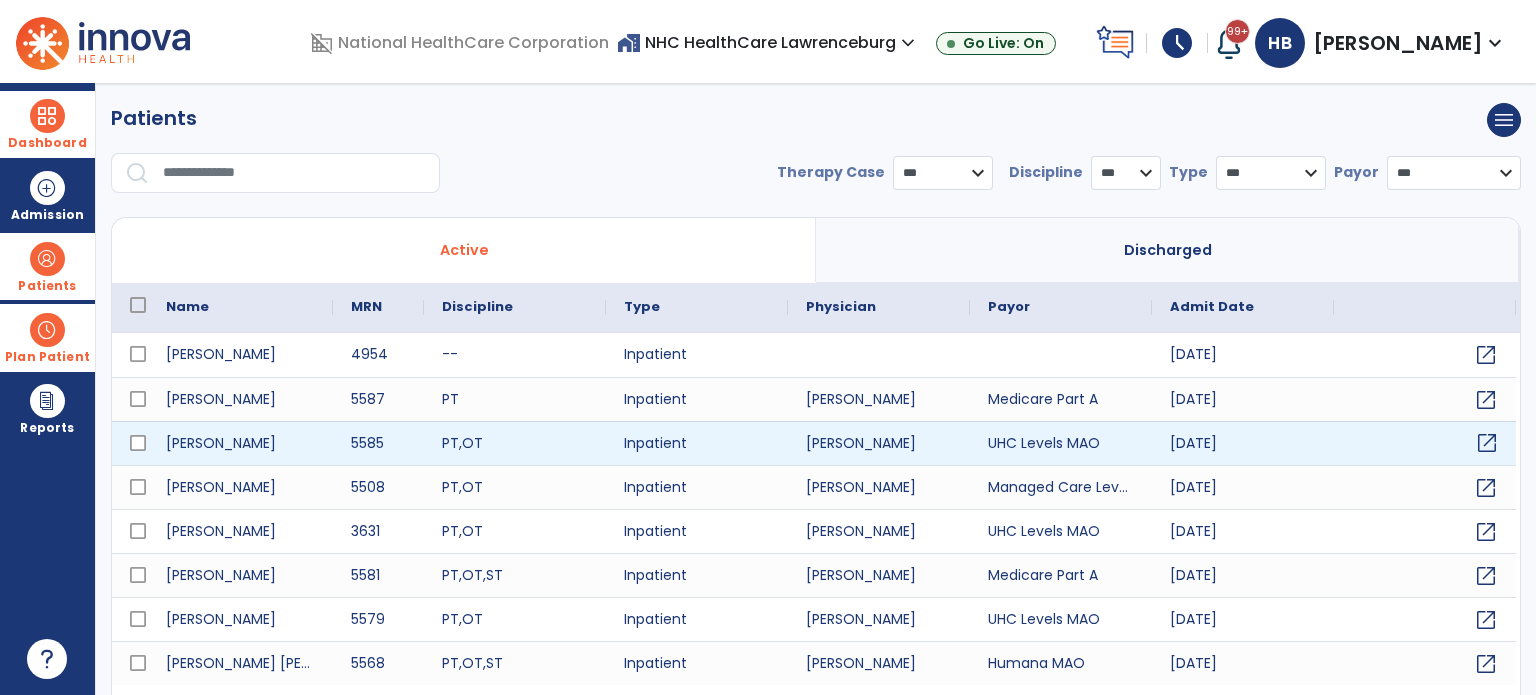 click on "open_in_new" at bounding box center (1487, 443) 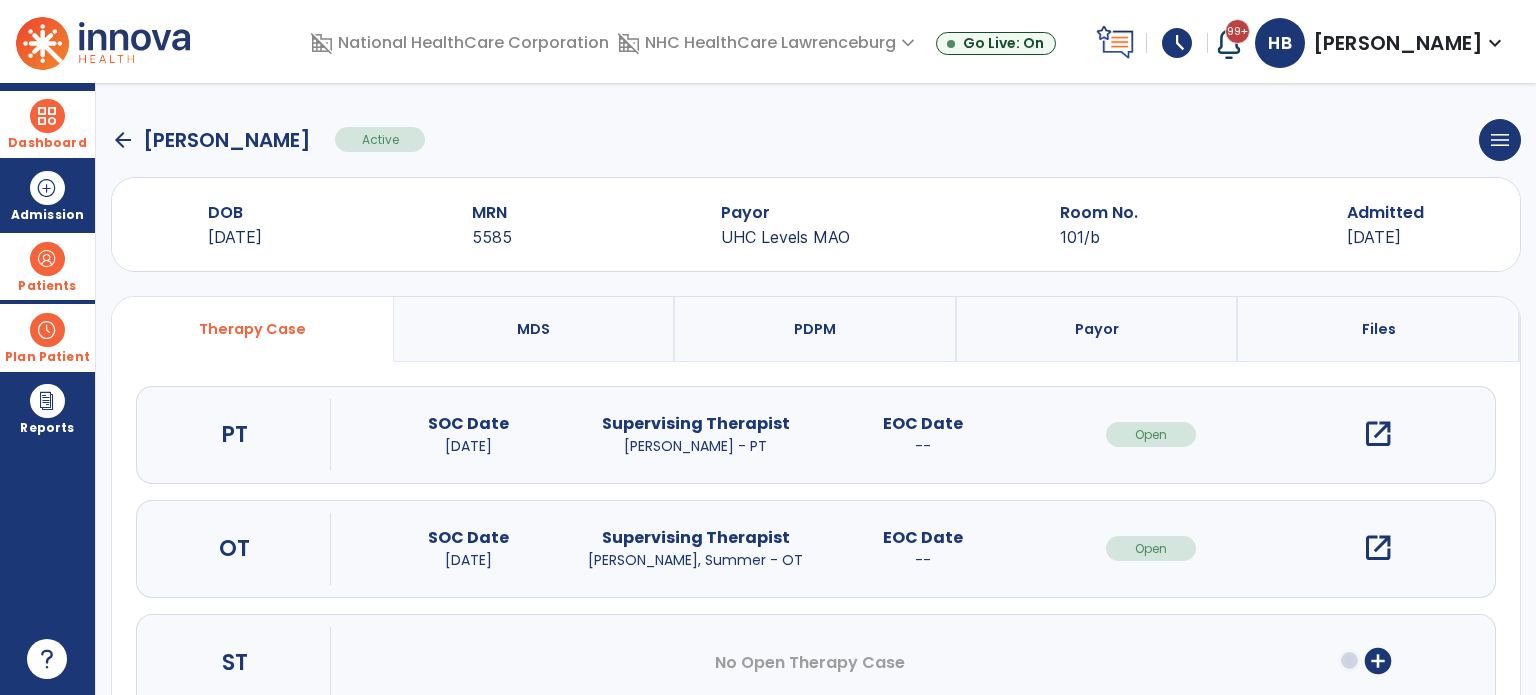 click on "open_in_new" at bounding box center [1378, 434] 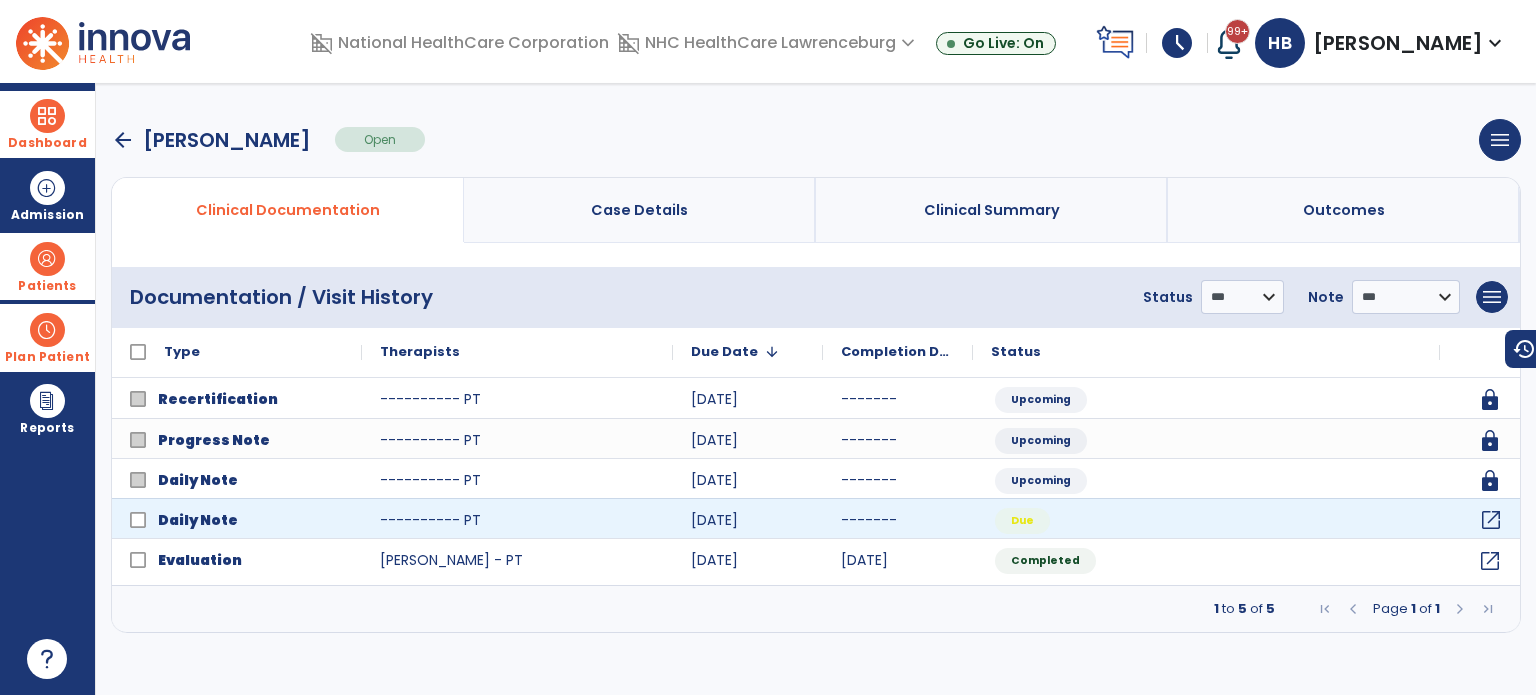 click on "open_in_new" 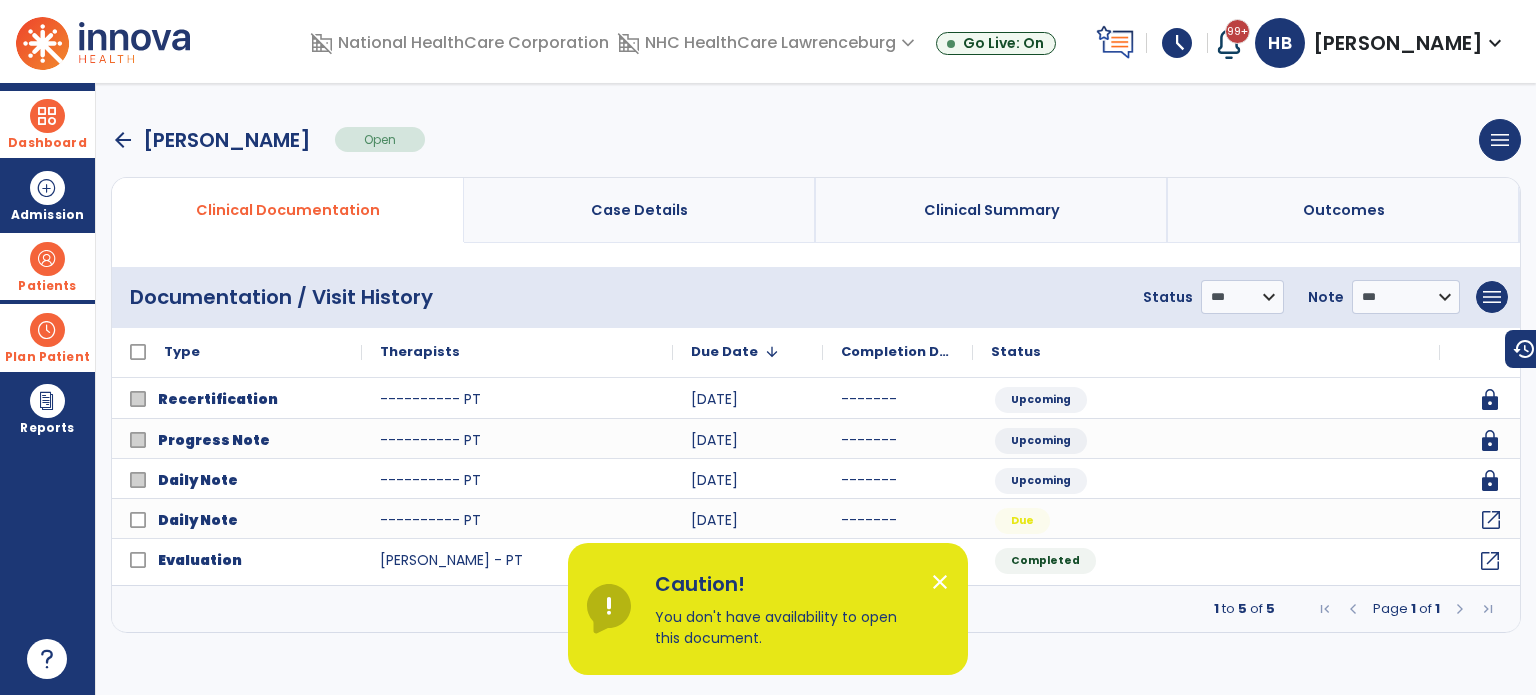 click at bounding box center (47, 259) 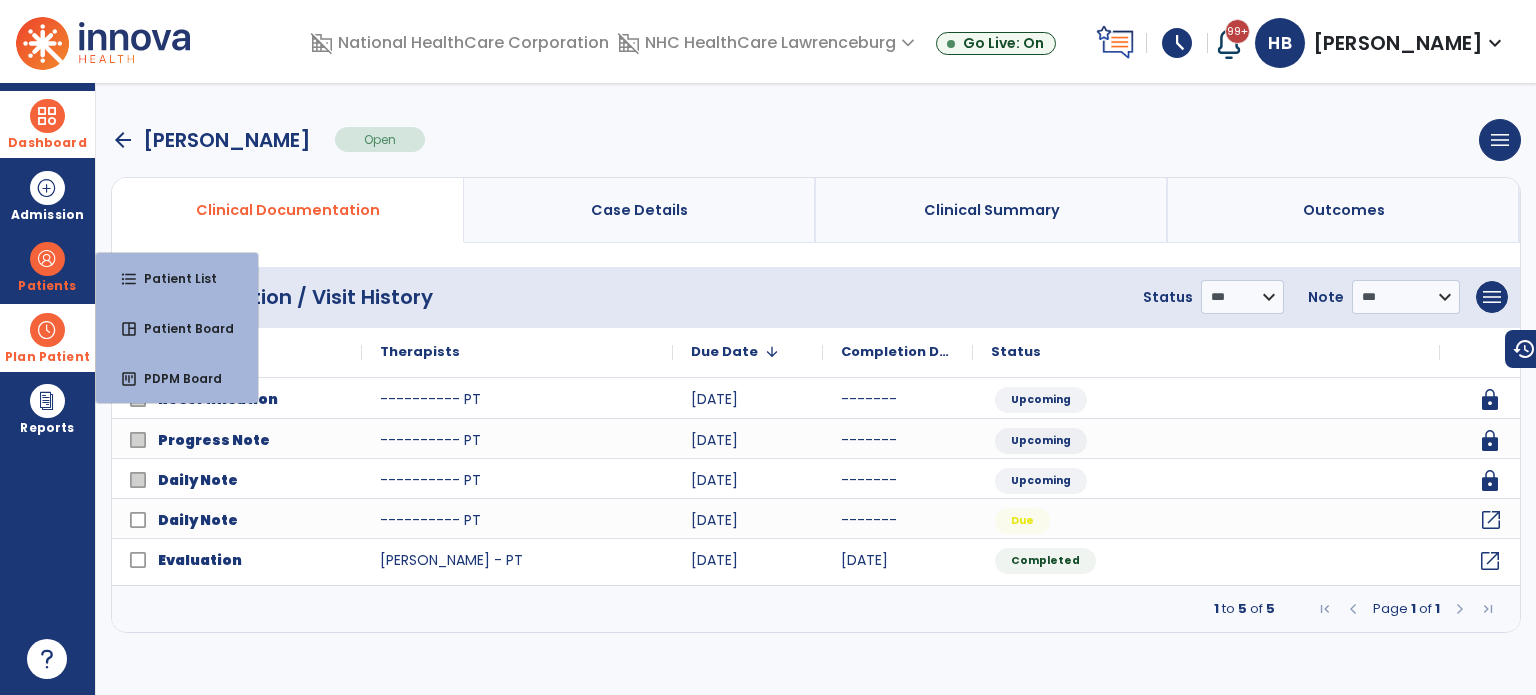 click at bounding box center [47, 330] 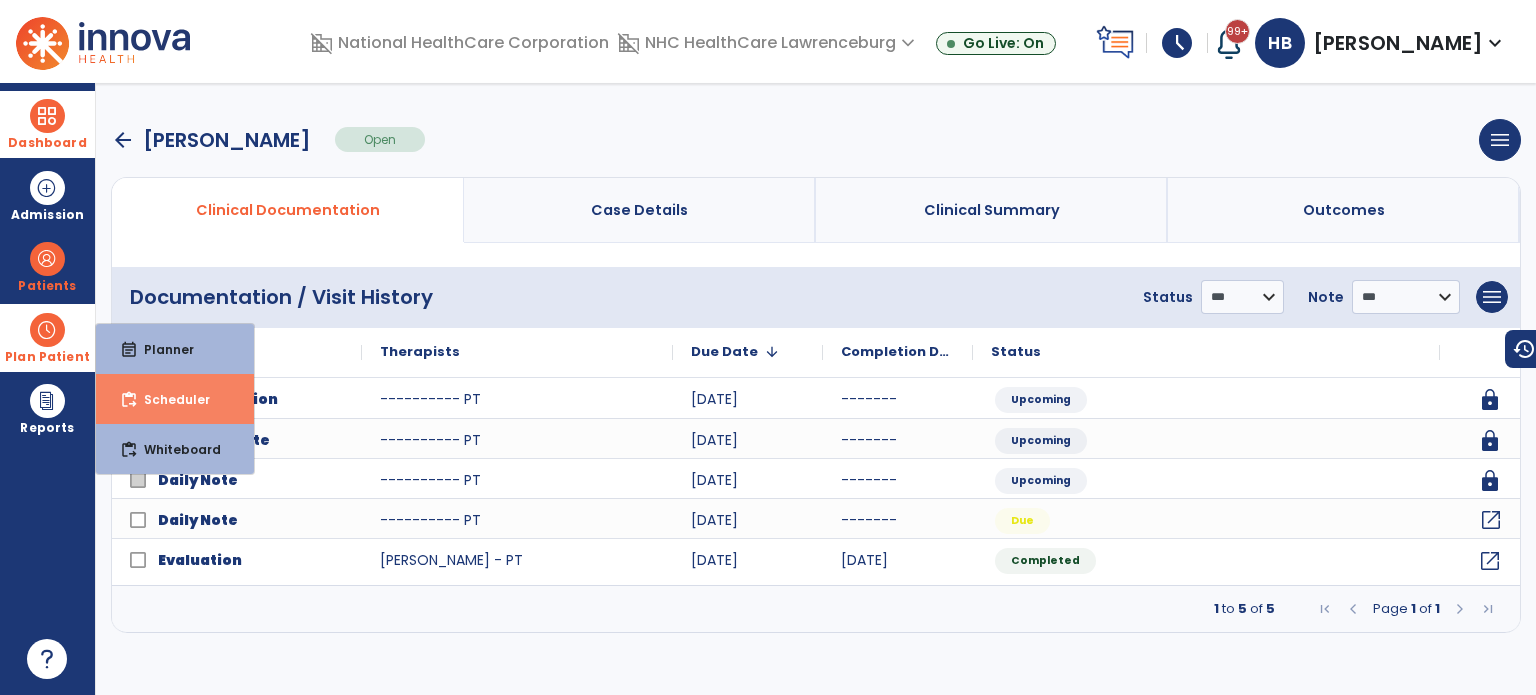 click on "Scheduler" at bounding box center [169, 399] 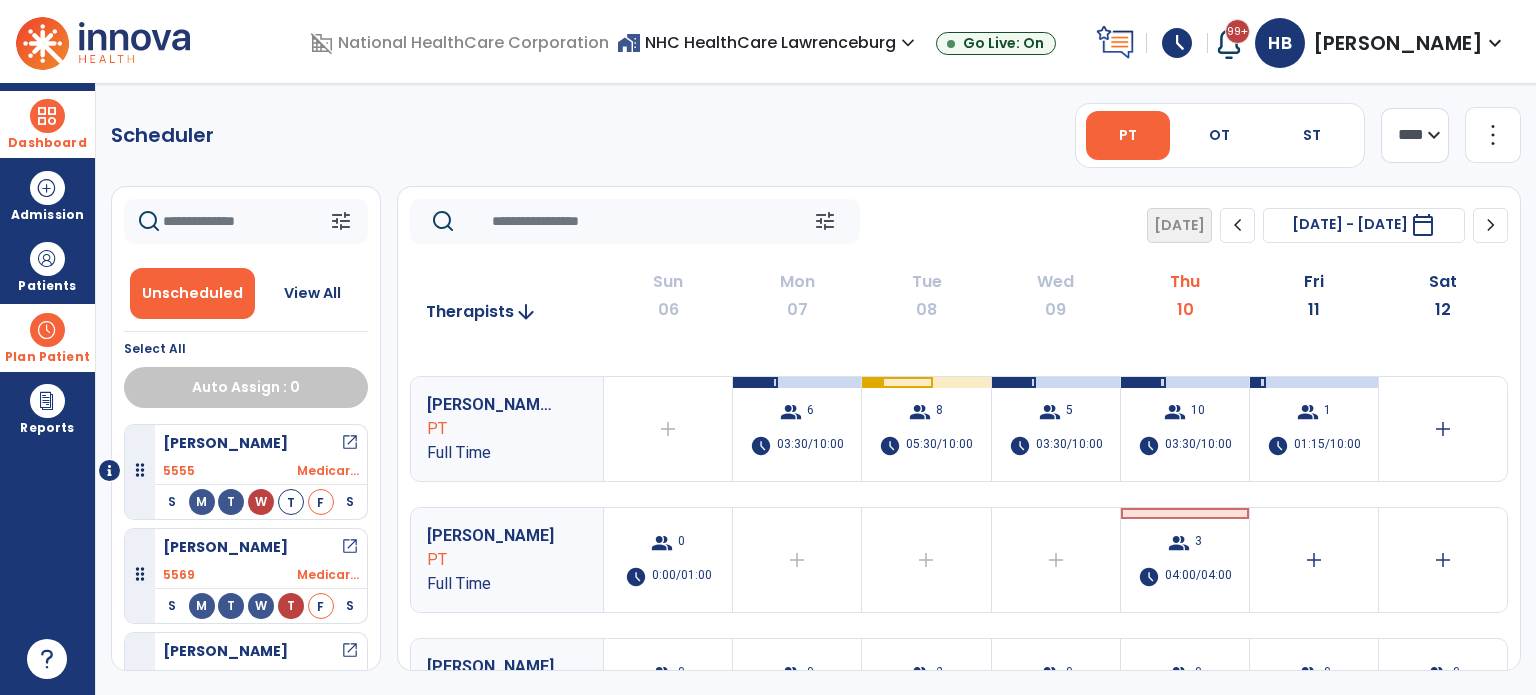 scroll, scrollTop: 108, scrollLeft: 0, axis: vertical 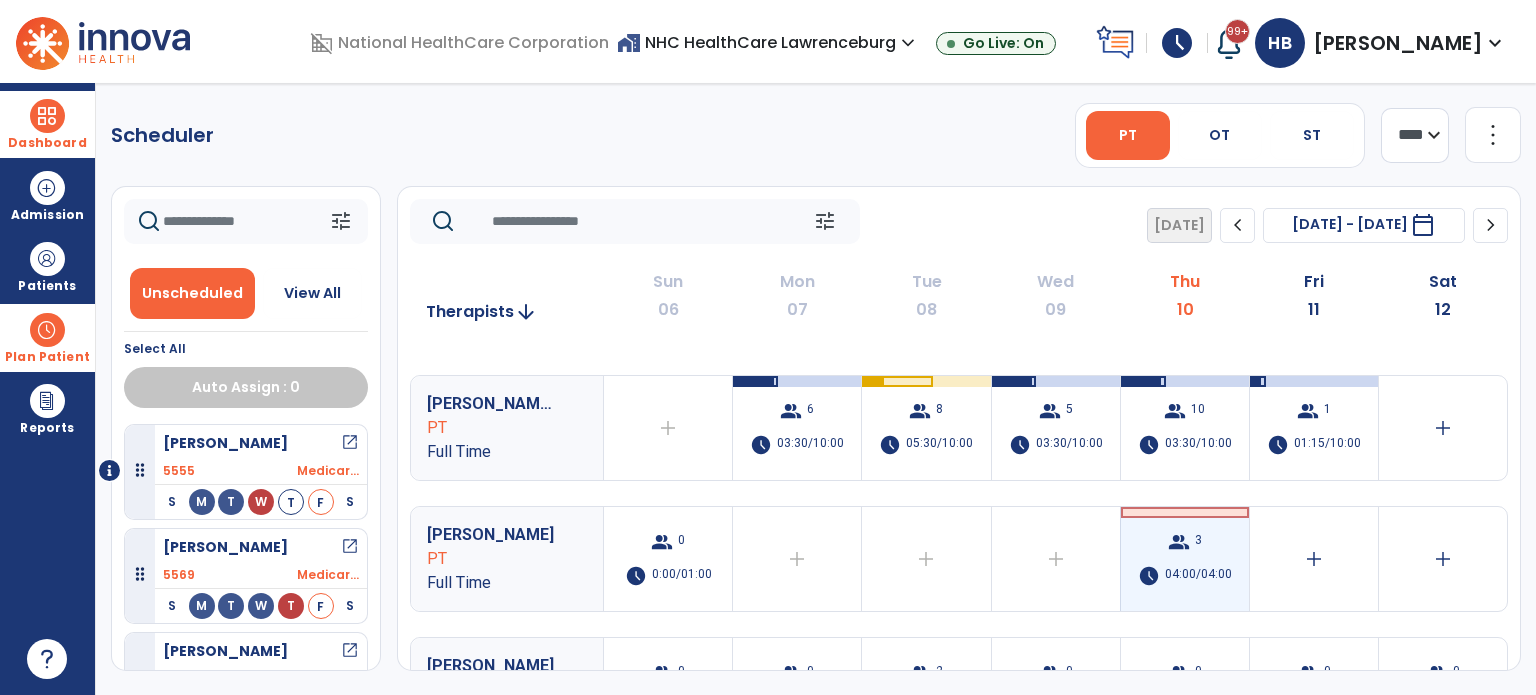 click on "04:00/04:00" at bounding box center (1198, 576) 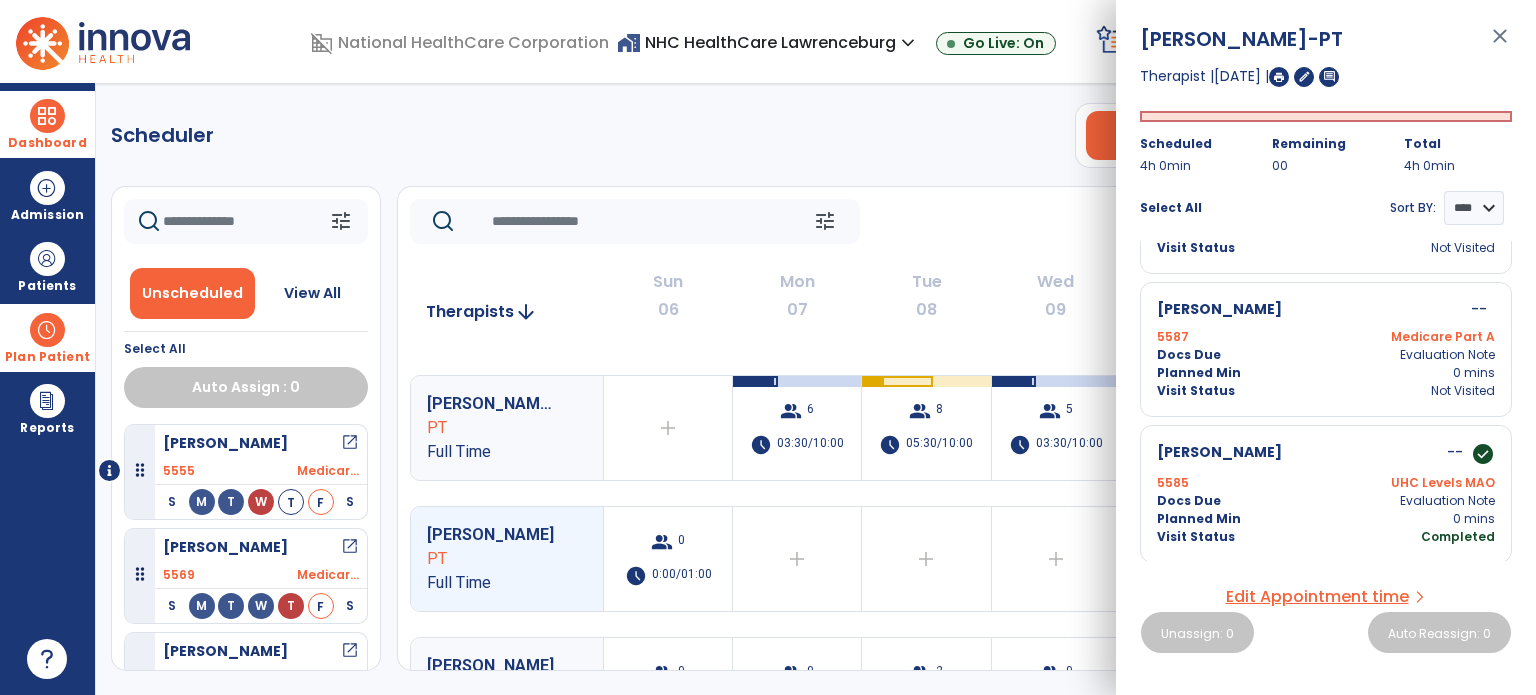 scroll, scrollTop: 0, scrollLeft: 0, axis: both 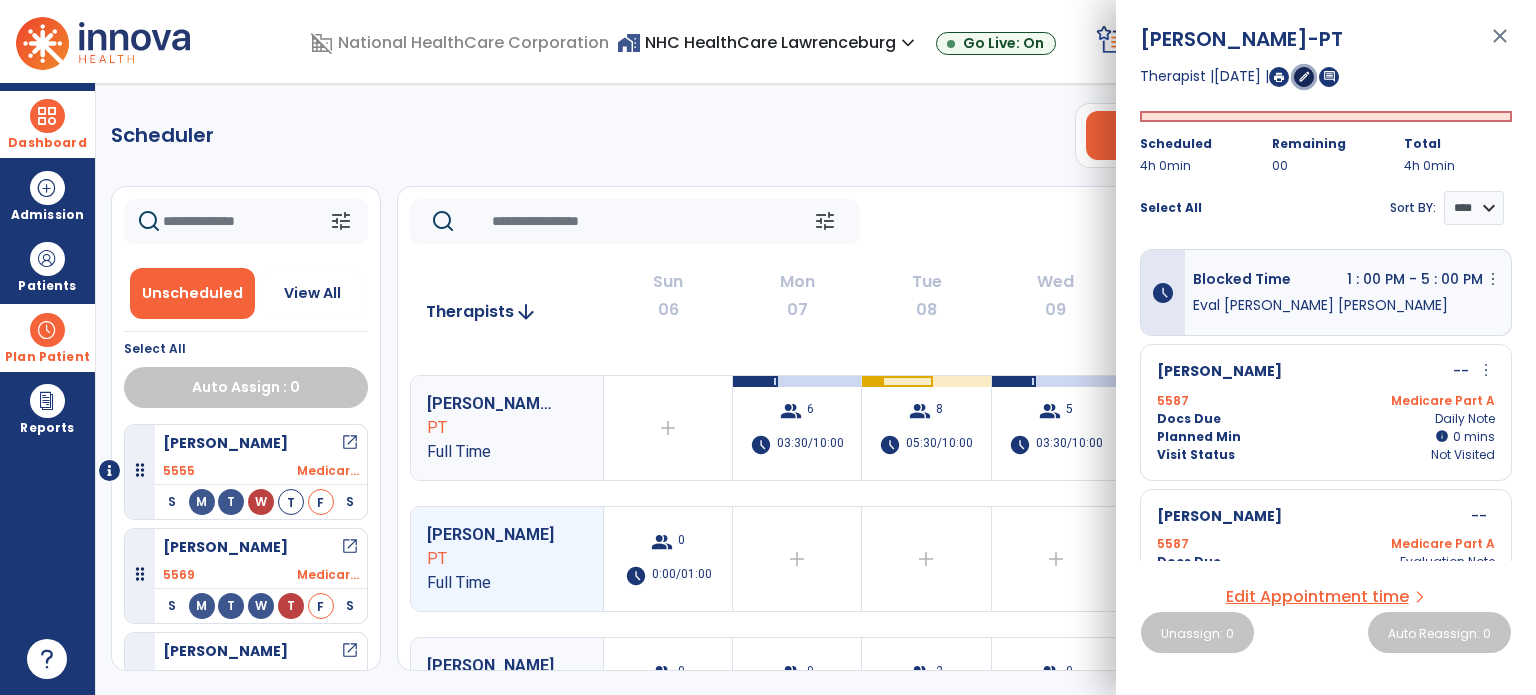 click on "edit" at bounding box center [1304, 76] 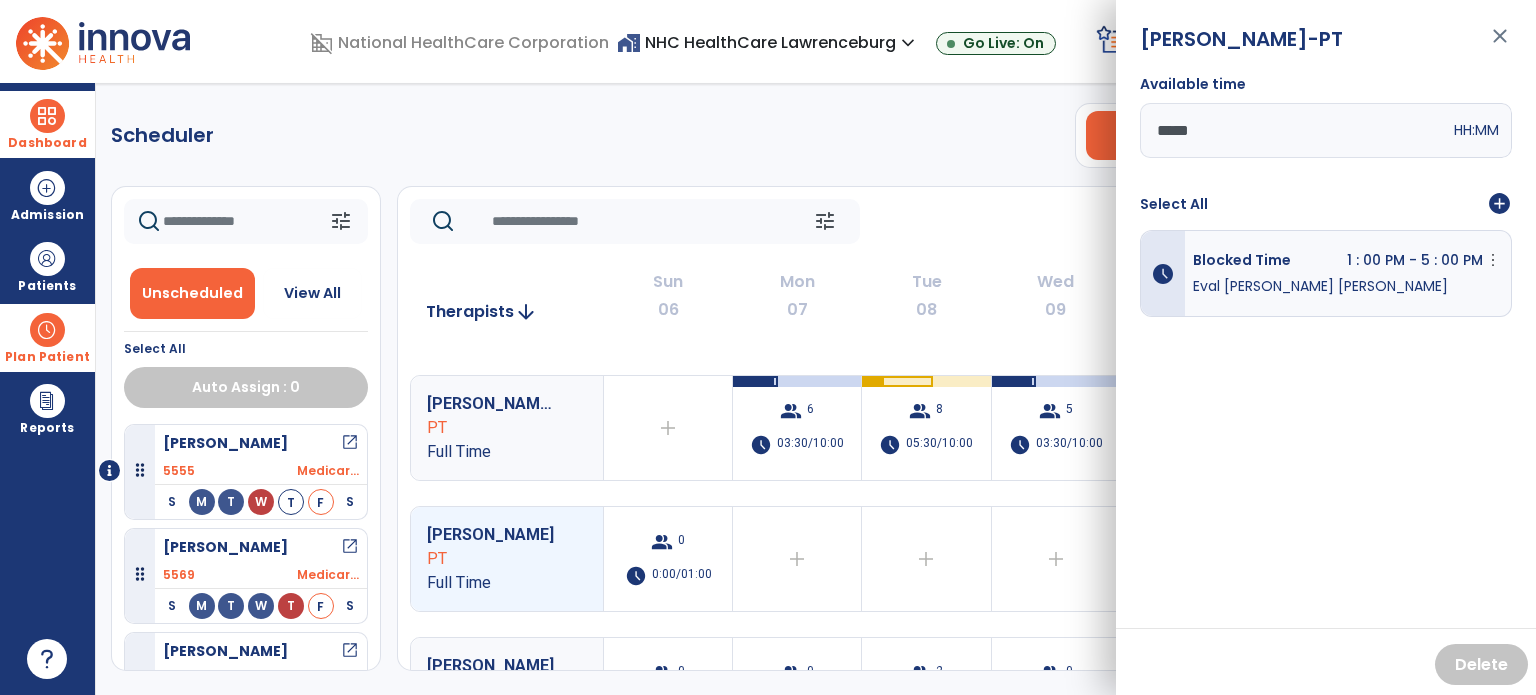 drag, startPoint x: 1220, startPoint y: 129, endPoint x: 1062, endPoint y: 123, distance: 158.11388 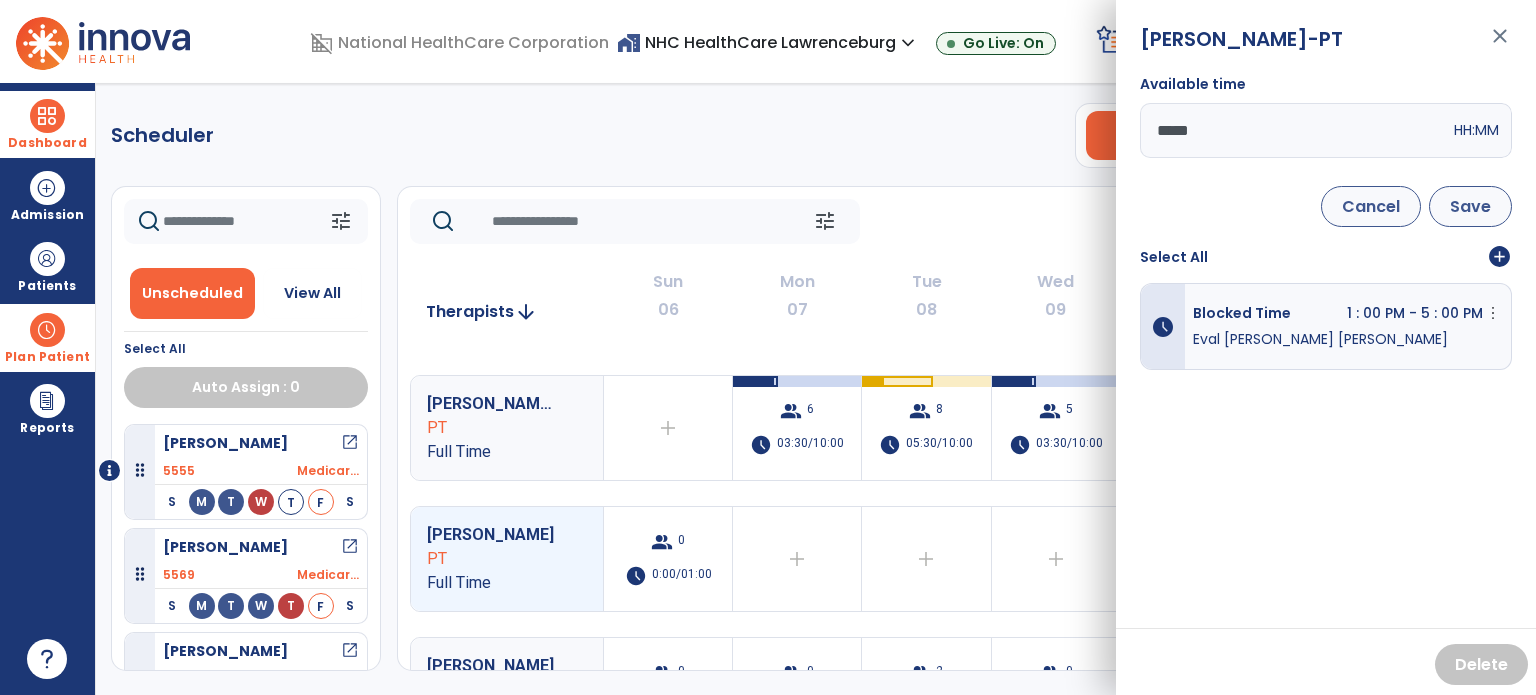 type on "*****" 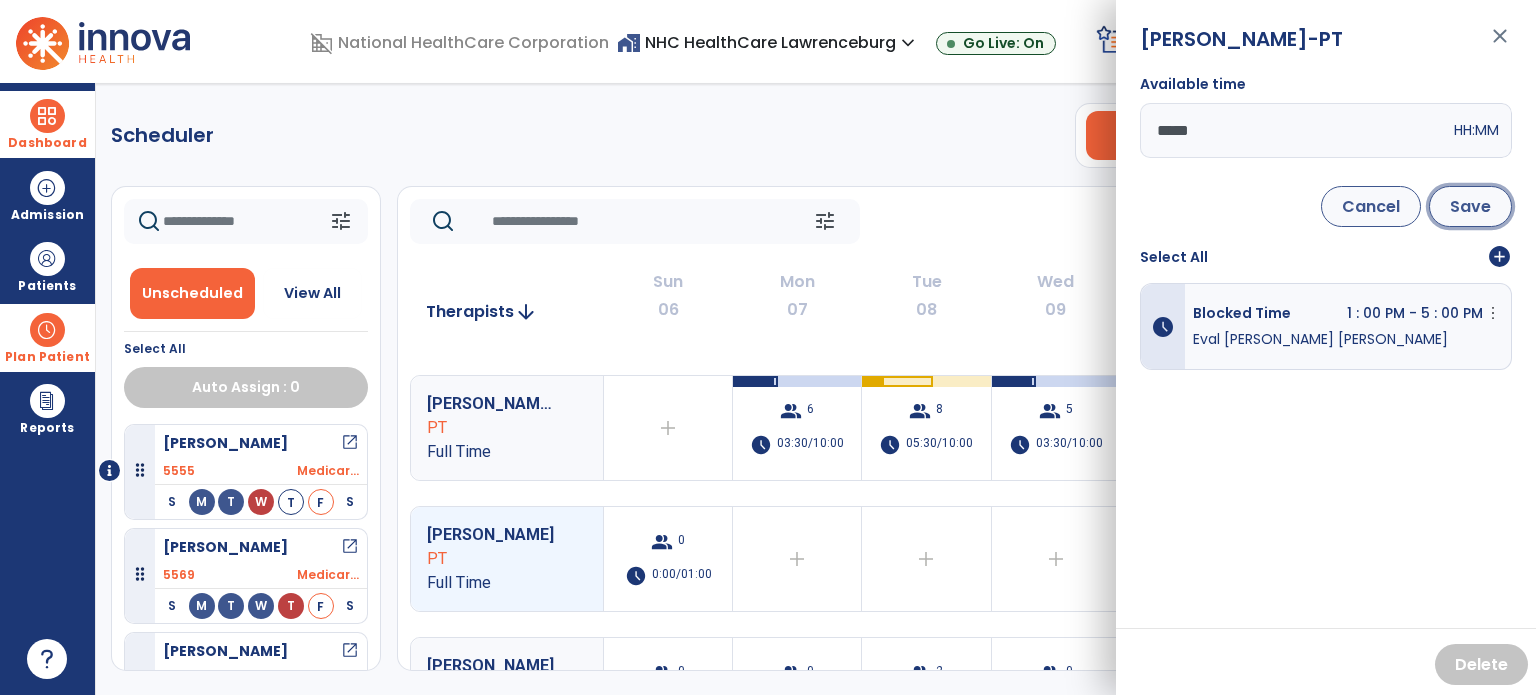 click on "Save" at bounding box center [1470, 206] 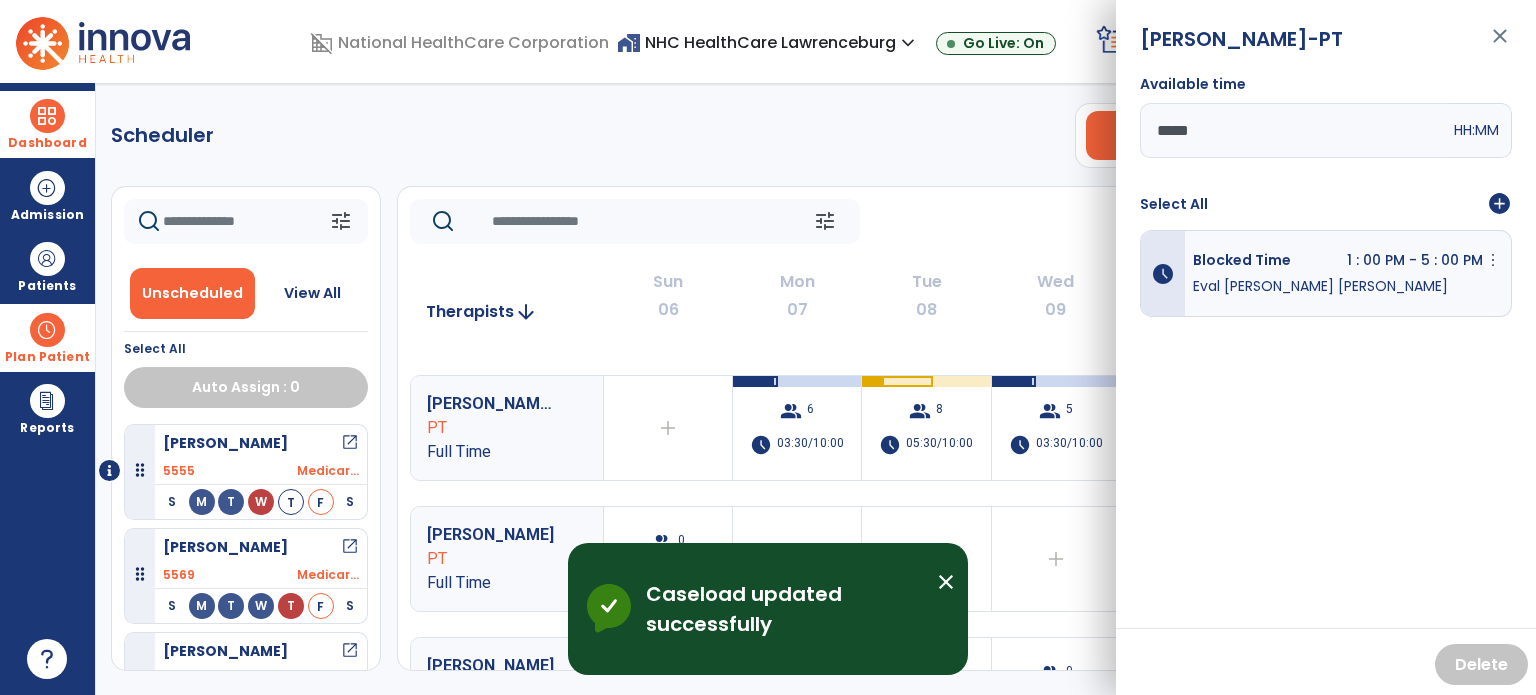 click on "Scheduler   PT   OT   ST  **** *** more_vert  Manage Labor   View All Therapists   Print" 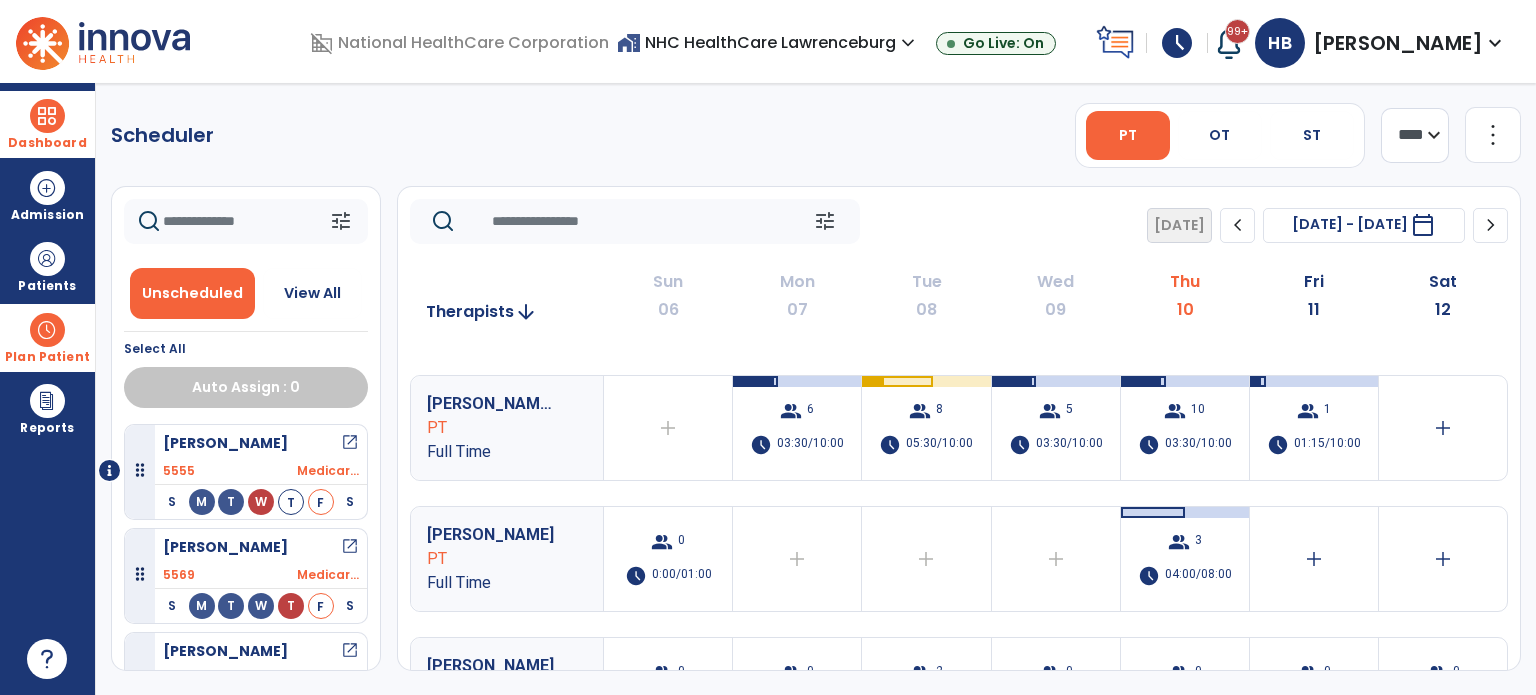 click at bounding box center [47, 116] 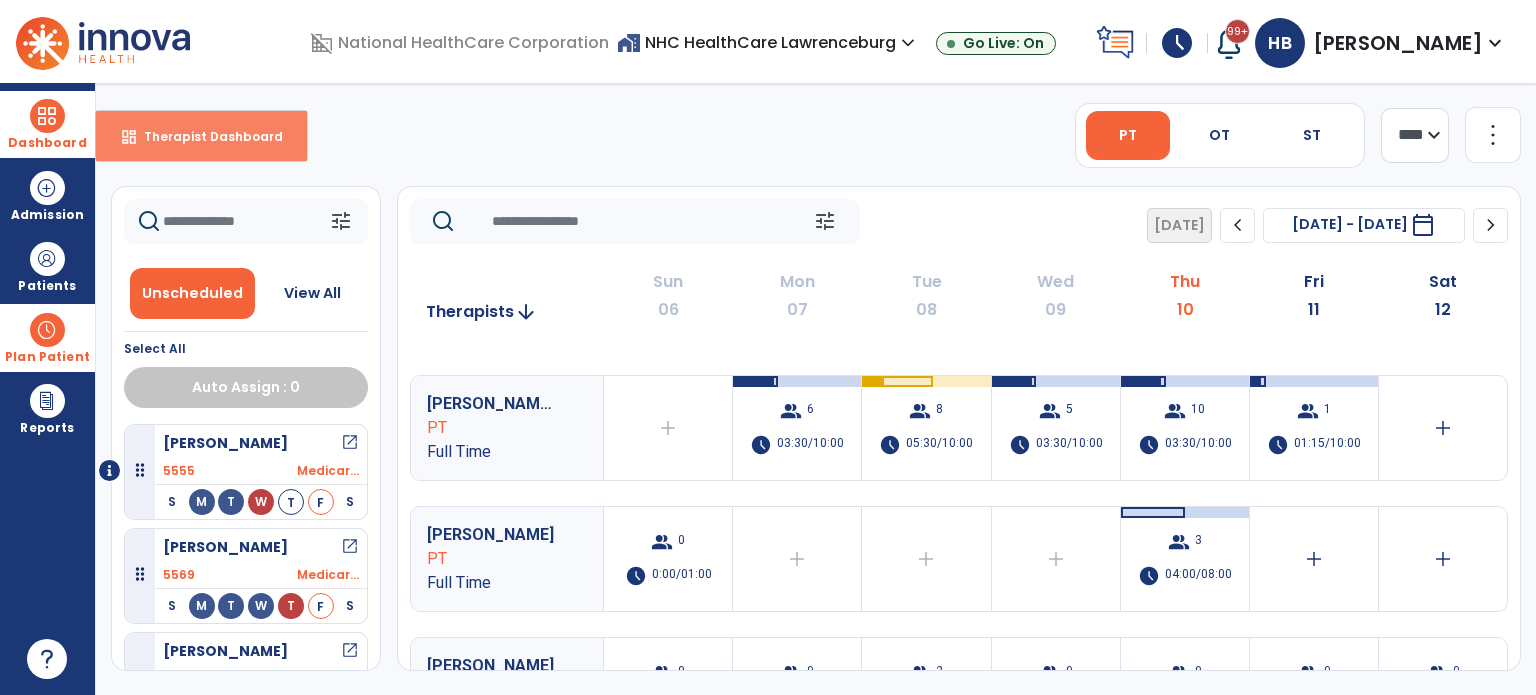 click on "Therapist Dashboard" at bounding box center (205, 136) 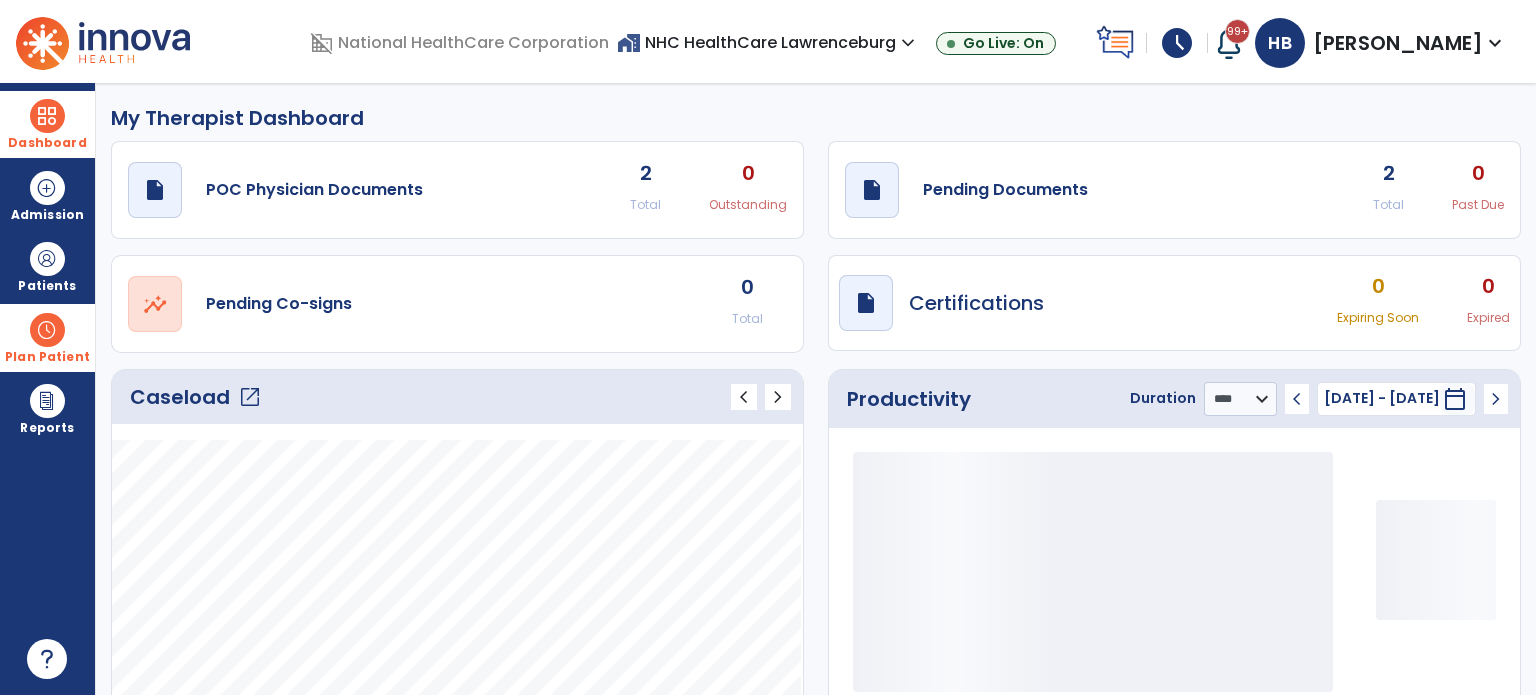 click on "open_in_new" 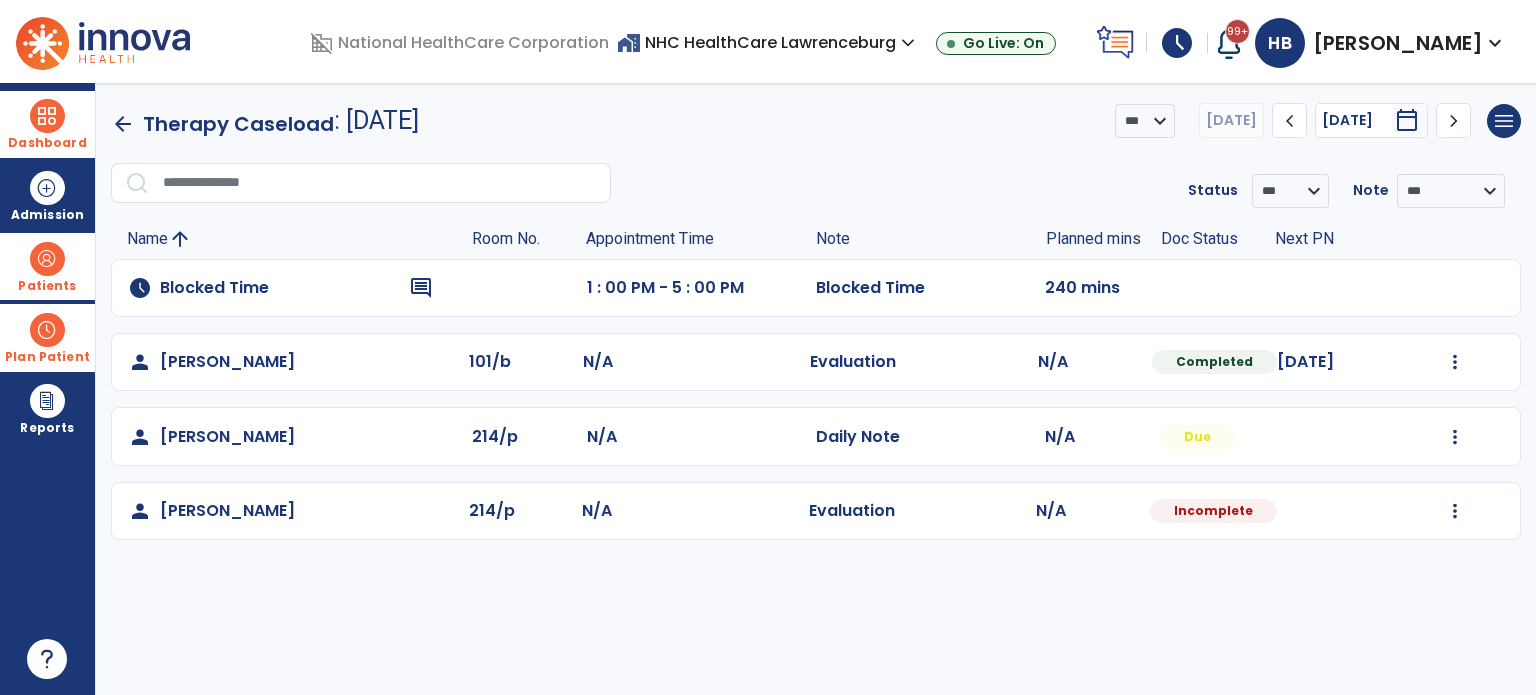 click on "Patients" at bounding box center [47, 266] 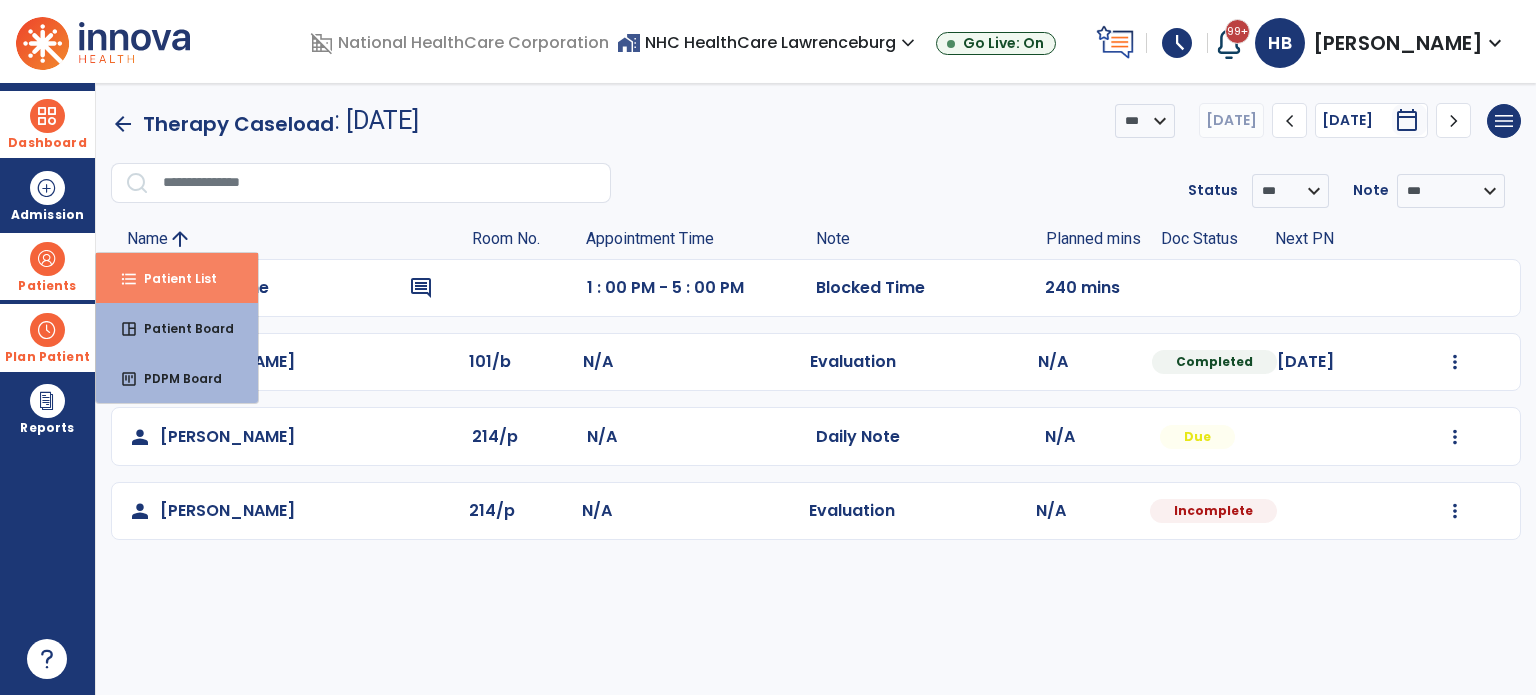 click on "Patient List" at bounding box center [172, 278] 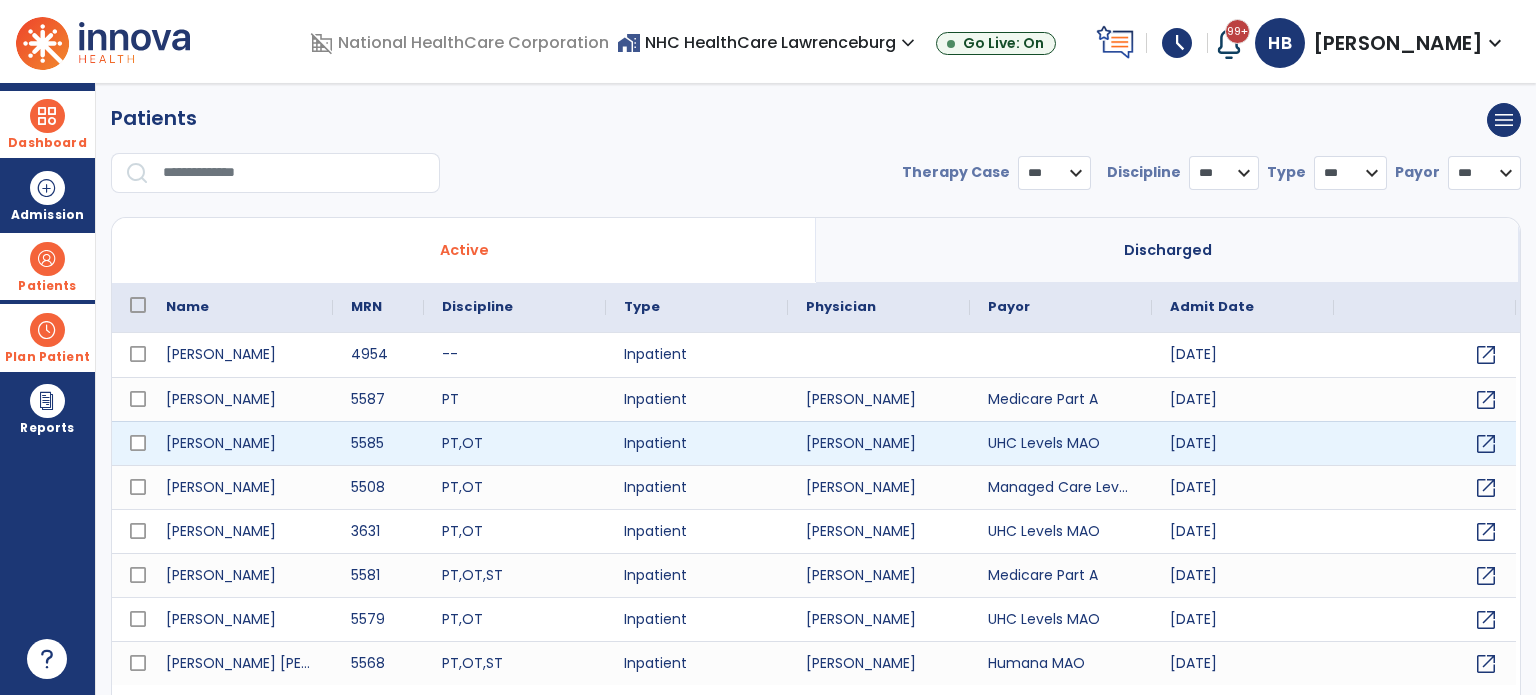 select on "***" 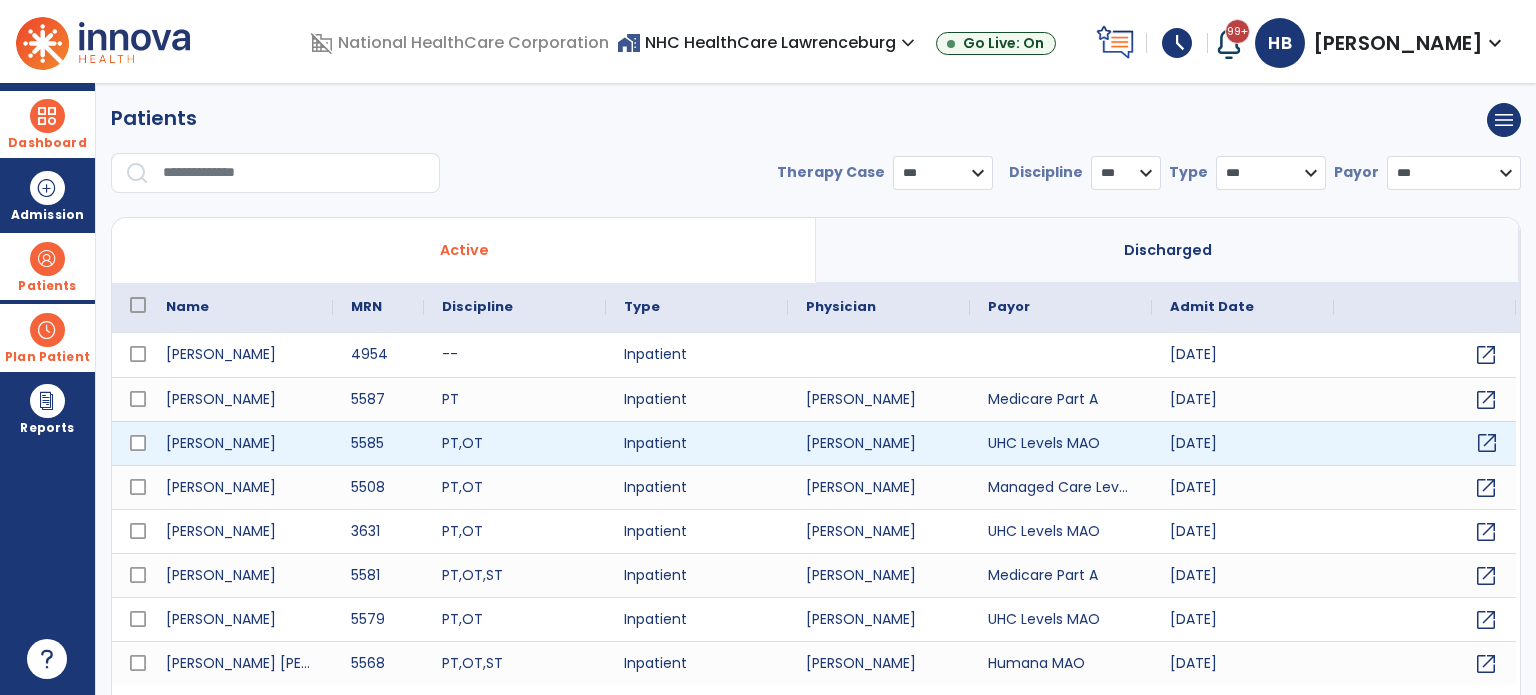 click on "open_in_new" at bounding box center [1487, 443] 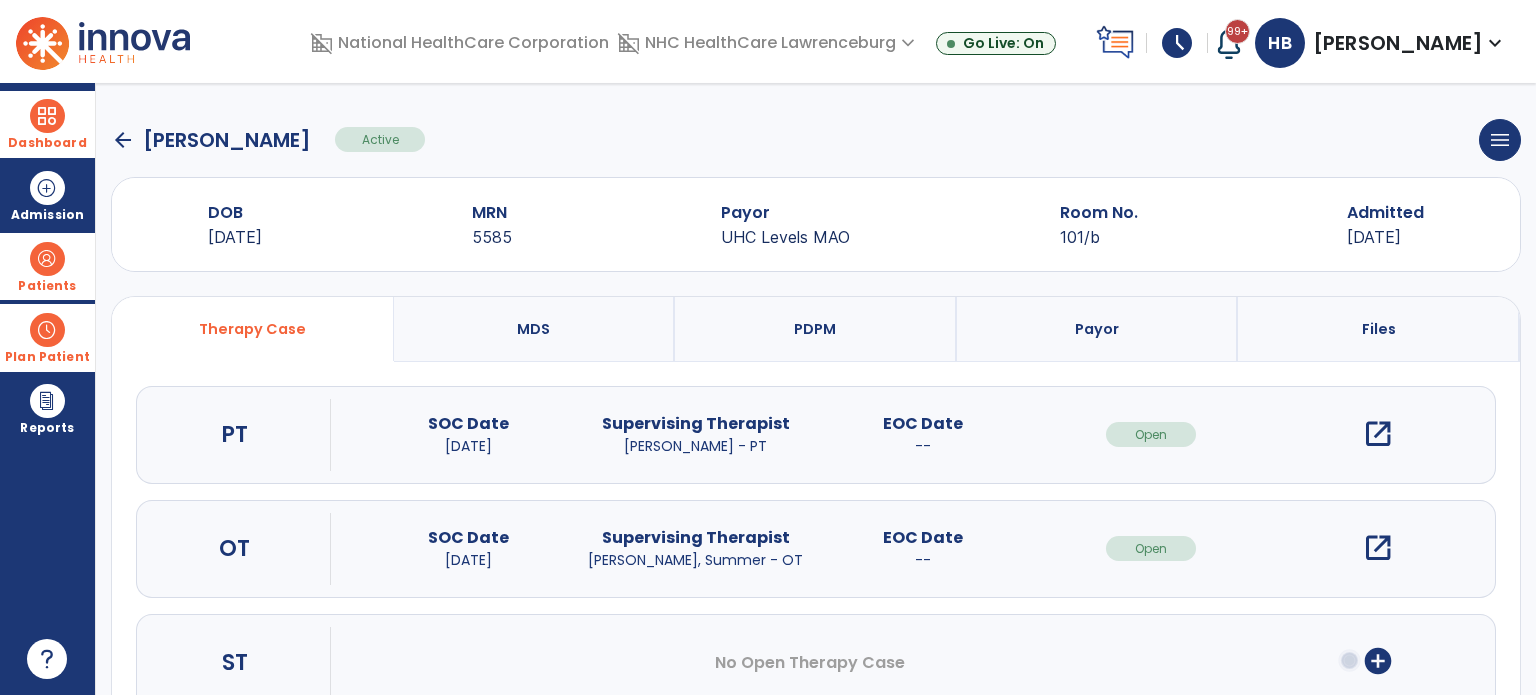 click on "open_in_new" at bounding box center (1378, 434) 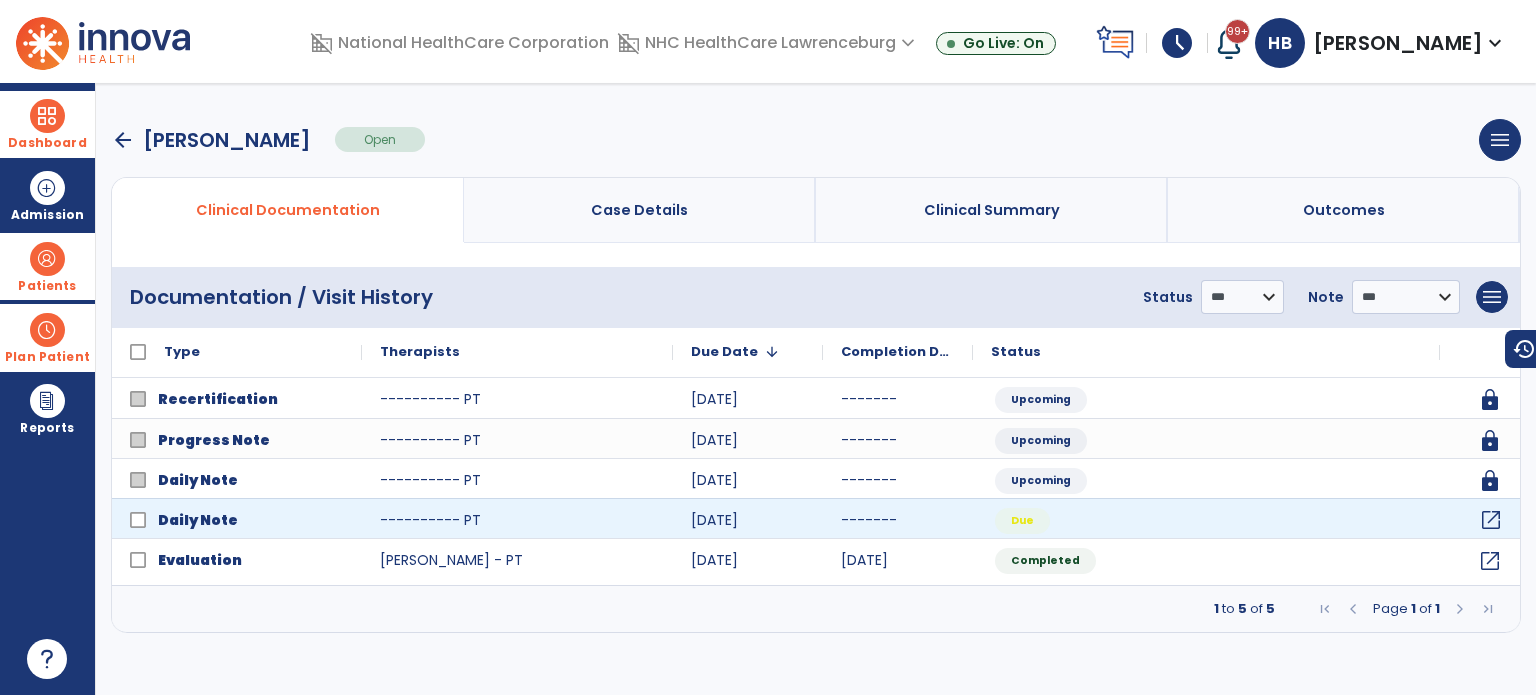 click on "open_in_new" 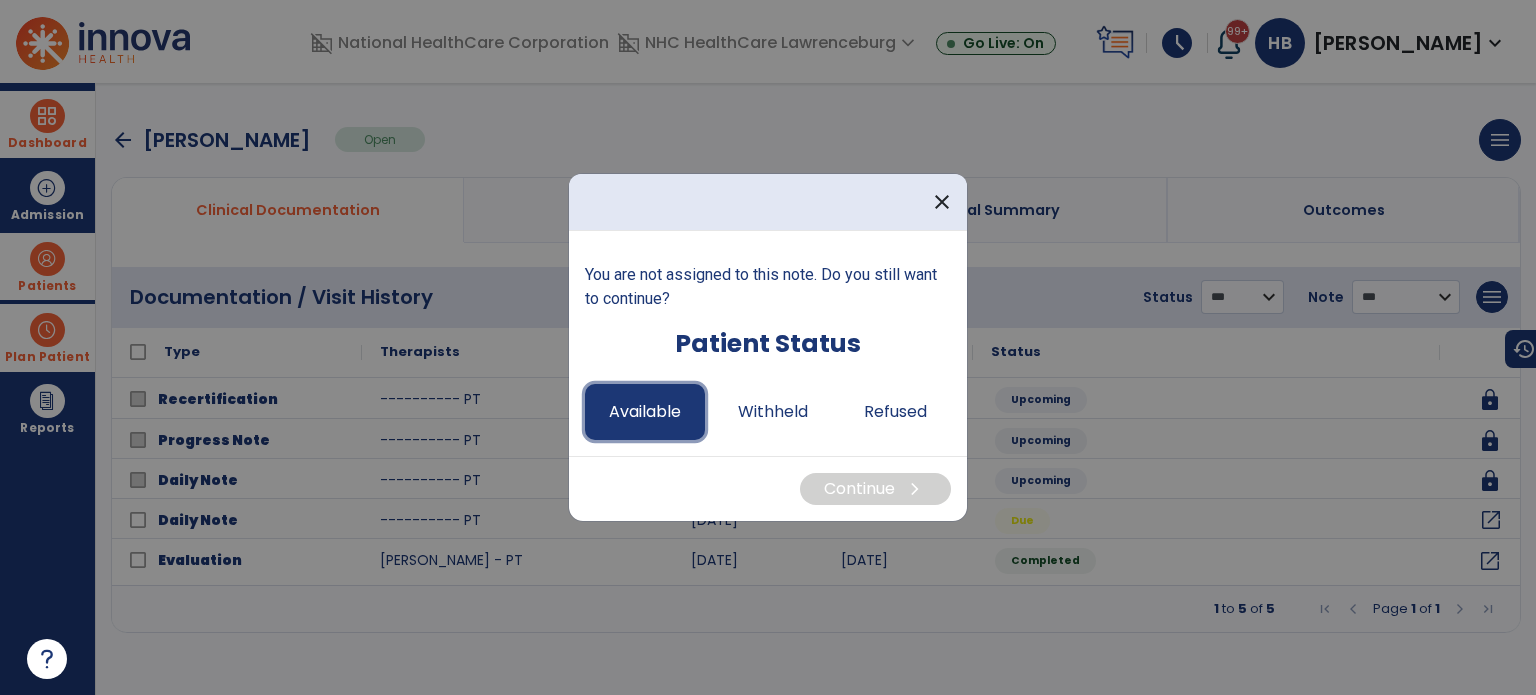click on "Available" at bounding box center (645, 412) 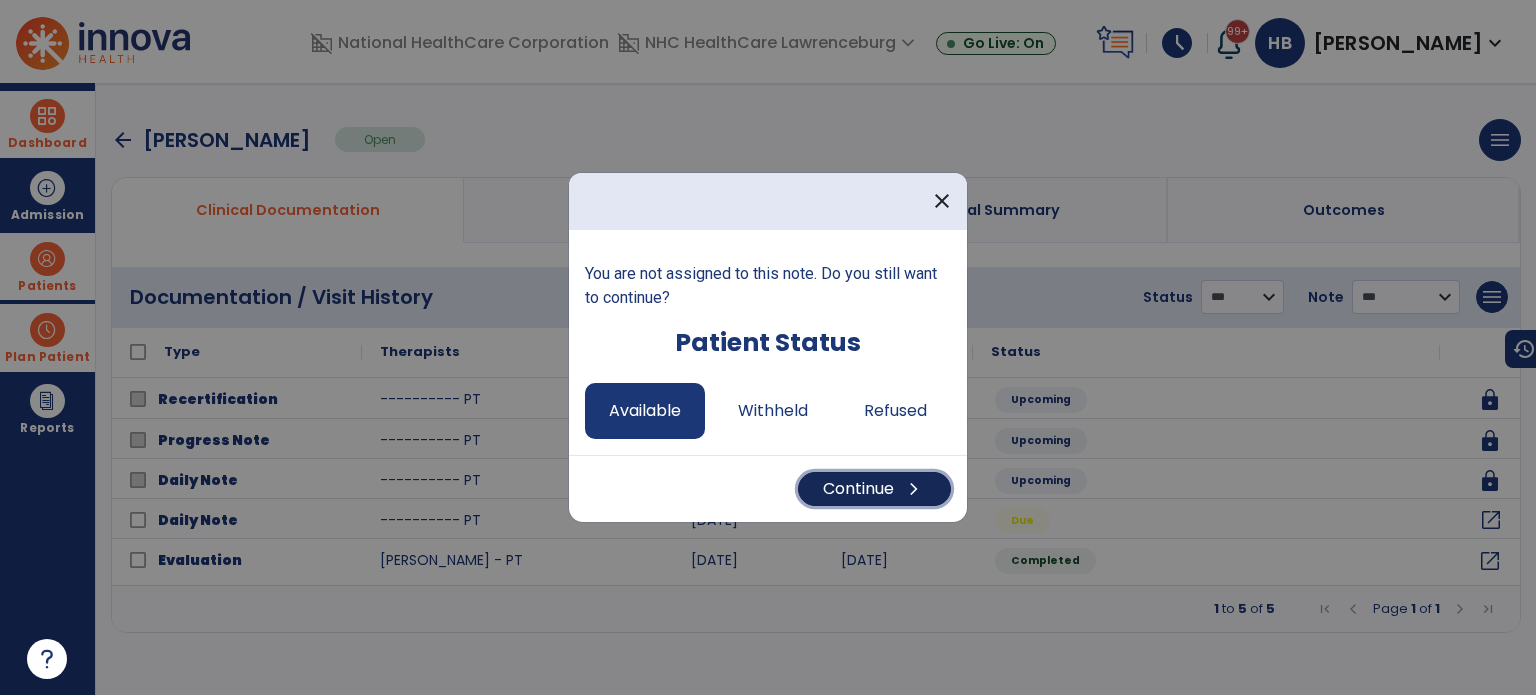 click on "Continue   chevron_right" at bounding box center (874, 489) 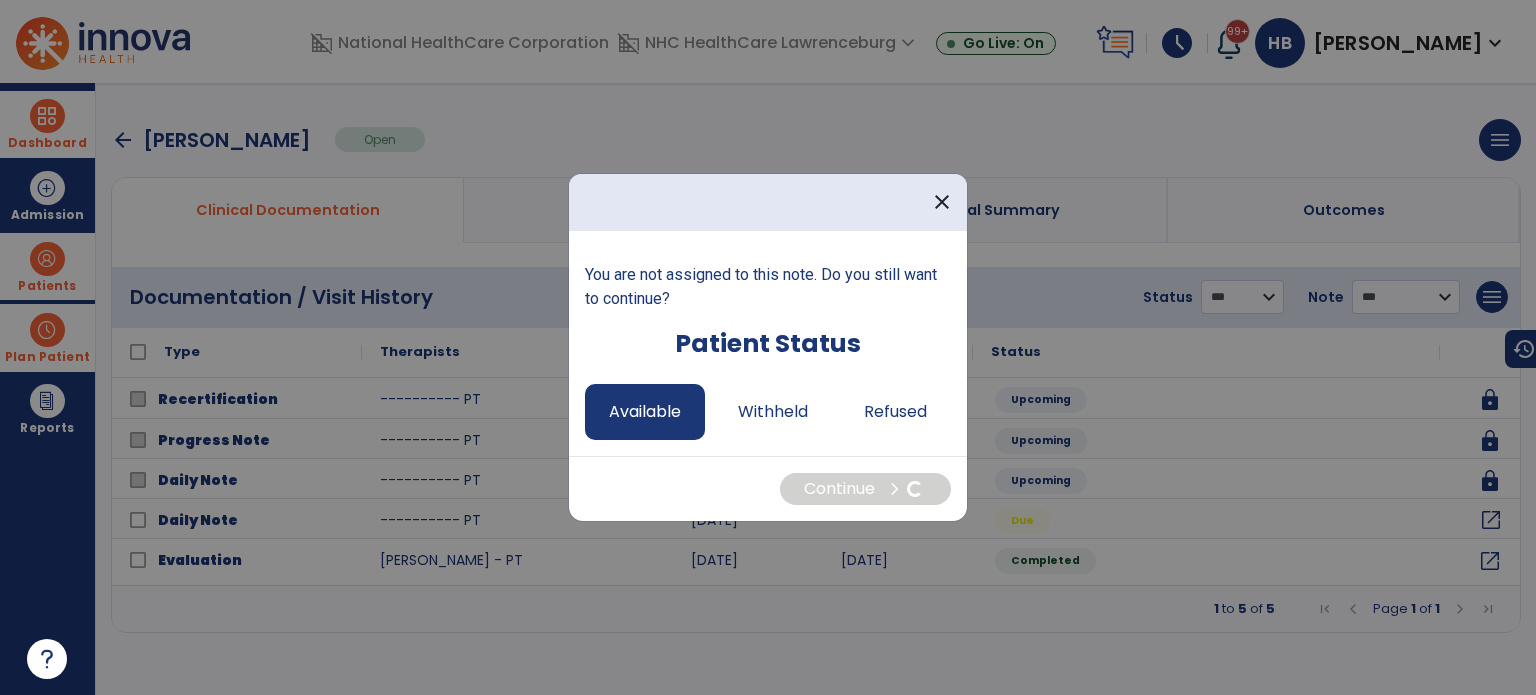 select on "*" 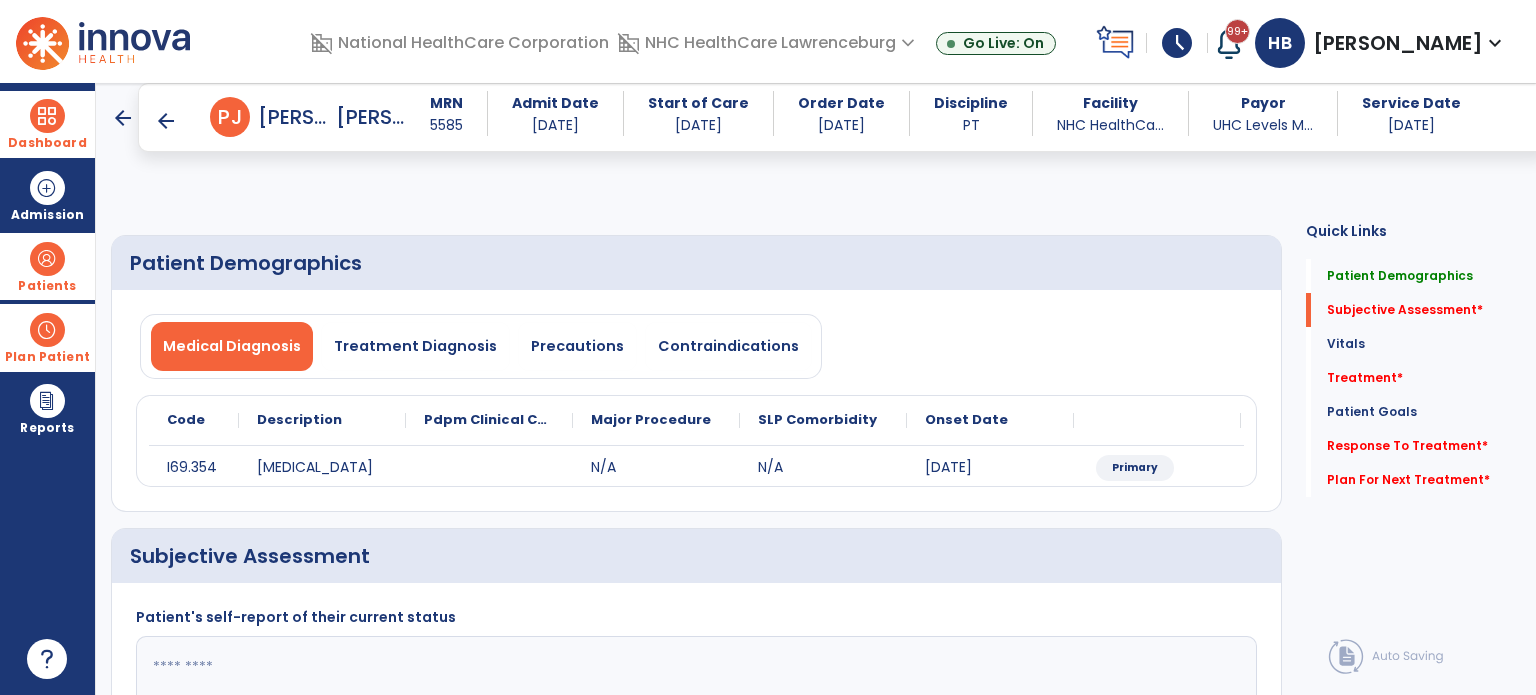 scroll, scrollTop: 336, scrollLeft: 0, axis: vertical 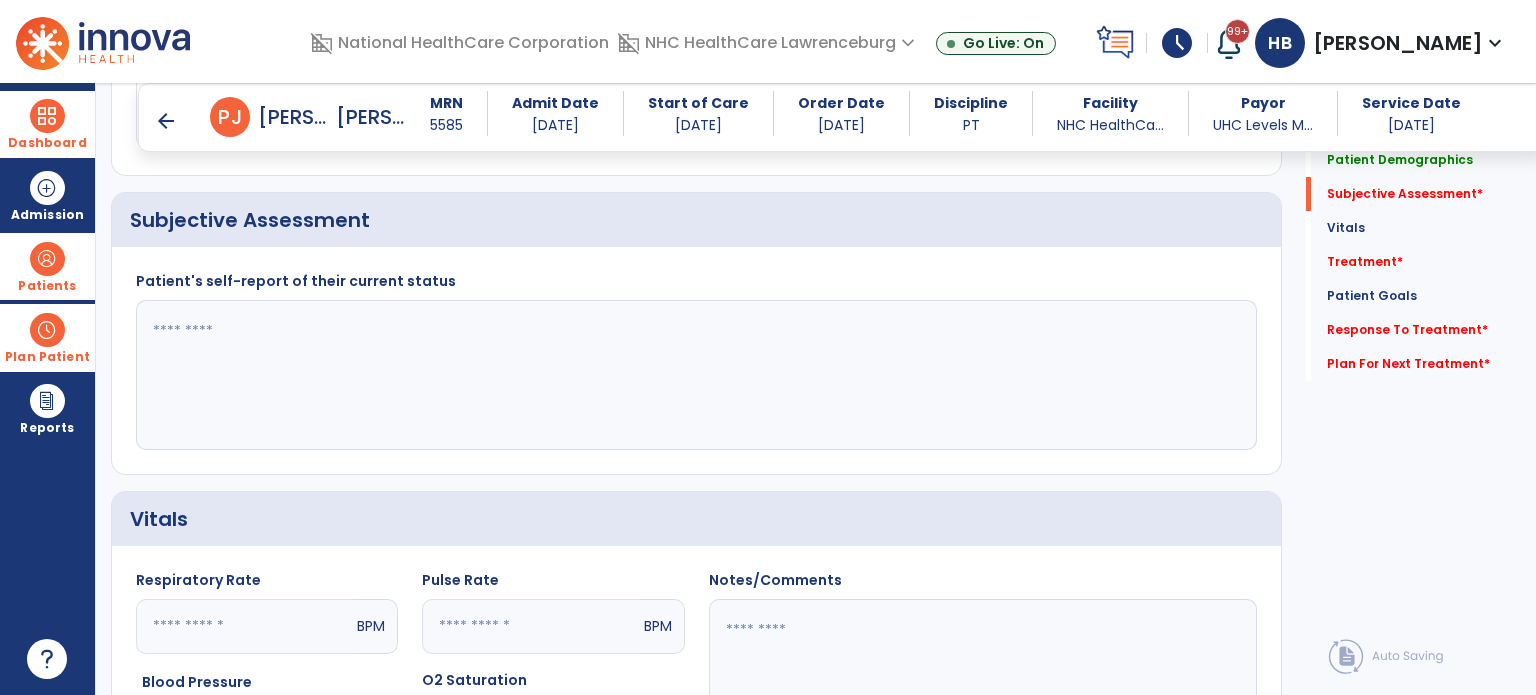 click 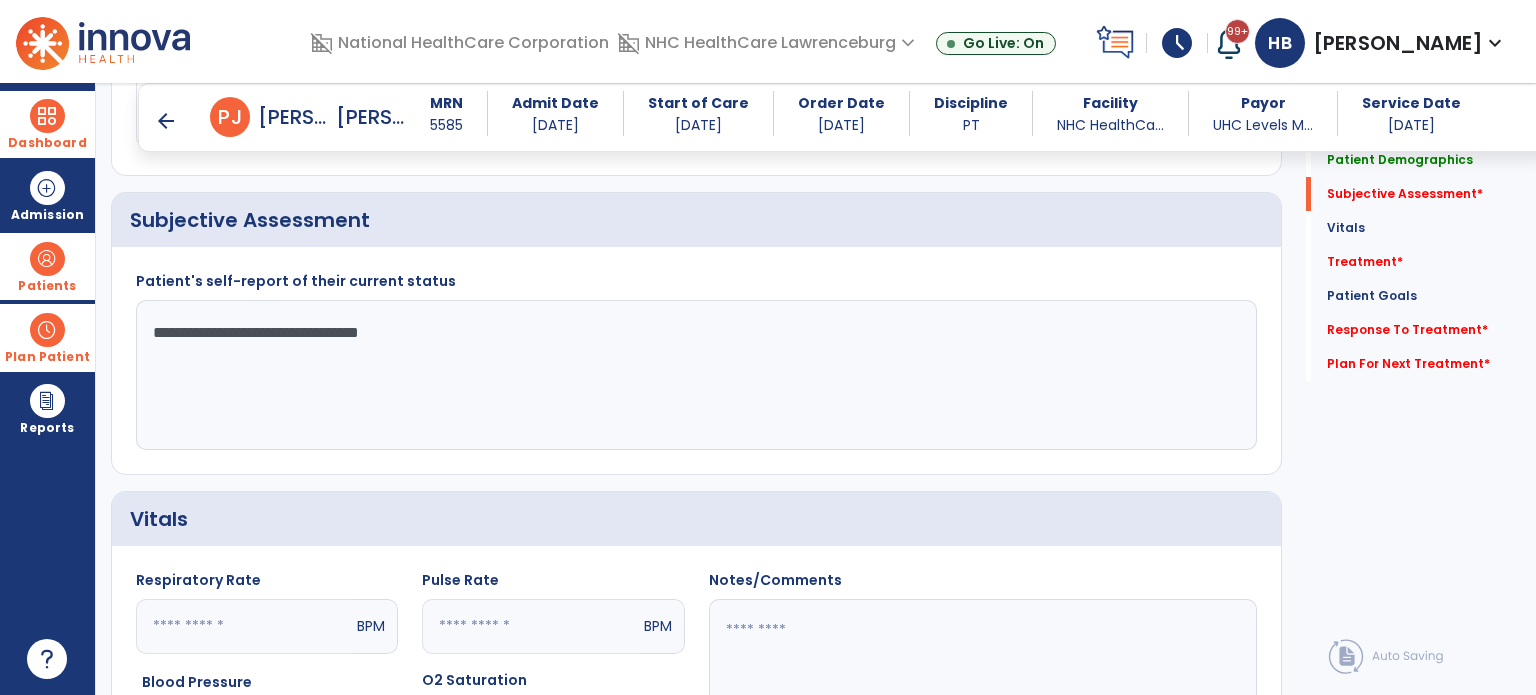 type on "**********" 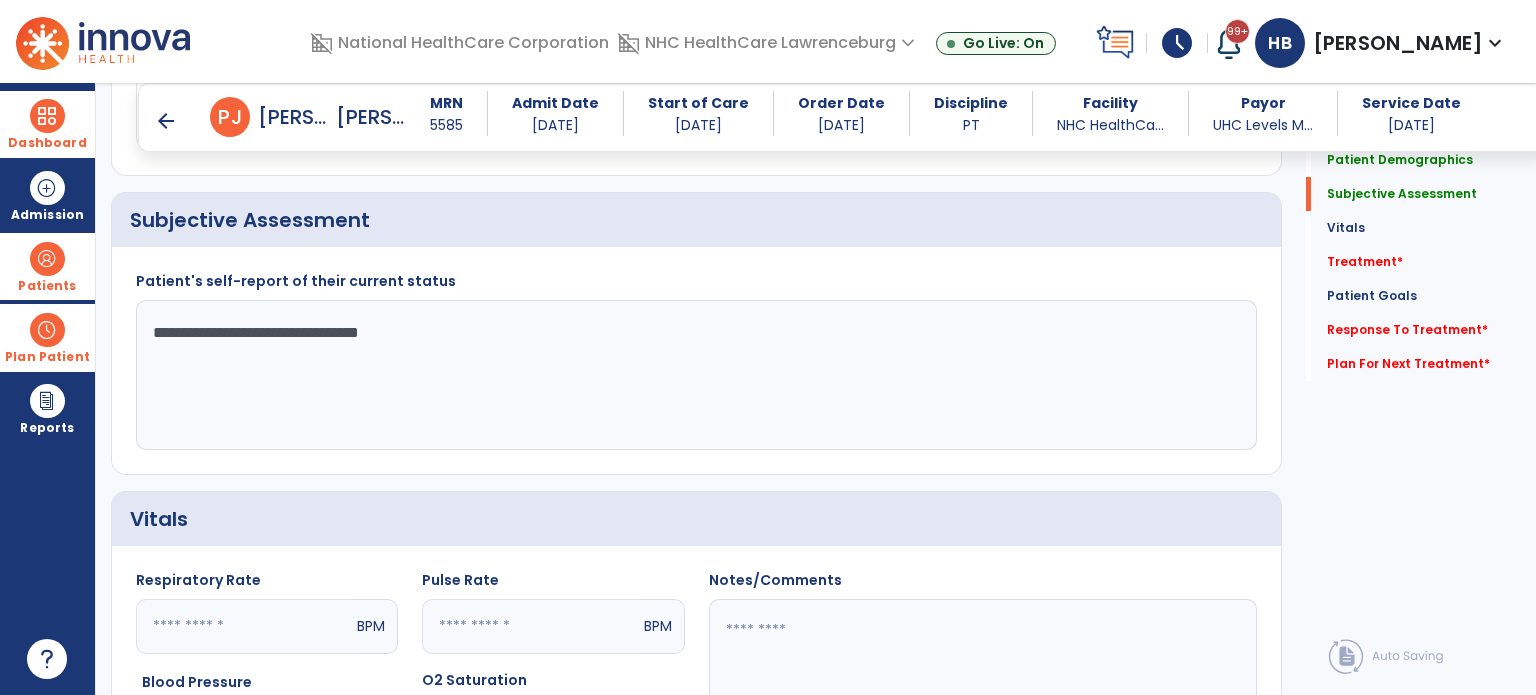 click on "arrow_back" at bounding box center (166, 121) 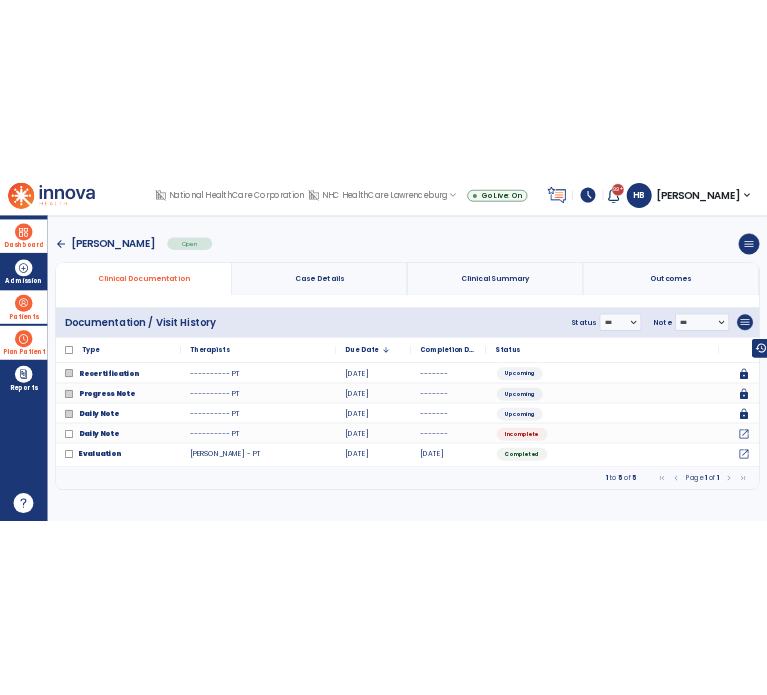 scroll, scrollTop: 0, scrollLeft: 0, axis: both 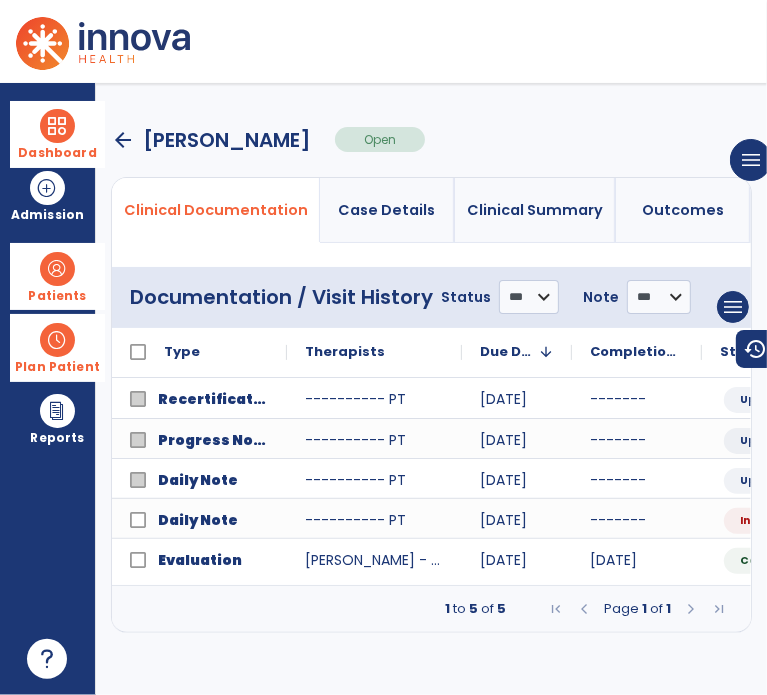 click on "Dashboard" at bounding box center (57, 134) 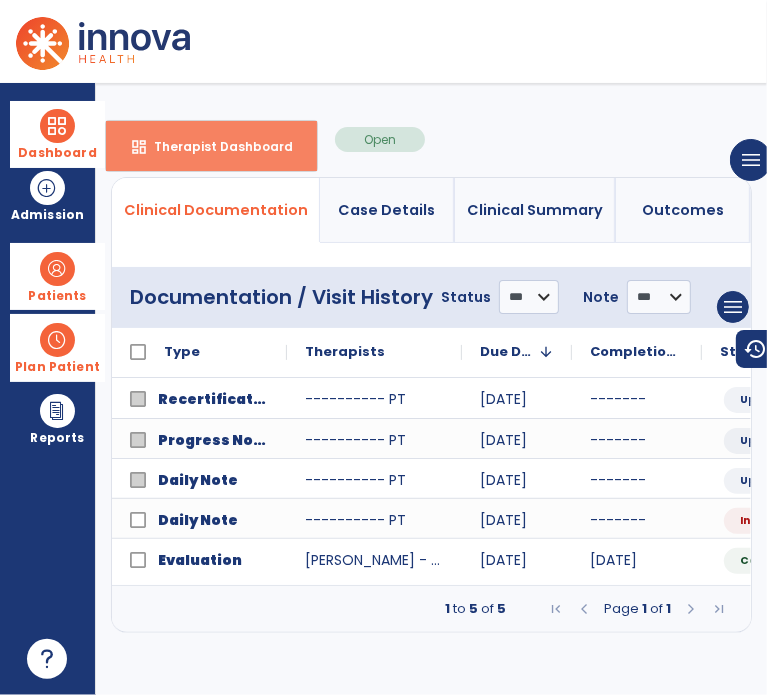click on "dashboard  Therapist Dashboard" at bounding box center [211, 146] 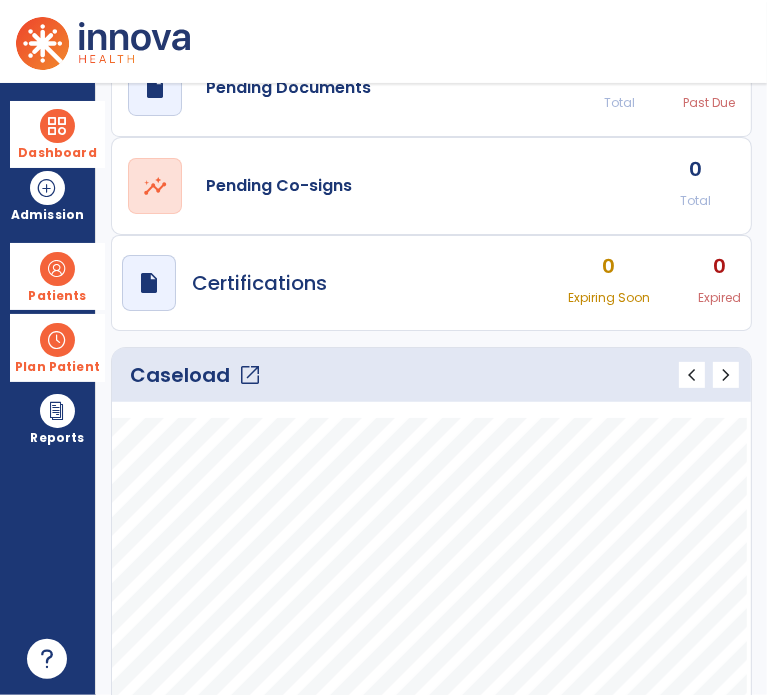 click on "open_in_new" 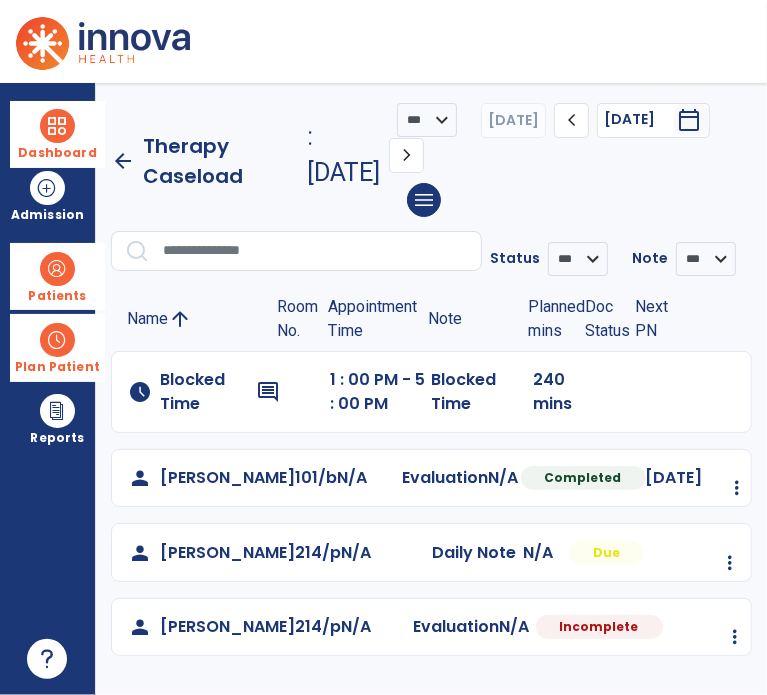 scroll, scrollTop: 53, scrollLeft: 0, axis: vertical 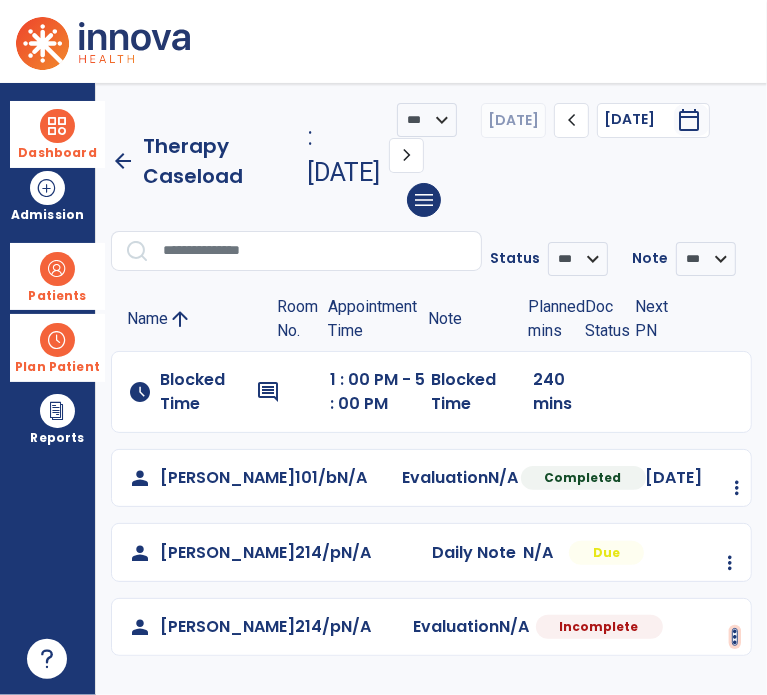 click at bounding box center (737, 488) 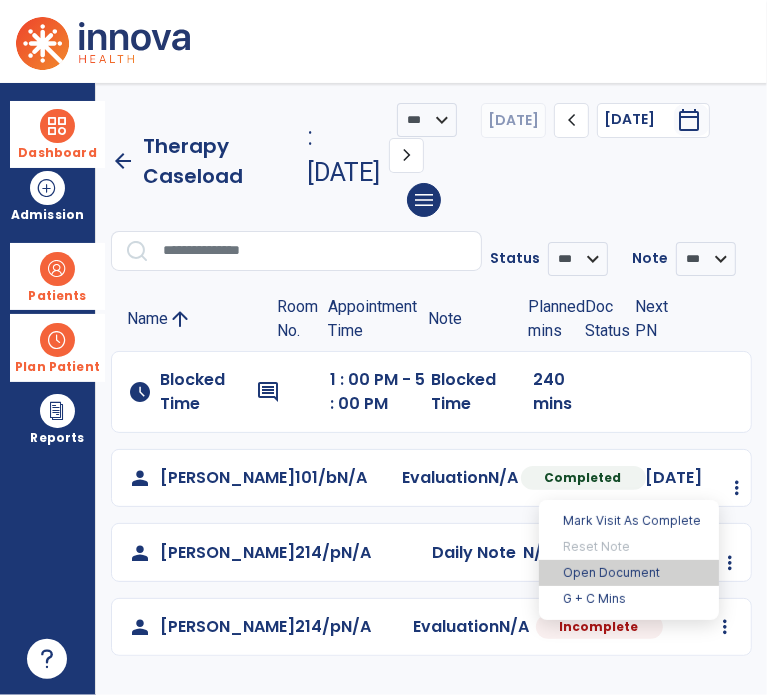 click on "Open Document" at bounding box center [629, 573] 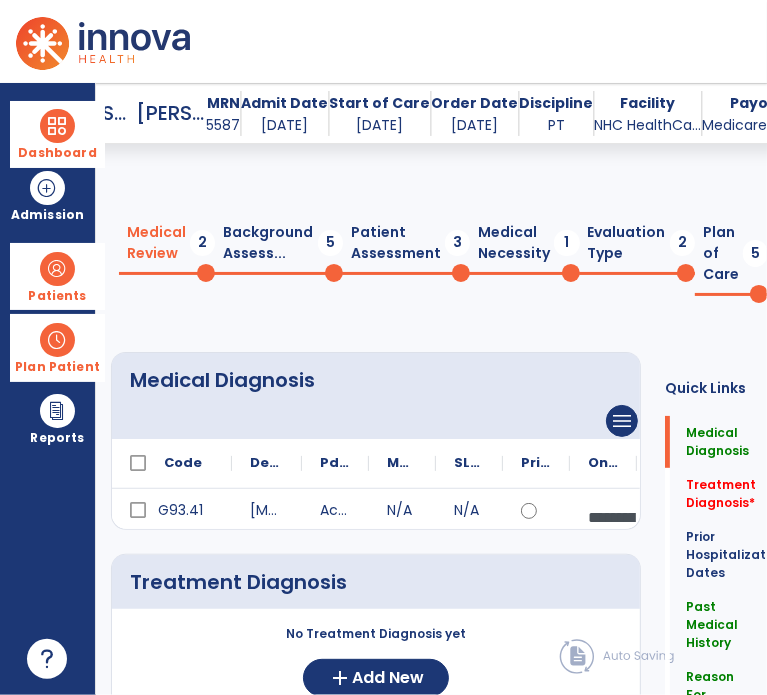 scroll, scrollTop: 0, scrollLeft: 0, axis: both 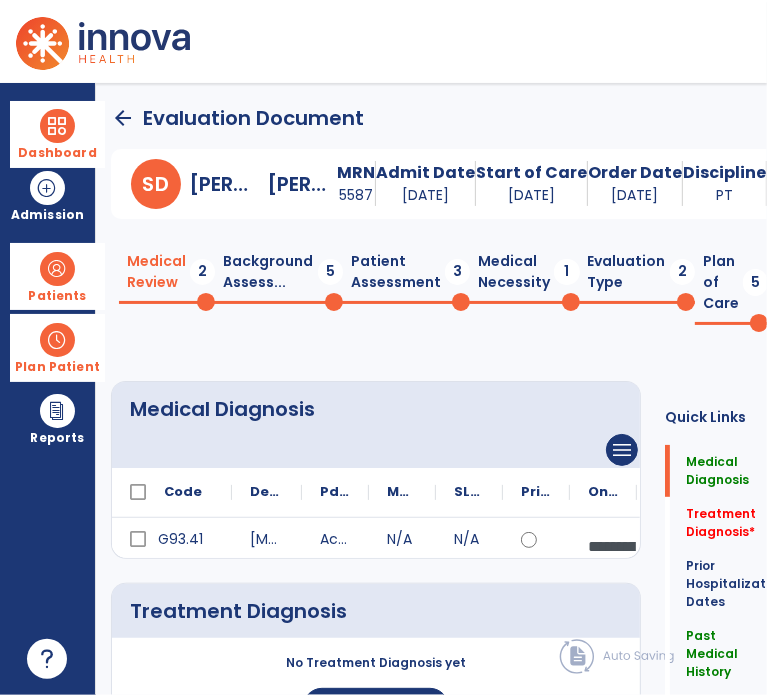 click on "Background Assess...  5" 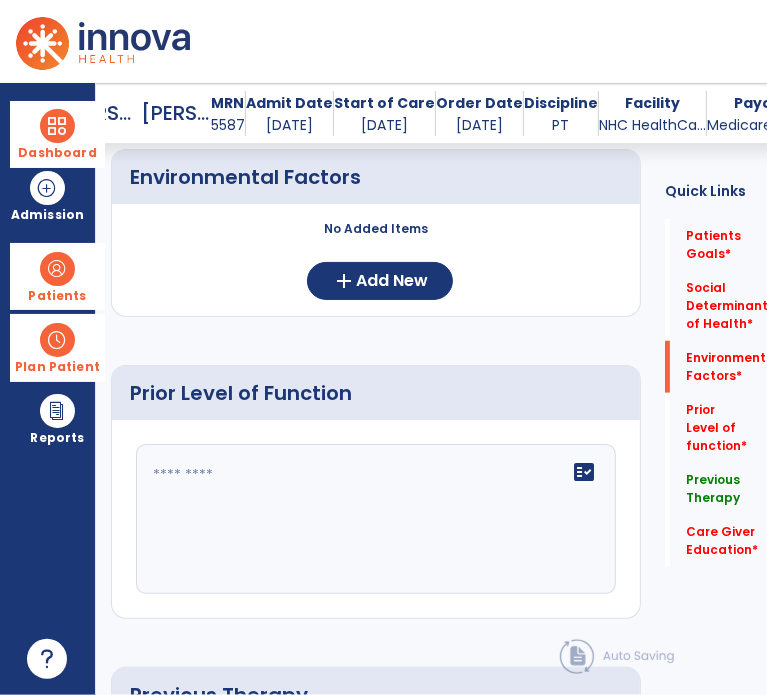 scroll, scrollTop: 700, scrollLeft: 0, axis: vertical 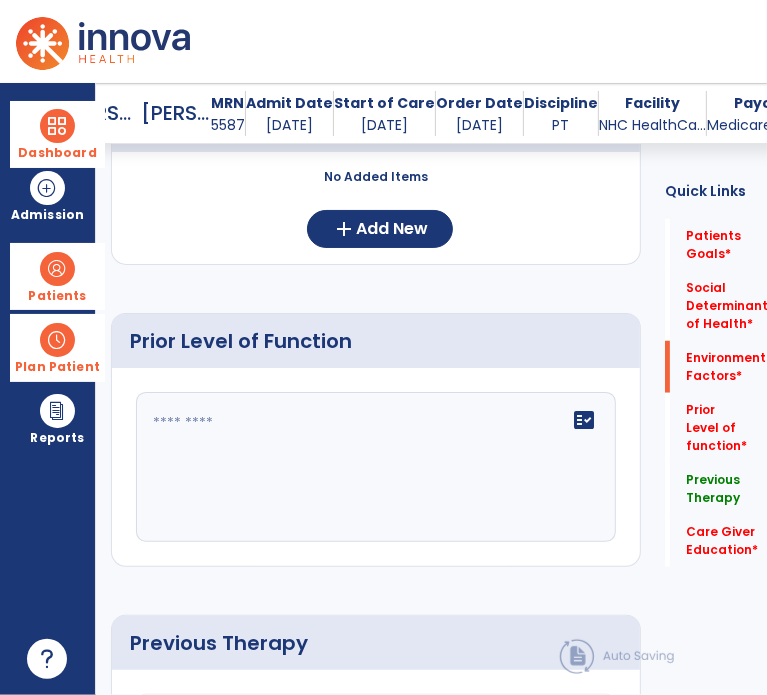 click on "fact_check" 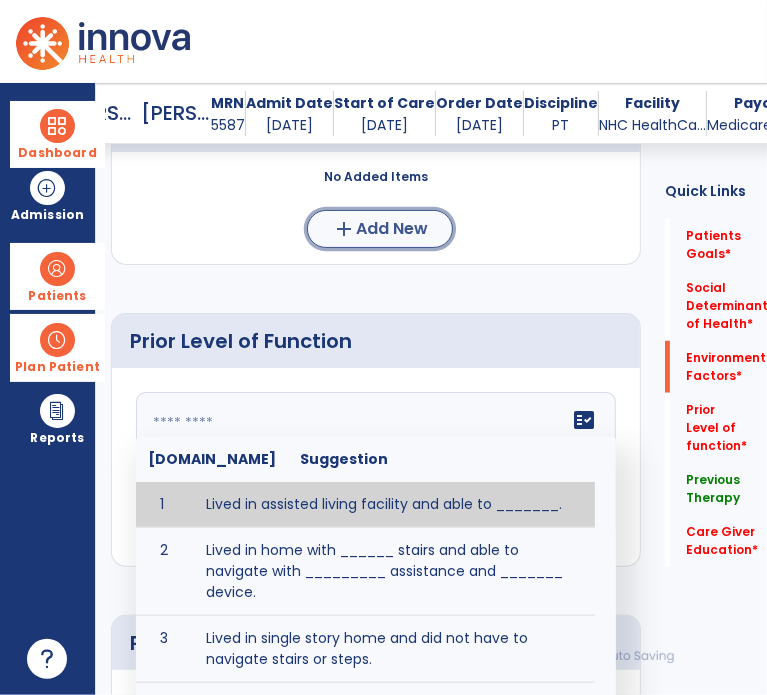 click on "Add New" 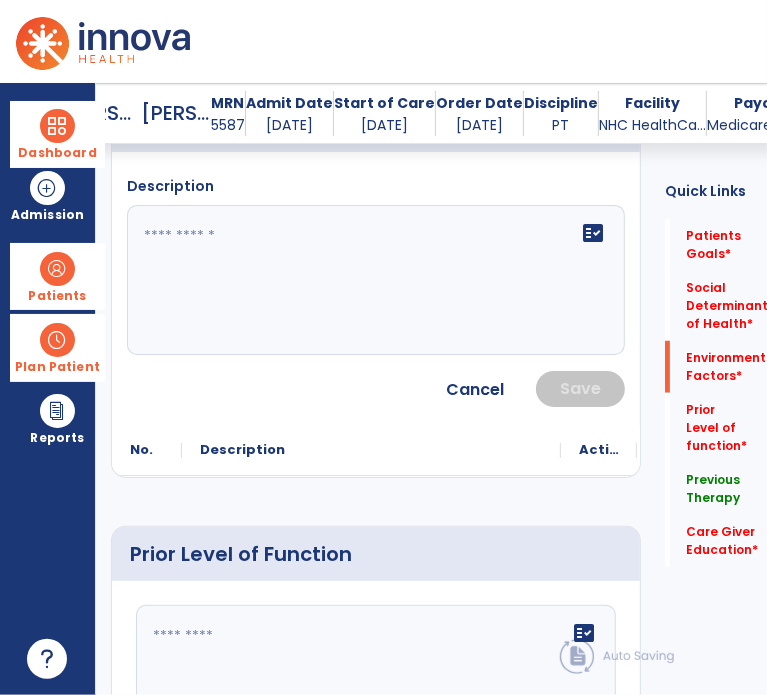 click on "fact_check" 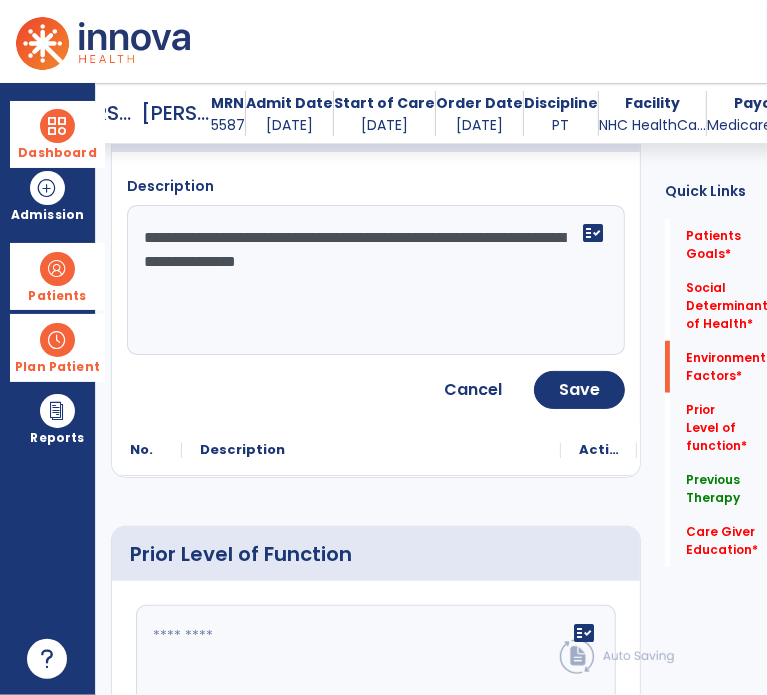 click on "**********" 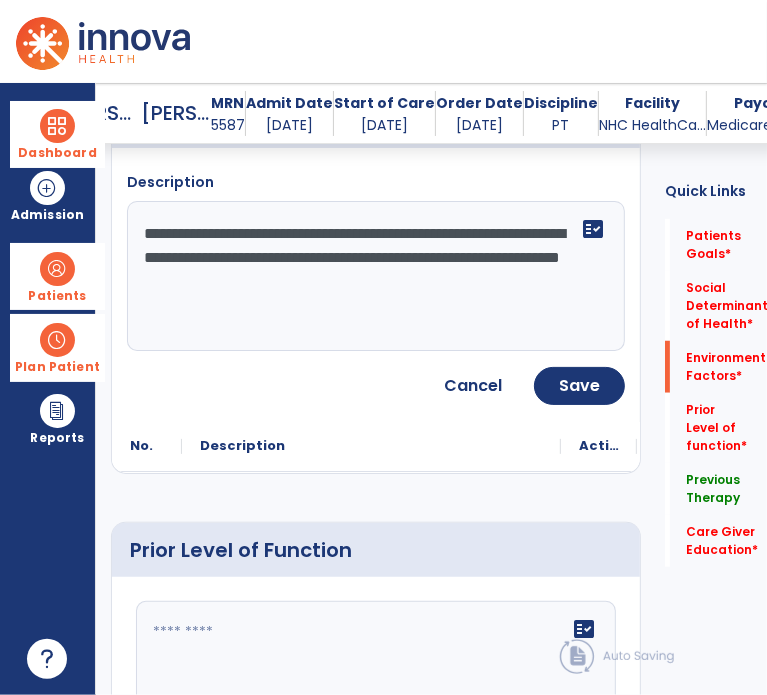 scroll, scrollTop: 704, scrollLeft: 0, axis: vertical 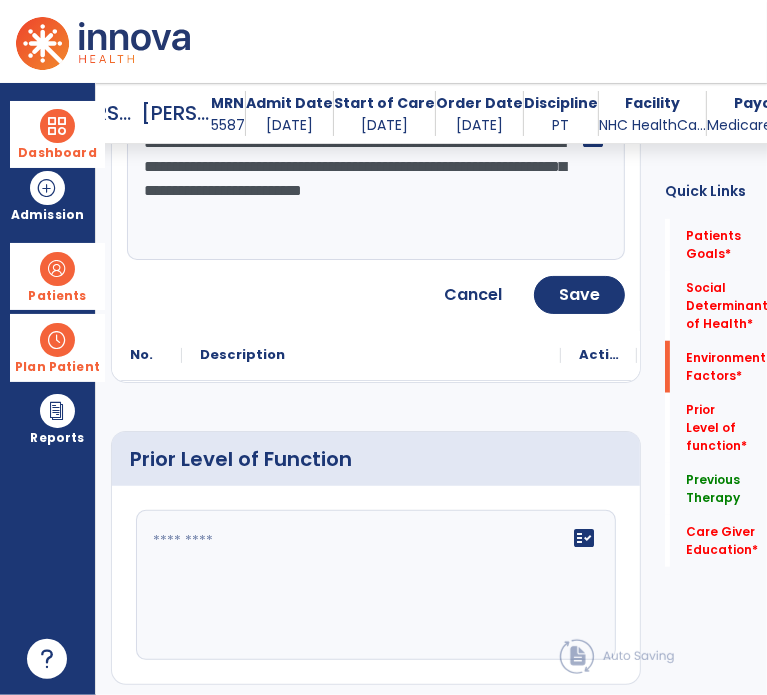 type on "**********" 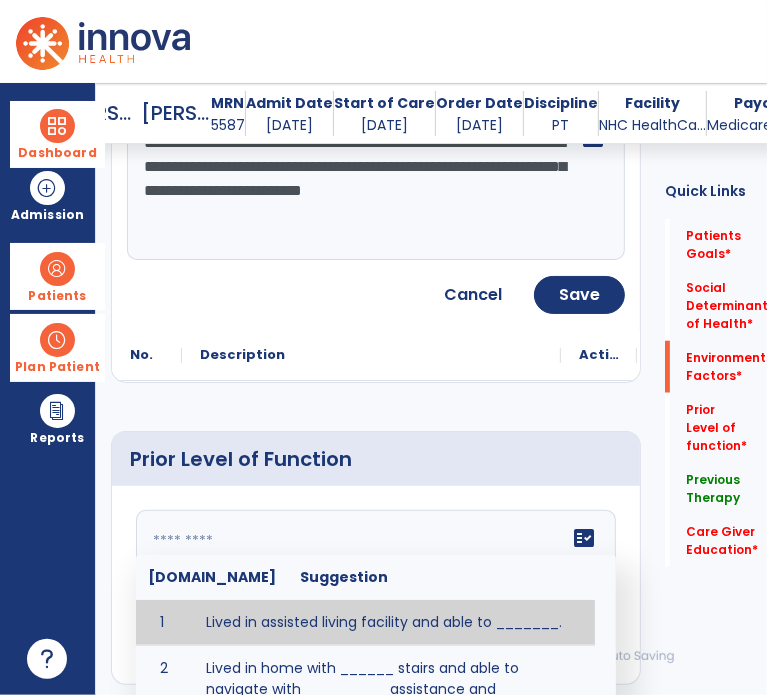 click on "fact_check  [DOMAIN_NAME] Suggestion 1 Lived in assisted living facility and able to _______. 2 Lived in home with ______ stairs and able to navigate with _________ assistance and _______ device. 3 Lived in single story home and did not have to navigate stairs or steps. 4 Lived in SNF and began to develop increase in risk for ______. 5 Lived in SNF and skin was intact without pressure sores or wounds. 6 Lived independently at home with _________ and able to __________. 7 Wheelchair bound, non ambulatory and able to ______. 8 Worked as a __________." 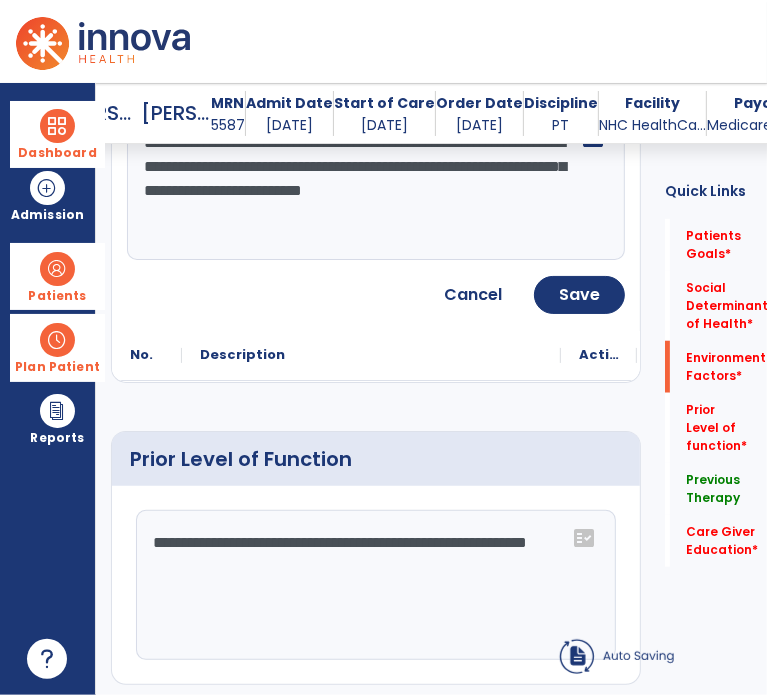 type on "**********" 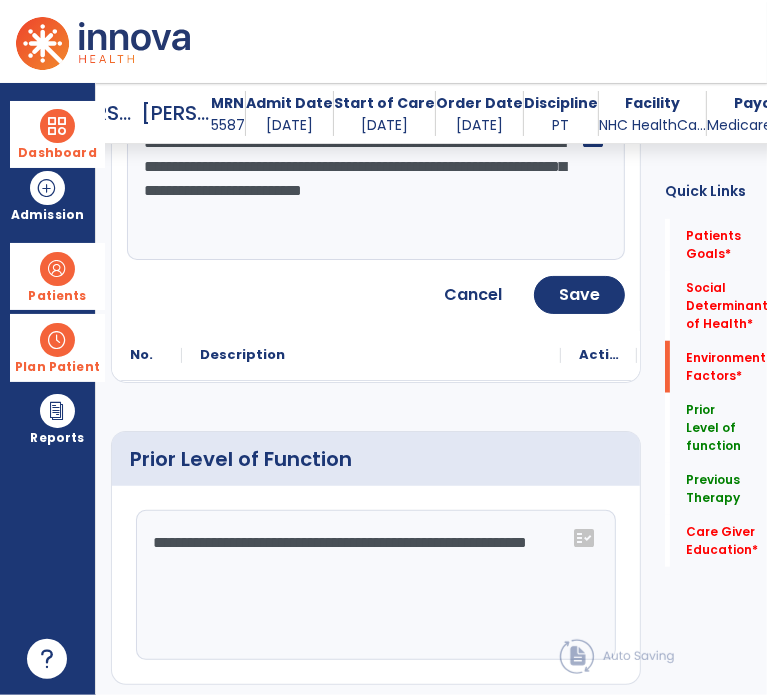 drag, startPoint x: 449, startPoint y: 191, endPoint x: 452, endPoint y: 207, distance: 16.27882 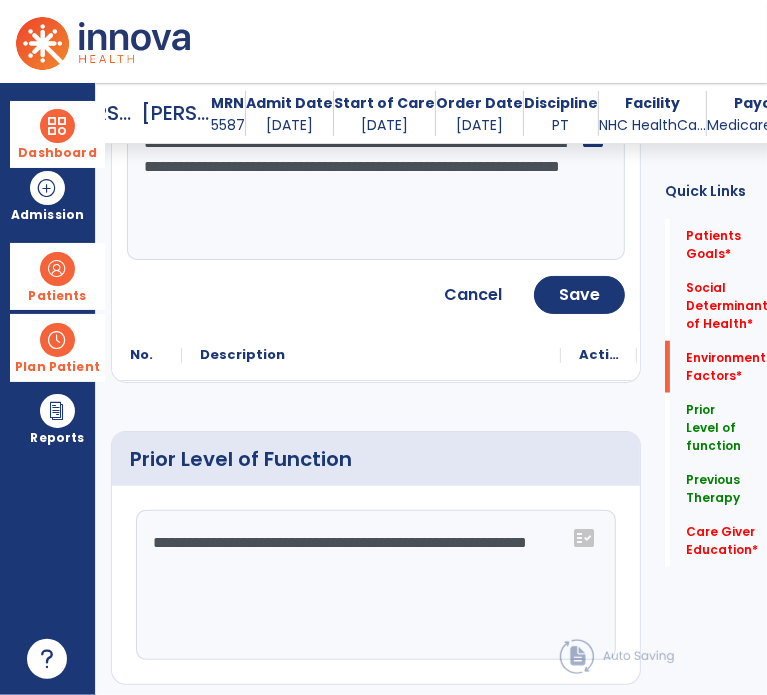 click on "**********" 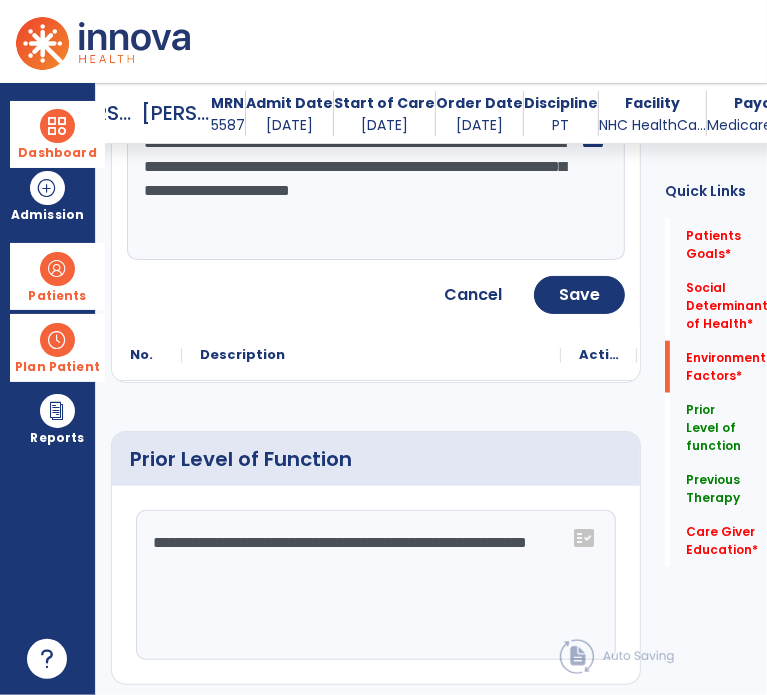 type on "**********" 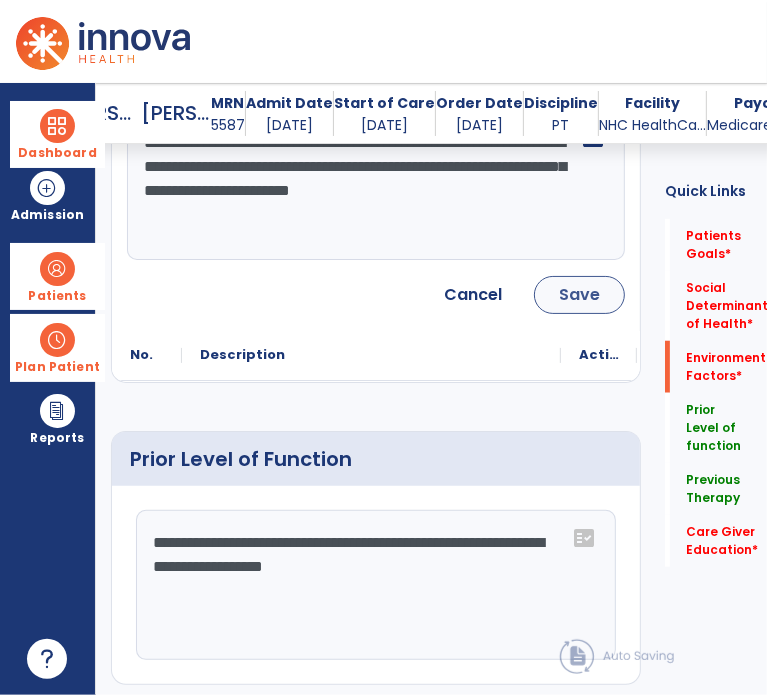 type on "**********" 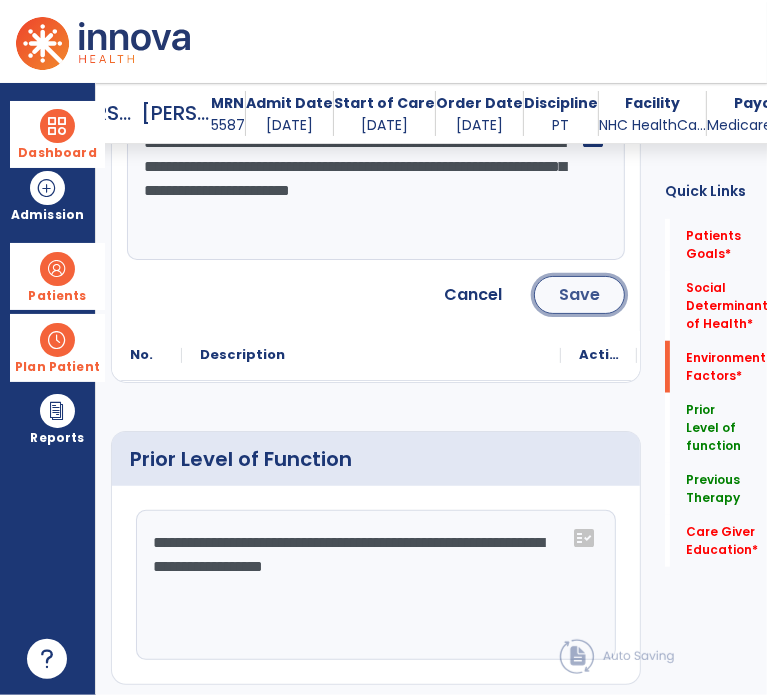 click on "Save" 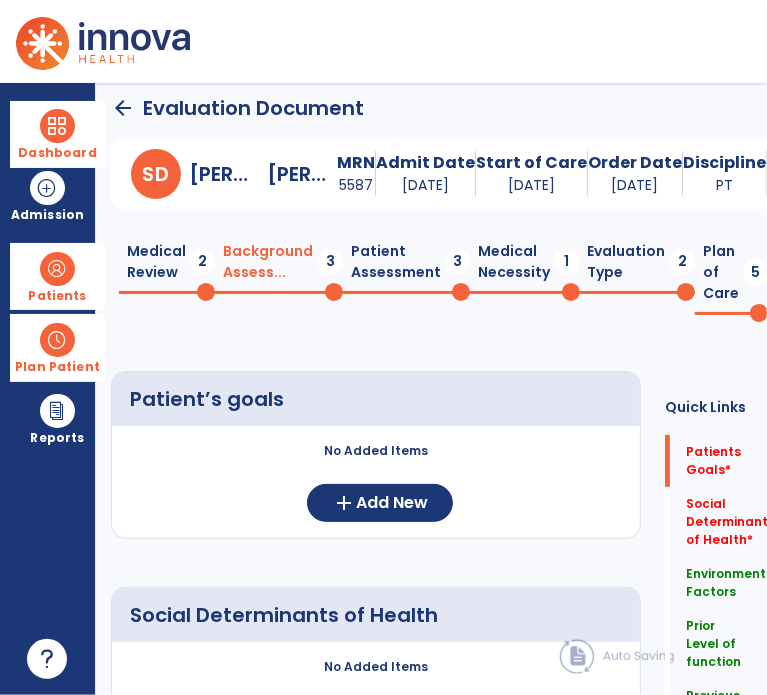 scroll, scrollTop: 8, scrollLeft: 0, axis: vertical 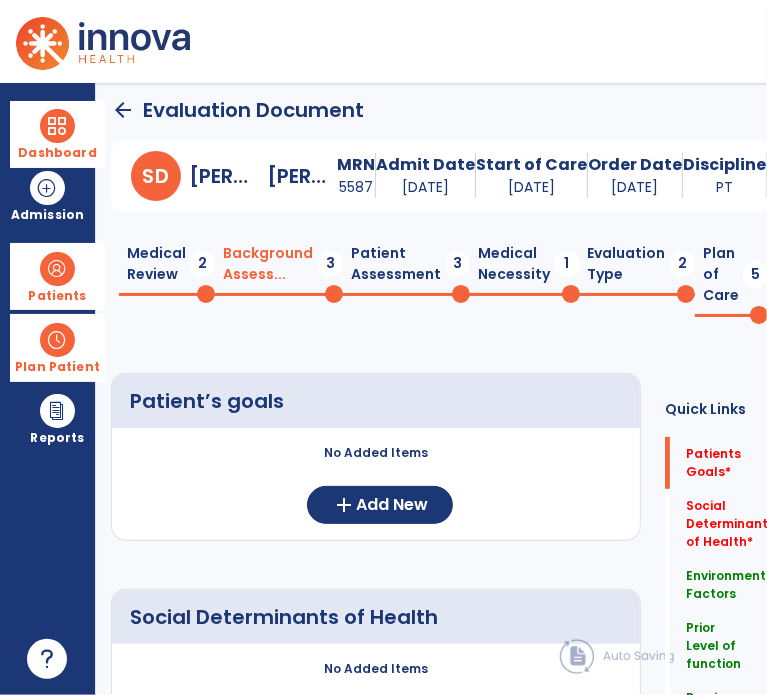 click on "Plan of Care  5" 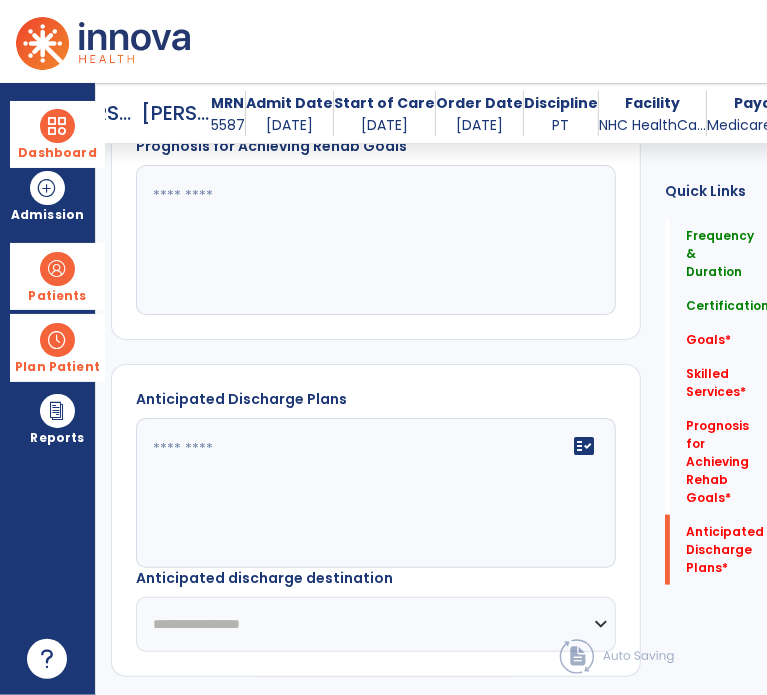 scroll, scrollTop: 1146, scrollLeft: 0, axis: vertical 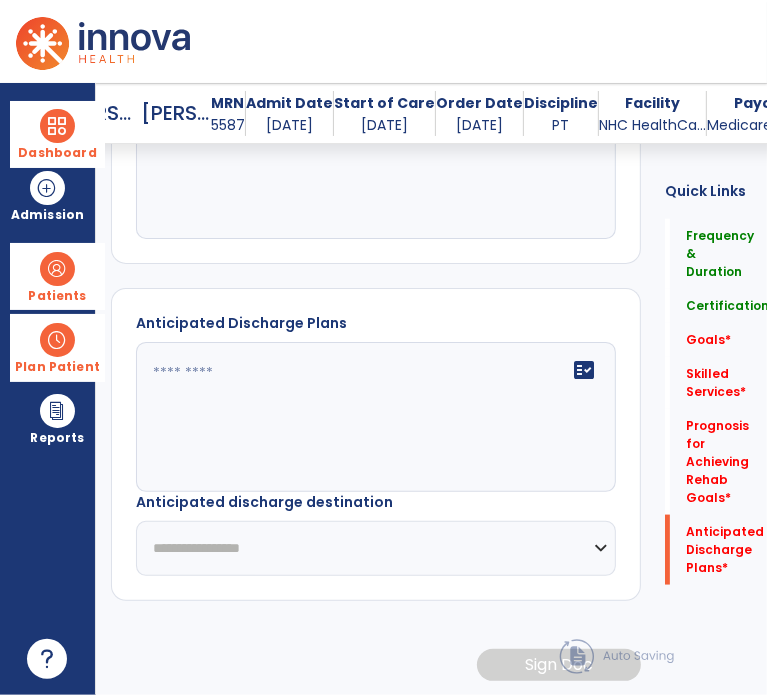 click 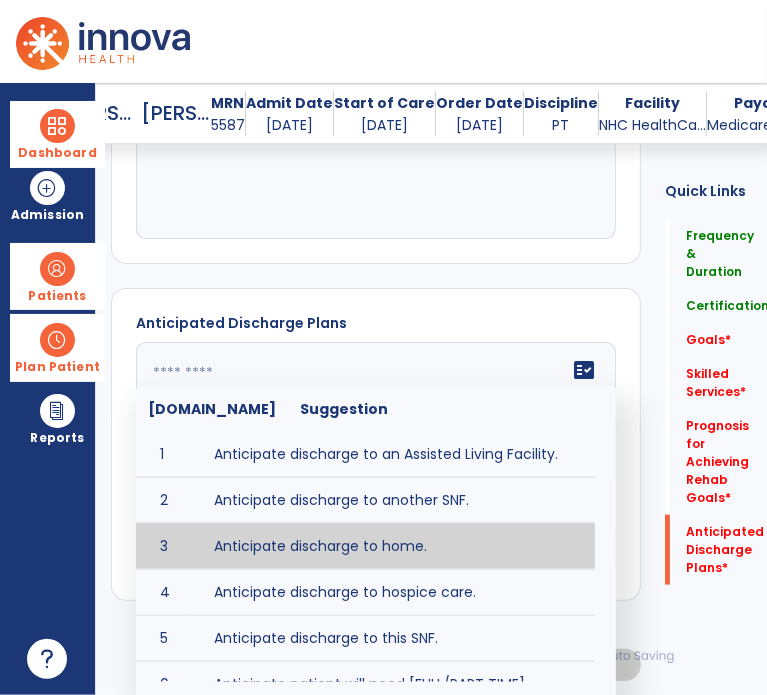 type on "**********" 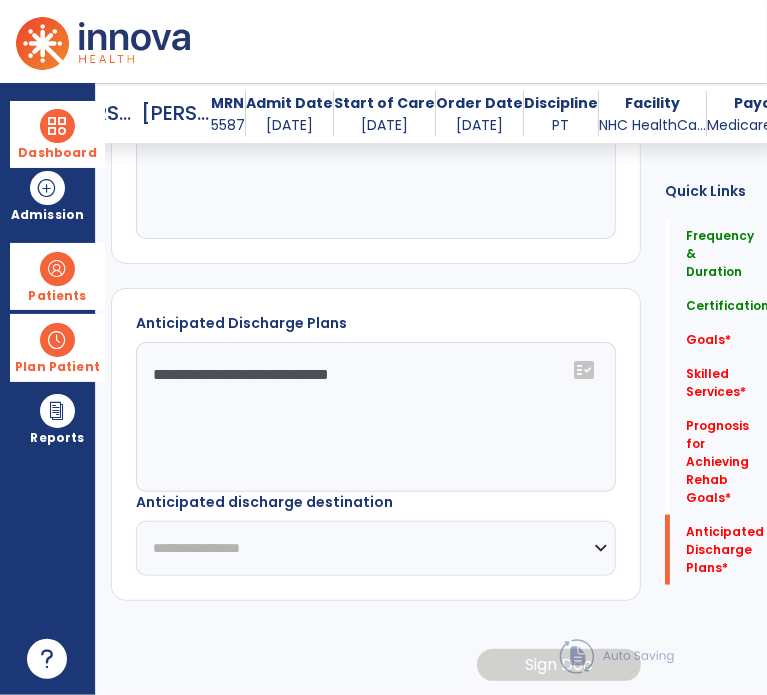 click on "**********" 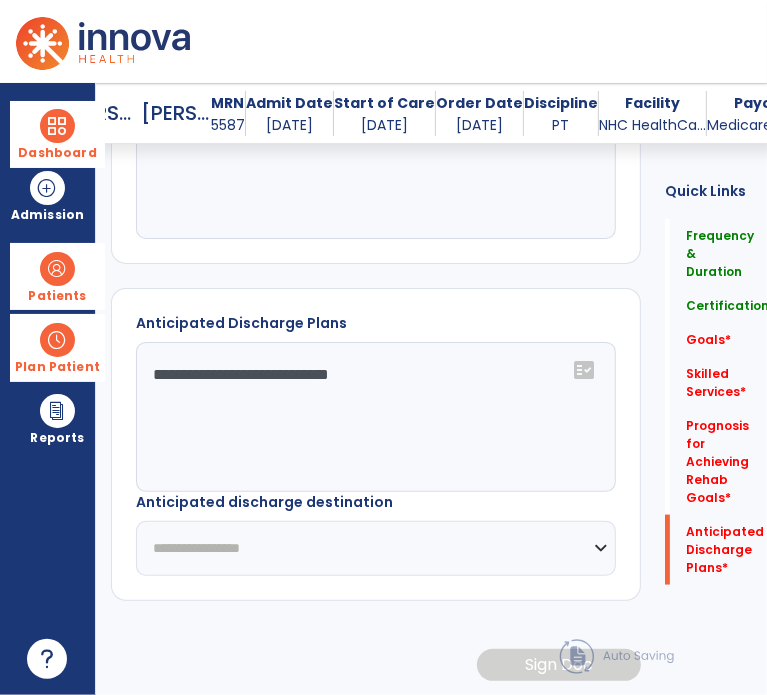 select on "****" 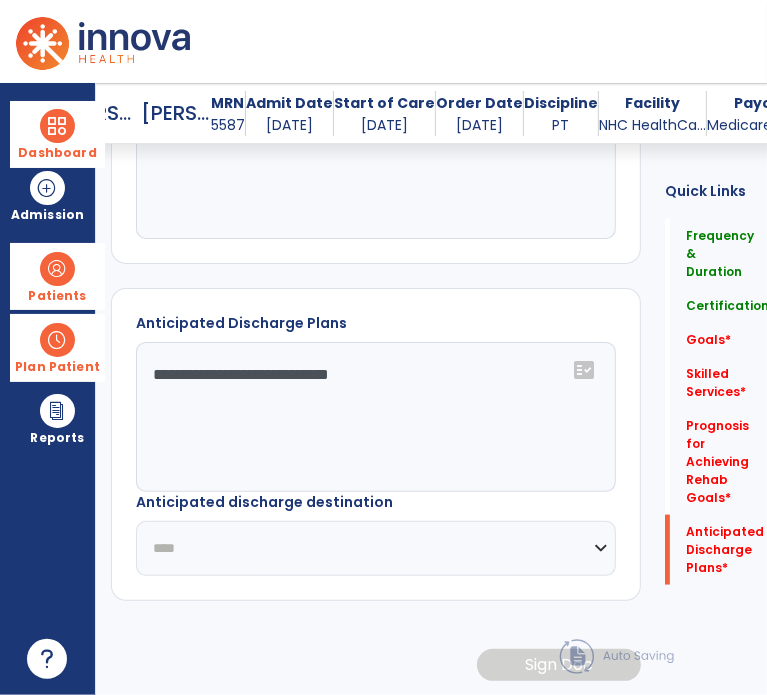 click on "**********" 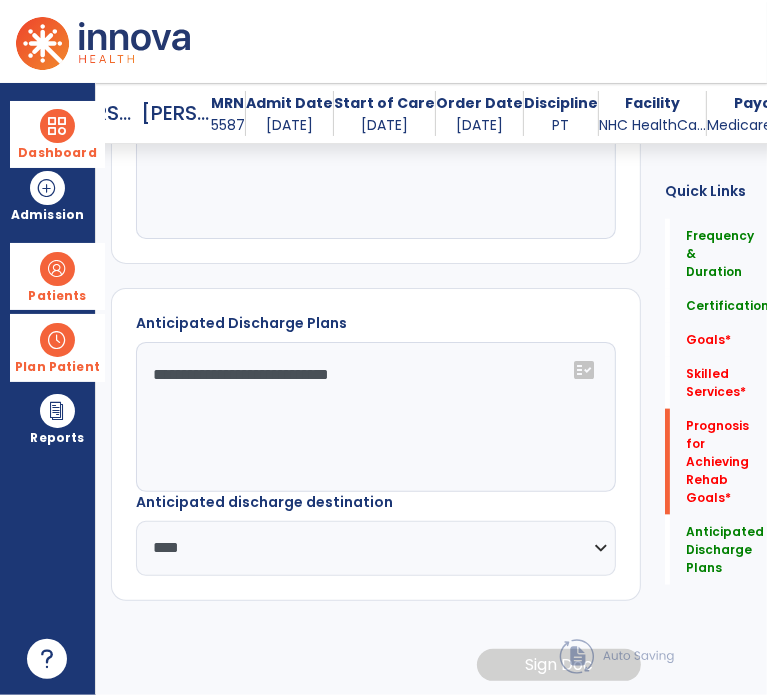 scroll, scrollTop: 0, scrollLeft: 0, axis: both 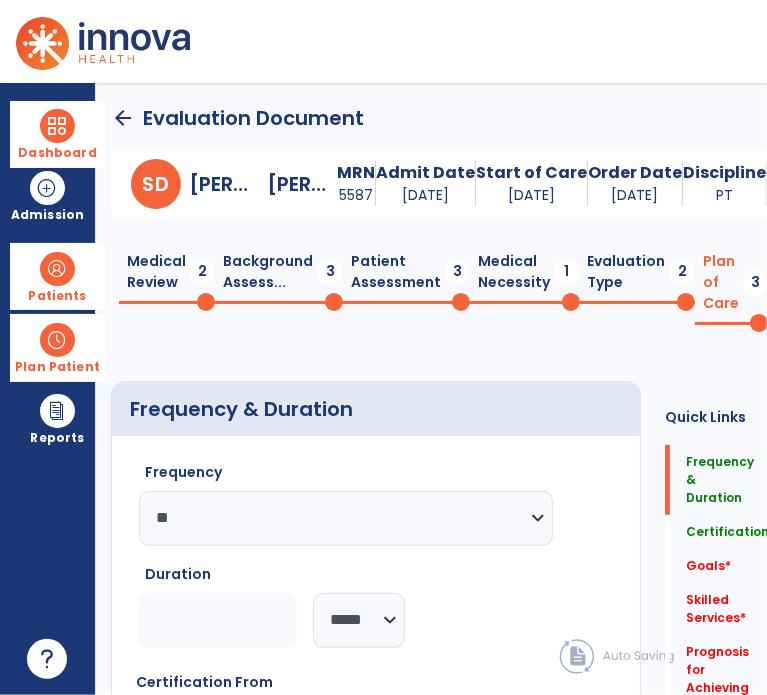 click on "Background Assess...  3" 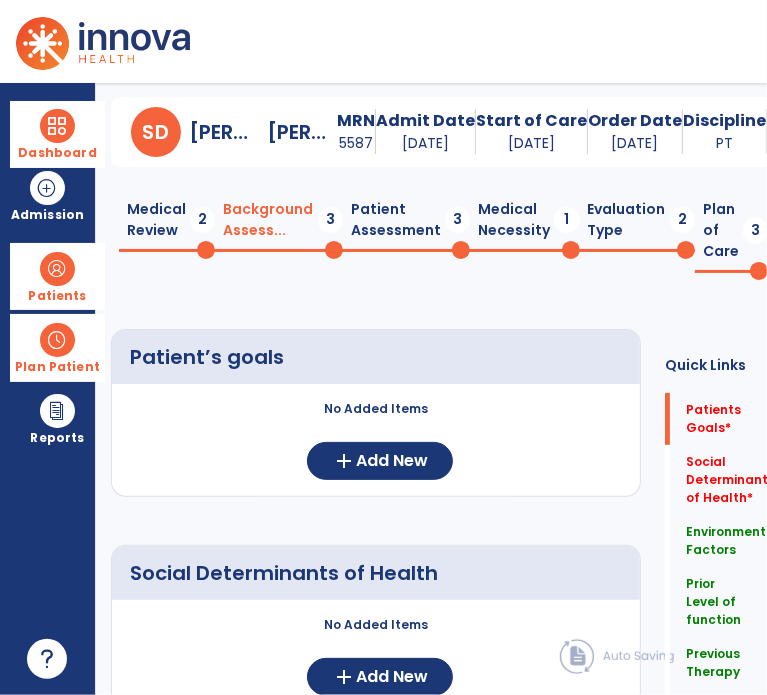 scroll, scrollTop: 0, scrollLeft: 0, axis: both 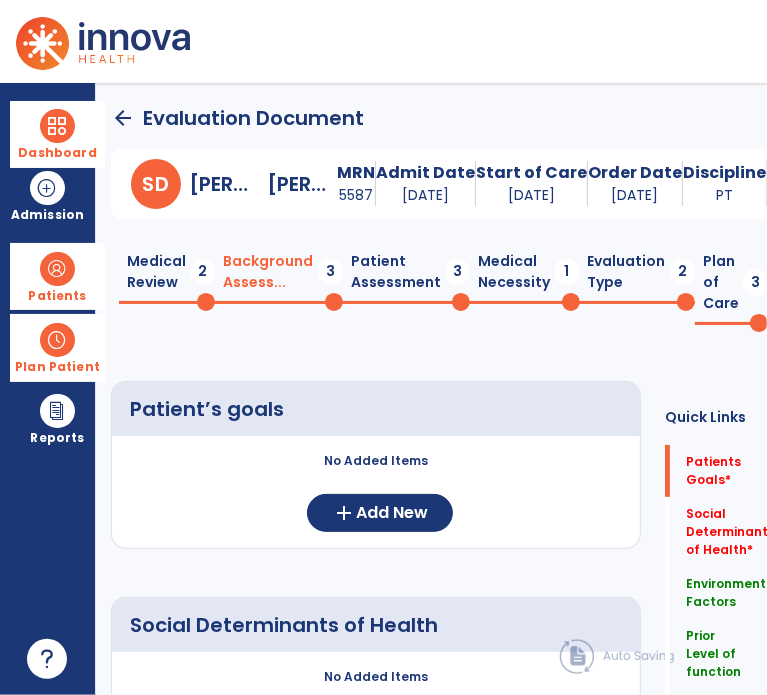 click on "Medical Review  2" 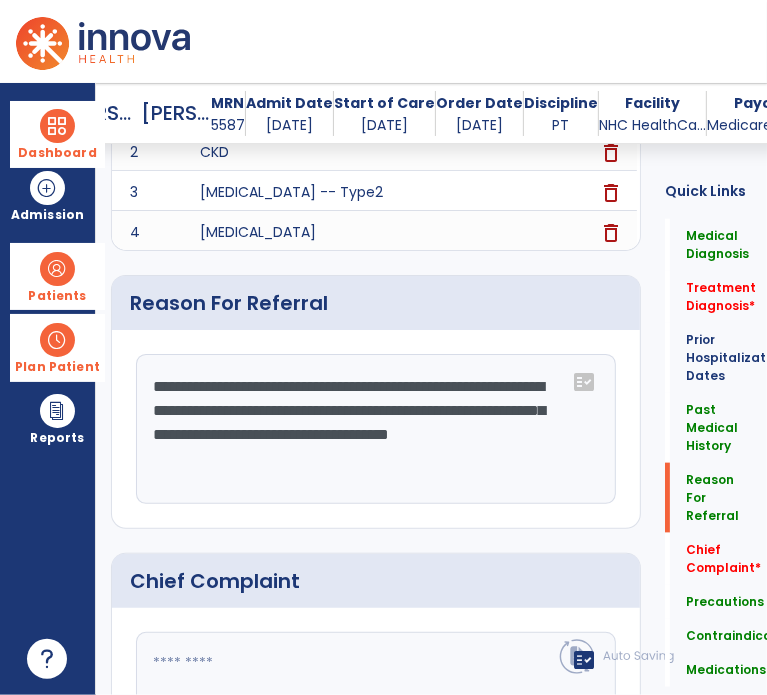 scroll, scrollTop: 1278, scrollLeft: 0, axis: vertical 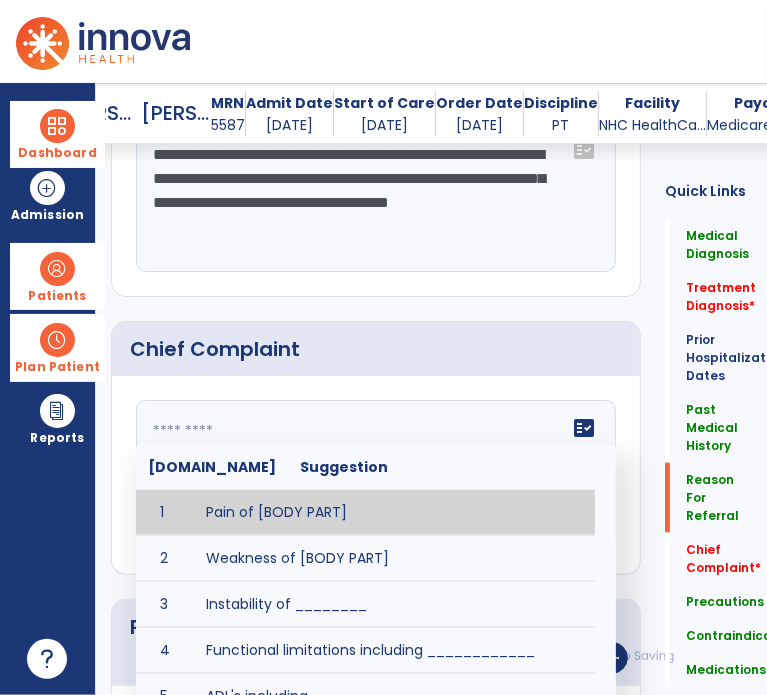 click on "fact_check  [DOMAIN_NAME] Suggestion 1 Pain of [BODY PART] 2 Weakness of [BODY PART] 3 Instability of ________ 4 Functional limitations including ____________ 5 ADL's including ___________. 6 Inability to perform work related duties such as _________ 7 Inability to perform house hold duties such as __________. 8 Loss of balance. 9 Problems with gait including _________." 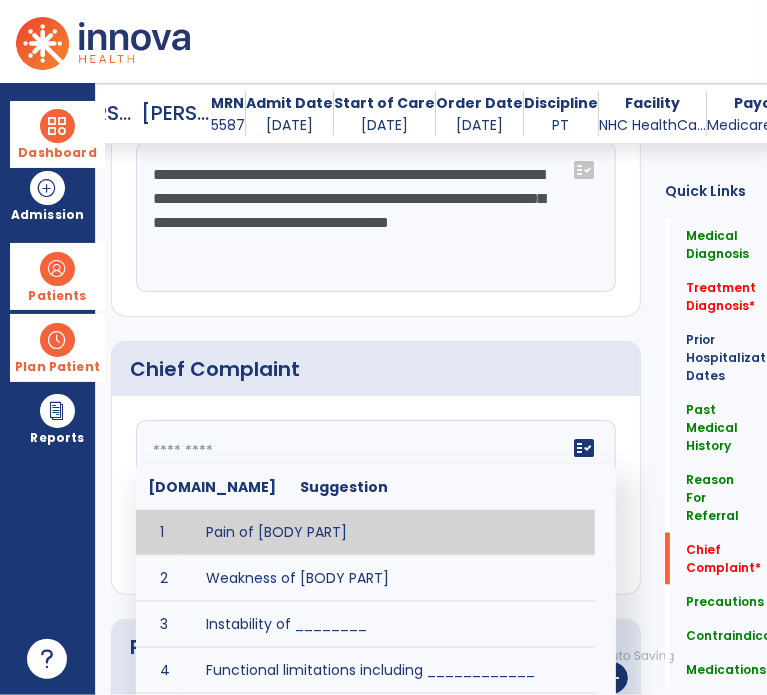 scroll, scrollTop: 1243, scrollLeft: 0, axis: vertical 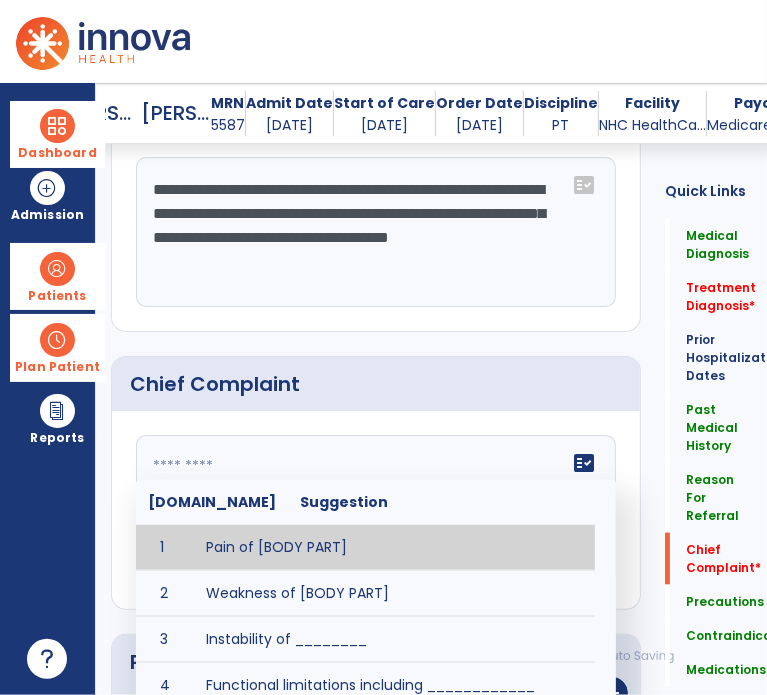 type on "*" 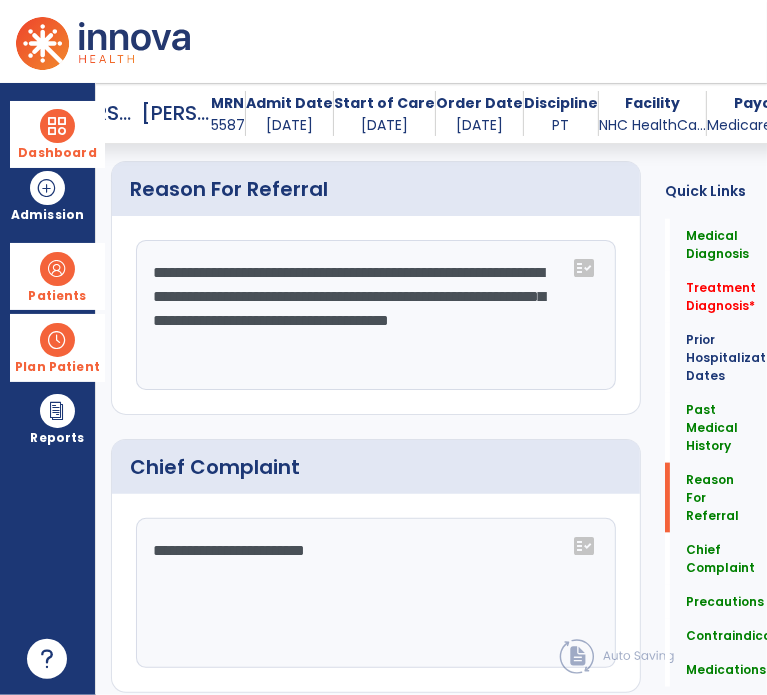 scroll, scrollTop: 1232, scrollLeft: 0, axis: vertical 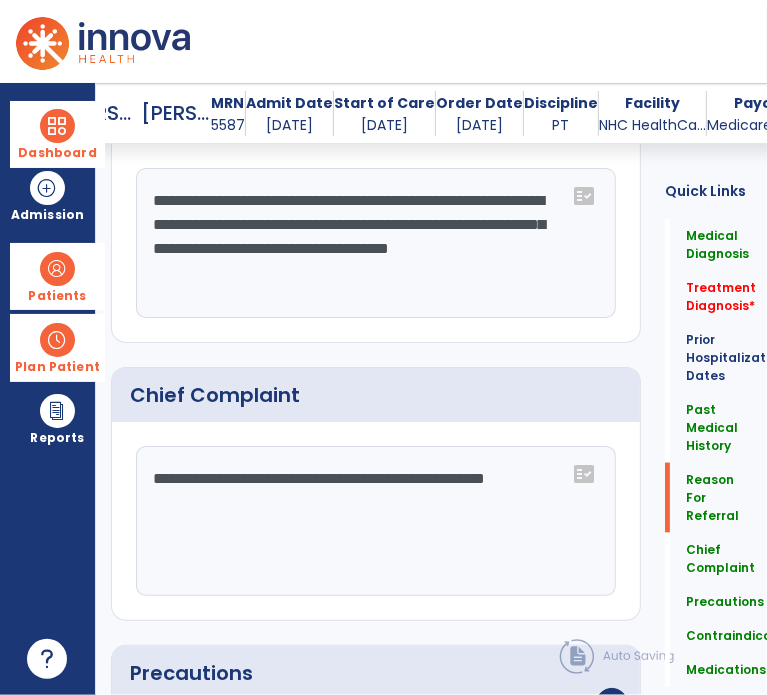 type on "**********" 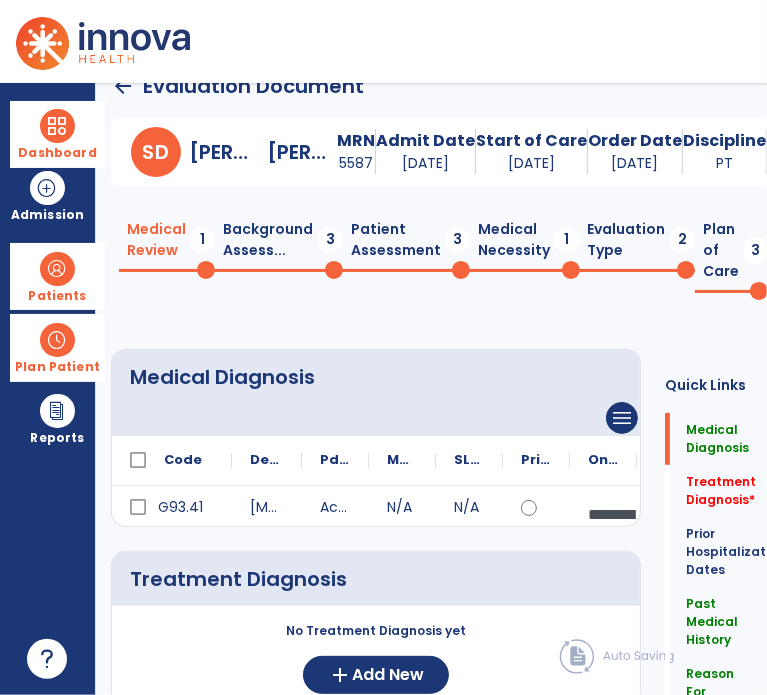 scroll, scrollTop: 0, scrollLeft: 0, axis: both 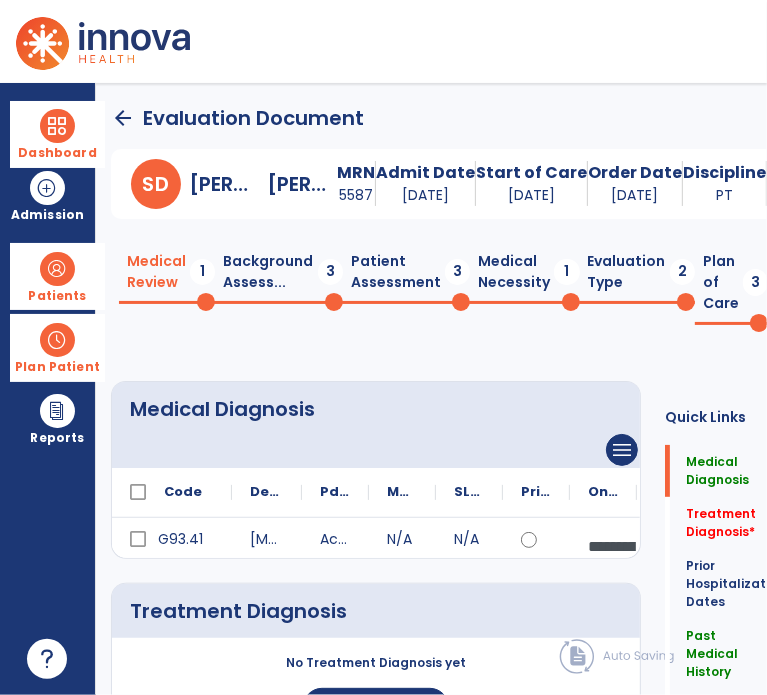 click on "Patient Assessment  3" 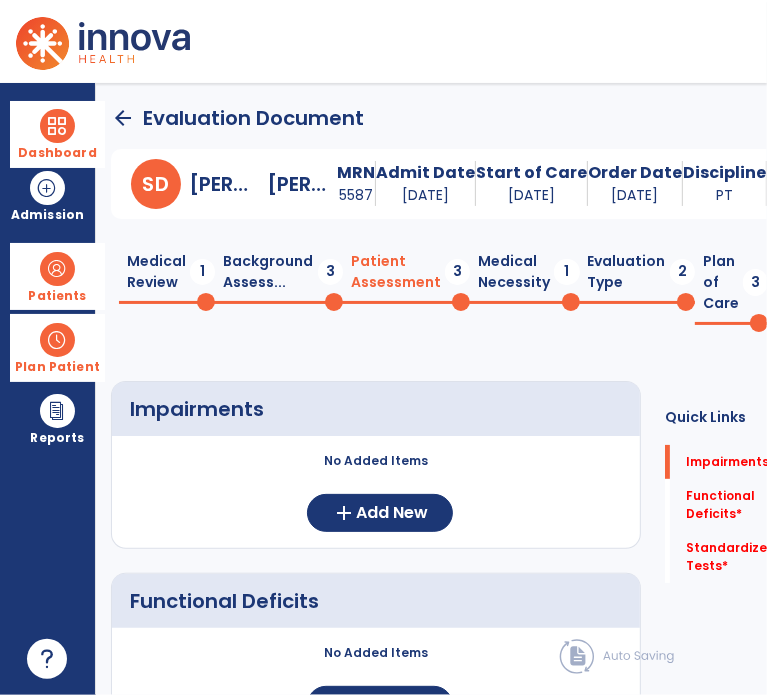click on "Background Assess...  3" 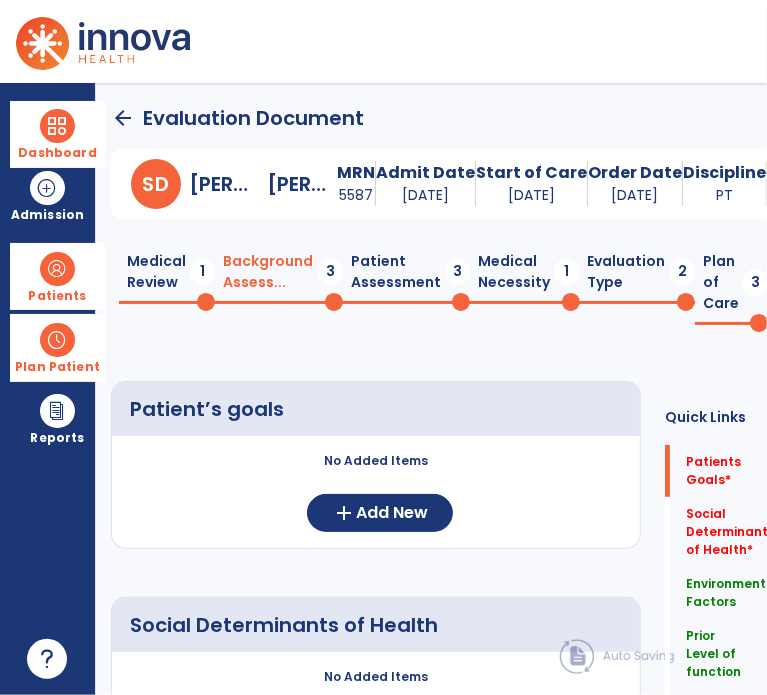 click on "No Added Items  add  Add New" 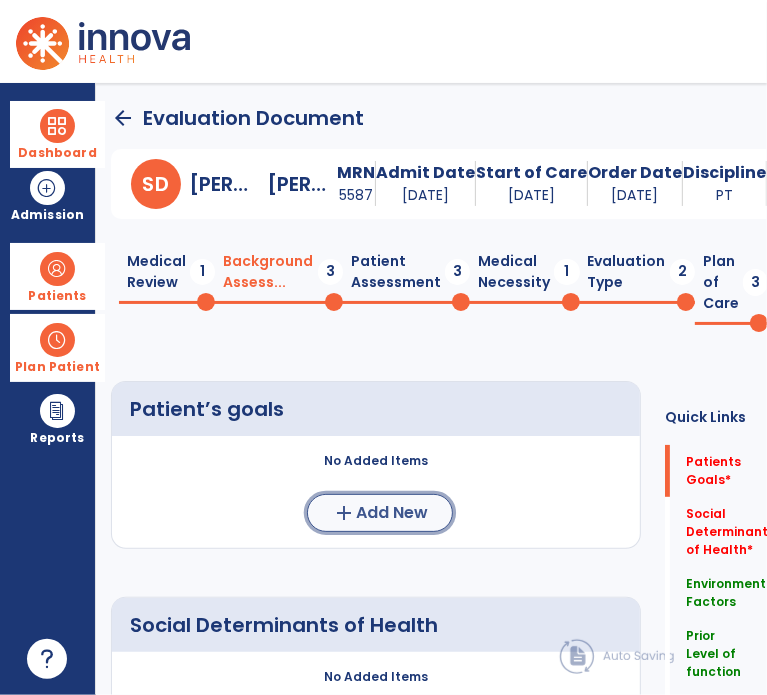click on "Add New" 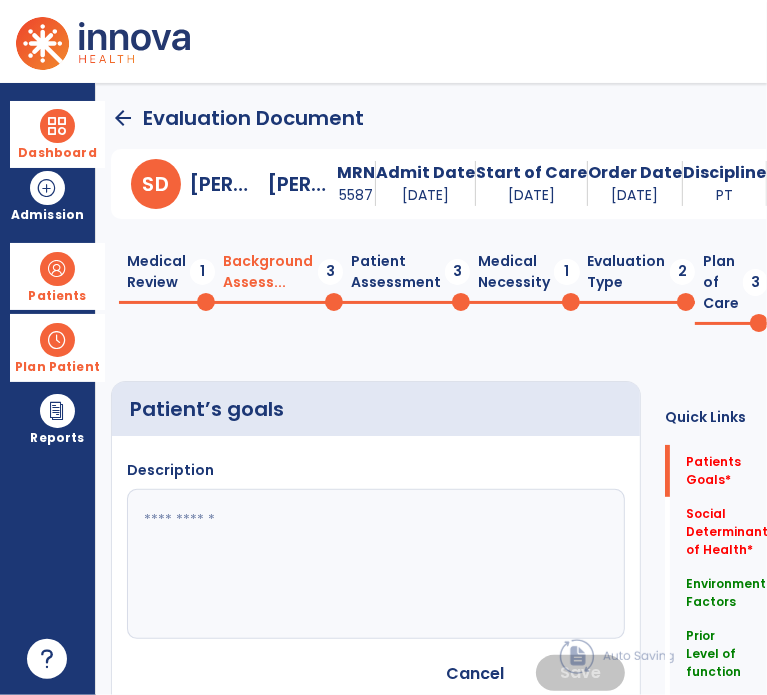 click 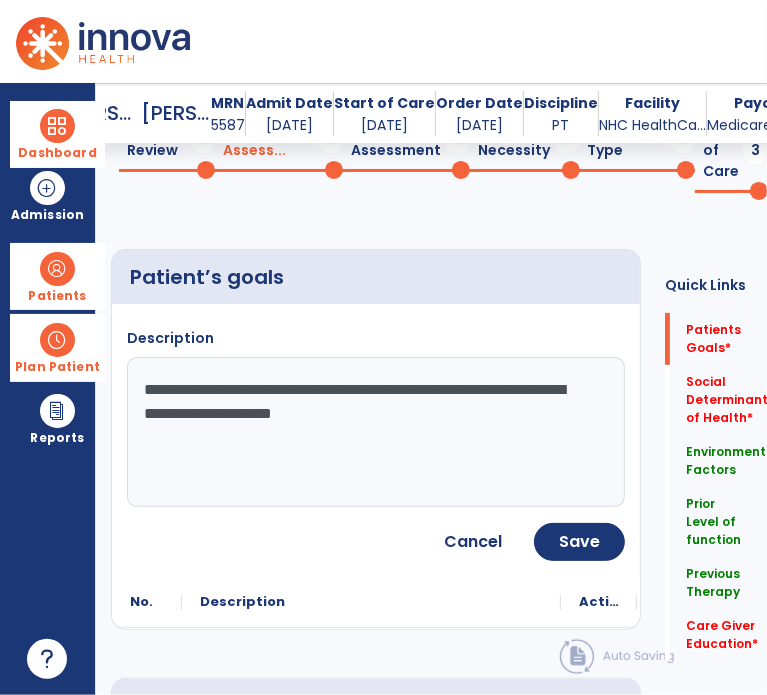 scroll, scrollTop: 118, scrollLeft: 0, axis: vertical 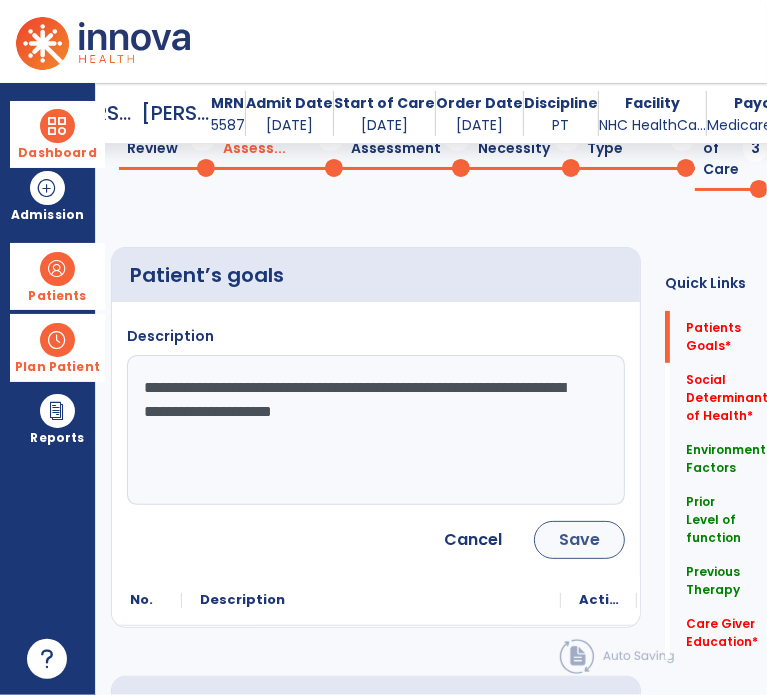 type on "**********" 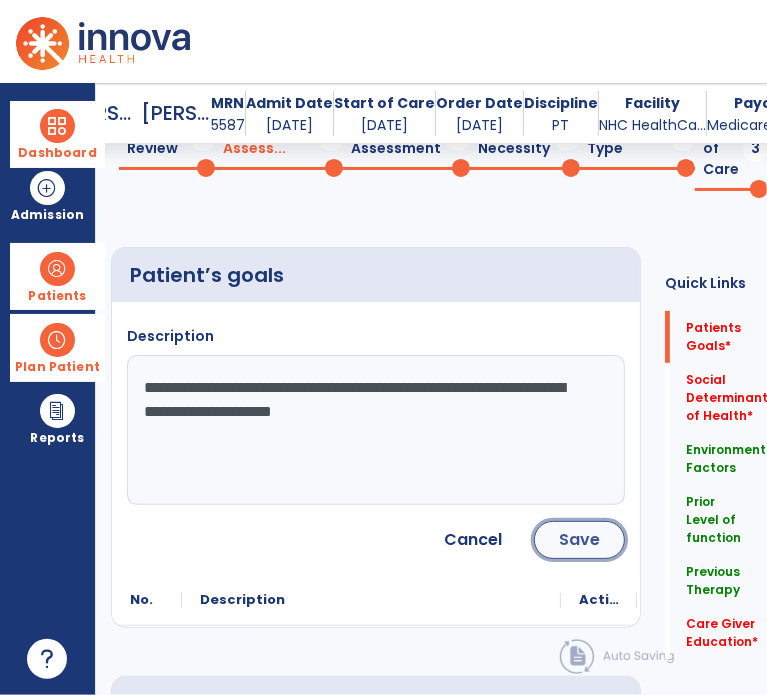 click on "Save" 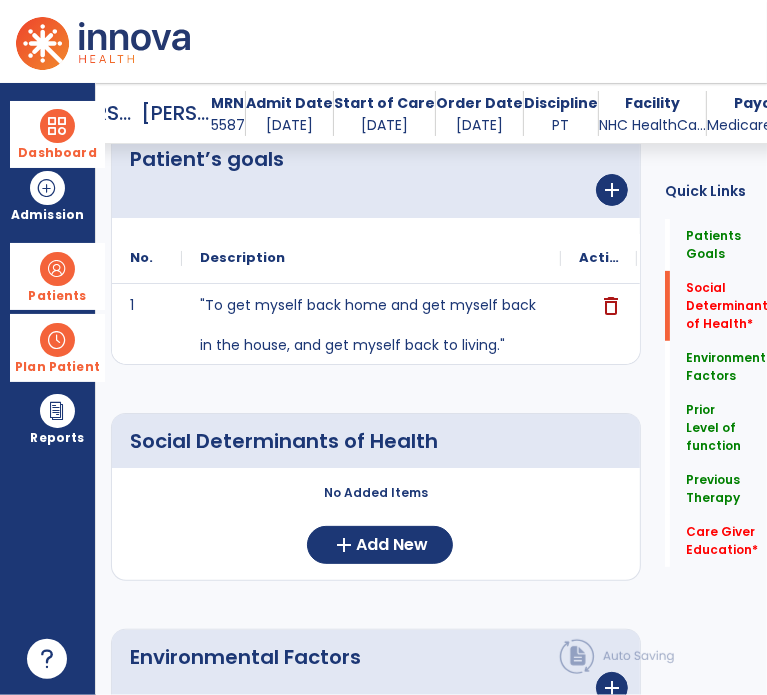 scroll, scrollTop: 0, scrollLeft: 0, axis: both 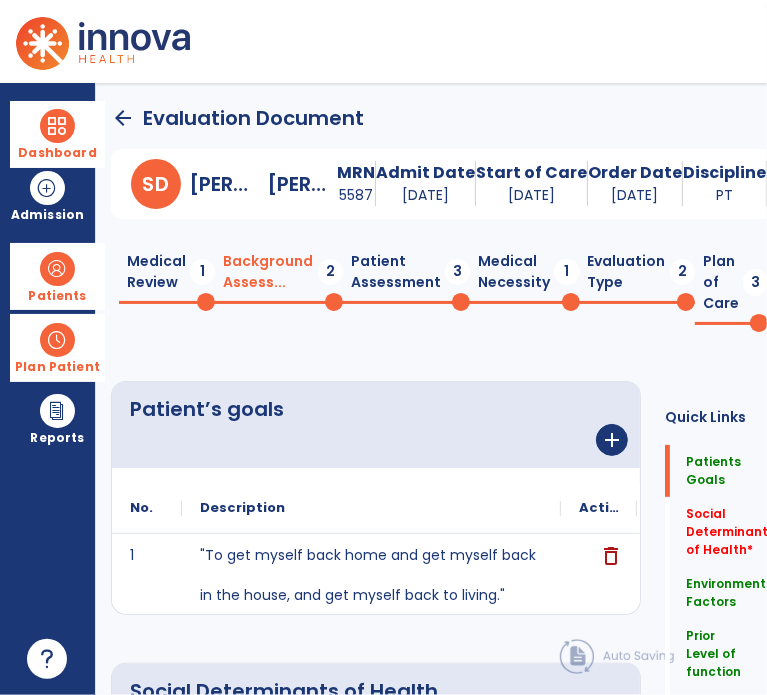 click on "Medical Review  1" 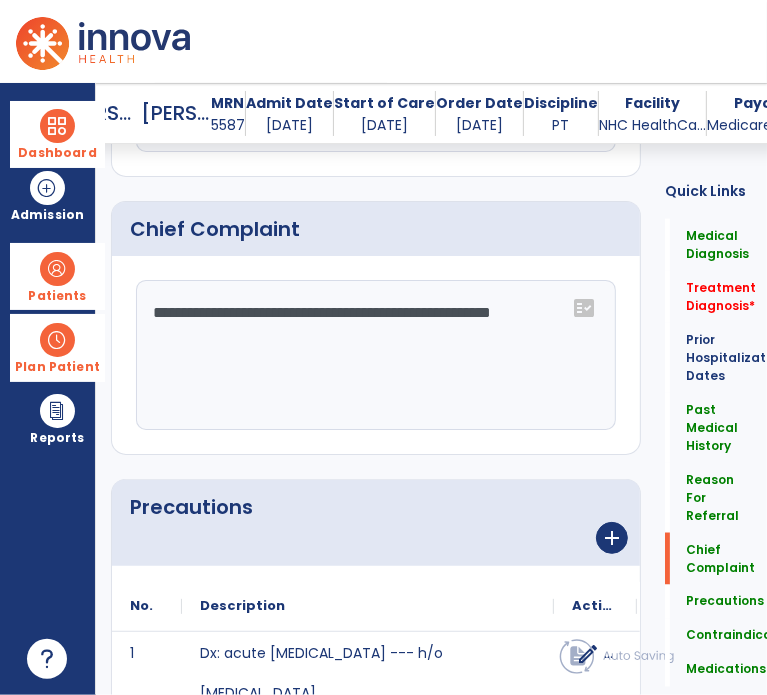 scroll, scrollTop: 1399, scrollLeft: 0, axis: vertical 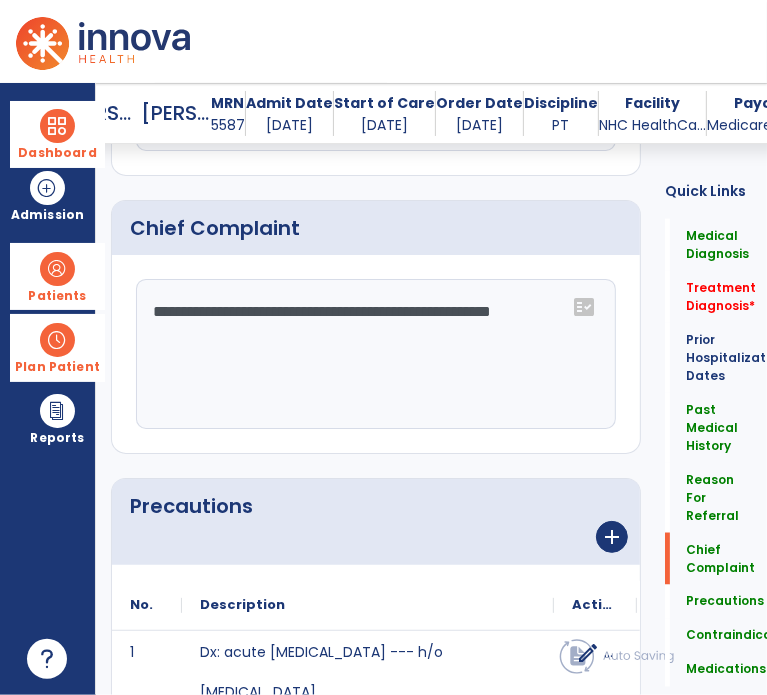 click on "**********" 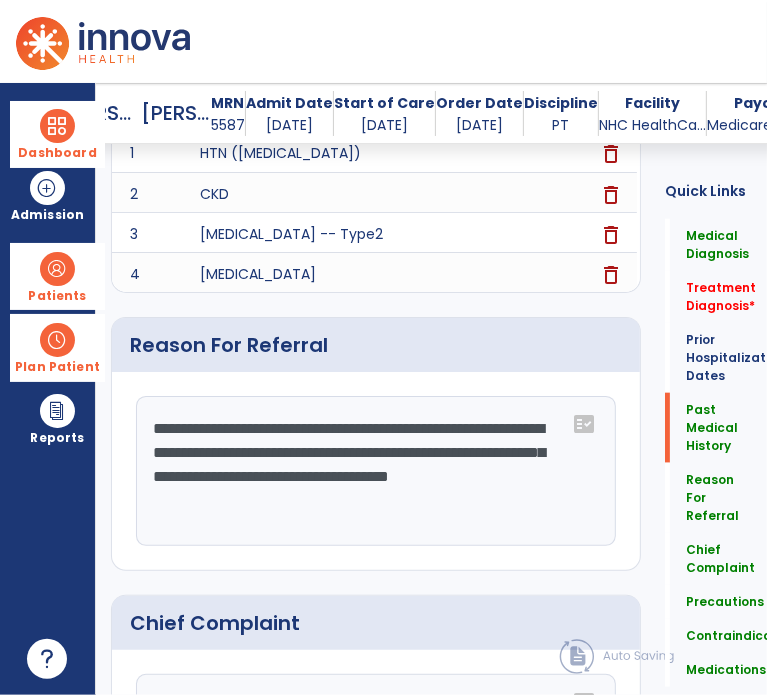 scroll, scrollTop: 1003, scrollLeft: 0, axis: vertical 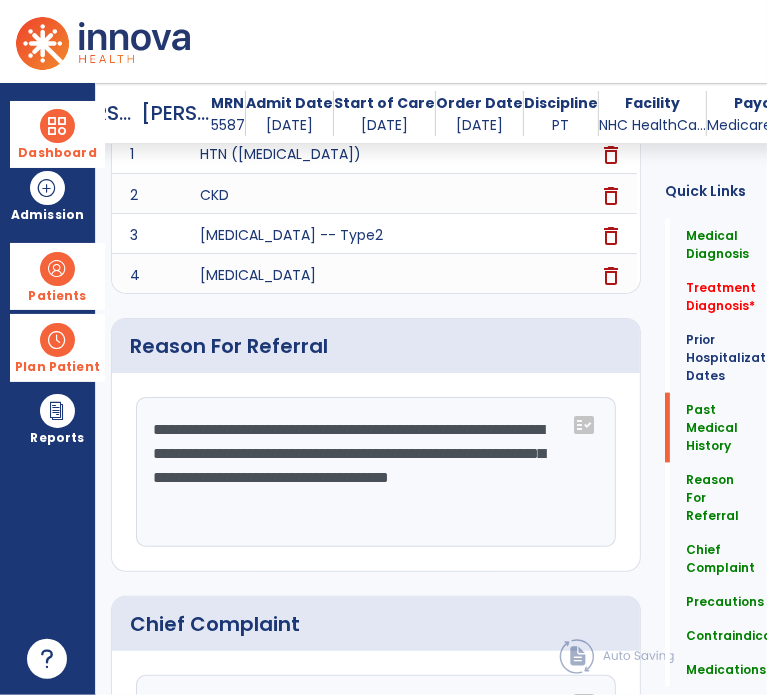 type on "**********" 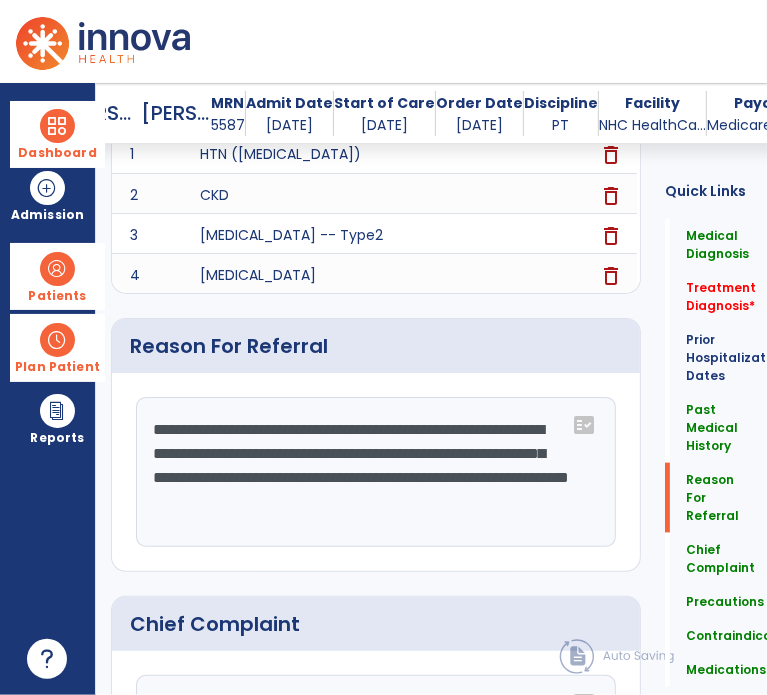 scroll, scrollTop: 1231, scrollLeft: 0, axis: vertical 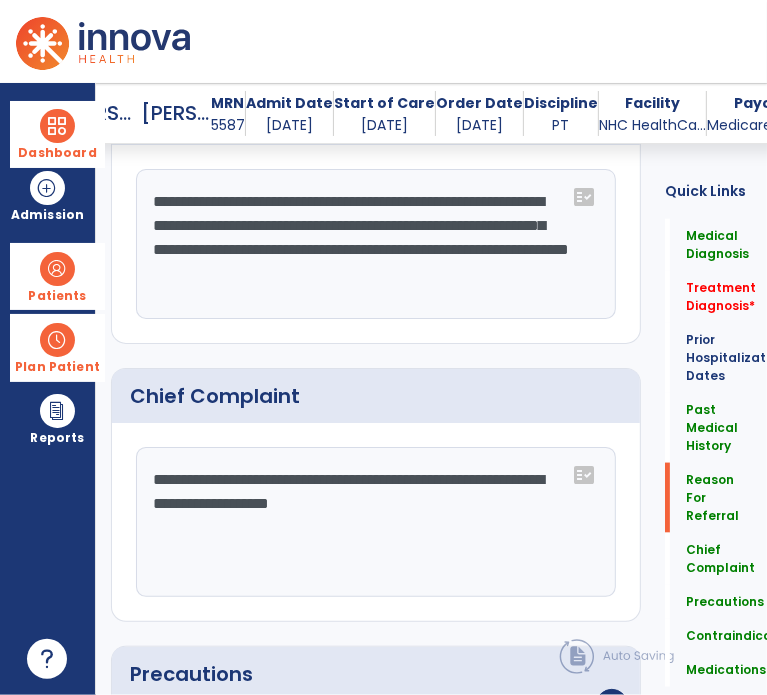 type on "**********" 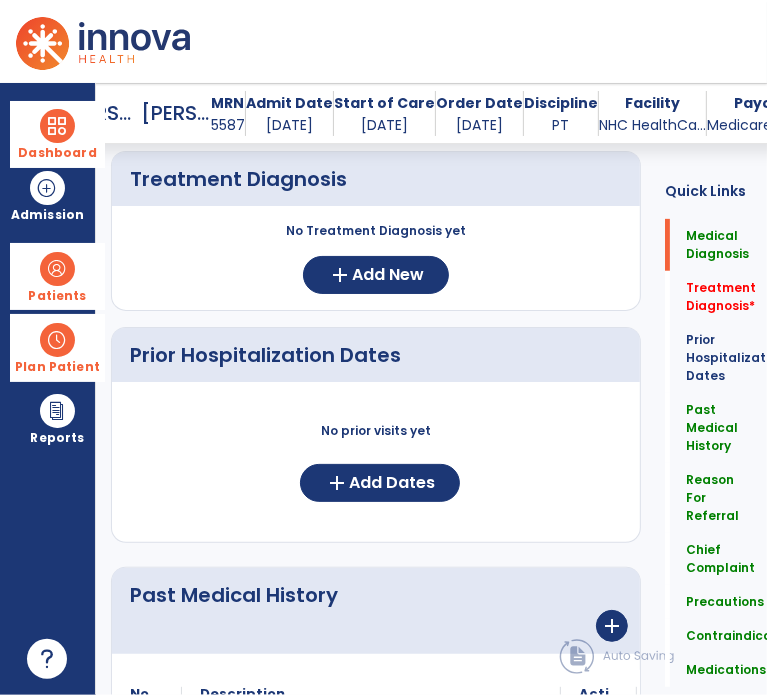 scroll, scrollTop: 0, scrollLeft: 0, axis: both 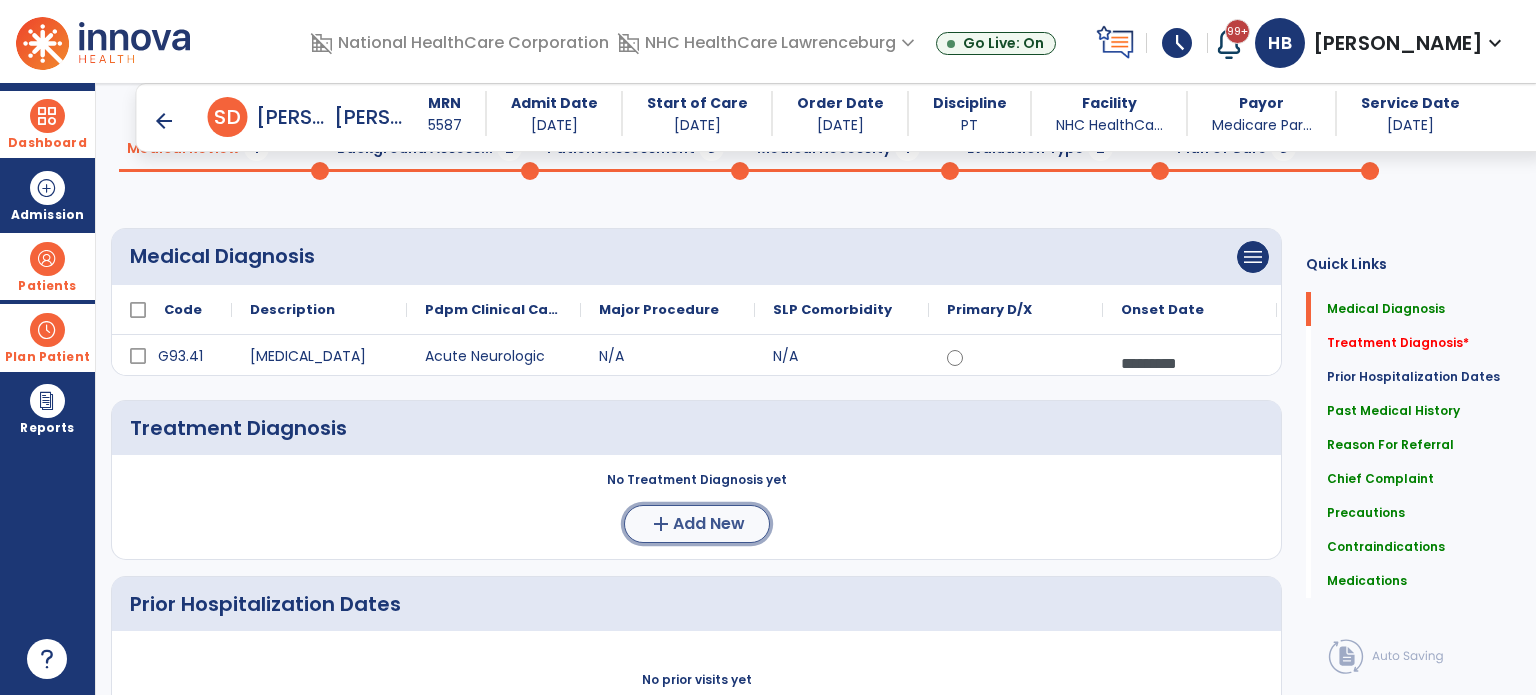 click on "Add New" 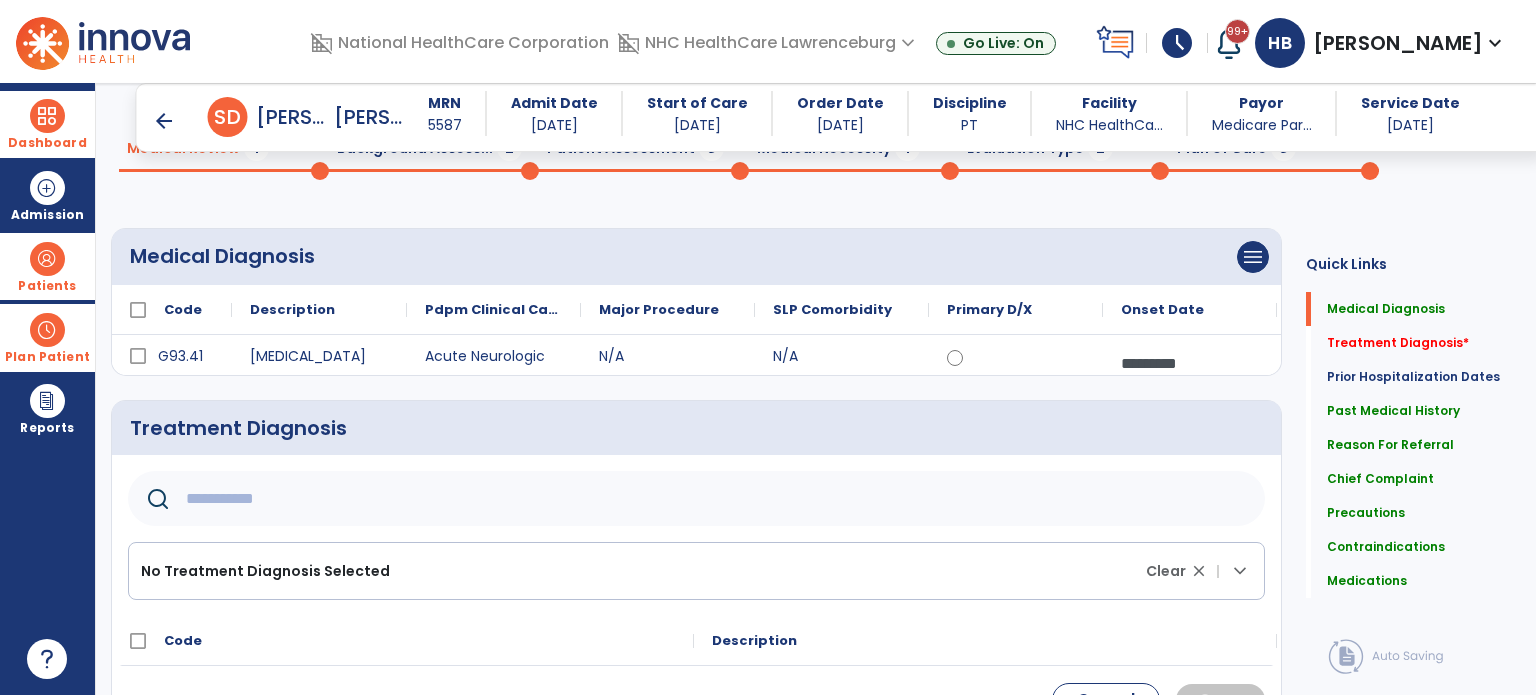 click 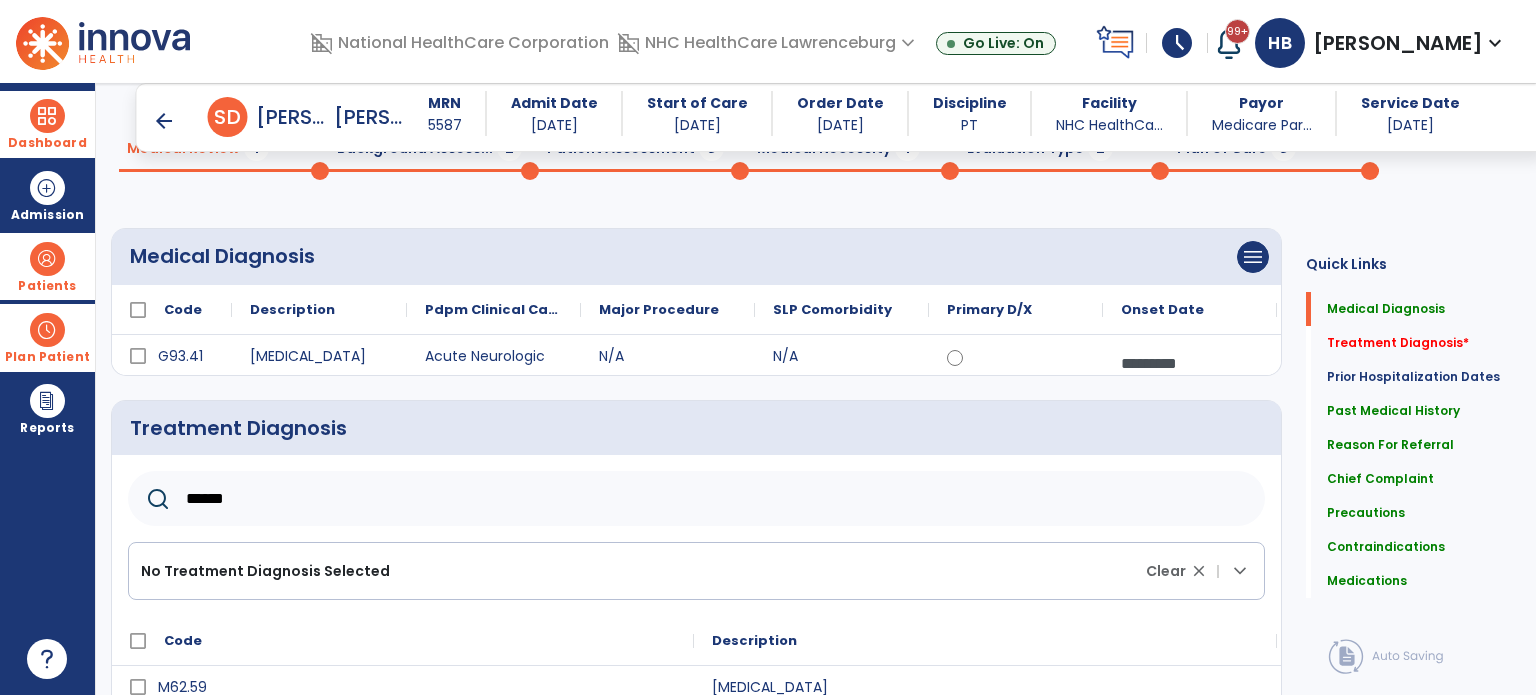 scroll, scrollTop: 300, scrollLeft: 0, axis: vertical 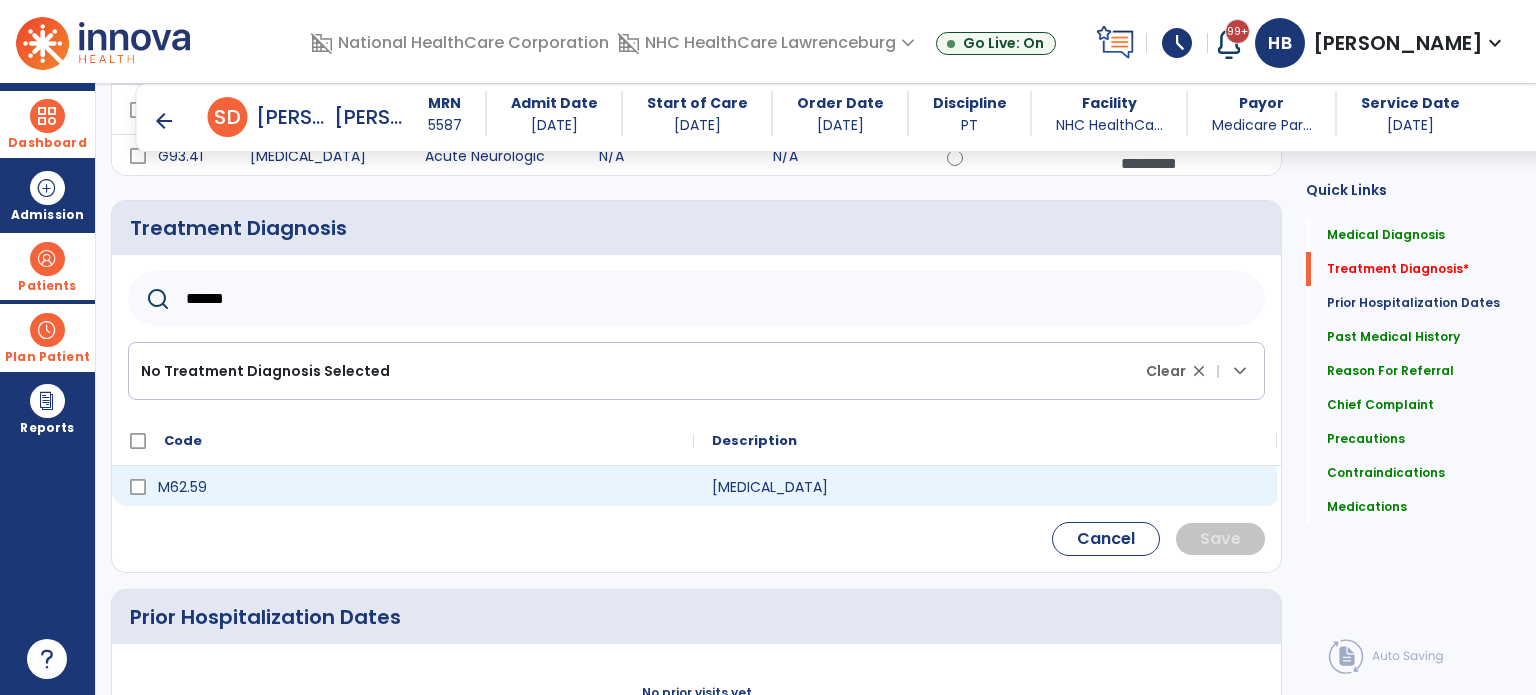 type on "******" 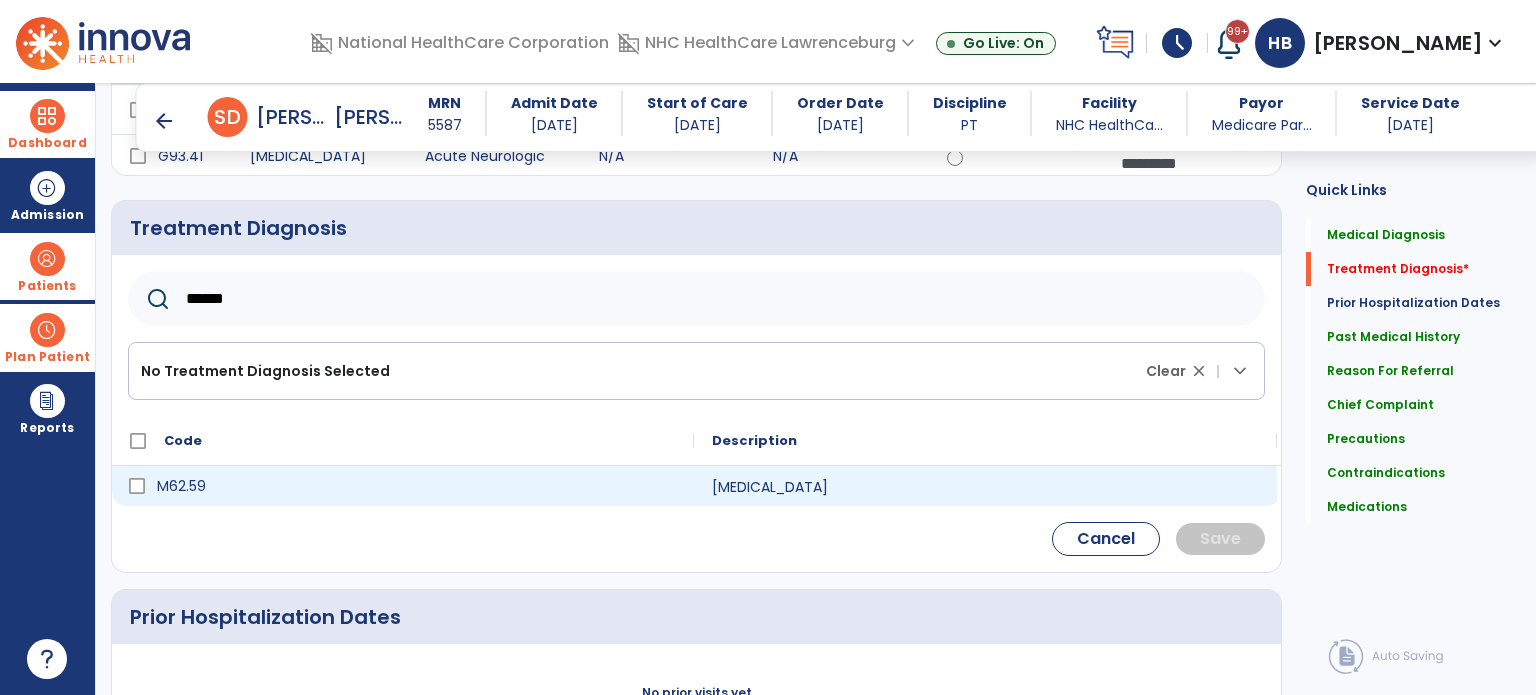 click on "M62.59" 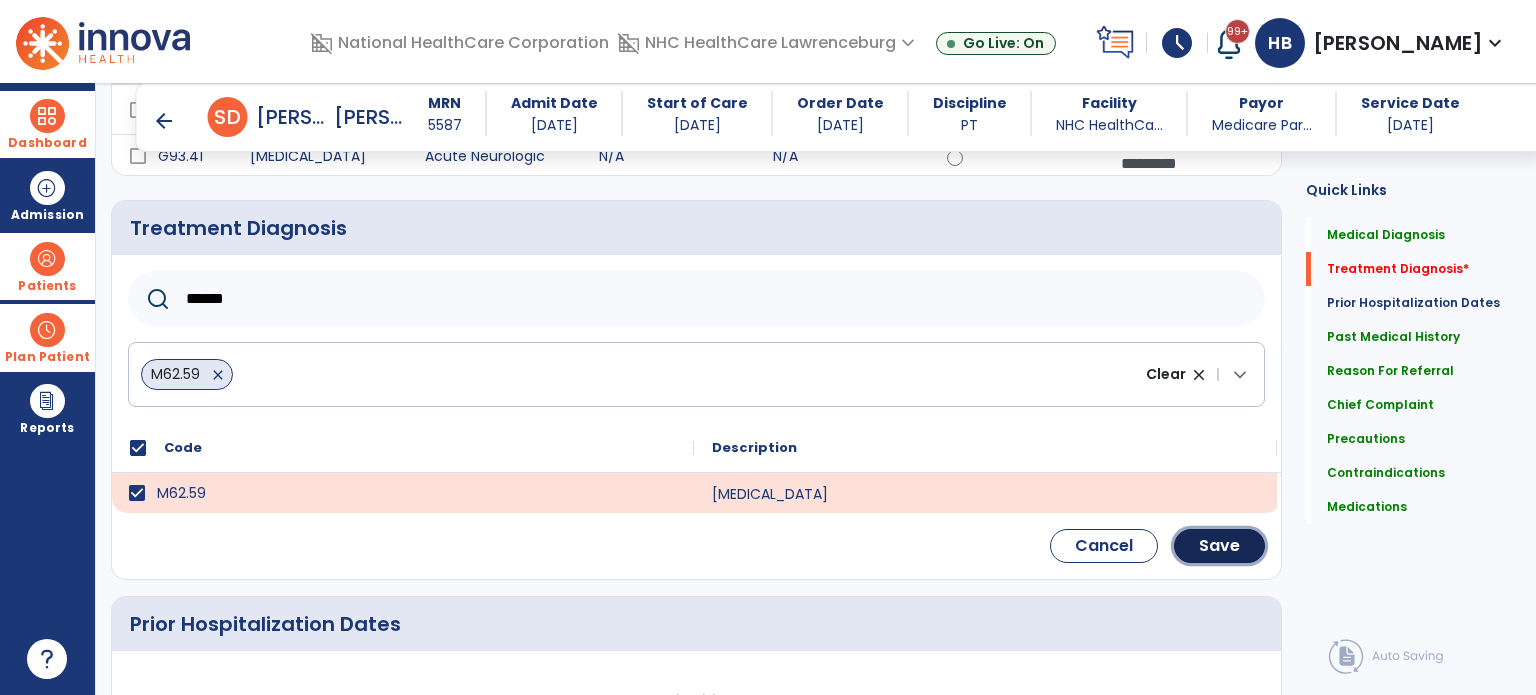 click on "Save" 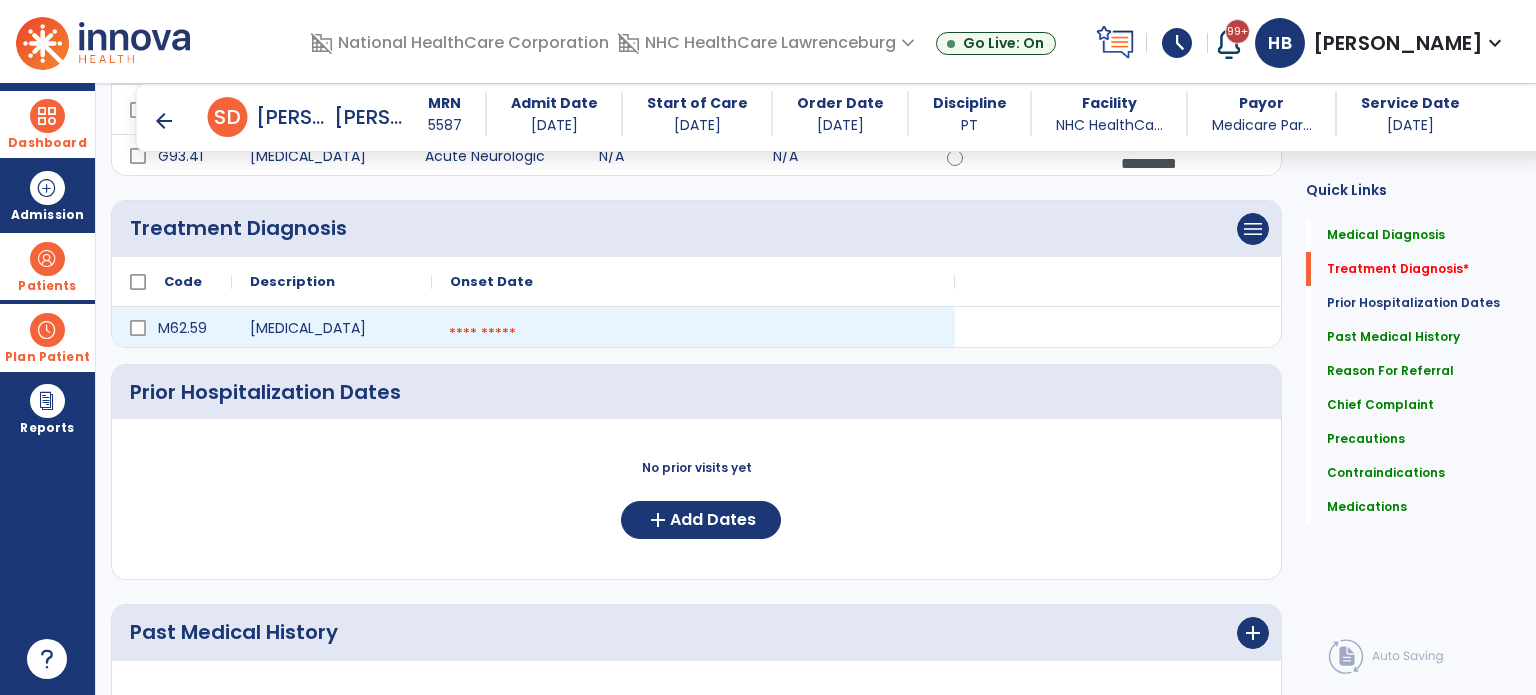 click at bounding box center [693, 334] 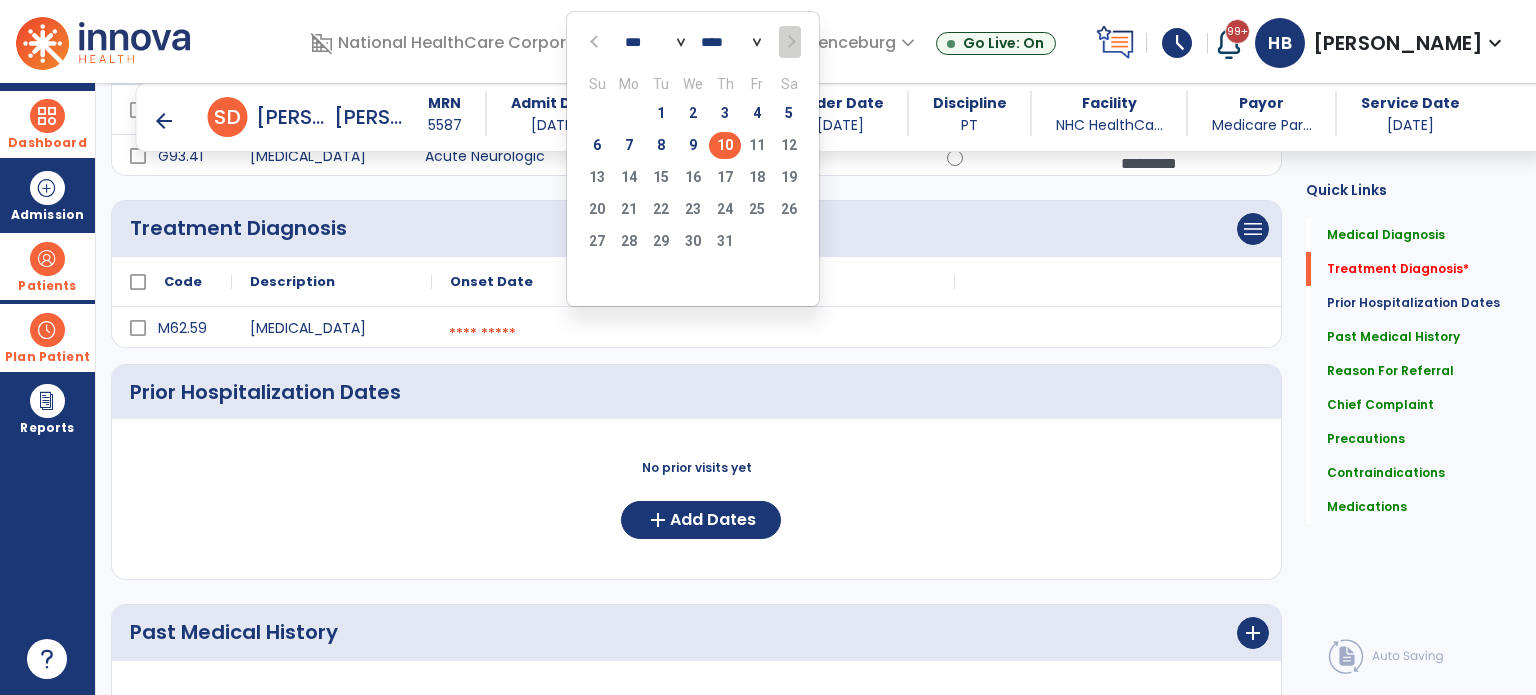 click on "10" 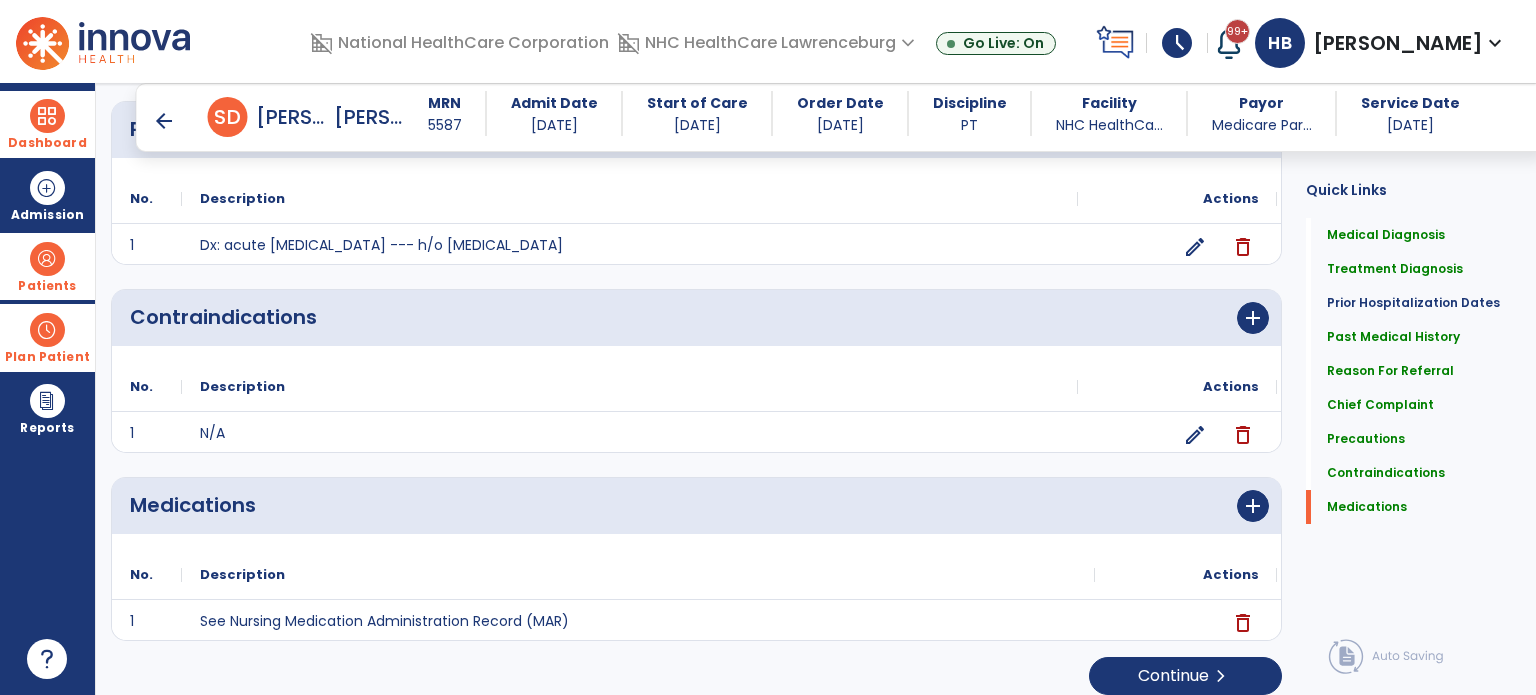 scroll, scrollTop: 1677, scrollLeft: 0, axis: vertical 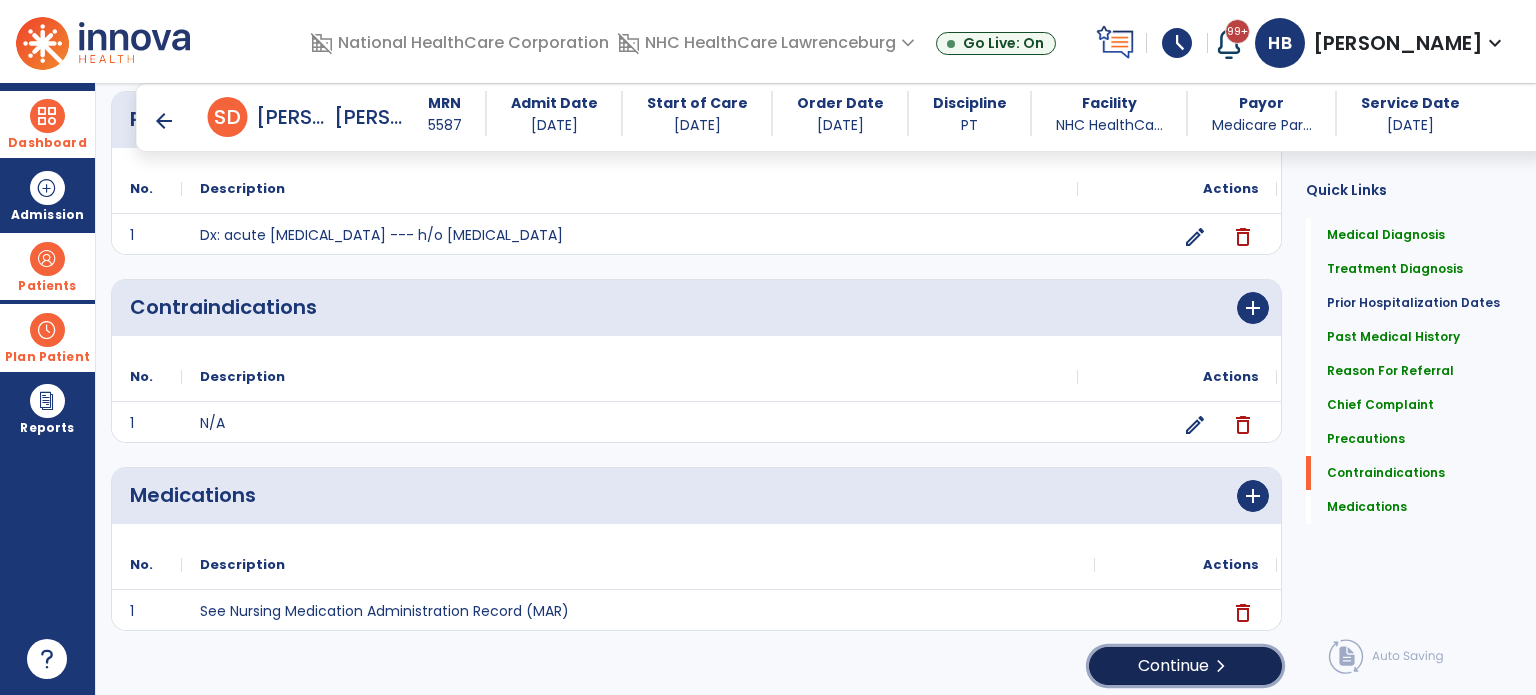 click on "Continue  chevron_right" 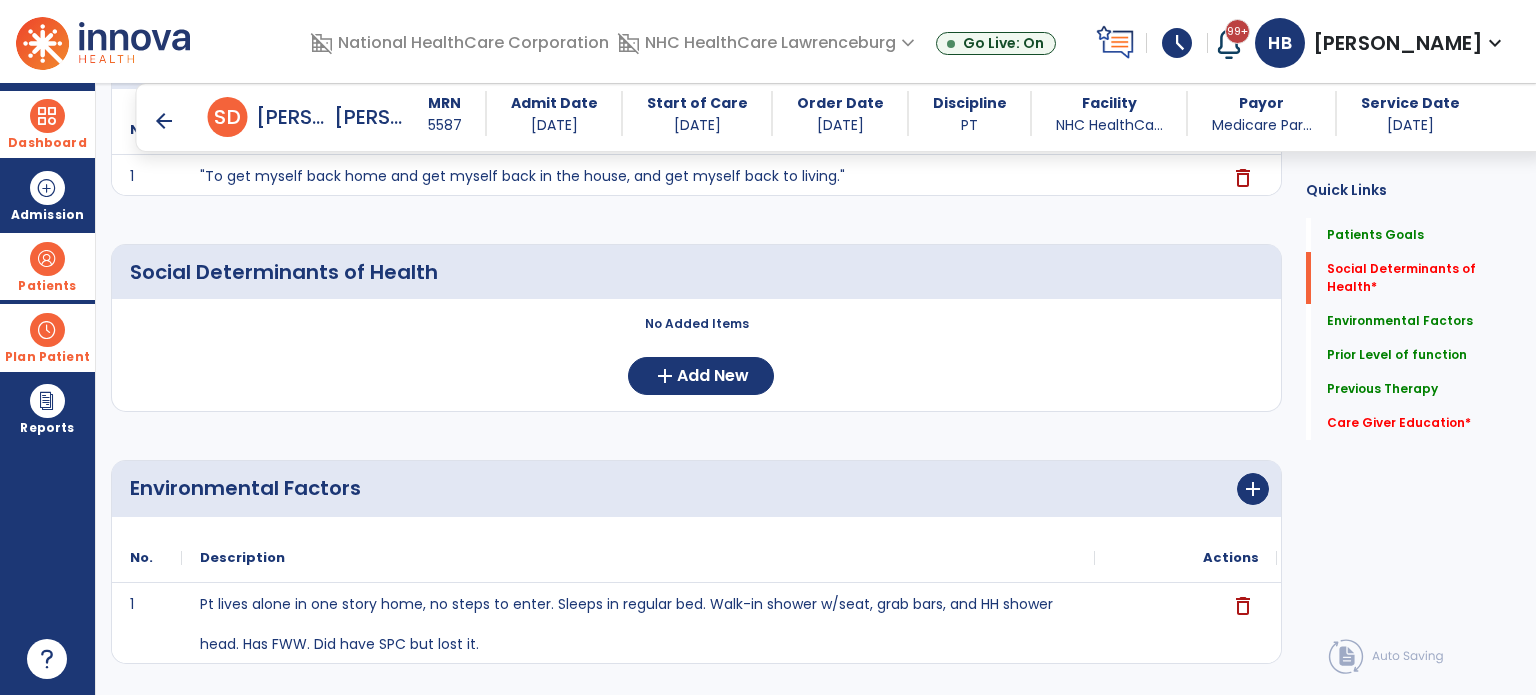 scroll, scrollTop: 300, scrollLeft: 0, axis: vertical 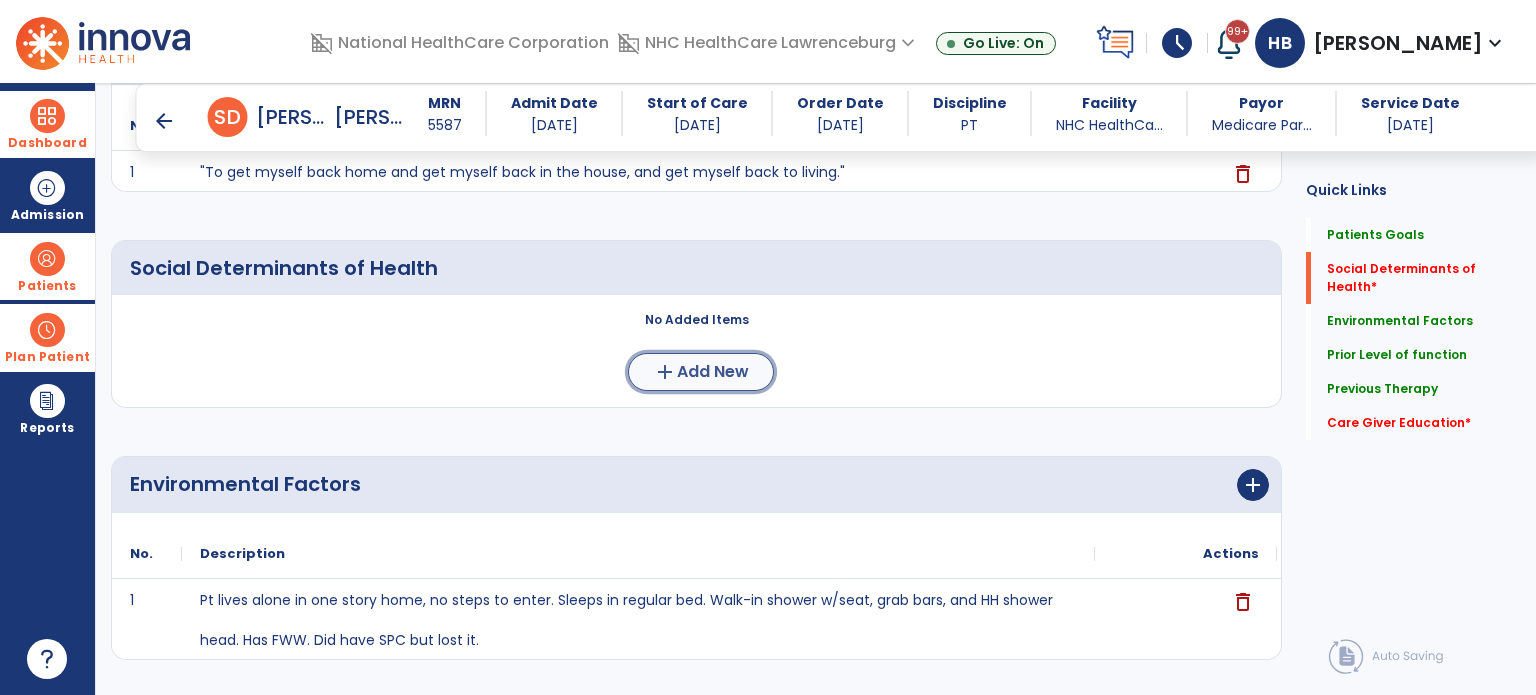 click on "add" 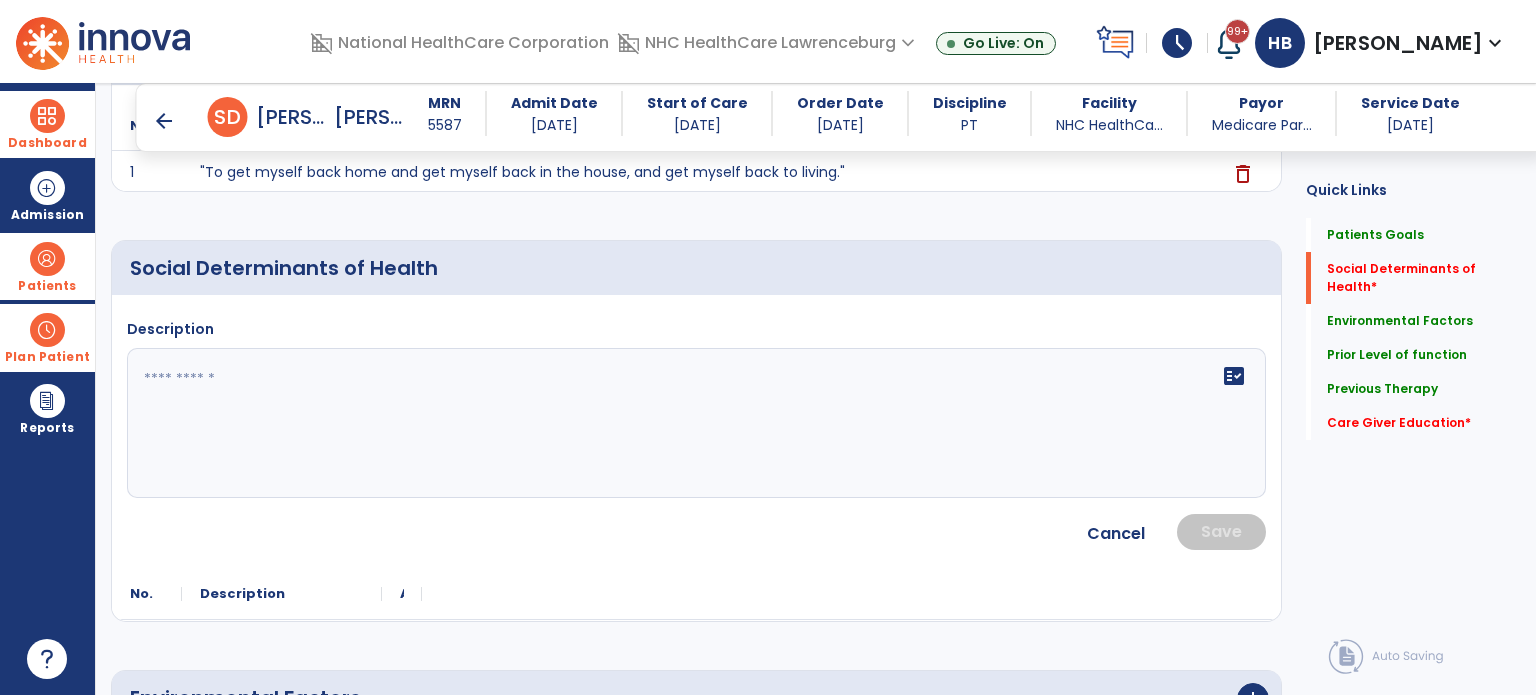 click 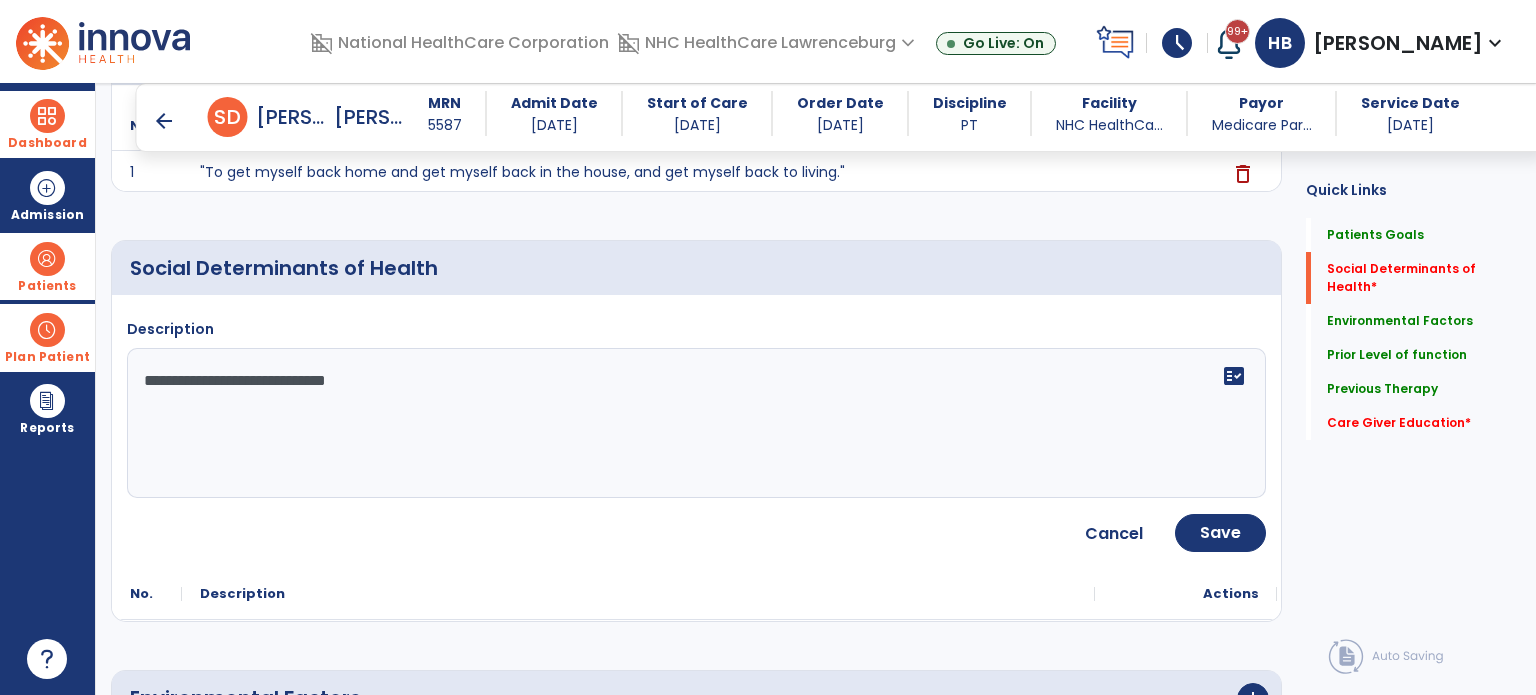 type on "**********" 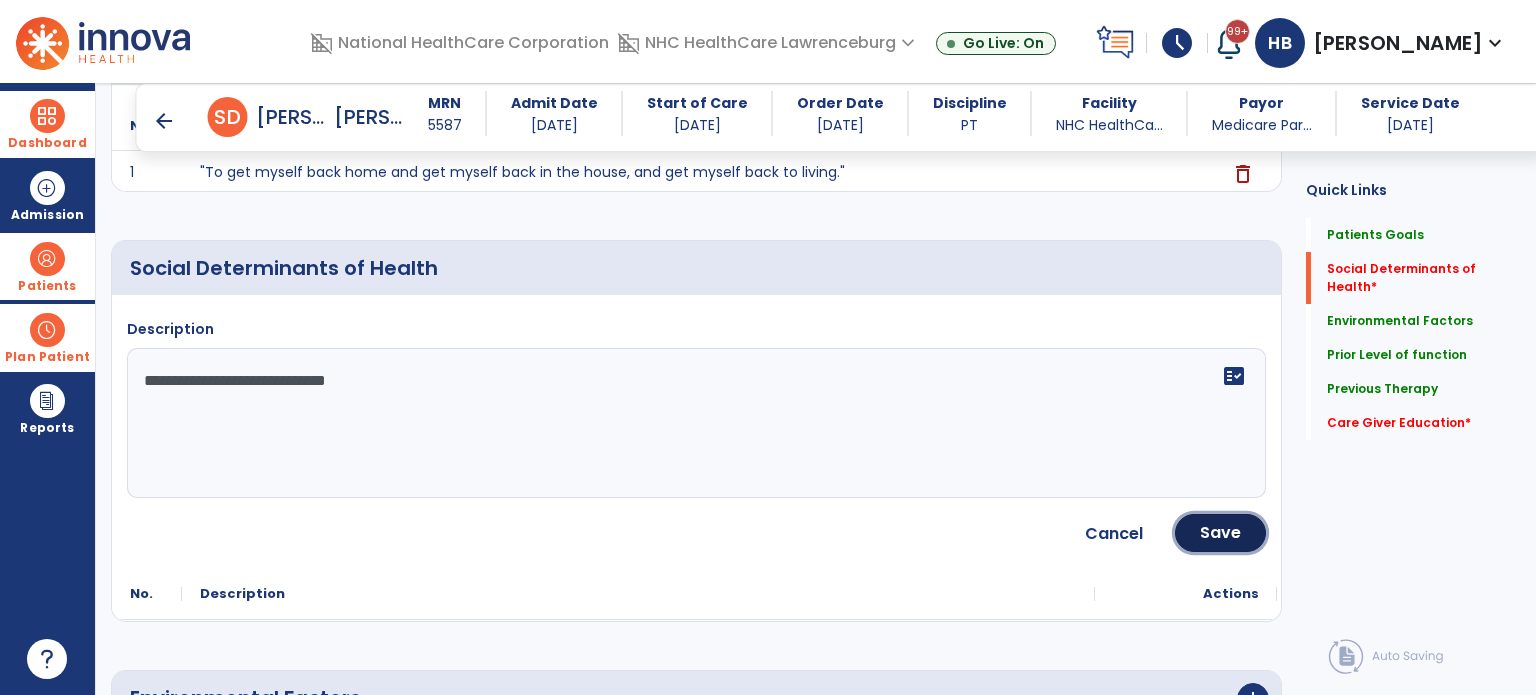 click on "Save" 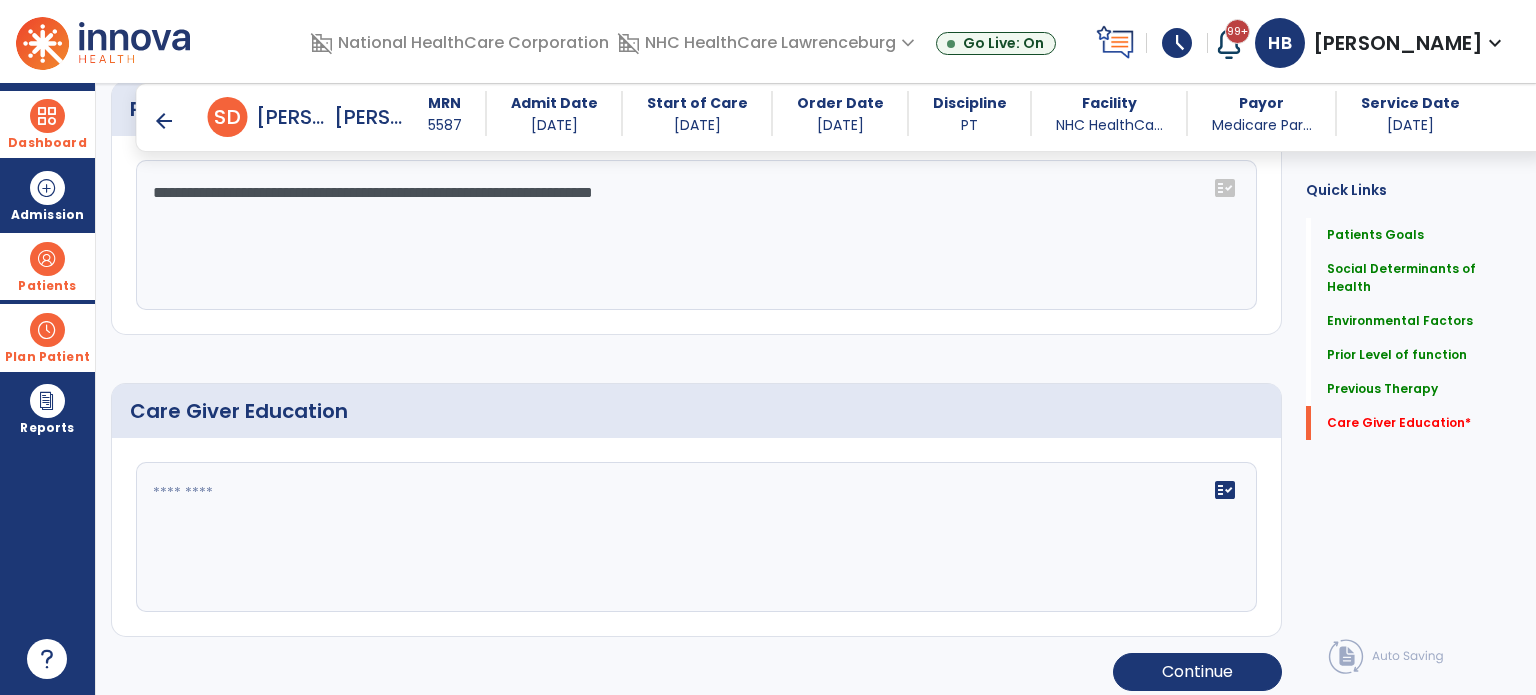 scroll, scrollTop: 1232, scrollLeft: 0, axis: vertical 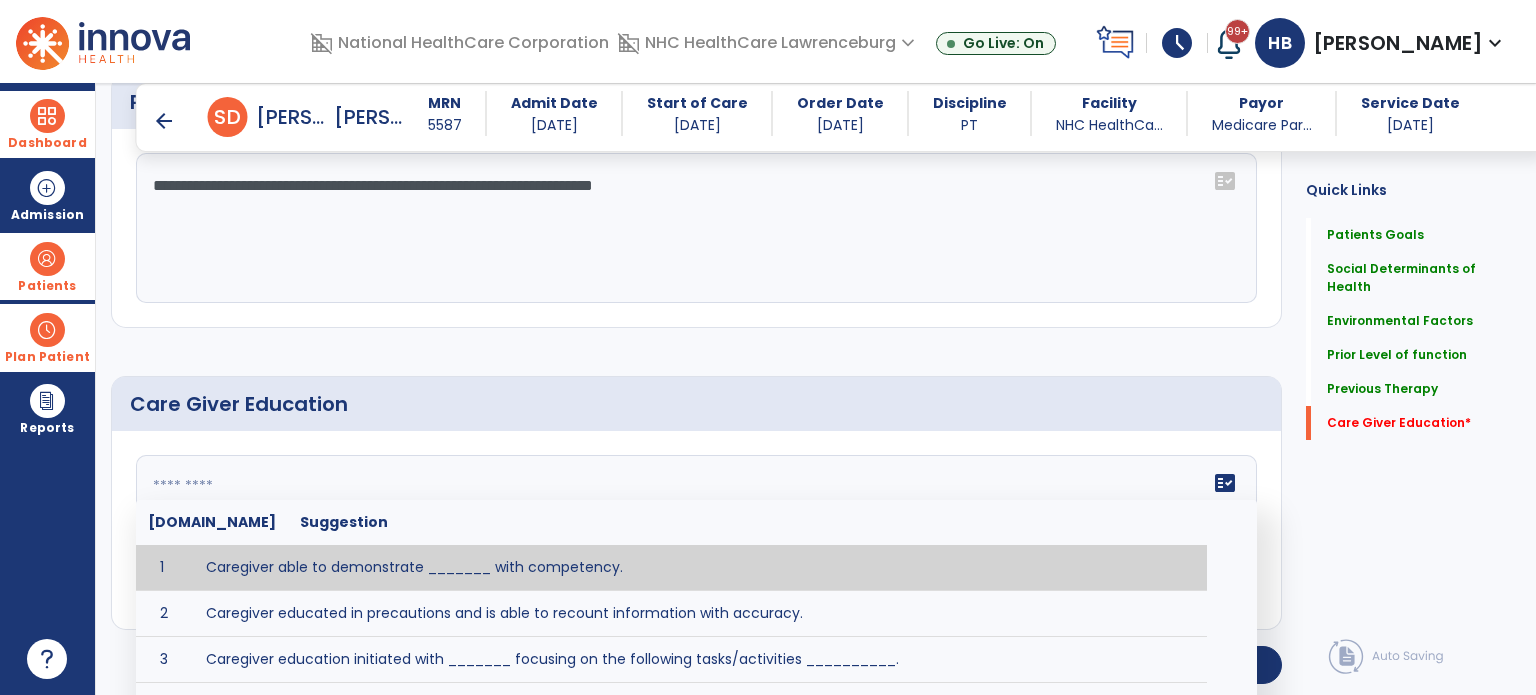 click on "fact_check  [DOMAIN_NAME] Suggestion 1 Caregiver able to demonstrate _______ with competency. 2 Caregiver educated in precautions and is able to recount information with accuracy. 3 Caregiver education initiated with _______ focusing on the following tasks/activities __________. 4 Home exercise program initiated with caregiver focusing on __________. 5 Patient educated in precautions and is able to recount information with [VALUE]% accuracy." 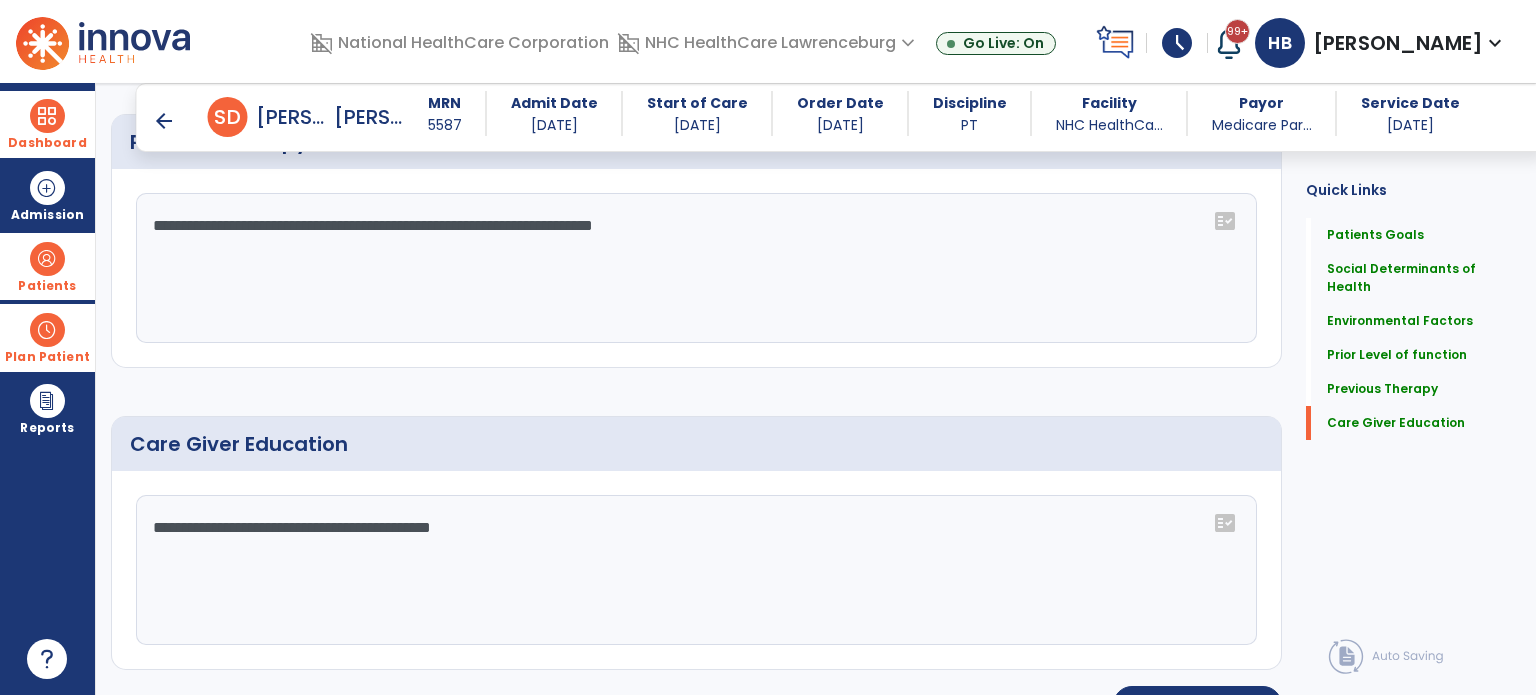scroll, scrollTop: 1232, scrollLeft: 0, axis: vertical 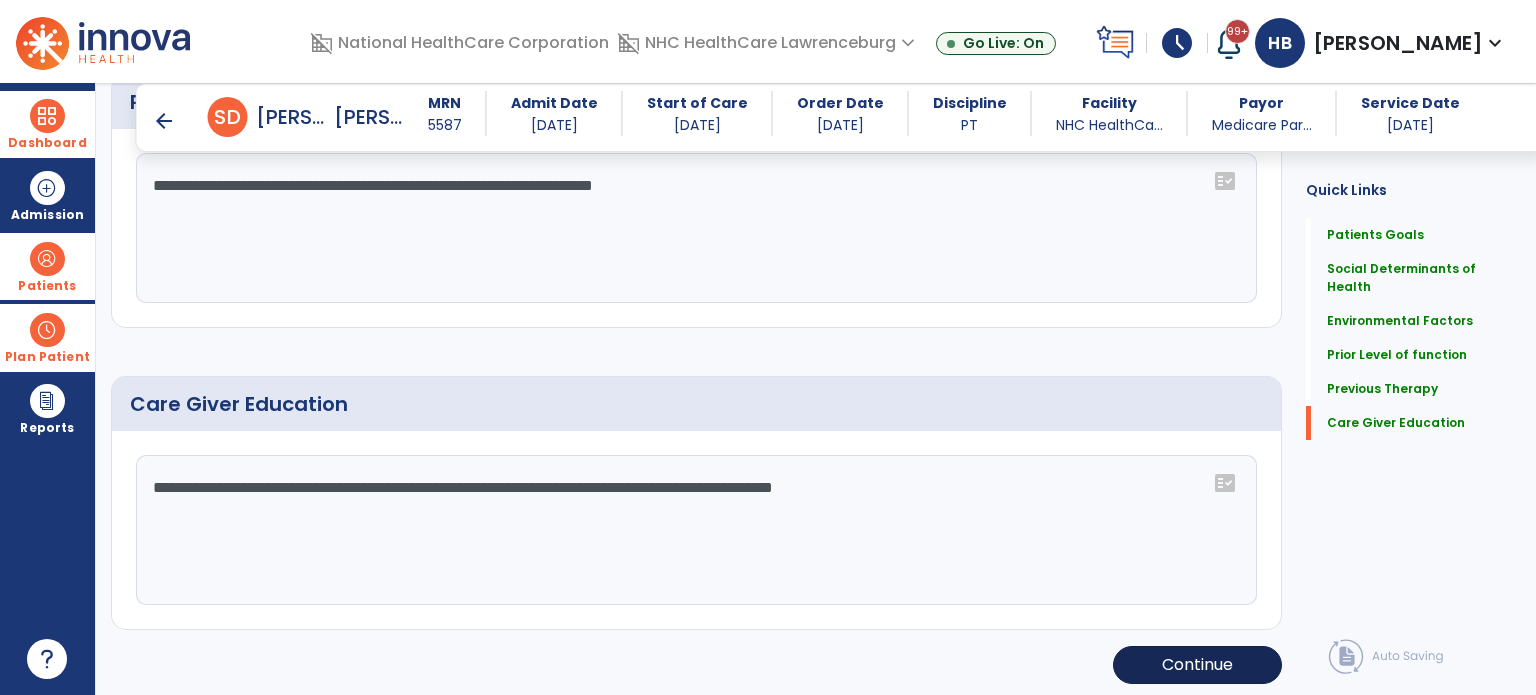 type on "**********" 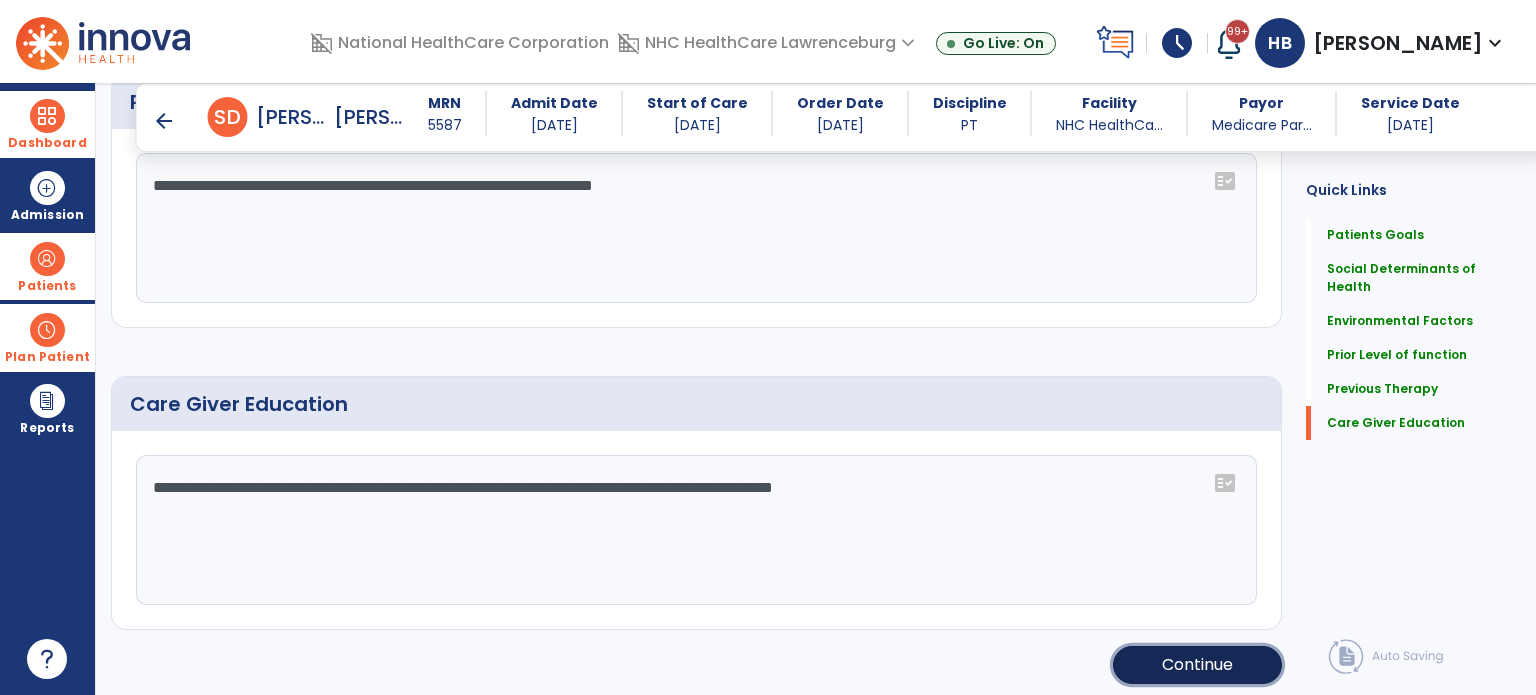 click on "Continue" 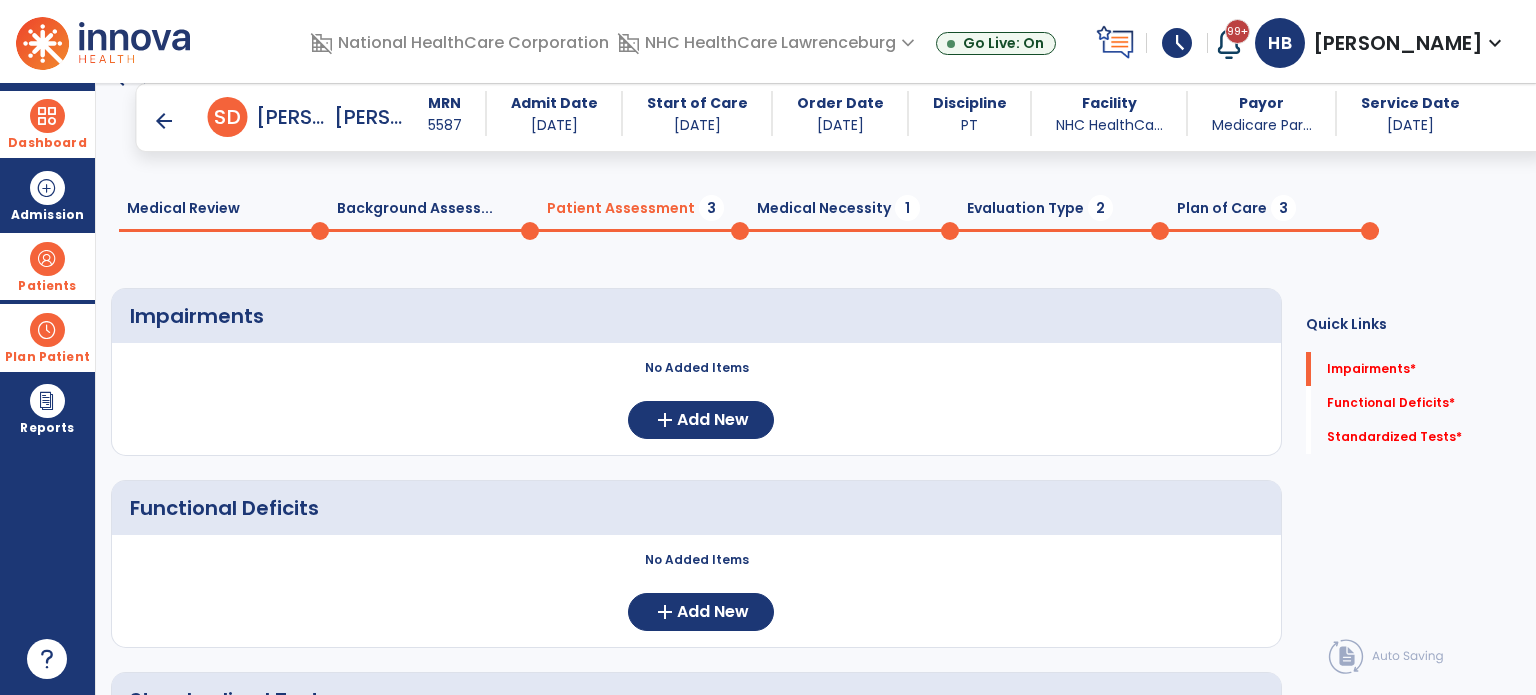 scroll, scrollTop: 100, scrollLeft: 0, axis: vertical 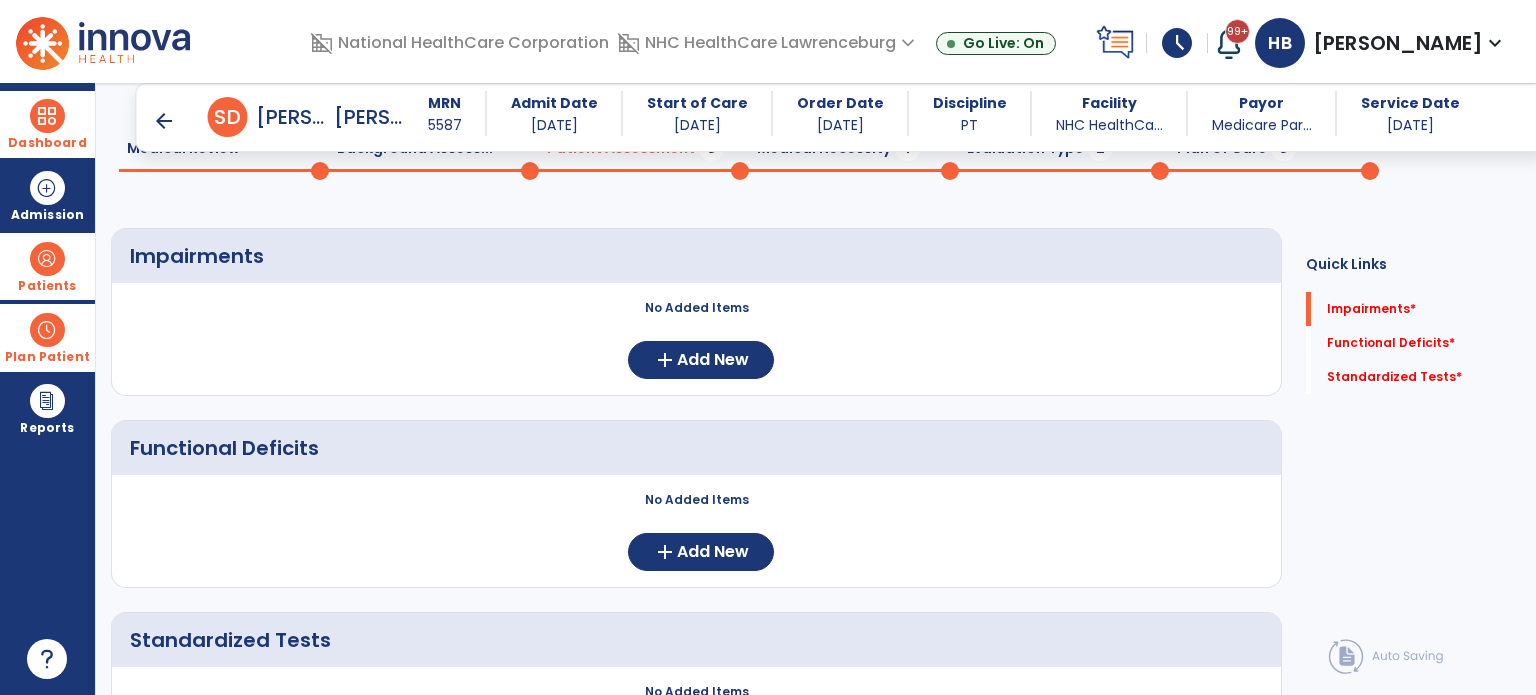 click on "No Added Items  add  Add New" 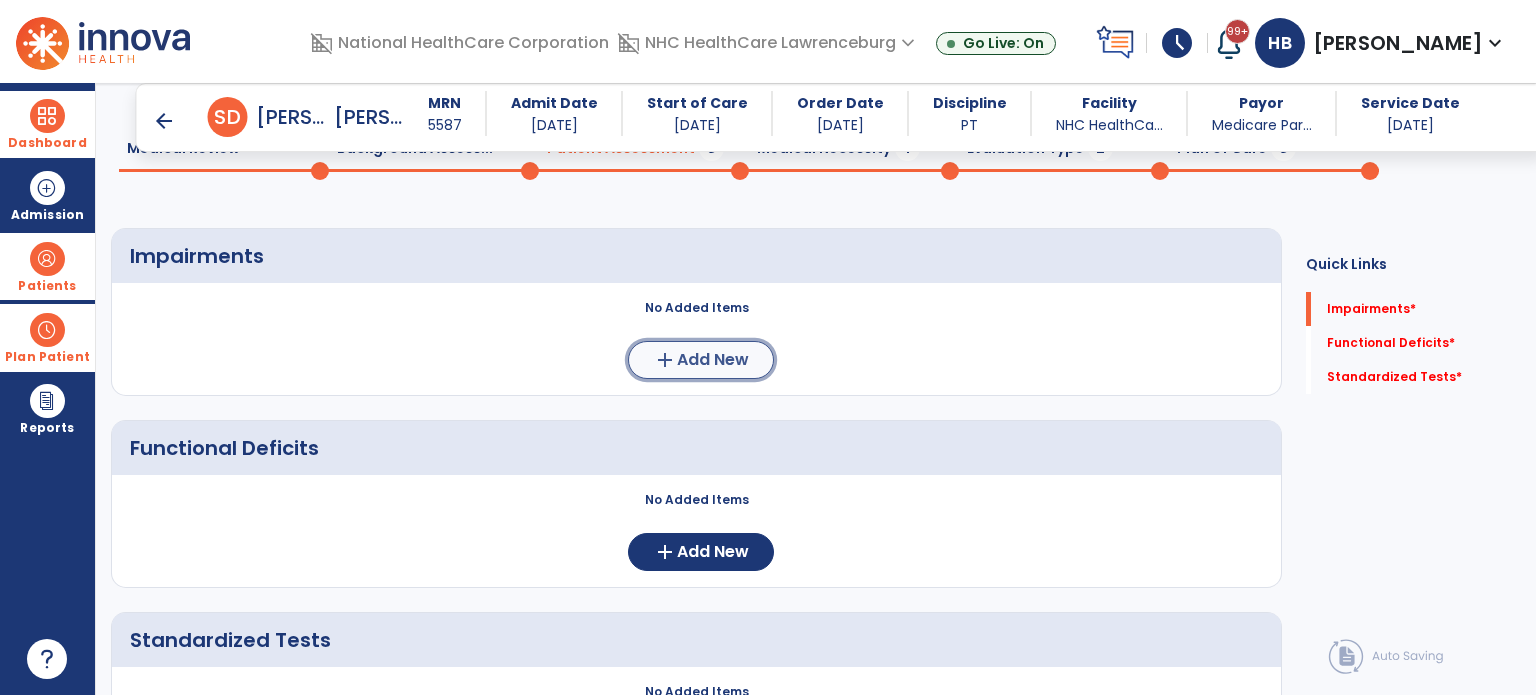 click on "Add New" 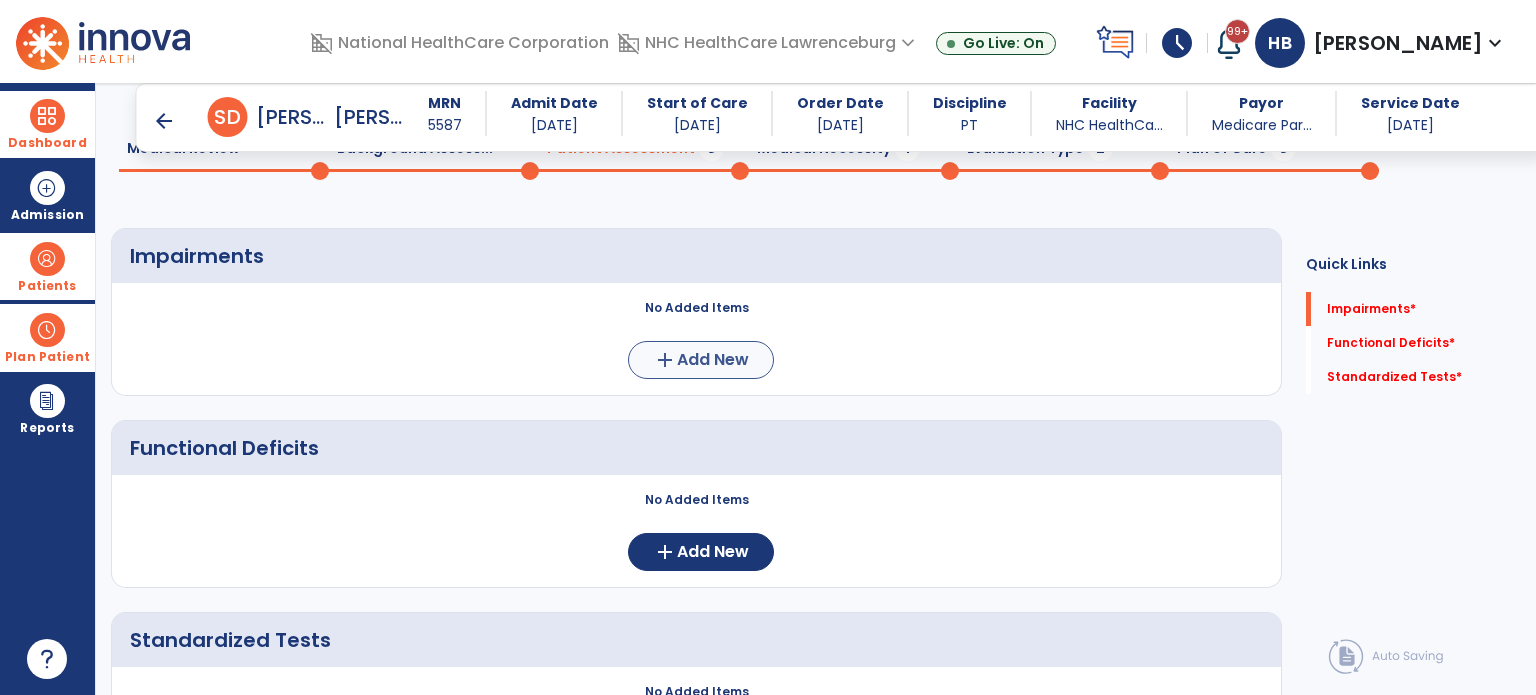 scroll, scrollTop: 0, scrollLeft: 0, axis: both 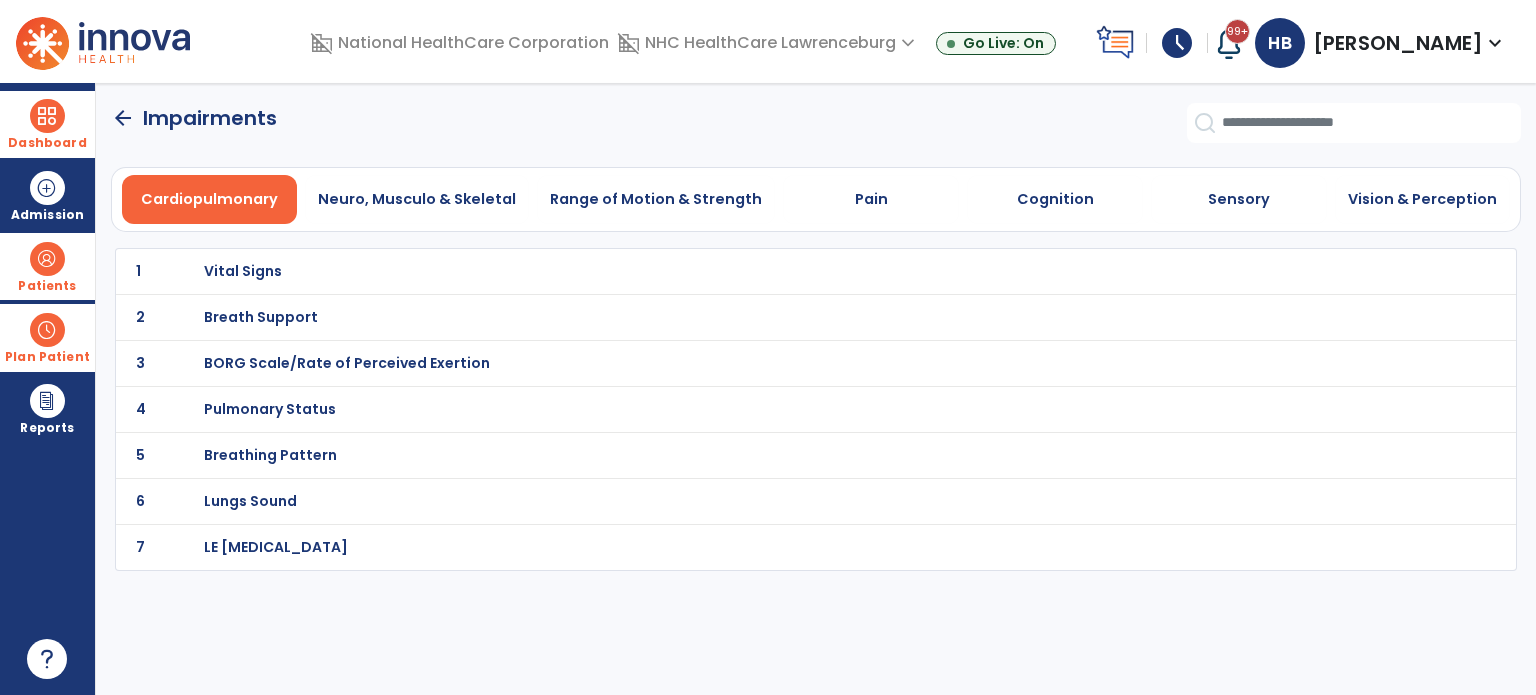 click on "Breathing Pattern" at bounding box center [243, 271] 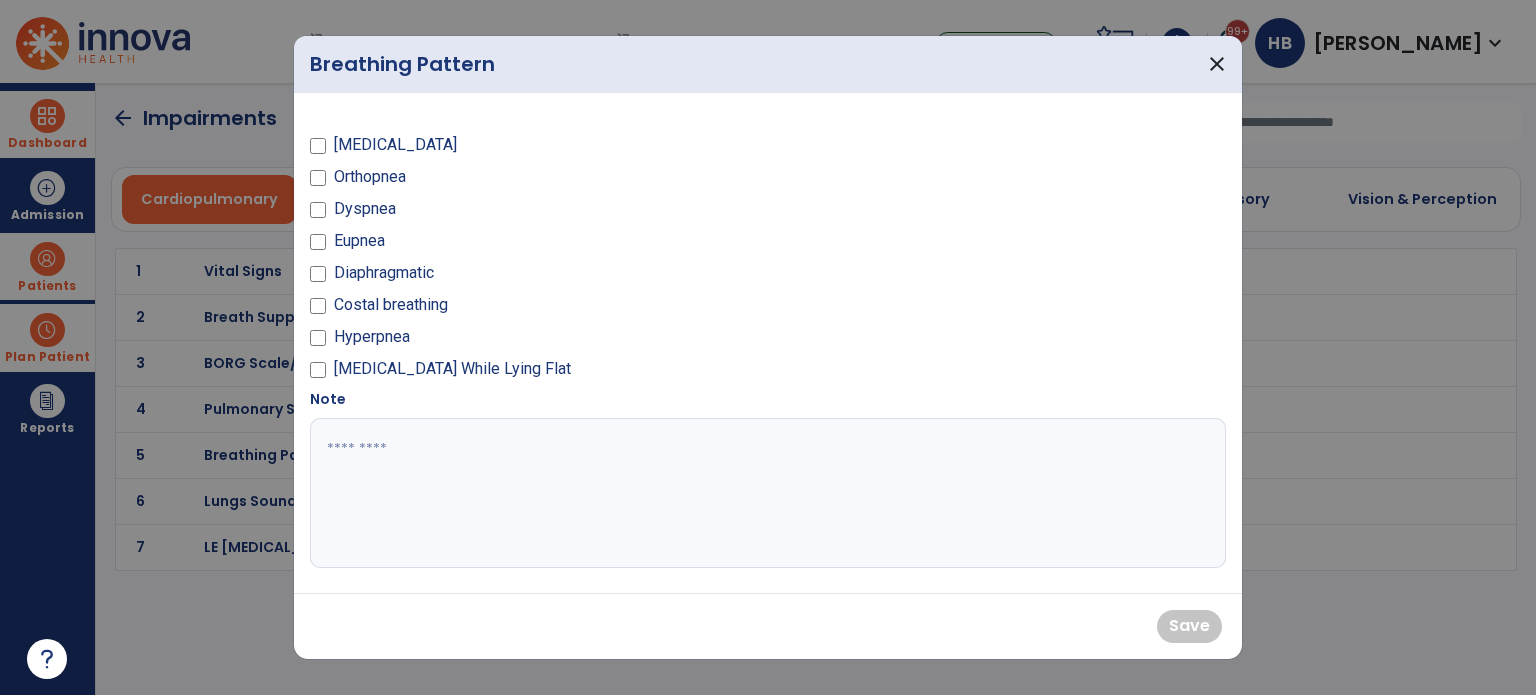 click on "[MEDICAL_DATA] While Lying Flat" at bounding box center [452, 369] 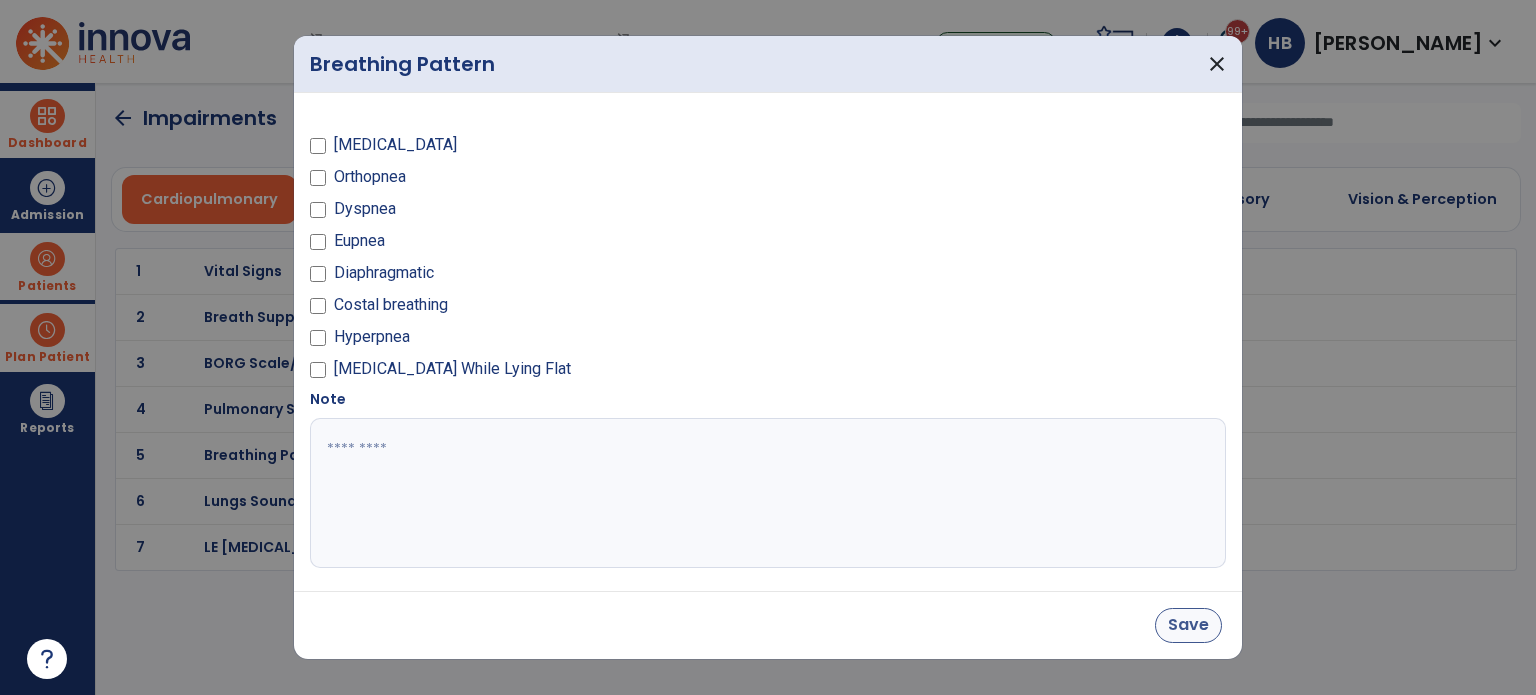 drag, startPoint x: 1220, startPoint y: 641, endPoint x: 1200, endPoint y: 632, distance: 21.931713 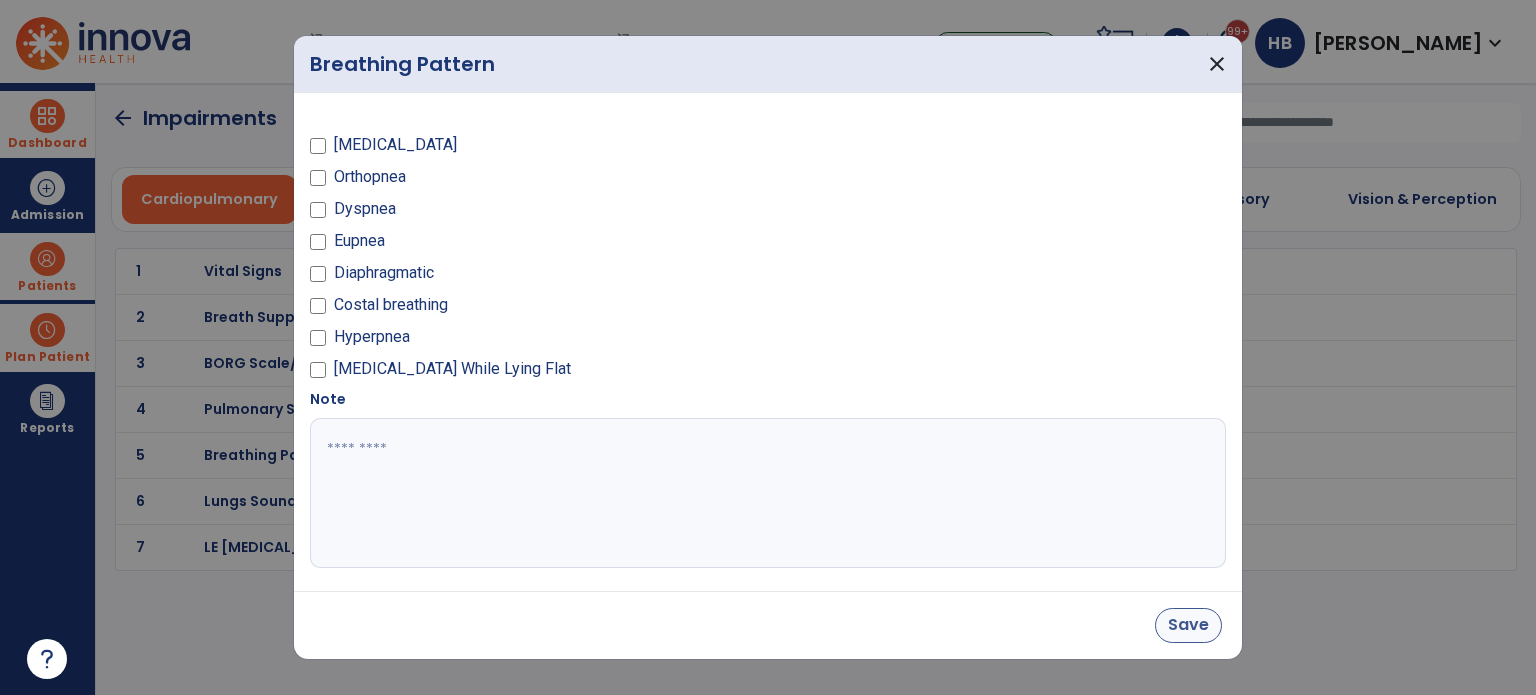 click on "Save" at bounding box center [1188, 625] 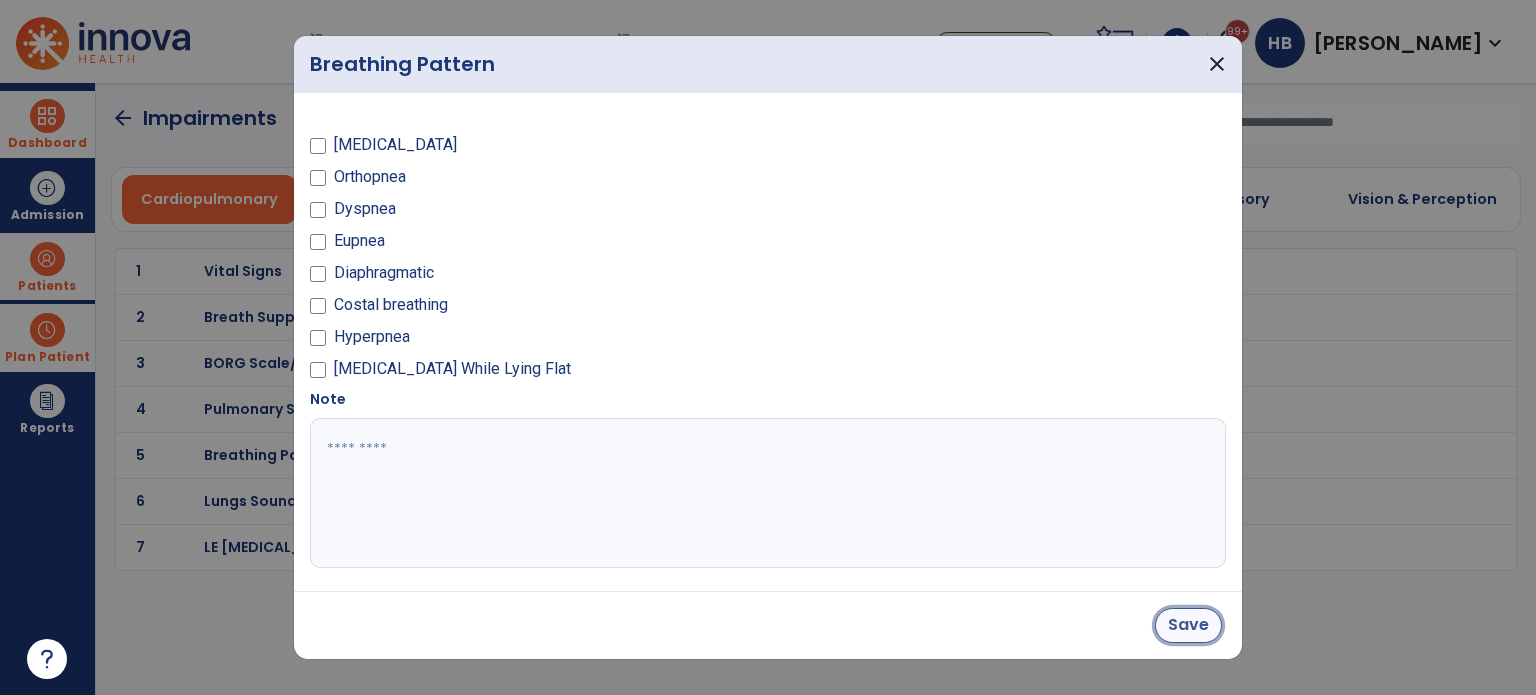 click on "Save" at bounding box center [1188, 625] 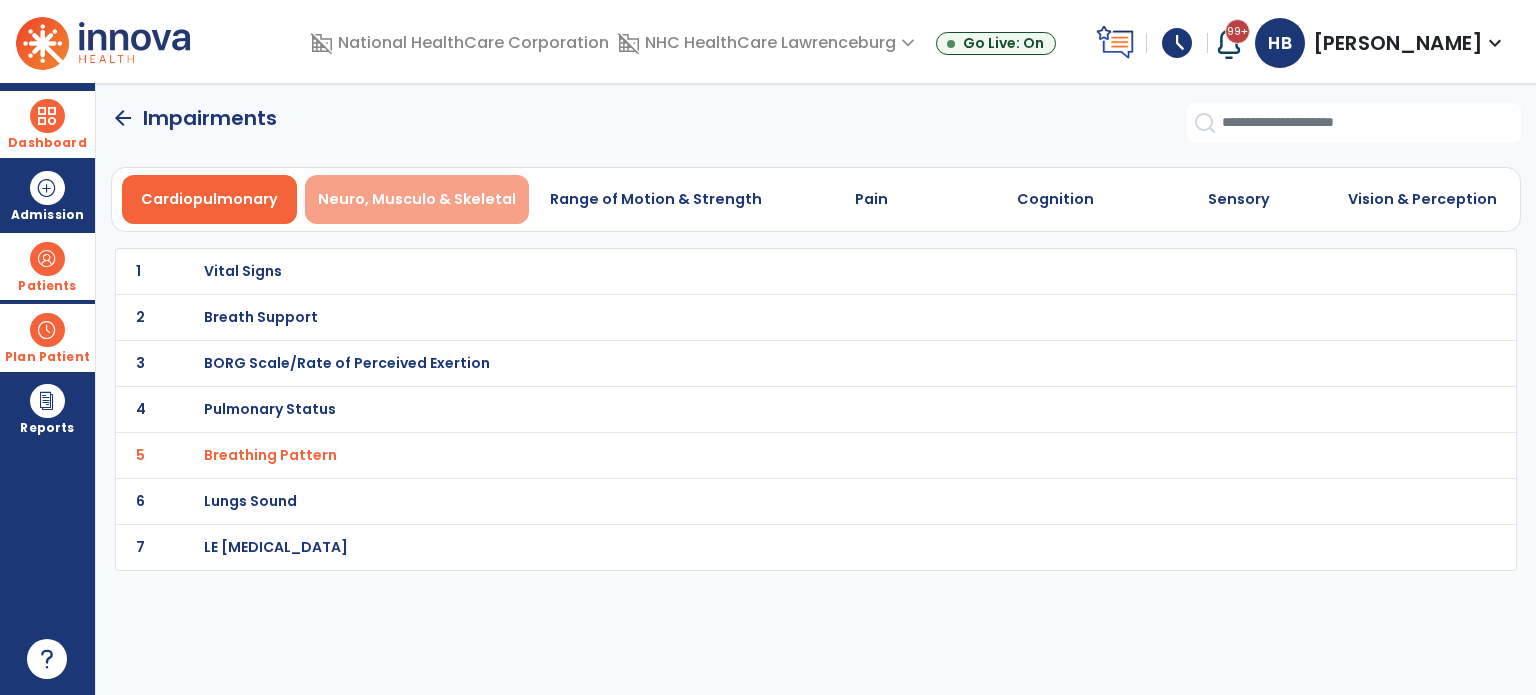 click on "Neuro, Musculo & Skeletal" at bounding box center (417, 199) 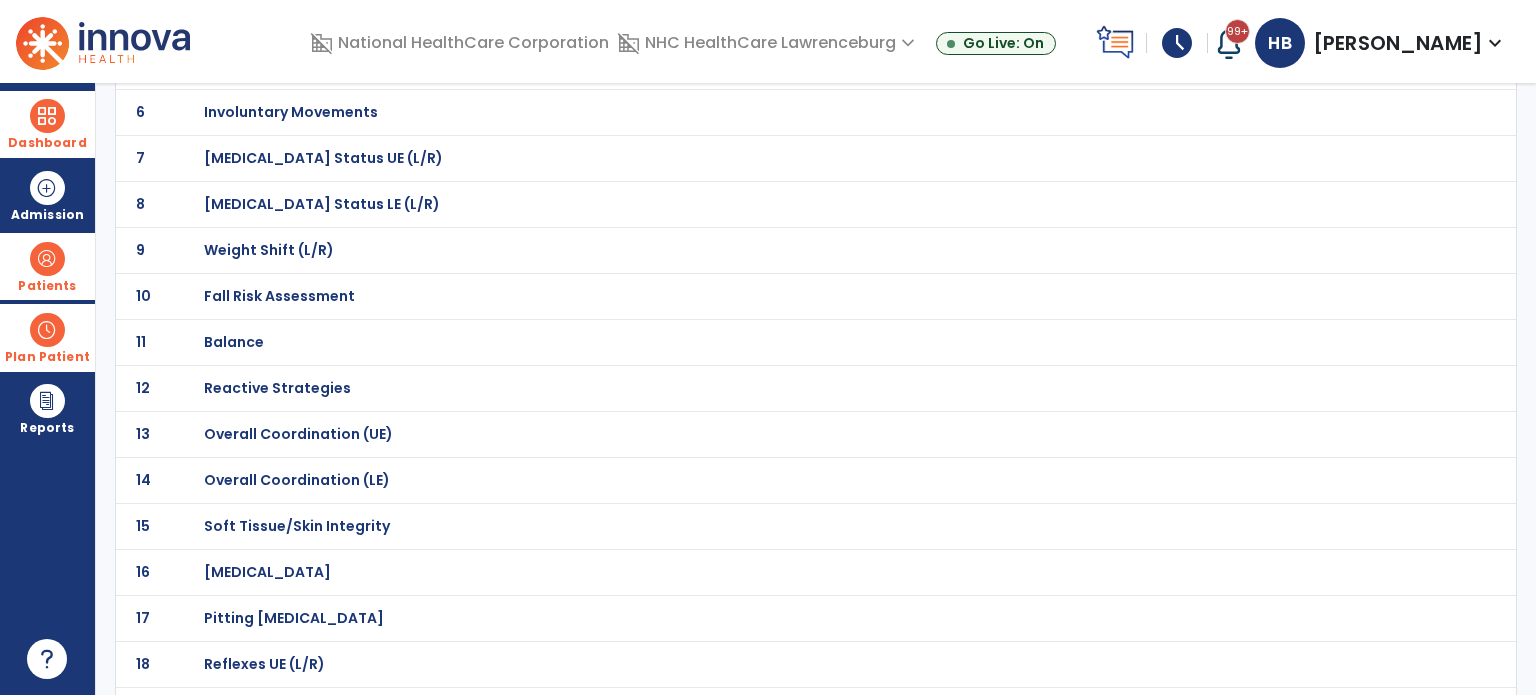 scroll, scrollTop: 0, scrollLeft: 0, axis: both 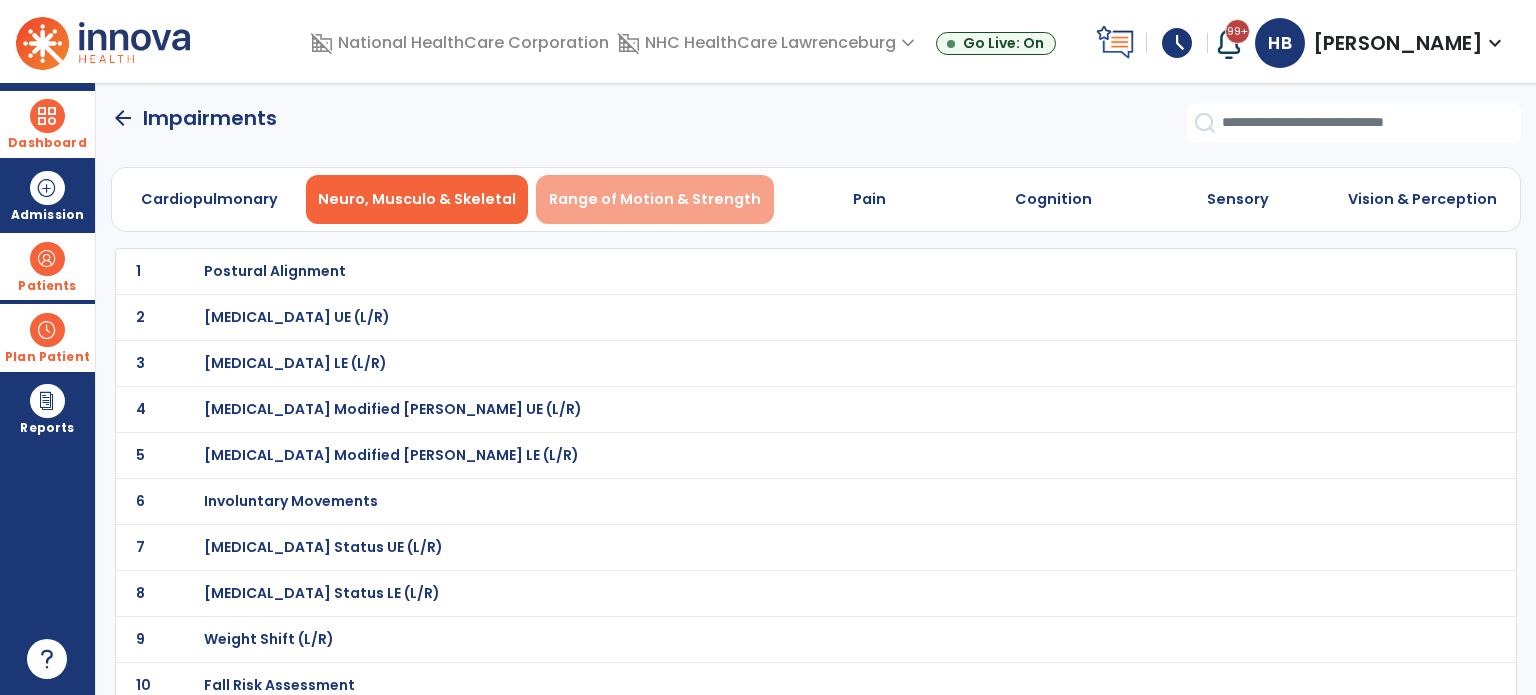 click on "Range of Motion & Strength" at bounding box center [655, 199] 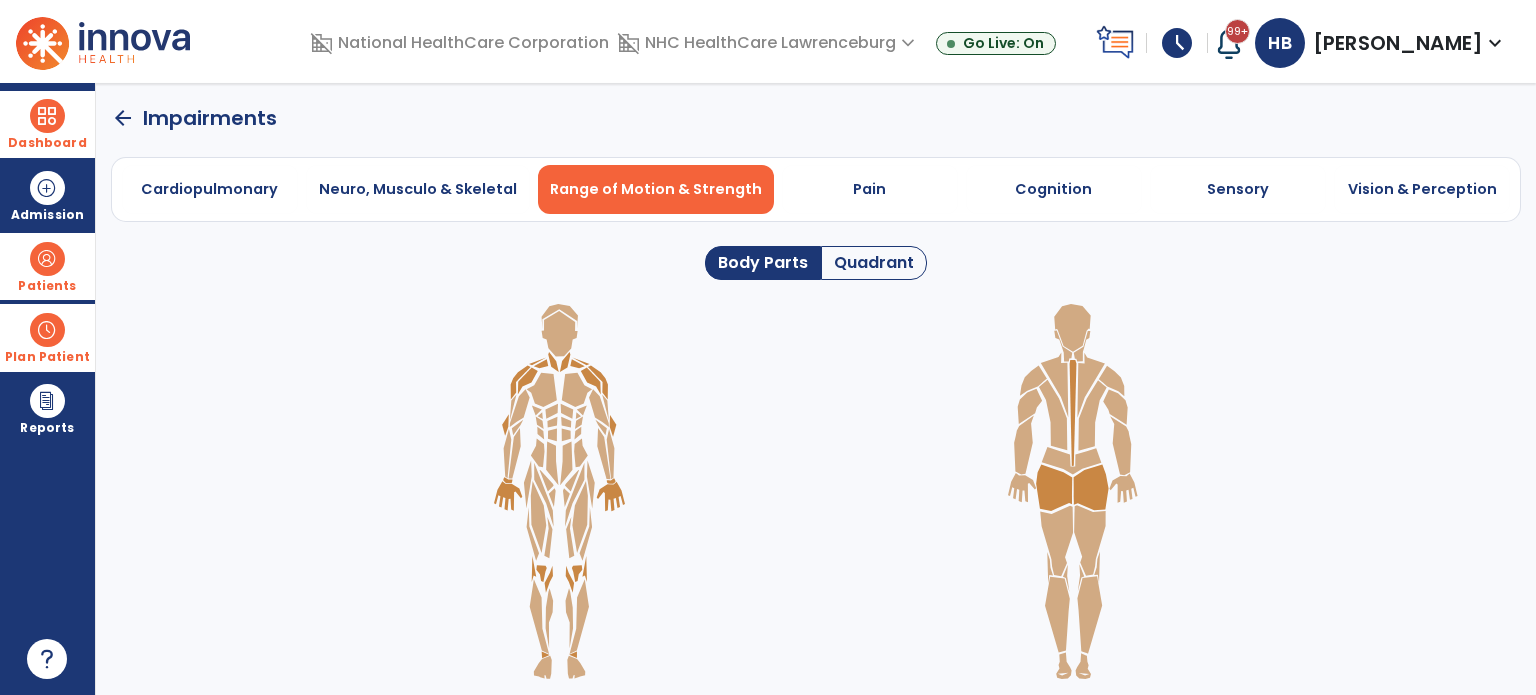 click on "Quadrant" 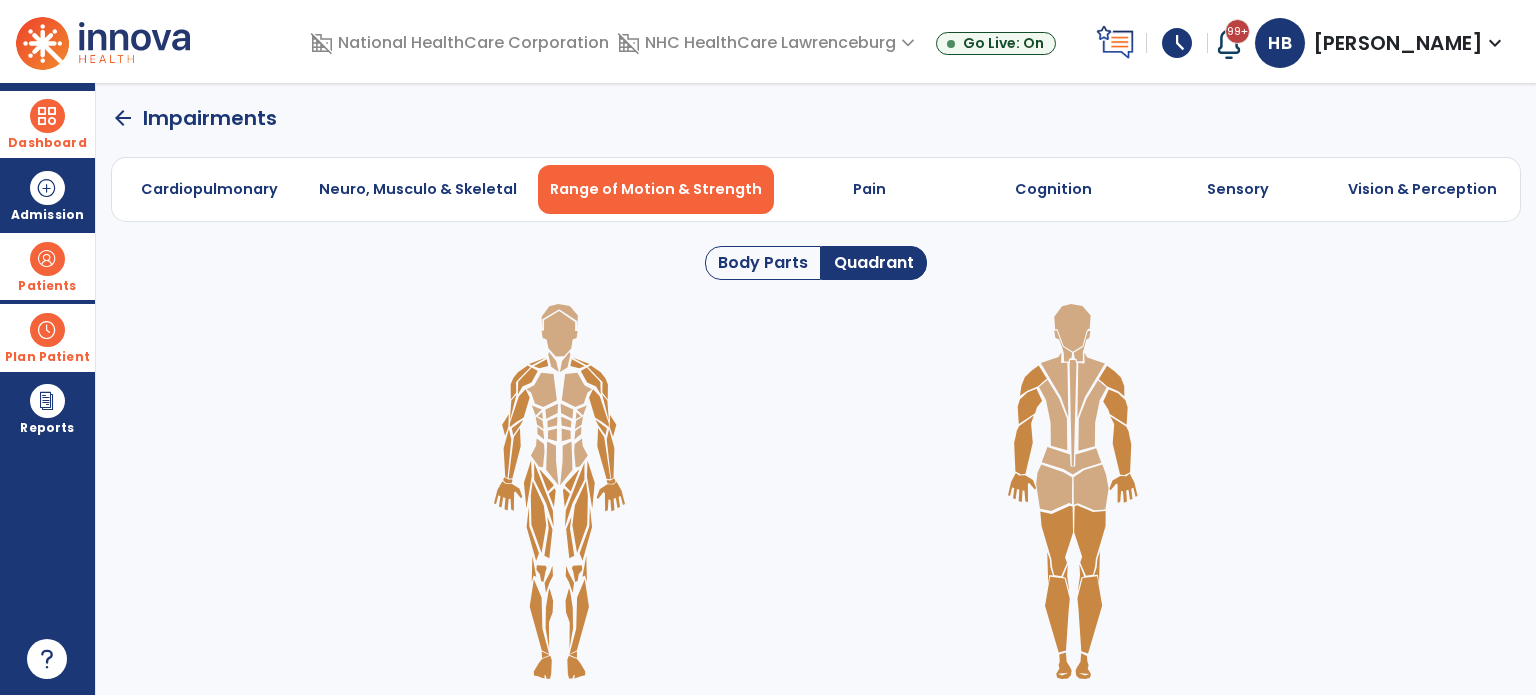 click on "Quadrant" 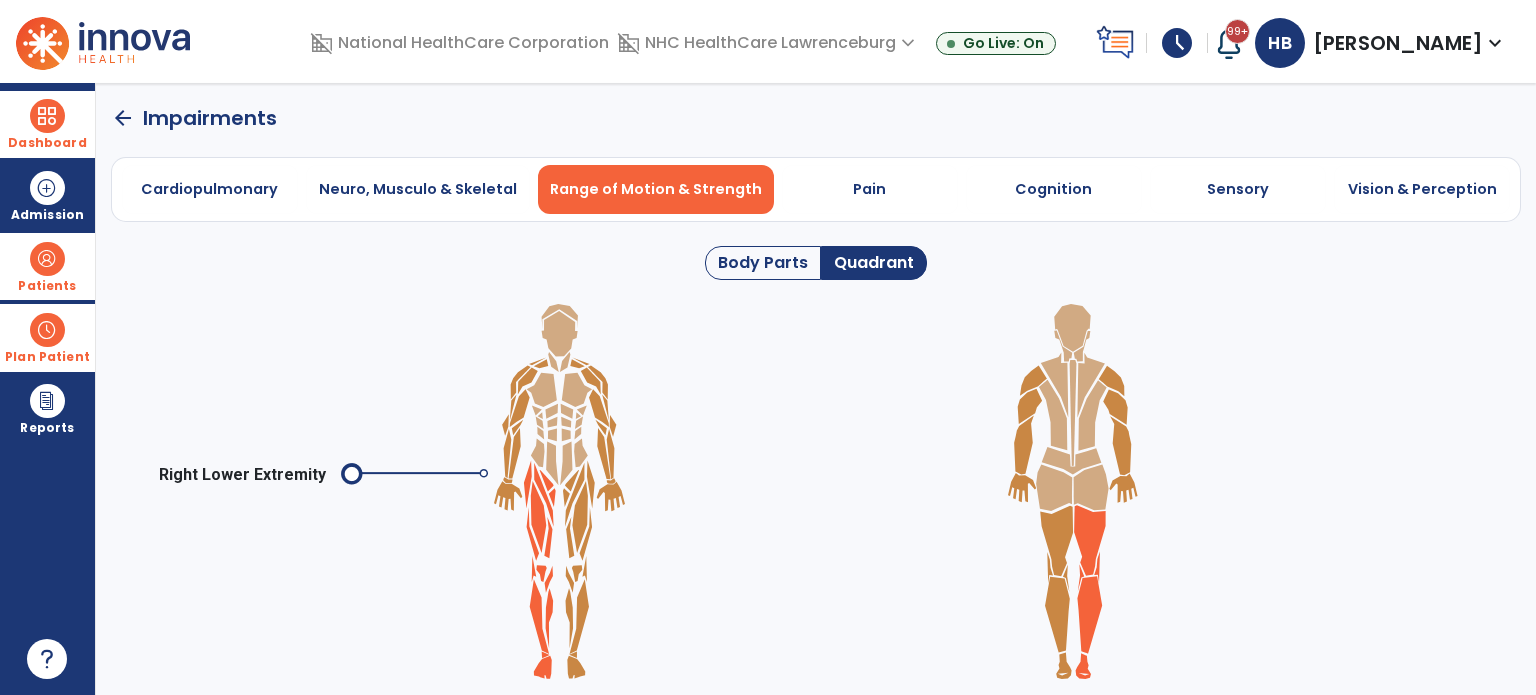 click 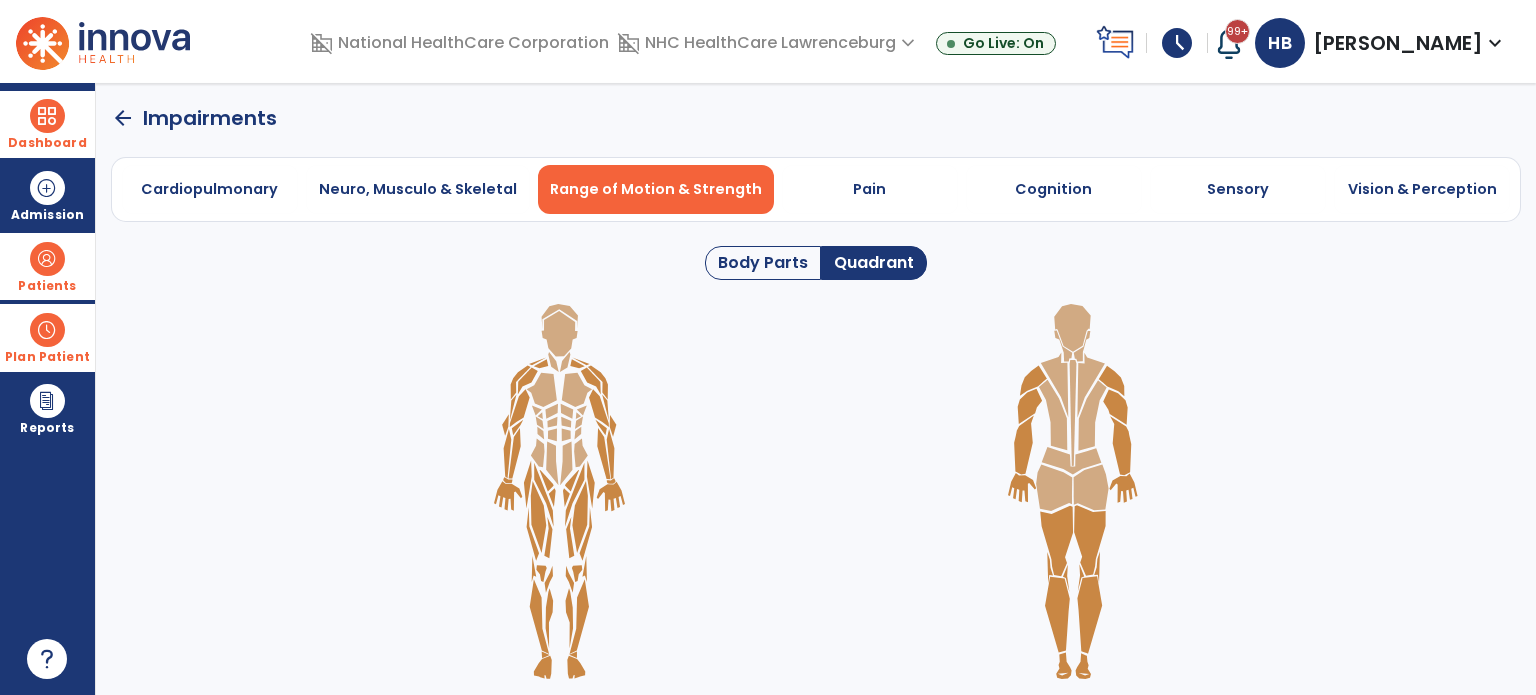 click 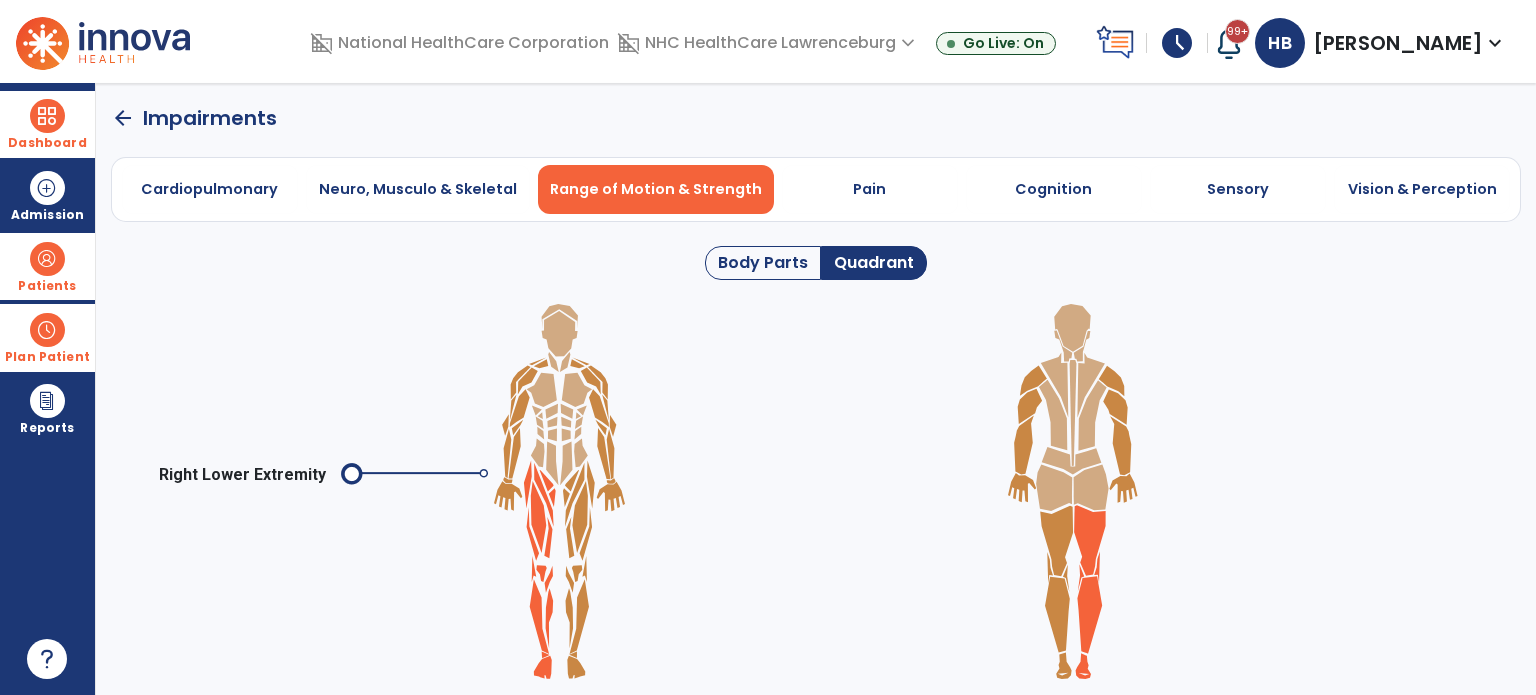 click 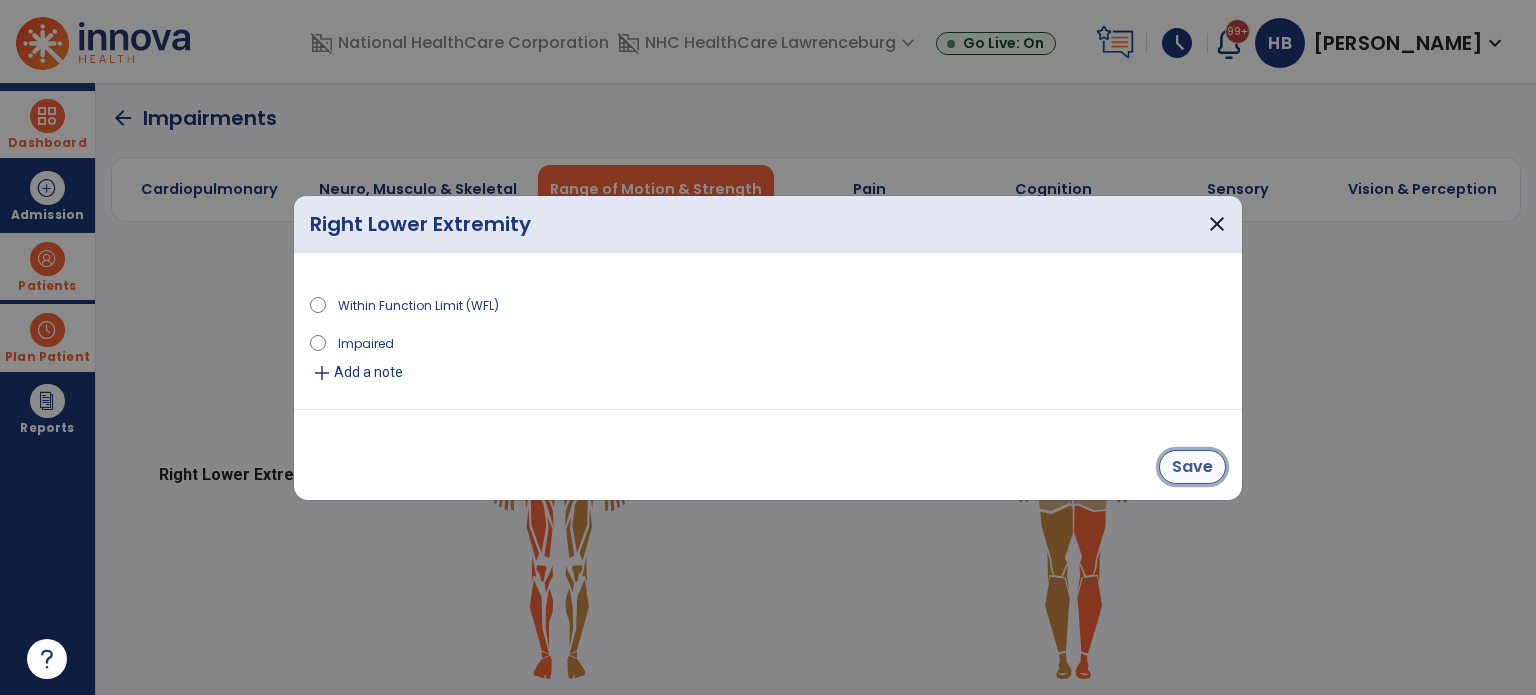 click on "Save" at bounding box center [1192, 467] 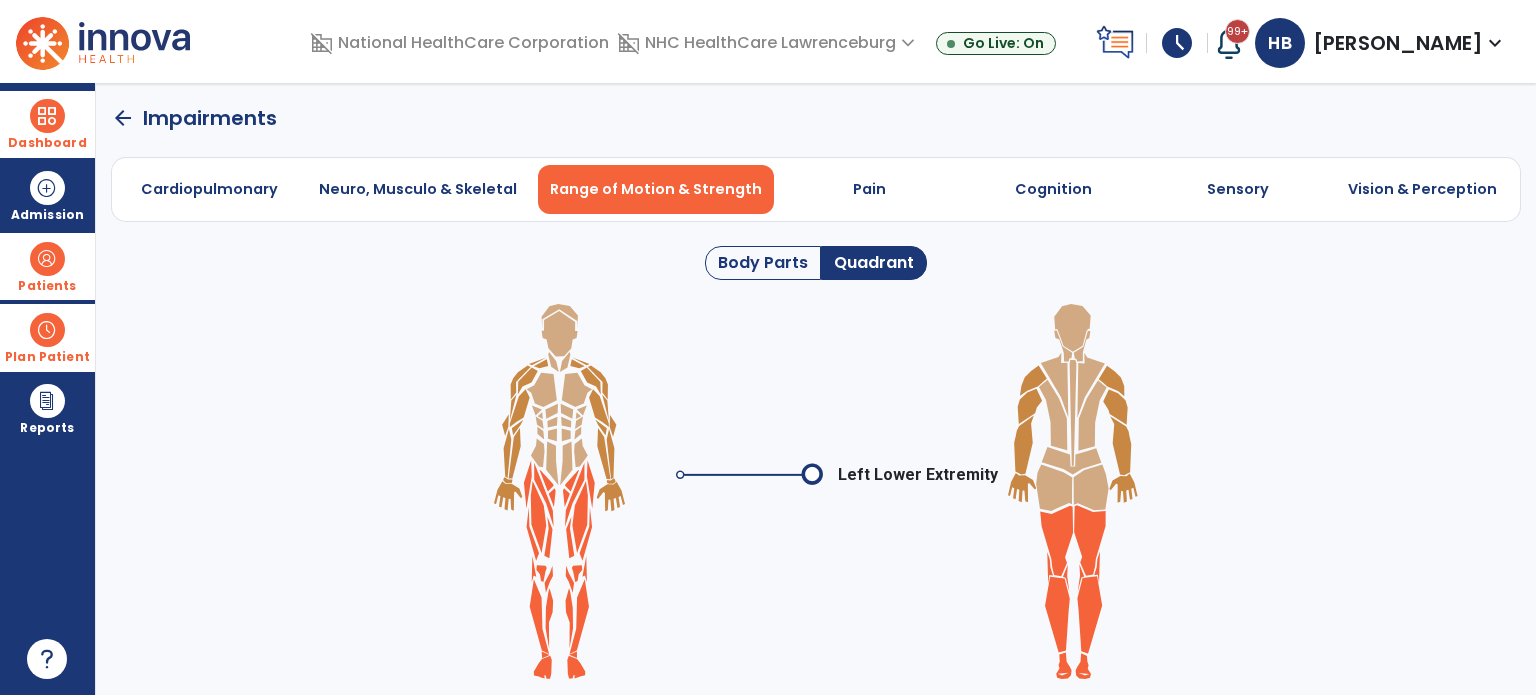 click 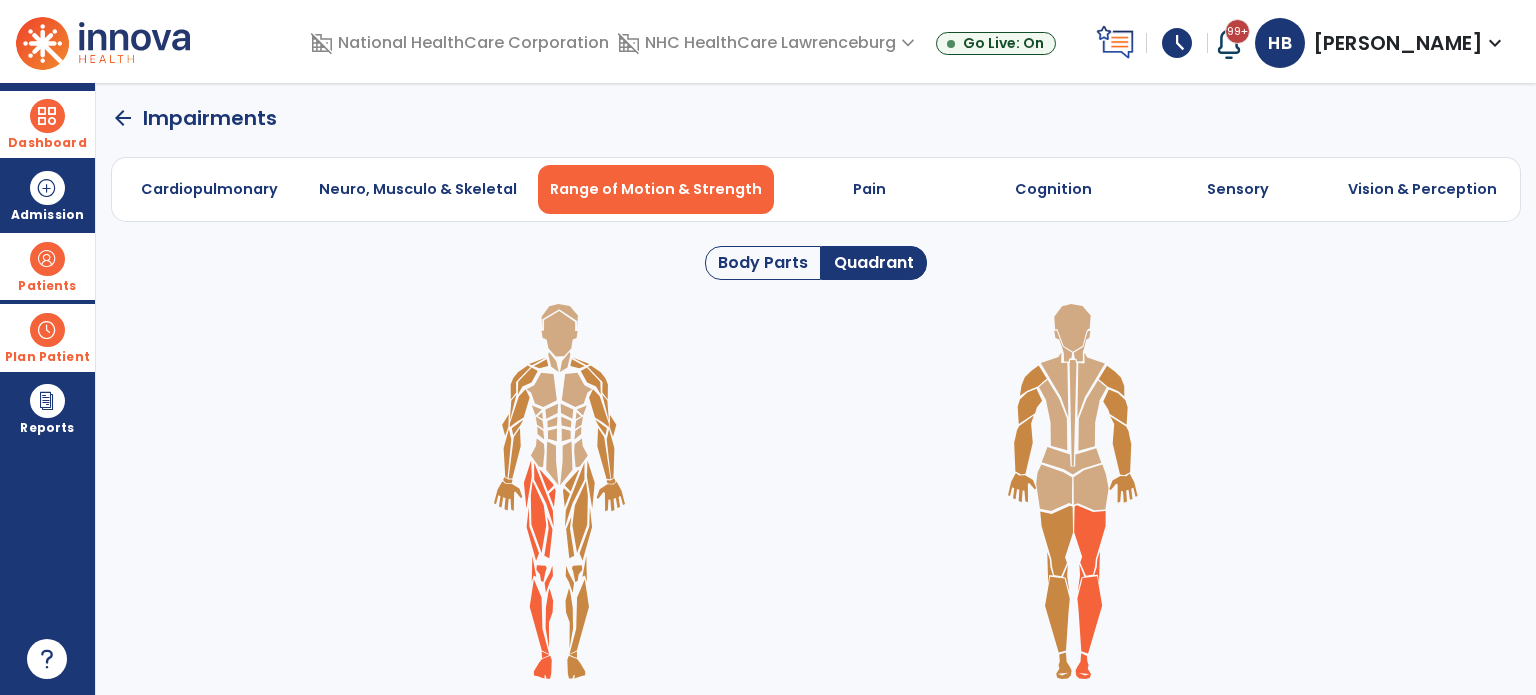 click 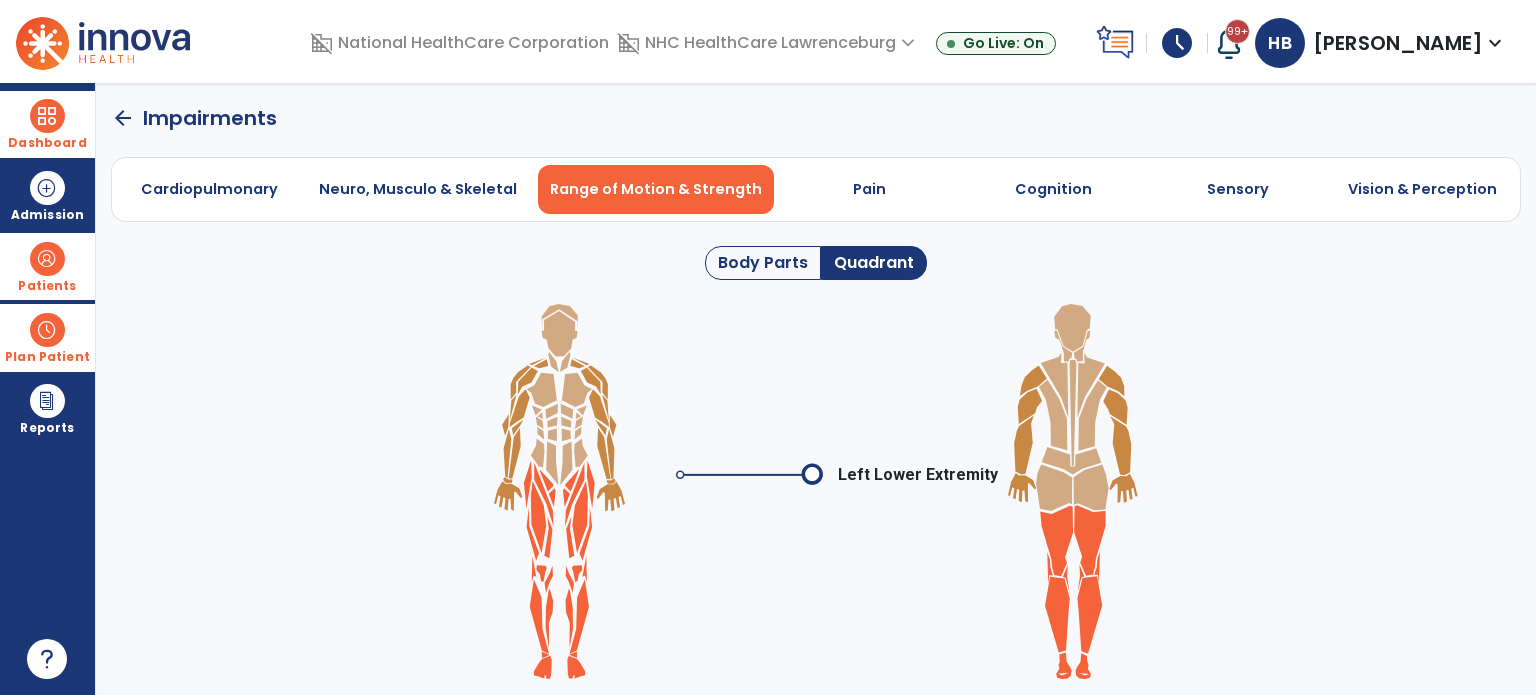 click 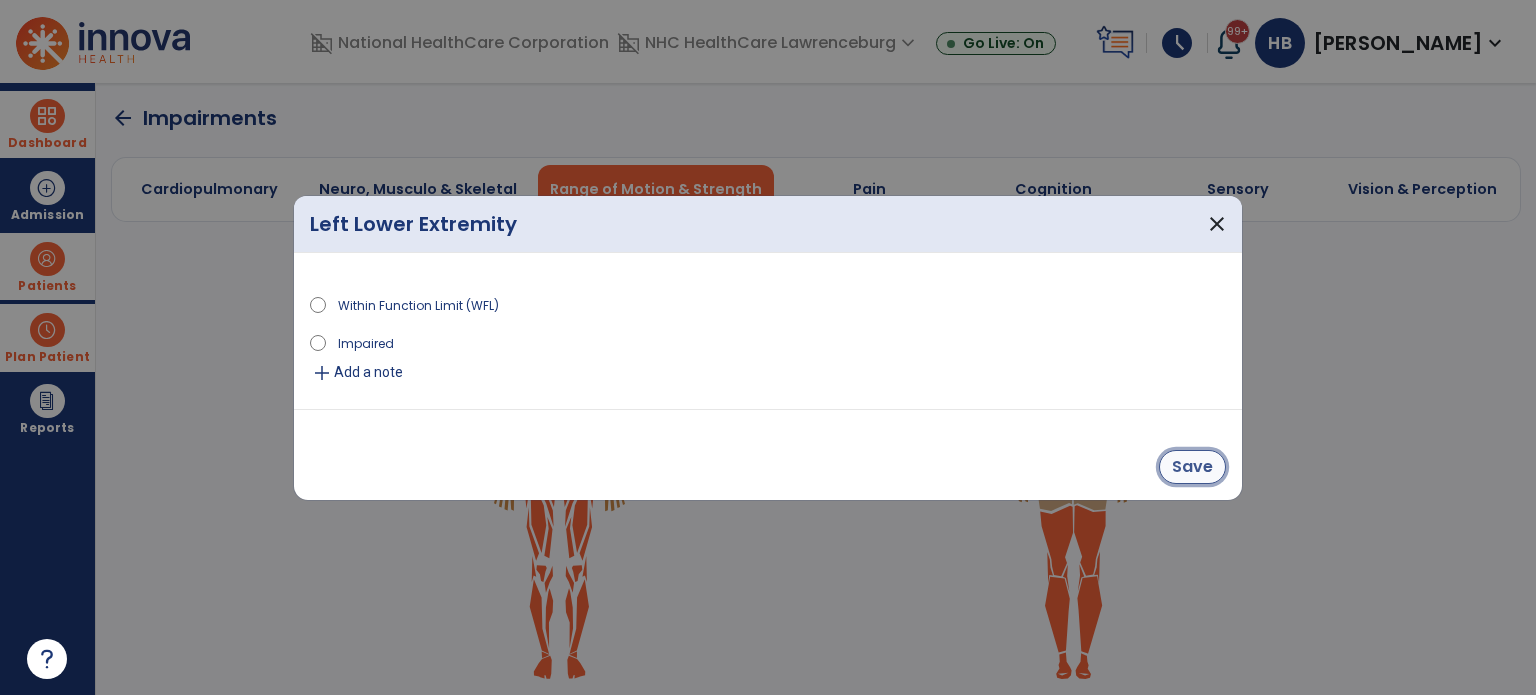 click on "Save" at bounding box center [1192, 467] 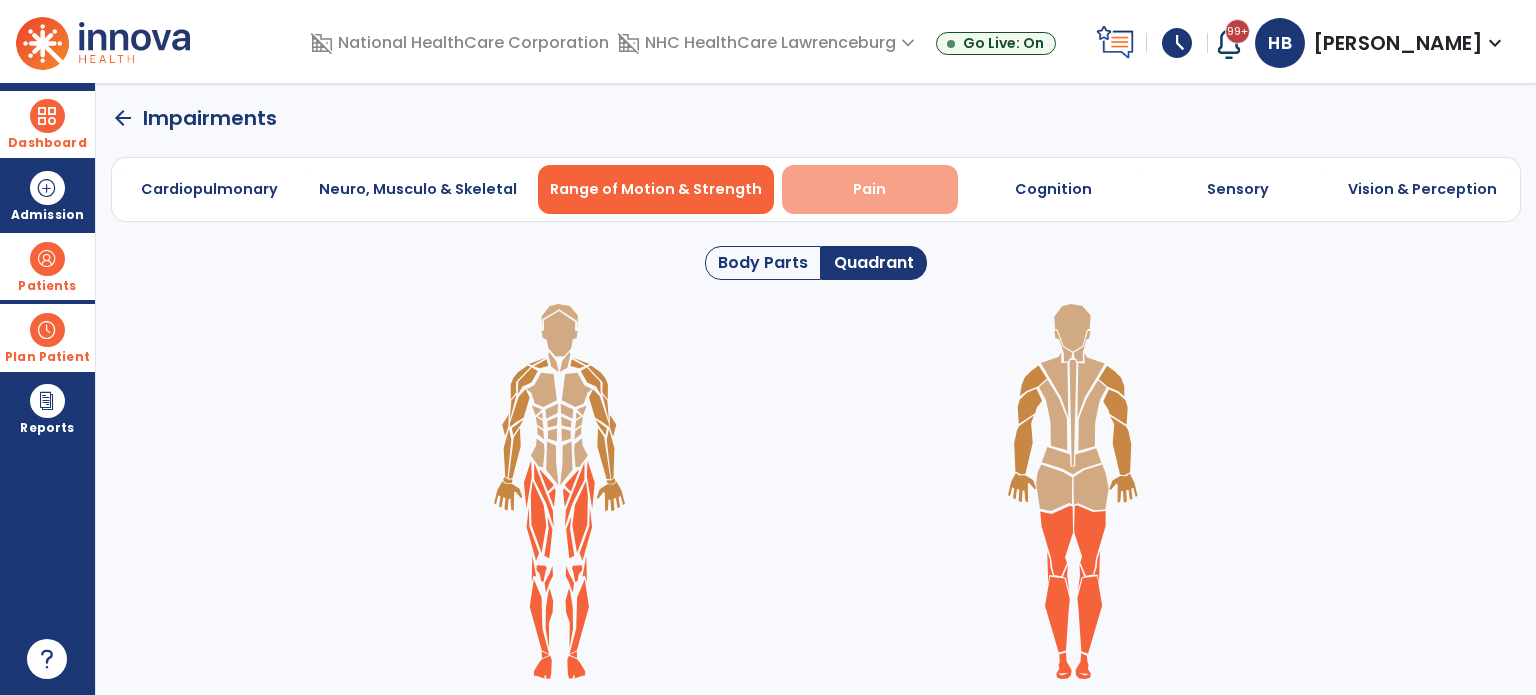 click on "Pain" at bounding box center [869, 189] 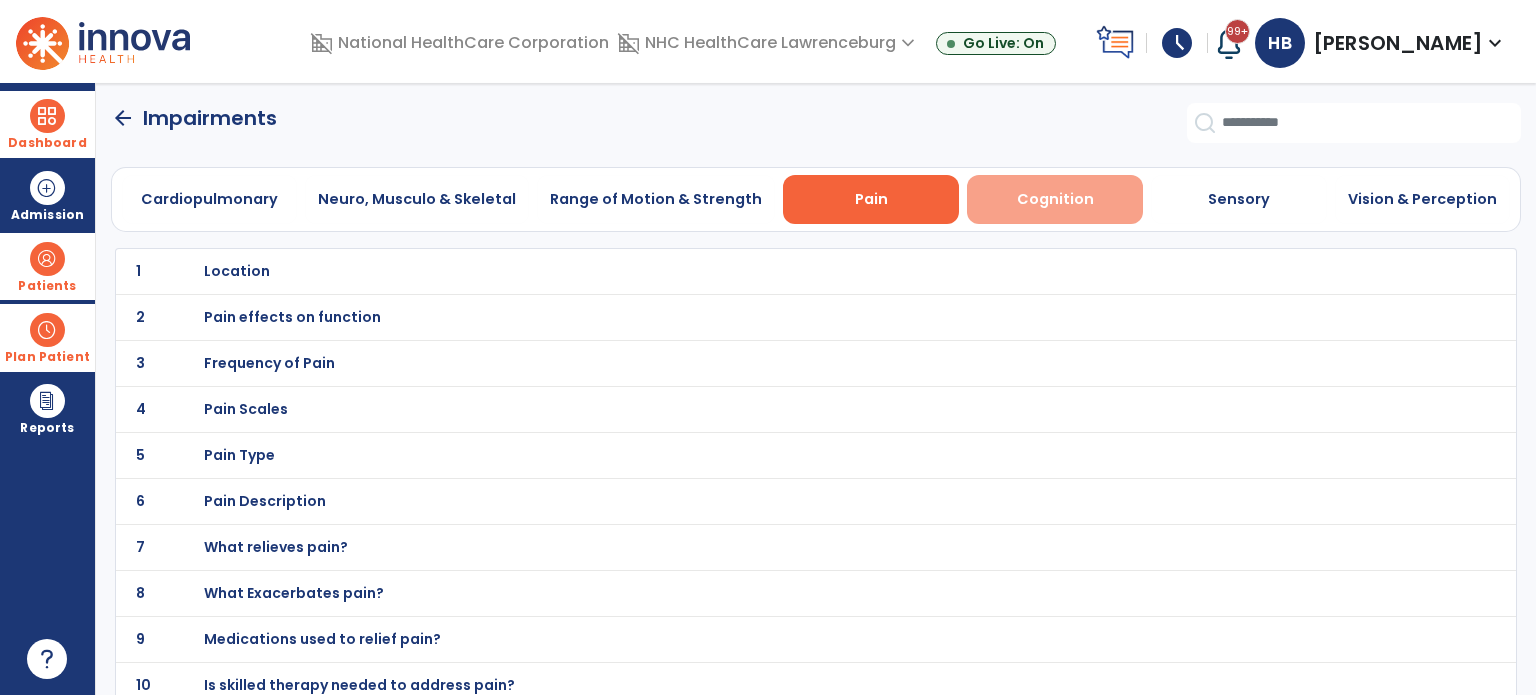 click on "Cognition" at bounding box center (1055, 199) 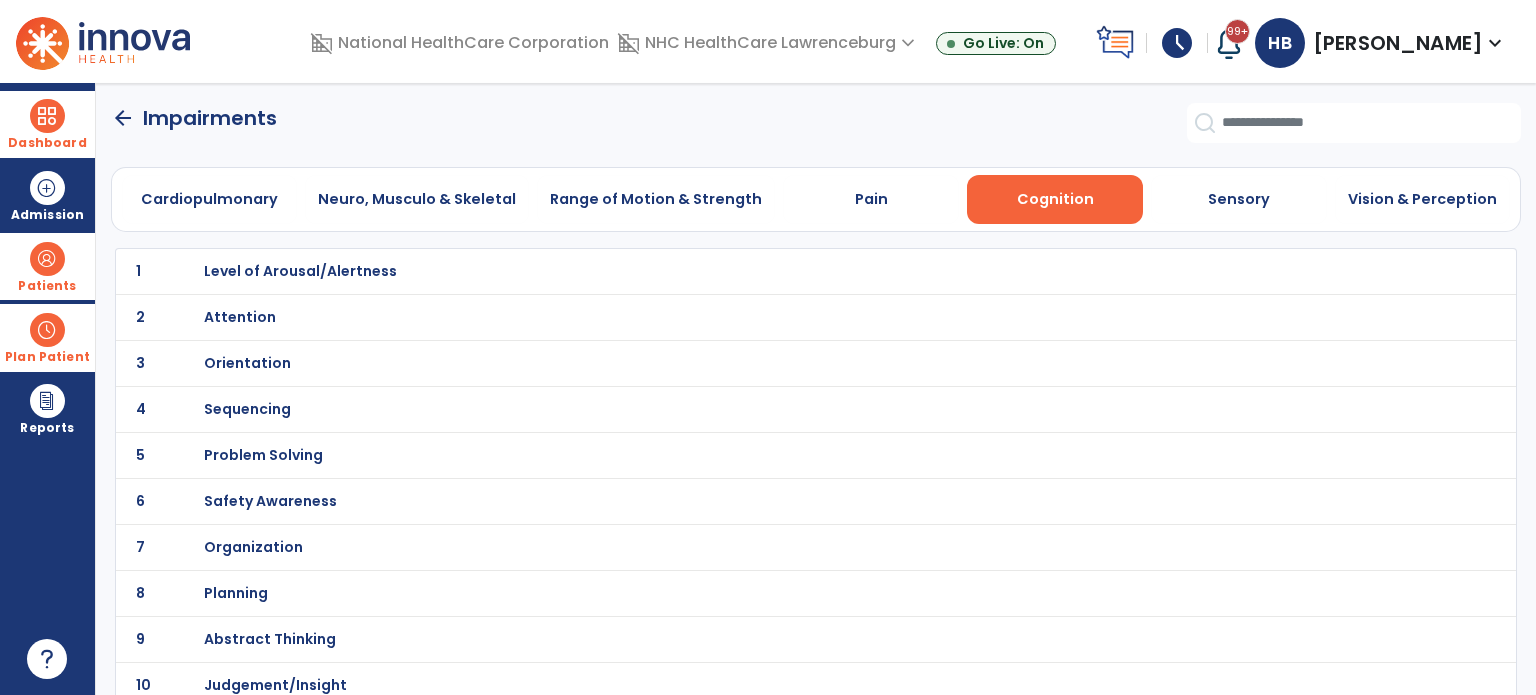 click on "3 Orientation" 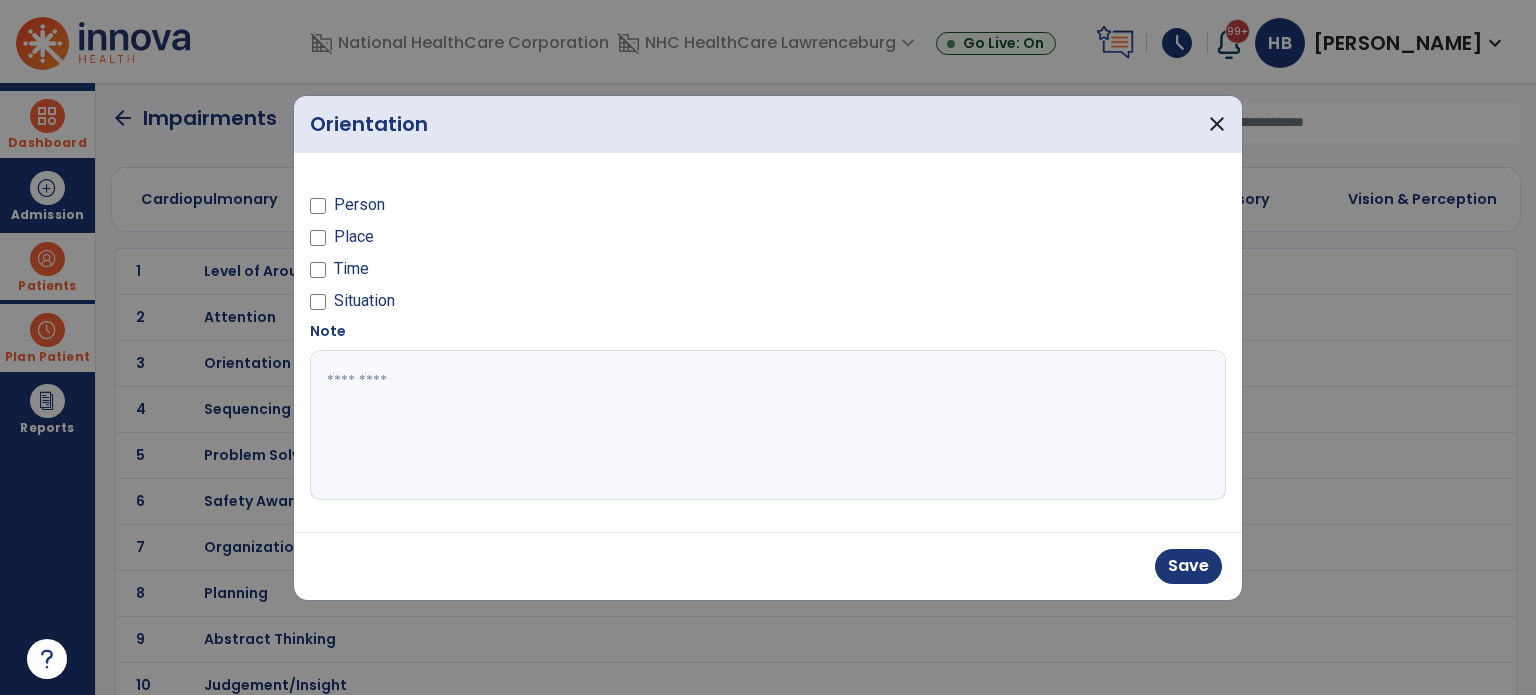 click at bounding box center (318, 241) 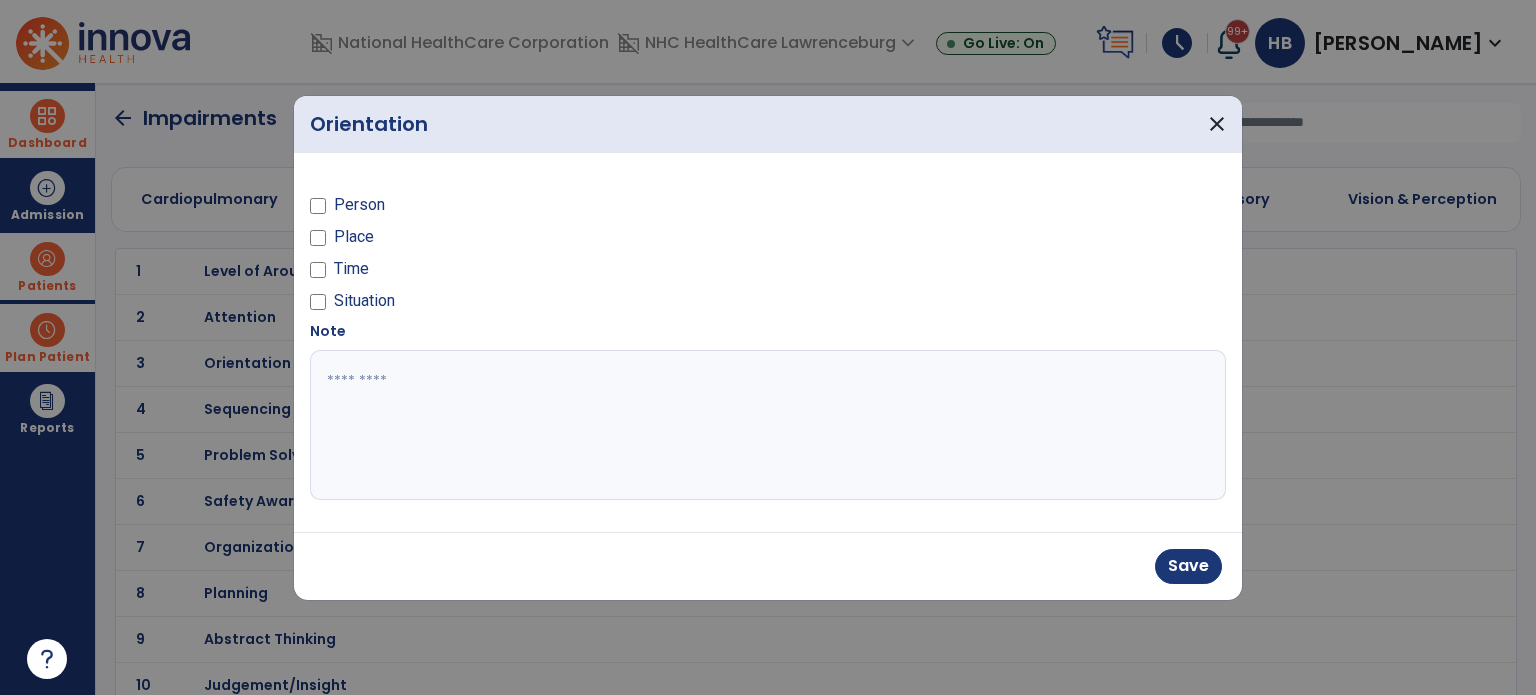 click on "Situation" at bounding box center (533, 305) 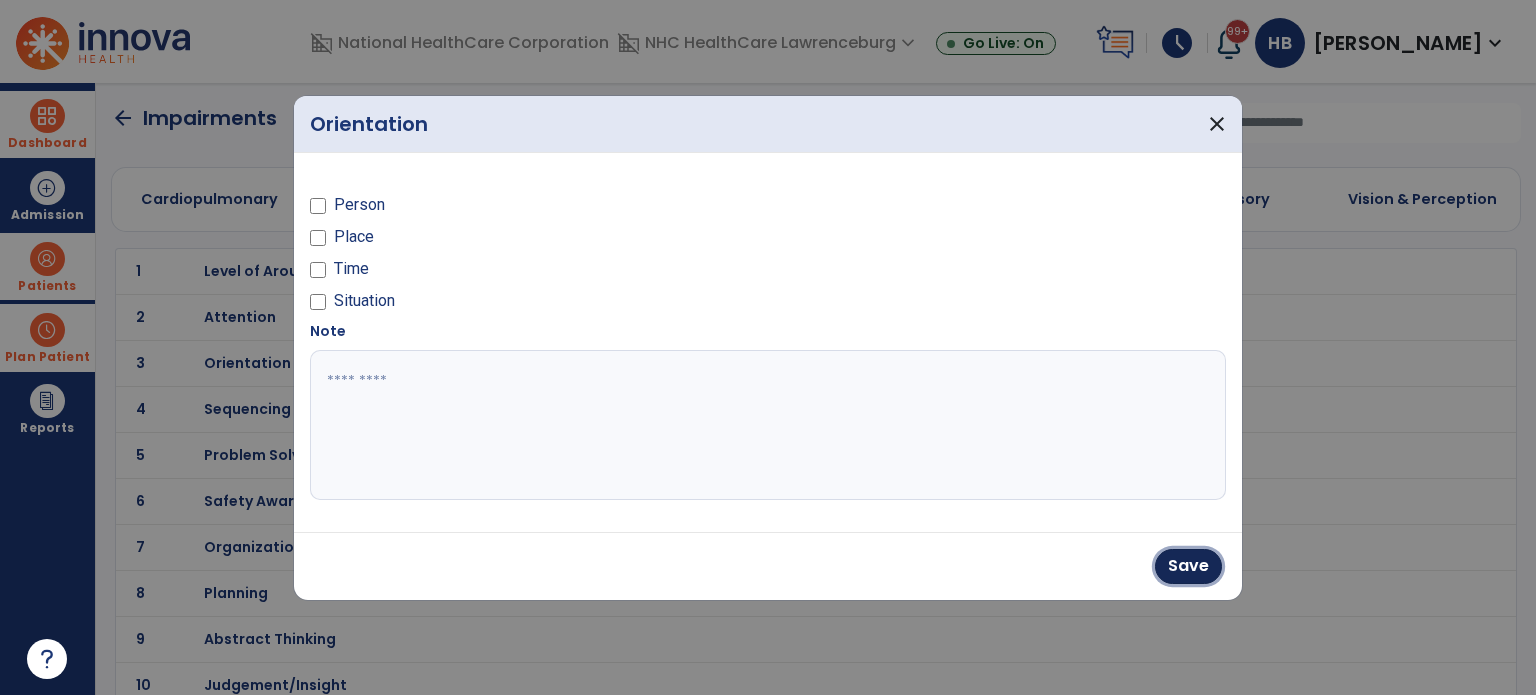 click on "Save" at bounding box center (1188, 566) 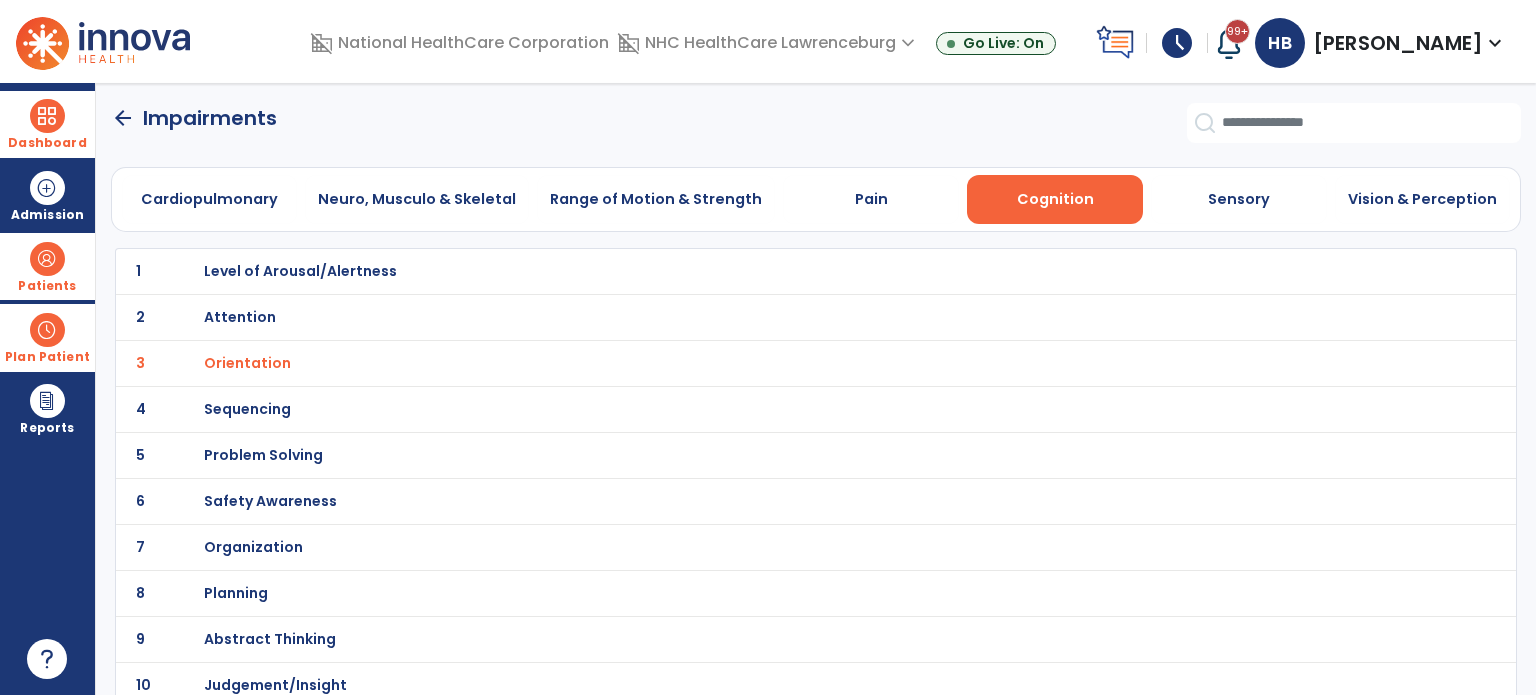 click on "arrow_back" 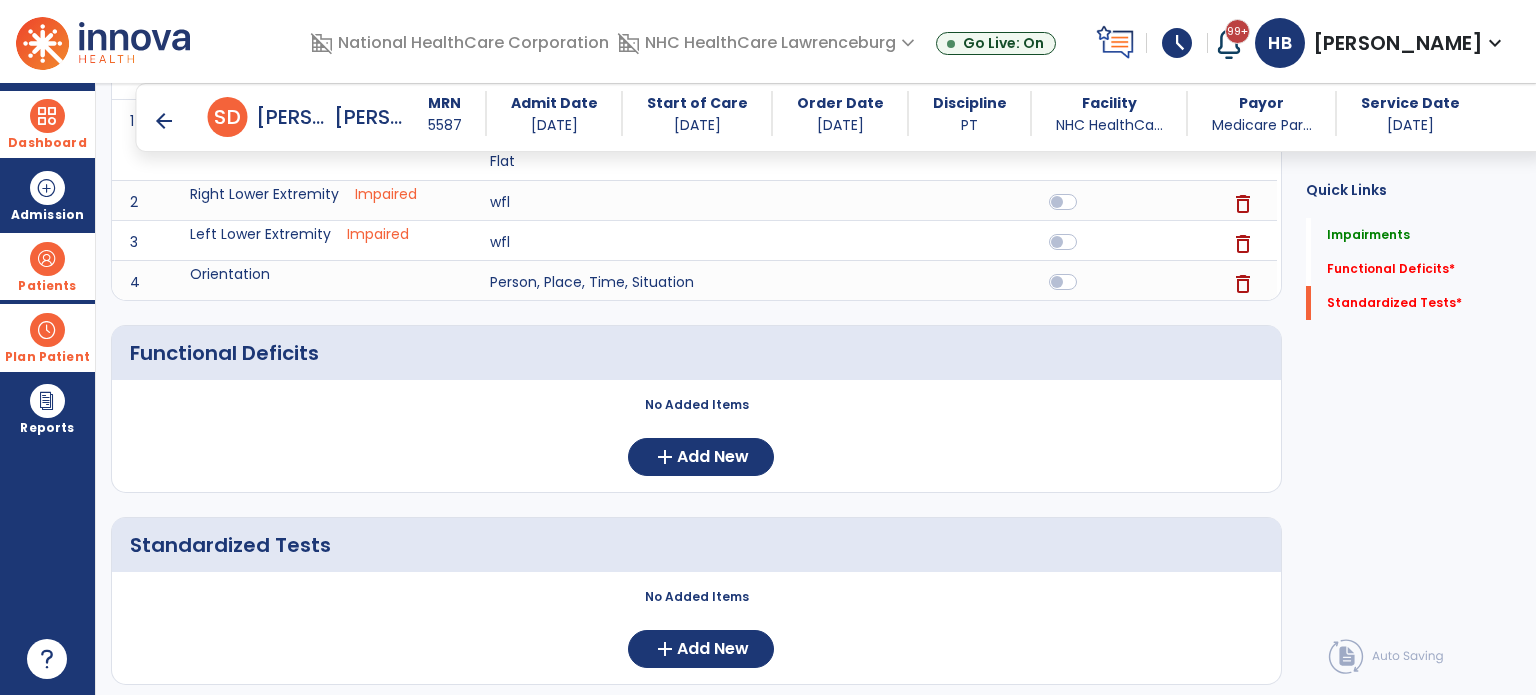 scroll, scrollTop: 400, scrollLeft: 0, axis: vertical 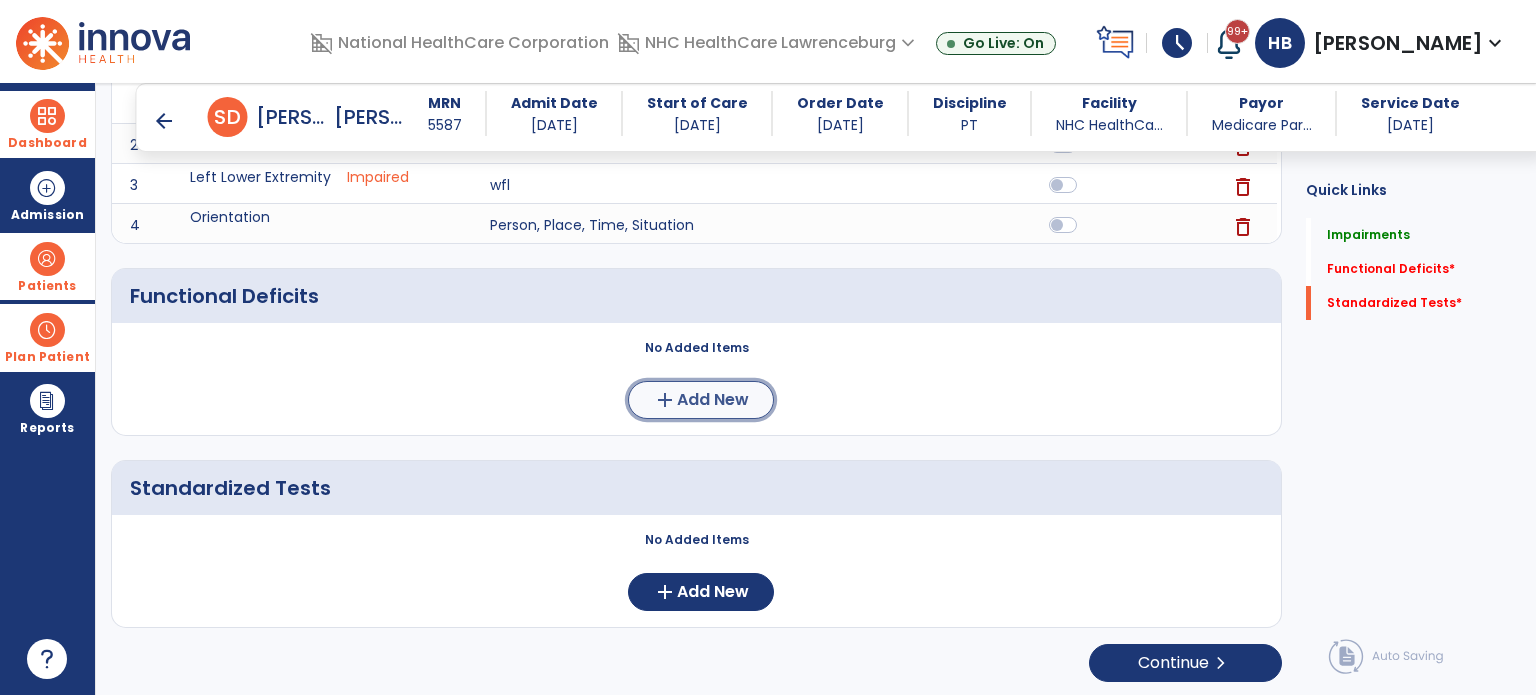click on "add  Add New" 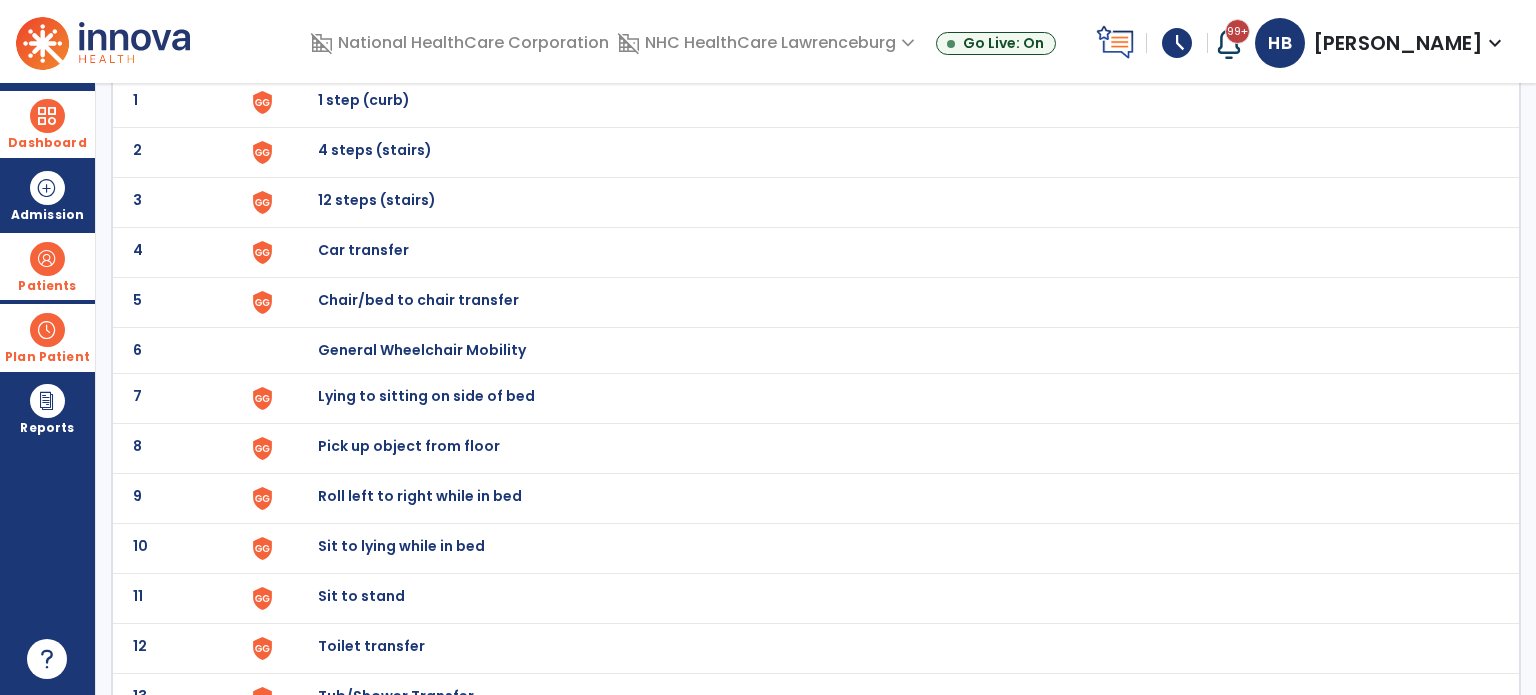 scroll, scrollTop: 0, scrollLeft: 0, axis: both 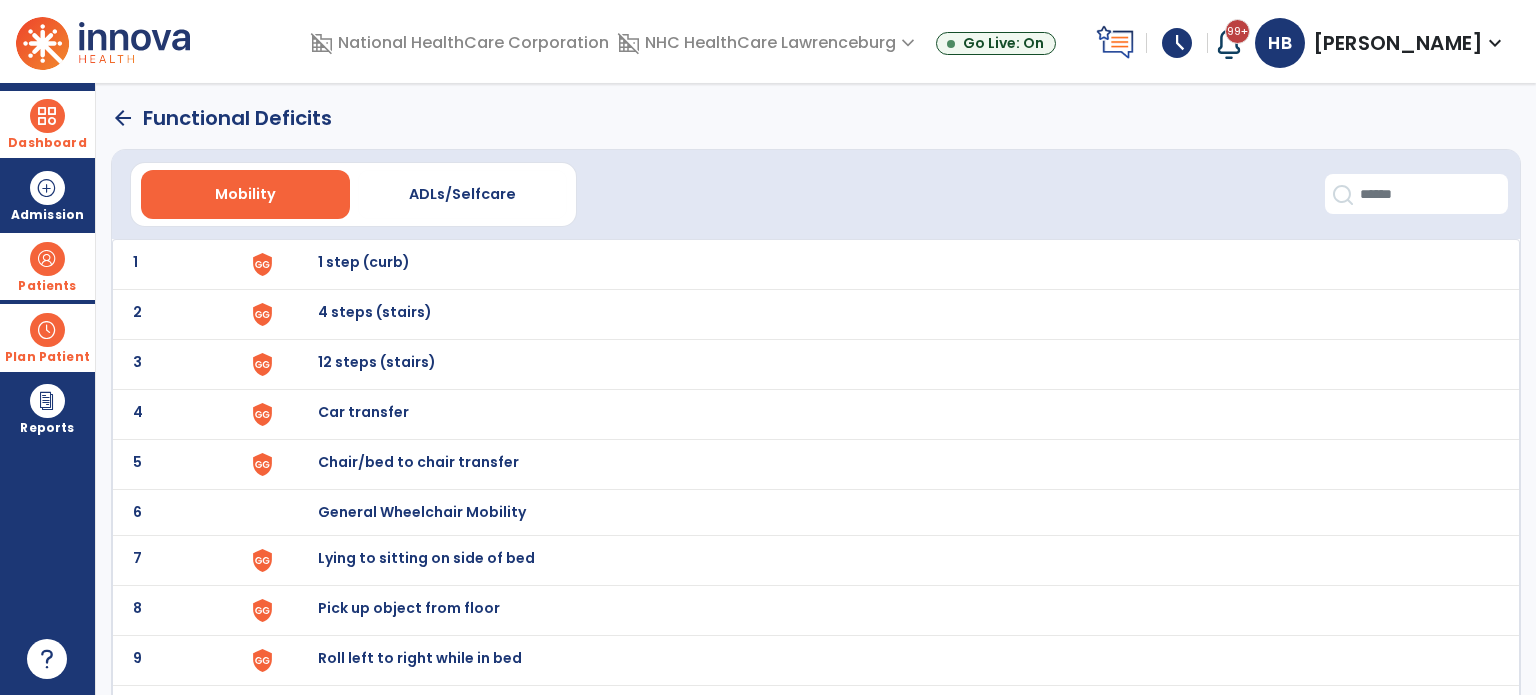 click on "Chair/bed to chair transfer" at bounding box center [364, 262] 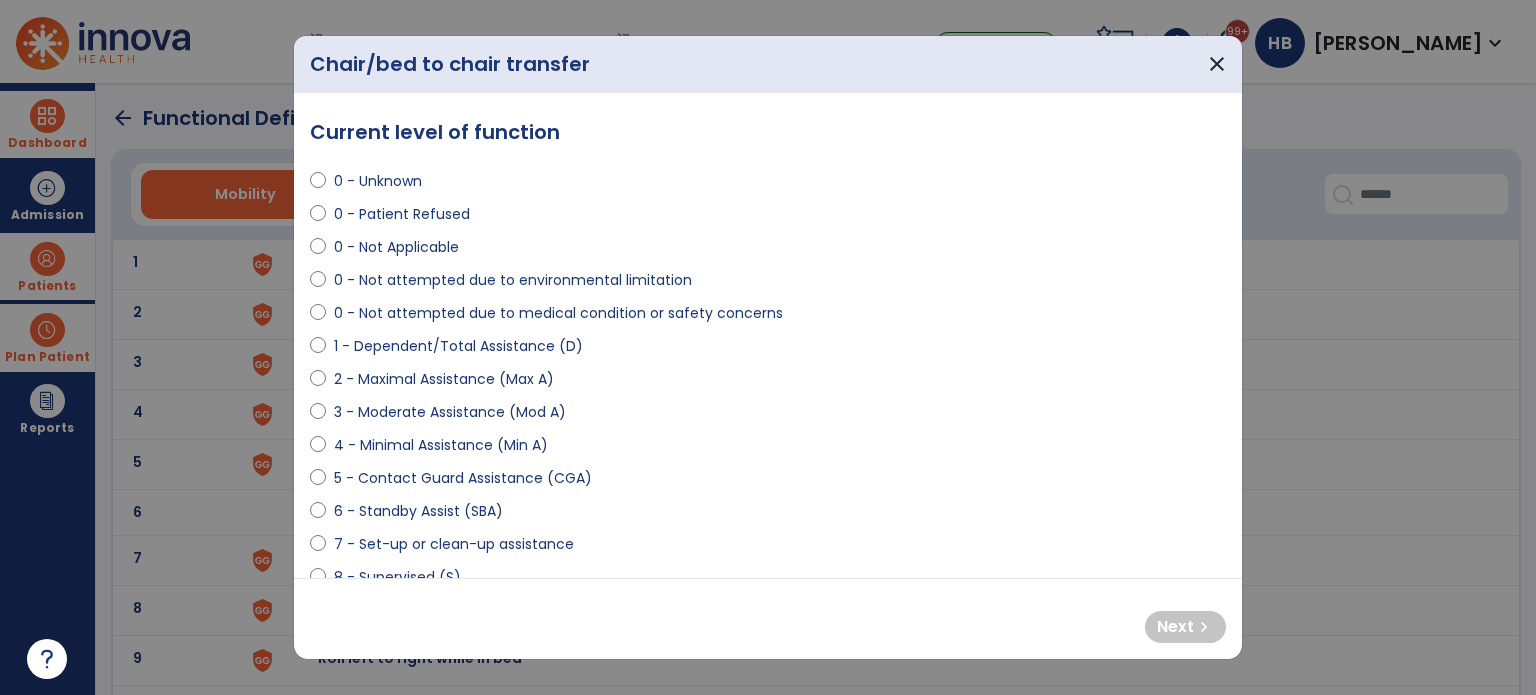 click on "0 - Patient Refused" at bounding box center (402, 214) 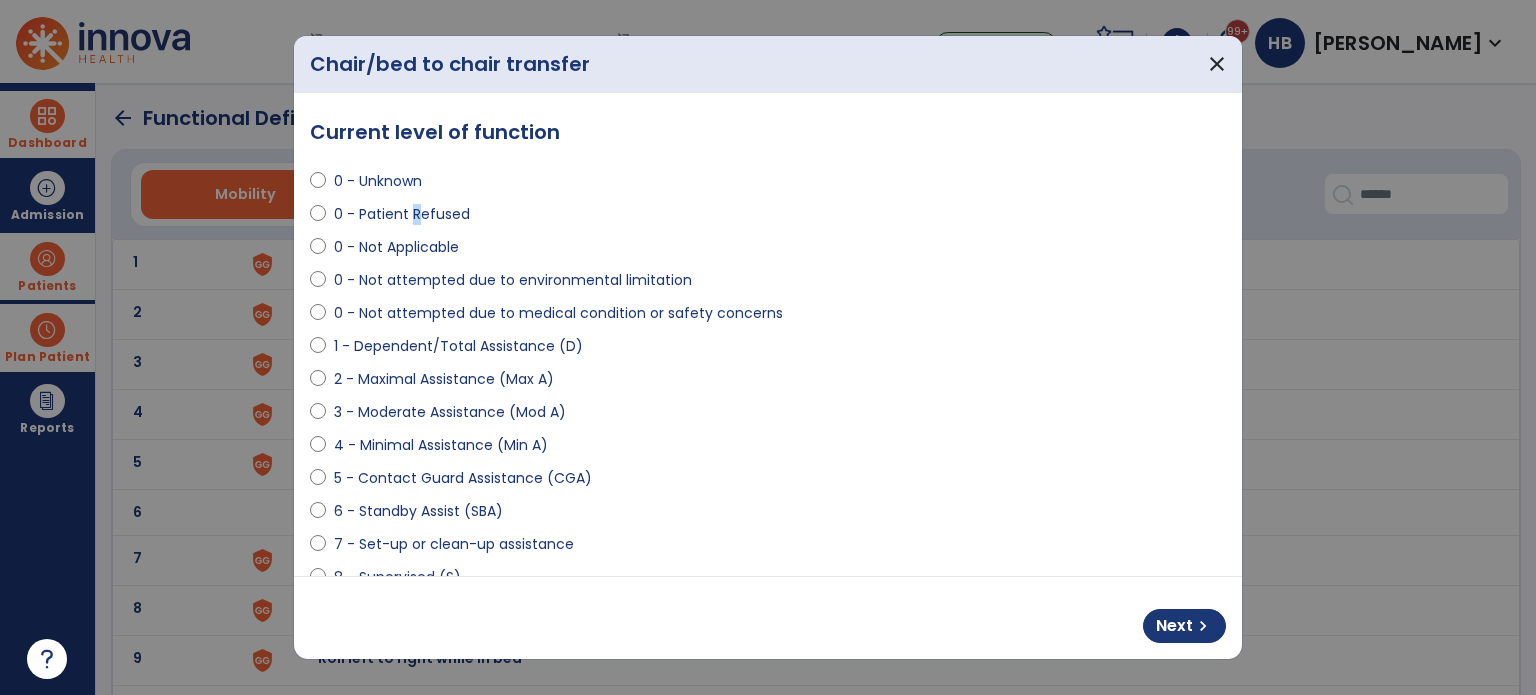 select on "**********" 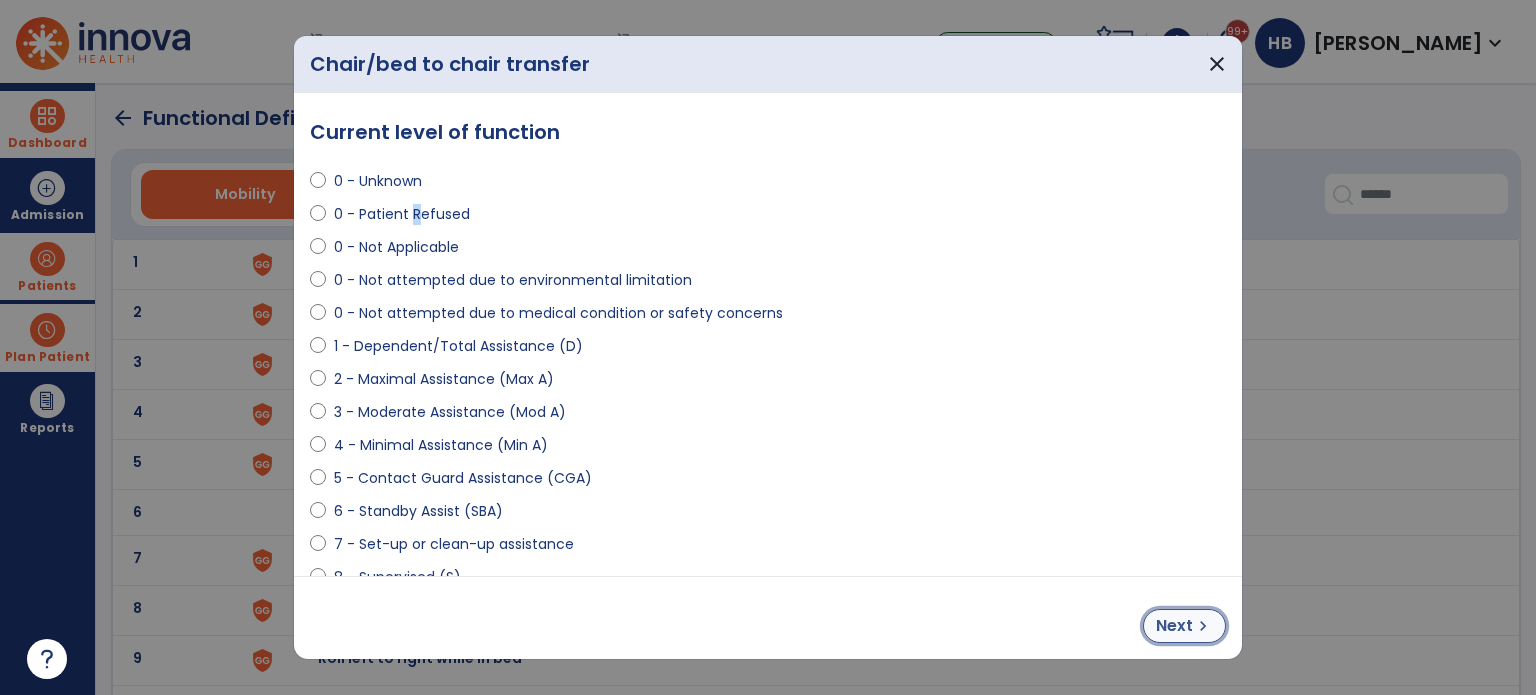 click on "chevron_right" at bounding box center [1203, 626] 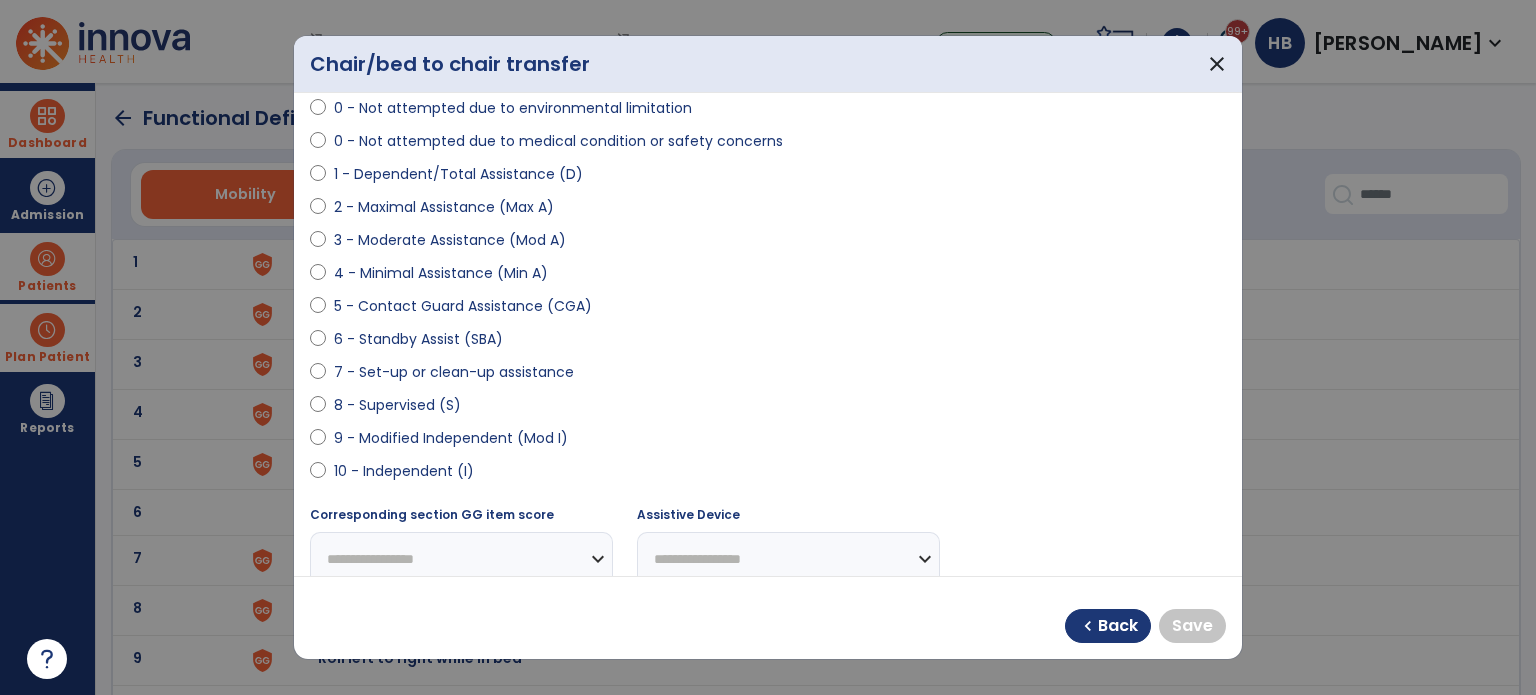 scroll, scrollTop: 400, scrollLeft: 0, axis: vertical 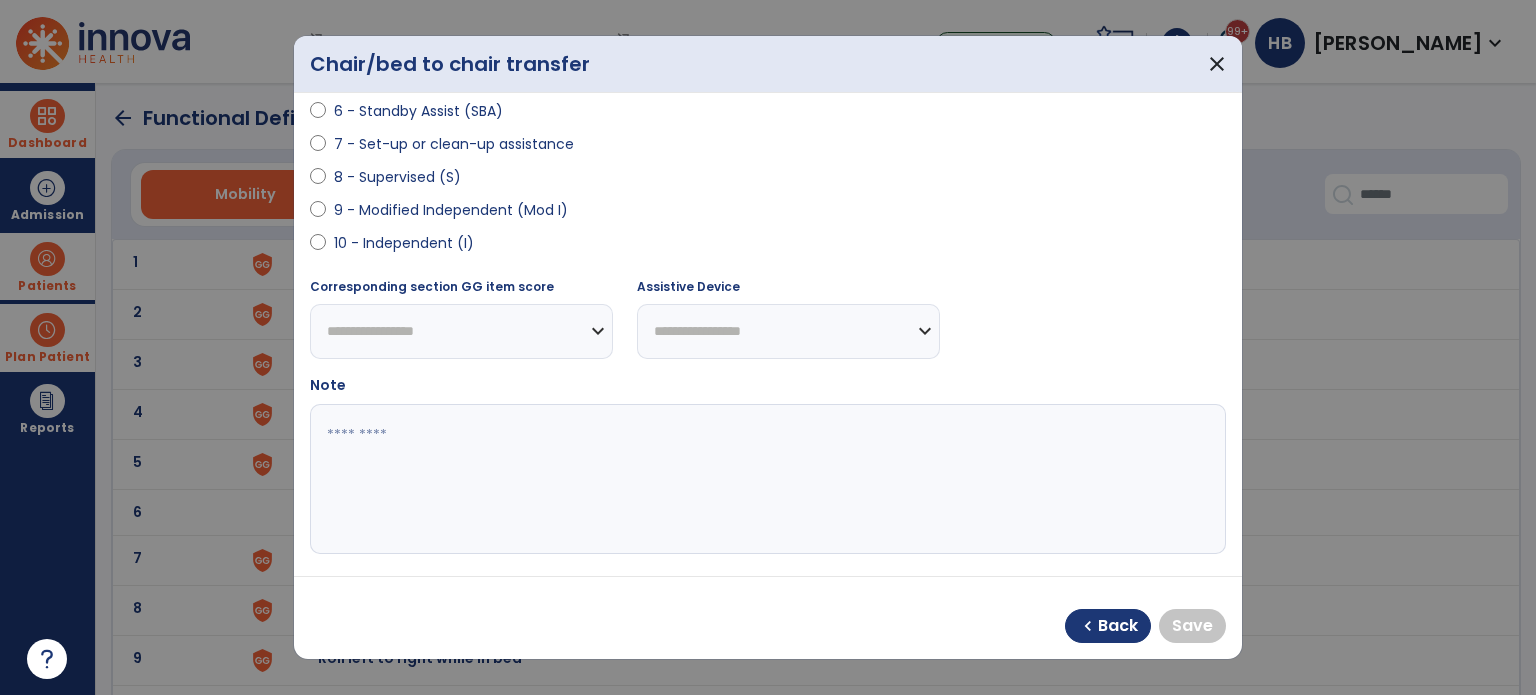 click on "9 - Modified Independent (Mod I)" at bounding box center [451, 210] 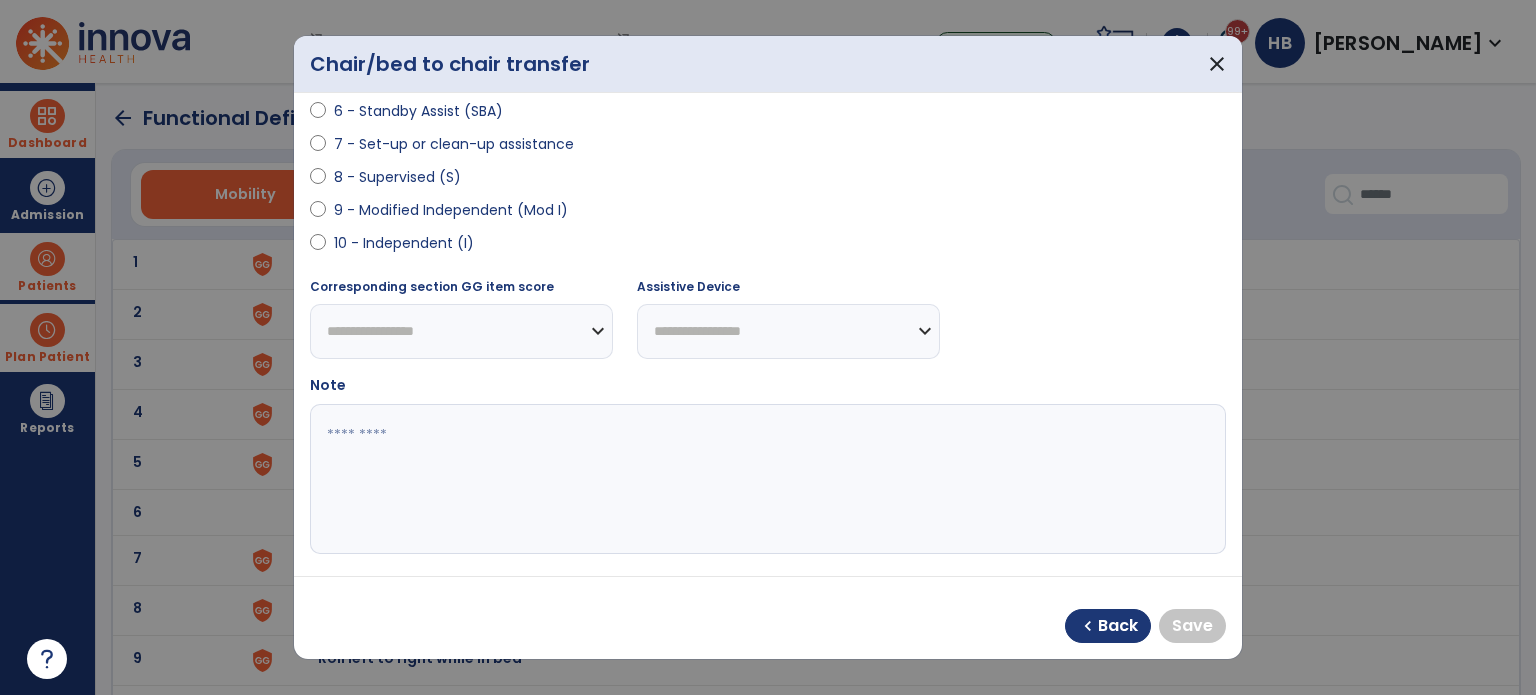 select on "**********" 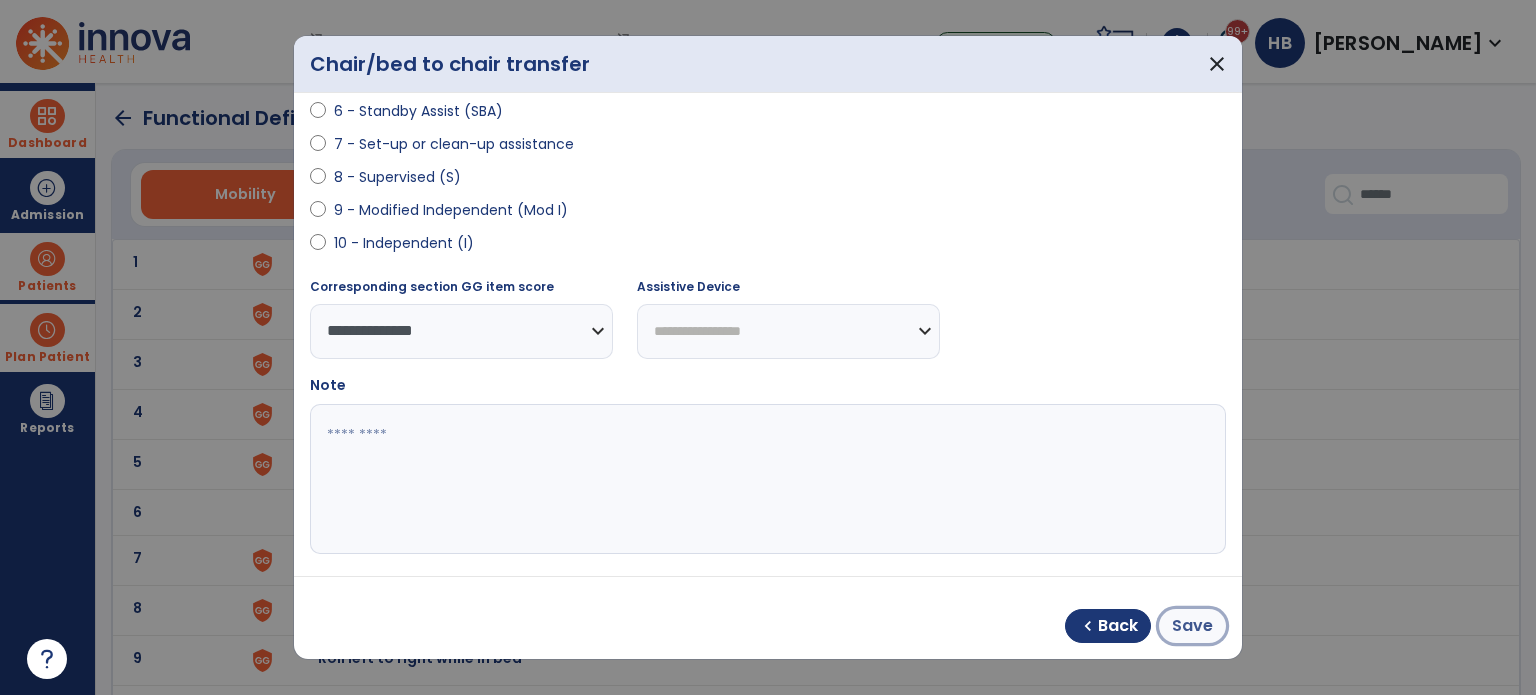 click on "Save" at bounding box center (1192, 626) 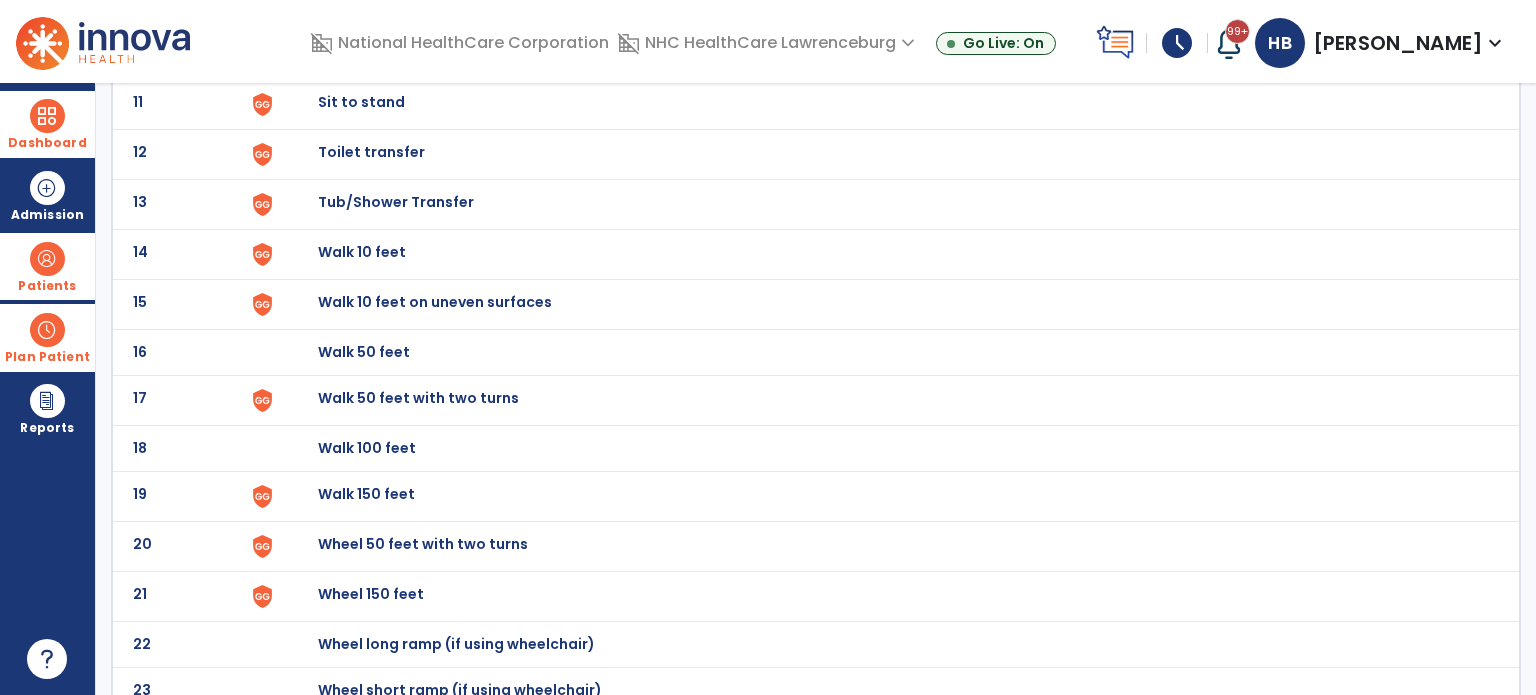 scroll, scrollTop: 670, scrollLeft: 0, axis: vertical 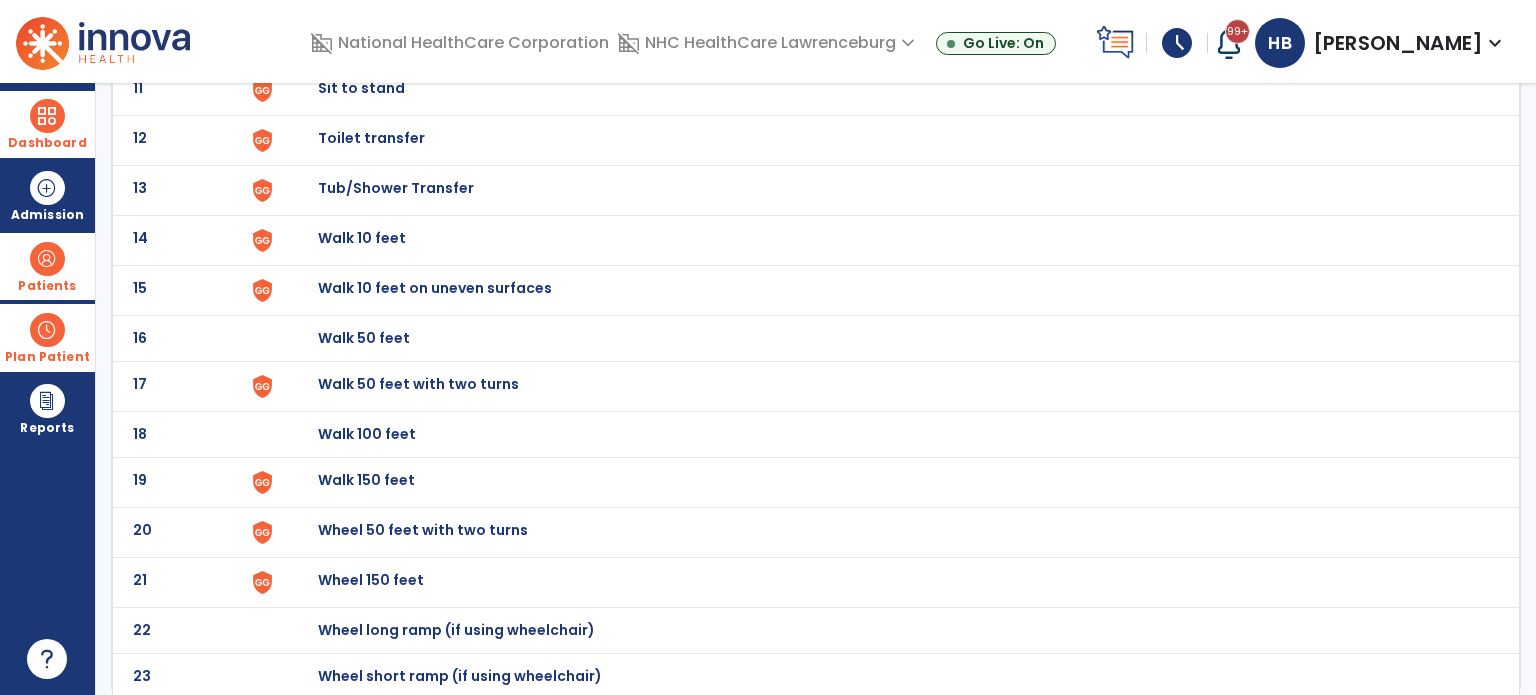 click on "Walk 150 feet" at bounding box center (364, -408) 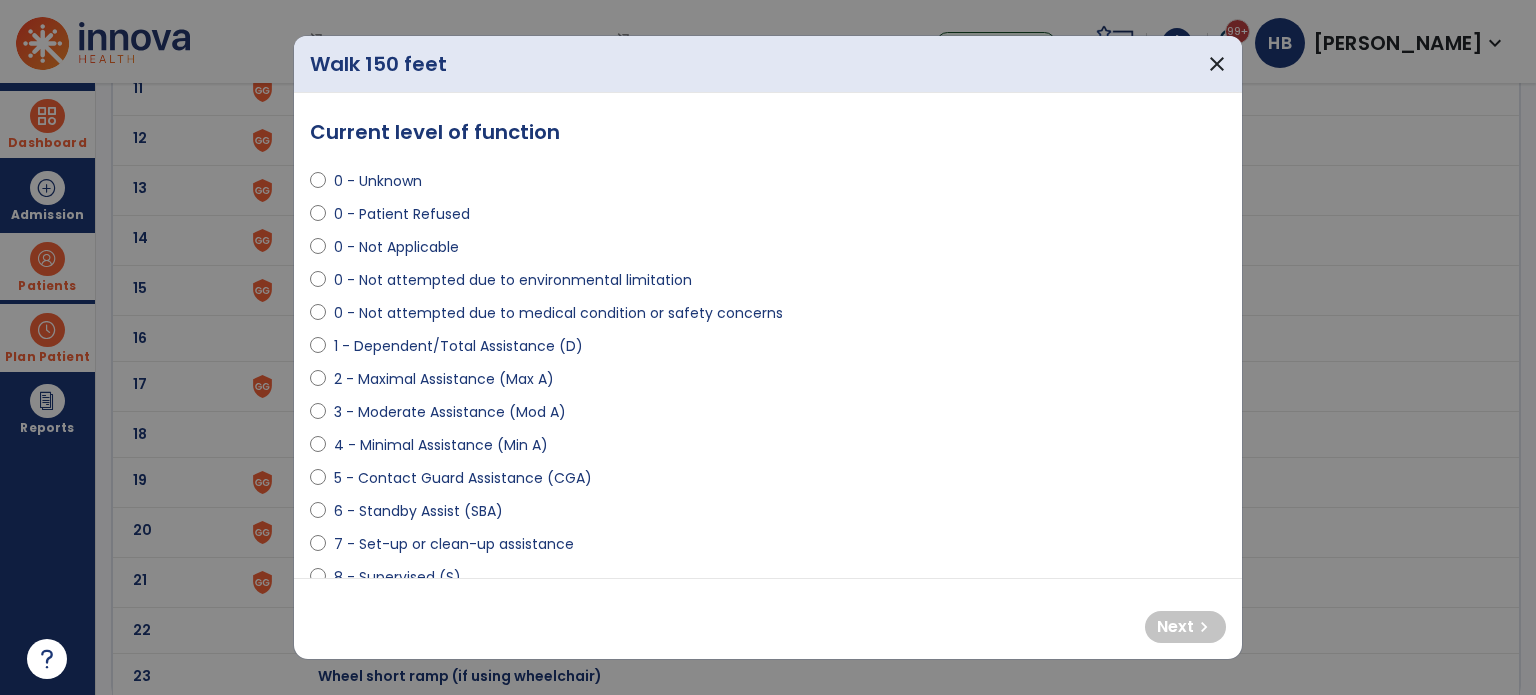 click on "0 - Patient Refused" at bounding box center [402, 214] 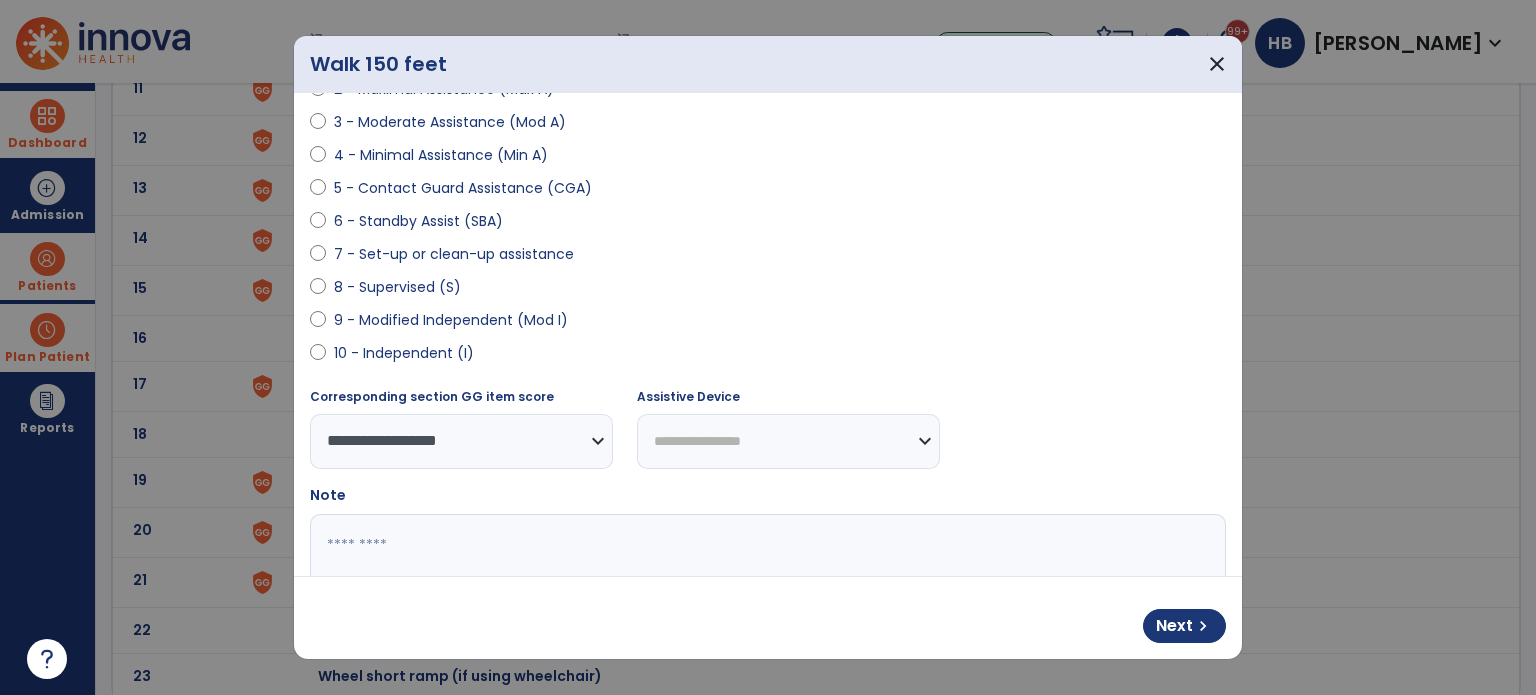 scroll, scrollTop: 408, scrollLeft: 0, axis: vertical 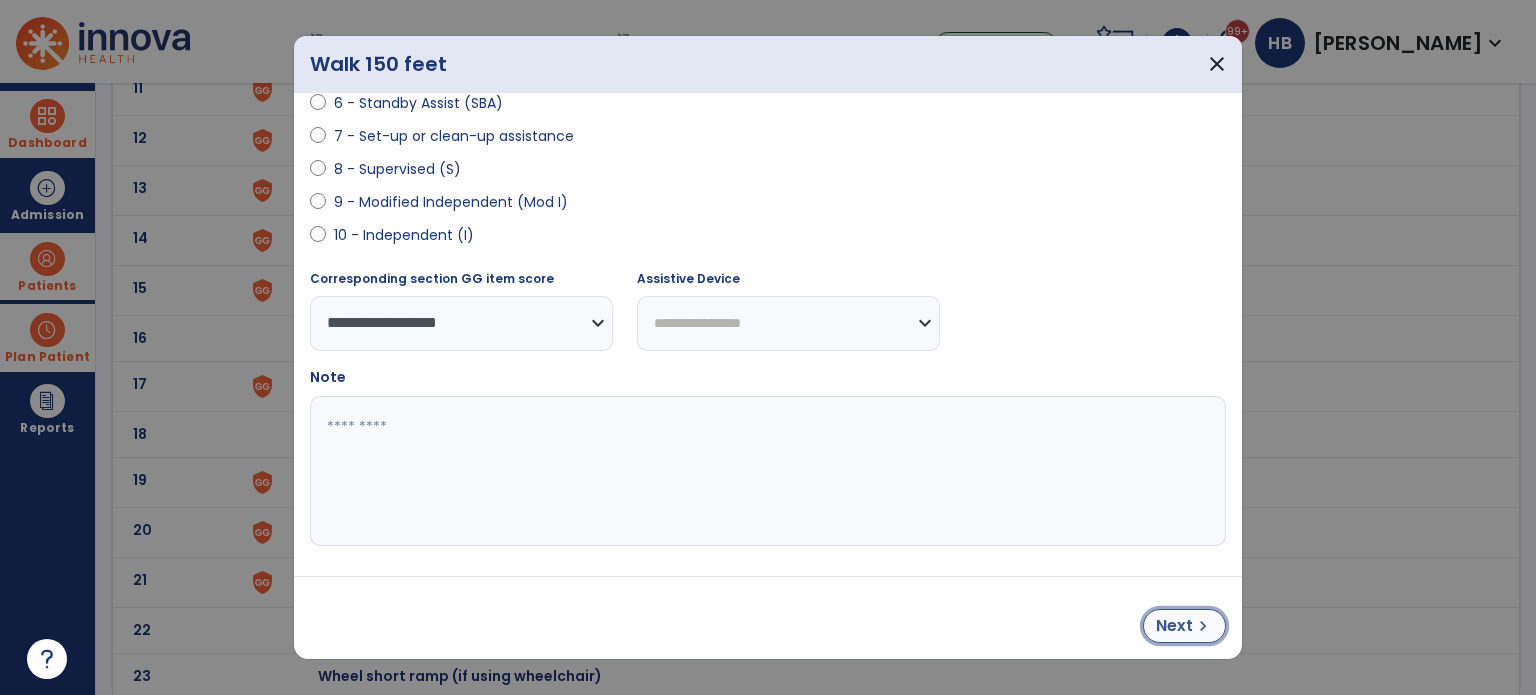 click on "Next" at bounding box center (1174, 626) 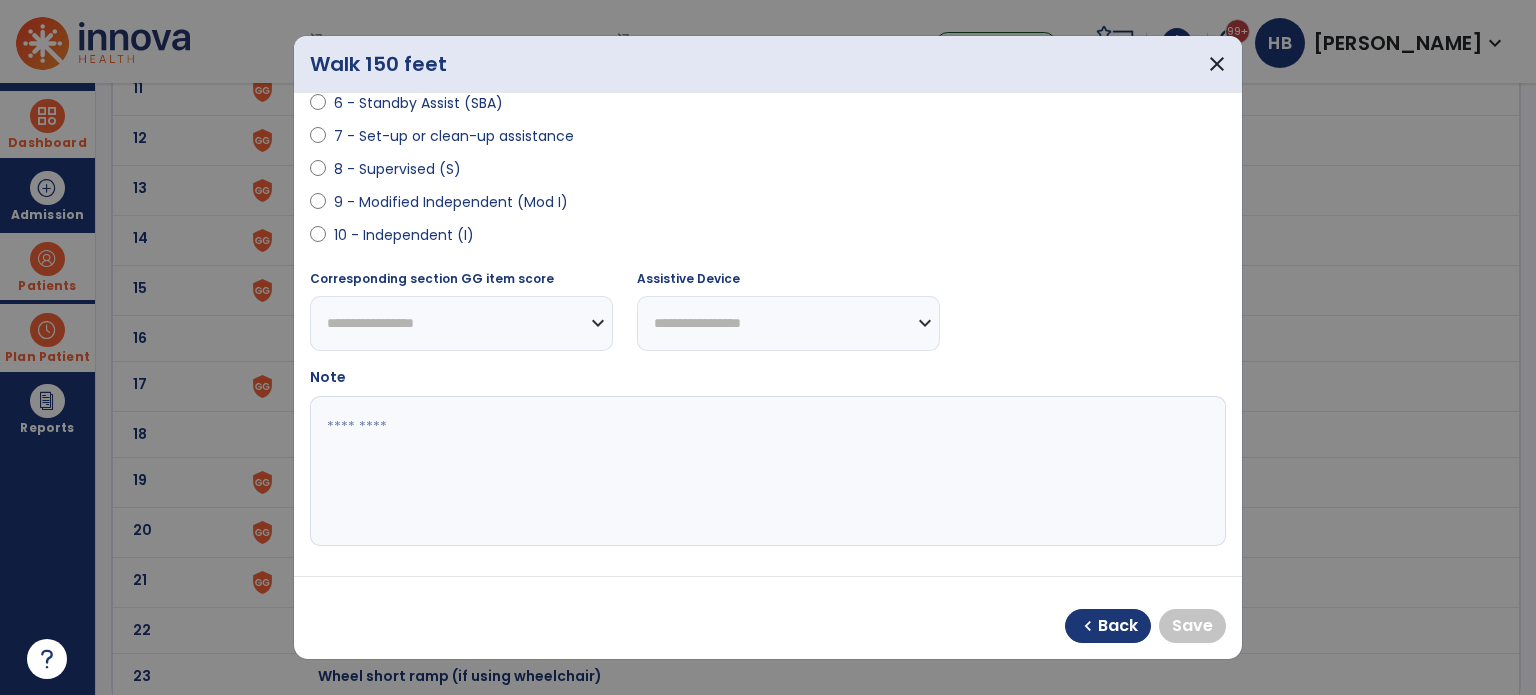 drag, startPoint x: 422, startPoint y: 193, endPoint x: 455, endPoint y: 211, distance: 37.589893 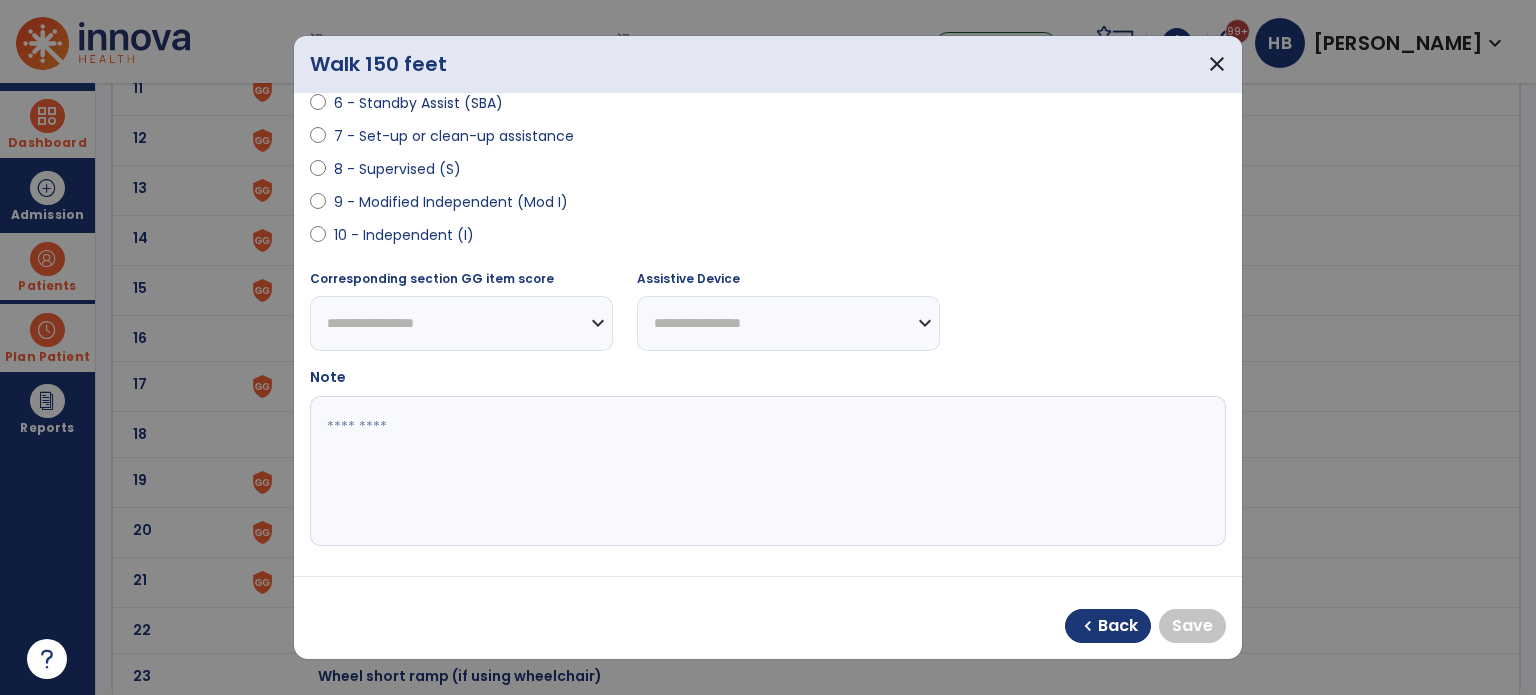 click on "9 - Modified Independent (Mod I)" at bounding box center (451, 202) 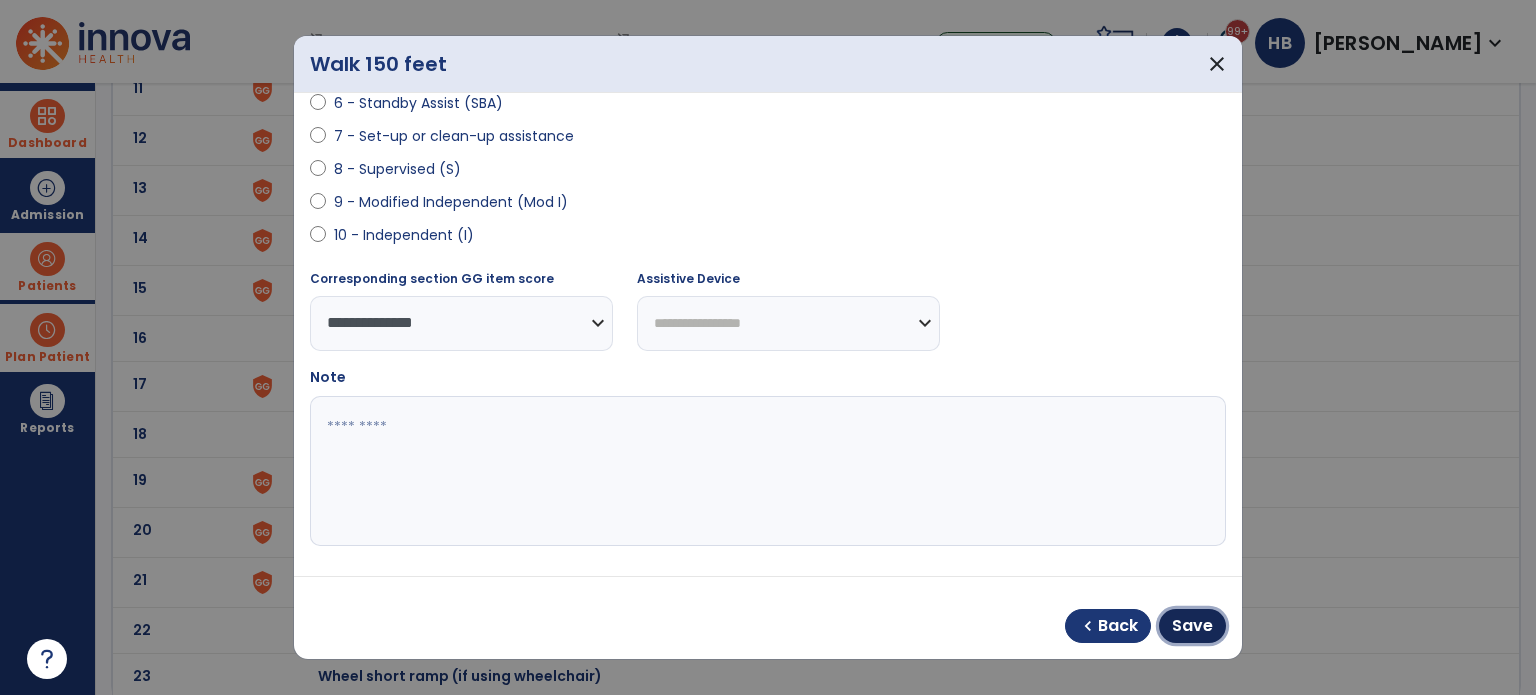 drag, startPoint x: 1188, startPoint y: 613, endPoint x: 1161, endPoint y: 608, distance: 27.45906 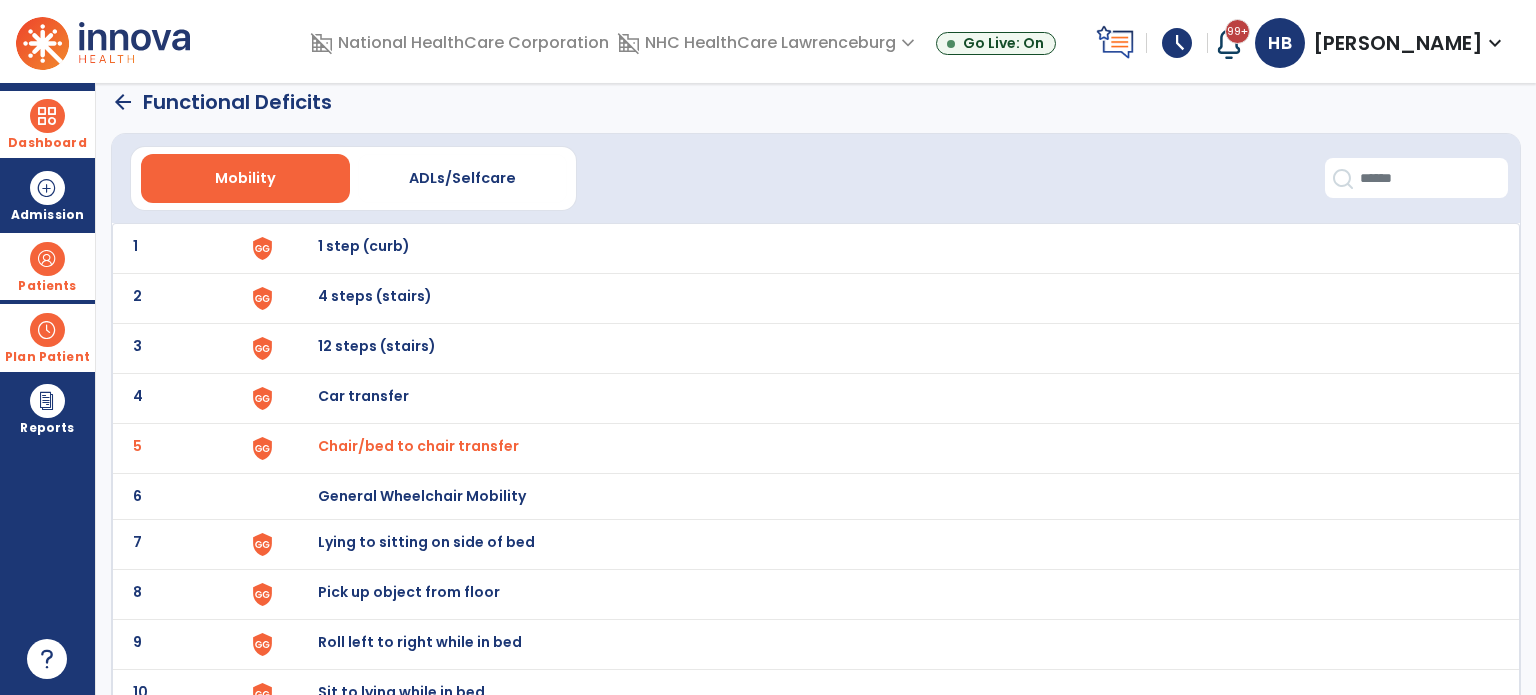 scroll, scrollTop: 0, scrollLeft: 0, axis: both 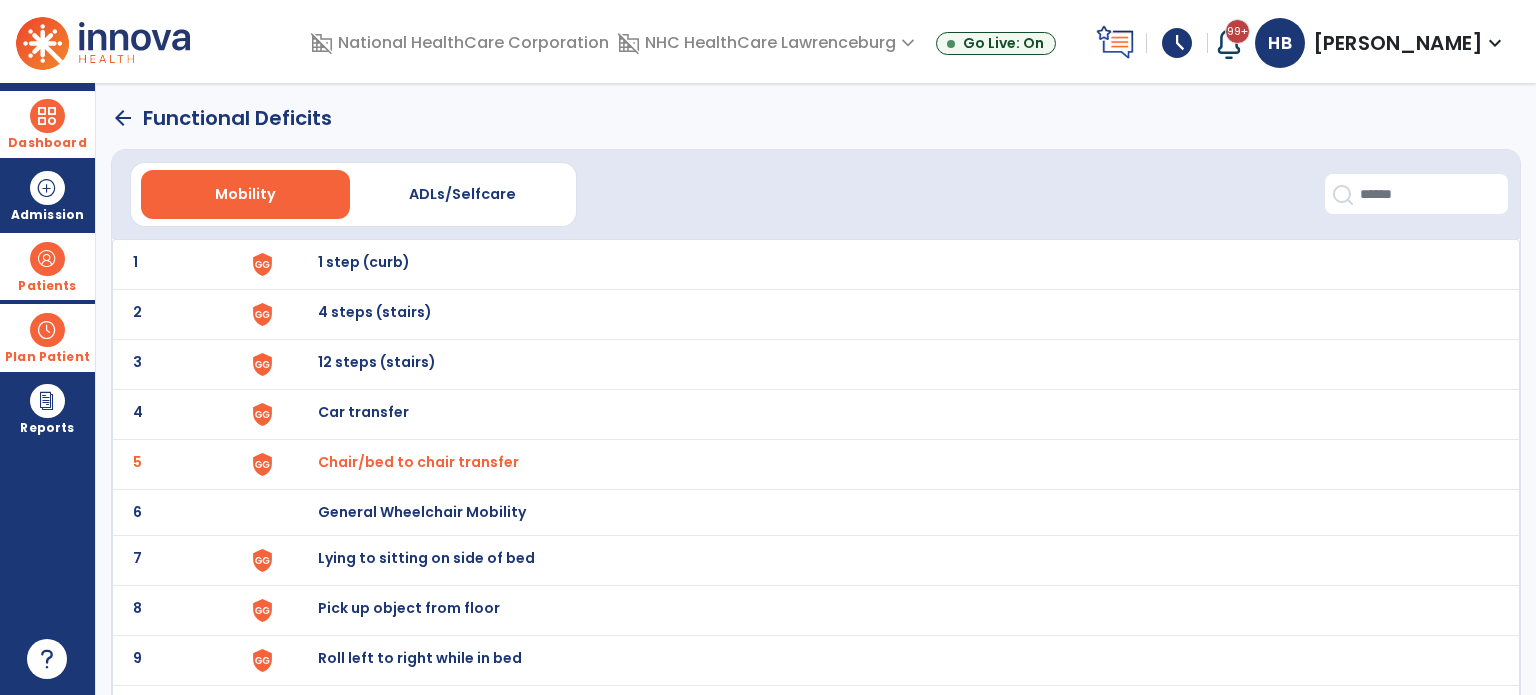 click on "arrow_back" 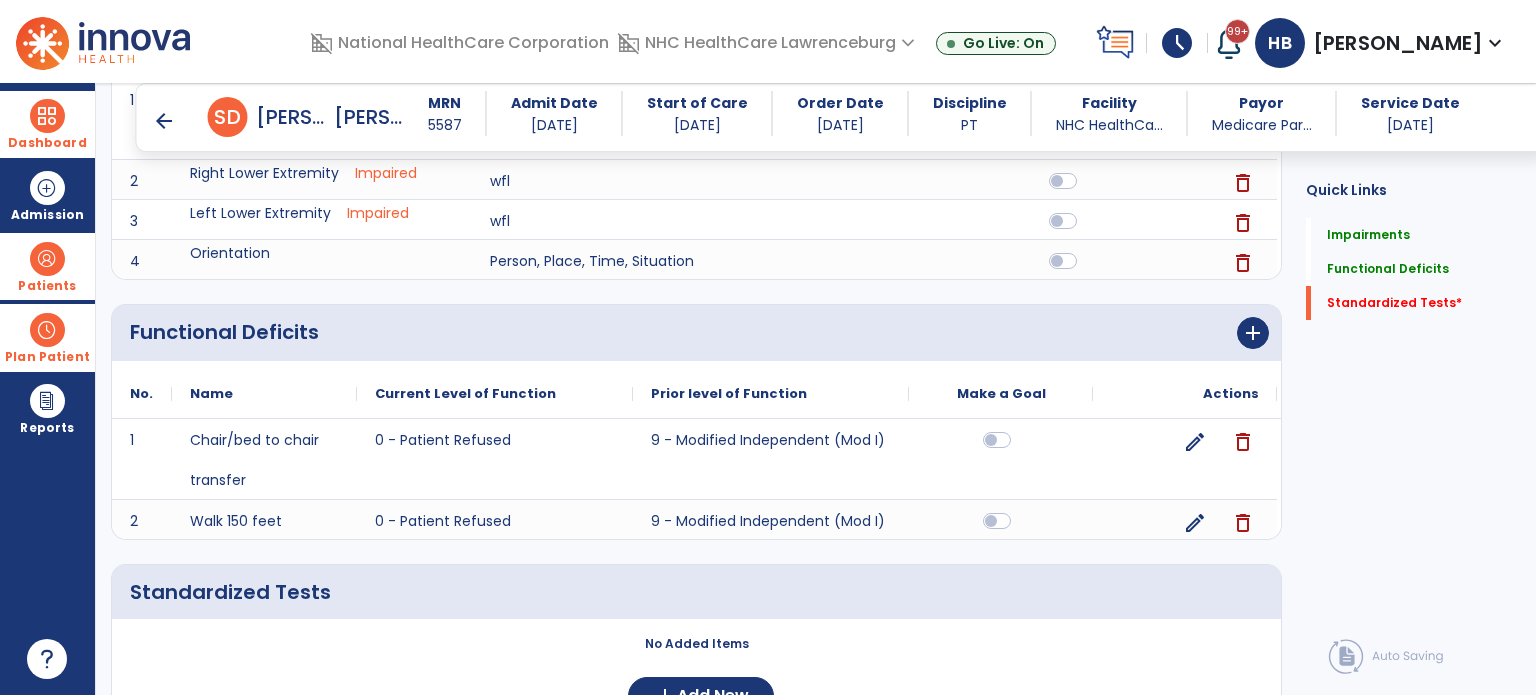 scroll, scrollTop: 420, scrollLeft: 0, axis: vertical 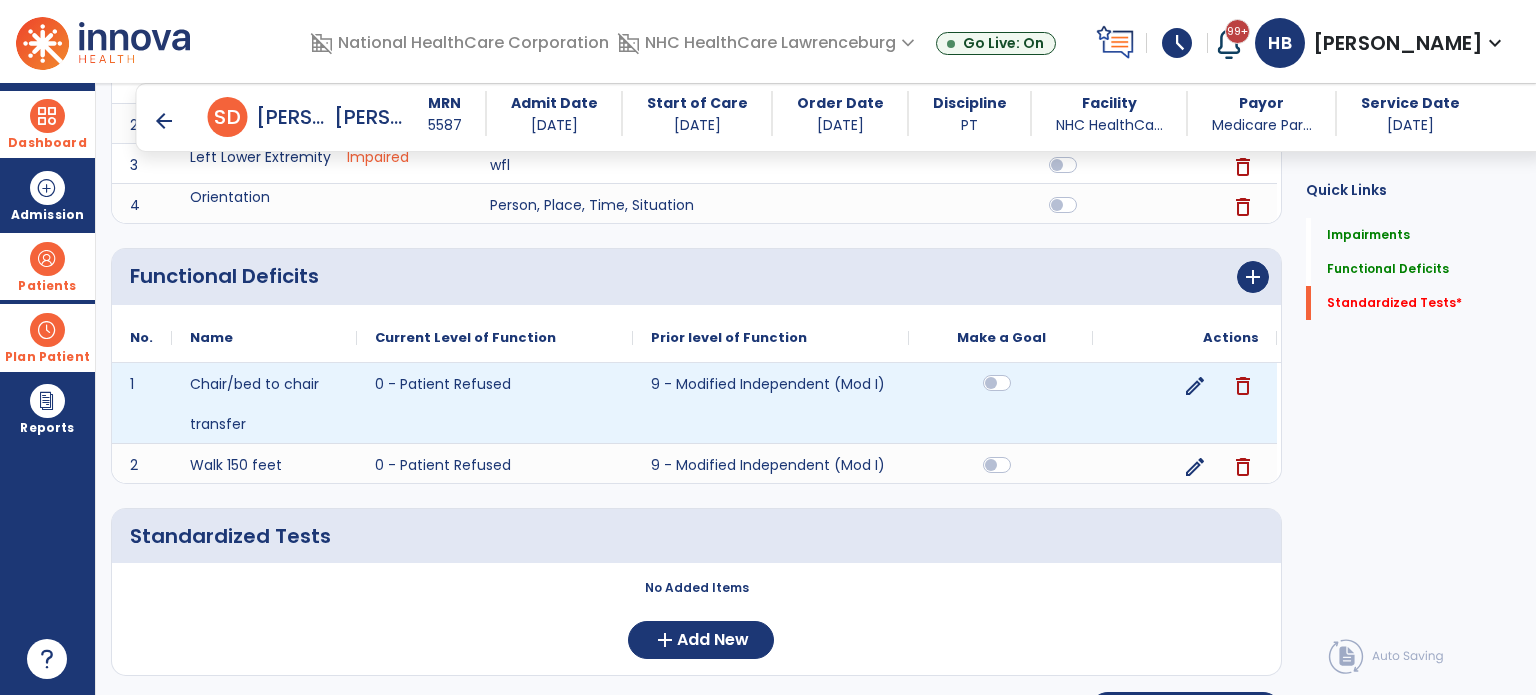 click 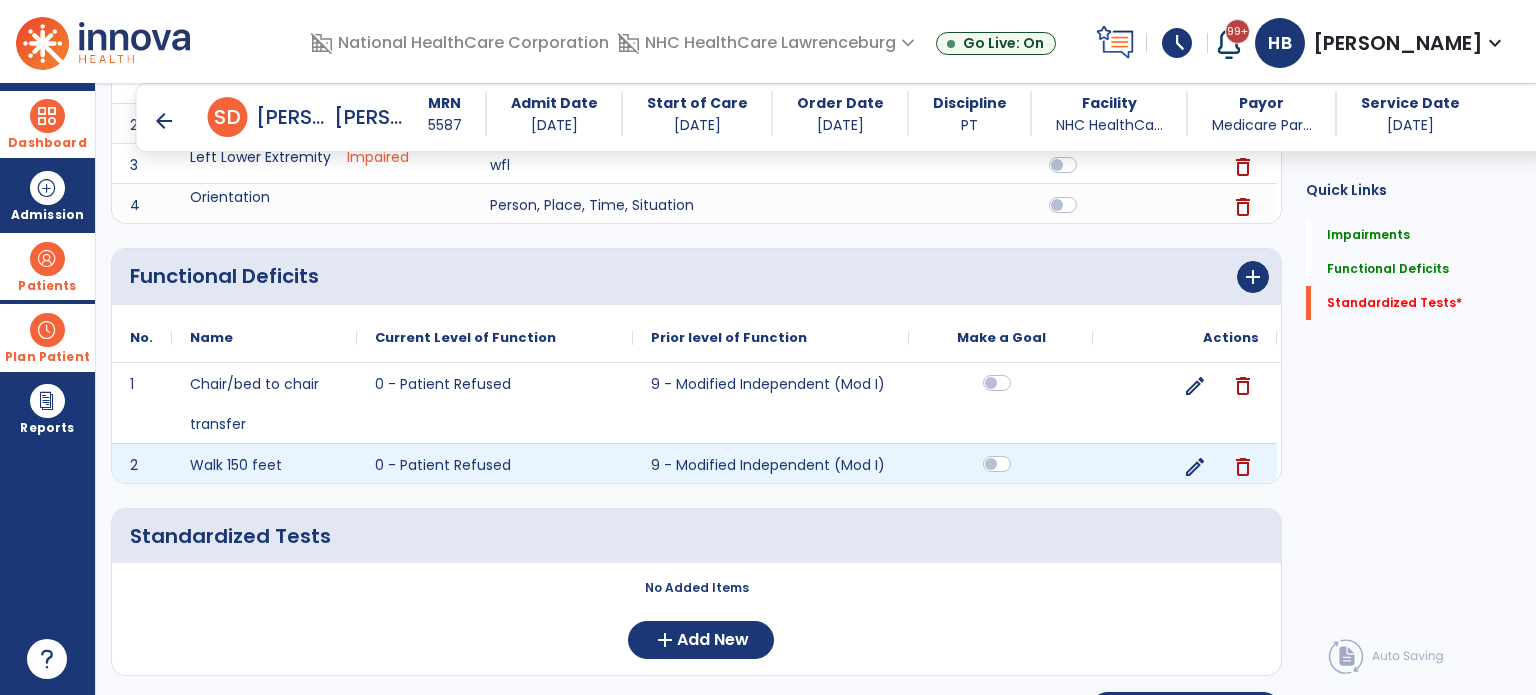 click 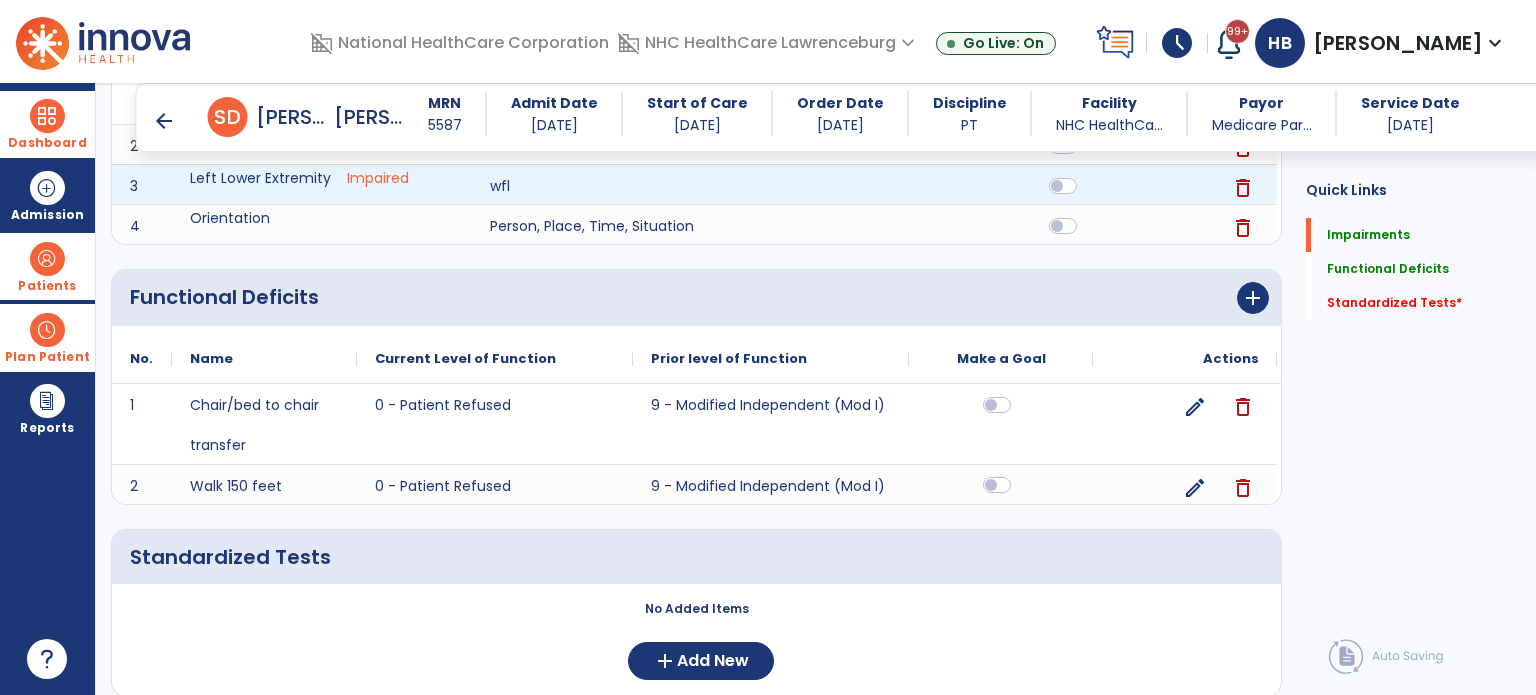 scroll, scrollTop: 468, scrollLeft: 0, axis: vertical 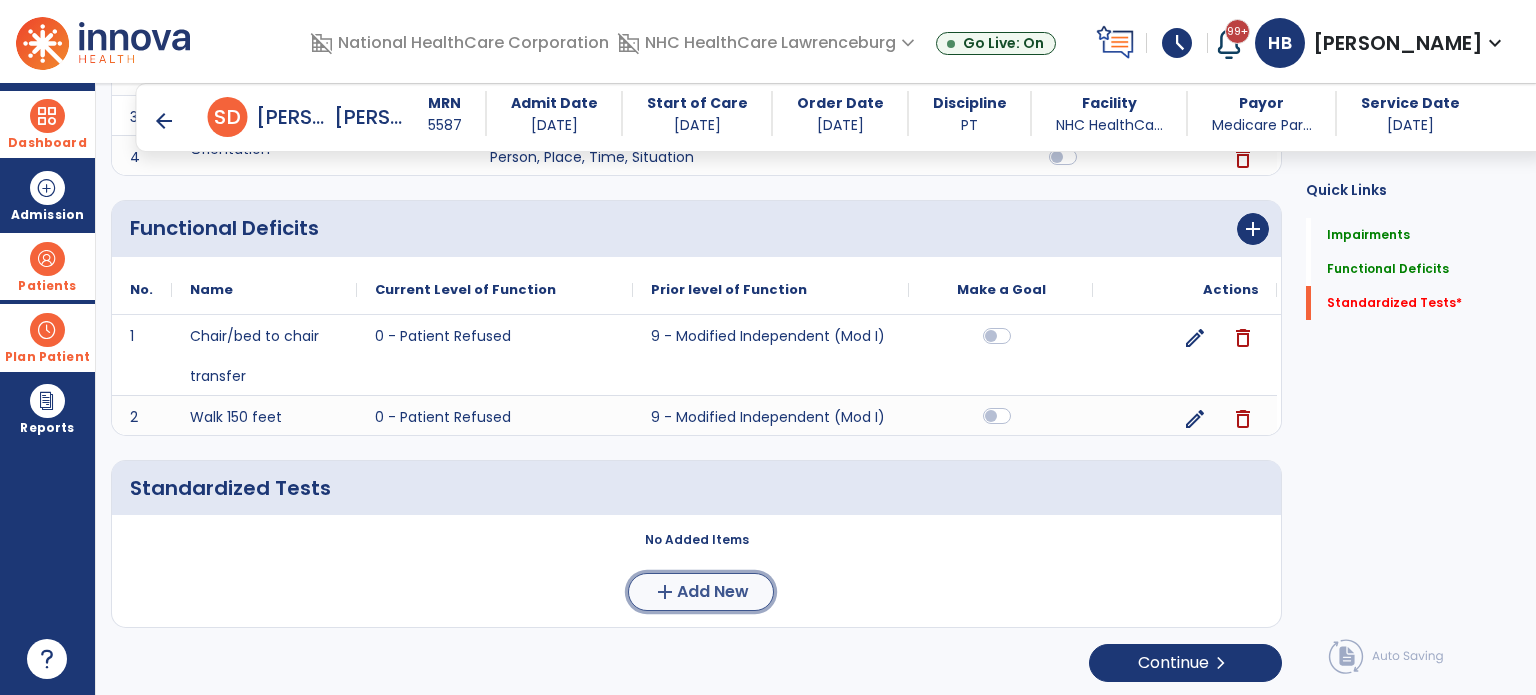 click on "Add New" 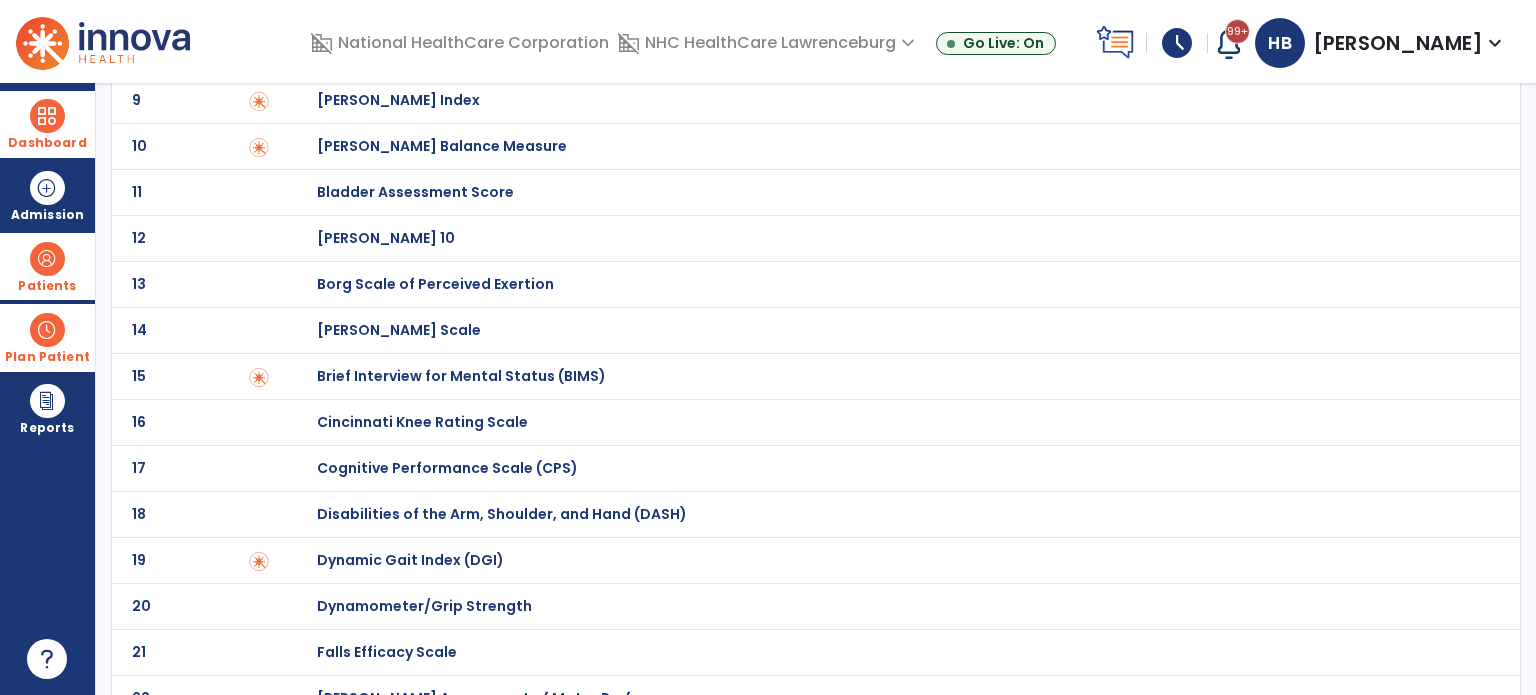 scroll, scrollTop: 0, scrollLeft: 0, axis: both 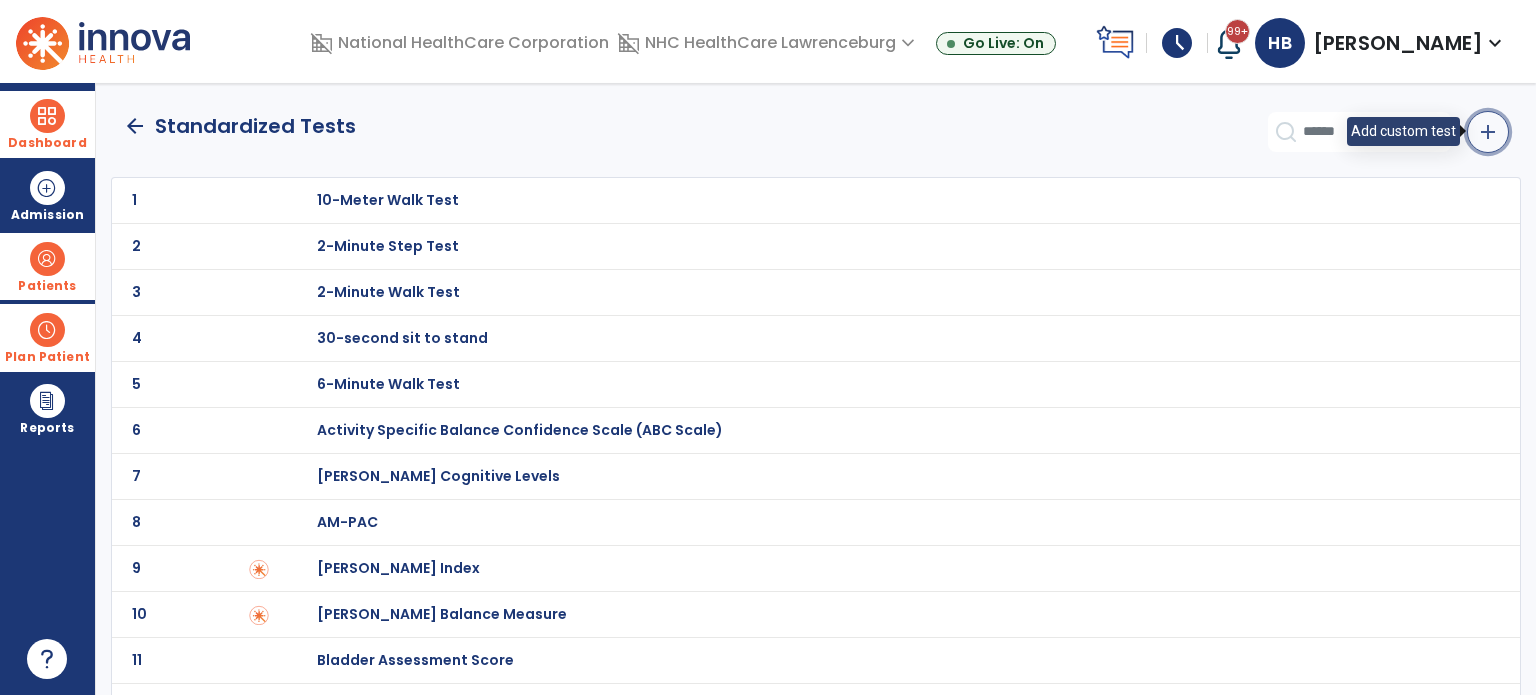 click on "add" 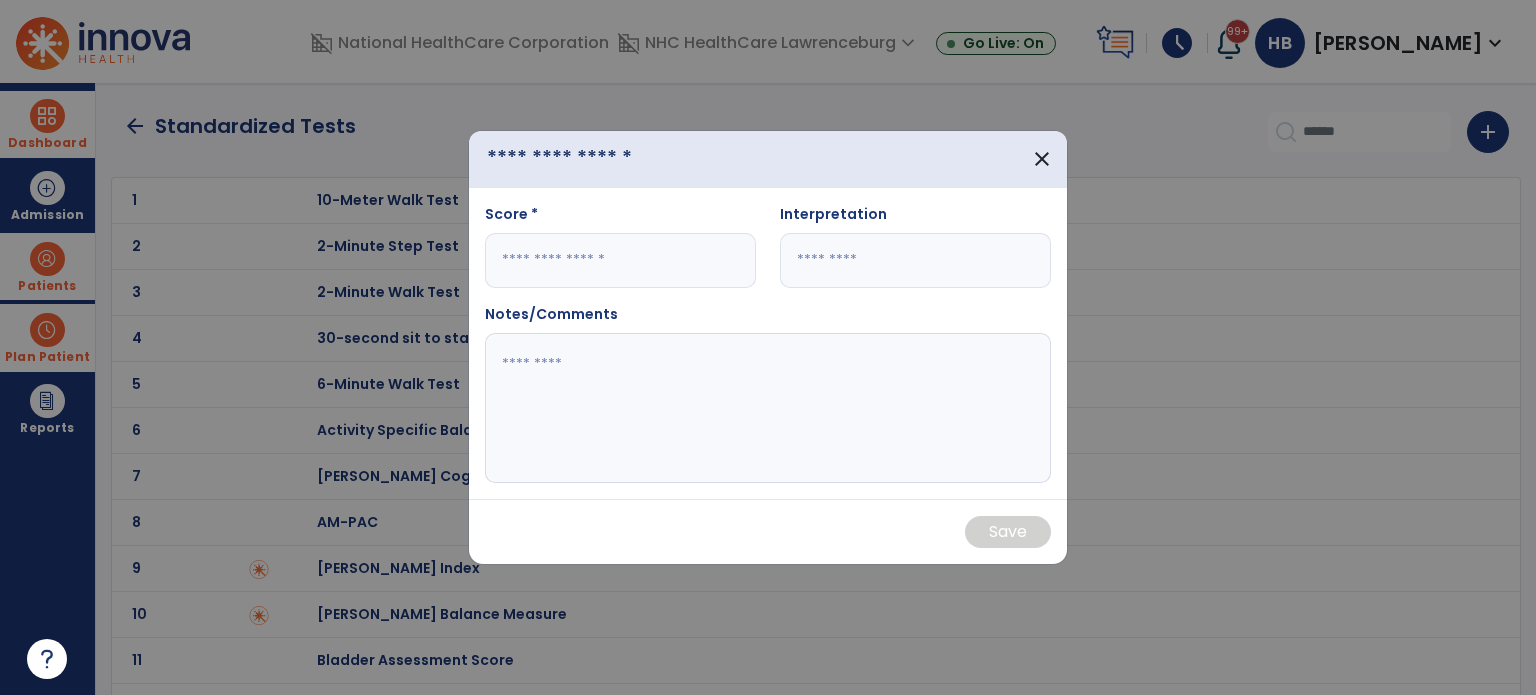 click at bounding box center (600, 159) 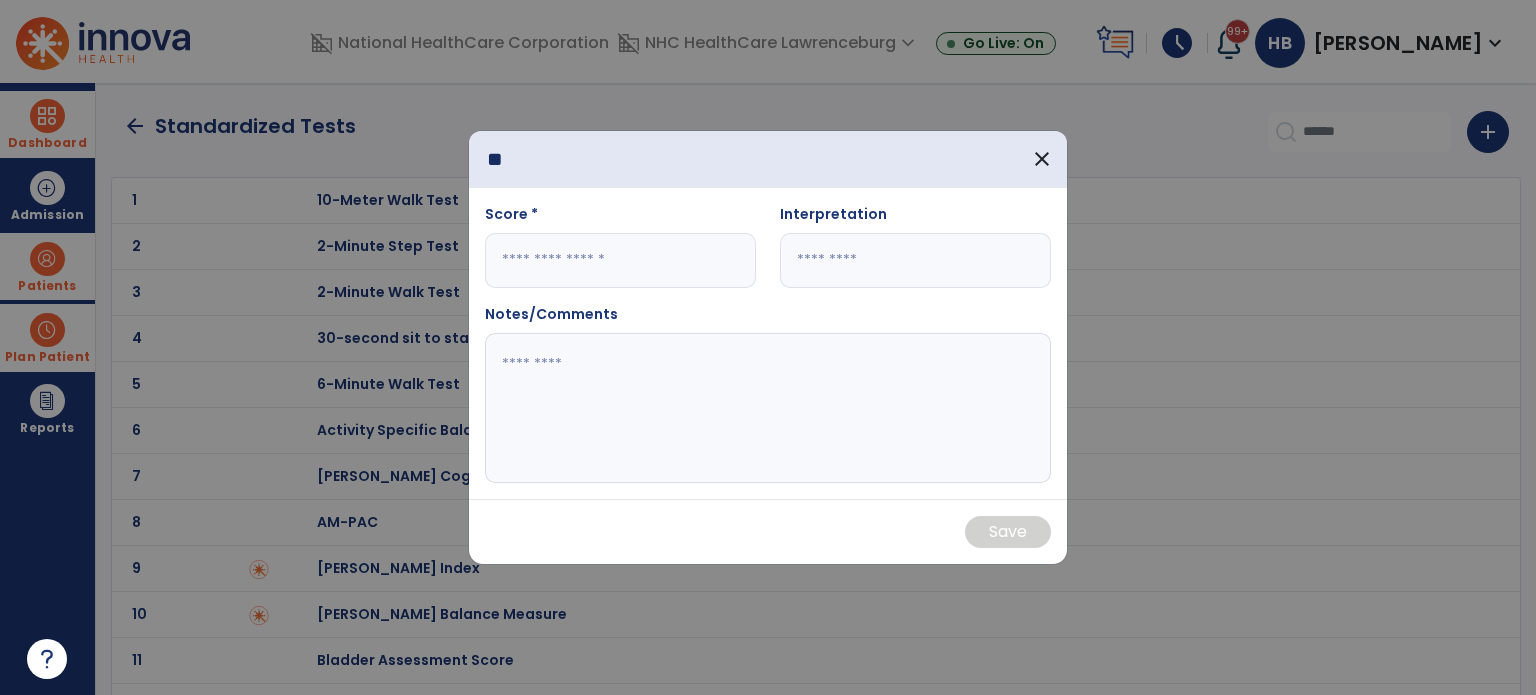 type on "*" 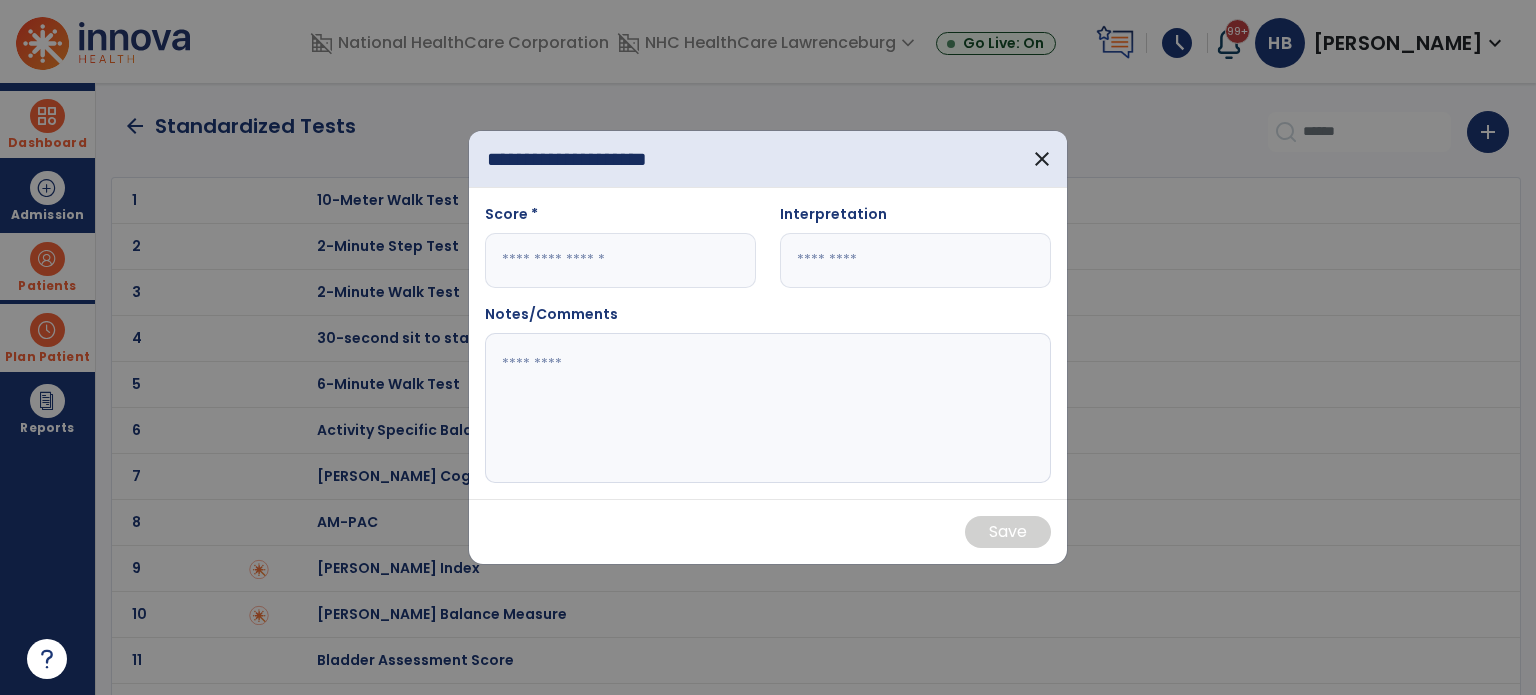 type on "**********" 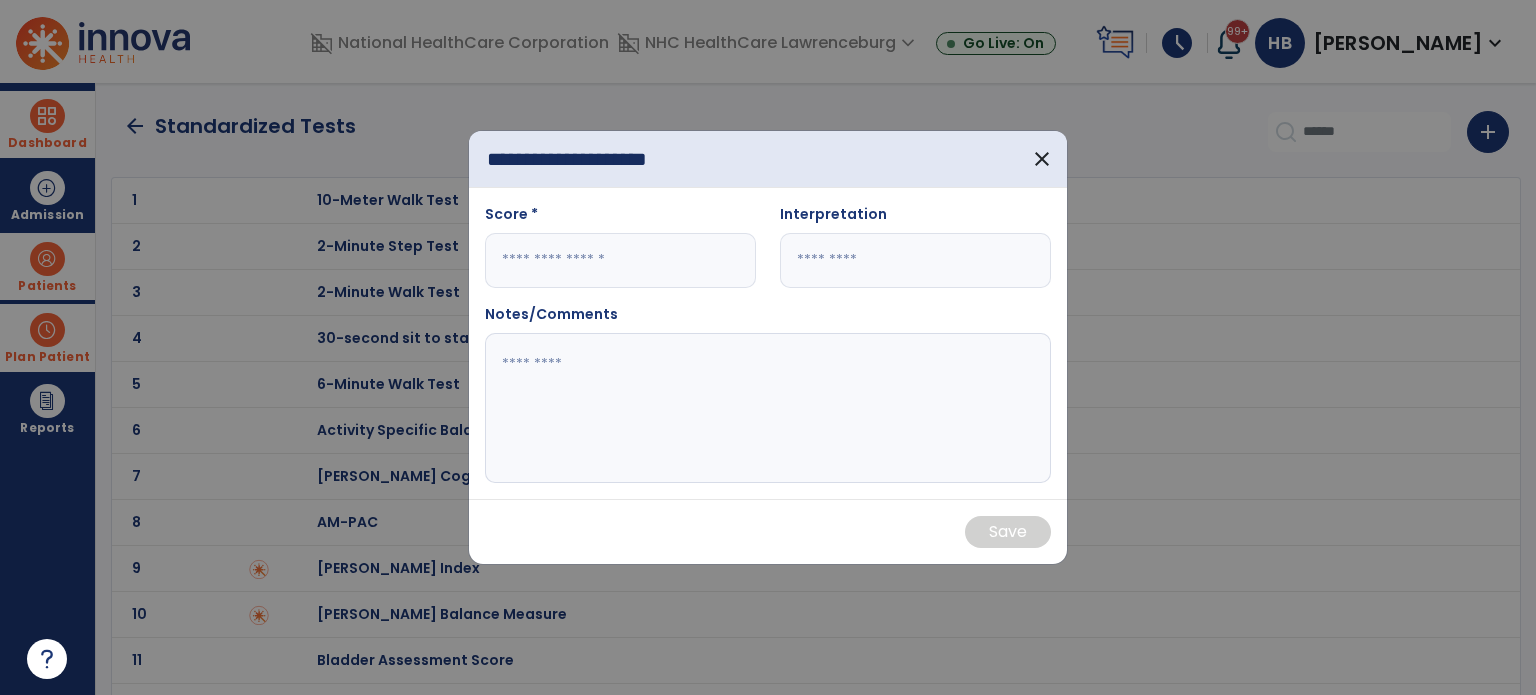 click at bounding box center [620, 260] 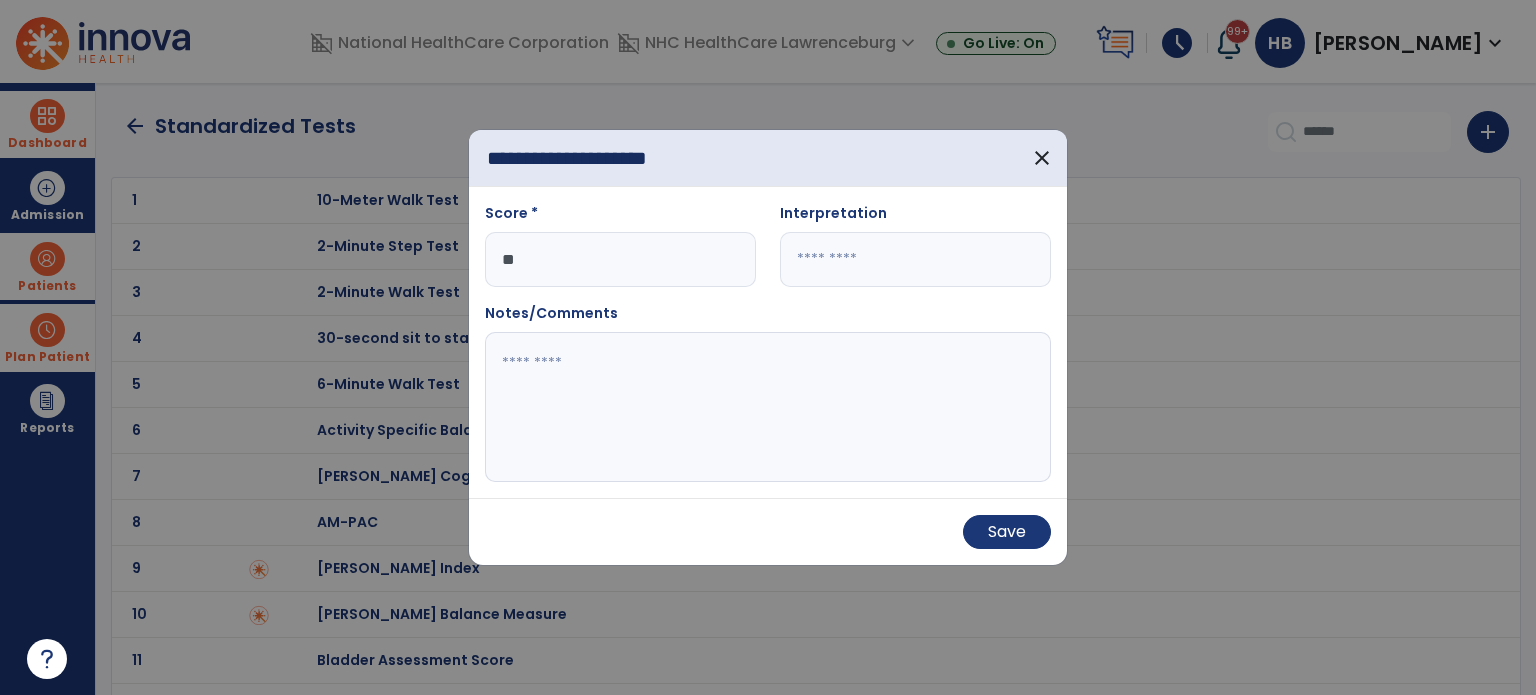 type on "**" 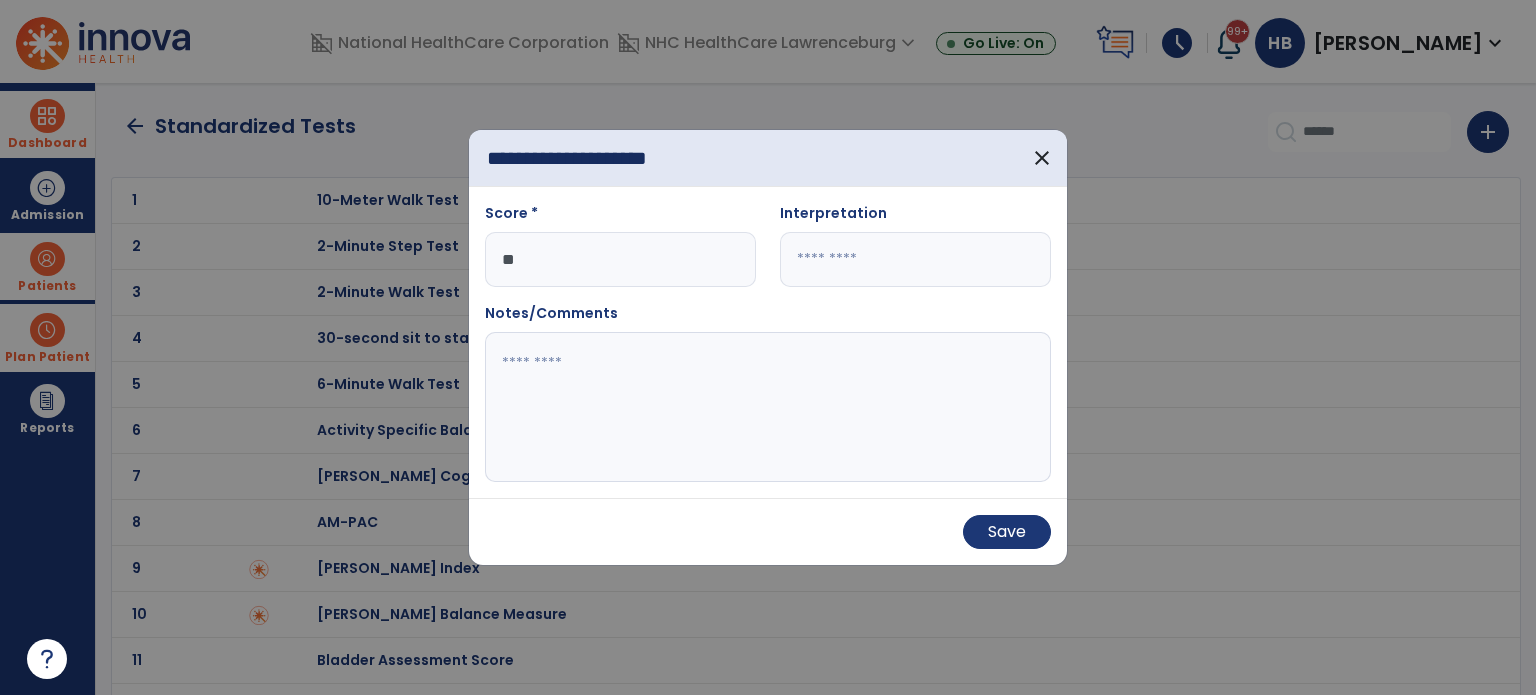 click at bounding box center [768, 407] 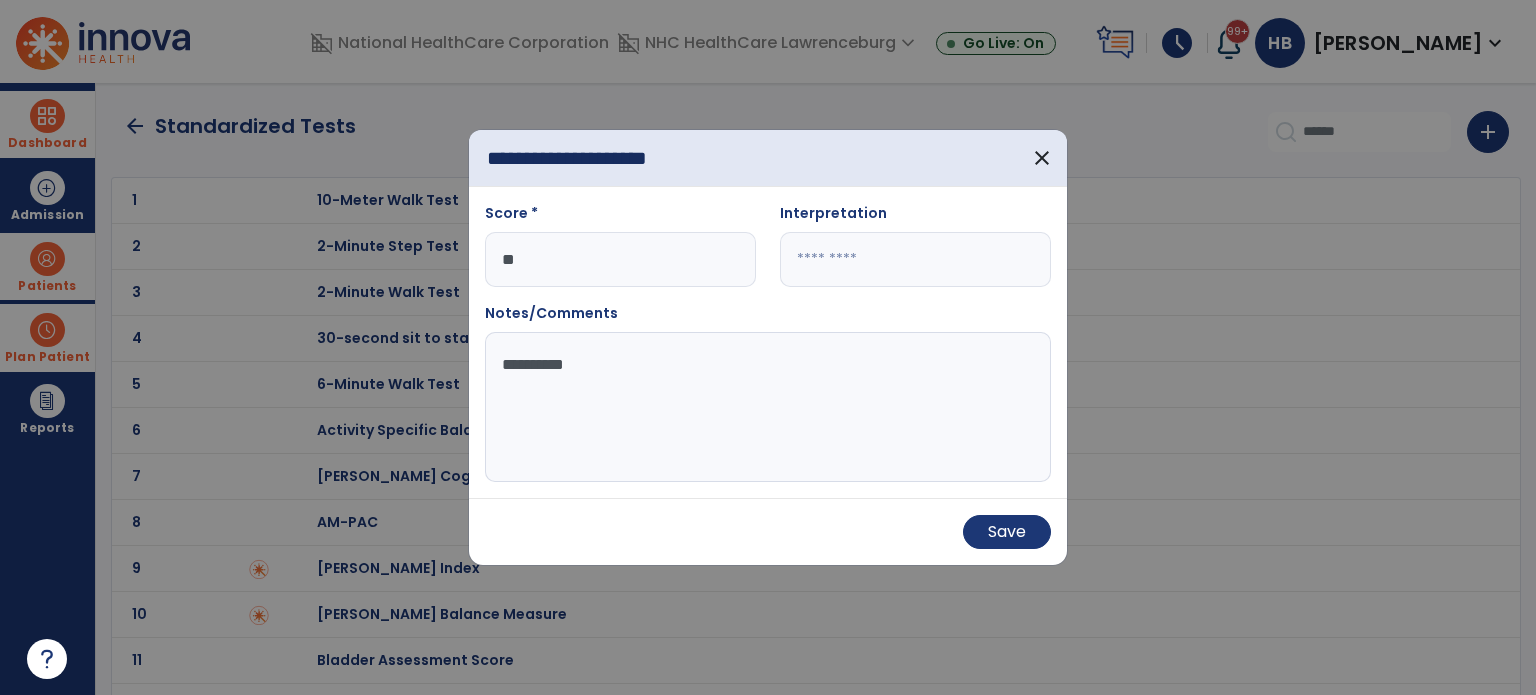 type on "**********" 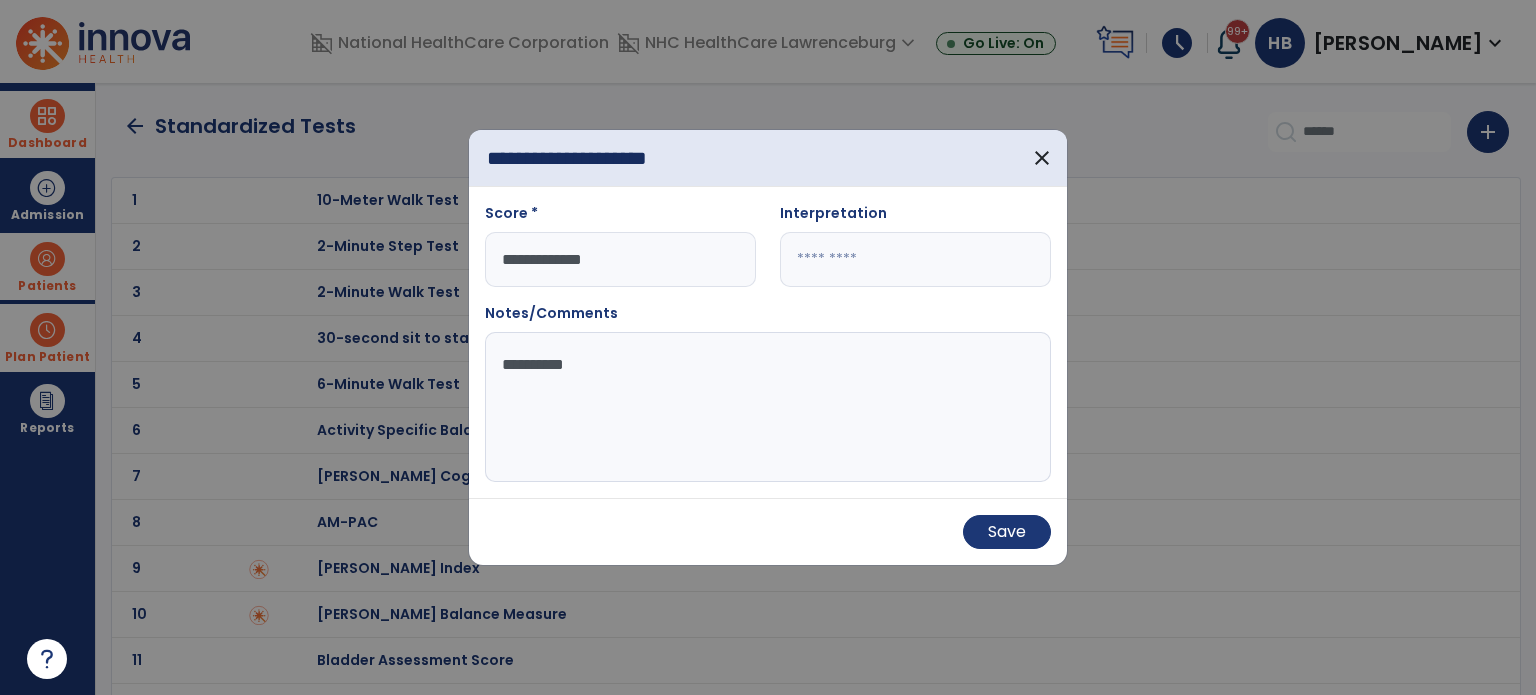 type on "**********" 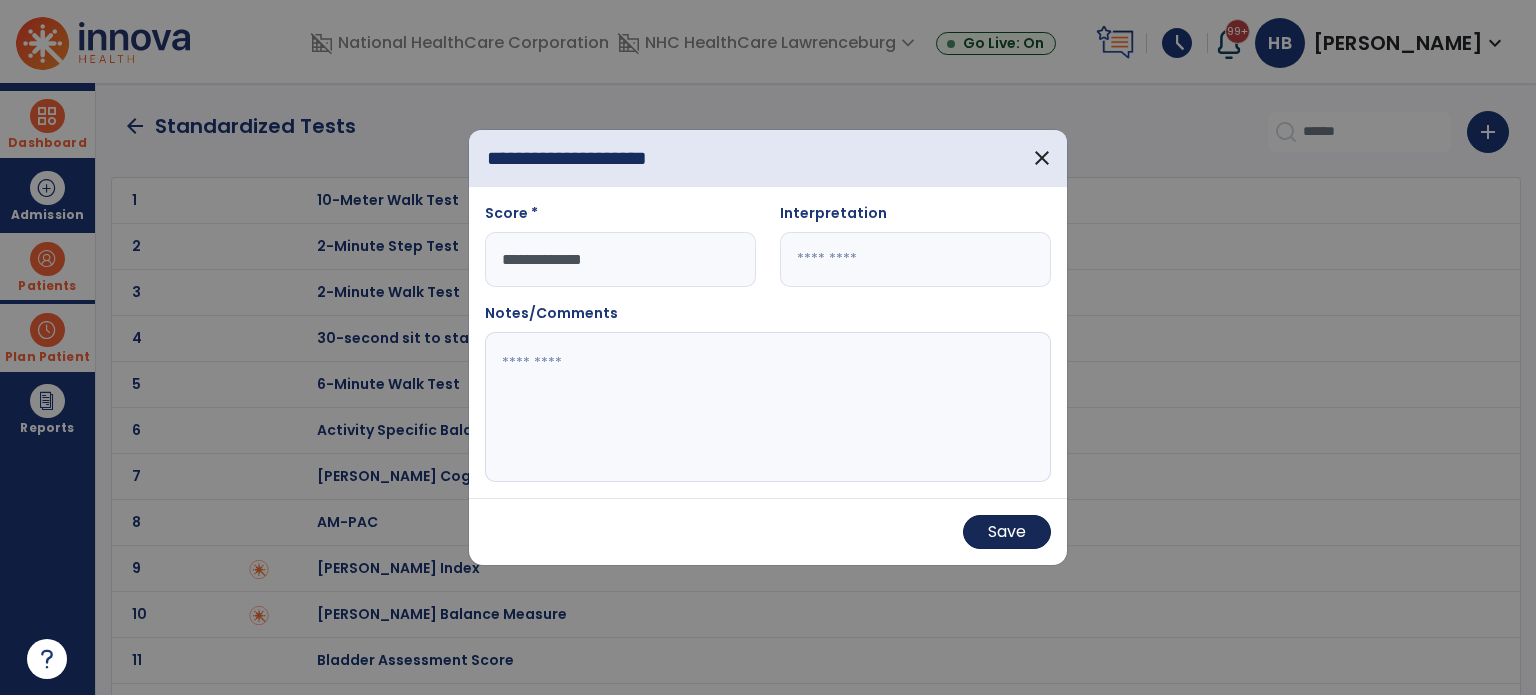 type 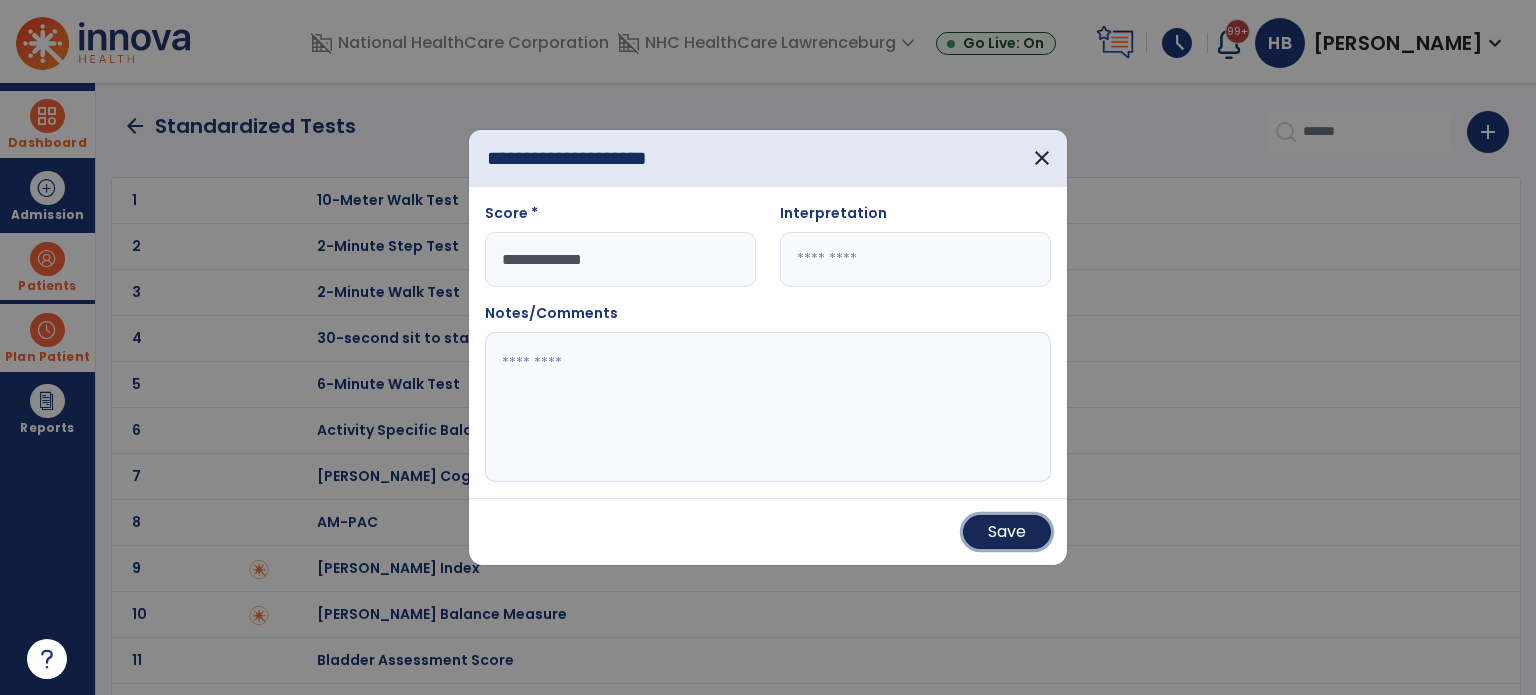click on "Save" at bounding box center (1007, 532) 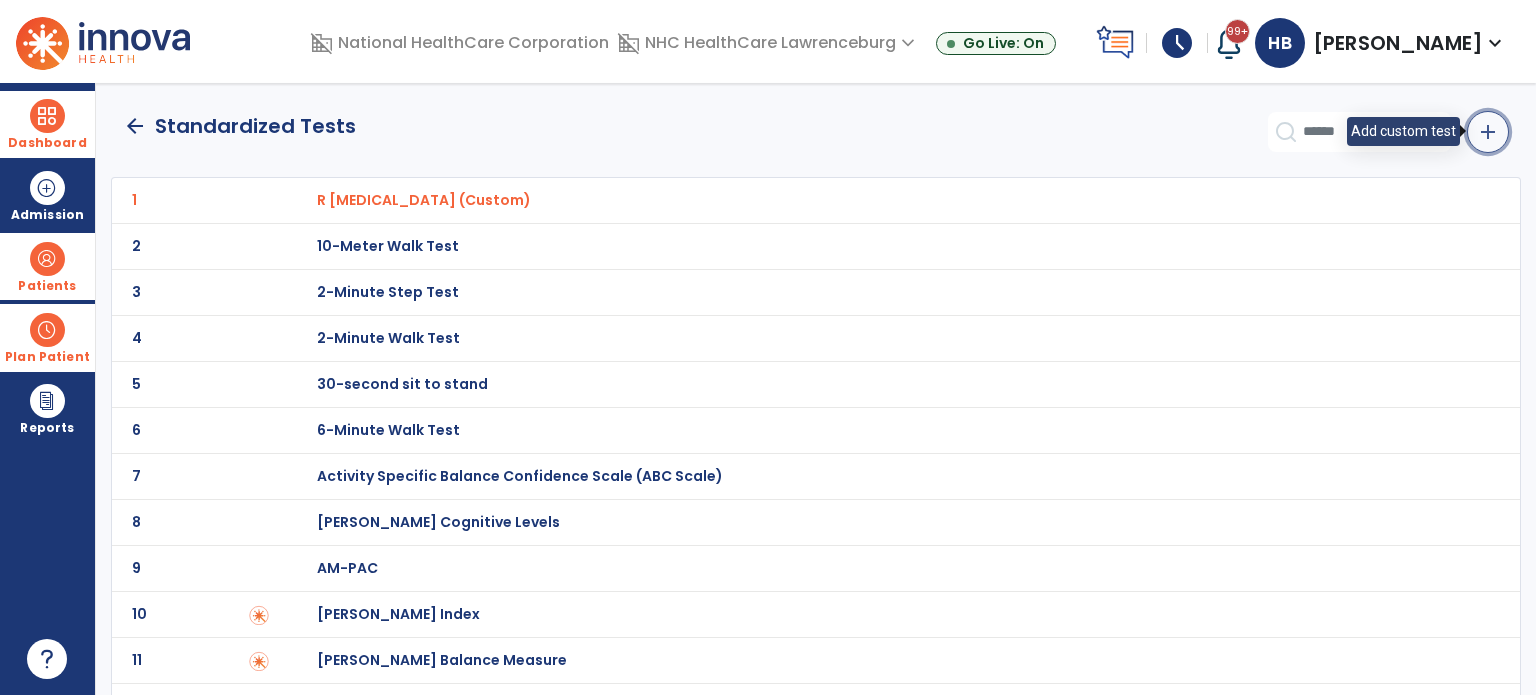 click on "add" 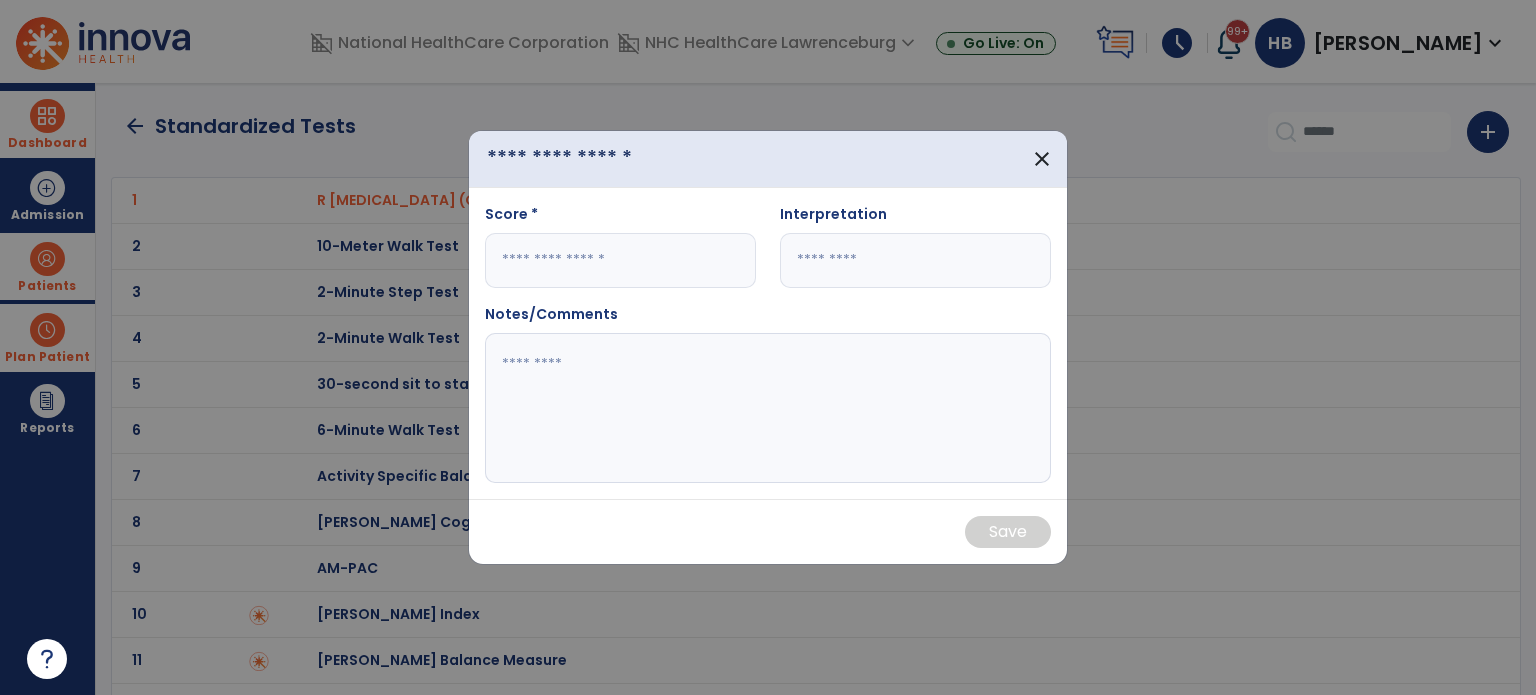 click at bounding box center (600, 159) 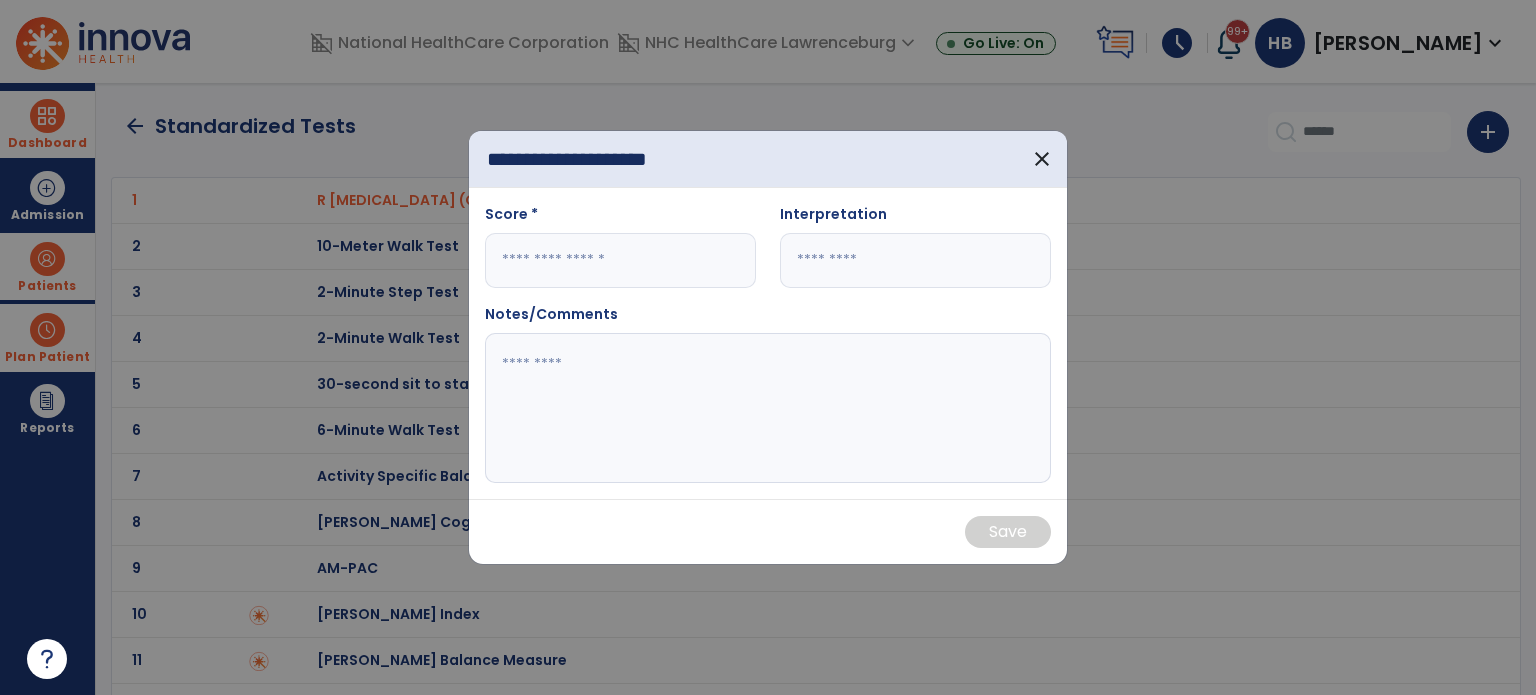 type on "**********" 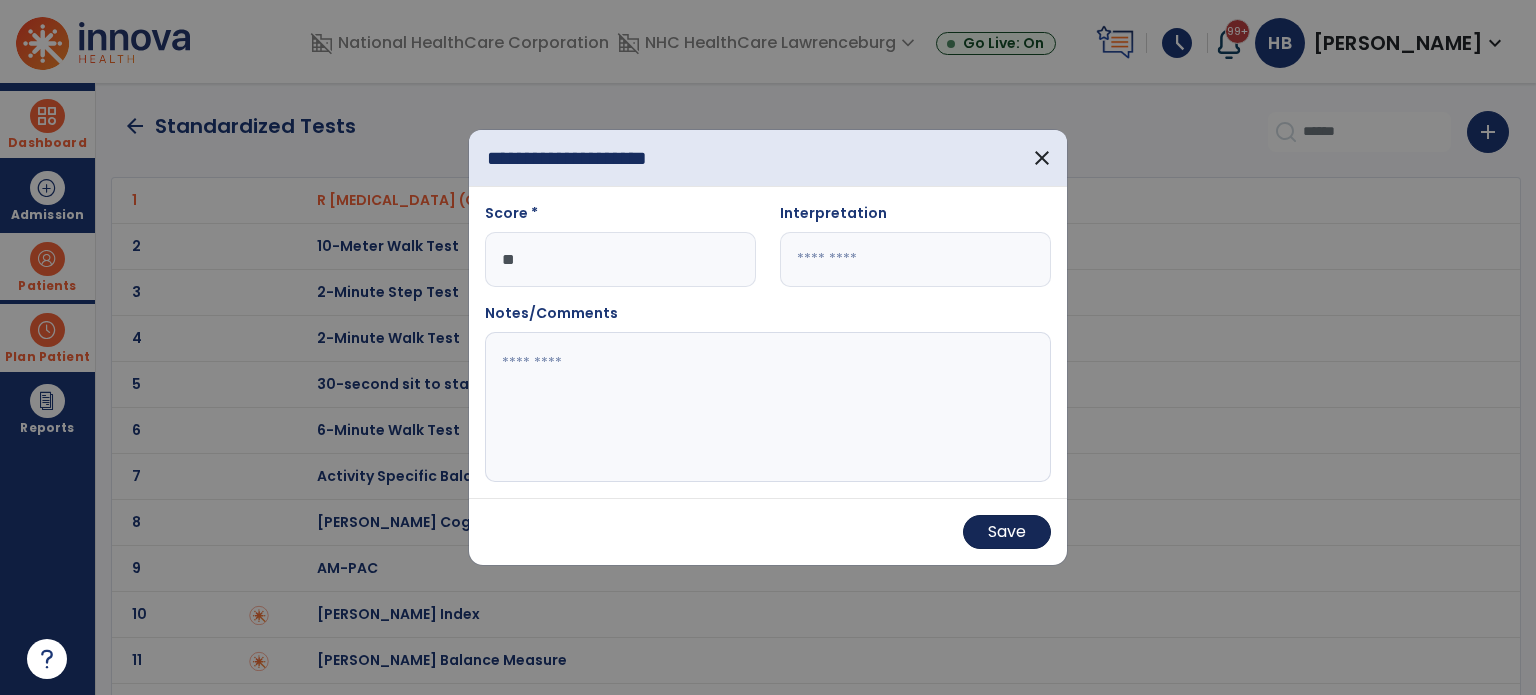type on "**" 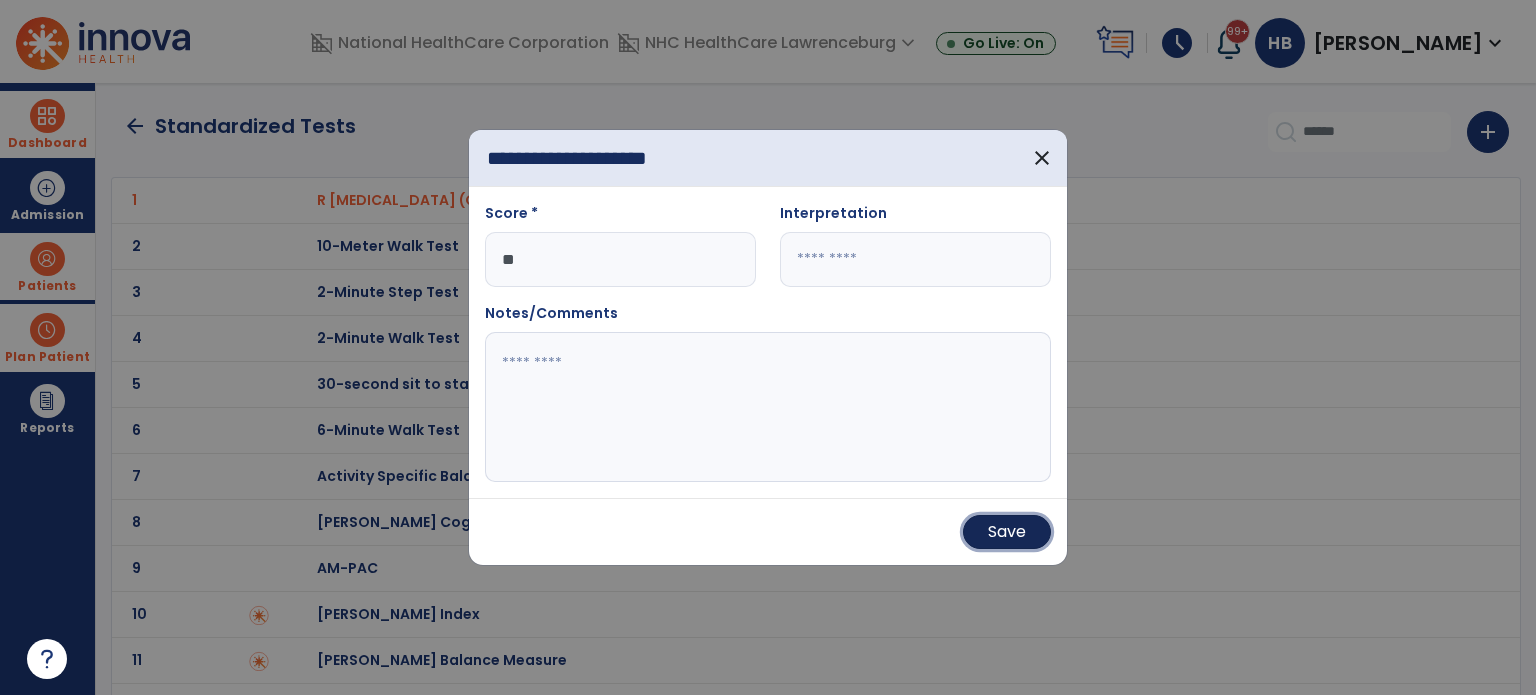 click on "Save" at bounding box center (1007, 532) 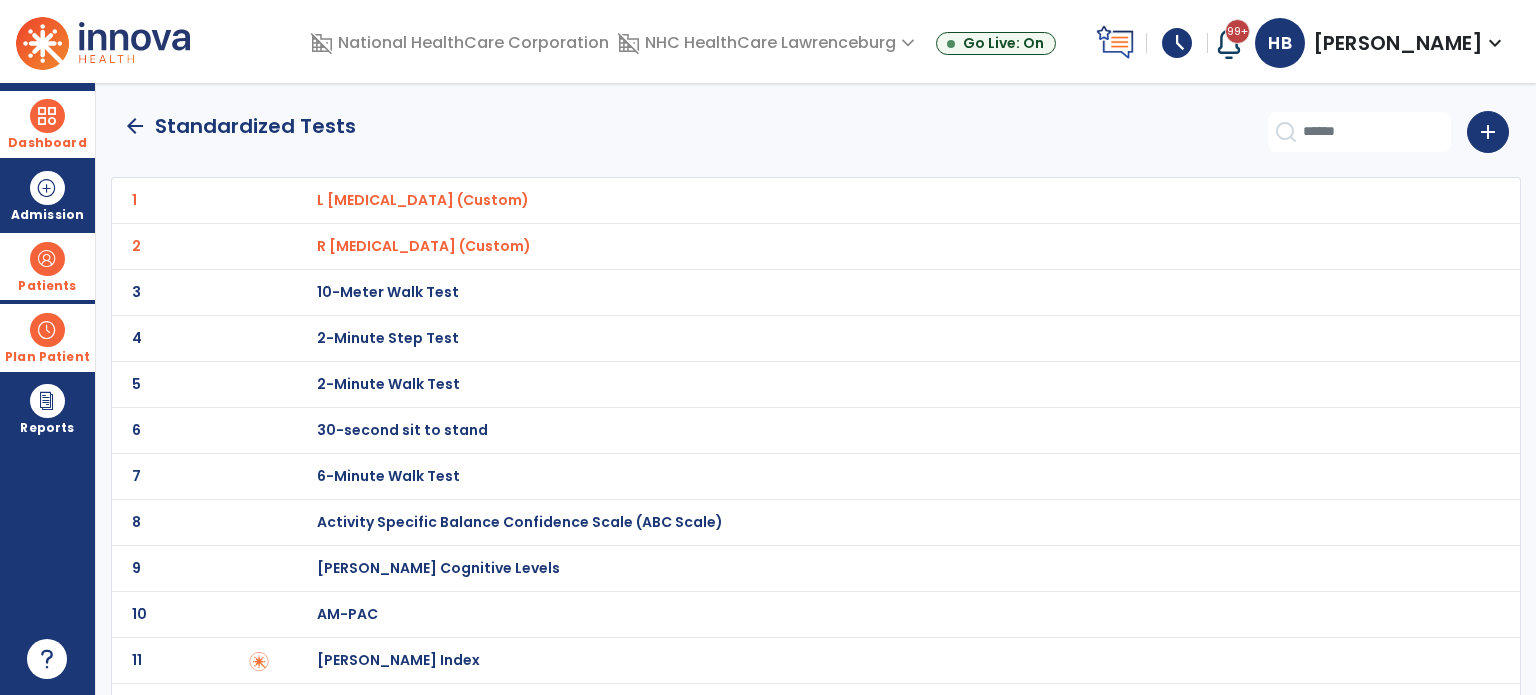 click on "arrow_back" 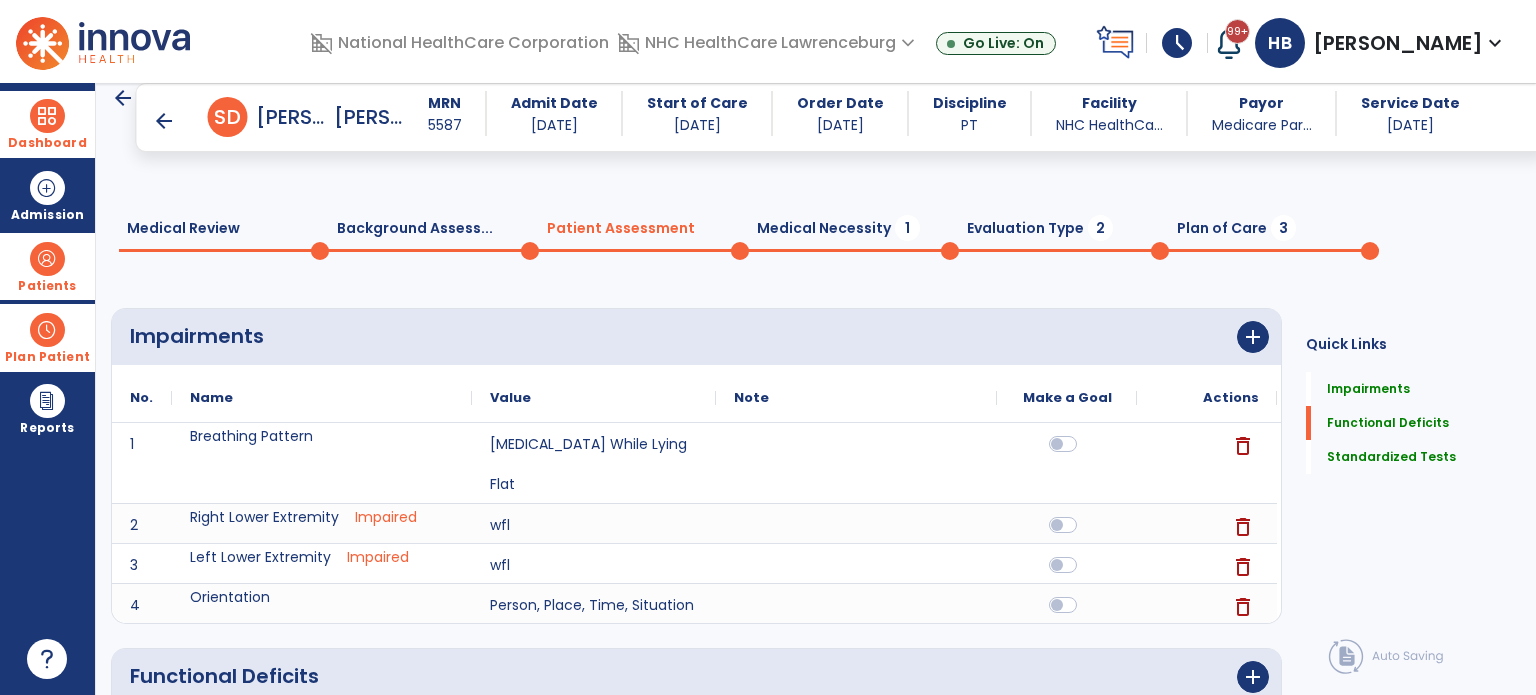 scroll, scrollTop: 577, scrollLeft: 0, axis: vertical 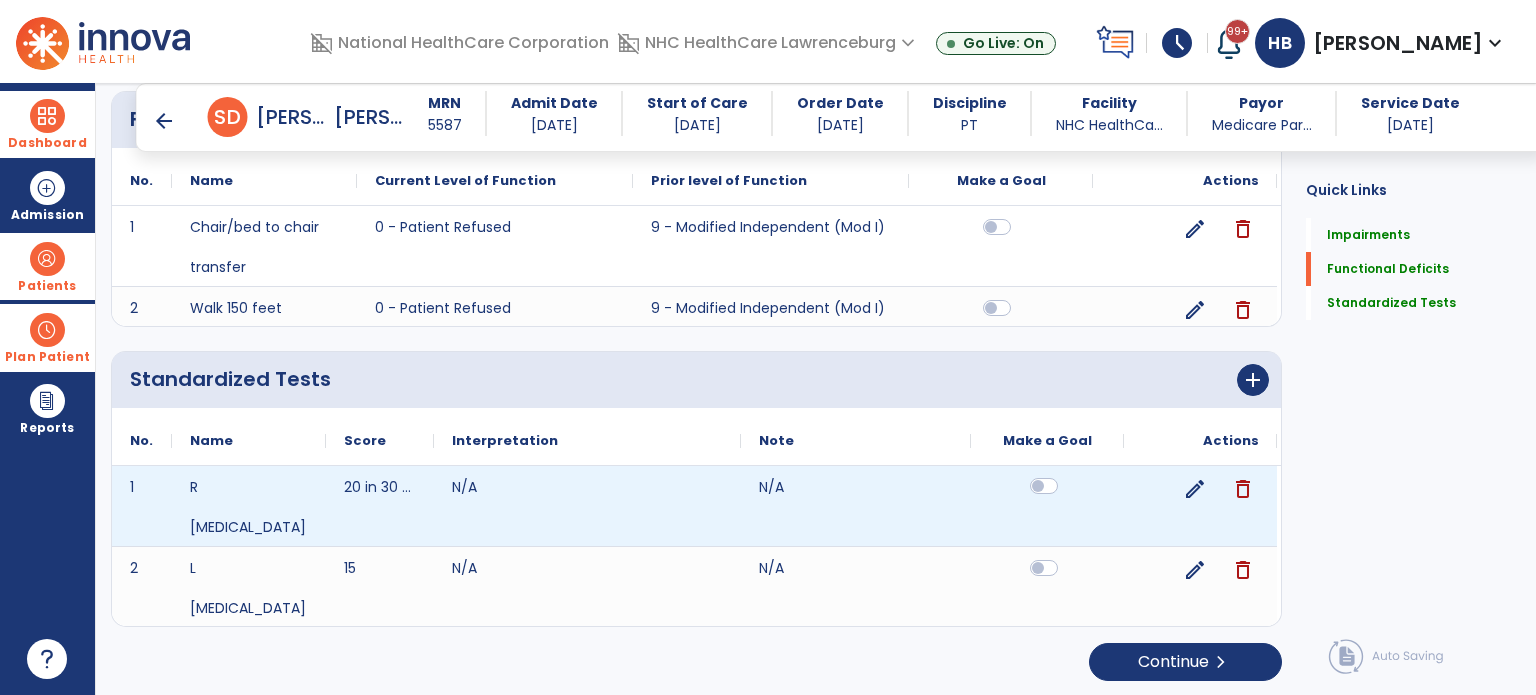 click 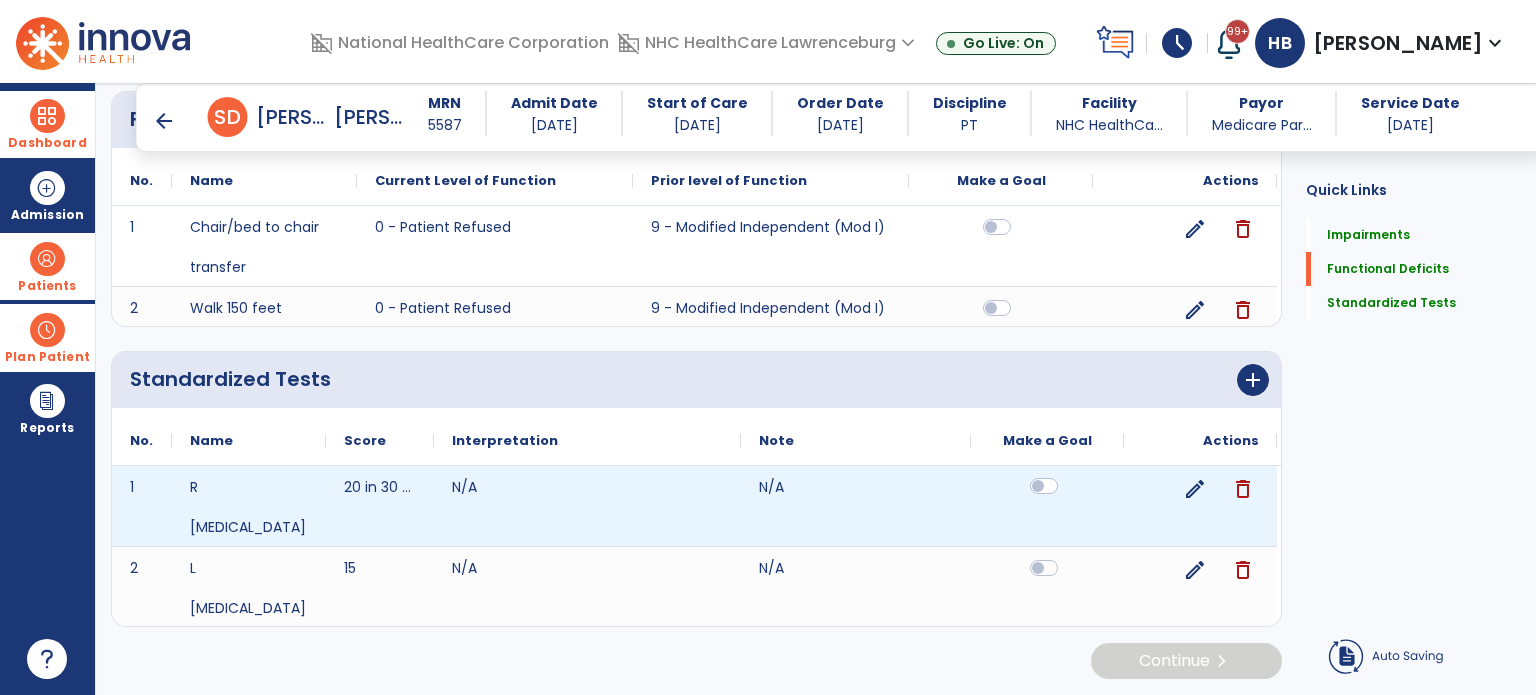 scroll, scrollTop: 577, scrollLeft: 0, axis: vertical 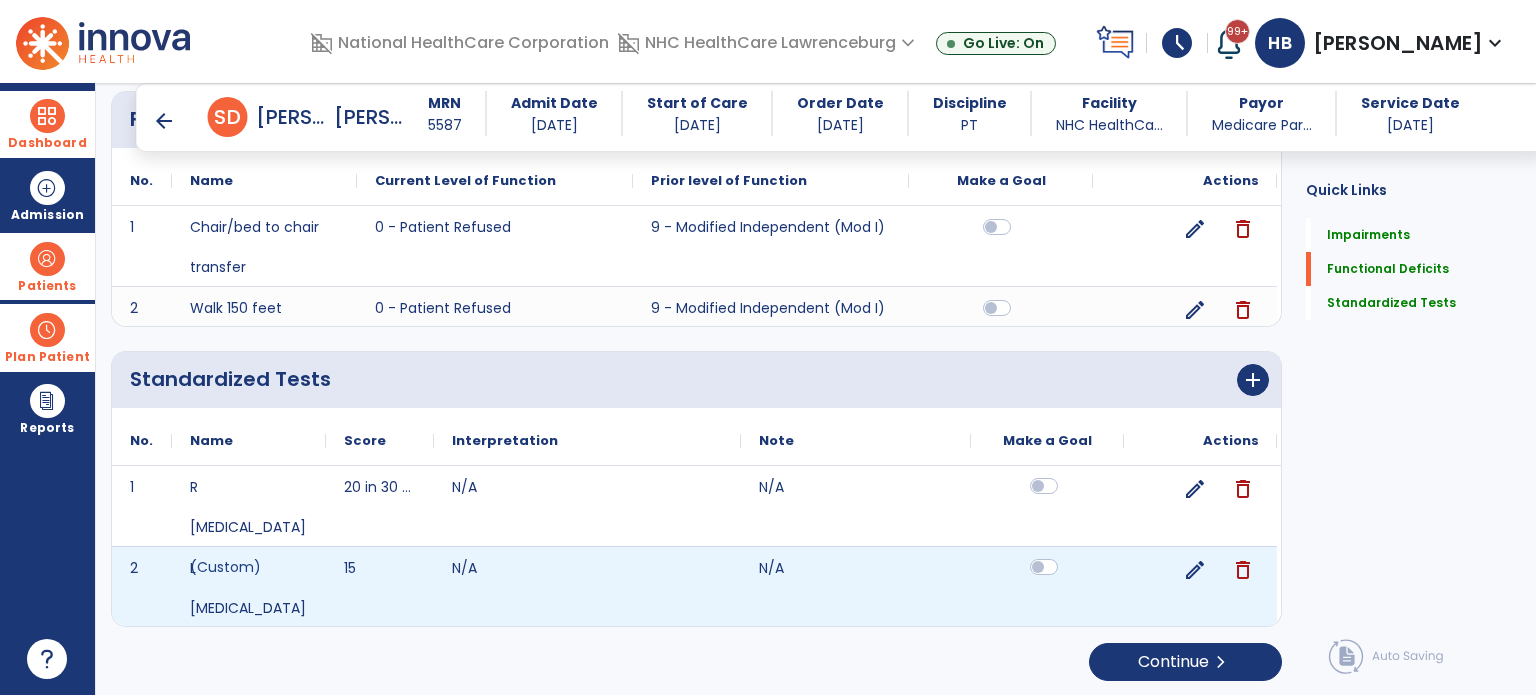 click 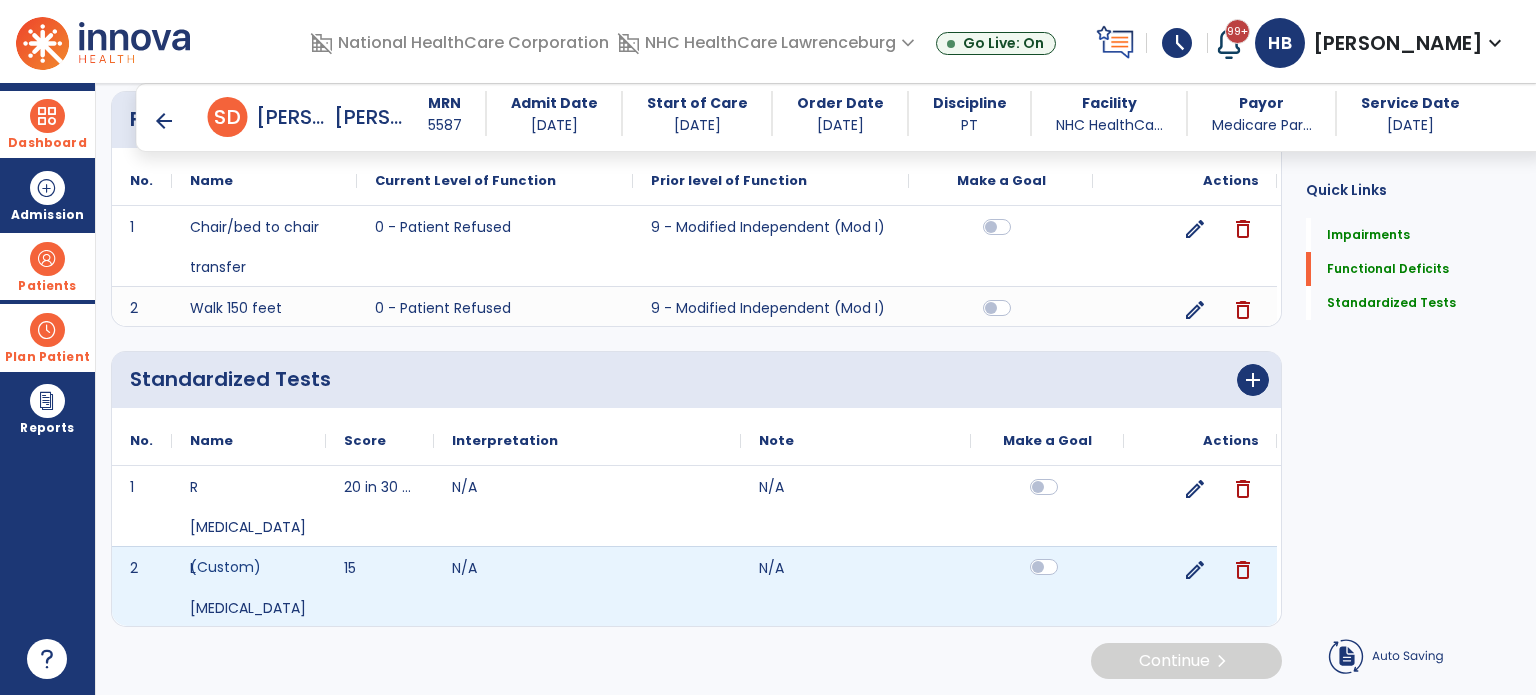 scroll, scrollTop: 577, scrollLeft: 0, axis: vertical 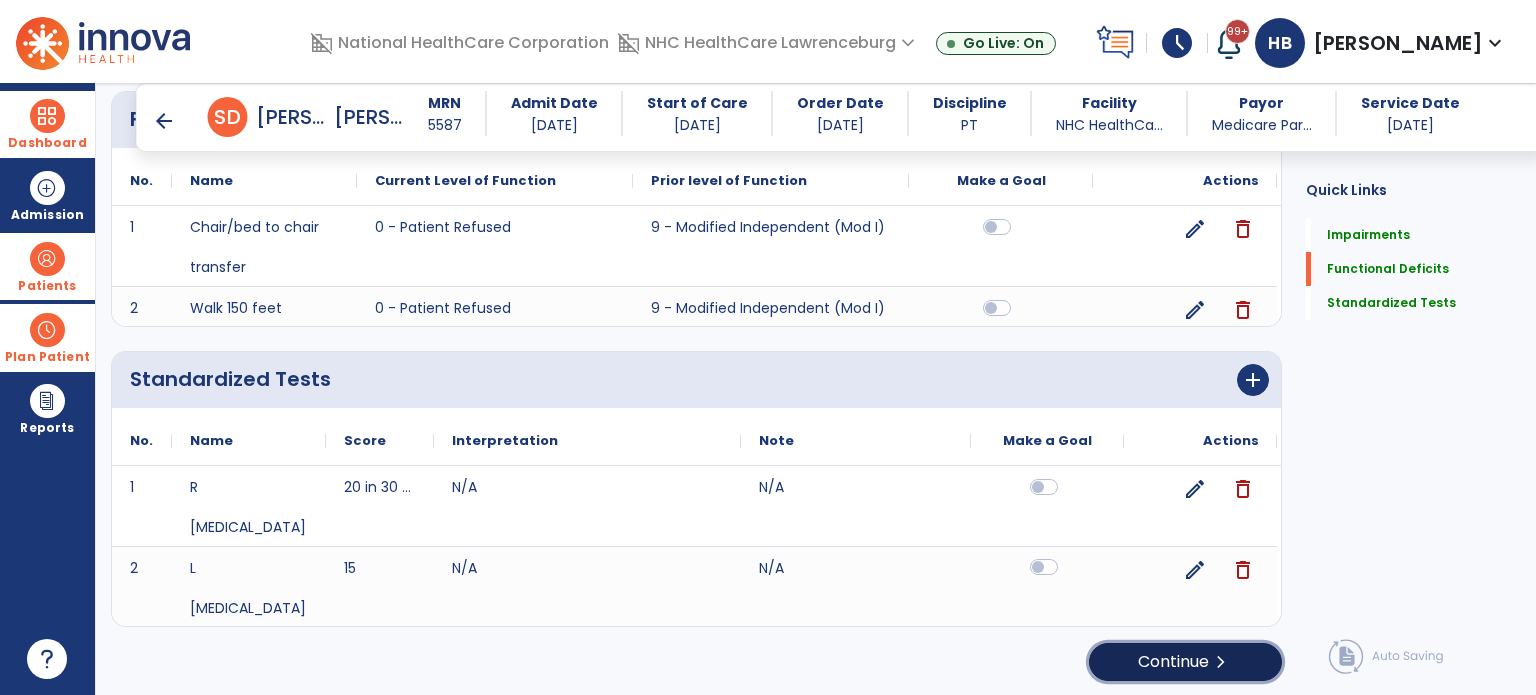 click on "Continue  chevron_right" 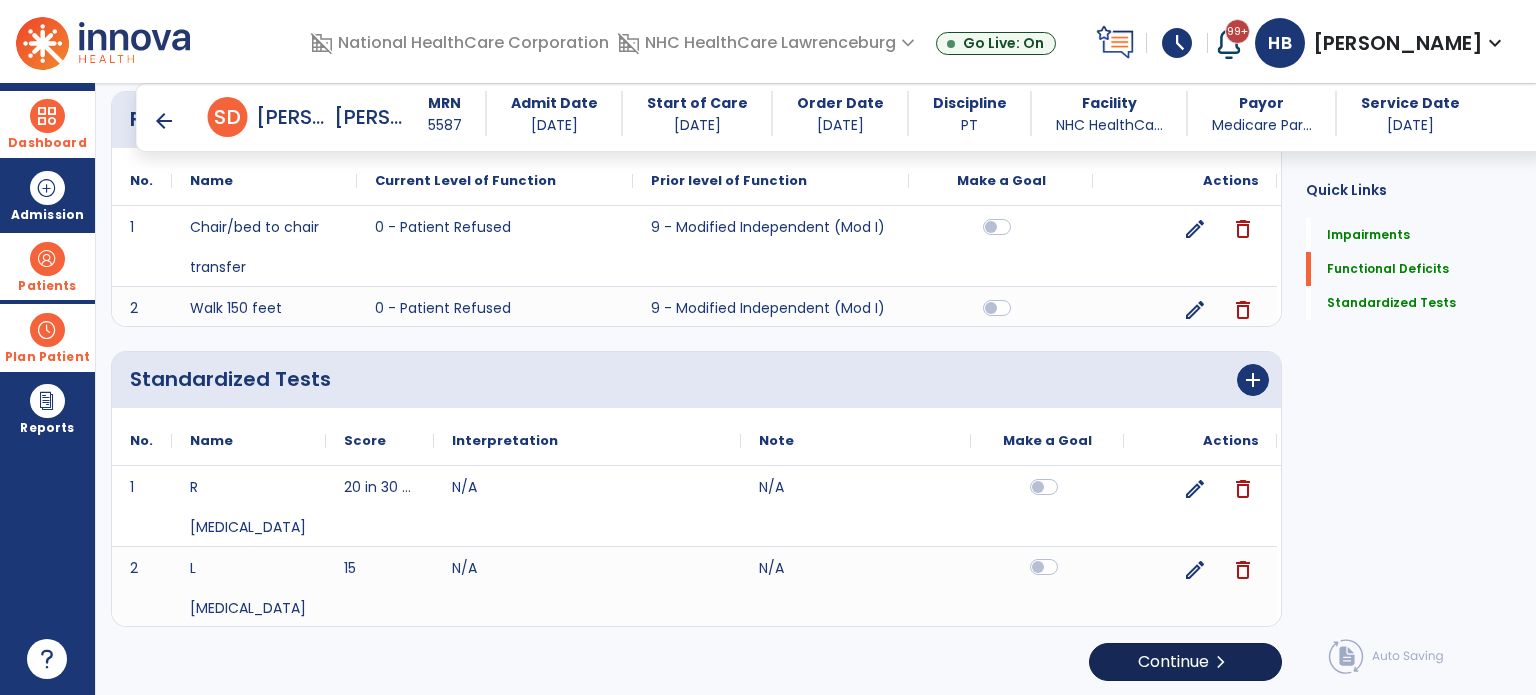 scroll, scrollTop: 0, scrollLeft: 0, axis: both 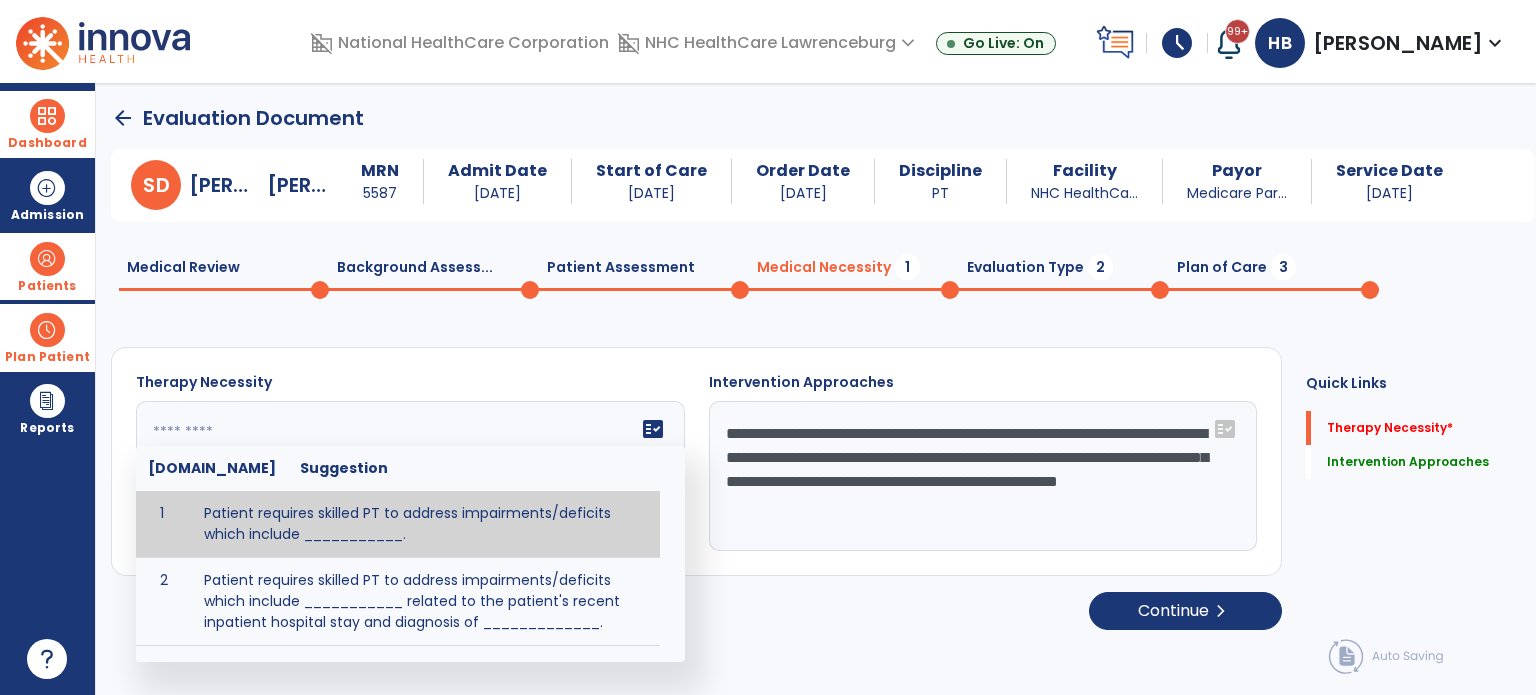 click on "fact_check  [DOMAIN_NAME] Suggestion 1 Patient requires skilled PT to address impairments/deficits which include ___________. 2 Patient requires skilled PT to address impairments/deficits which include ___________ related to the patient's recent inpatient hospital stay and diagnosis of _____________." 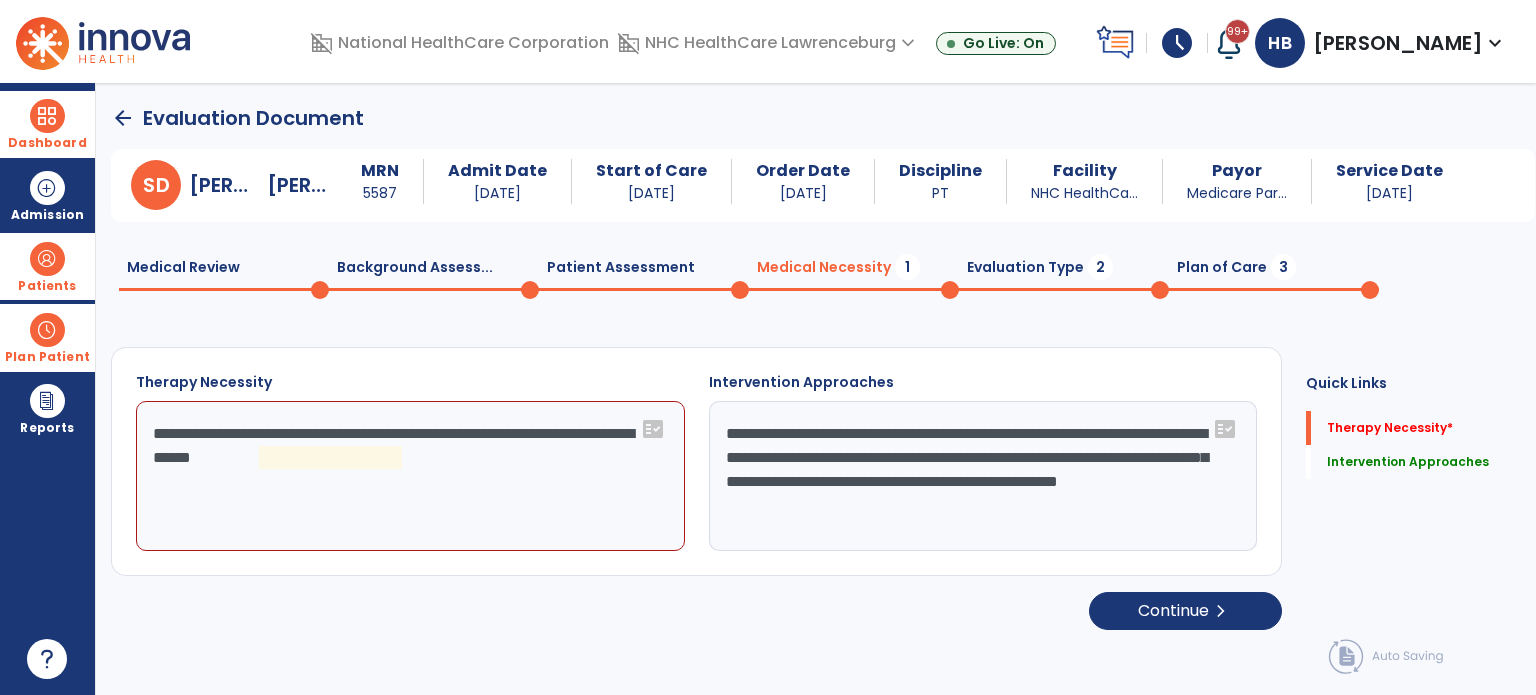 click on "**********" 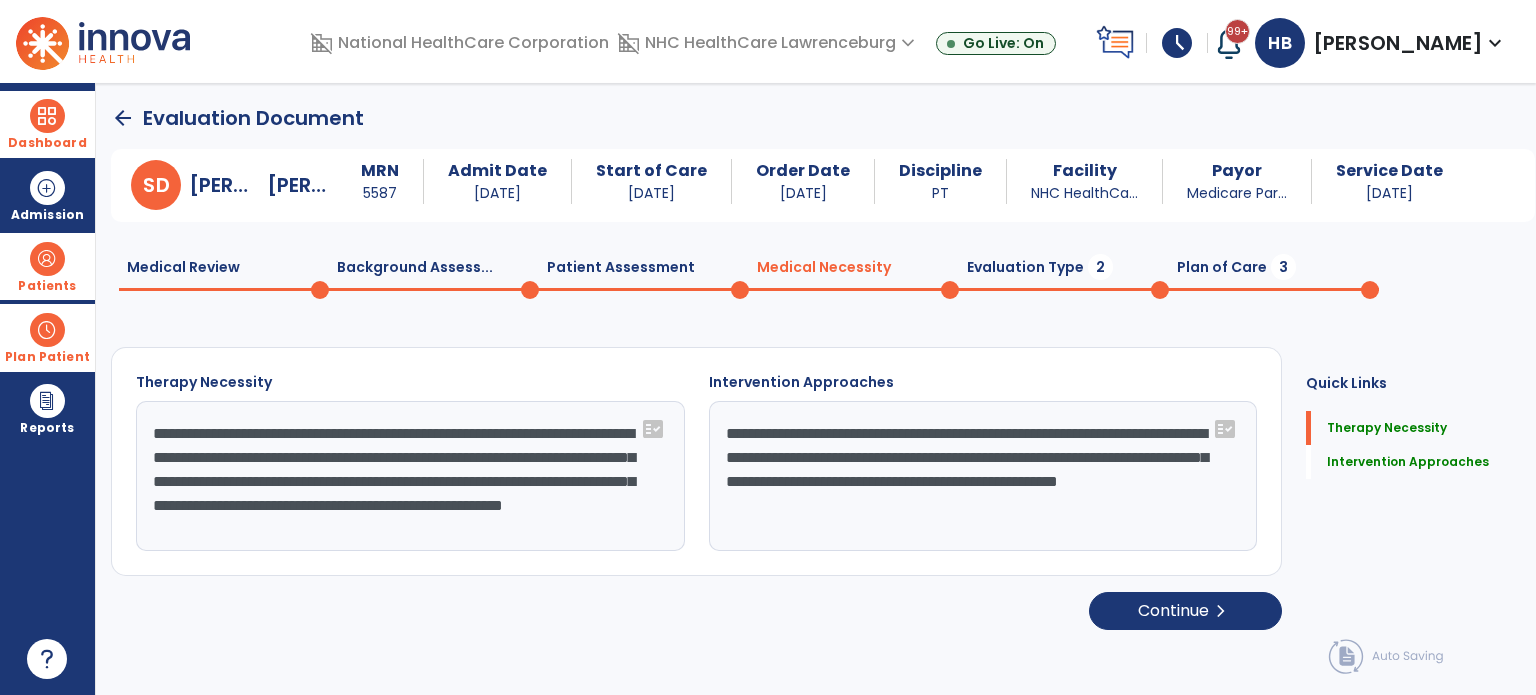 scroll, scrollTop: 16, scrollLeft: 0, axis: vertical 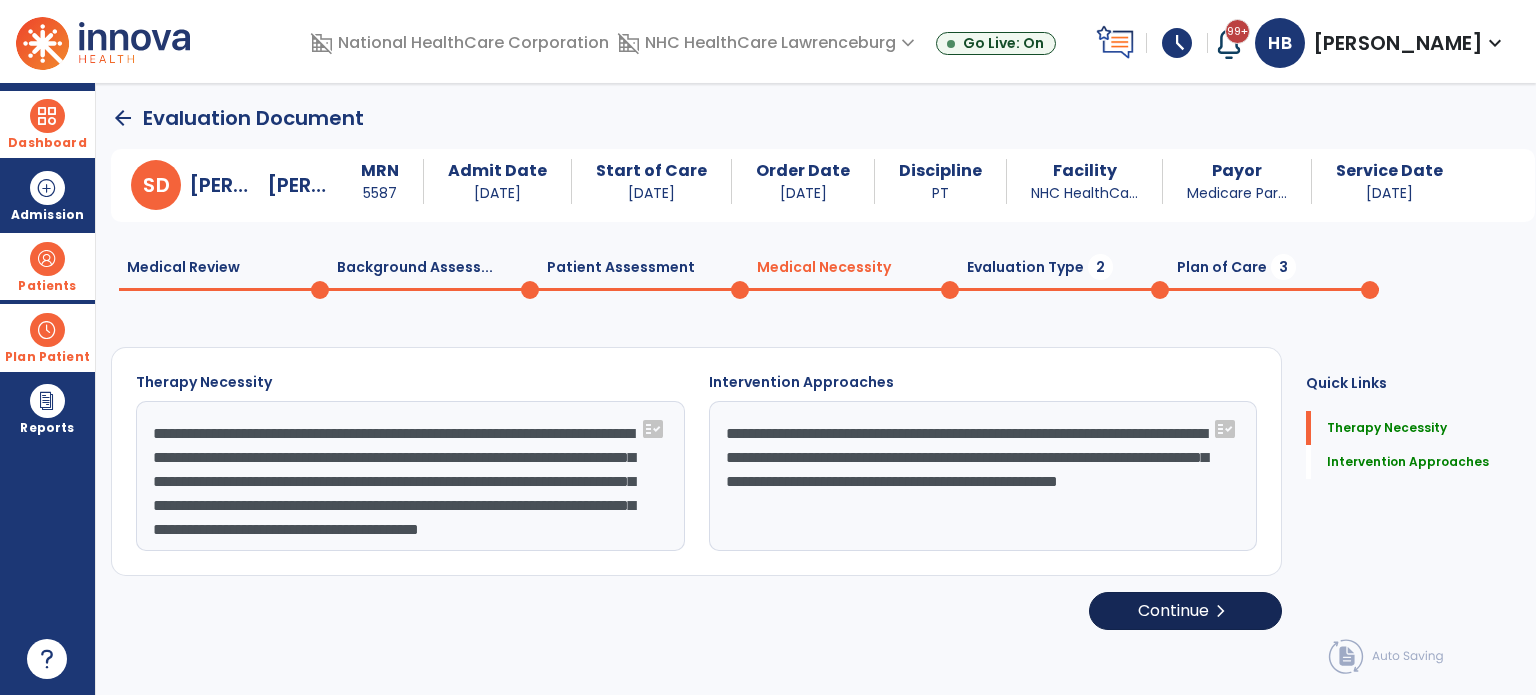 type on "**********" 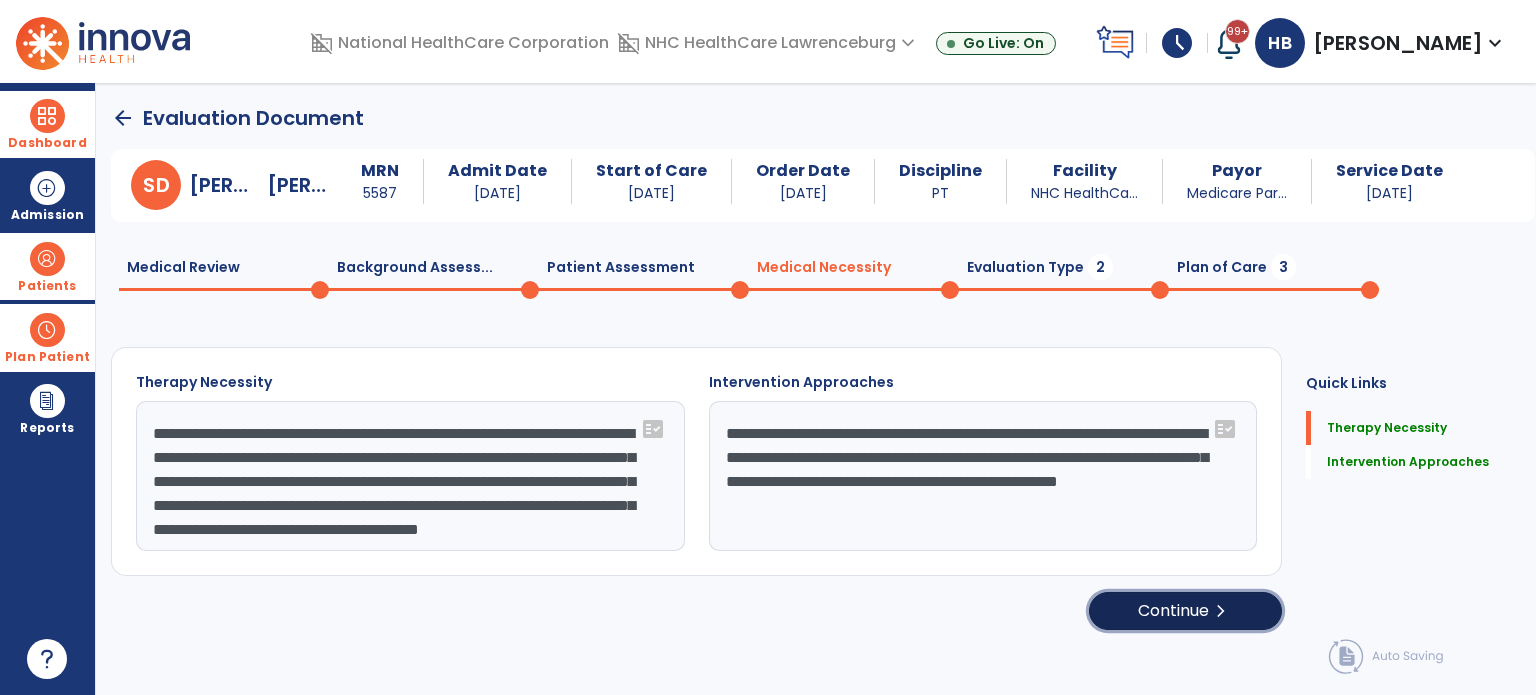 click on "Continue  chevron_right" 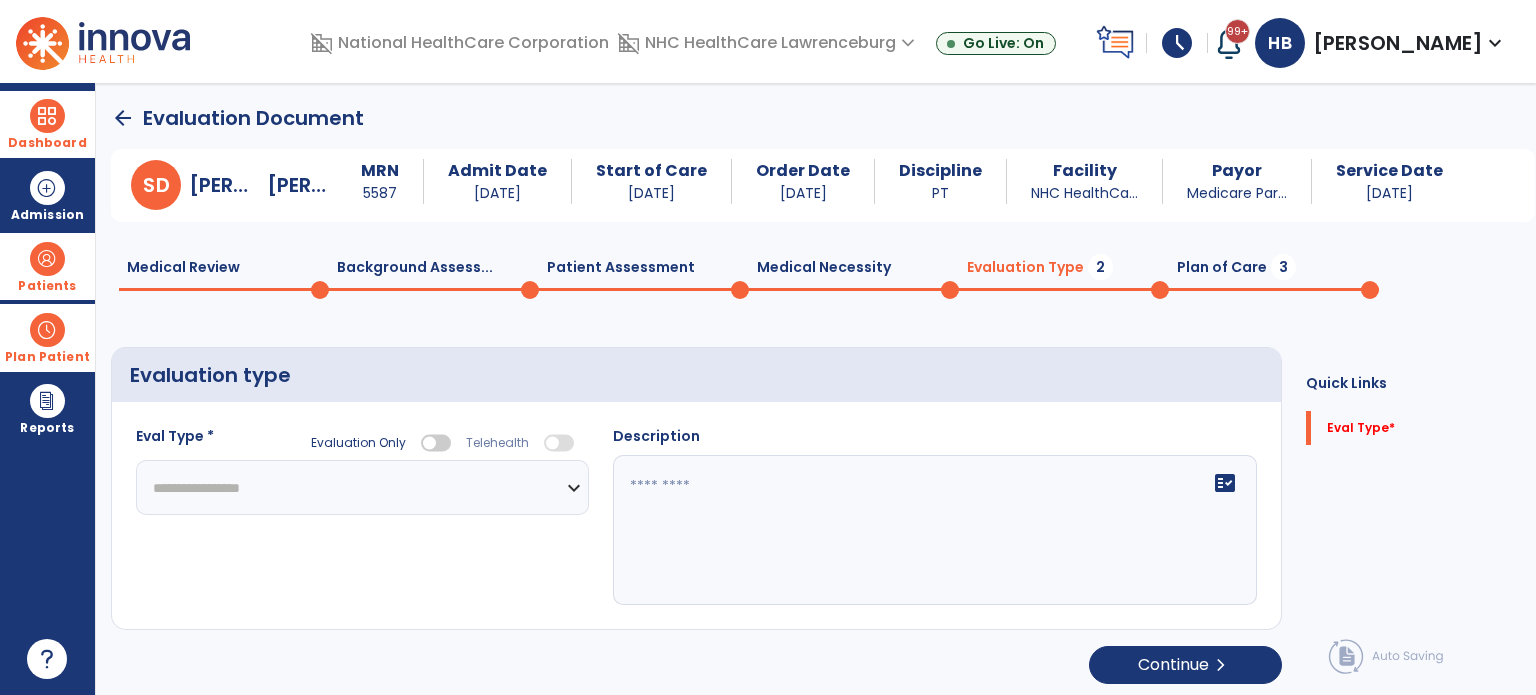 click on "**********" 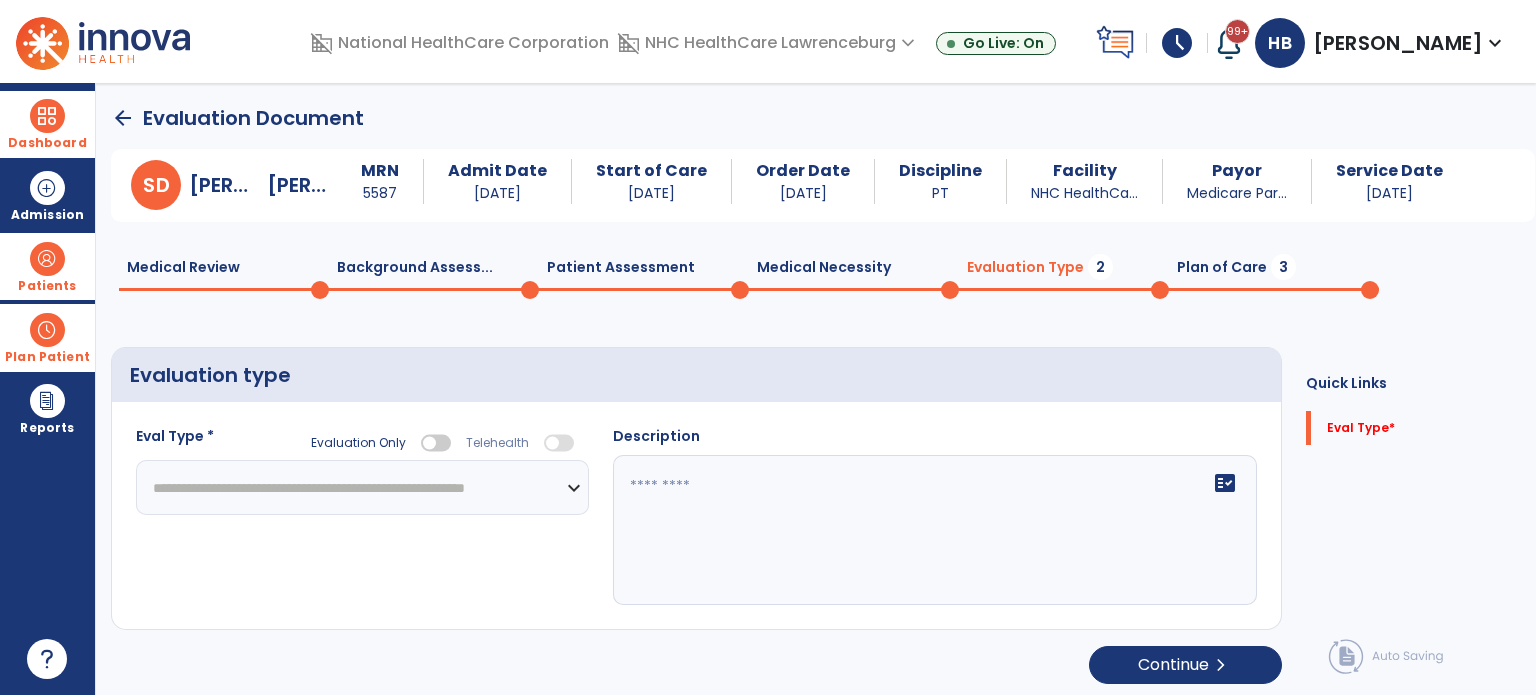 click on "**********" 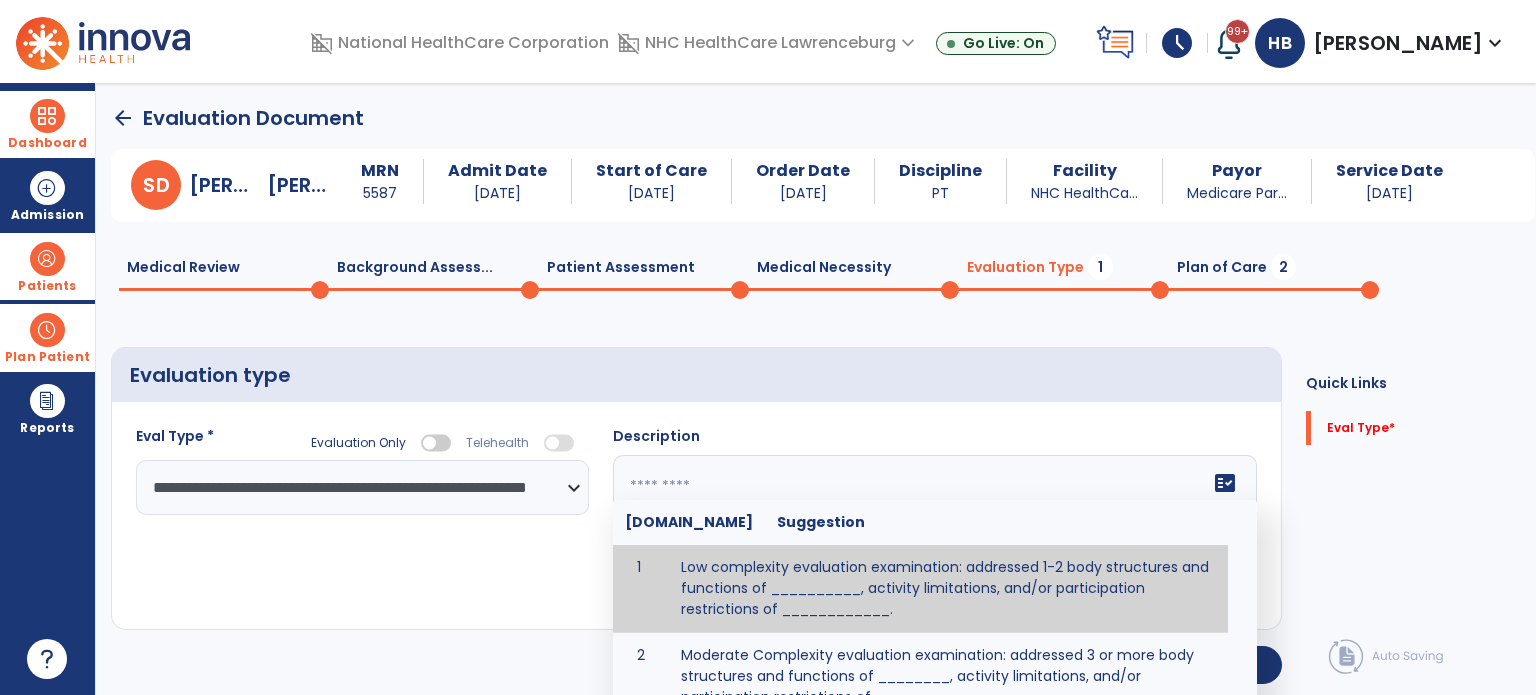 click on "fact_check  [DOMAIN_NAME] Suggestion 1 Low complexity evaluation examination: addressed 1-2 body structures and functions of __________, activity limitations, and/or participation restrictions of ____________. 2 Moderate Complexity evaluation examination: addressed 3 or more body structures and functions of ________, activity limitations, and/or participation restrictions of _______. 3 High Complexity evaluation examination: addressed 4 or more body structures and functions of _______, activity limitations, and/or participation restrictions of _________" 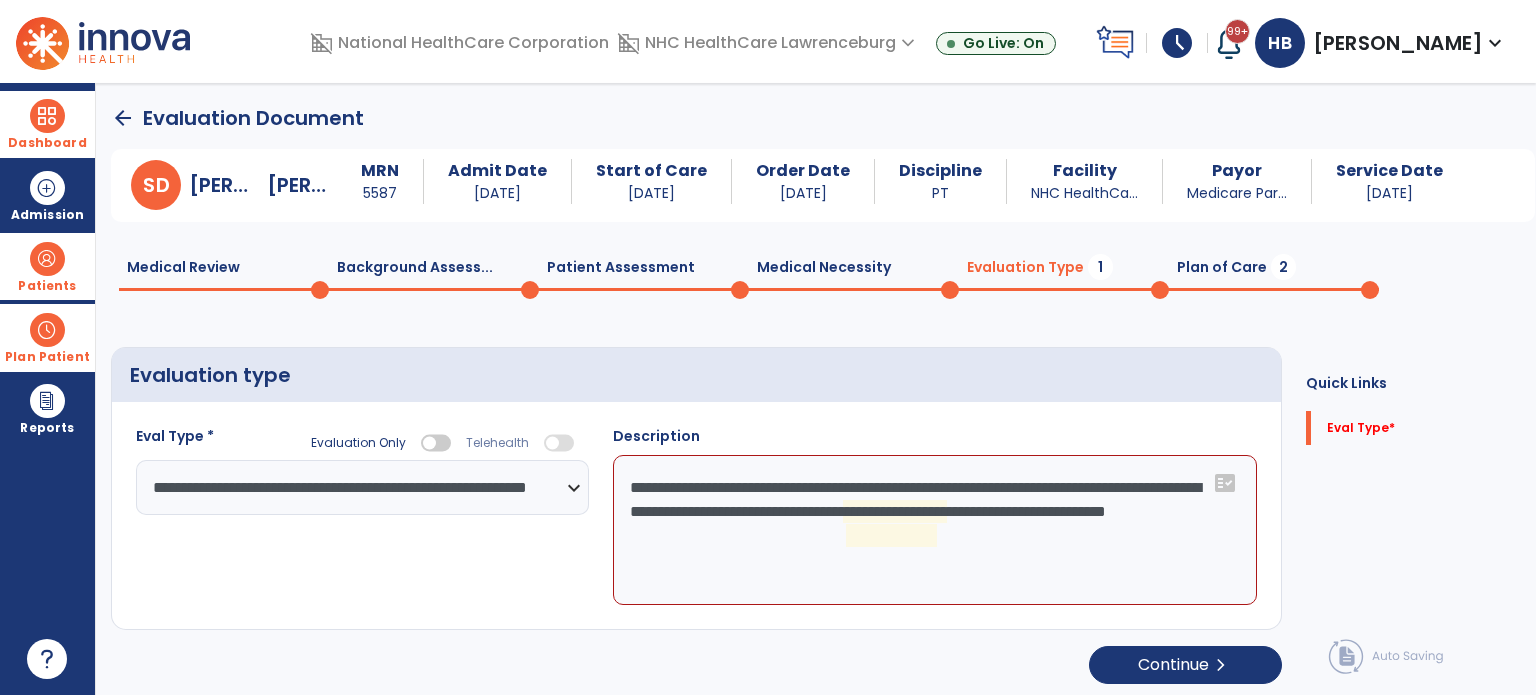 click on "**********" 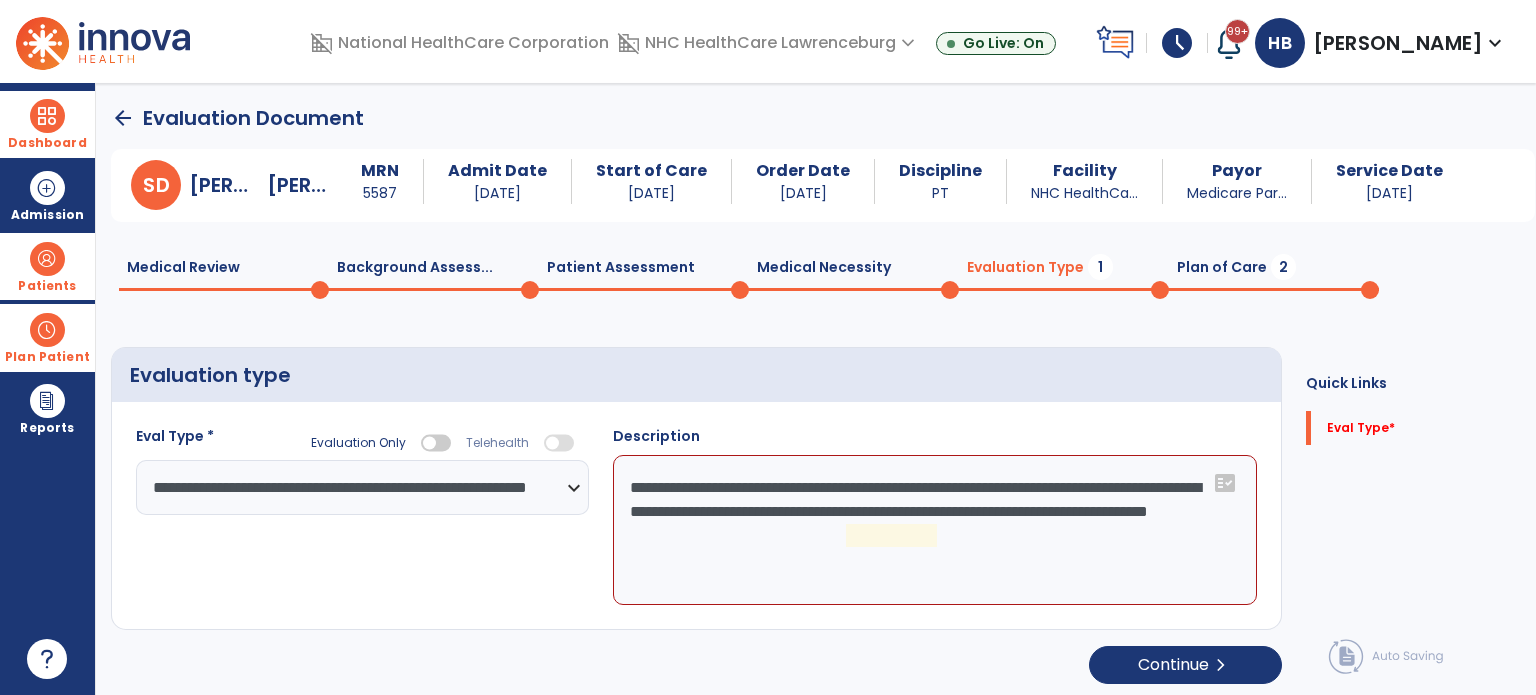 click on "**********" 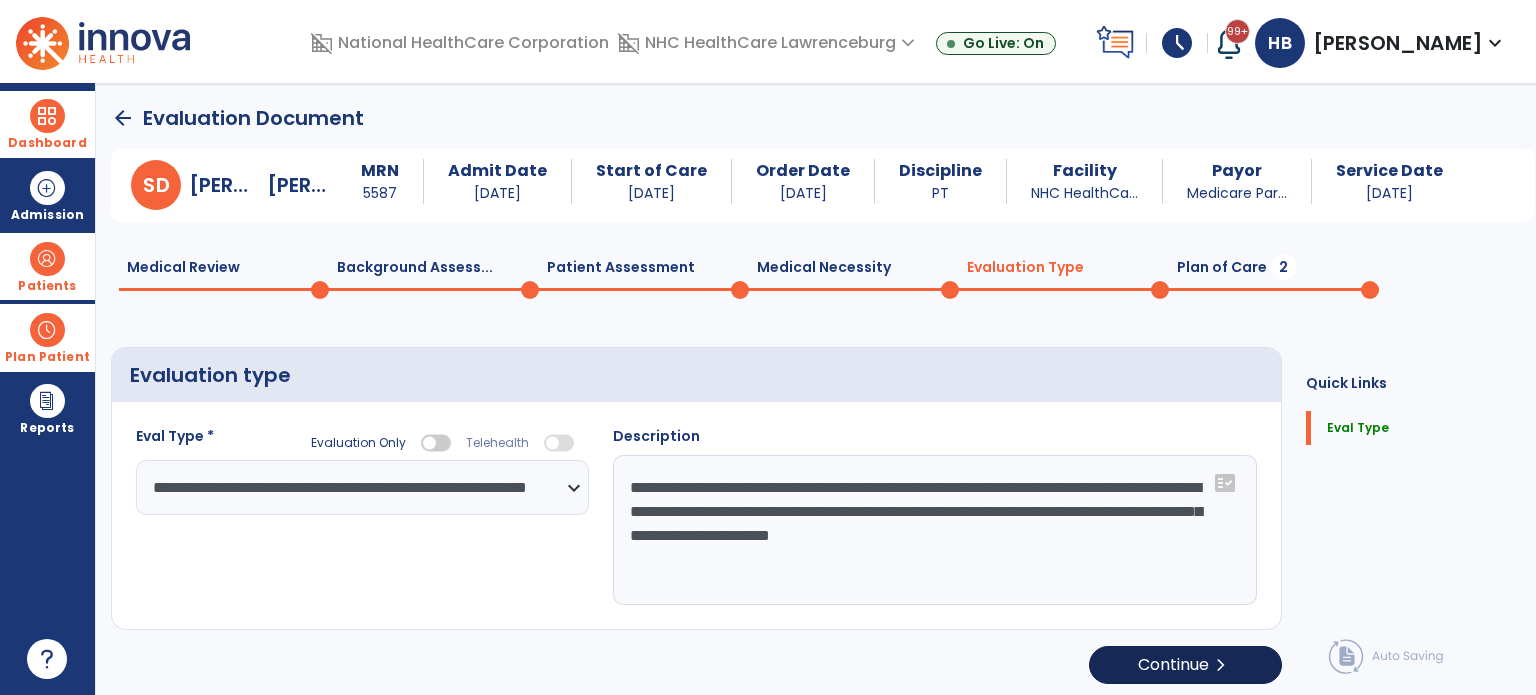 type on "**********" 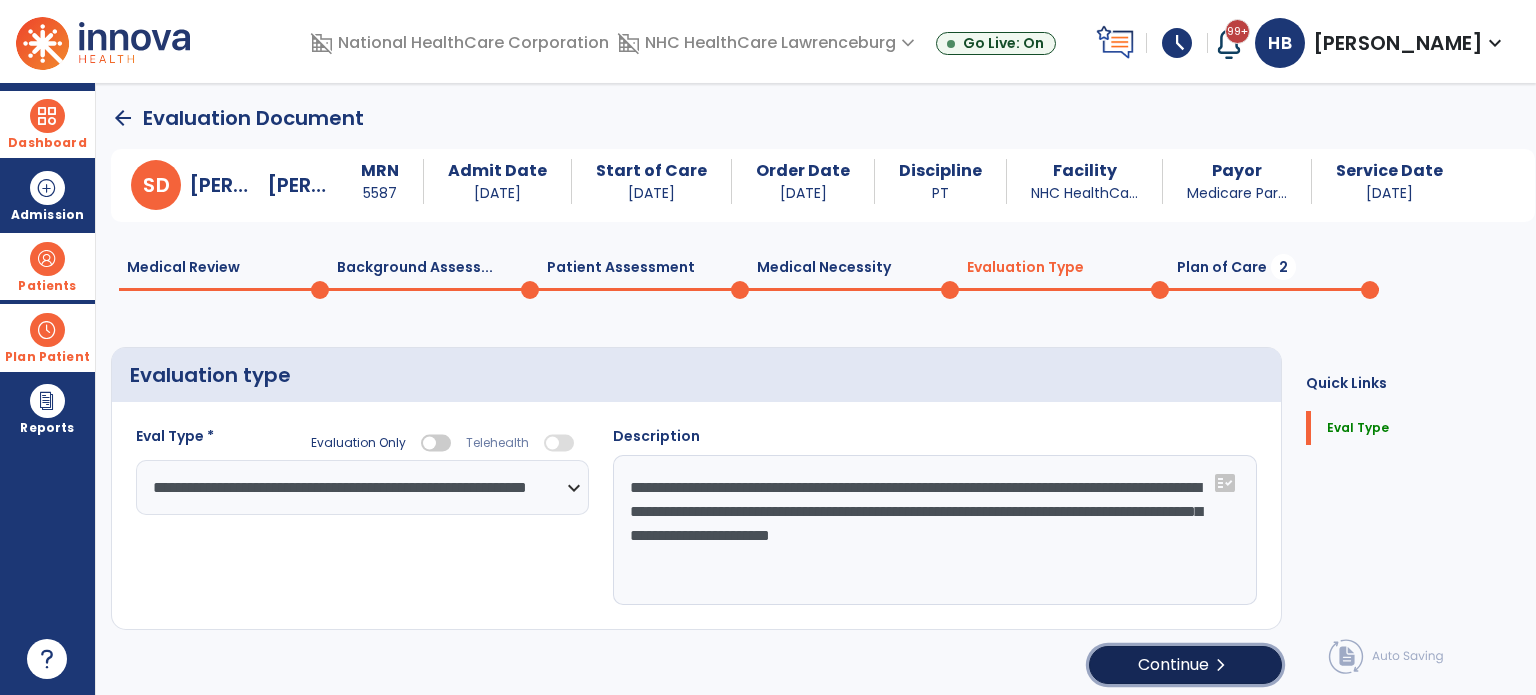 click on "Continue  chevron_right" 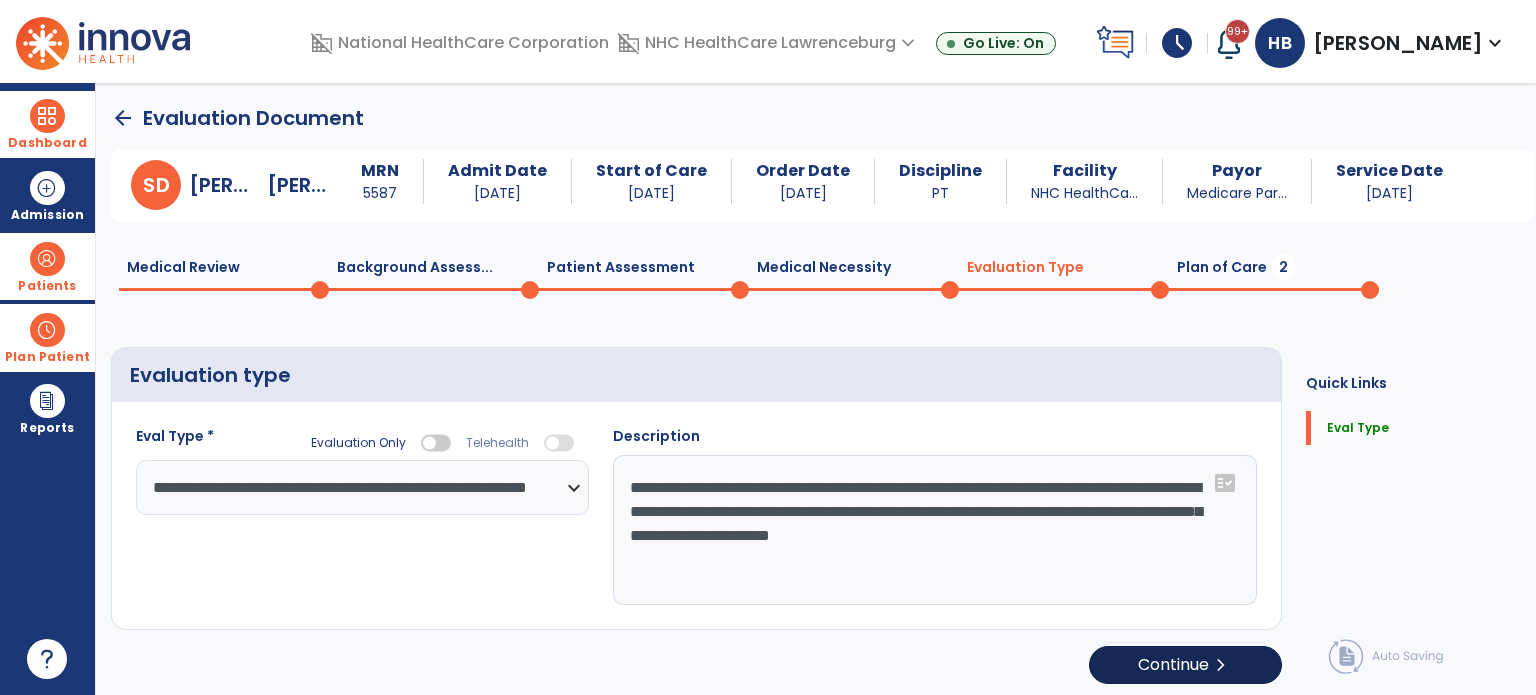 select on "**" 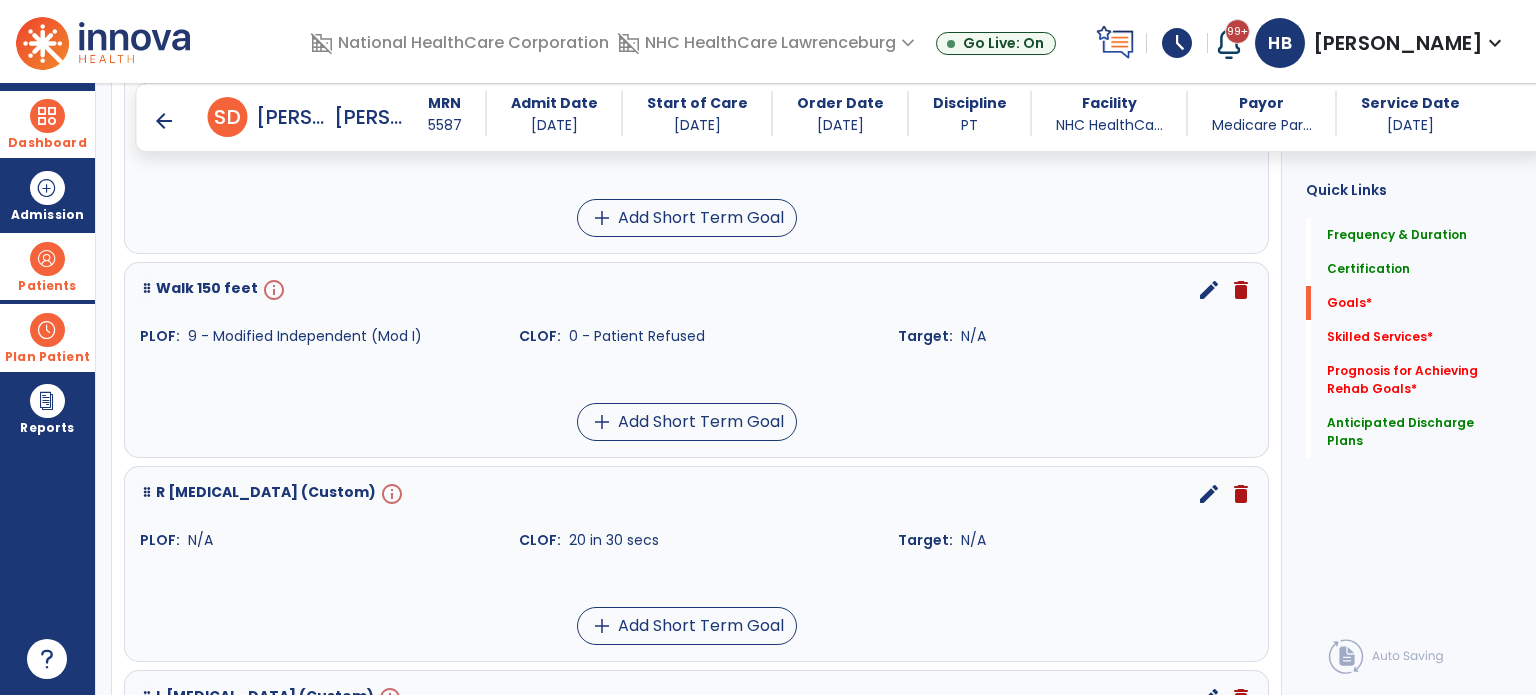 scroll, scrollTop: 590, scrollLeft: 0, axis: vertical 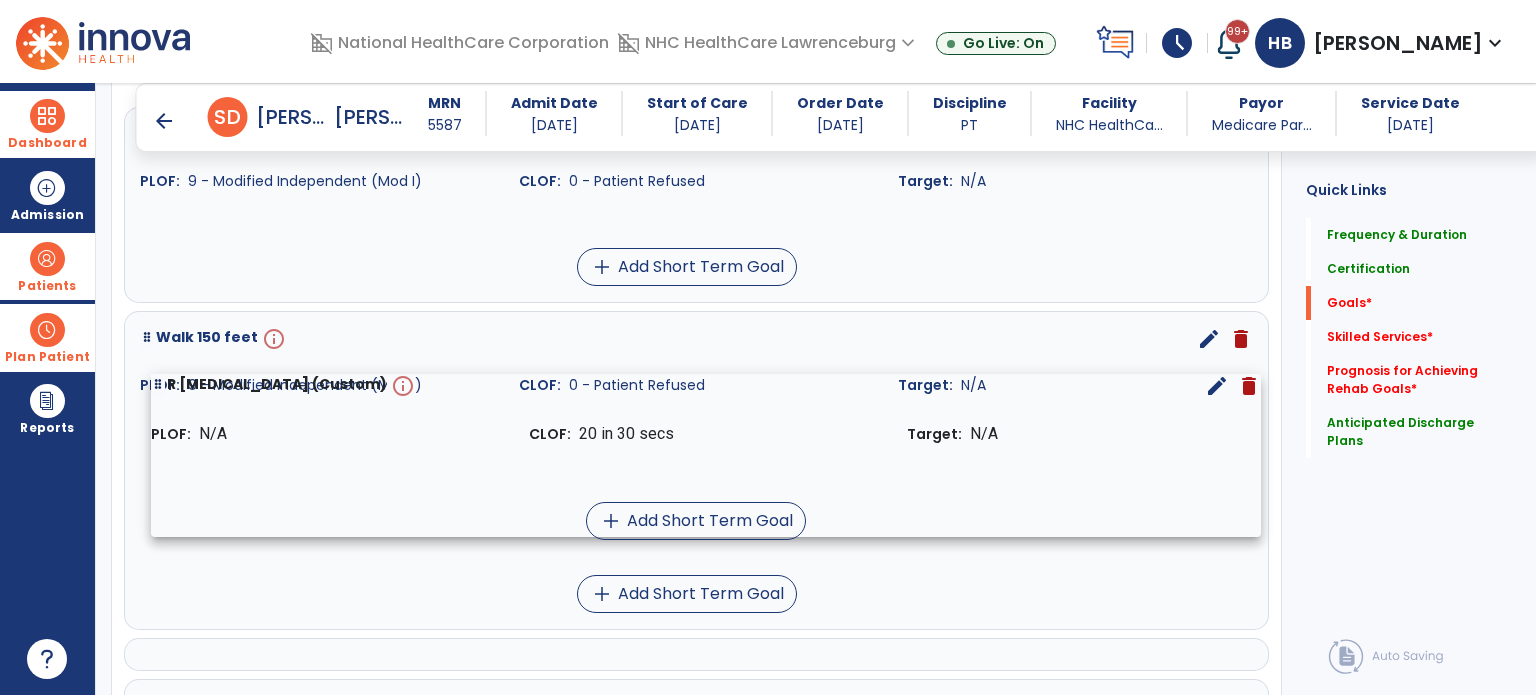 drag, startPoint x: 143, startPoint y: 547, endPoint x: 154, endPoint y: 391, distance: 156.38734 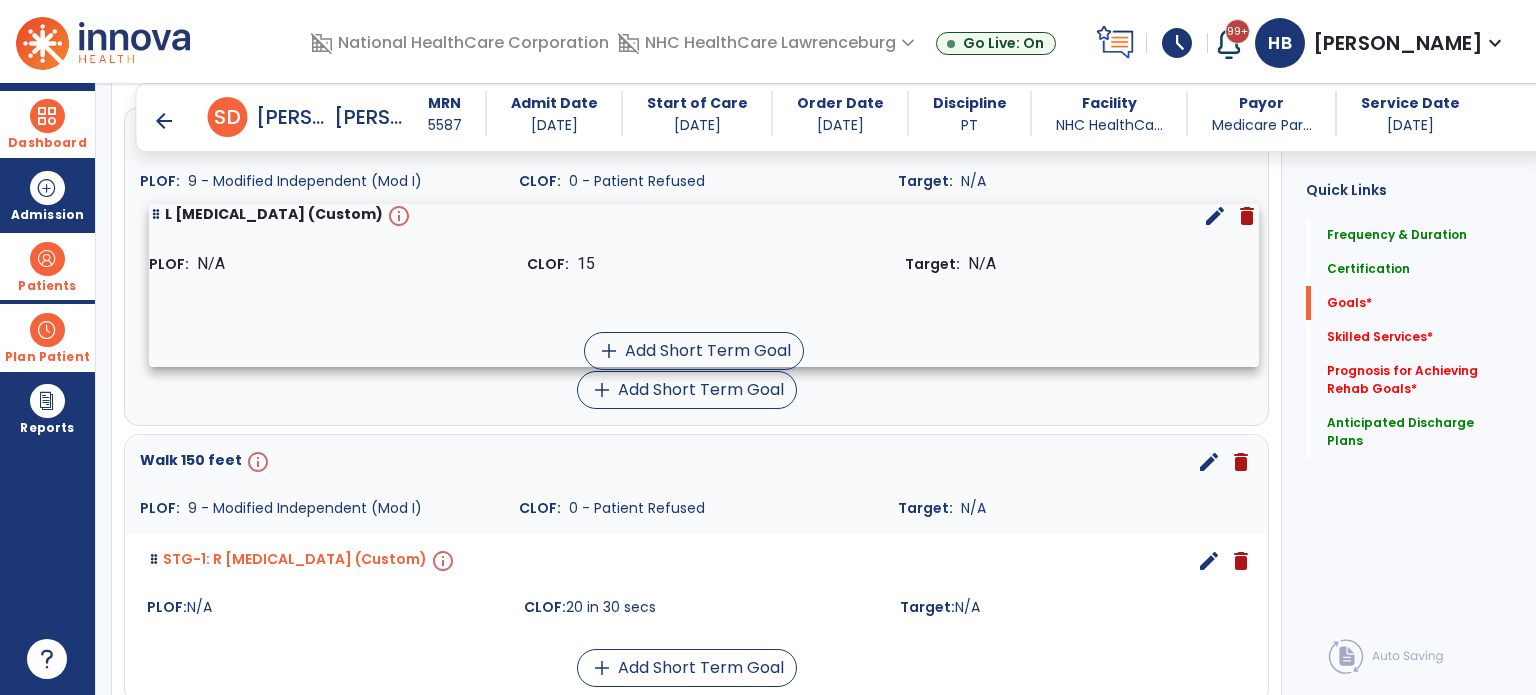 drag, startPoint x: 136, startPoint y: 619, endPoint x: 145, endPoint y: 219, distance: 400.10123 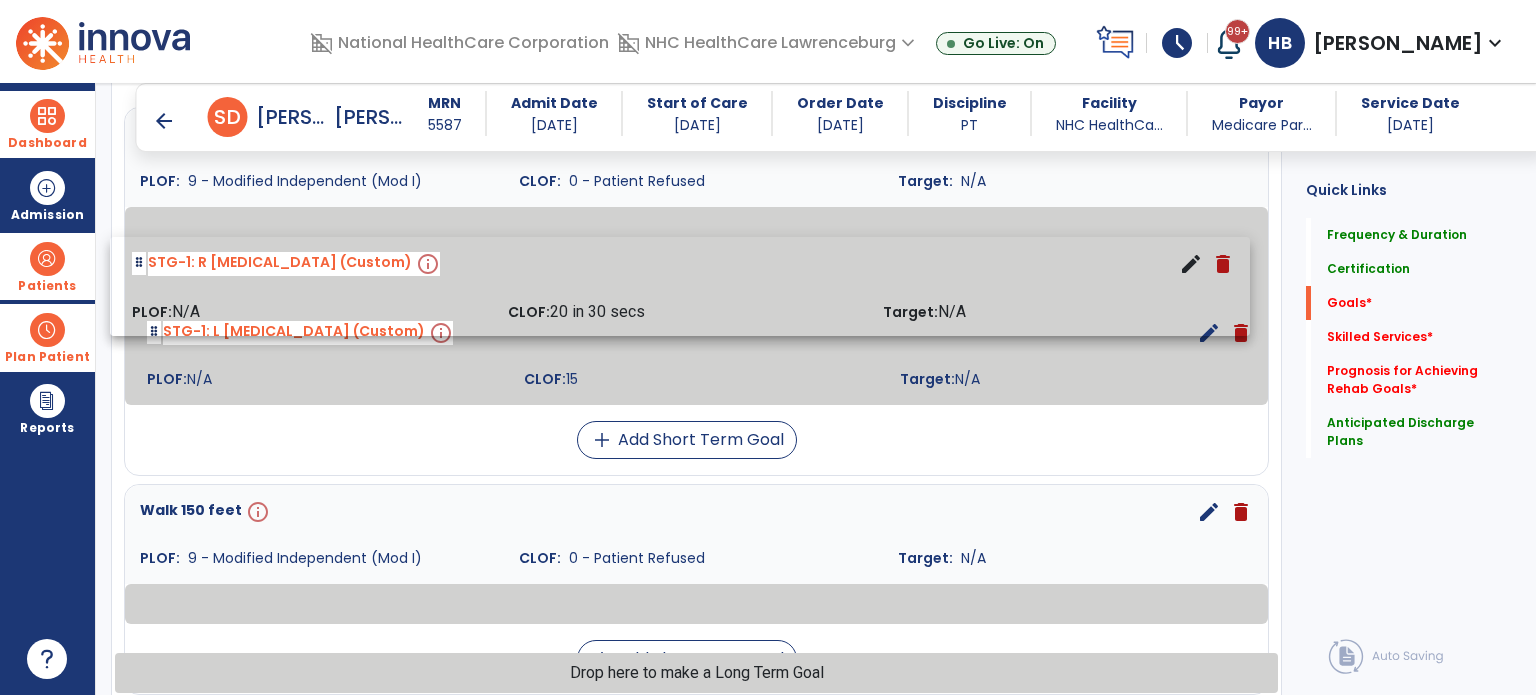 drag, startPoint x: 157, startPoint y: 509, endPoint x: 141, endPoint y: 261, distance: 248.5156 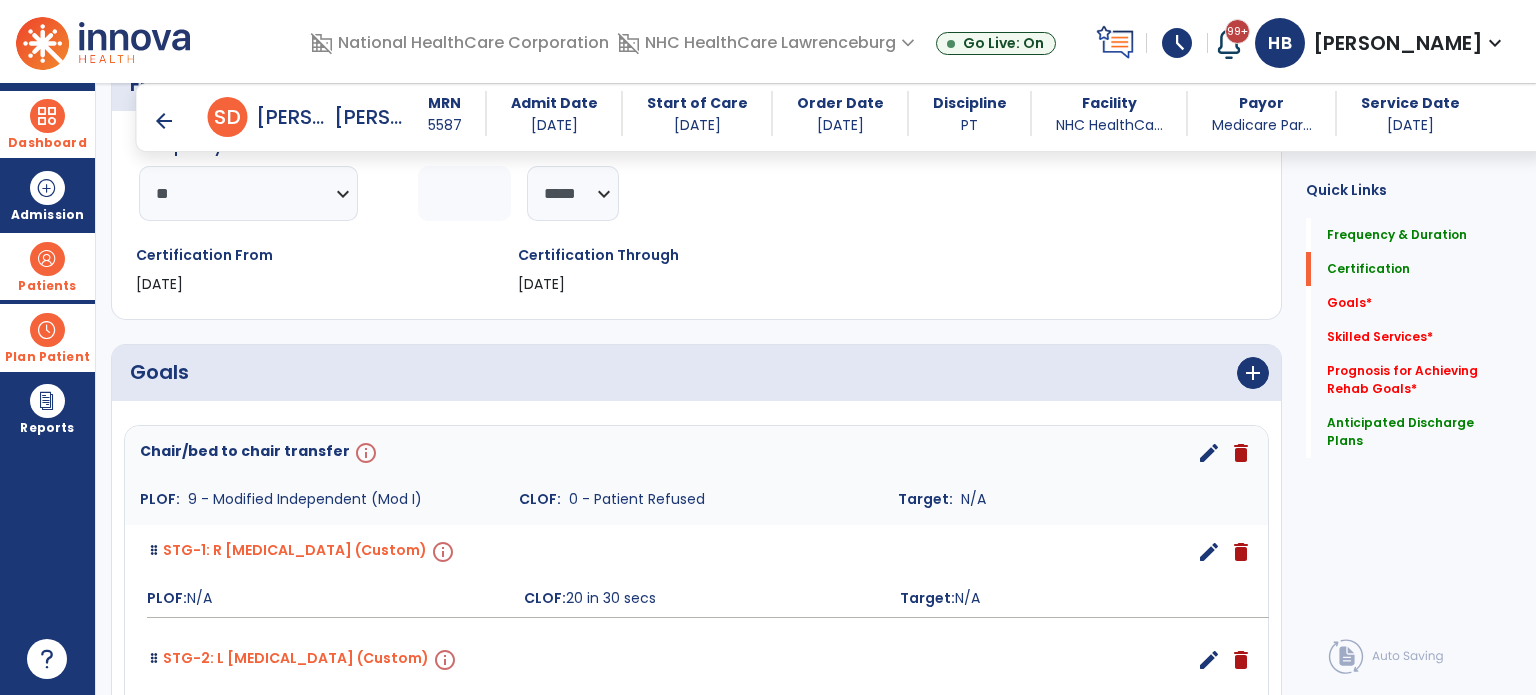 scroll, scrollTop: 394, scrollLeft: 0, axis: vertical 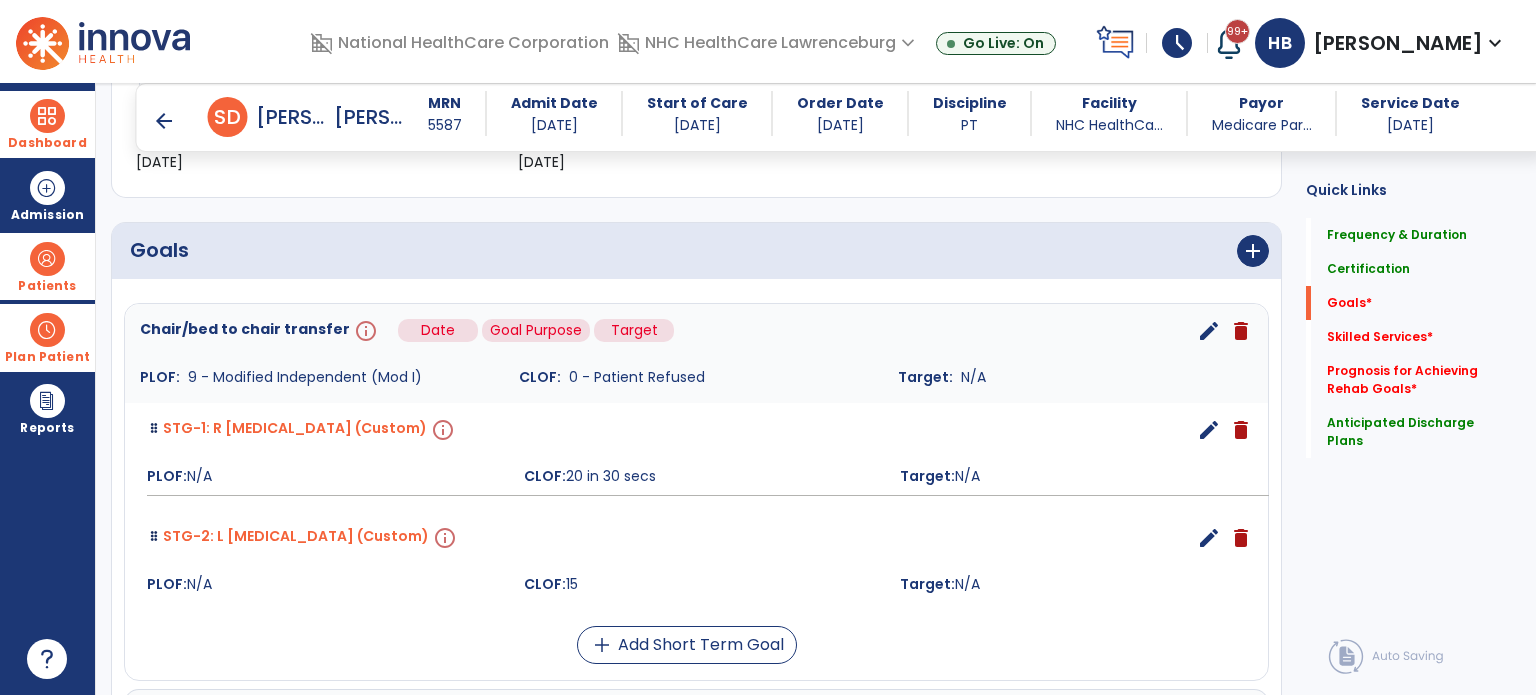 click on "info" at bounding box center (364, 331) 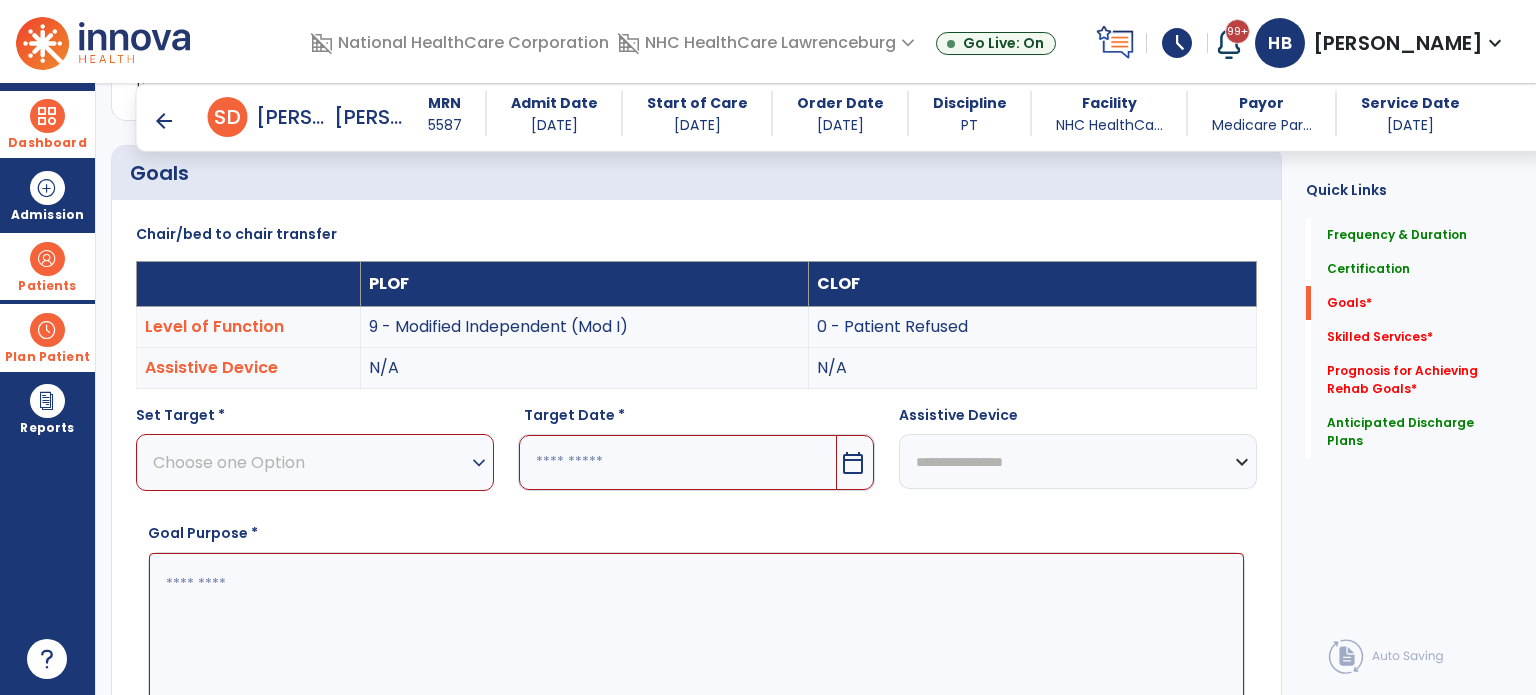 scroll, scrollTop: 534, scrollLeft: 0, axis: vertical 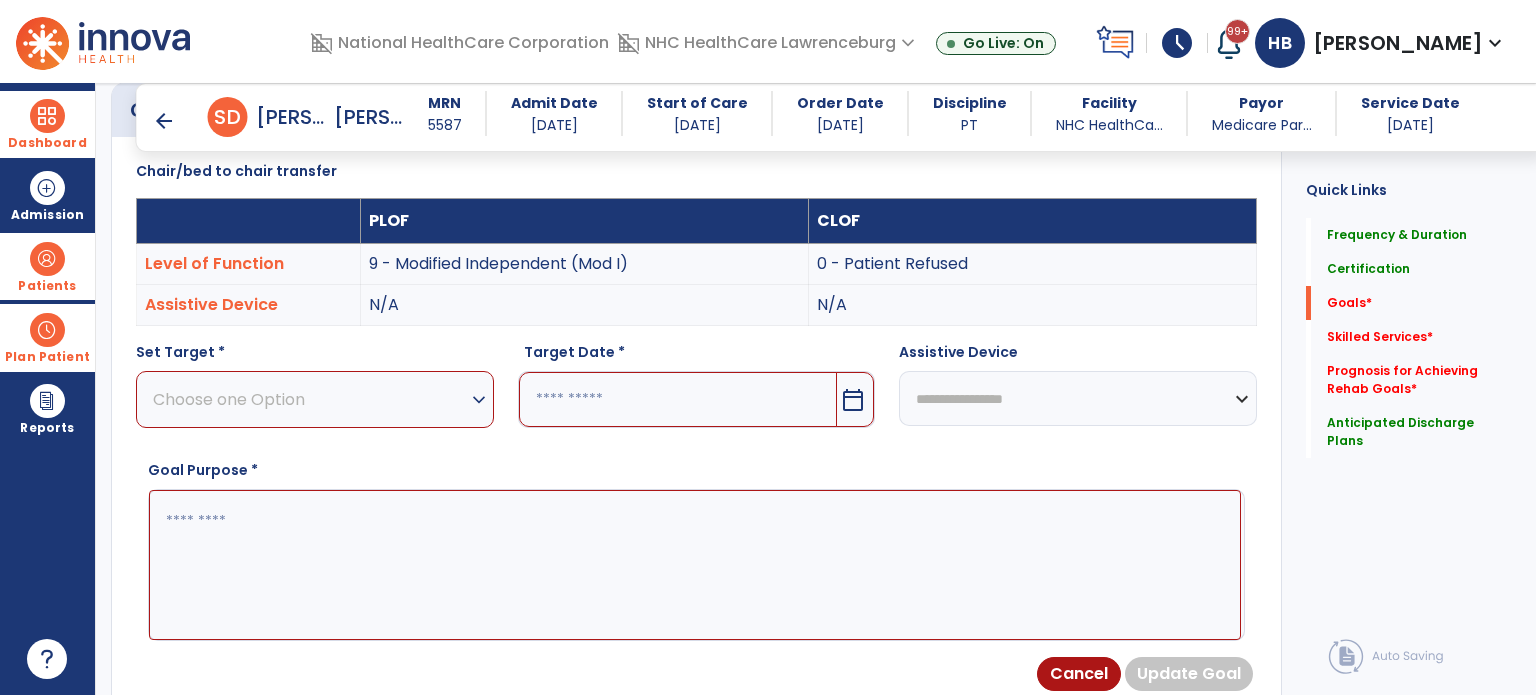 click on "Choose one Option" at bounding box center (310, 399) 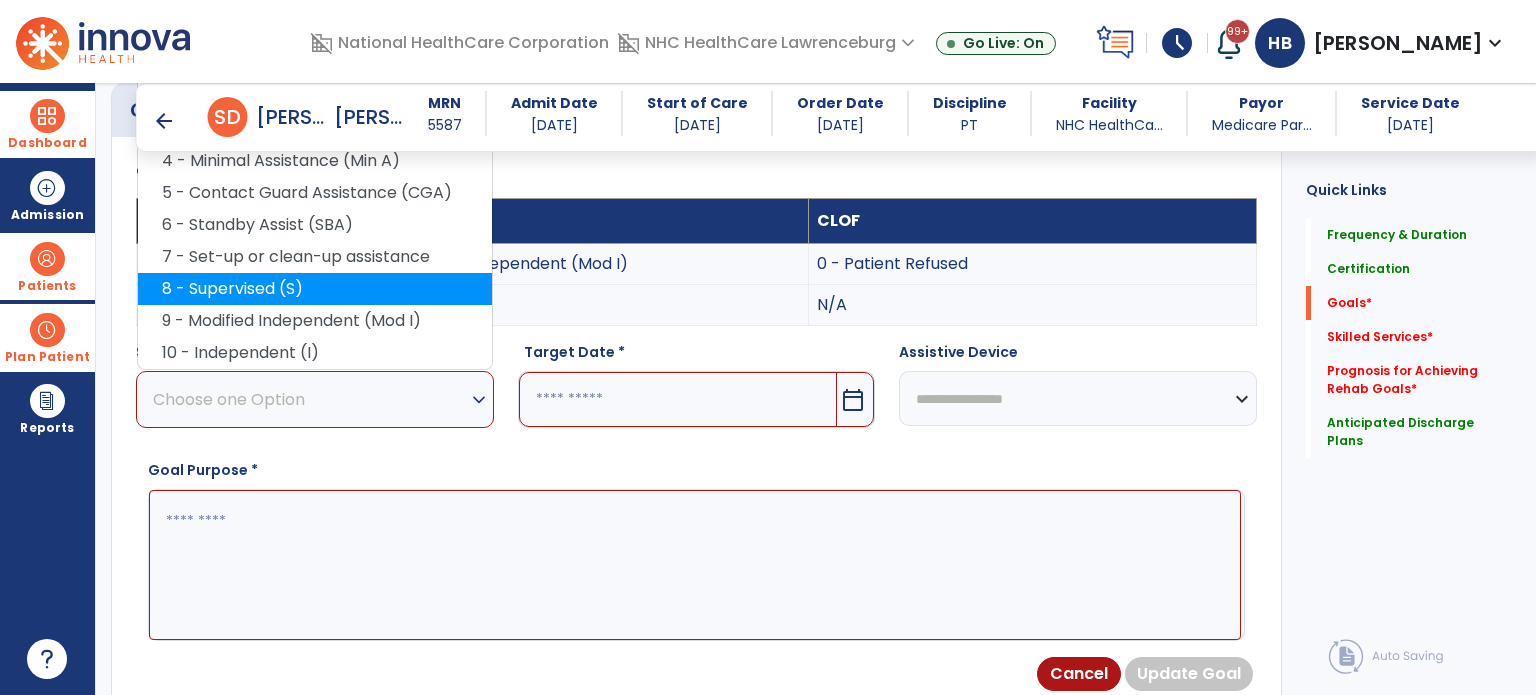 click on "8 - Supervised (S)" at bounding box center (315, 289) 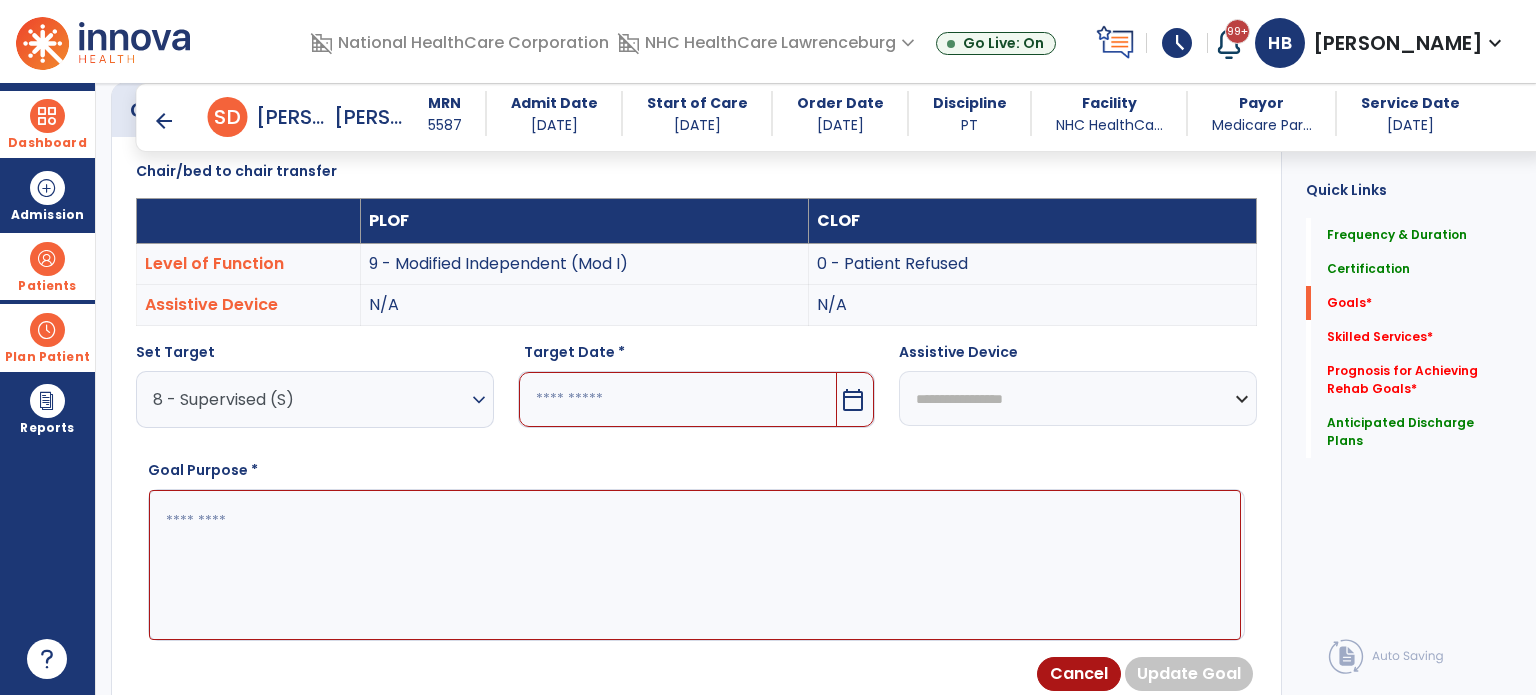 click at bounding box center [678, 399] 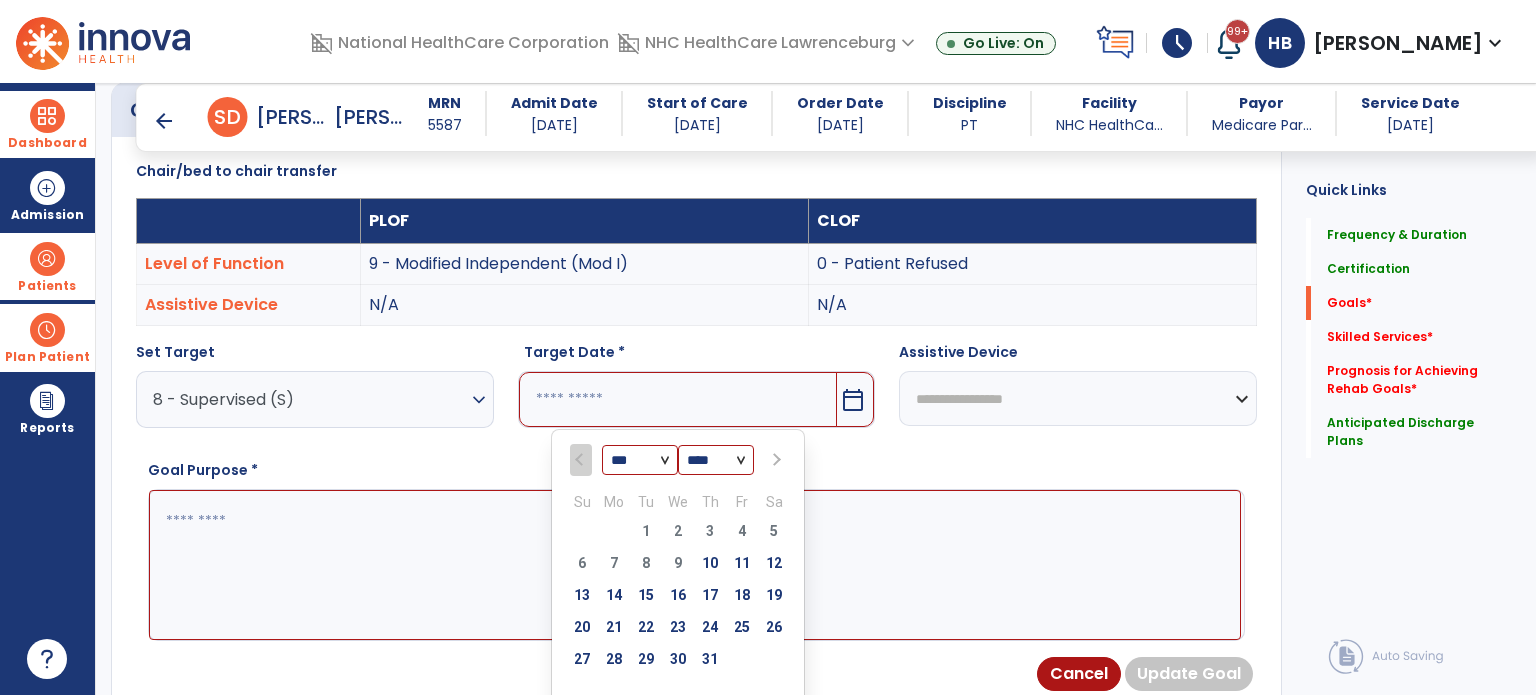 click at bounding box center (774, 460) 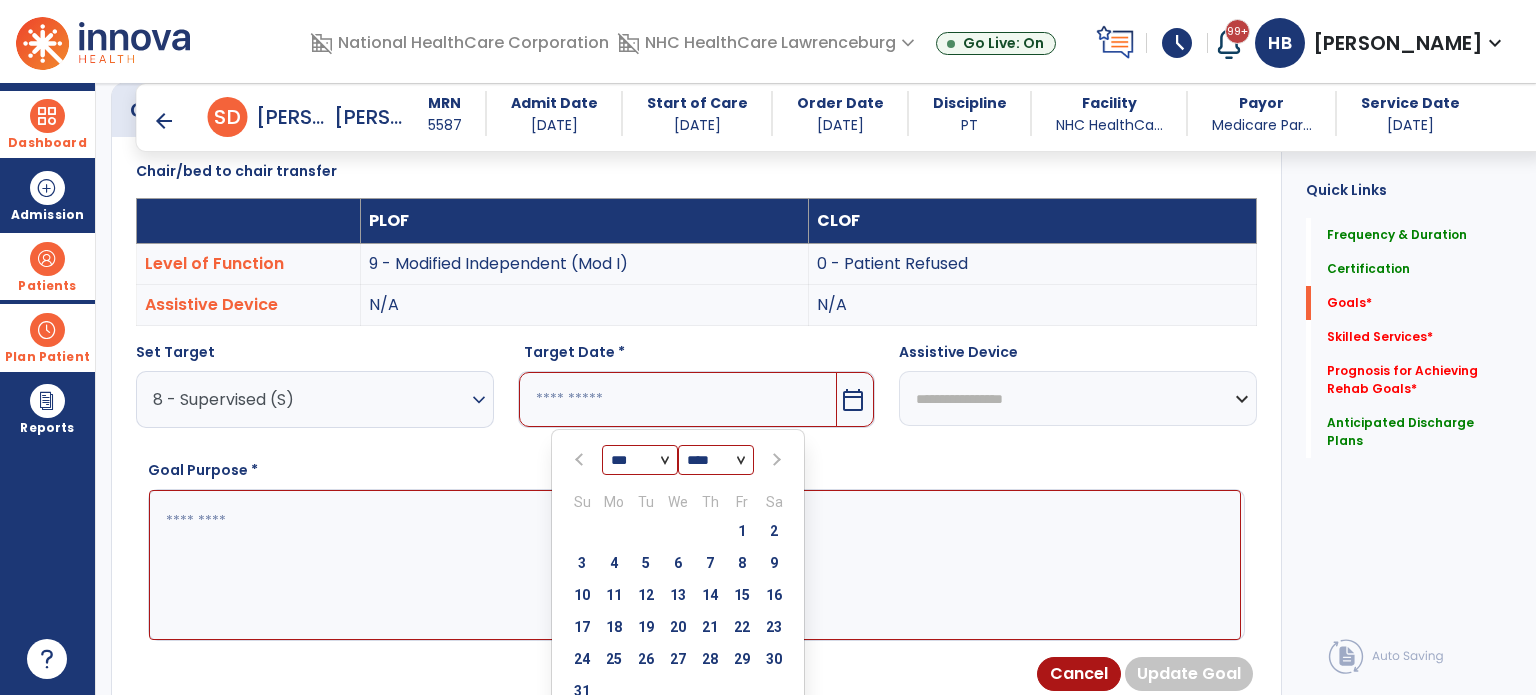 click at bounding box center [774, 460] 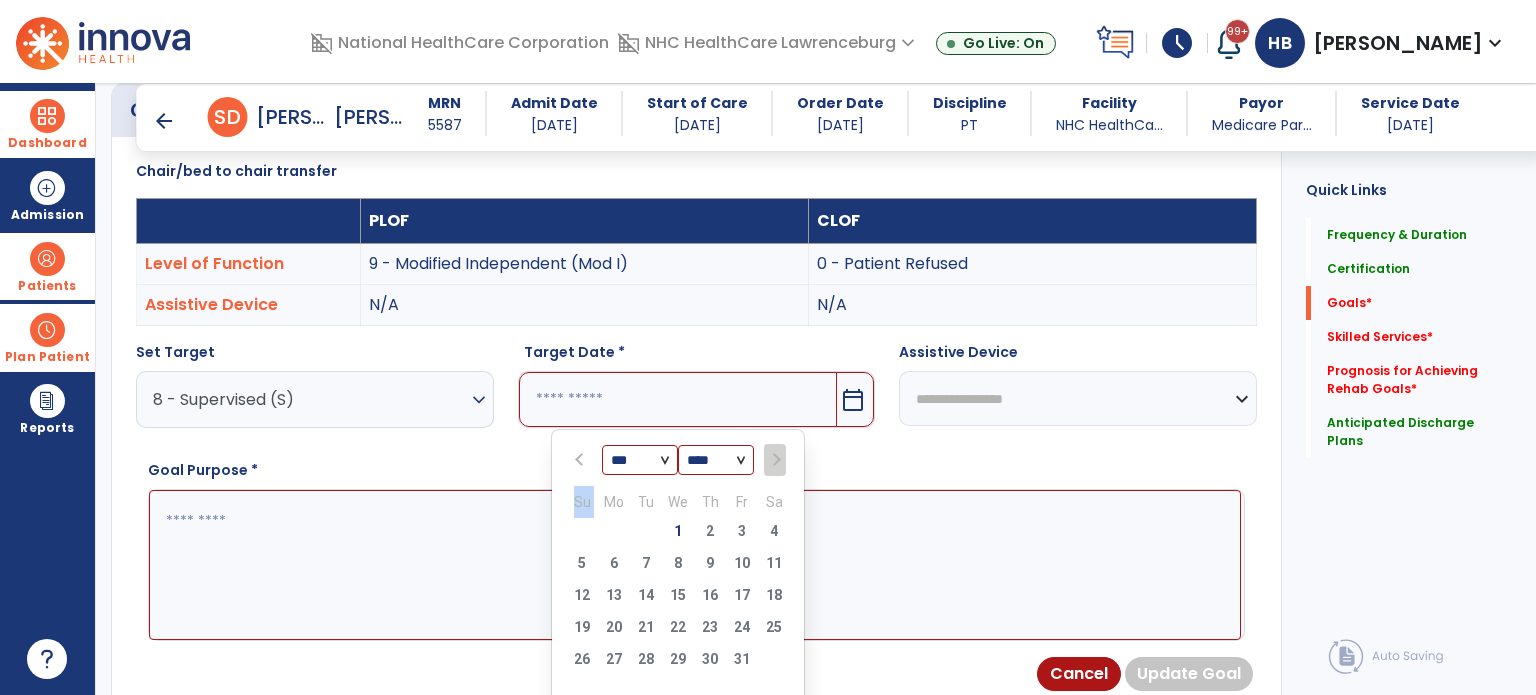 click at bounding box center [774, 460] 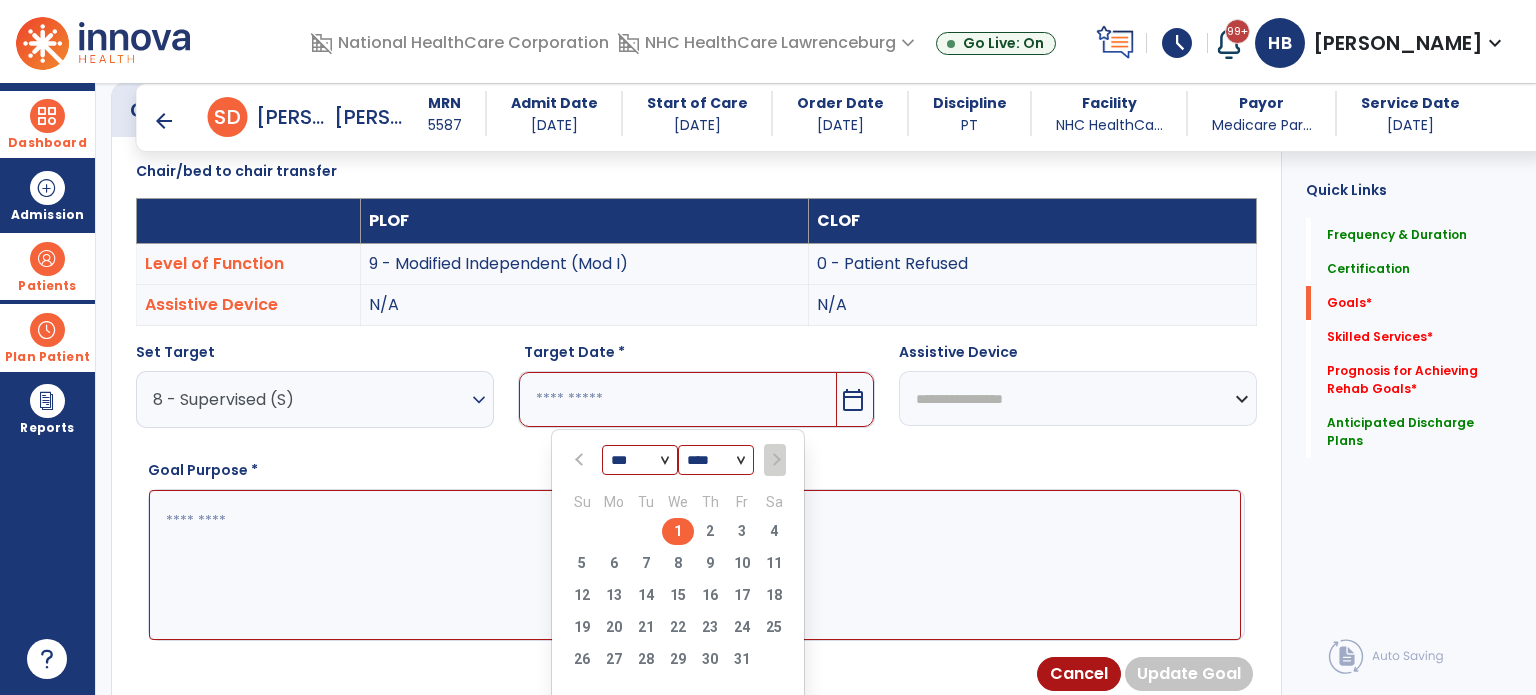 click on "1" at bounding box center [678, 531] 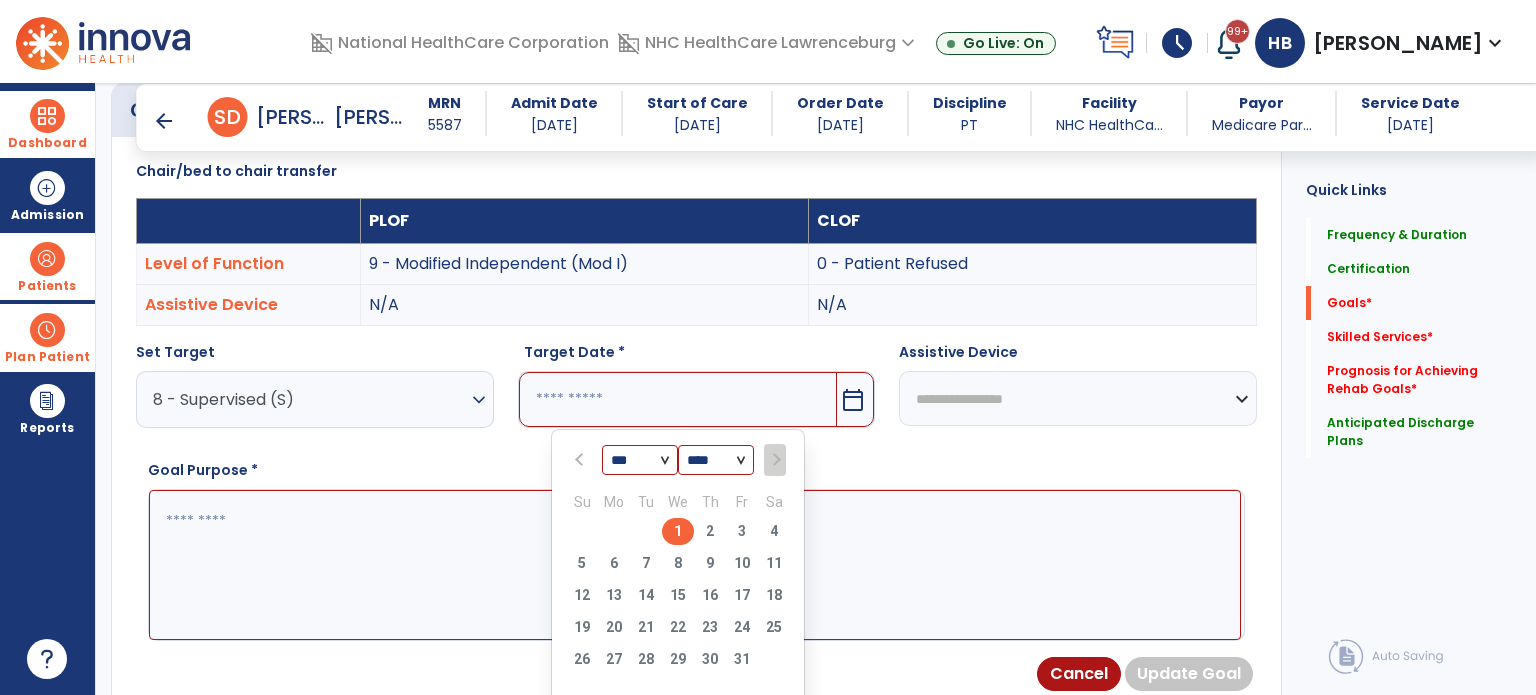 type on "*********" 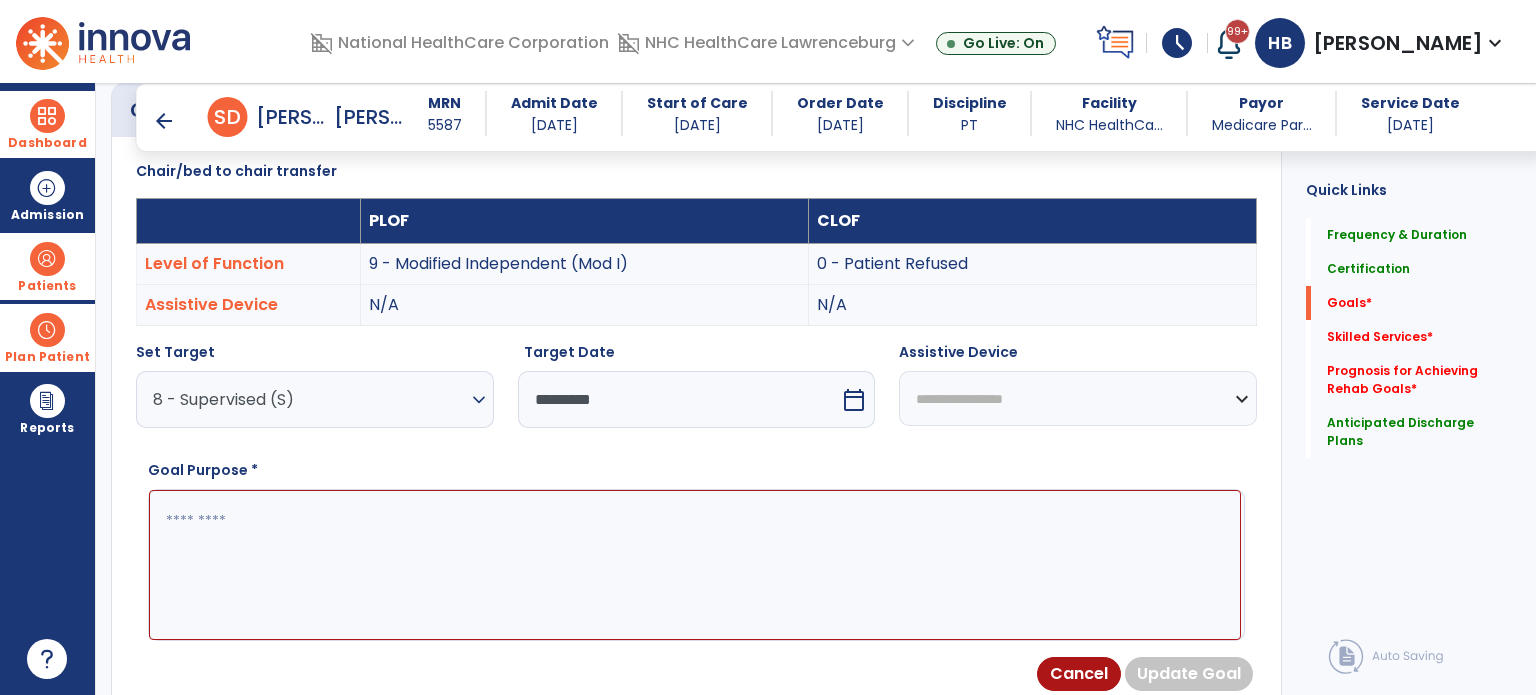 click at bounding box center [695, 565] 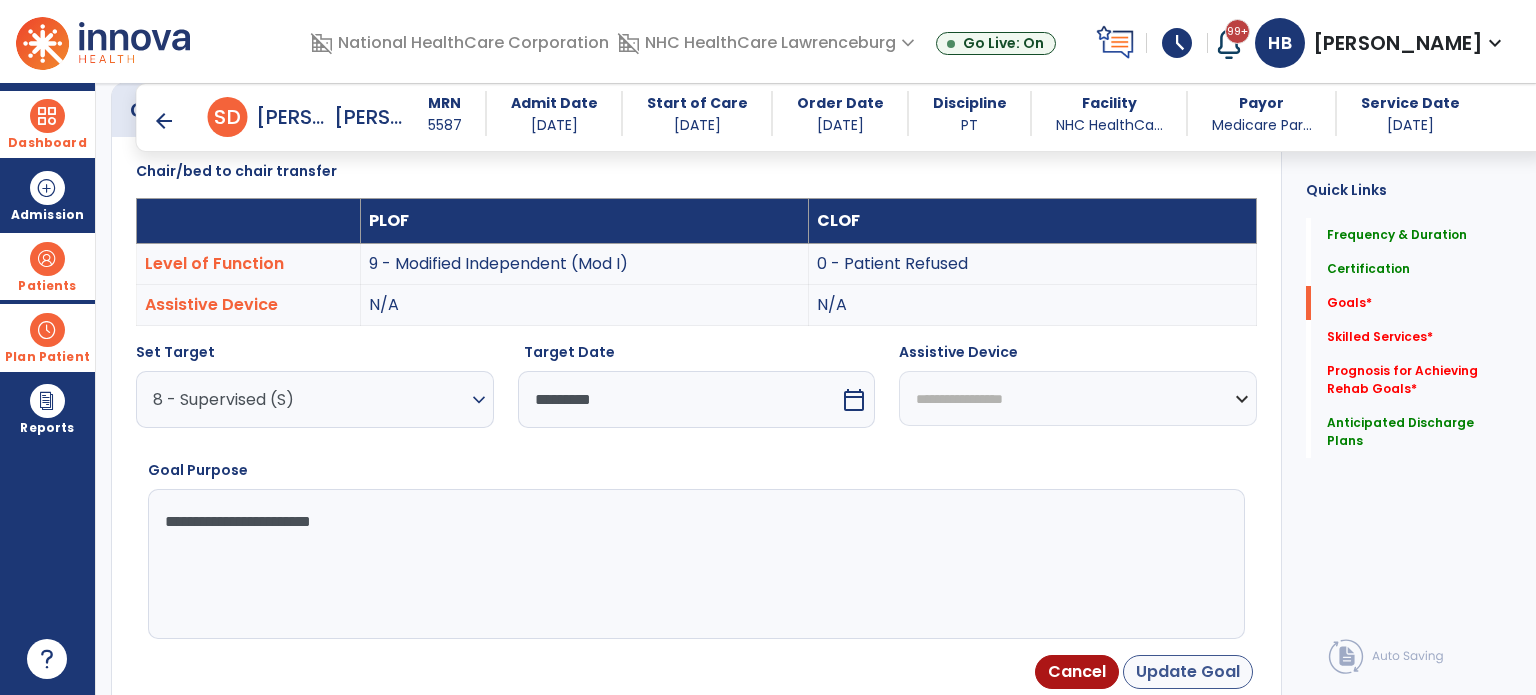 type on "**********" 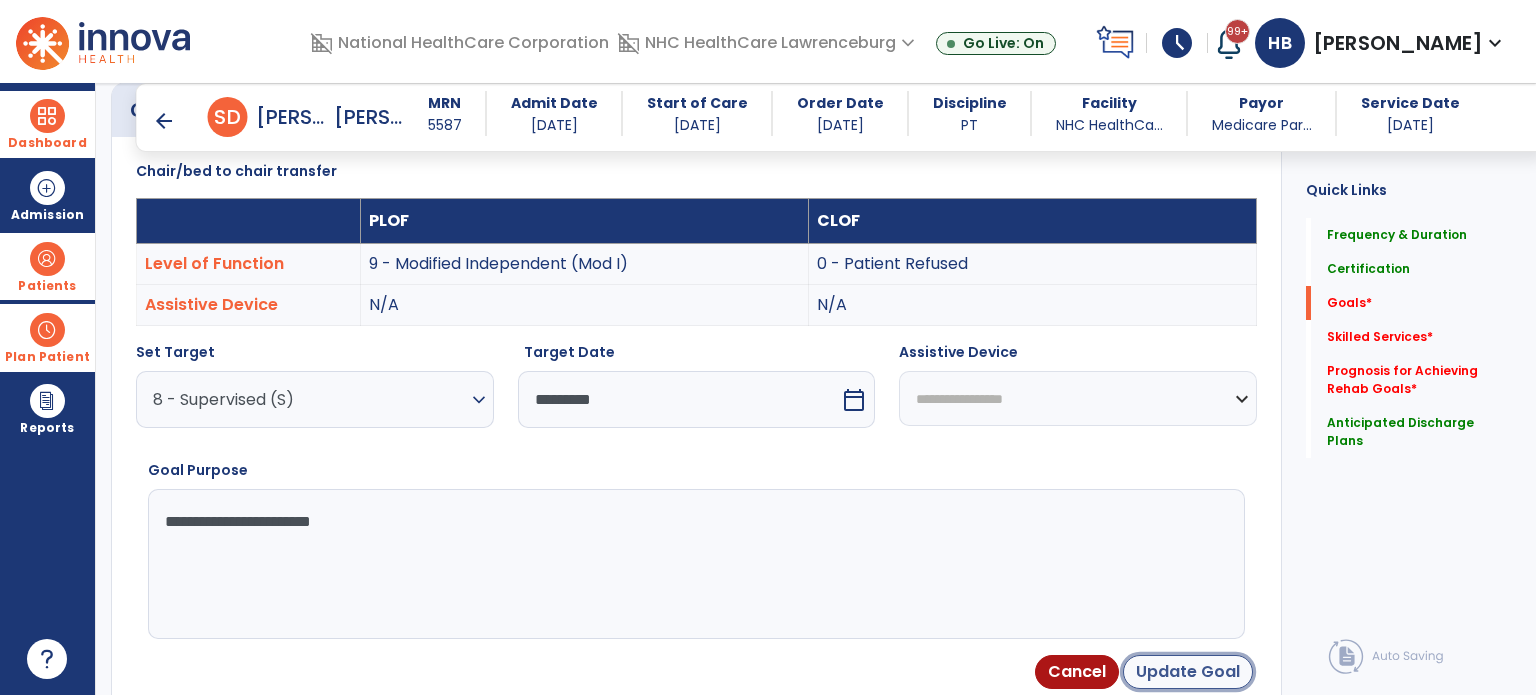 click on "Update Goal" at bounding box center (1188, 672) 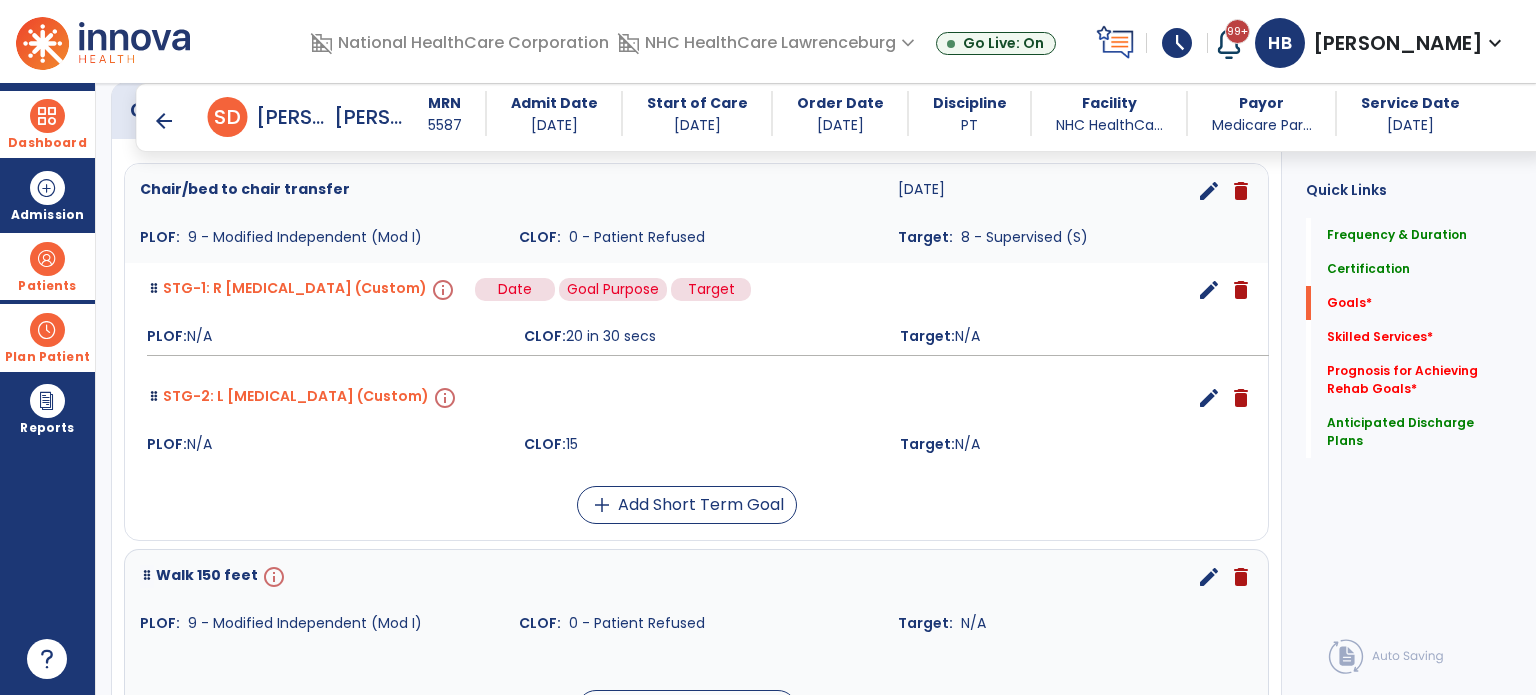 click on "info" at bounding box center (441, 290) 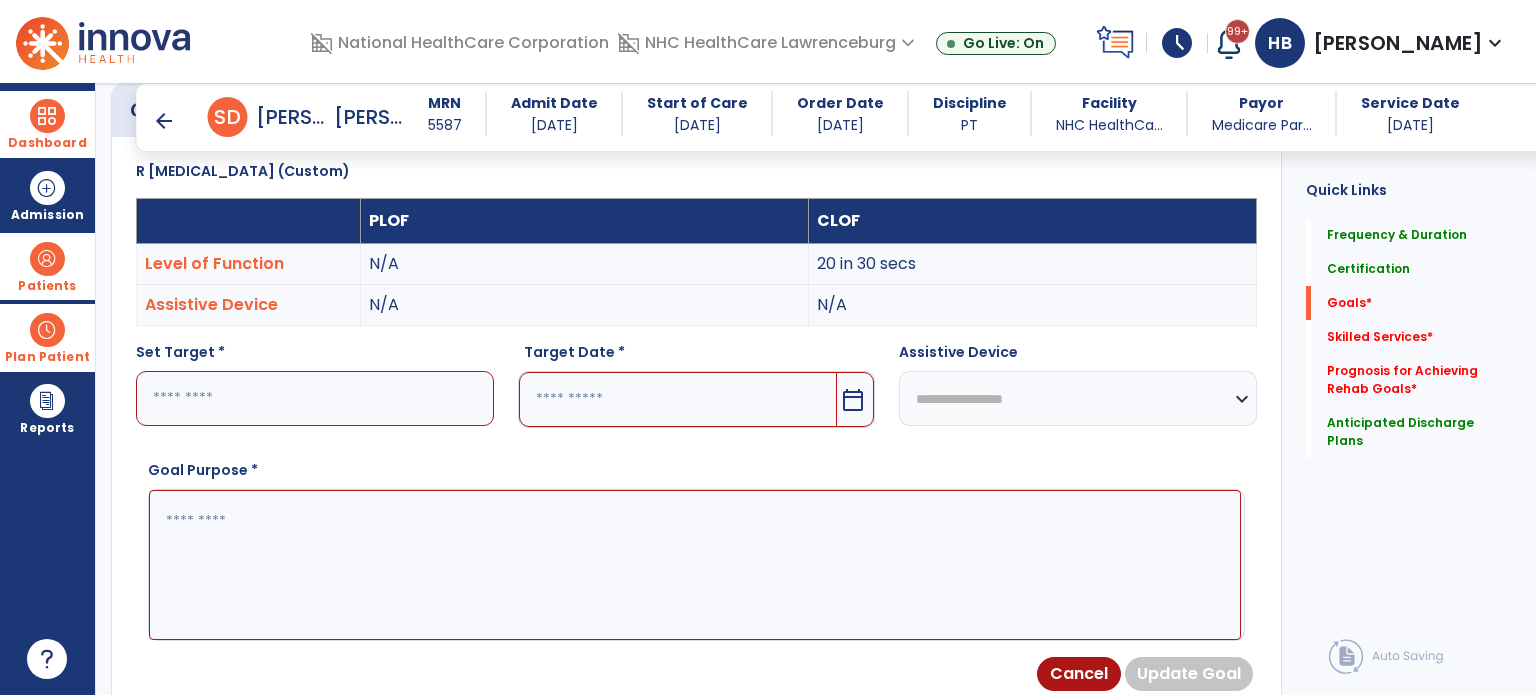 click at bounding box center [315, 398] 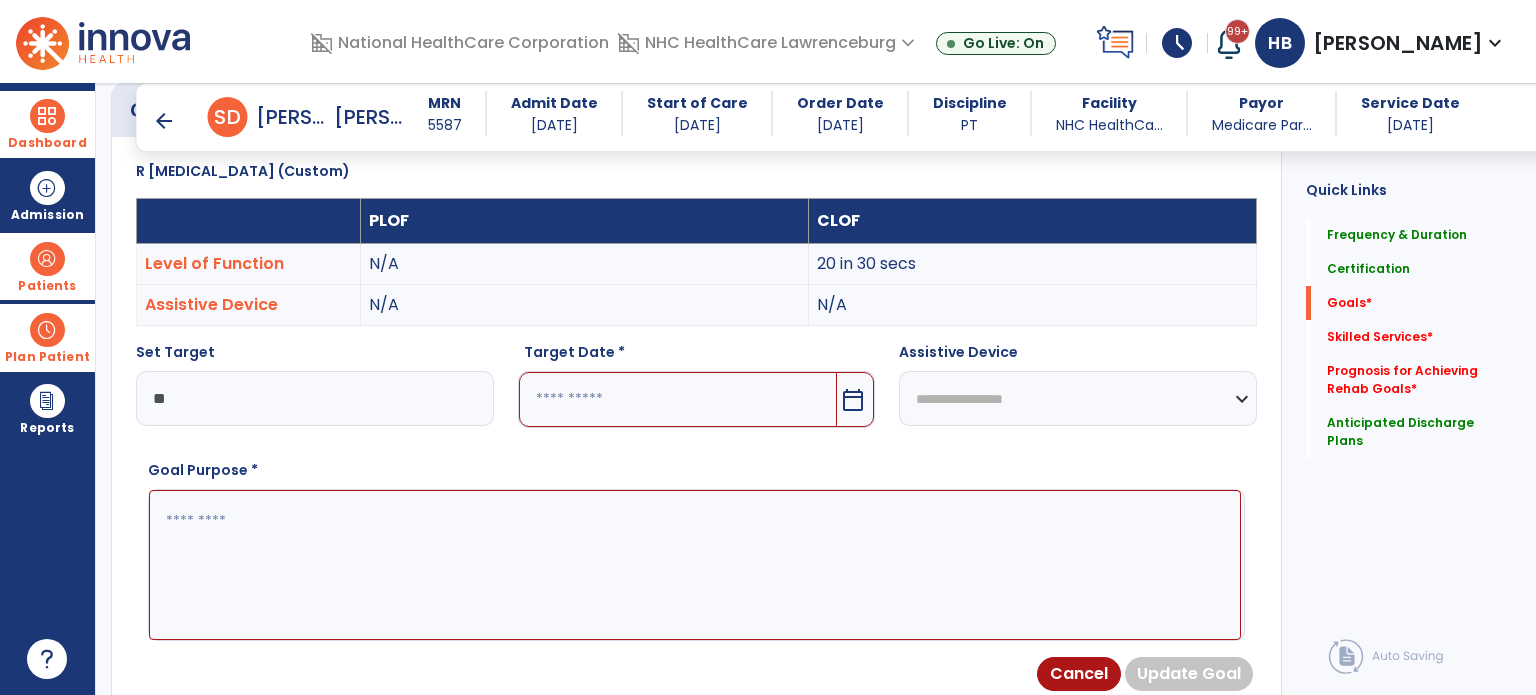 click on "**" at bounding box center [315, 398] 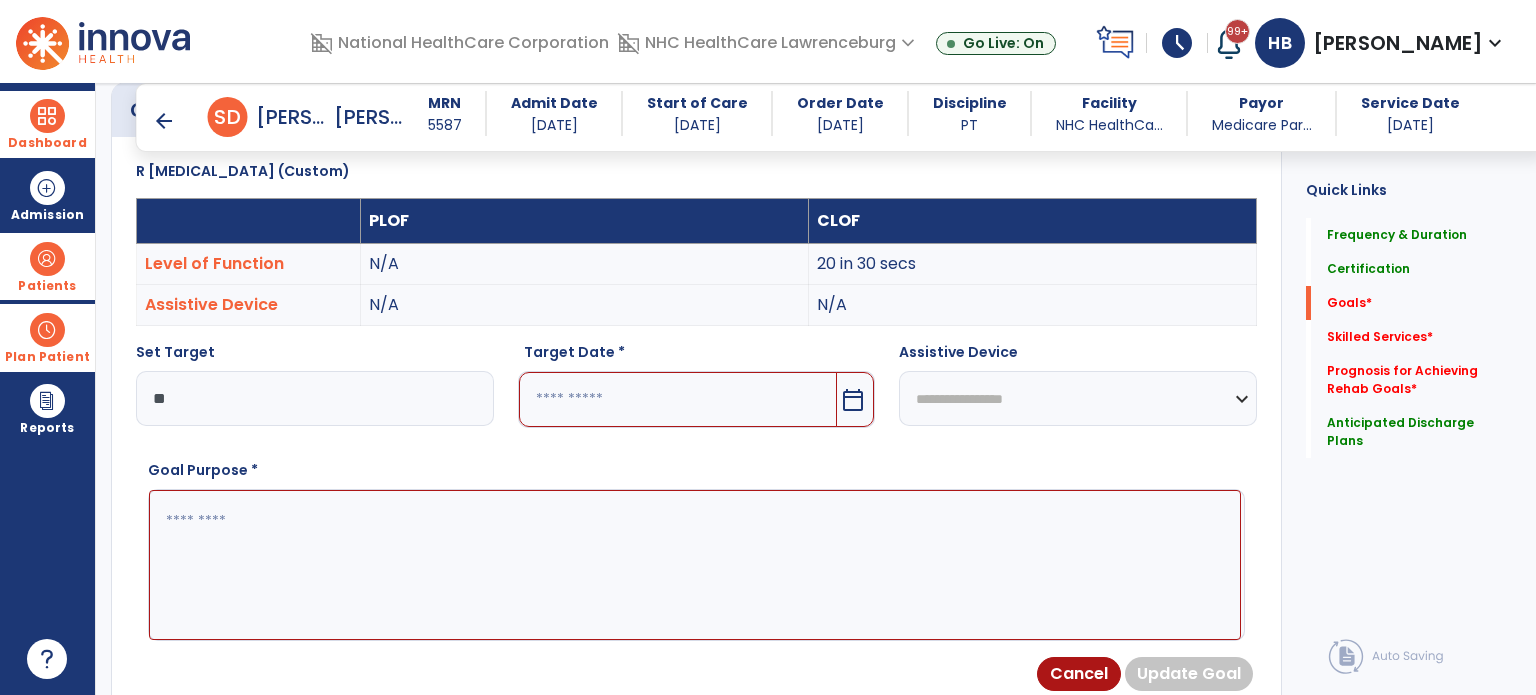 type on "**" 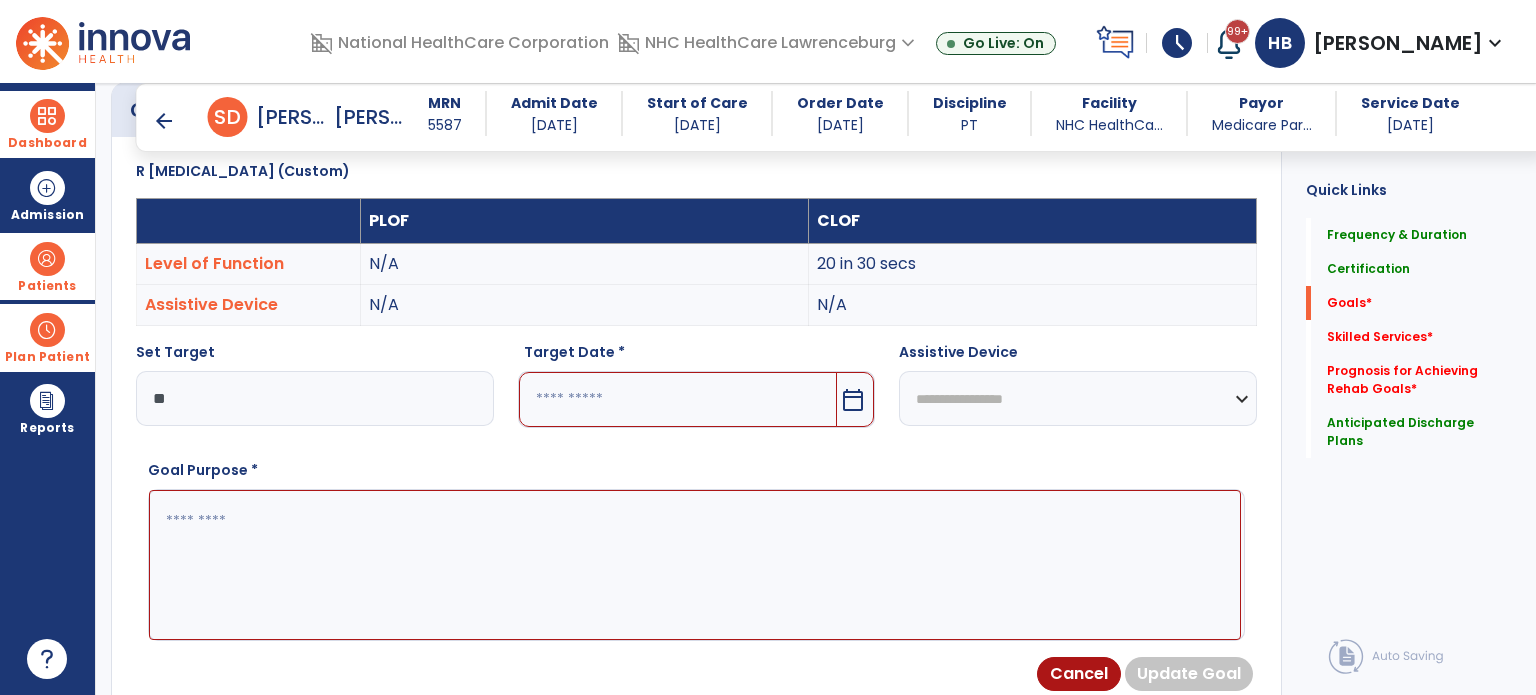 click at bounding box center [678, 399] 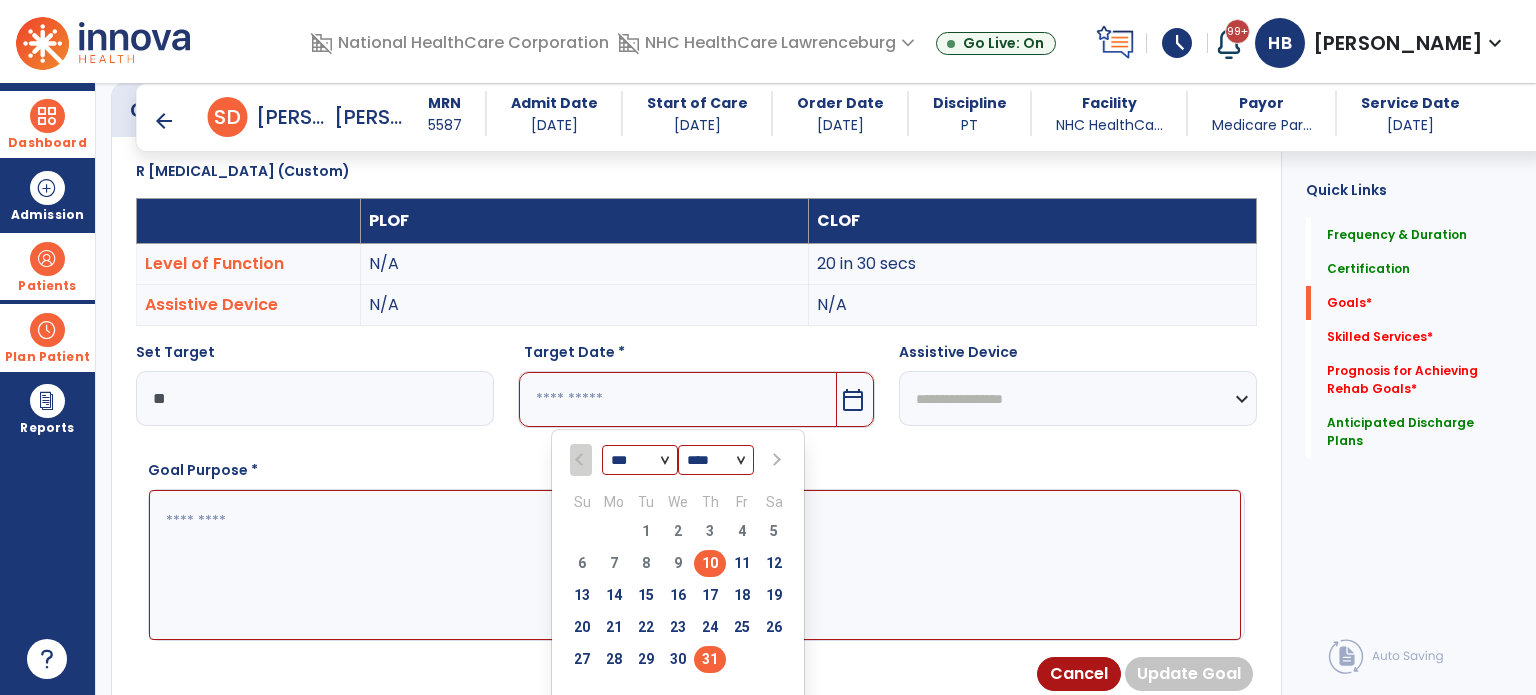 click on "31" at bounding box center (710, 659) 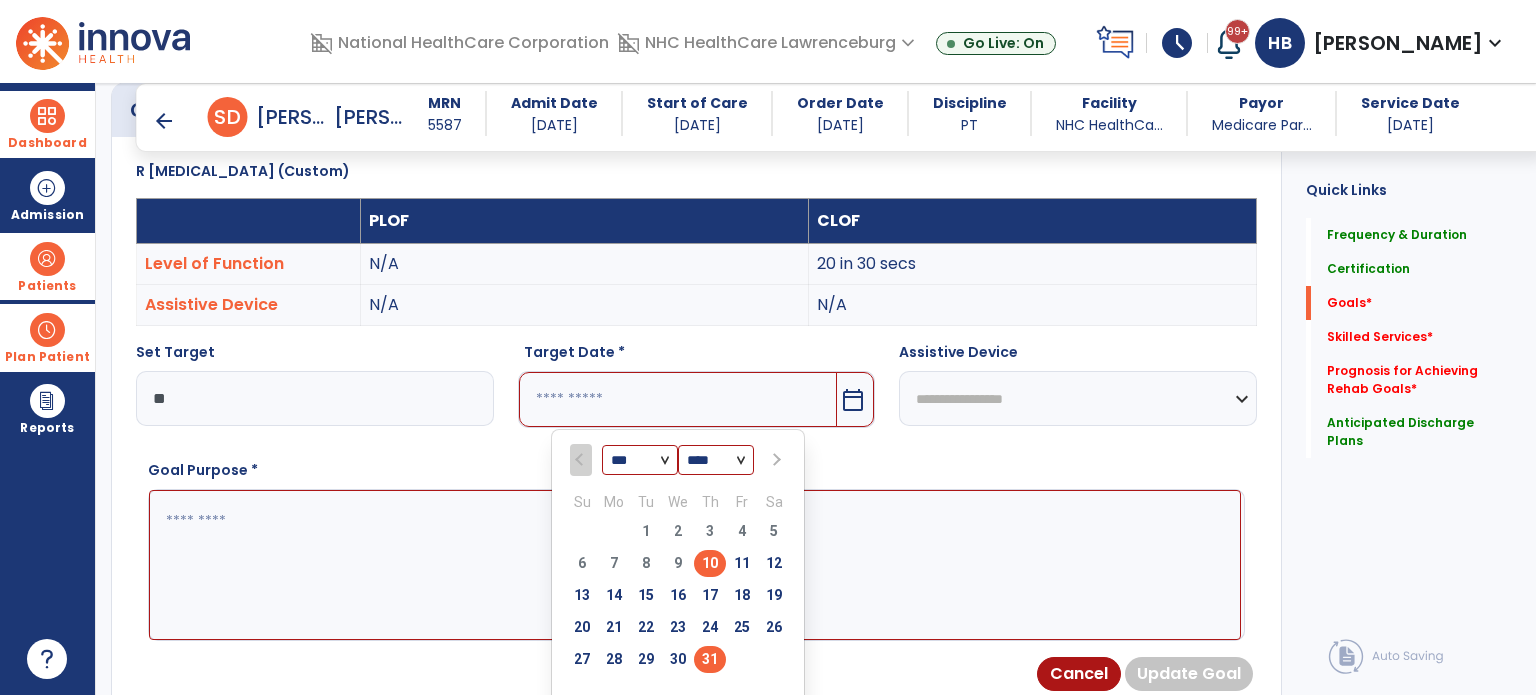 type on "*********" 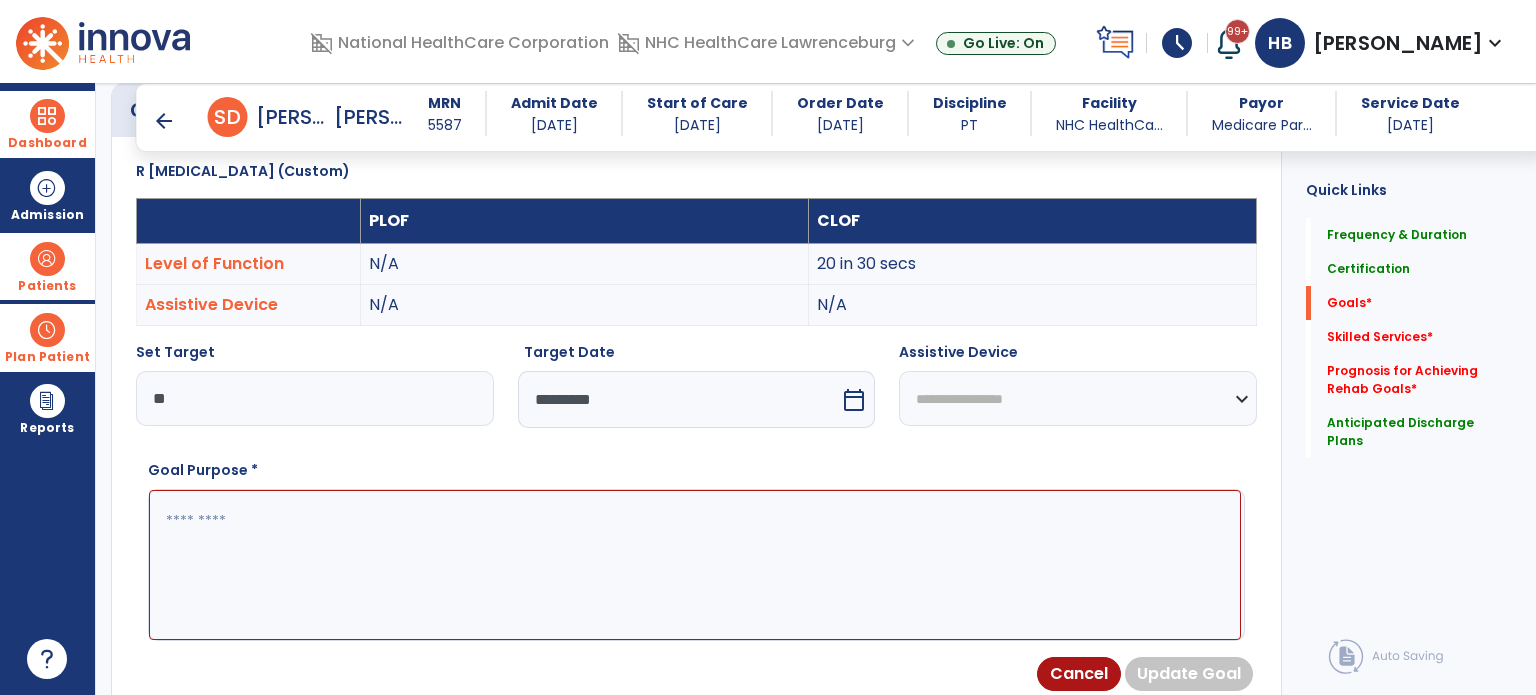 click at bounding box center (695, 565) 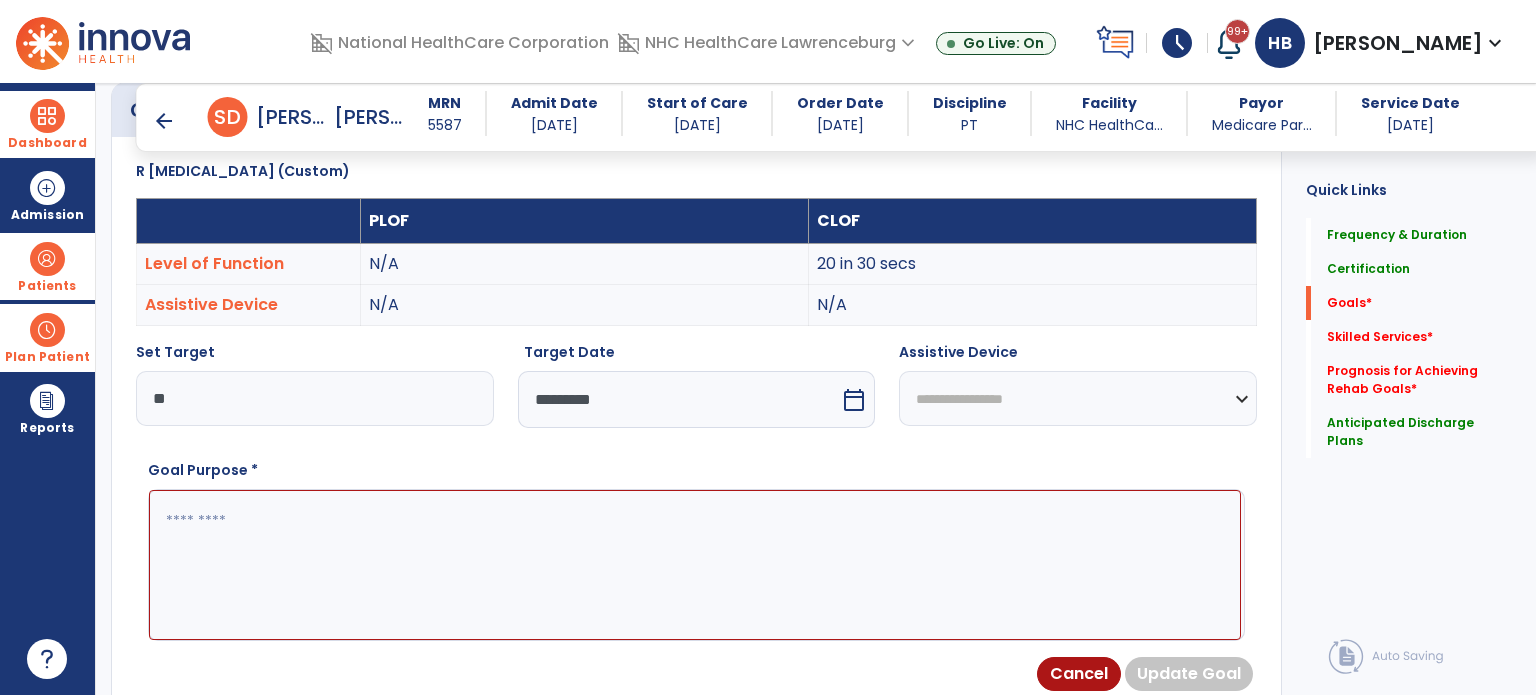 type on "*" 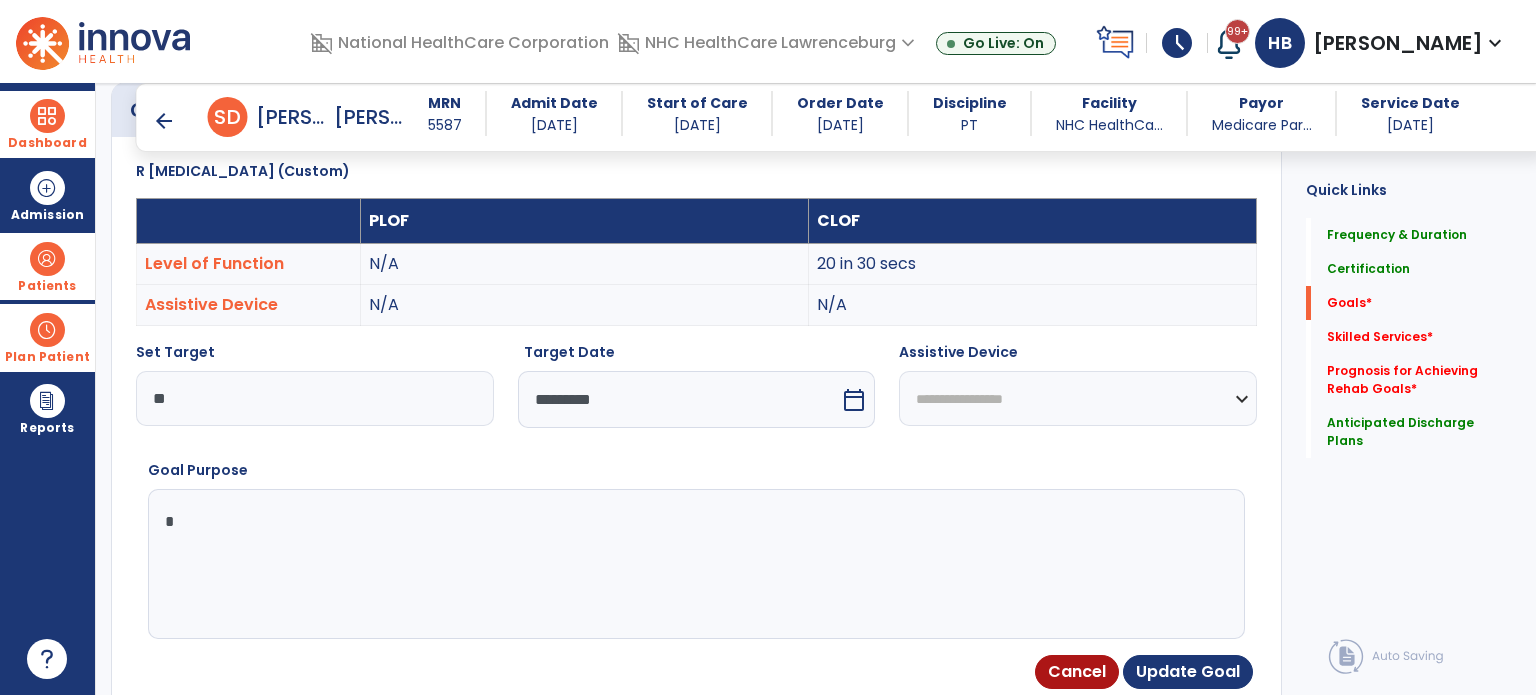 type 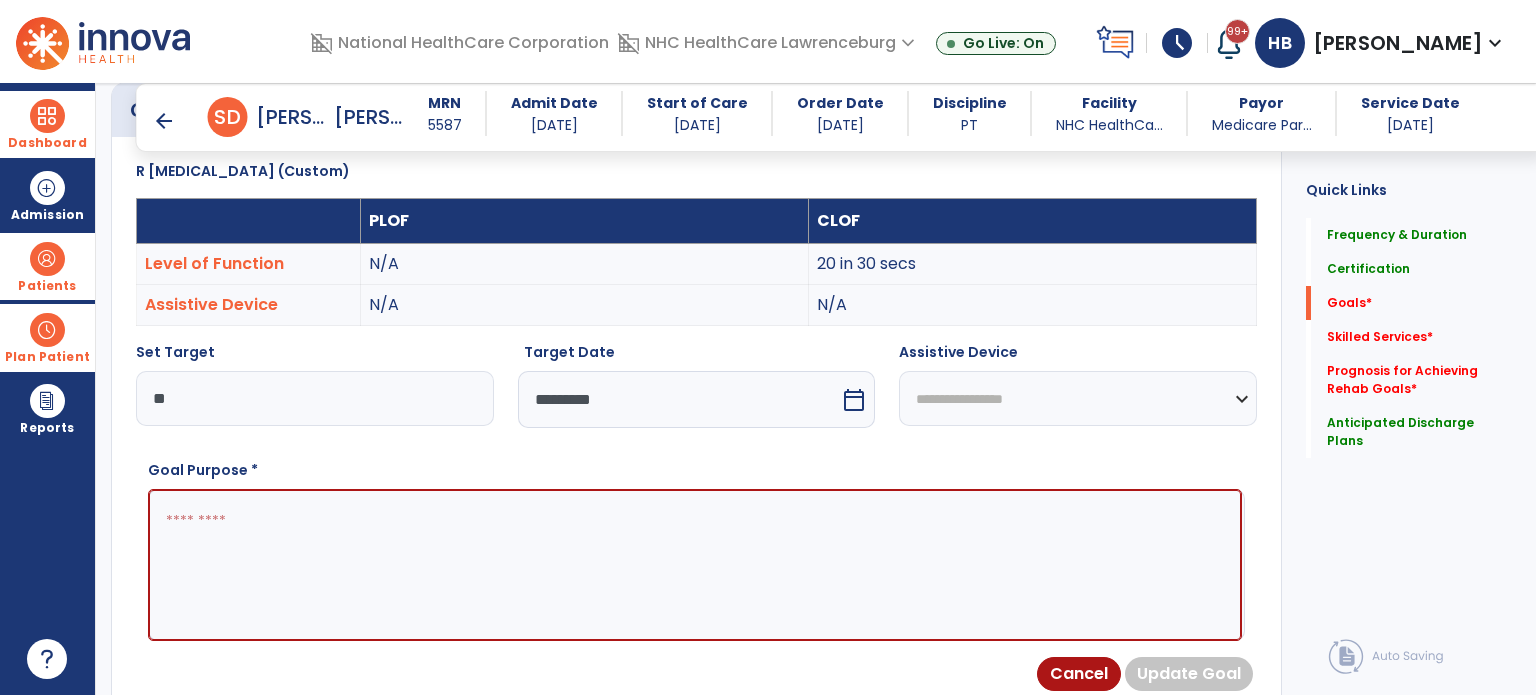 click on "**" at bounding box center [315, 398] 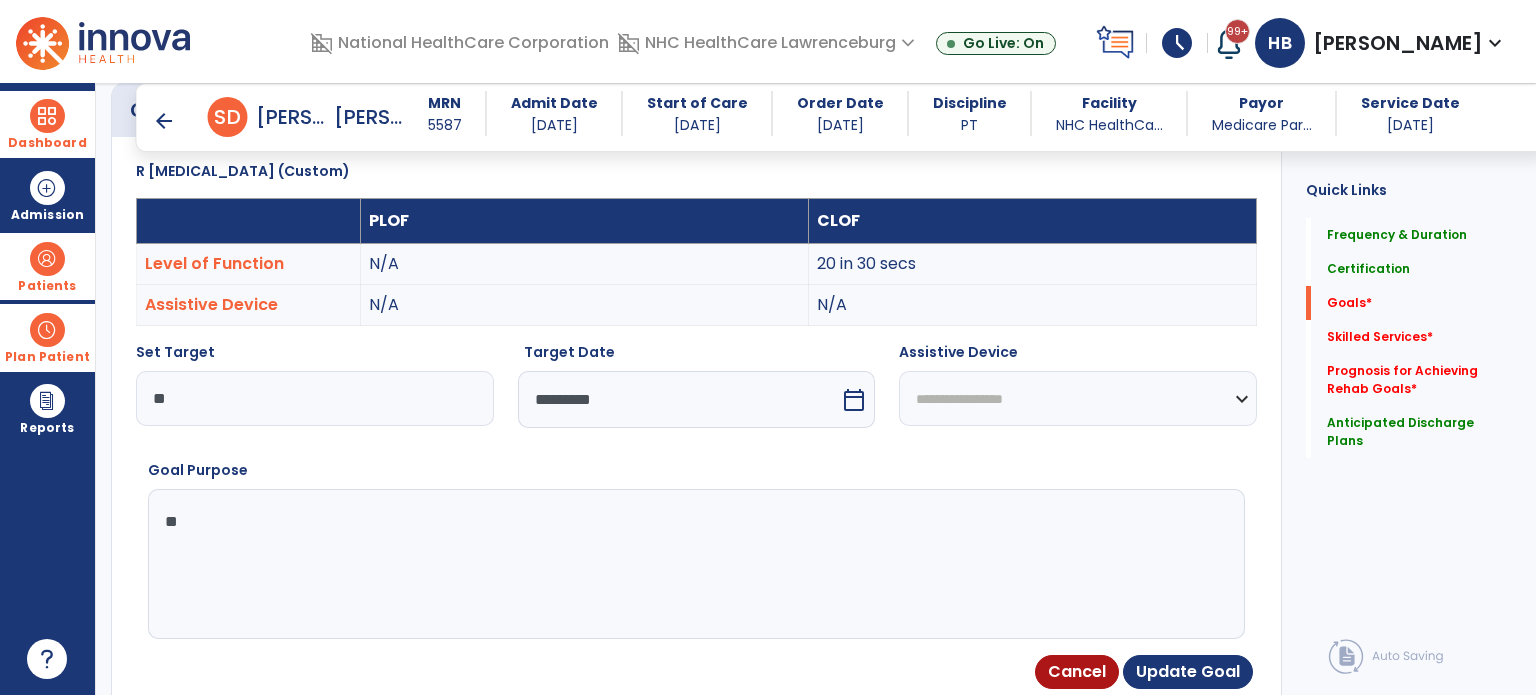 type on "*" 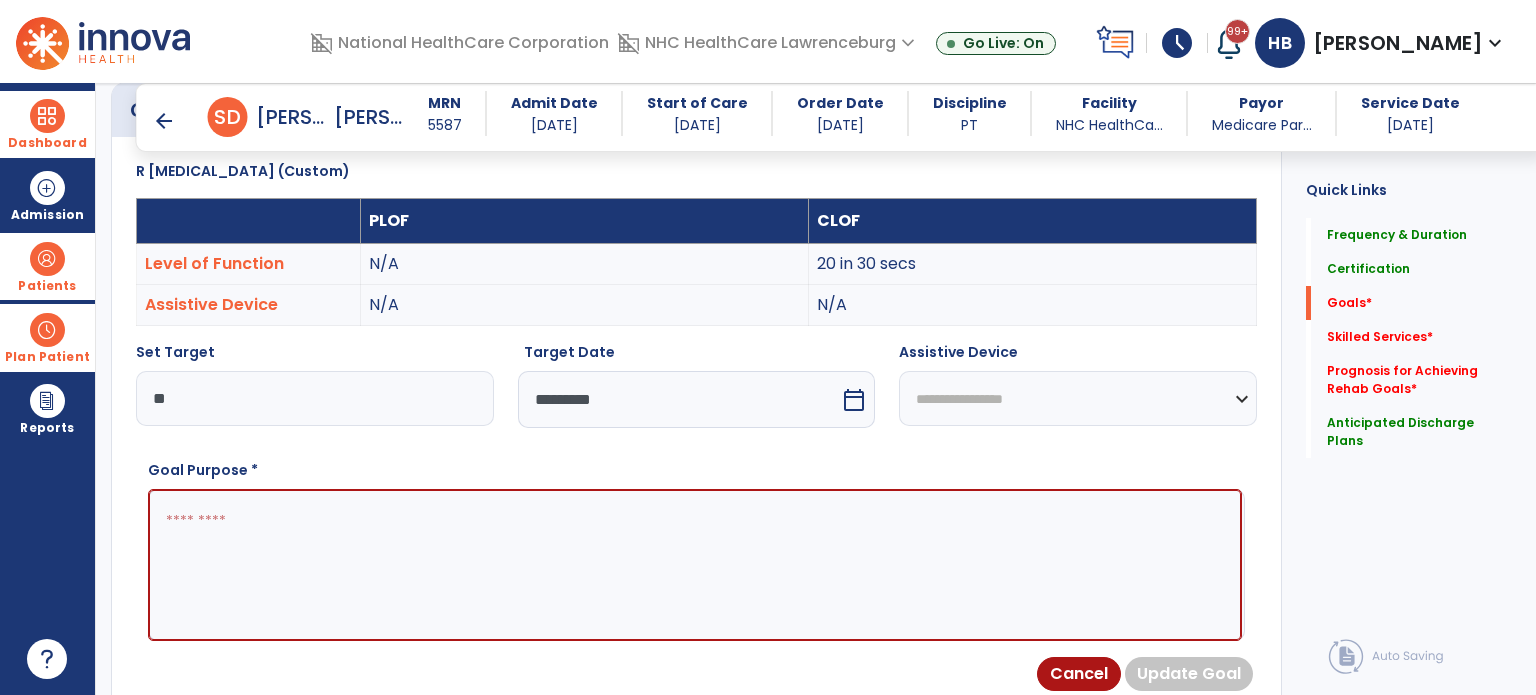 type on "*" 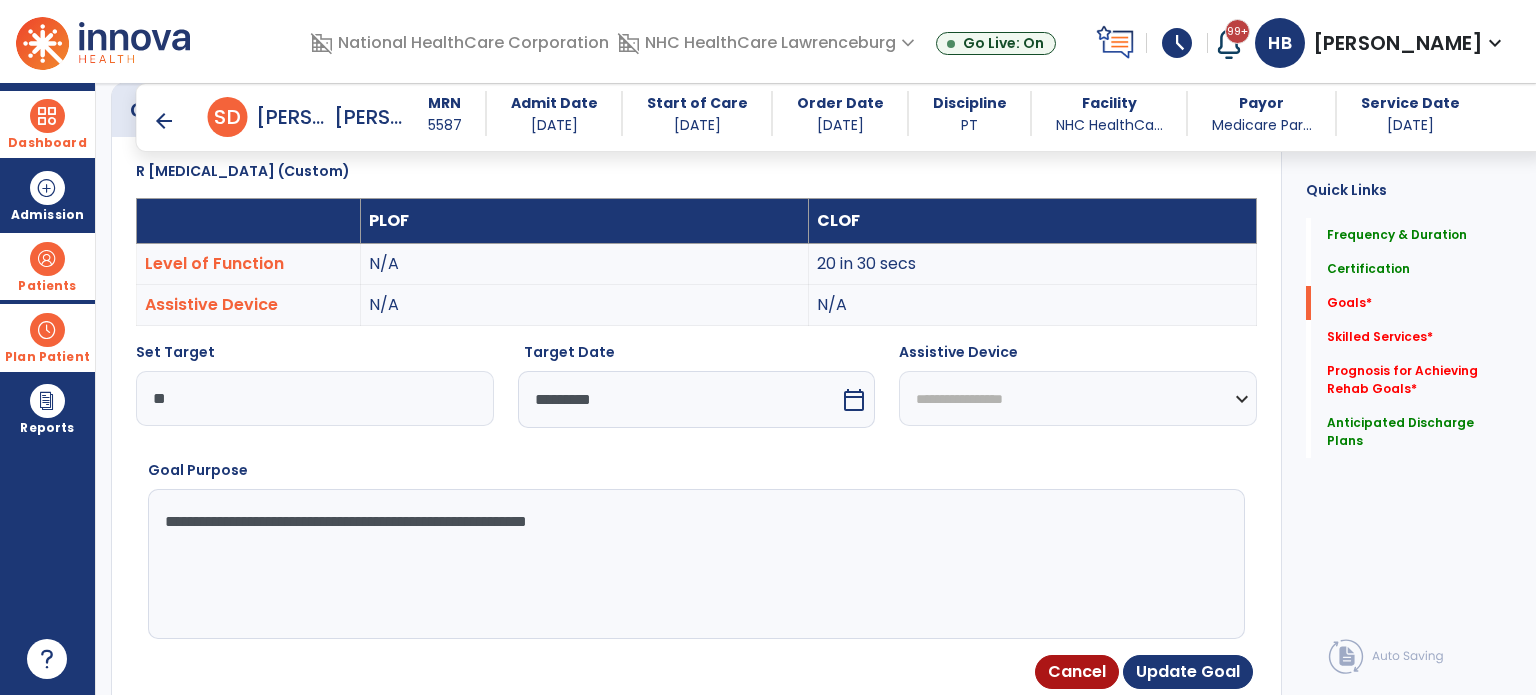 drag, startPoint x: 733, startPoint y: 565, endPoint x: 131, endPoint y: 566, distance: 602.00085 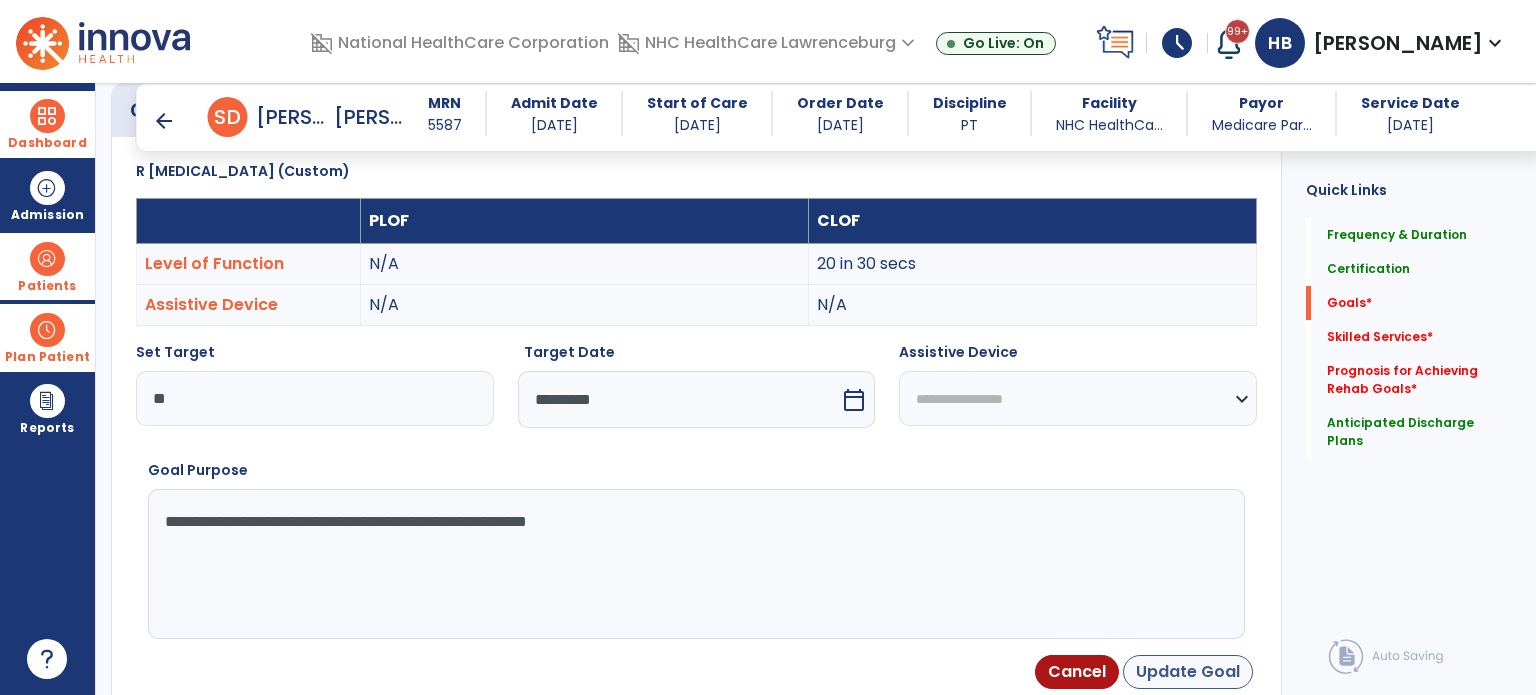 type on "**********" 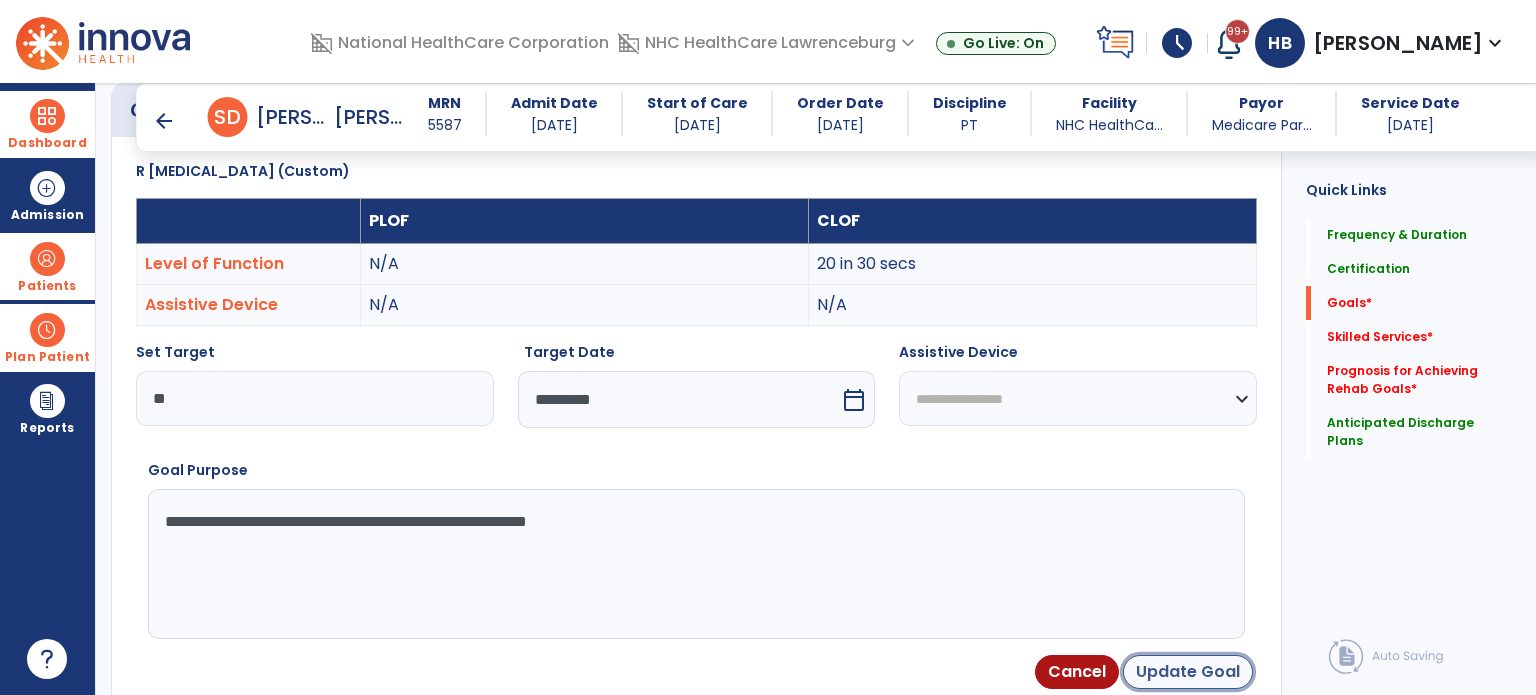 click on "Update Goal" at bounding box center (1188, 672) 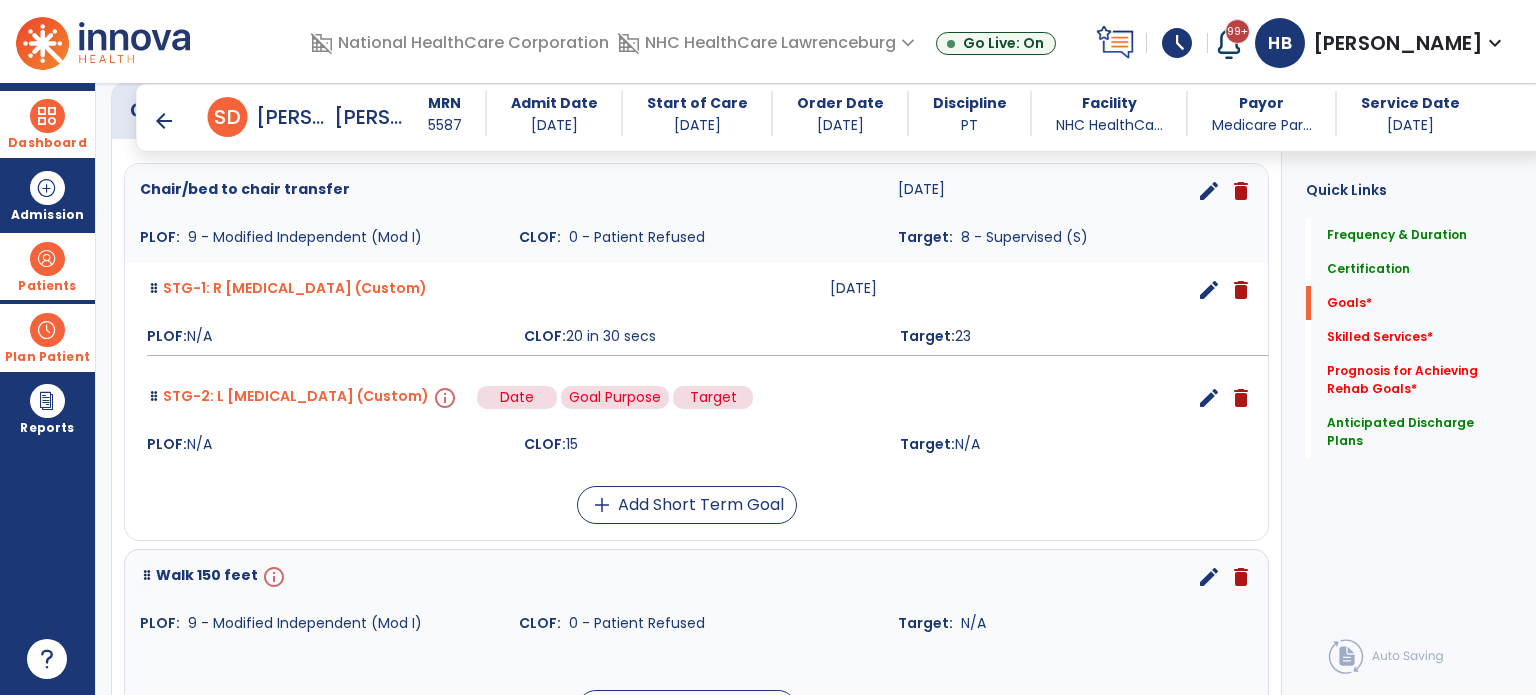click on "info" at bounding box center (443, 398) 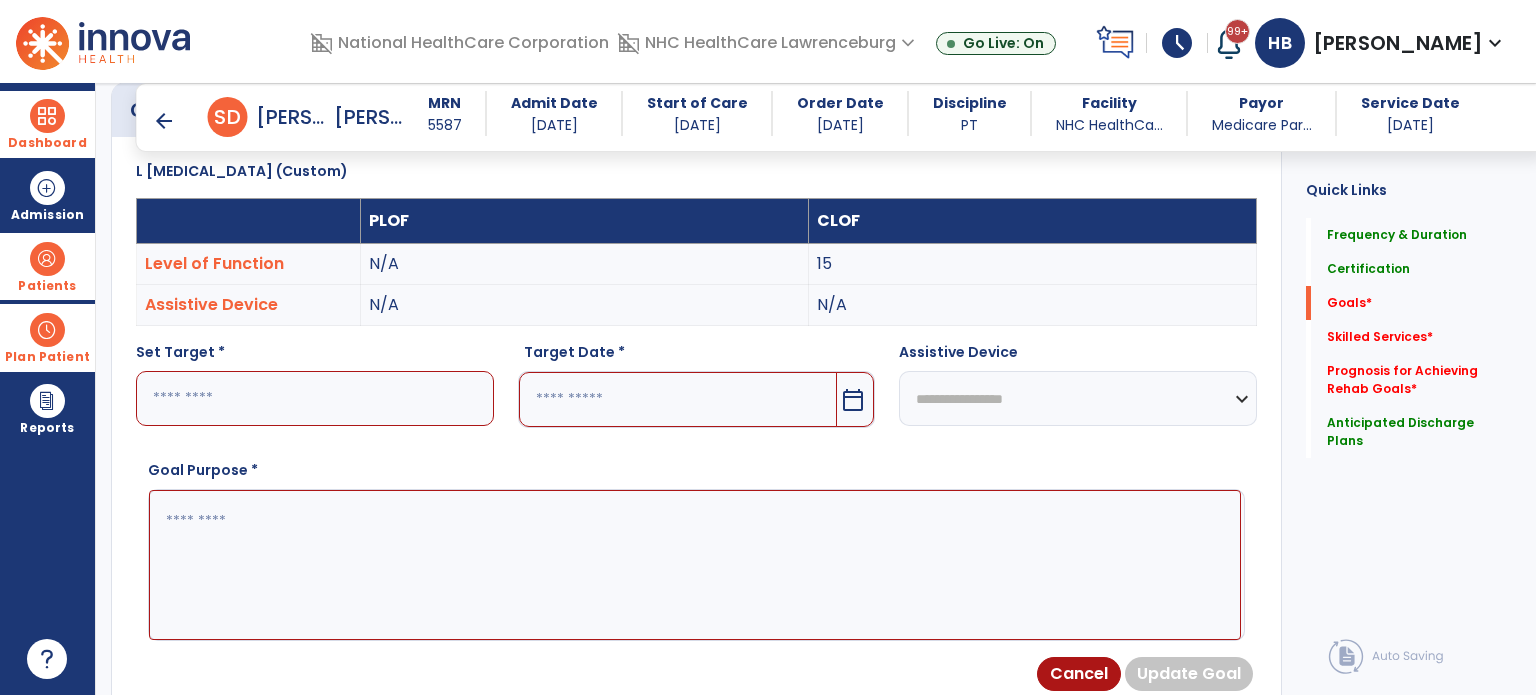 click at bounding box center (315, 398) 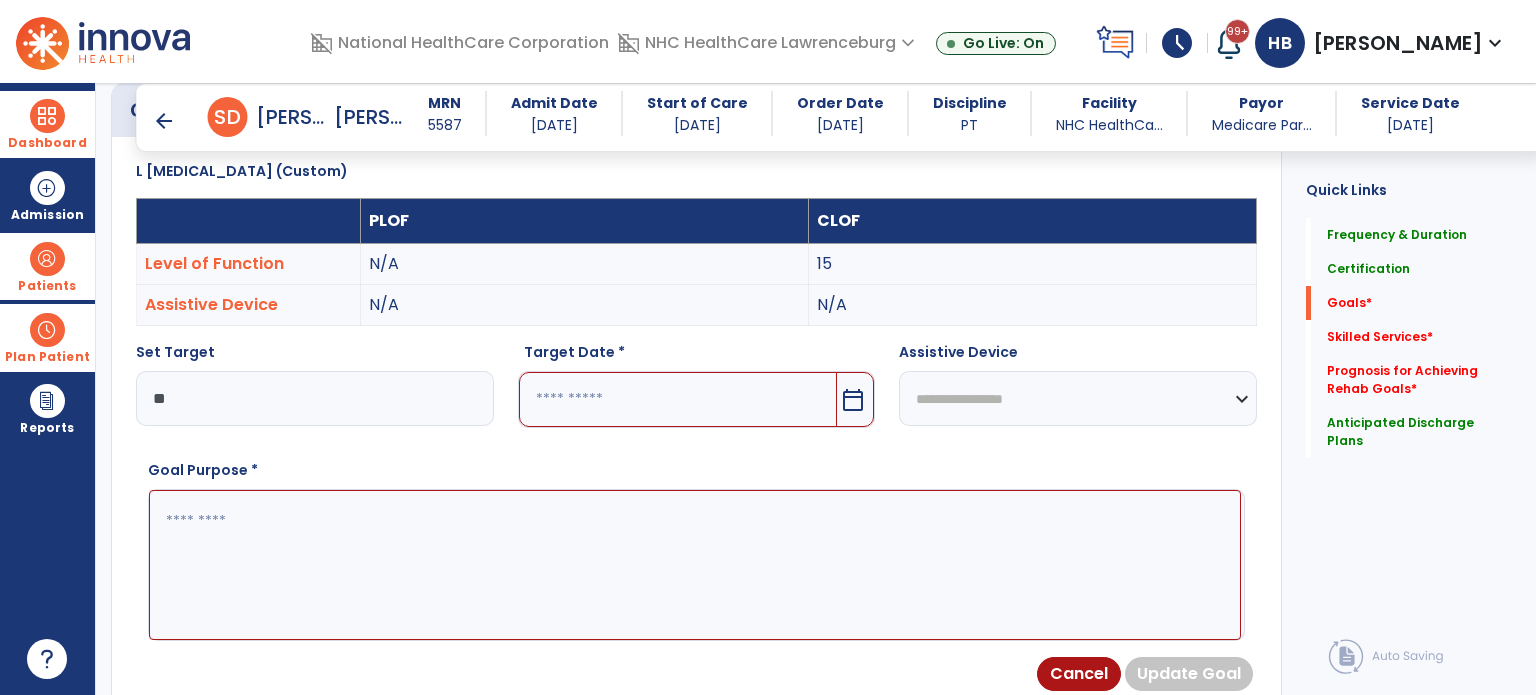 type on "**" 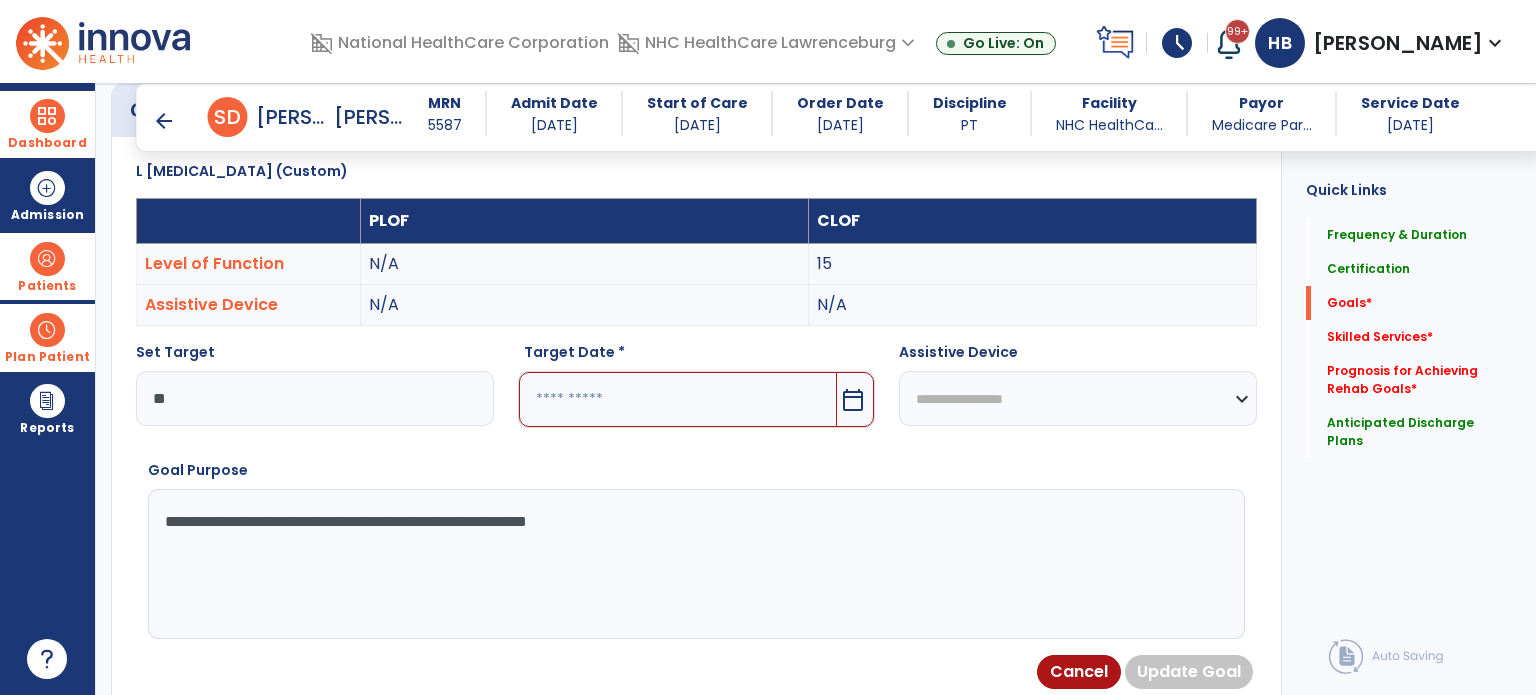 type on "**********" 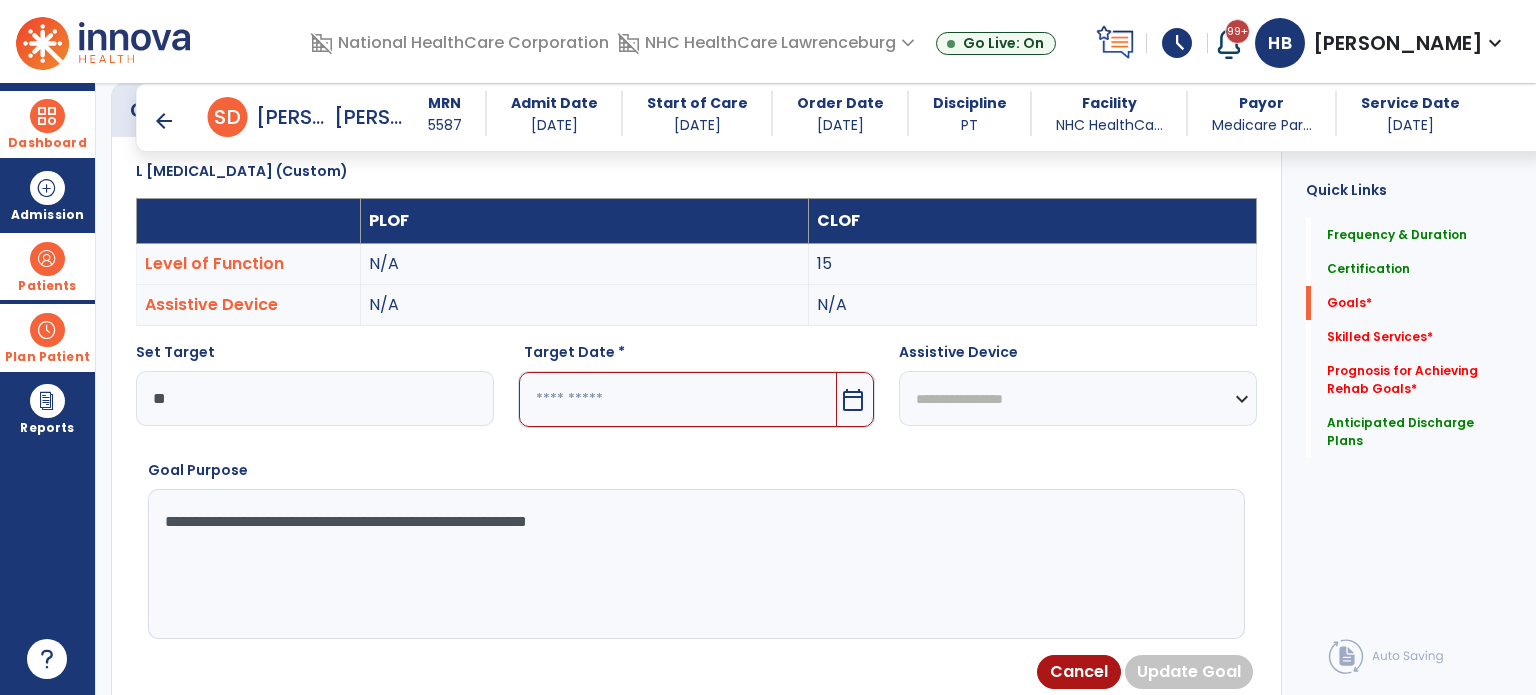 click at bounding box center (678, 399) 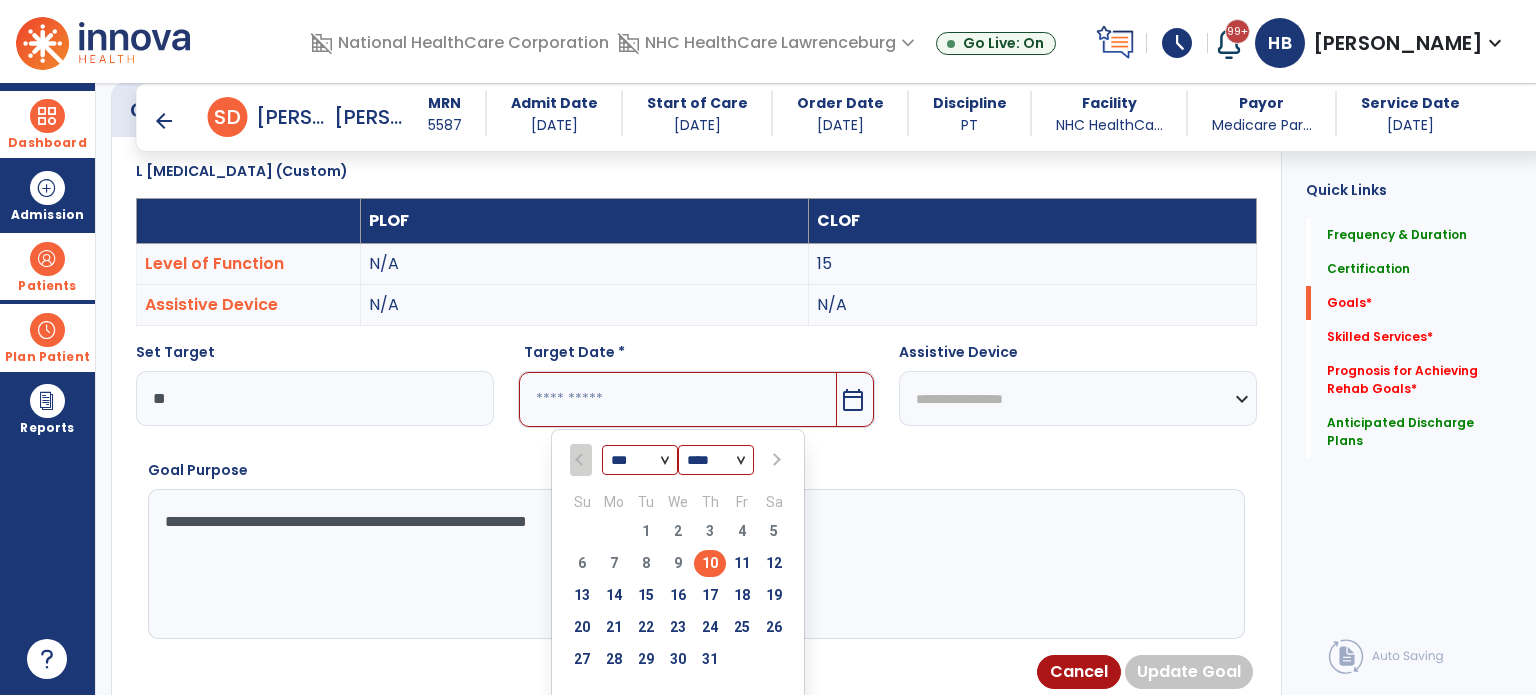 click at bounding box center (774, 460) 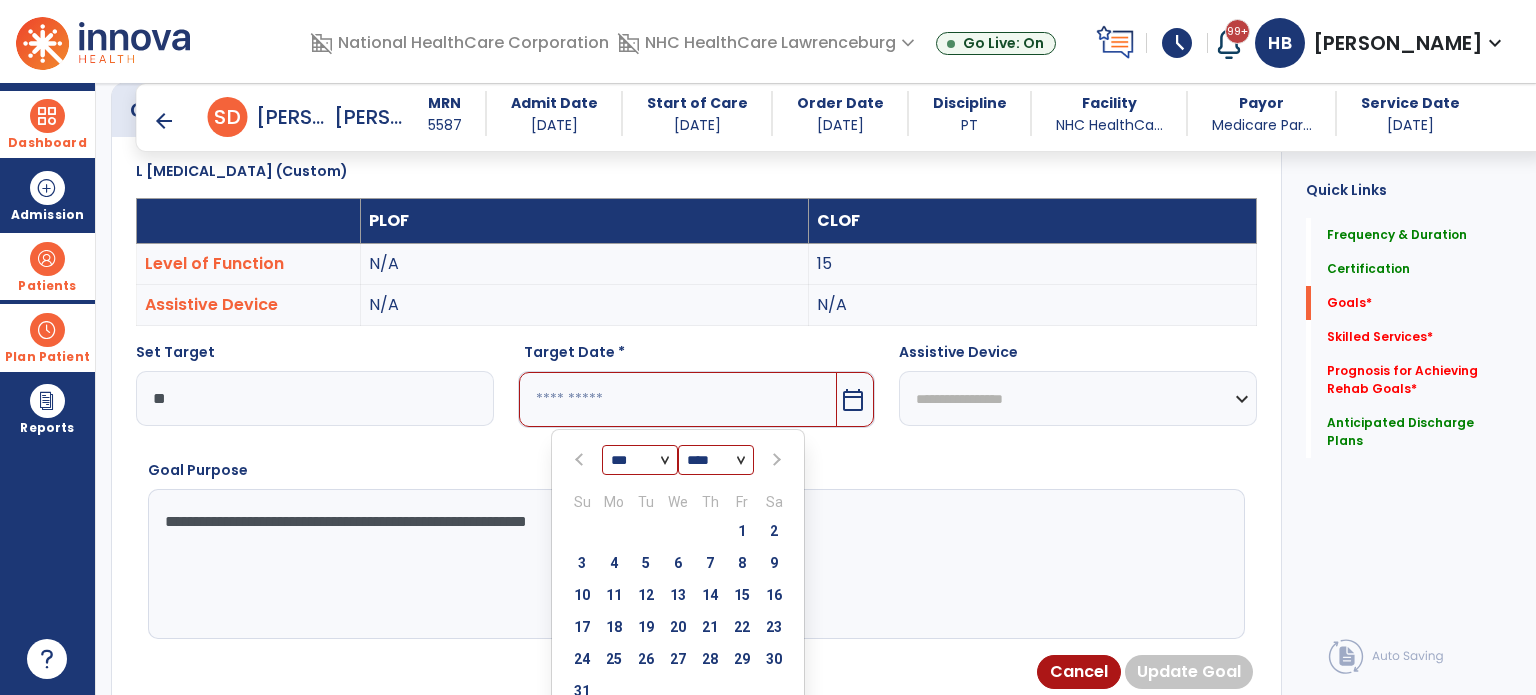 click at bounding box center (774, 460) 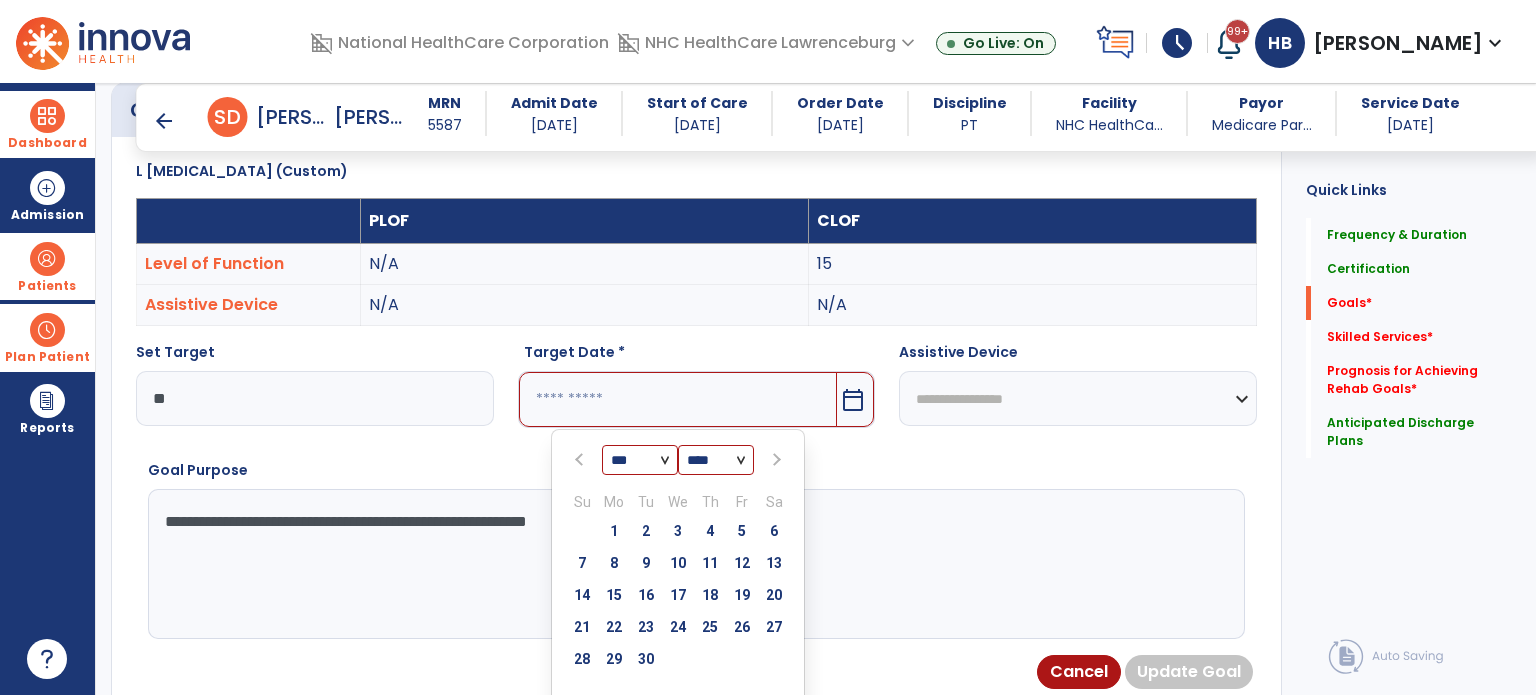 click at bounding box center (774, 460) 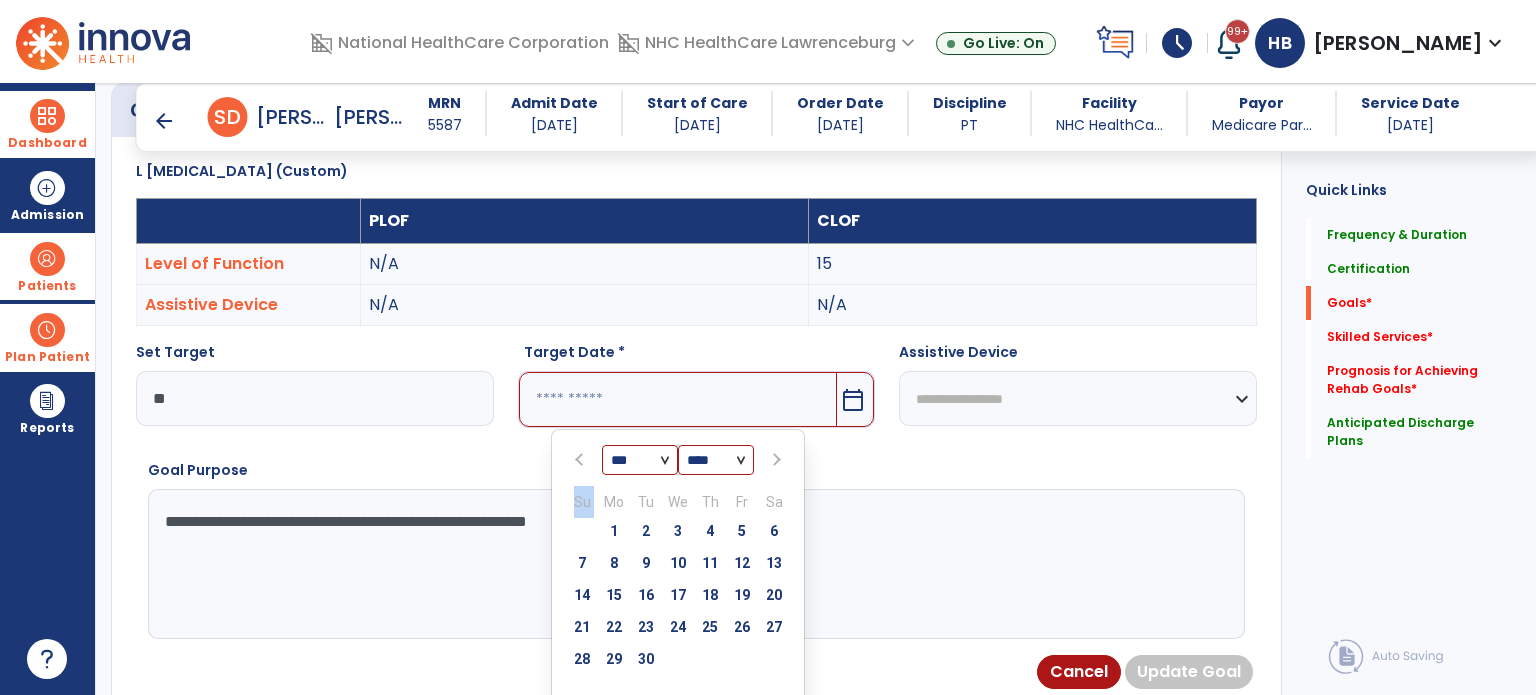 click at bounding box center [774, 460] 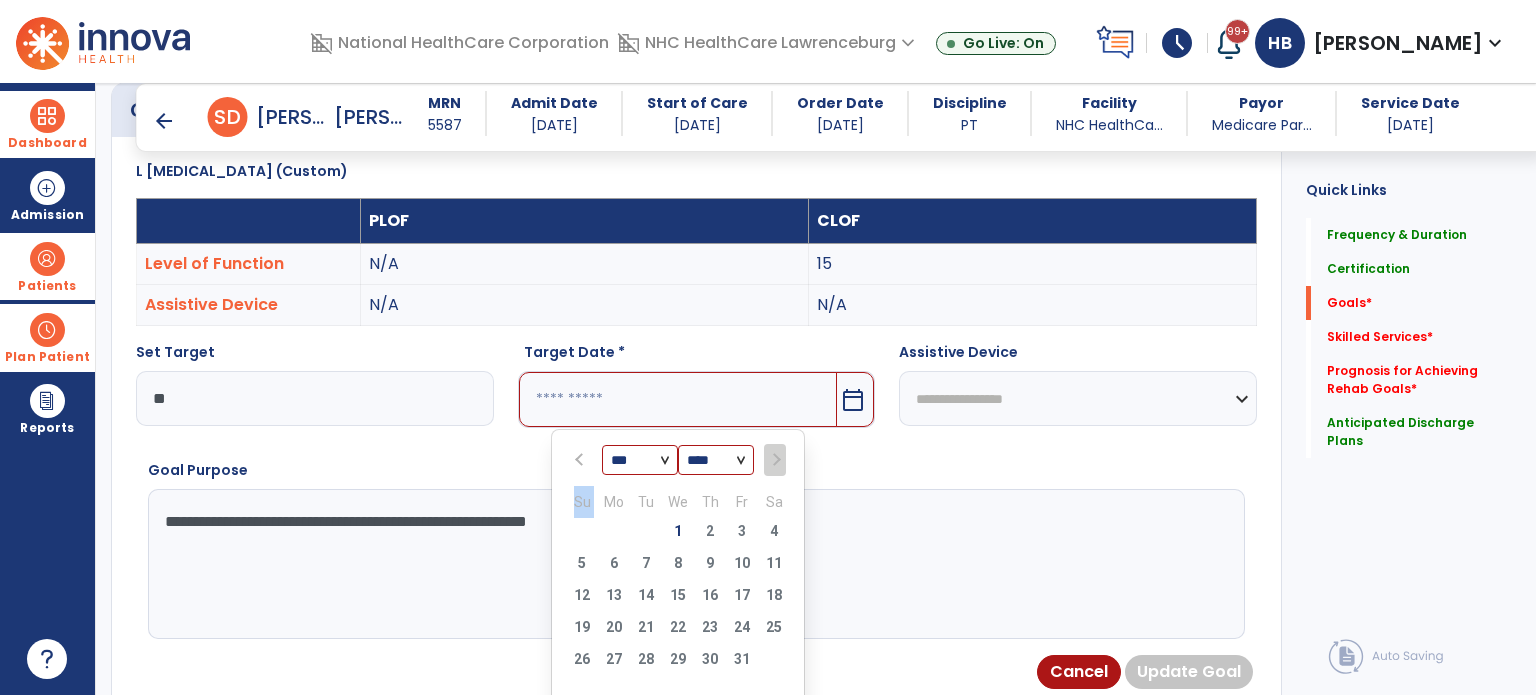 click at bounding box center [774, 460] 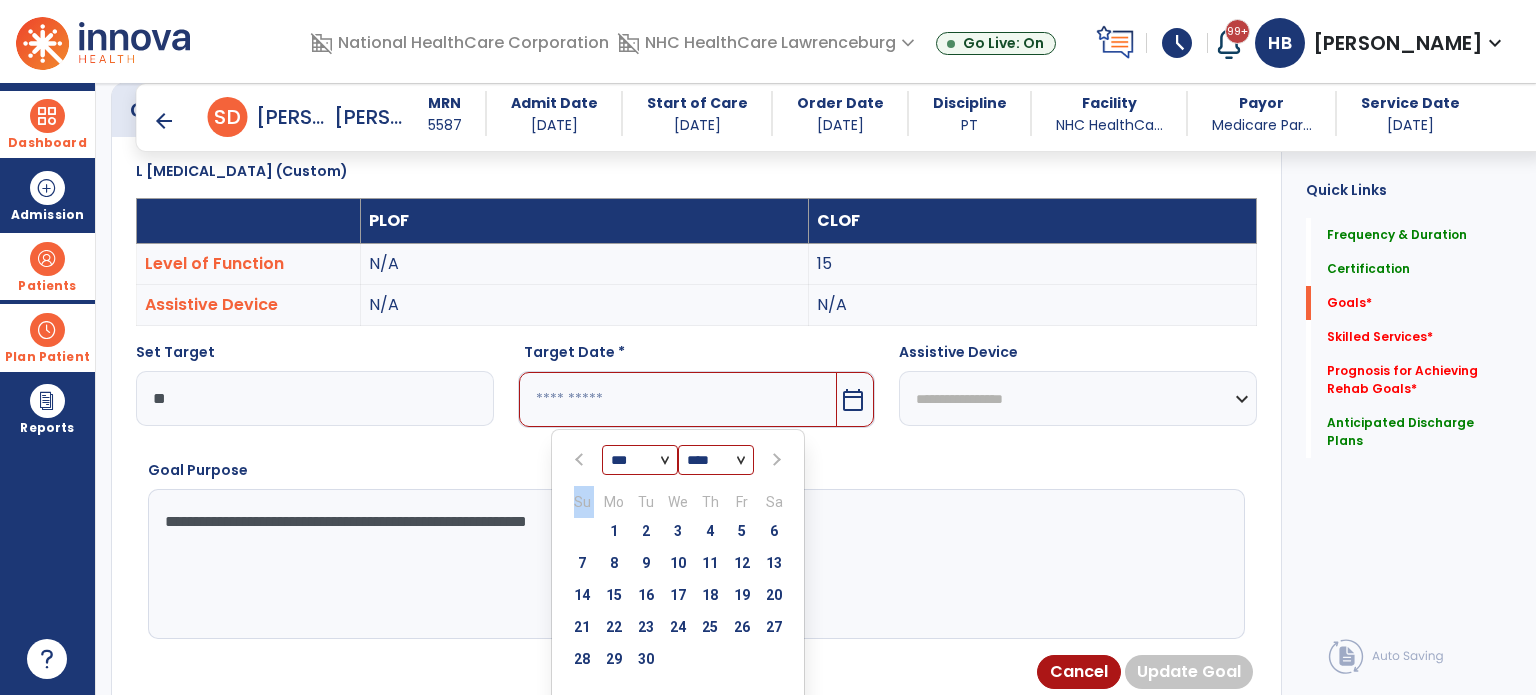 click at bounding box center [581, 460] 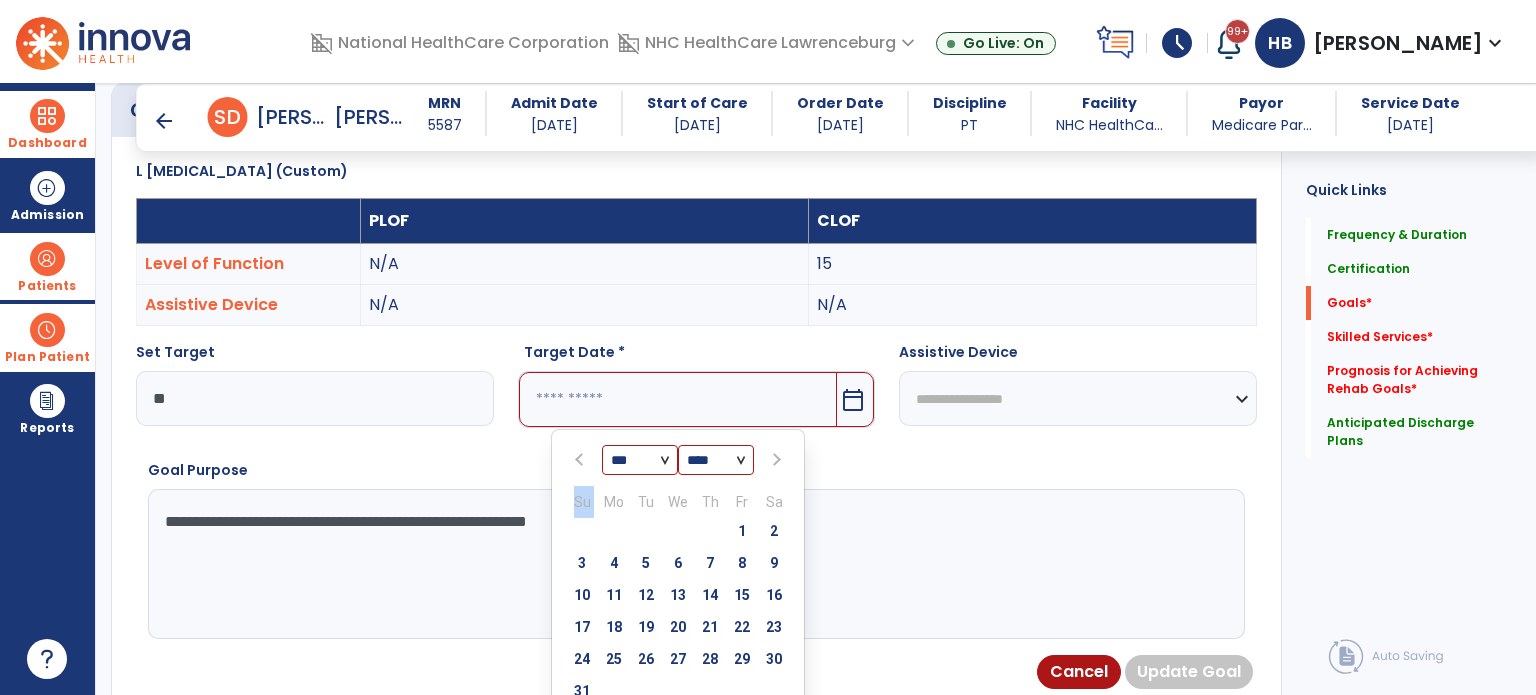 click at bounding box center (581, 460) 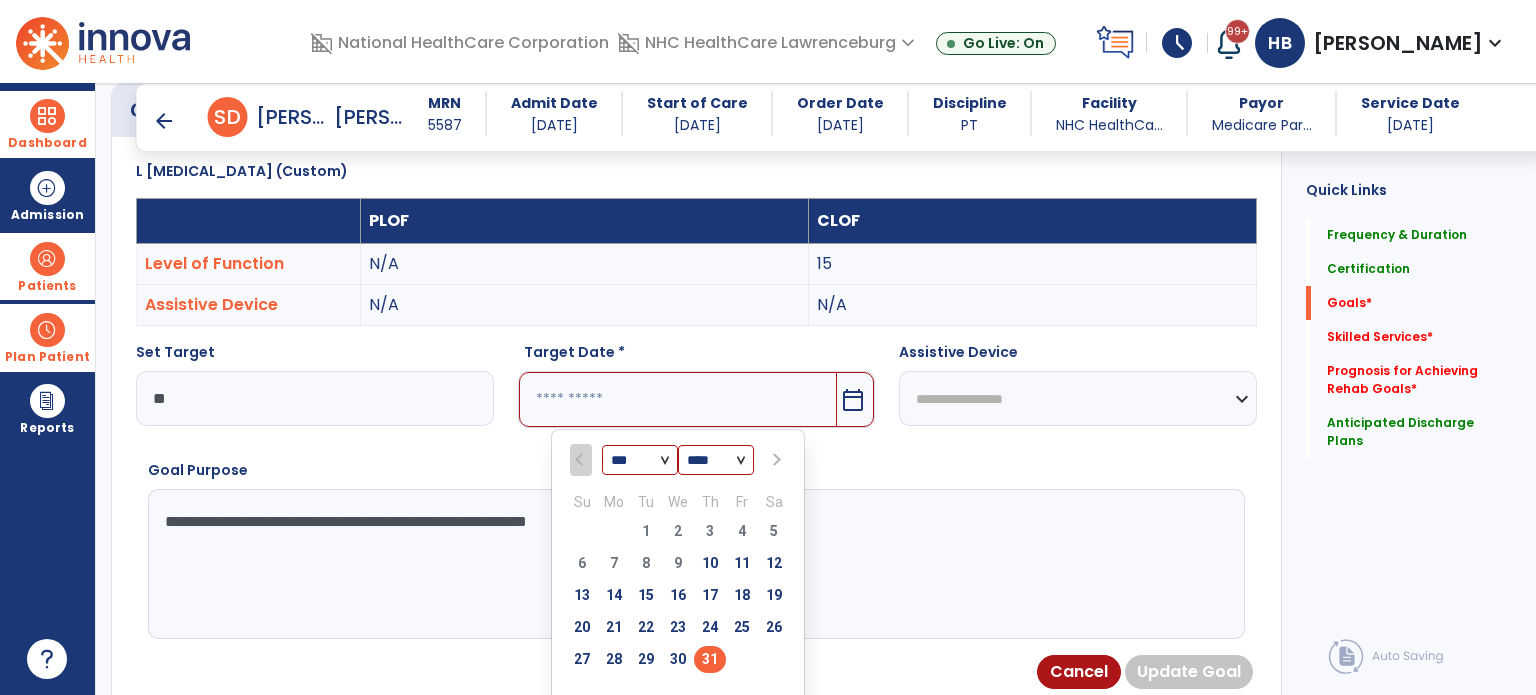 click on "31" at bounding box center (710, 659) 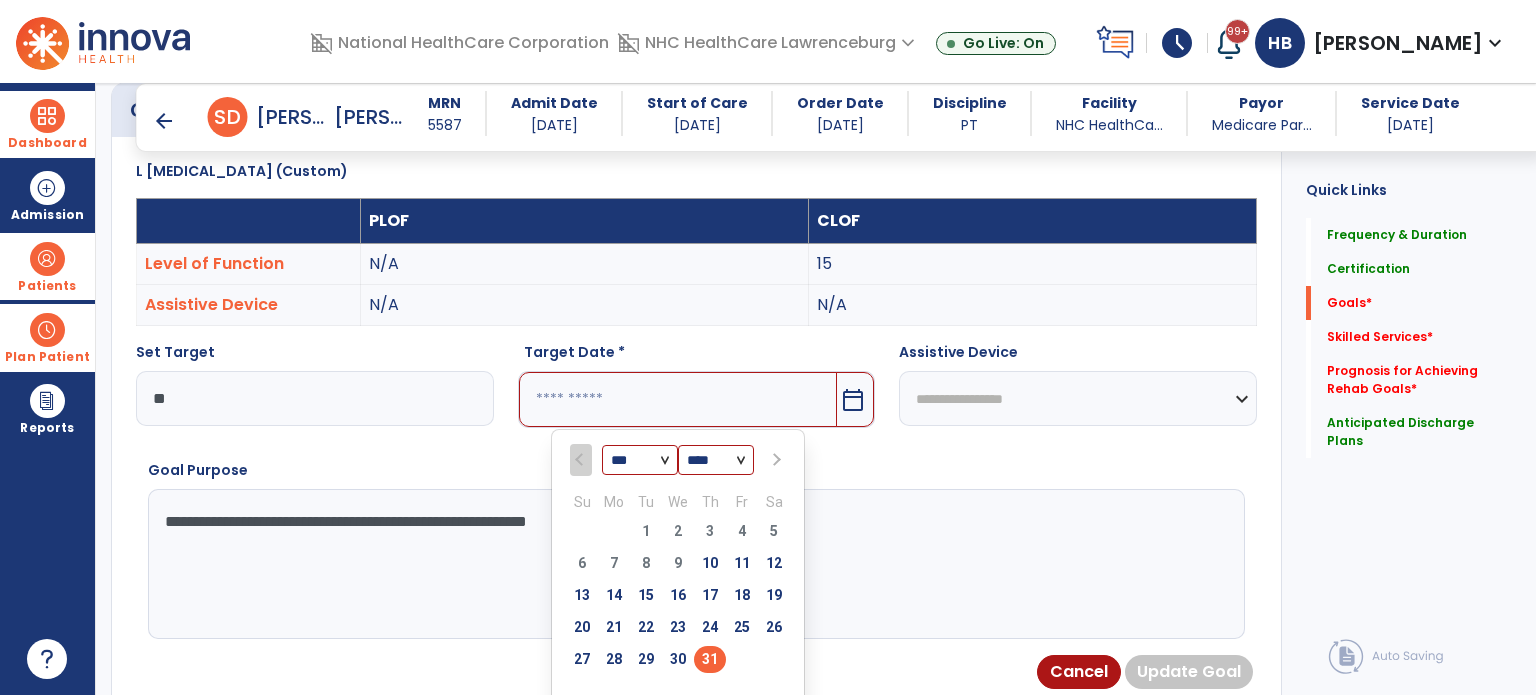 type on "*********" 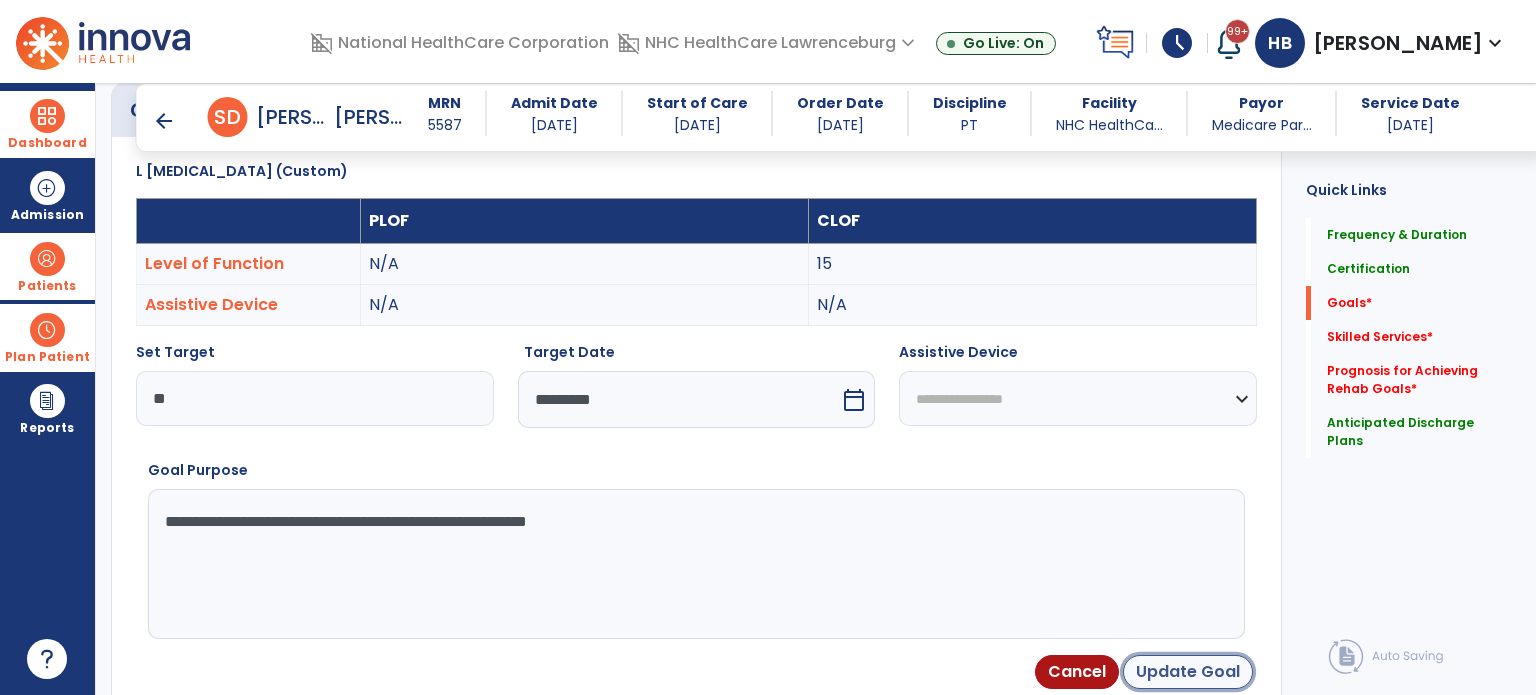 click on "Update Goal" at bounding box center [1188, 672] 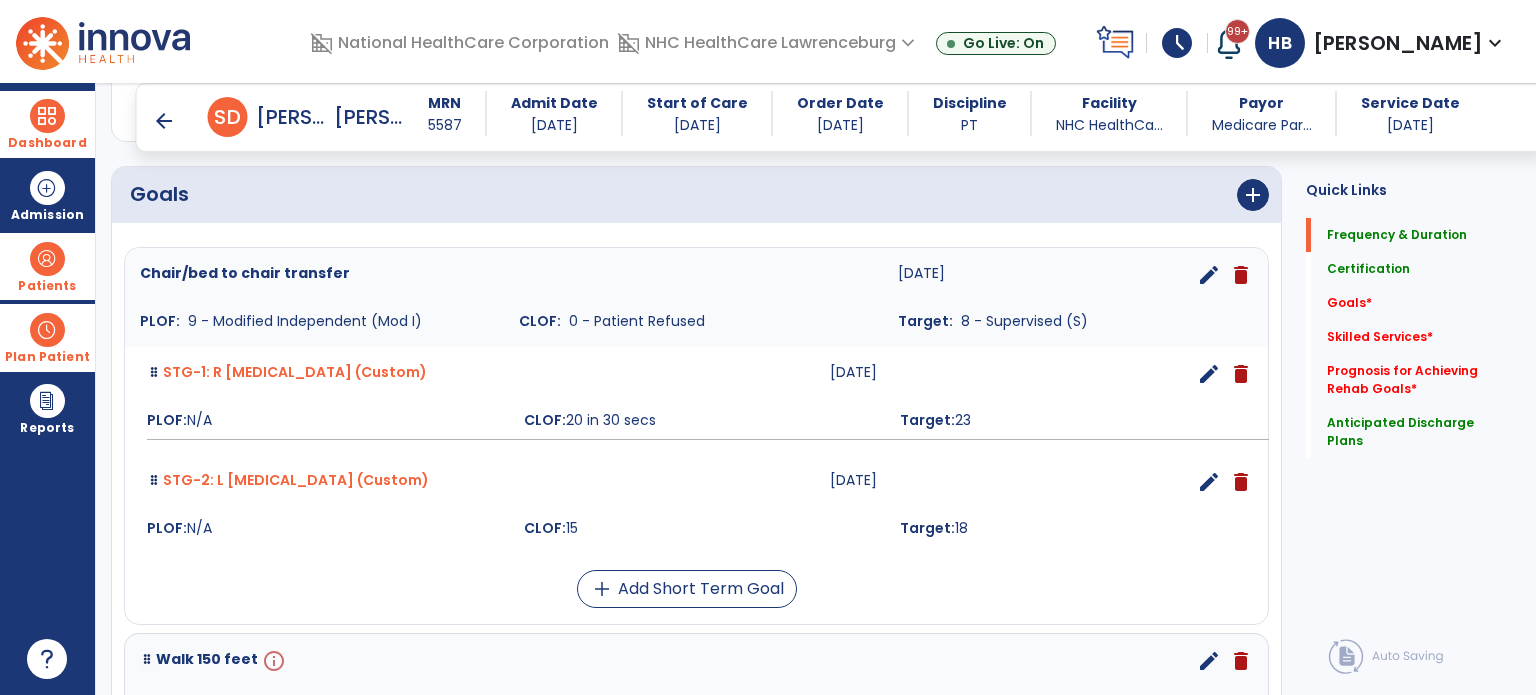 scroll, scrollTop: 46, scrollLeft: 0, axis: vertical 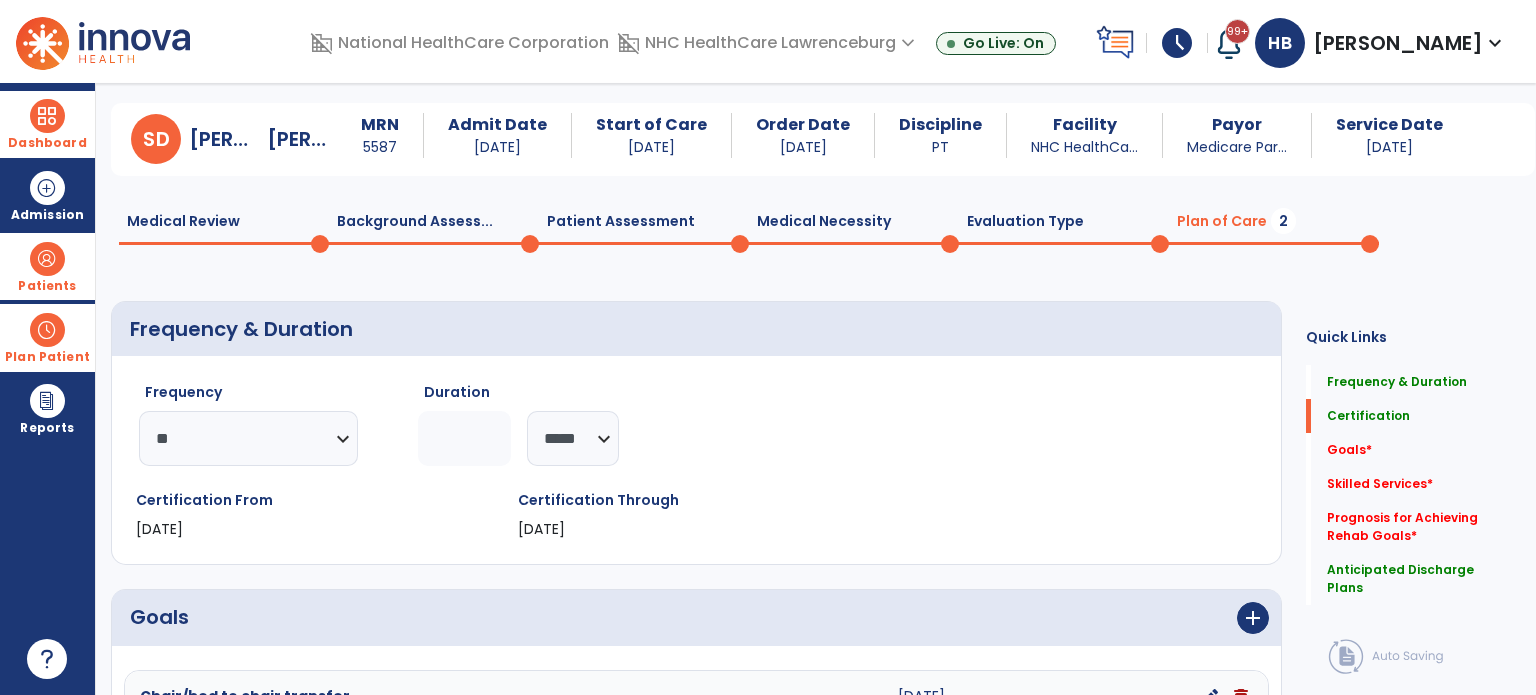 click on "Patient Assessment  0" 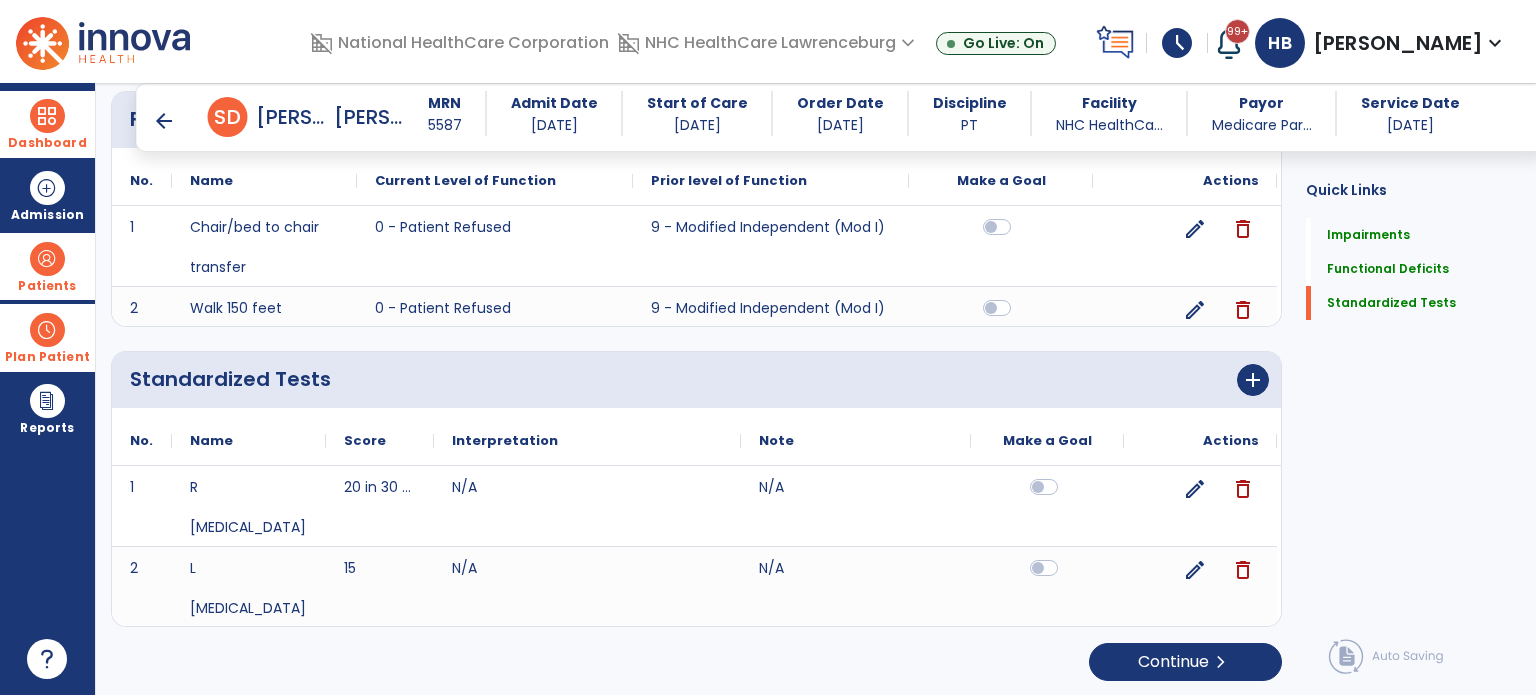 scroll, scrollTop: 576, scrollLeft: 0, axis: vertical 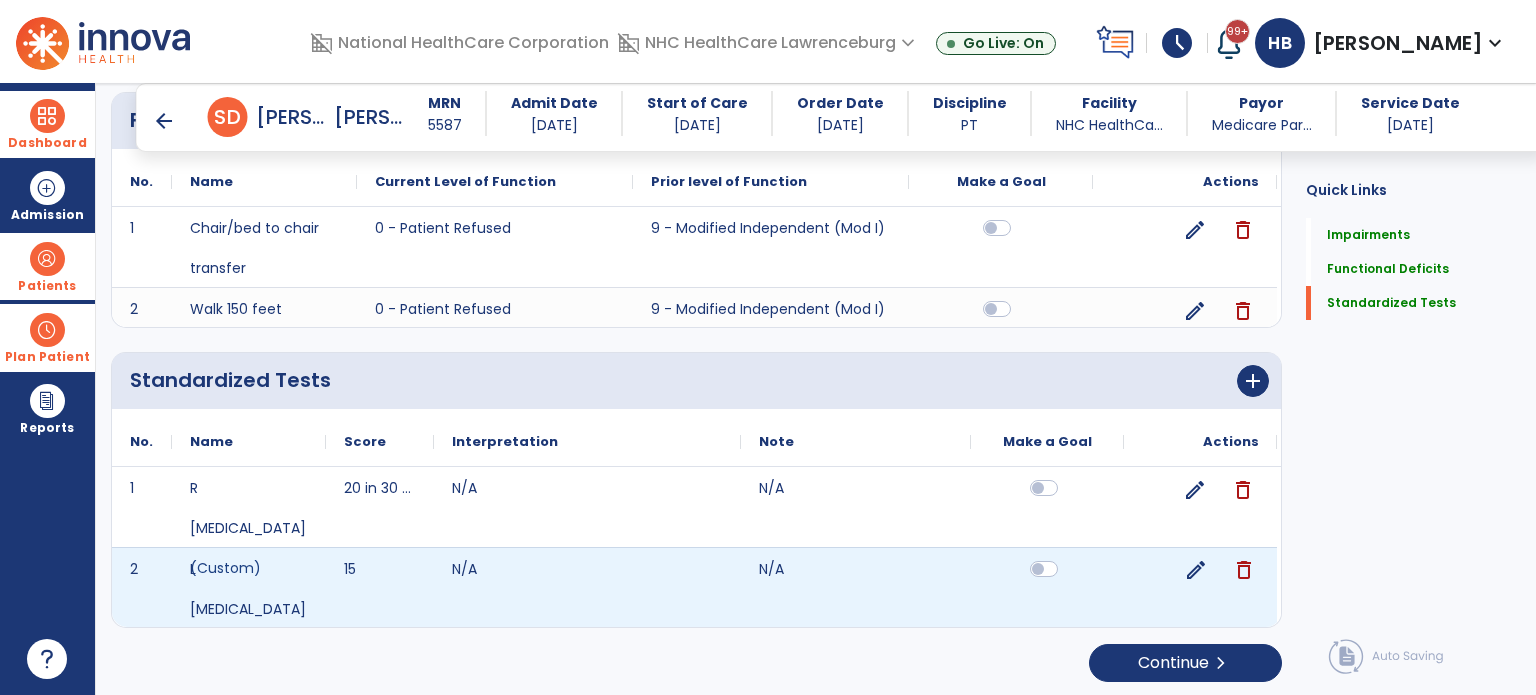 click on "edit" 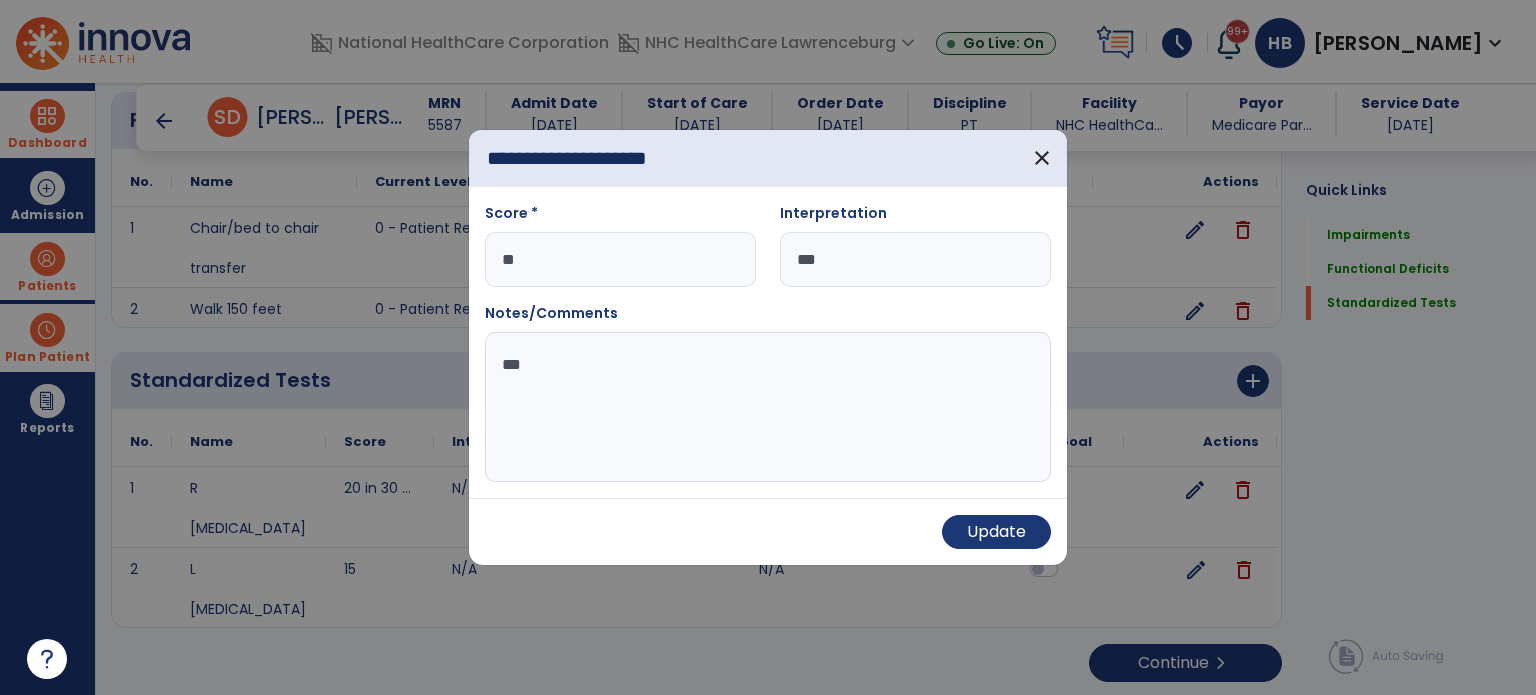 click on "**" at bounding box center (620, 259) 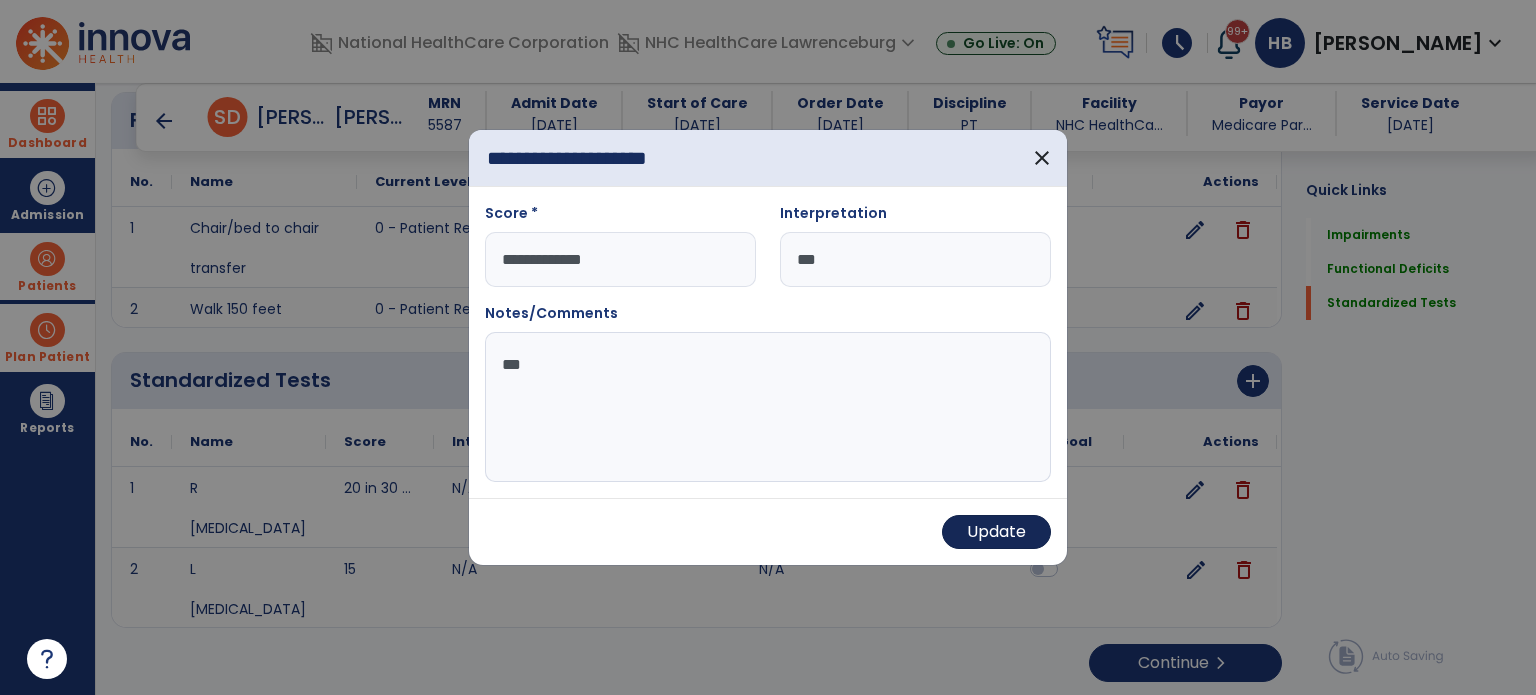 type on "**********" 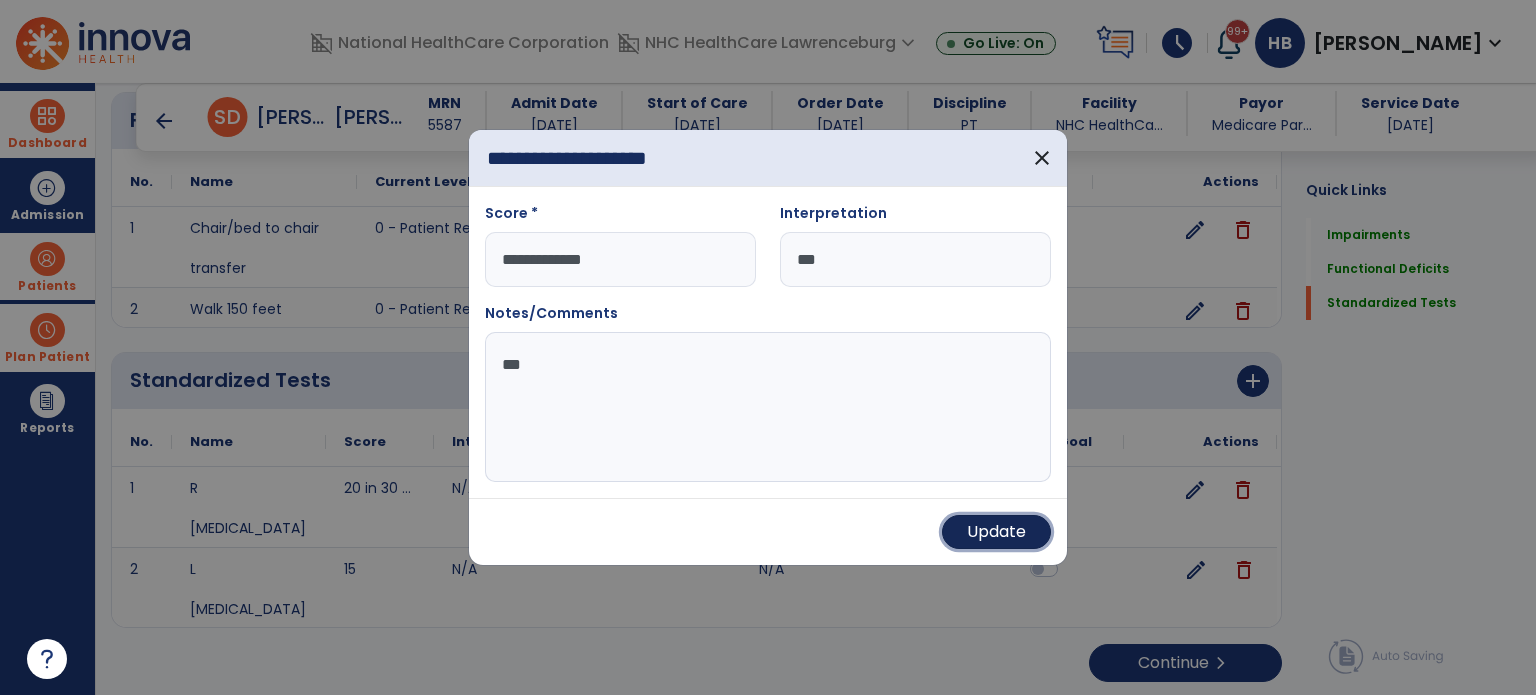 click on "Update" at bounding box center [996, 532] 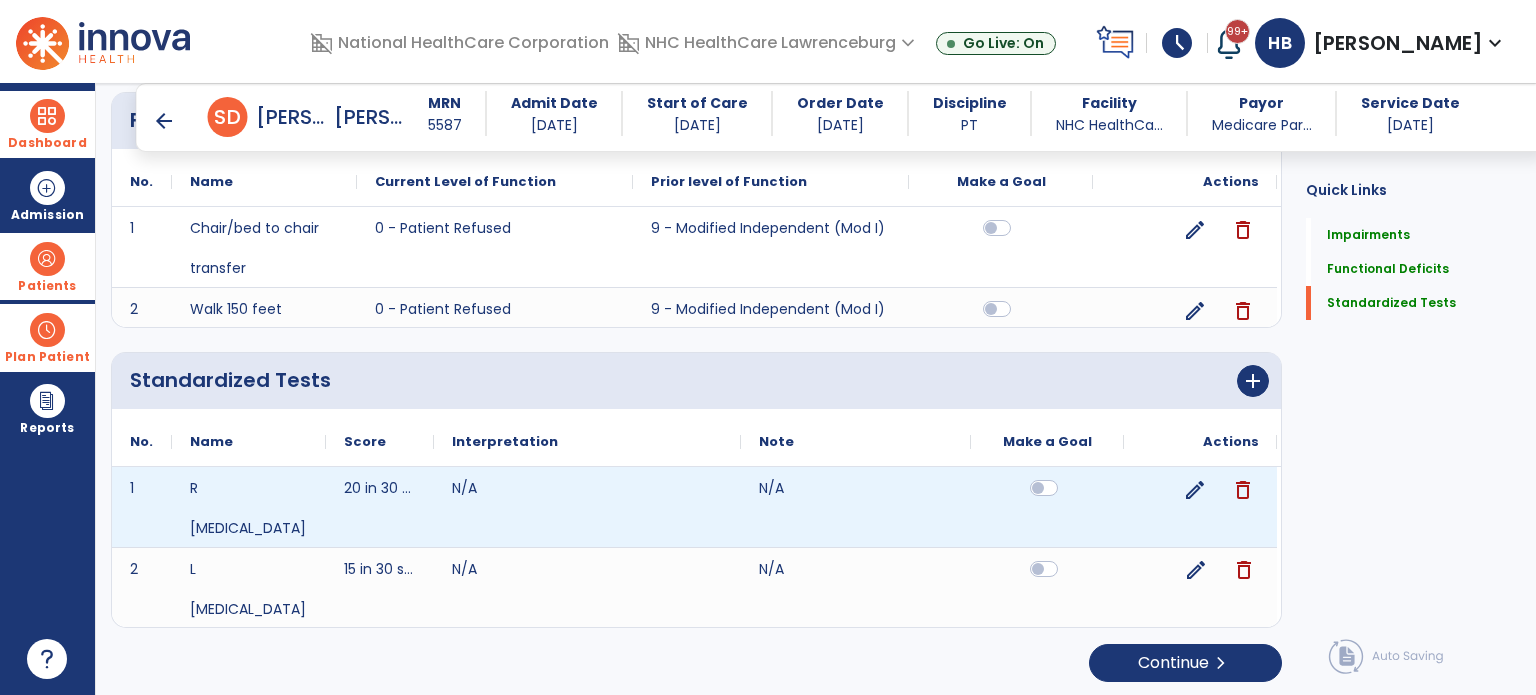scroll, scrollTop: 0, scrollLeft: 0, axis: both 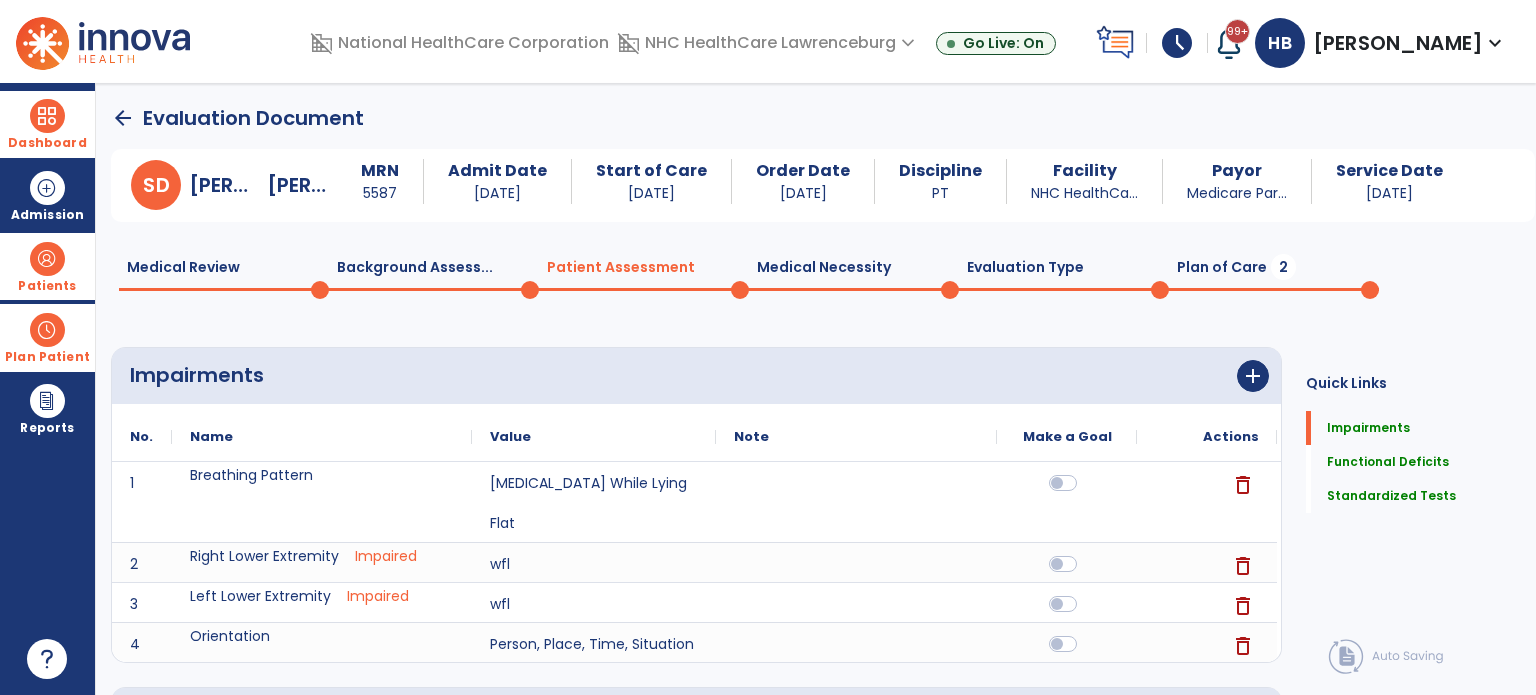 click on "Plan of Care  2" 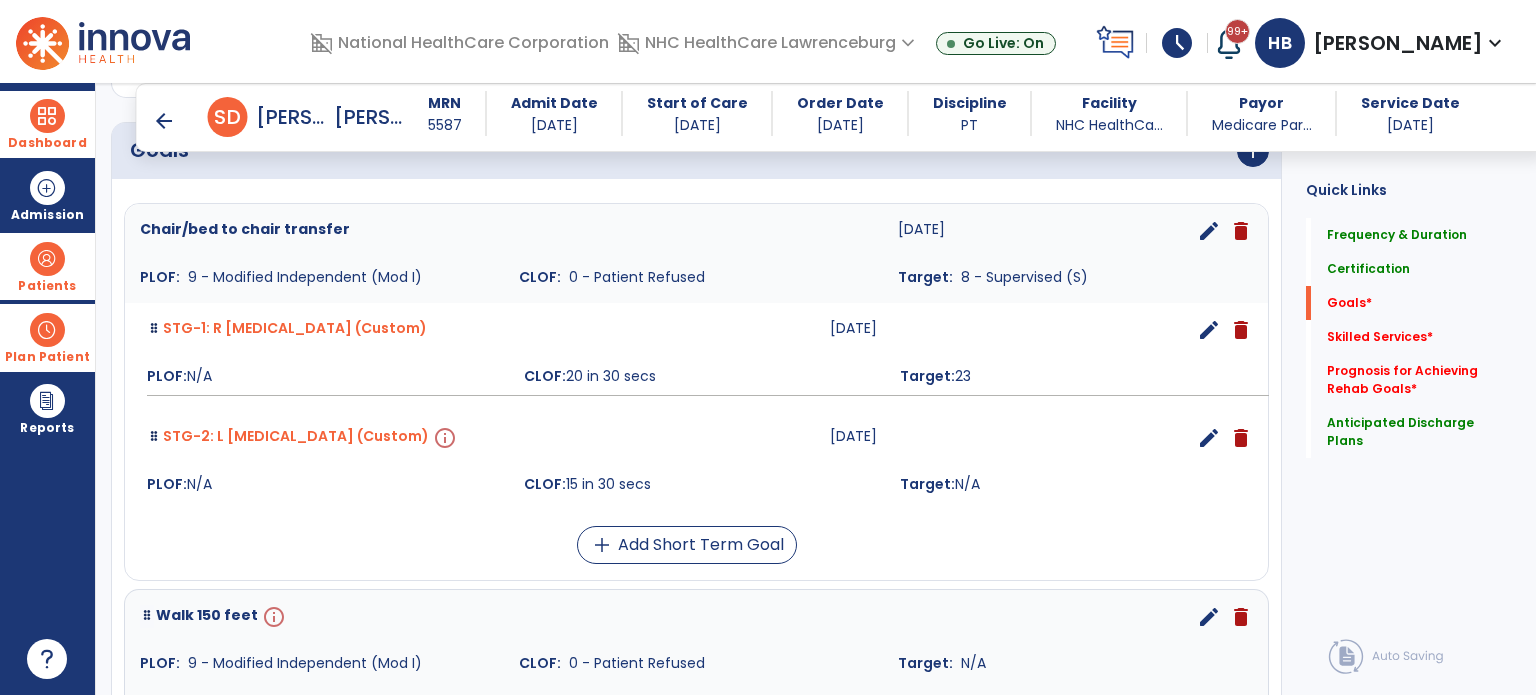 scroll, scrollTop: 535, scrollLeft: 0, axis: vertical 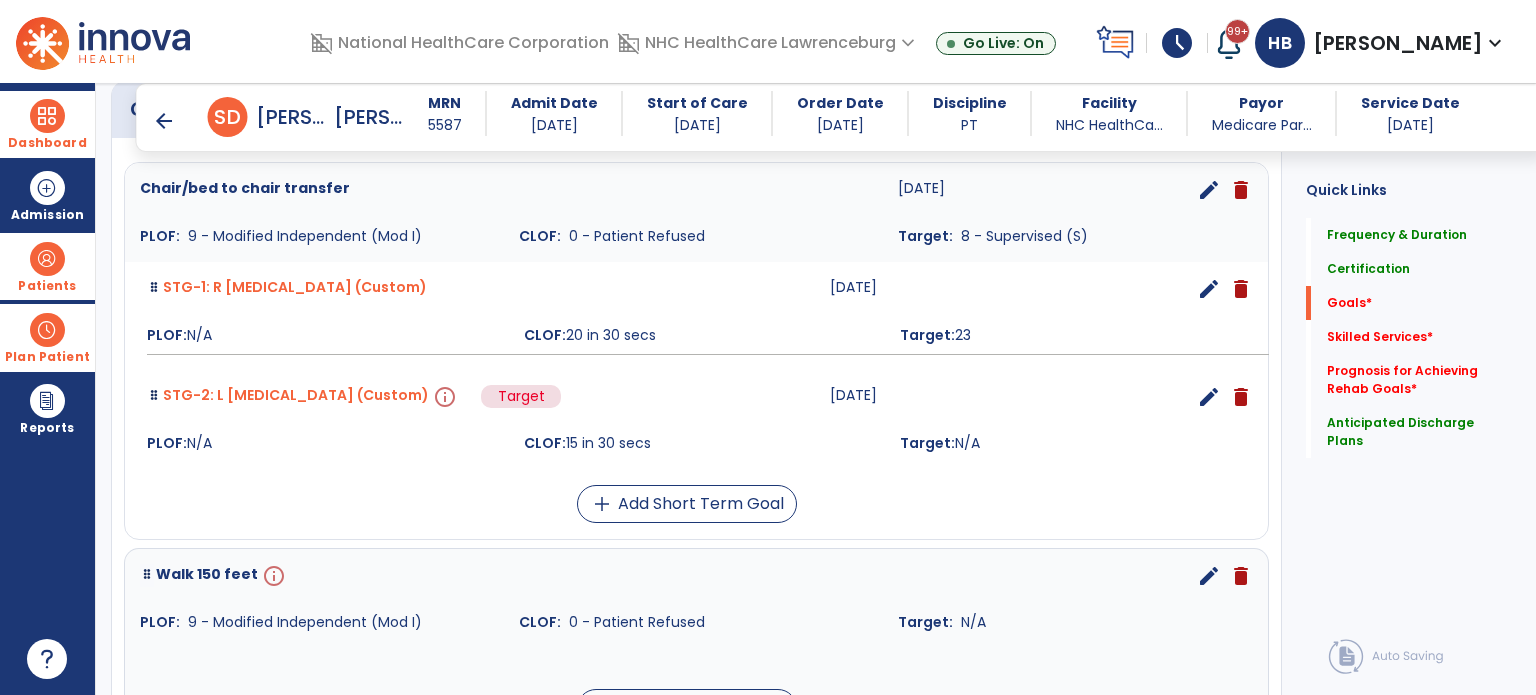 click on "info" at bounding box center [443, 397] 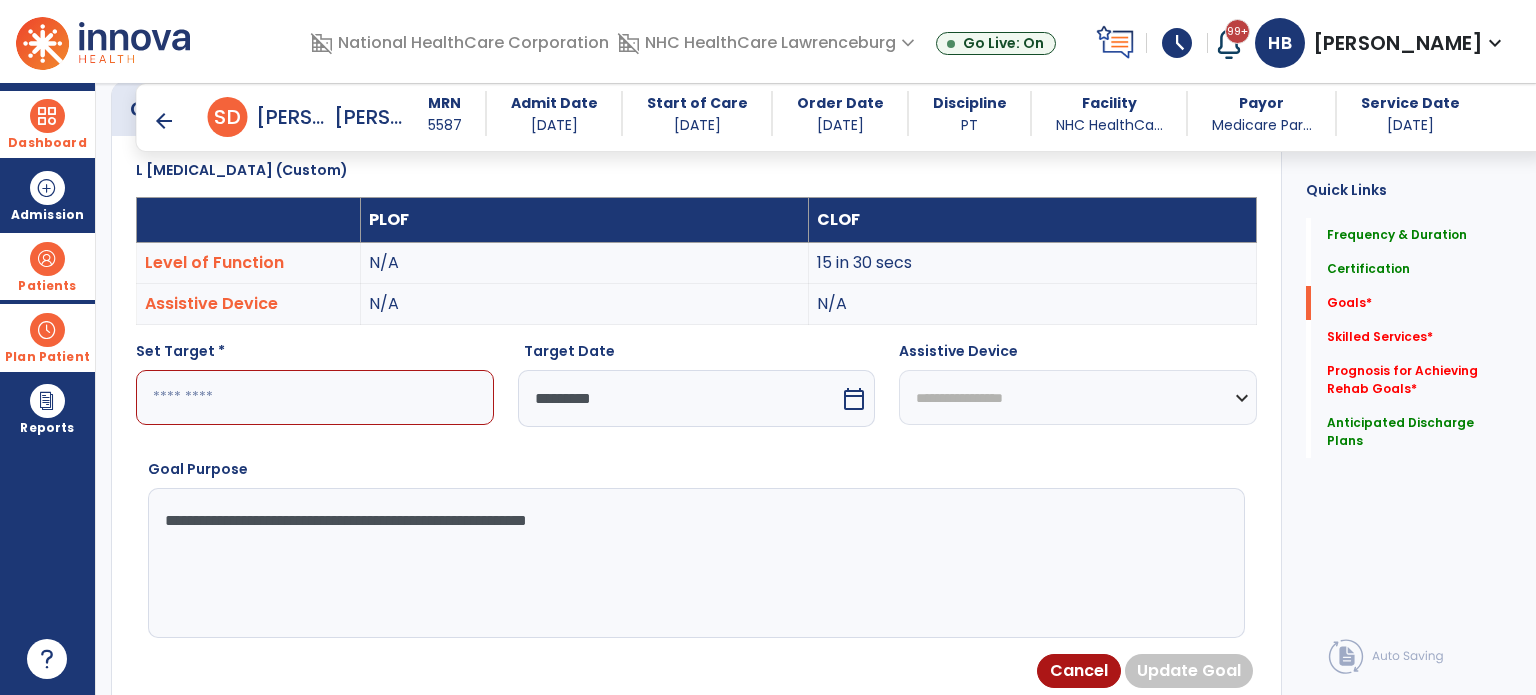 scroll, scrollTop: 534, scrollLeft: 0, axis: vertical 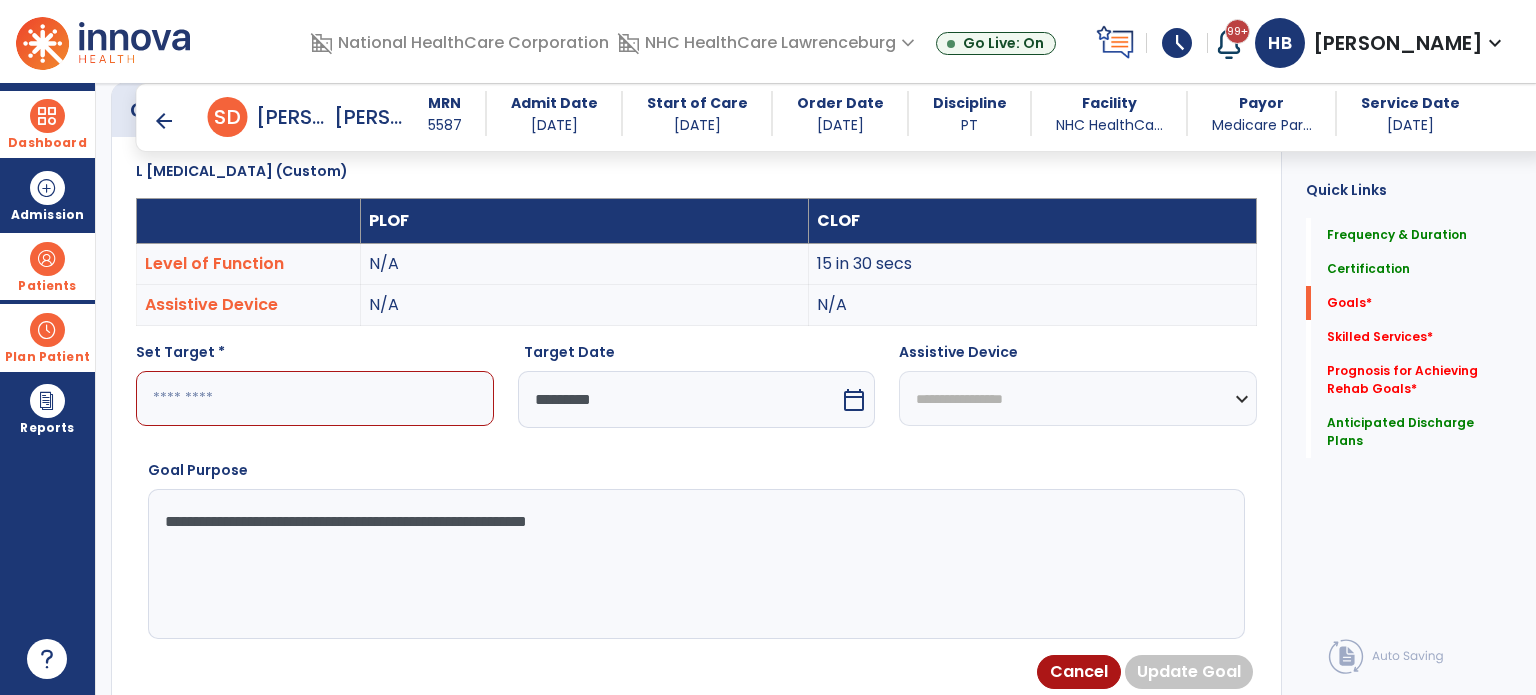 click at bounding box center (315, 398) 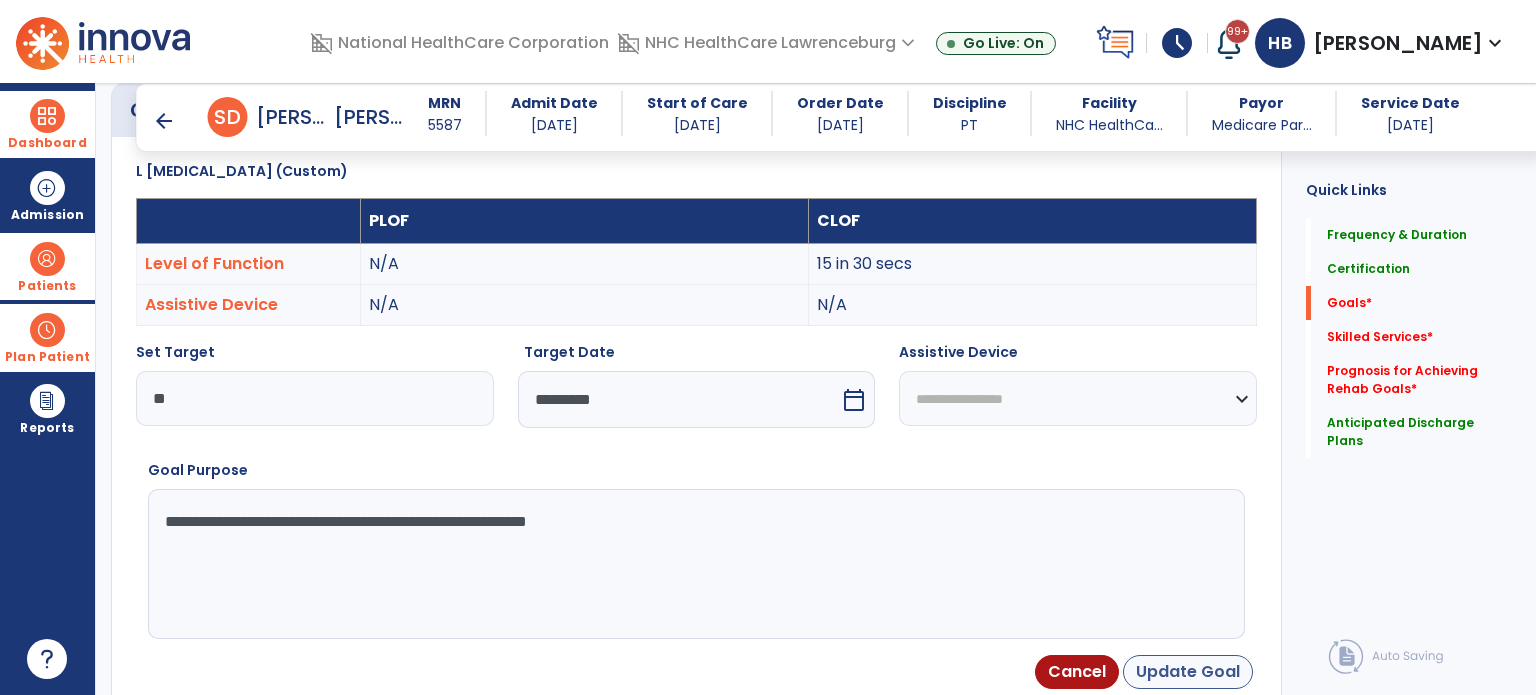 type on "**" 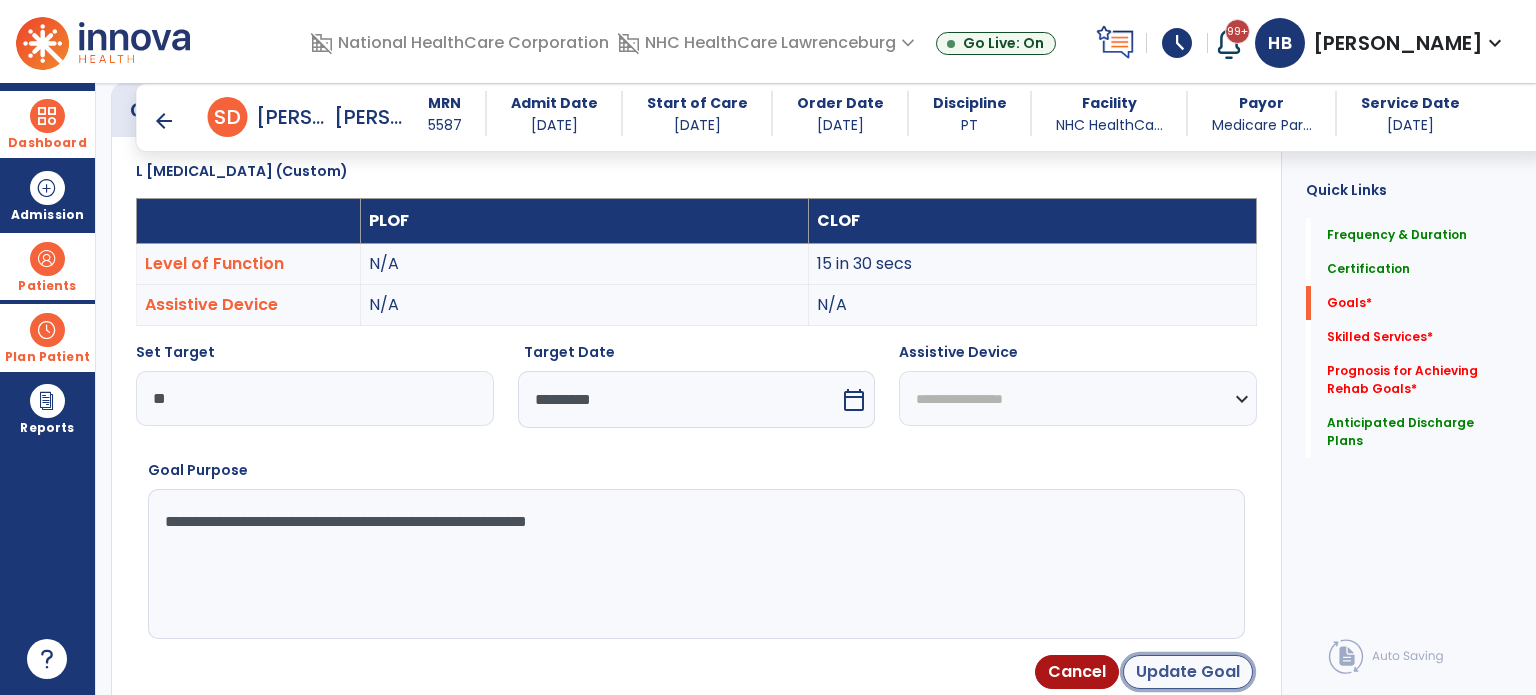 click on "Update Goal" at bounding box center (1188, 672) 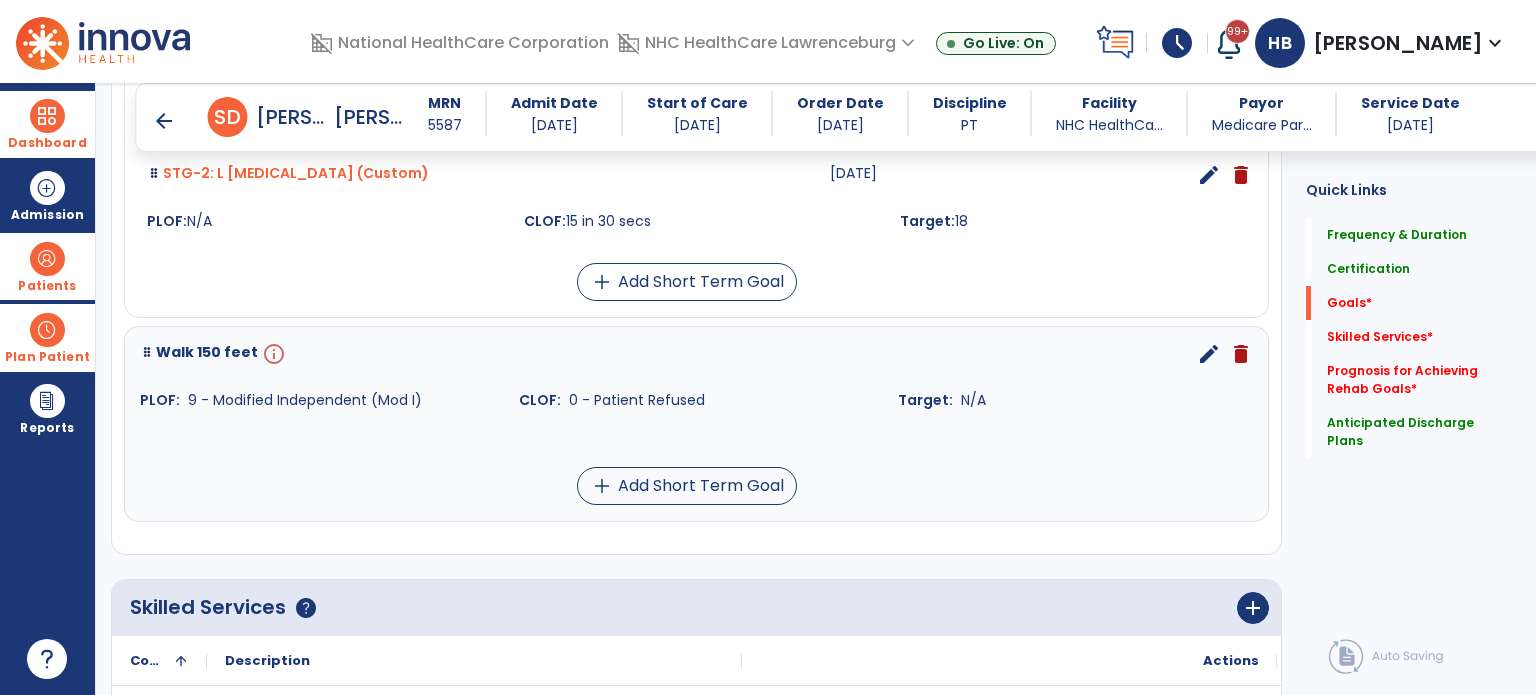 scroll, scrollTop: 758, scrollLeft: 0, axis: vertical 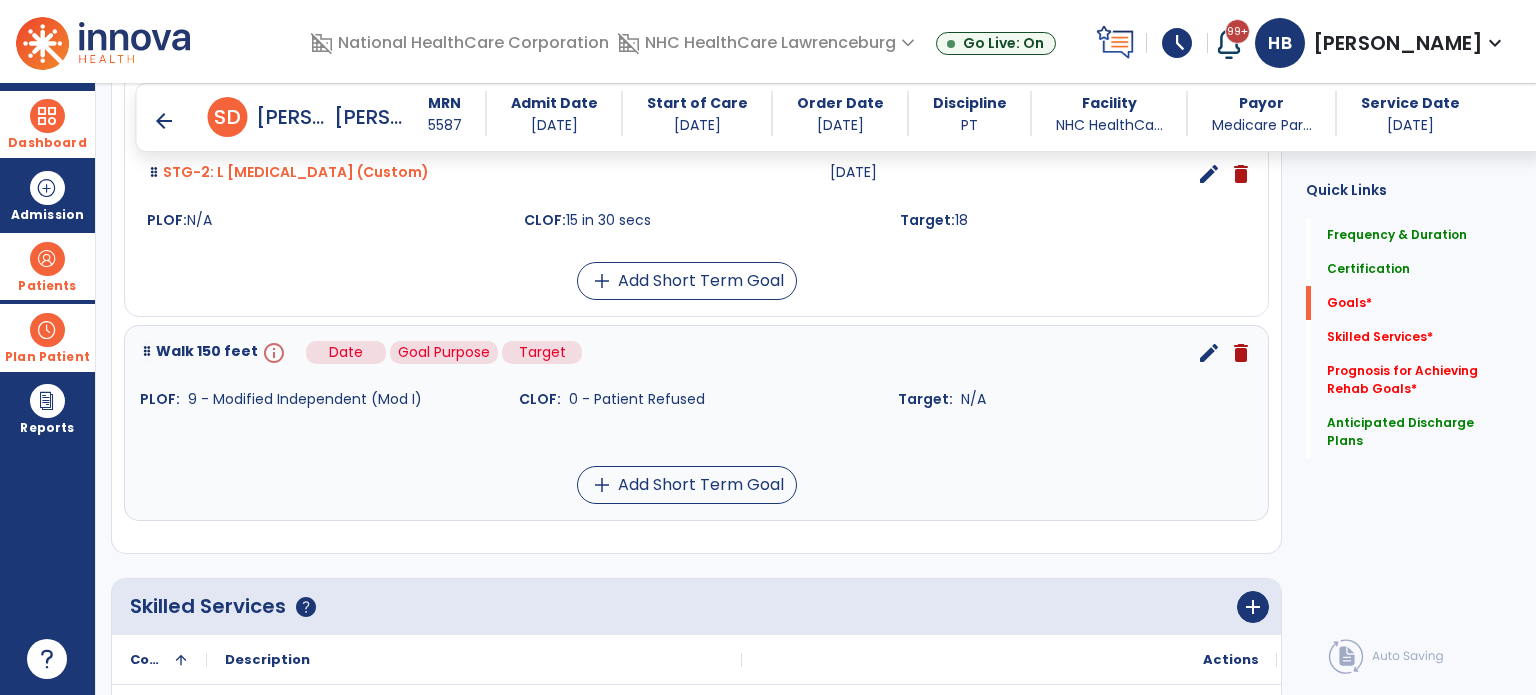 click on "info" at bounding box center [272, 353] 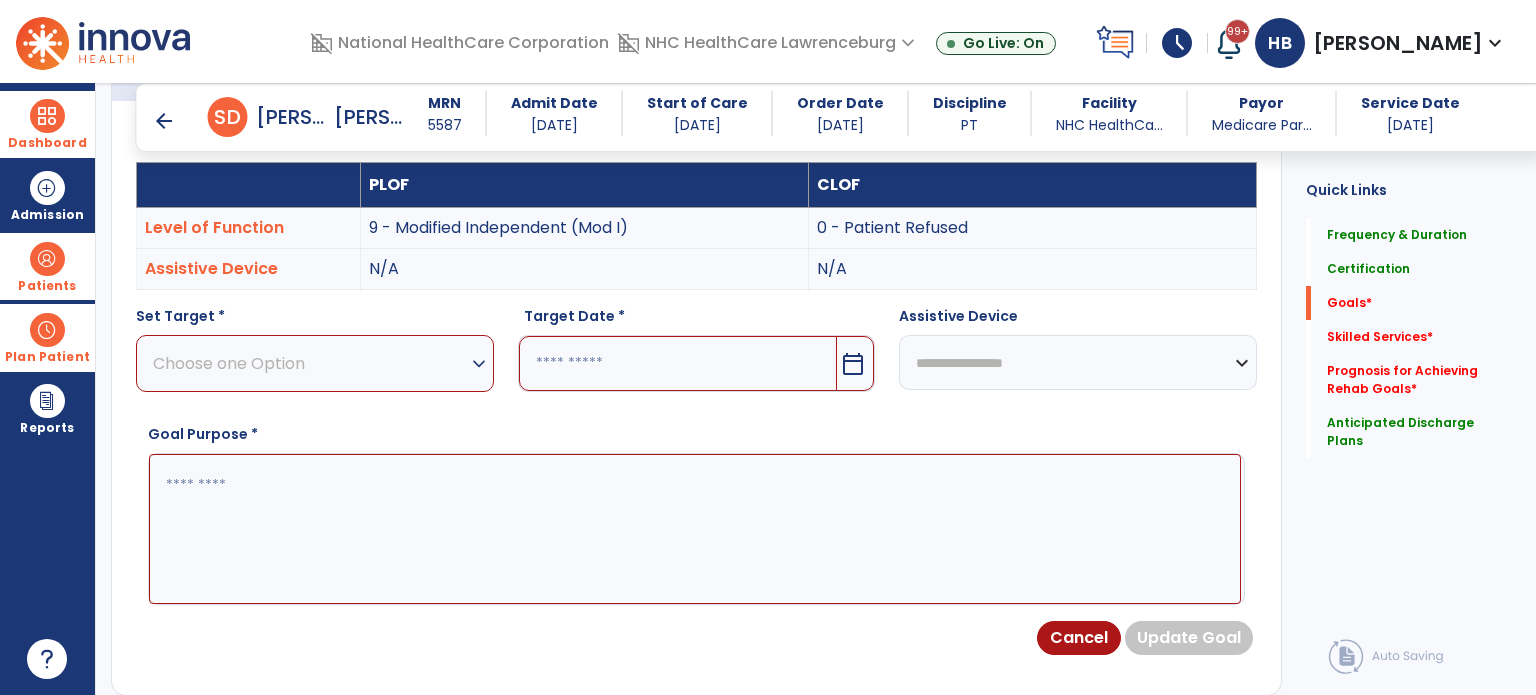 scroll, scrollTop: 534, scrollLeft: 0, axis: vertical 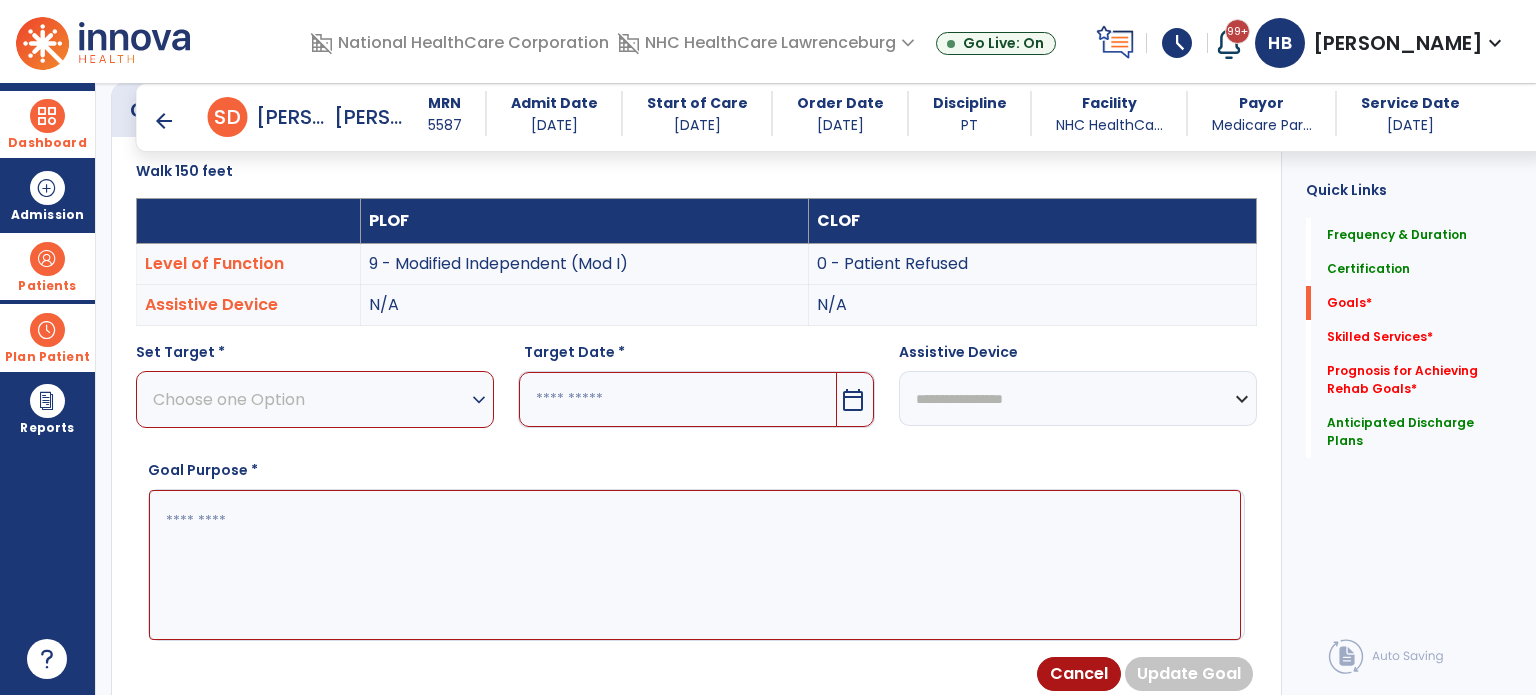 click on "Choose one Option   expand_more" at bounding box center [315, 399] 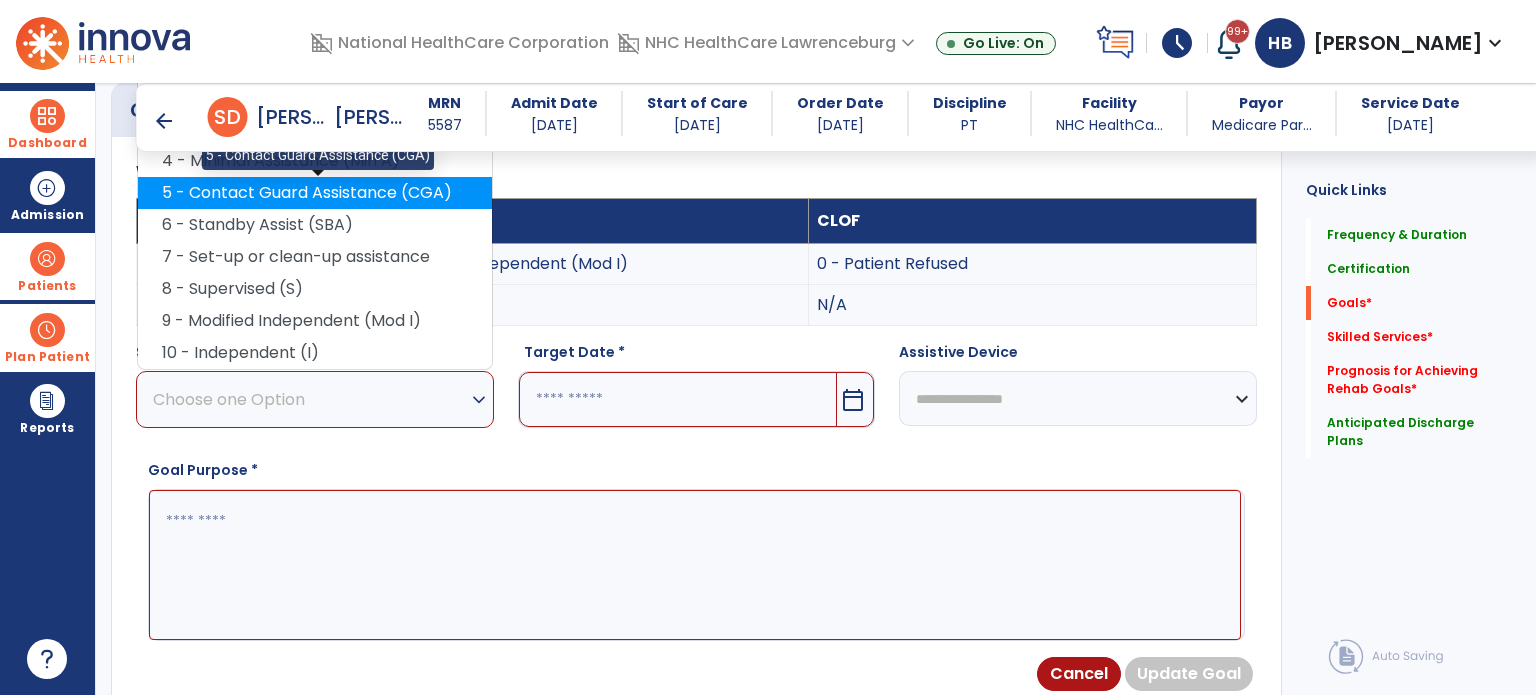 click on "5 - Contact Guard Assistance (CGA)" at bounding box center (315, 193) 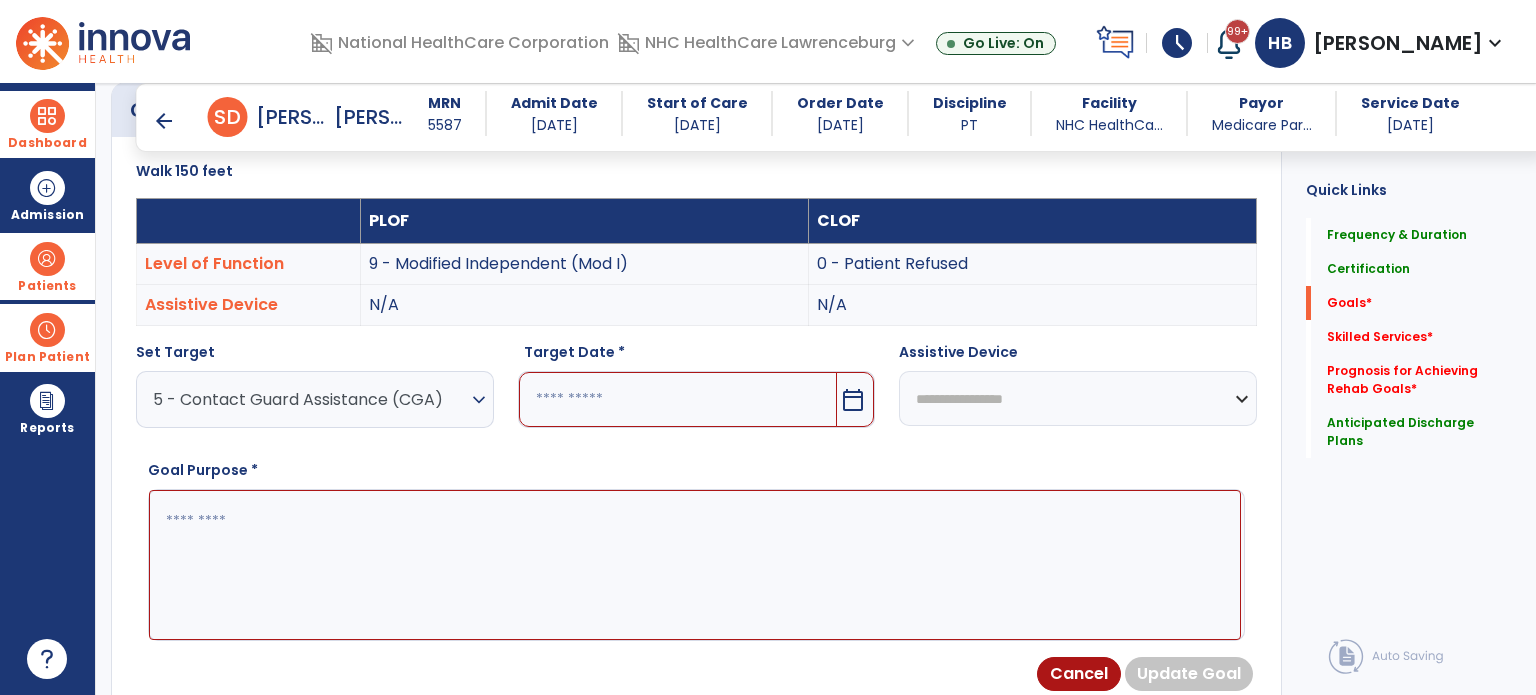click on "calendar_today" at bounding box center [853, 400] 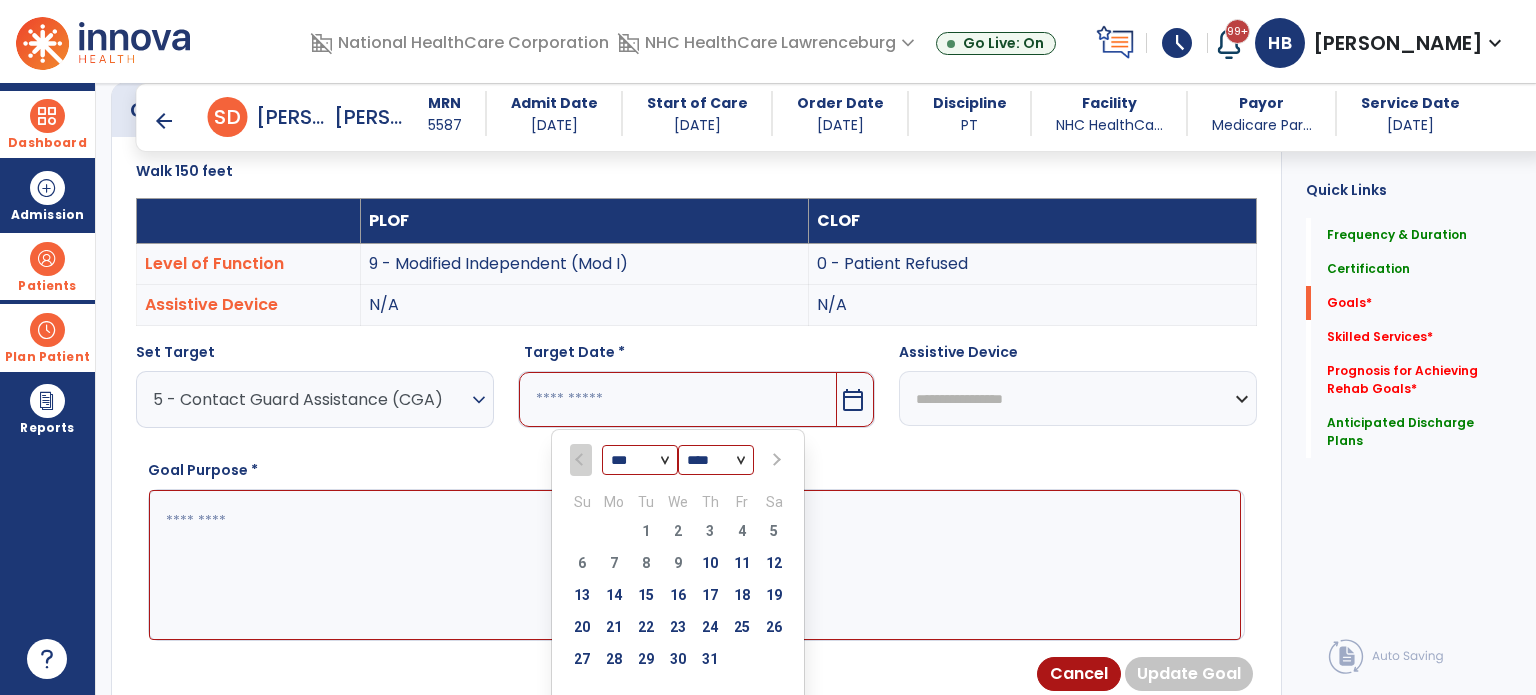 click at bounding box center [774, 460] 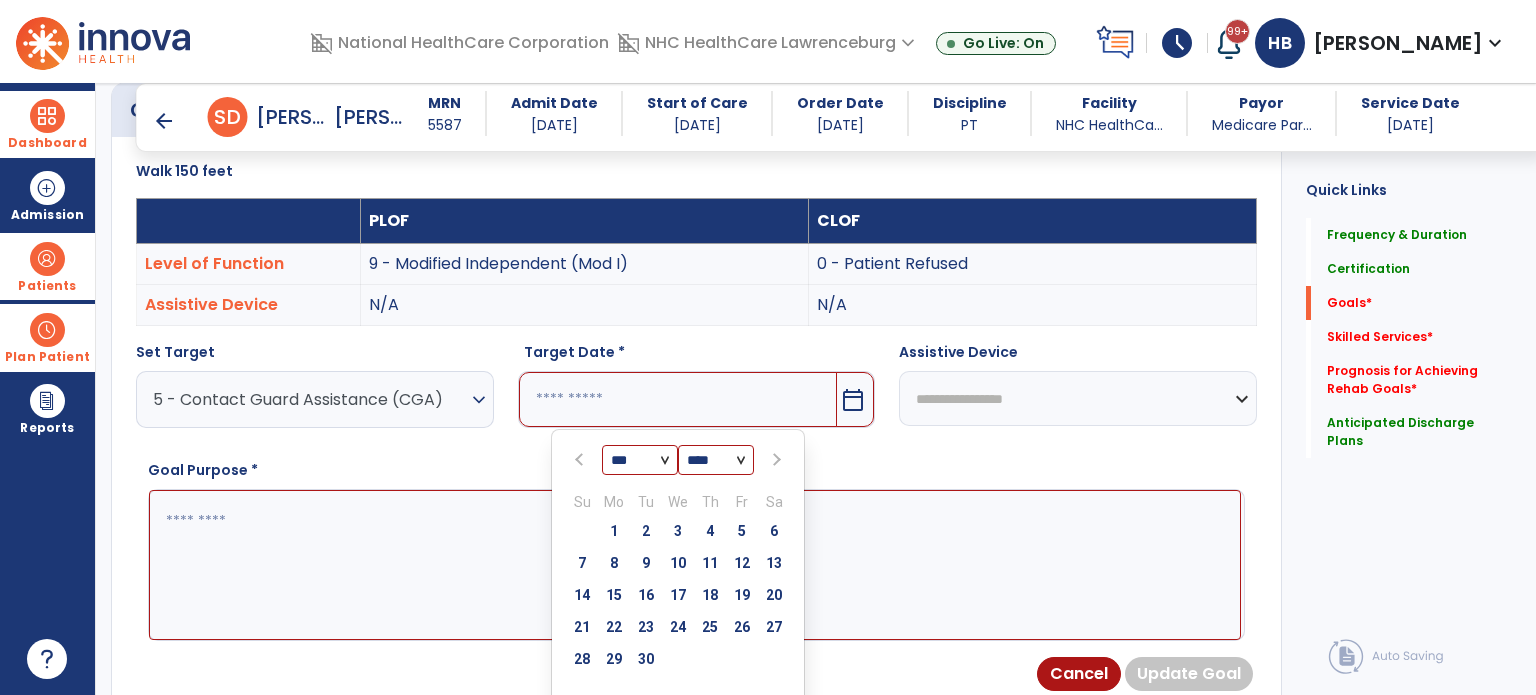 click at bounding box center (774, 460) 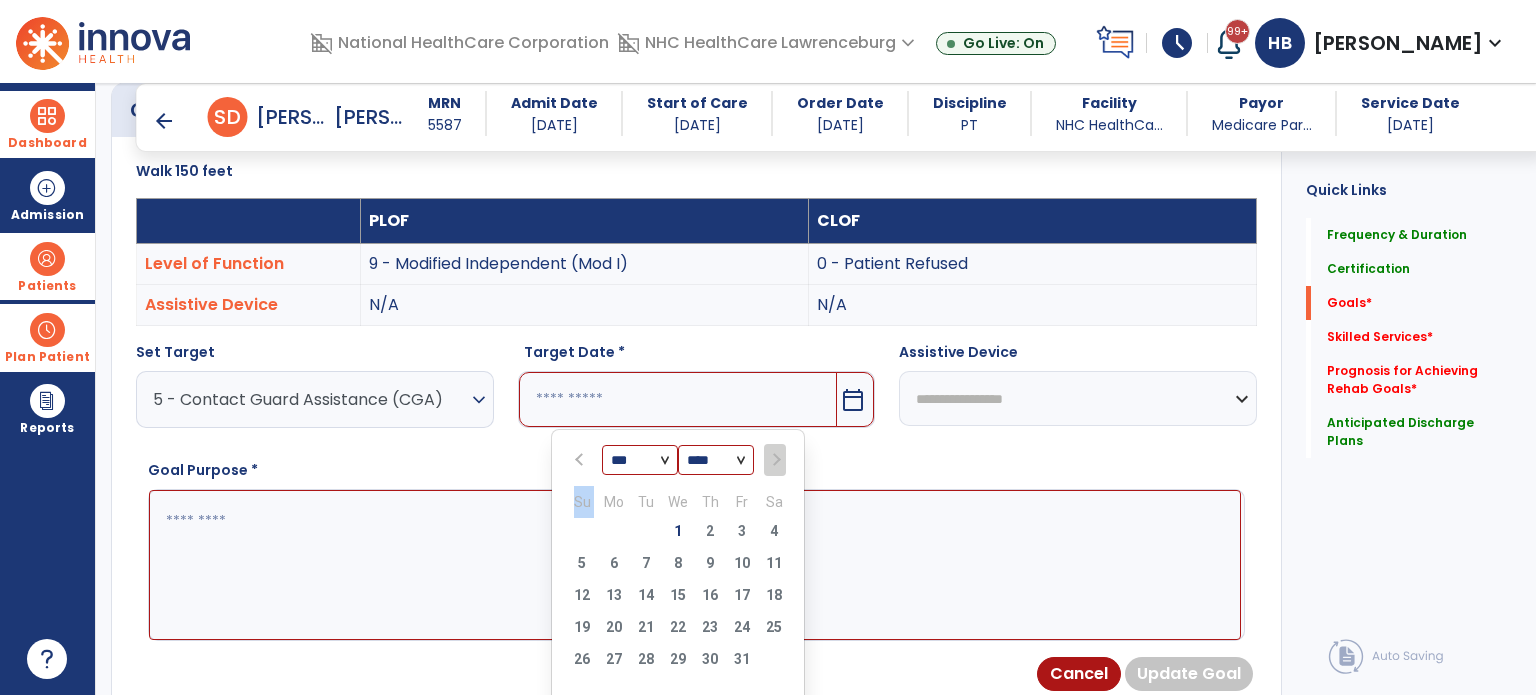 click at bounding box center (774, 460) 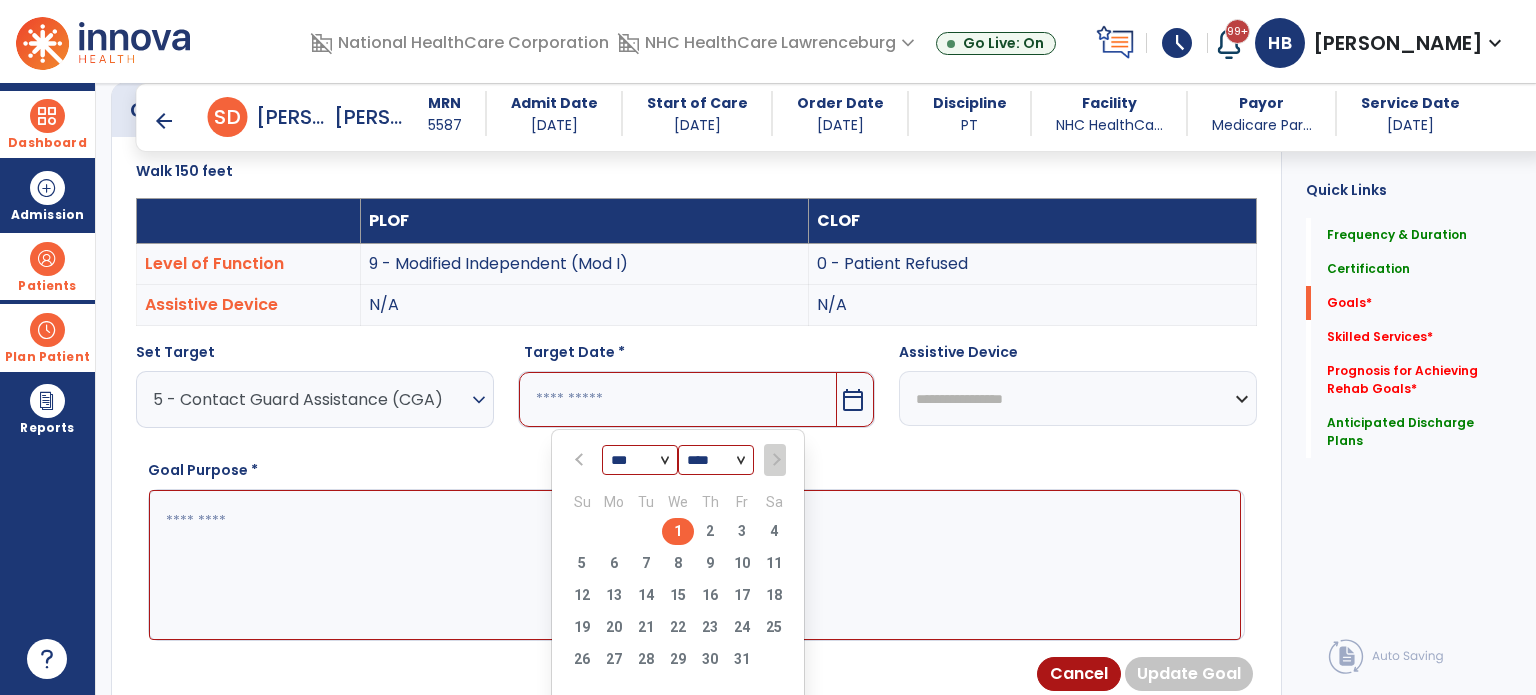 click on "1" at bounding box center (678, 531) 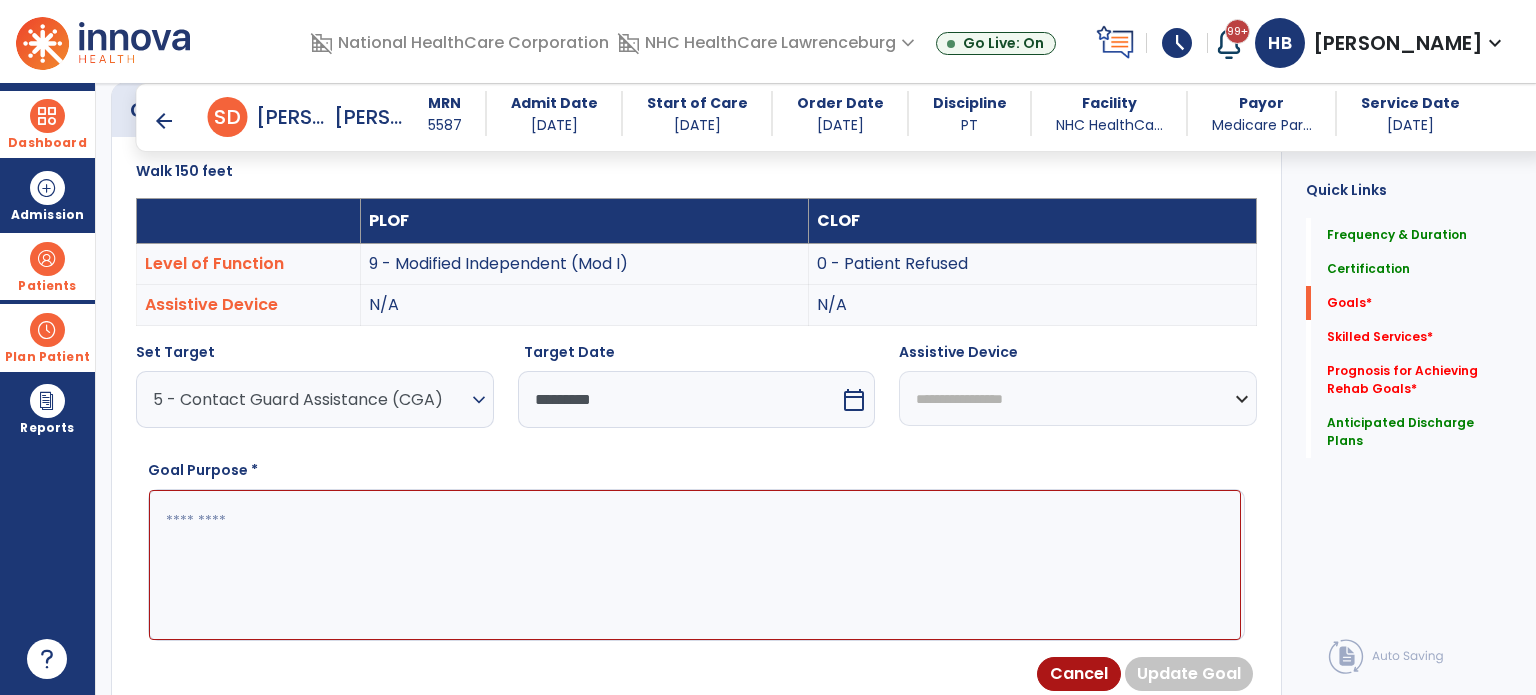 click at bounding box center (695, 565) 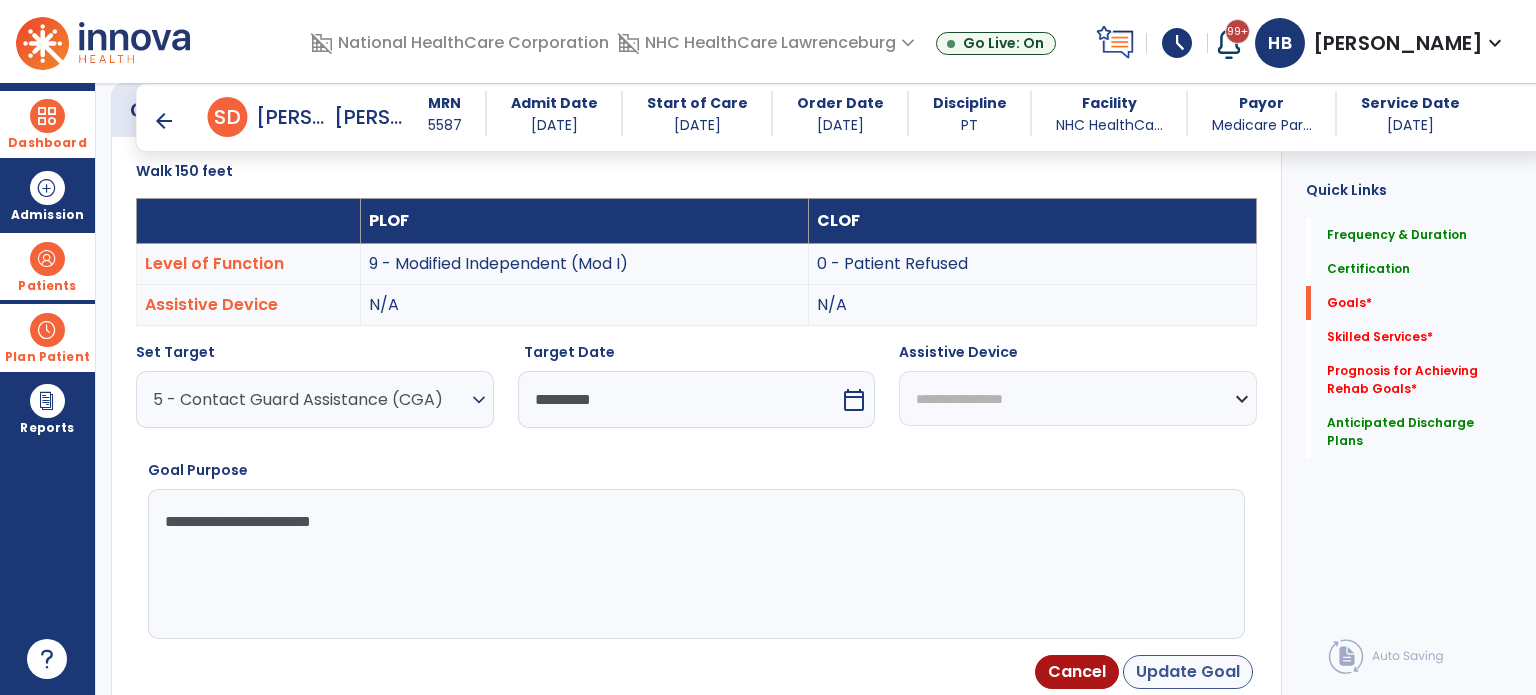 type on "**********" 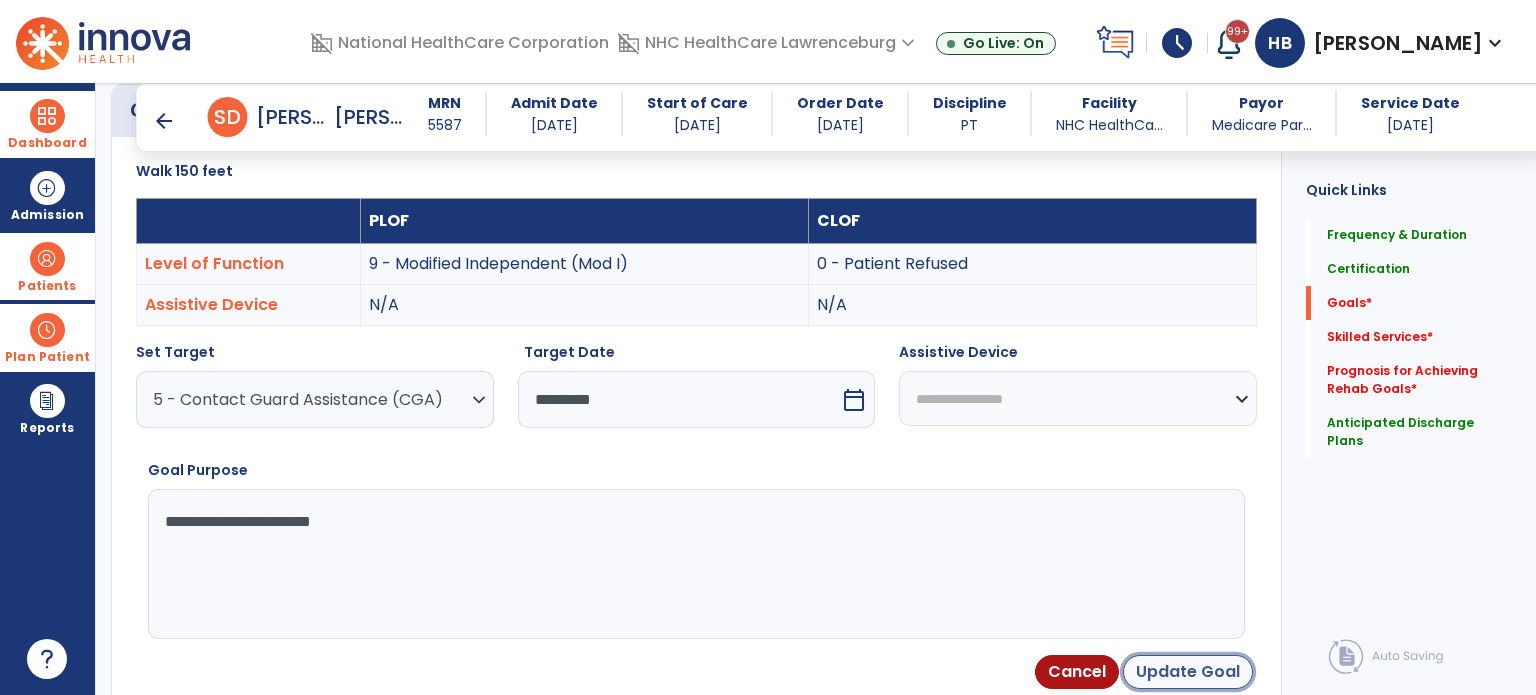 click on "Update Goal" at bounding box center (1188, 672) 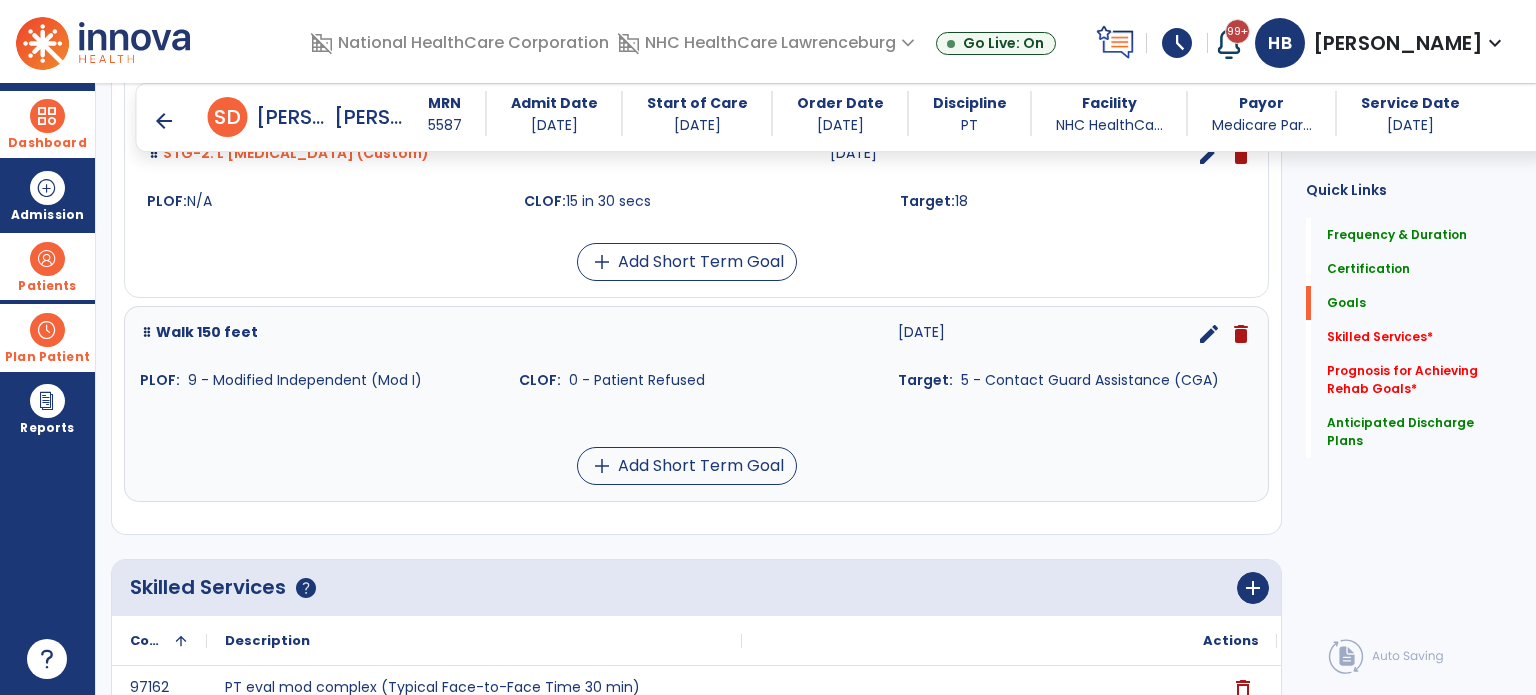 scroll, scrollTop: 778, scrollLeft: 0, axis: vertical 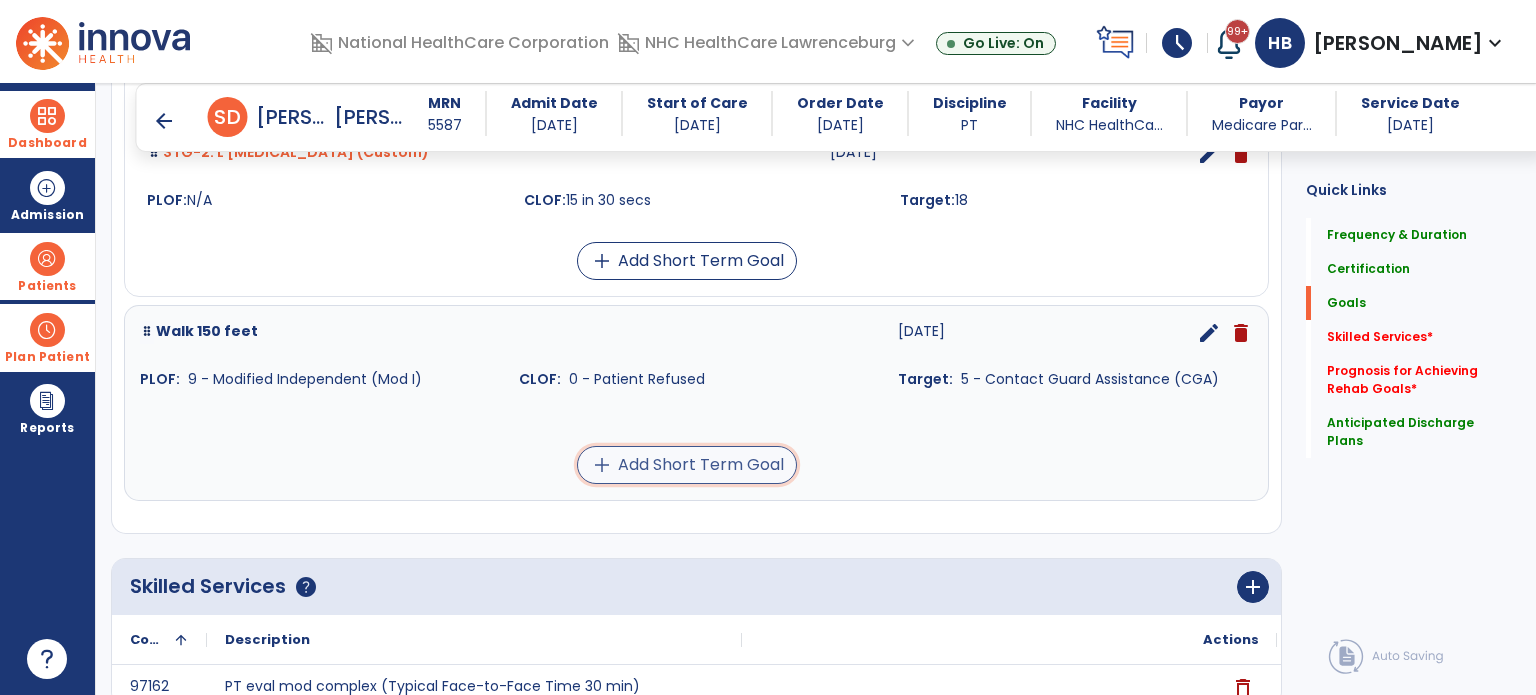 click on "add  Add Short Term Goal" at bounding box center [687, 465] 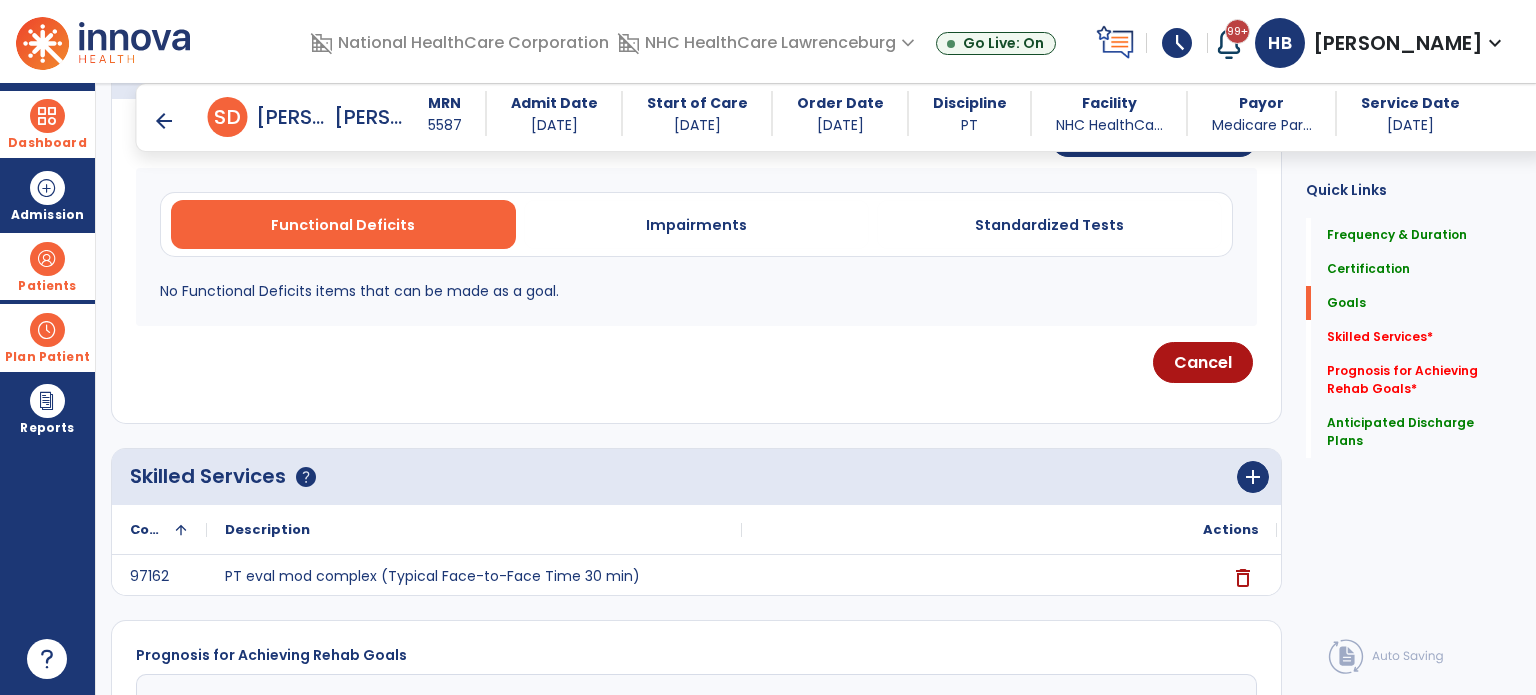 scroll, scrollTop: 364, scrollLeft: 0, axis: vertical 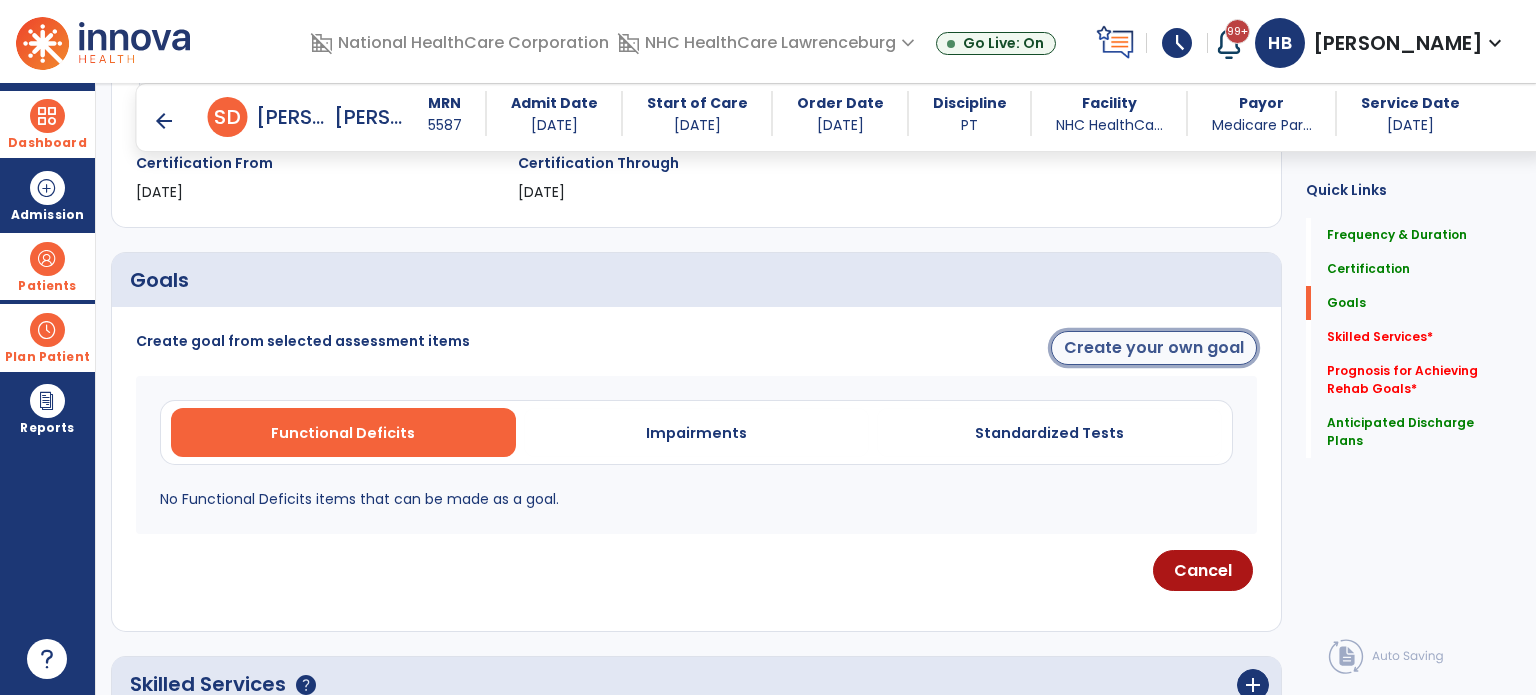 click on "Create your own goal" at bounding box center [1154, 348] 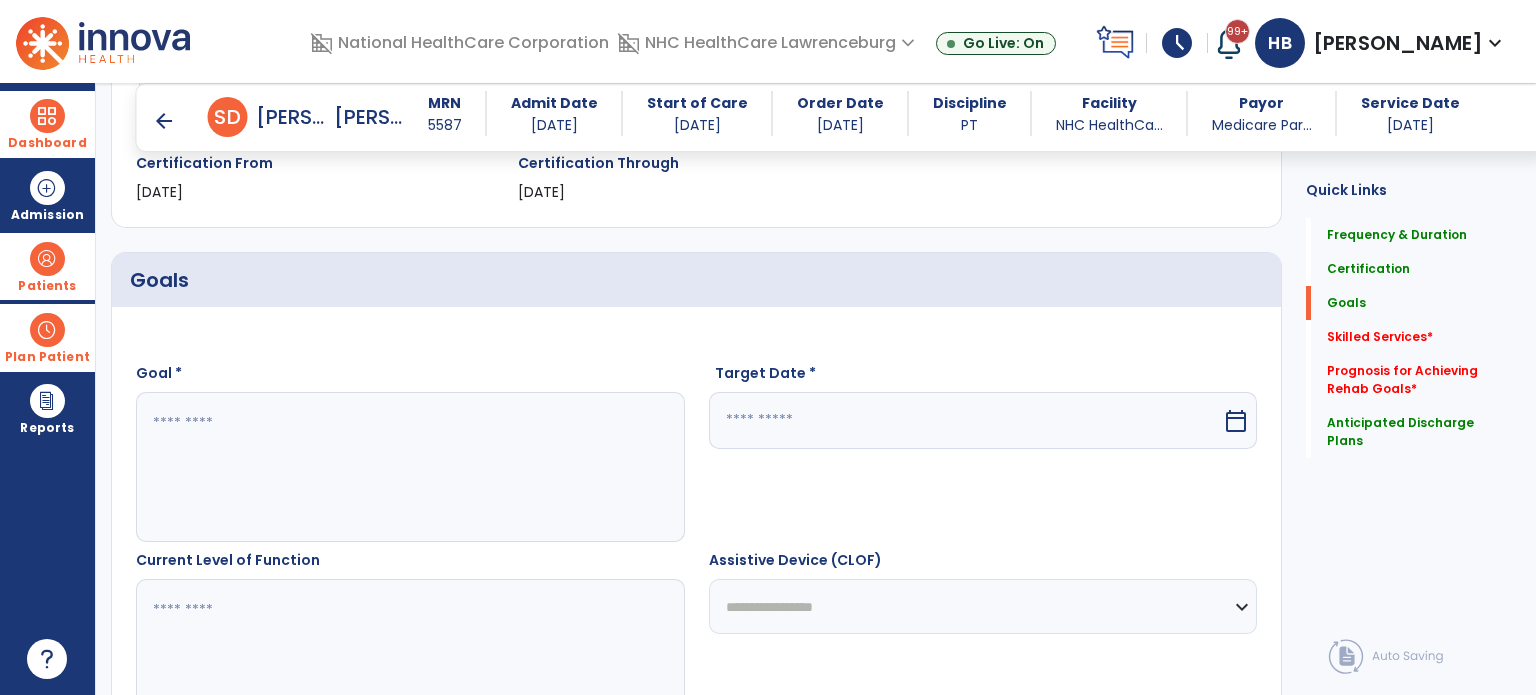 click at bounding box center (409, 467) 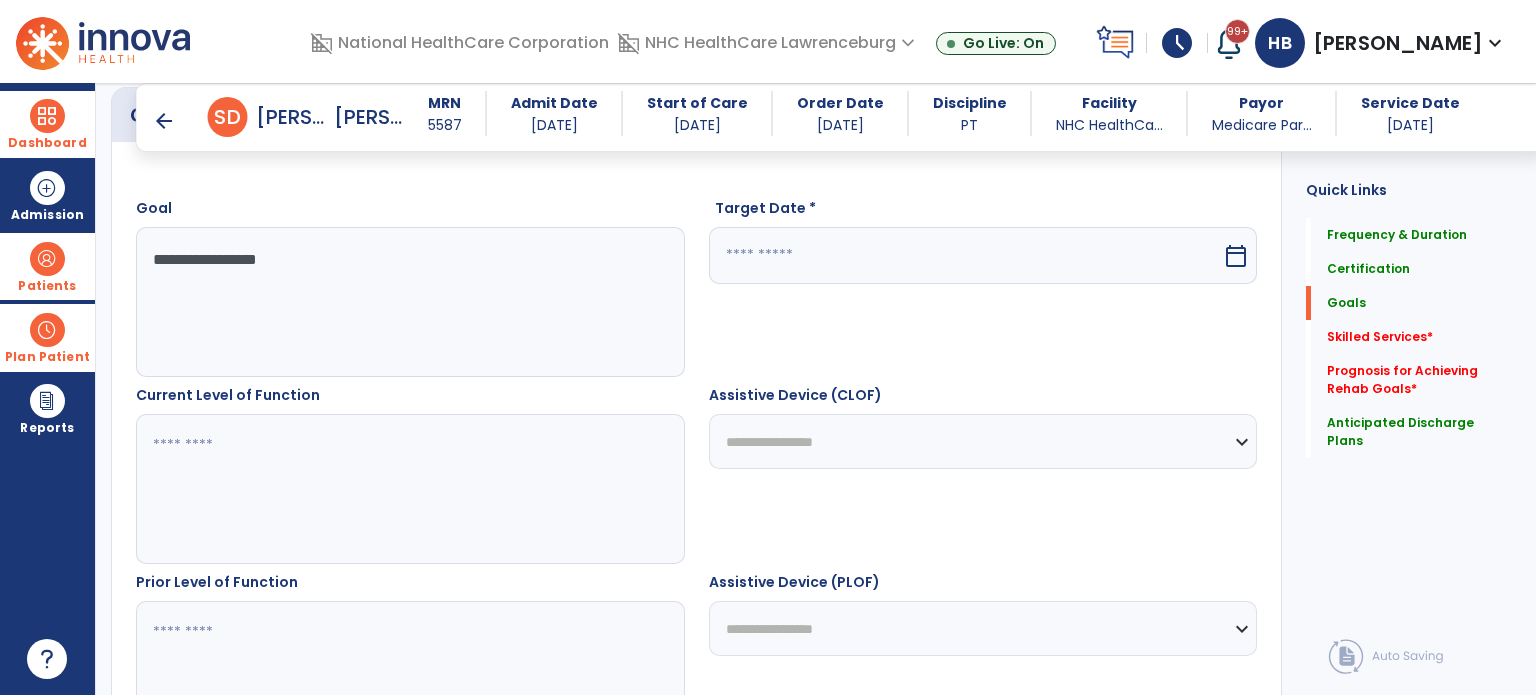 scroll, scrollTop: 530, scrollLeft: 0, axis: vertical 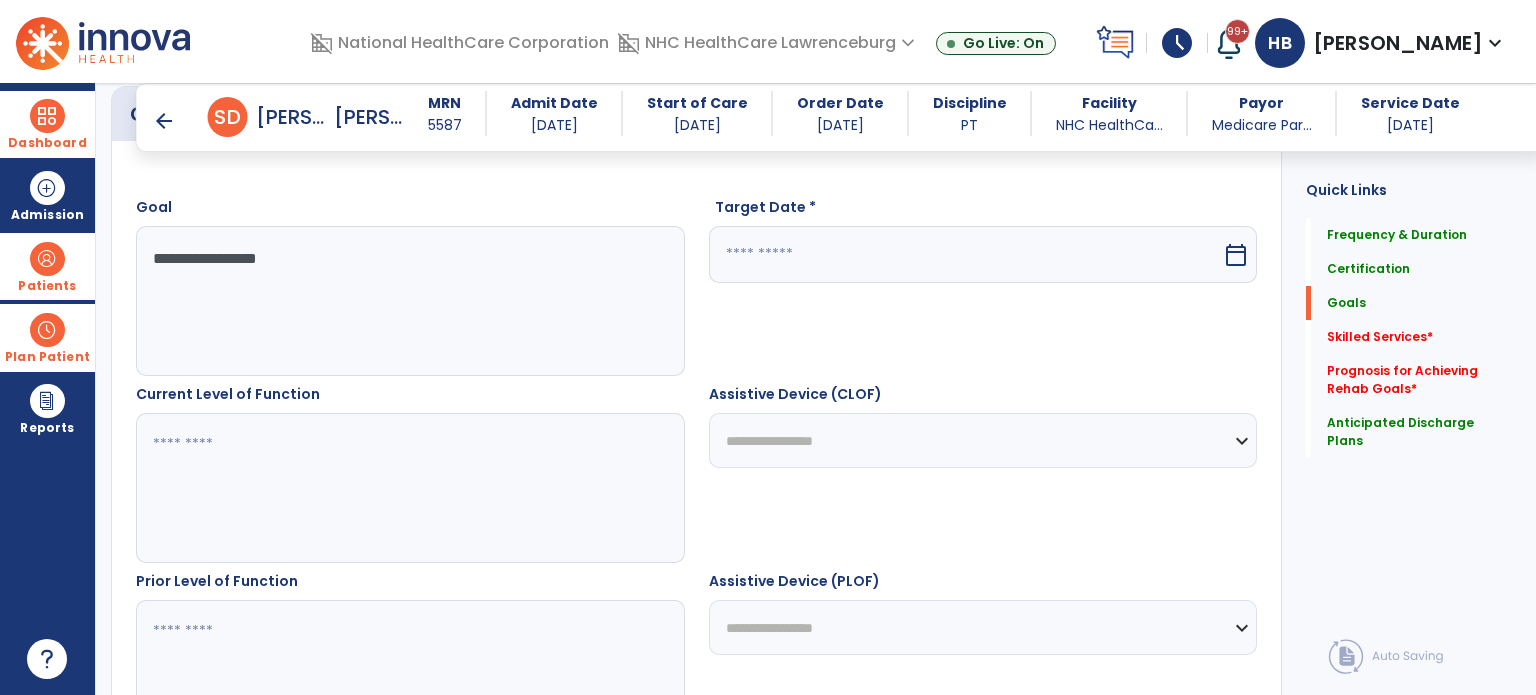 type on "**********" 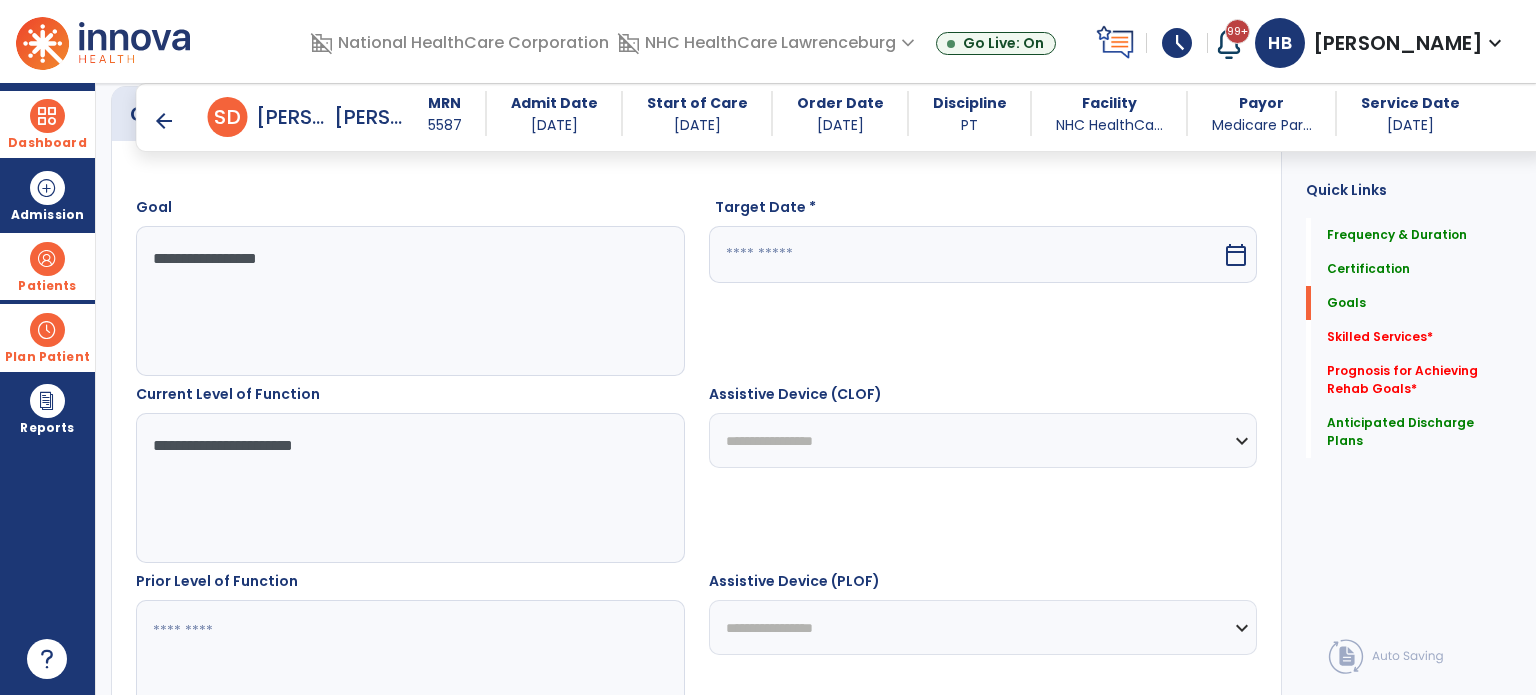 scroll, scrollTop: 766, scrollLeft: 0, axis: vertical 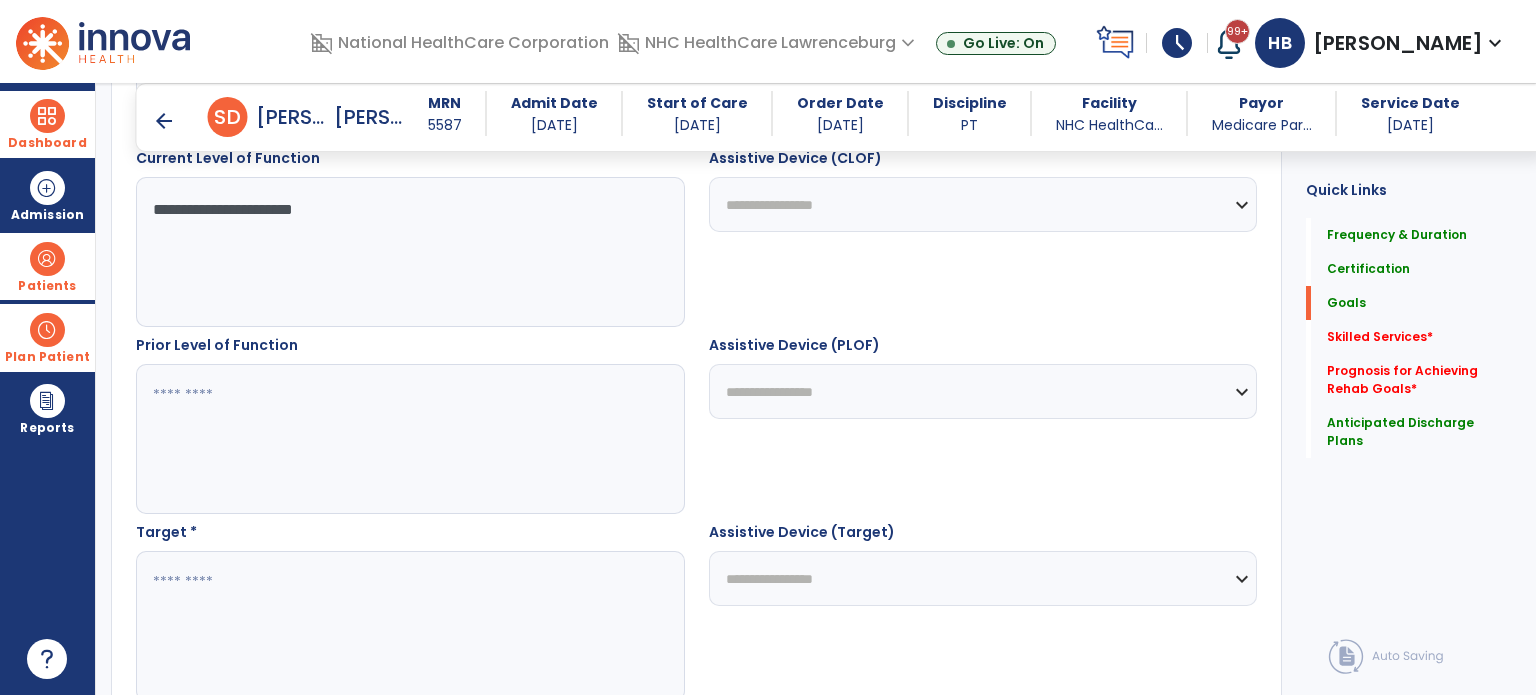 type on "**********" 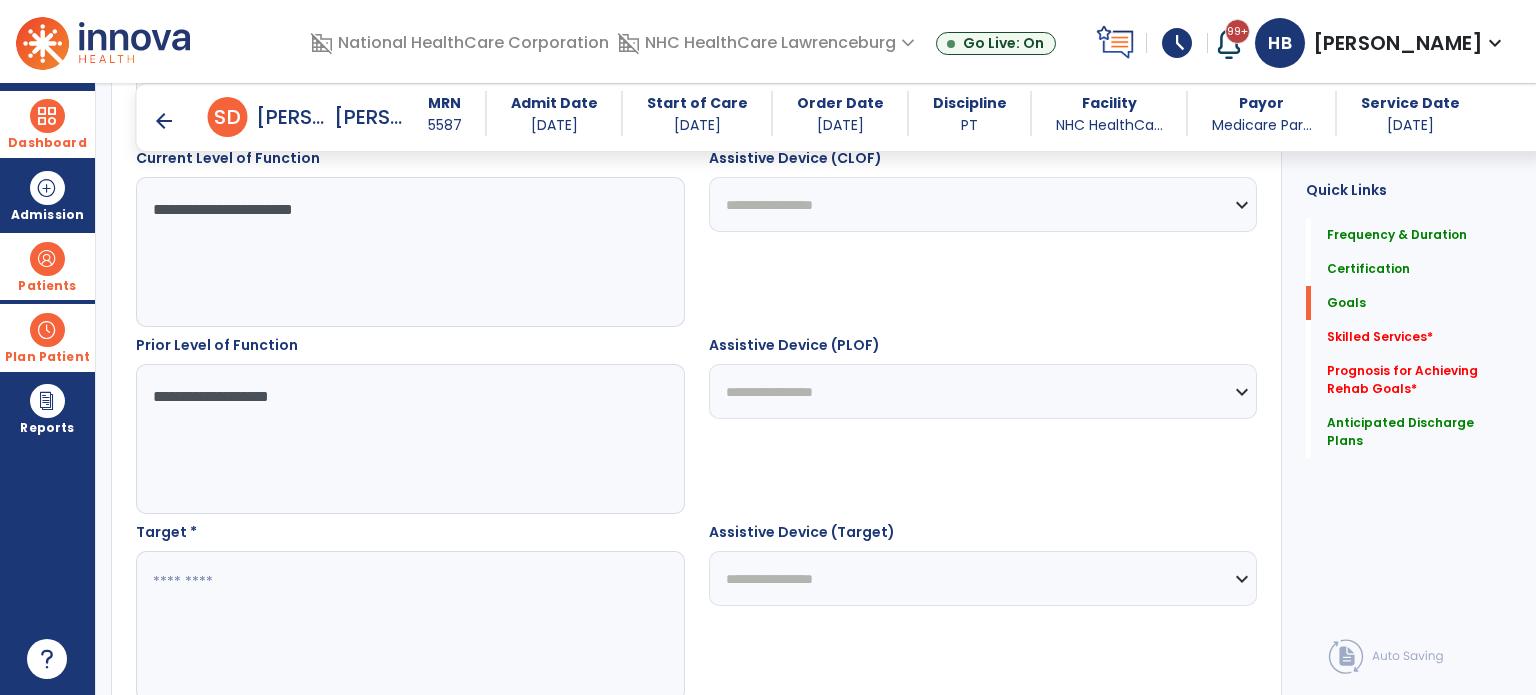 scroll, scrollTop: 888, scrollLeft: 0, axis: vertical 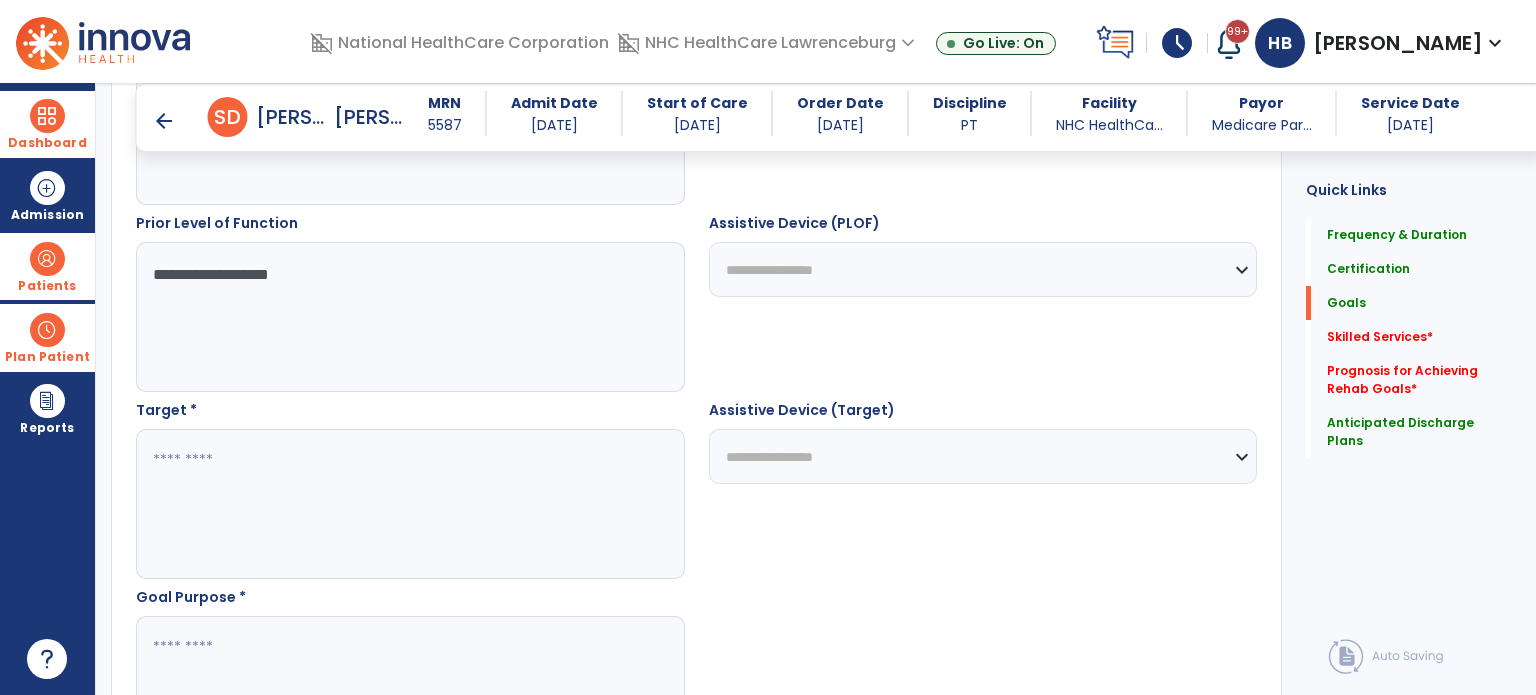 type on "**********" 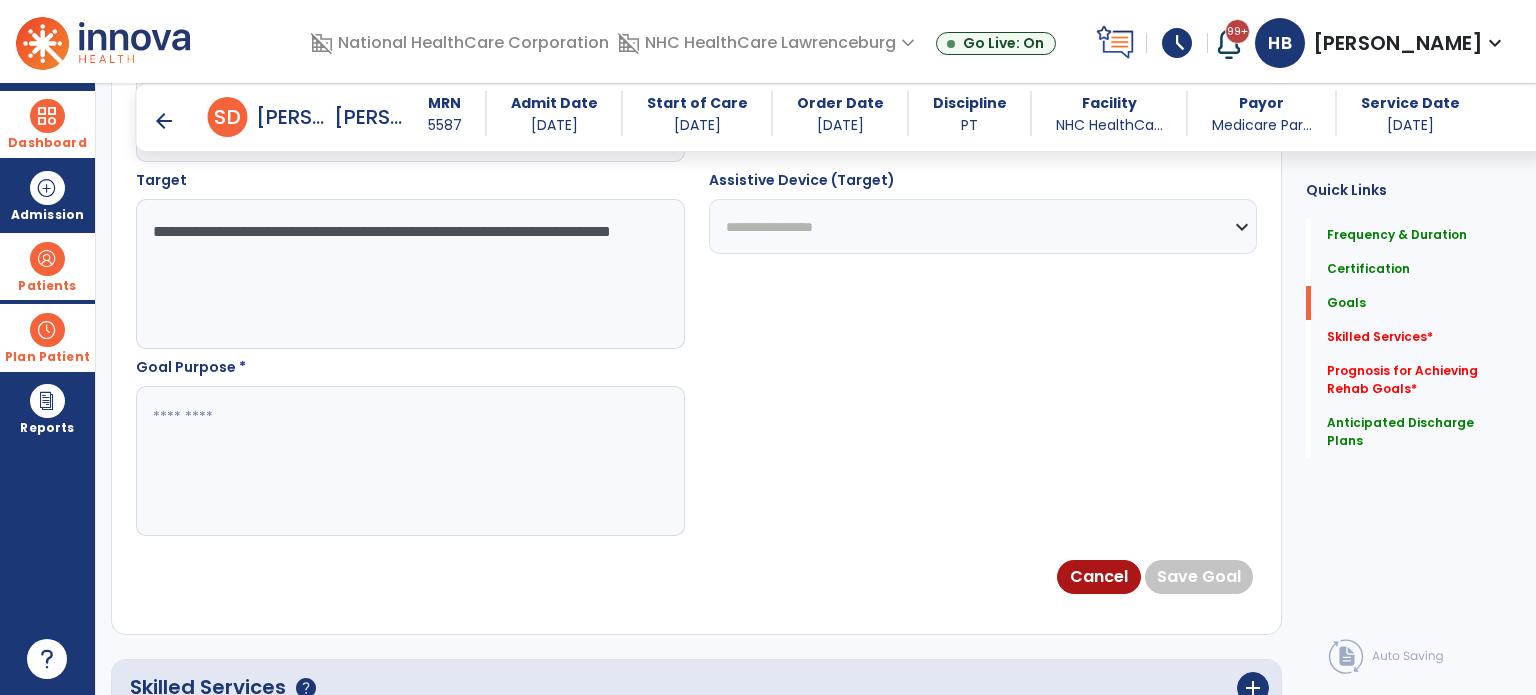 scroll, scrollTop: 1120, scrollLeft: 0, axis: vertical 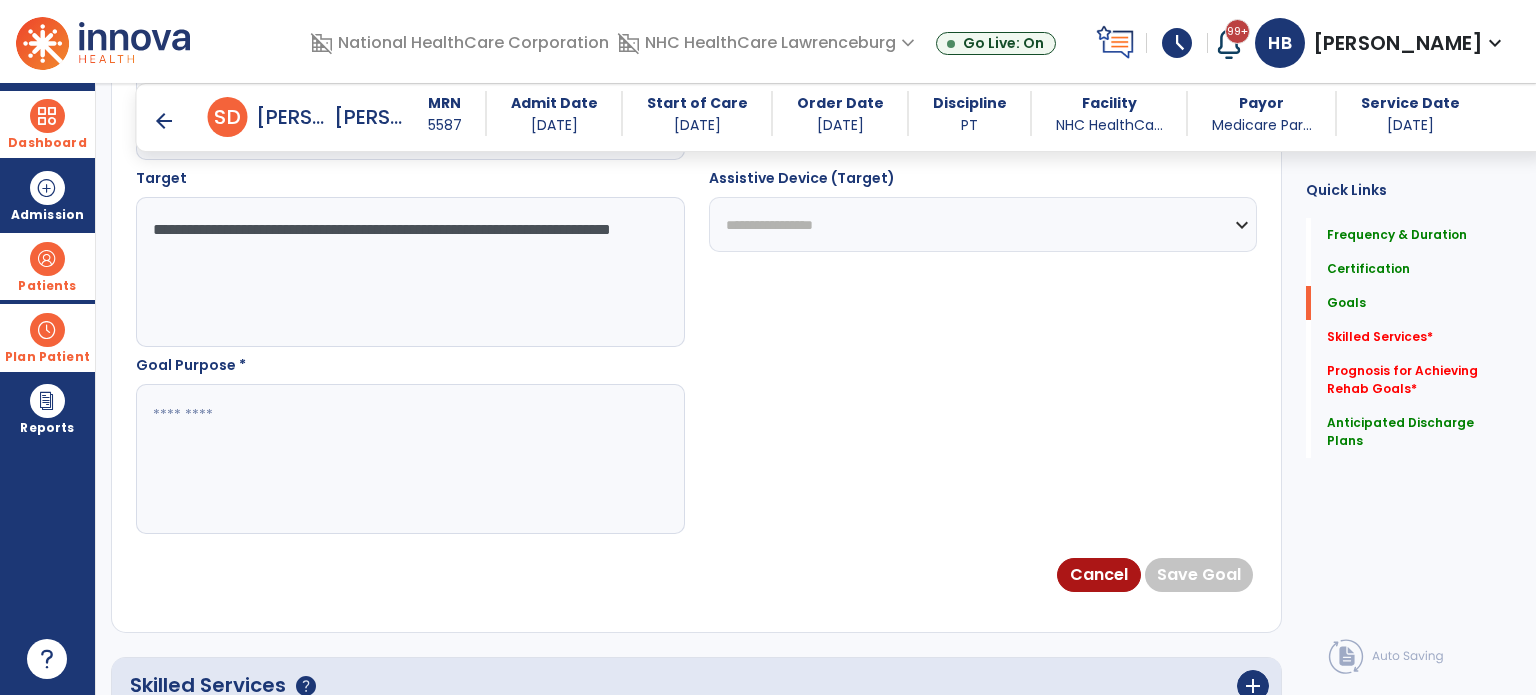 type on "**********" 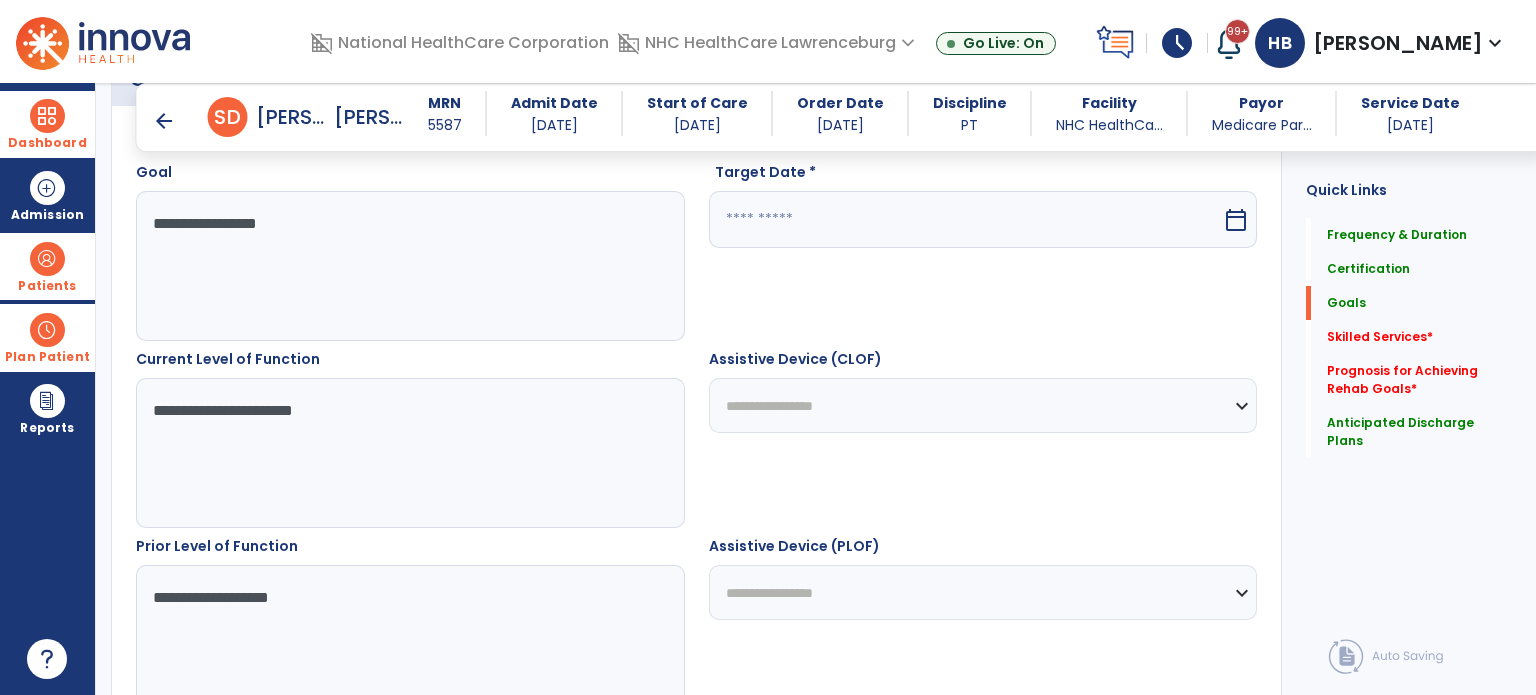 scroll, scrollTop: 427, scrollLeft: 0, axis: vertical 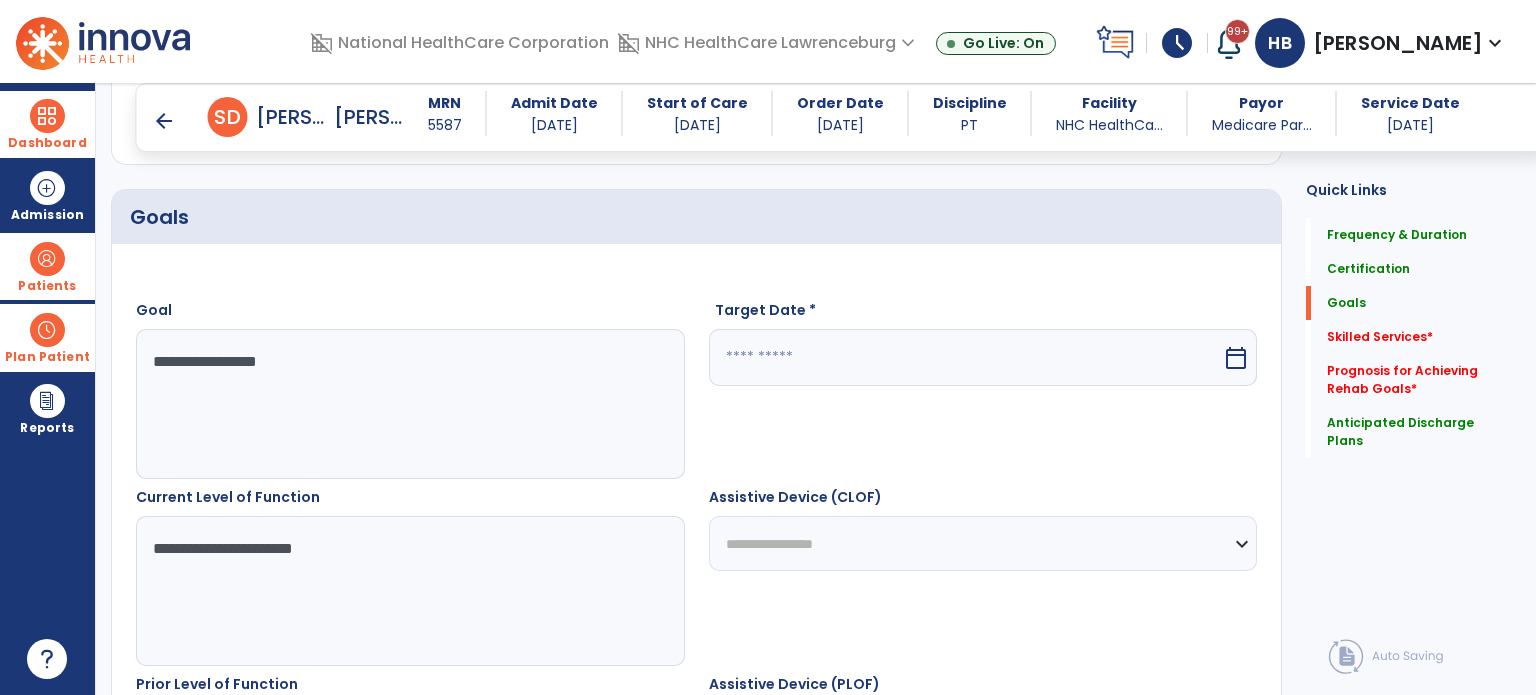 type on "**********" 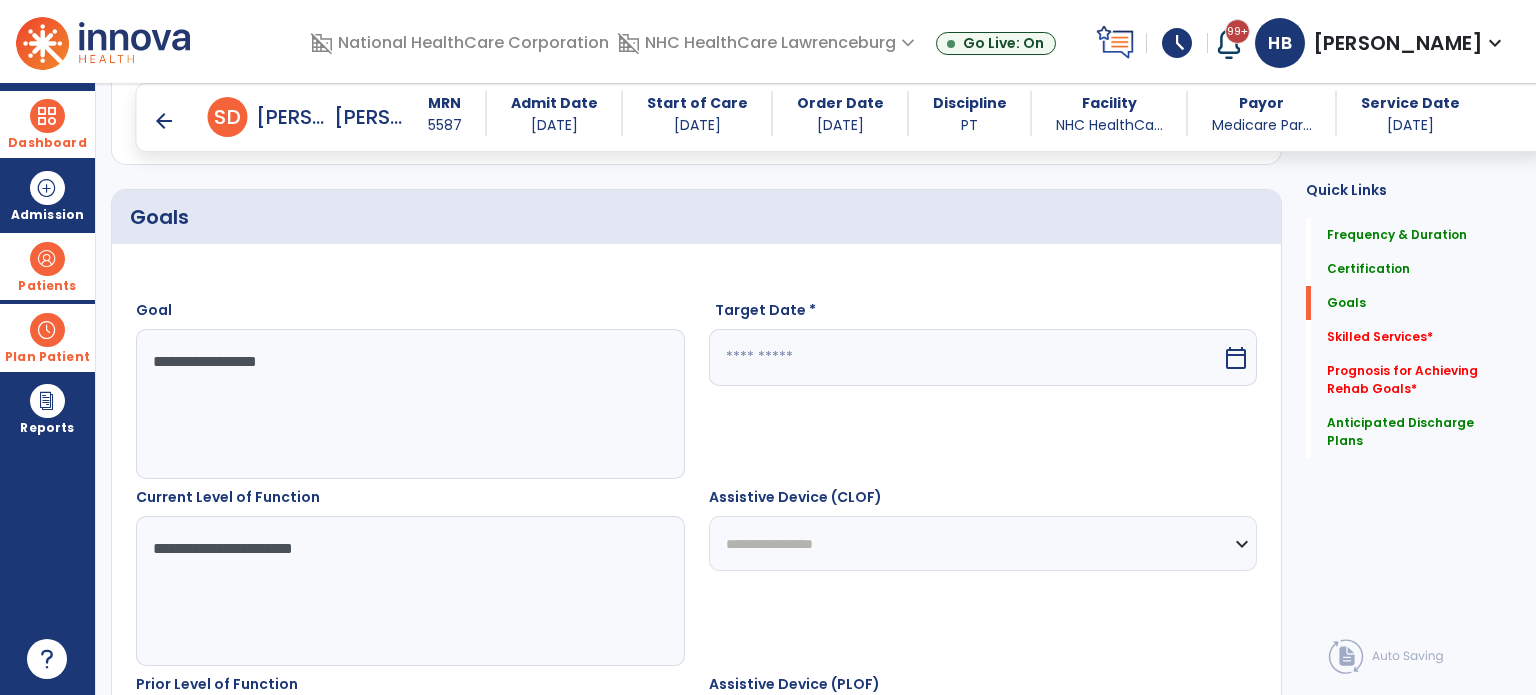 click at bounding box center (966, 357) 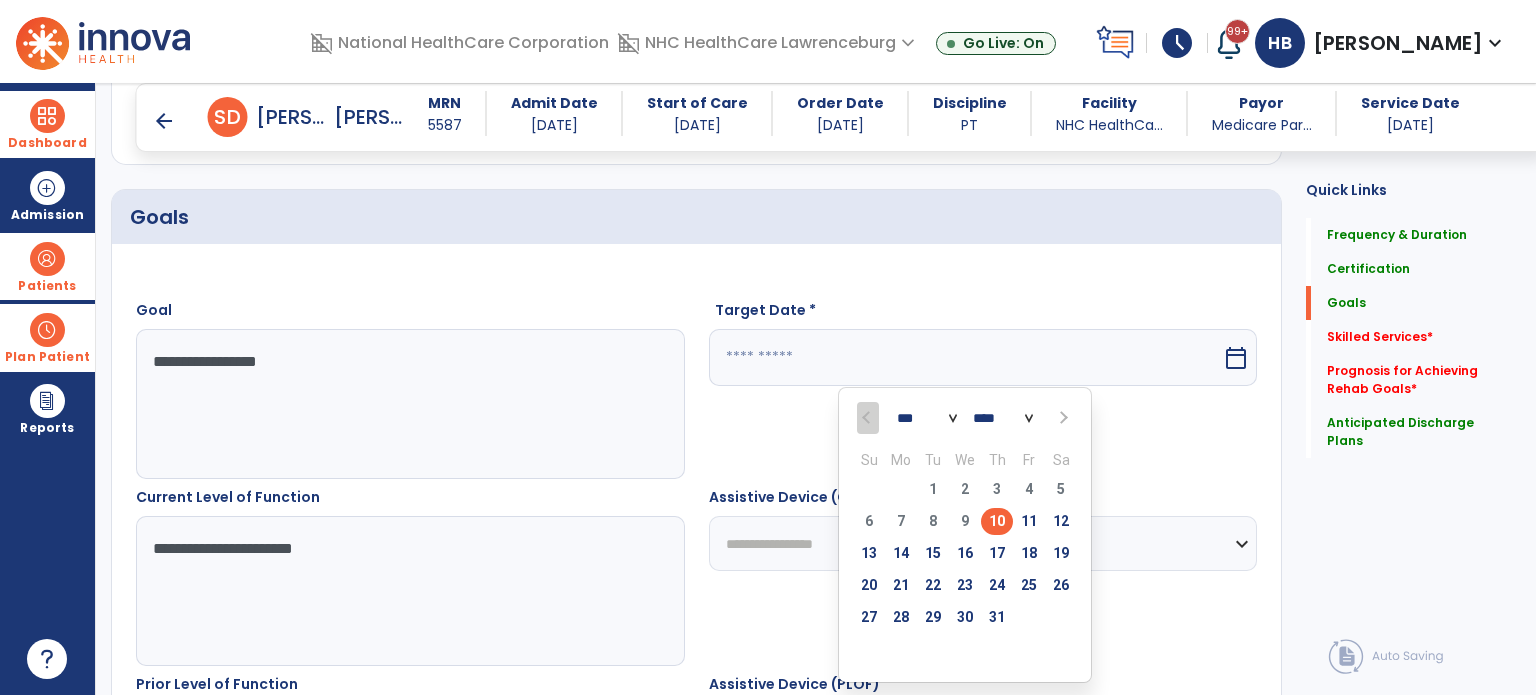 scroll, scrollTop: 508, scrollLeft: 0, axis: vertical 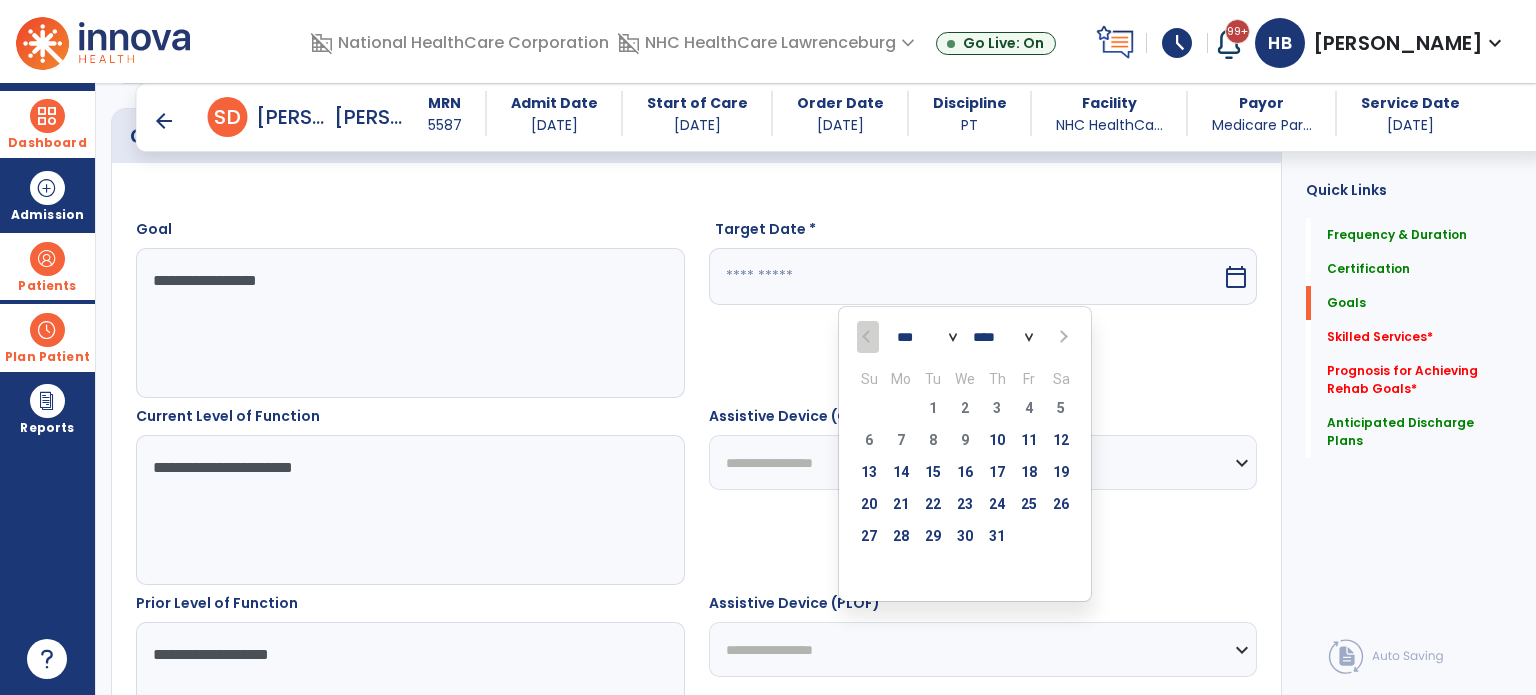 click at bounding box center (1061, 337) 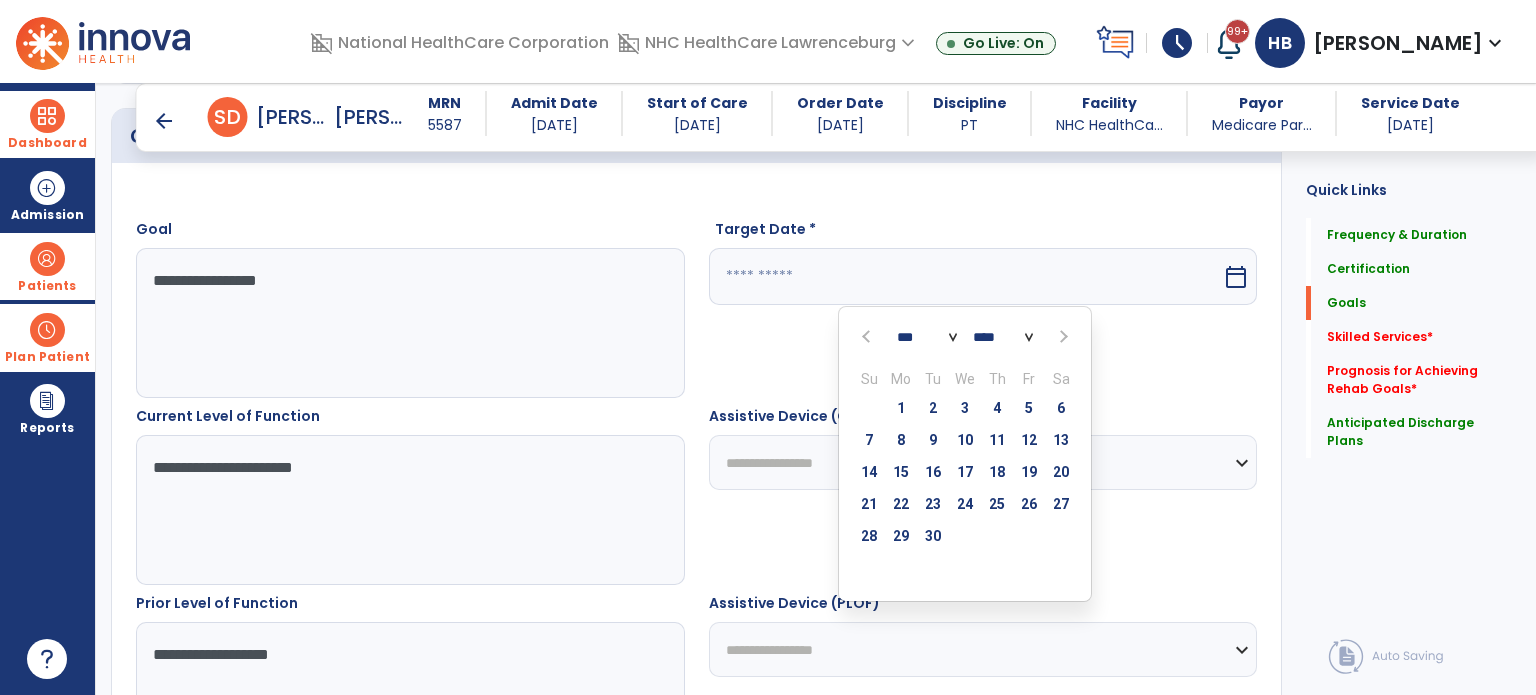 click at bounding box center (1061, 337) 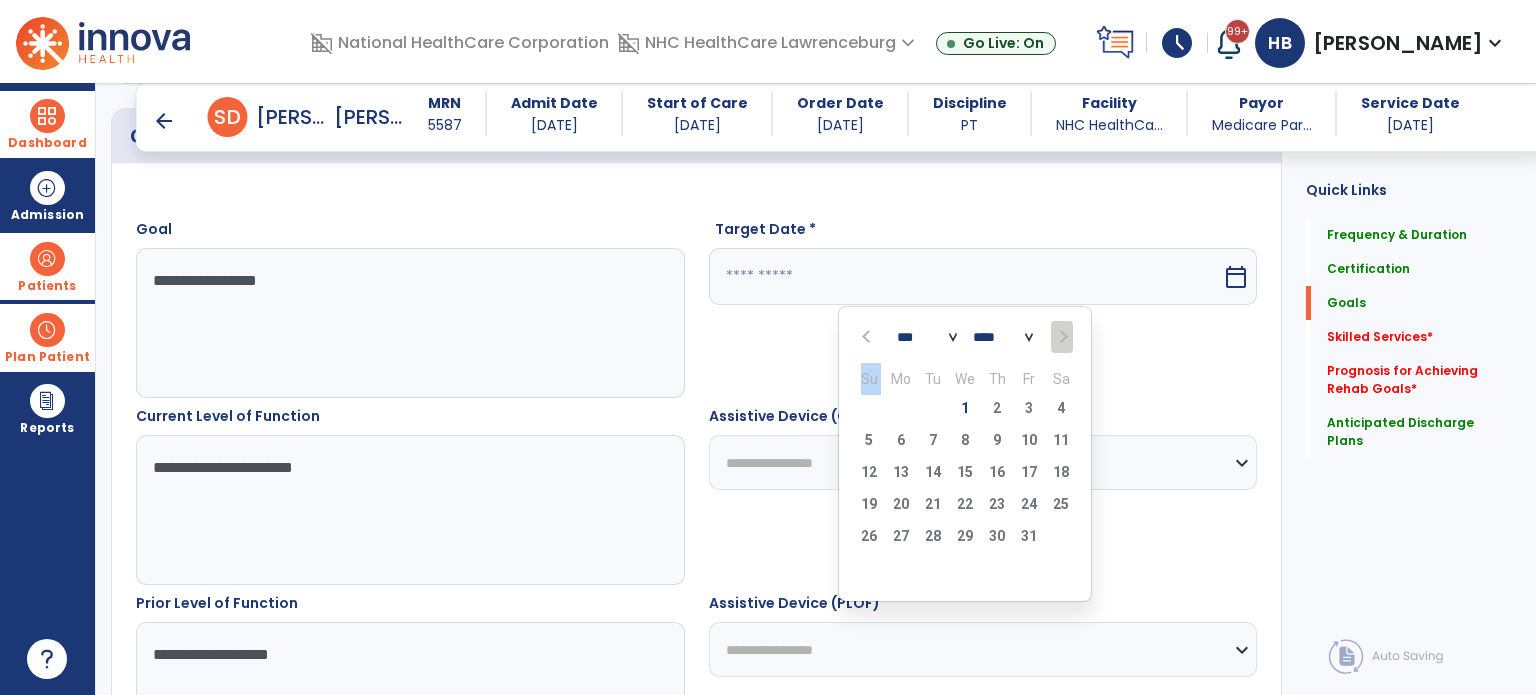 click at bounding box center (1061, 337) 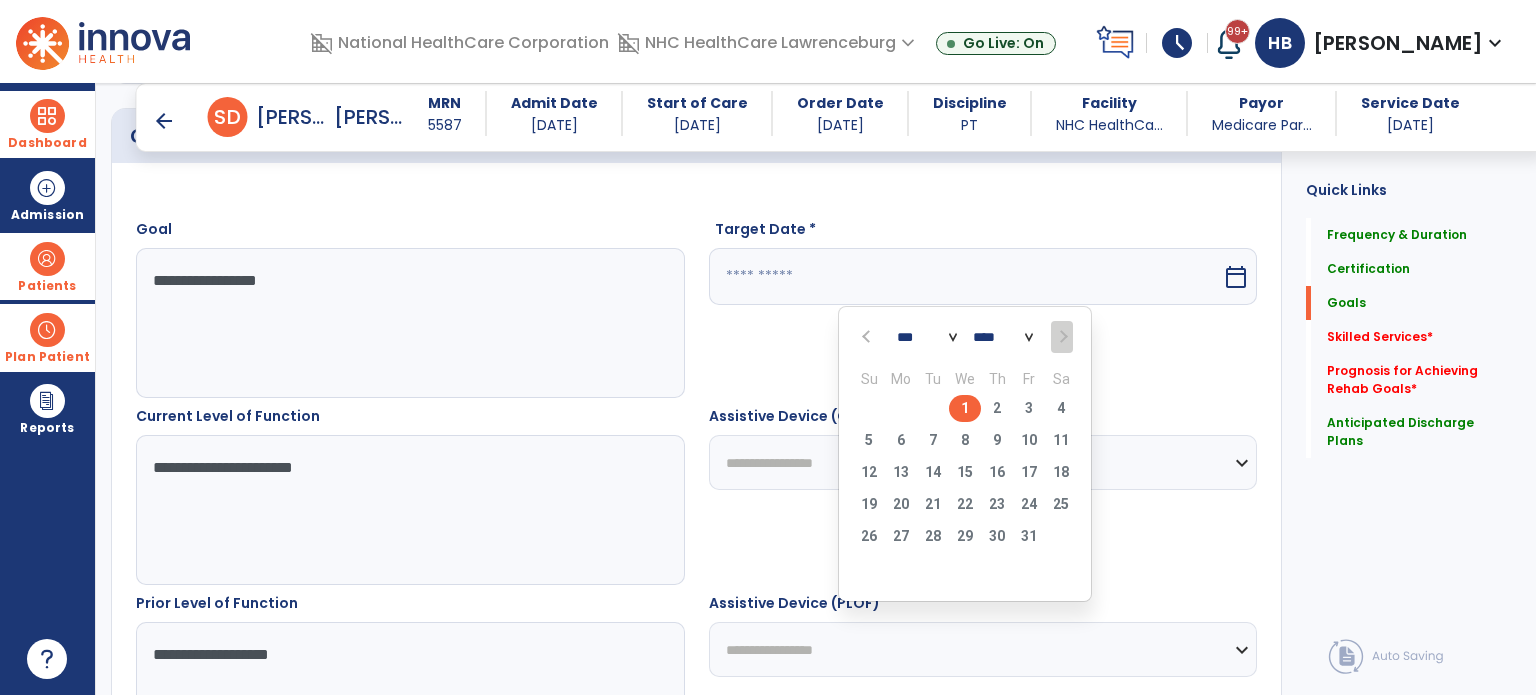 click on "1" at bounding box center [965, 408] 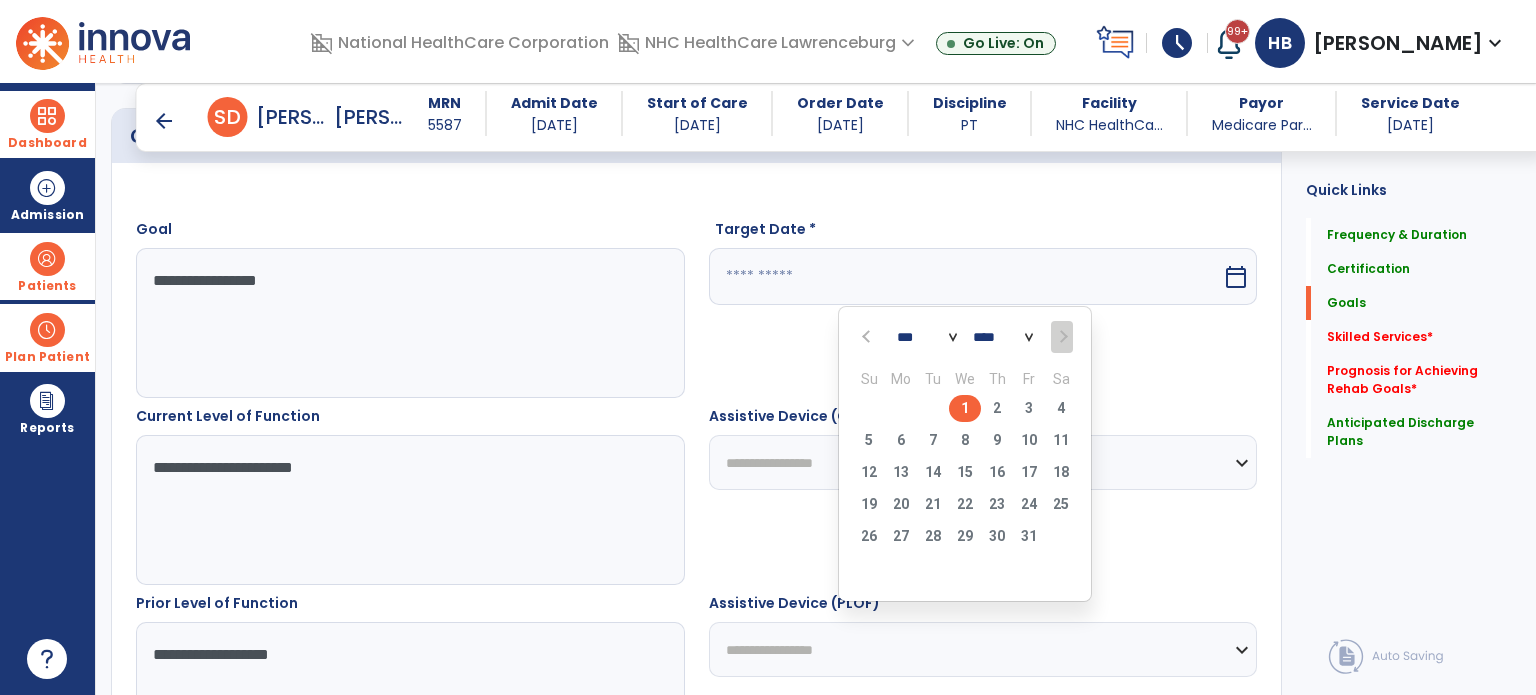 type 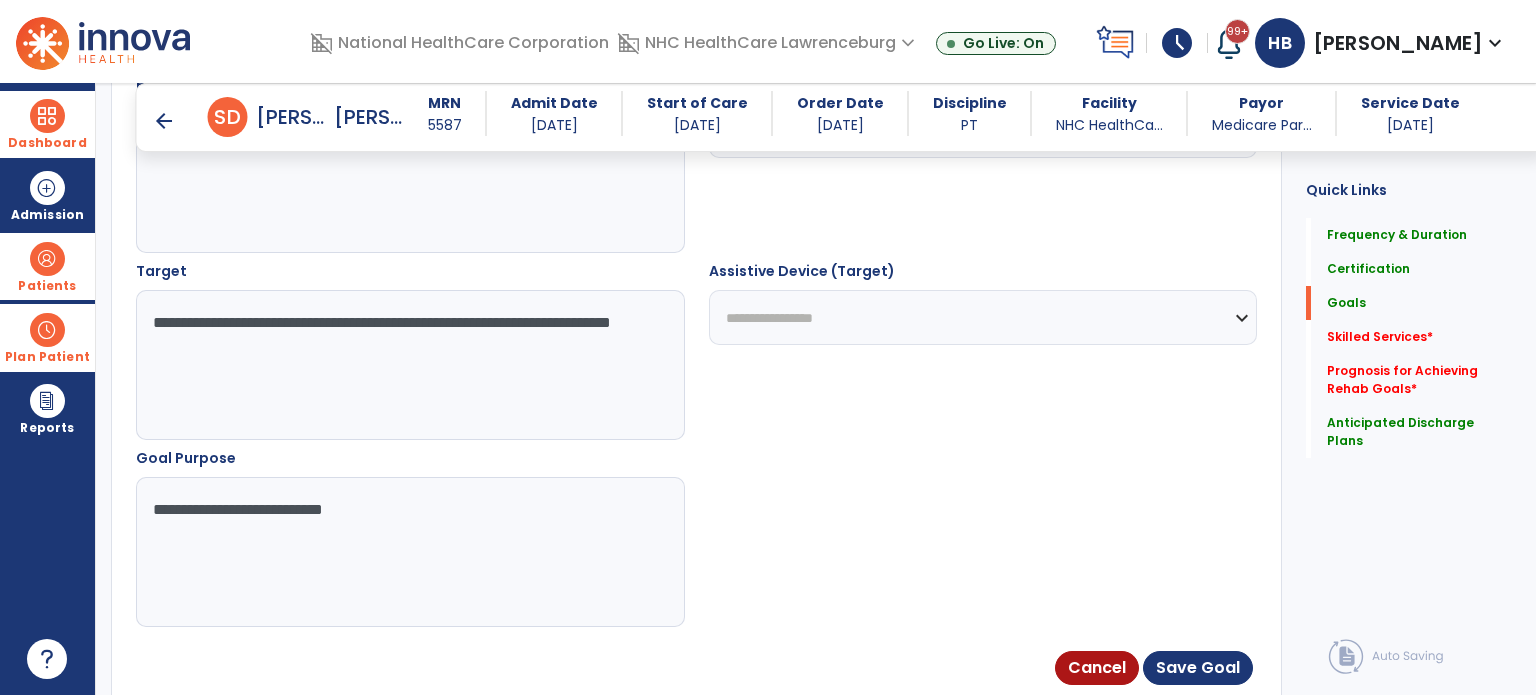 scroll, scrollTop: 1091, scrollLeft: 0, axis: vertical 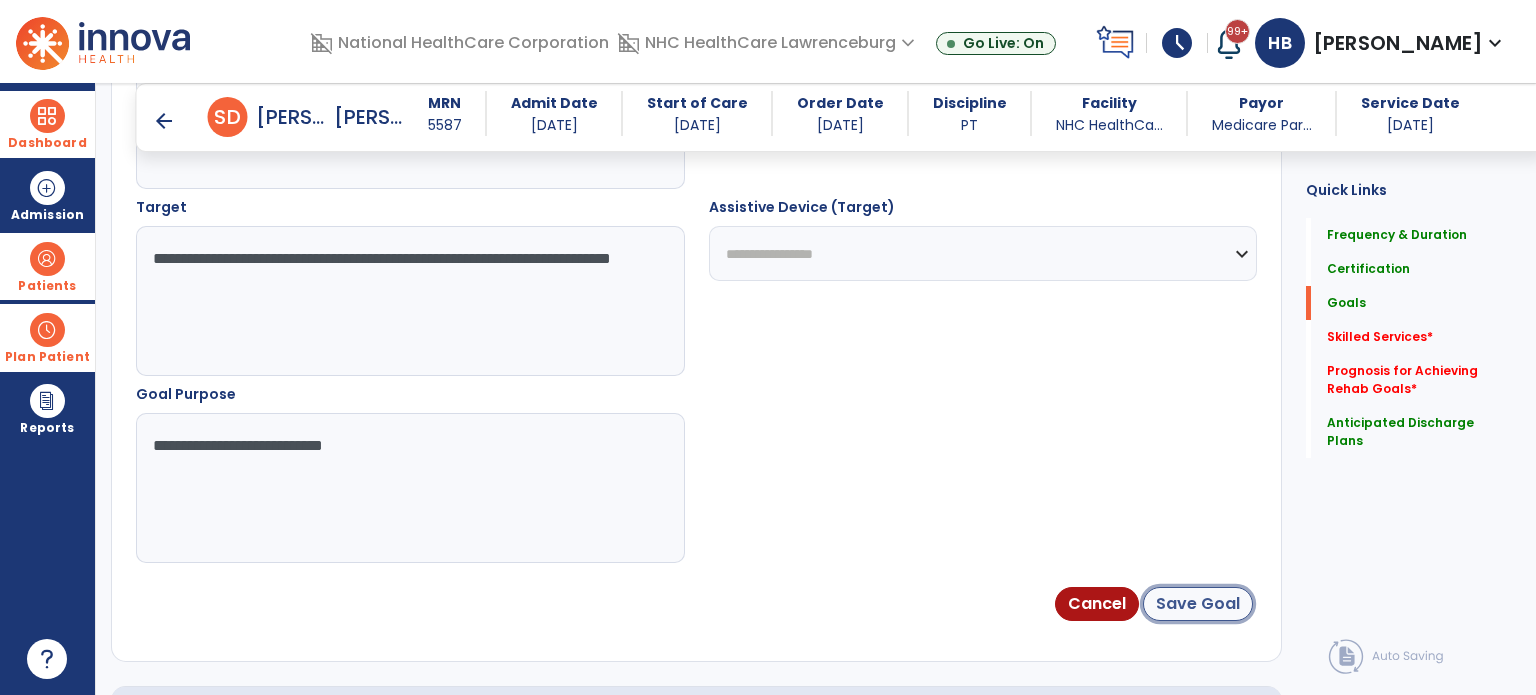click on "Save Goal" at bounding box center [1198, 604] 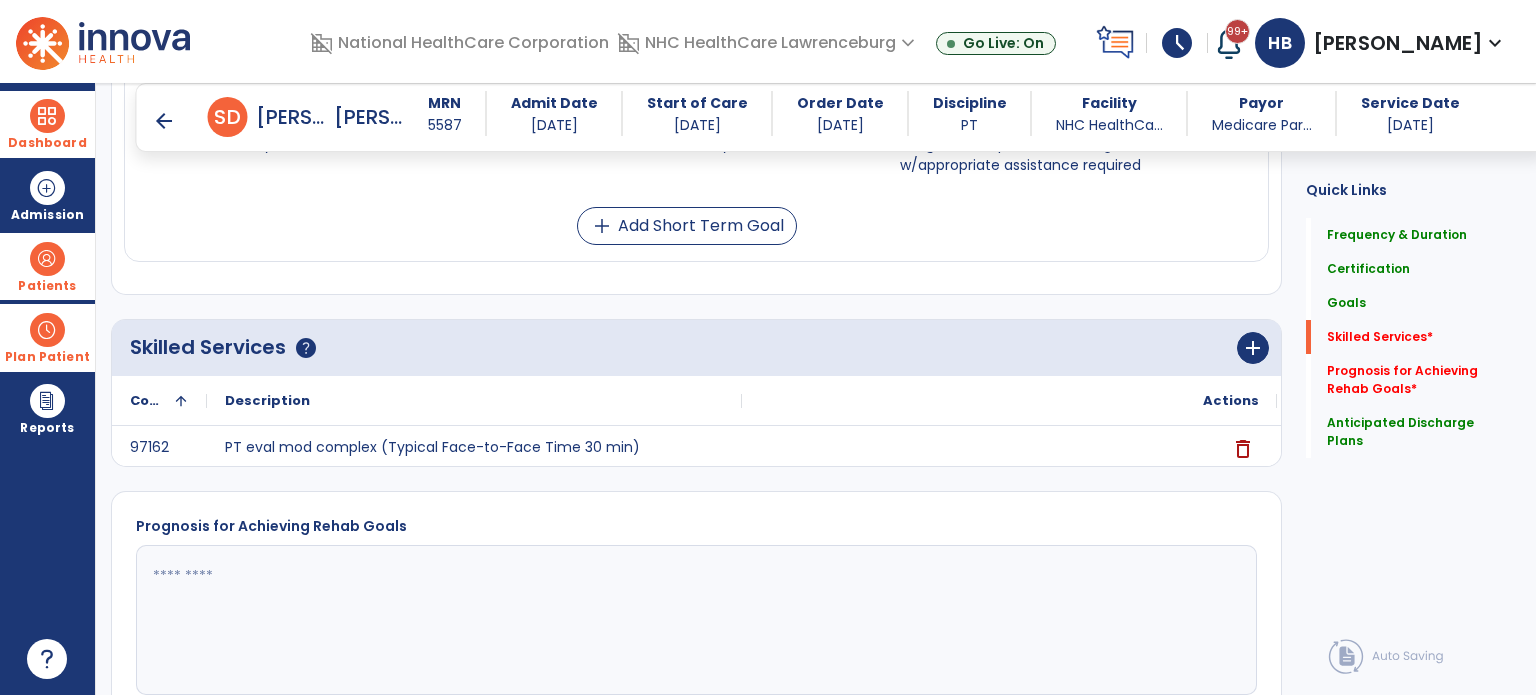 scroll, scrollTop: 1129, scrollLeft: 0, axis: vertical 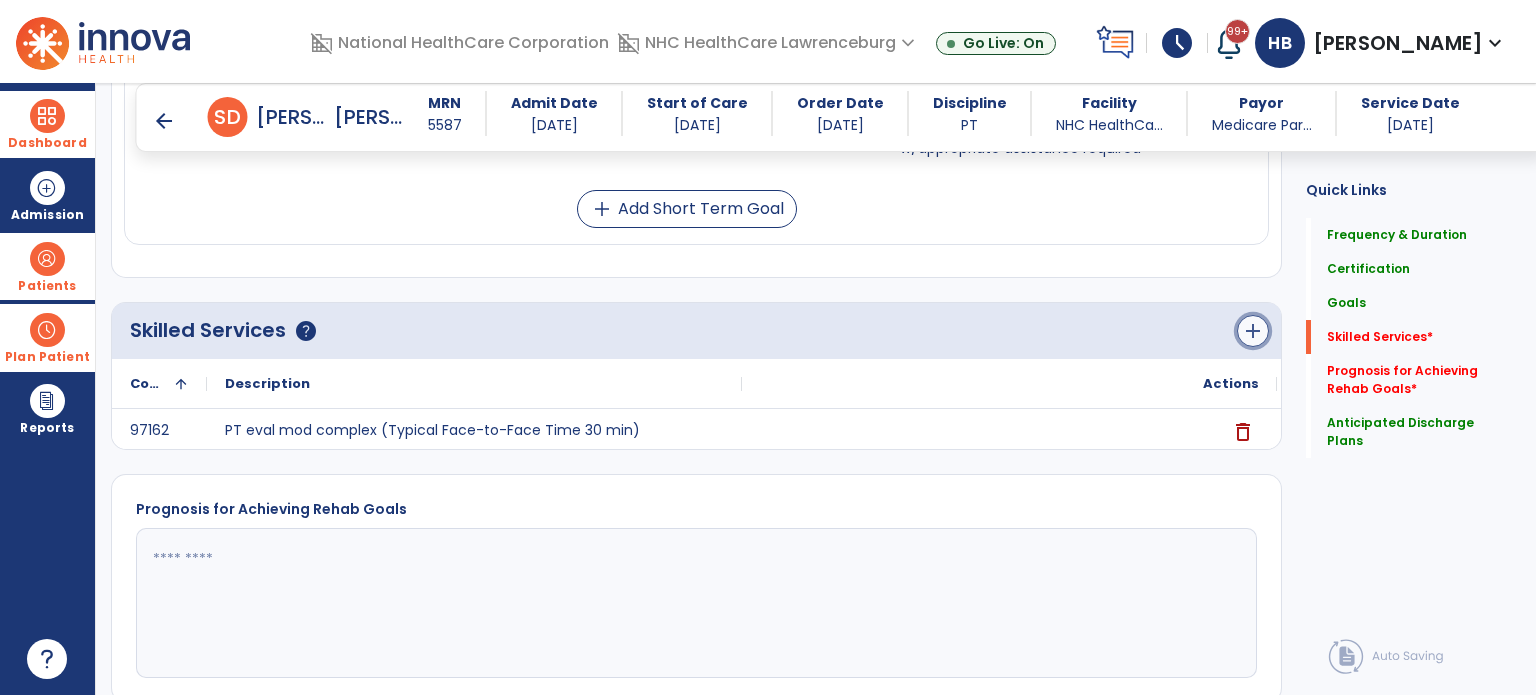 click on "add" 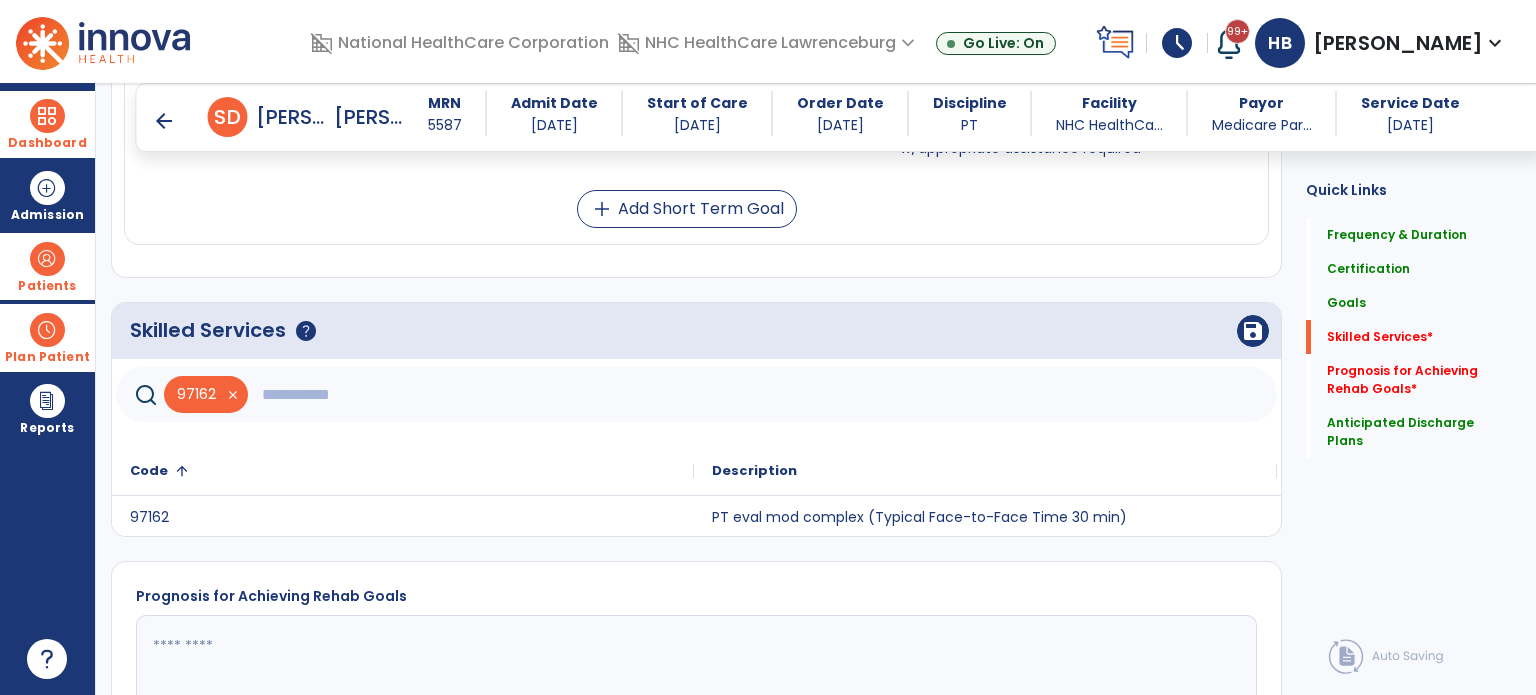 click 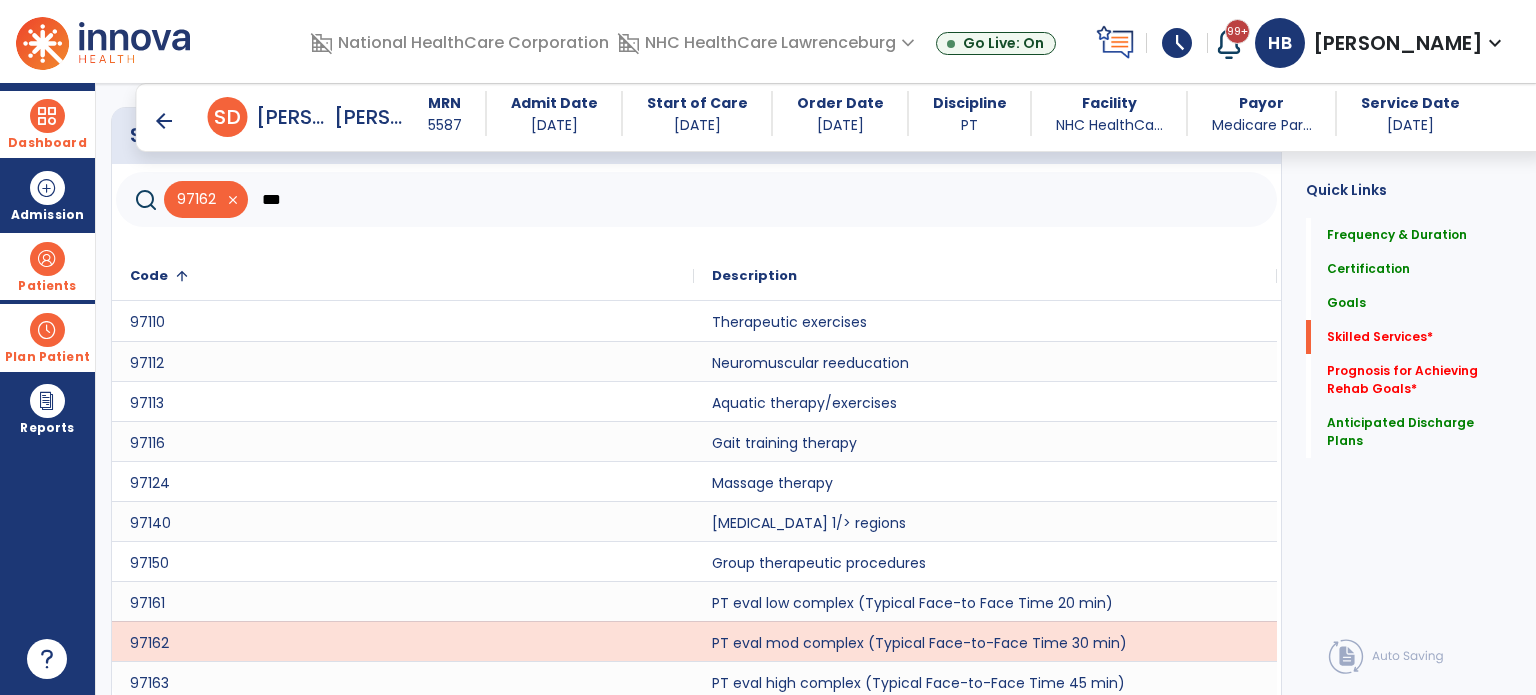 scroll, scrollTop: 1374, scrollLeft: 0, axis: vertical 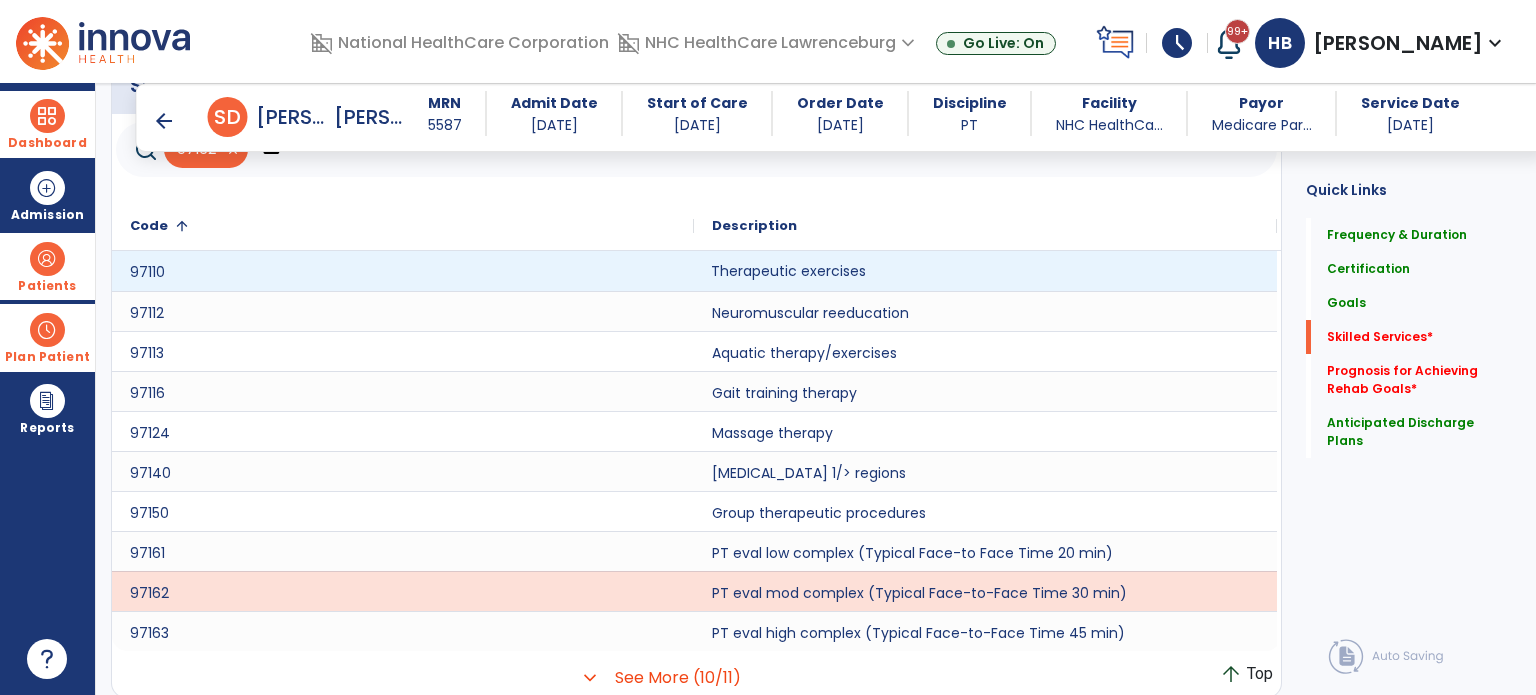 click on "Therapeutic exercises" 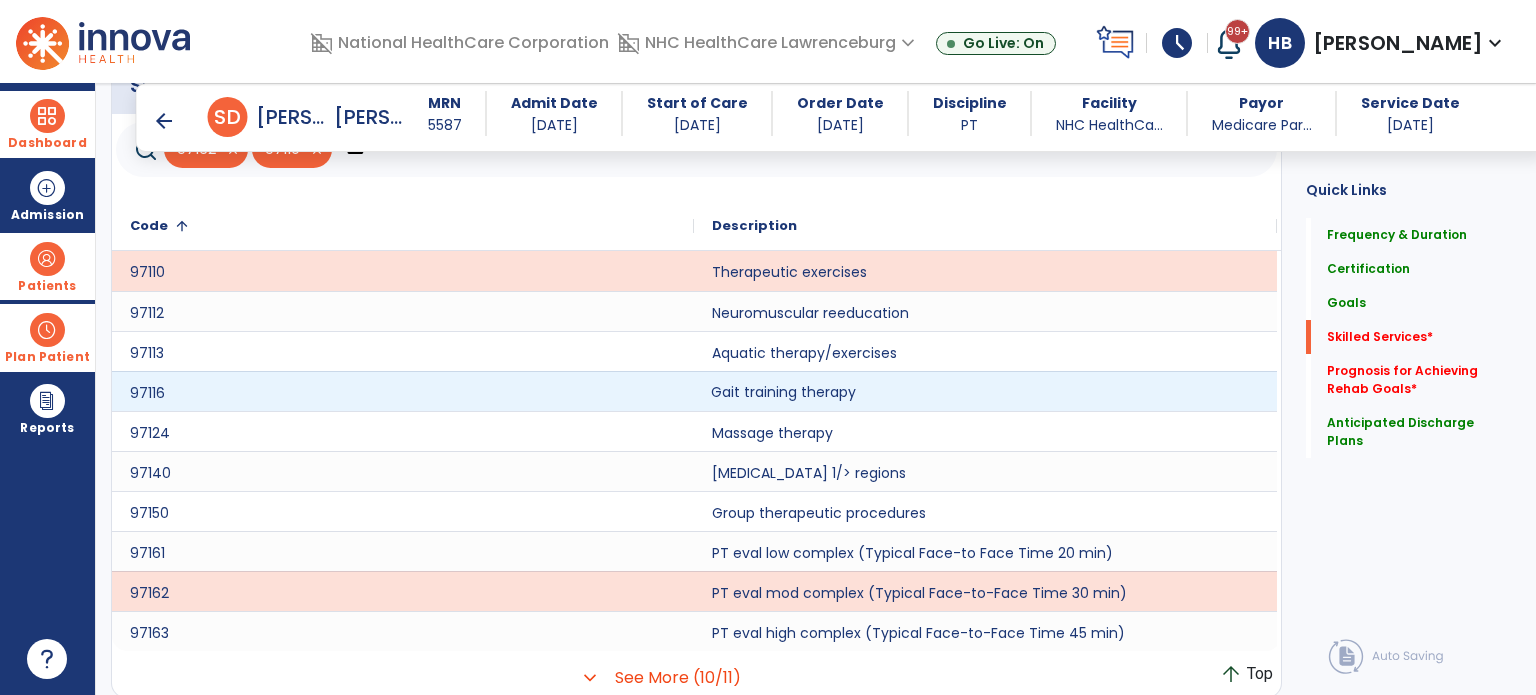 click on "Gait training therapy" 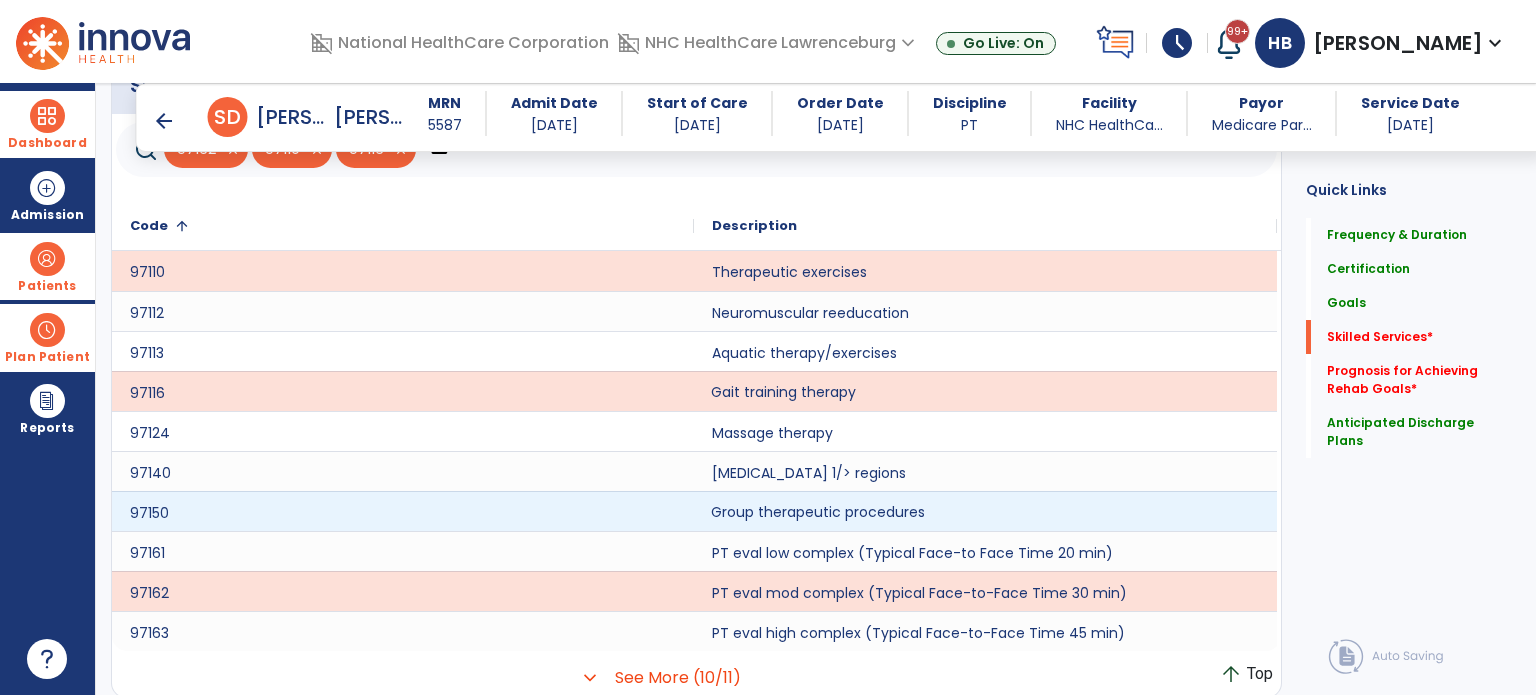 click on "Group therapeutic procedures" 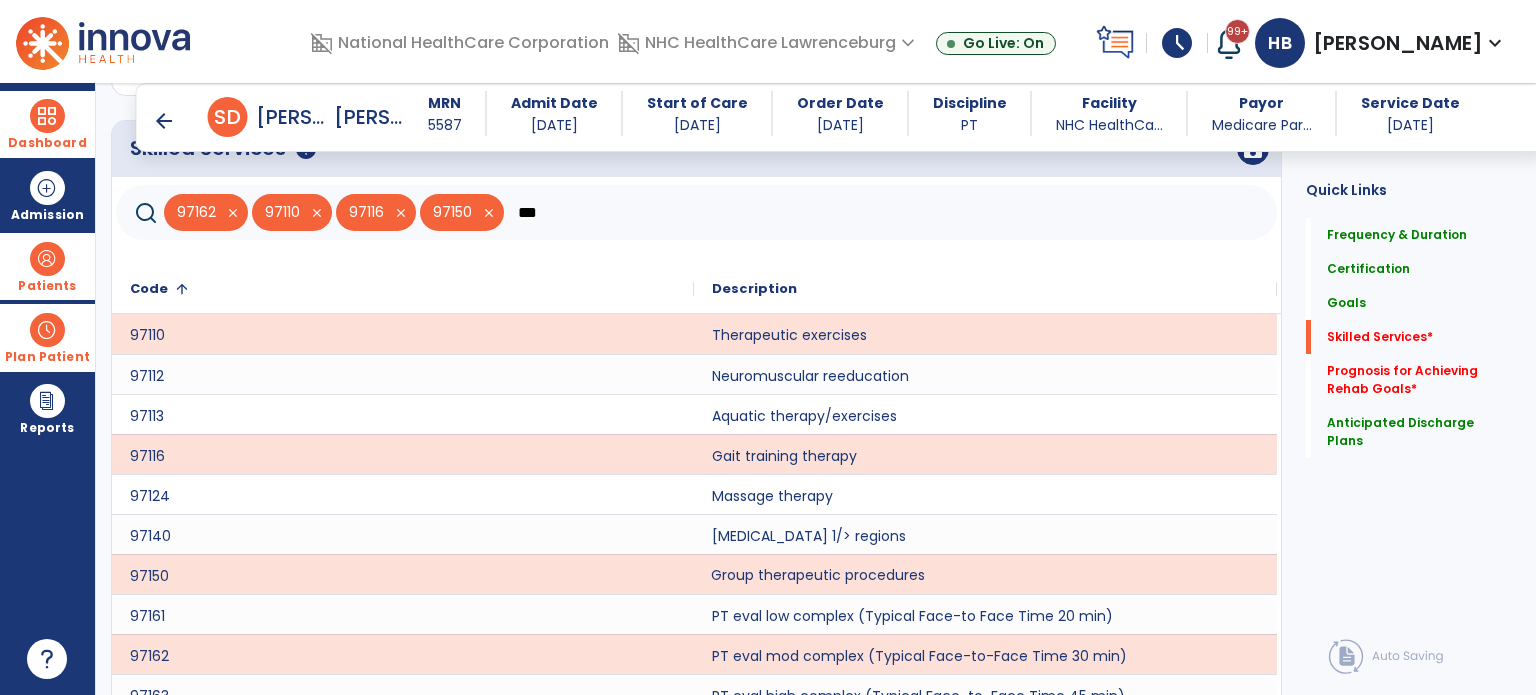 scroll, scrollTop: 1310, scrollLeft: 0, axis: vertical 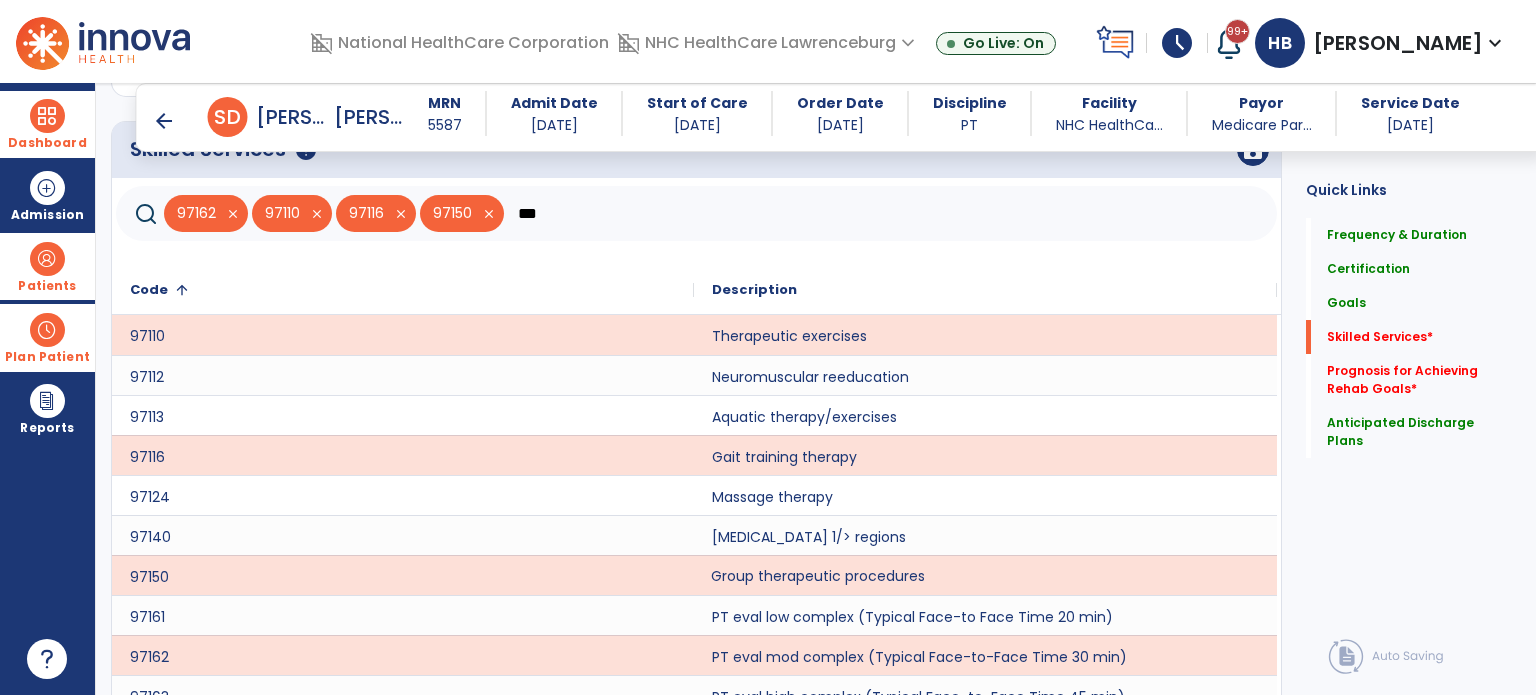 click on "***" 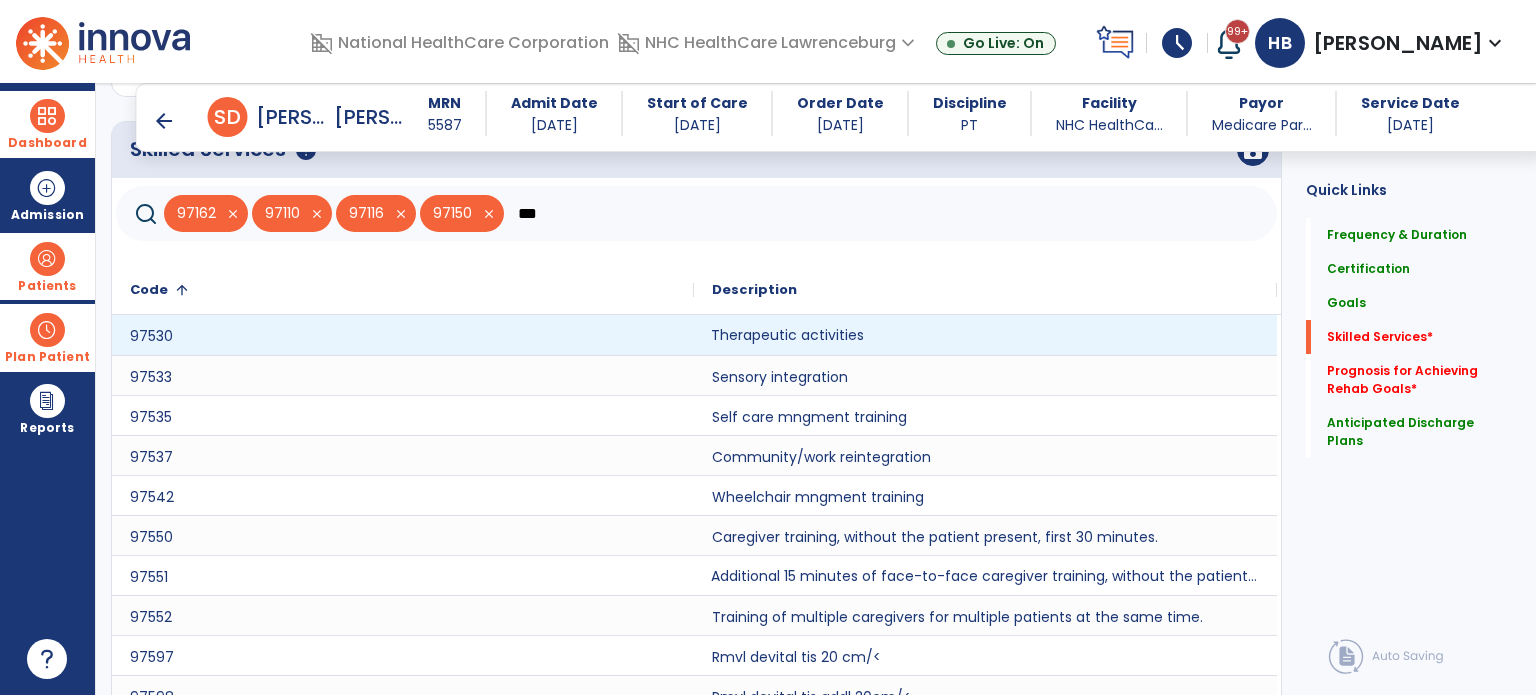 click on "Therapeutic activities" 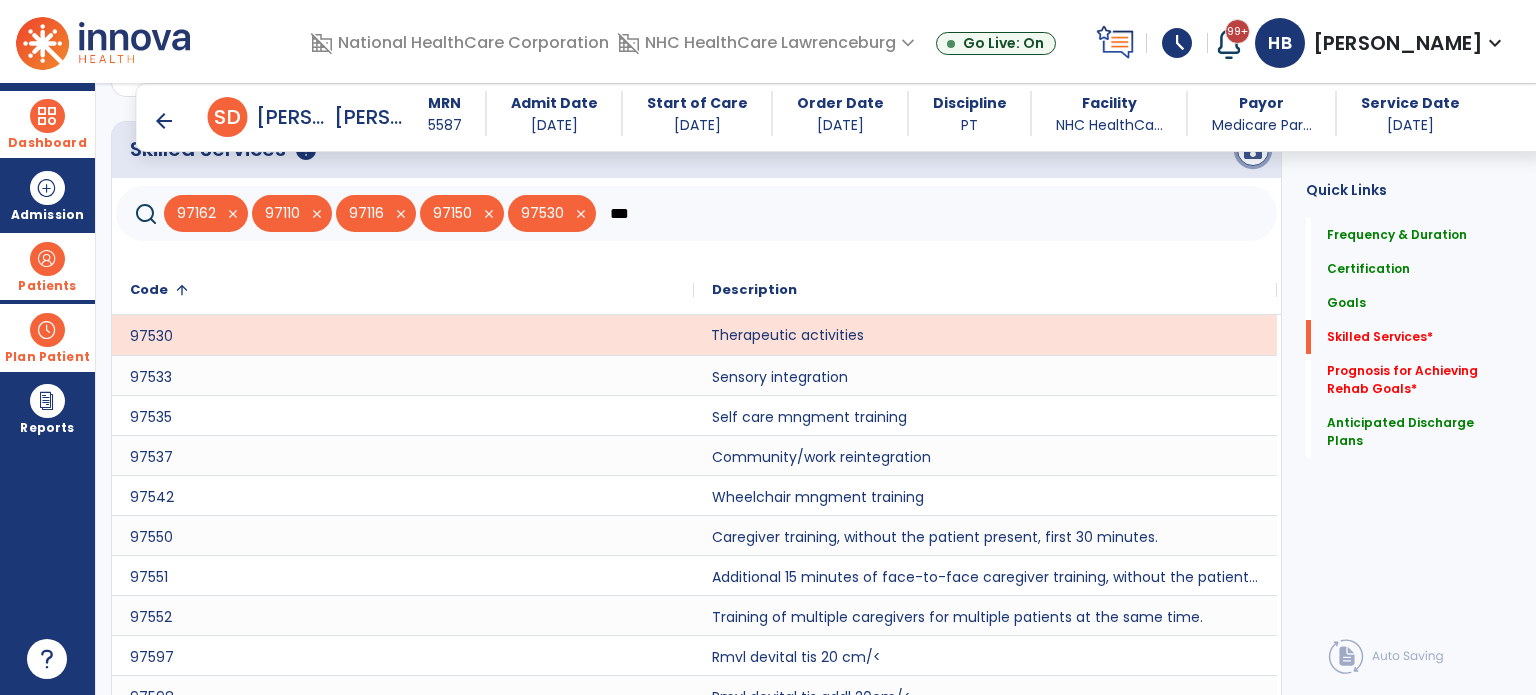 click on "save" 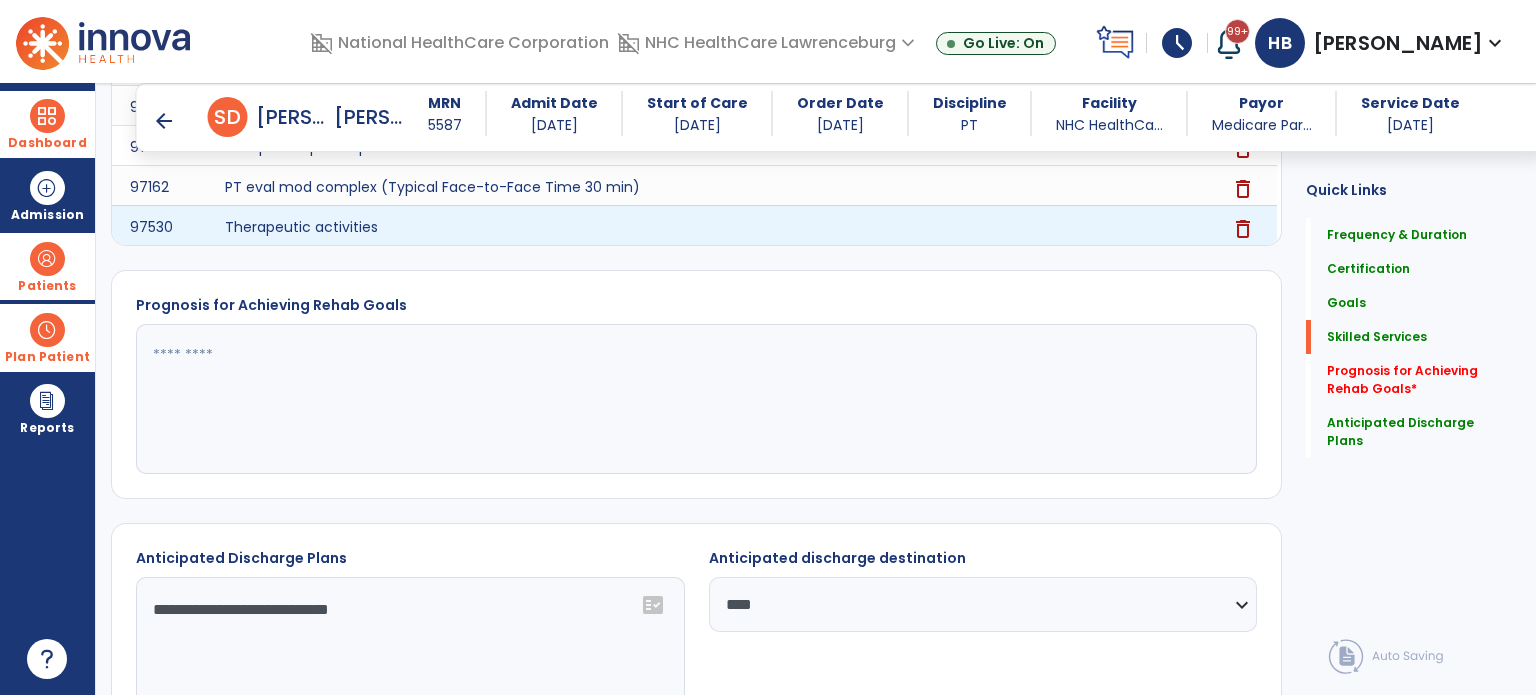 scroll, scrollTop: 1499, scrollLeft: 0, axis: vertical 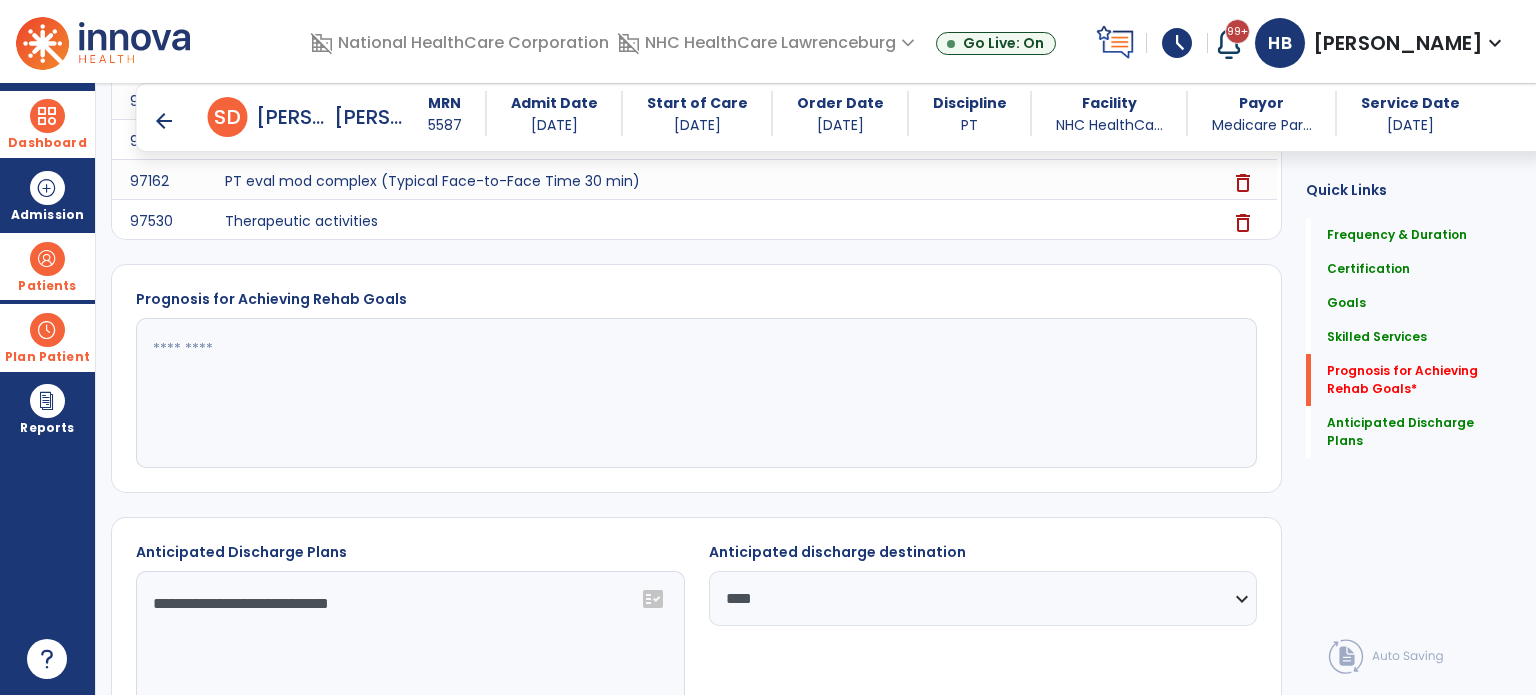 click 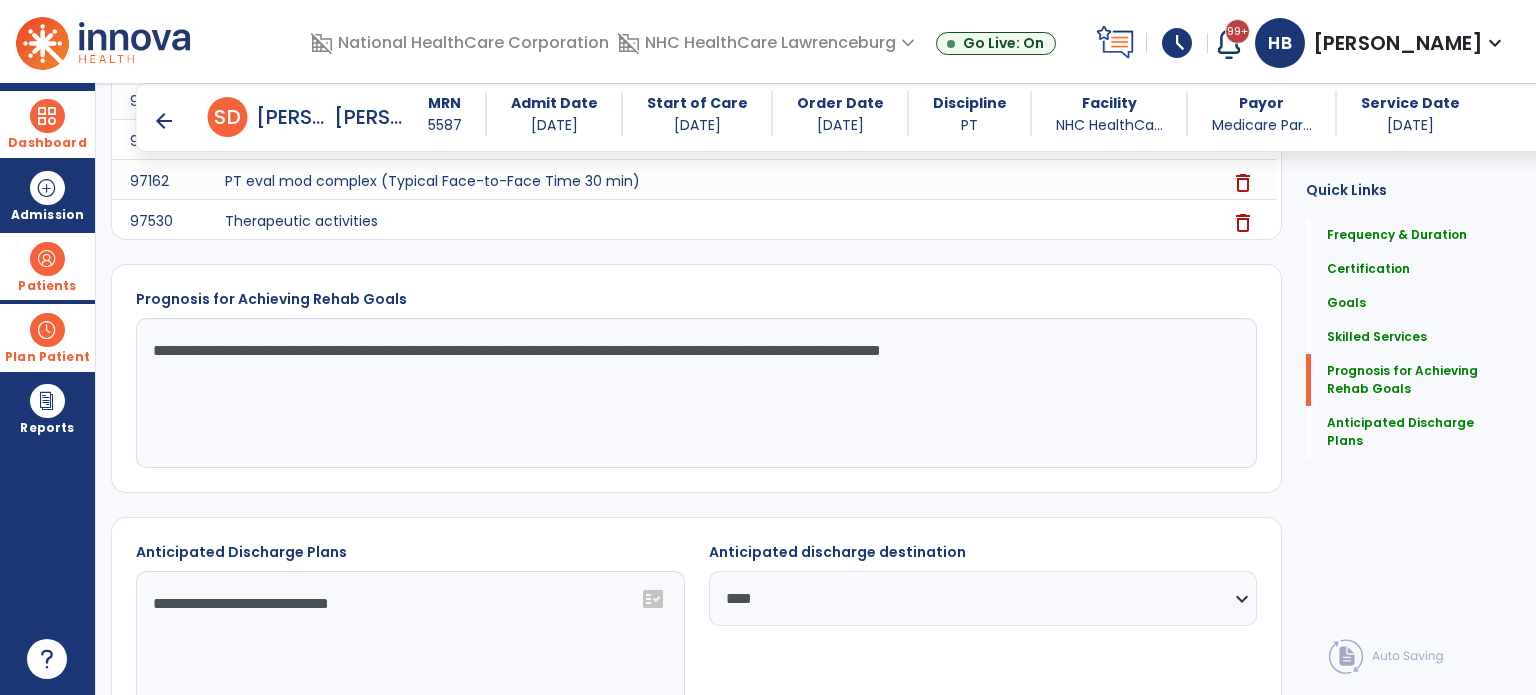 scroll, scrollTop: 1644, scrollLeft: 0, axis: vertical 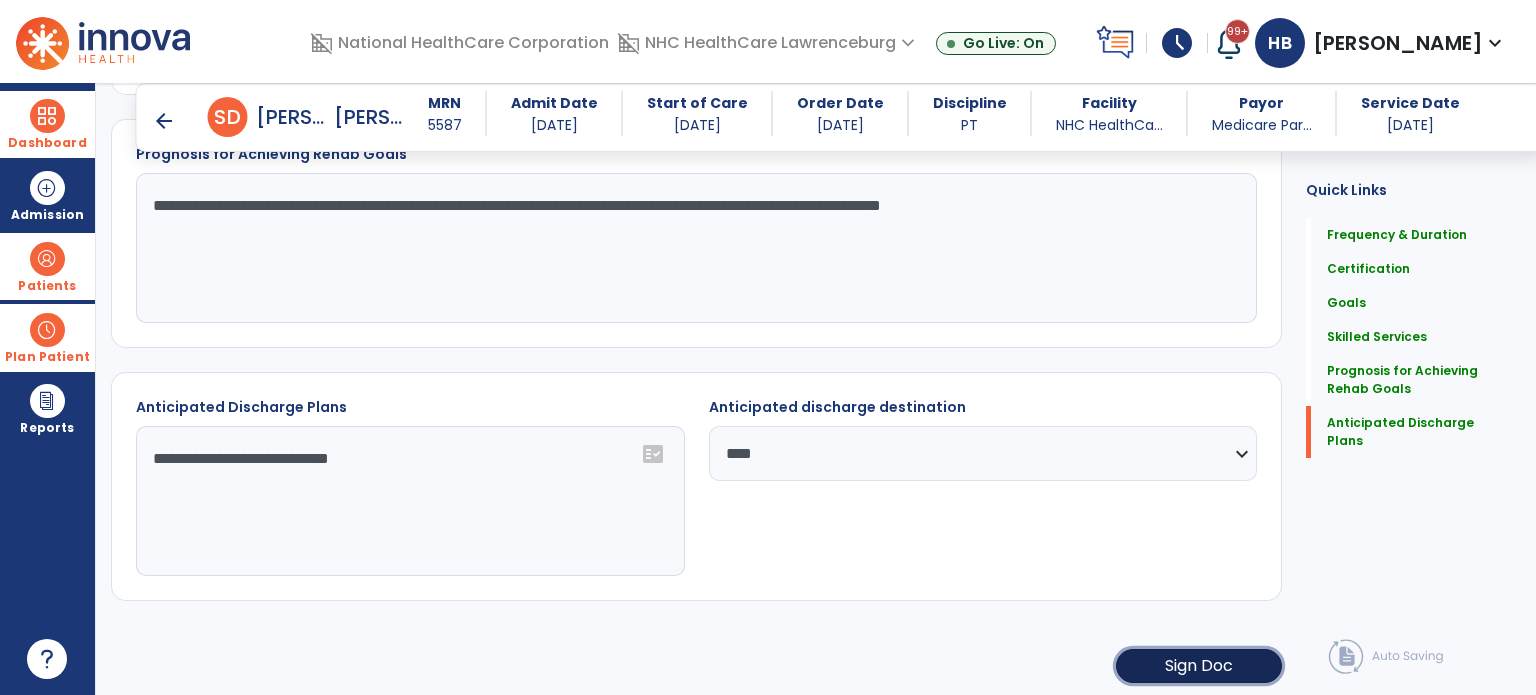 click on "Sign Doc" 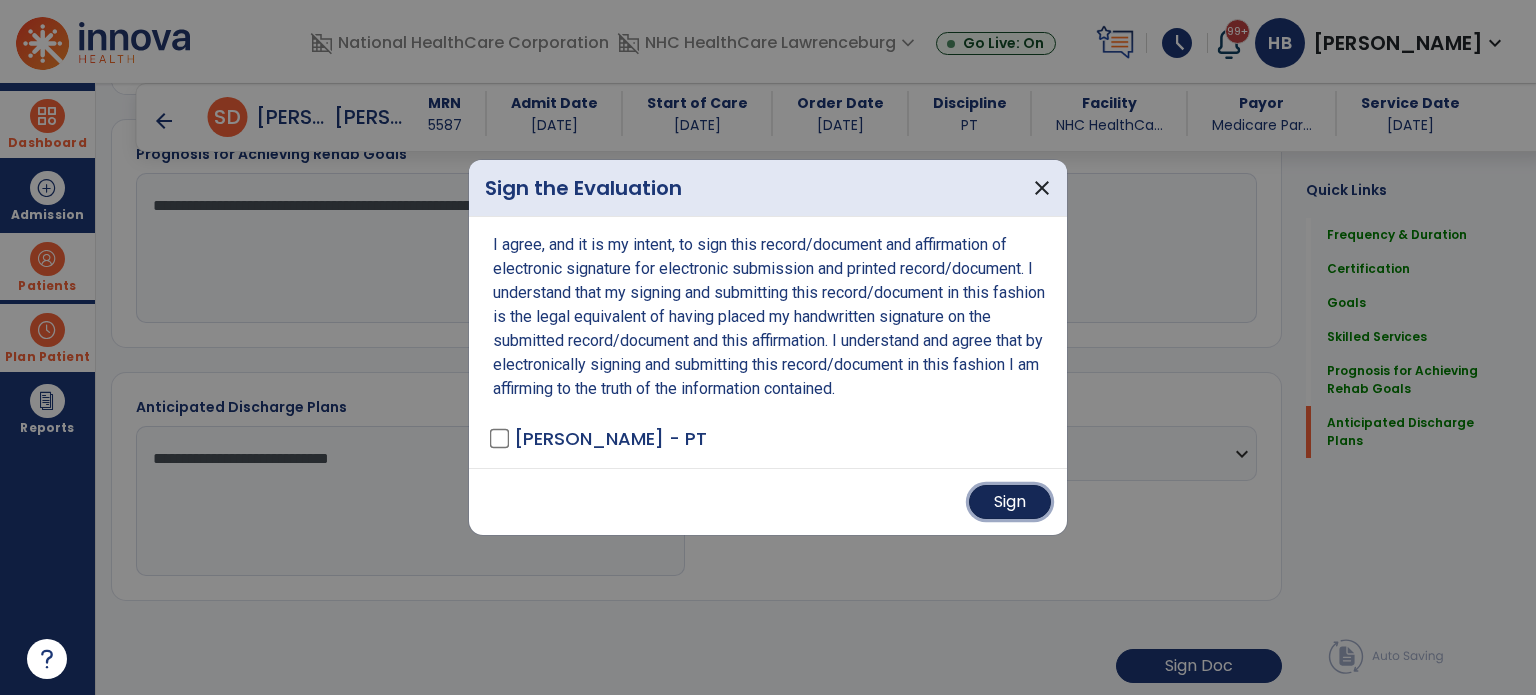 click on "Sign" at bounding box center (1010, 502) 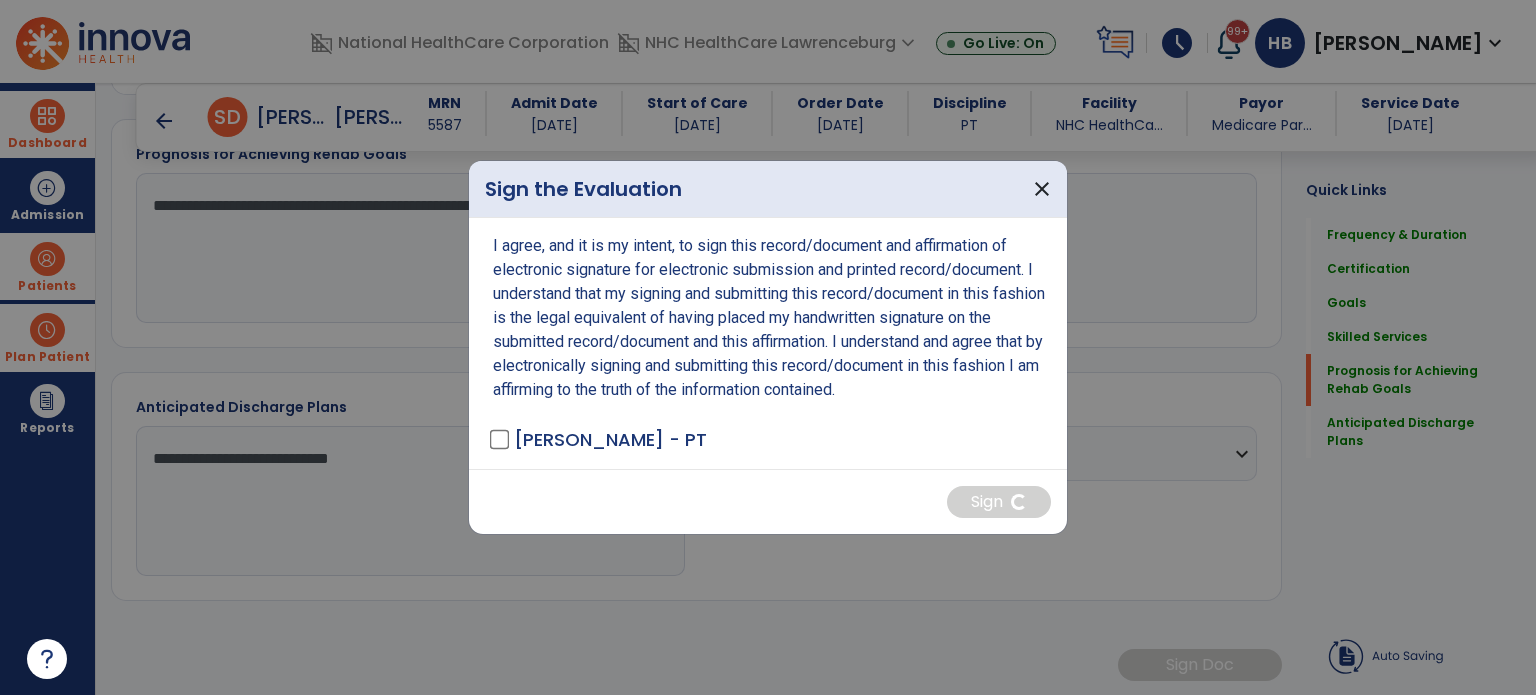 scroll, scrollTop: 1642, scrollLeft: 0, axis: vertical 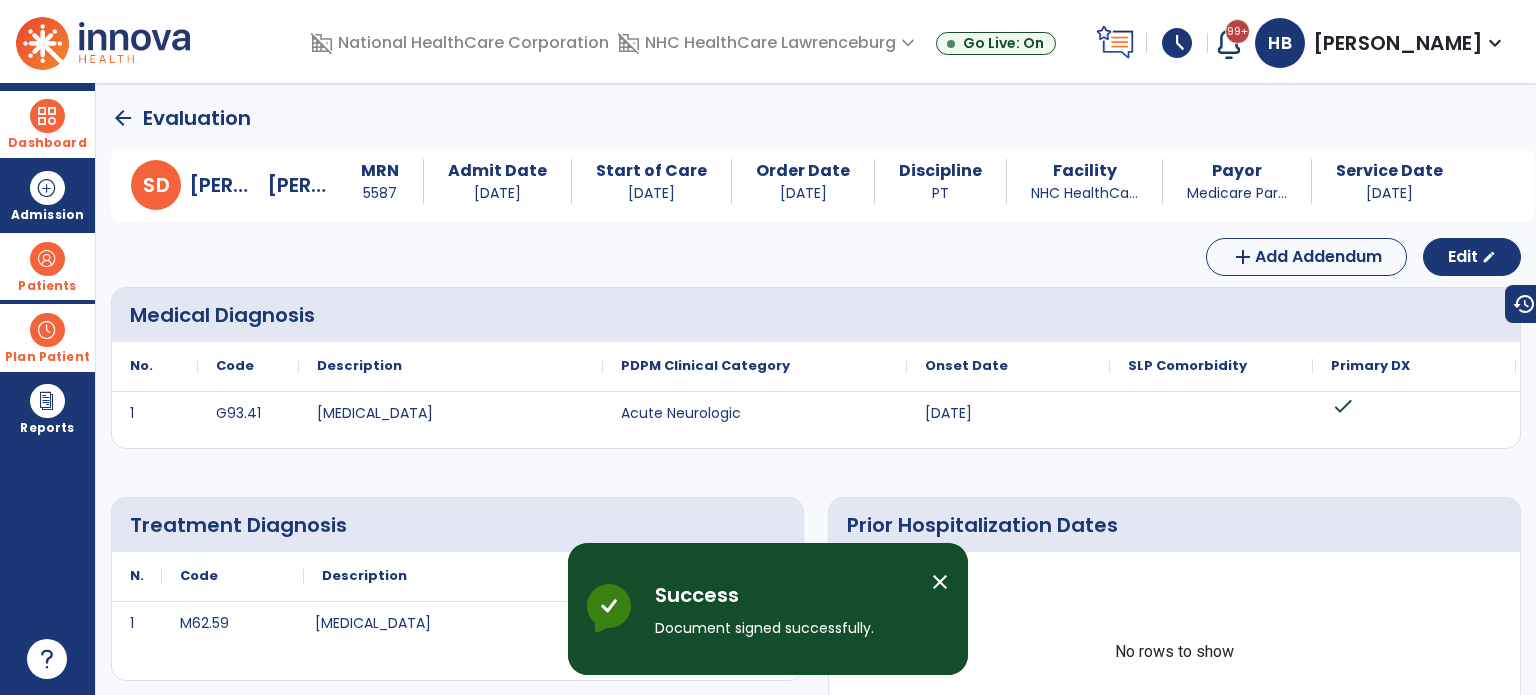 click at bounding box center [47, 259] 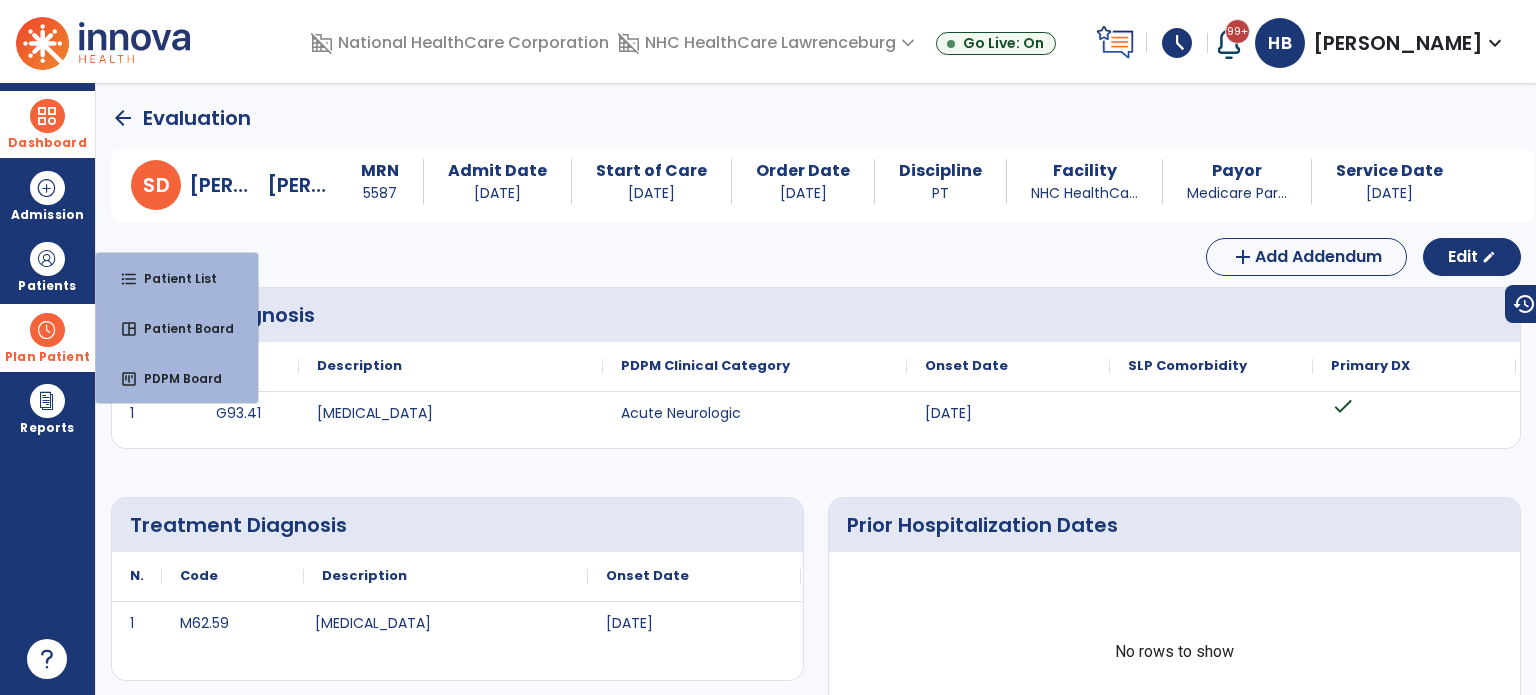 click on "Plan Patient" at bounding box center (47, 266) 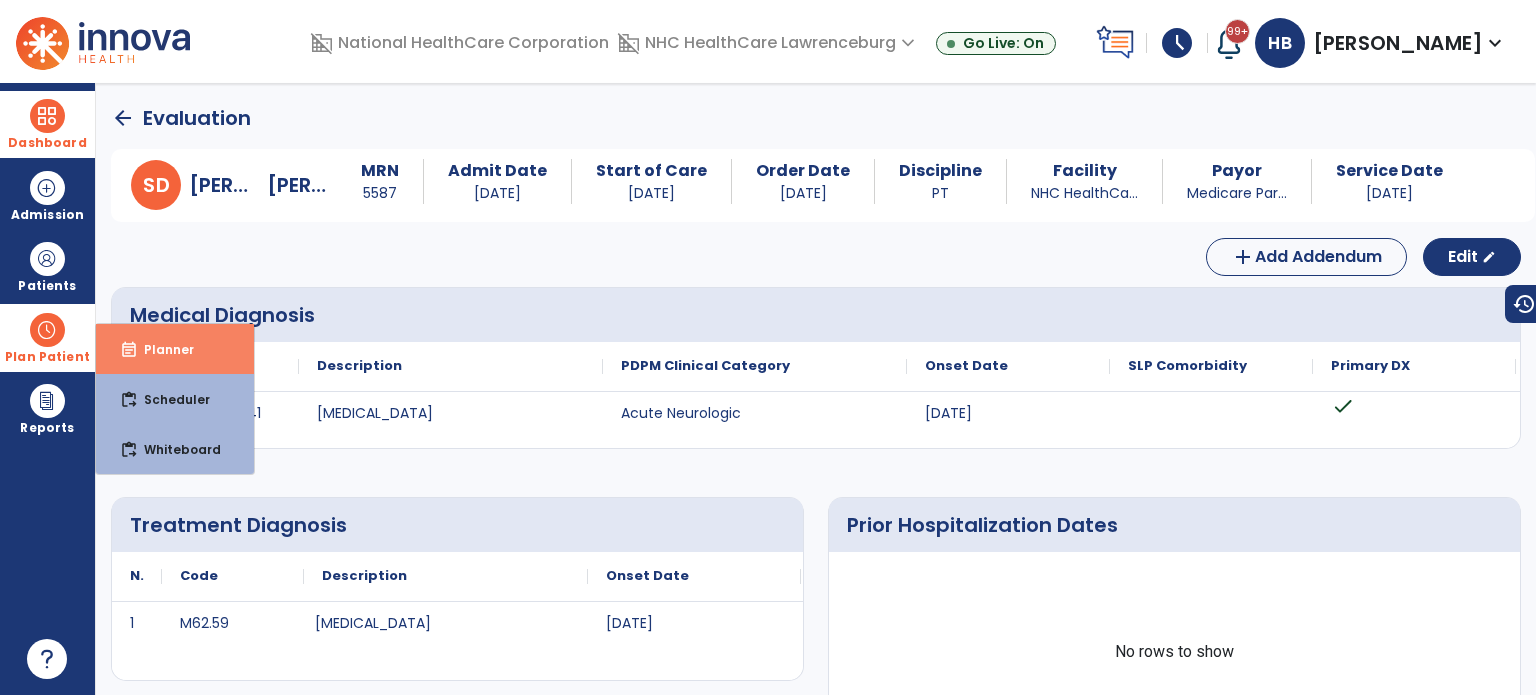click on "event_note  Planner" at bounding box center [175, 349] 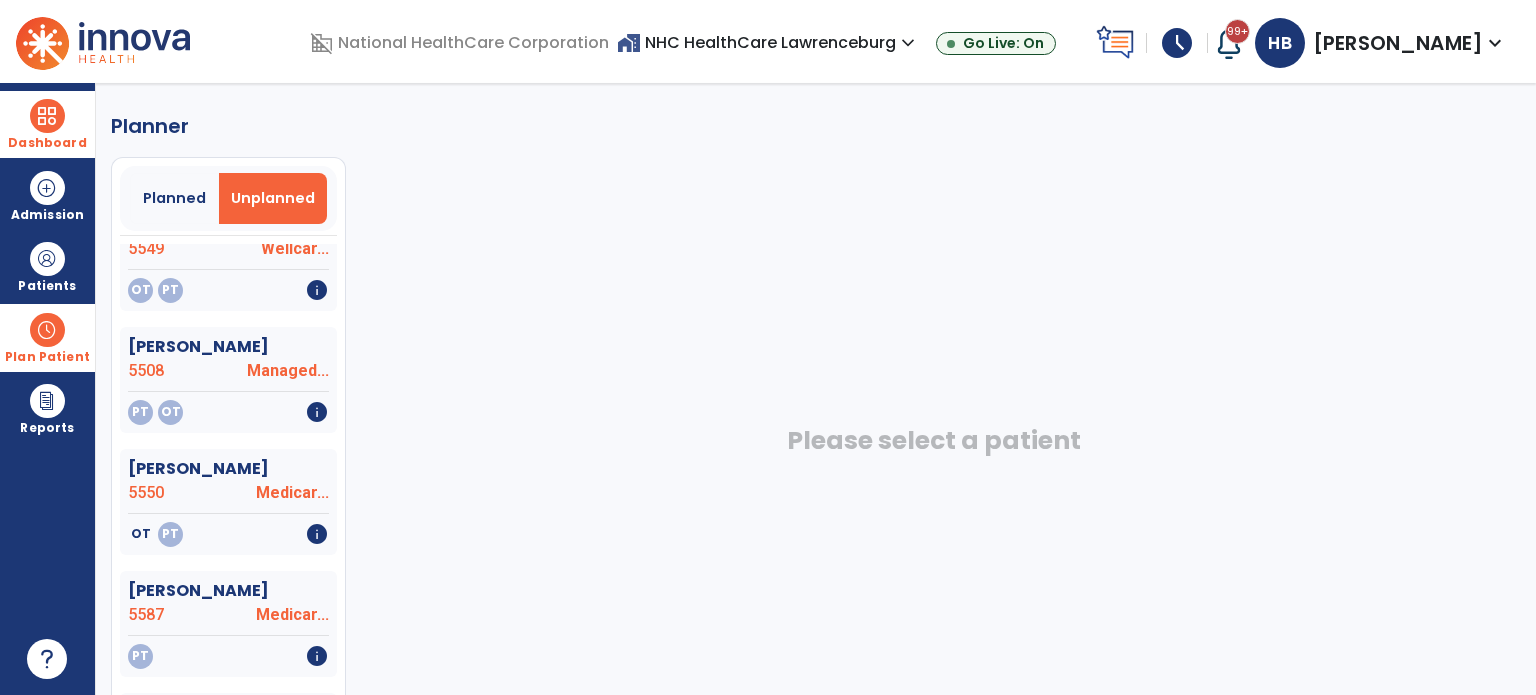 scroll, scrollTop: 432, scrollLeft: 0, axis: vertical 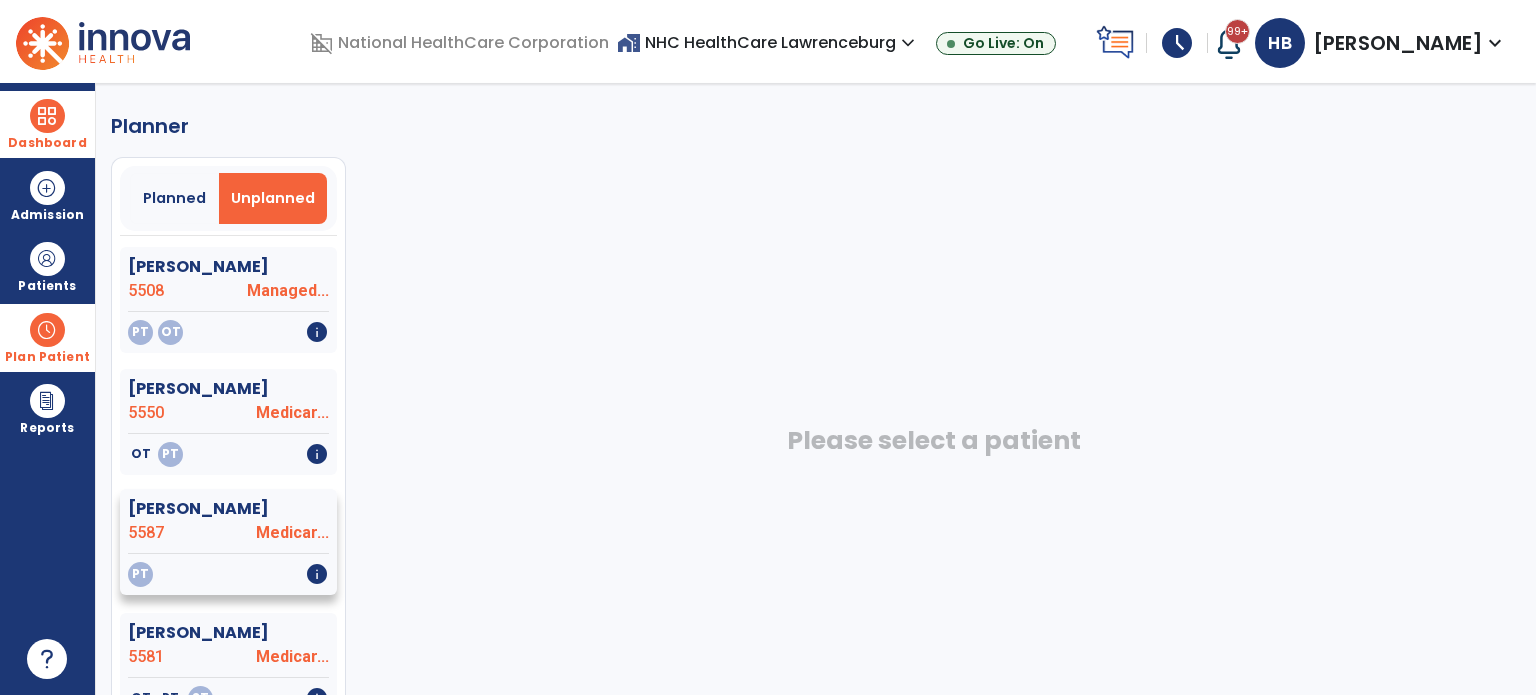 click on "Medicar..." 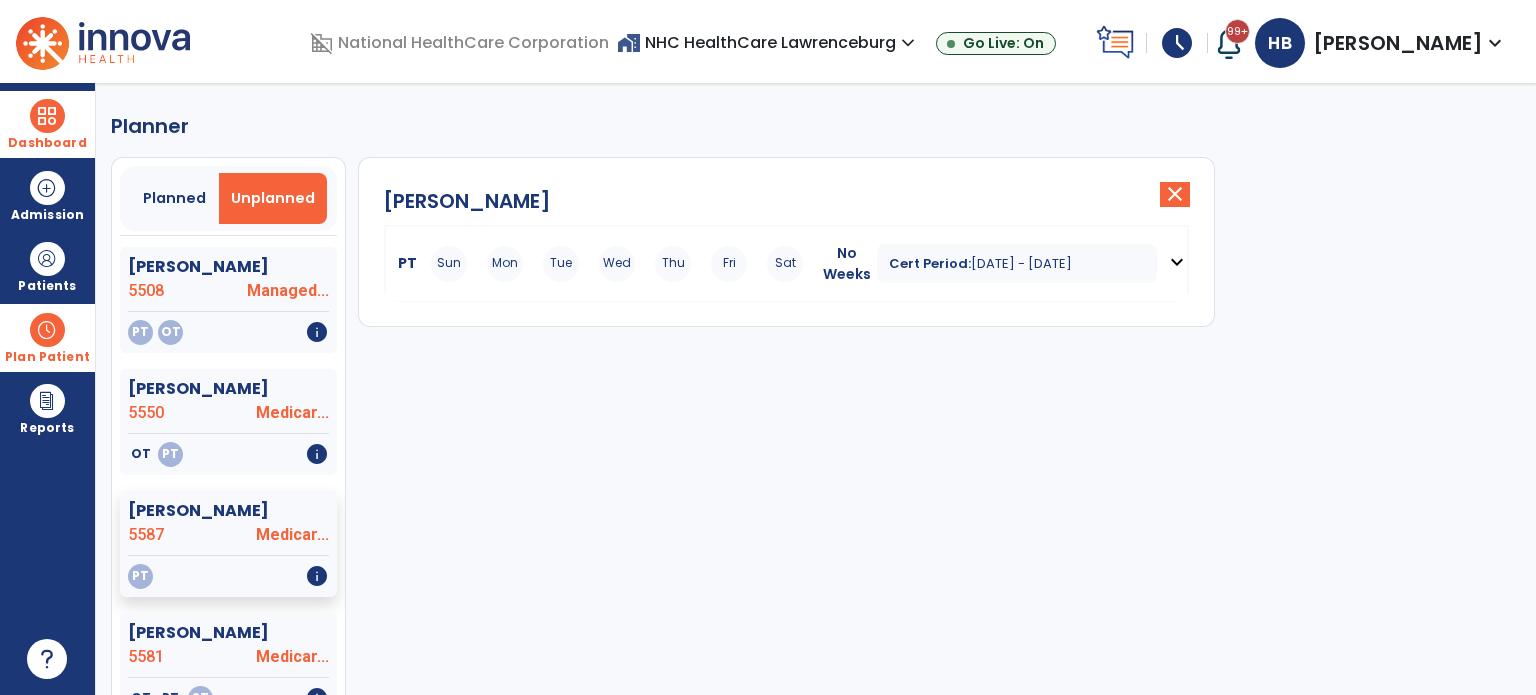 click on "Sun Mon Tue Wed Thu Fri Sat" at bounding box center (617, 264) 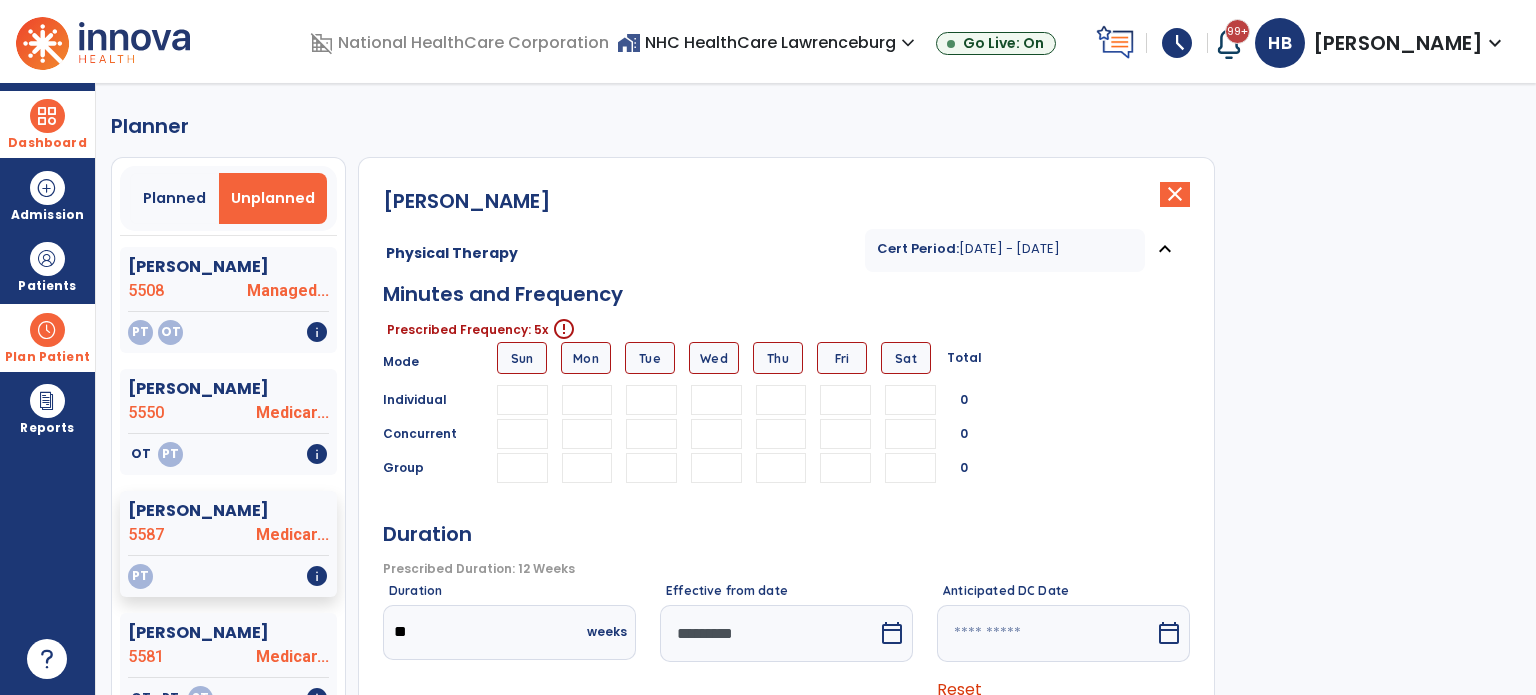 click at bounding box center [587, 400] 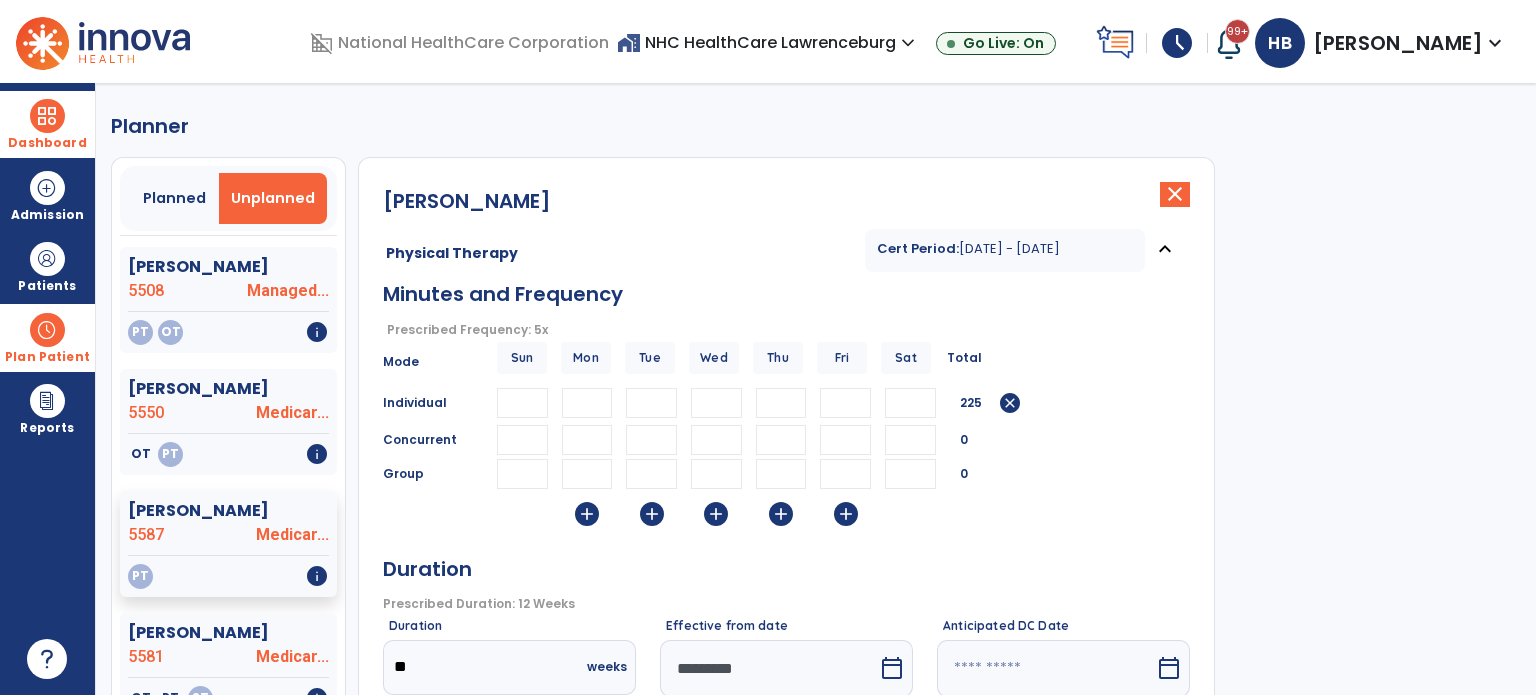 scroll, scrollTop: 300, scrollLeft: 0, axis: vertical 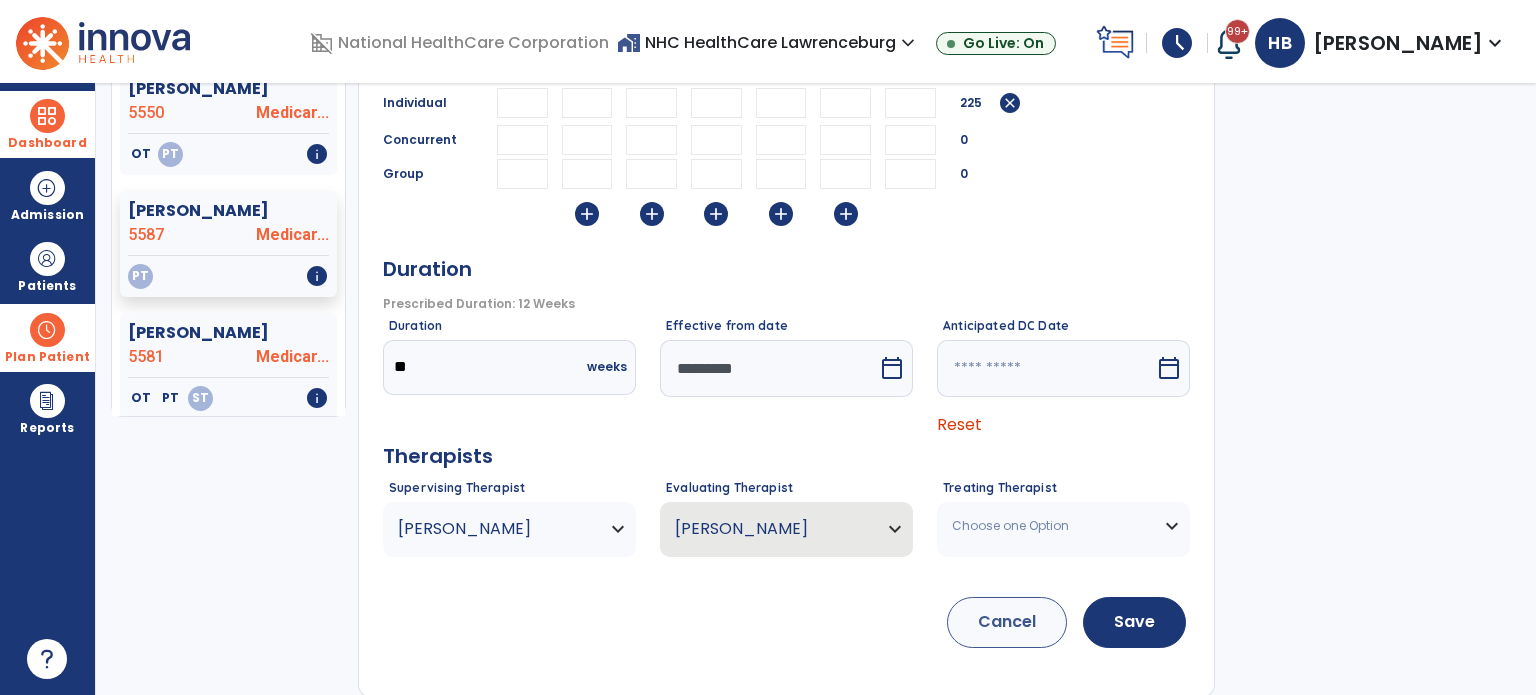 click on "[PERSON_NAME]" at bounding box center (509, 529) 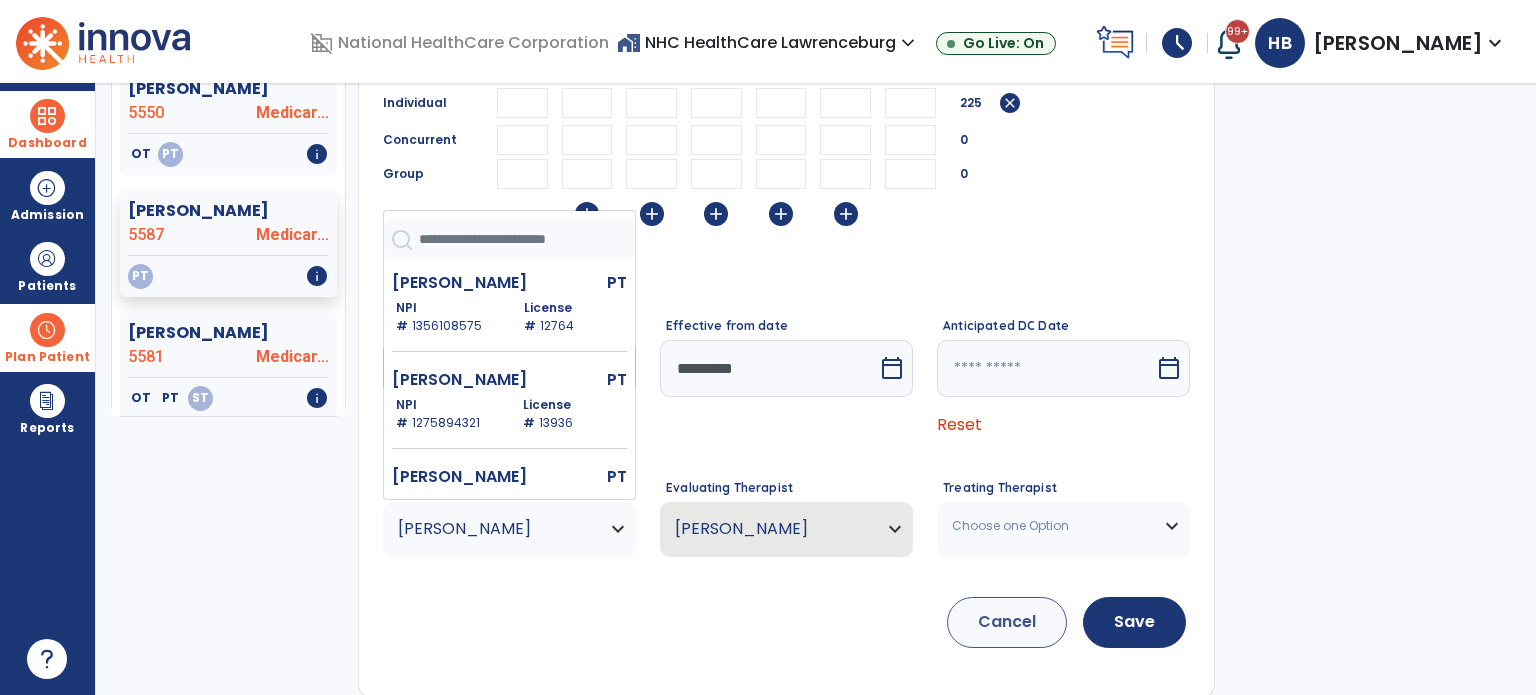 click at bounding box center (527, 239) 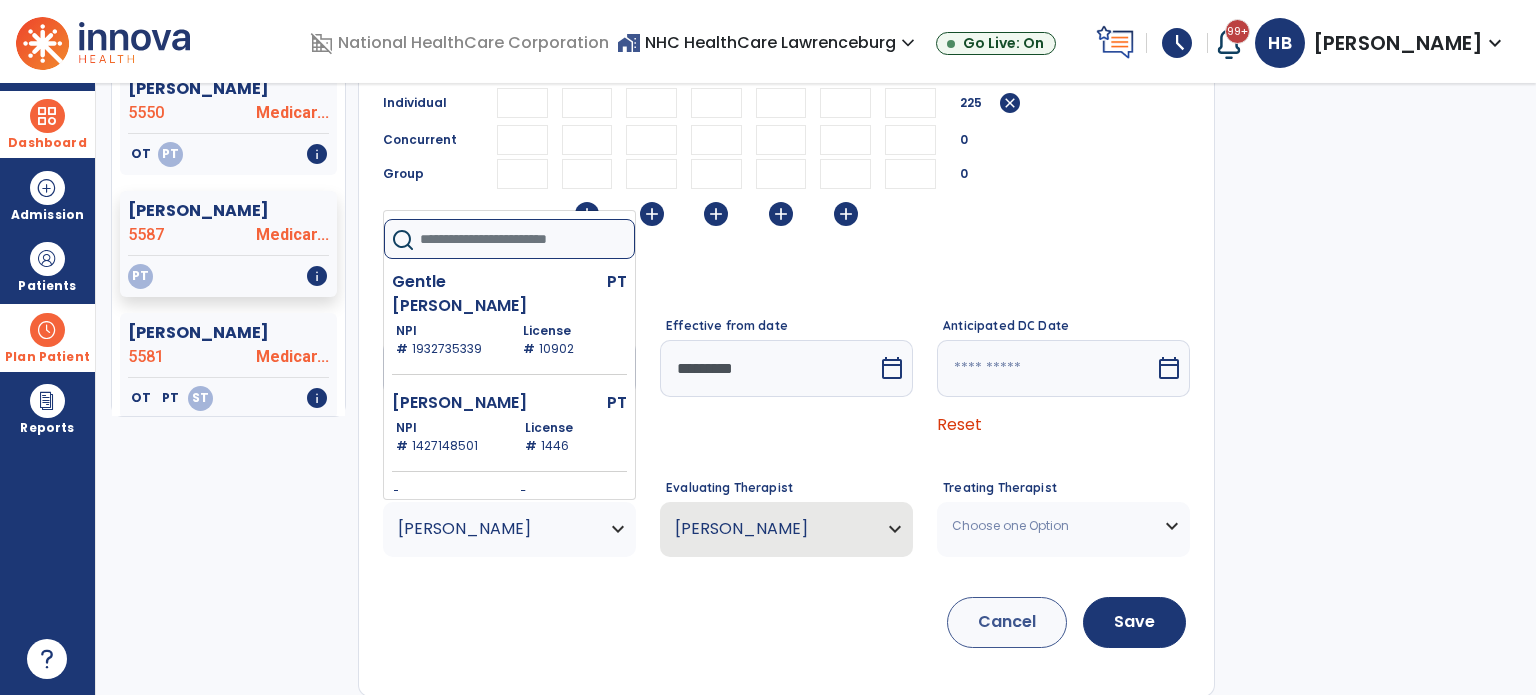 scroll, scrollTop: 374, scrollLeft: 0, axis: vertical 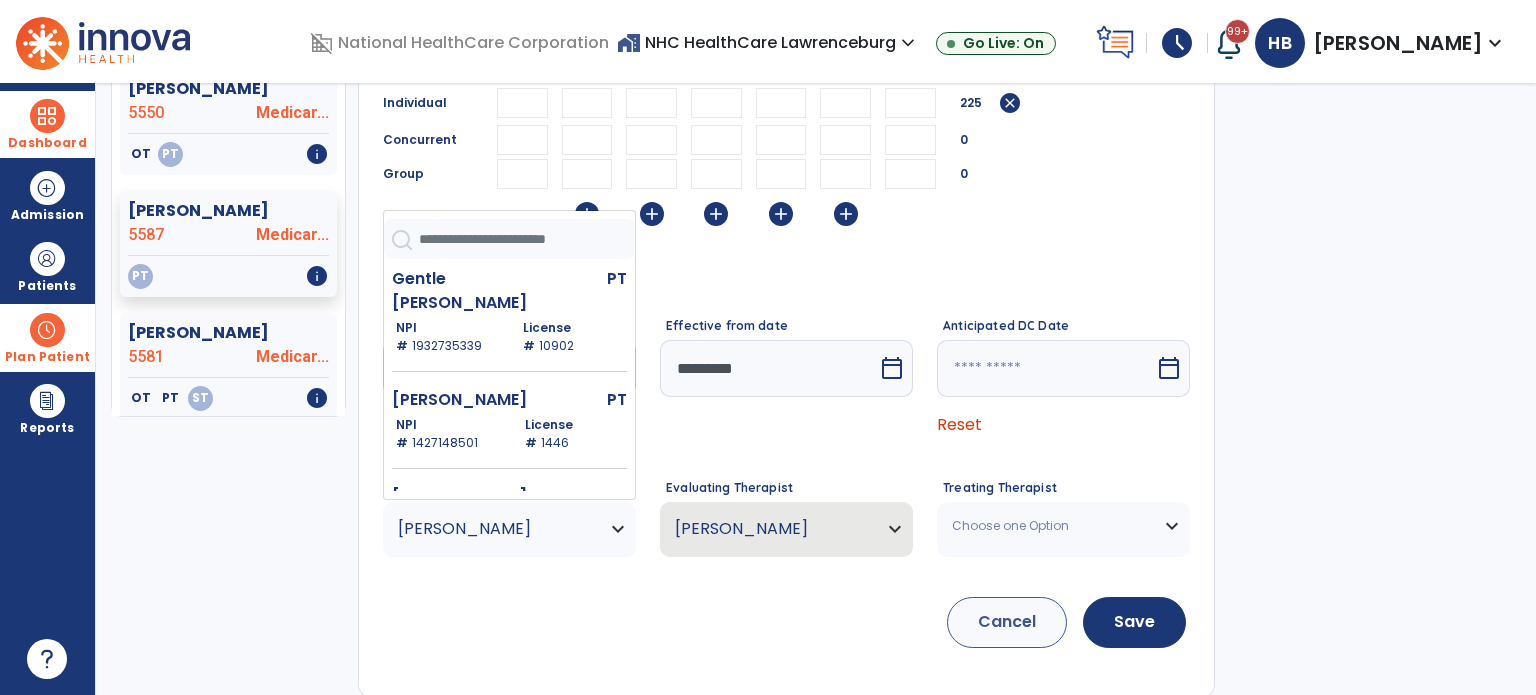 click on "License #  1446" at bounding box center [572, 434] 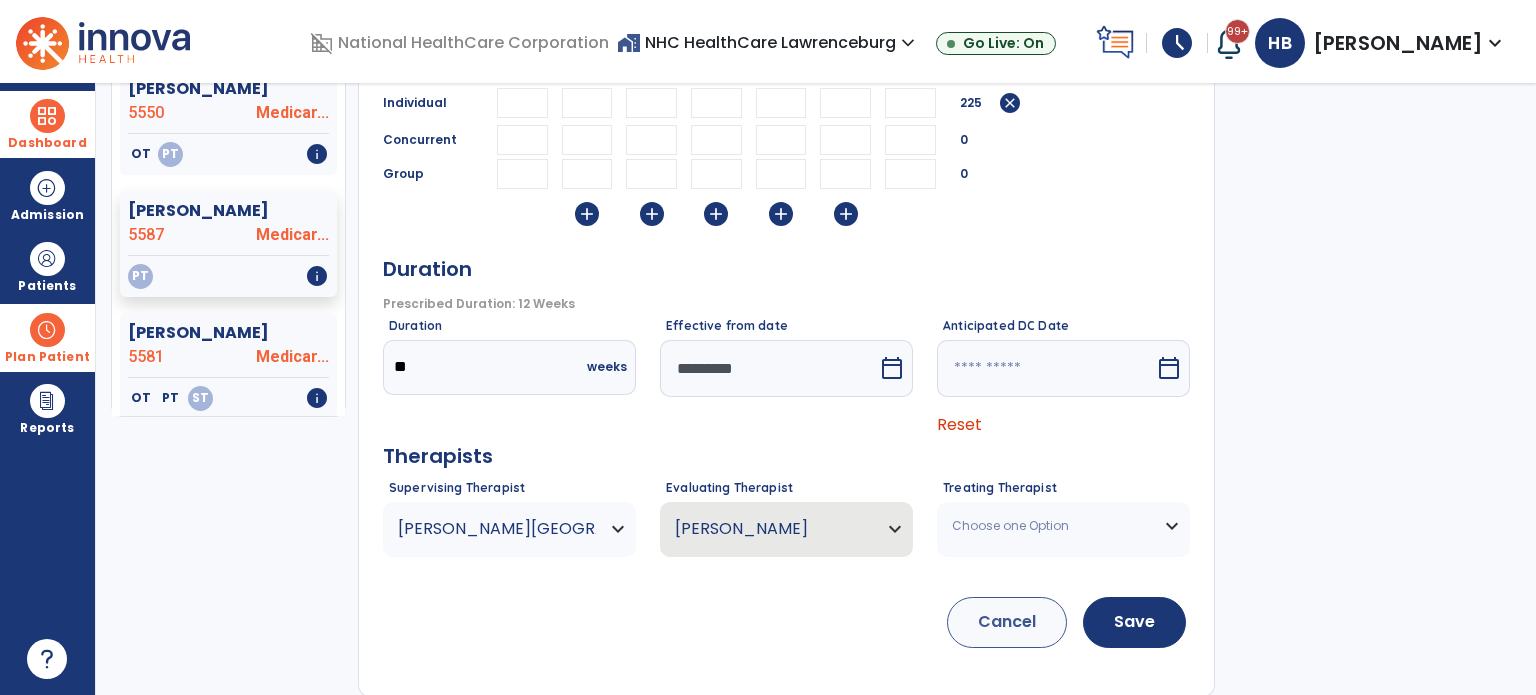 click on "Choose one Option" at bounding box center (1051, 526) 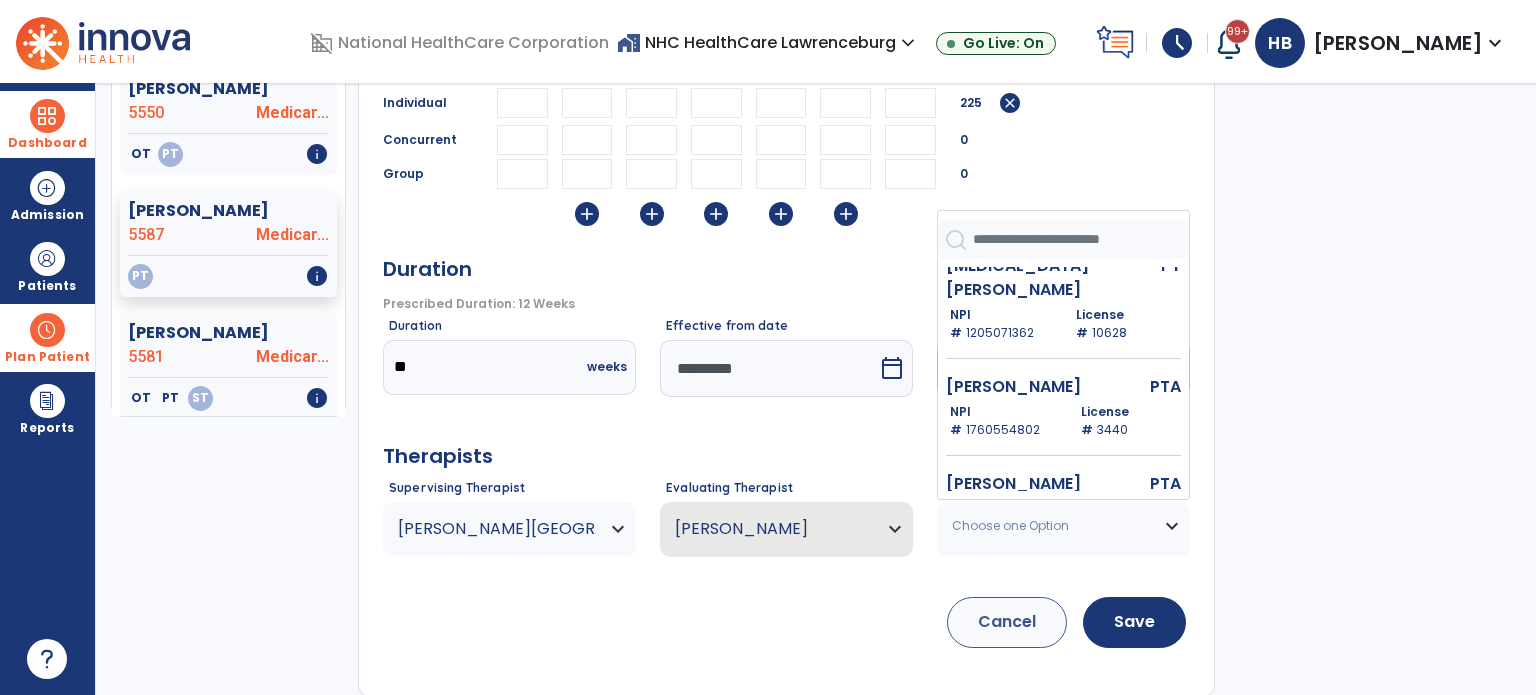 scroll, scrollTop: 1024, scrollLeft: 0, axis: vertical 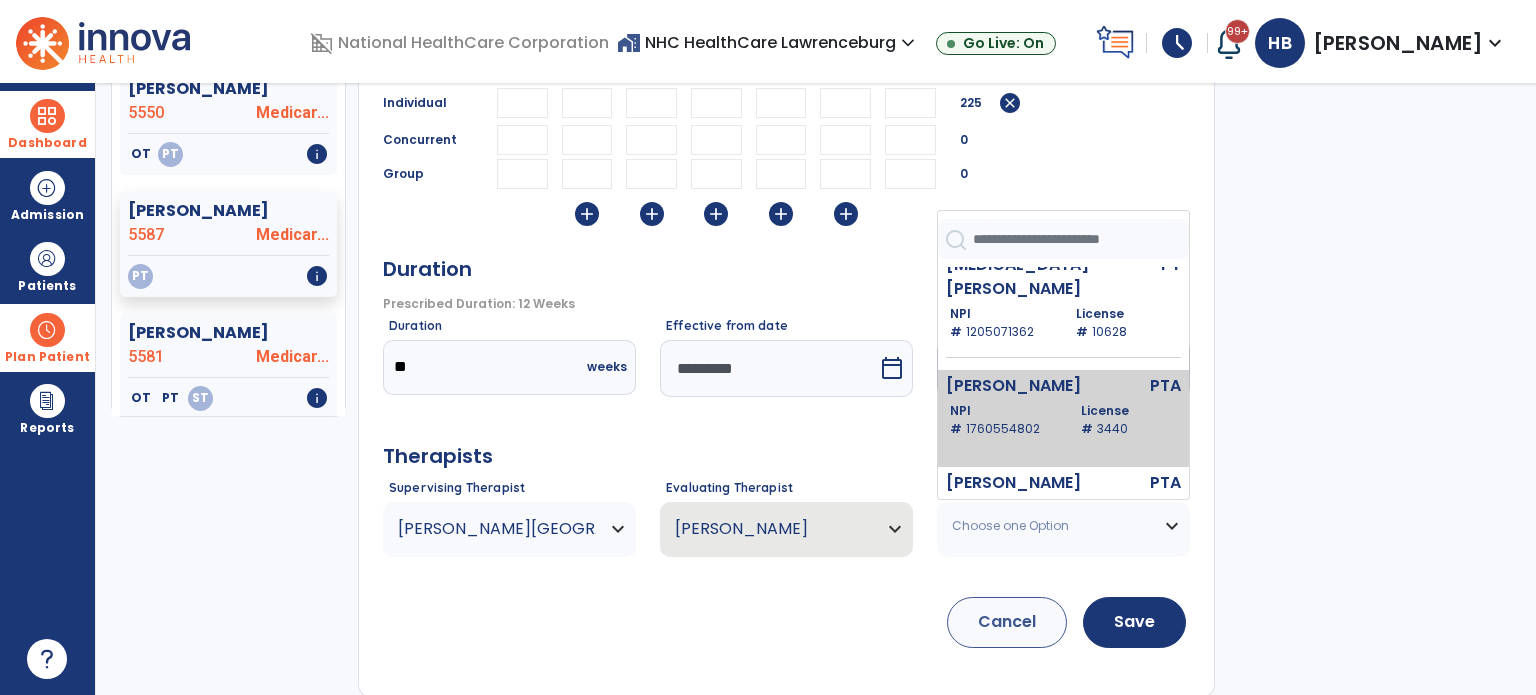 click on "License #  3440" at bounding box center (1127, 420) 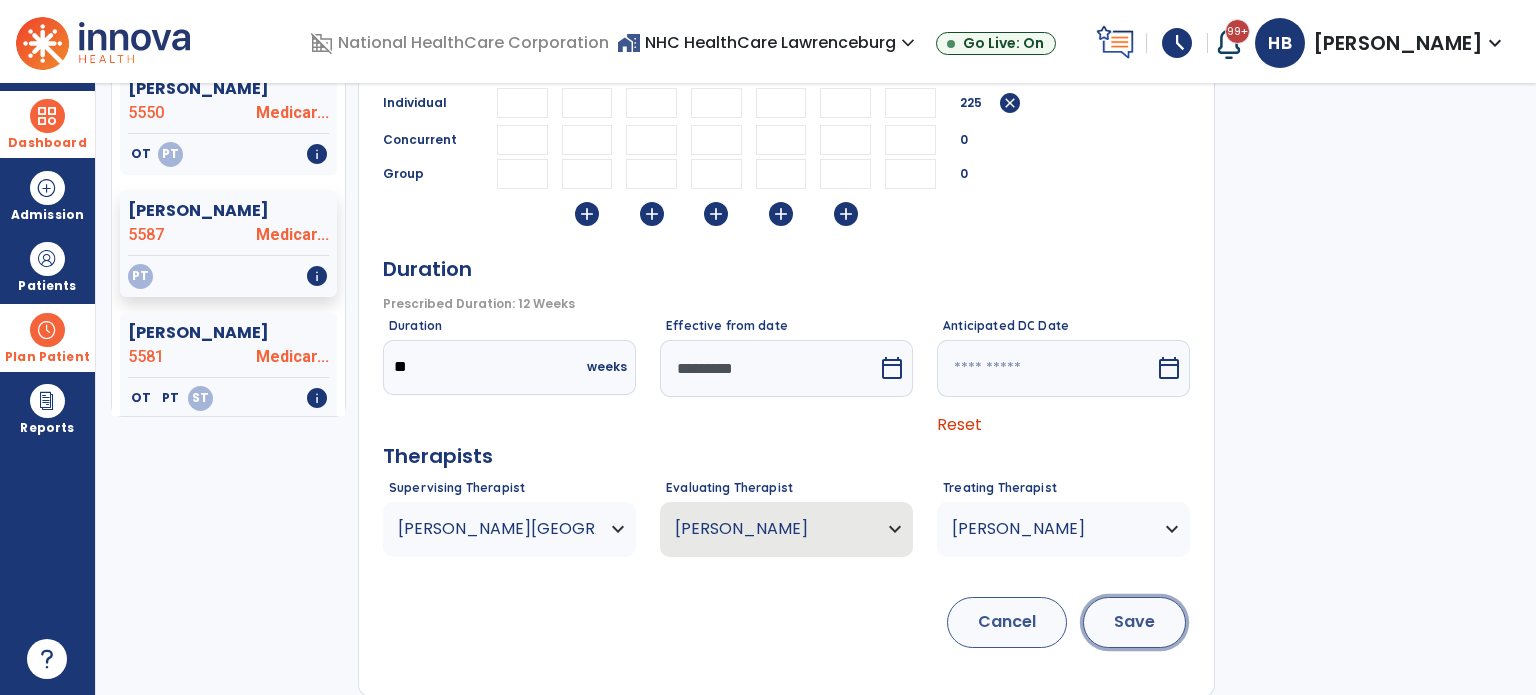 click on "Save" at bounding box center (1134, 622) 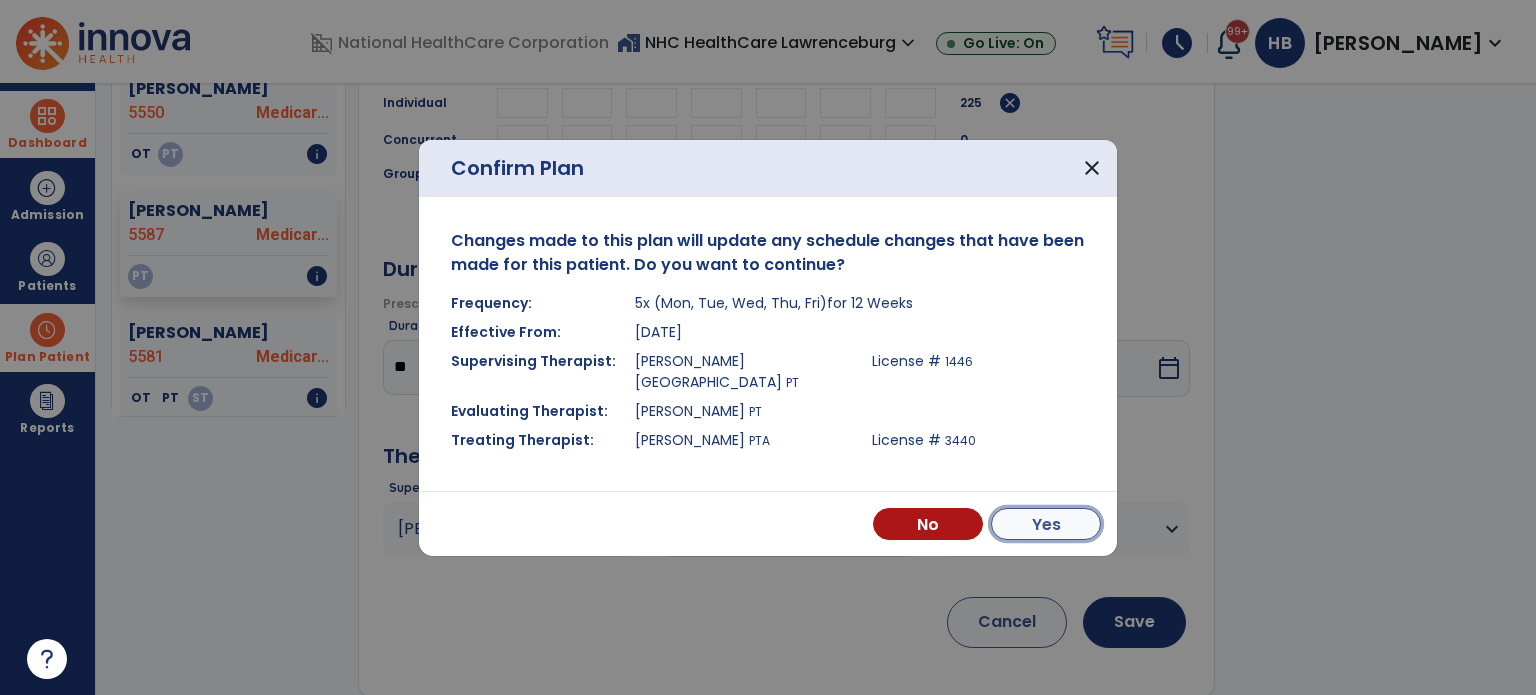 click on "Yes" at bounding box center (1046, 524) 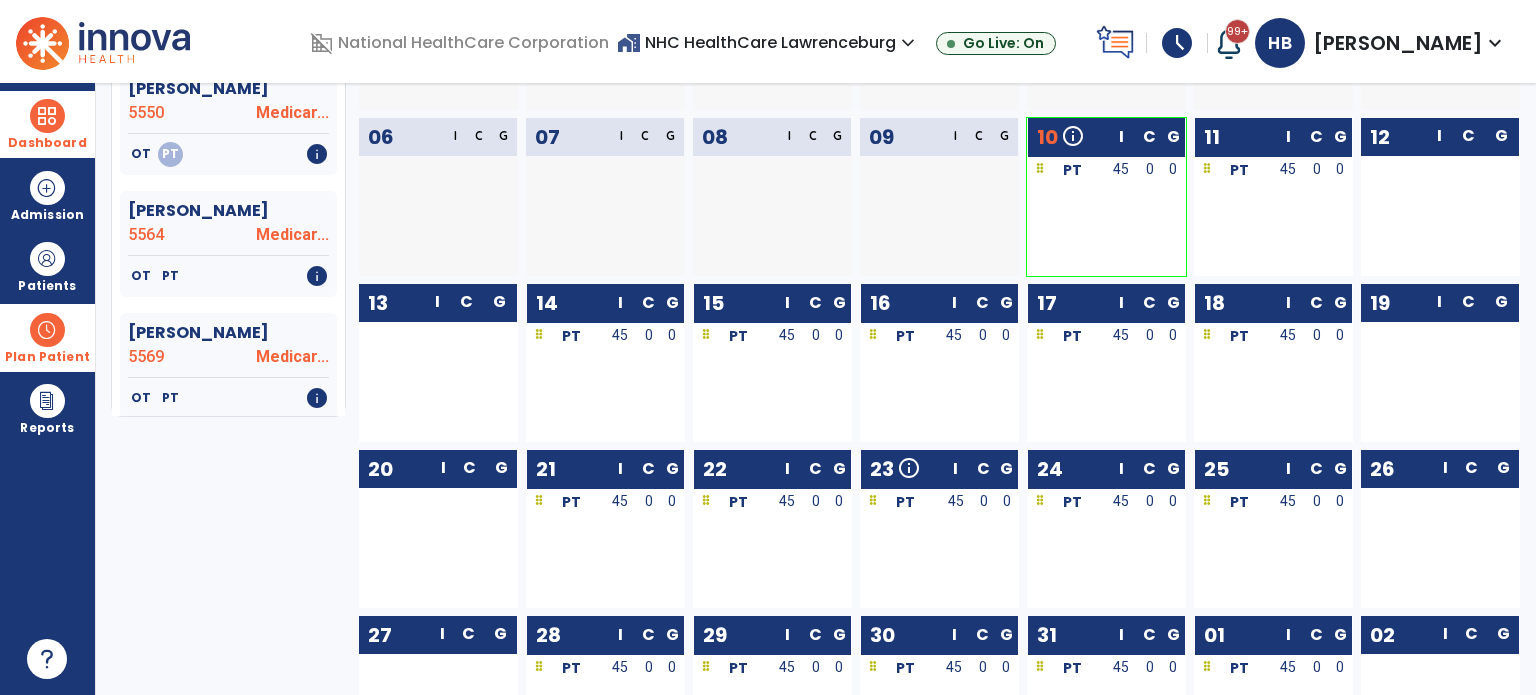 scroll, scrollTop: 0, scrollLeft: 0, axis: both 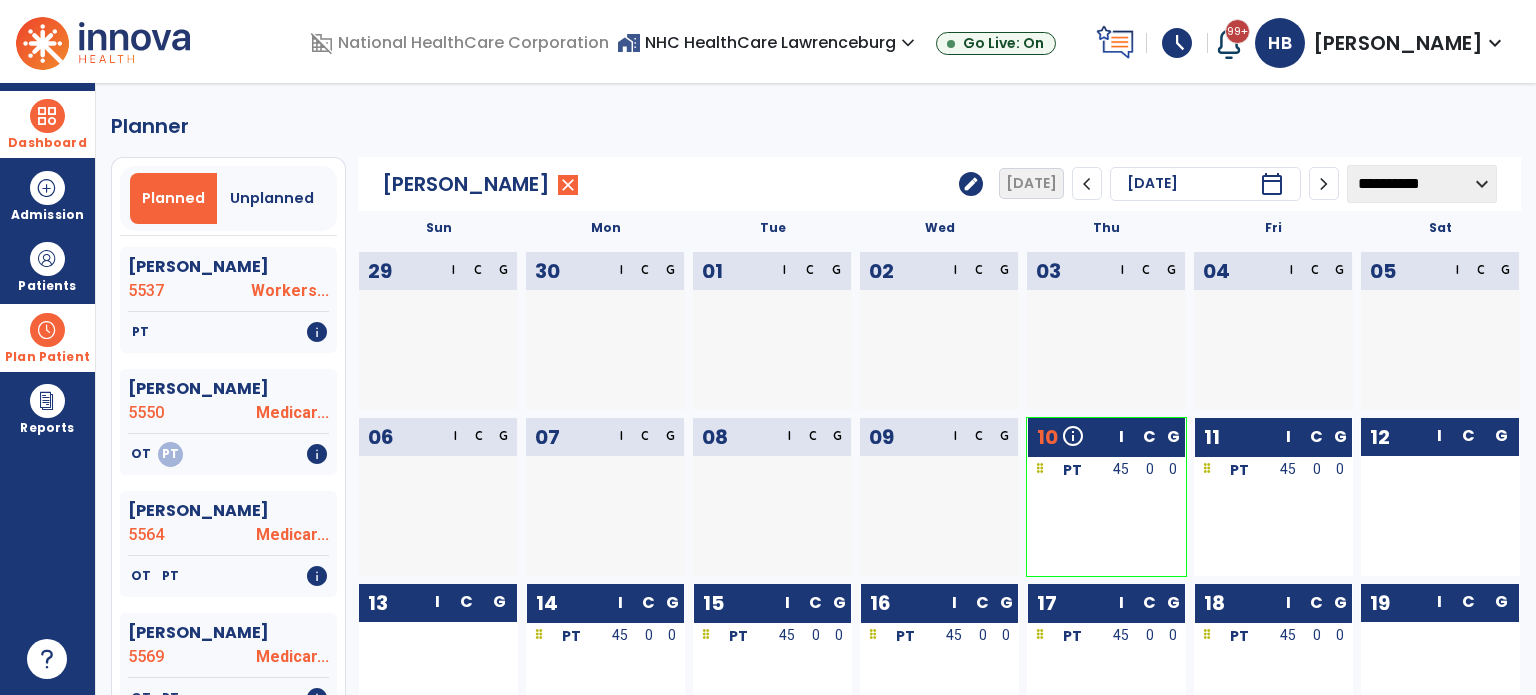 click at bounding box center [47, 116] 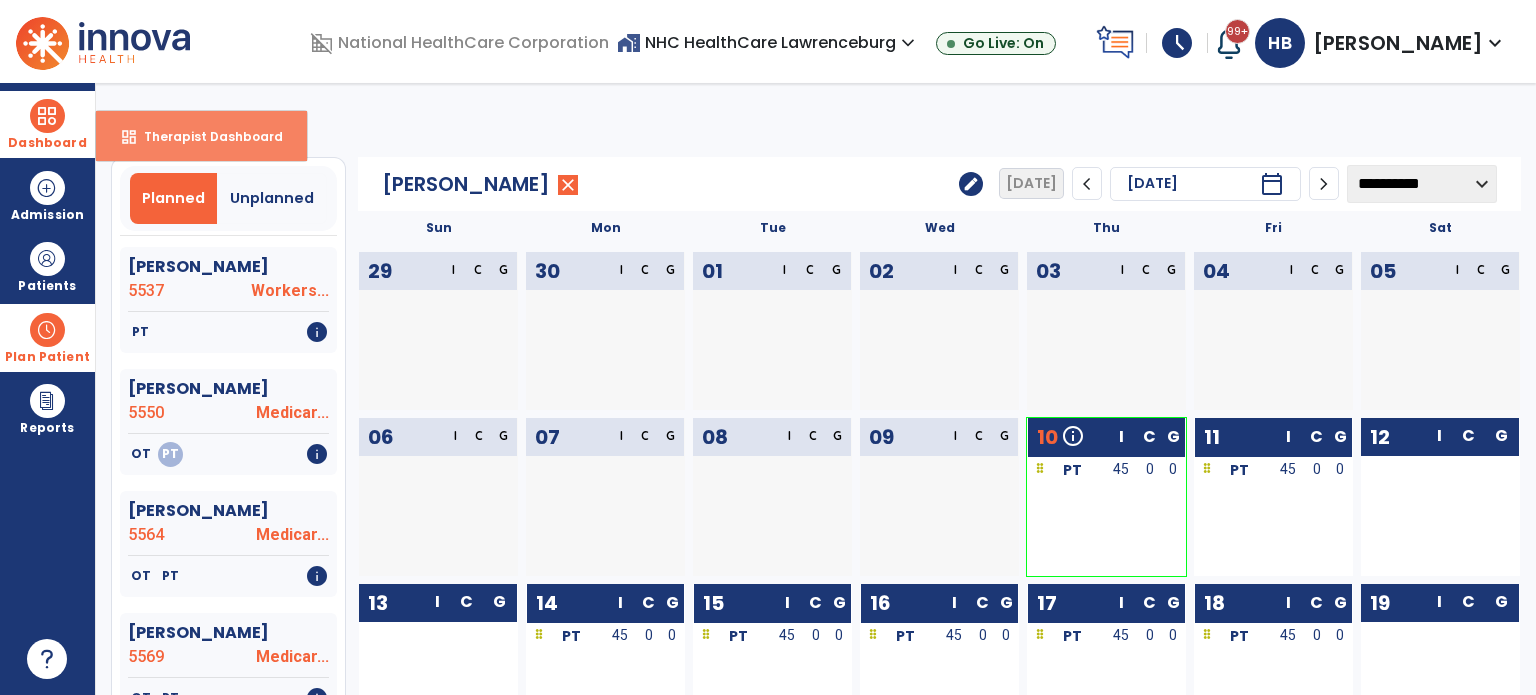 click on "Therapist Dashboard" at bounding box center [205, 136] 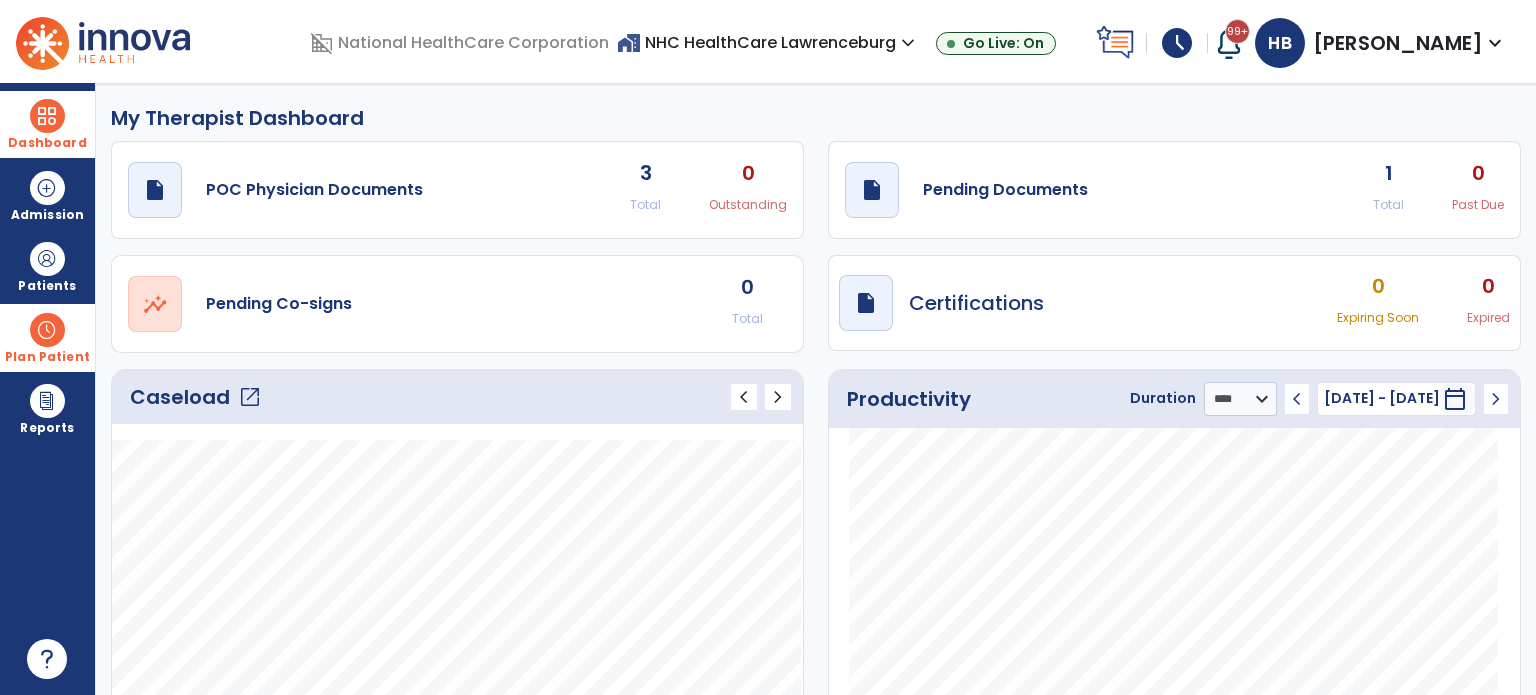 click on "open_in_new" 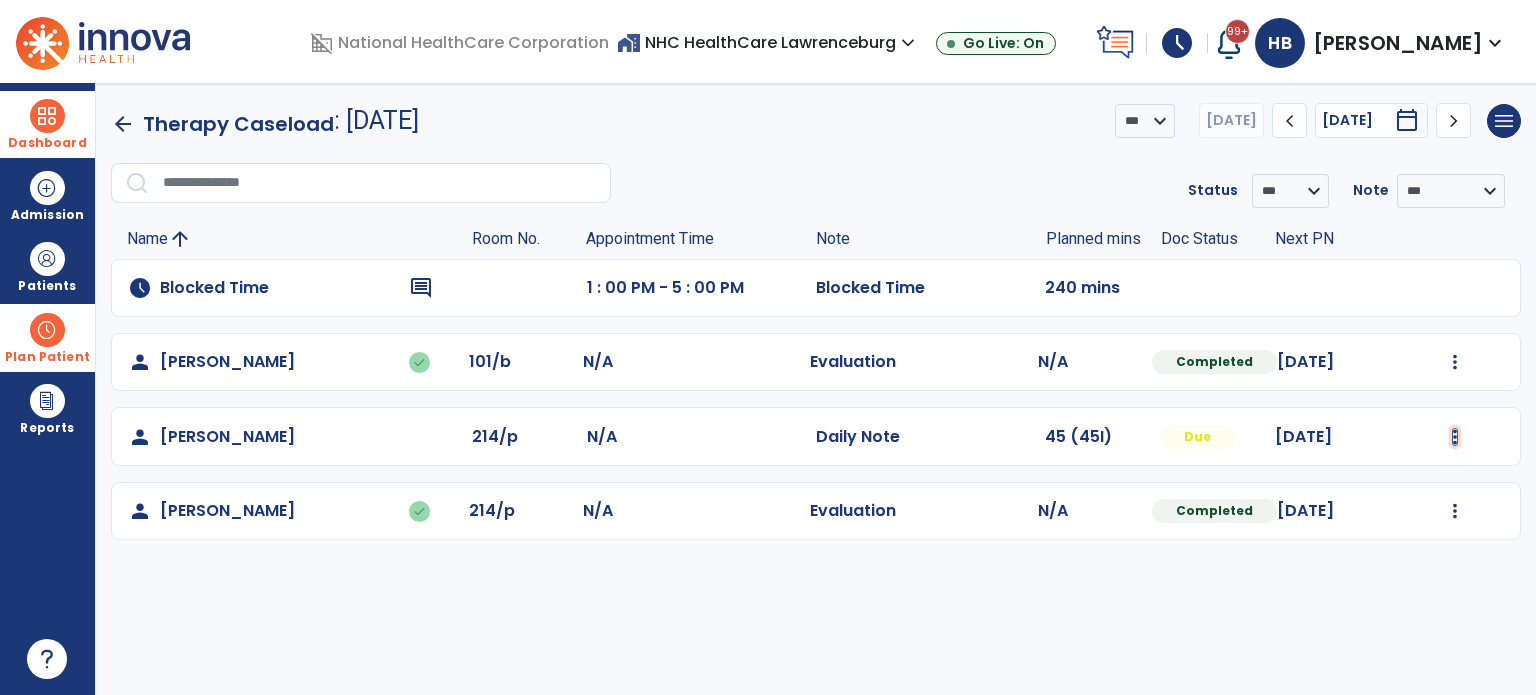 click at bounding box center [1455, 362] 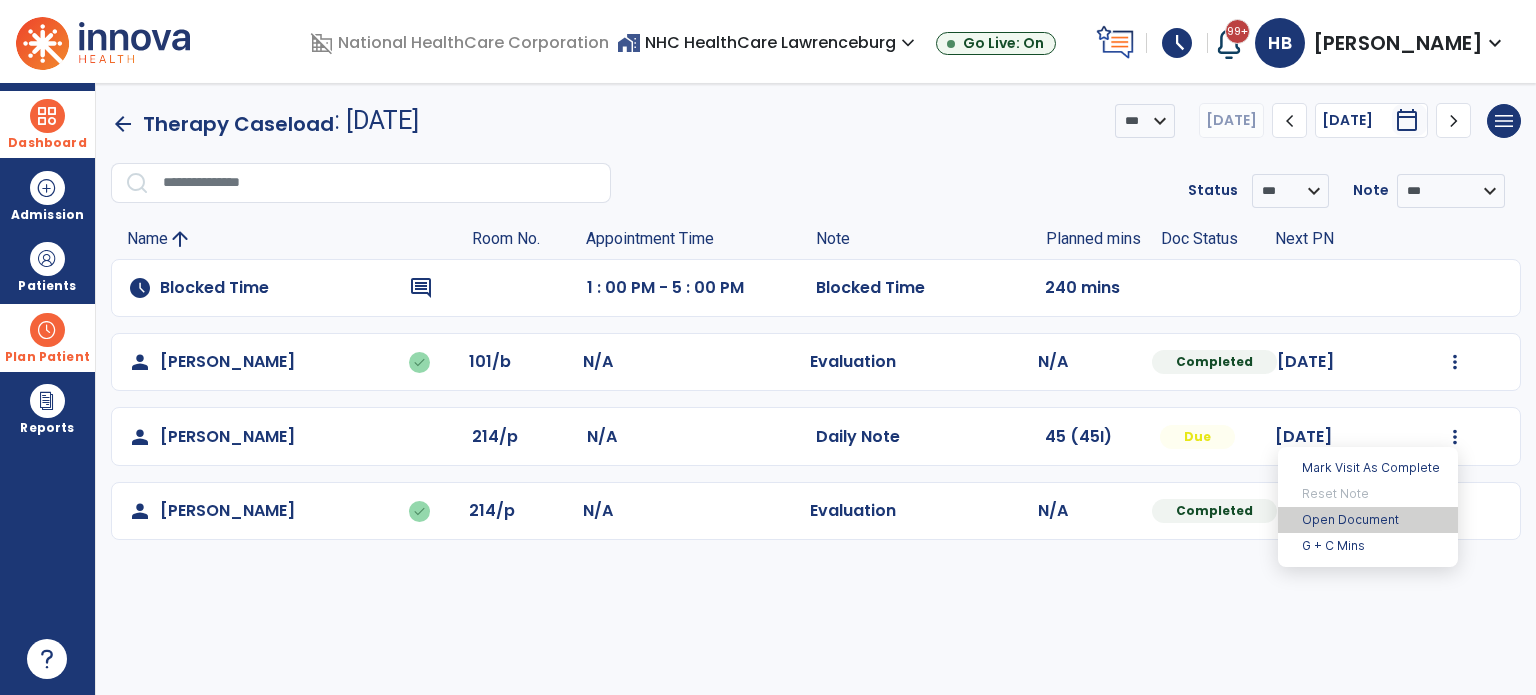 click on "Open Document" at bounding box center [1368, 520] 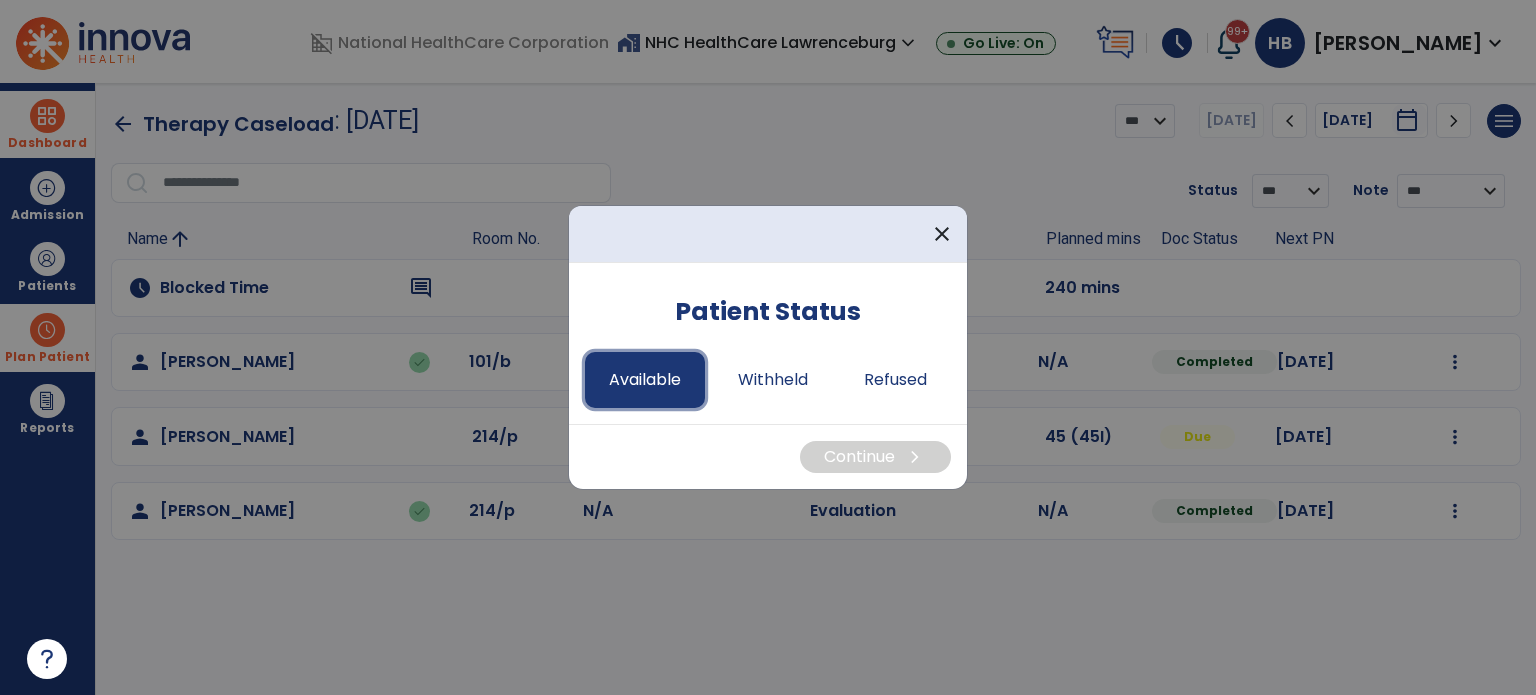 click on "Available" at bounding box center [645, 380] 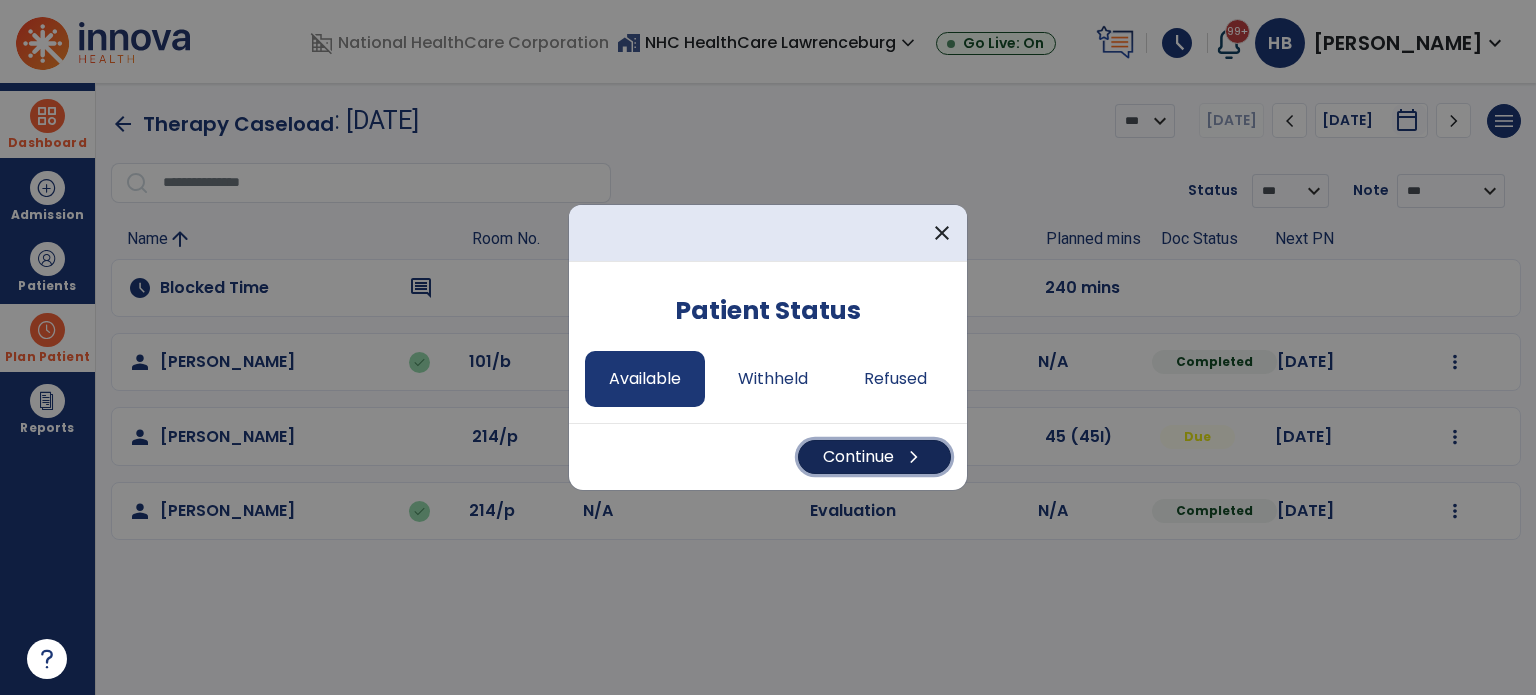 click on "Continue   chevron_right" at bounding box center (874, 457) 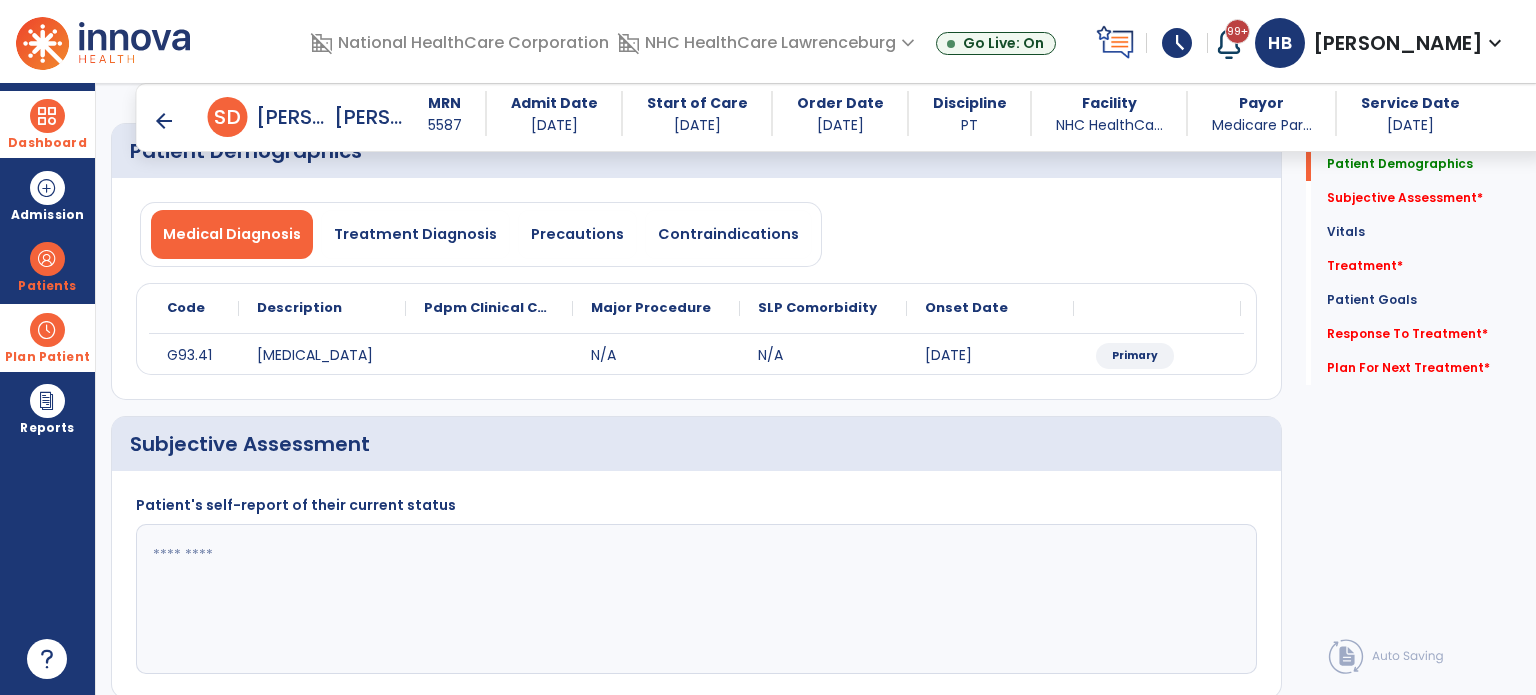 scroll, scrollTop: 200, scrollLeft: 0, axis: vertical 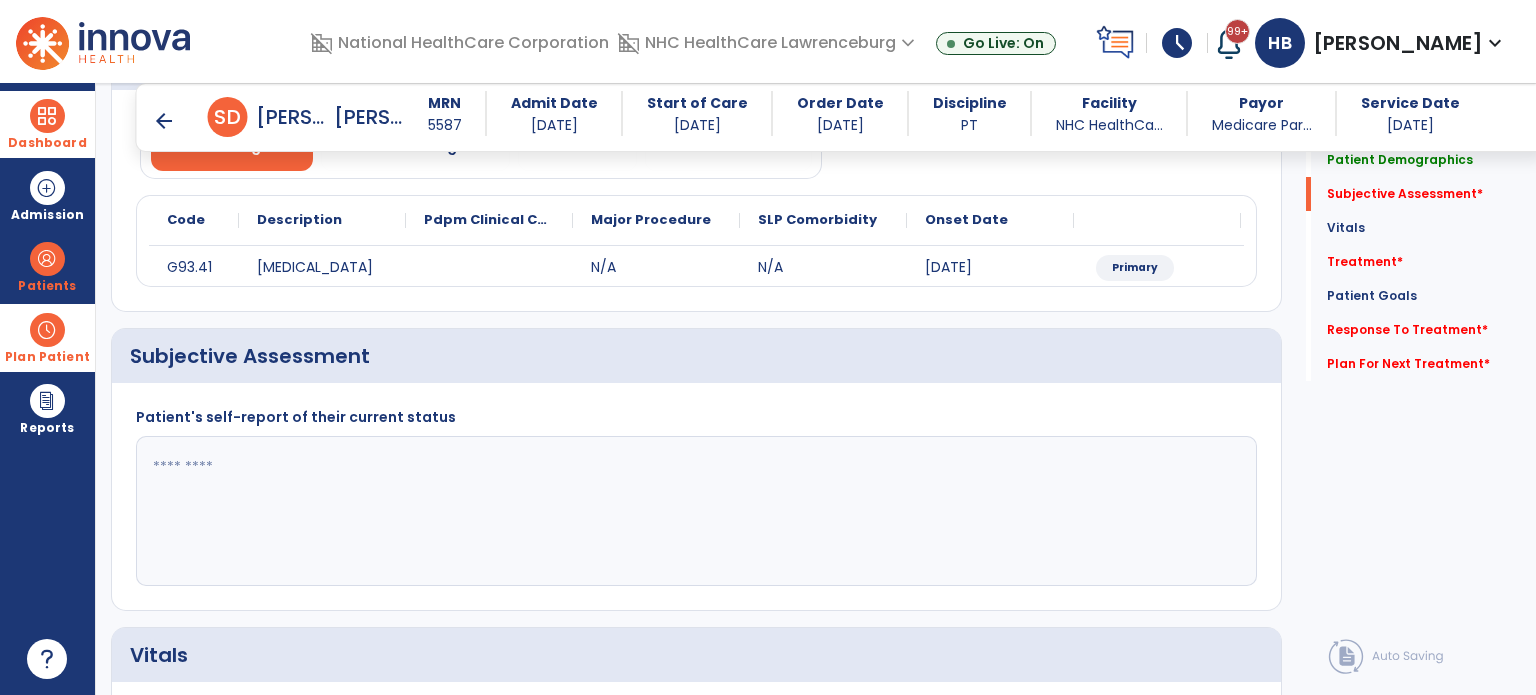 click 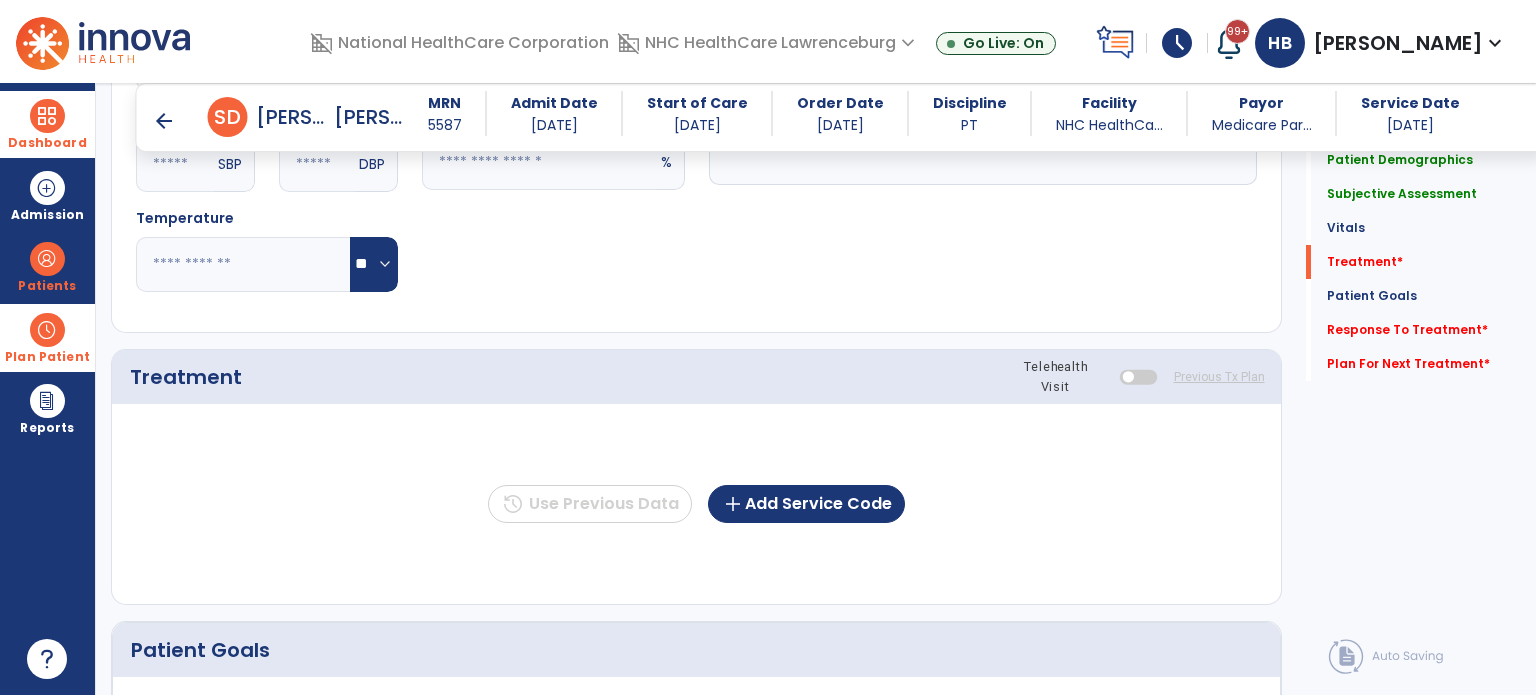 scroll, scrollTop: 1200, scrollLeft: 0, axis: vertical 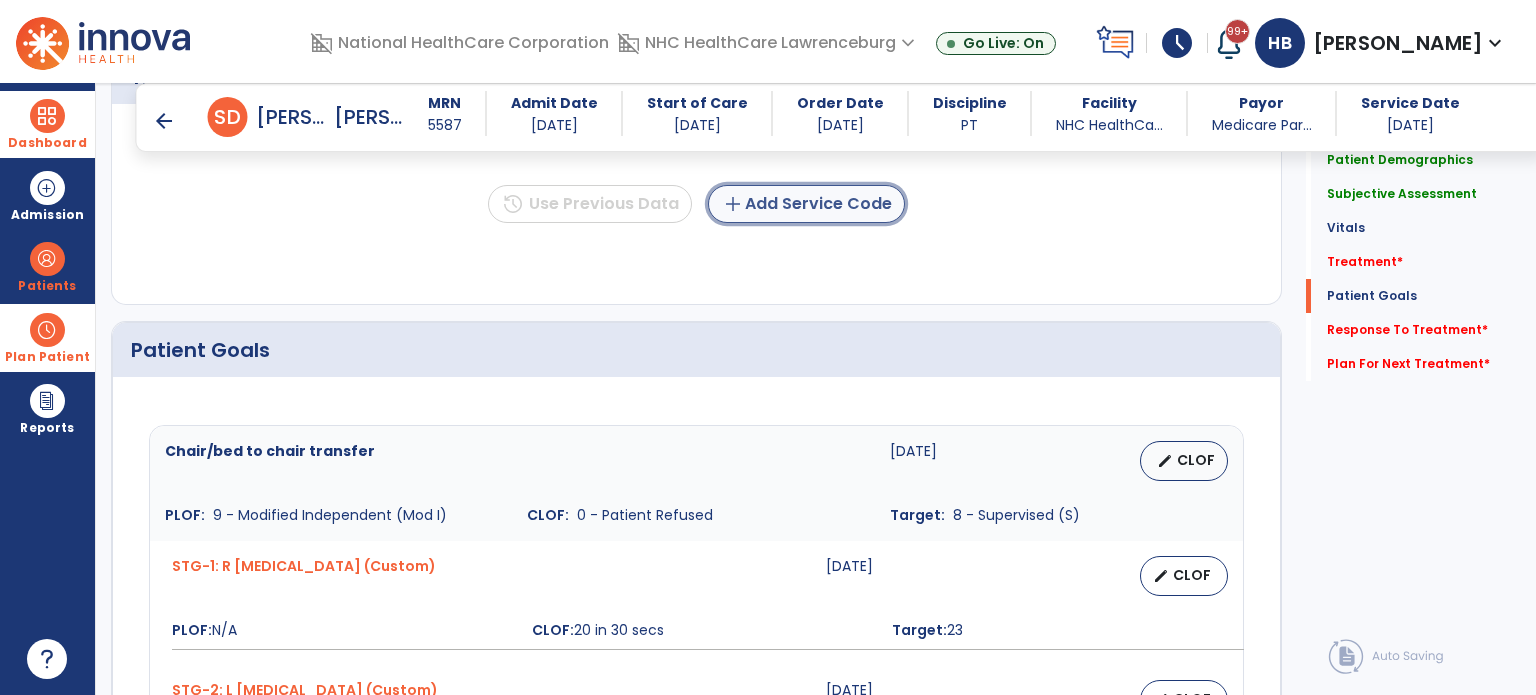 click on "add  Add Service Code" 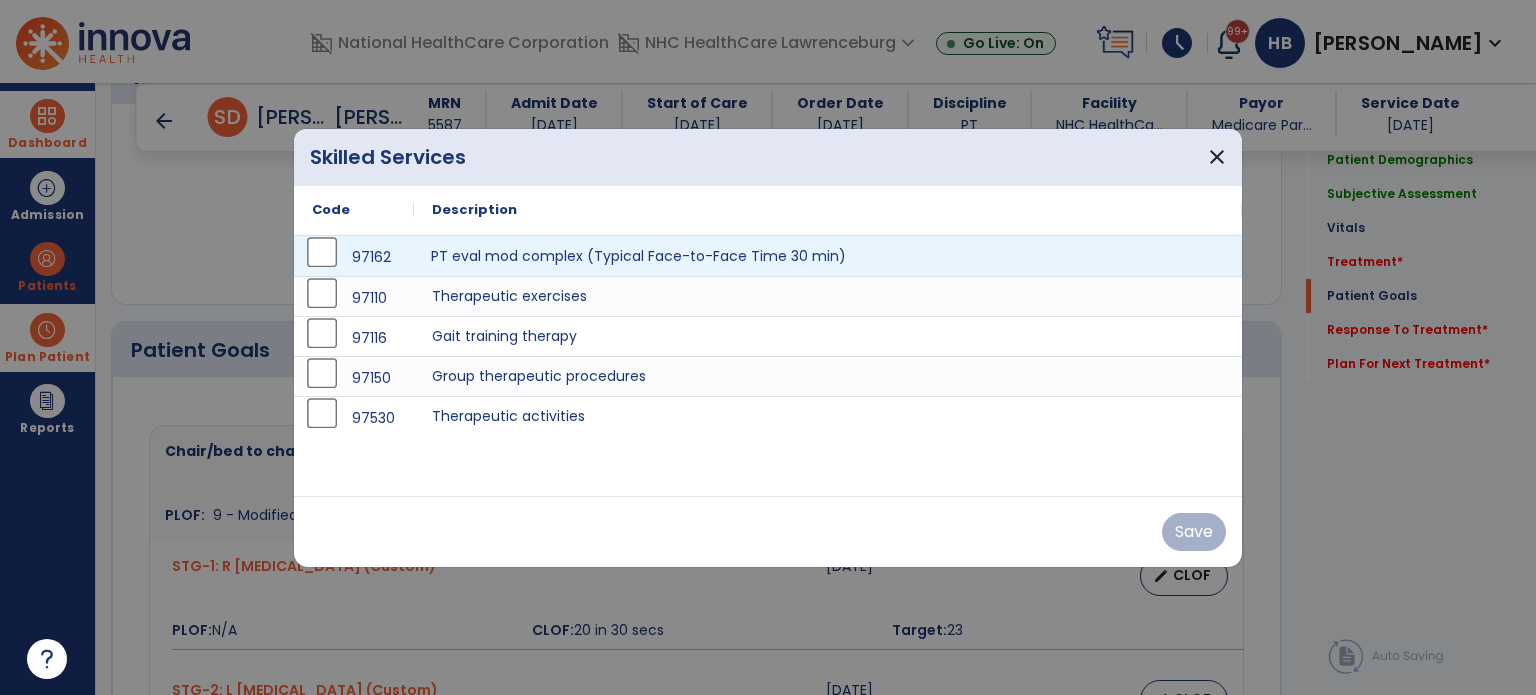 click on "PT eval mod complex (Typical Face-to-Face Time 30 min)" at bounding box center [828, 256] 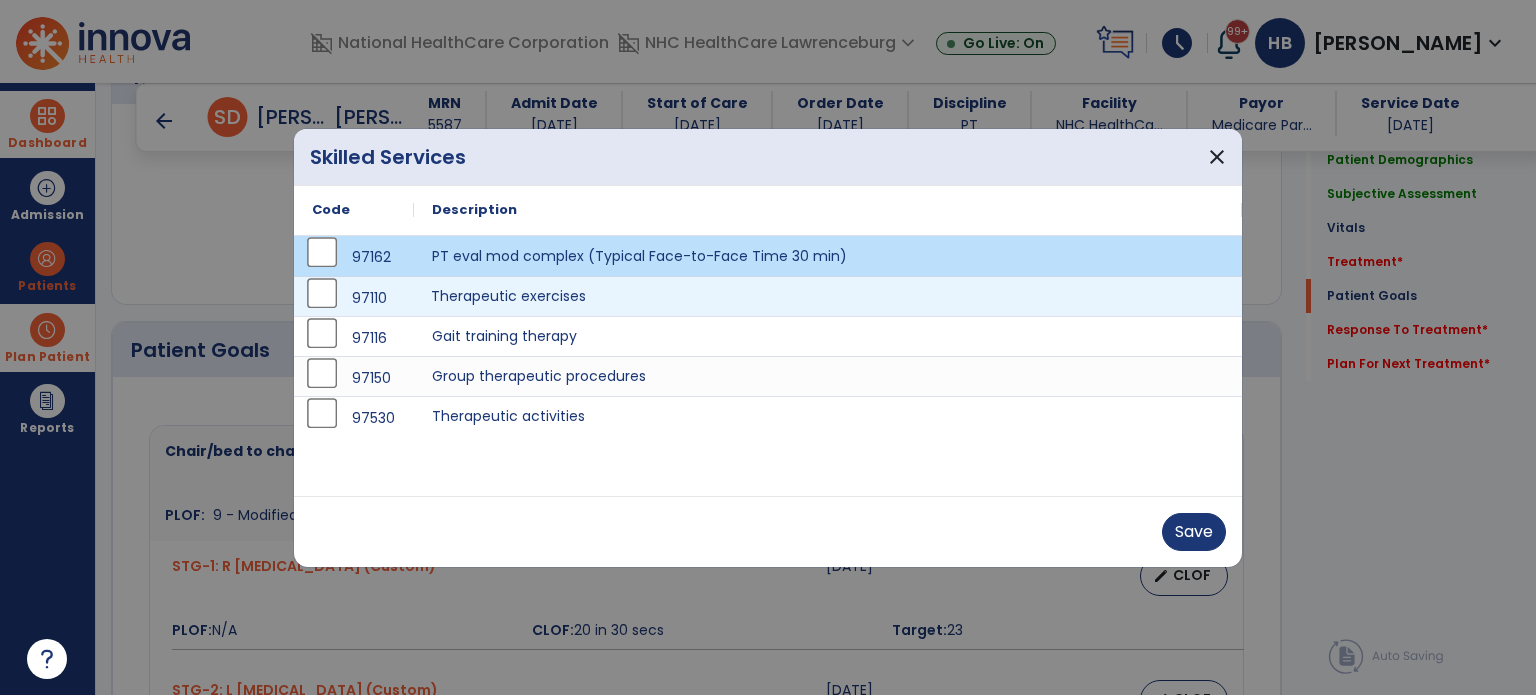 click on "Therapeutic exercises" at bounding box center (828, 296) 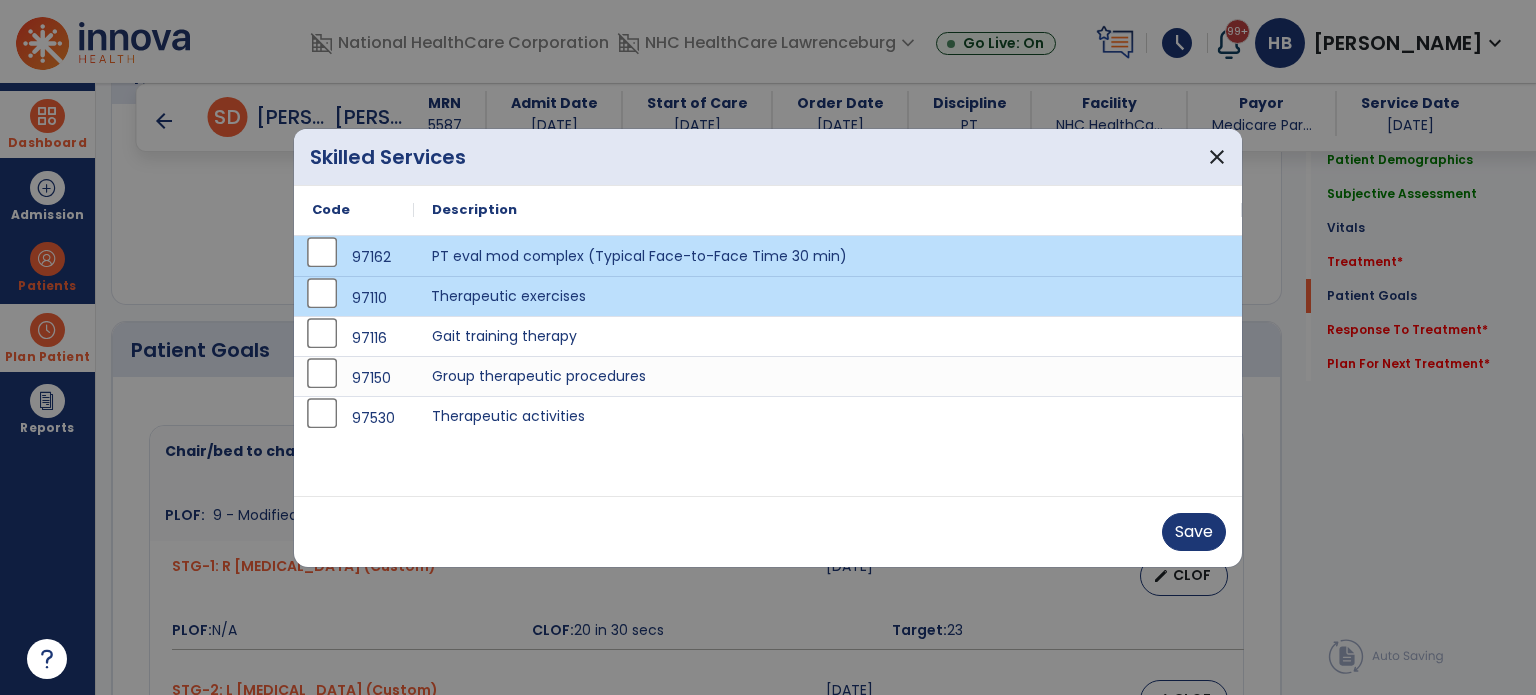 click on "Save" at bounding box center (768, 532) 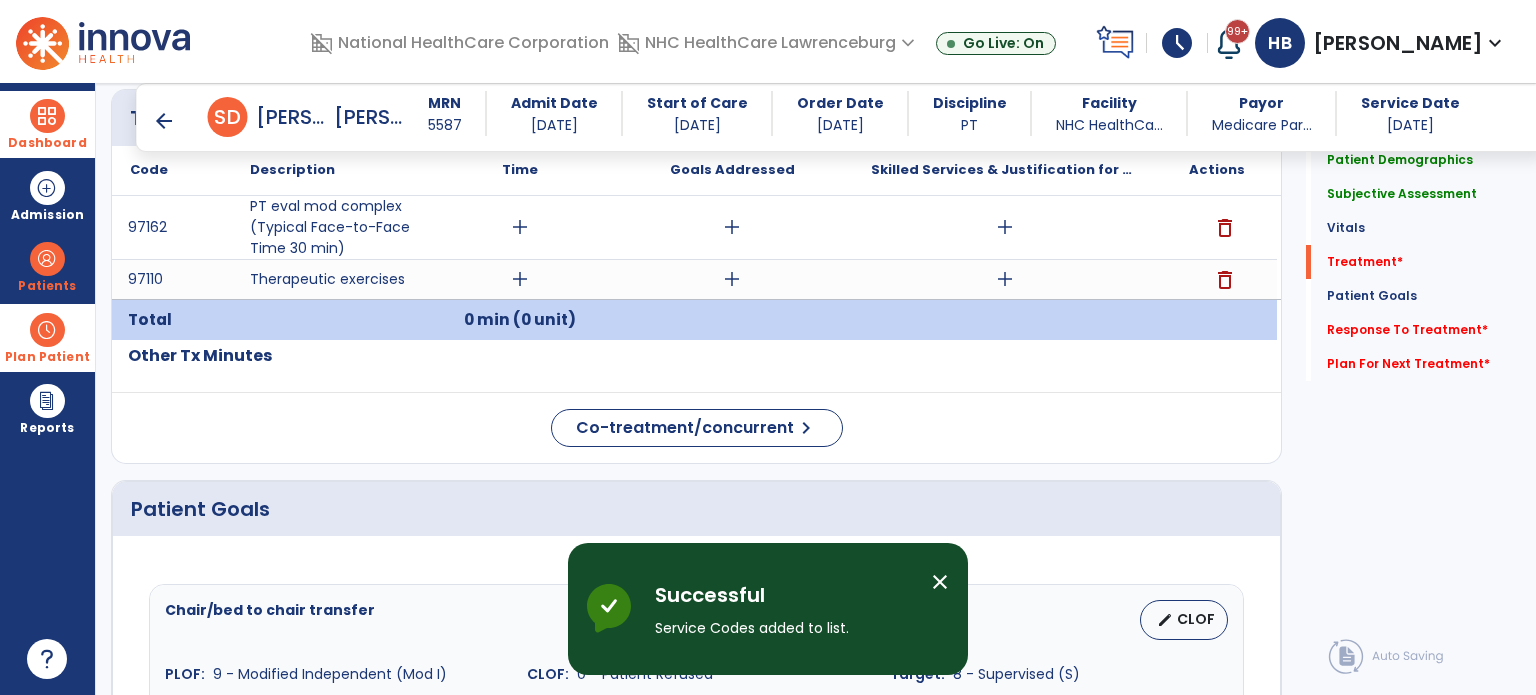 scroll, scrollTop: 1100, scrollLeft: 0, axis: vertical 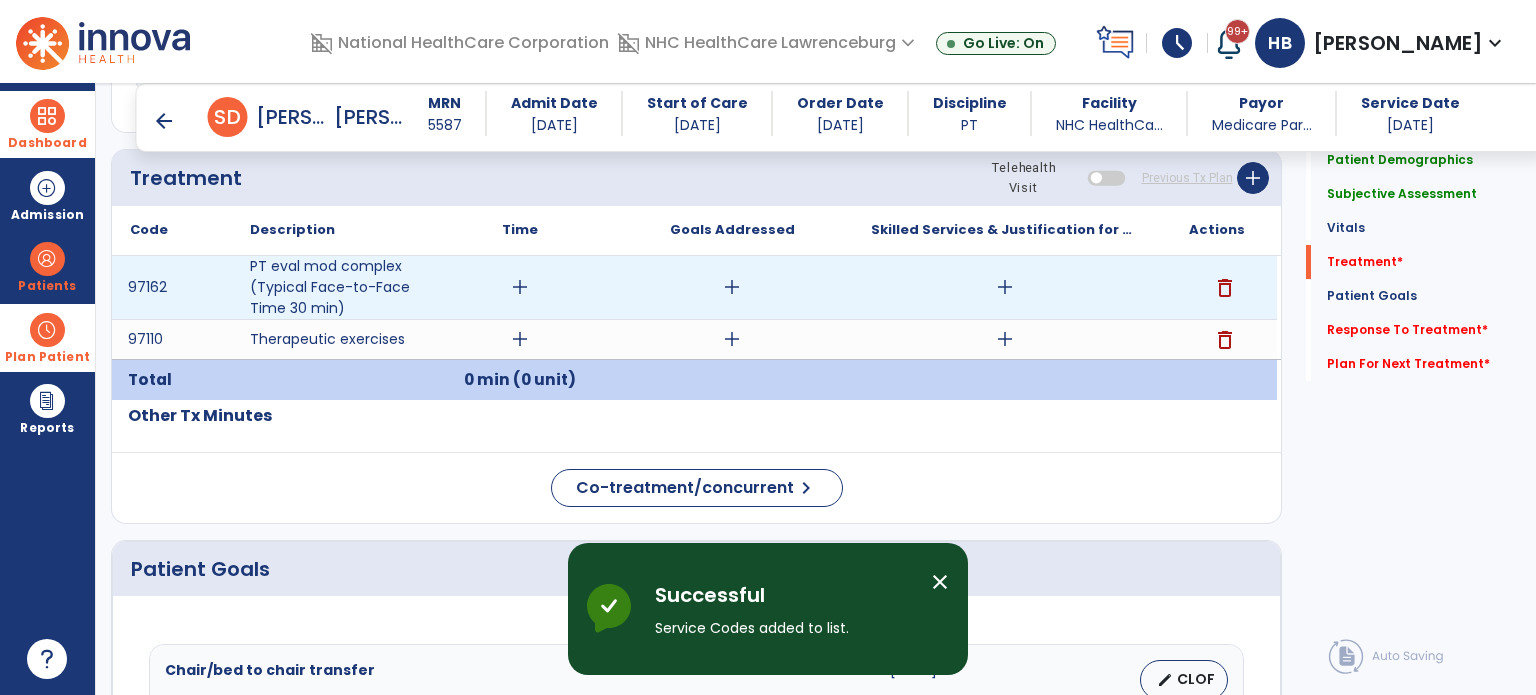 click on "add" at bounding box center [520, 287] 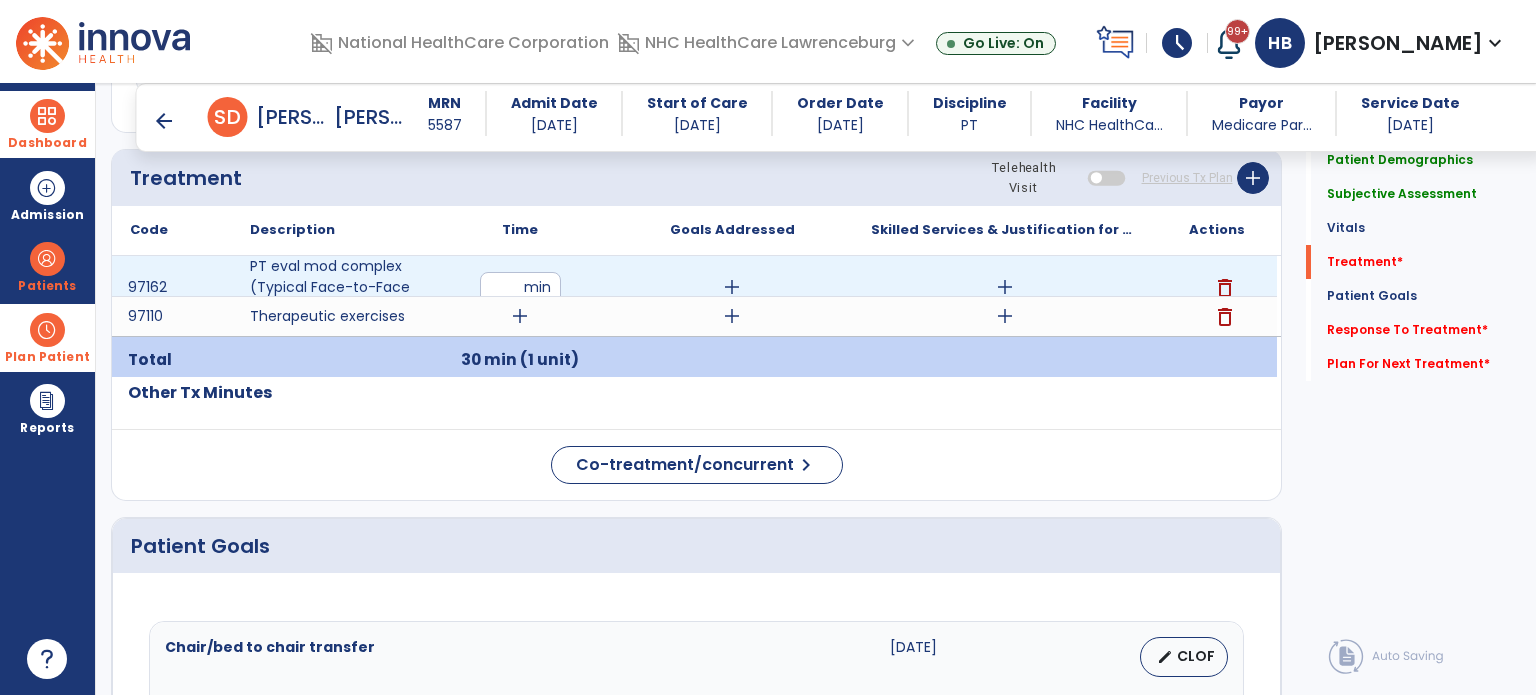 click on "add" at bounding box center (1005, 287) 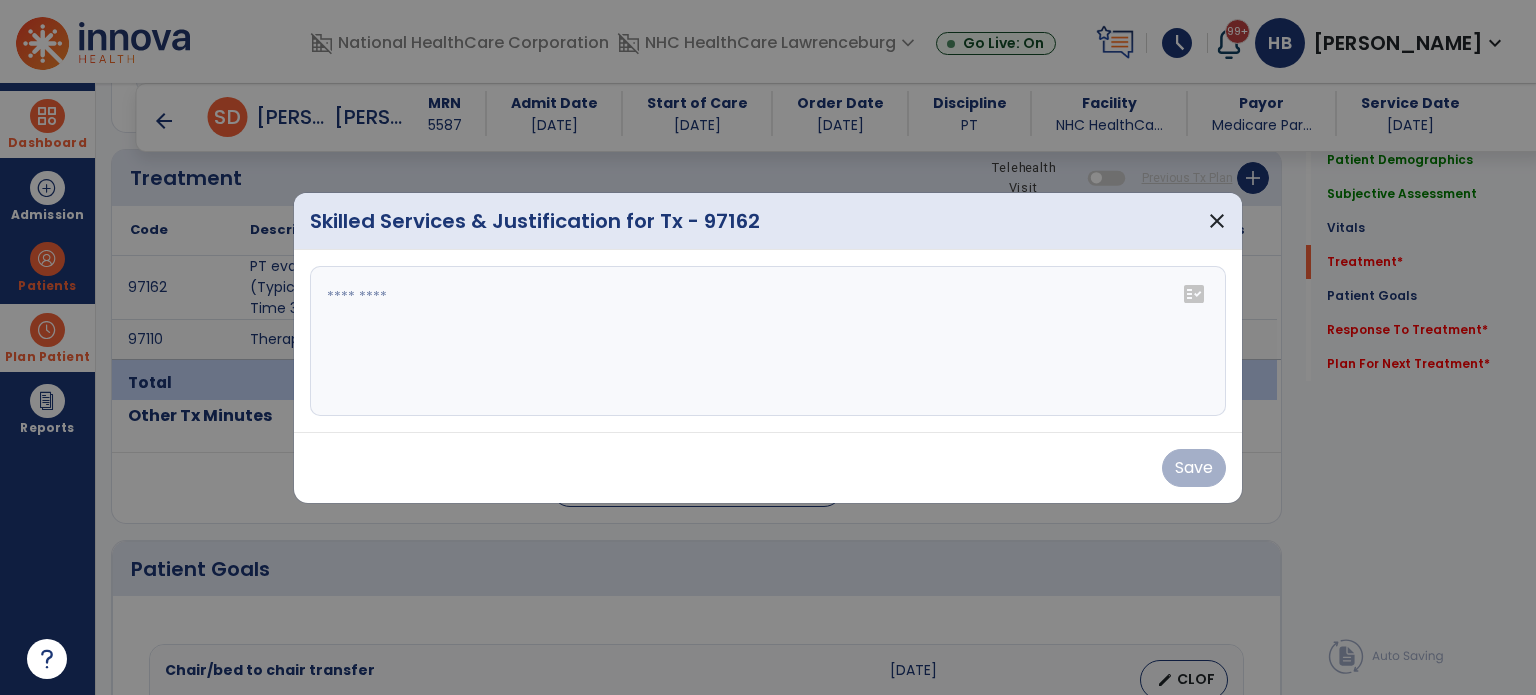 click at bounding box center [768, 341] 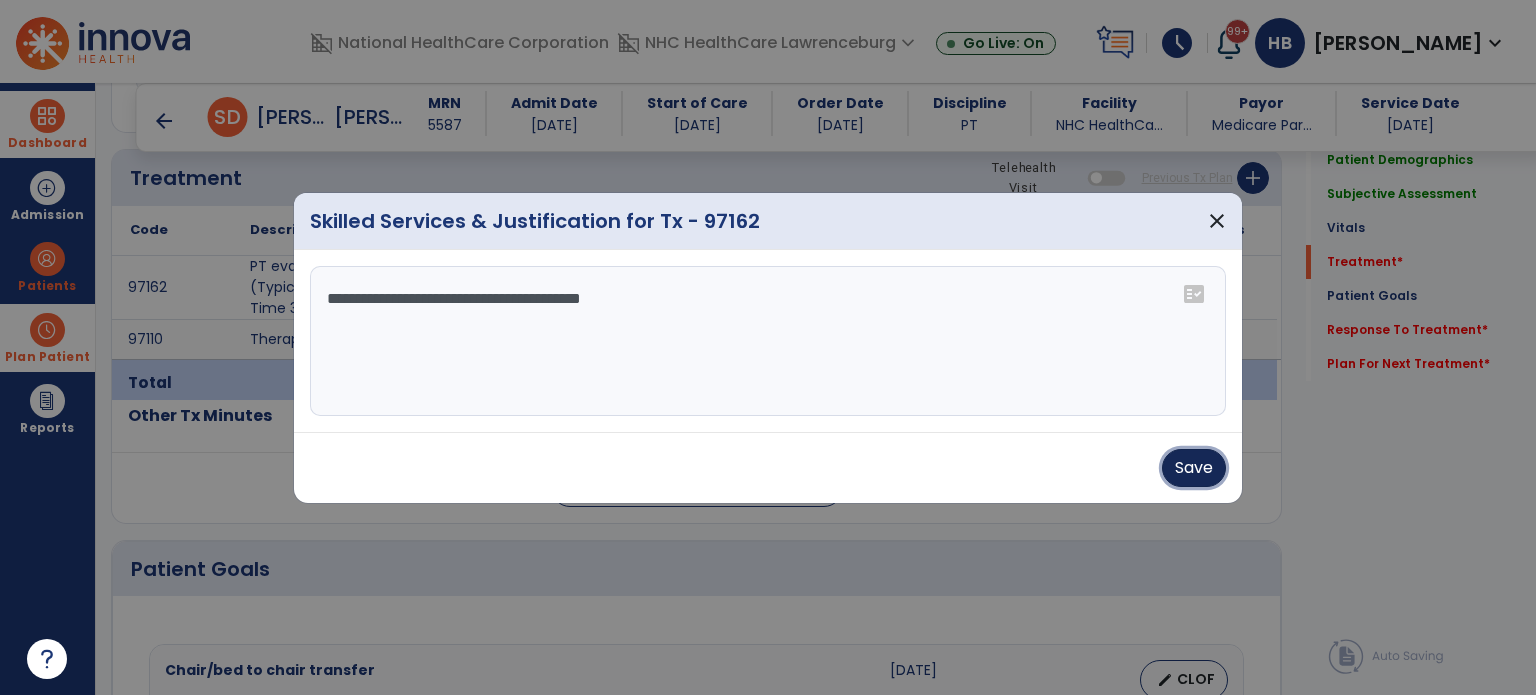 click on "Save" at bounding box center [1194, 468] 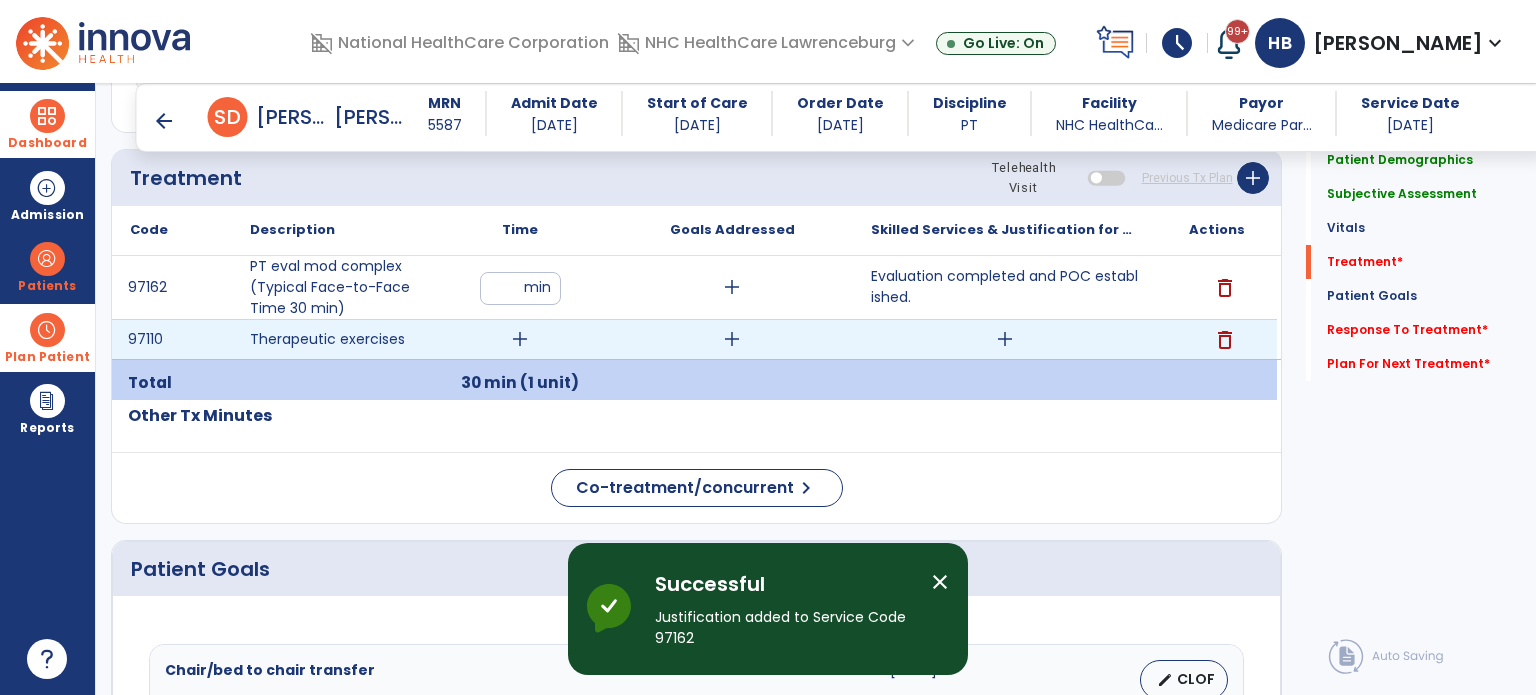 click on "add" at bounding box center (520, 339) 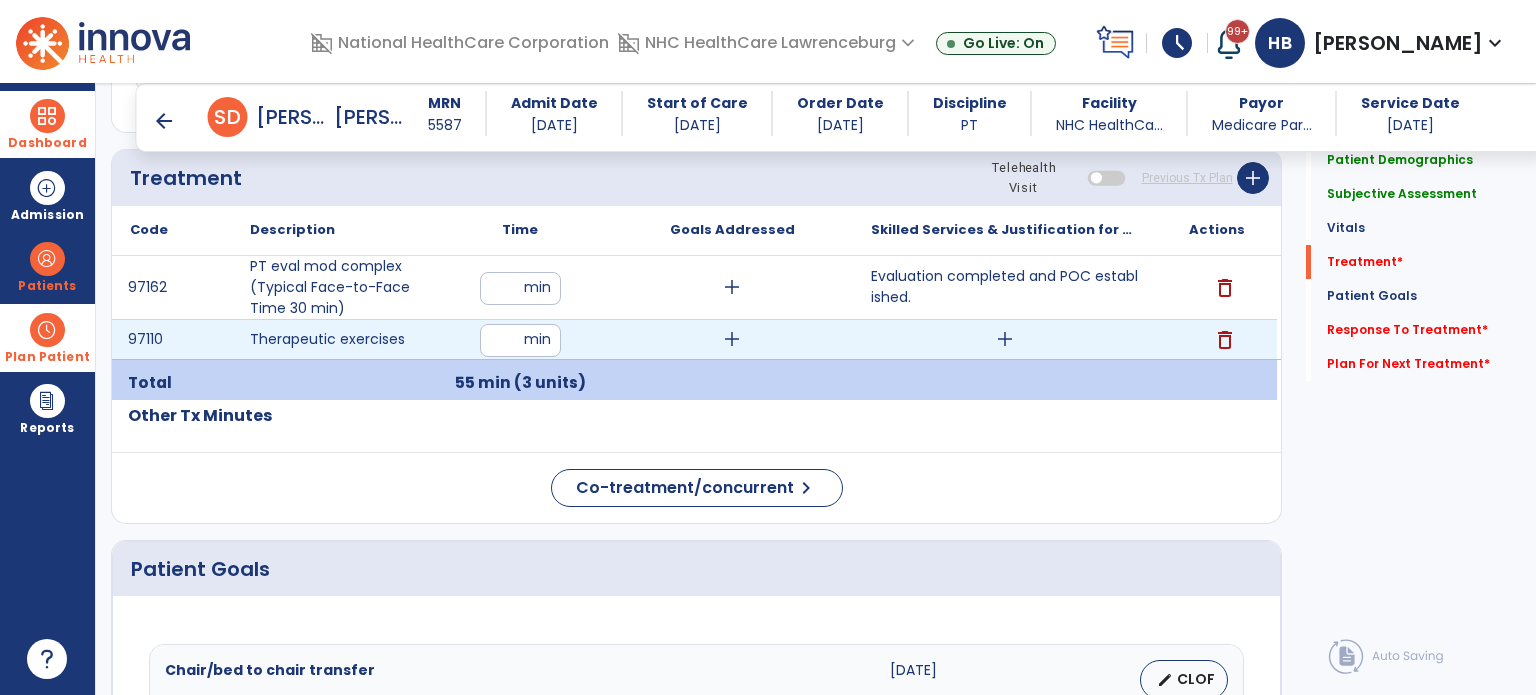 click on "add" at bounding box center (1005, 339) 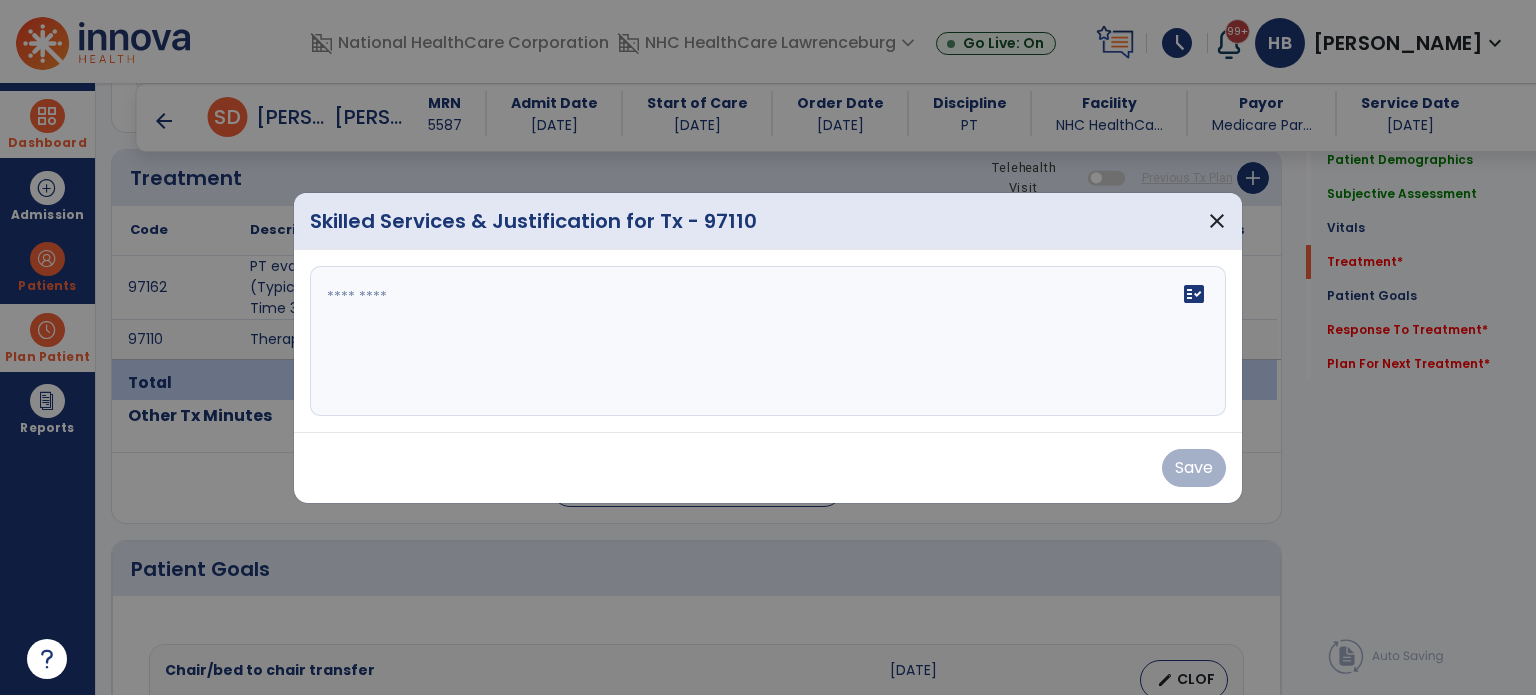 click on "fact_check" at bounding box center [768, 341] 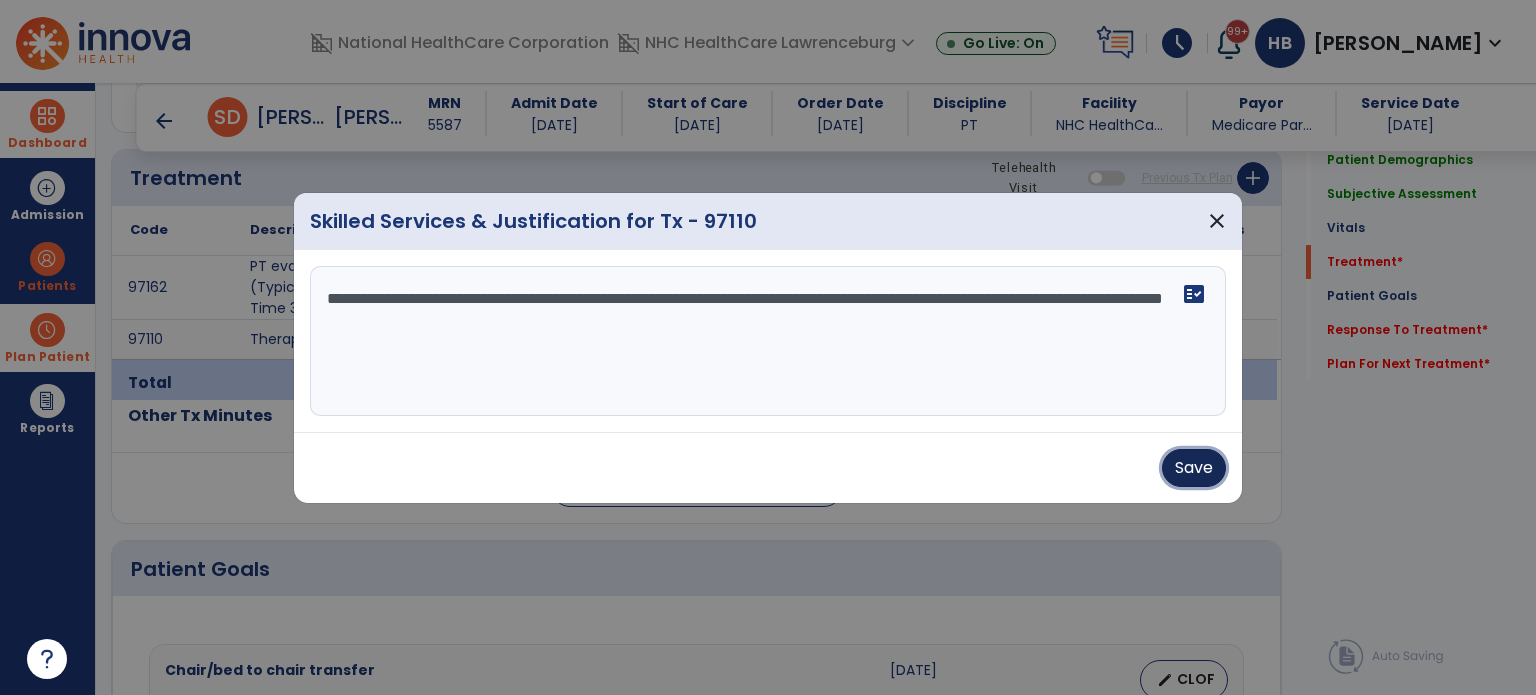 click on "Save" at bounding box center (1194, 468) 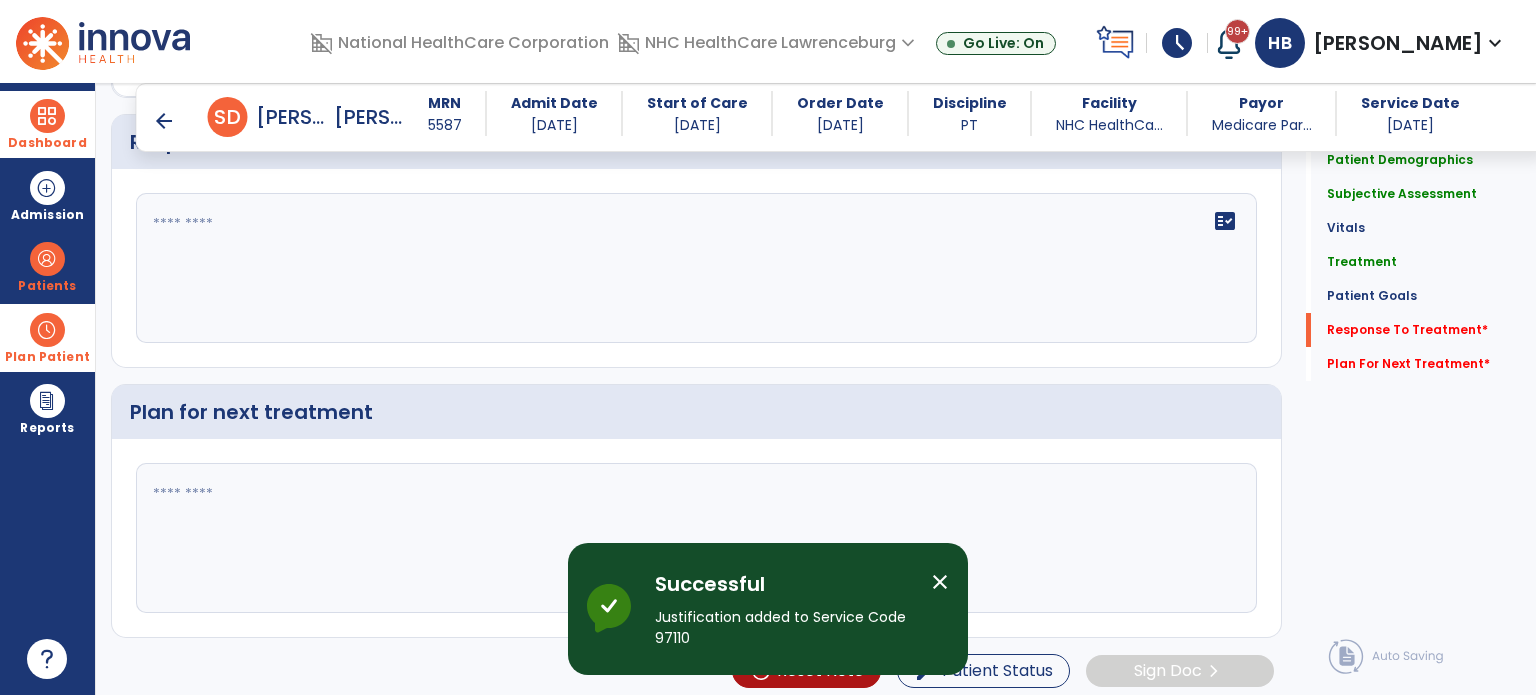 scroll, scrollTop: 2410, scrollLeft: 0, axis: vertical 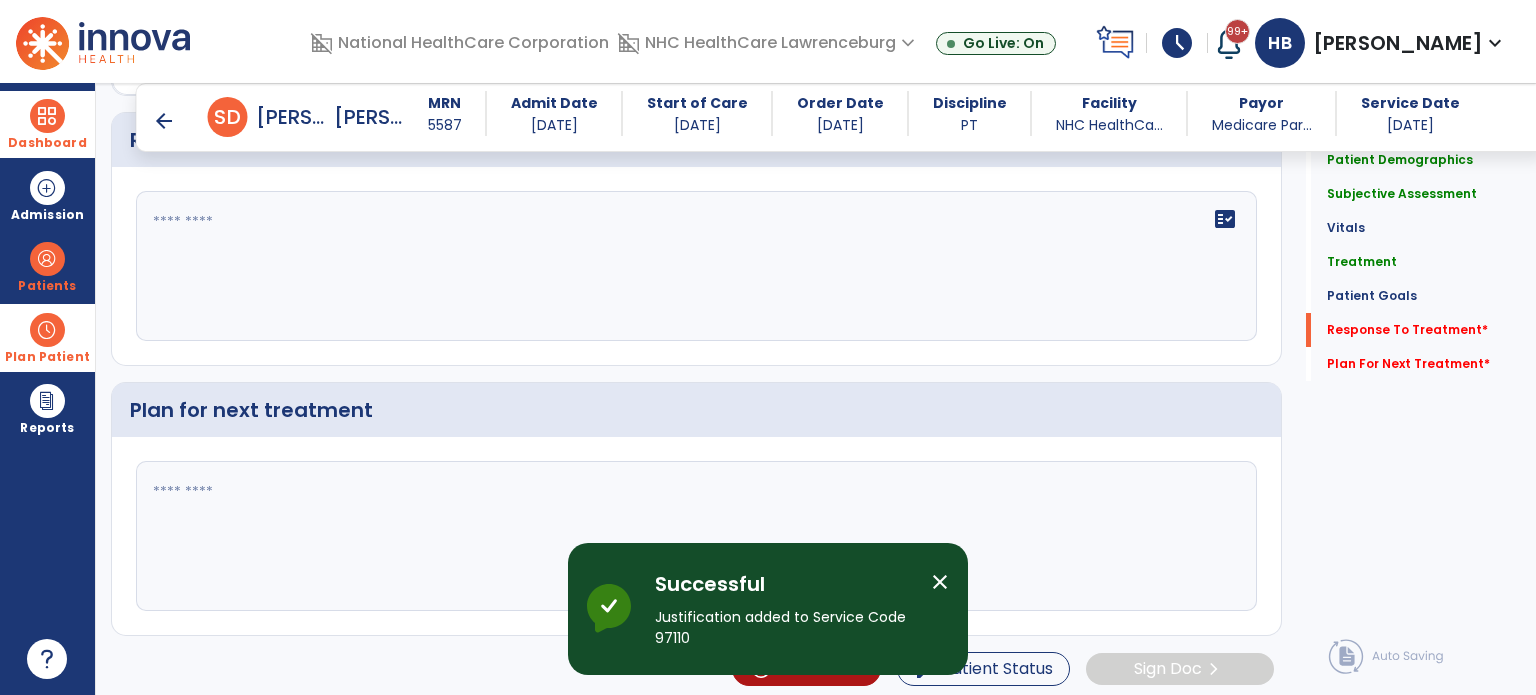 click on "fact_check" 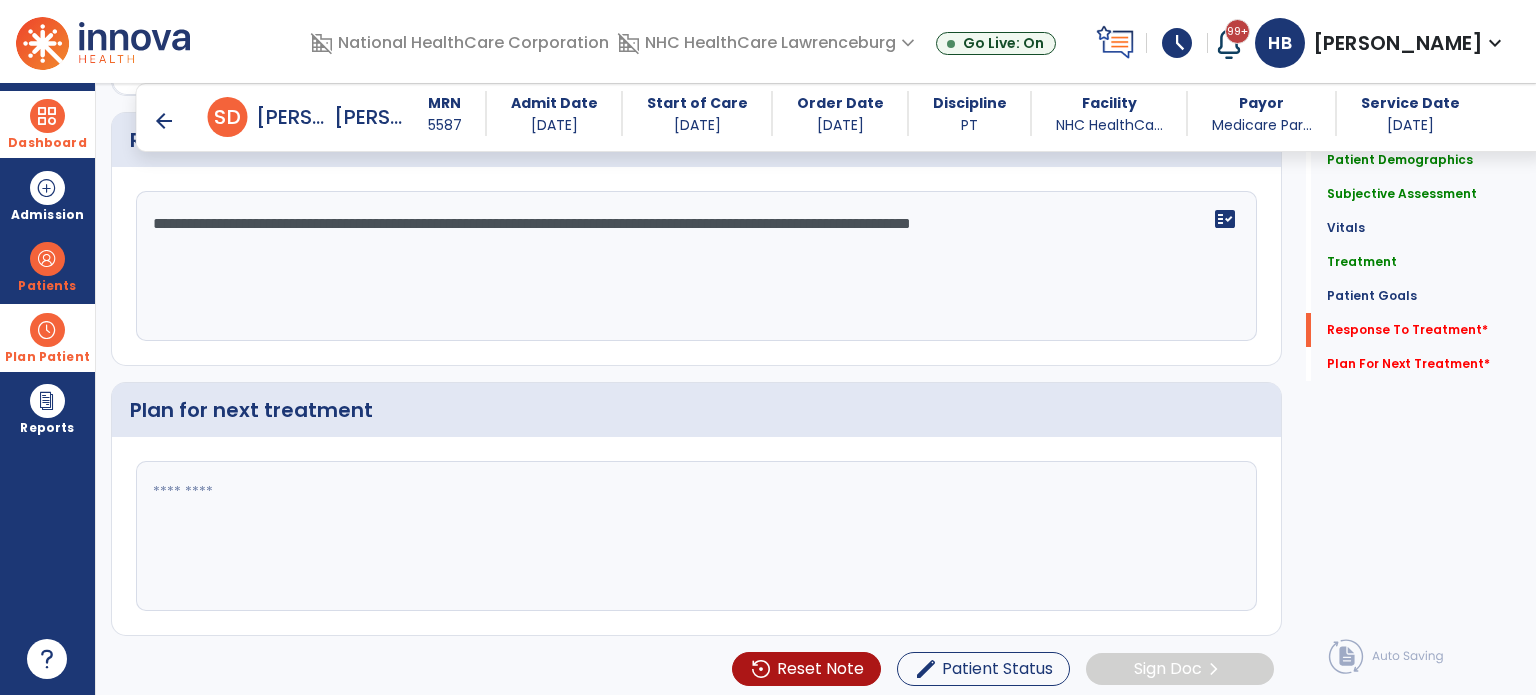 click 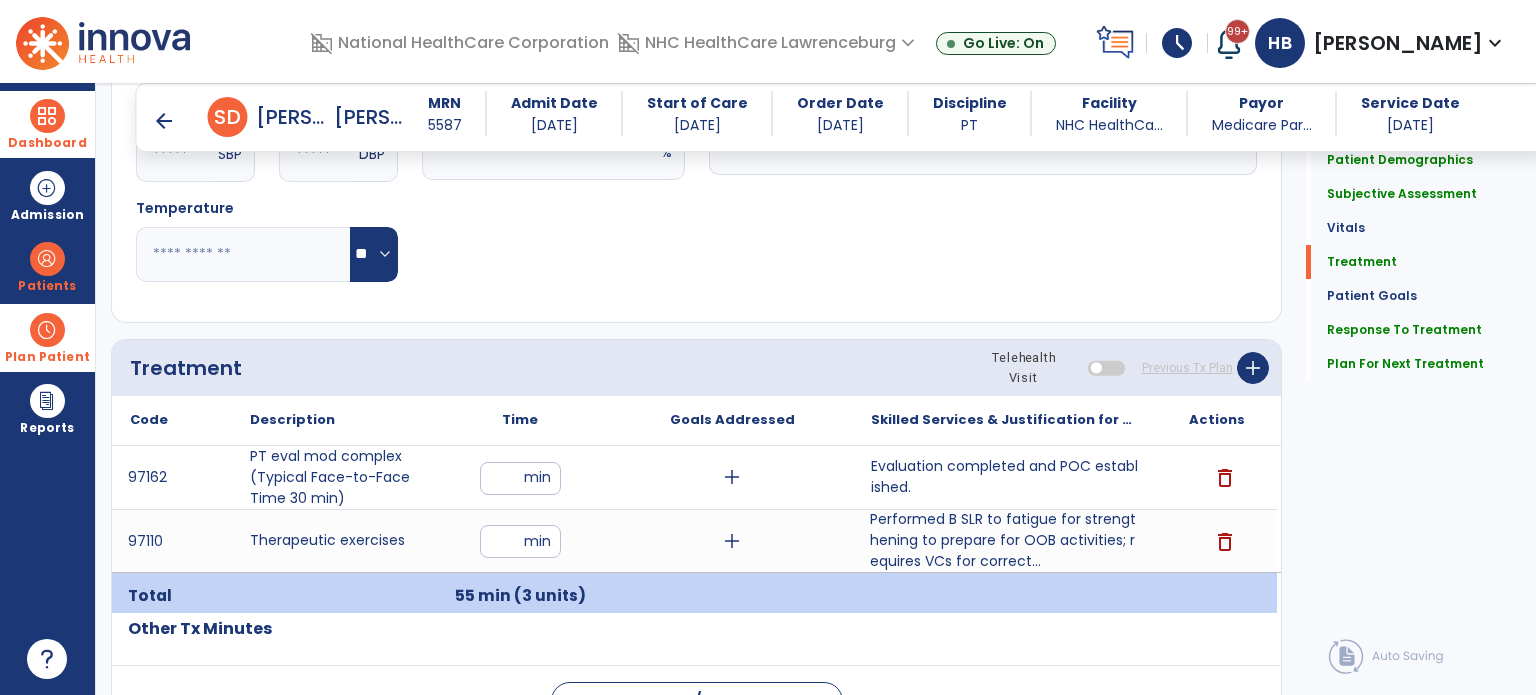 scroll, scrollTop: 810, scrollLeft: 0, axis: vertical 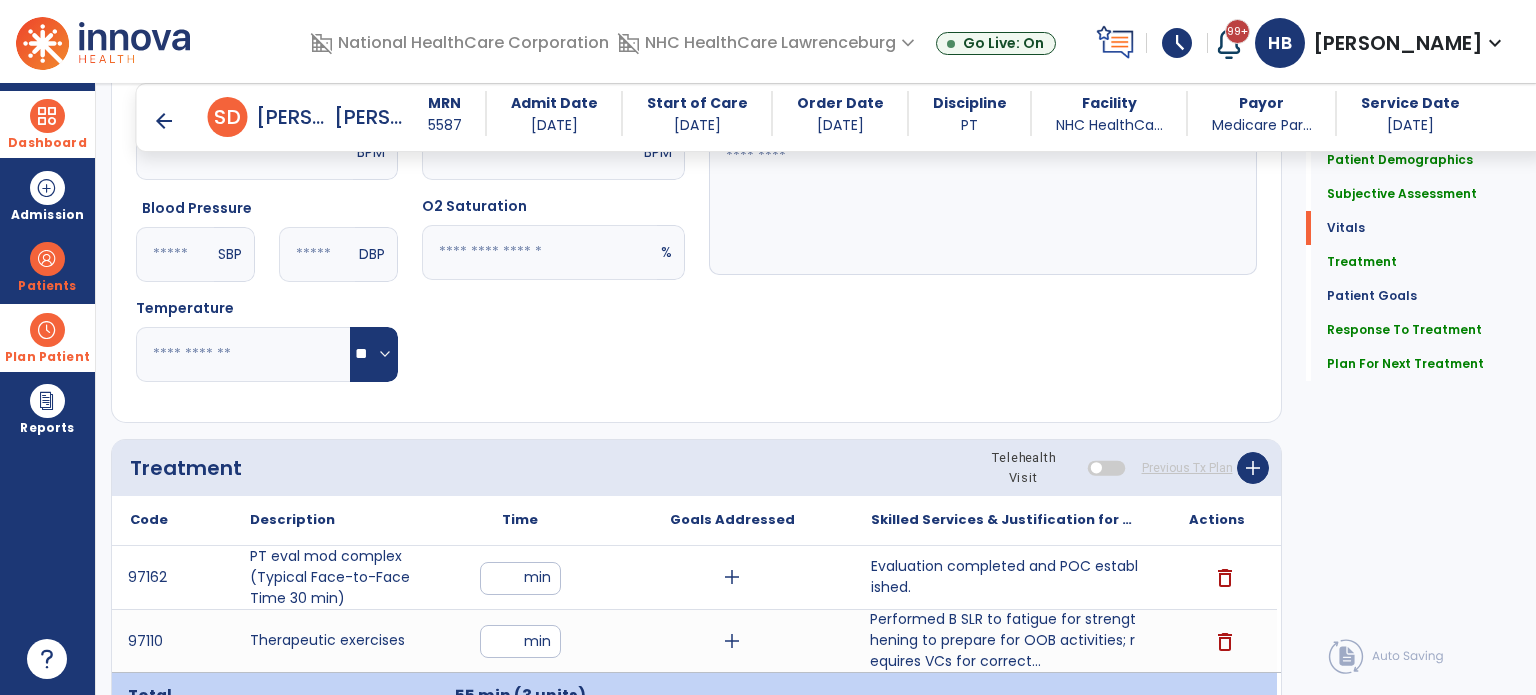 click at bounding box center (1106, 467) 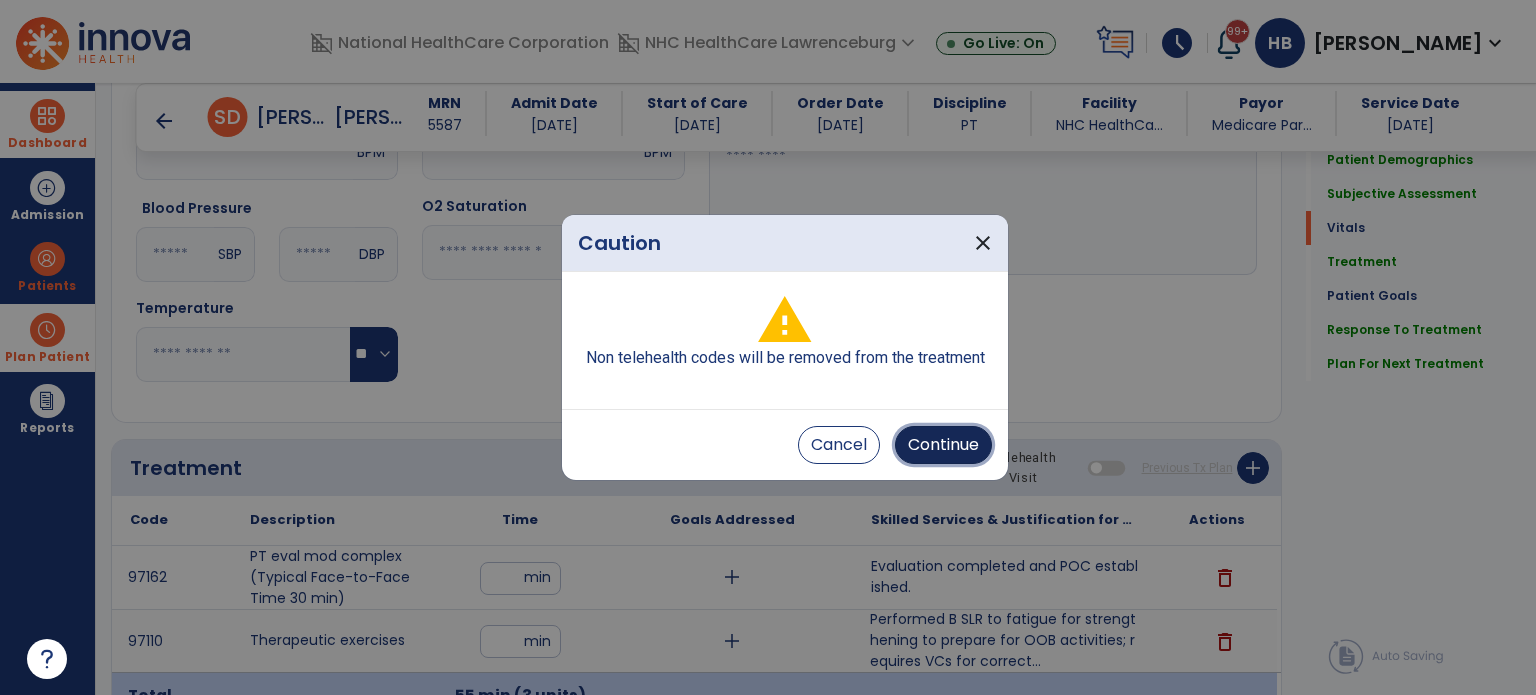 click on "Continue" at bounding box center [943, 445] 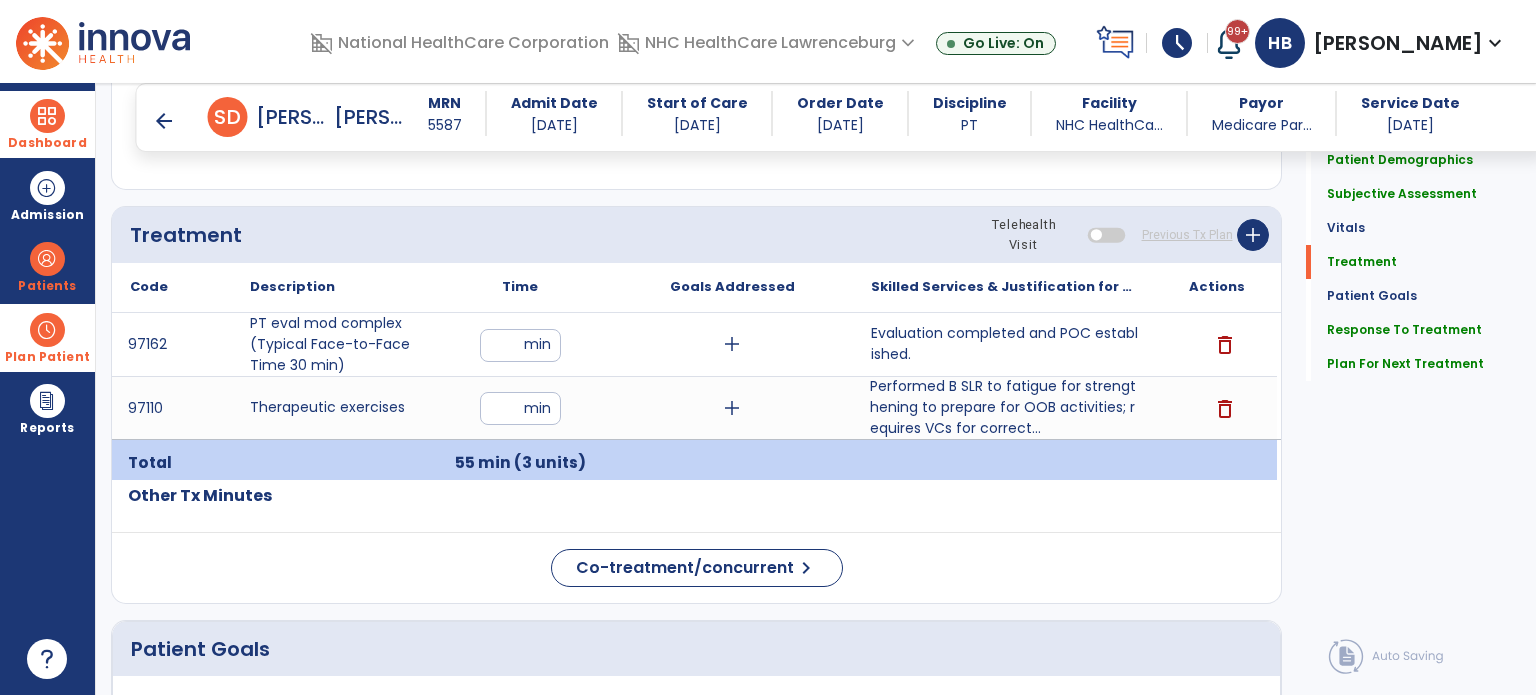 scroll, scrollTop: 1010, scrollLeft: 0, axis: vertical 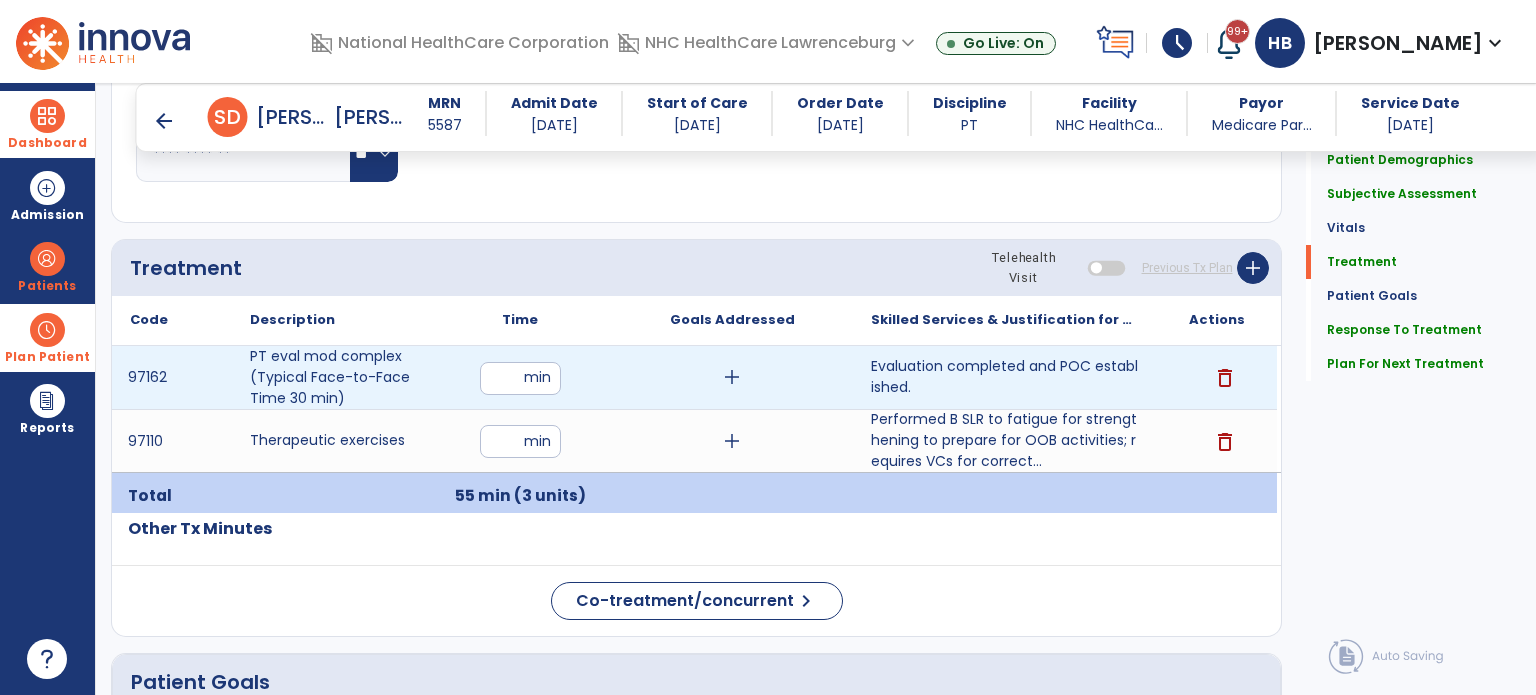 click on "**" at bounding box center (520, 378) 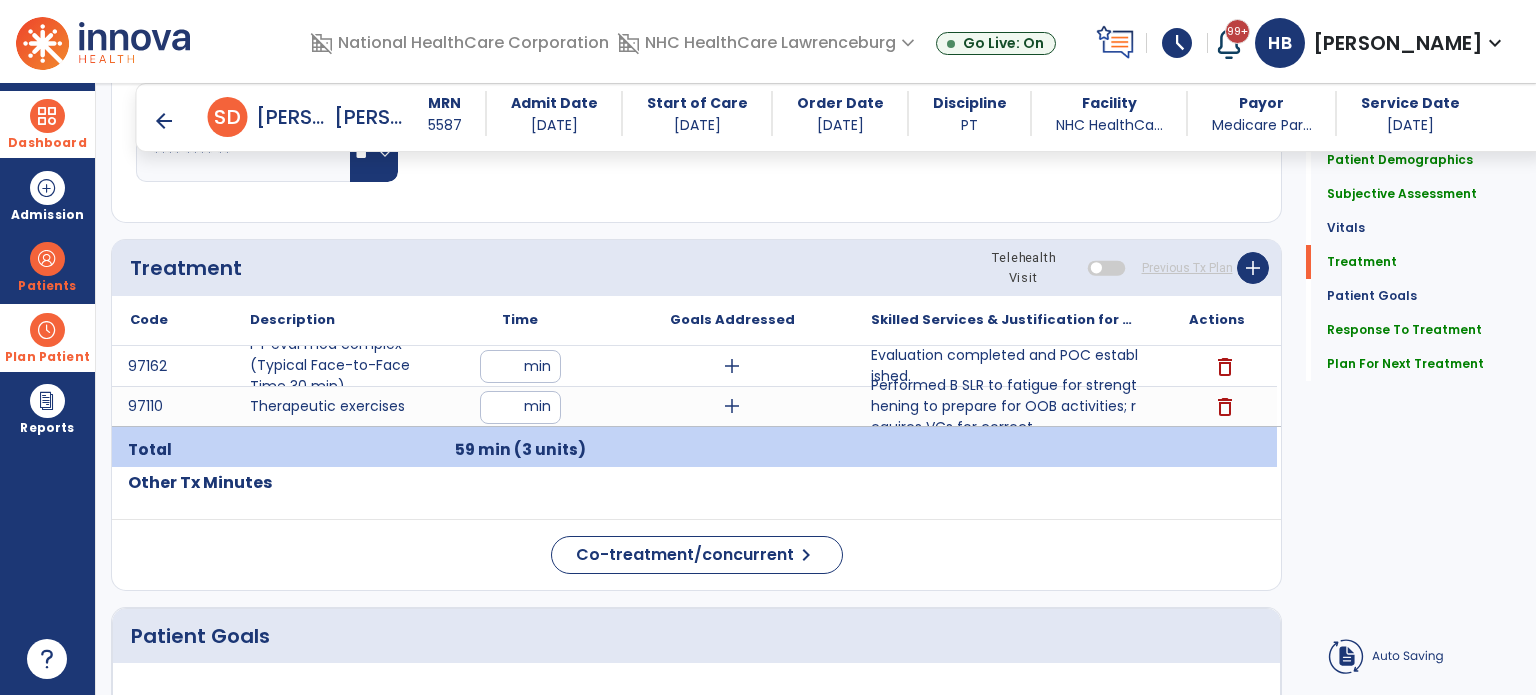 drag, startPoint x: 1525, startPoint y: 494, endPoint x: 1508, endPoint y: 492, distance: 17.117243 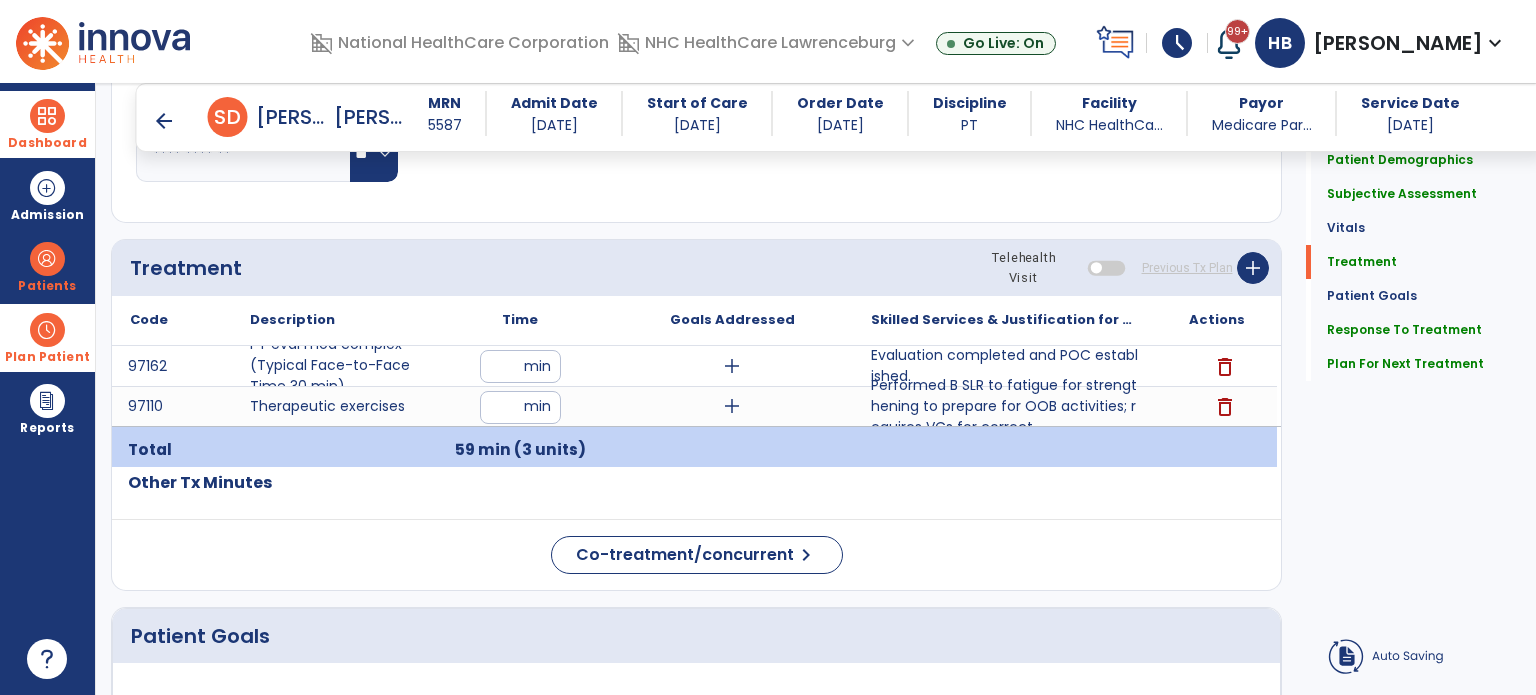 click on "Quick Links  Patient Demographics   Patient Demographics   Subjective Assessment   Subjective Assessment   Vitals   Vitals   Treatment   Treatment   Patient Goals   Patient Goals   Response To Treatment   Response To Treatment   Plan For Next Treatment   Plan For Next Treatment" 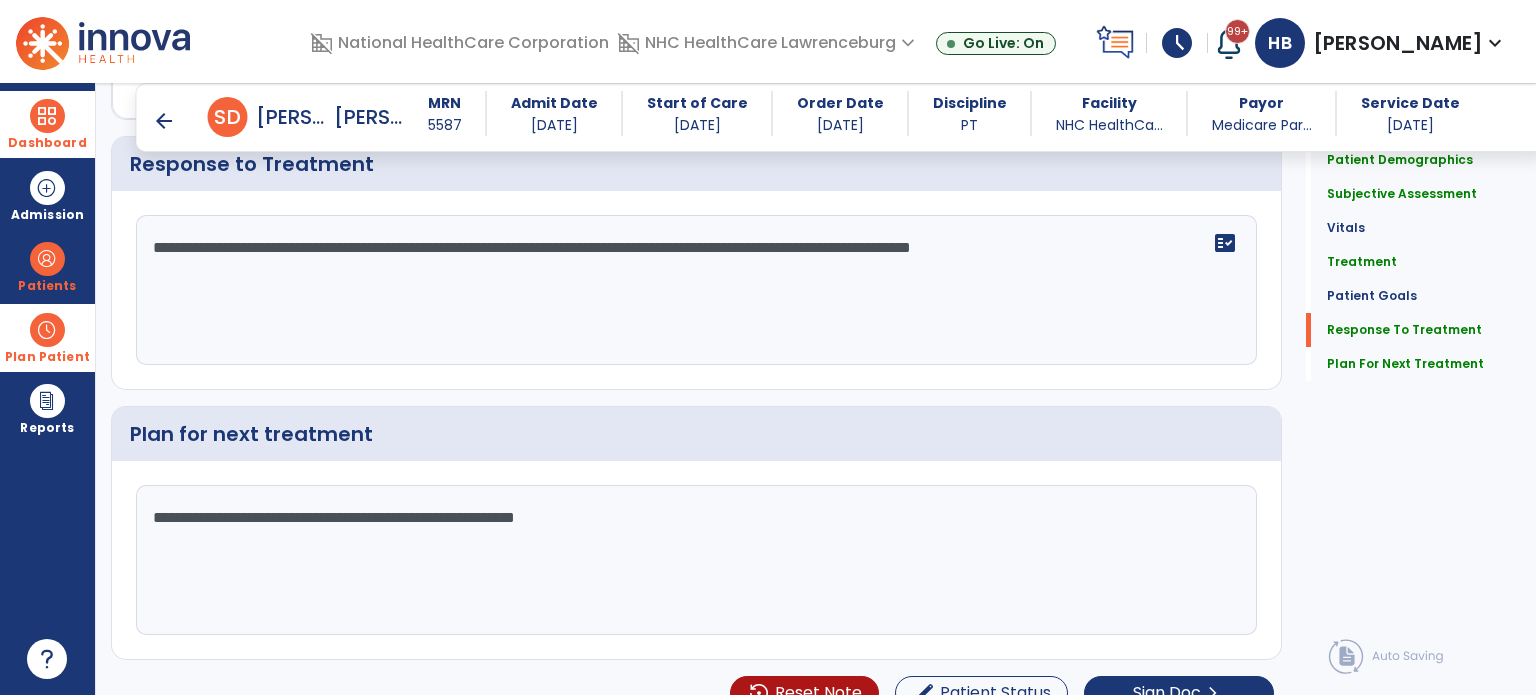 scroll, scrollTop: 2410, scrollLeft: 0, axis: vertical 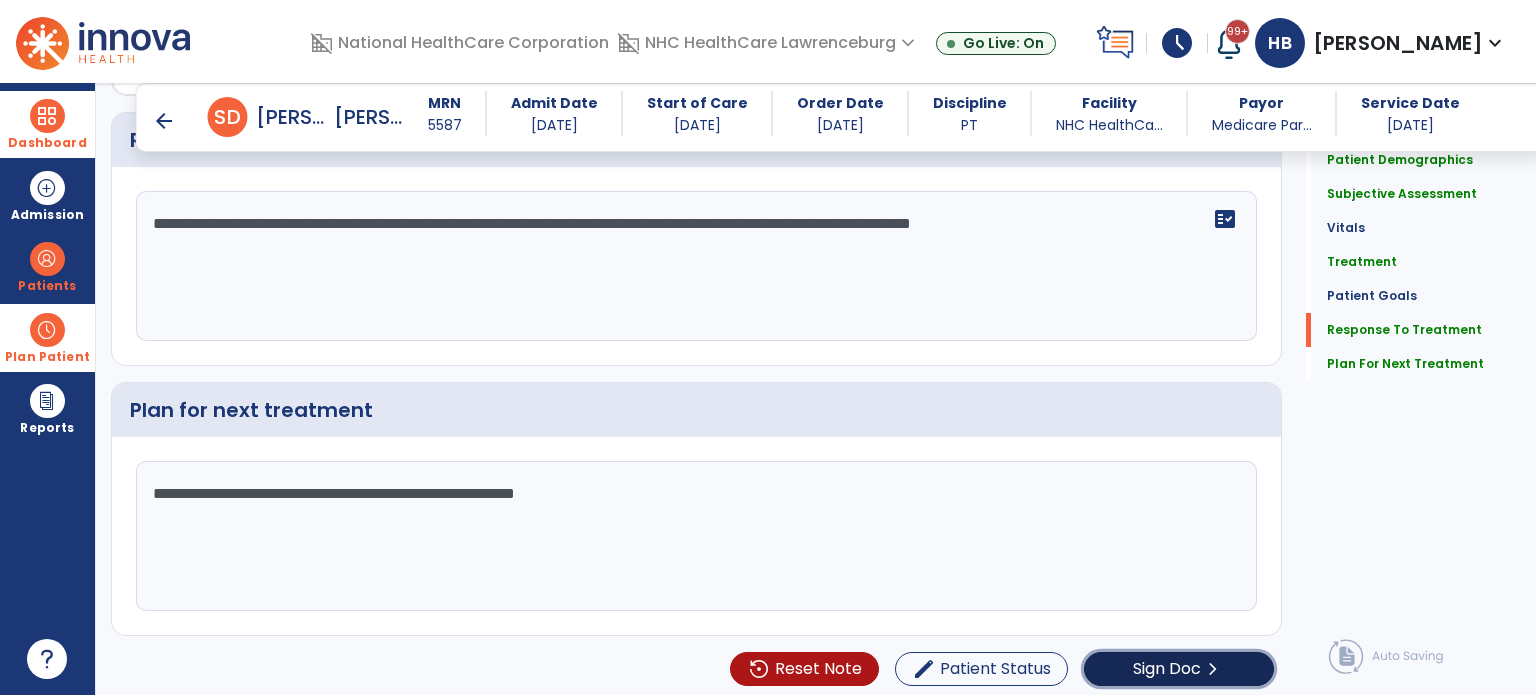 click on "Sign Doc" 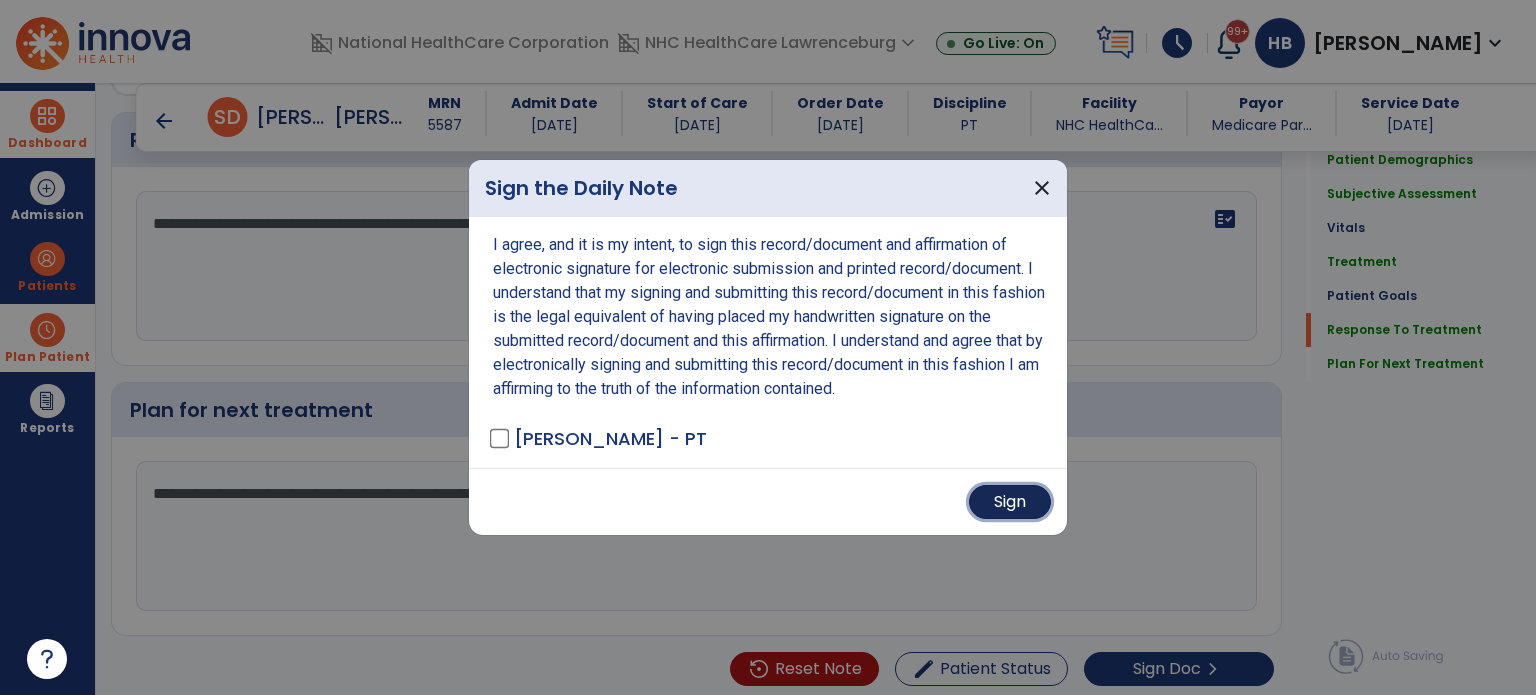 click on "Sign" at bounding box center (1010, 502) 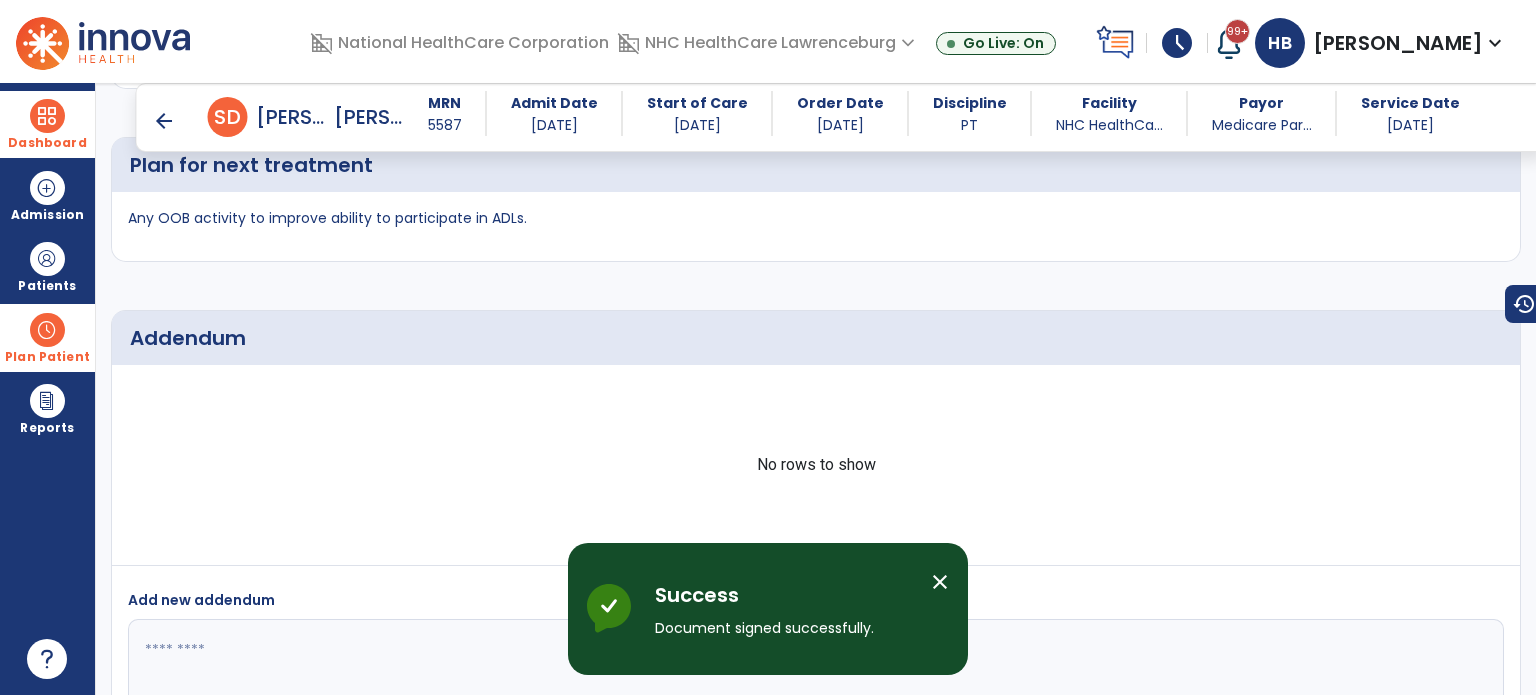 scroll, scrollTop: 3225, scrollLeft: 0, axis: vertical 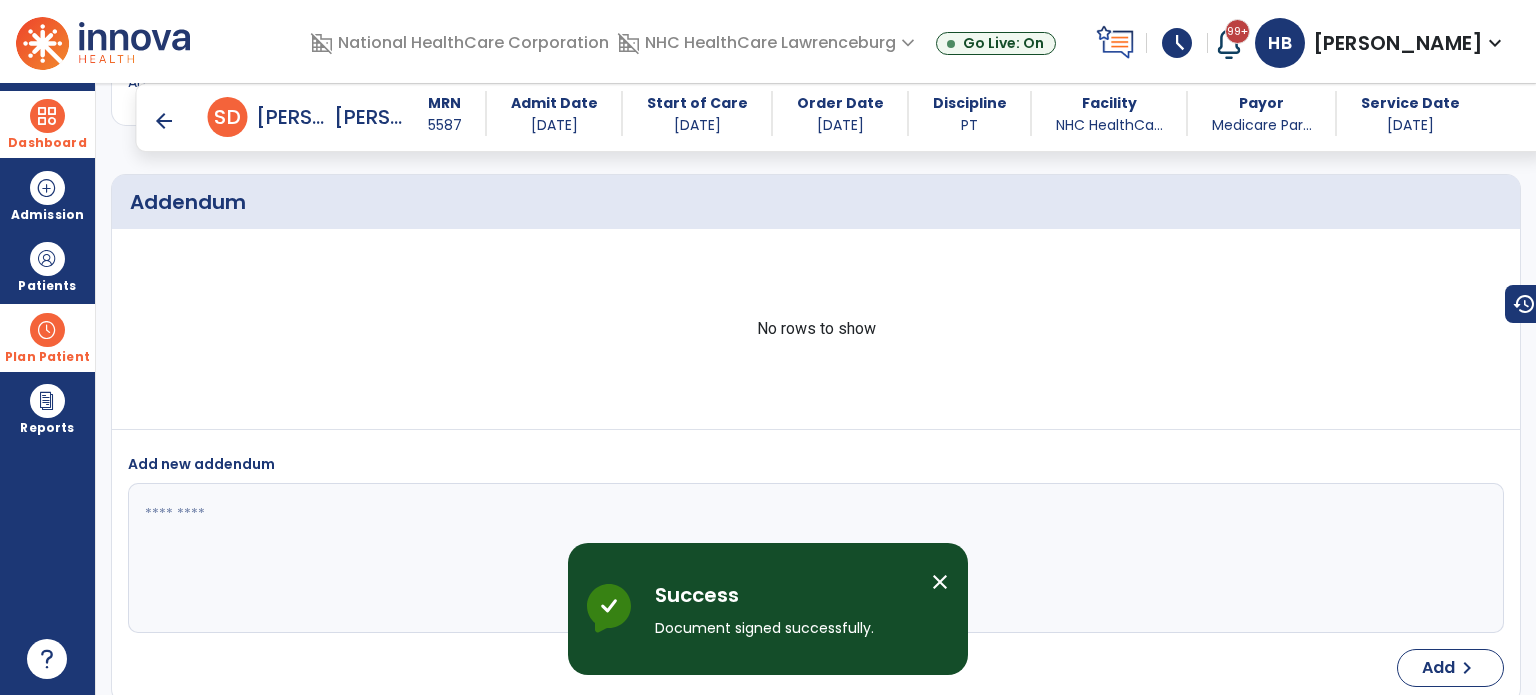 click on "arrow_back" at bounding box center [164, 121] 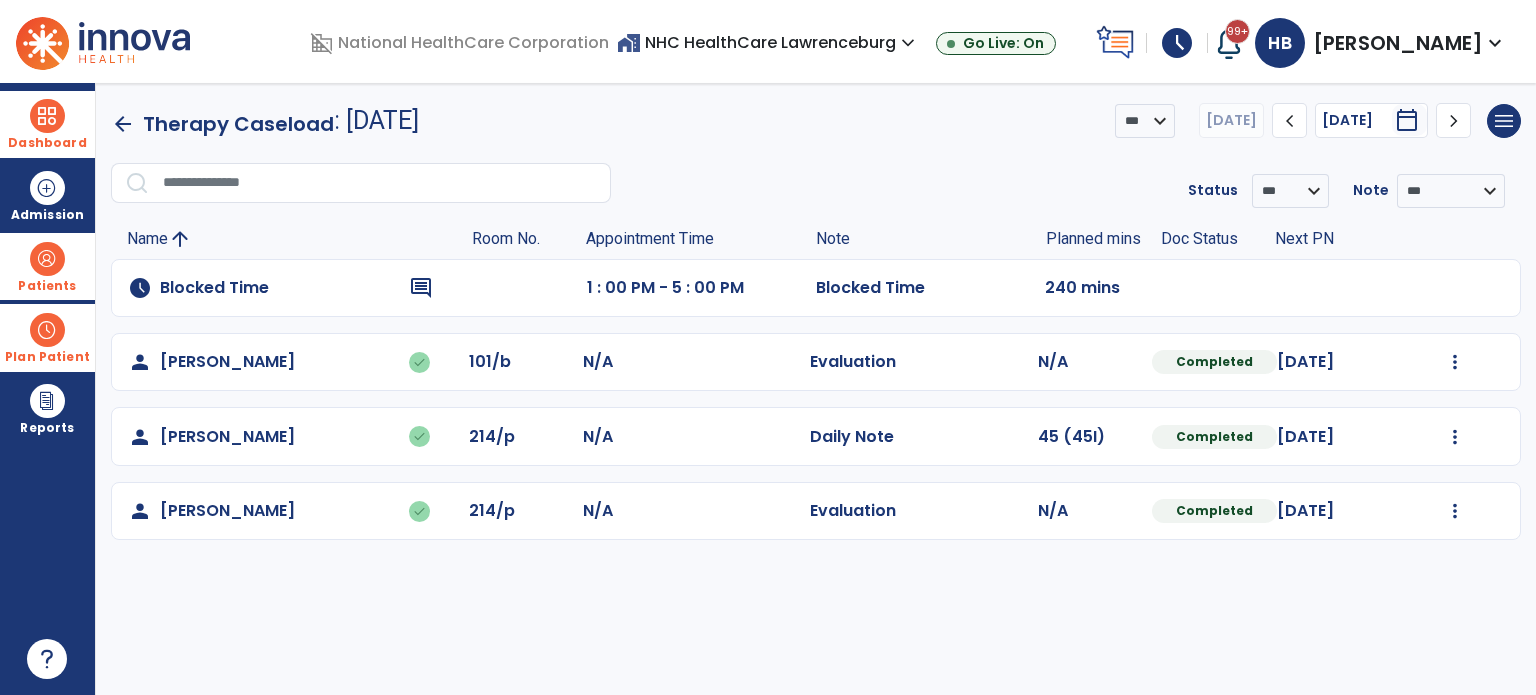 click on "Patients" at bounding box center [47, 266] 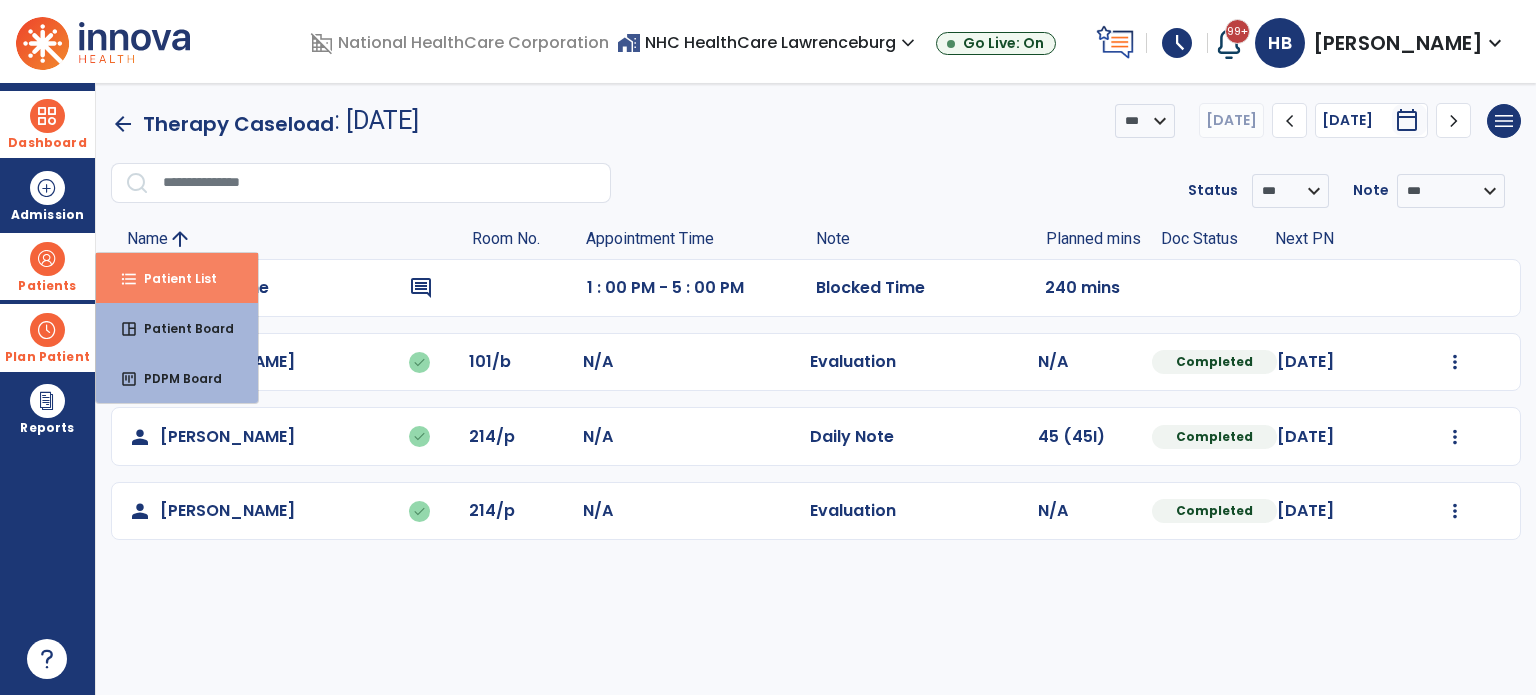 click on "Patient List" at bounding box center (172, 278) 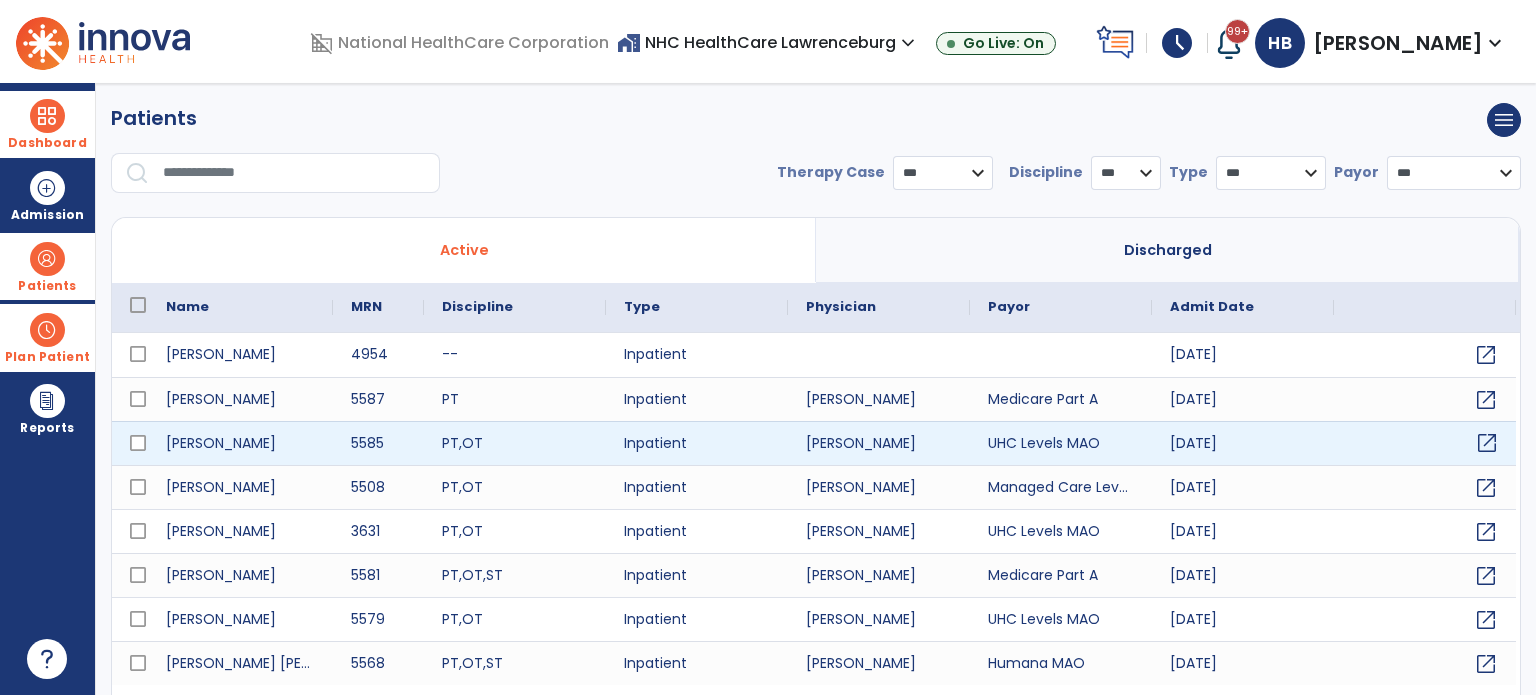 click on "open_in_new" at bounding box center (1487, 443) 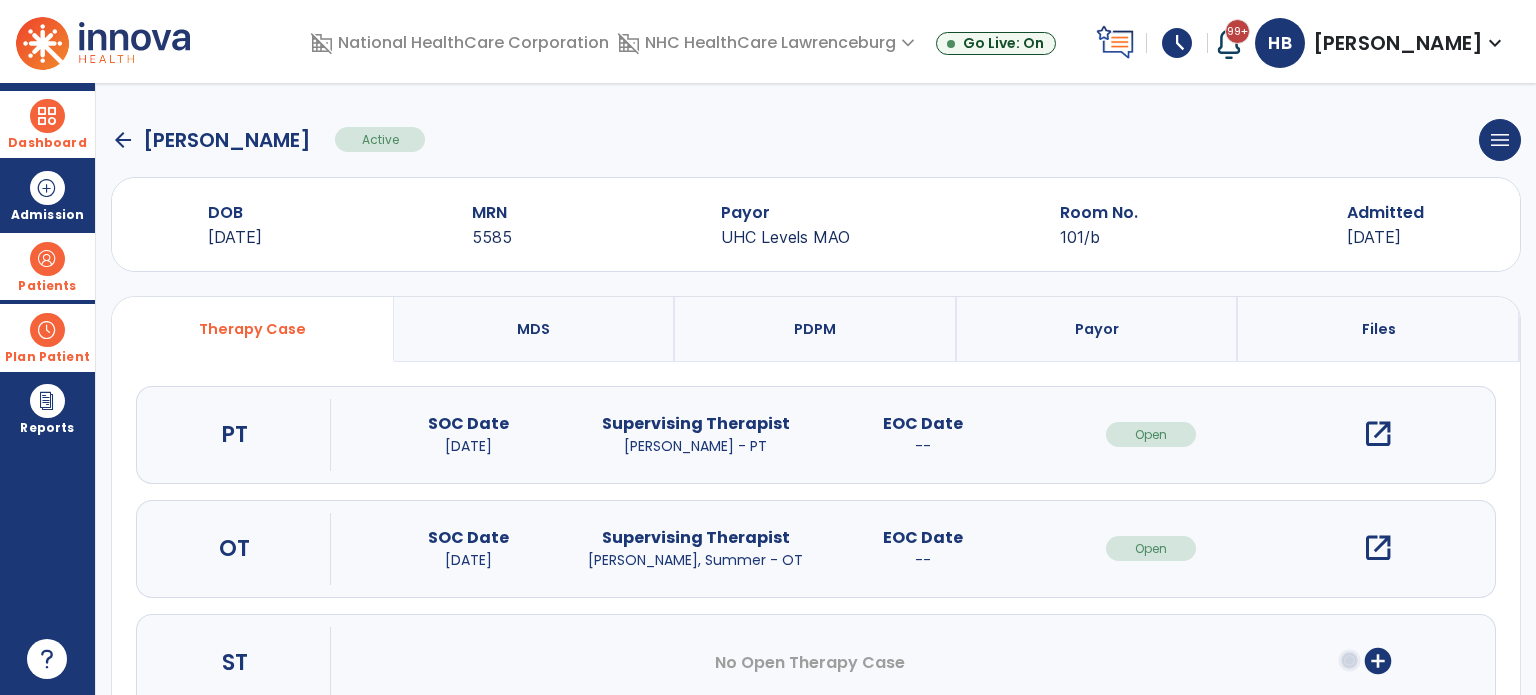 click on "open_in_new" at bounding box center [1378, 434] 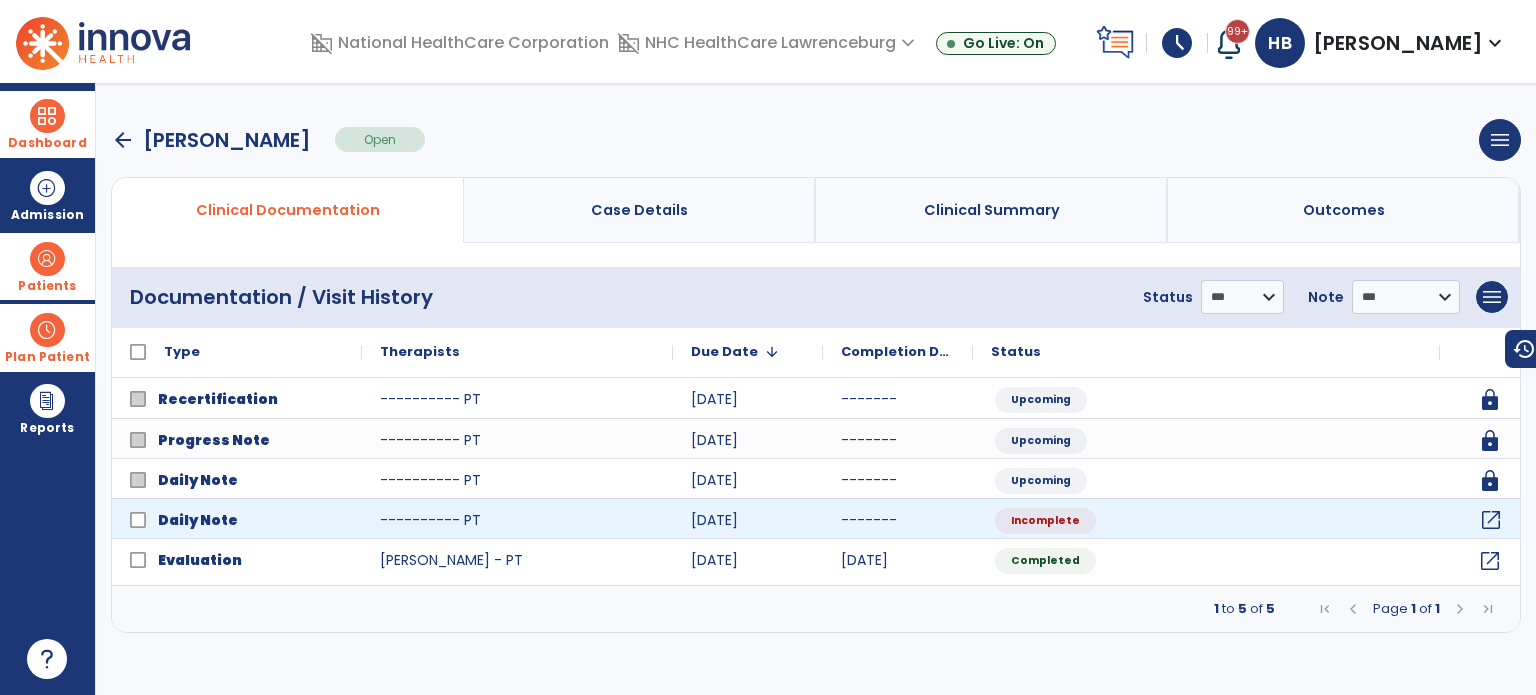 click on "open_in_new" 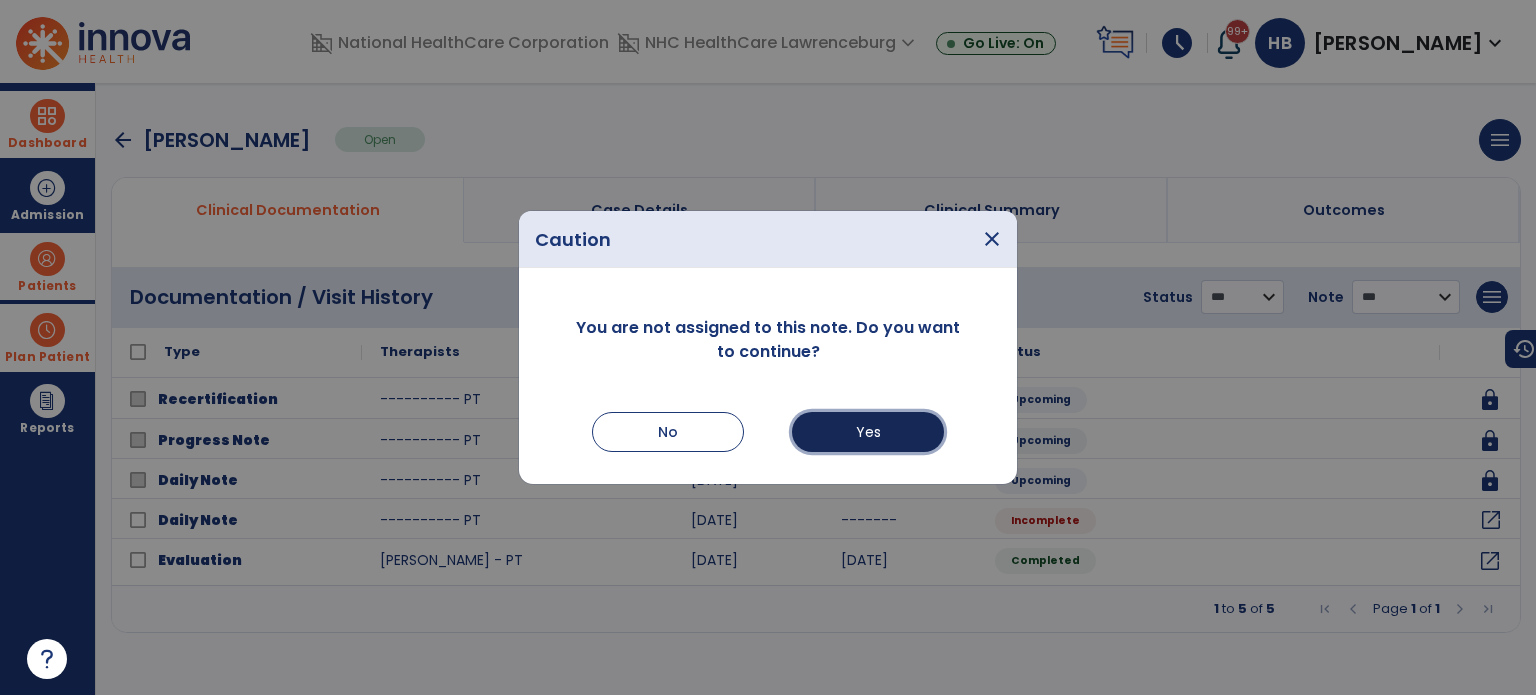 click on "Yes" at bounding box center (868, 432) 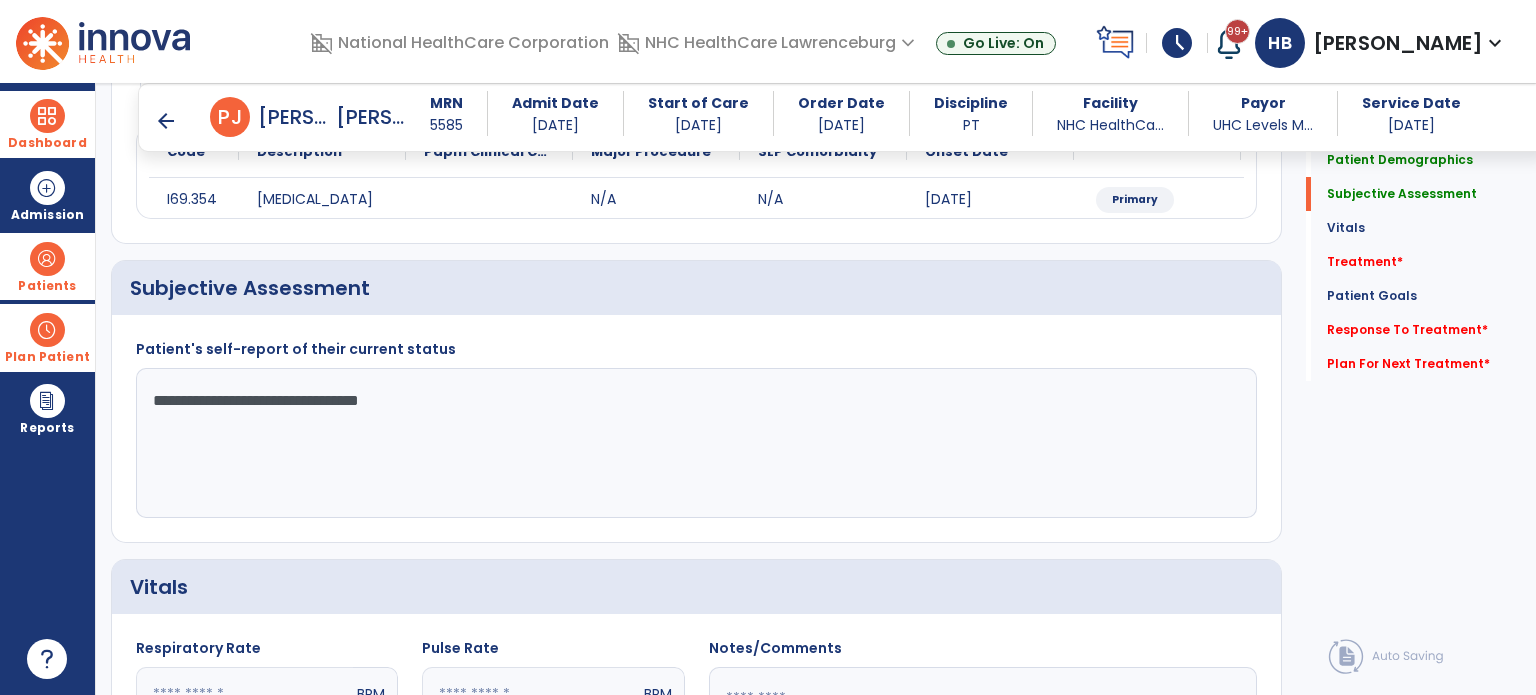 scroll, scrollTop: 300, scrollLeft: 0, axis: vertical 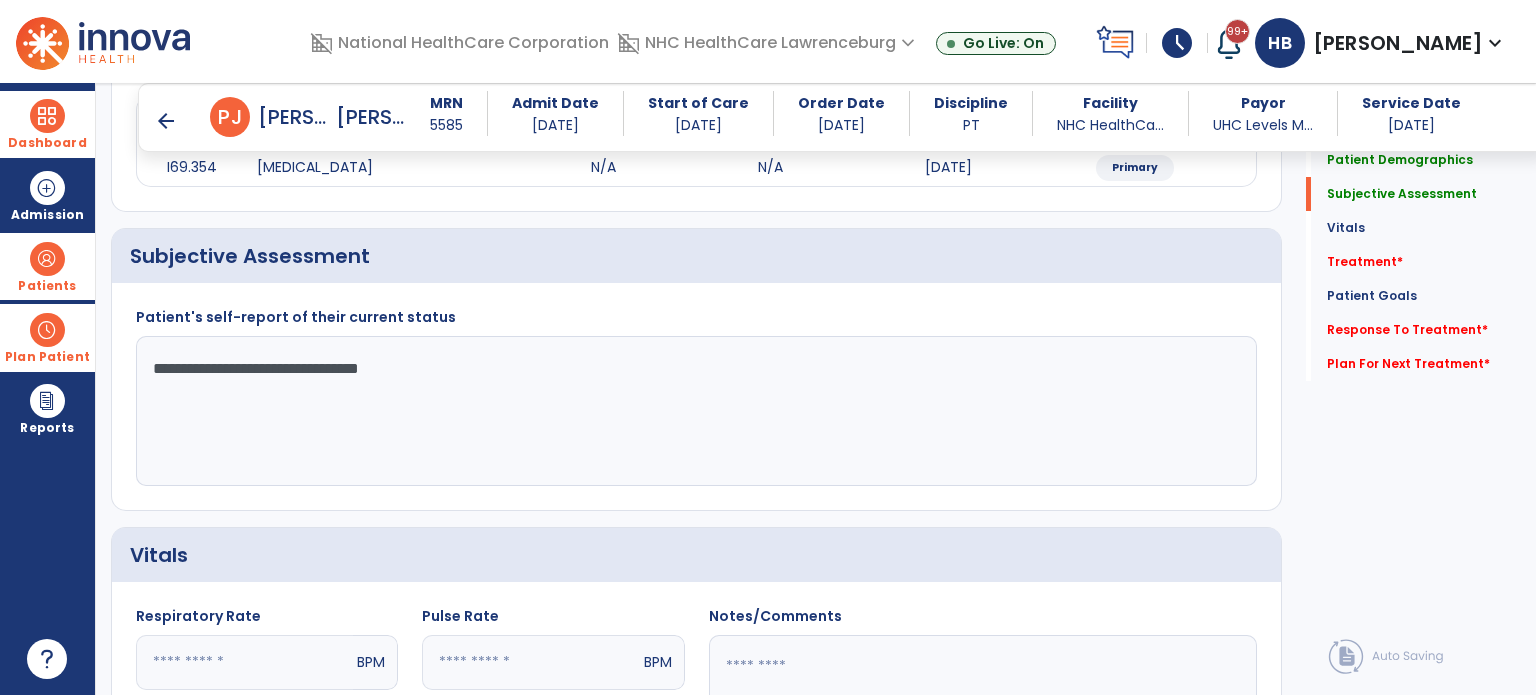 click on "**********" 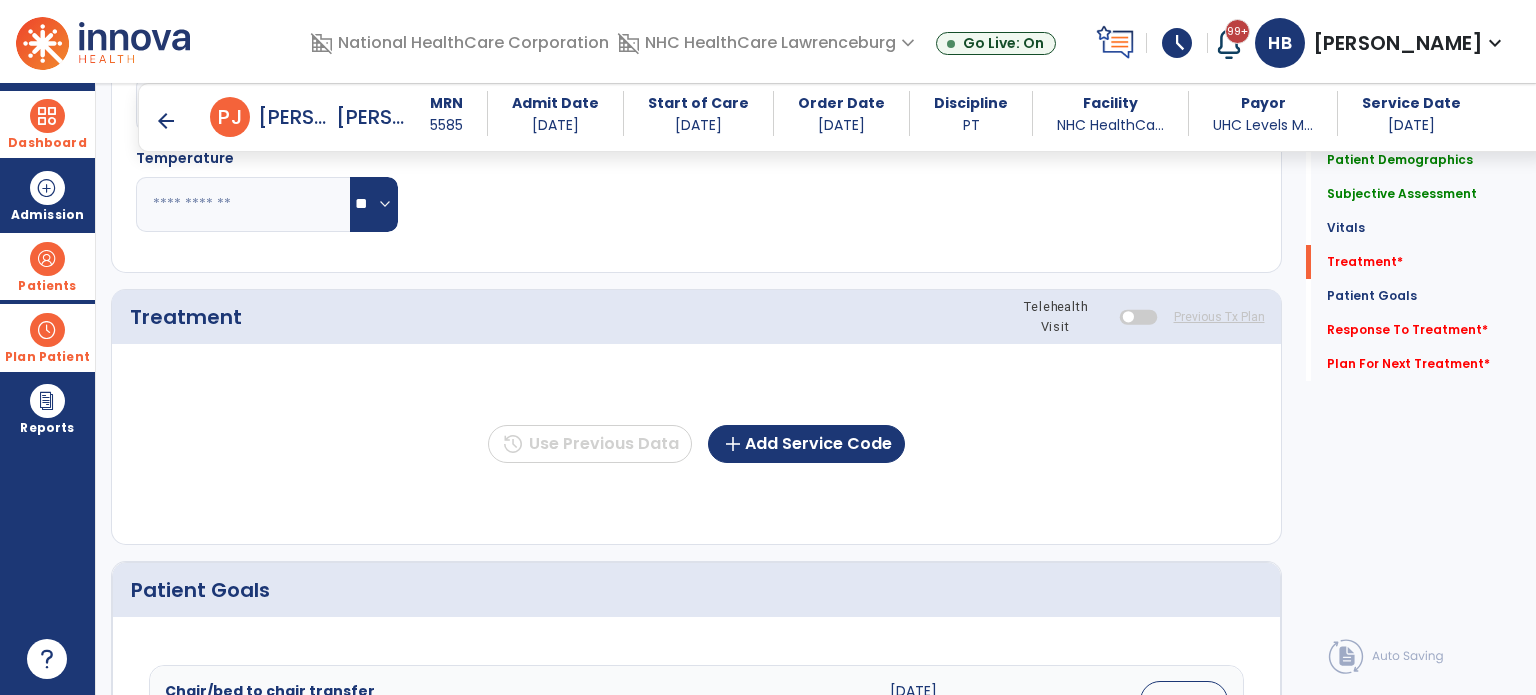 scroll, scrollTop: 1000, scrollLeft: 0, axis: vertical 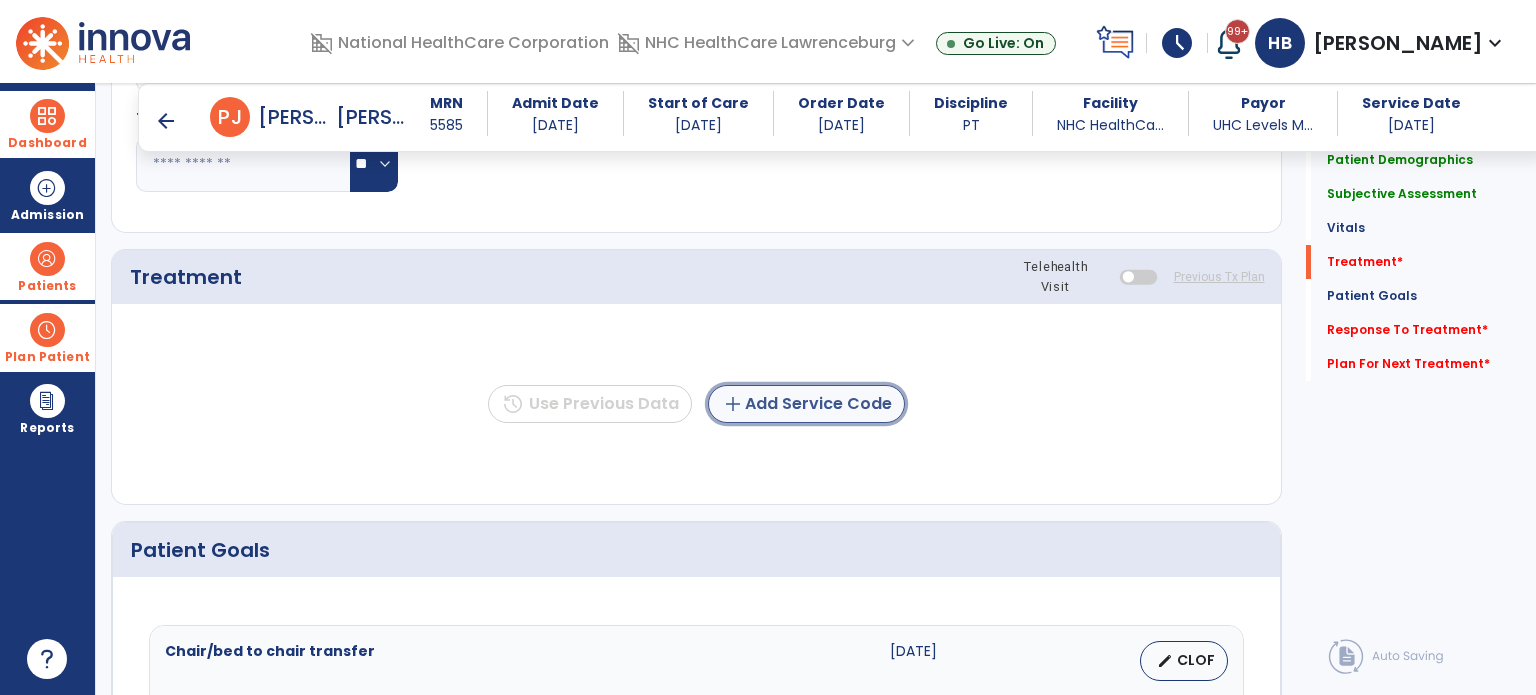 click on "add  Add Service Code" 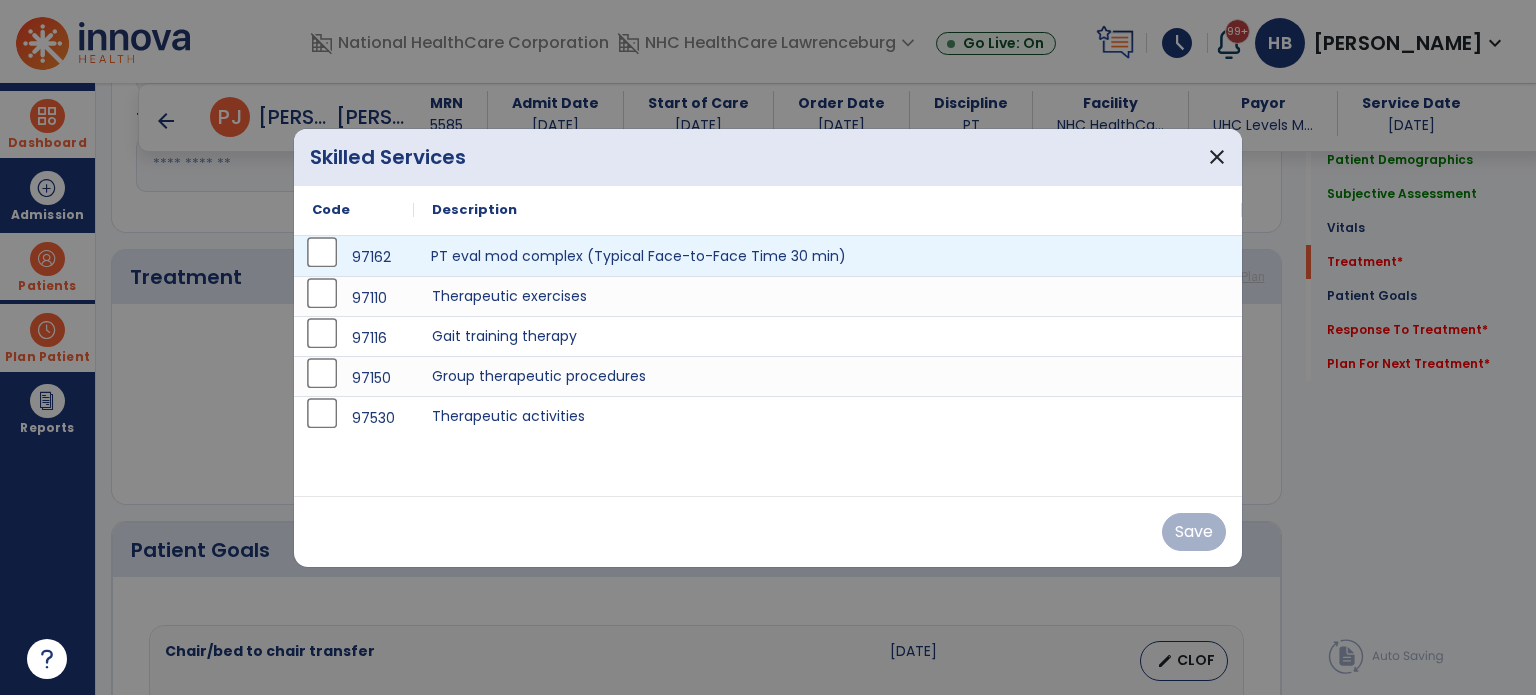 click on "PT eval mod complex (Typical Face-to-Face Time 30 min)" at bounding box center (828, 256) 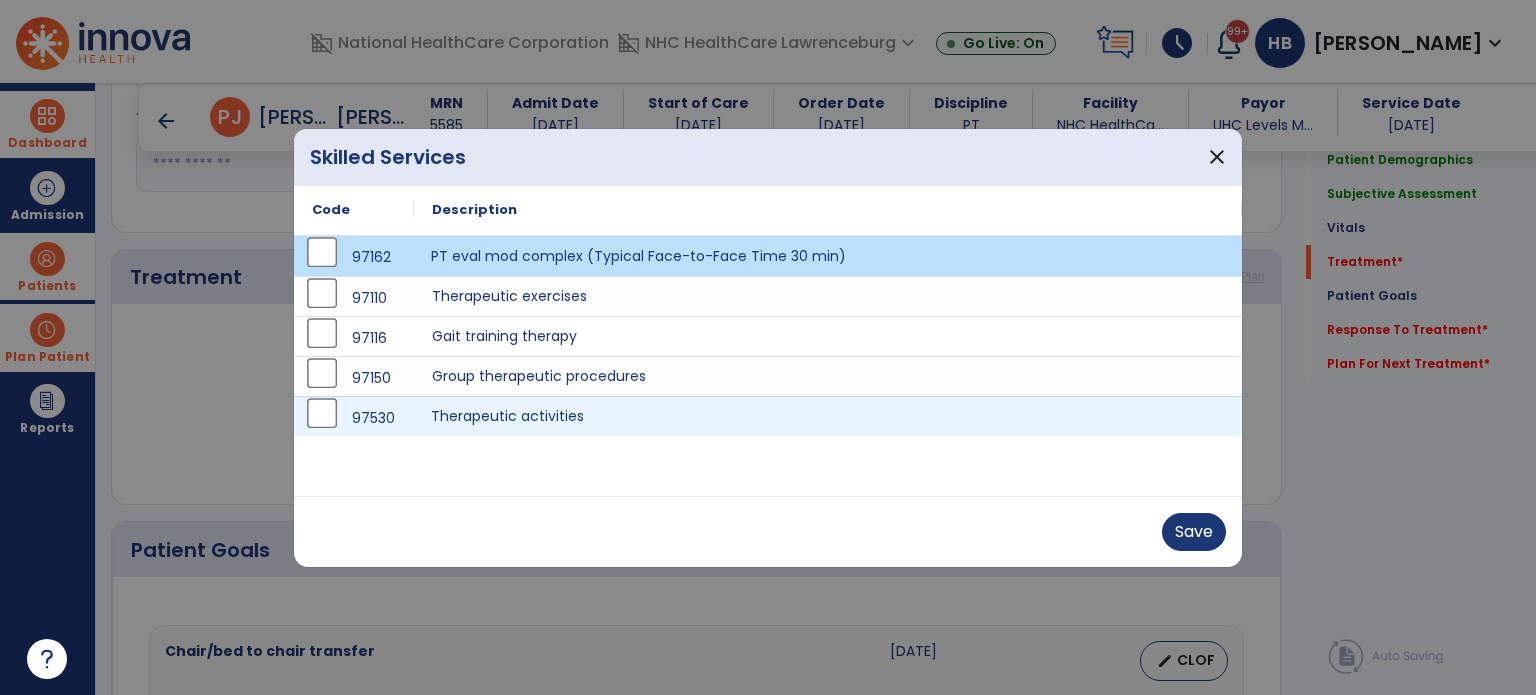 click on "Therapeutic activities" at bounding box center (828, 416) 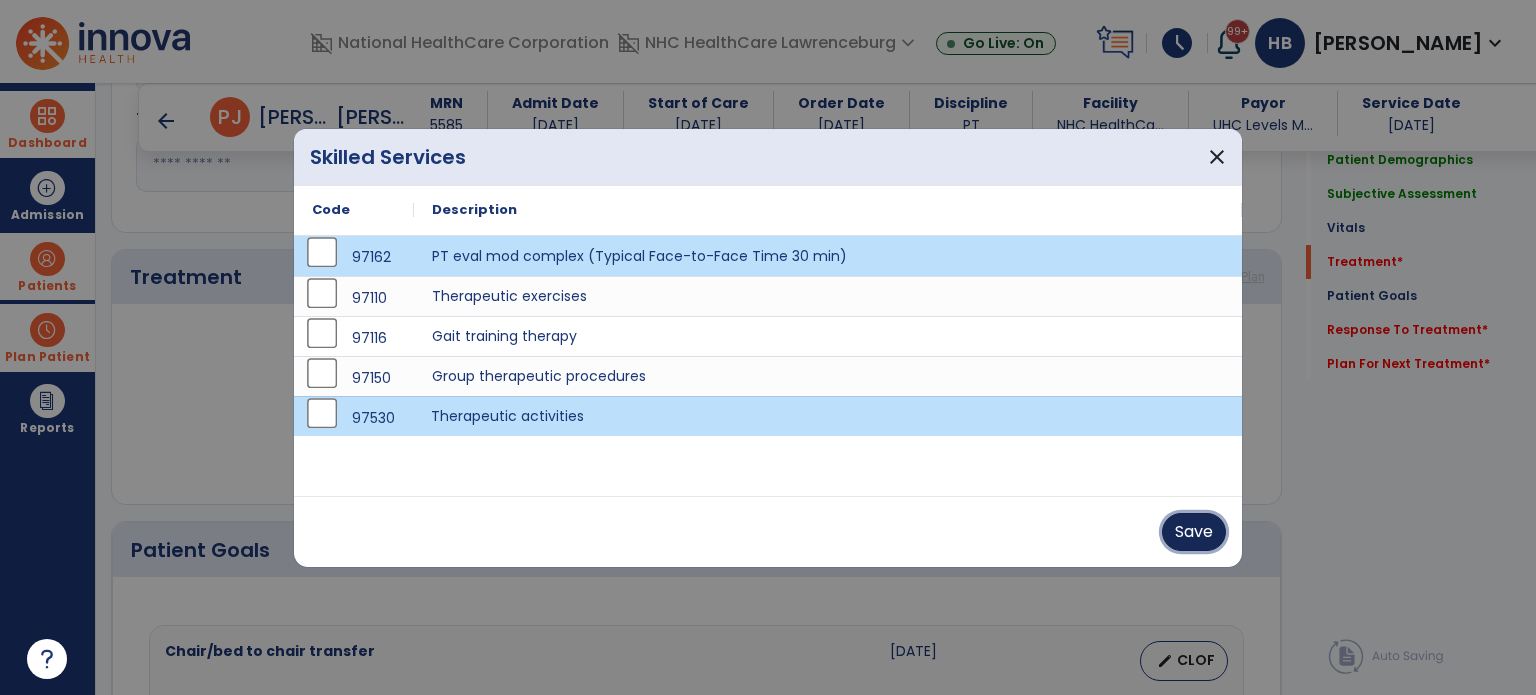 click on "Save" at bounding box center (1194, 532) 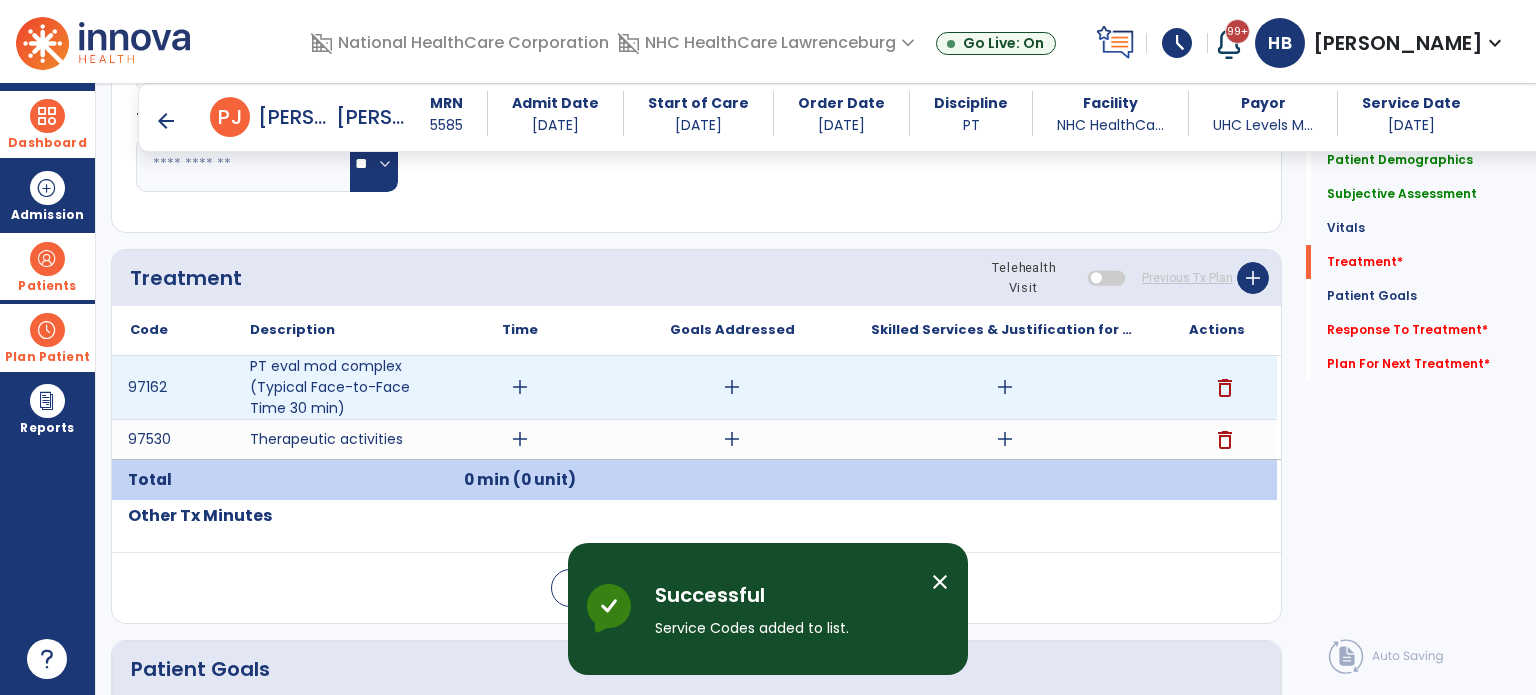 click on "add" at bounding box center (520, 387) 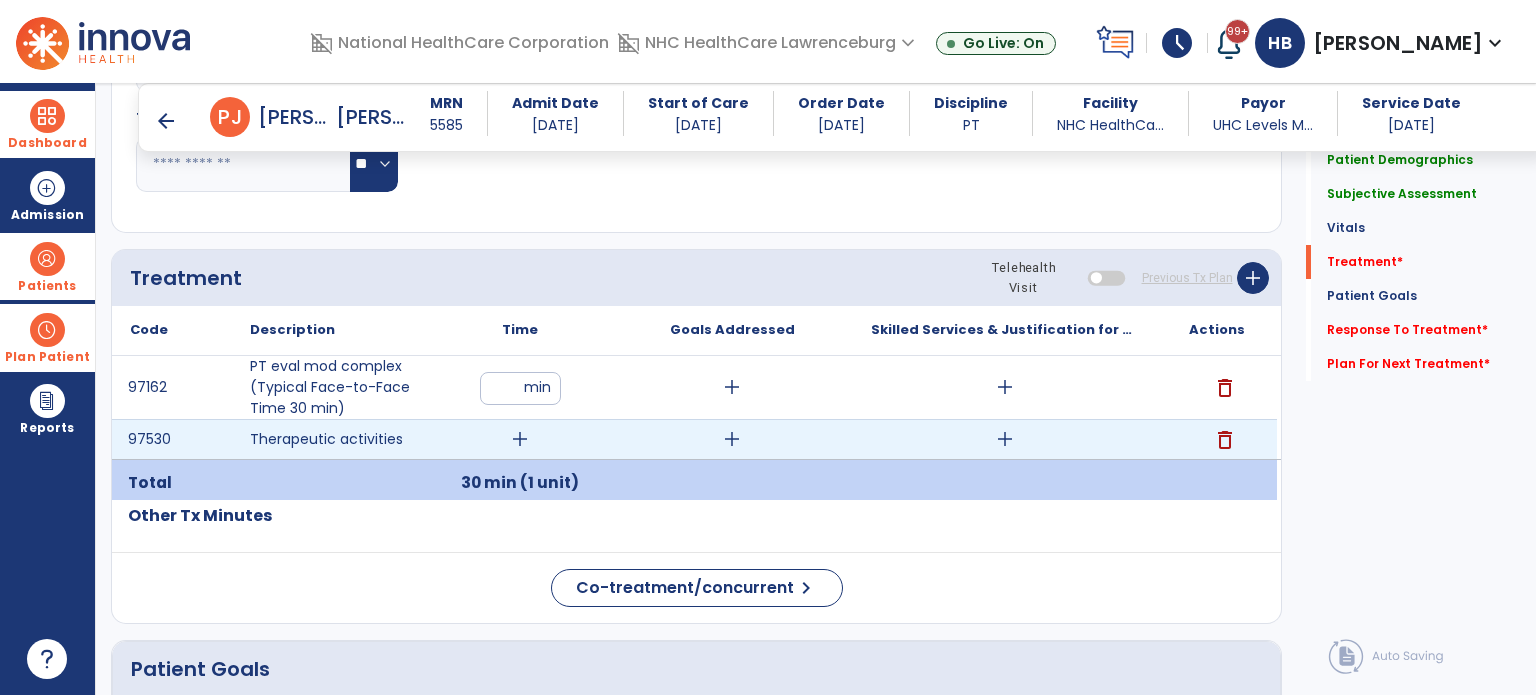 click on "add" at bounding box center (520, 439) 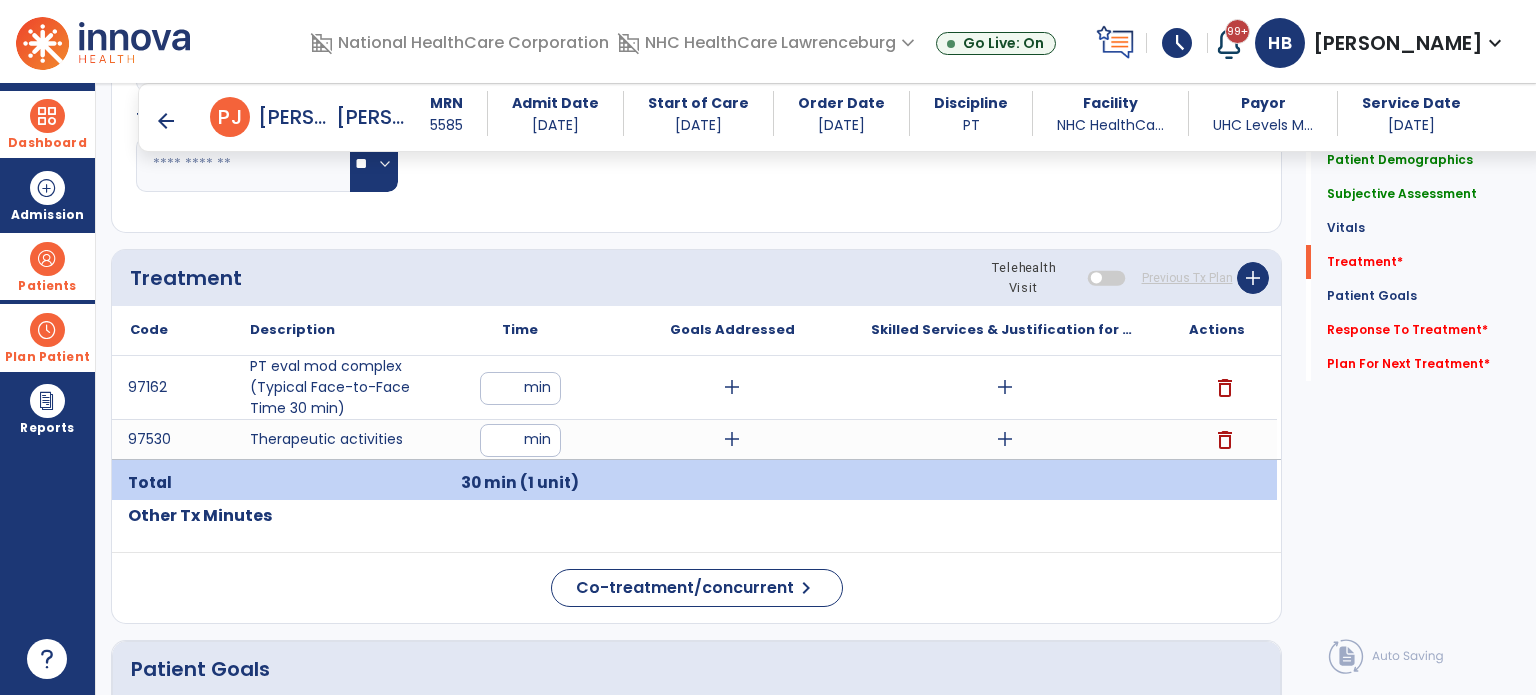 click on "Quick Links  Patient Demographics   Patient Demographics   Subjective Assessment   Subjective Assessment   Vitals   Vitals   Treatment   *  Treatment   *  Patient Goals   Patient Goals   Response To Treatment   *  Response To Treatment   *  Plan For Next Treatment   *  Plan For Next Treatment   *" 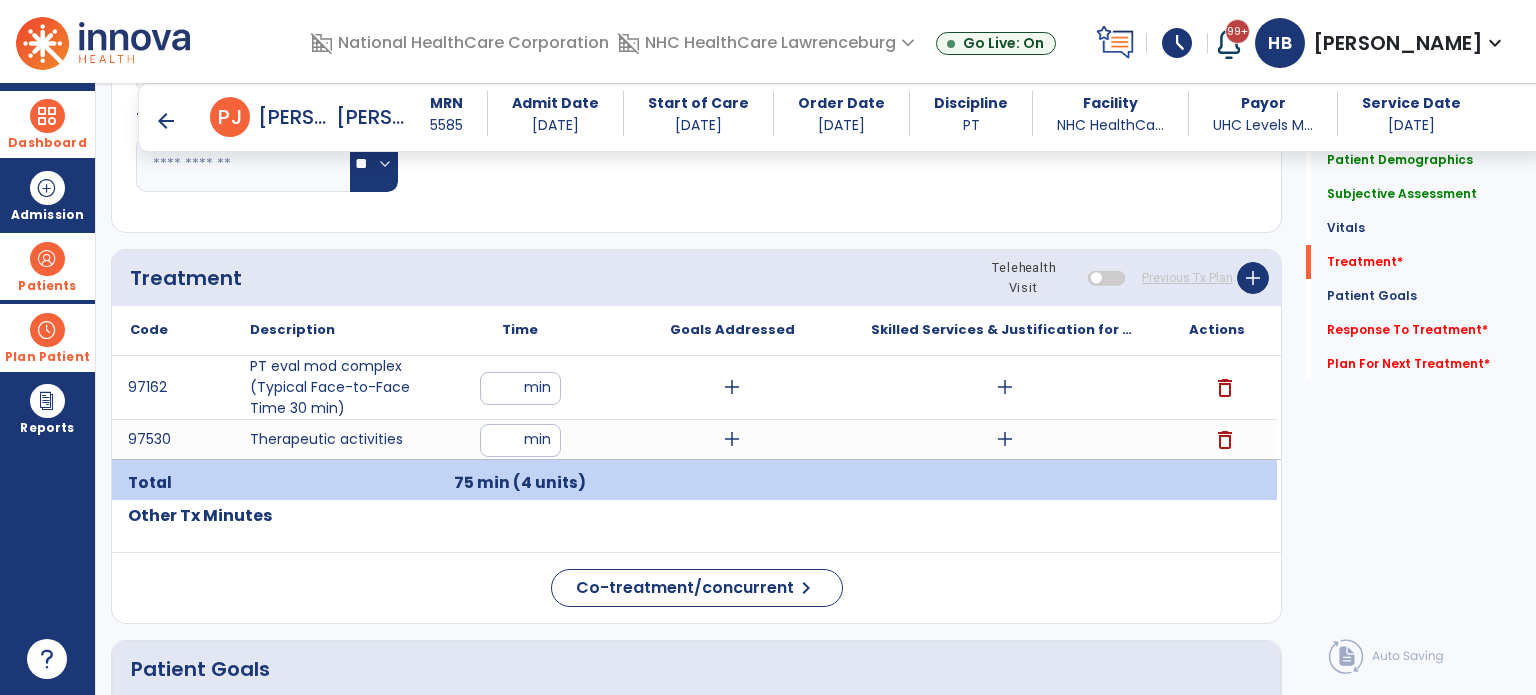 click on "arrow_back" at bounding box center [166, 121] 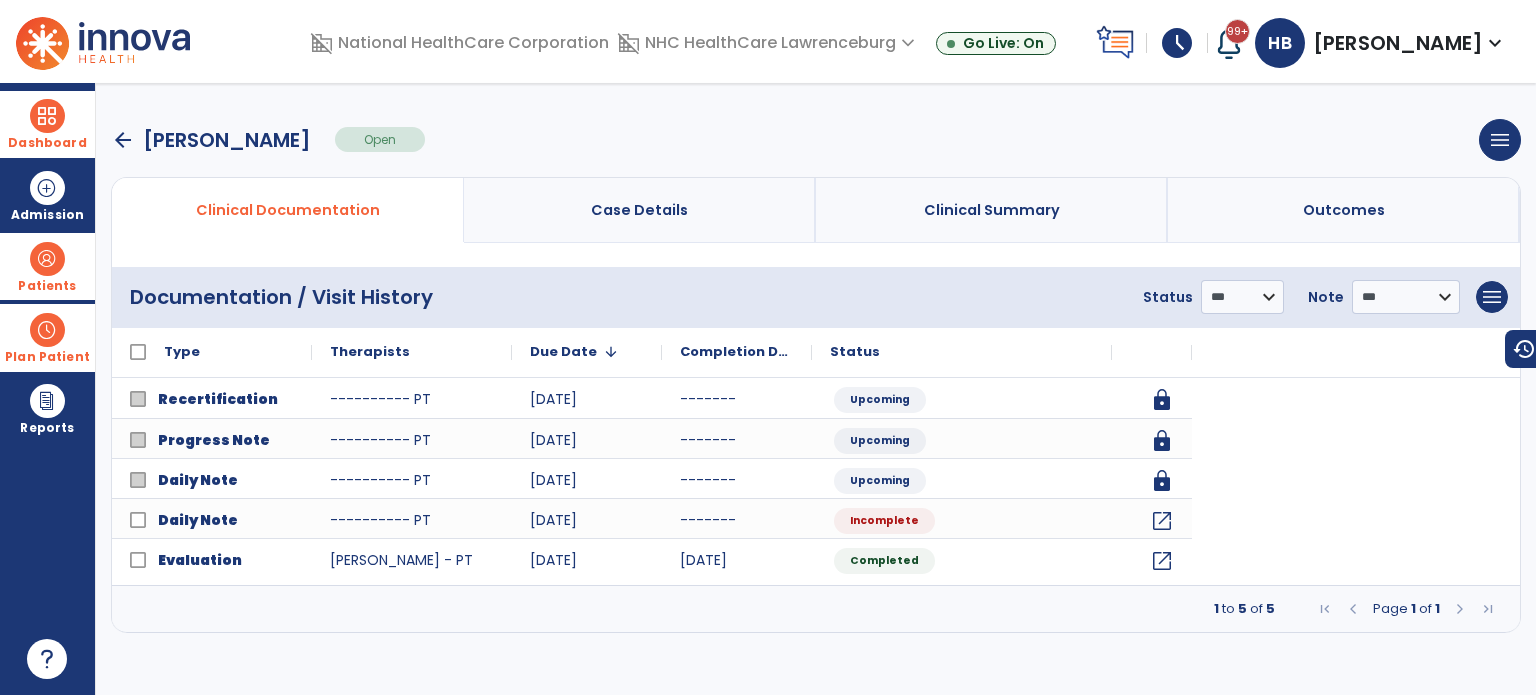 scroll, scrollTop: 0, scrollLeft: 0, axis: both 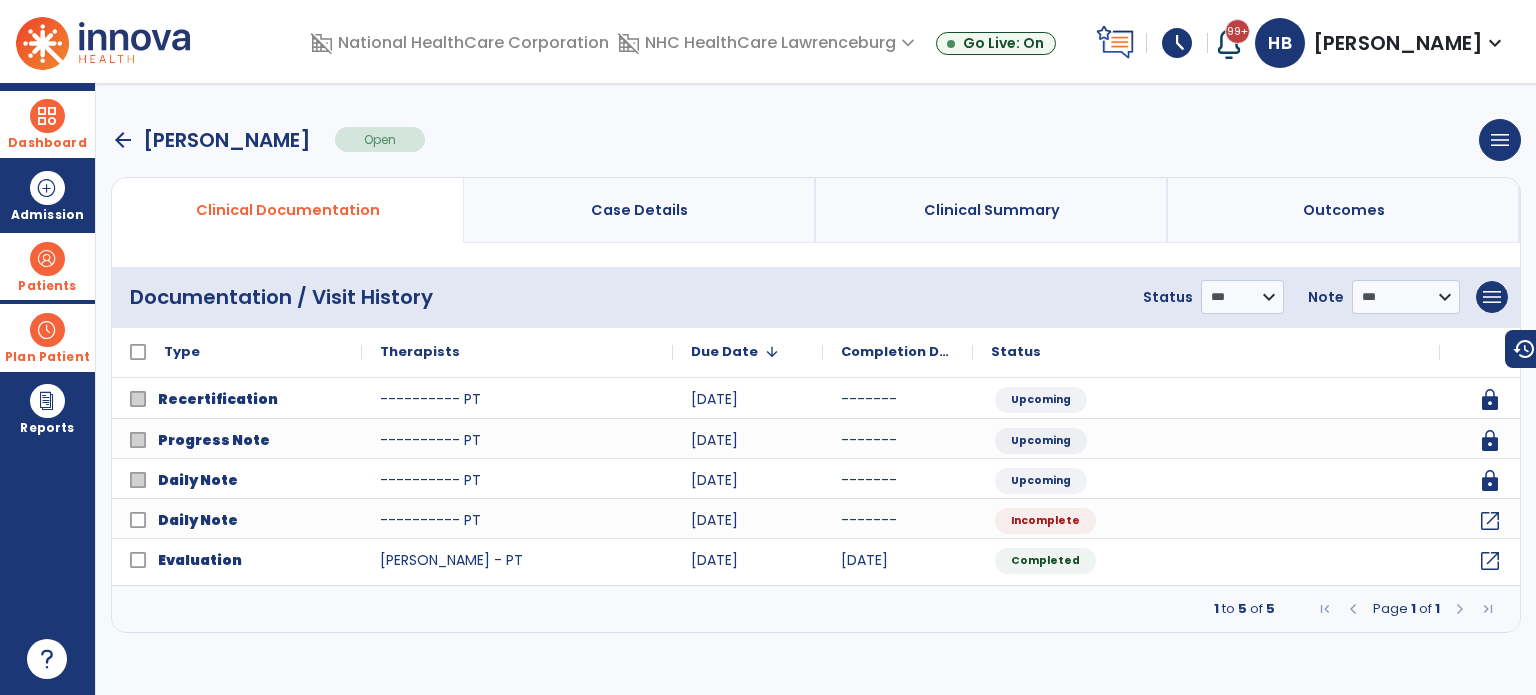click on "Plan Patient" at bounding box center (47, 266) 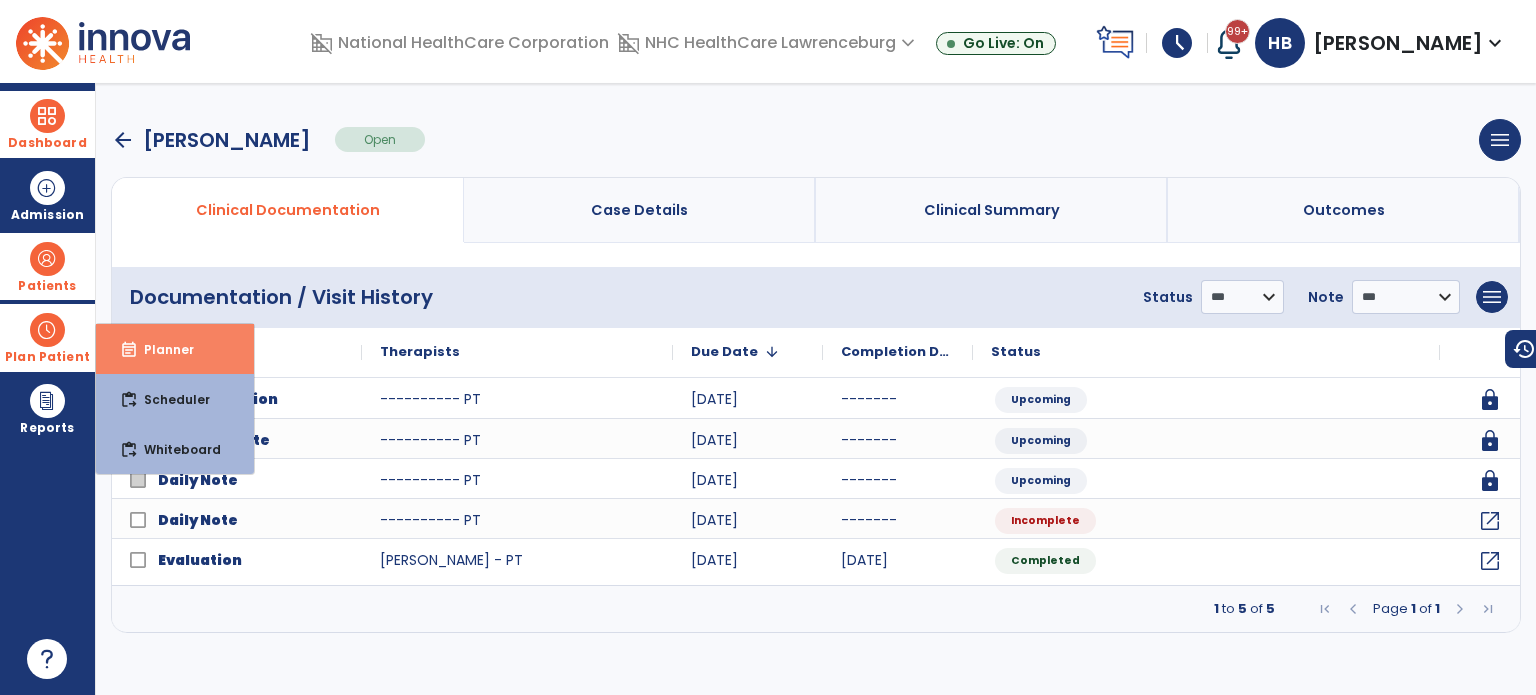 click on "event_note  Planner" at bounding box center (175, 349) 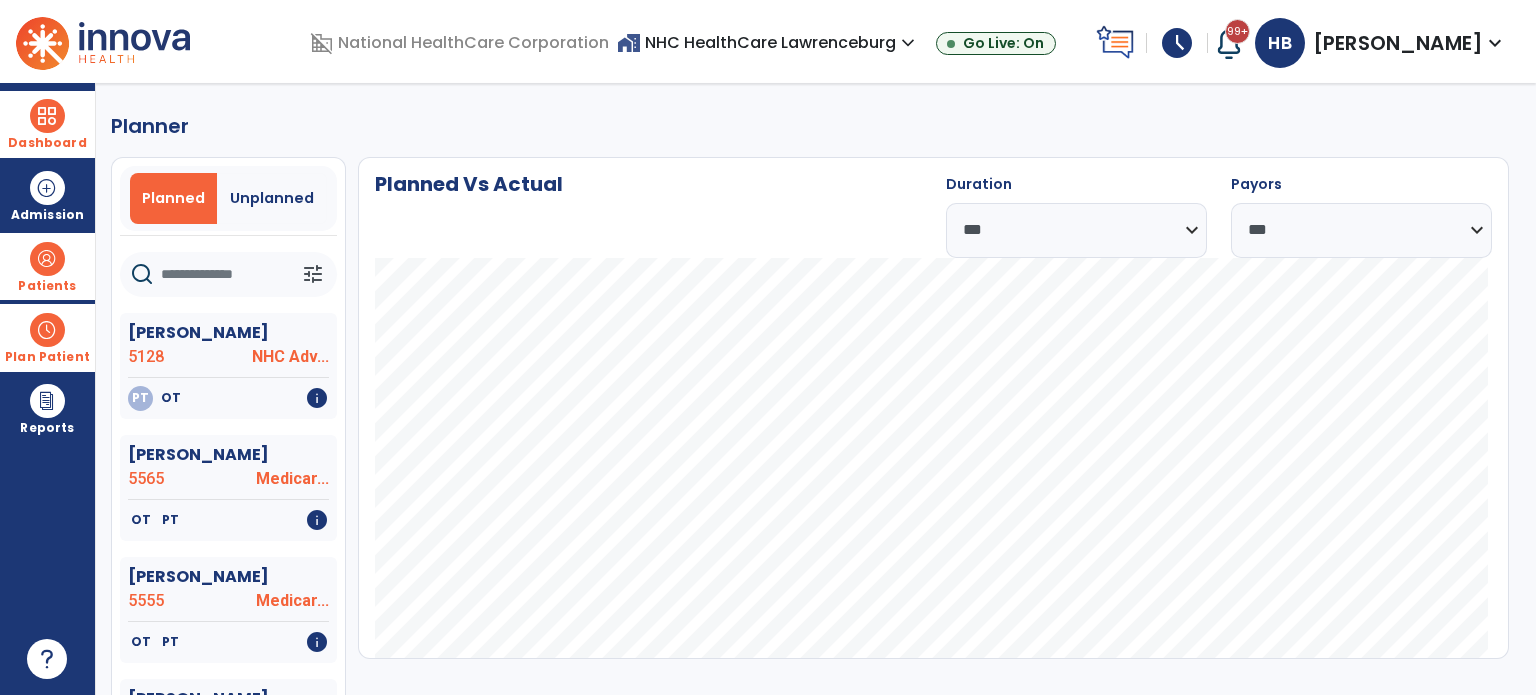 click 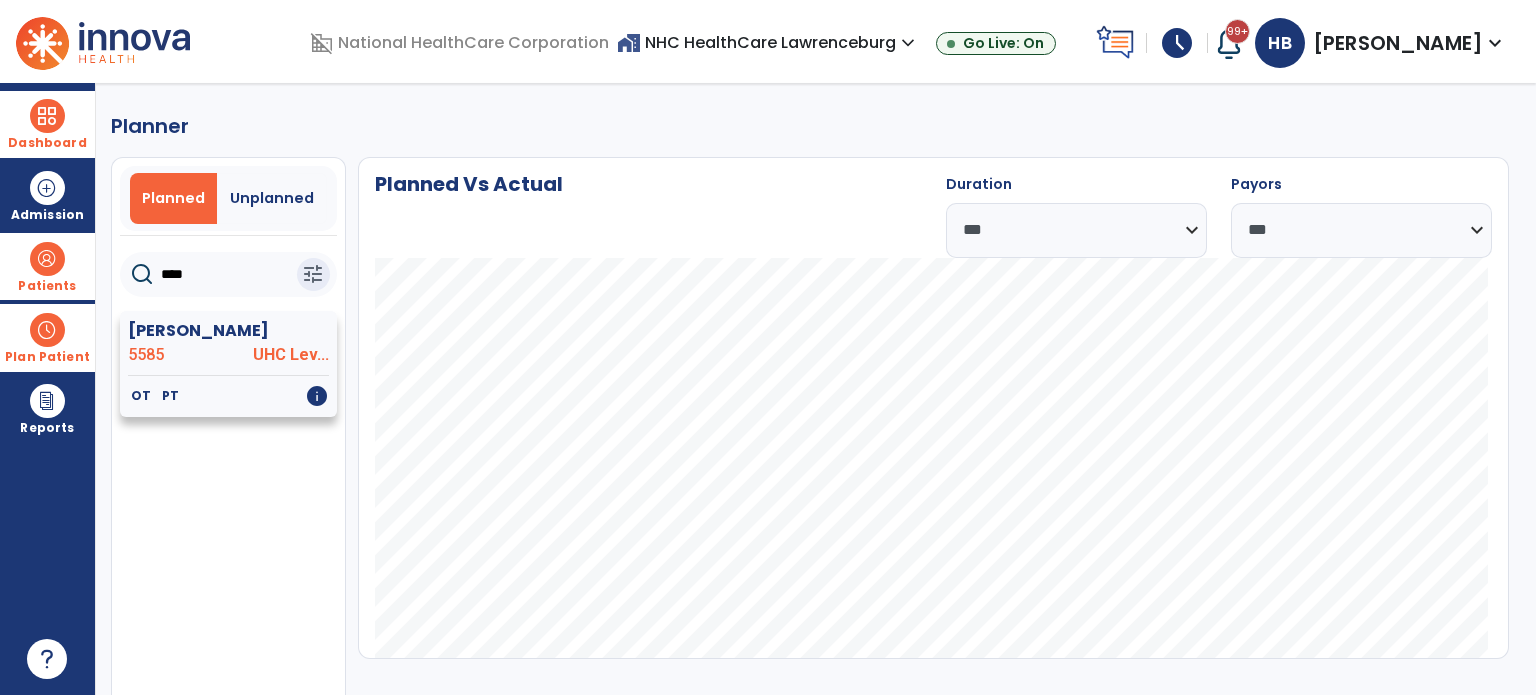click on "[PERSON_NAME]" 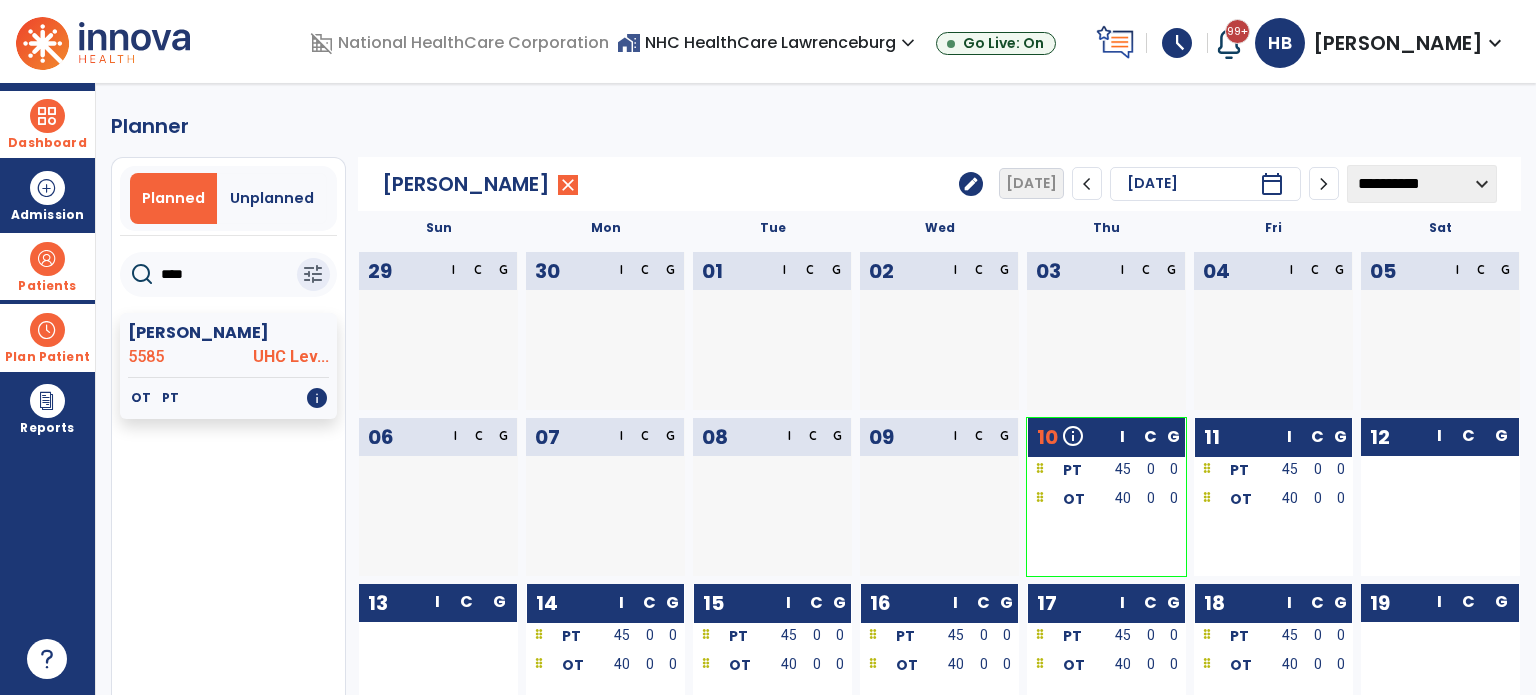 click on "**********" 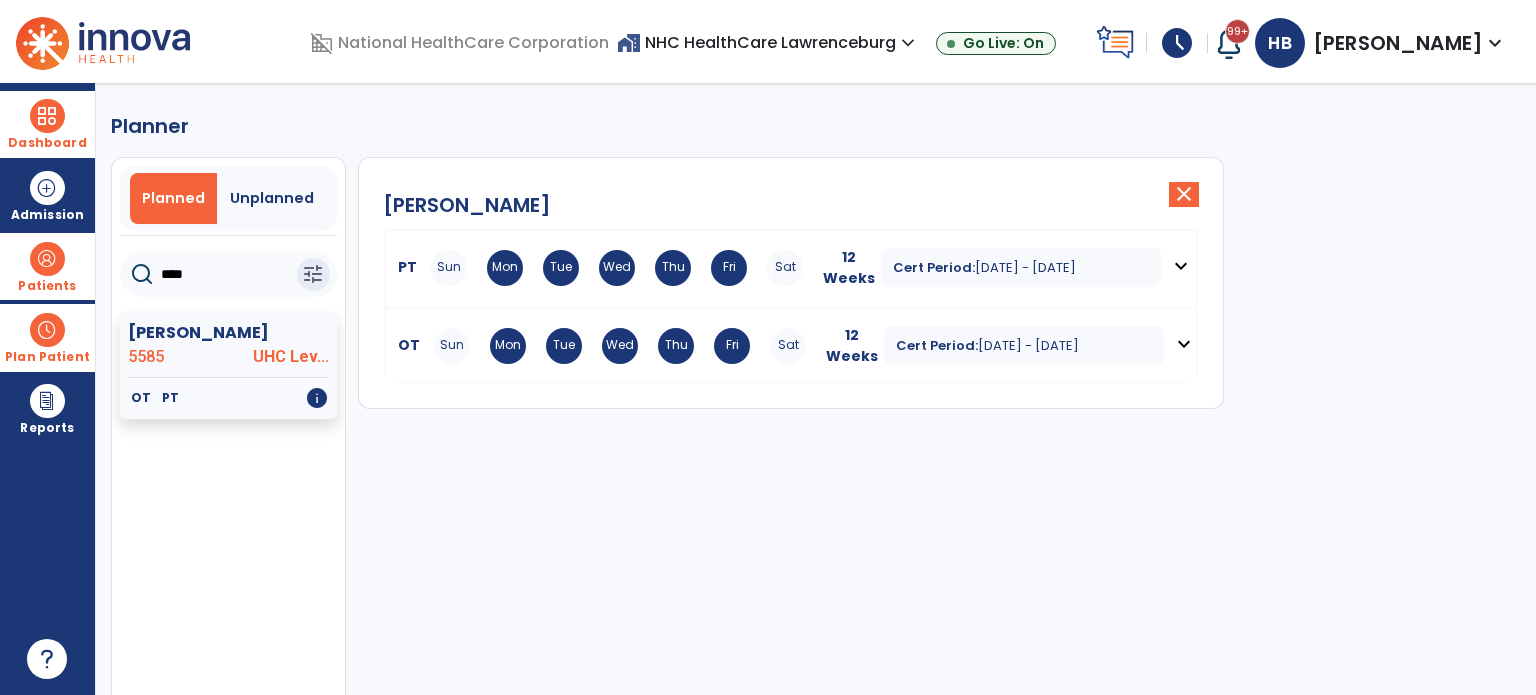 click on "expand_more" at bounding box center (1181, 266) 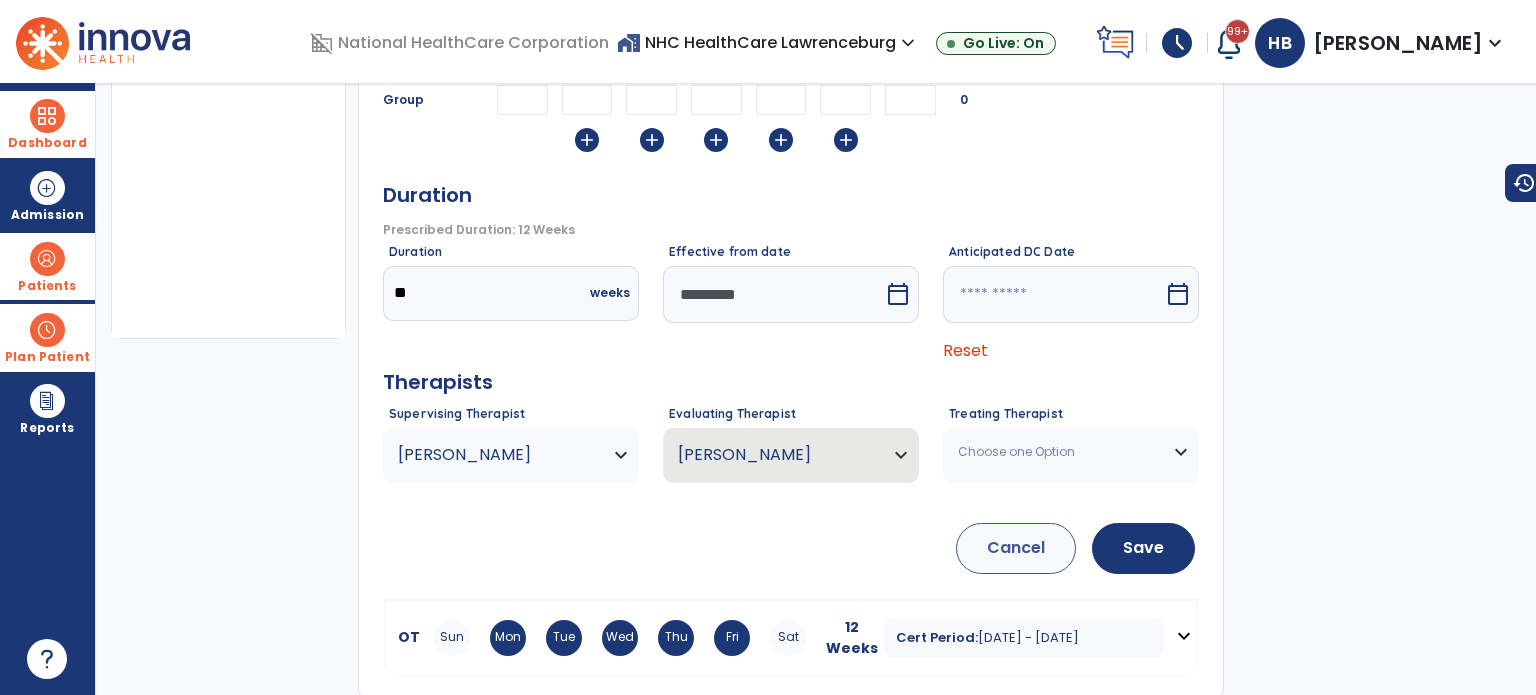 scroll, scrollTop: 380, scrollLeft: 0, axis: vertical 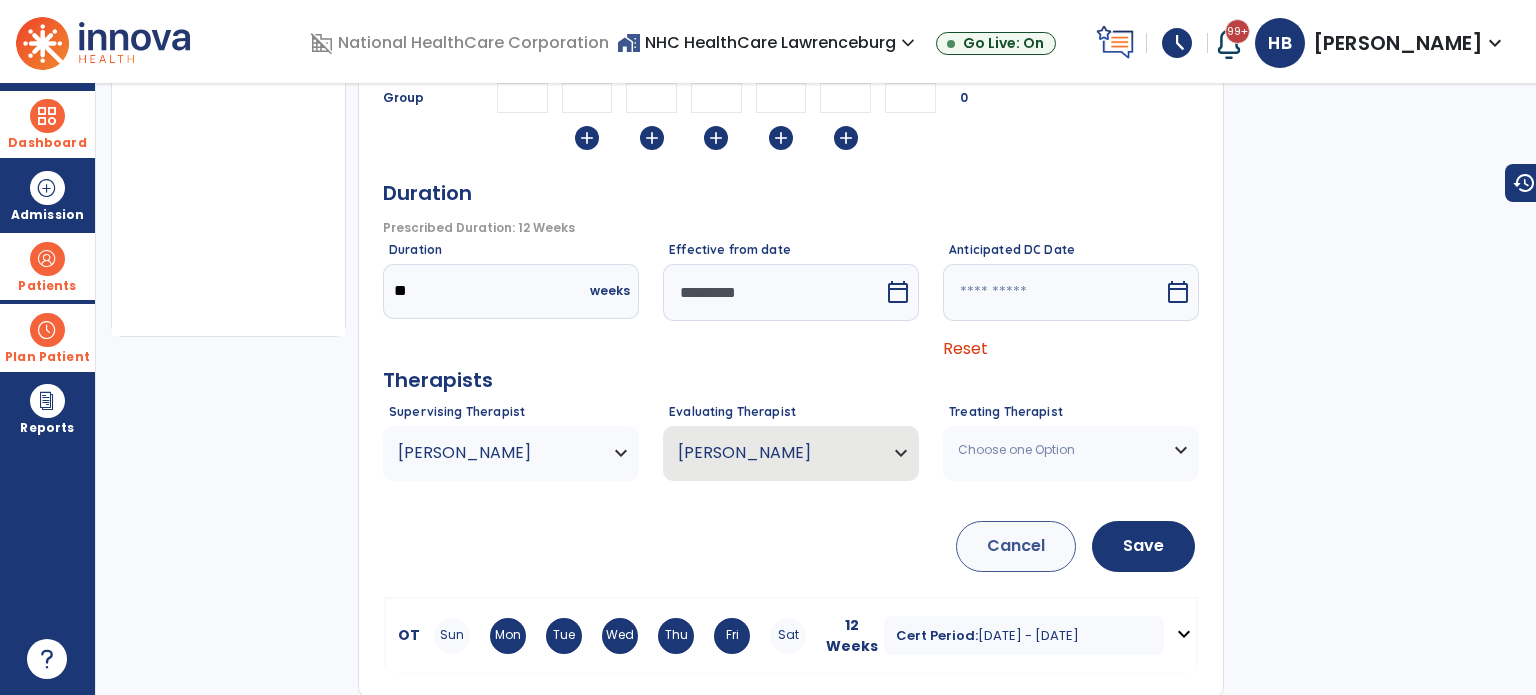 click on "[PERSON_NAME]" at bounding box center (498, 453) 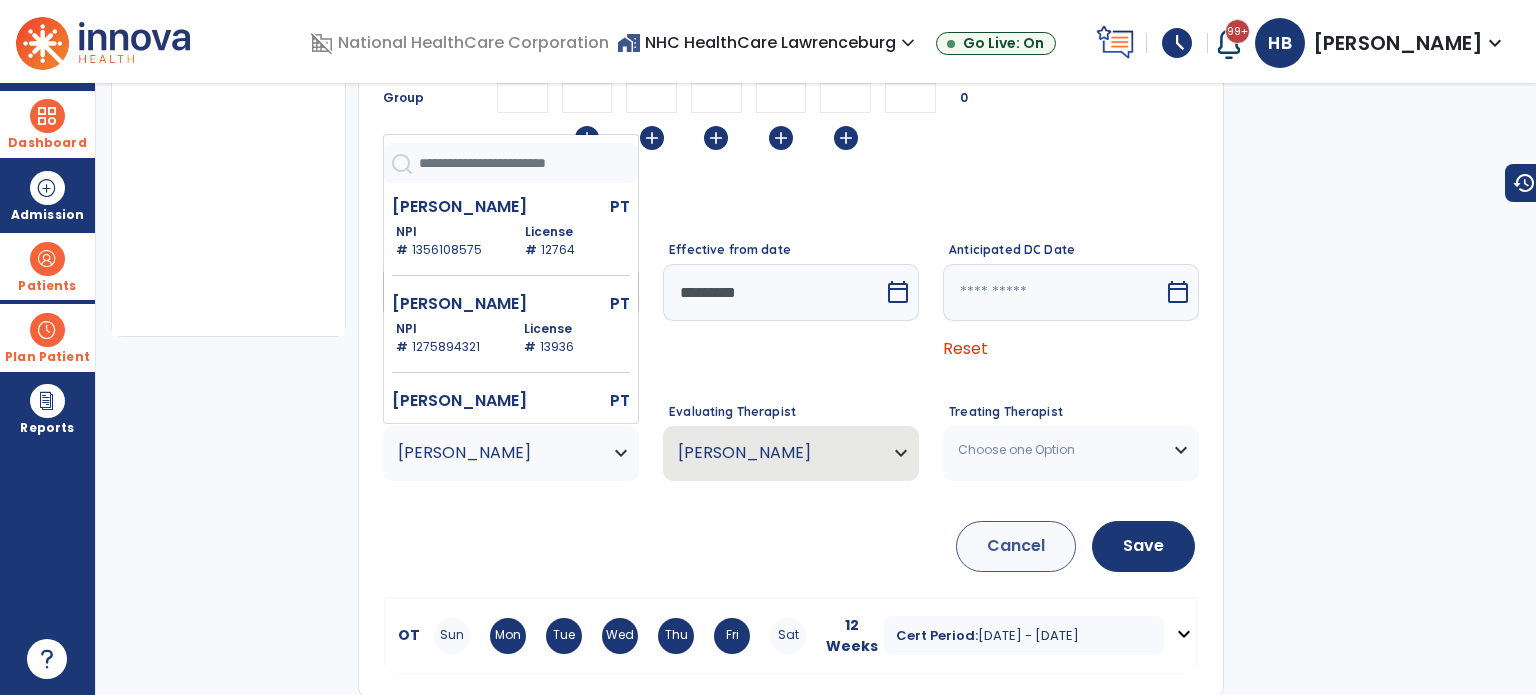click at bounding box center (528, 163) 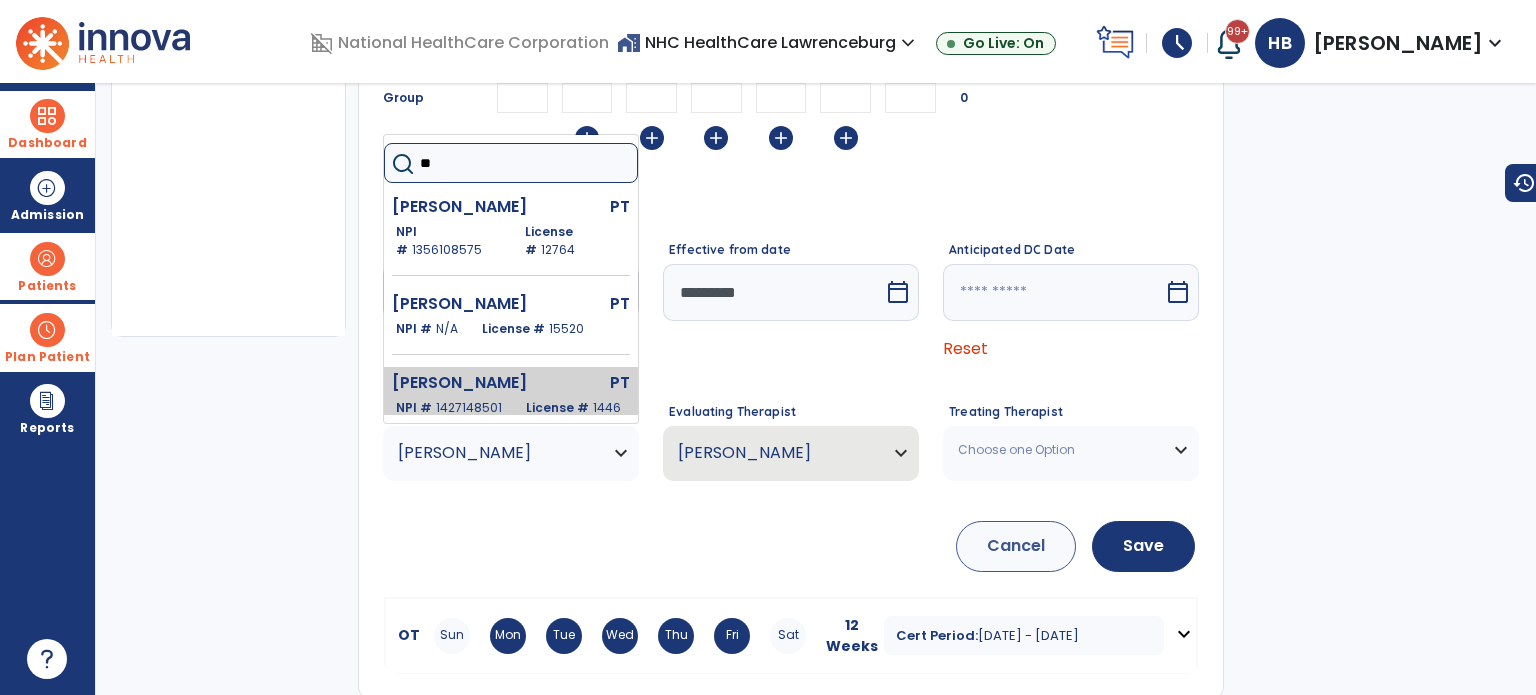 click on "[PERSON_NAME]" at bounding box center (467, 383) 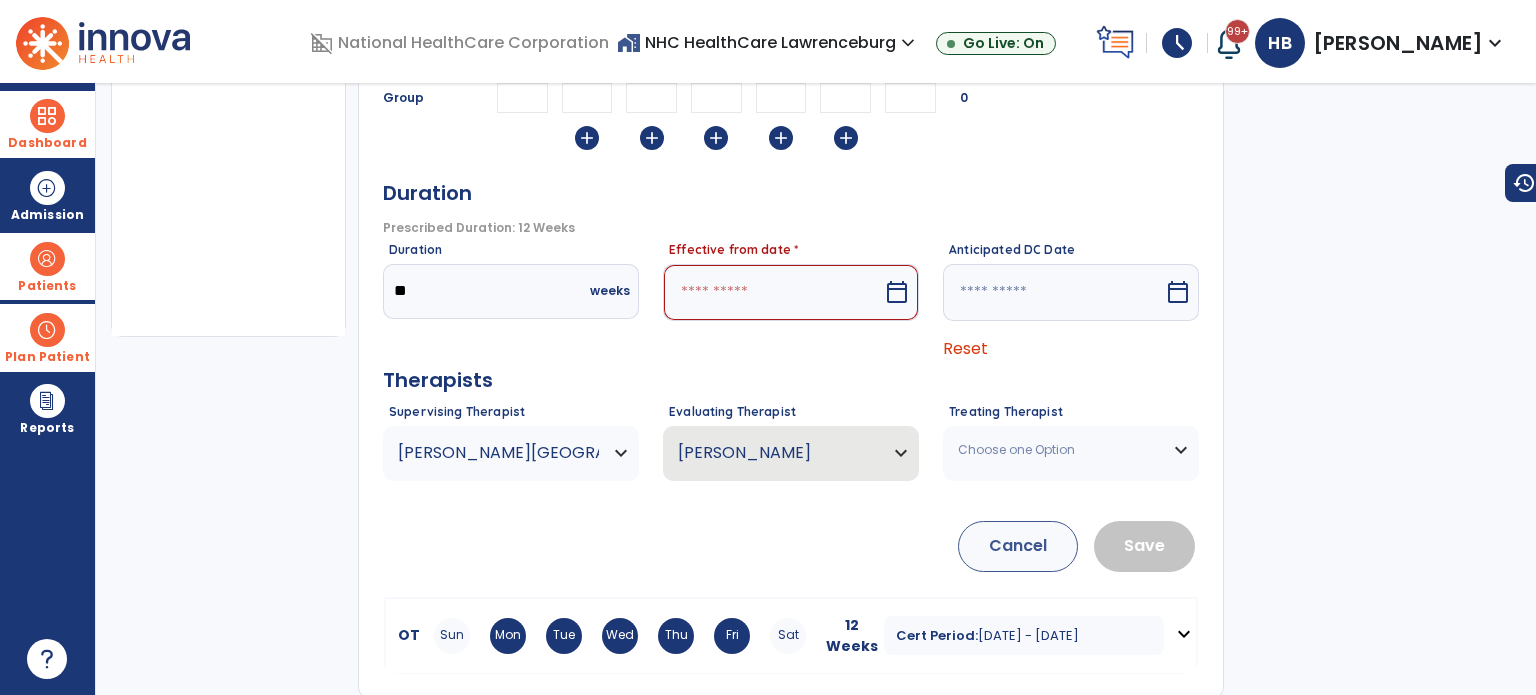 click on "Choose one Option" at bounding box center [1071, 450] 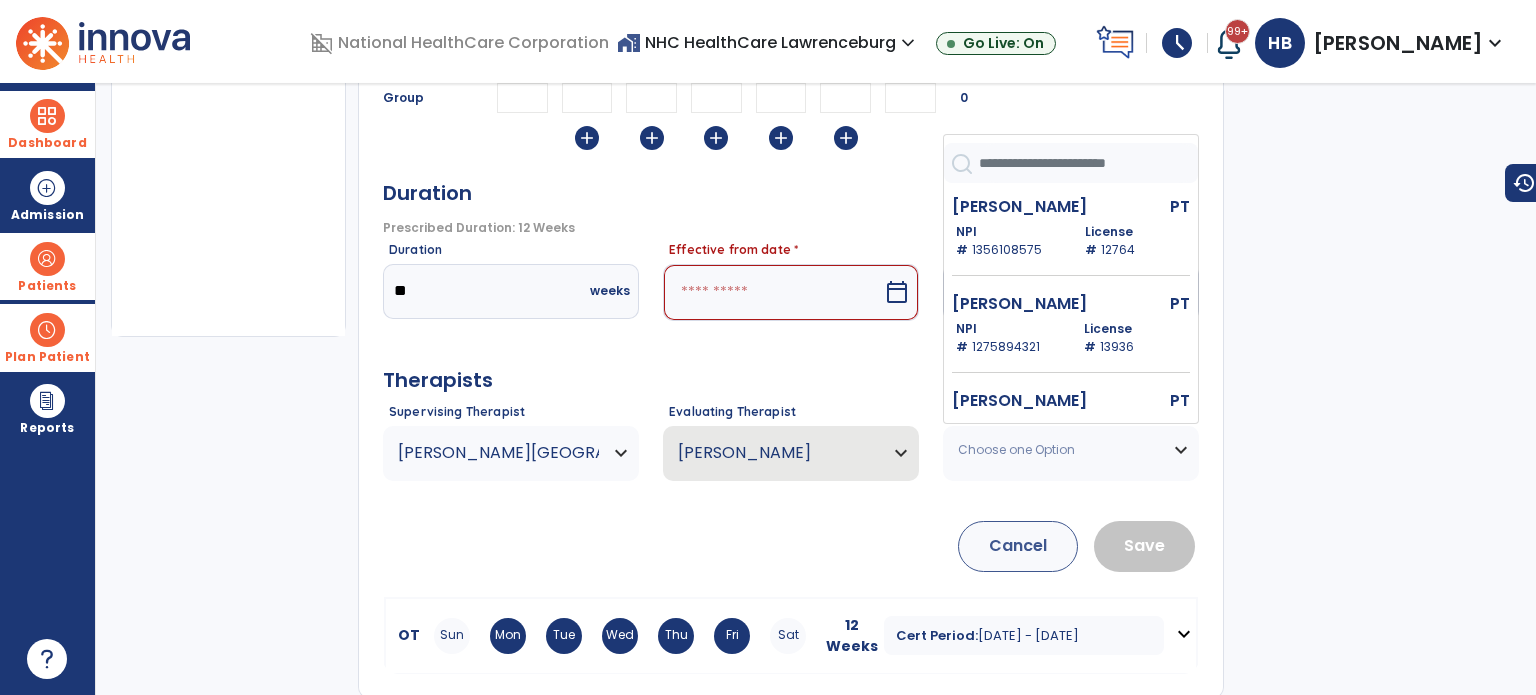 click at bounding box center (1088, 163) 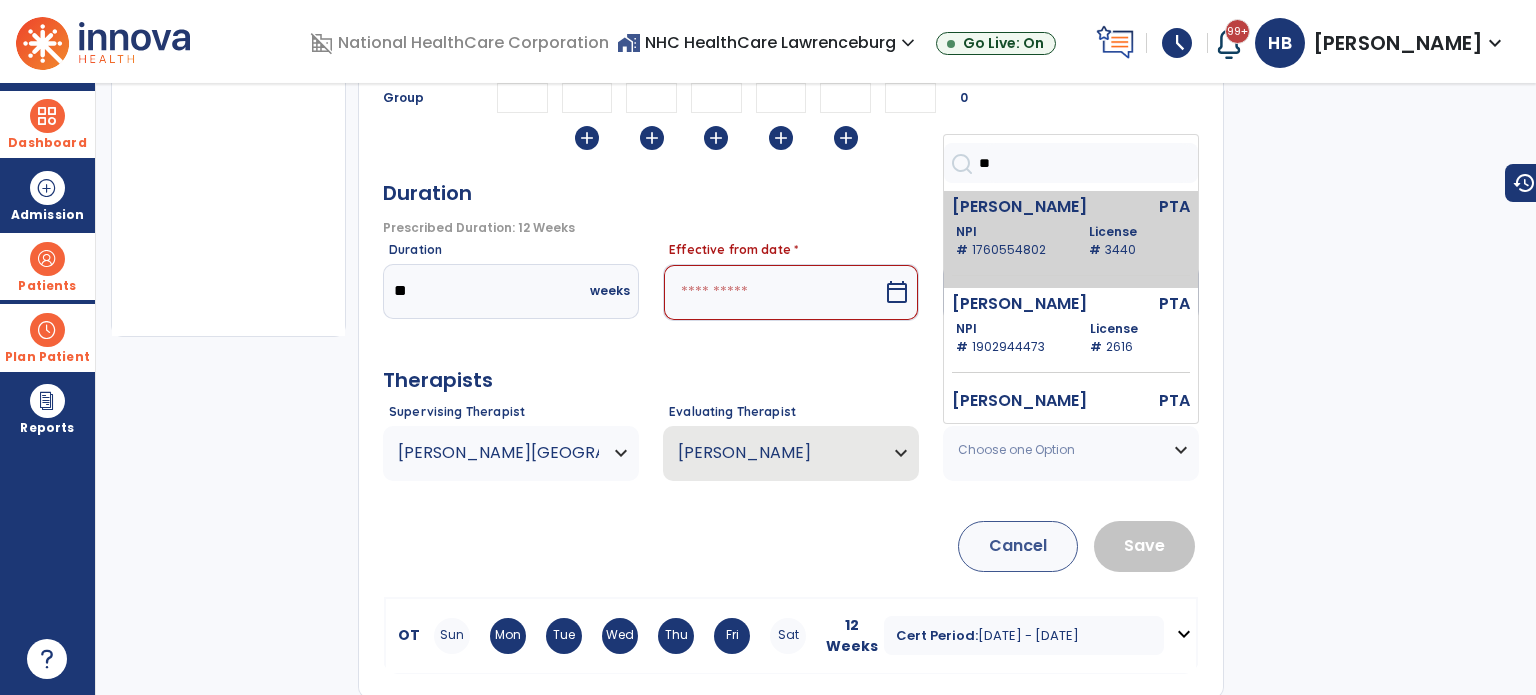 click on "NPI #  [US_HEALTHCARE_NPI]" at bounding box center [1010, 241] 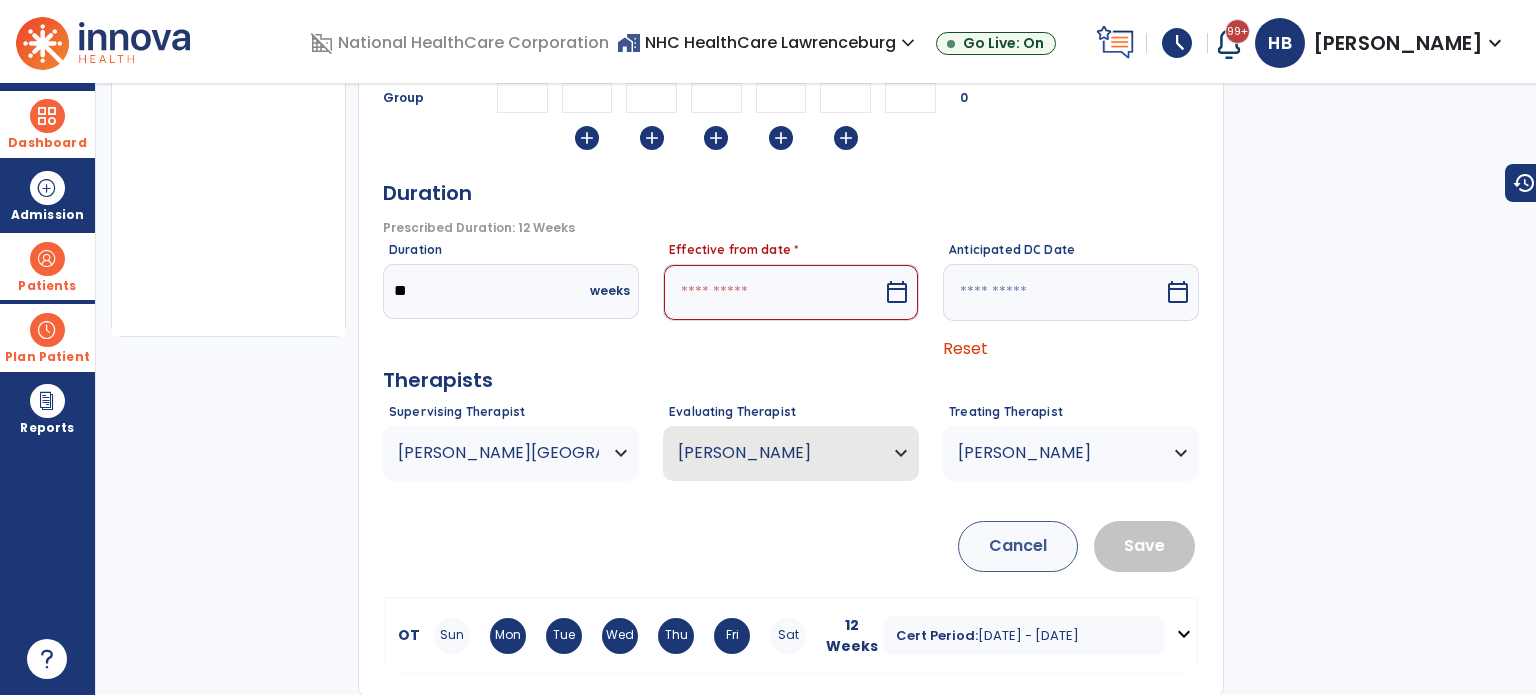 click on "calendar_today" at bounding box center (899, 292) 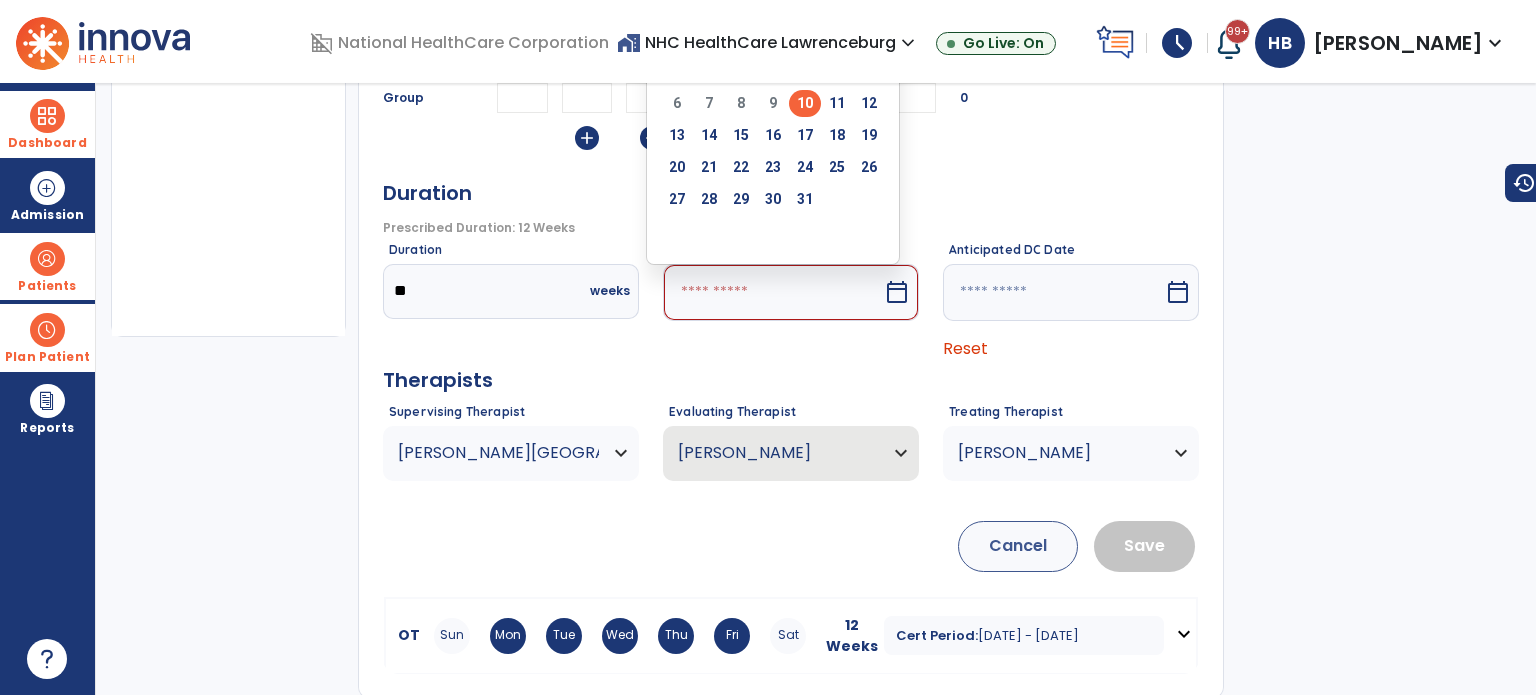 click on "10" at bounding box center [805, 103] 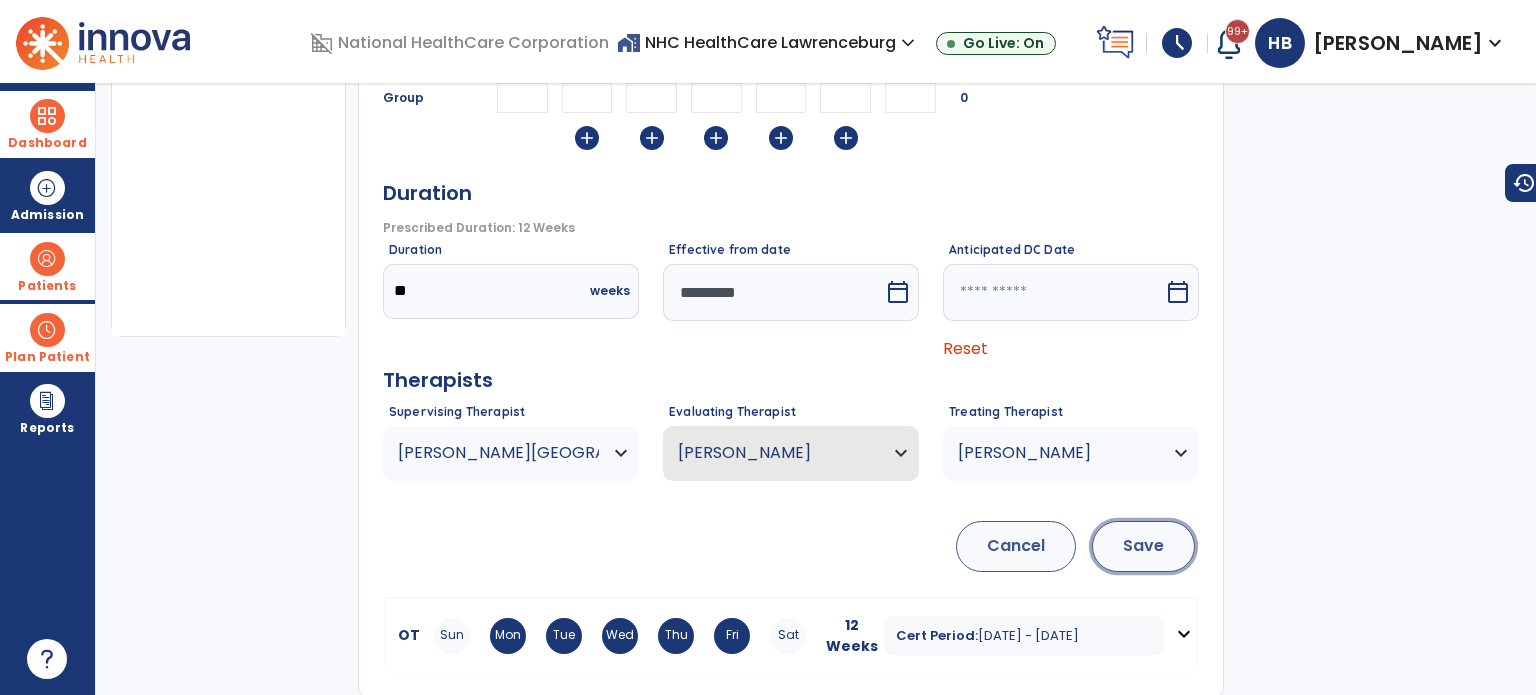 click on "Save" at bounding box center [1143, 546] 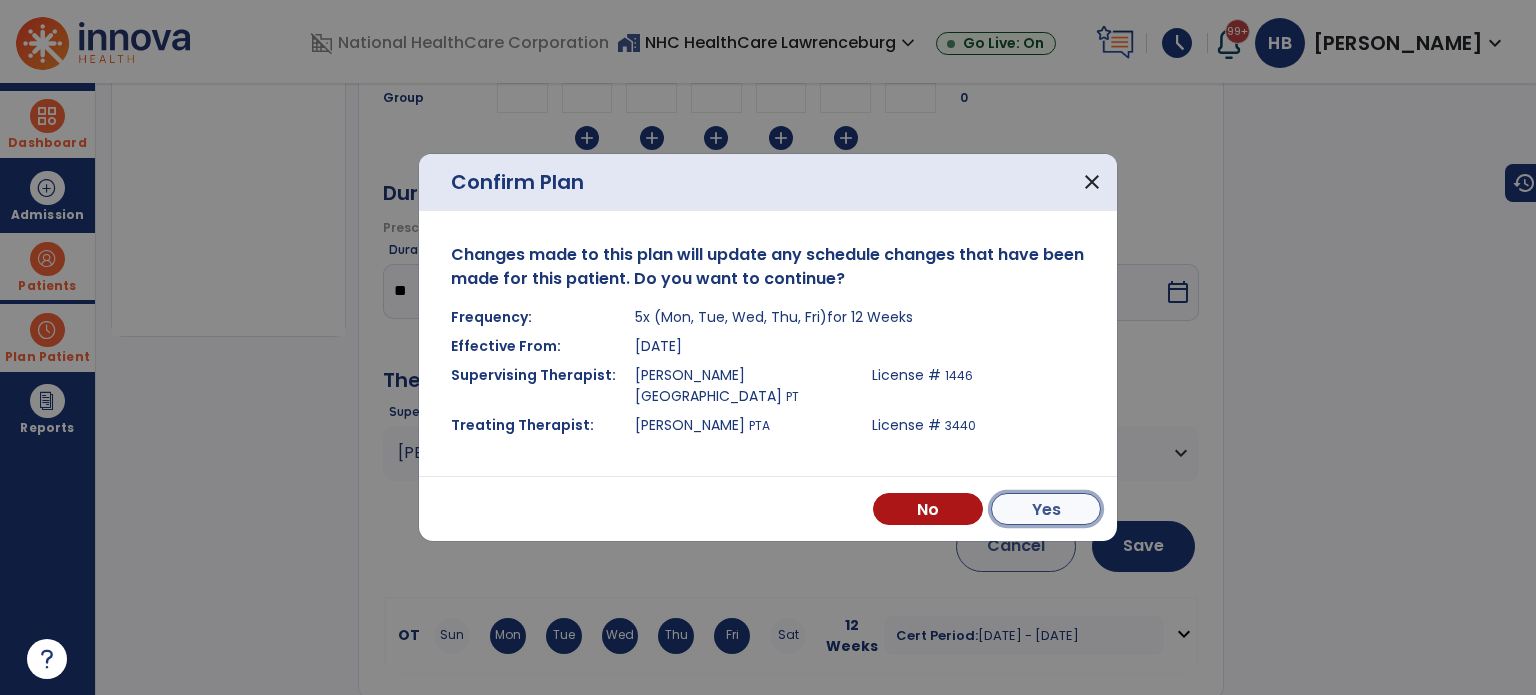 click on "Yes" at bounding box center (1046, 509) 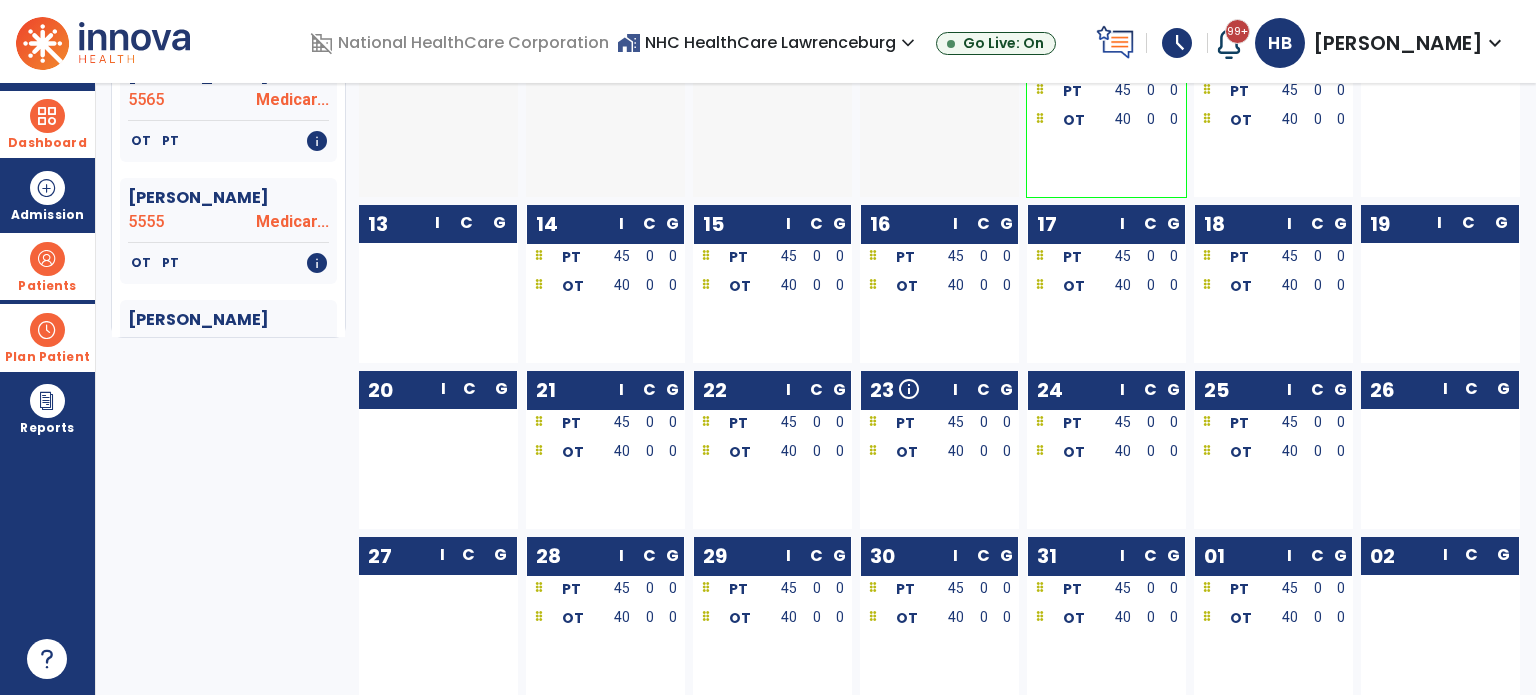 scroll, scrollTop: 0, scrollLeft: 0, axis: both 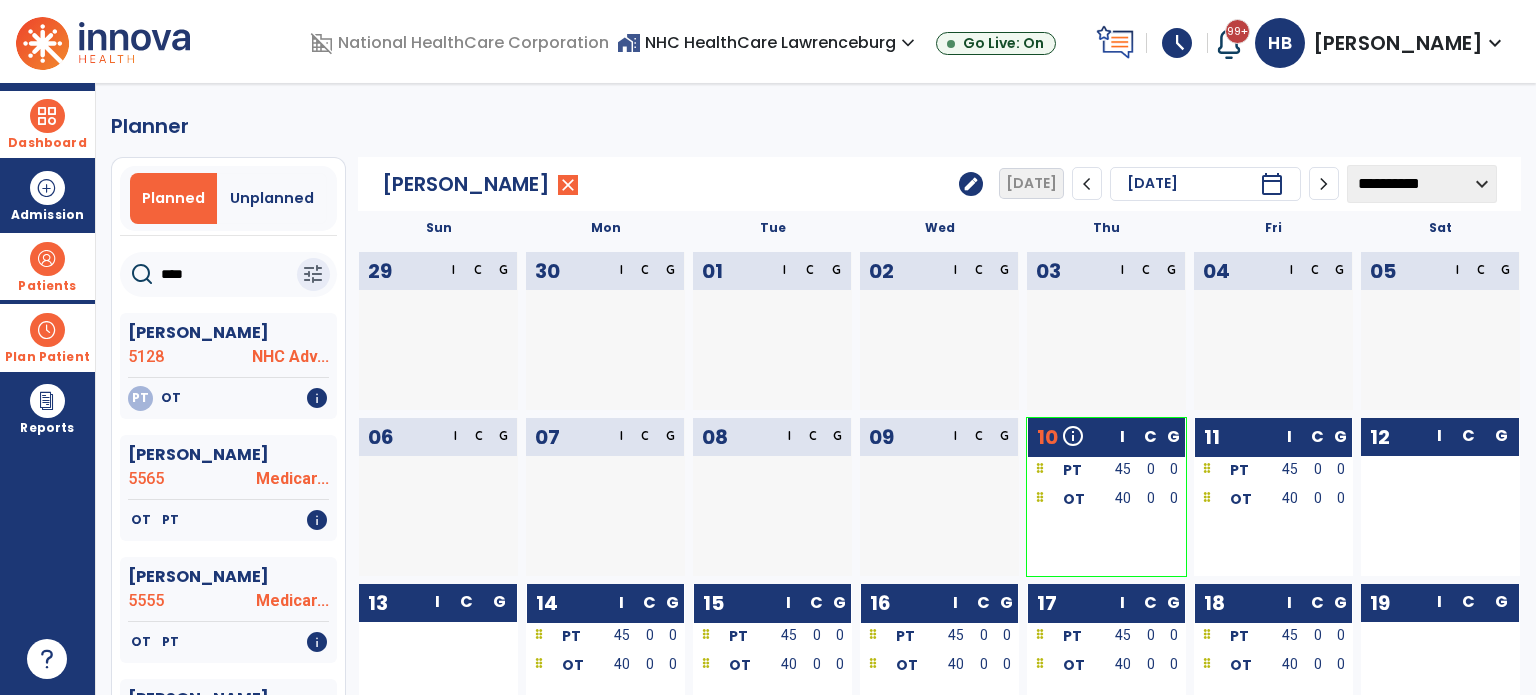 click at bounding box center [47, 259] 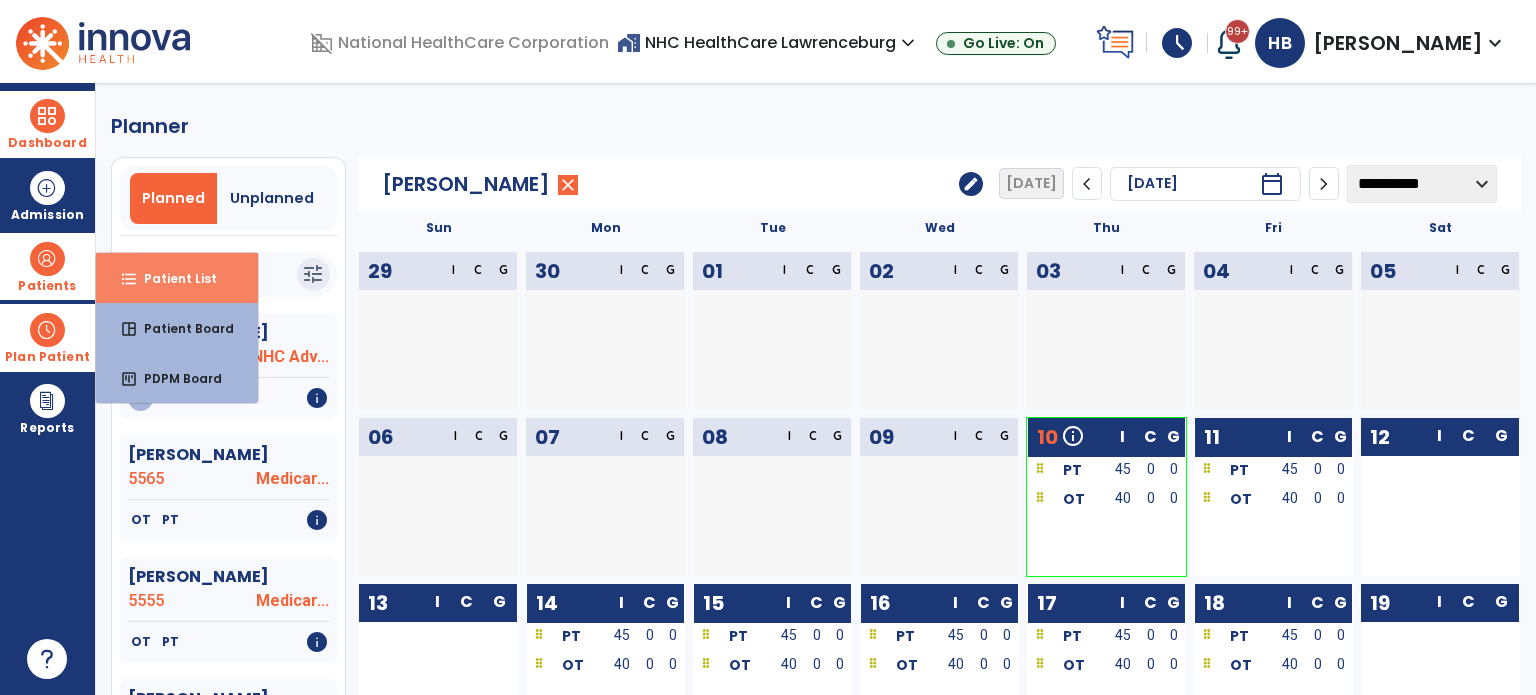 click on "Patient List" at bounding box center [172, 278] 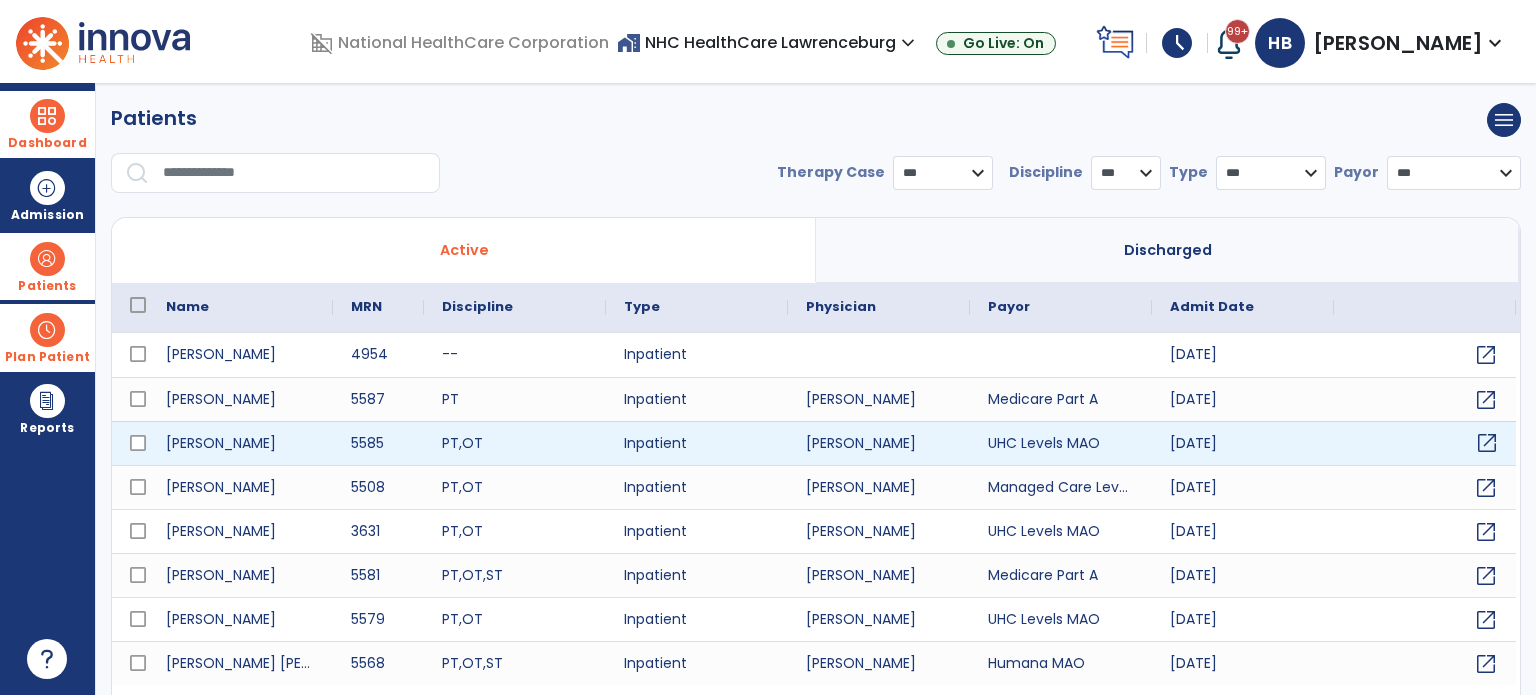 click on "open_in_new" at bounding box center (1487, 443) 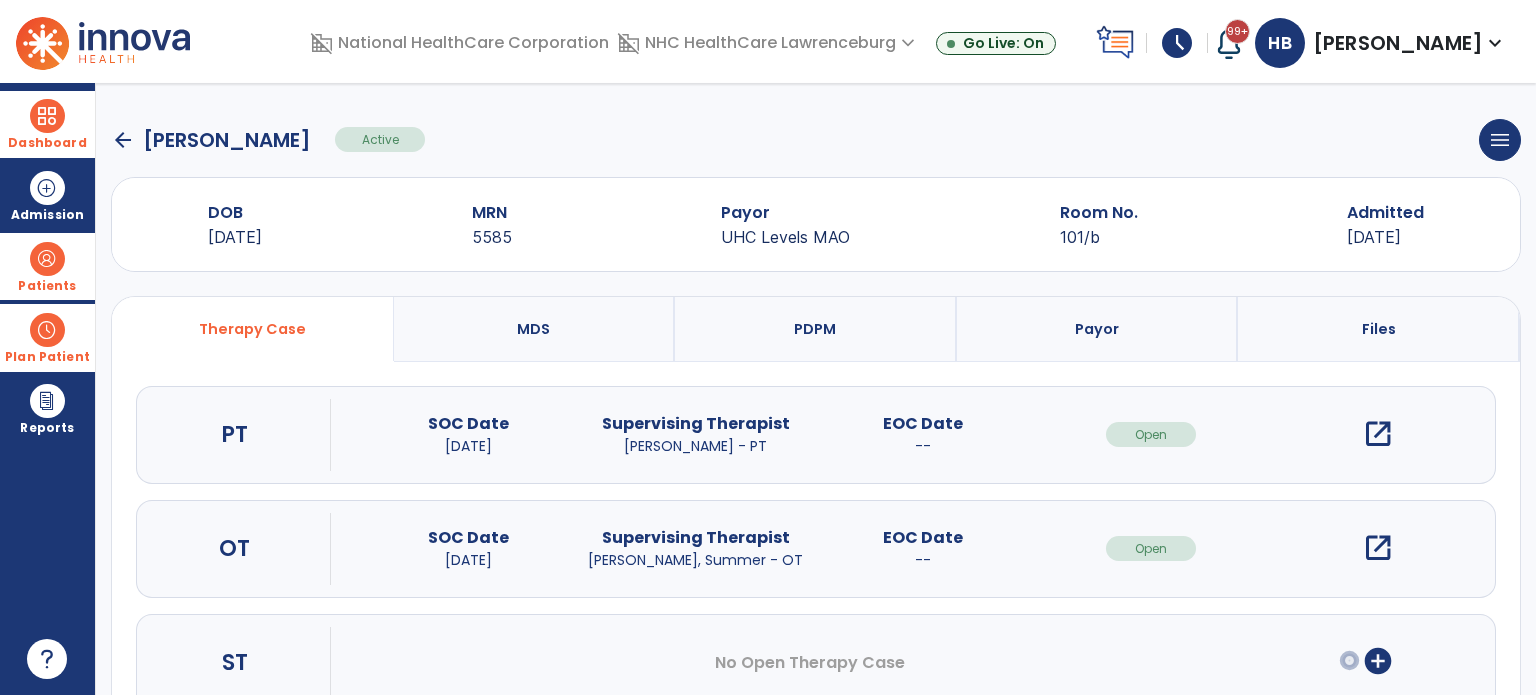 click on "open_in_new" at bounding box center [1378, 434] 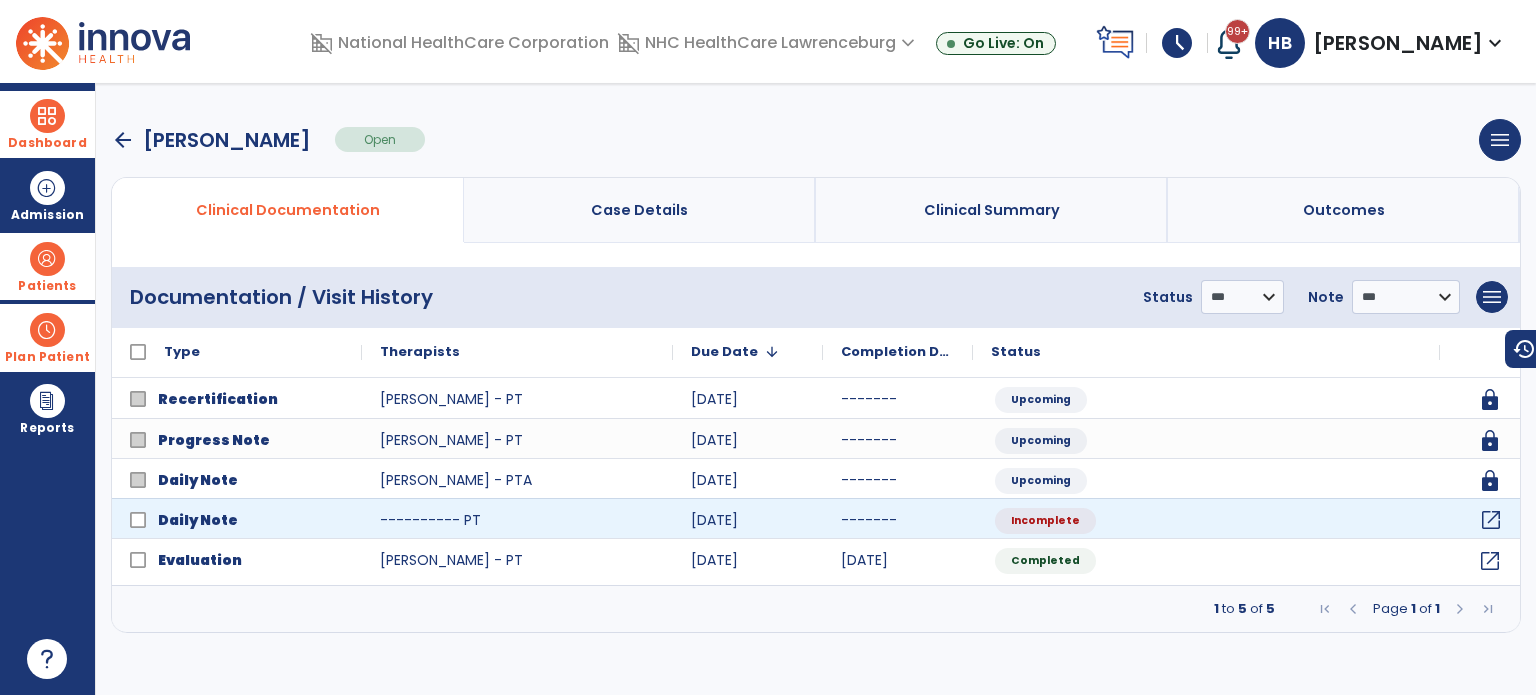 click on "open_in_new" 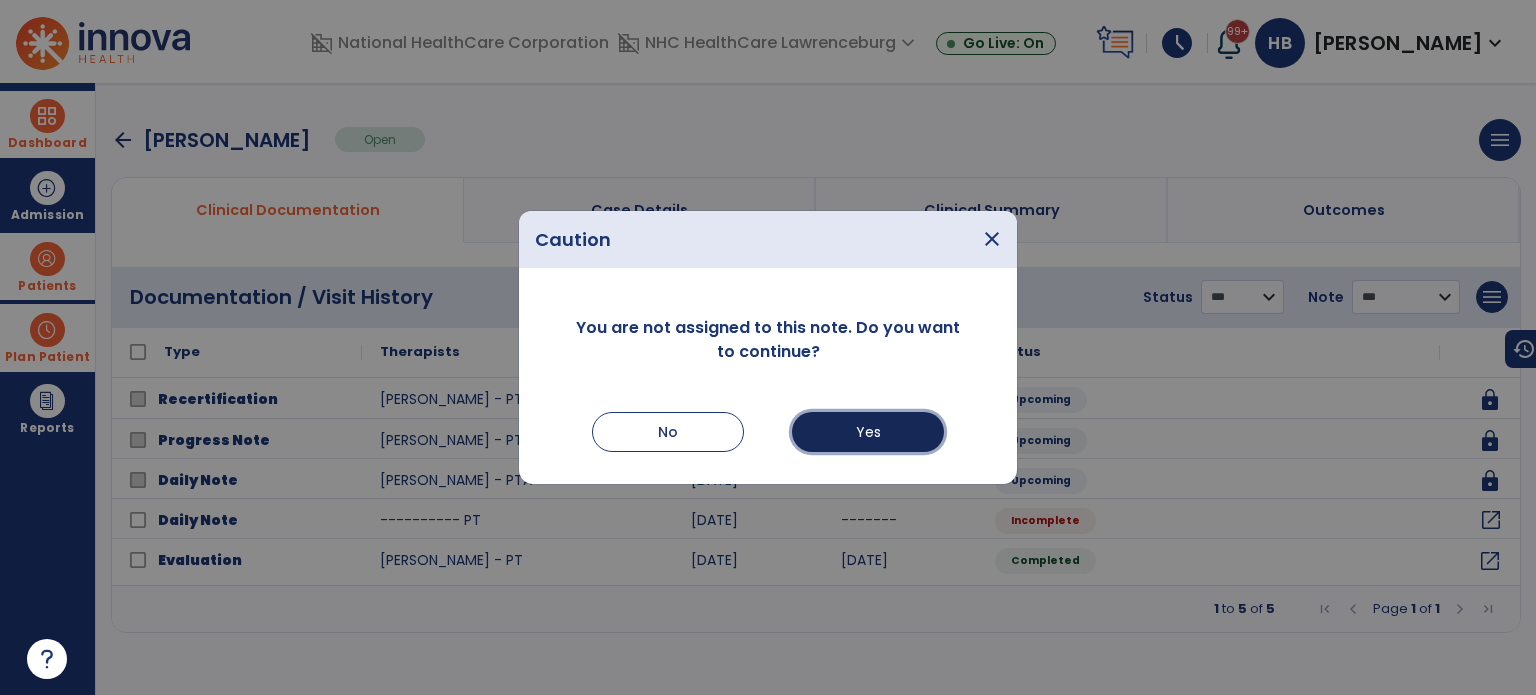 click on "Yes" at bounding box center (868, 432) 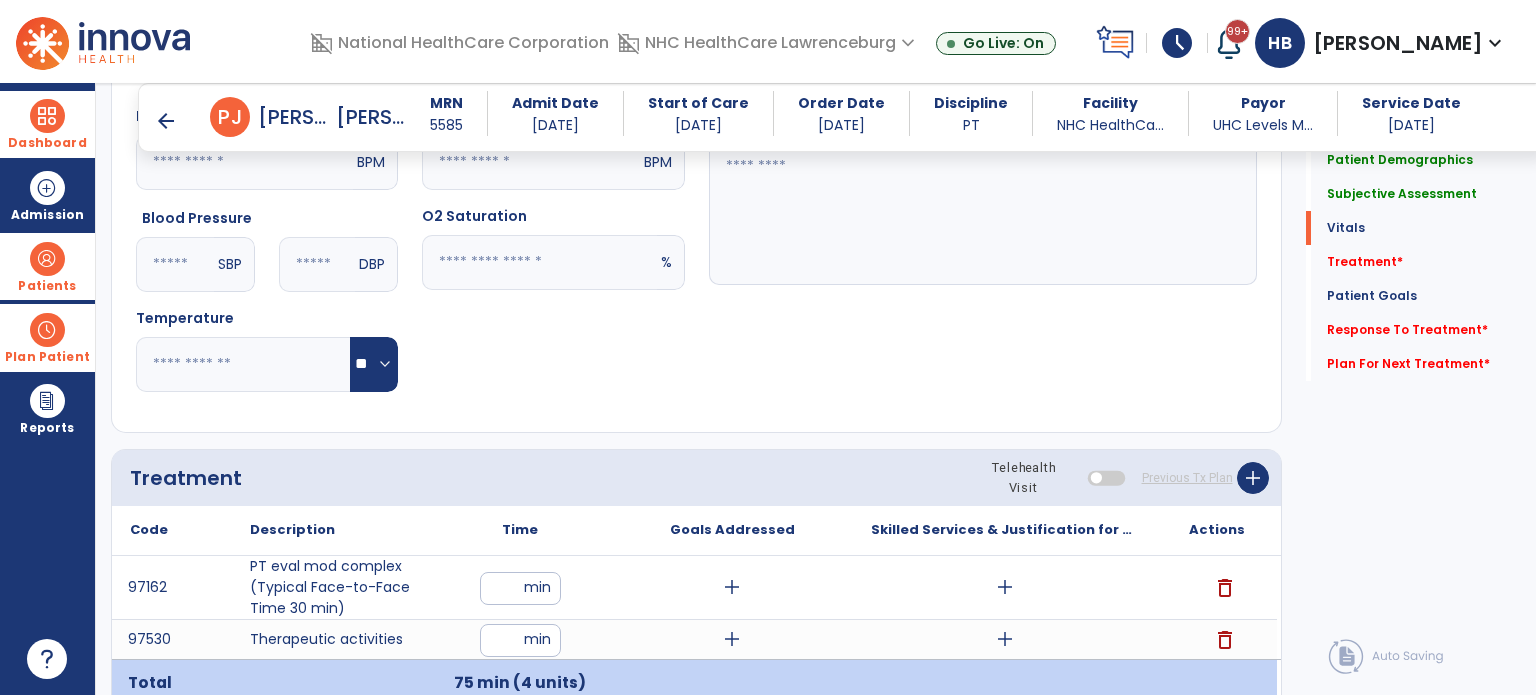 scroll, scrollTop: 1000, scrollLeft: 0, axis: vertical 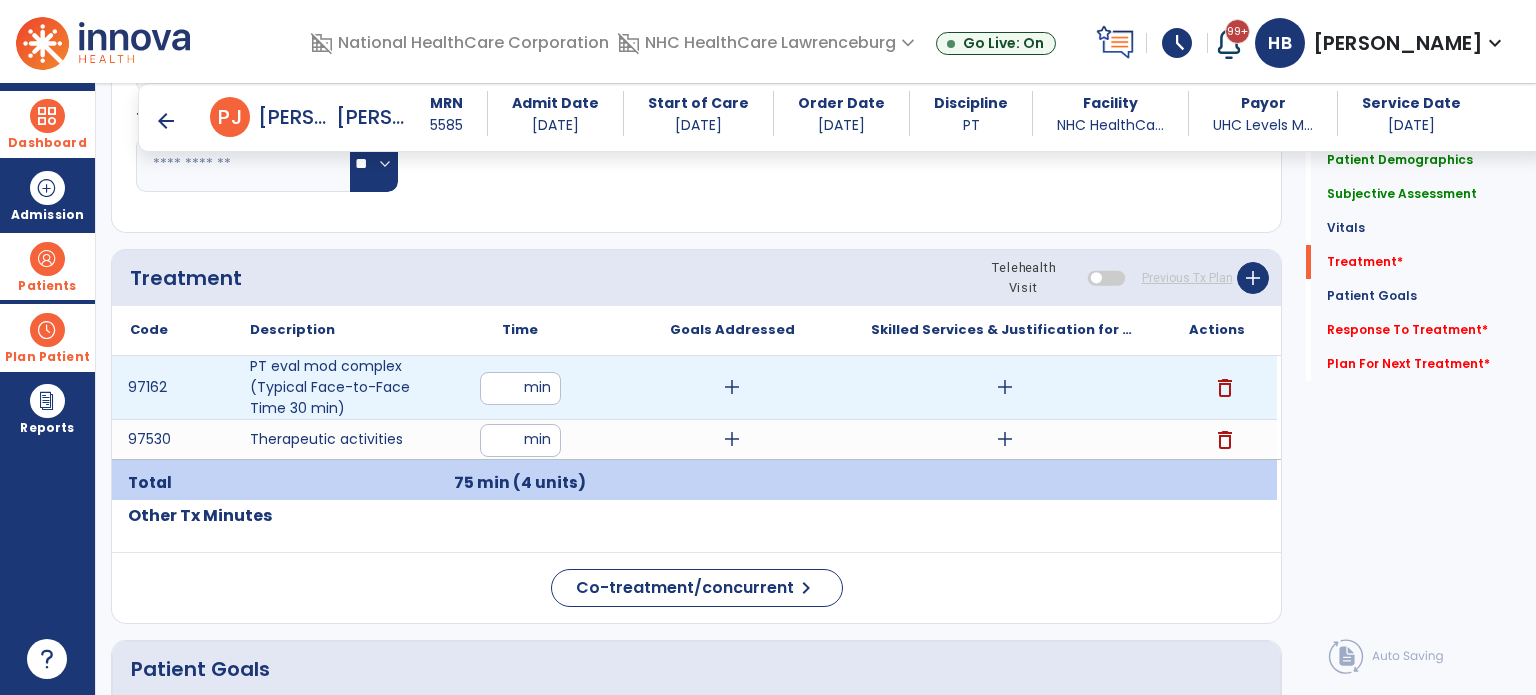 click on "add" at bounding box center (1005, 387) 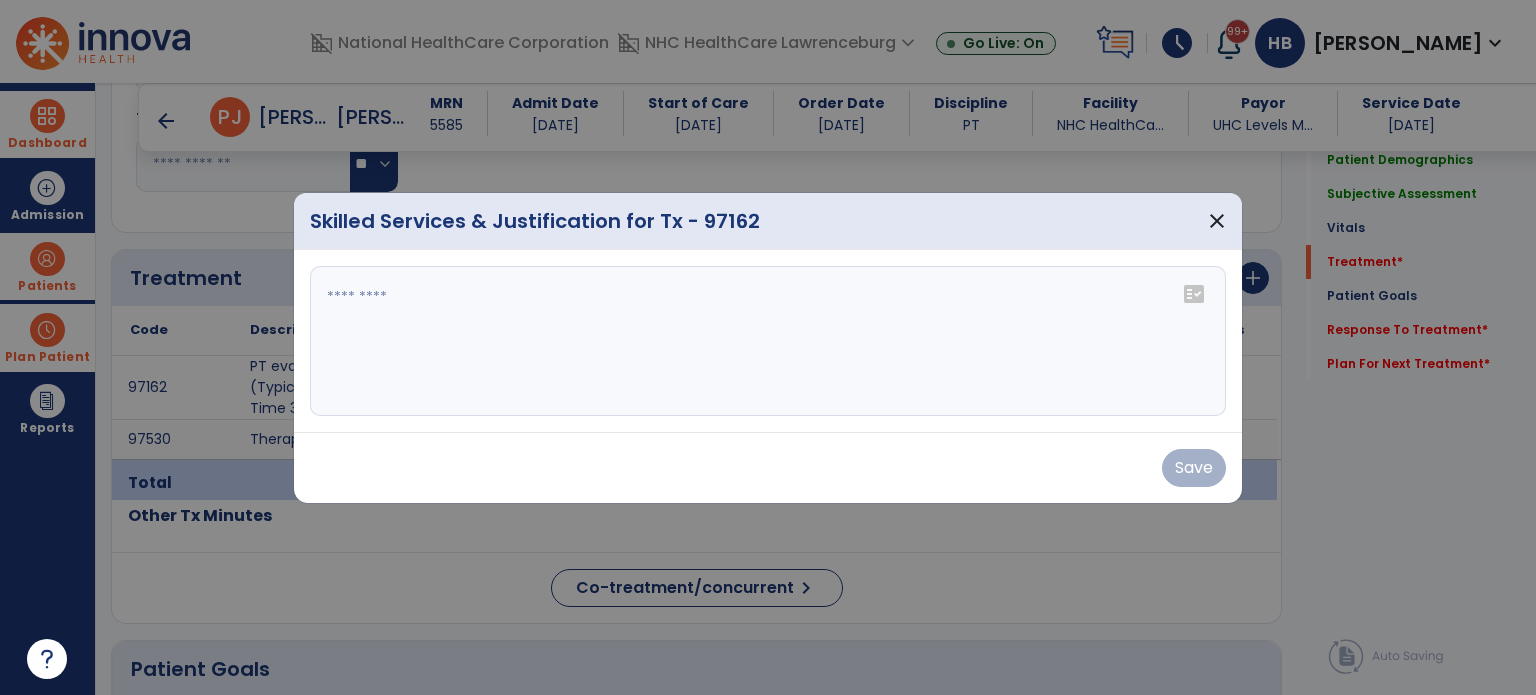 click at bounding box center [768, 341] 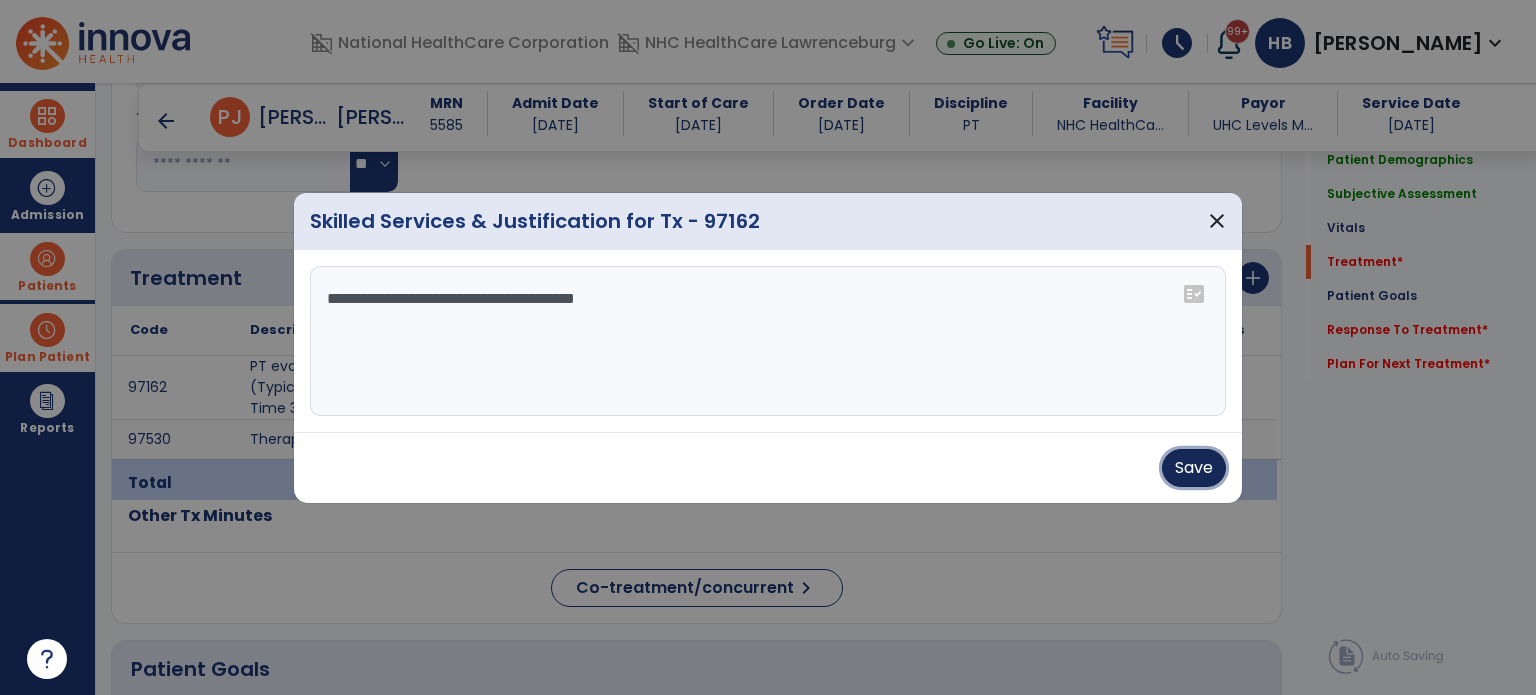 click on "Save" at bounding box center (1194, 468) 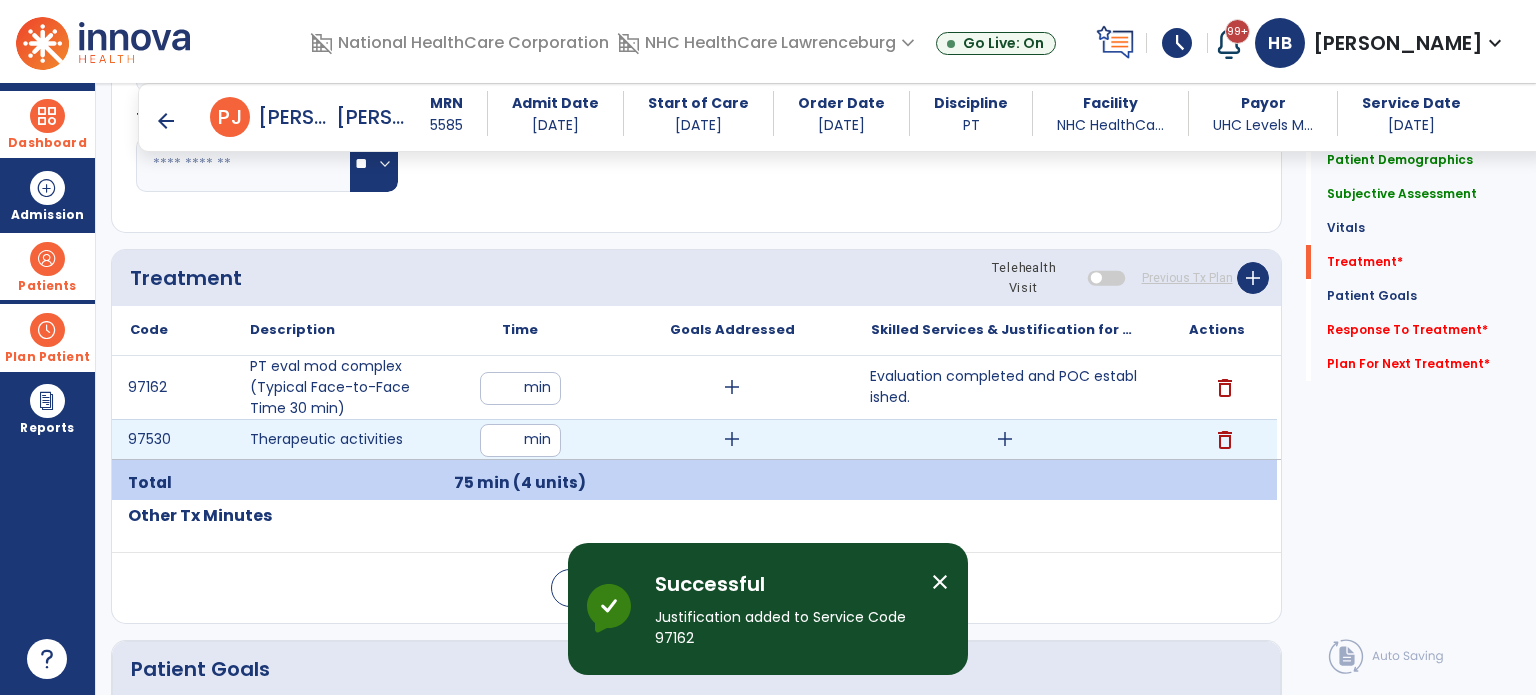 click on "add" at bounding box center [1005, 439] 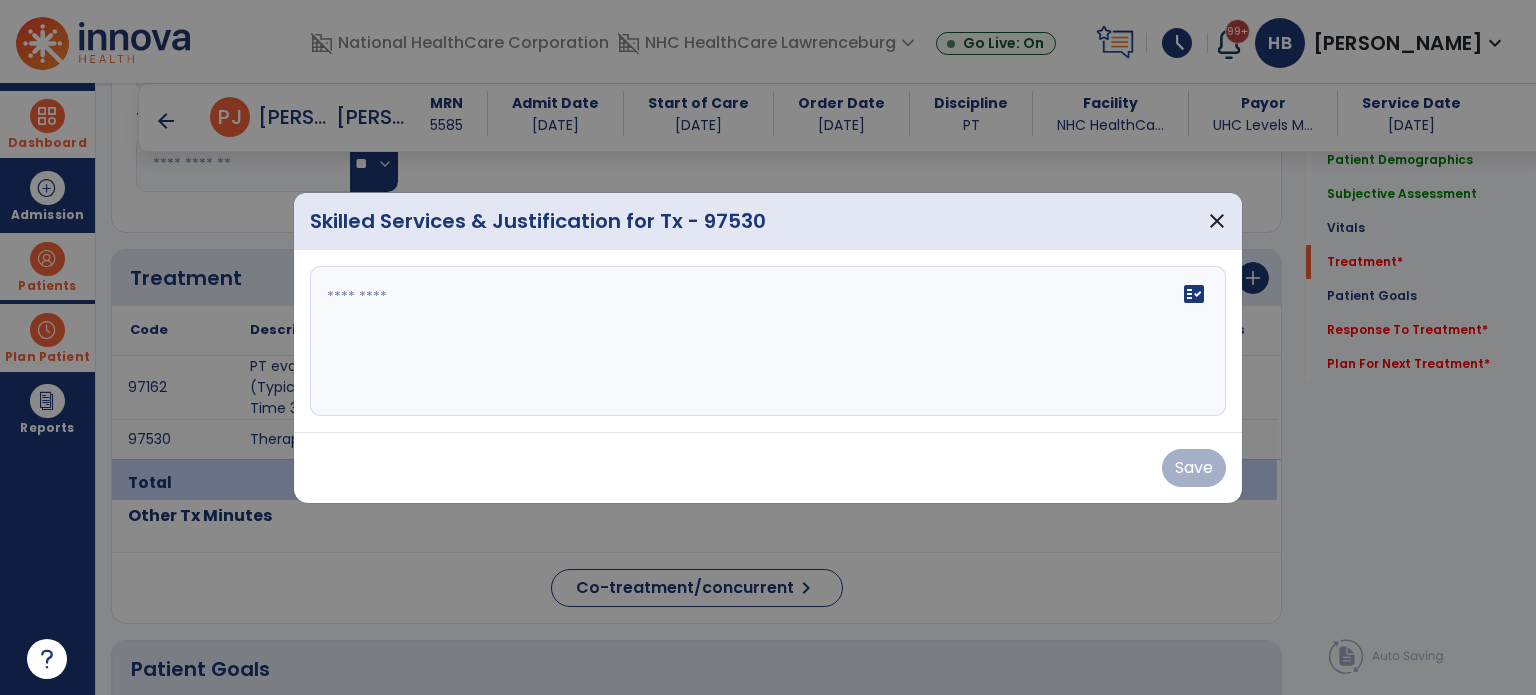 click on "fact_check" at bounding box center (768, 341) 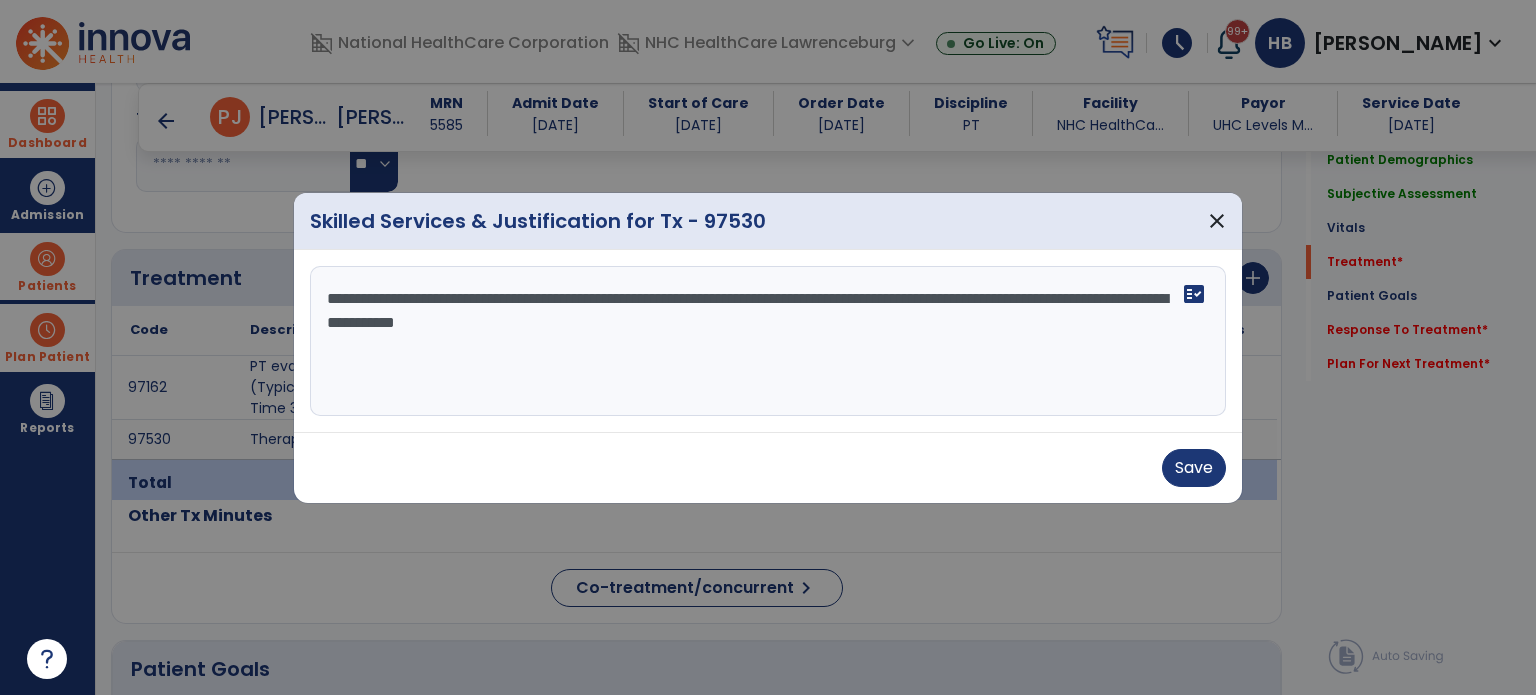 click on "**********" at bounding box center (768, 341) 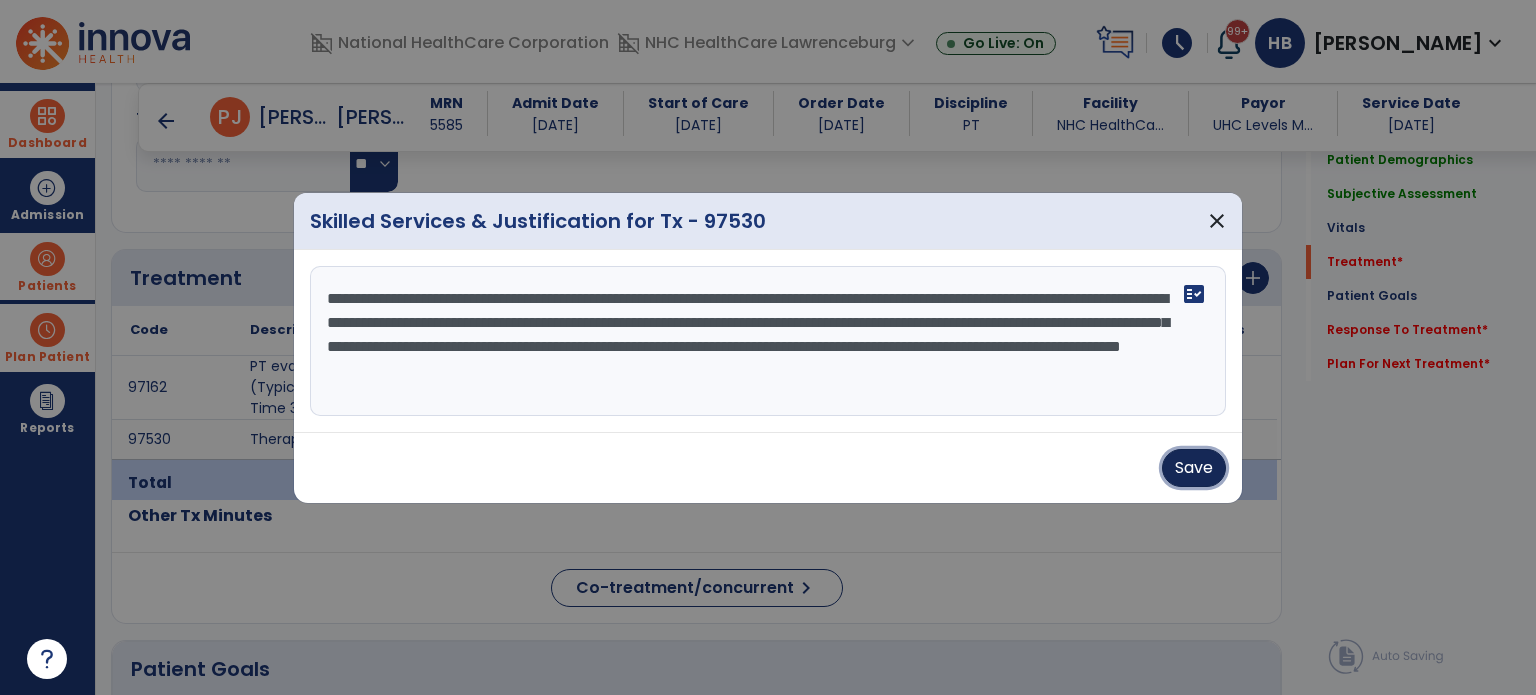 click on "Save" at bounding box center [1194, 468] 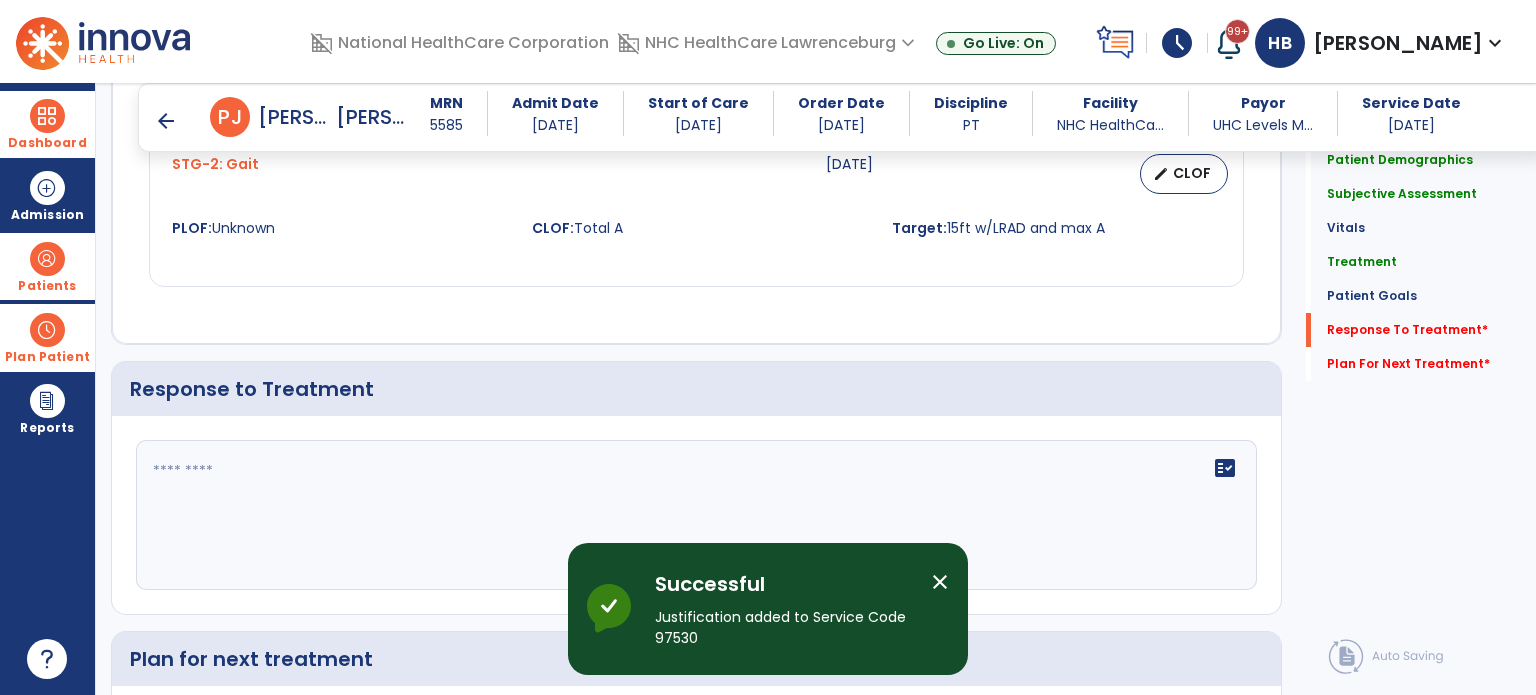 scroll, scrollTop: 2200, scrollLeft: 0, axis: vertical 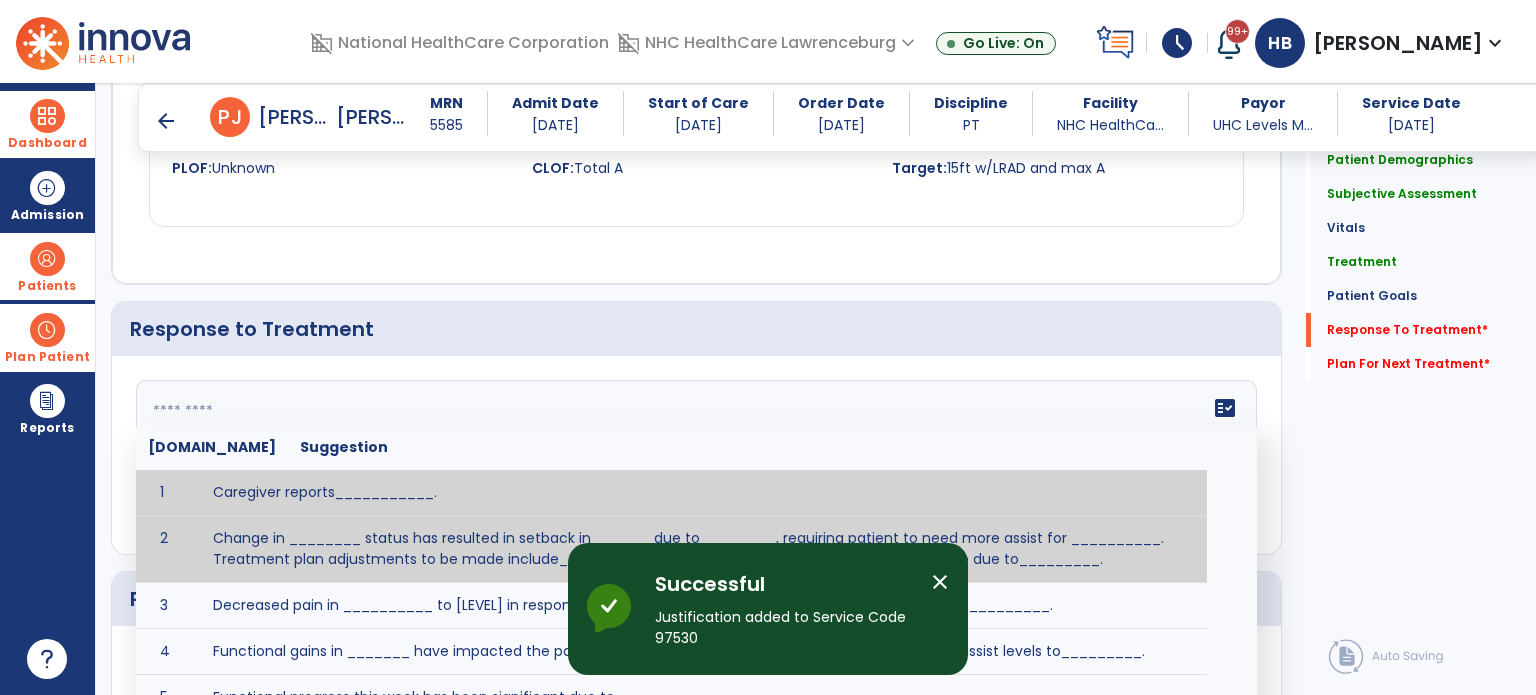 click on "fact_check  [DOMAIN_NAME] Suggestion 1 Caregiver reports___________. 2 Change in ________ status has resulted in setback in_______due to ________, requiring patient to need more assist for __________.   Treatment plan adjustments to be made include________.  Progress towards goals is expected to continue due to_________. 3 Decreased pain in __________ to [LEVEL] in response to [MODALITY/TREATMENT] allows for improvement in _________. 4 Functional gains in _______ have impacted the patient's ability to perform_________ with a reduction in assist levels to_________. 5 Functional progress this week has been significant due to__________. 6 Gains in ________ have improved the patient's ability to perform ______with decreased levels of assist to___________. 7 Improvement in ________allows patient to tolerate higher levels of challenges in_________. 8 Pain in [AREA] has decreased to [LEVEL] in response to [TREATMENT/MODALITY], allowing fore ease in completing__________. 9 10 11 12 13 14 15 16 17 18 19 20 21" 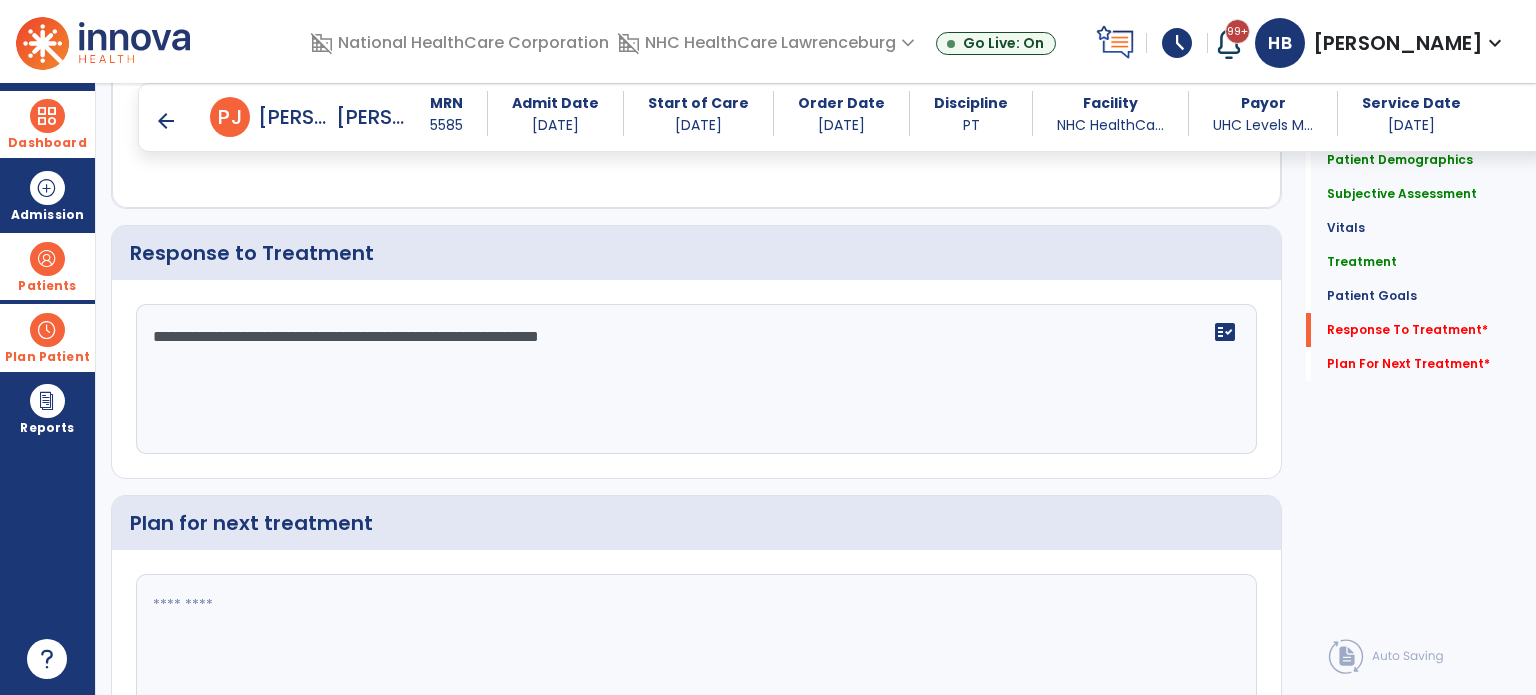 scroll, scrollTop: 2280, scrollLeft: 0, axis: vertical 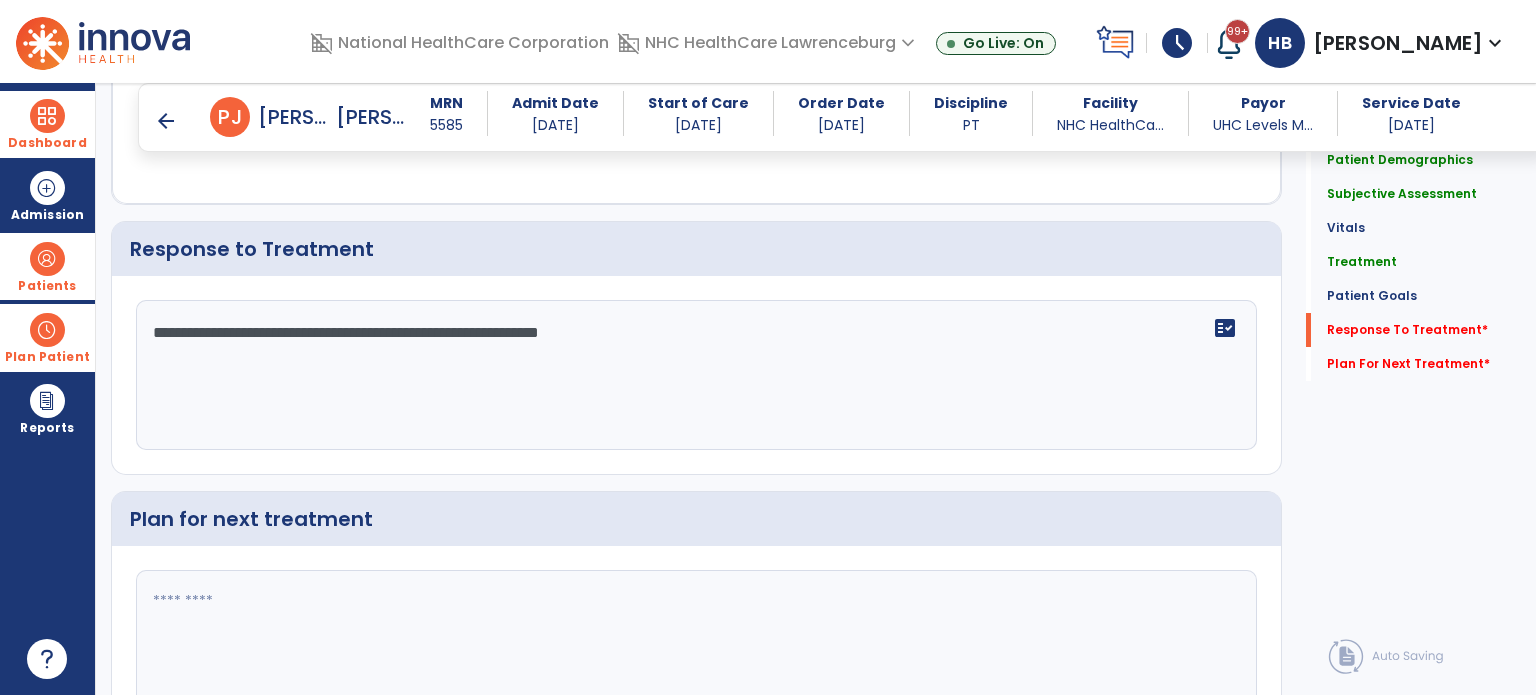 click 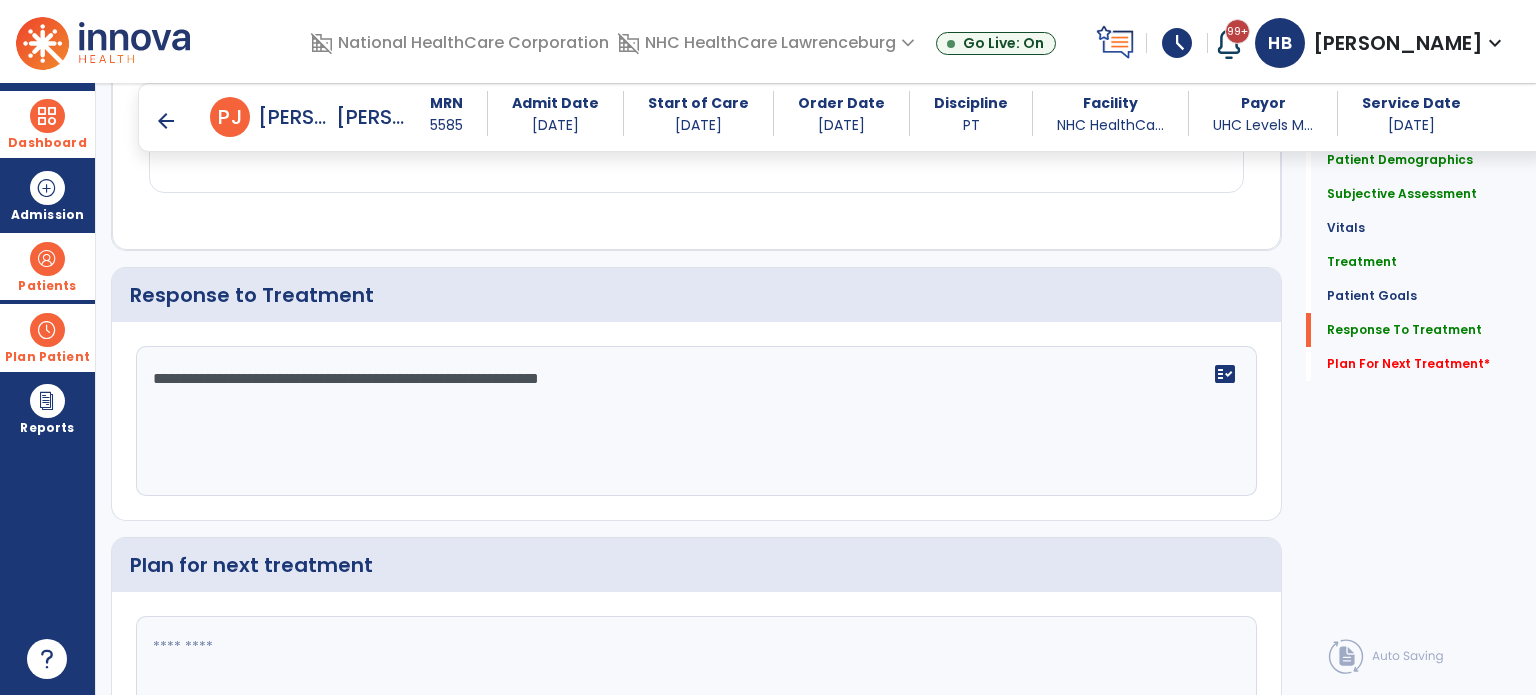 scroll, scrollTop: 2280, scrollLeft: 0, axis: vertical 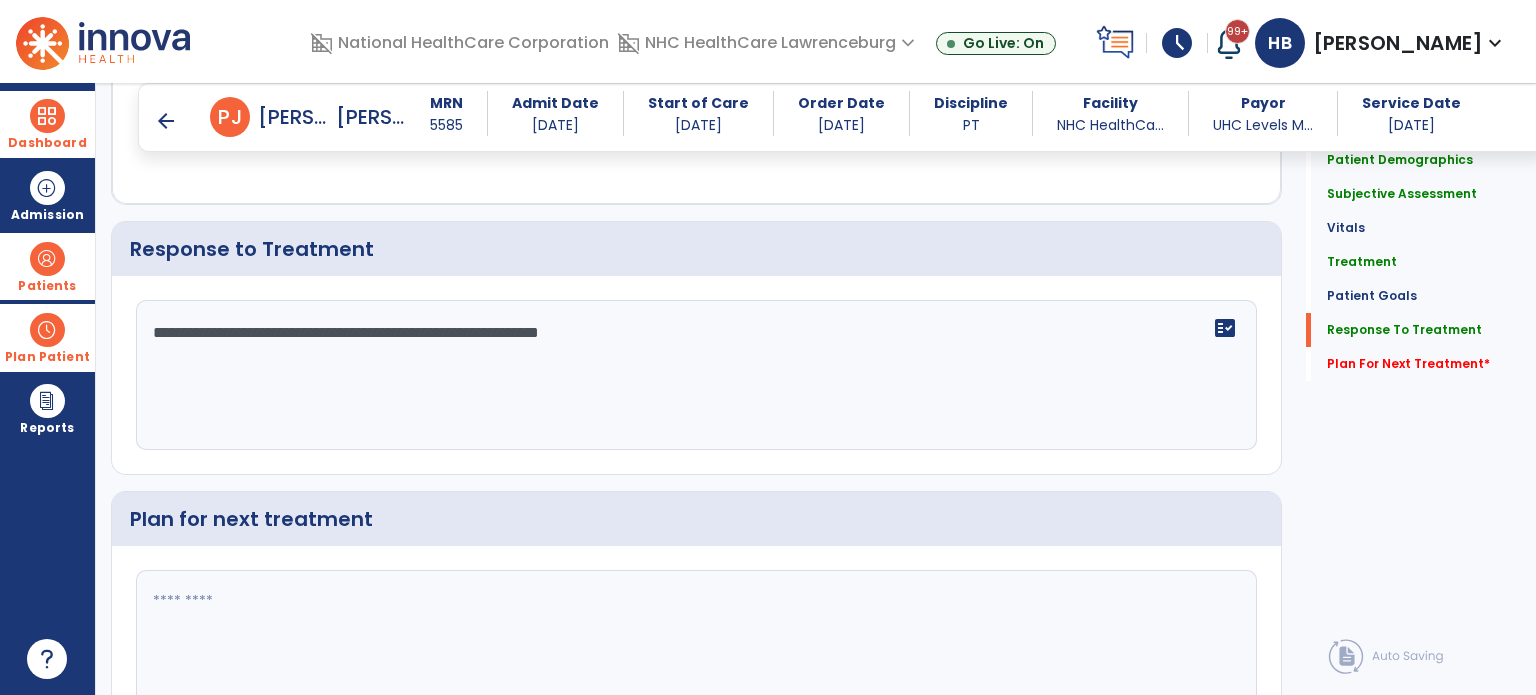 click 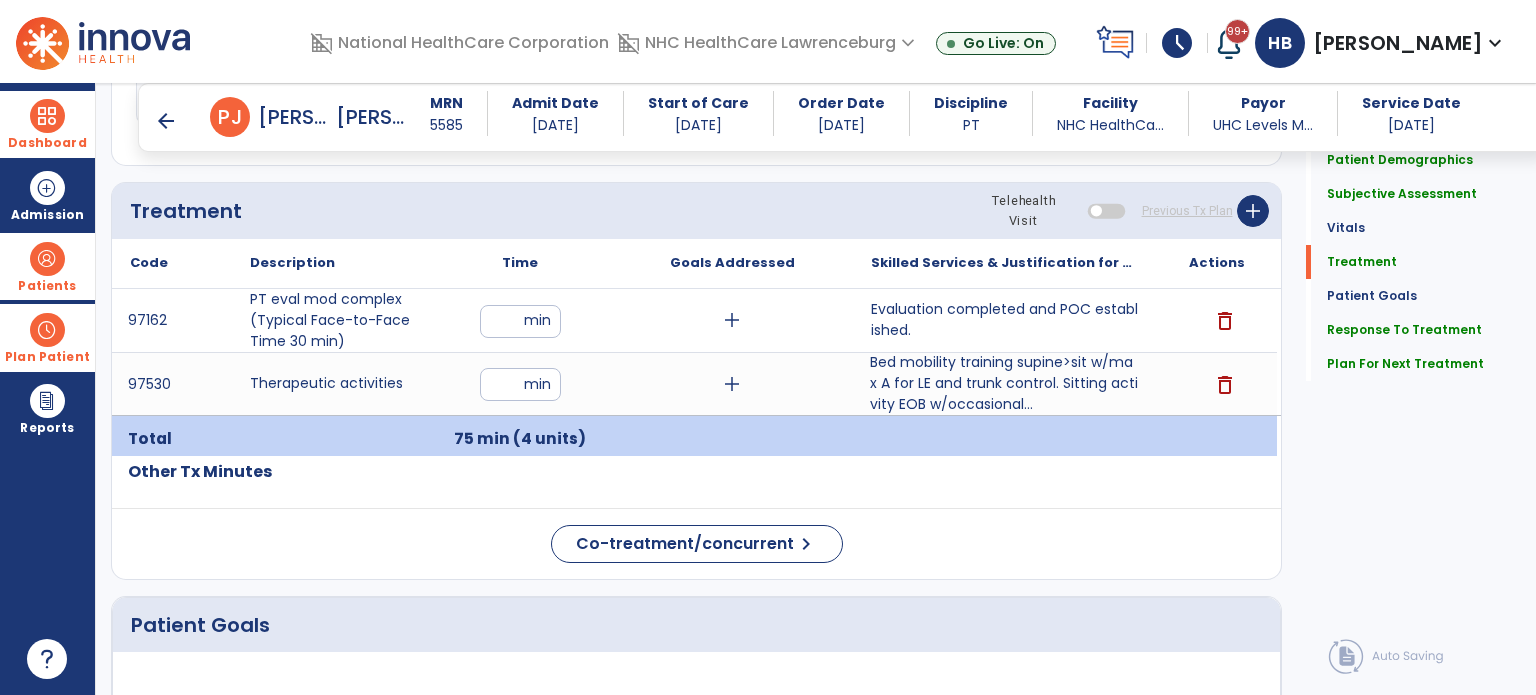 scroll, scrollTop: 990, scrollLeft: 0, axis: vertical 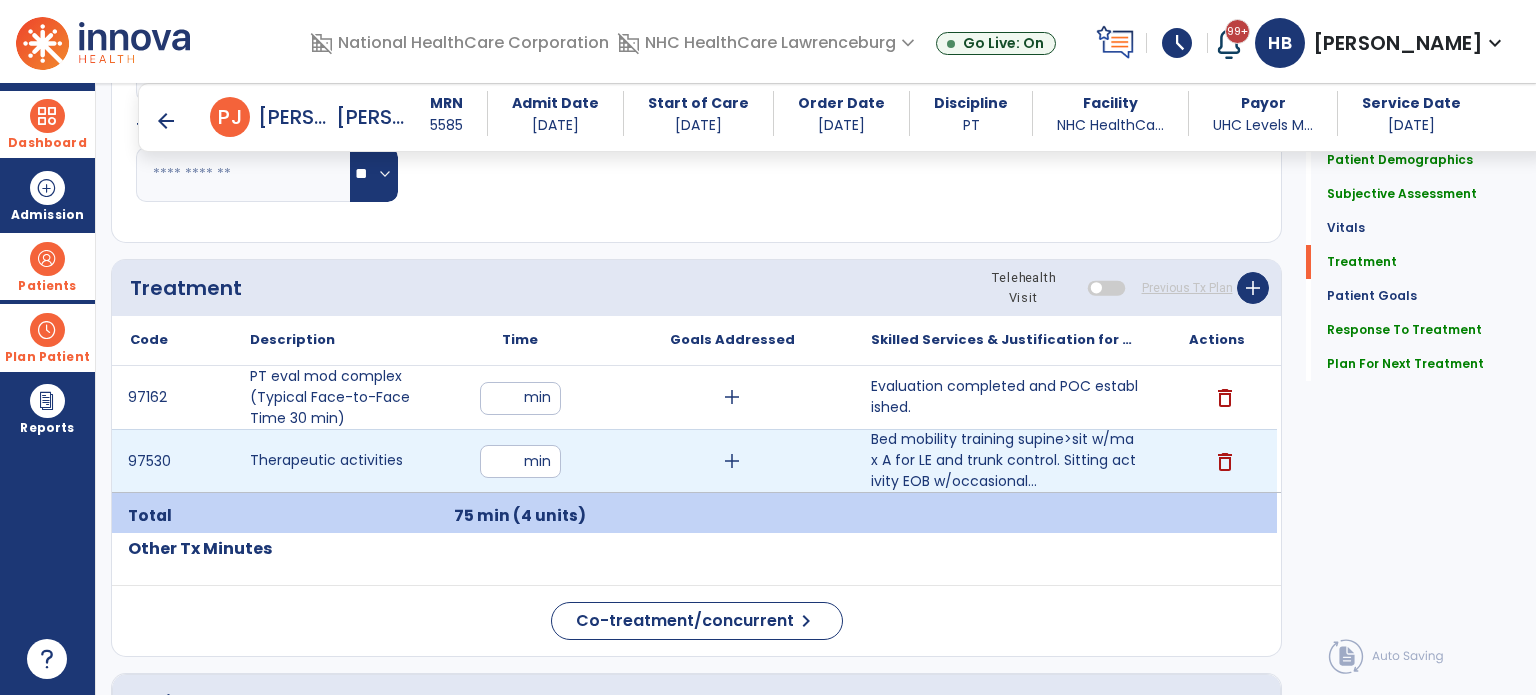 click on "**" at bounding box center (520, 461) 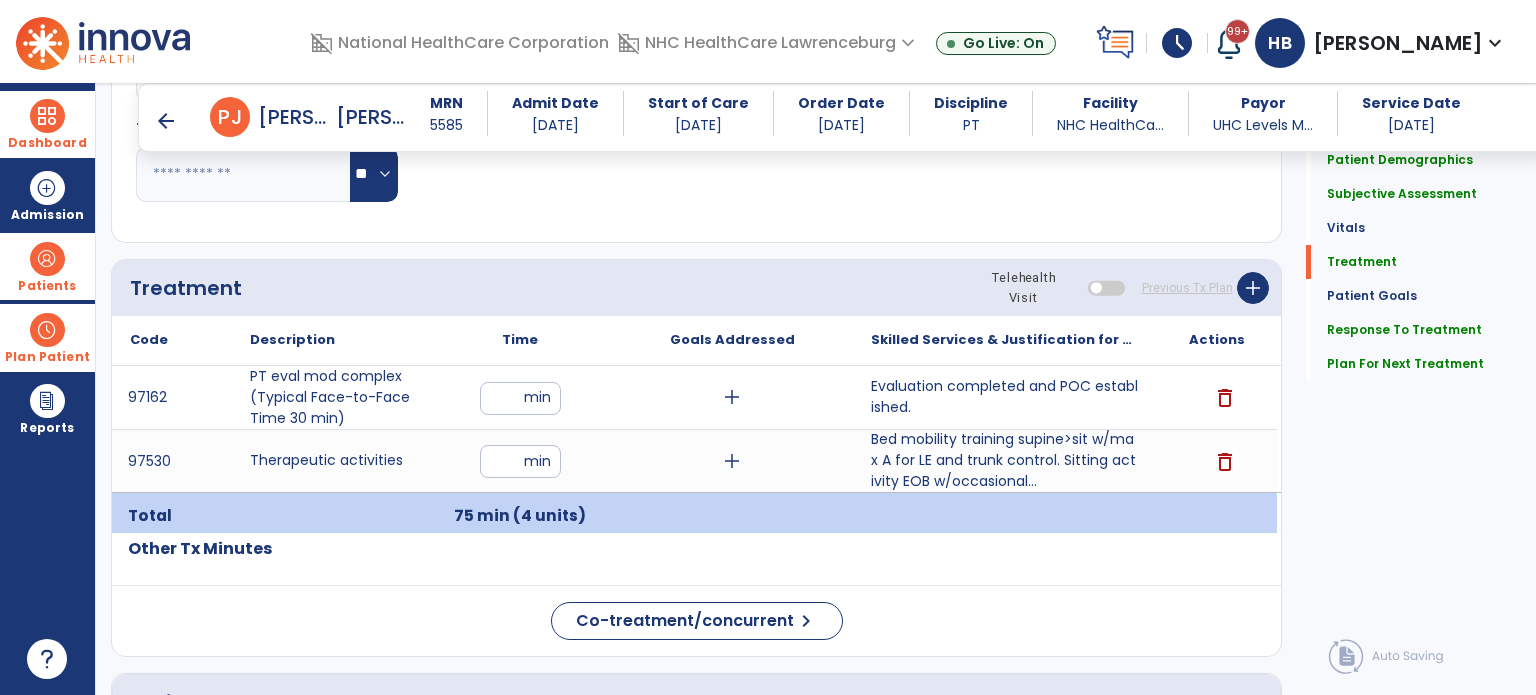 click on "Quick Links  Patient Demographics   Patient Demographics   Subjective Assessment   Subjective Assessment   Vitals   Vitals   Treatment   Treatment   Patient Goals   Patient Goals   Response To Treatment   Response To Treatment   Plan For Next Treatment   Plan For Next Treatment" 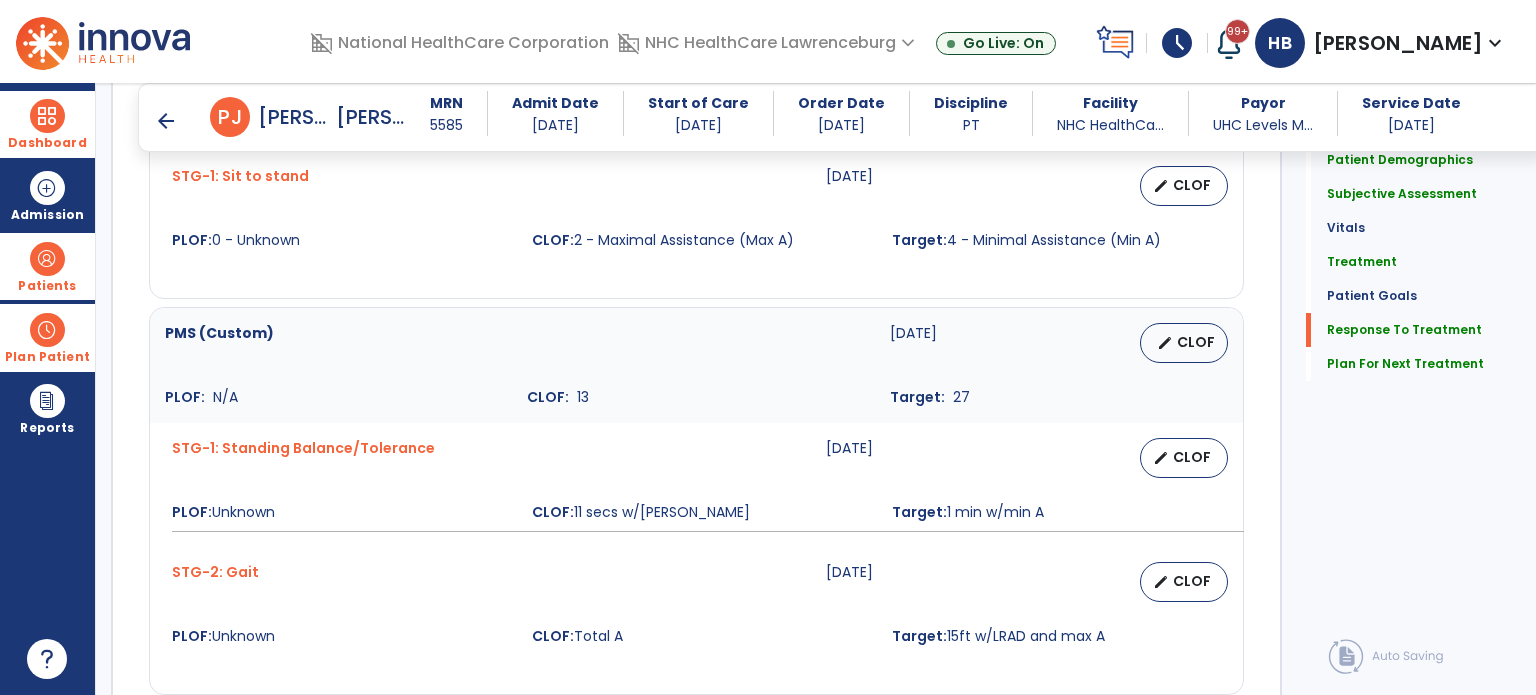 scroll, scrollTop: 2389, scrollLeft: 0, axis: vertical 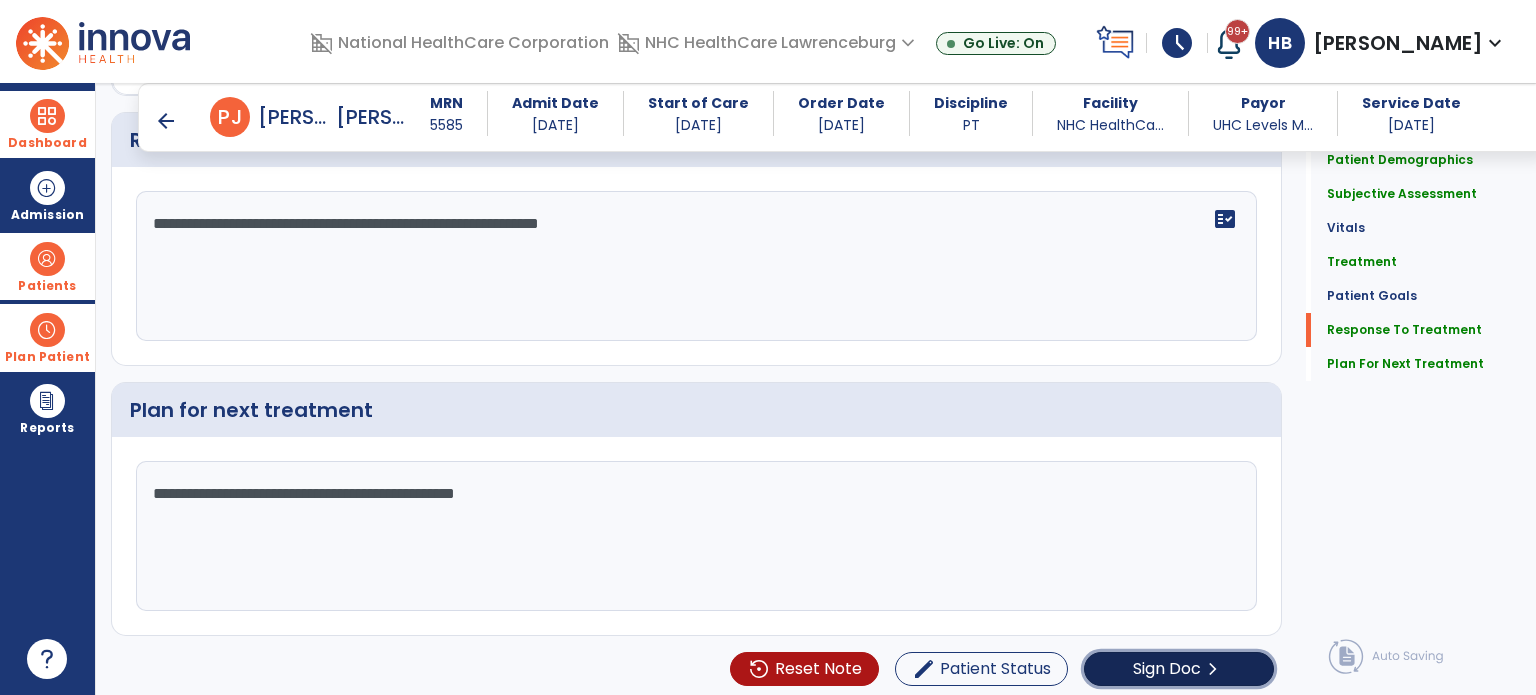 click on "Sign Doc" 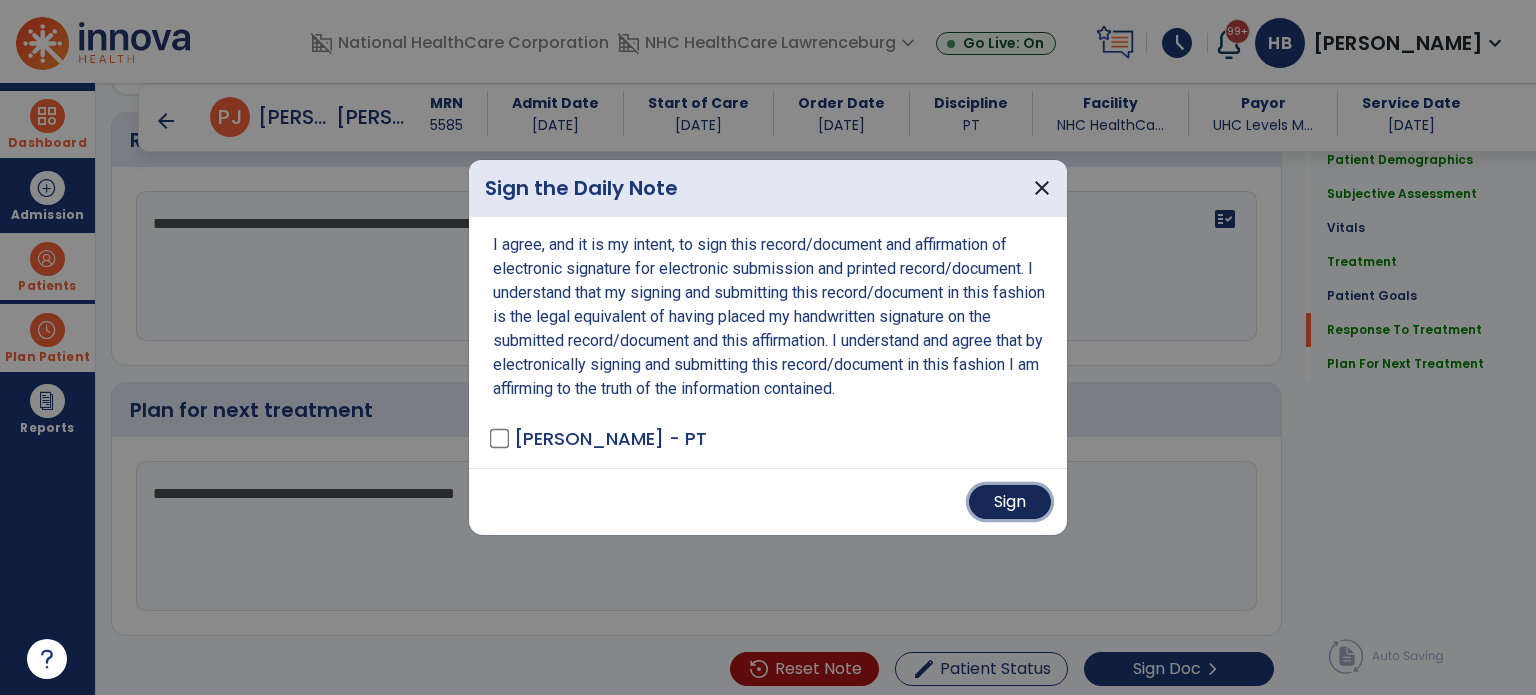 click on "Sign" at bounding box center [1010, 502] 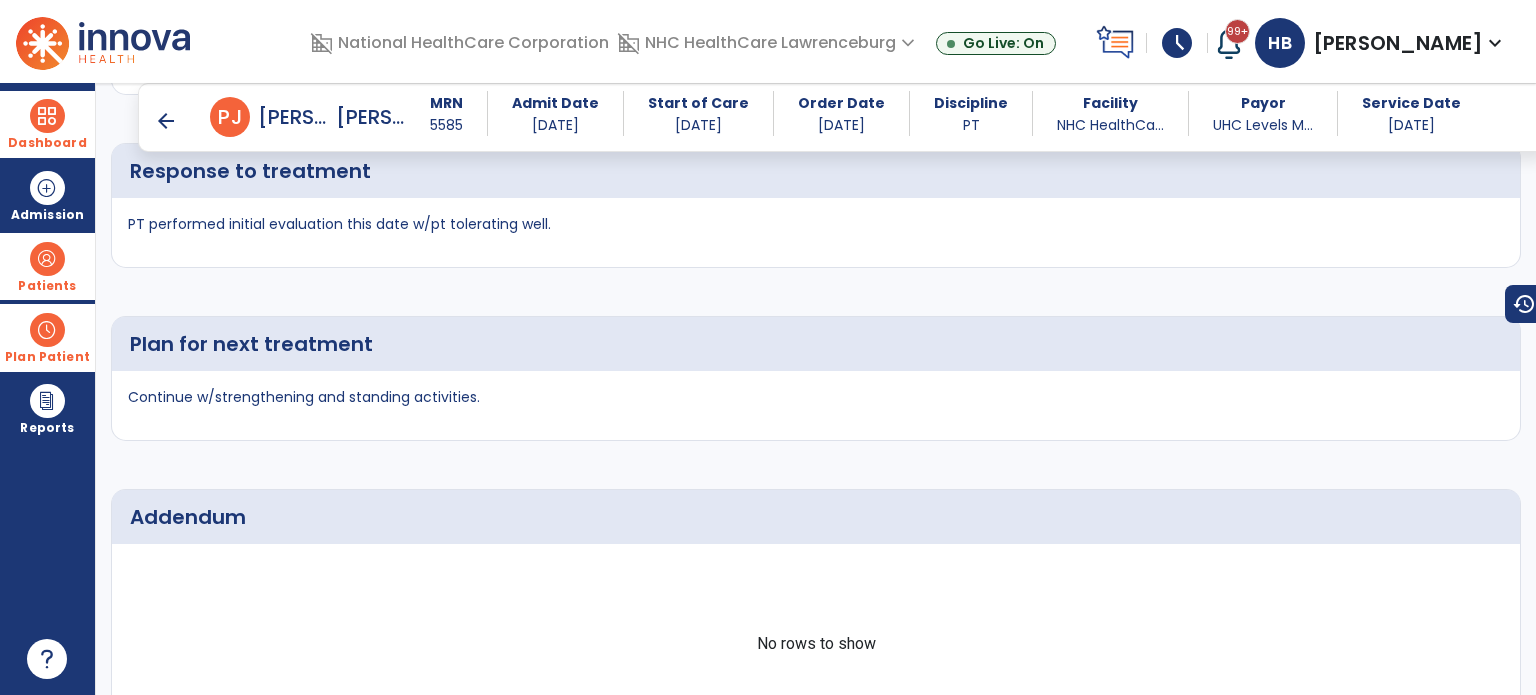 scroll, scrollTop: 3405, scrollLeft: 0, axis: vertical 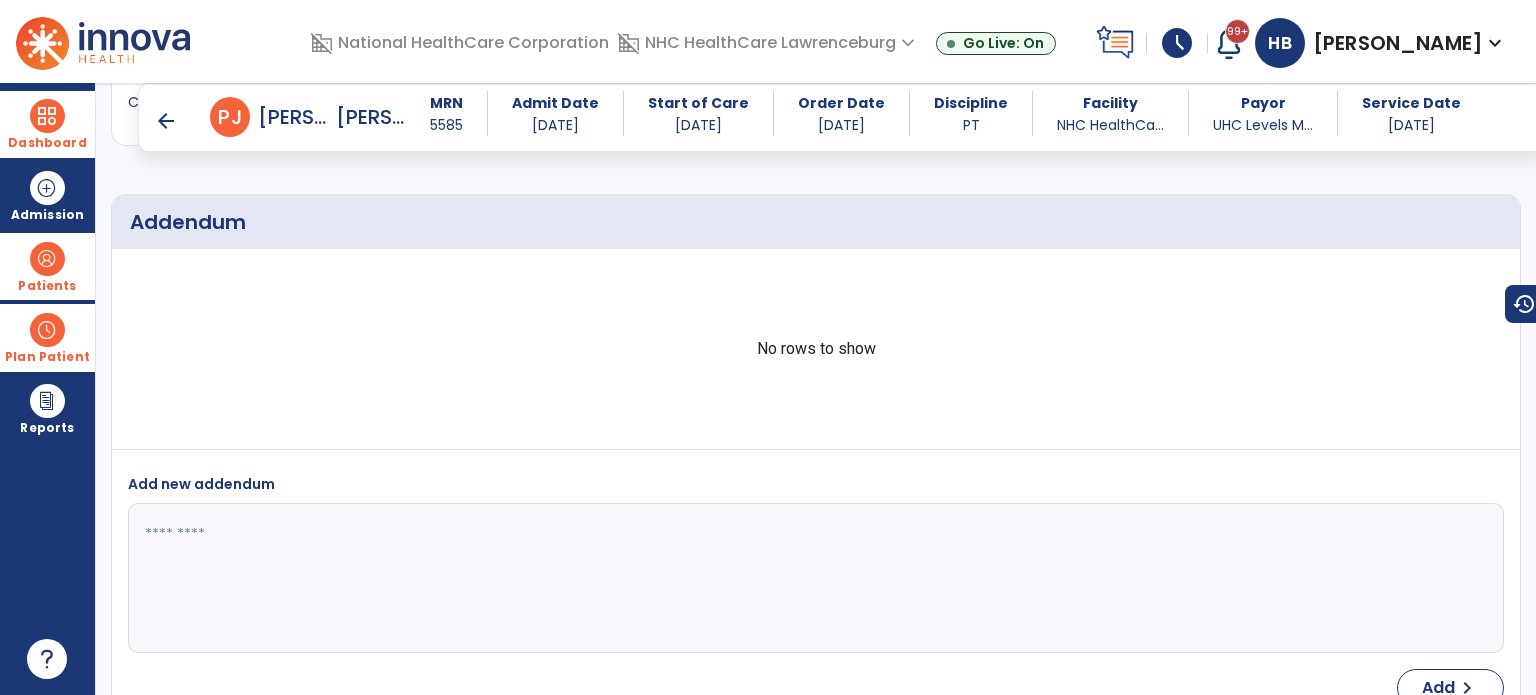 click on "Dashboard" at bounding box center [47, 124] 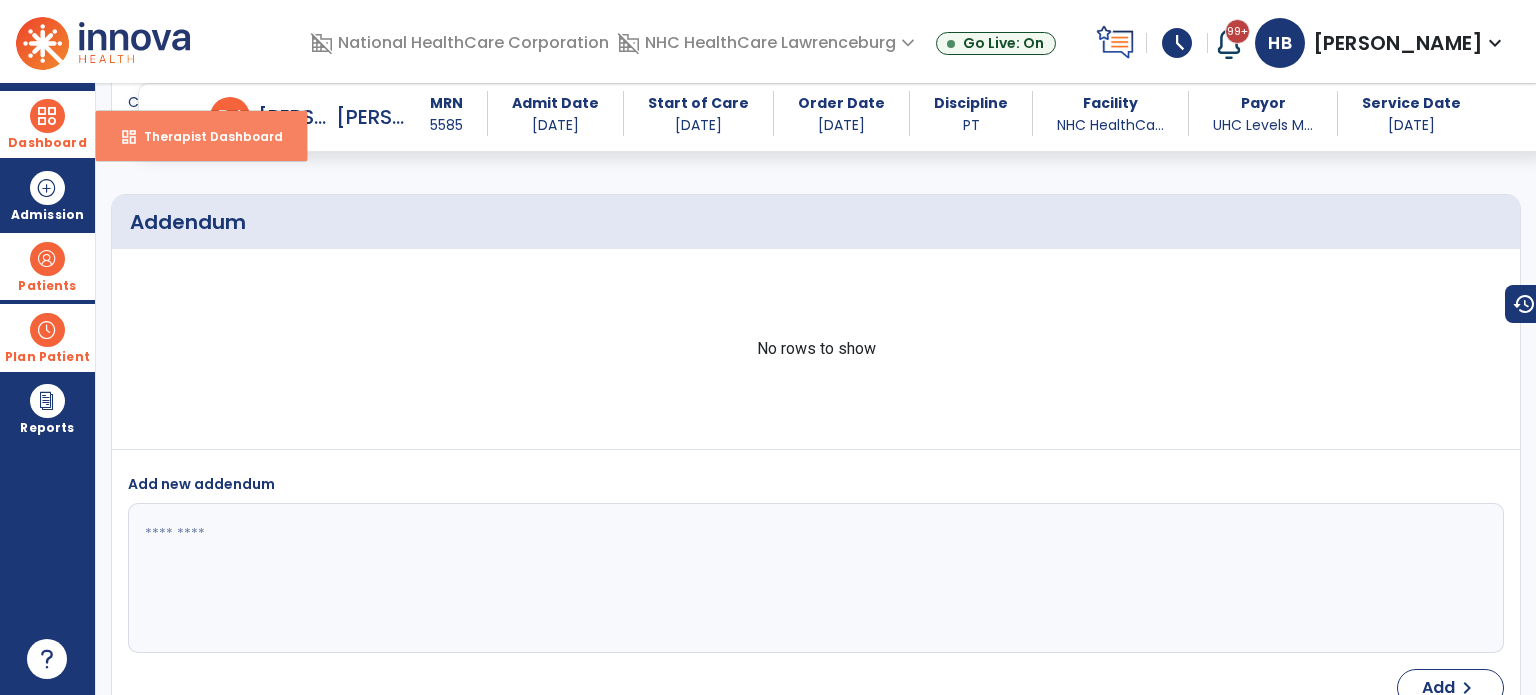 click on "Therapist Dashboard" at bounding box center (205, 136) 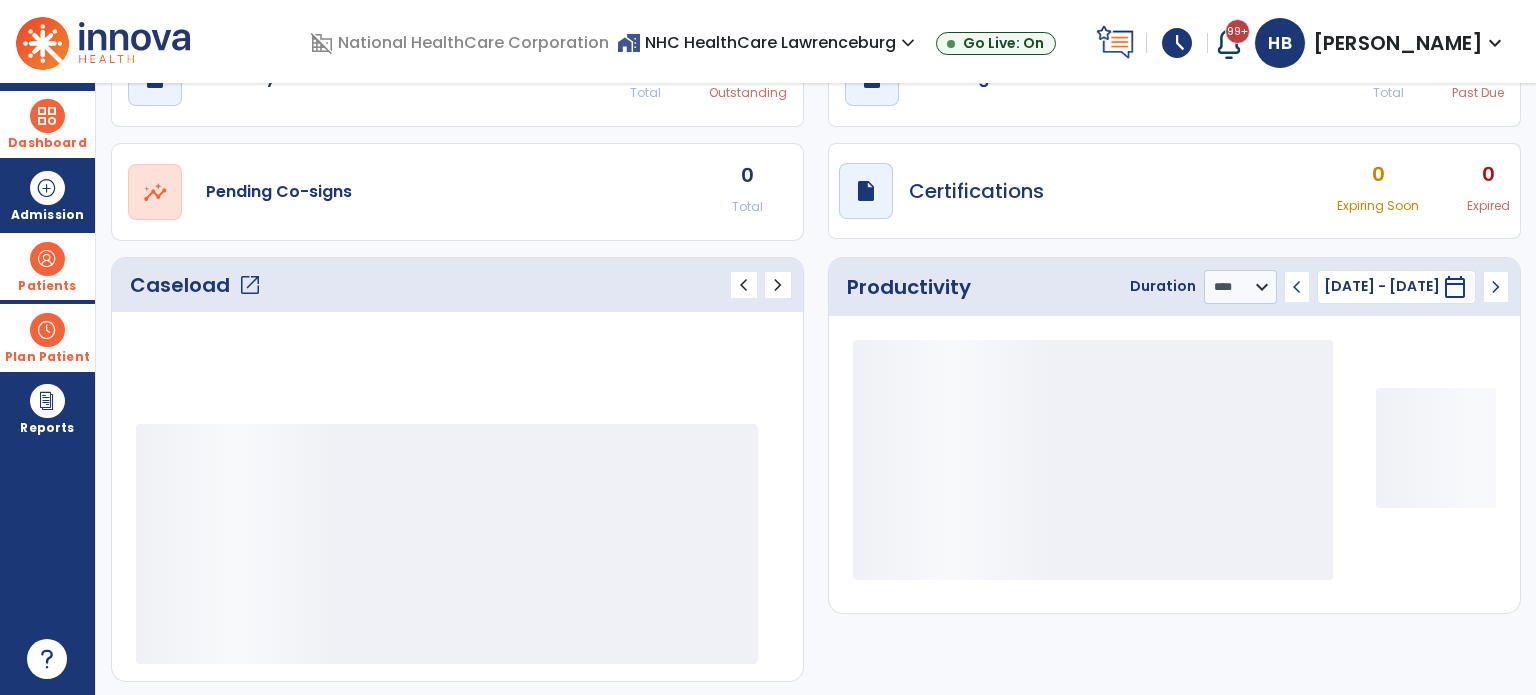 scroll, scrollTop: 52, scrollLeft: 0, axis: vertical 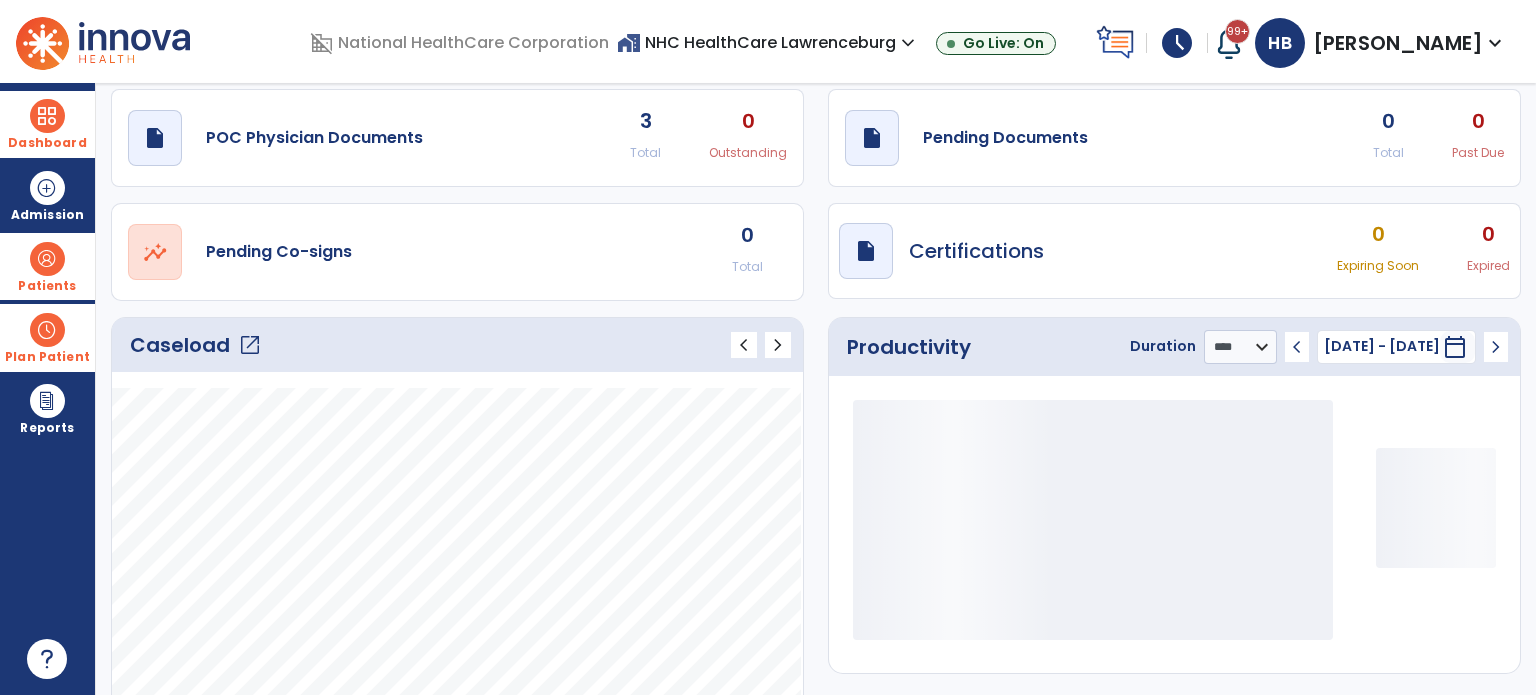 click on "open_in_new" 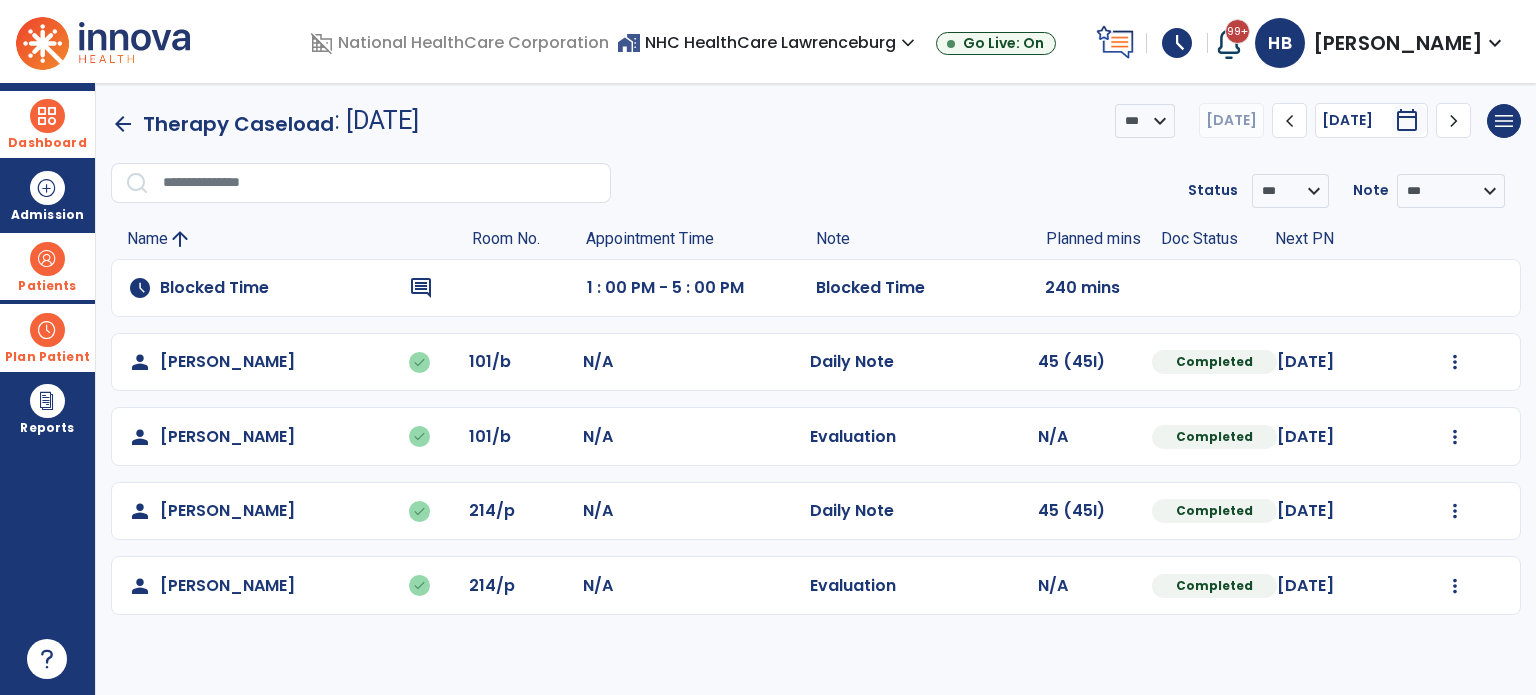 click on "schedule" at bounding box center [1177, 43] 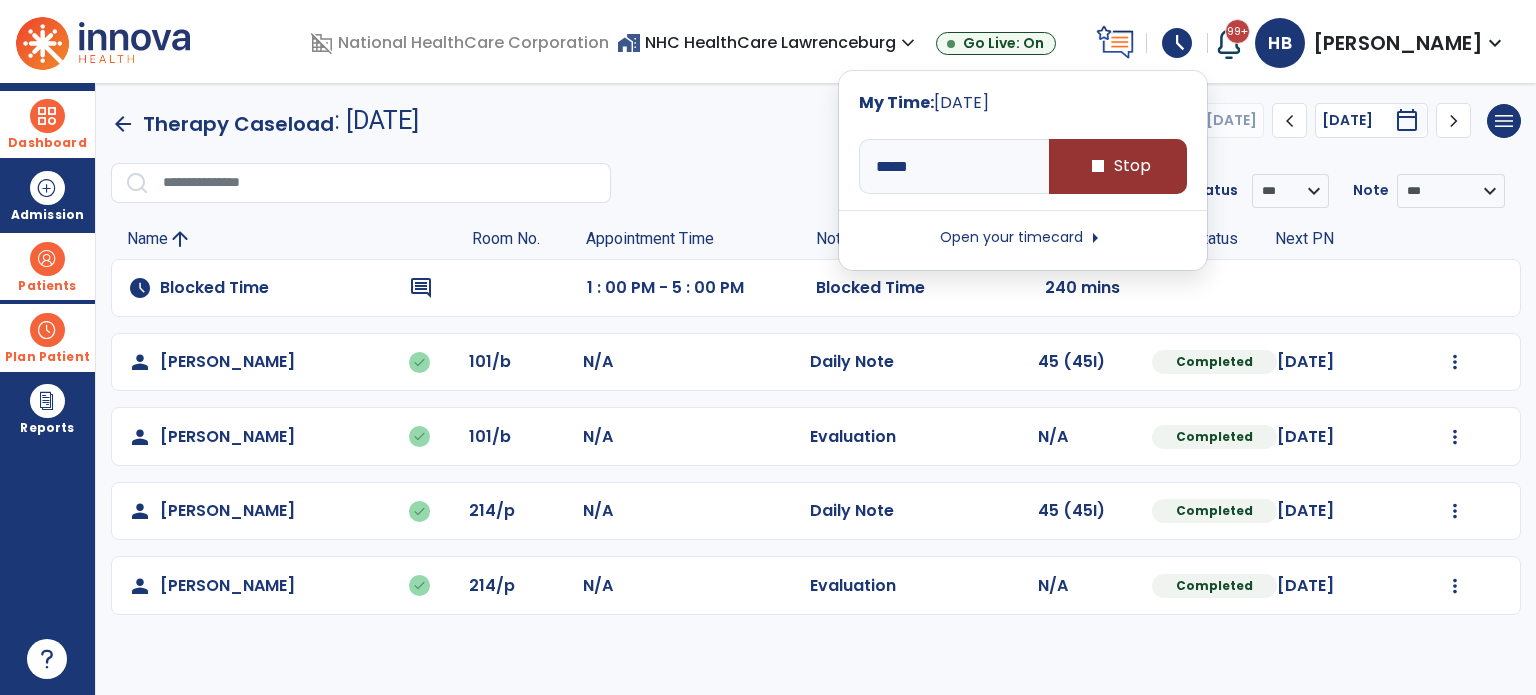 click on "stop  Stop" at bounding box center (1118, 166) 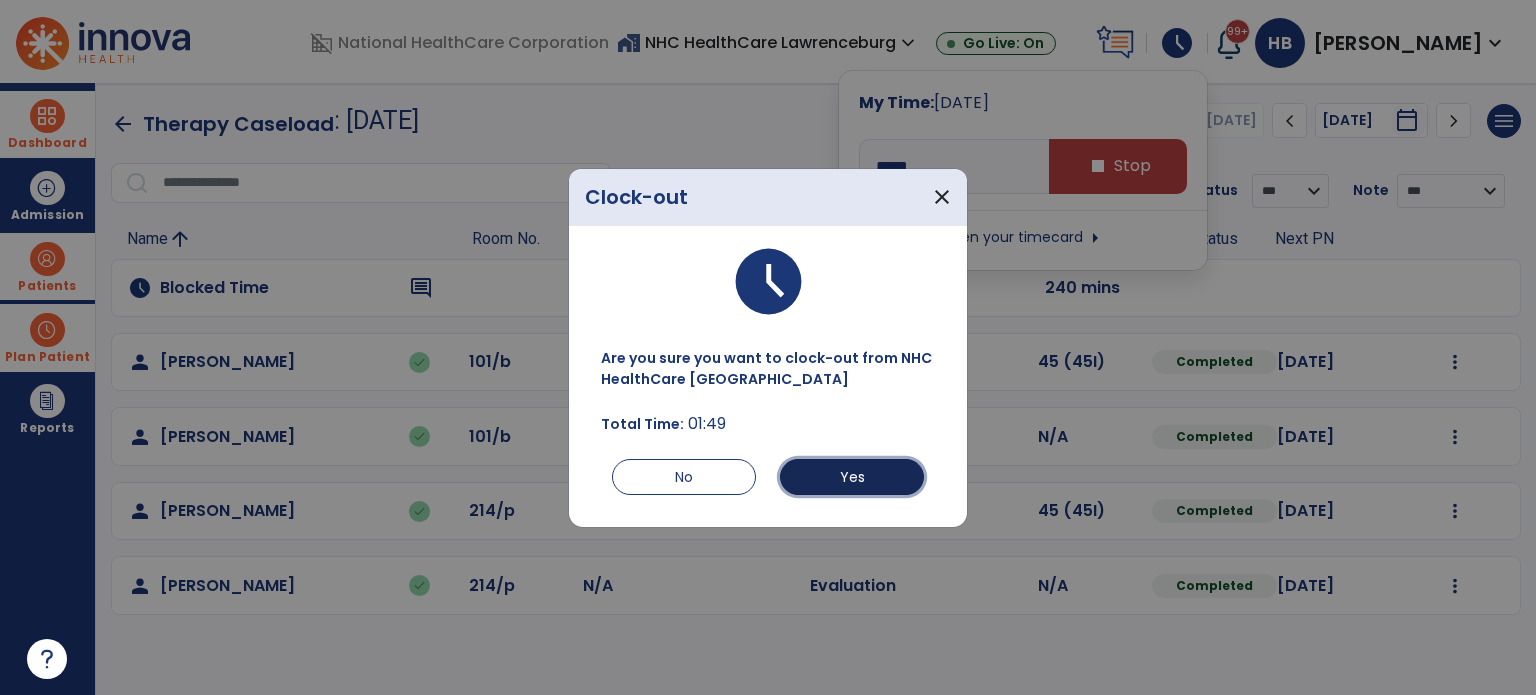 click on "Yes" at bounding box center [852, 477] 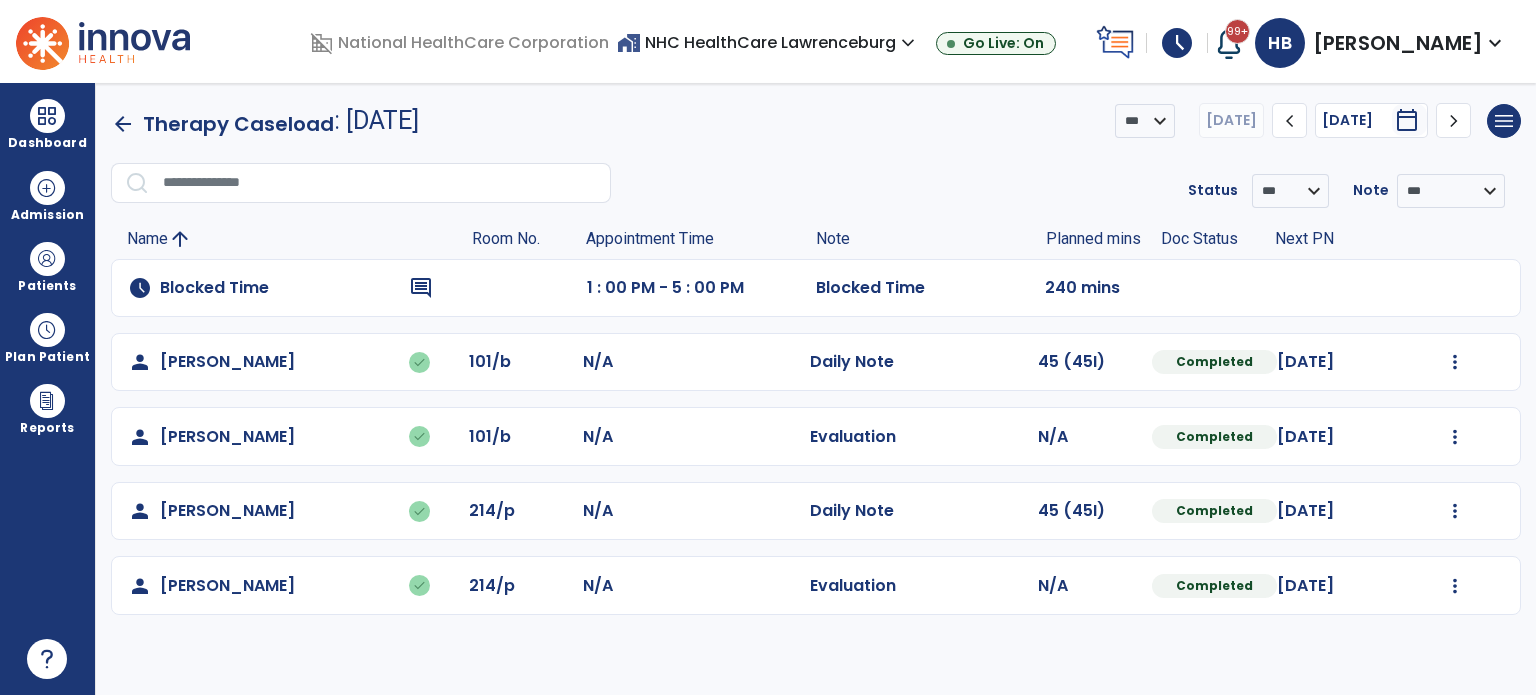scroll, scrollTop: 0, scrollLeft: 0, axis: both 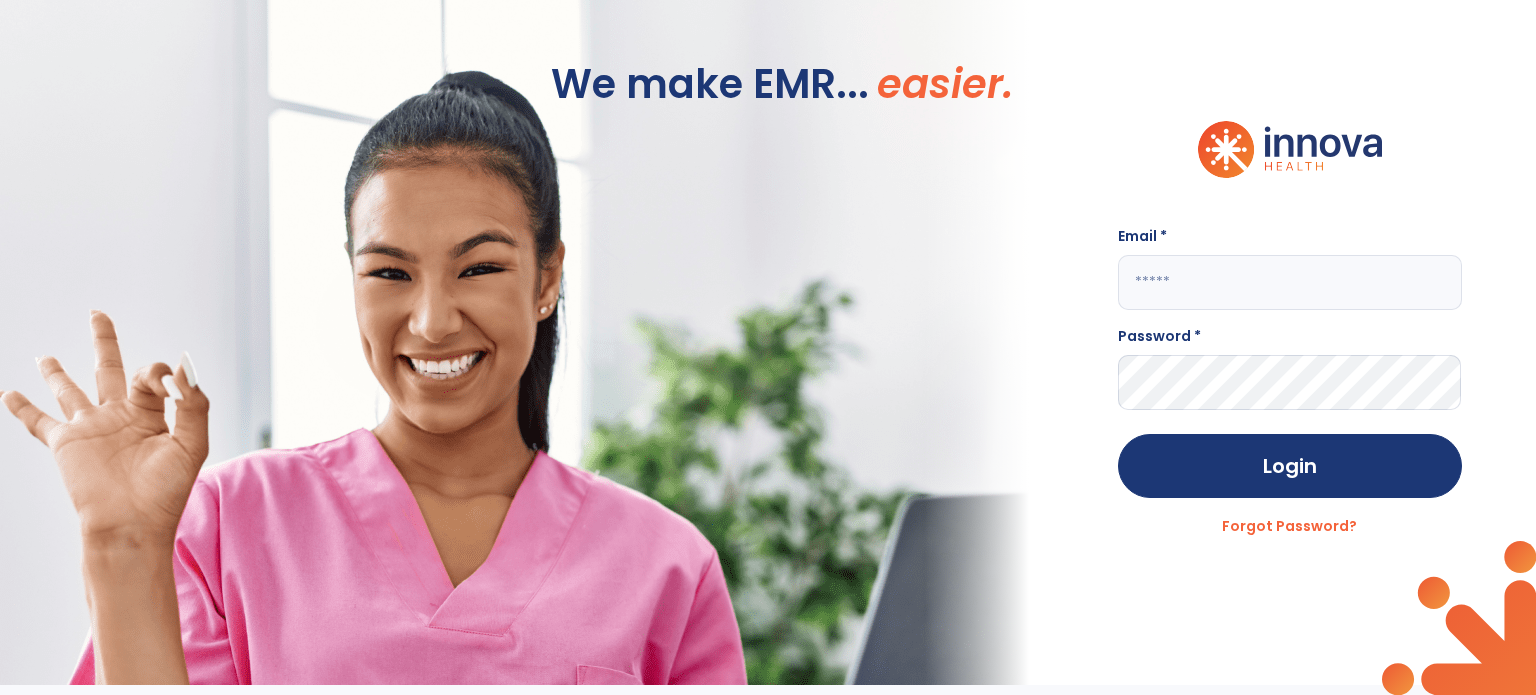 type on "**********" 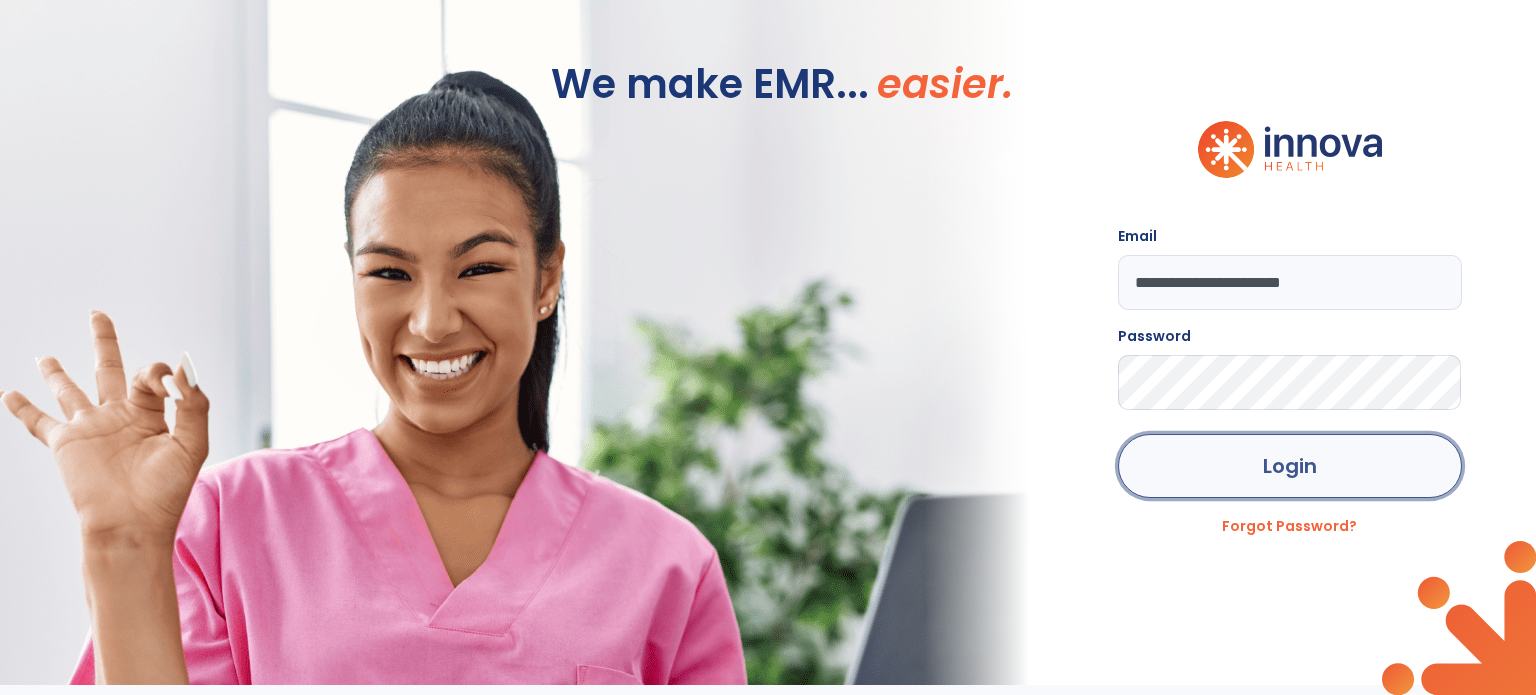 click on "Login" 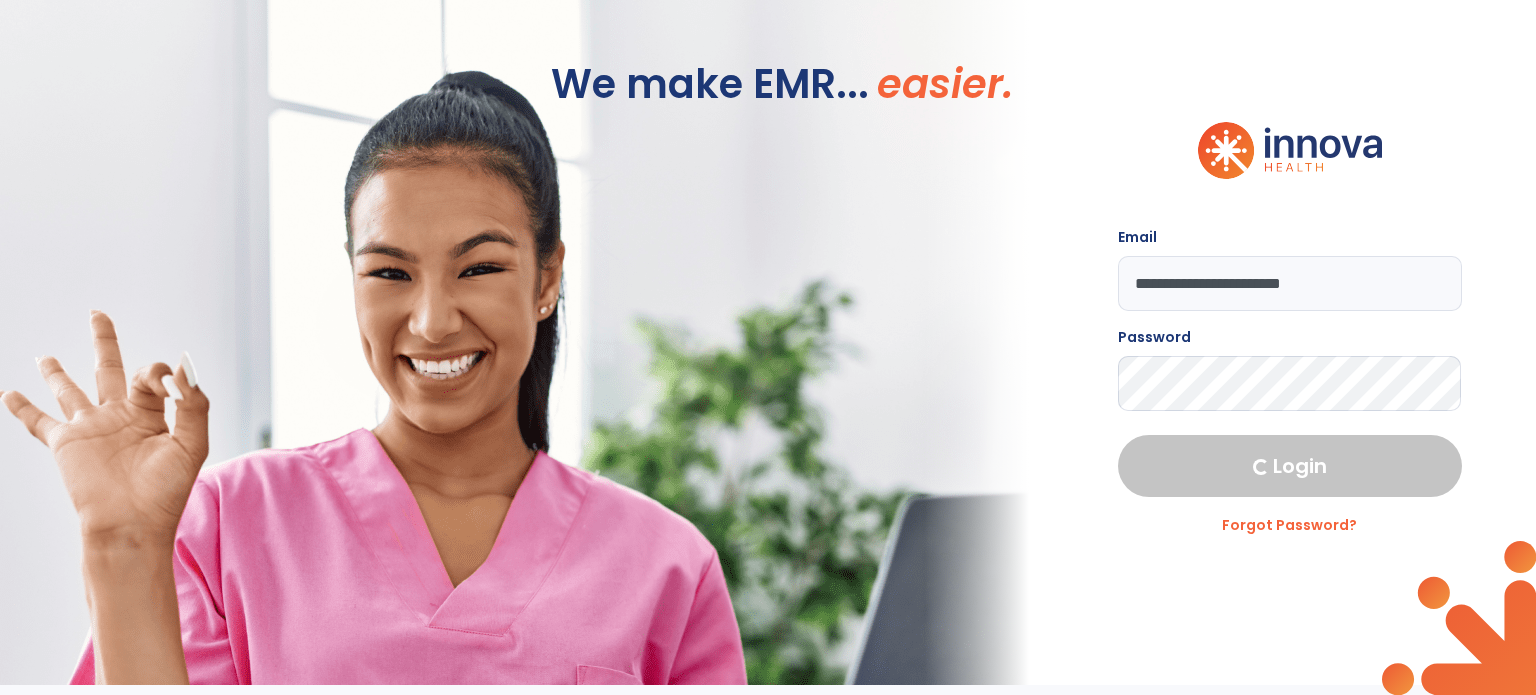 select on "****" 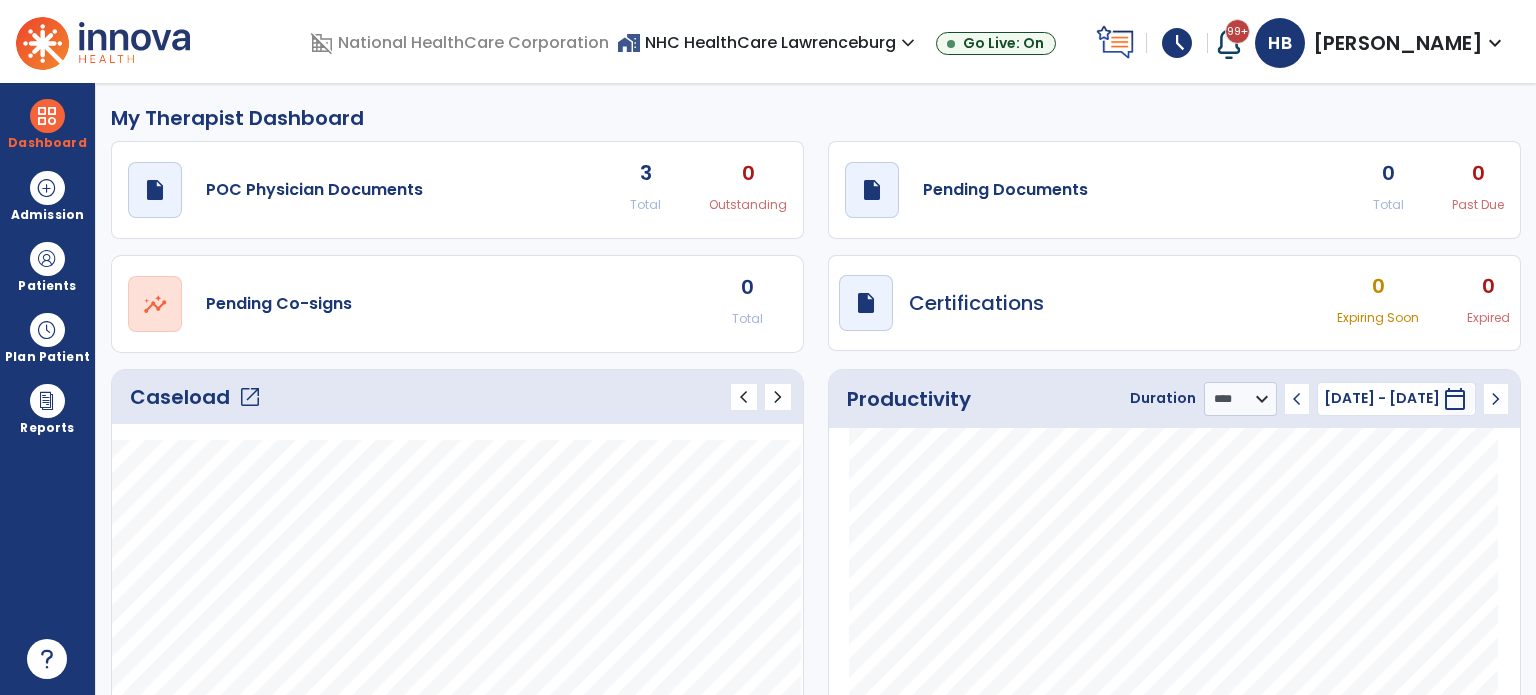 click on "home_work   NHC HealthCare Lawrenceburg   expand_more" at bounding box center (768, 42) 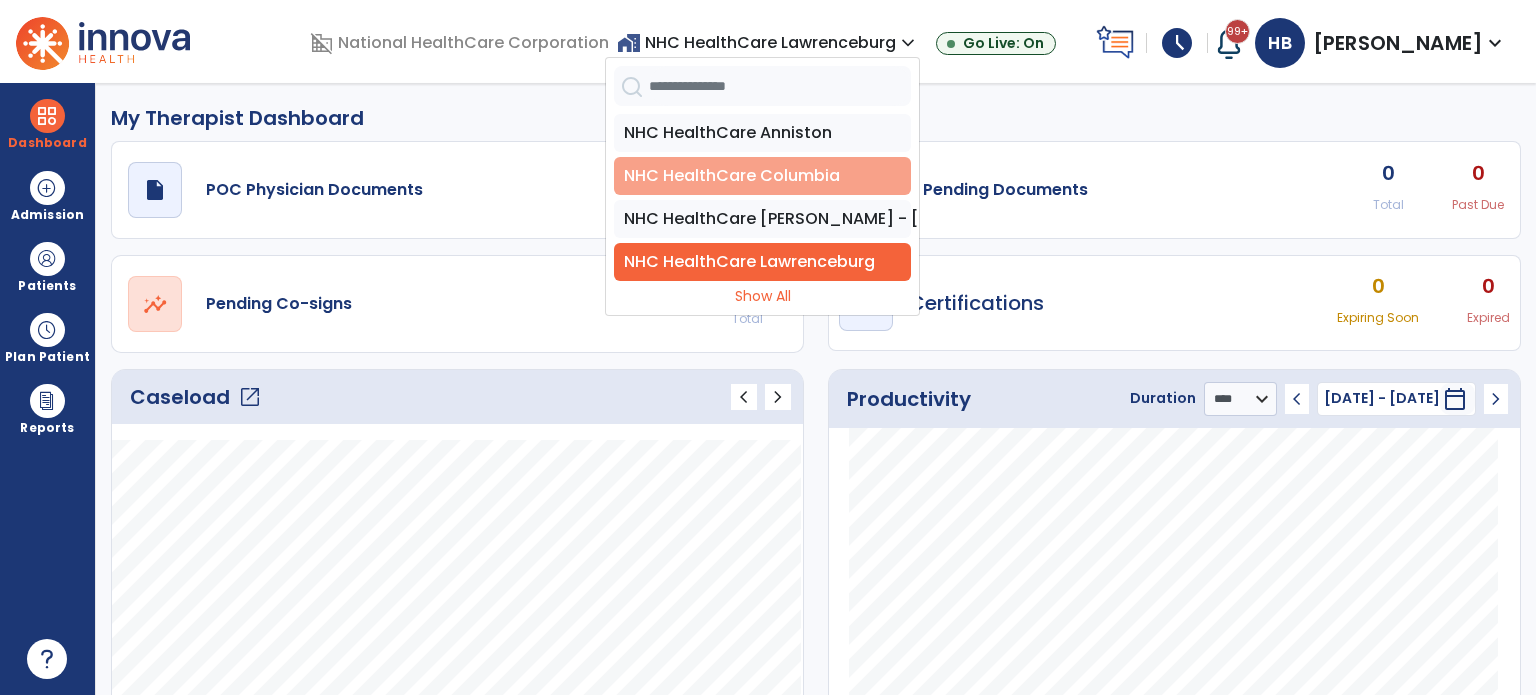 click on "NHC HealthCare Columbia" at bounding box center [762, 176] 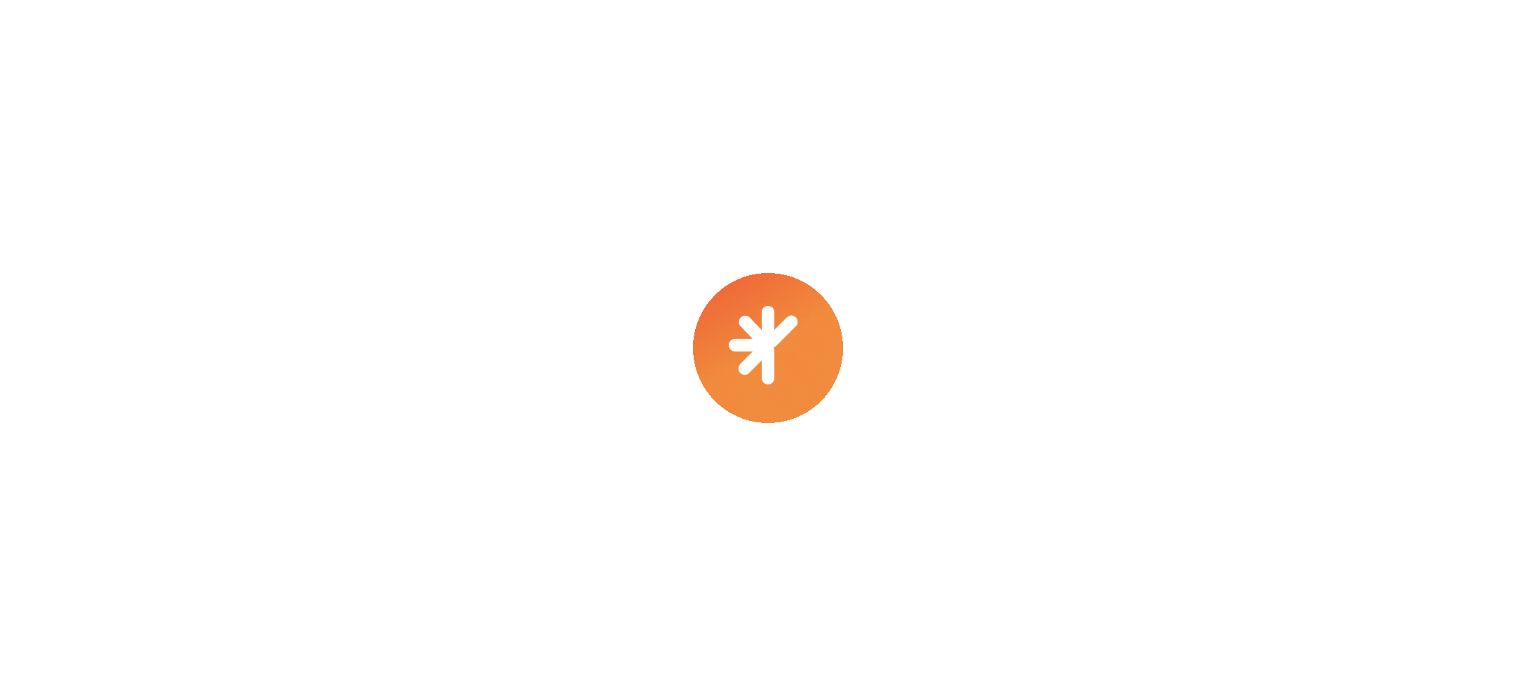 scroll, scrollTop: 0, scrollLeft: 0, axis: both 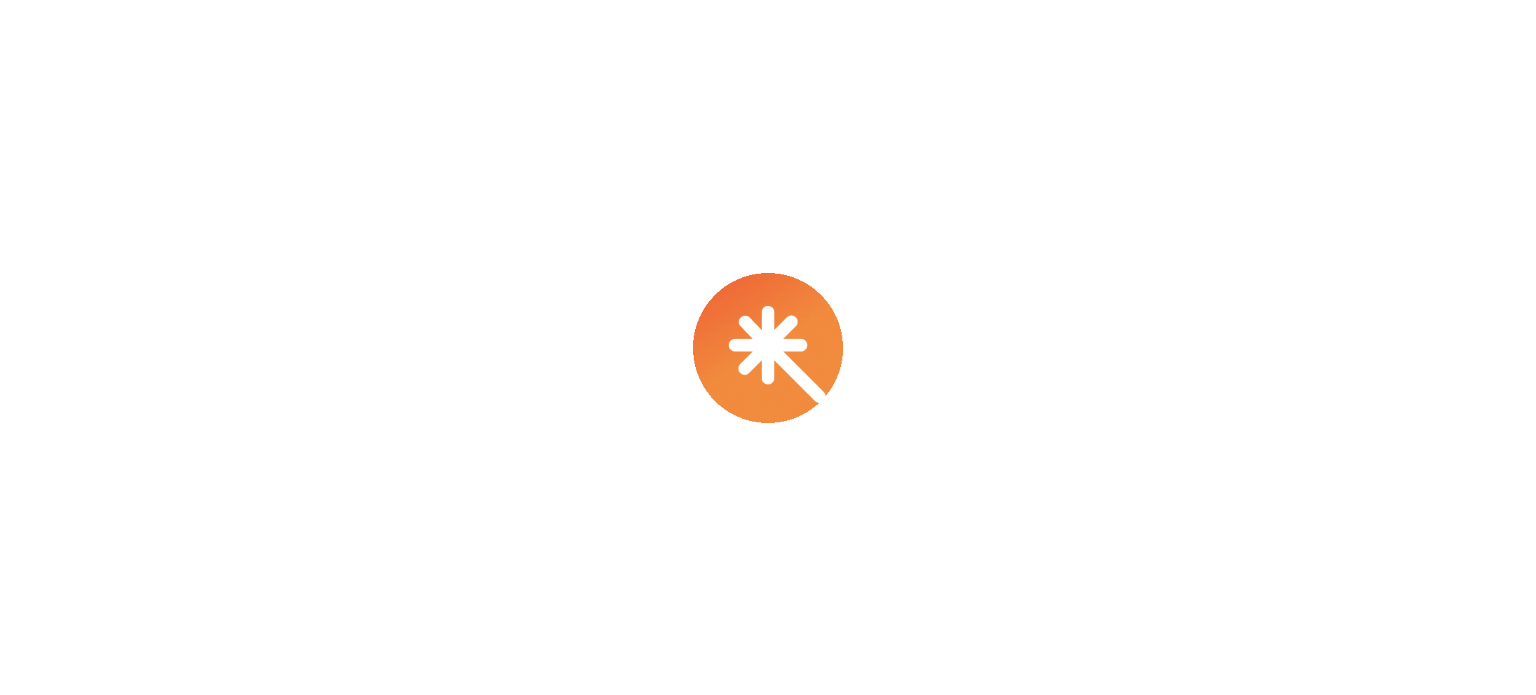 select on "***" 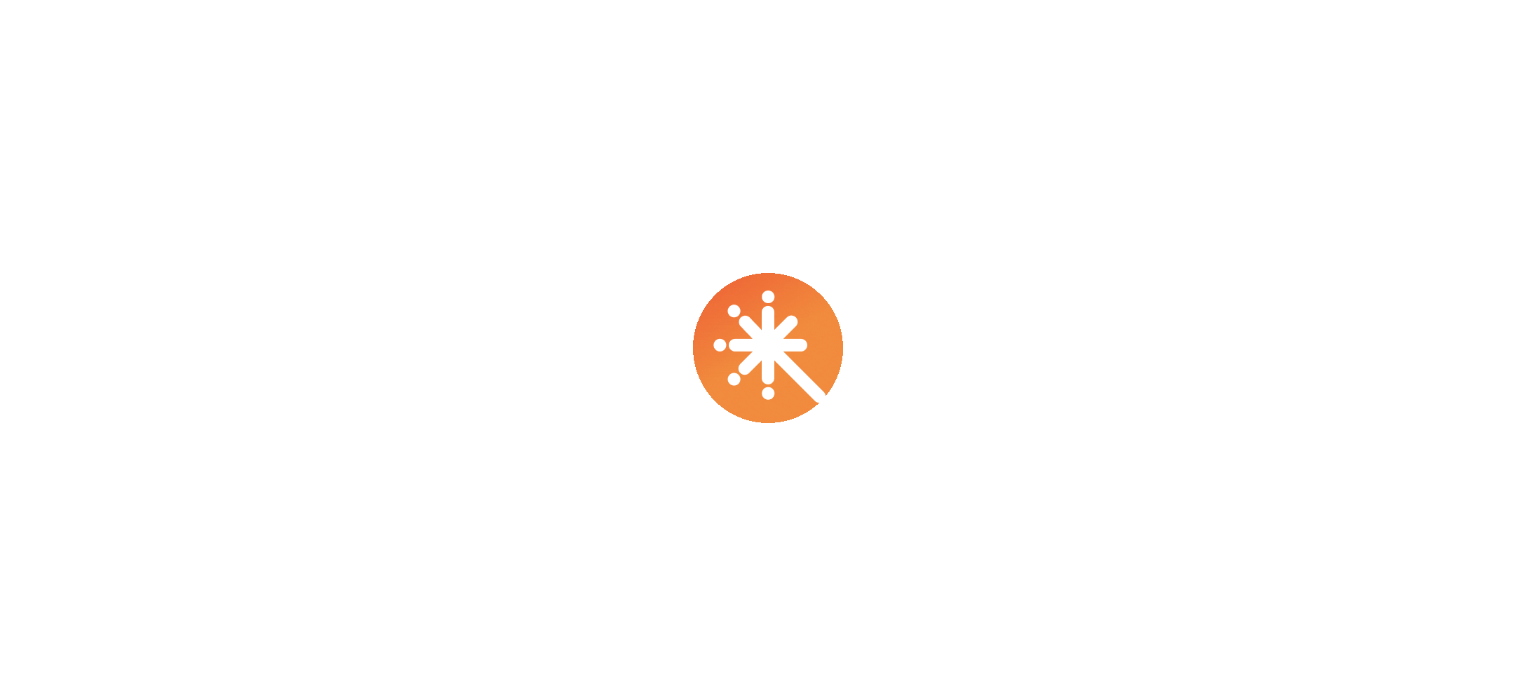 select on "****" 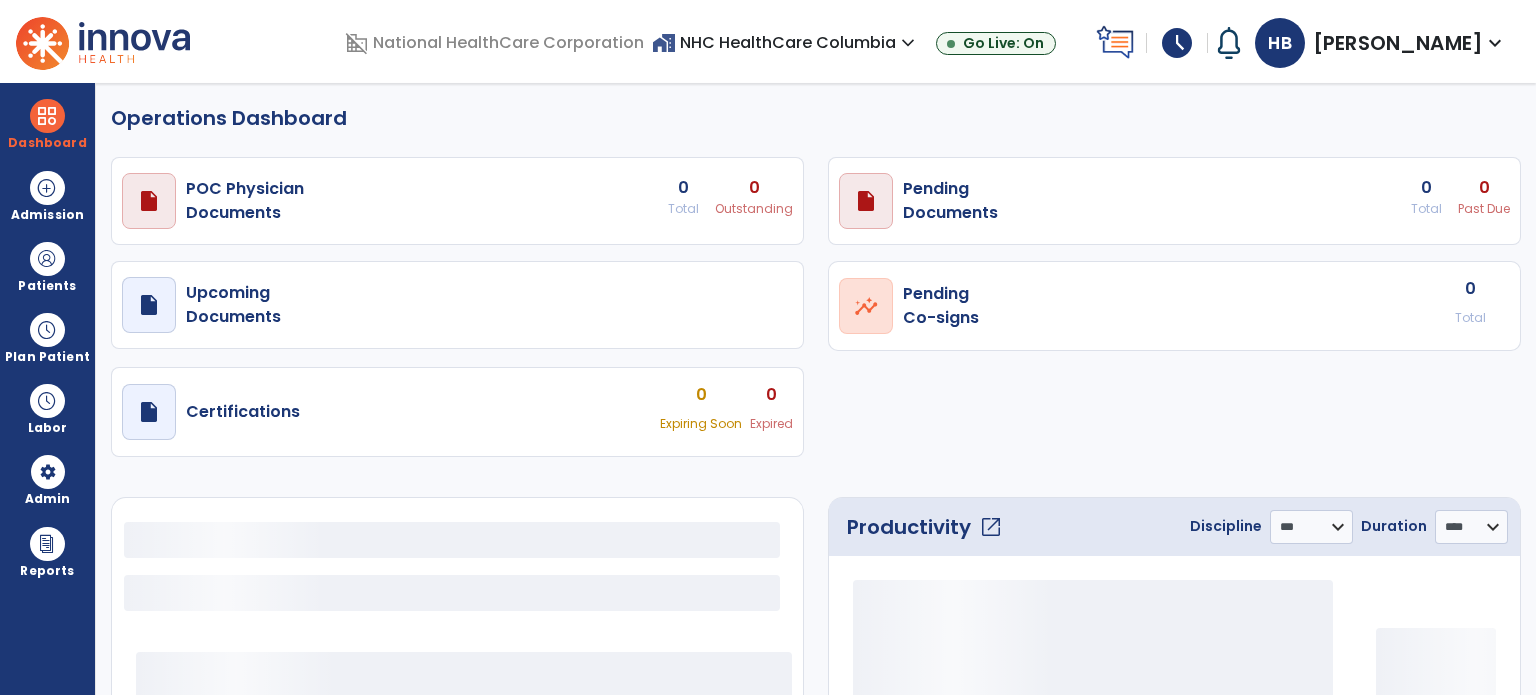 select on "***" 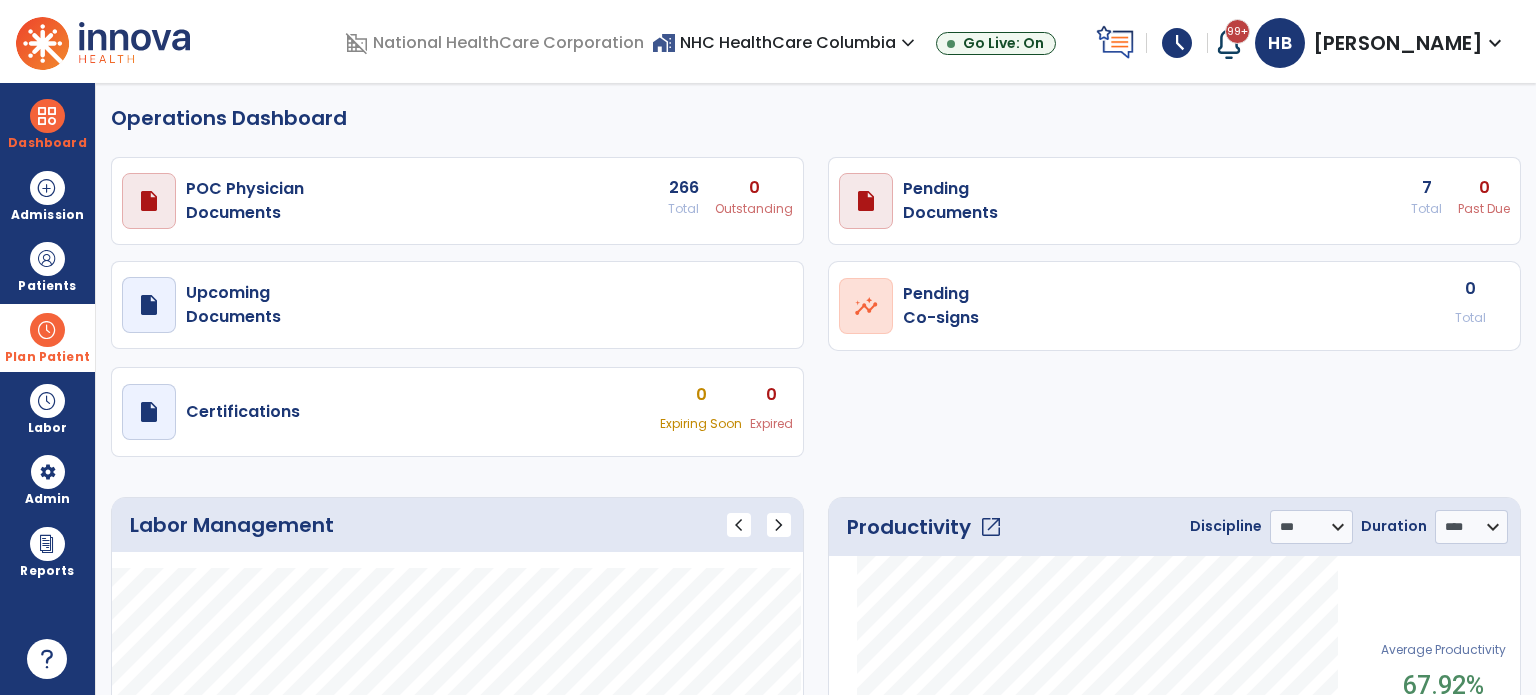 click at bounding box center (47, 330) 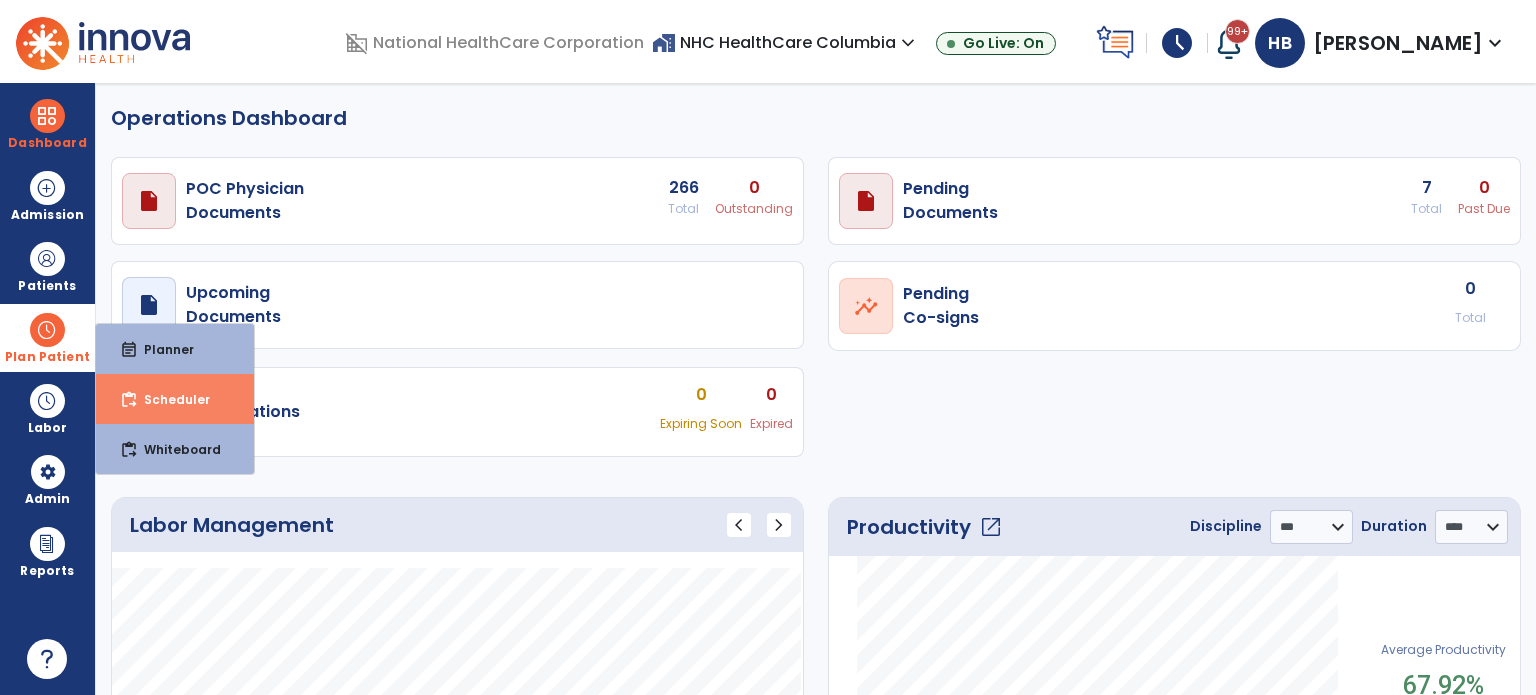 click on "Scheduler" at bounding box center [169, 399] 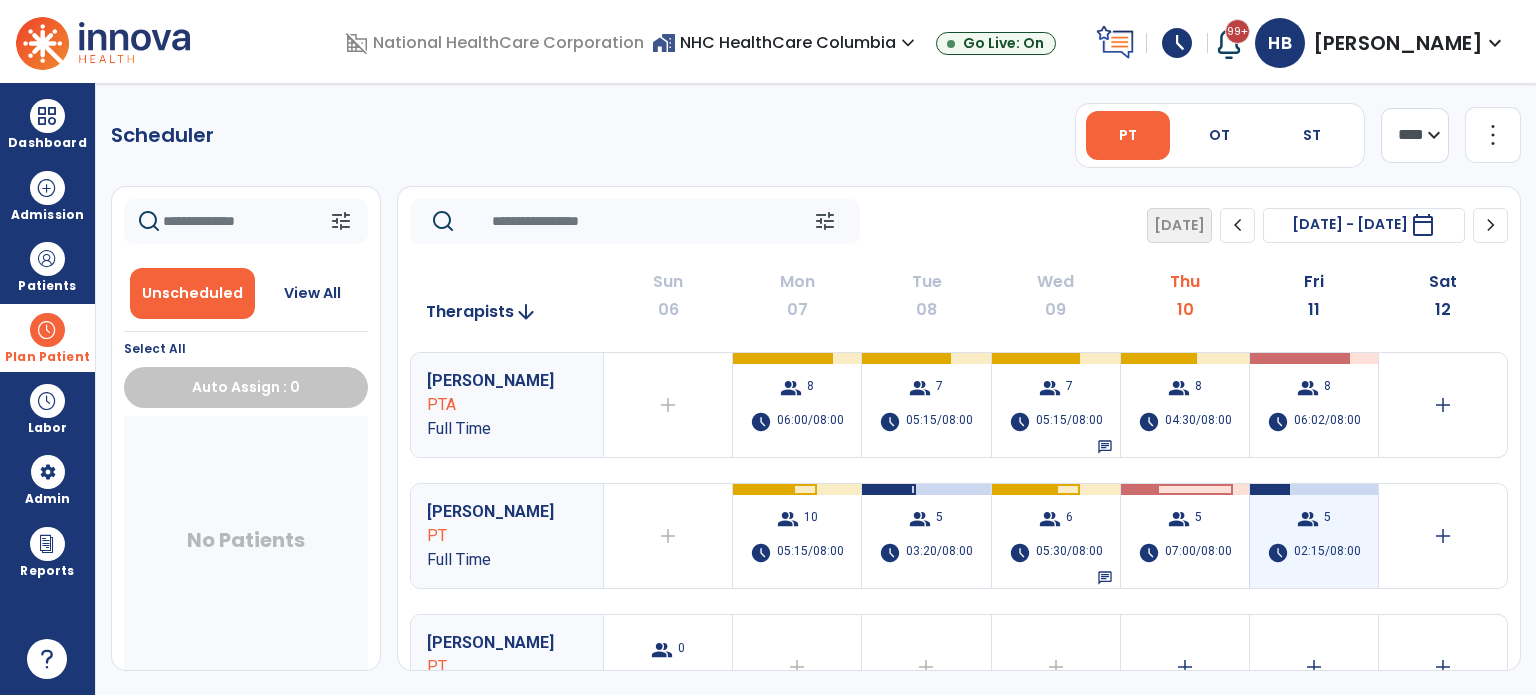 click on "group  5  schedule  02:15/08:00" at bounding box center [1314, 536] 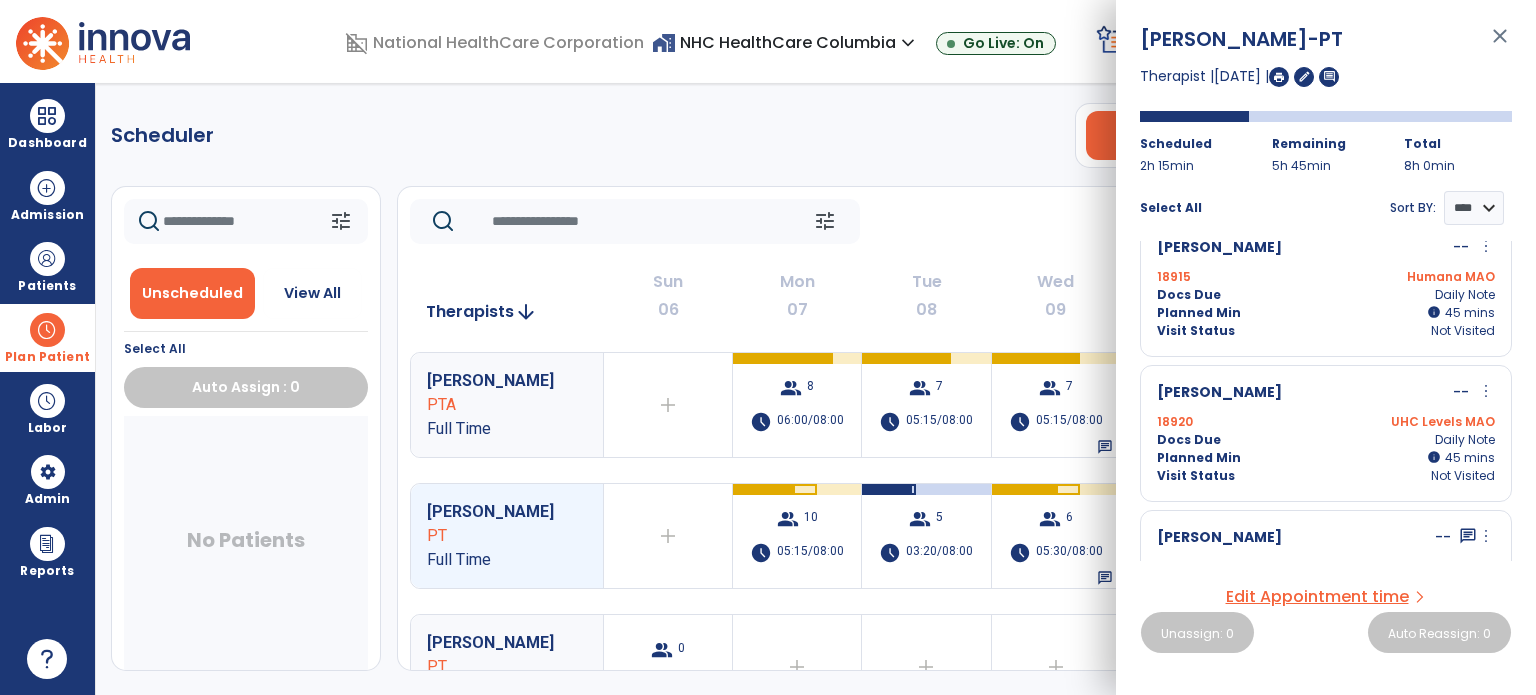 scroll, scrollTop: 0, scrollLeft: 0, axis: both 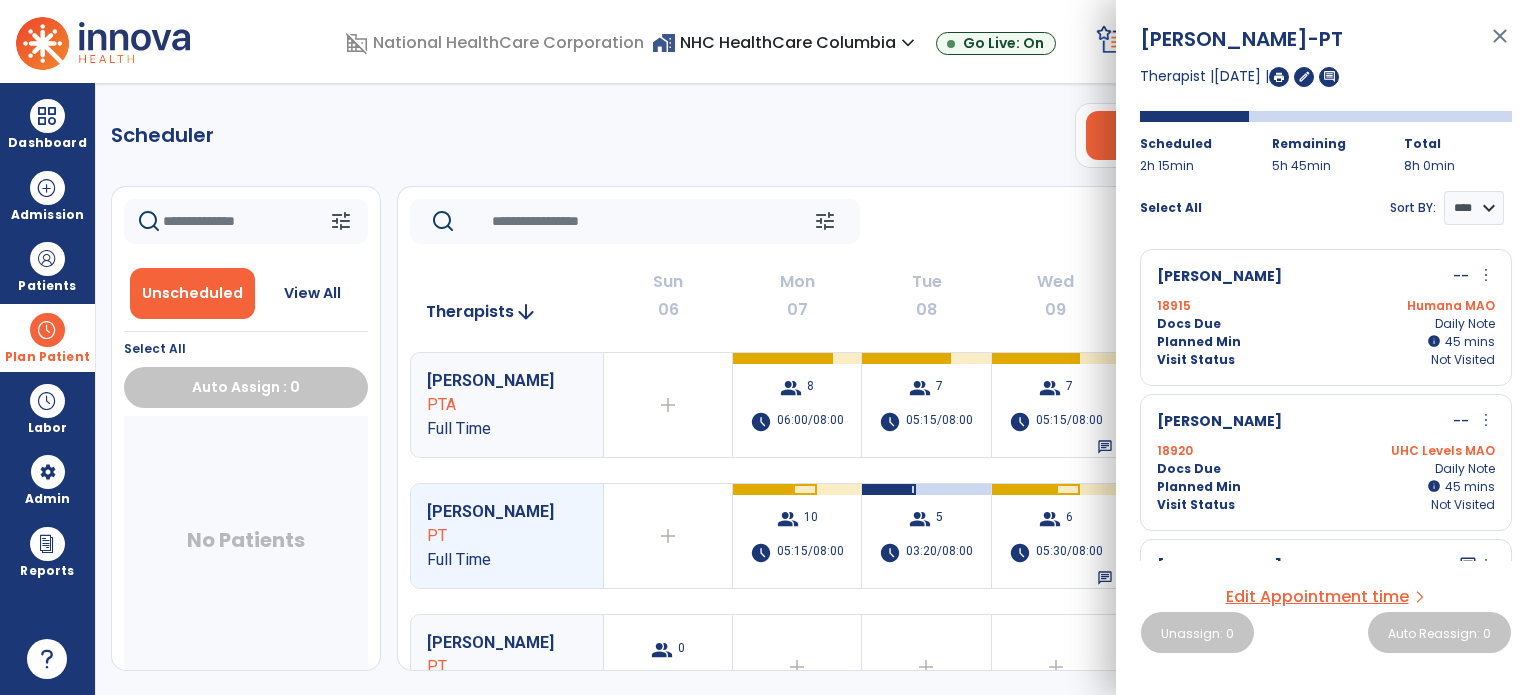 click on "Humana MAO" at bounding box center (1410, 306) 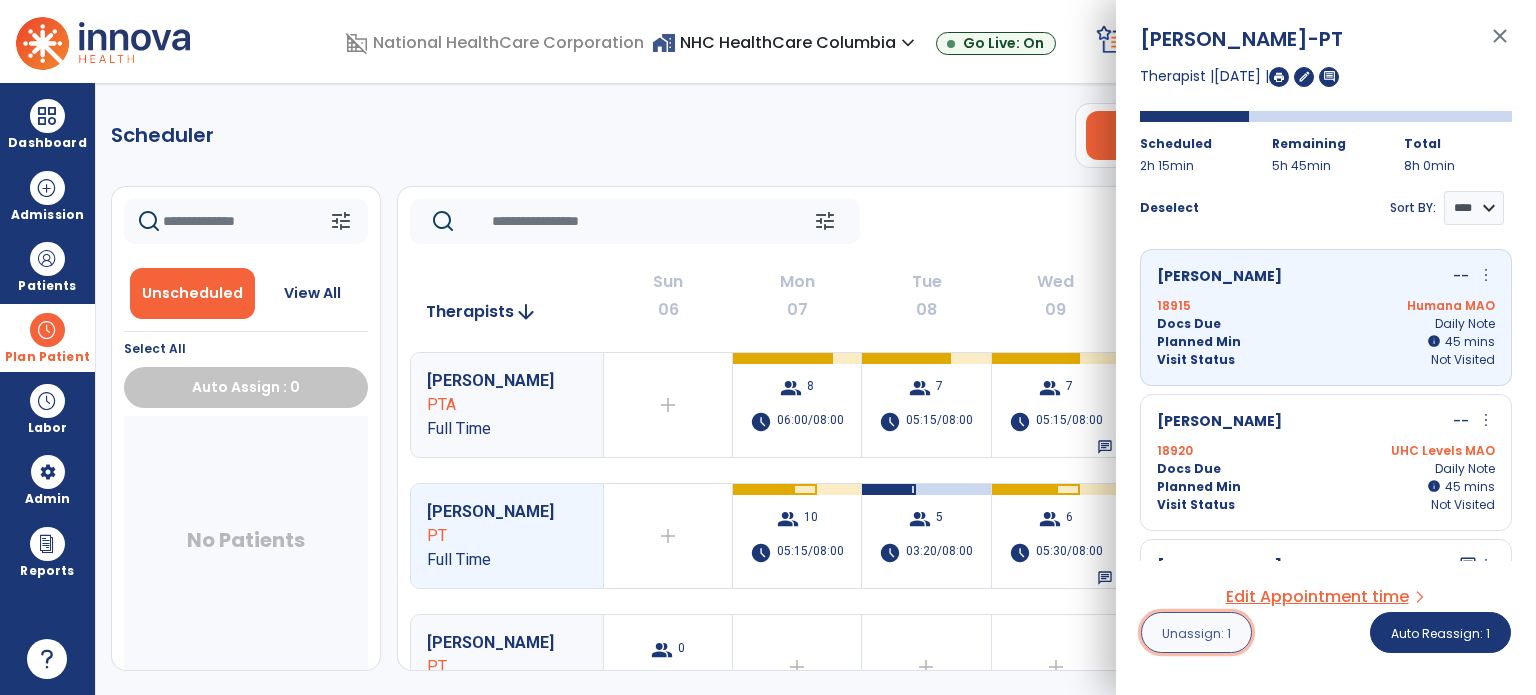 click on "Unassign: 1" at bounding box center [1196, 633] 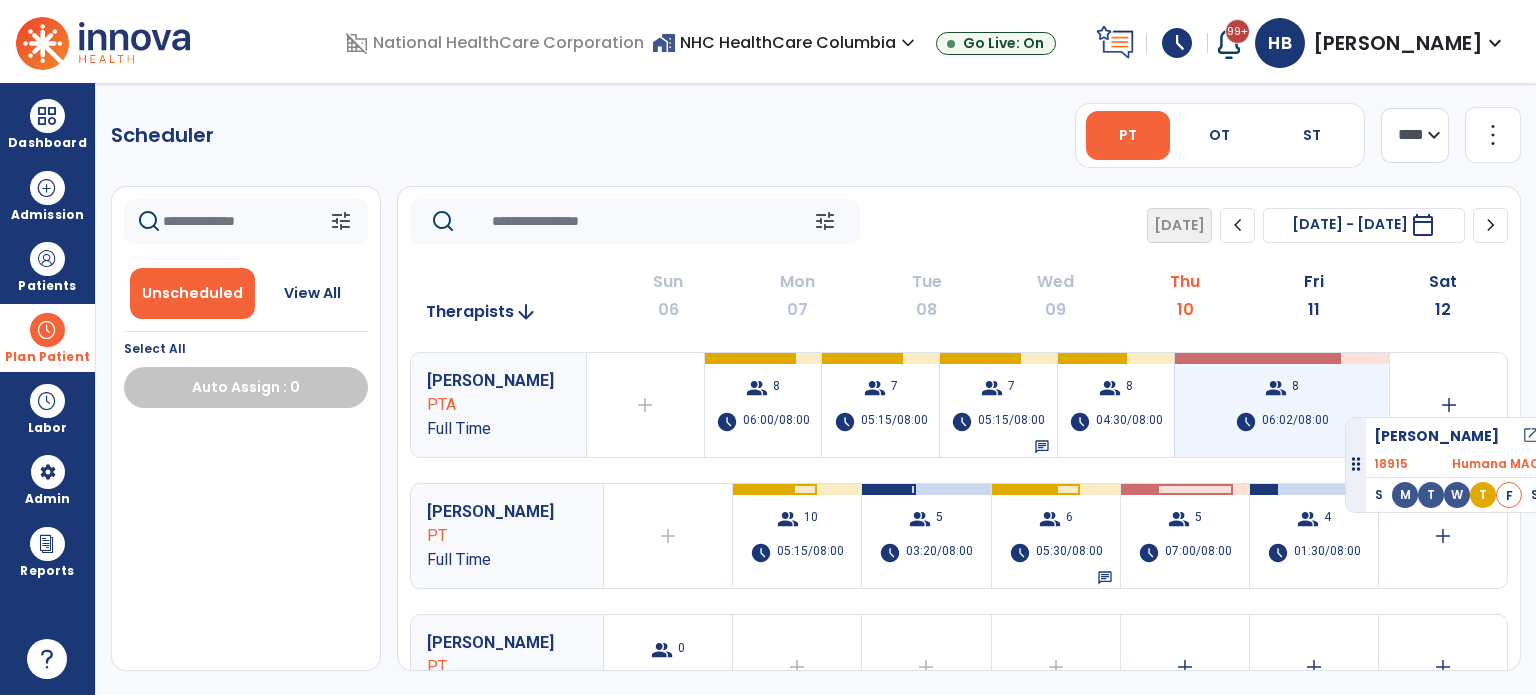 drag, startPoint x: 144, startPoint y: 474, endPoint x: 1339, endPoint y: 413, distance: 1196.5559 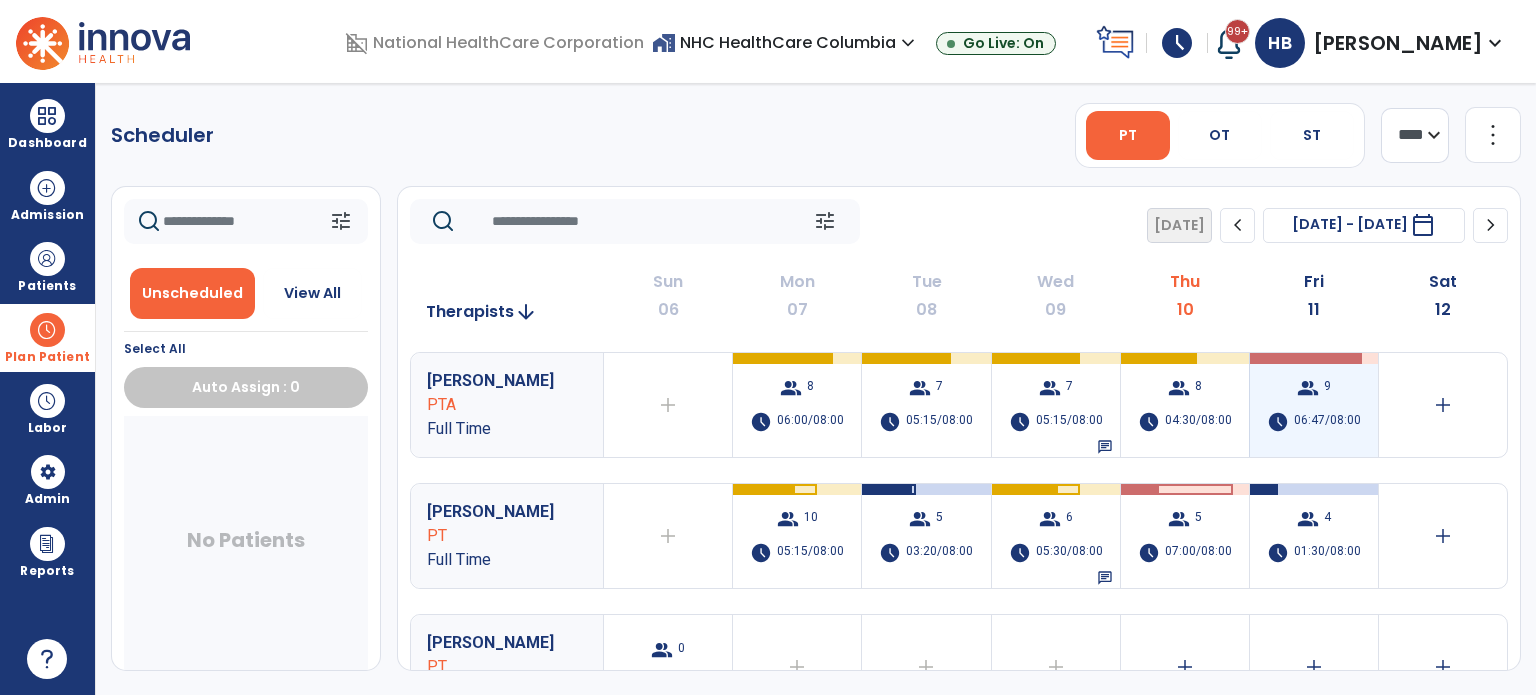 click on "06:47/08:00" at bounding box center (1327, 422) 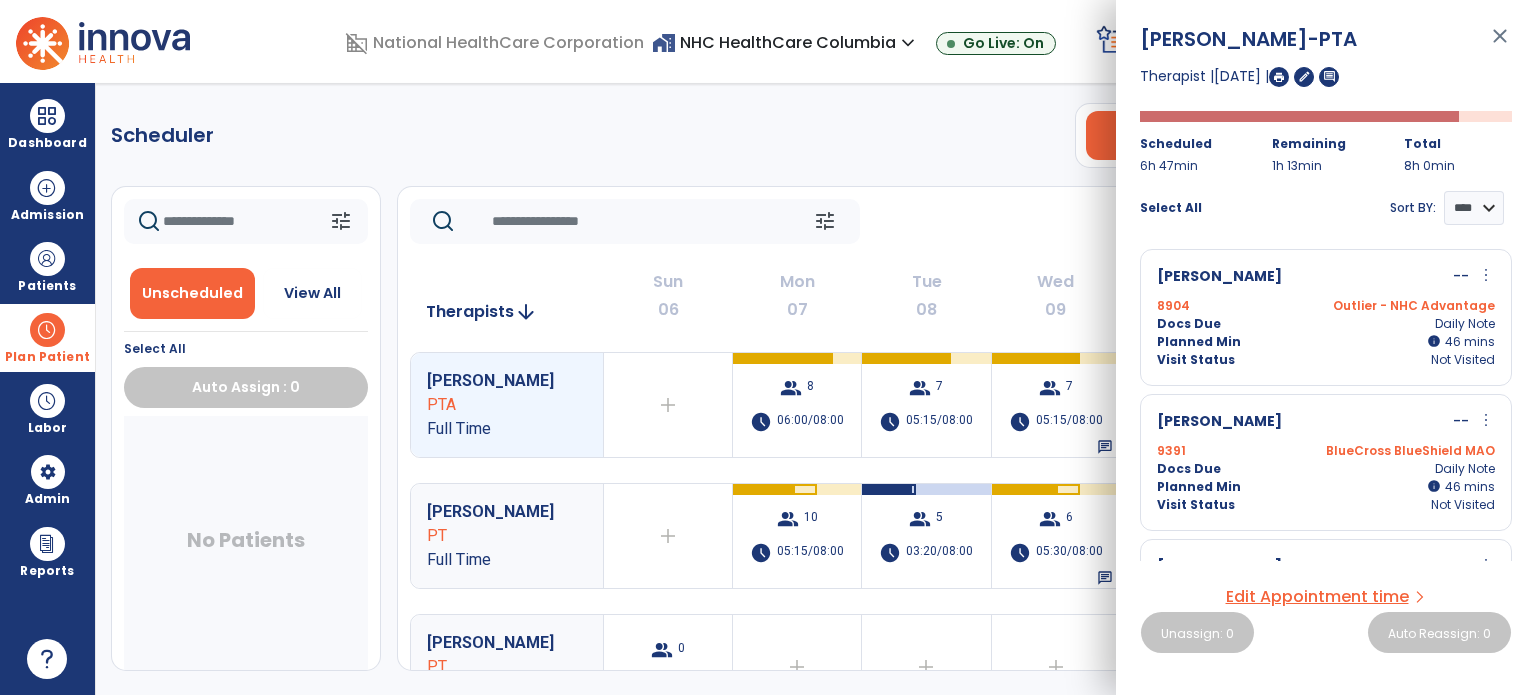 click on "8904 Outlier - NHC Advantage" at bounding box center [1326, 306] 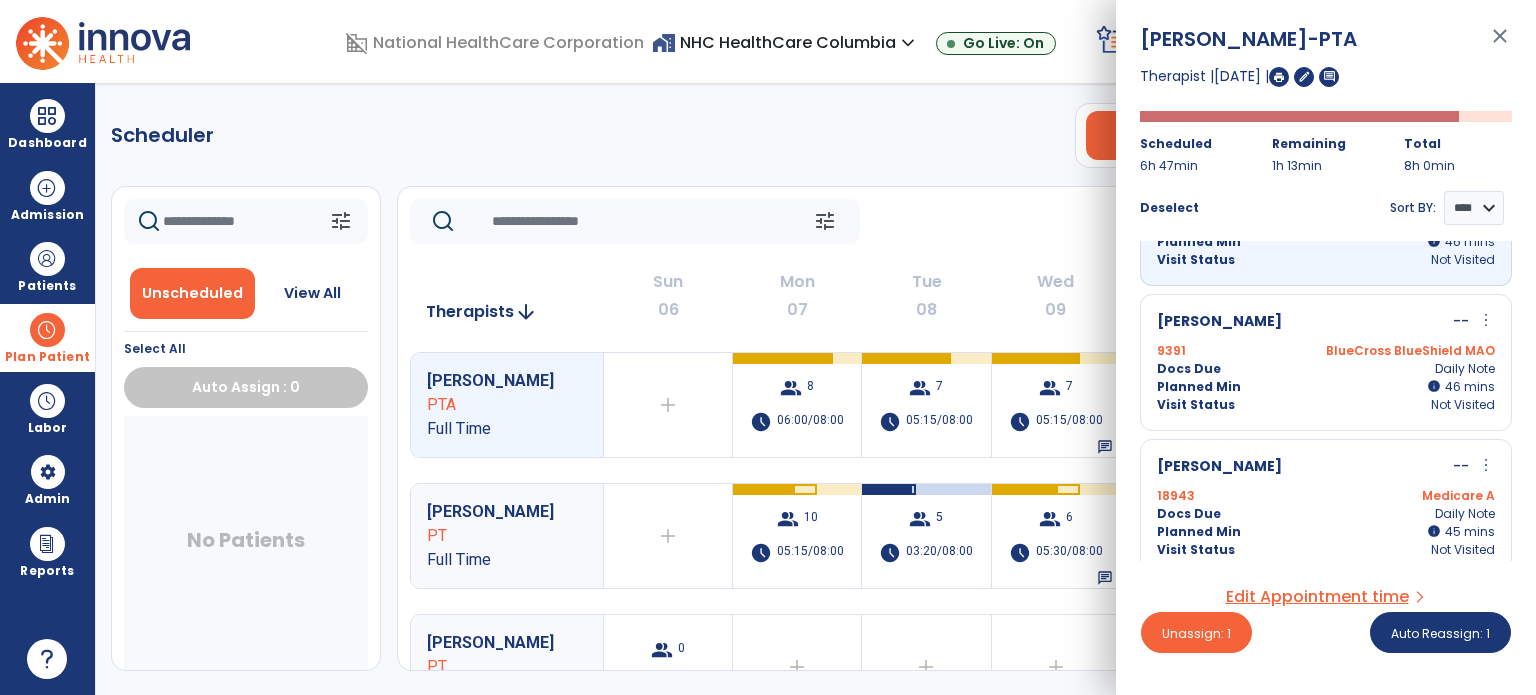 click on "9391 BlueCross BlueShield MAO" at bounding box center (1326, 351) 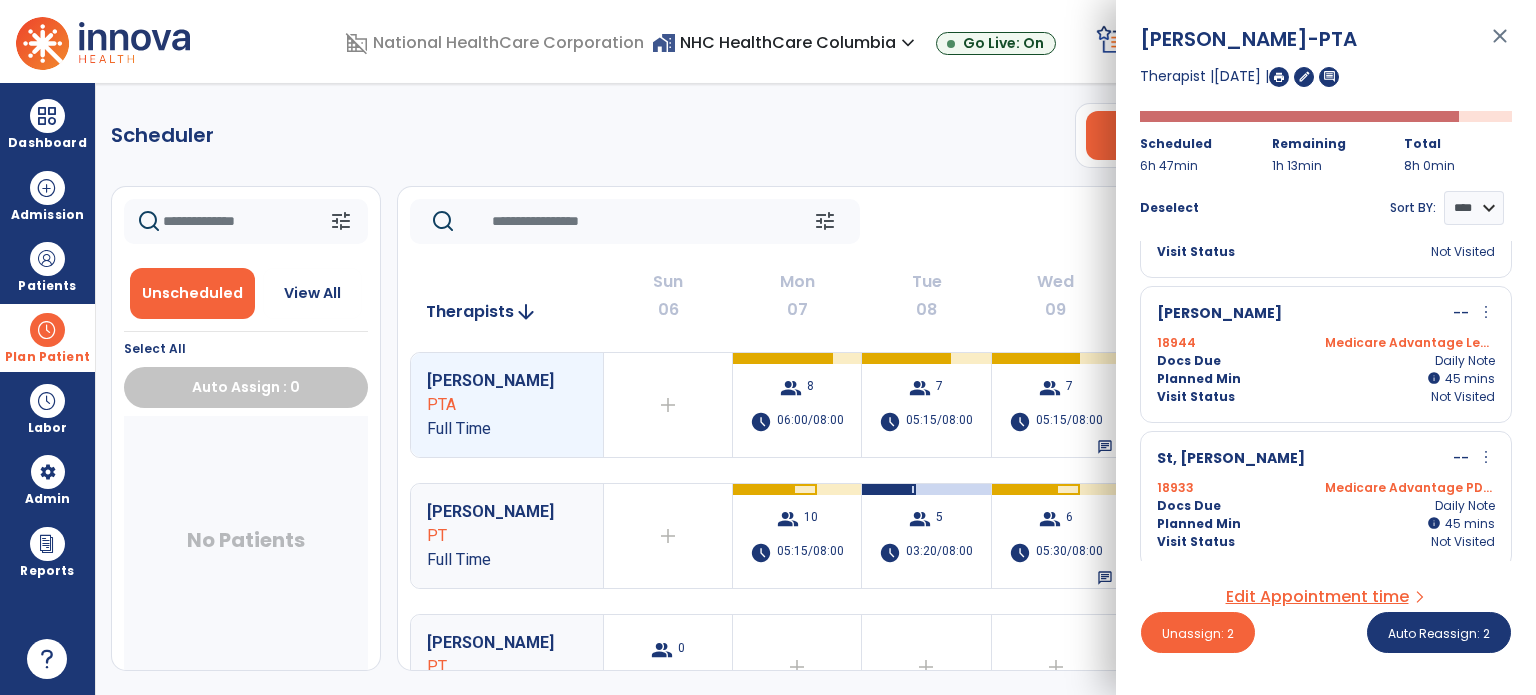 scroll, scrollTop: 979, scrollLeft: 0, axis: vertical 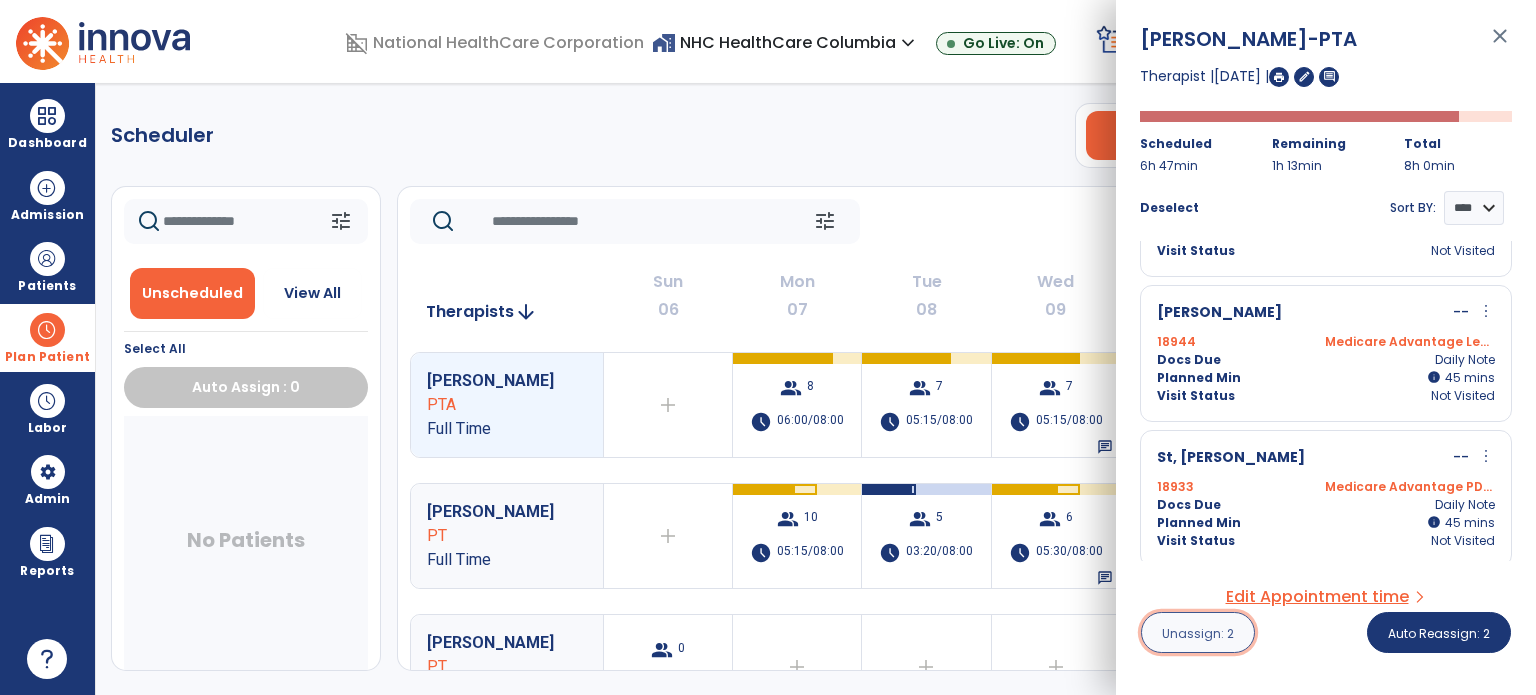 click on "Unassign: 2" at bounding box center (1198, 633) 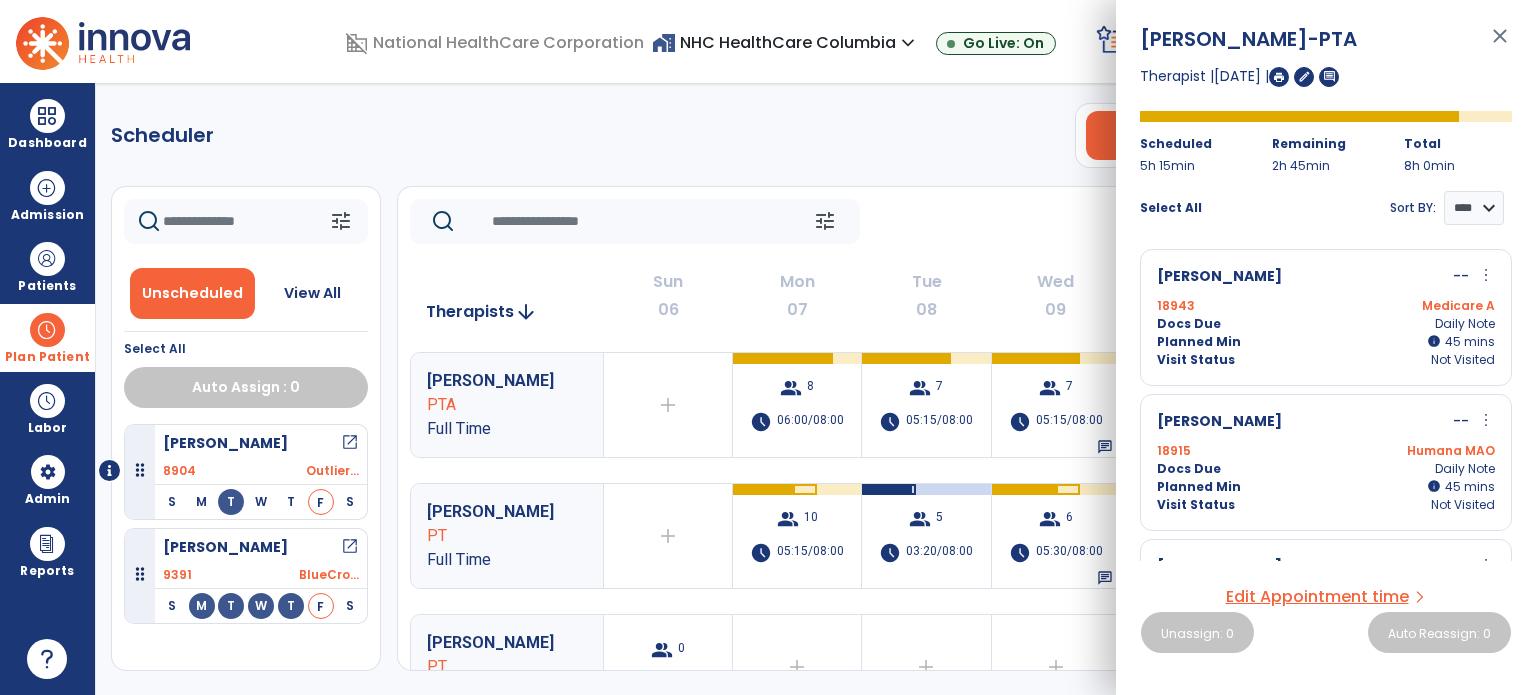 click on "Scheduler   PT   OT   ST  **** *** more_vert  Manage Labor   View All Therapists   Print" 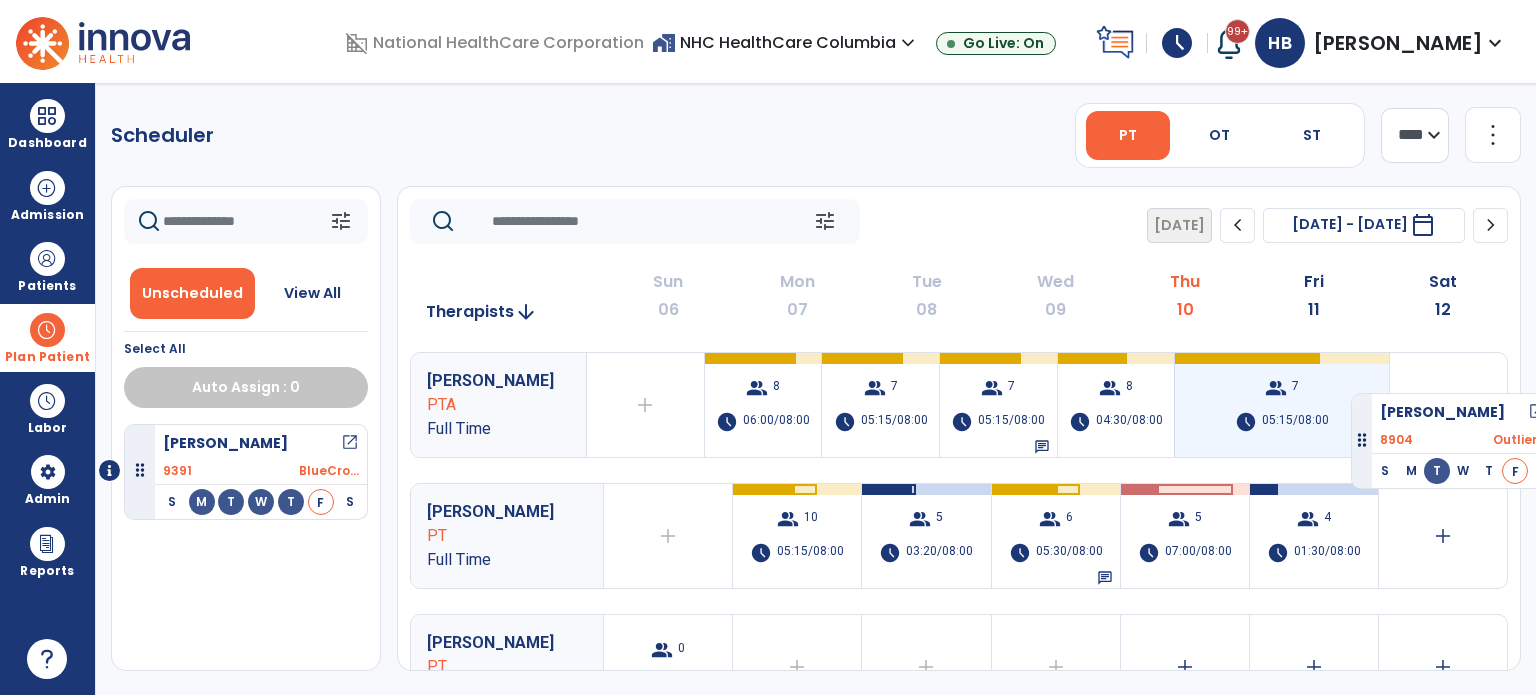 drag, startPoint x: 139, startPoint y: 477, endPoint x: 1351, endPoint y: 385, distance: 1215.4867 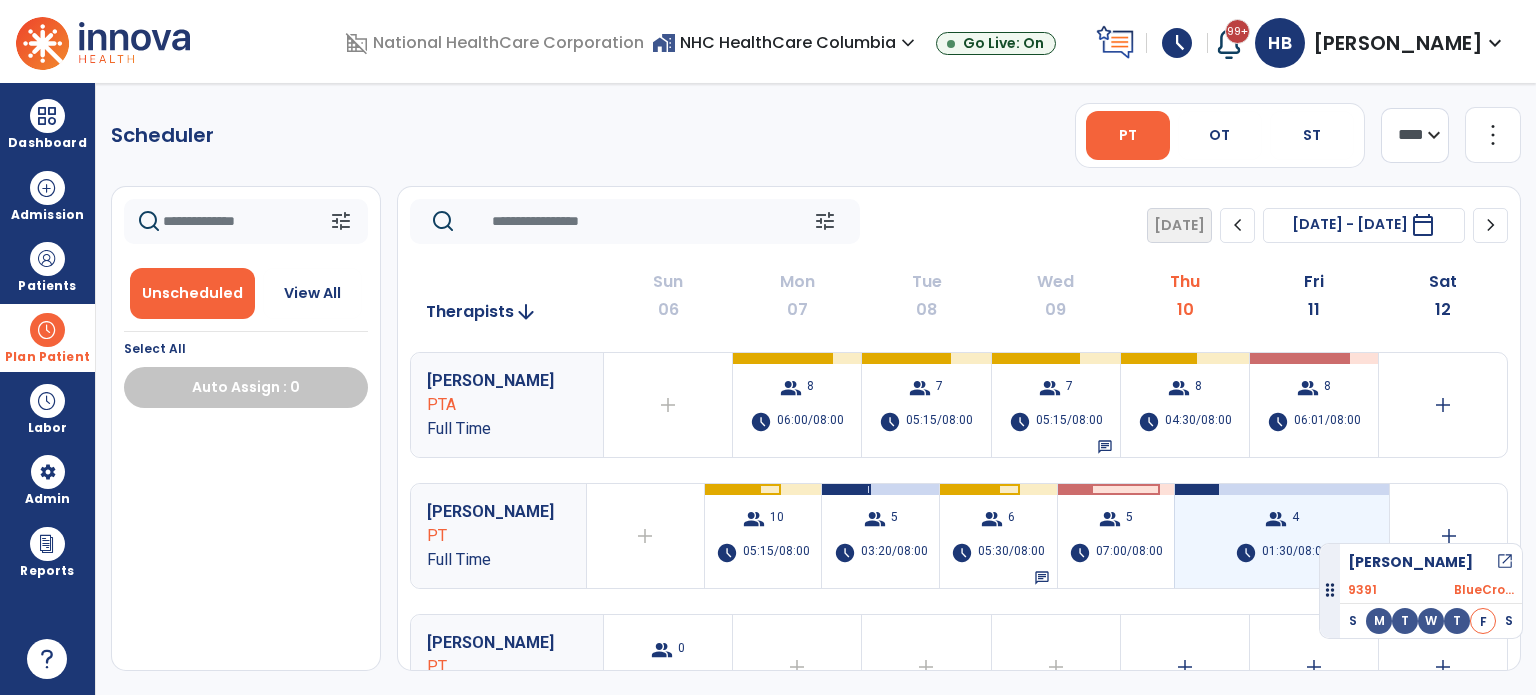 drag, startPoint x: 139, startPoint y: 464, endPoint x: 1319, endPoint y: 534, distance: 1182.0745 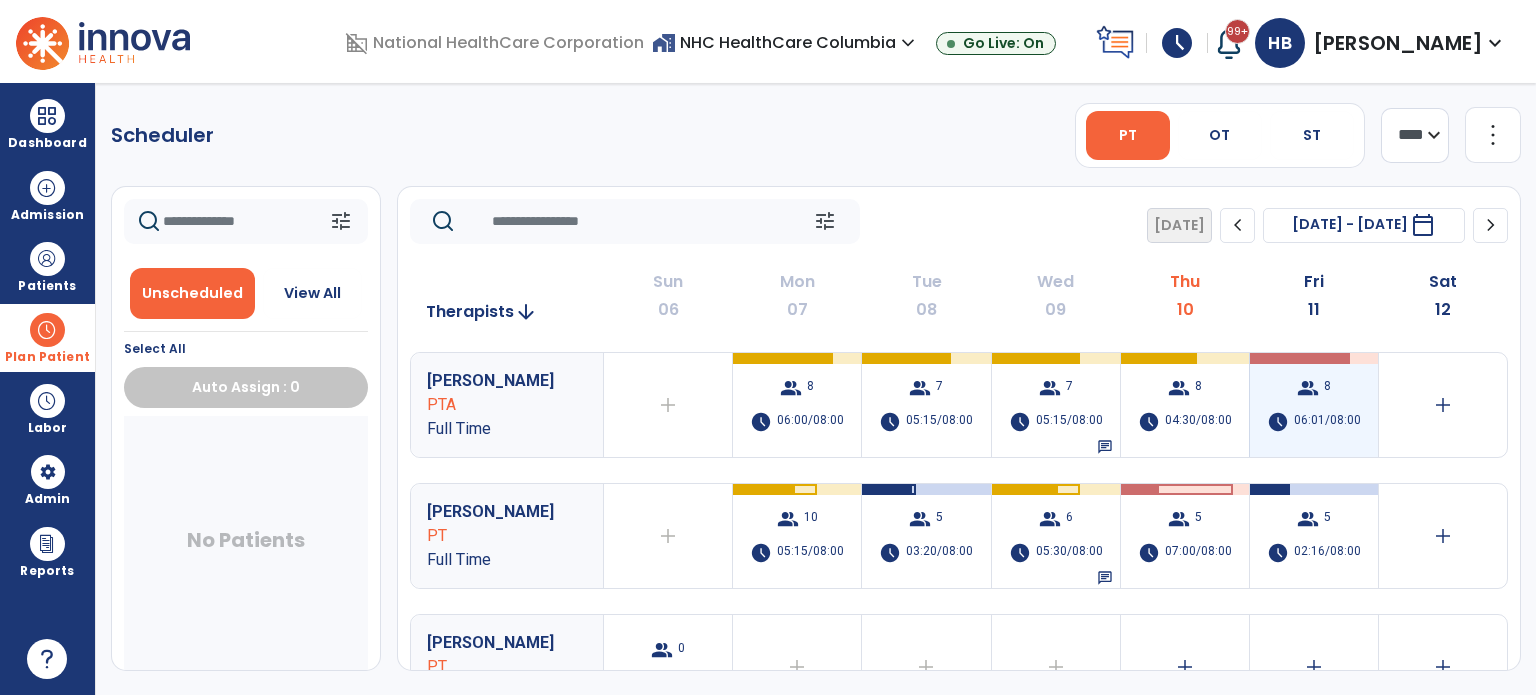 click on "8" at bounding box center (1327, 388) 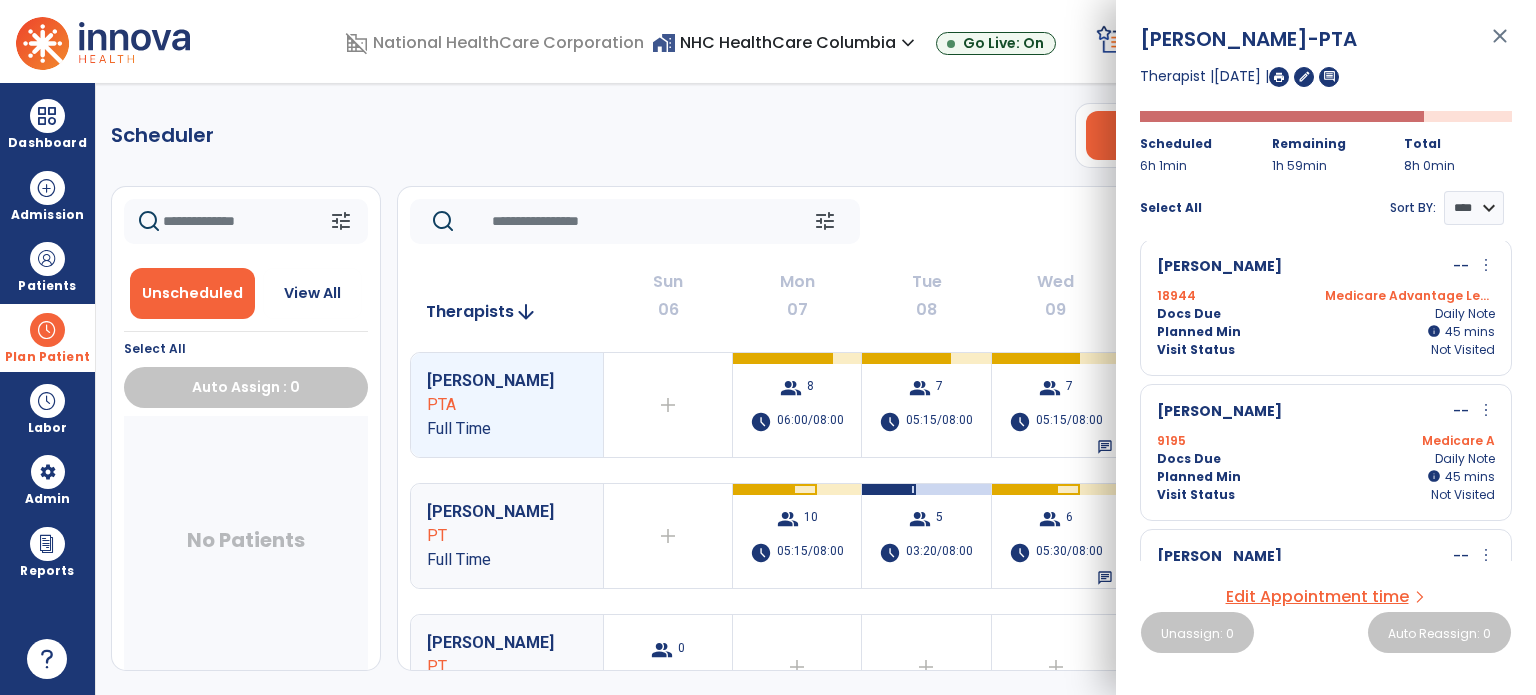 scroll, scrollTop: 0, scrollLeft: 0, axis: both 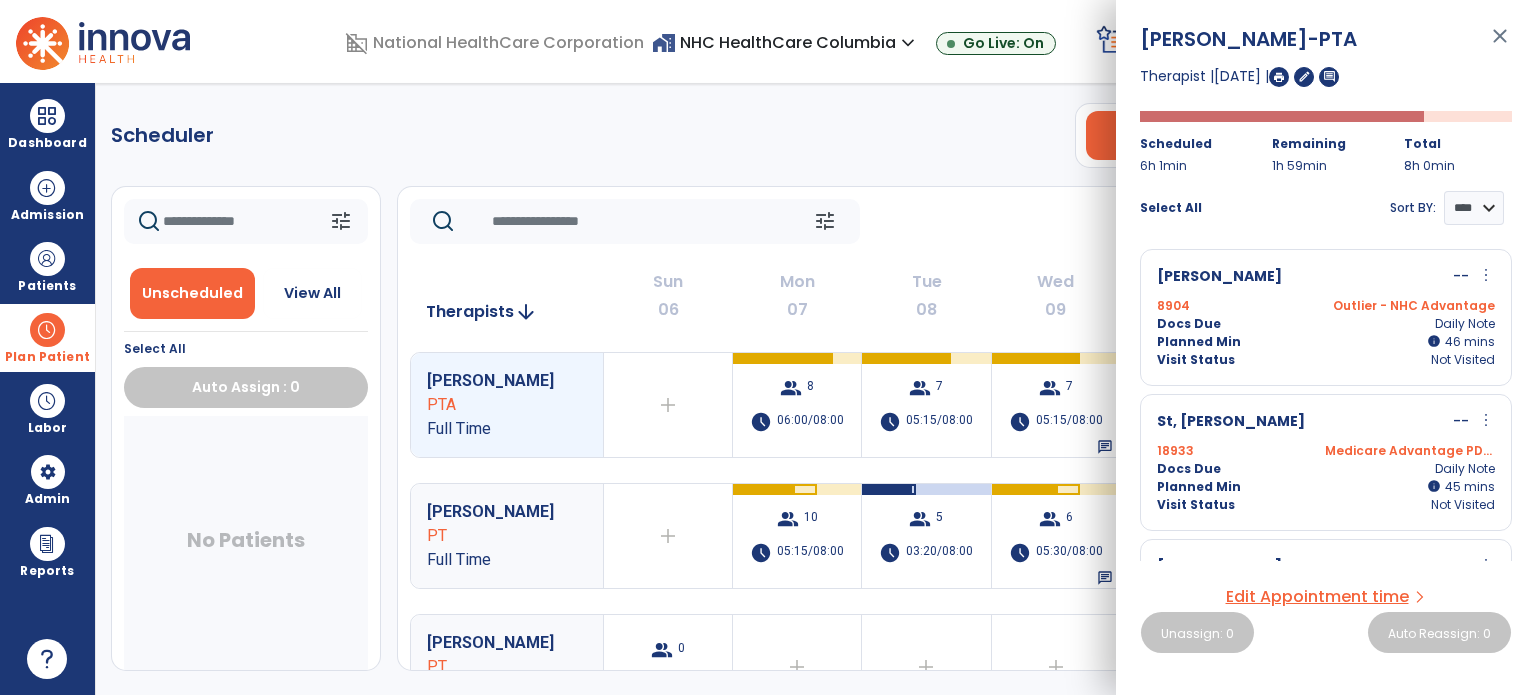 click on "Planned Min  info   46 I 46 mins" at bounding box center [1326, 342] 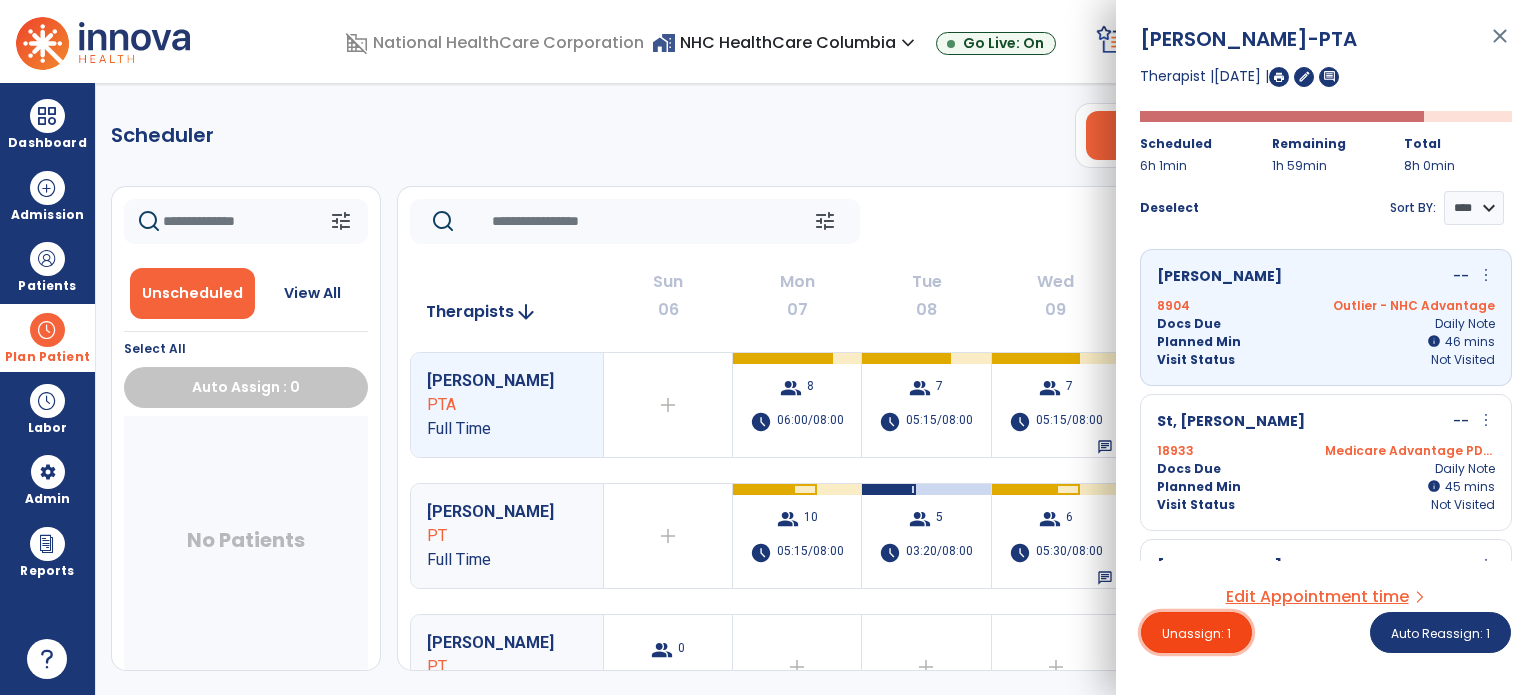 click on "Amore, Jean  -PTA close  Therapist |   11 Jul 2025 |   edit   comment  Scheduled 6h 1min Remaining  1h 59min  Total 8h 0min  Deselect   Sort BY:  **** ****  Butler, Jane   --  more_vert  edit   Edit Session   alt_route   Split Minutes  8904 Outlier - NHC Advantage  Docs Due Daily Note   Planned Min  info   46 I 46 mins  Visit Status  Not Visited   St, Clair Paula   --  more_vert  edit   Edit Session   alt_route   Split Minutes  18933 Medicare Advantage PDPM  Docs Due Daily Note   Planned Min  info   45 I 45 mins  Visit Status  Not Visited   Wheatley, Brenda   --  more_vert  edit   Edit Session   alt_route   Split Minutes  18944 Medicare Advantage Levels  Docs Due Daily Note   Planned Min  info   45 I 45 mins  Visit Status  Not Visited   Messer, Sharon   --  more_vert  edit   Edit Session   alt_route   Split Minutes  9195 Medicare A  Docs Due Daily Note   Planned Min  info   45 I 45 mins  Visit Status  Not Visited   Green, Robert   --  more_vert  edit   Edit Session   alt_route   Split Minutes  18915  info" at bounding box center (1326, 347) 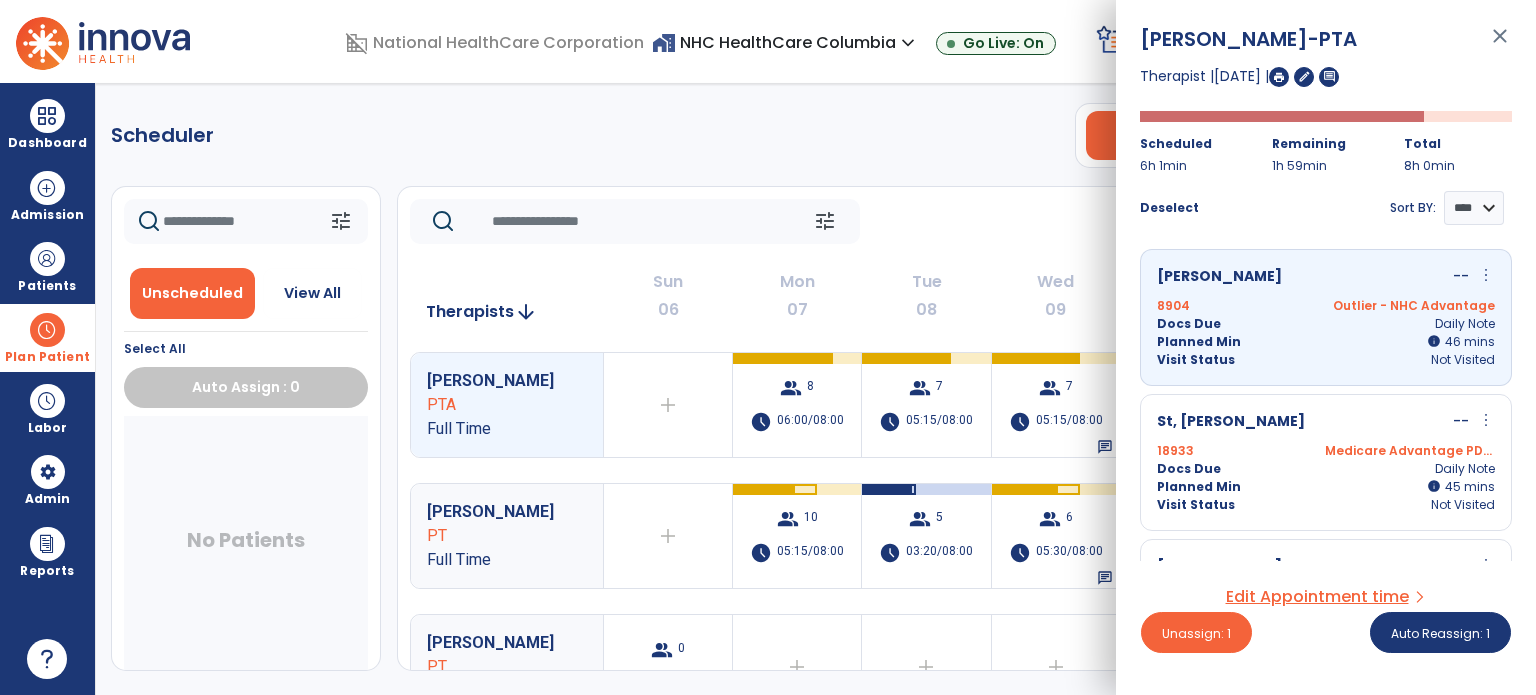 click on "Amore, Jean  -PTA close  Therapist |   11 Jul 2025 |   edit   comment  Scheduled 6h 1min Remaining  1h 59min  Total 8h 0min  Deselect   Sort BY:  **** ****  Butler, Jane   --  more_vert  edit   Edit Session   alt_route   Split Minutes  8904 Outlier - NHC Advantage  Docs Due Daily Note   Planned Min  info   46 I 46 mins  Visit Status  Not Visited   St, Clair Paula   --  more_vert  edit   Edit Session   alt_route   Split Minutes  18933 Medicare Advantage PDPM  Docs Due Daily Note   Planned Min  info   45 I 45 mins  Visit Status  Not Visited   Wheatley, Brenda   --  more_vert  edit   Edit Session   alt_route   Split Minutes  18944 Medicare Advantage Levels  Docs Due Daily Note   Planned Min  info   45 I 45 mins  Visit Status  Not Visited   Messer, Sharon   --  more_vert  edit   Edit Session   alt_route   Split Minutes  9195 Medicare A  Docs Due Daily Note   Planned Min  info   45 I 45 mins  Visit Status  Not Visited   Green, Robert   --  more_vert  edit   Edit Session   alt_route   Split Minutes  18915  info" at bounding box center [1326, 347] 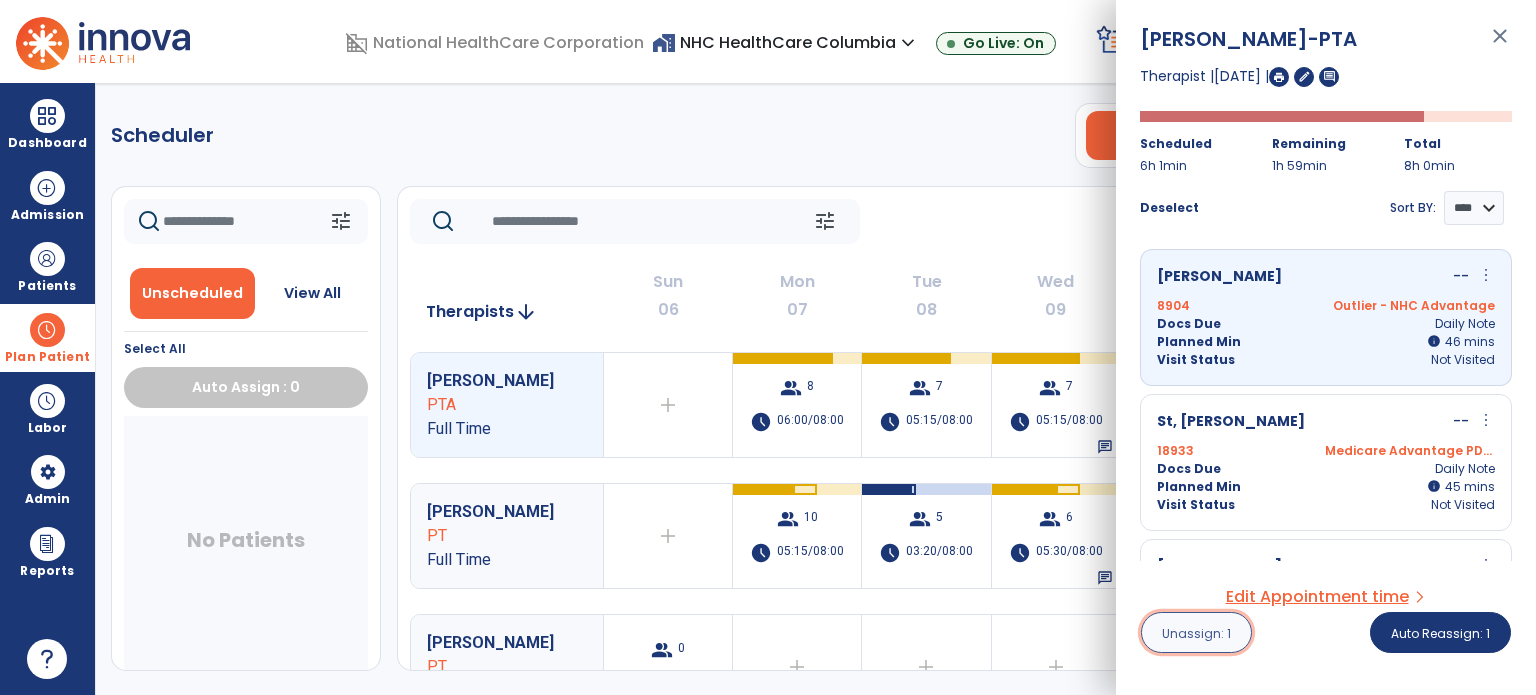 click on "Unassign: 1" at bounding box center [1196, 633] 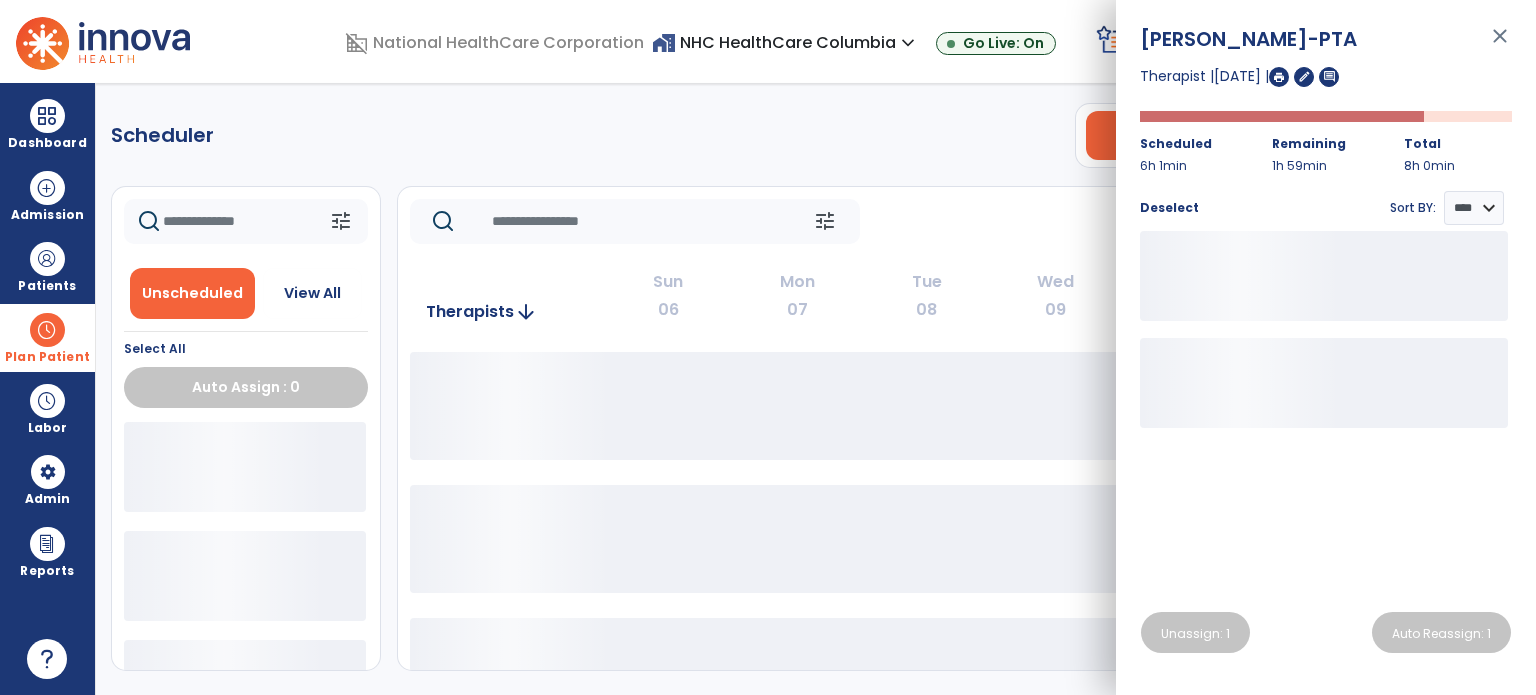 click on "Scheduler   PT   OT   ST  **** *** more_vert  Manage Labor   View All Therapists   Print" 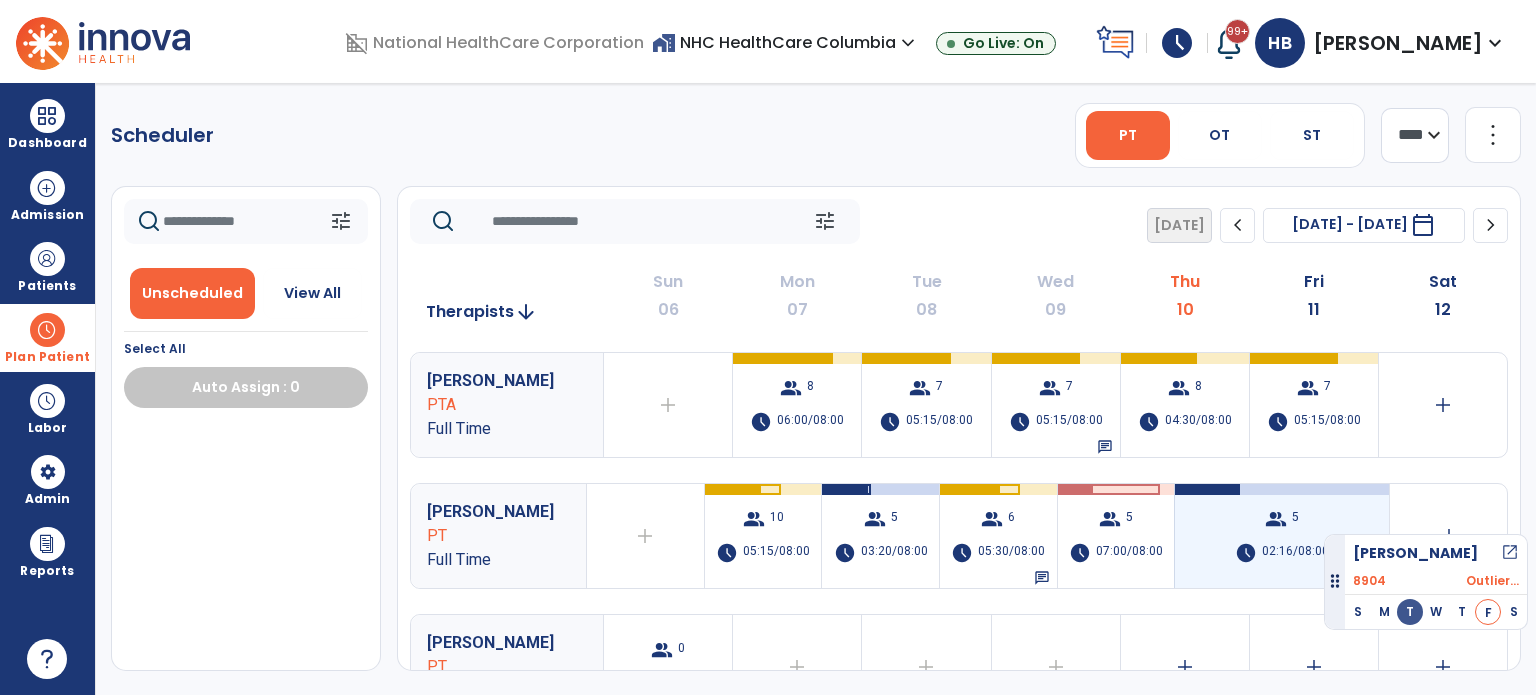 drag, startPoint x: 144, startPoint y: 469, endPoint x: 1324, endPoint y: 526, distance: 1181.3759 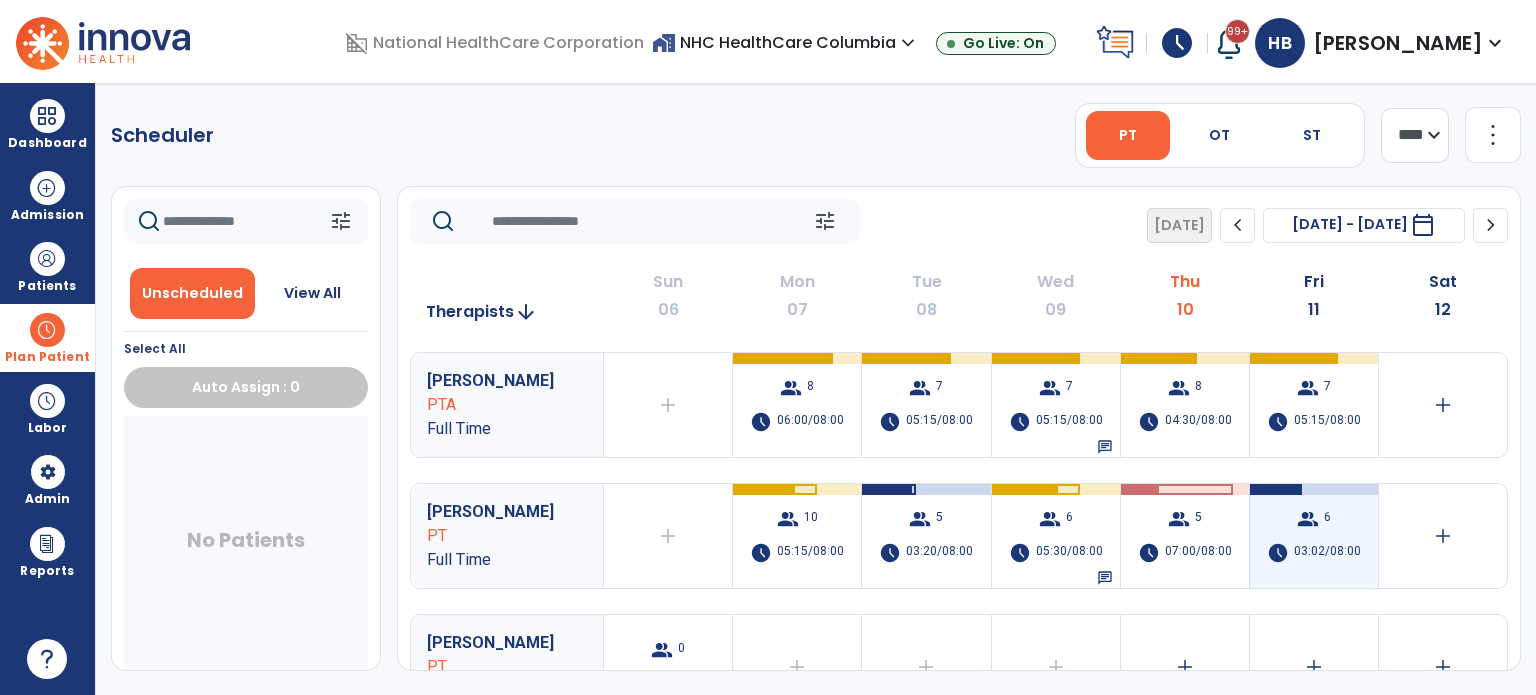 click on "03:02/08:00" at bounding box center (1327, 553) 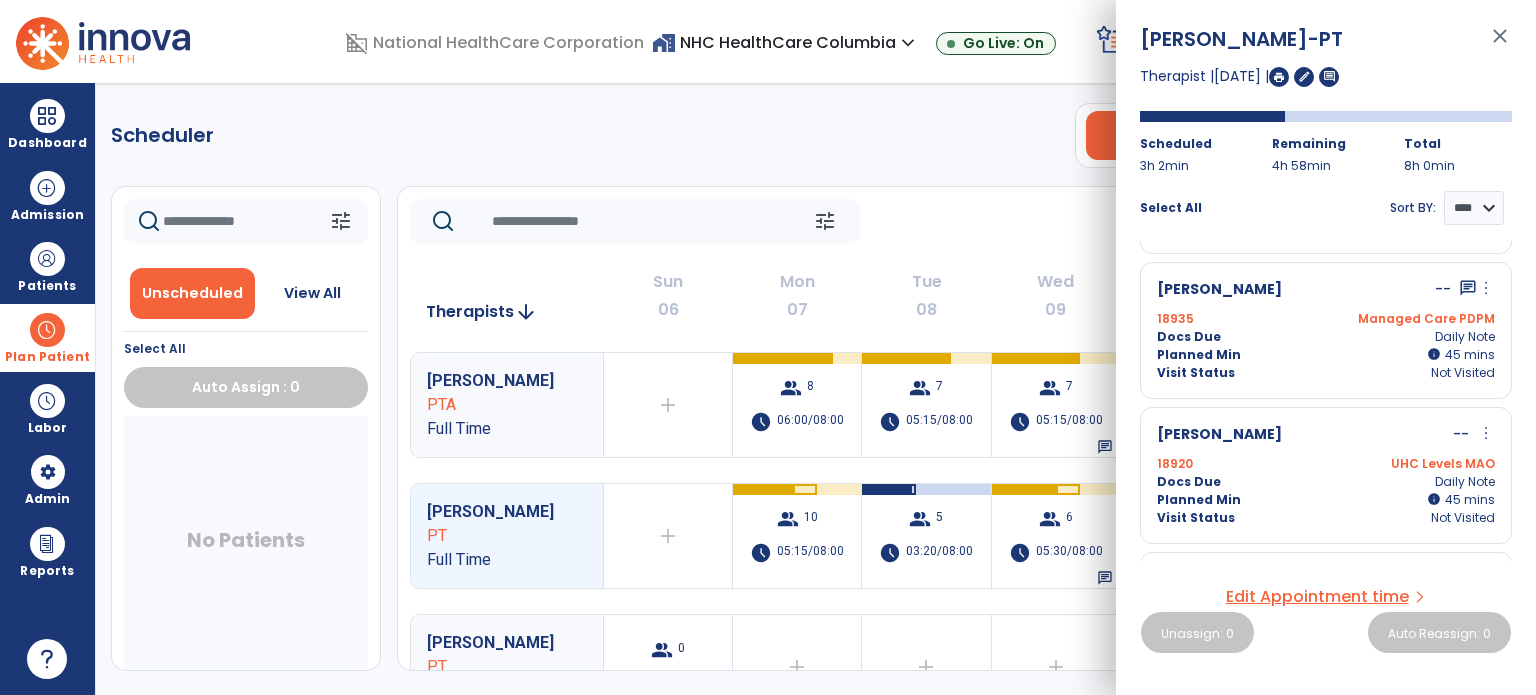 scroll, scrollTop: 242, scrollLeft: 0, axis: vertical 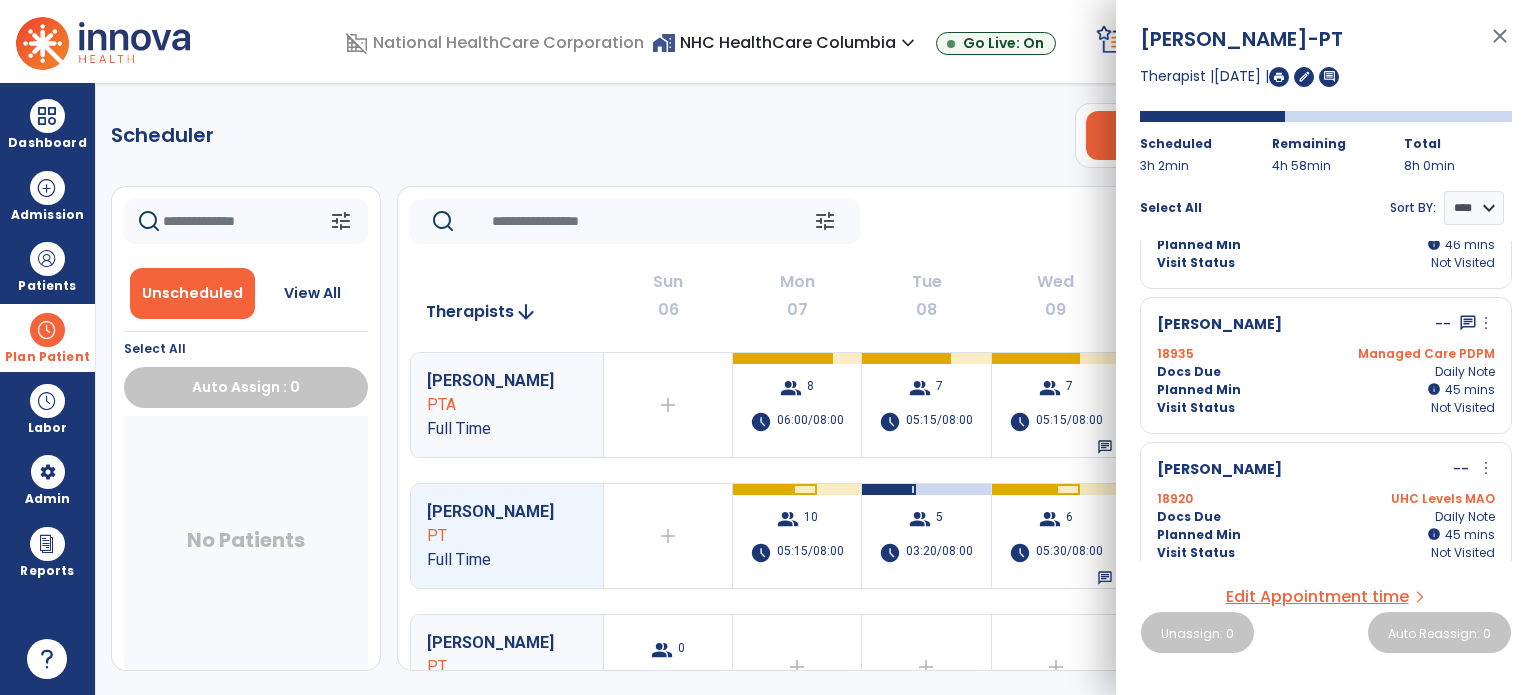 click on "Docs Due Daily Note" at bounding box center (1326, 372) 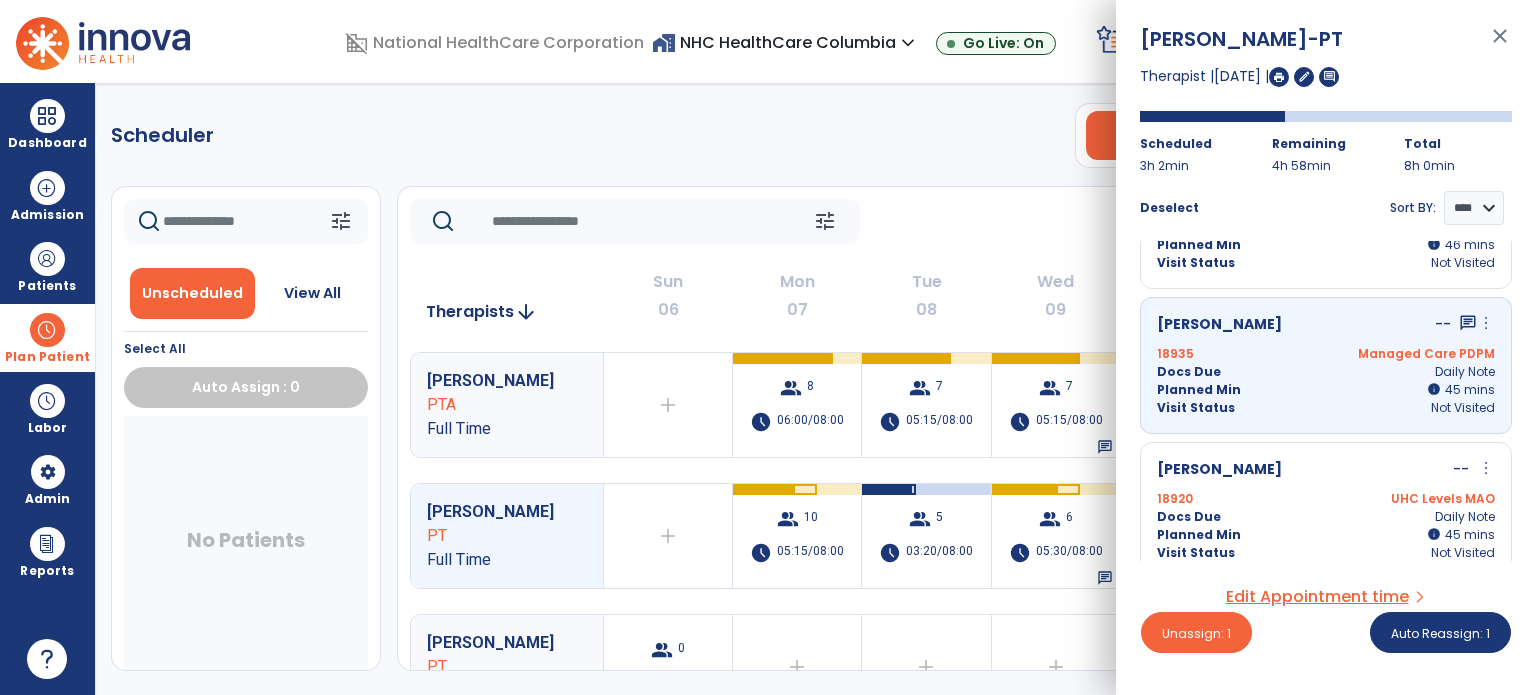 click on "18920 UHC Levels MAO" at bounding box center [1326, 499] 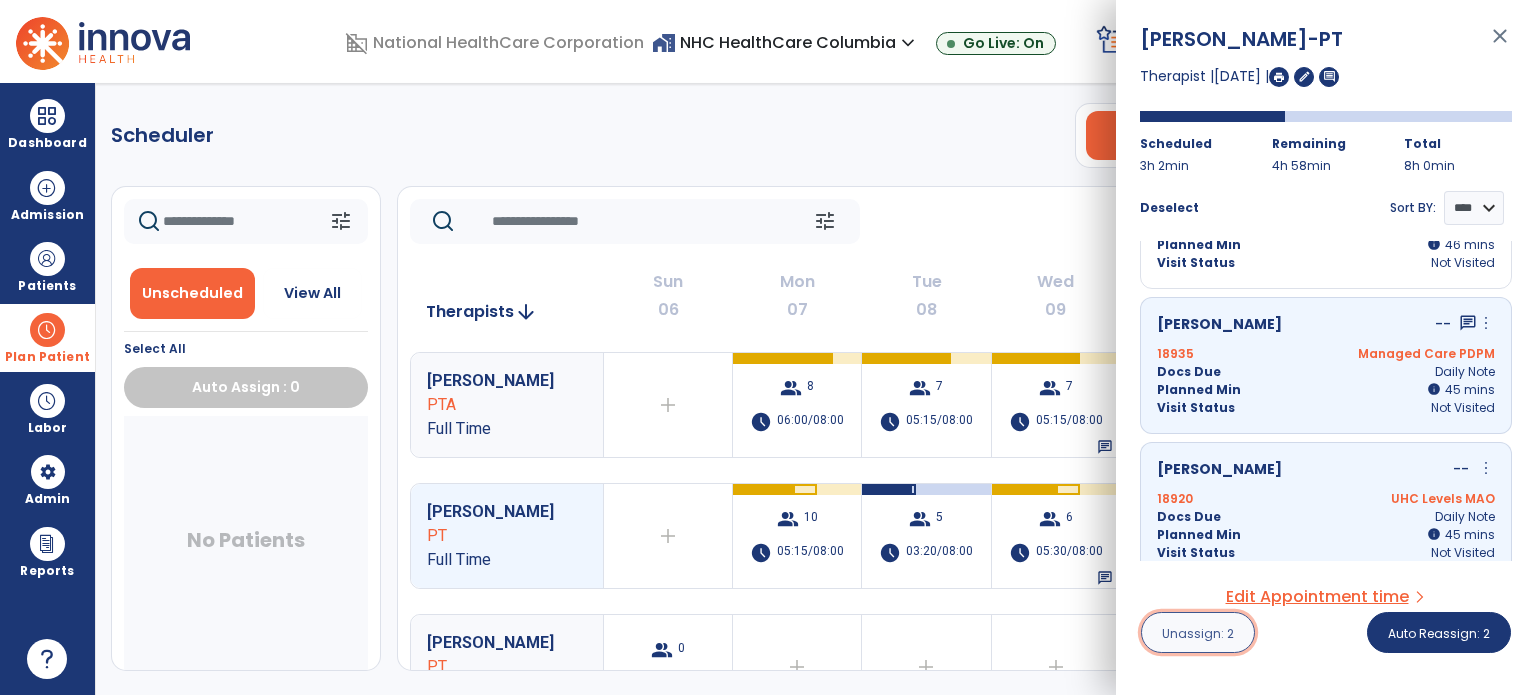 click on "Unassign: 2" at bounding box center [1198, 632] 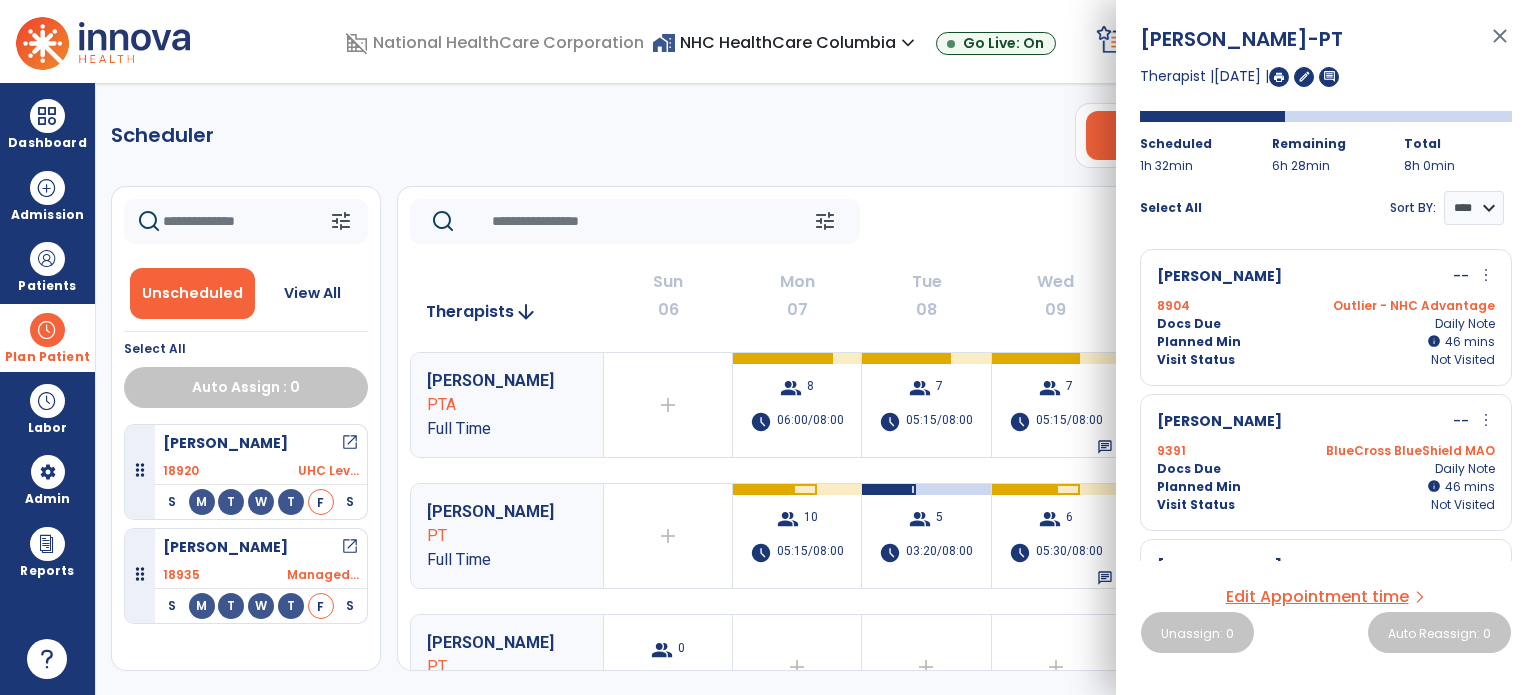 click on "Scheduler   PT   OT   ST  **** *** more_vert  Manage Labor   View All Therapists   Print" 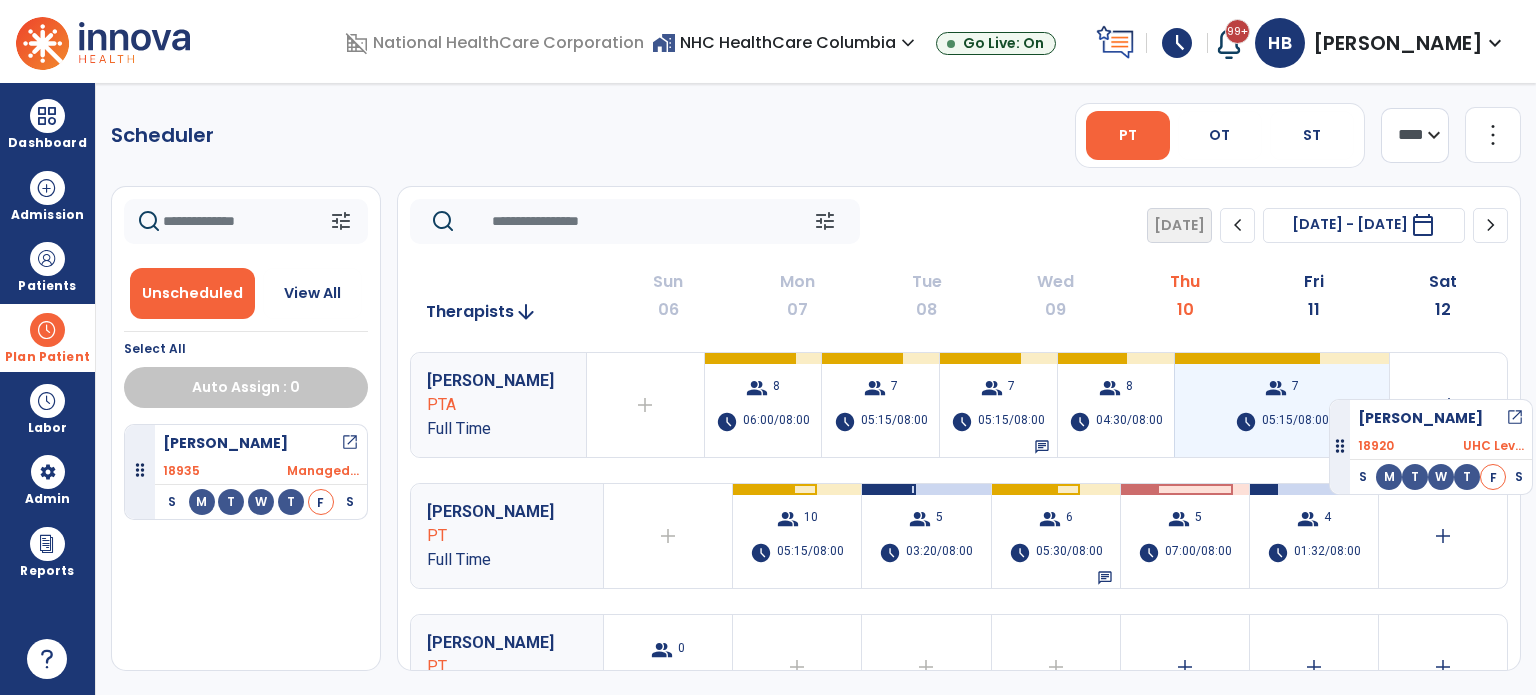 drag, startPoint x: 144, startPoint y: 463, endPoint x: 1324, endPoint y: 389, distance: 1182.3181 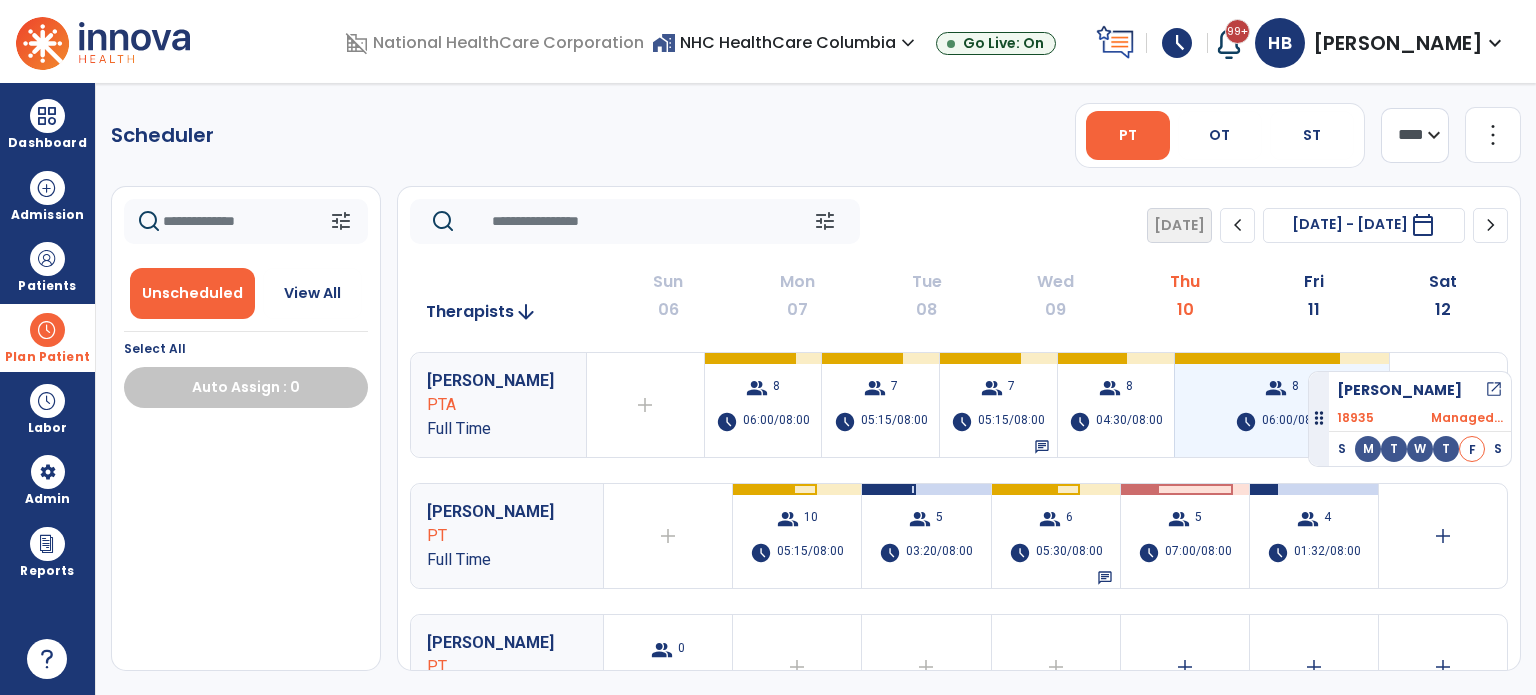 drag, startPoint x: 135, startPoint y: 467, endPoint x: 1308, endPoint y: 363, distance: 1177.6013 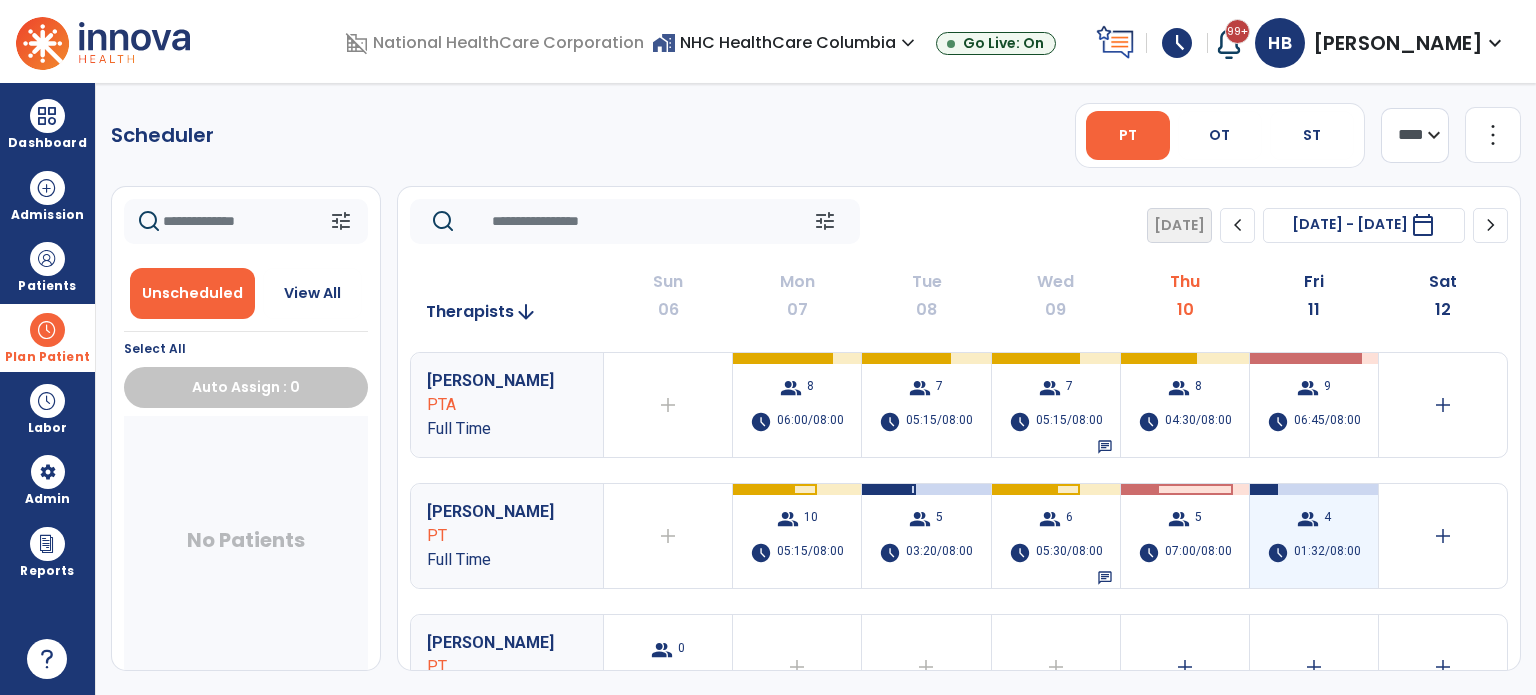 click on "01:32/08:00" at bounding box center (1327, 553) 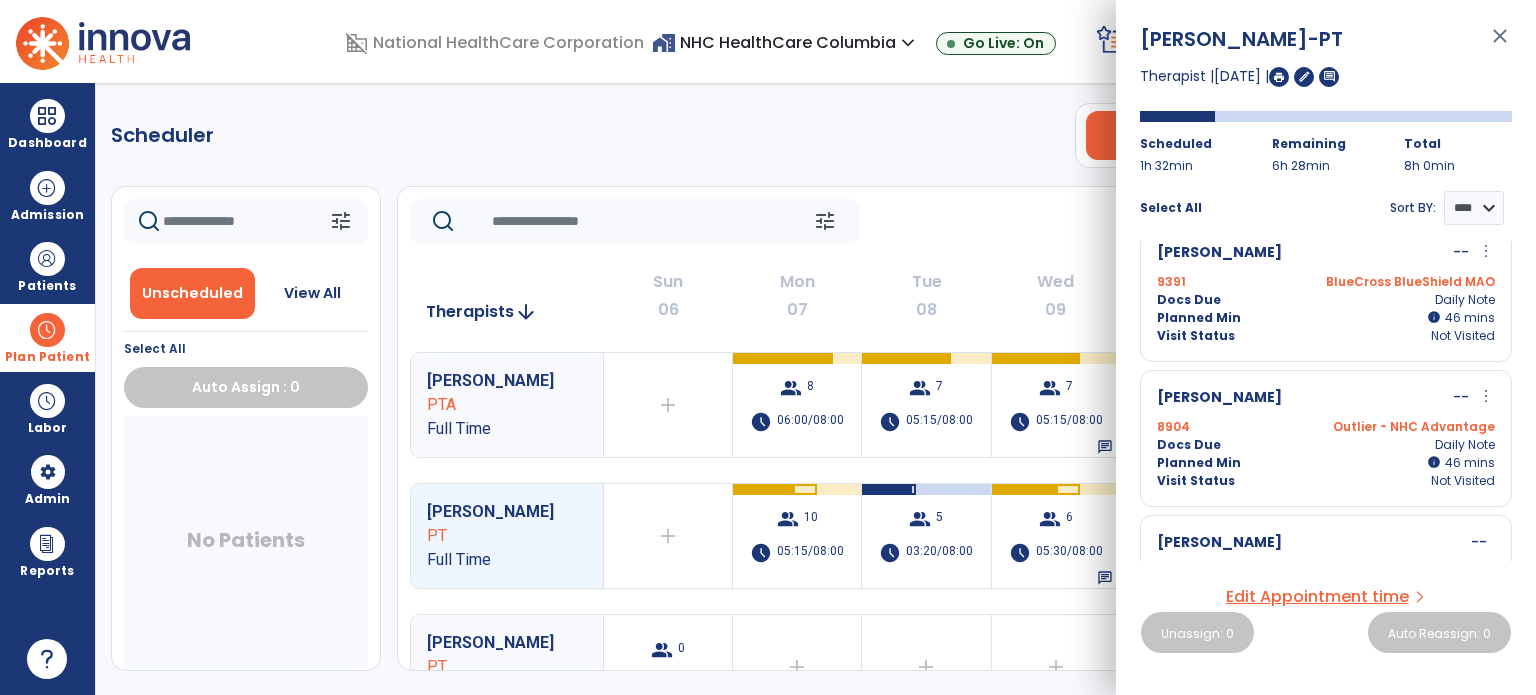 scroll, scrollTop: 0, scrollLeft: 0, axis: both 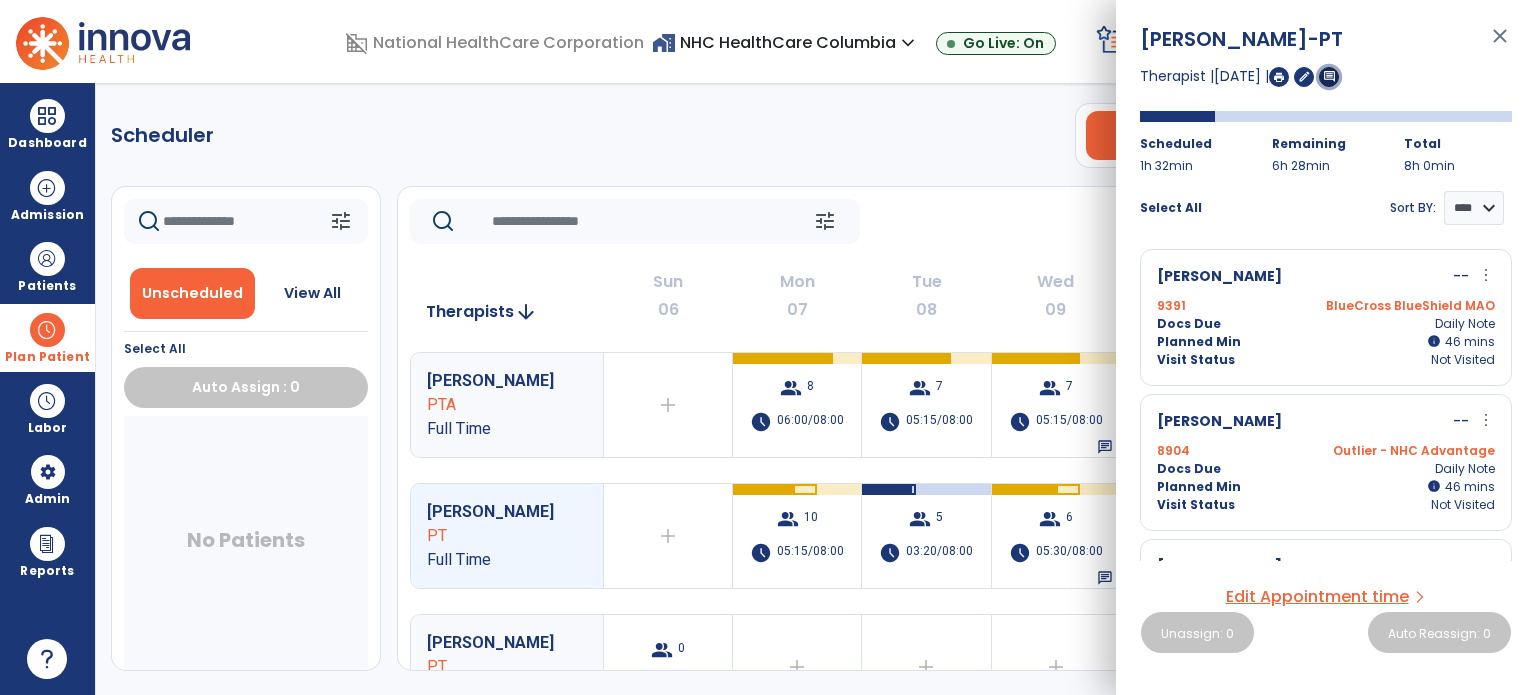 click on "comment" at bounding box center [1329, 76] 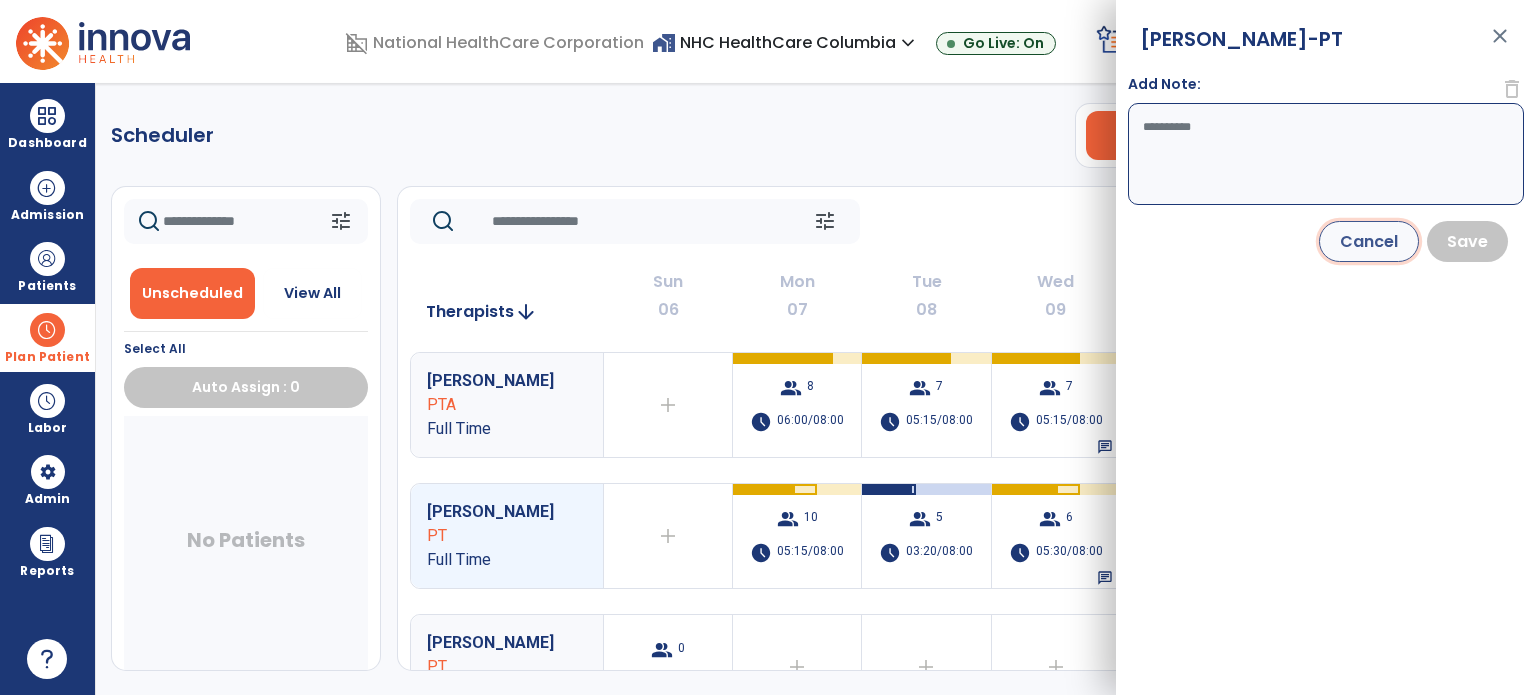 click on "Cancel" at bounding box center (1369, 241) 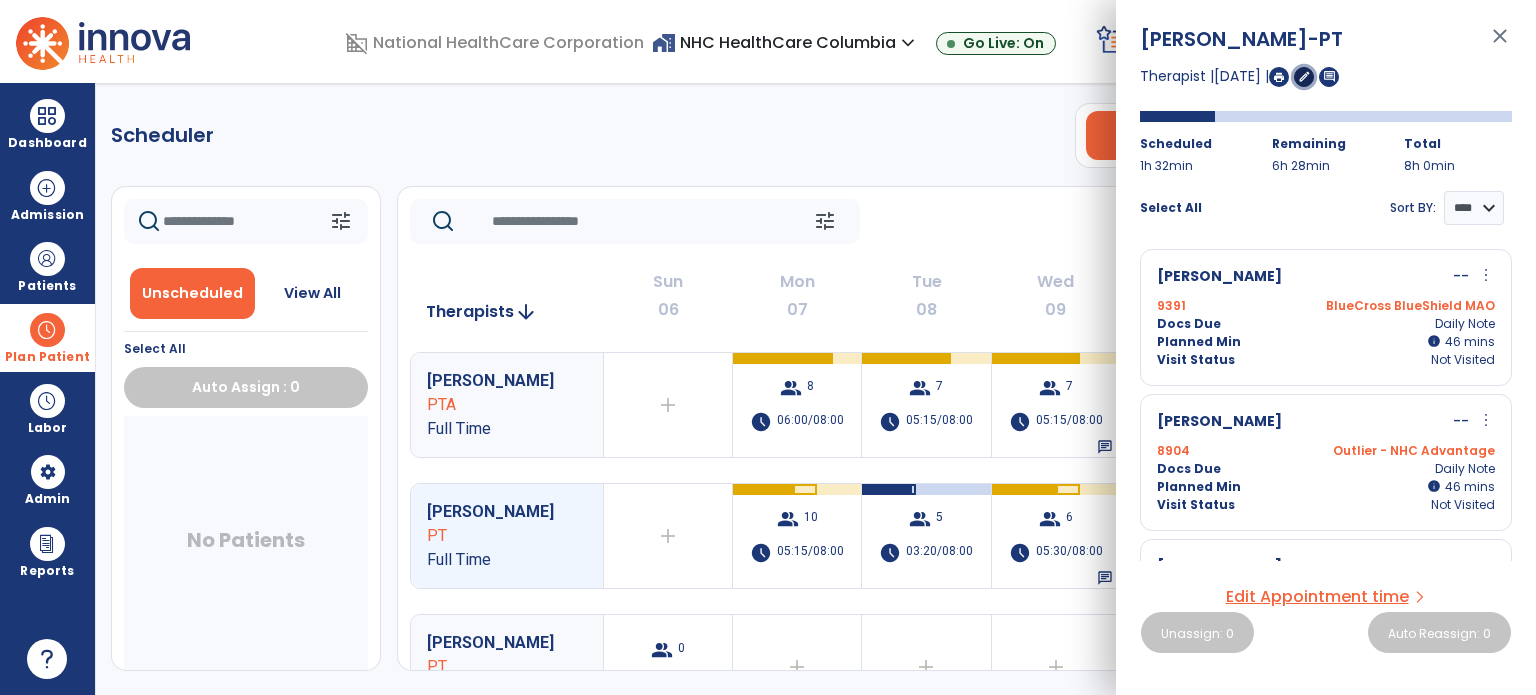 click on "edit" at bounding box center [1304, 77] 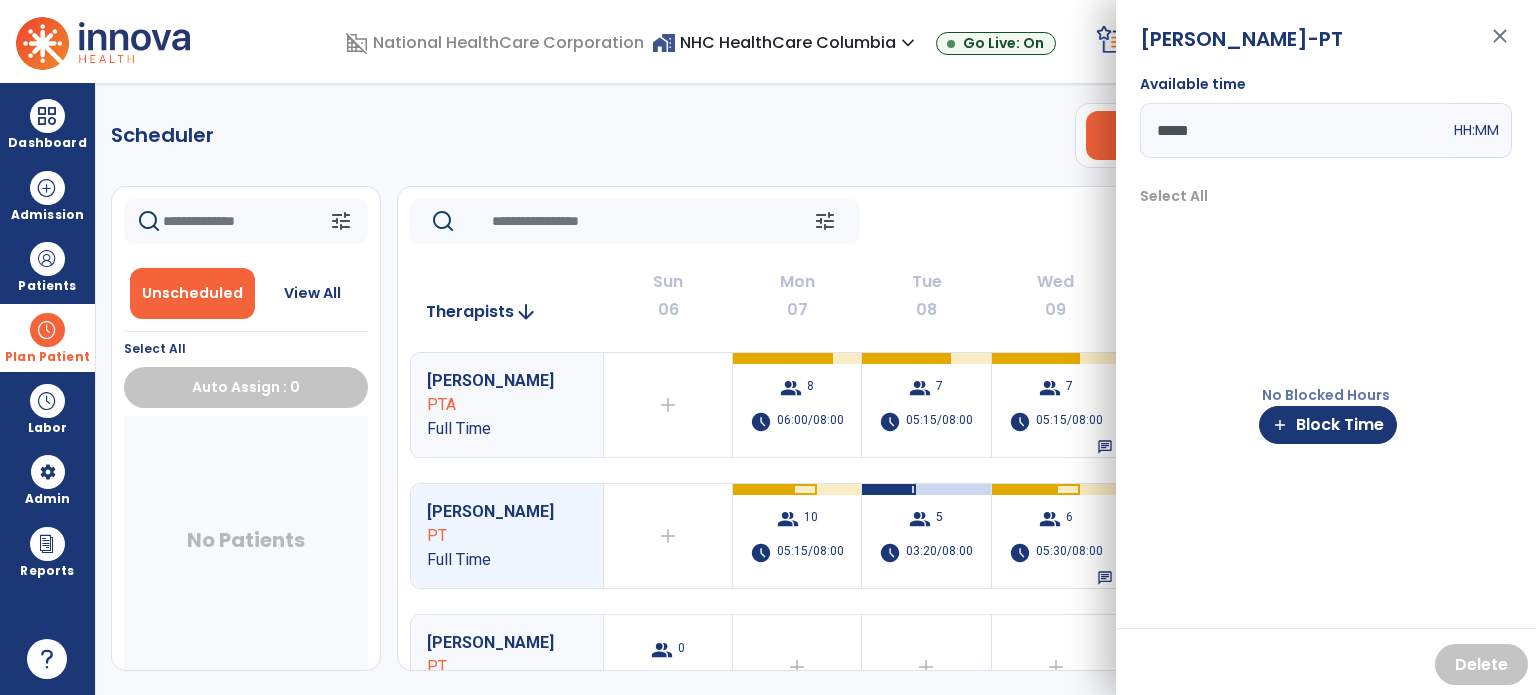 click on "No Blocked Hours  add   Block Time" at bounding box center (1326, 414) 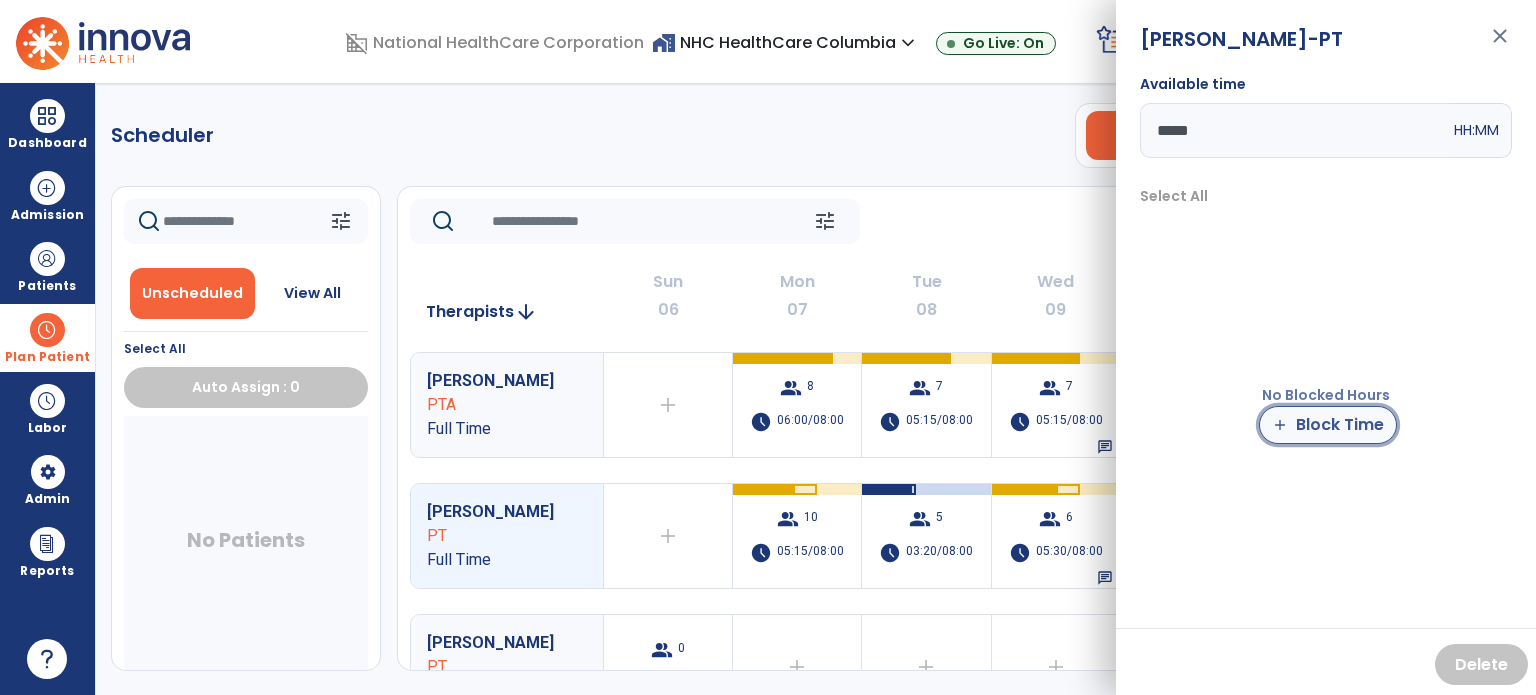 click on "add   Block Time" at bounding box center (1328, 425) 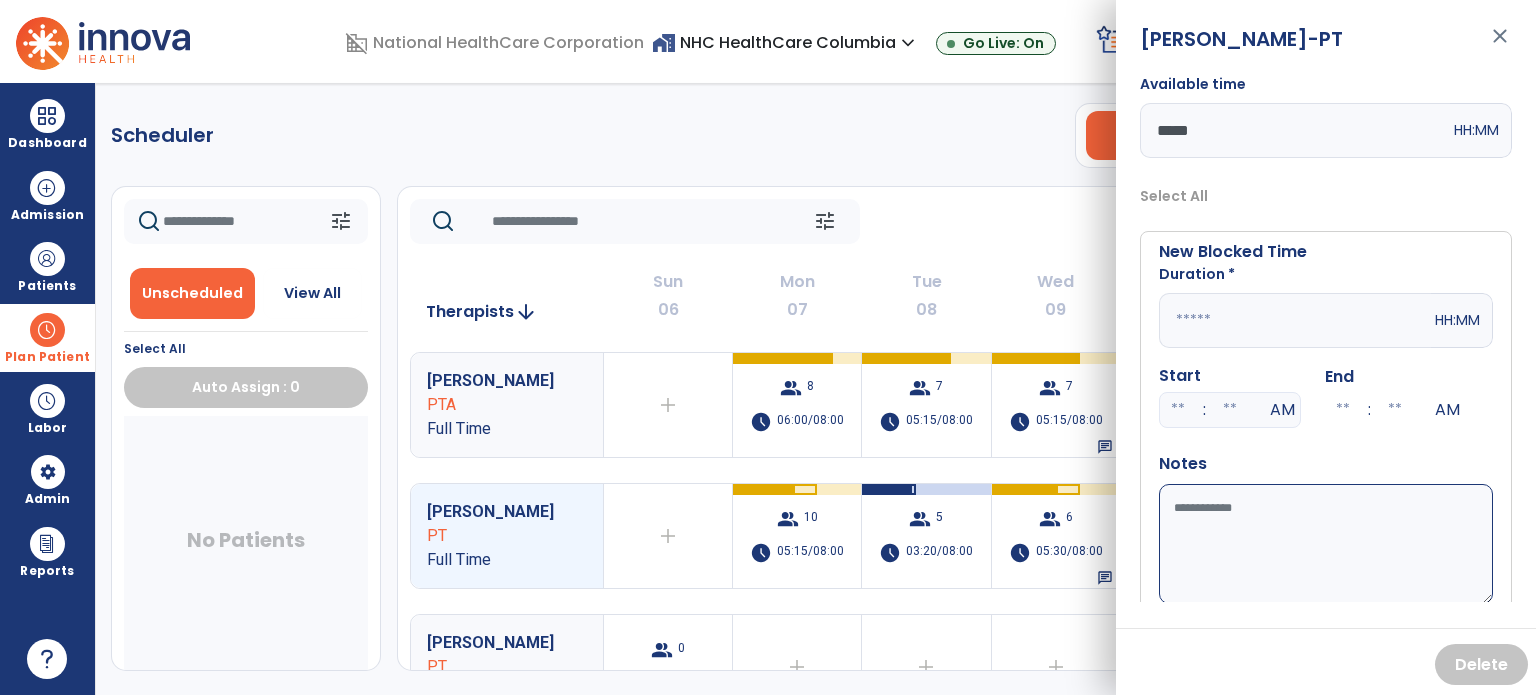 click at bounding box center [1295, 320] 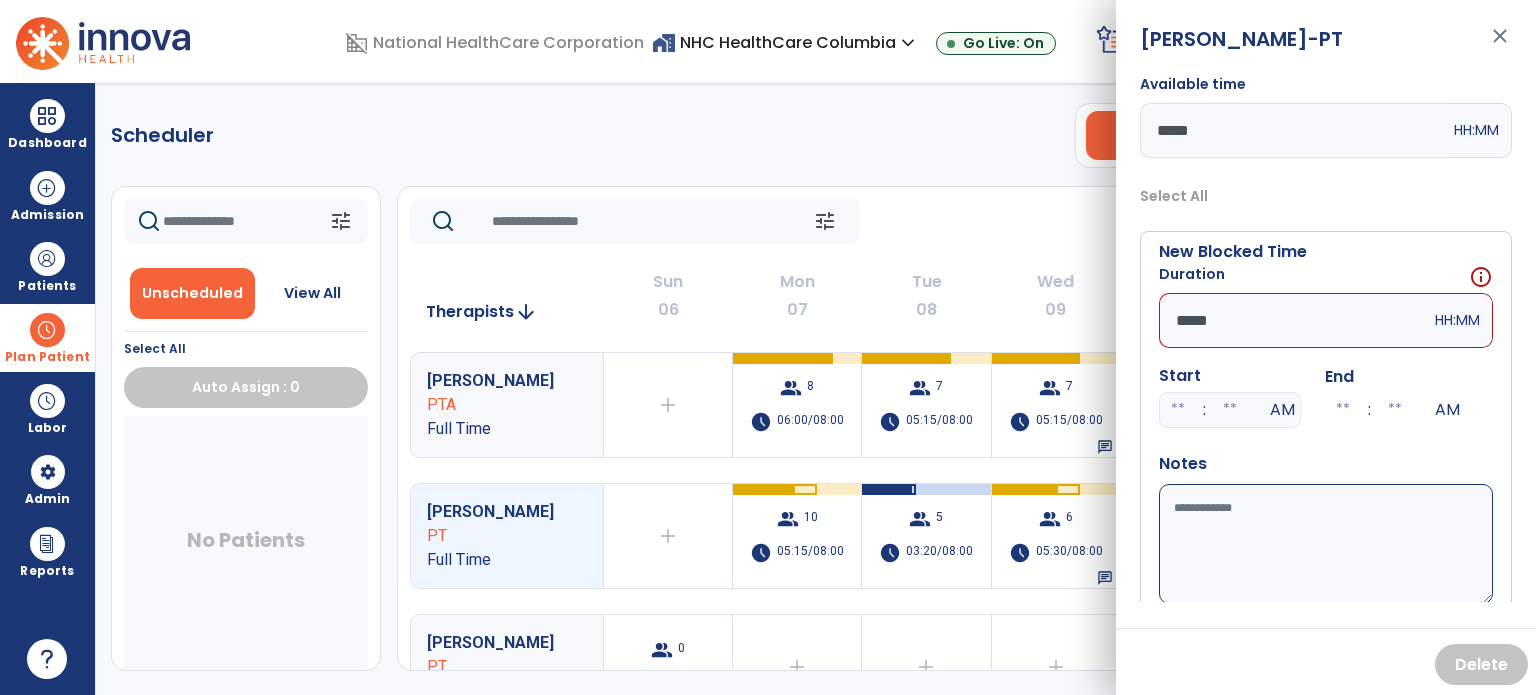type on "*****" 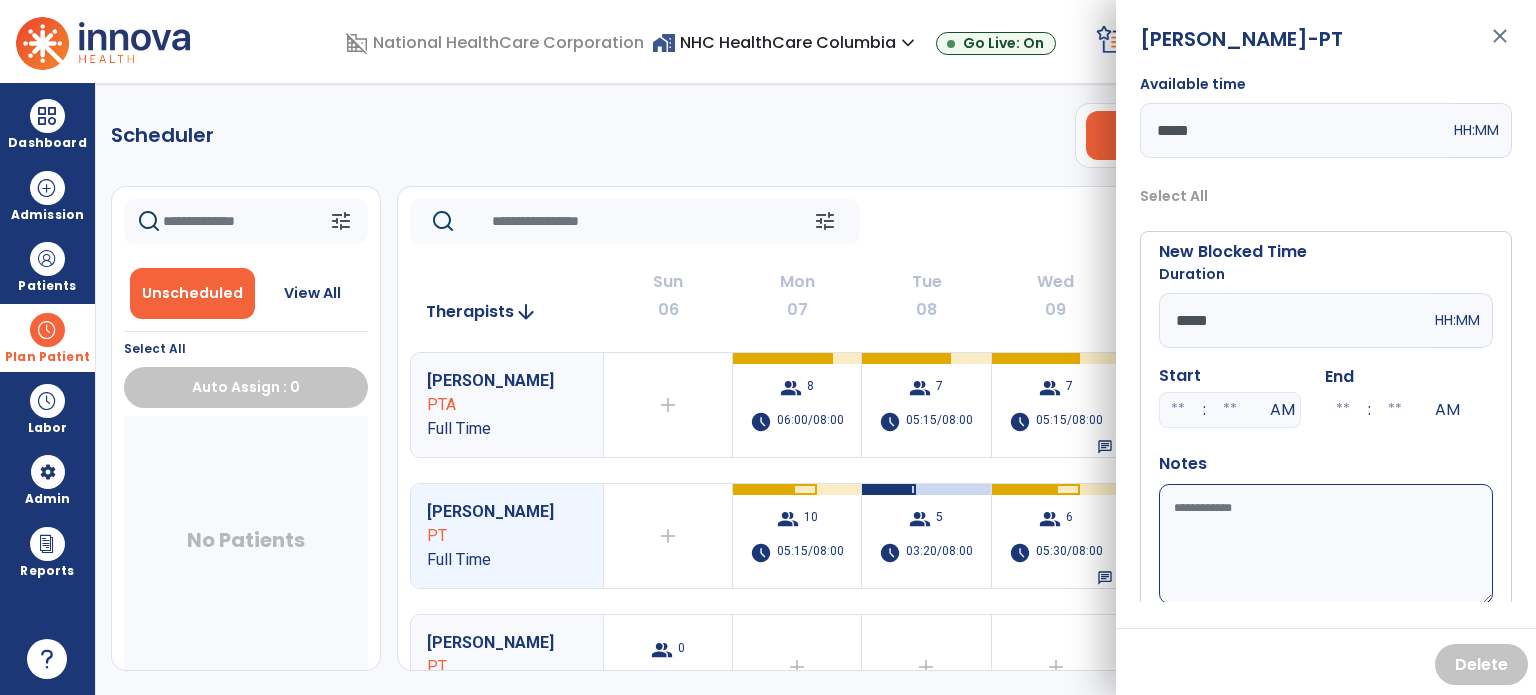 click on "Available time" at bounding box center (1326, 544) 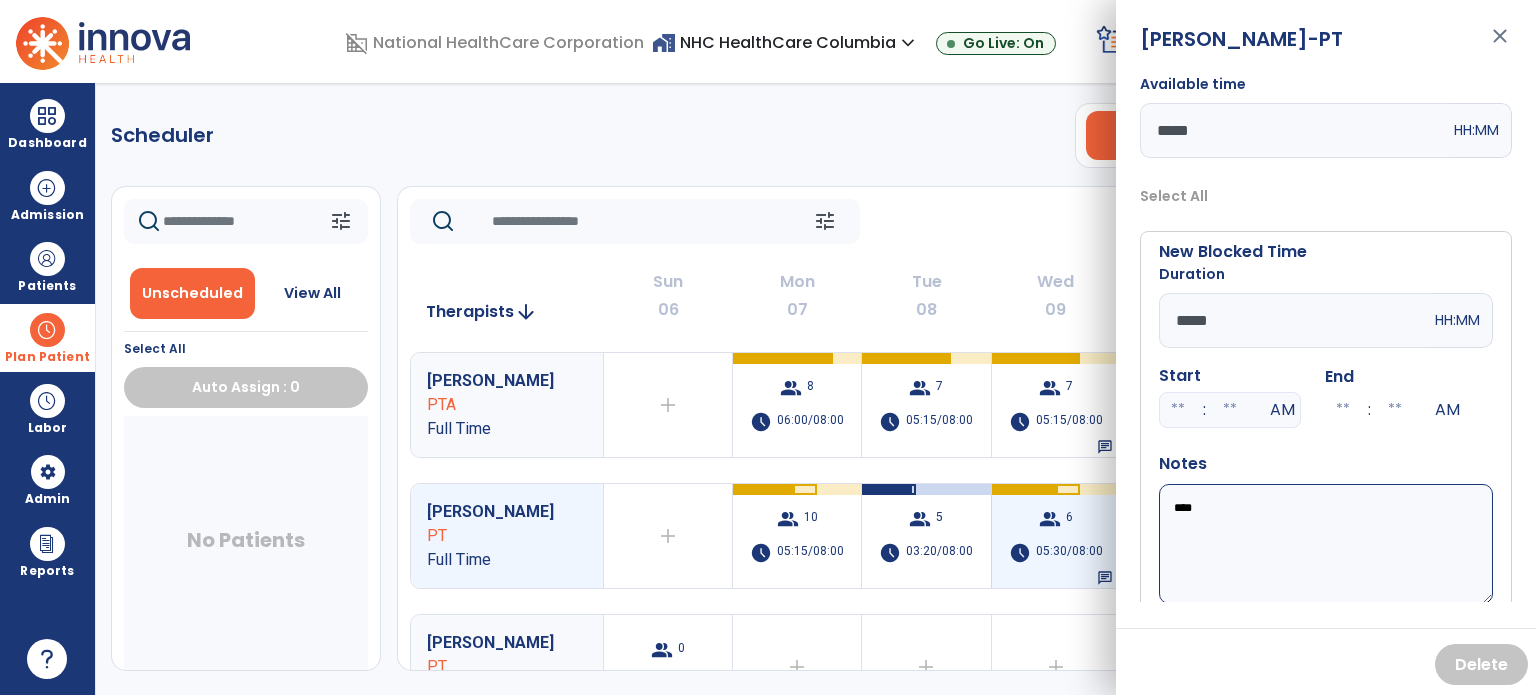 drag, startPoint x: 1254, startPoint y: 564, endPoint x: 1114, endPoint y: 573, distance: 140.28899 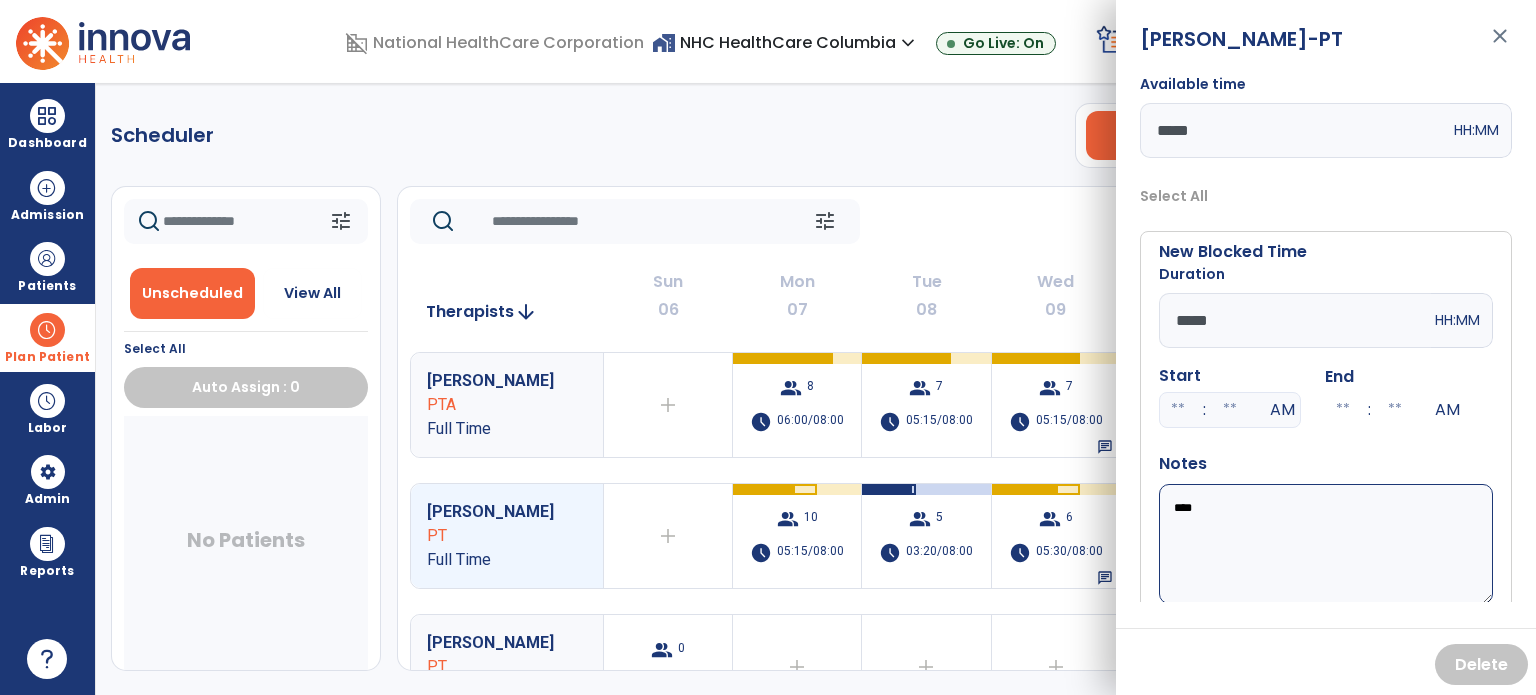 type on "****" 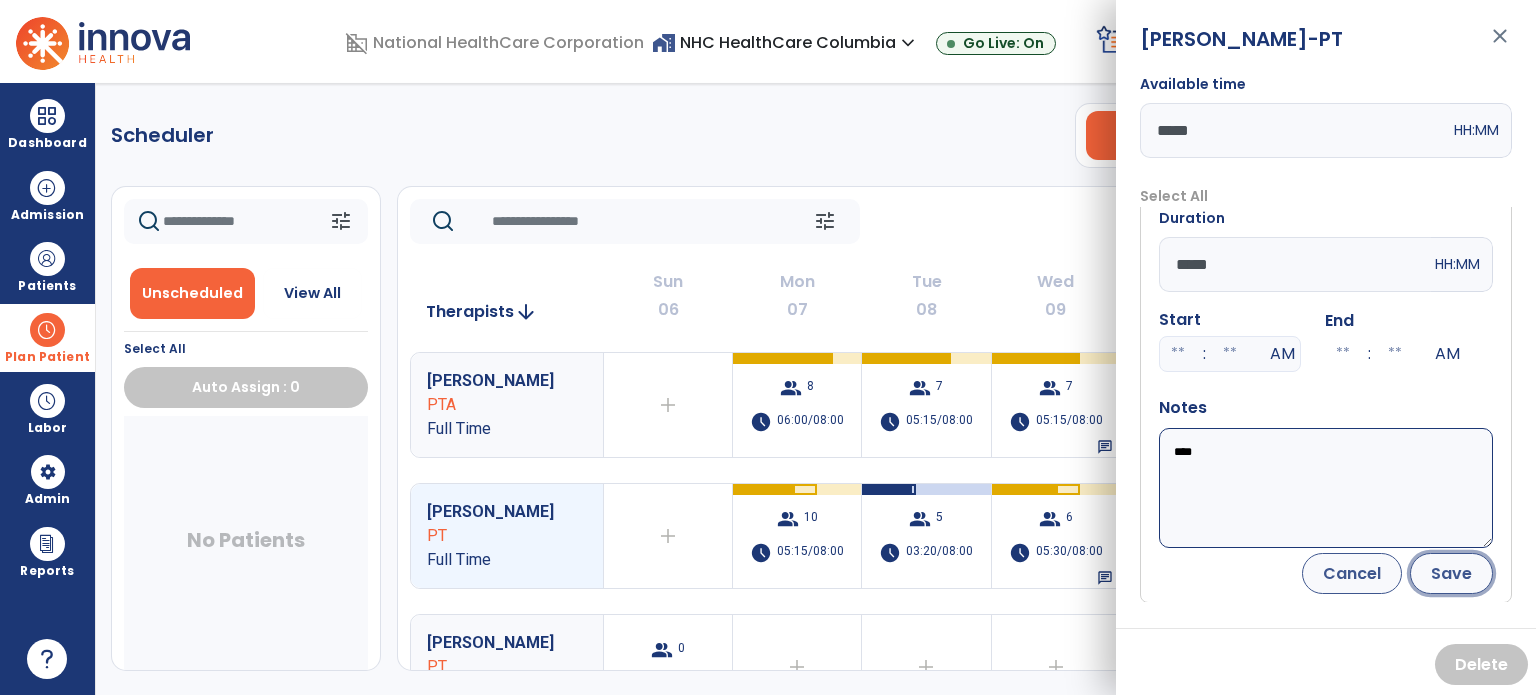 click on "Save" at bounding box center [1451, 573] 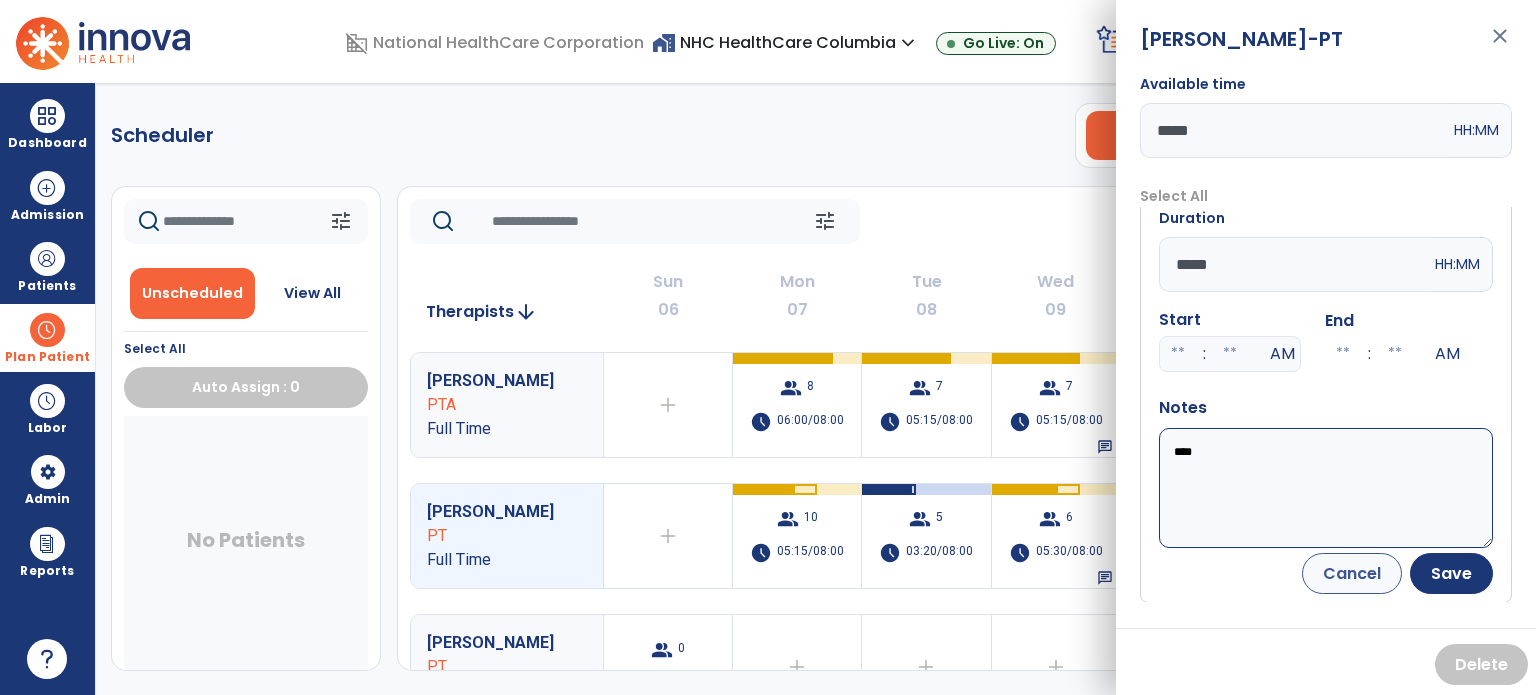 scroll, scrollTop: 0, scrollLeft: 0, axis: both 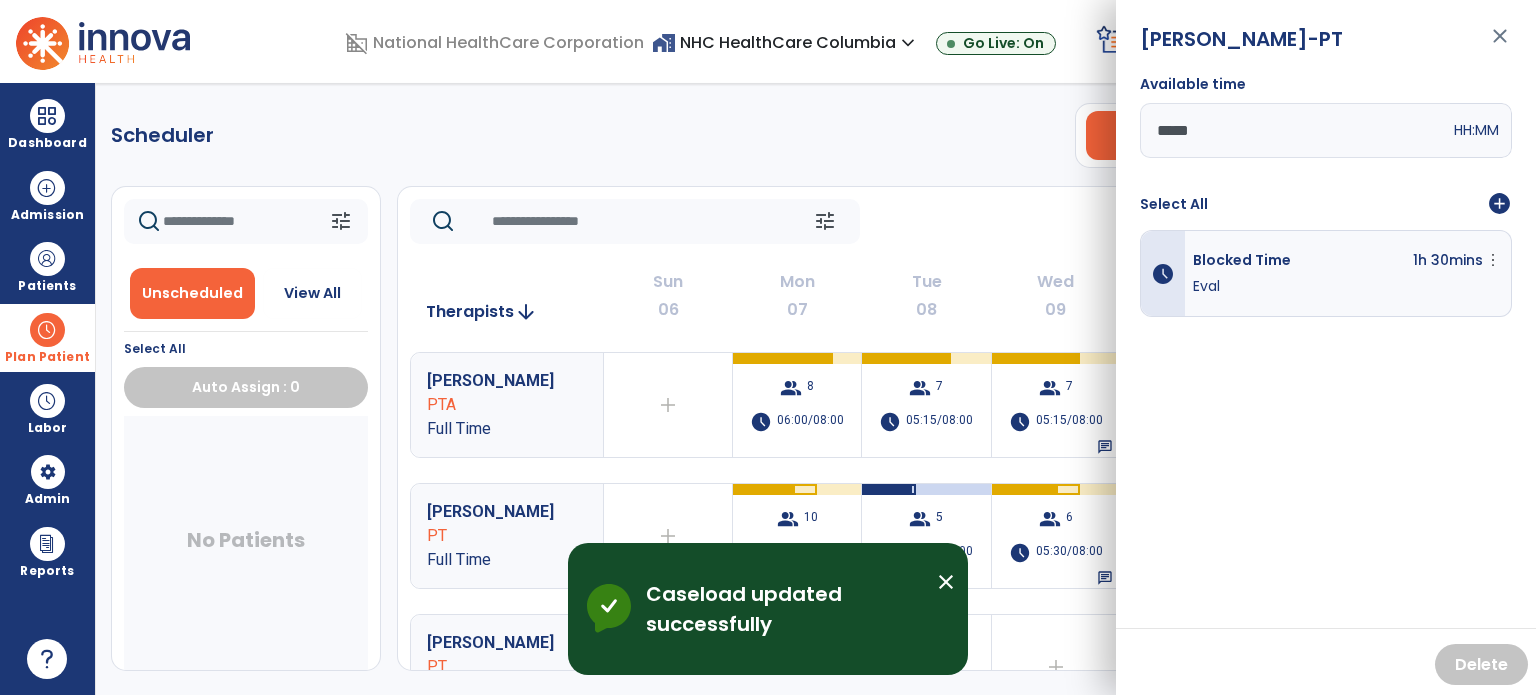 click on "add_circle" at bounding box center (1499, 204) 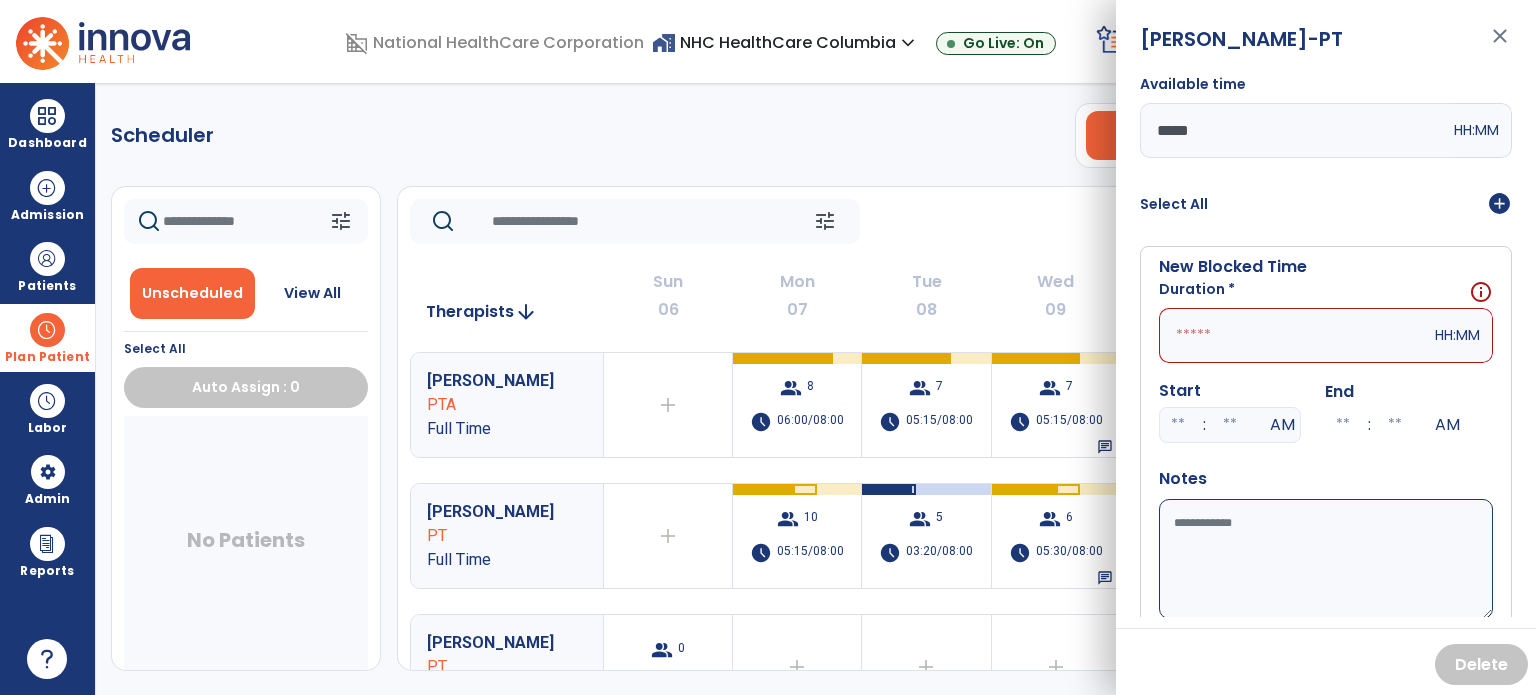 click on "Duration *  info" at bounding box center [1326, 293] 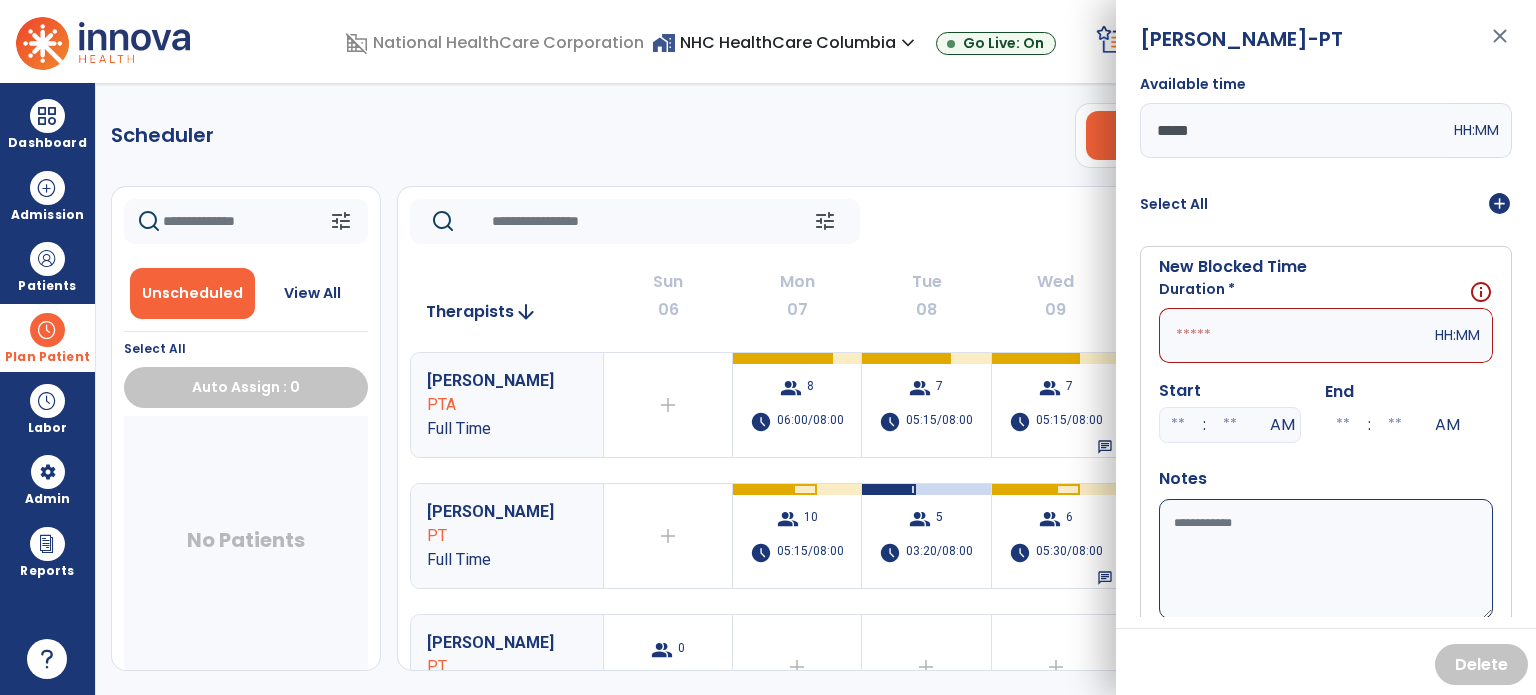 click at bounding box center (1295, 335) 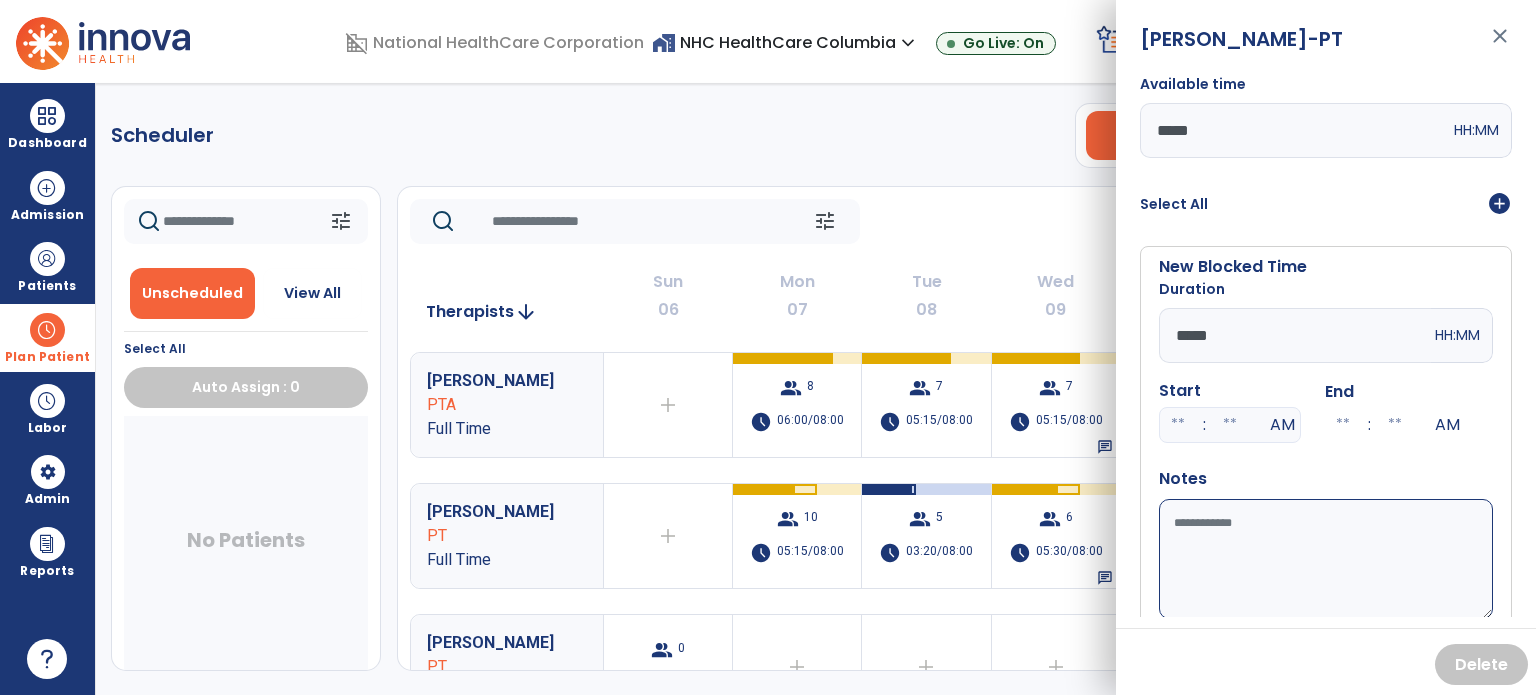 type on "*****" 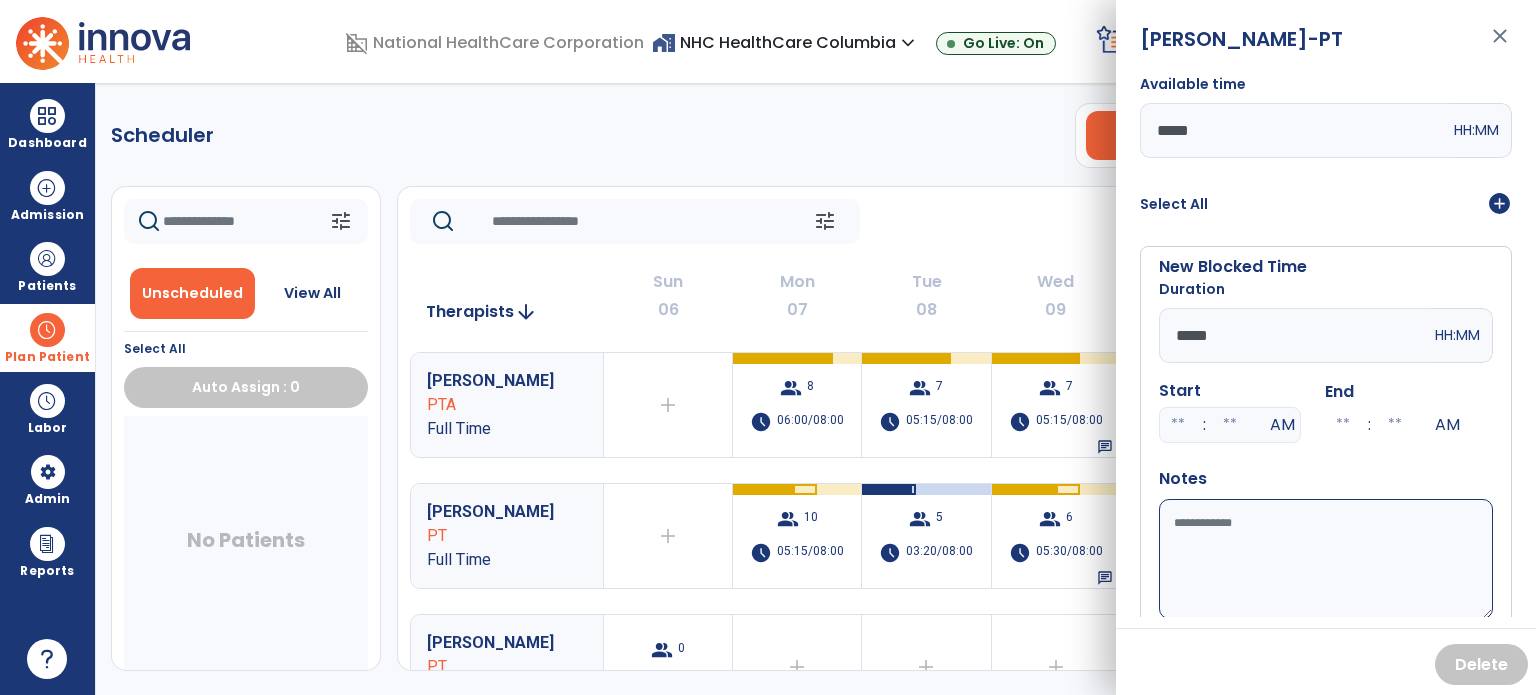 click on "Available time" at bounding box center (1326, 559) 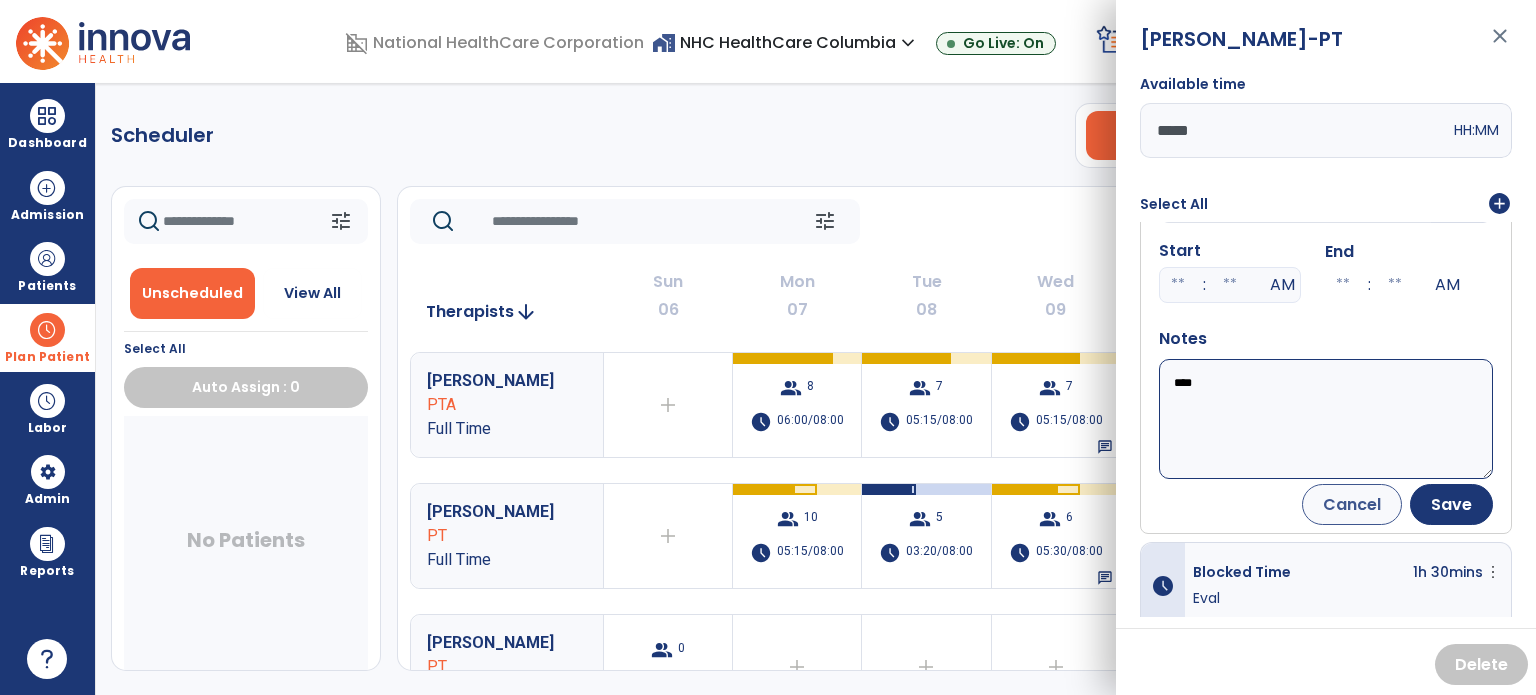 scroll, scrollTop: 150, scrollLeft: 0, axis: vertical 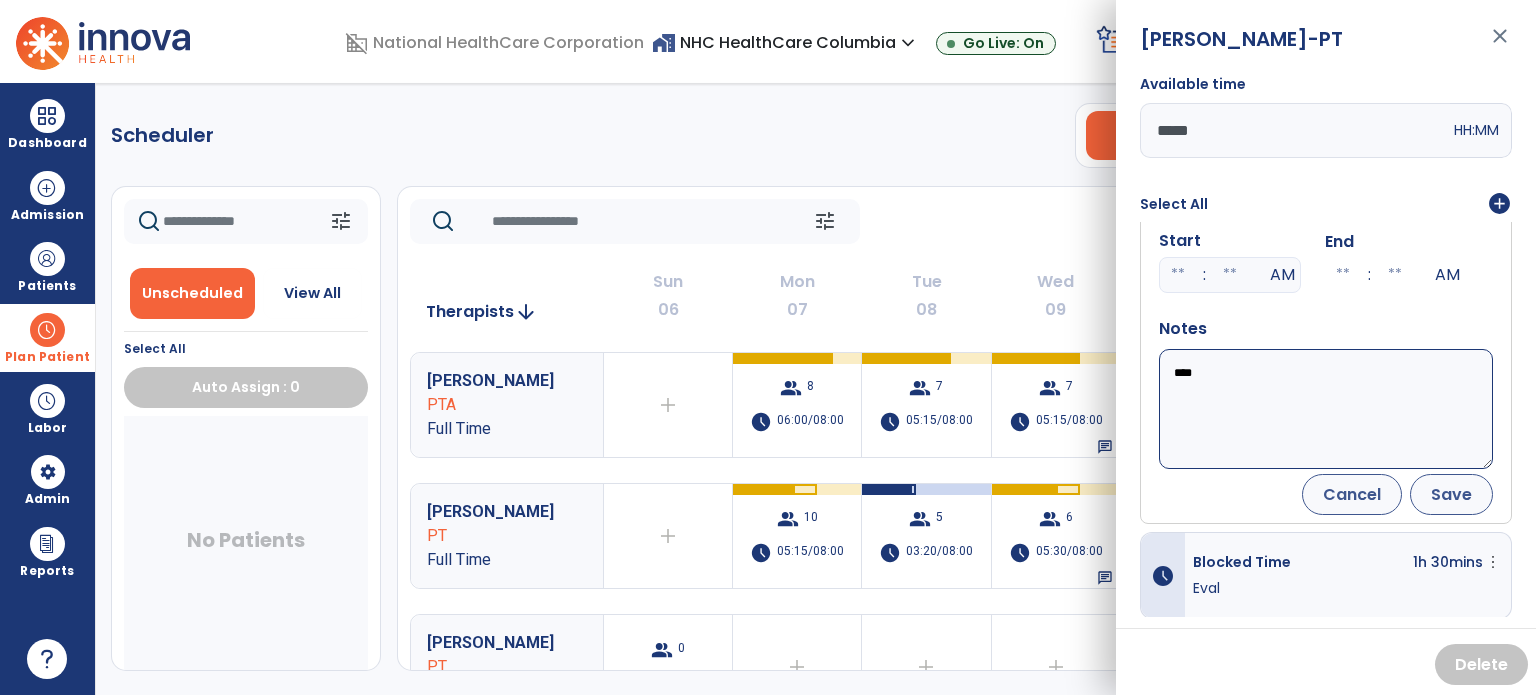 type on "****" 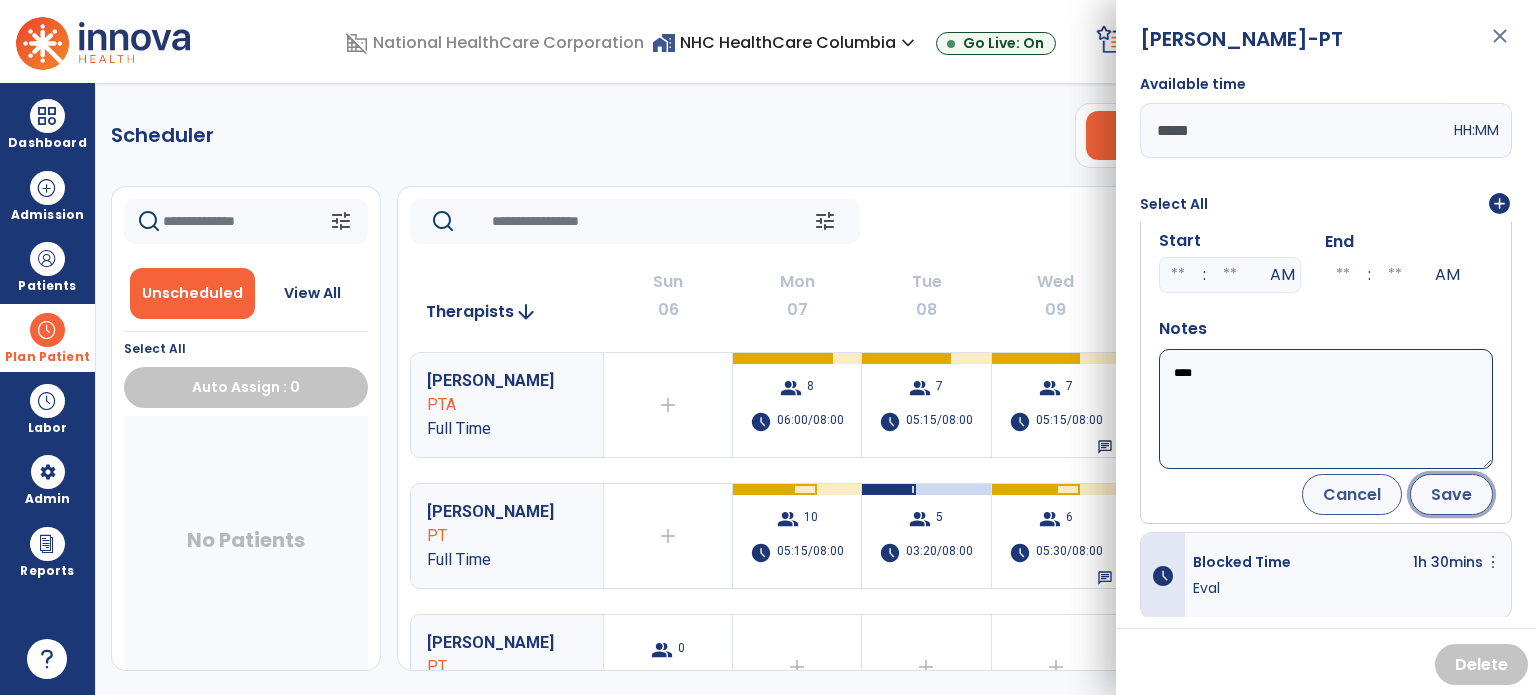 click on "Save" at bounding box center (1451, 494) 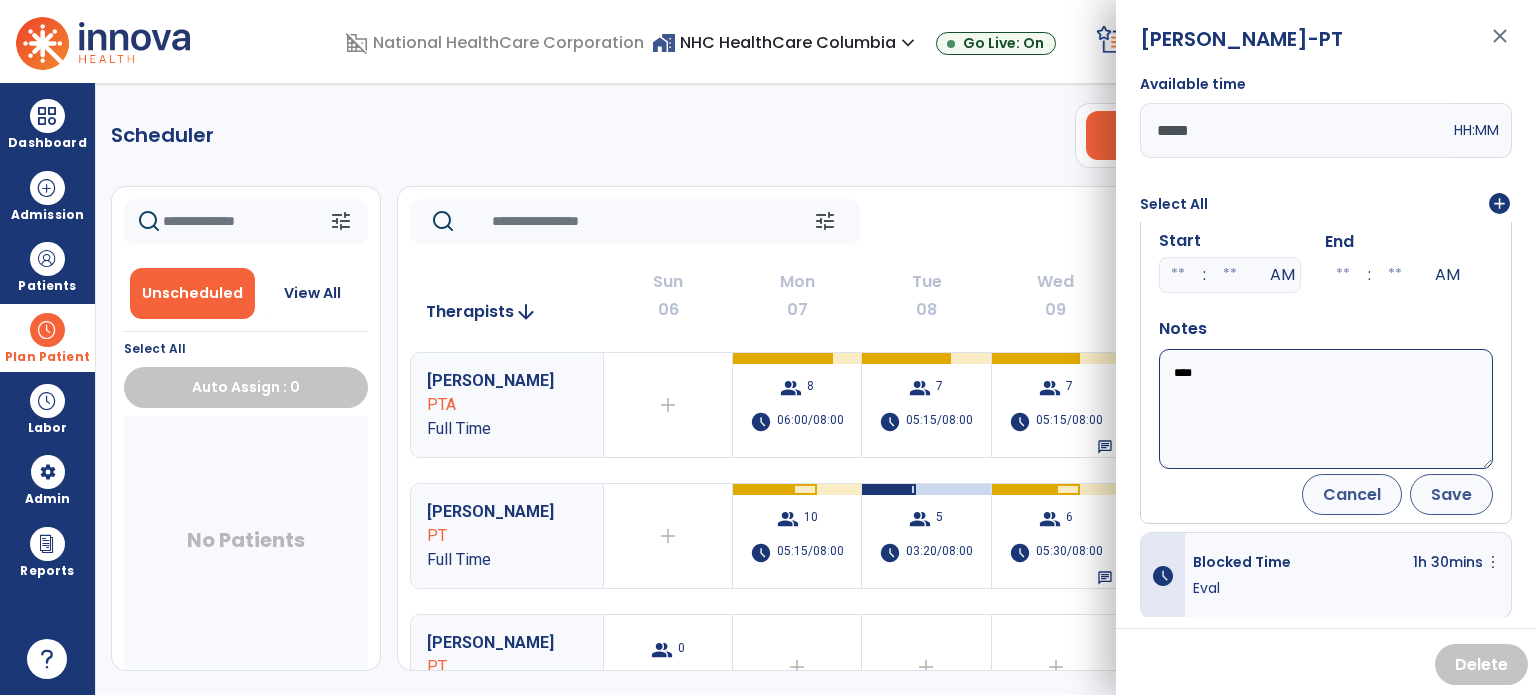 scroll, scrollTop: 0, scrollLeft: 0, axis: both 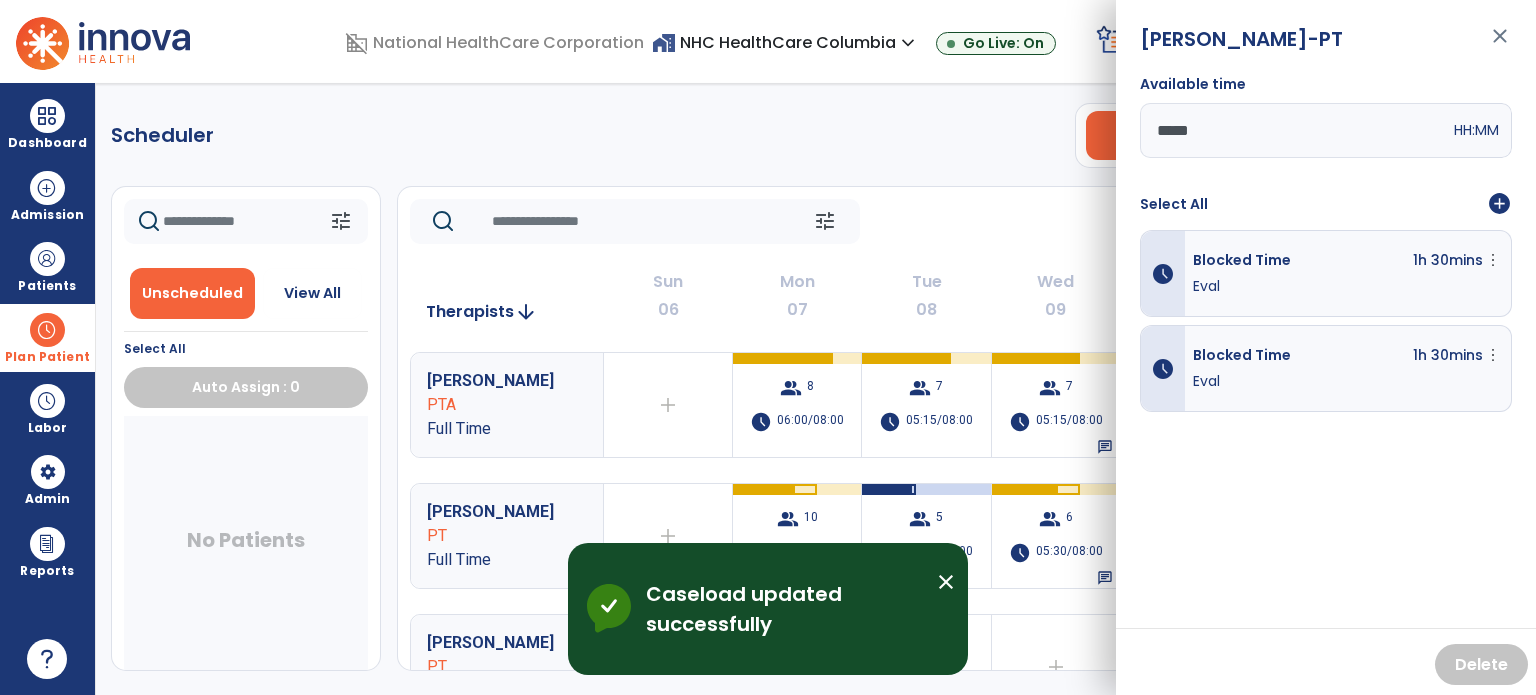 click on "add_circle" at bounding box center (1499, 204) 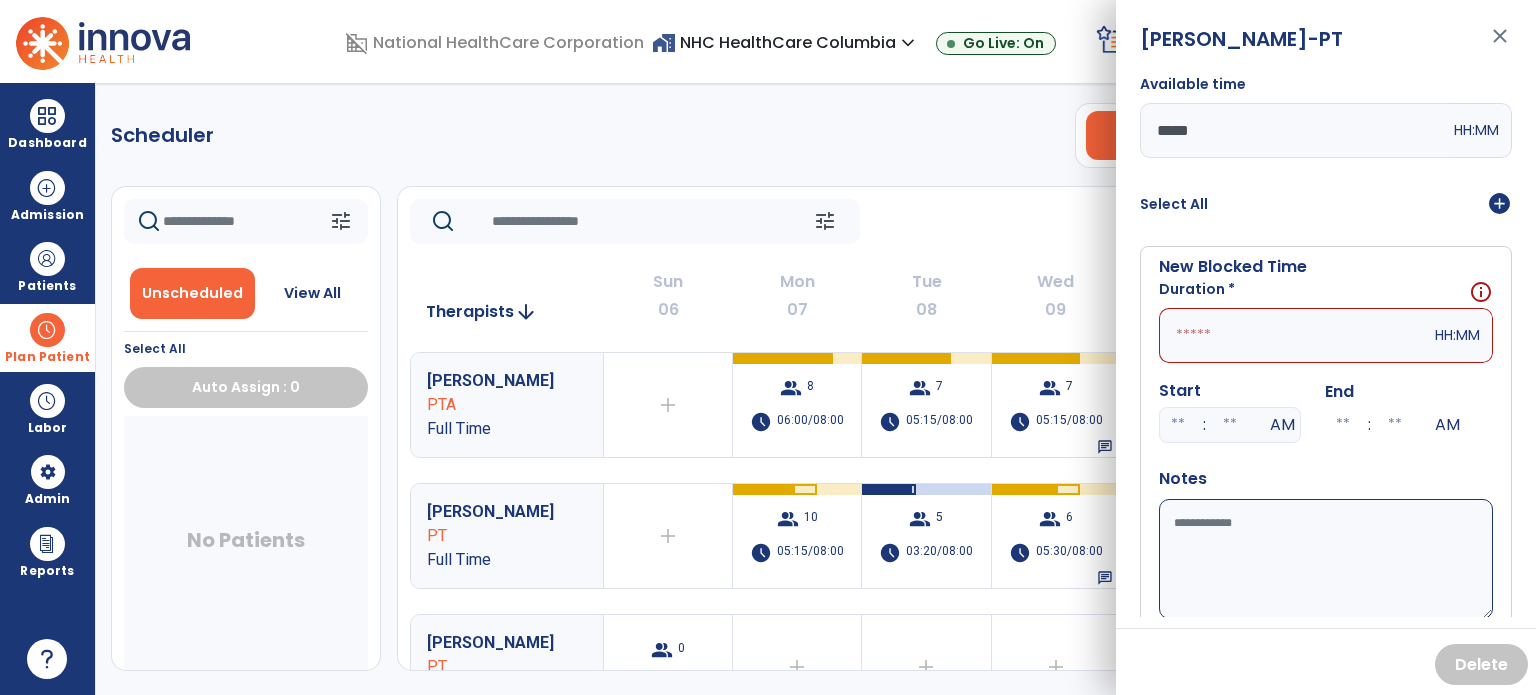 click at bounding box center (1295, 335) 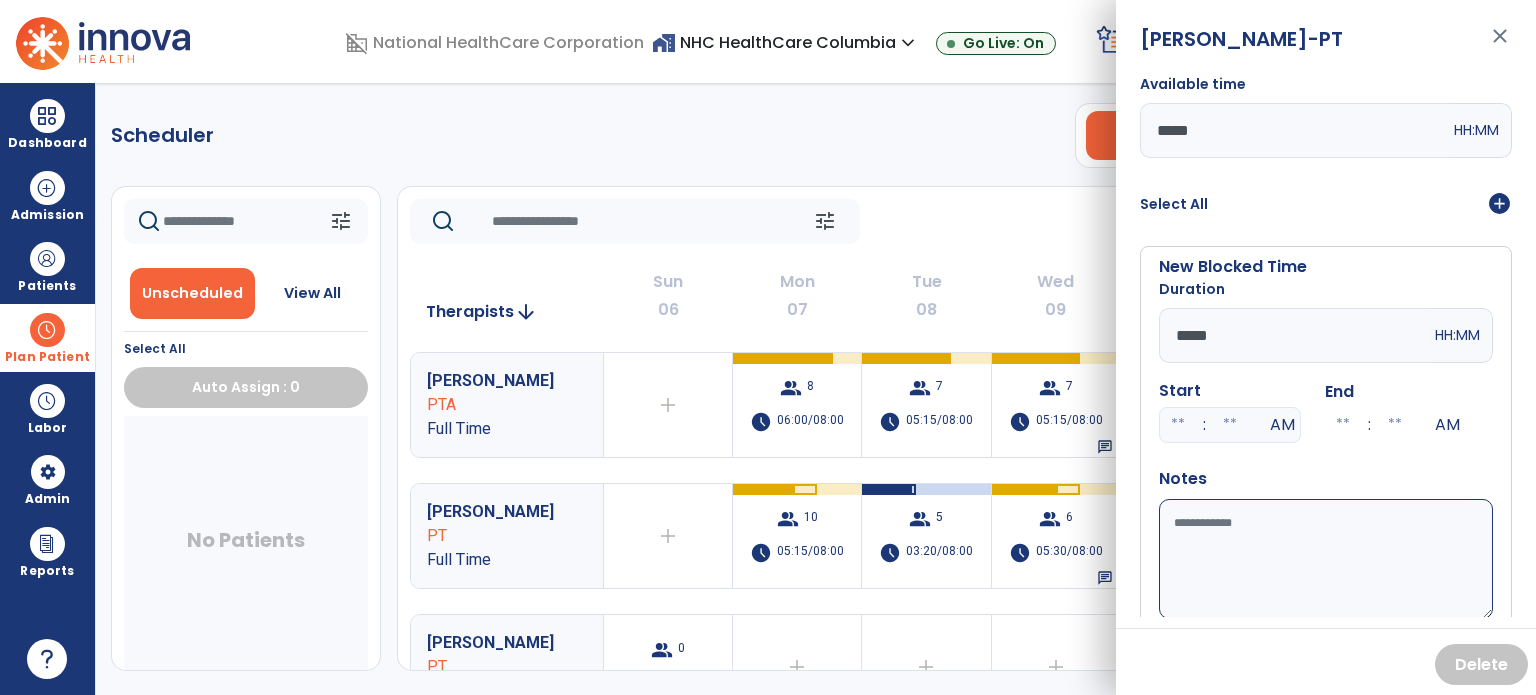 type on "*****" 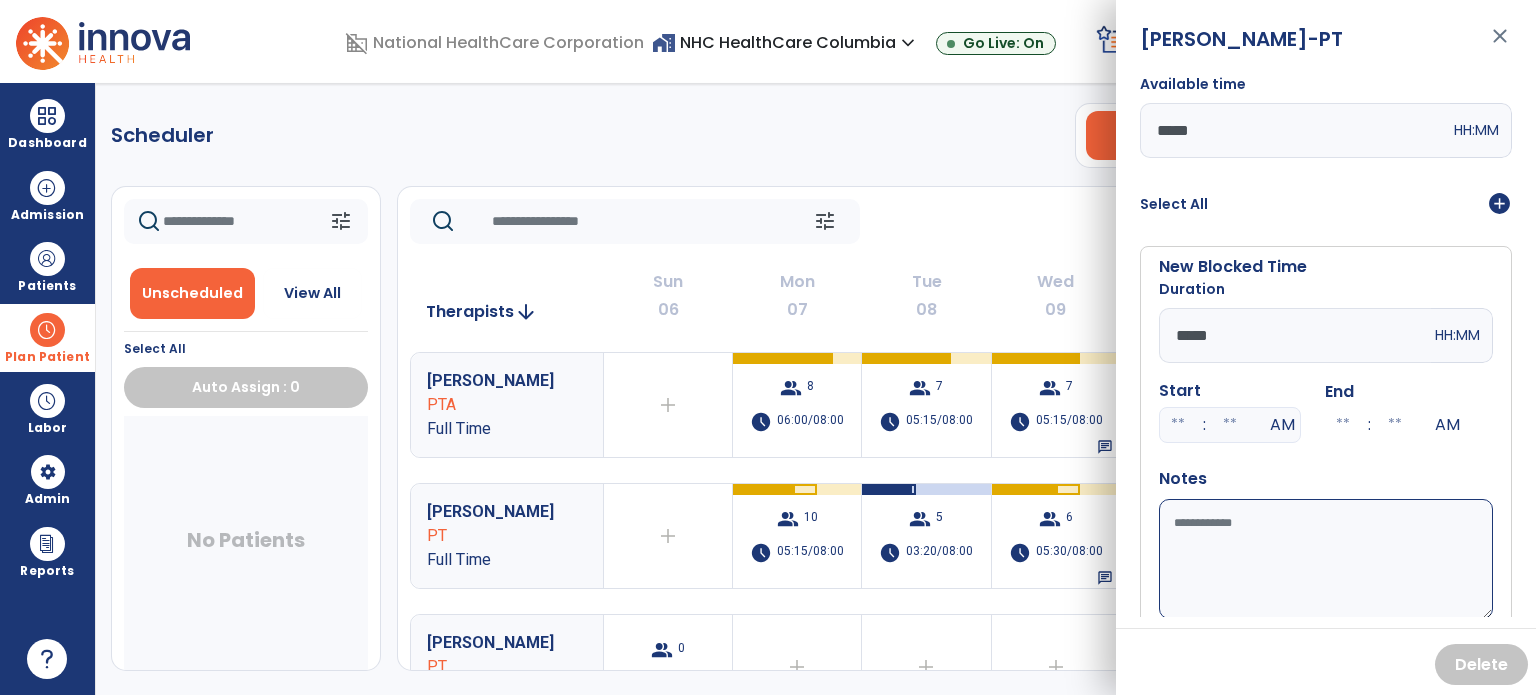 click on "Available time" at bounding box center [1326, 559] 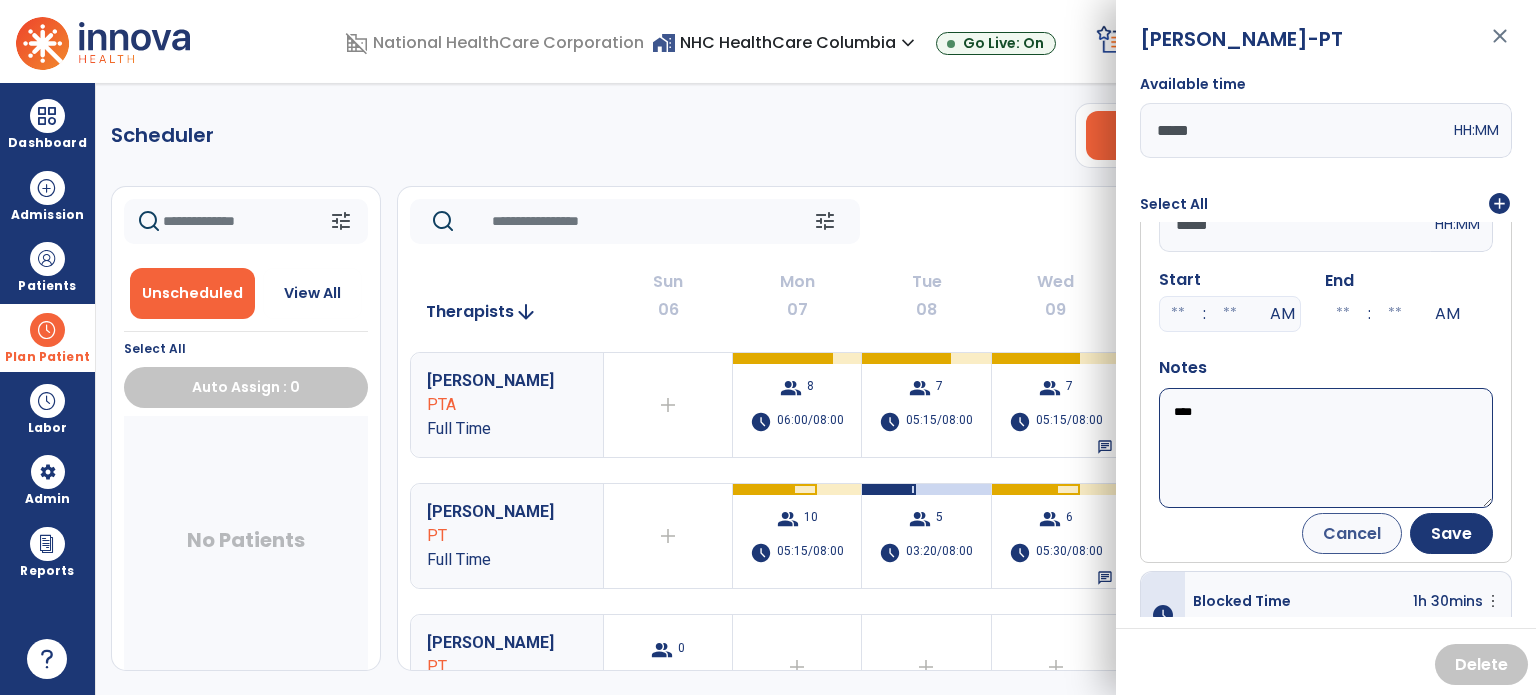 scroll, scrollTop: 244, scrollLeft: 0, axis: vertical 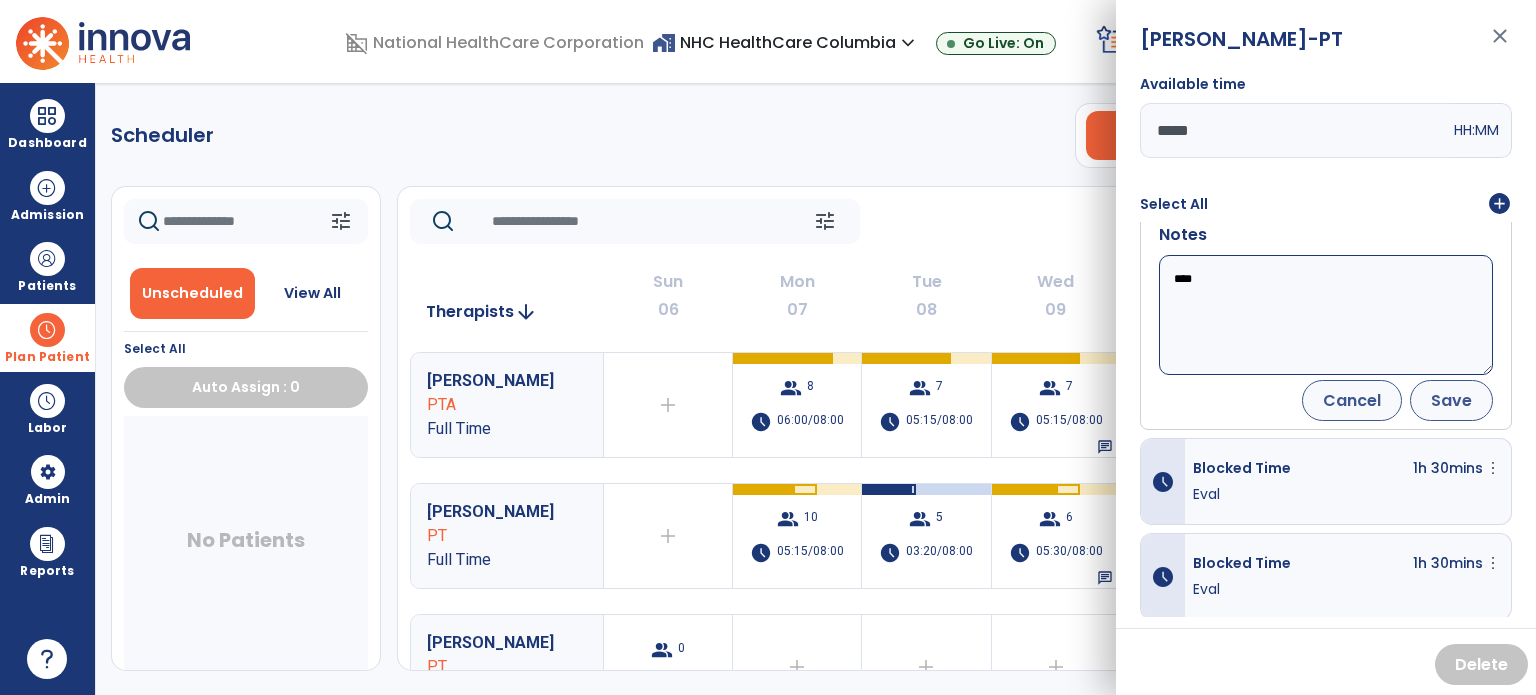 type on "****" 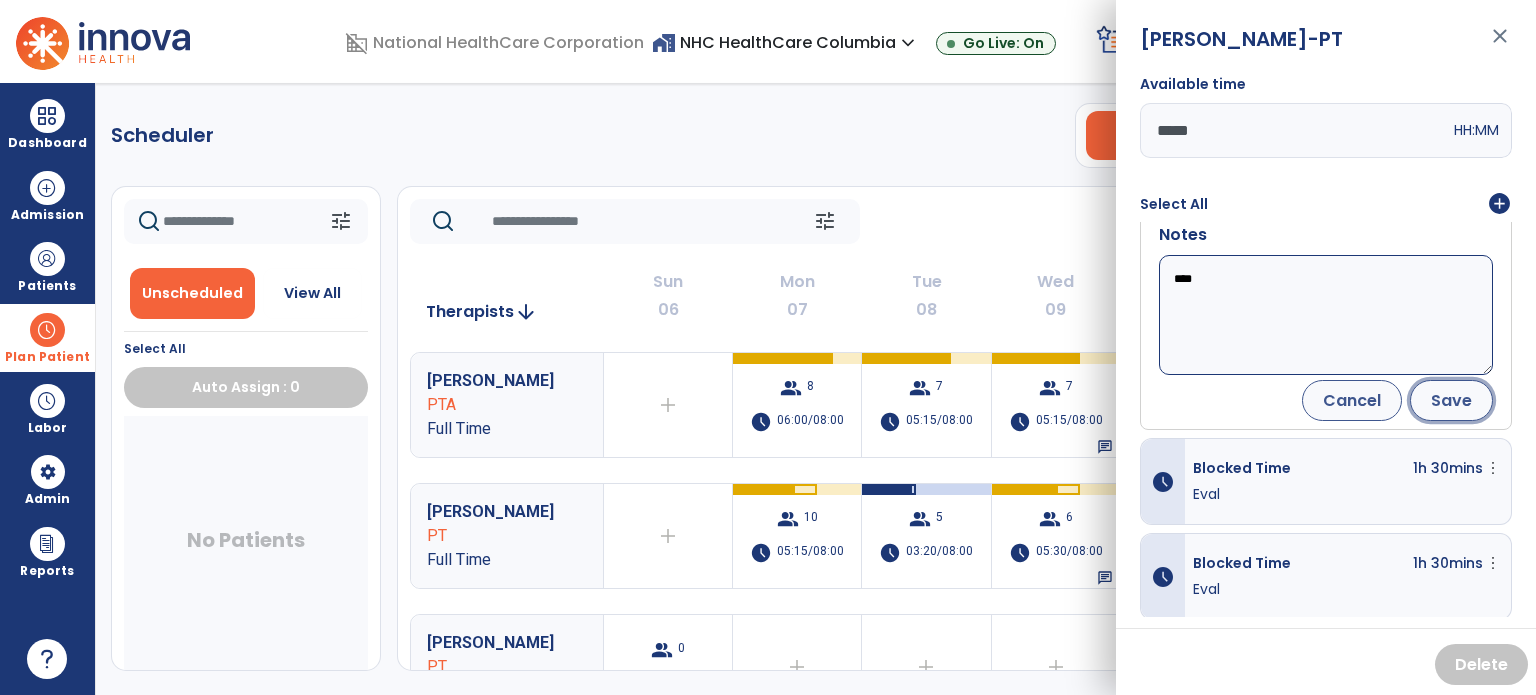 click on "Save" at bounding box center [1451, 400] 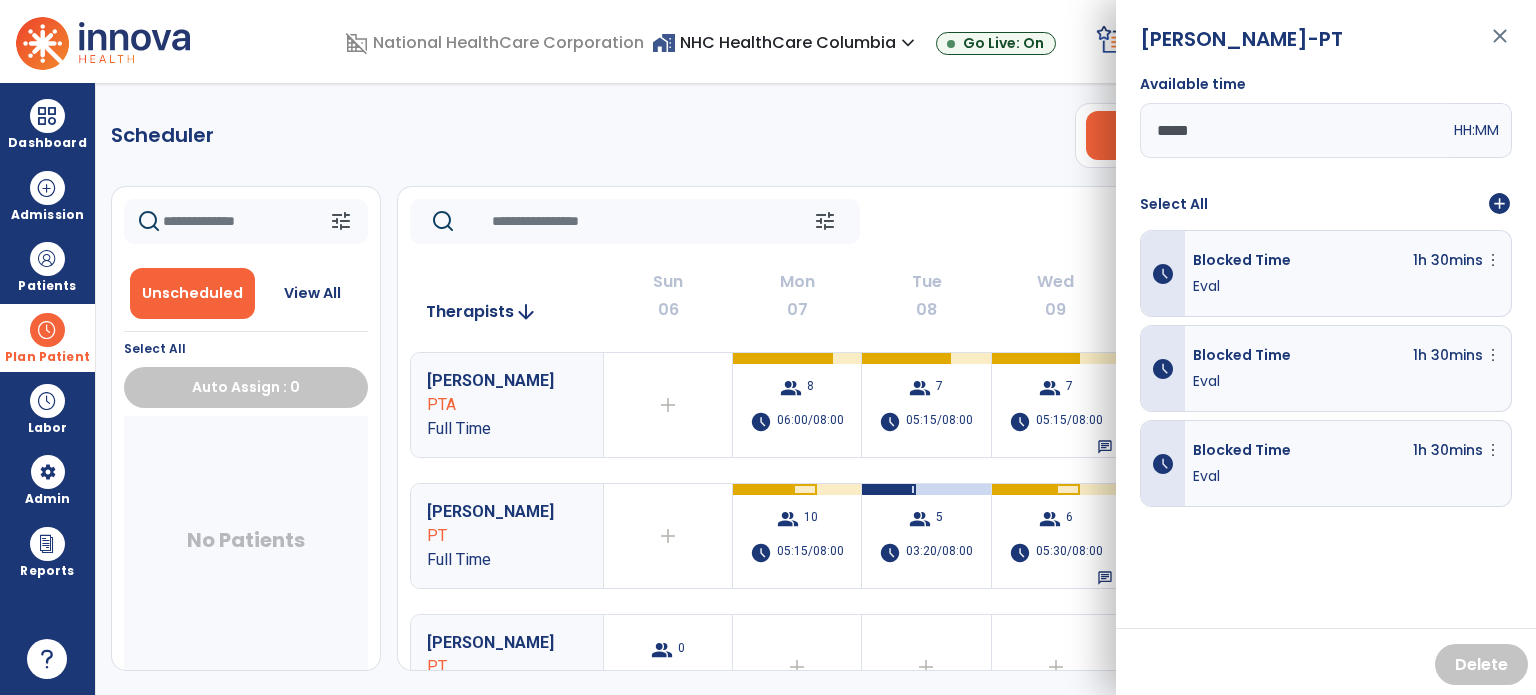 scroll, scrollTop: 0, scrollLeft: 0, axis: both 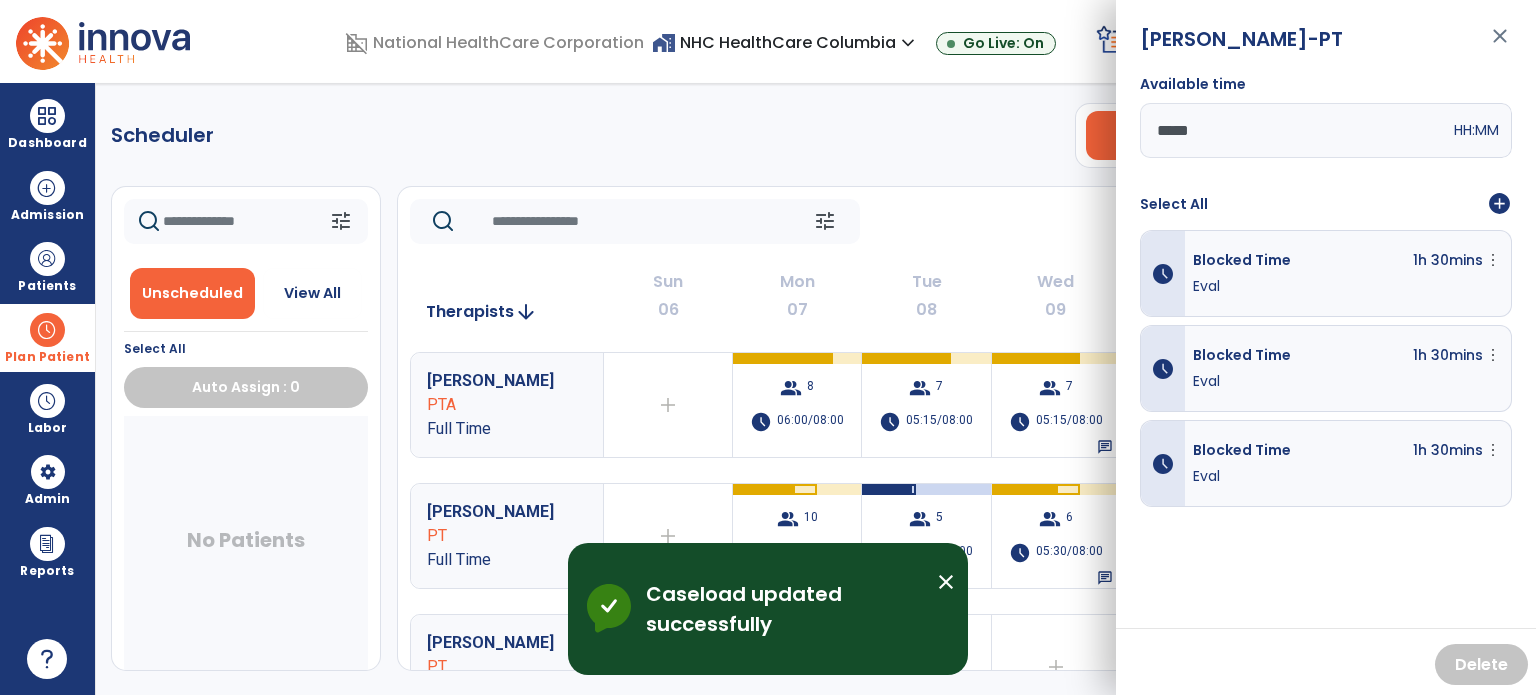 click on "add_circle" at bounding box center [1499, 204] 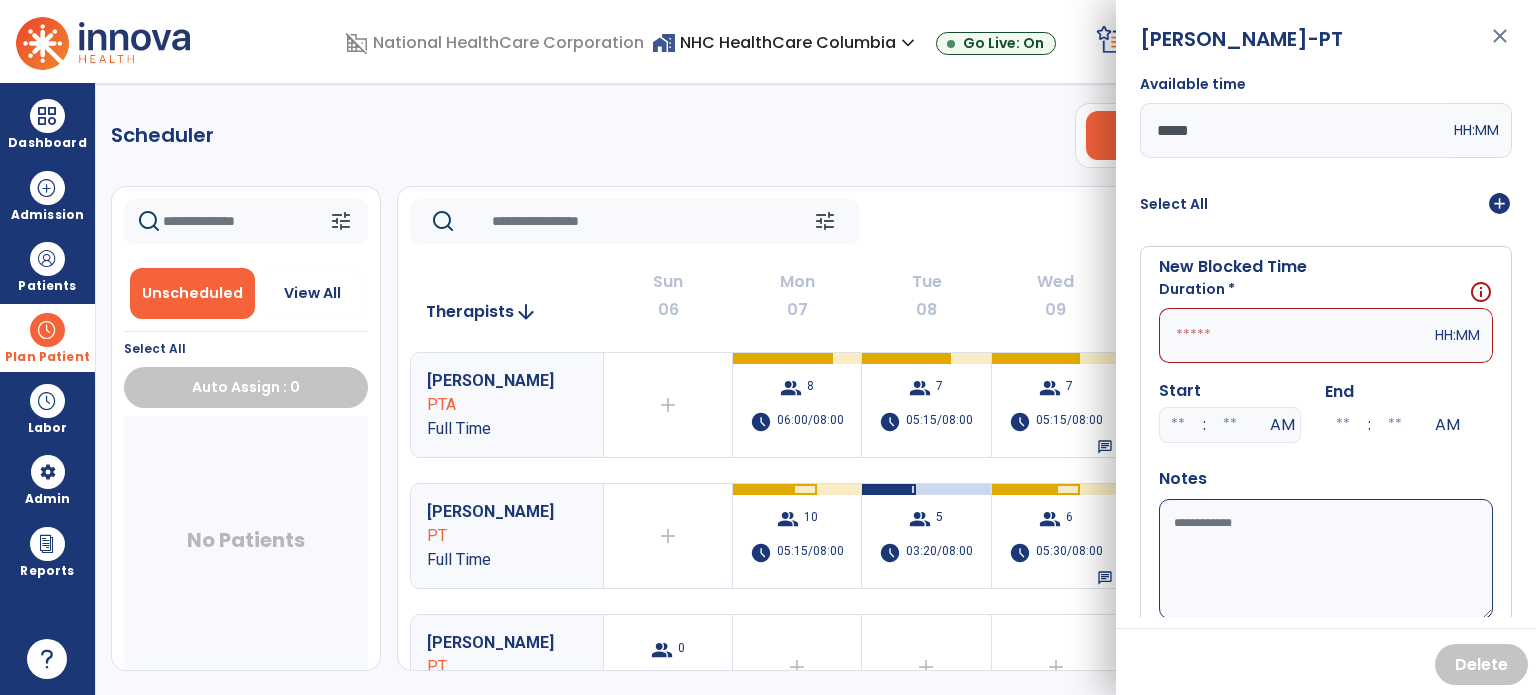 click at bounding box center [1295, 335] 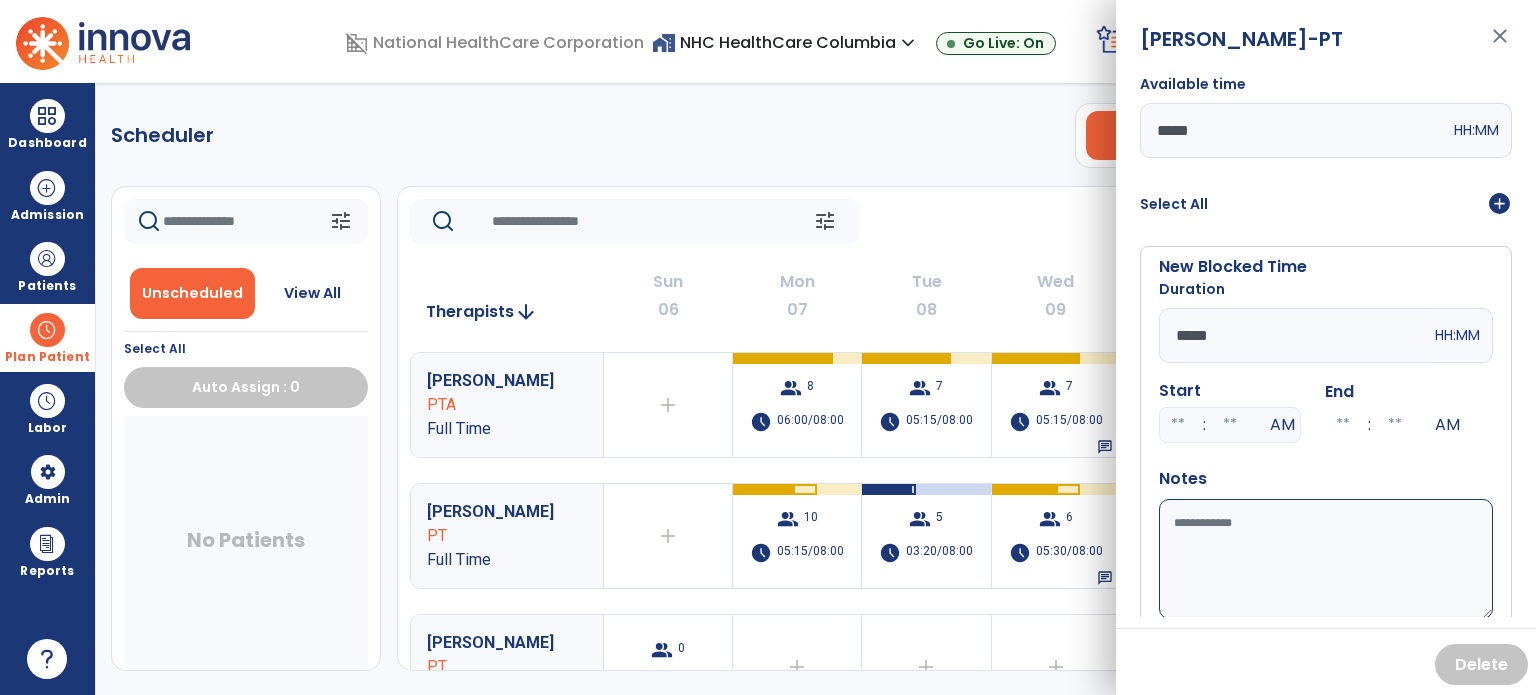 type on "*****" 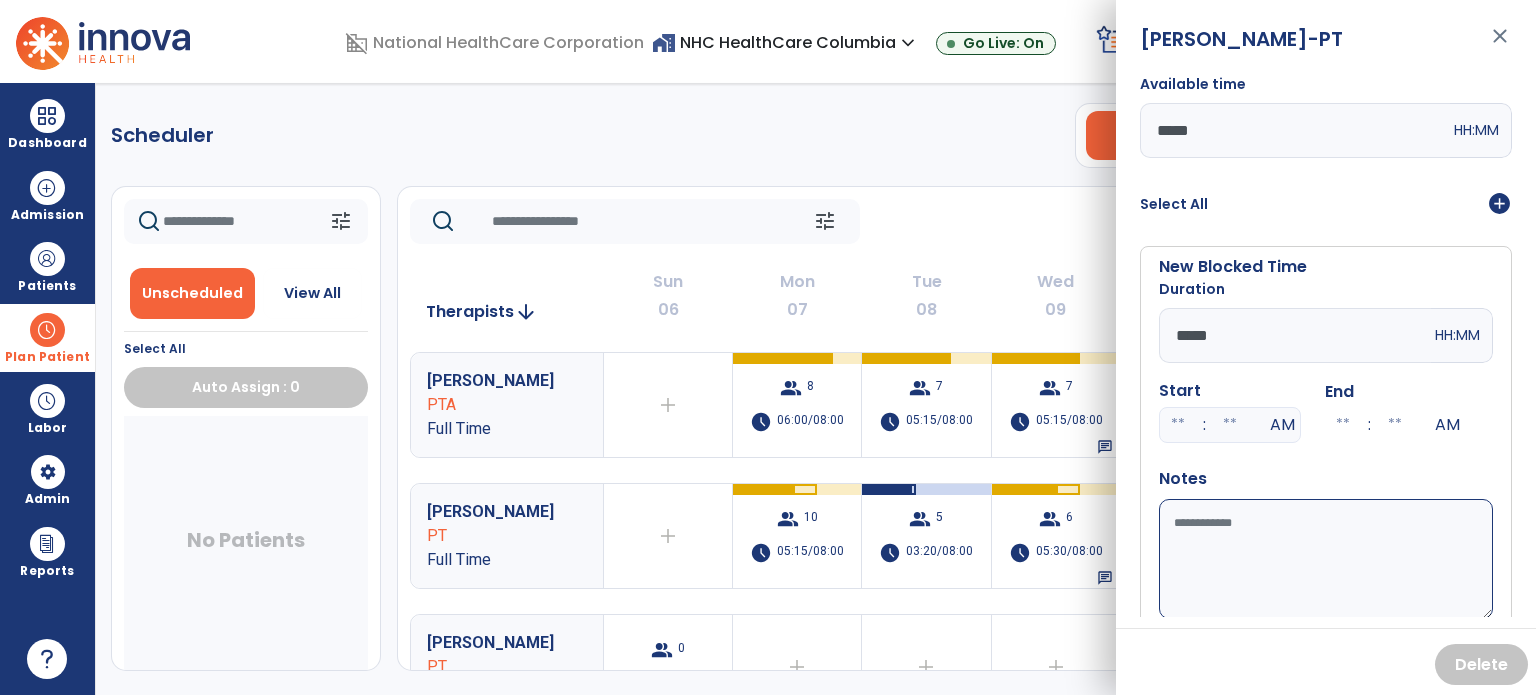click on "Available time" at bounding box center (1326, 559) 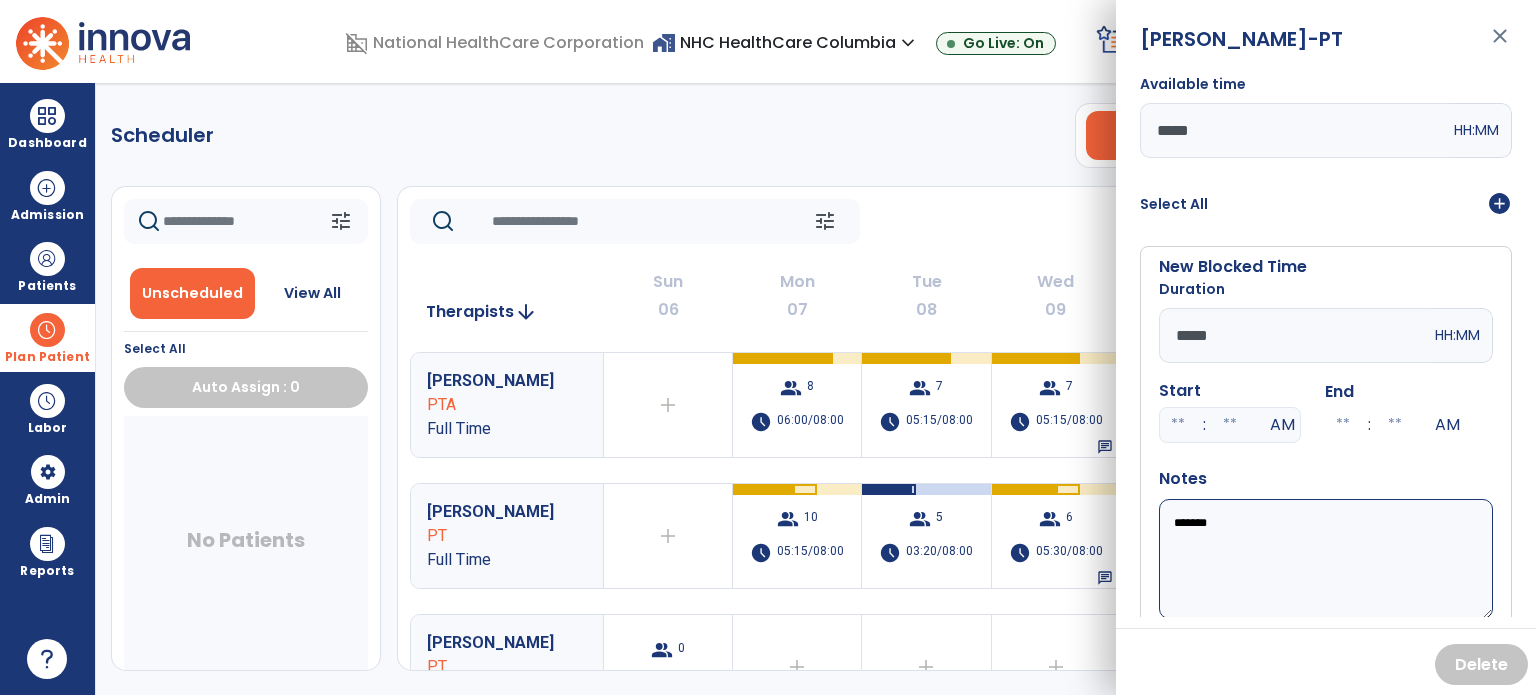 type on "******" 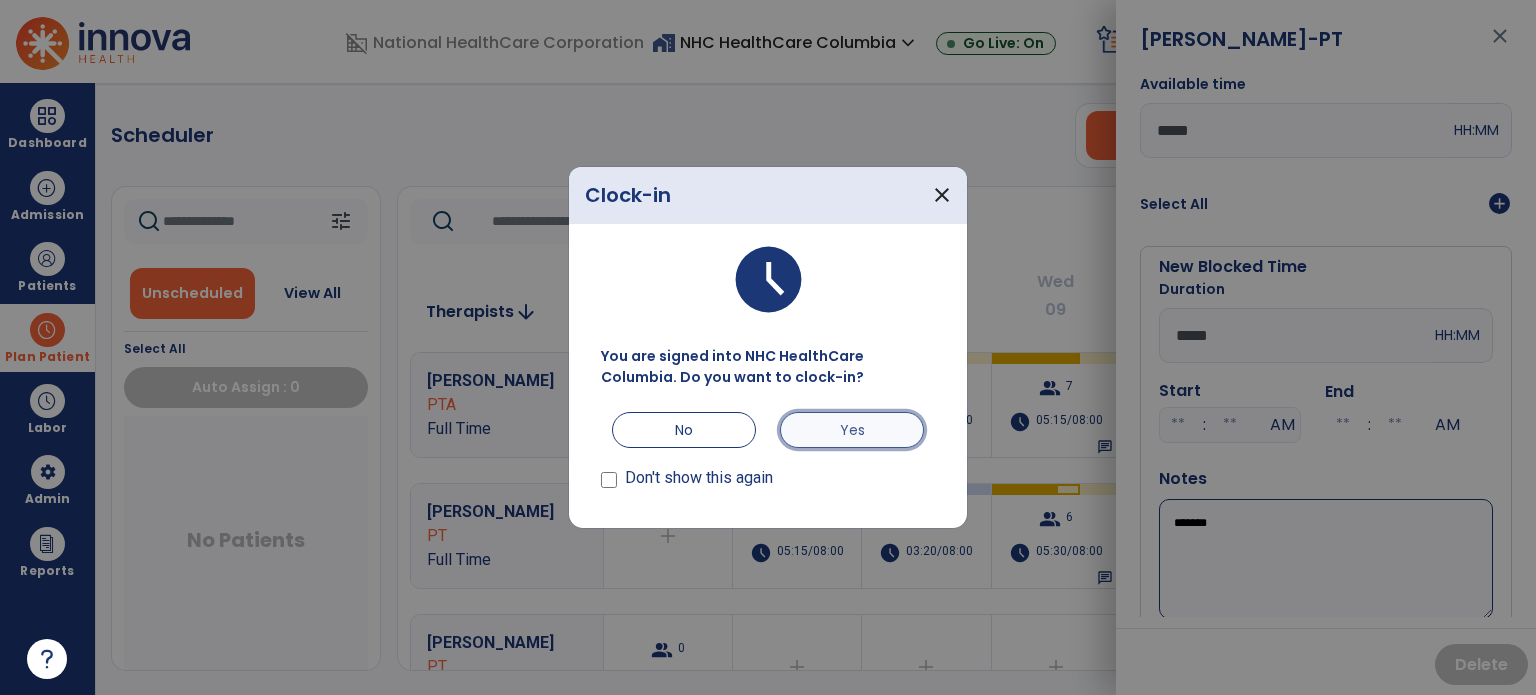 click on "Yes" at bounding box center [852, 430] 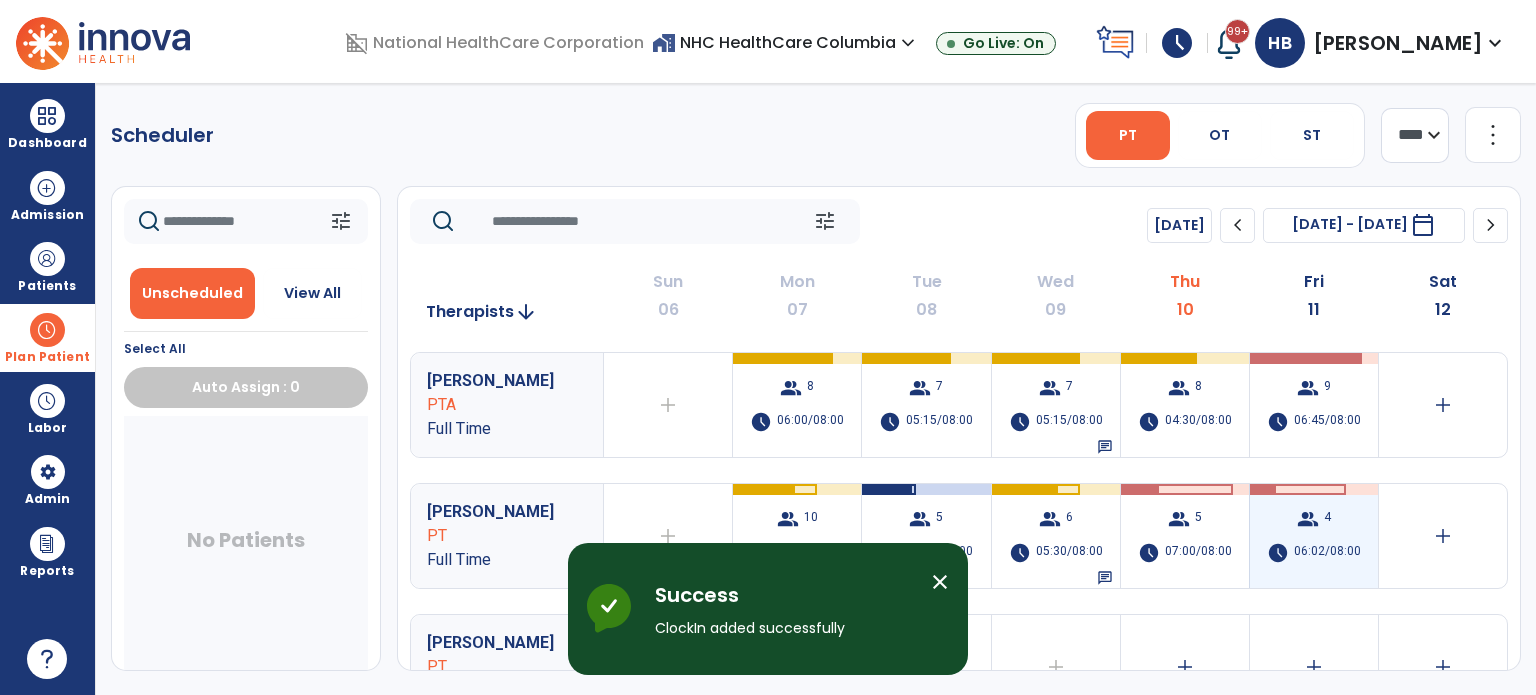click on "group  4  schedule  06:02/08:00" at bounding box center (1314, 536) 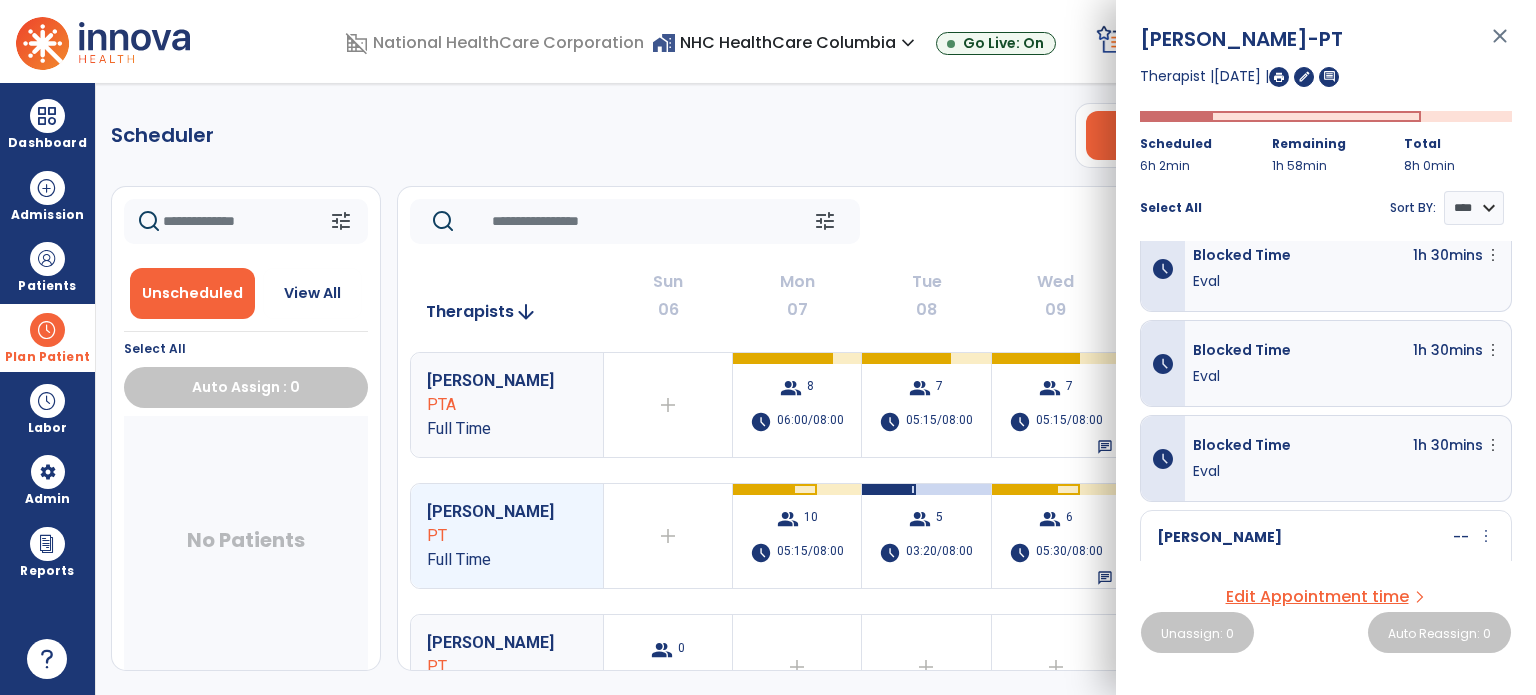 scroll, scrollTop: 0, scrollLeft: 0, axis: both 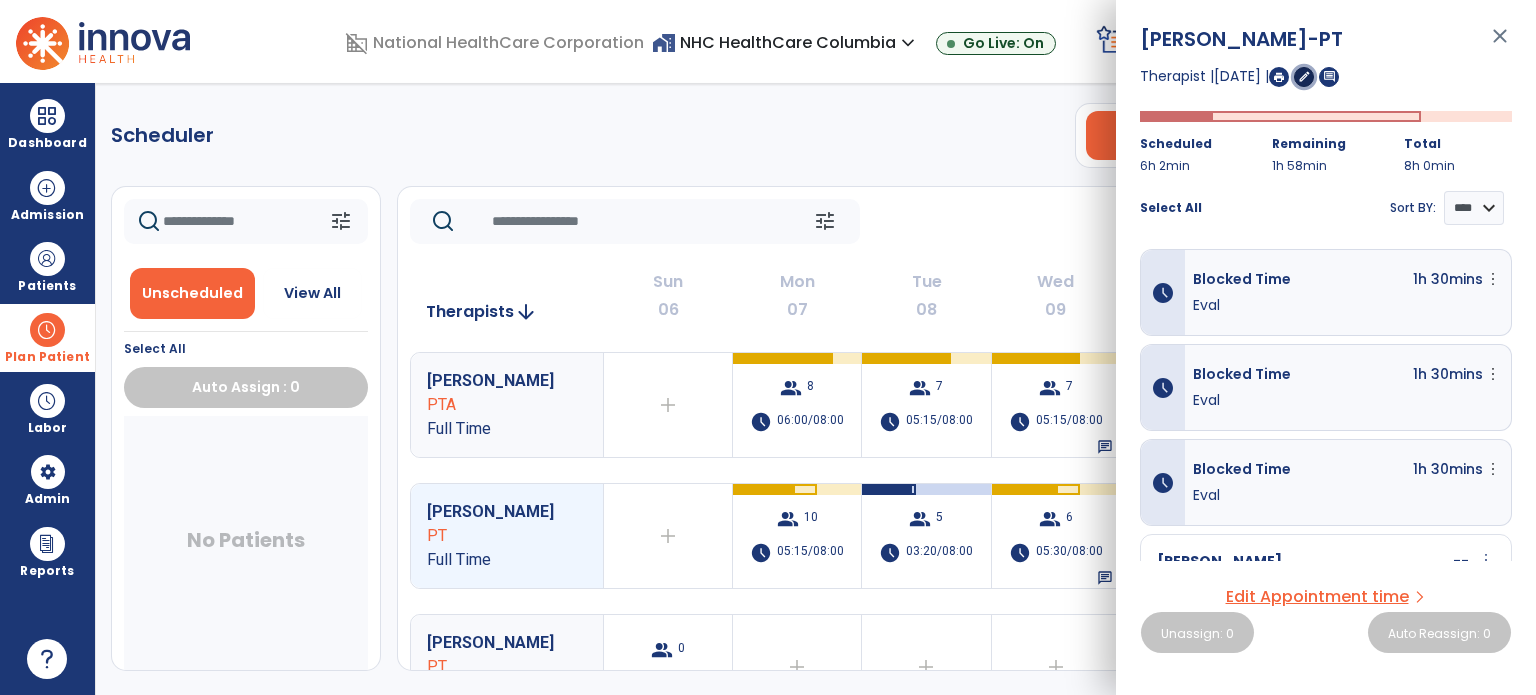 click on "edit" at bounding box center (1304, 77) 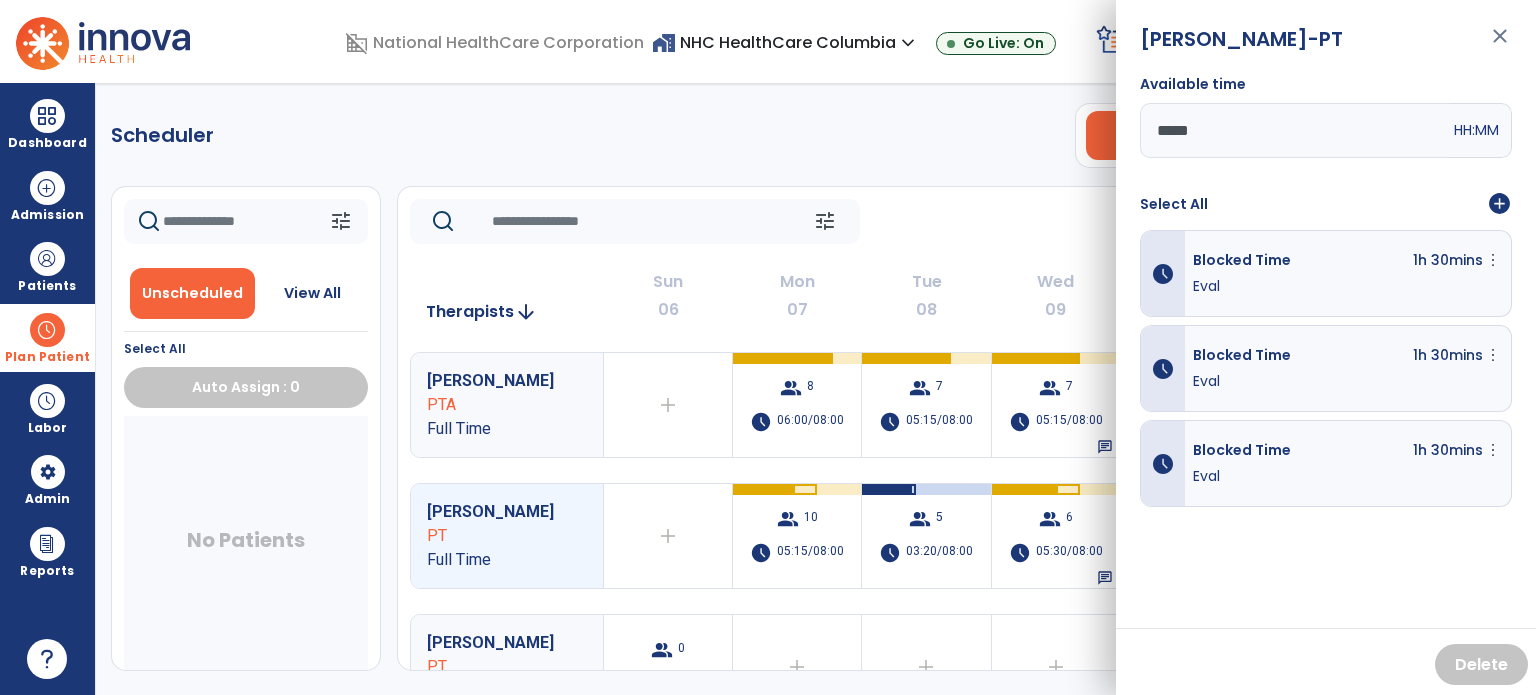 click on "add_circle" at bounding box center (1499, 204) 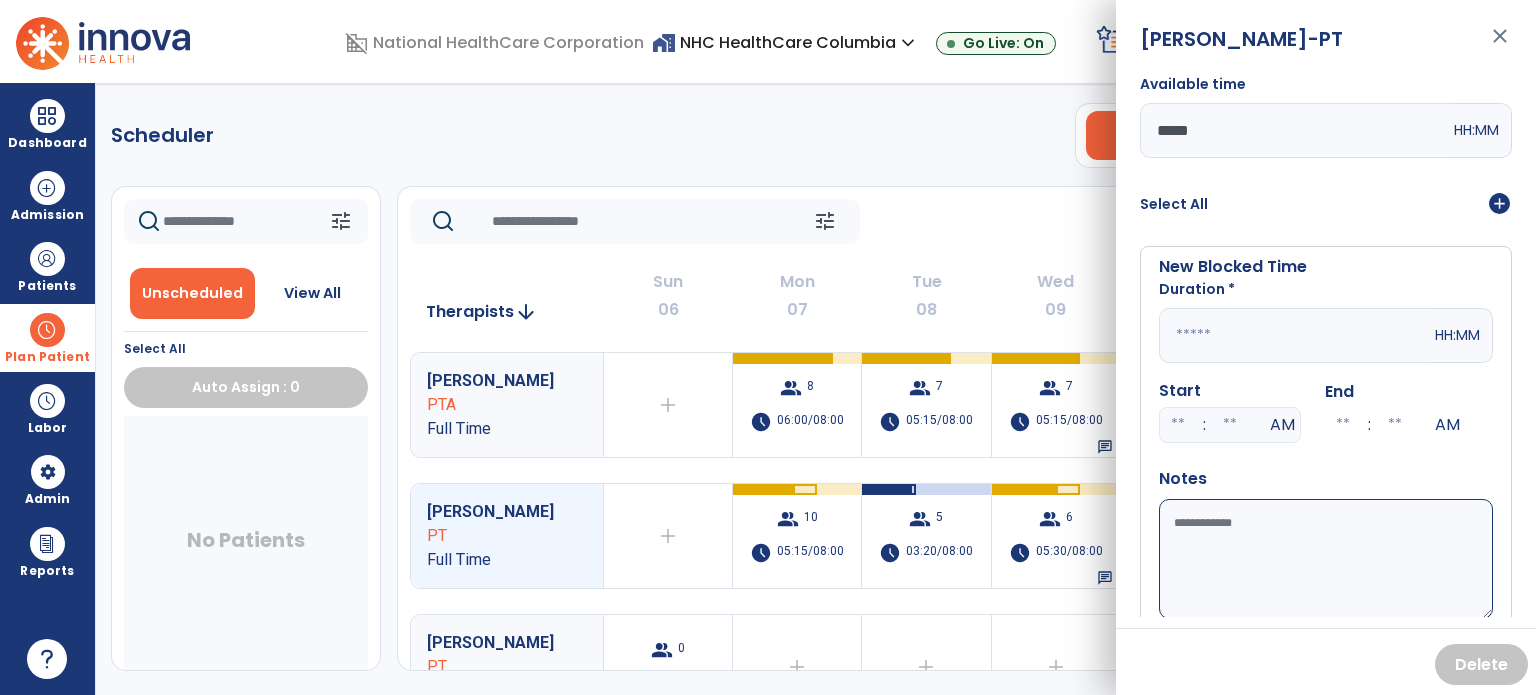 click at bounding box center (1295, 335) 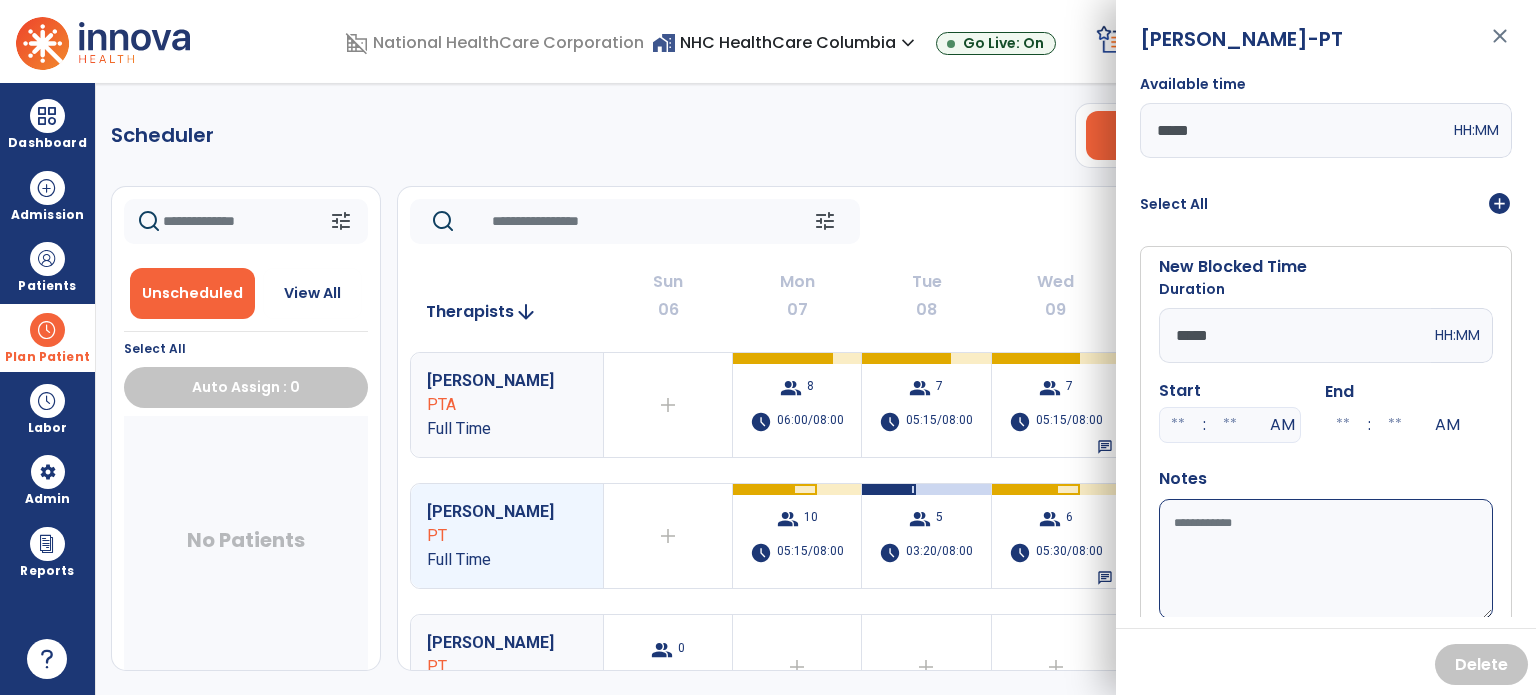 type on "*****" 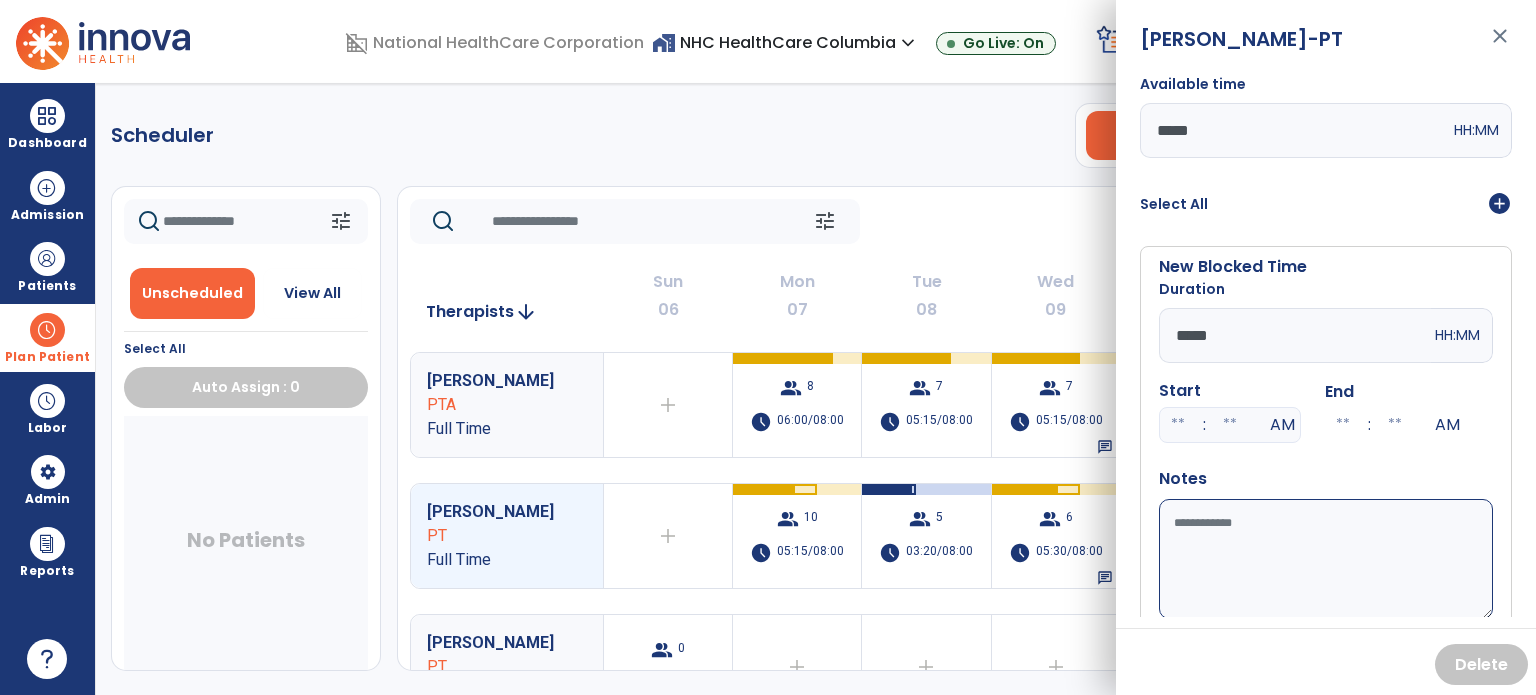 click on "Available time" at bounding box center [1326, 559] 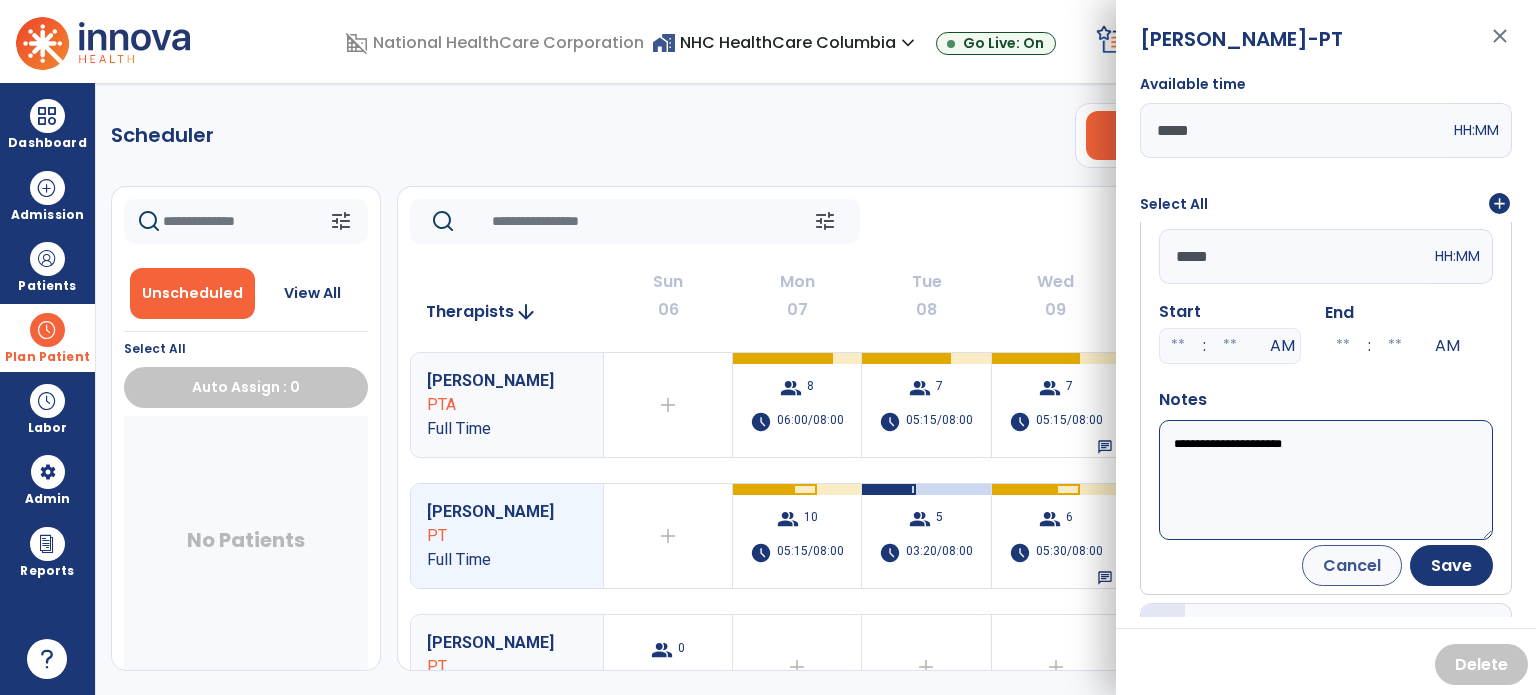 scroll, scrollTop: 100, scrollLeft: 0, axis: vertical 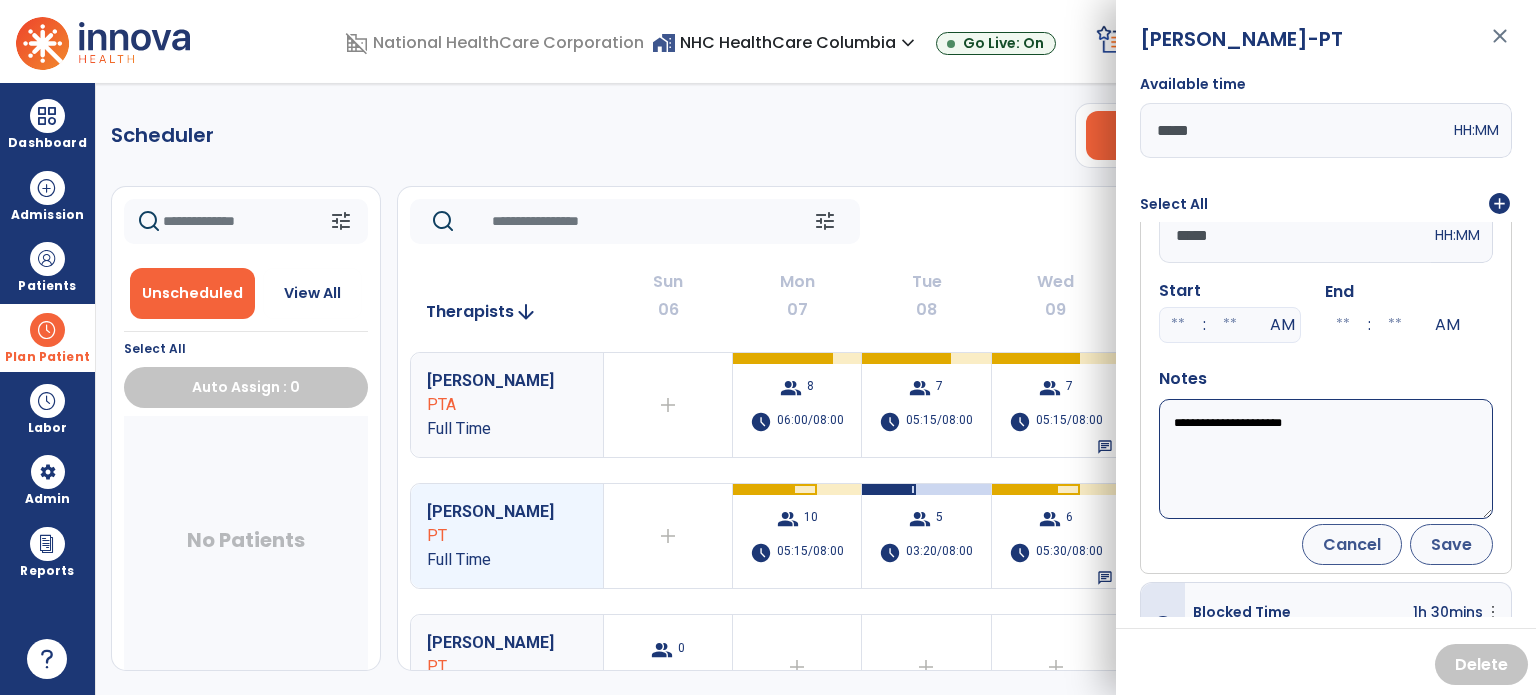 type on "**********" 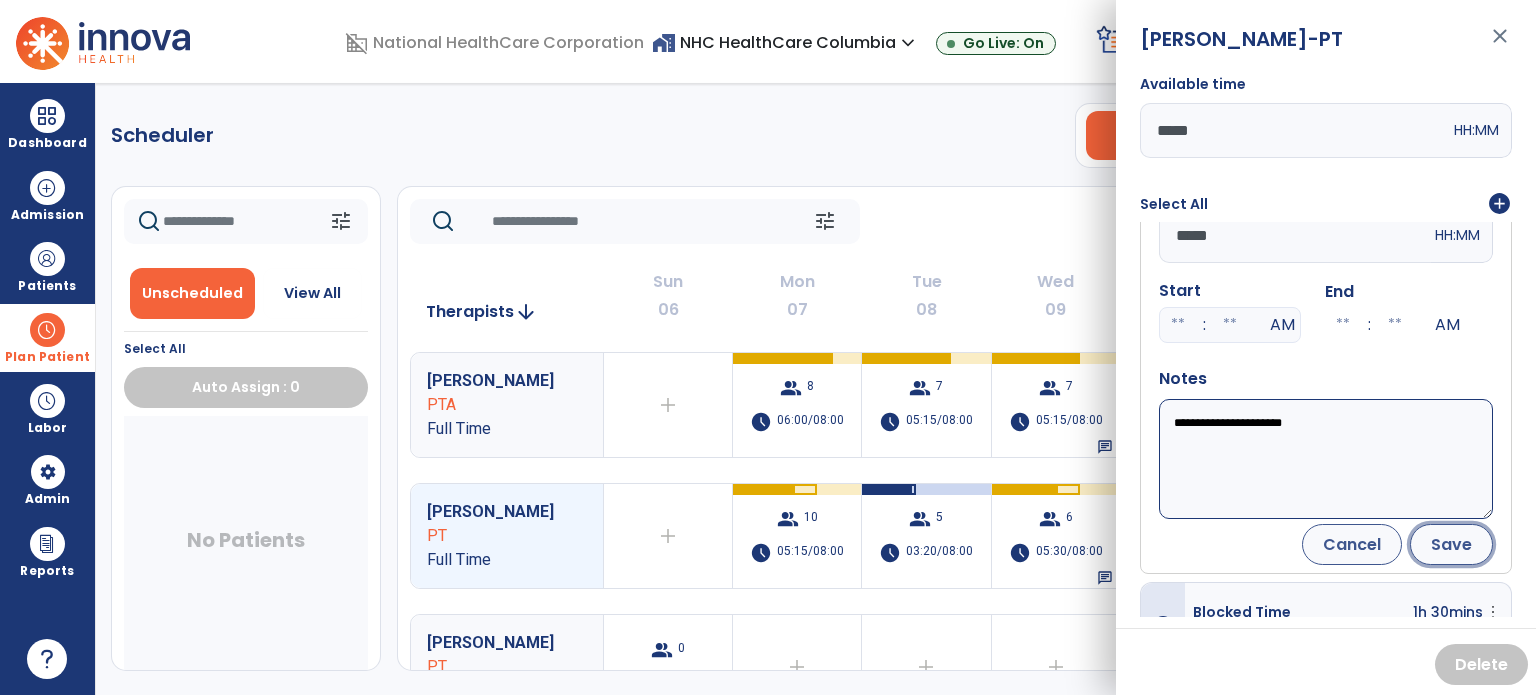 click on "Save" at bounding box center [1451, 544] 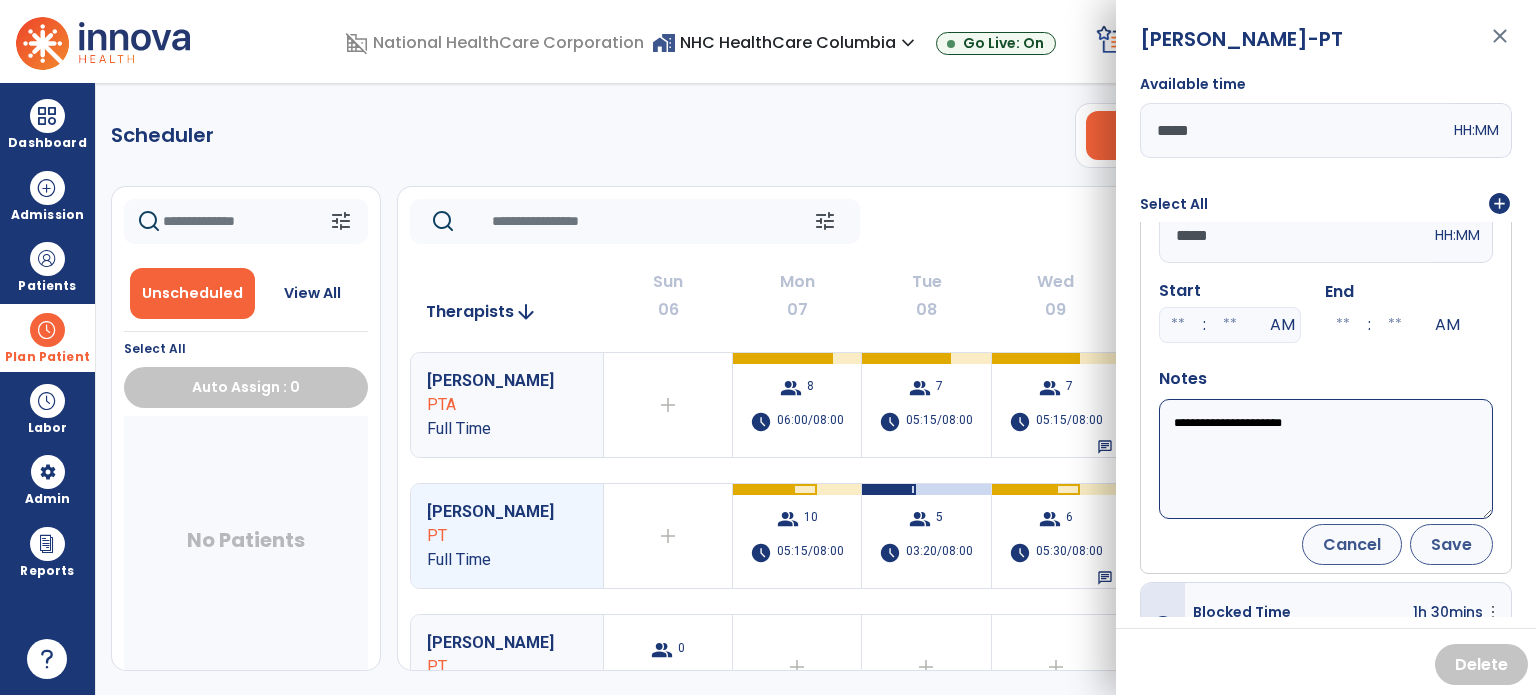 scroll, scrollTop: 0, scrollLeft: 0, axis: both 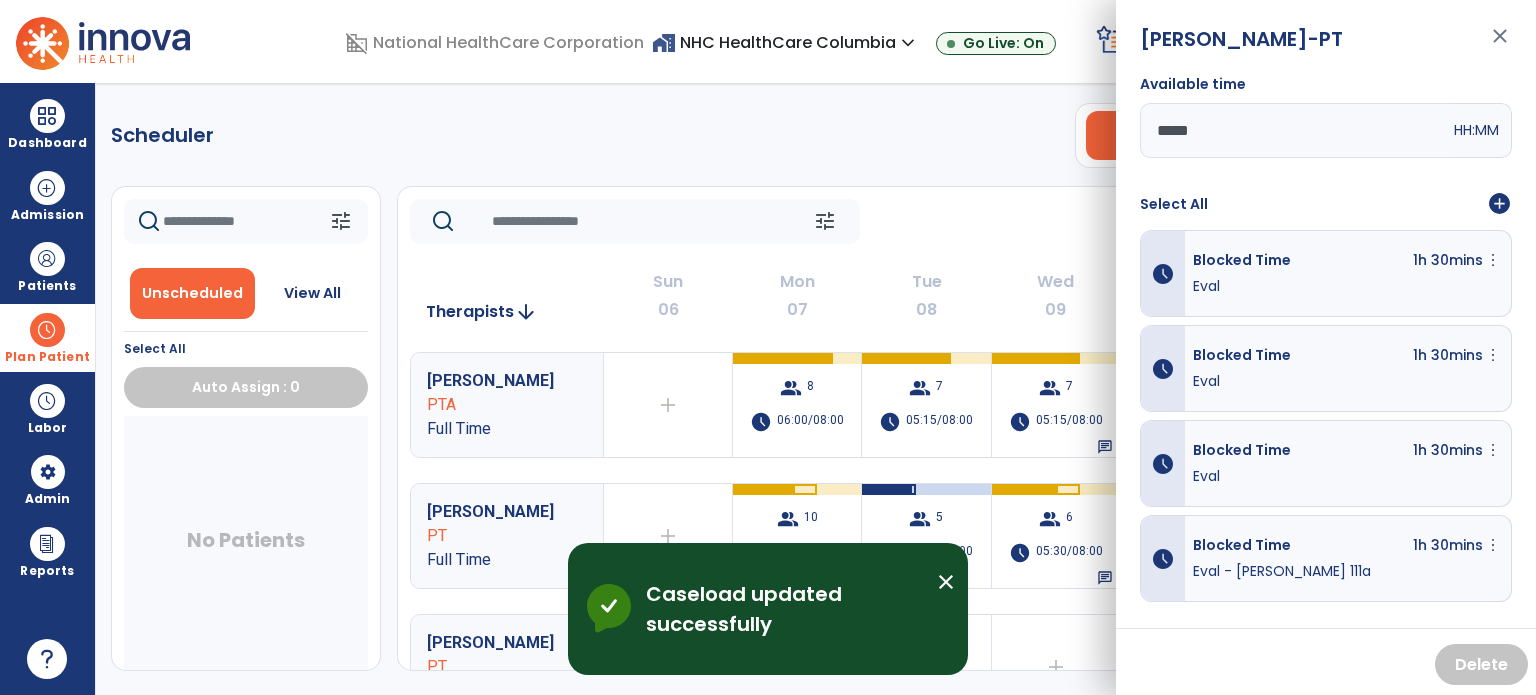 click on "Scheduler   PT   OT   ST  **** *** more_vert  Manage Labor   View All Therapists   Print" 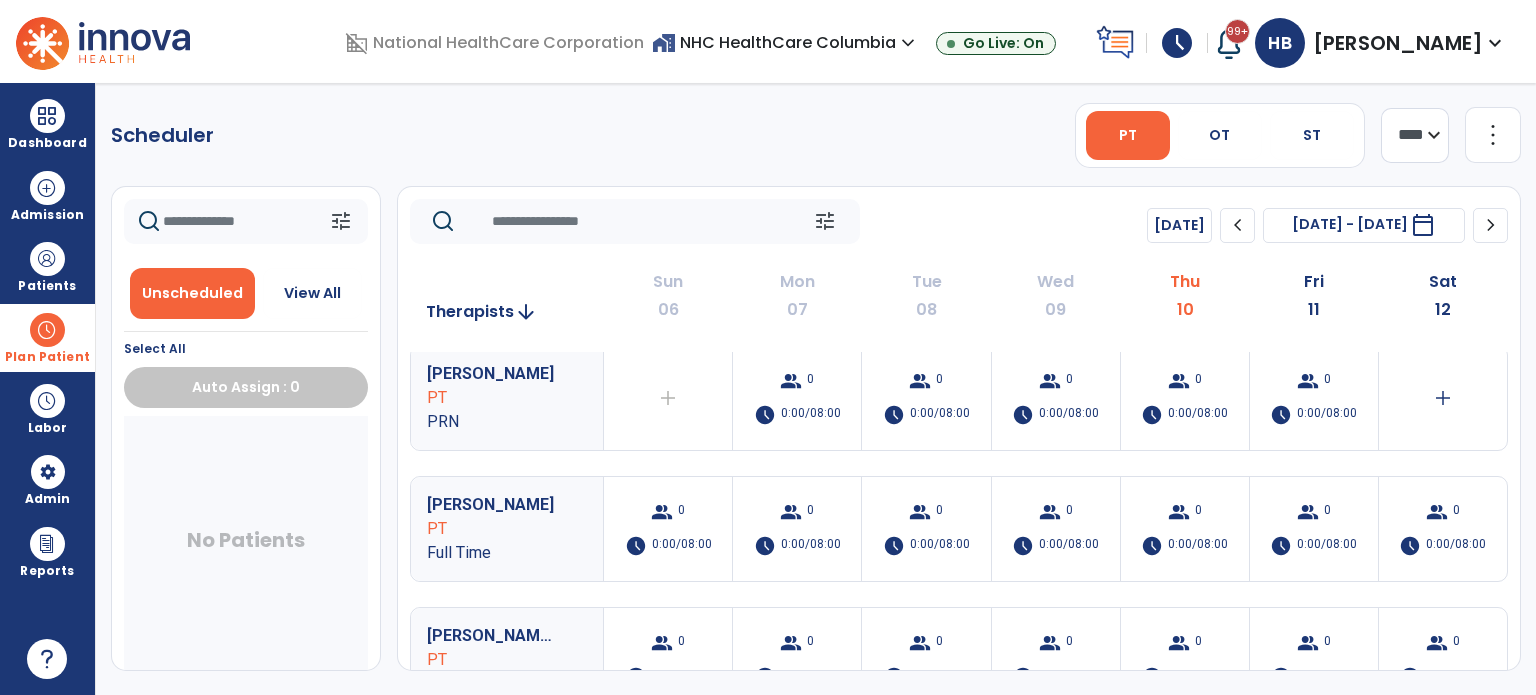 scroll, scrollTop: 0, scrollLeft: 0, axis: both 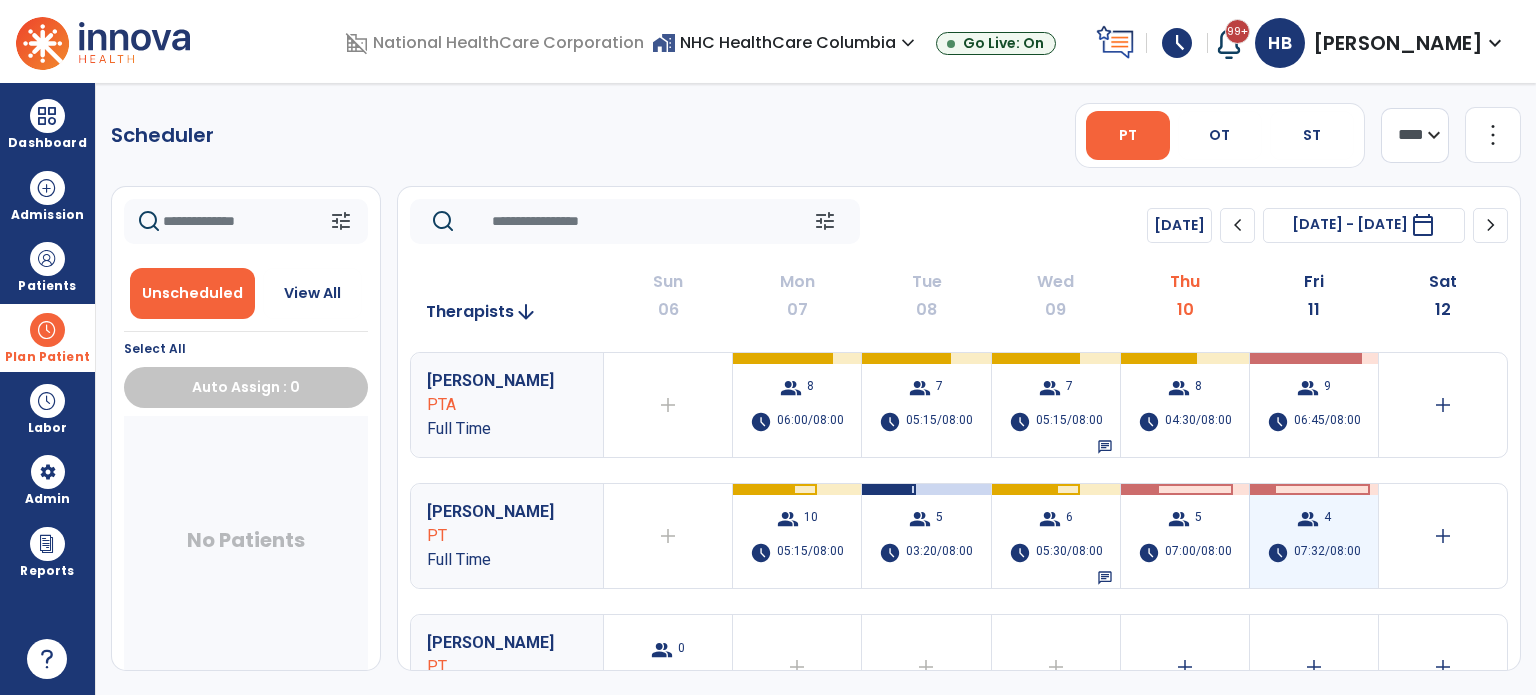 click on "group  4  schedule  07:32/08:00" at bounding box center [1314, 536] 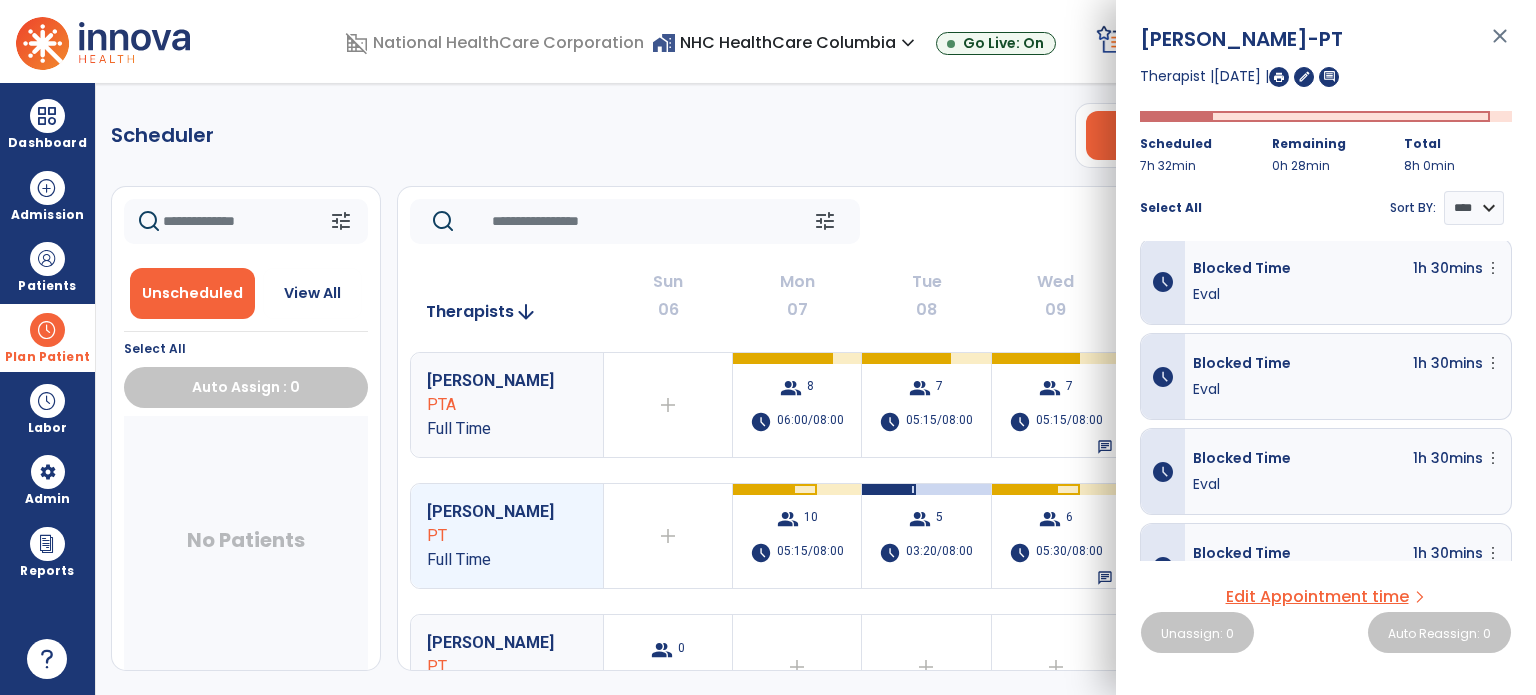 scroll, scrollTop: 0, scrollLeft: 0, axis: both 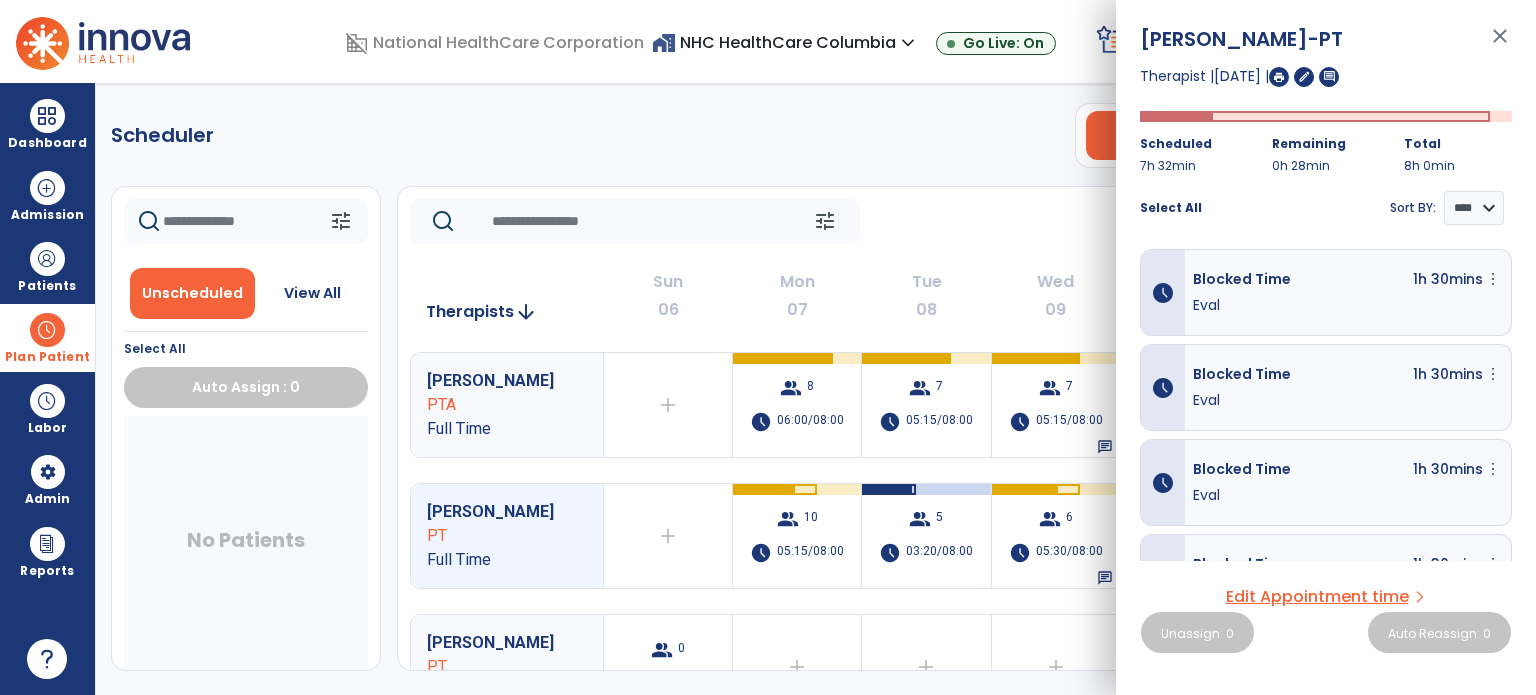 click on "Scheduler   PT   OT   ST  **** *** more_vert  Manage Labor   View All Therapists   Print" 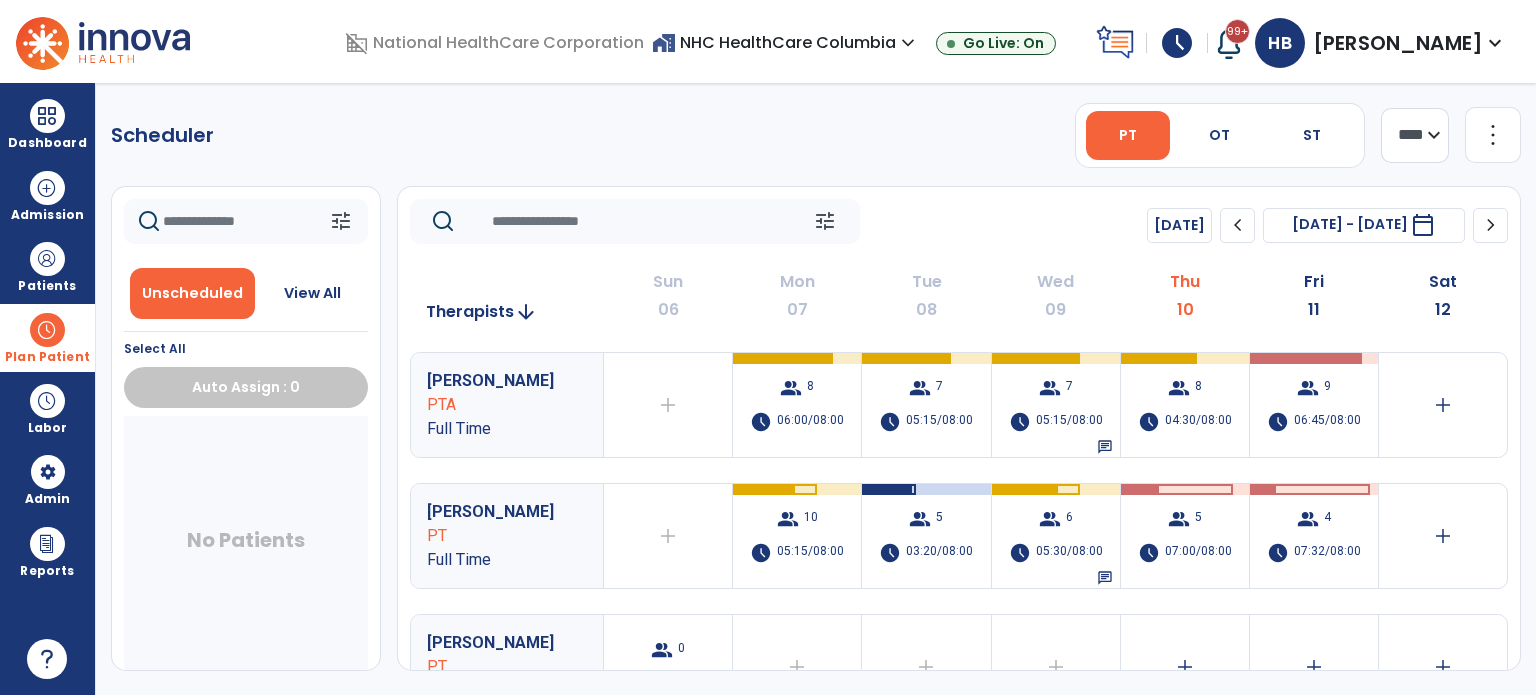 click on "more_vert" 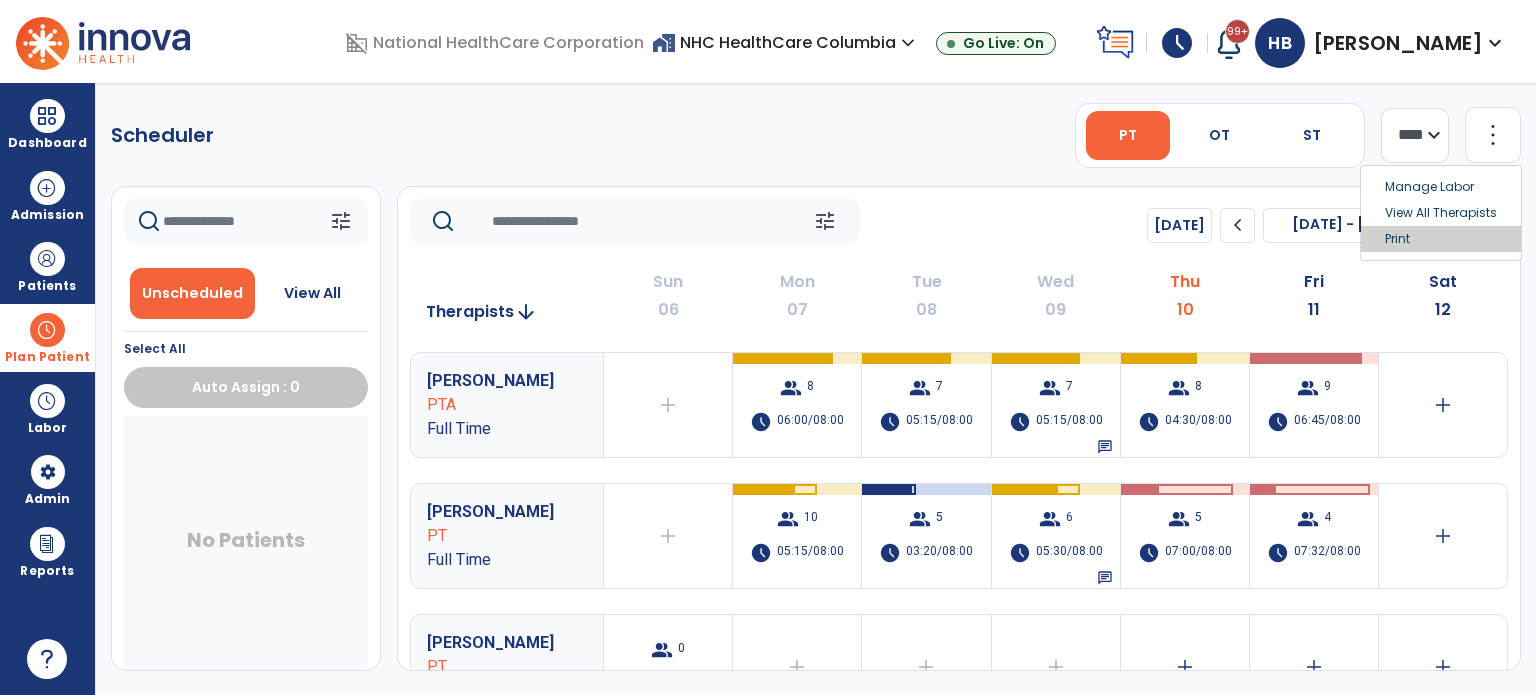 click on "Print" at bounding box center (1441, 239) 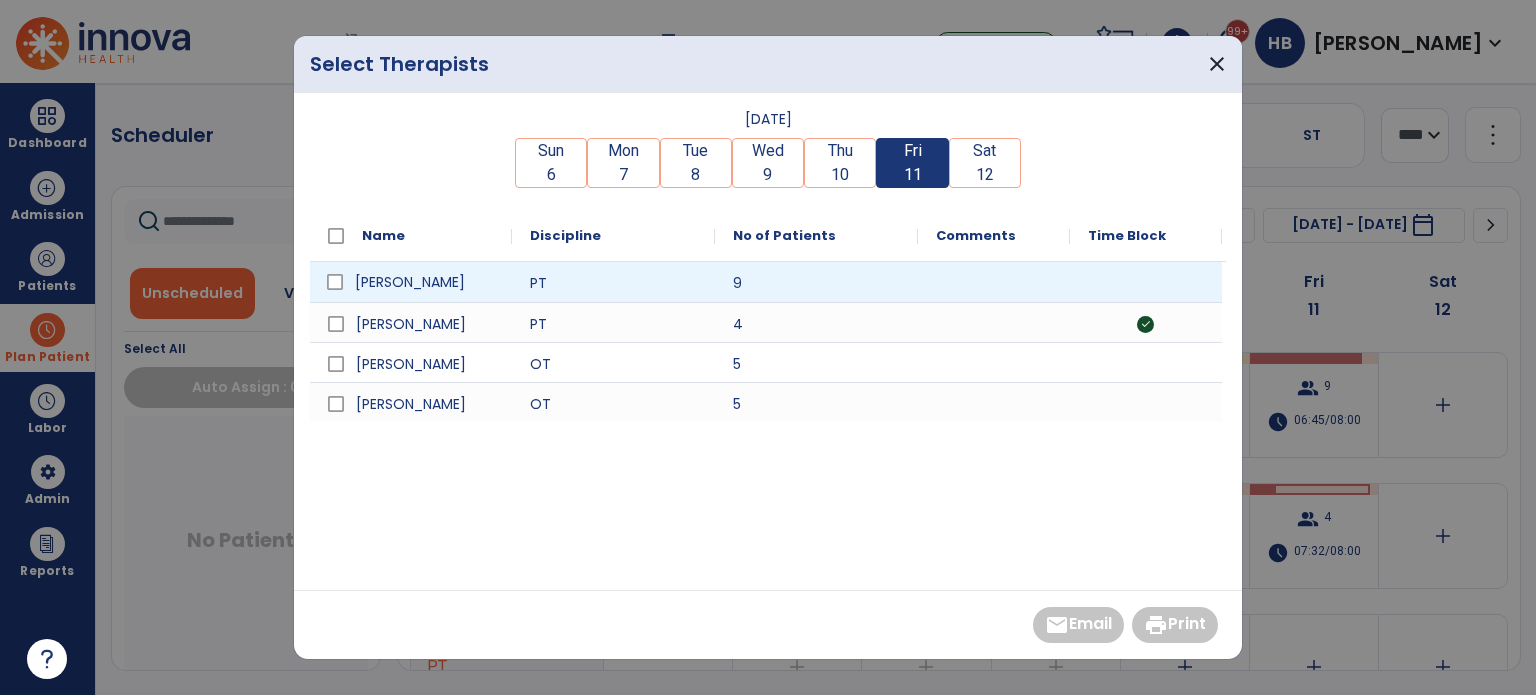 click on "Amore, Jean" at bounding box center (425, 282) 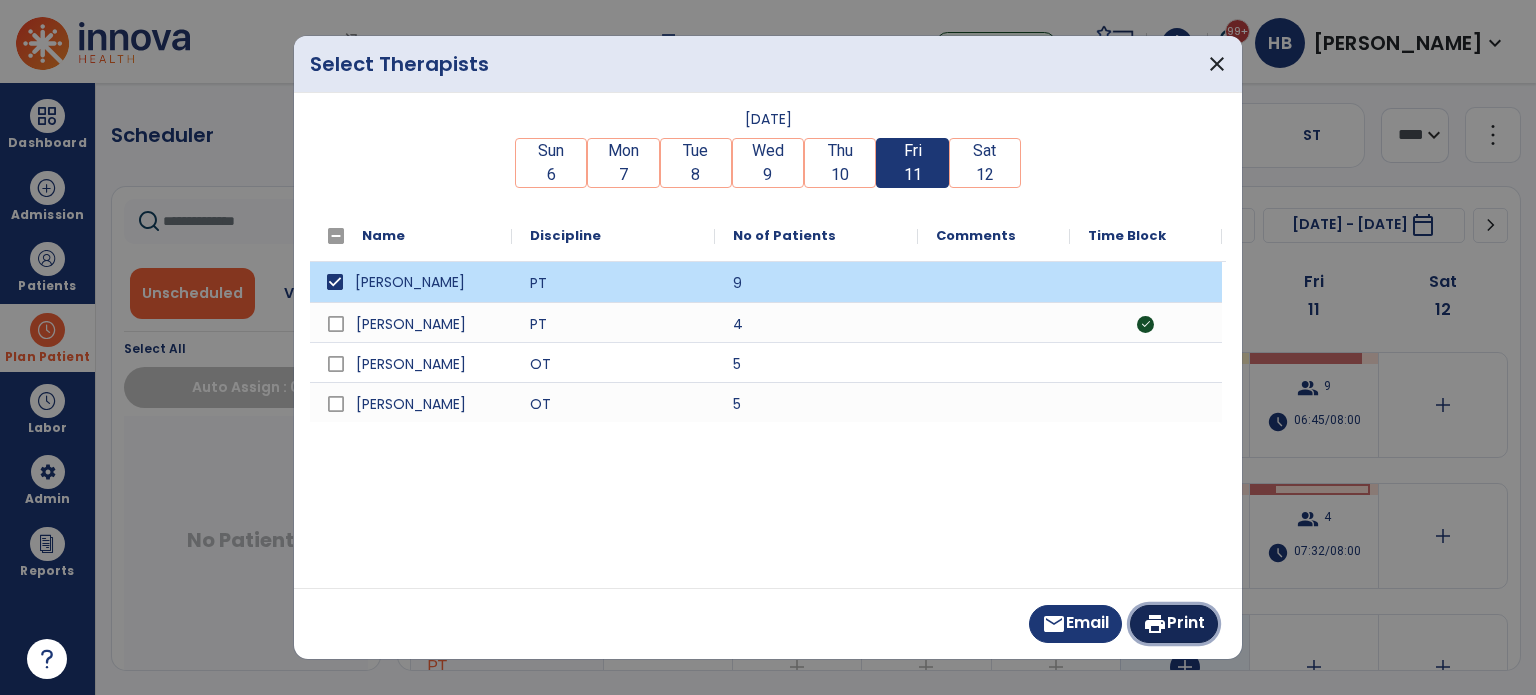 click on "print" at bounding box center [1155, 624] 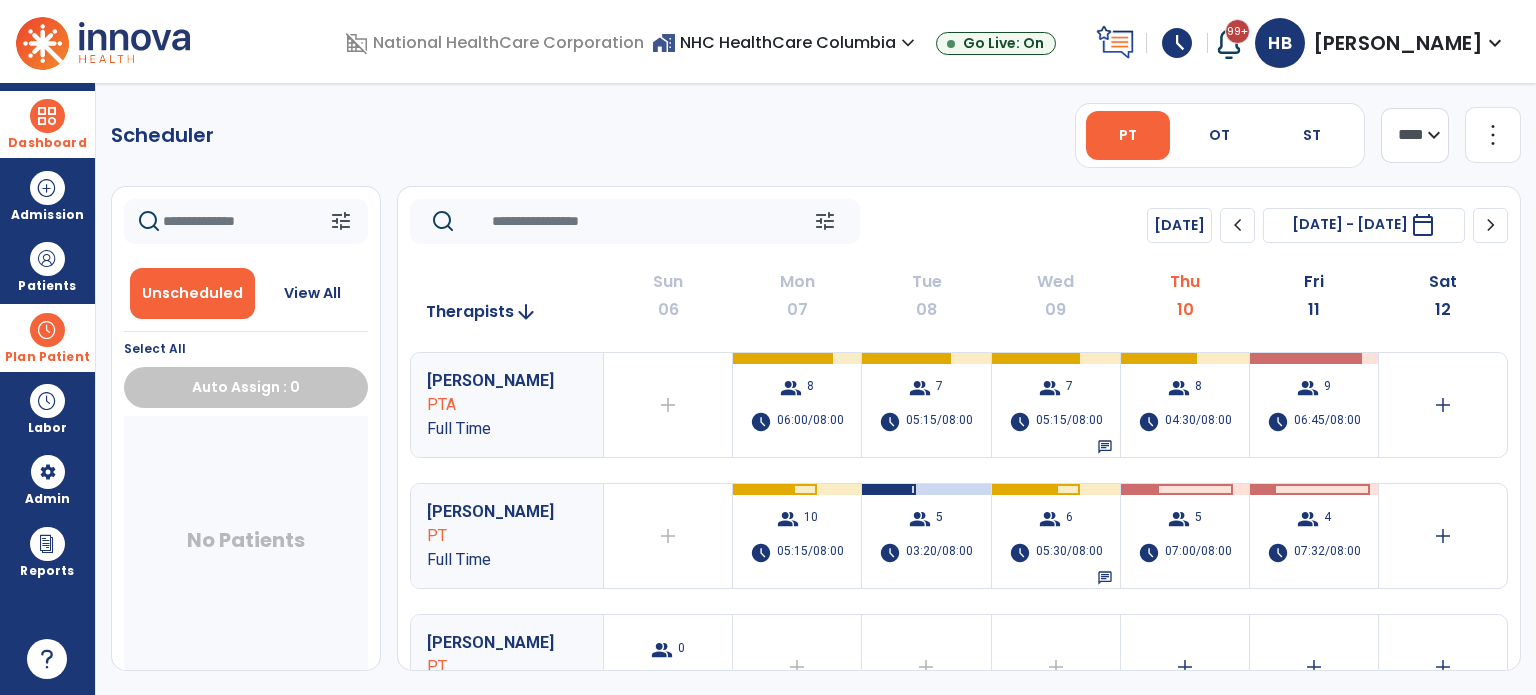 click on "Dashboard" at bounding box center (47, 124) 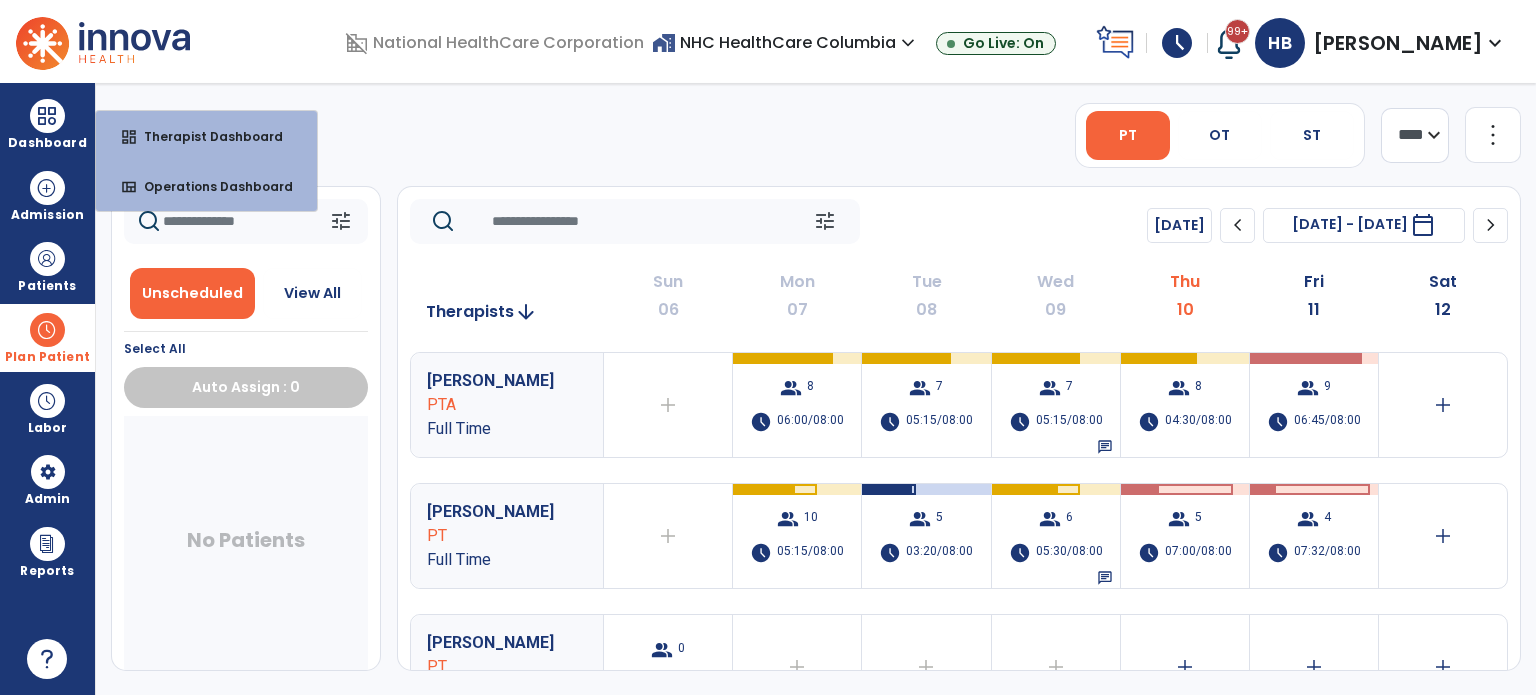 click on "Scheduler   PT   OT   ST  **** *** more_vert  Manage Labor   View All Therapists   Print" 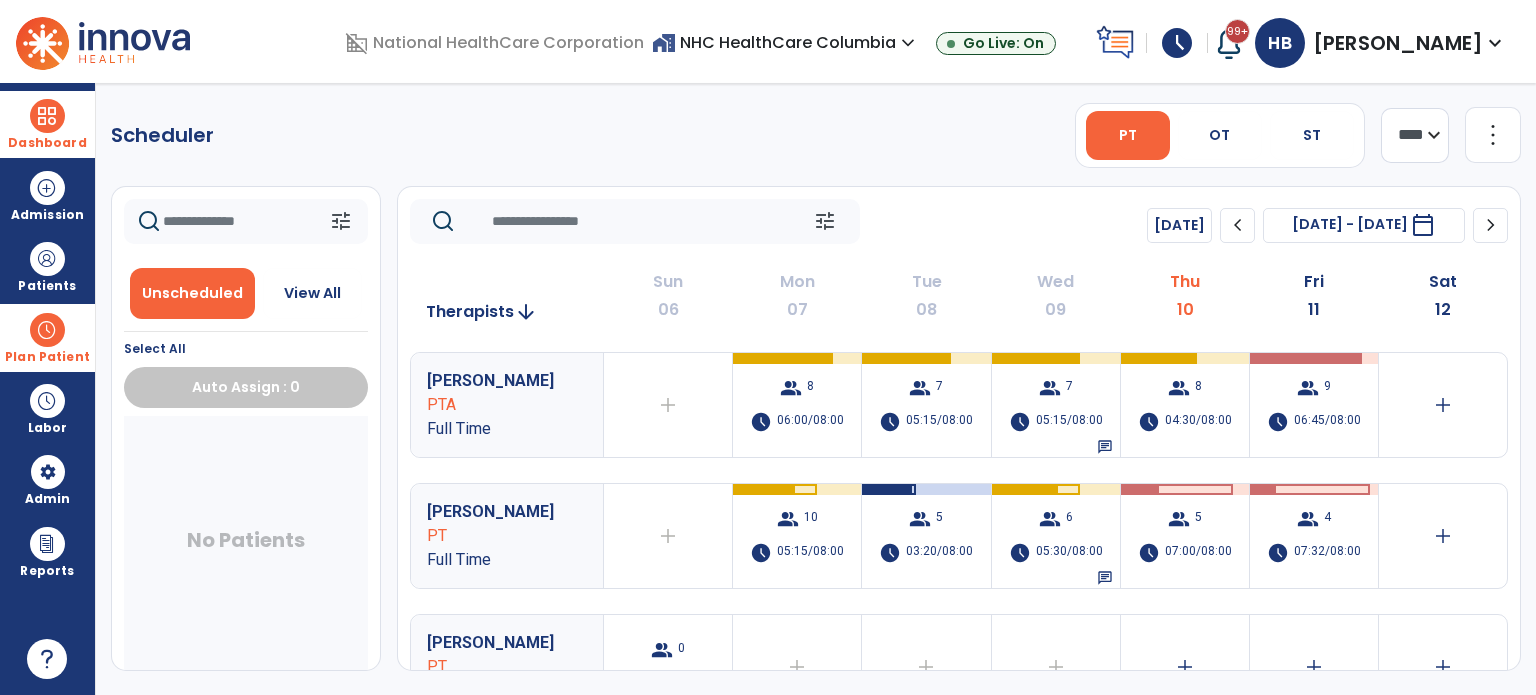 drag, startPoint x: 203, startPoint y: 129, endPoint x: 73, endPoint y: 152, distance: 132.01894 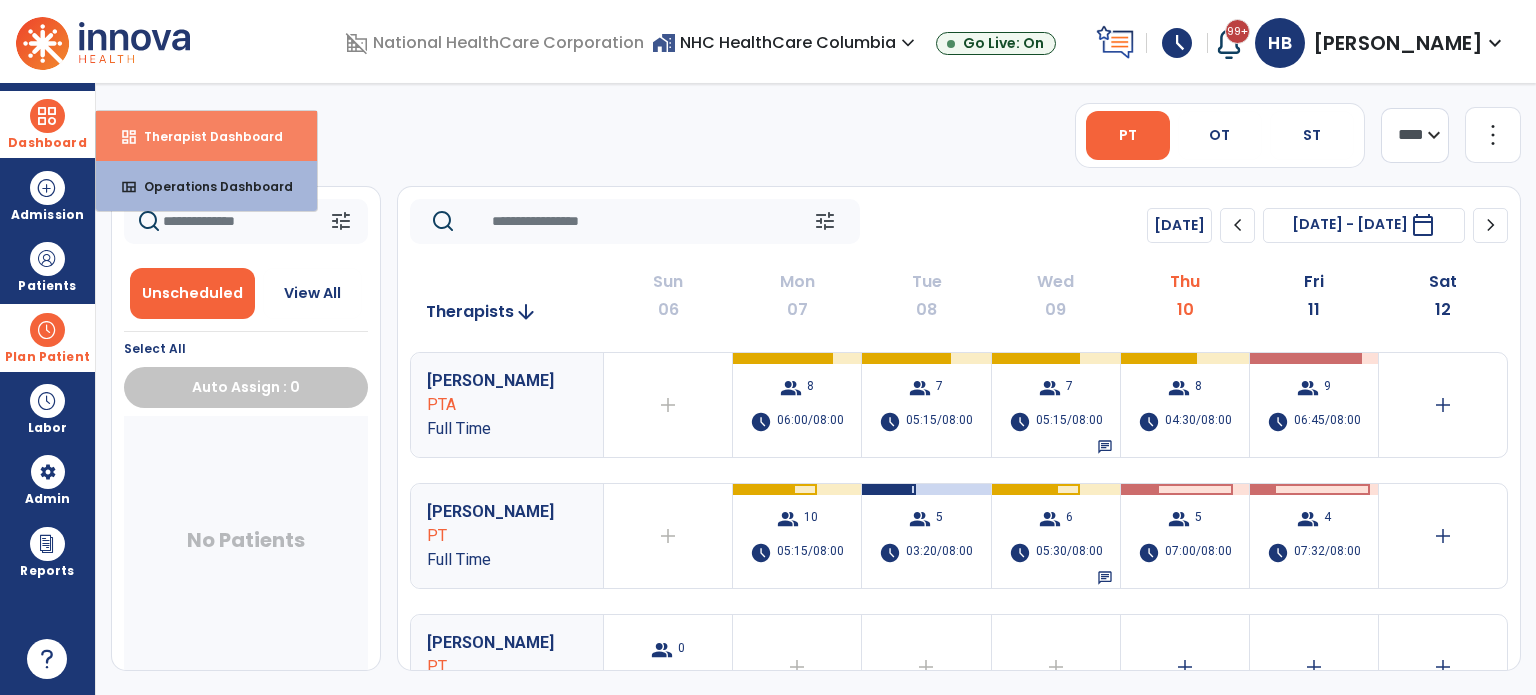 click on "dashboard  Therapist Dashboard" at bounding box center [206, 136] 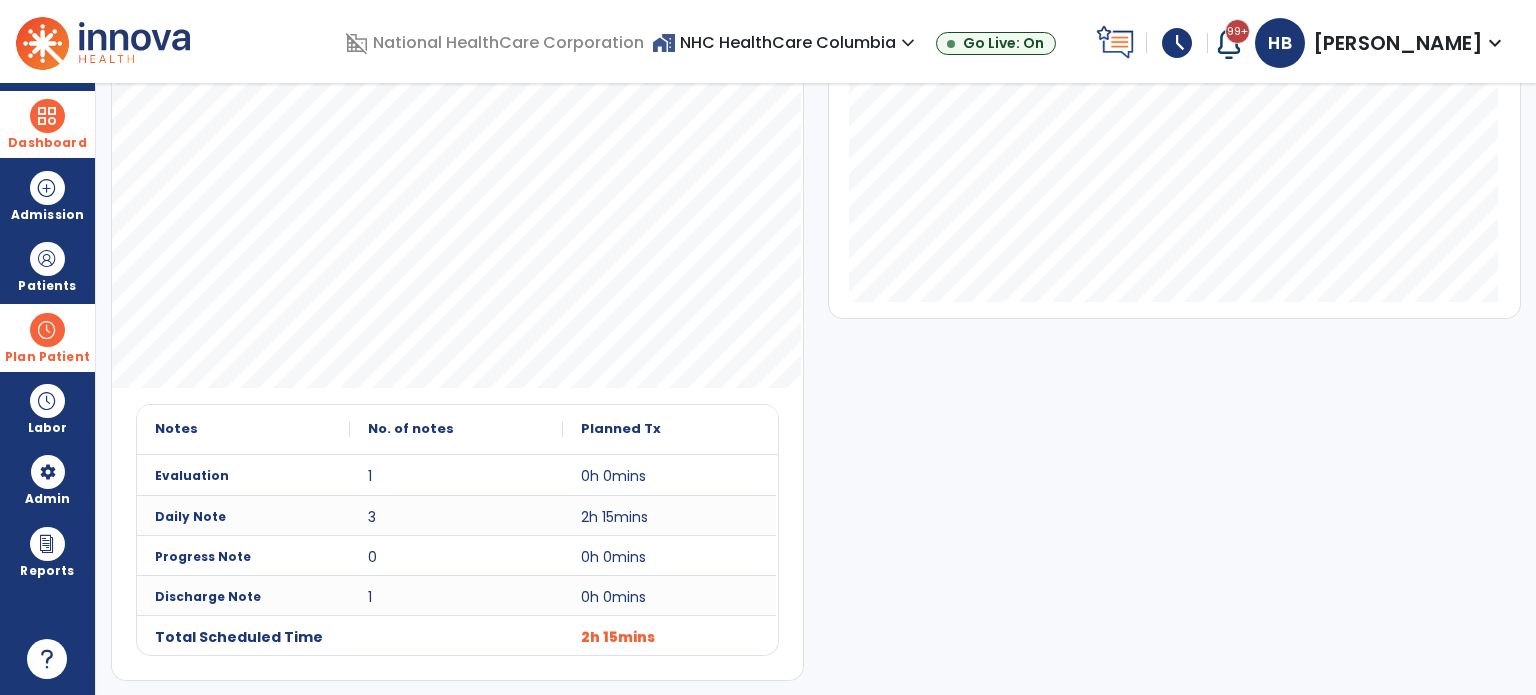 scroll, scrollTop: 0, scrollLeft: 0, axis: both 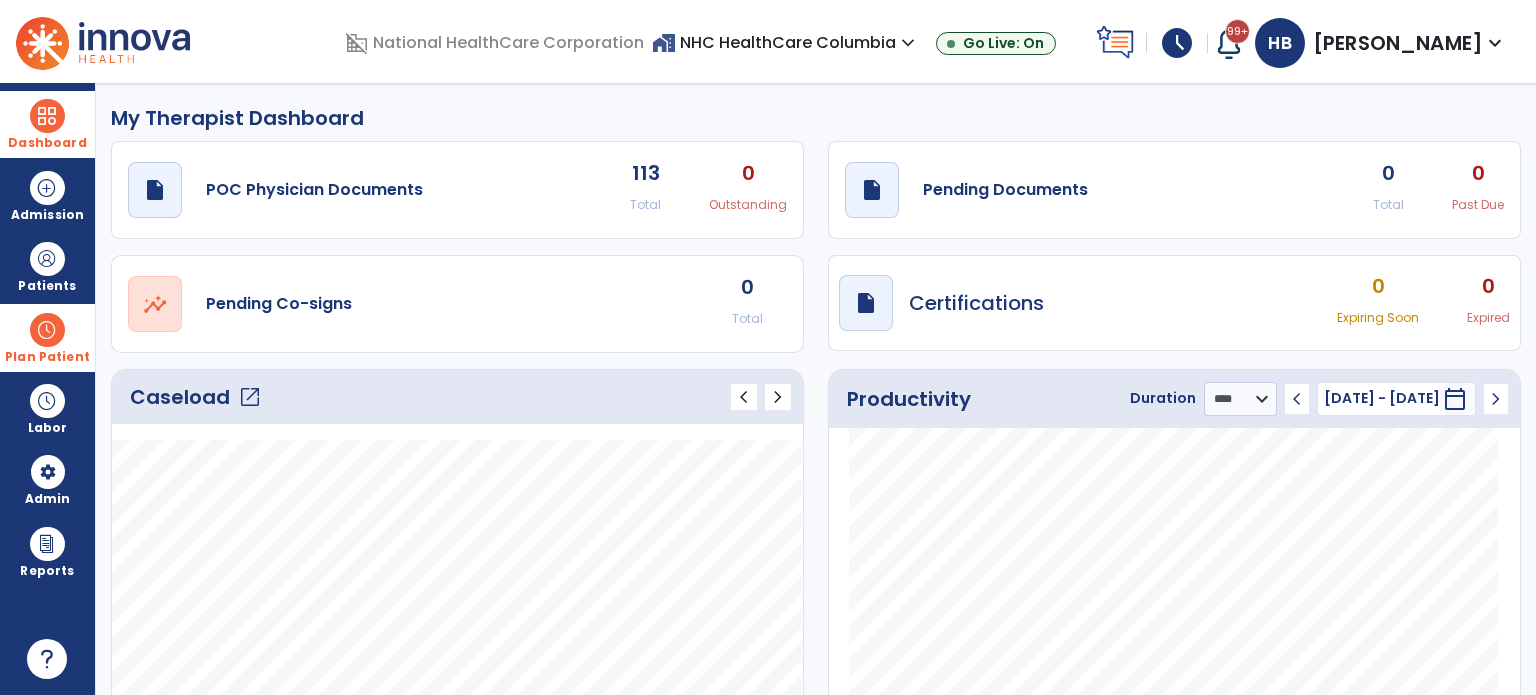 click at bounding box center [47, 116] 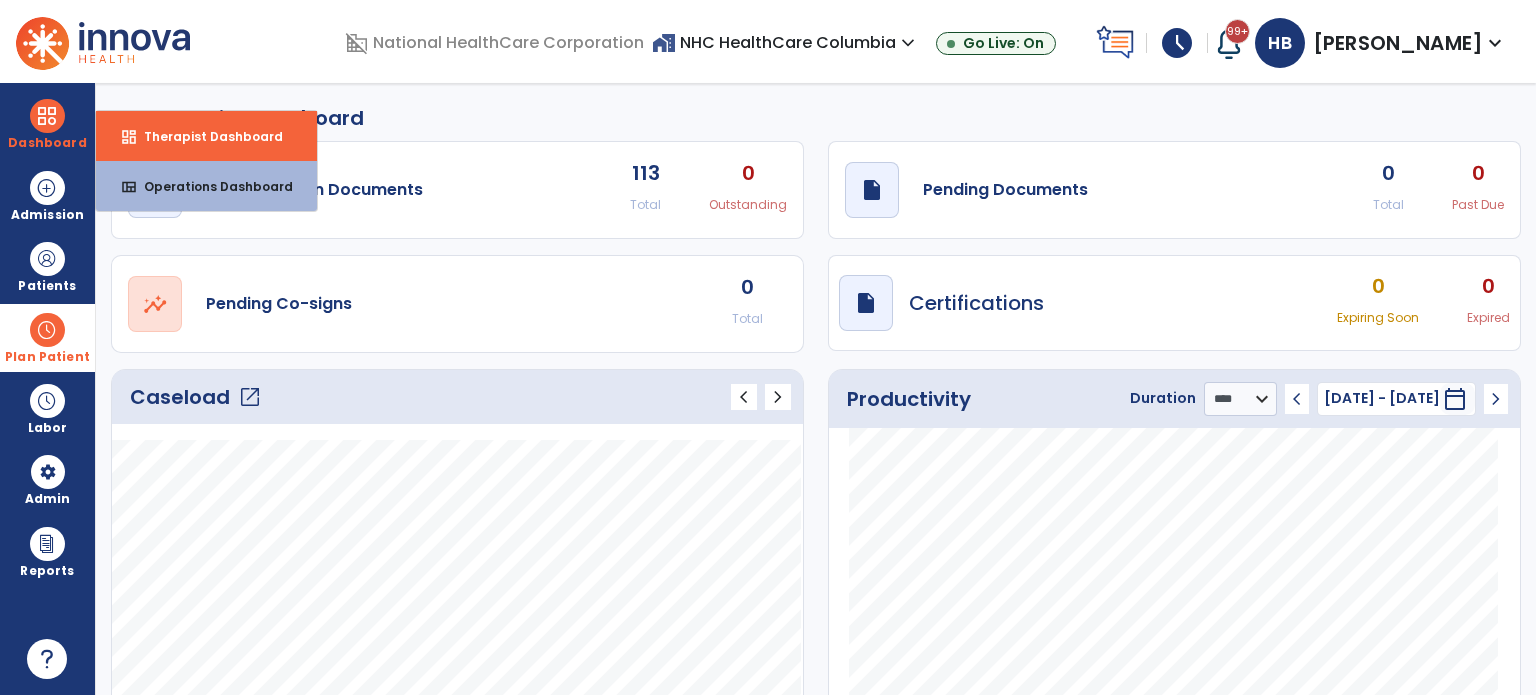 click on "My Therapist Dashboard" 